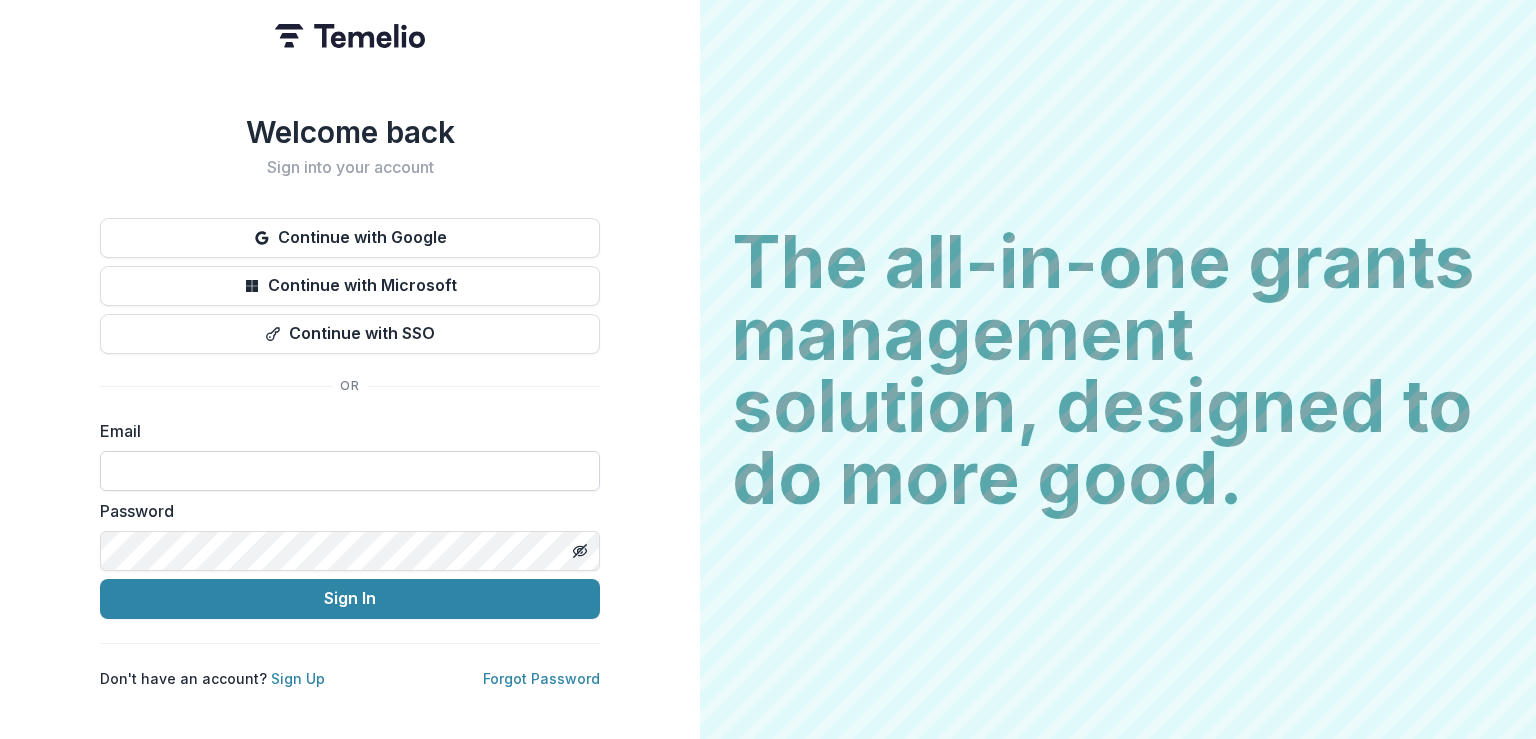 scroll, scrollTop: 0, scrollLeft: 0, axis: both 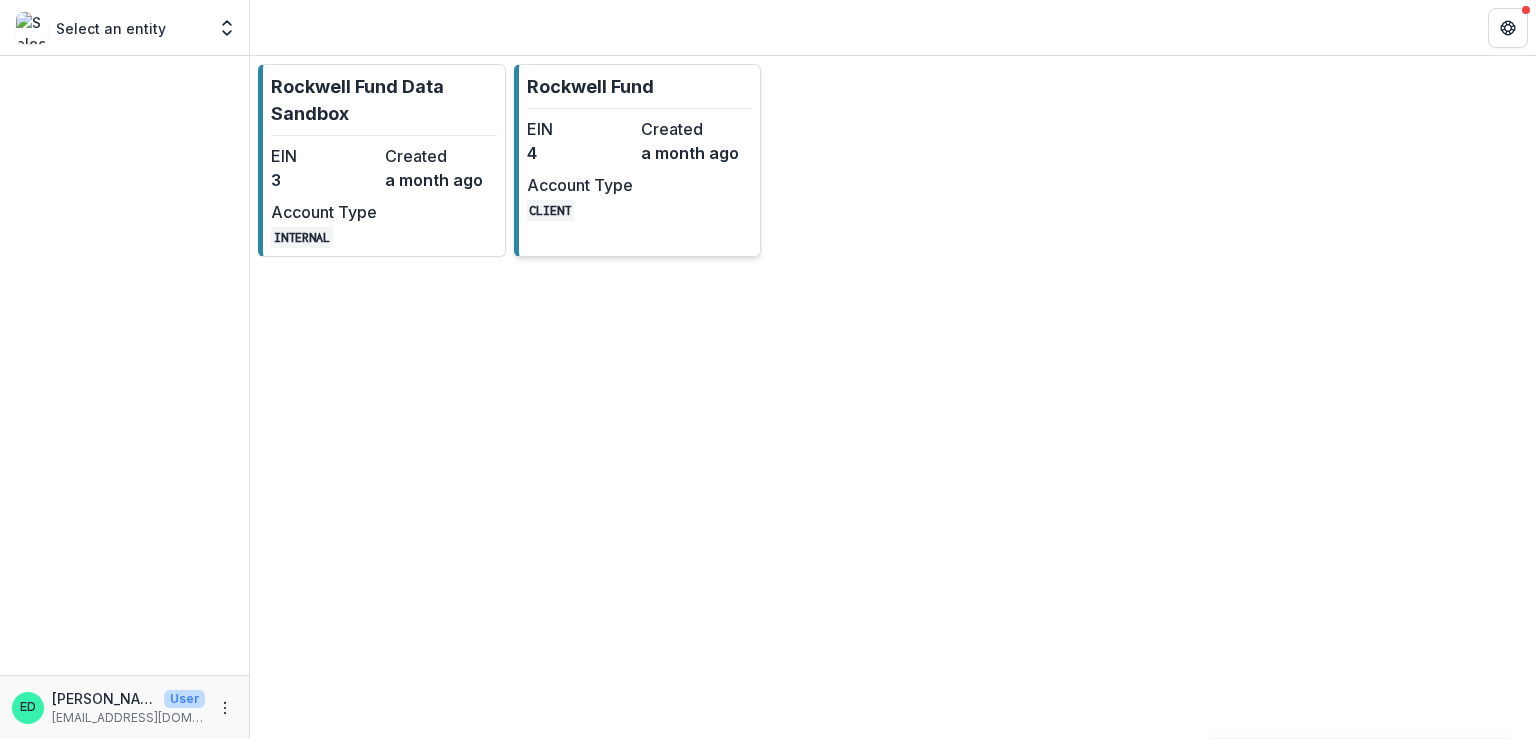 click on "4" at bounding box center [580, 153] 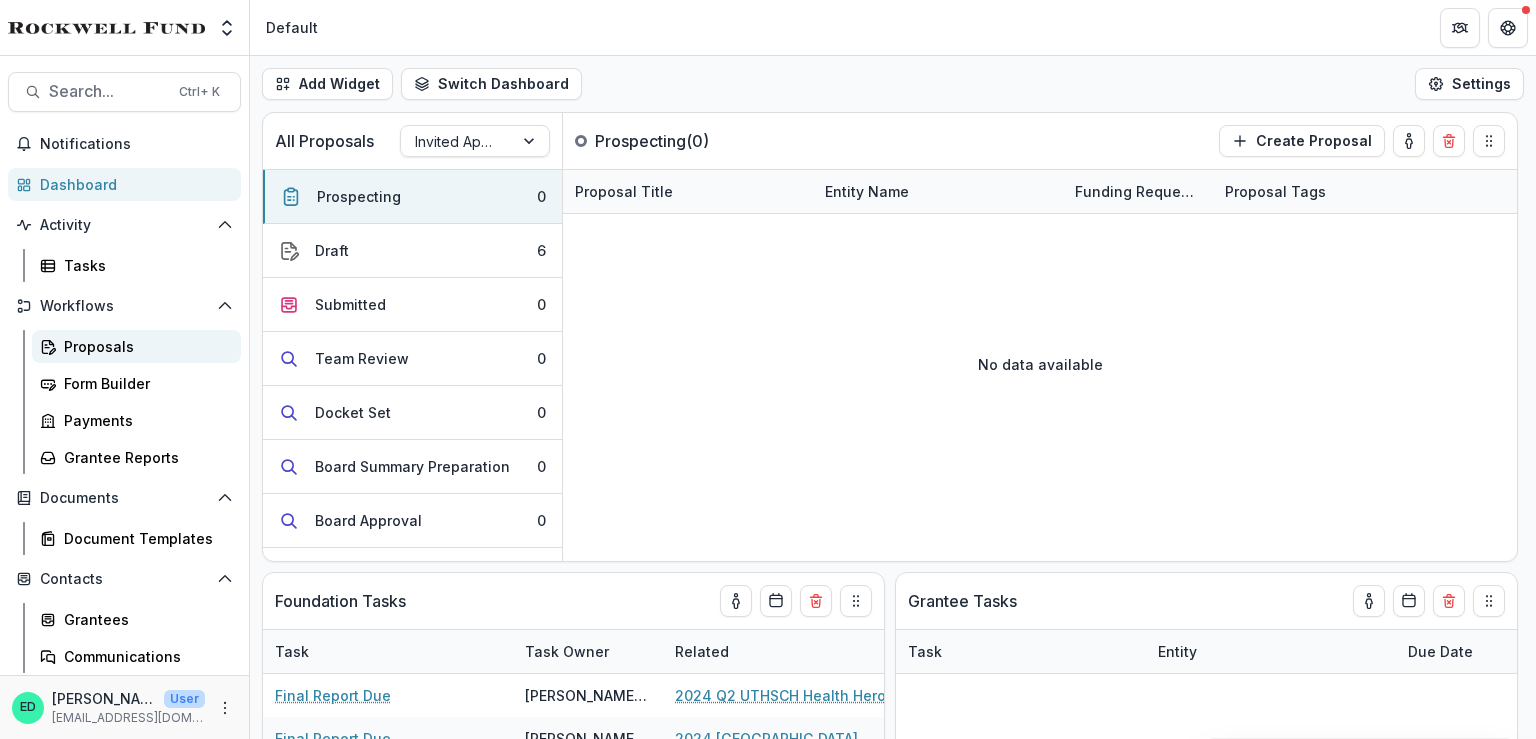 click on "Proposals" at bounding box center [144, 346] 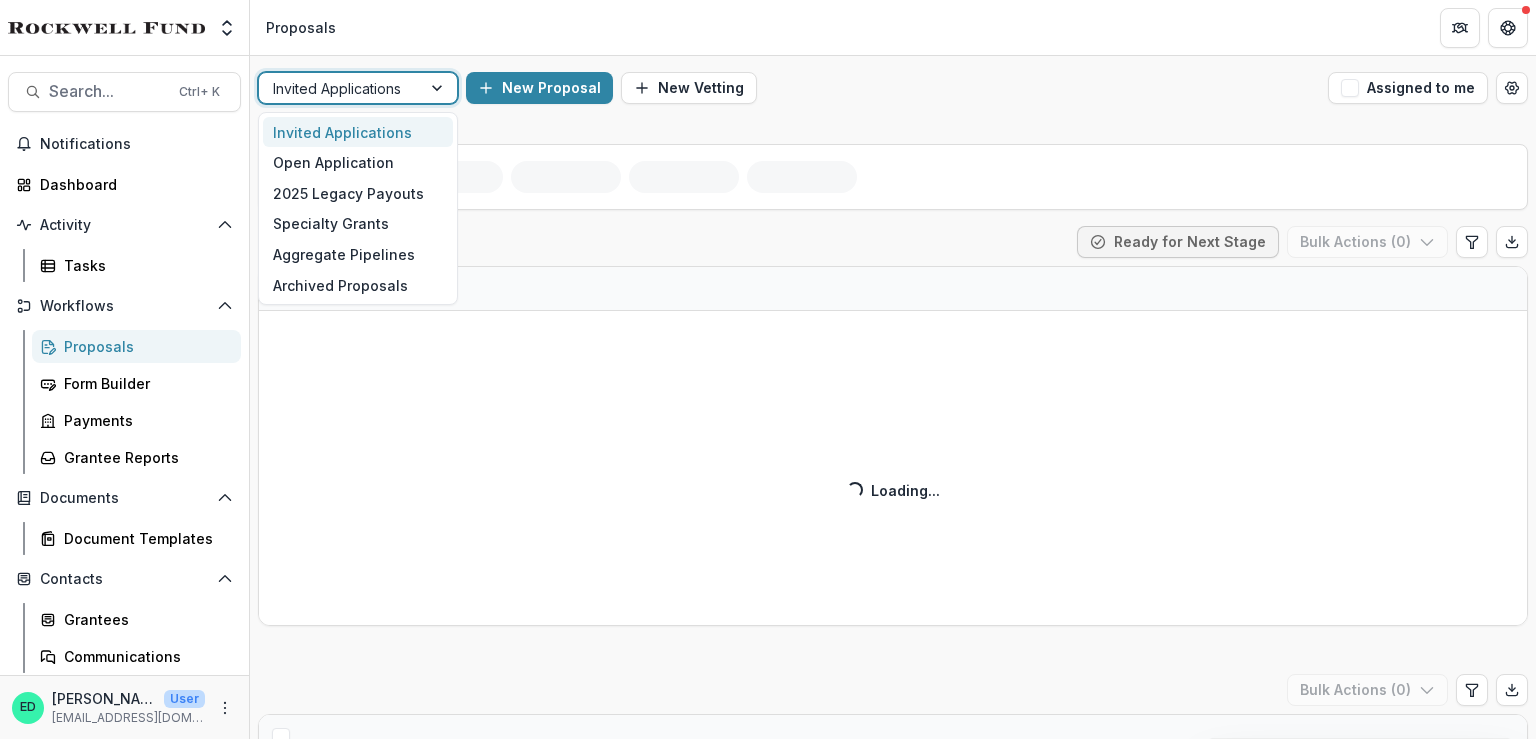click at bounding box center (439, 88) 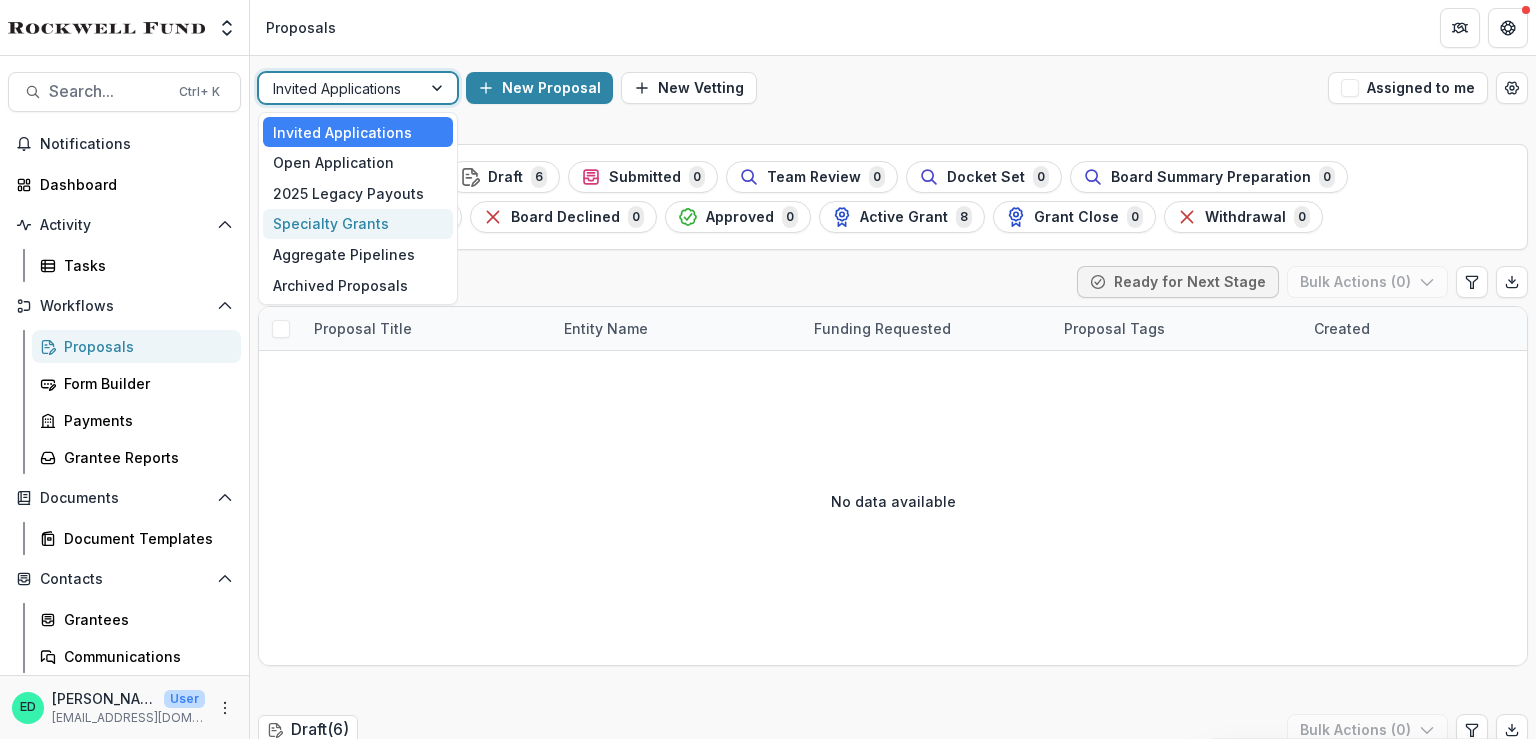 click on "Specialty Grants" at bounding box center (358, 224) 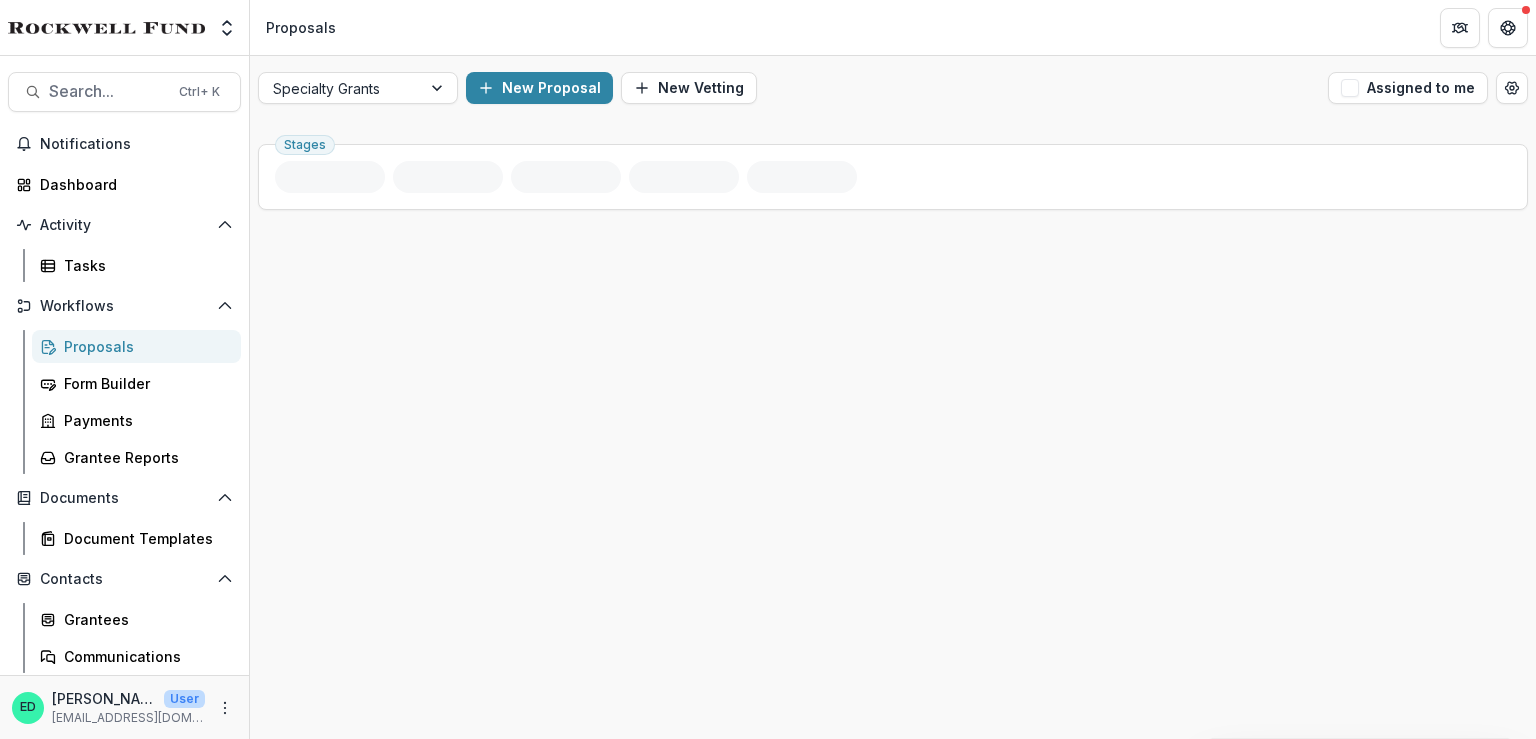click on "Stages" at bounding box center [893, 437] 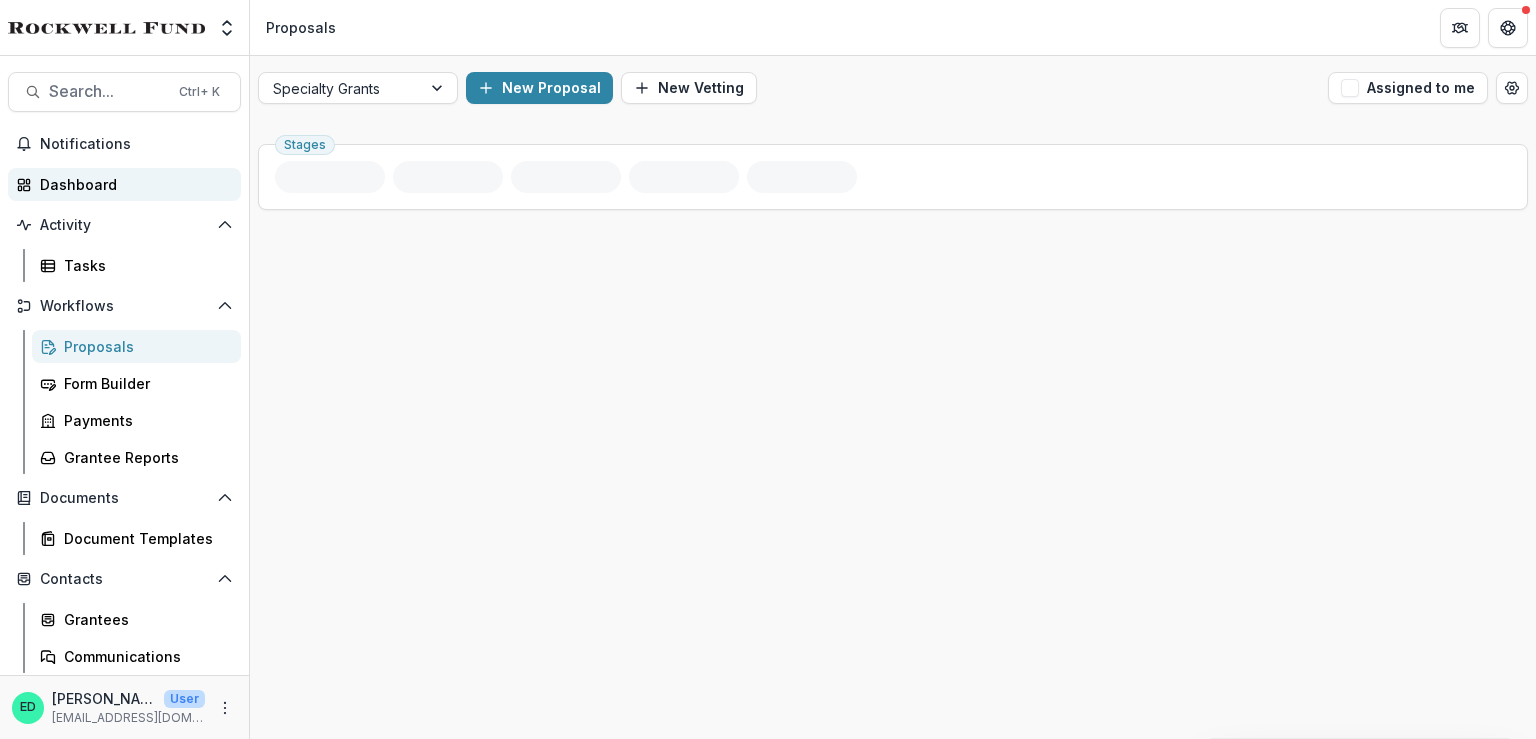 click on "Dashboard" at bounding box center (124, 184) 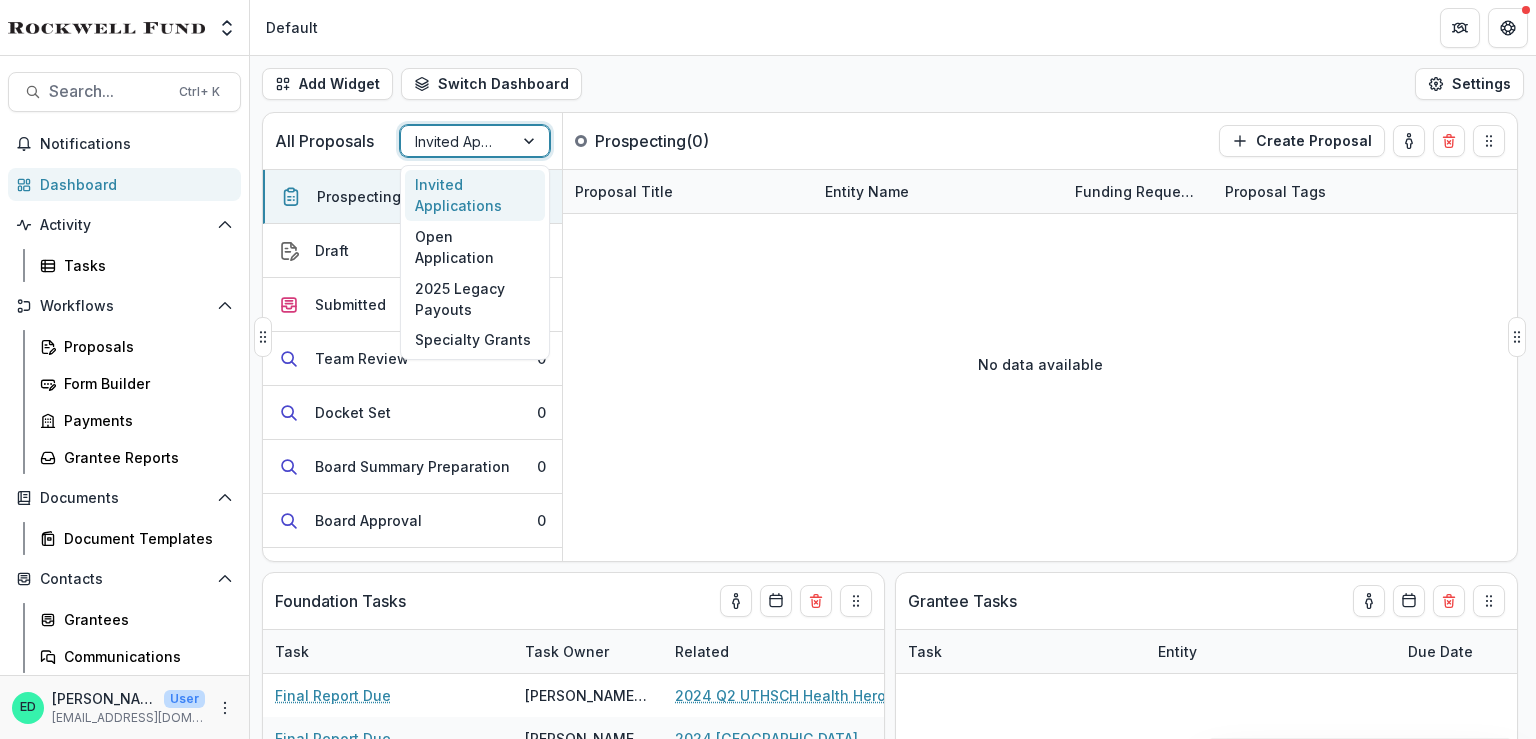 click at bounding box center (457, 141) 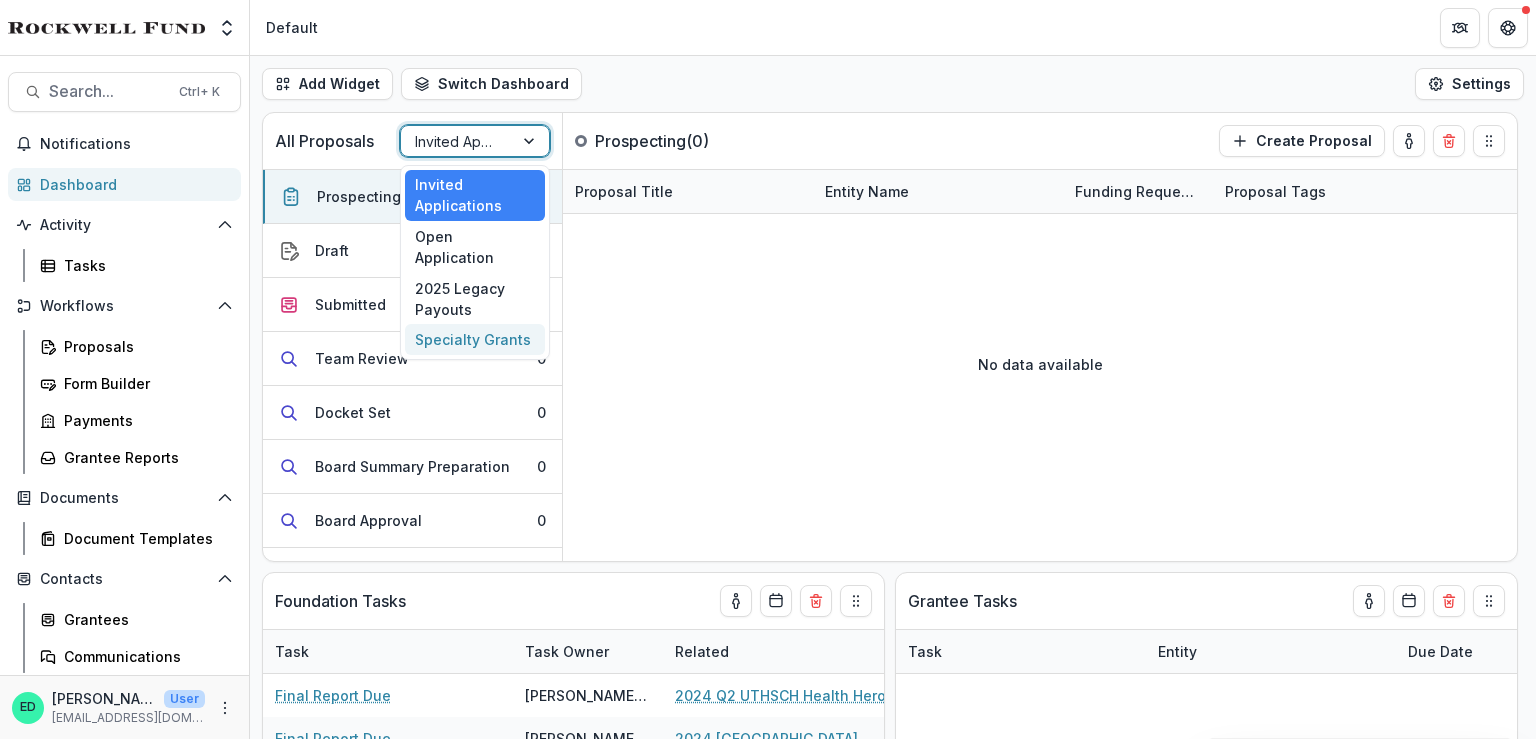 click on "Specialty Grants" at bounding box center (475, 339) 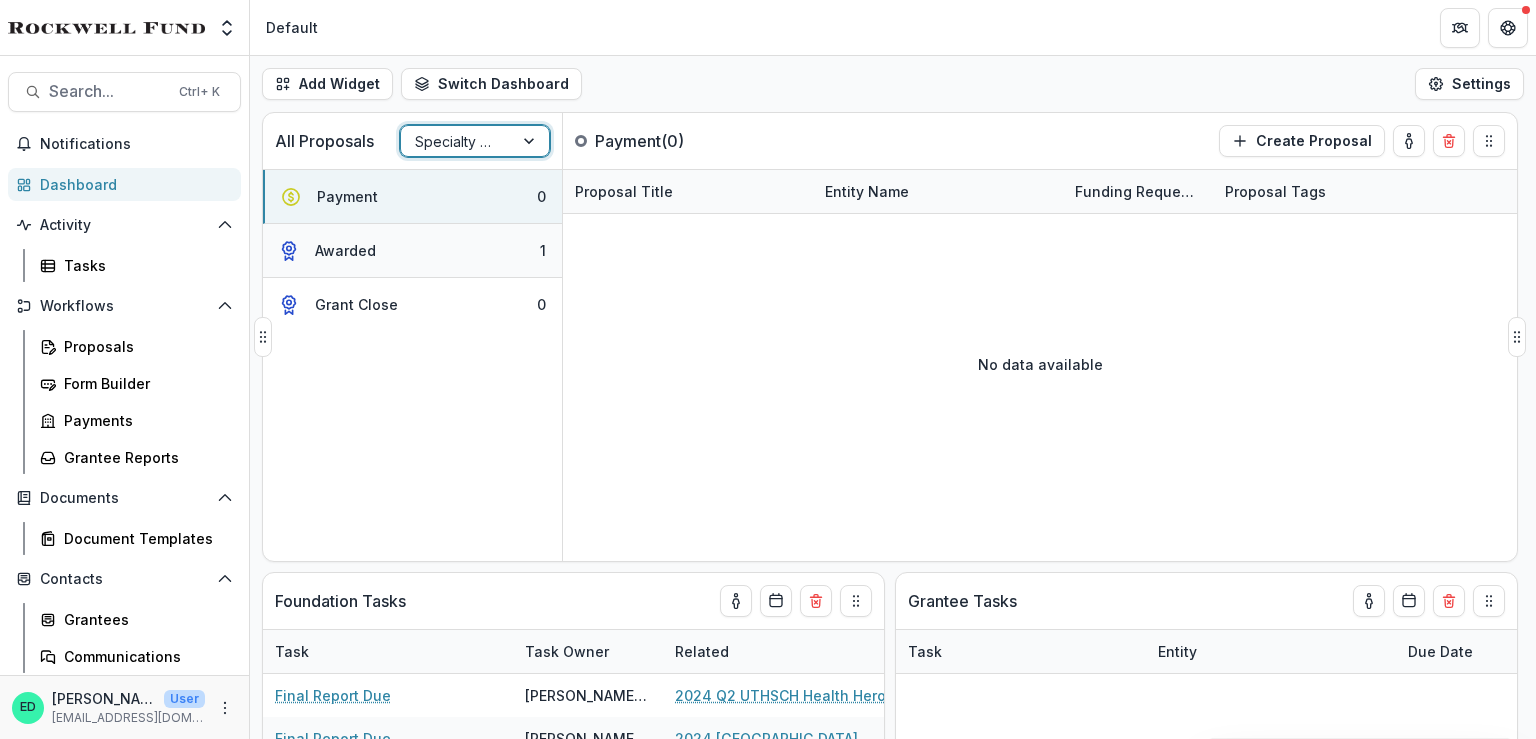 click on "Awarded 1" at bounding box center [412, 251] 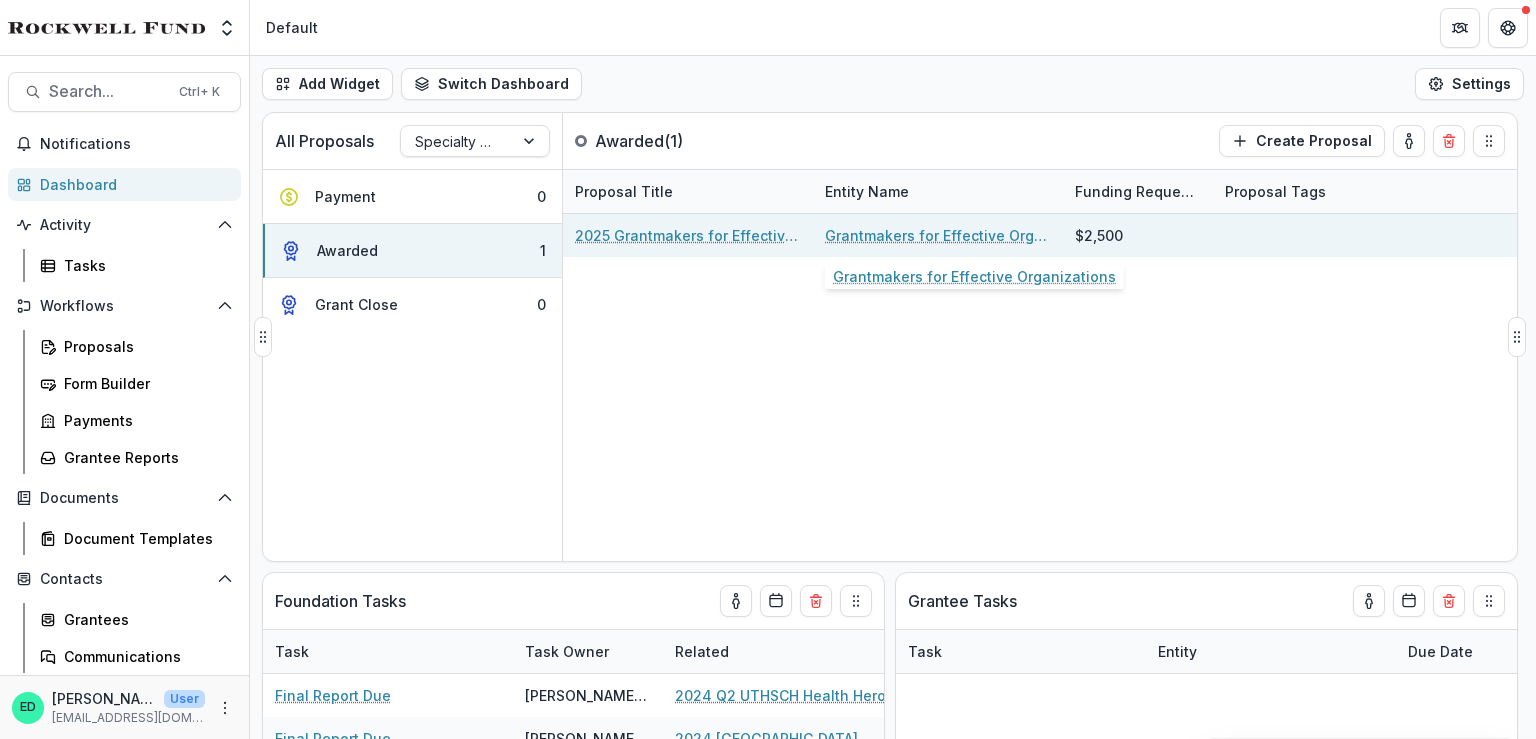 click on "Grantmakers for Effective Organizations" at bounding box center (938, 235) 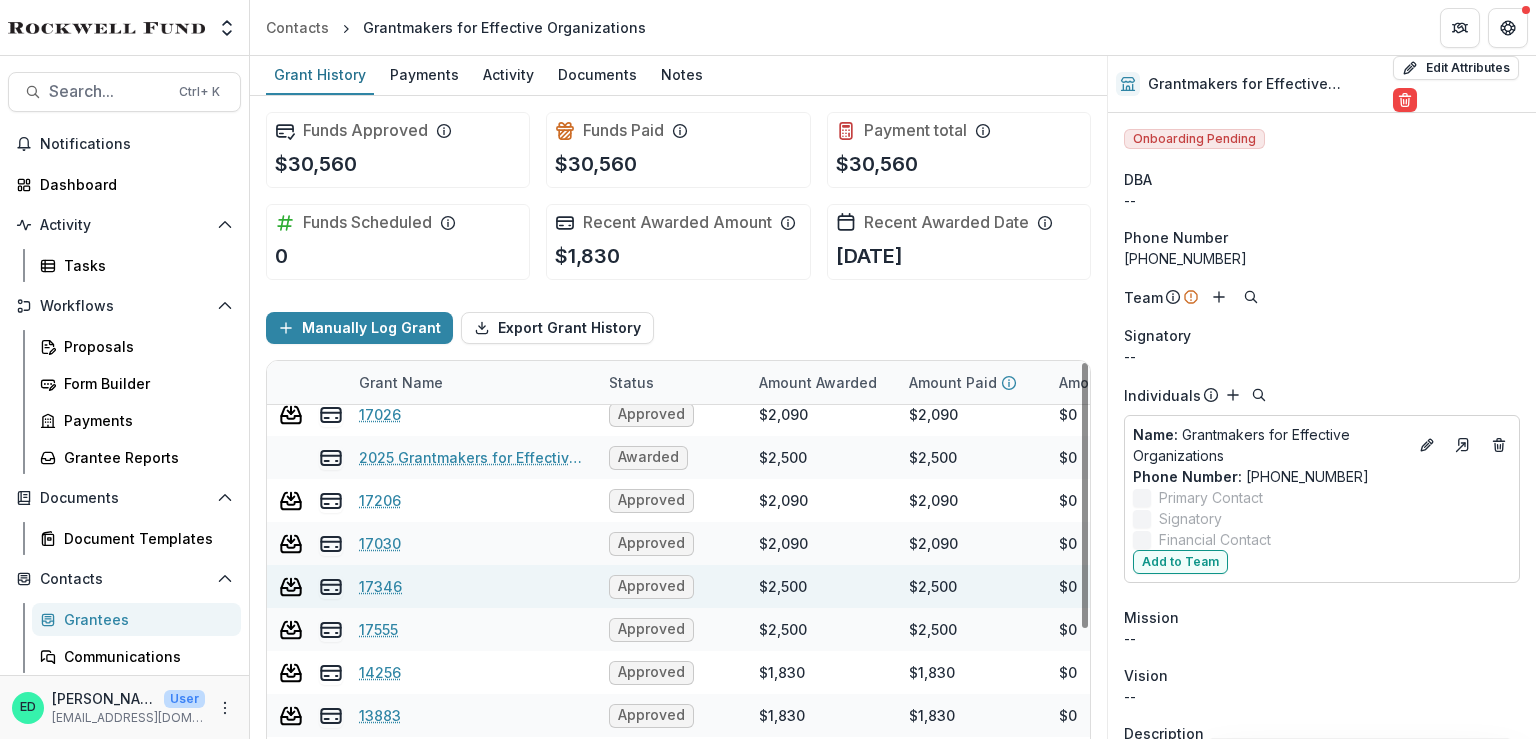 scroll, scrollTop: 0, scrollLeft: 0, axis: both 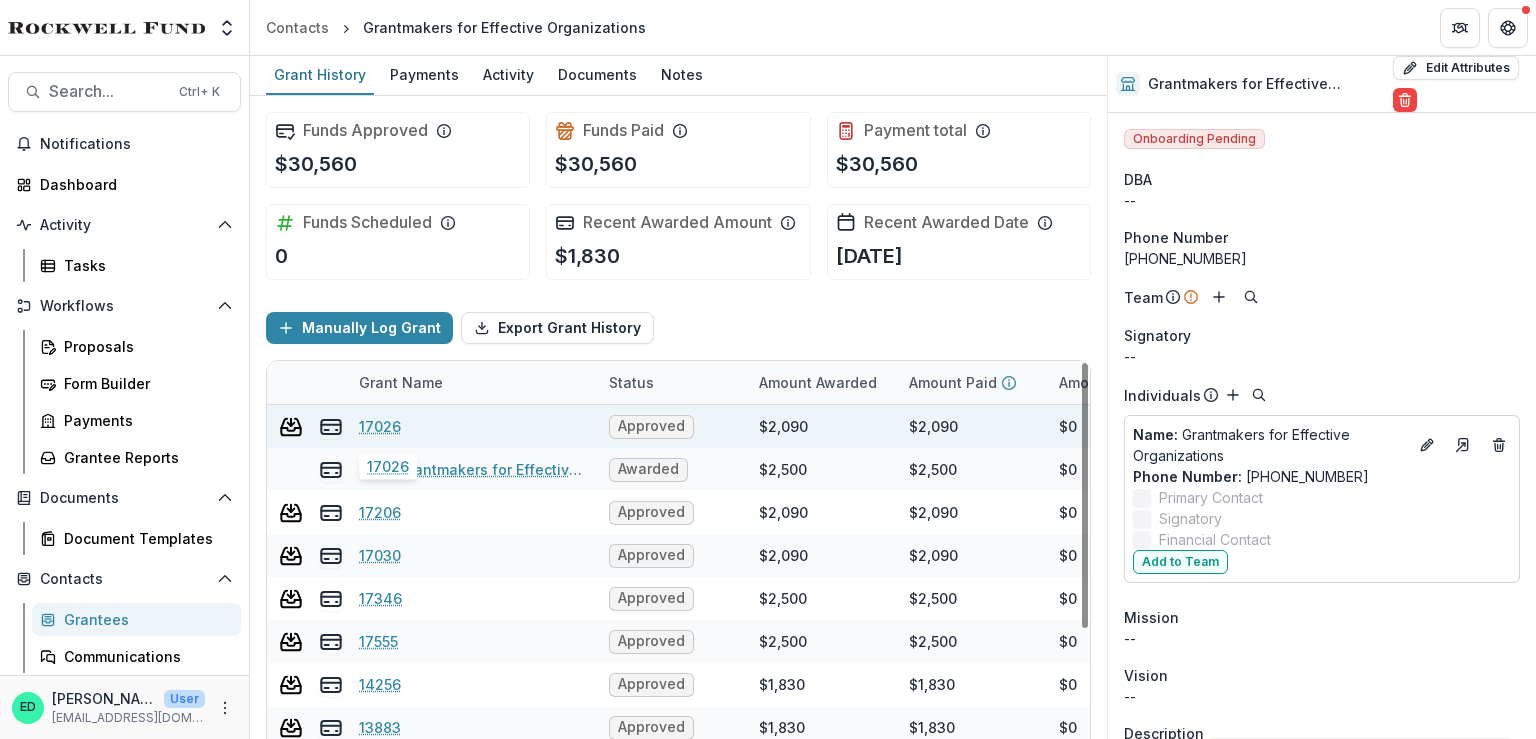 click on "17026" at bounding box center (380, 426) 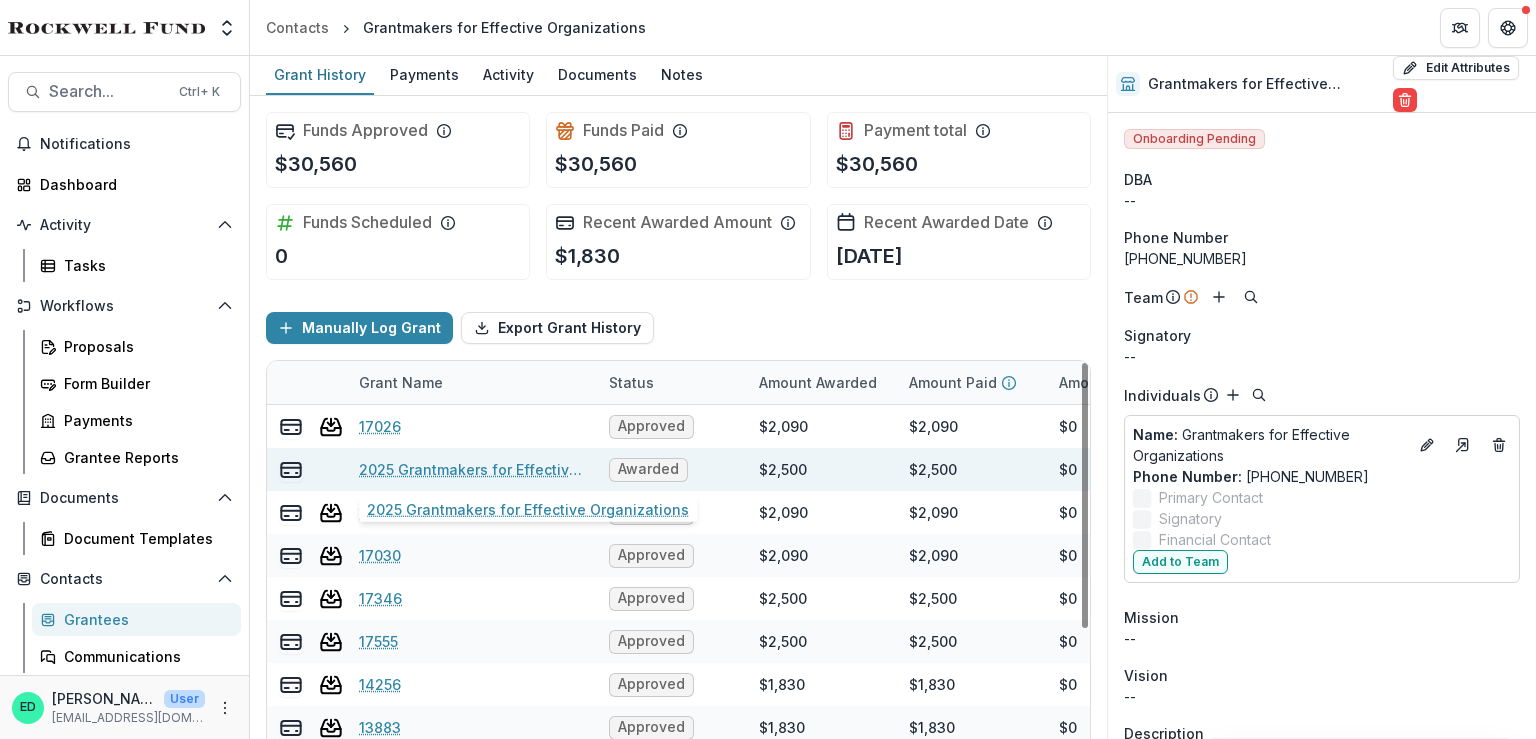 click on "2025 Grantmakers for Effective Organizations" at bounding box center (472, 469) 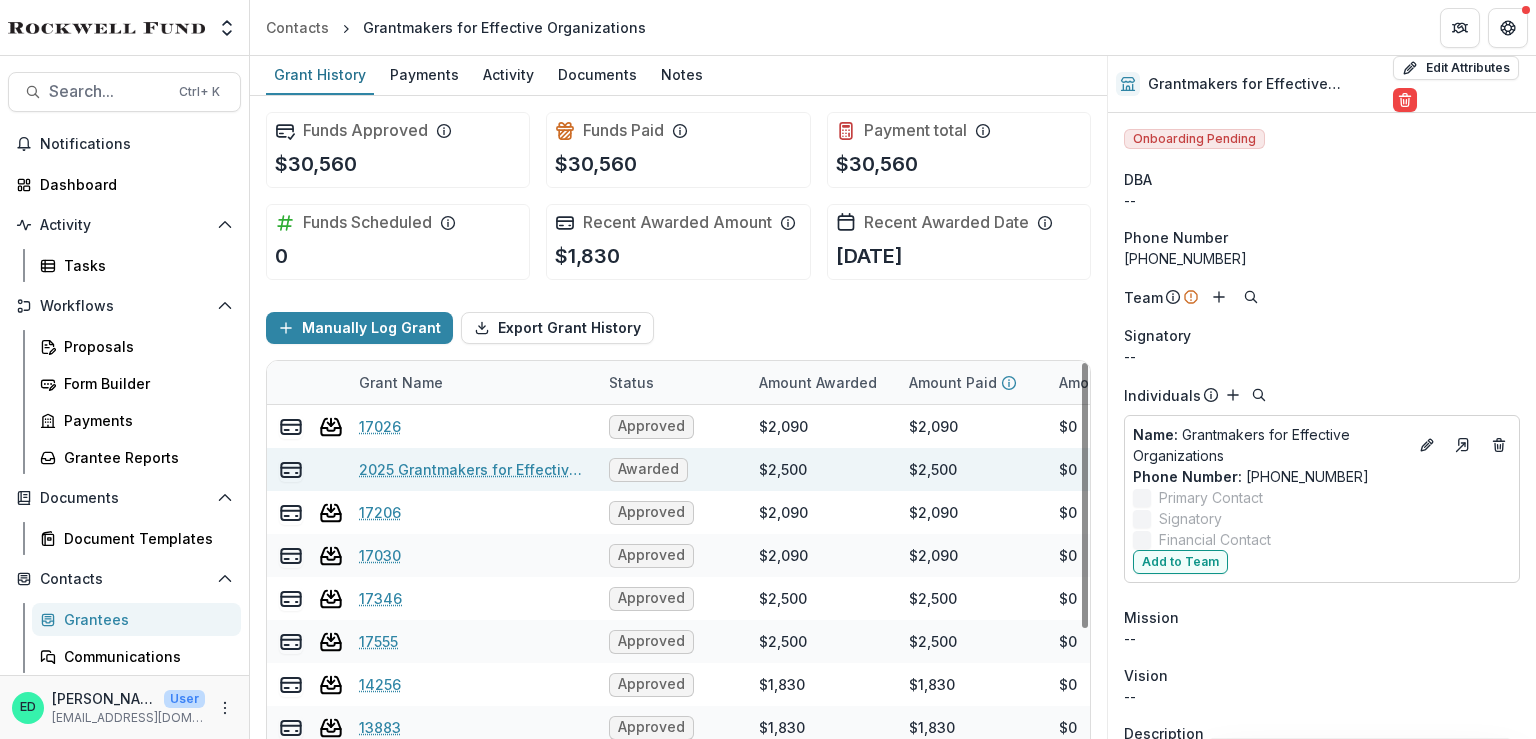 click on "2025 Grantmakers for Effective Organizations" at bounding box center (472, 469) 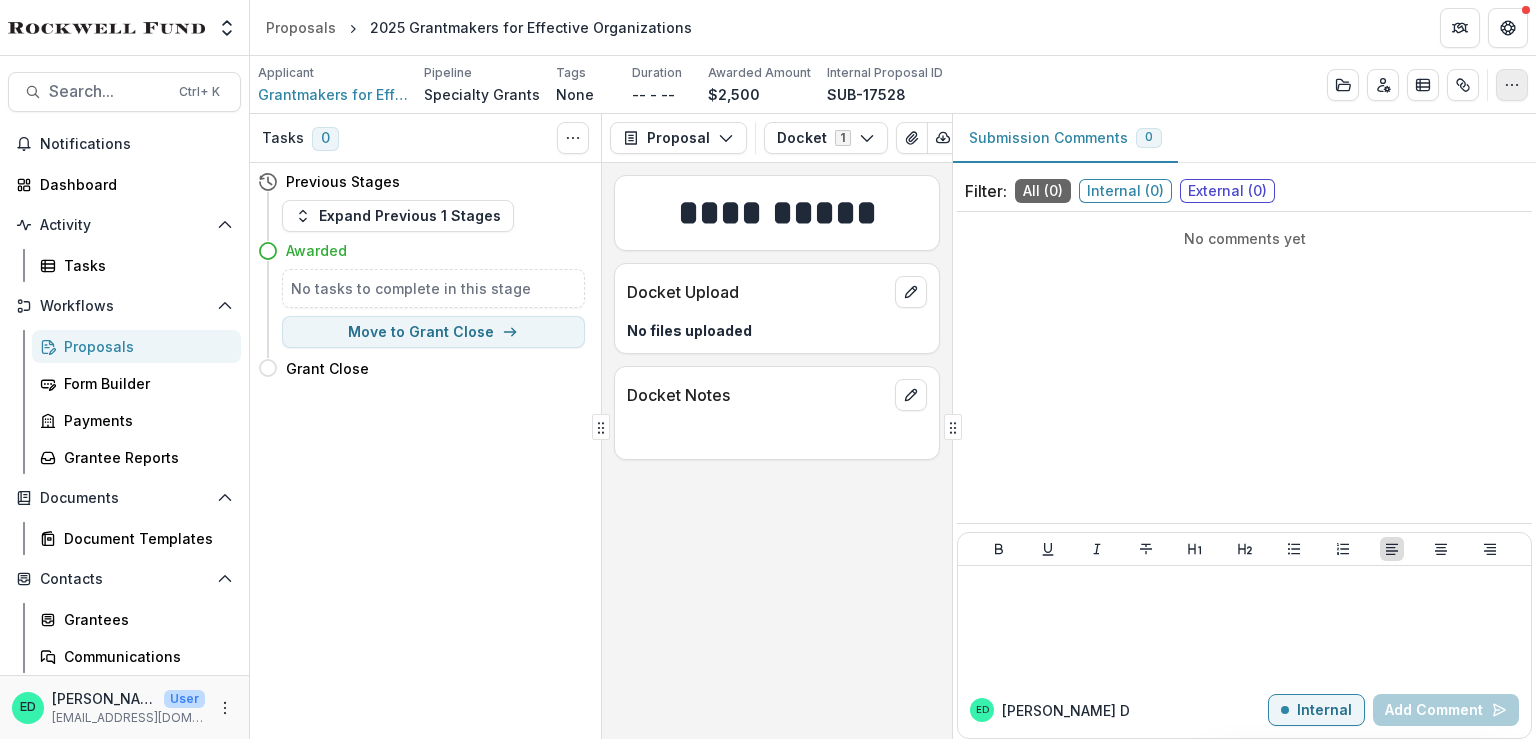 click 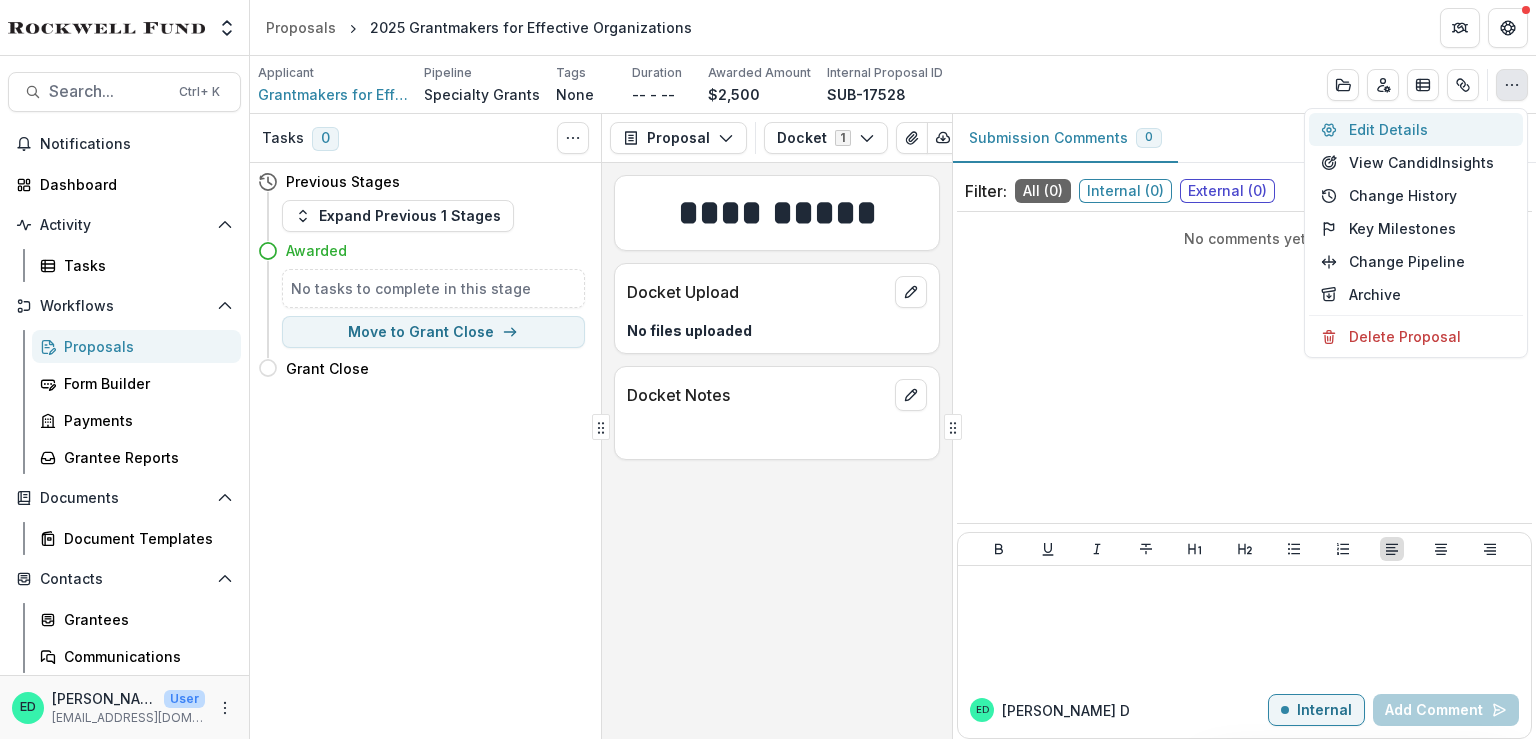 click on "Edit Details" at bounding box center (1416, 129) 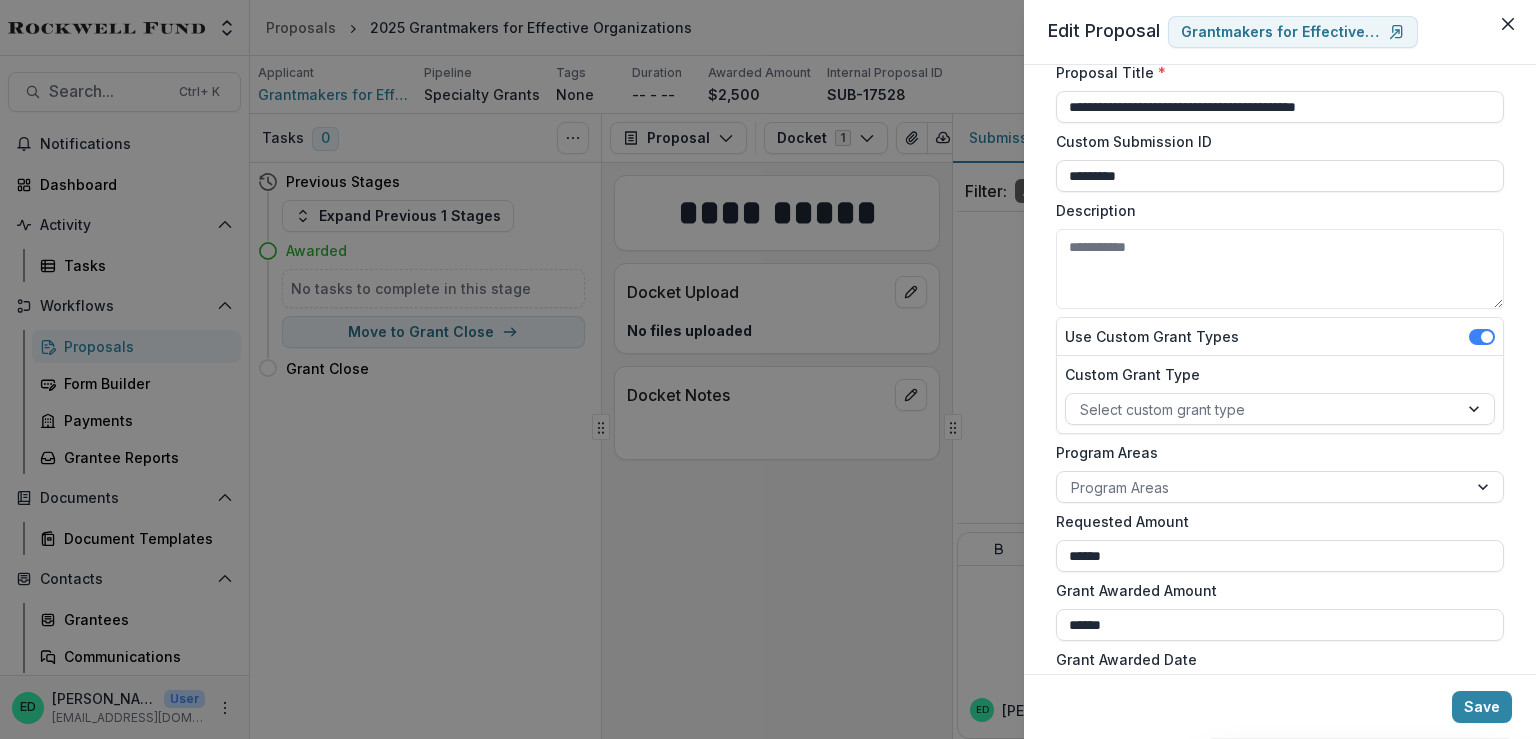 scroll, scrollTop: 0, scrollLeft: 0, axis: both 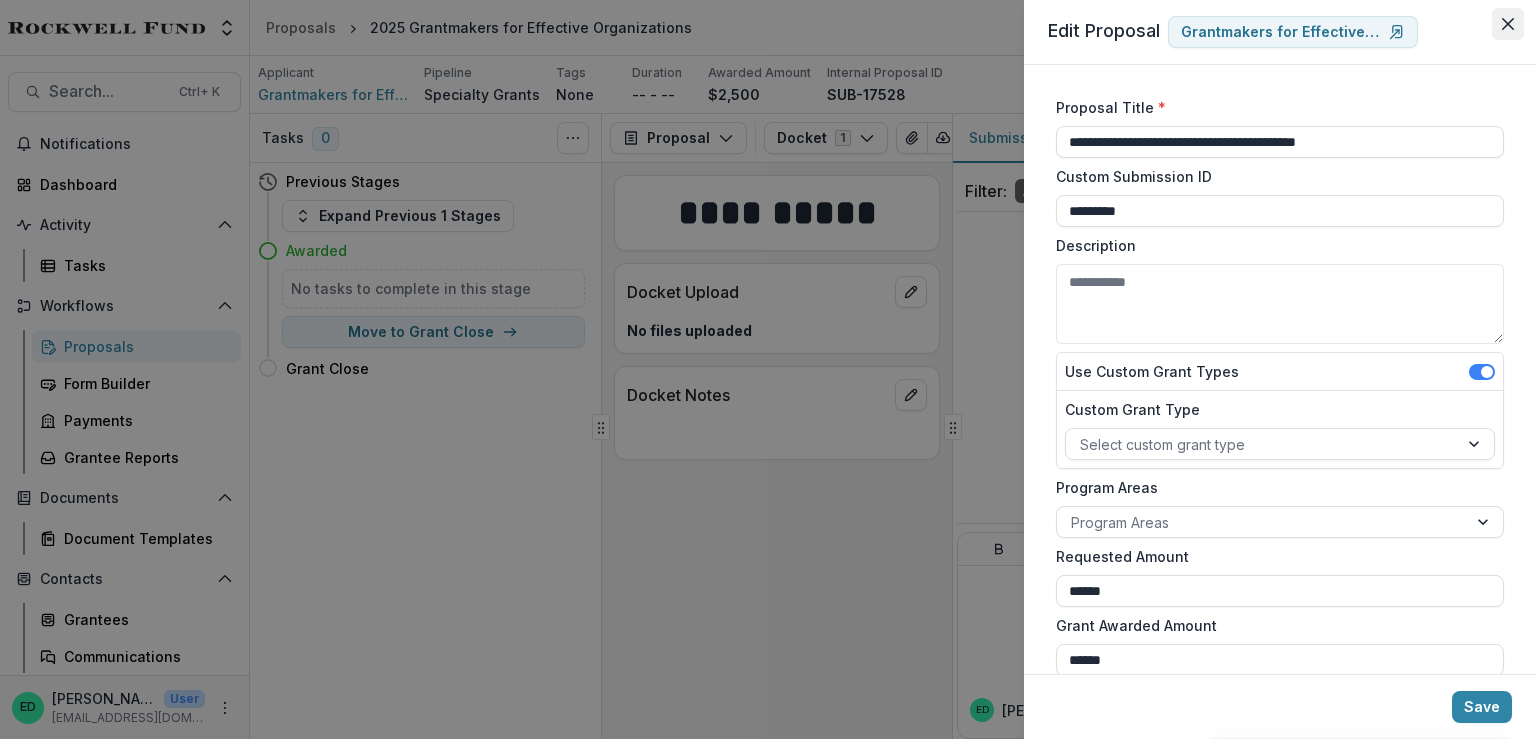 click at bounding box center [1508, 24] 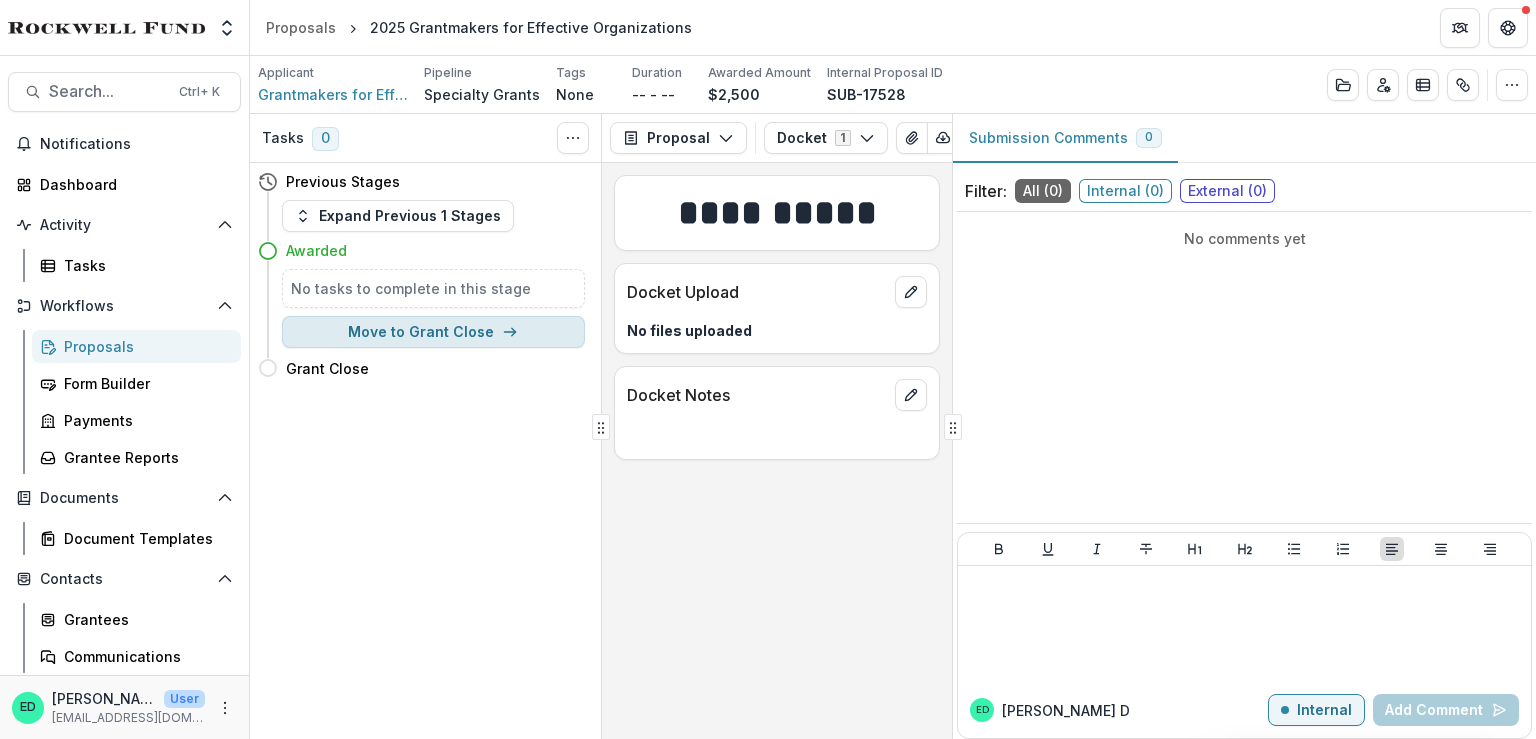 click on "Move to Grant Close" at bounding box center (433, 332) 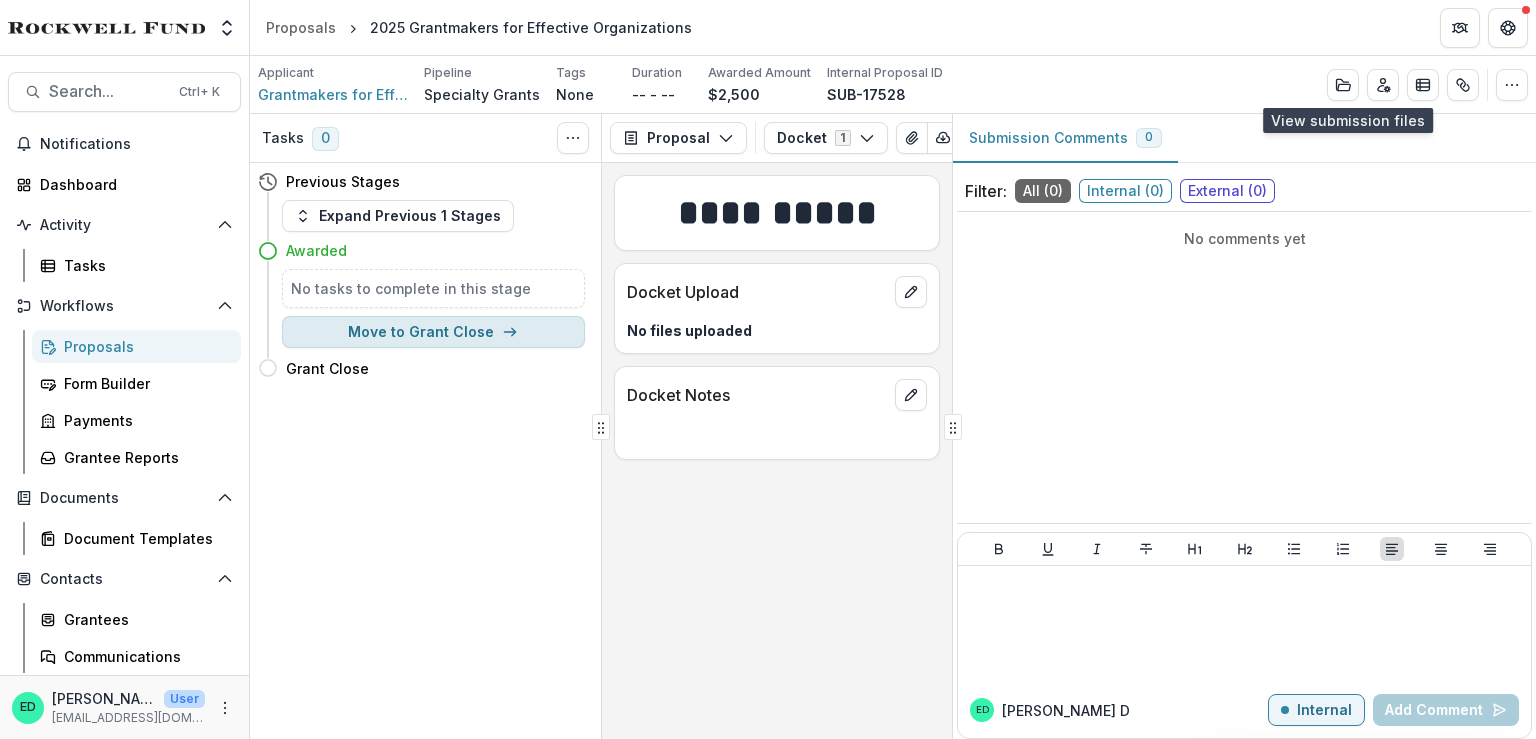 select on "*******" 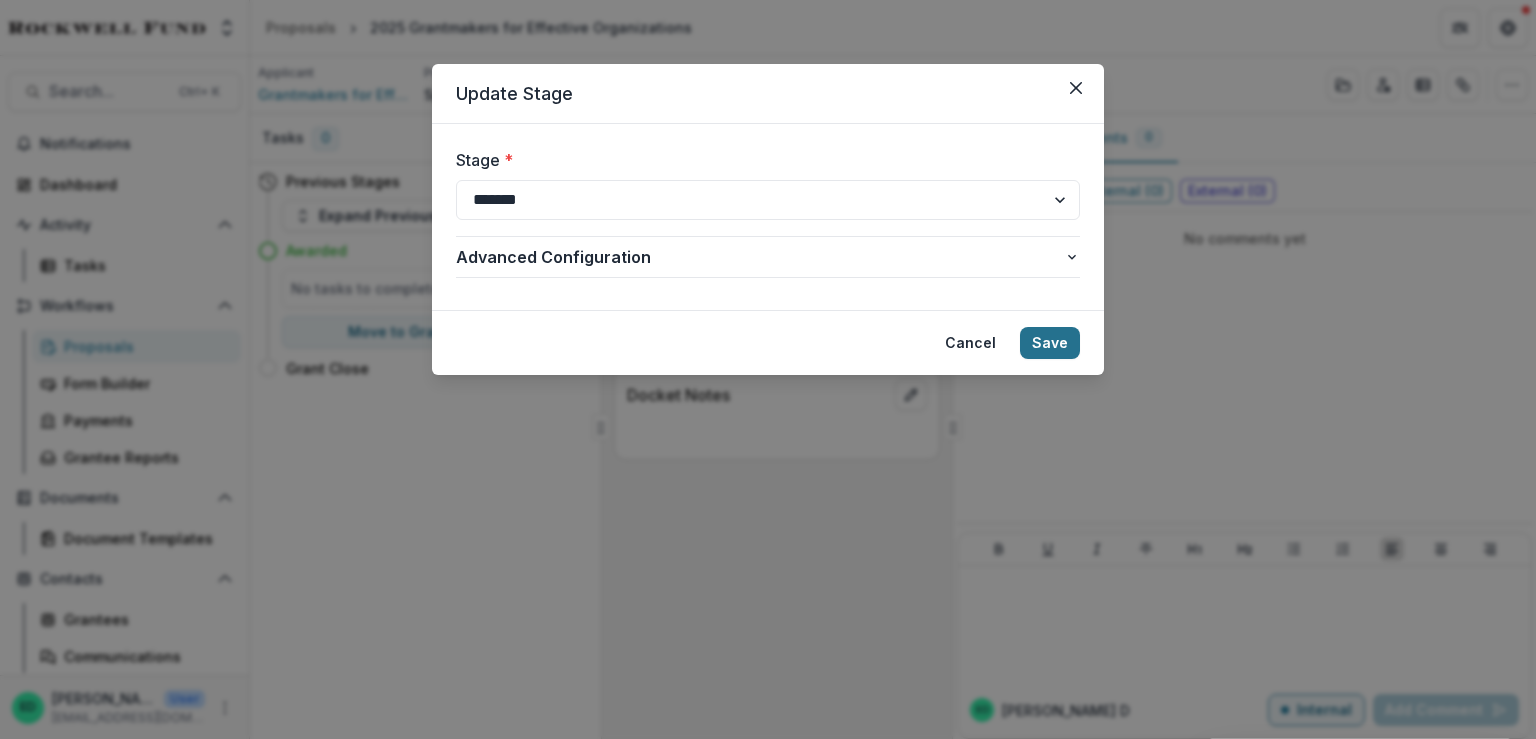click on "Save" at bounding box center [1050, 343] 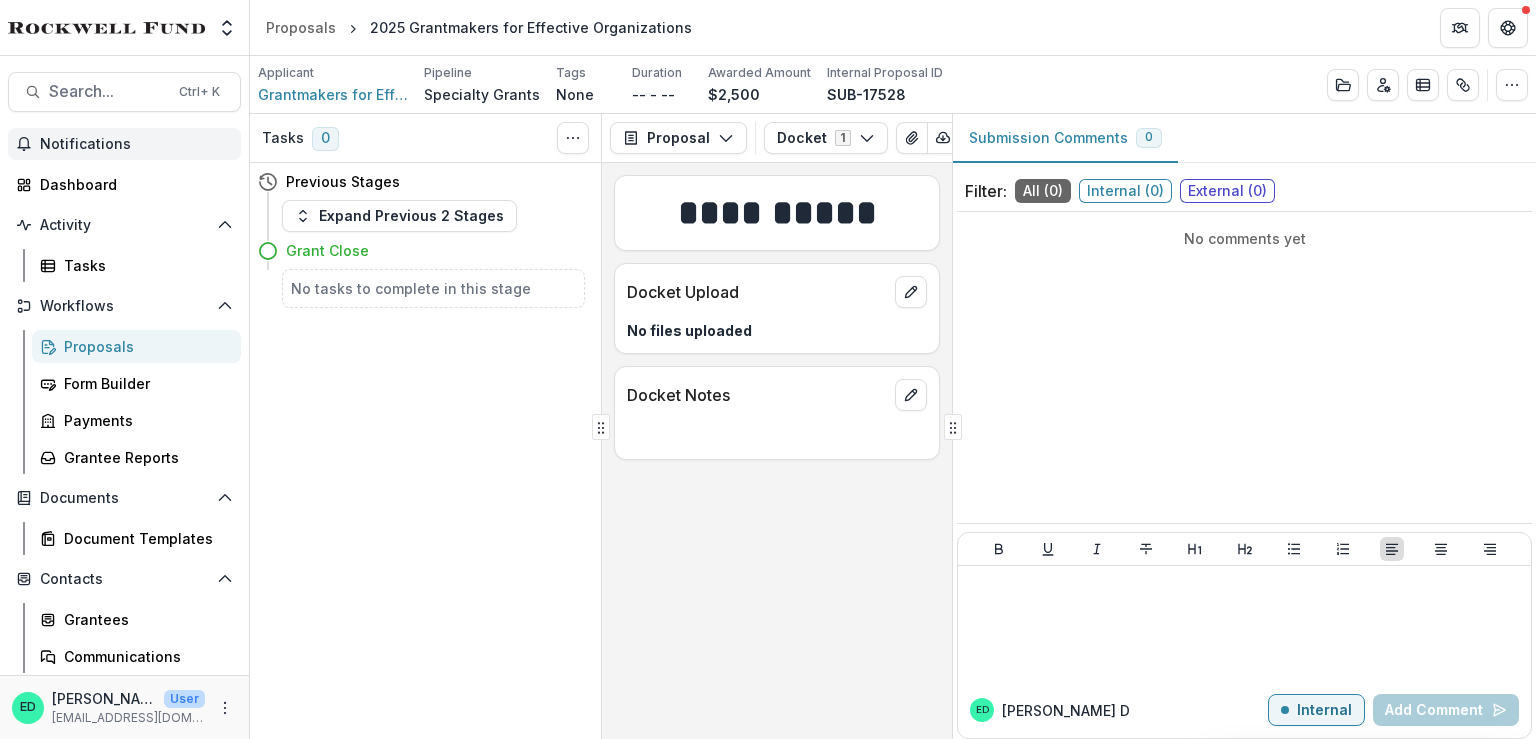 click on "Notifications" at bounding box center (124, 144) 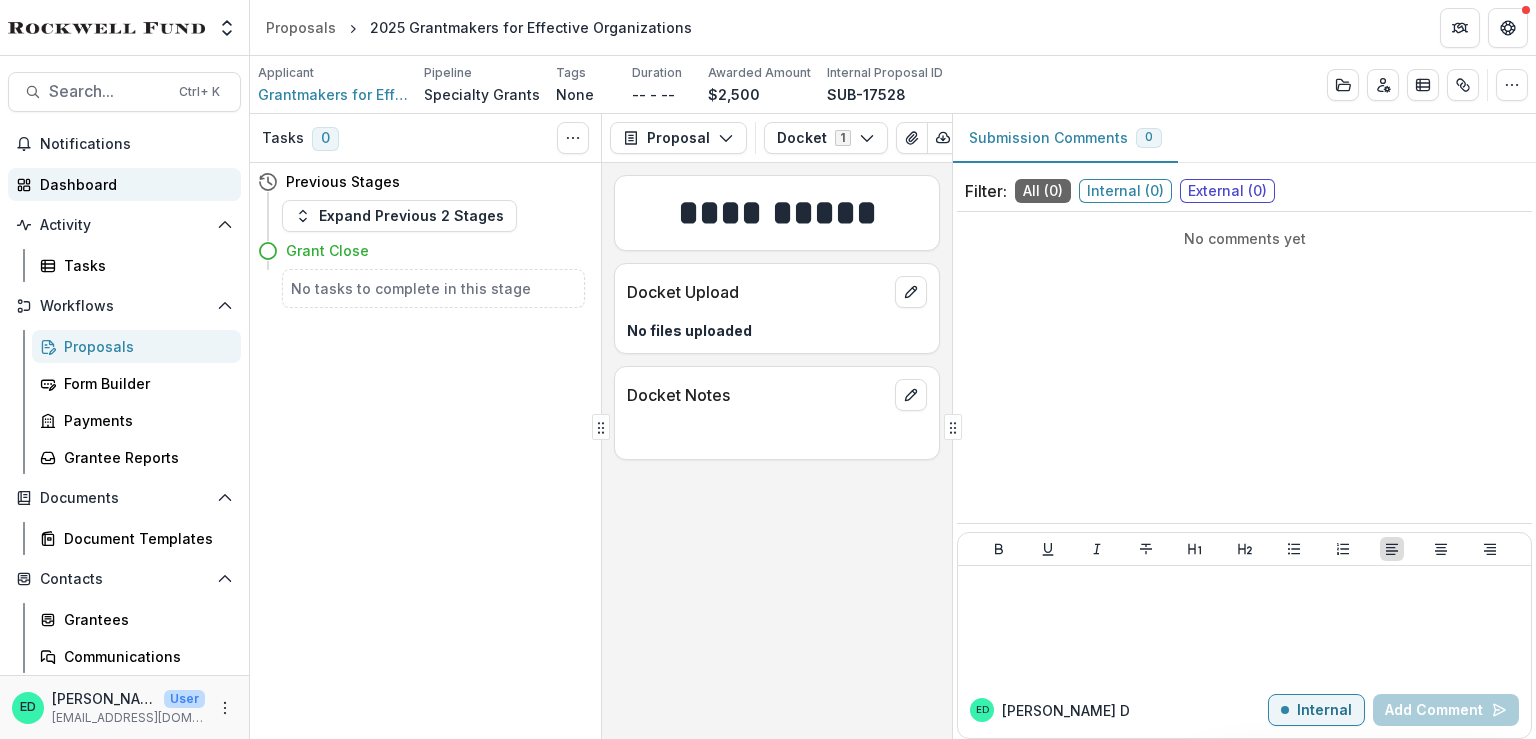 click on "Dashboard" at bounding box center [132, 184] 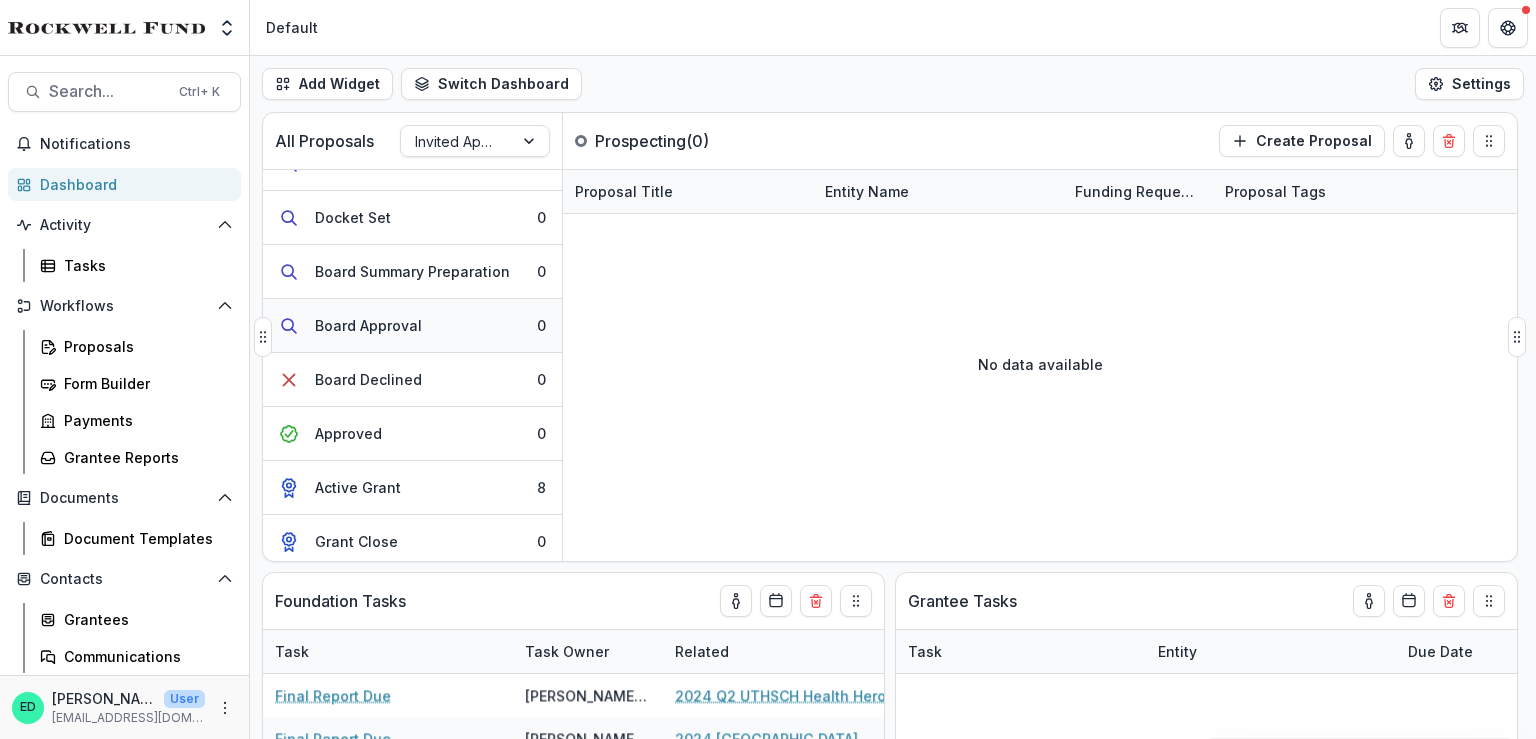 scroll, scrollTop: 252, scrollLeft: 0, axis: vertical 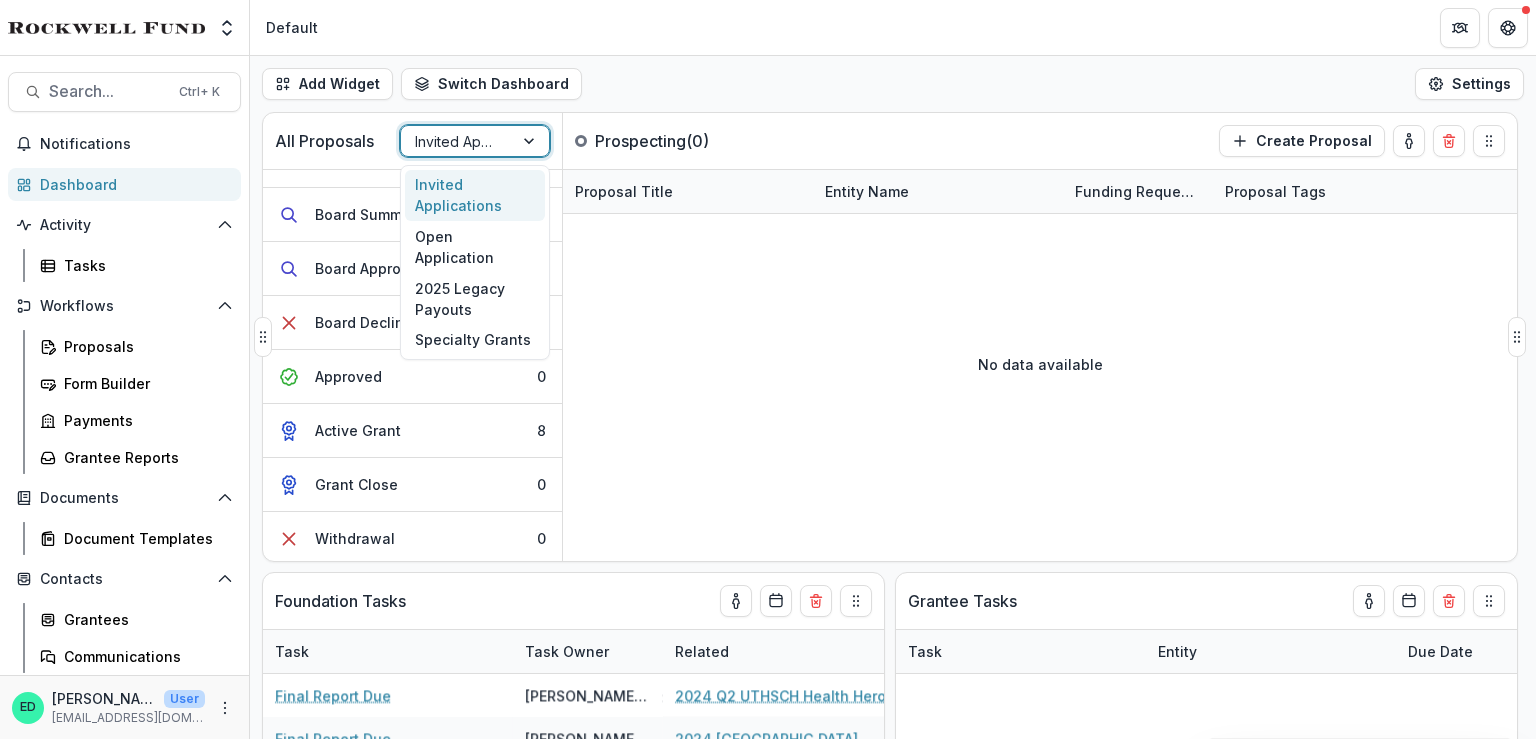 click at bounding box center [457, 141] 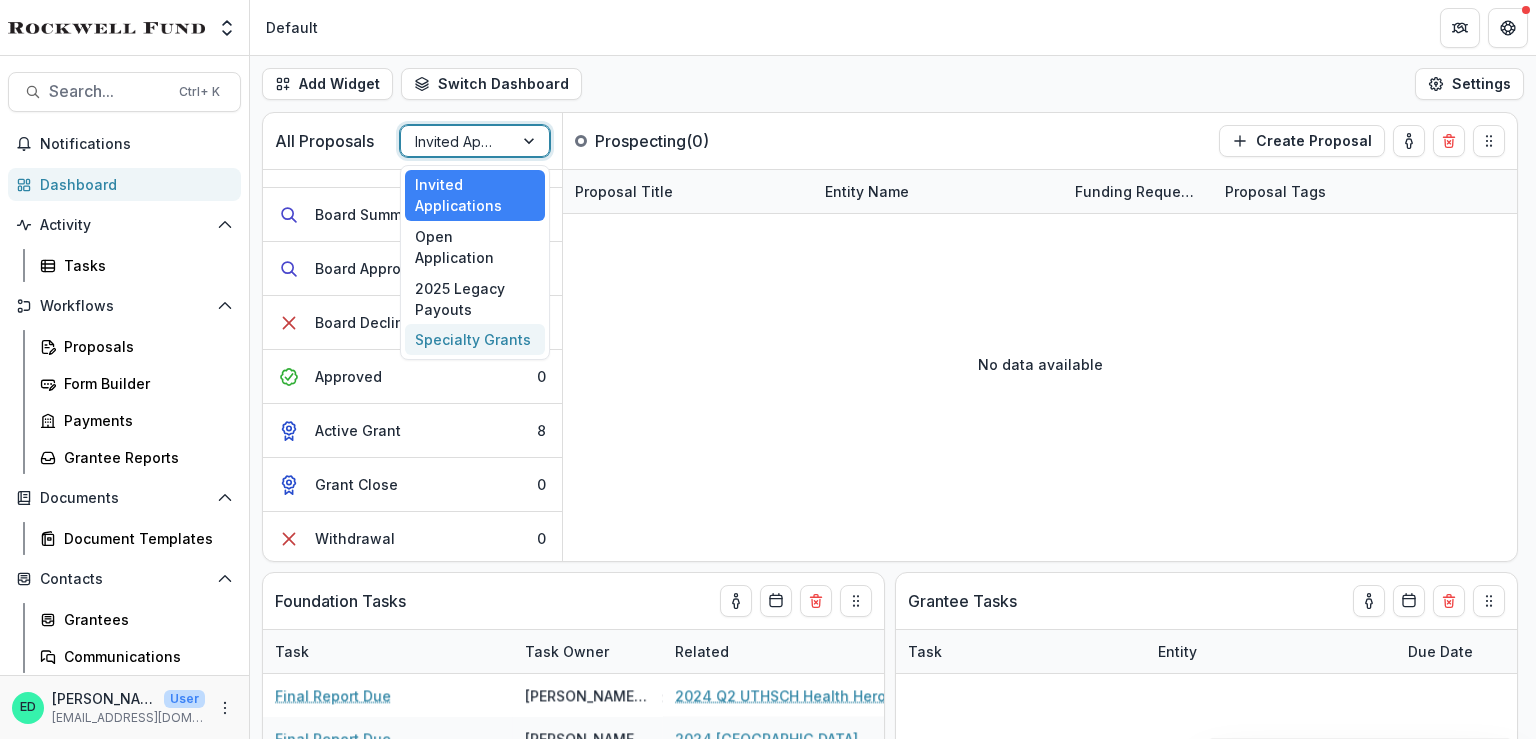 click on "Specialty Grants" at bounding box center [475, 339] 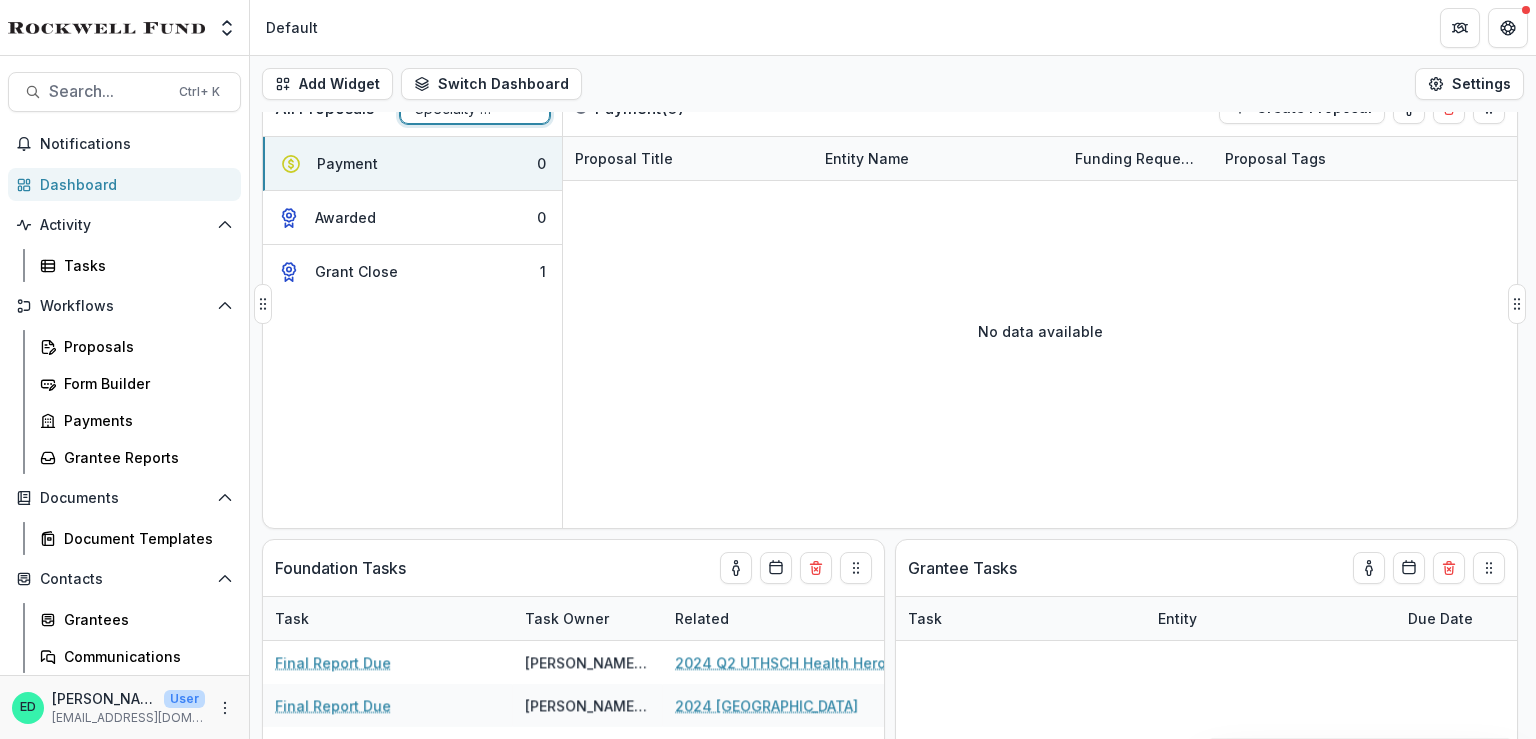 scroll, scrollTop: 0, scrollLeft: 0, axis: both 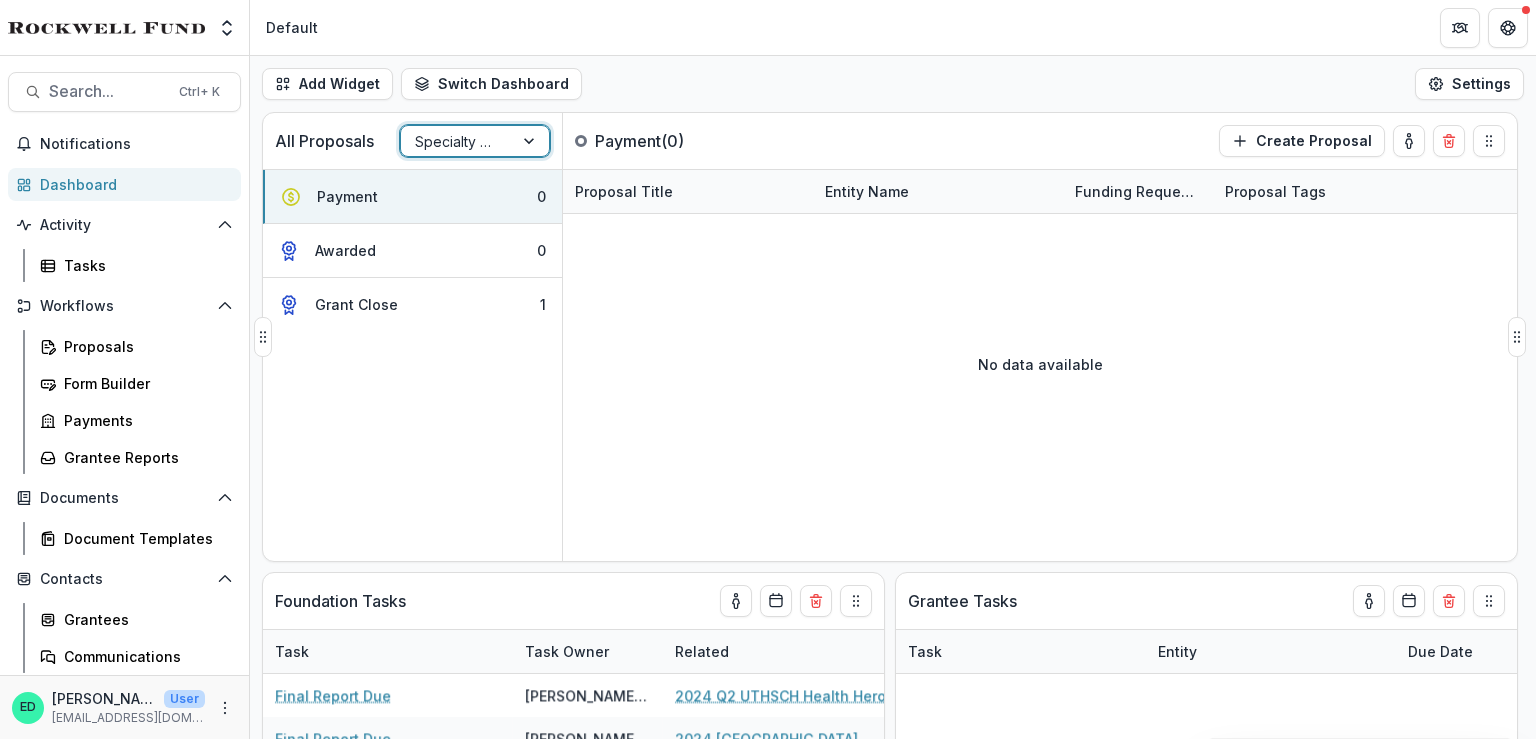 click on "Specialty Grants" at bounding box center [457, 141] 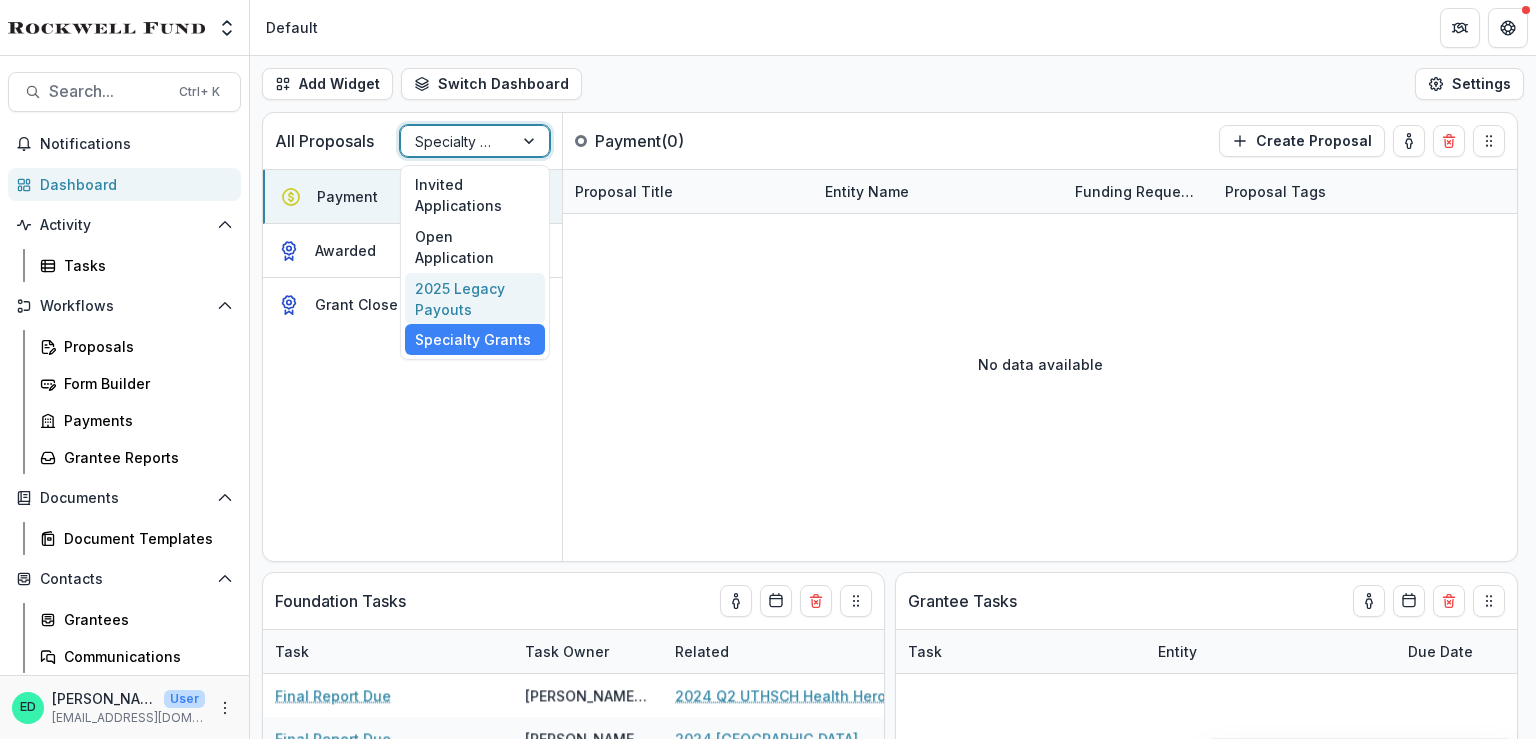 click on "2025 Legacy Payouts" at bounding box center (475, 299) 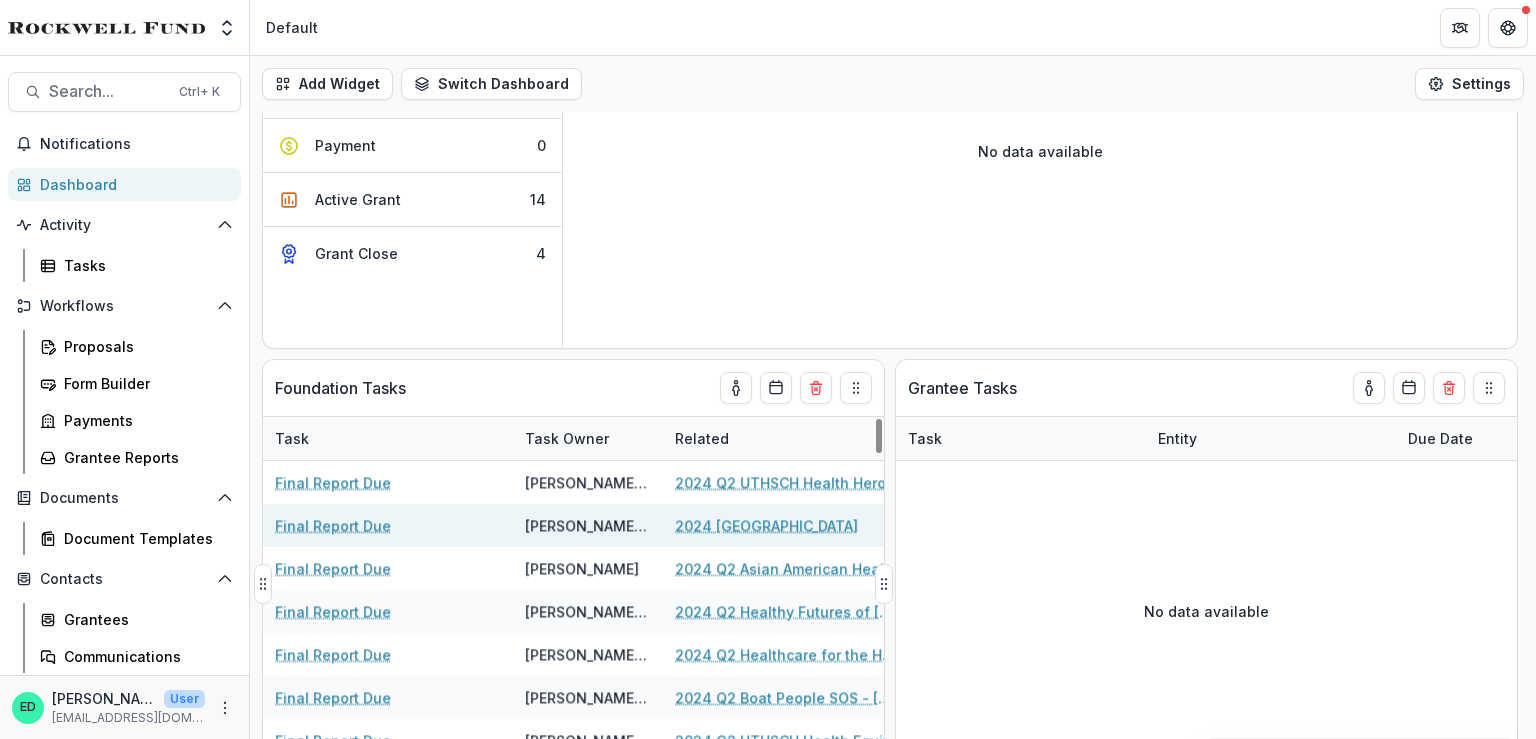 scroll, scrollTop: 100, scrollLeft: 0, axis: vertical 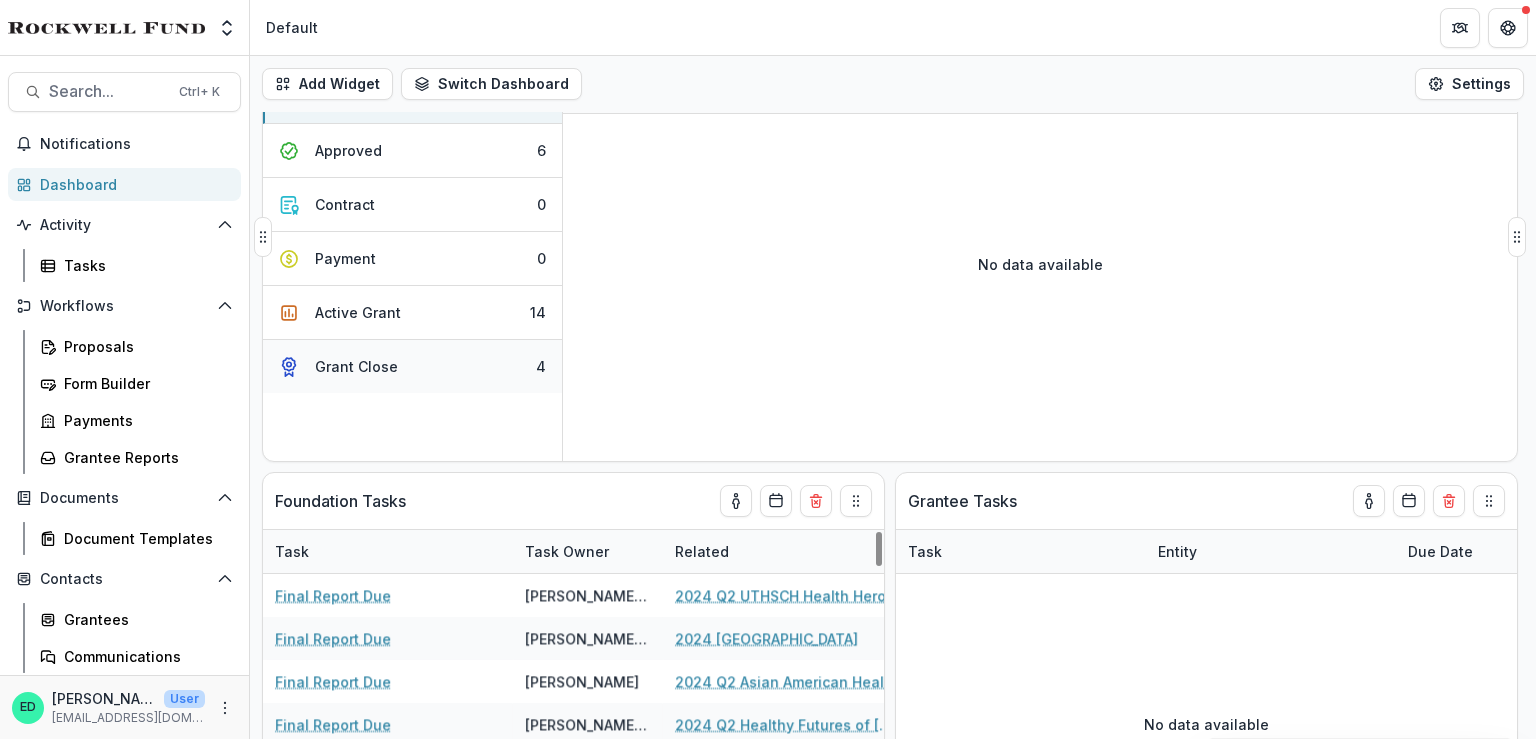 click on "Grant Close 4" at bounding box center (412, 366) 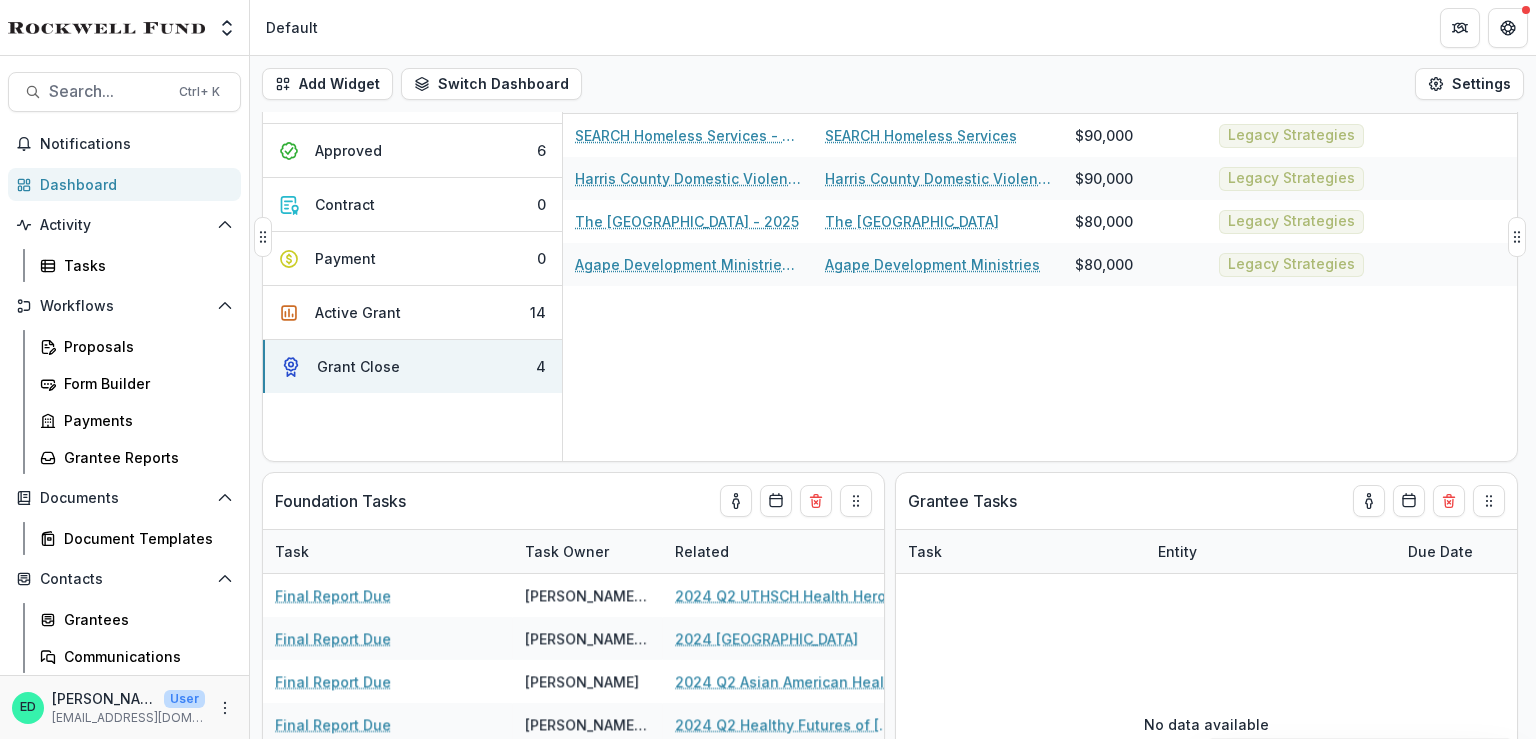 scroll, scrollTop: 0, scrollLeft: 0, axis: both 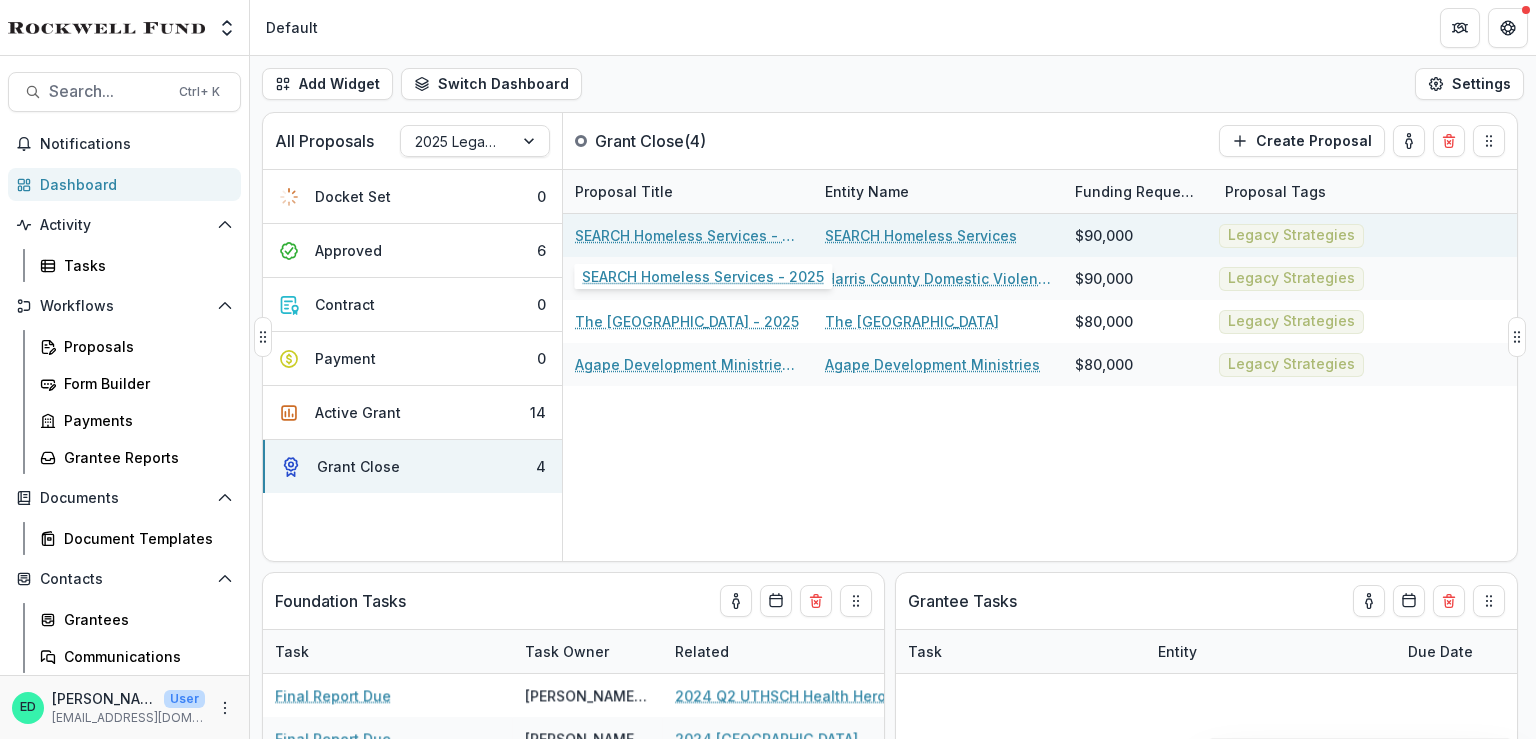 click on "SEARCH Homeless Services - 2025" at bounding box center [688, 235] 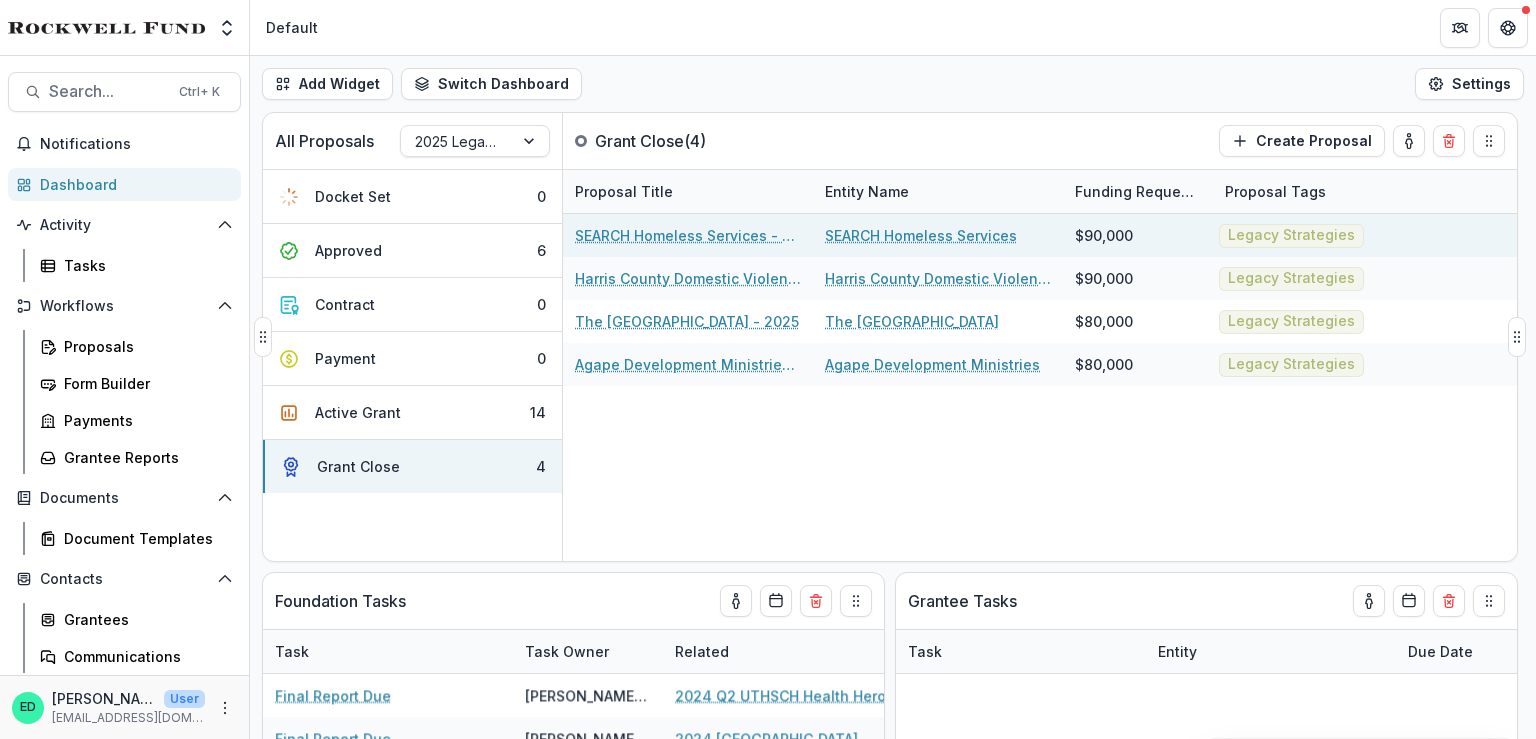 click on "SEARCH Homeless Services - 2025" at bounding box center [688, 235] 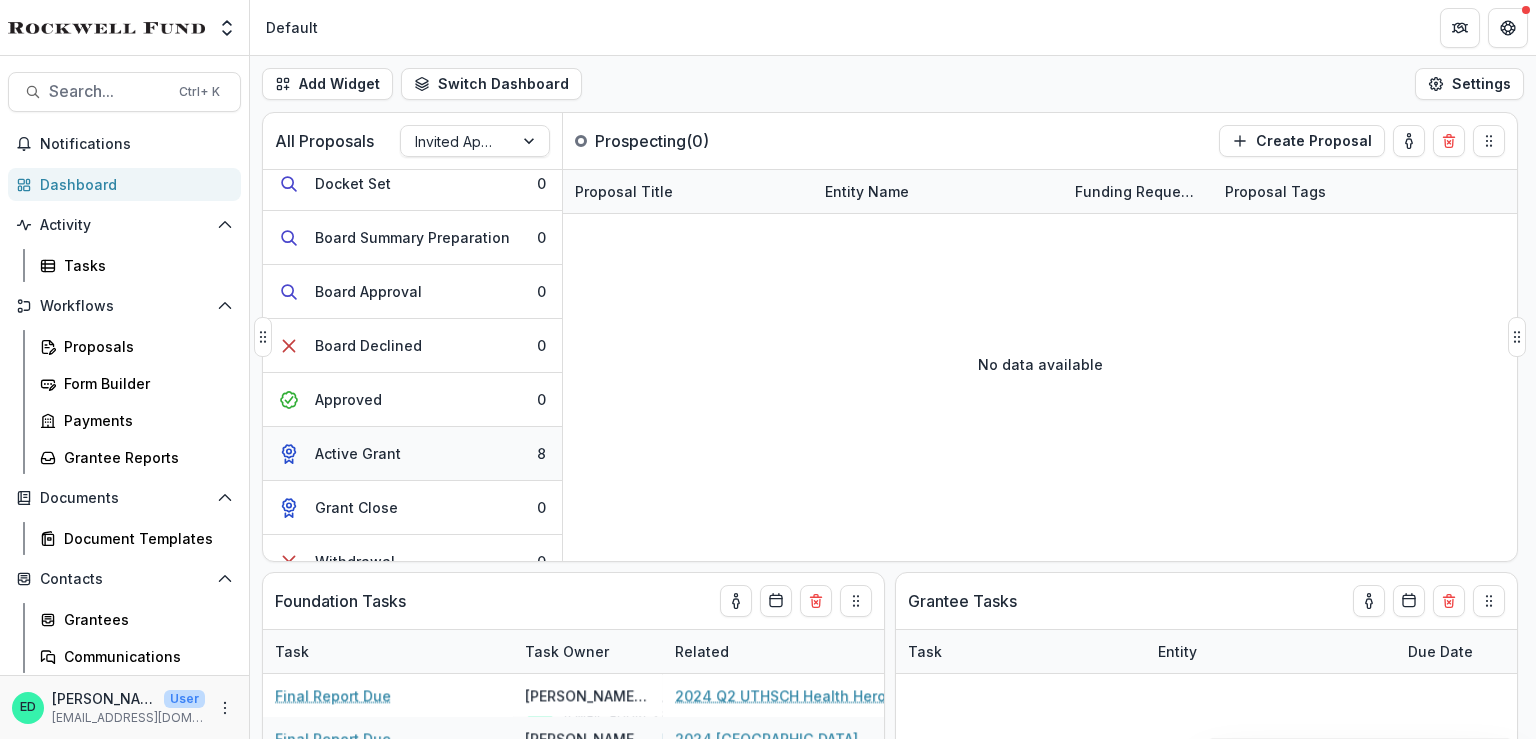 scroll, scrollTop: 252, scrollLeft: 0, axis: vertical 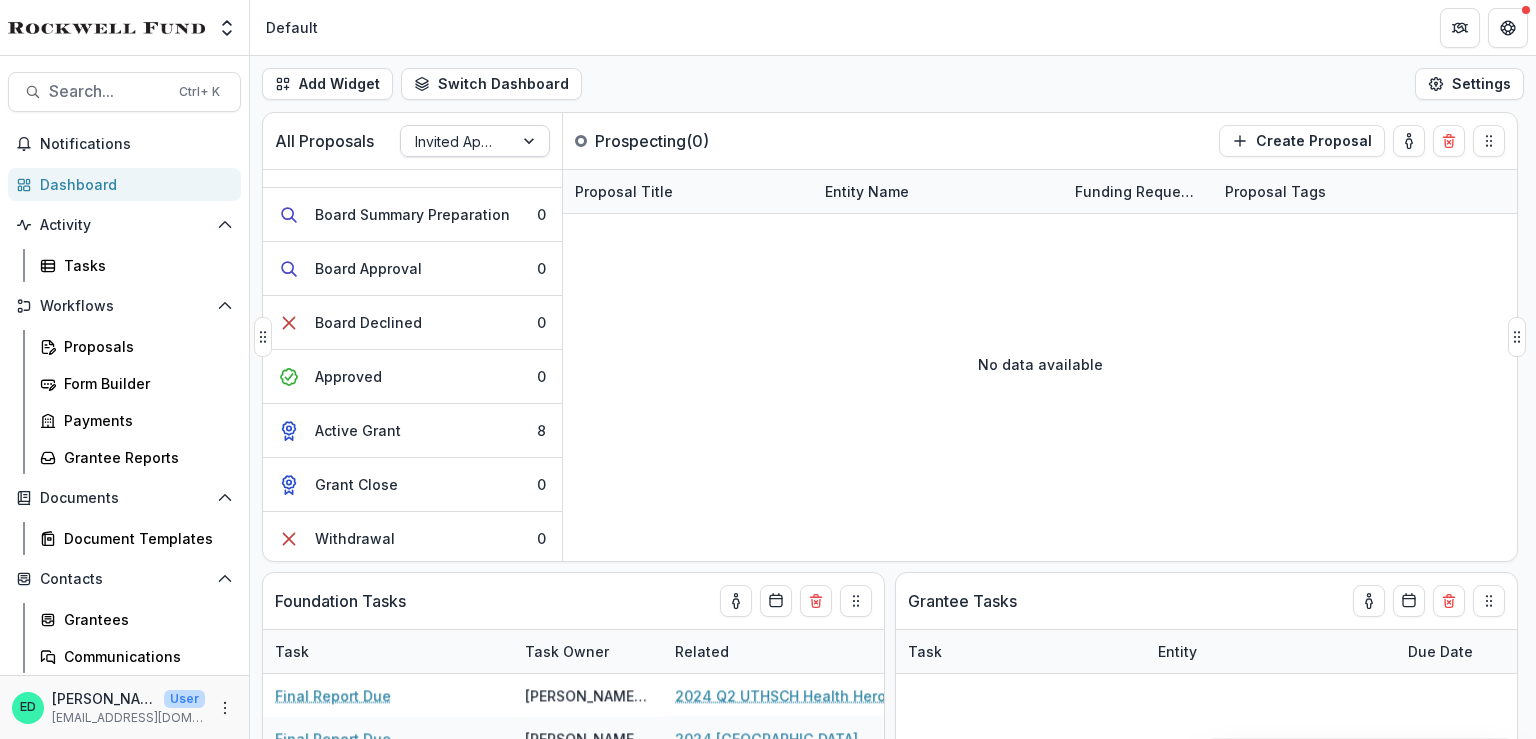 click at bounding box center [457, 141] 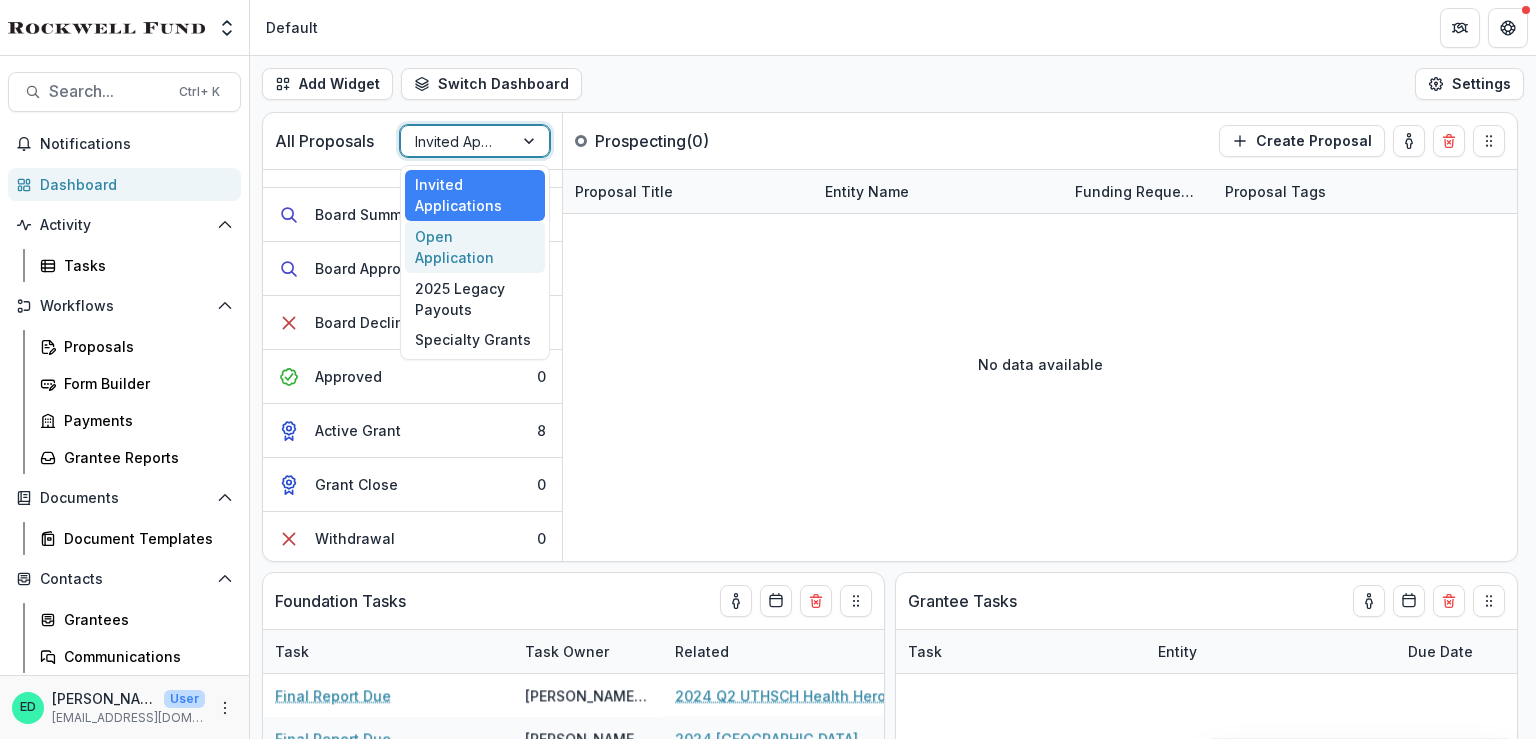 click on "Open Application" at bounding box center (475, 247) 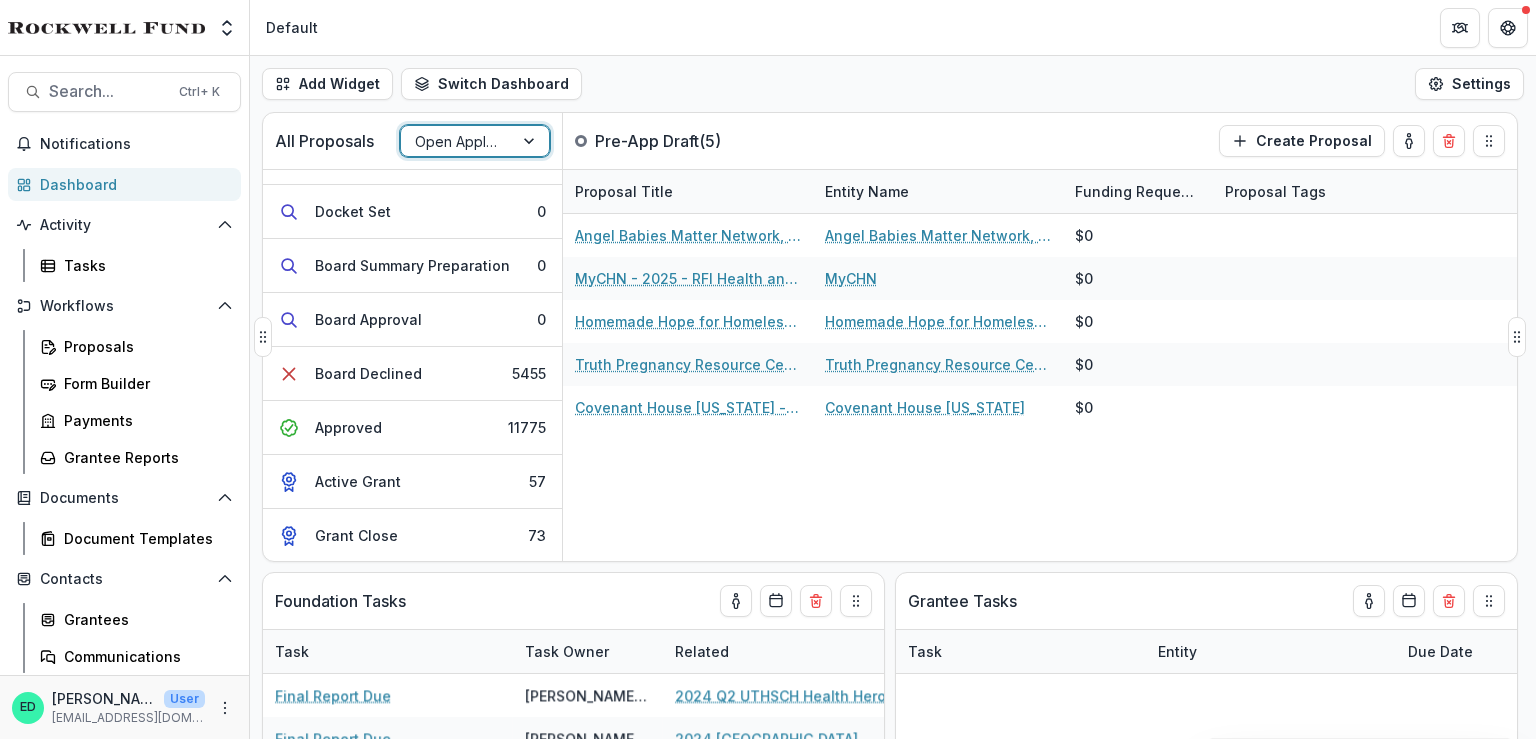 scroll, scrollTop: 300, scrollLeft: 0, axis: vertical 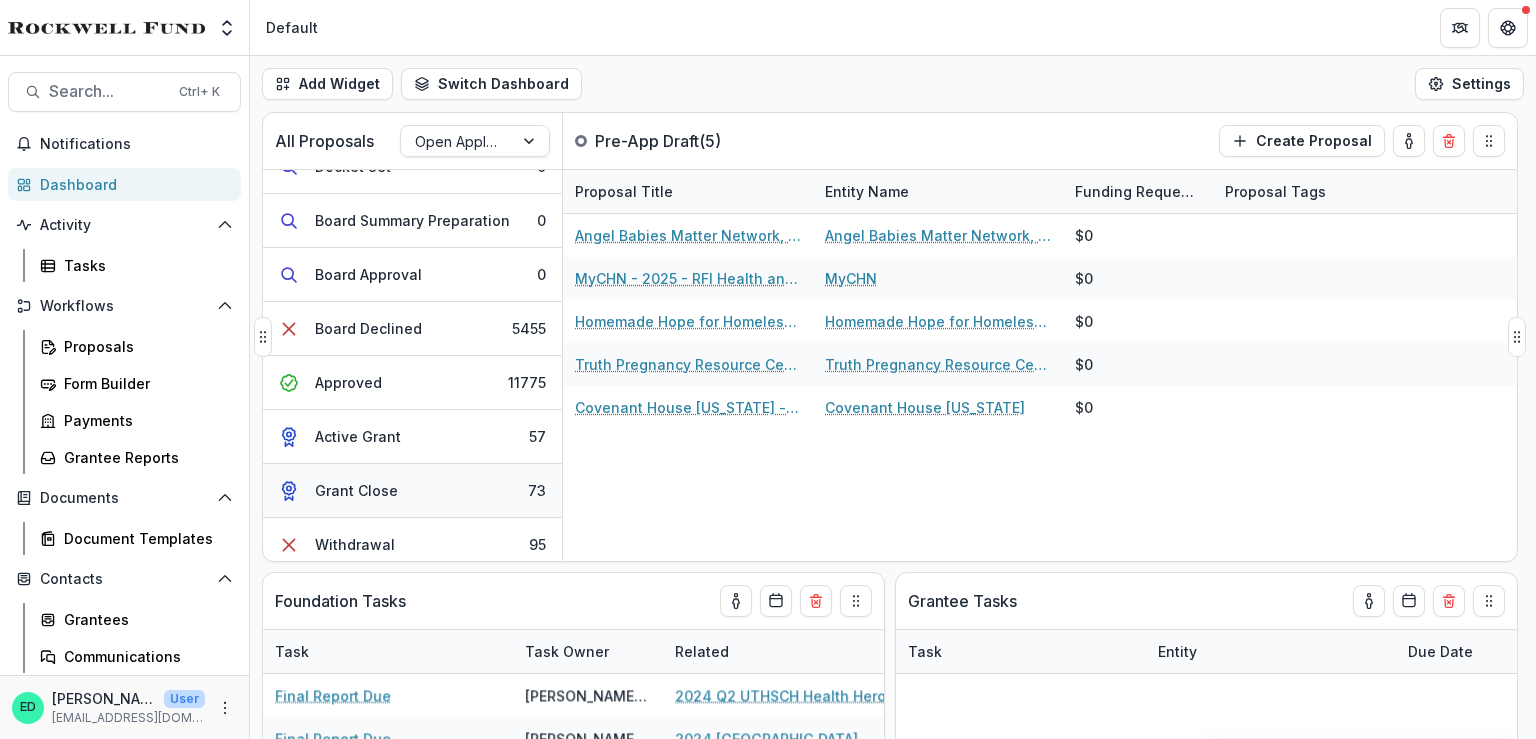 click on "Grant Close 73" at bounding box center (412, 491) 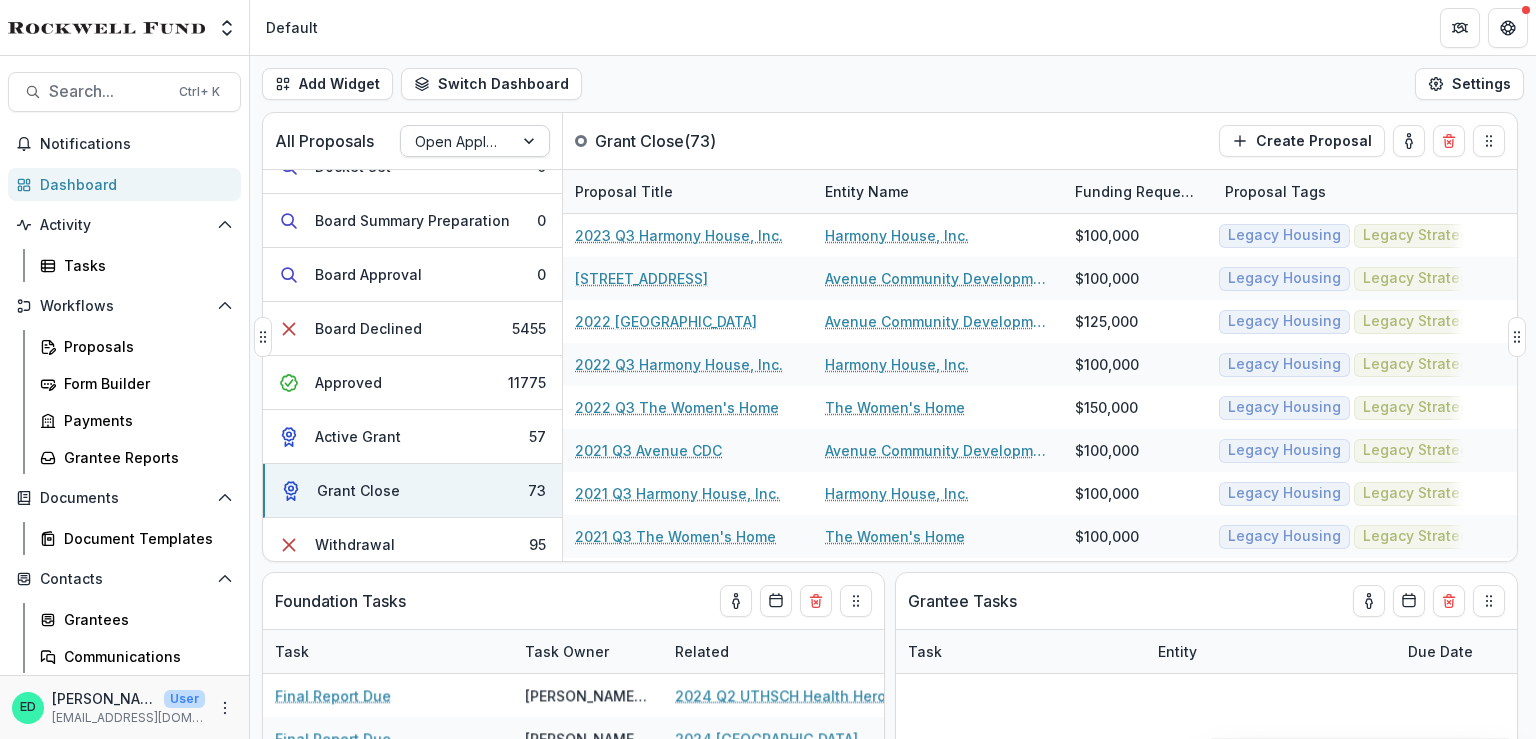 click at bounding box center (457, 141) 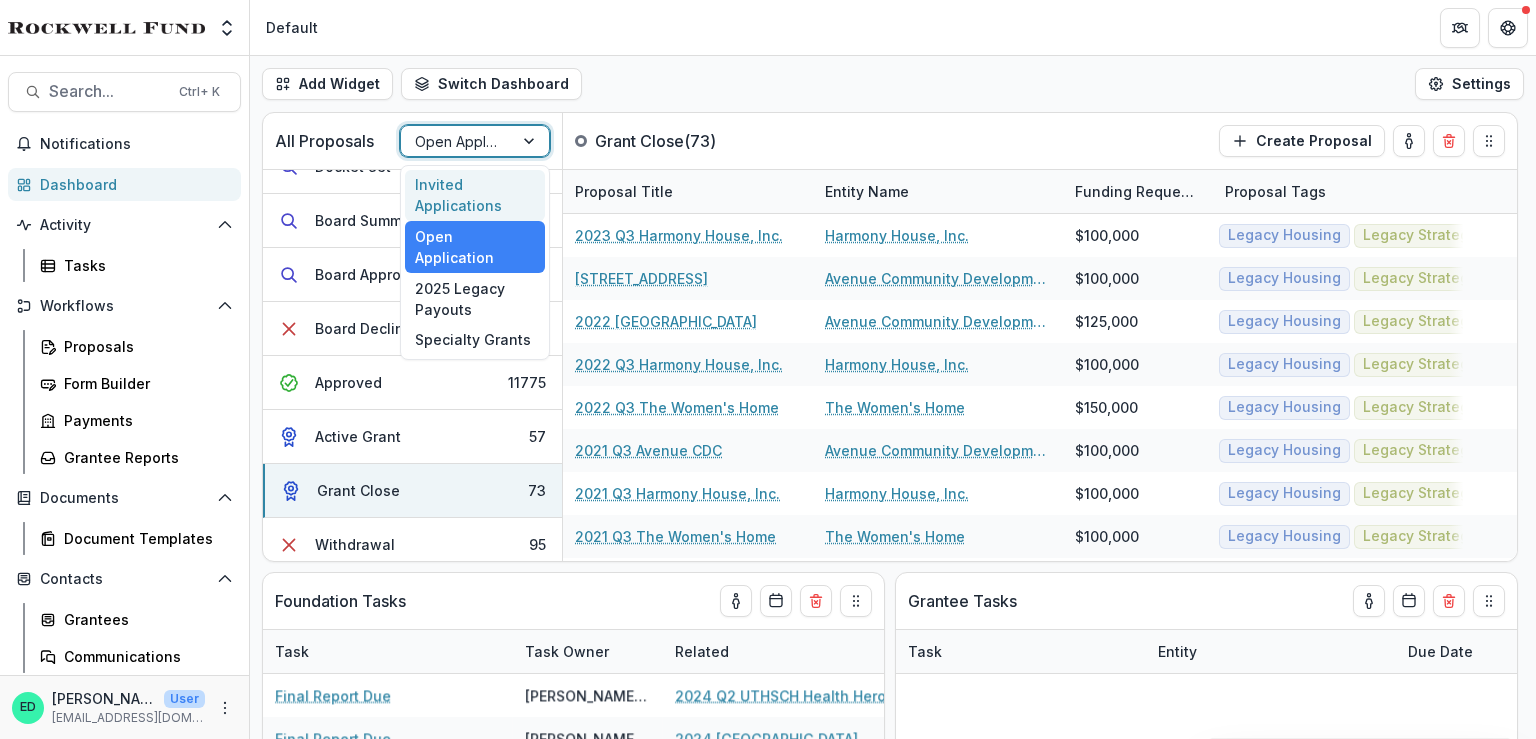 click on "Invited Applications" at bounding box center [475, 196] 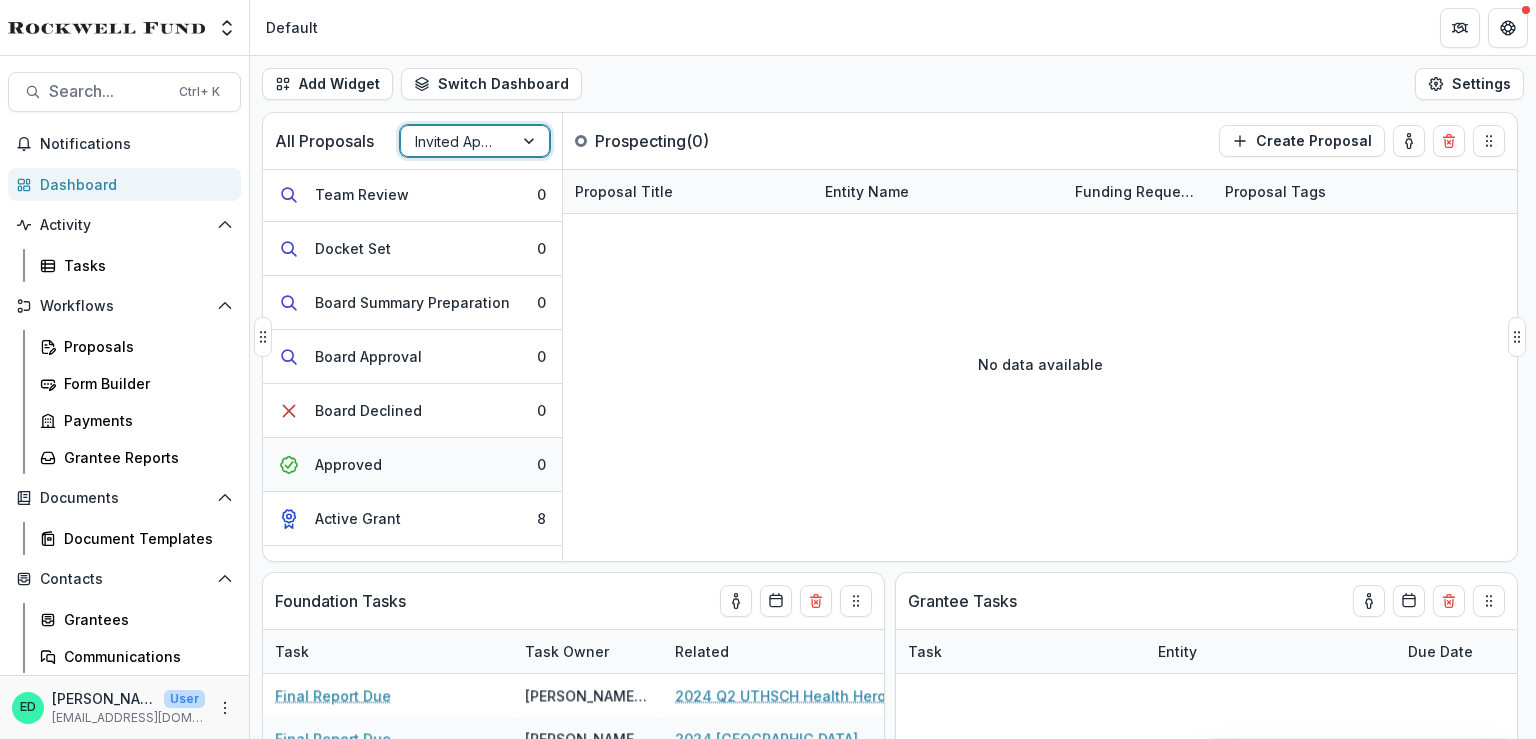 scroll, scrollTop: 252, scrollLeft: 0, axis: vertical 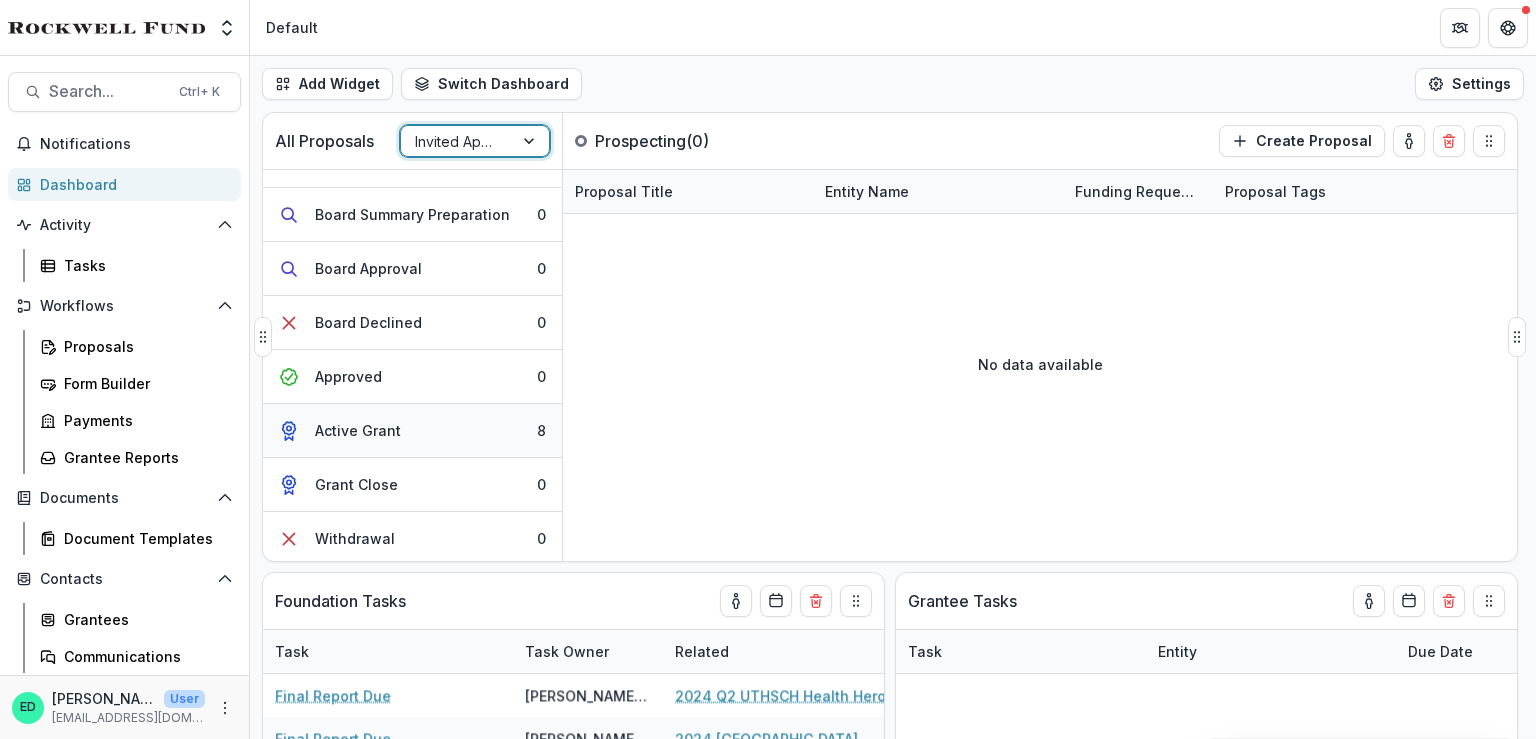 click on "Active Grant 8" at bounding box center (412, 431) 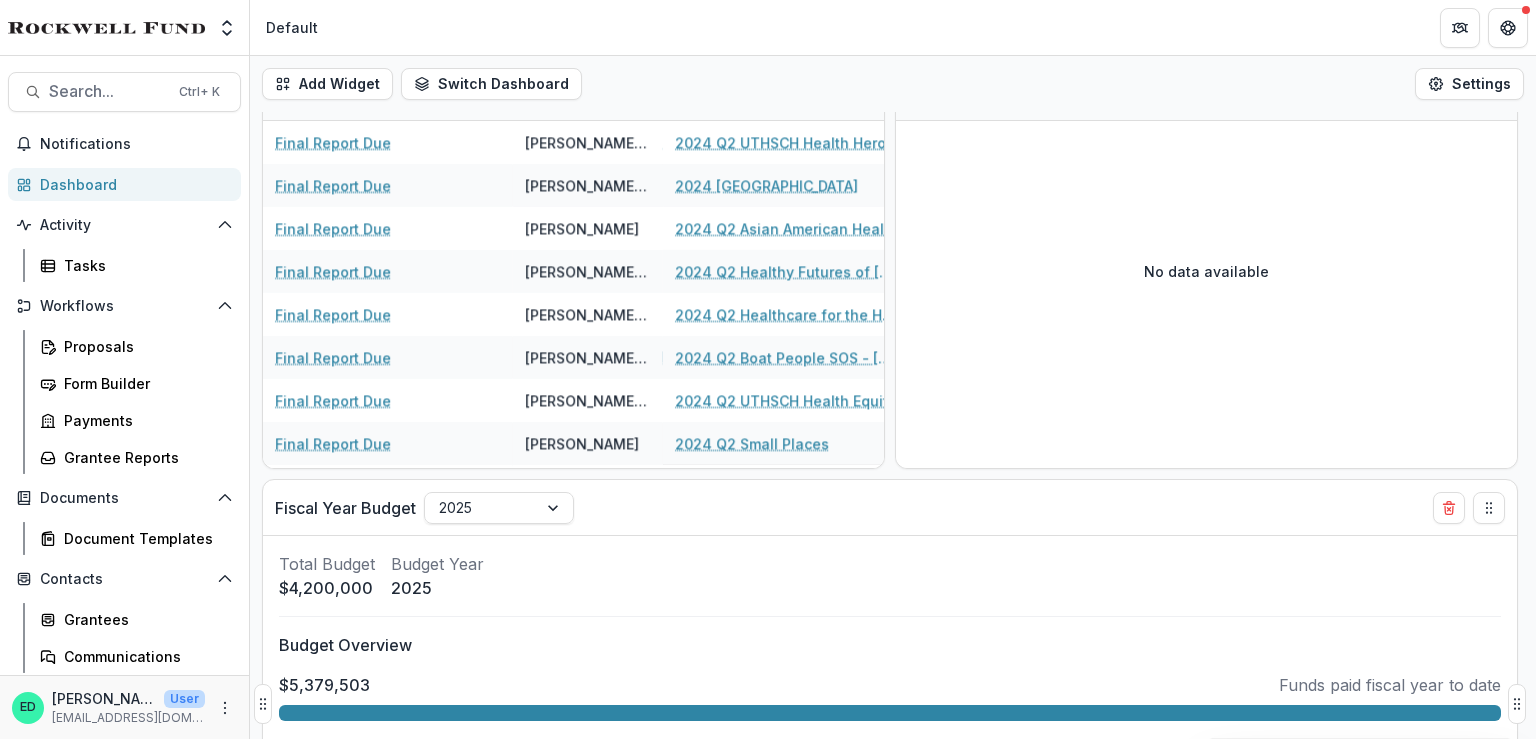 scroll, scrollTop: 100, scrollLeft: 0, axis: vertical 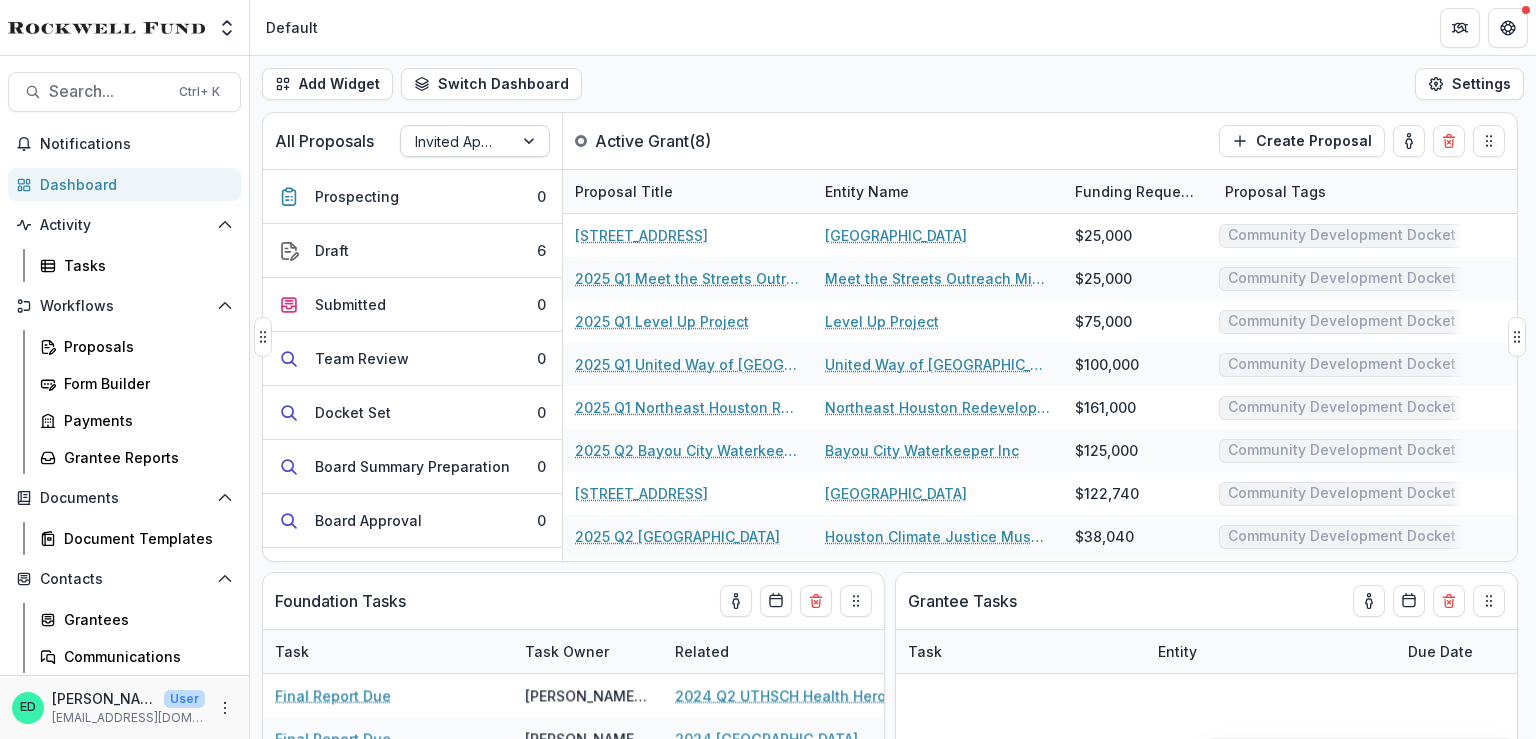 click at bounding box center [457, 141] 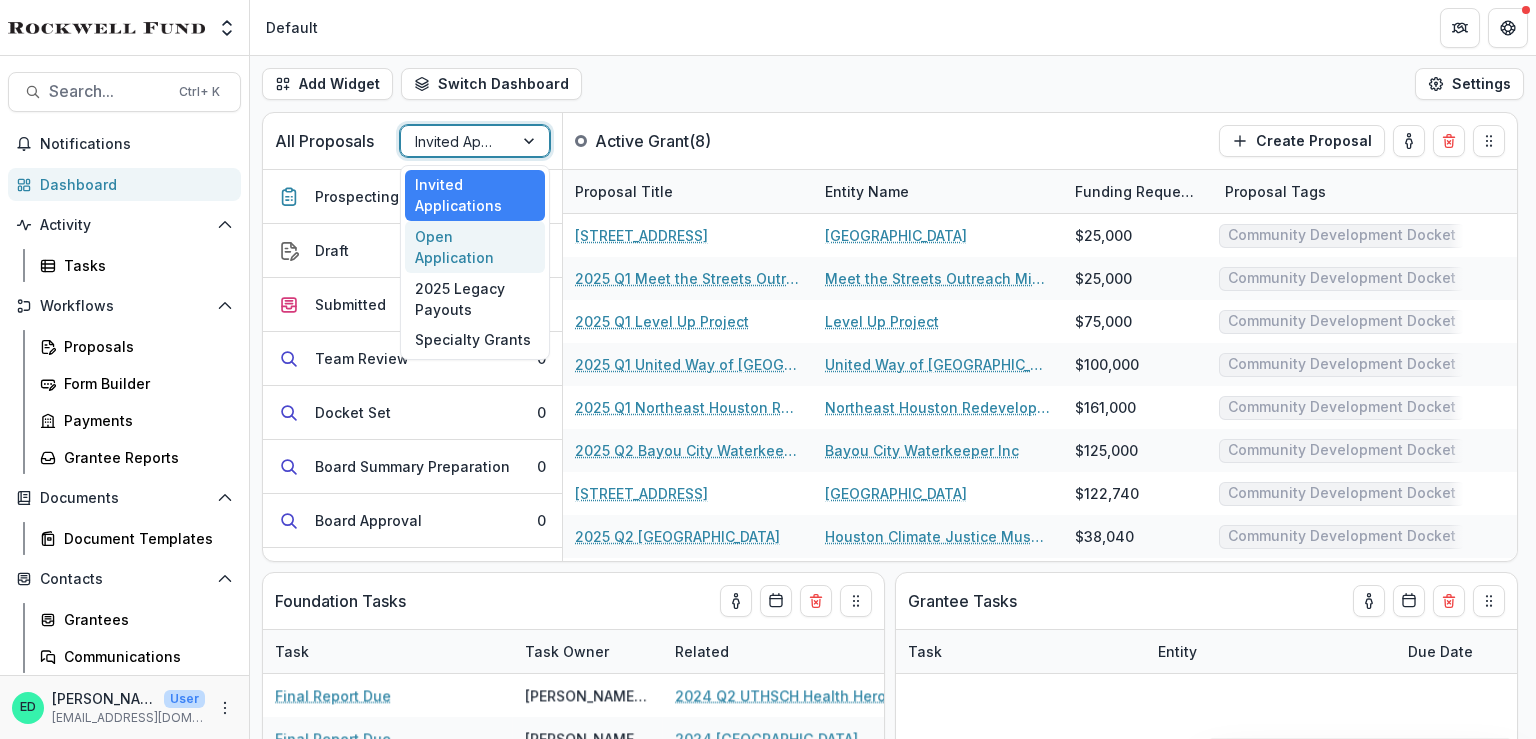 click on "Open Application" at bounding box center (475, 247) 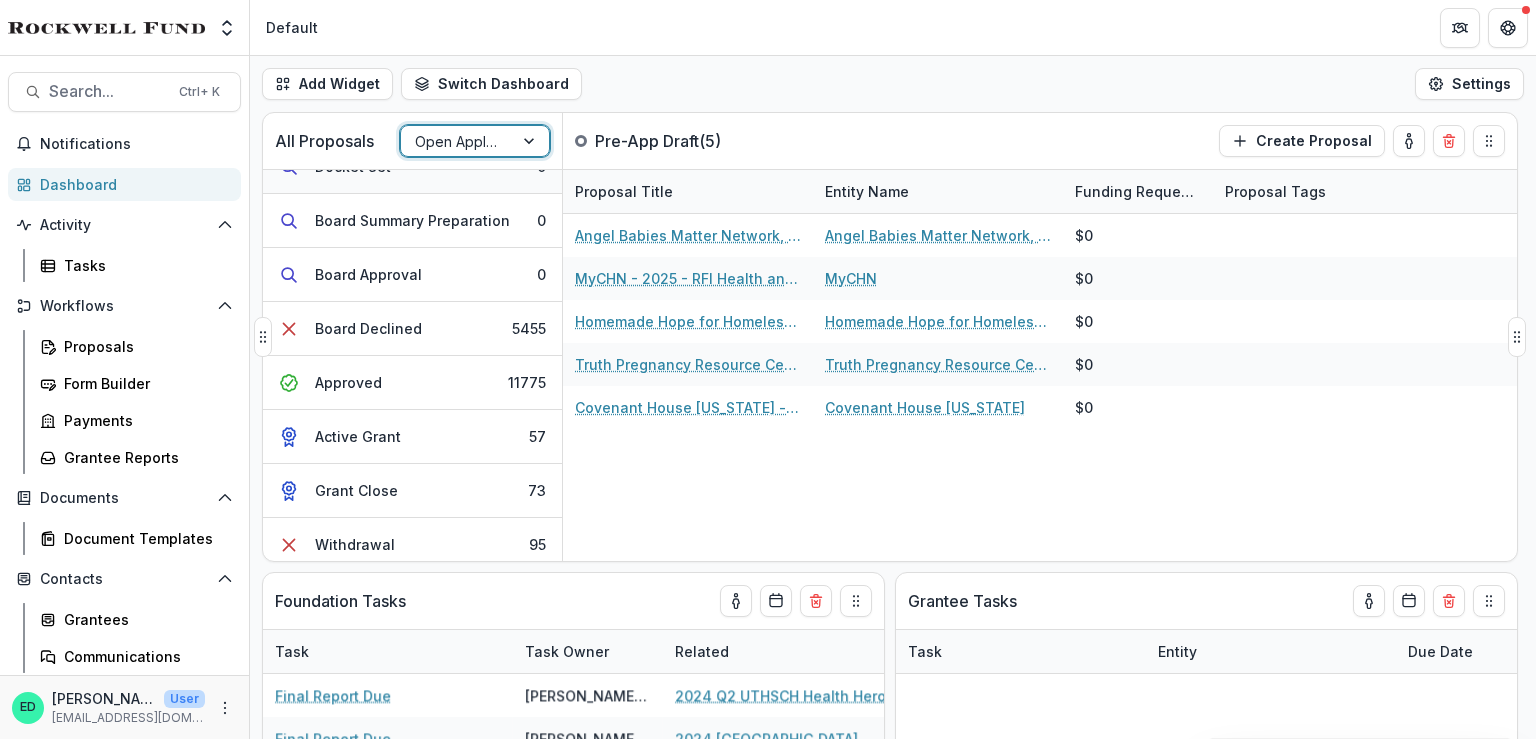 scroll, scrollTop: 306, scrollLeft: 0, axis: vertical 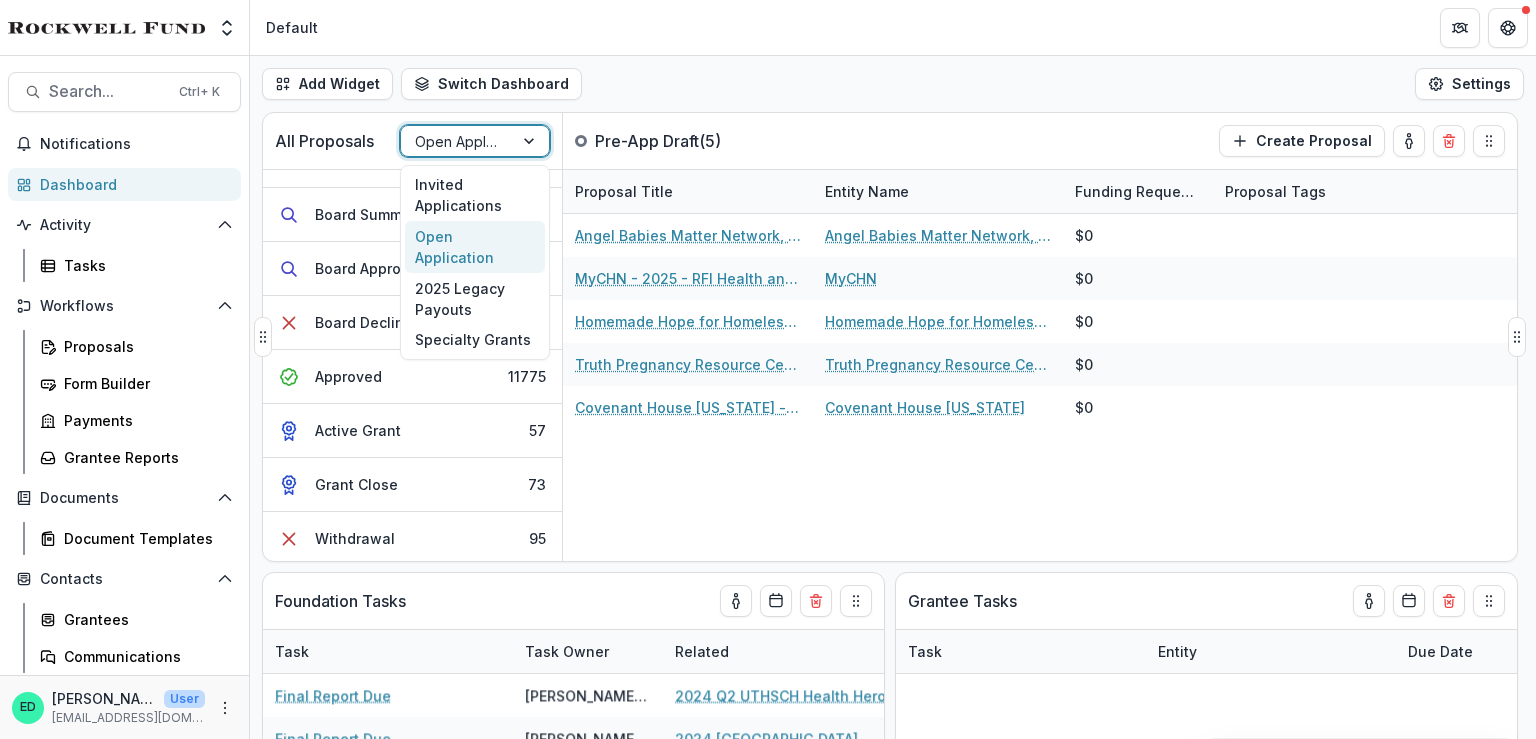 click at bounding box center (457, 141) 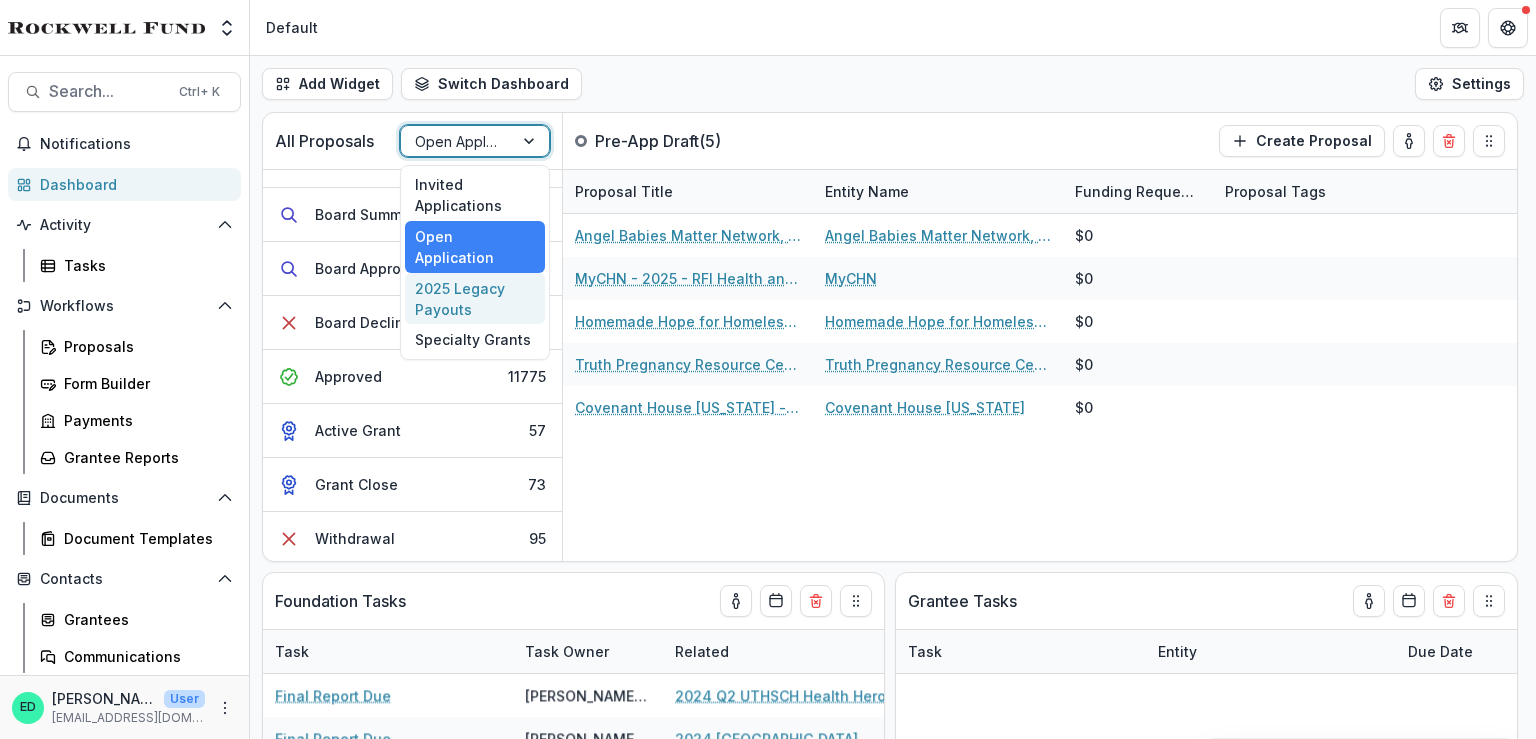 click on "2025 Legacy Payouts" at bounding box center (475, 299) 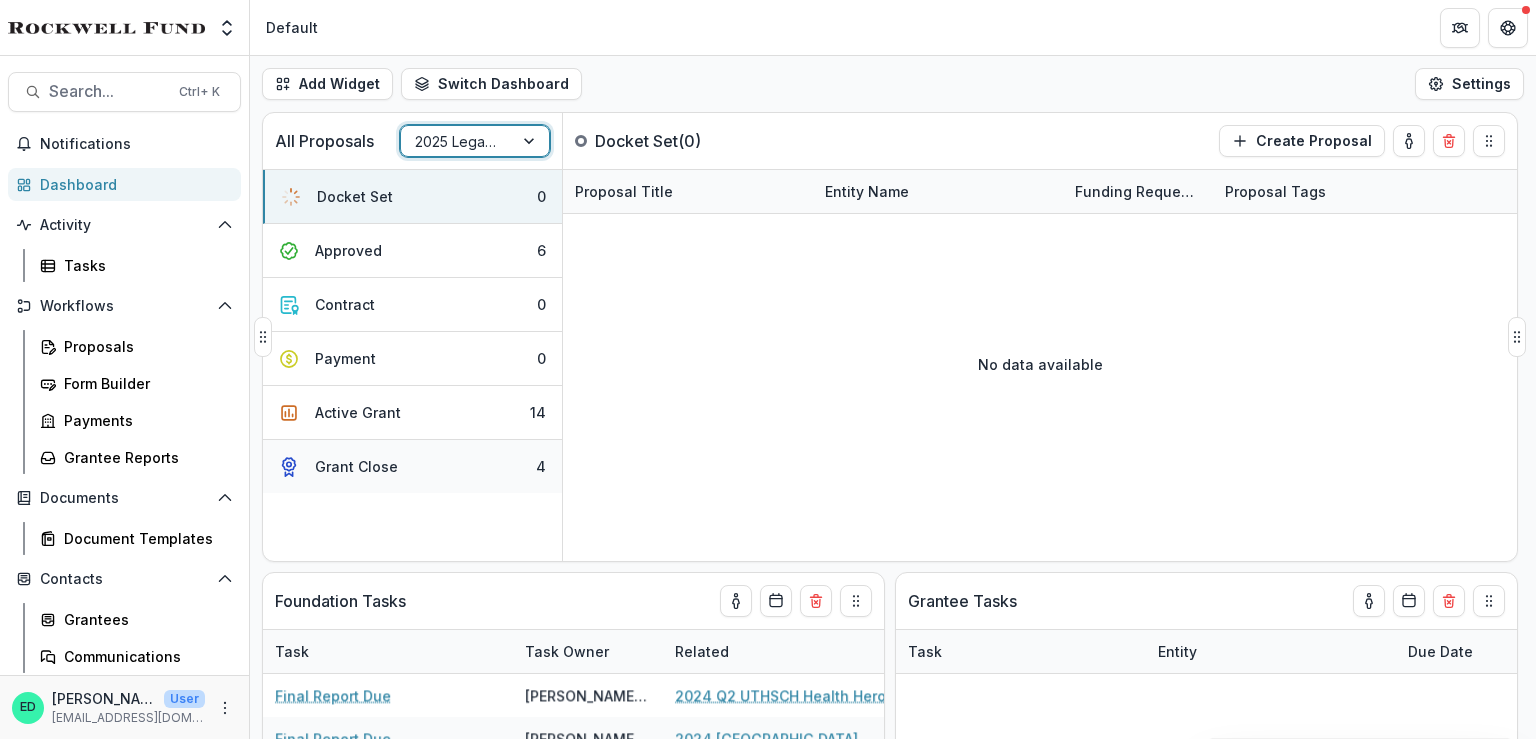 click on "Grant Close 4" at bounding box center (412, 466) 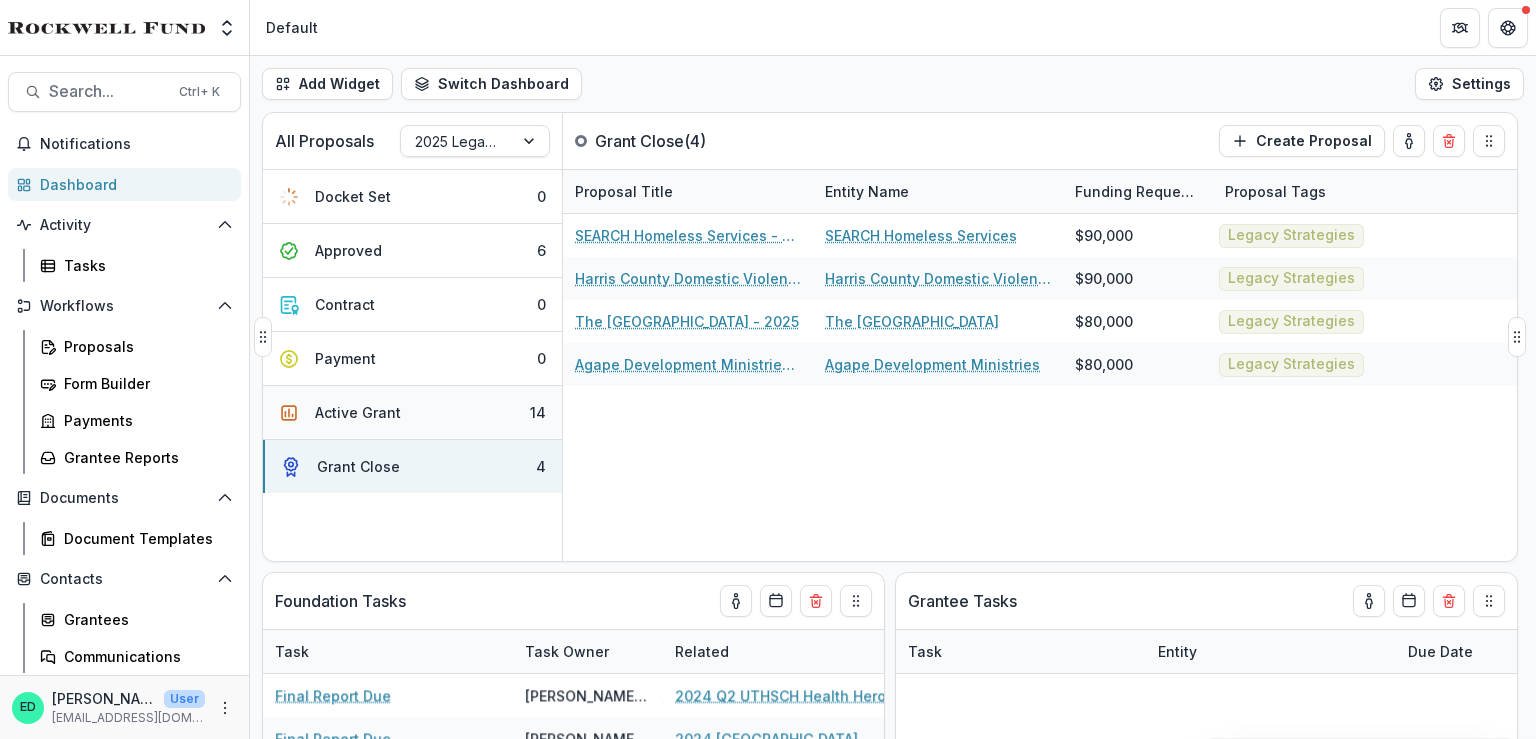 click on "Active Grant 14" at bounding box center [412, 413] 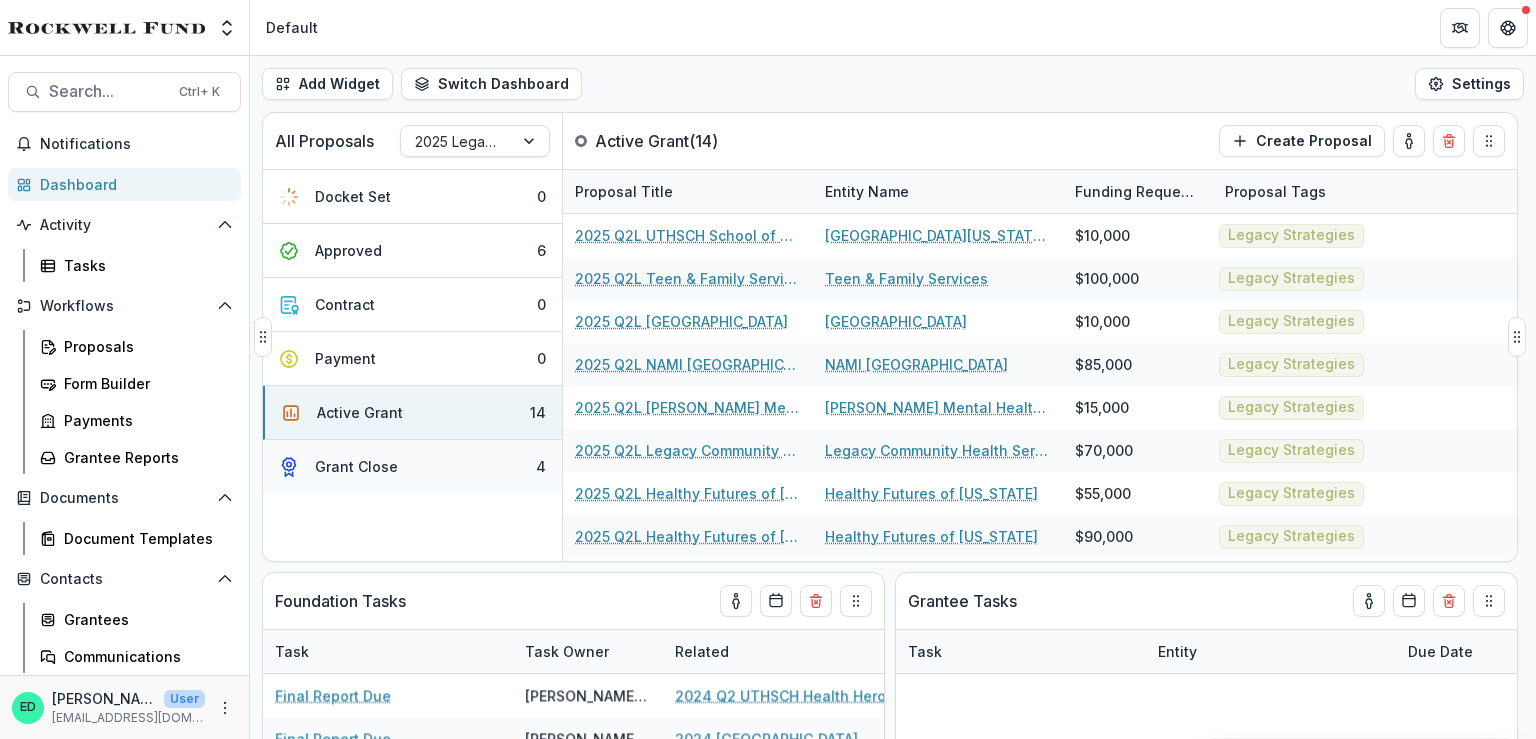 click on "Grant Close 4" at bounding box center (412, 466) 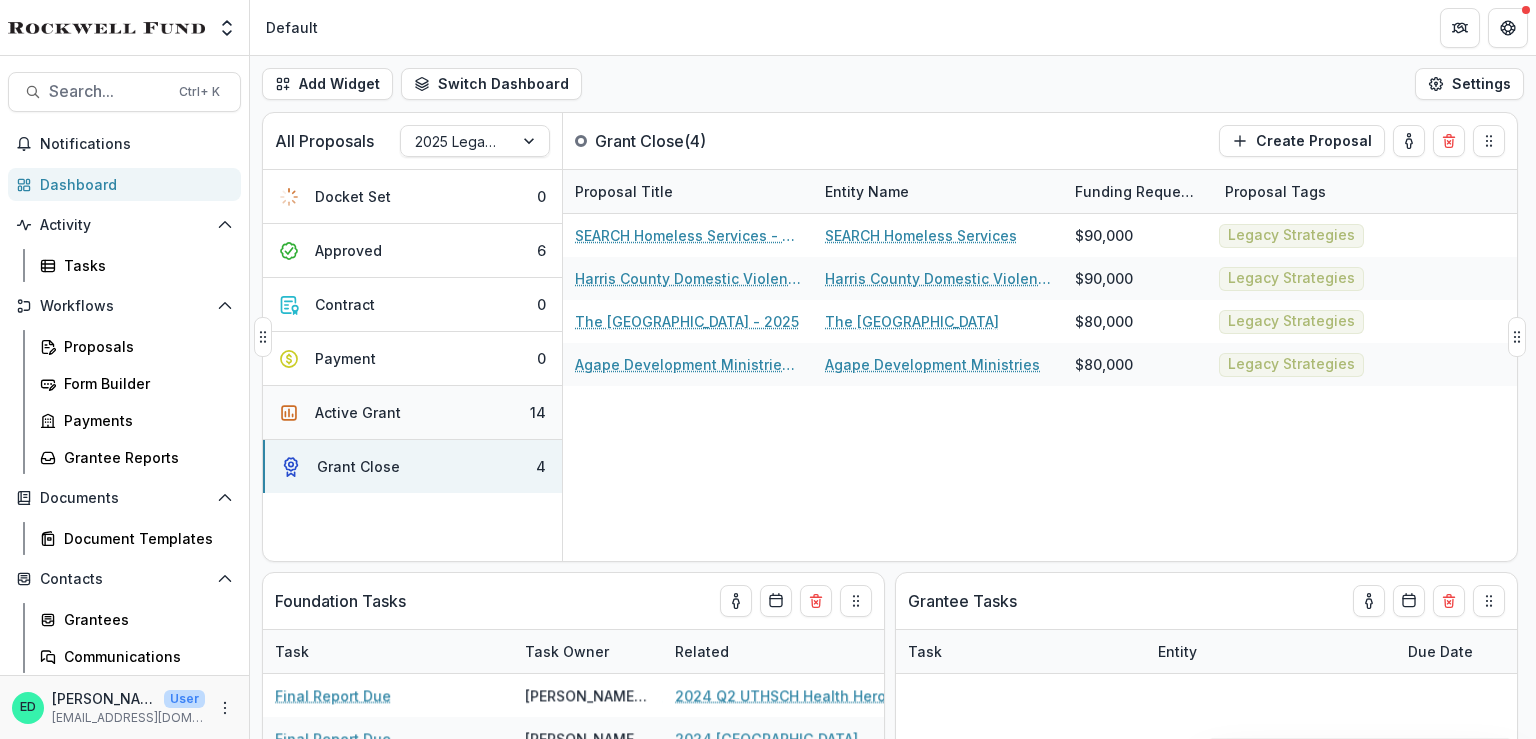 click on "Active Grant 14" at bounding box center (412, 413) 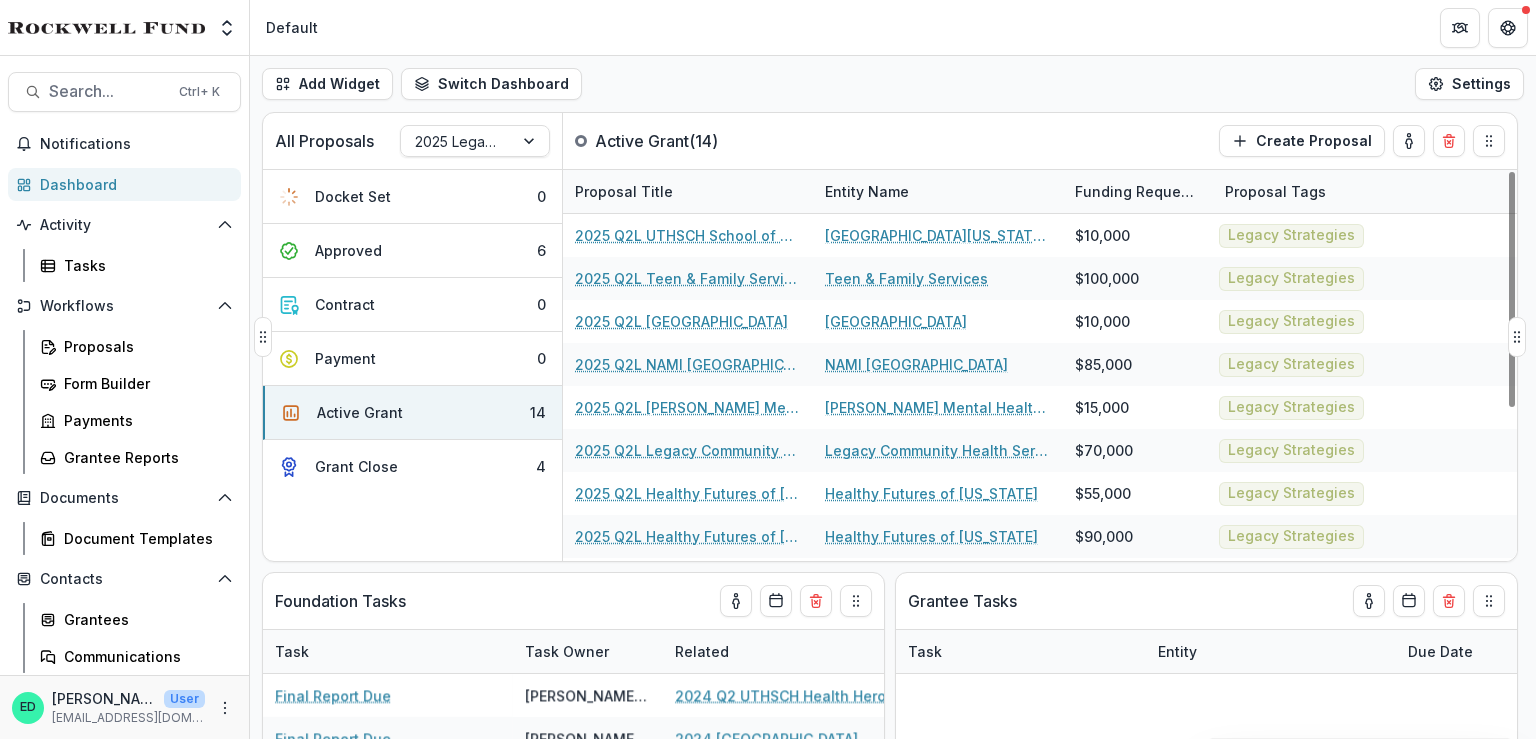 scroll, scrollTop: 0, scrollLeft: 0, axis: both 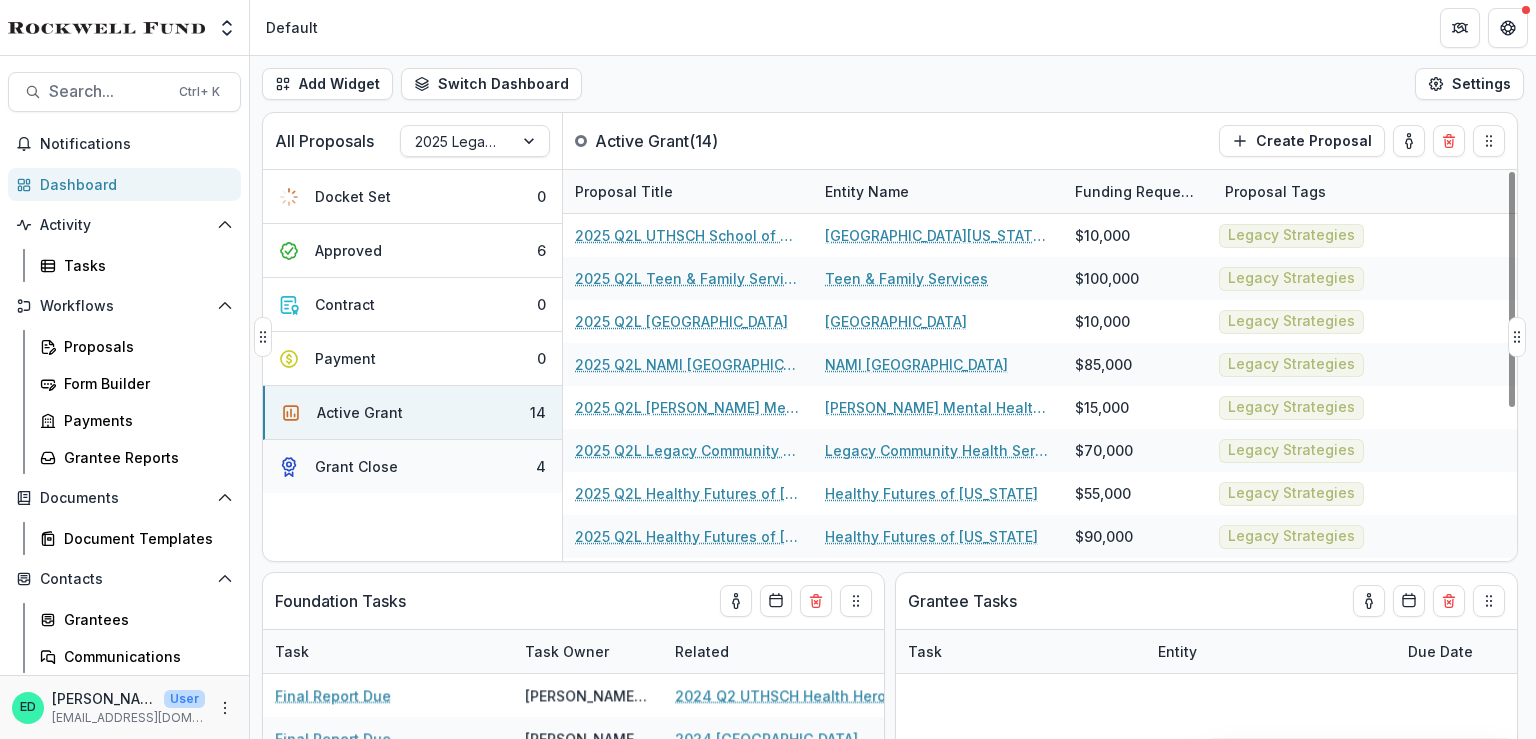 click on "Grant Close" at bounding box center (356, 466) 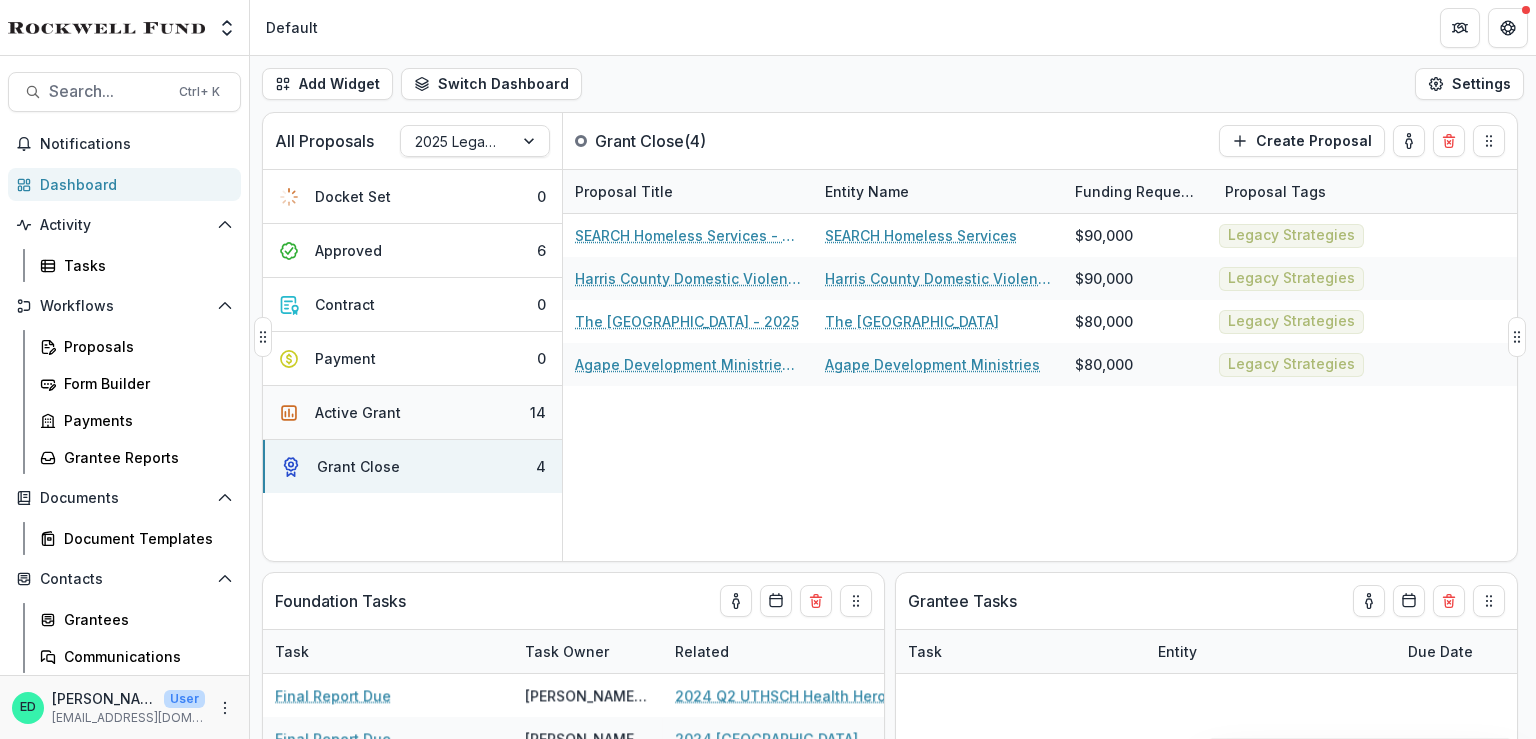 click on "Active Grant 14" at bounding box center (412, 413) 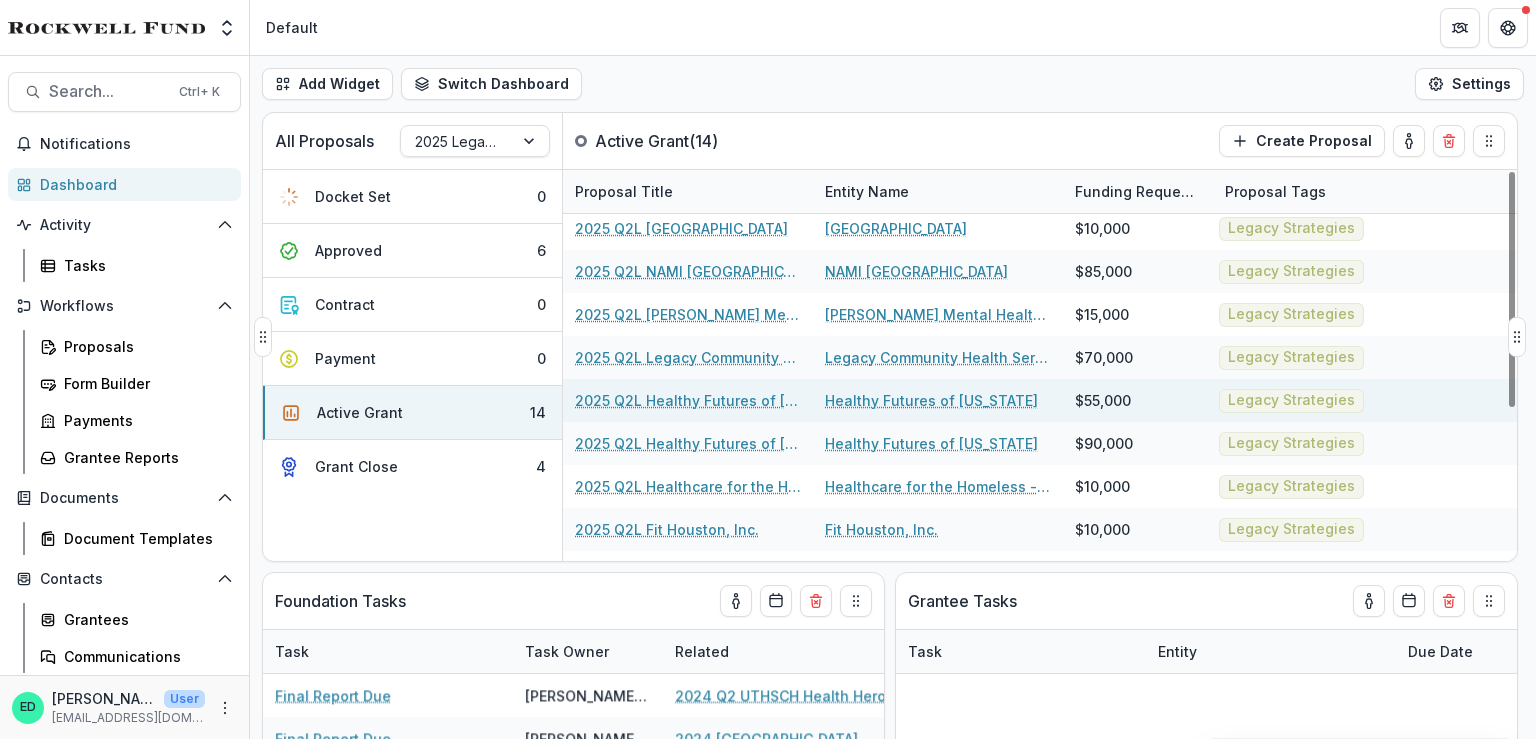 scroll, scrollTop: 0, scrollLeft: 0, axis: both 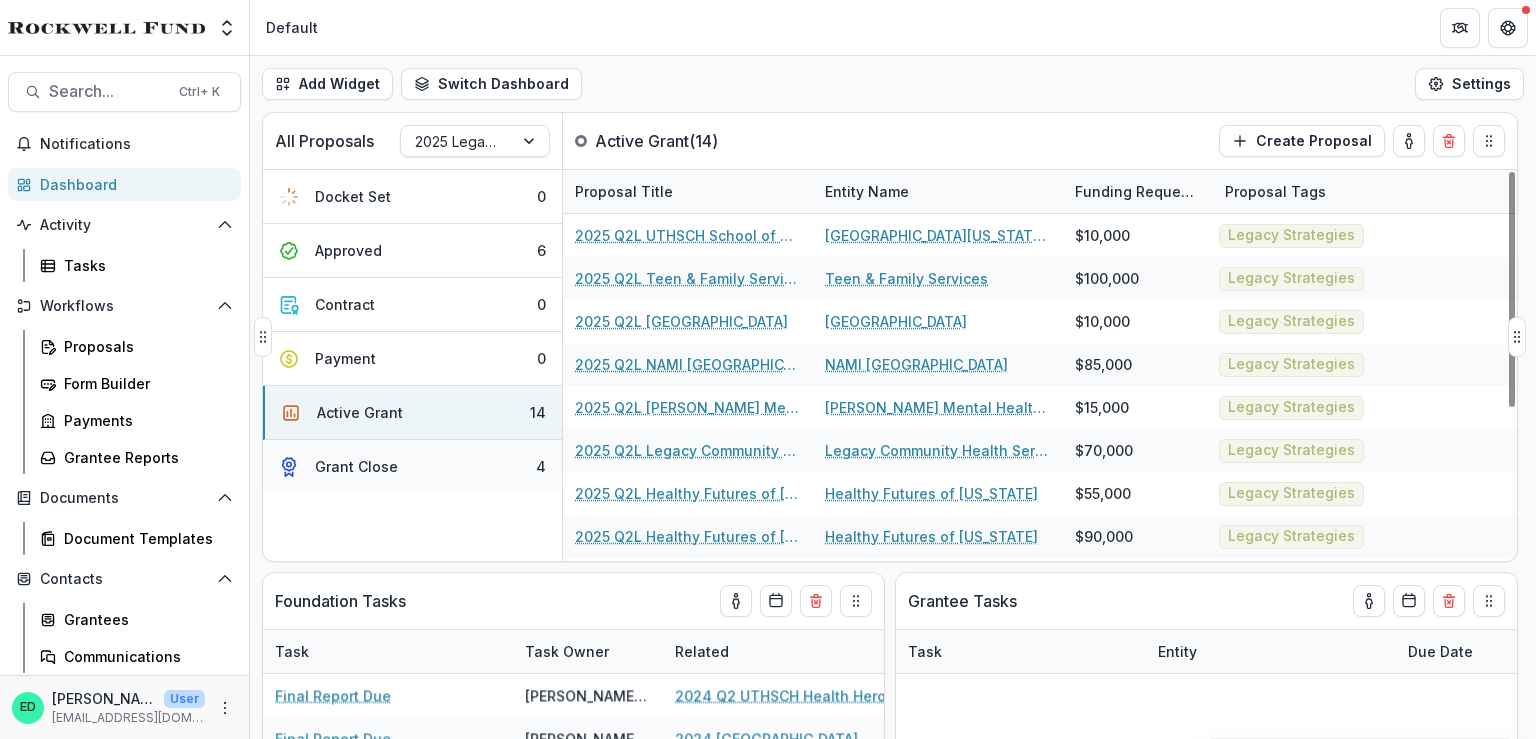click on "Grant Close 4" at bounding box center [412, 466] 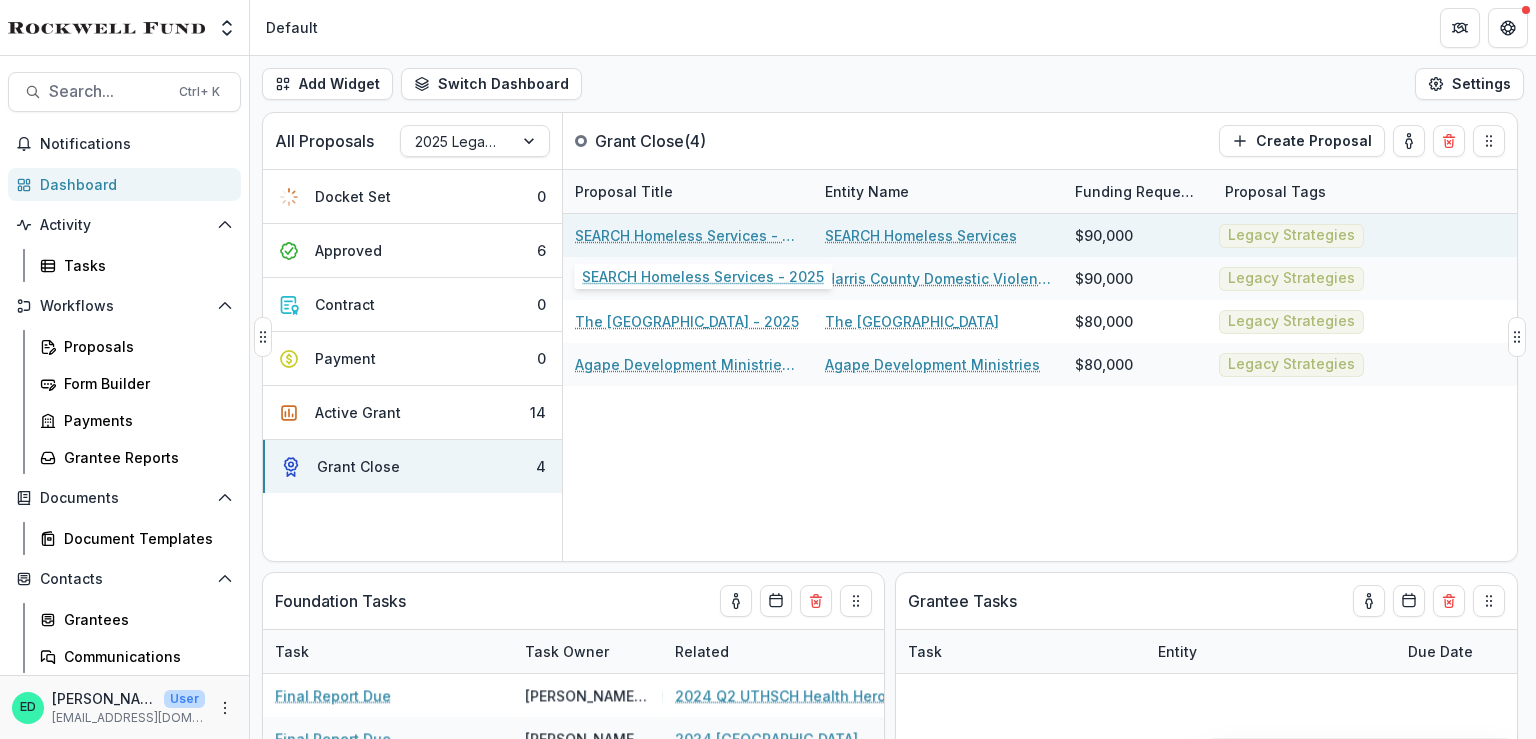 click on "SEARCH Homeless Services - 2025" at bounding box center [688, 235] 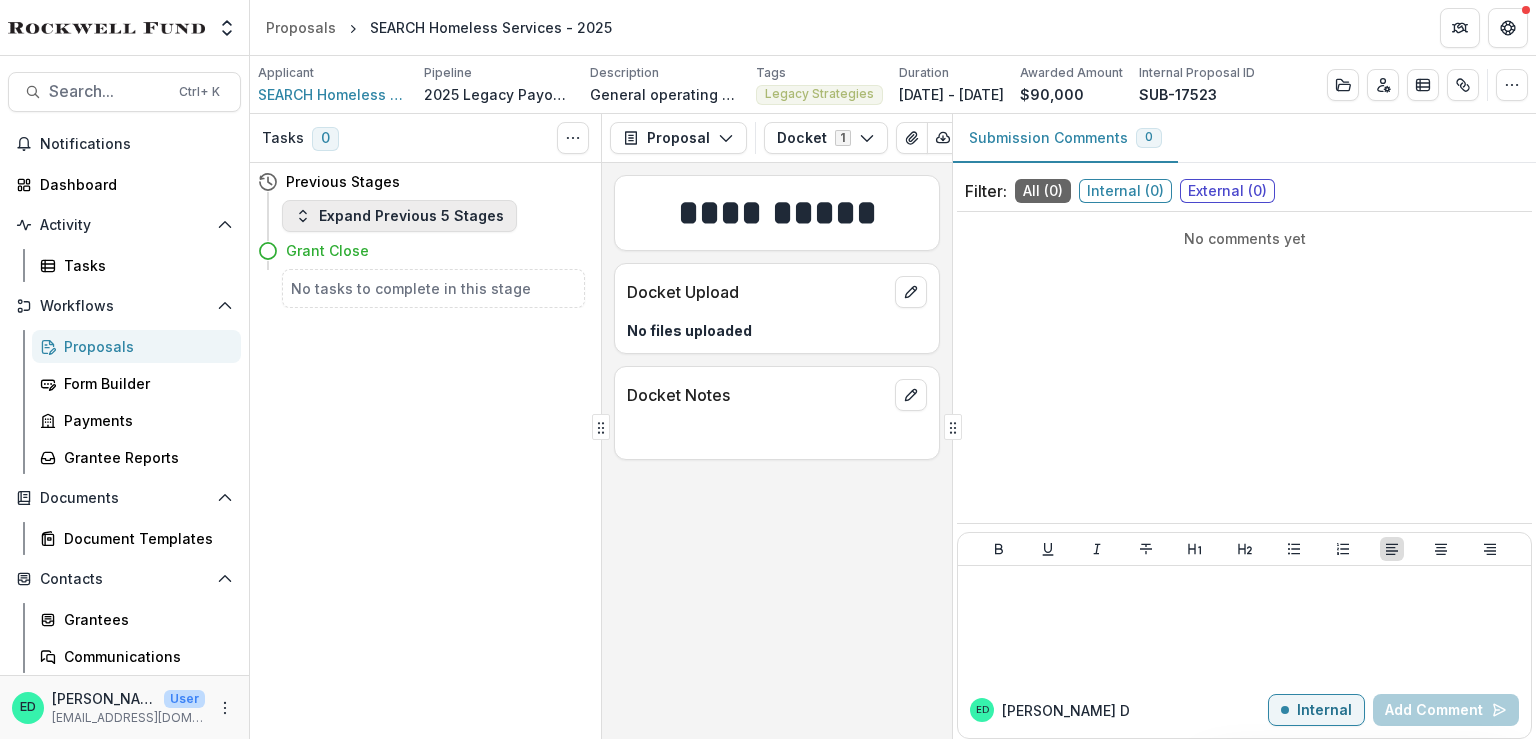 click on "Expand Previous 5 Stages" at bounding box center [399, 216] 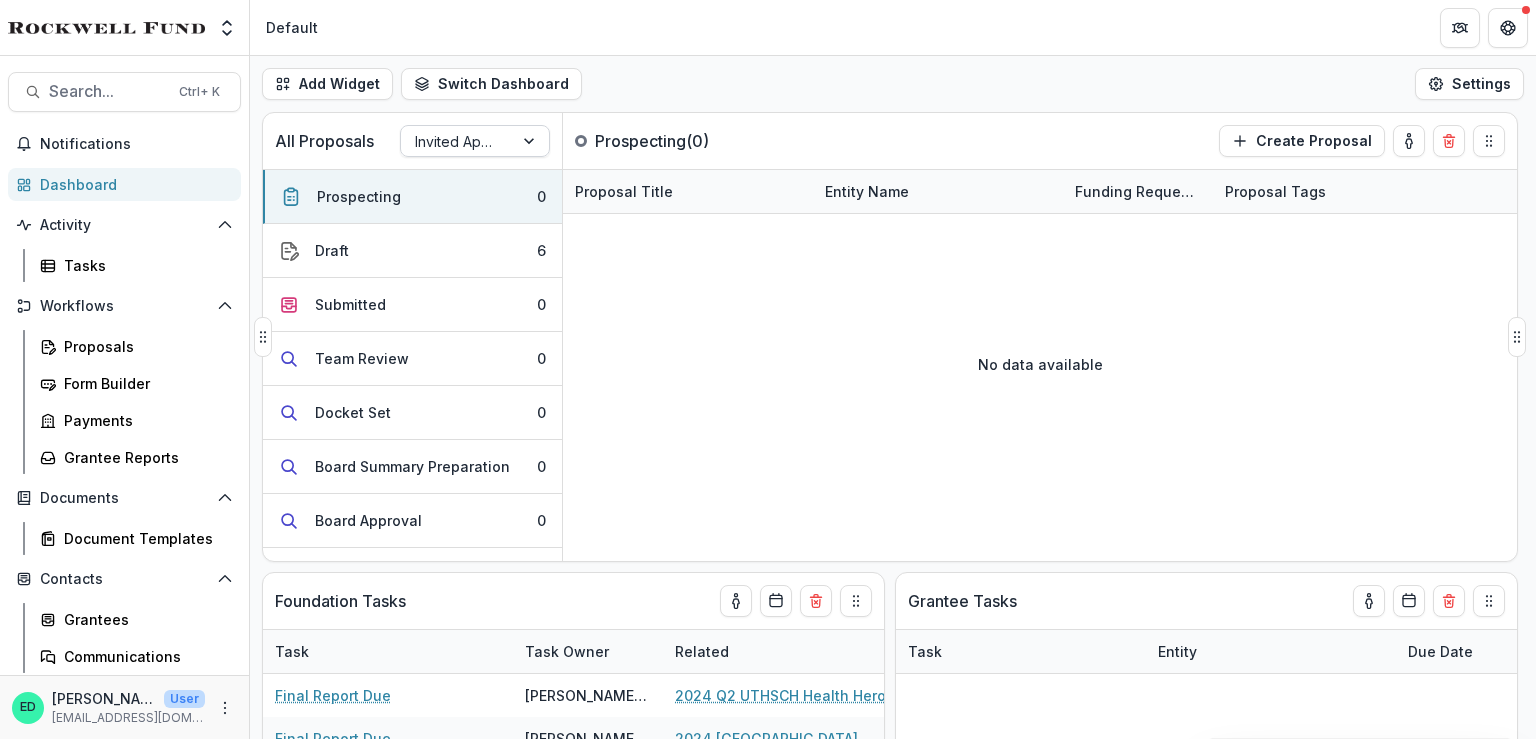 click at bounding box center [457, 141] 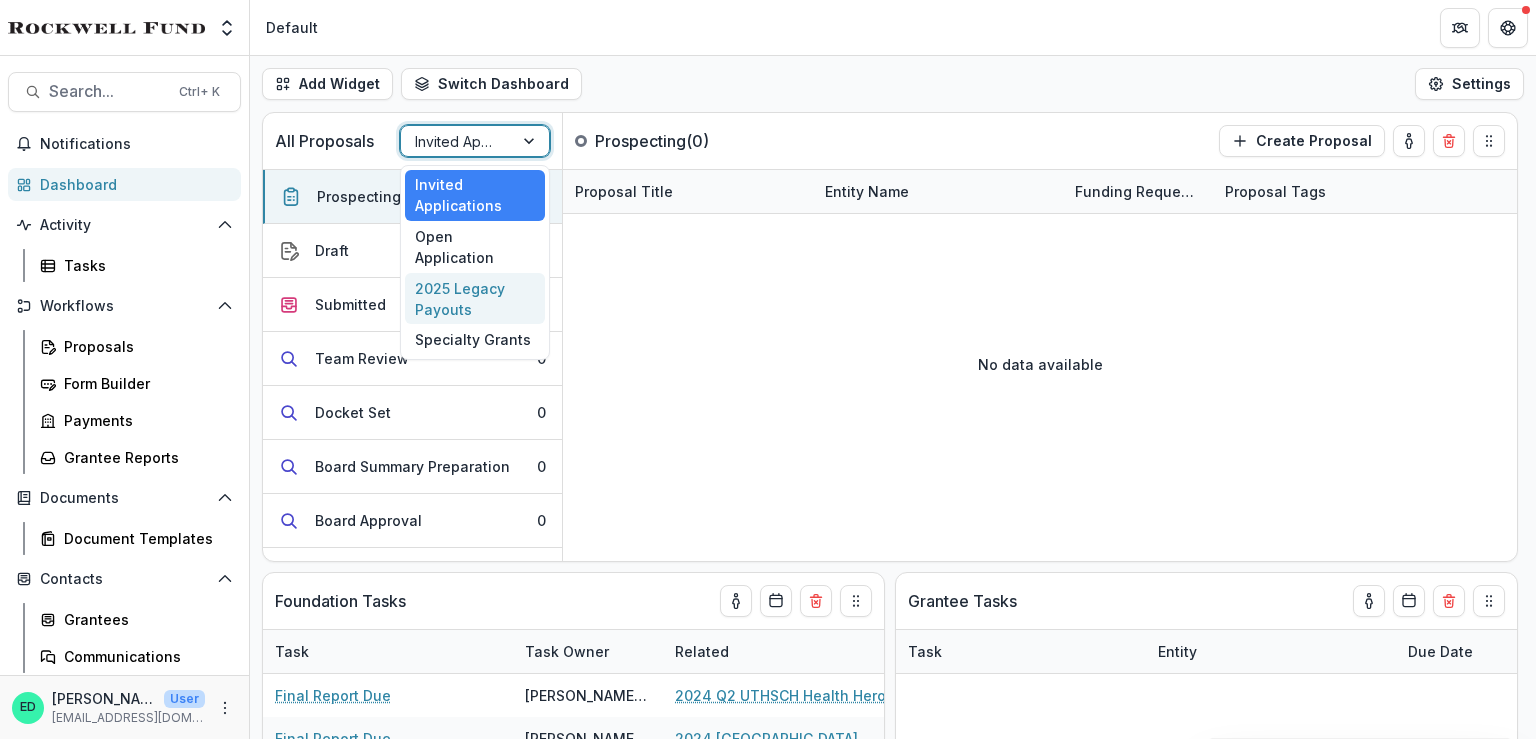 click on "2025 Legacy Payouts" at bounding box center (475, 299) 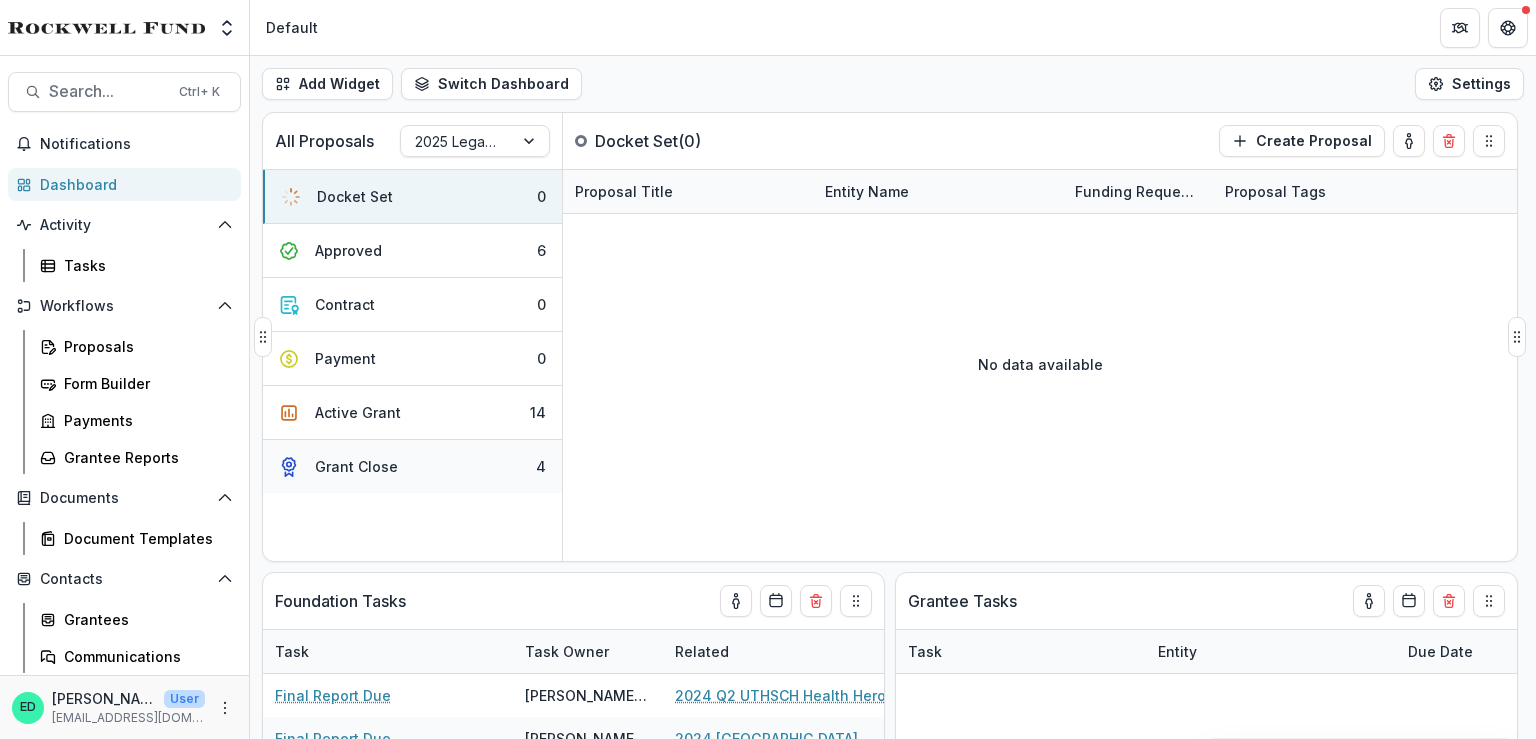 click on "Grant Close 4" at bounding box center [412, 466] 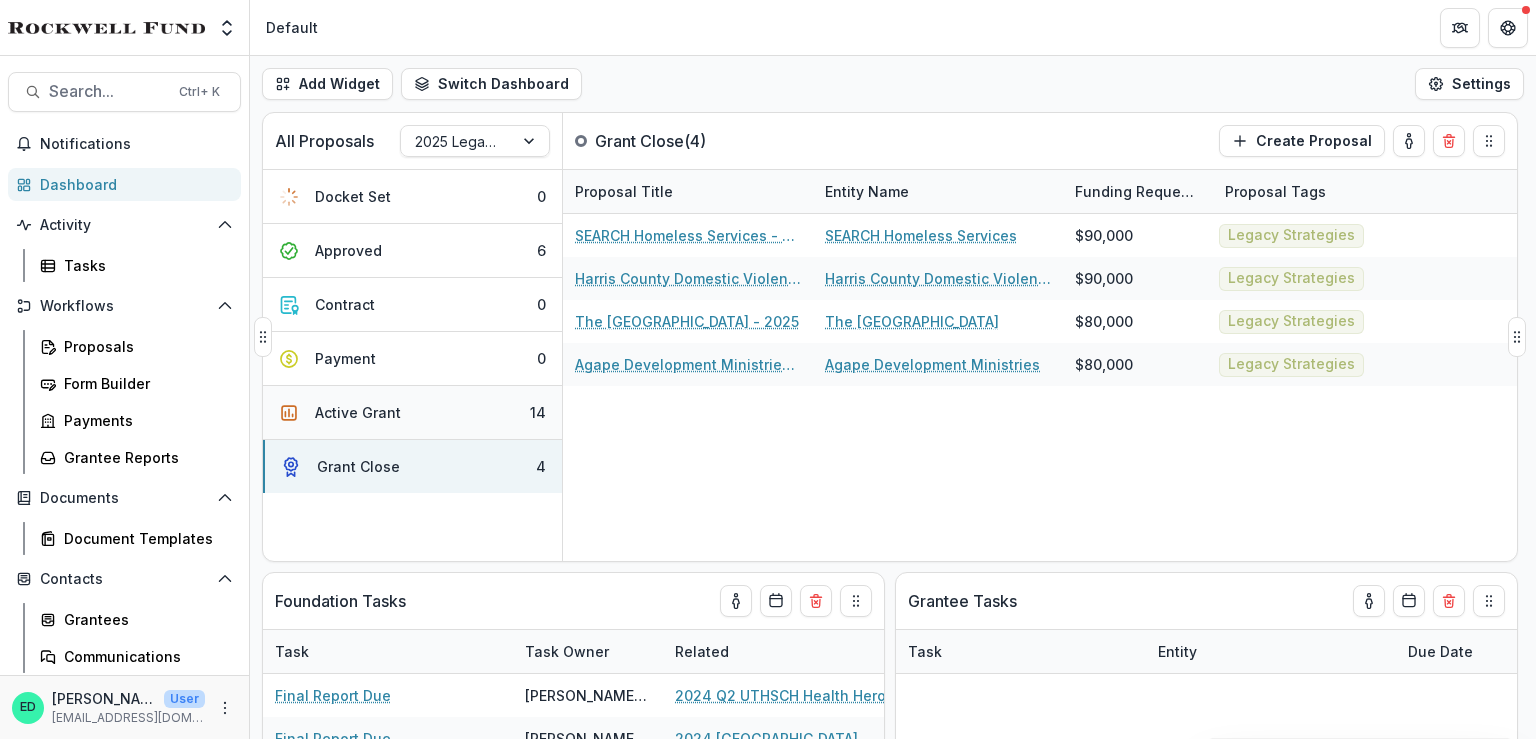 click on "Active Grant" at bounding box center [358, 412] 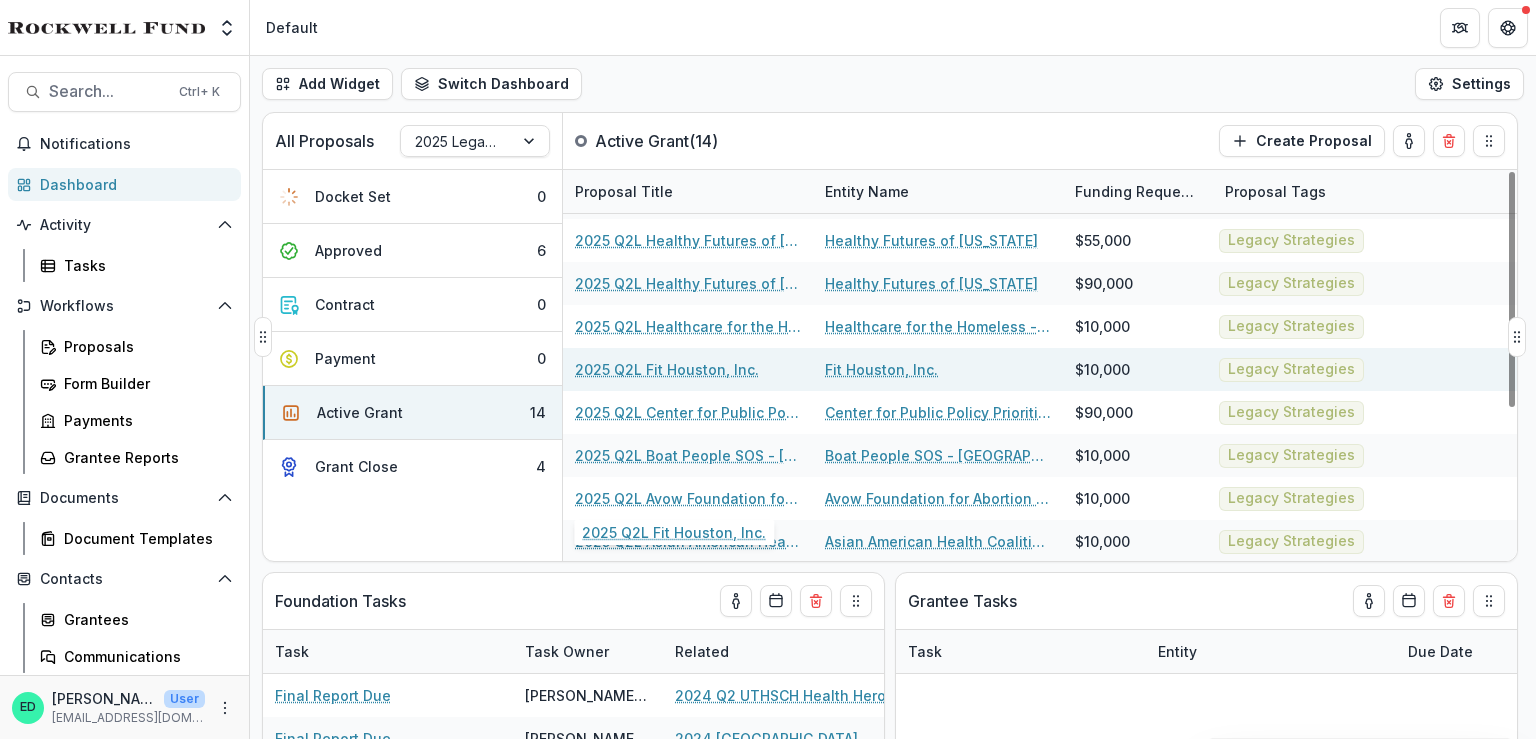 scroll, scrollTop: 0, scrollLeft: 0, axis: both 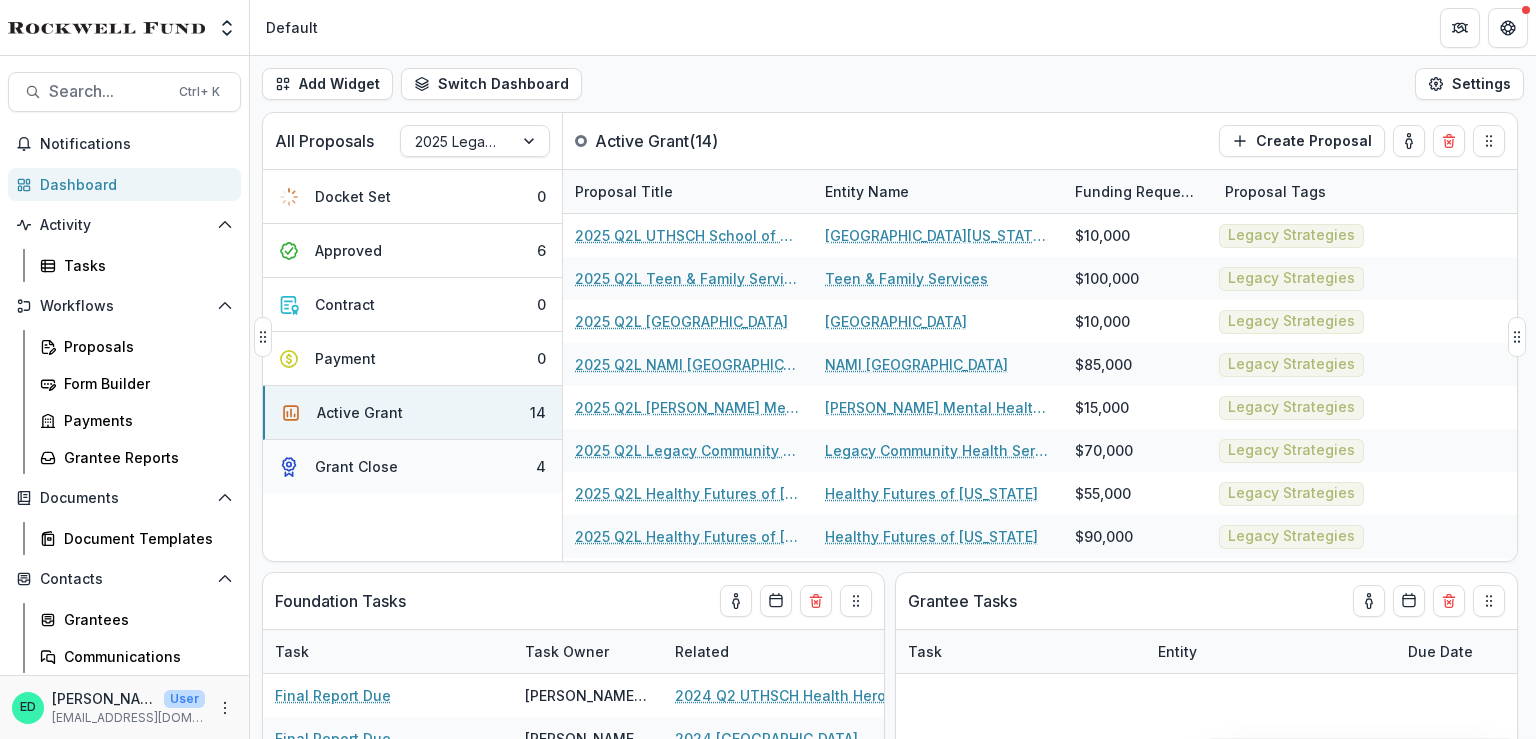 click on "Grant Close" at bounding box center [338, 466] 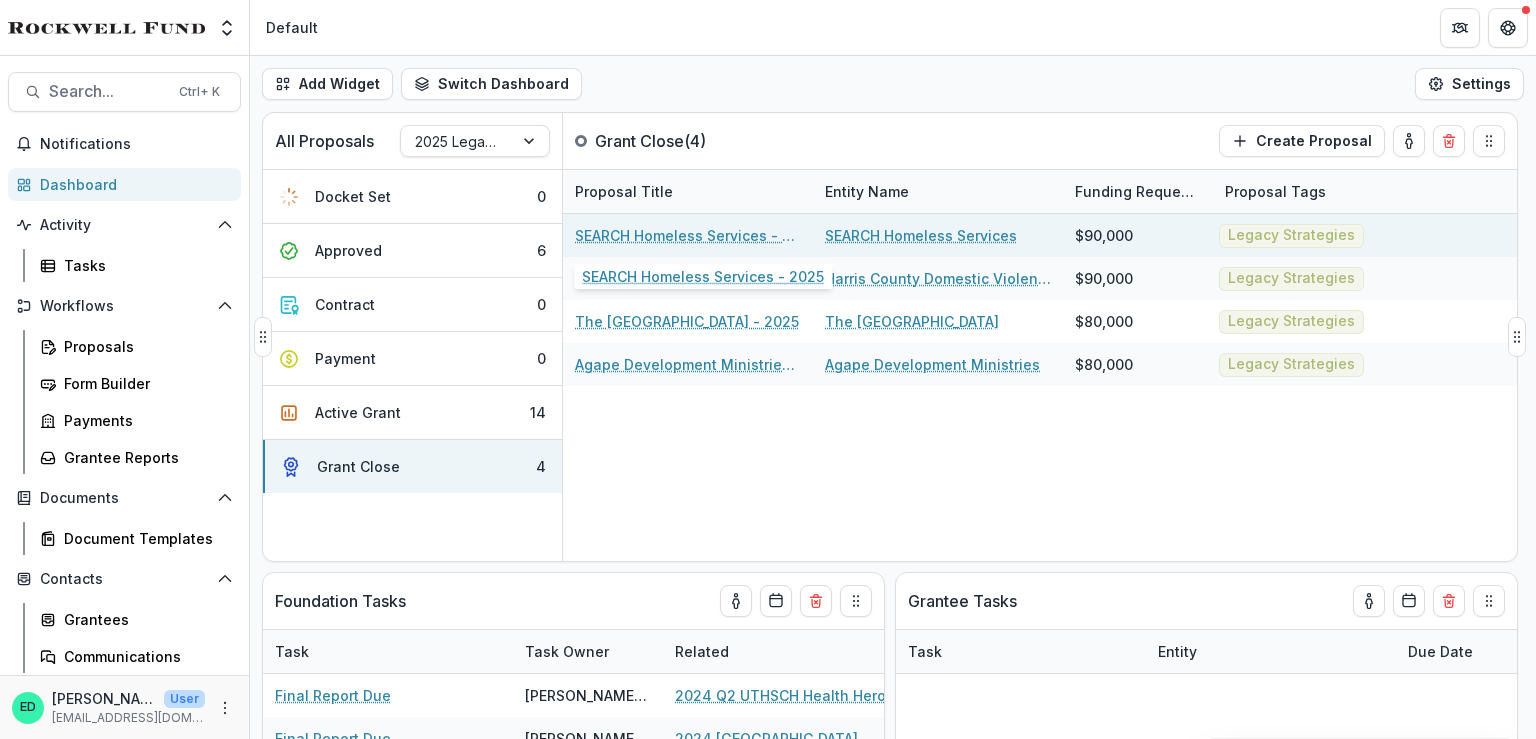 click on "SEARCH Homeless Services - 2025" at bounding box center [688, 235] 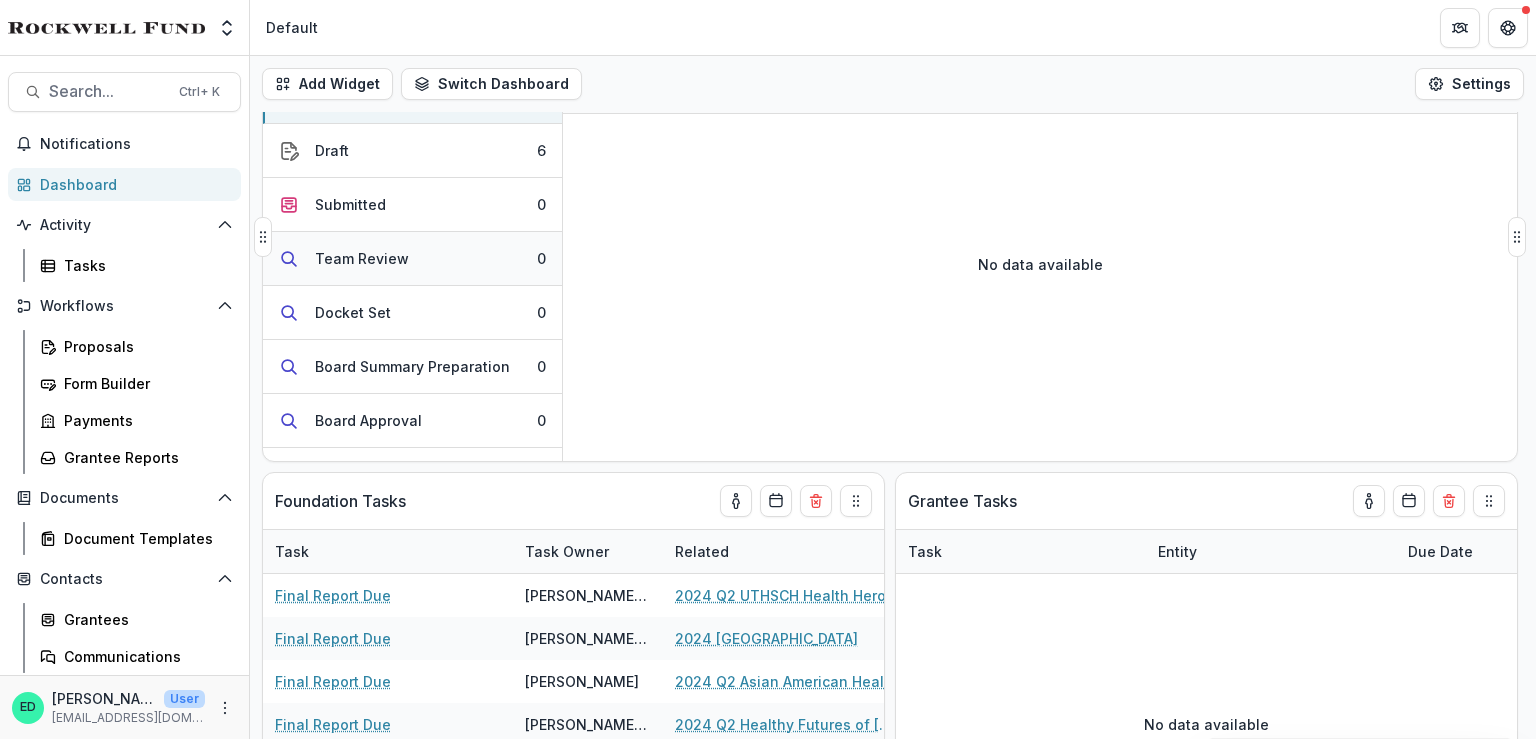 scroll, scrollTop: 0, scrollLeft: 0, axis: both 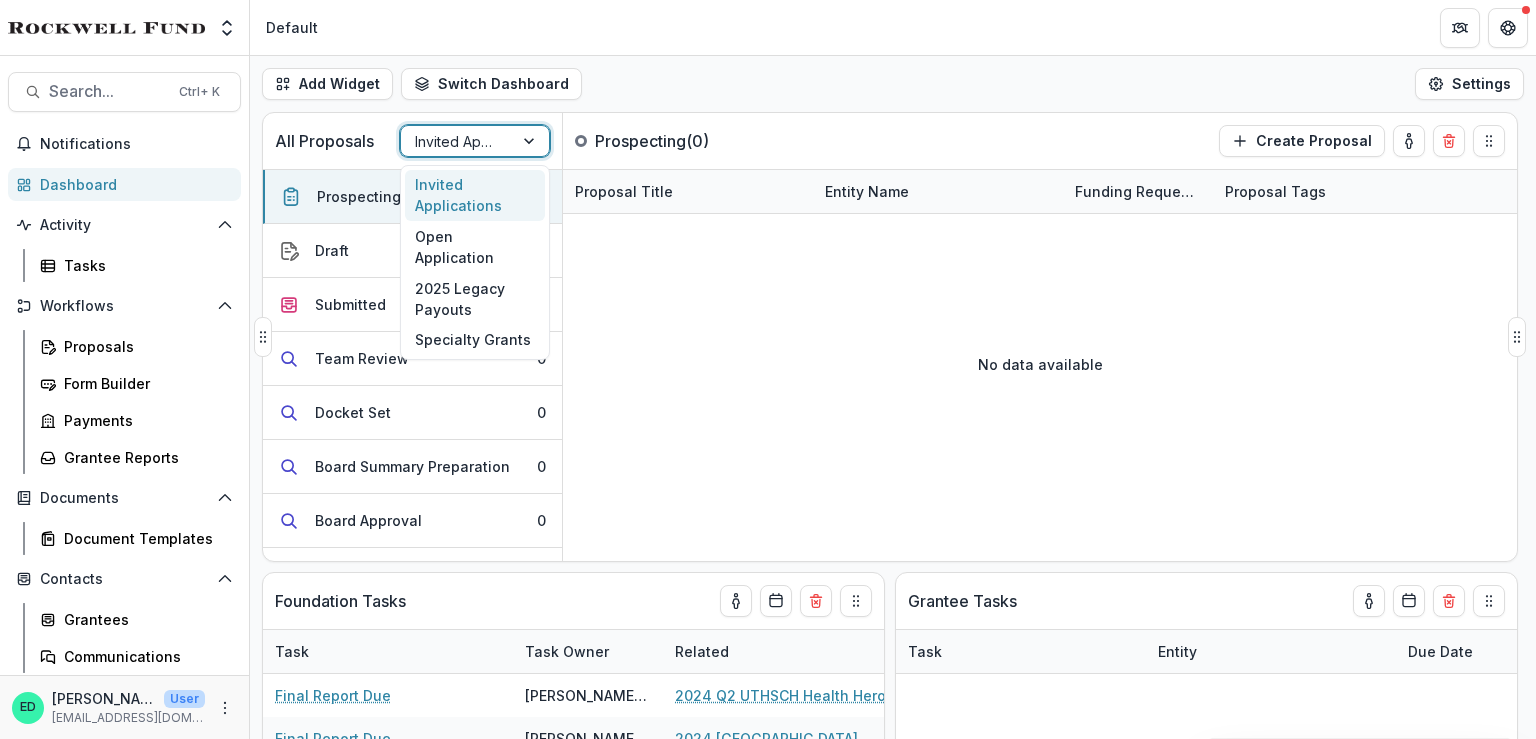 click at bounding box center [457, 141] 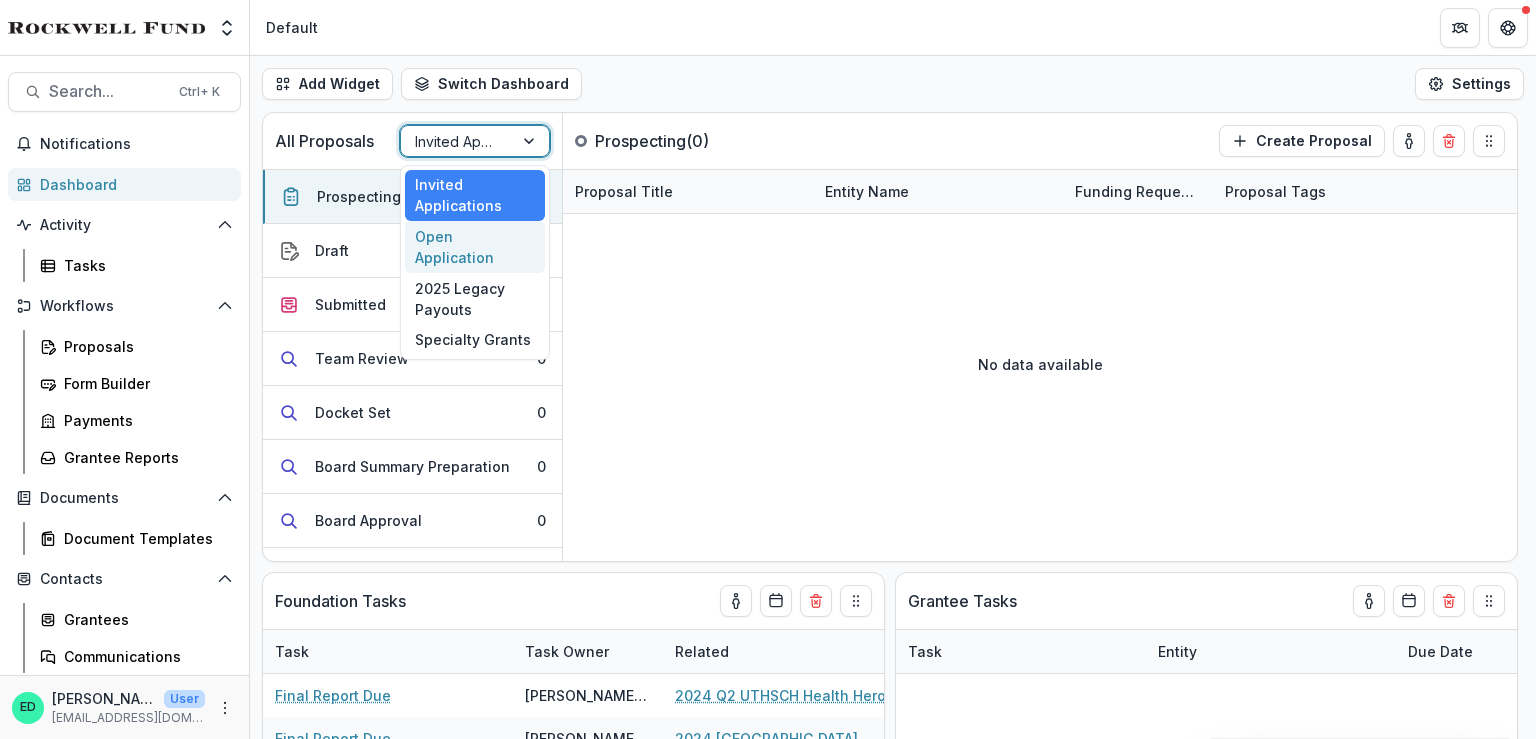 click on "Open Application" at bounding box center (475, 247) 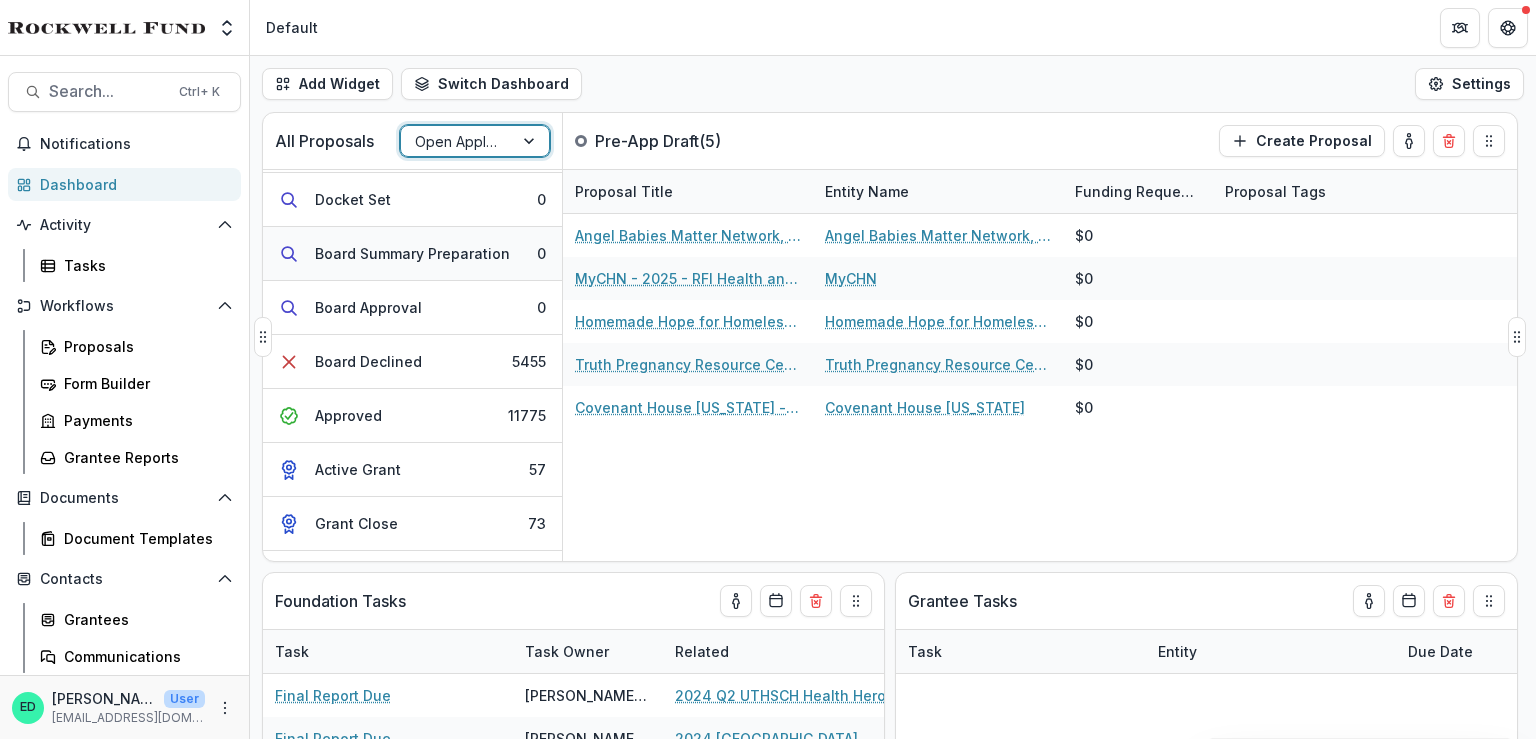 scroll, scrollTop: 306, scrollLeft: 0, axis: vertical 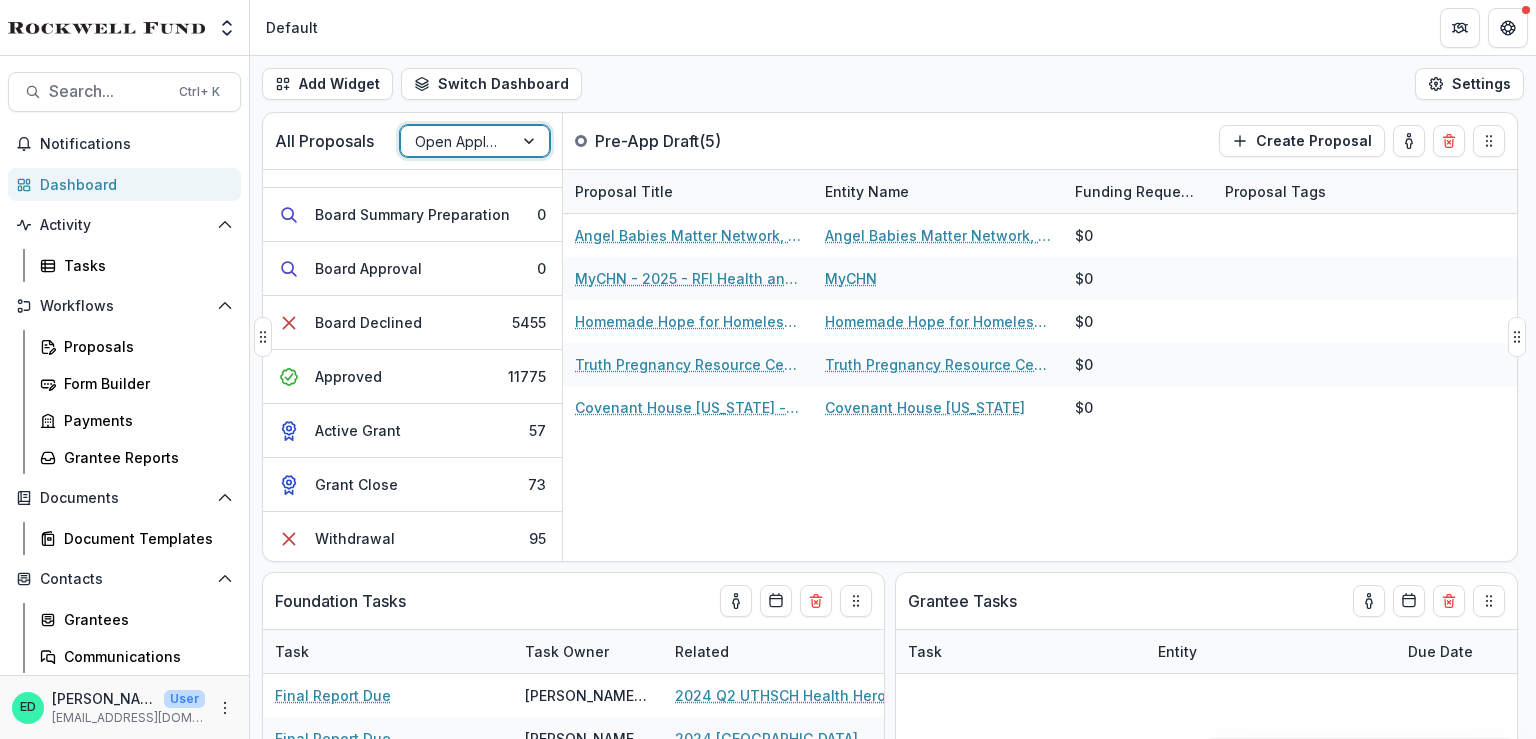 click at bounding box center (457, 141) 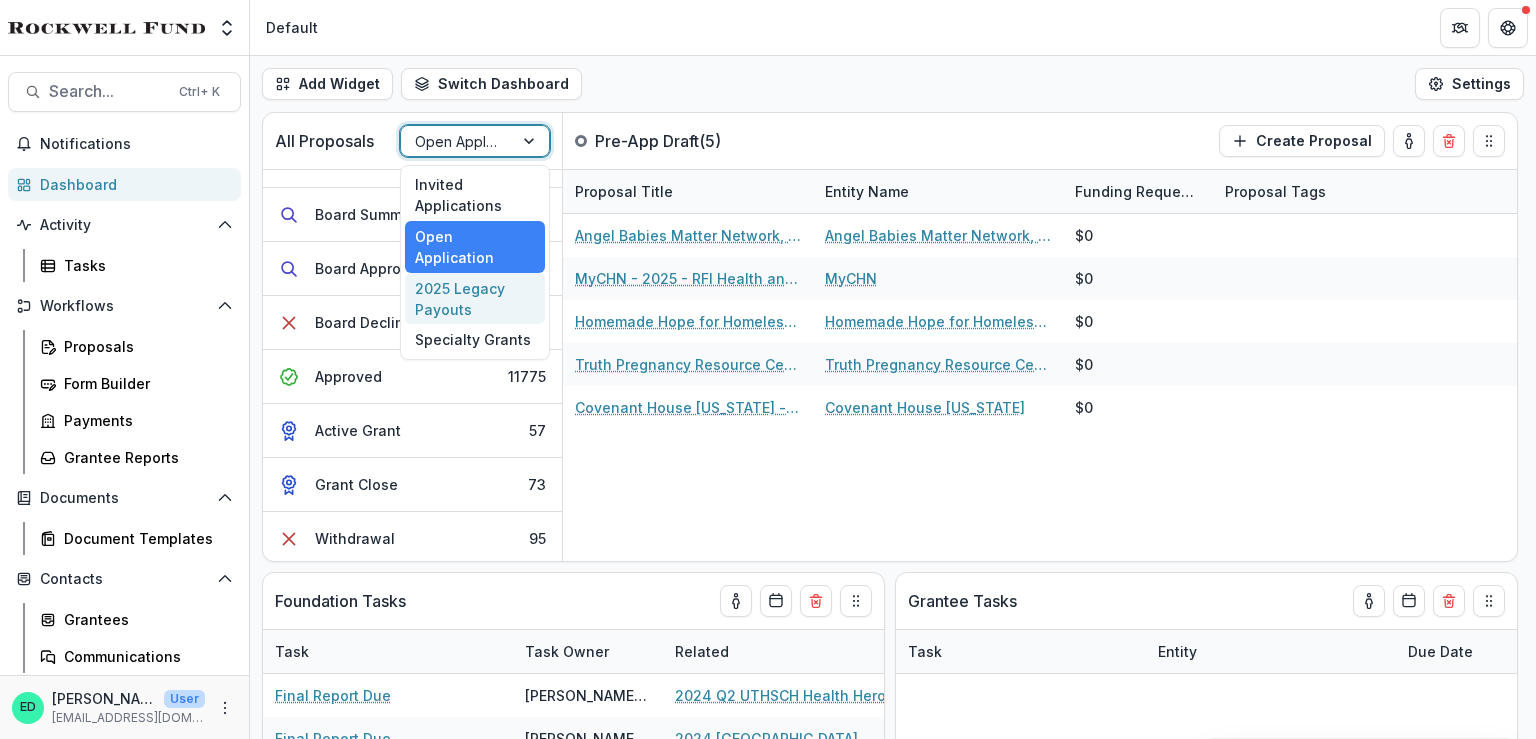 click on "2025 Legacy Payouts" at bounding box center [475, 299] 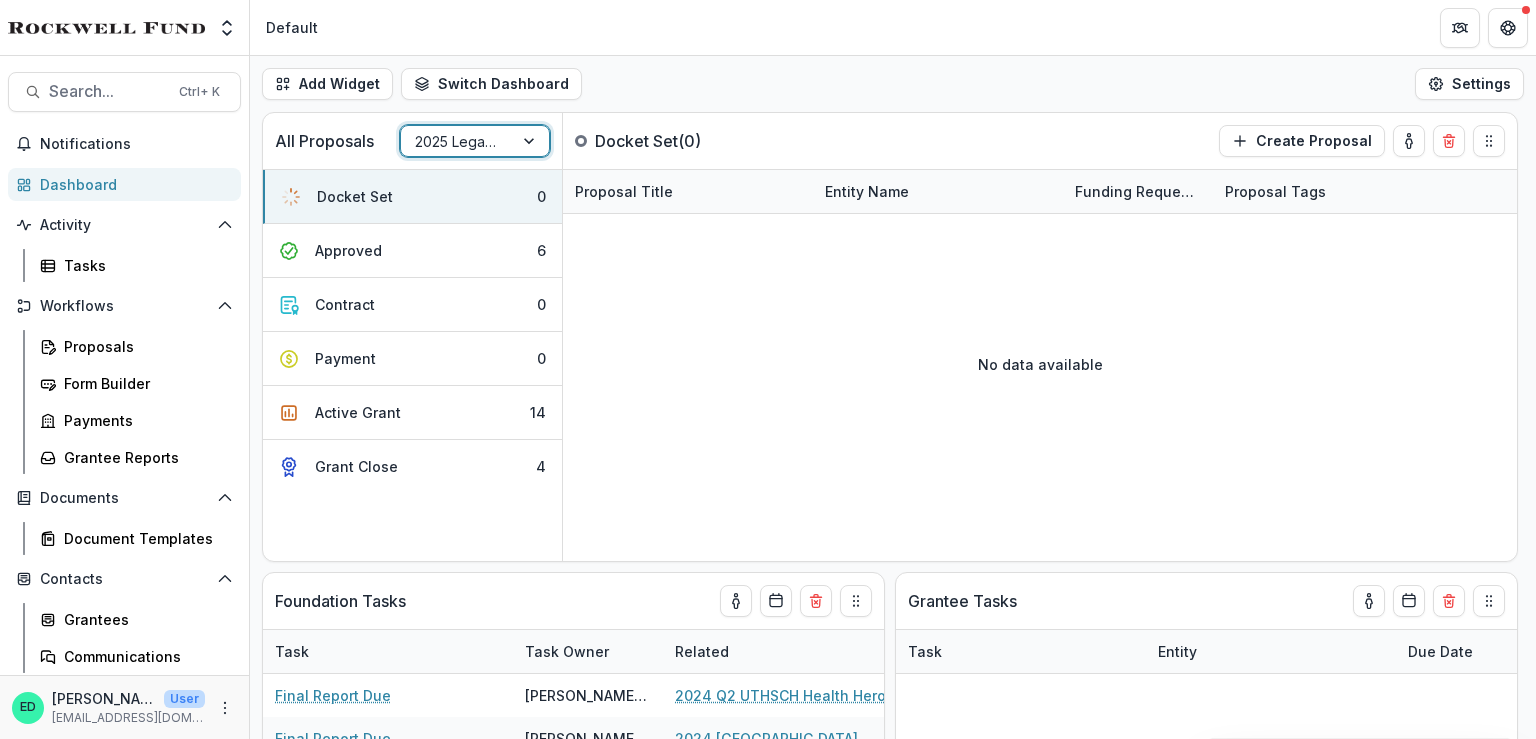 scroll, scrollTop: 0, scrollLeft: 0, axis: both 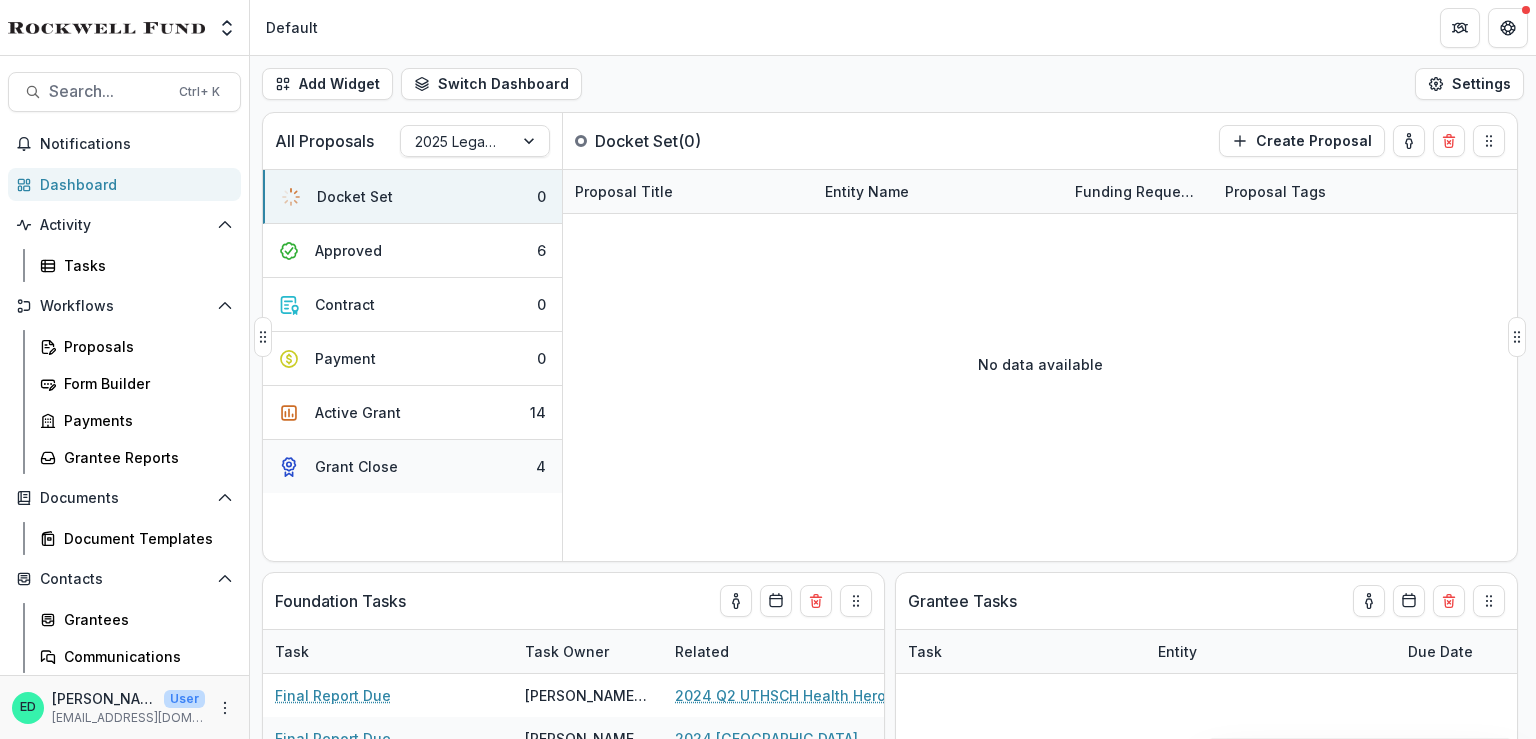 click on "Grant Close 4" at bounding box center (412, 466) 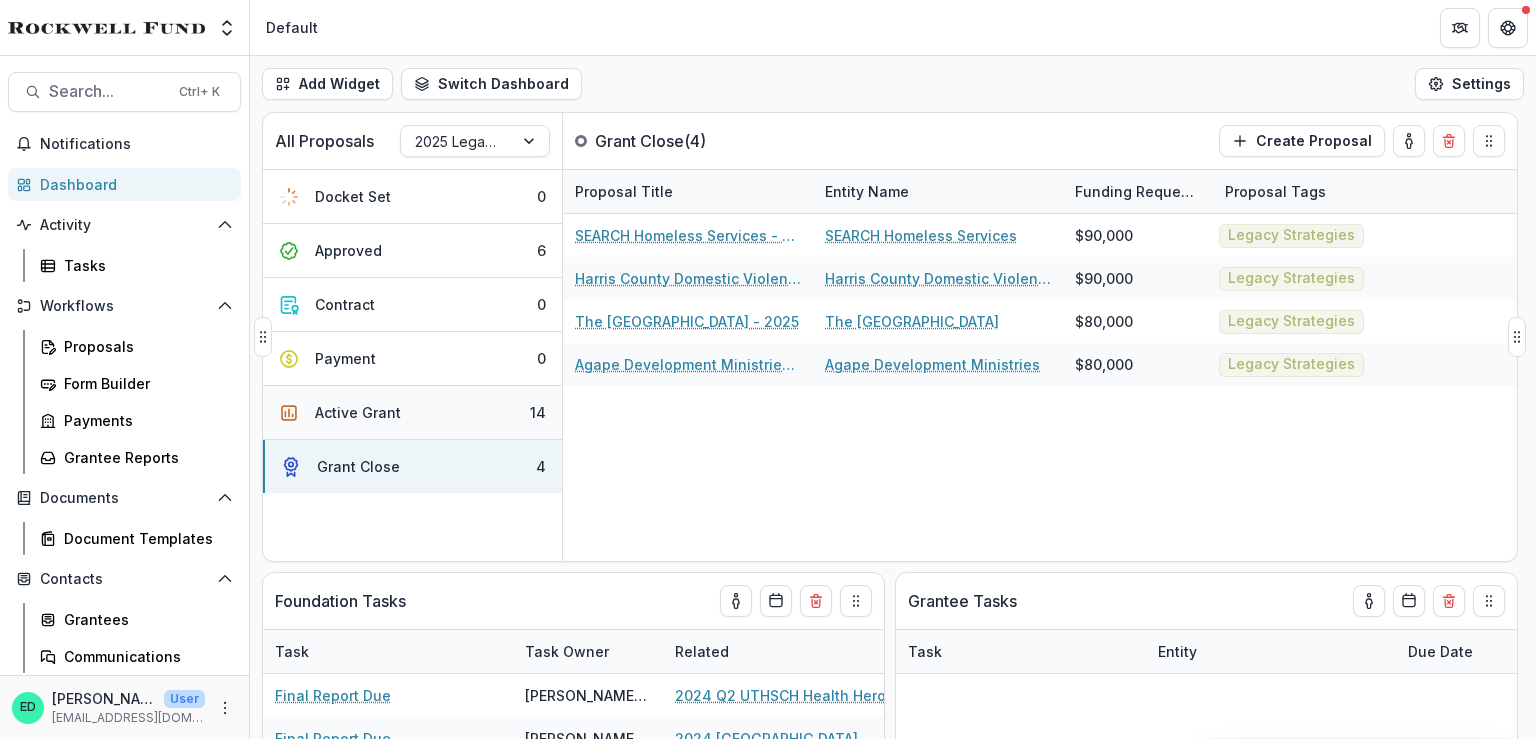 click on "Active Grant 14" at bounding box center [412, 413] 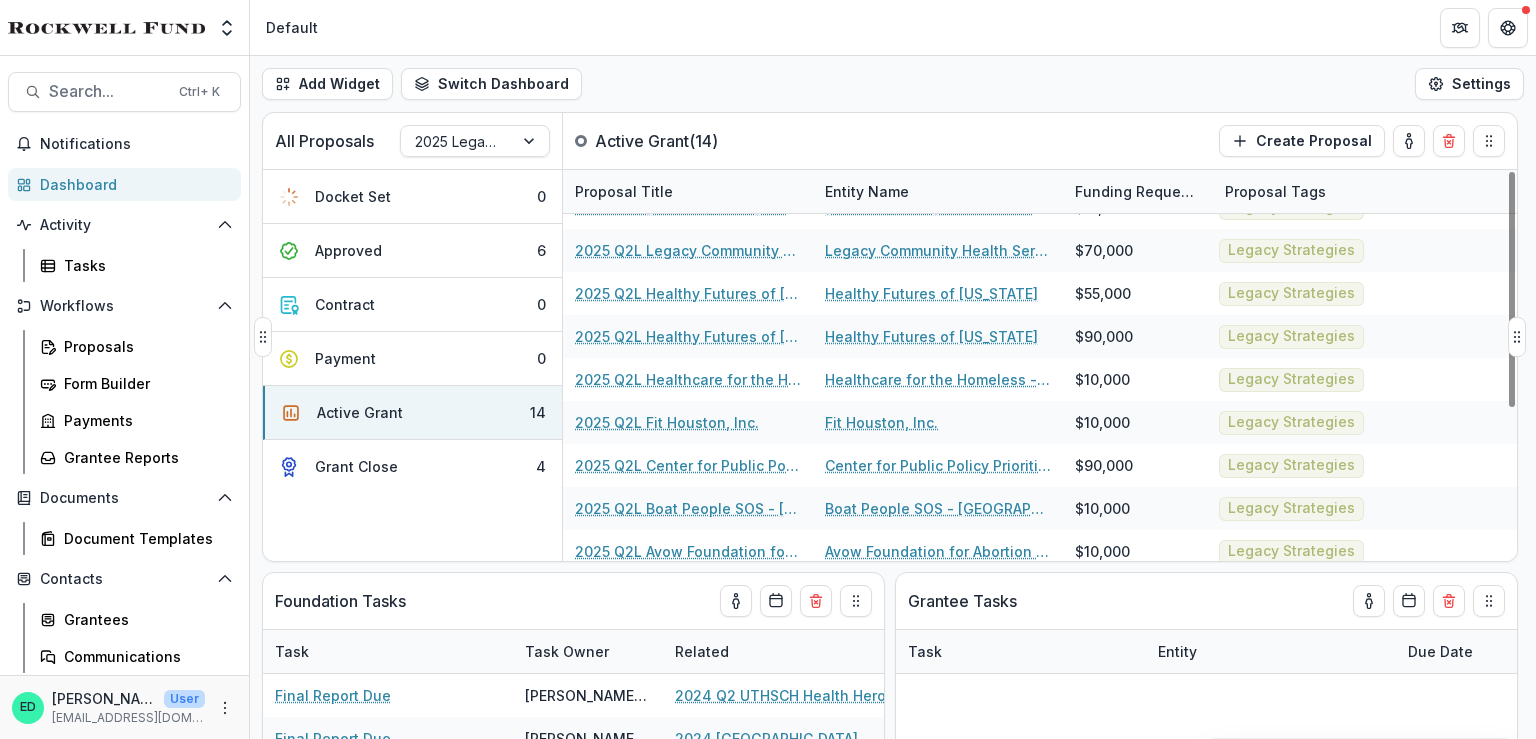 scroll, scrollTop: 253, scrollLeft: 0, axis: vertical 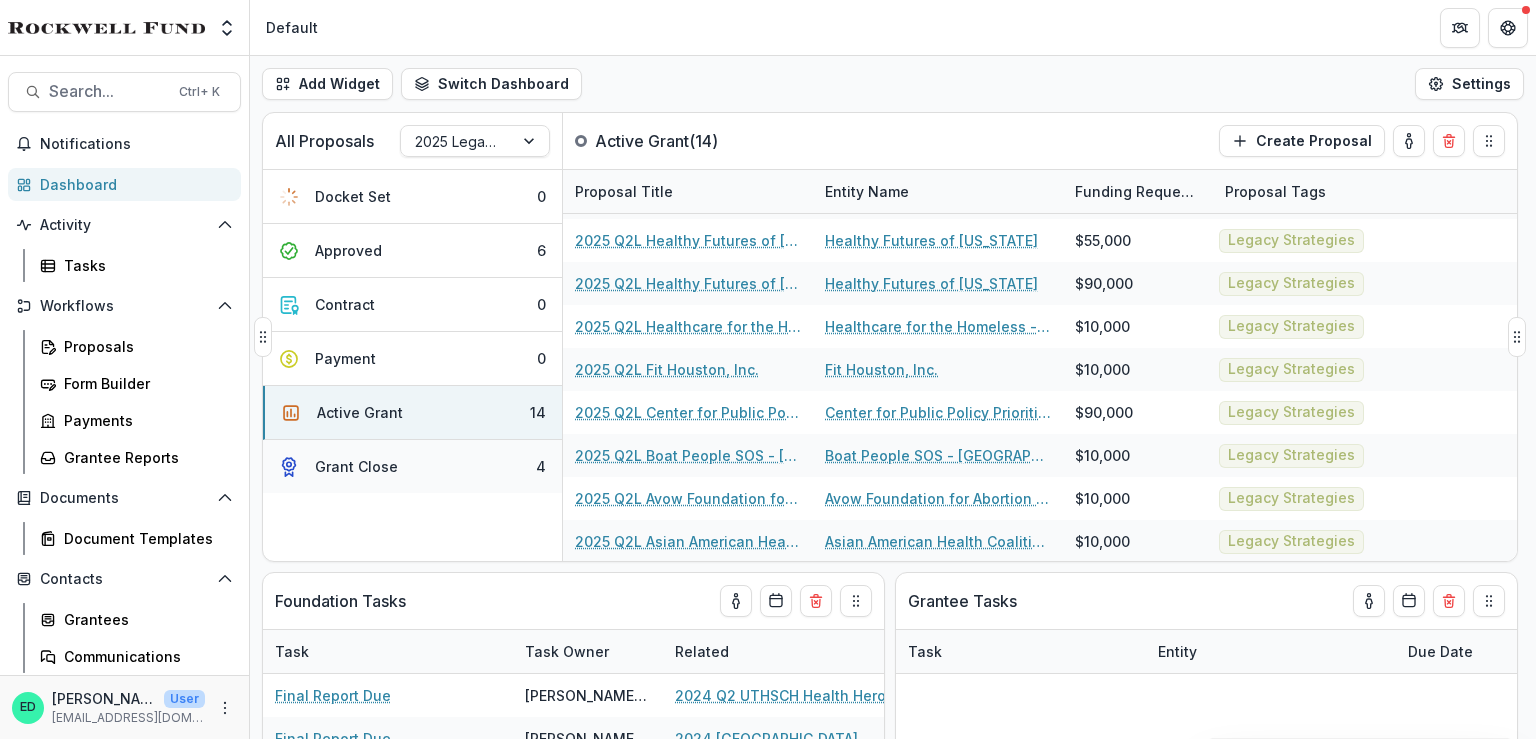 click on "Grant Close 4" at bounding box center (412, 466) 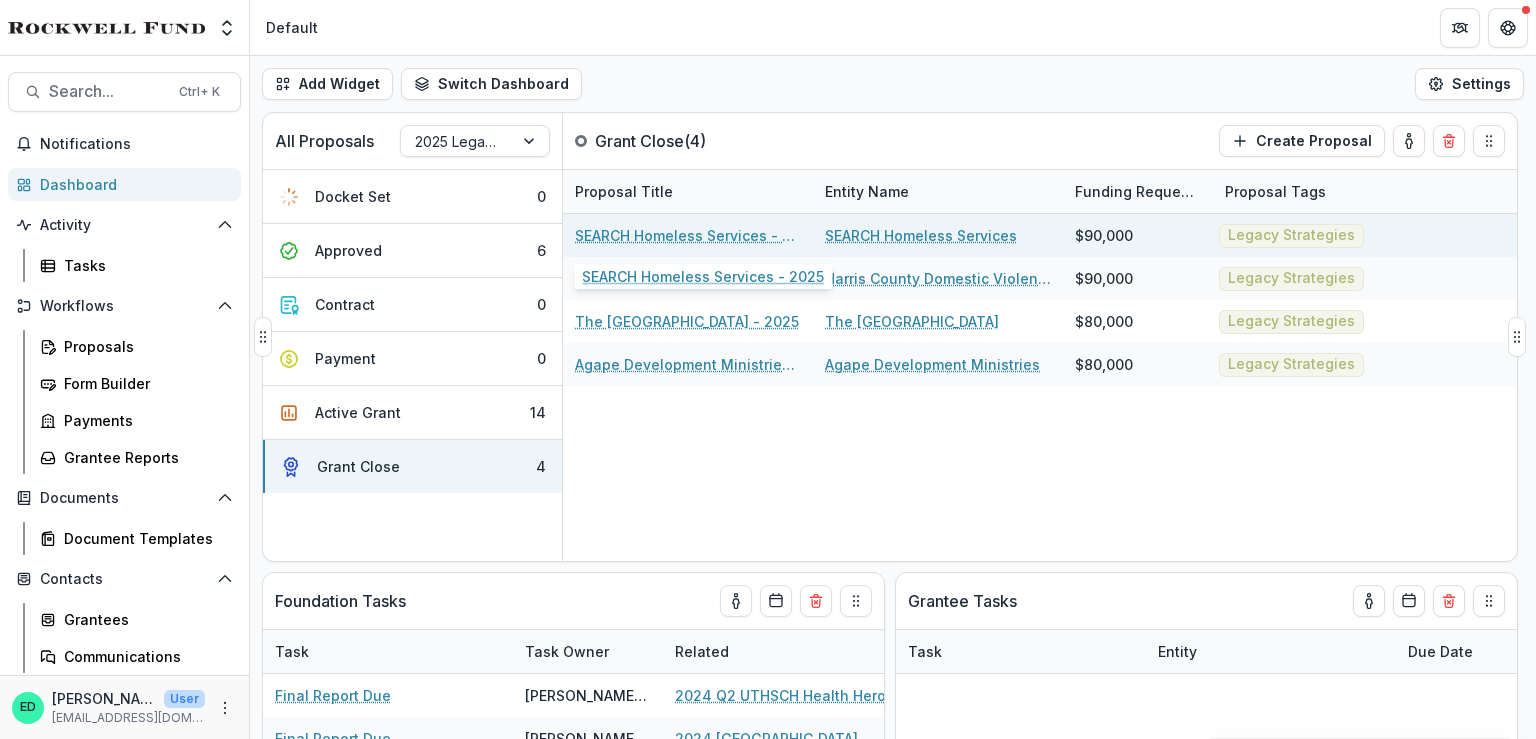 click on "SEARCH Homeless Services - 2025" at bounding box center [688, 235] 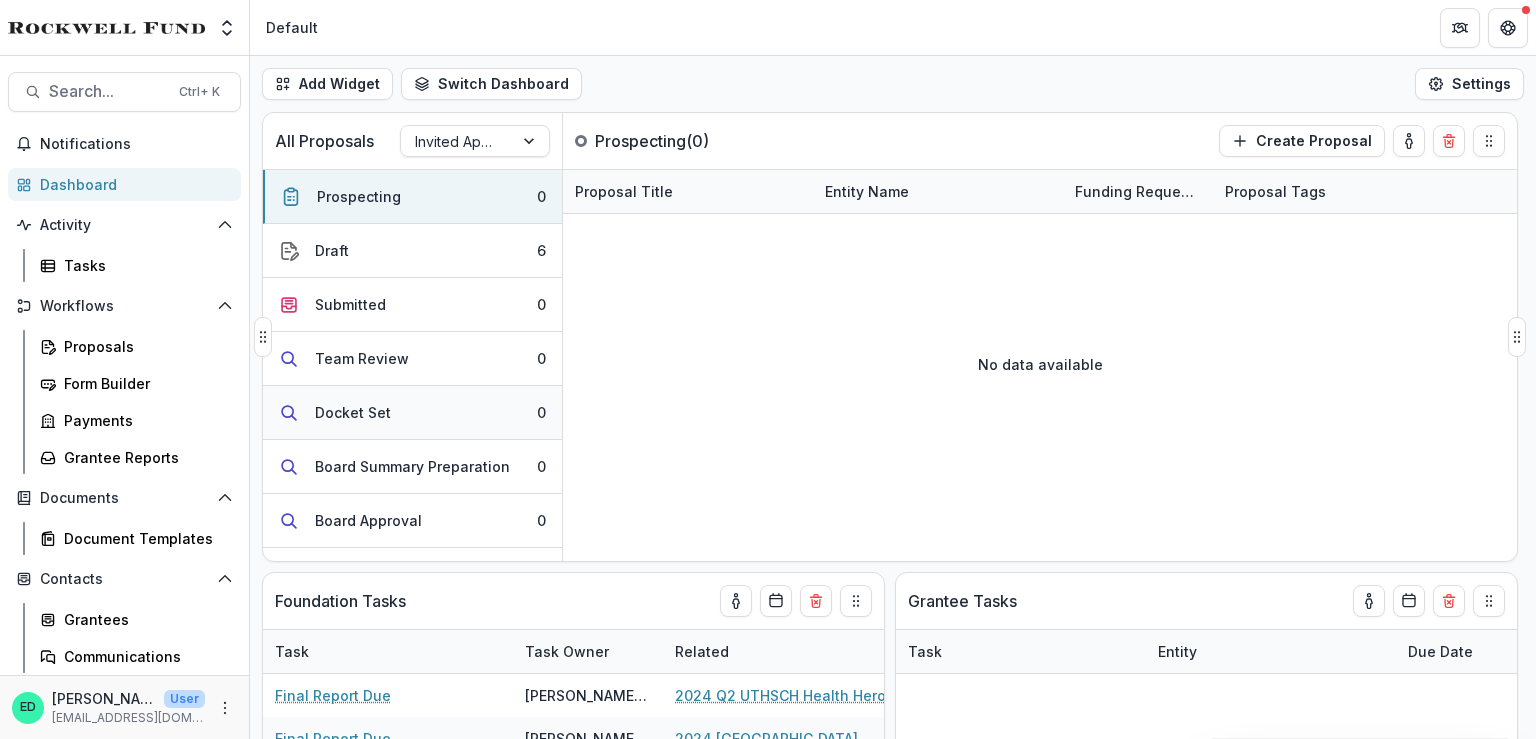 scroll, scrollTop: 252, scrollLeft: 0, axis: vertical 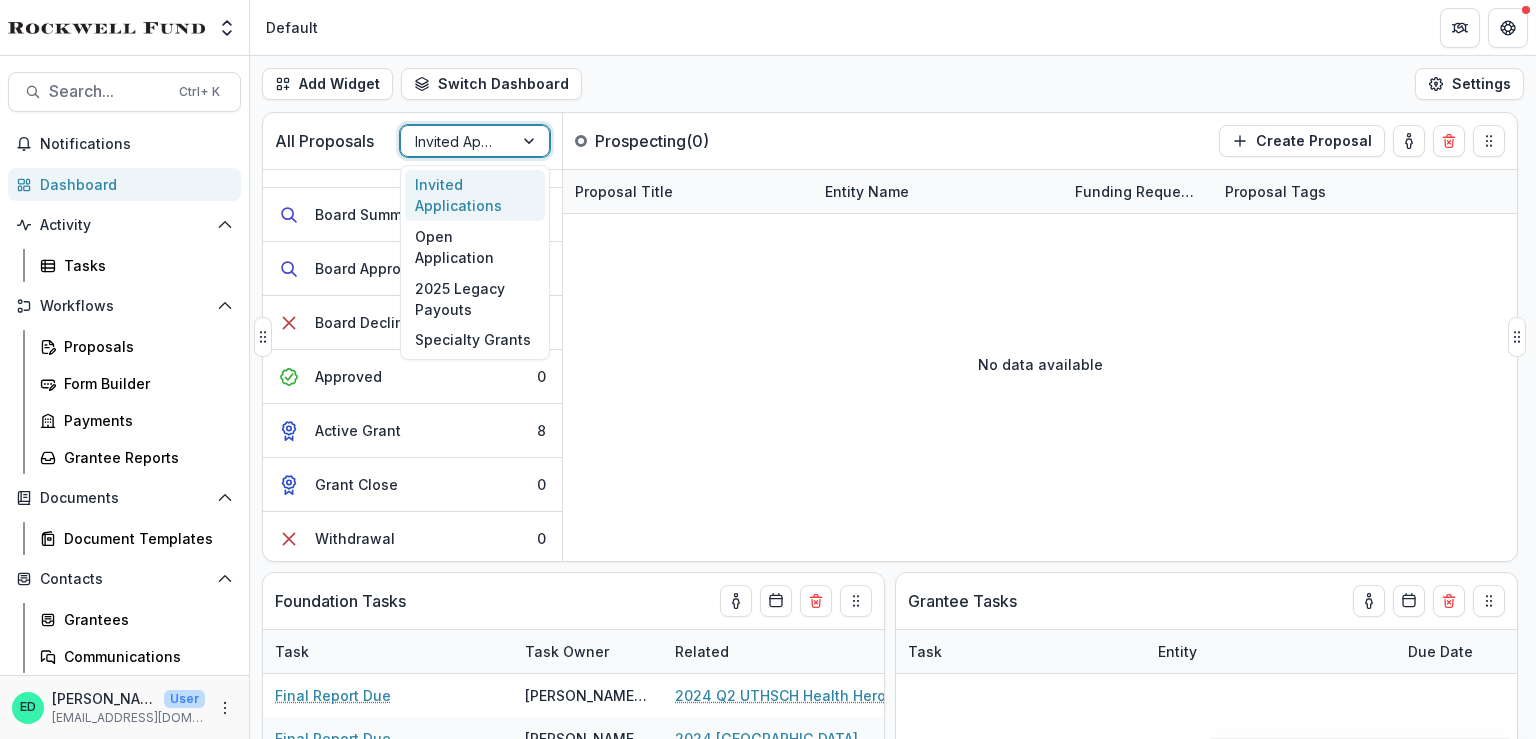 click on "Invited Applications" at bounding box center [457, 141] 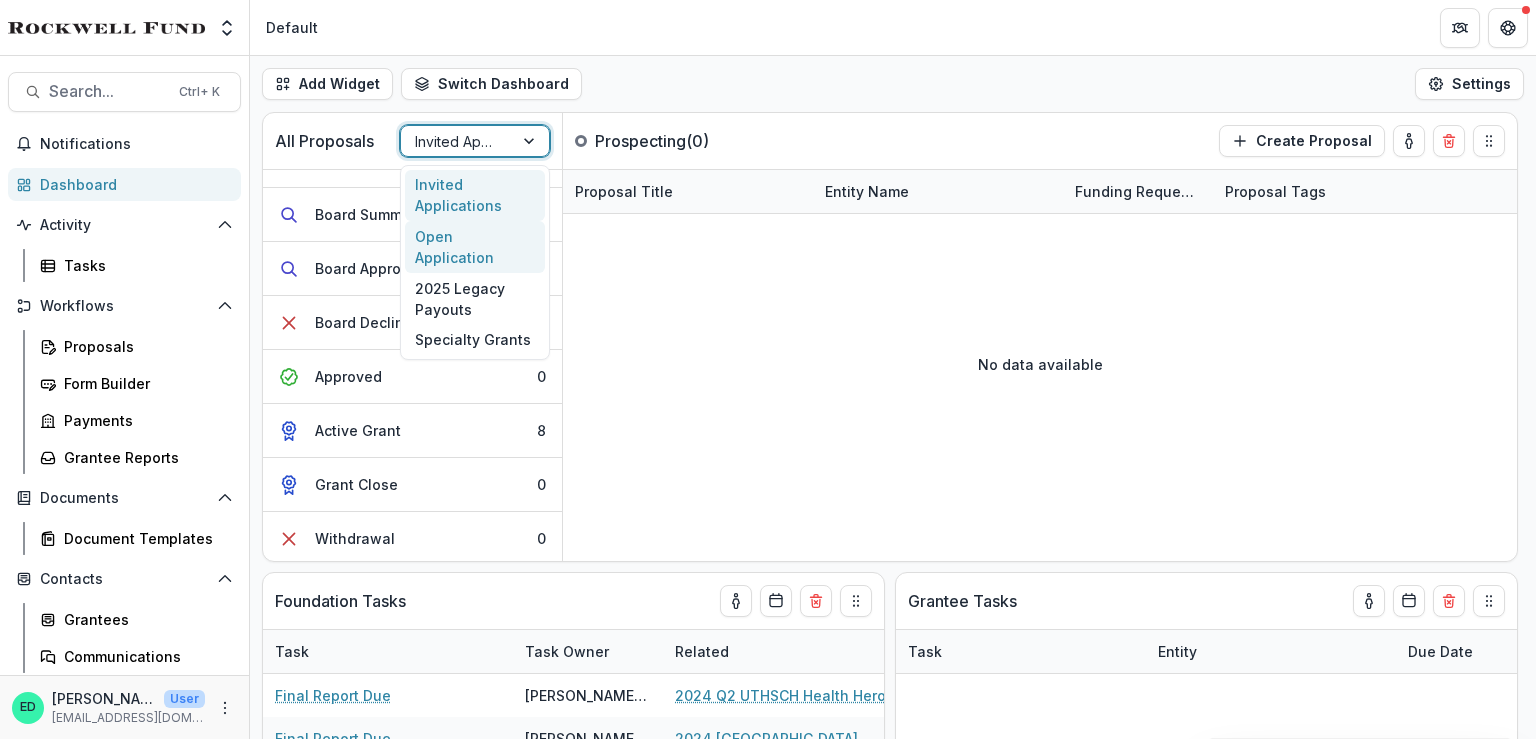 click on "Open Application" at bounding box center [475, 247] 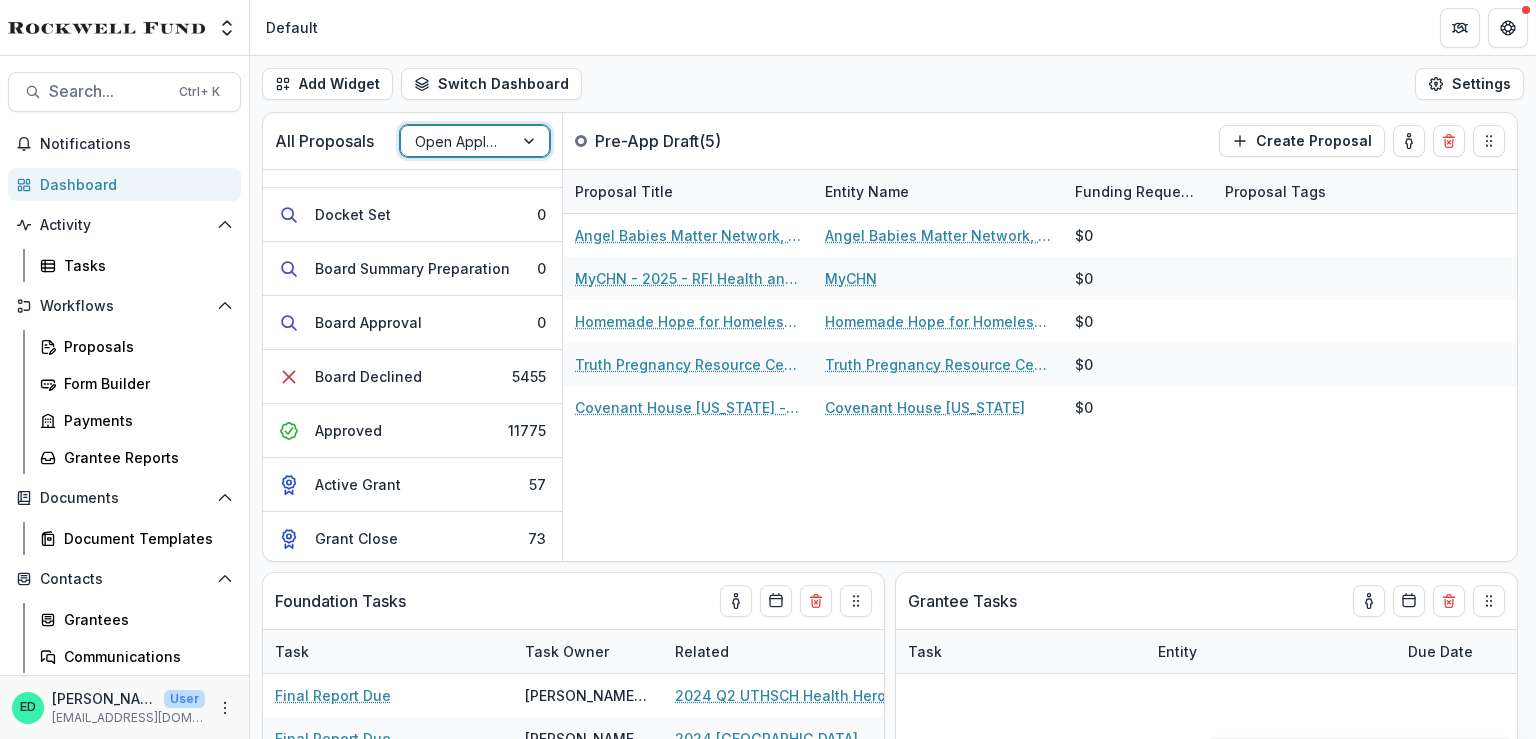 scroll, scrollTop: 306, scrollLeft: 0, axis: vertical 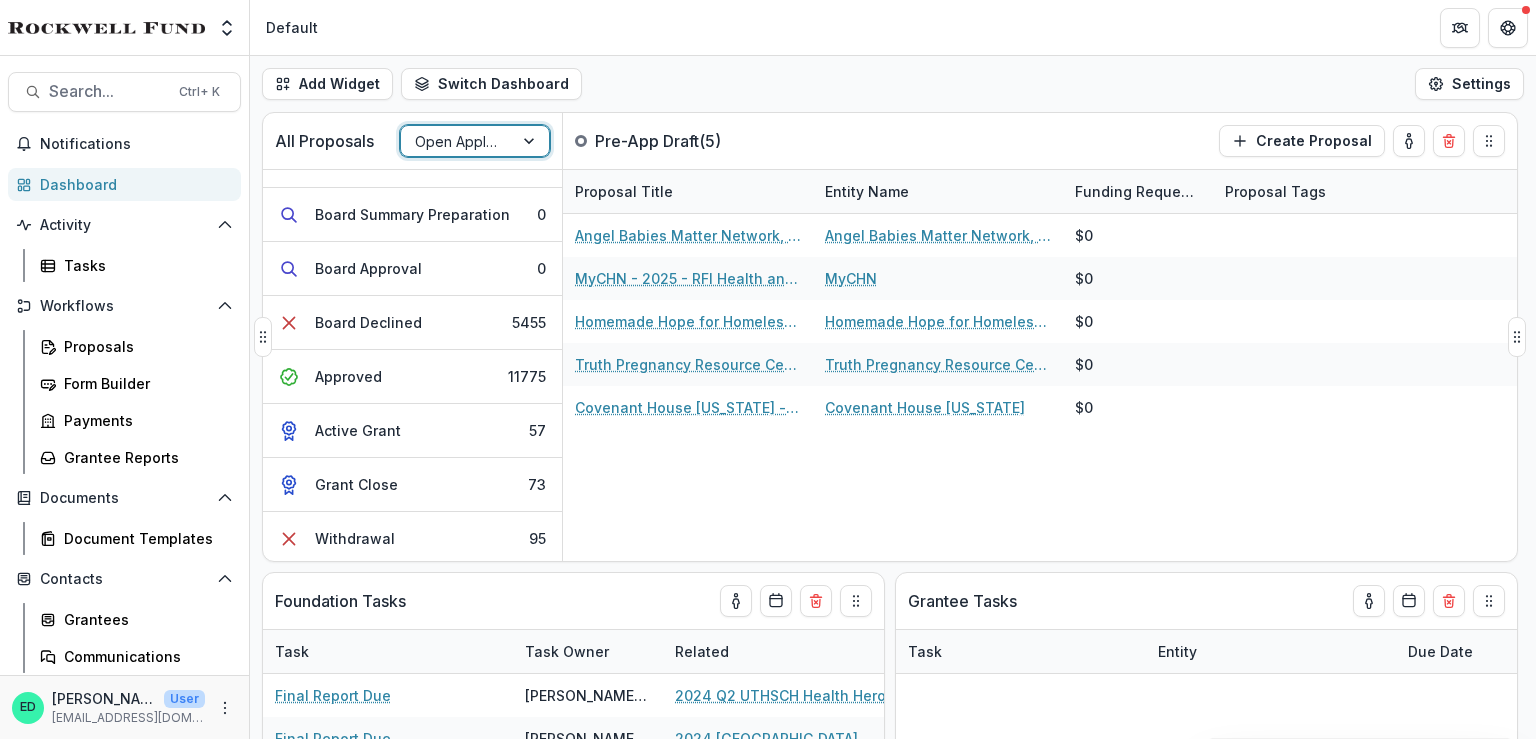 click on "Open Application" at bounding box center (457, 141) 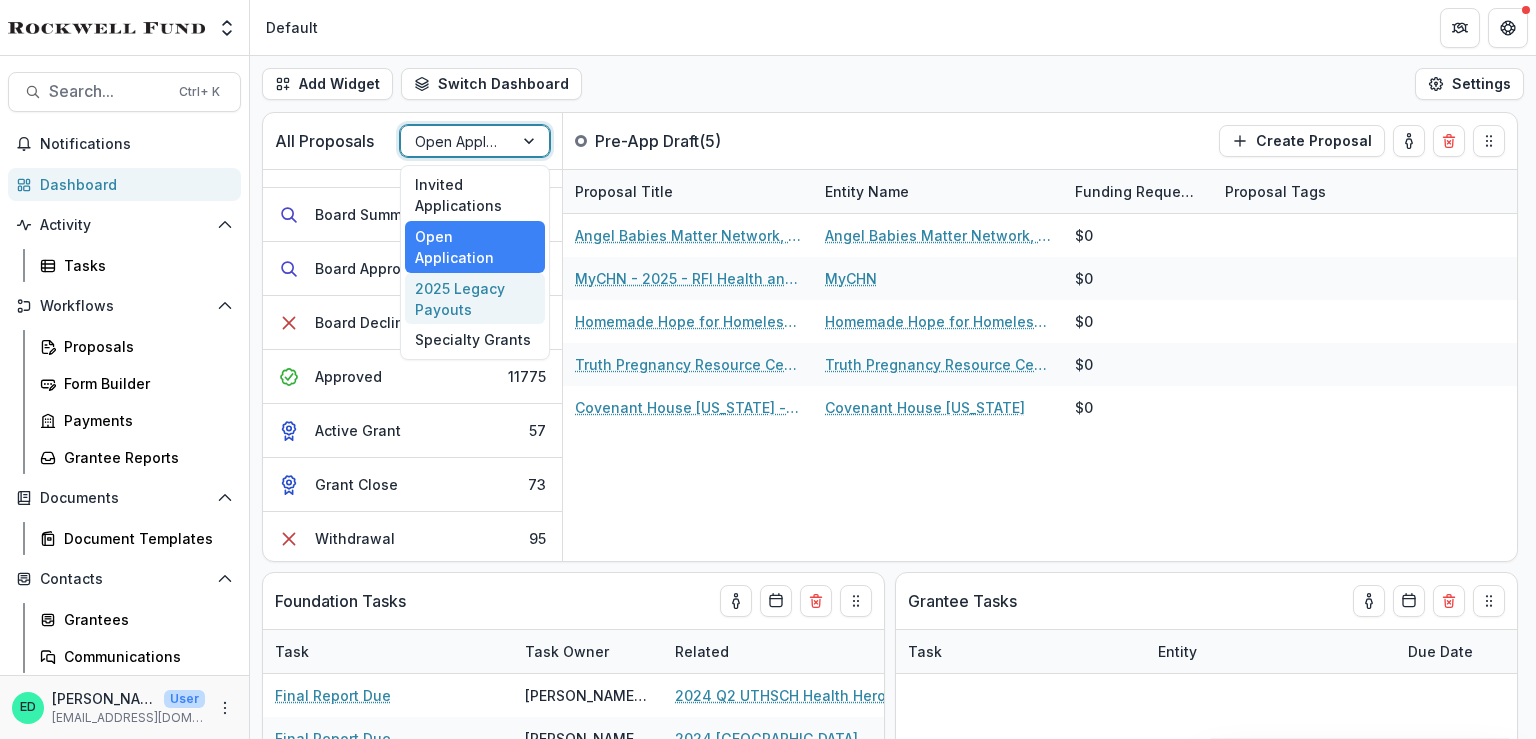 click on "2025 Legacy Payouts" at bounding box center [475, 299] 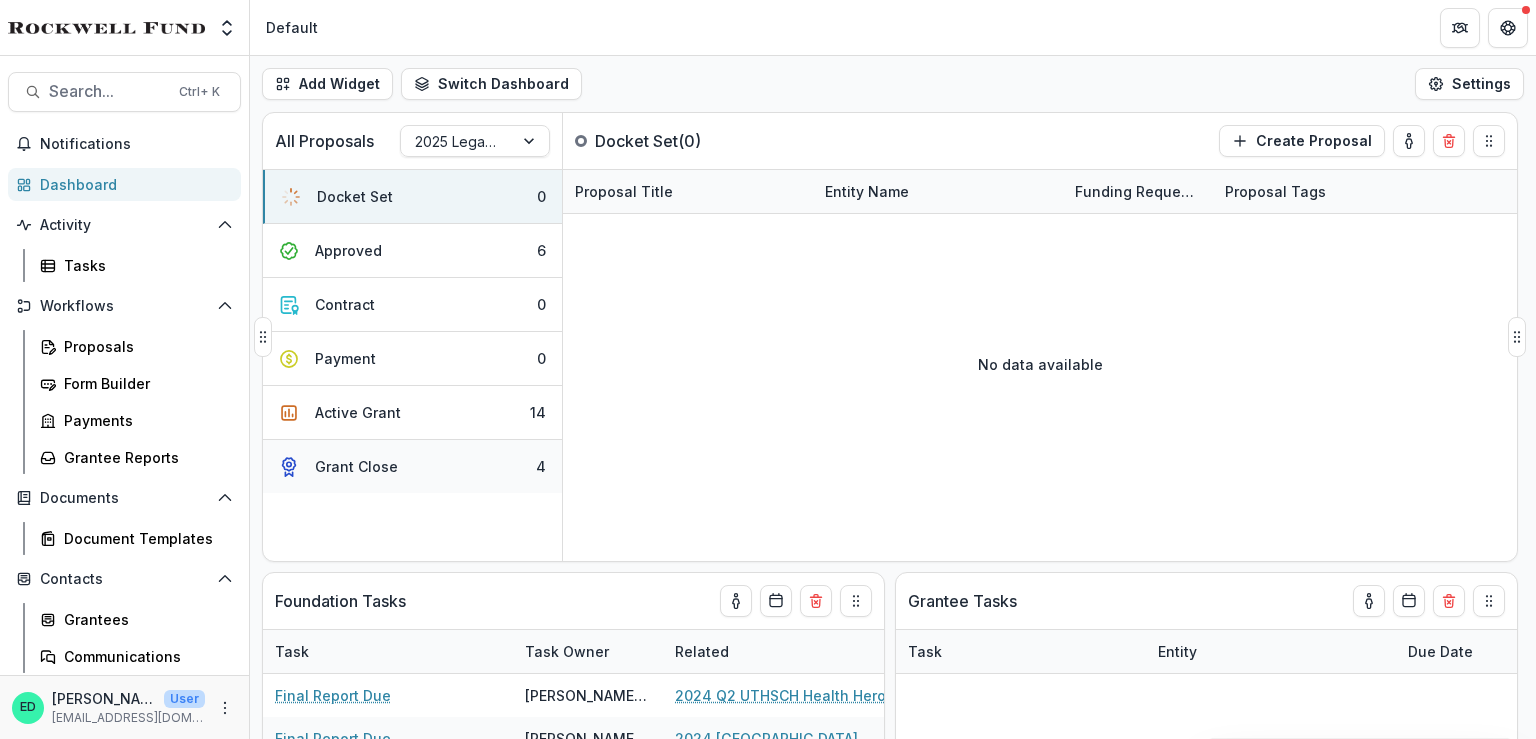 click on "Grant Close 4" at bounding box center [412, 466] 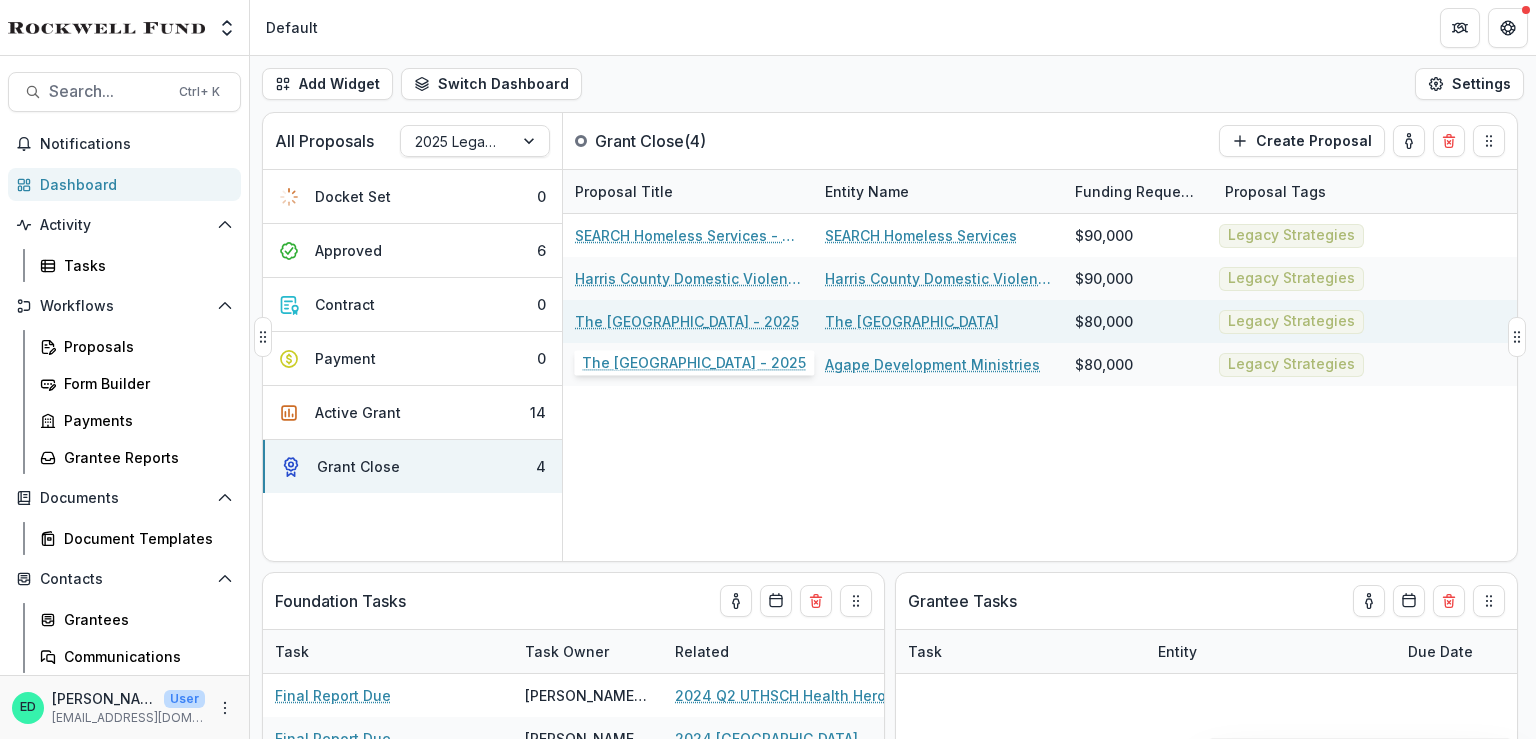 click on "The Montrose Center - 2025" at bounding box center (687, 321) 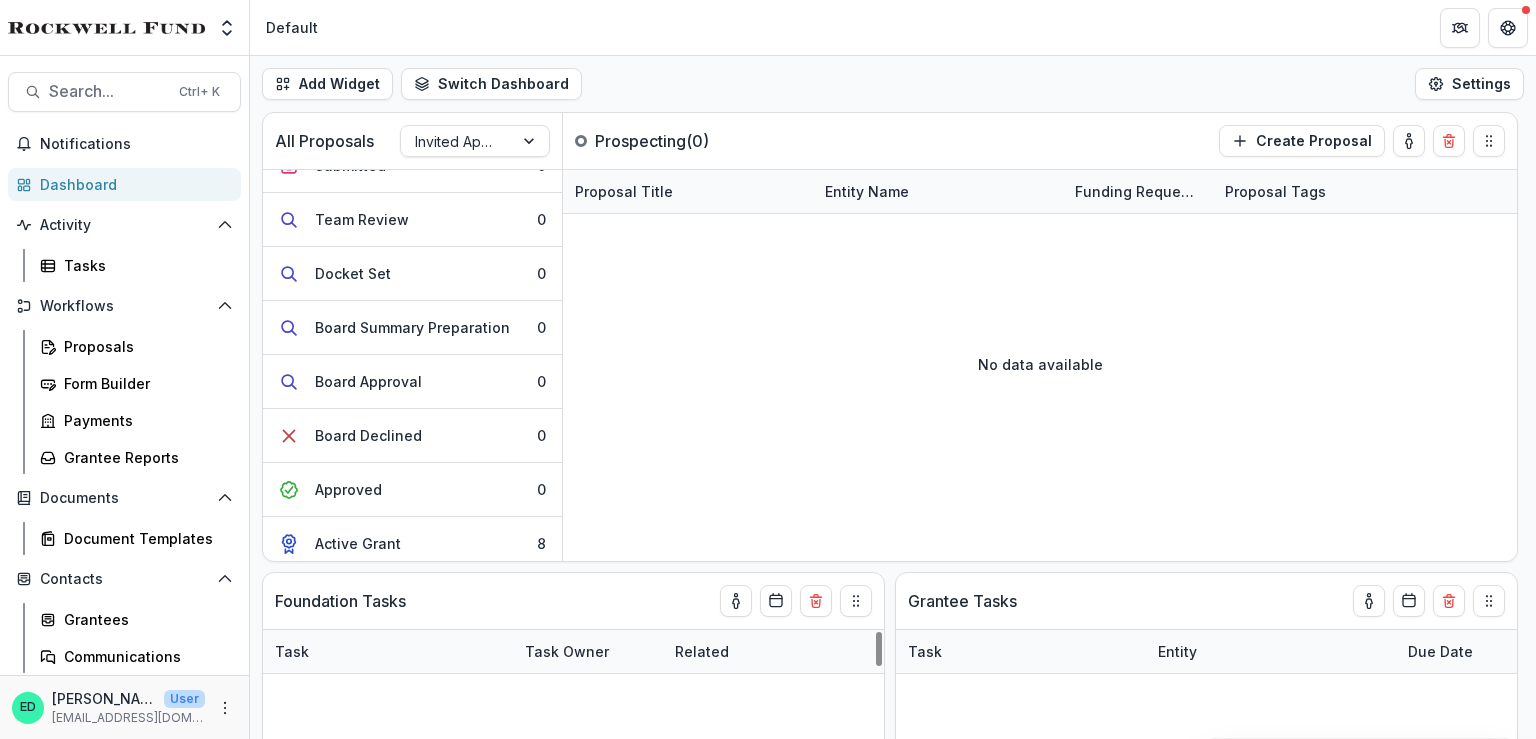 scroll, scrollTop: 252, scrollLeft: 0, axis: vertical 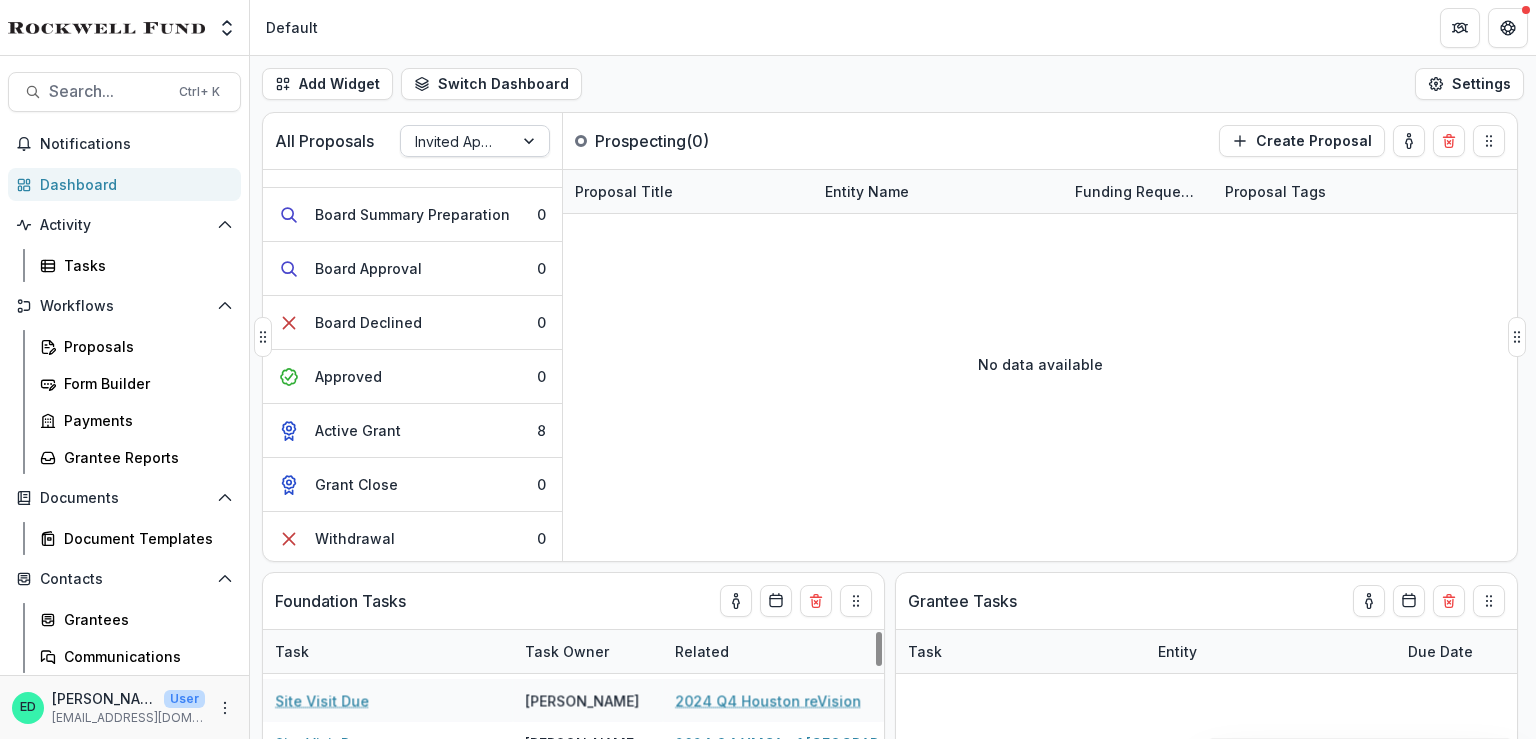 click on "Invited Applications" at bounding box center (457, 141) 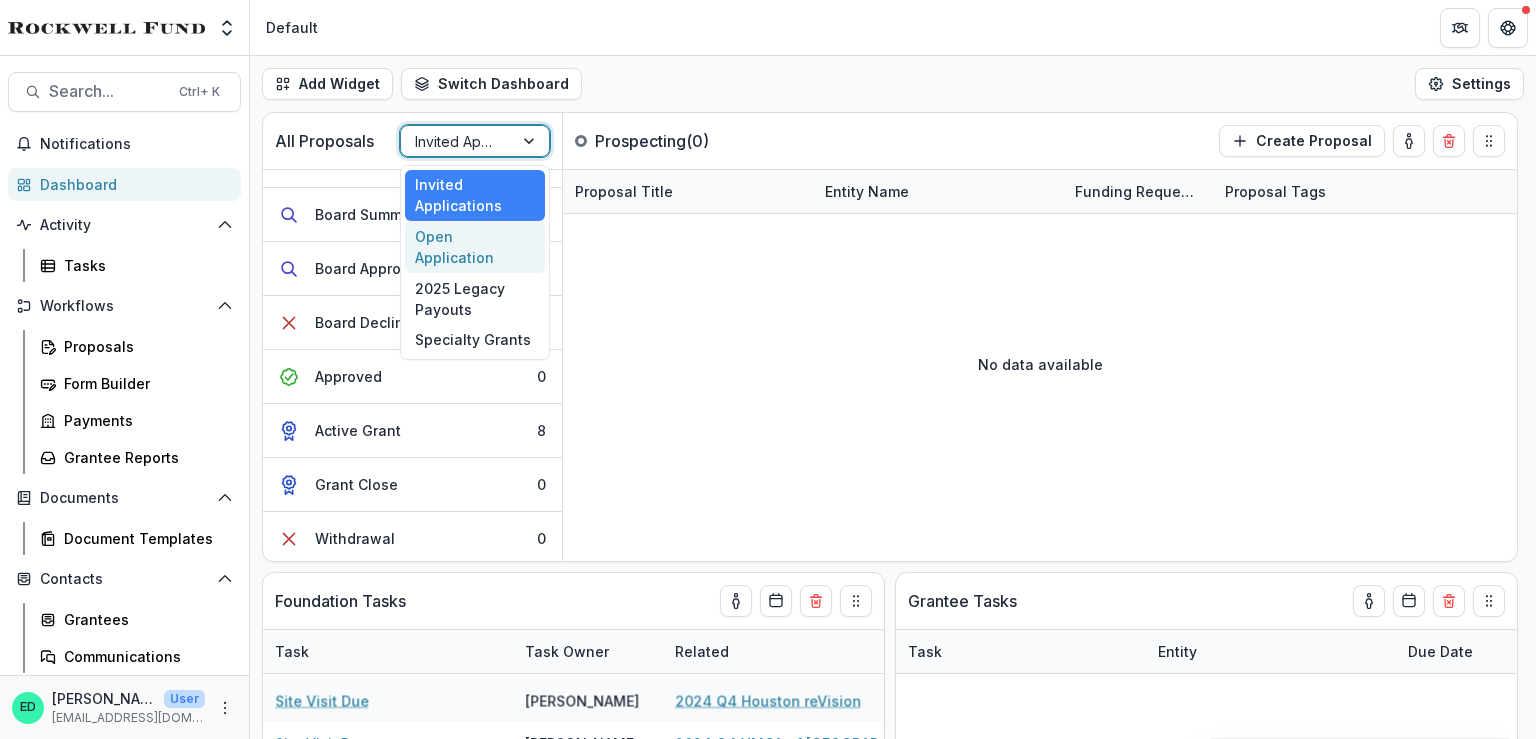 click on "Open Application" at bounding box center [475, 247] 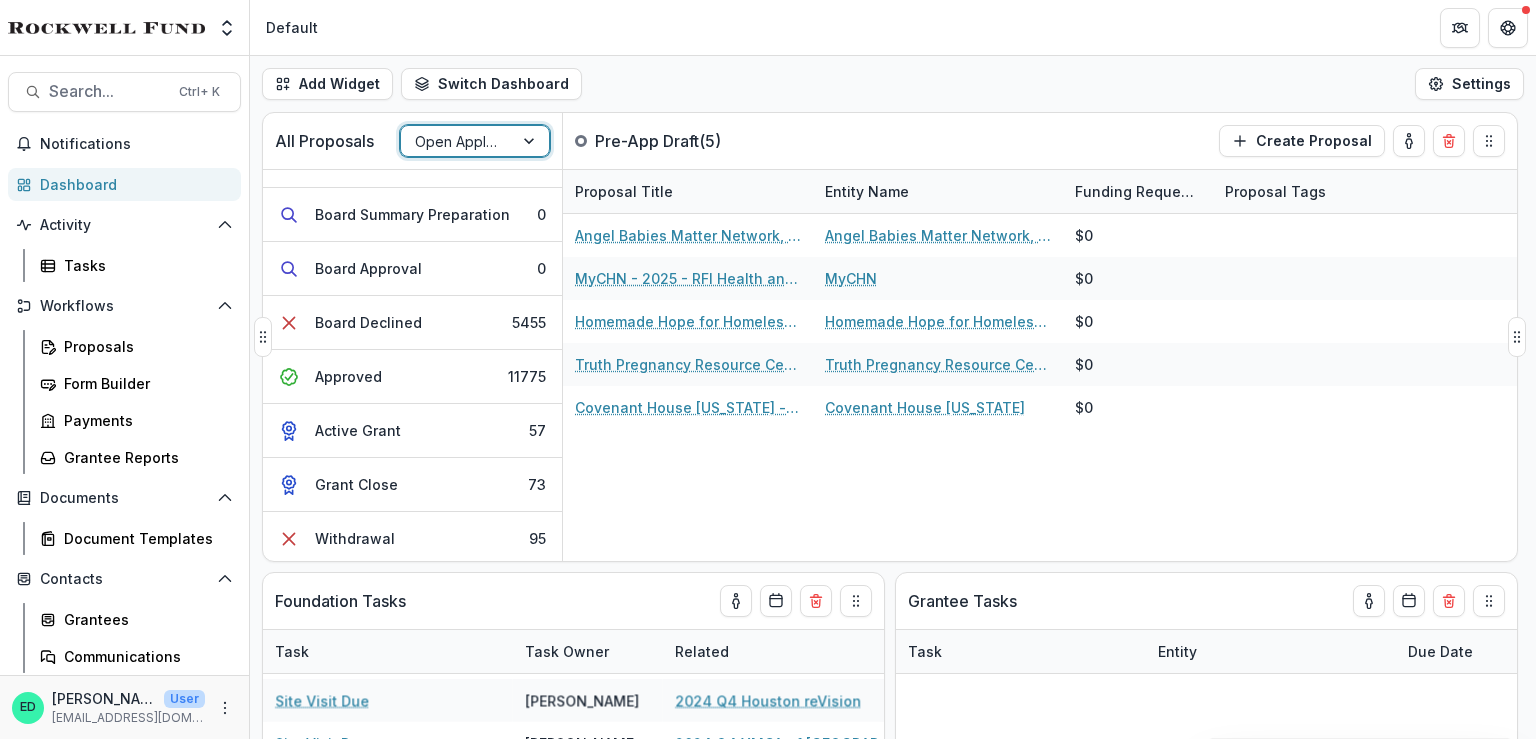 click on "All Proposals option Open Application, selected. Open Application" at bounding box center [413, 141] 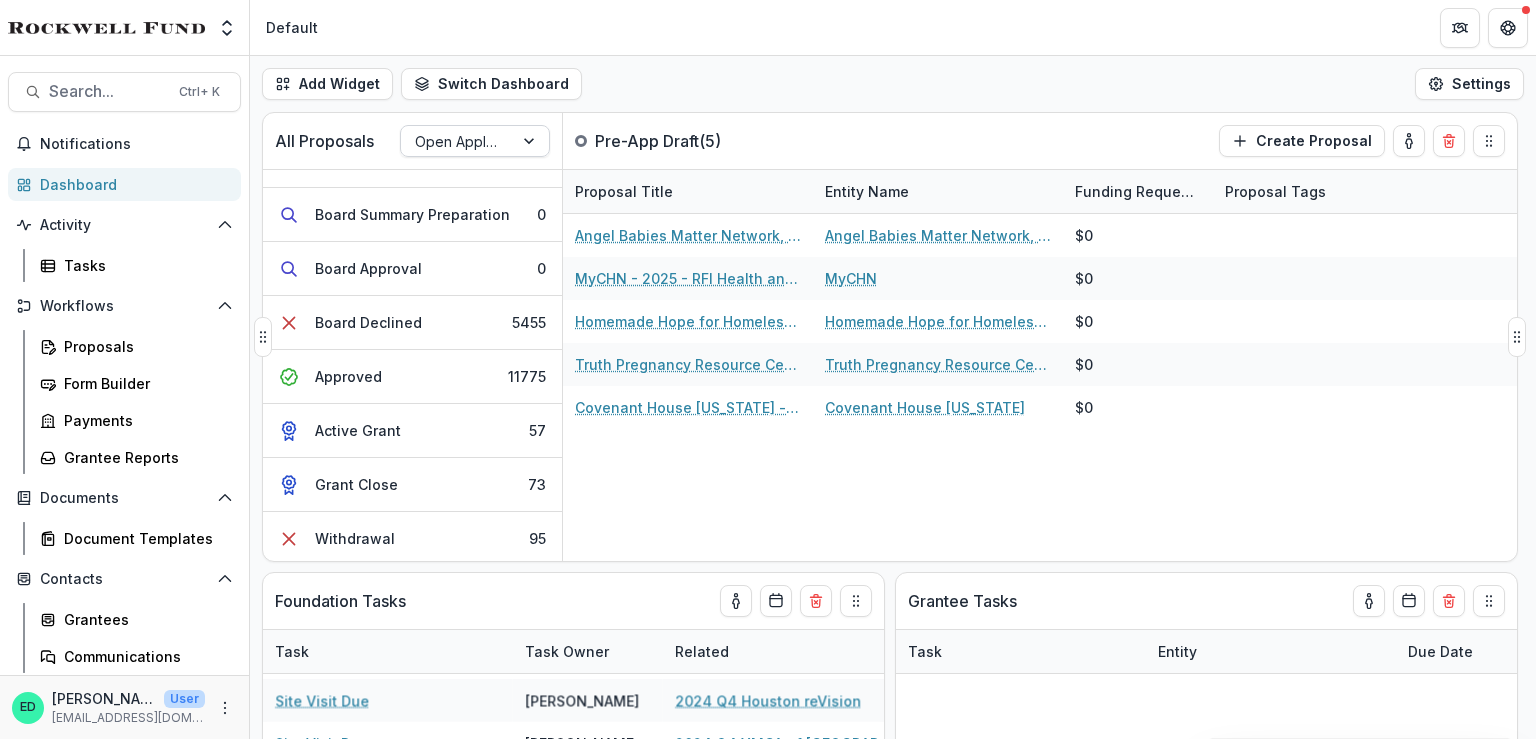 click on "Open Application" at bounding box center (457, 141) 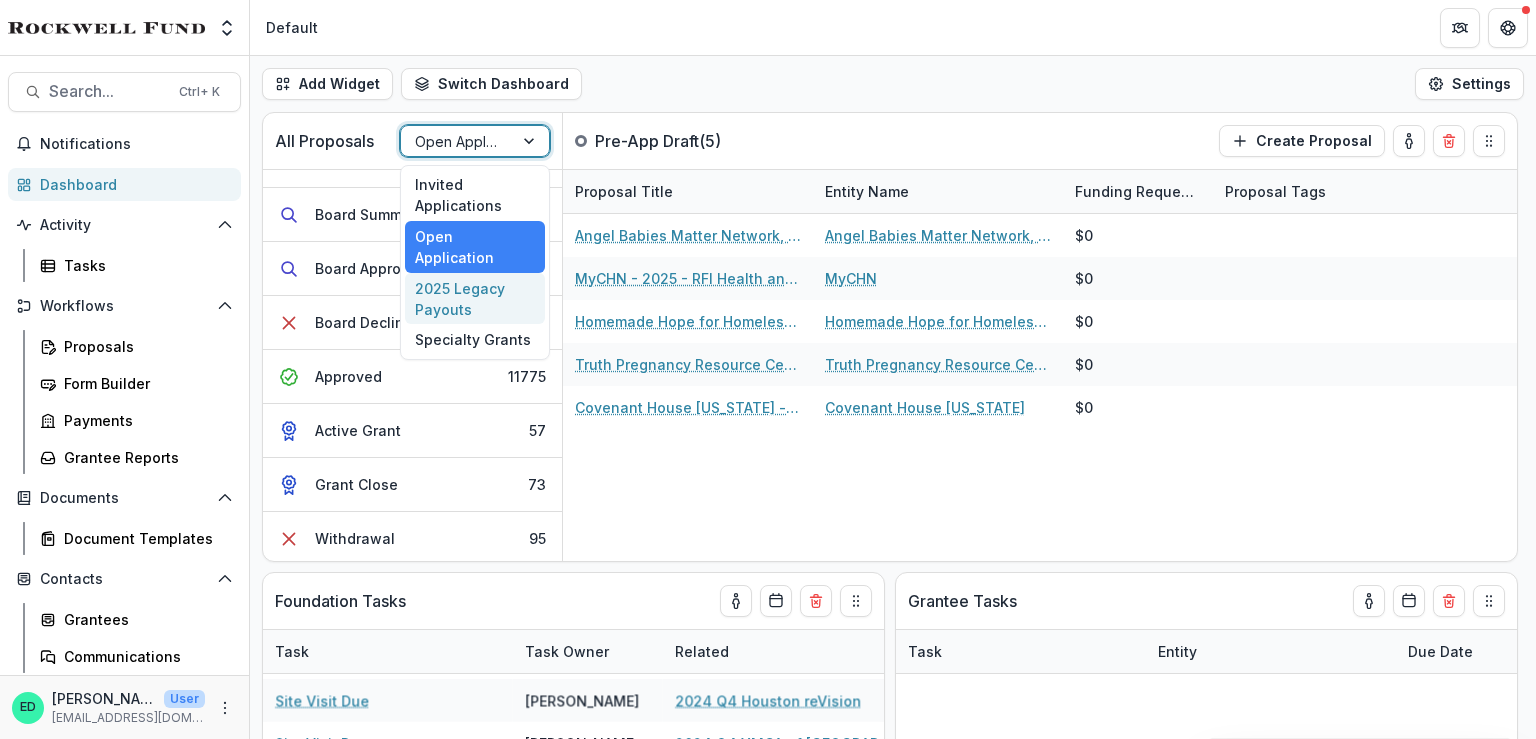 click on "2025 Legacy Payouts" at bounding box center [475, 299] 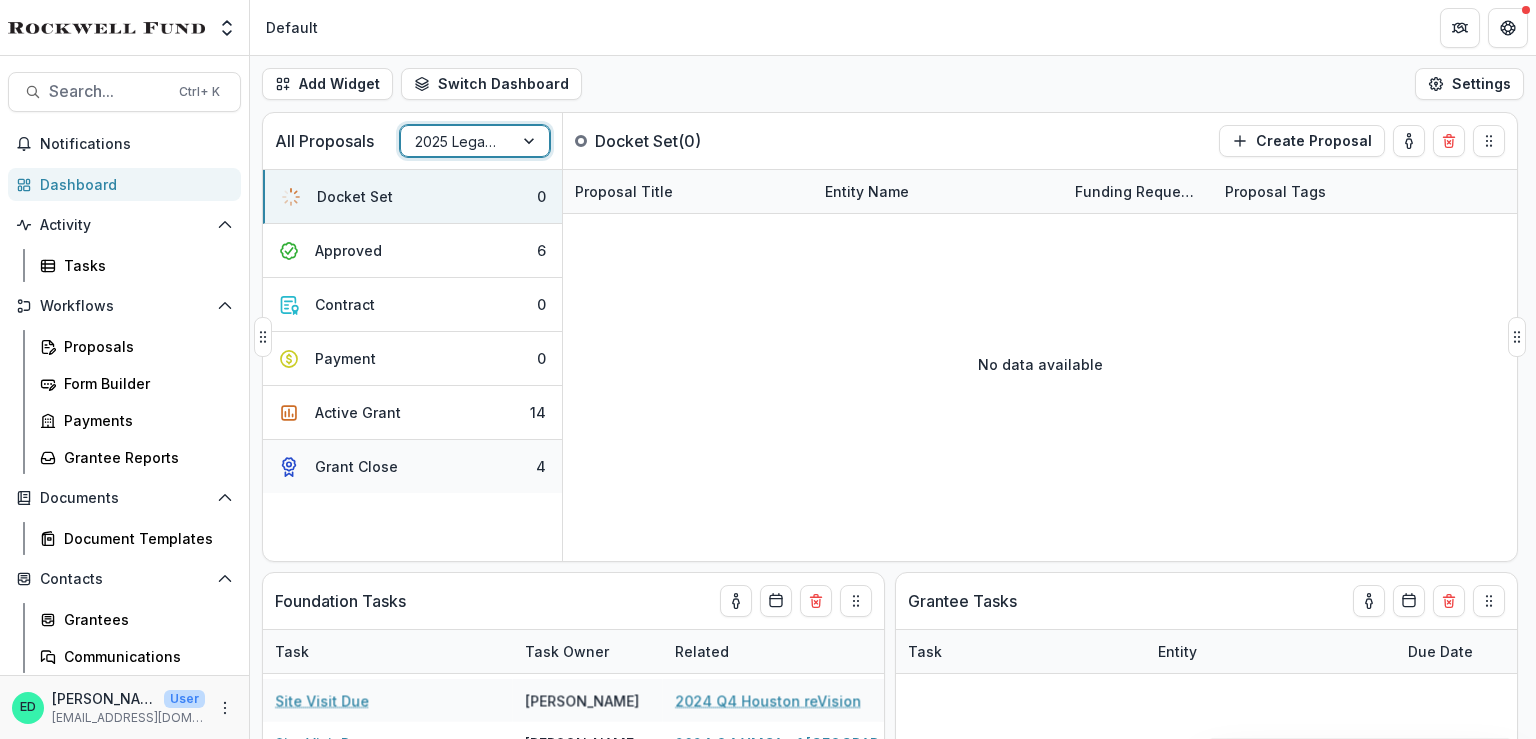 click on "Grant Close 4" at bounding box center [412, 466] 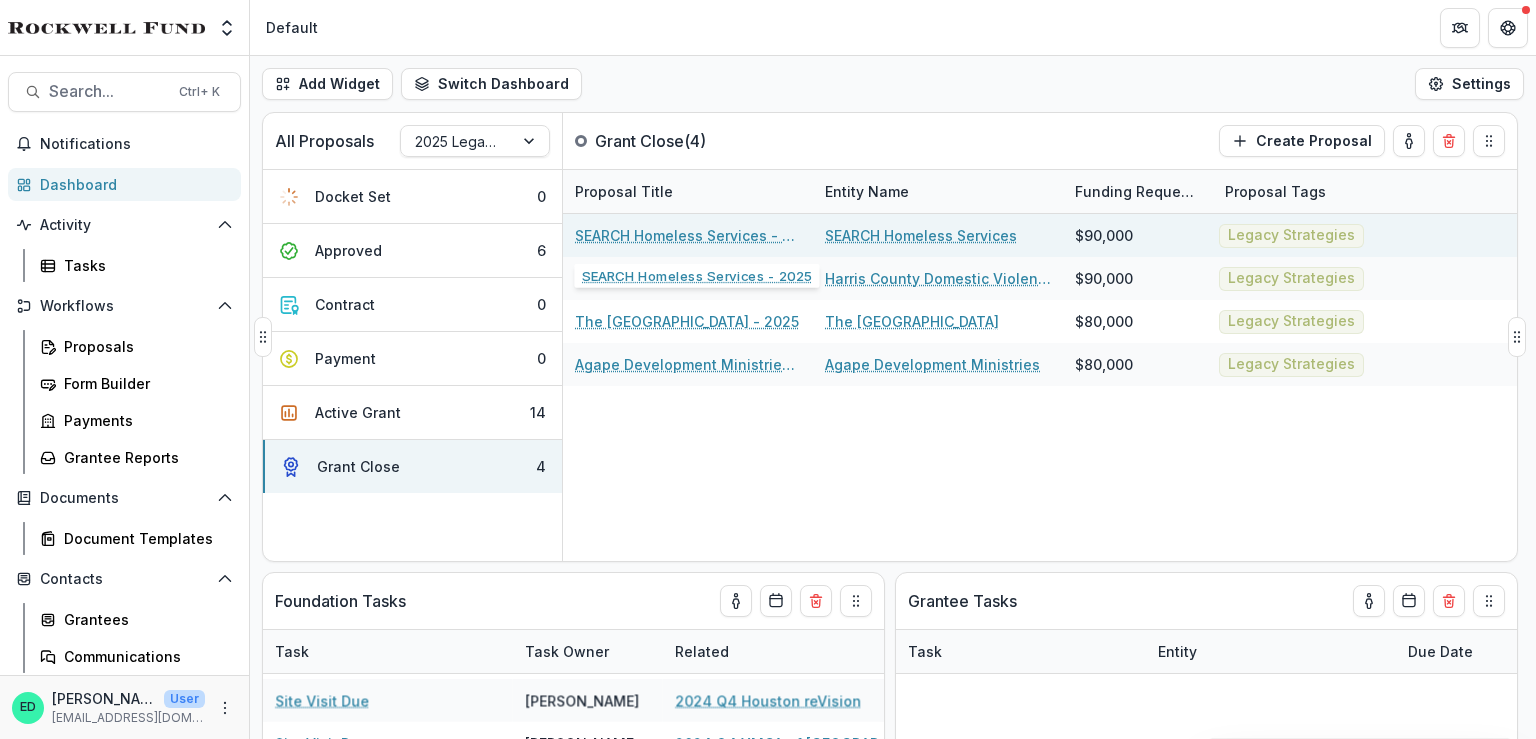 click on "SEARCH Homeless Services - 2025" at bounding box center [688, 235] 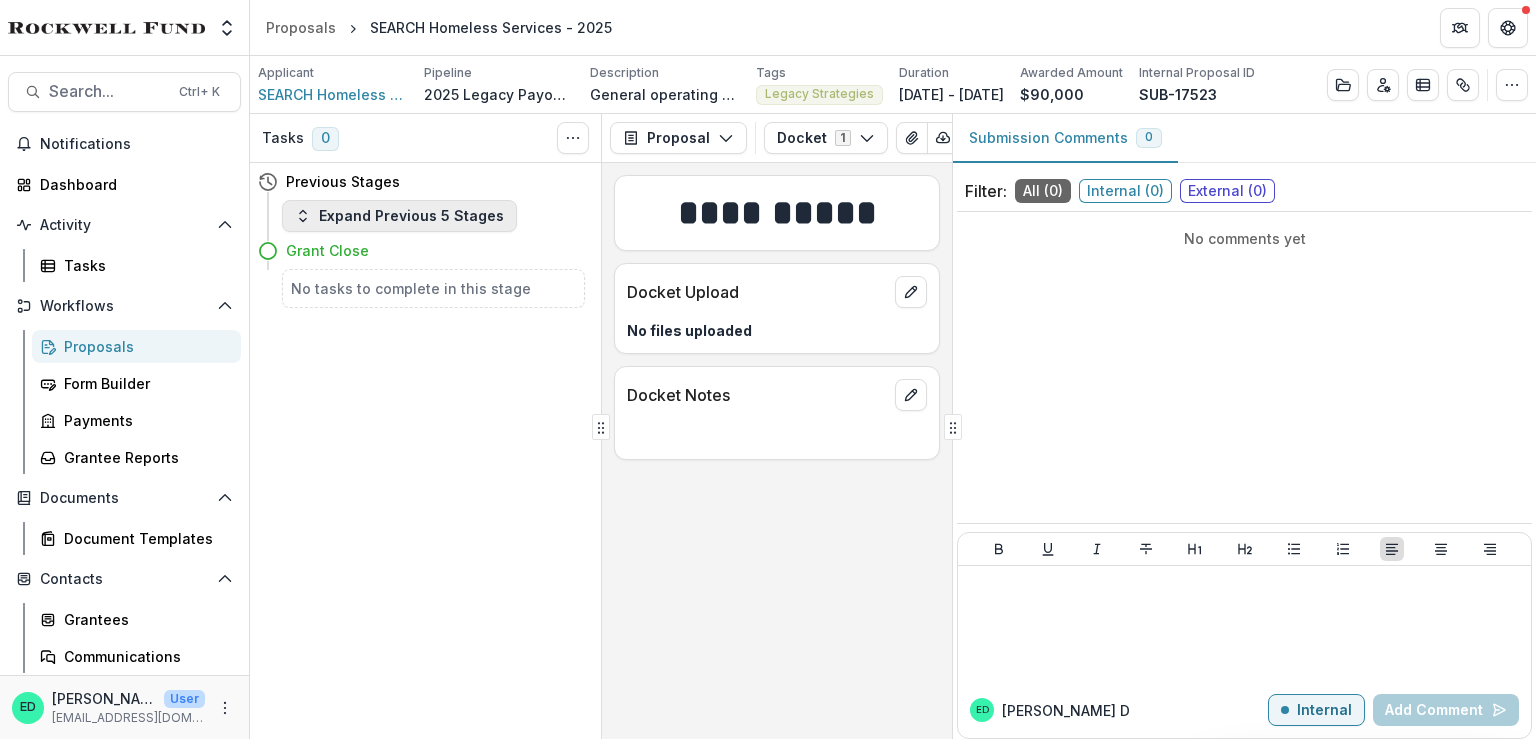 click on "Expand Previous 5 Stages" at bounding box center [399, 216] 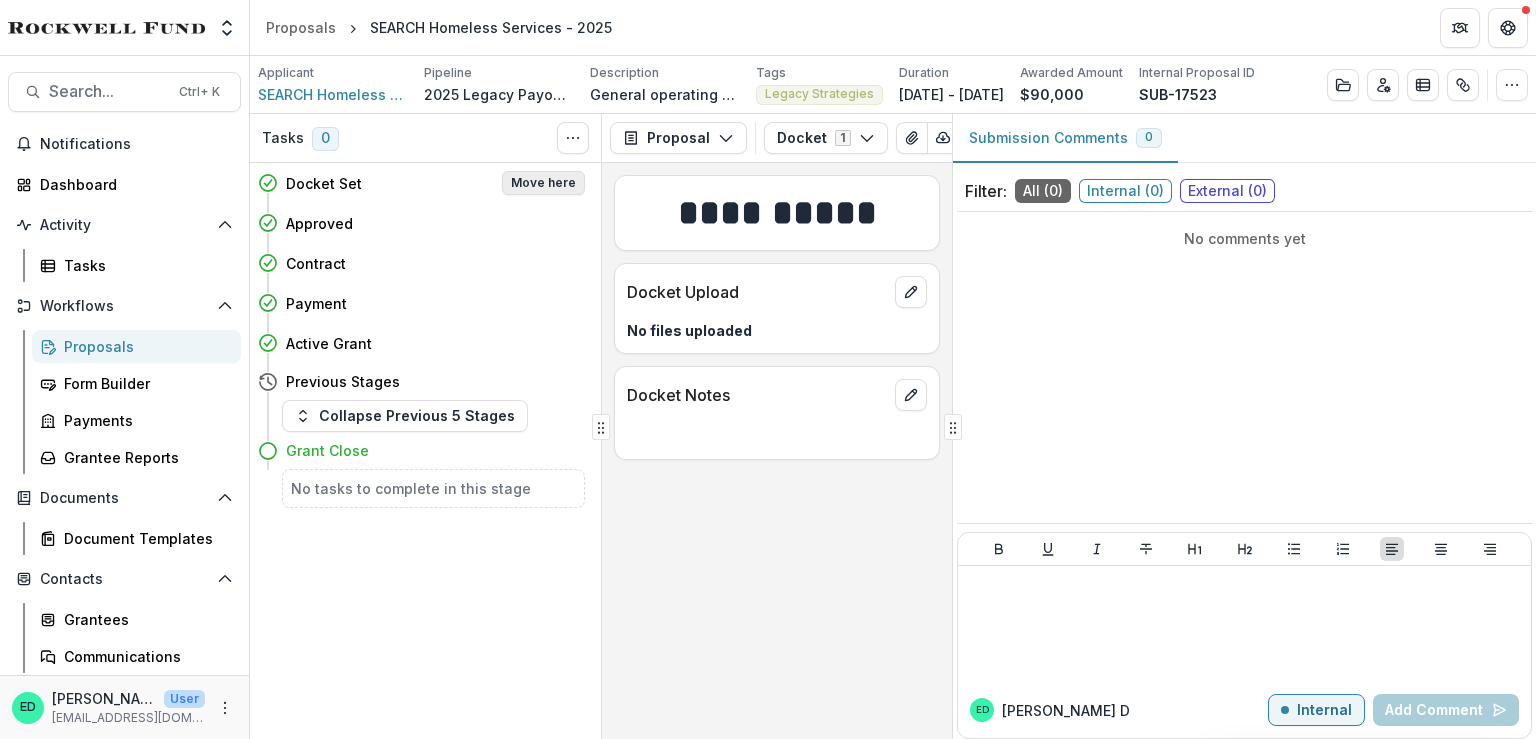 click on "Move here" at bounding box center [543, 183] 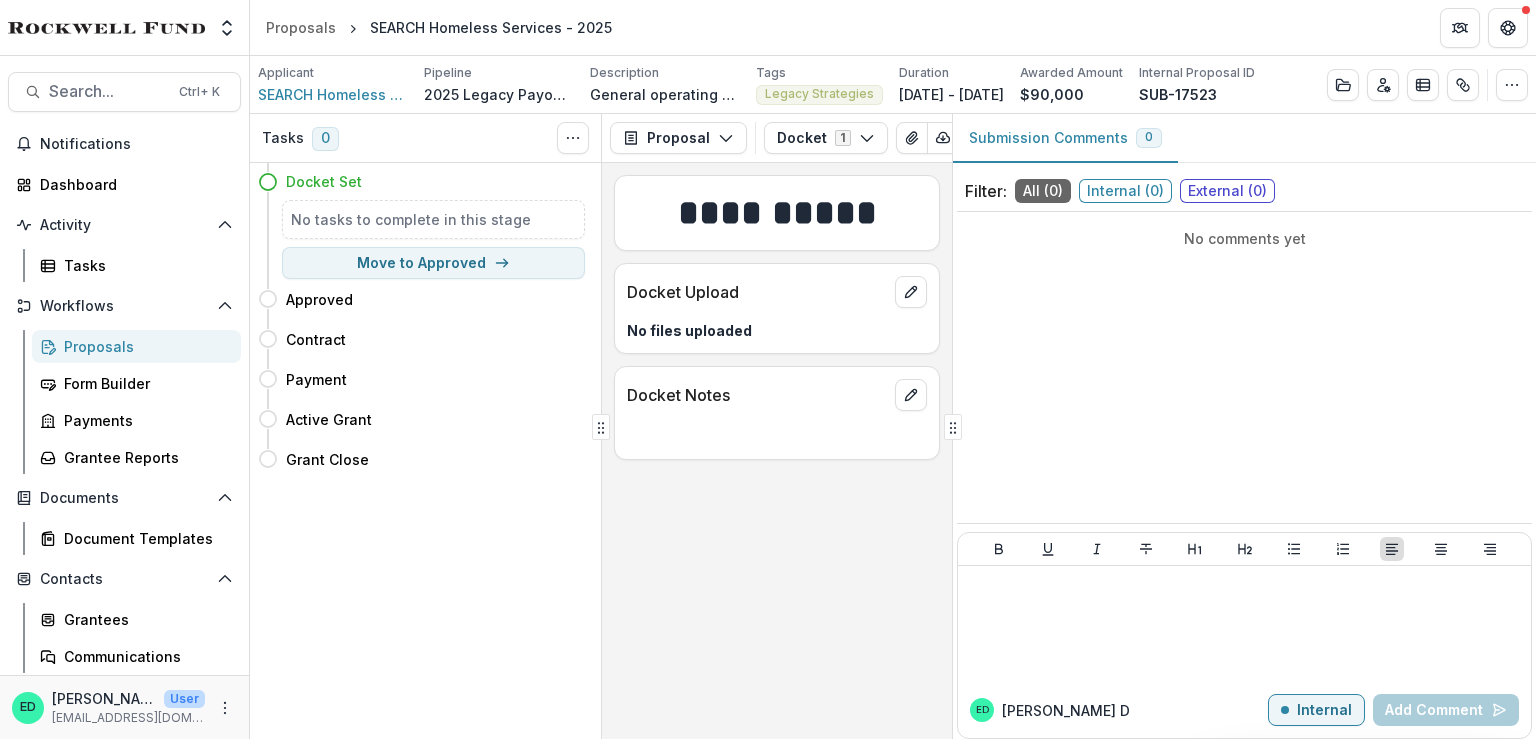 click on "Proposals" at bounding box center [144, 346] 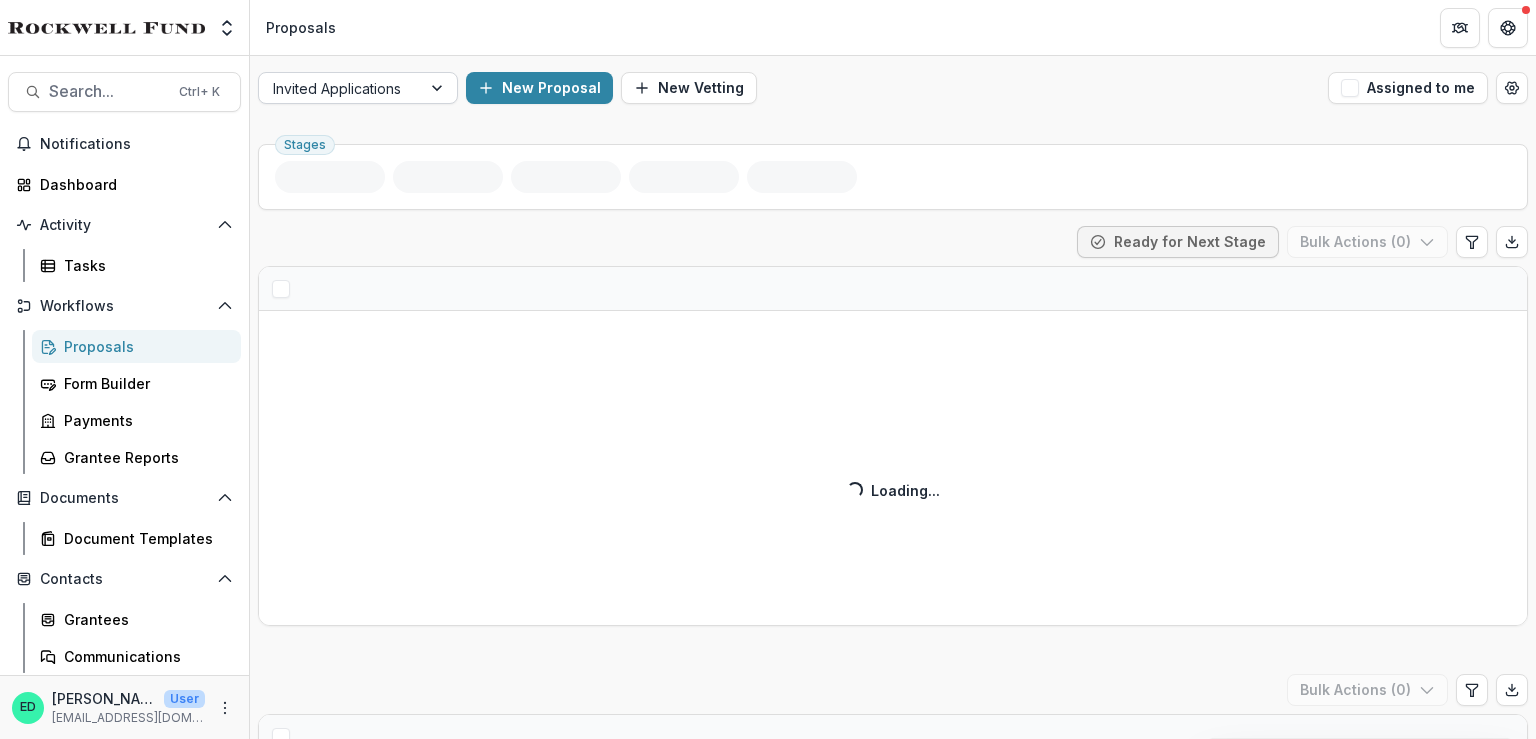 click at bounding box center (340, 88) 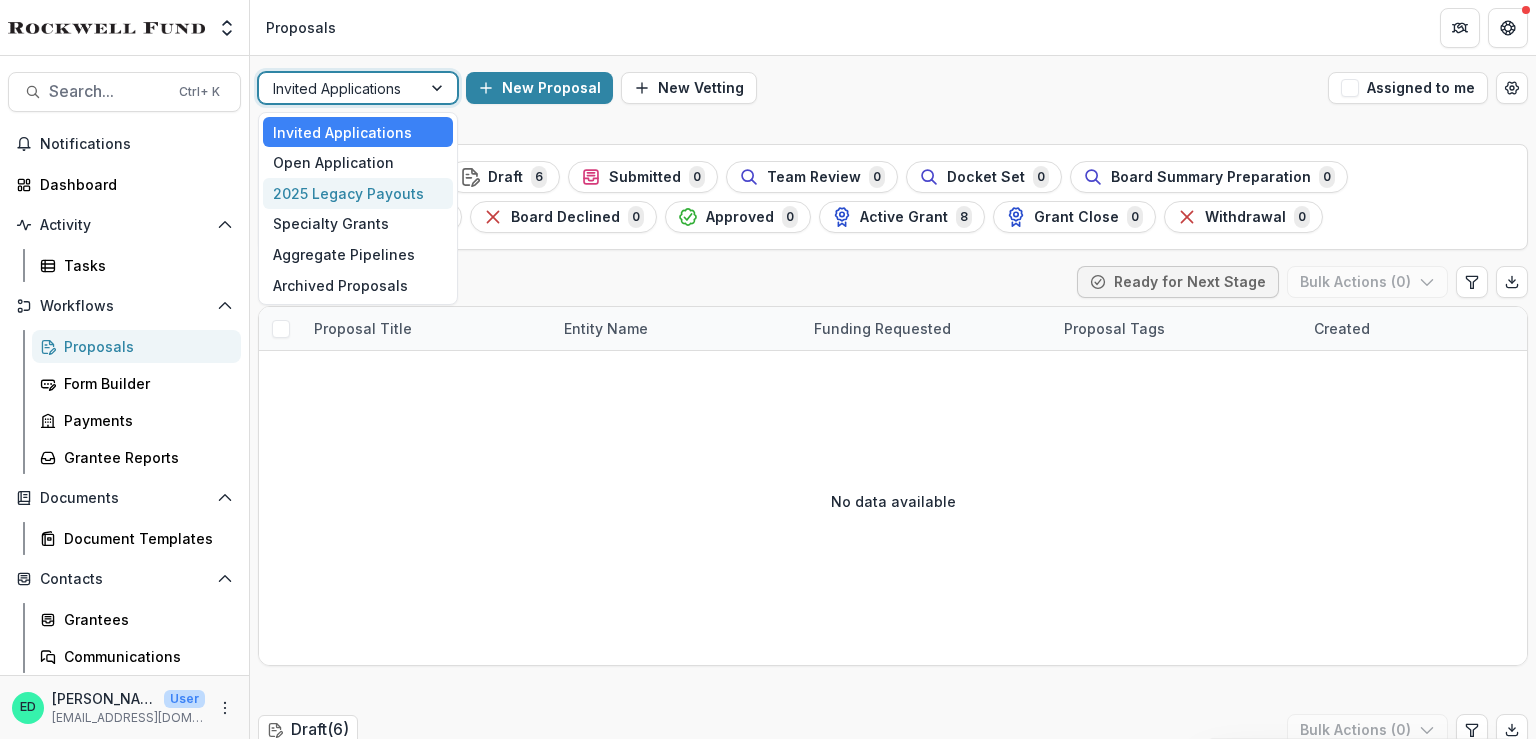 click on "2025 Legacy Payouts" at bounding box center (358, 193) 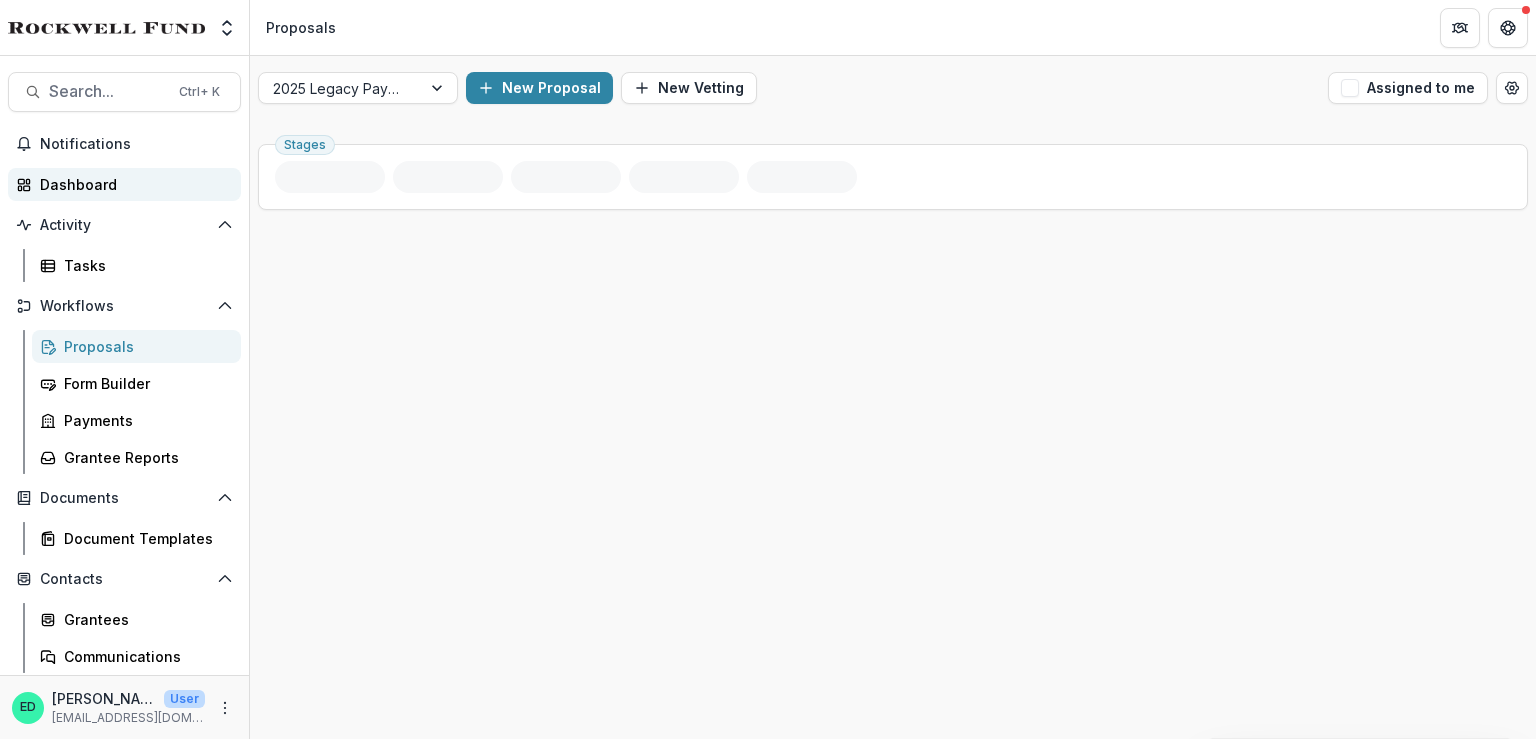 click on "Dashboard" at bounding box center [132, 184] 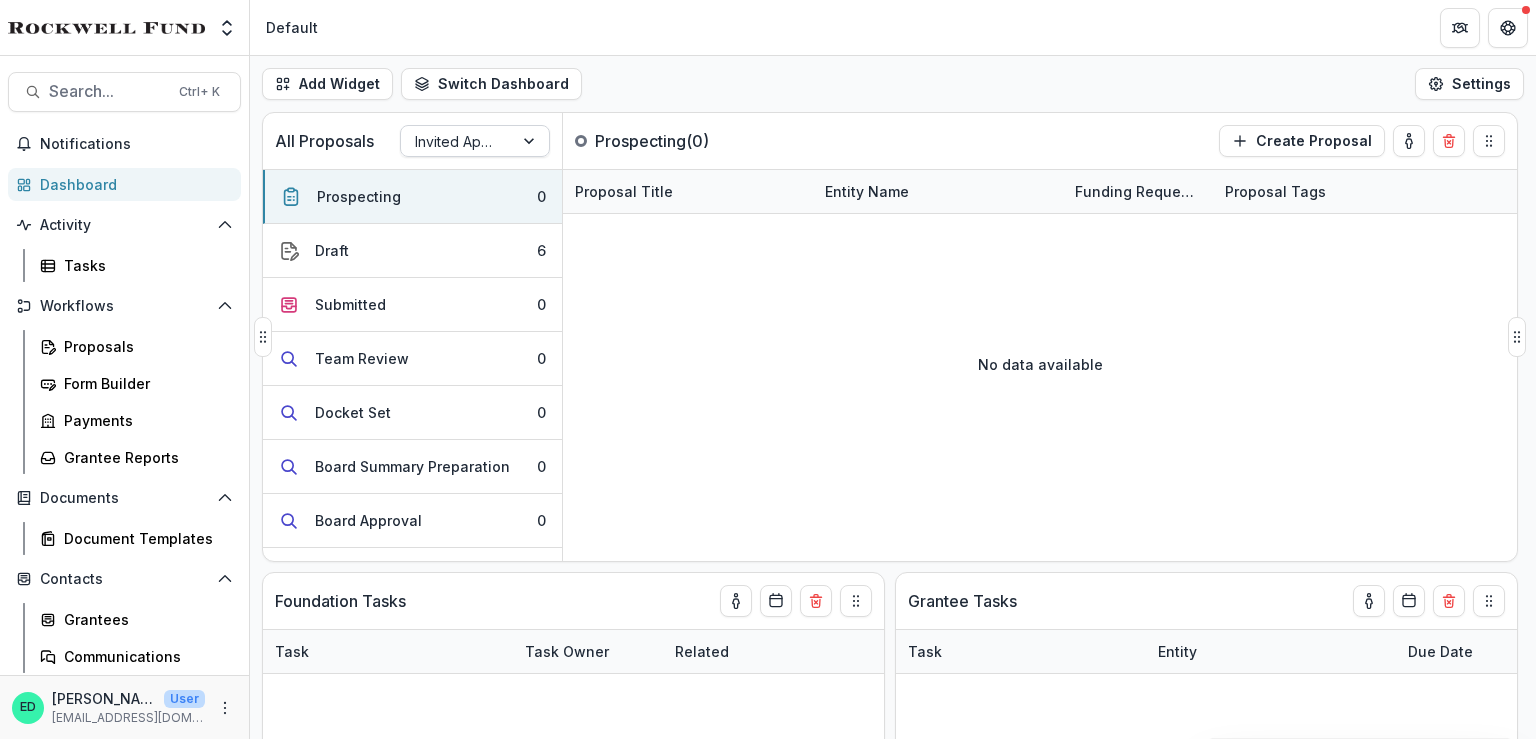 click at bounding box center (457, 141) 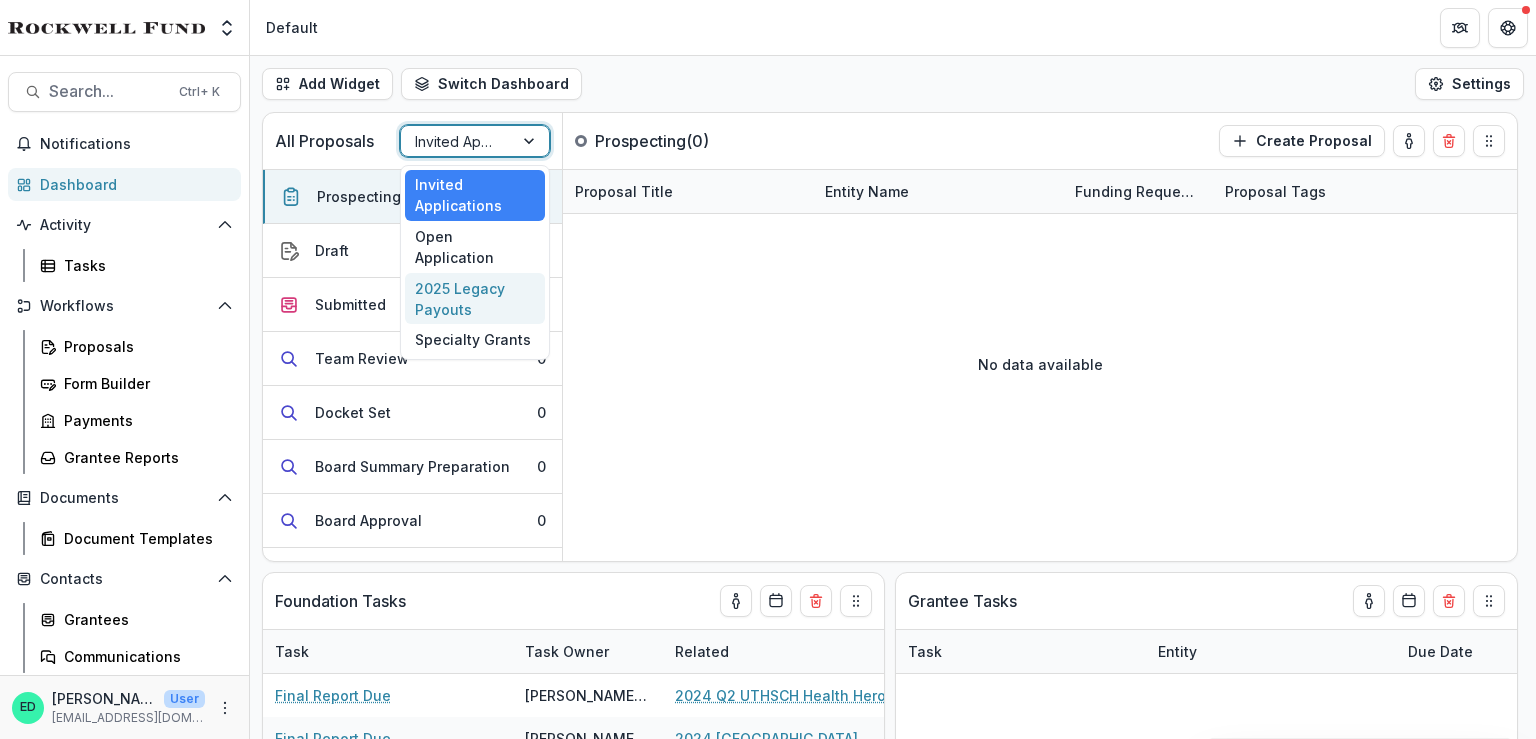 click on "2025 Legacy Payouts" at bounding box center [475, 299] 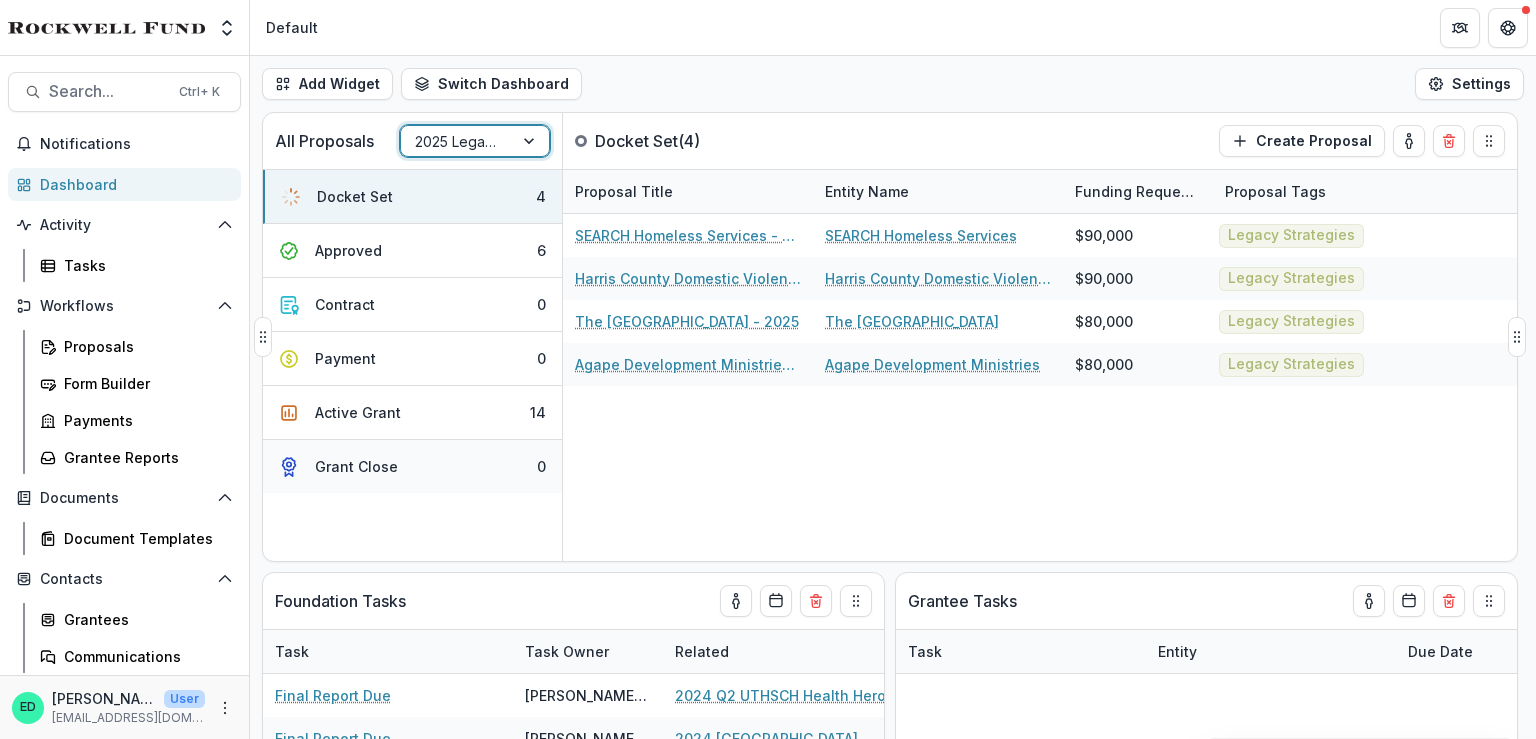click on "Grant Close 0" at bounding box center [412, 466] 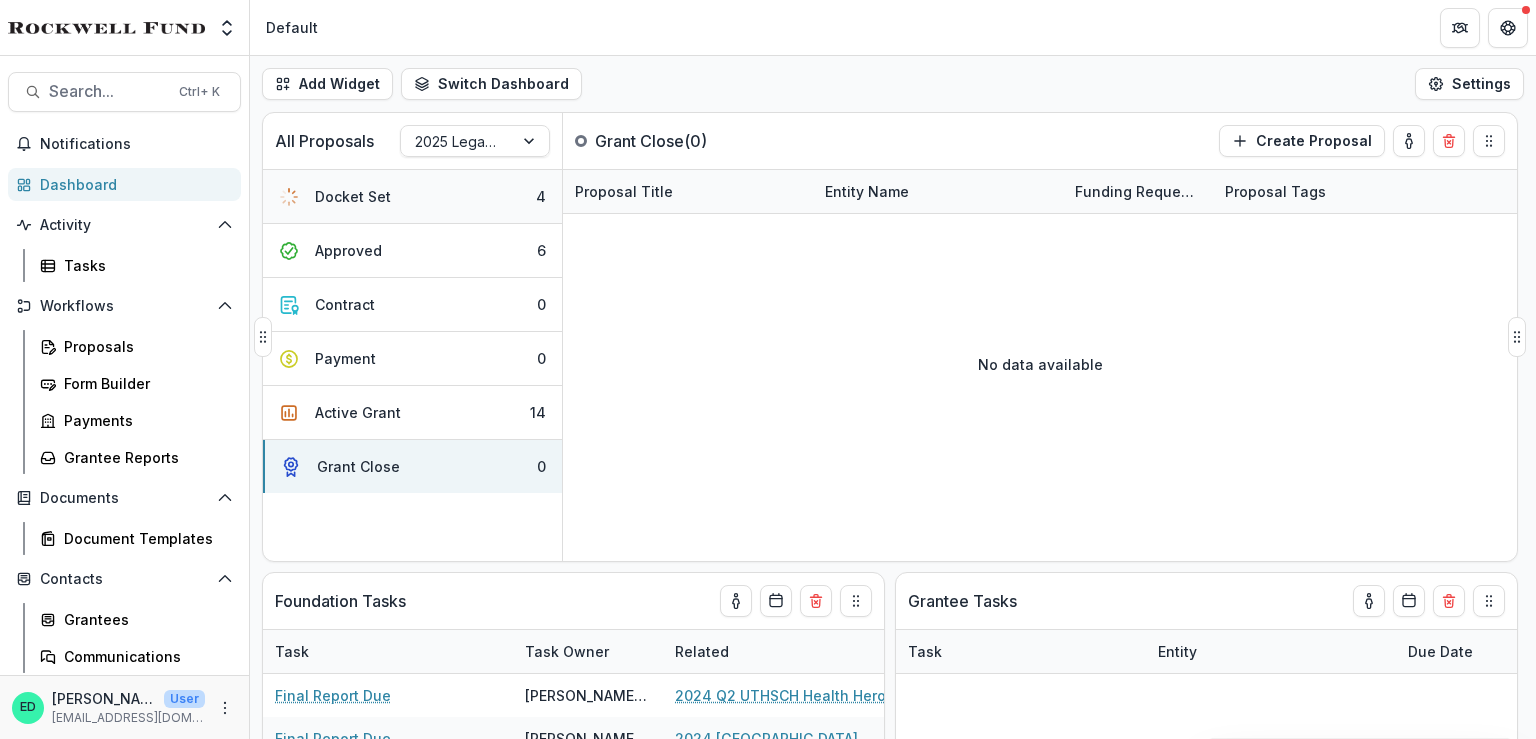 click on "Docket Set 4" at bounding box center [412, 197] 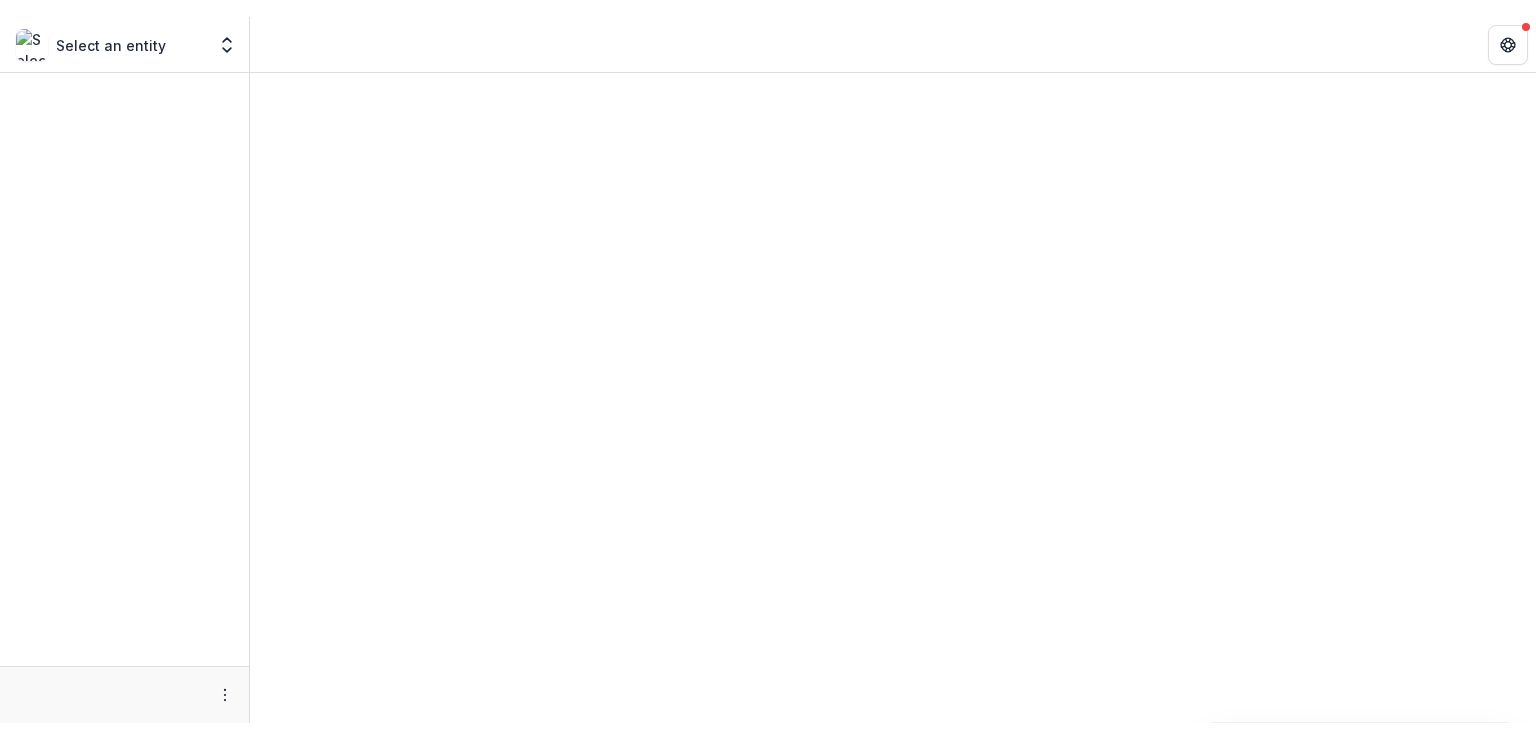 scroll, scrollTop: 0, scrollLeft: 0, axis: both 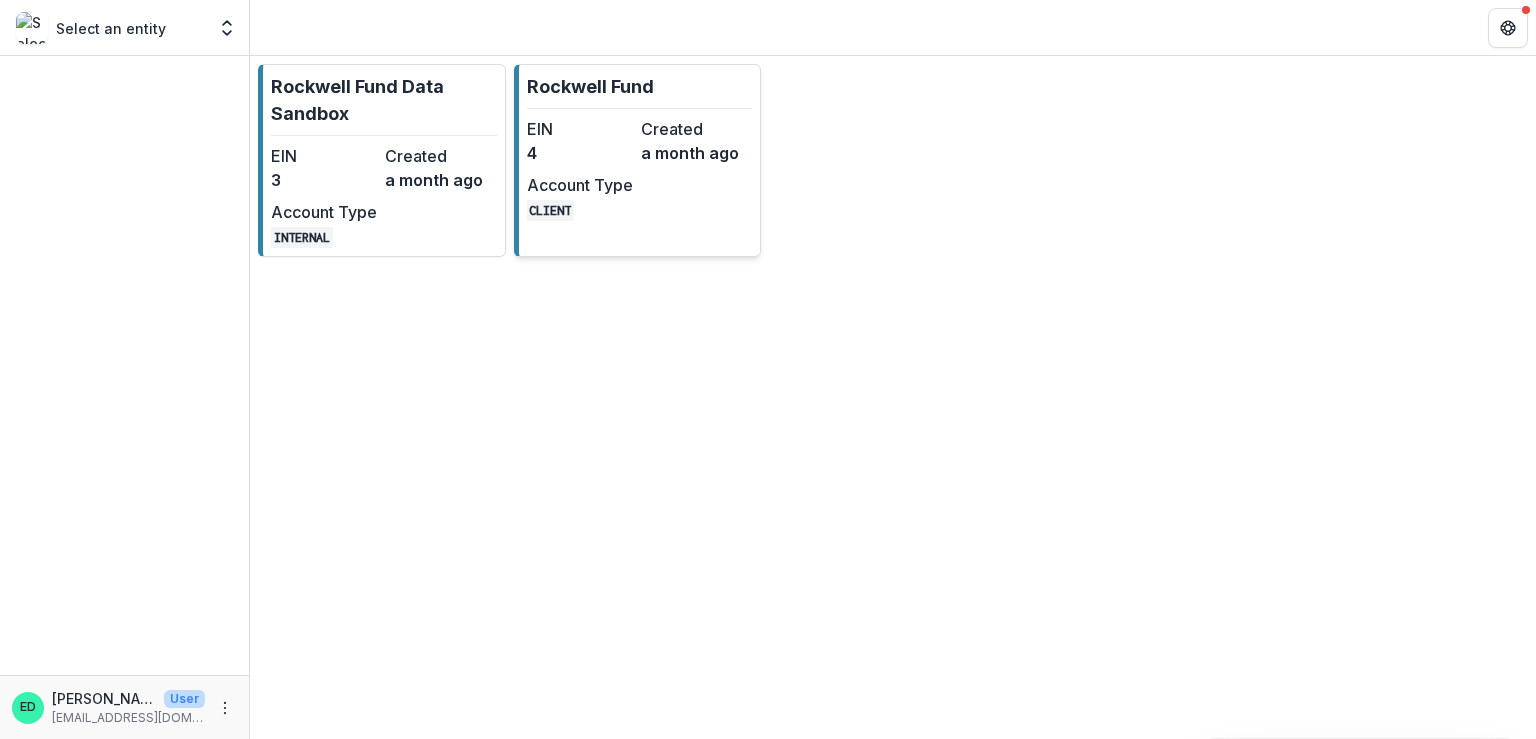 click on "Rockwell Fund EIN 4 Created a month ago Account Type CLIENT" at bounding box center (638, 160) 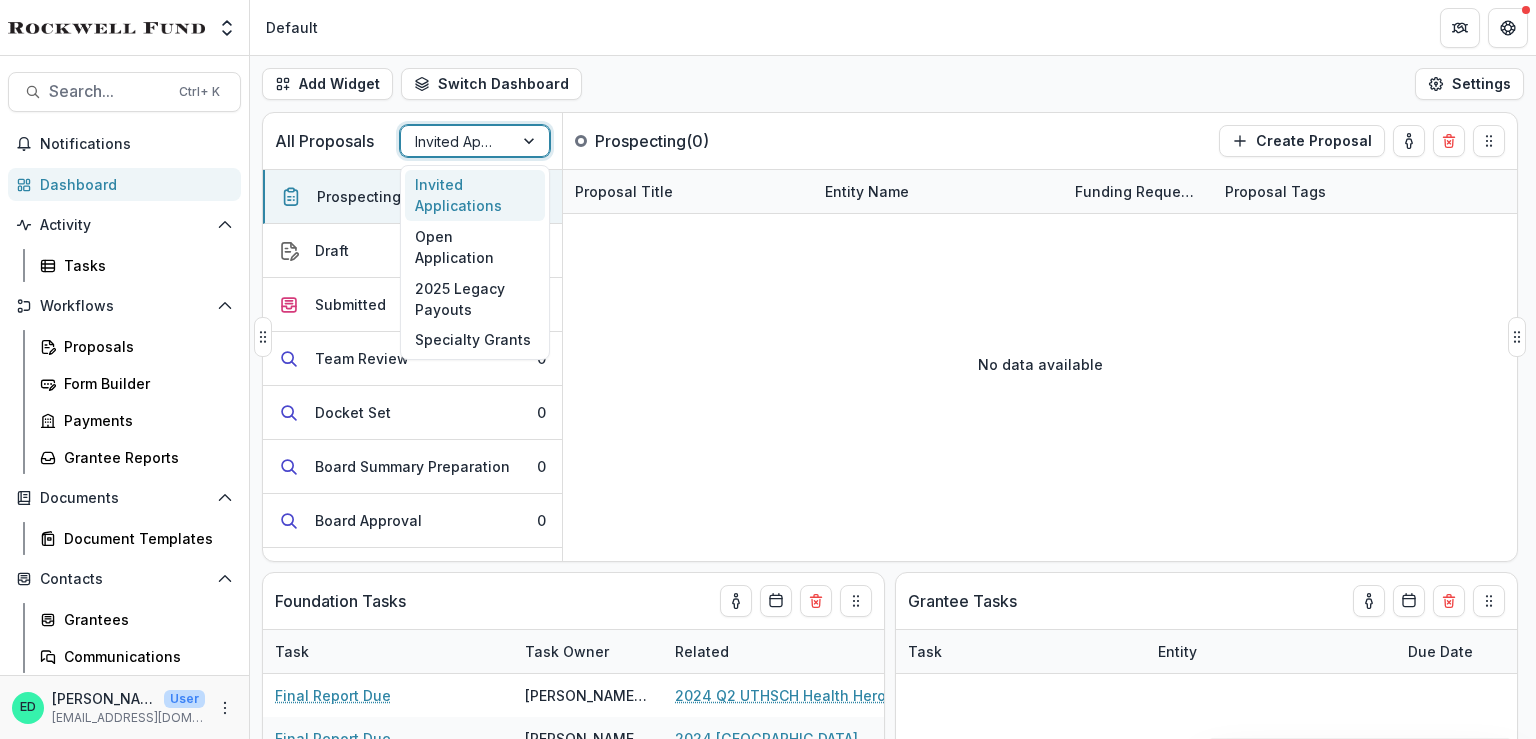 click on "Invited Applications" at bounding box center (457, 141) 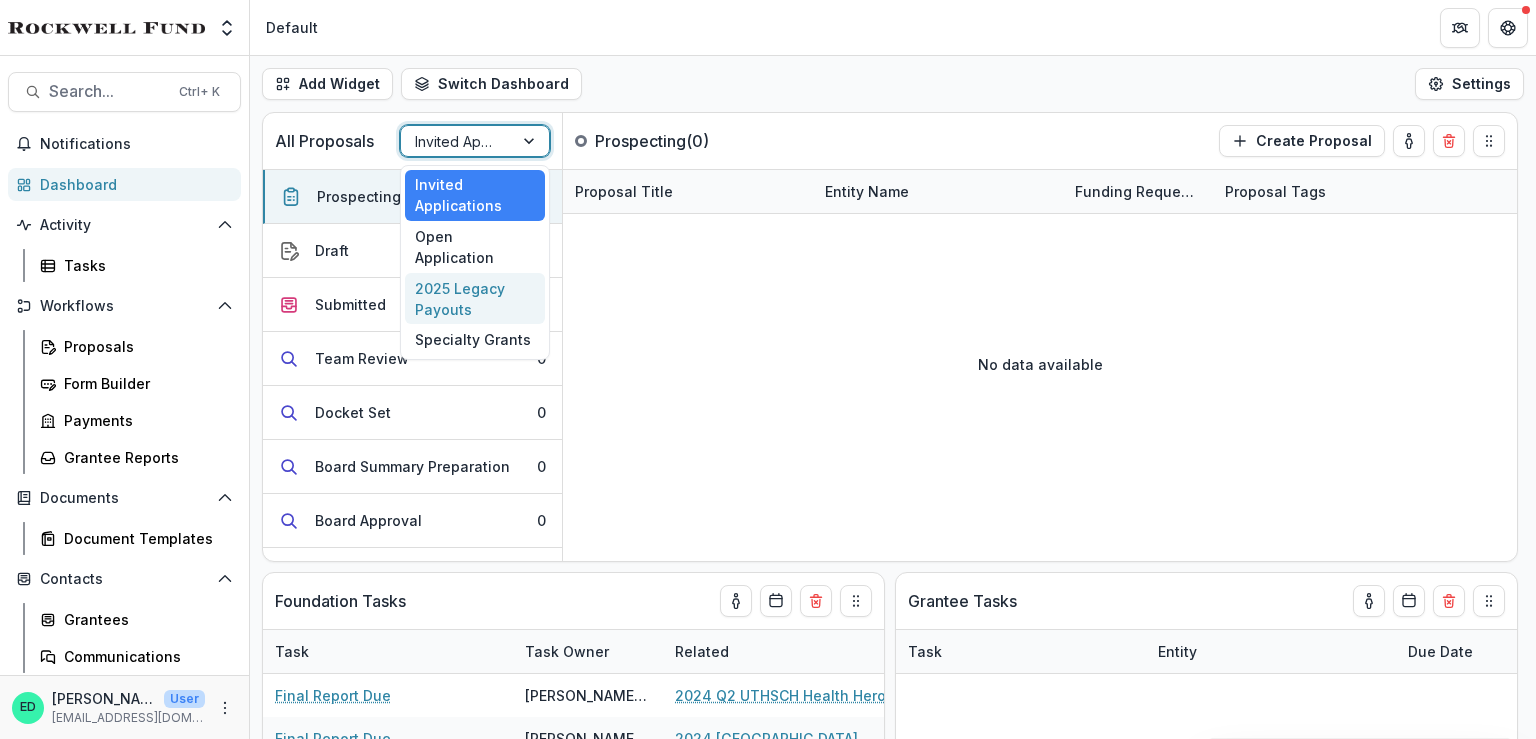 click on "2025 Legacy Payouts" at bounding box center [475, 299] 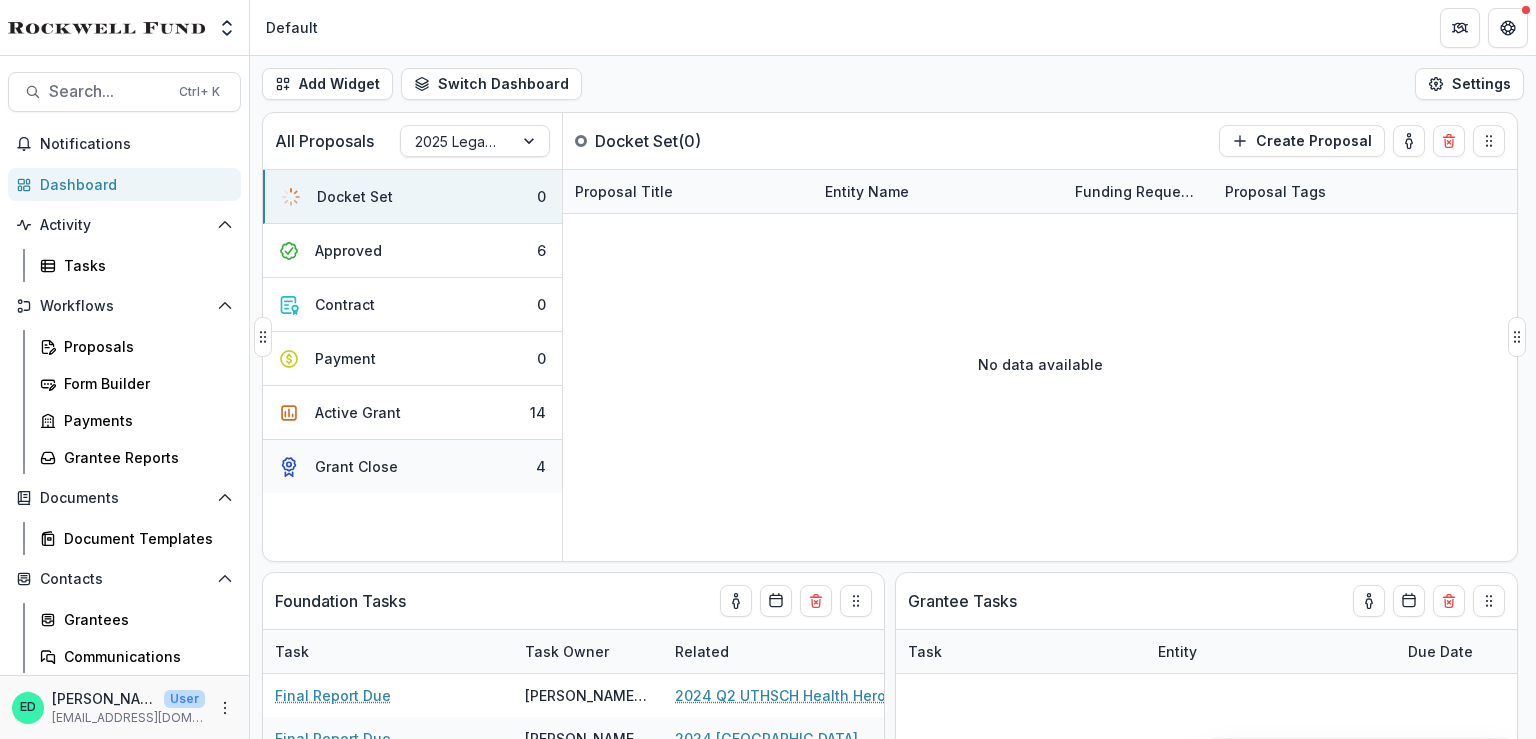 click on "Grant Close" at bounding box center [356, 466] 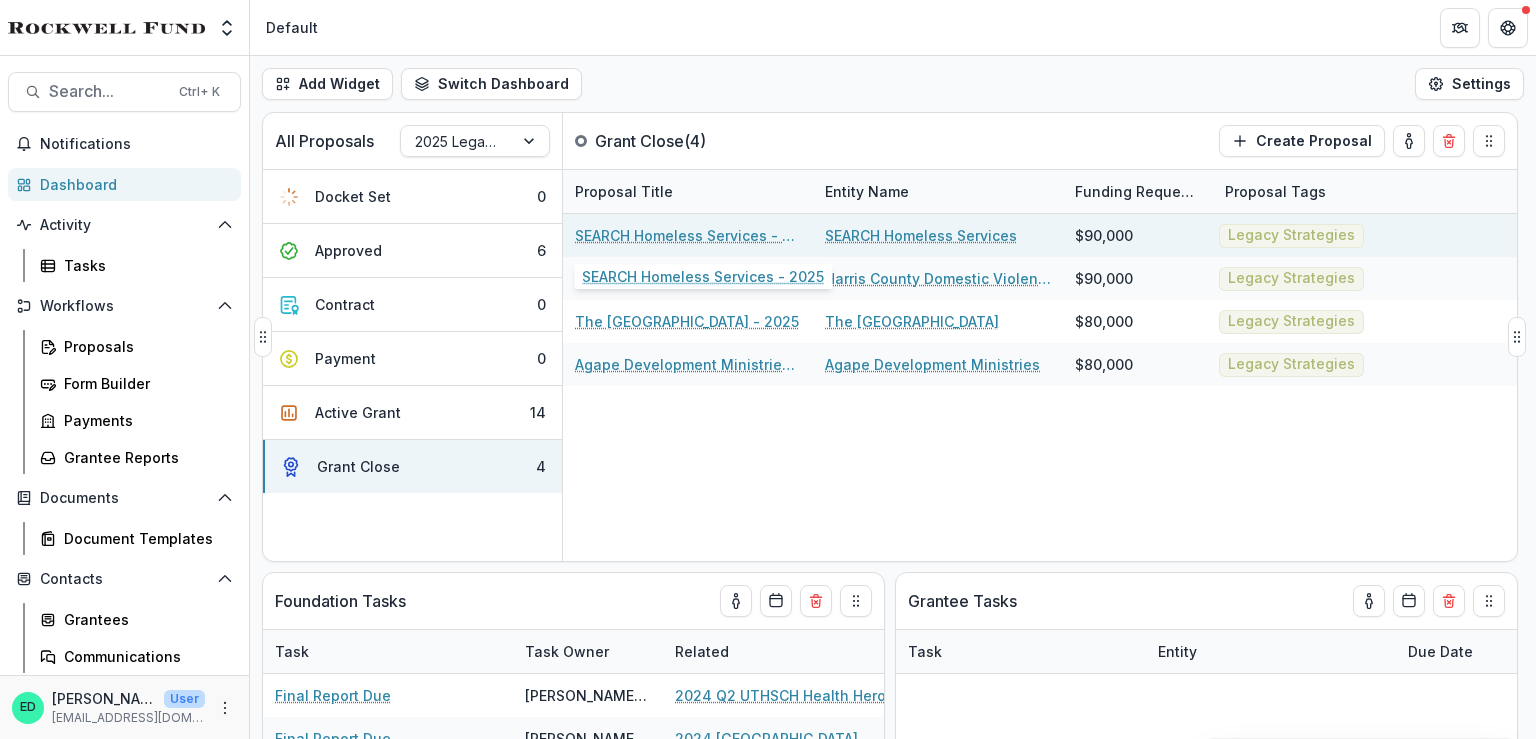 click on "SEARCH Homeless Services - 2025" at bounding box center [688, 235] 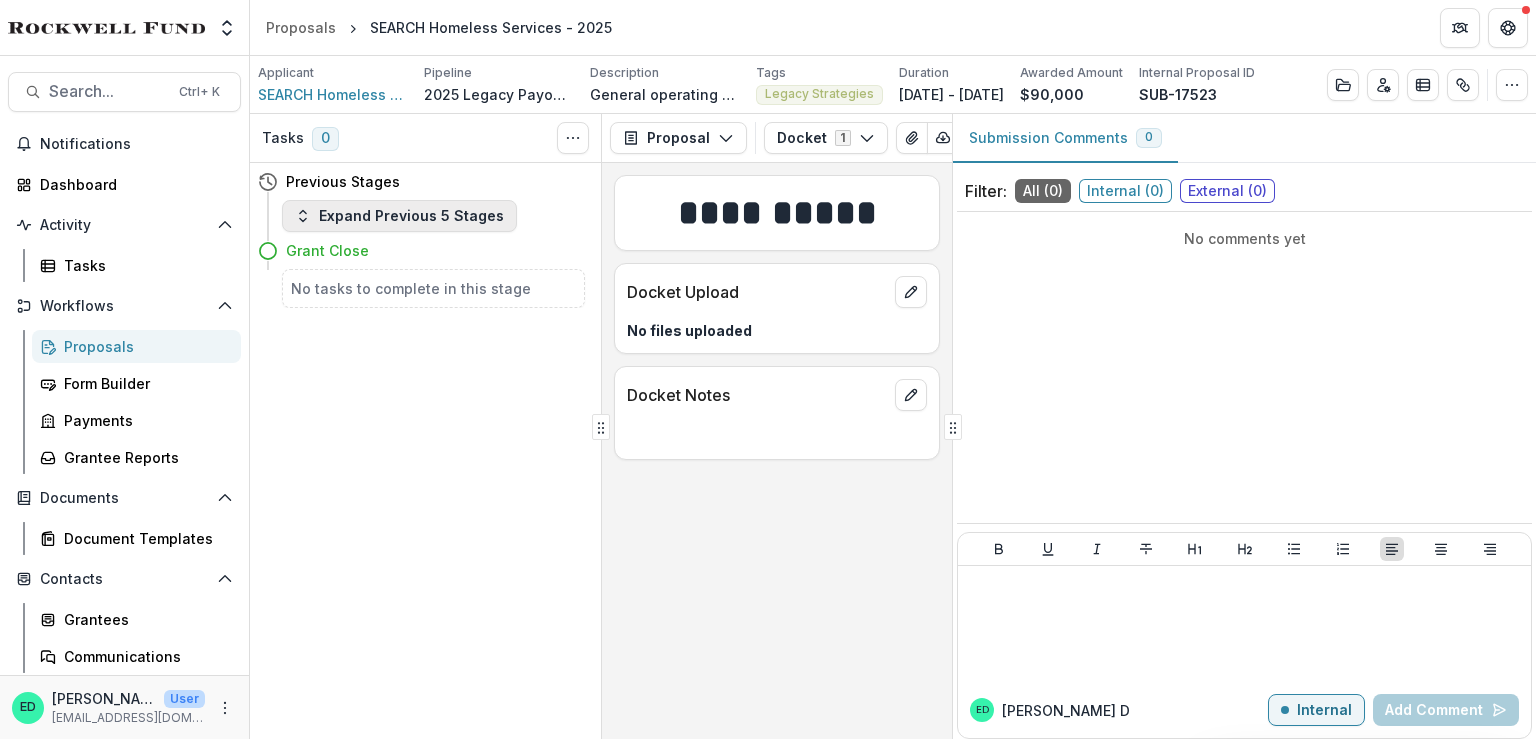 click on "Expand Previous 5 Stages" at bounding box center (399, 216) 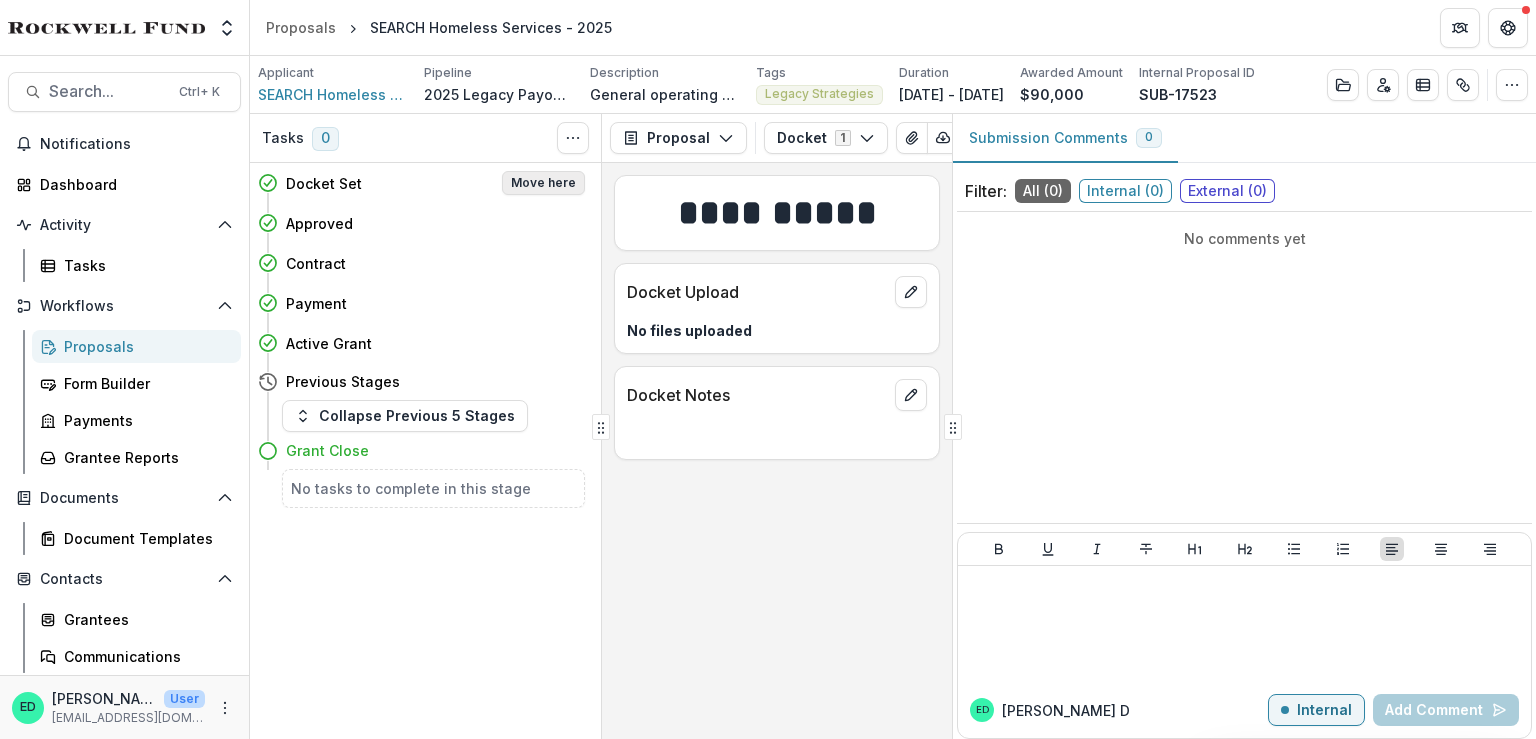 click on "Move here" at bounding box center [543, 183] 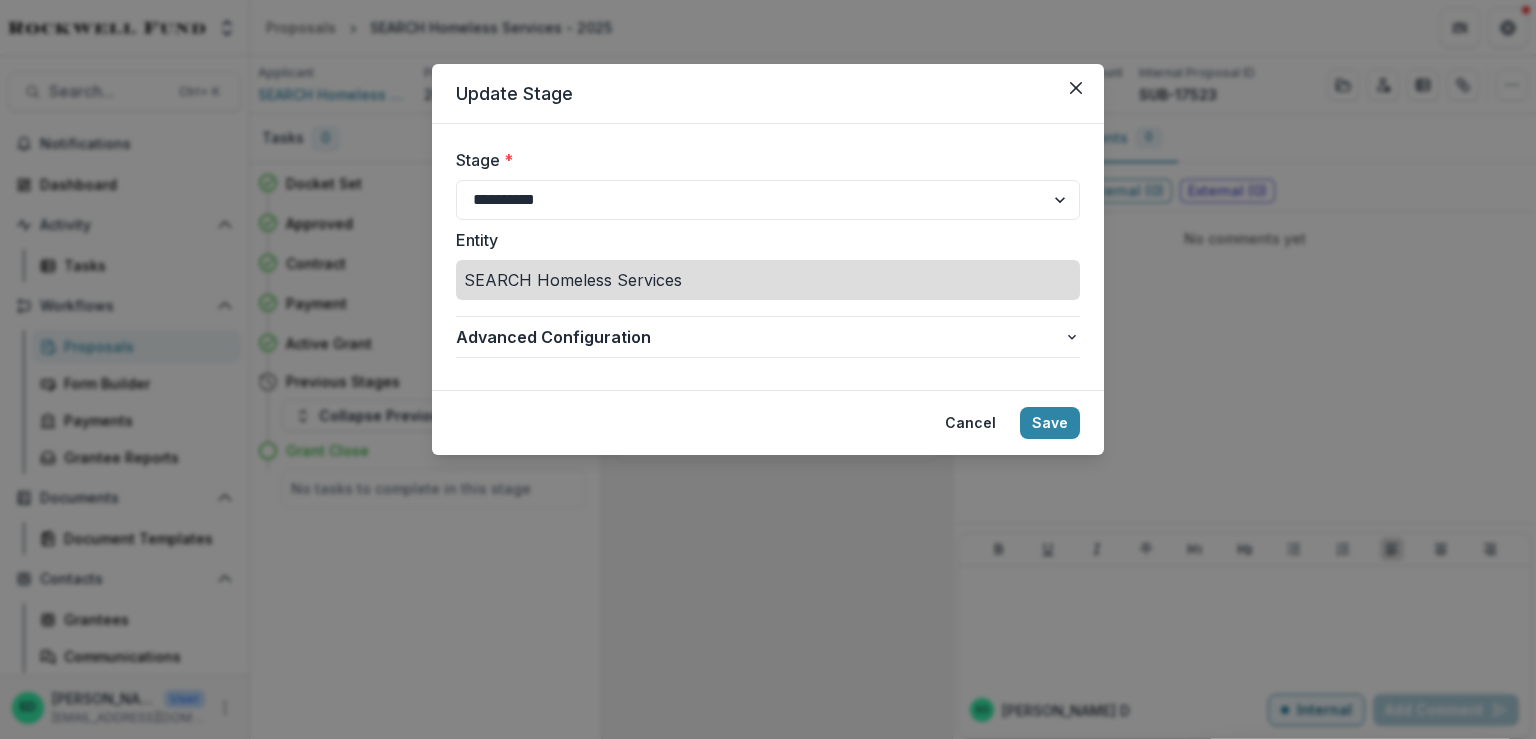 click on "Cancel Save" at bounding box center (768, 422) 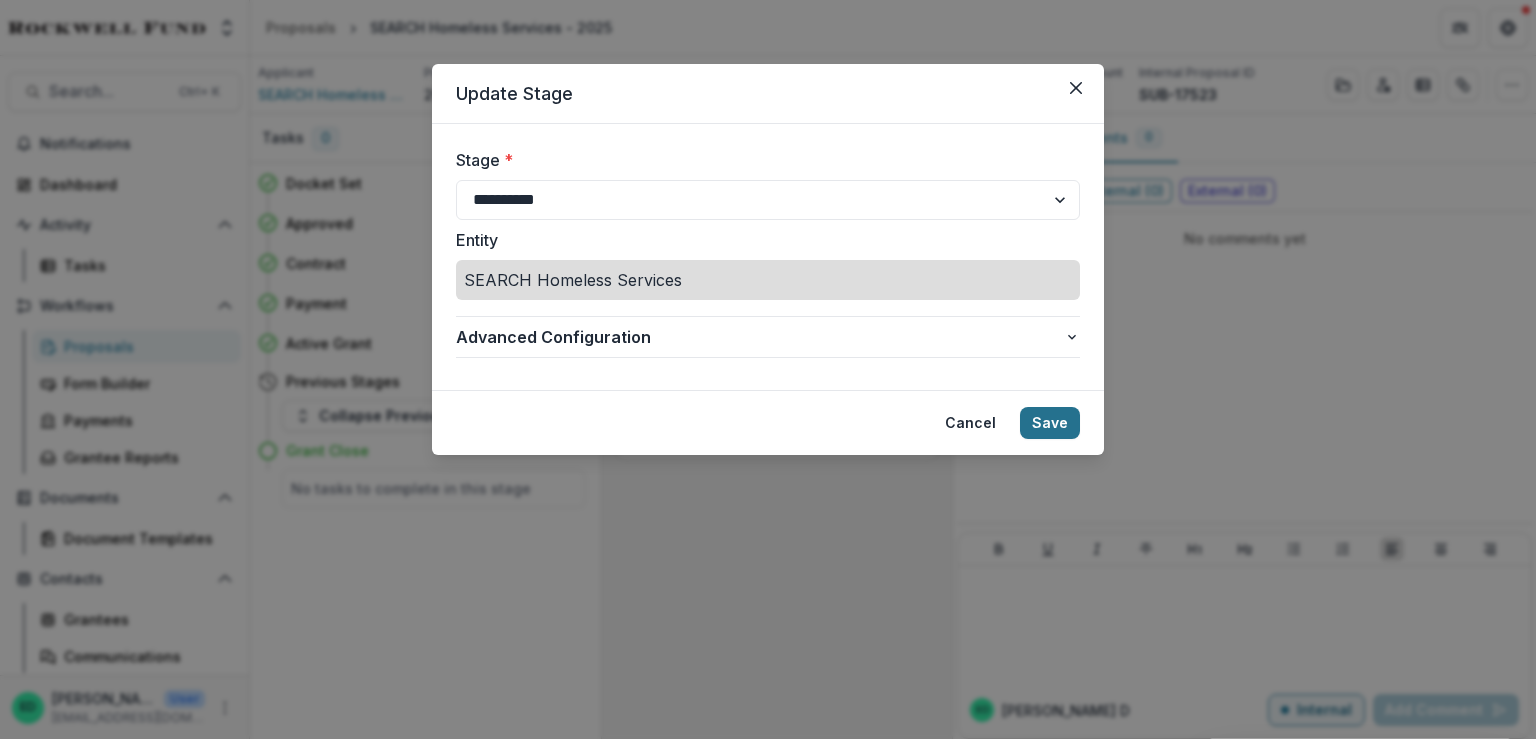 click on "Save" at bounding box center [1050, 423] 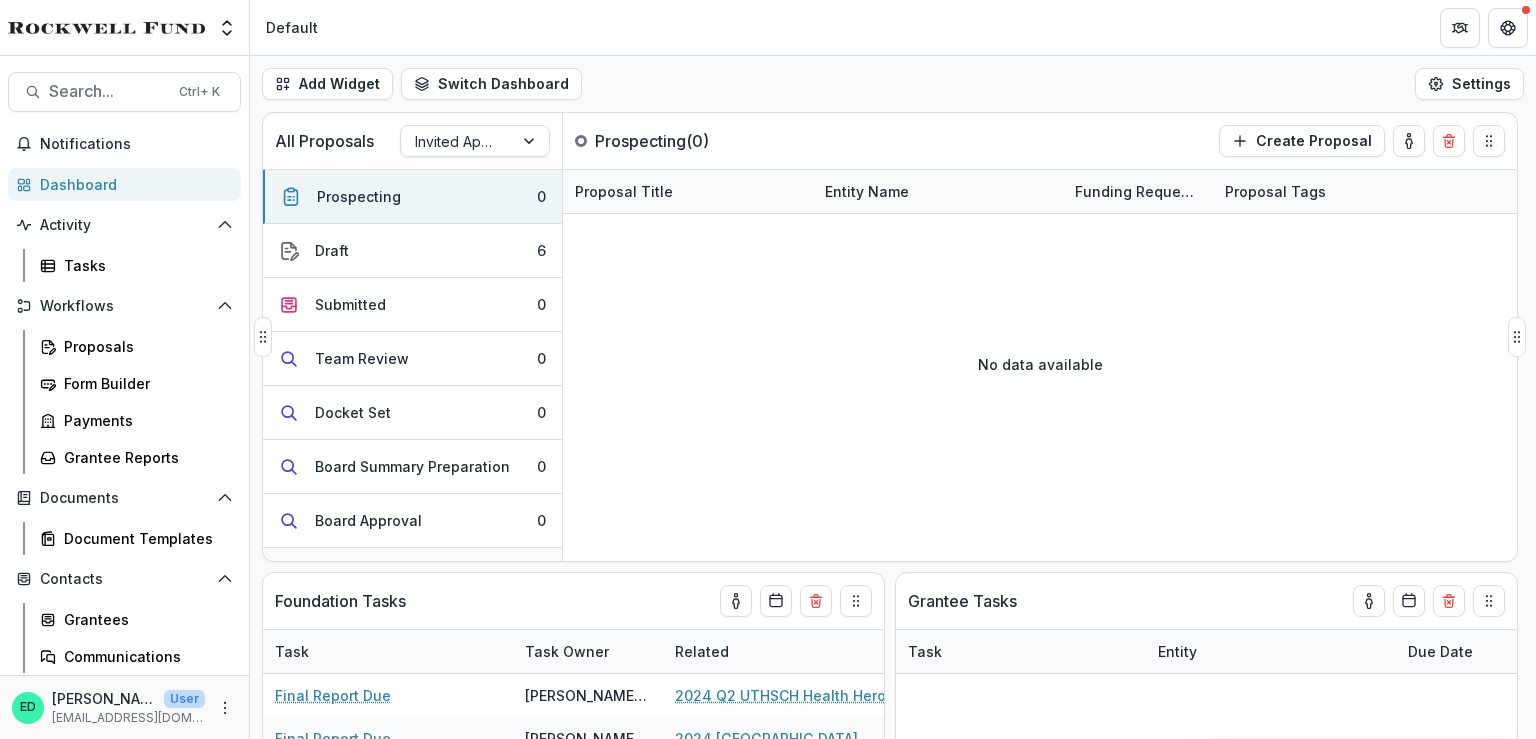 scroll, scrollTop: 252, scrollLeft: 0, axis: vertical 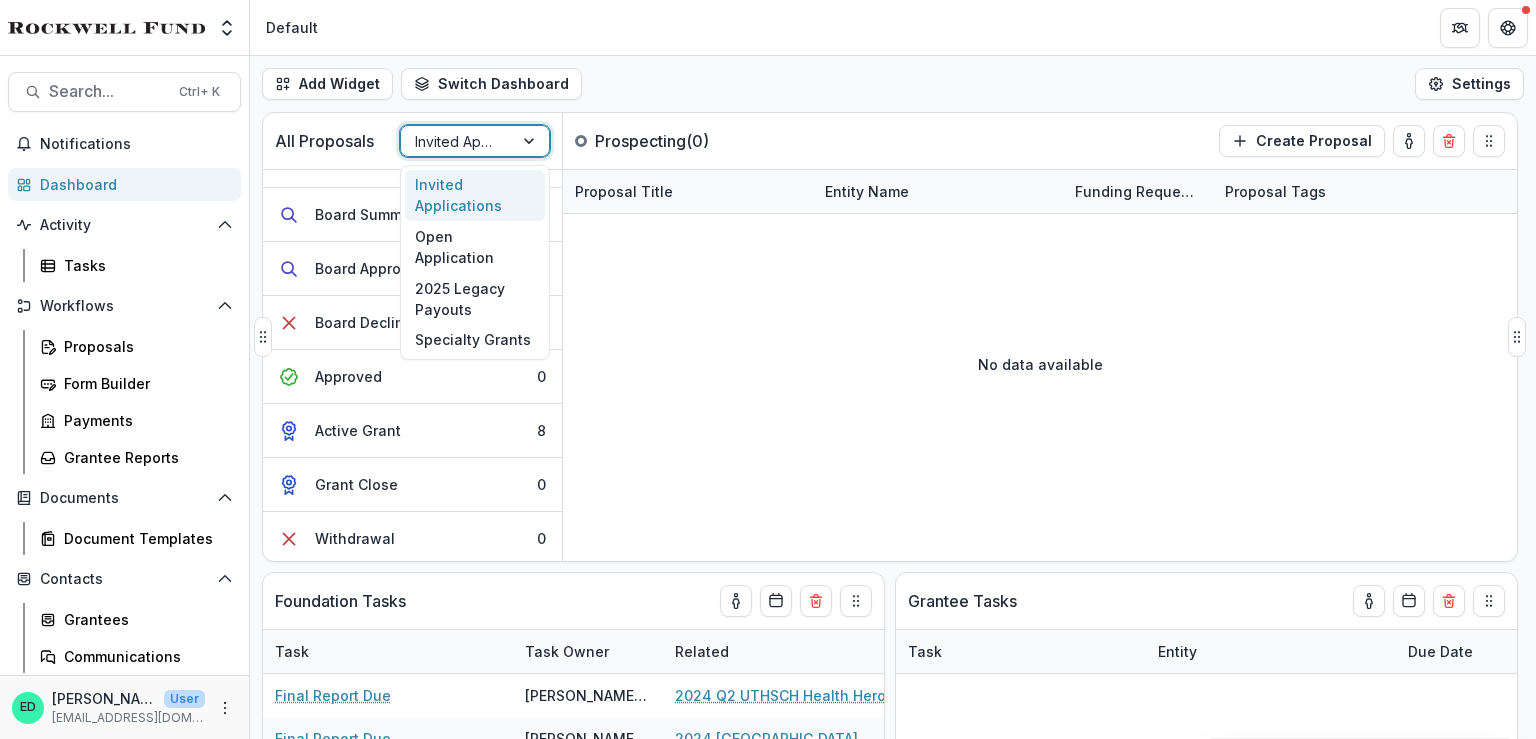 click at bounding box center (457, 141) 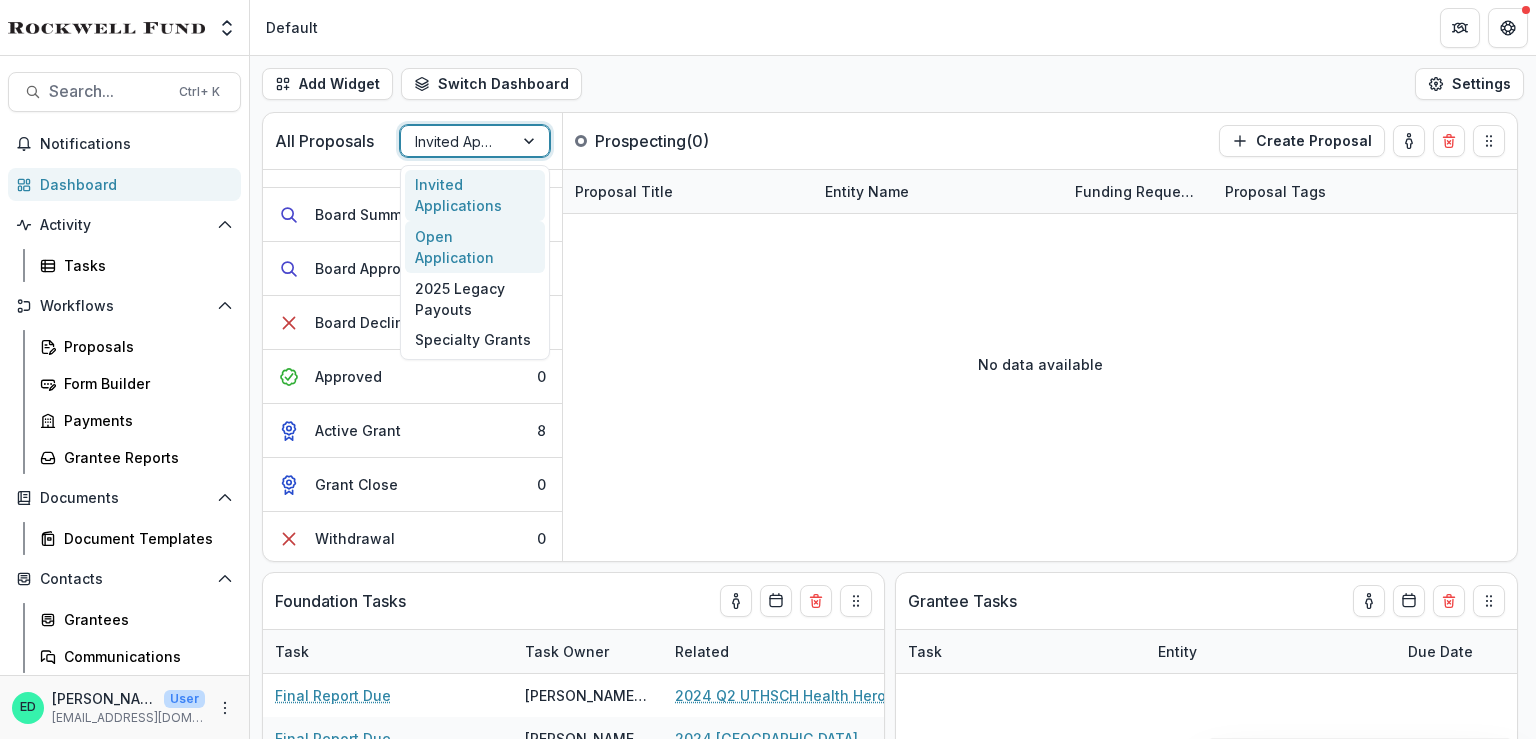 click on "Open Application" at bounding box center (475, 247) 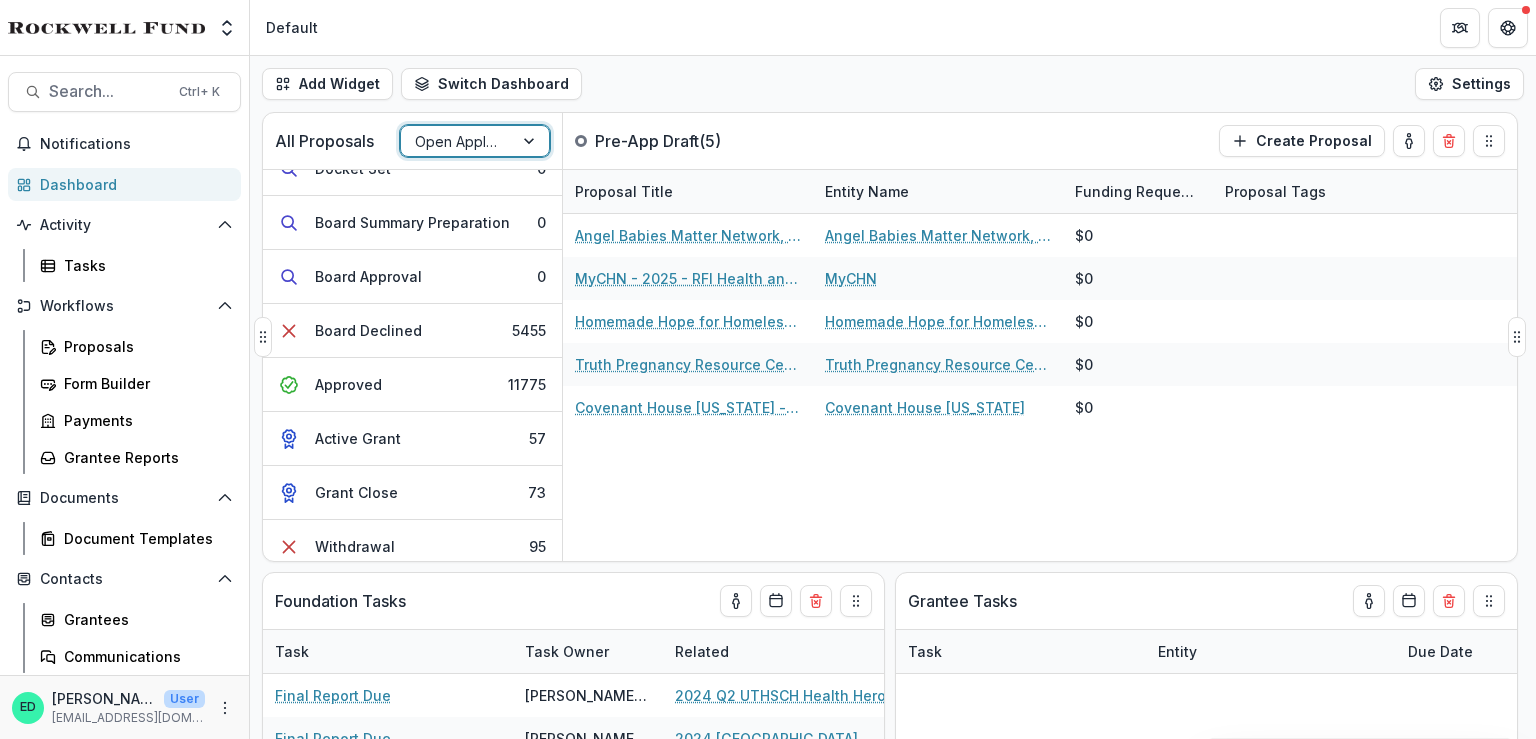 scroll, scrollTop: 306, scrollLeft: 0, axis: vertical 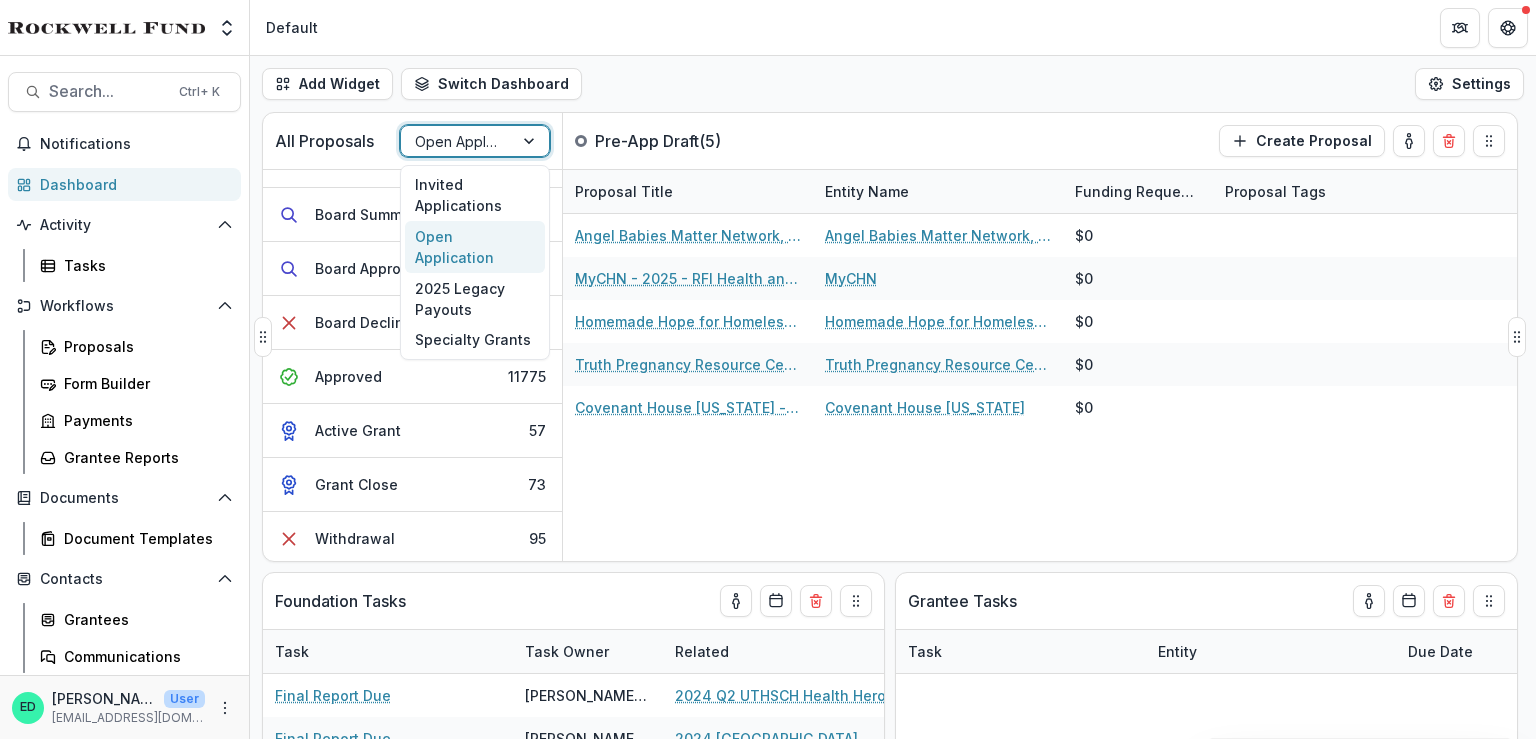 click on "Open Application" at bounding box center (457, 141) 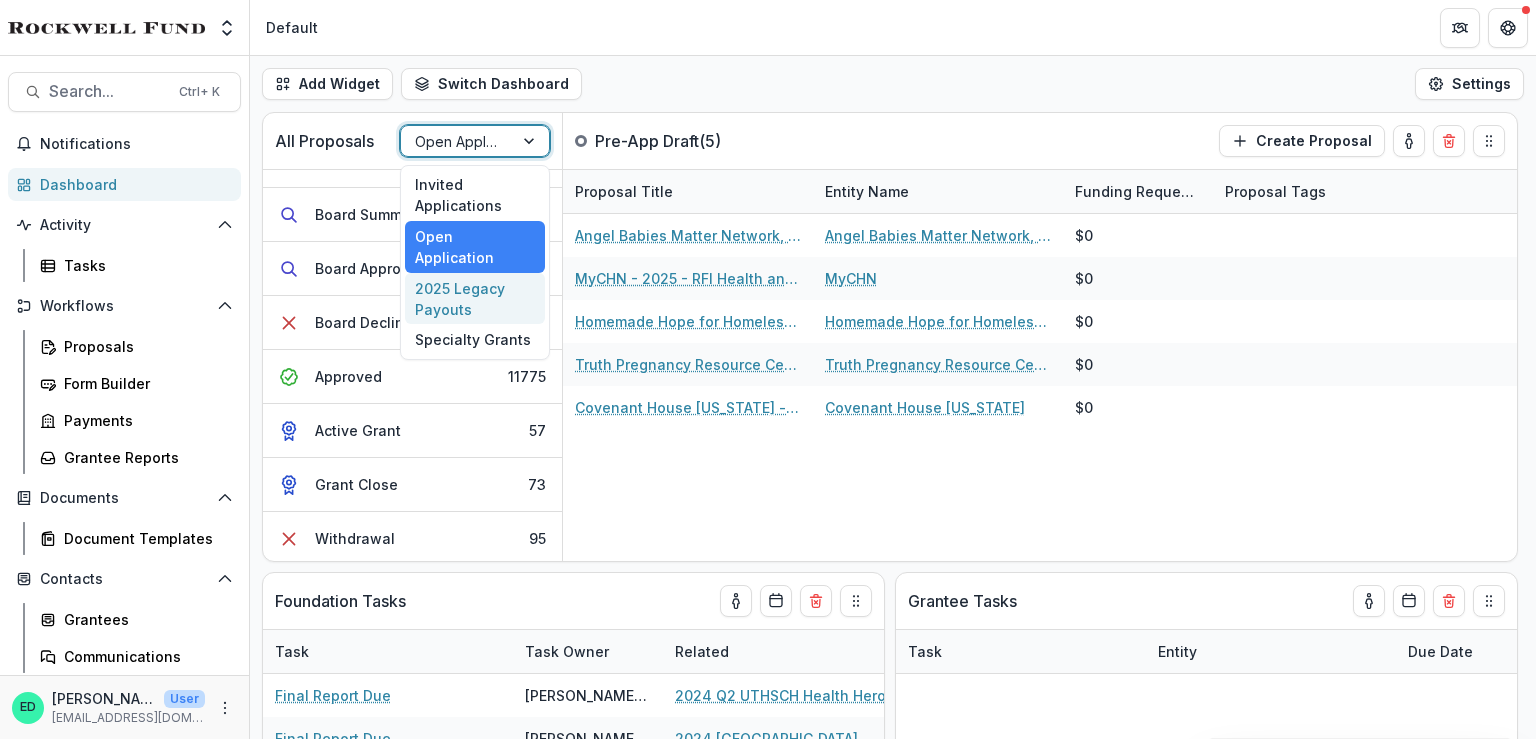 click on "2025 Legacy Payouts" at bounding box center (475, 299) 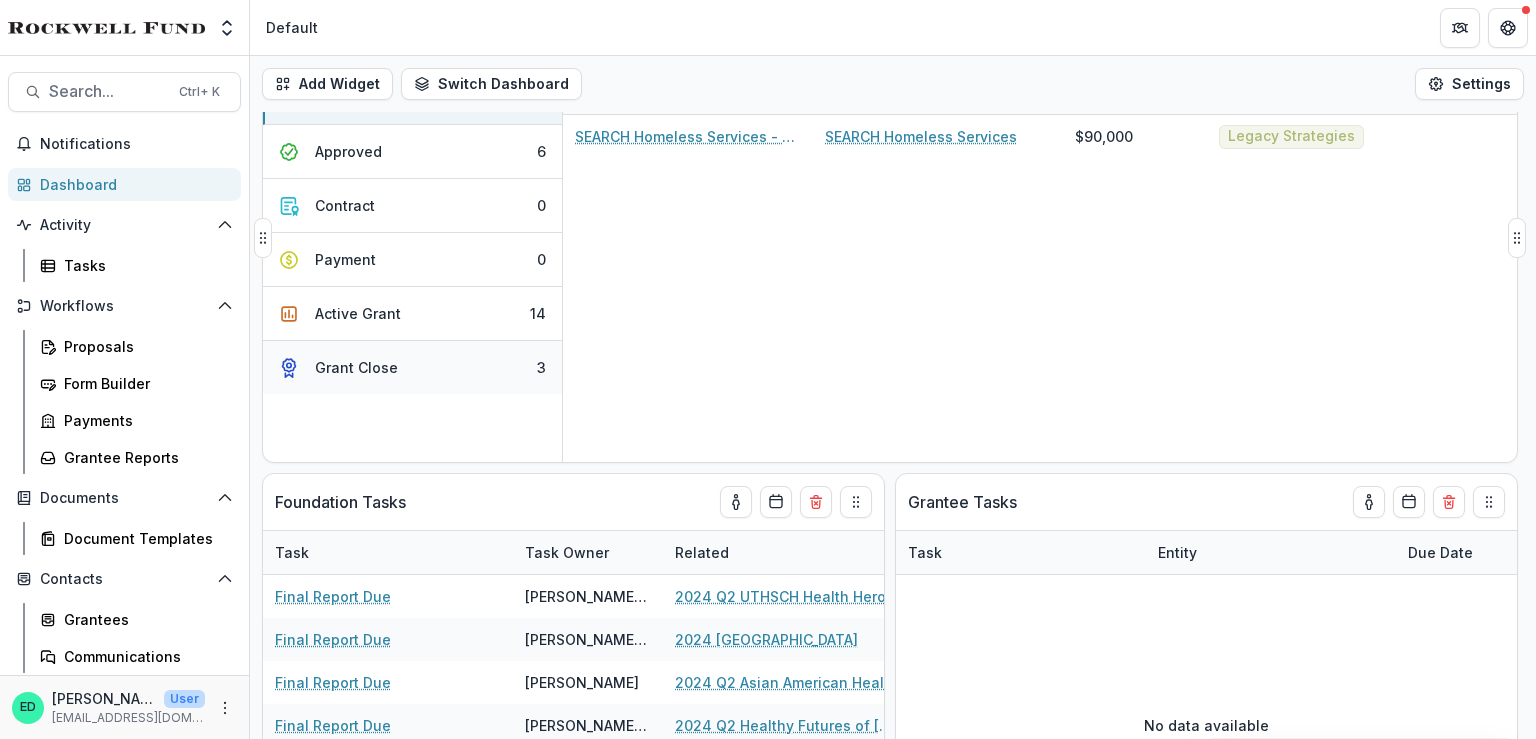 scroll, scrollTop: 100, scrollLeft: 0, axis: vertical 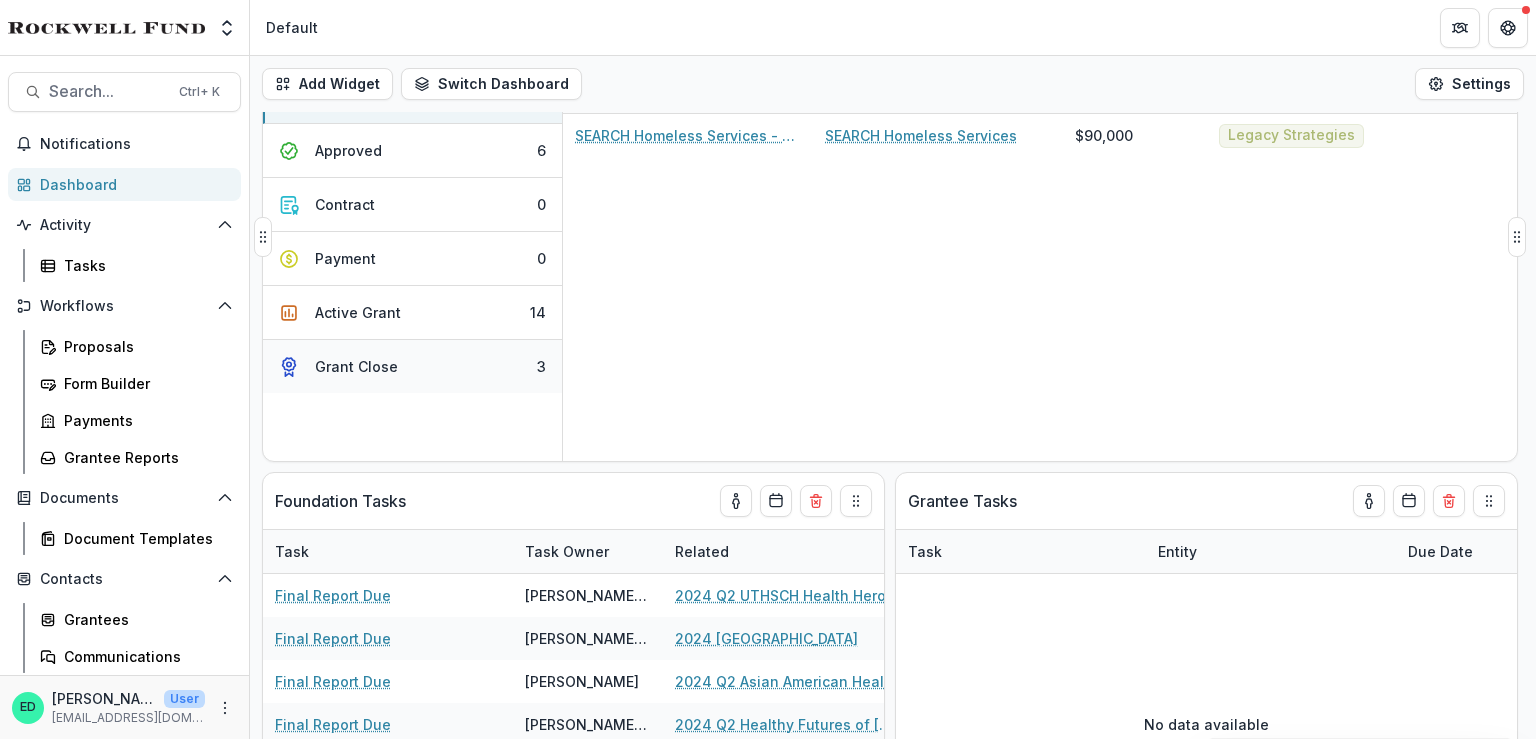 click on "Grant Close 3" at bounding box center (412, 366) 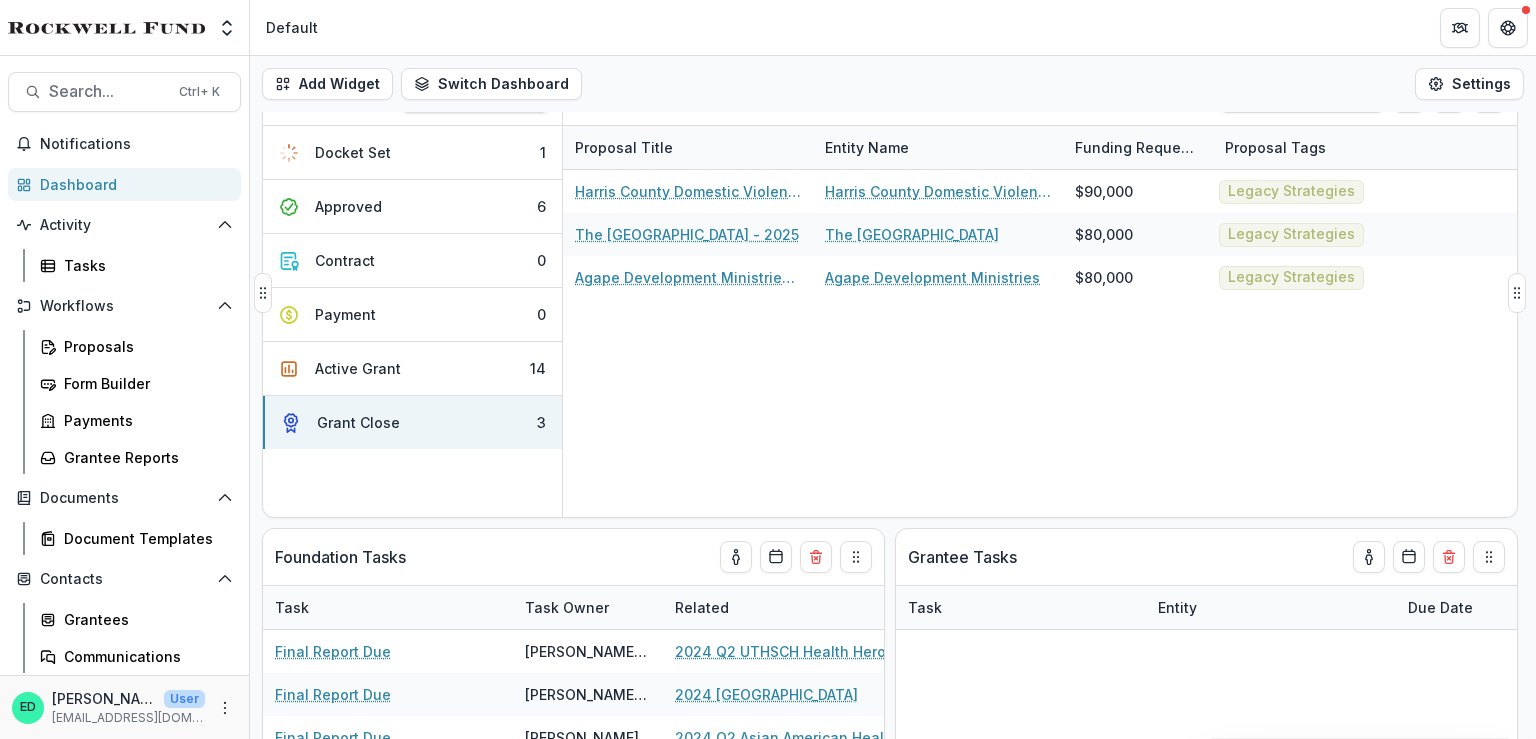 scroll, scrollTop: 0, scrollLeft: 0, axis: both 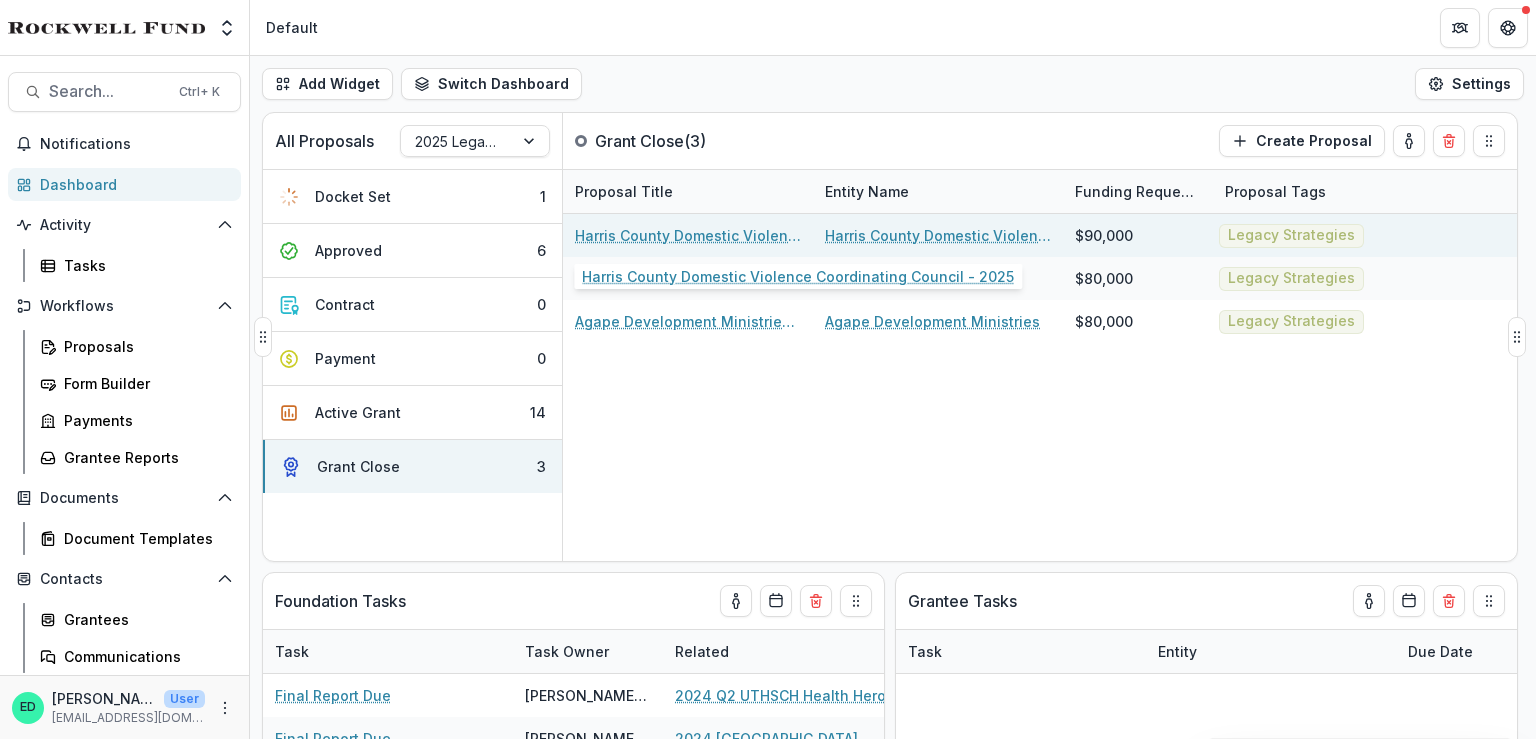 click on "Harris County Domestic Violence Coordinating Council - 2025" at bounding box center [688, 235] 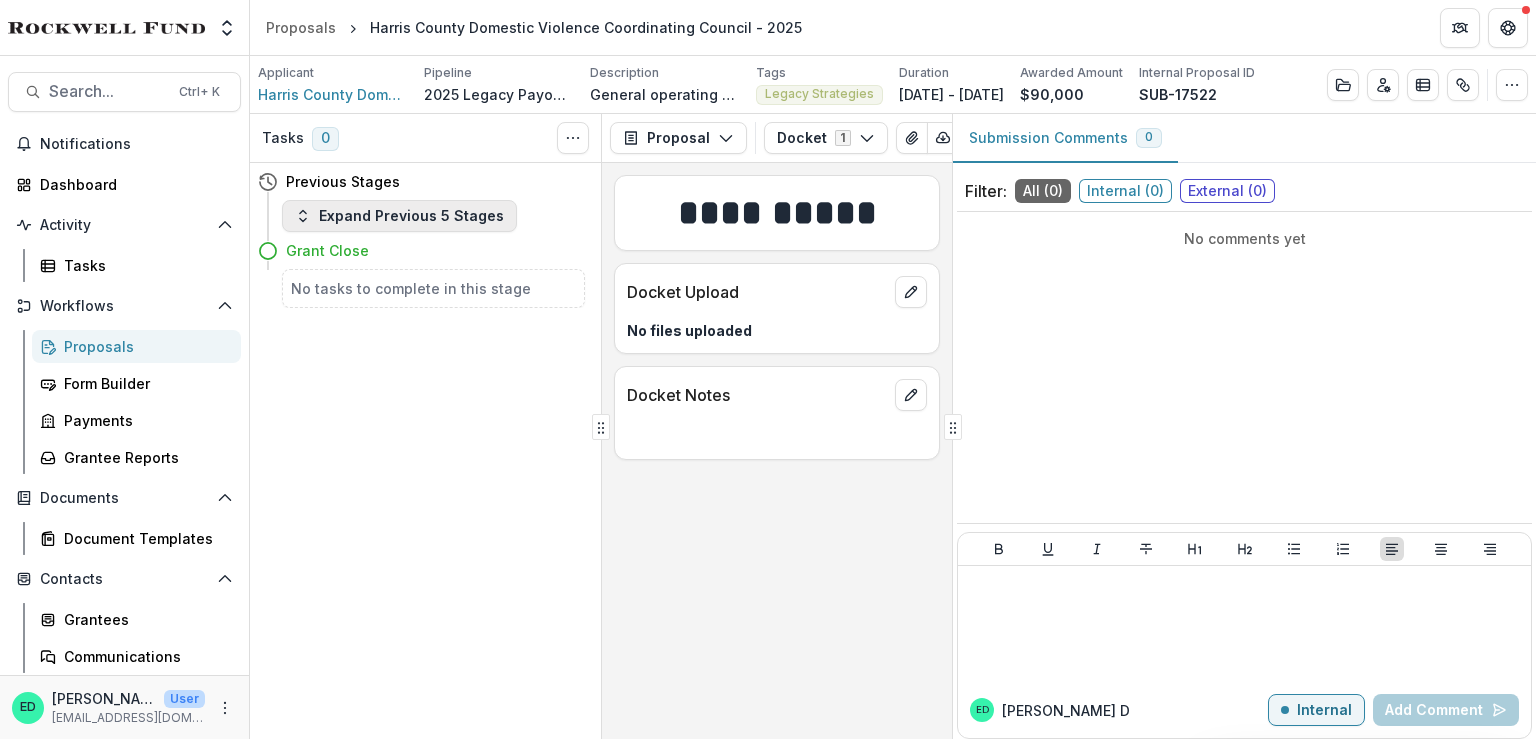 click on "Expand Previous 5 Stages" at bounding box center [399, 216] 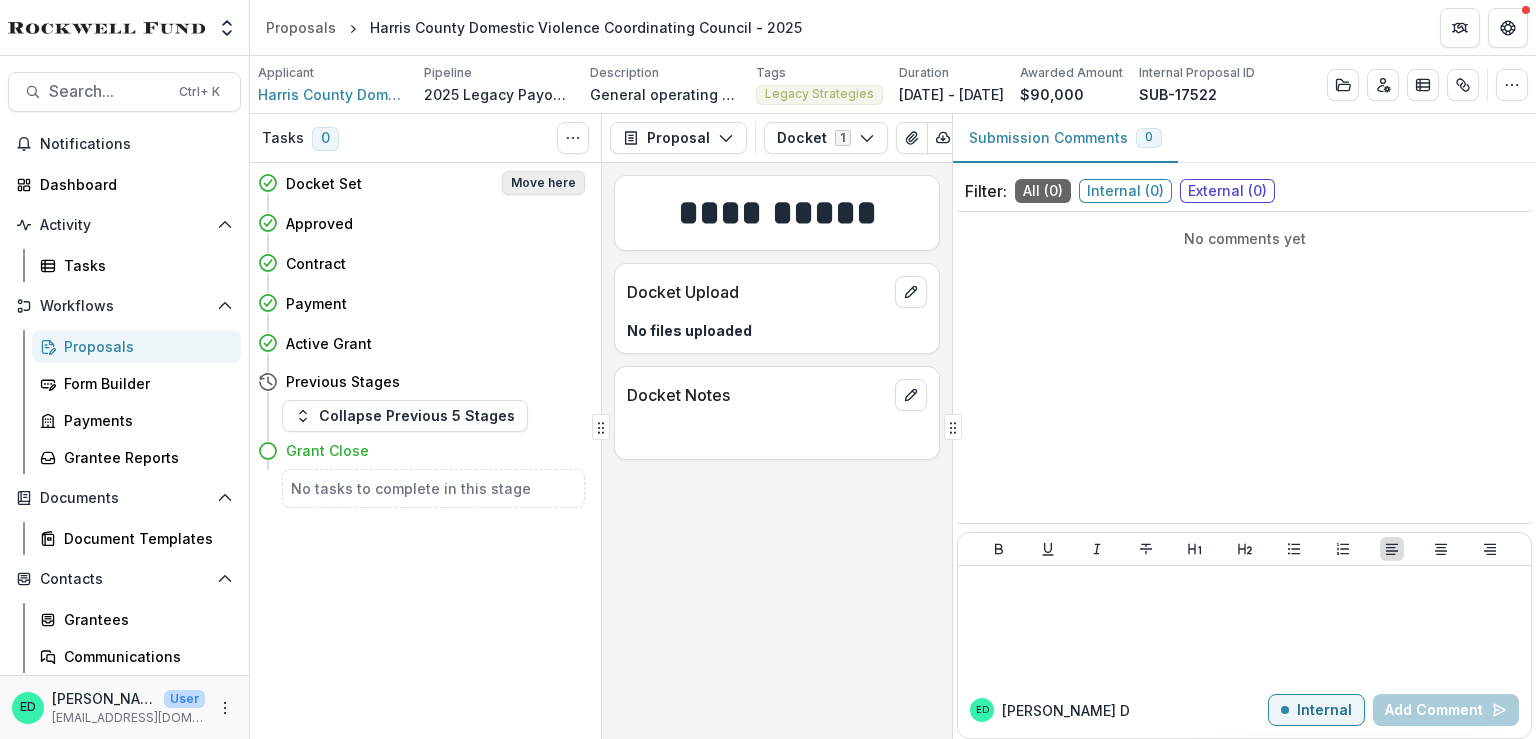 click on "Move here" at bounding box center [543, 183] 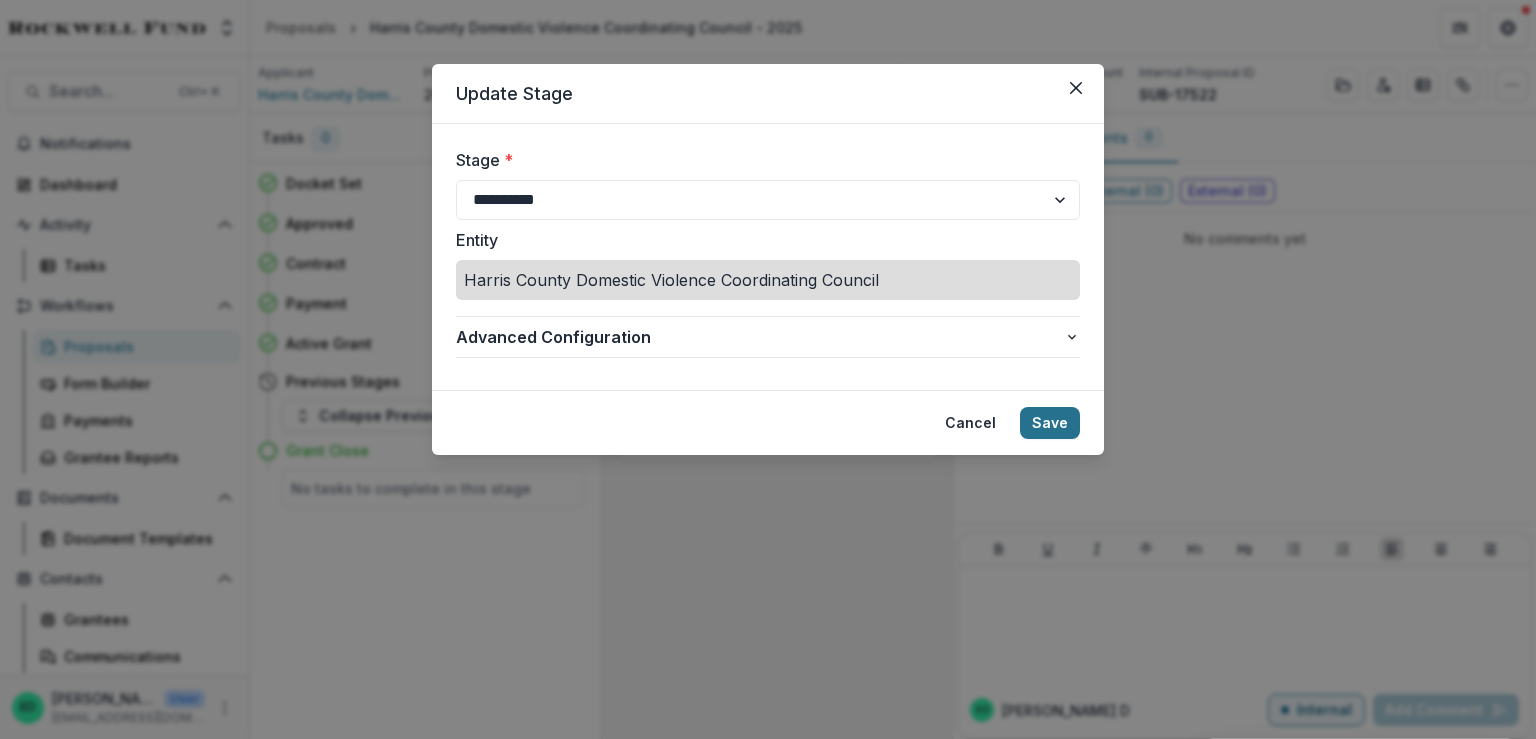click on "Save" at bounding box center (1050, 423) 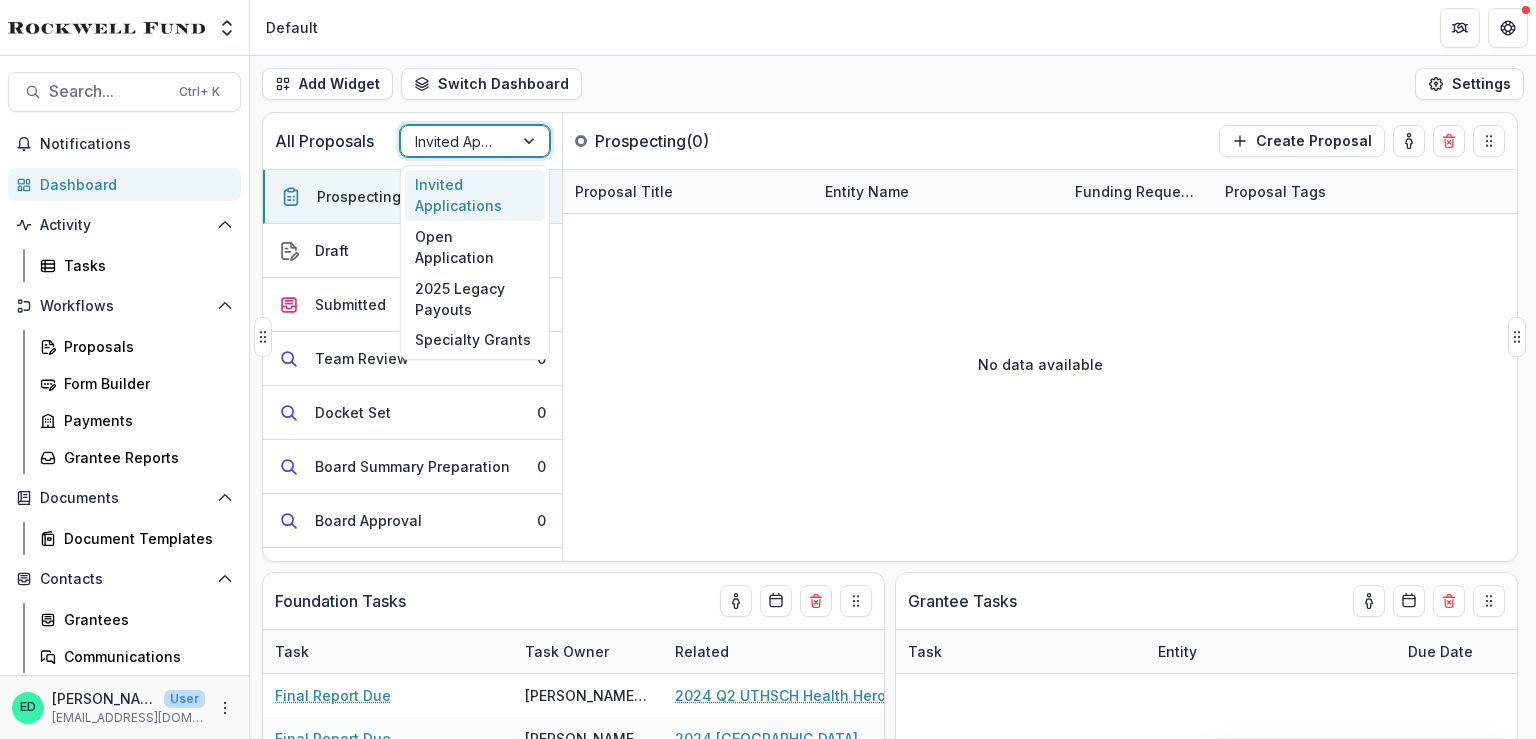 click at bounding box center [457, 141] 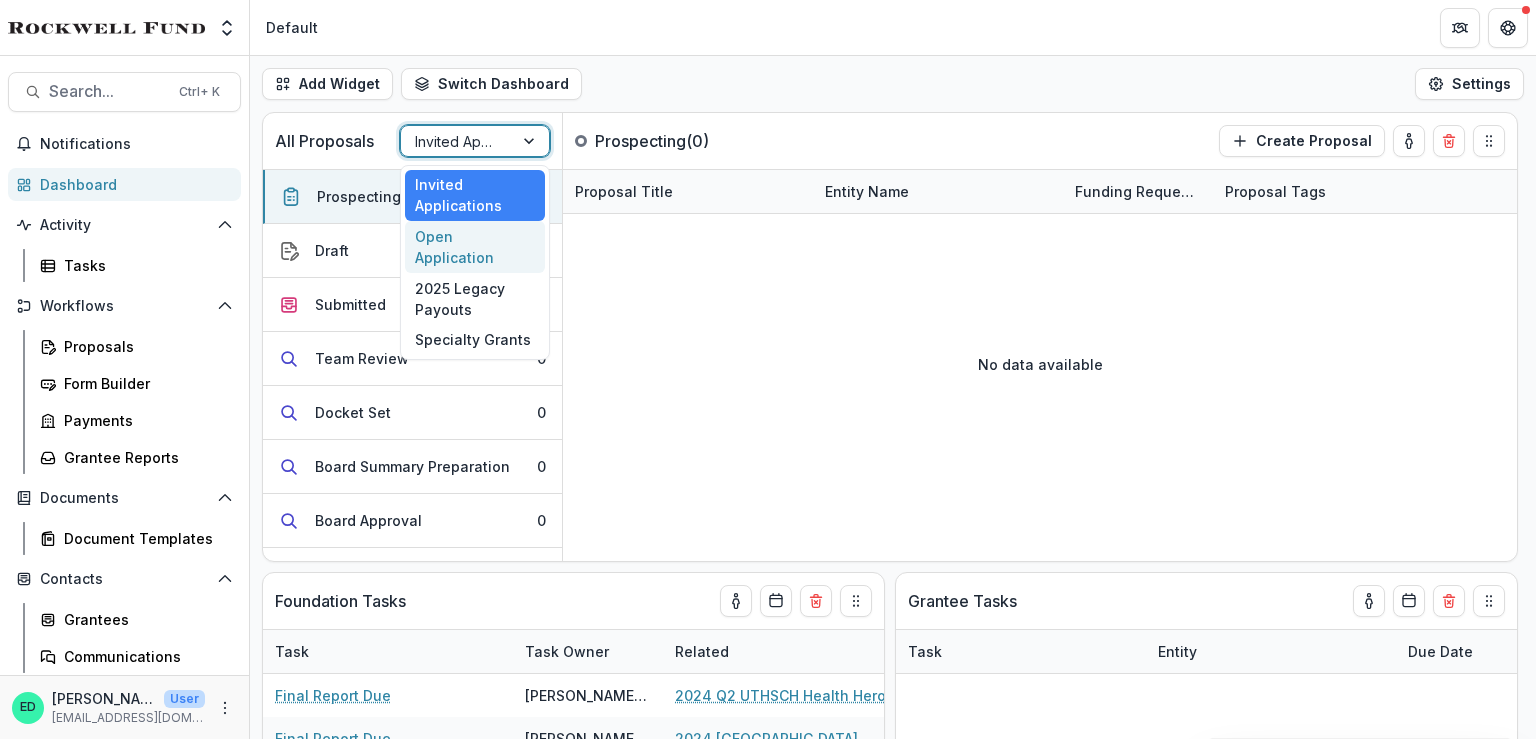 click on "Open Application" at bounding box center (475, 247) 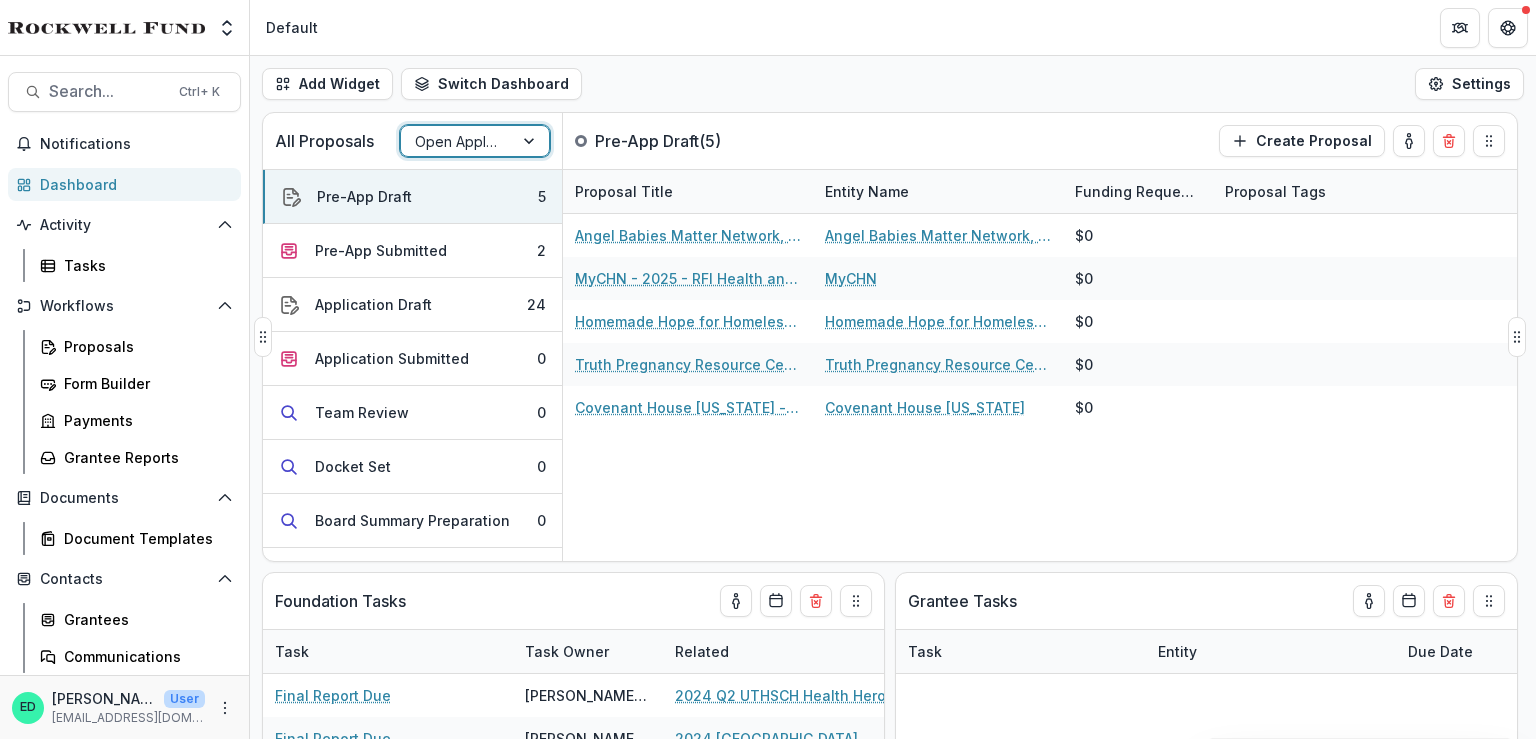 click on "All Proposals option Open Application, selected. Open Application" at bounding box center [413, 141] 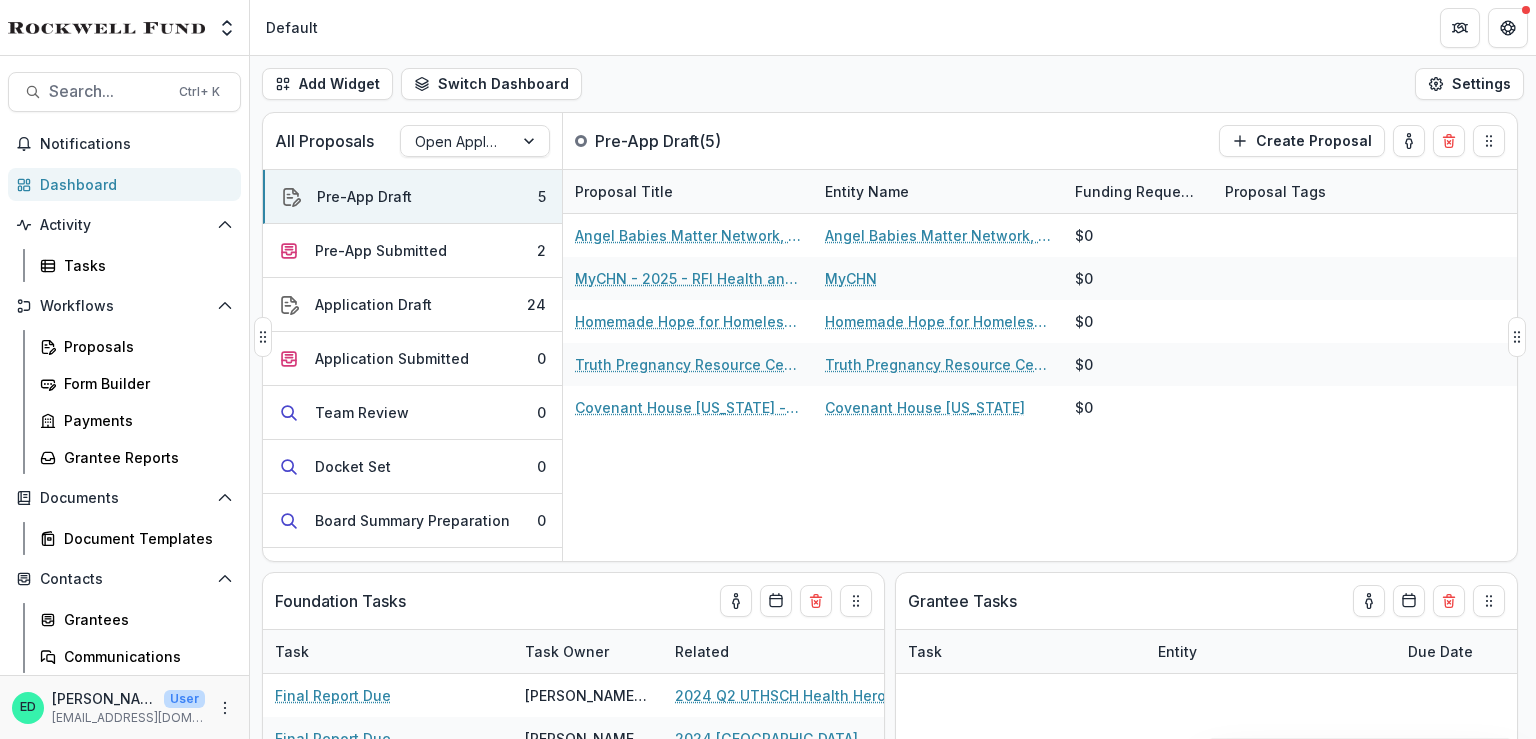 click on "All Proposals Open Application" at bounding box center [413, 141] 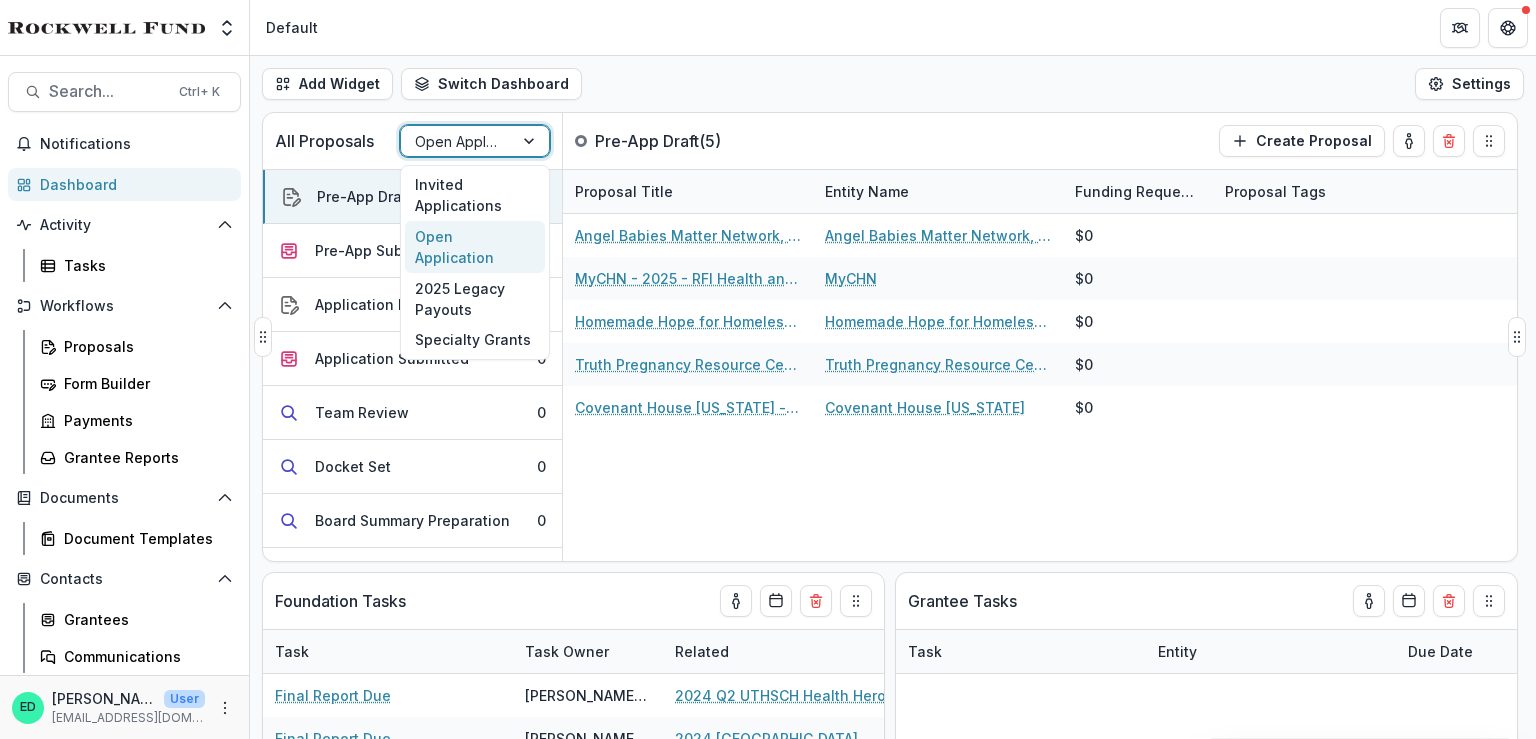 click at bounding box center (457, 141) 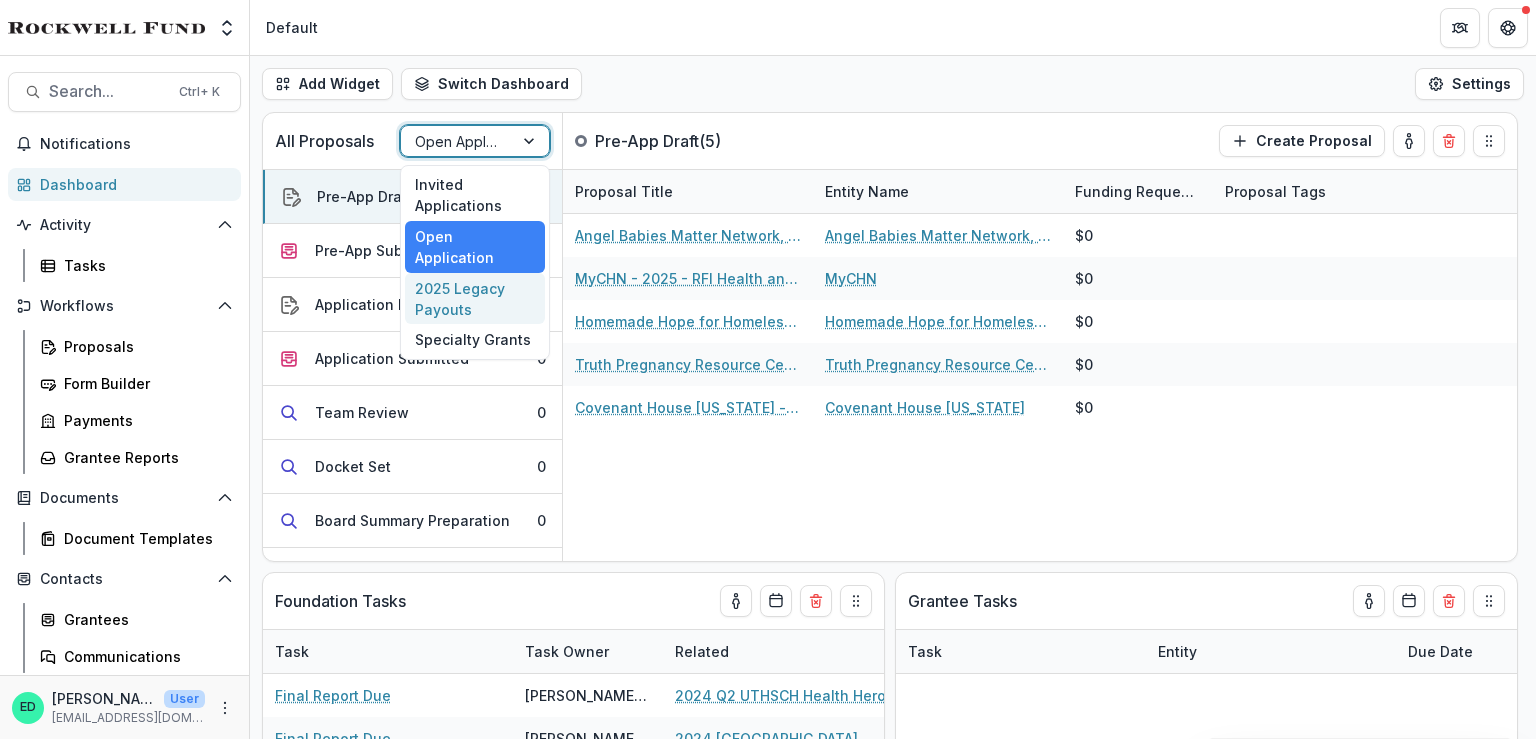 click on "2025 Legacy Payouts" at bounding box center [475, 299] 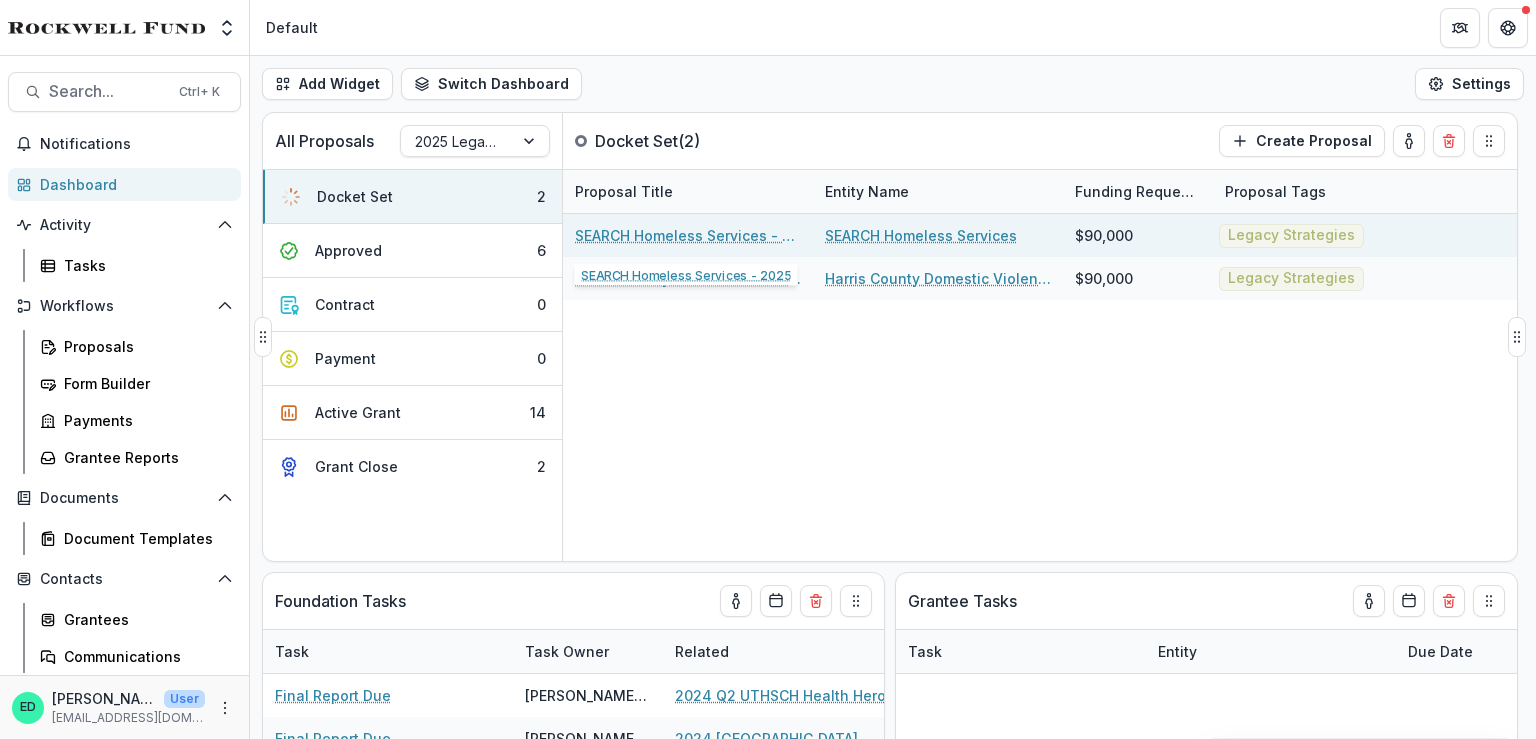 click on "SEARCH Homeless Services - 2025" at bounding box center [688, 235] 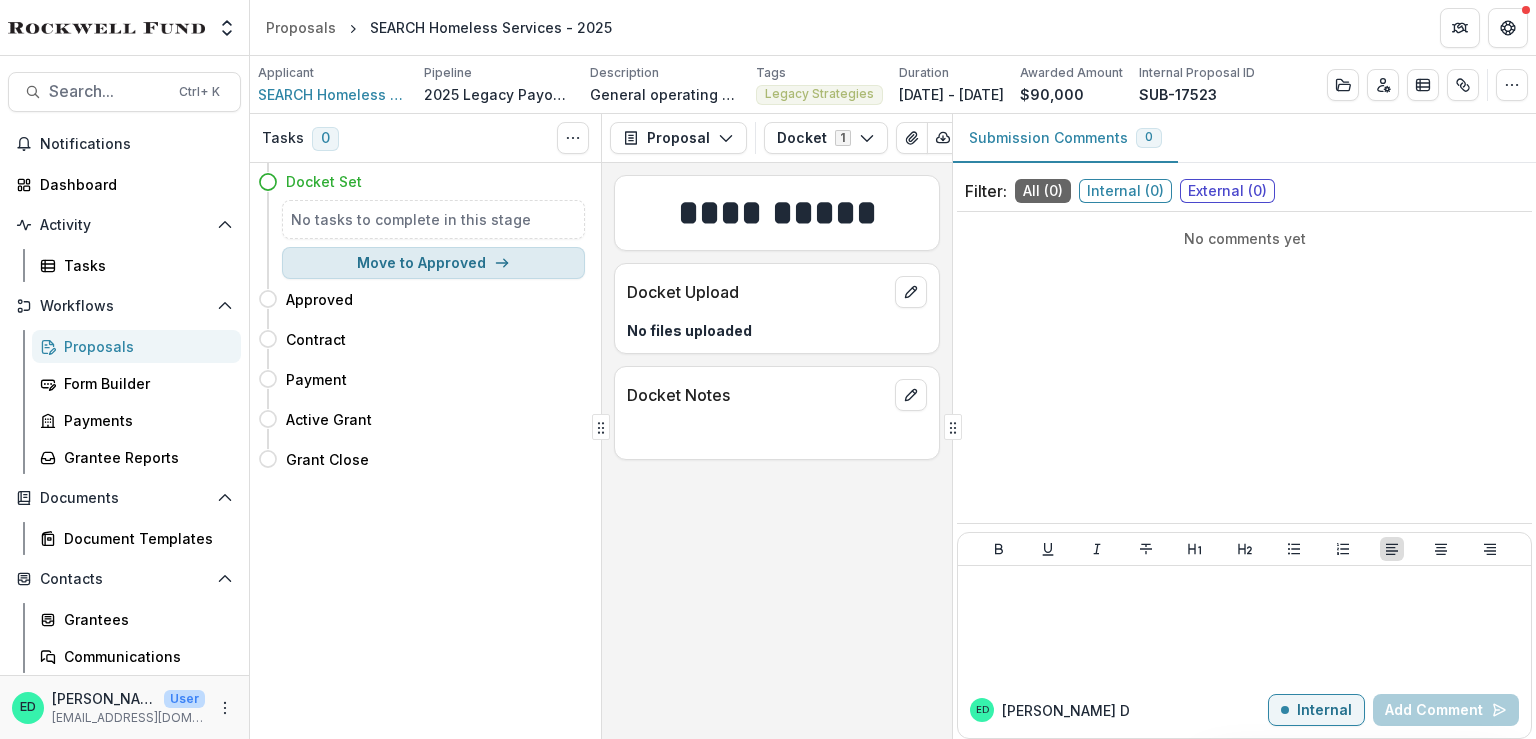 click on "Move to Approved" at bounding box center [433, 263] 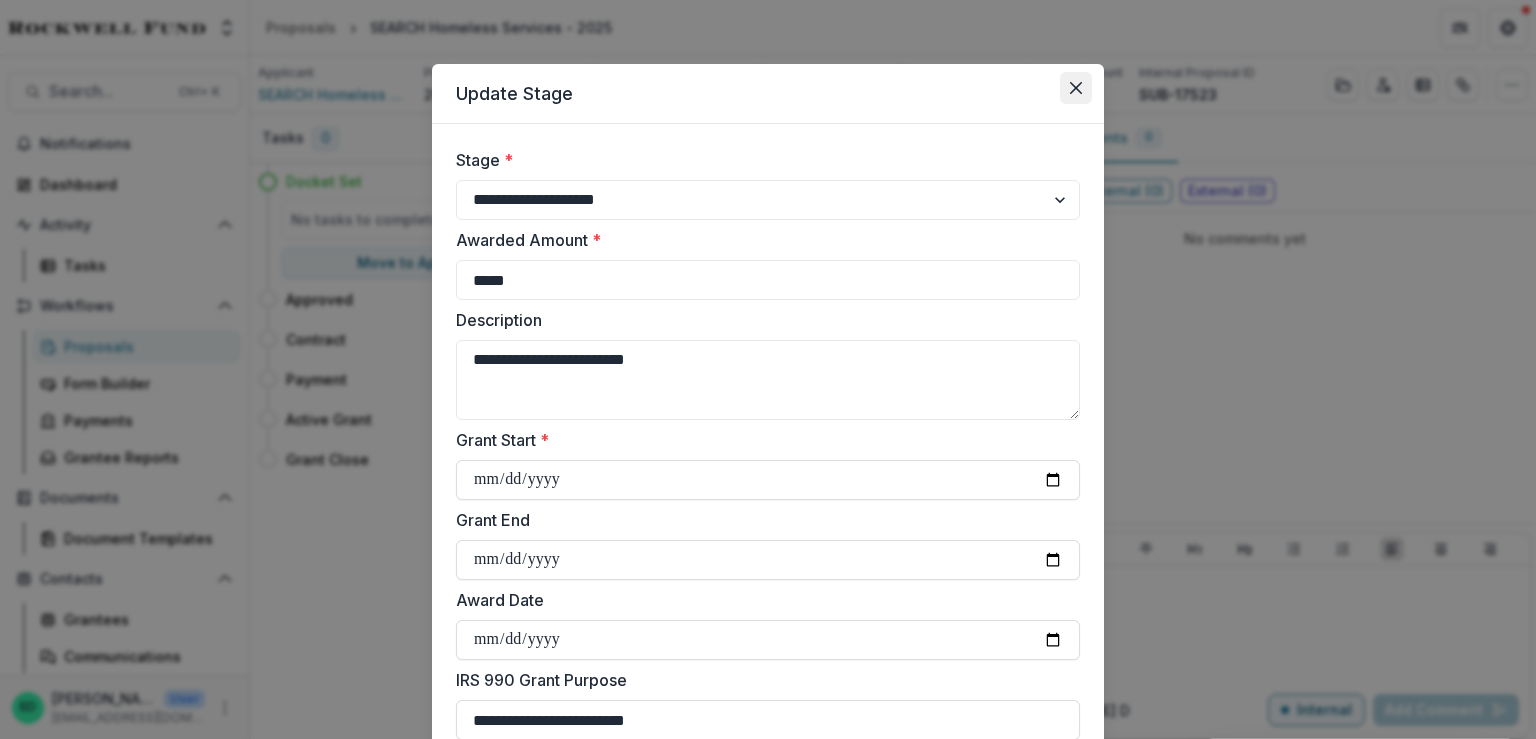 click at bounding box center (1076, 88) 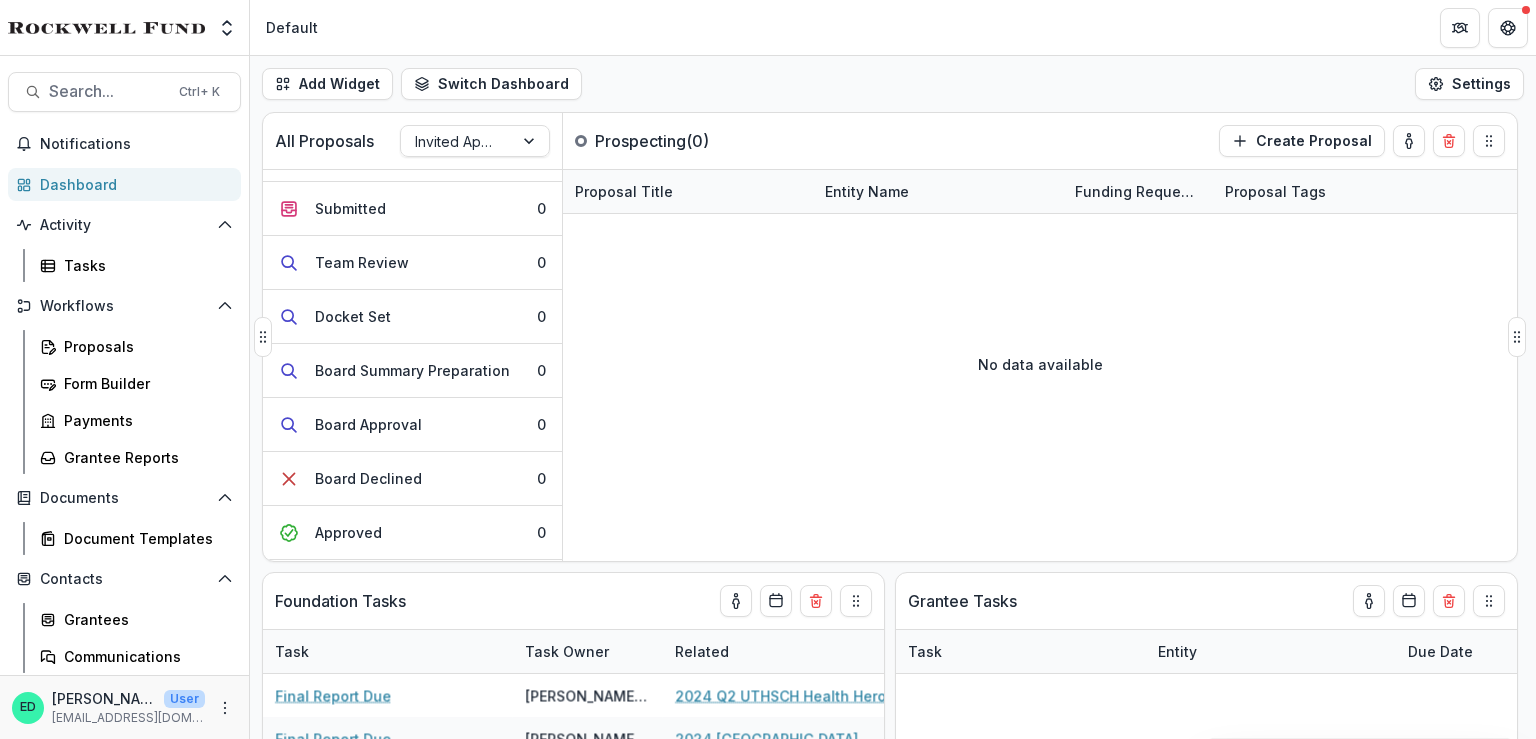 scroll, scrollTop: 100, scrollLeft: 0, axis: vertical 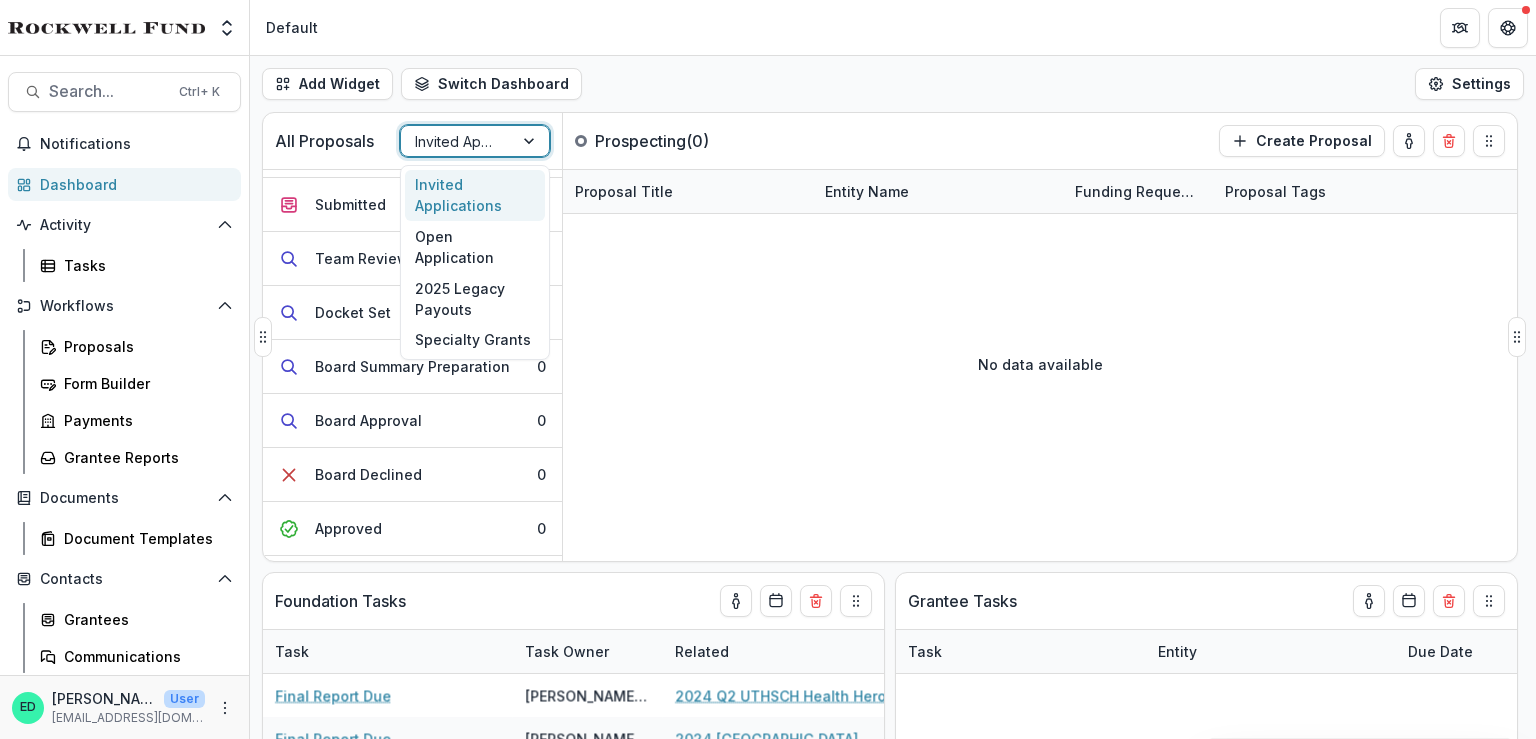 click at bounding box center [457, 141] 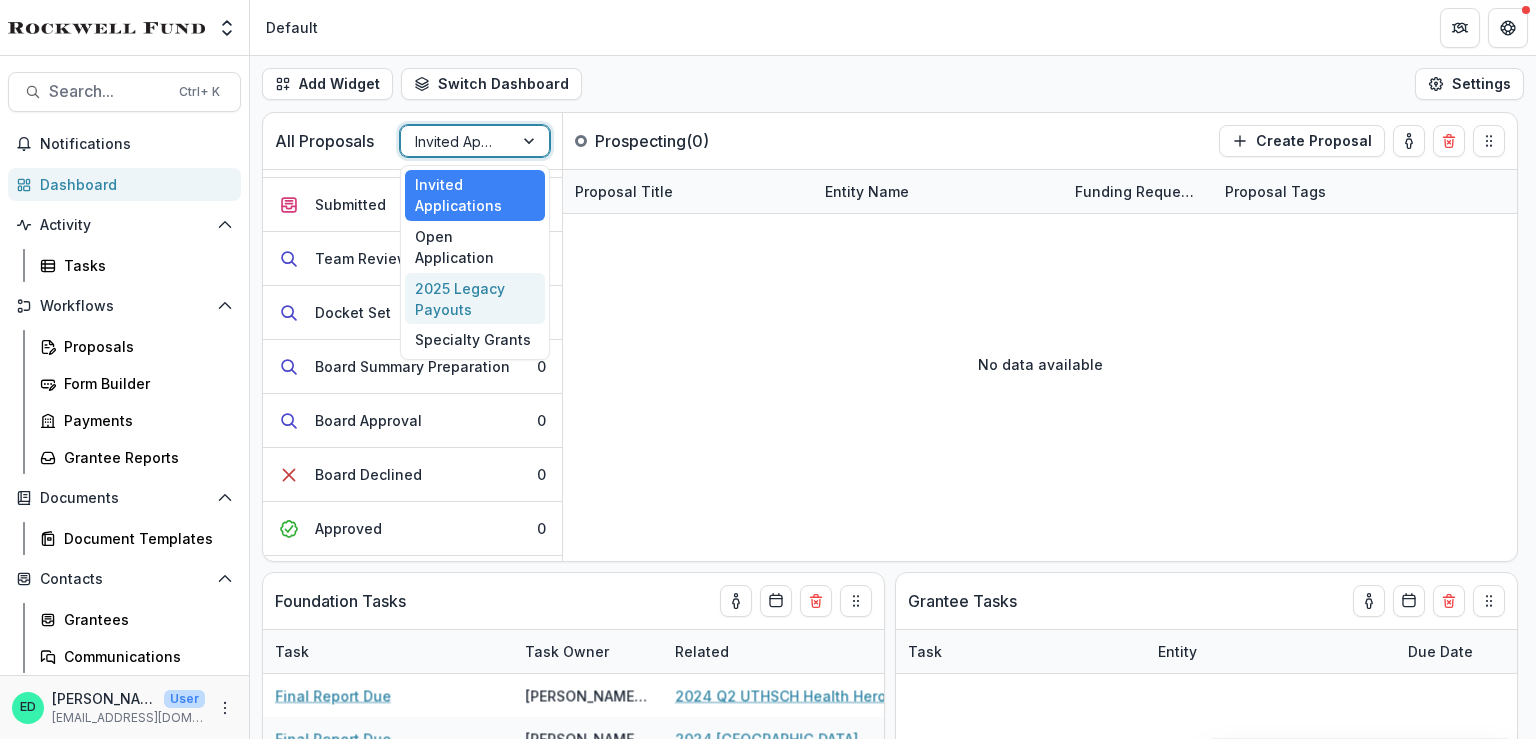 click on "2025 Legacy Payouts" at bounding box center [475, 299] 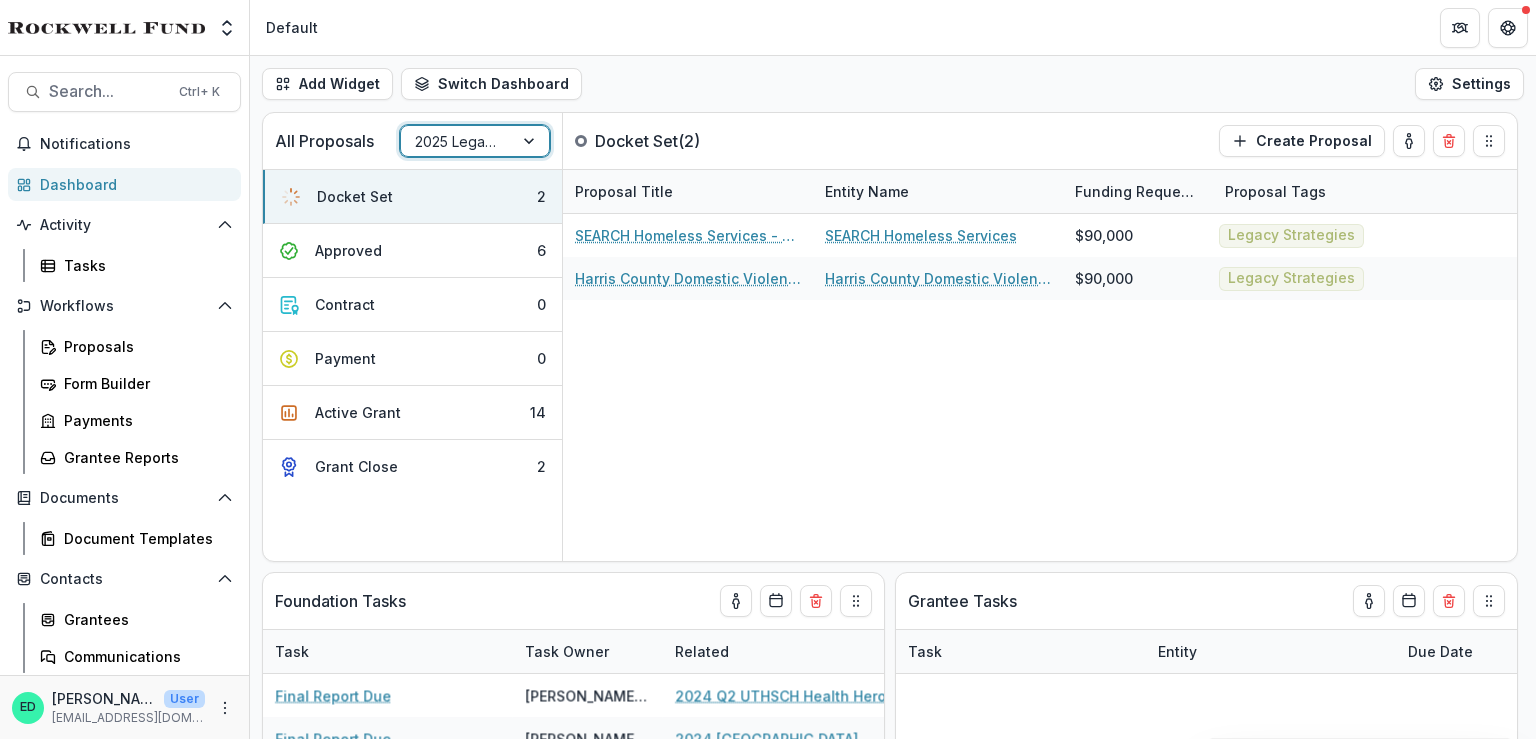 scroll, scrollTop: 0, scrollLeft: 0, axis: both 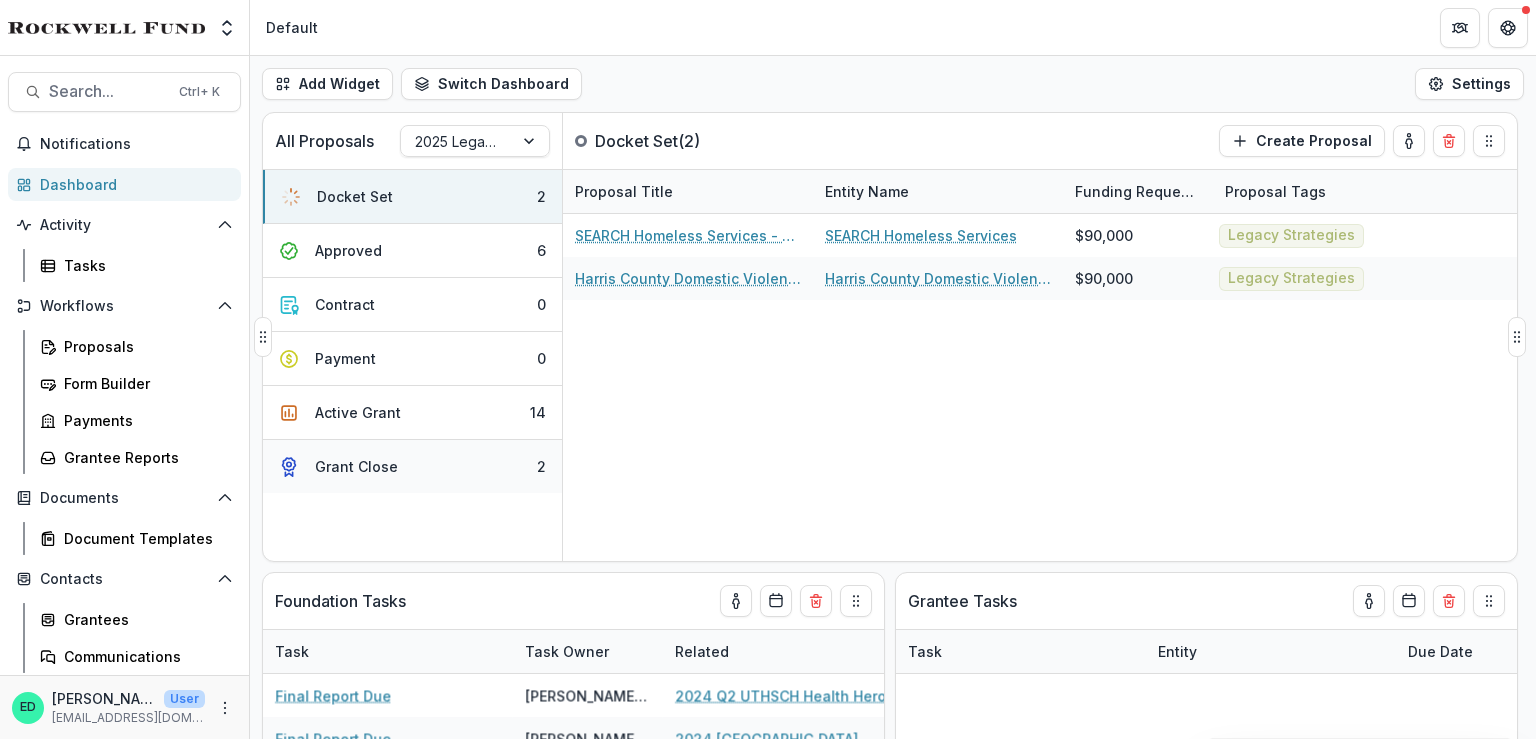 click on "Grant Close 2" at bounding box center (412, 466) 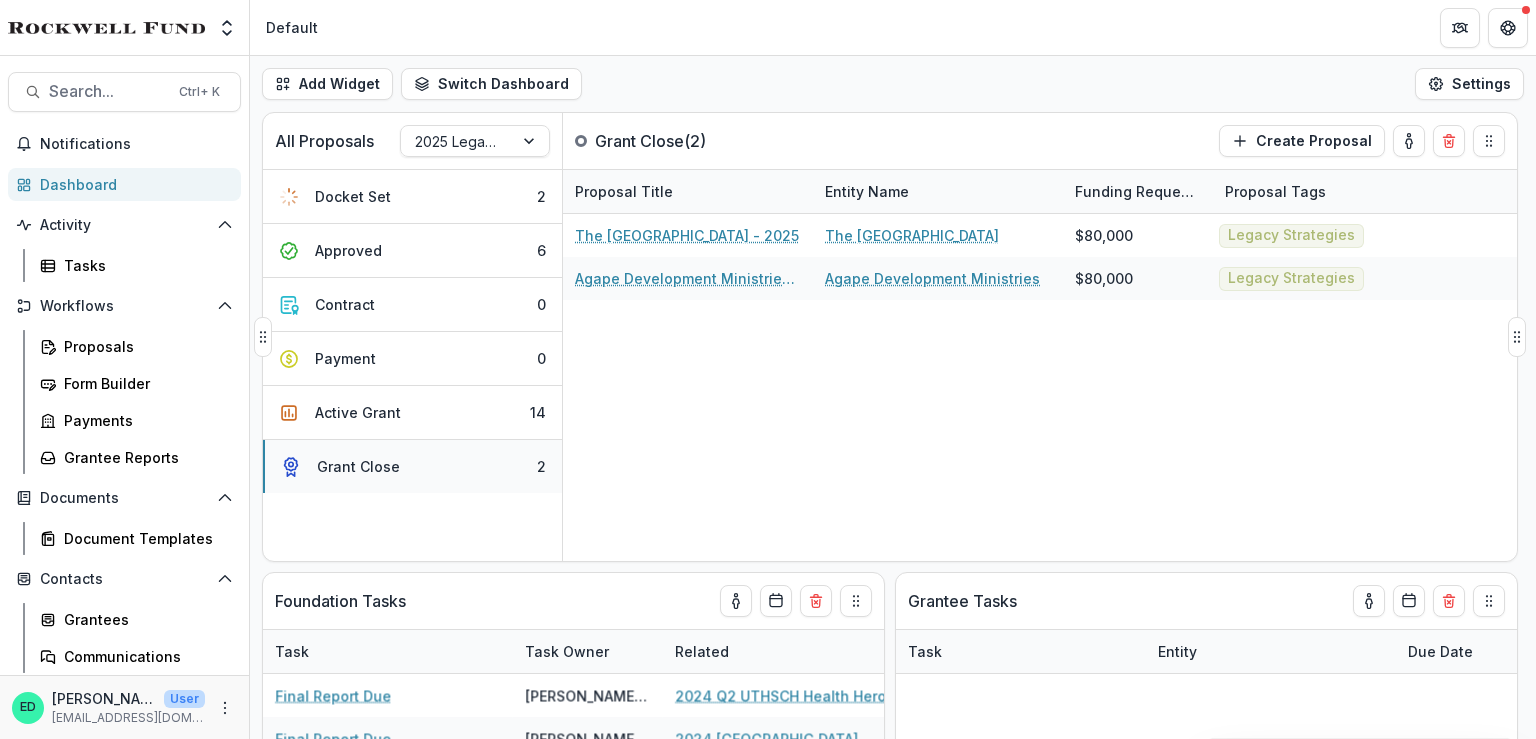 click on "Grant Close 2" at bounding box center (412, 466) 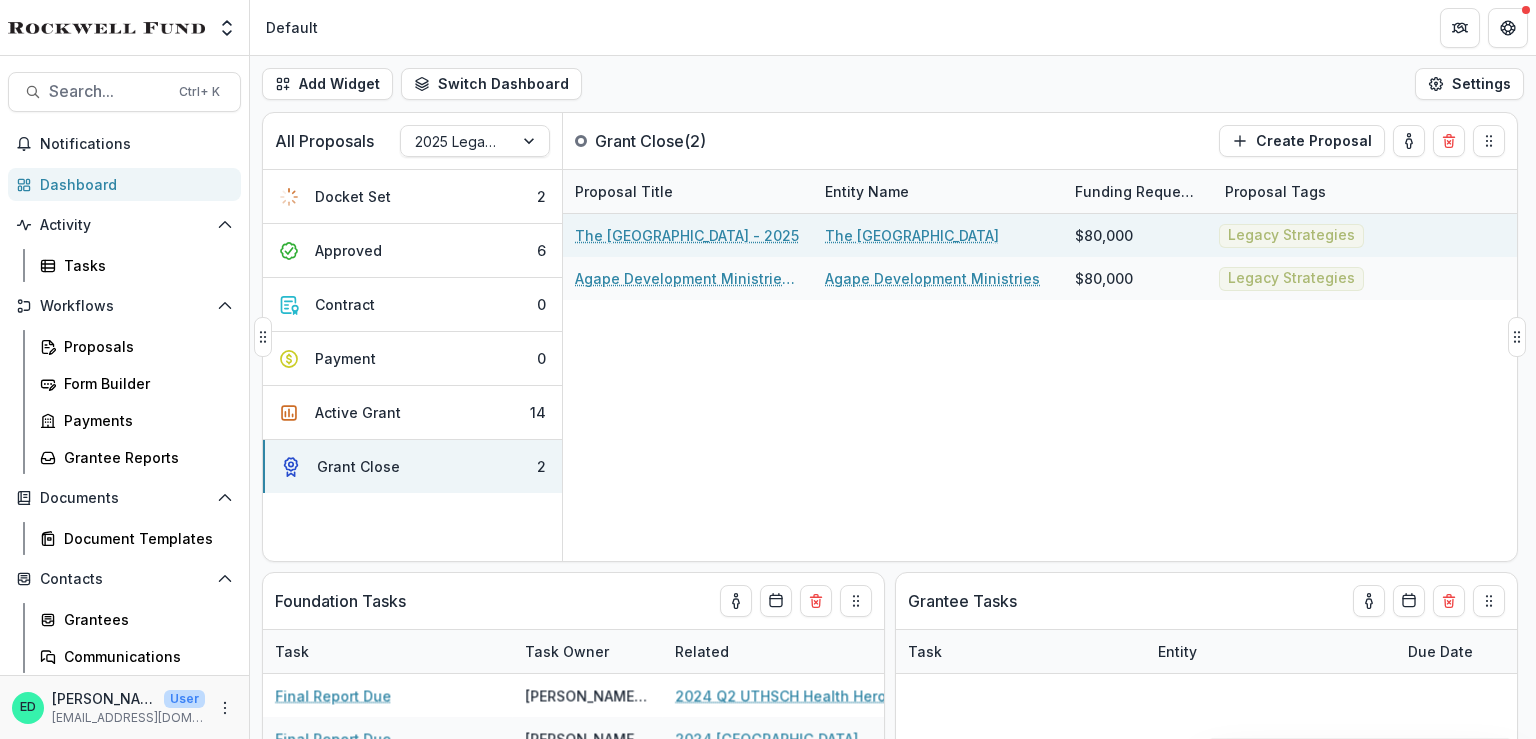 click on "The Montrose Center - 2025" at bounding box center [687, 235] 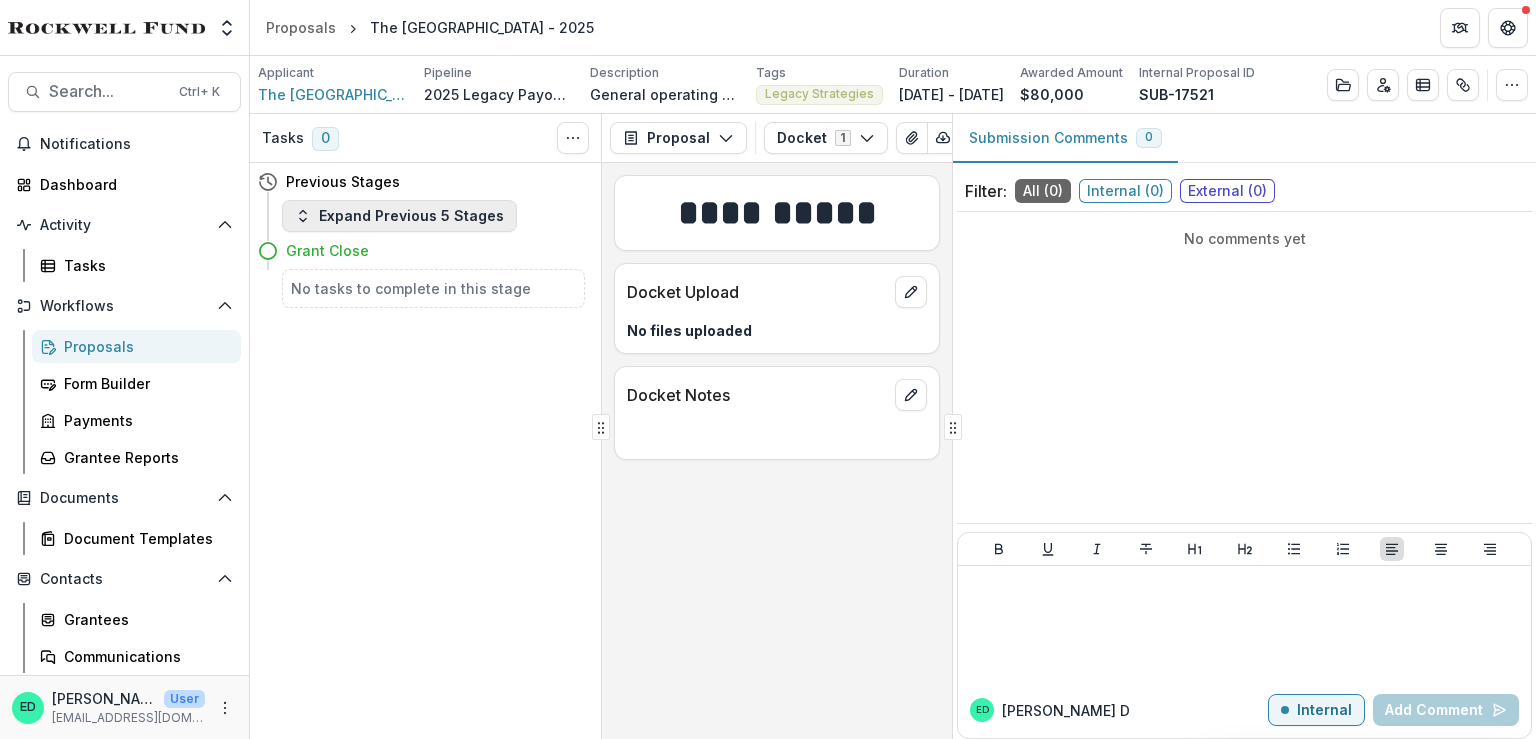 click on "Expand Previous 5 Stages" at bounding box center (399, 216) 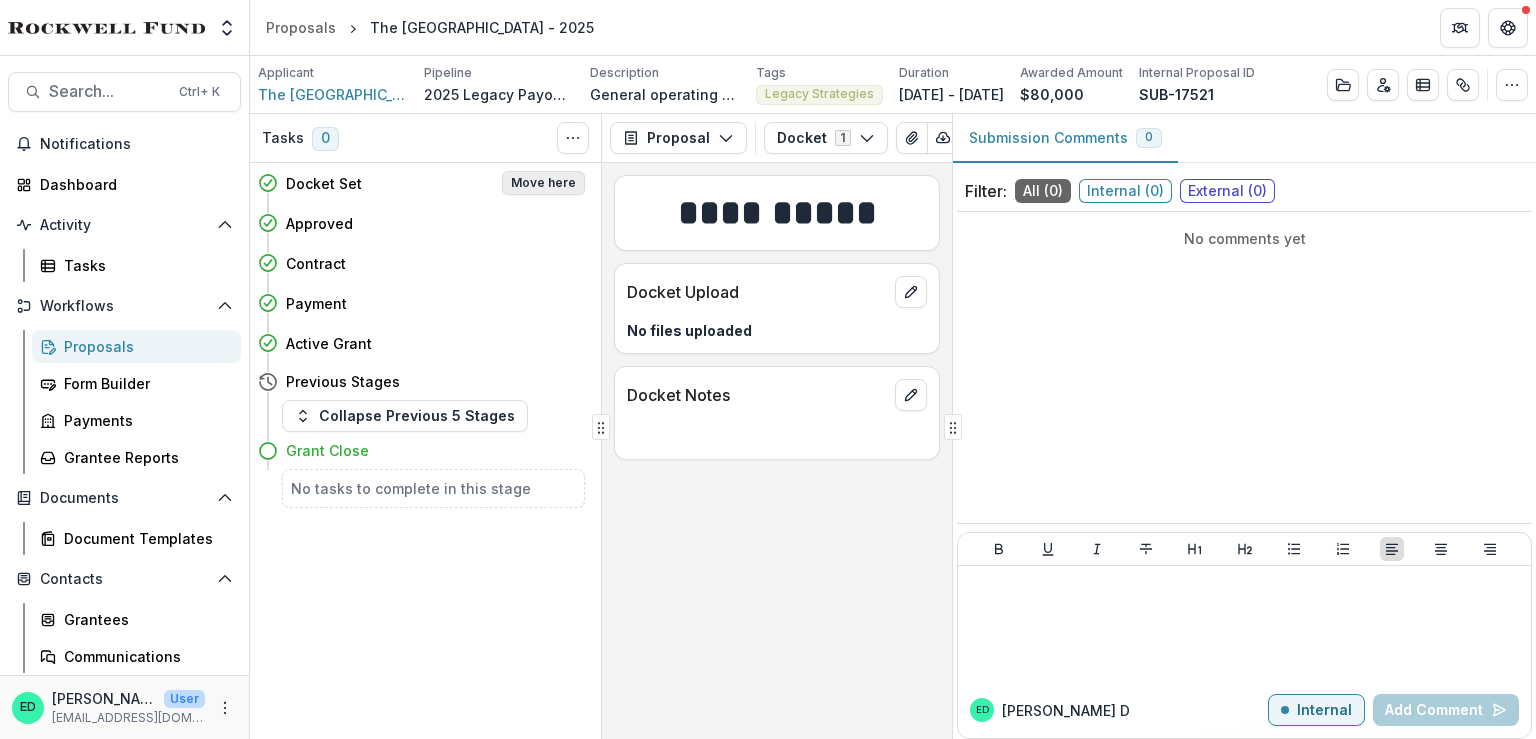 click on "Move here" at bounding box center (543, 183) 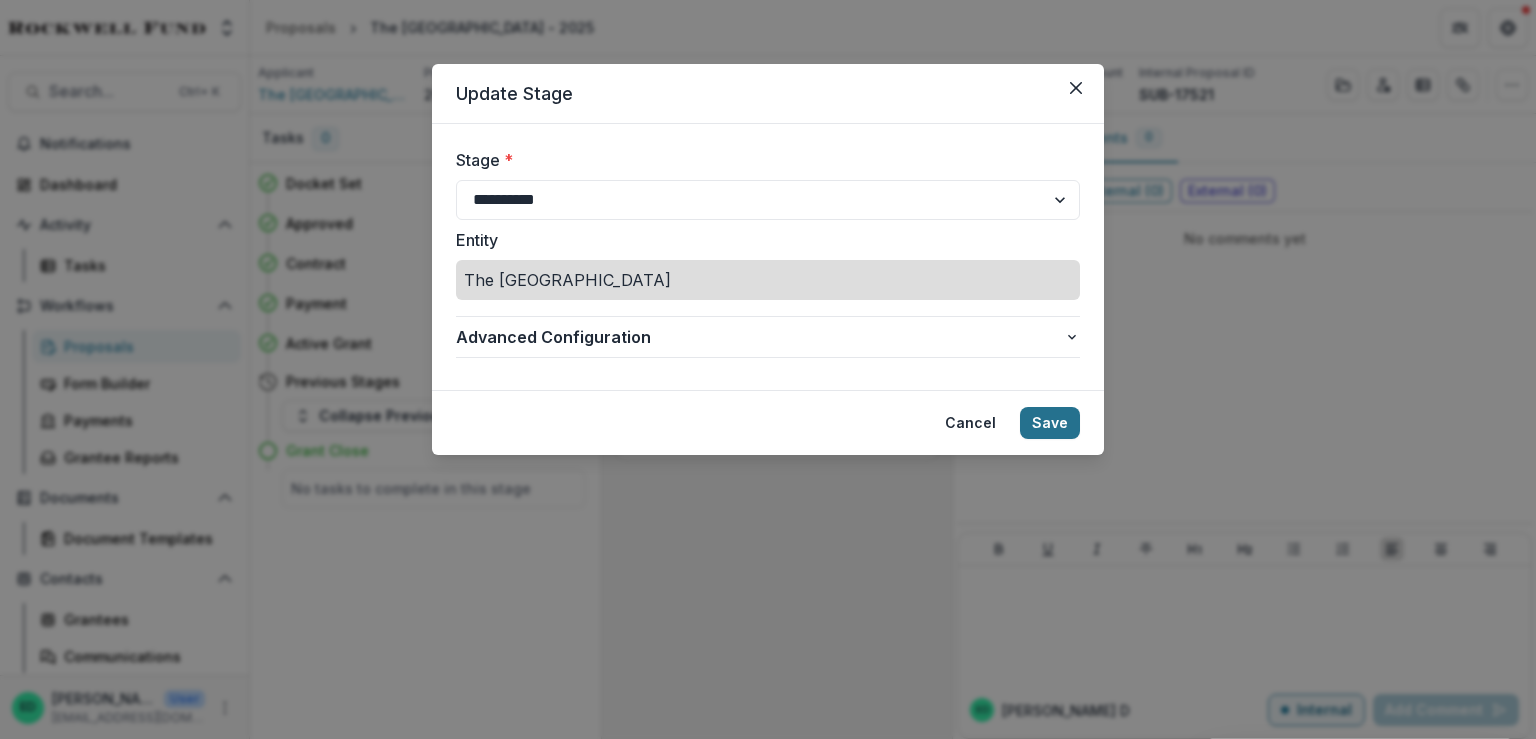 click on "Save" at bounding box center [1050, 423] 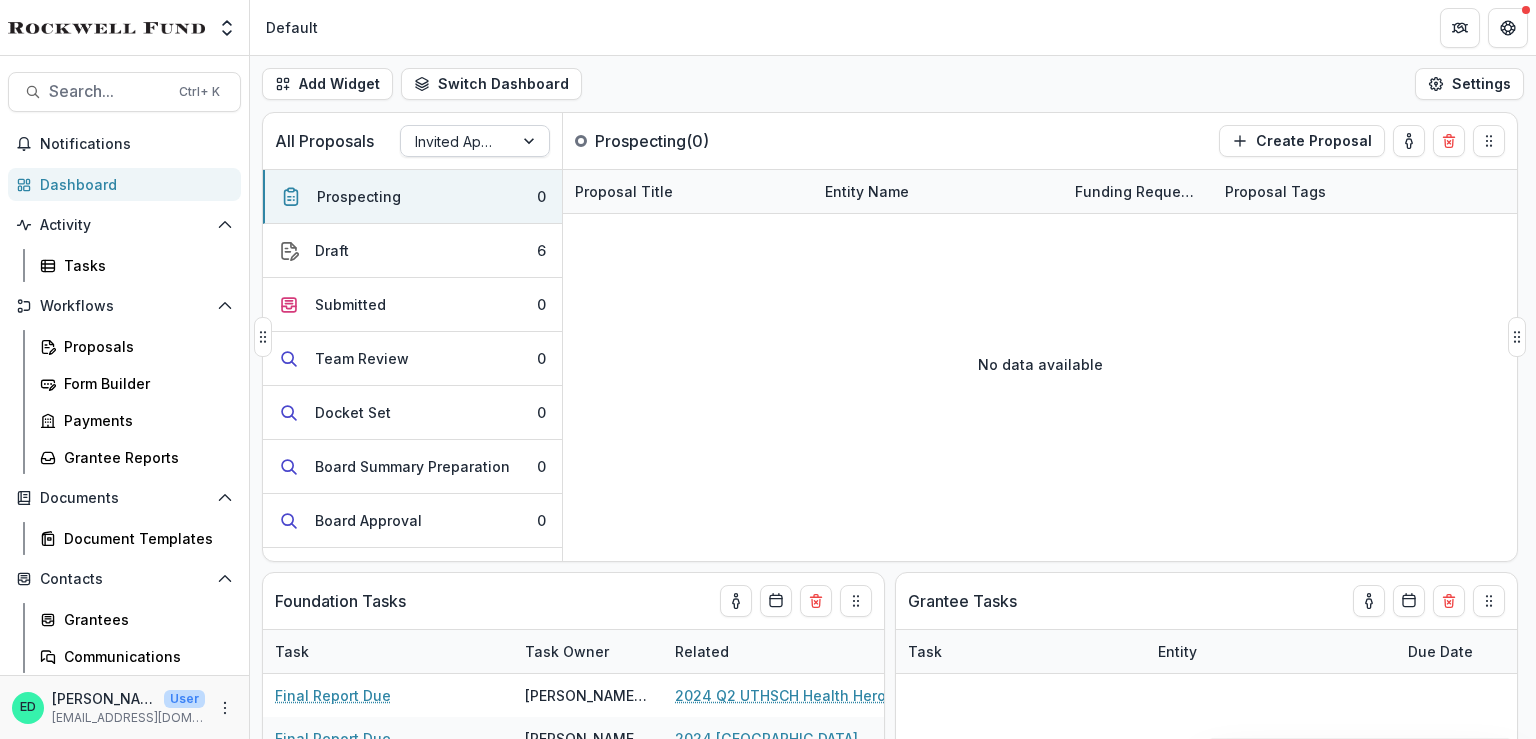 click on "Invited Applications" at bounding box center (457, 141) 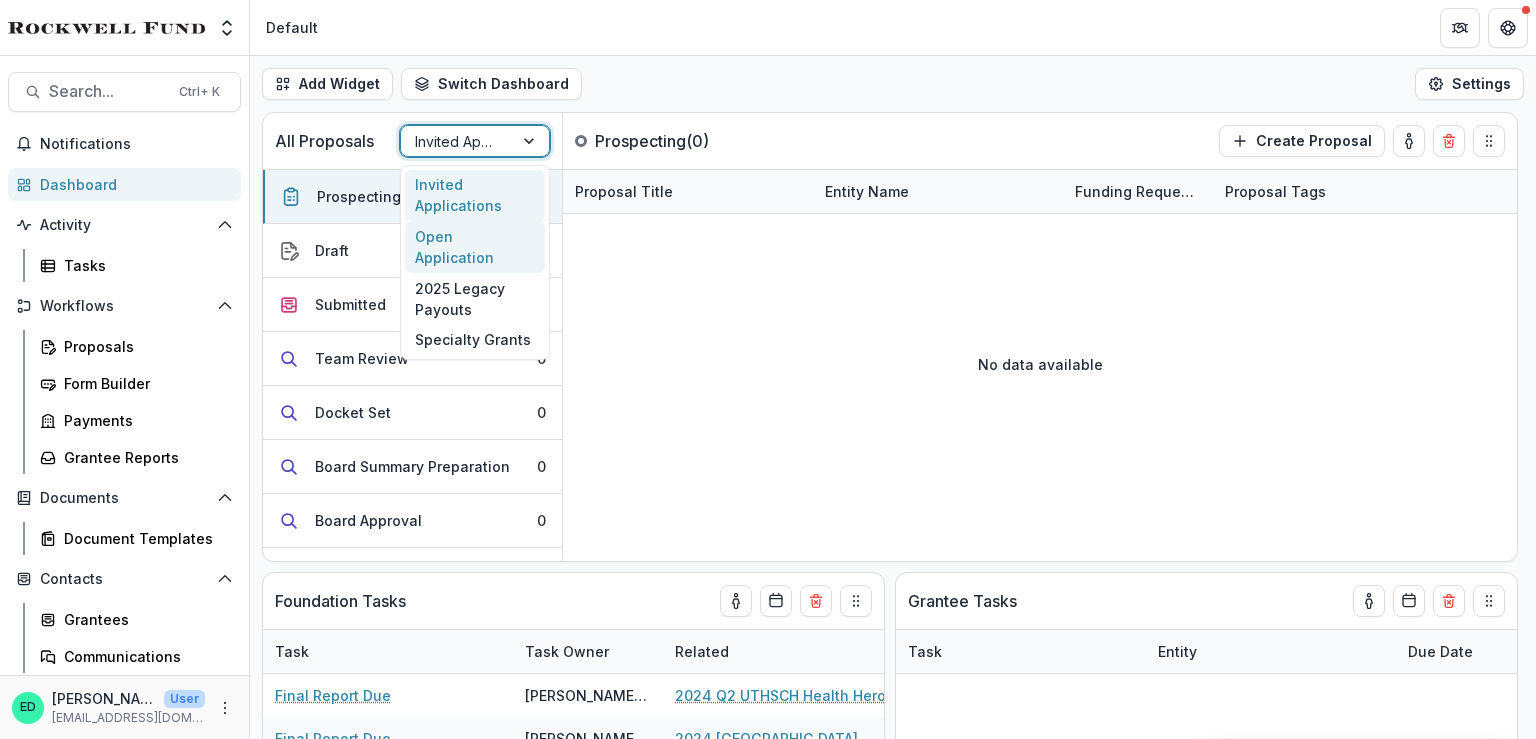 click on "Open Application" at bounding box center [475, 247] 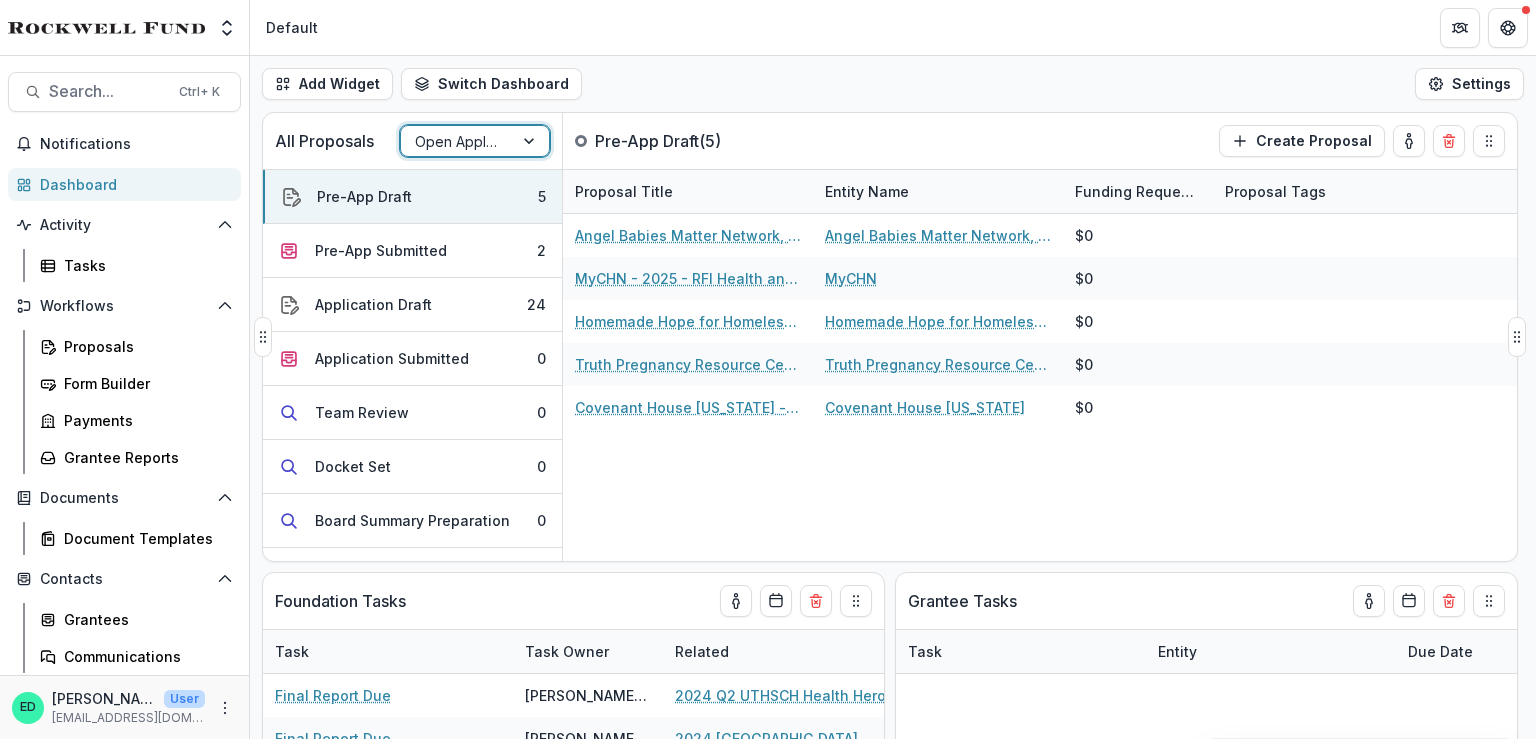 click at bounding box center [457, 141] 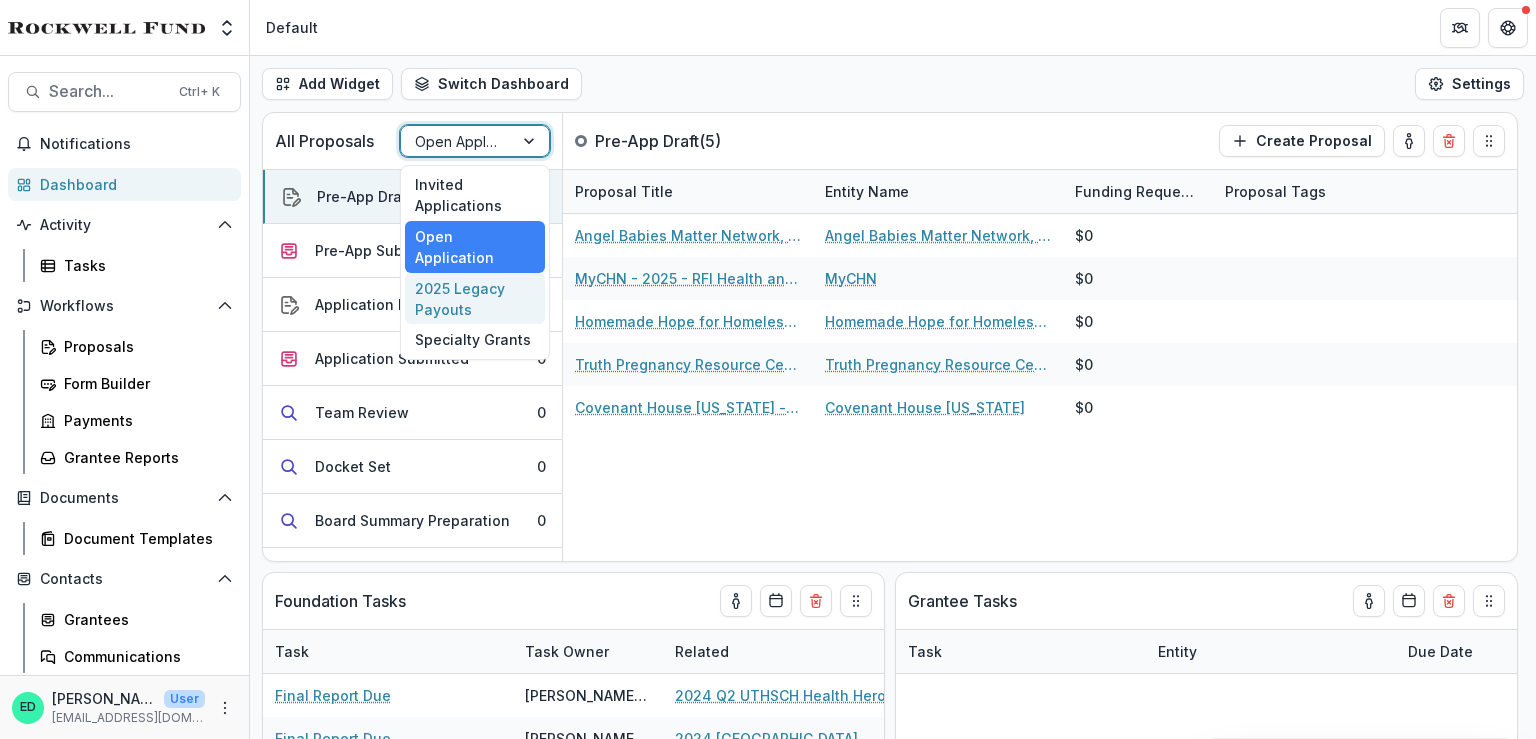 click on "2025 Legacy Payouts" at bounding box center [475, 299] 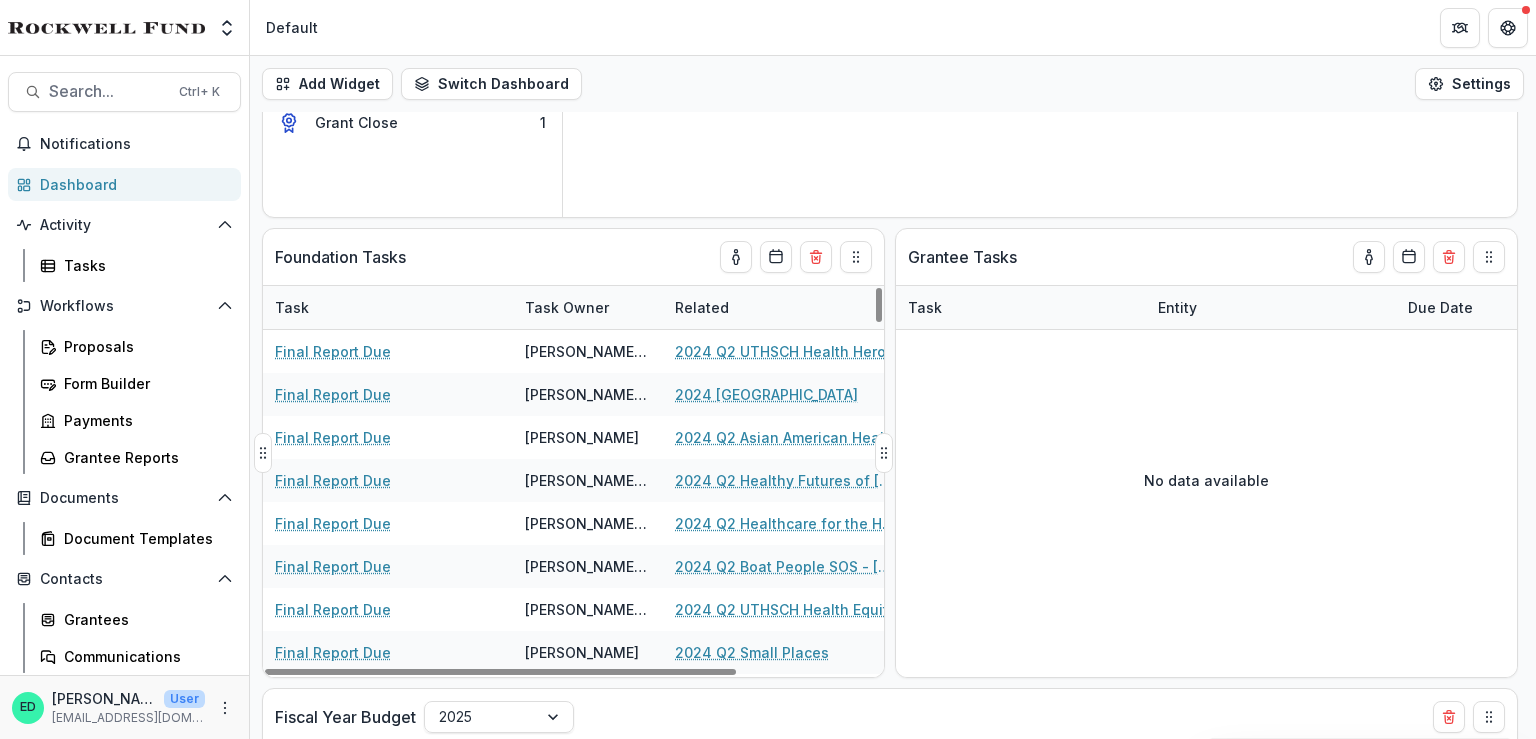 scroll, scrollTop: 300, scrollLeft: 0, axis: vertical 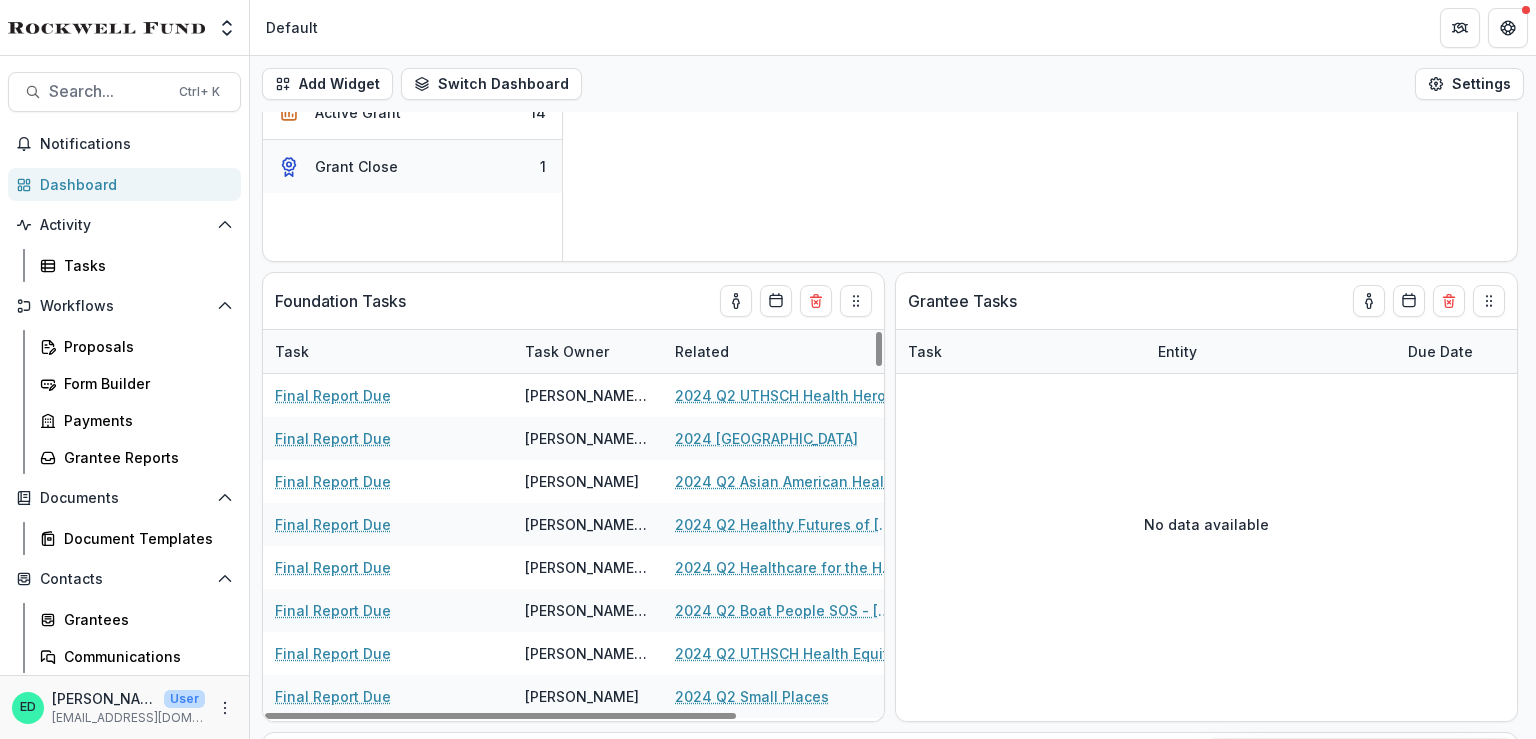click on "Grant Close 1" at bounding box center (412, 166) 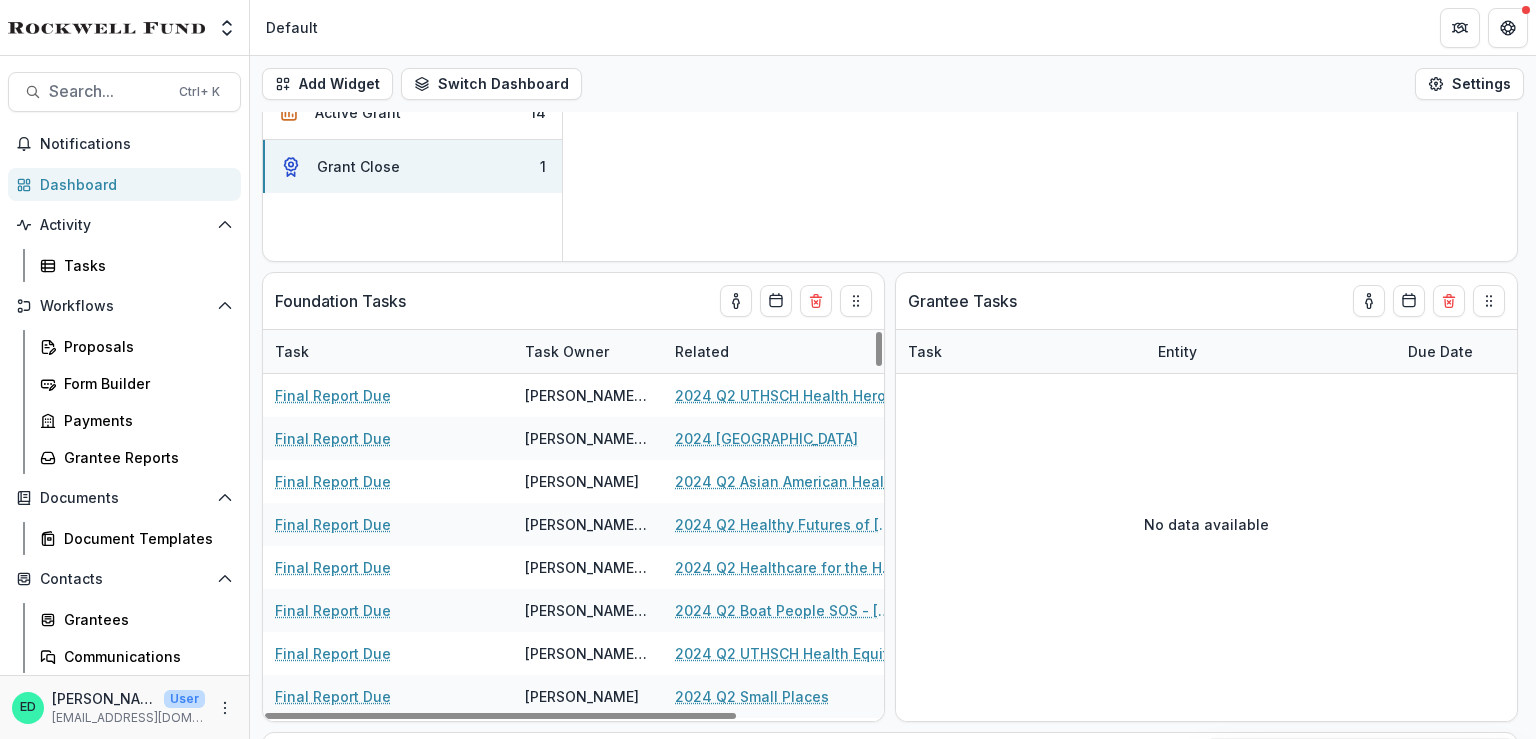 scroll, scrollTop: 0, scrollLeft: 0, axis: both 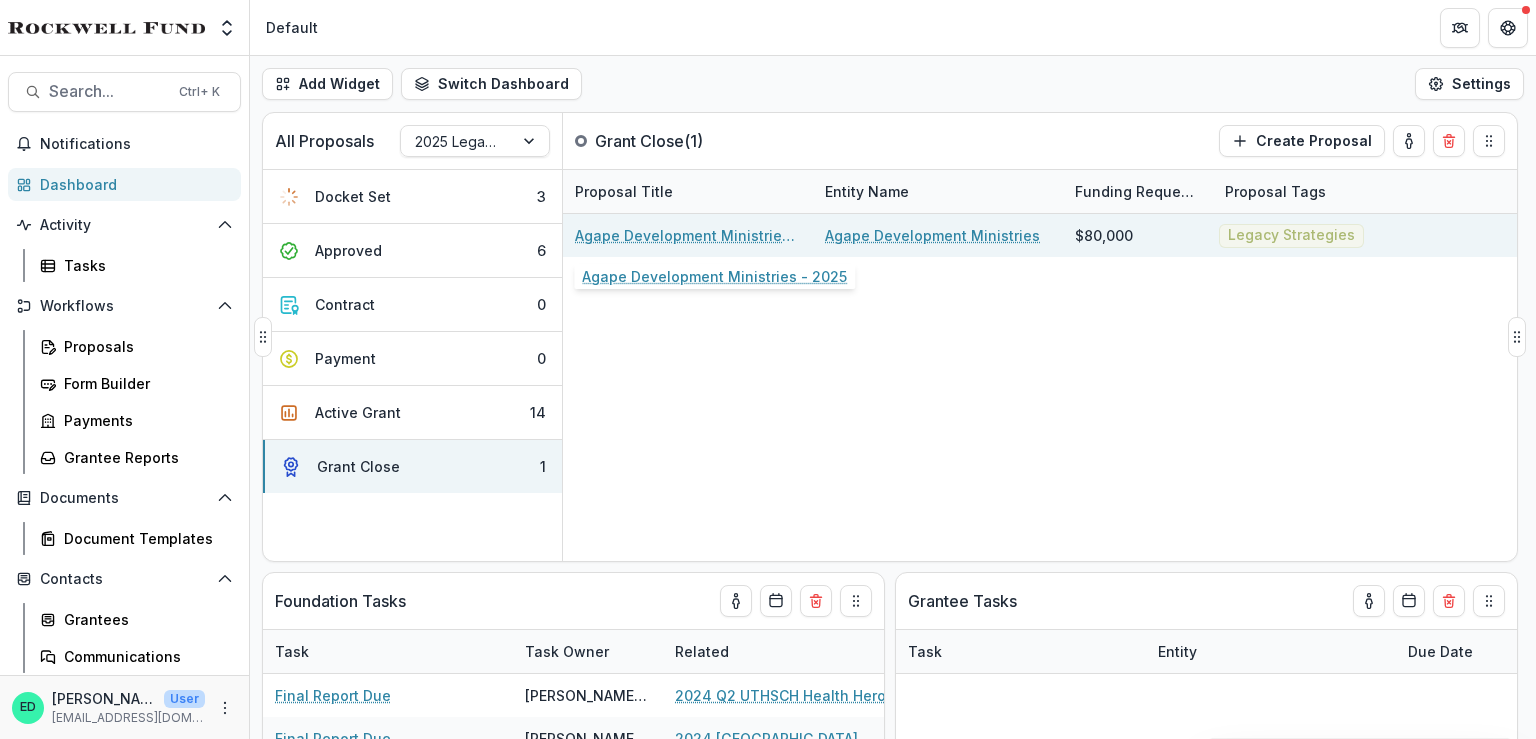click on "Agape Development Ministries - 2025" at bounding box center (688, 235) 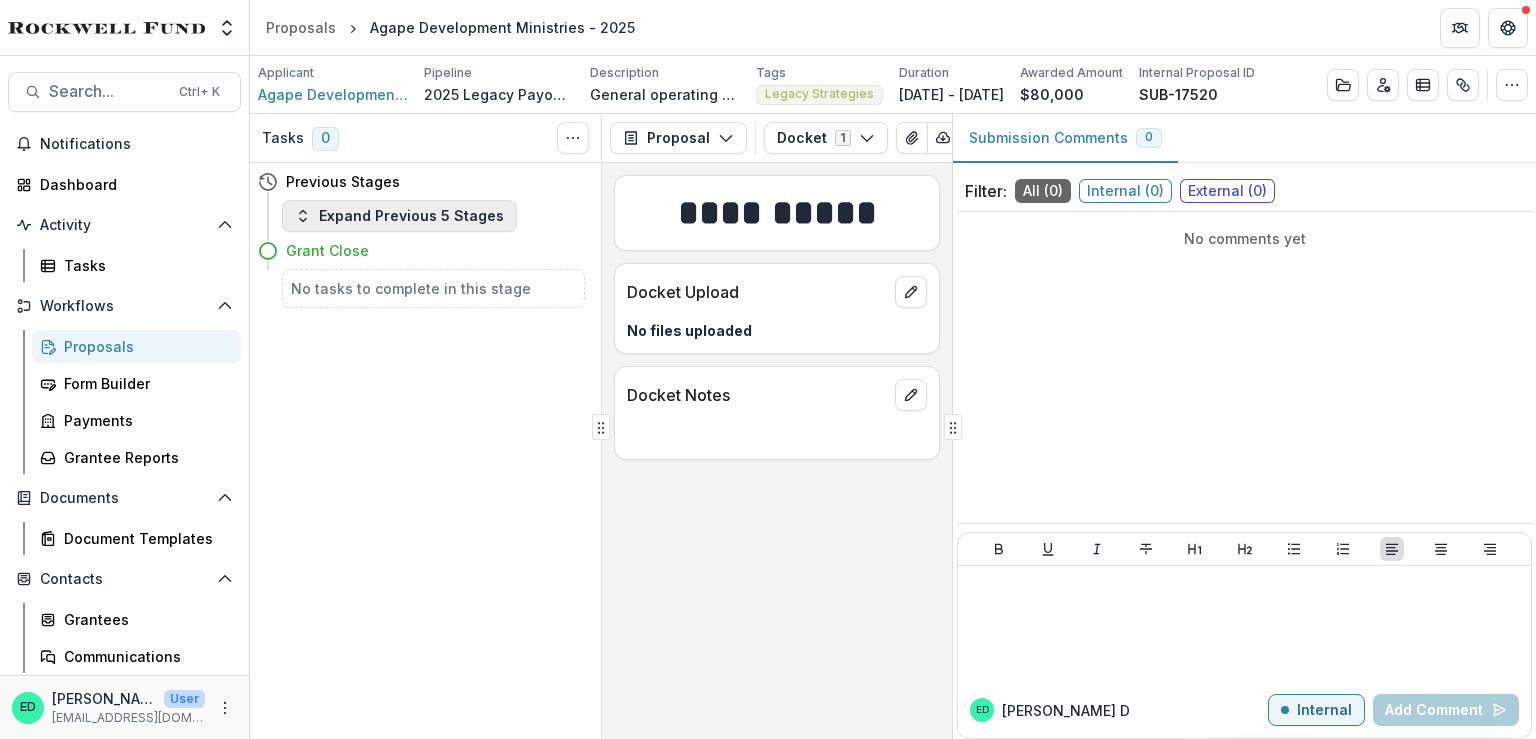 click on "Expand Previous 5 Stages" at bounding box center (399, 216) 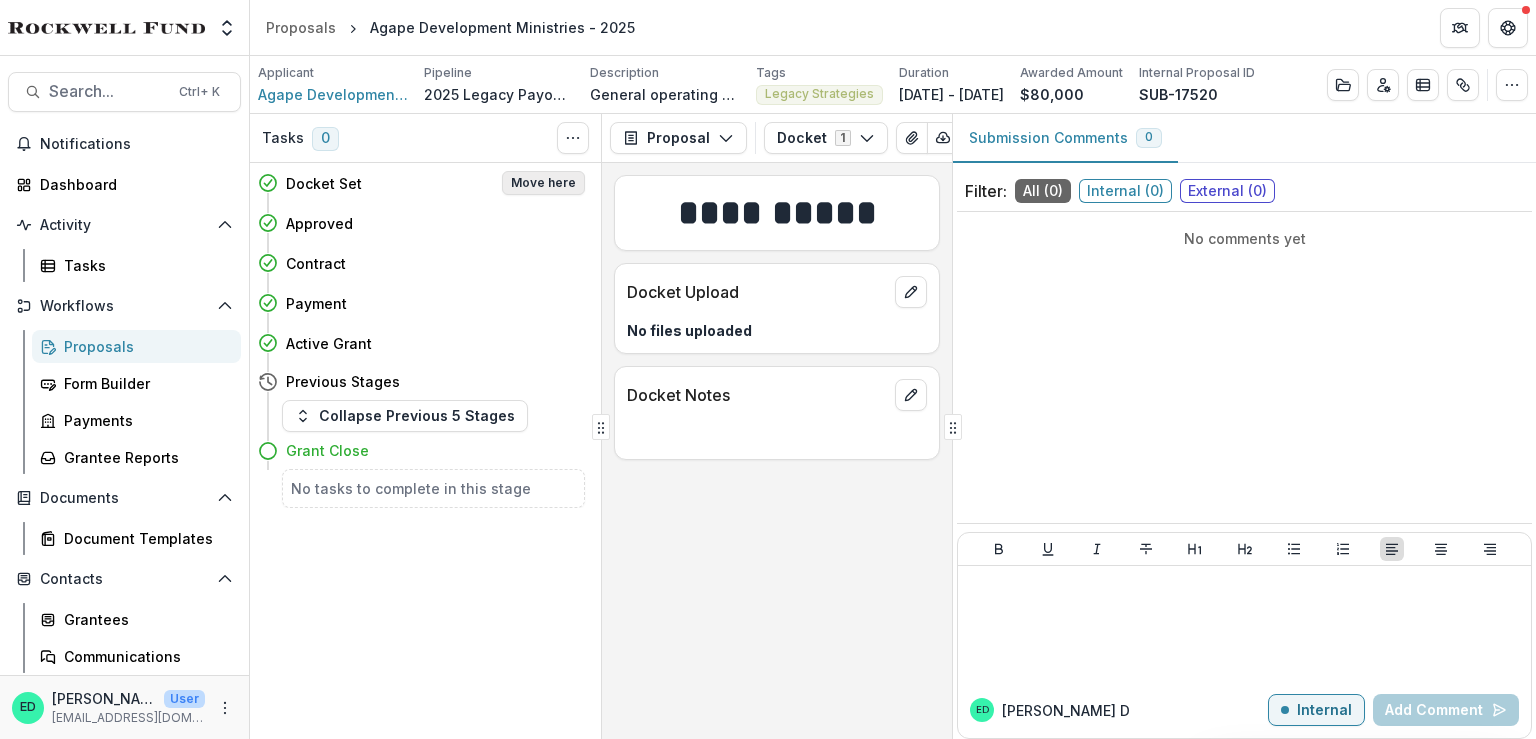 click on "Move here" at bounding box center (543, 183) 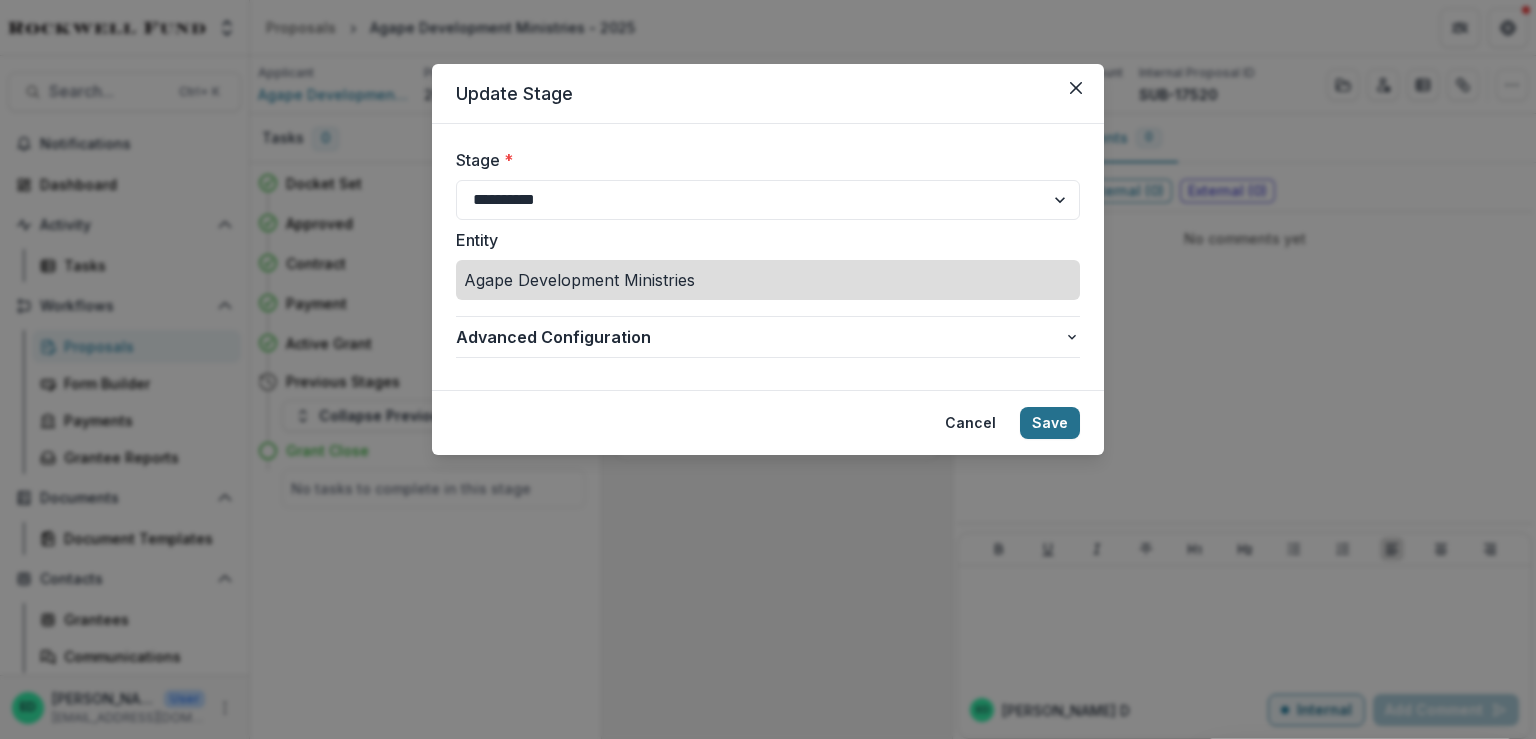 click on "Save" at bounding box center (1050, 423) 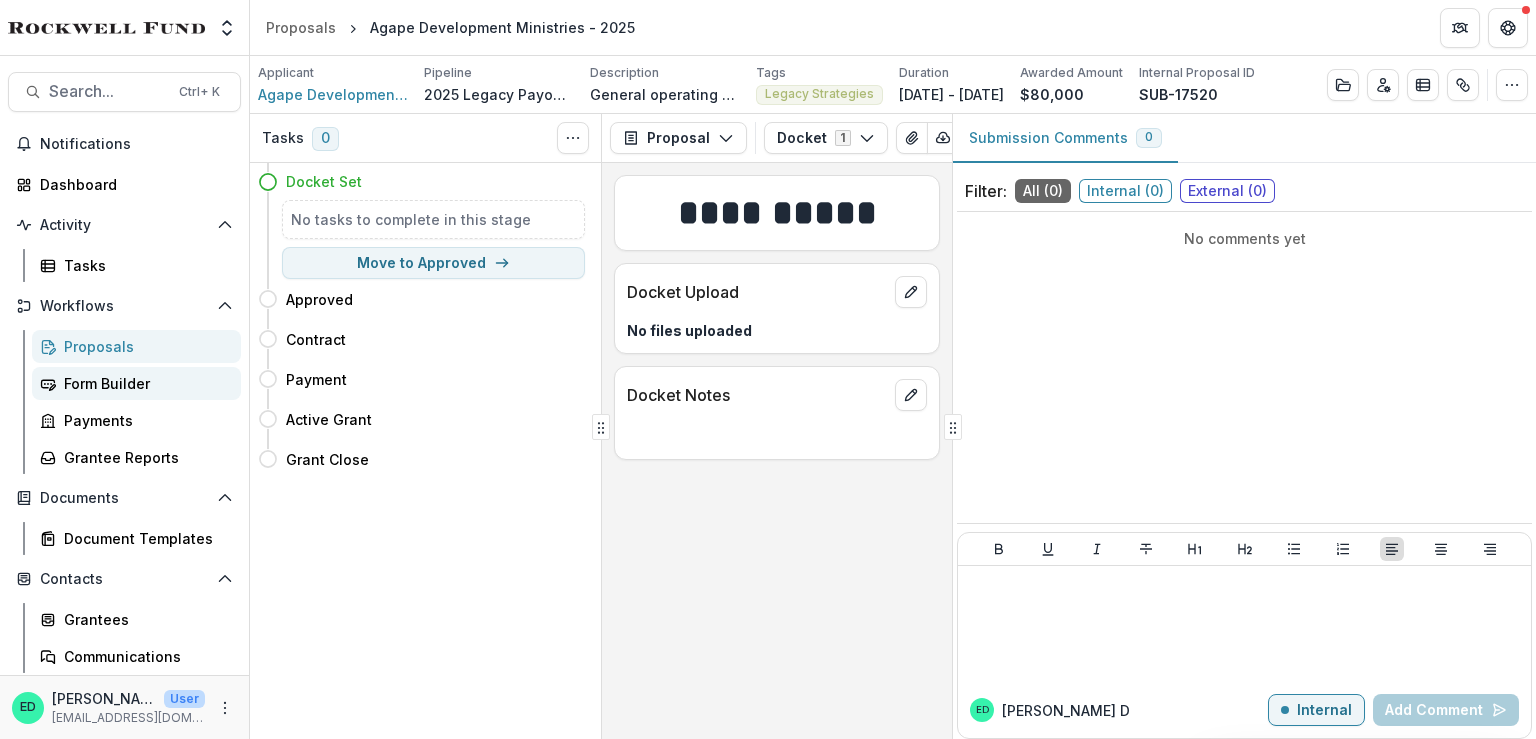 click on "Form Builder" at bounding box center (144, 383) 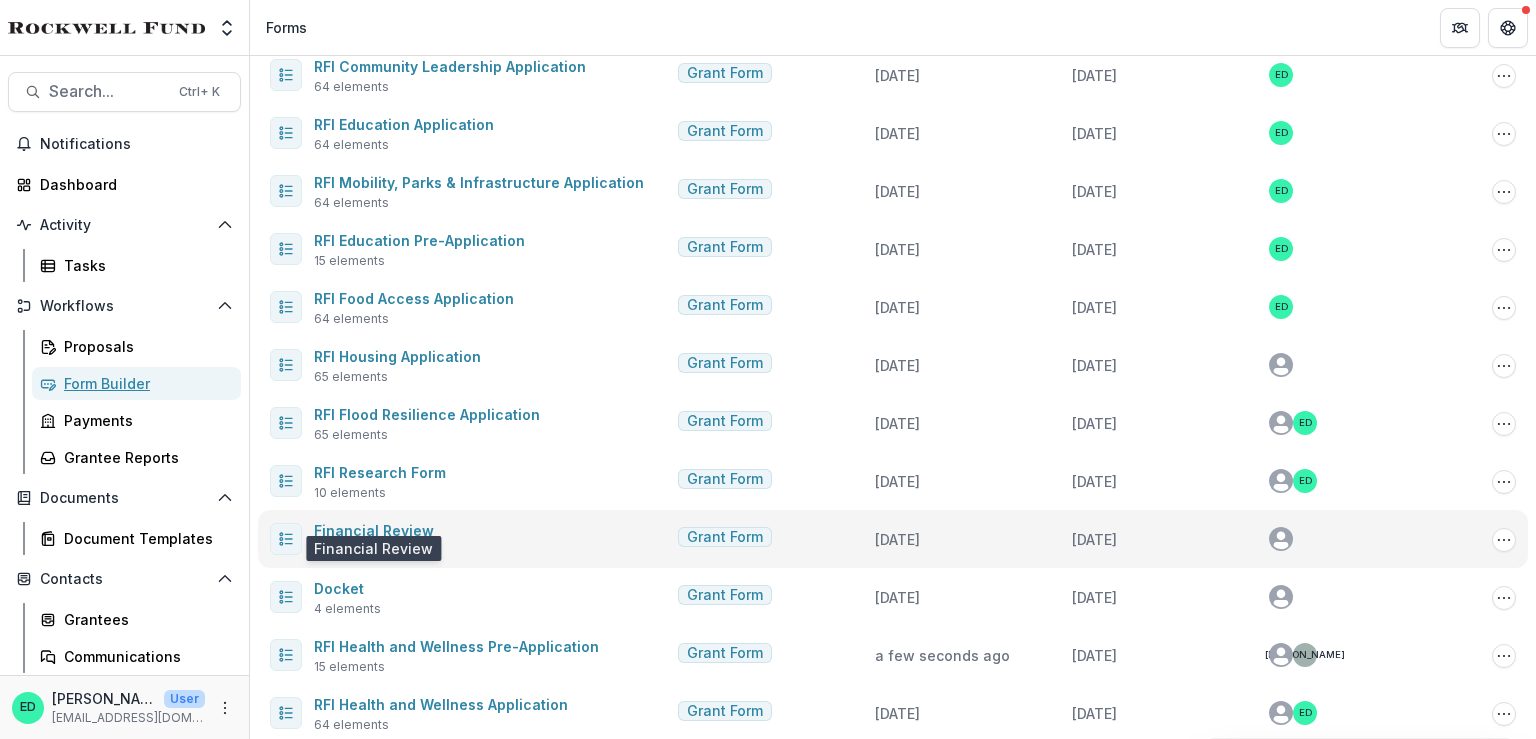 scroll, scrollTop: 237, scrollLeft: 0, axis: vertical 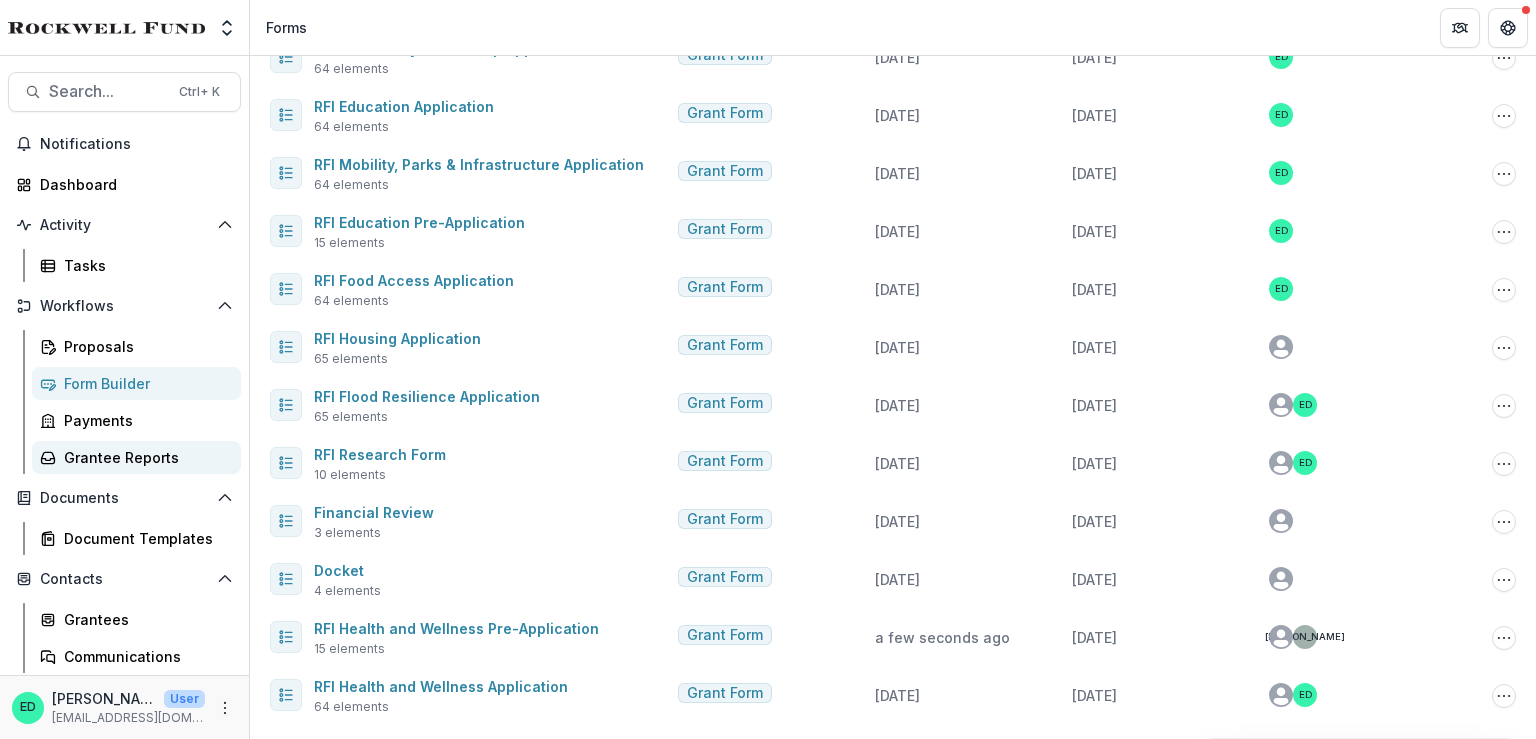 click on "Grantee Reports" at bounding box center [144, 457] 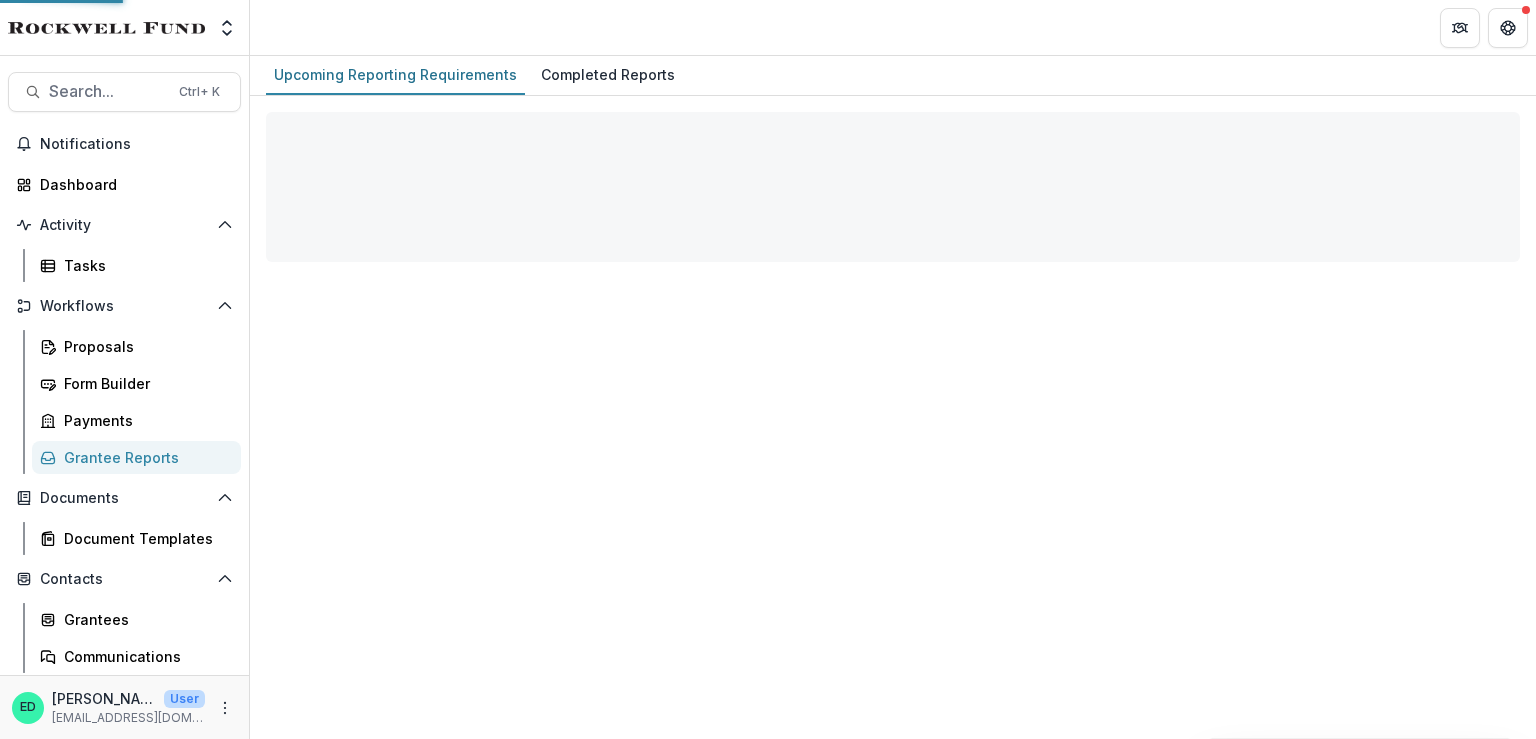 scroll, scrollTop: 0, scrollLeft: 0, axis: both 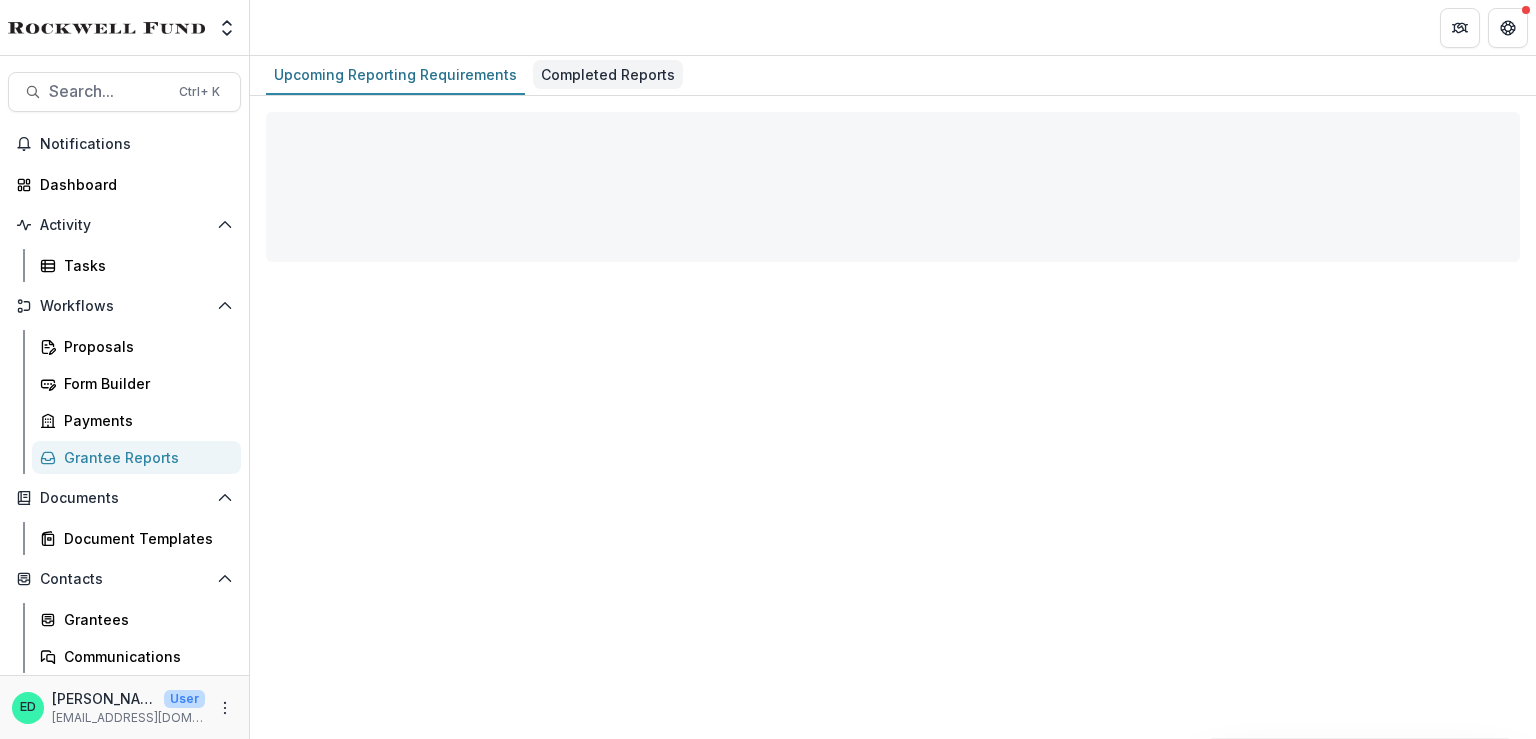 click on "Completed Reports" at bounding box center [608, 74] 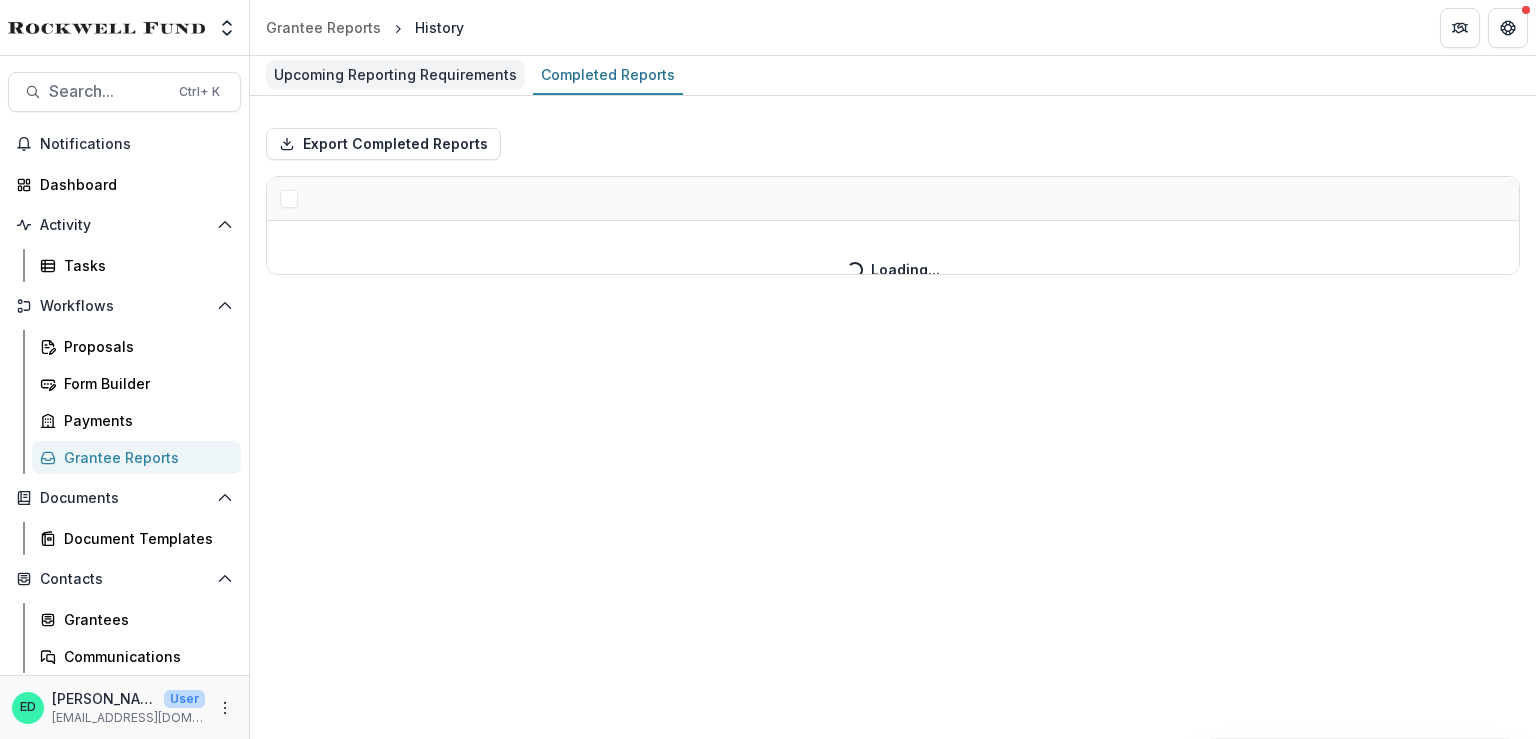 click on "Upcoming Reporting Requirements" at bounding box center (395, 74) 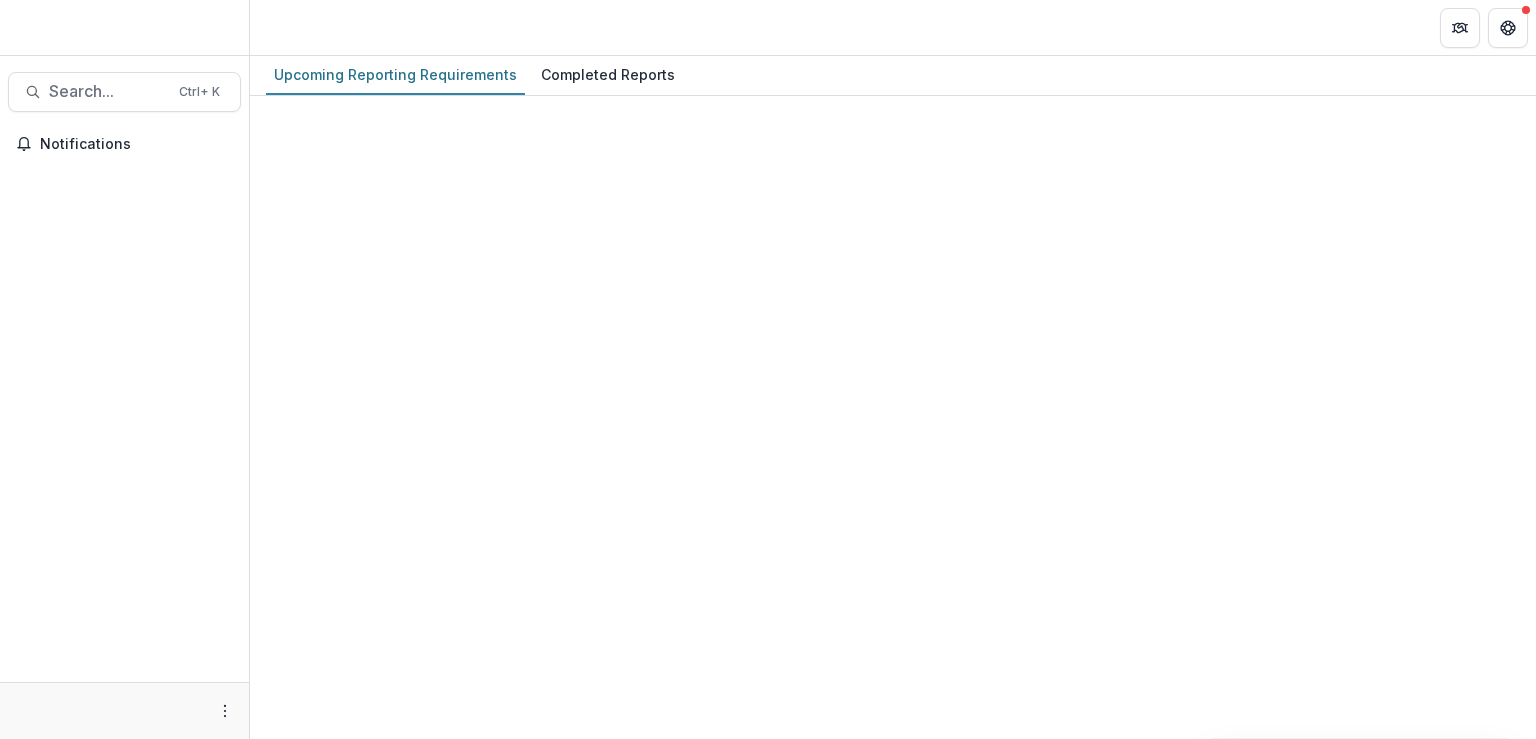 scroll, scrollTop: 0, scrollLeft: 0, axis: both 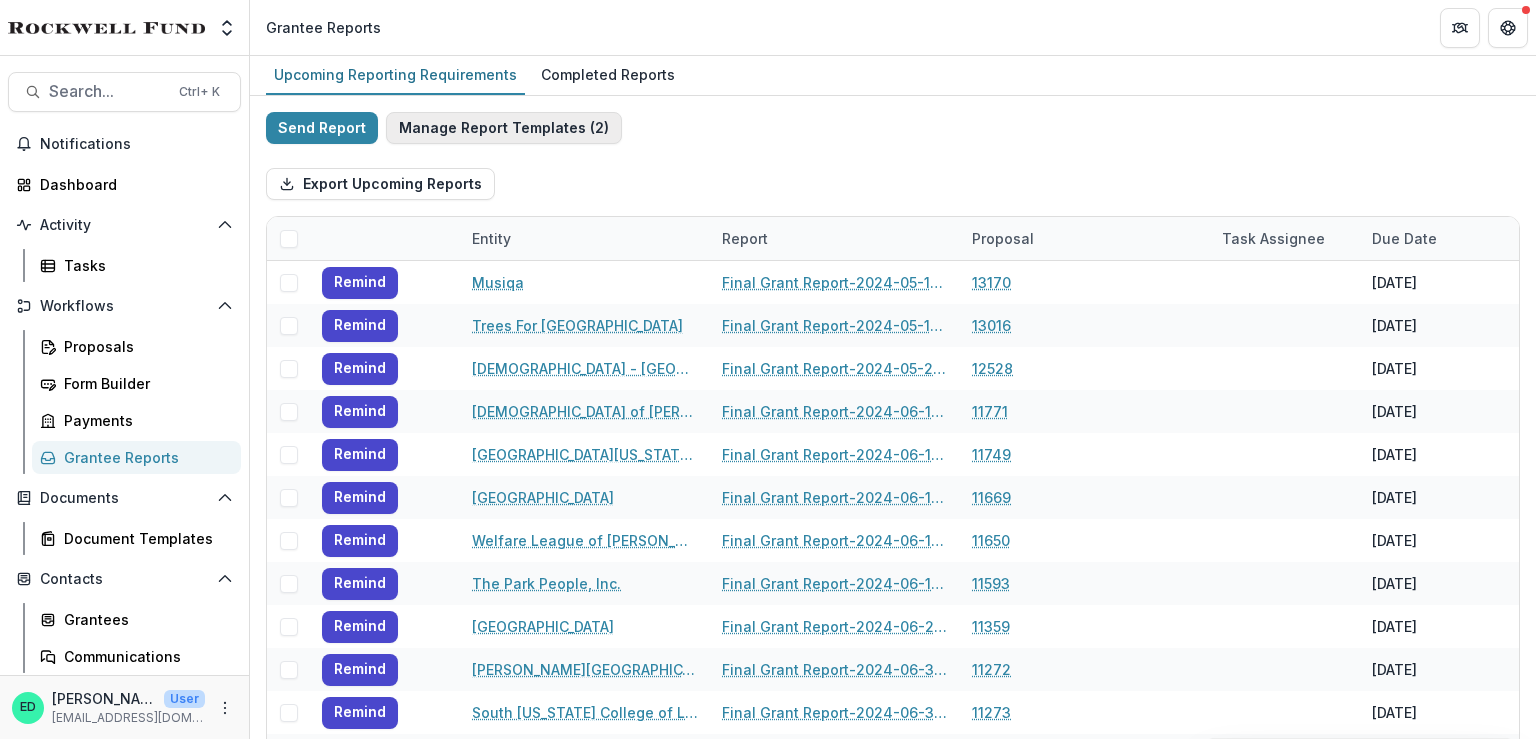 click on "Manage Report Templates ( 2 )" at bounding box center (504, 128) 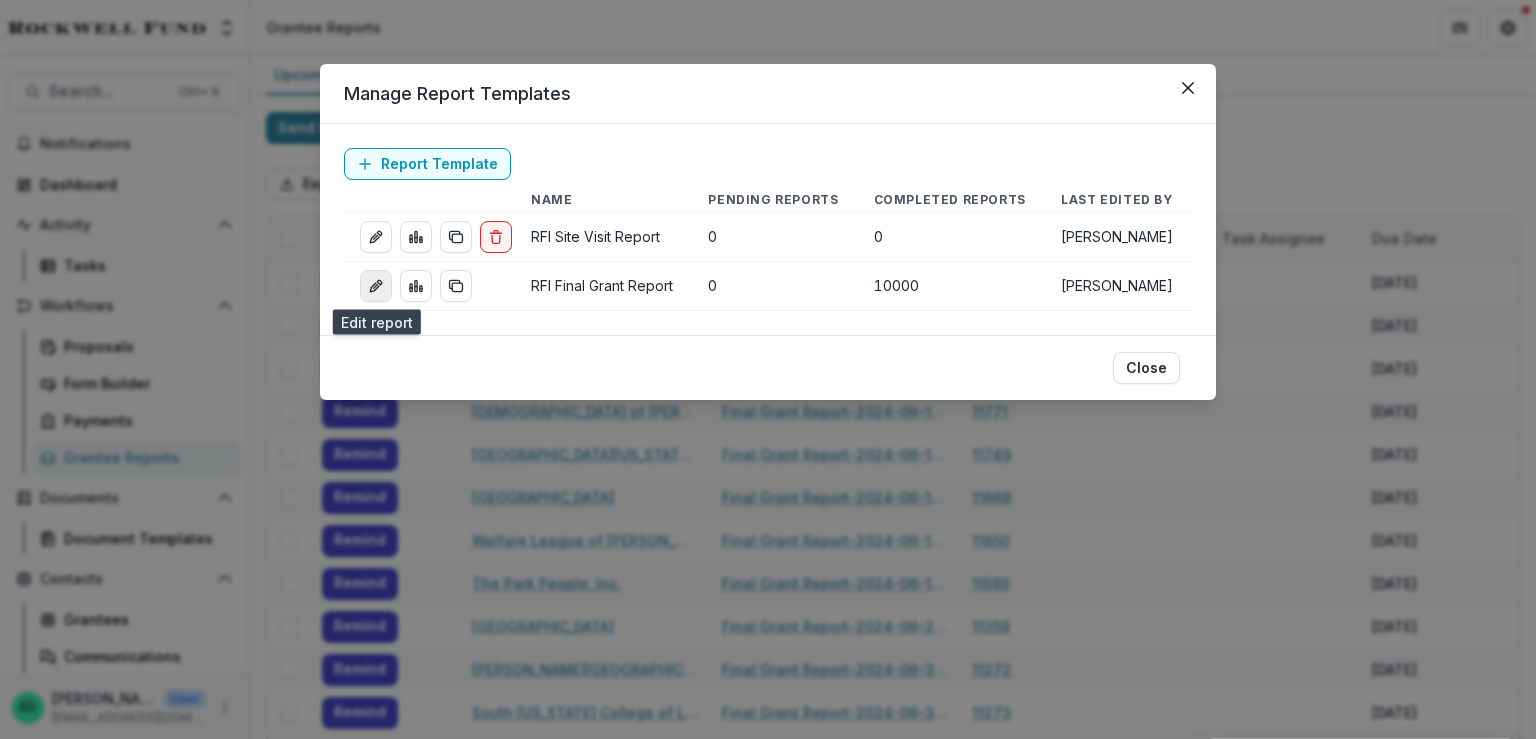 click at bounding box center (376, 286) 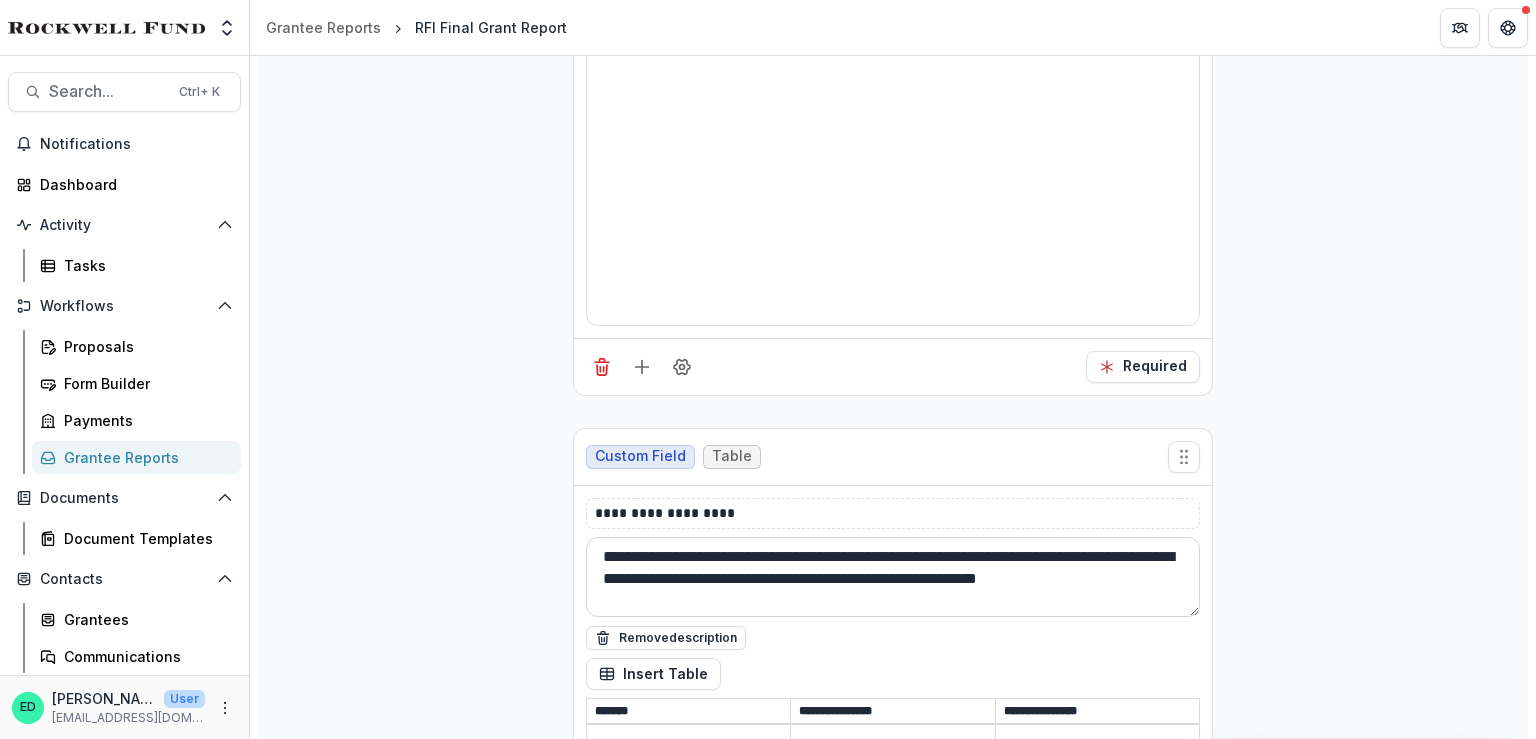 scroll, scrollTop: 8300, scrollLeft: 0, axis: vertical 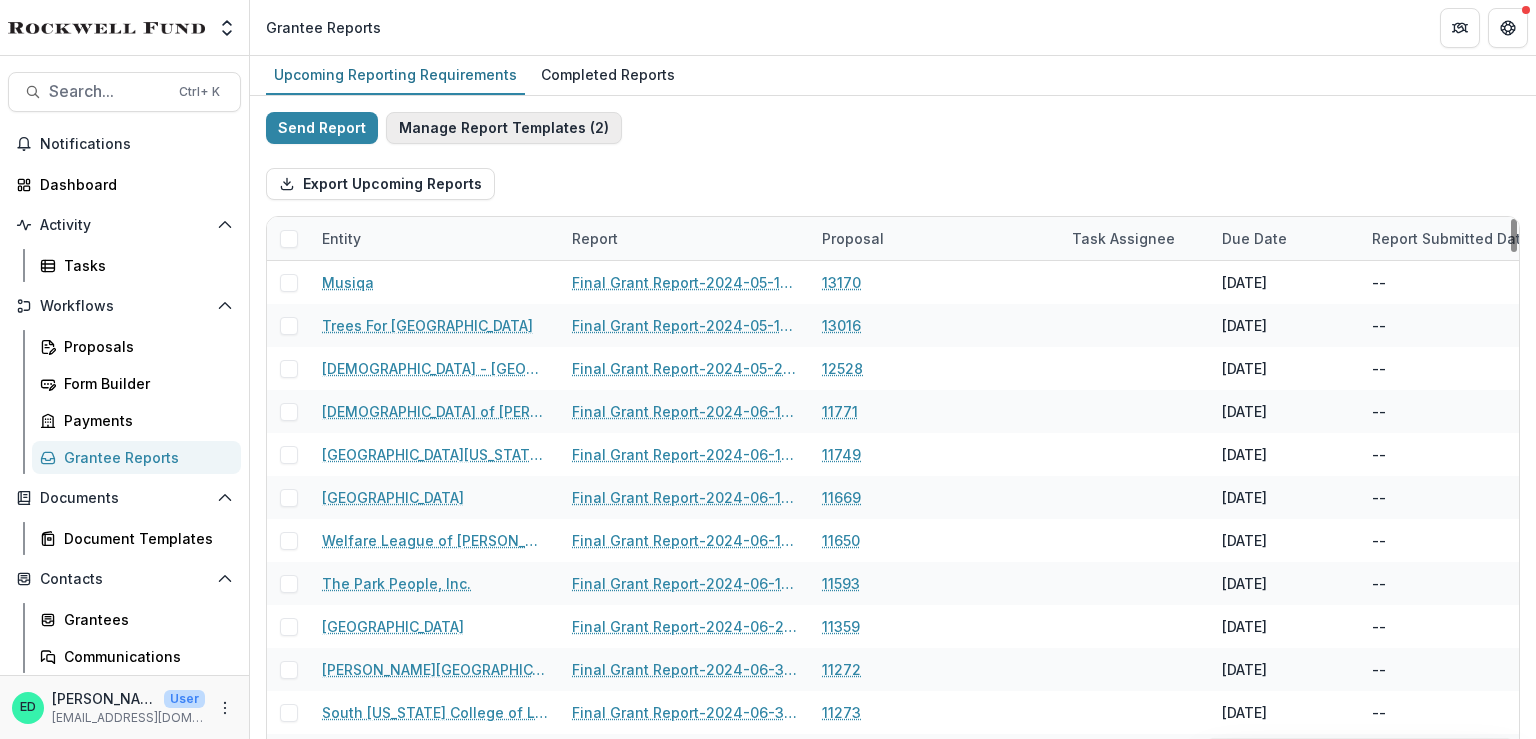 click on "Manage Report Templates ( 2 )" at bounding box center (504, 128) 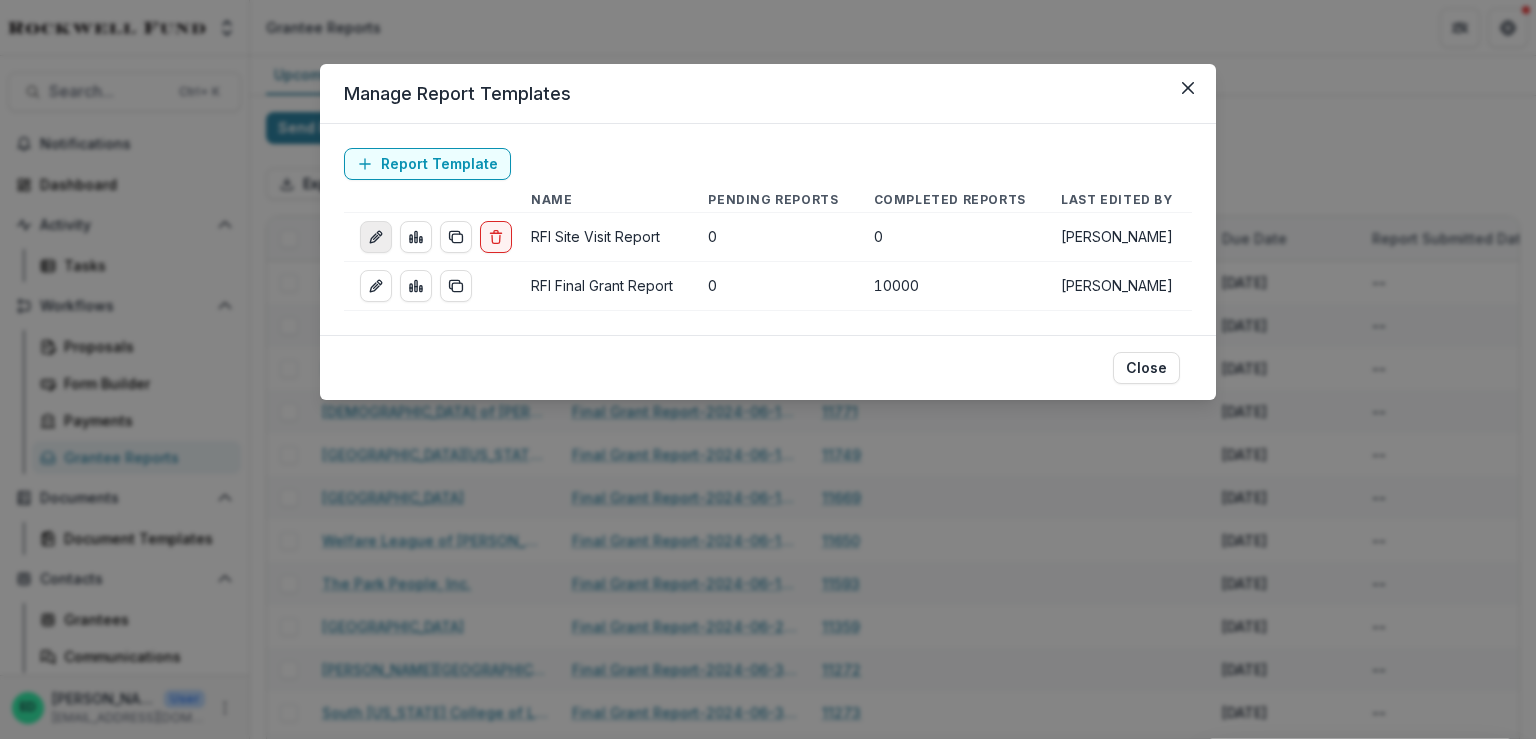 click 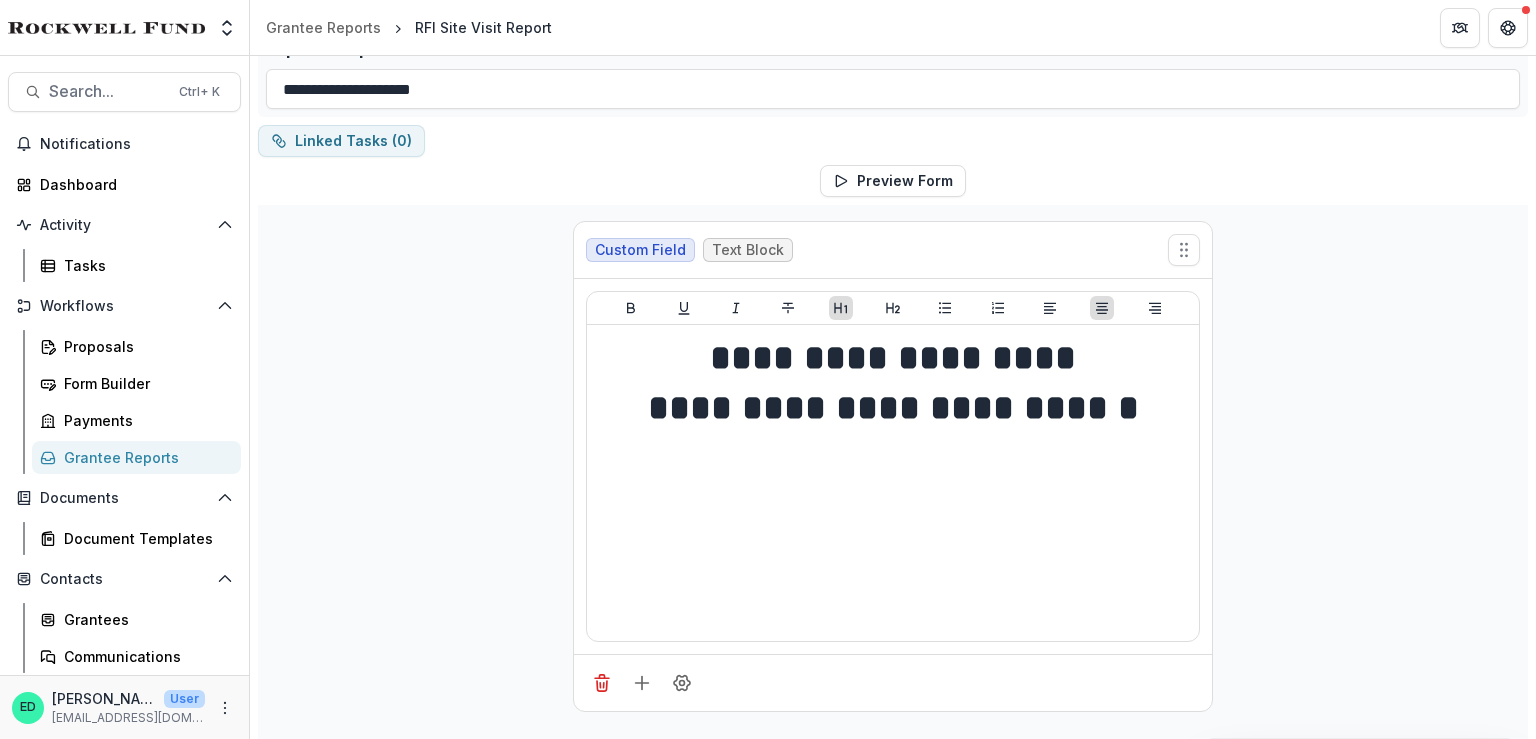 scroll, scrollTop: 0, scrollLeft: 0, axis: both 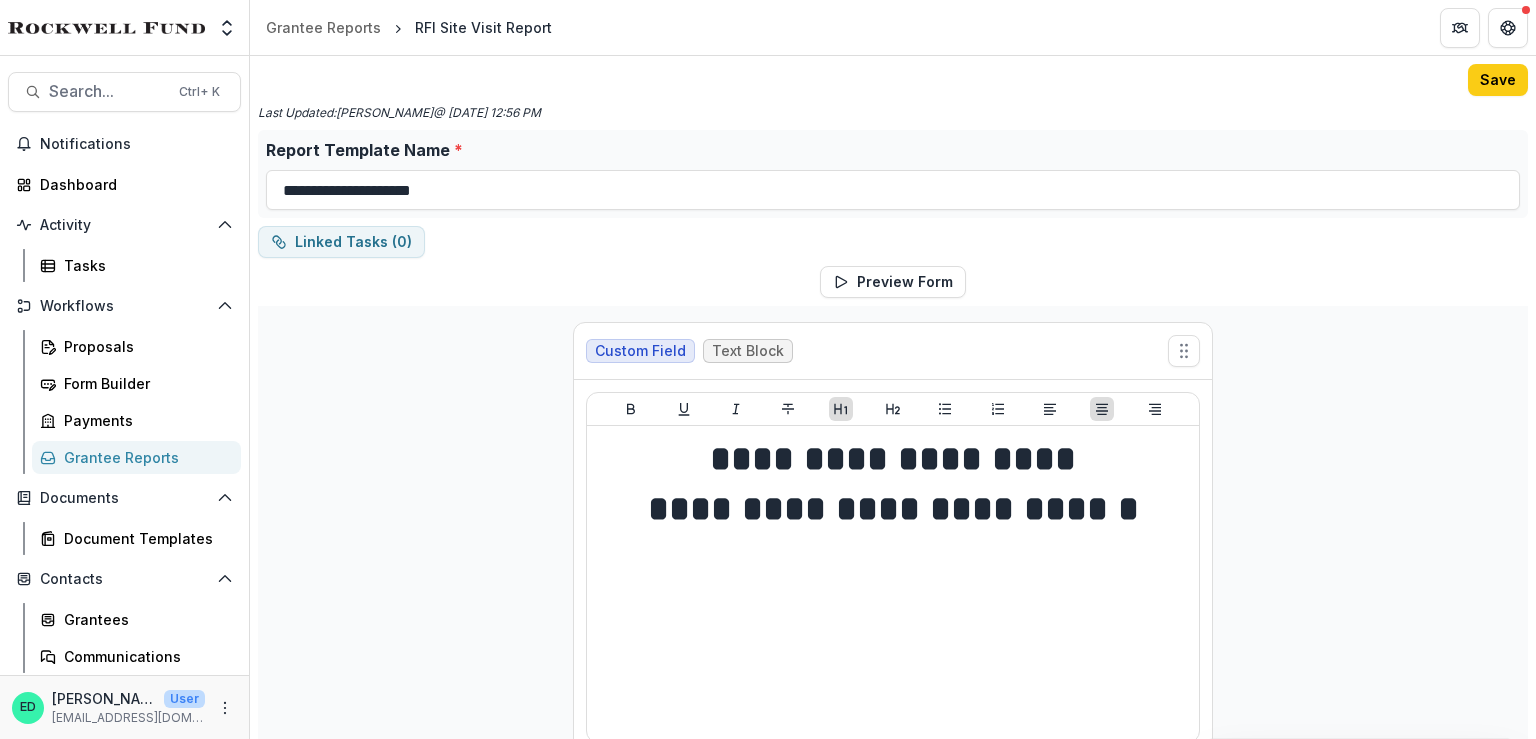 click on "**********" at bounding box center [893, 7655] 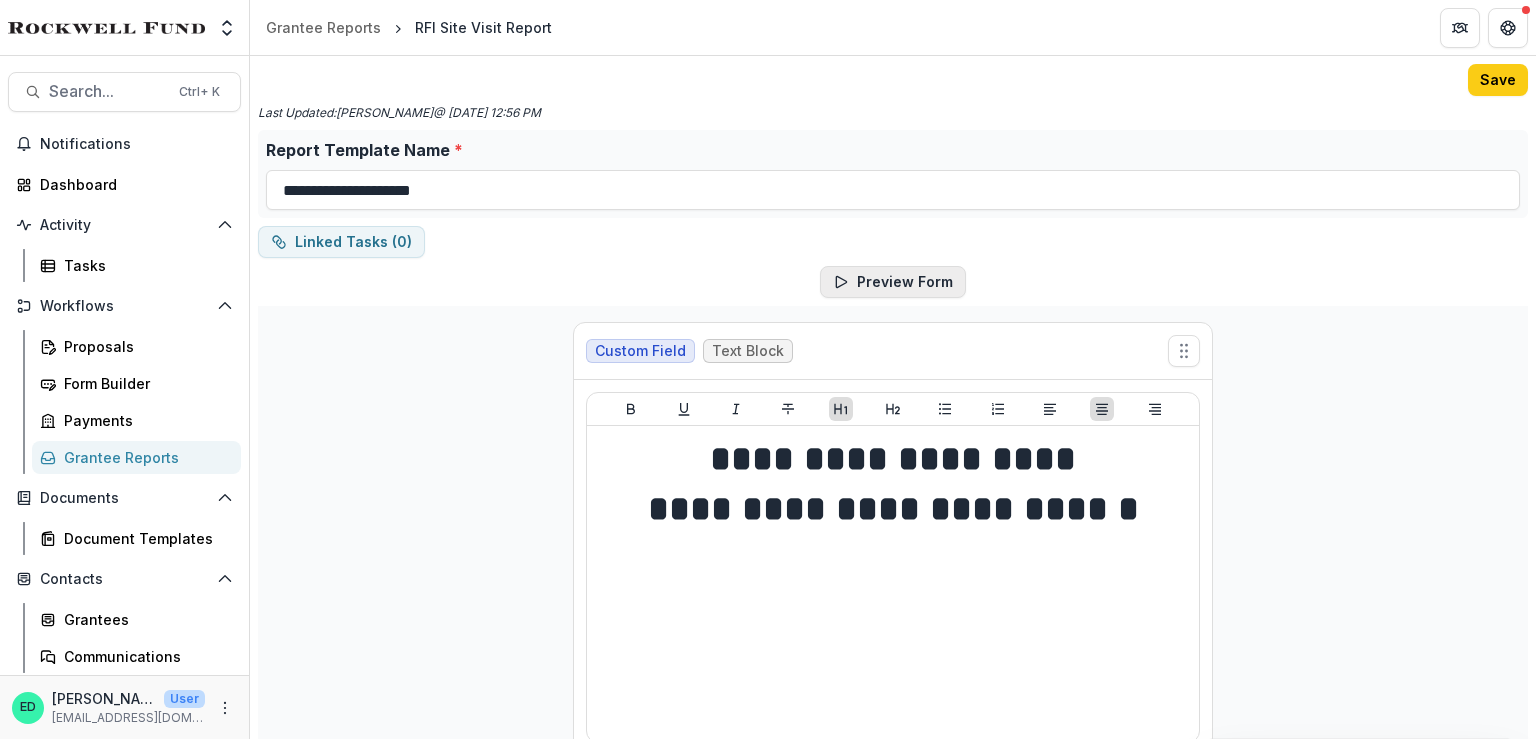 click on "Preview Form" at bounding box center (893, 282) 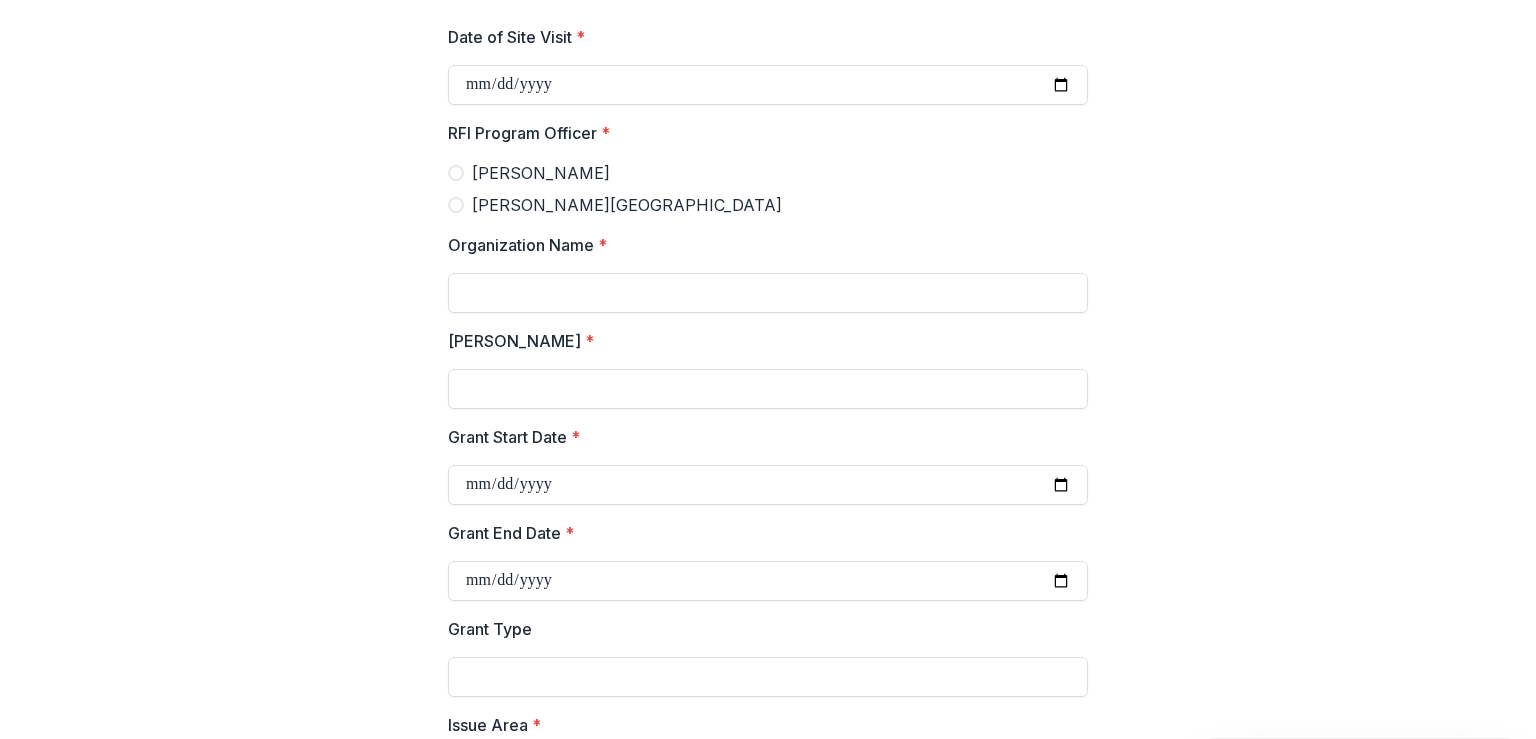 scroll, scrollTop: 300, scrollLeft: 0, axis: vertical 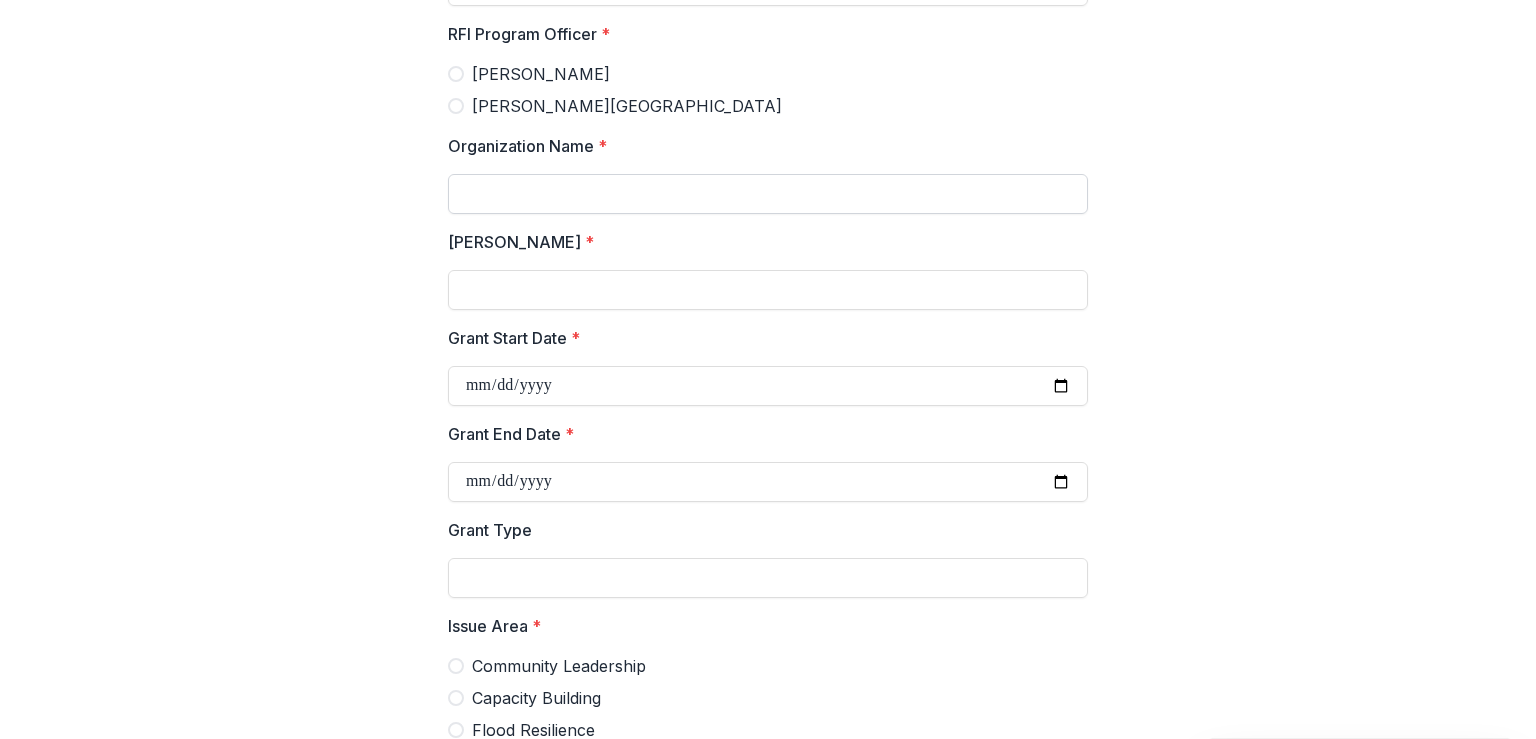 click on "Organization Name *" at bounding box center [768, 194] 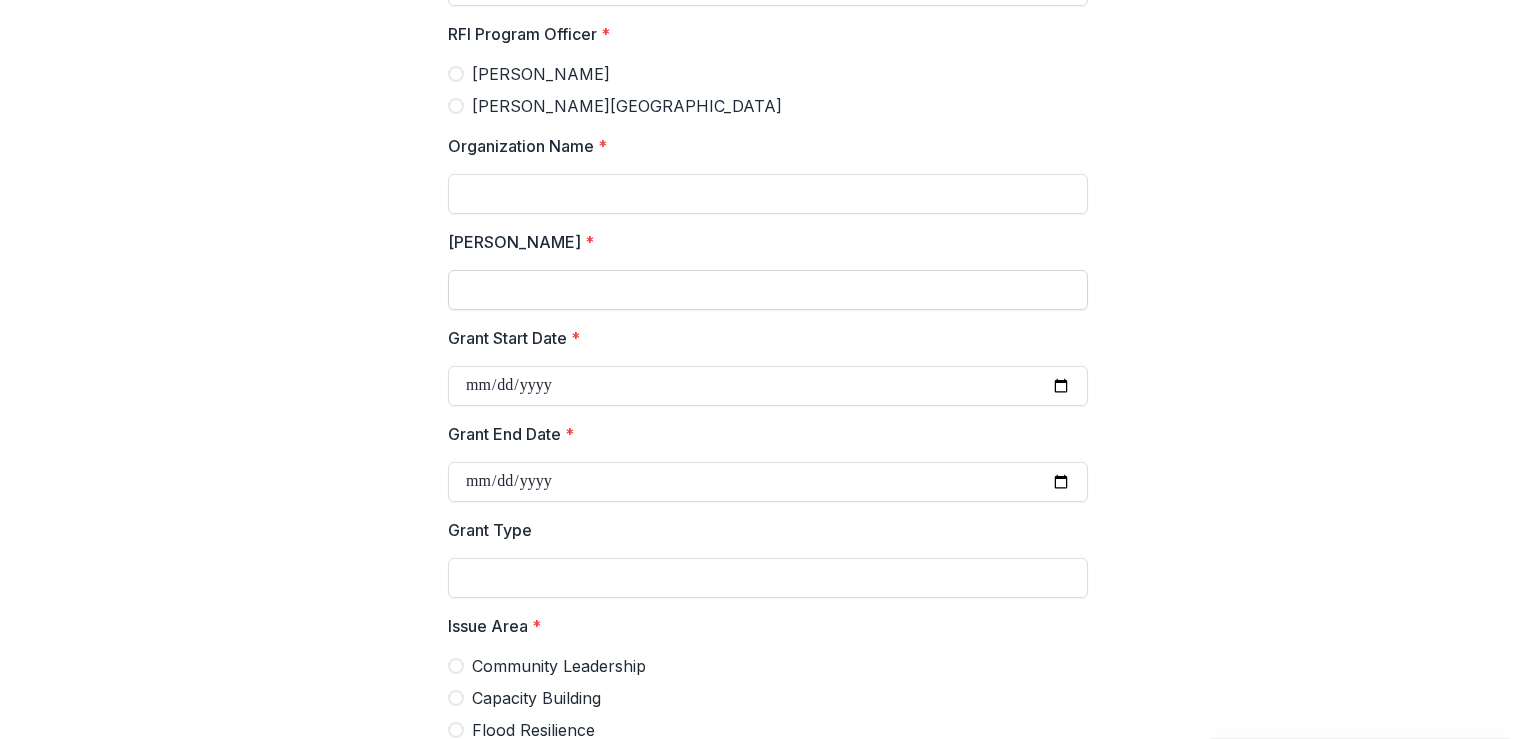 click on "Grant Amount *" at bounding box center [768, 290] 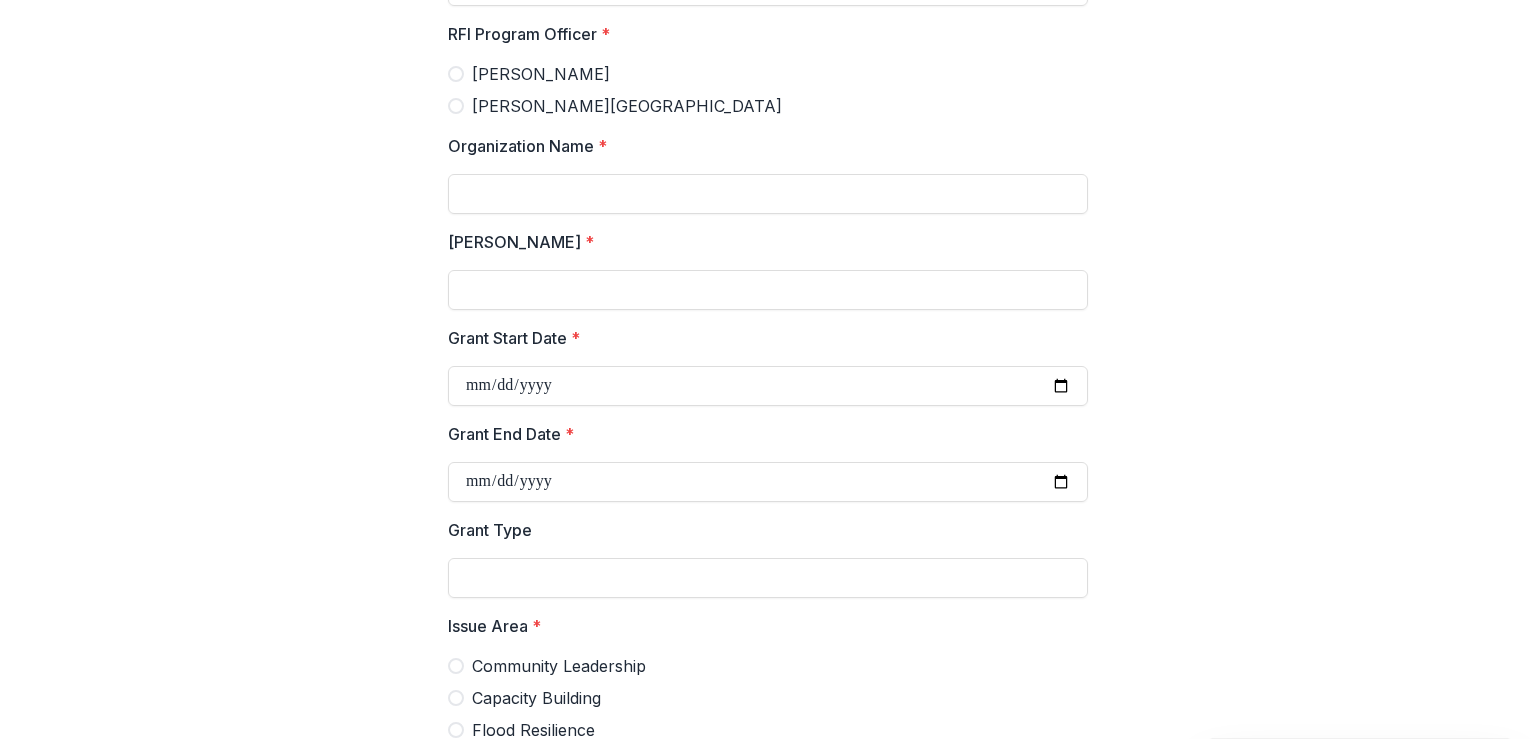 scroll, scrollTop: 500, scrollLeft: 0, axis: vertical 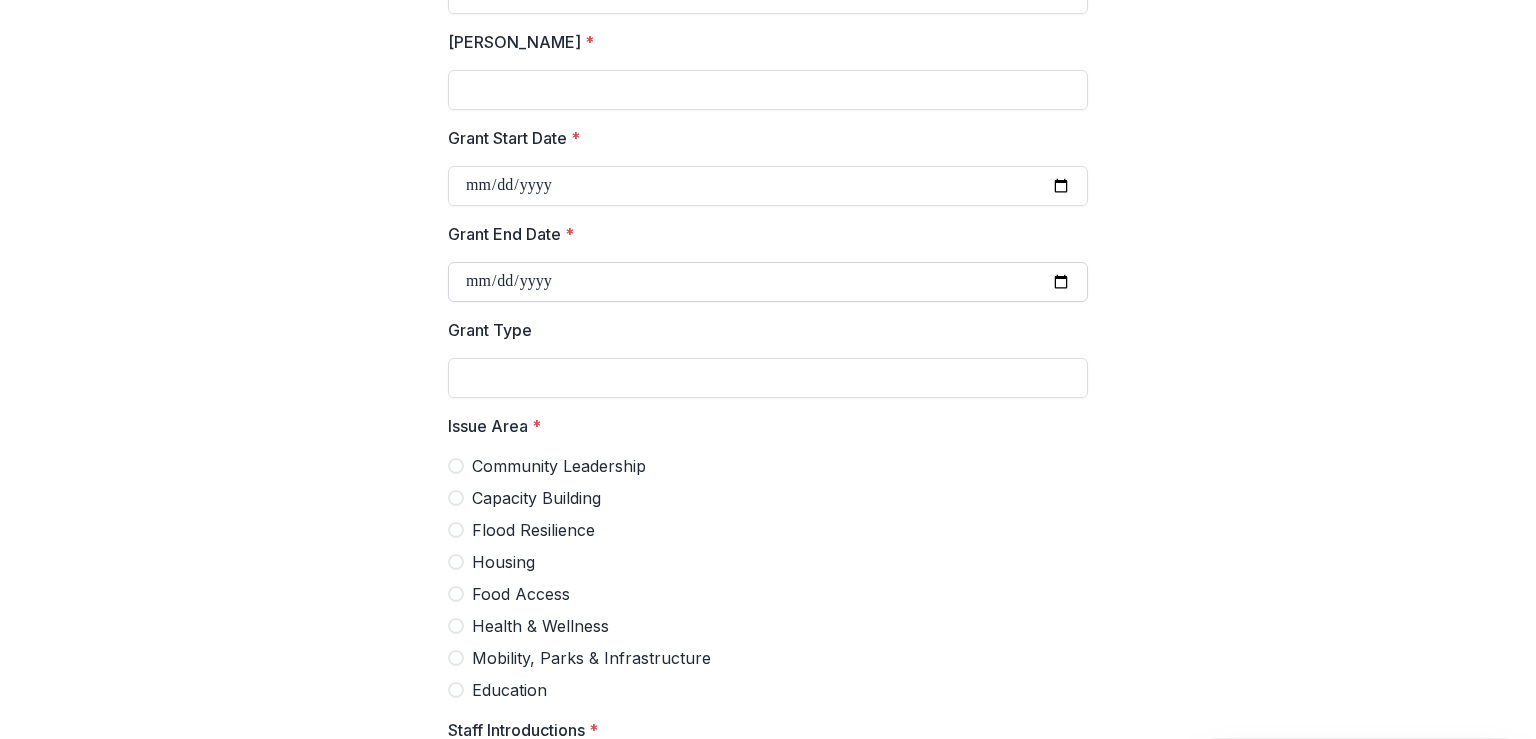 type on "**" 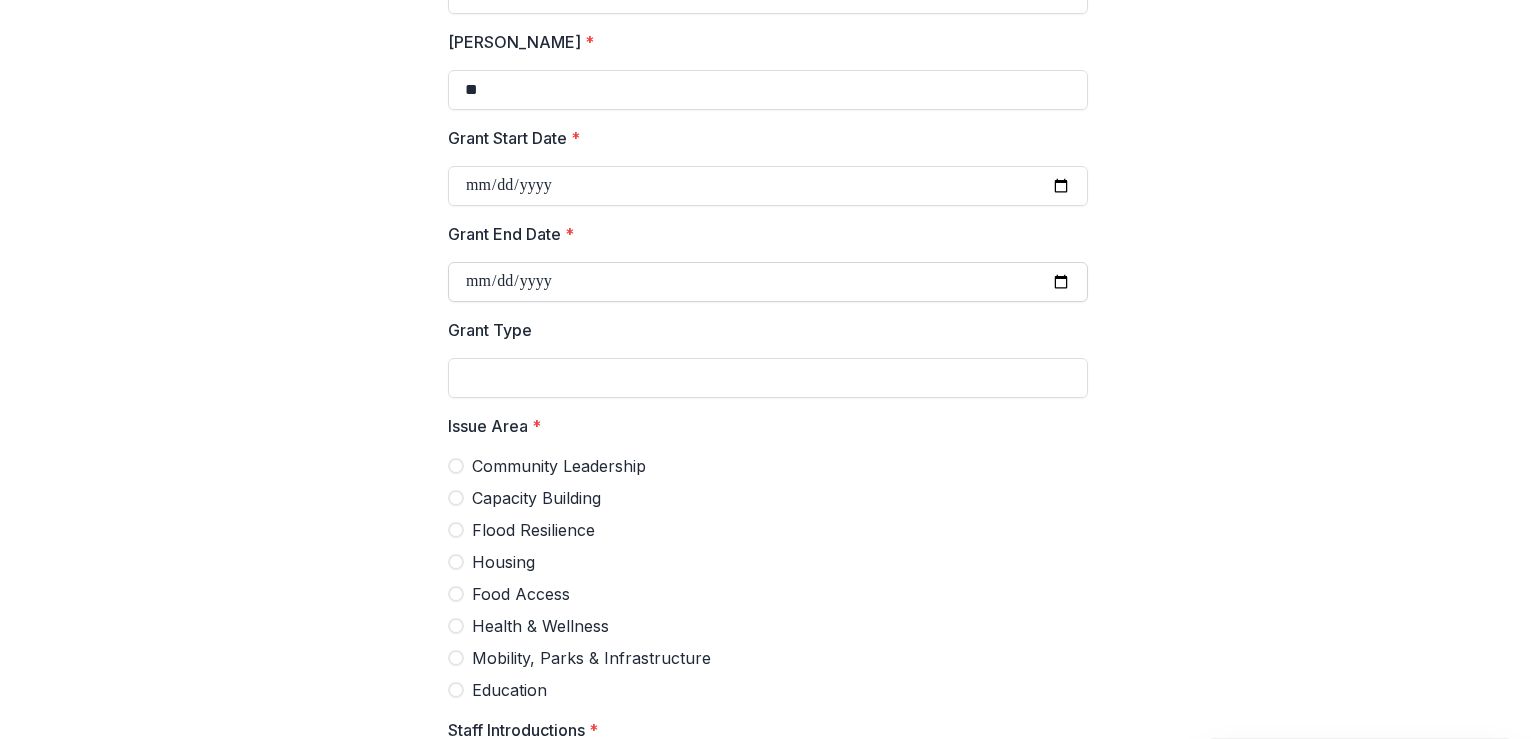 click on "Grant End Date *" at bounding box center (768, 282) 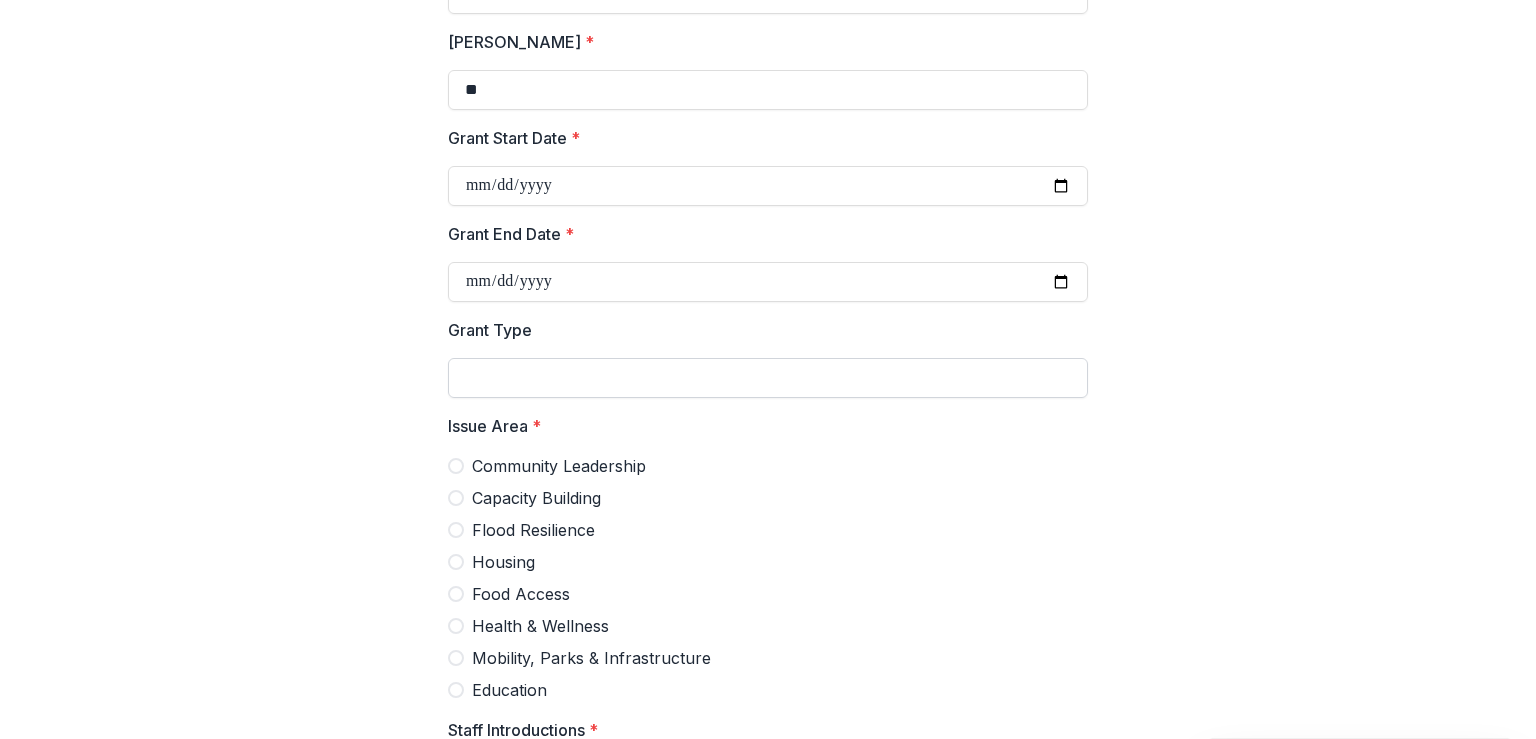 click on "Grant Type" at bounding box center [768, 378] 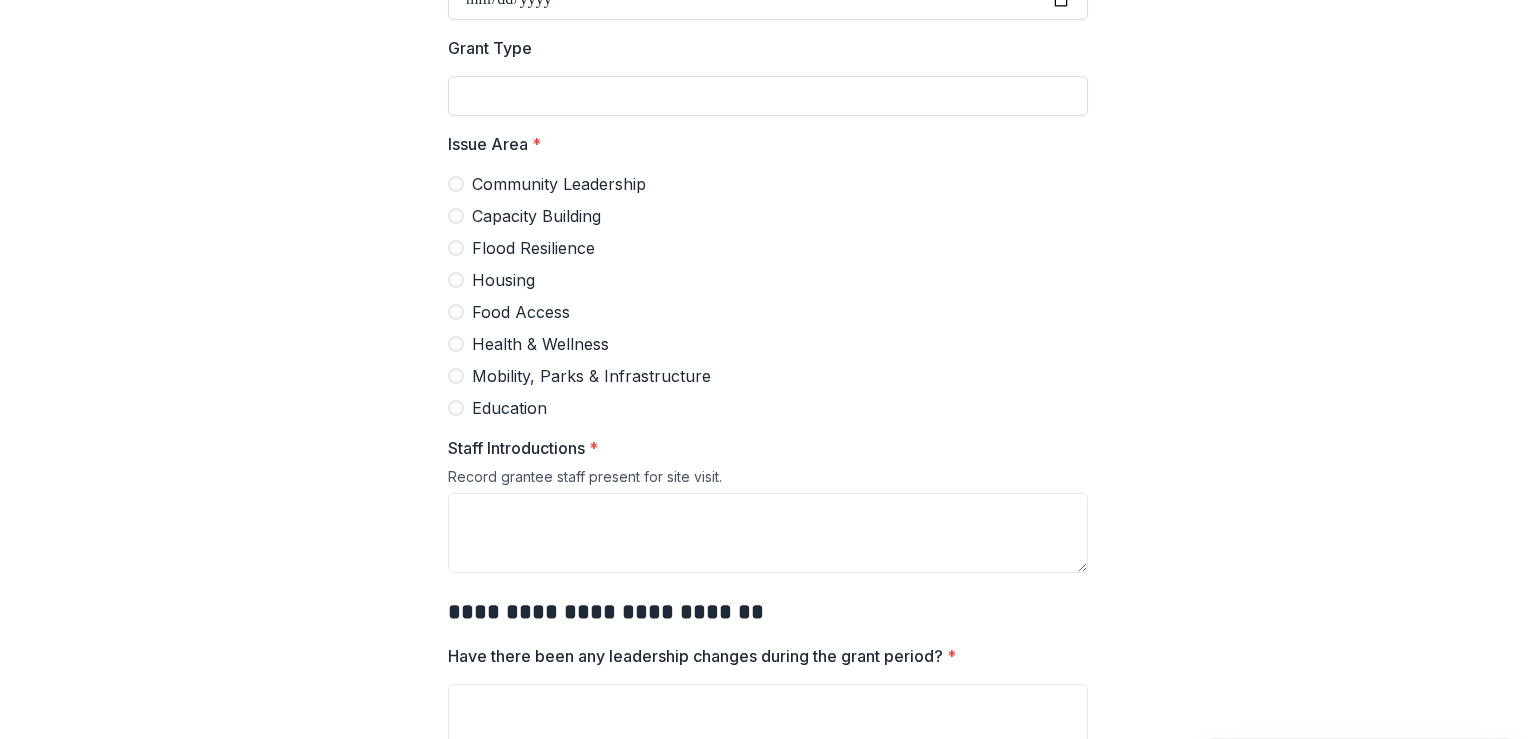 scroll, scrollTop: 900, scrollLeft: 0, axis: vertical 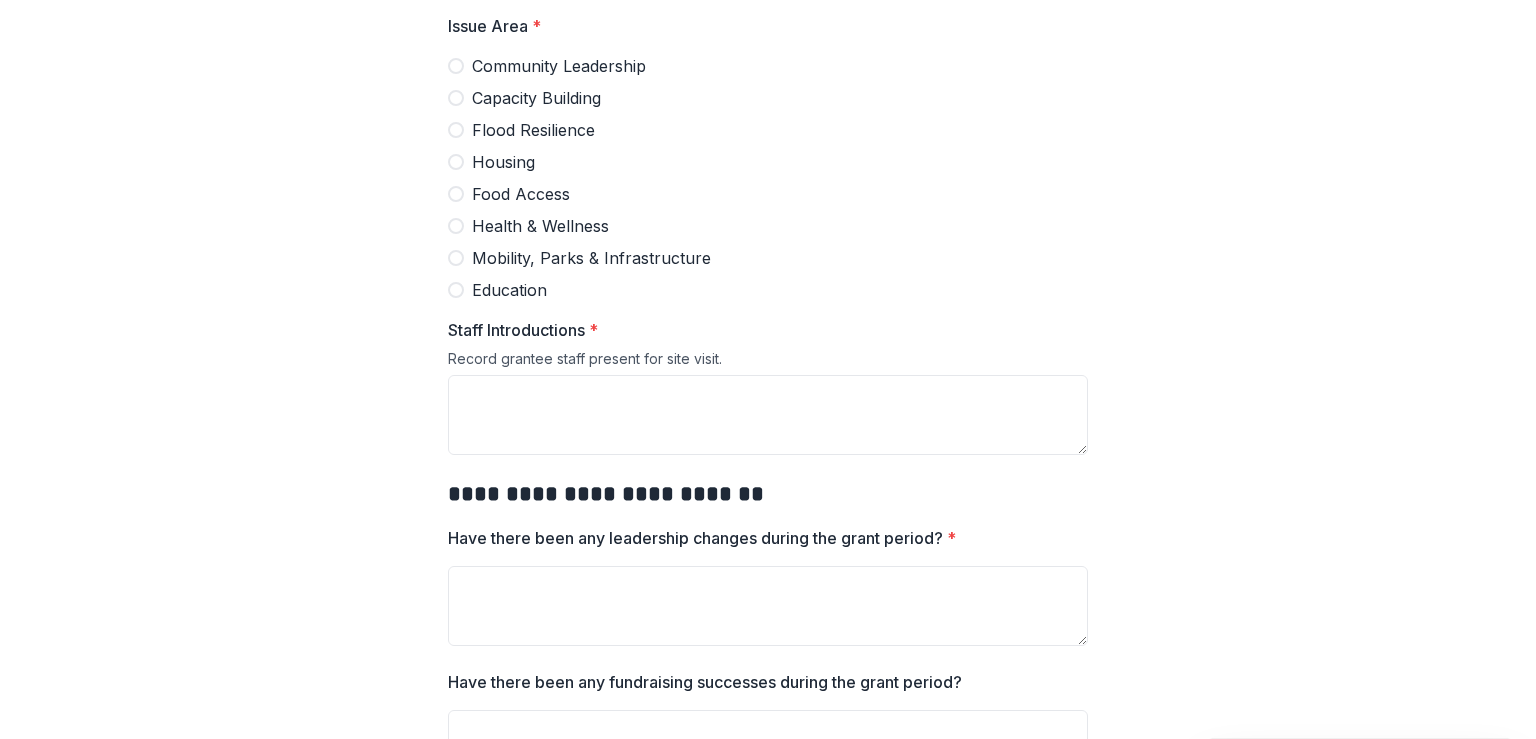 click on "Housing" at bounding box center [768, 162] 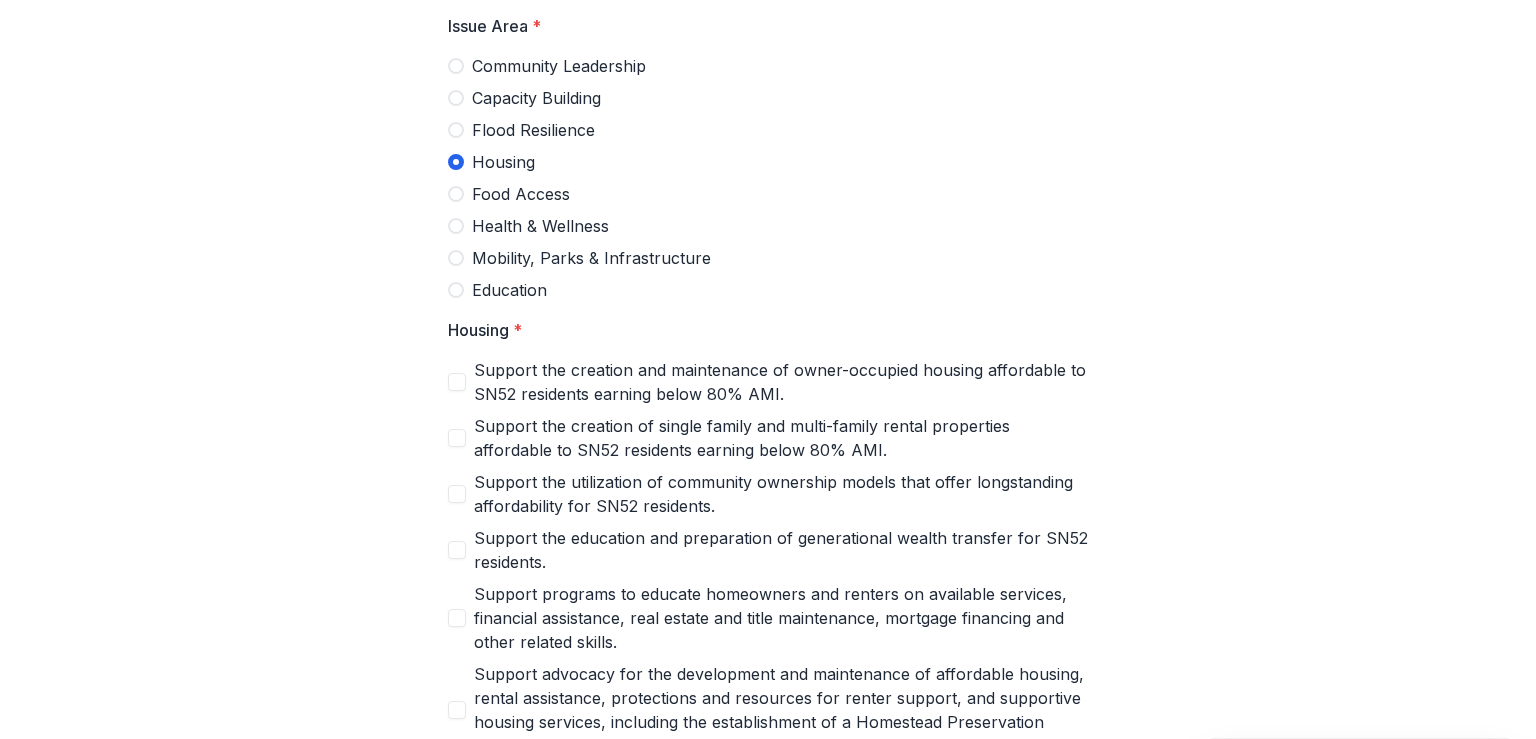 click at bounding box center [456, 162] 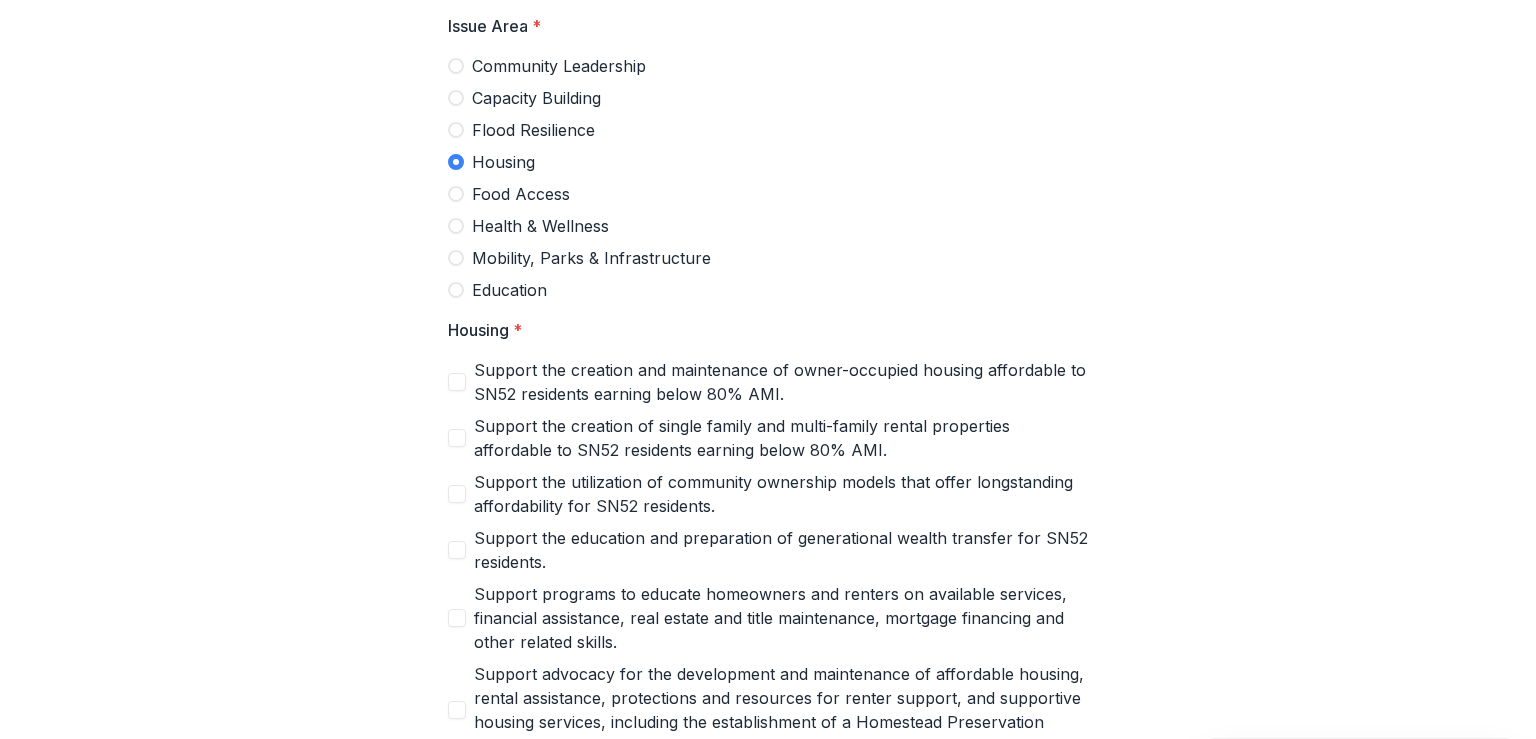 click on "Education" at bounding box center (768, 290) 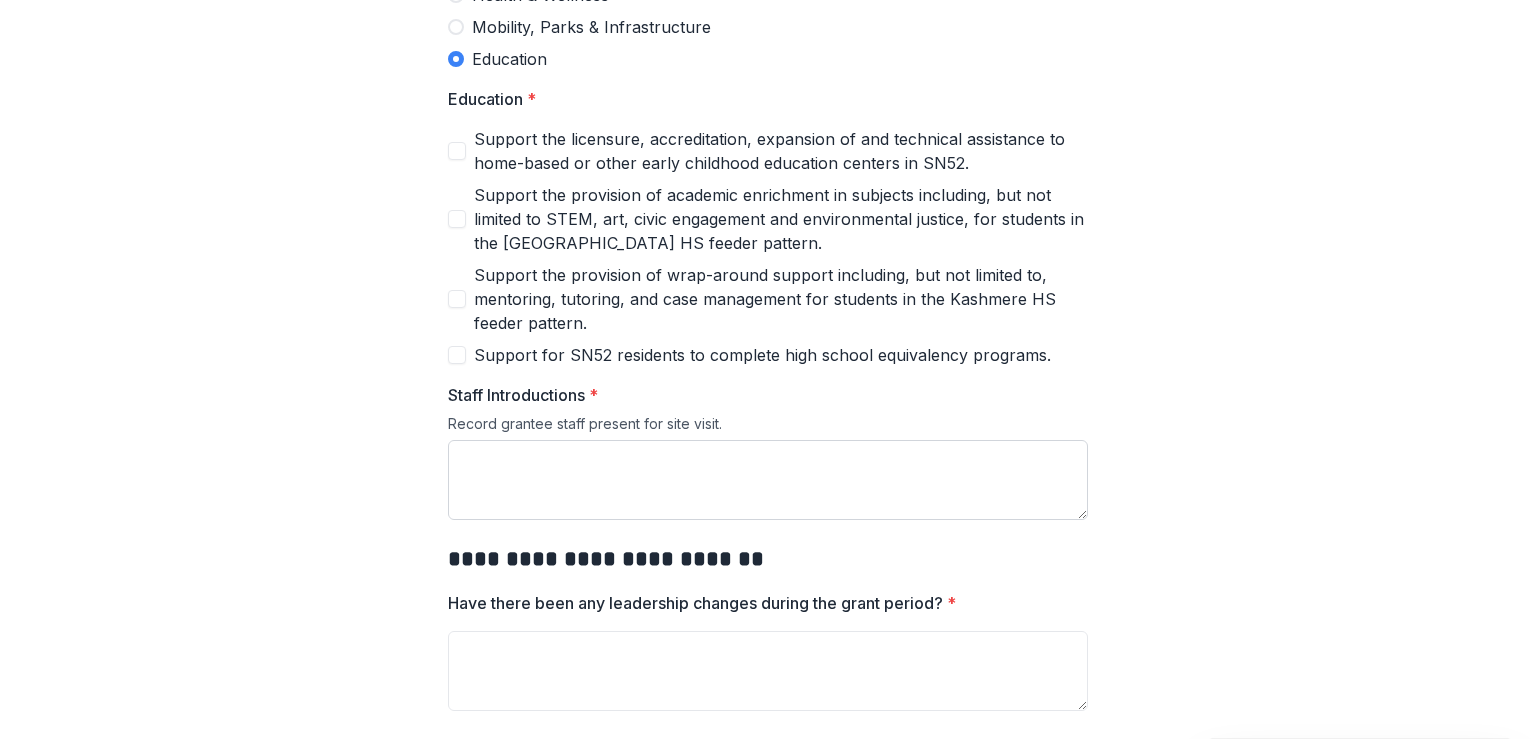 scroll, scrollTop: 1300, scrollLeft: 0, axis: vertical 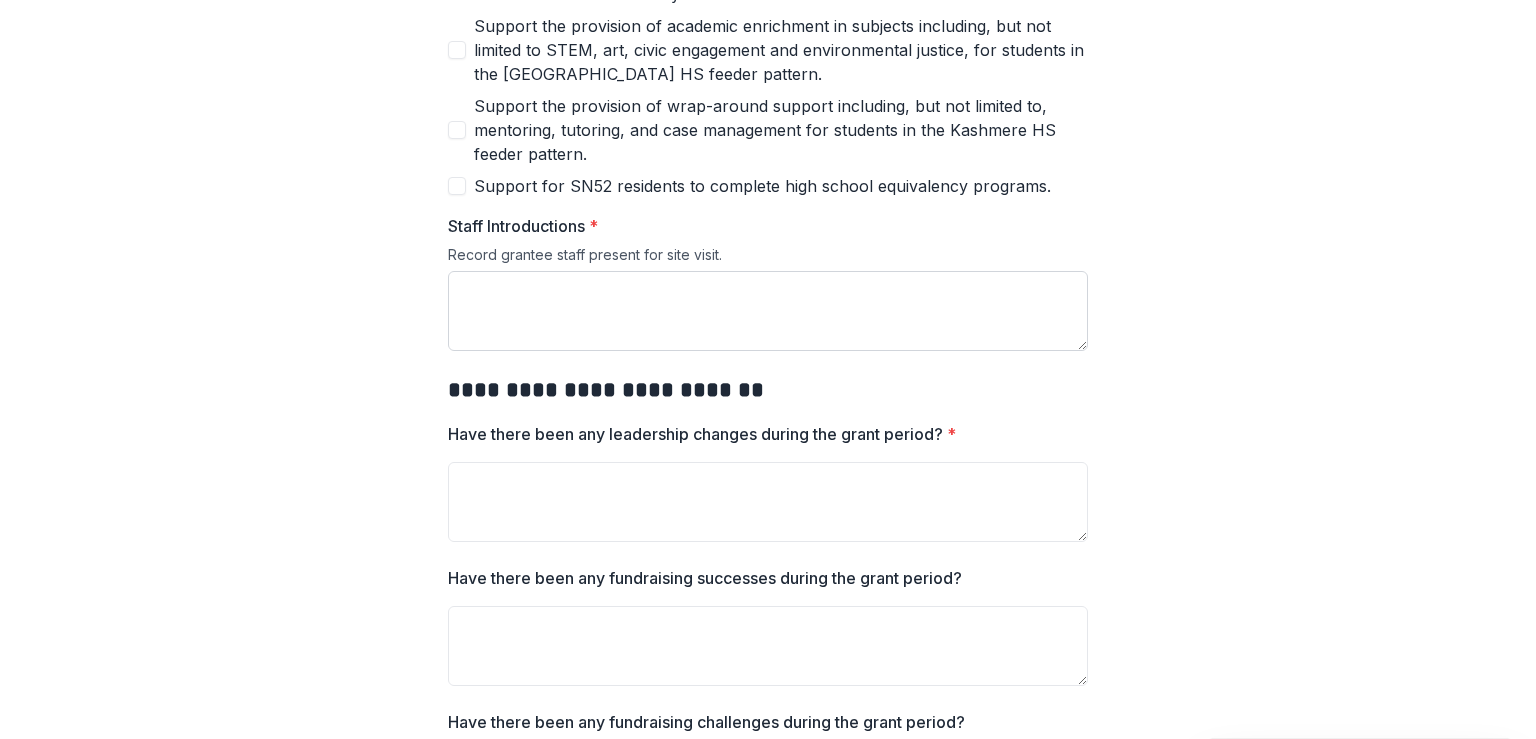 click on "Staff Introductions *" at bounding box center (768, 311) 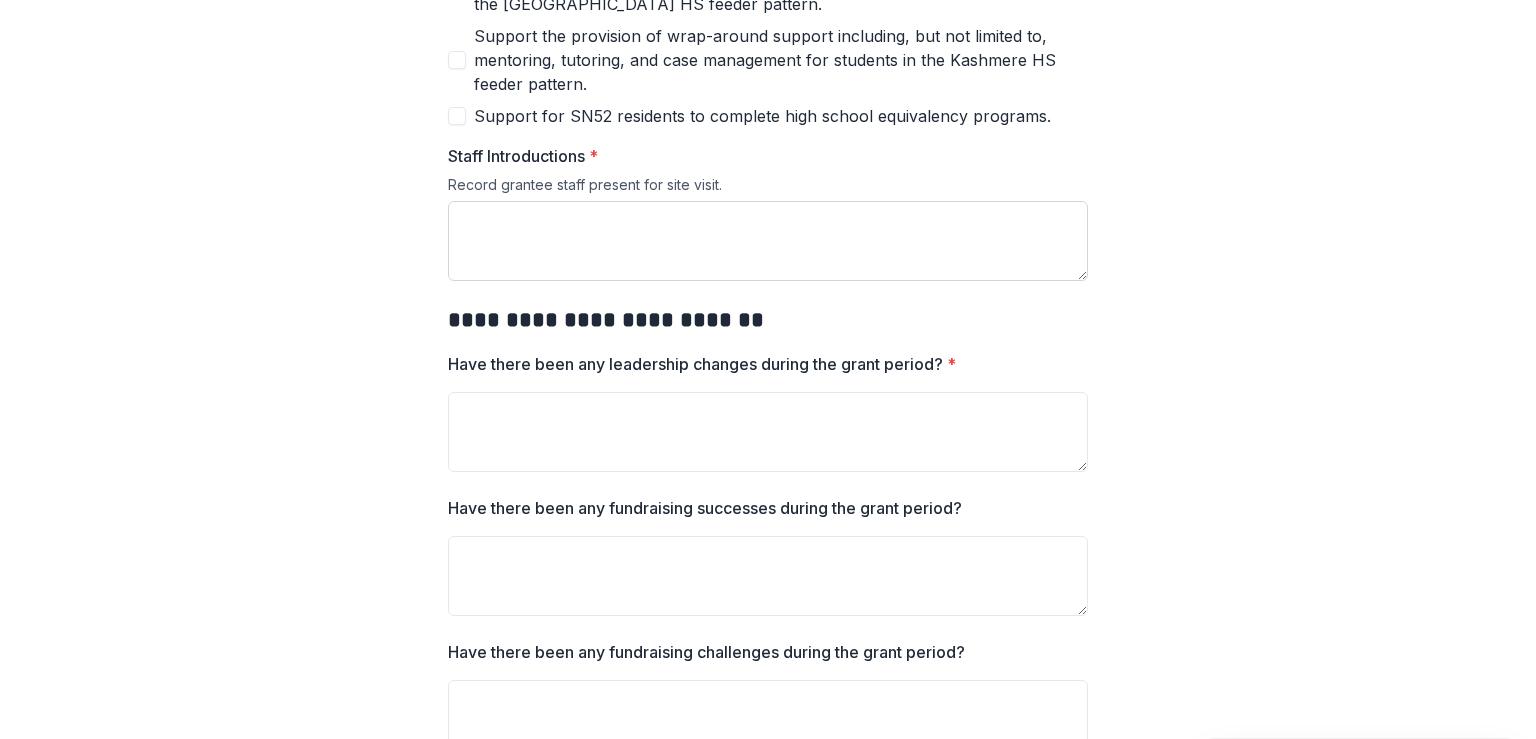 scroll, scrollTop: 1400, scrollLeft: 0, axis: vertical 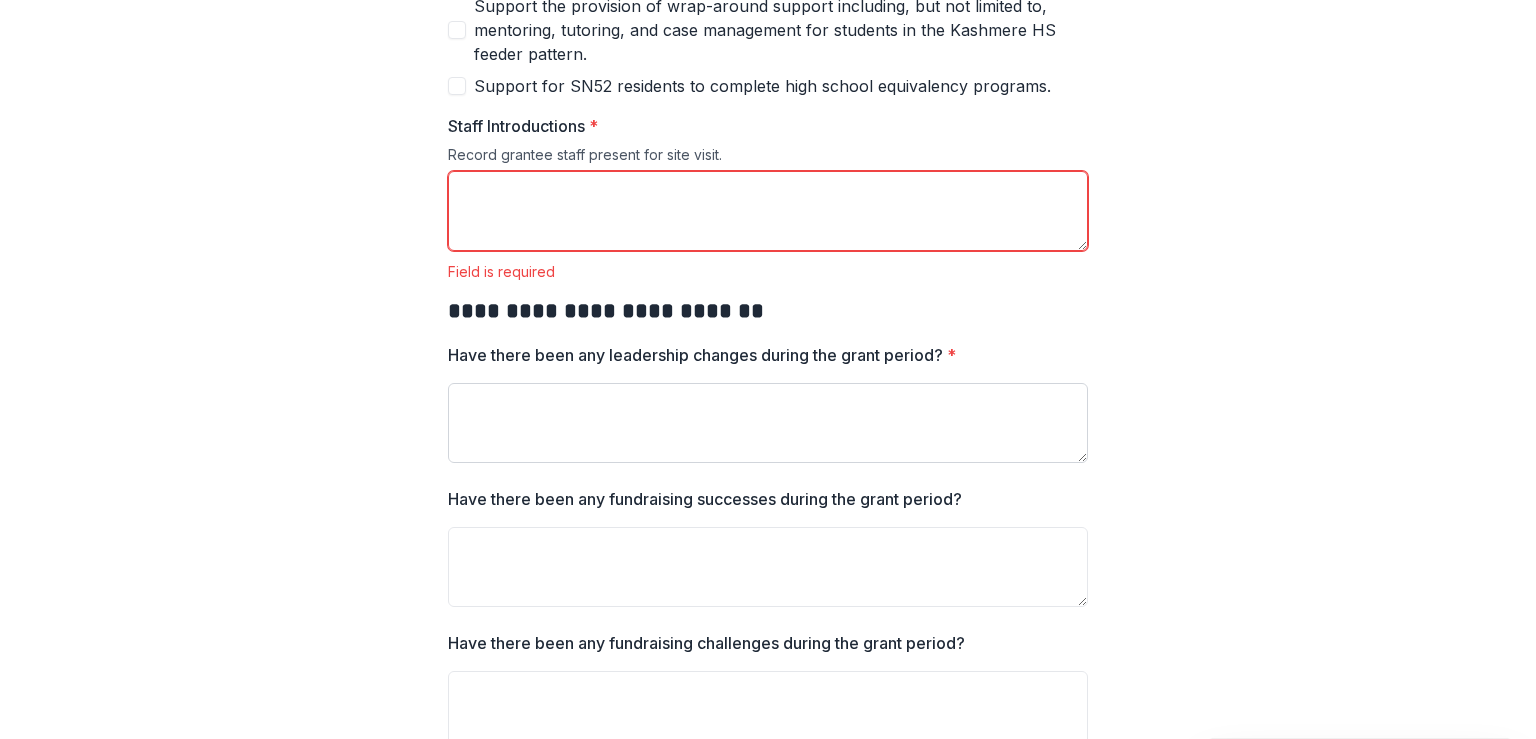 click on "Have there been any leadership changes during the grant period?   *" at bounding box center (768, 423) 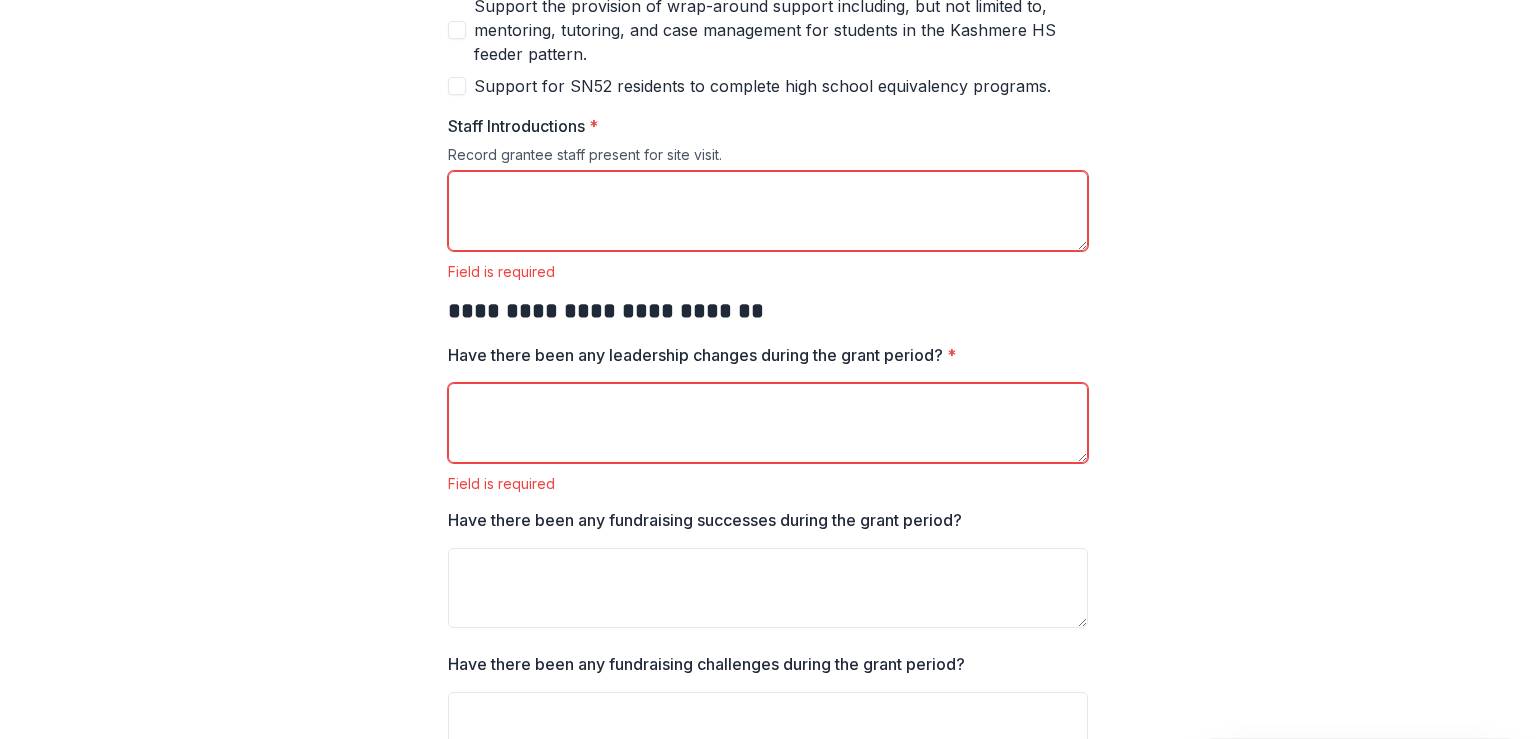 click on "Staff Introductions *" at bounding box center [768, 211] 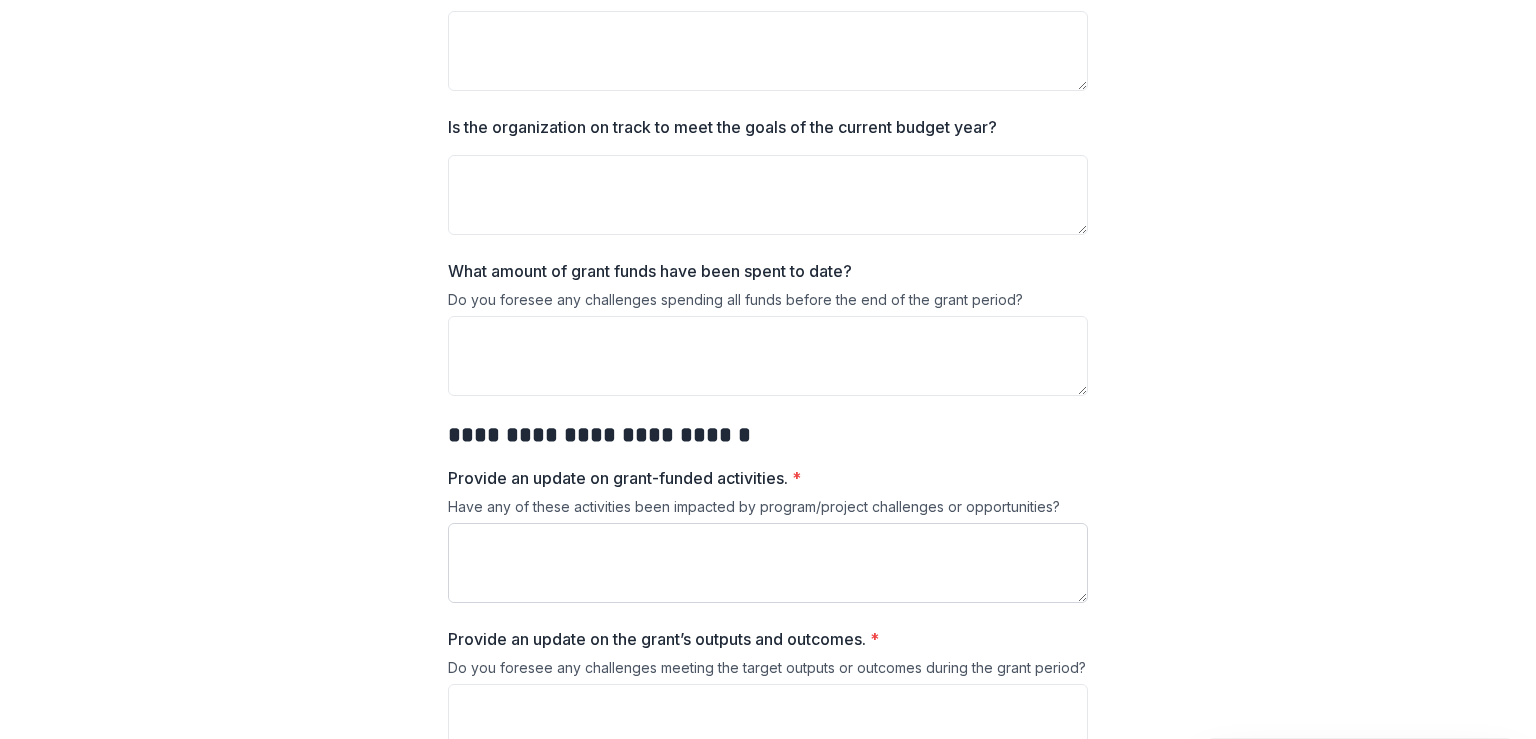 scroll, scrollTop: 2200, scrollLeft: 0, axis: vertical 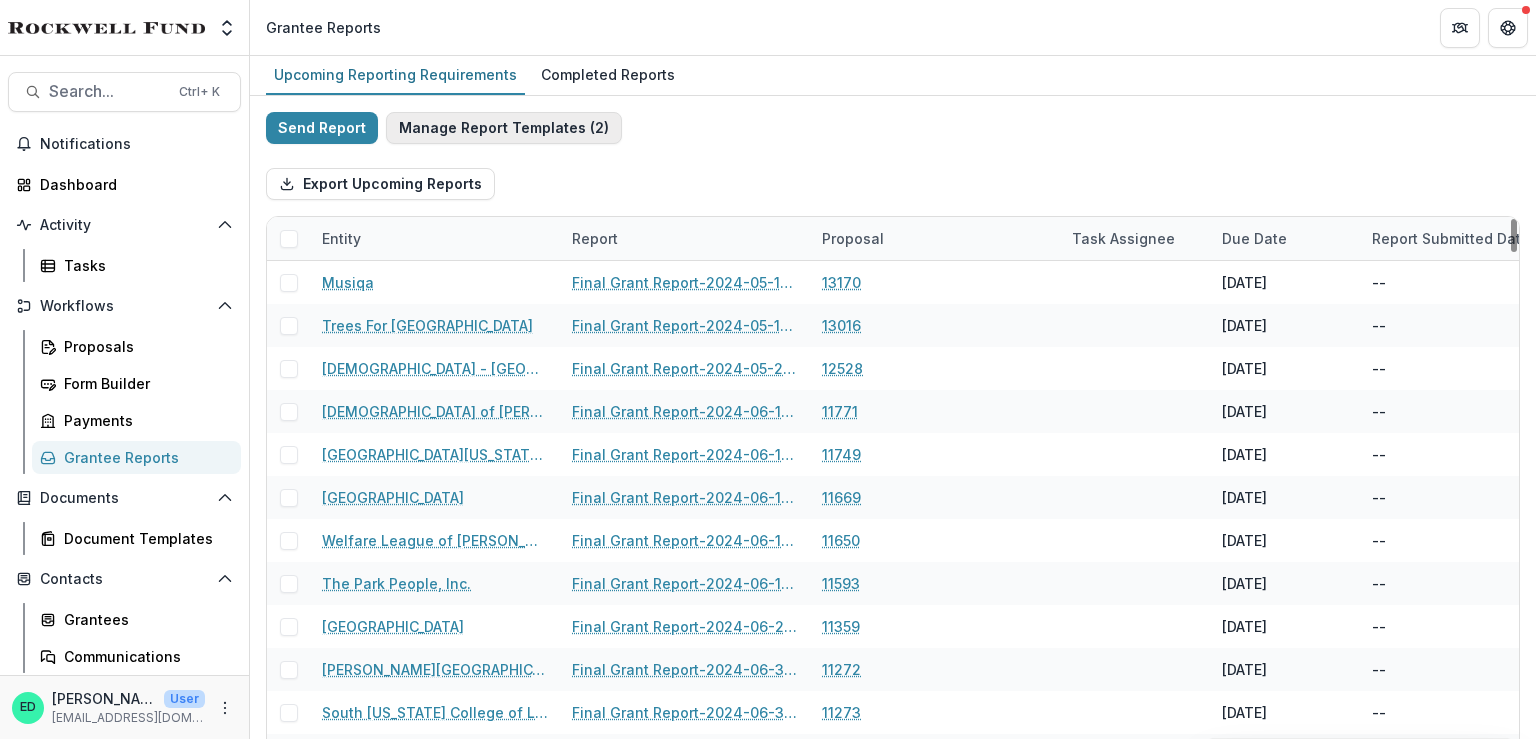 click on "Manage Report Templates ( 2 )" at bounding box center [504, 128] 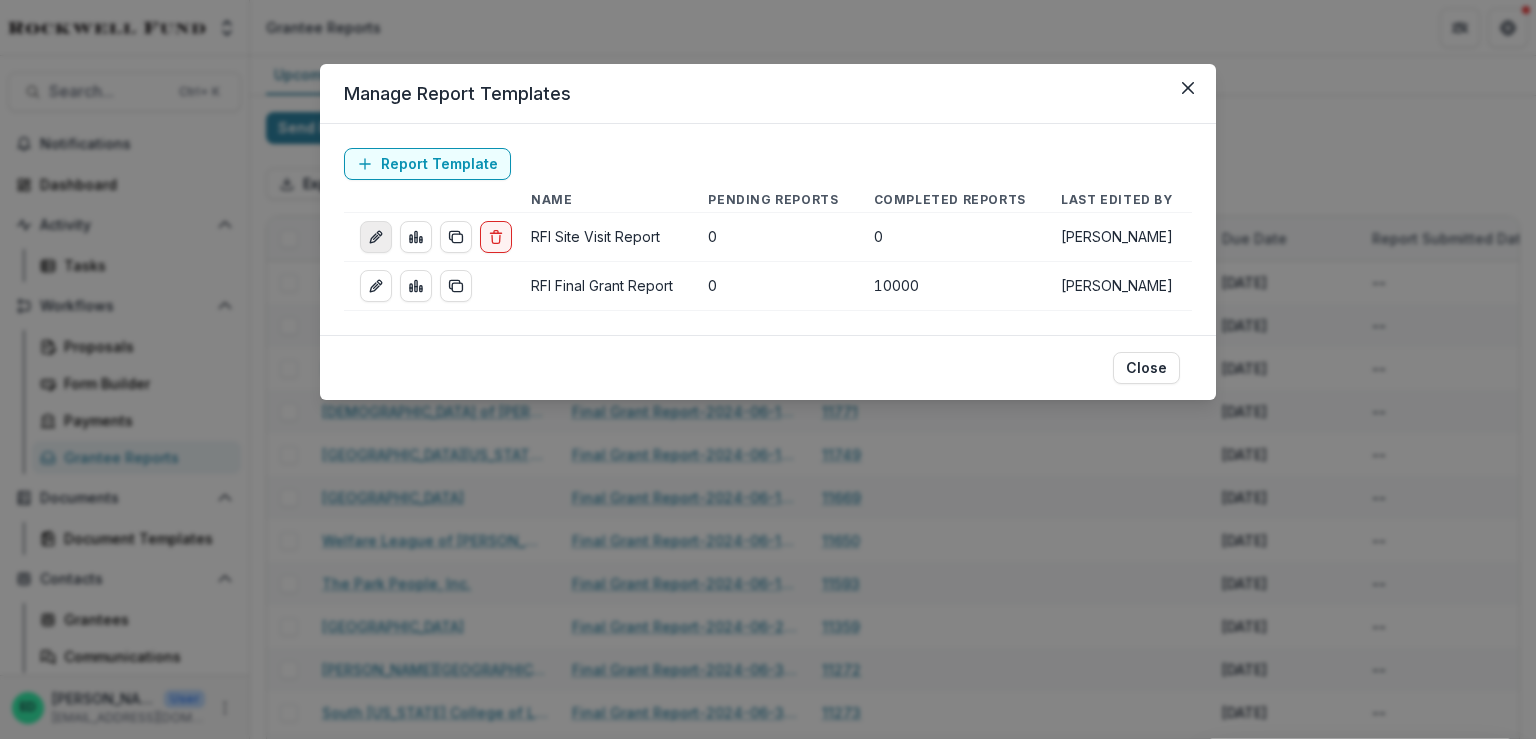click at bounding box center [376, 237] 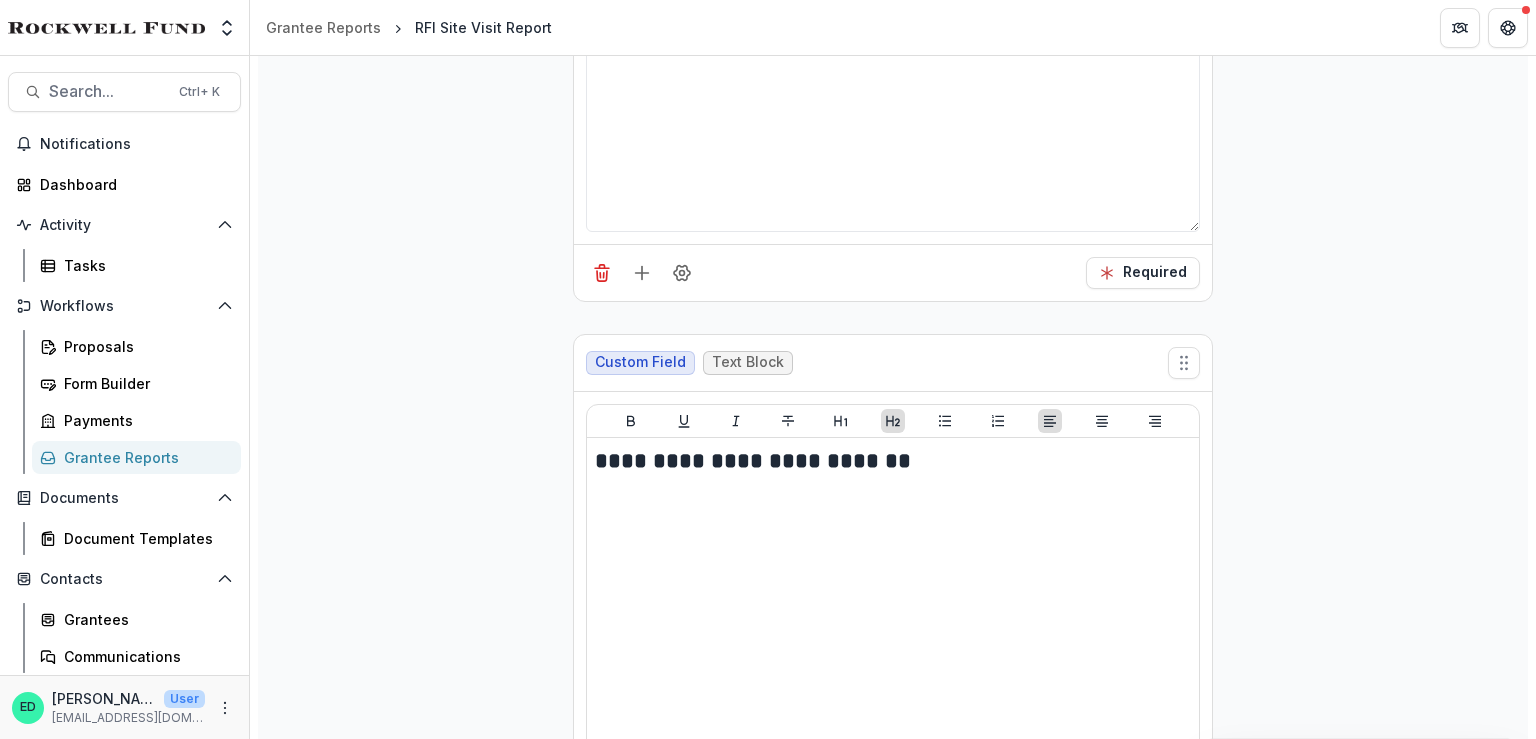 scroll, scrollTop: 9000, scrollLeft: 0, axis: vertical 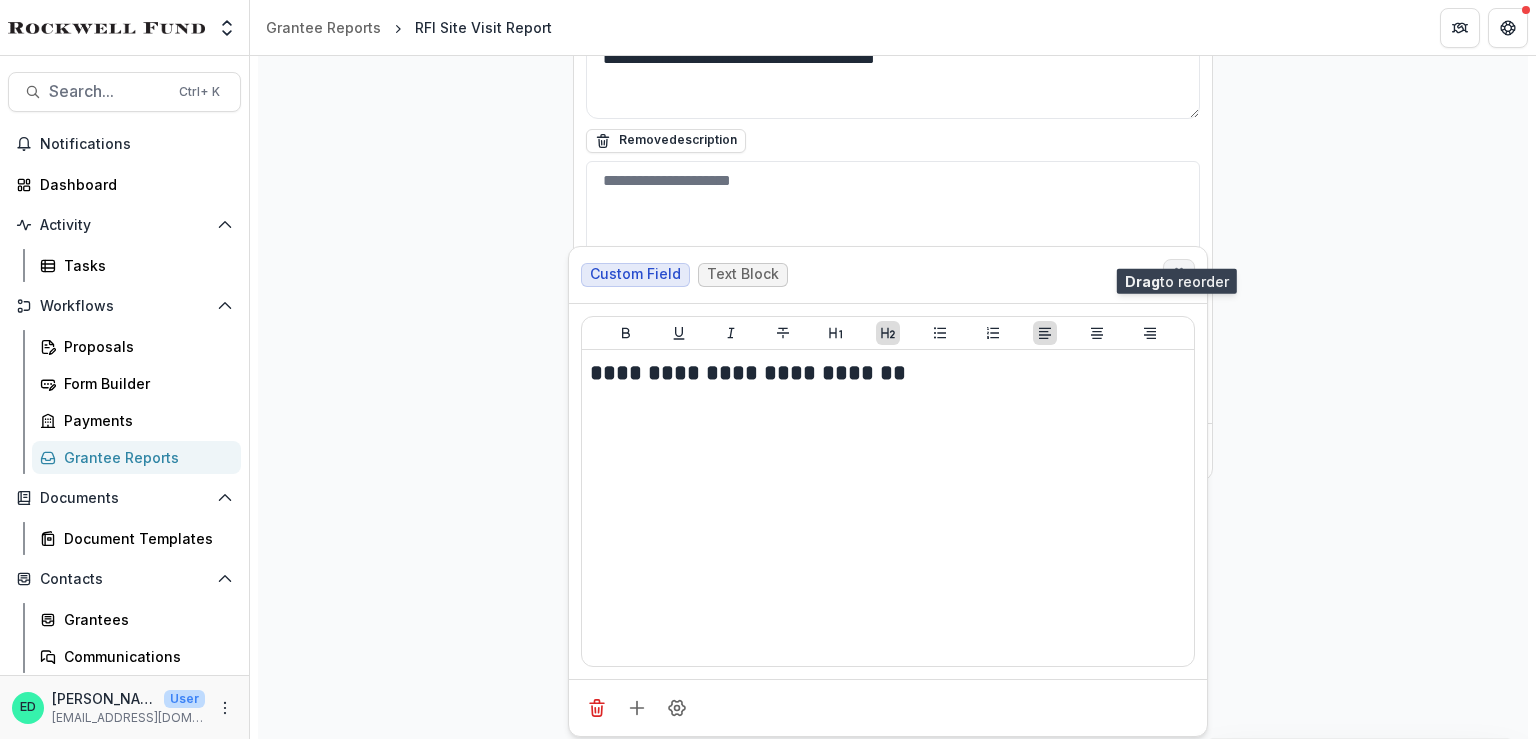 drag, startPoint x: 1187, startPoint y: 324, endPoint x: 1182, endPoint y: 244, distance: 80.1561 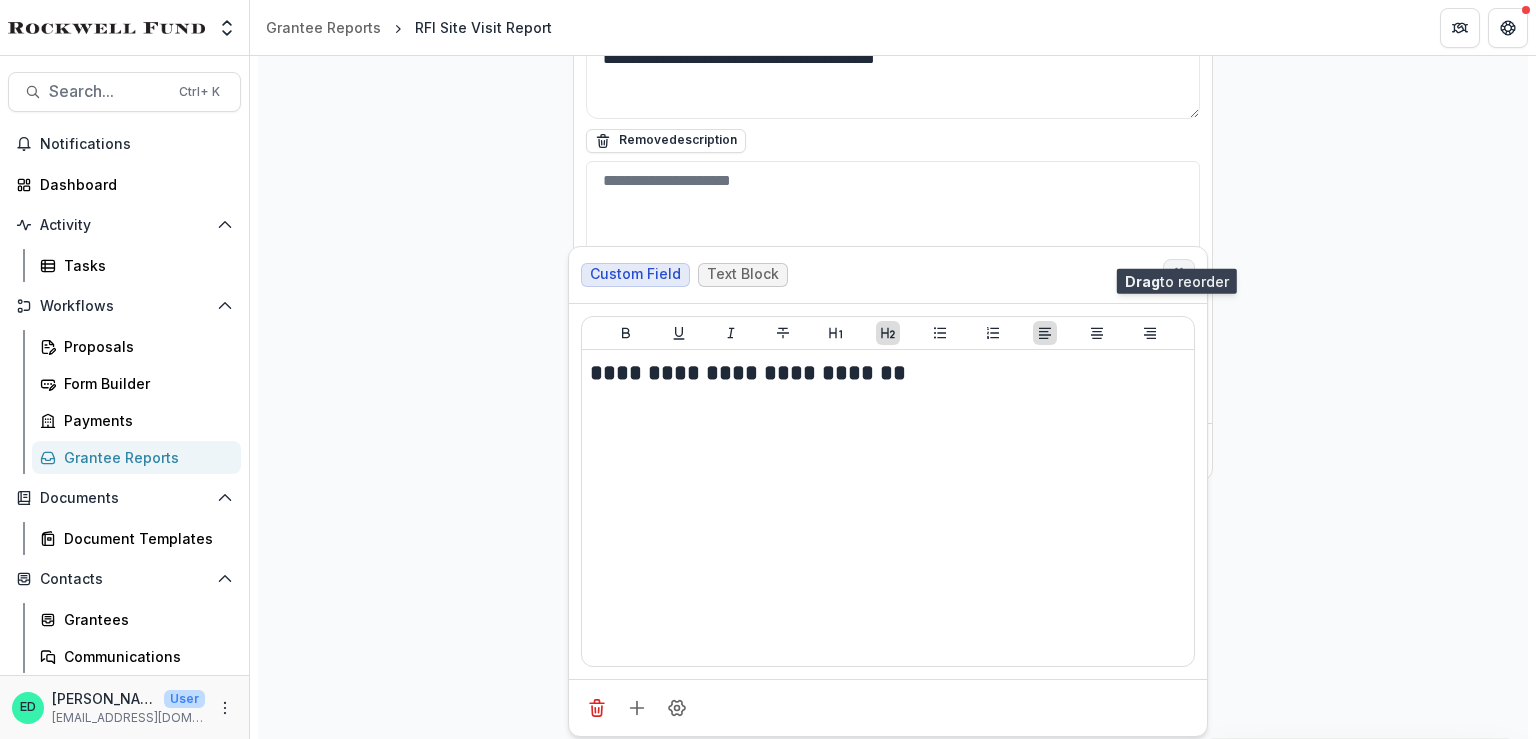 click 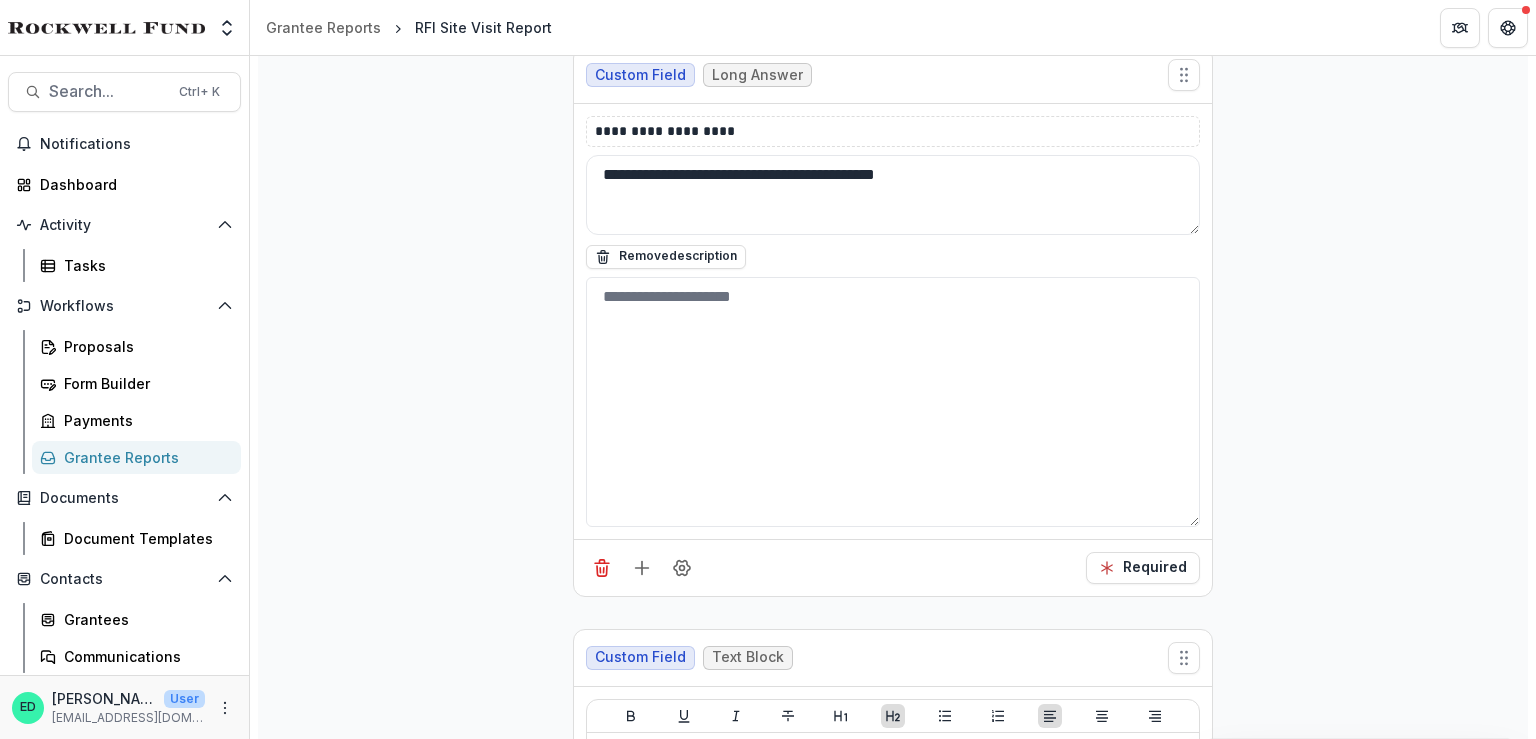 scroll, scrollTop: 8812, scrollLeft: 0, axis: vertical 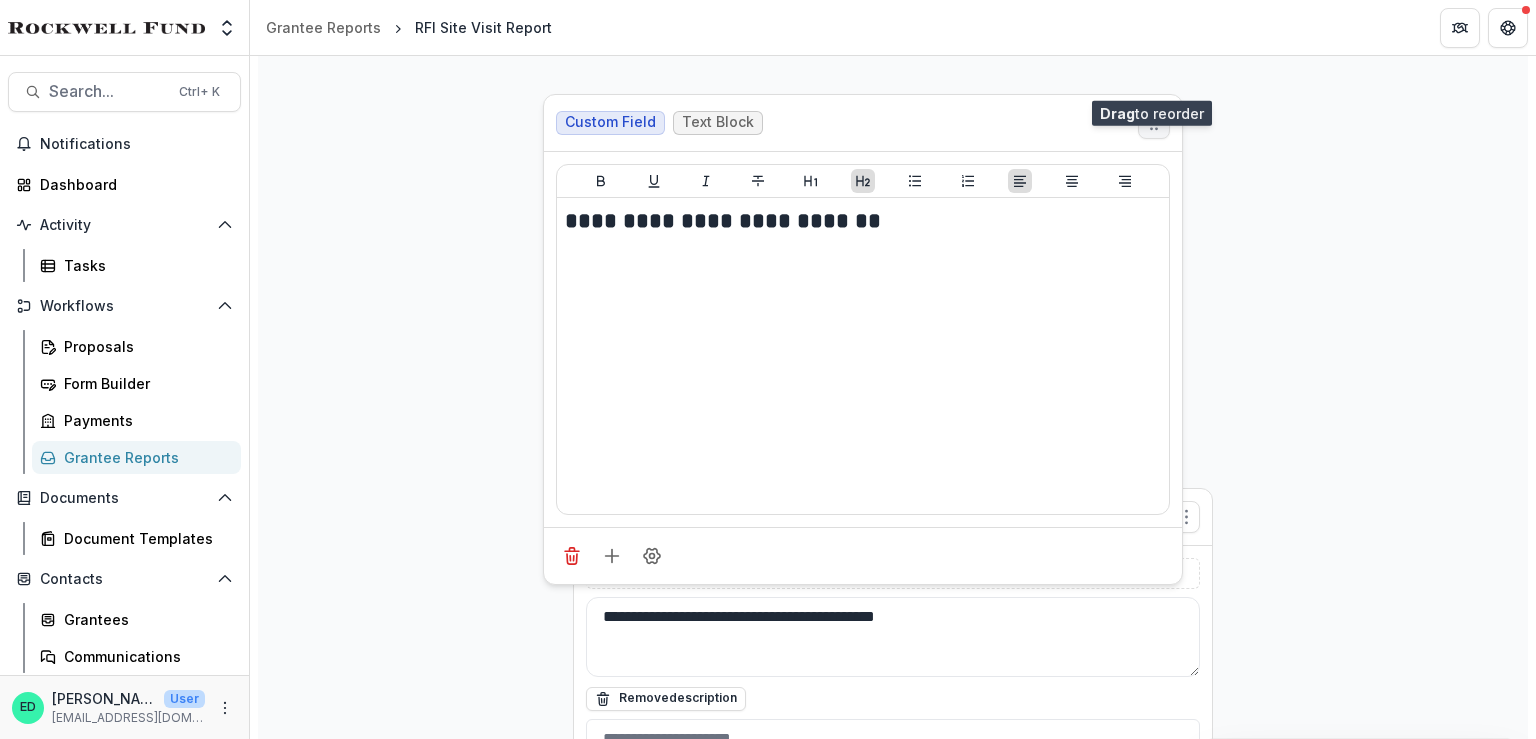 drag, startPoint x: 1176, startPoint y: 521, endPoint x: 1145, endPoint y: 81, distance: 441.0907 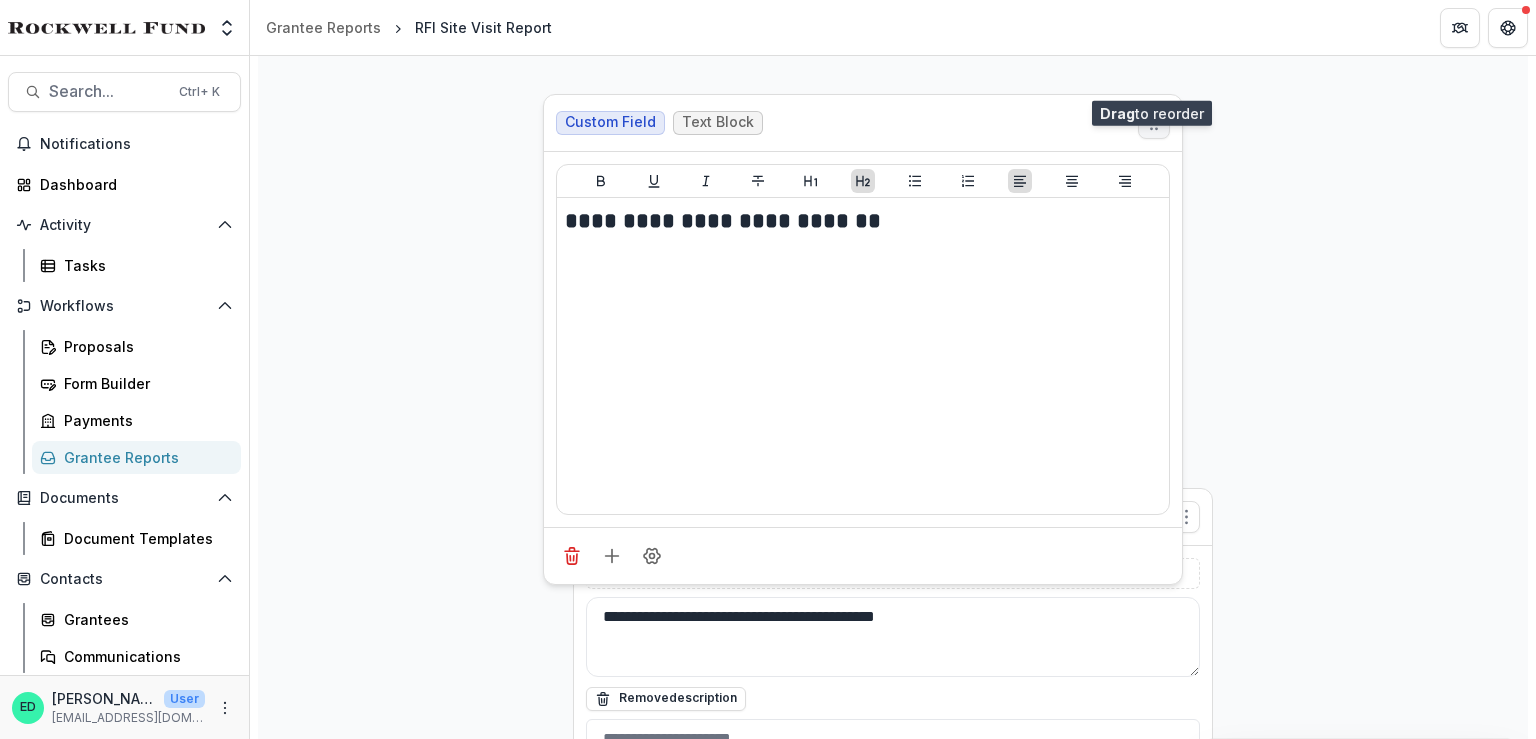 click 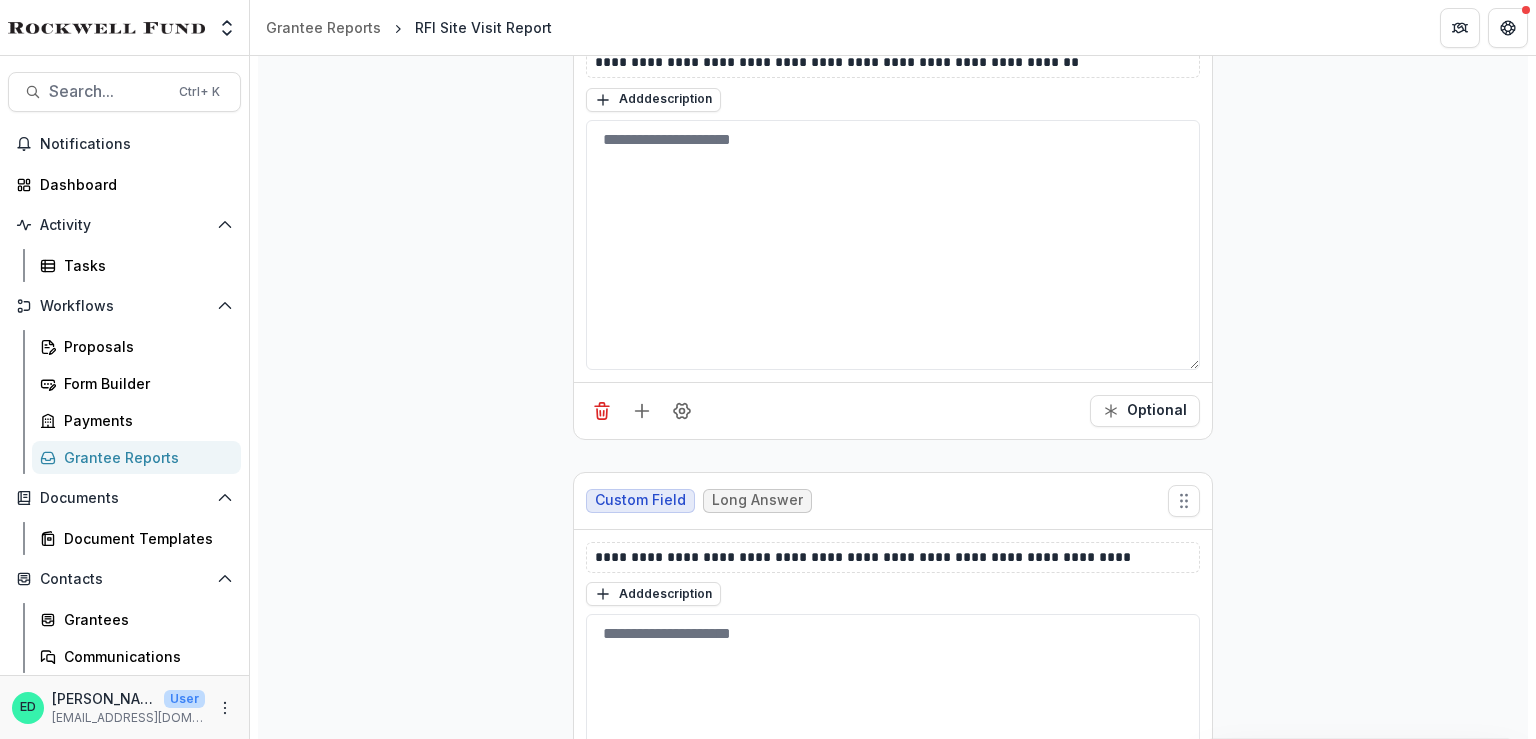 scroll, scrollTop: 11060, scrollLeft: 0, axis: vertical 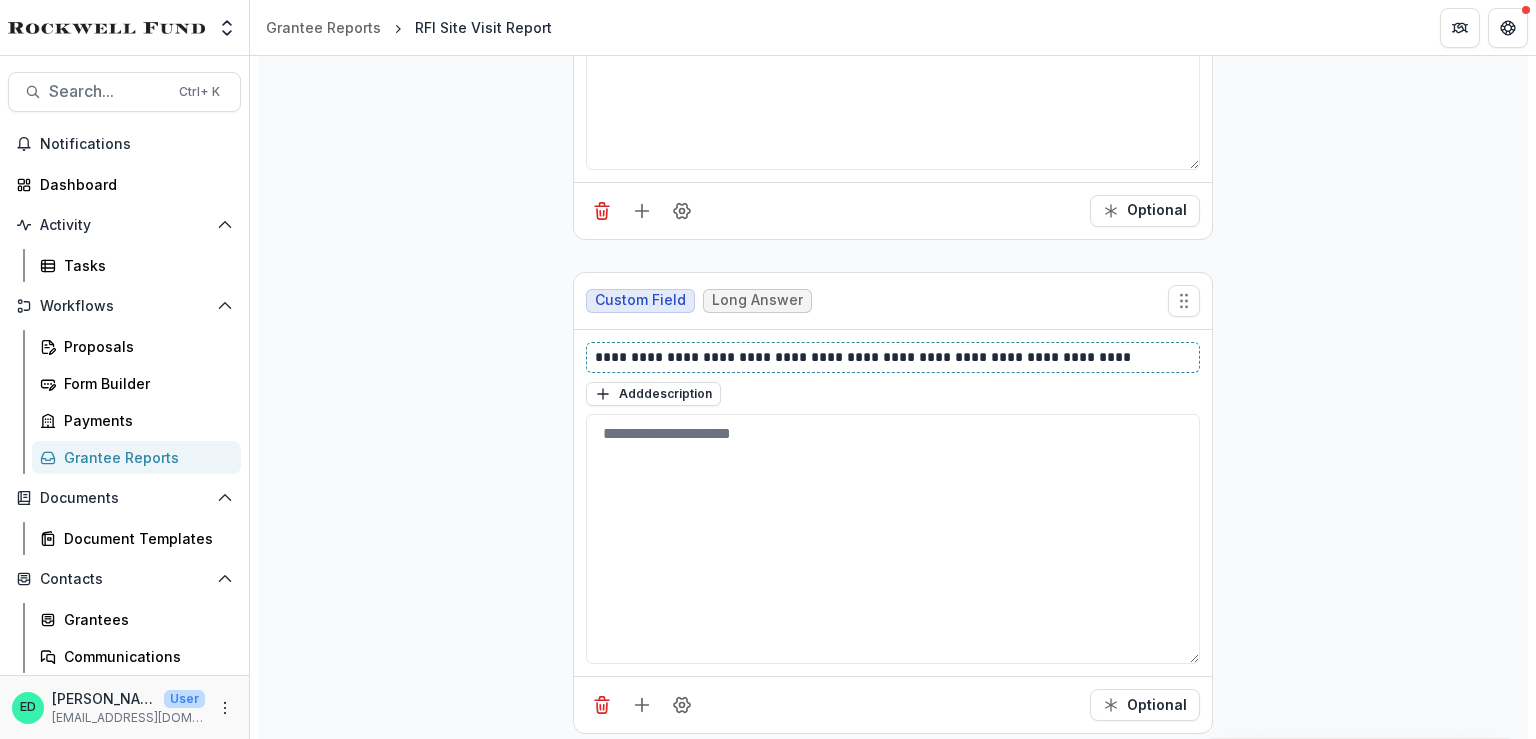 click on "**********" at bounding box center [893, 357] 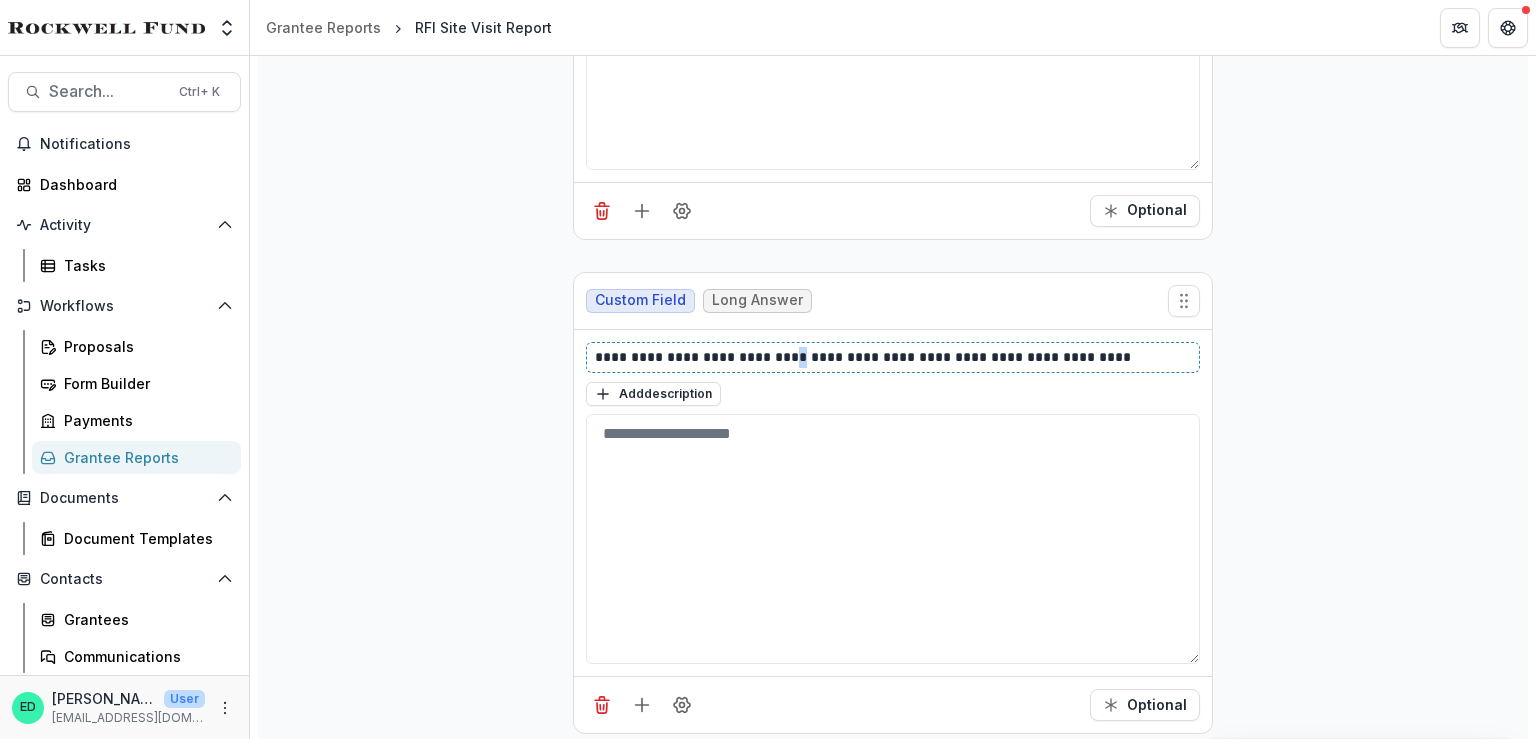 click on "**********" at bounding box center (893, 357) 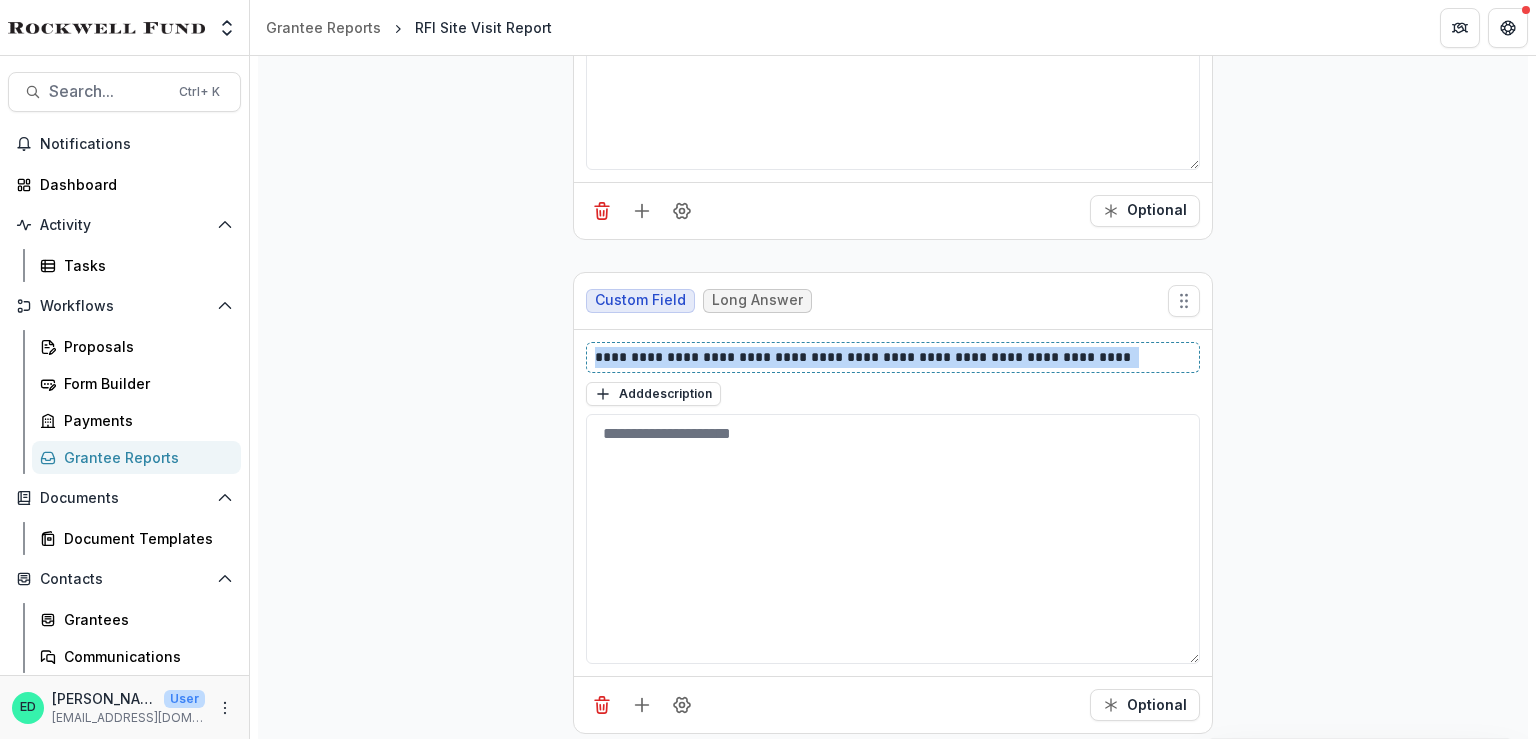 click on "**********" at bounding box center [893, 357] 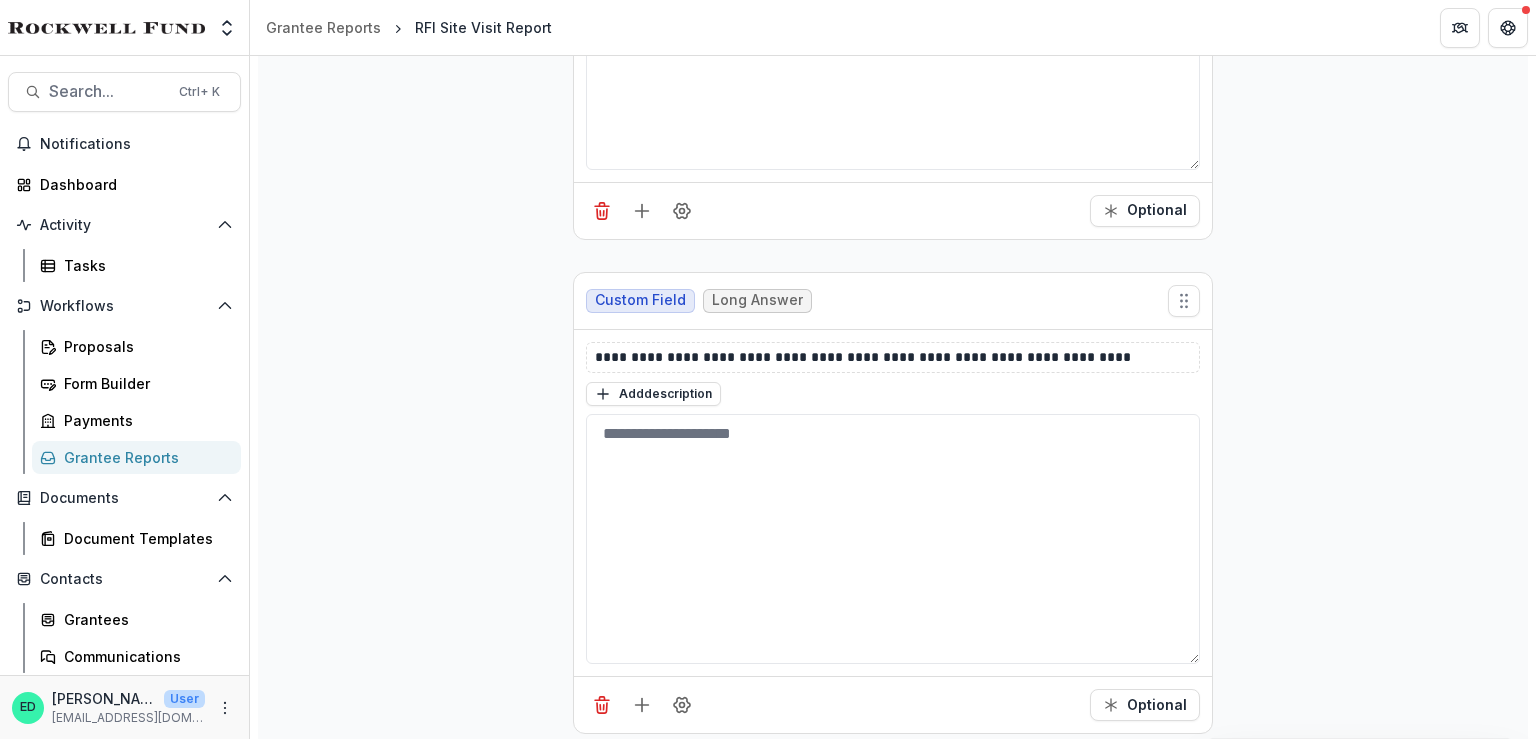 click on "**********" at bounding box center (893, -3284) 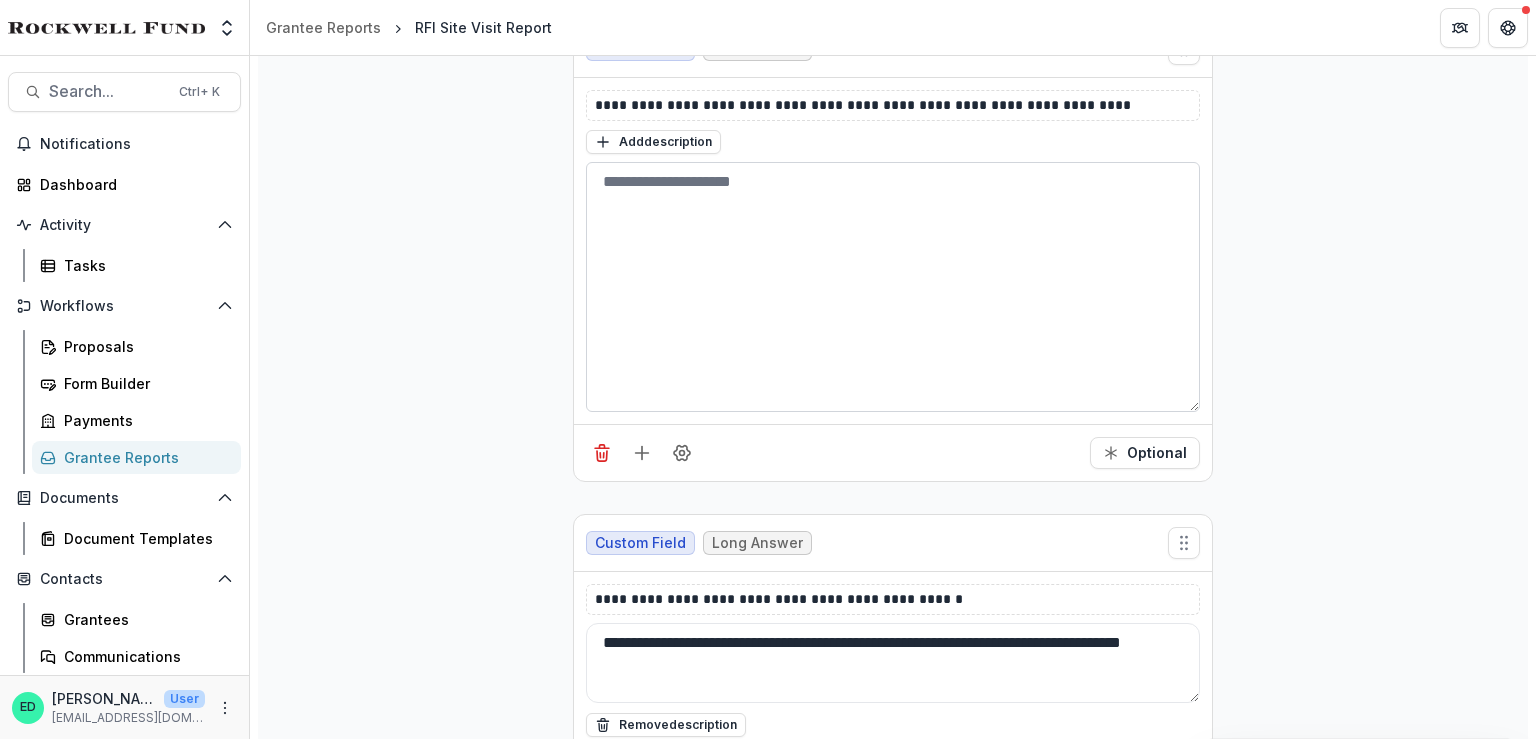 scroll, scrollTop: 11560, scrollLeft: 0, axis: vertical 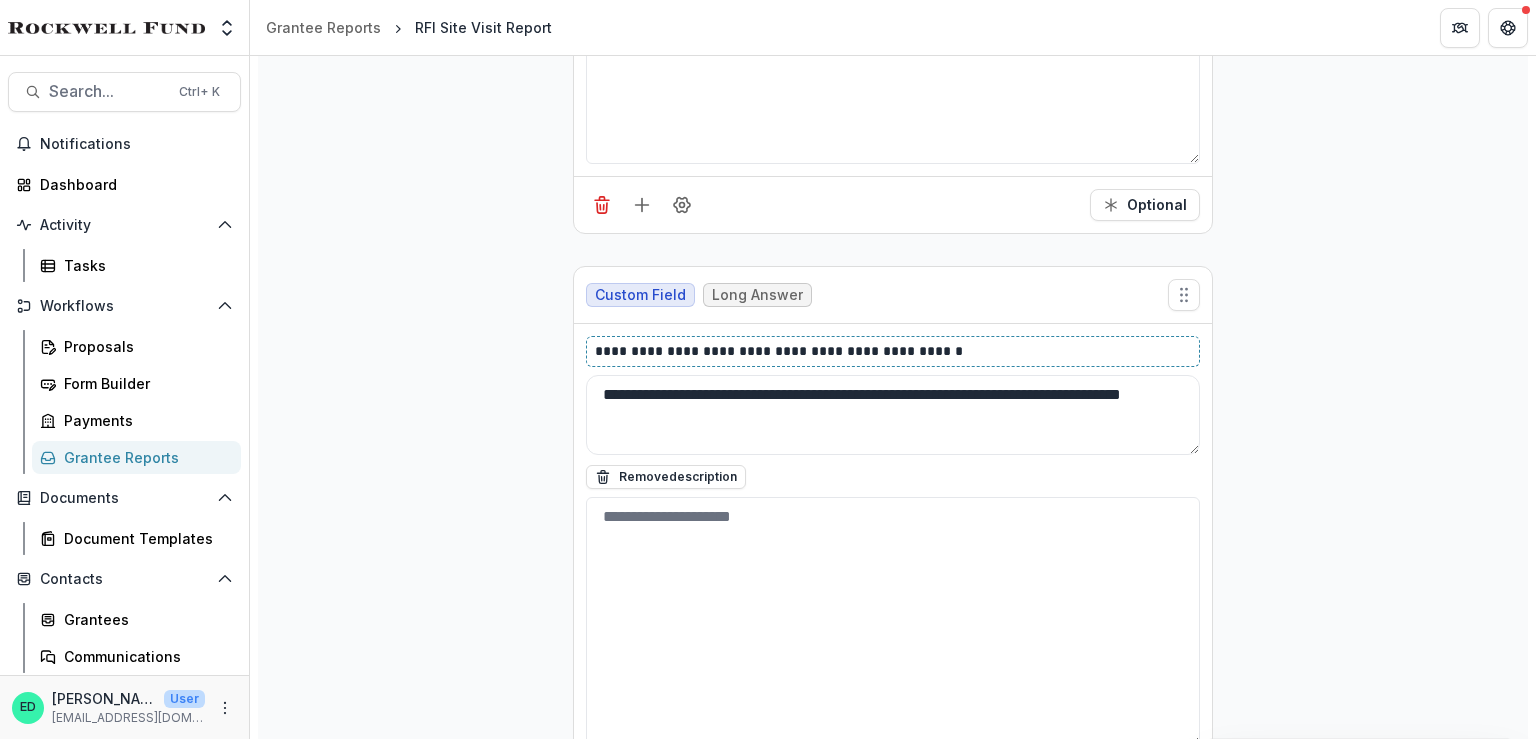 click on "**********" at bounding box center [893, 351] 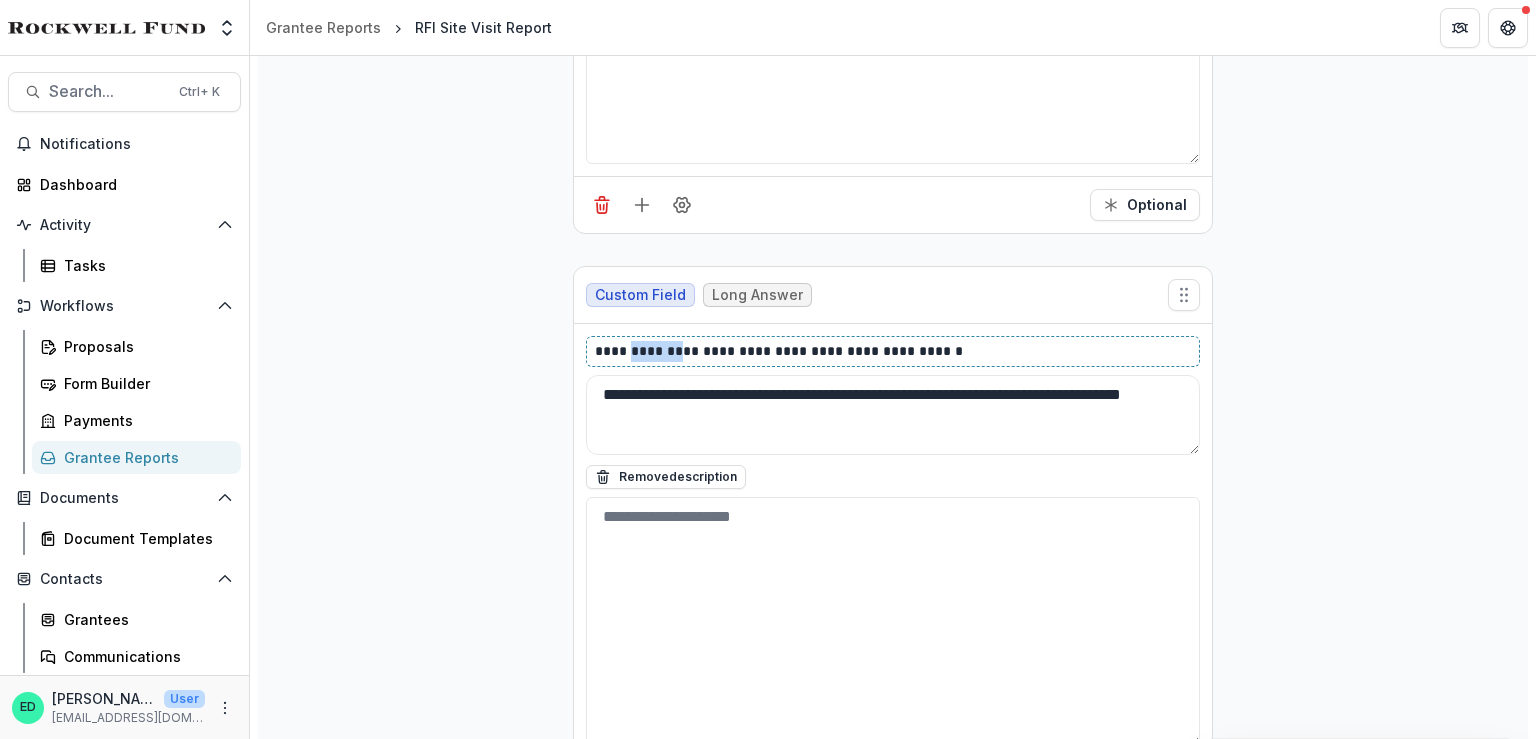 click on "**********" at bounding box center [893, 351] 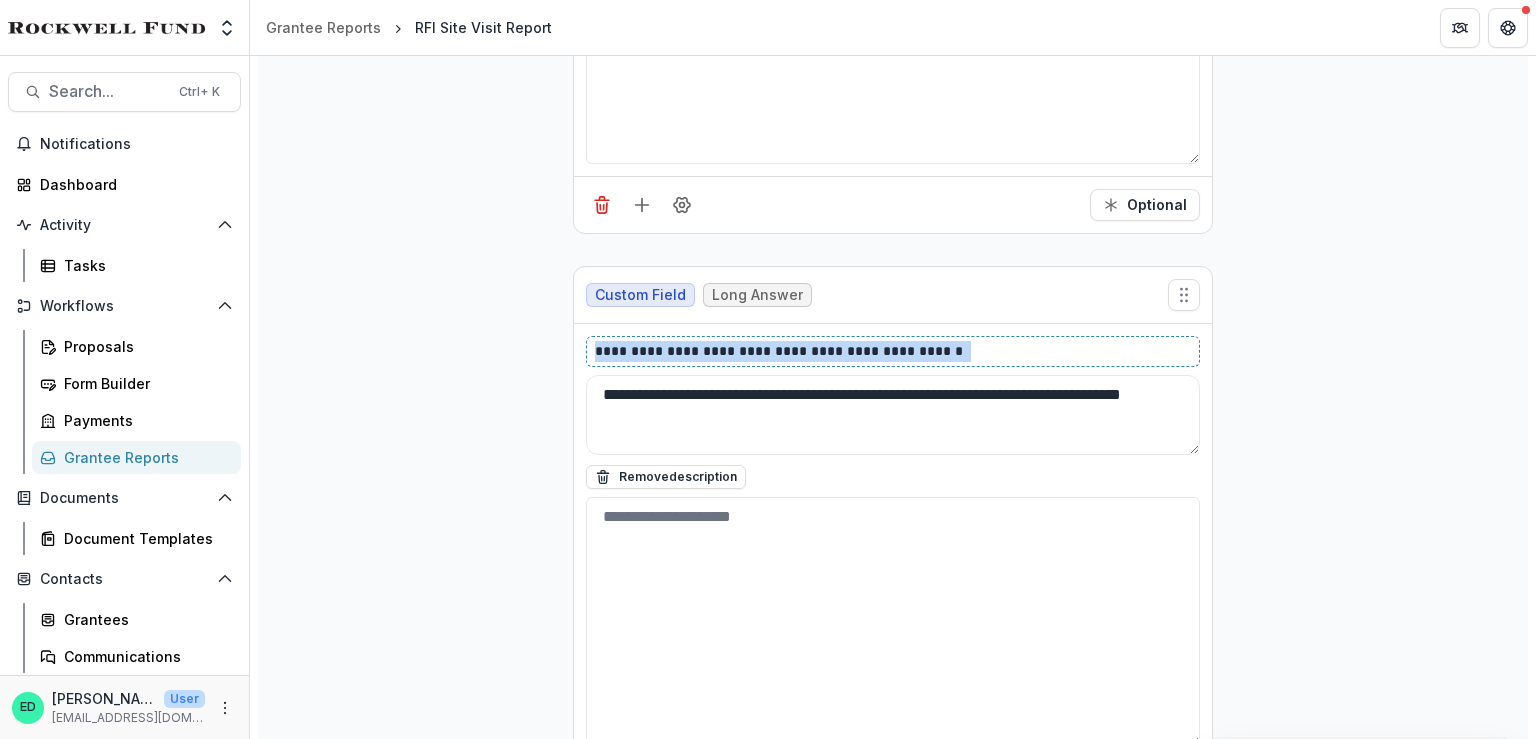 click on "**********" at bounding box center (893, 351) 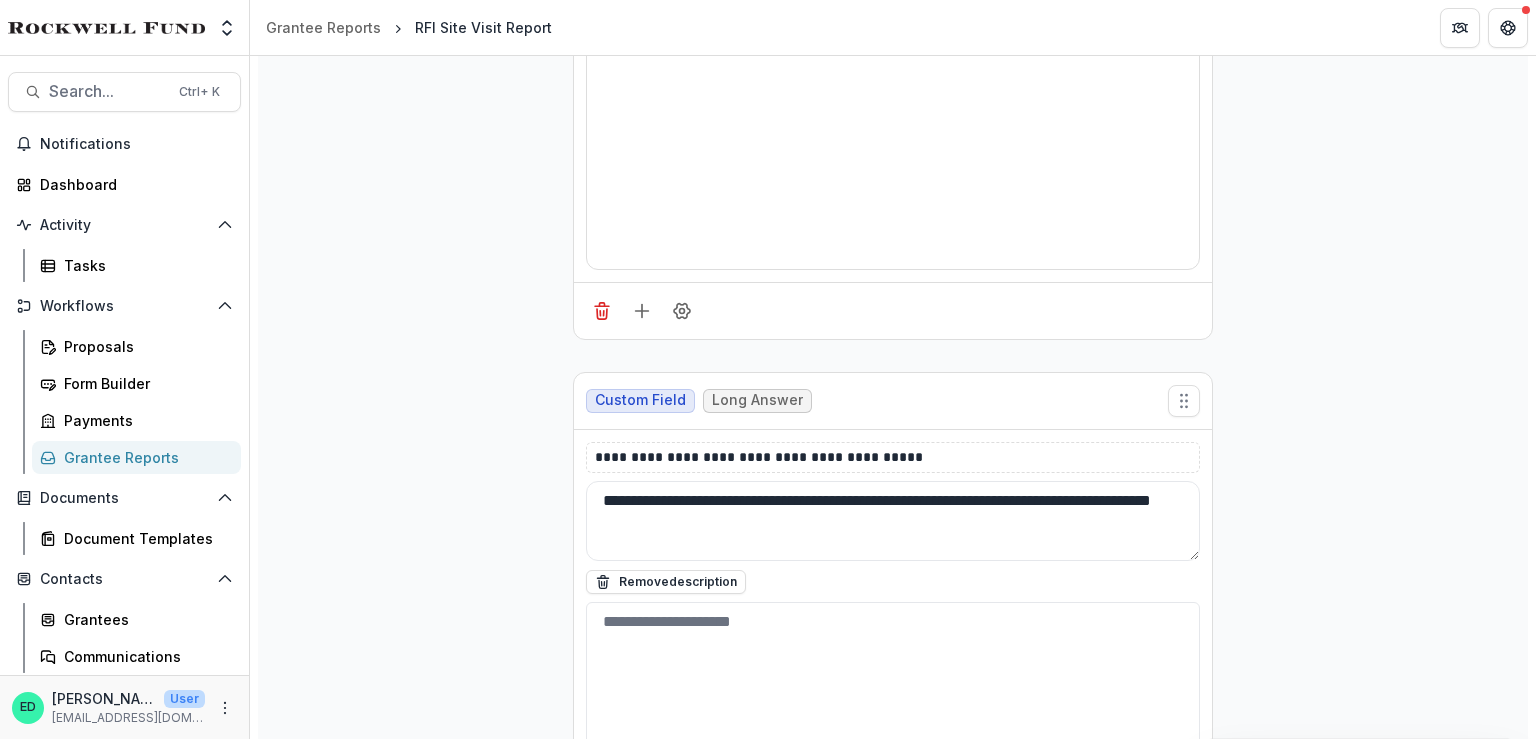 scroll, scrollTop: 12760, scrollLeft: 0, axis: vertical 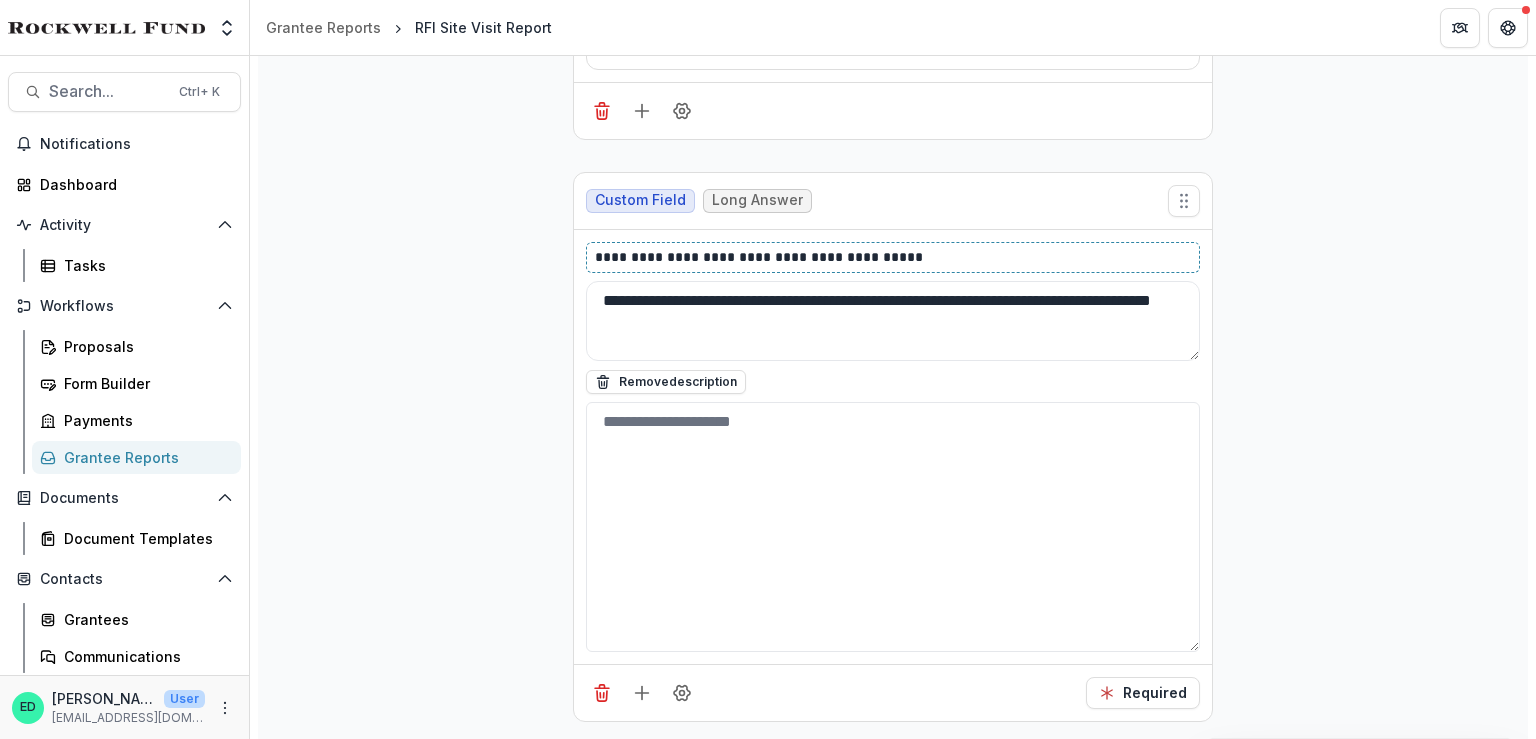 click on "**********" at bounding box center (893, 257) 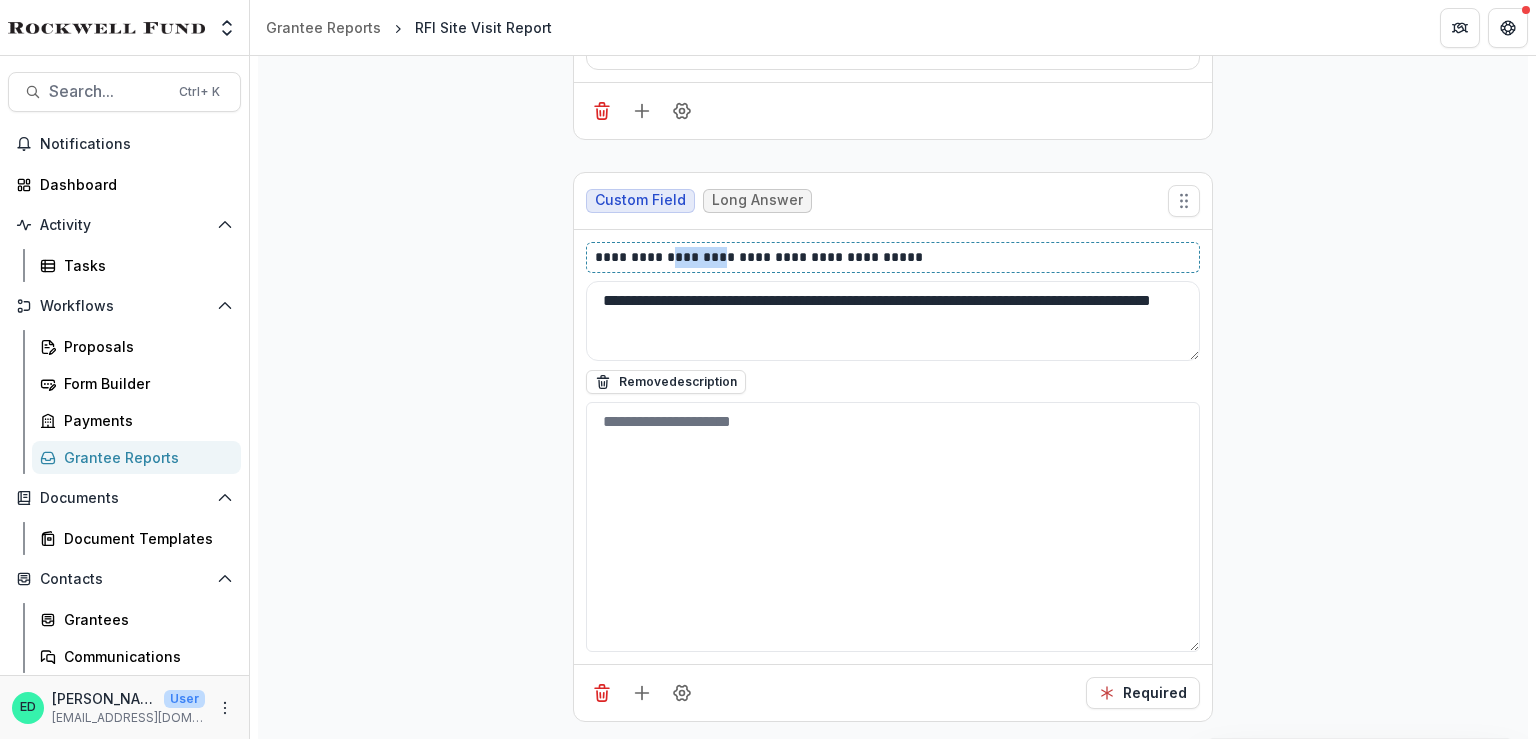 click on "**********" at bounding box center (893, 257) 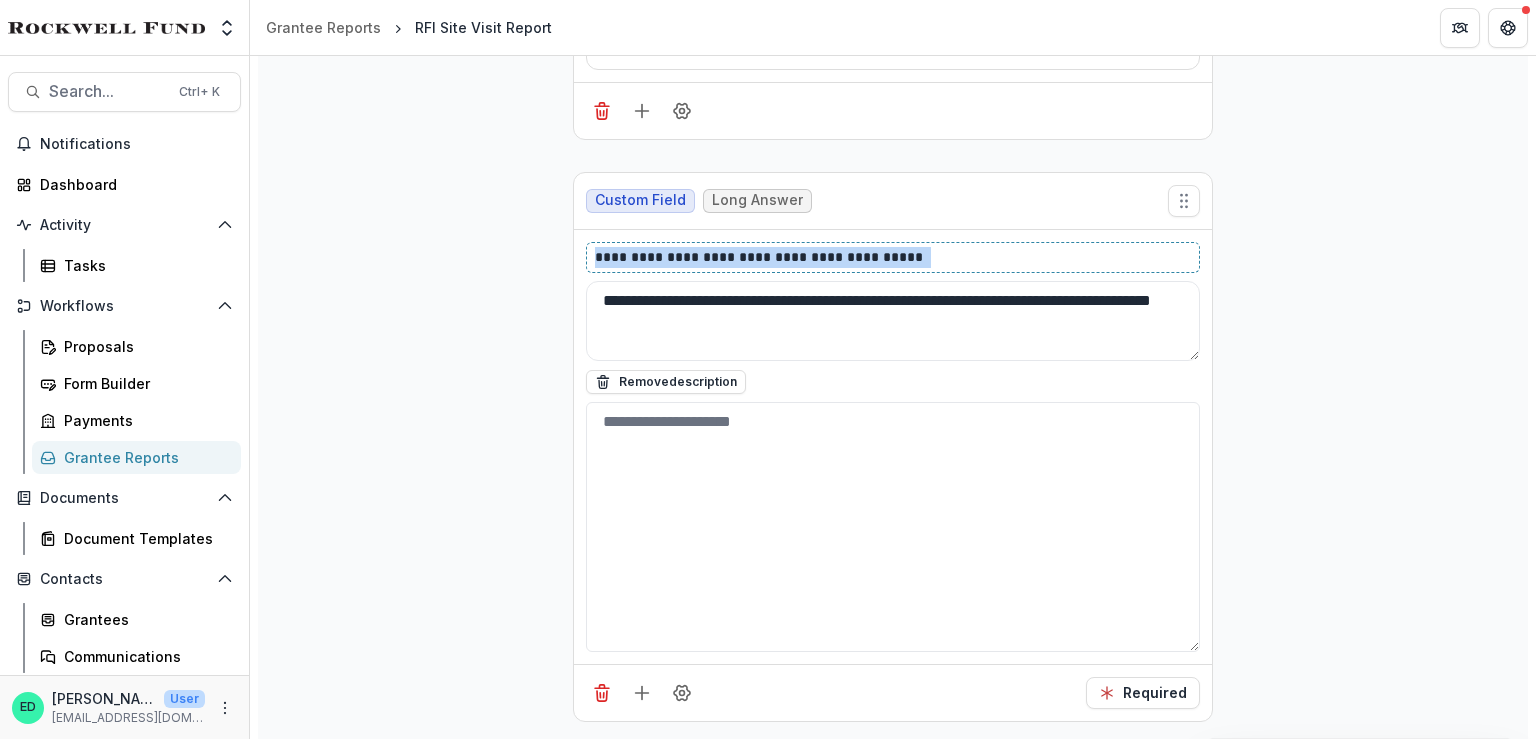 click on "**********" at bounding box center [893, 257] 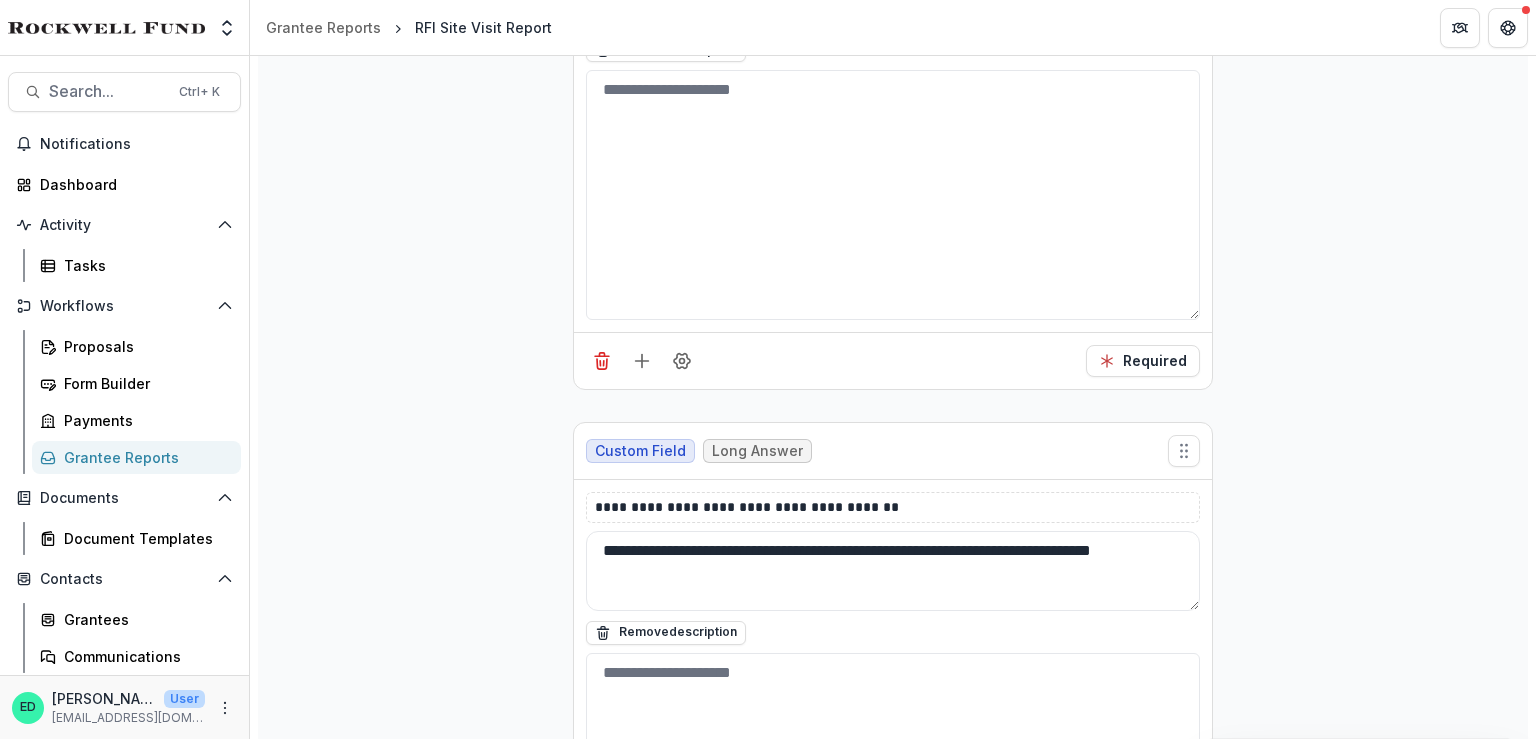 scroll, scrollTop: 13760, scrollLeft: 0, axis: vertical 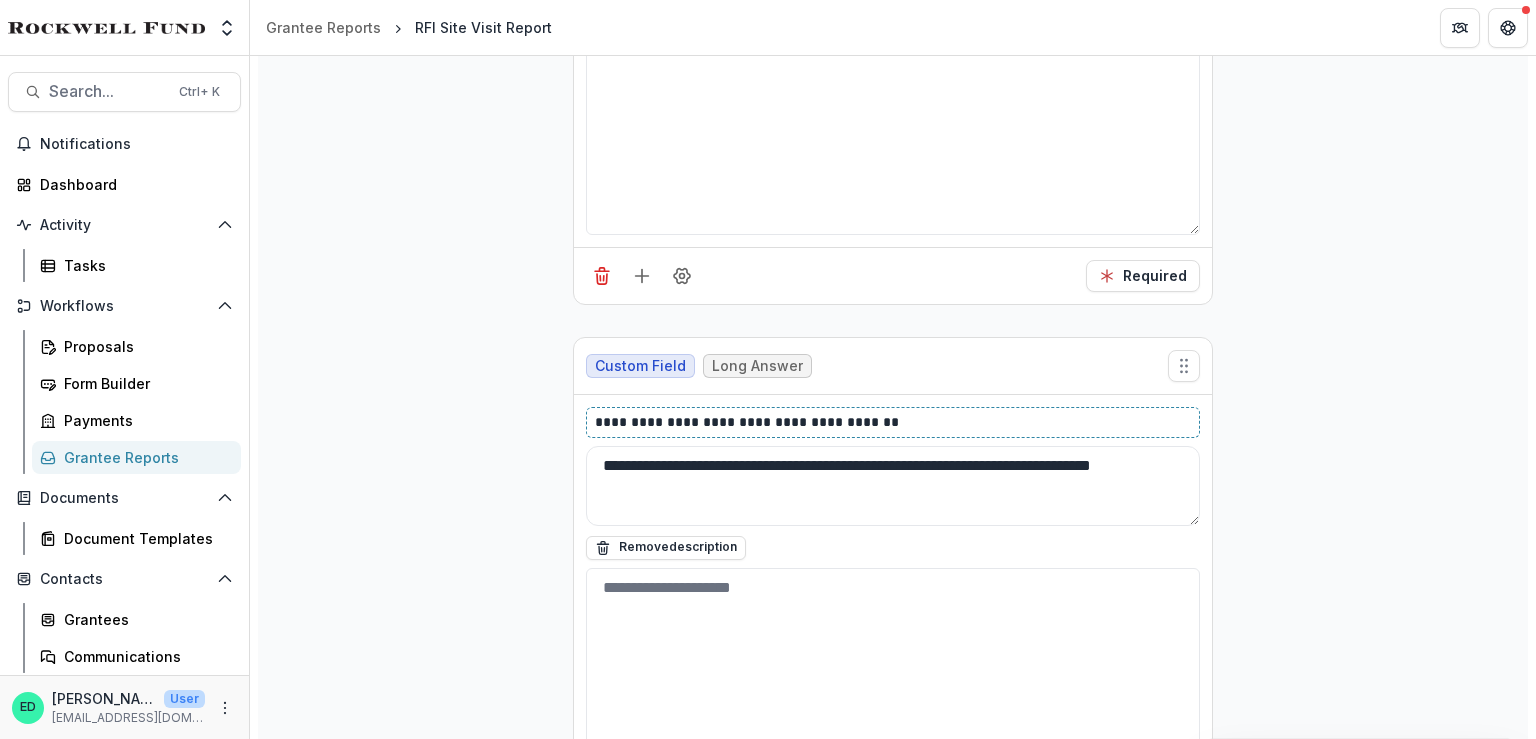 click on "**********" at bounding box center (893, 422) 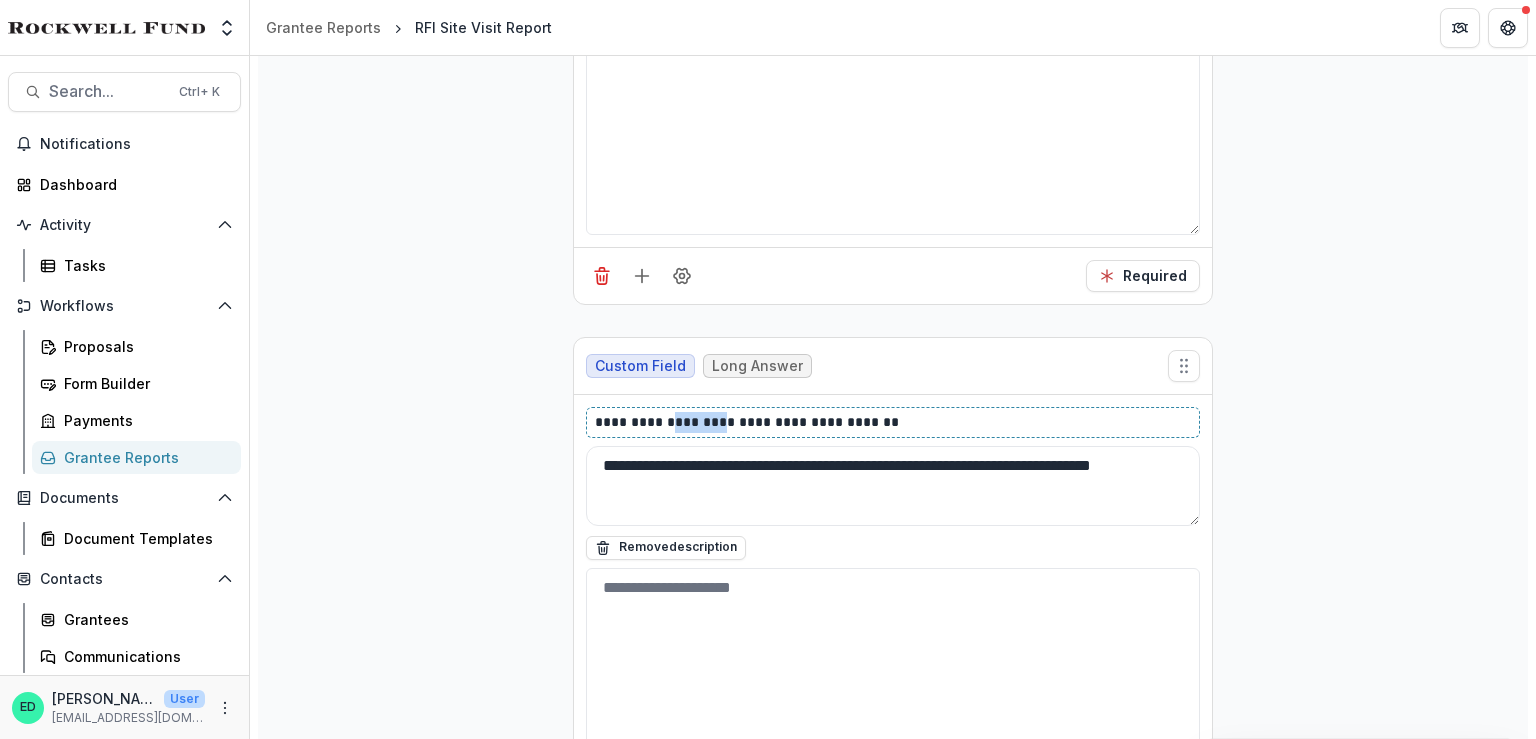 click on "**********" at bounding box center [893, 422] 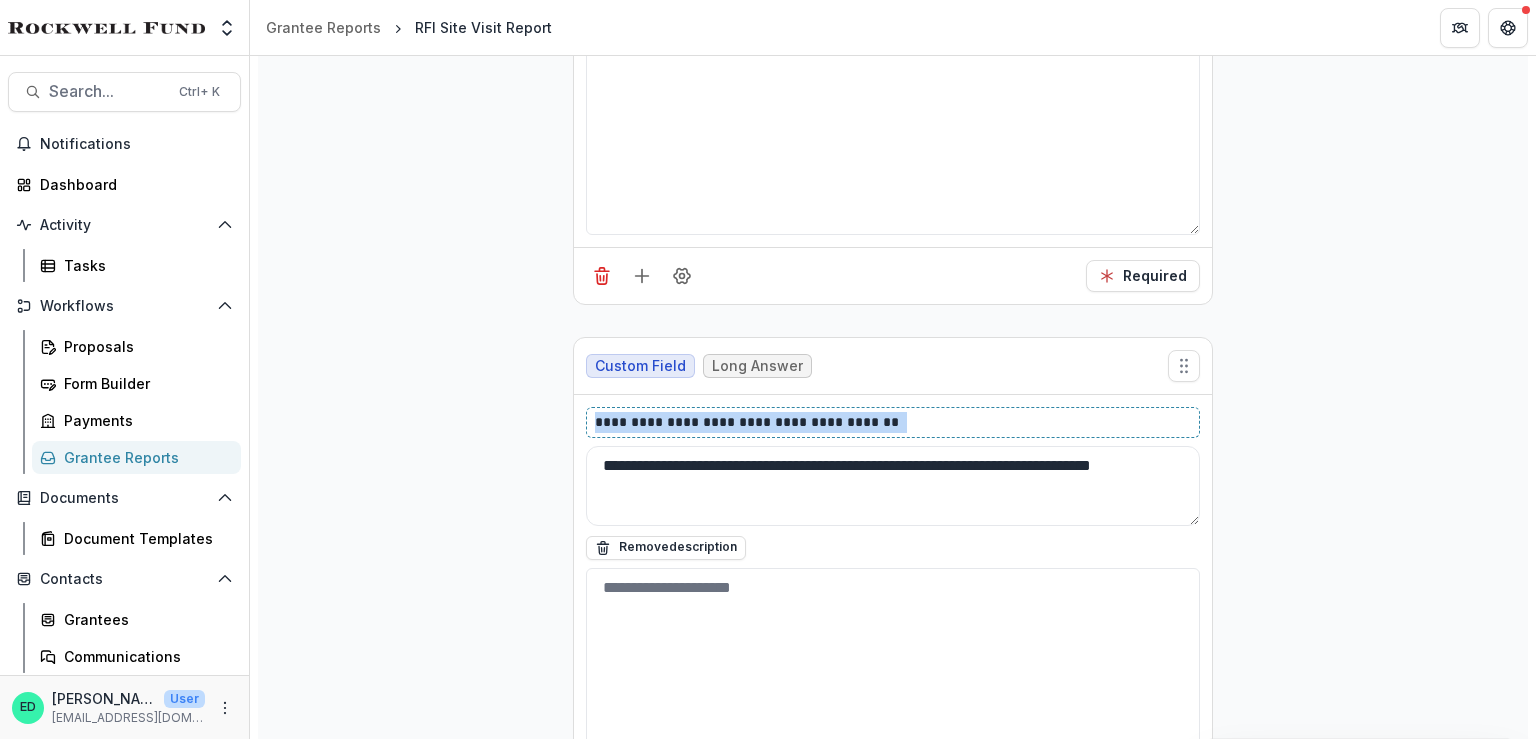 click on "**********" at bounding box center (893, 422) 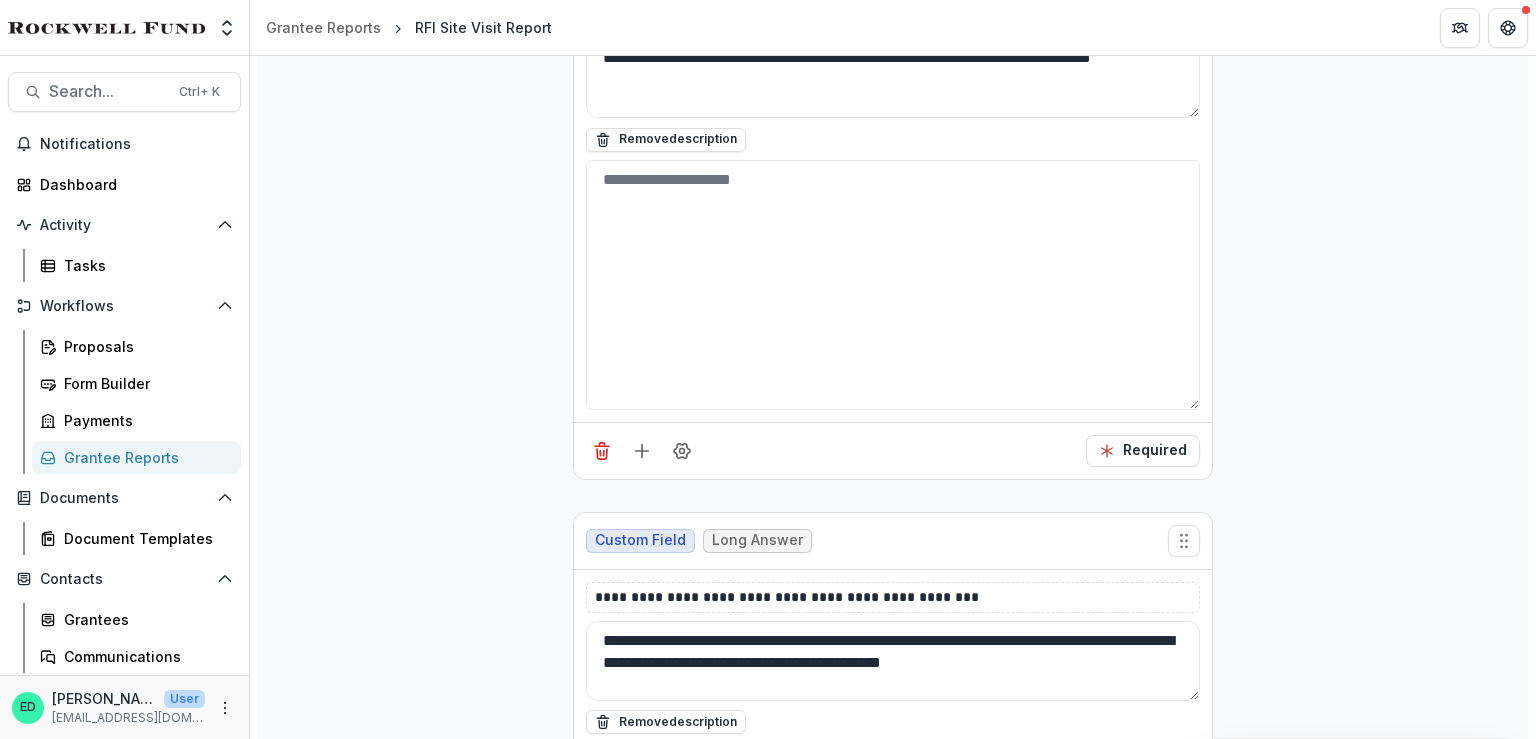 scroll, scrollTop: 14360, scrollLeft: 0, axis: vertical 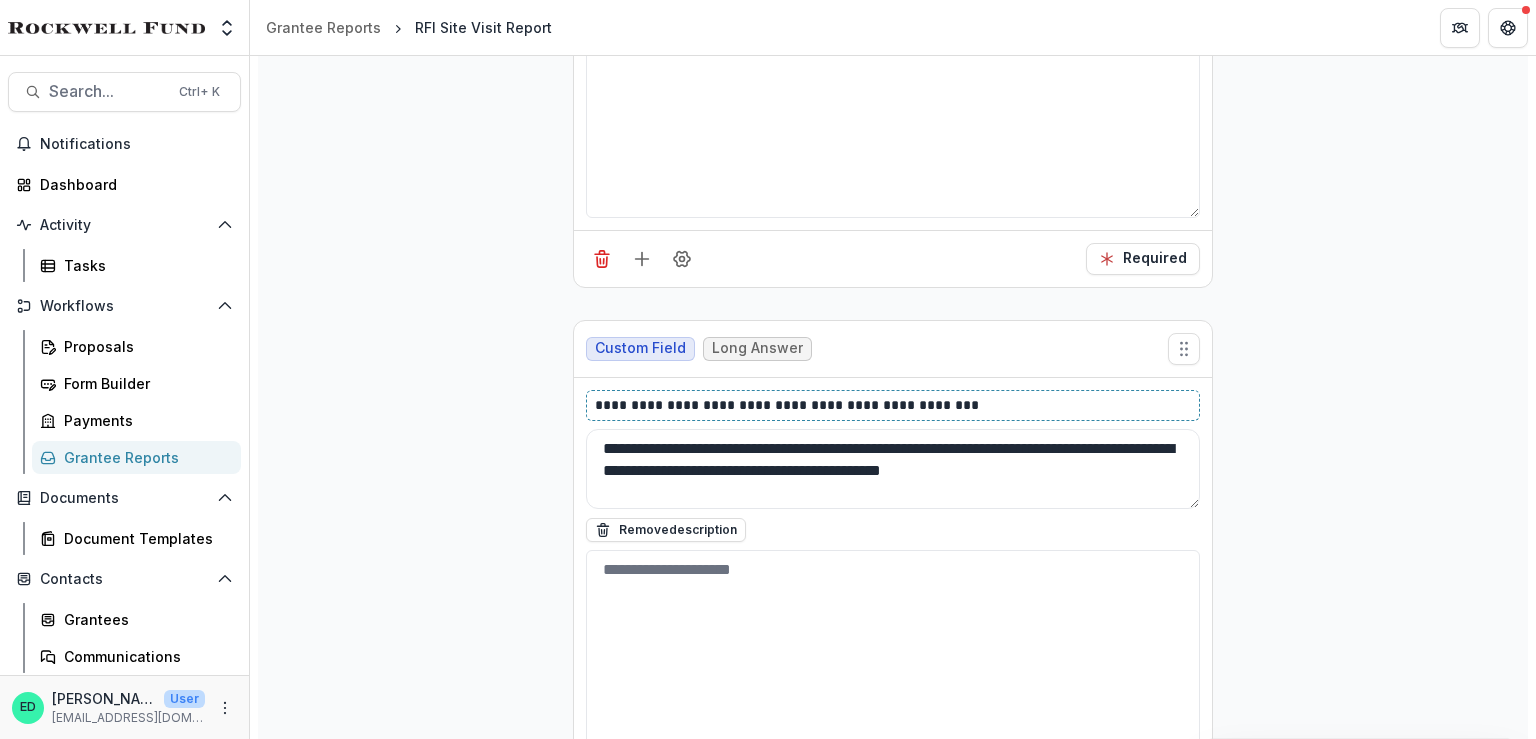 click on "**********" at bounding box center (893, 405) 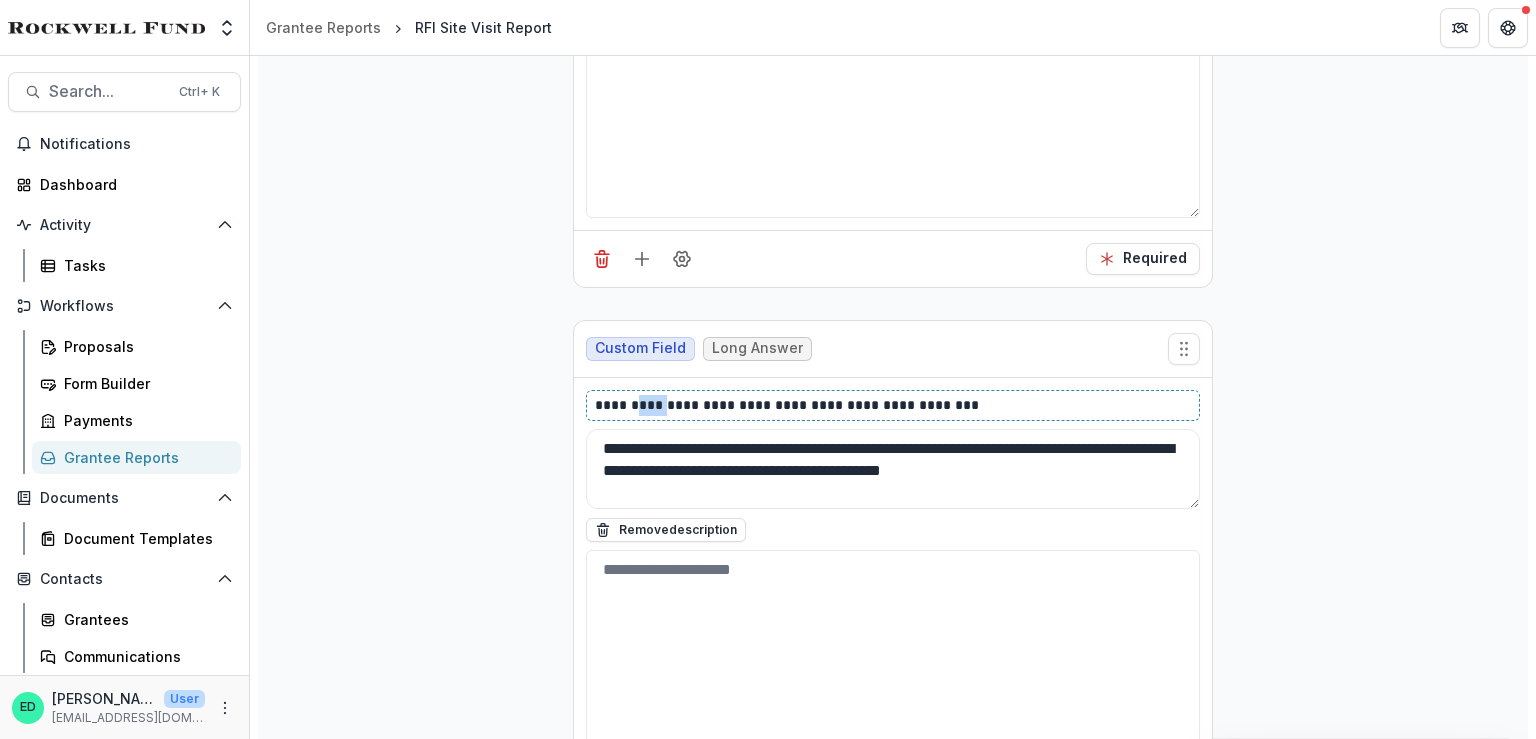 click on "**********" at bounding box center [893, 405] 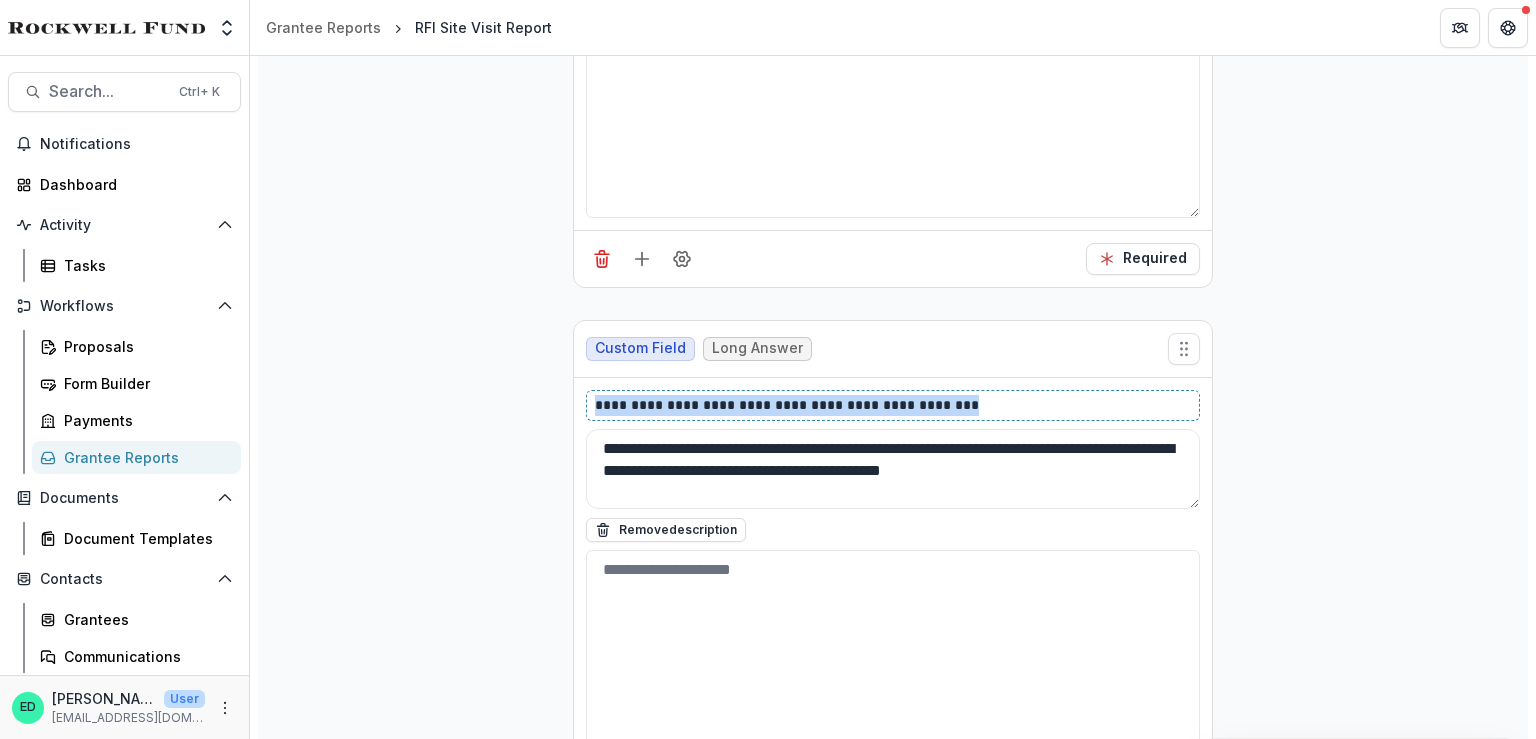 click on "**********" at bounding box center [893, 405] 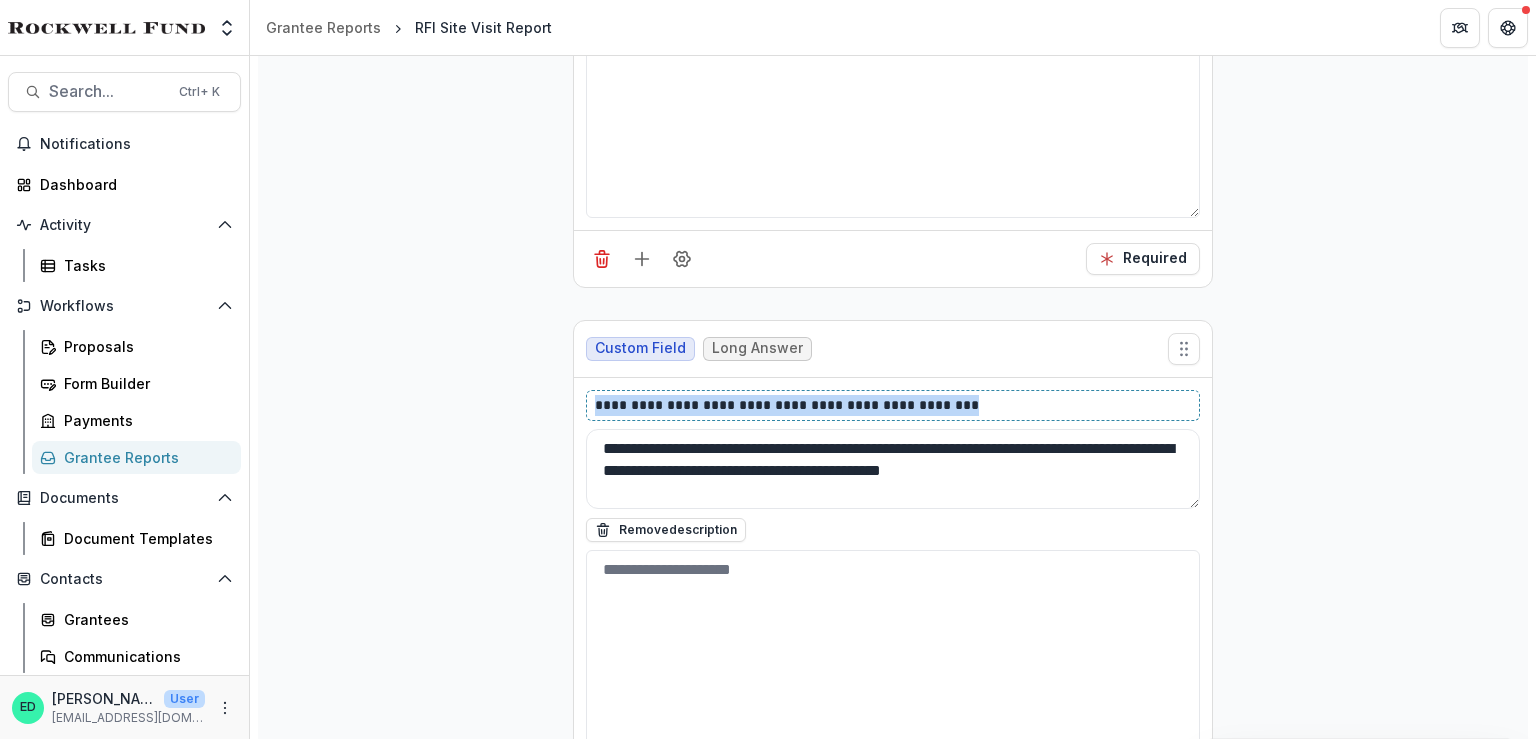 click on "**********" at bounding box center (893, 405) 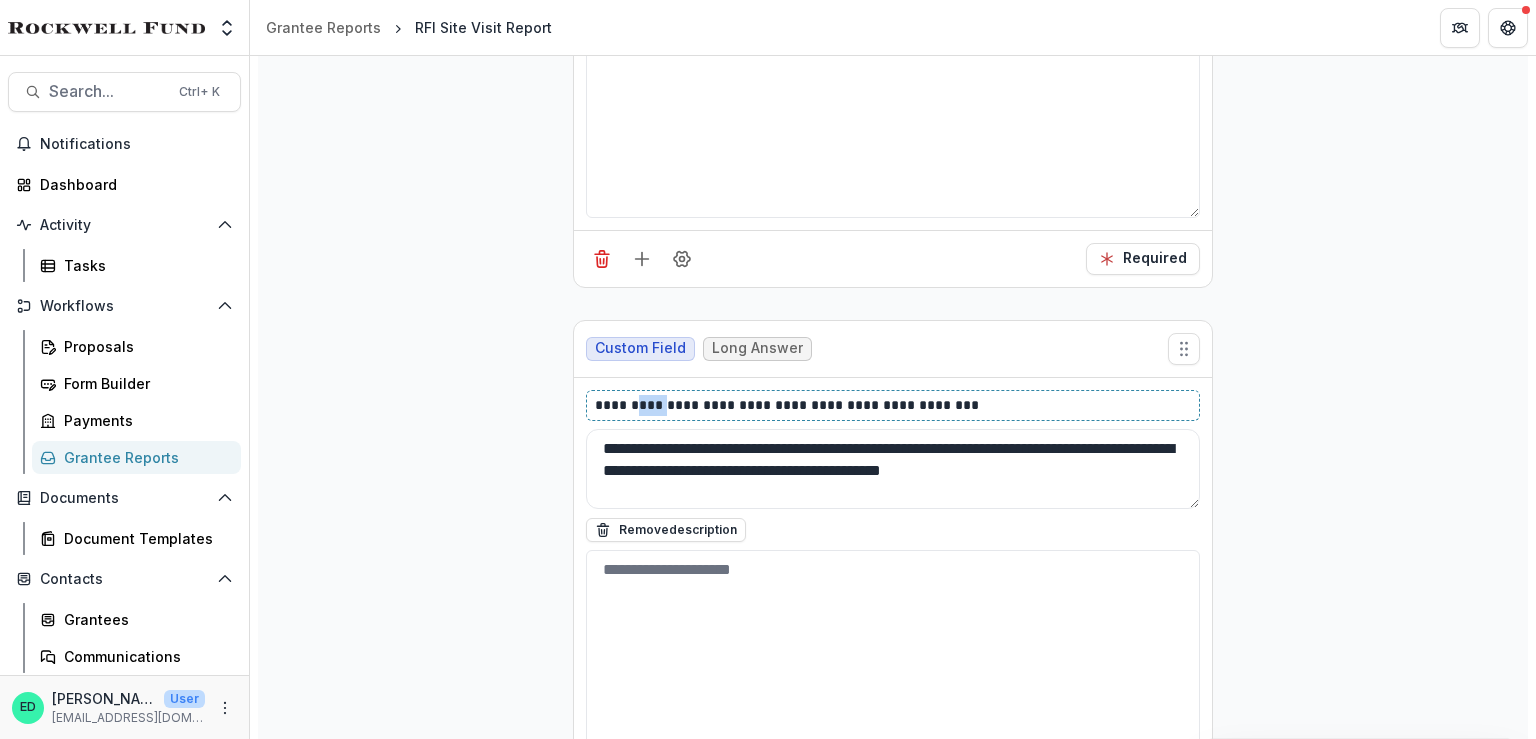 click on "**********" at bounding box center (893, 405) 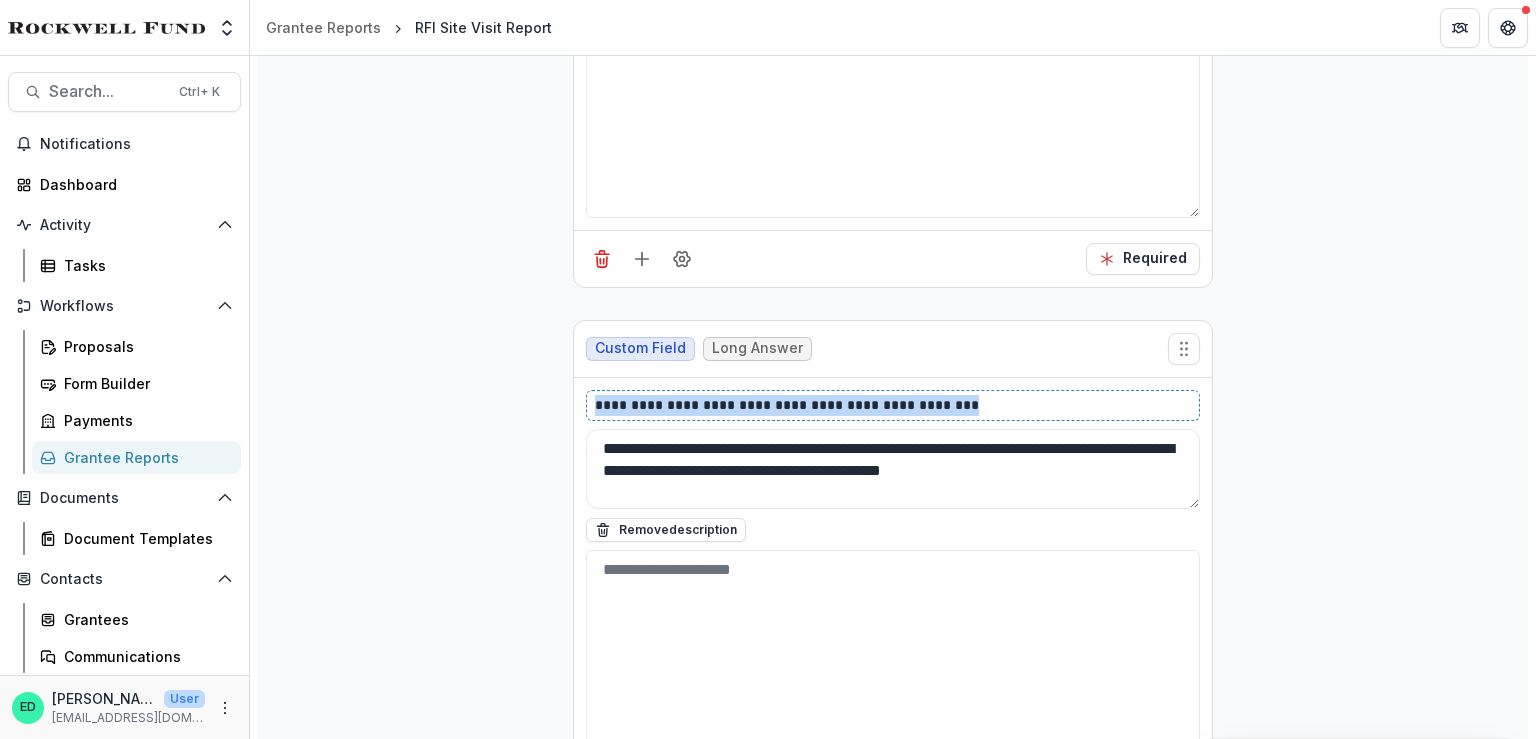 click on "**********" at bounding box center [893, 405] 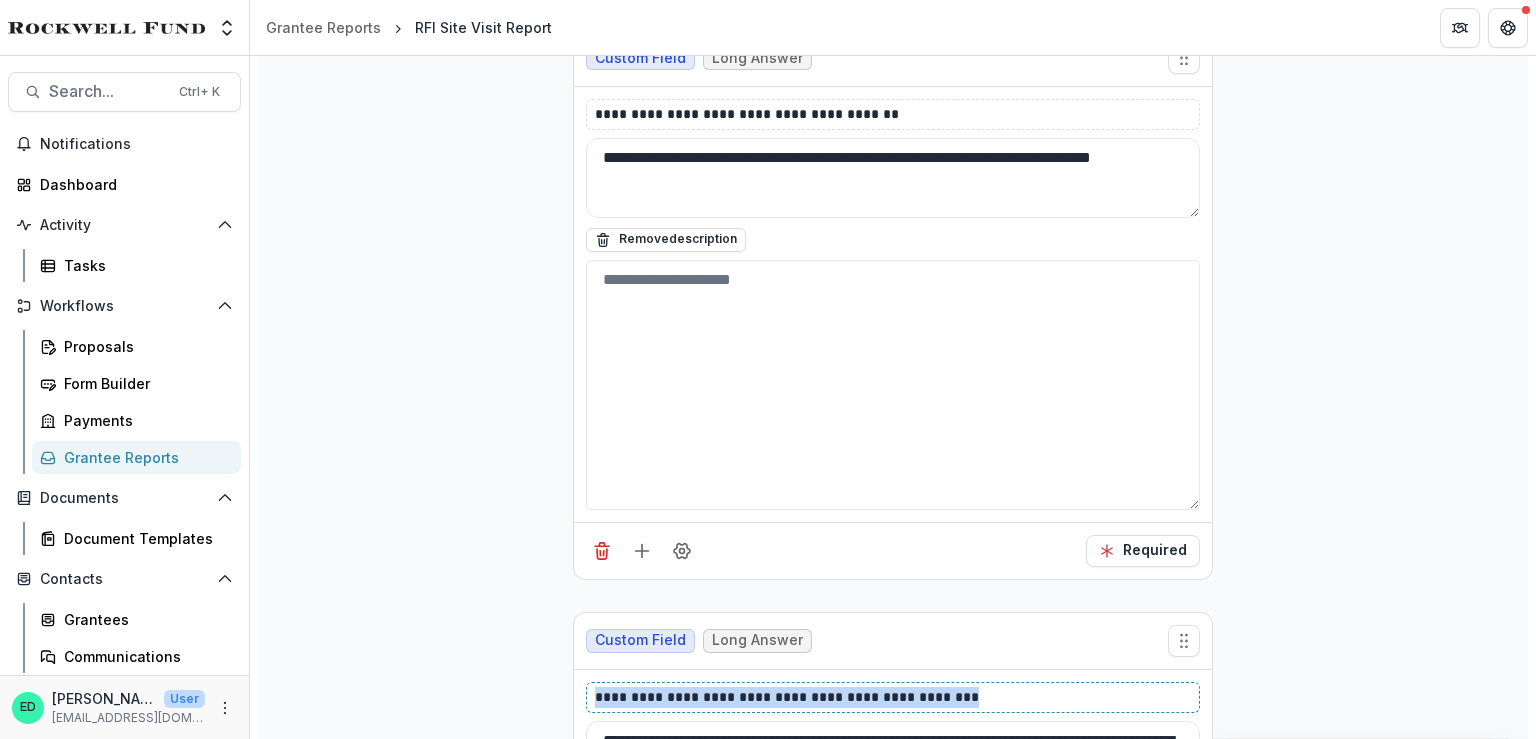 scroll, scrollTop: 13969, scrollLeft: 0, axis: vertical 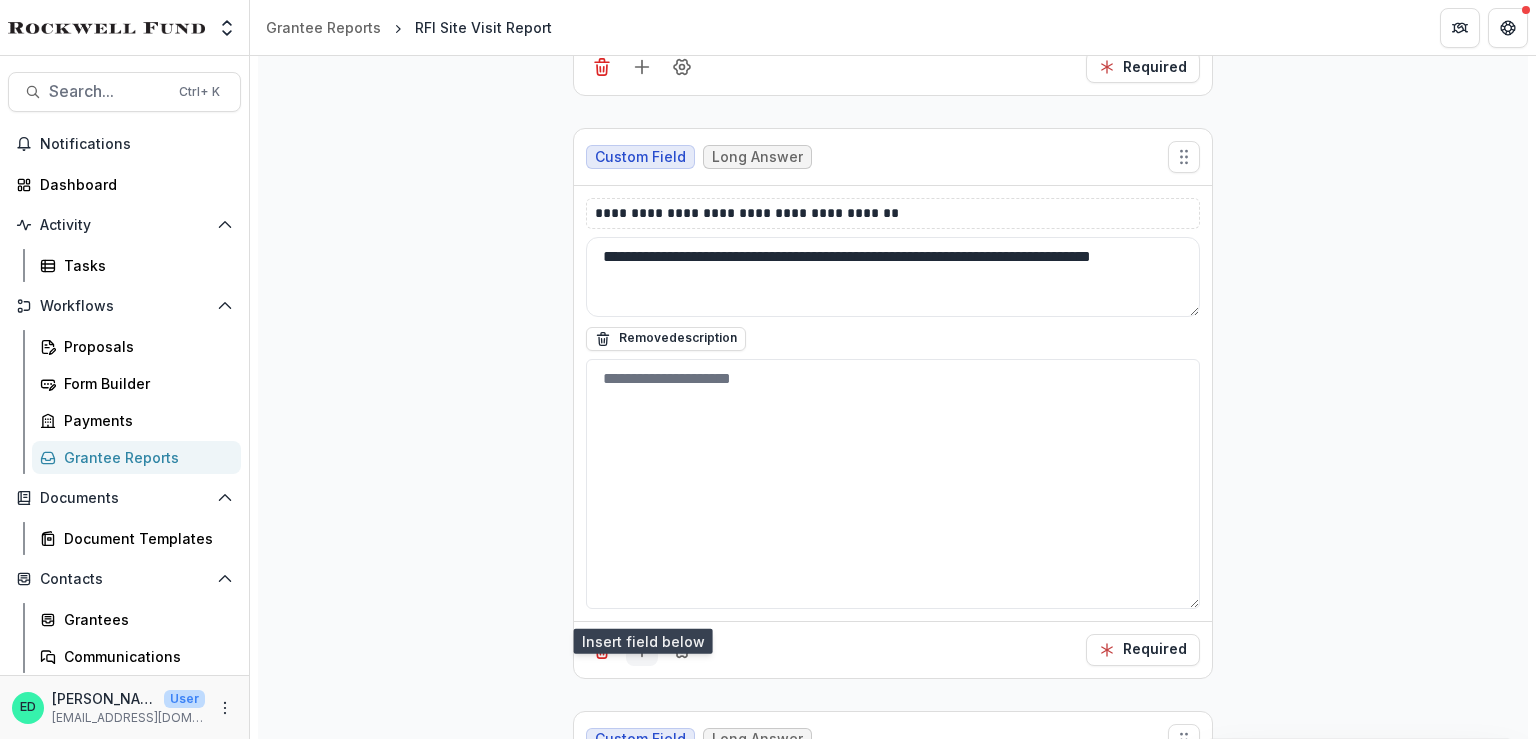 click 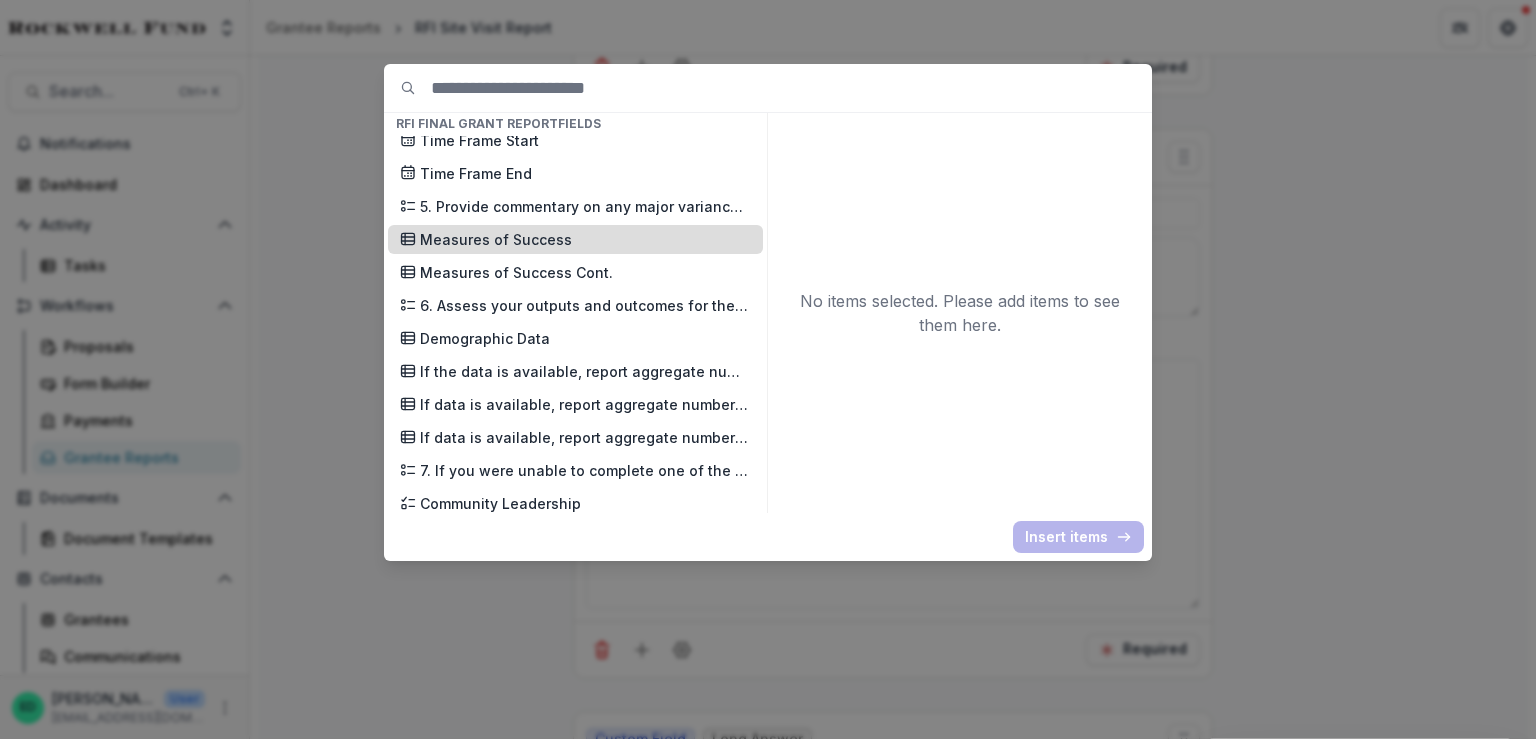 scroll, scrollTop: 2311, scrollLeft: 0, axis: vertical 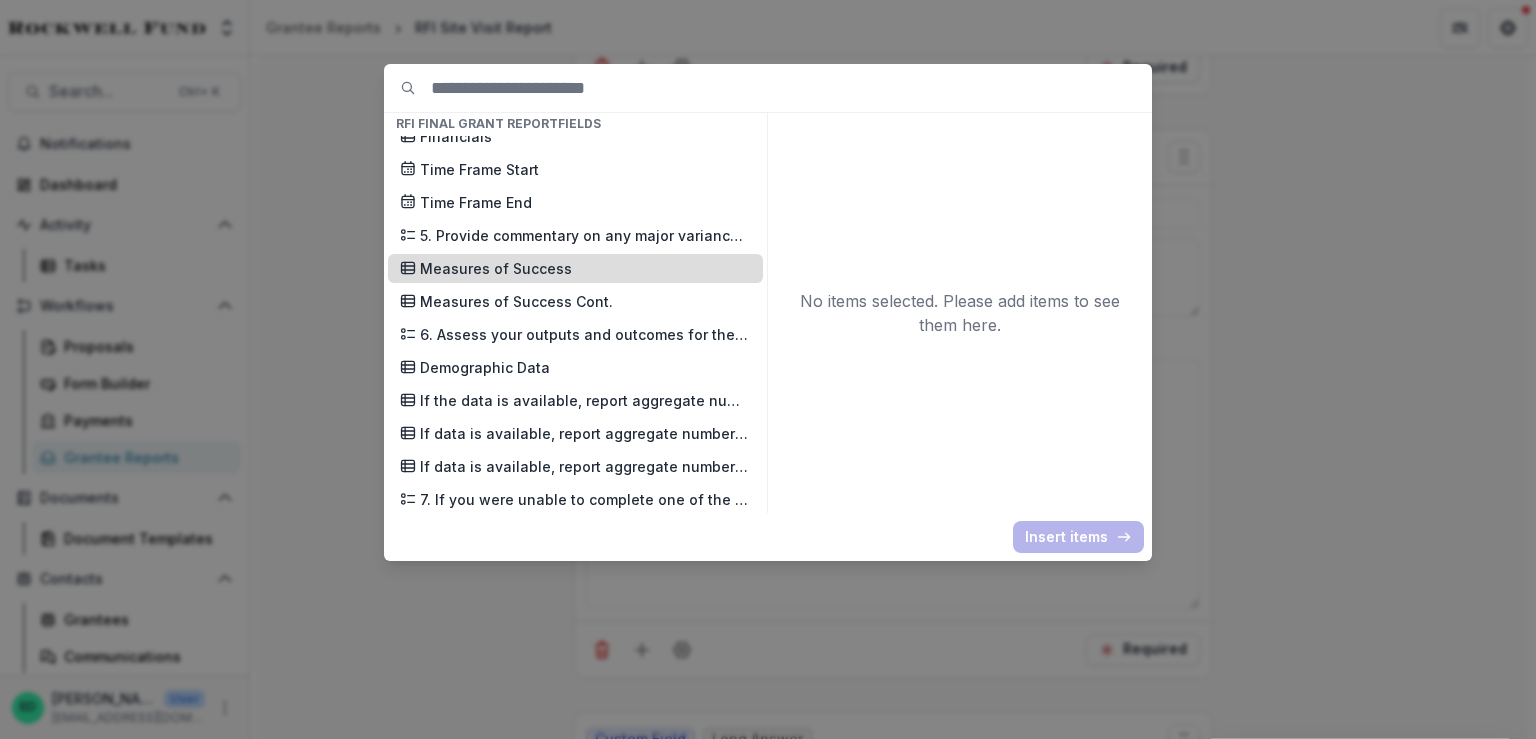 click on "Measures of Success" at bounding box center [585, 268] 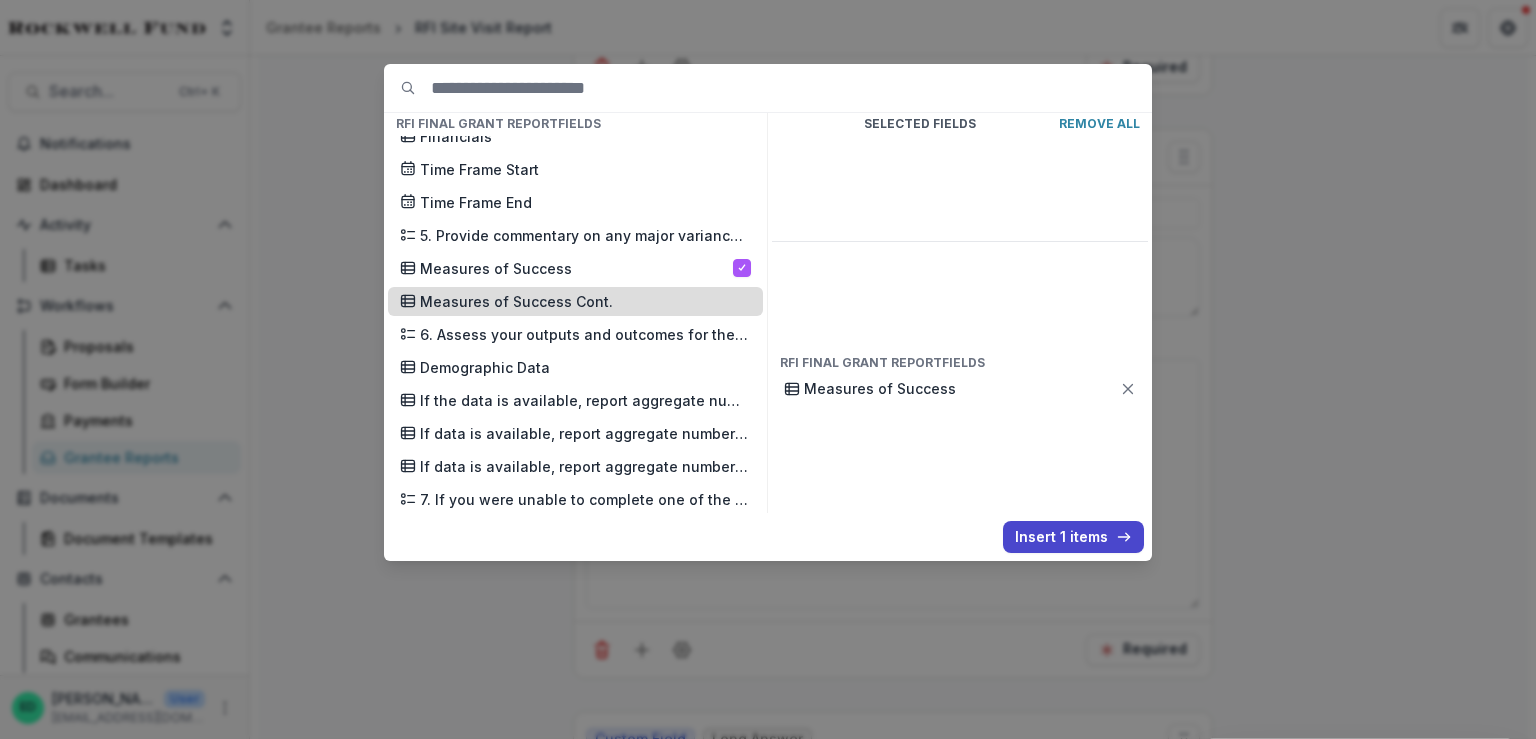 click on "Measures of Success Cont." at bounding box center [585, 301] 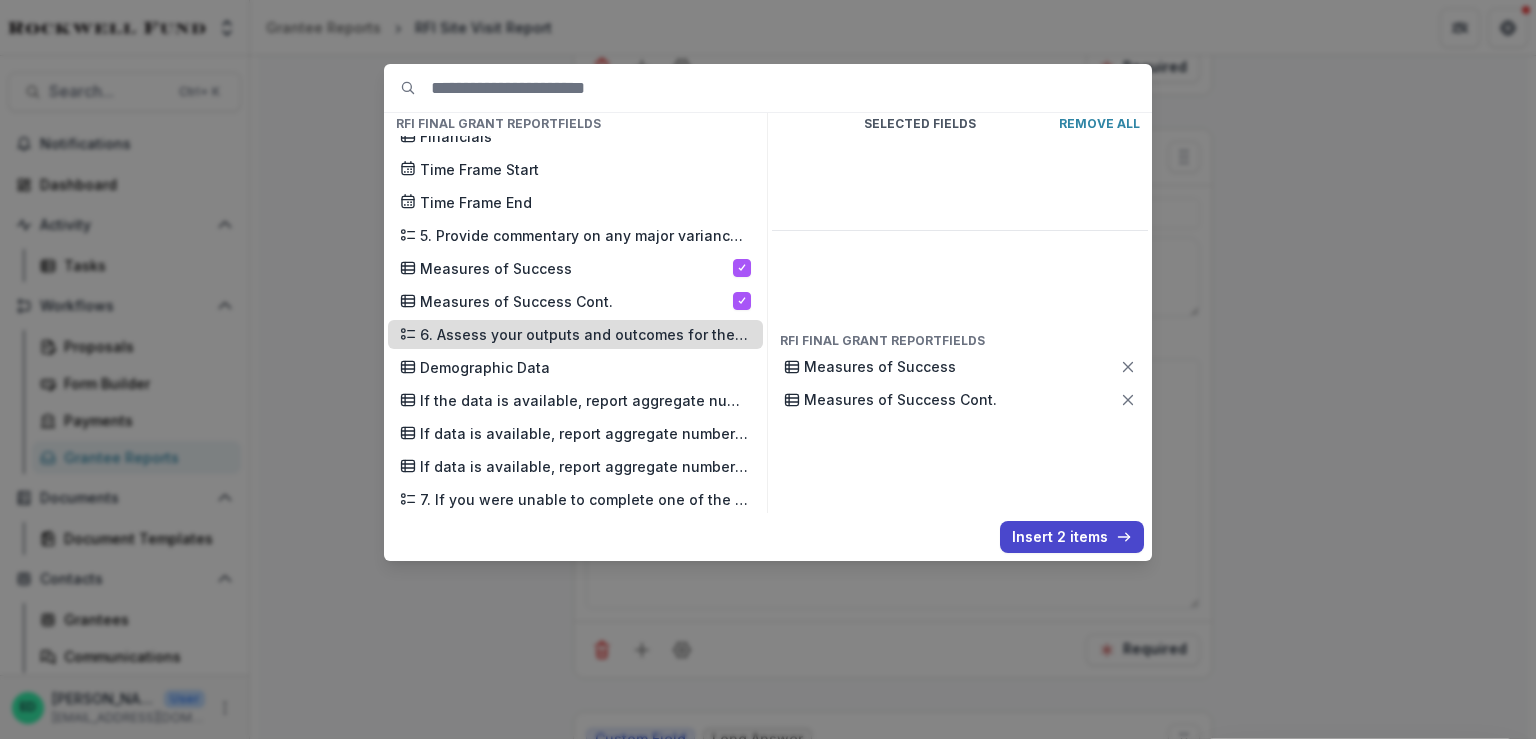 click on "6. Assess your outputs and outcomes for the grant period. If year-end results did not meet expectations, explain why and how the organization plans to respond in future work. Alternatively, if year-end results met or exceeded expectations, discuss how this may inform the organization’s future work." at bounding box center [585, 334] 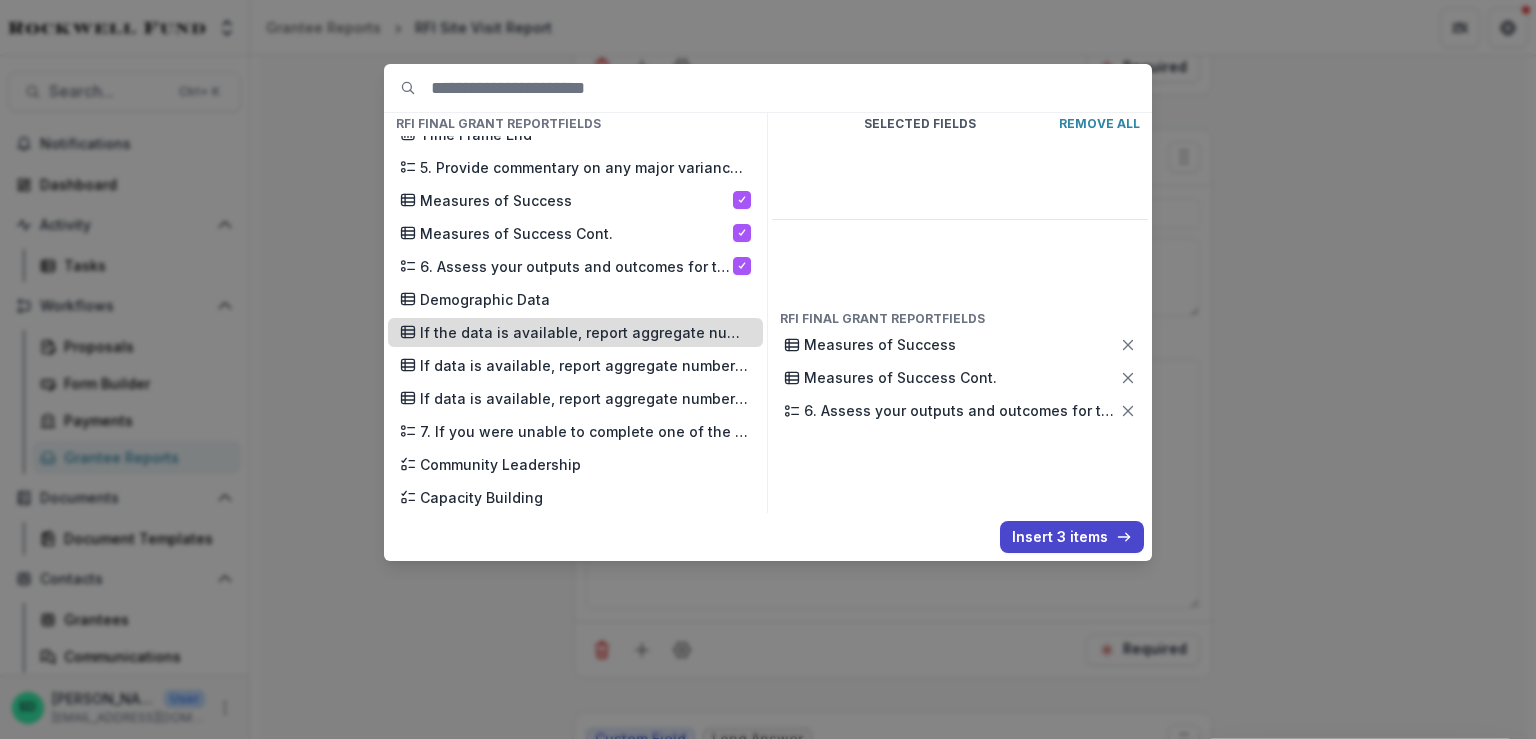 scroll, scrollTop: 2411, scrollLeft: 0, axis: vertical 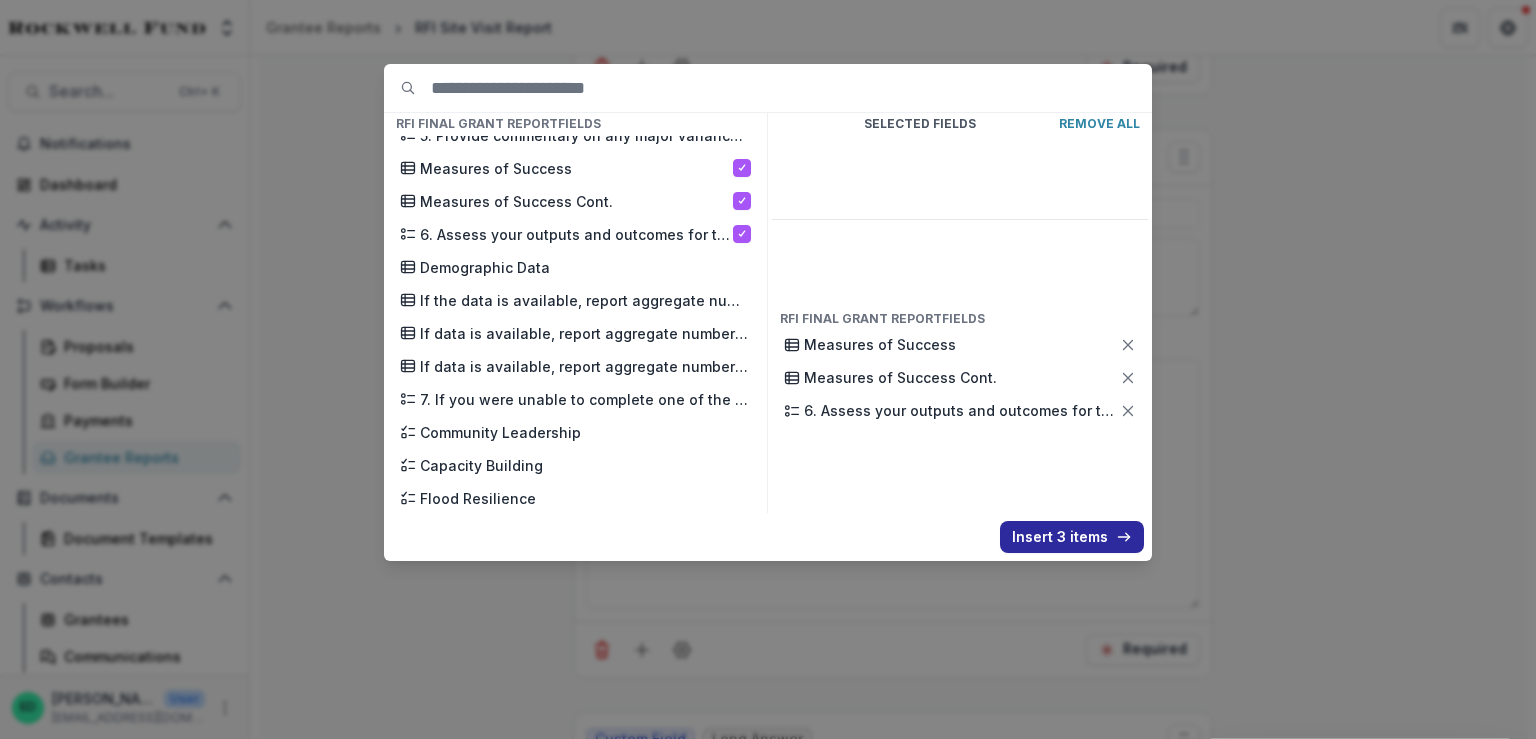 click on "Insert 3 items" at bounding box center [1072, 537] 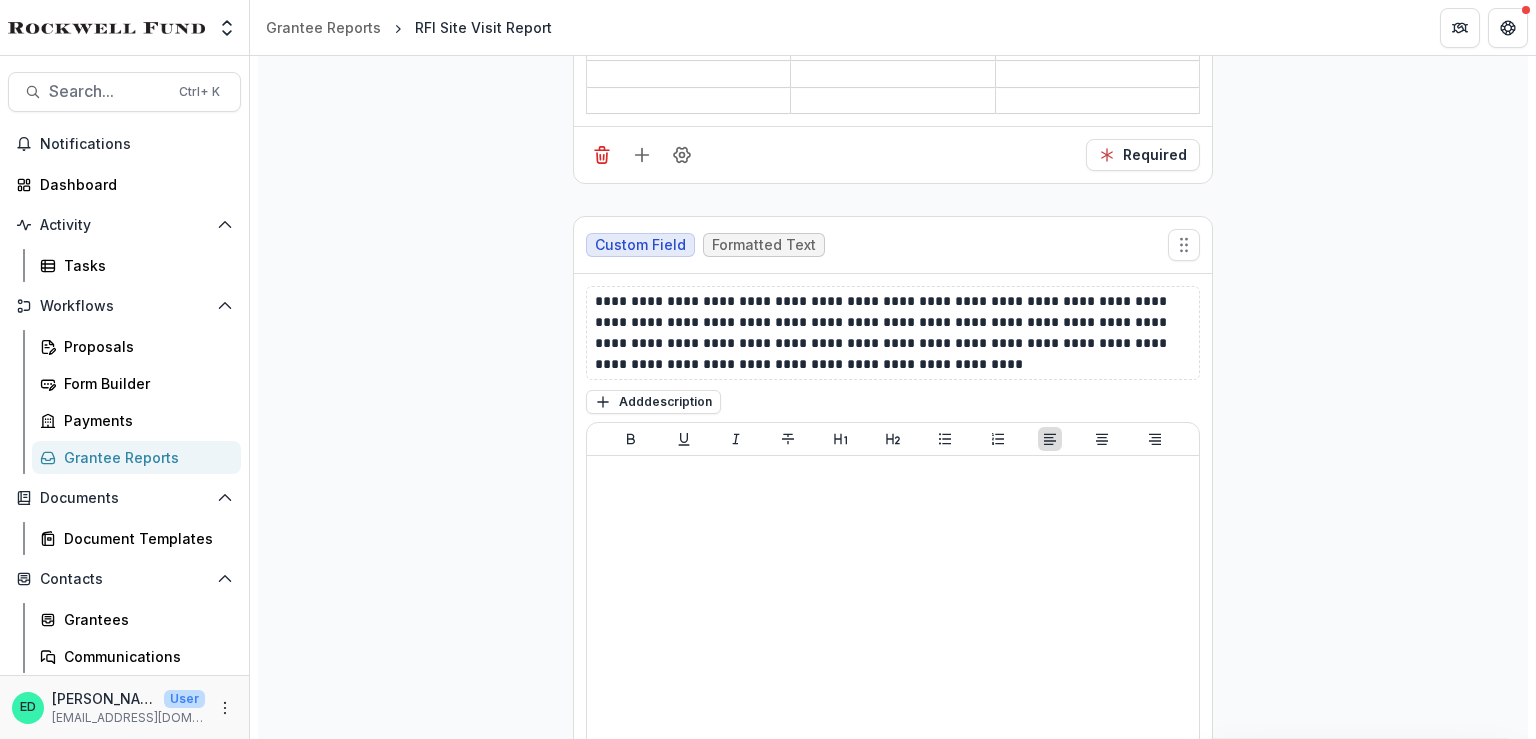 scroll, scrollTop: 15517, scrollLeft: 0, axis: vertical 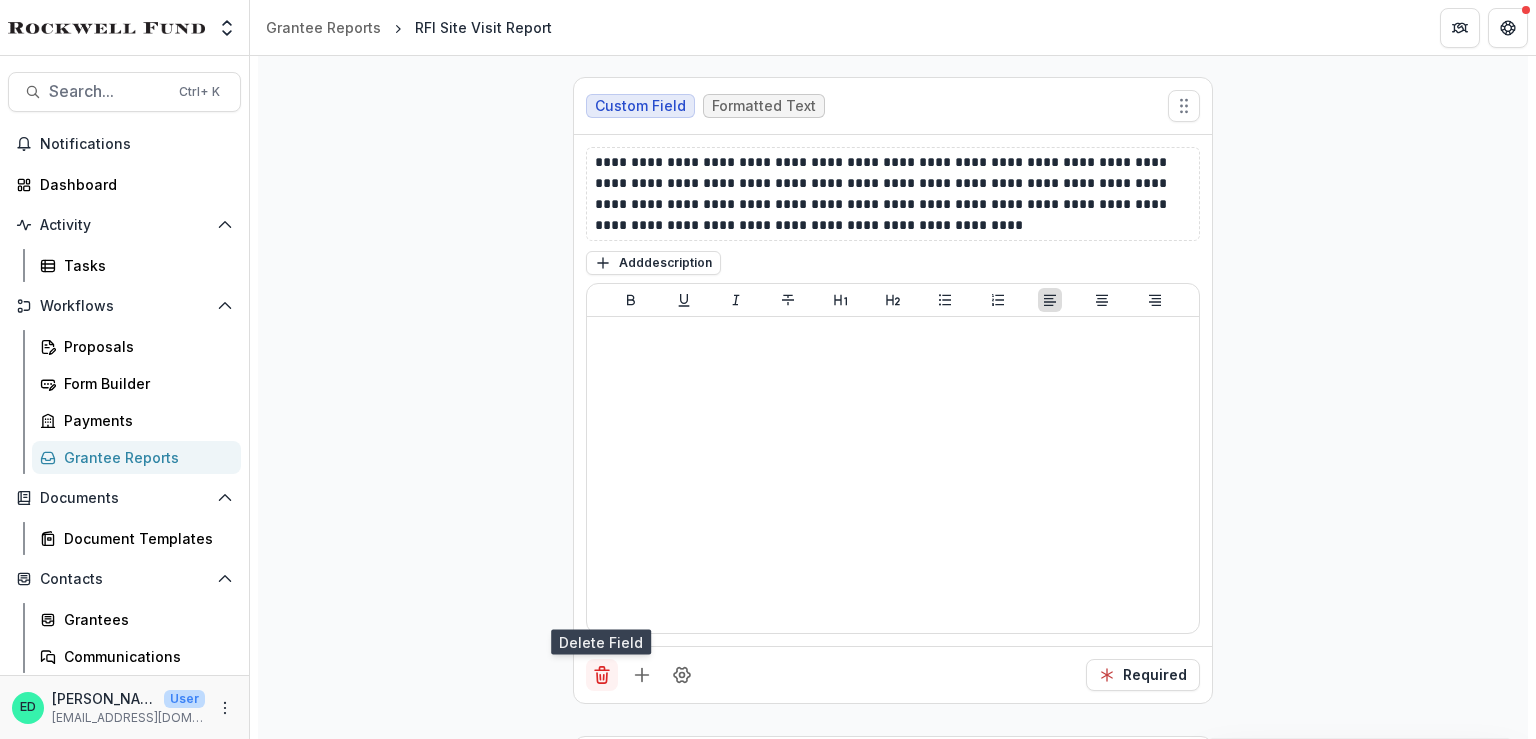 click at bounding box center (602, 675) 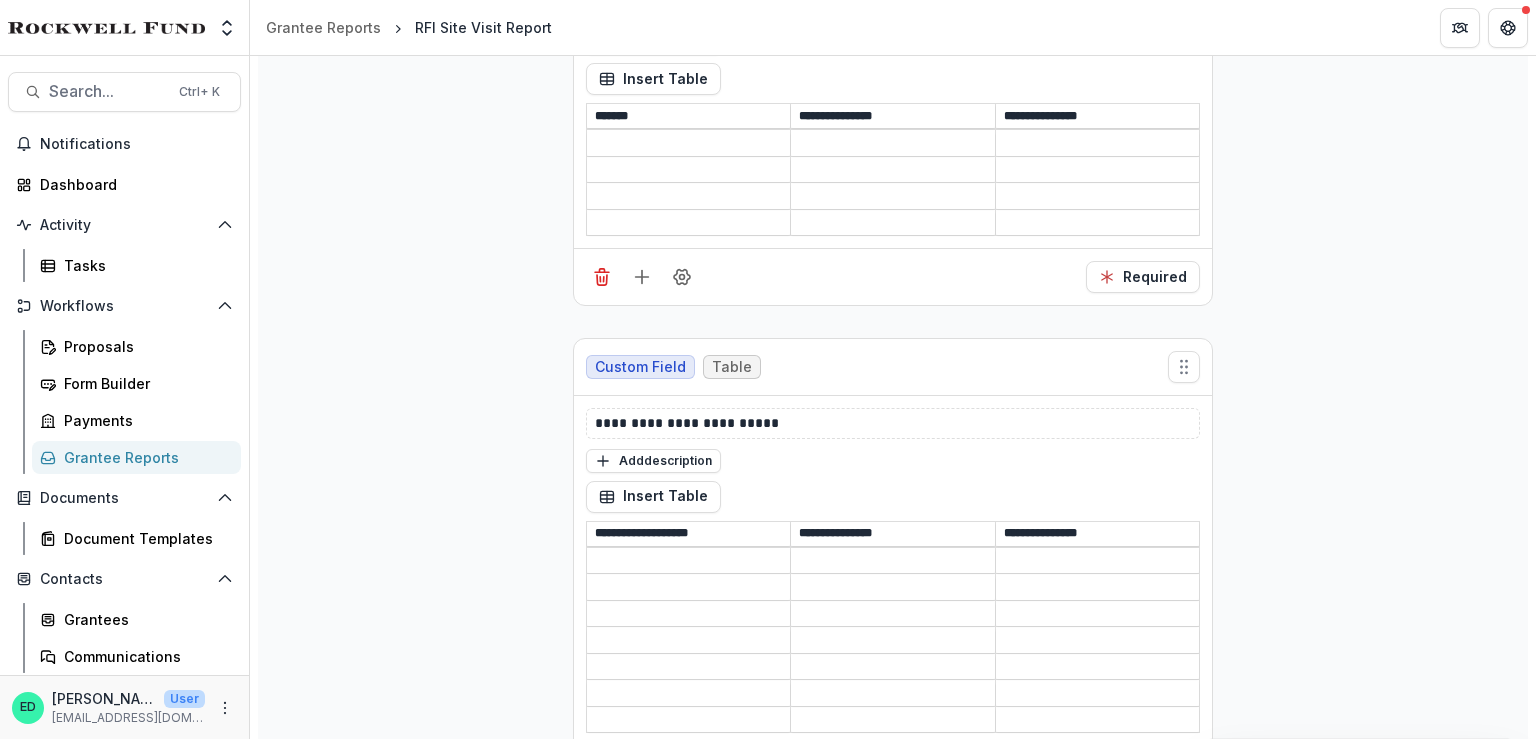 scroll, scrollTop: 14913, scrollLeft: 0, axis: vertical 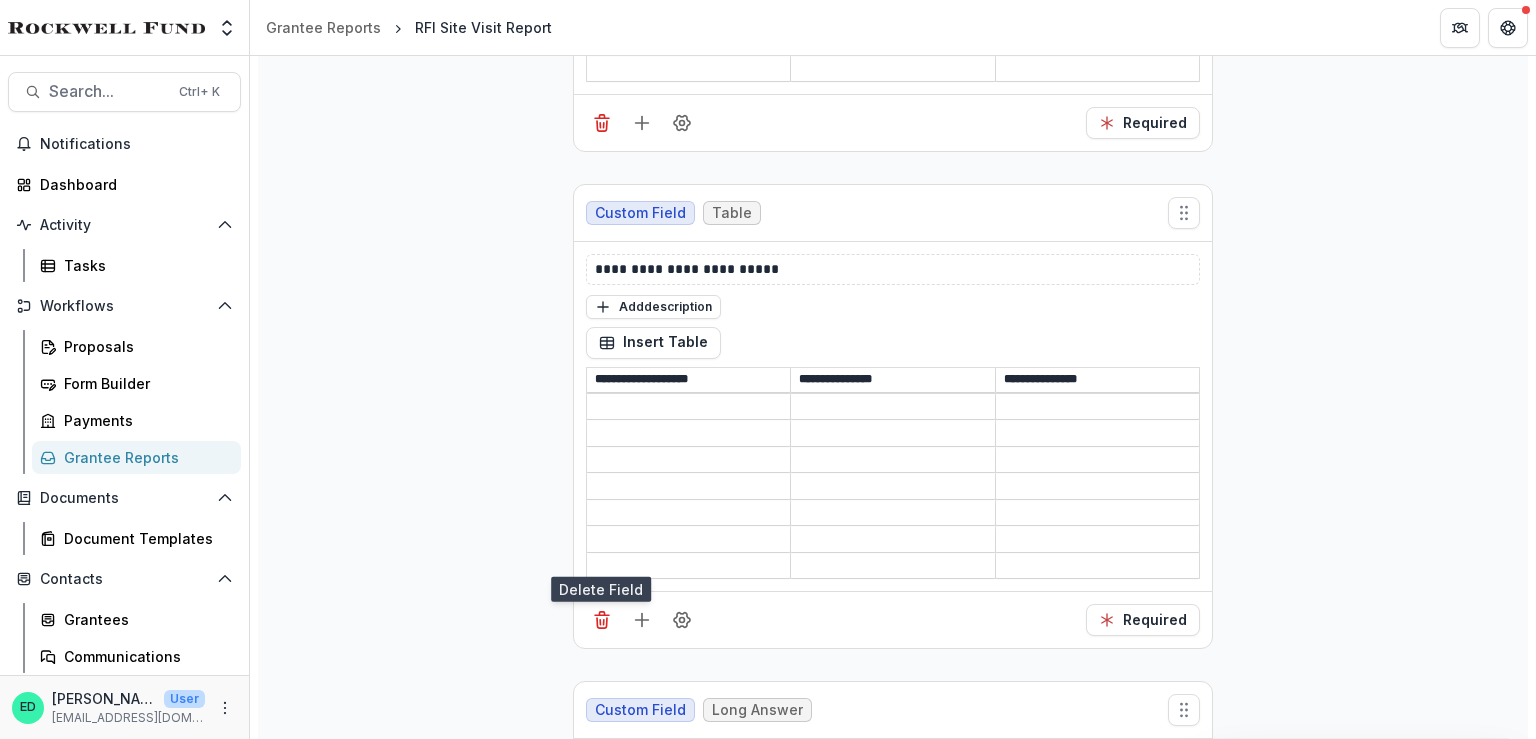 click 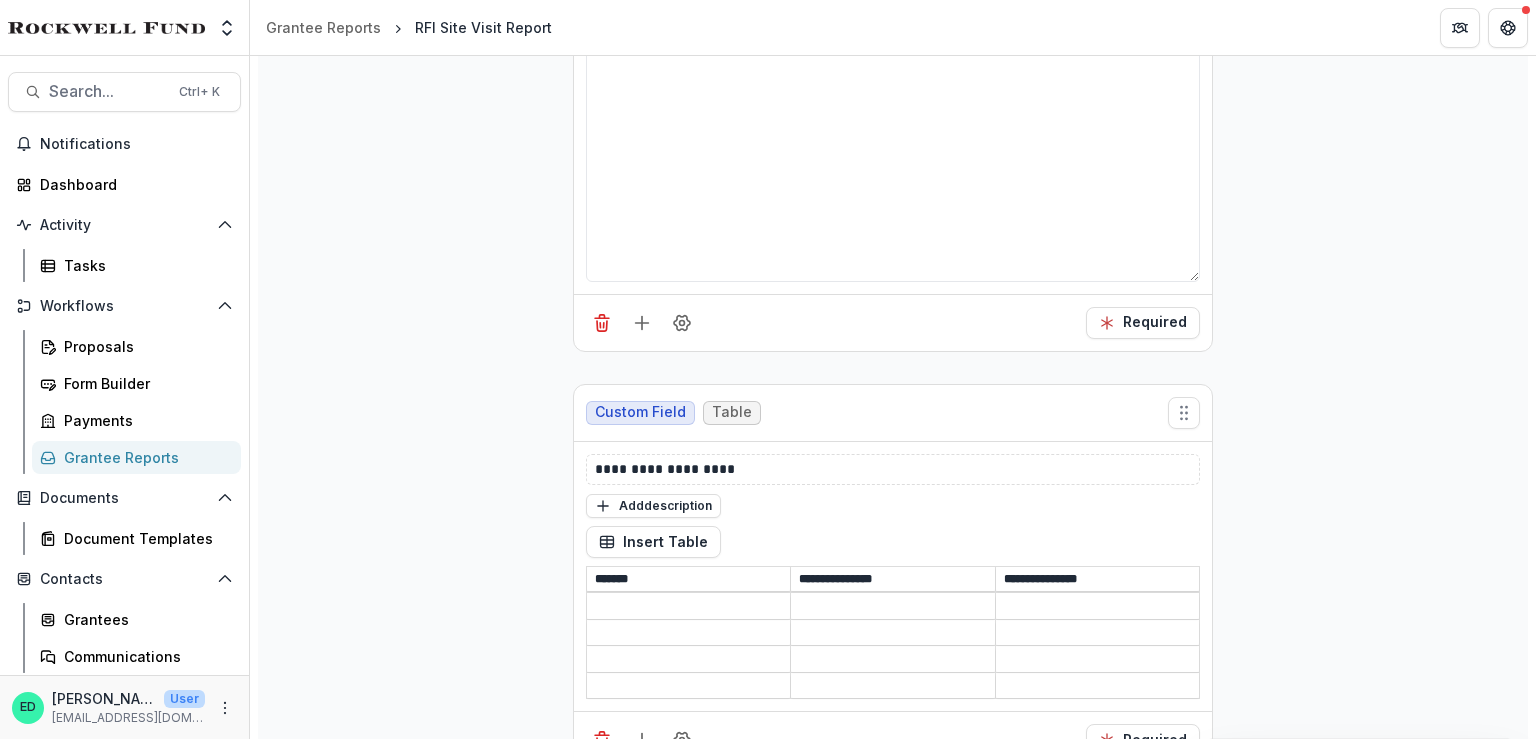 scroll, scrollTop: 14378, scrollLeft: 0, axis: vertical 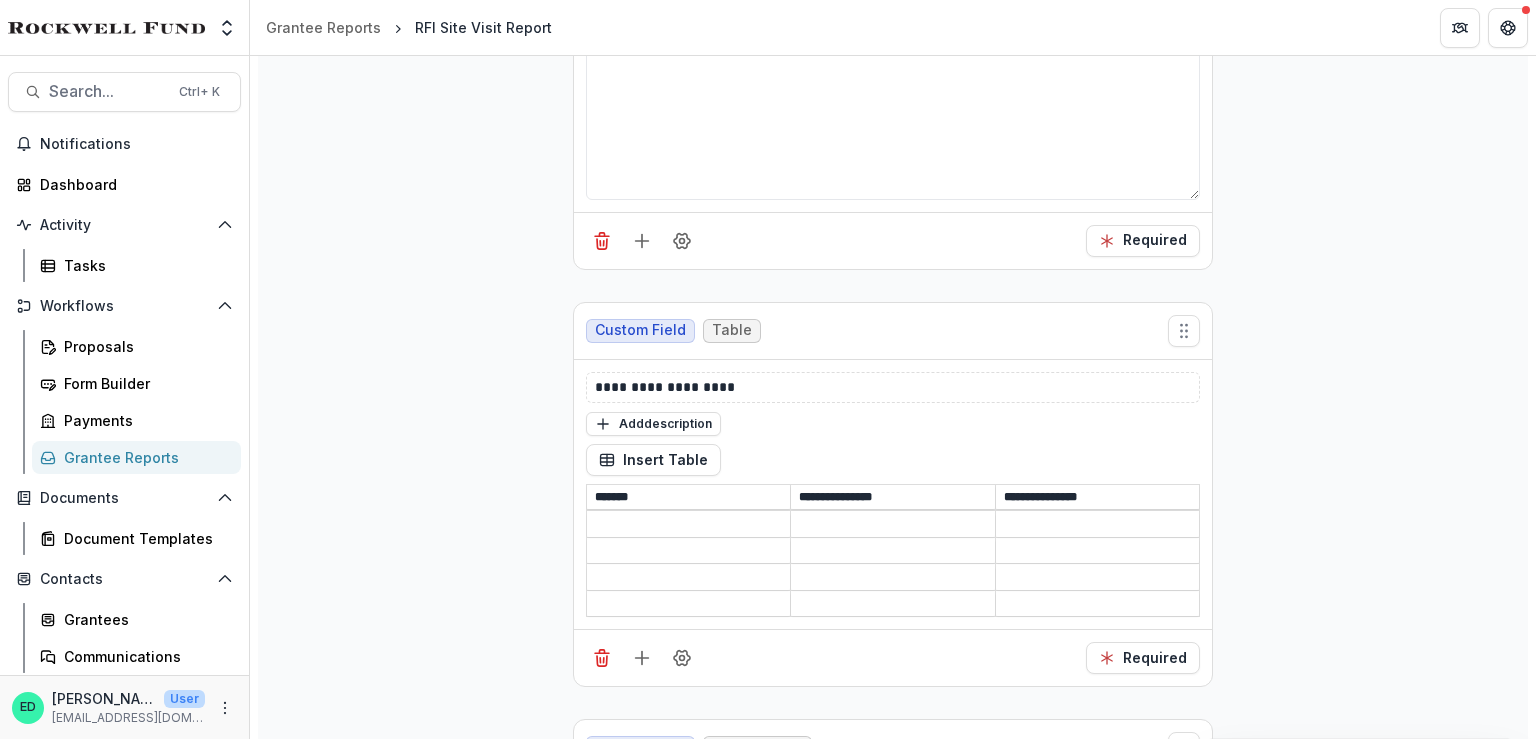 click on "**********" at bounding box center [1097, 497] 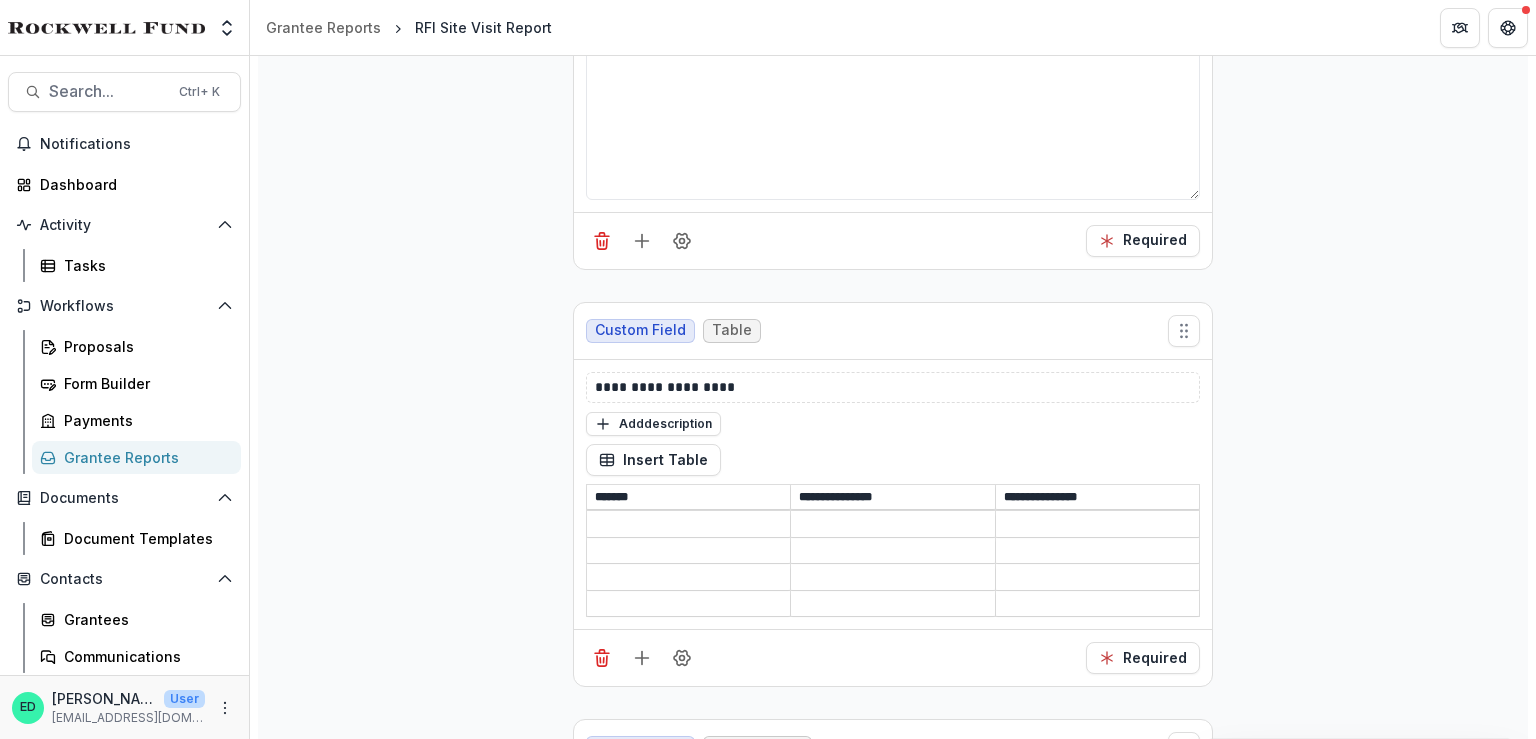 type on "**********" 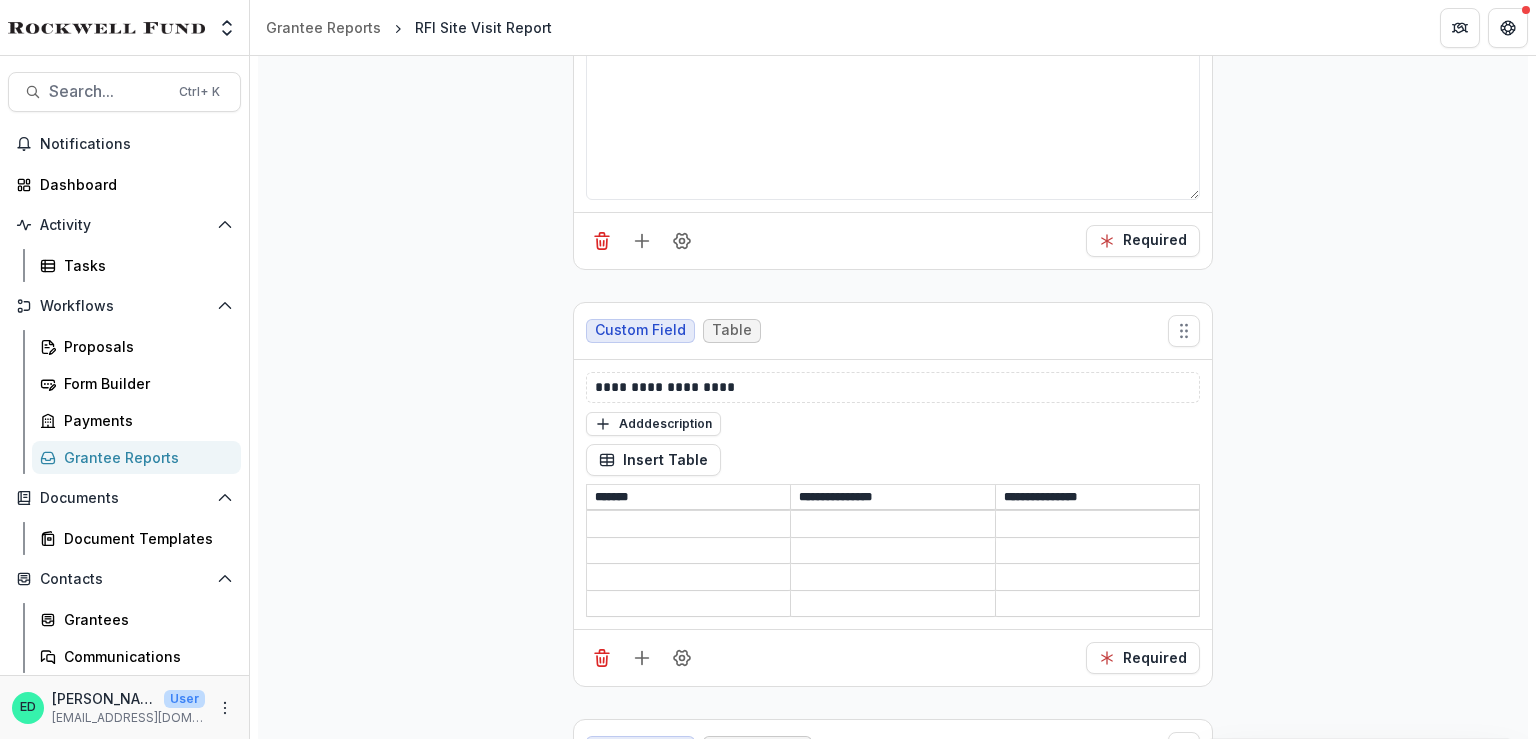 click on "*******" at bounding box center (688, 497) 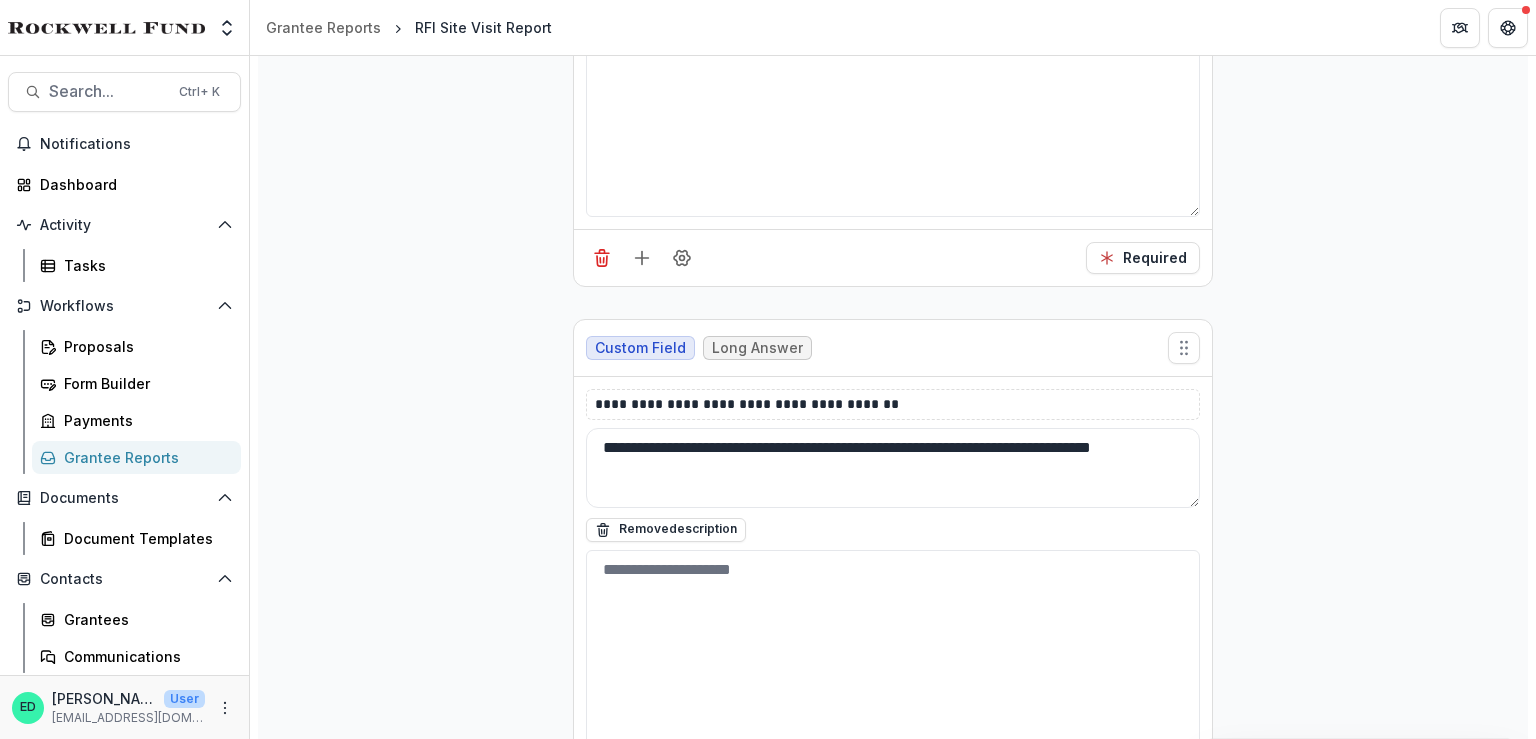 scroll, scrollTop: 14078, scrollLeft: 0, axis: vertical 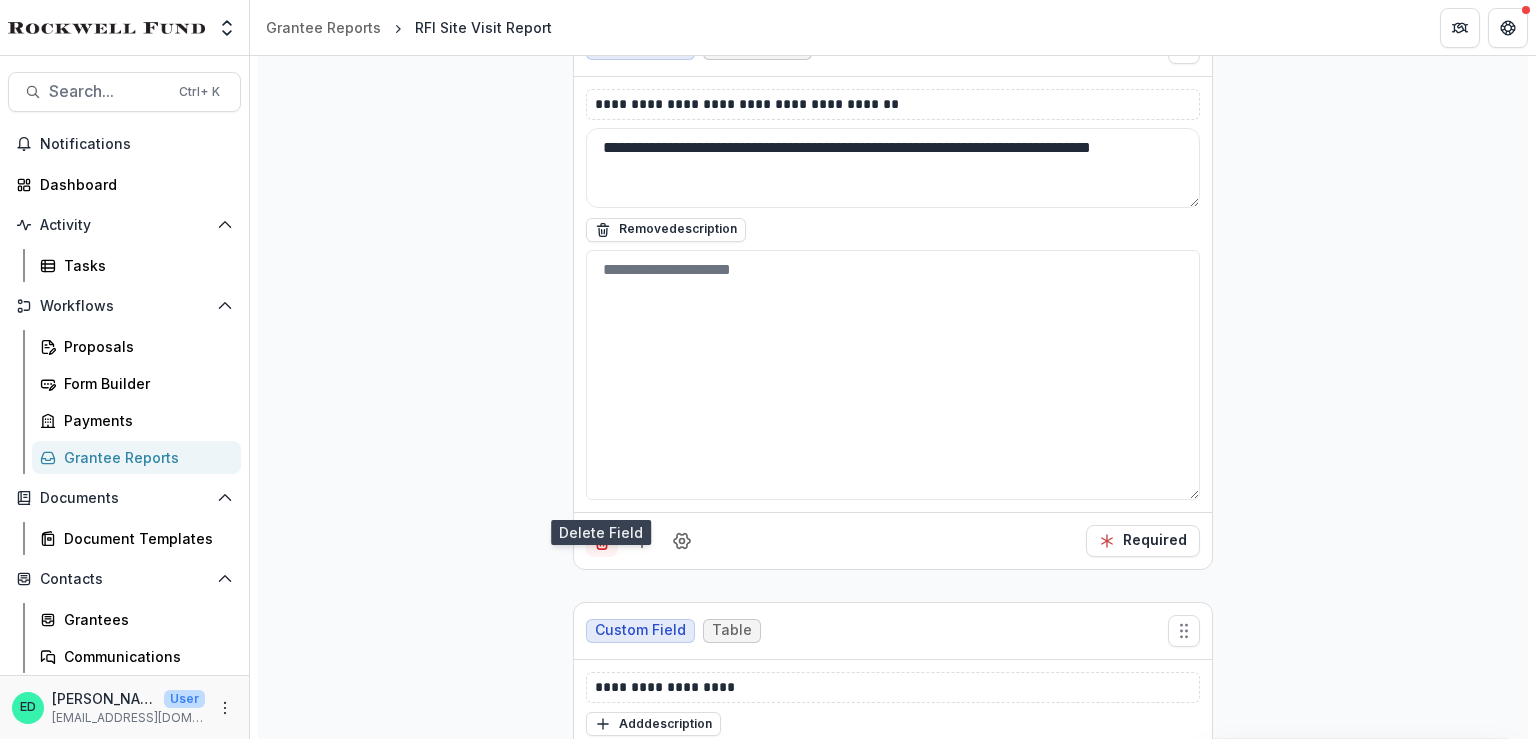 type on "*******" 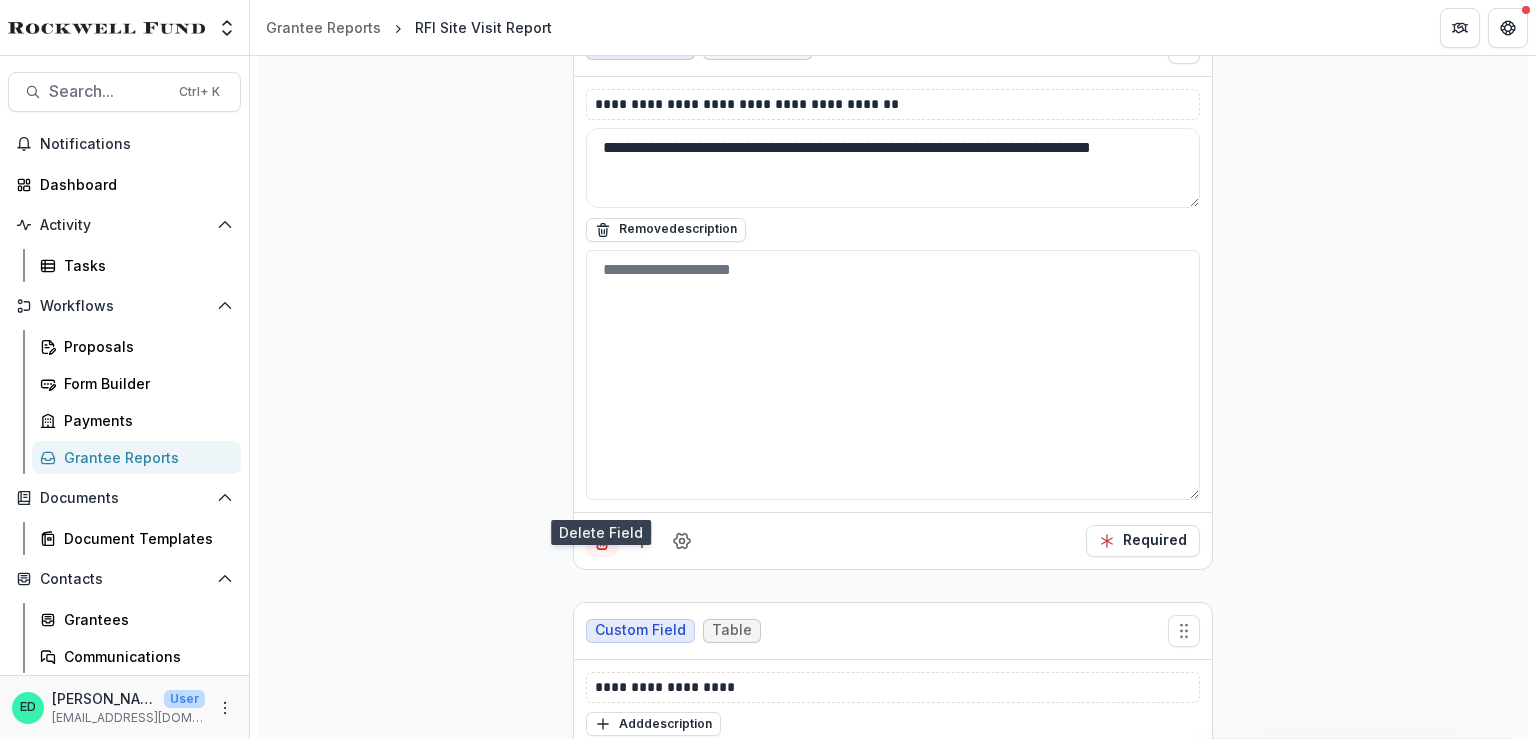 click 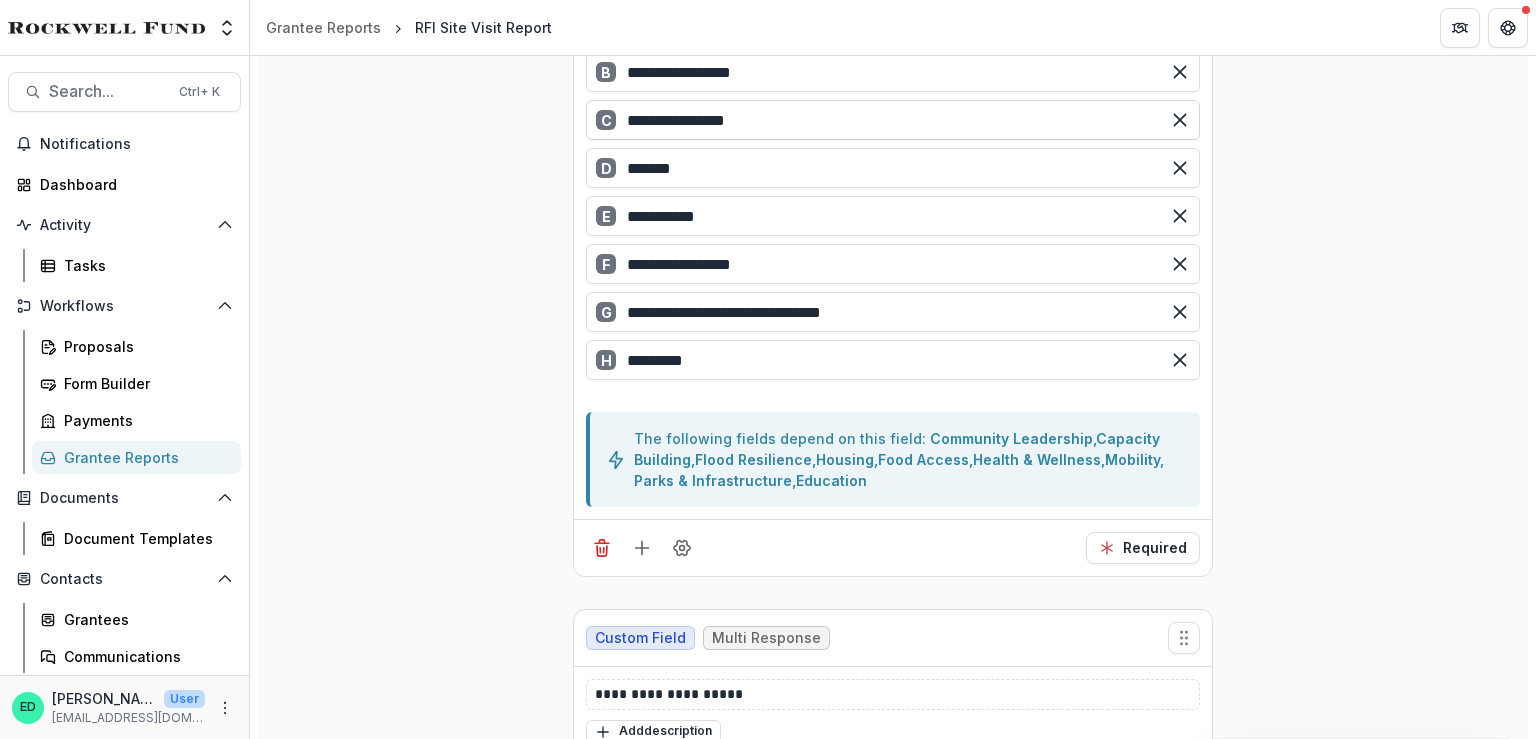 scroll, scrollTop: 3300, scrollLeft: 0, axis: vertical 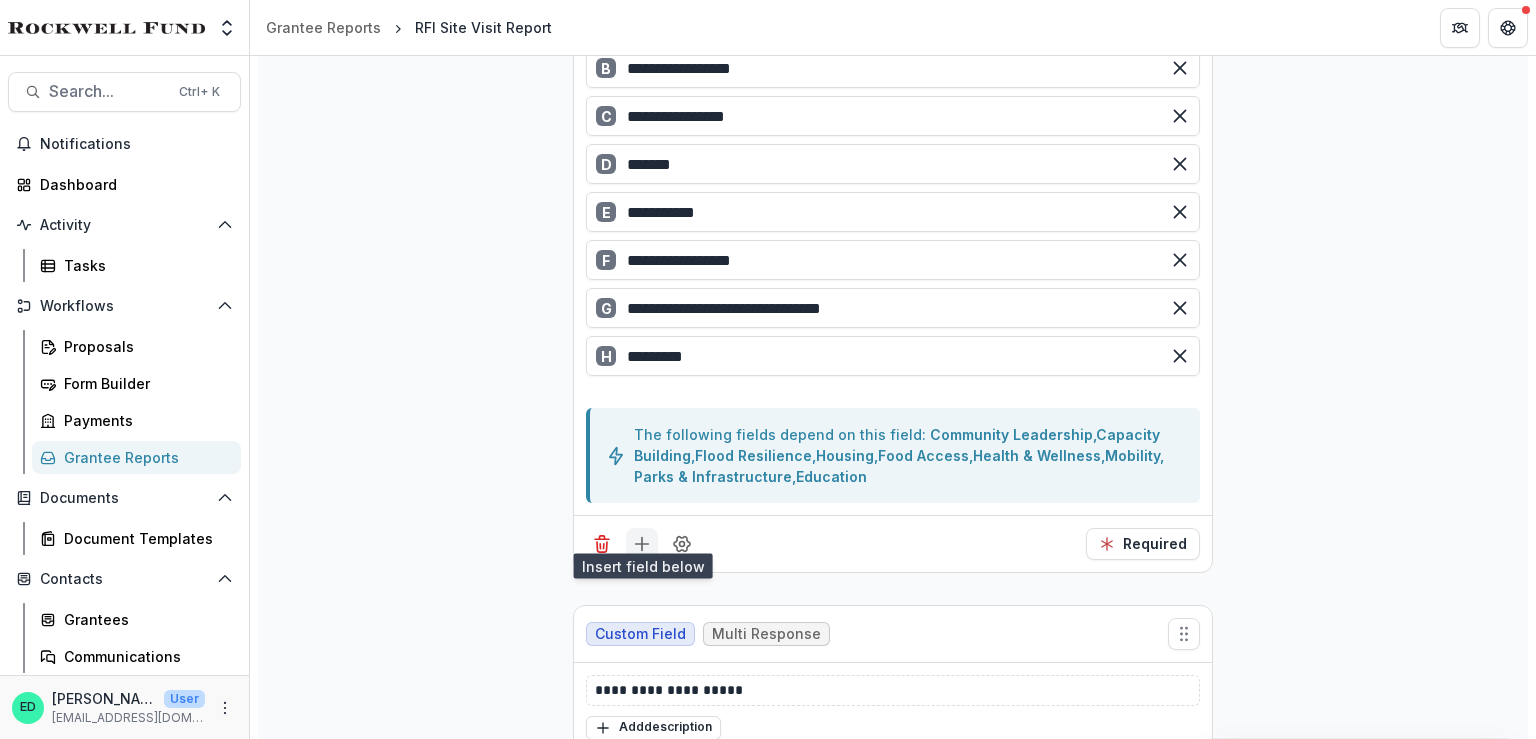 click 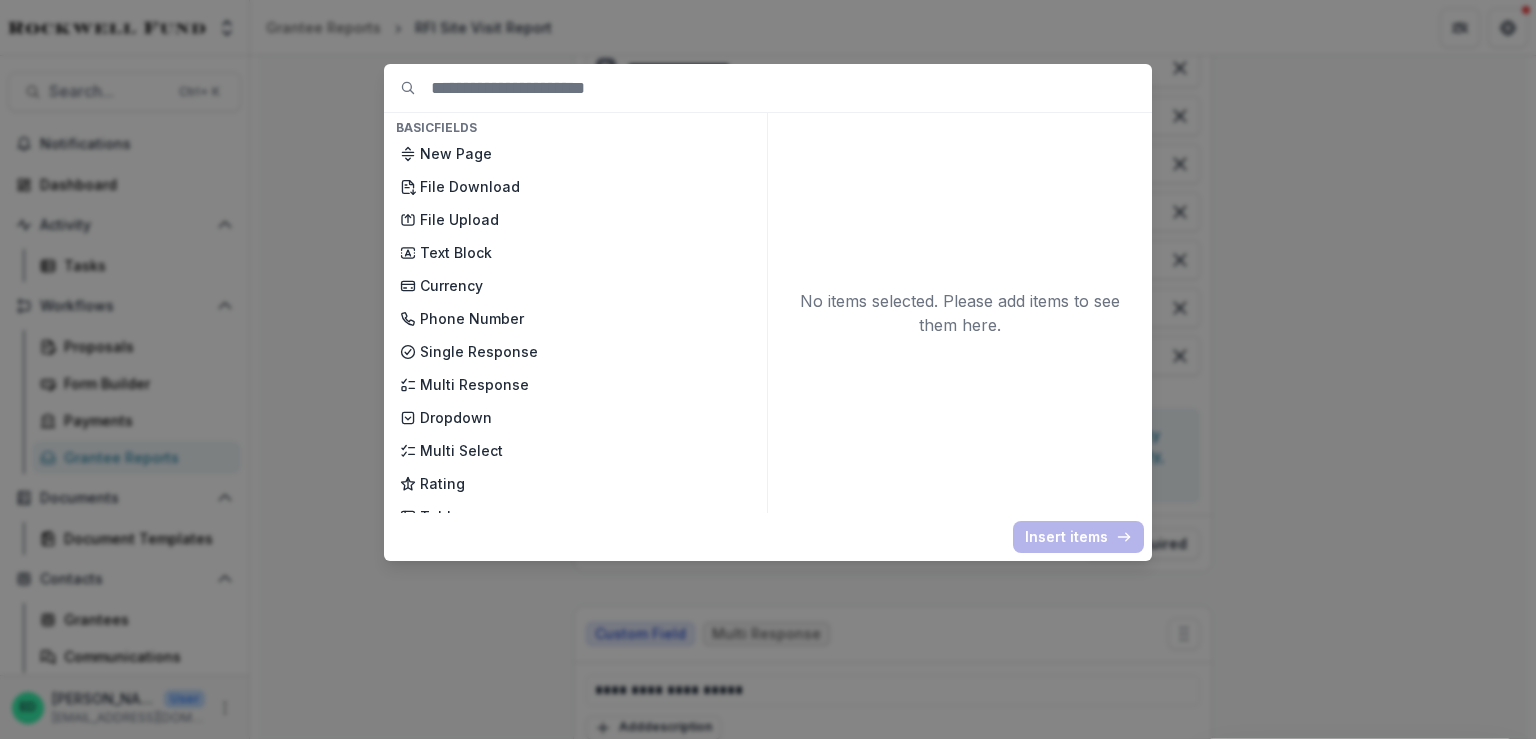 click on "Basic  Fields New Page File Download File Upload Text Block Currency Phone Number Single Response Multi Response Dropdown Multi Select Rating Table Short Answer Number Date Long answer Formatted Text Conditional Dropdown Spreadsheet Temelio  Fields External References Score Card Formula Foundation Users Foundation Tags Foundation Program Areas Grant Types RFI Site Visit Report  Fields Text Block Date of Site Visit RFI Program Officer  Organization Name Grant Amount Grant Start Date Grant End Date Grant Type Issue Area Community Leadership Capacity Building Flood Resilience Housing Food Access Health & Wellness Mobility, Parks & Infrastructure Education Staff Introductions Have there been any leadership changes during the grant period?   Have there been any fundraising successes during the grant period?   Have there been any fundraising challenges during the grant period?   Is the organization on track to meet the goals of the current budget year?   What amount of grant funds have been spent to date?" at bounding box center (768, 369) 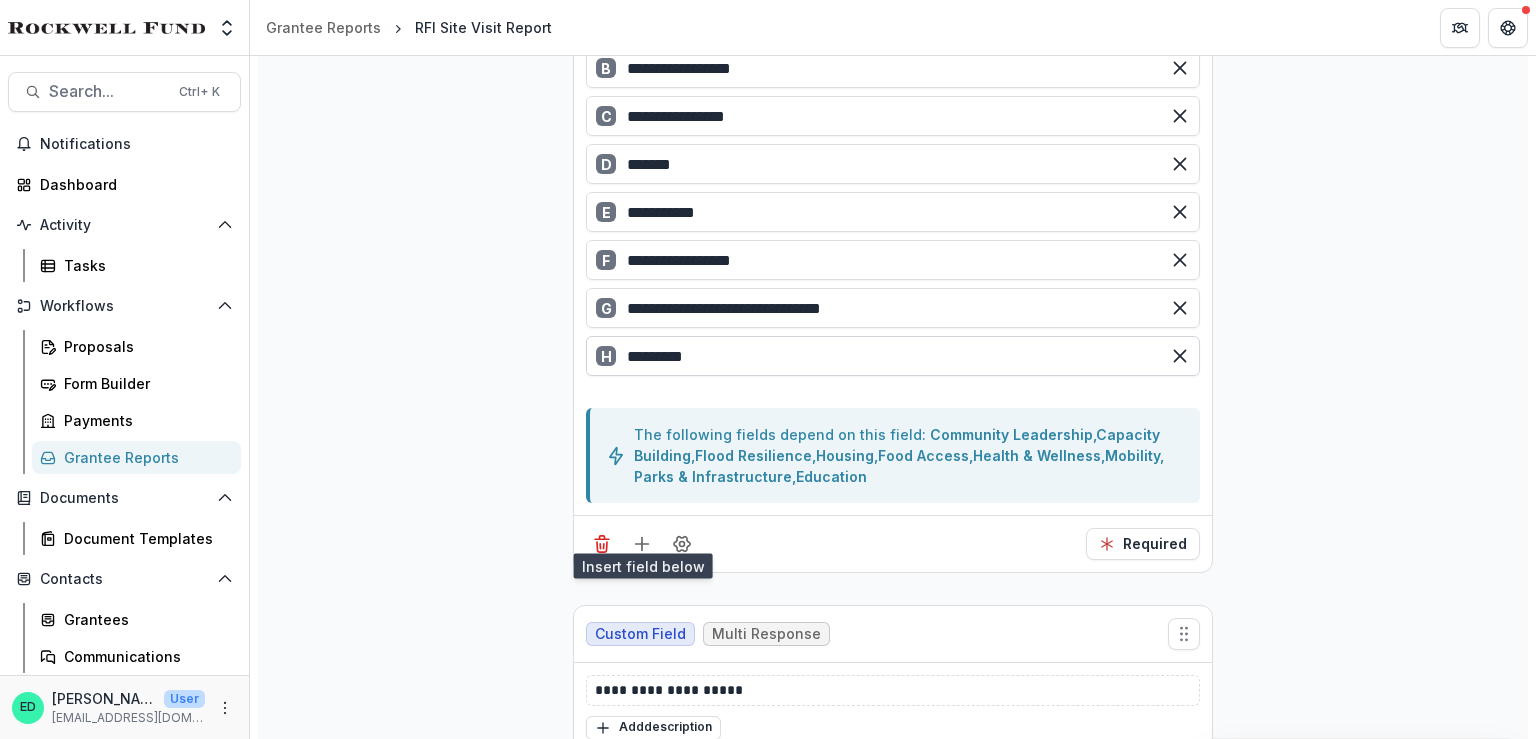 click on "*********" at bounding box center [893, 356] 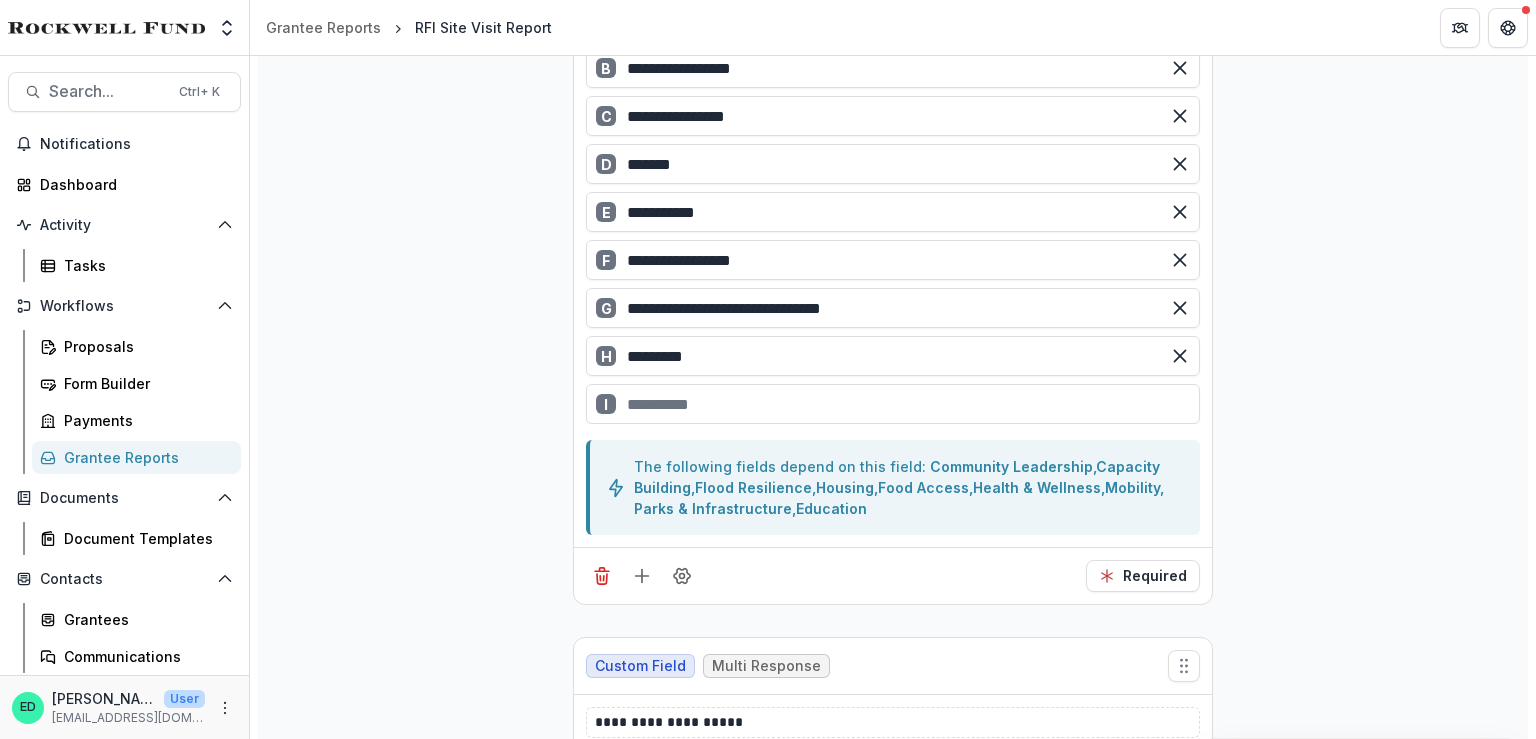 click on "I" at bounding box center (893, 404) 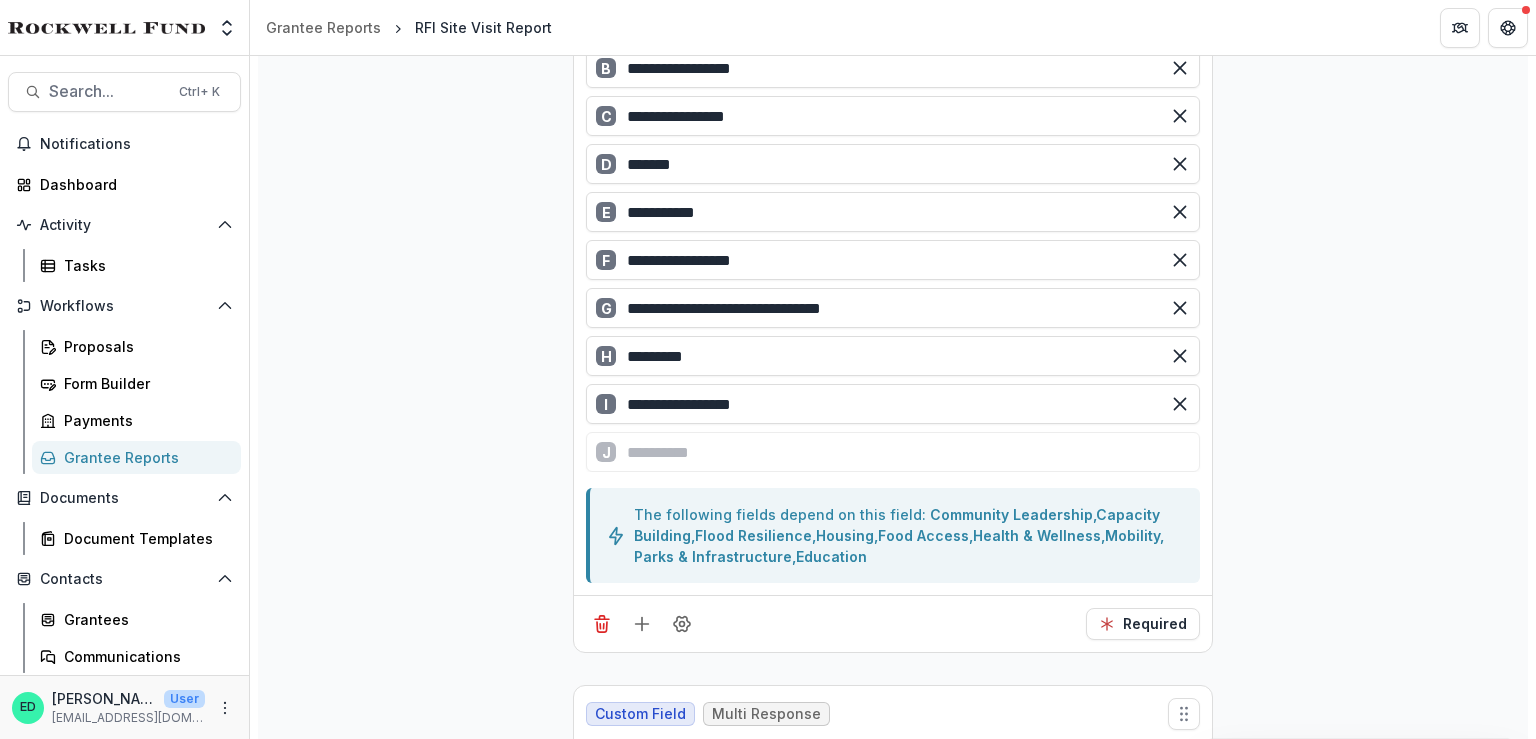 type on "**********" 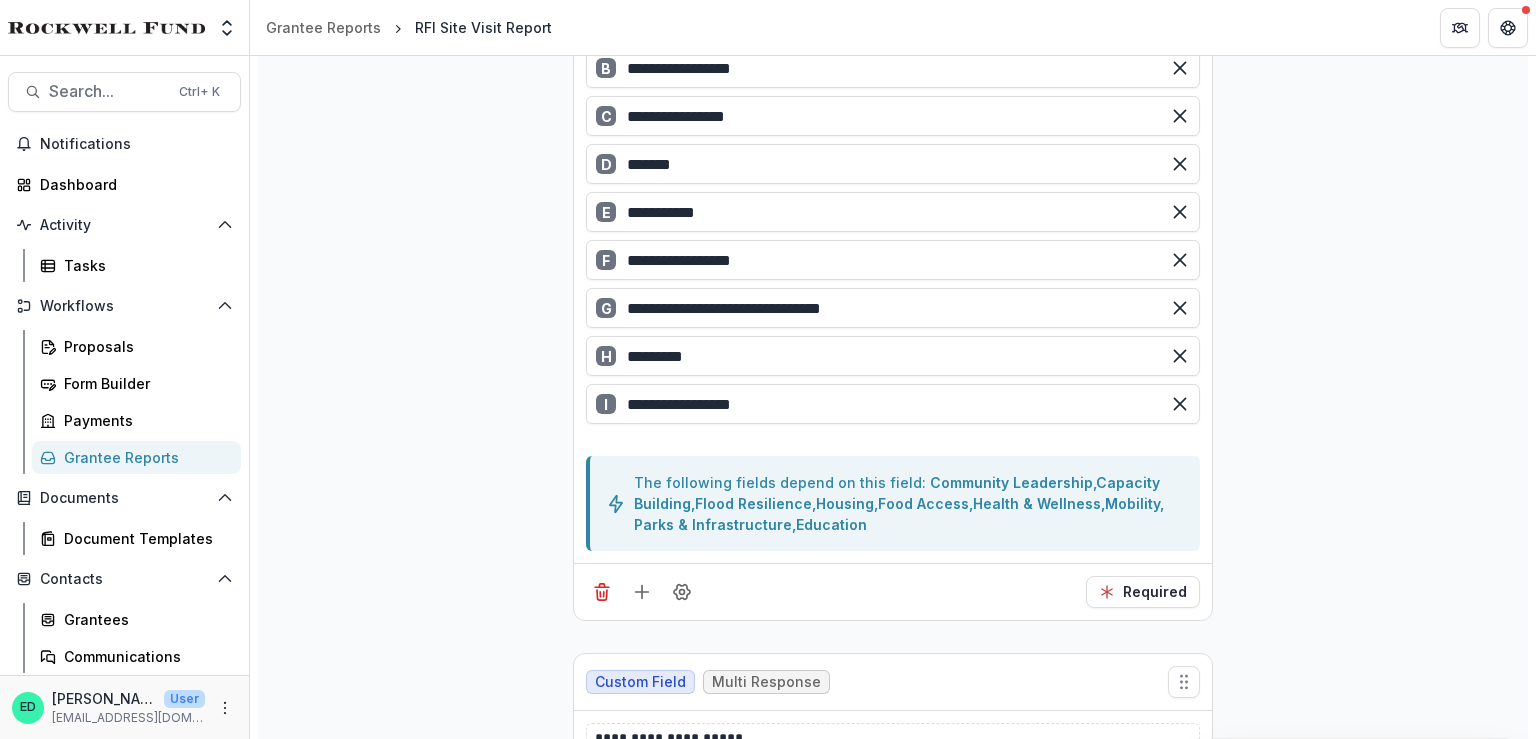 click on "**********" at bounding box center [893, 4417] 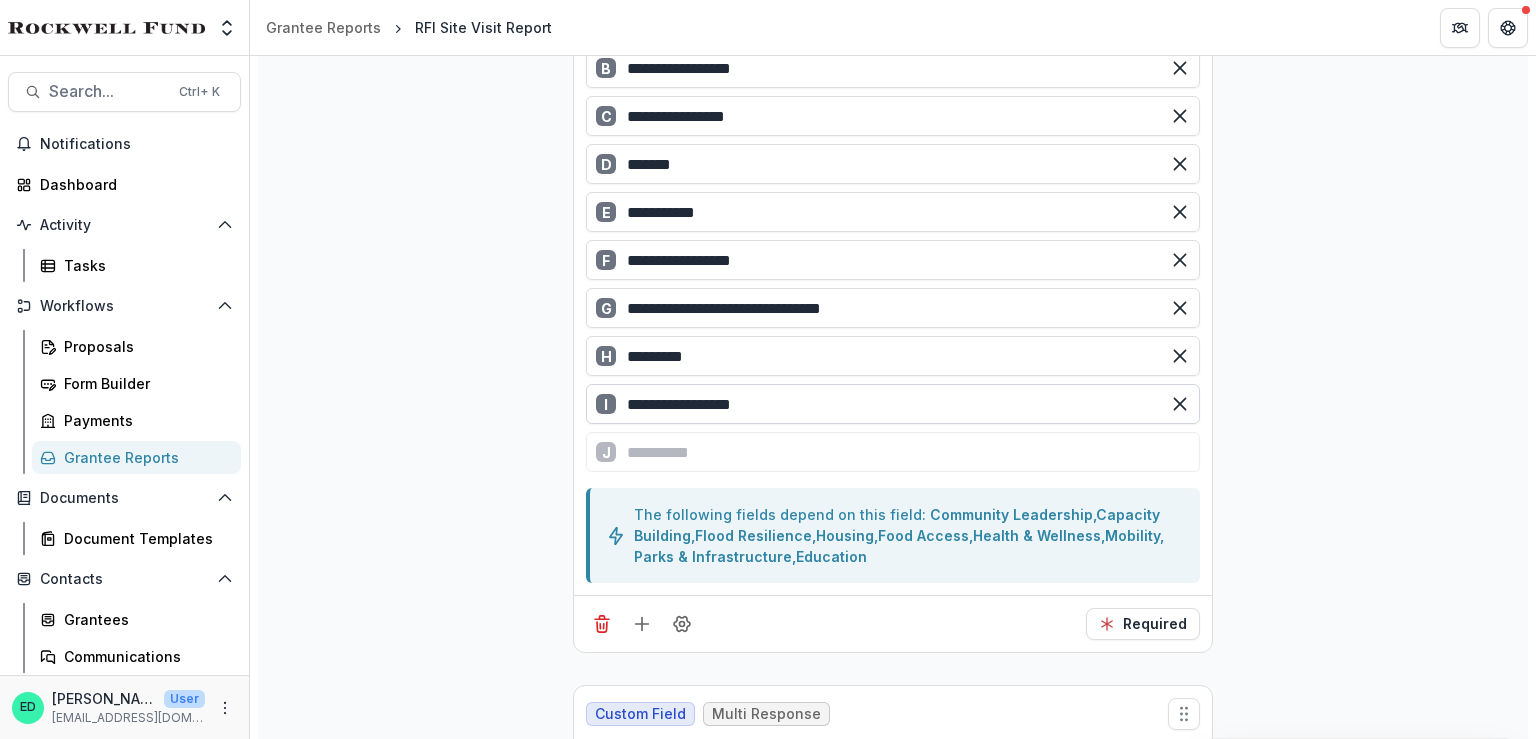 click on "**********" at bounding box center [893, 404] 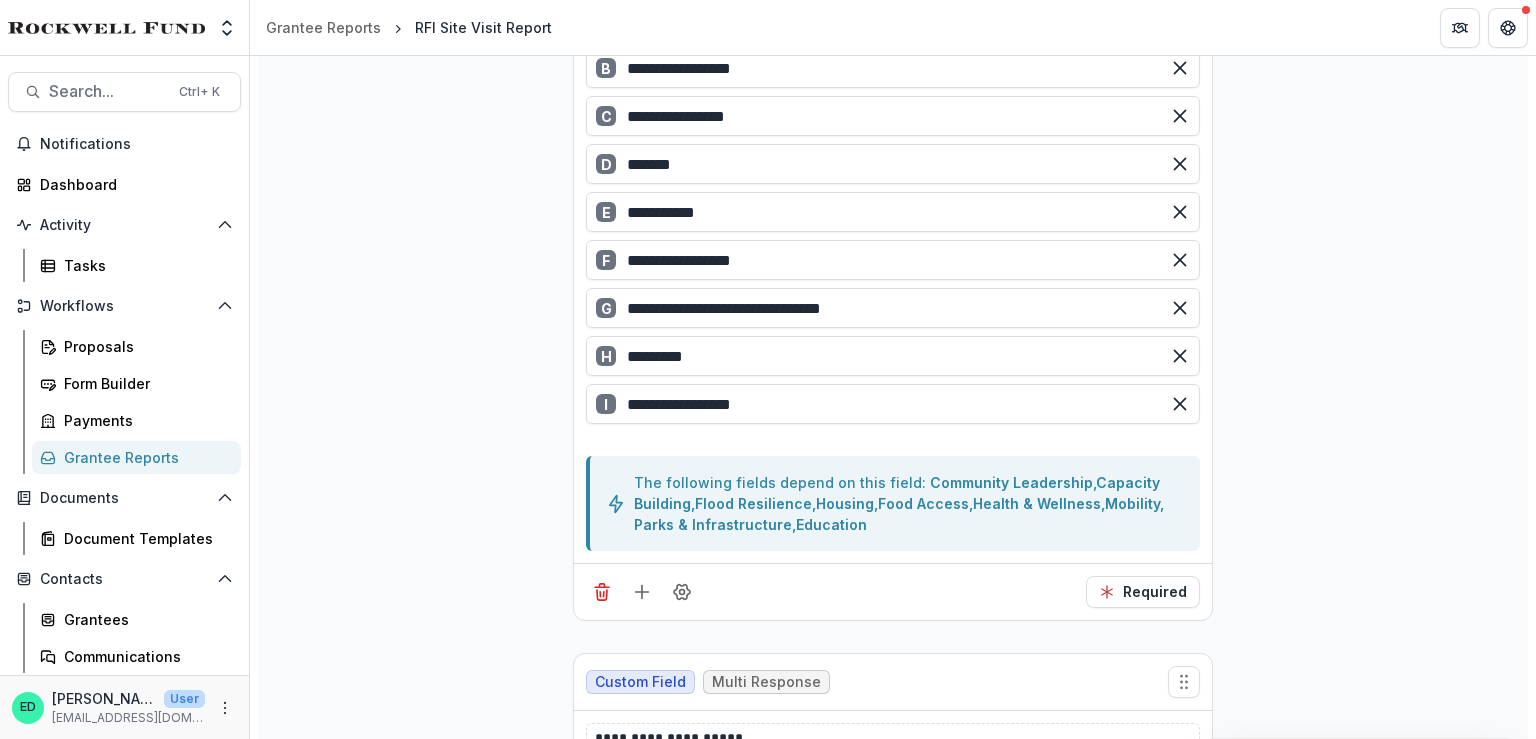 click on "**********" at bounding box center [893, 4417] 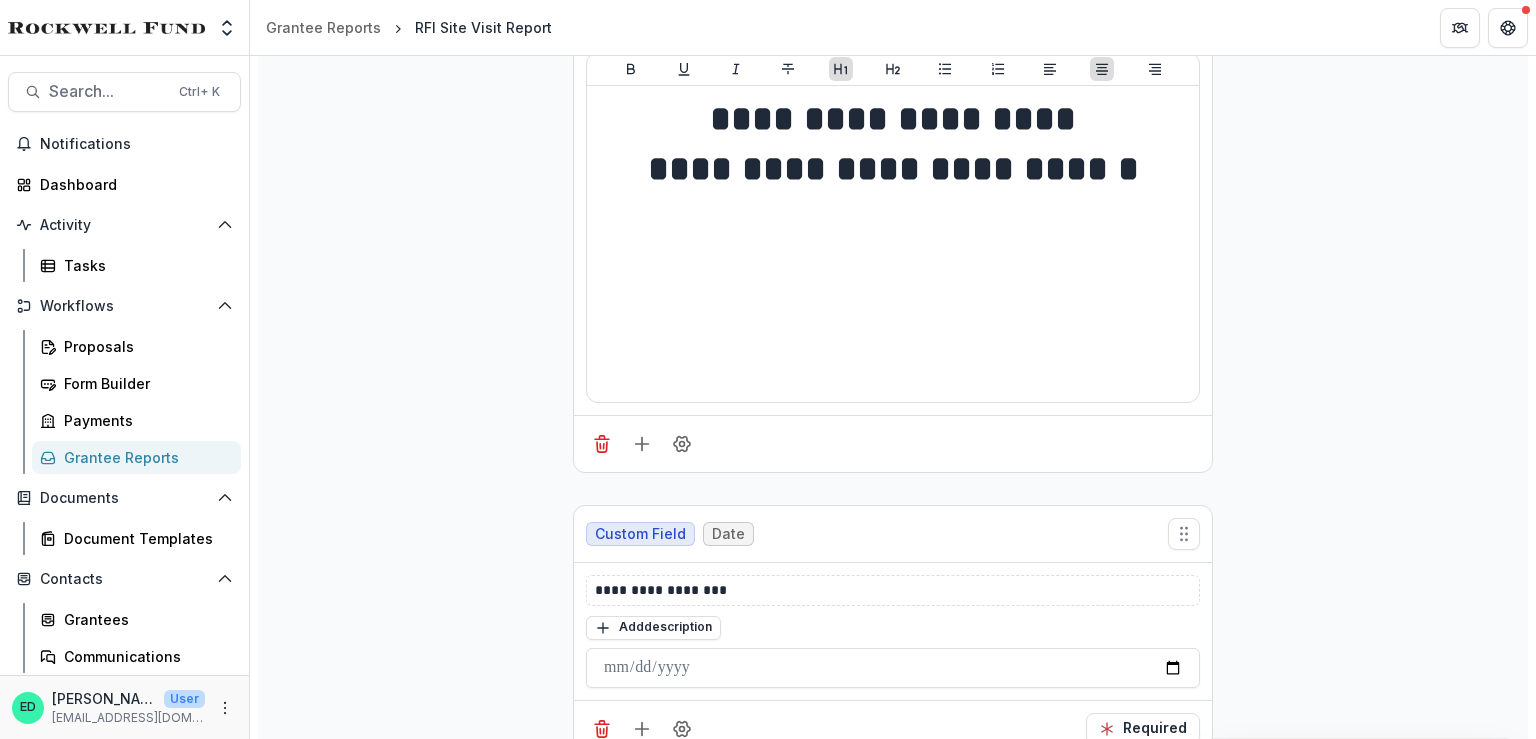 scroll, scrollTop: 0, scrollLeft: 0, axis: both 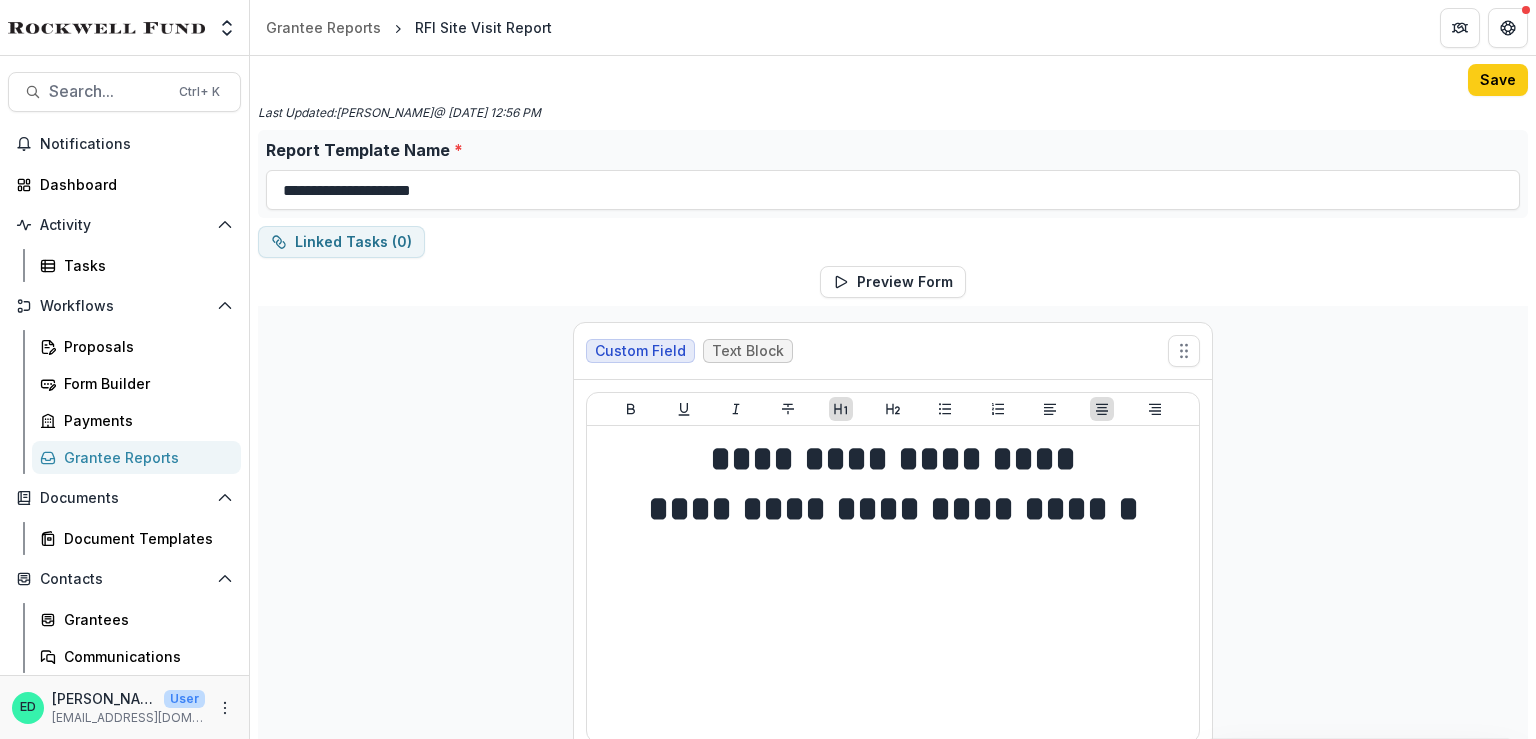 click on "**********" at bounding box center (893, 7596) 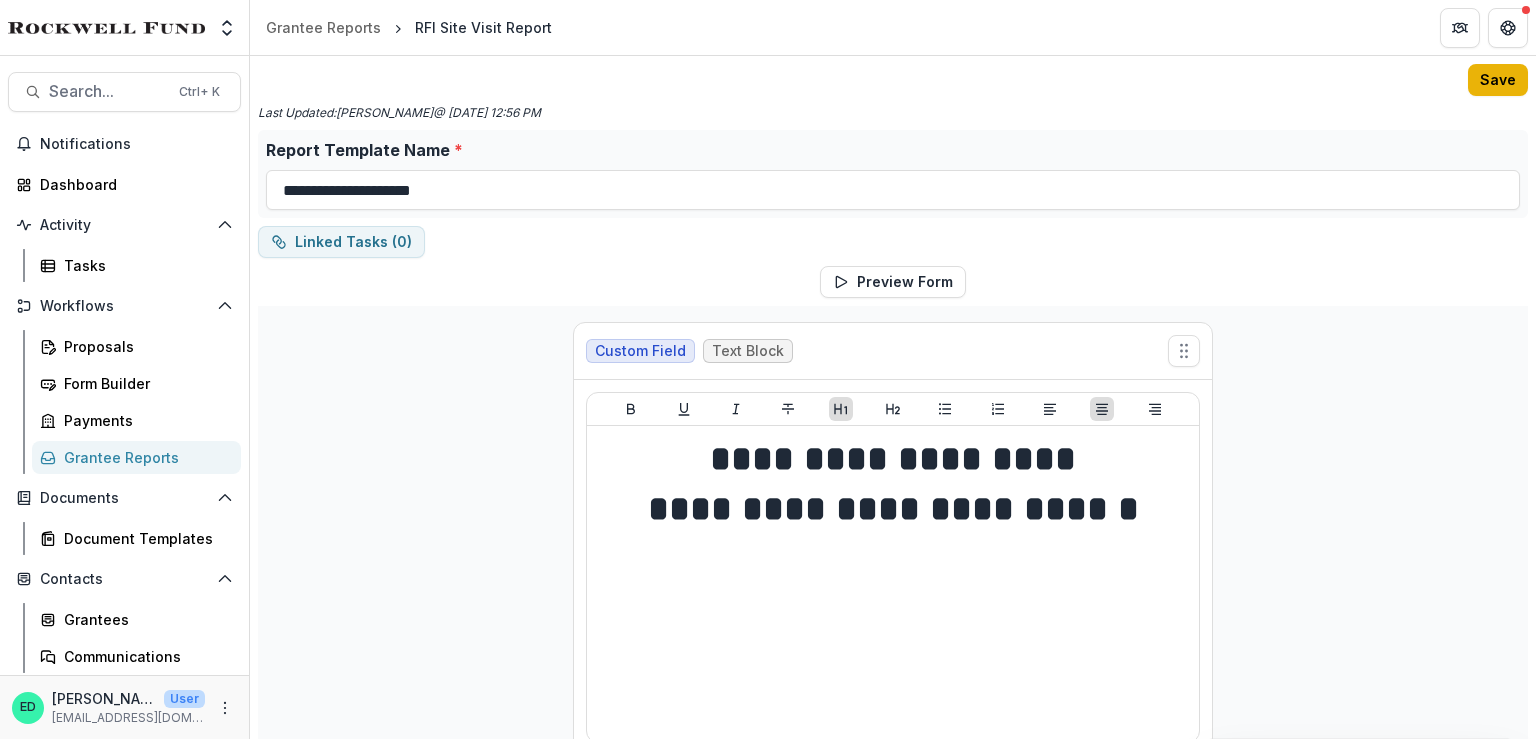 click on "Save" at bounding box center (1498, 80) 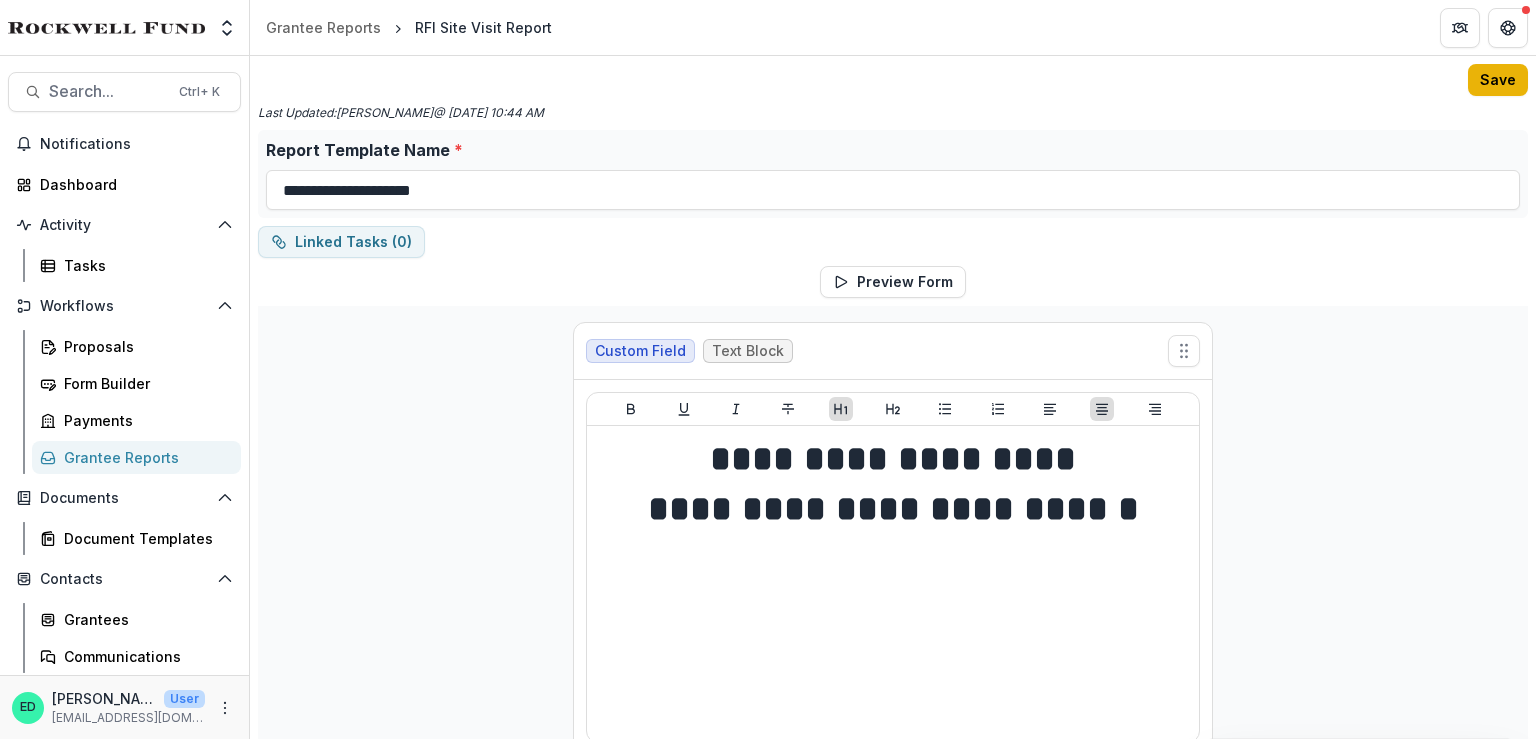 click on "Save" at bounding box center [1498, 80] 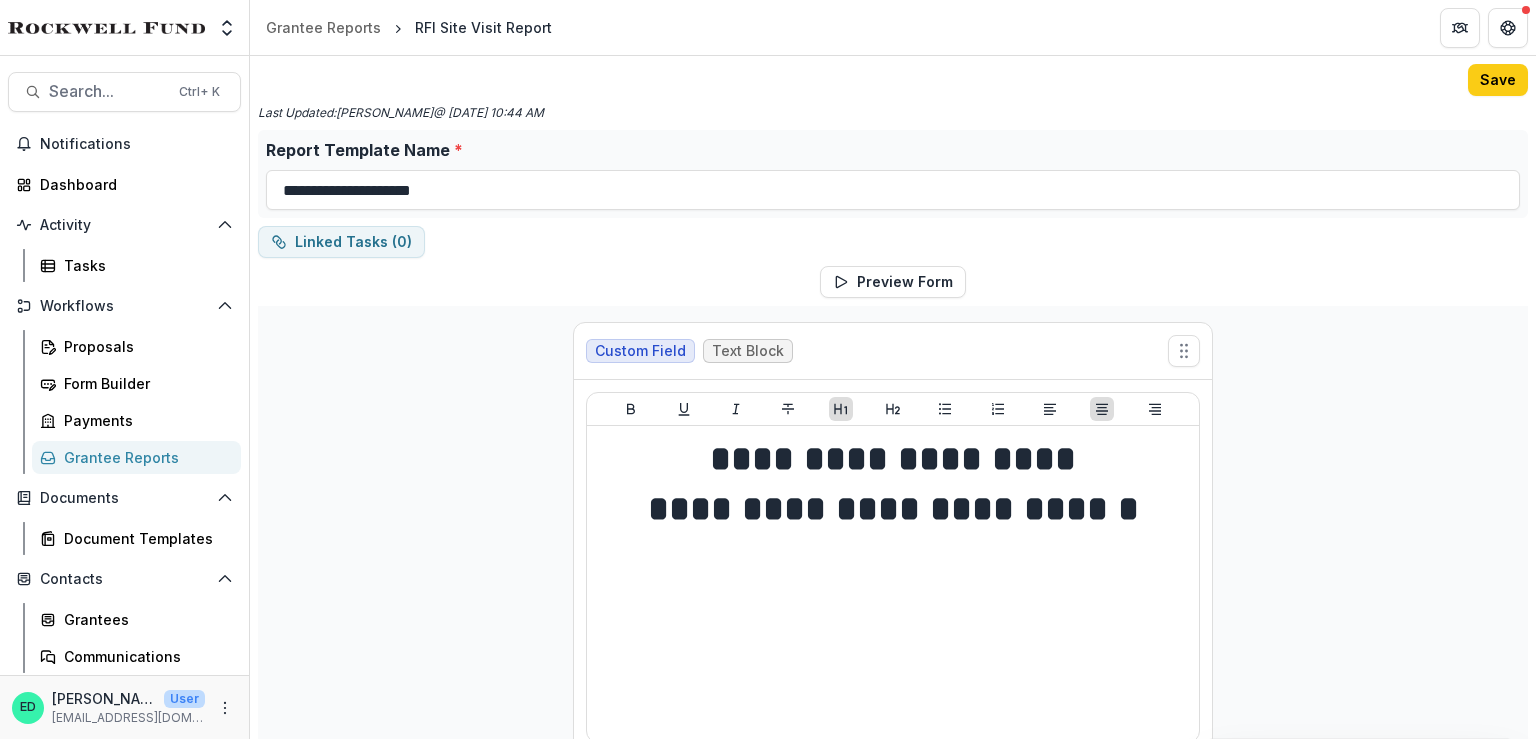 click on "Grantee Reports" at bounding box center [144, 457] 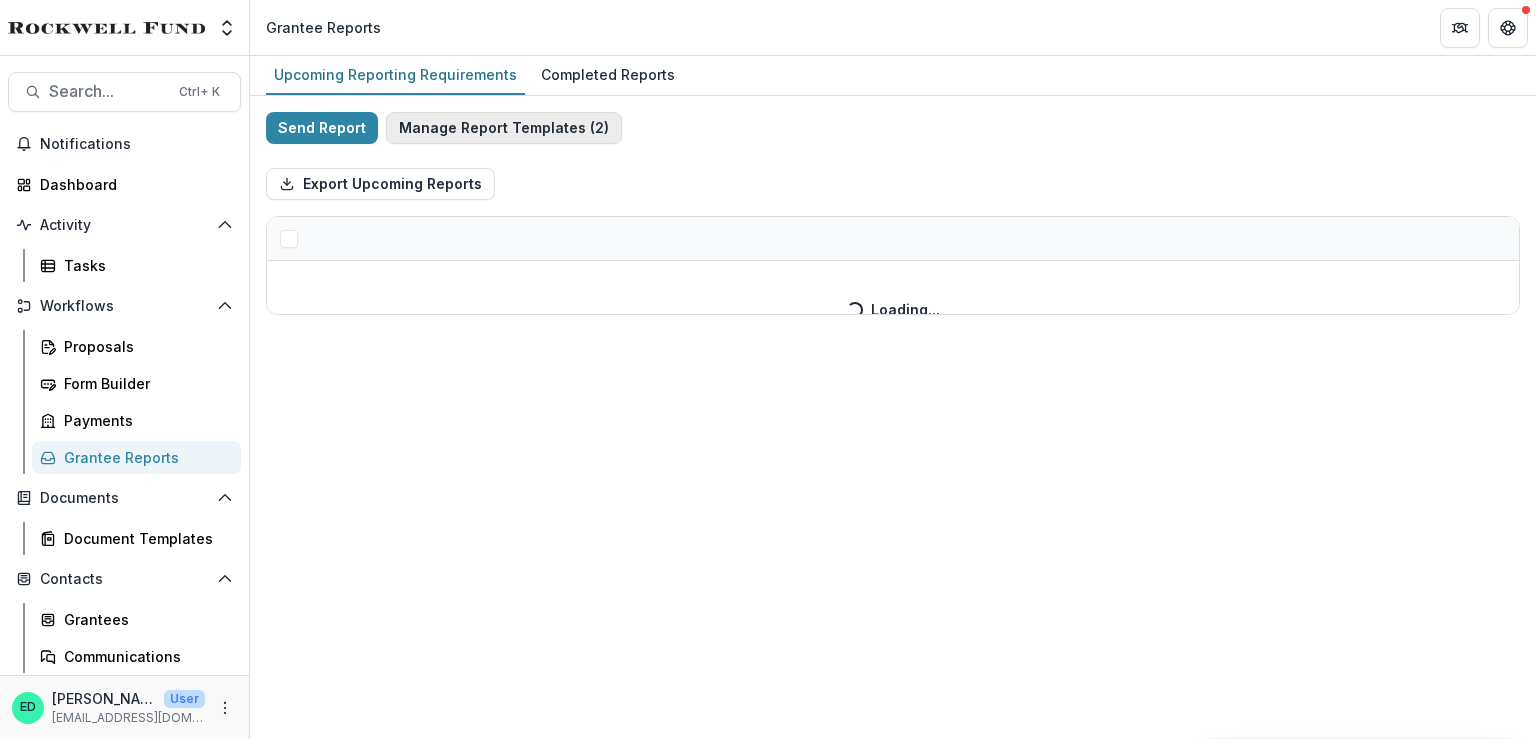click on "Manage Report Templates ( 2 )" at bounding box center (504, 128) 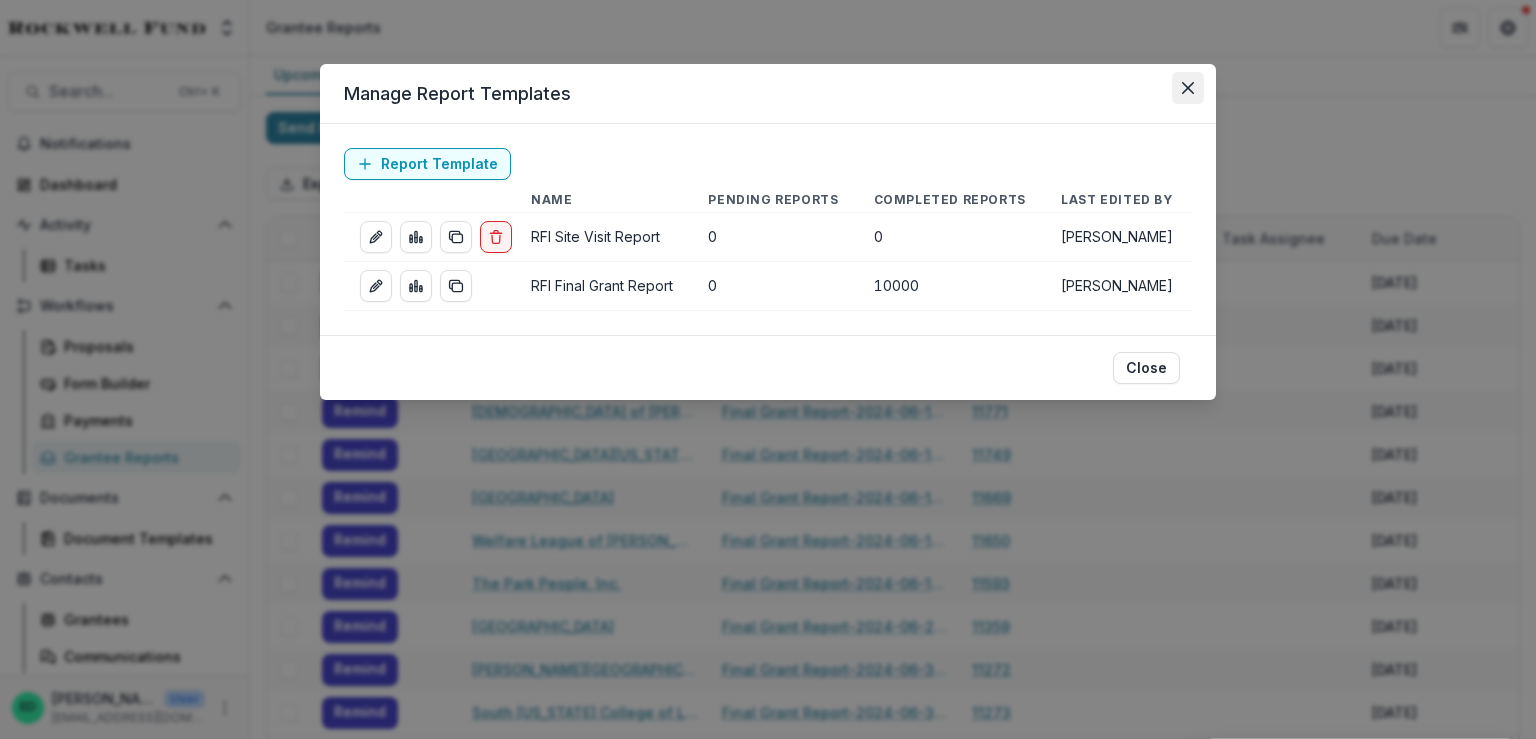 click 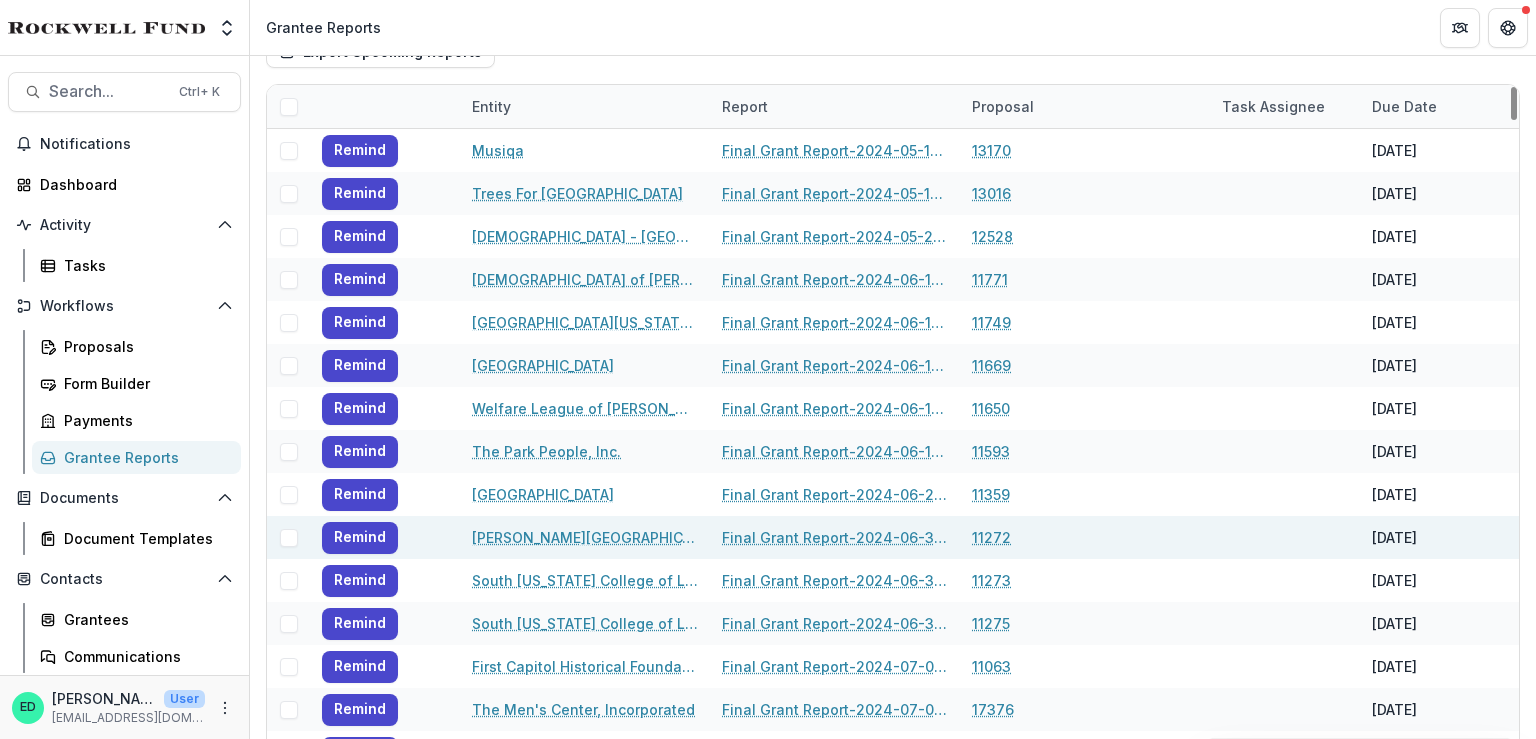 scroll, scrollTop: 228, scrollLeft: 0, axis: vertical 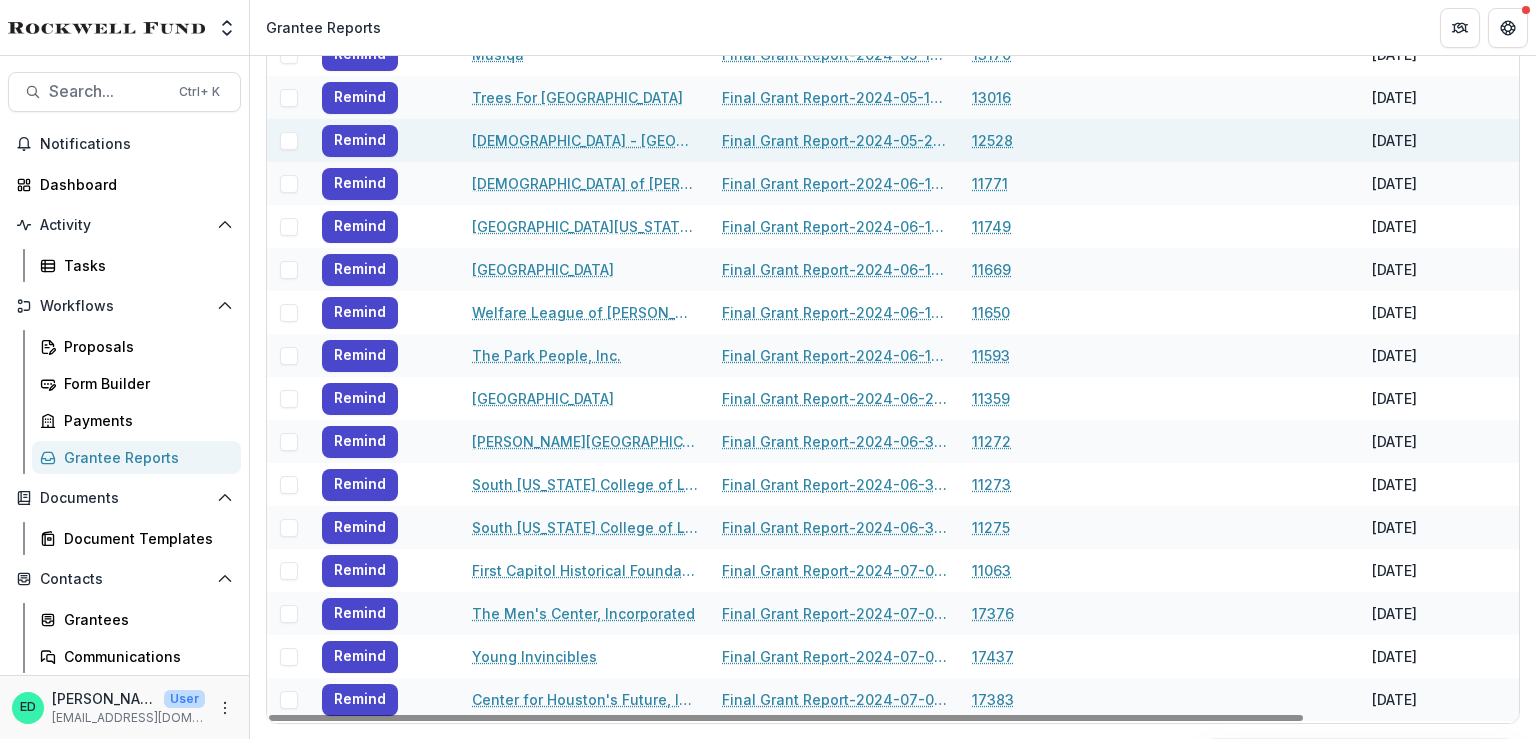 drag, startPoint x: 1508, startPoint y: 529, endPoint x: 1300, endPoint y: 137, distance: 443.76572 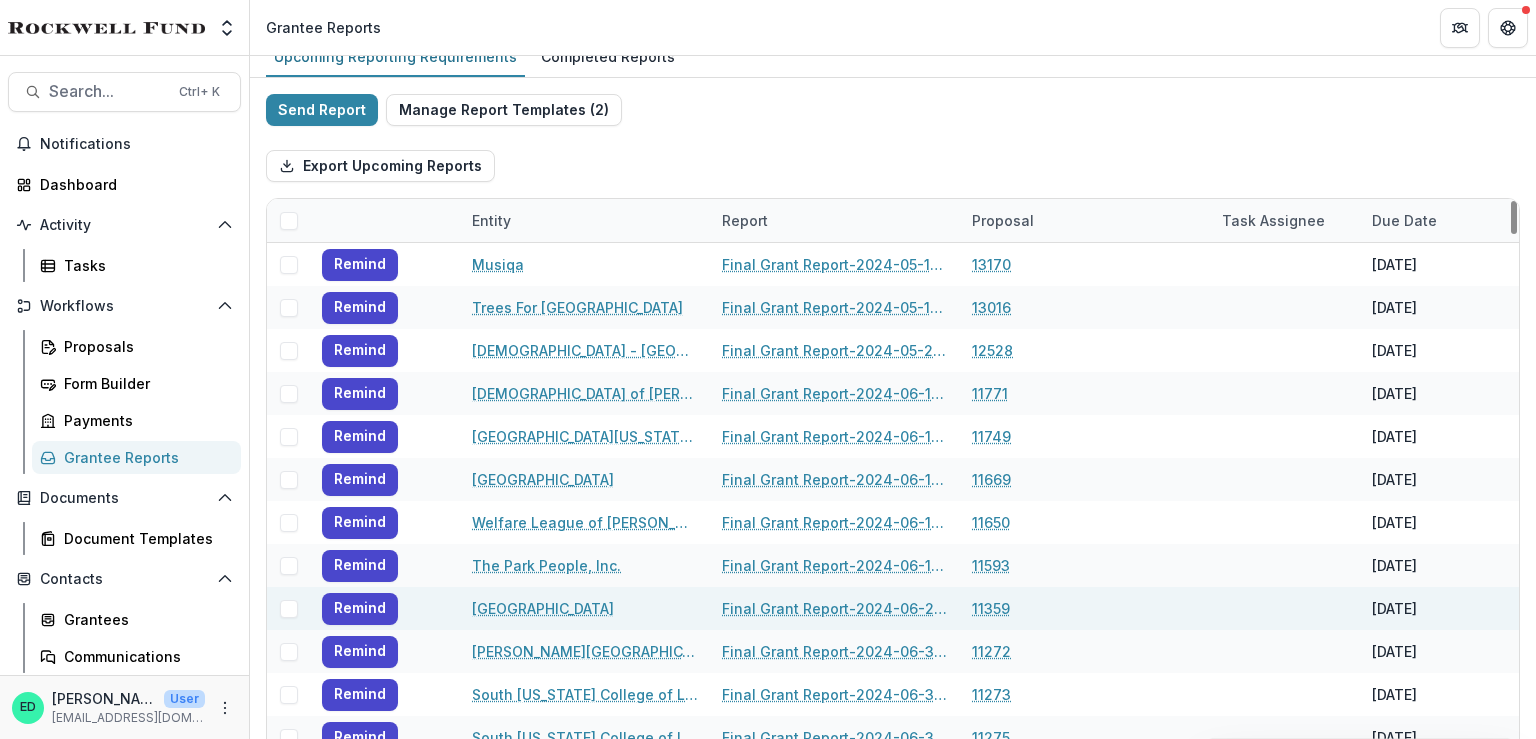scroll, scrollTop: 0, scrollLeft: 0, axis: both 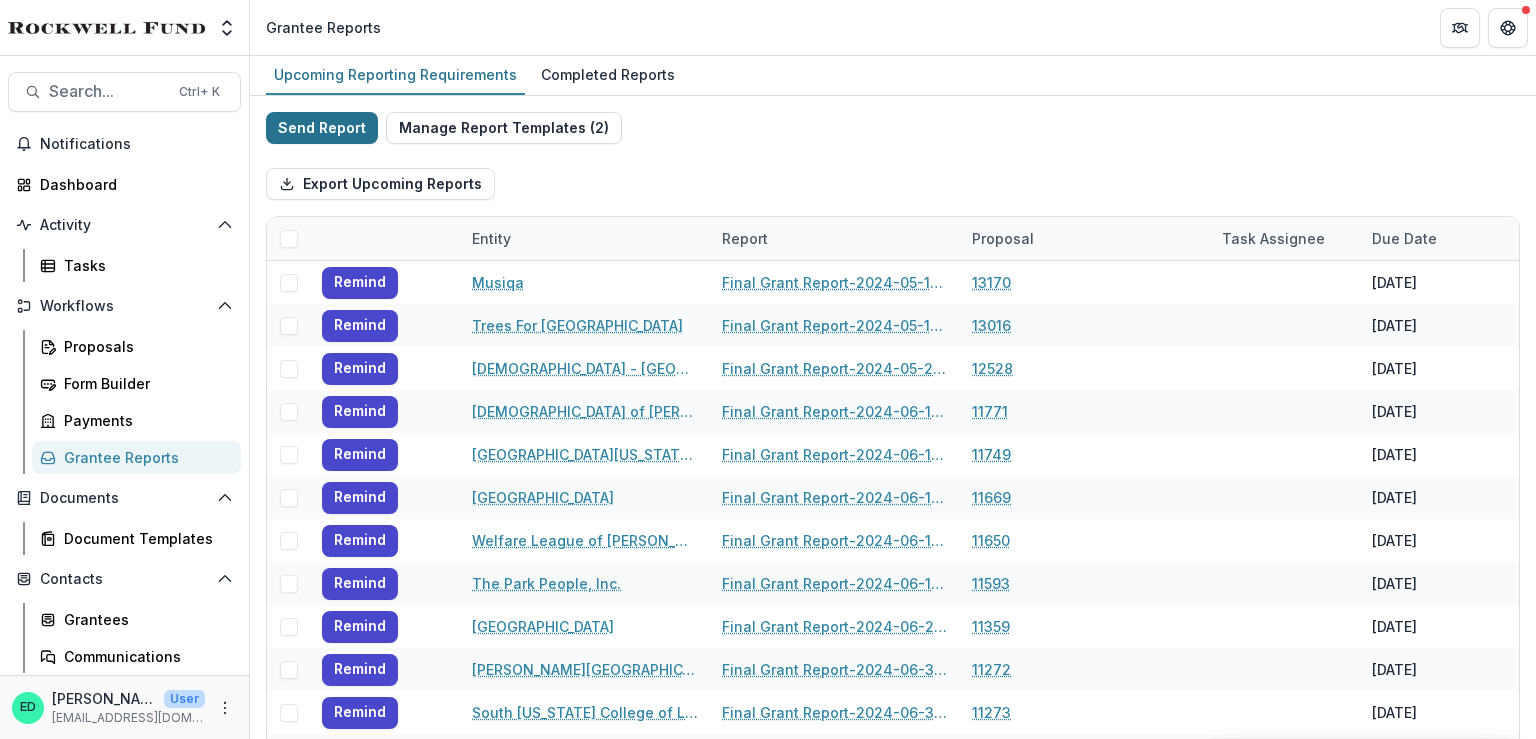 click on "Send Report" at bounding box center (322, 128) 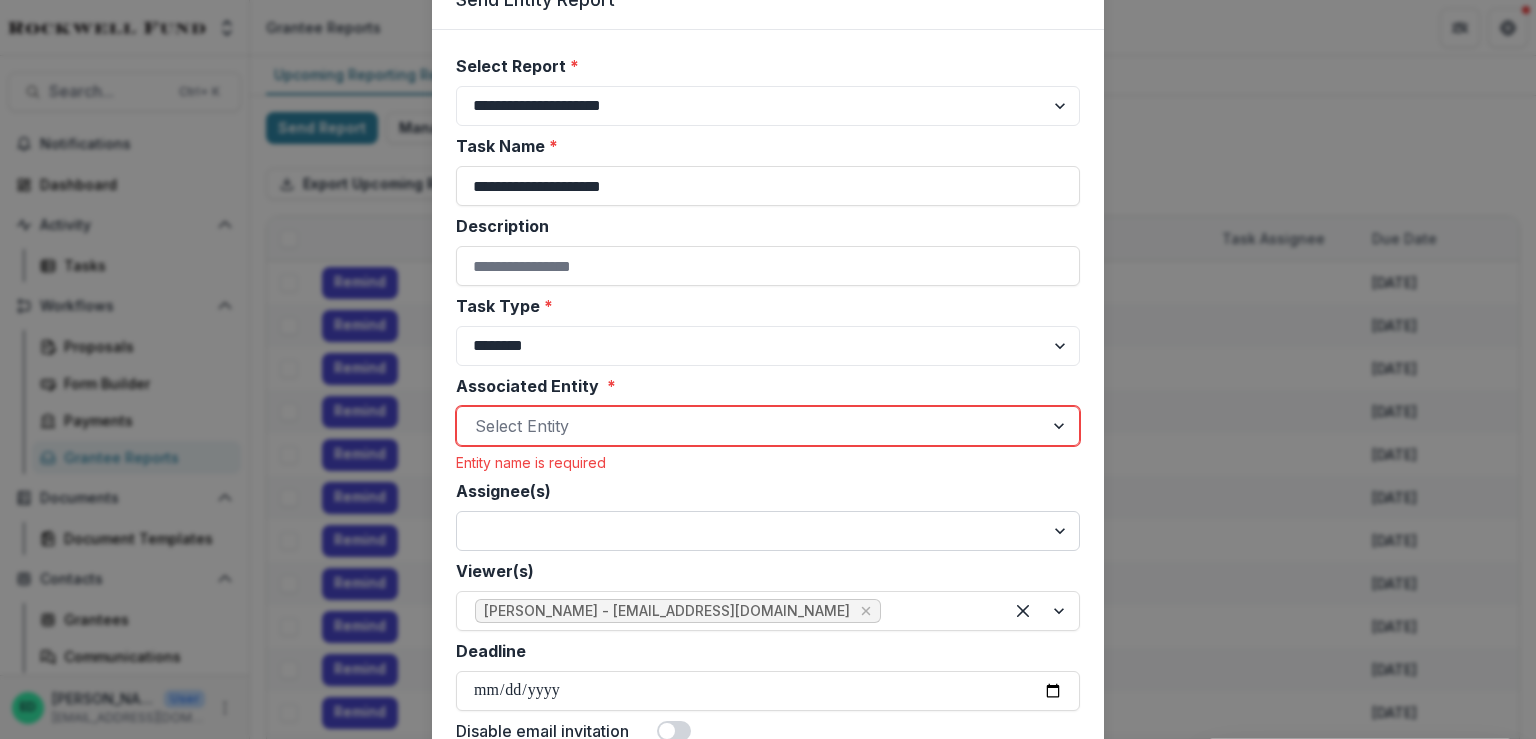 scroll, scrollTop: 0, scrollLeft: 0, axis: both 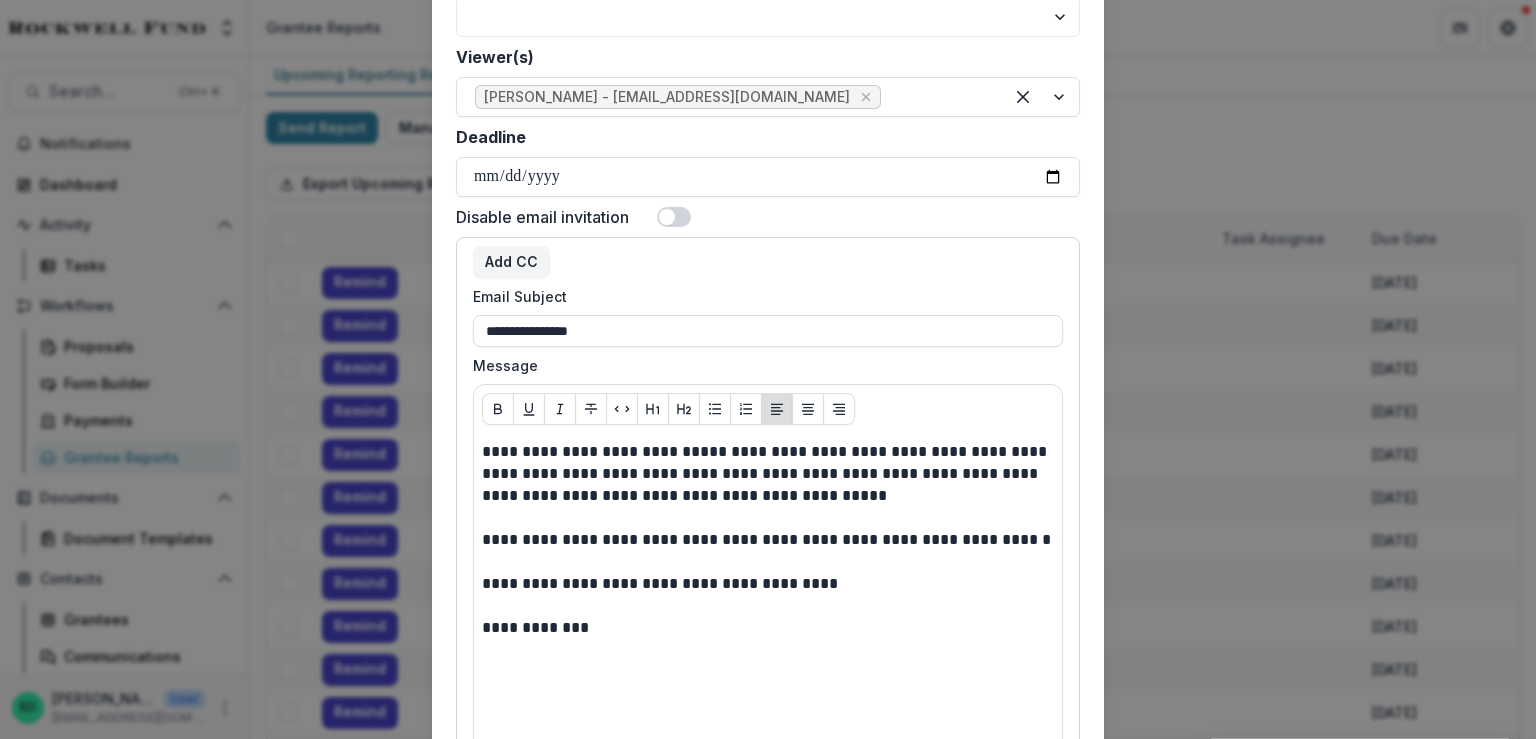 click at bounding box center [674, 217] 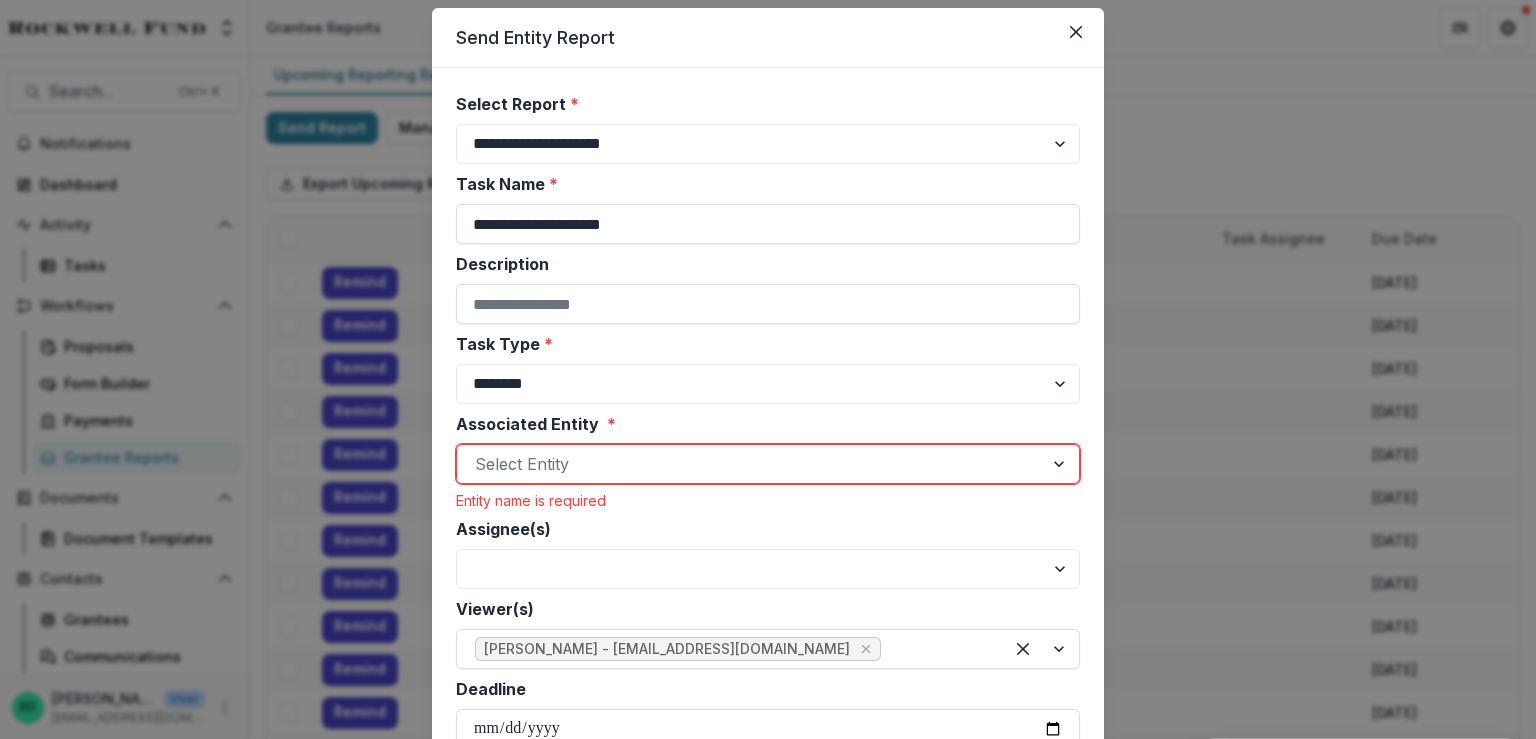 scroll, scrollTop: 0, scrollLeft: 0, axis: both 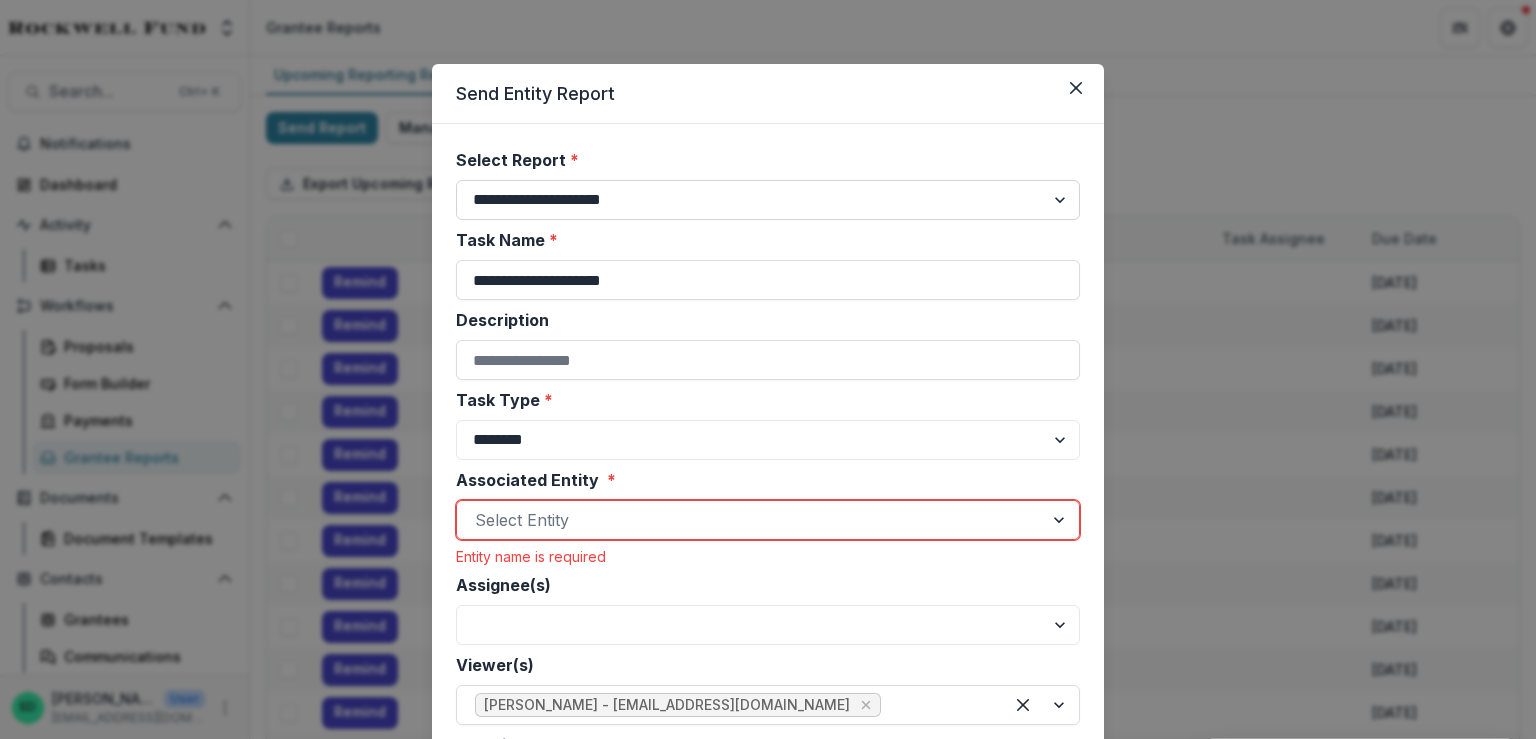 click on "**********" at bounding box center [768, 200] 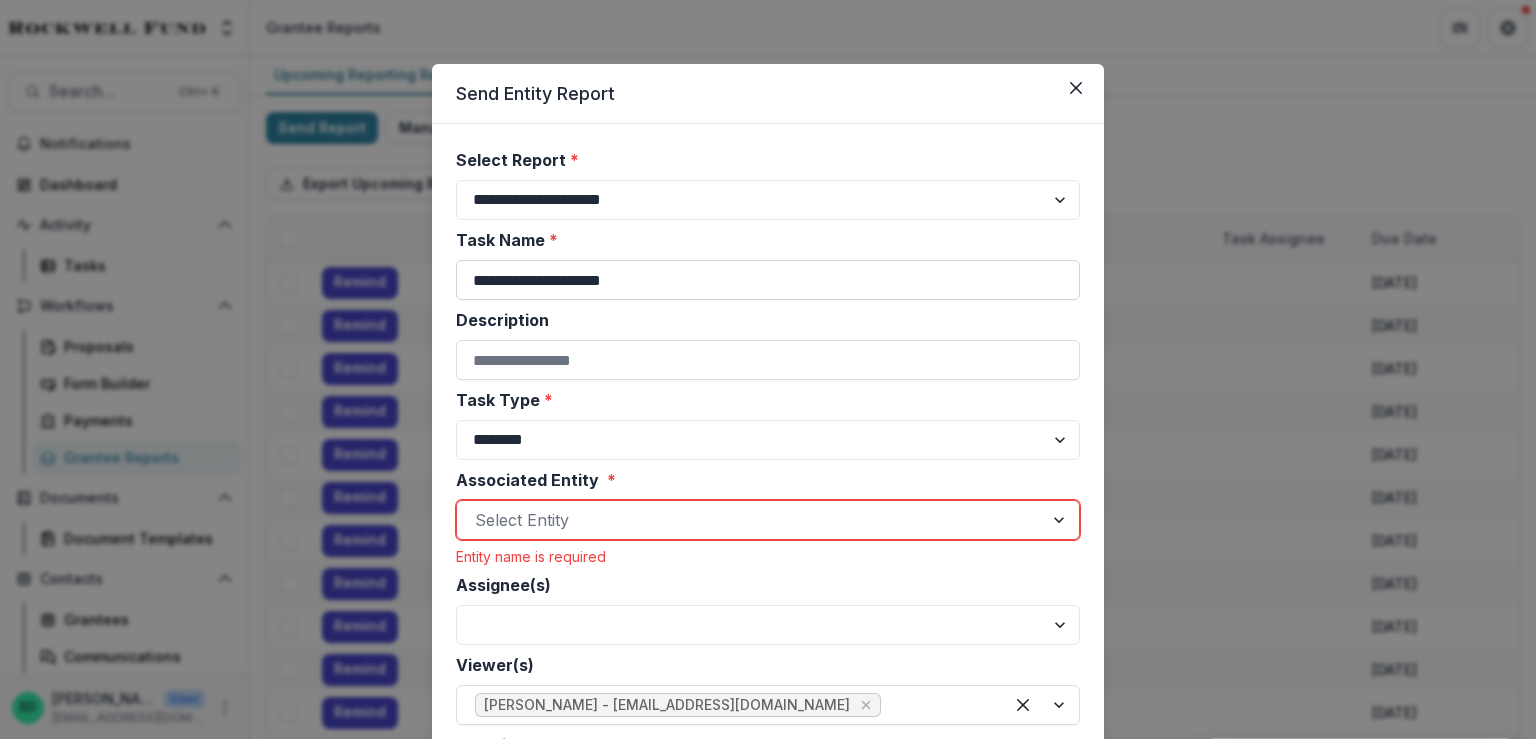 click on "**********" at bounding box center [768, 280] 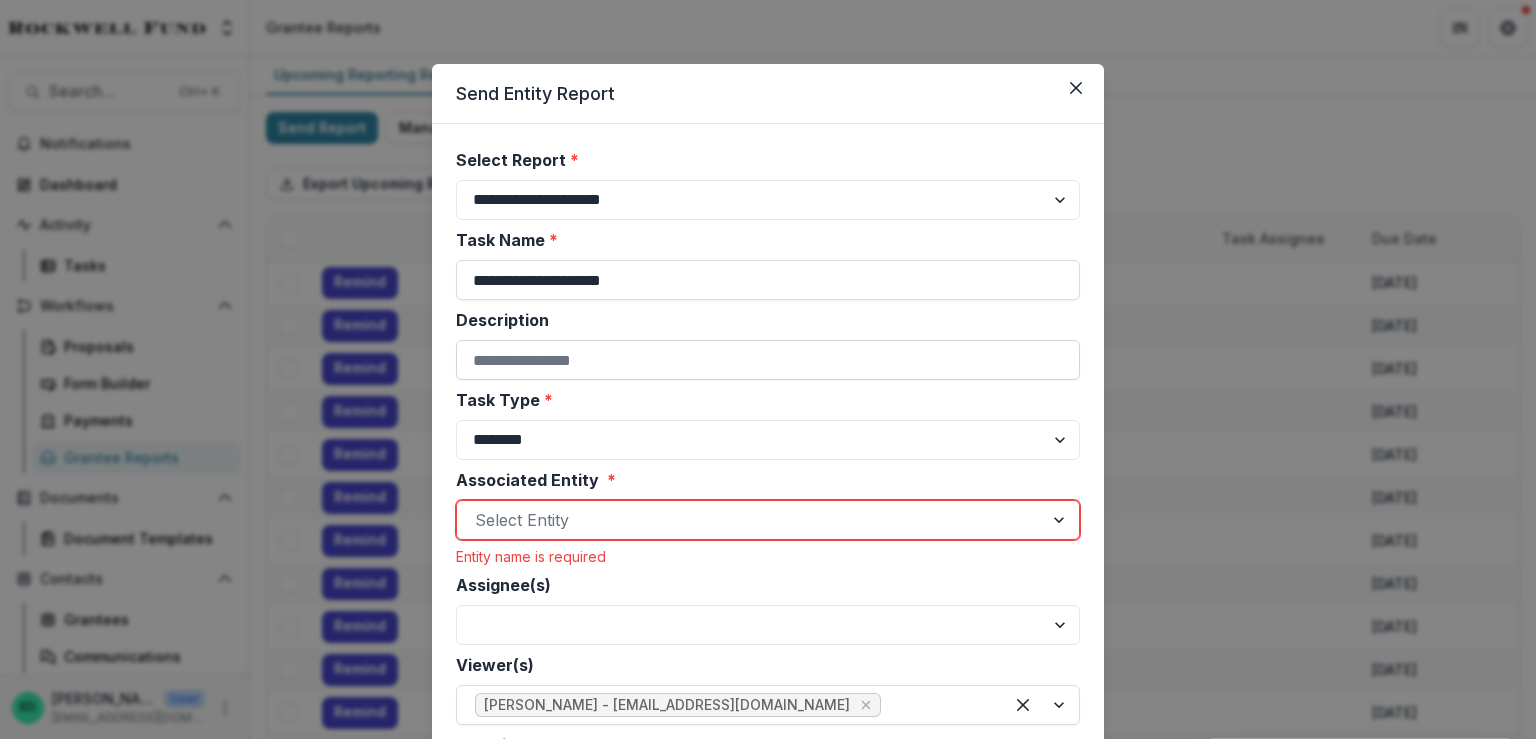 click on "Description" at bounding box center (768, 360) 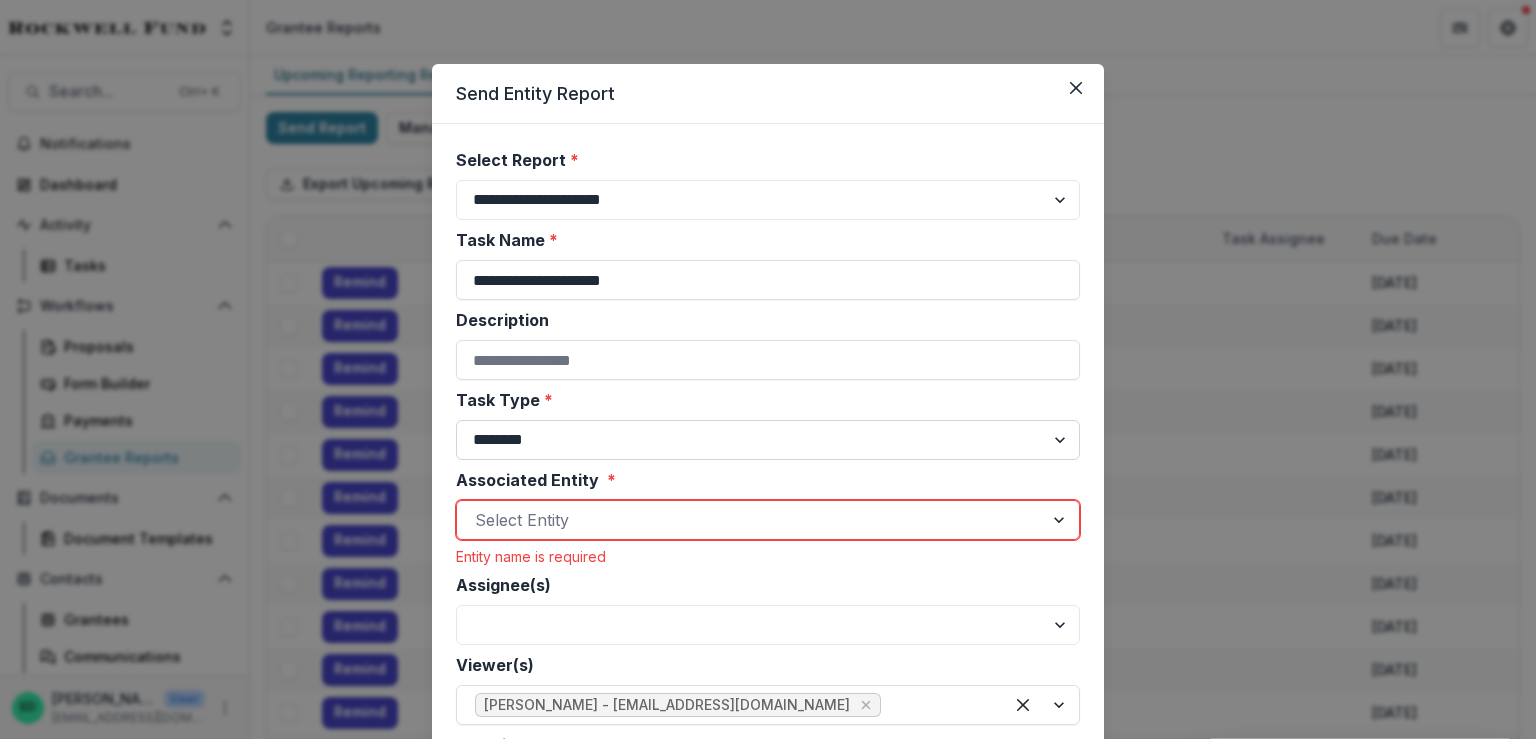 click on "******** ********" at bounding box center (768, 440) 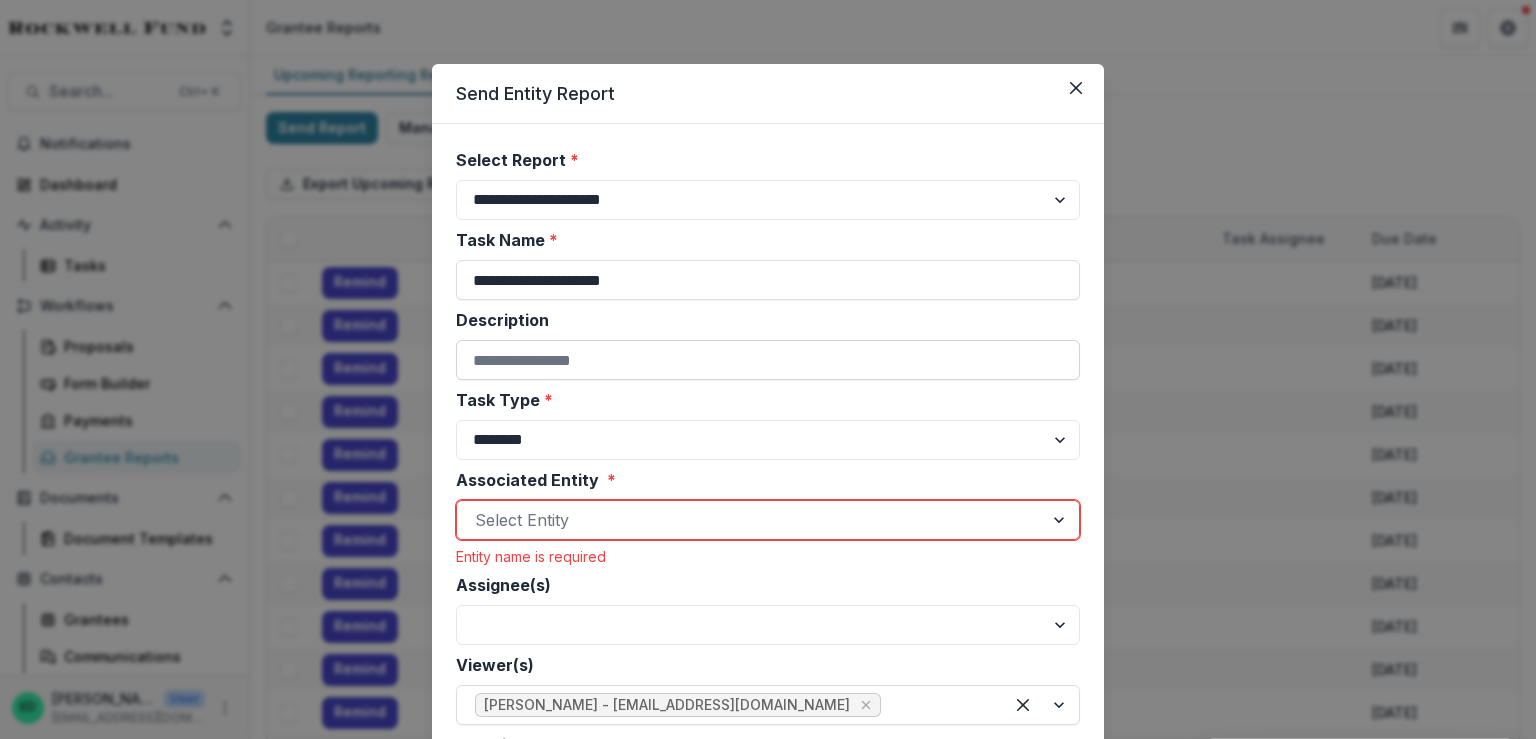 scroll, scrollTop: 200, scrollLeft: 0, axis: vertical 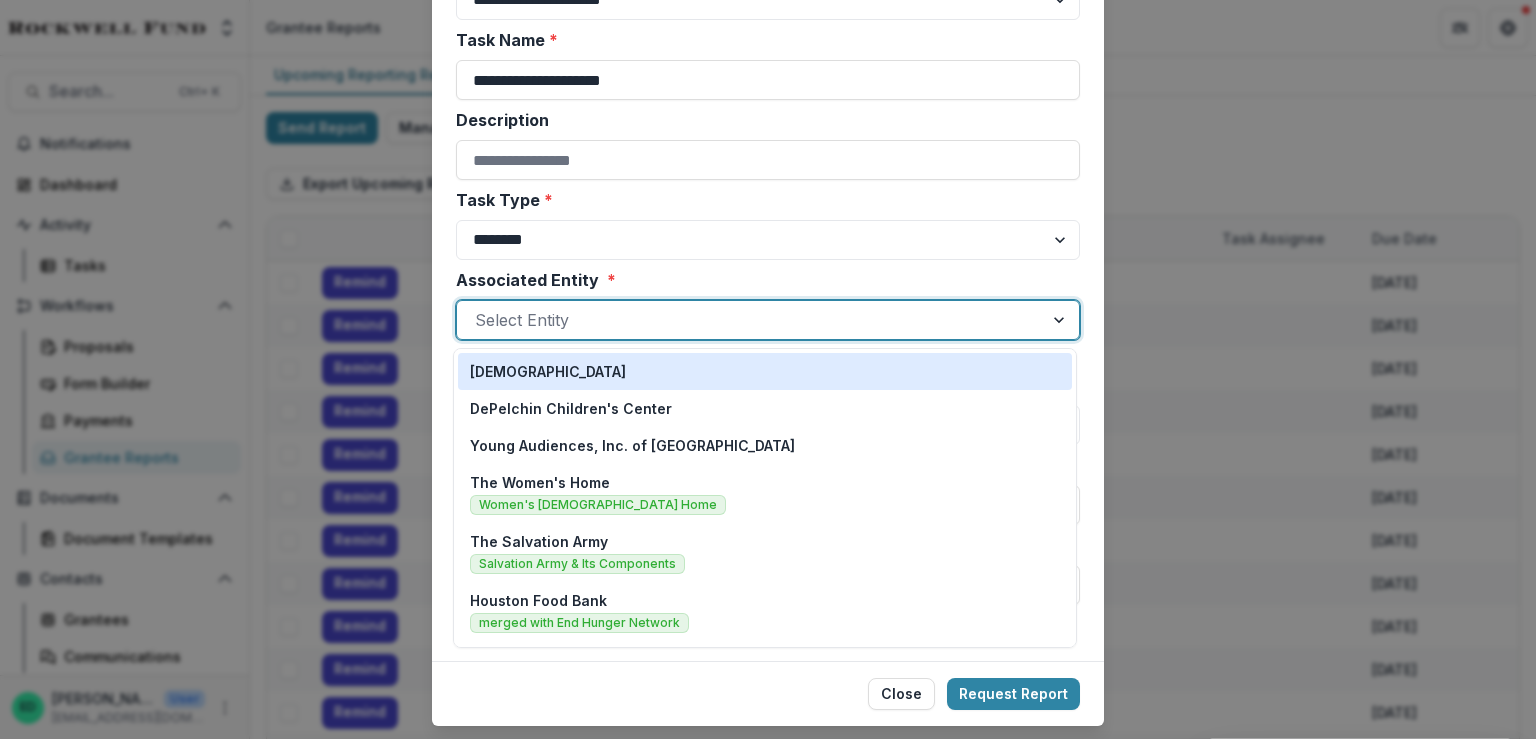 click on "Select Entity" at bounding box center [750, 320] 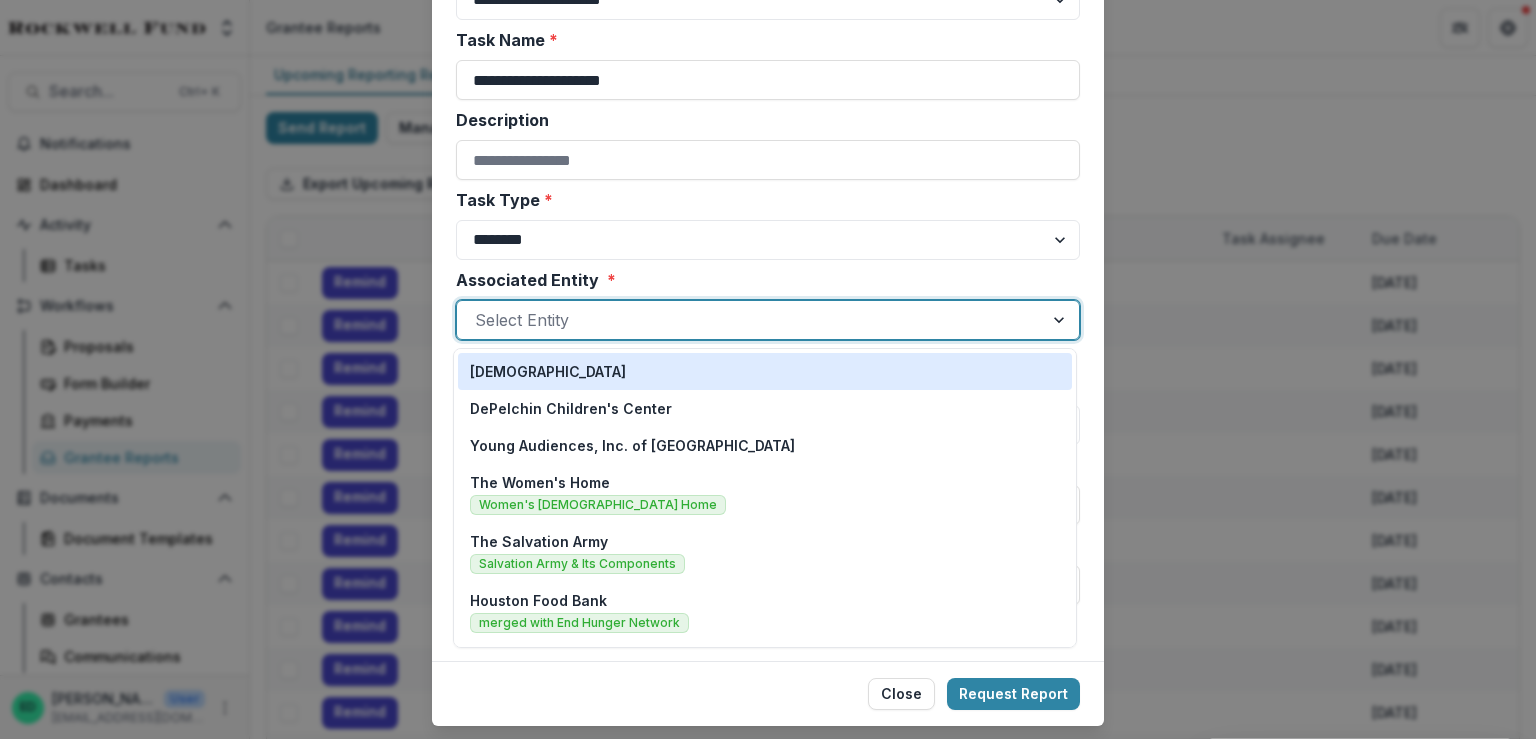 click at bounding box center (750, 320) 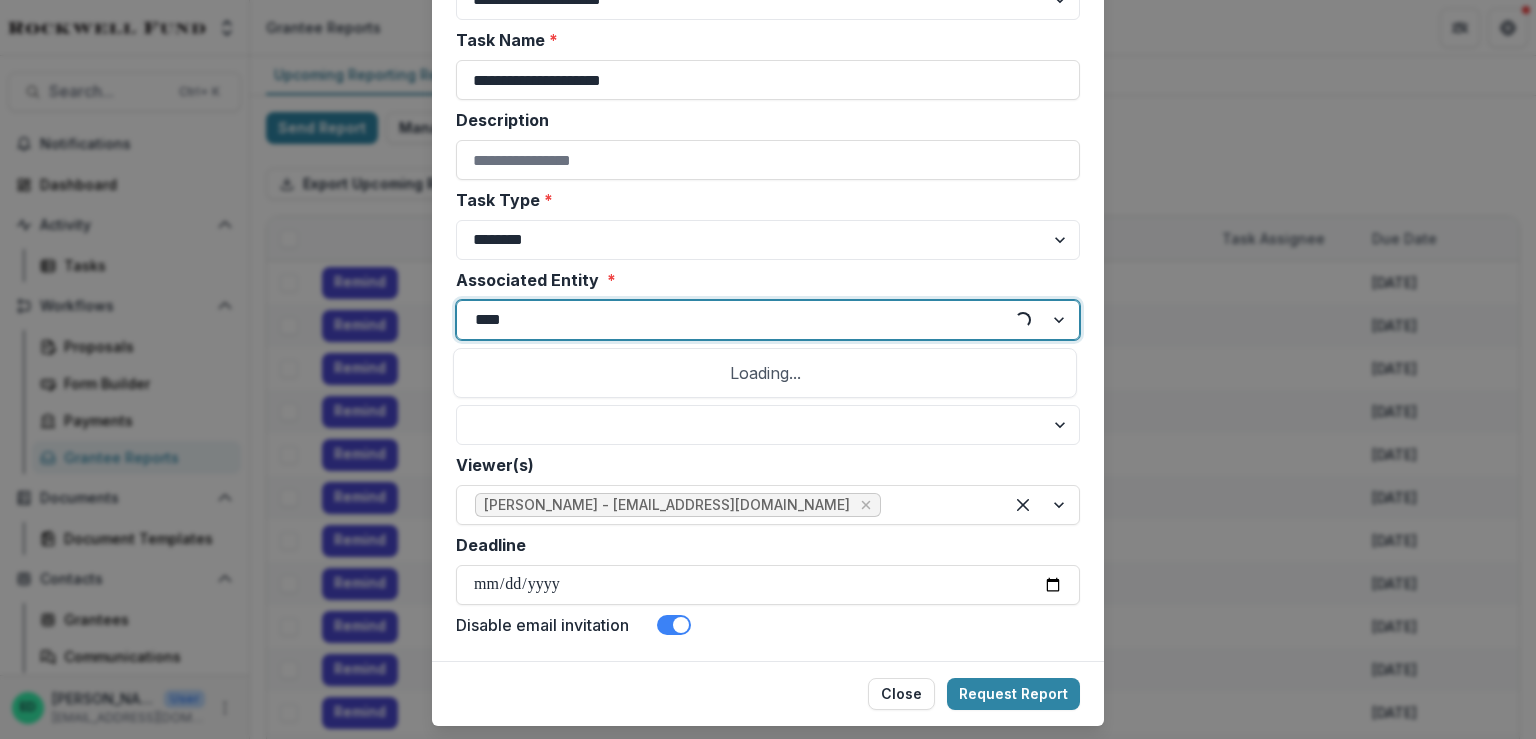 type on "*****" 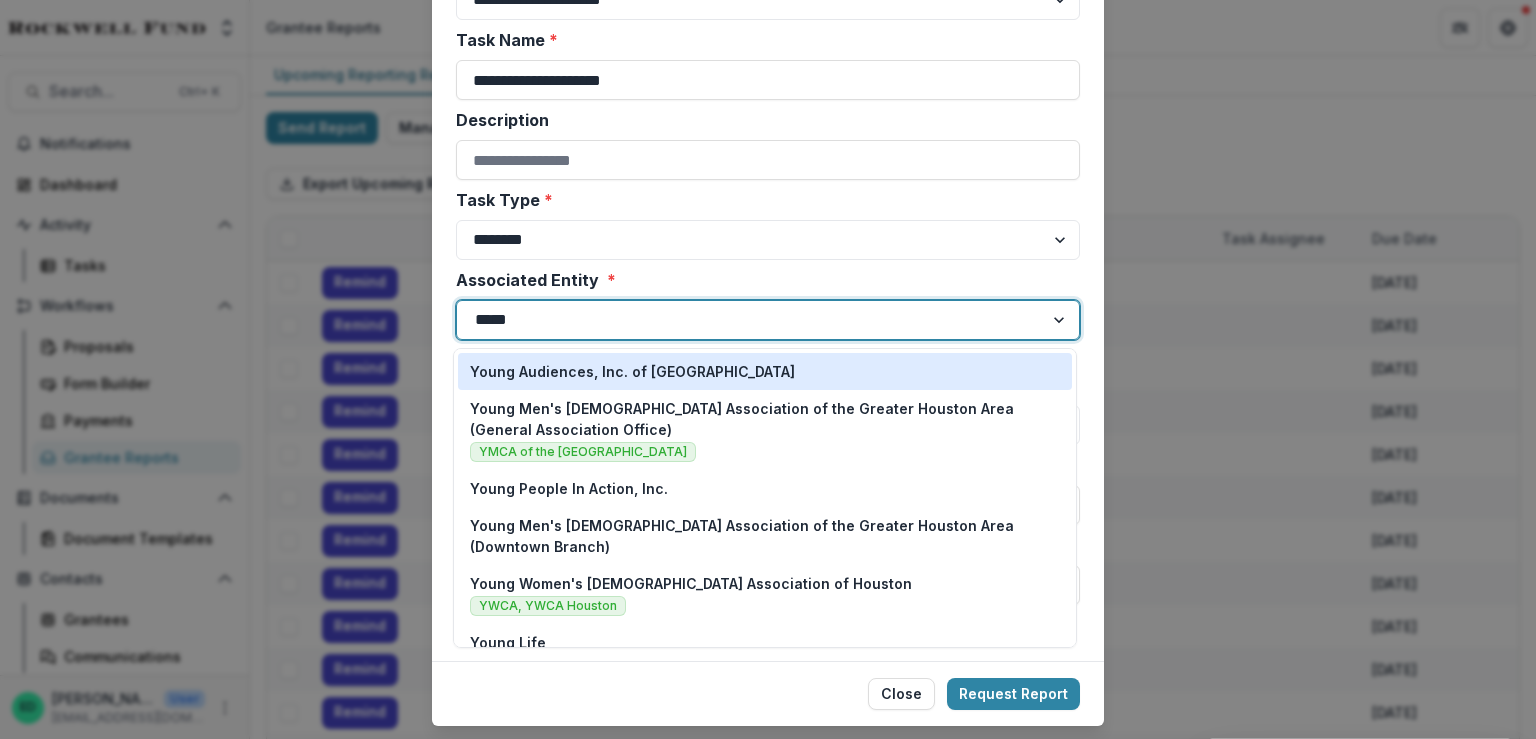 click on "Young Audiences, Inc. of [GEOGRAPHIC_DATA]" at bounding box center (632, 371) 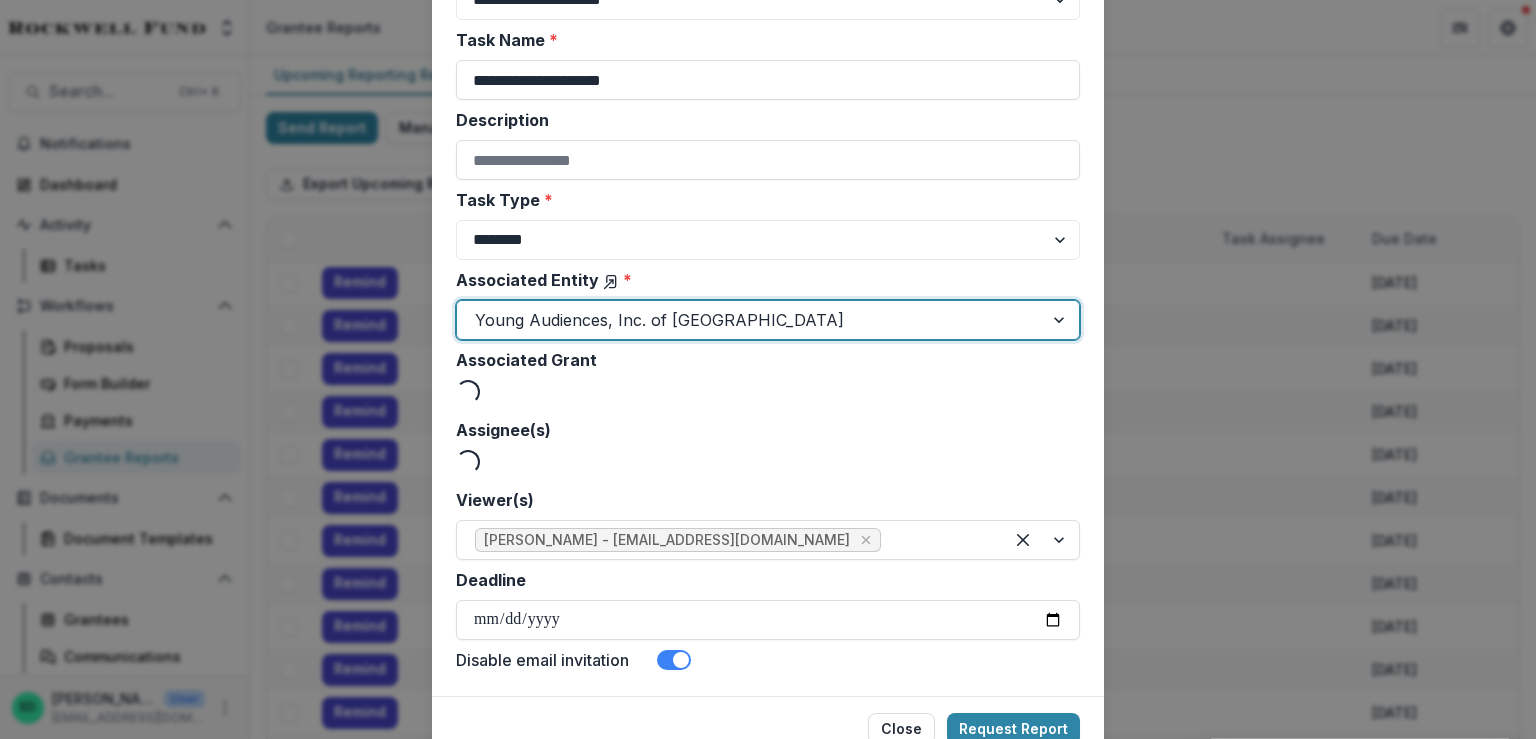 type 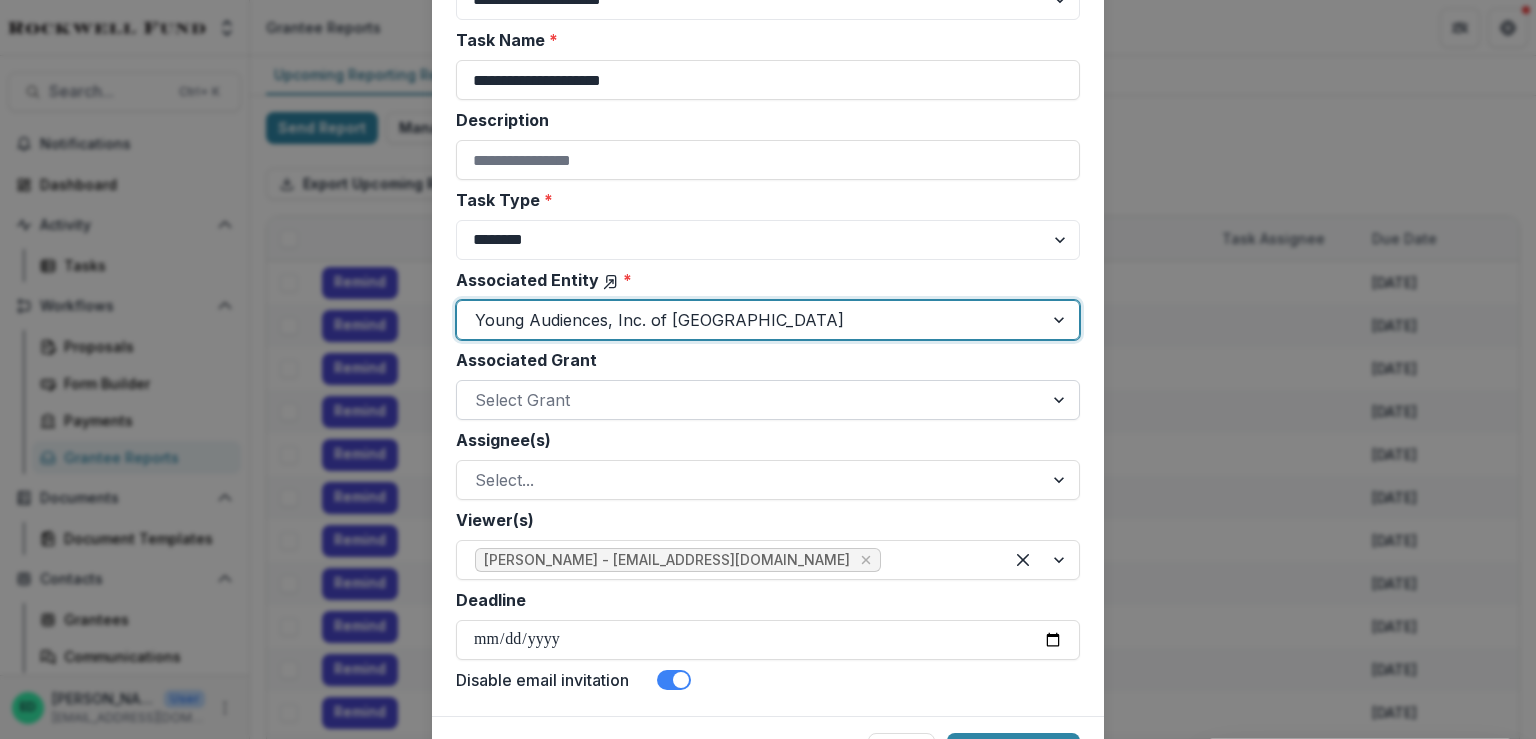 click at bounding box center [750, 400] 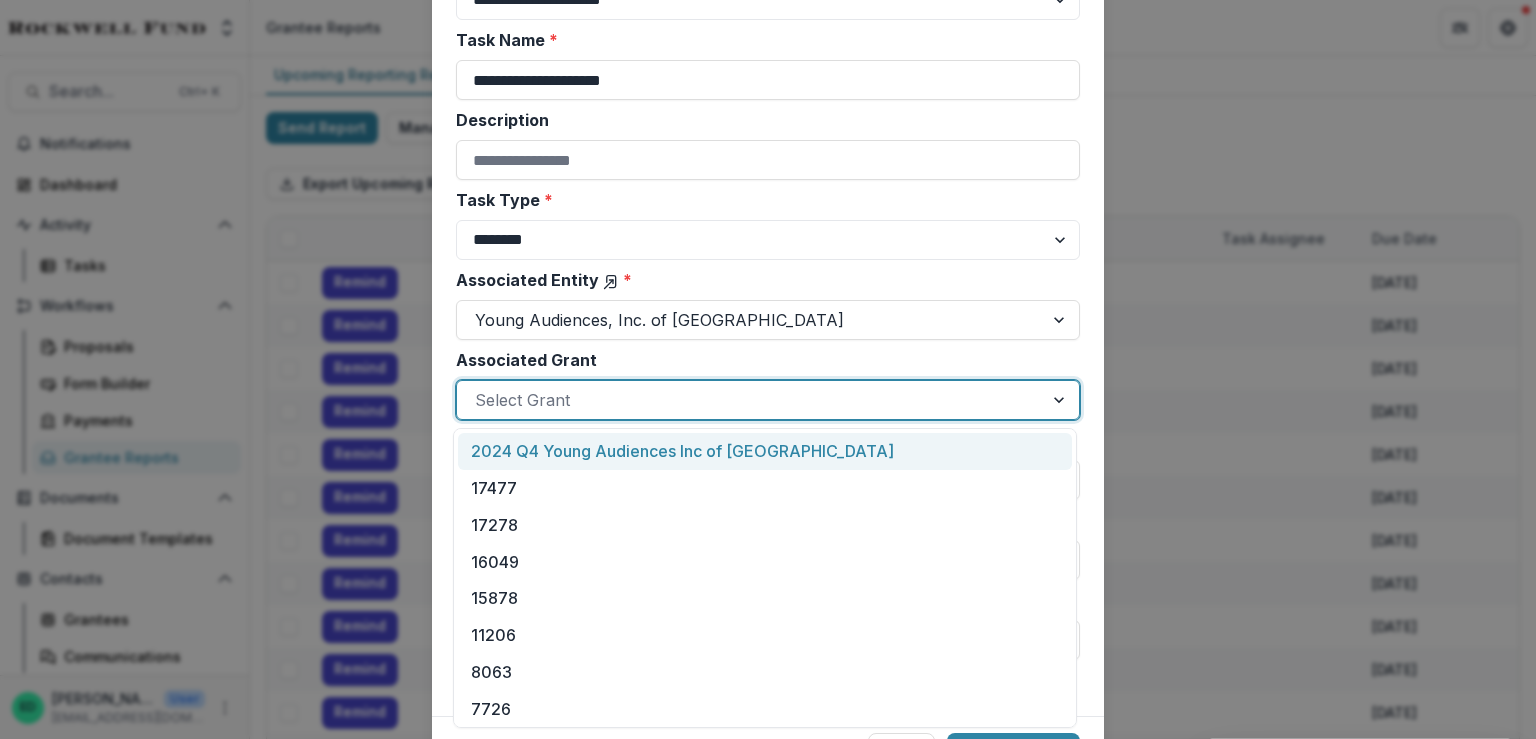 click on "2024 Q4 Young Audiences Inc of [GEOGRAPHIC_DATA]" at bounding box center (765, 451) 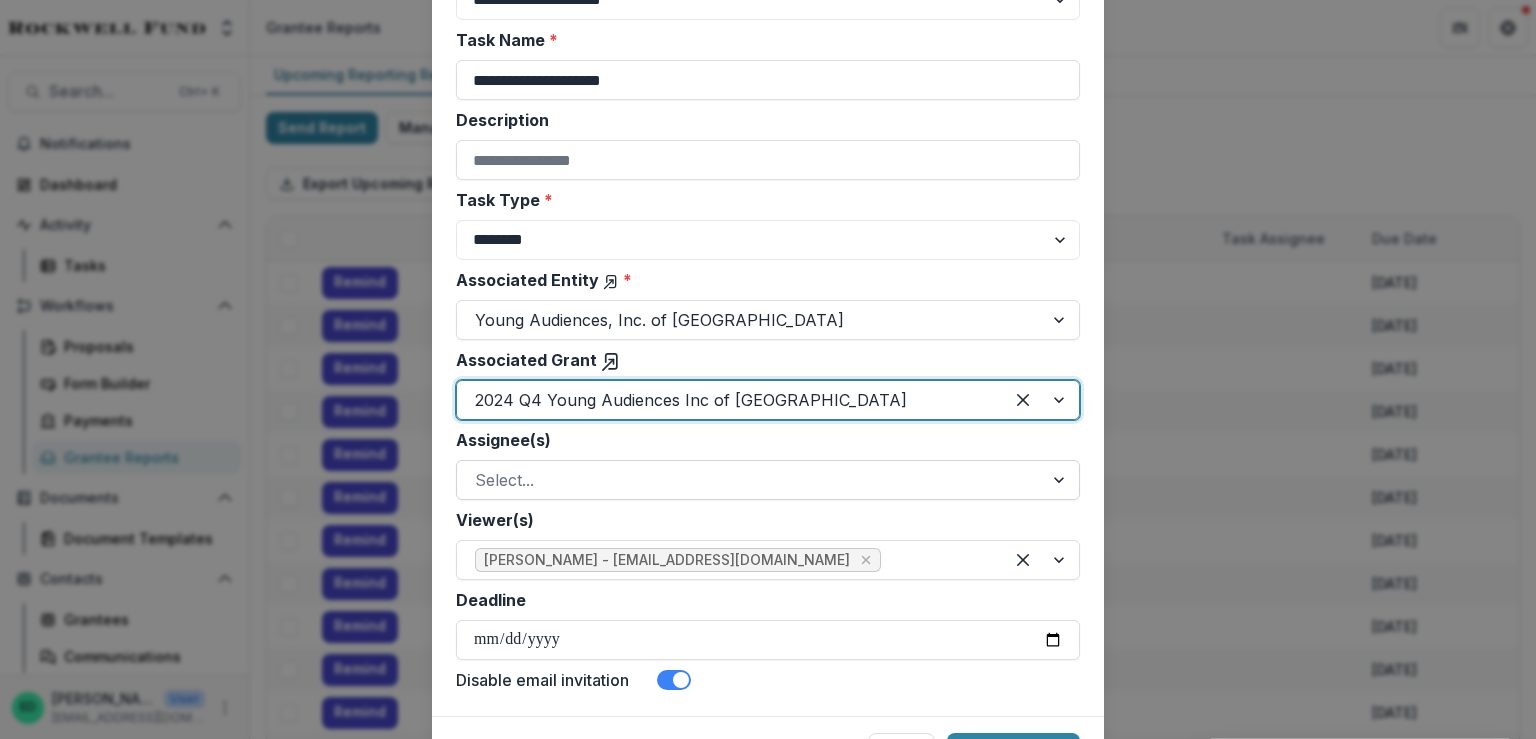 click at bounding box center (750, 480) 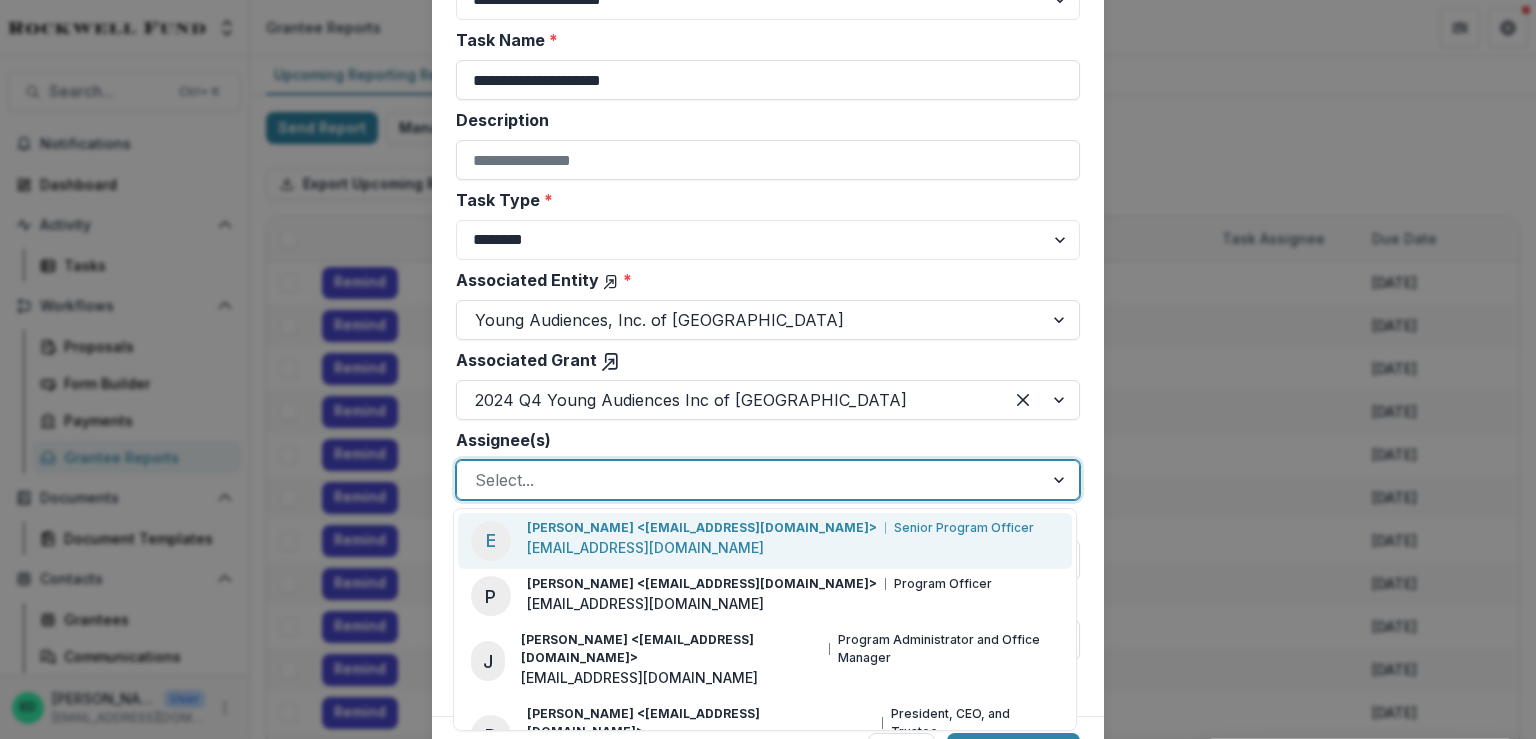 click on "Estevan D. Delgado <edelgado@rockfund.org>" at bounding box center (702, 528) 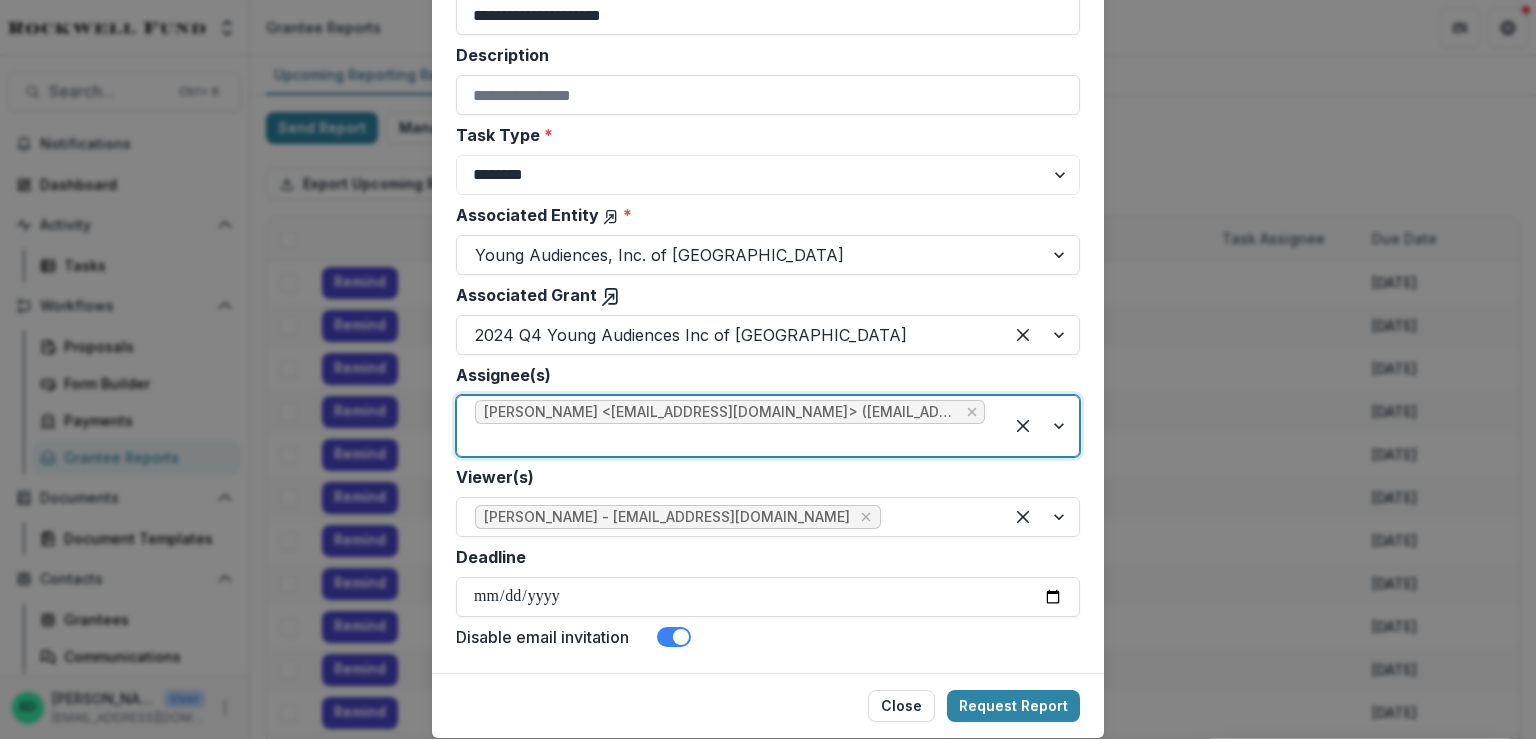 scroll, scrollTop: 327, scrollLeft: 0, axis: vertical 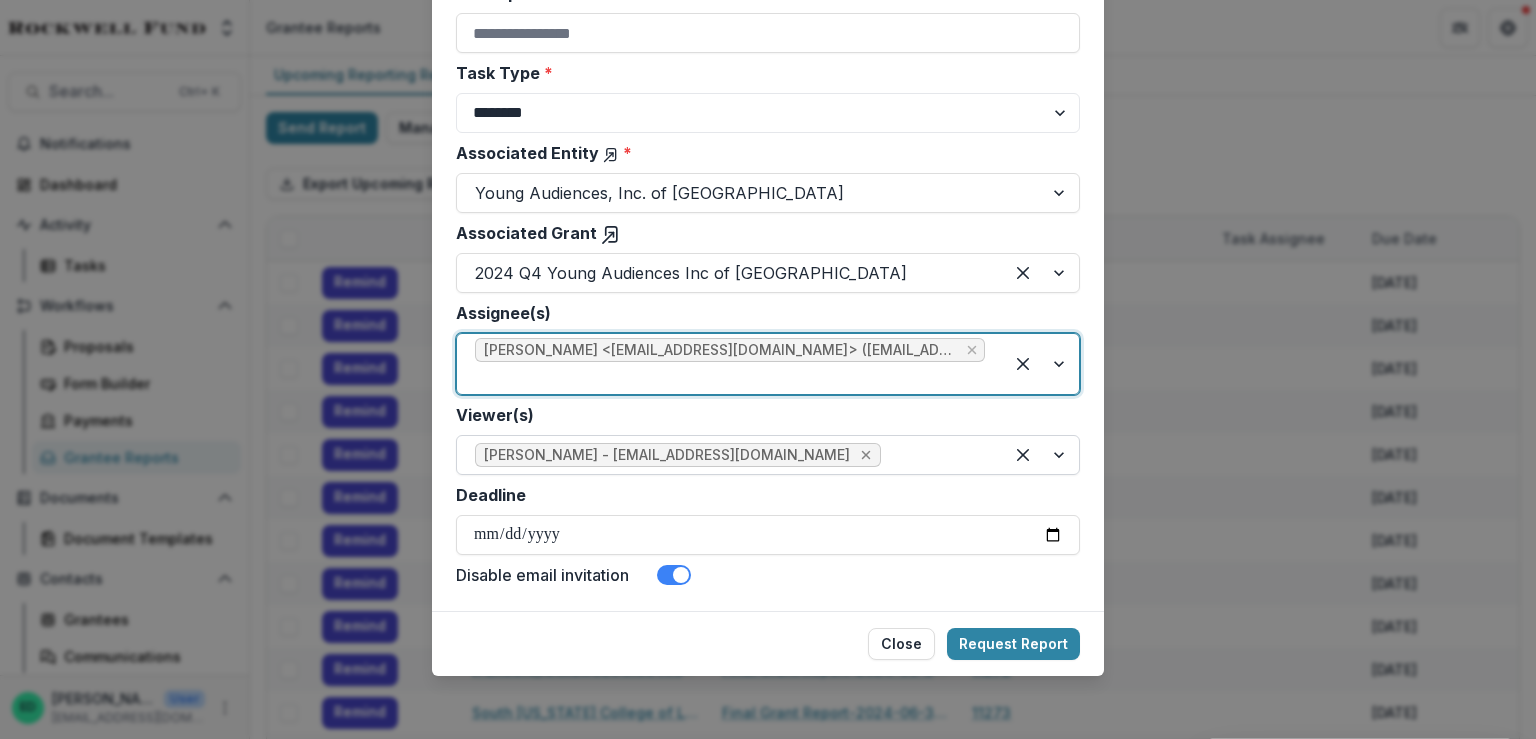 click 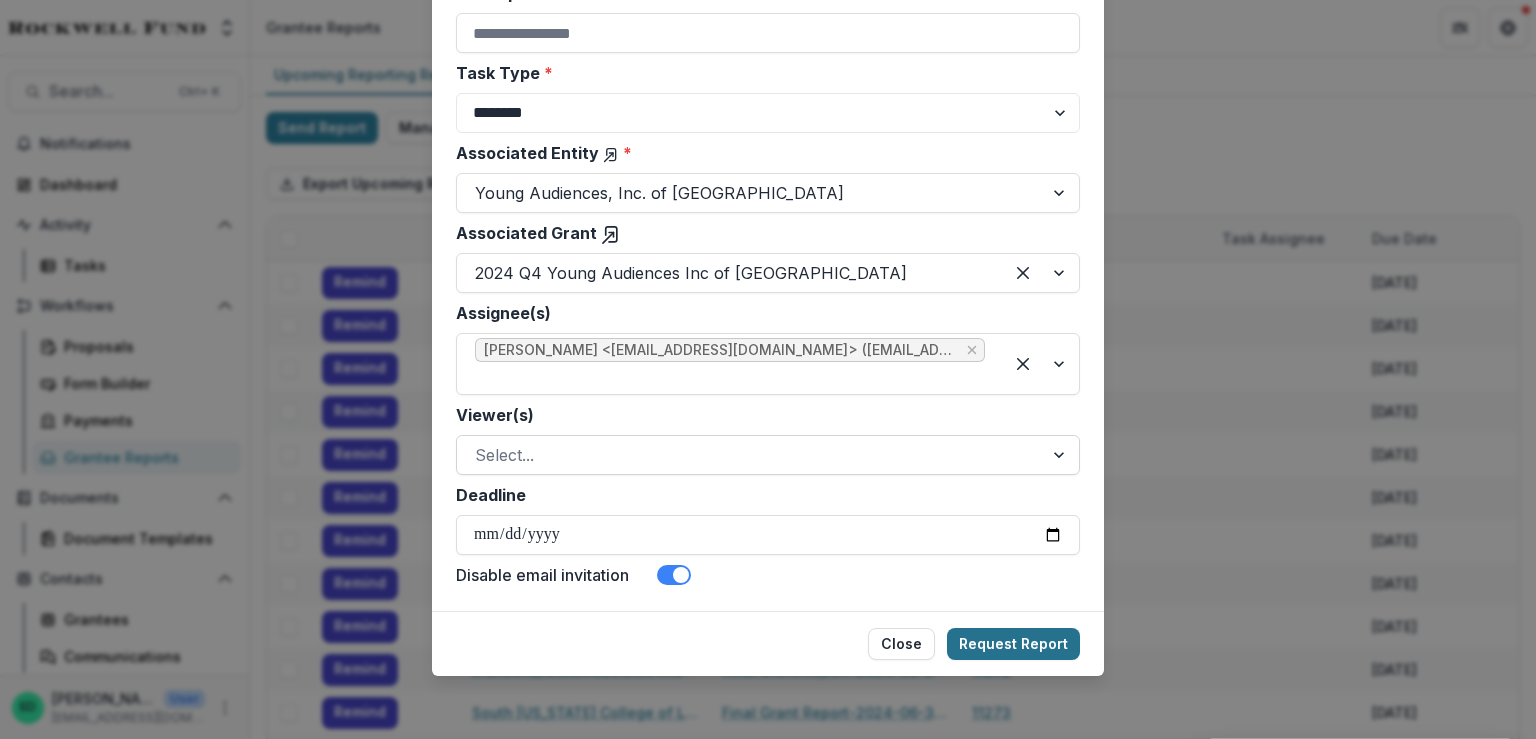 click on "Request Report" at bounding box center [1013, 644] 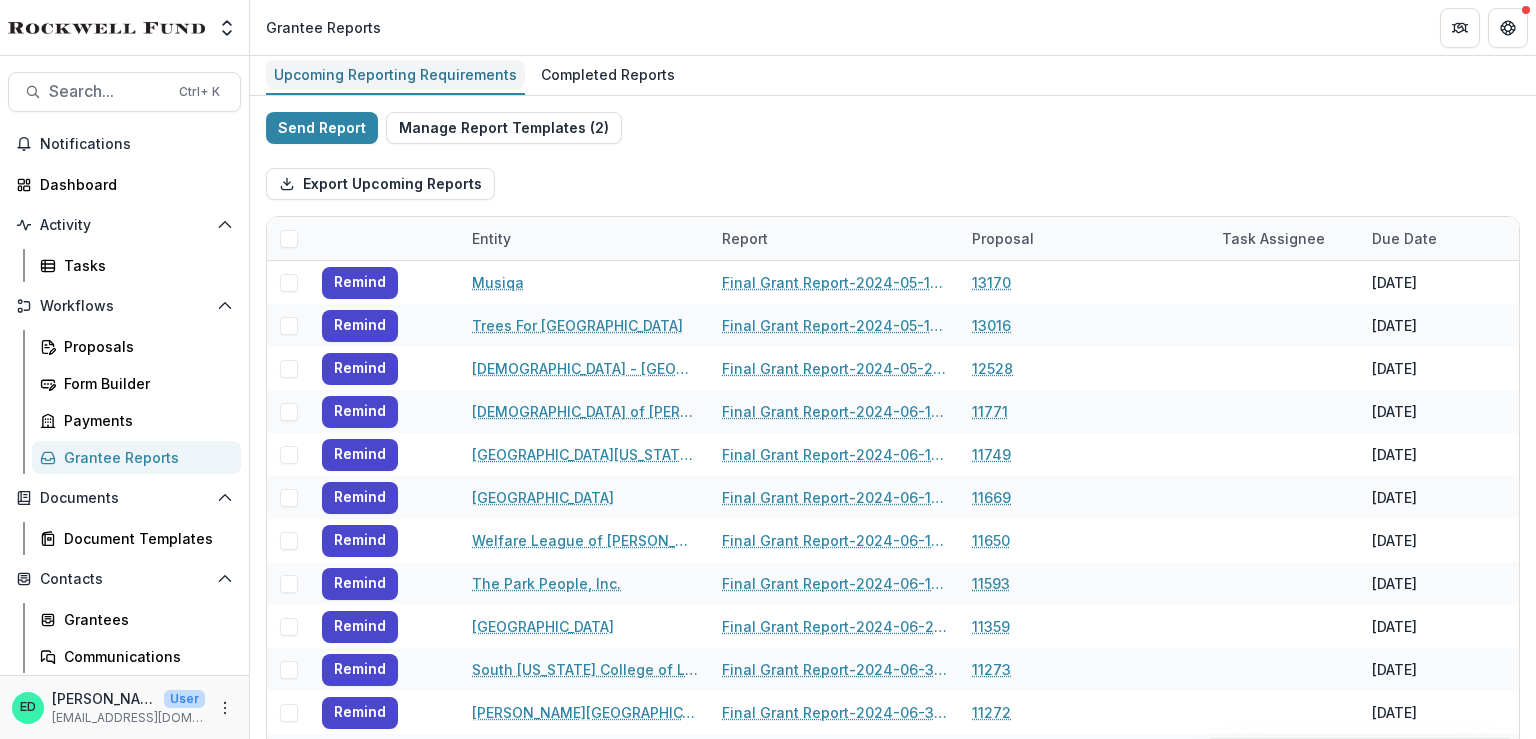 click on "Upcoming Reporting Requirements" at bounding box center [395, 74] 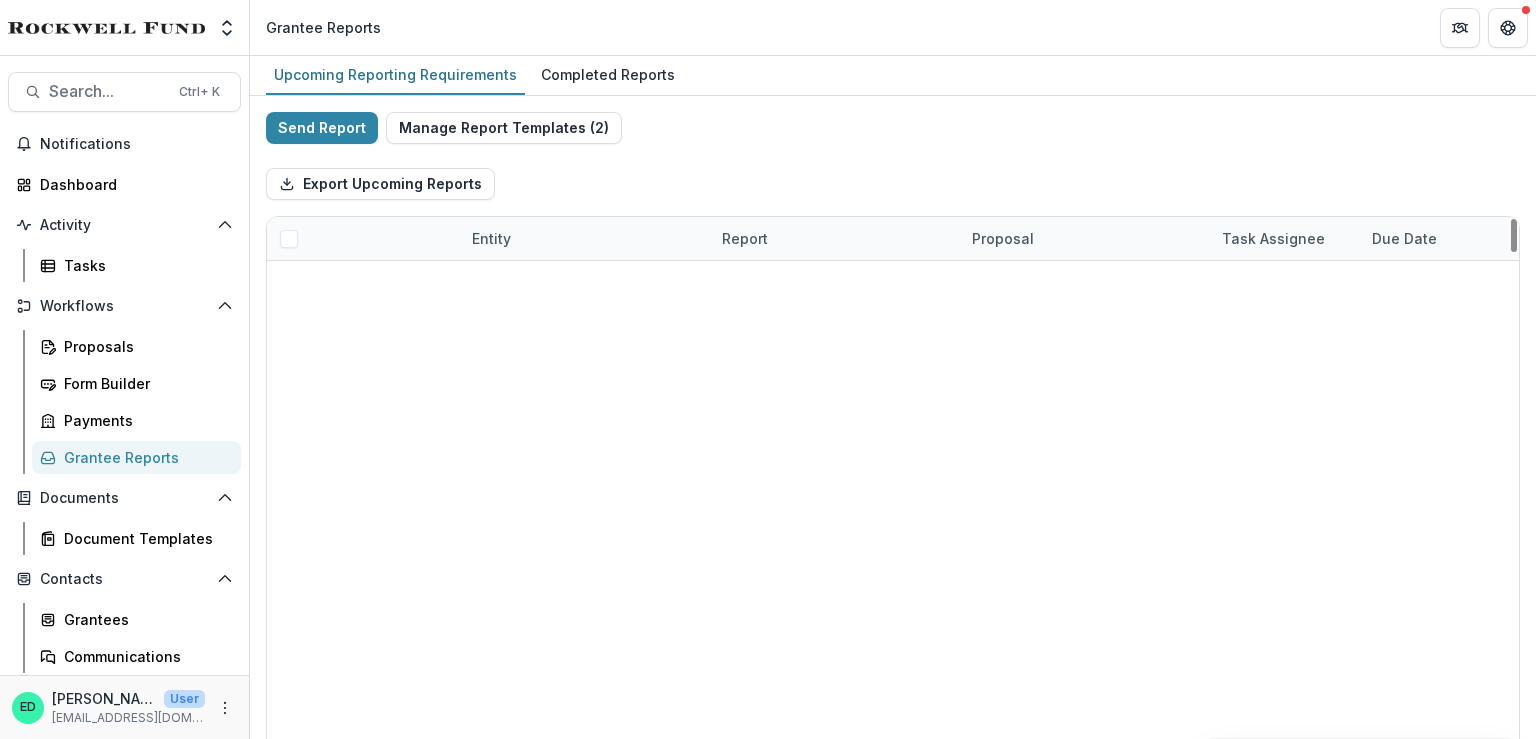 drag, startPoint x: 1508, startPoint y: 240, endPoint x: 533, endPoint y: 217, distance: 975.27124 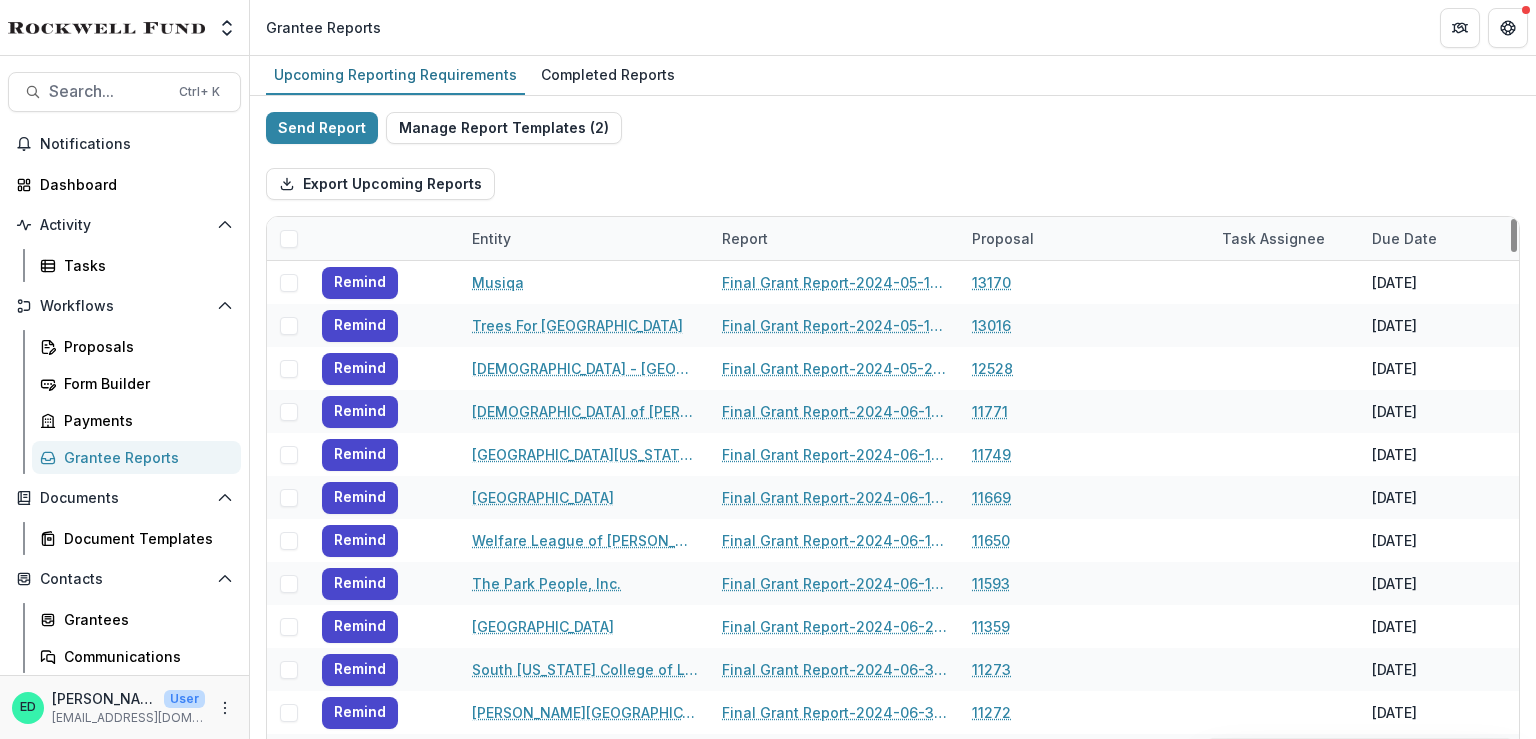 scroll, scrollTop: 0, scrollLeft: 0, axis: both 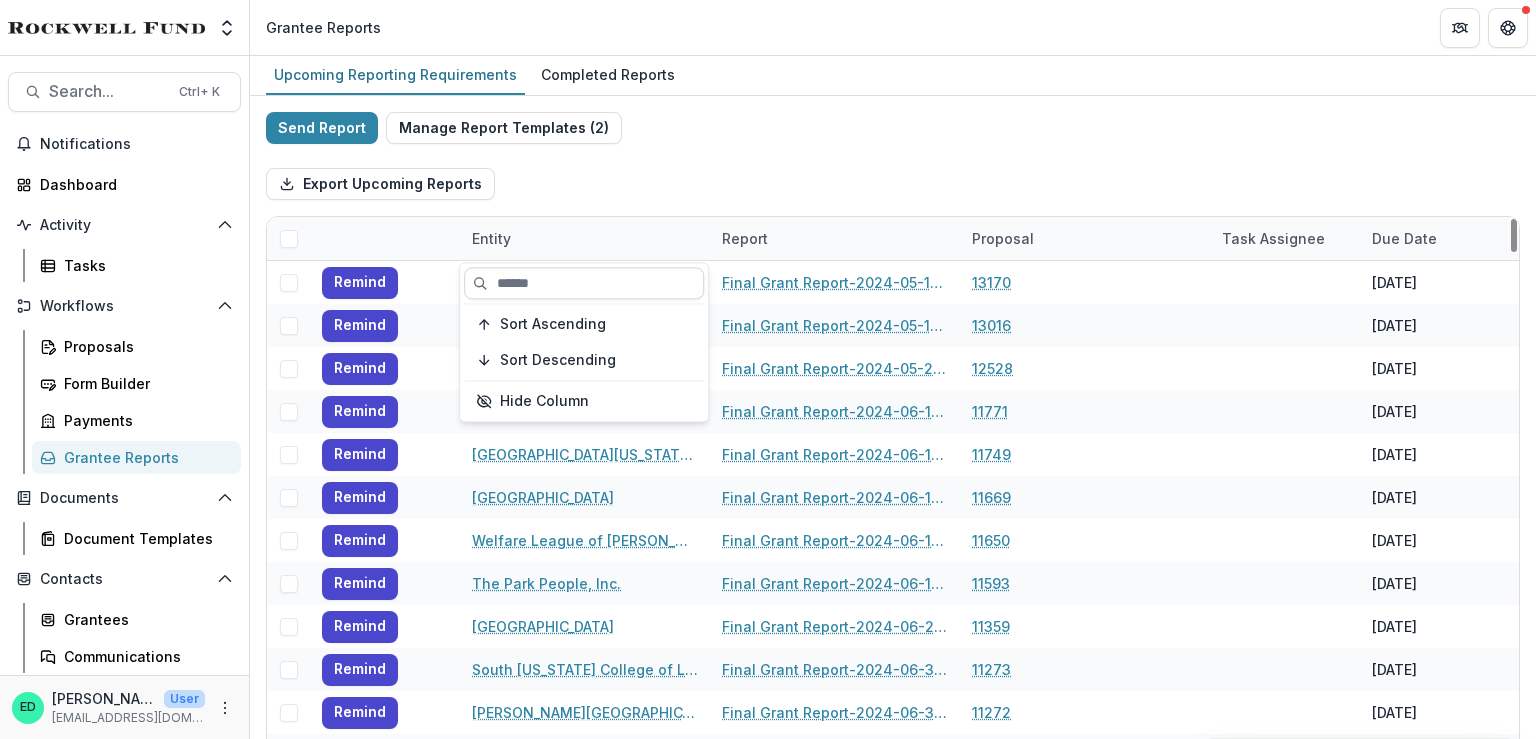 click at bounding box center (584, 283) 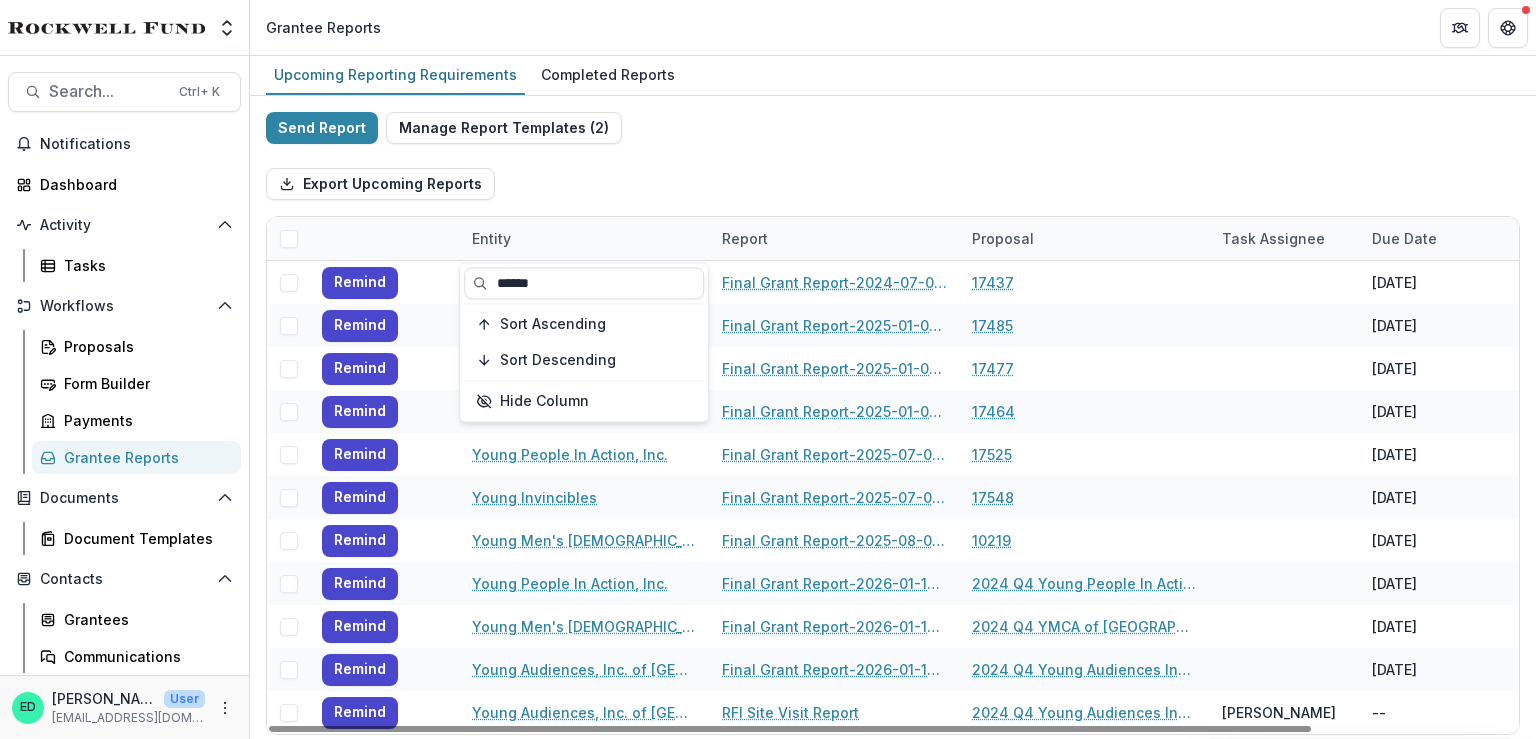 type on "*****" 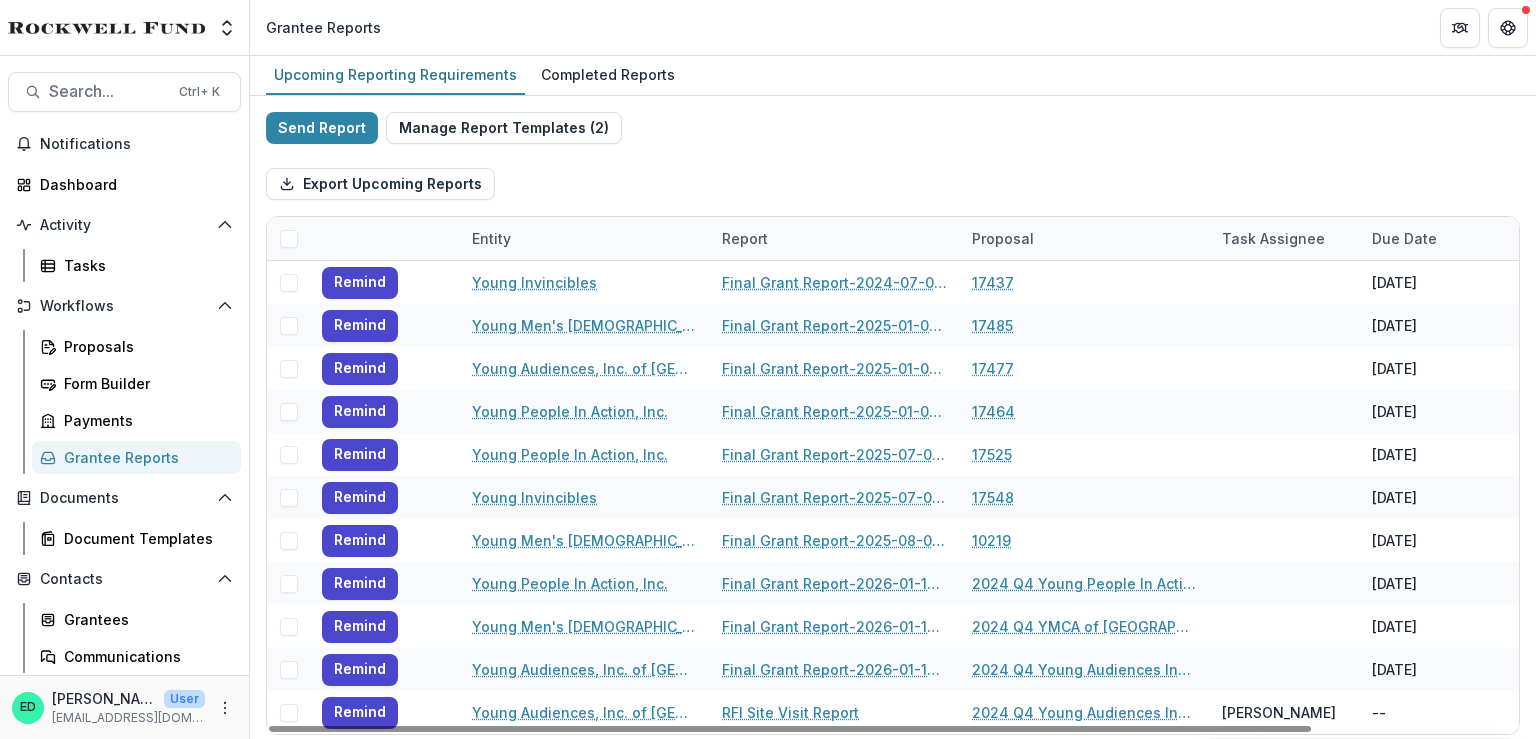 click on "Export Upcoming Reports" at bounding box center [893, 184] 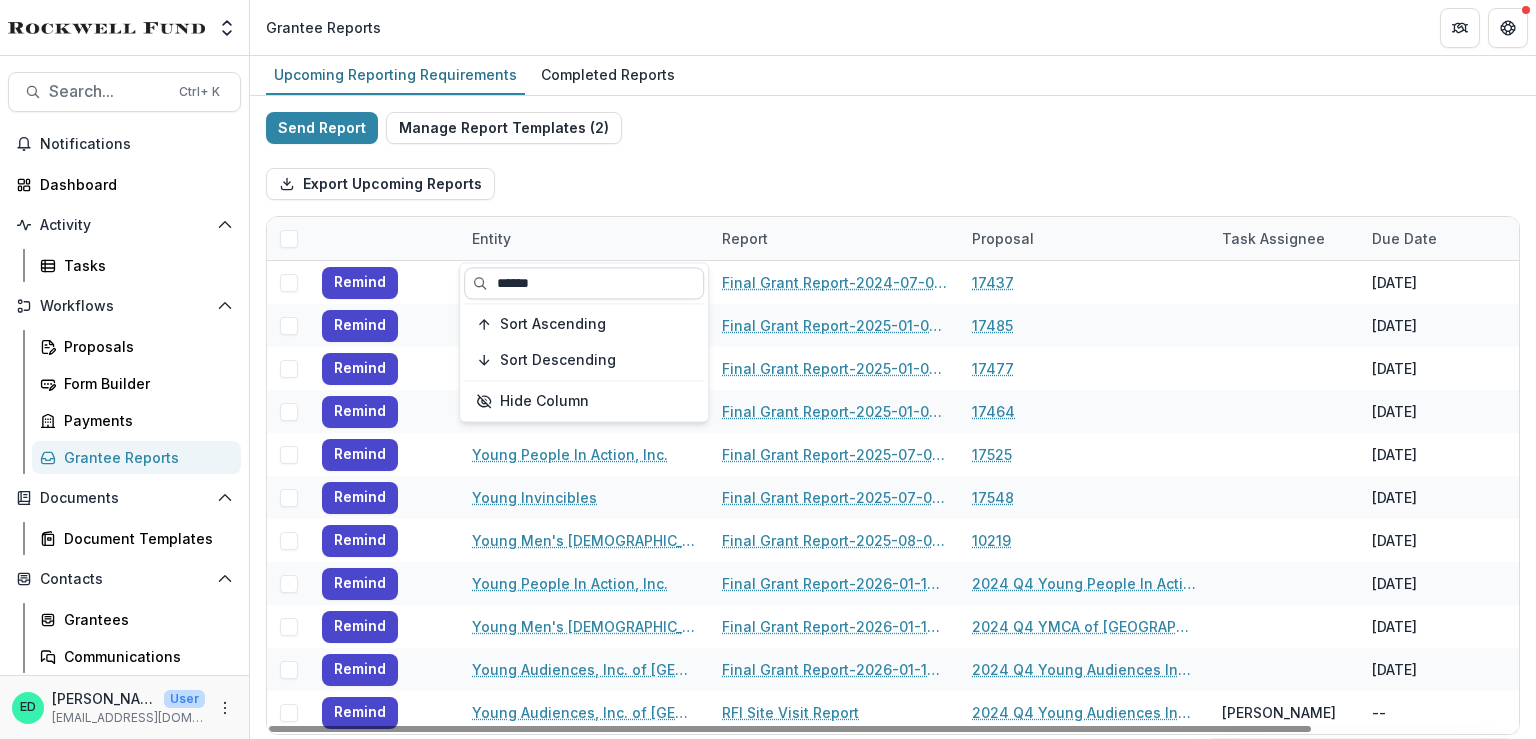 click on "*****" at bounding box center (584, 283) 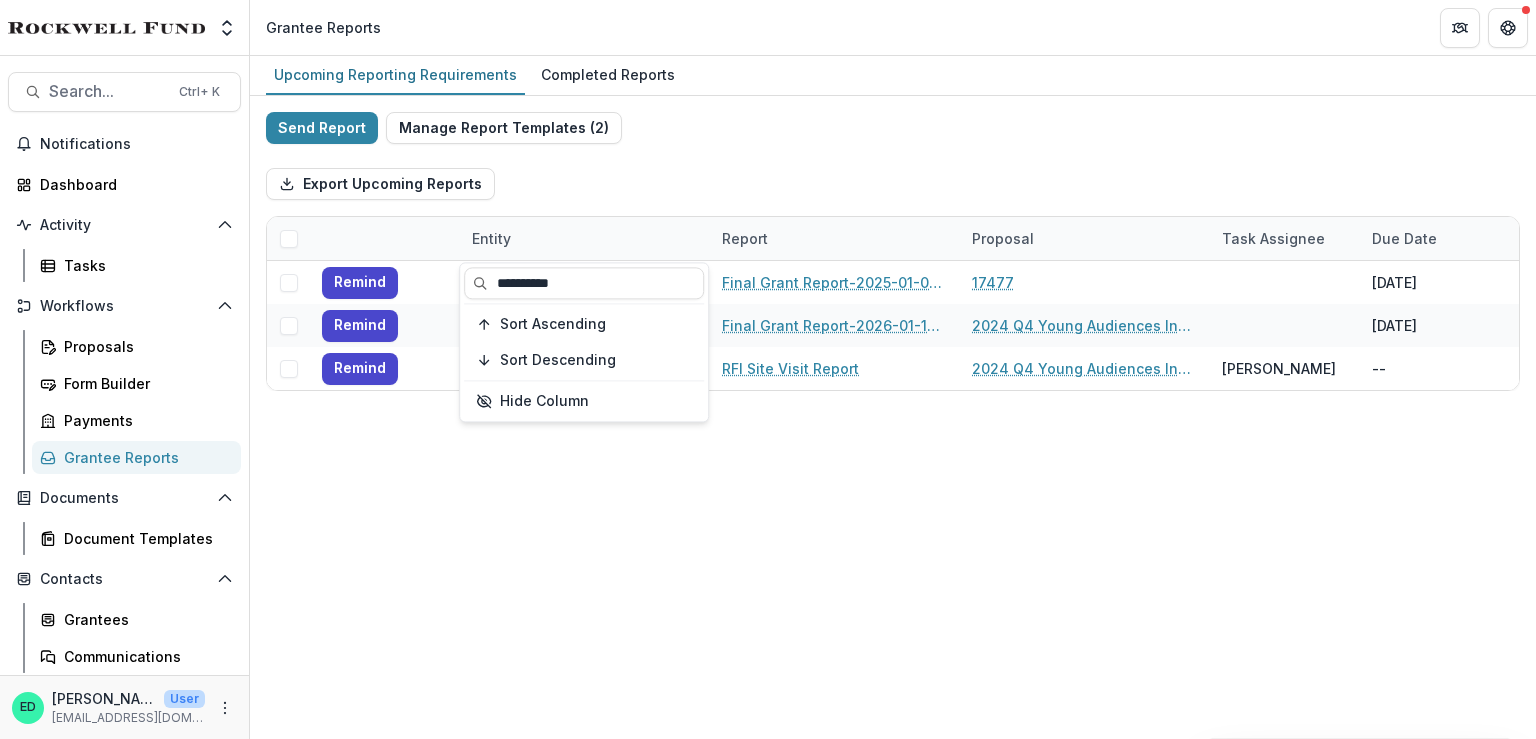 type on "**********" 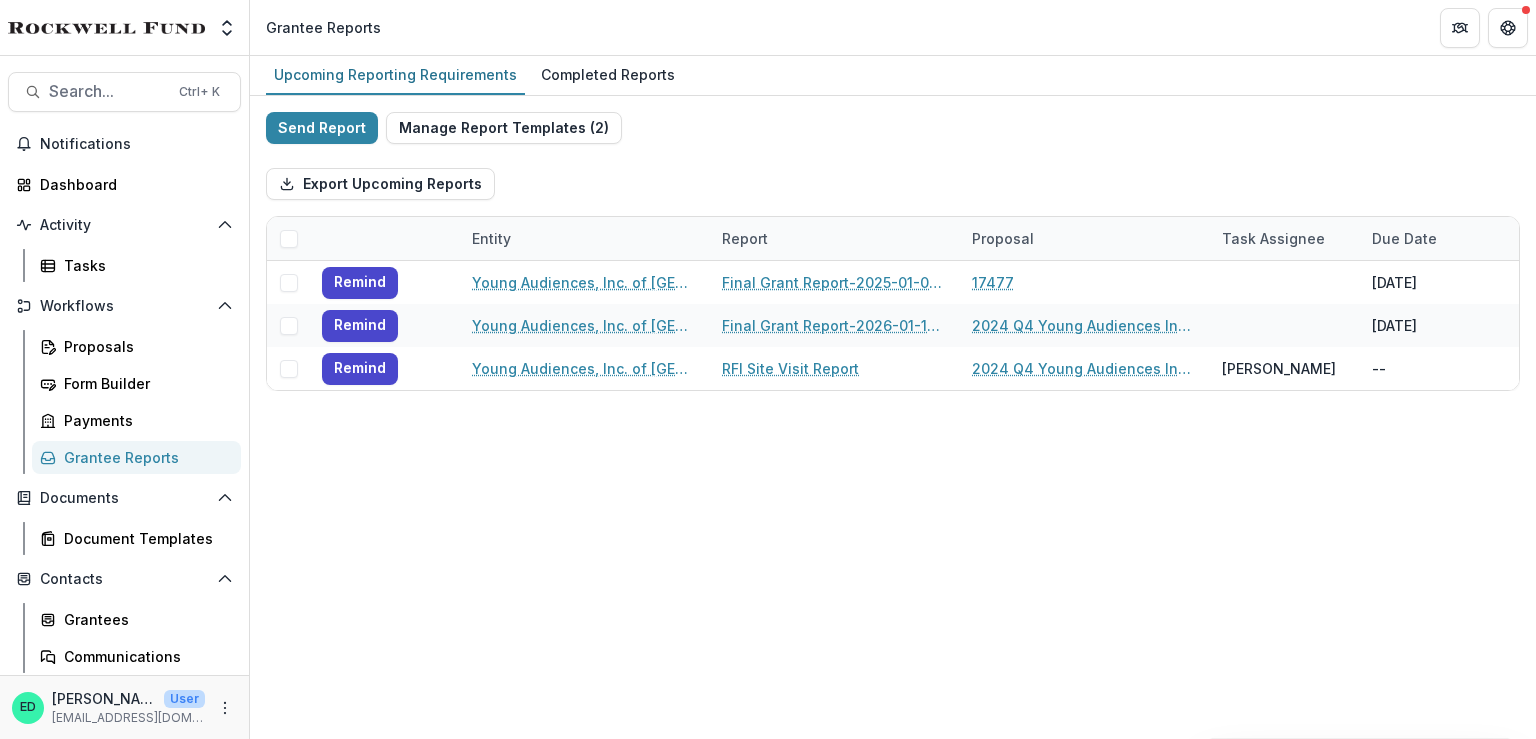 click on "Upcoming Reporting Requirements Completed Reports Send Report Manage Report Templates ( 2 ) Export Upcoming Reports Entity Report Proposal Task Assignee Due Date Report Submitted Date Remind Young Audiences, Inc. of Houston Final Grant Report-2025-01-07 00:00:00 17477 01/07/2025 -- Remind Young Audiences, Inc. of Houston Final Grant Report-2026-01-12 00:00:00 2024 Q4 Young Audiences Inc of Houston 01/12/2026 -- Remind Young Audiences, Inc. of Houston RFI Site Visit Report 2024 Q4 Young Audiences Inc of Houston Estevan D. Delgado -- --" at bounding box center (893, 397) 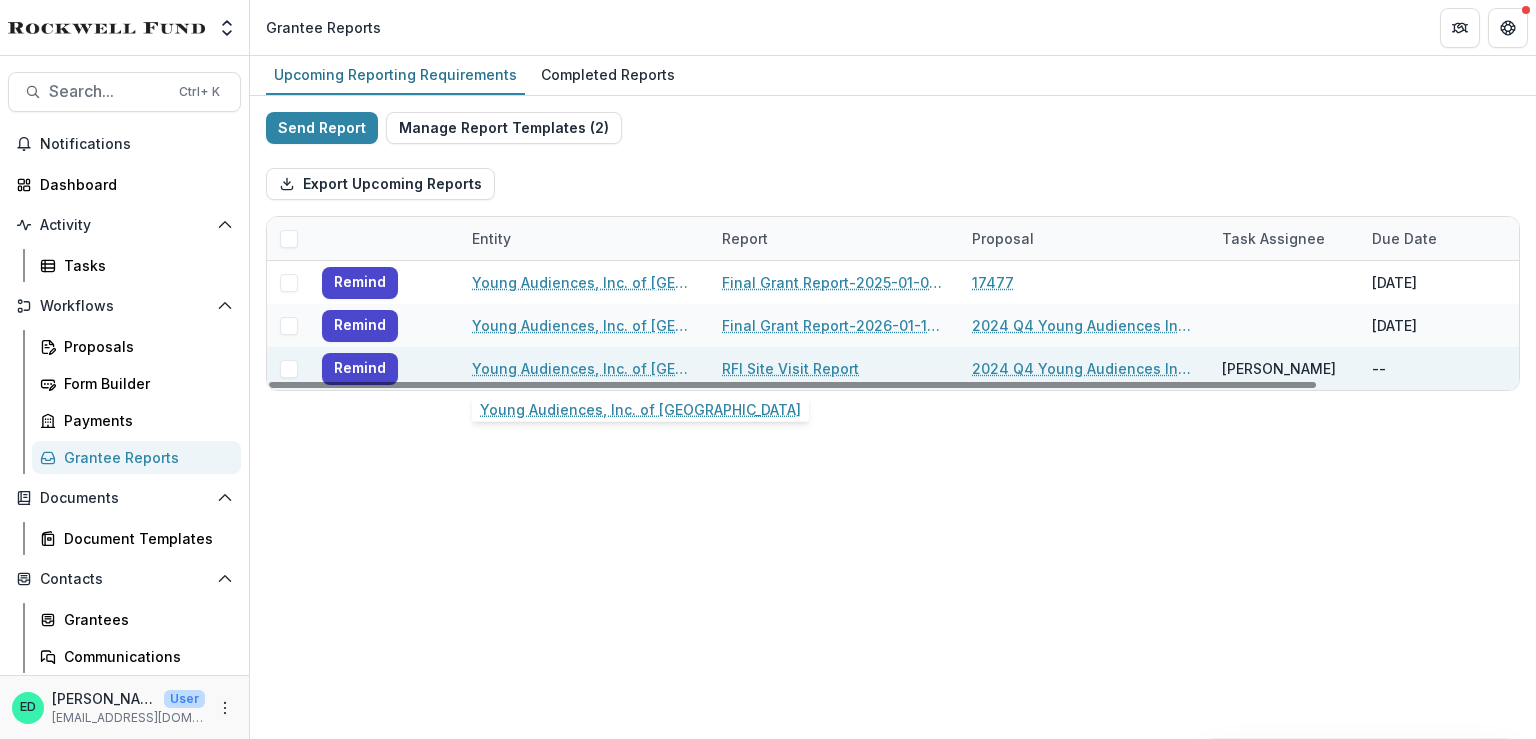 click on "Young Audiences, Inc. of [GEOGRAPHIC_DATA]" at bounding box center (585, 368) 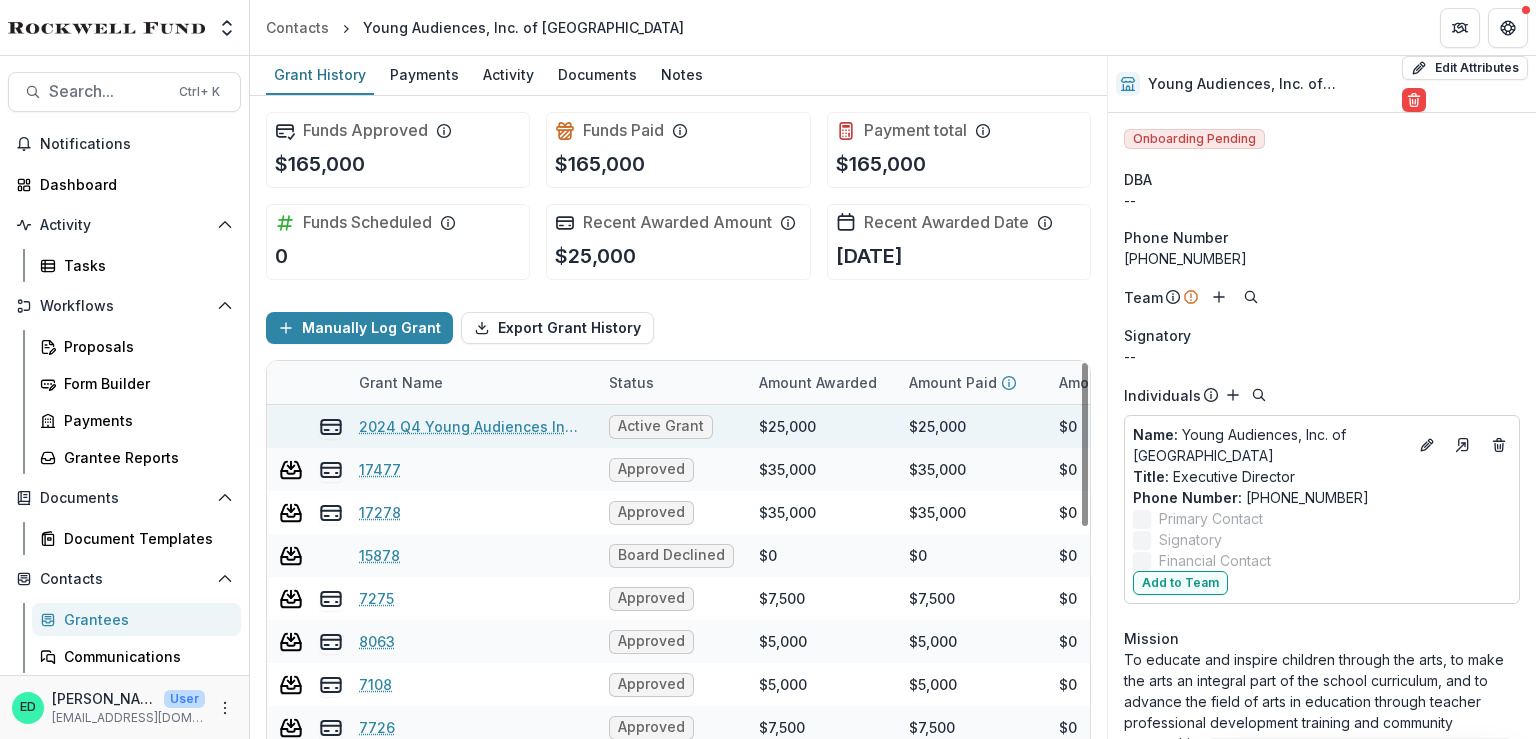 click on "2024 Q4 Young Audiences Inc of [GEOGRAPHIC_DATA]" at bounding box center (472, 426) 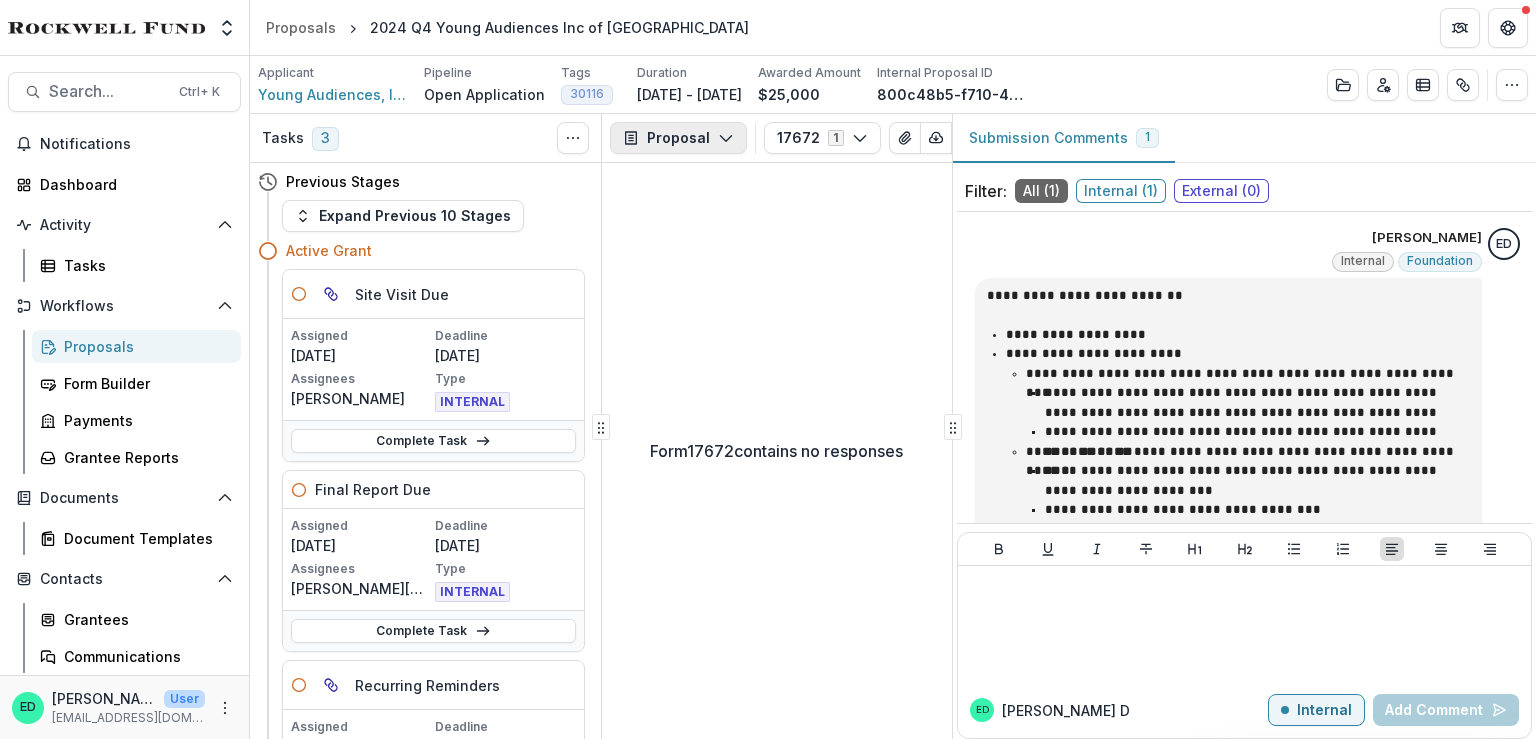 click on "Proposal" at bounding box center [678, 138] 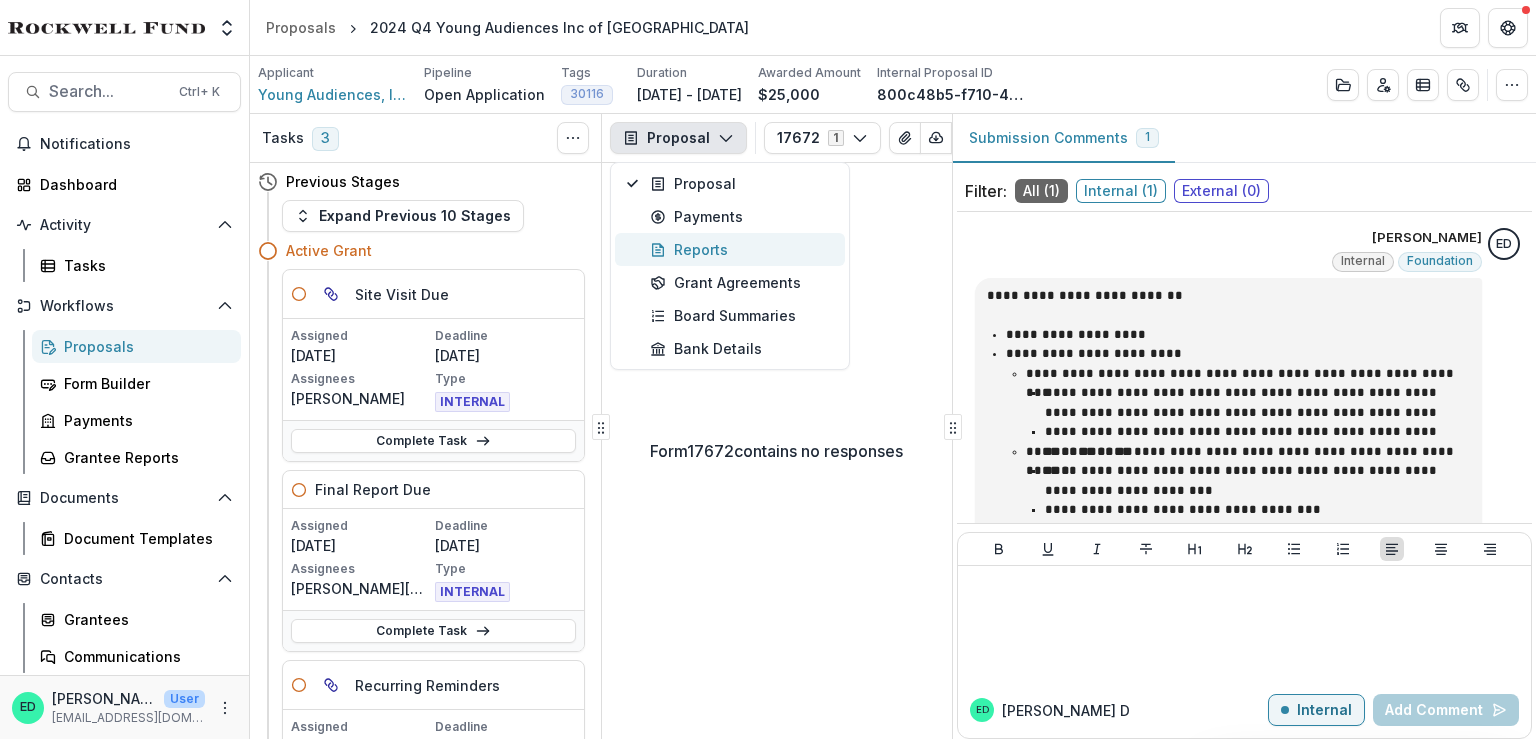 click on "Reports" at bounding box center [741, 249] 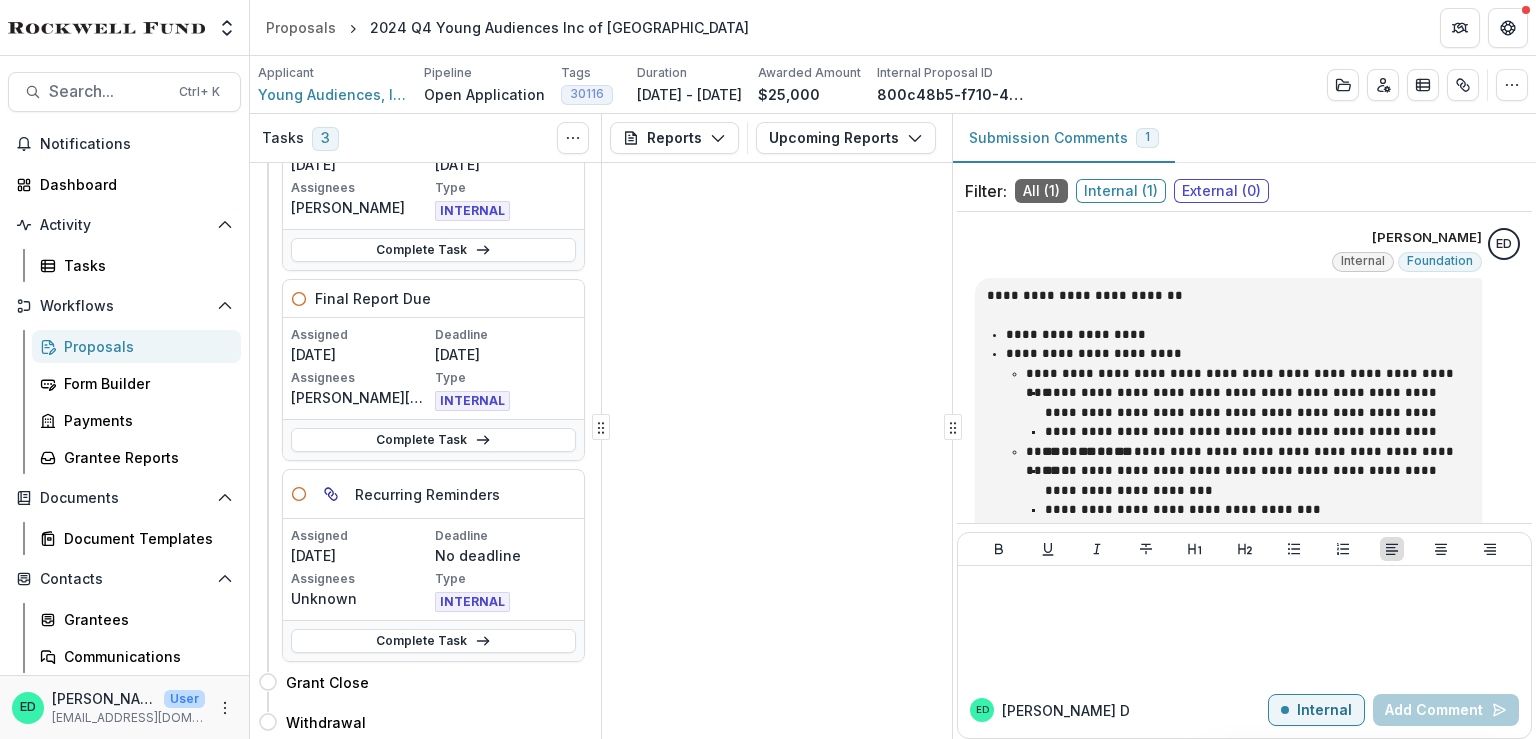 scroll, scrollTop: 0, scrollLeft: 0, axis: both 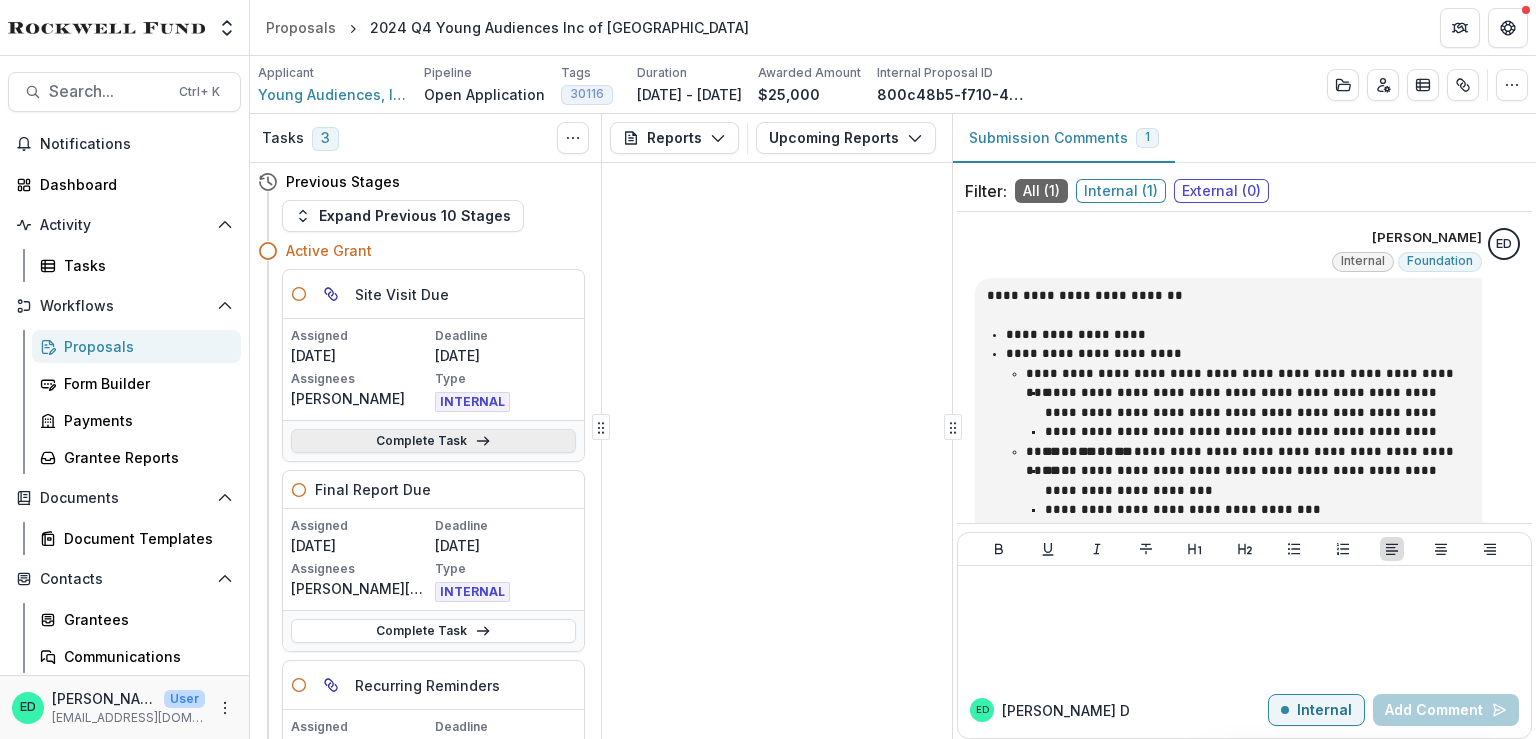 click on "Complete Task" at bounding box center (433, 441) 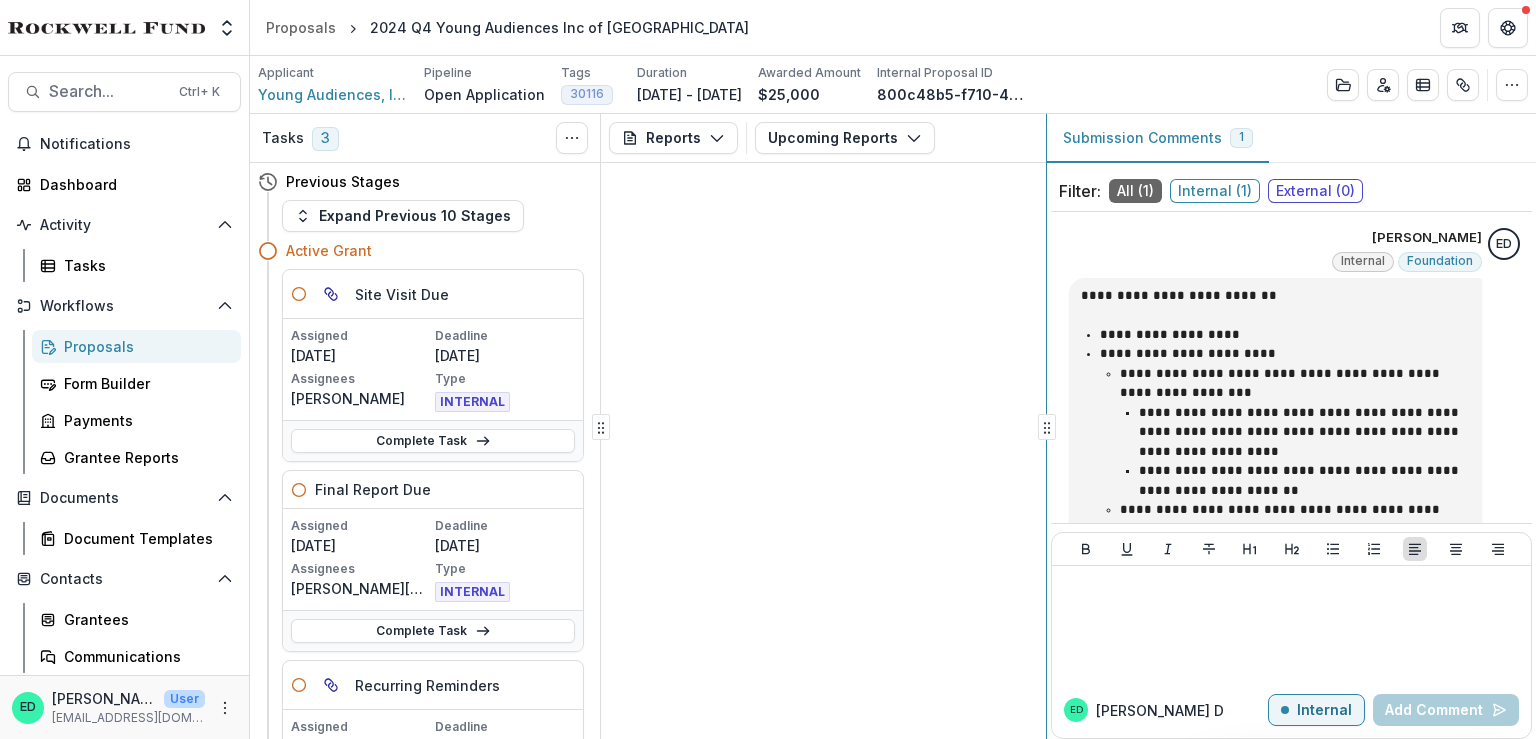 click on "**********" at bounding box center [893, 426] 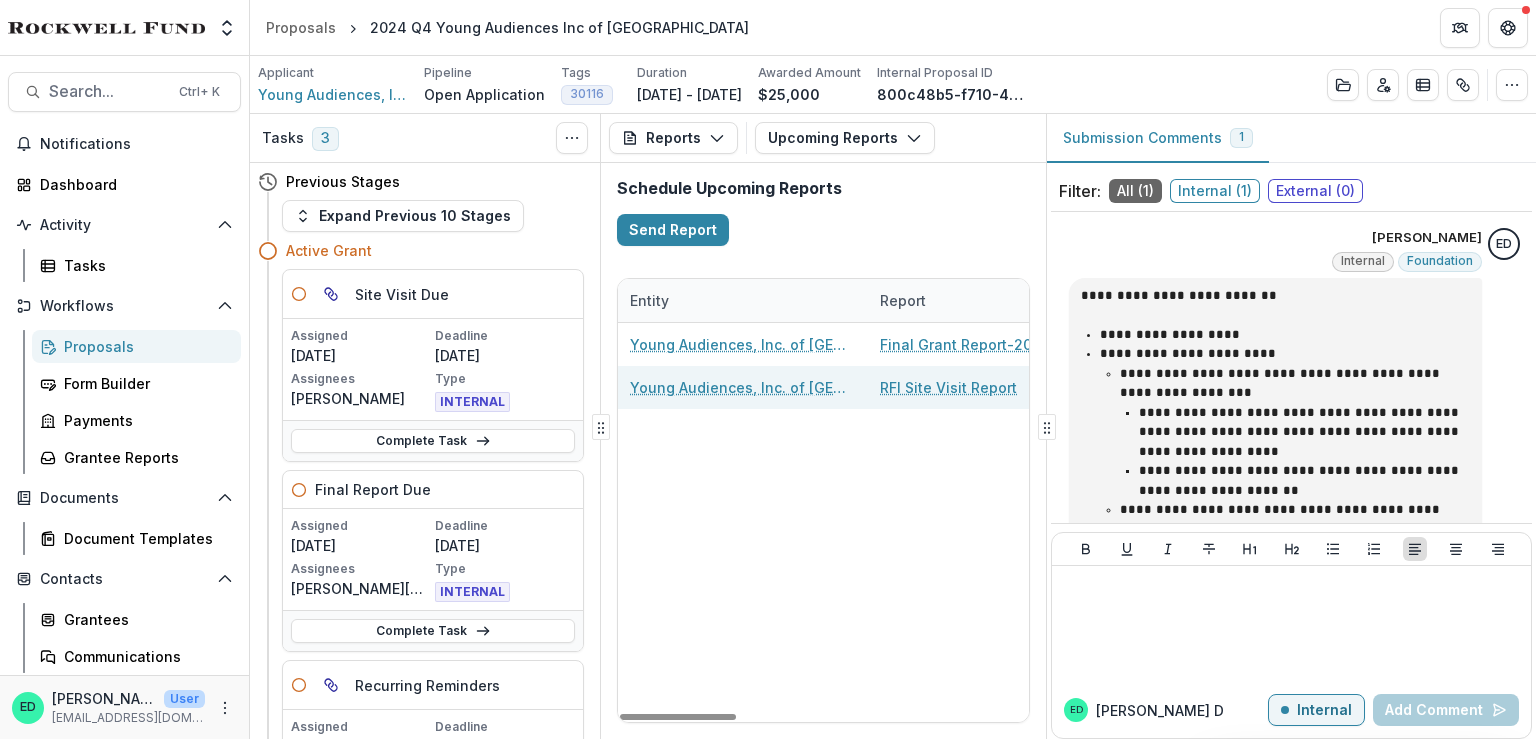 click on "RFI Site Visit Report" at bounding box center [948, 387] 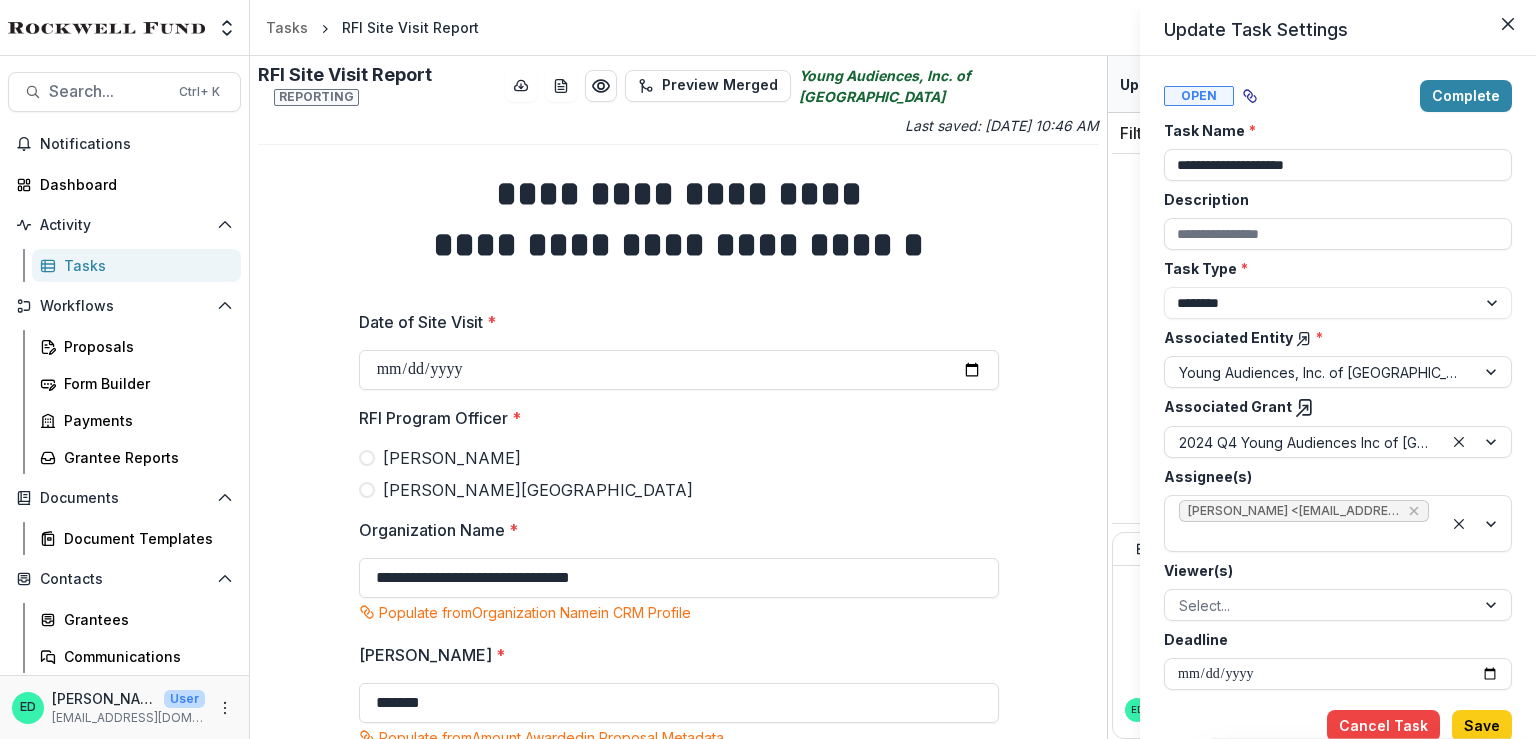 scroll, scrollTop: 1, scrollLeft: 0, axis: vertical 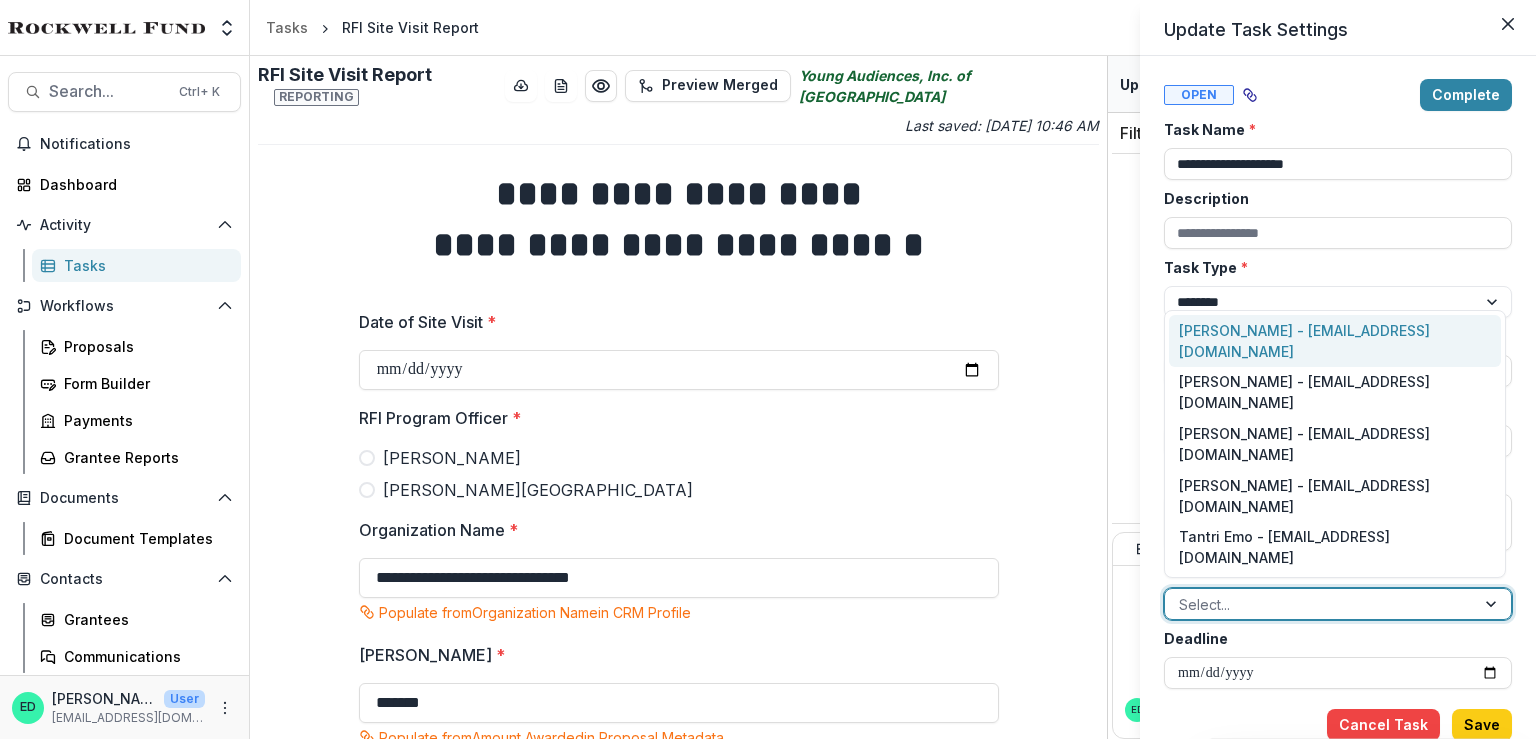 click at bounding box center [1320, 604] 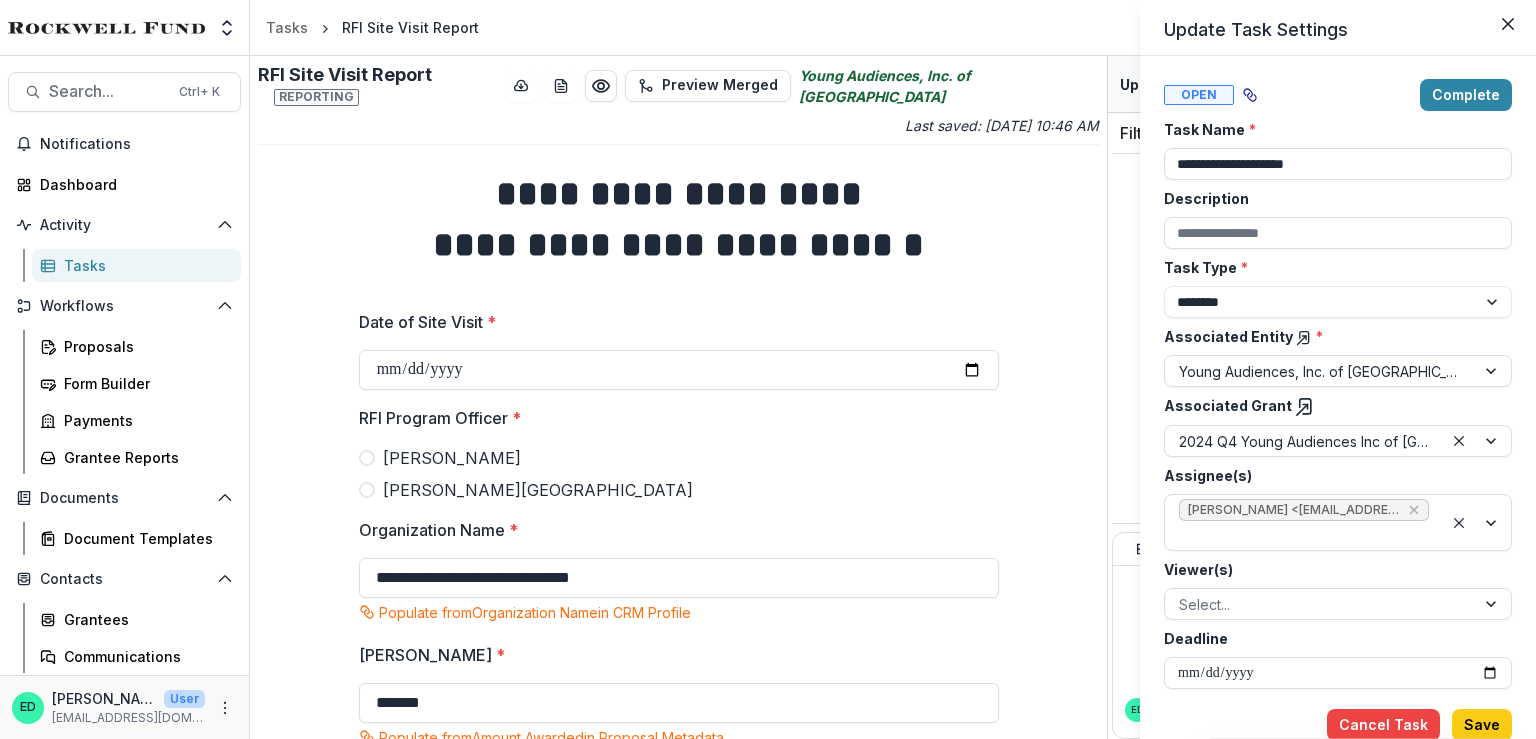 click on "**********" at bounding box center [768, 369] 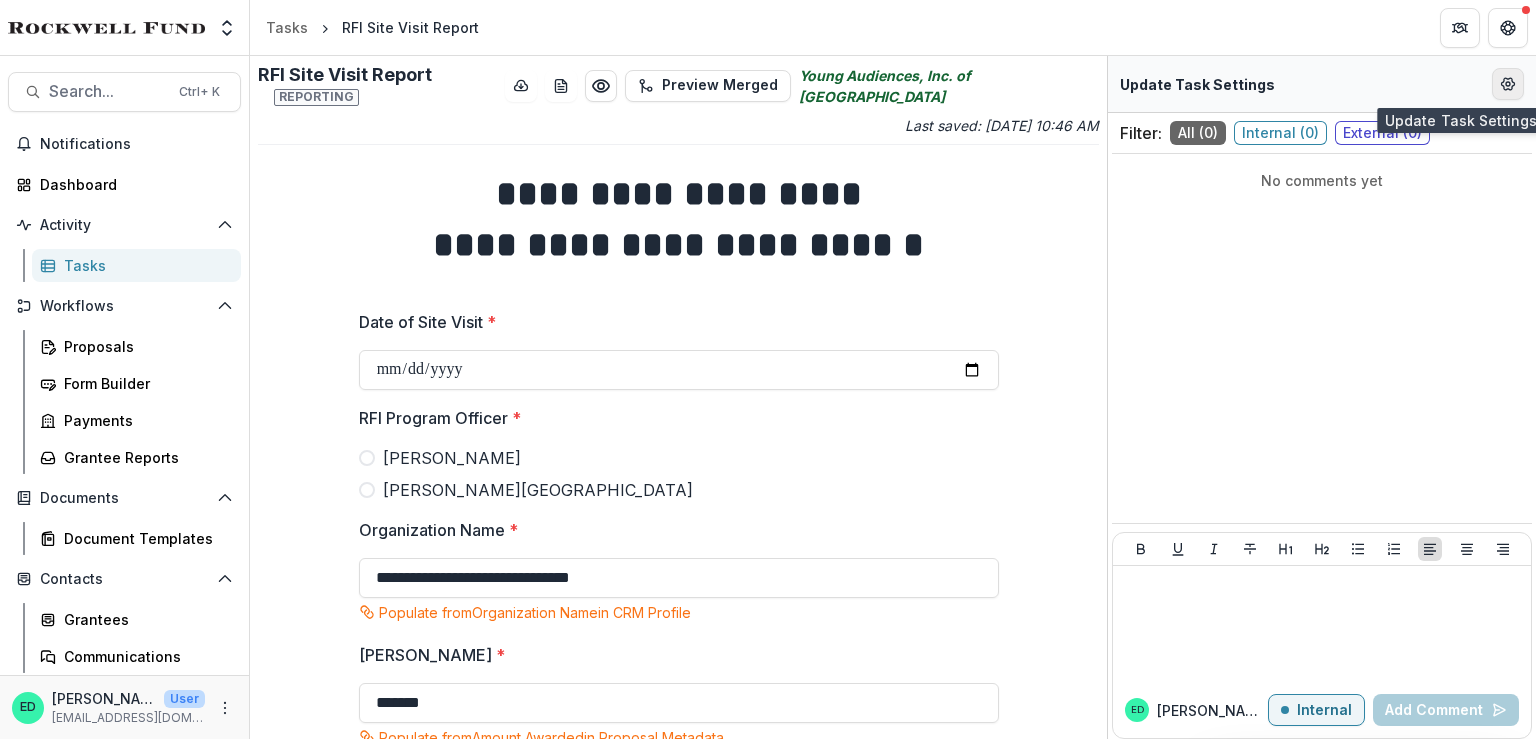 click at bounding box center (1508, 84) 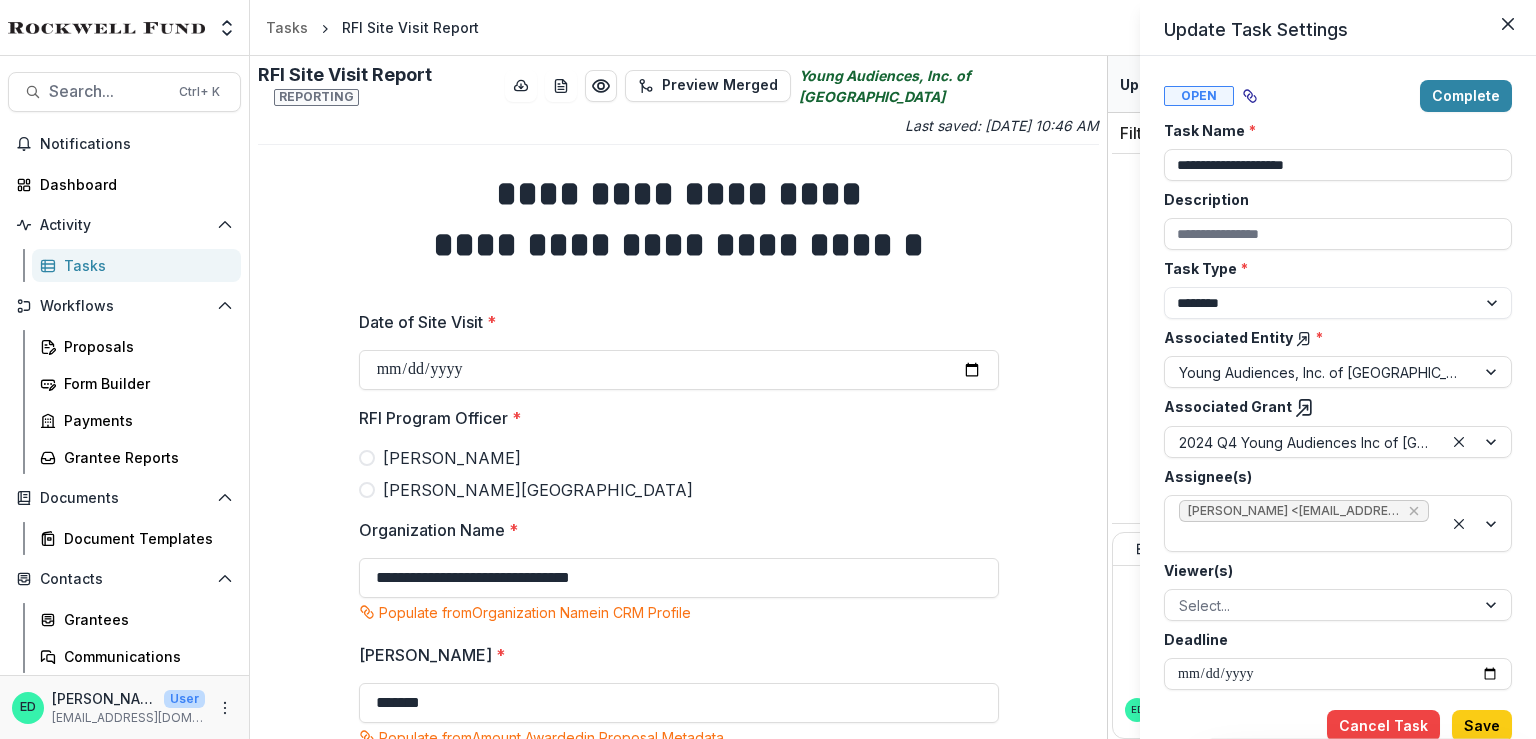 drag, startPoint x: 1104, startPoint y: 135, endPoint x: 1152, endPoint y: 253, distance: 127.38917 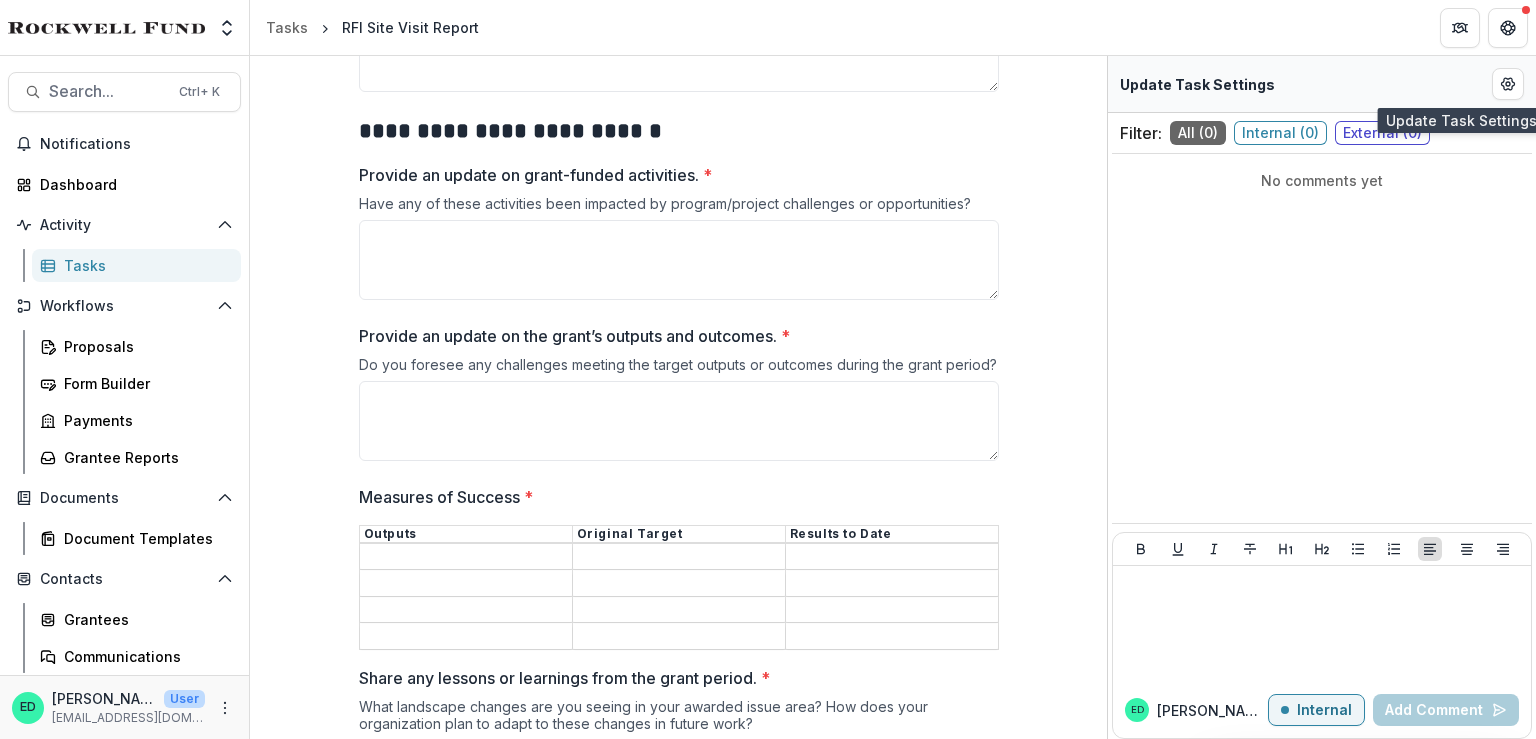 scroll, scrollTop: 2416, scrollLeft: 0, axis: vertical 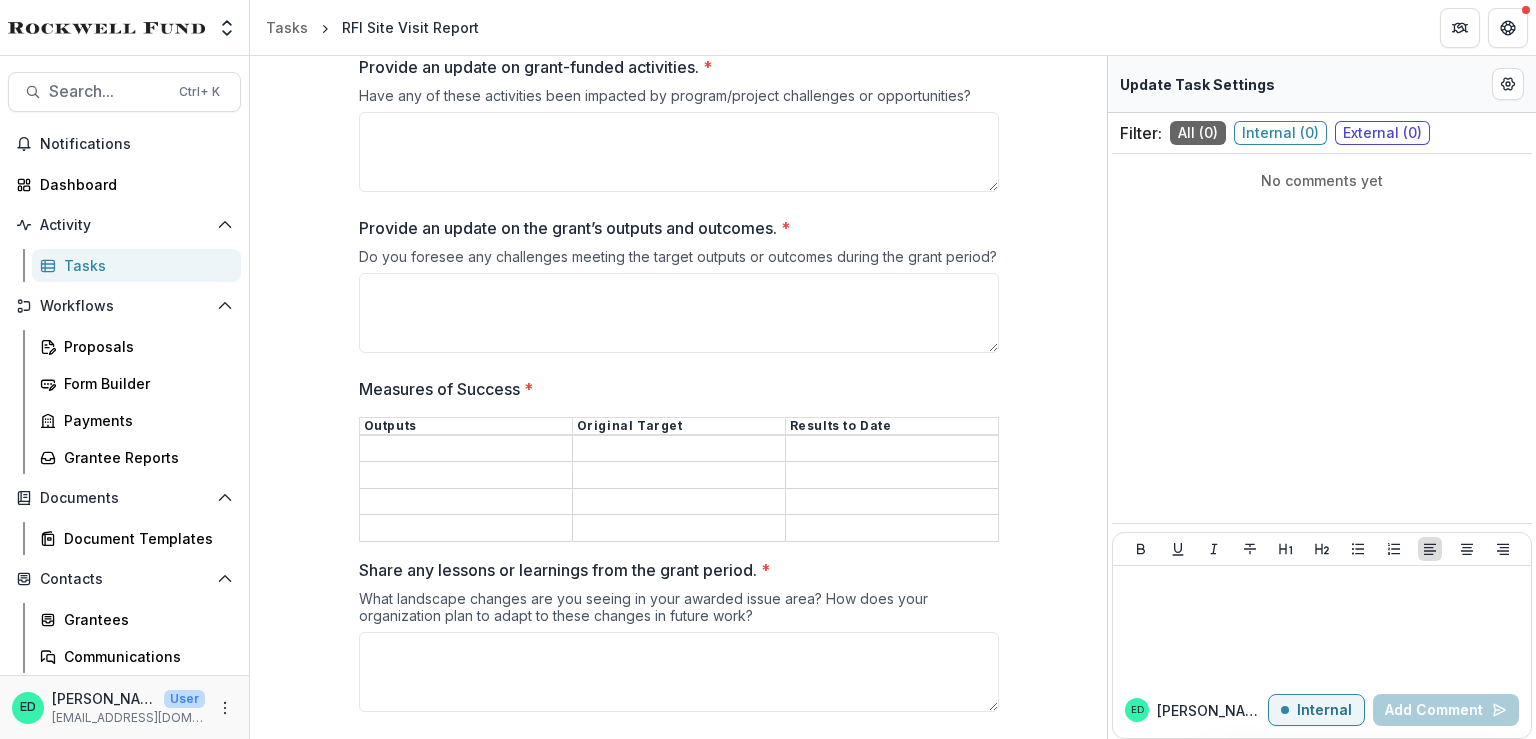 click on "Measures of Success *" at bounding box center (673, 389) 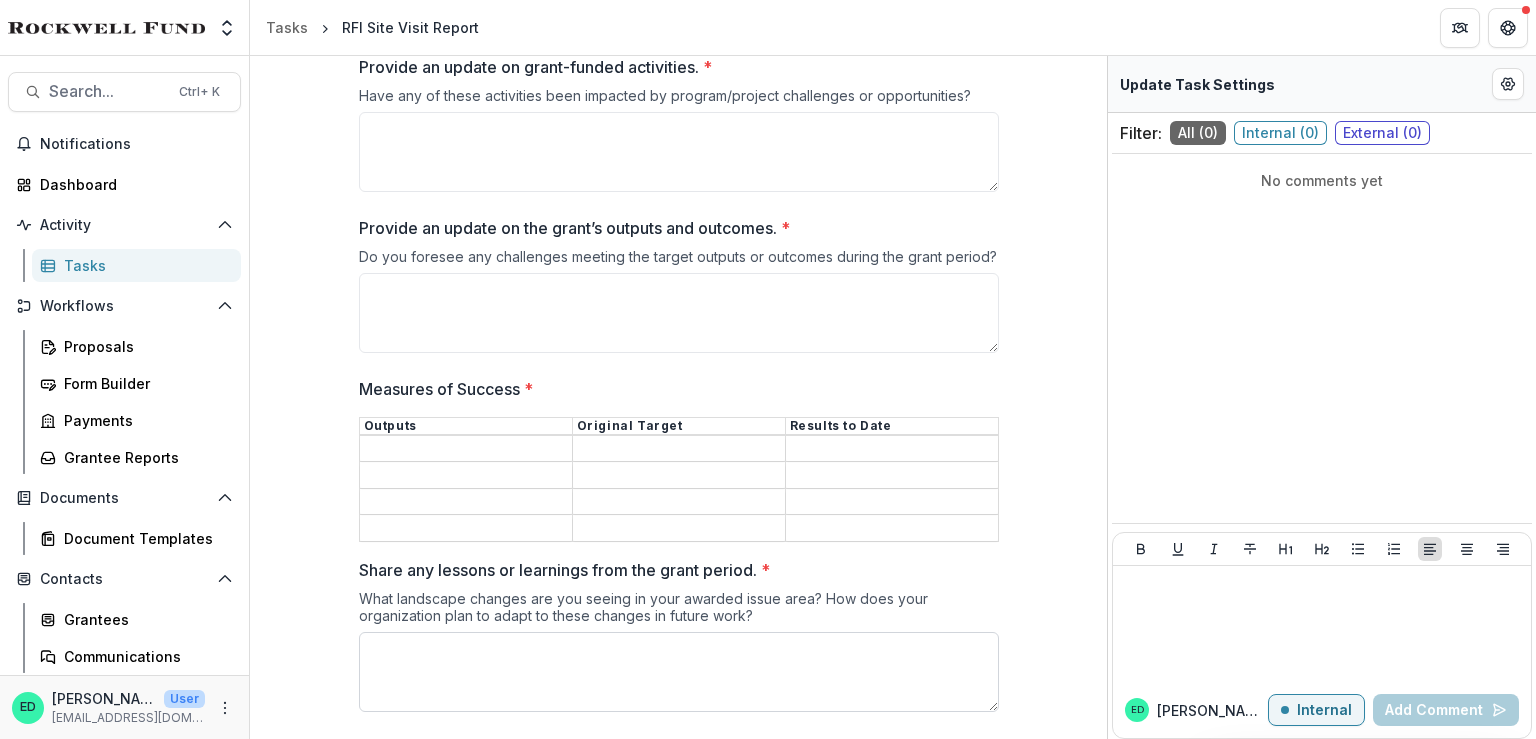 click on "Share any lessons or learnings from the grant period. *" at bounding box center (679, 672) 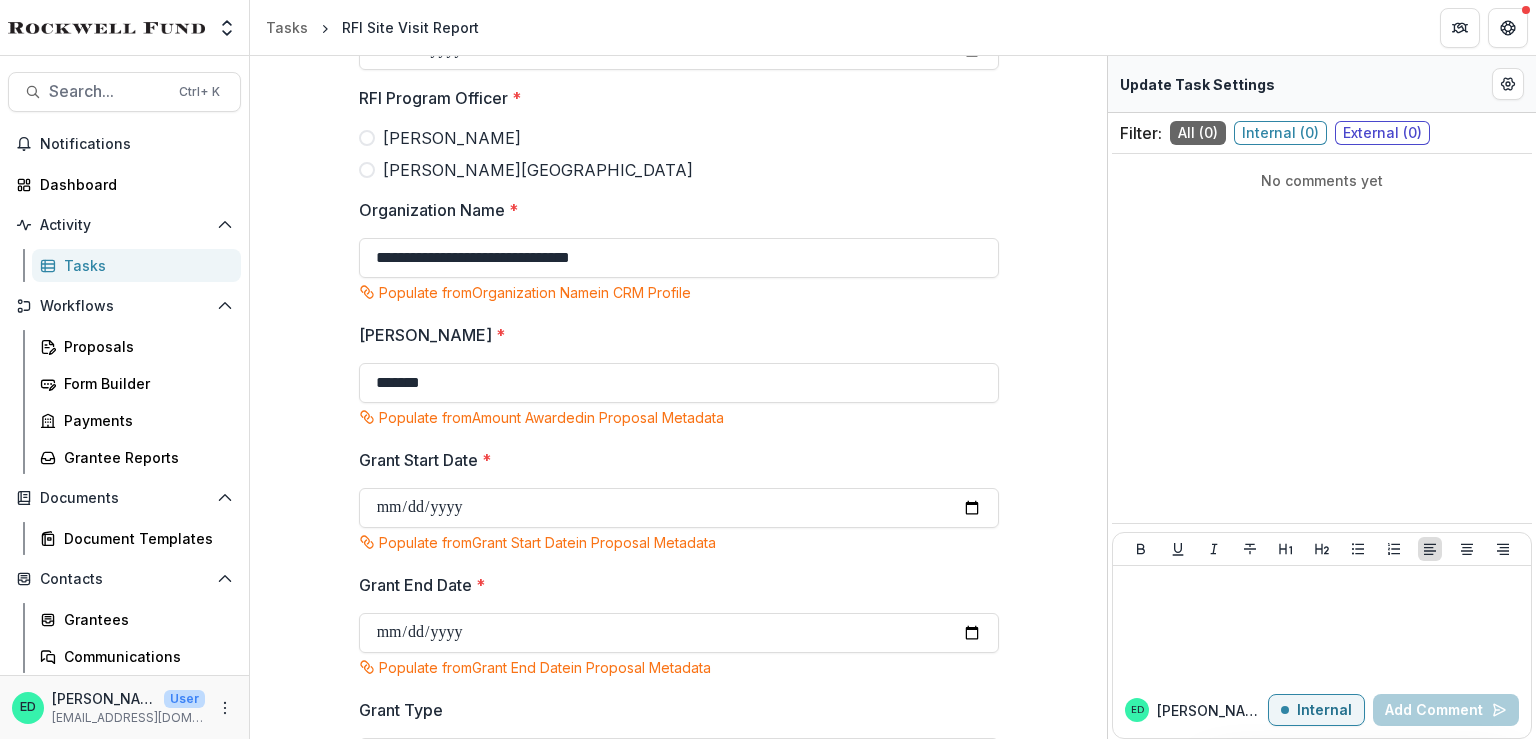 scroll, scrollTop: 0, scrollLeft: 0, axis: both 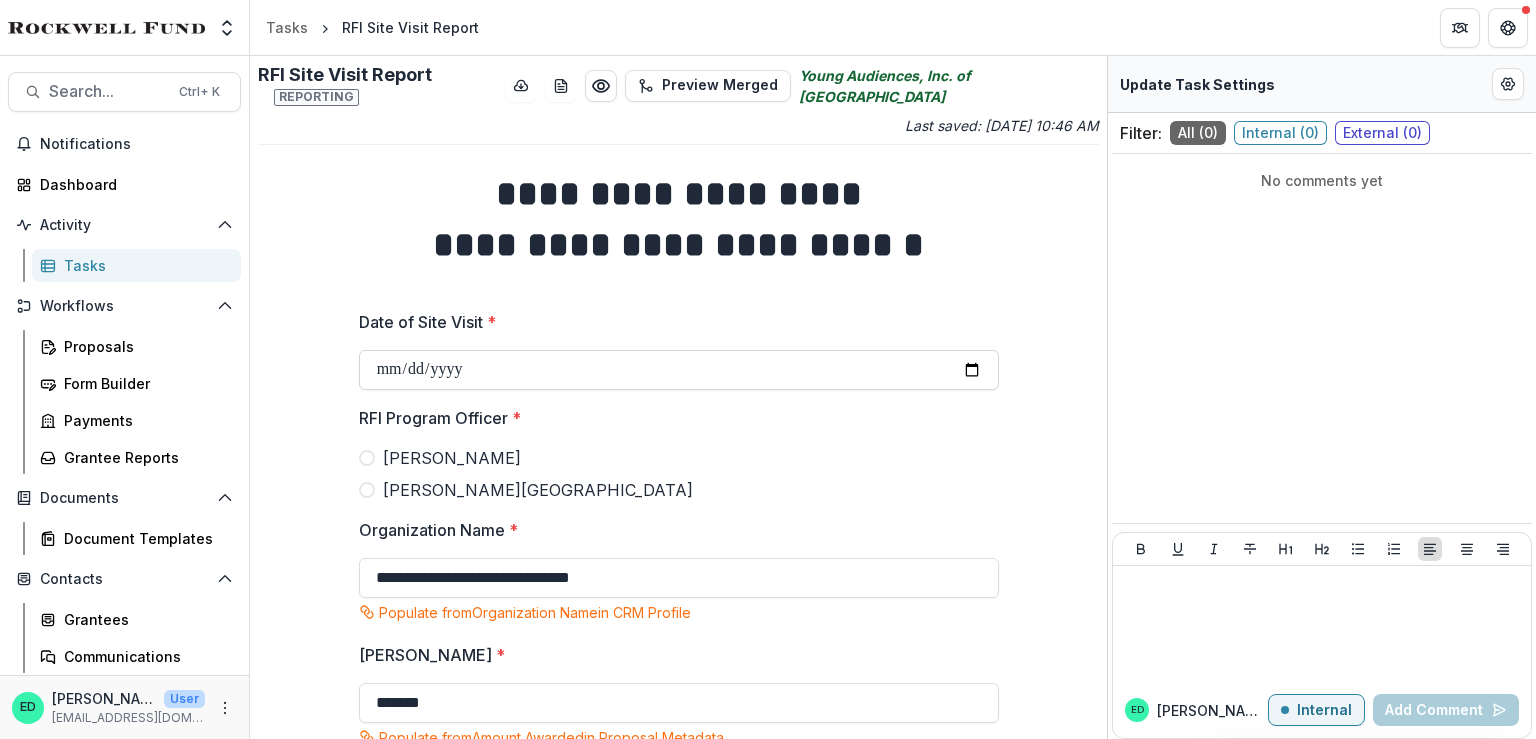 click on "Date of Site Visit *" at bounding box center [679, 370] 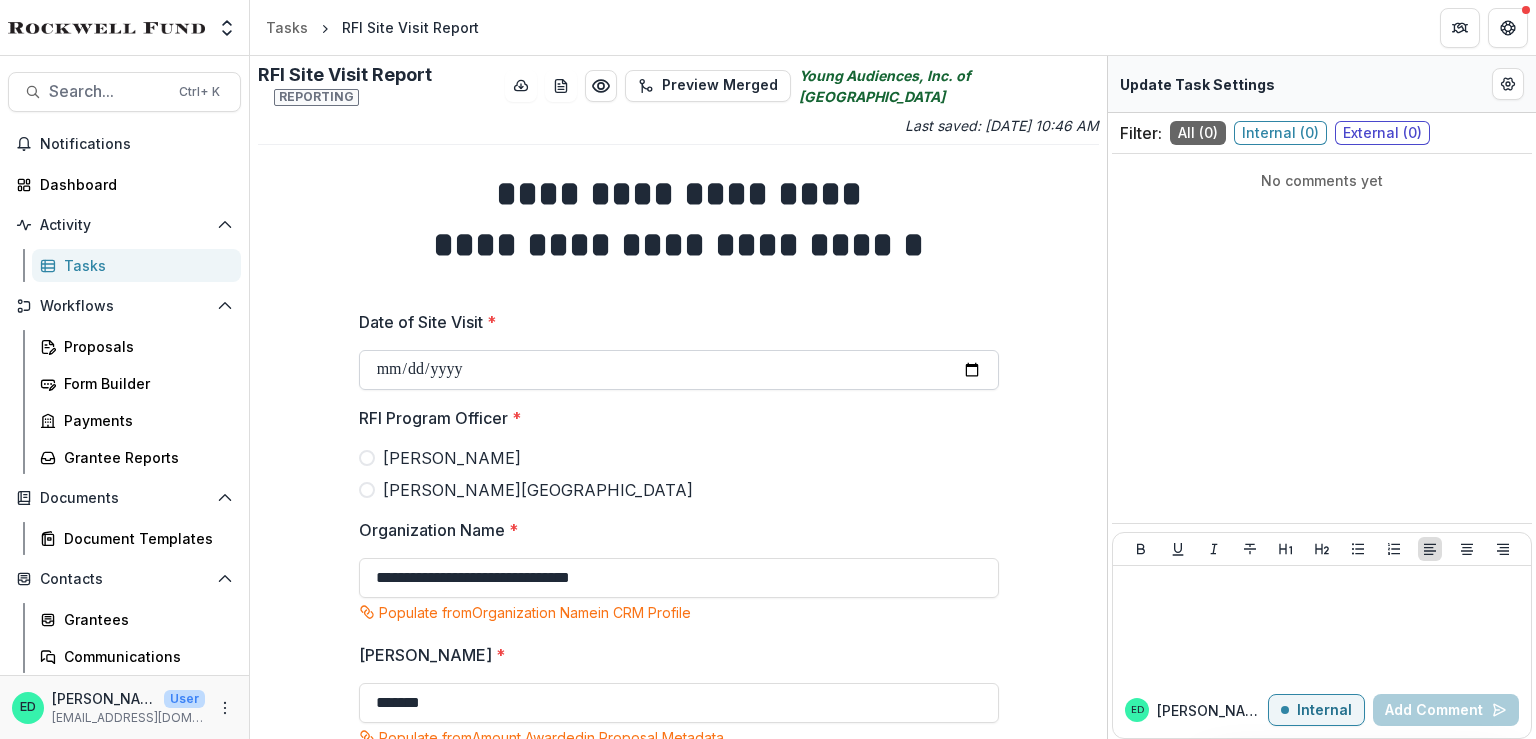 click on "Date of Site Visit *" at bounding box center [679, 370] 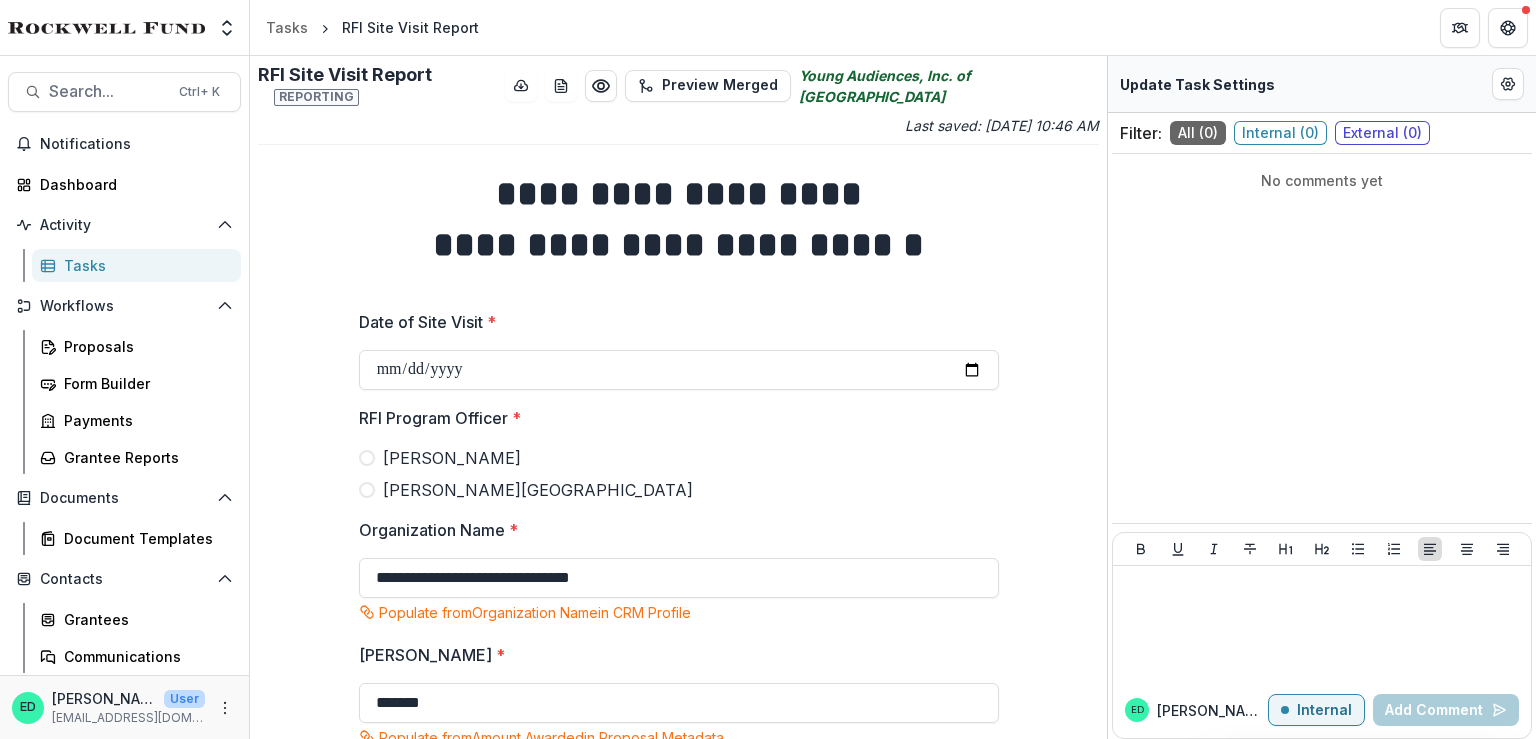 click at bounding box center (367, 458) 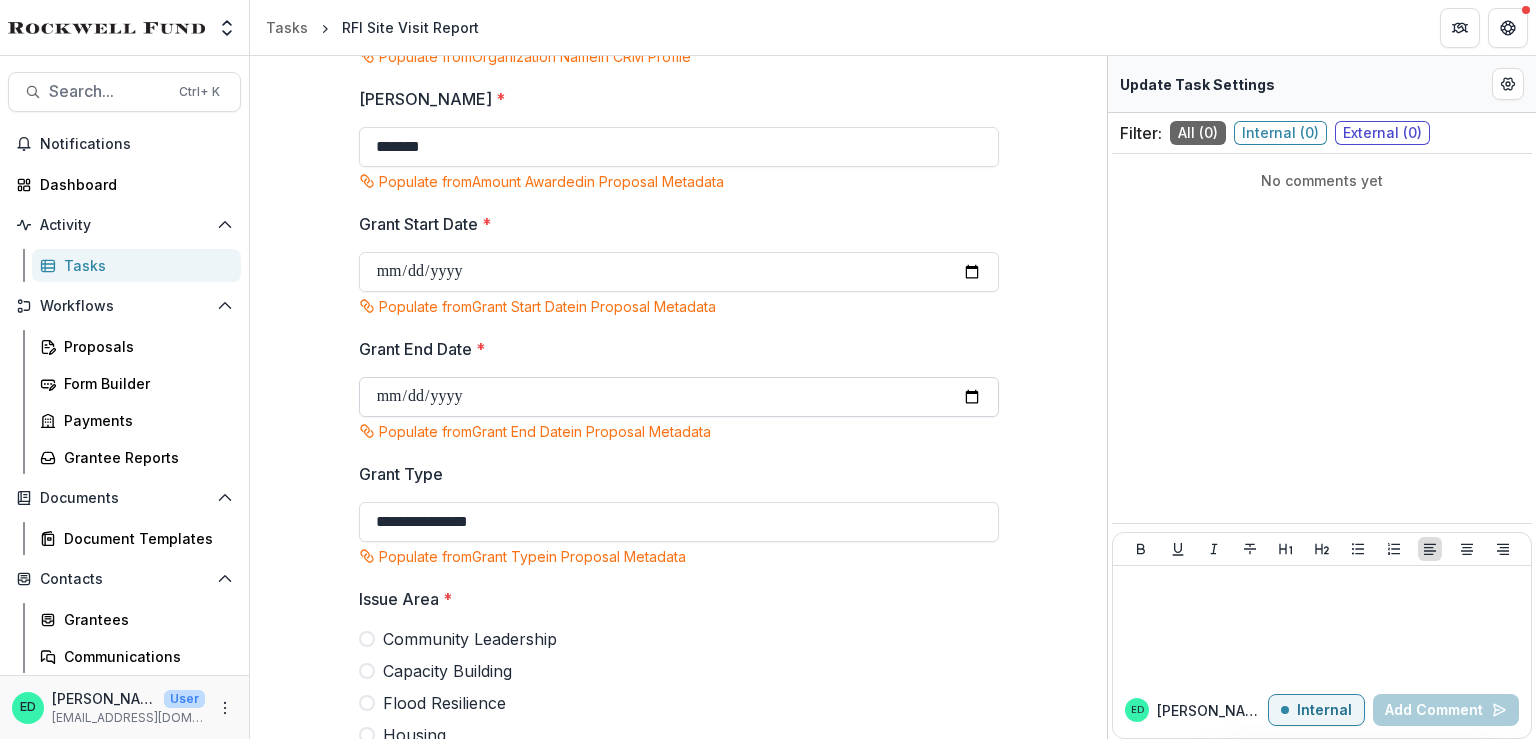 scroll, scrollTop: 600, scrollLeft: 0, axis: vertical 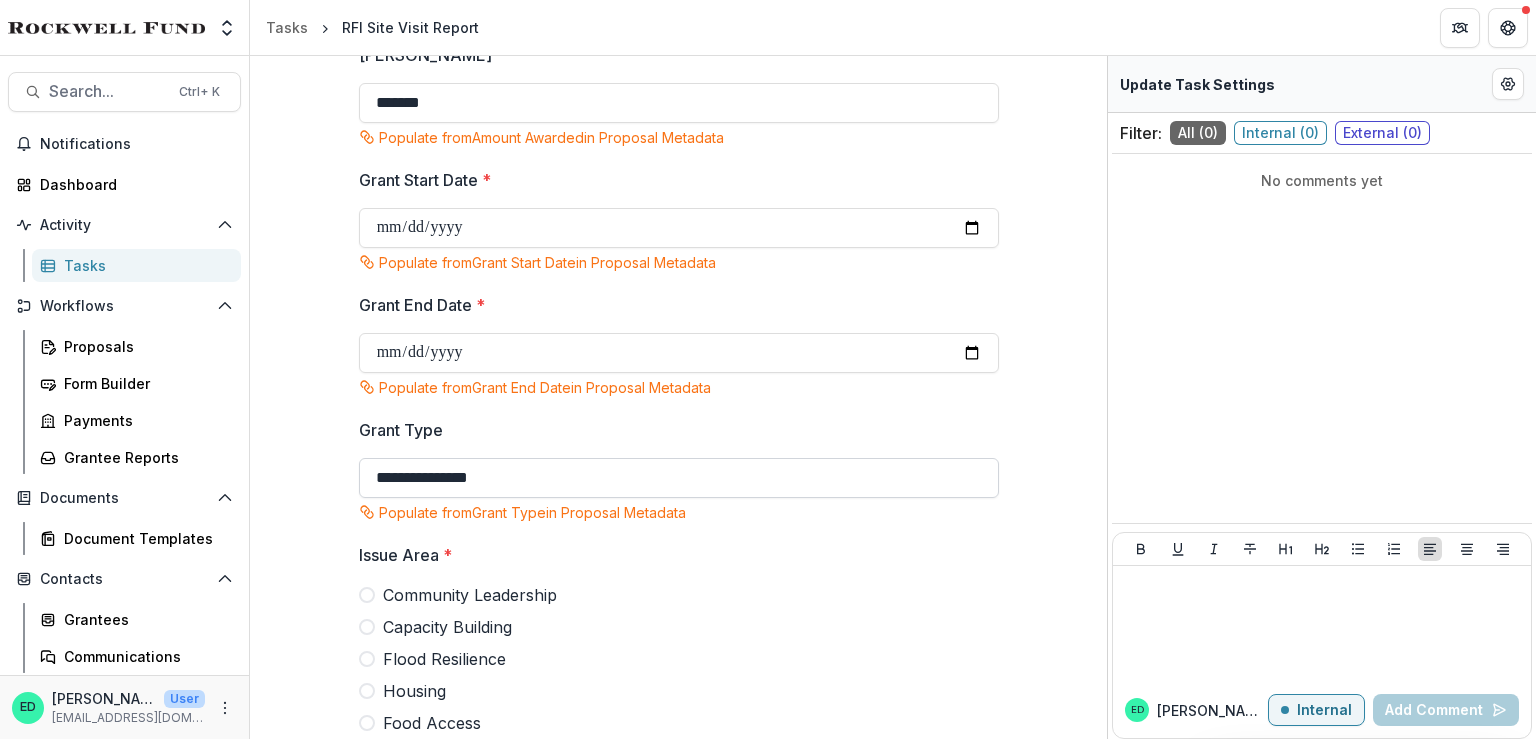 click on "**********" at bounding box center (679, 478) 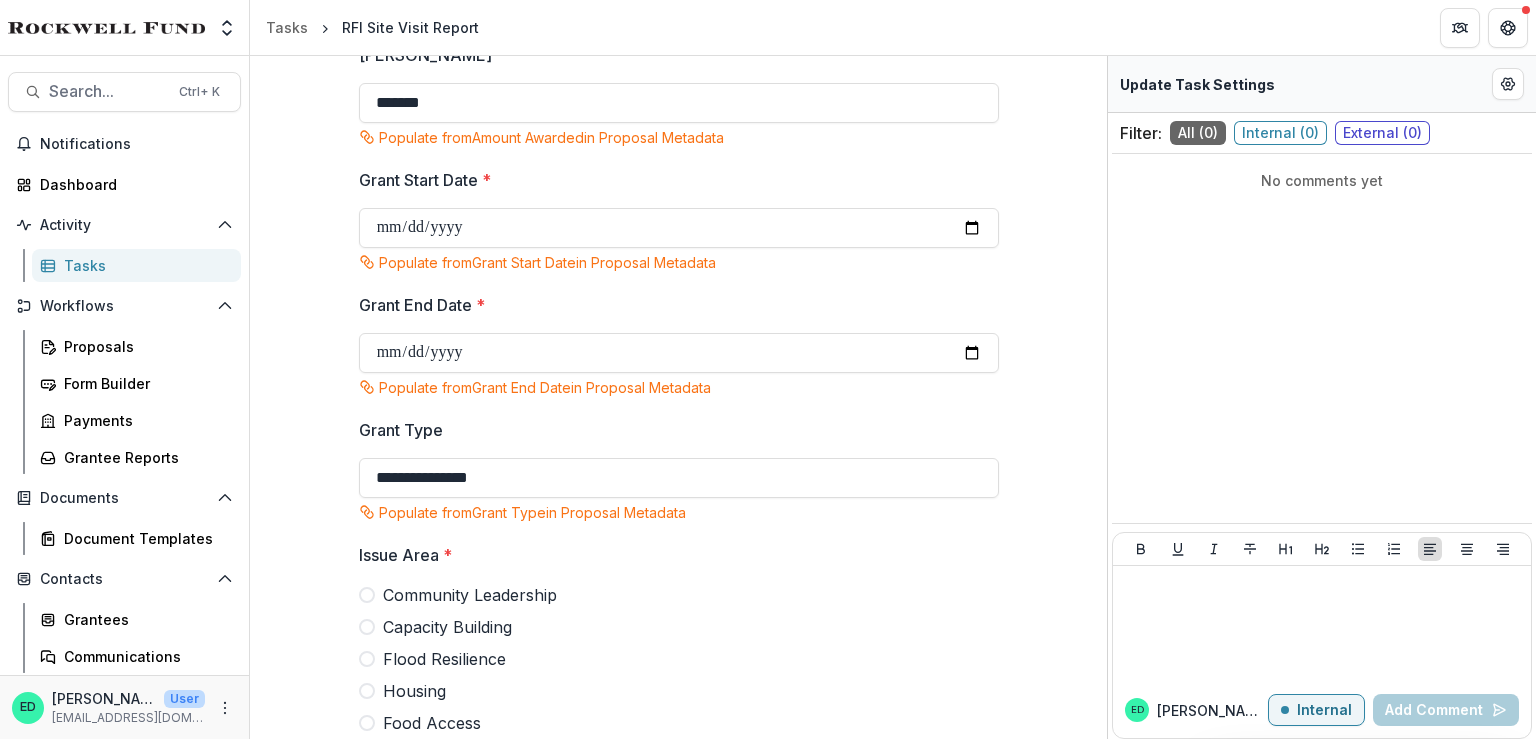 click on "Community Leadership" at bounding box center (679, 595) 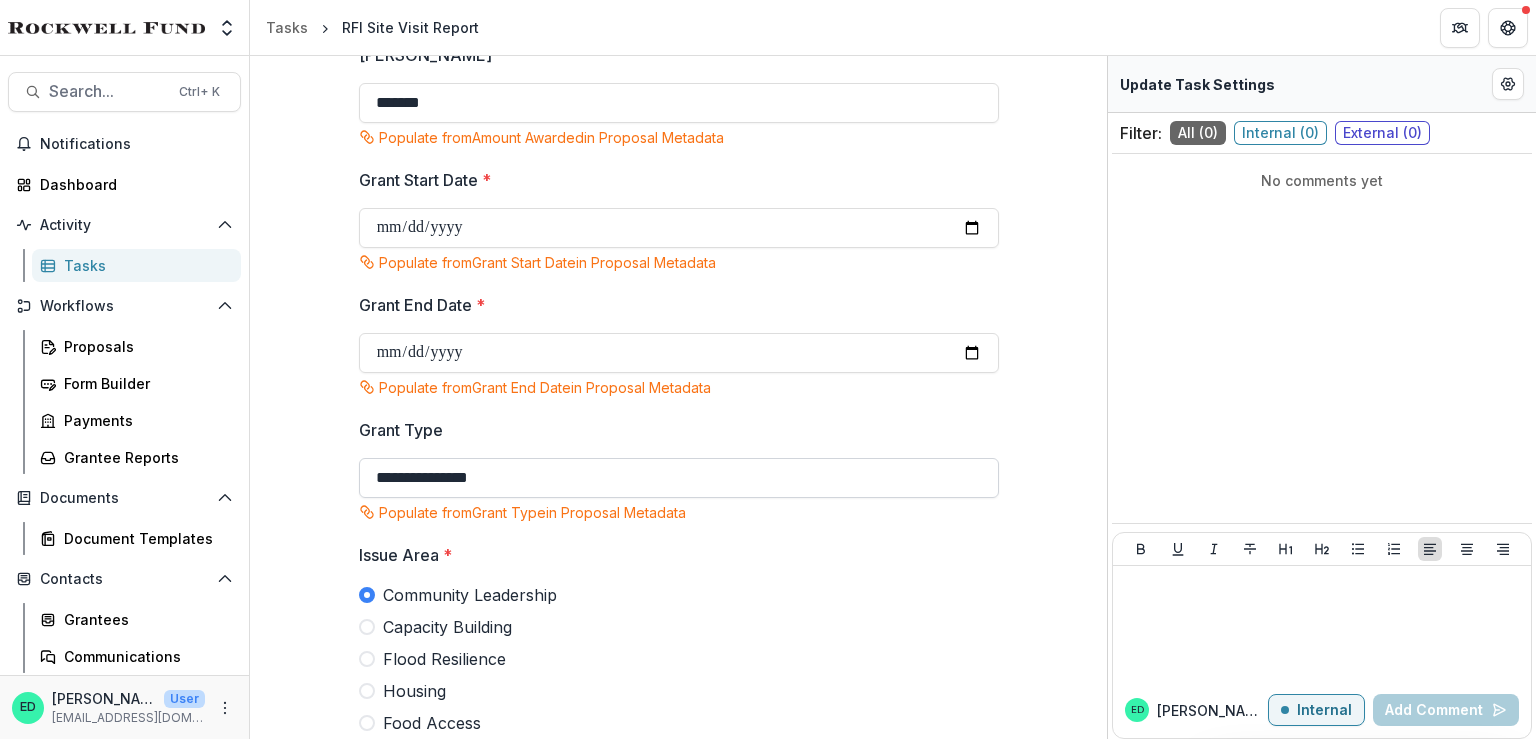 drag, startPoint x: 555, startPoint y: 485, endPoint x: 544, endPoint y: 479, distance: 12.529964 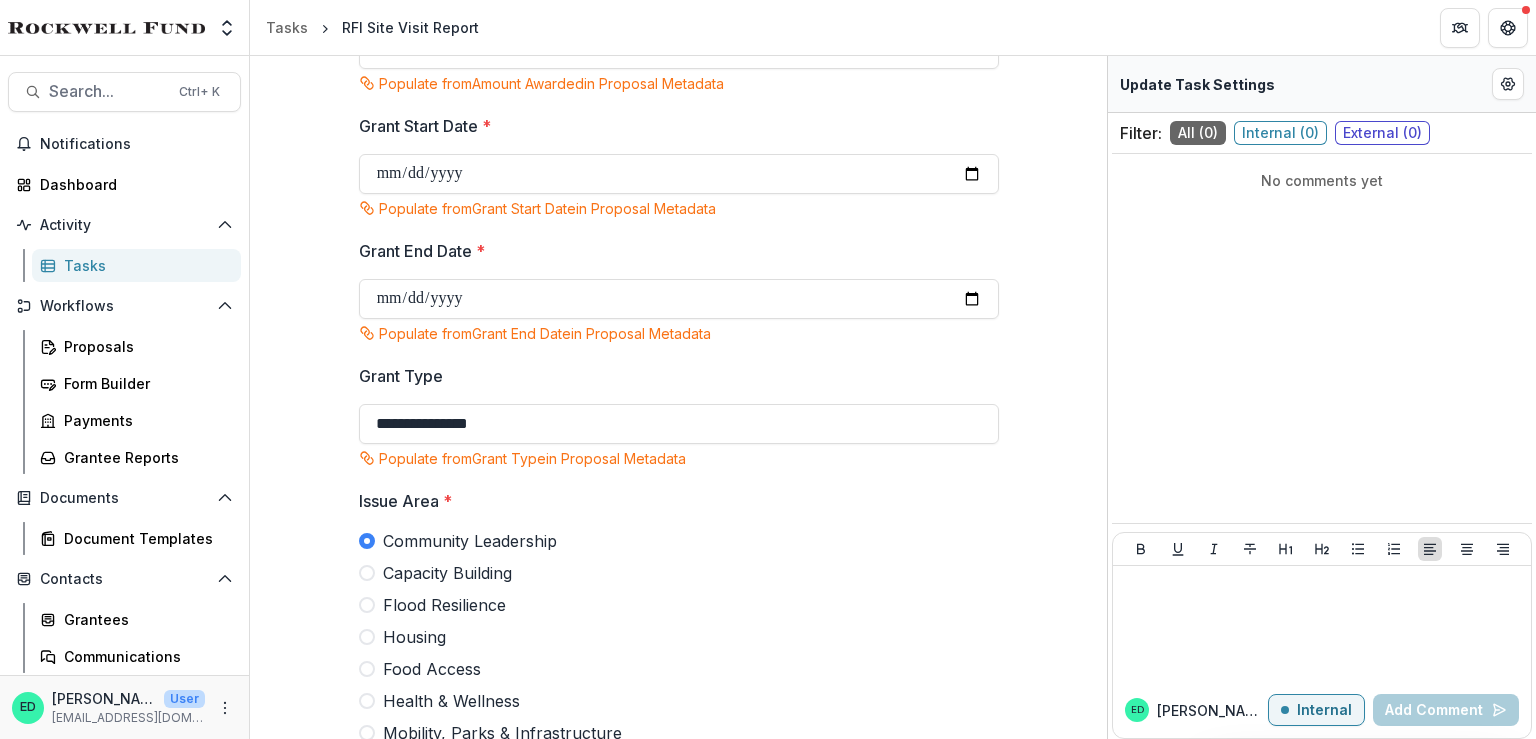 scroll, scrollTop: 700, scrollLeft: 0, axis: vertical 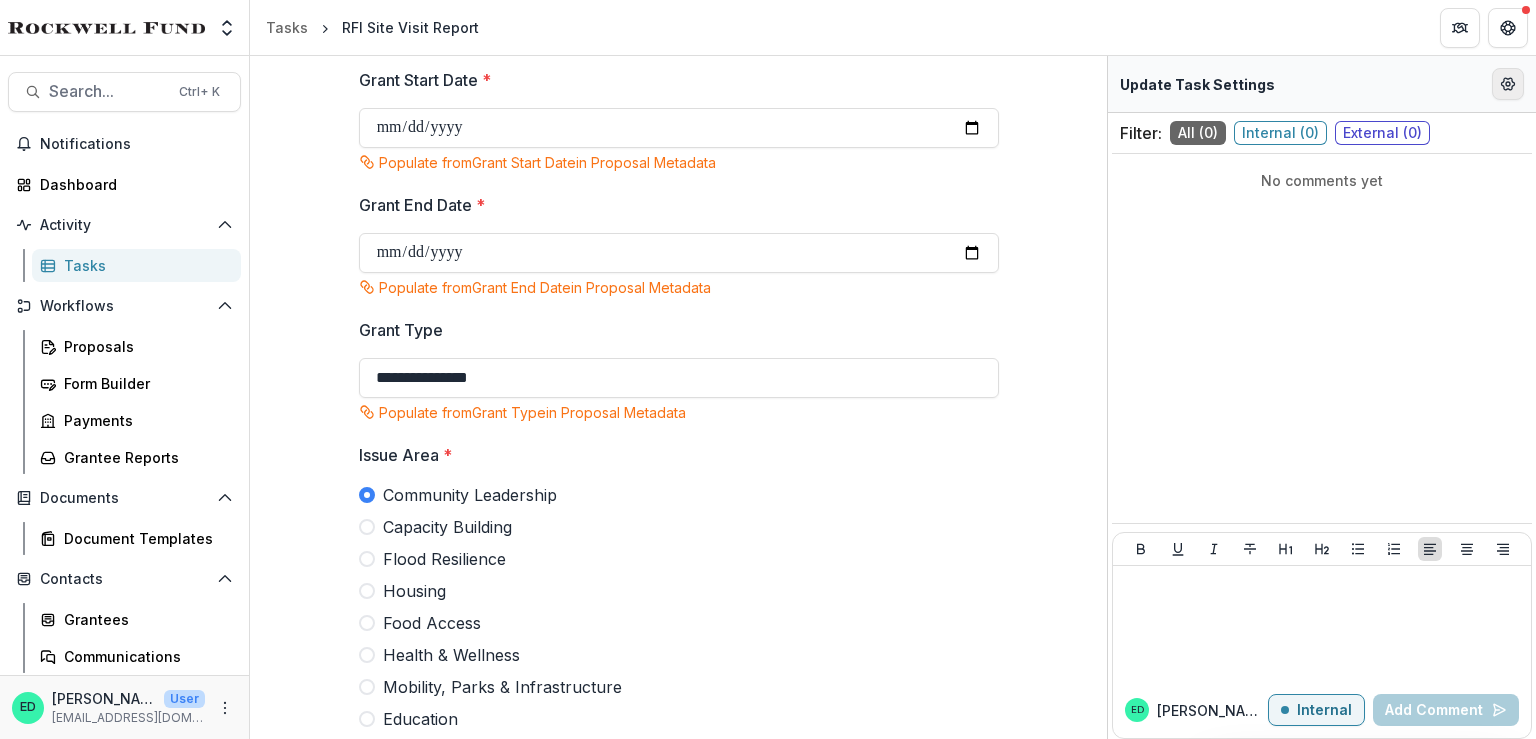 click at bounding box center [1508, 84] 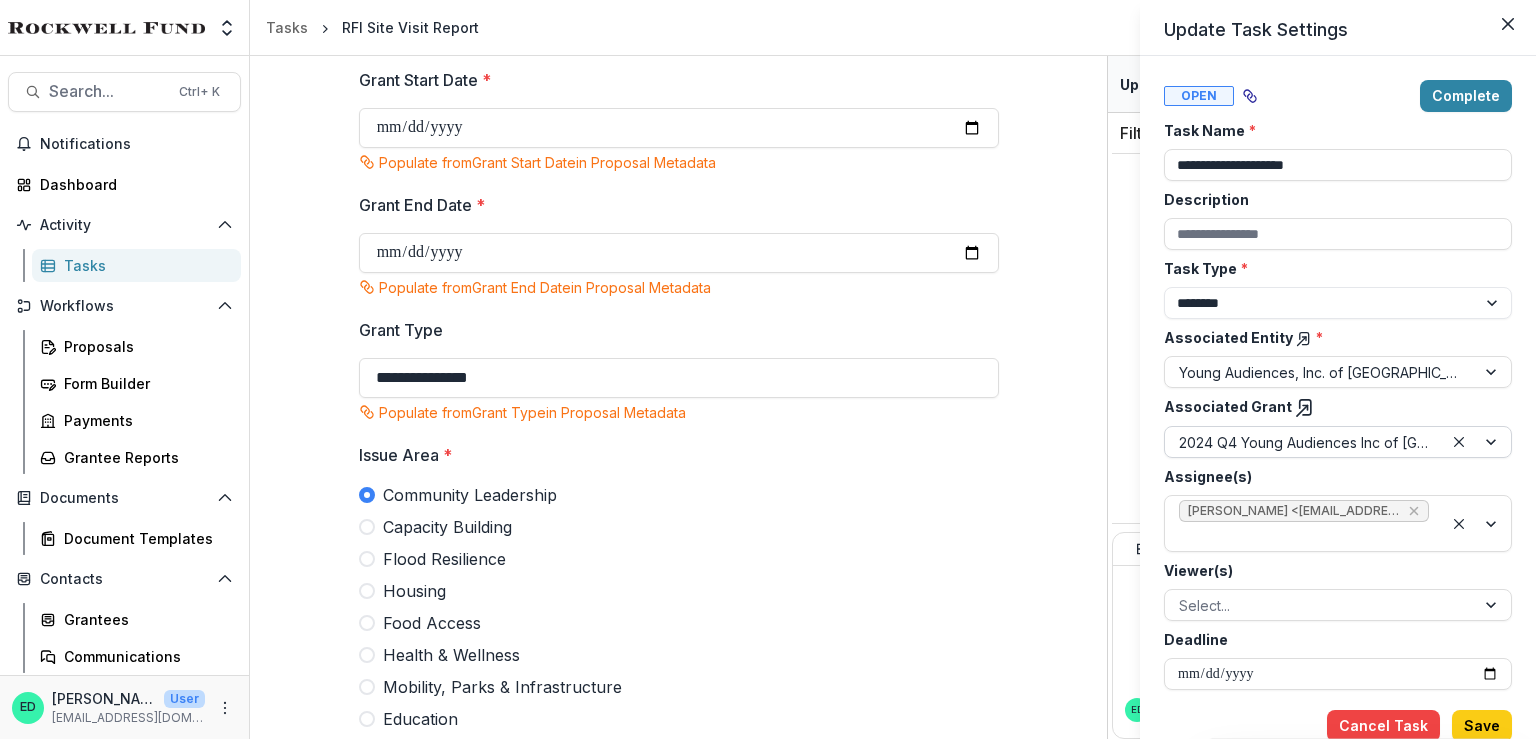 scroll, scrollTop: 1, scrollLeft: 0, axis: vertical 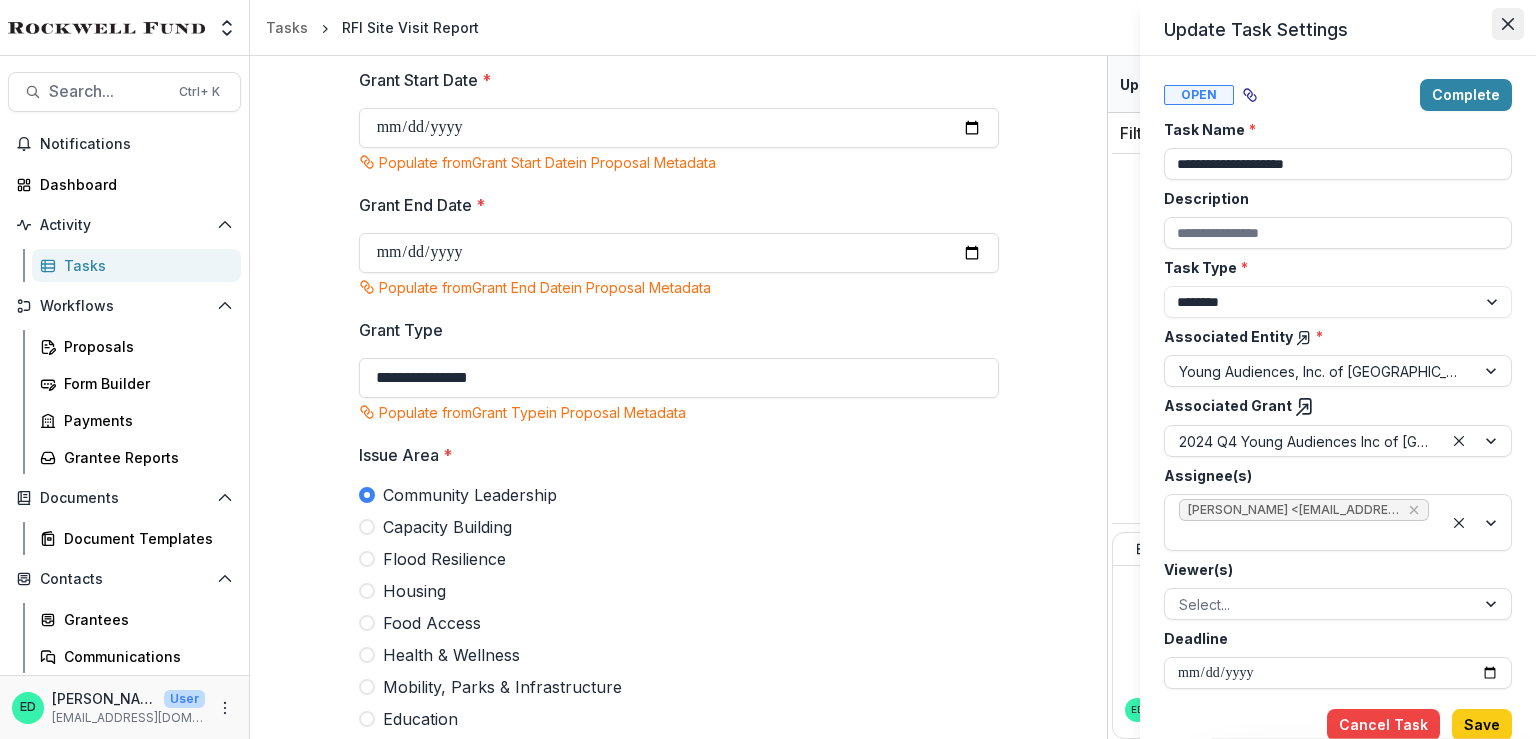 click at bounding box center [1508, 24] 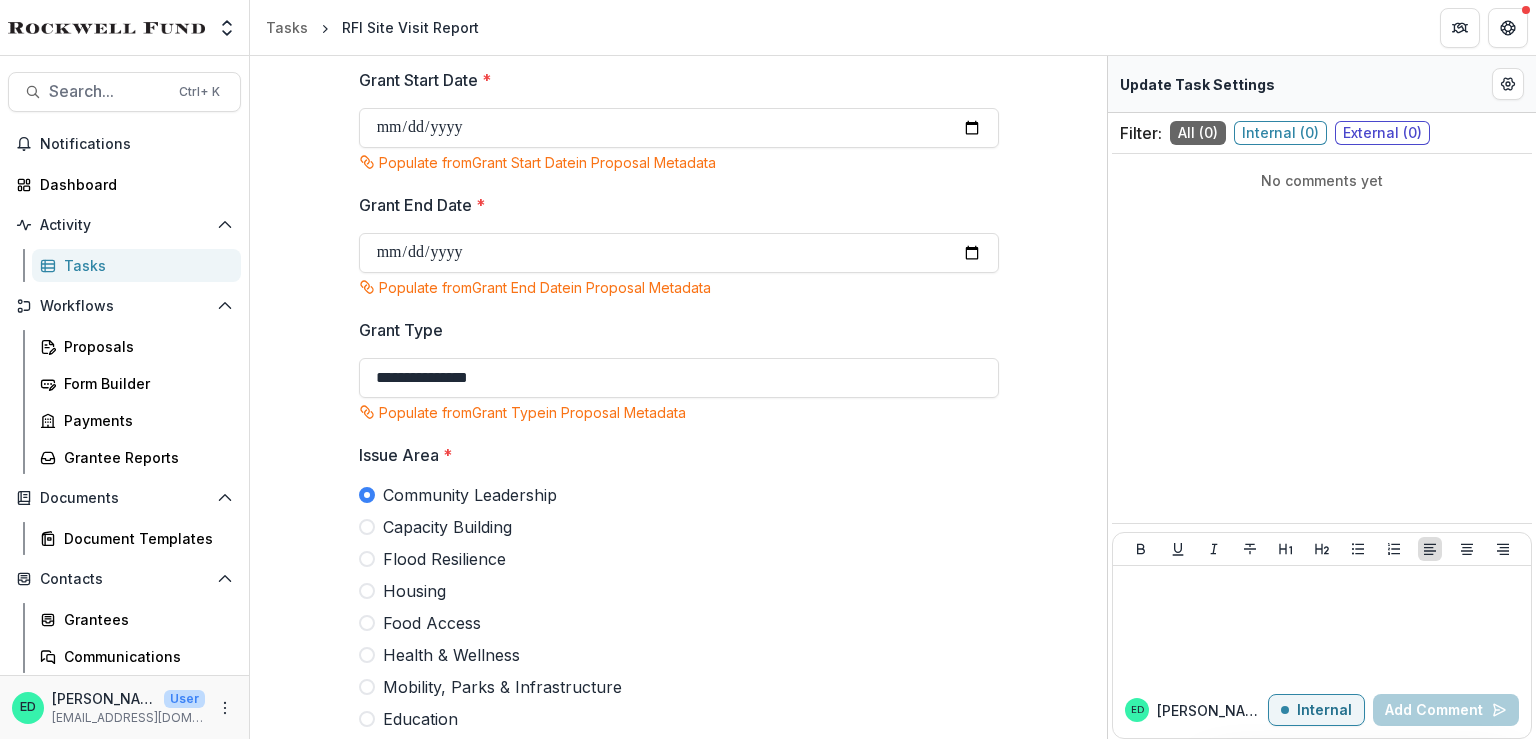 click on "**********" at bounding box center (678, 1090) 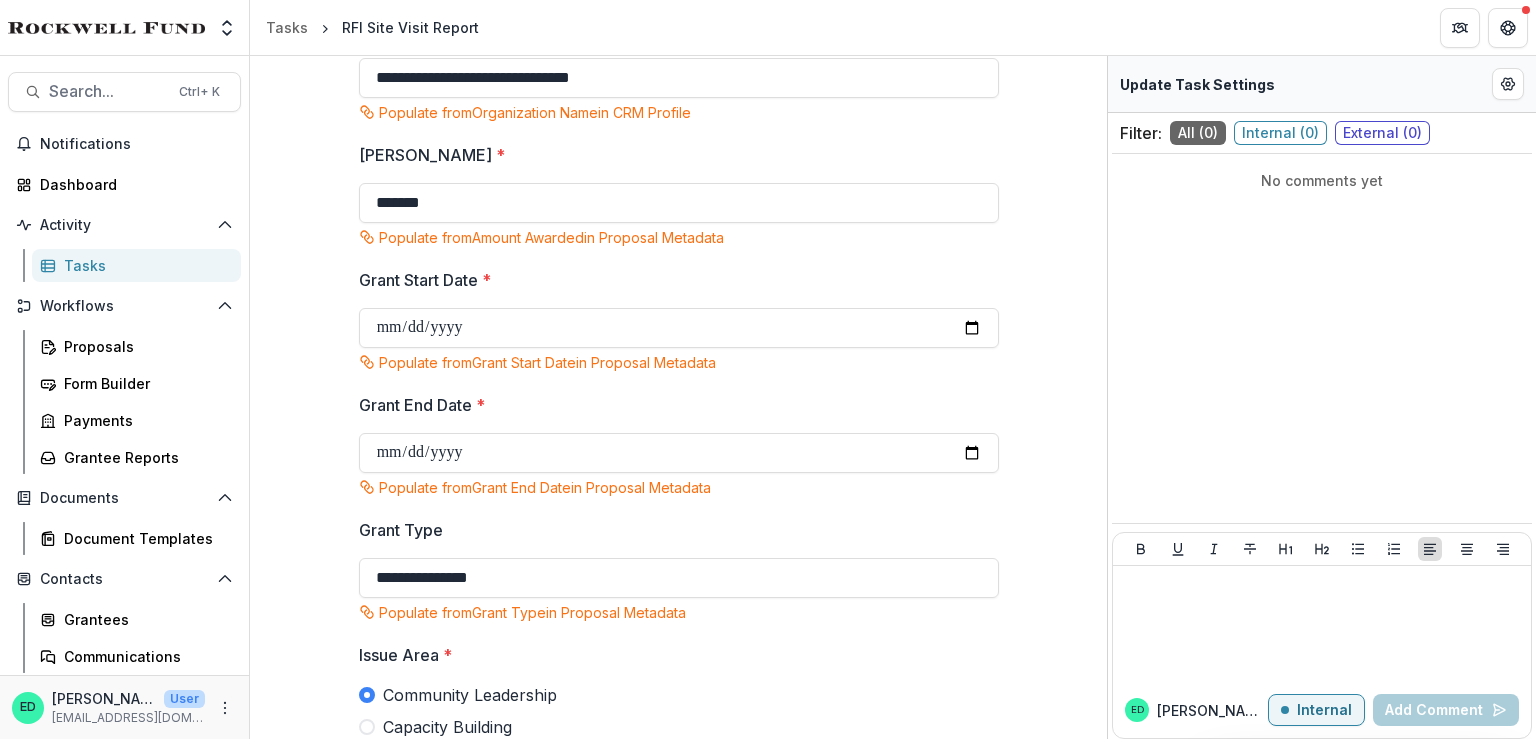 scroll, scrollTop: 0, scrollLeft: 0, axis: both 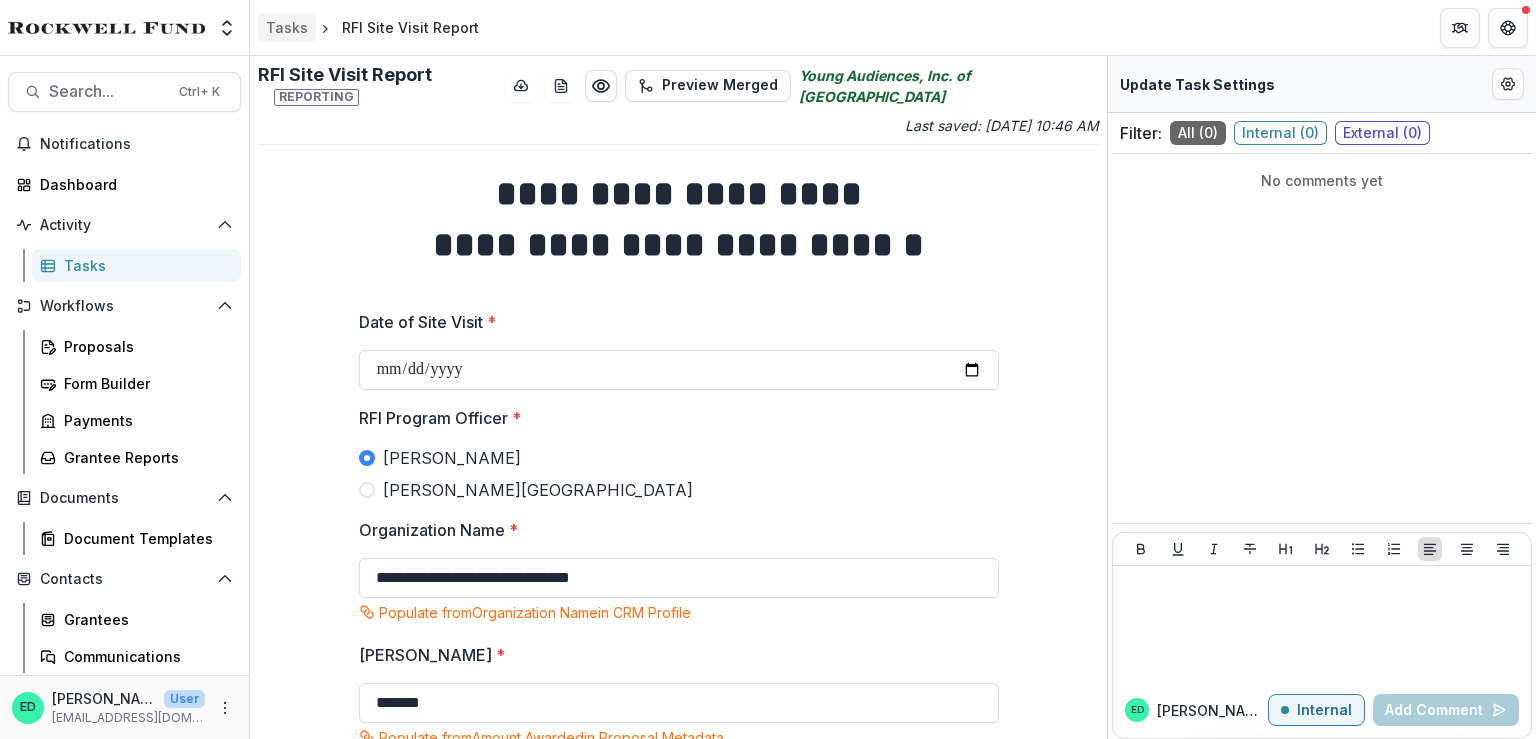 click on "Tasks" at bounding box center [287, 27] 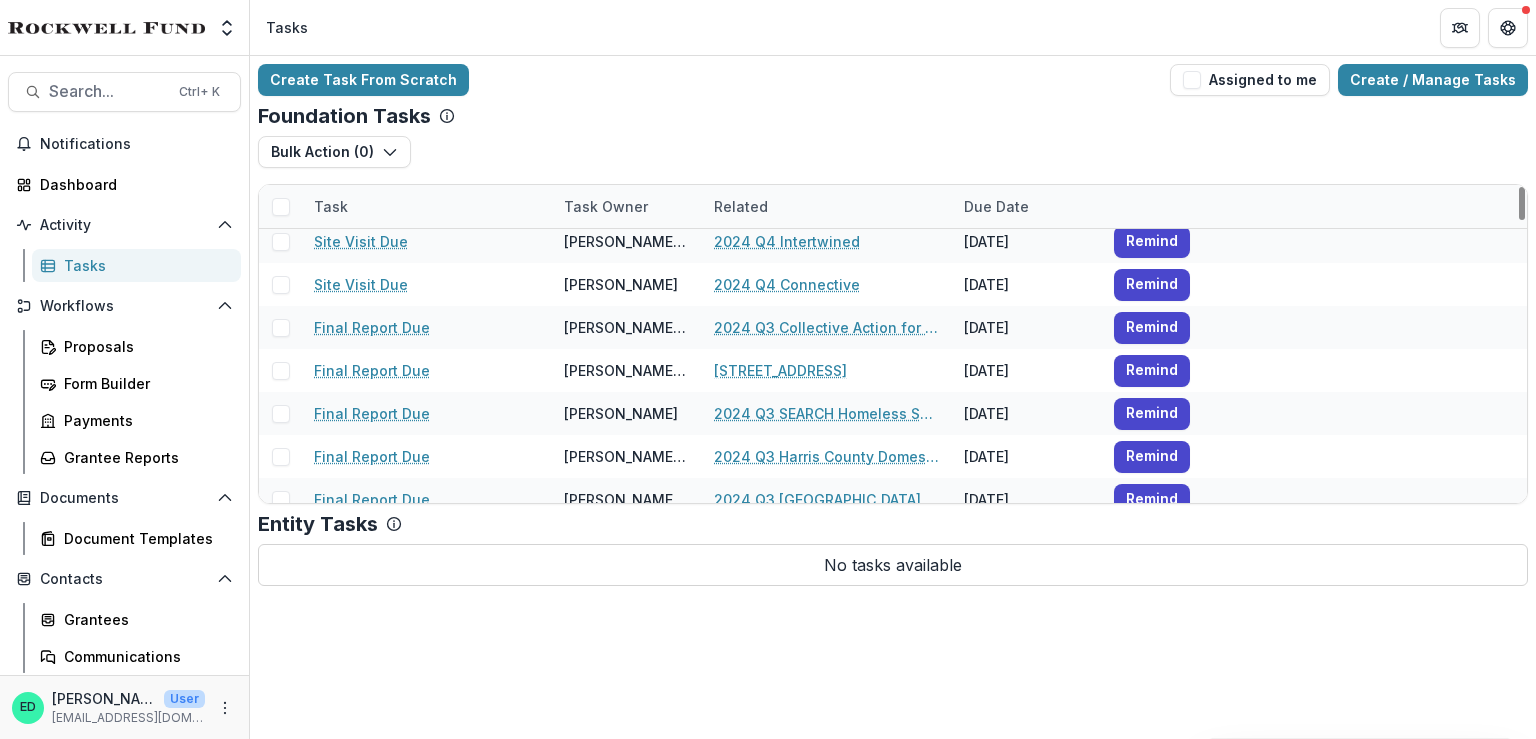 scroll, scrollTop: 800, scrollLeft: 0, axis: vertical 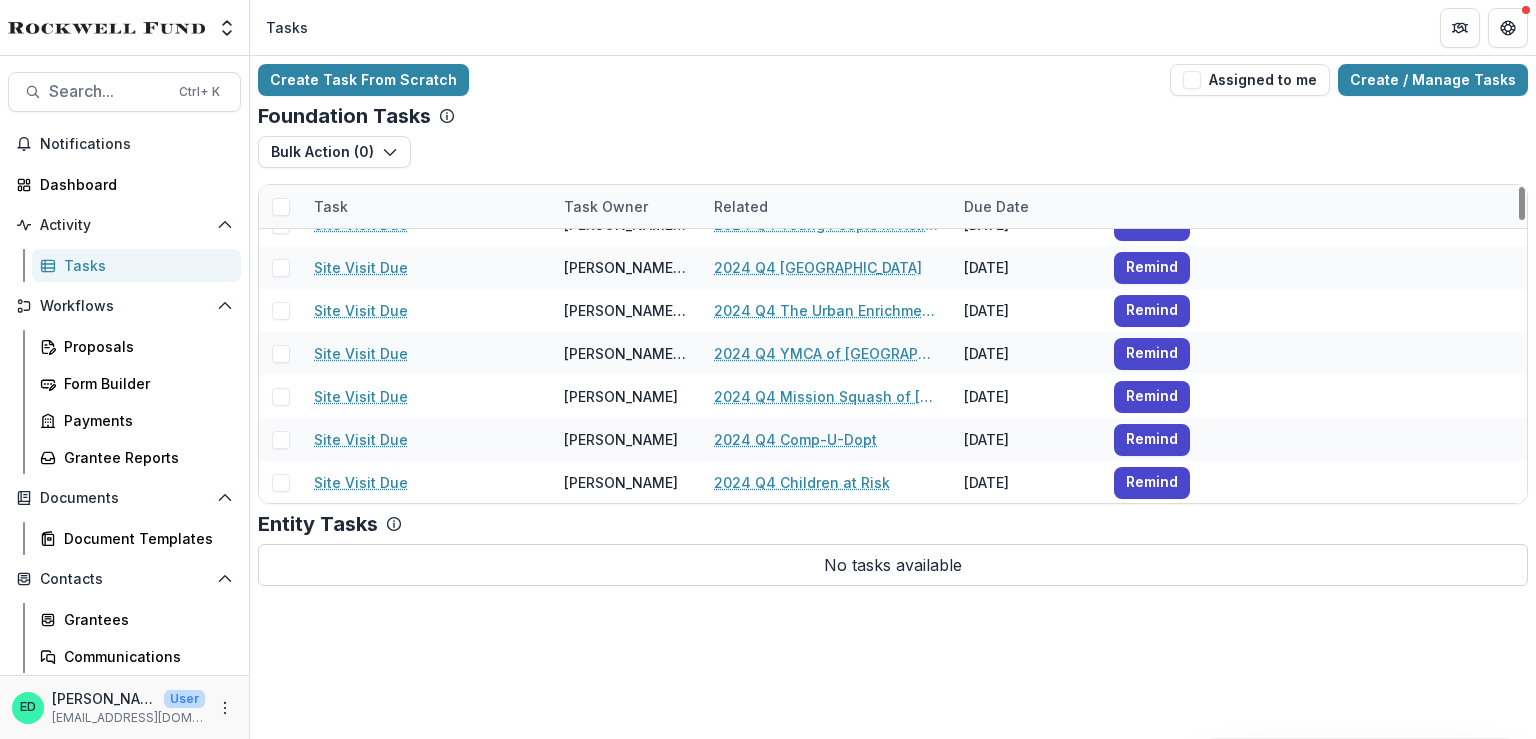 click on "Related" at bounding box center [741, 206] 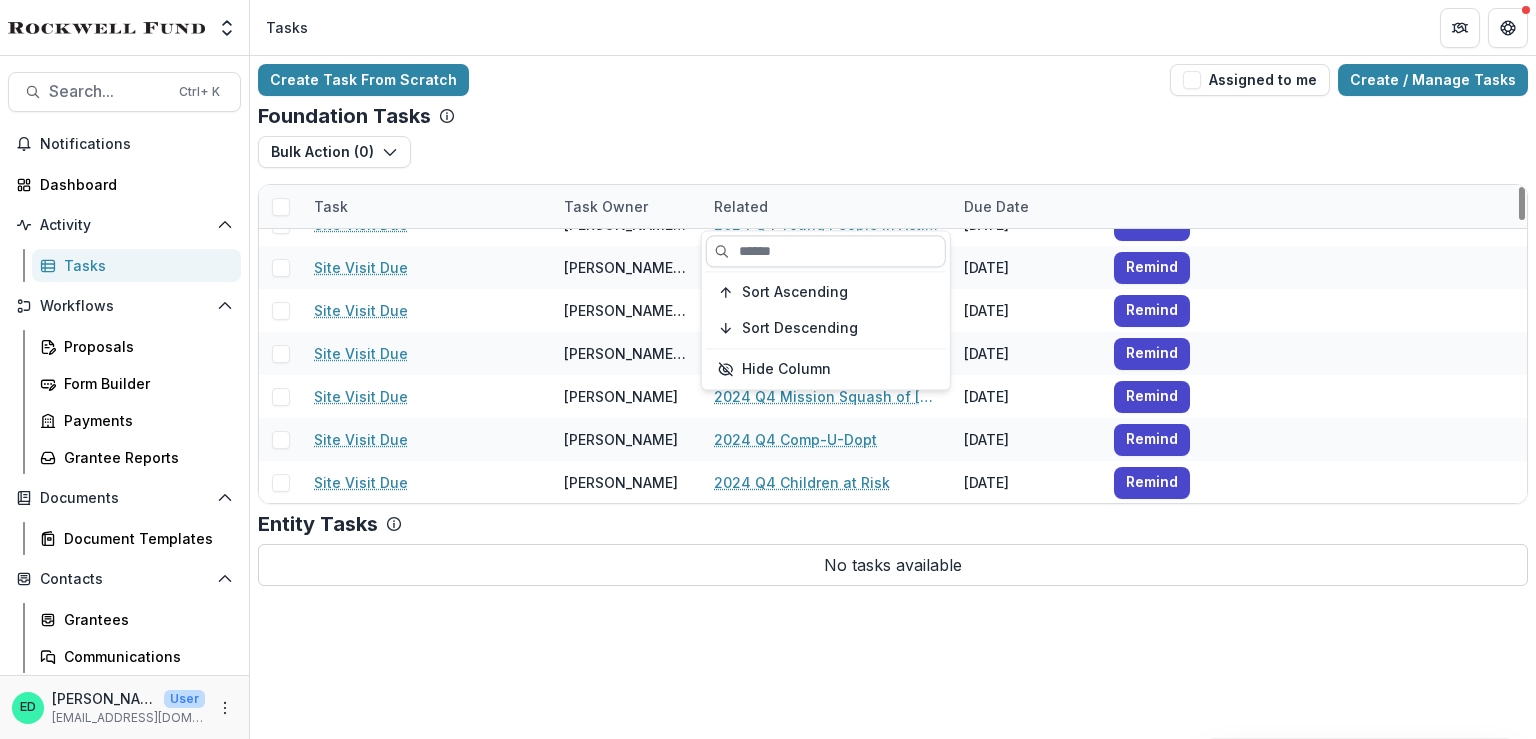 click at bounding box center [826, 251] 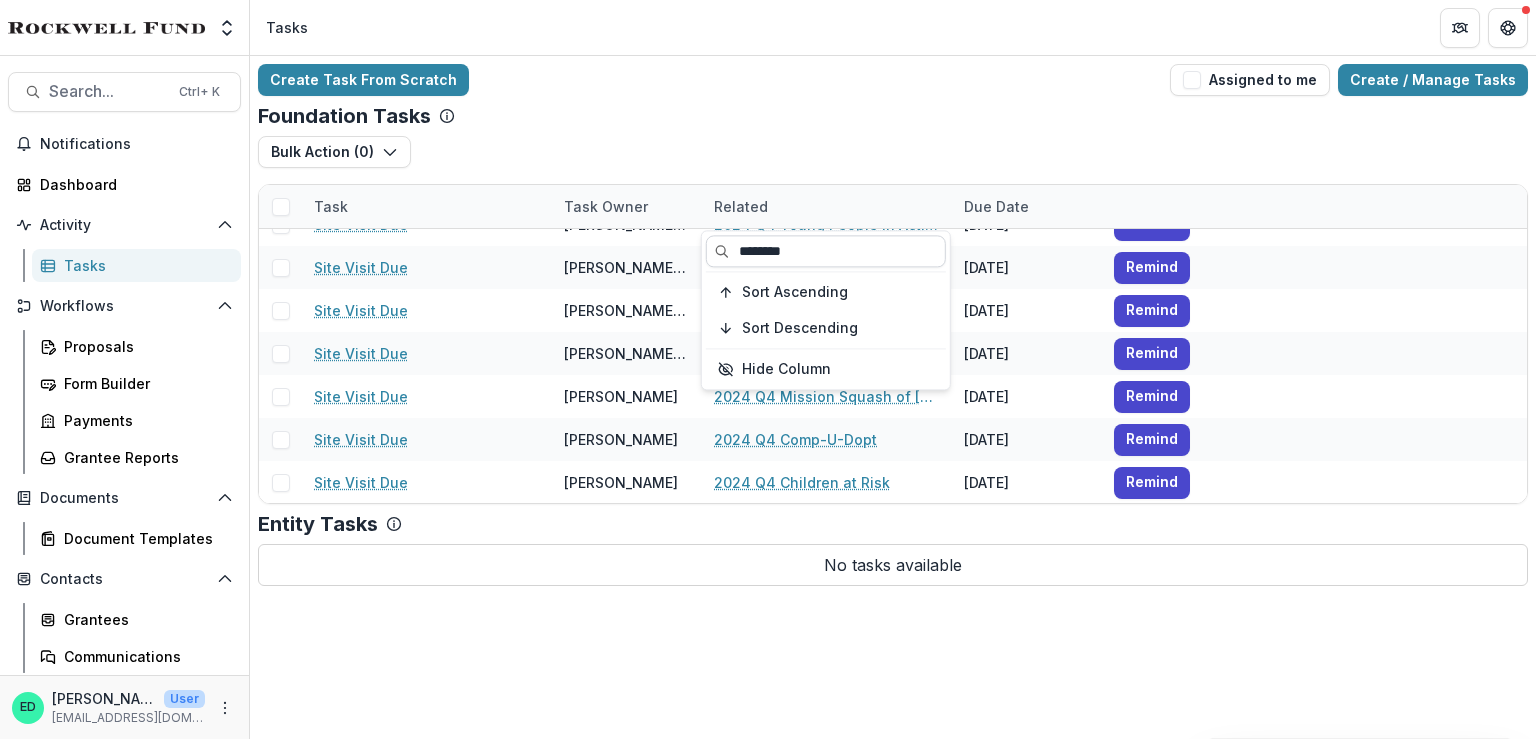 type on "********" 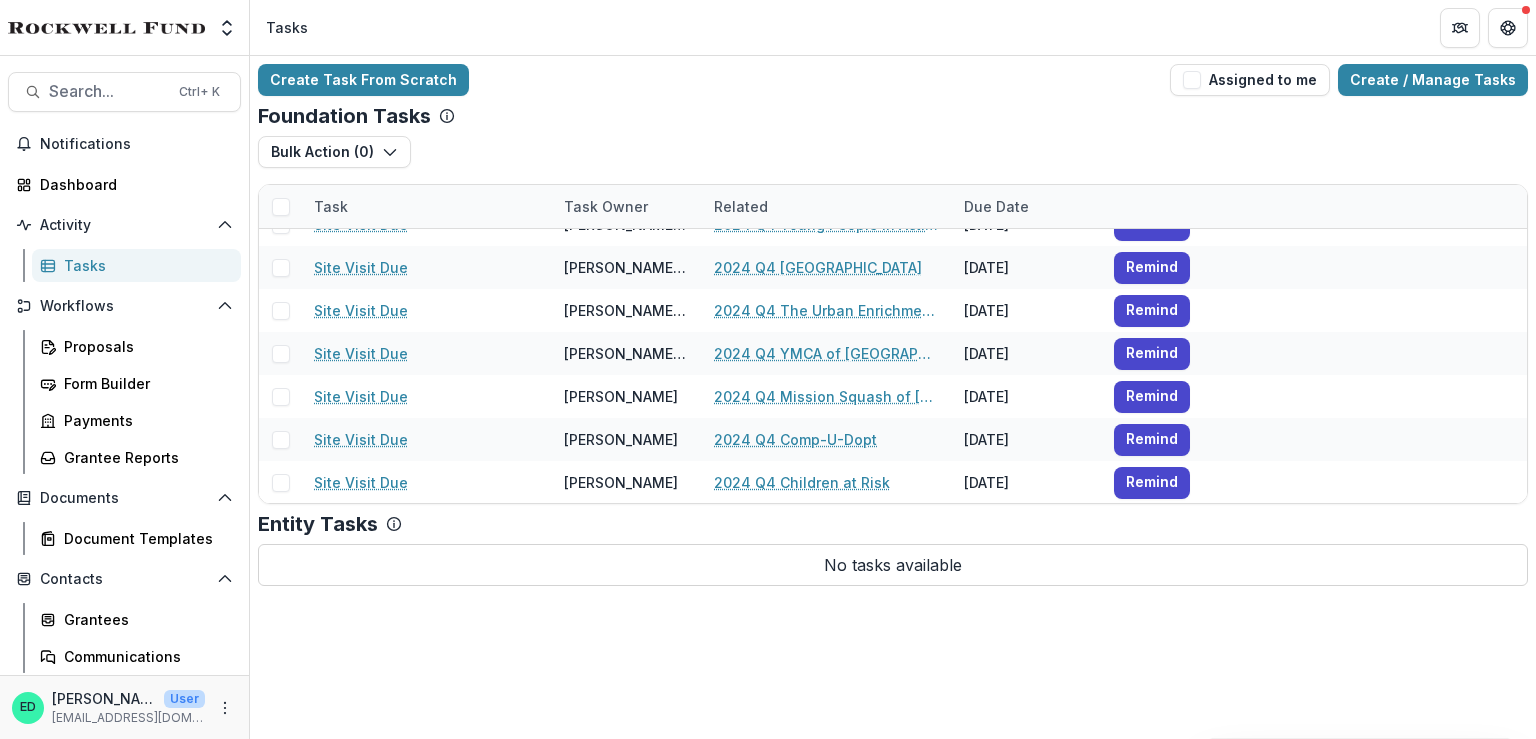 scroll, scrollTop: 0, scrollLeft: 0, axis: both 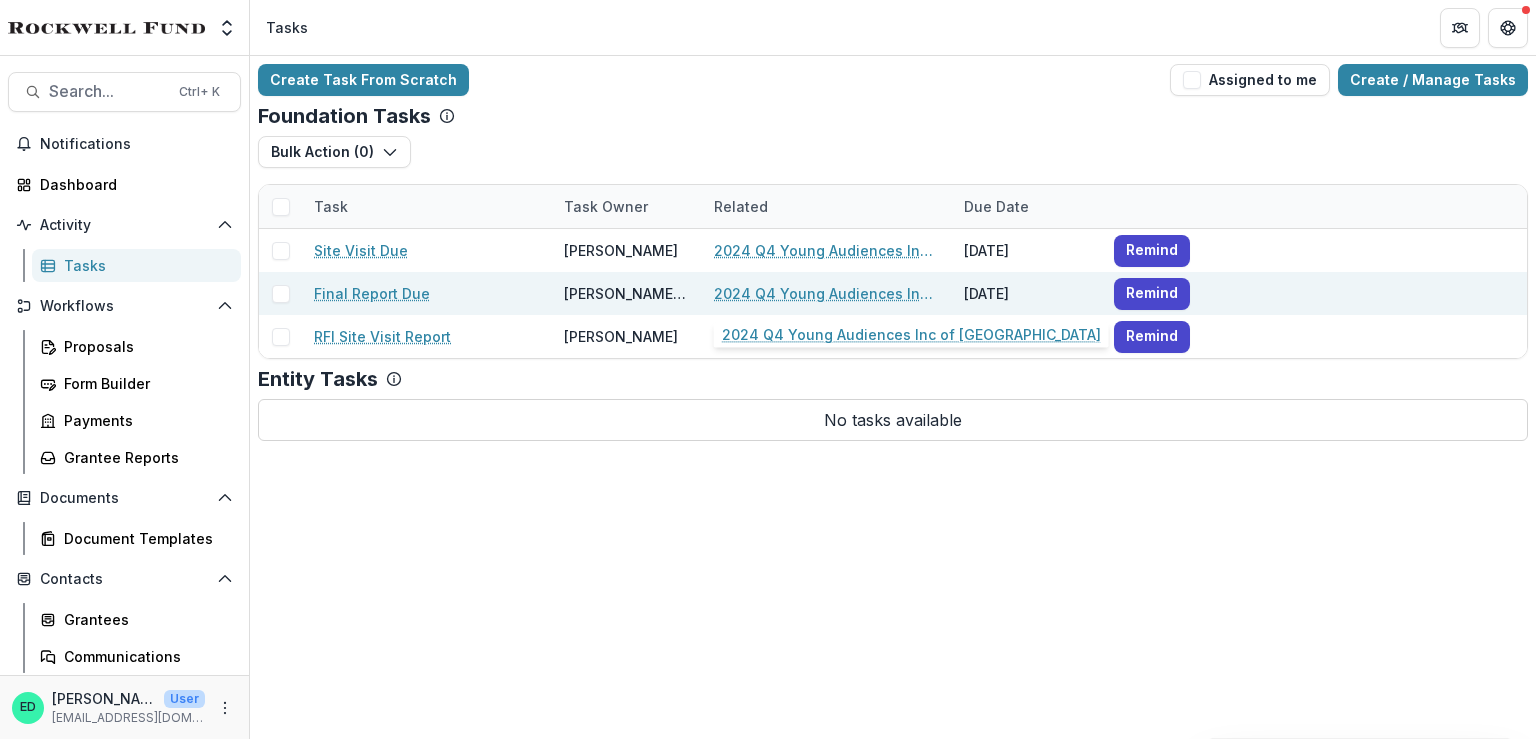 click on "2024 Q4 Young Audiences Inc of [GEOGRAPHIC_DATA]" at bounding box center (827, 293) 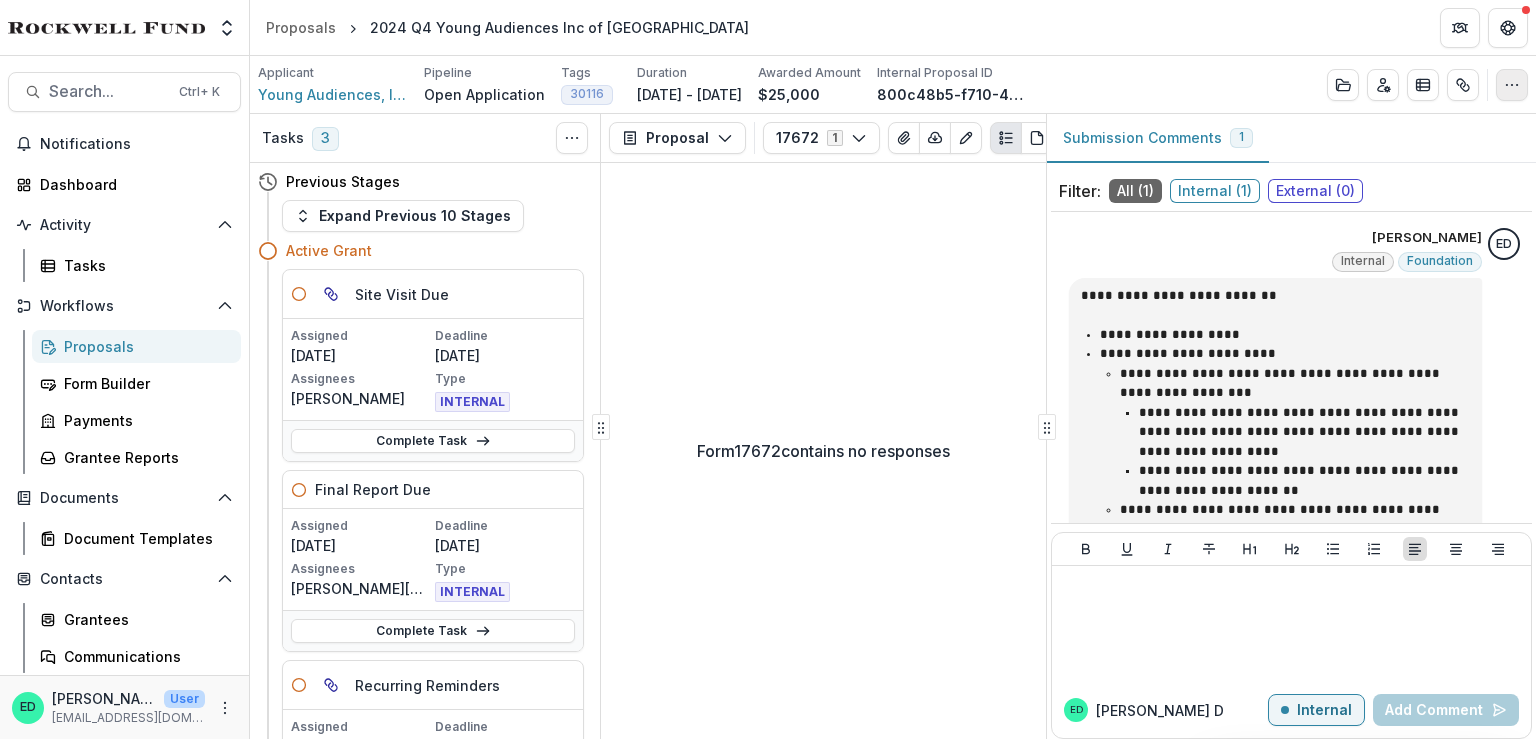 click at bounding box center (1512, 85) 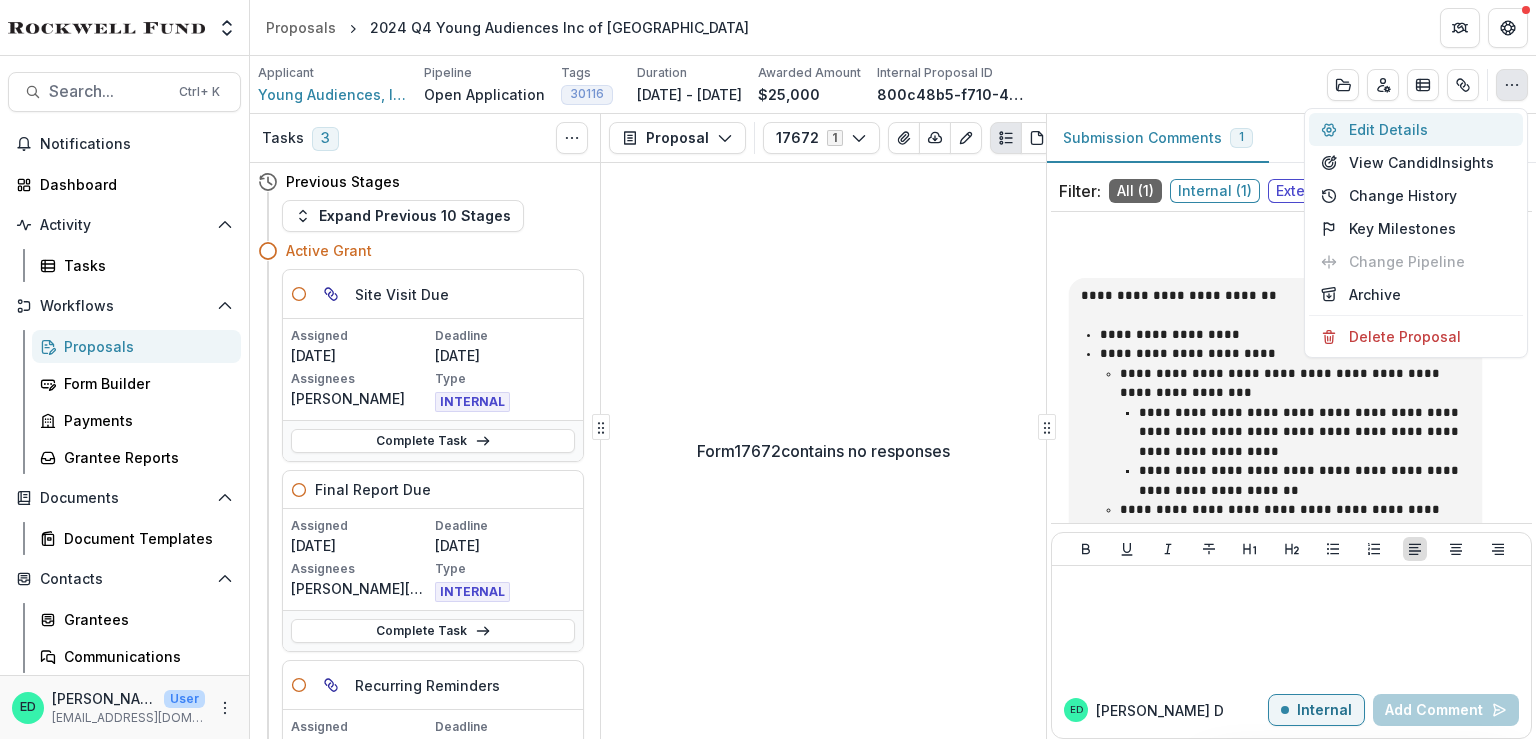 click on "Edit Details" at bounding box center [1416, 129] 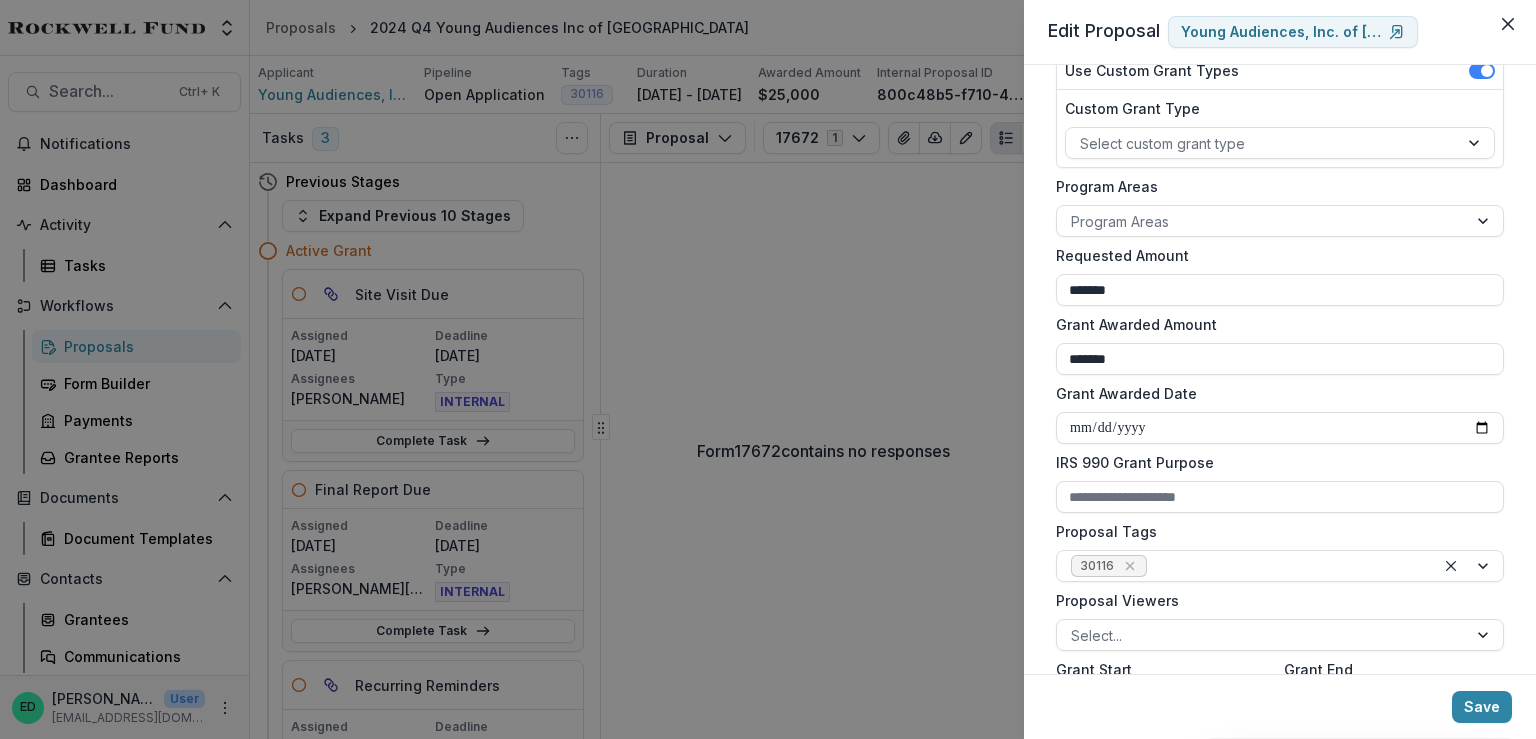 scroll, scrollTop: 0, scrollLeft: 0, axis: both 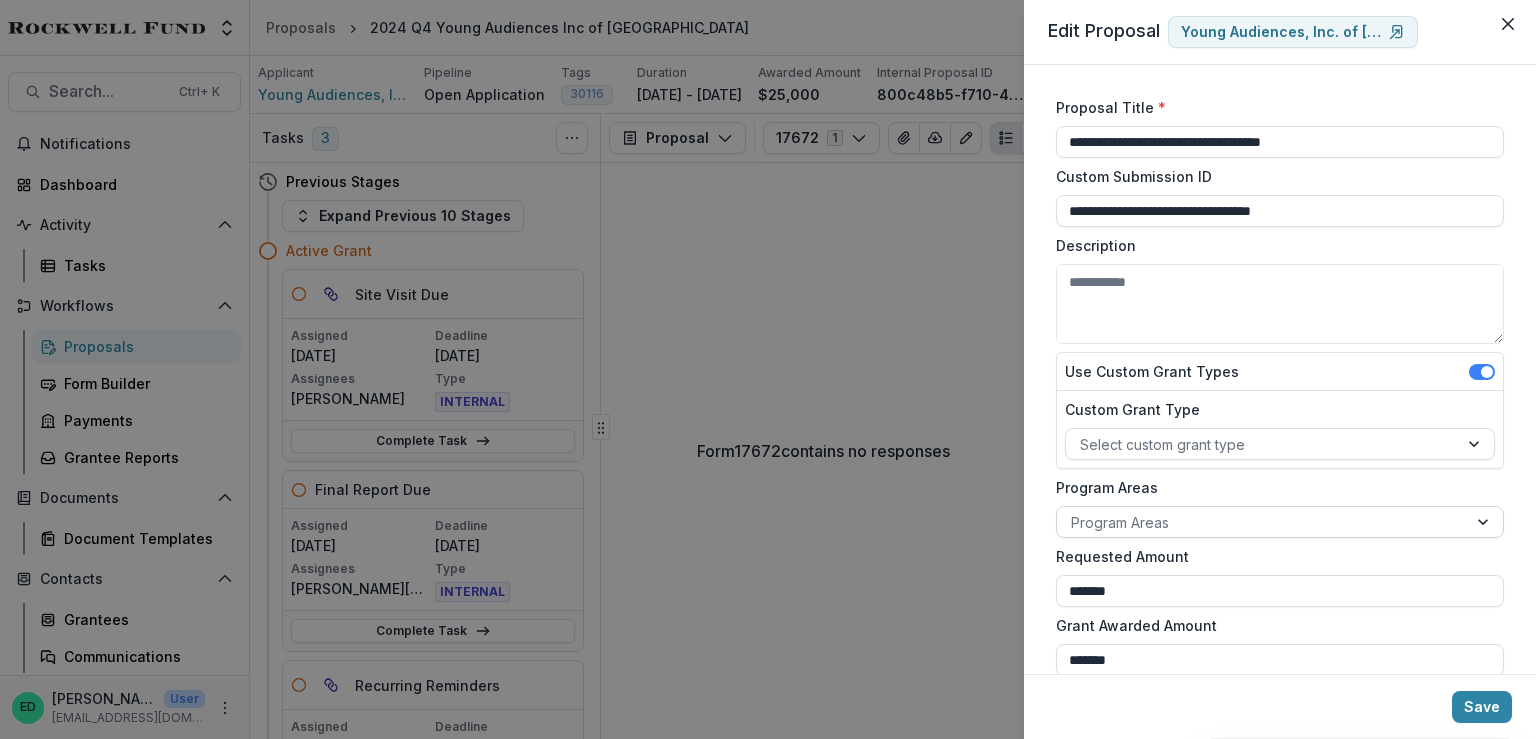 click at bounding box center (1262, 522) 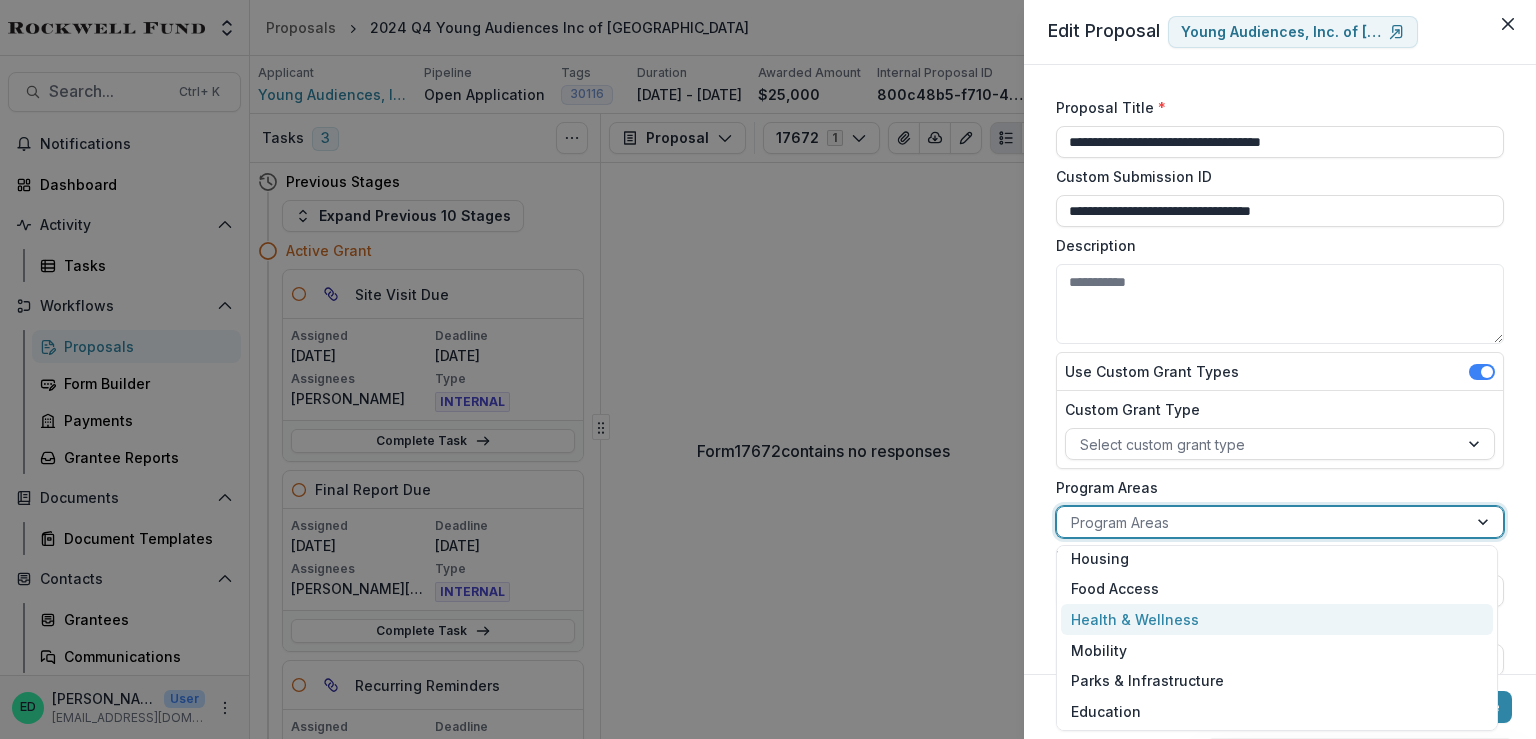 scroll, scrollTop: 0, scrollLeft: 0, axis: both 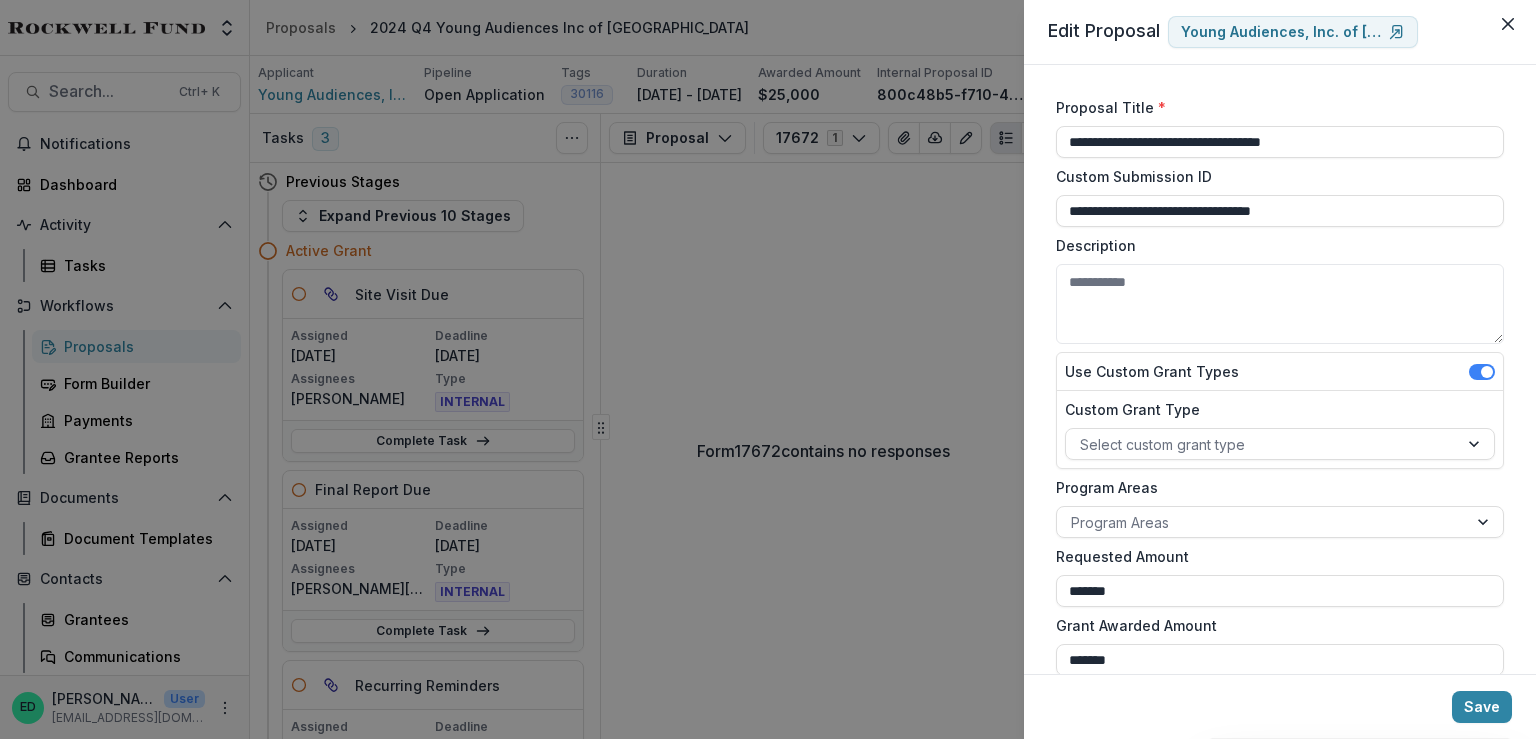 click on "Program Areas" at bounding box center (1274, 487) 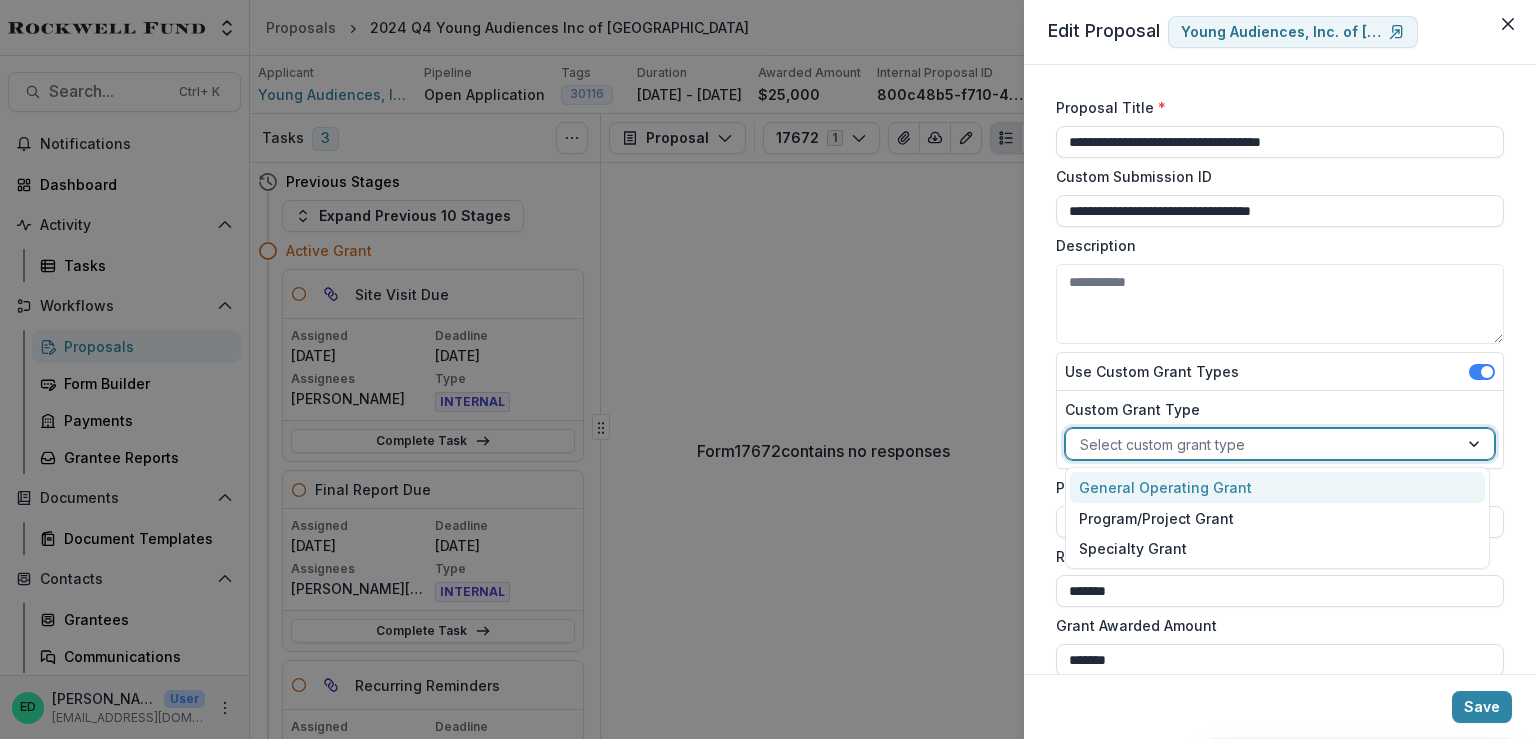 click at bounding box center (1262, 444) 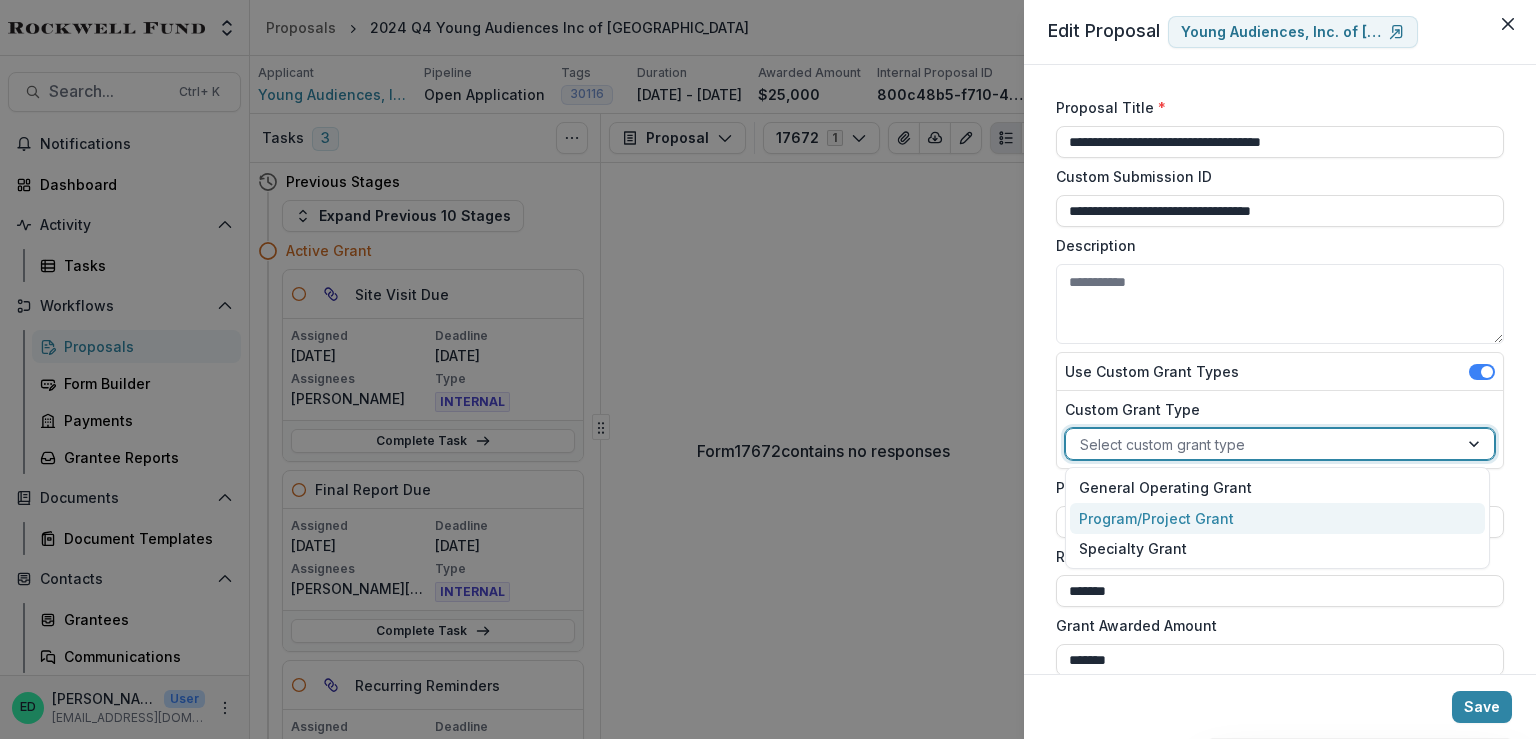 click on "Program/Project Grant" at bounding box center [1277, 518] 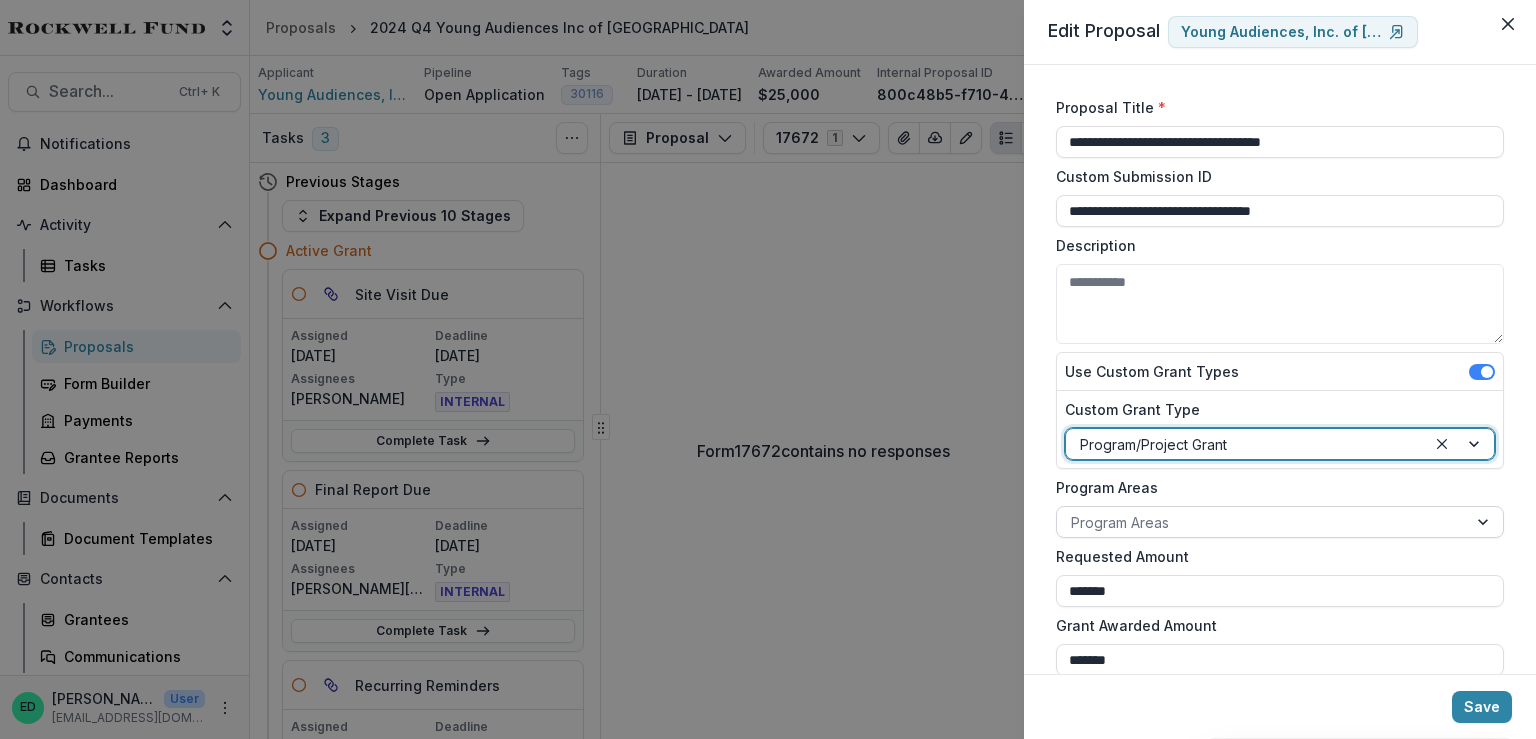 click at bounding box center (1262, 522) 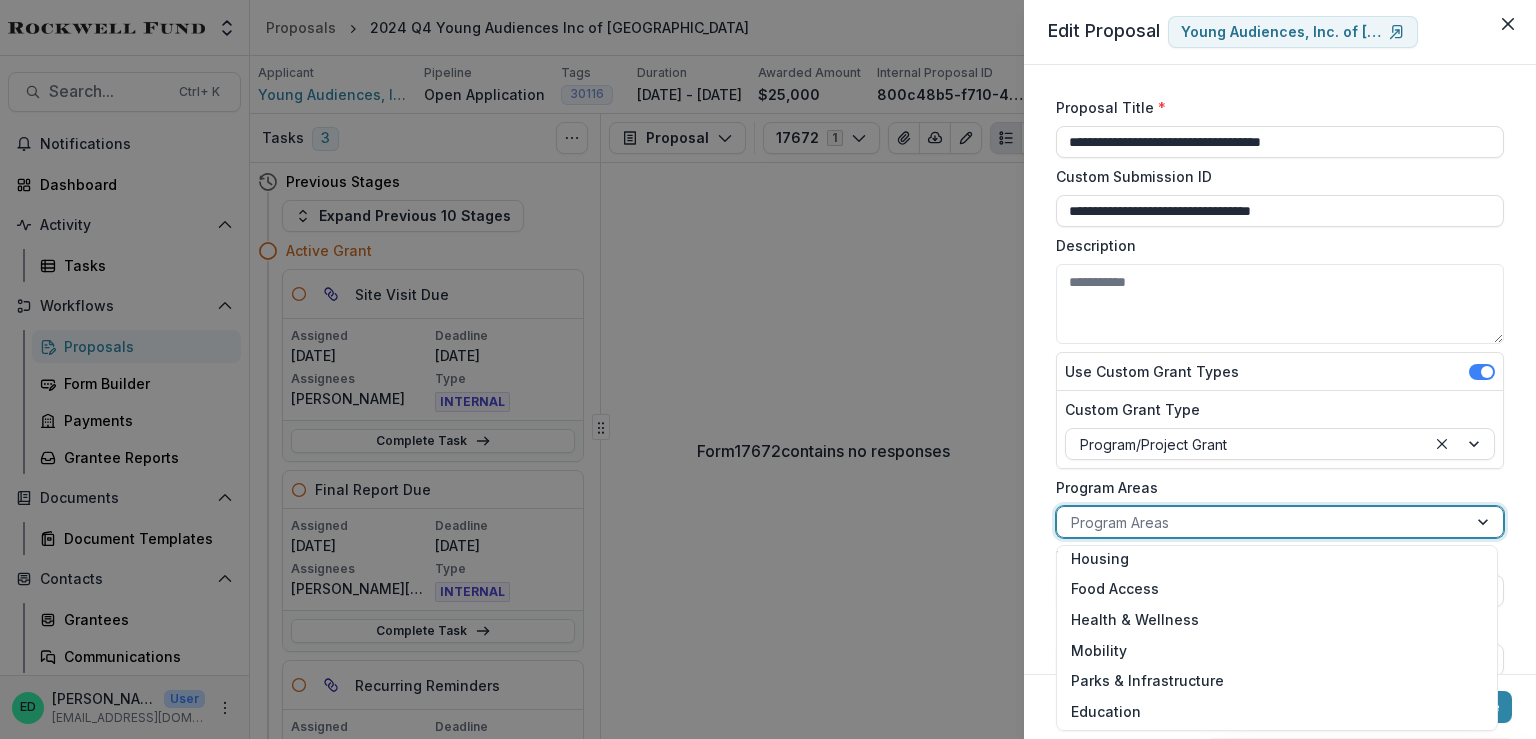 scroll, scrollTop: 0, scrollLeft: 0, axis: both 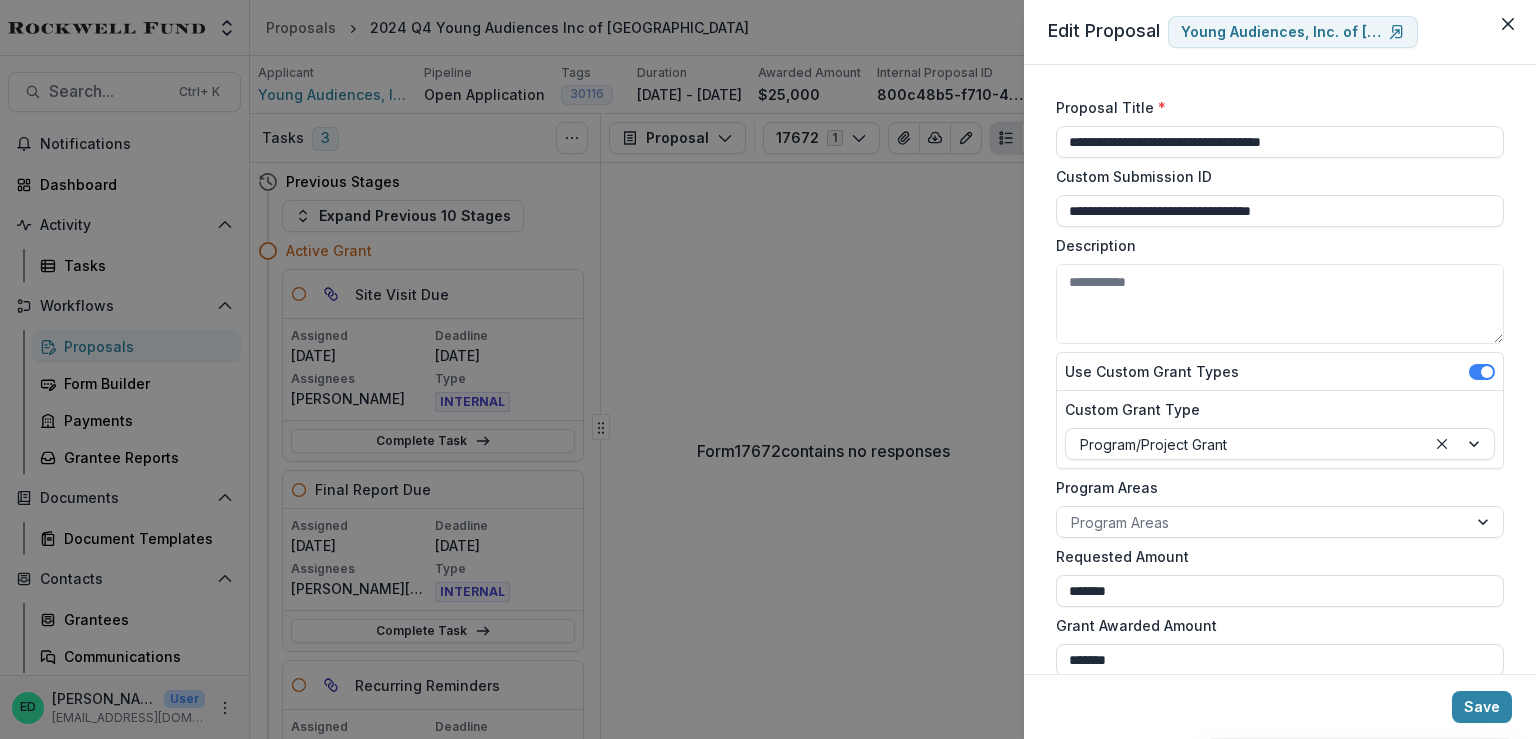 click on "**********" at bounding box center [1280, 369] 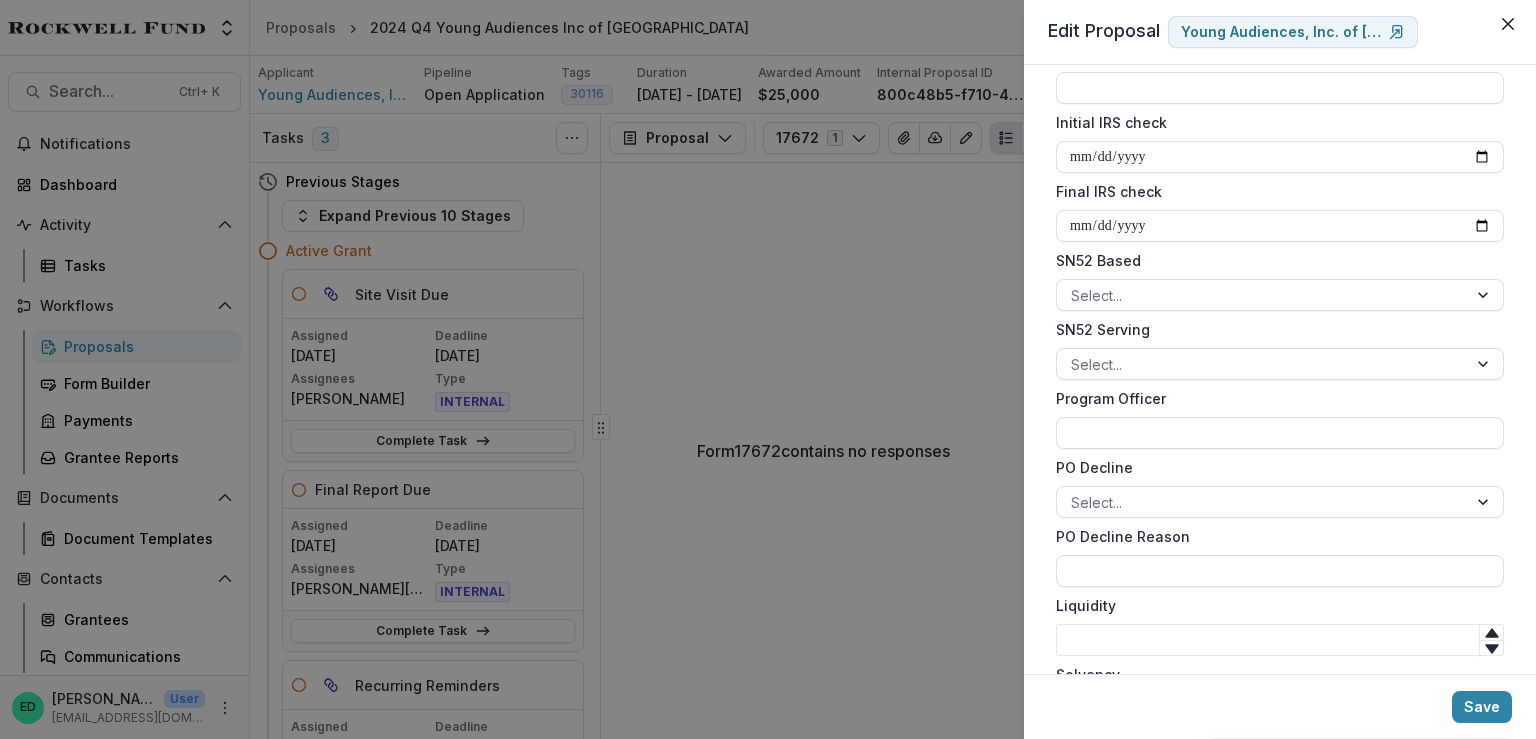 scroll, scrollTop: 1401, scrollLeft: 0, axis: vertical 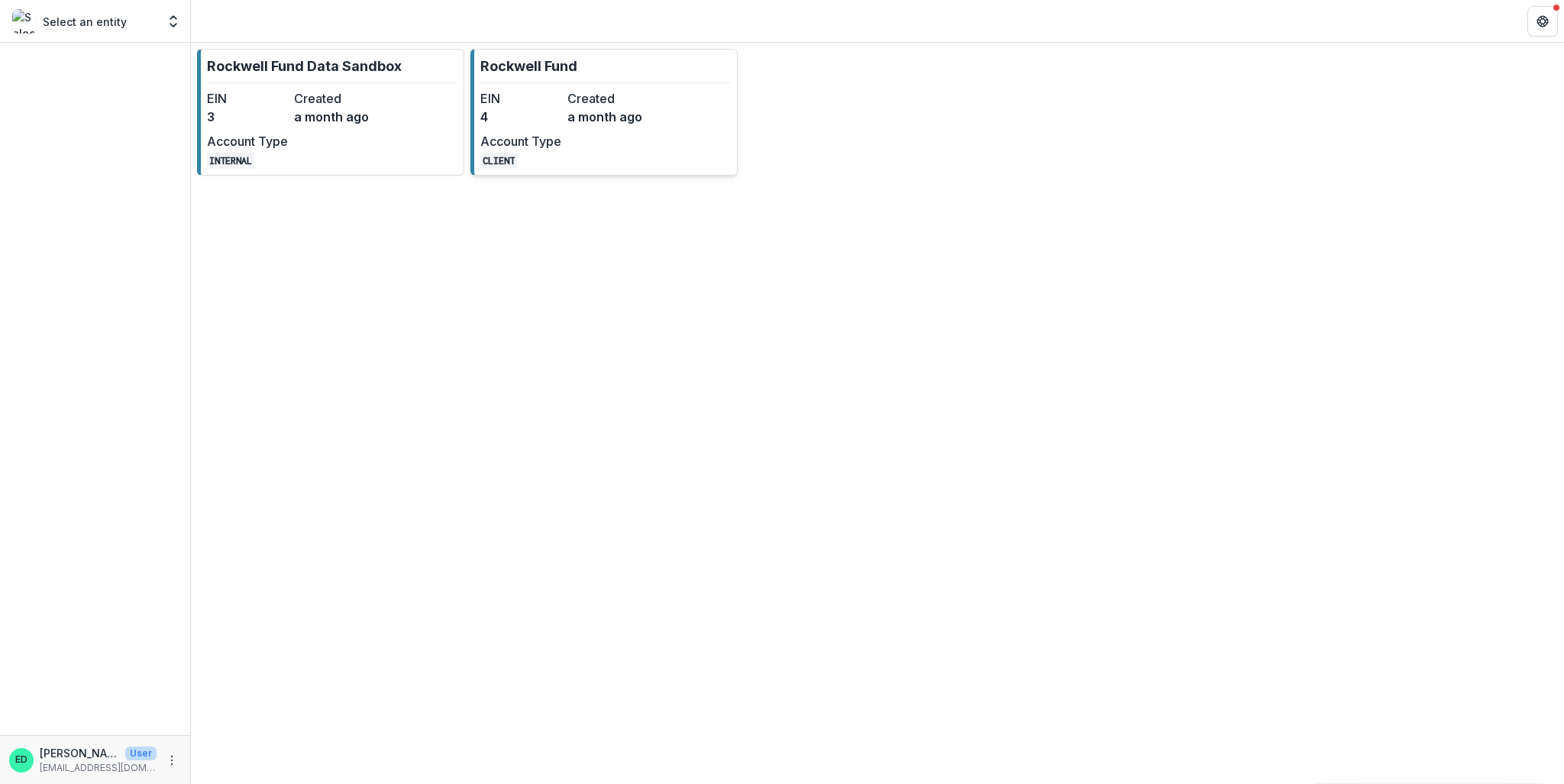 click on "Rockwell Fund EIN 4 Created a month ago Account Type CLIENT" at bounding box center (604, 112) 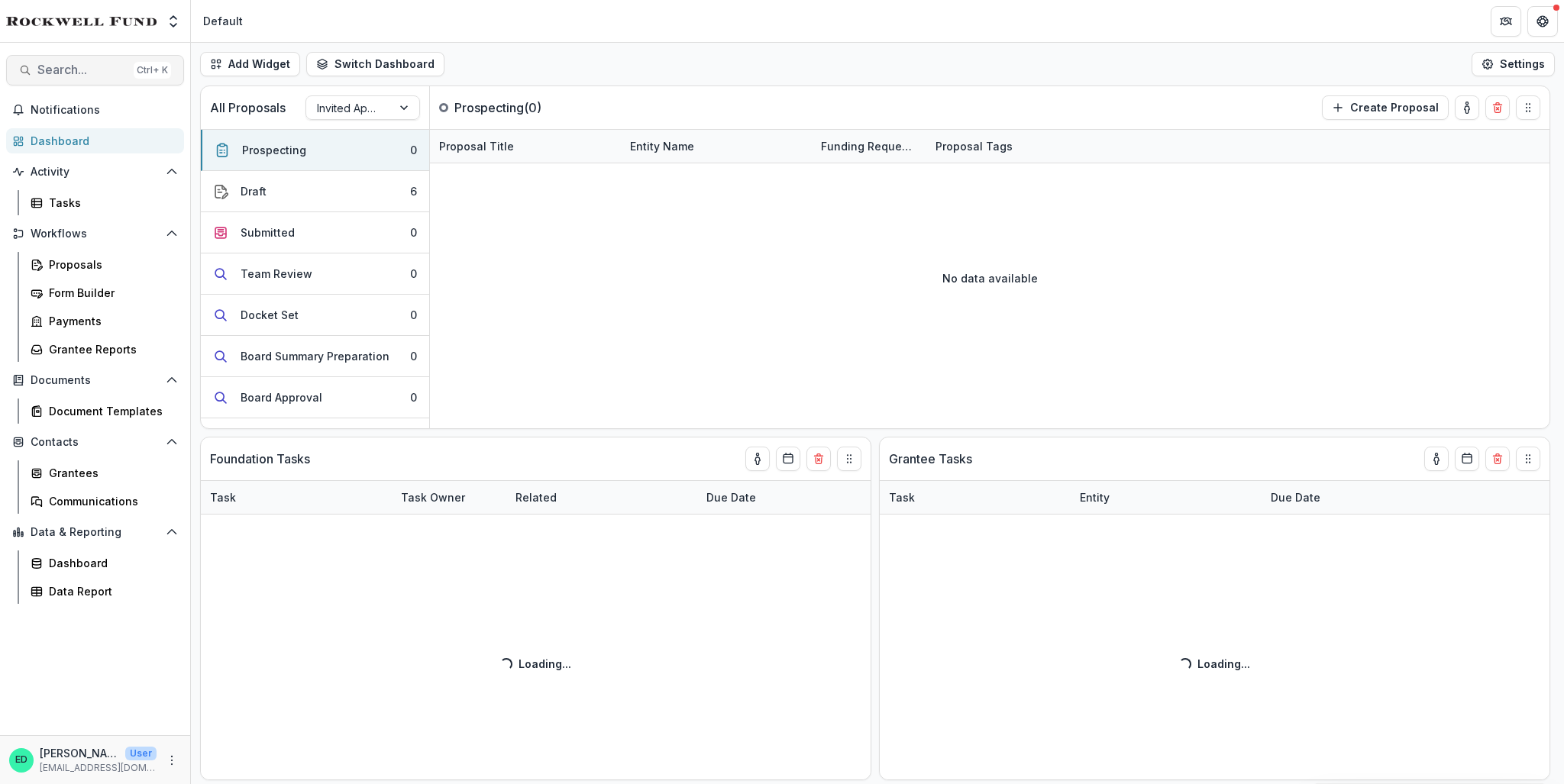 click on "Search..." at bounding box center (82, 69) 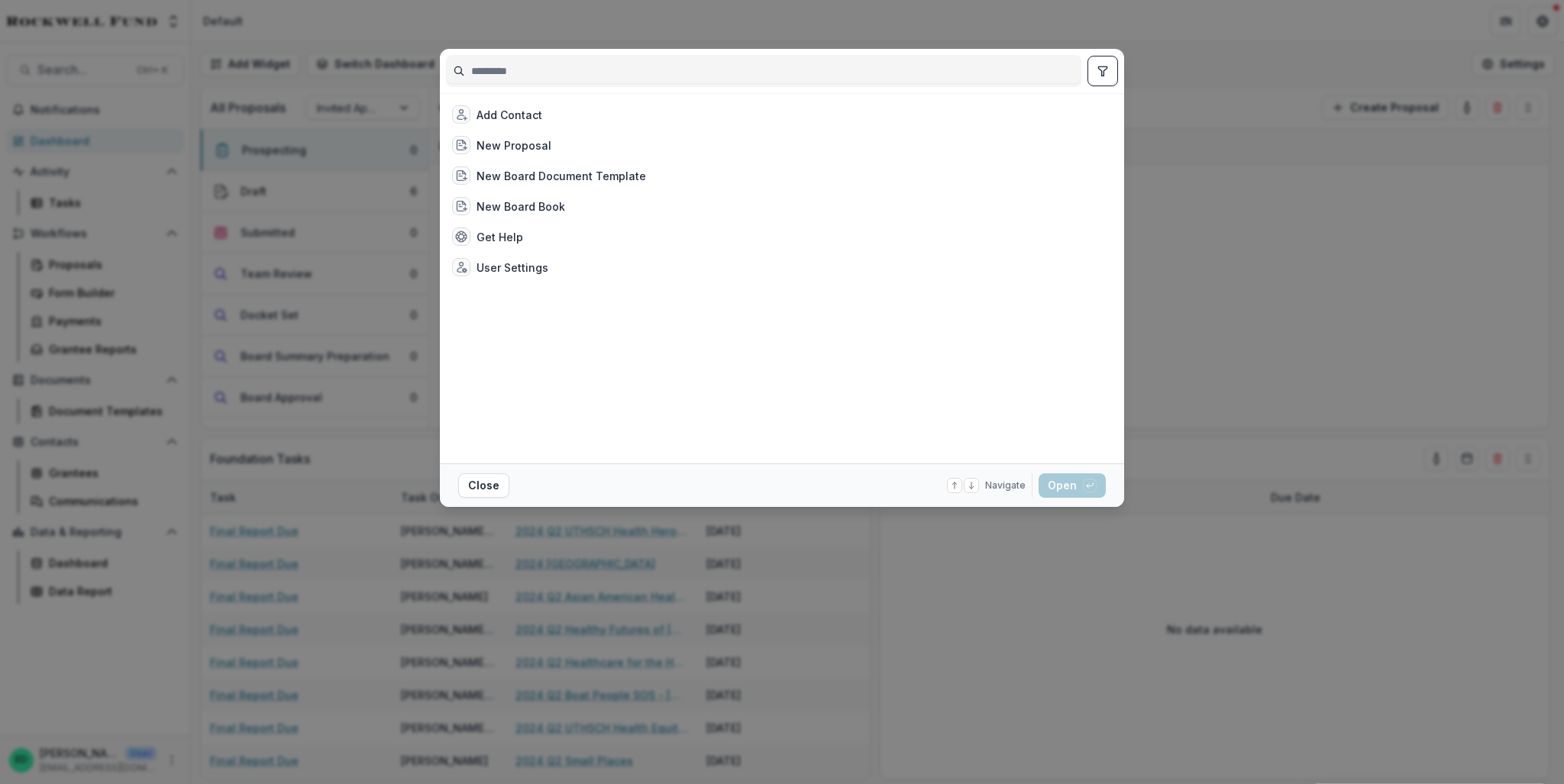 click on "Add Contact New Proposal New Board Document Template New Board Book Get Help User Settings Close Navigate up and down with arrow keys Open with enter key" at bounding box center (782, 392) 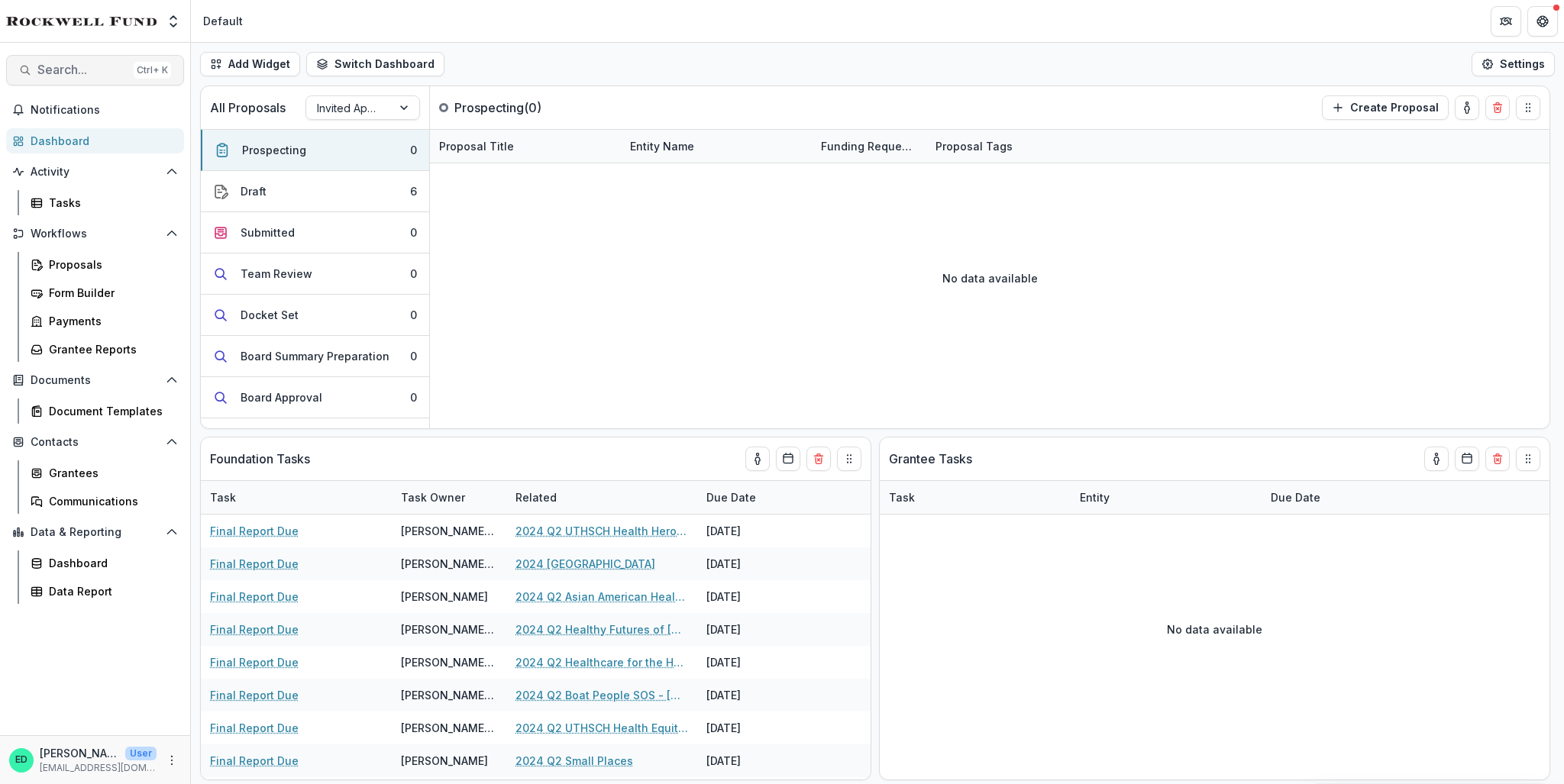click on "Search..." at bounding box center (82, 69) 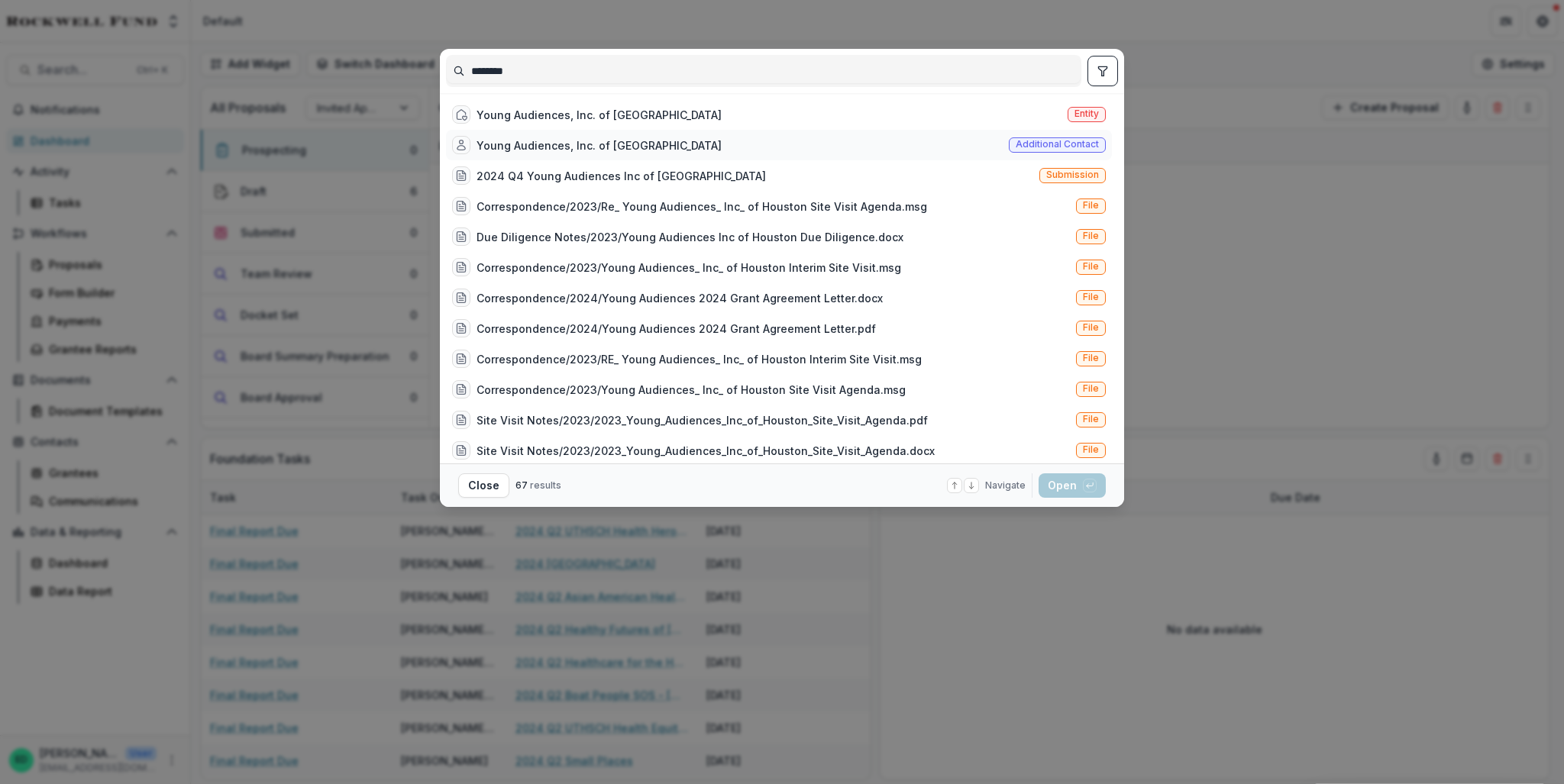 type on "********" 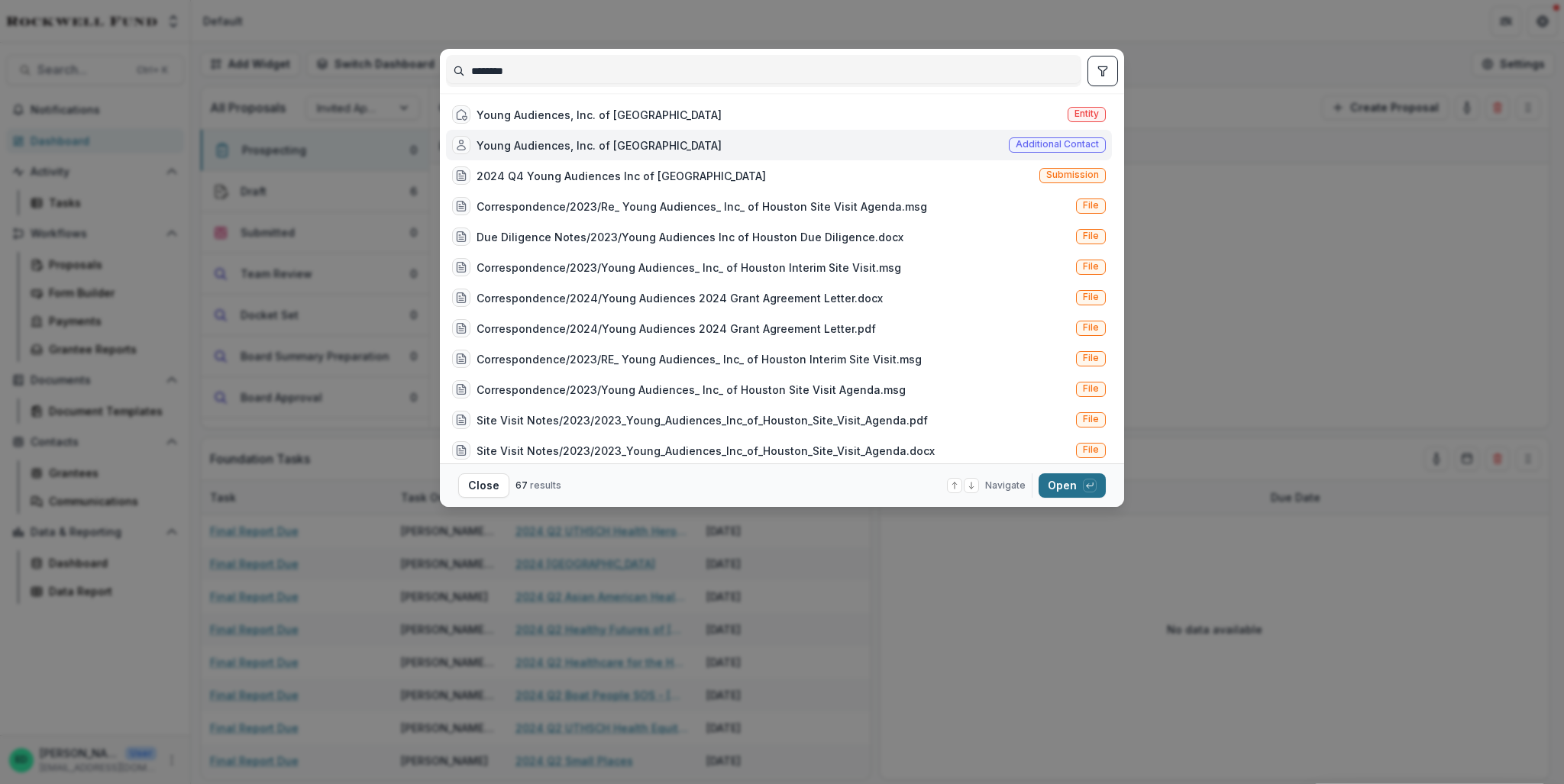 click on "Open with enter key" at bounding box center (1072, 486) 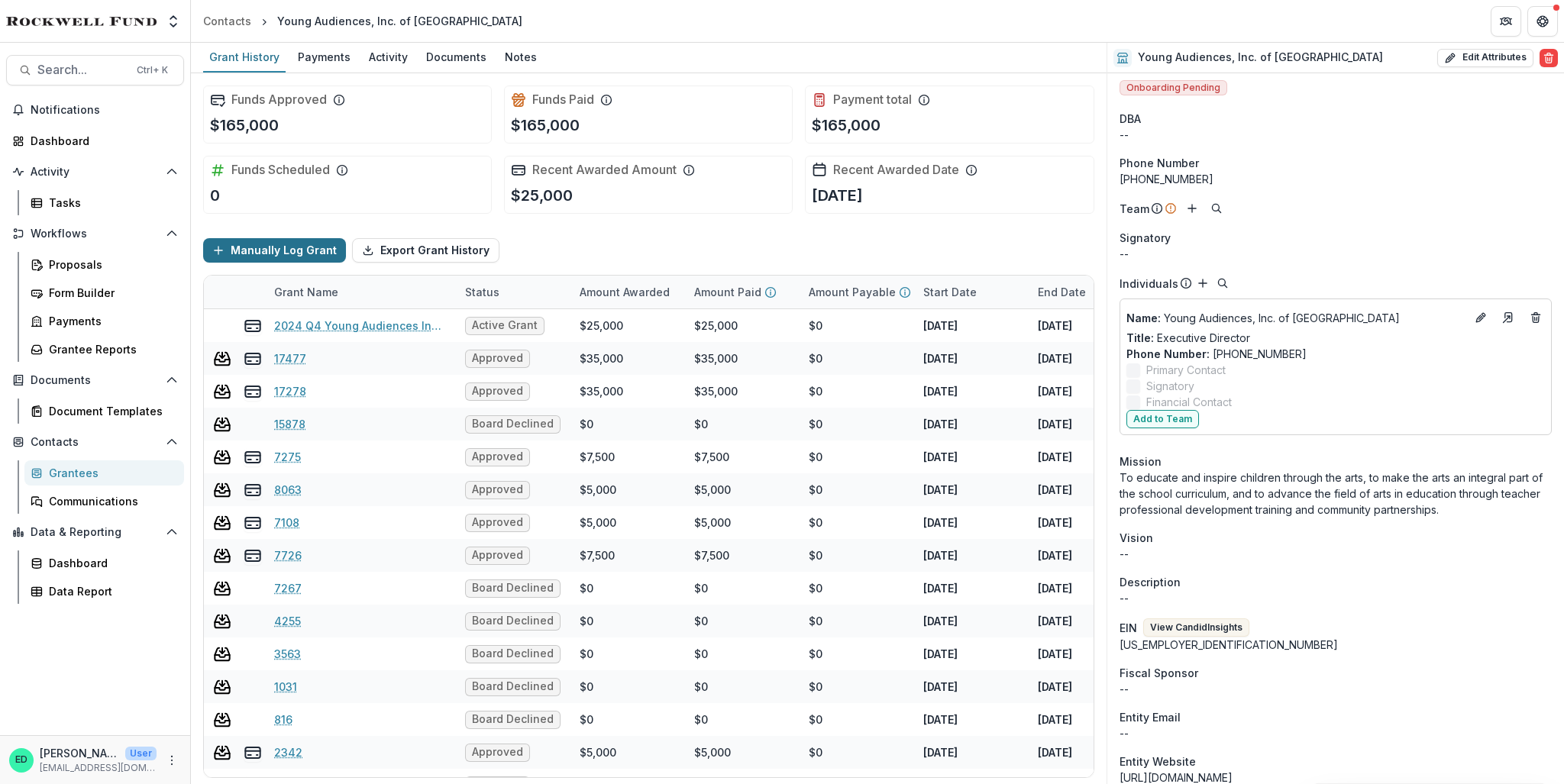 scroll, scrollTop: 0, scrollLeft: 0, axis: both 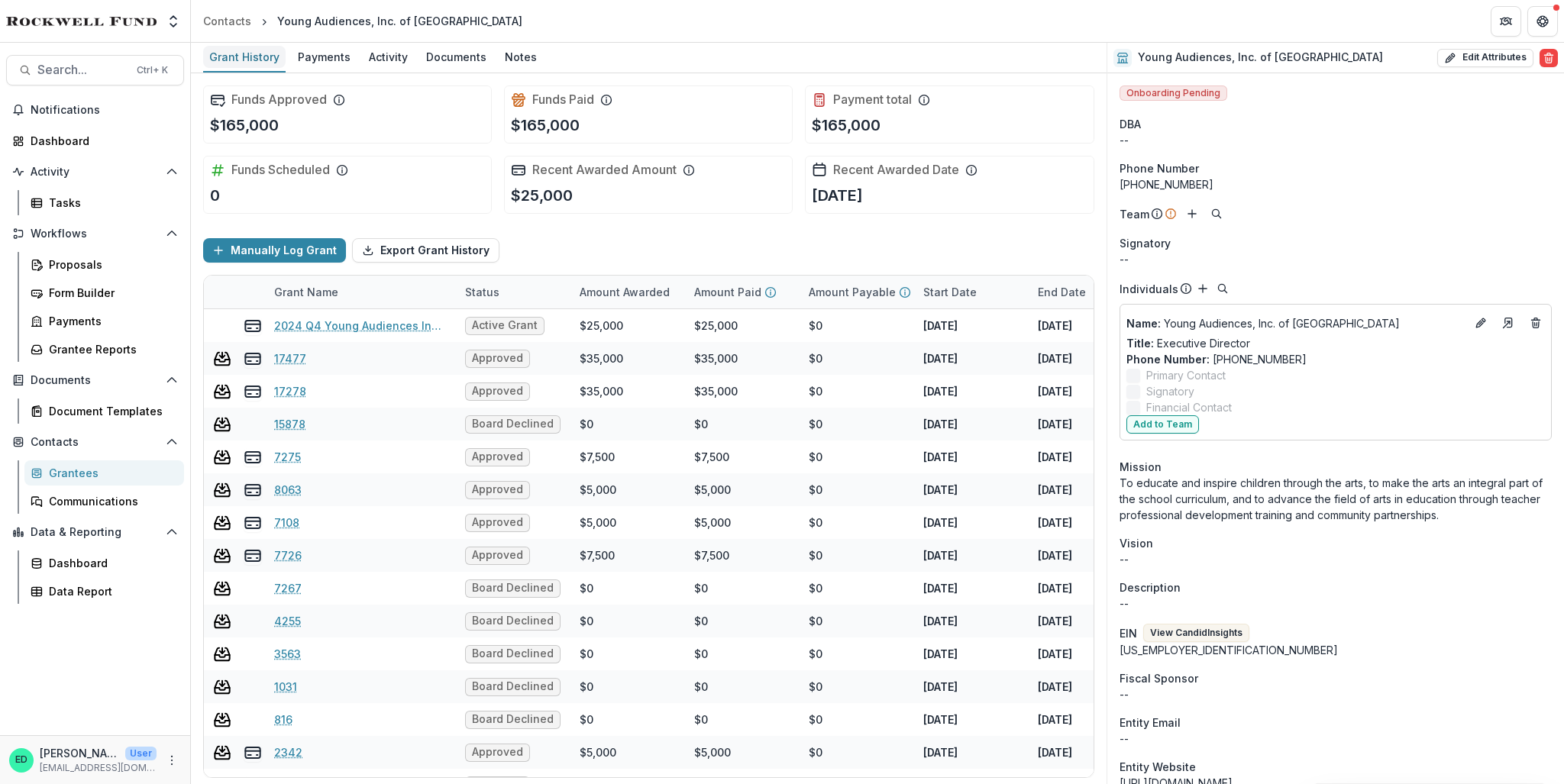 click on "Grant History" at bounding box center [244, 56] 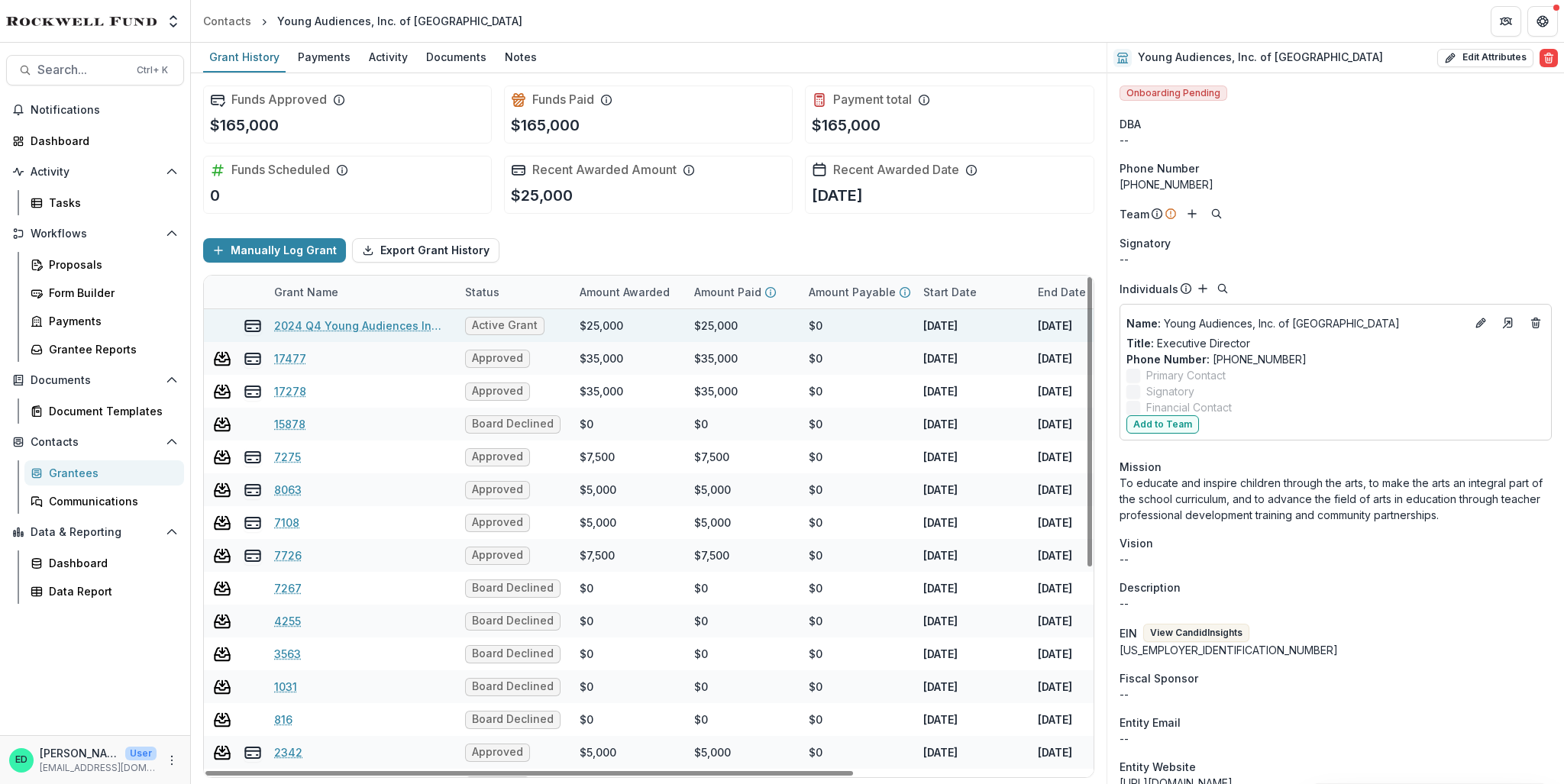 click on "2024 Q4 Young Audiences Inc of [GEOGRAPHIC_DATA]" at bounding box center [360, 325] 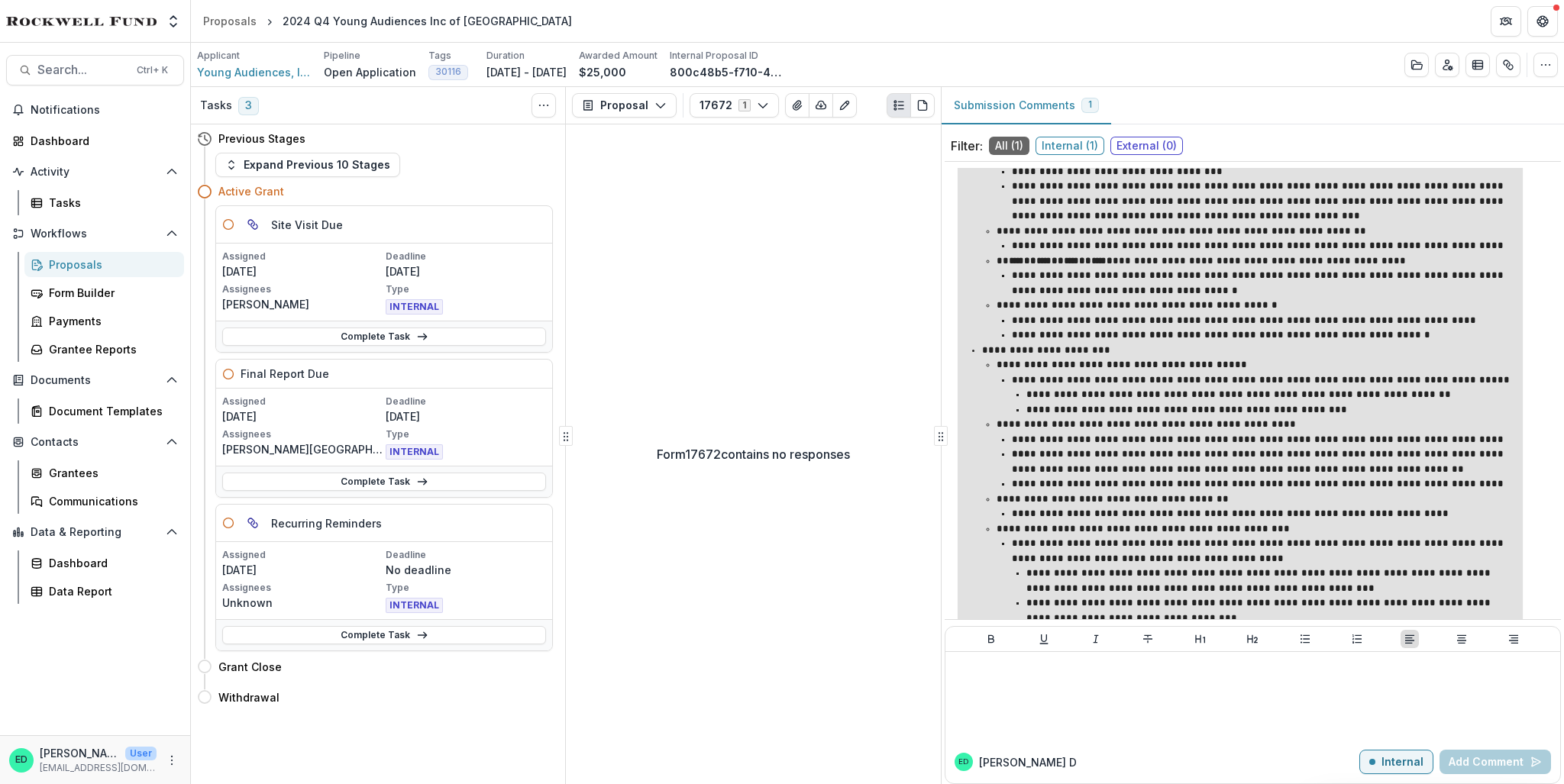scroll, scrollTop: 237, scrollLeft: 0, axis: vertical 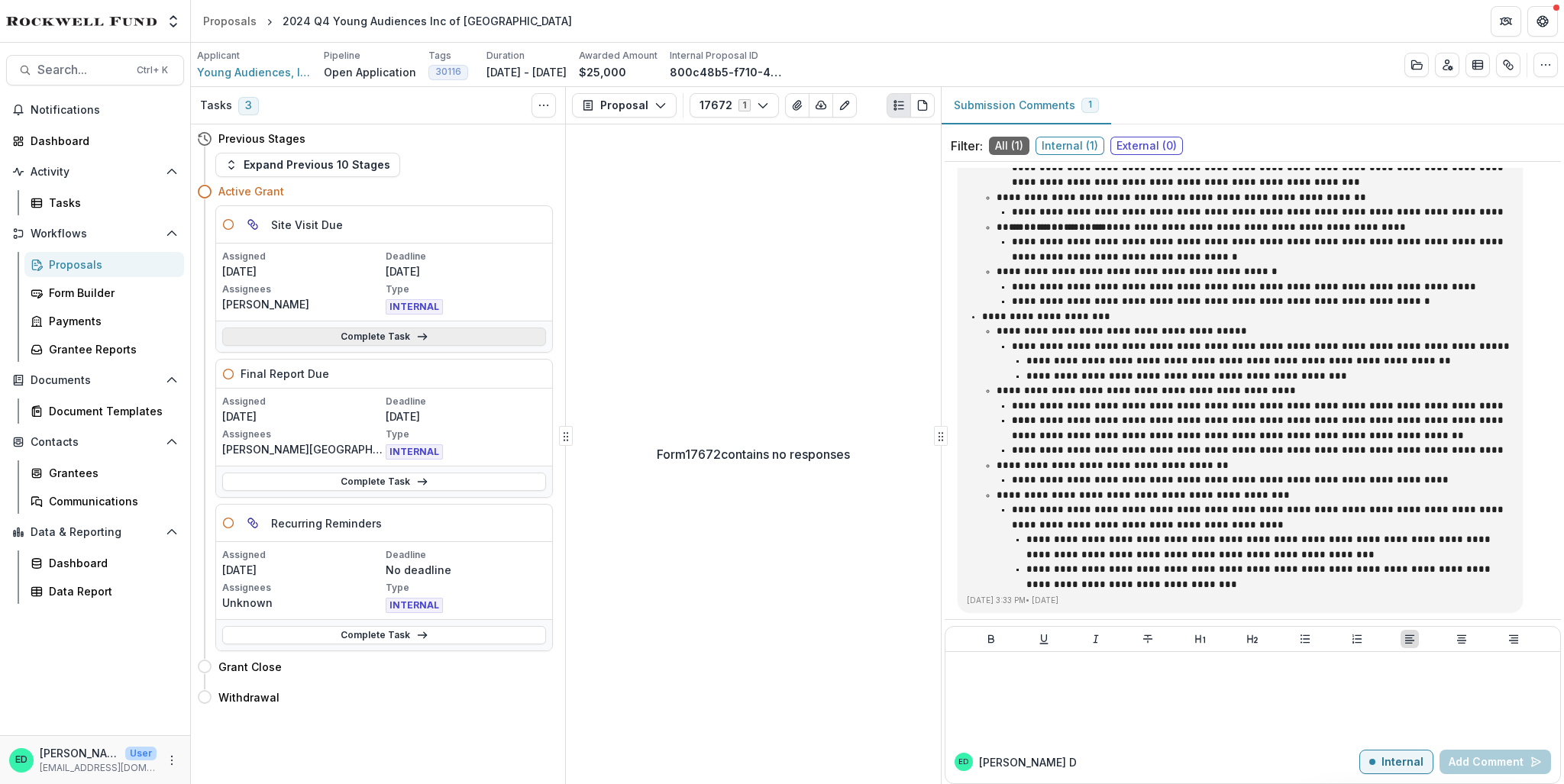 click on "Complete Task" at bounding box center [384, 337] 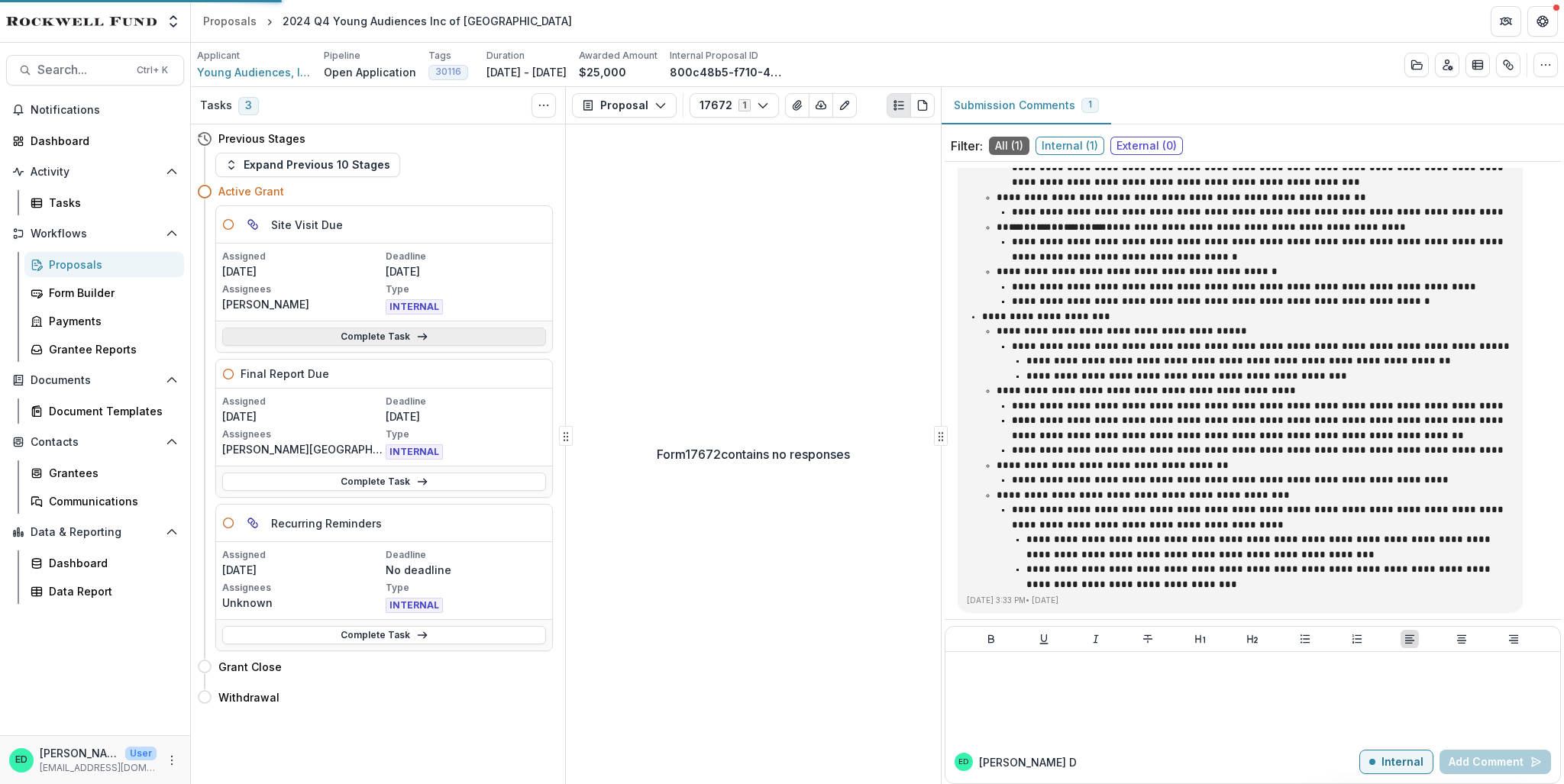 scroll, scrollTop: 0, scrollLeft: 0, axis: both 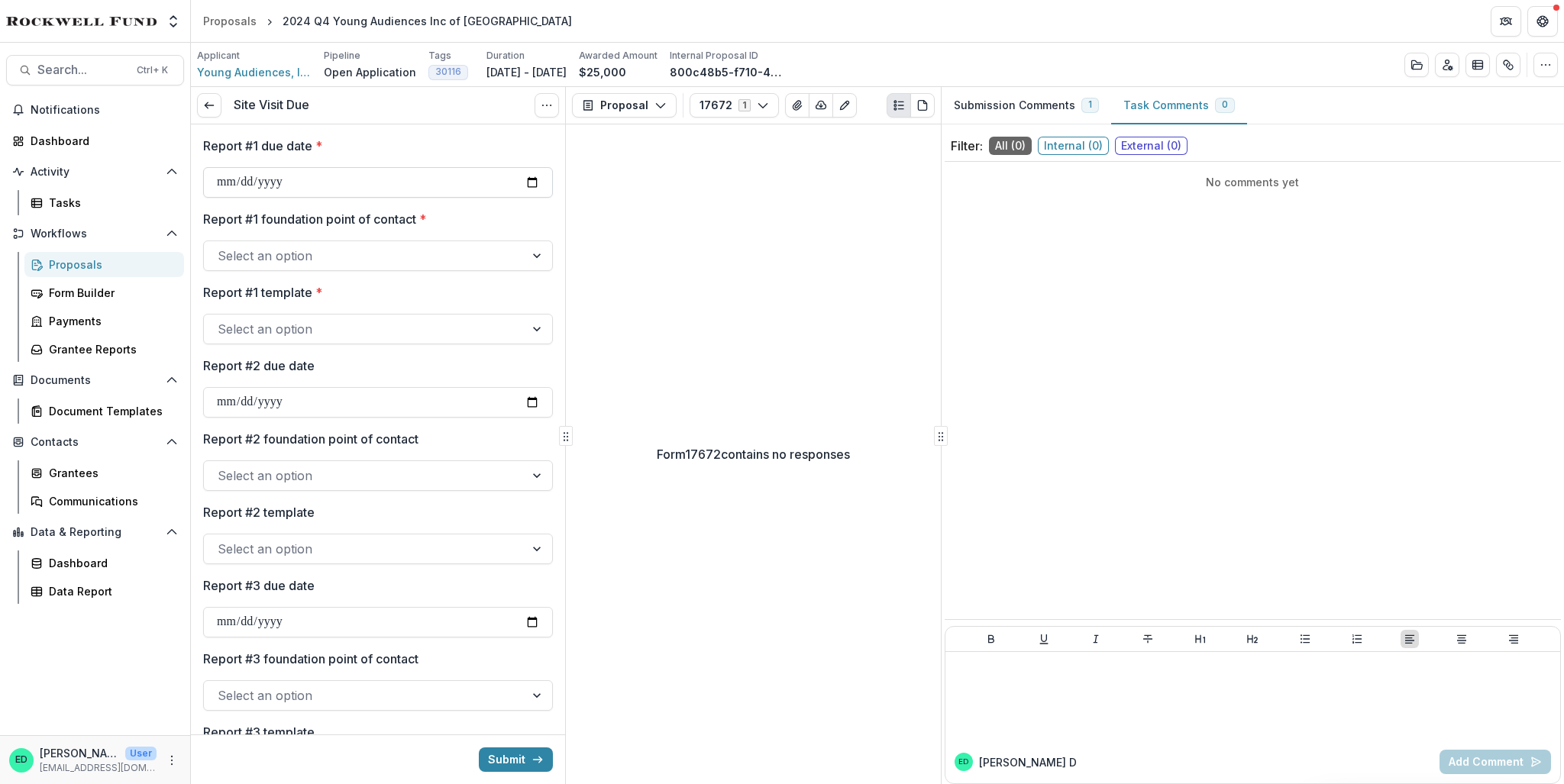 click on "Report #1 due date *" at bounding box center (378, 182) 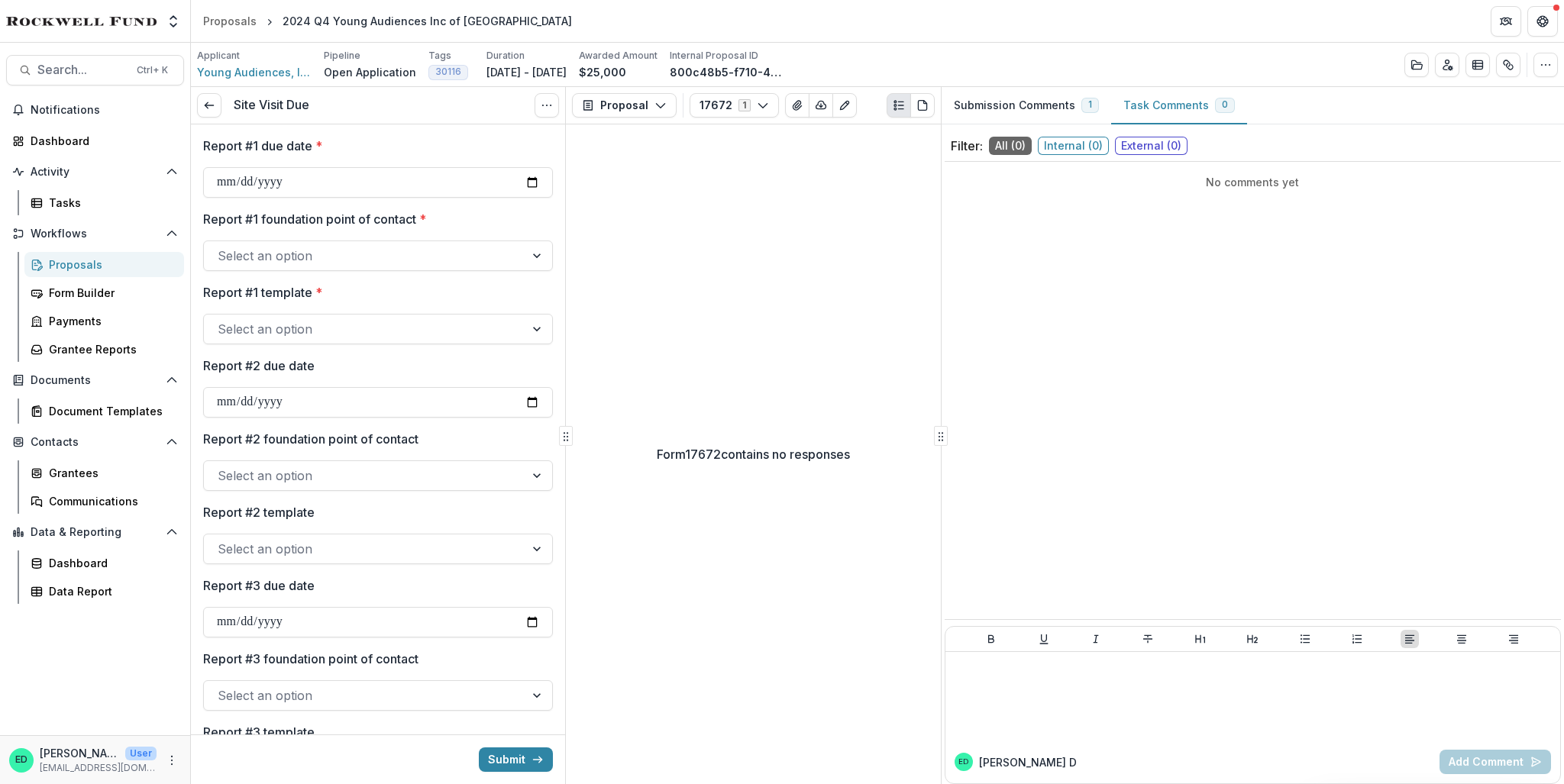 click on "Report #1 due date * Report #1 foundation point of contact * Select an option Report #1 template * Select an option Report #2 due date Report #2 foundation point of contact Select an option Report #2 template Select an option Report #3 due date Report #3 foundation point of contact Select an option Report #3 template Select an option Report #4 due date Report #4 foundation point of contact Select an option Report #4 template Select an option" at bounding box center (378, 576) 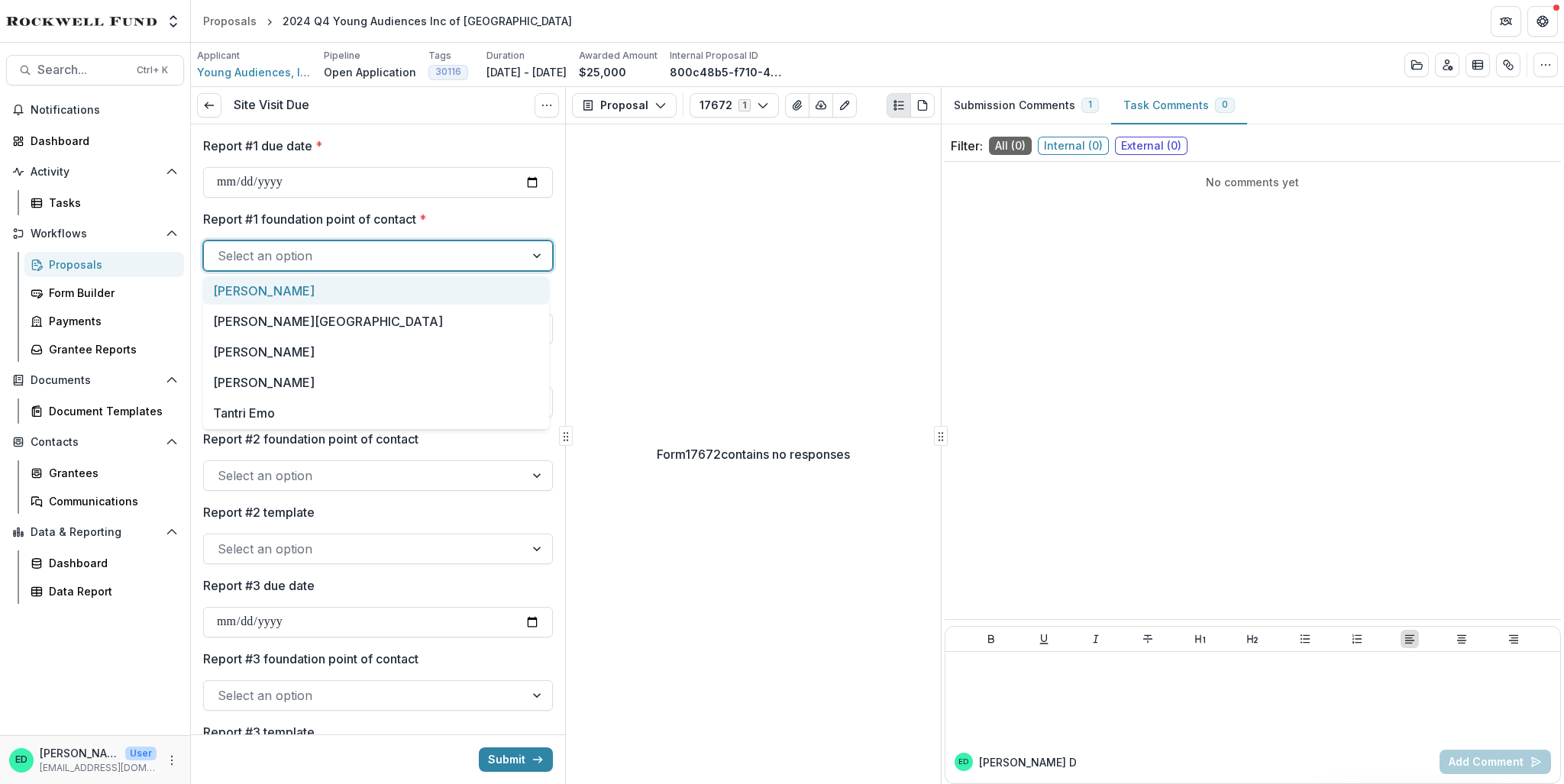click at bounding box center (364, 256) 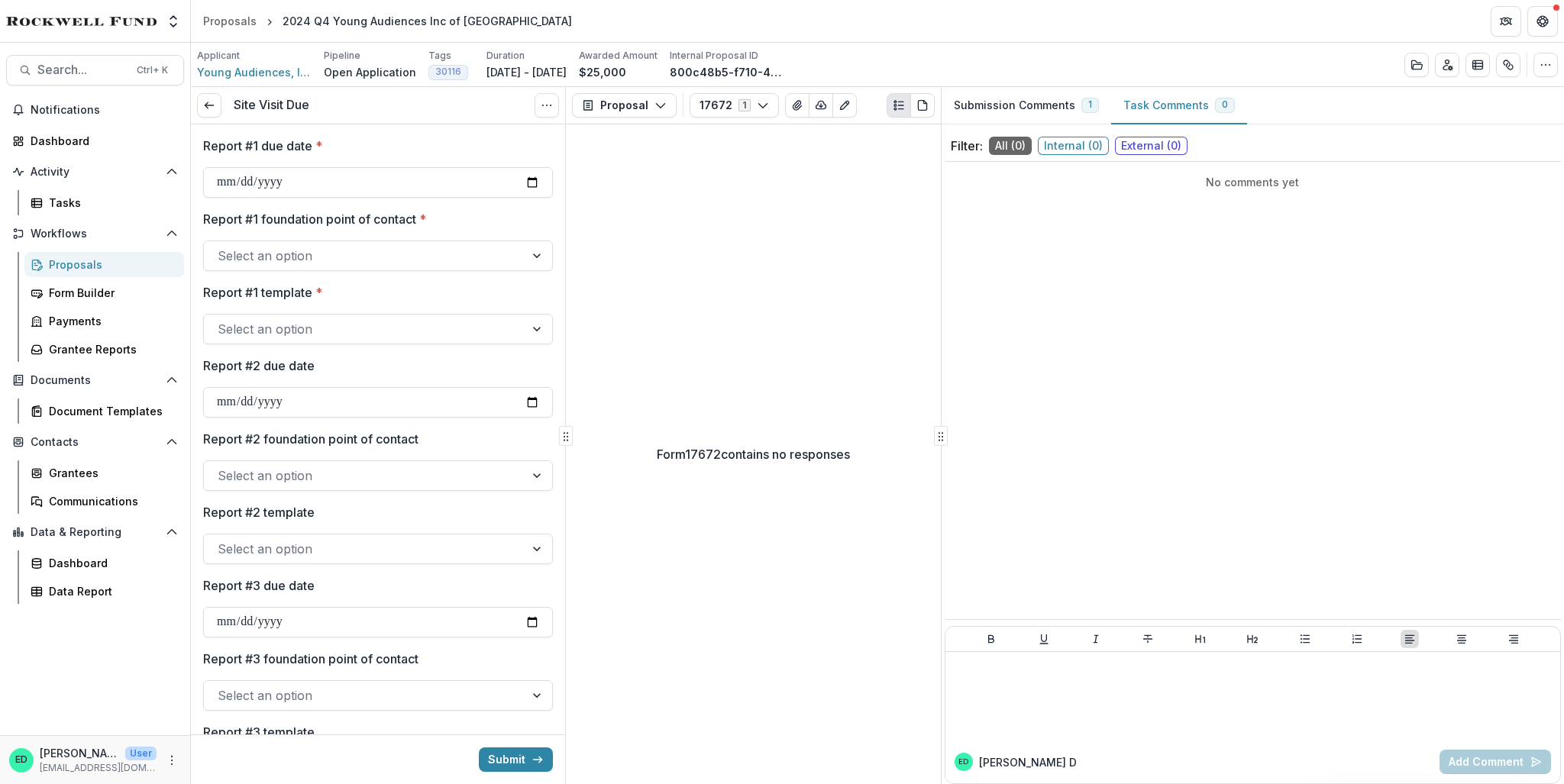 click on "Report #1 due date * Report #1 foundation point of contact * Select an option Report #1 template * Select an option Report #2 due date Report #2 foundation point of contact Select an option Report #2 template Select an option Report #3 due date Report #3 foundation point of contact Select an option Report #3 template Select an option Report #4 due date Report #4 foundation point of contact Select an option Report #4 template Select an option" at bounding box center (378, 576) 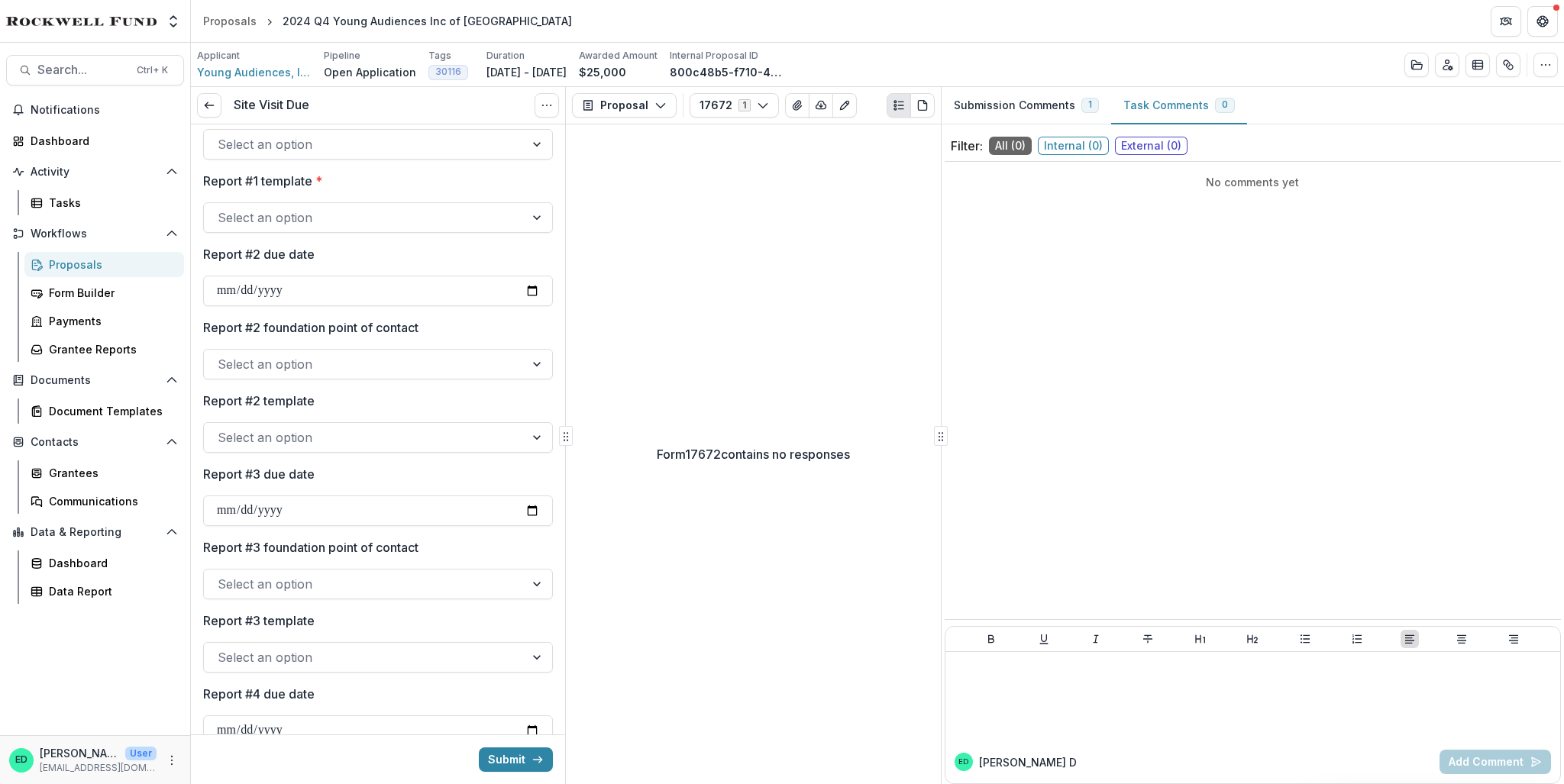 scroll, scrollTop: 0, scrollLeft: 0, axis: both 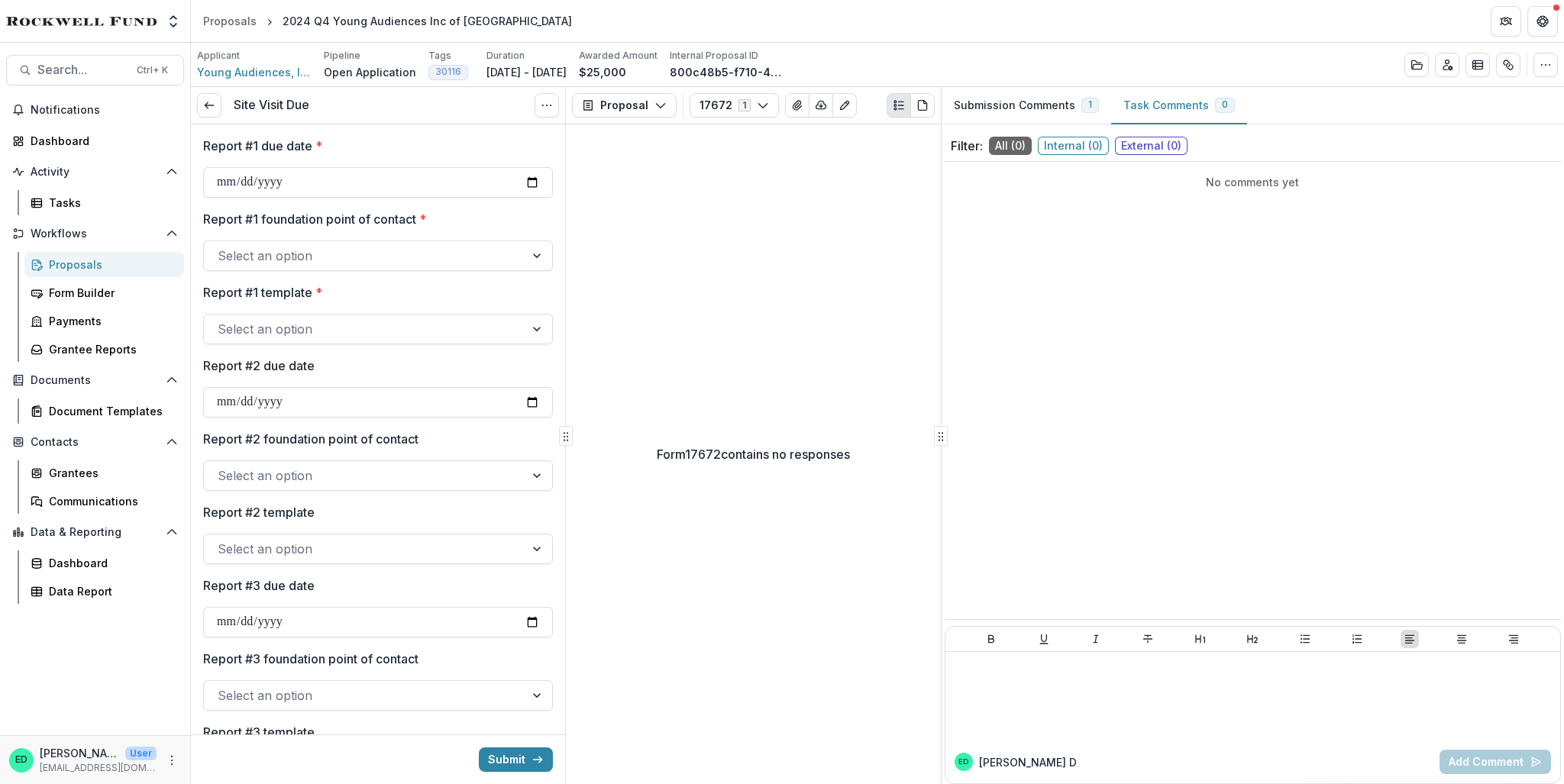 click on "Select an option" at bounding box center [364, 256] 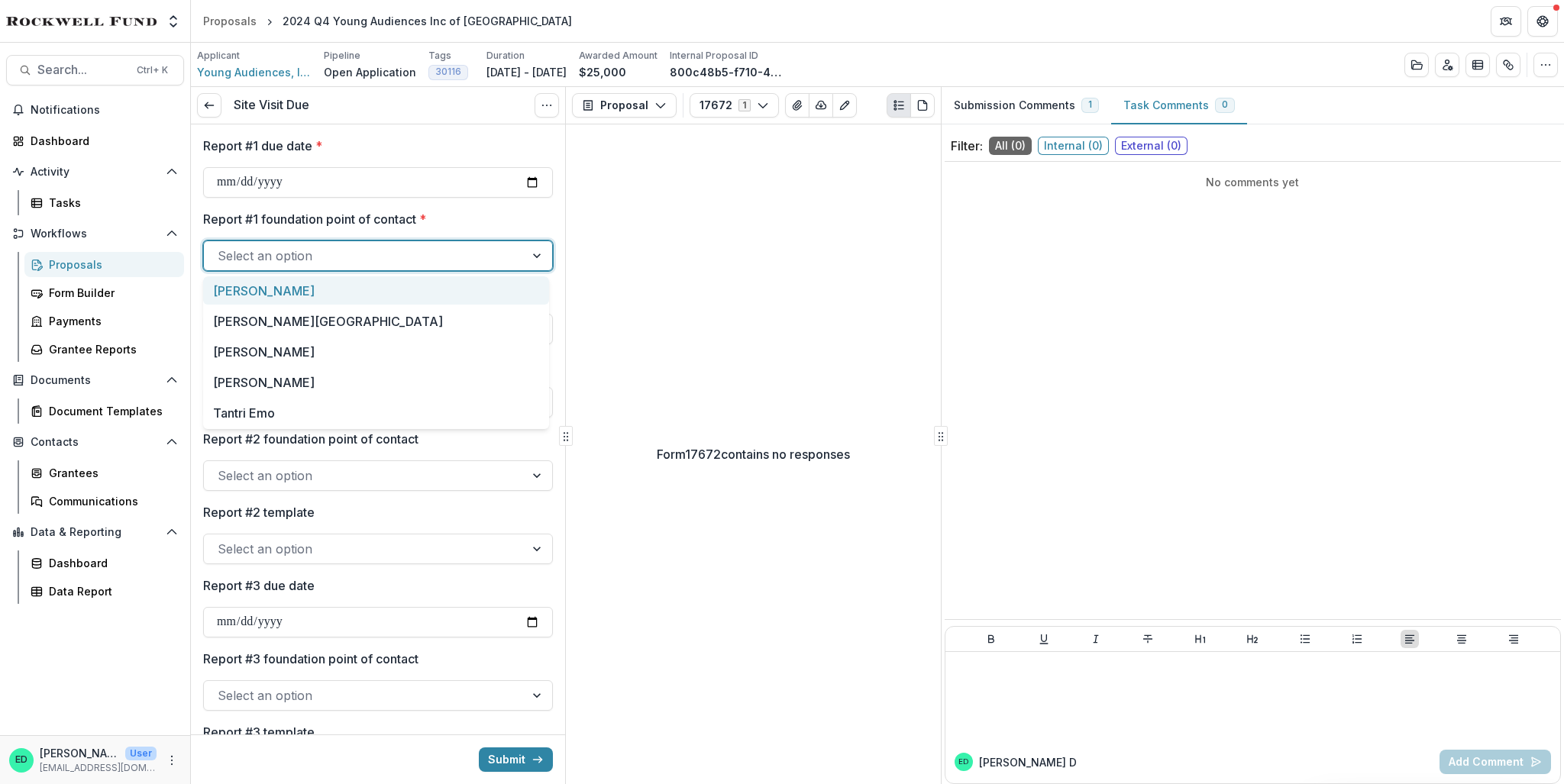 click on "[PERSON_NAME]" at bounding box center (376, 290) 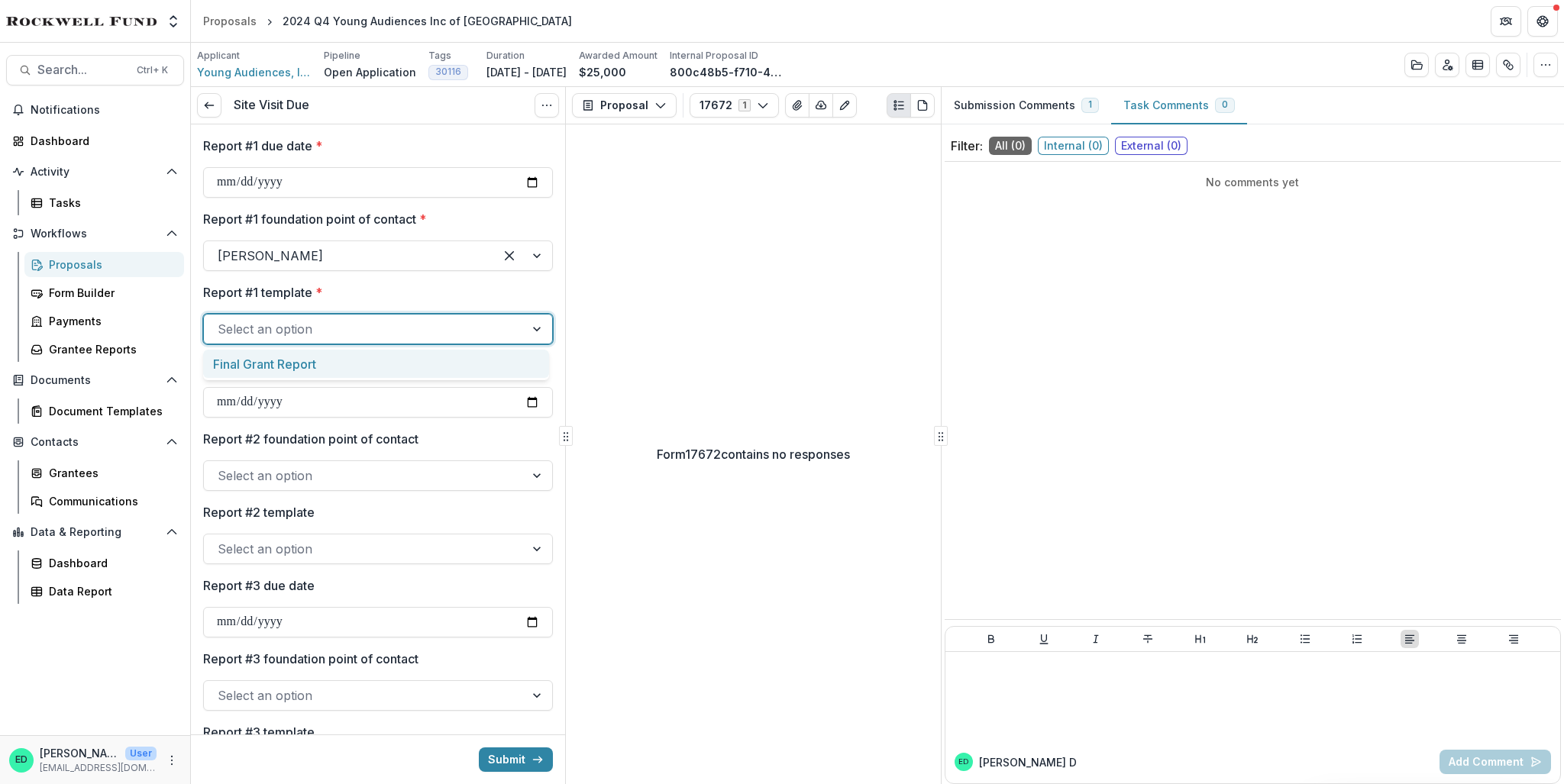 click at bounding box center [364, 329] 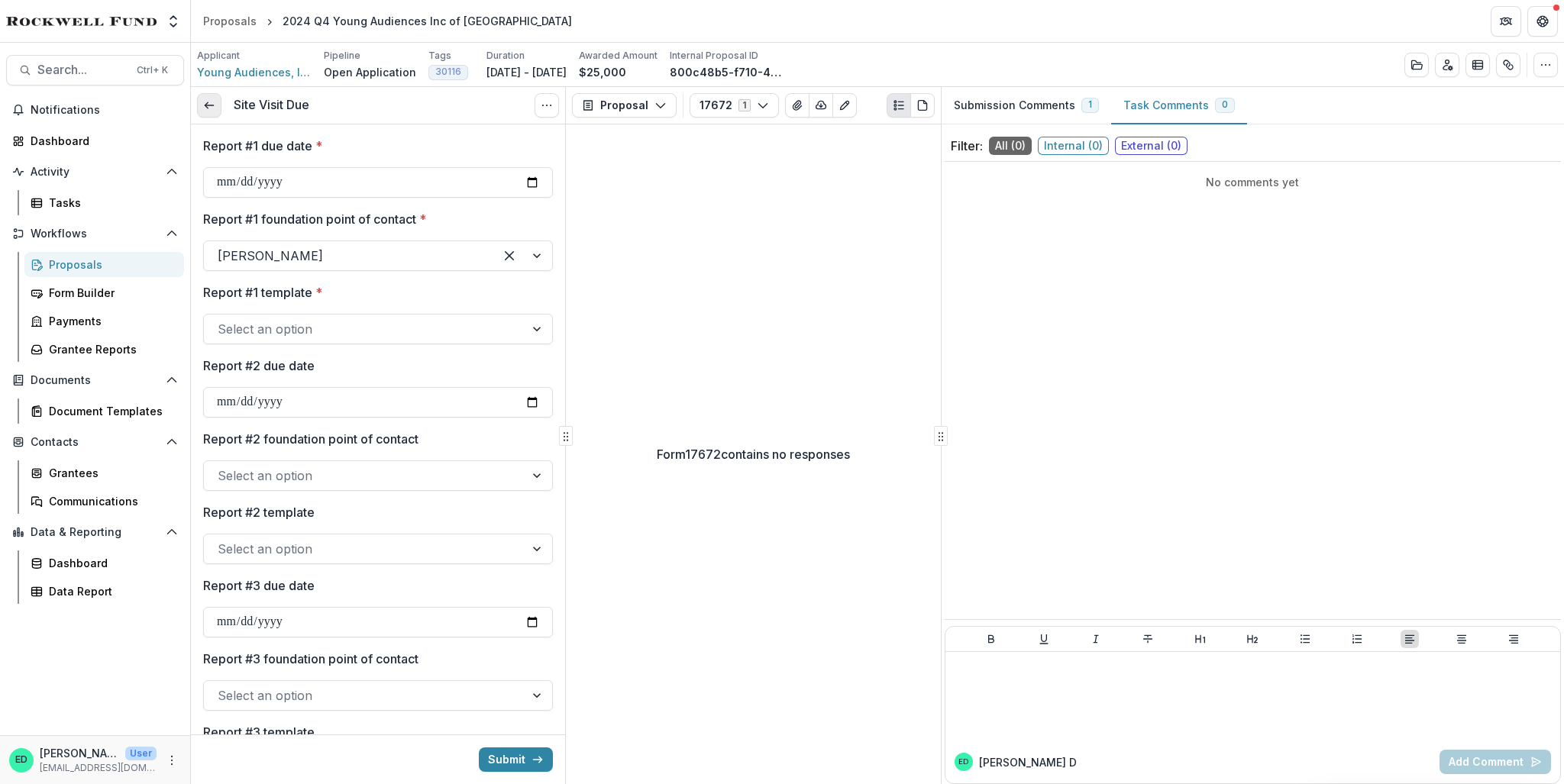 click 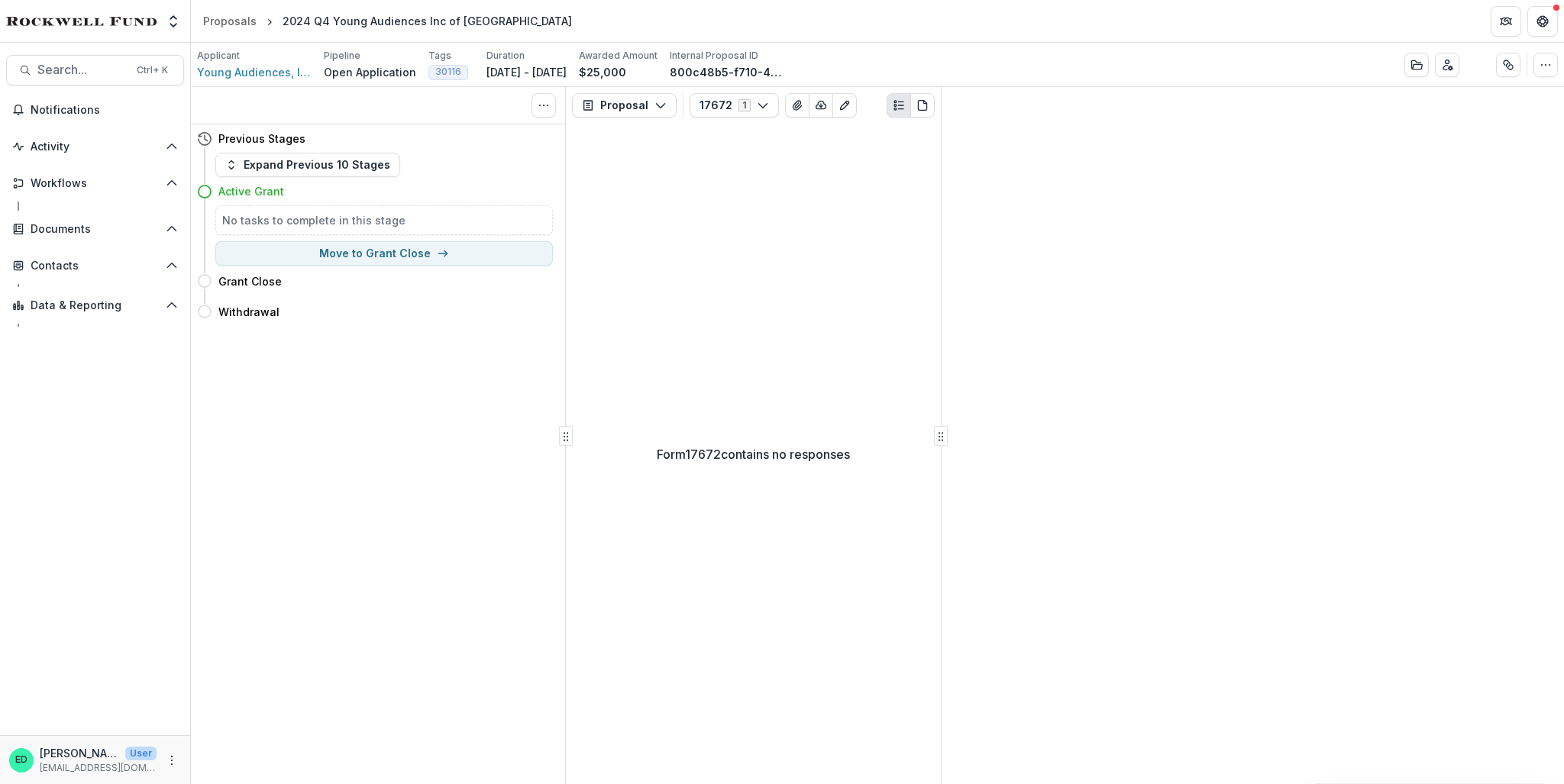 scroll, scrollTop: 0, scrollLeft: 0, axis: both 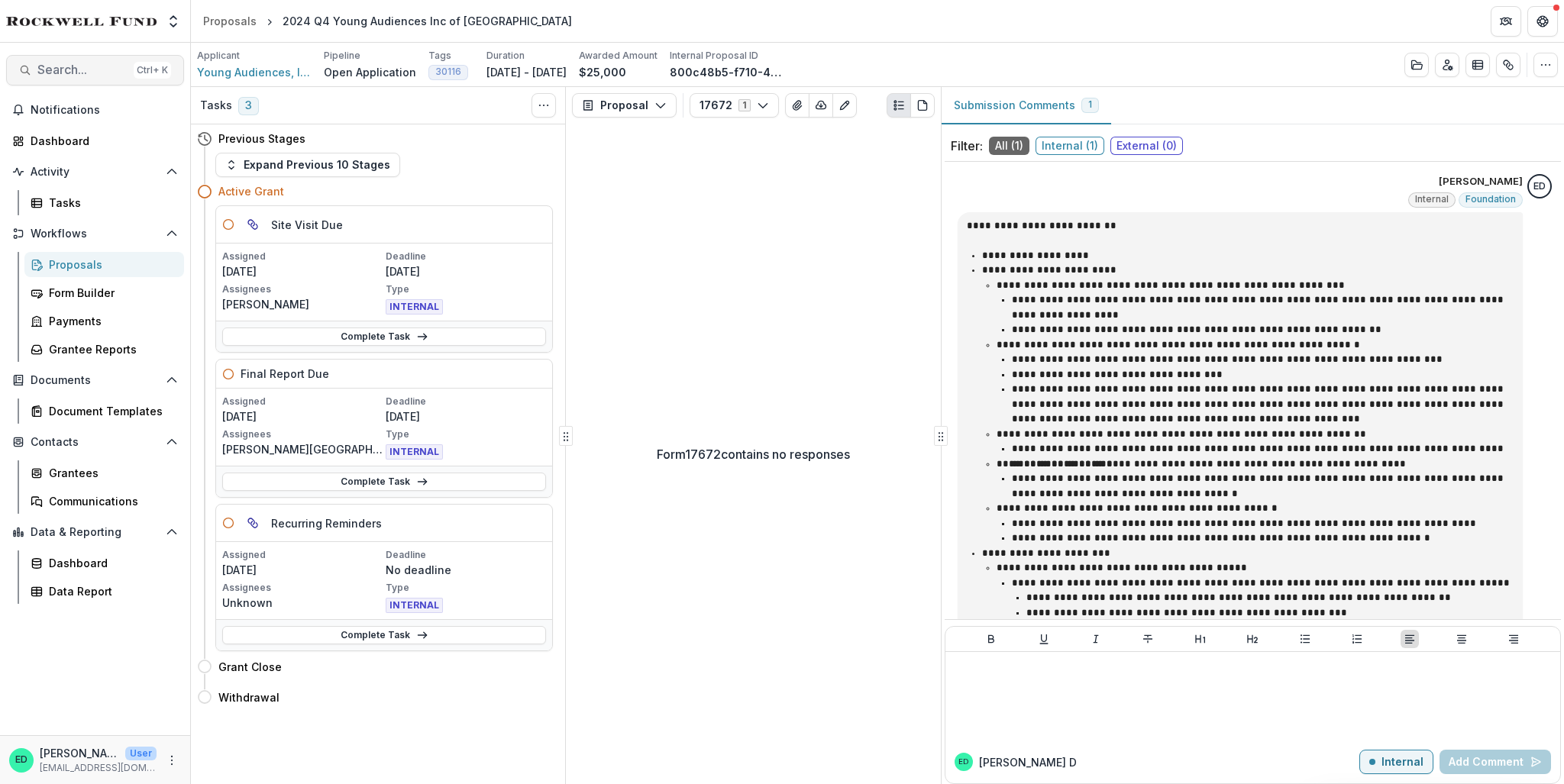 click on "Search..." at bounding box center (82, 69) 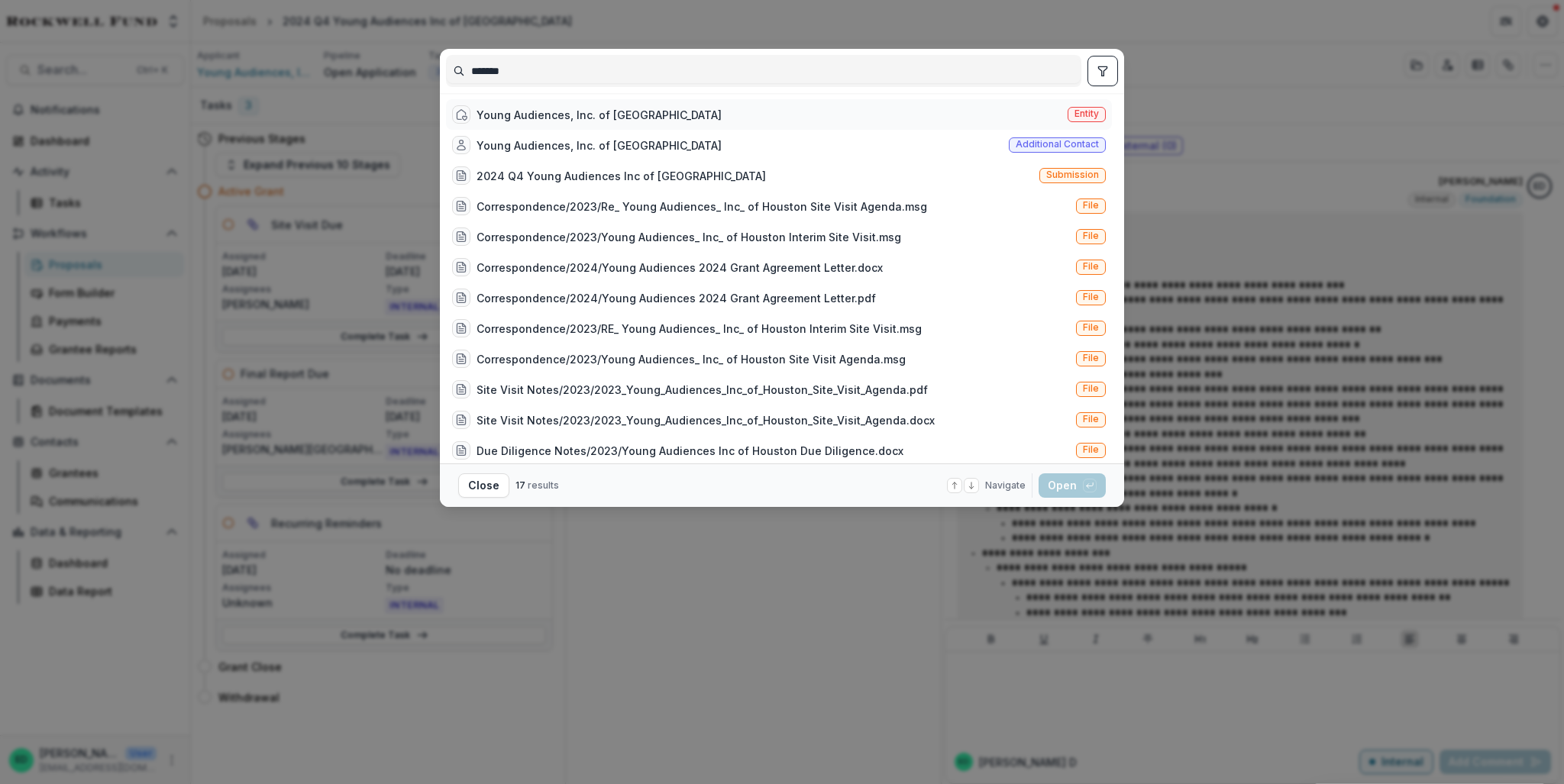 type on "*******" 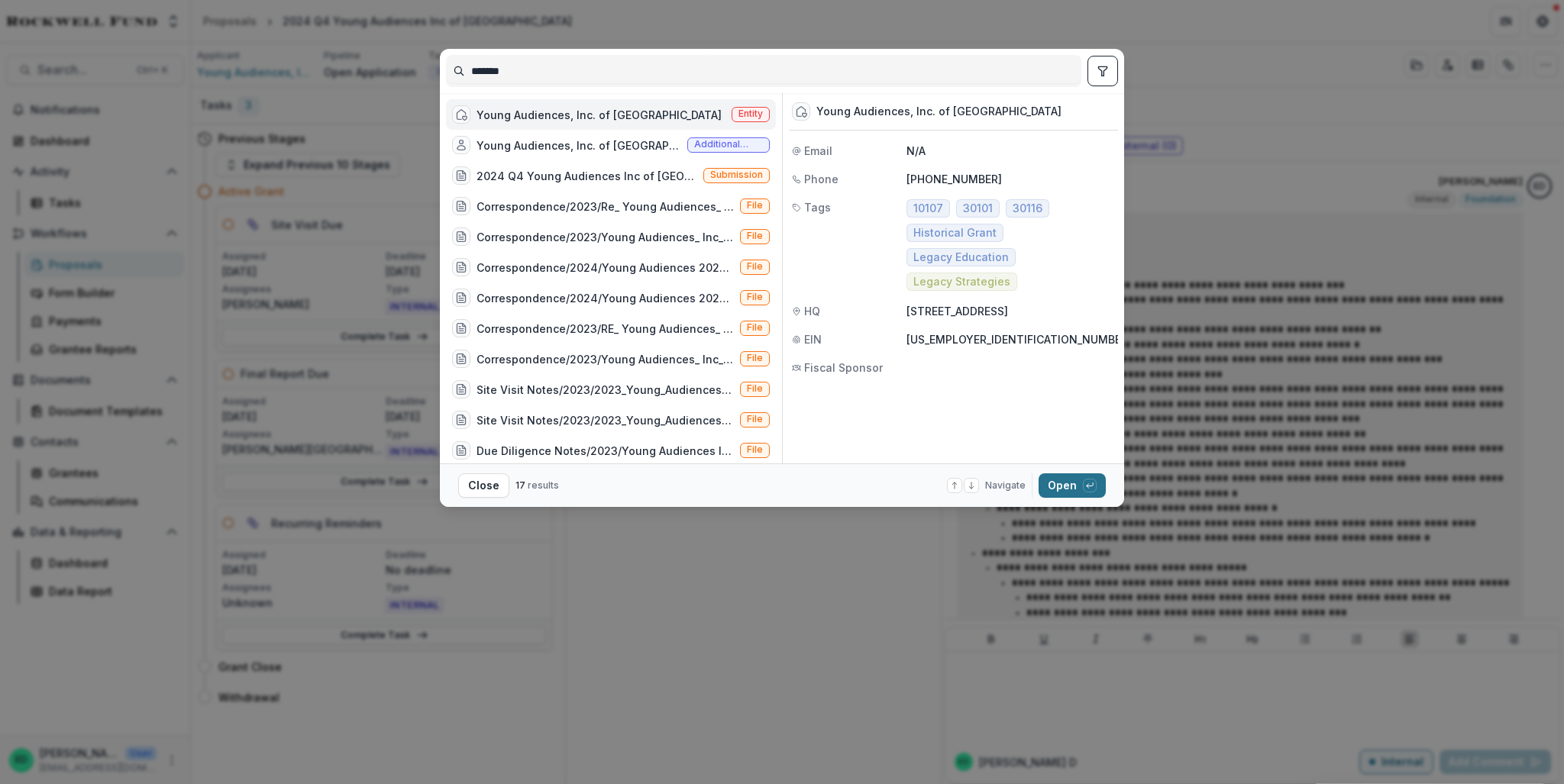 click on "Open with enter key" at bounding box center [1072, 486] 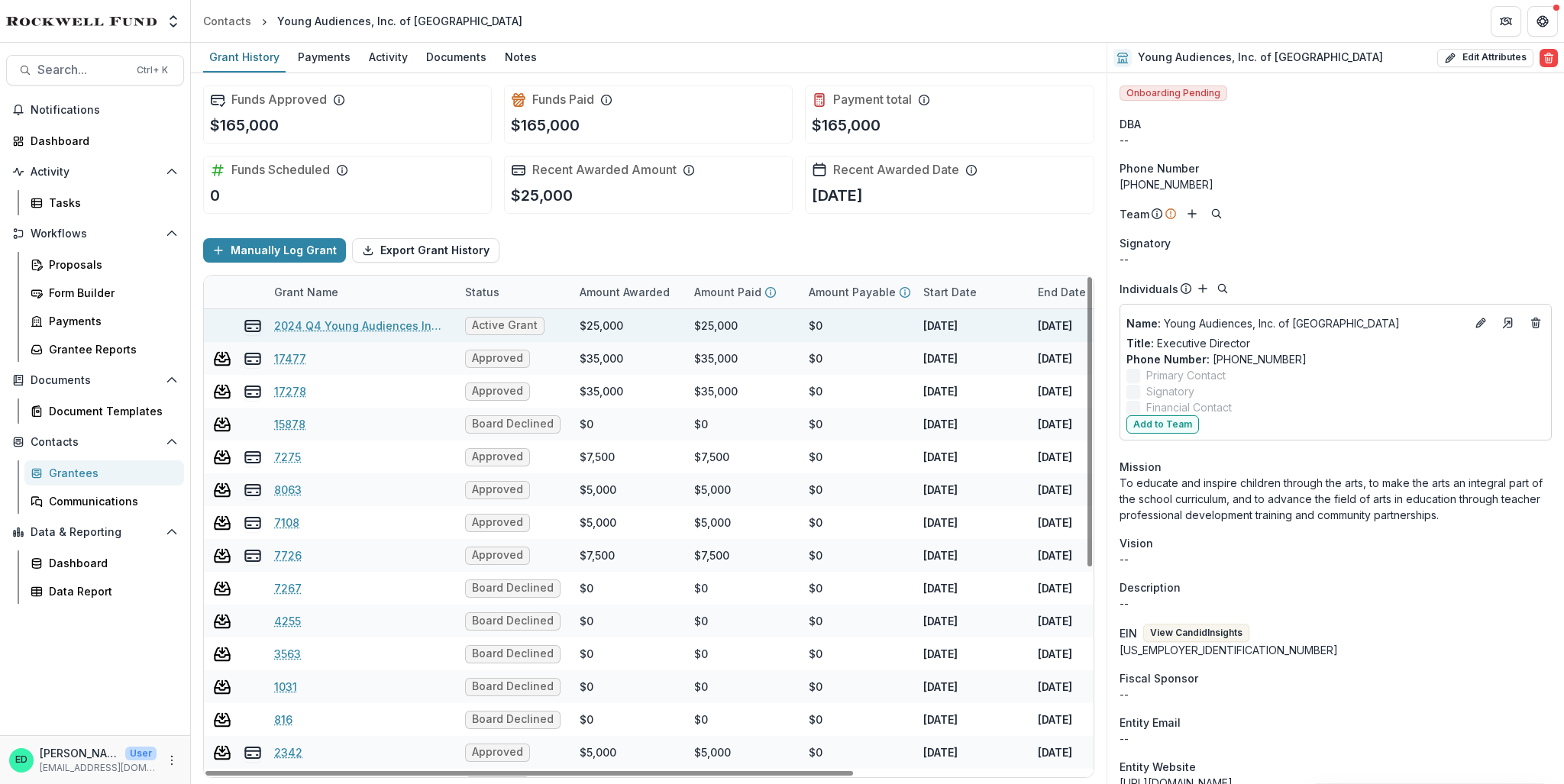 click on "2024 Q4 Young Audiences Inc of [GEOGRAPHIC_DATA]" at bounding box center (360, 325) 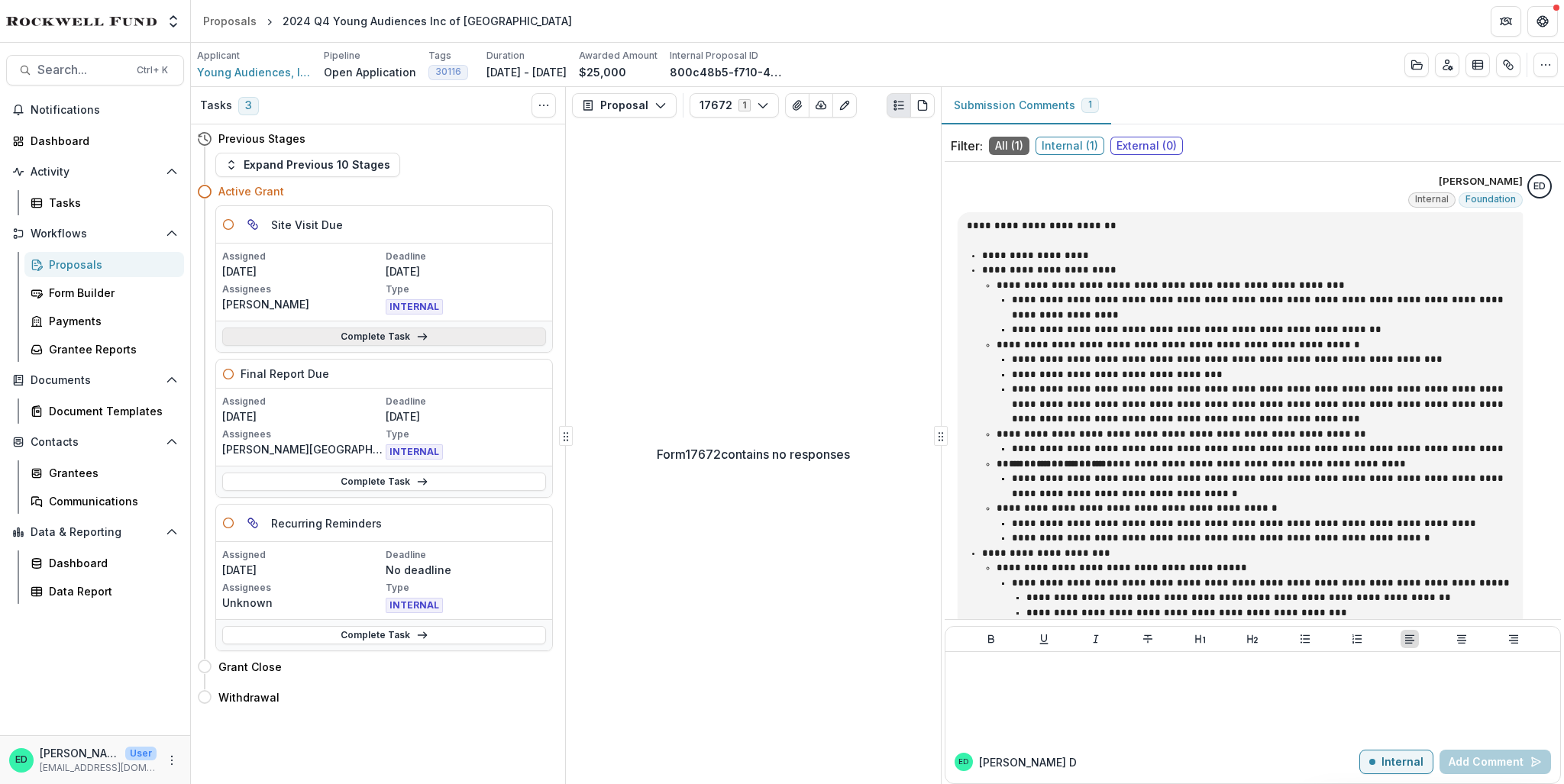 click on "Complete Task" at bounding box center [384, 337] 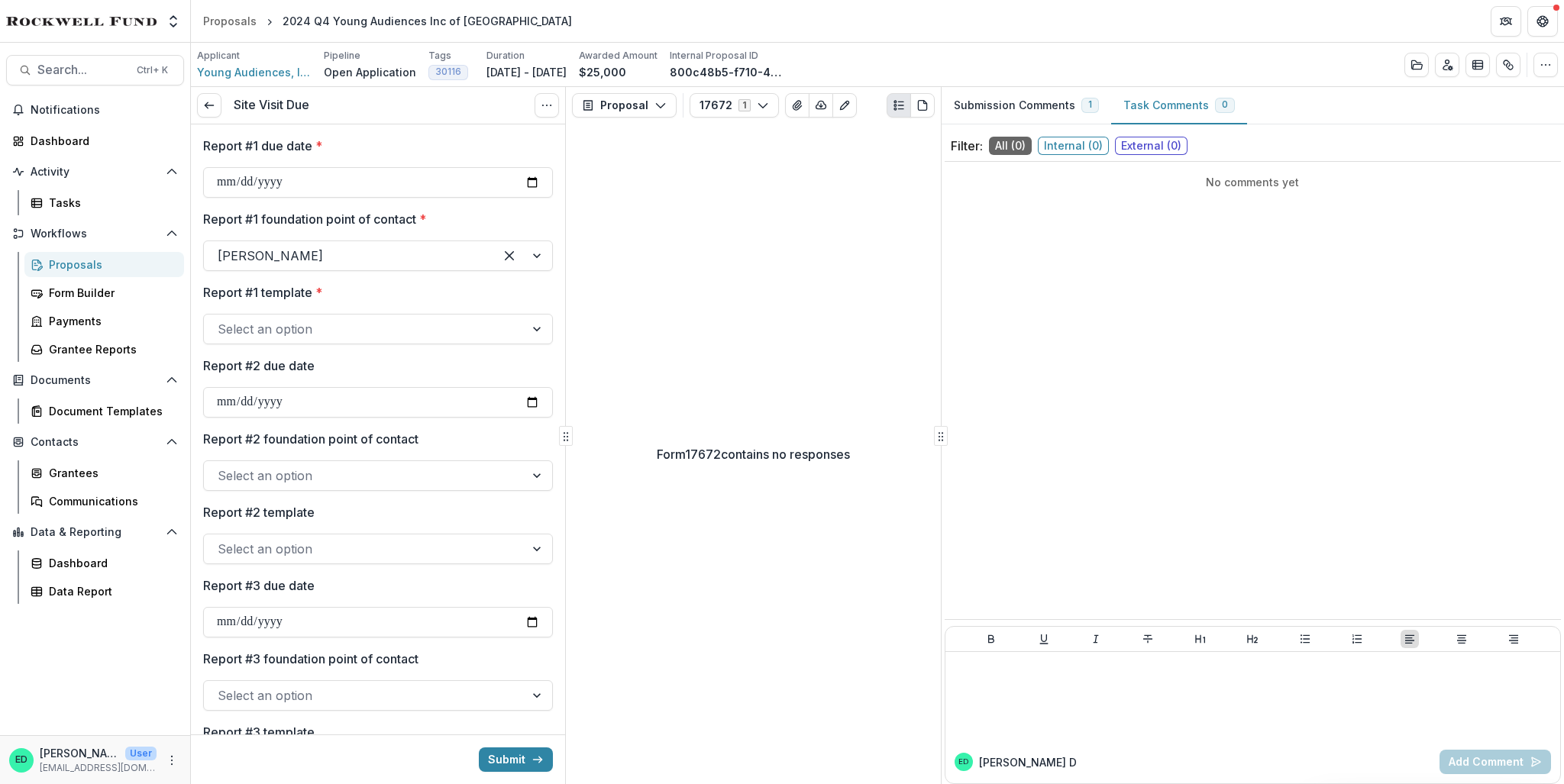 click at bounding box center (364, 329) 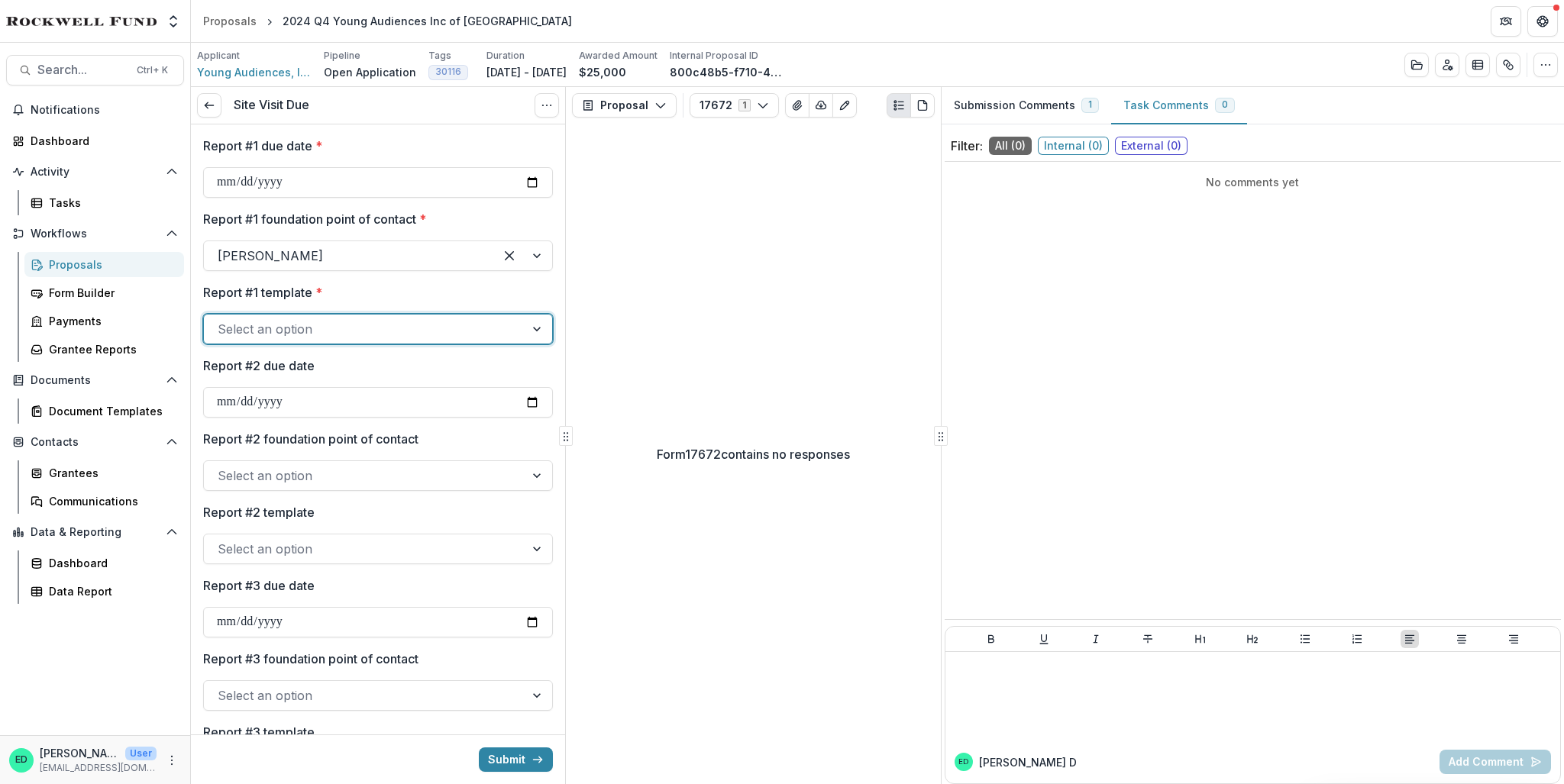 click at bounding box center (364, 329) 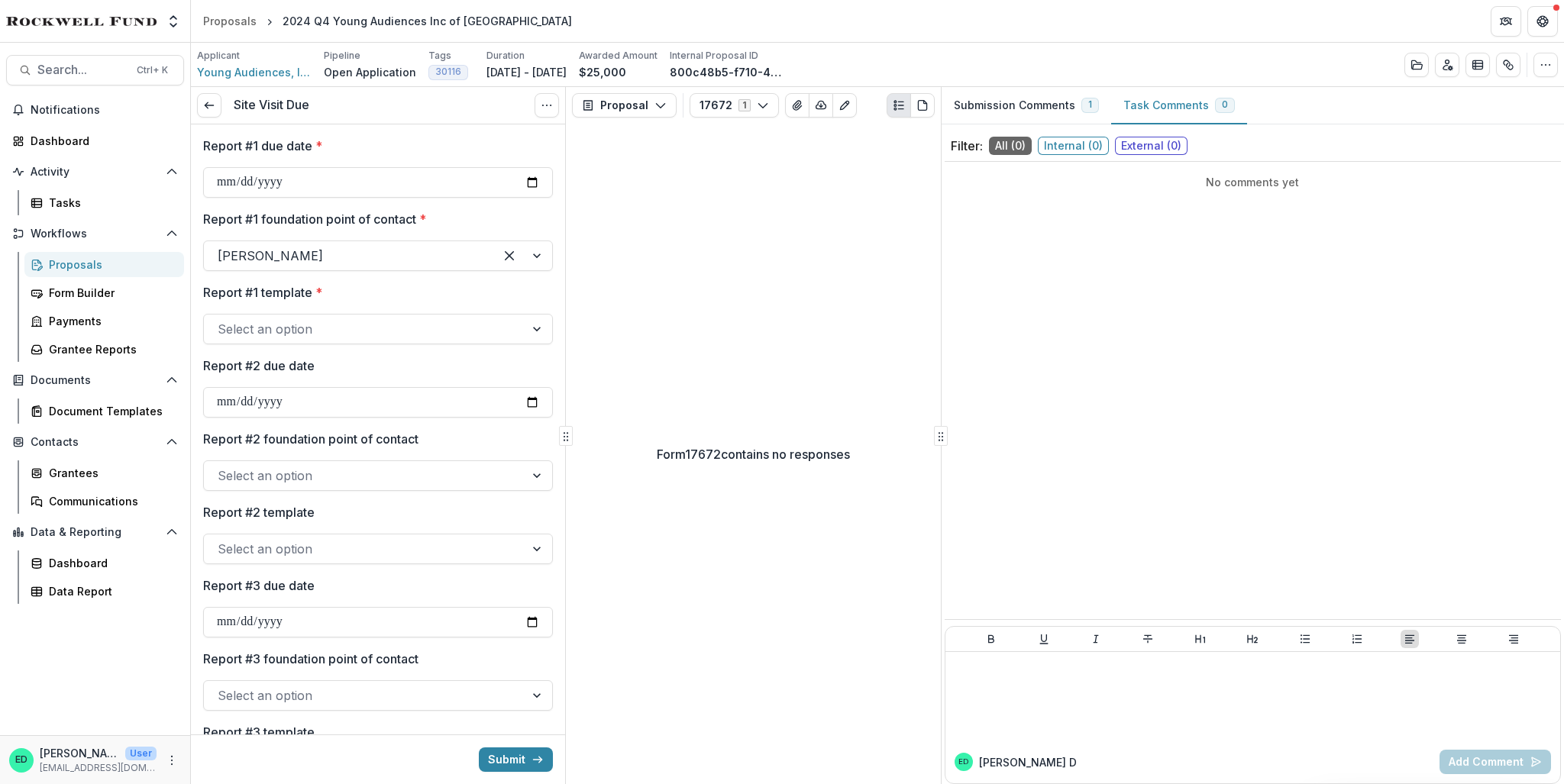 click on "Report #1 template *" at bounding box center (373, 292) 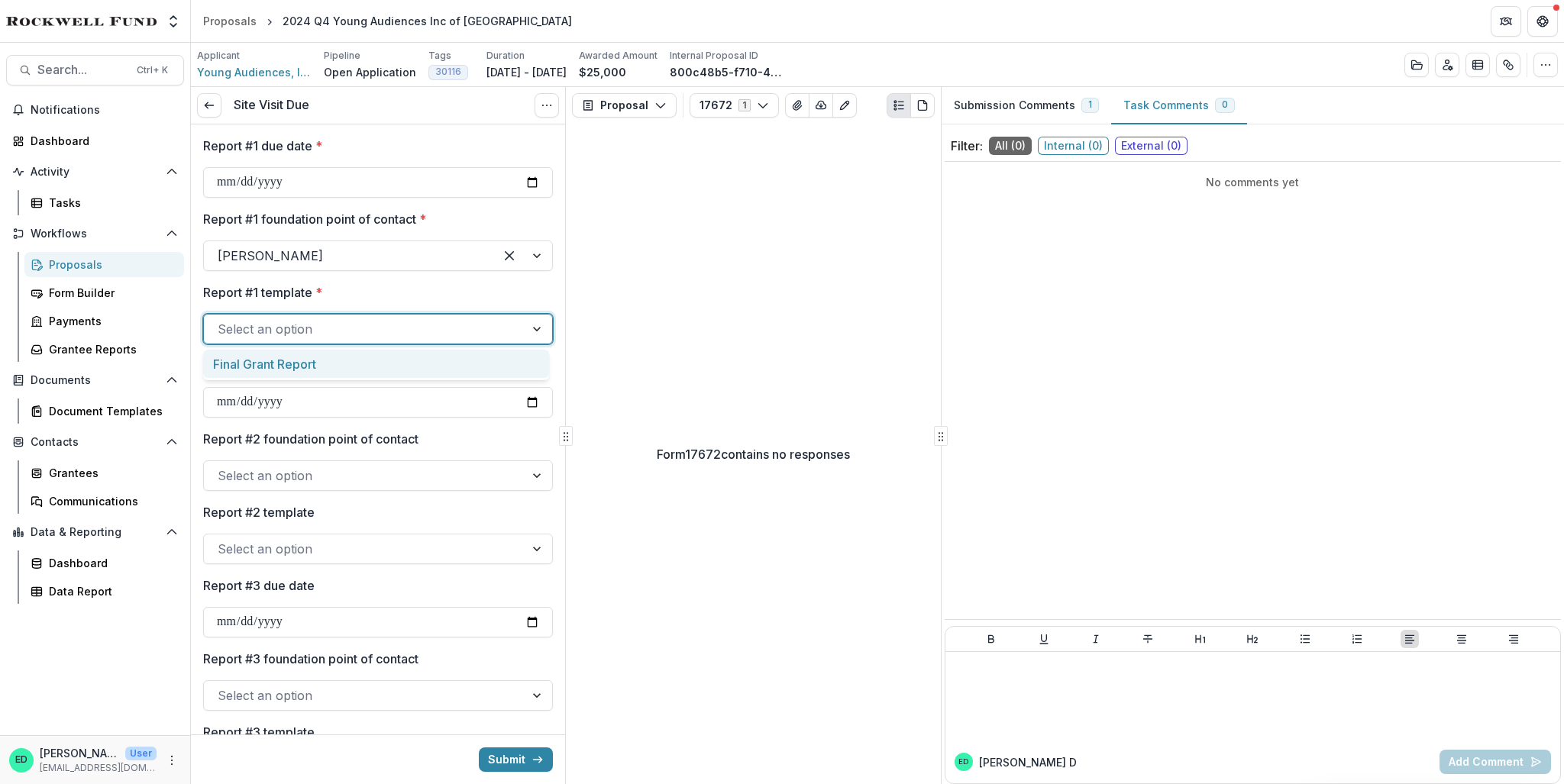 click at bounding box center (364, 329) 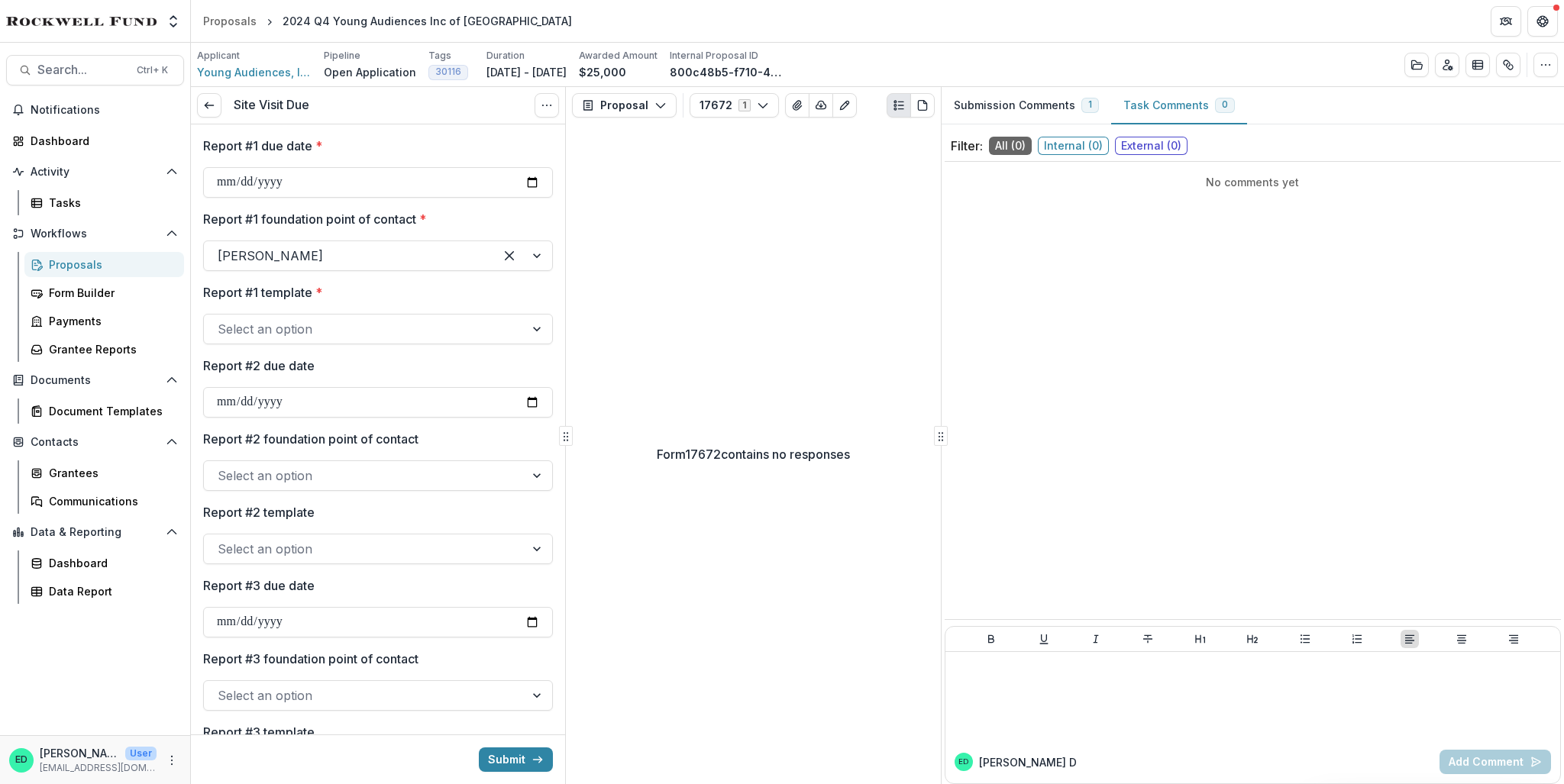 click on "Report #1 template * Select an option" at bounding box center [378, 314] 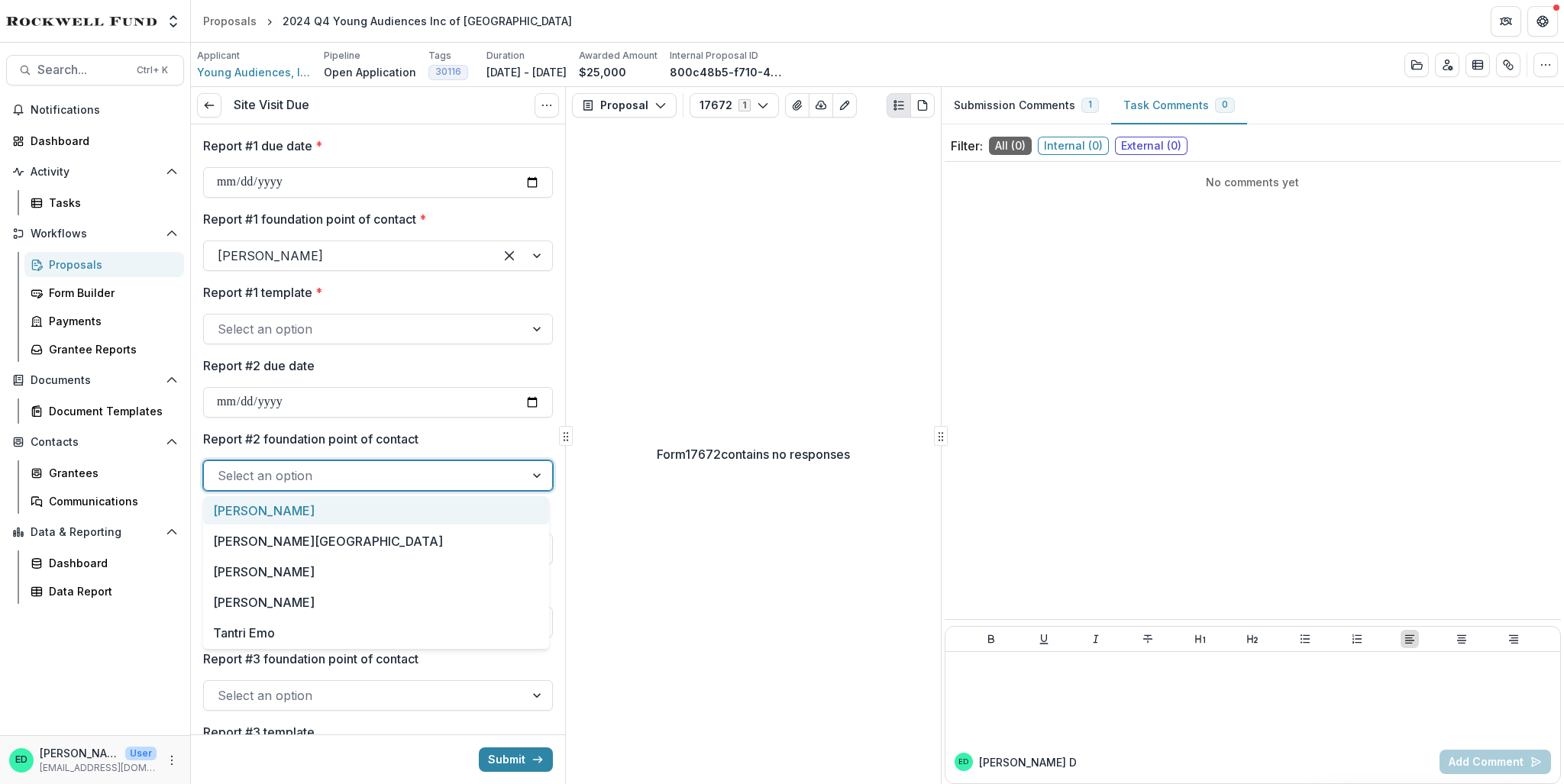 click at bounding box center [364, 476] 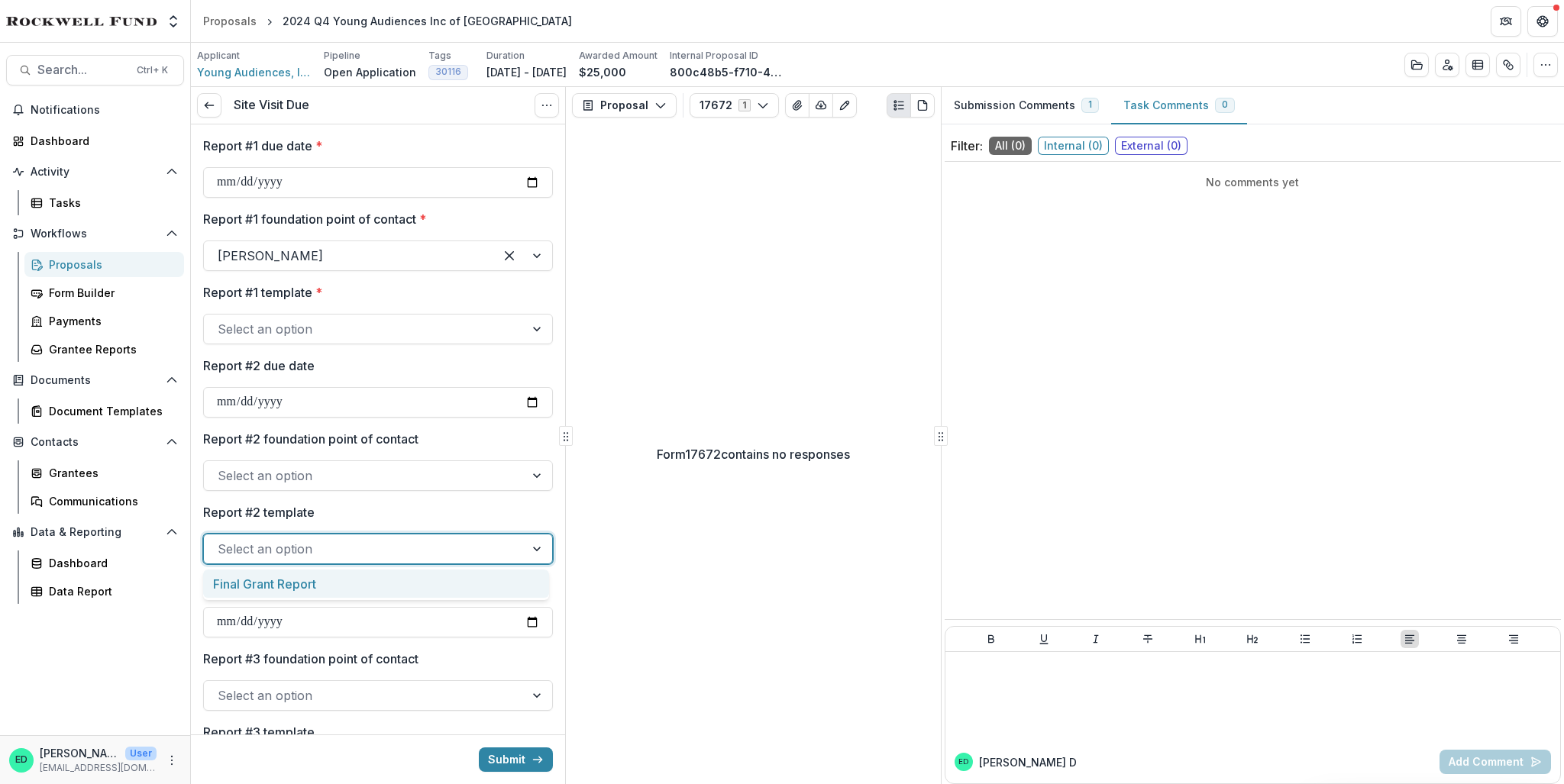 click on "Select an option" at bounding box center [378, 549] 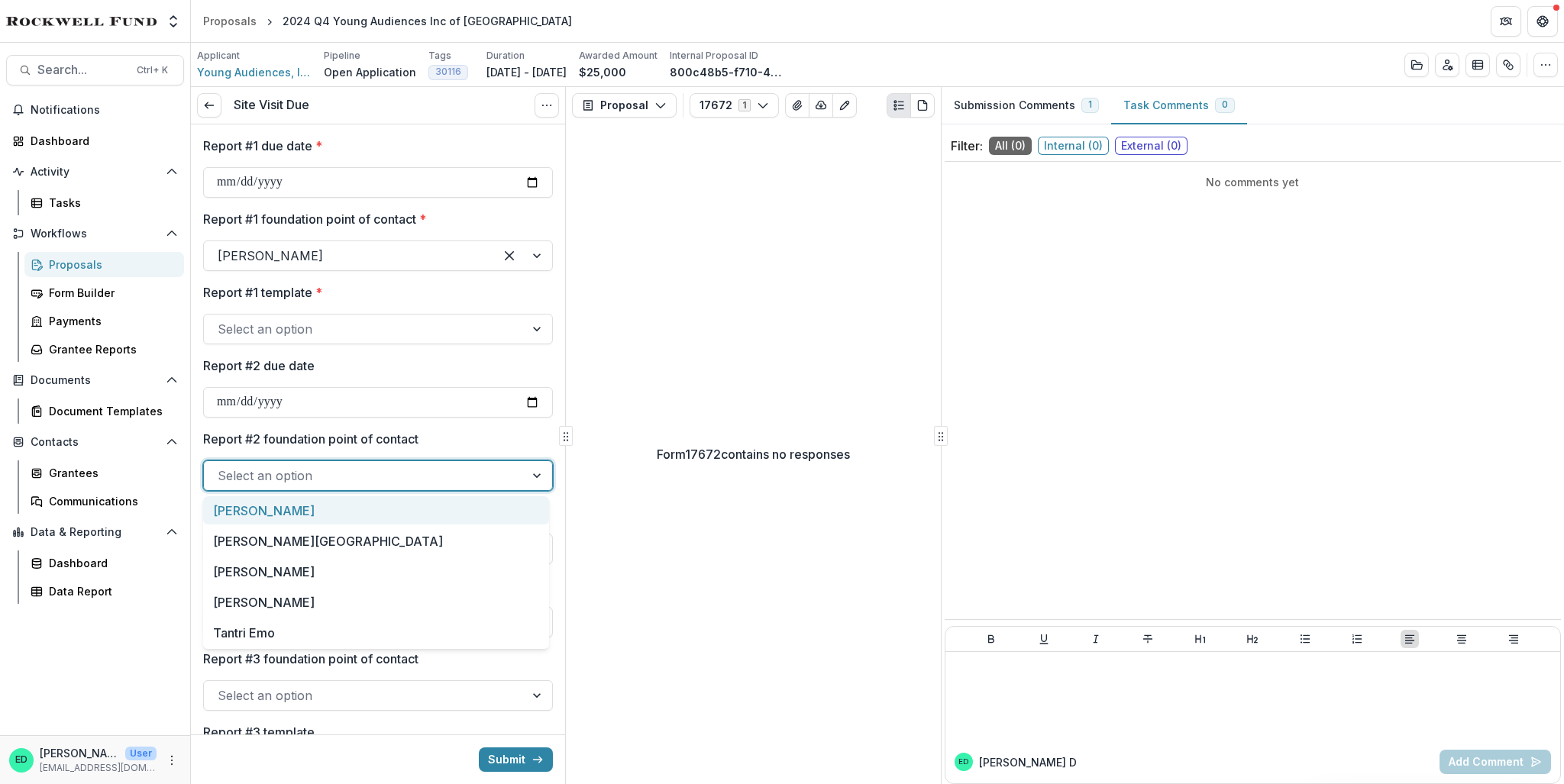 click at bounding box center [364, 476] 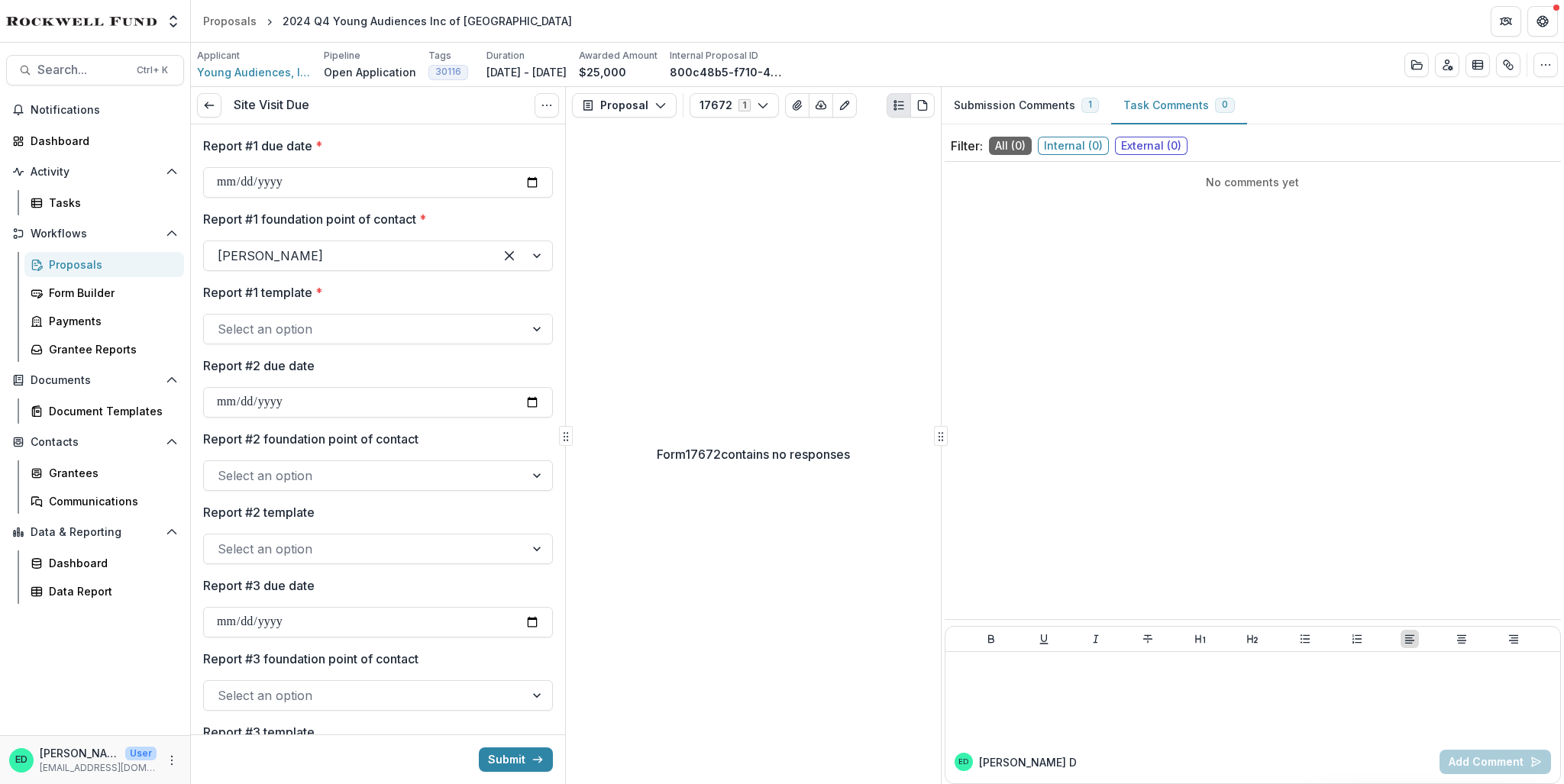 click on "Report #1 due date * Report #1 foundation point of contact * Estevan D. Delgado Report #1 template * Select an option Report #2 due date Report #2 foundation point of contact Select an option Report #2 template Select an option Report #3 due date Report #3 foundation point of contact Select an option Report #3 template Select an option Report #4 due date Report #4 foundation point of contact Select an option Report #4 template Select an option" at bounding box center [378, 576] 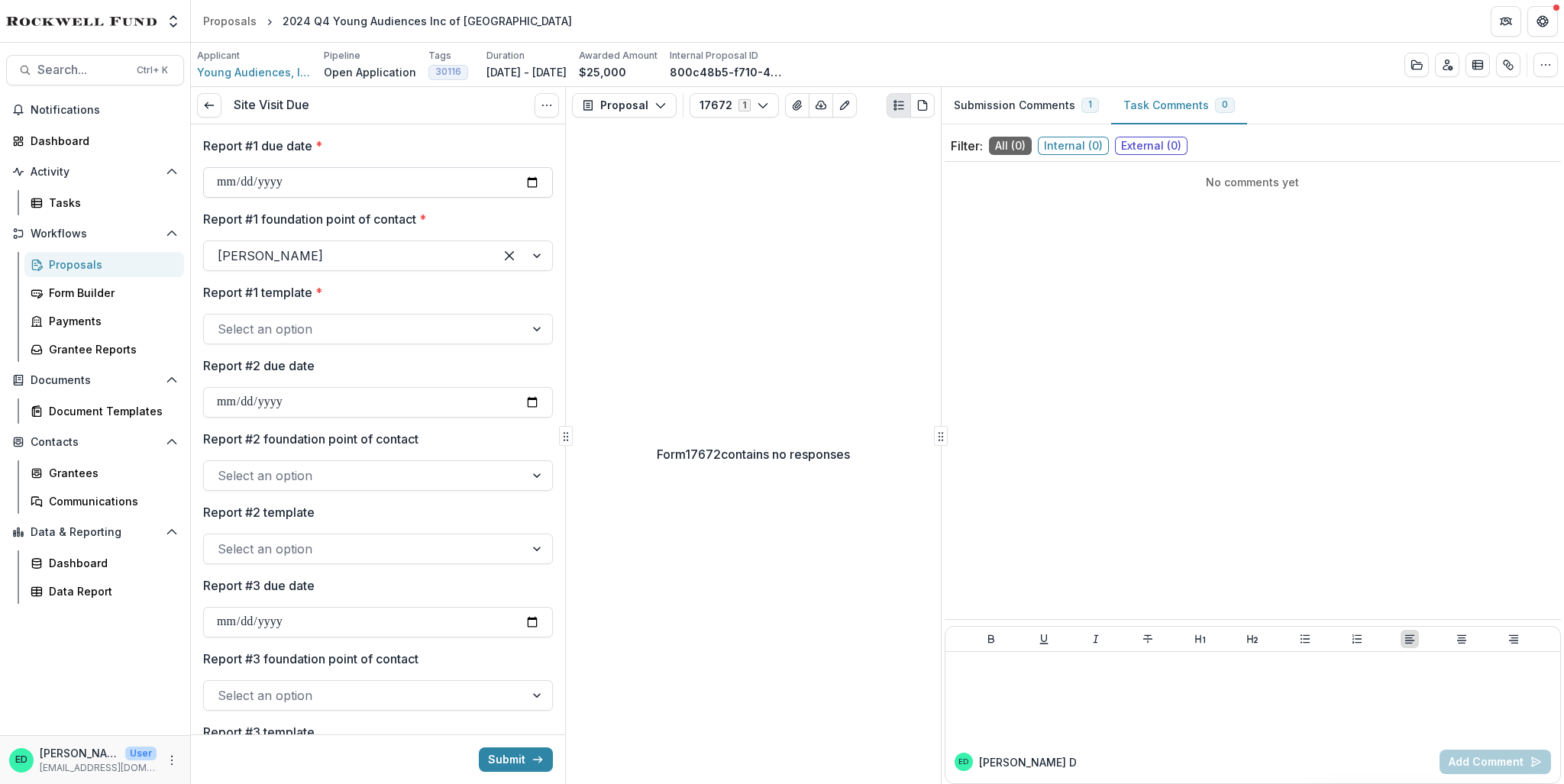 click on "Report #1 due date *" at bounding box center [378, 182] 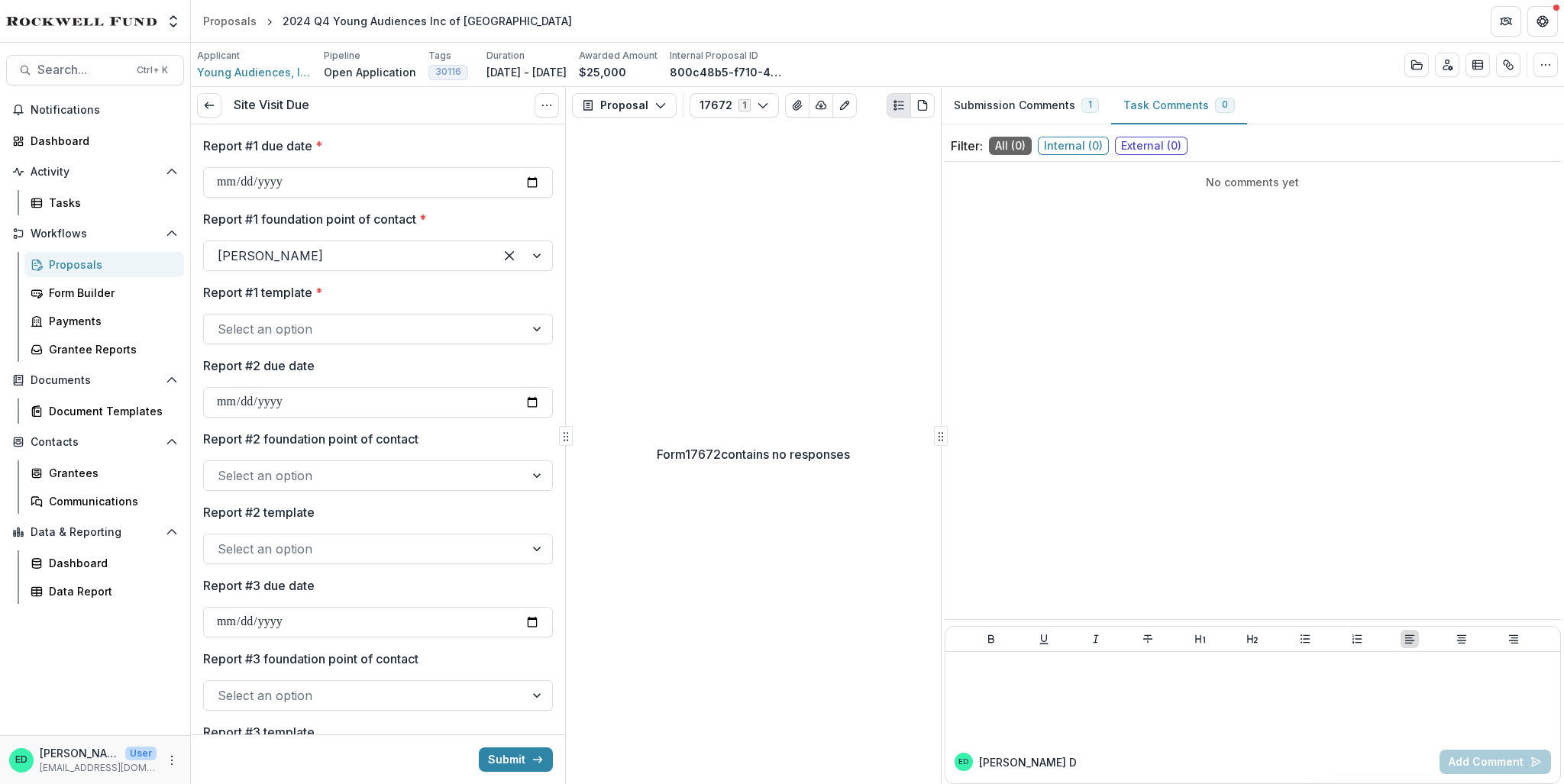 click on "Report #1 due date * Report #1 foundation point of contact * Estevan D. Delgado Report #1 template * Select an option Report #2 due date Report #2 foundation point of contact Select an option Report #2 template Select an option Report #3 due date Report #3 foundation point of contact Select an option Report #3 template Select an option Report #4 due date Report #4 foundation point of contact Select an option Report #4 template Select an option" at bounding box center (378, 576) 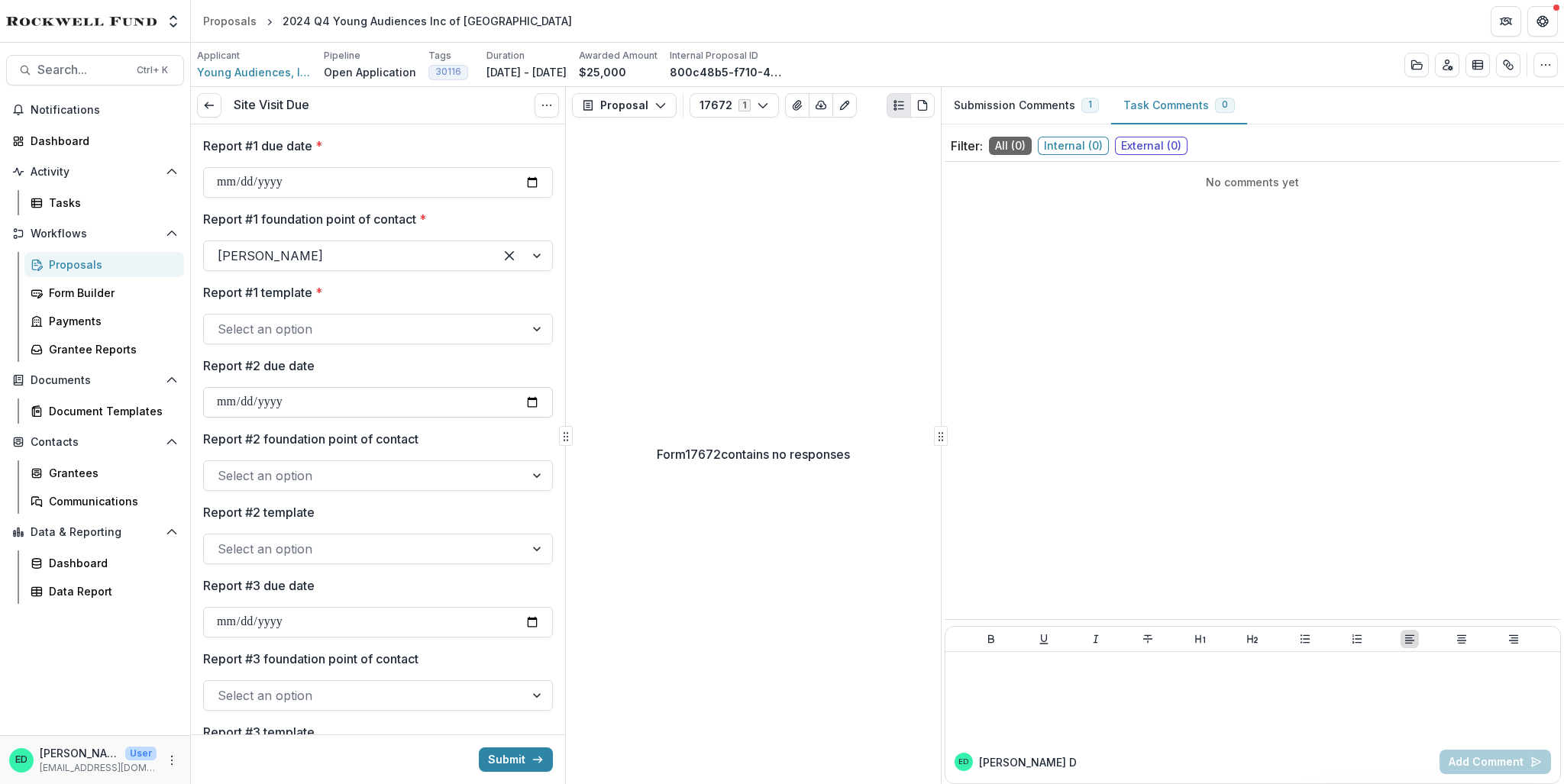 click on "Report #2 due date" at bounding box center [378, 402] 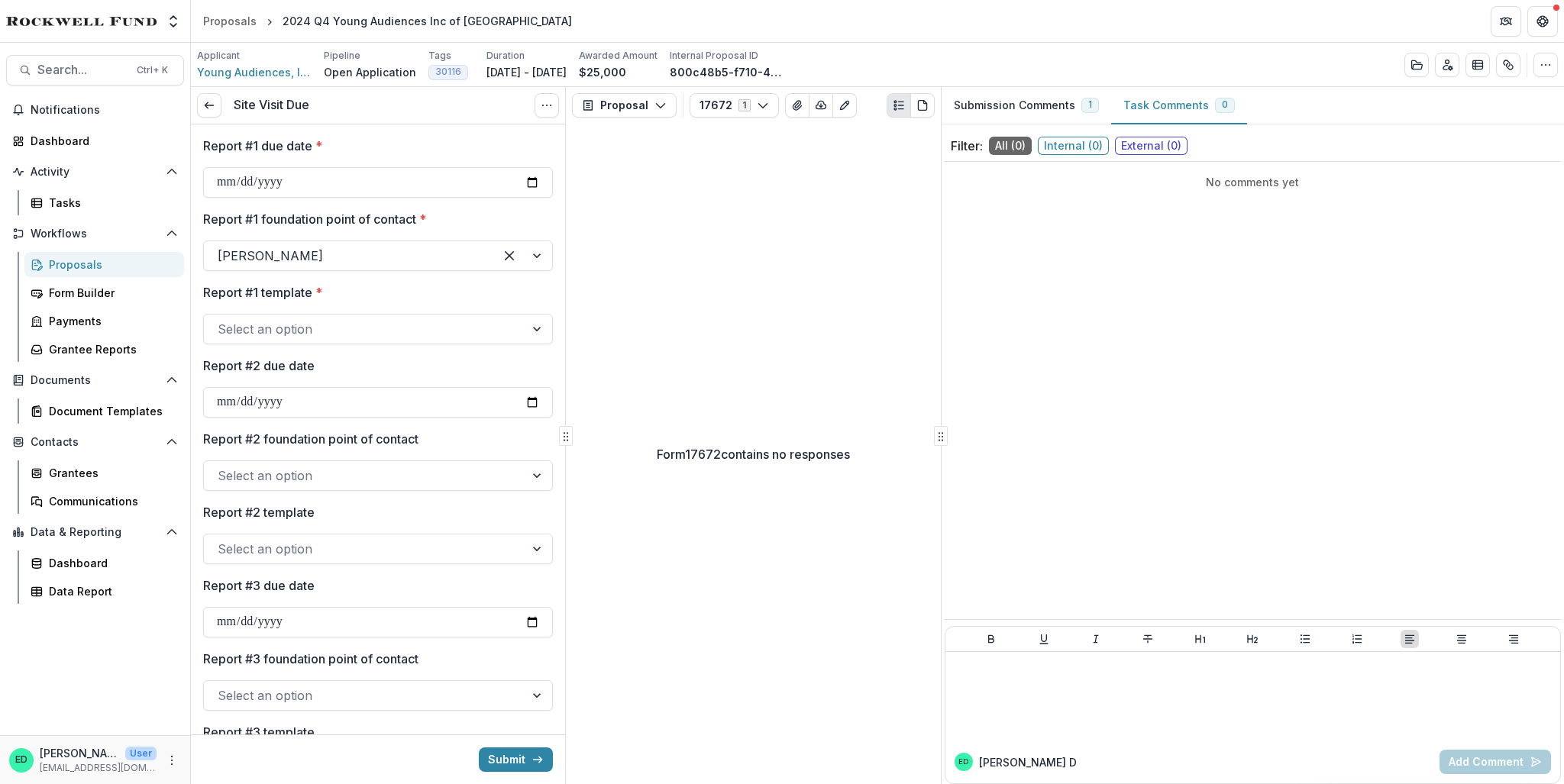 click at bounding box center [364, 329] 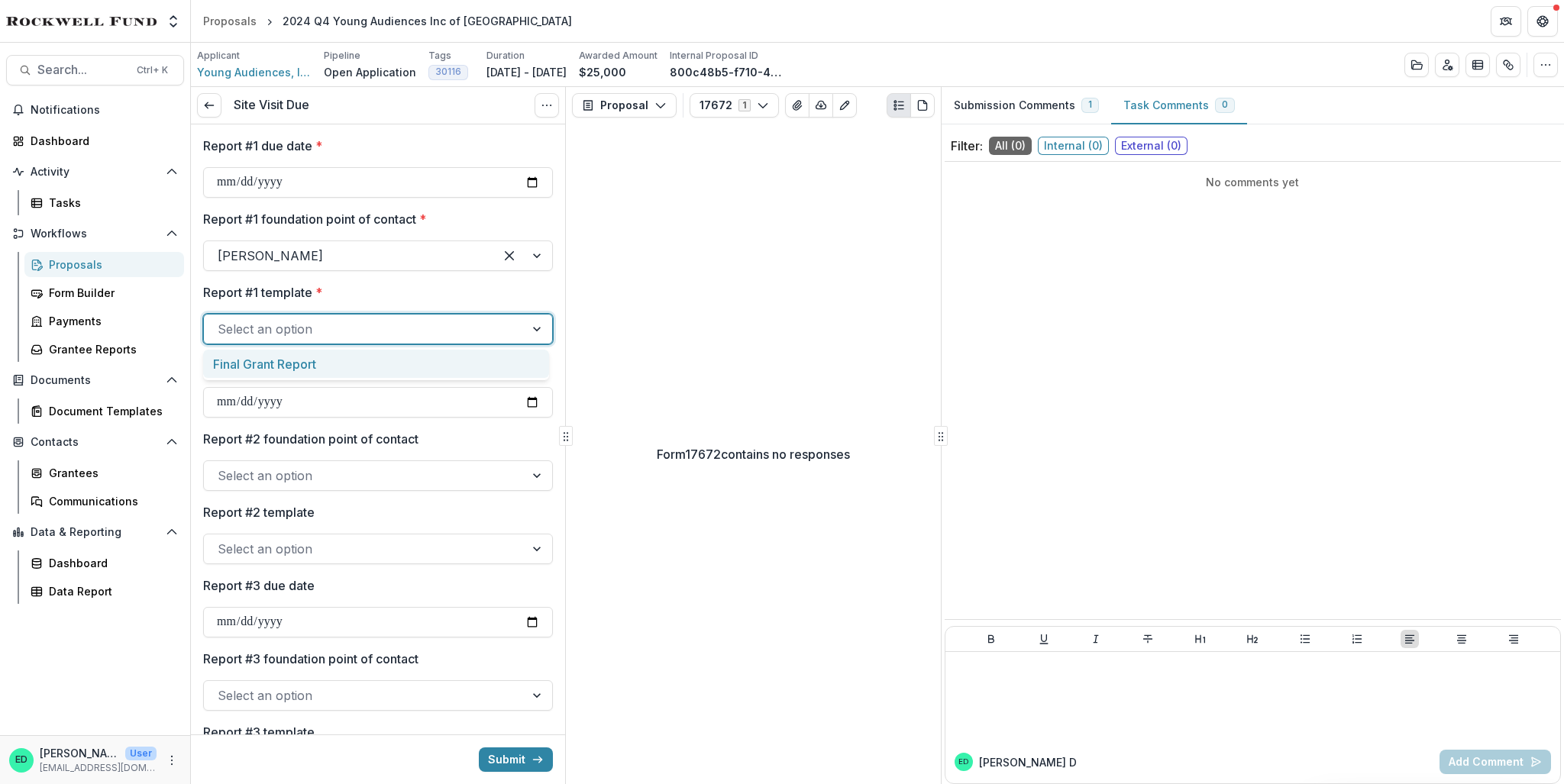 click on "Final Grant Report" at bounding box center [376, 363] 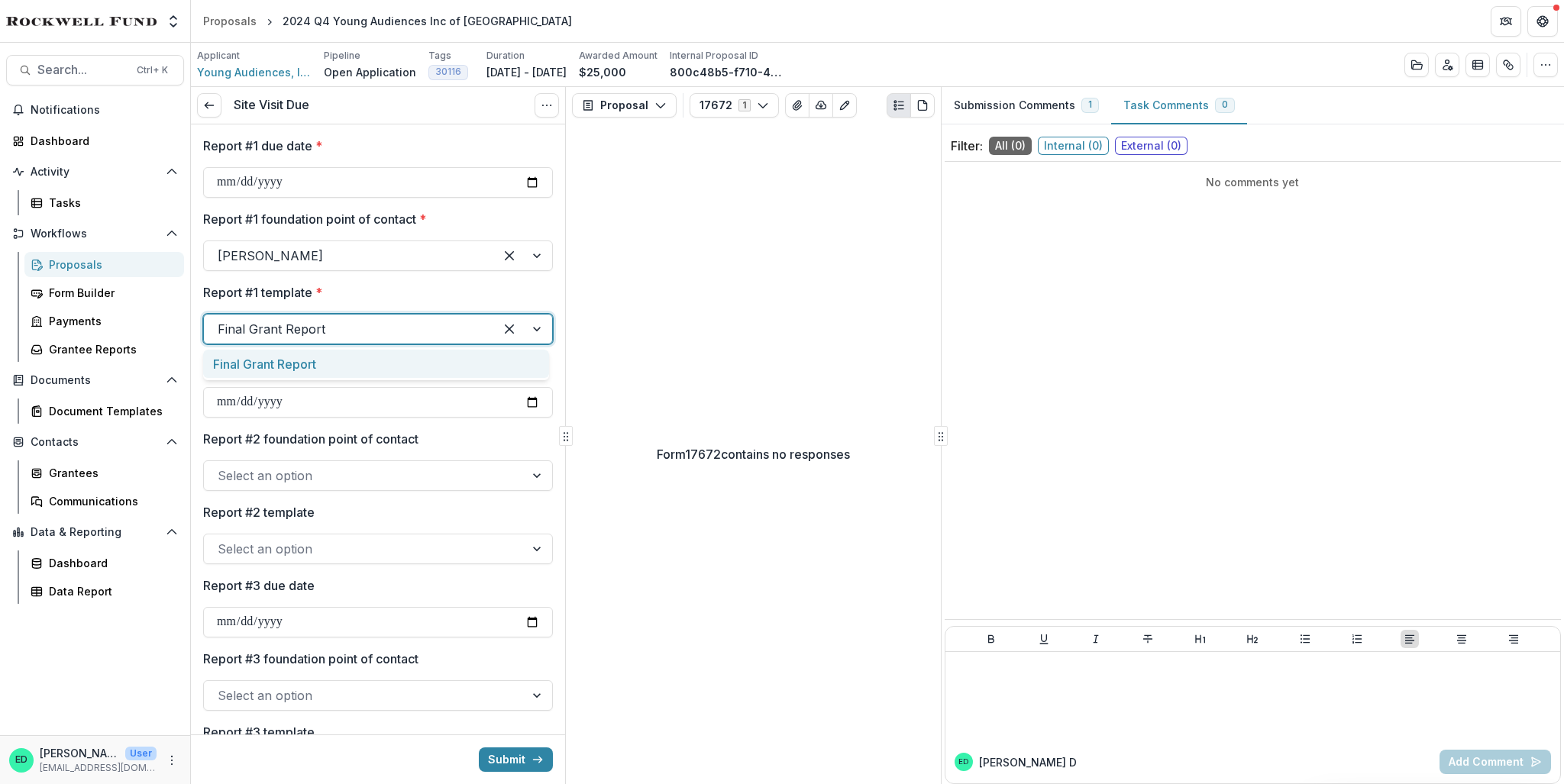 click at bounding box center (349, 329) 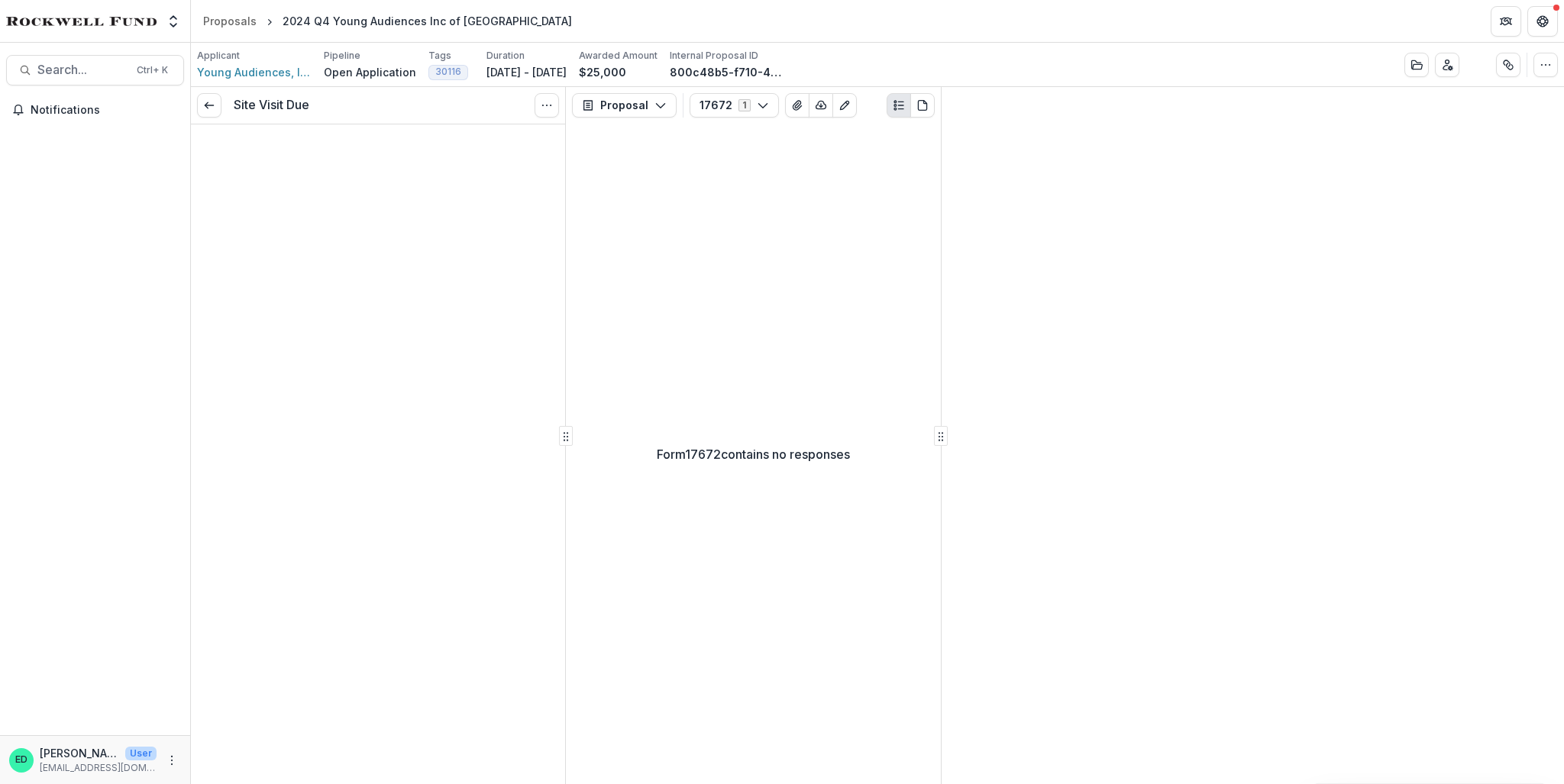 scroll, scrollTop: 0, scrollLeft: 0, axis: both 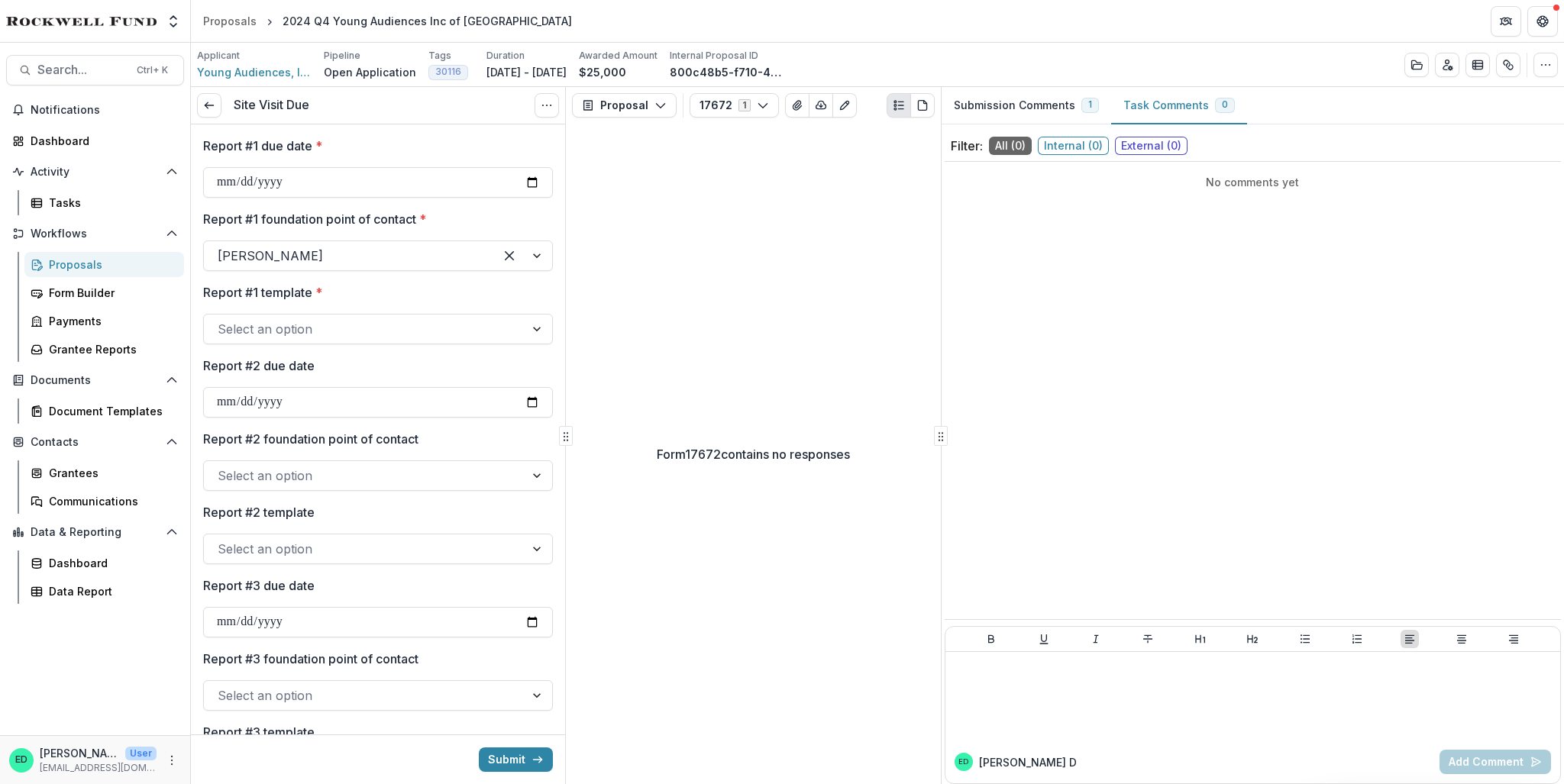 click at bounding box center (364, 329) 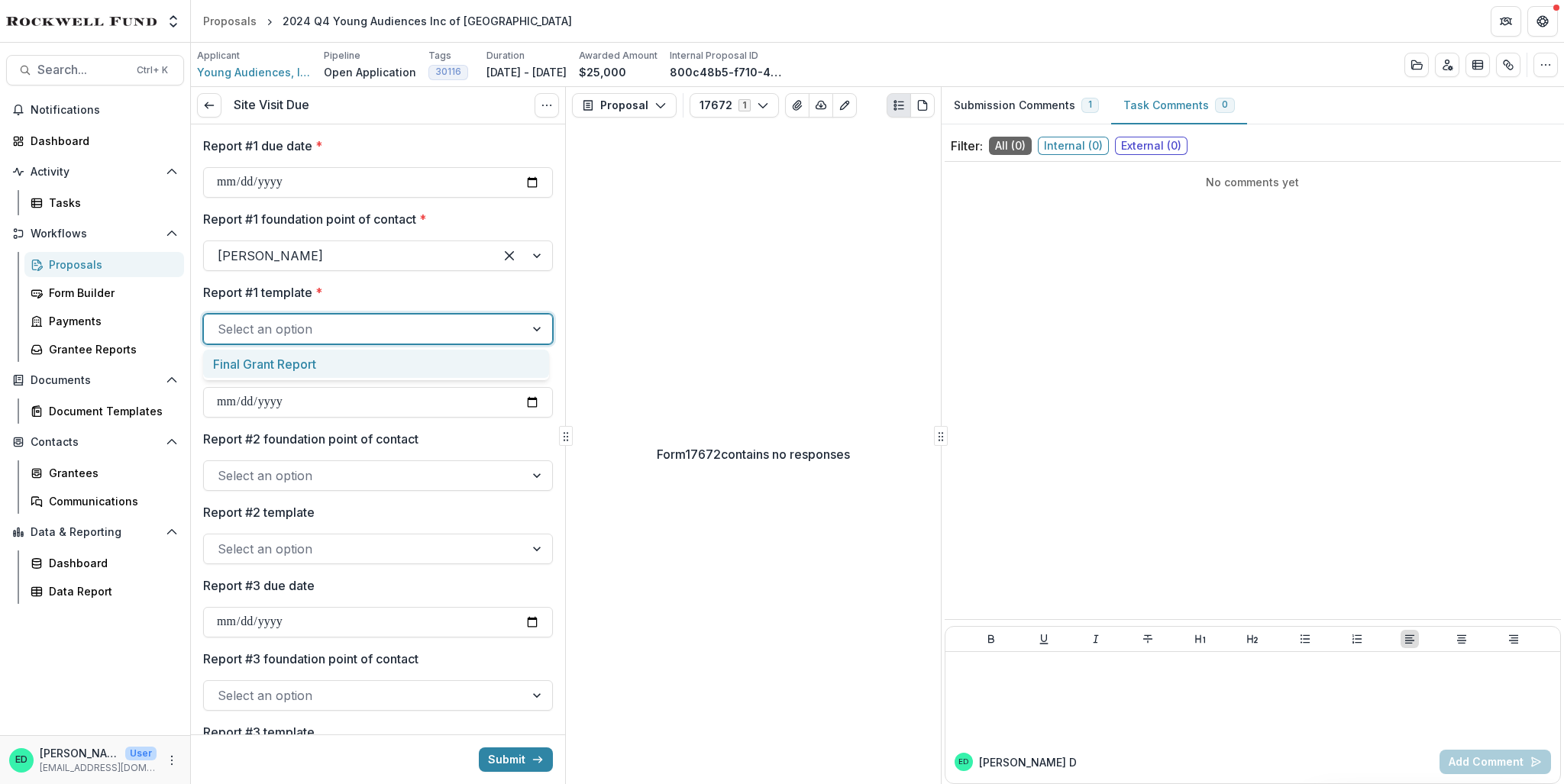 click on "Report #1 due date * Report #1 foundation point of contact * [PERSON_NAME] Report #1 template * 1 result available. Use Up and Down to choose options, press Enter to select the currently focused option, press Escape to exit the menu, press Tab to select the option and exit the menu. Select an option Report #2 due date Report #2 foundation point of contact Select an option Report #2 template Select an option Report #3 due date Report #3 foundation point of contact Select an option Report #3 template Select an option Report #4 due date Report #4 foundation point of contact Select an option Report #4 template Select an option" at bounding box center (378, 576) 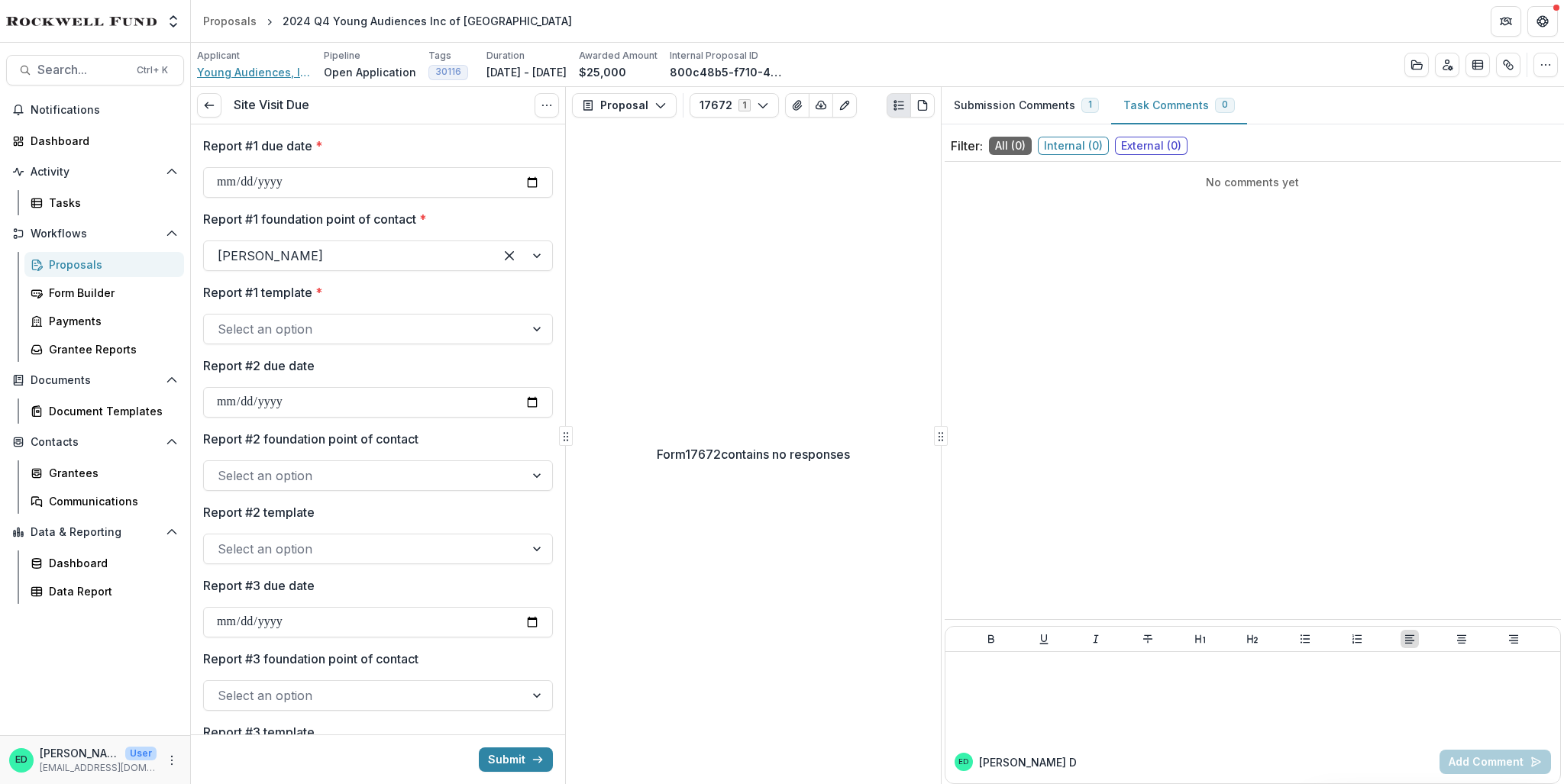 click on "Young Audiences, Inc. of [GEOGRAPHIC_DATA]" at bounding box center (254, 72) 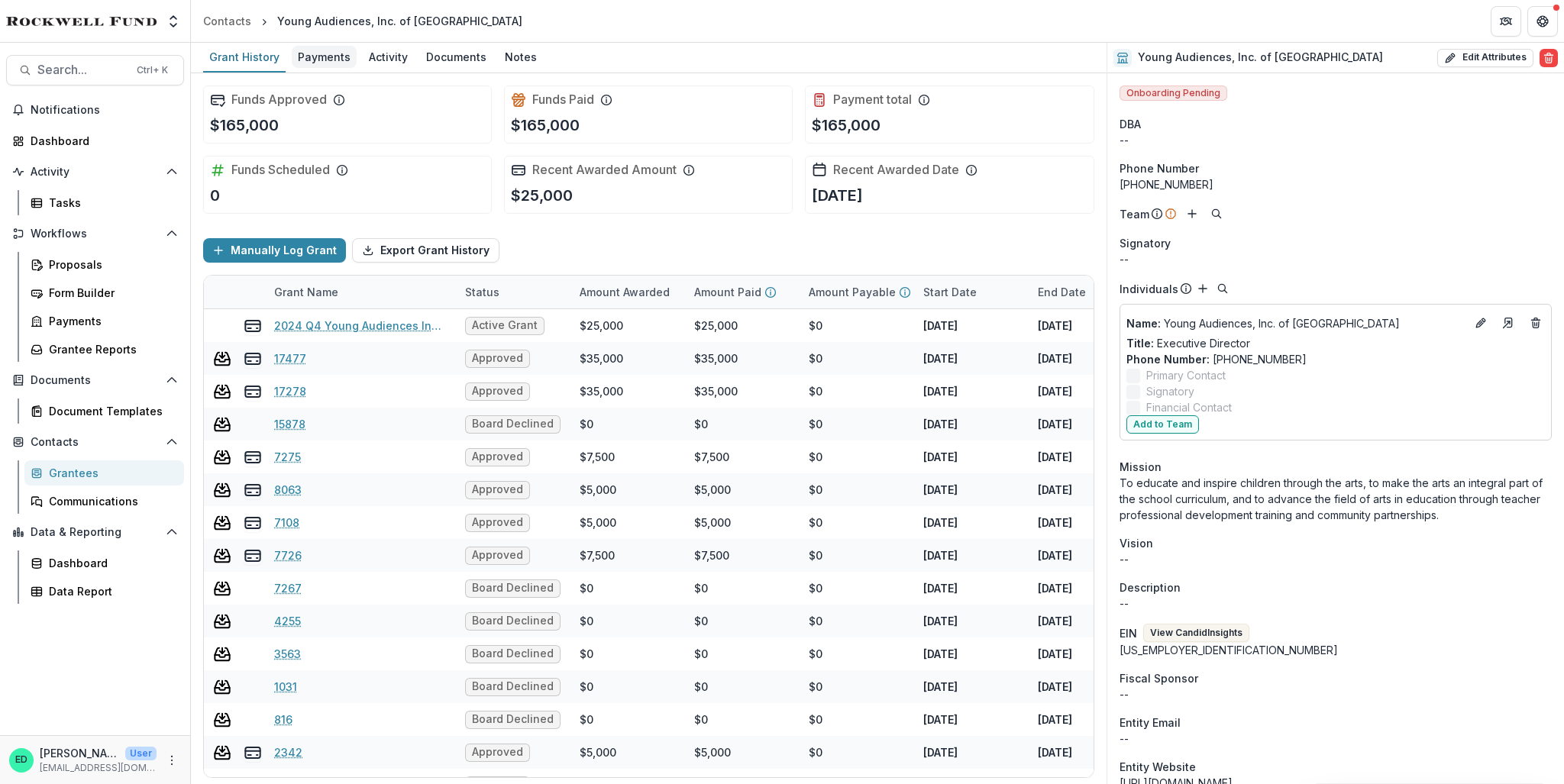 click on "Payments" at bounding box center (324, 56) 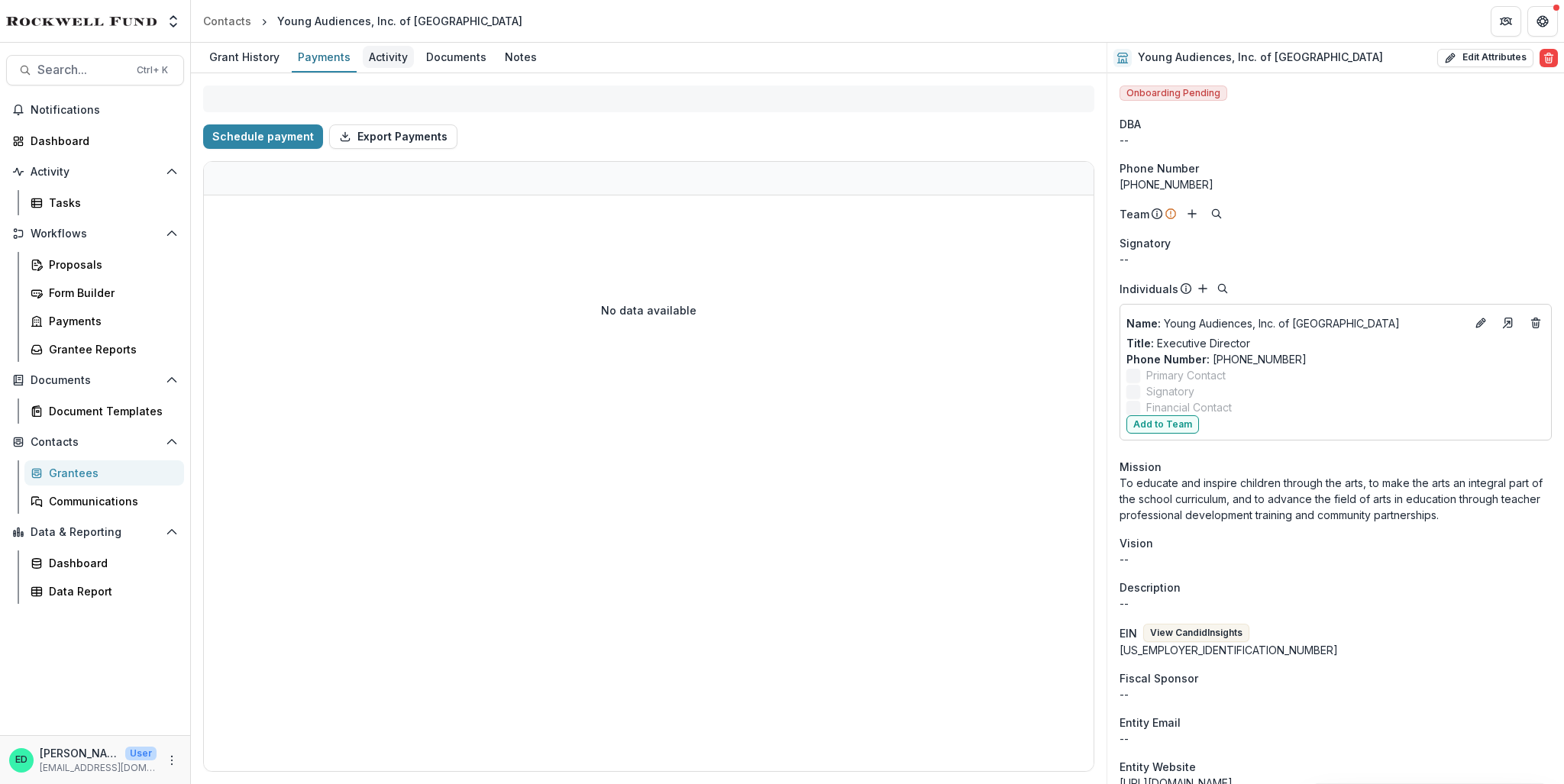 click on "Activity" at bounding box center (388, 56) 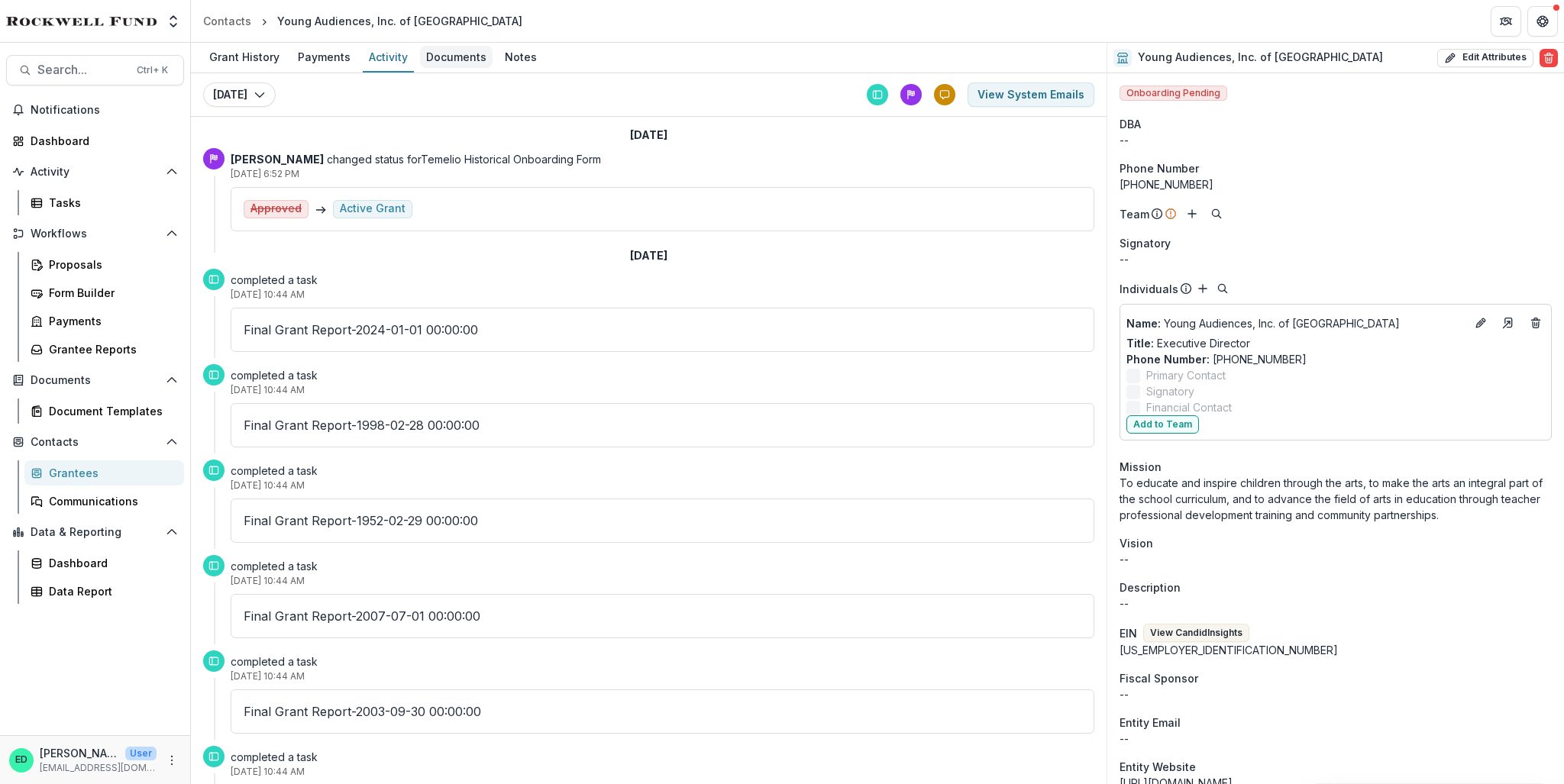 click on "Documents" at bounding box center (456, 56) 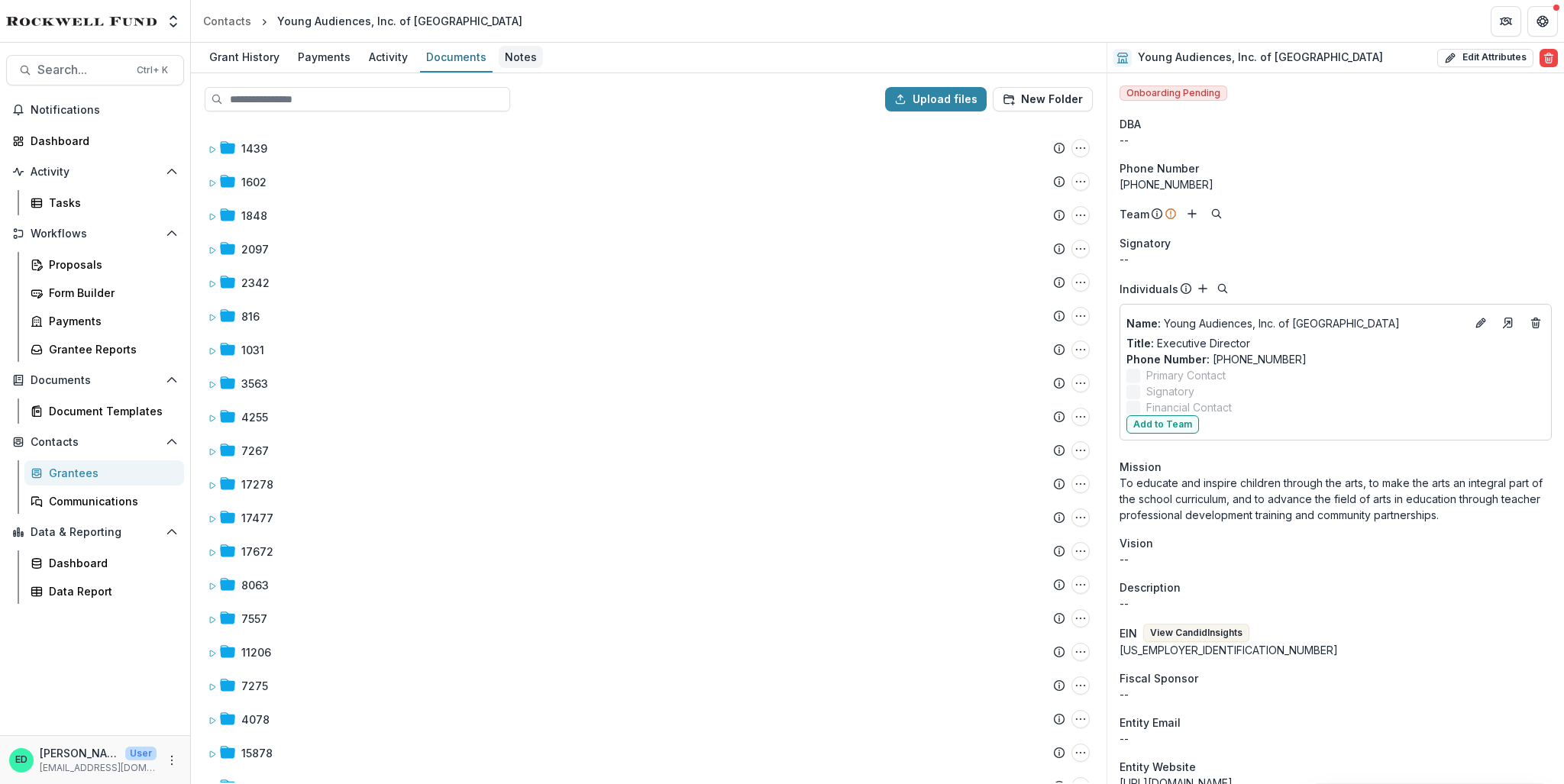 click on "Notes" at bounding box center (521, 56) 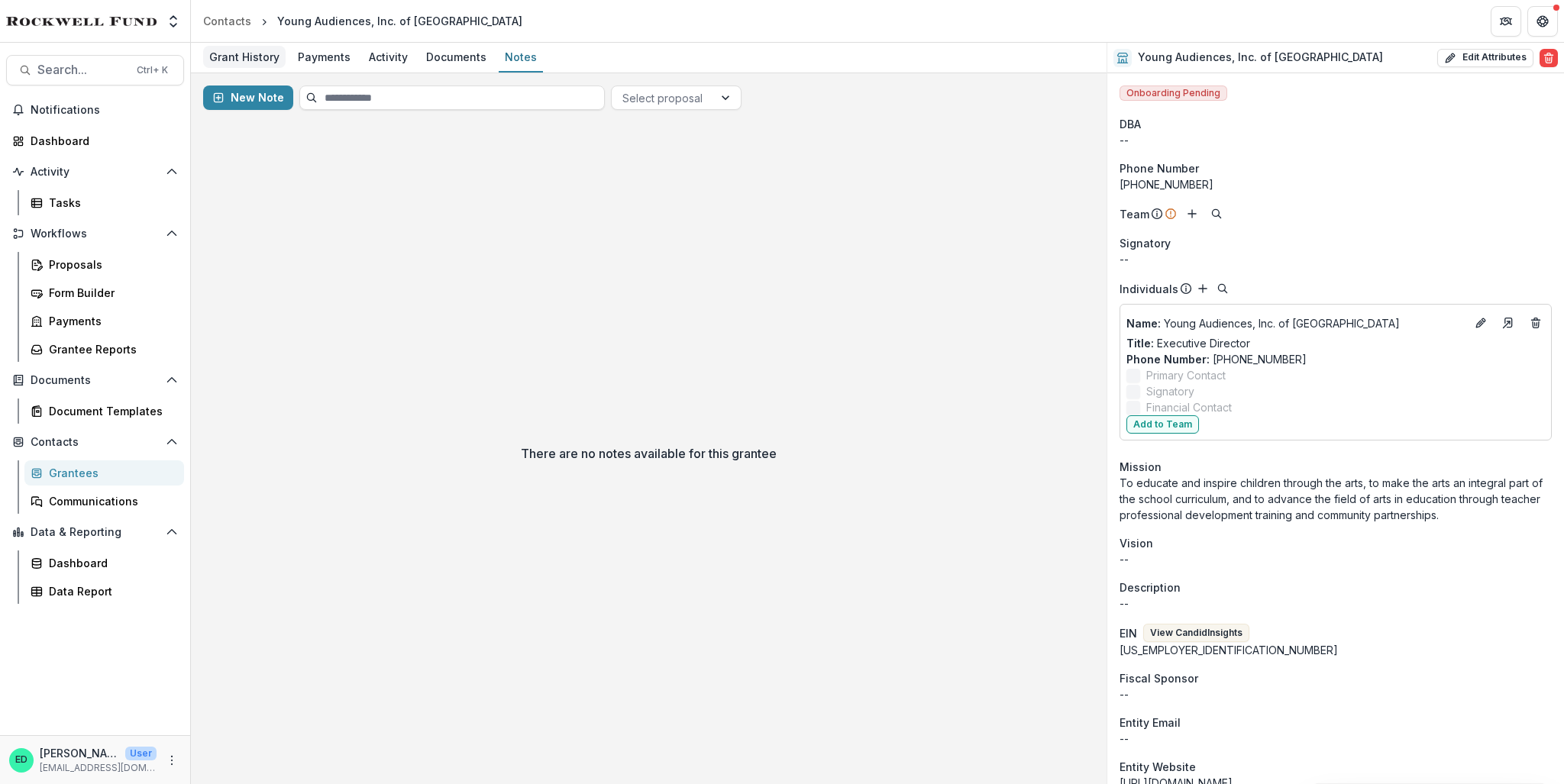 click on "Grant History" at bounding box center [244, 56] 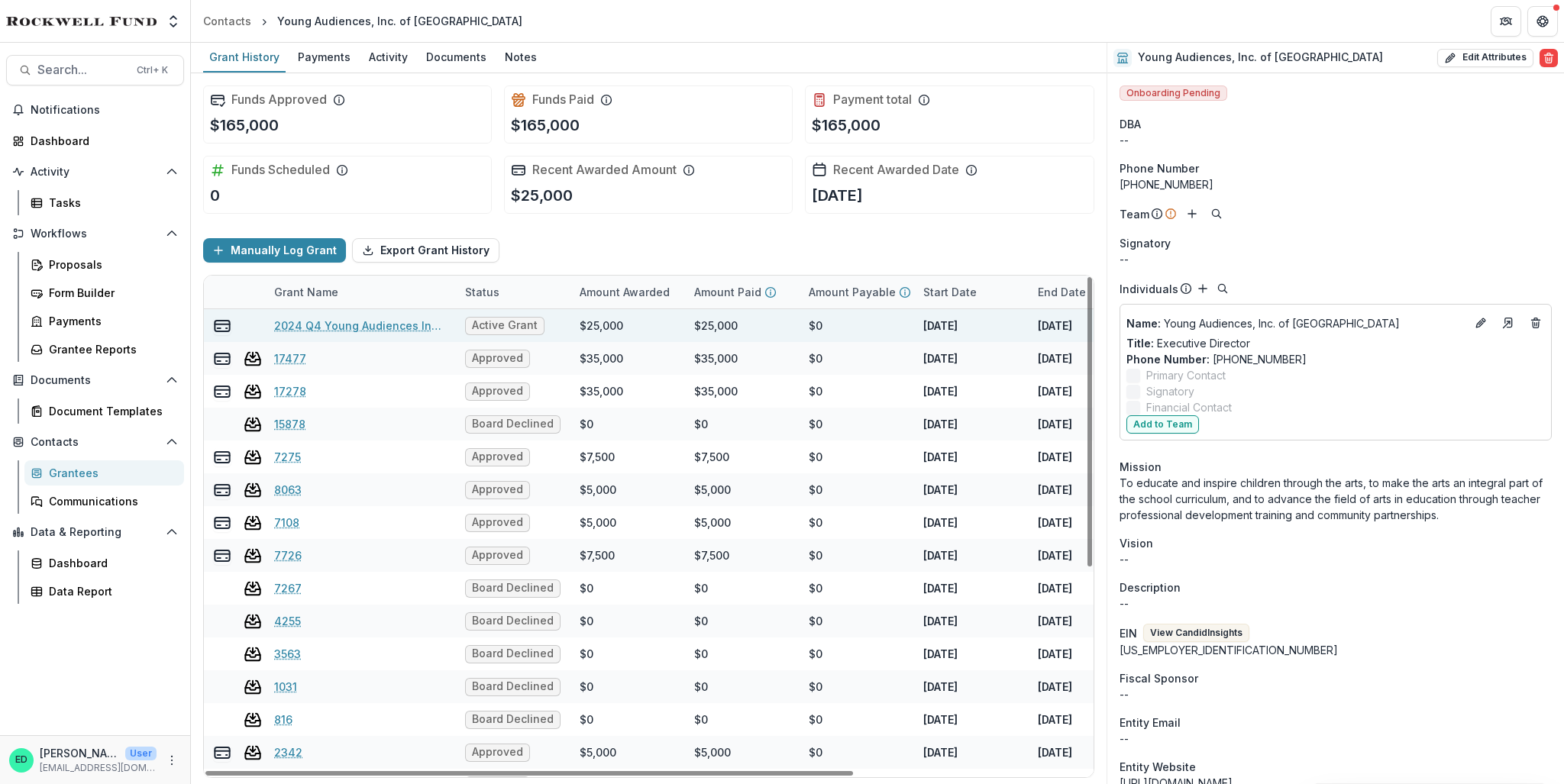 click on "2024 Q4 Young Audiences Inc of [GEOGRAPHIC_DATA]" at bounding box center (360, 325) 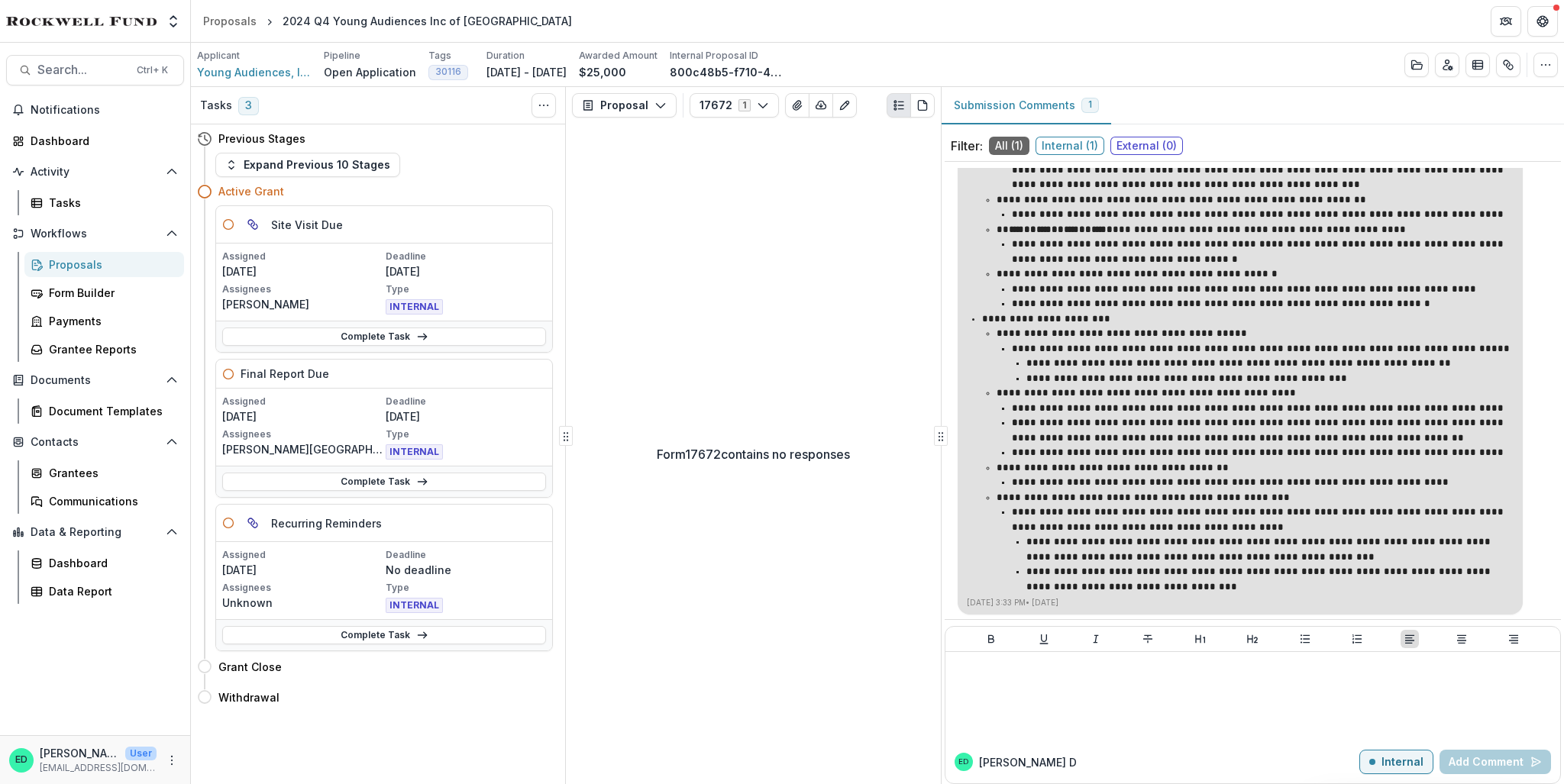 scroll, scrollTop: 237, scrollLeft: 0, axis: vertical 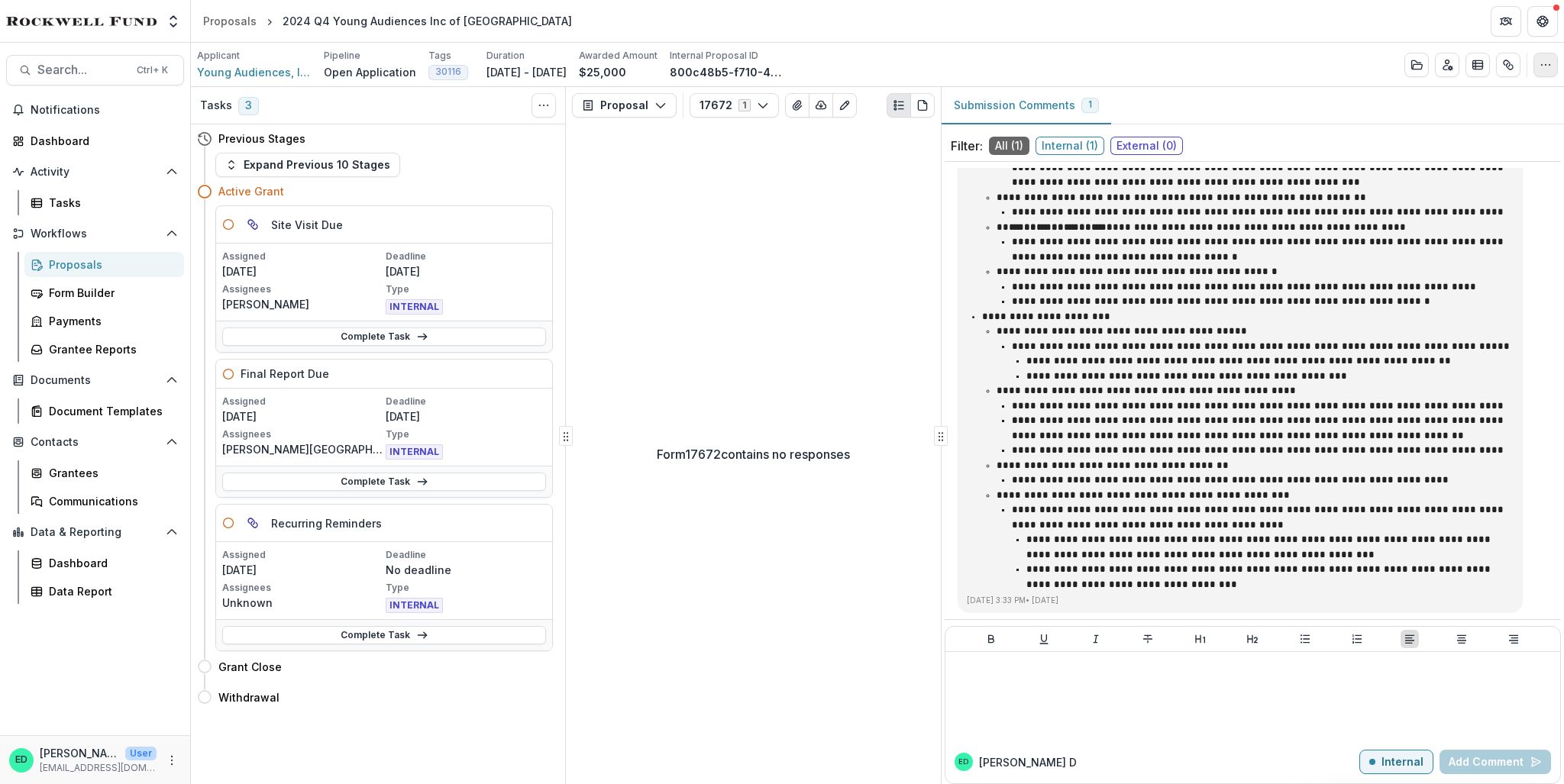 click at bounding box center (1546, 65) 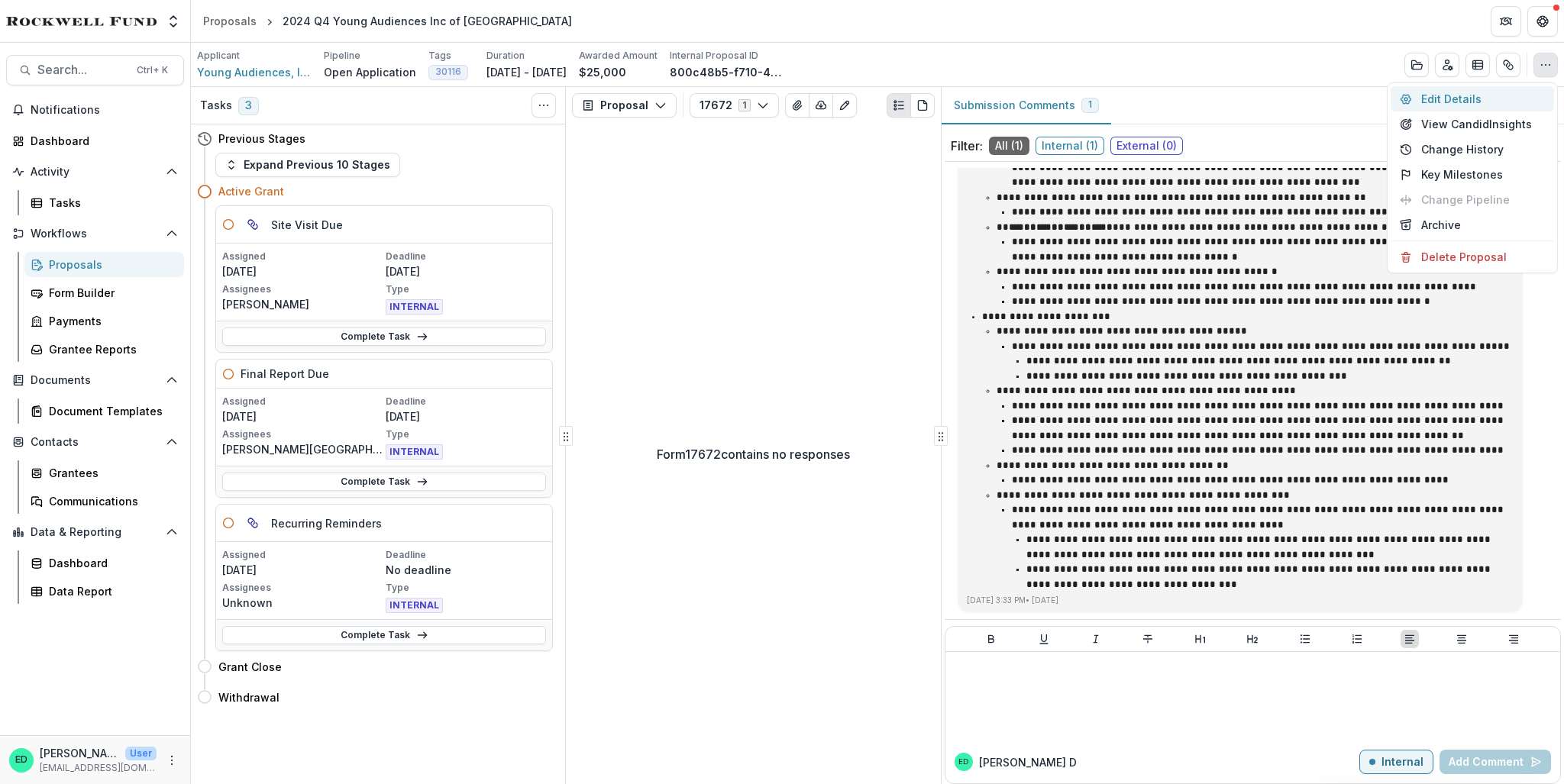 click on "Edit Details" at bounding box center [1472, 98] 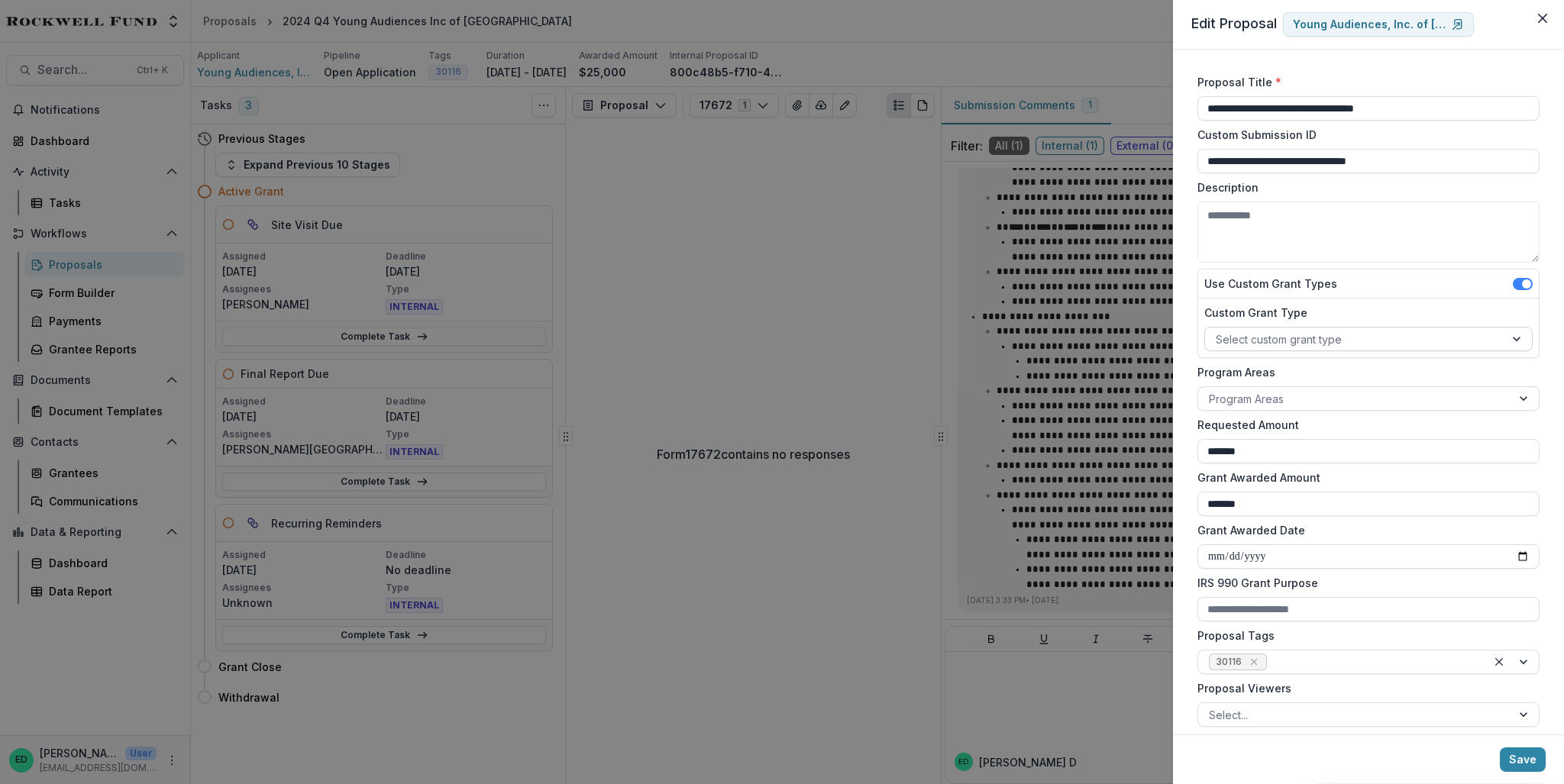 click at bounding box center [1355, 339] 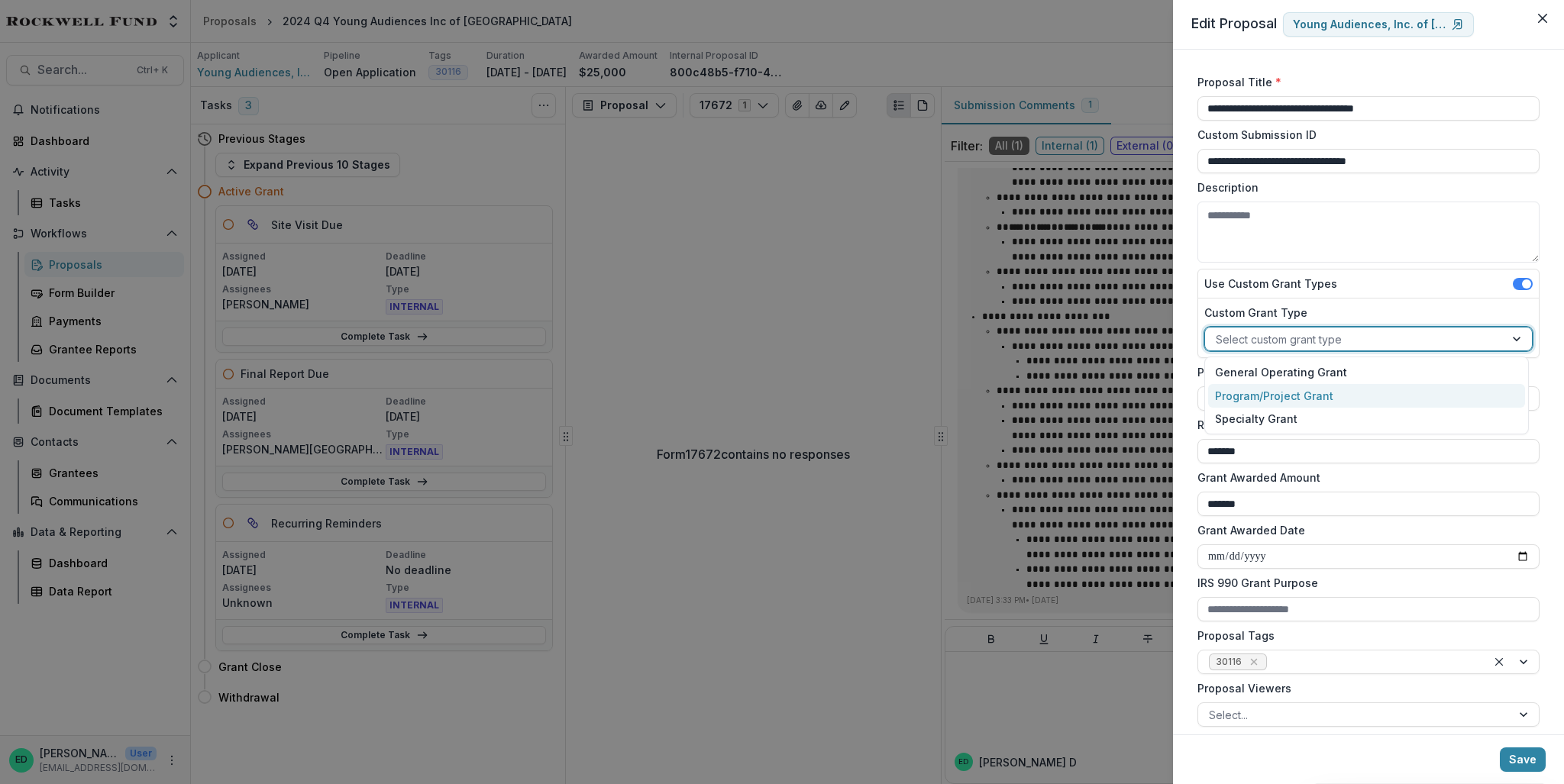 click on "Program/Project Grant" at bounding box center [1366, 395] 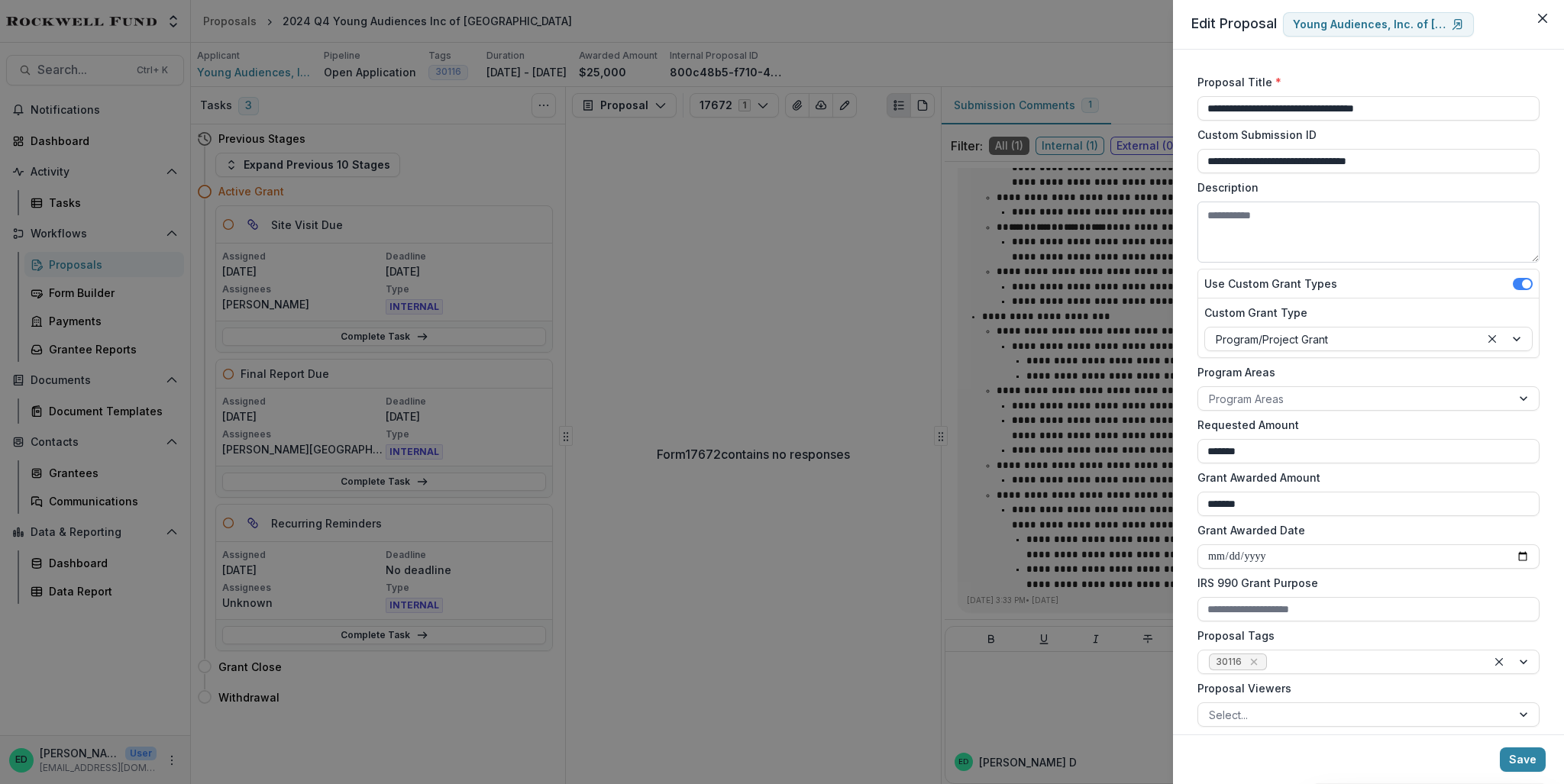 click on "Description" at bounding box center (1368, 232) 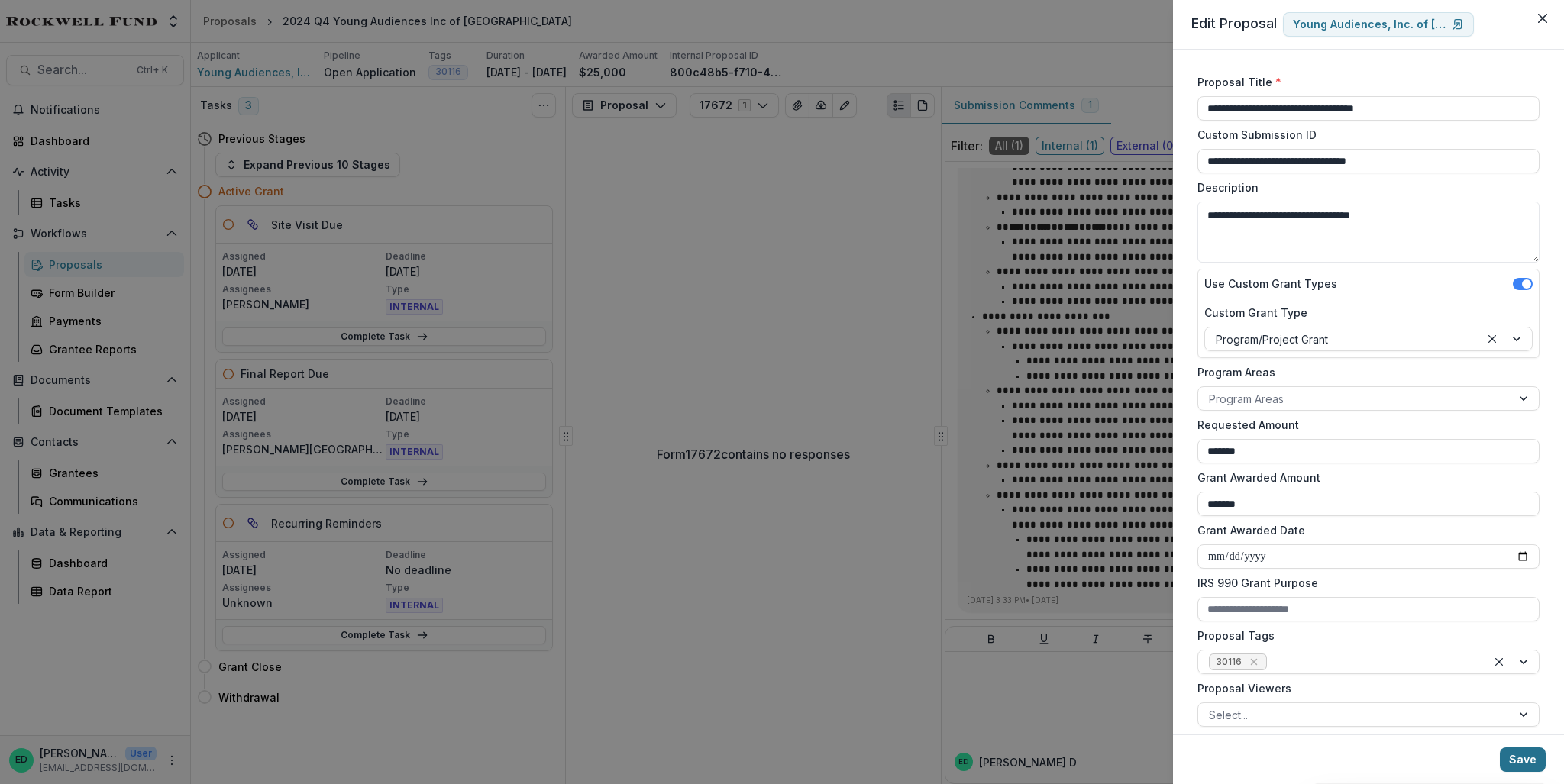 type on "**********" 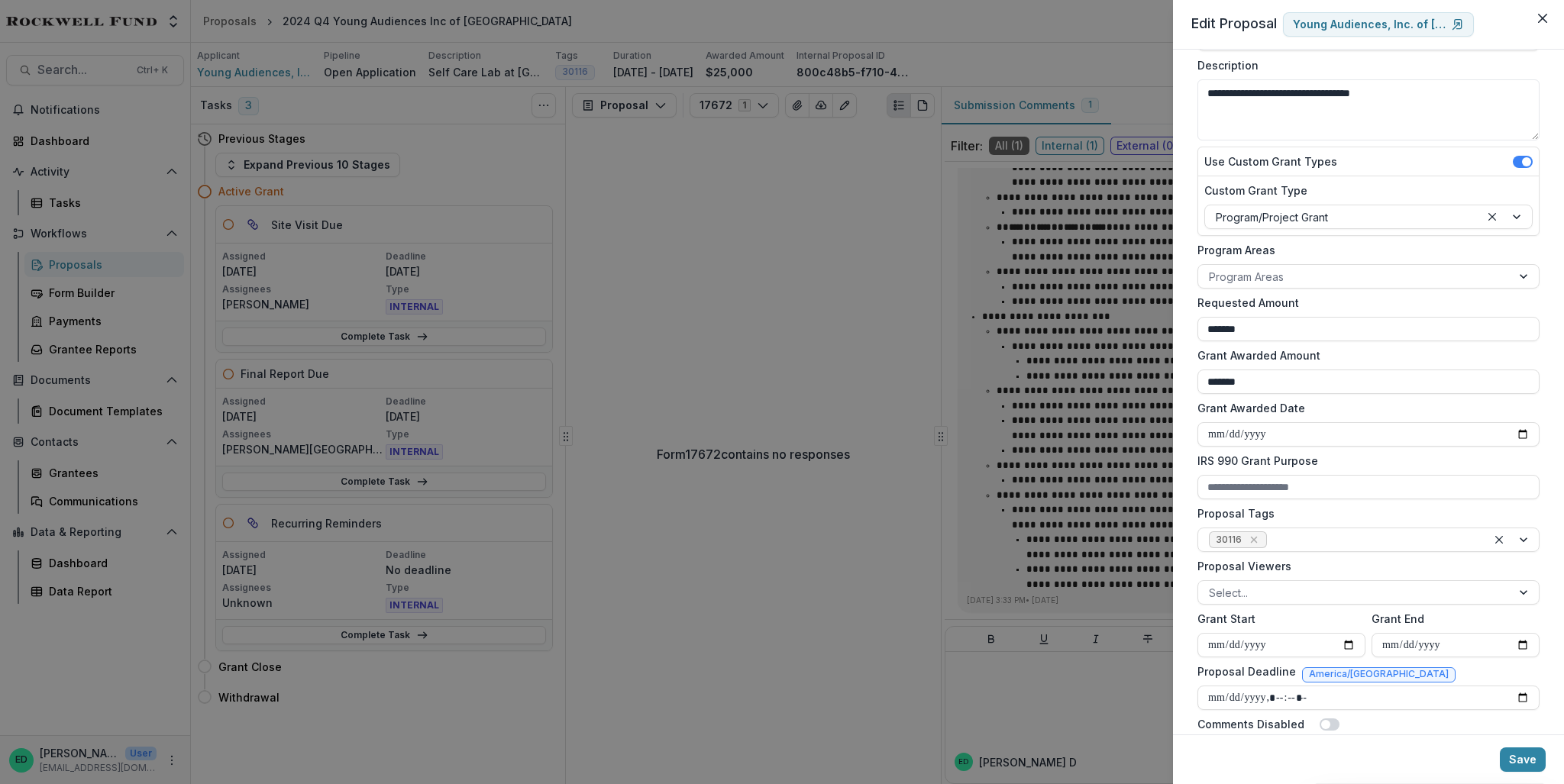 scroll, scrollTop: 0, scrollLeft: 0, axis: both 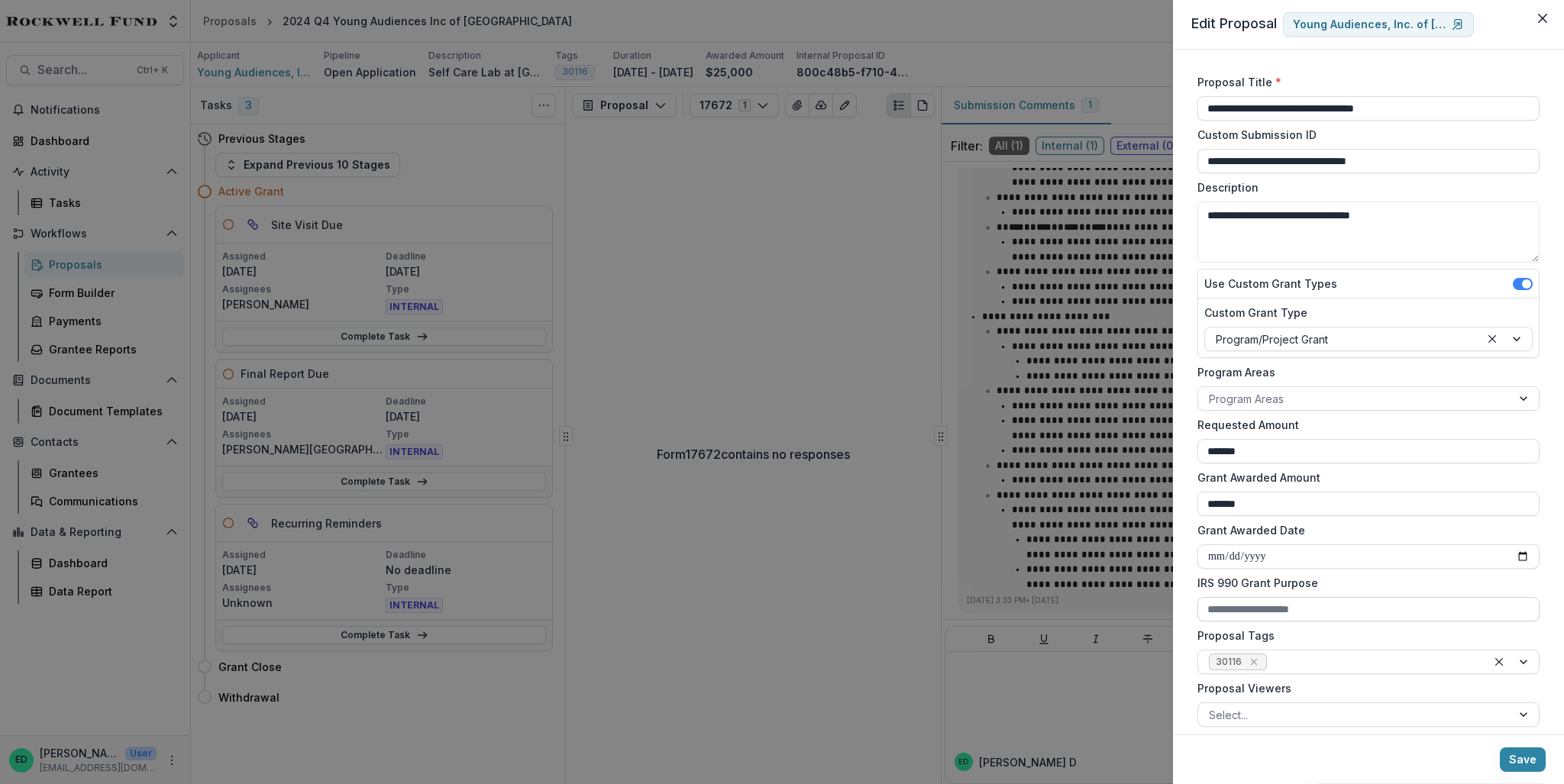 type 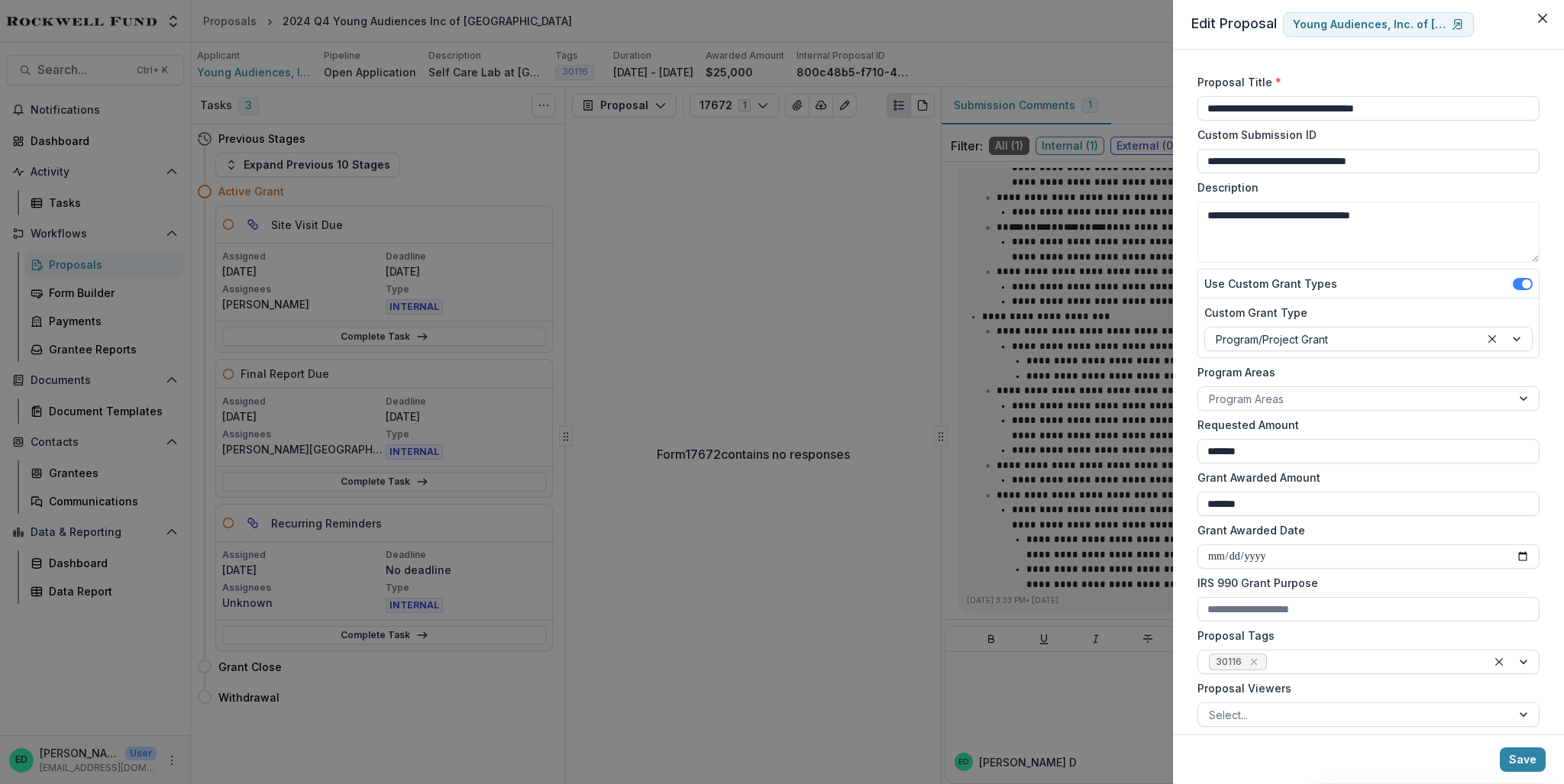 click on "Save" at bounding box center [1368, 759] 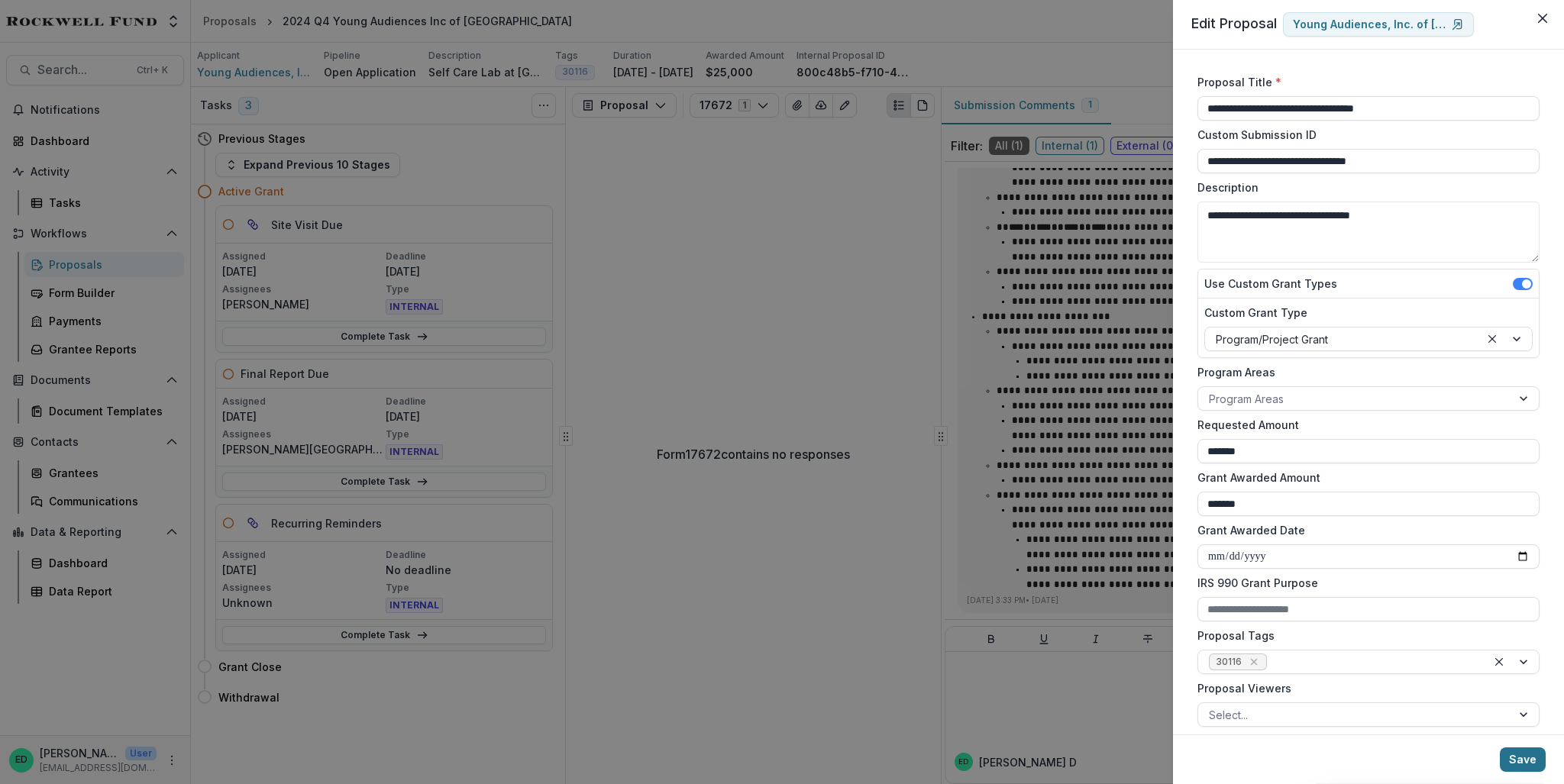 click on "Save" at bounding box center (1523, 760) 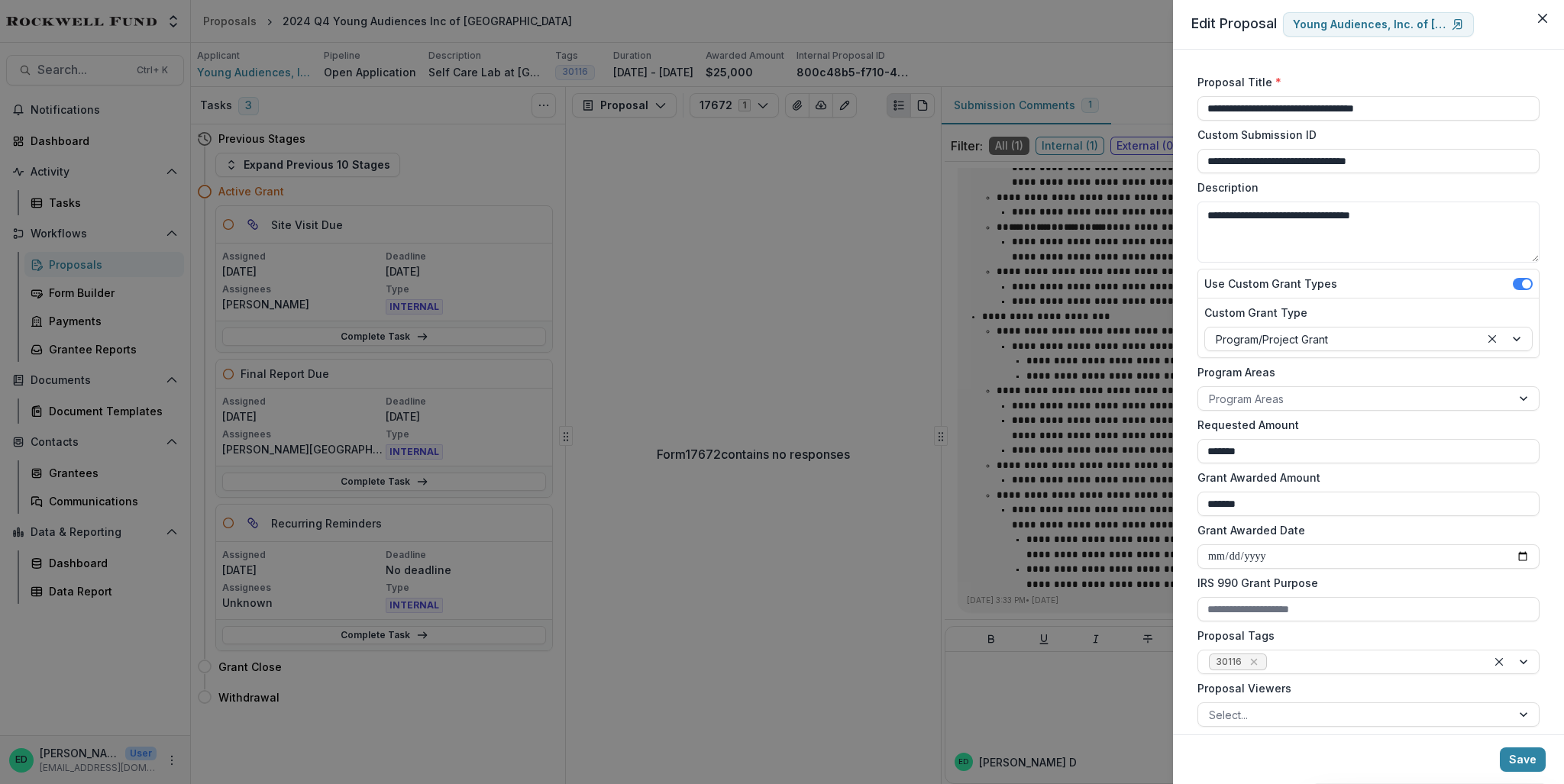 click on "**********" at bounding box center [782, 392] 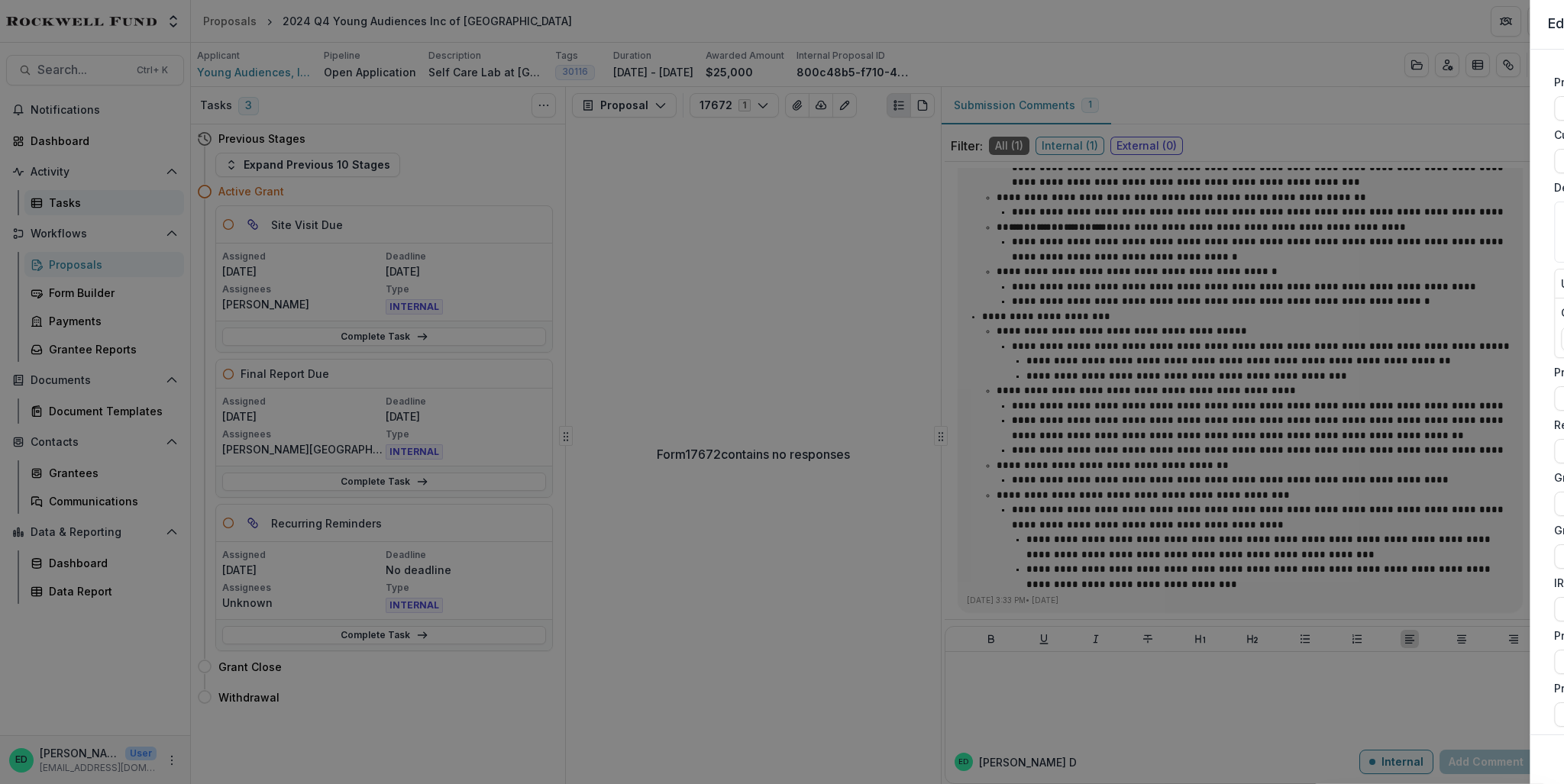 drag, startPoint x: 76, startPoint y: 225, endPoint x: 49, endPoint y: 198, distance: 38.18377 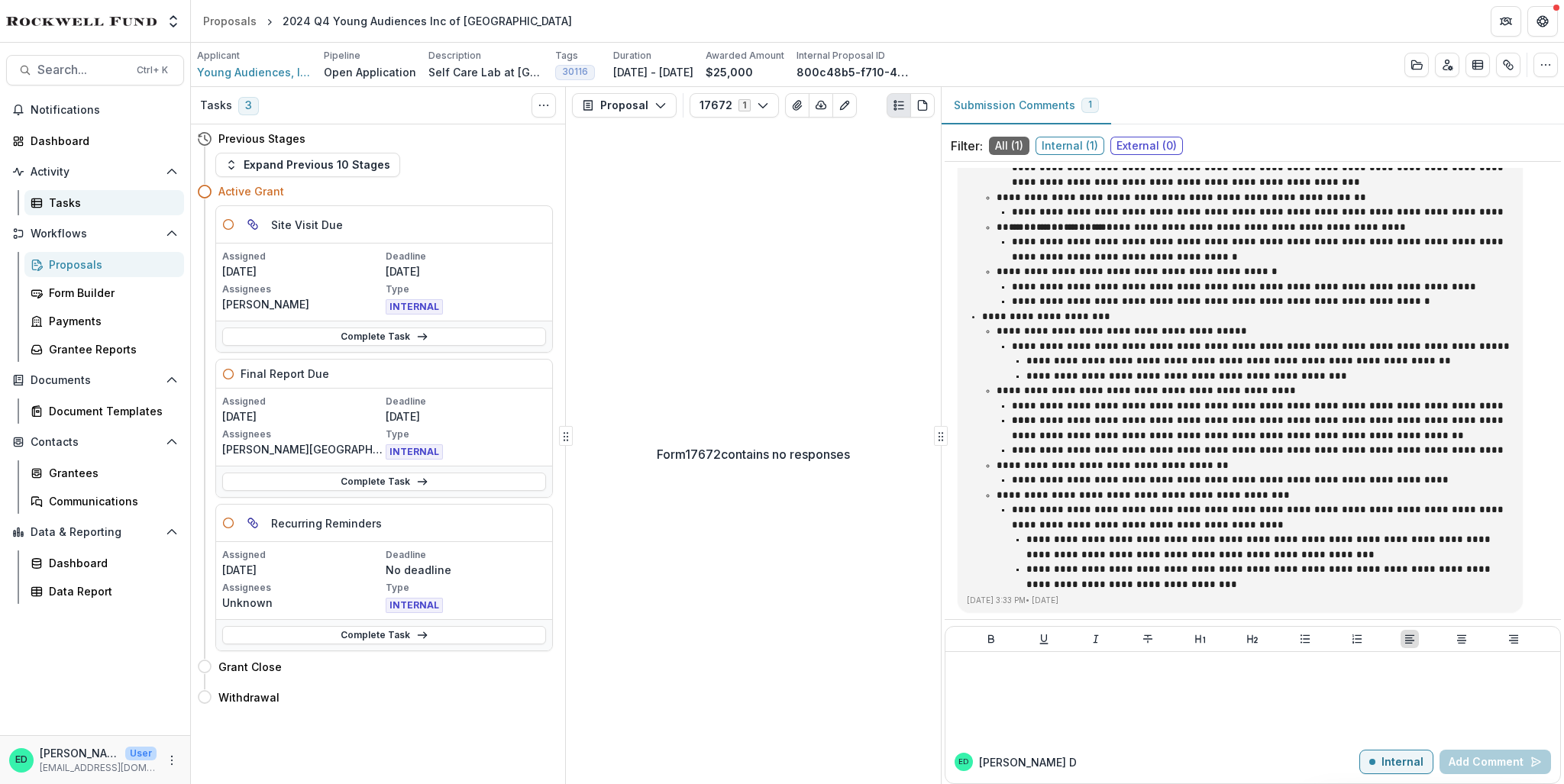 click on "Tasks" at bounding box center [104, 202] 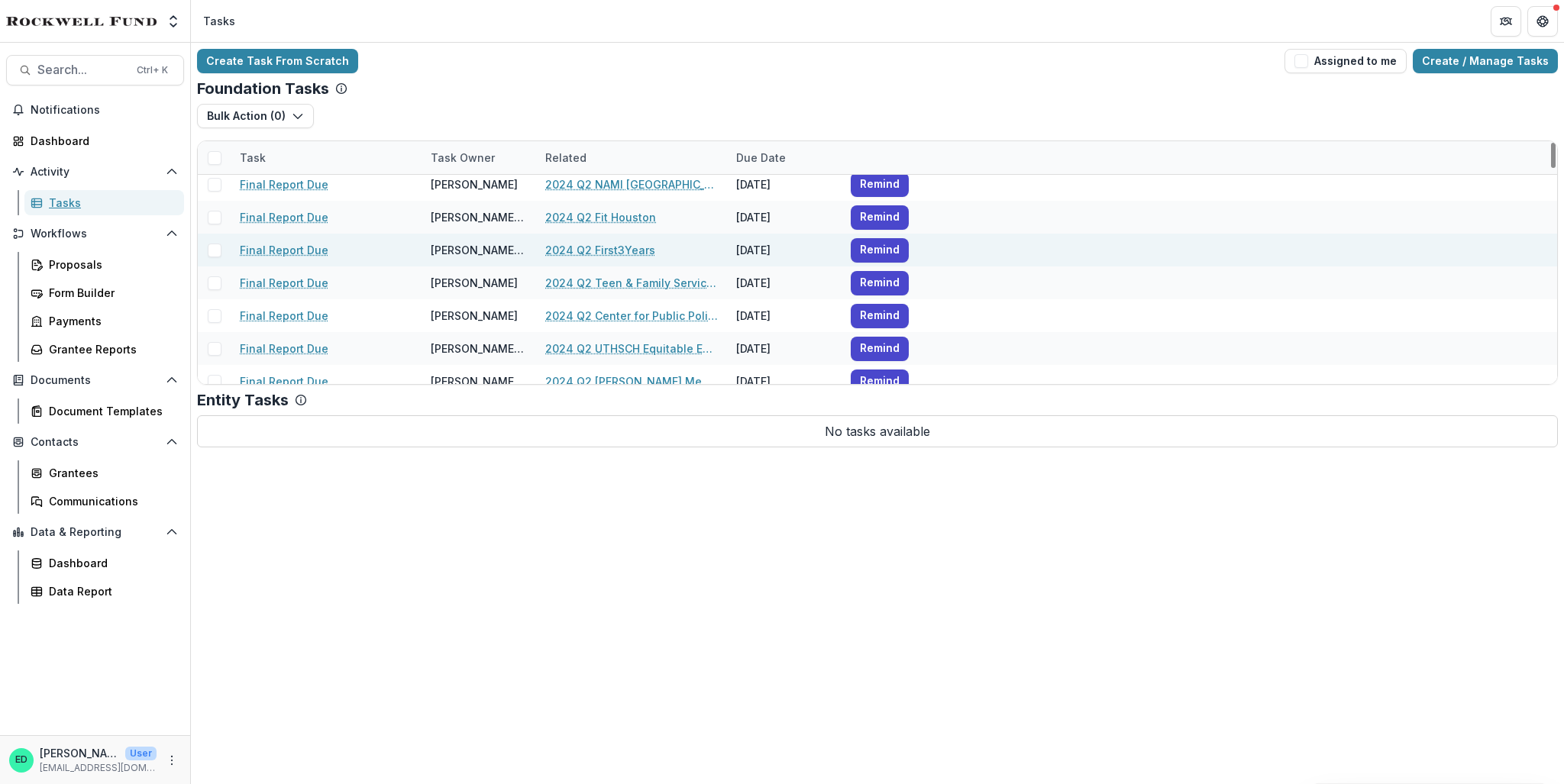 scroll, scrollTop: 0, scrollLeft: 0, axis: both 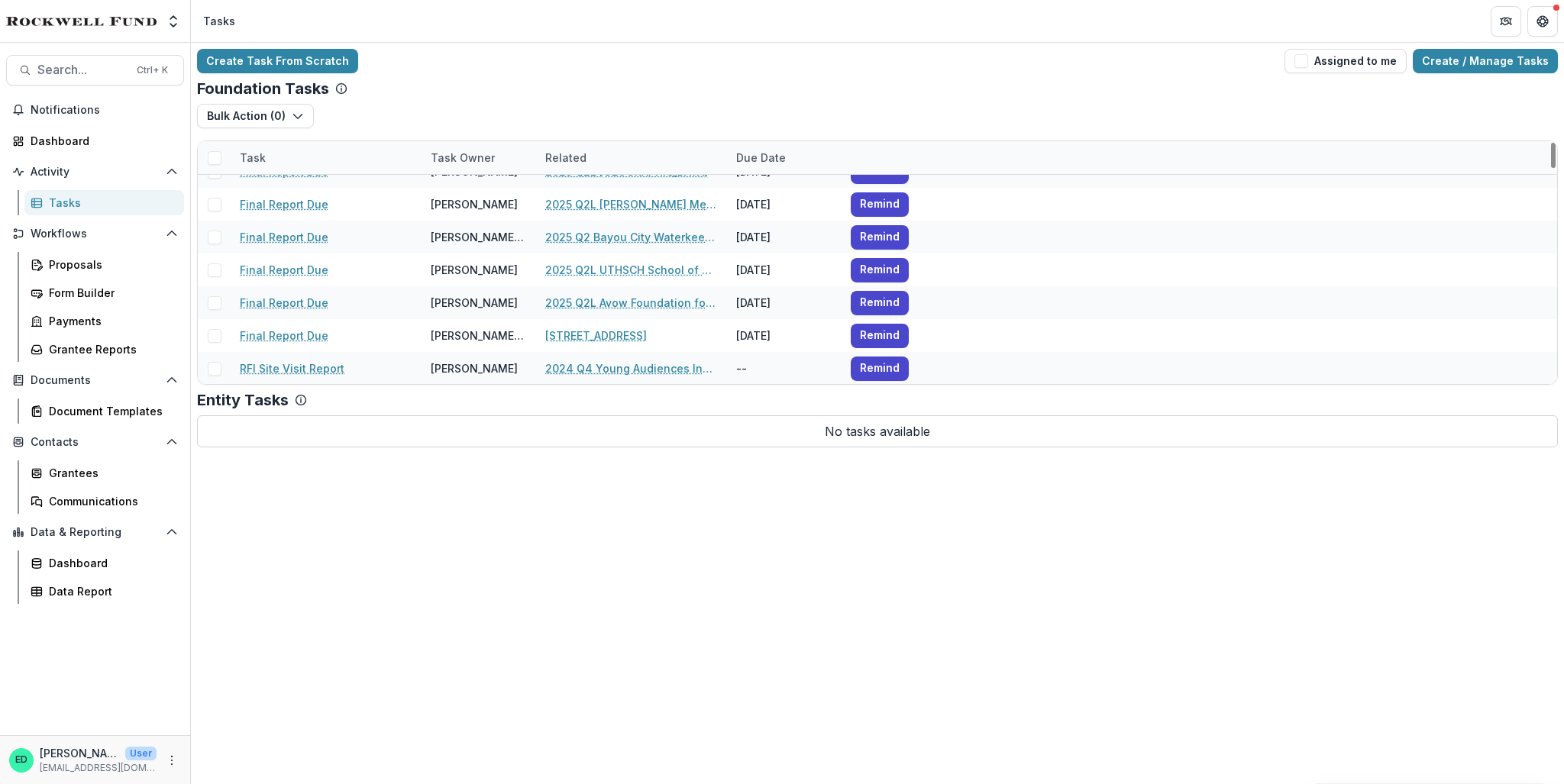 drag, startPoint x: 1549, startPoint y: 158, endPoint x: 1546, endPoint y: 544, distance: 386.01166 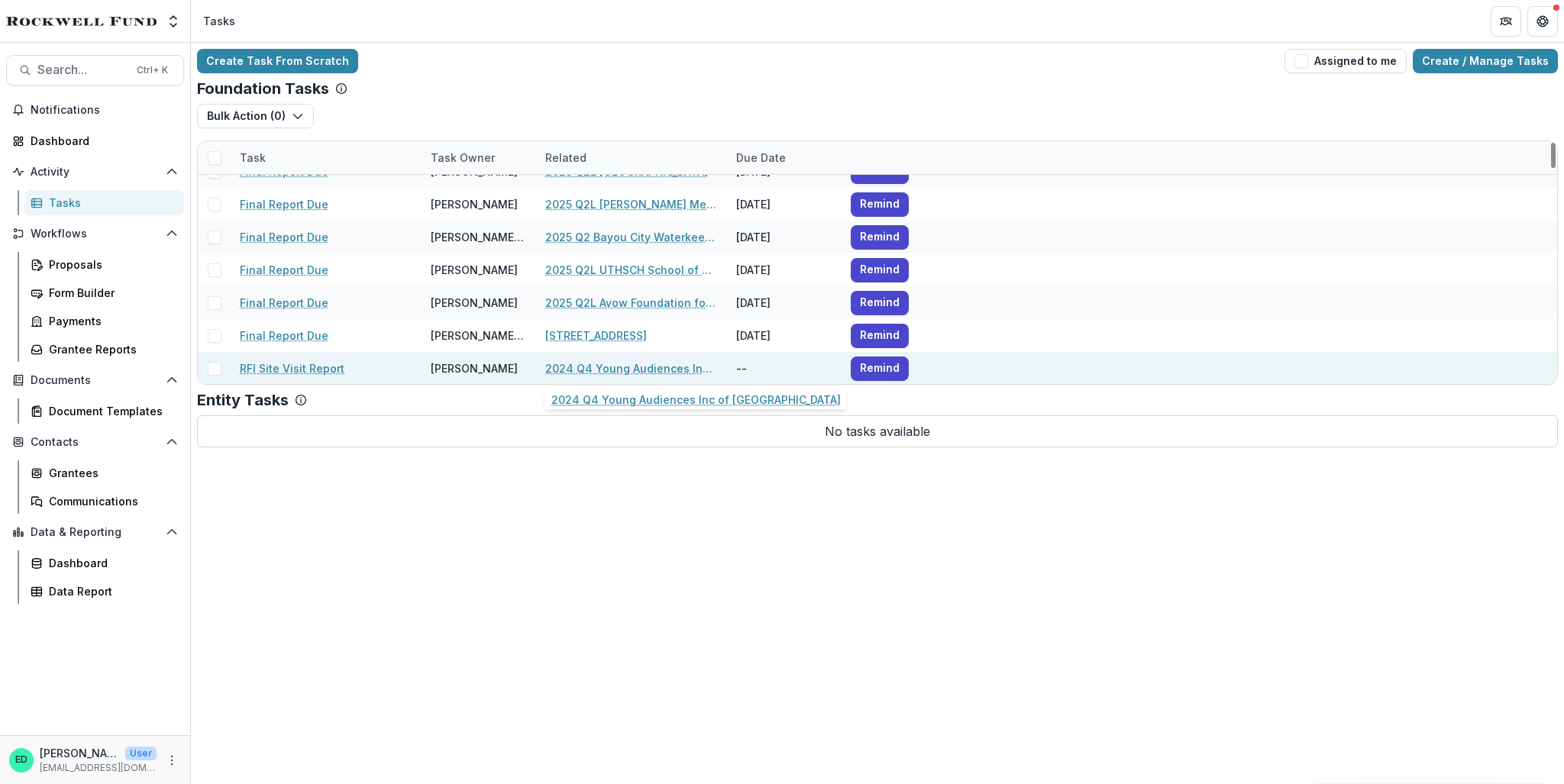 click on "2024 Q4 Young Audiences Inc of [GEOGRAPHIC_DATA]" at bounding box center (632, 368) 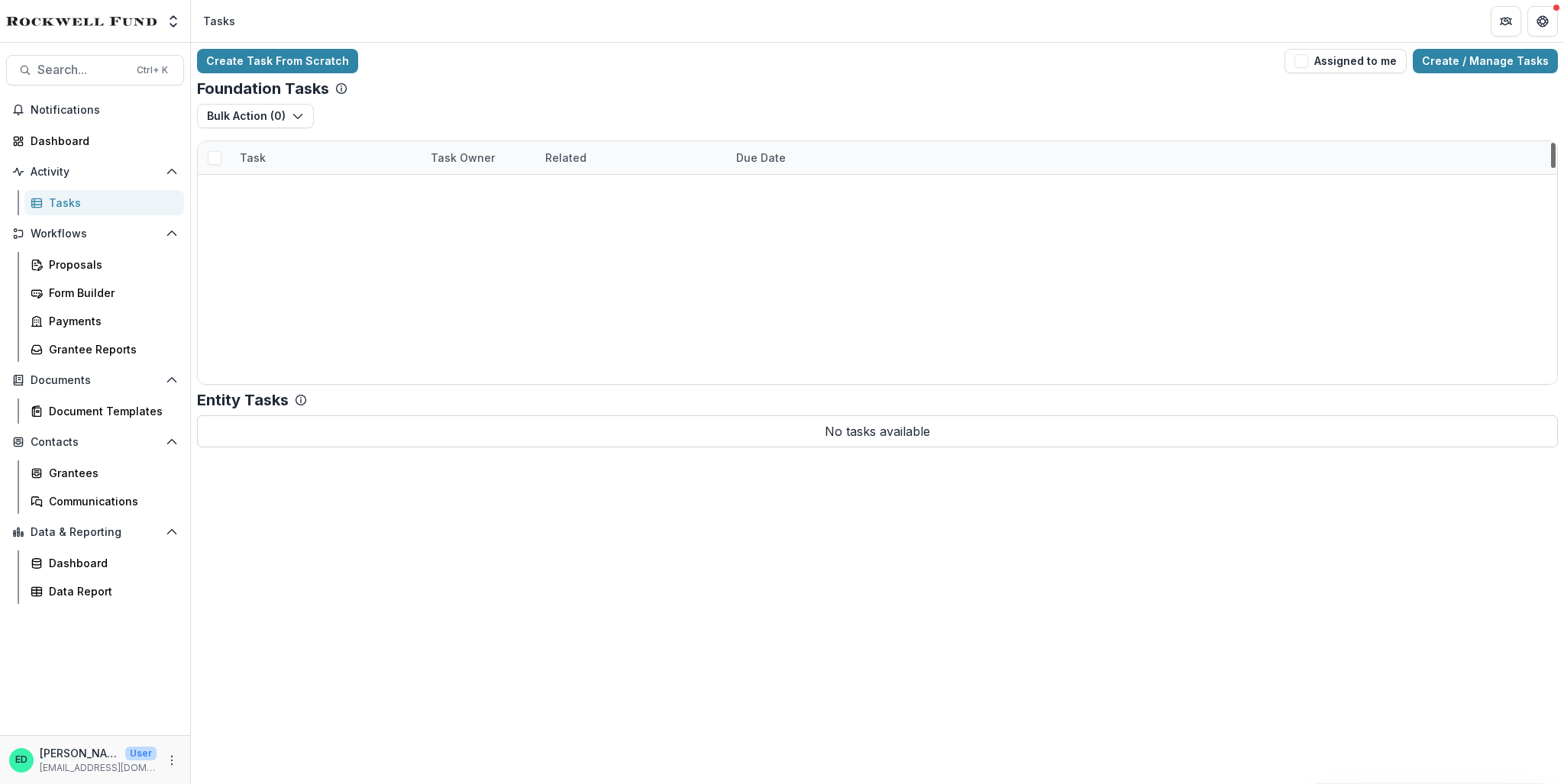 scroll, scrollTop: 3467, scrollLeft: 0, axis: vertical 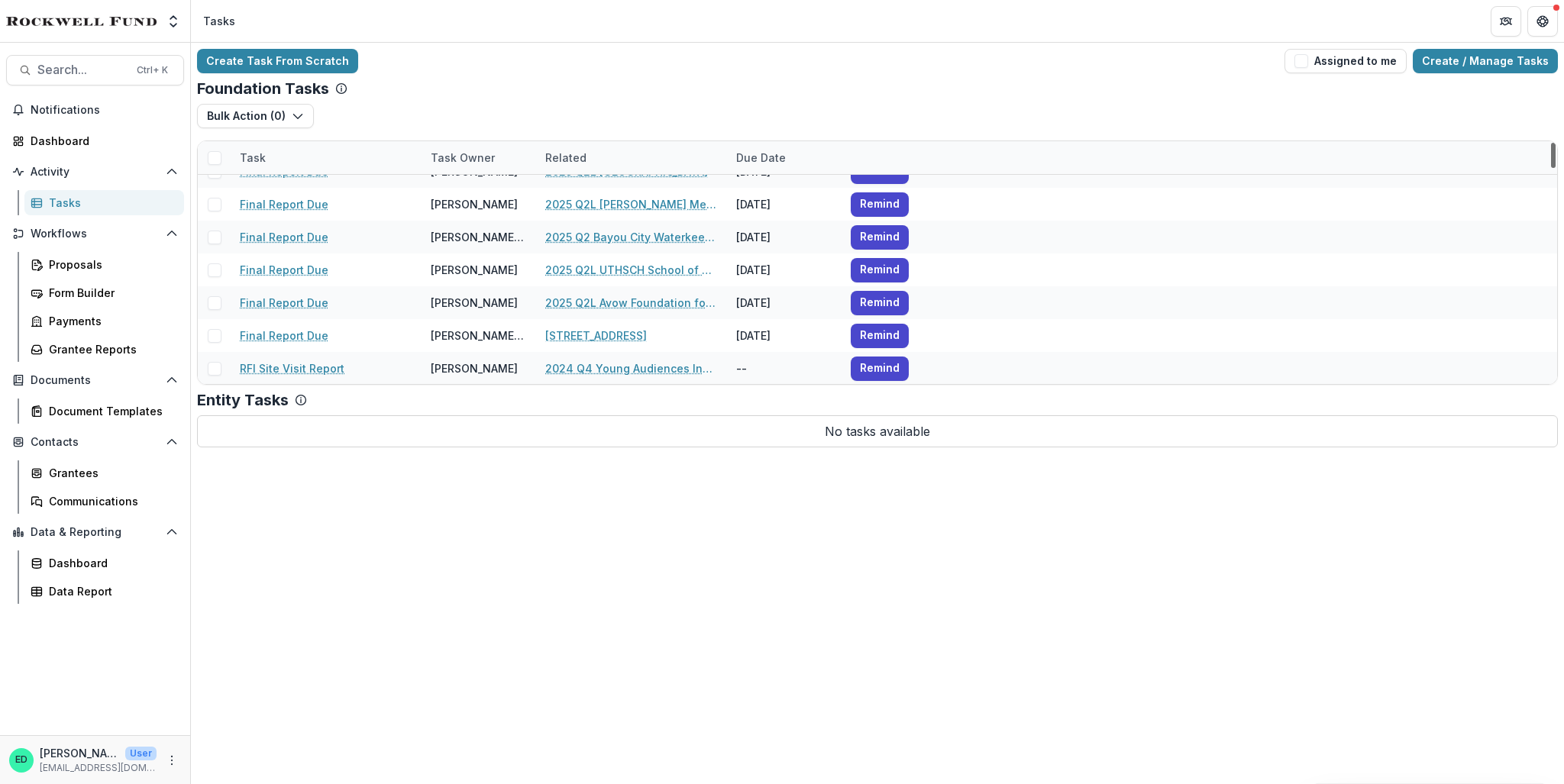 drag, startPoint x: 1552, startPoint y: 157, endPoint x: 1570, endPoint y: 508, distance: 351.461 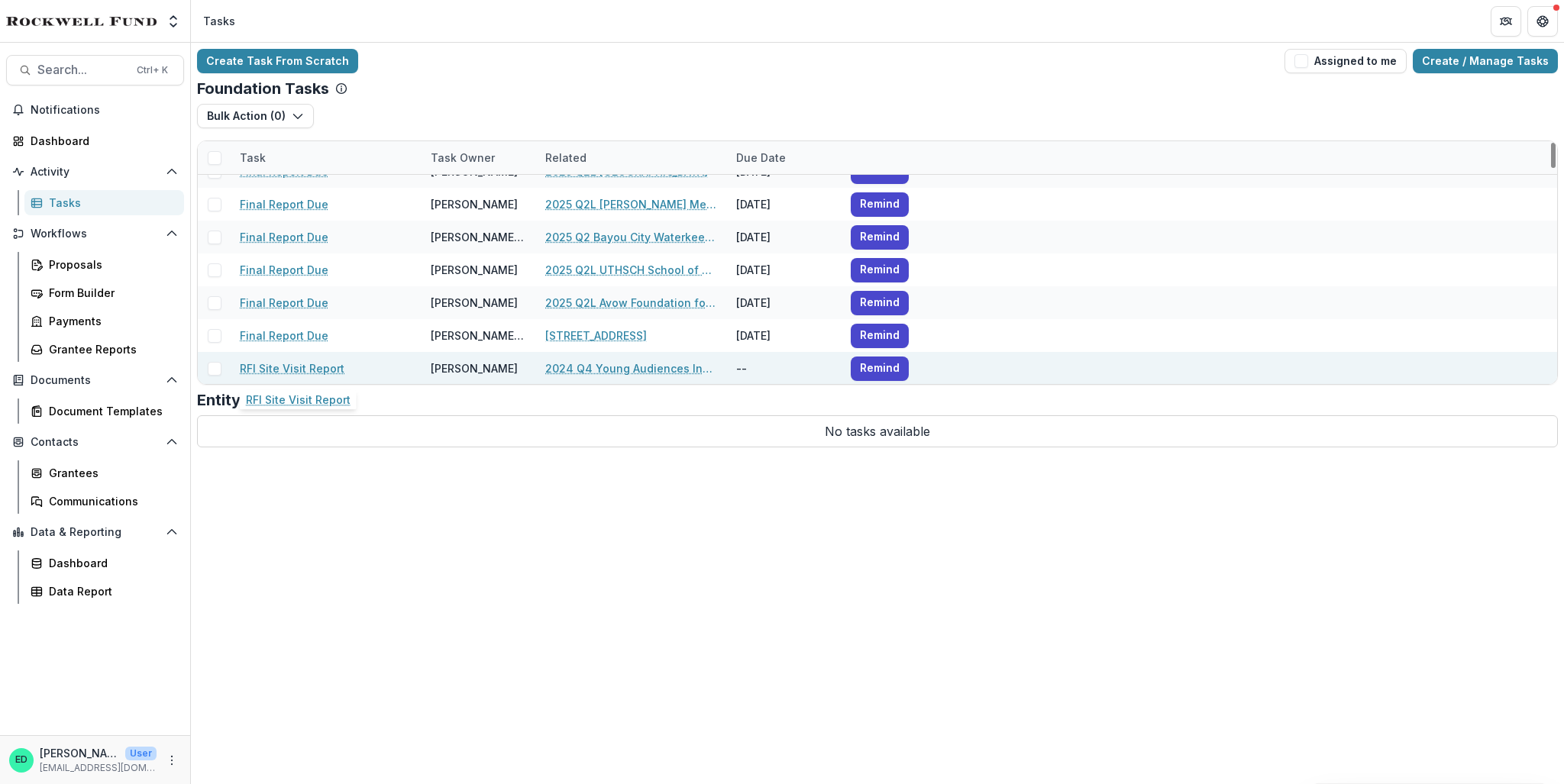 click on "RFI Site Visit Report" at bounding box center (326, 368) 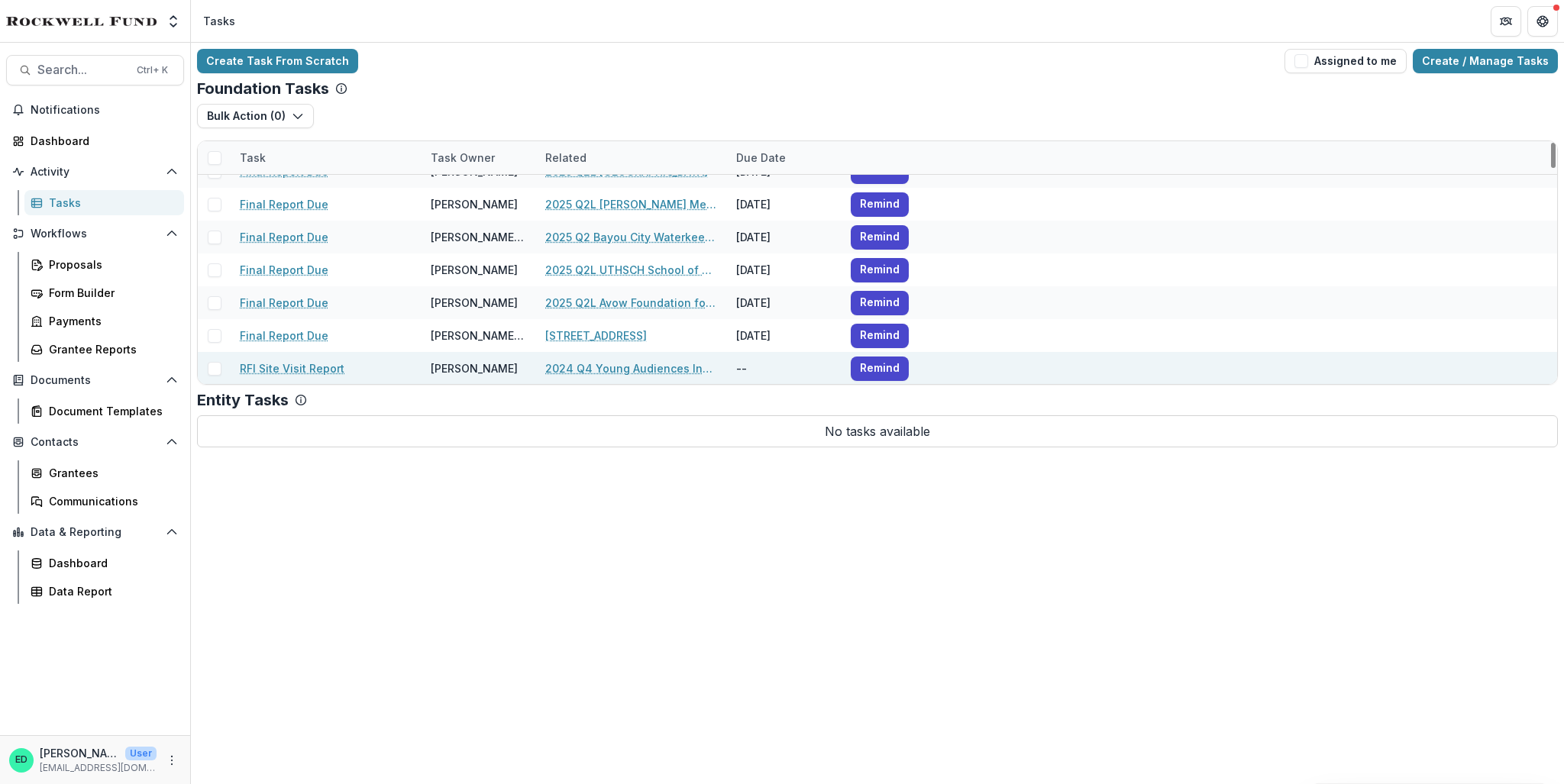 click on "RFI Site Visit Report" at bounding box center (292, 368) 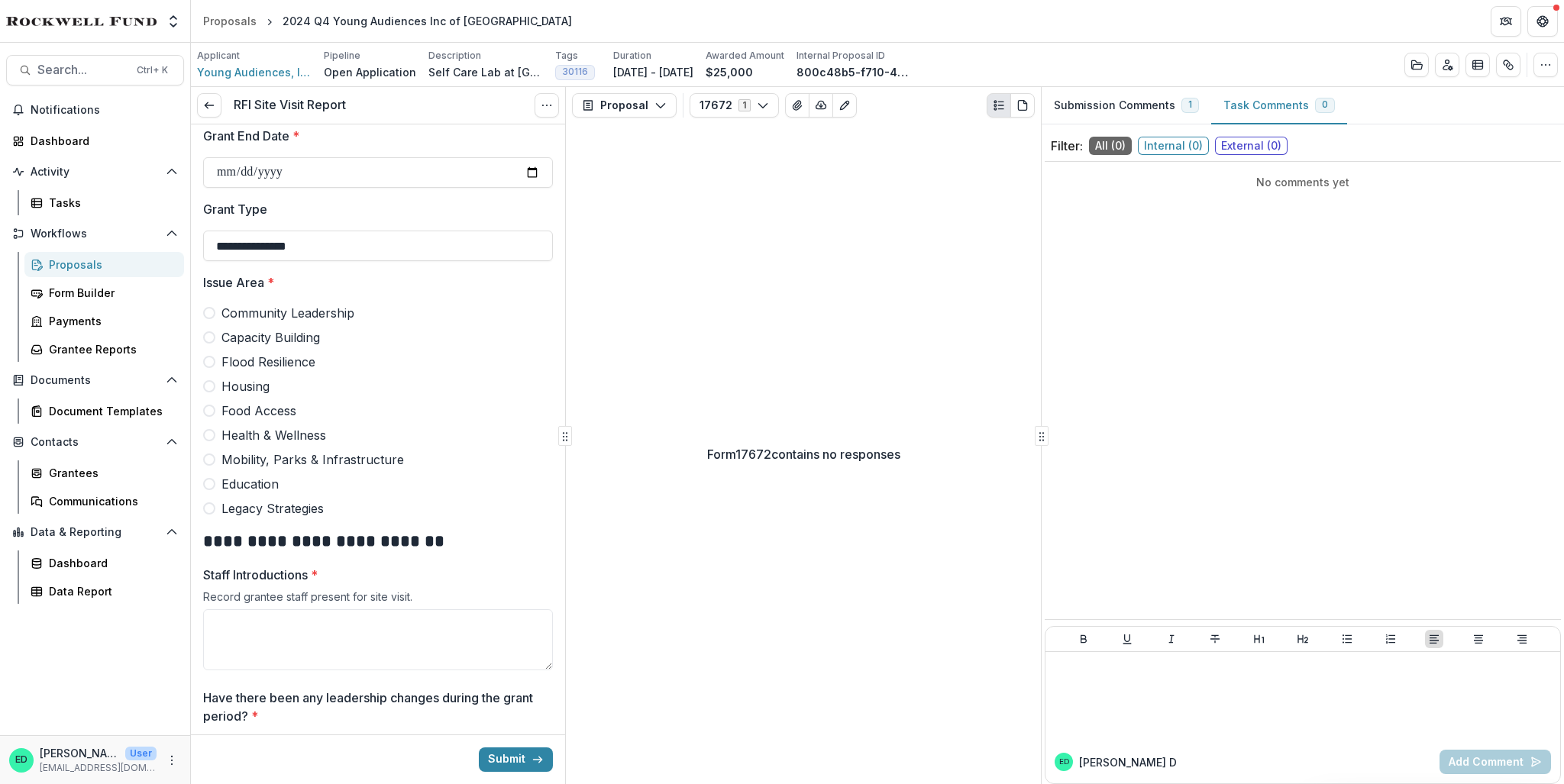 scroll, scrollTop: 458, scrollLeft: 0, axis: vertical 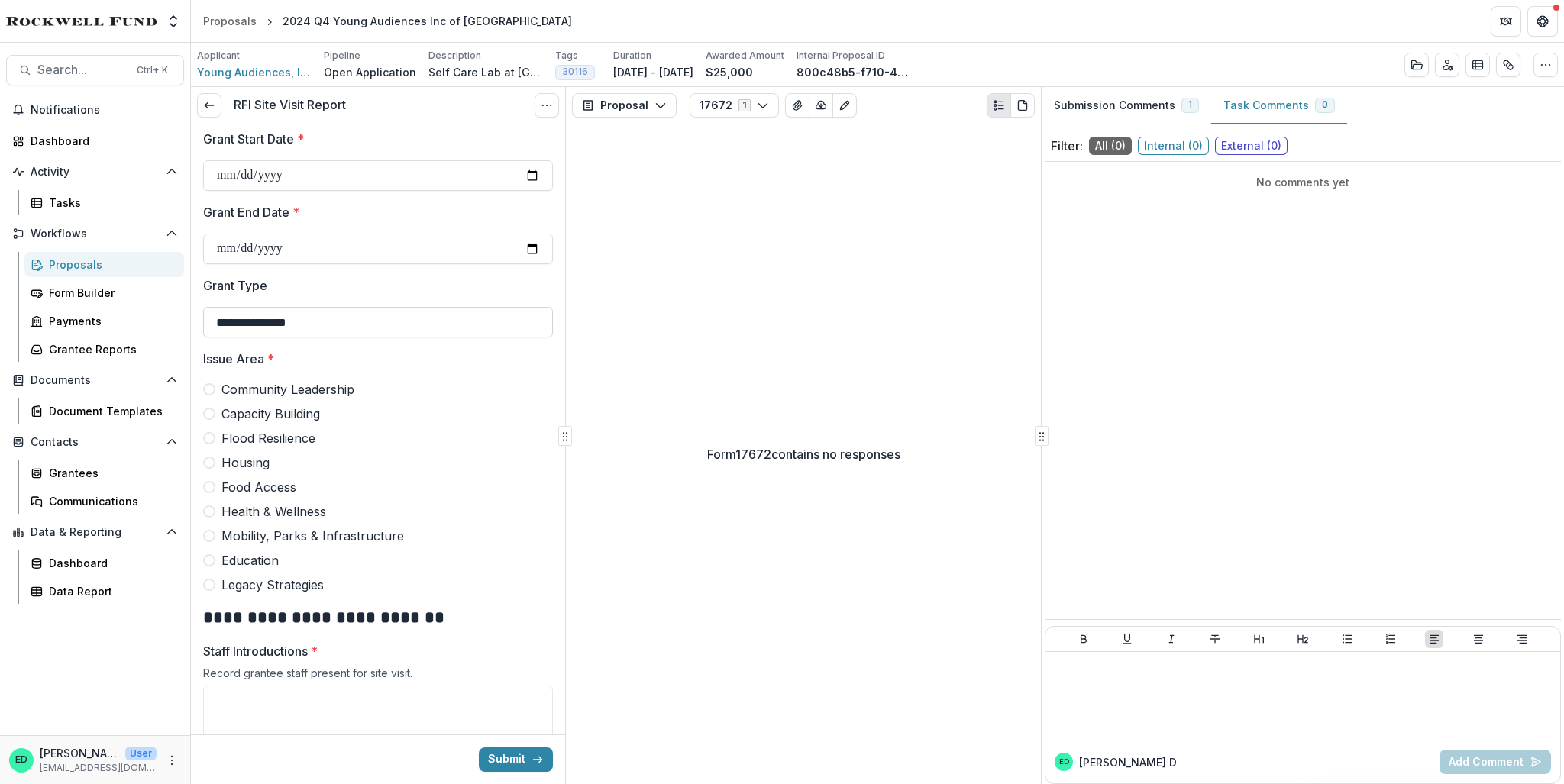drag, startPoint x: 303, startPoint y: 328, endPoint x: 296, endPoint y: 333, distance: 8.602325 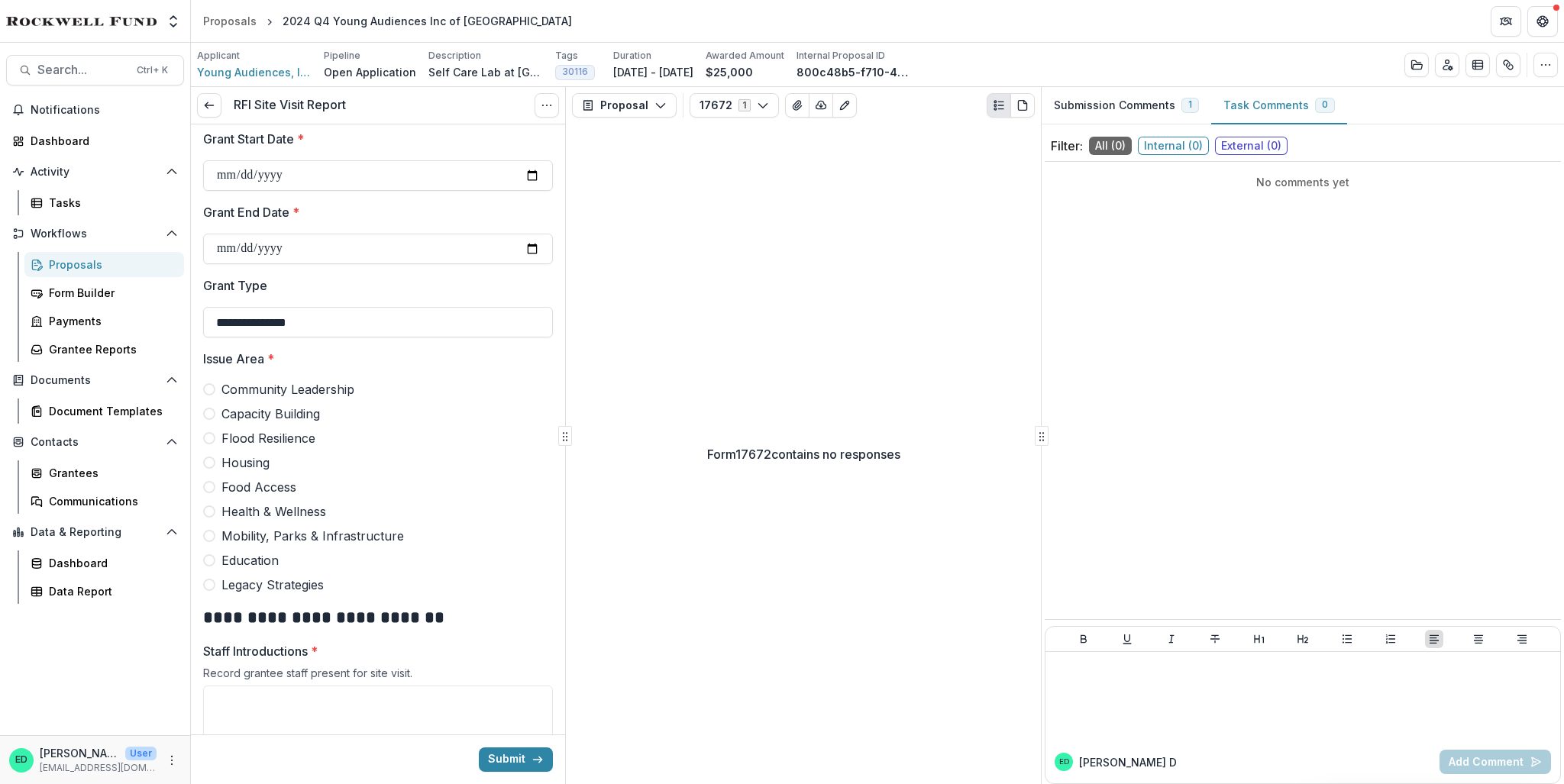 drag, startPoint x: 327, startPoint y: 326, endPoint x: 0, endPoint y: 254, distance: 334.83279 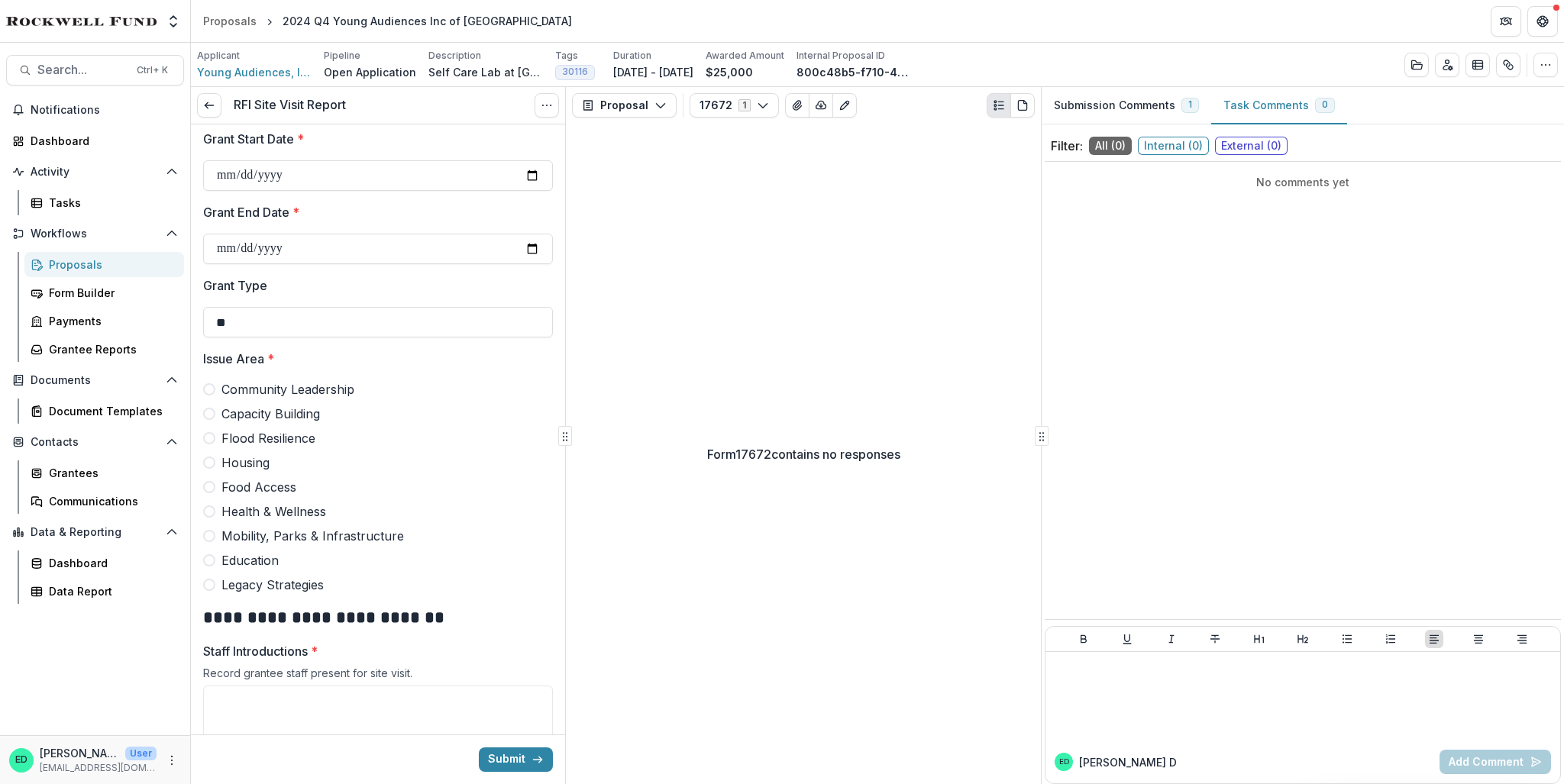 type on "*" 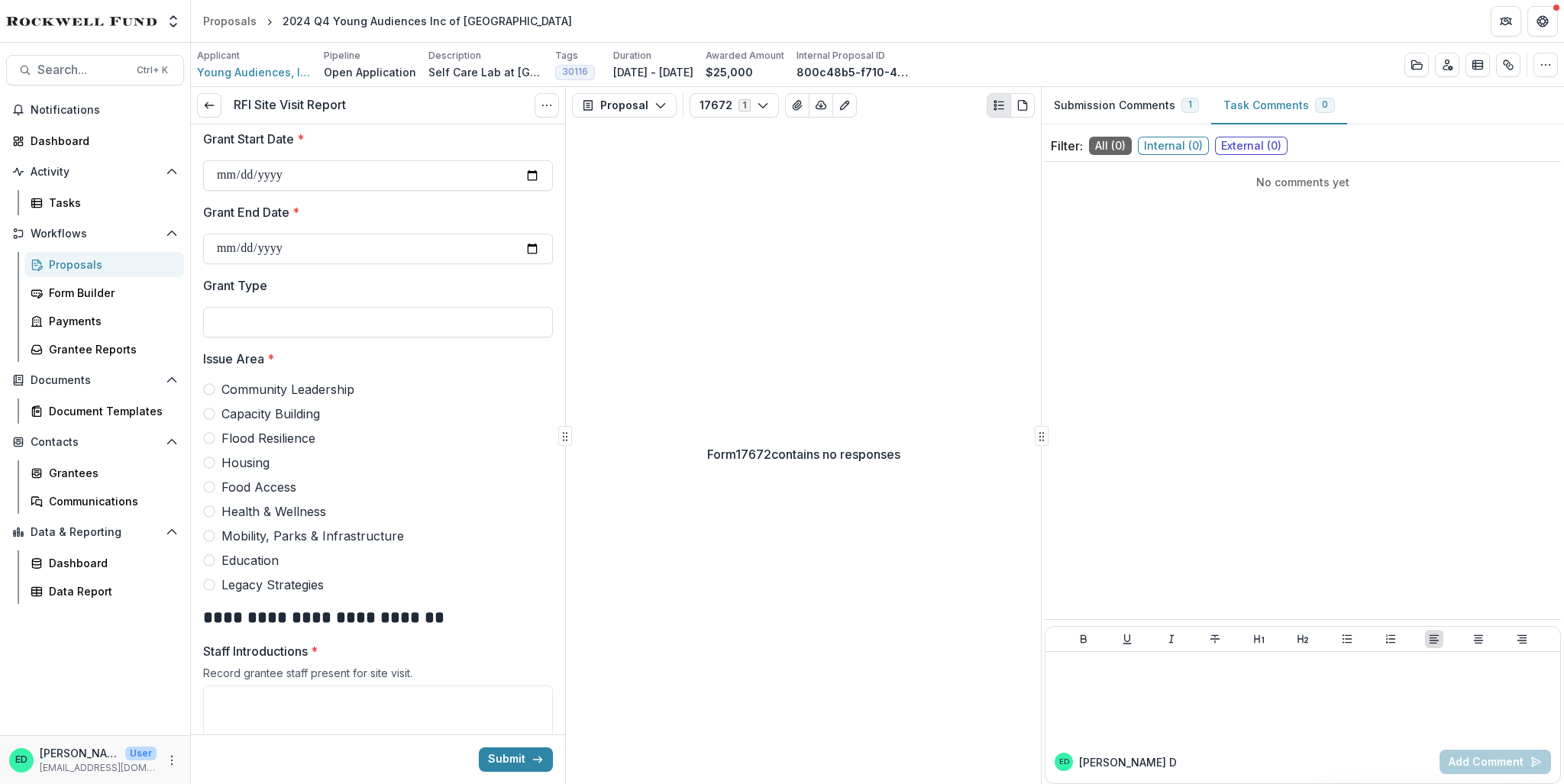 type 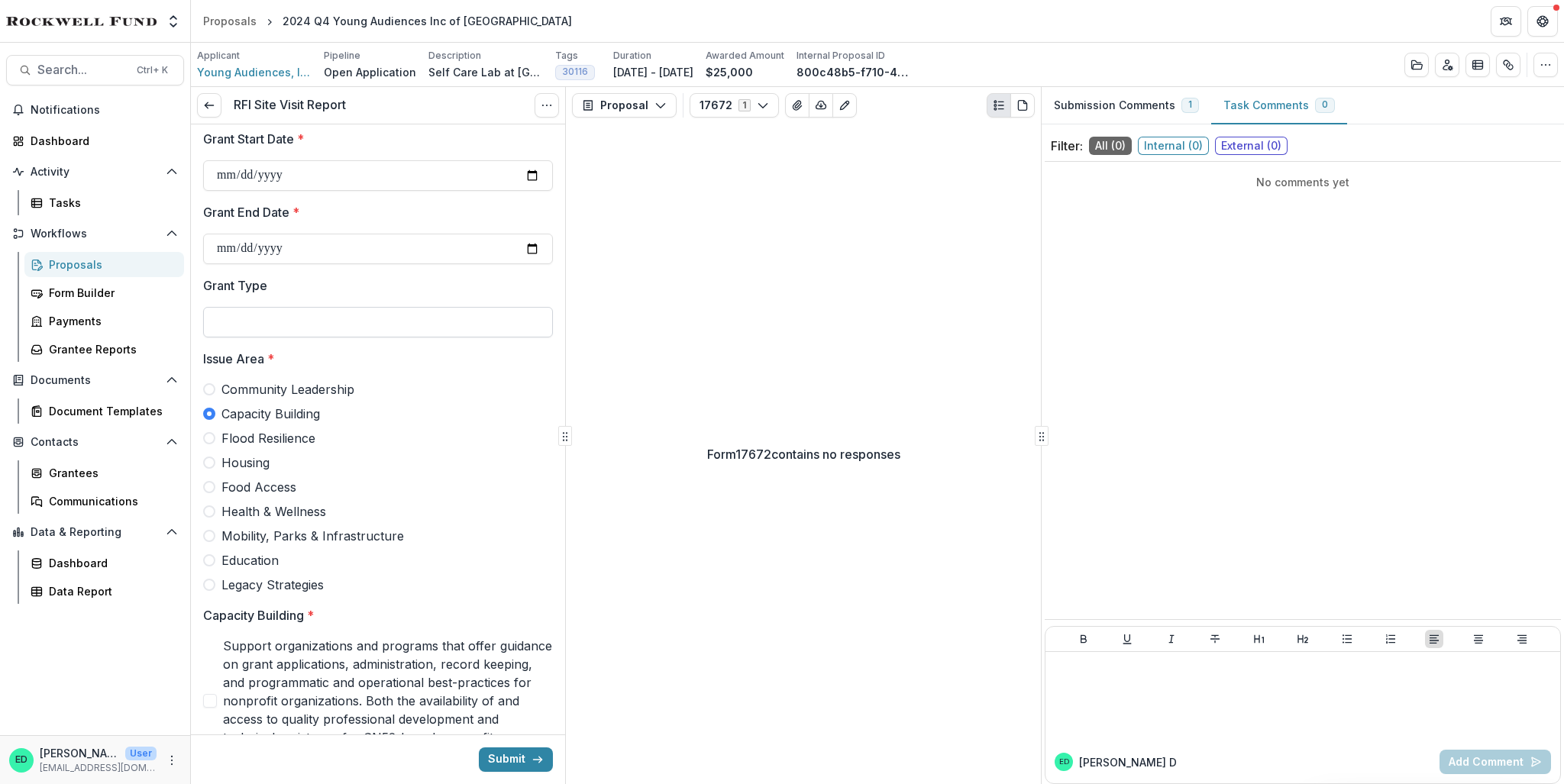 click on "Grant Type" at bounding box center (378, 322) 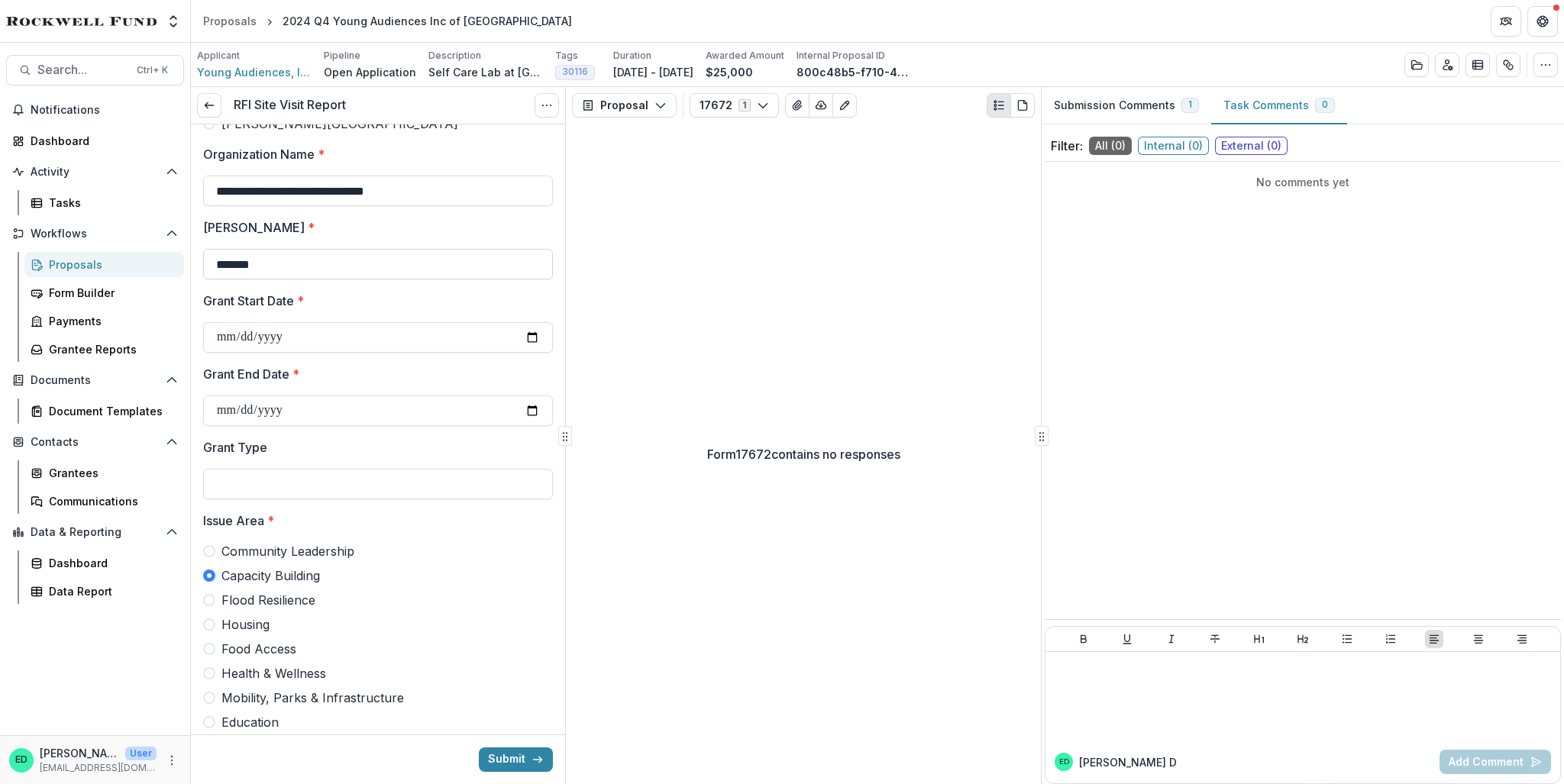 scroll, scrollTop: 382, scrollLeft: 0, axis: vertical 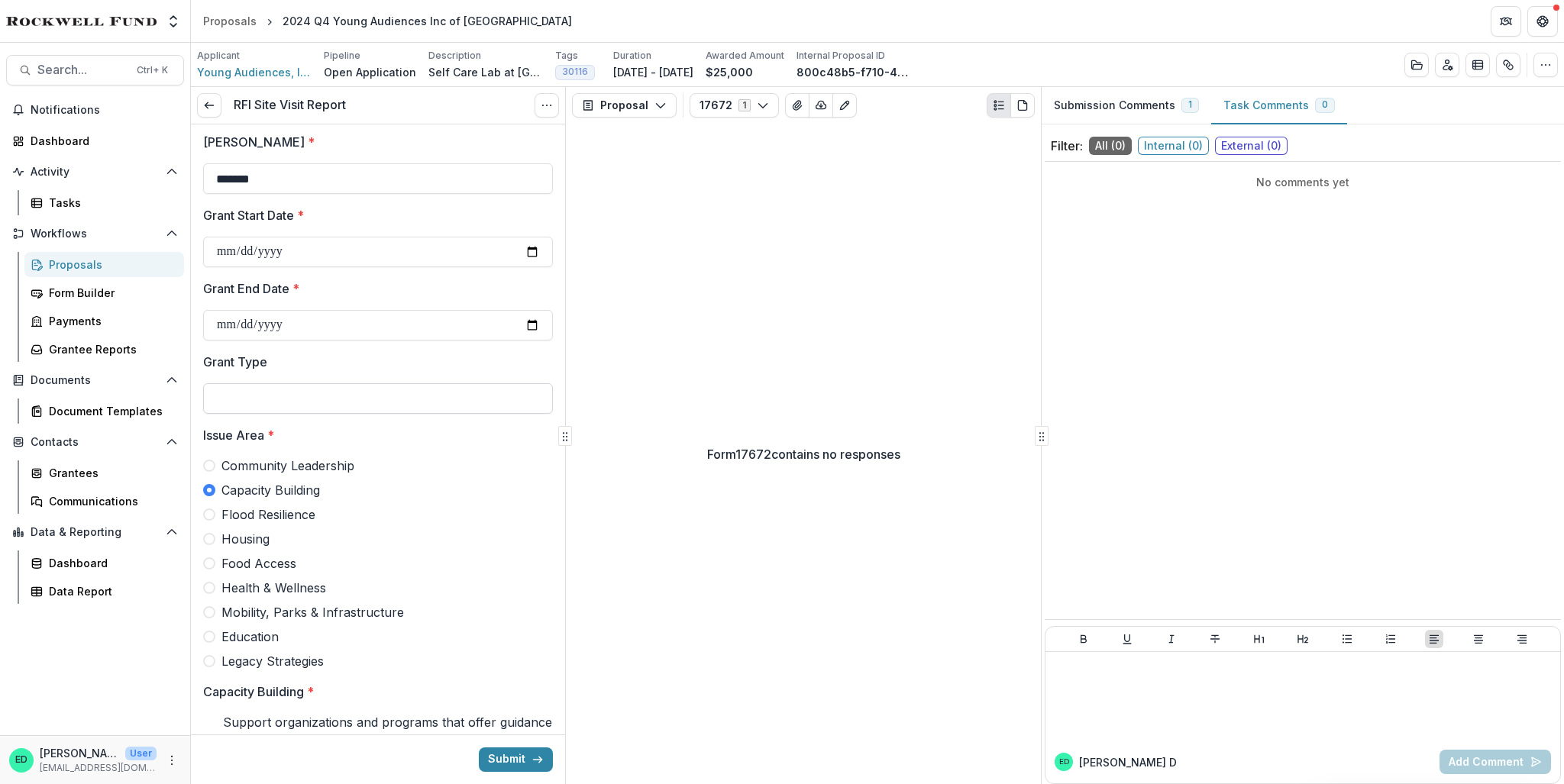 click on "Grant Type" at bounding box center (378, 398) 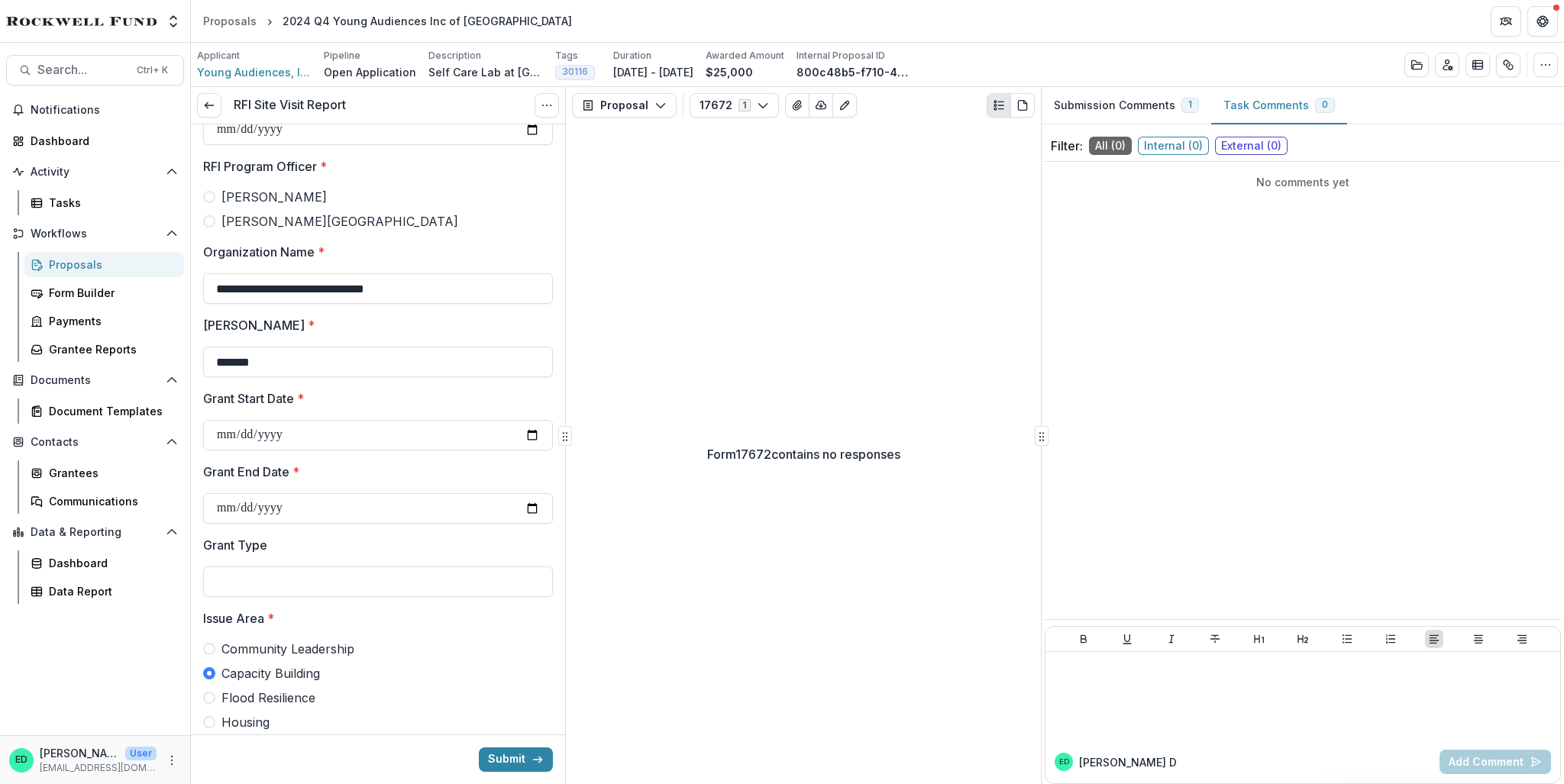 scroll, scrollTop: 0, scrollLeft: 0, axis: both 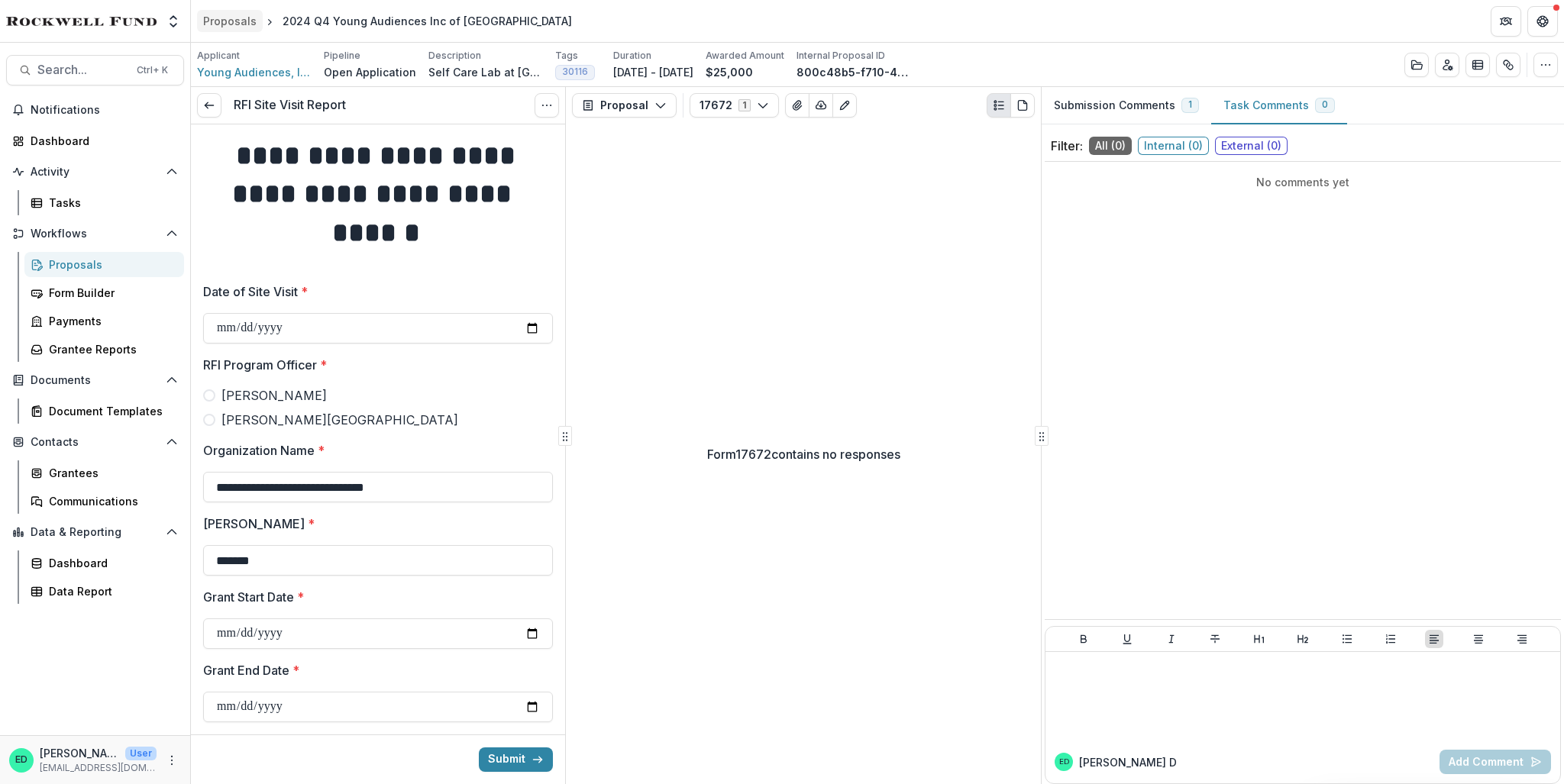 click on "Proposals" at bounding box center [230, 21] 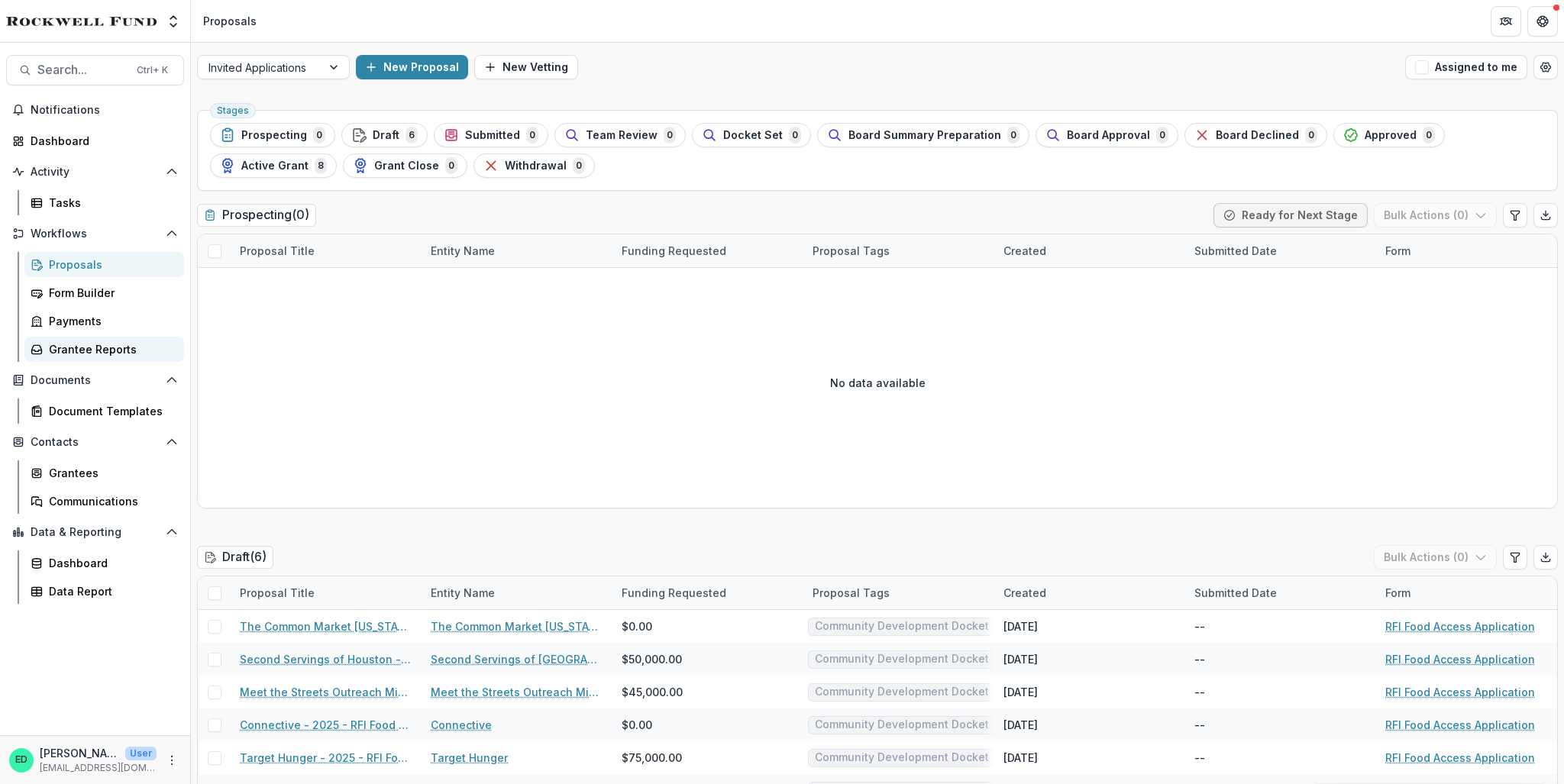 click on "Grantee Reports" at bounding box center [110, 349] 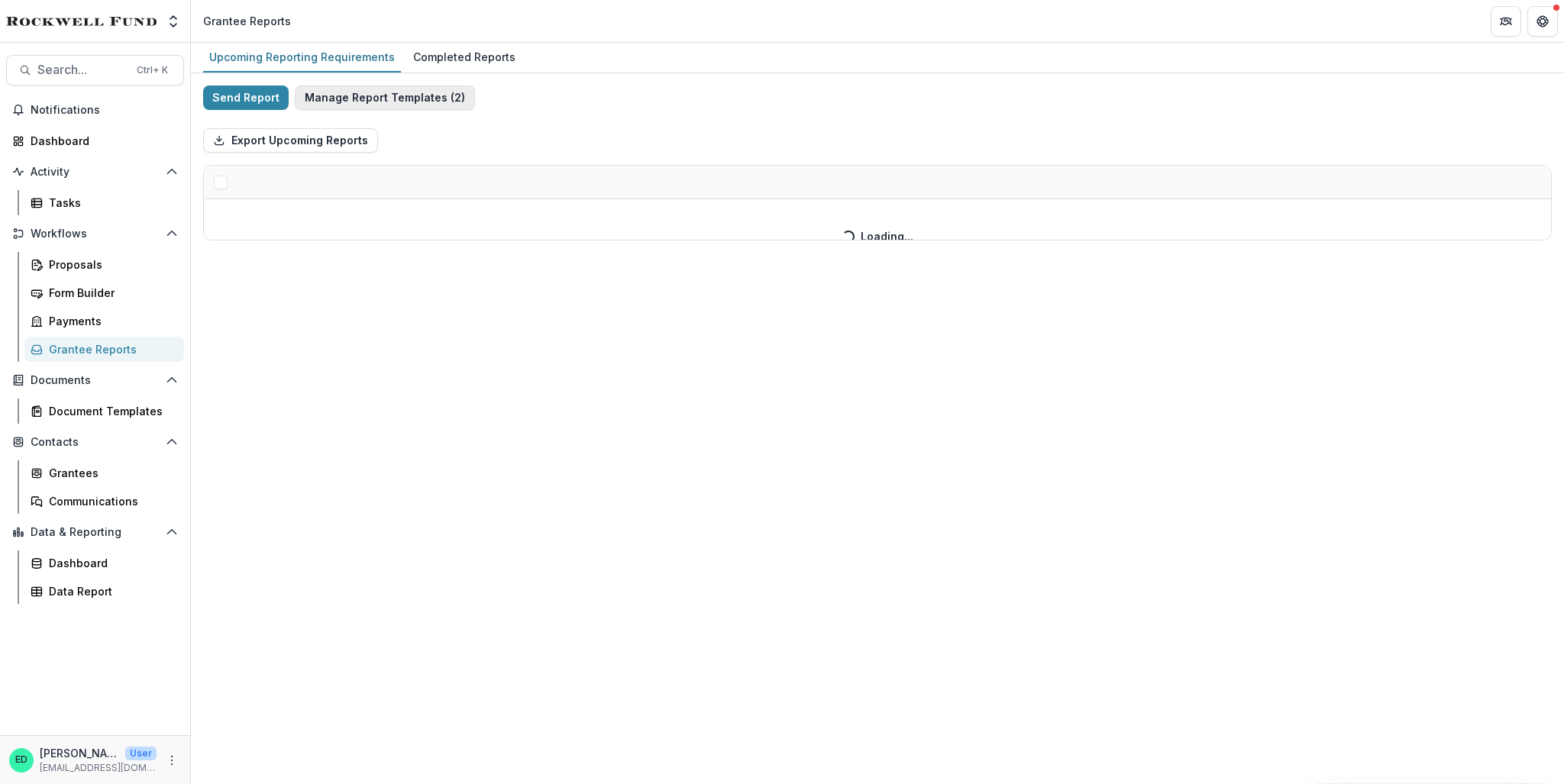 click on "Manage Report Templates ( 2 )" at bounding box center [385, 98] 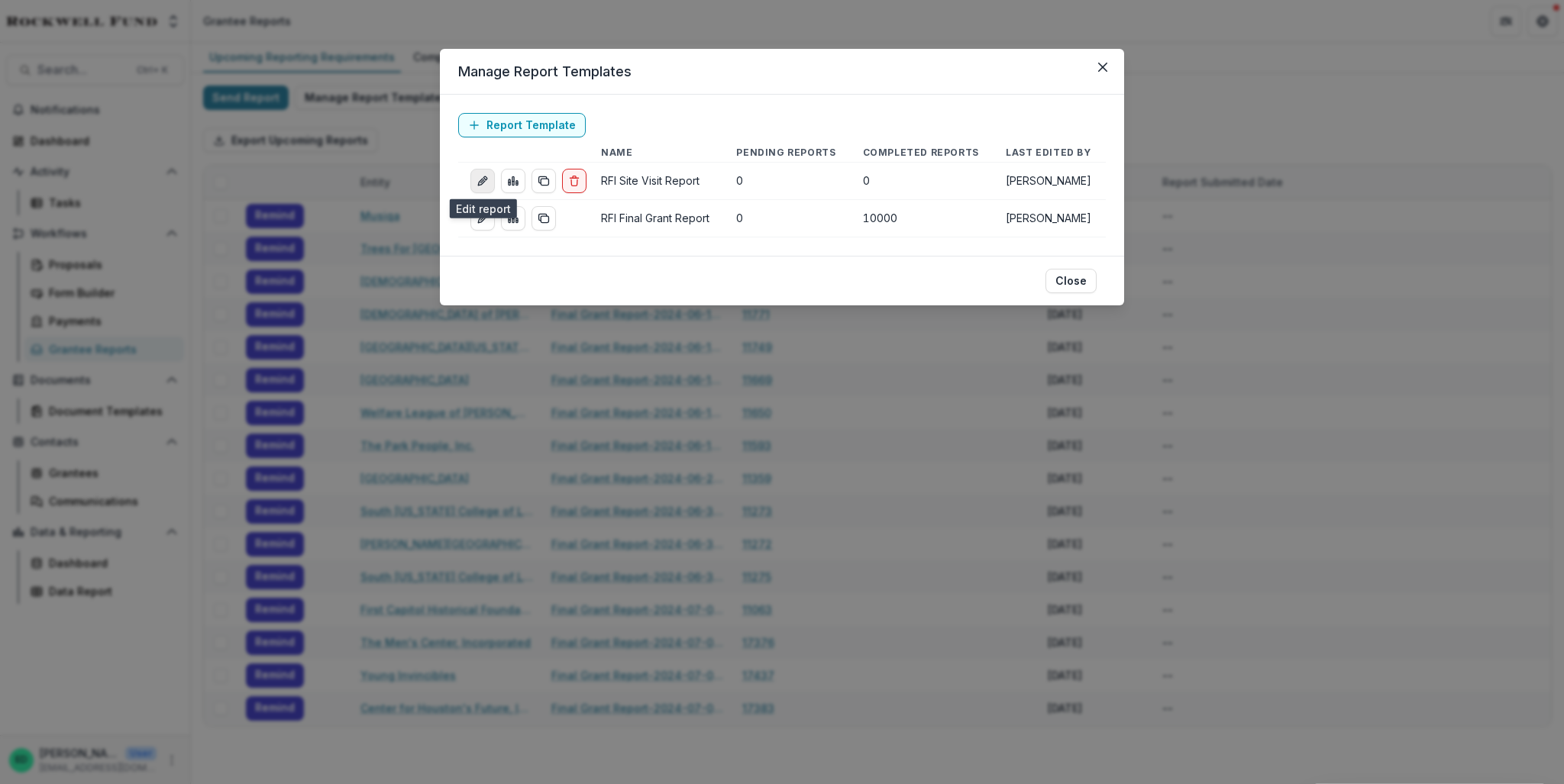 click 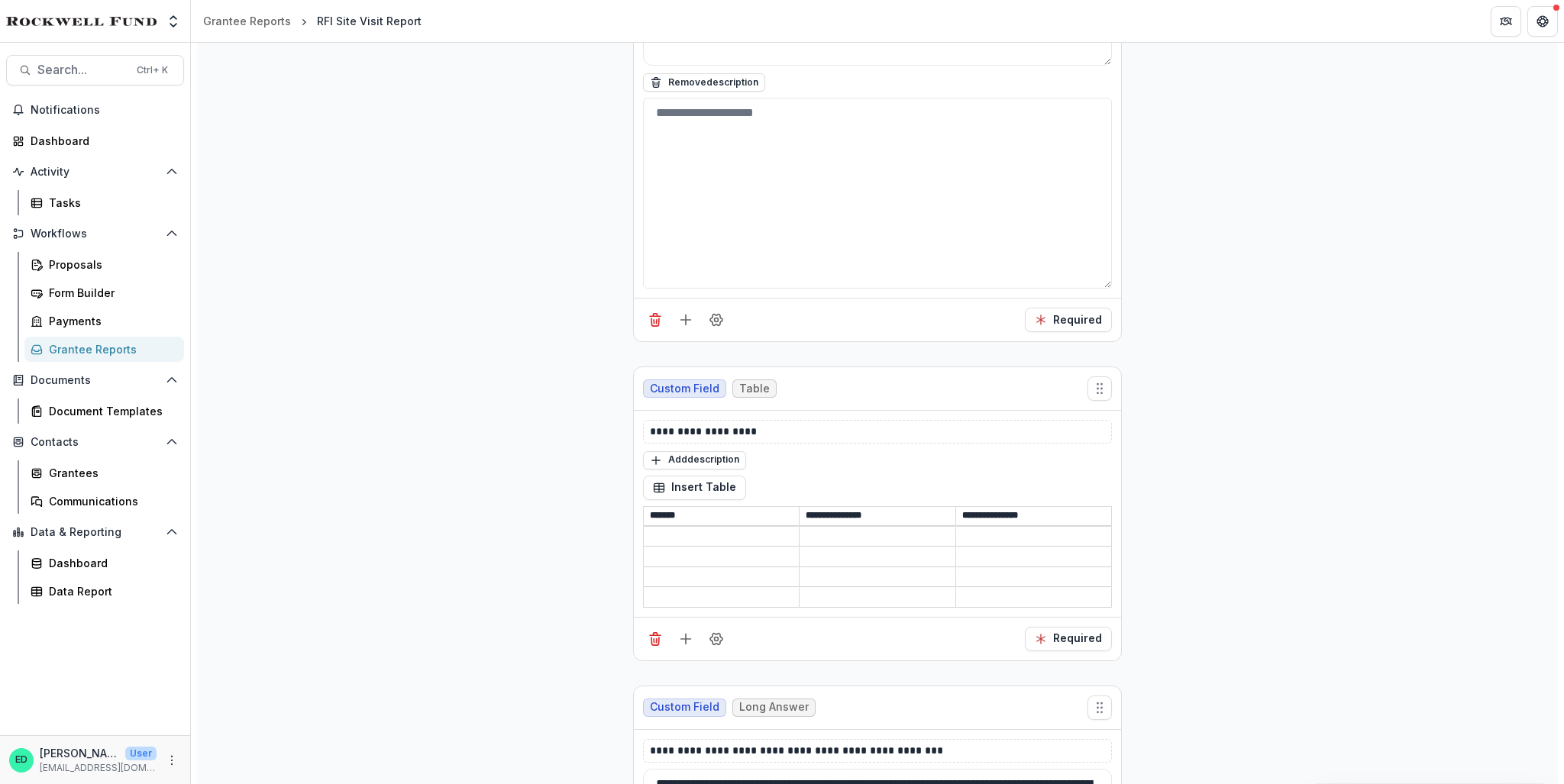 scroll, scrollTop: 10458, scrollLeft: 0, axis: vertical 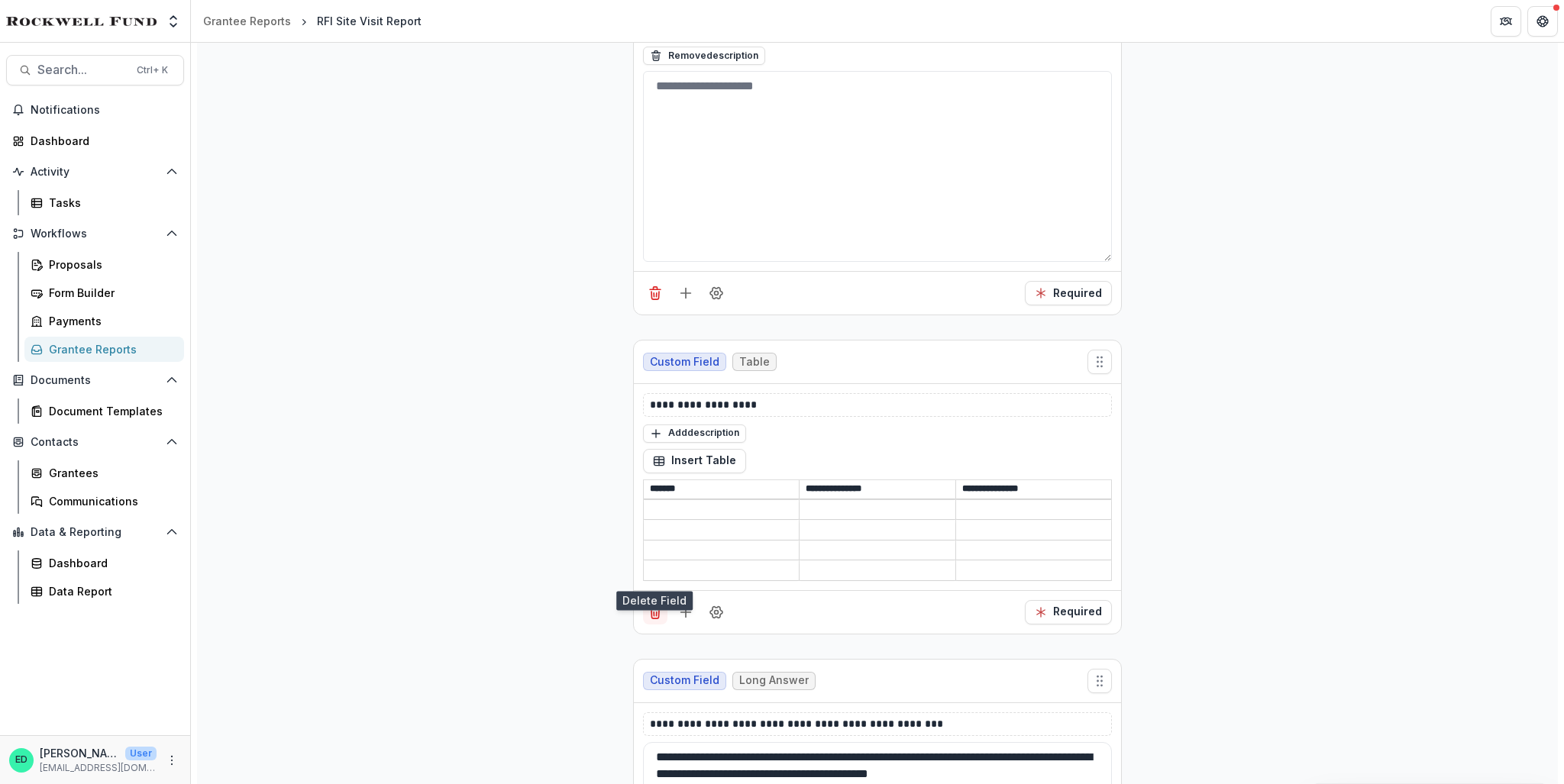 click at bounding box center [655, 612] 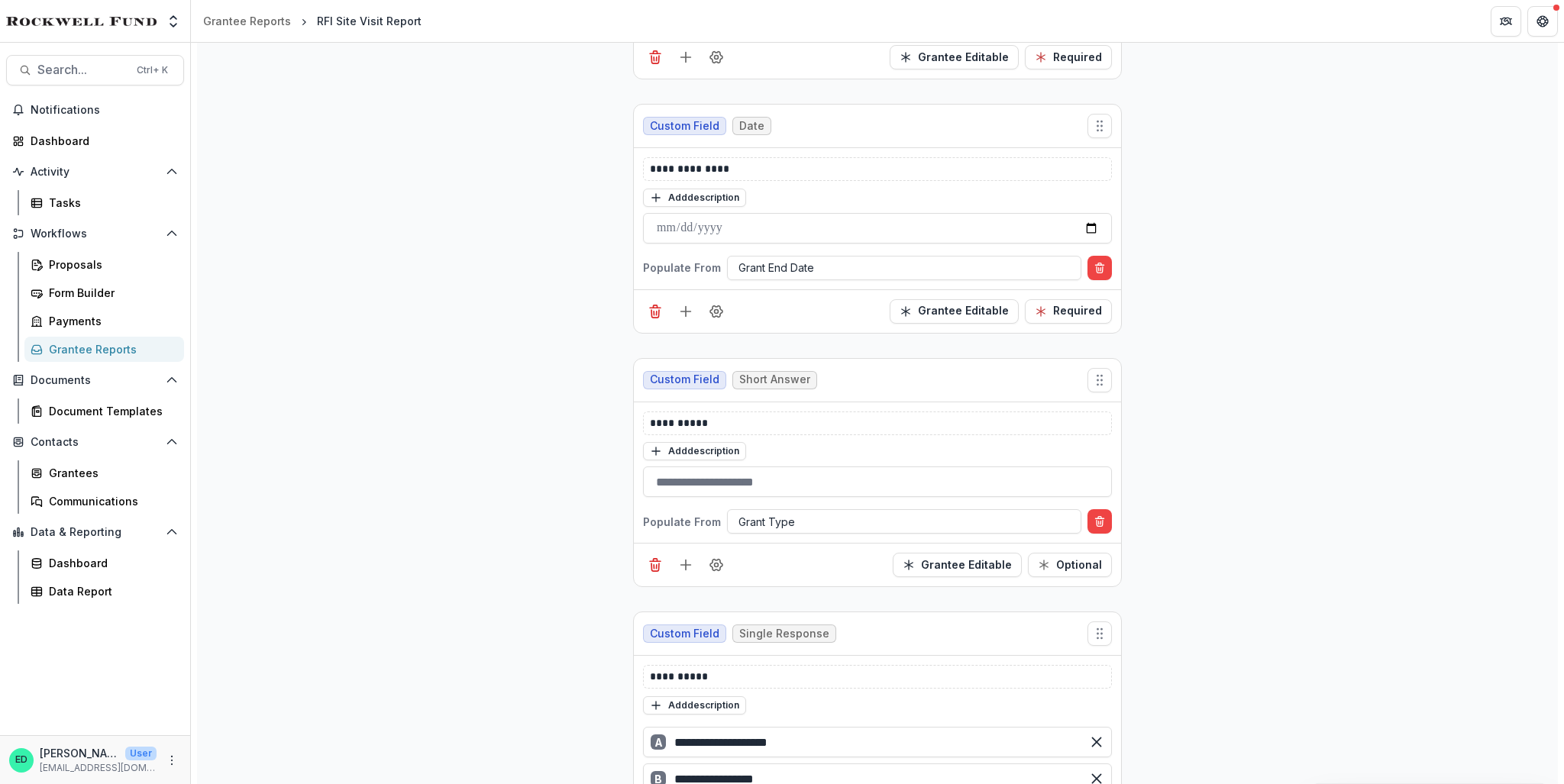 scroll, scrollTop: 1716, scrollLeft: 0, axis: vertical 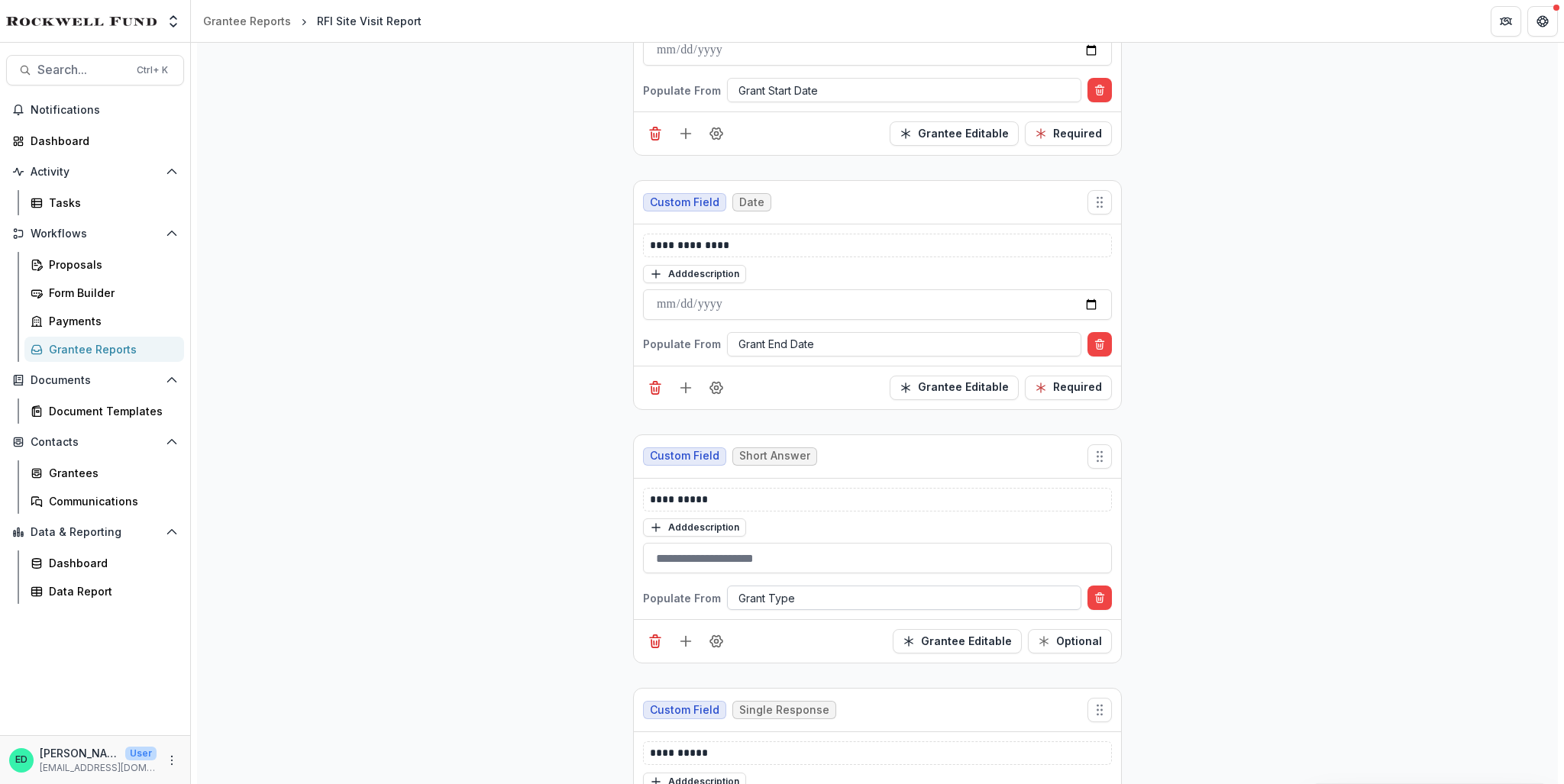 click at bounding box center [904, 598] 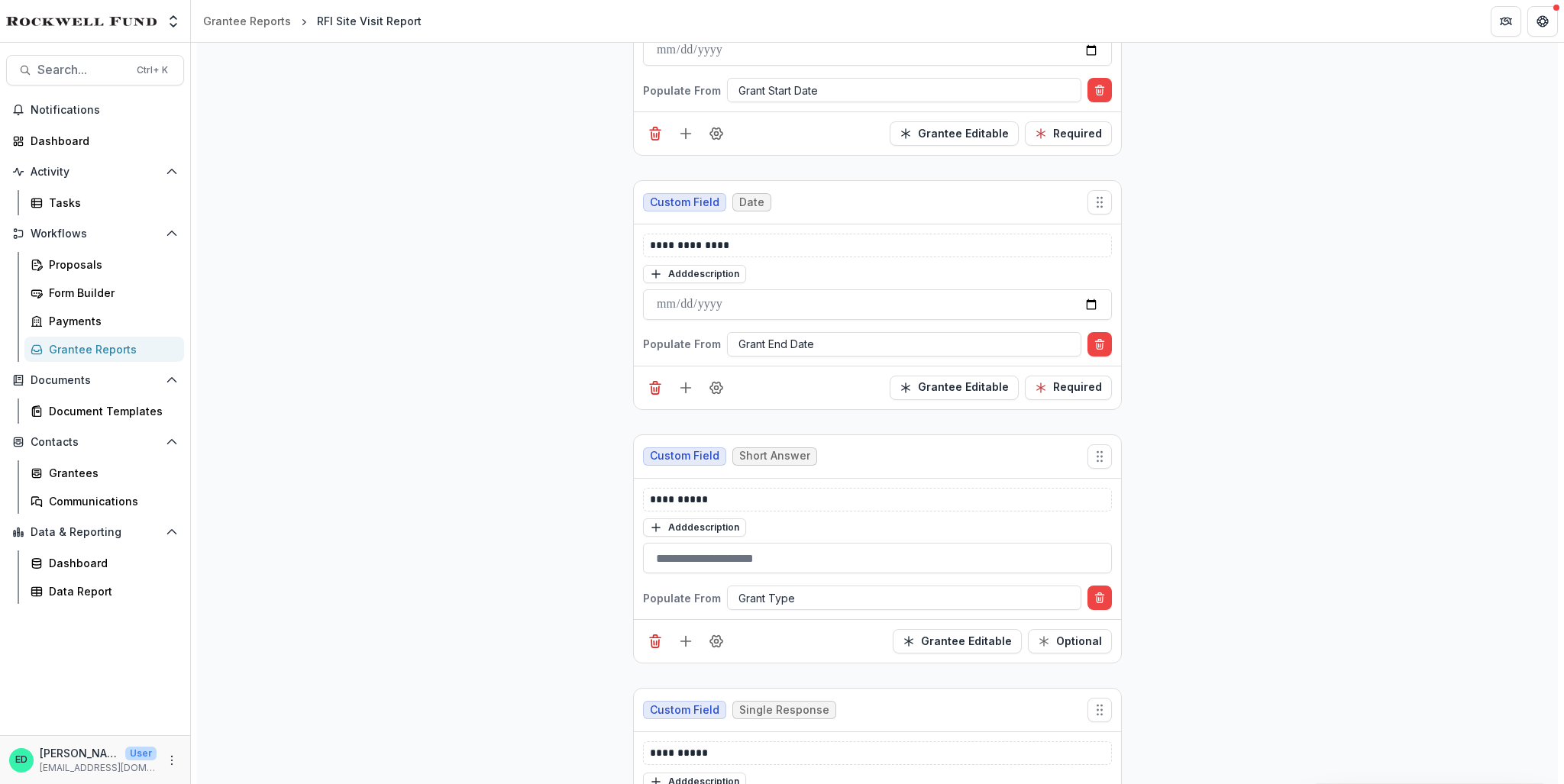 click on "**********" at bounding box center [877, 4016] 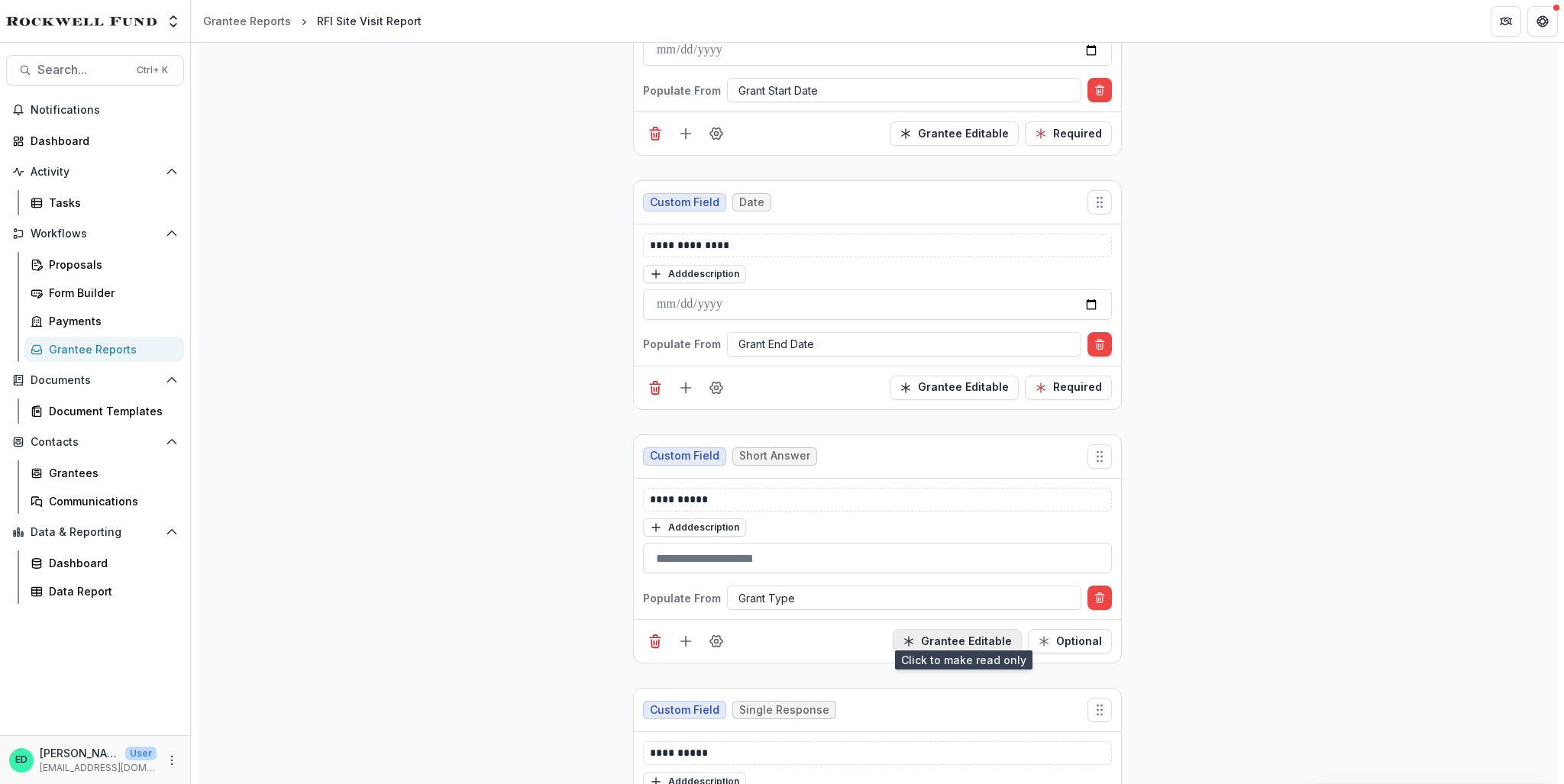 click on "Grantee Editable" at bounding box center (957, 641) 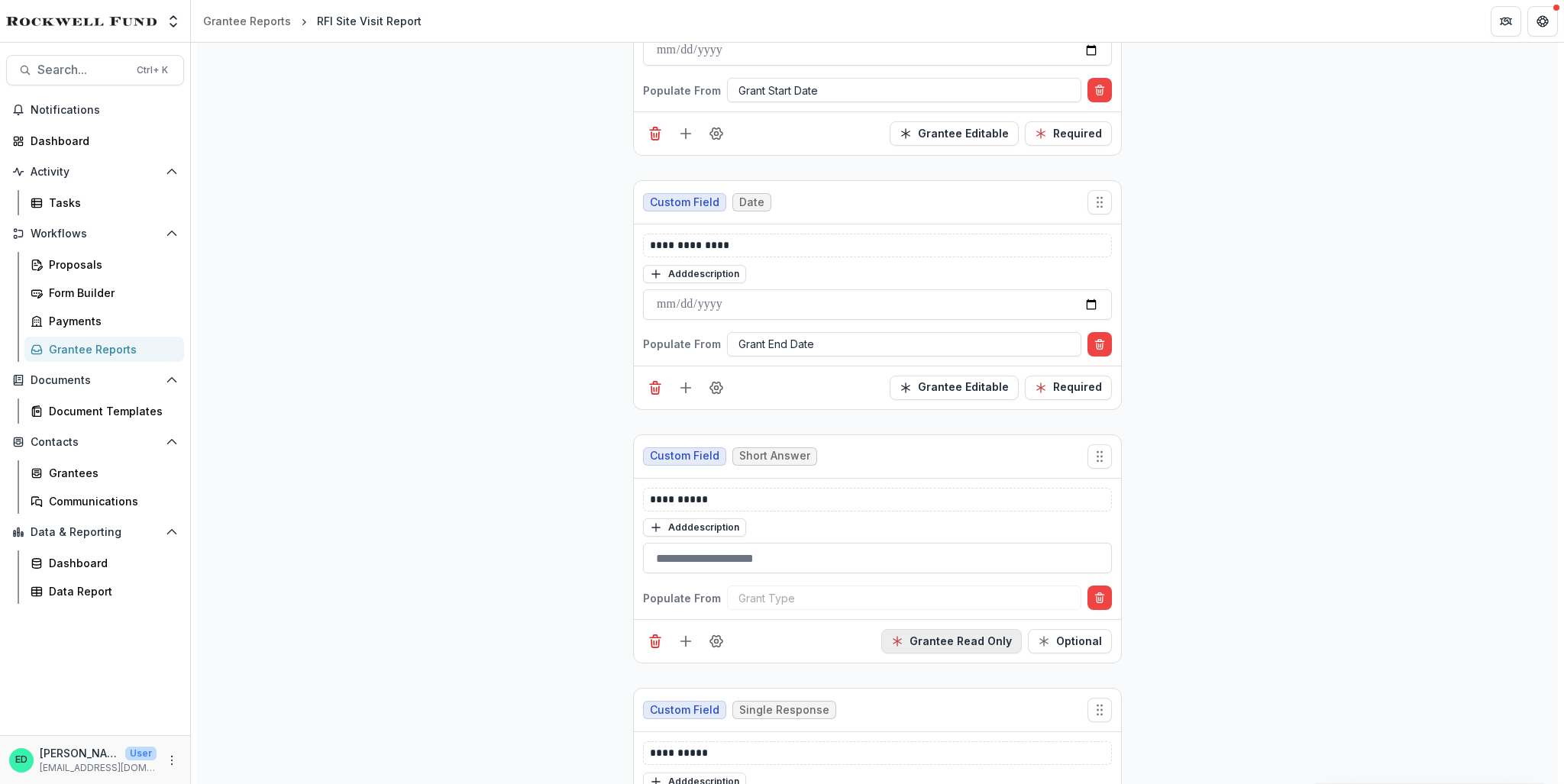 click on "Grantee Read Only" at bounding box center [952, 641] 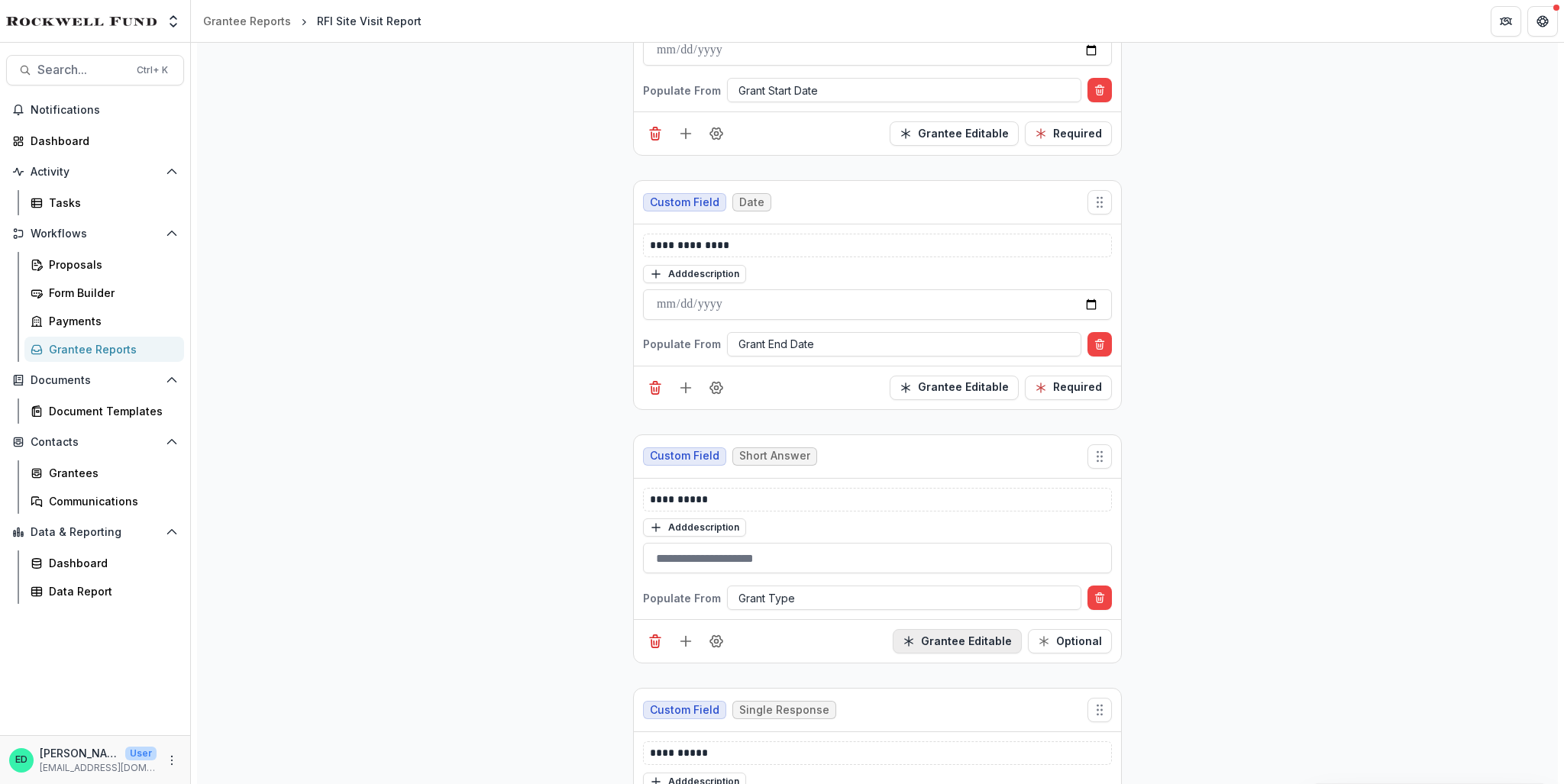 click on "Grantee Editable" at bounding box center [957, 641] 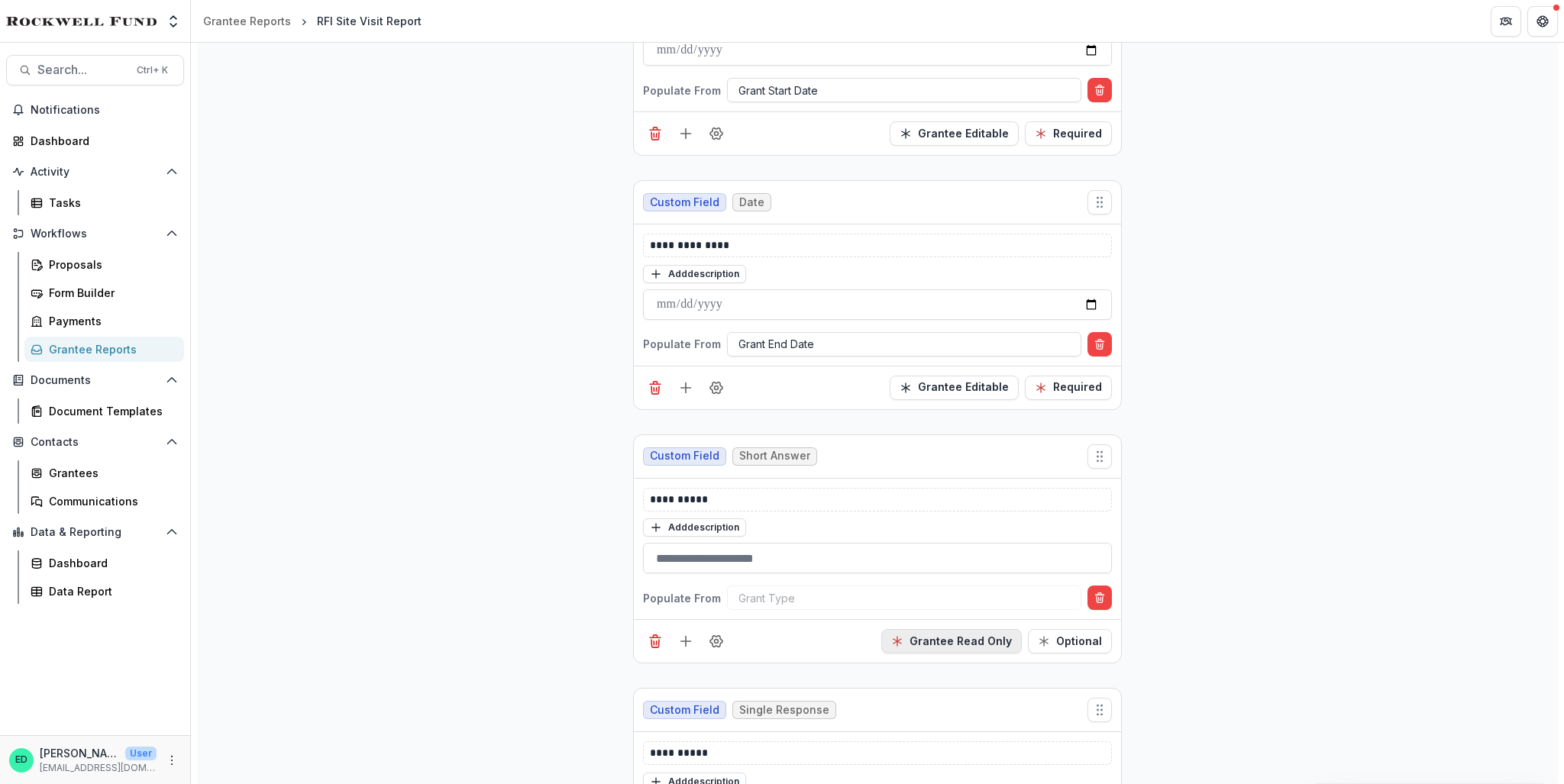 click on "Grantee Read Only" at bounding box center [952, 641] 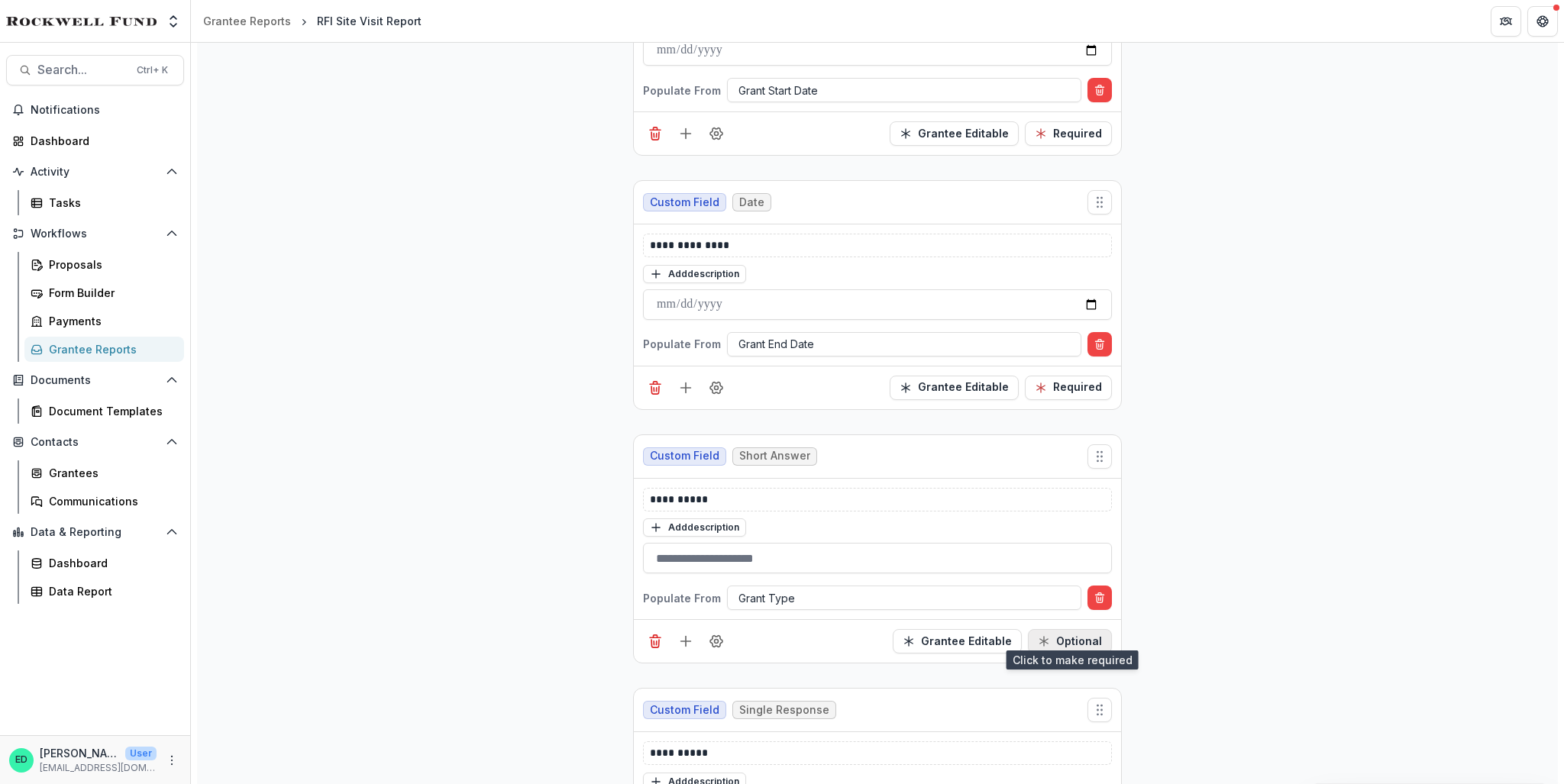click on "Optional" at bounding box center [1070, 641] 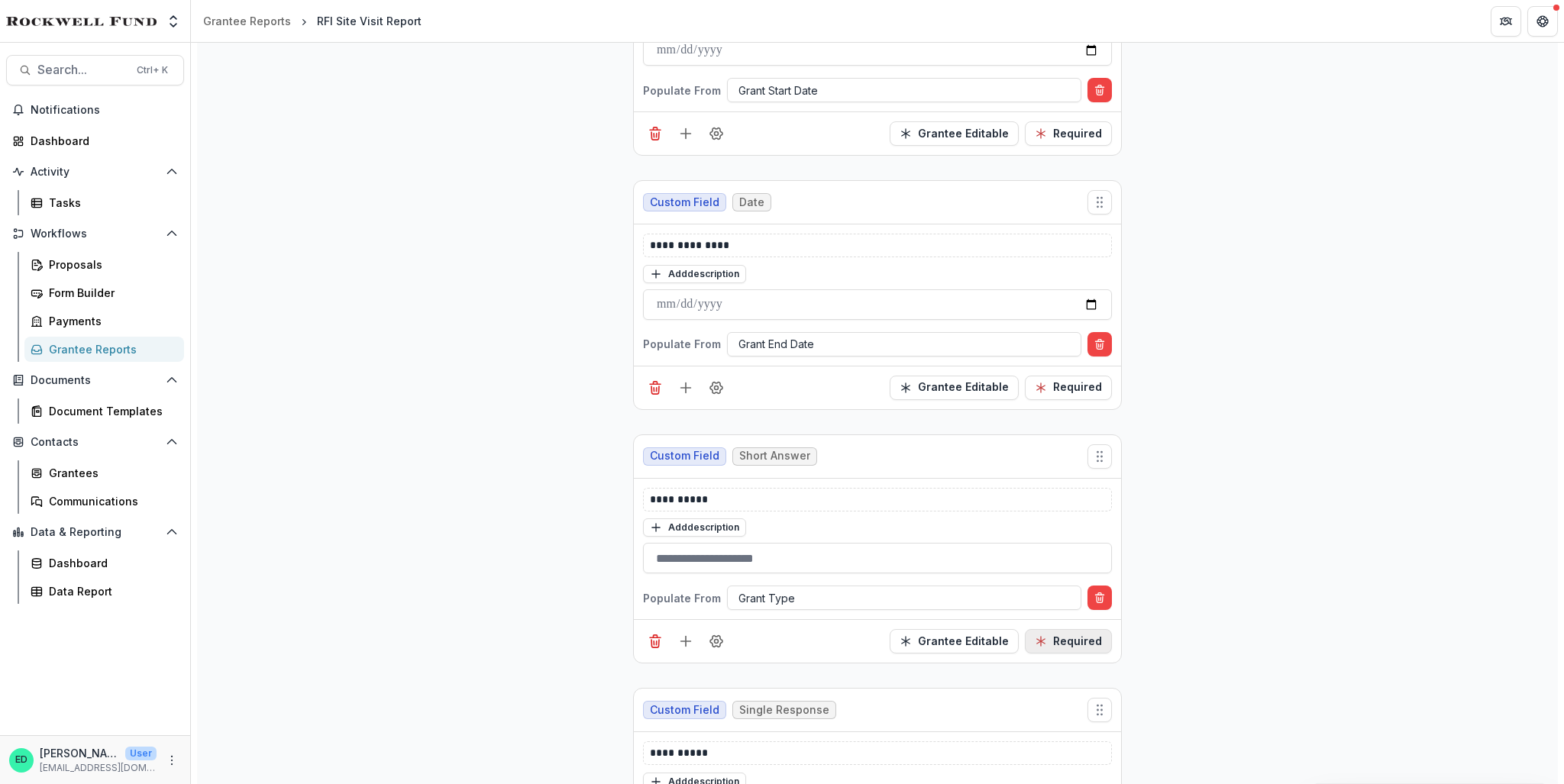 click on "Required" at bounding box center [1068, 641] 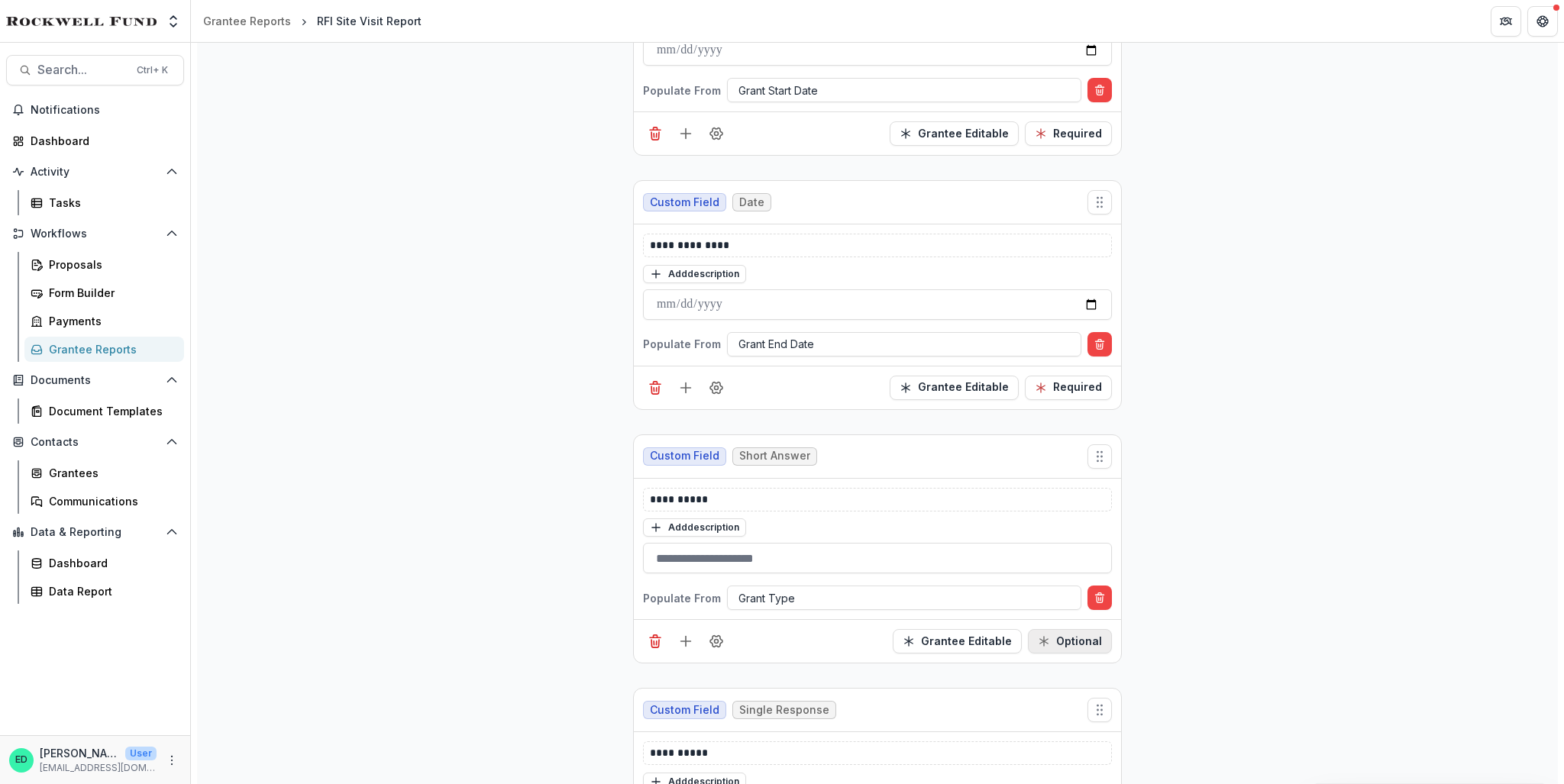 click on "Optional" at bounding box center [1070, 641] 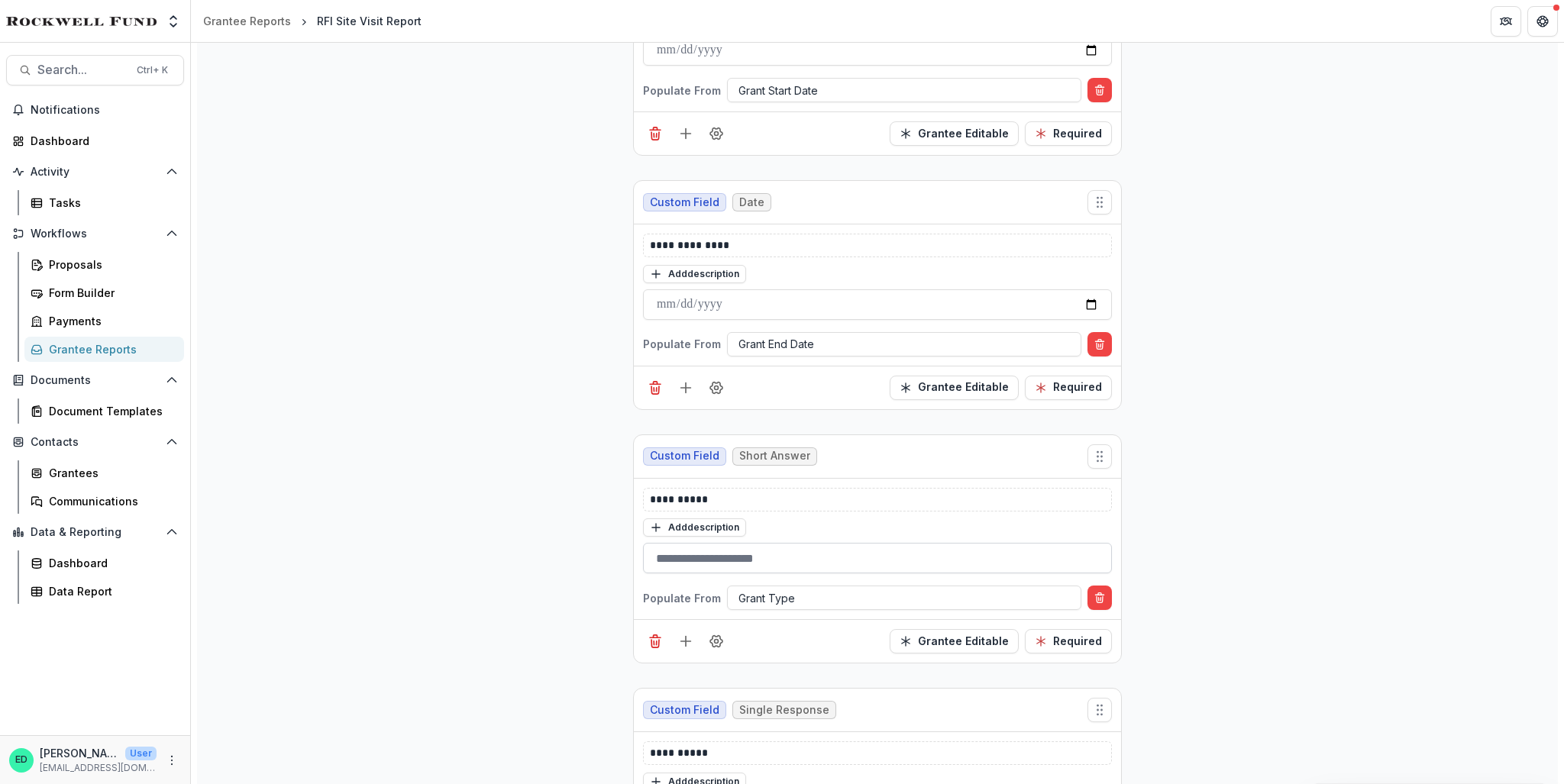 click at bounding box center [877, 558] 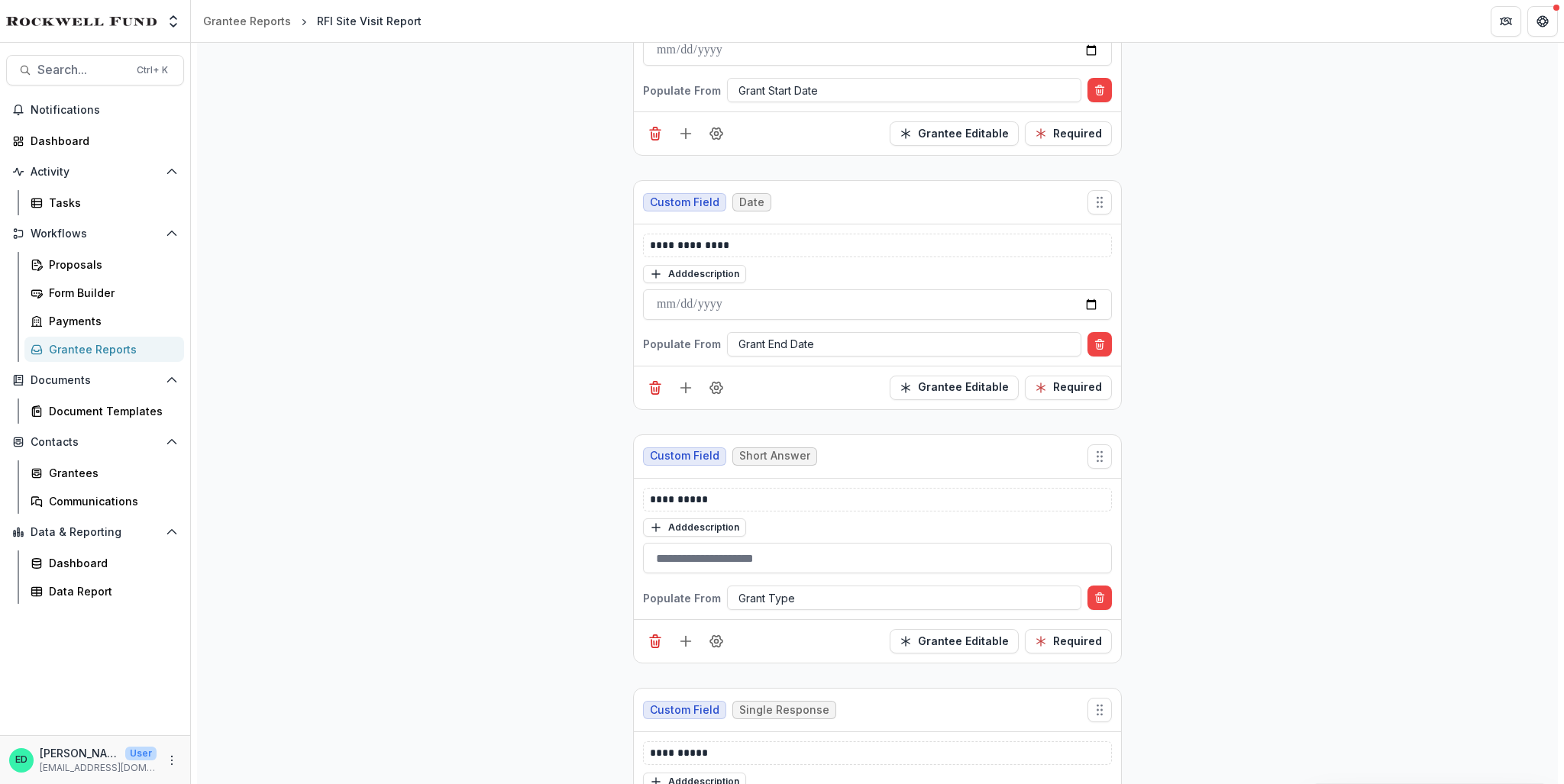 click on "**********" at bounding box center (877, 549) 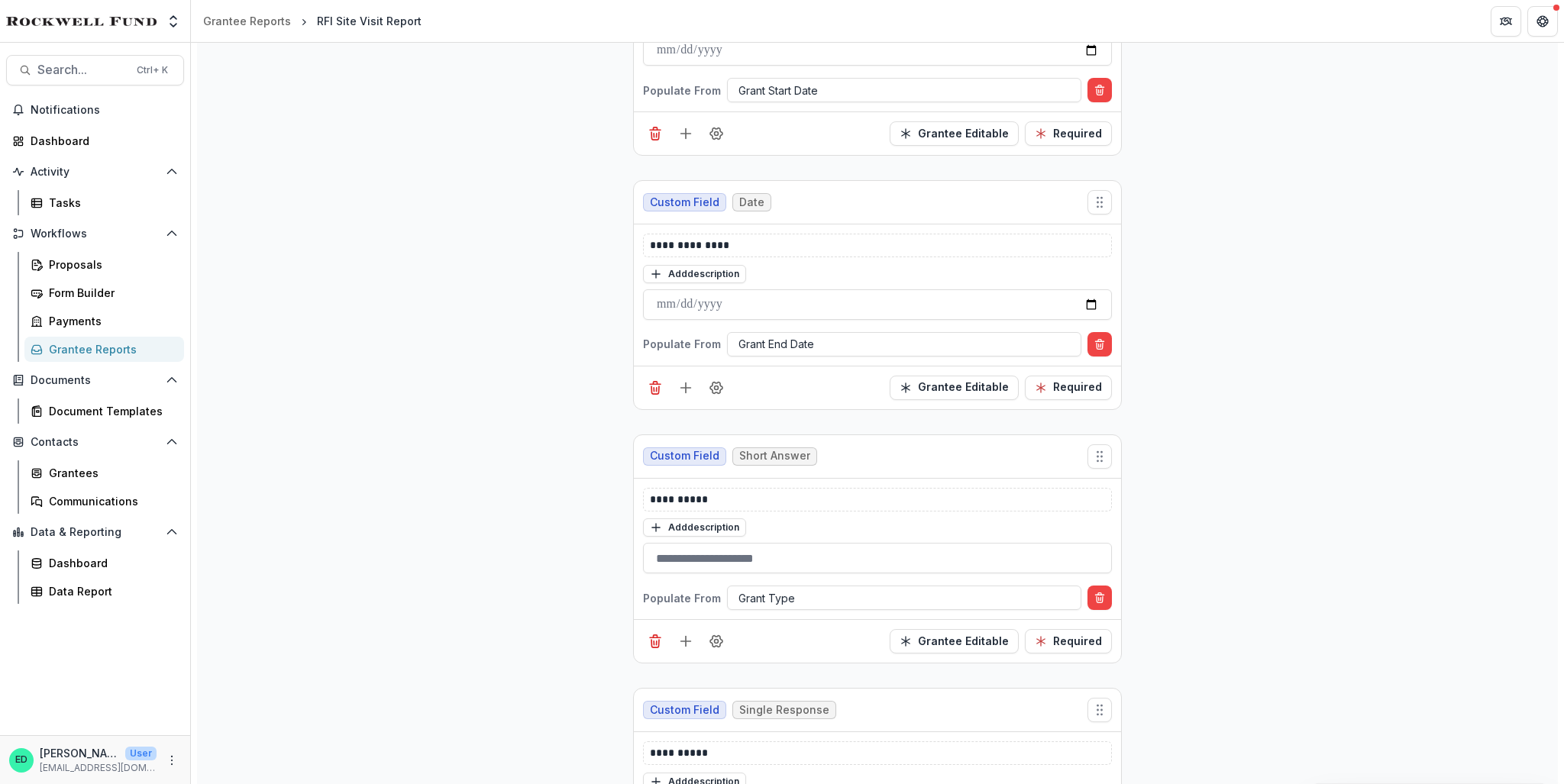 click on "**********" at bounding box center (877, 549) 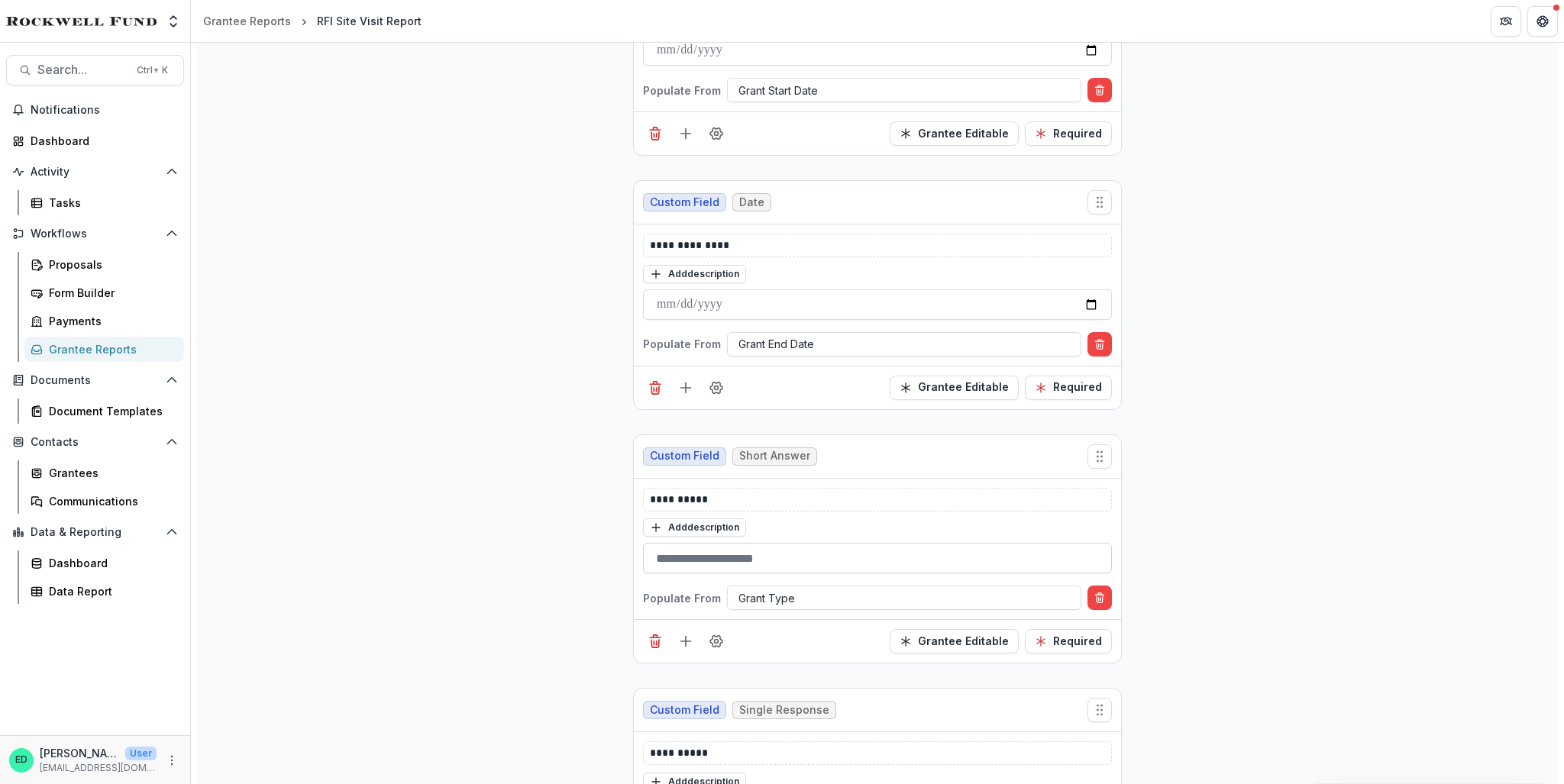 click at bounding box center (877, 558) 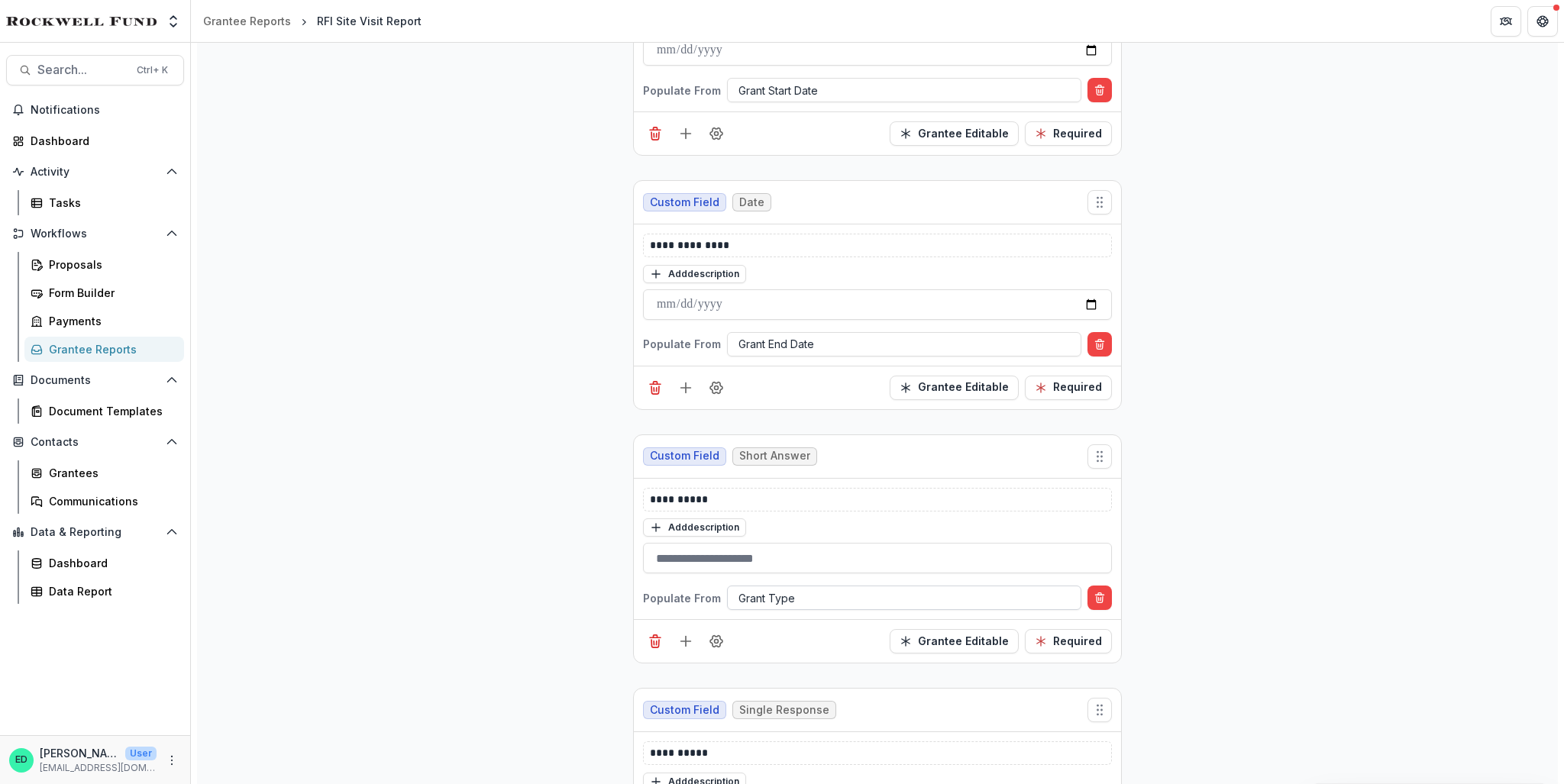 click on "Grant Type" at bounding box center [904, 598] 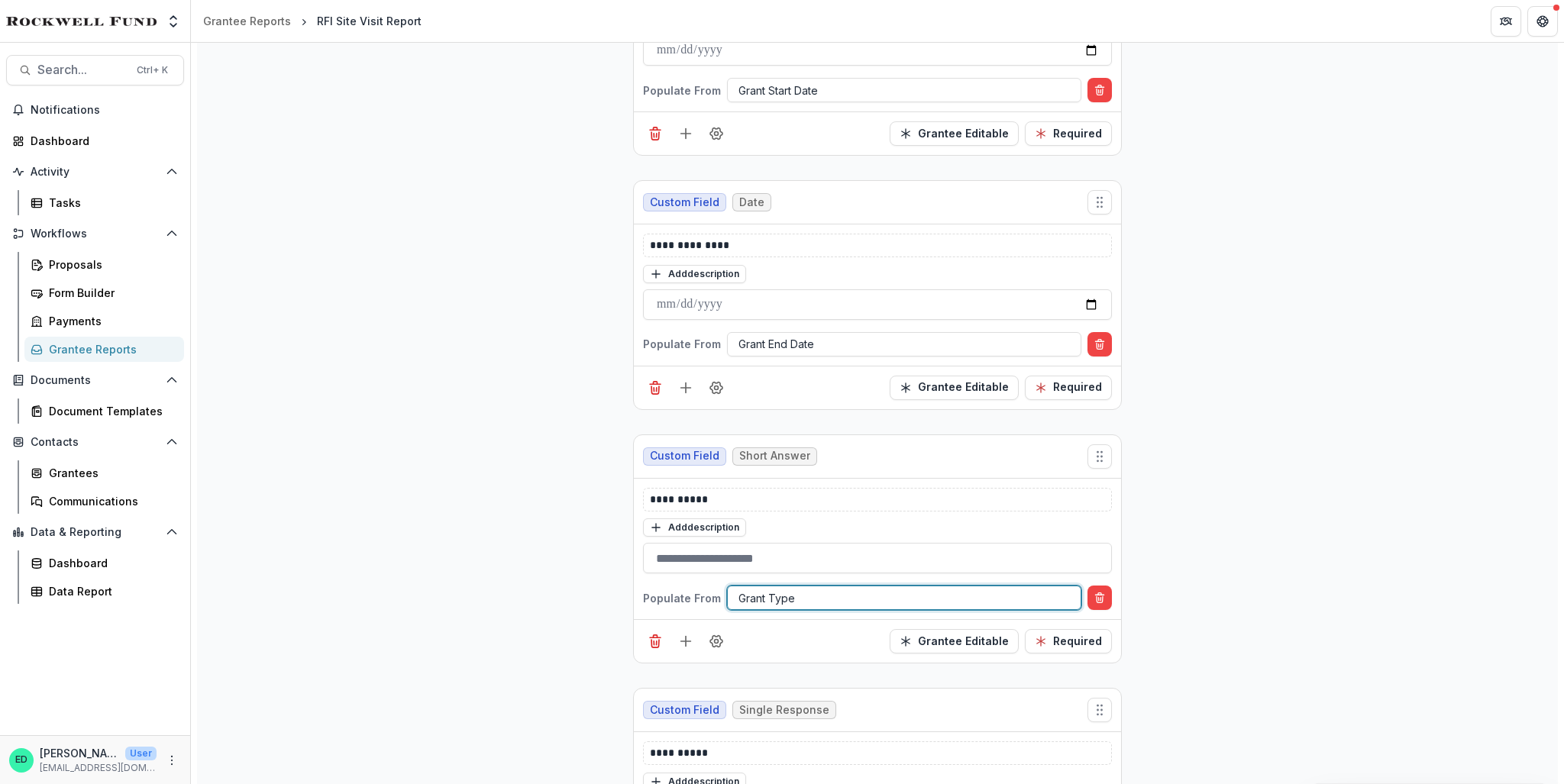 click at bounding box center [904, 598] 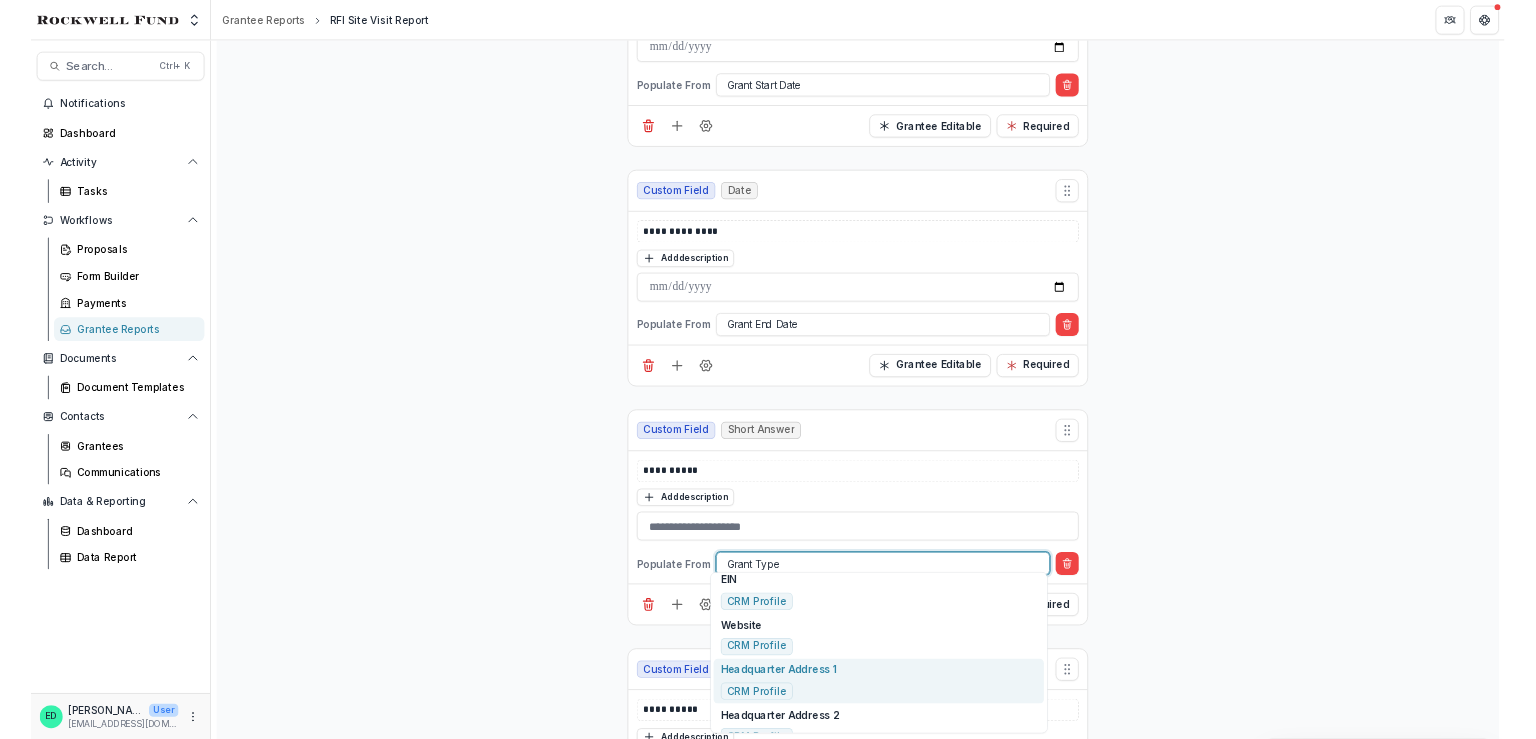 scroll, scrollTop: 700, scrollLeft: 0, axis: vertical 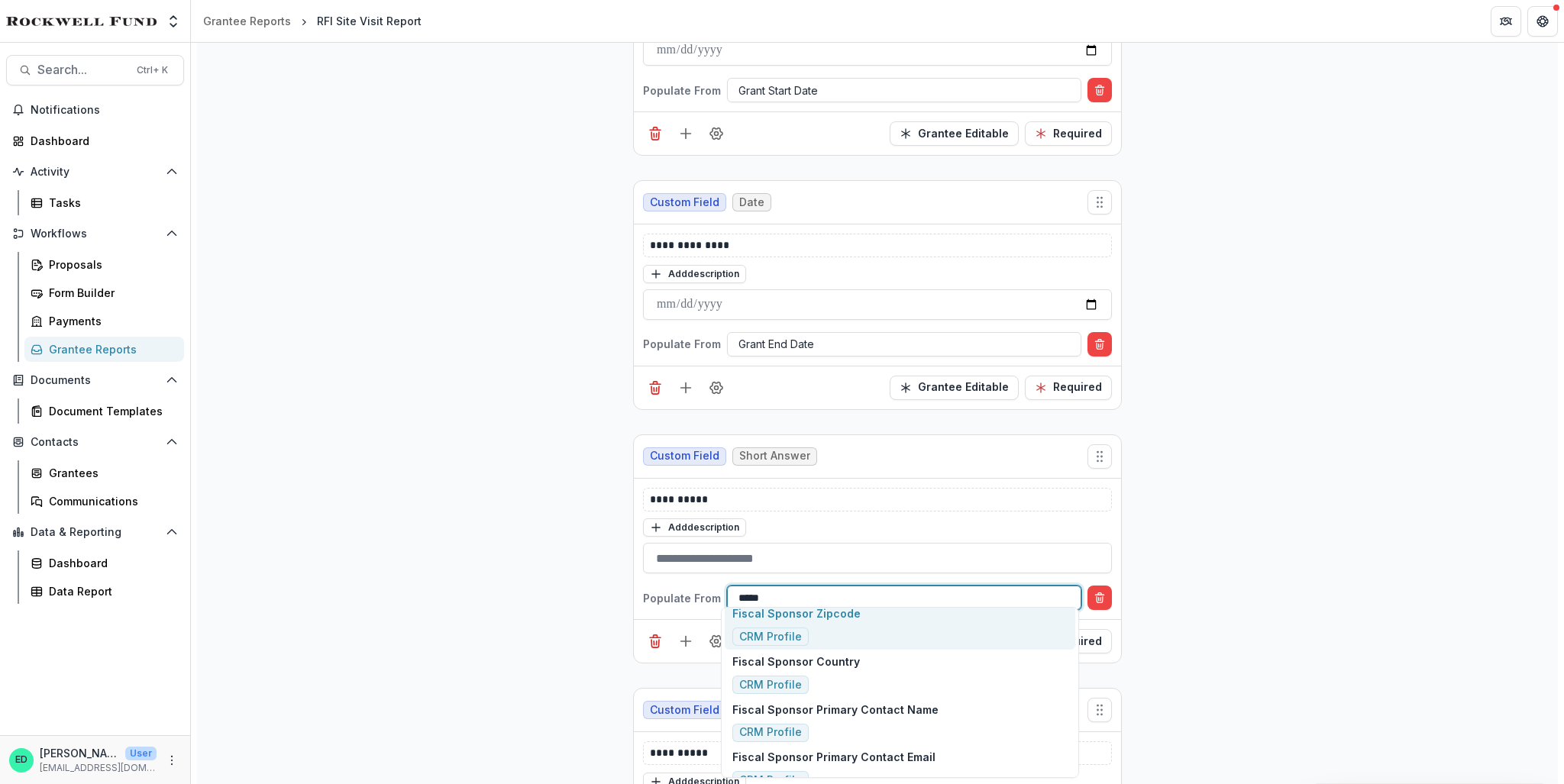 type on "*****" 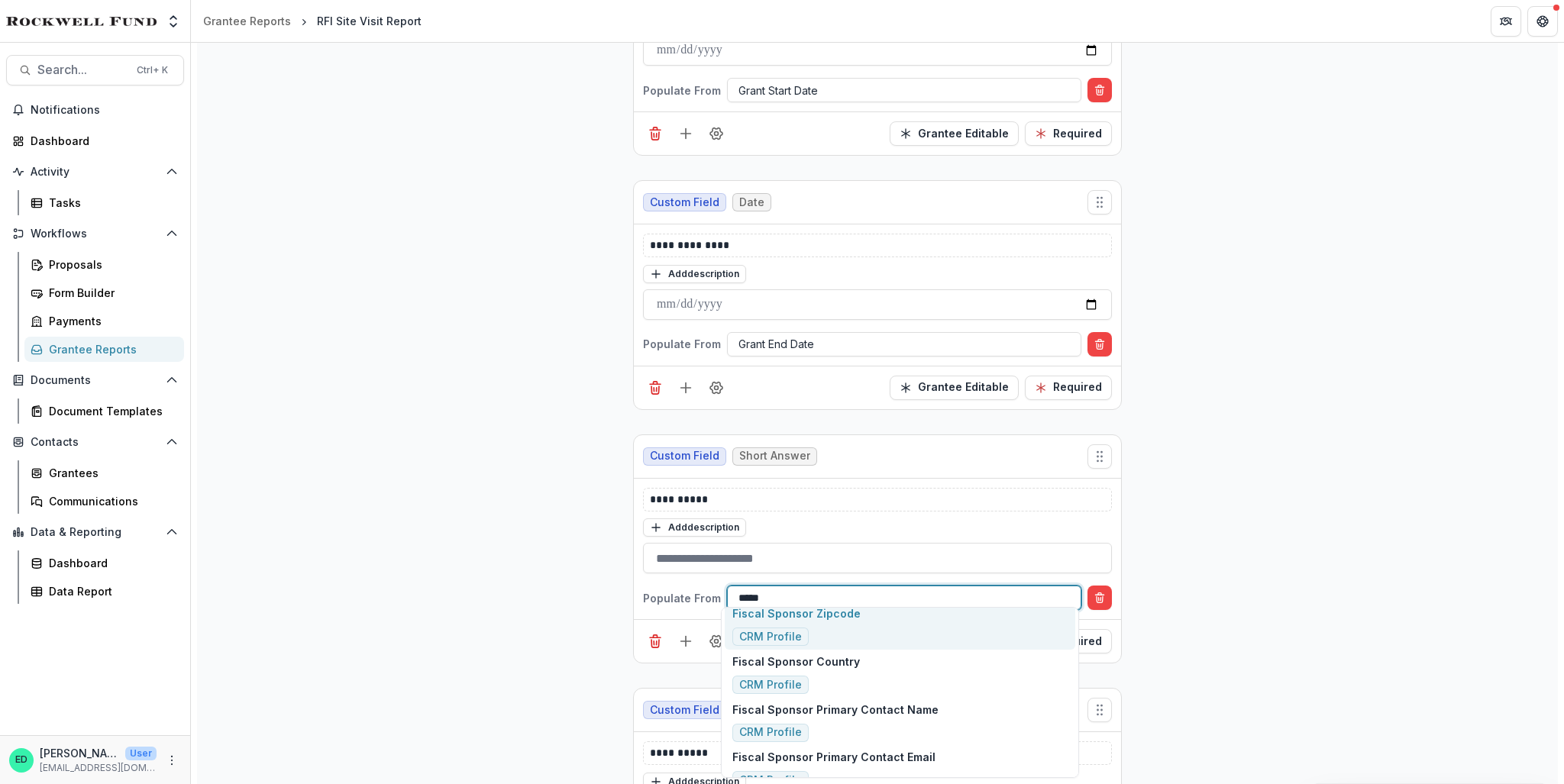 type 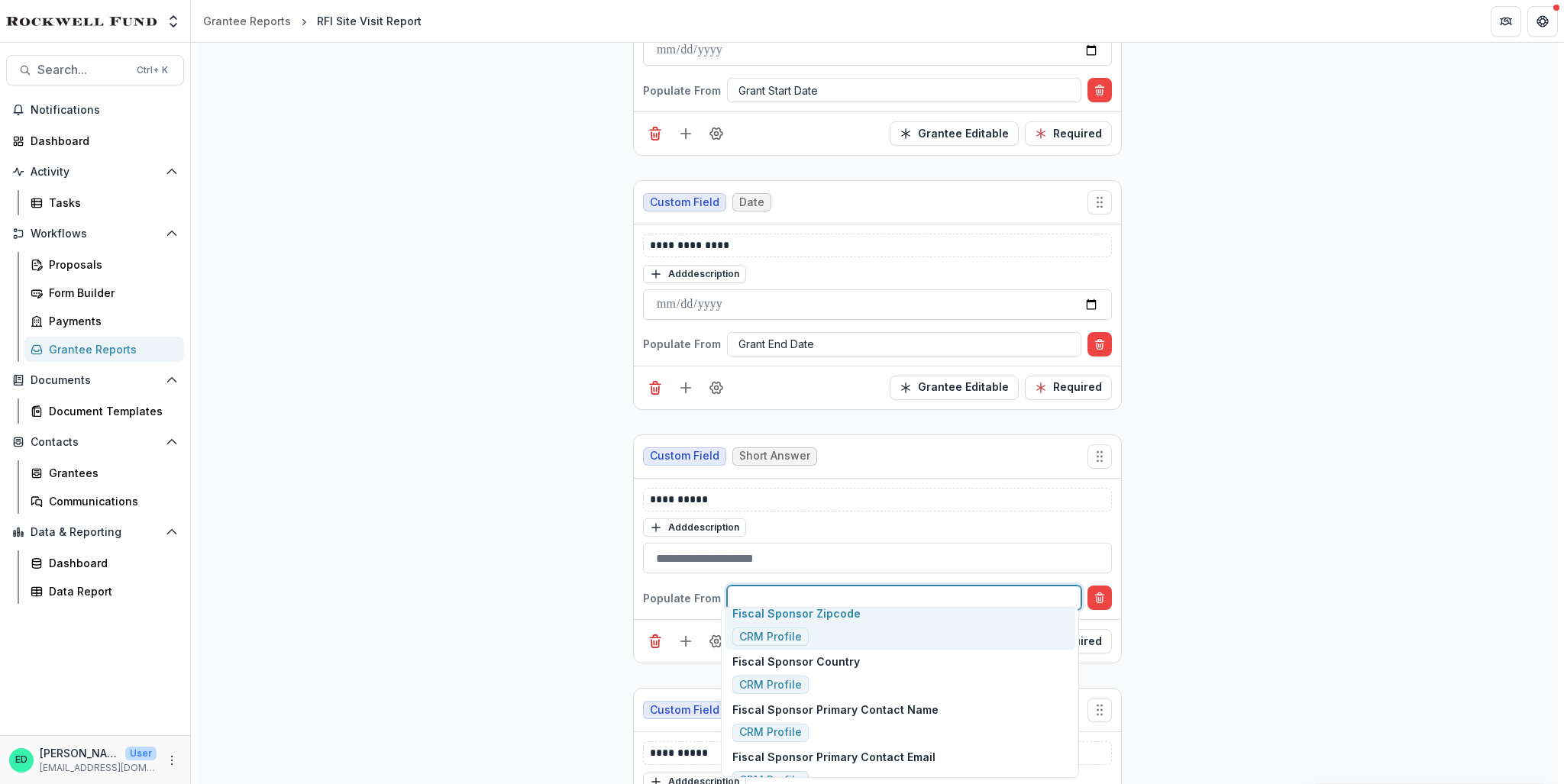 click on "**********" at bounding box center [877, 4016] 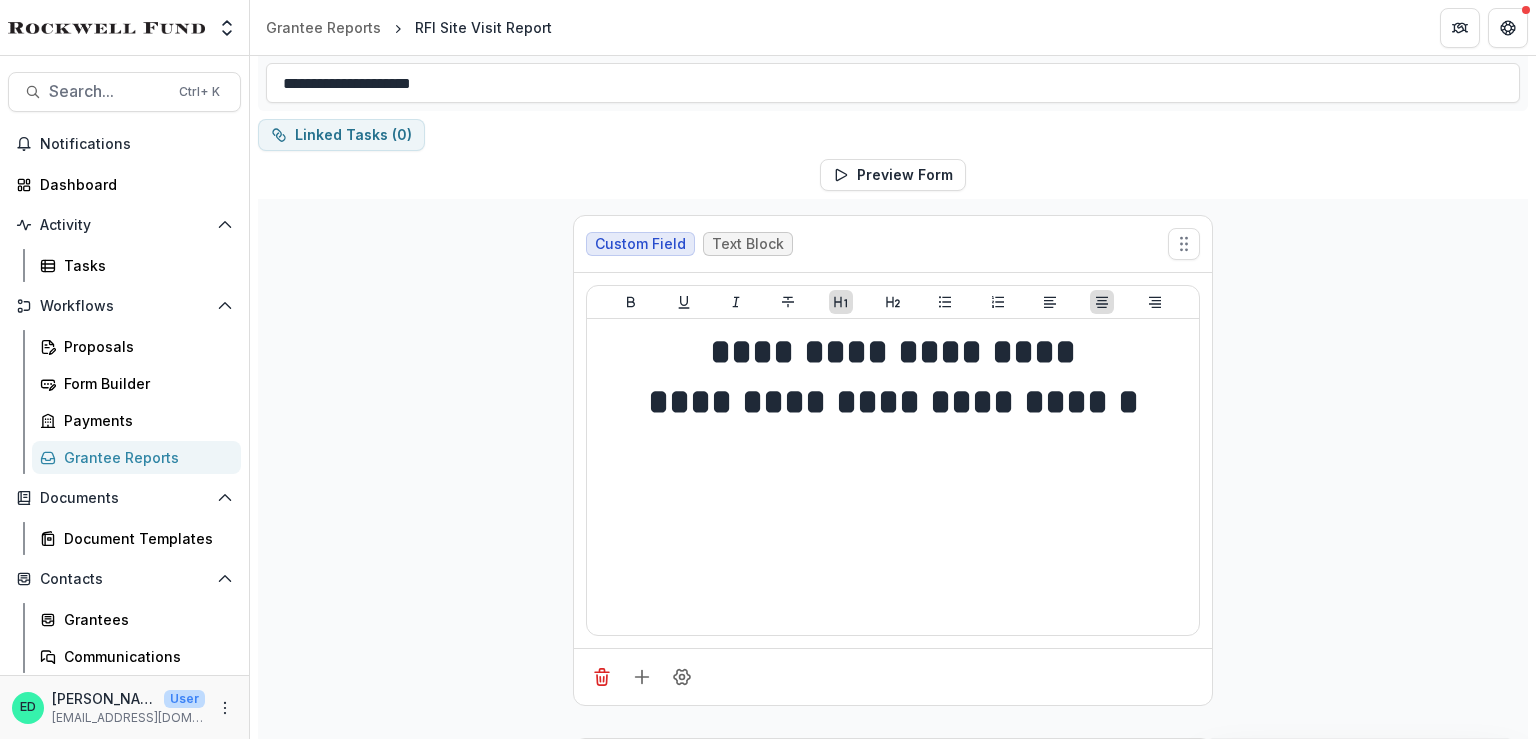 scroll, scrollTop: 0, scrollLeft: 0, axis: both 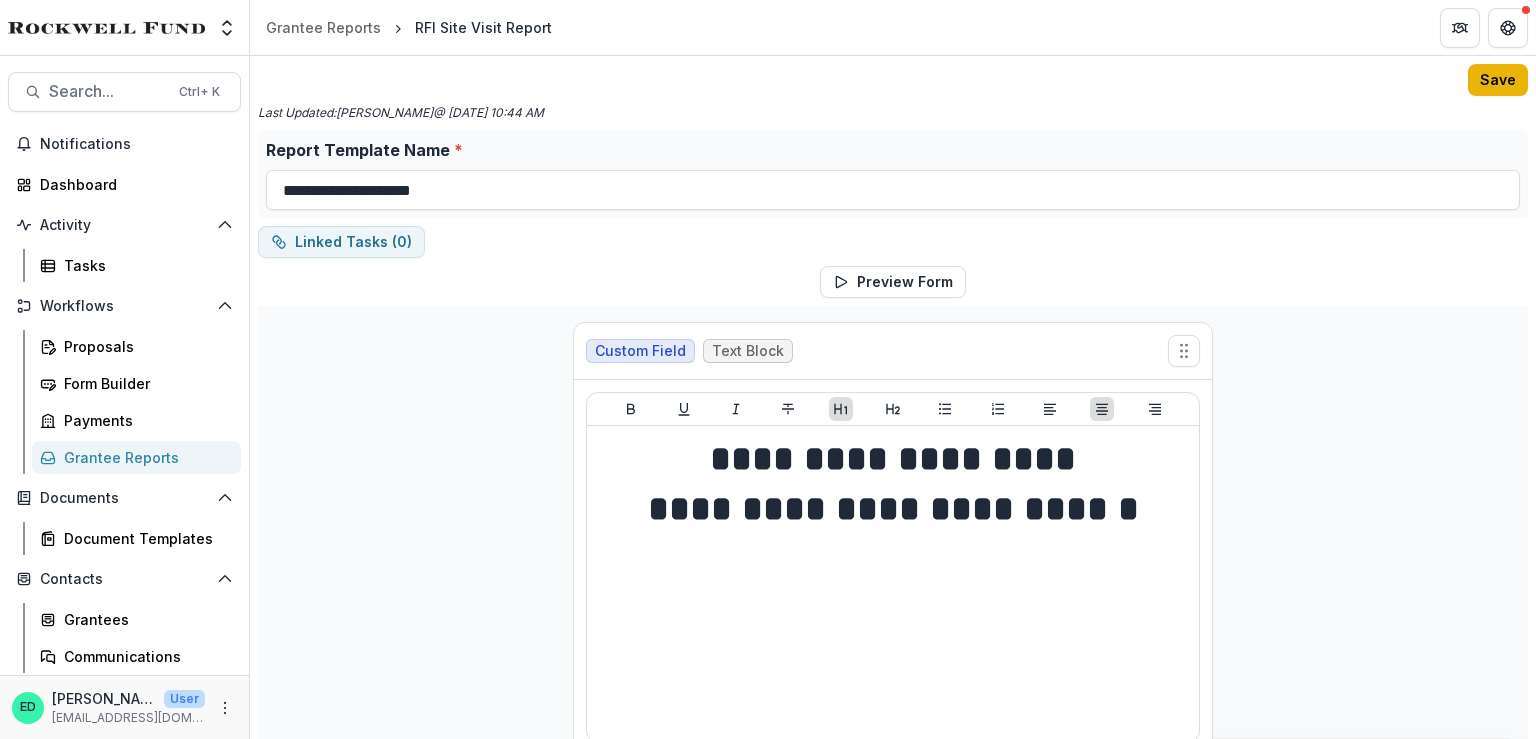 click on "Save" at bounding box center (1498, 80) 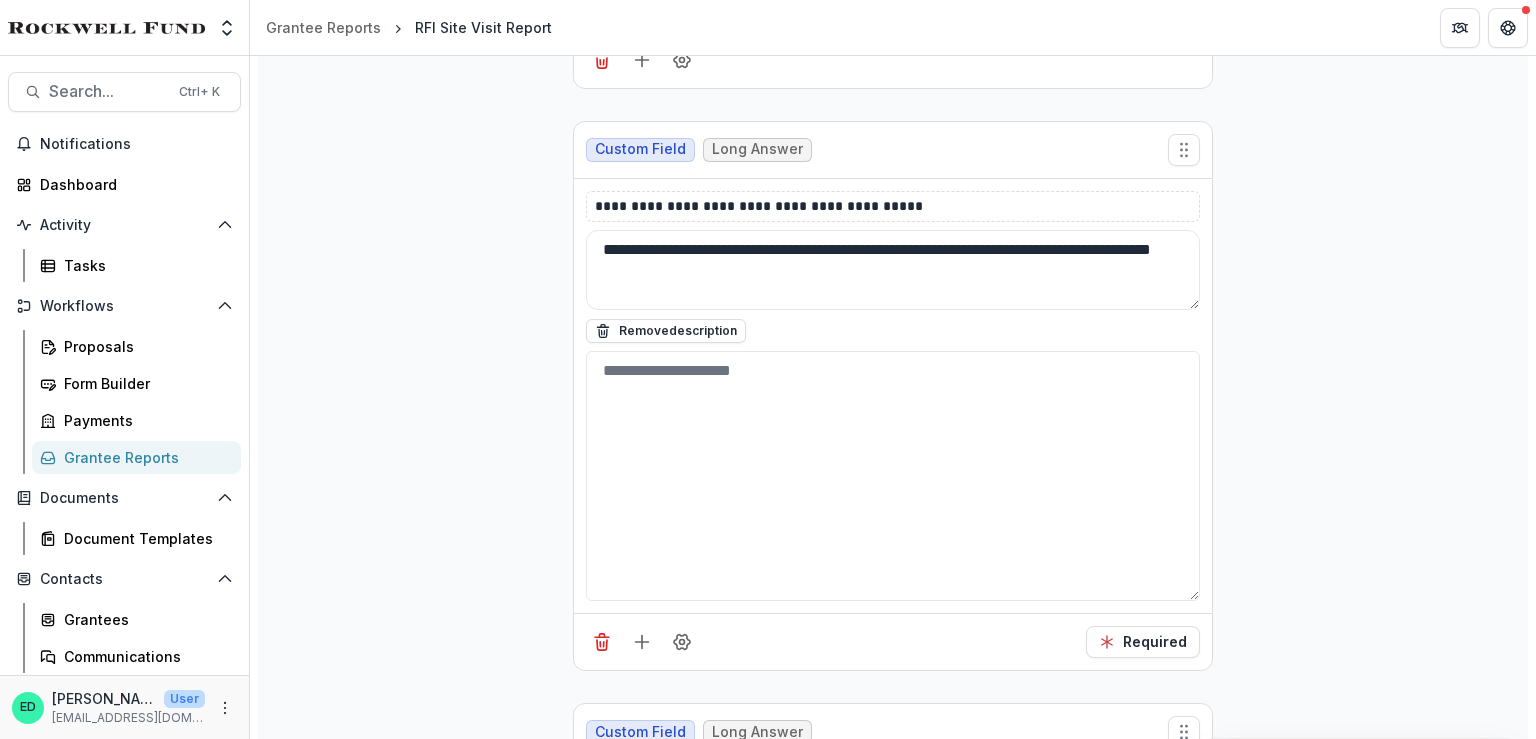 scroll, scrollTop: 12836, scrollLeft: 0, axis: vertical 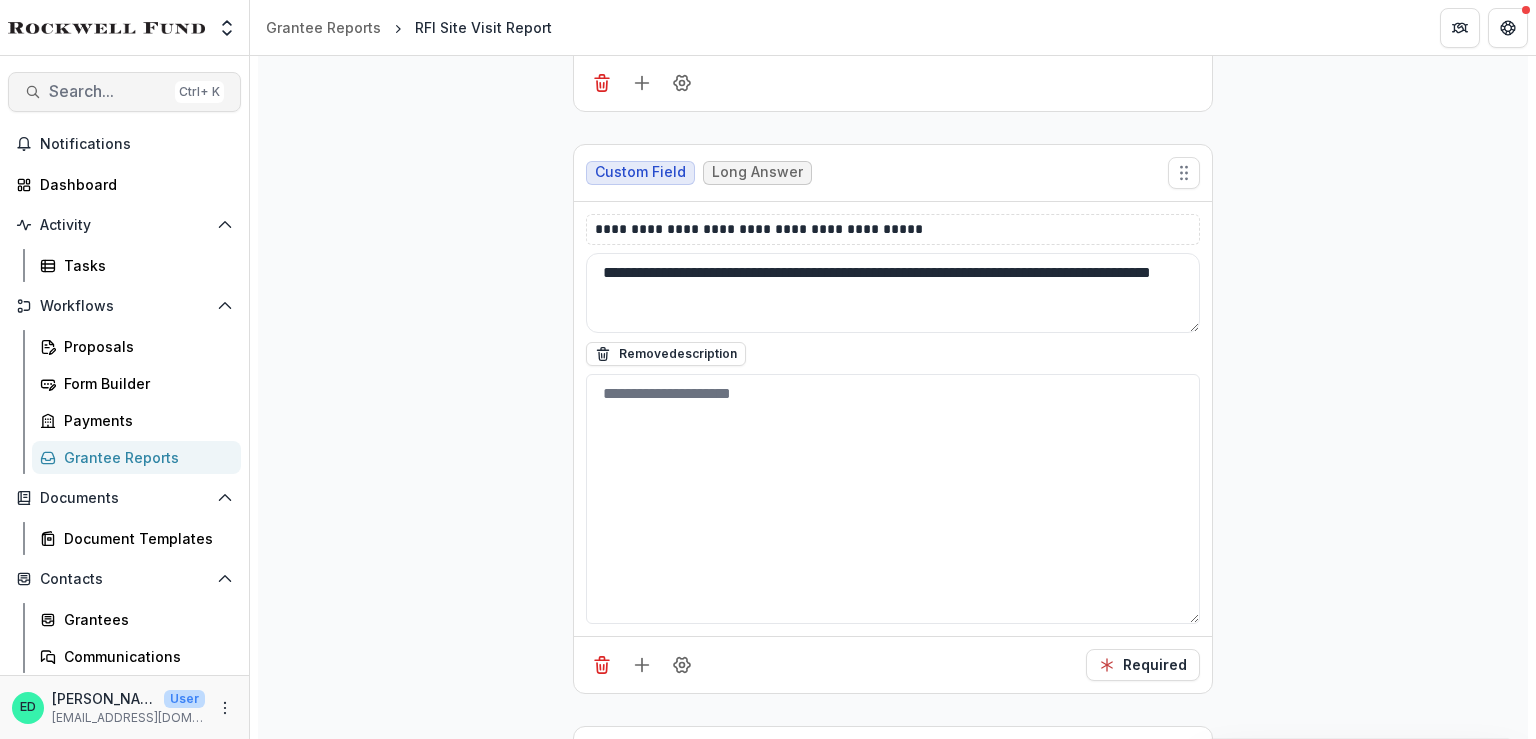 click on "Search..." at bounding box center (108, 91) 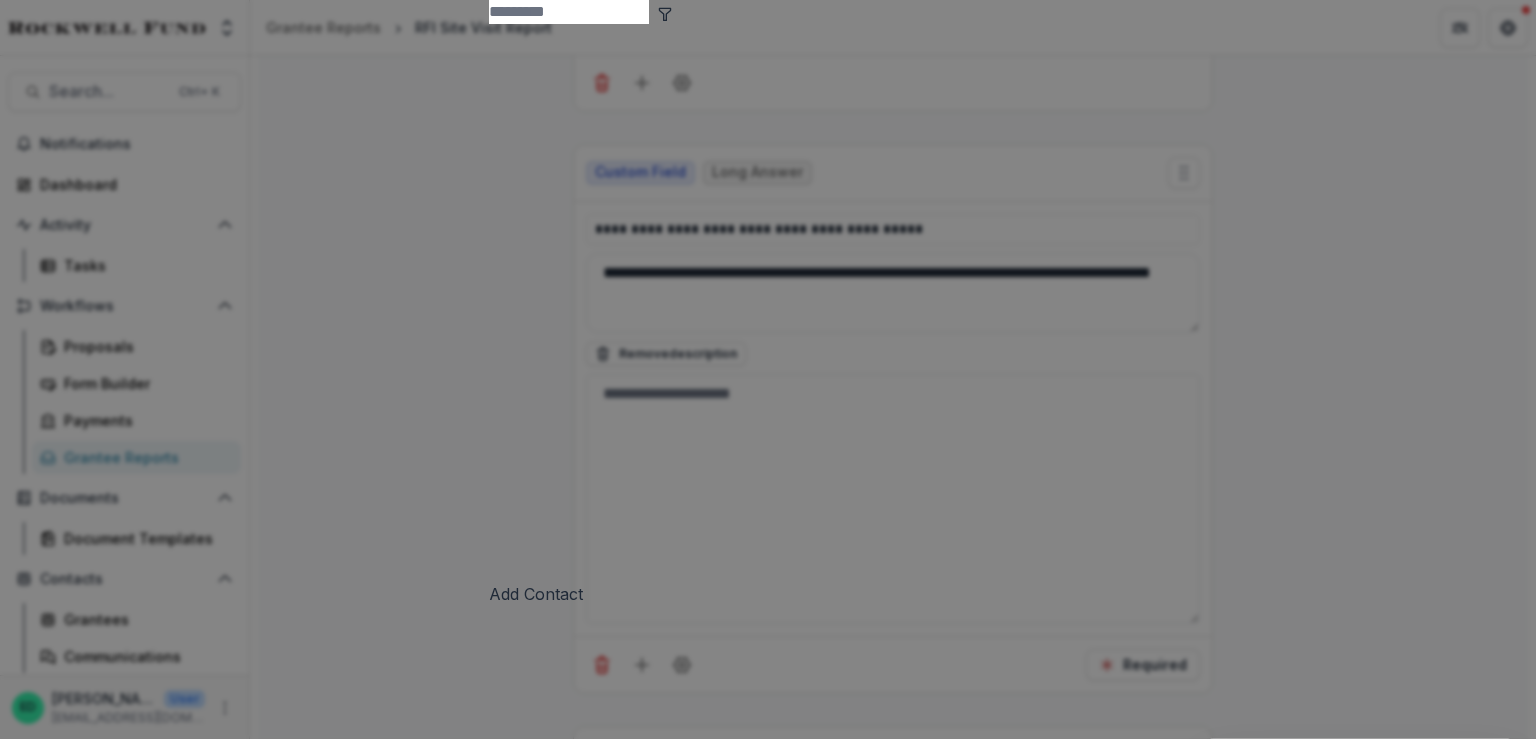 type on "*" 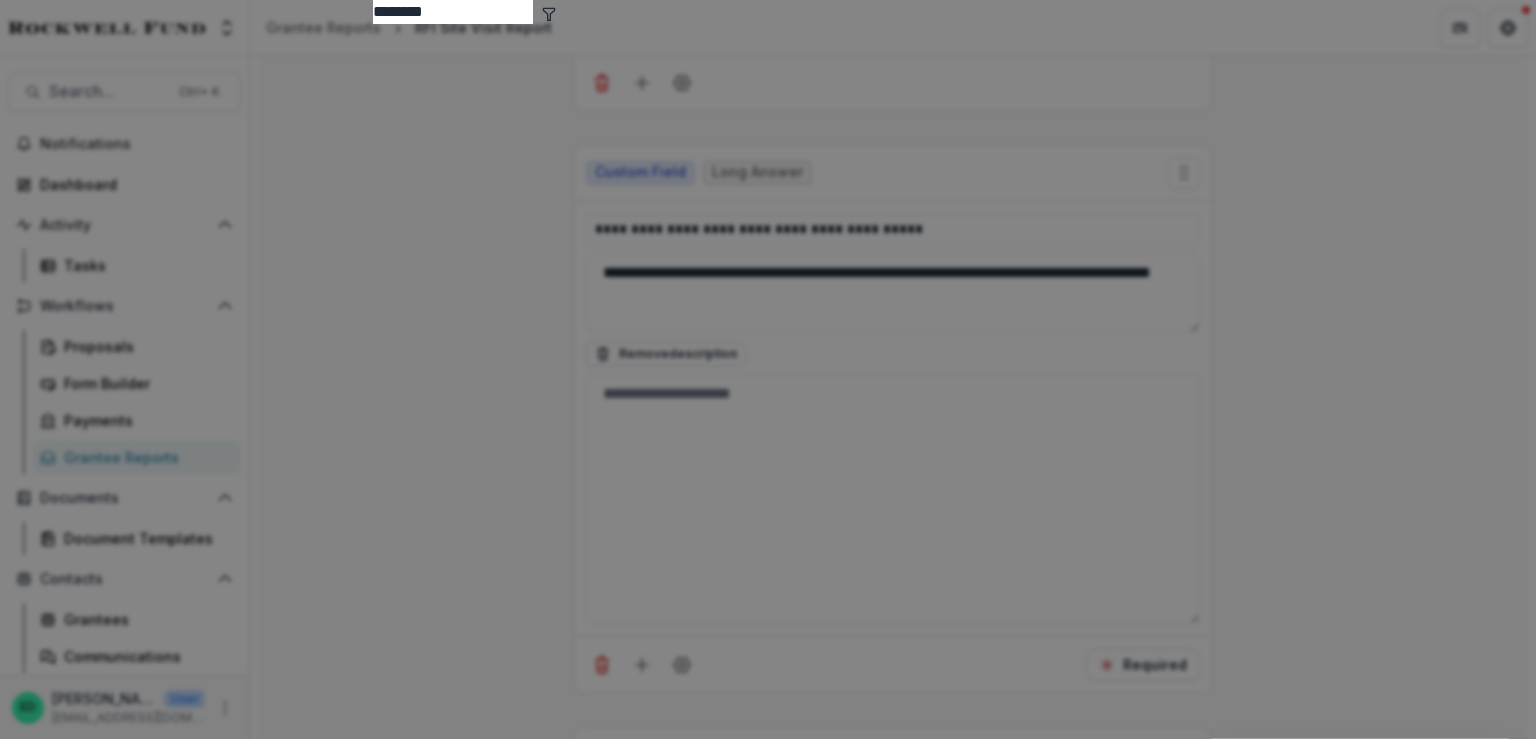type on "********" 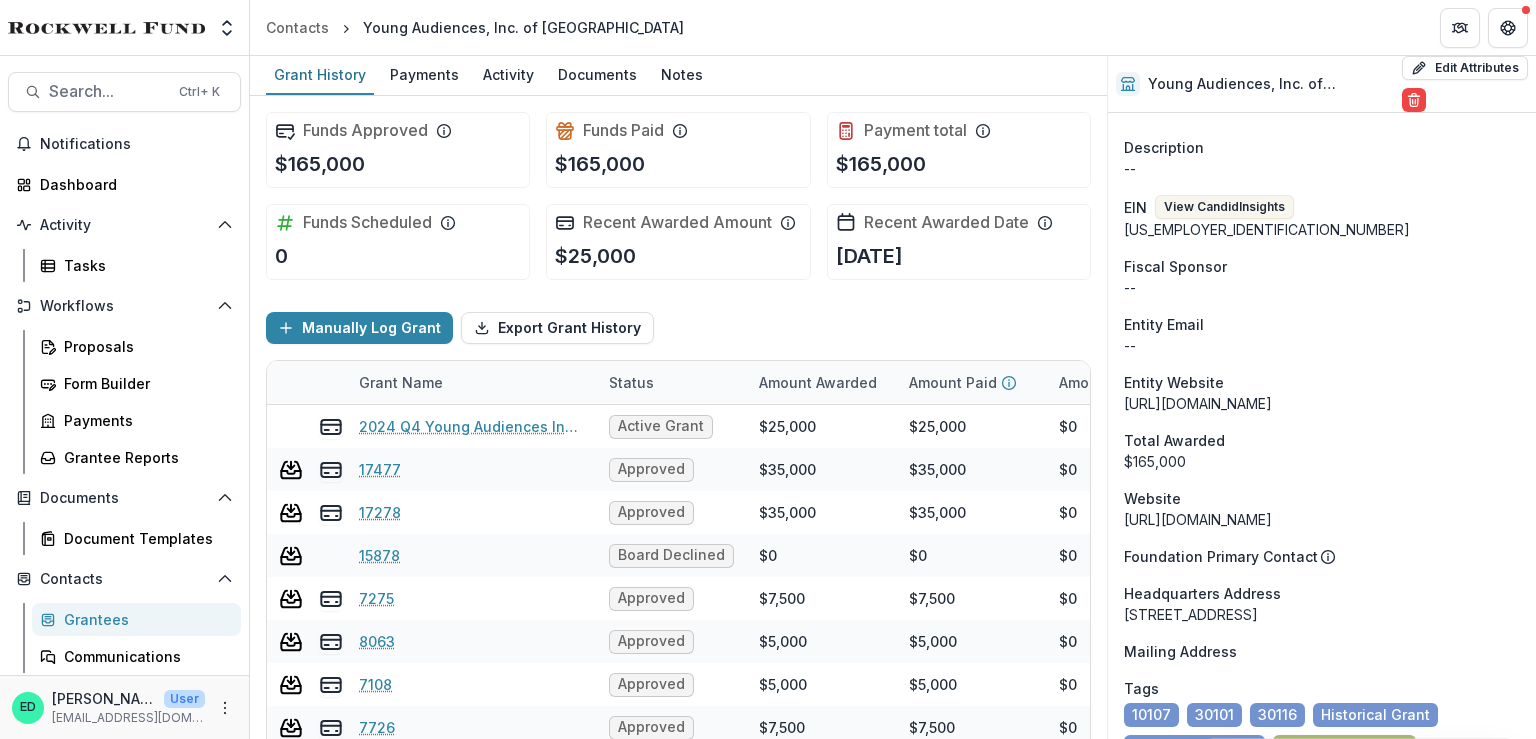 scroll, scrollTop: 700, scrollLeft: 0, axis: vertical 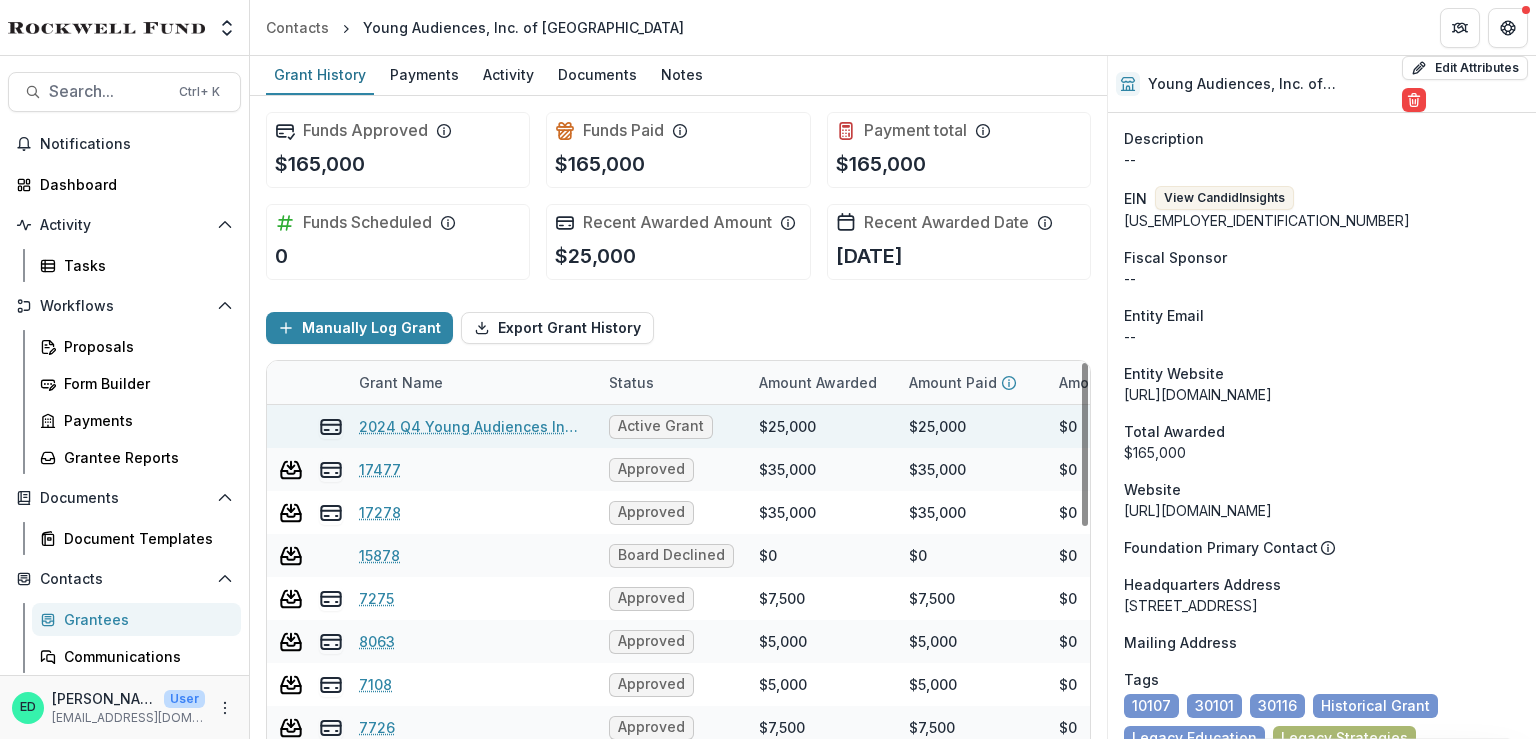 click on "2024 Q4 Young Audiences Inc of [GEOGRAPHIC_DATA]" at bounding box center (472, 426) 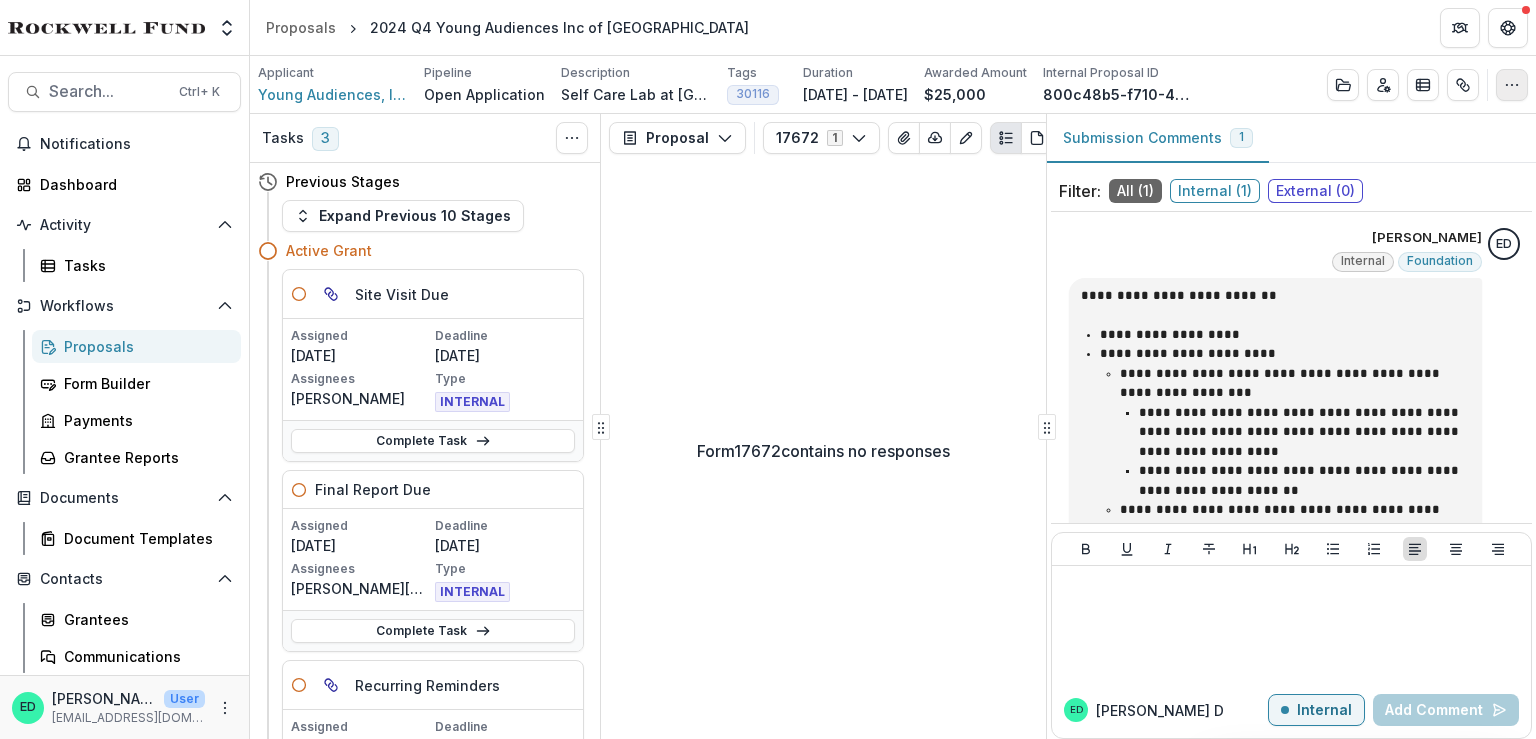 click at bounding box center (1512, 85) 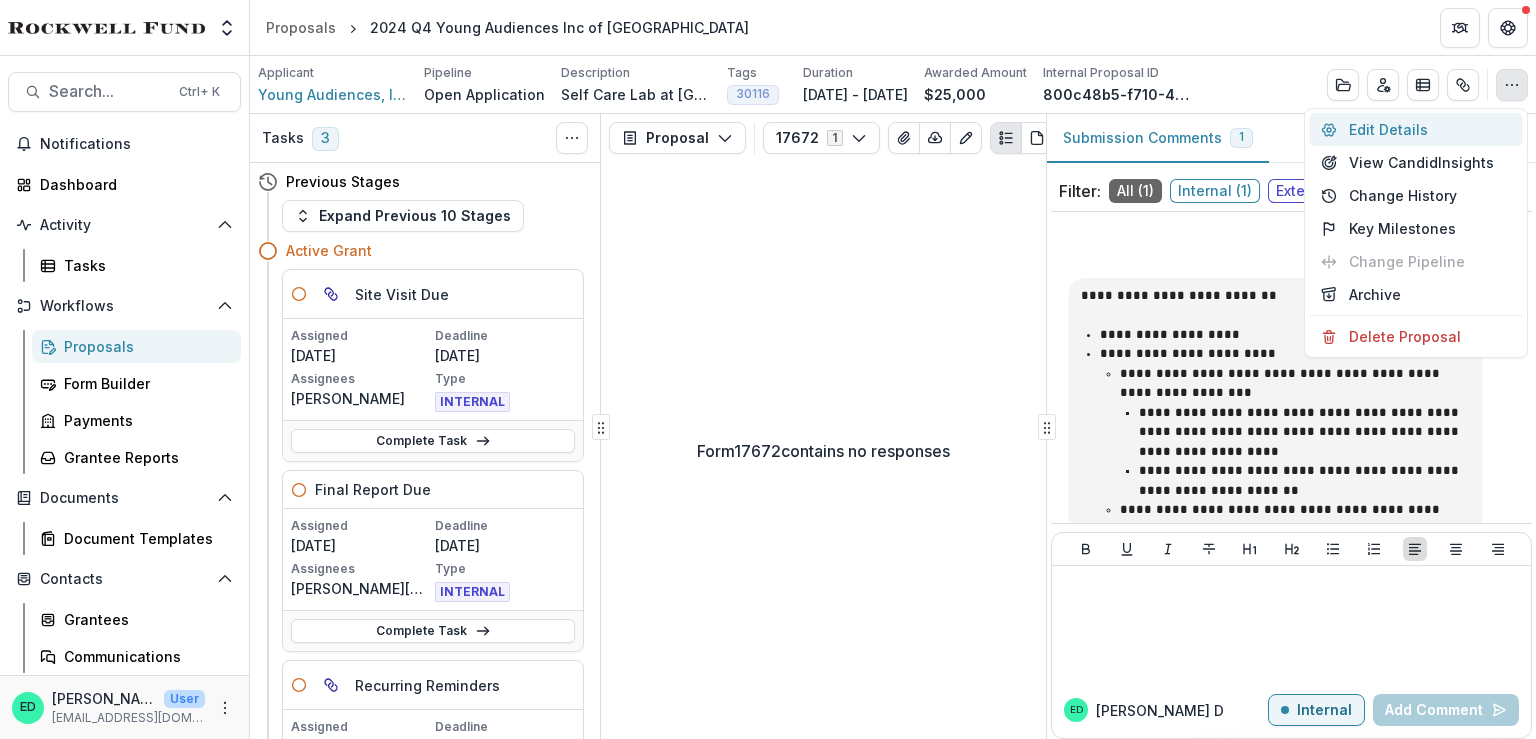 click on "Edit Details" at bounding box center (1416, 129) 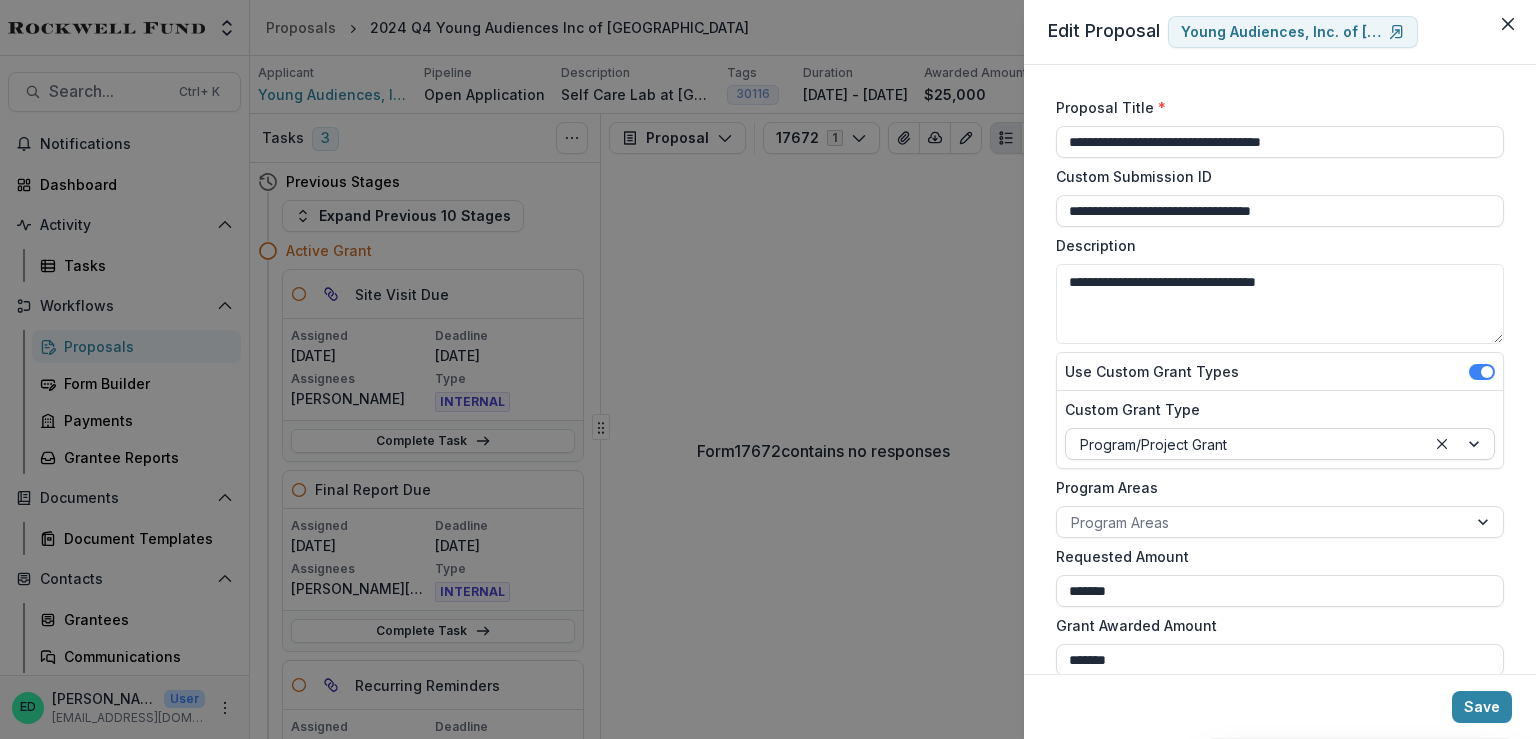 click at bounding box center [1246, 444] 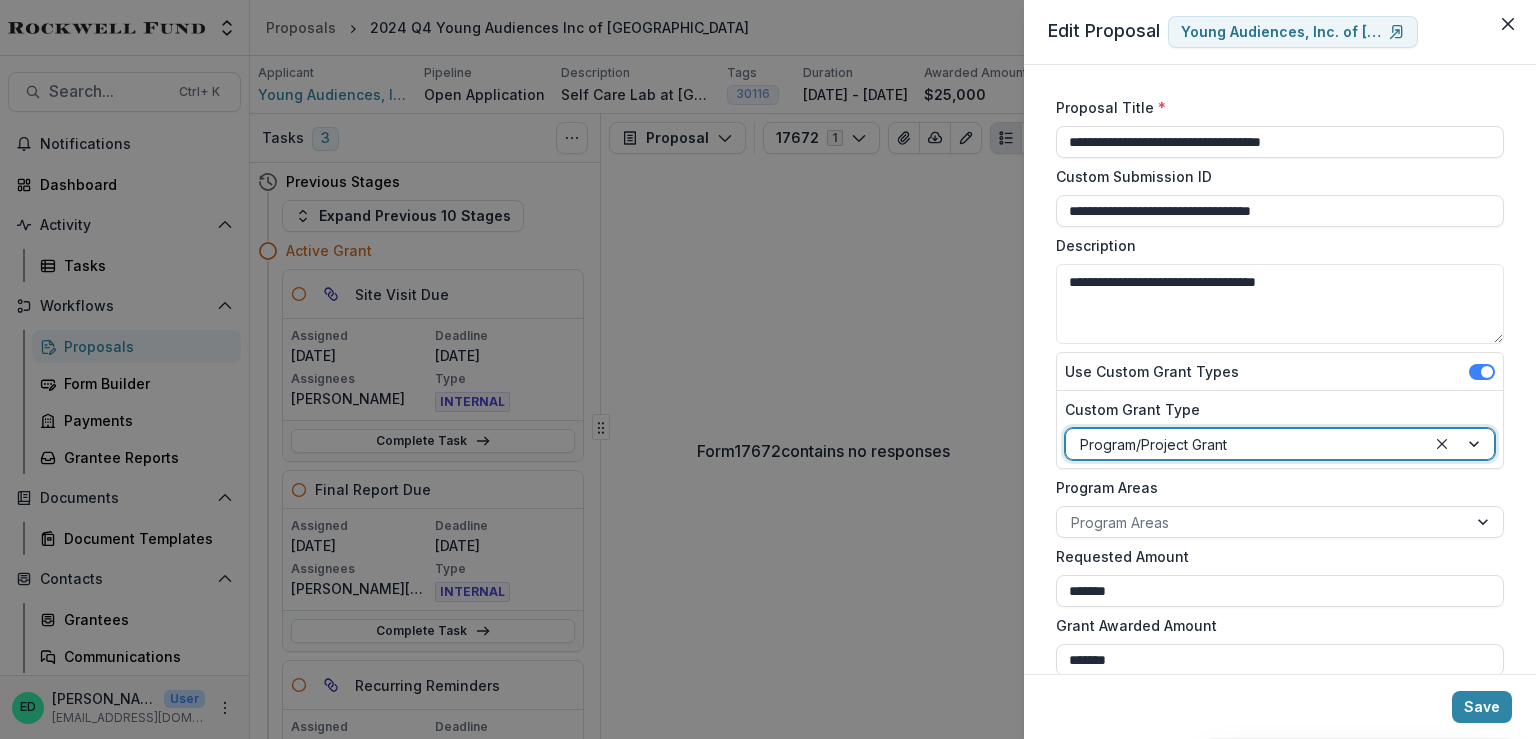 click on "**********" at bounding box center [1280, 369] 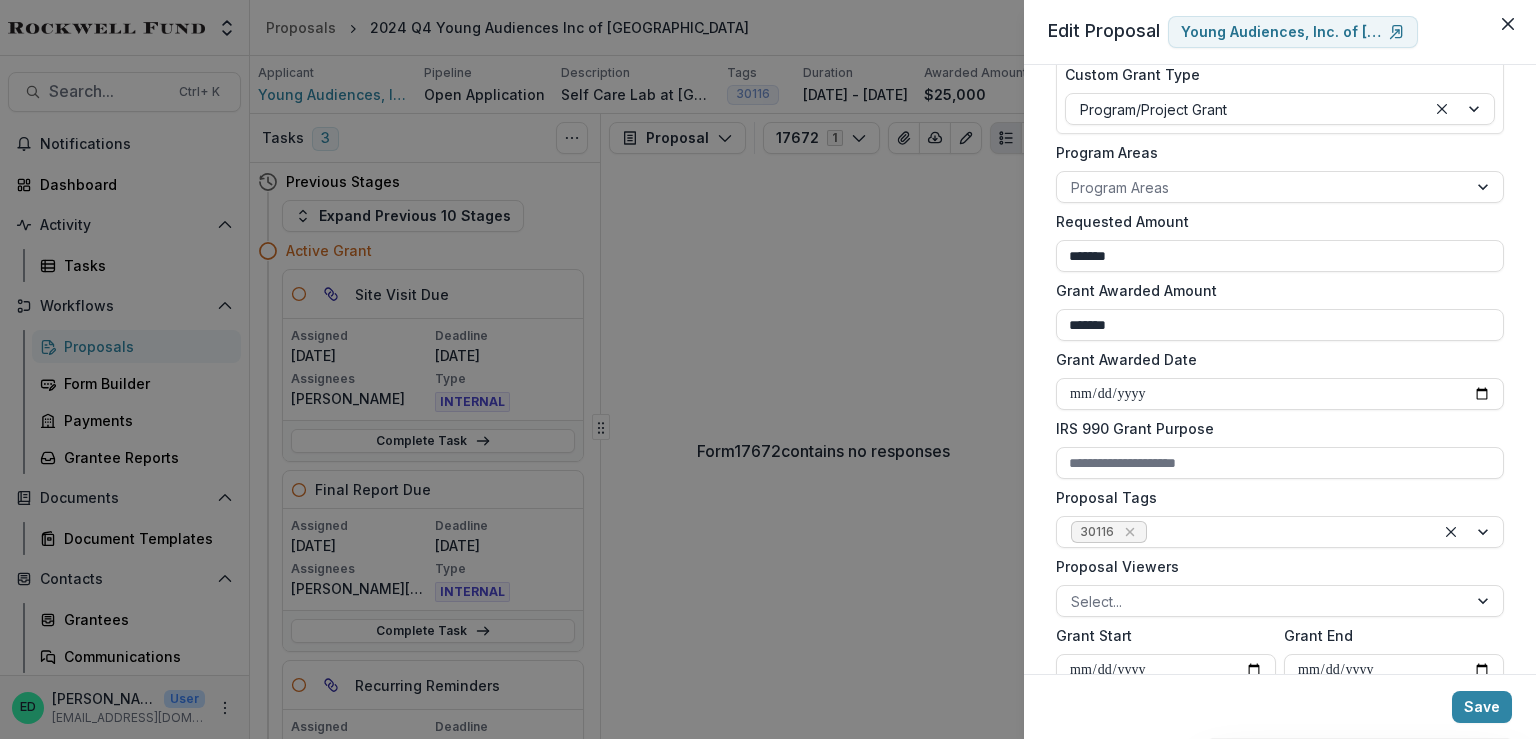 scroll, scrollTop: 400, scrollLeft: 0, axis: vertical 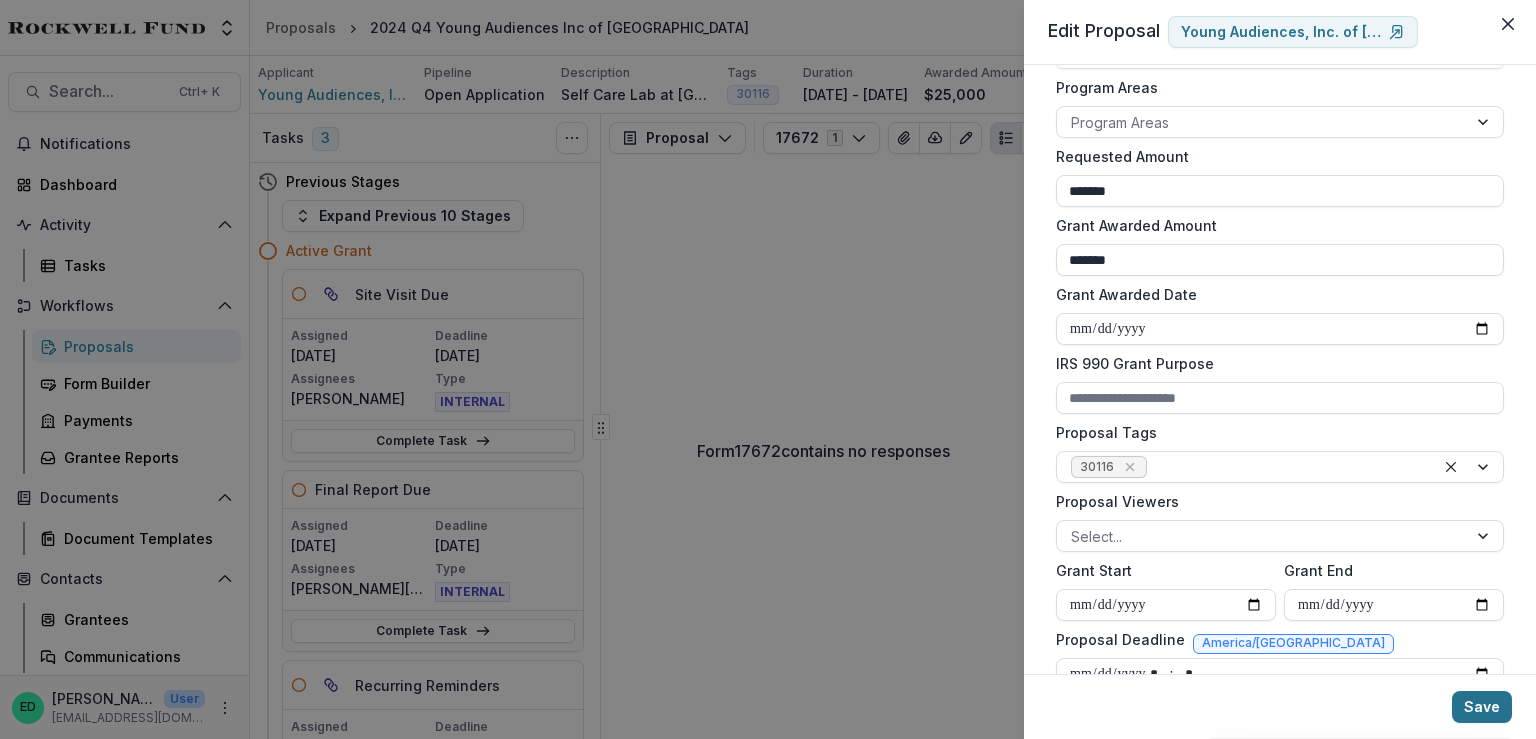 click on "Save" at bounding box center [1482, 707] 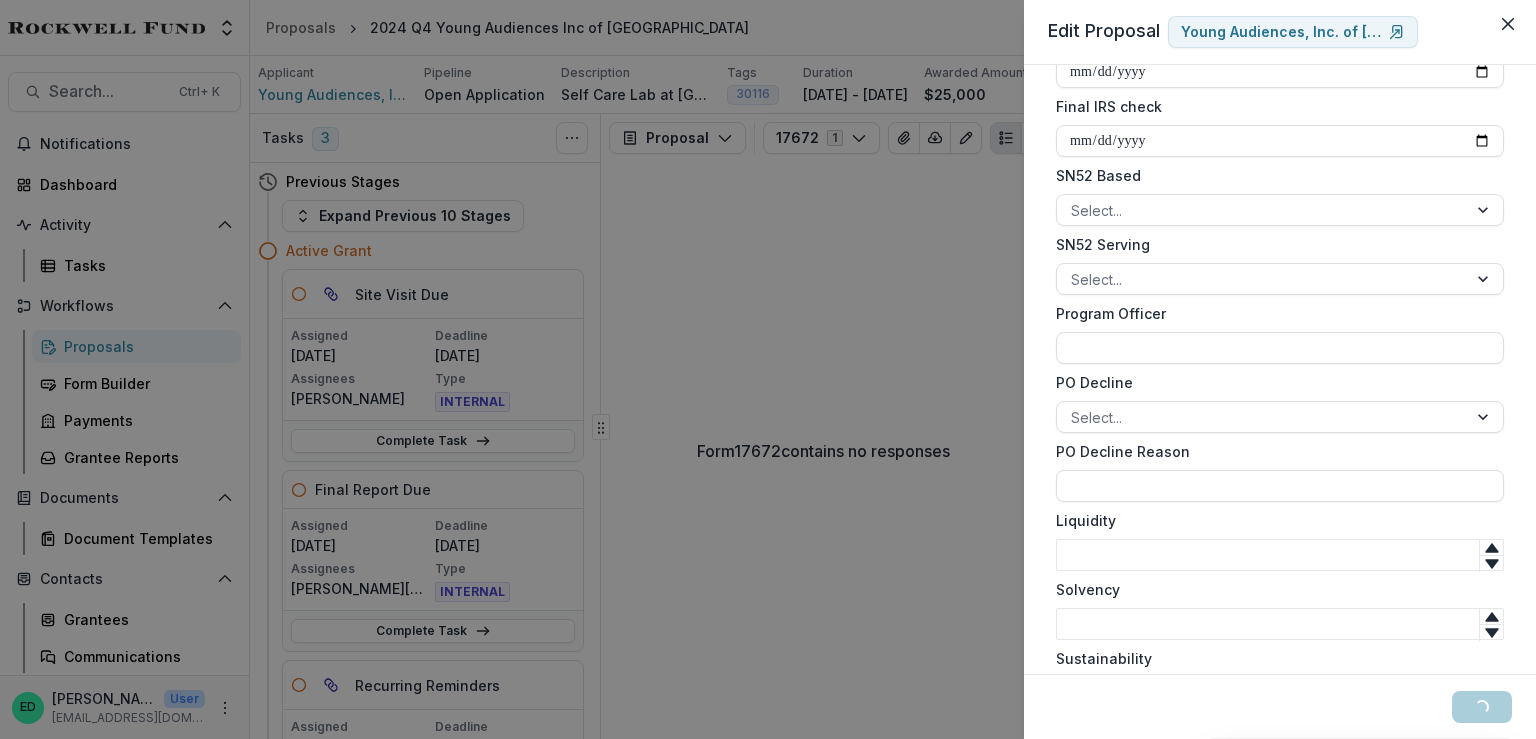 scroll, scrollTop: 1301, scrollLeft: 0, axis: vertical 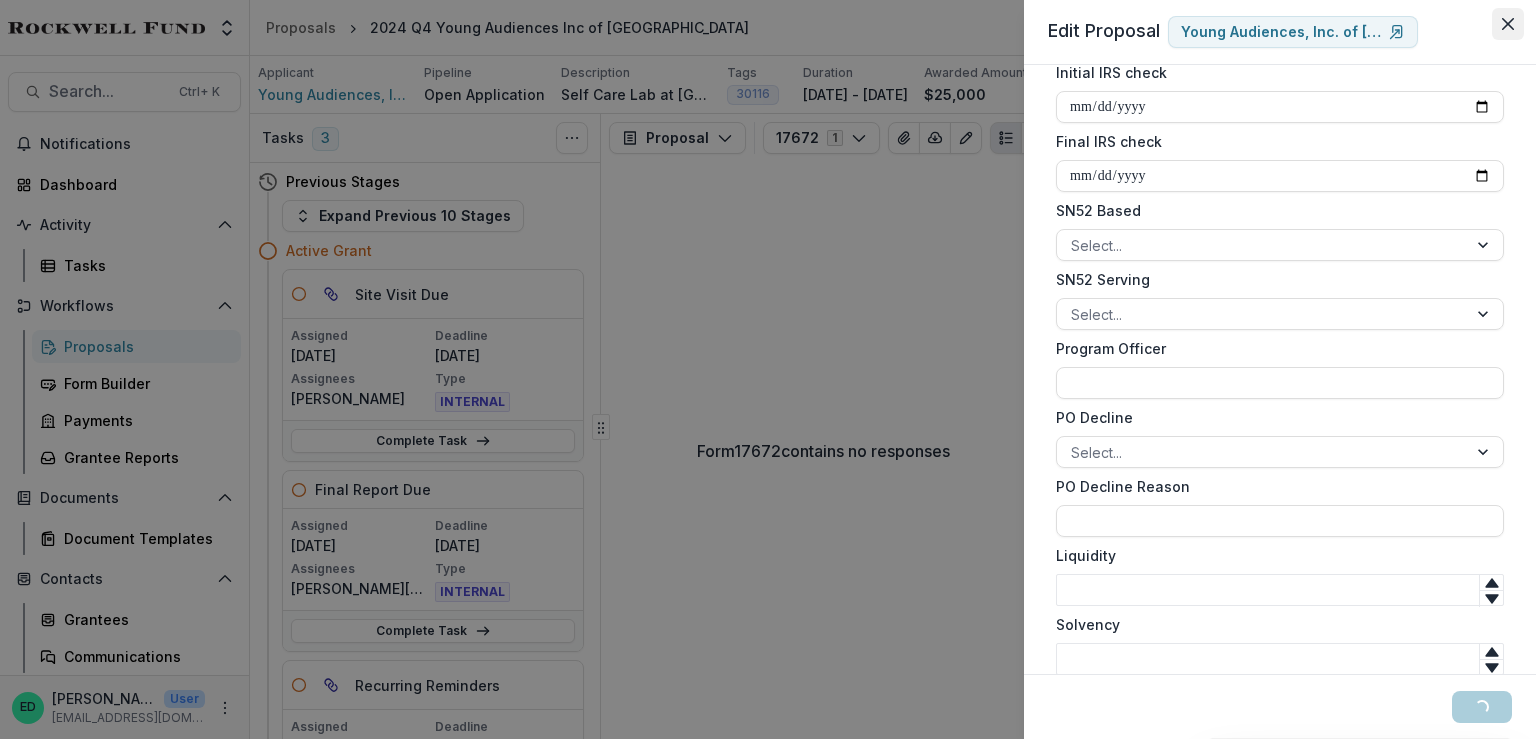 click 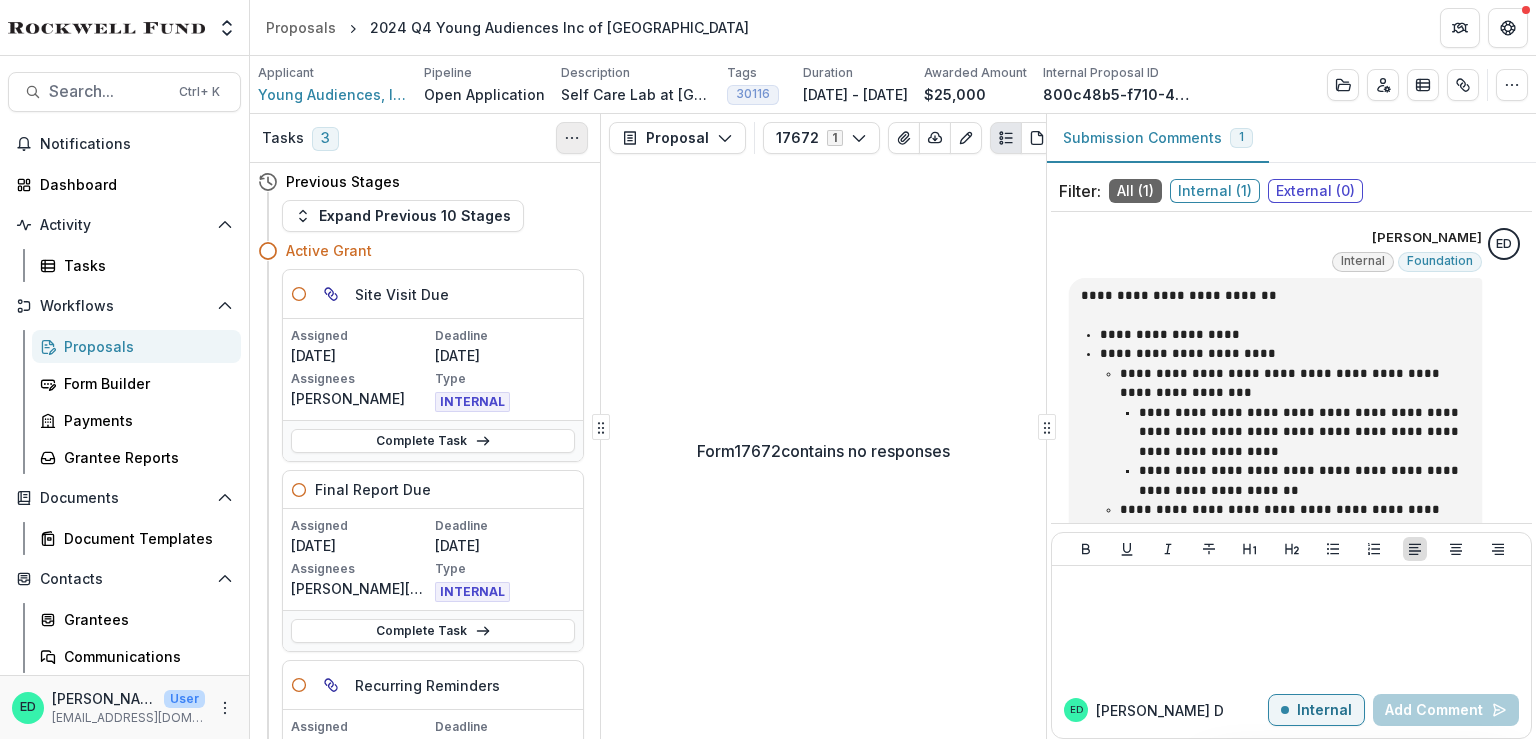 click at bounding box center (572, 138) 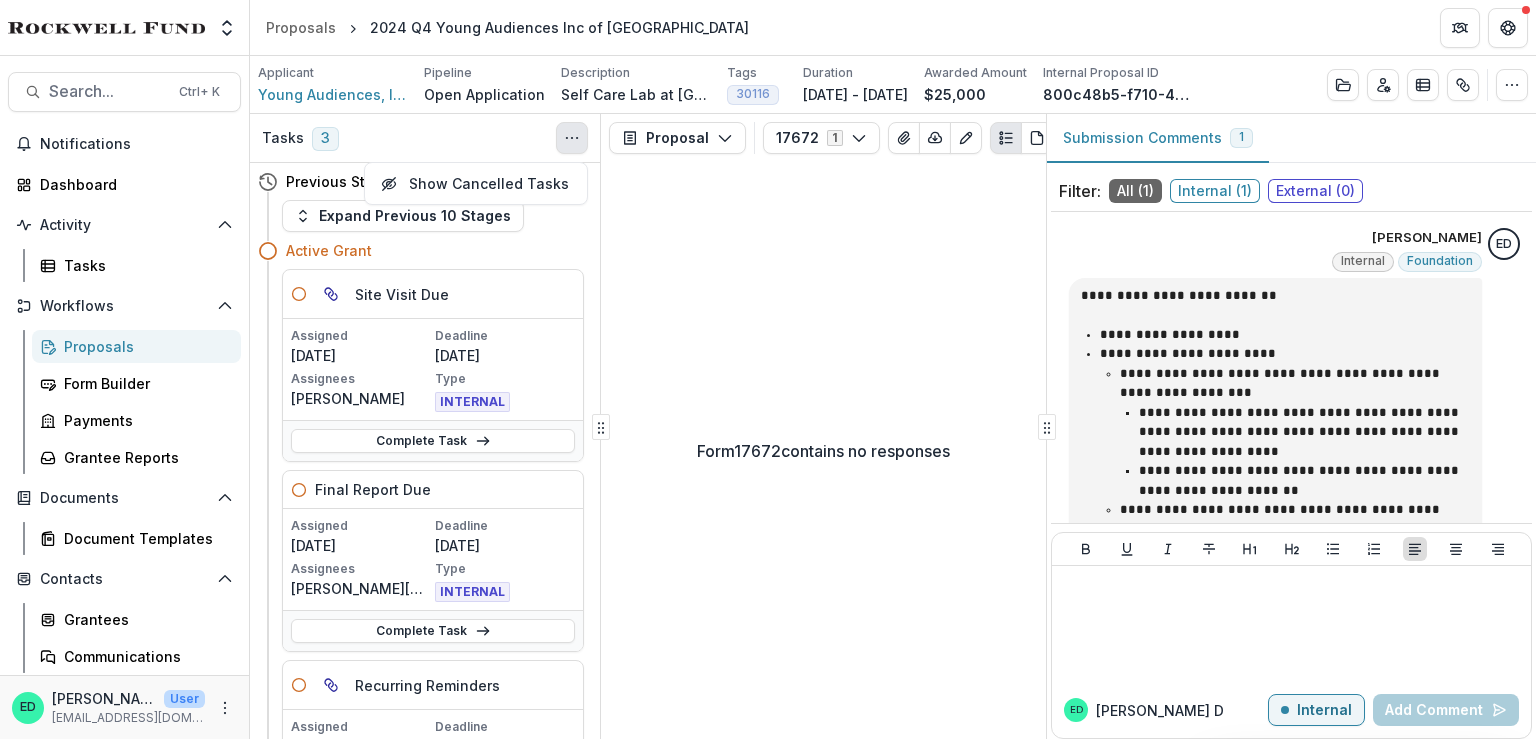 click on "Form  17672  contains no responses" at bounding box center [823, 450] 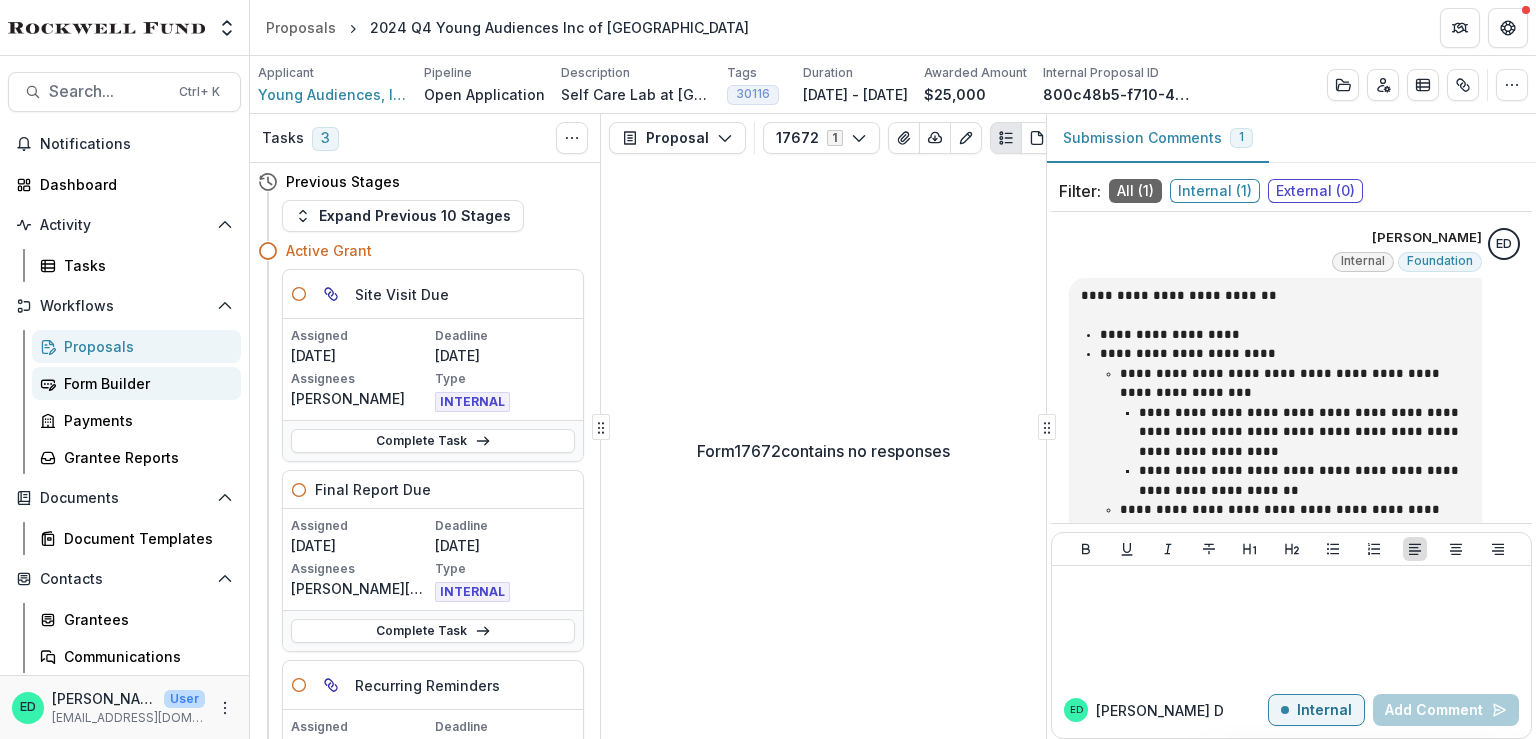 click on "Form Builder" at bounding box center (144, 383) 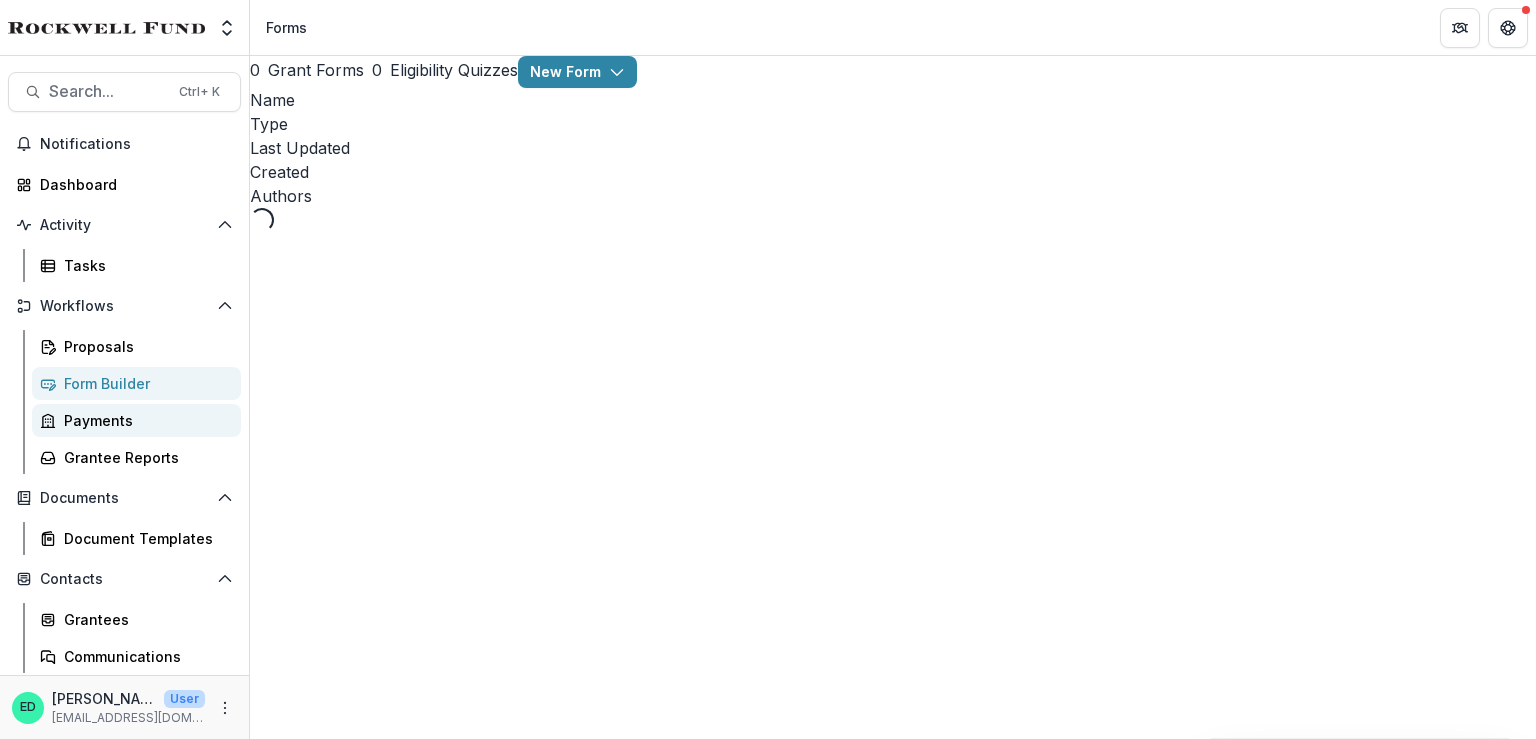 click on "Payments" at bounding box center (144, 420) 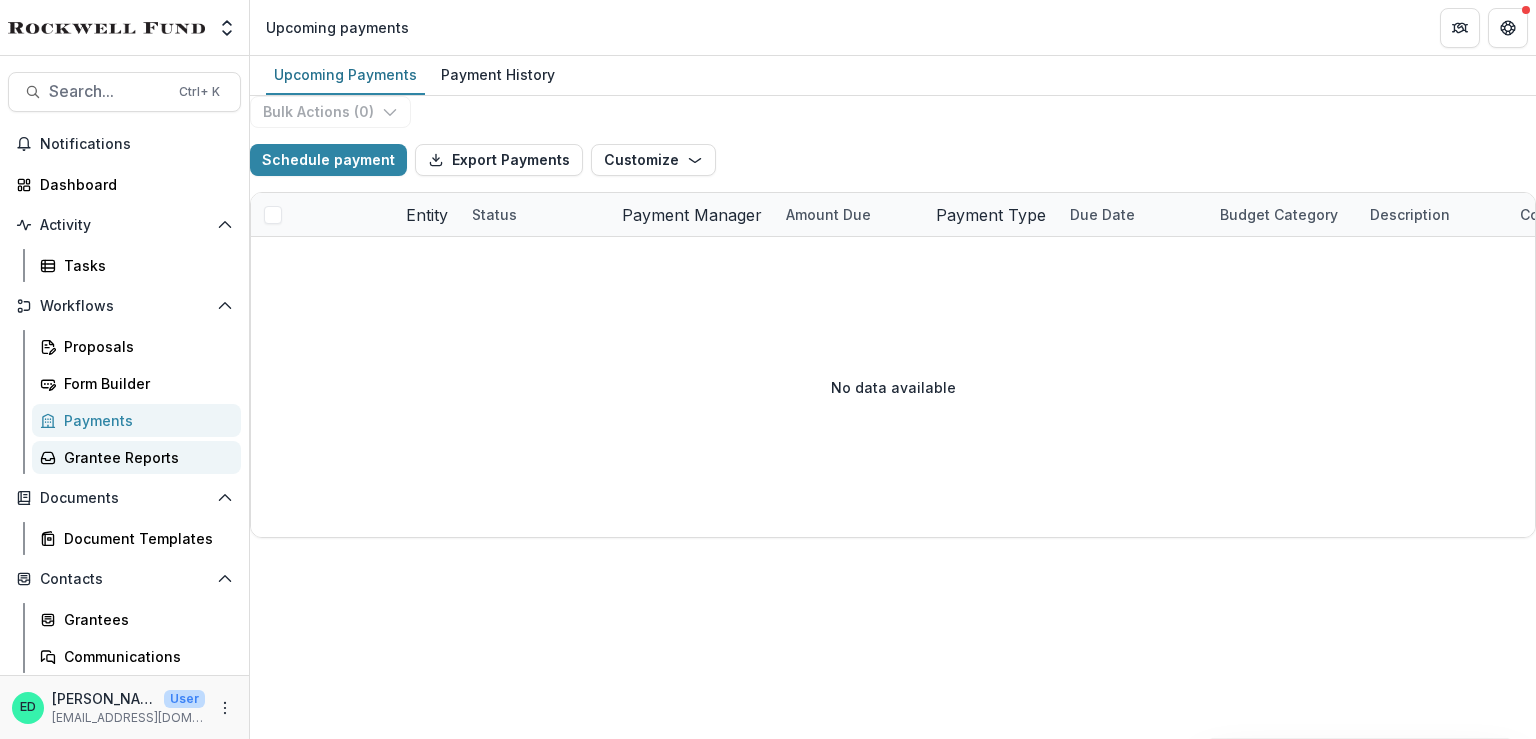click on "Grantee Reports" at bounding box center (144, 457) 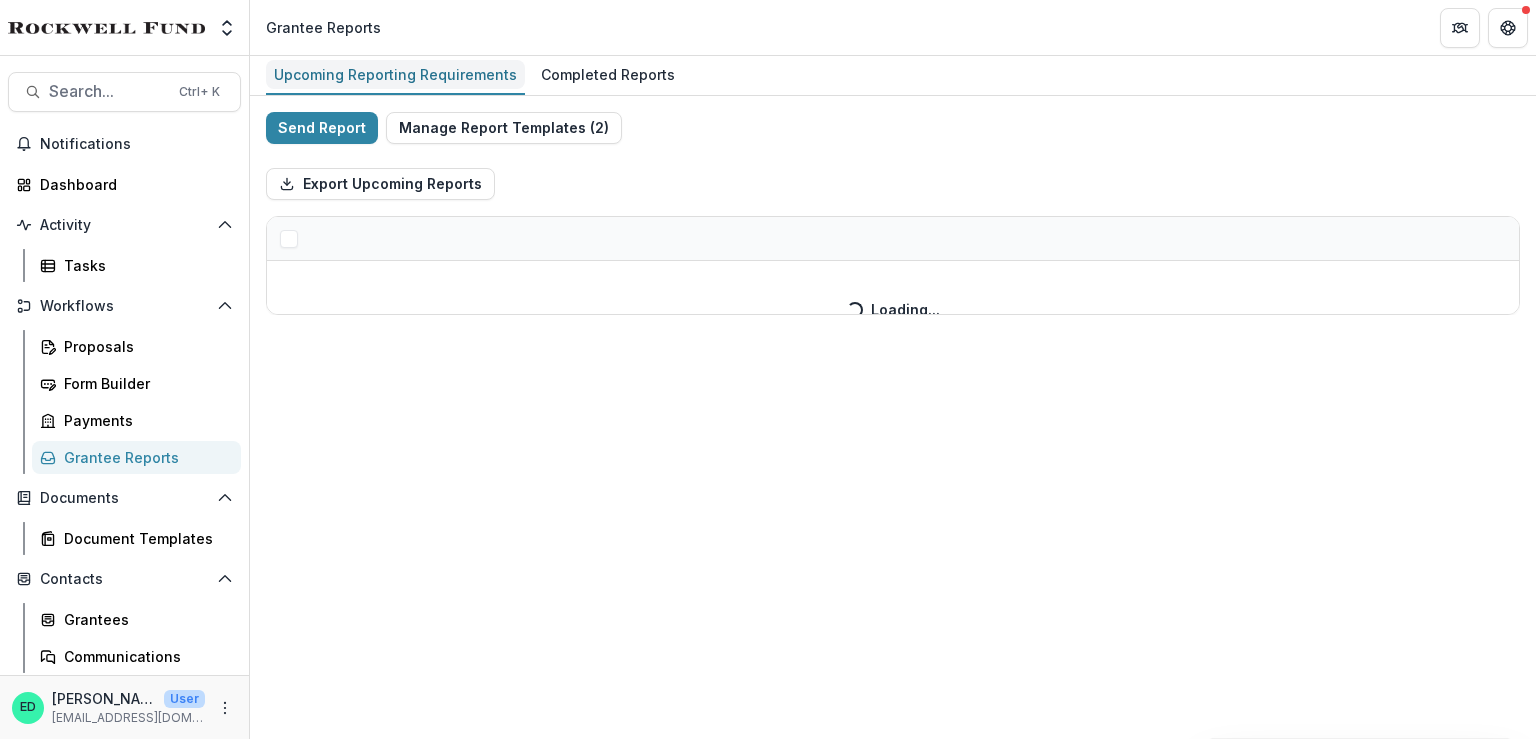 click on "Upcoming Reporting Requirements" at bounding box center [395, 74] 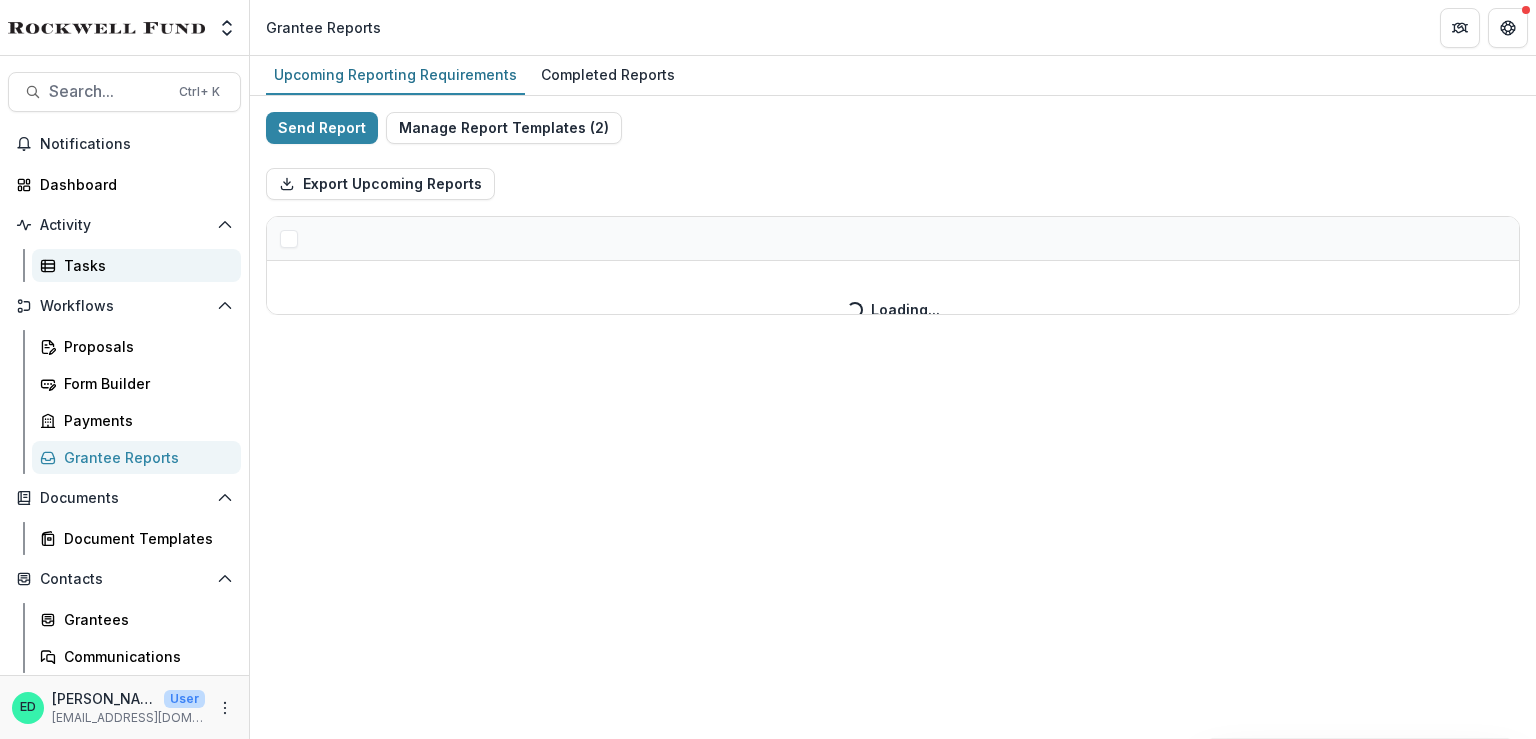 click on "Tasks" at bounding box center [136, 265] 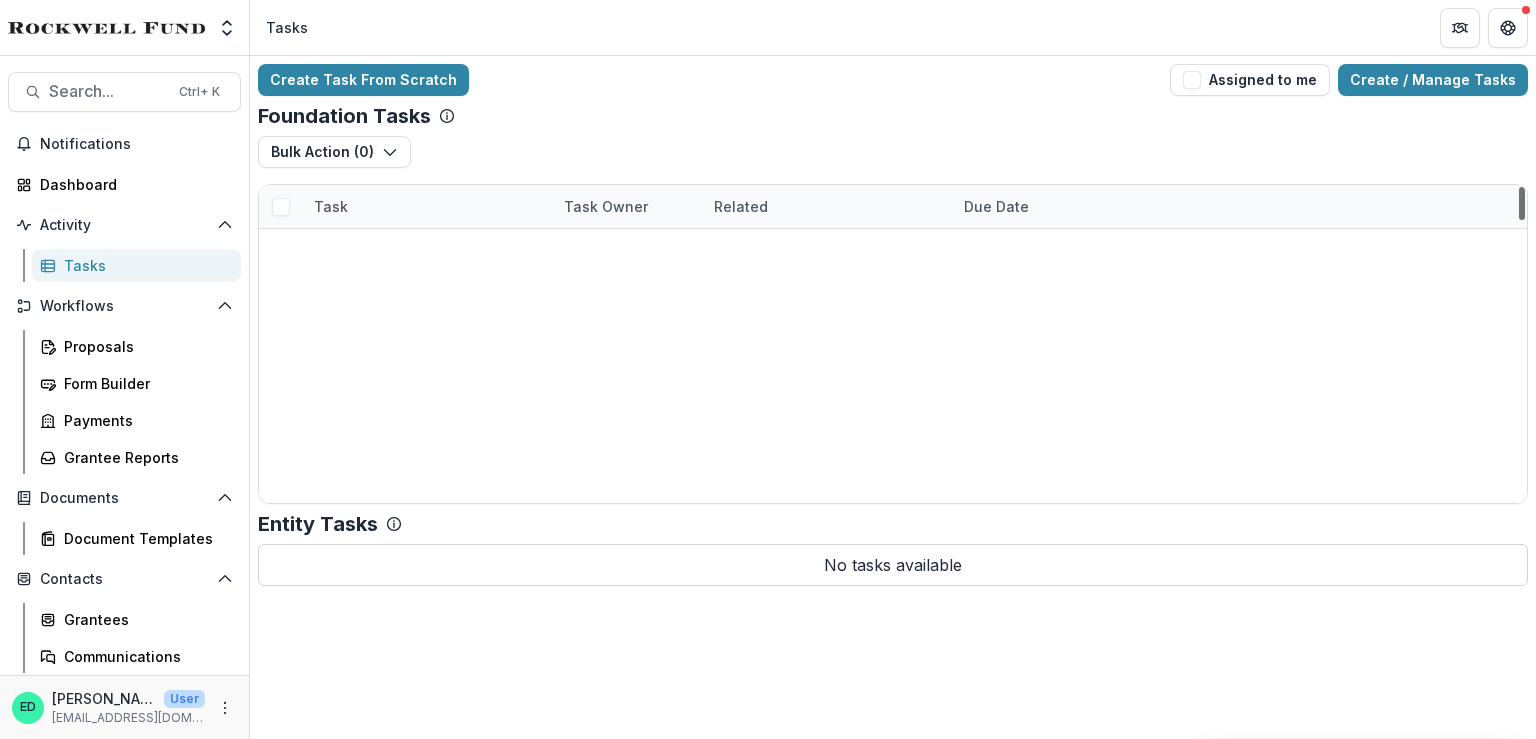 scroll, scrollTop: 4541, scrollLeft: 0, axis: vertical 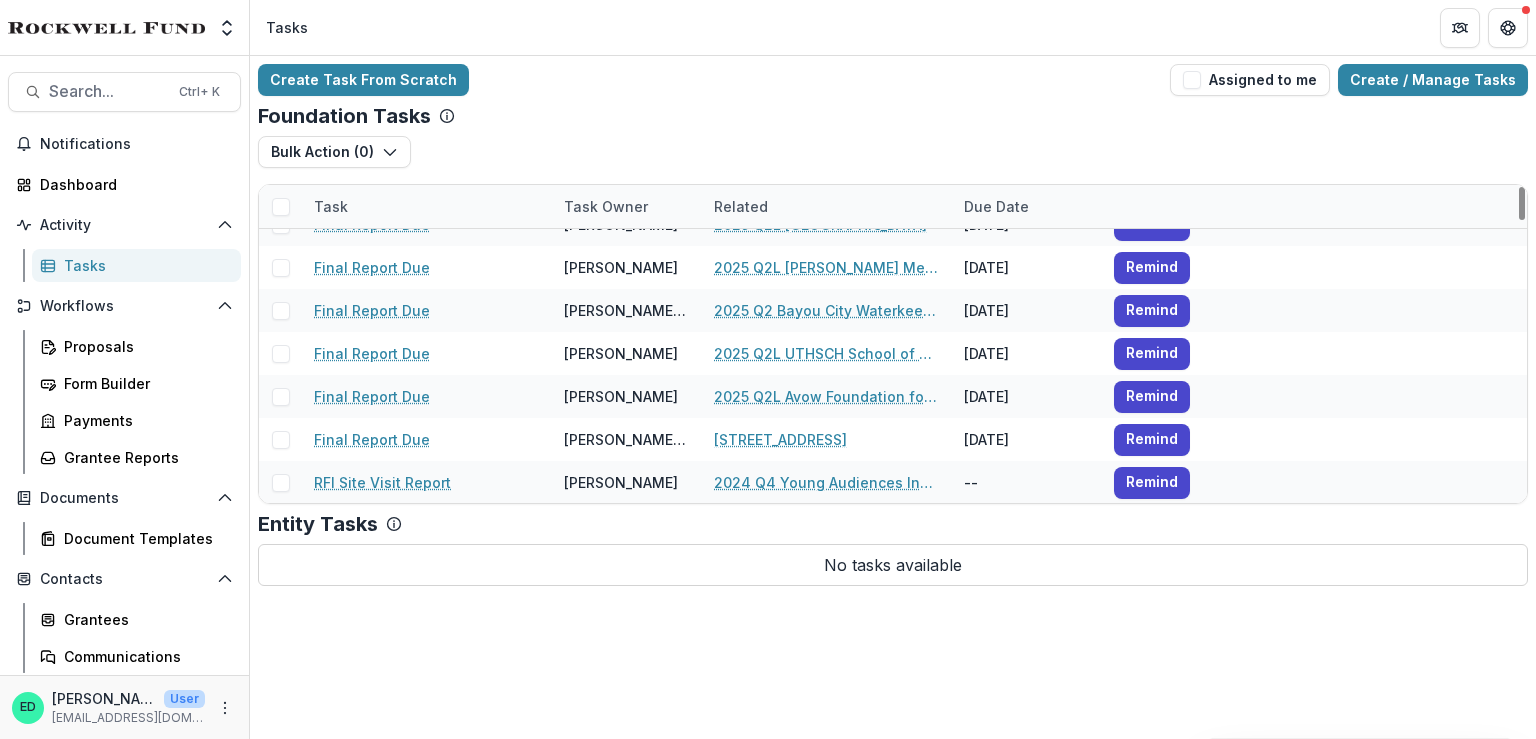drag, startPoint x: 1524, startPoint y: 328, endPoint x: 1495, endPoint y: 630, distance: 303.3892 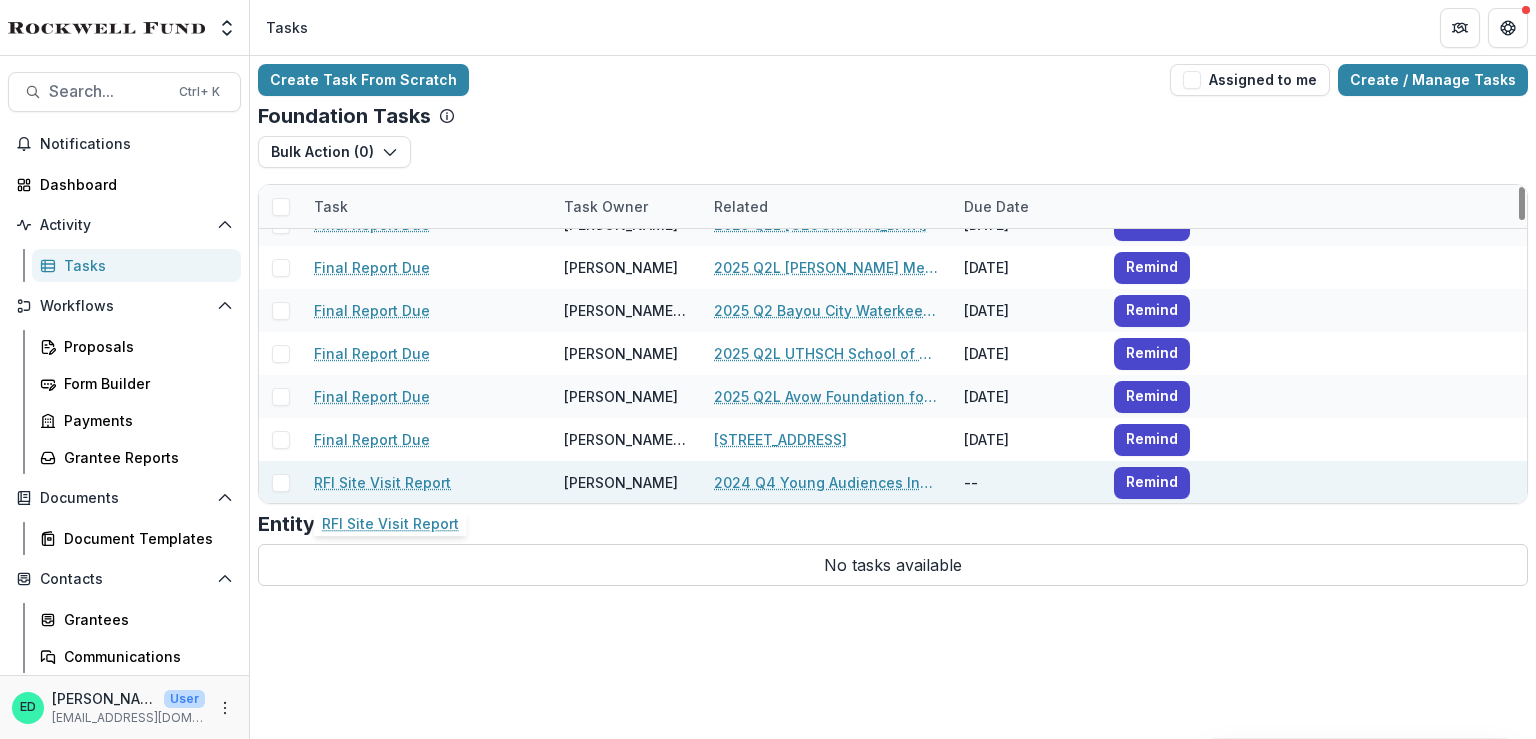 click on "RFI Site Visit Report" at bounding box center (382, 482) 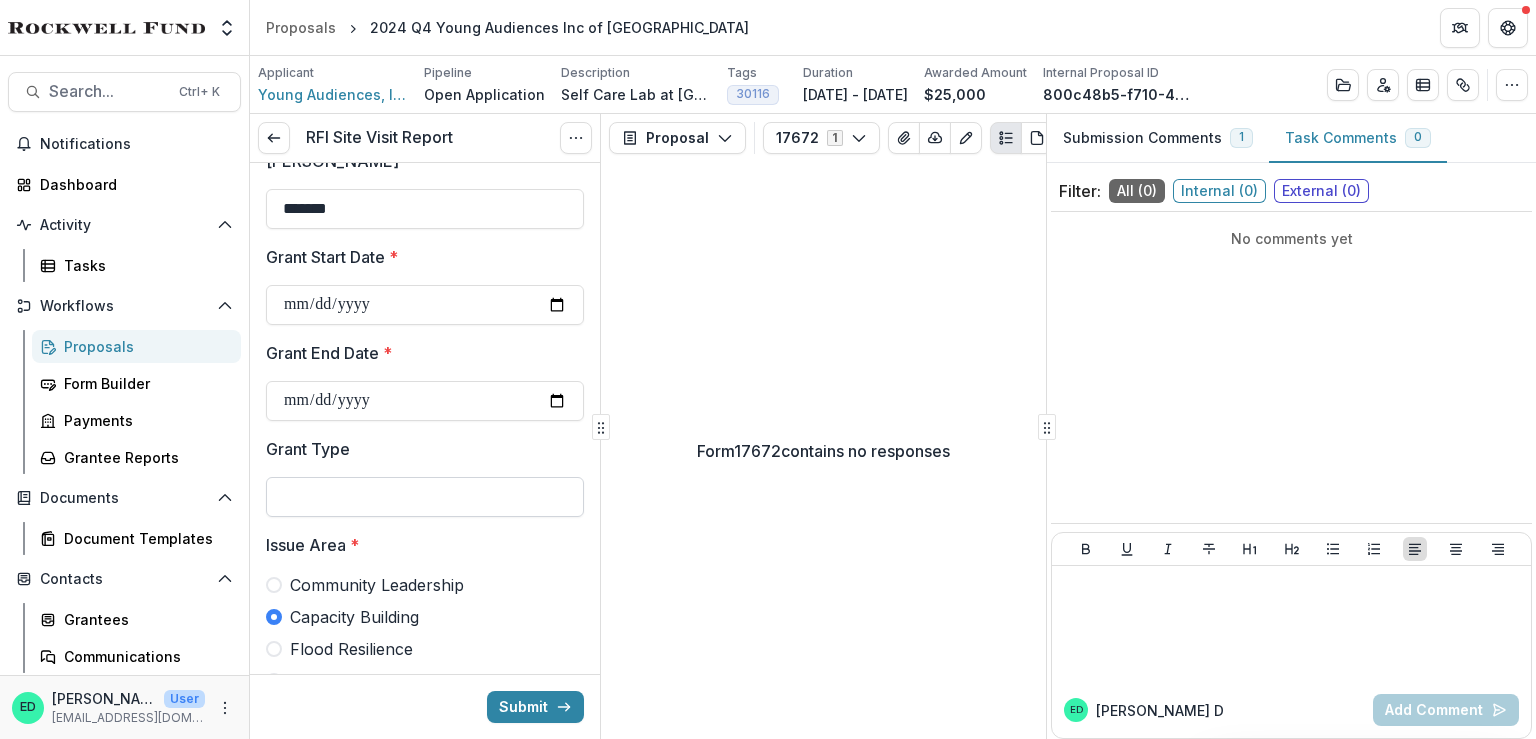scroll, scrollTop: 700, scrollLeft: 0, axis: vertical 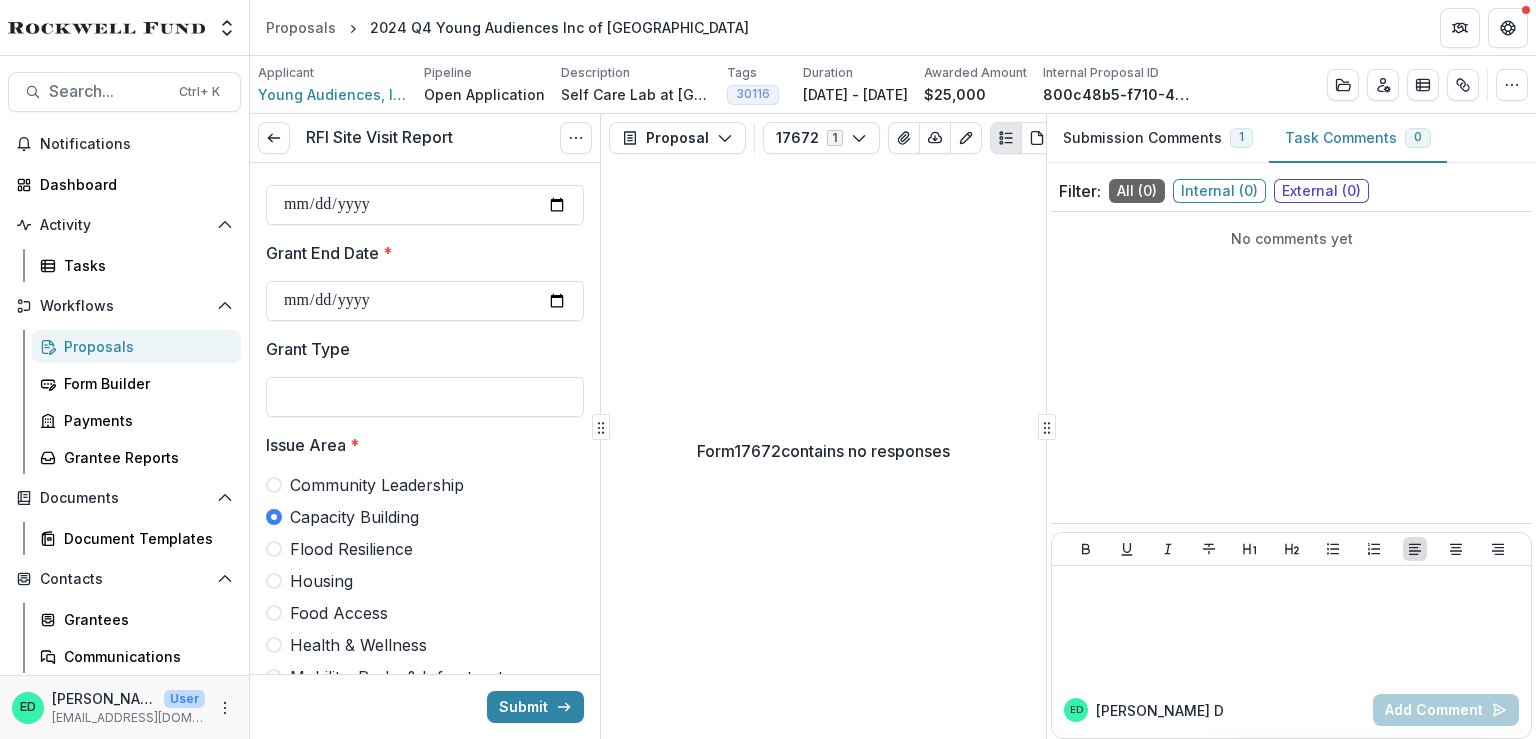click on "**********" at bounding box center (425, 1403) 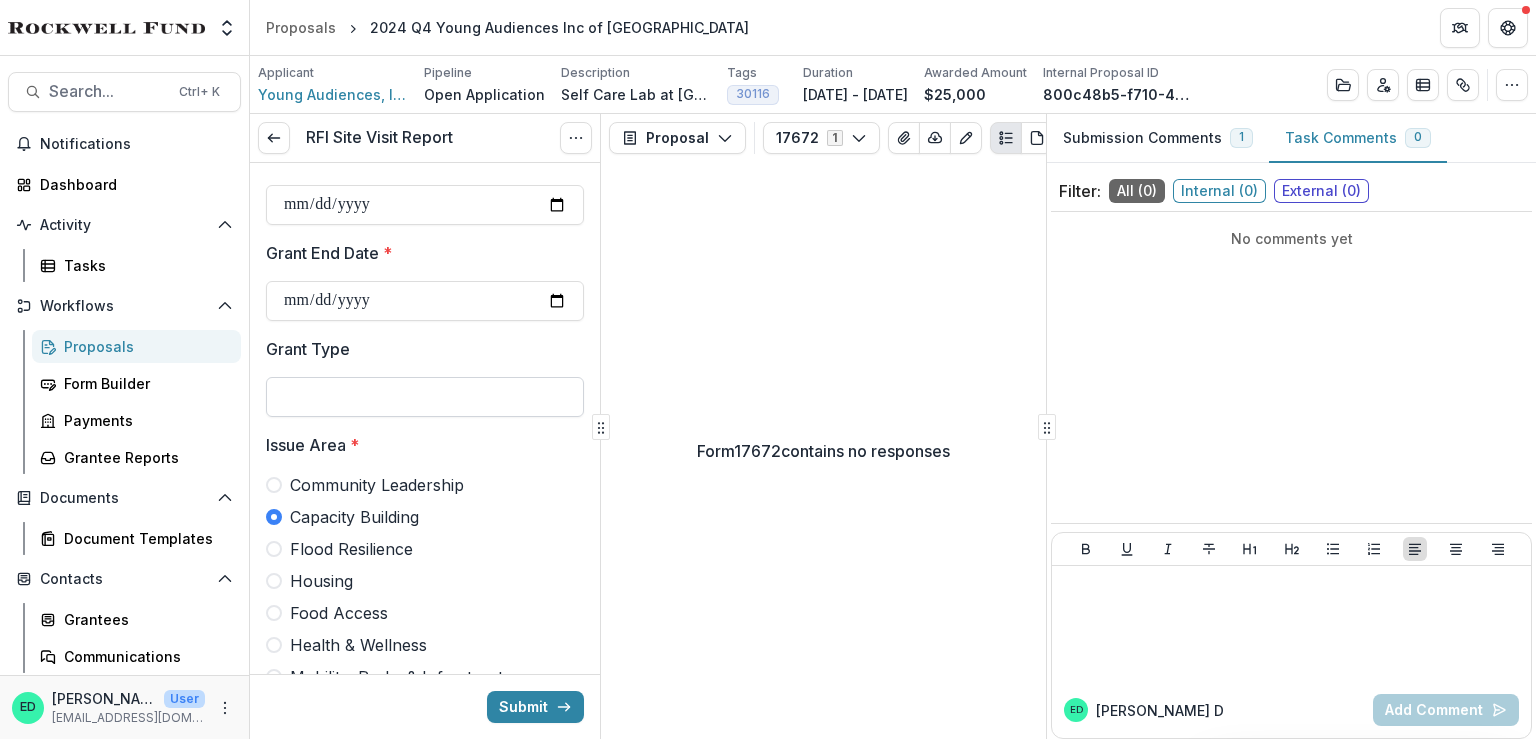 click on "Grant Type" at bounding box center [425, 397] 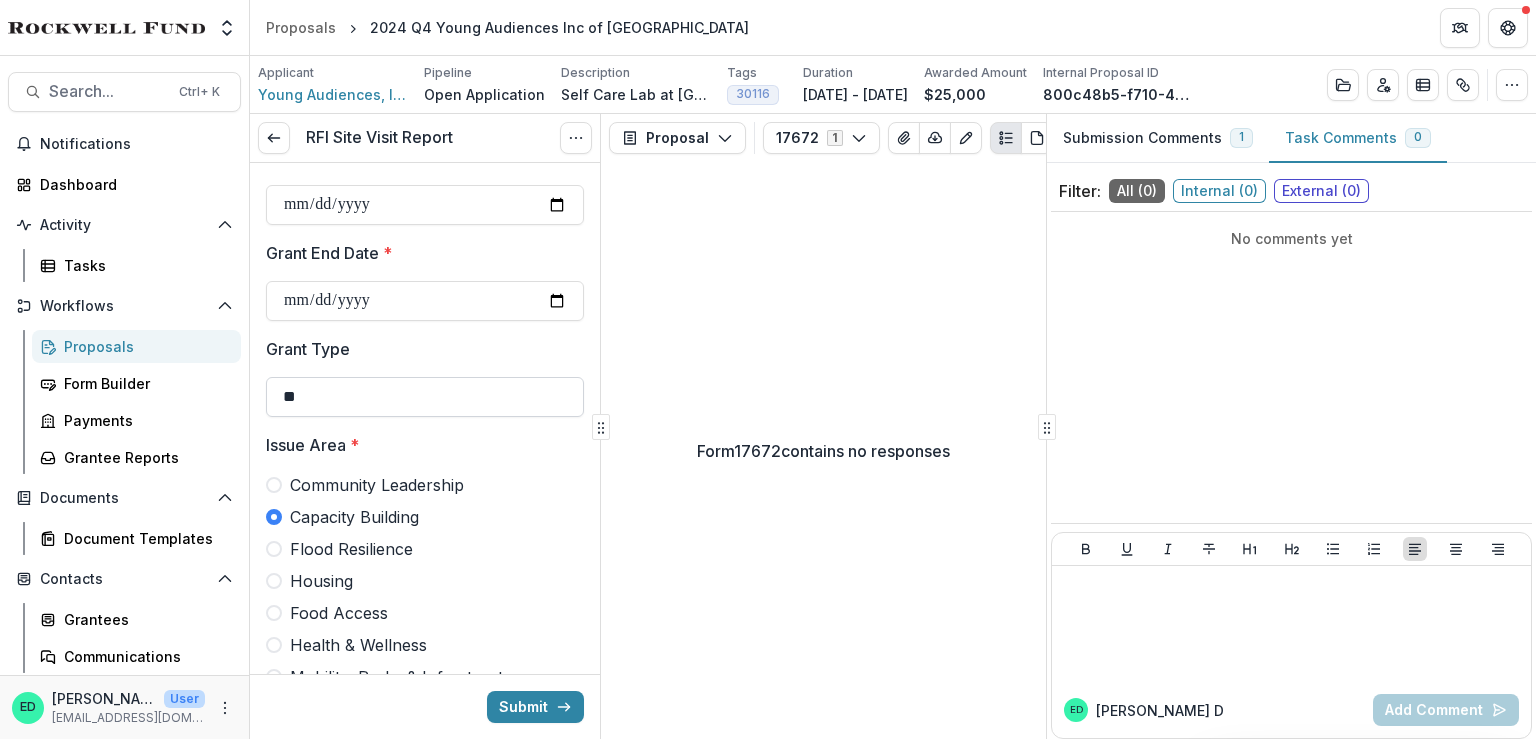 type on "*" 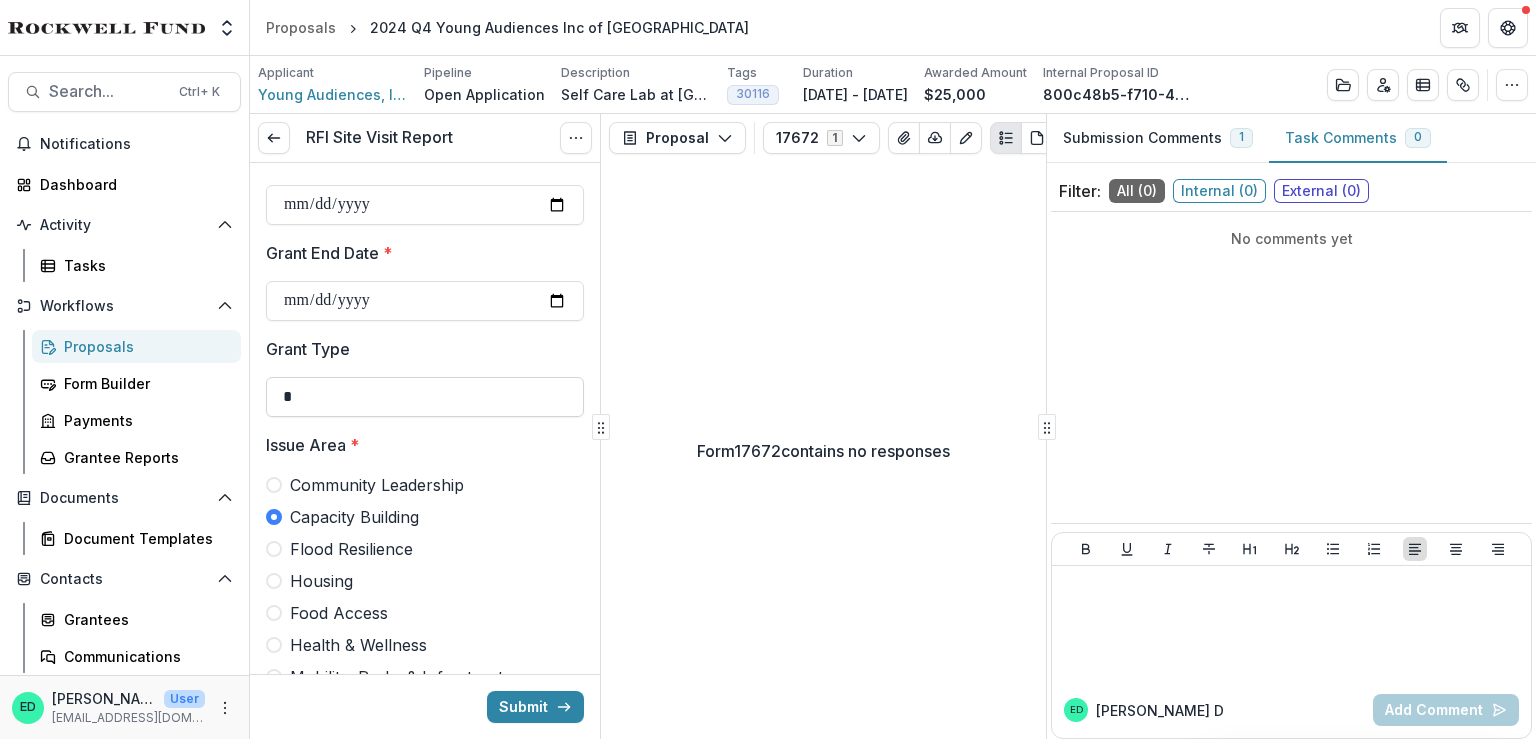 type 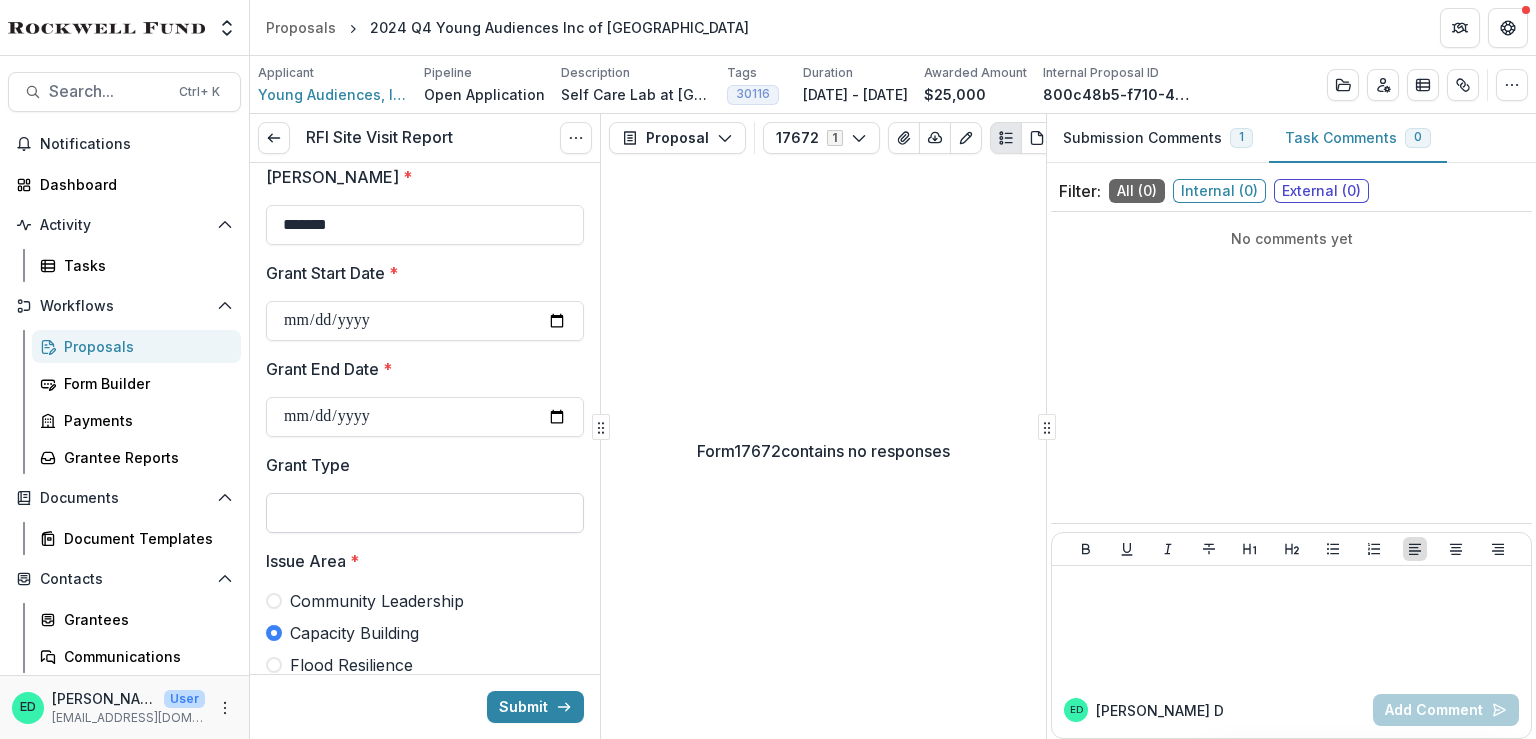 scroll, scrollTop: 500, scrollLeft: 0, axis: vertical 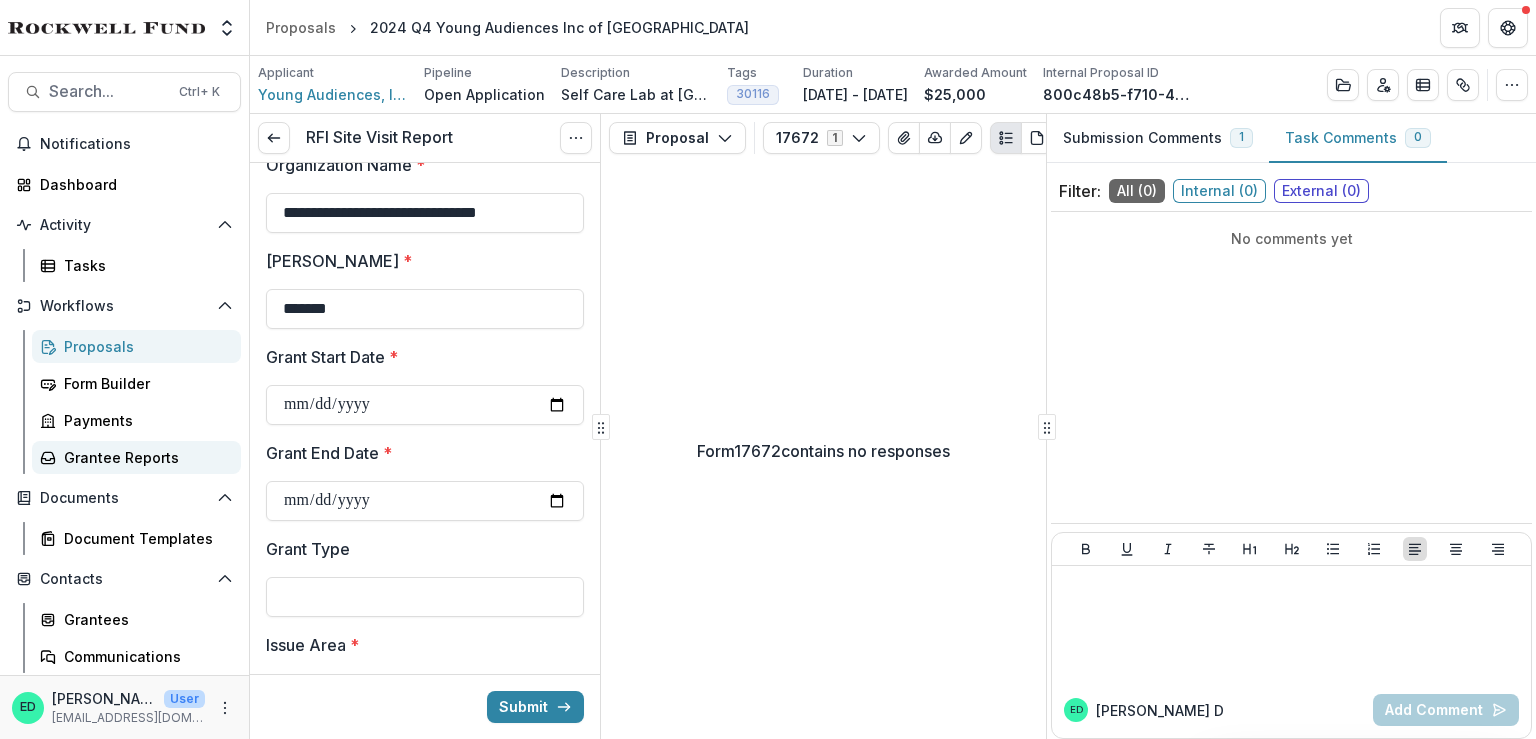 click on "Grantee Reports" at bounding box center (144, 457) 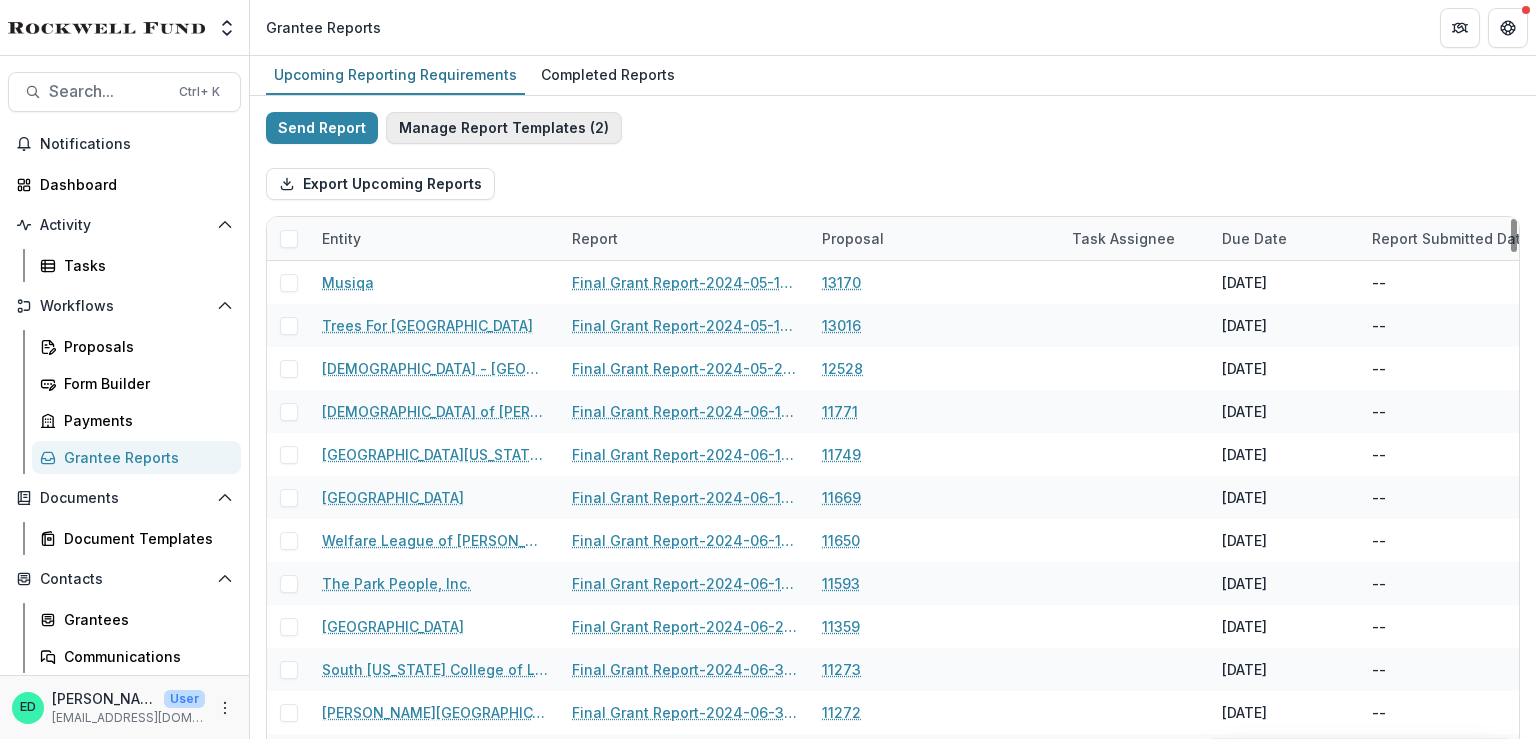 click on "Manage Report Templates ( 2 )" at bounding box center (504, 128) 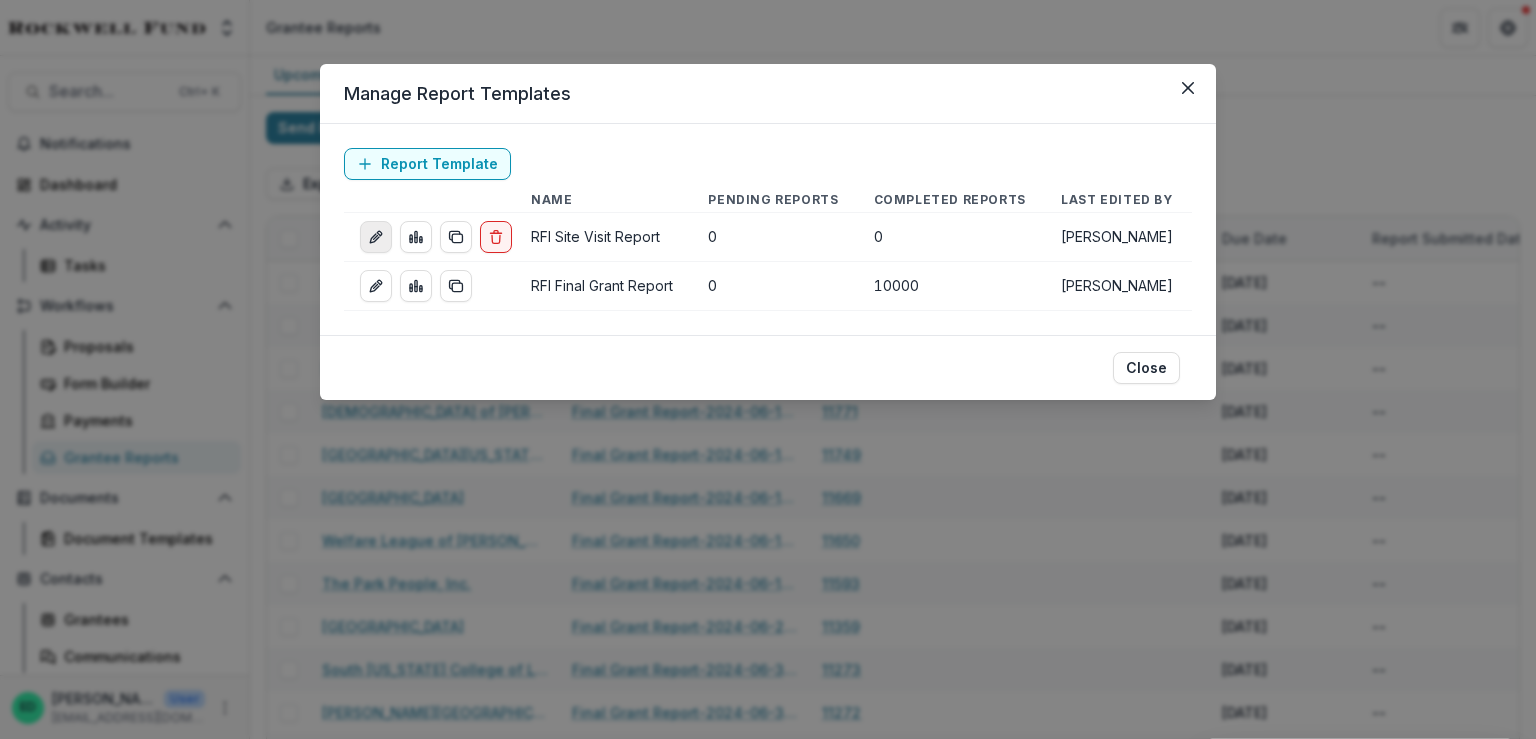 click at bounding box center (376, 237) 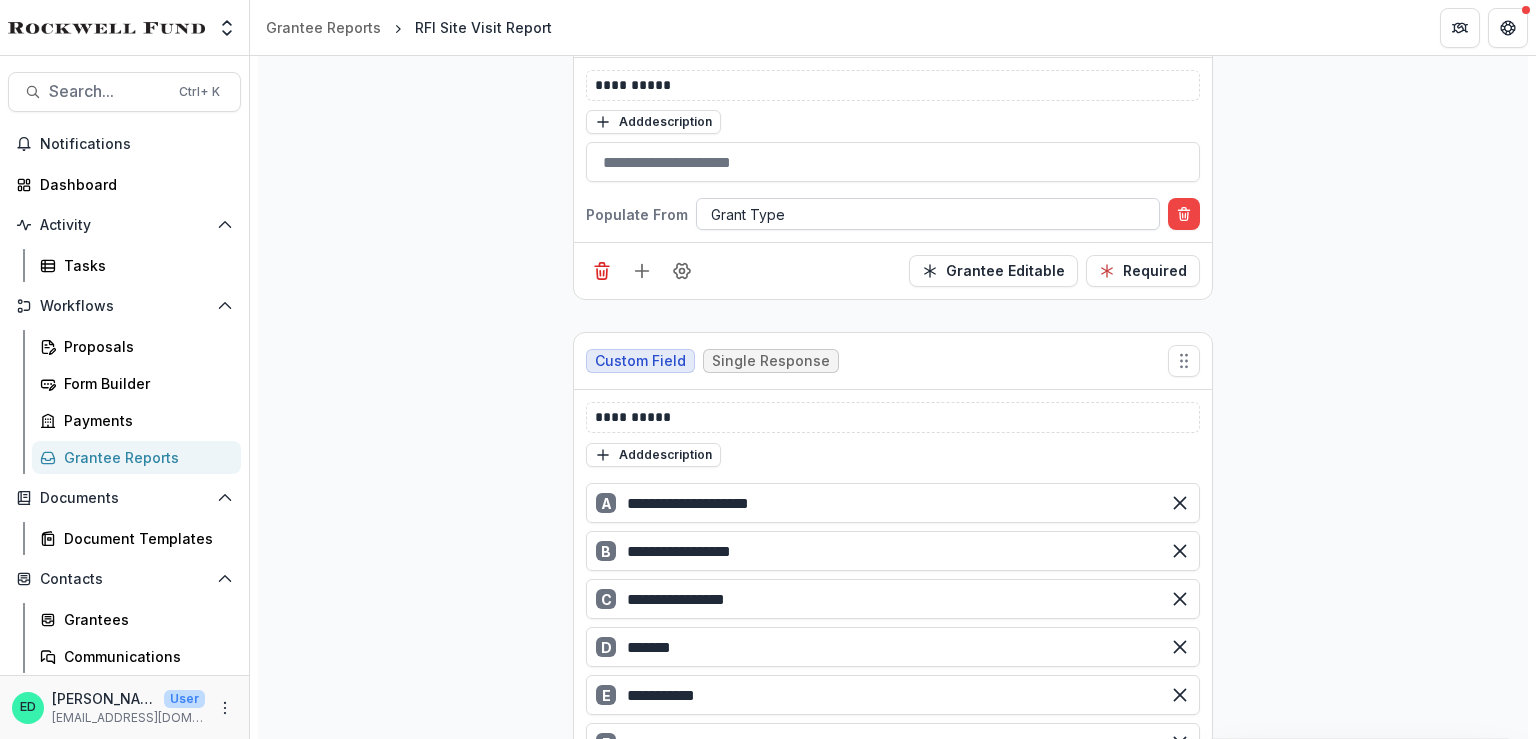 scroll, scrollTop: 2700, scrollLeft: 0, axis: vertical 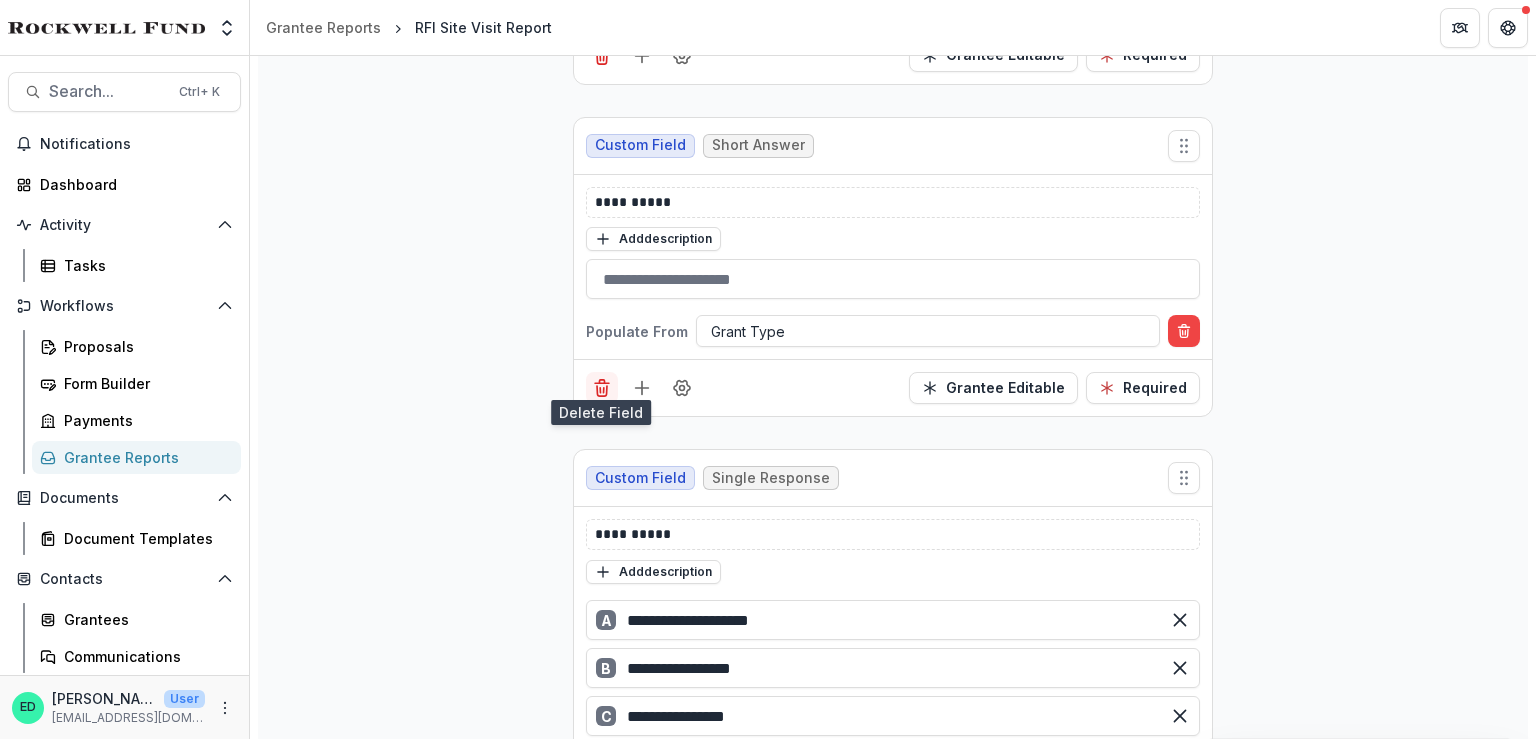 click 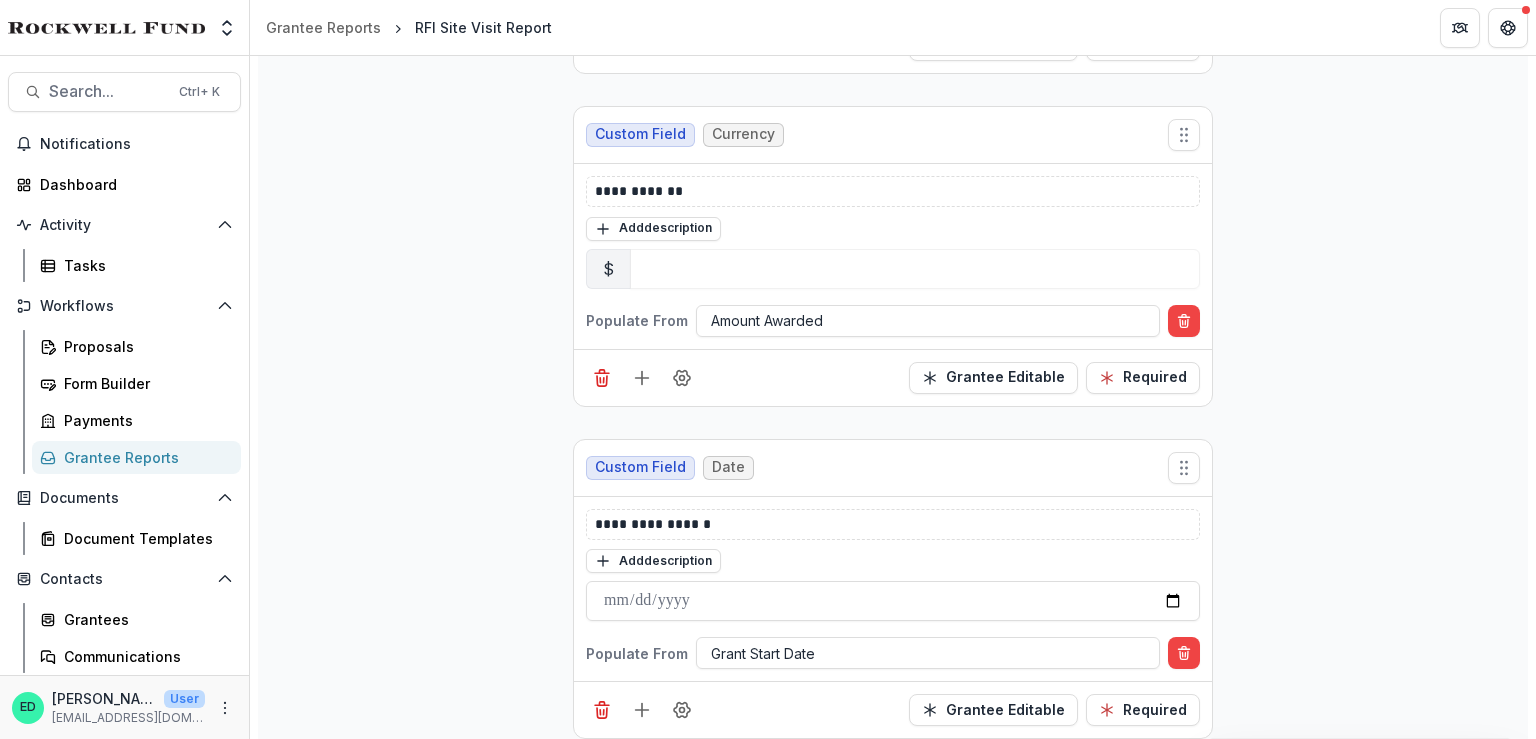 scroll, scrollTop: 1700, scrollLeft: 0, axis: vertical 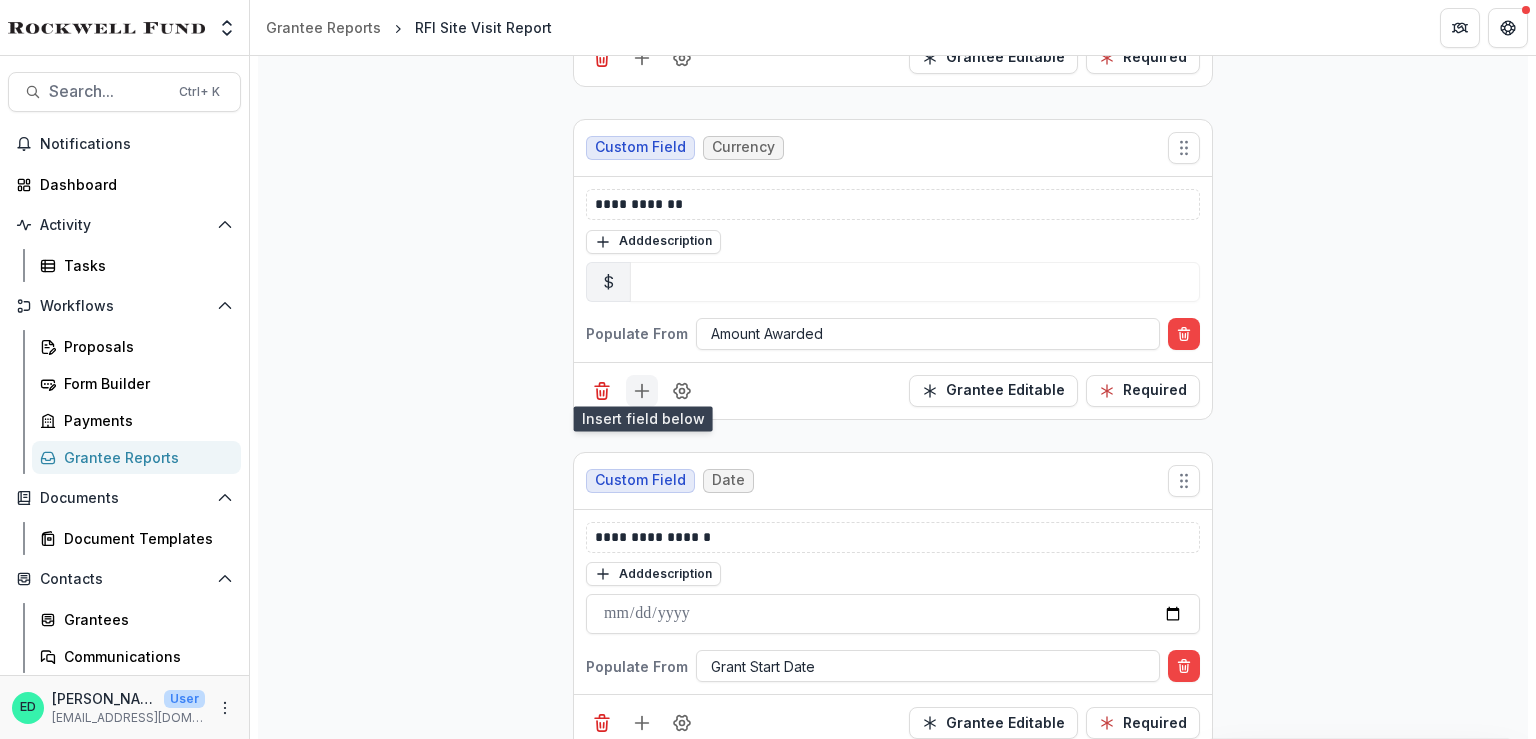 click 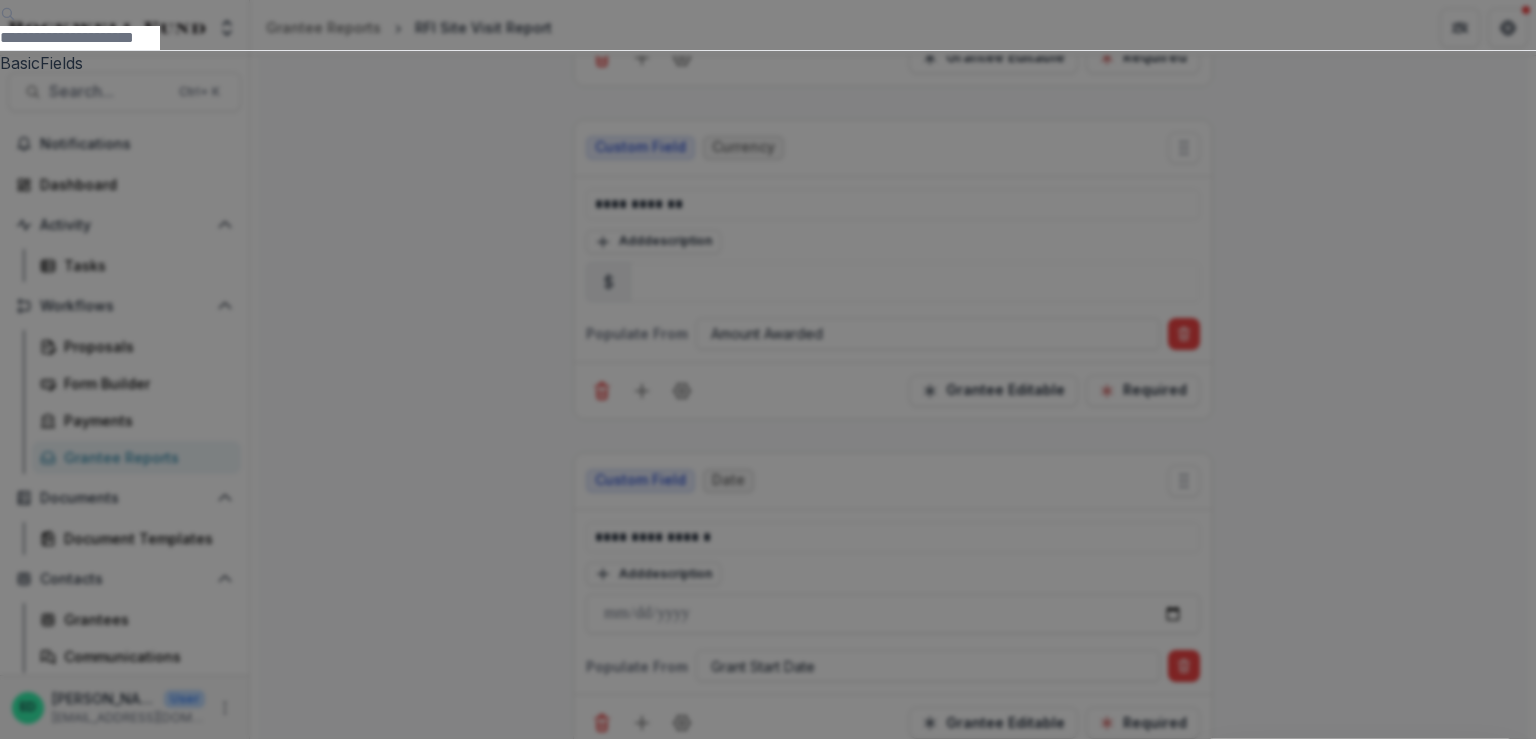 click on "Single Response" at bounding box center [768, 10983] 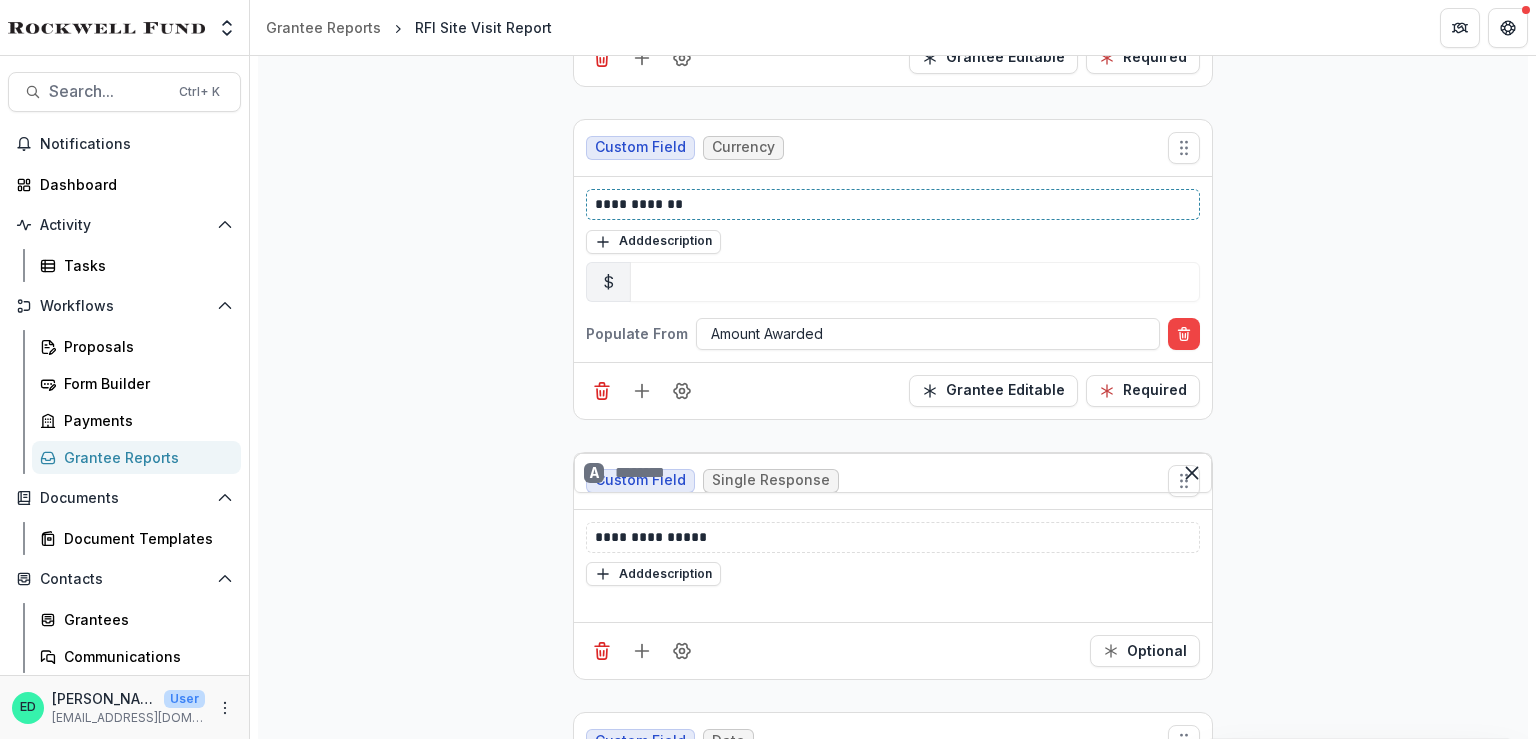 click on "**********" at bounding box center (893, 204) 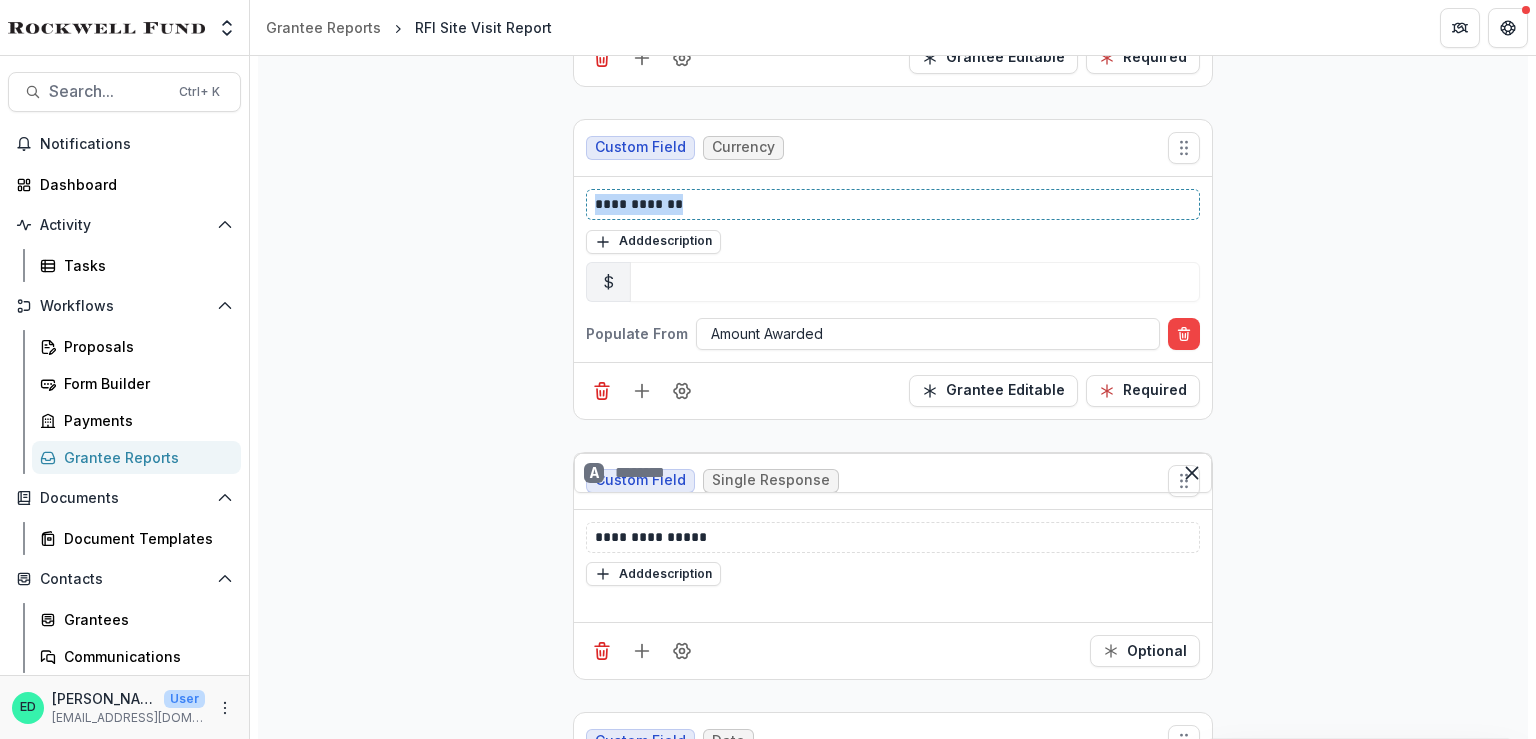 click on "**********" at bounding box center [893, 204] 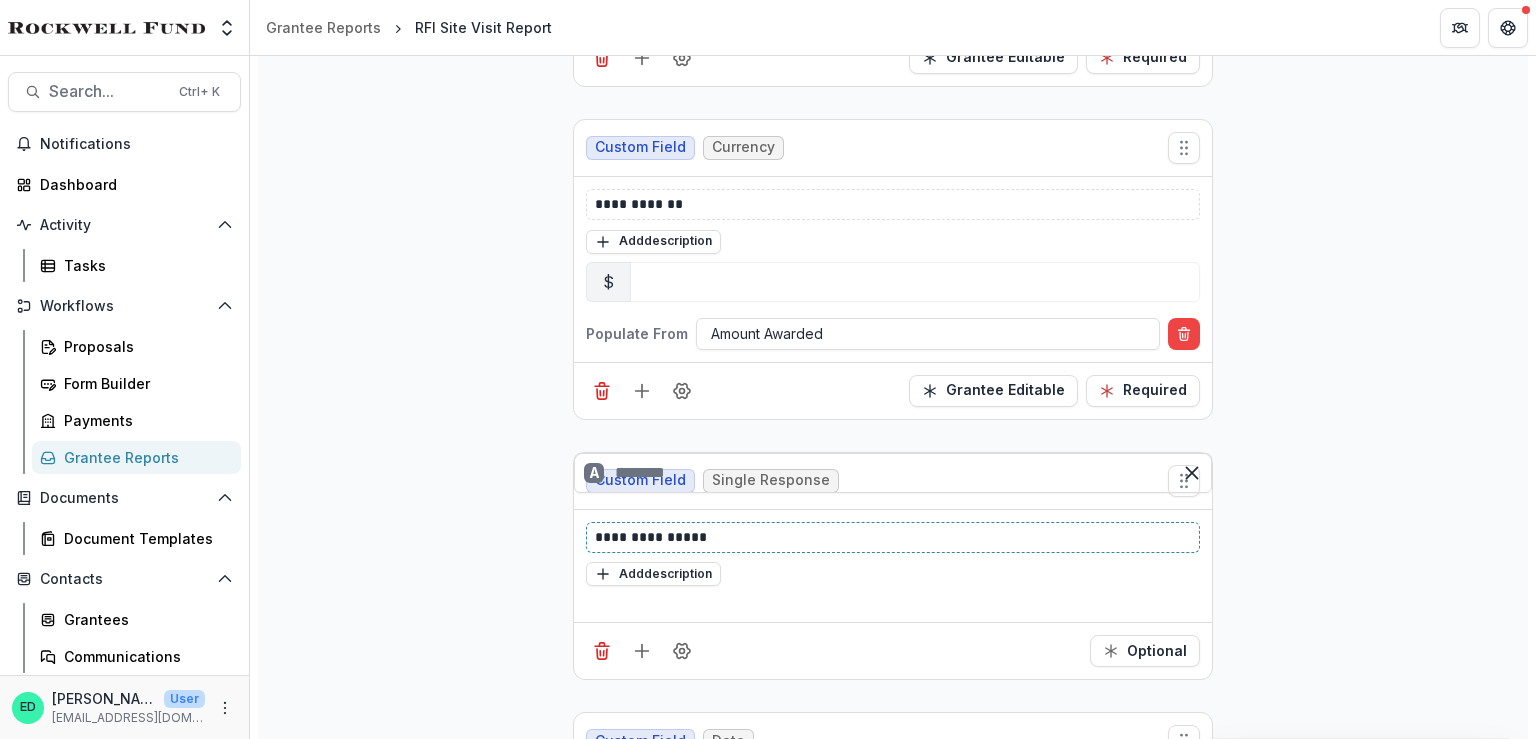 click on "**********" at bounding box center [893, 537] 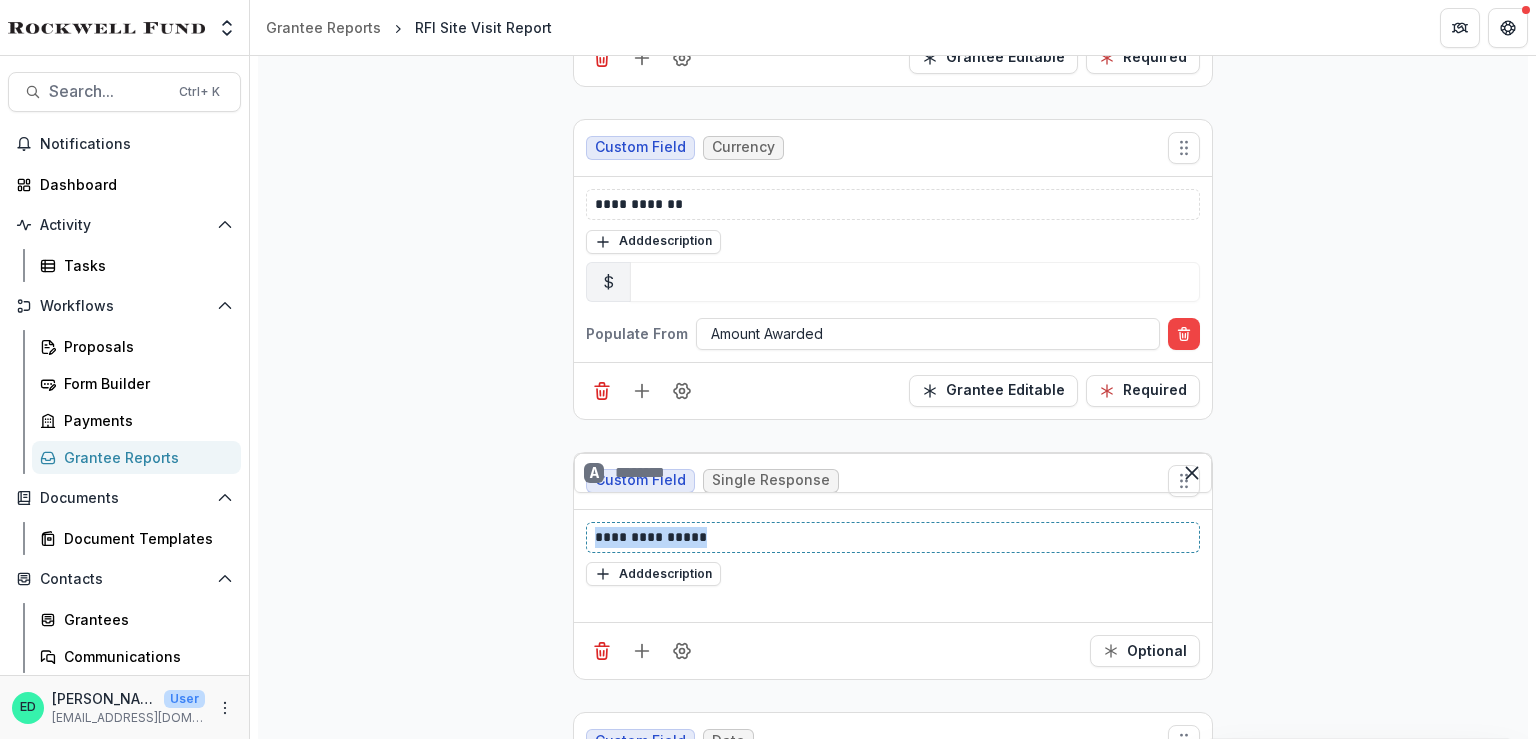 click on "**********" at bounding box center (893, 537) 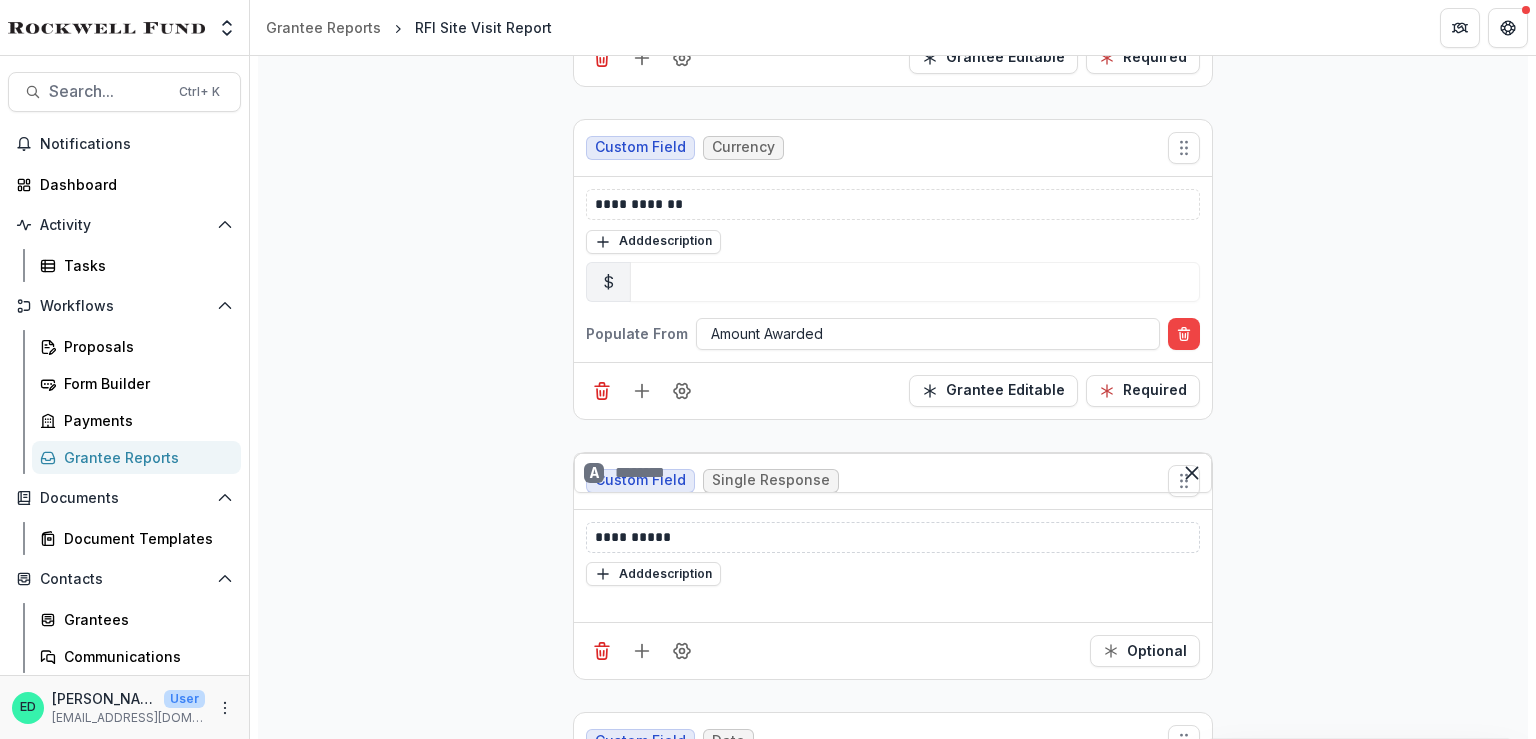 type 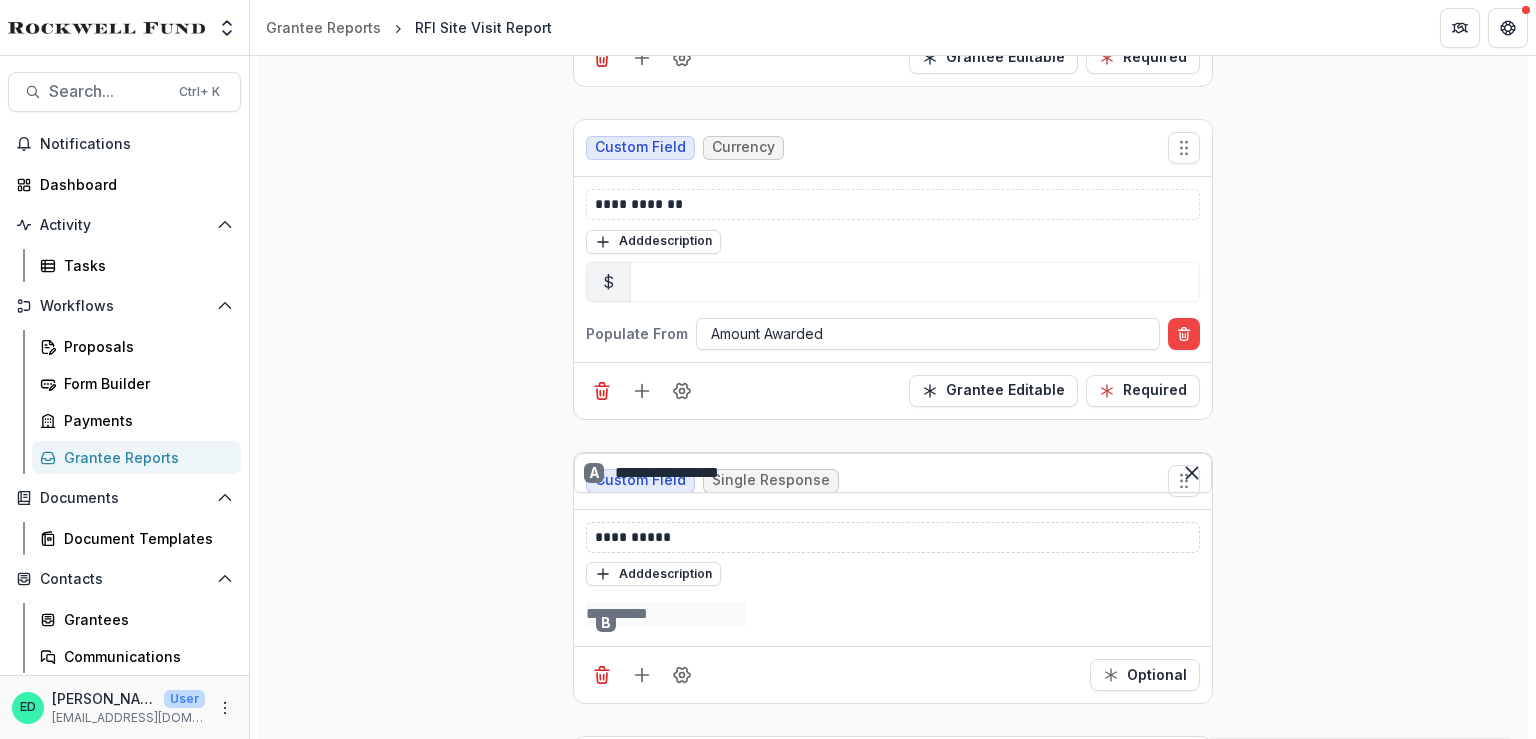 type on "**********" 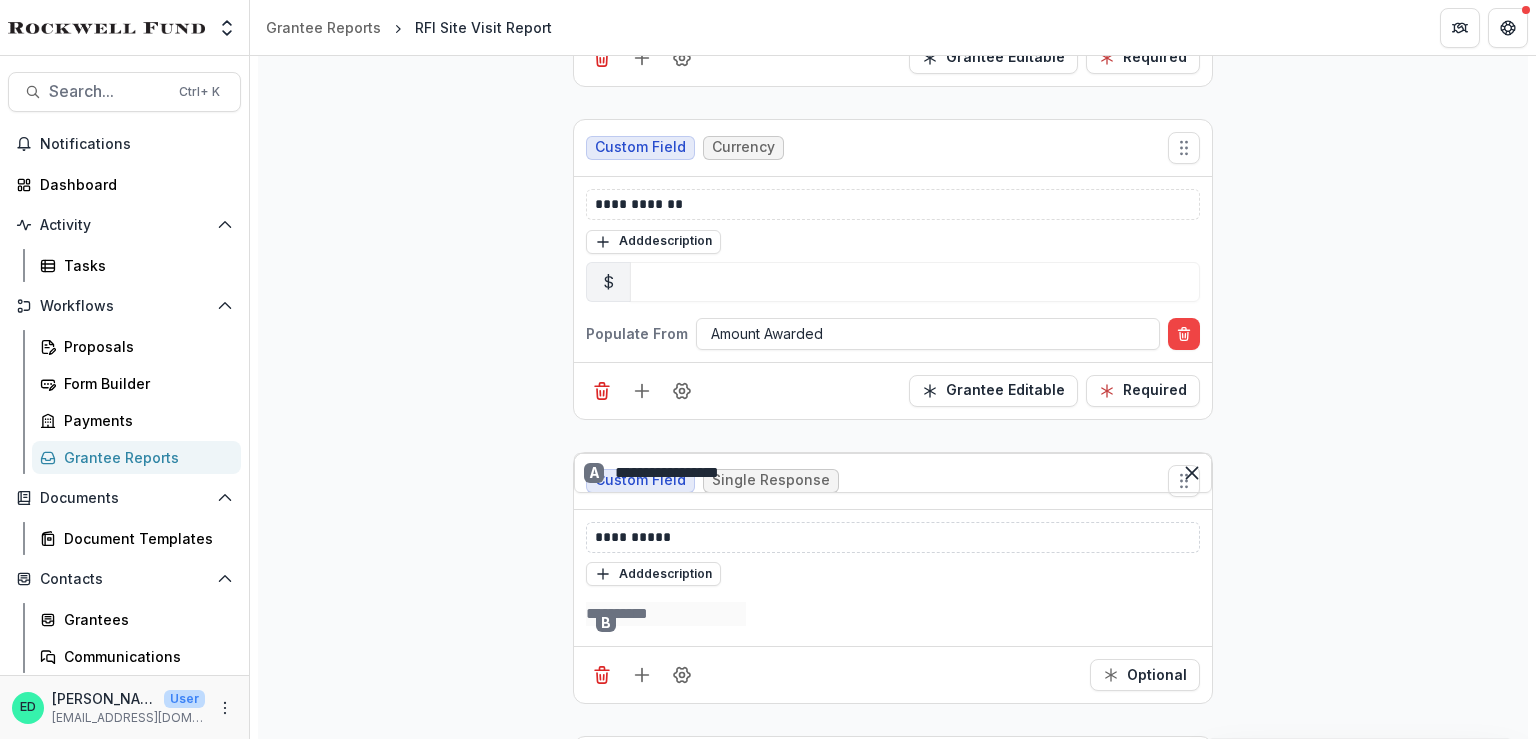 type 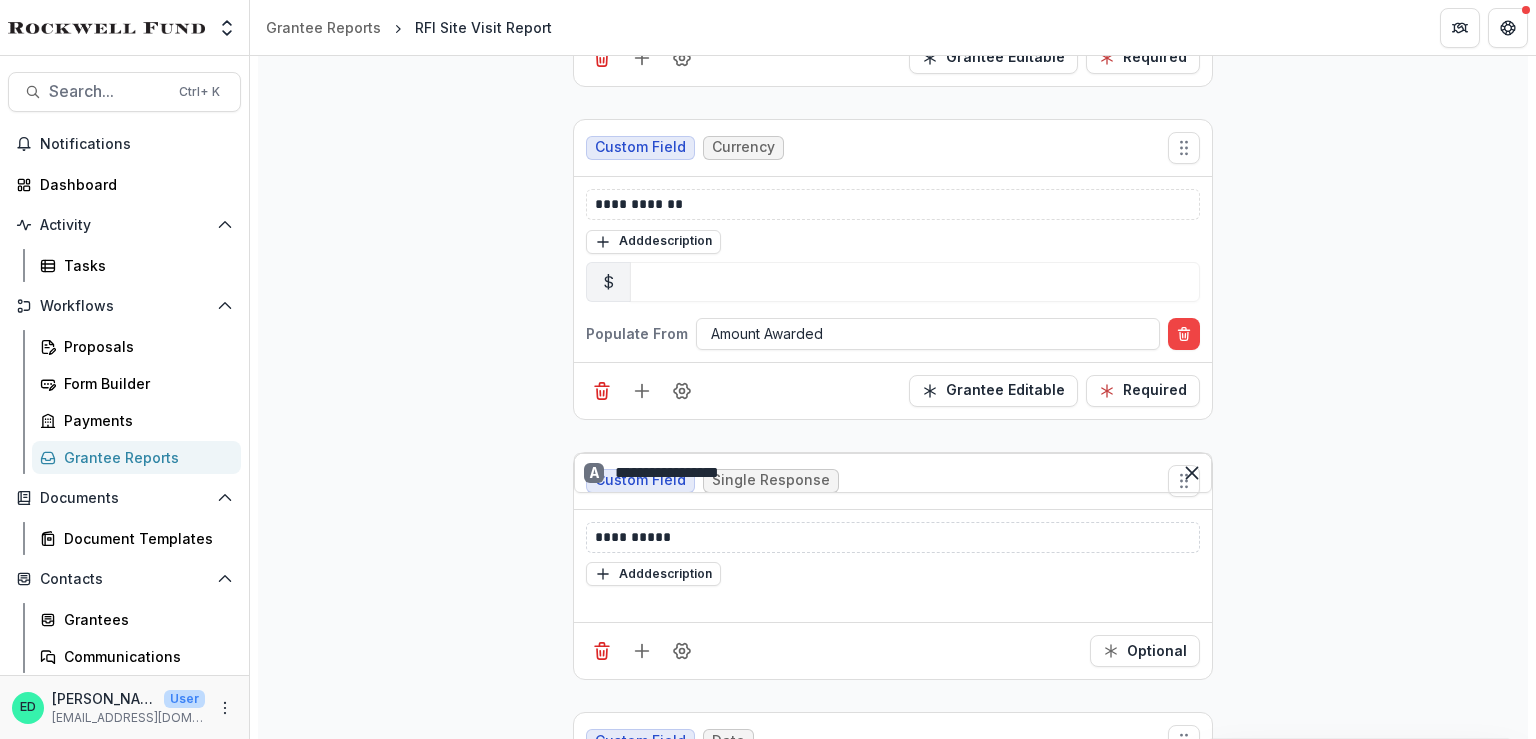 type 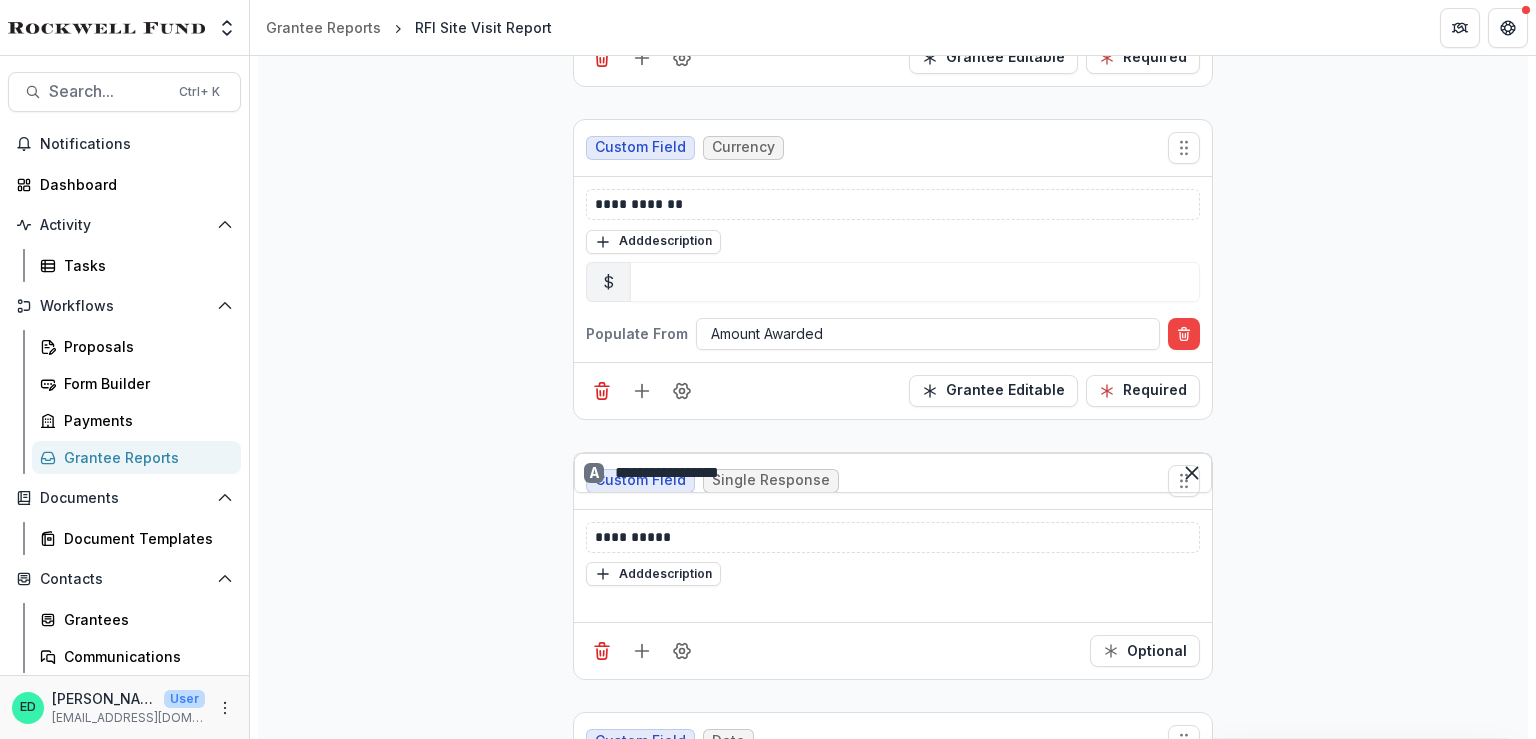 click on "**********" at bounding box center (893, 5773) 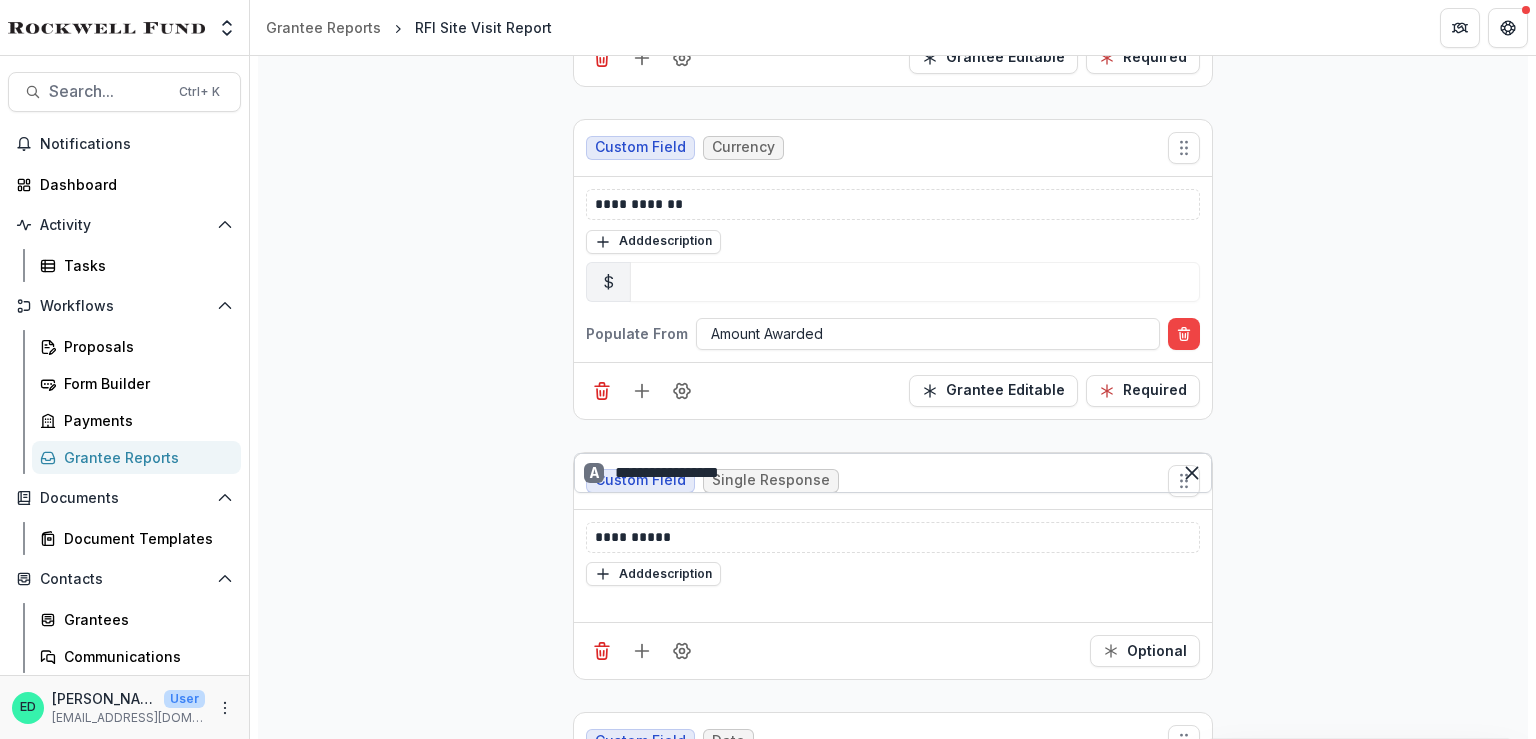 click on "**********" at bounding box center (893, 473) 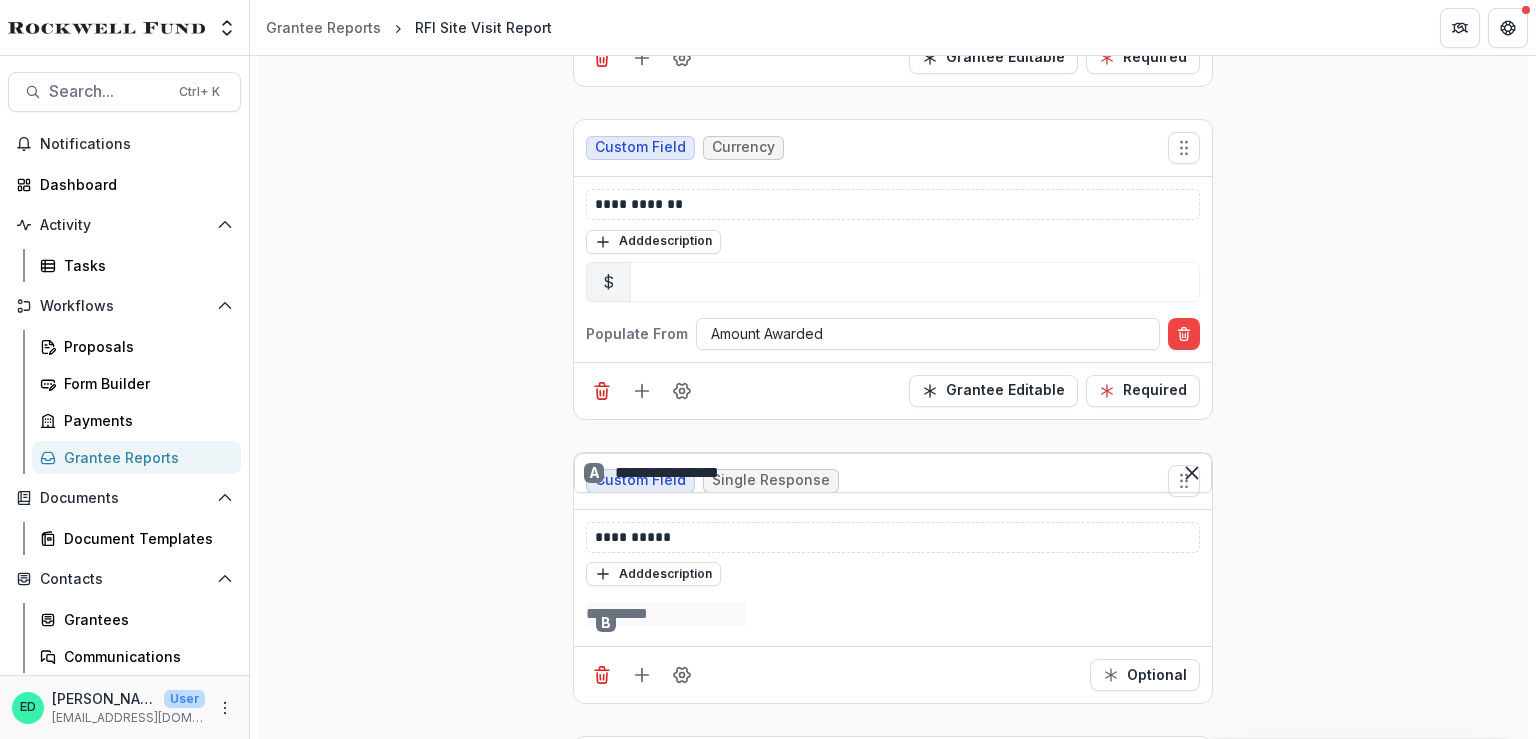 click on "B" at bounding box center (893, 614) 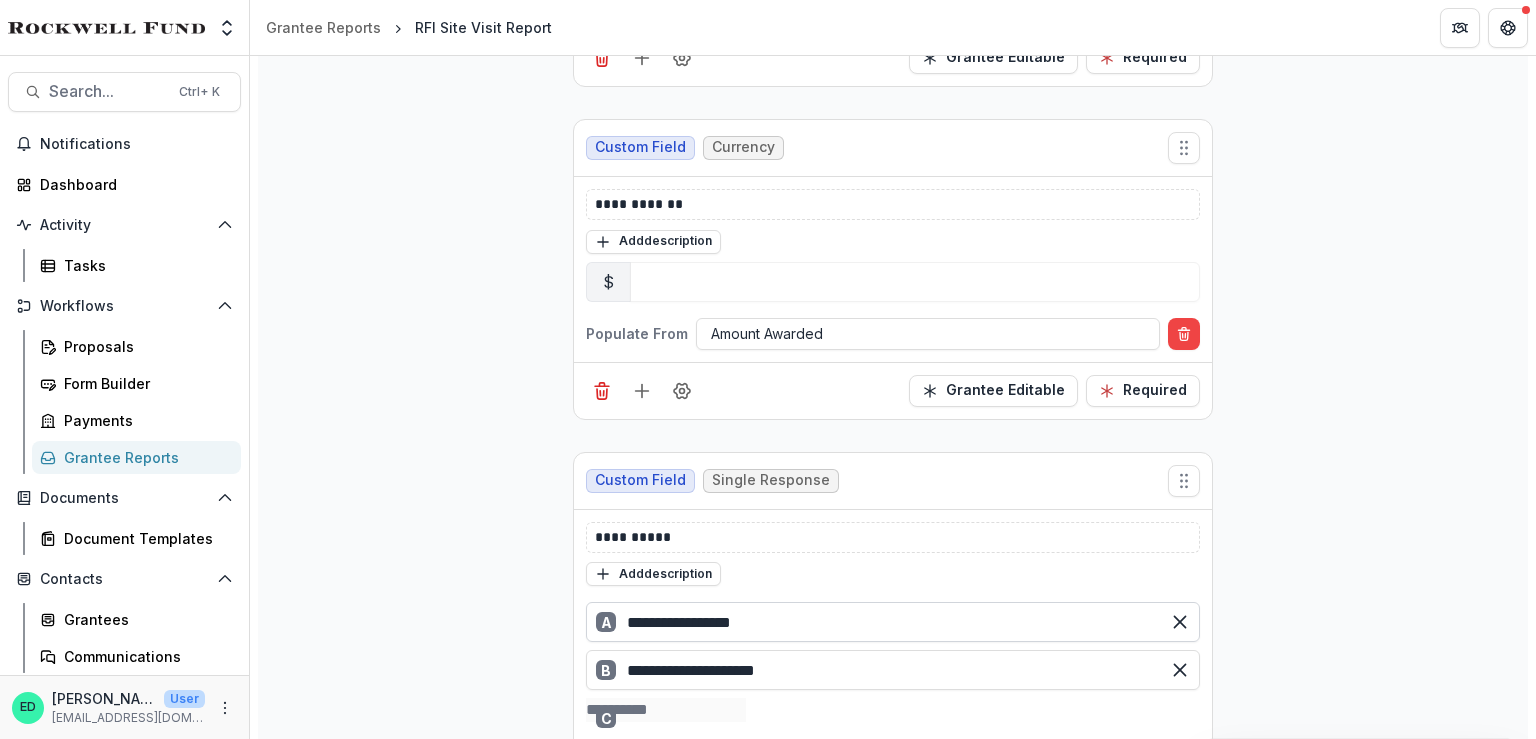 type on "**********" 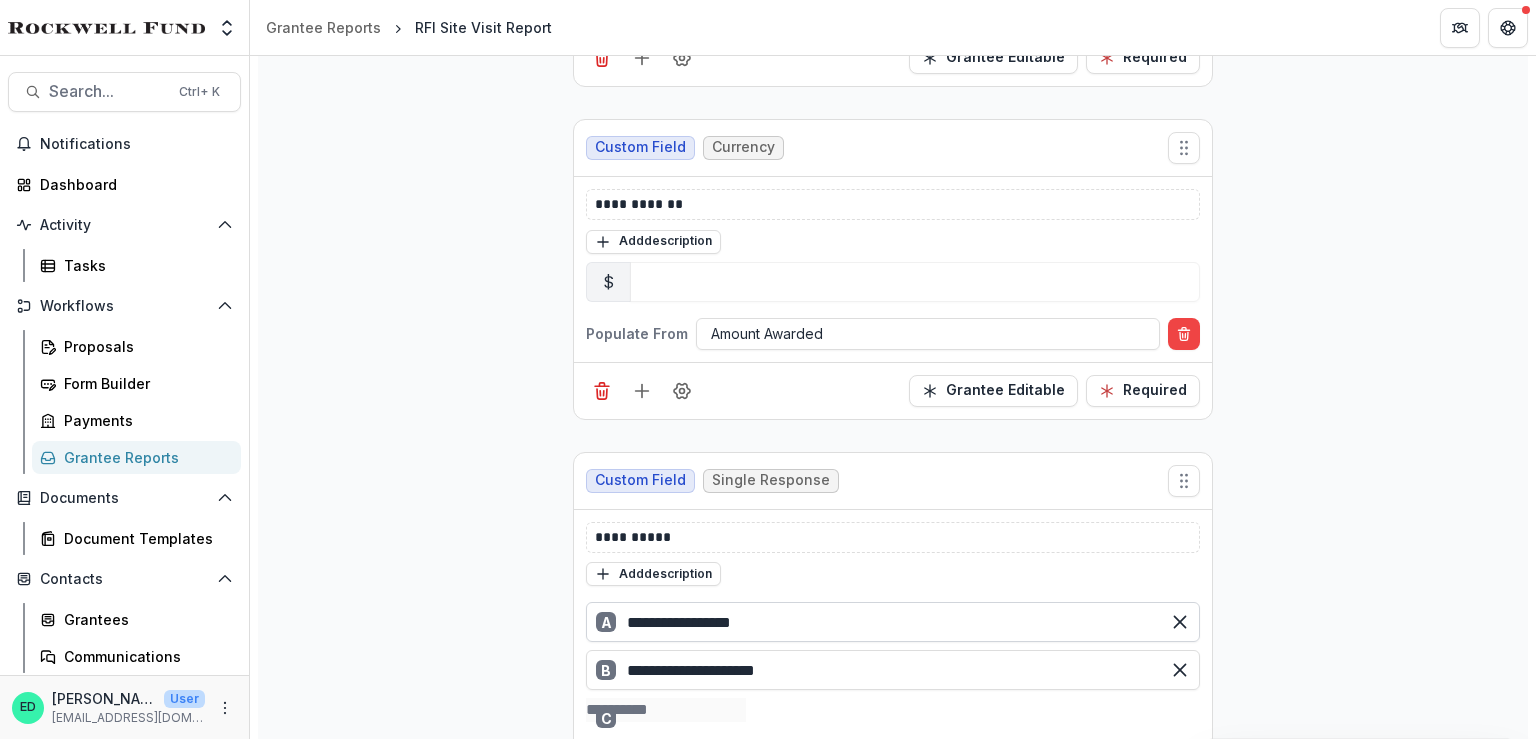 click on "**********" at bounding box center [893, 622] 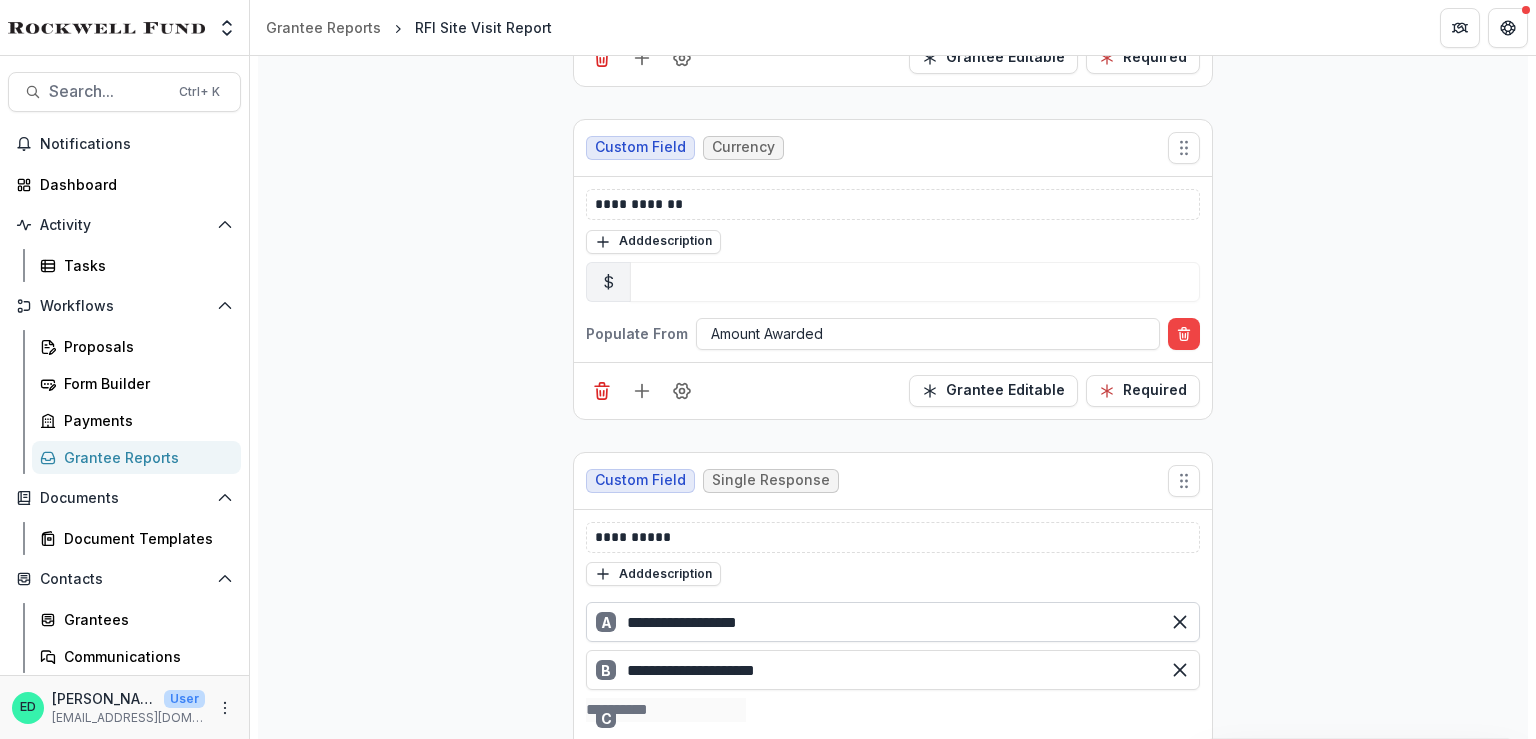 type on "**********" 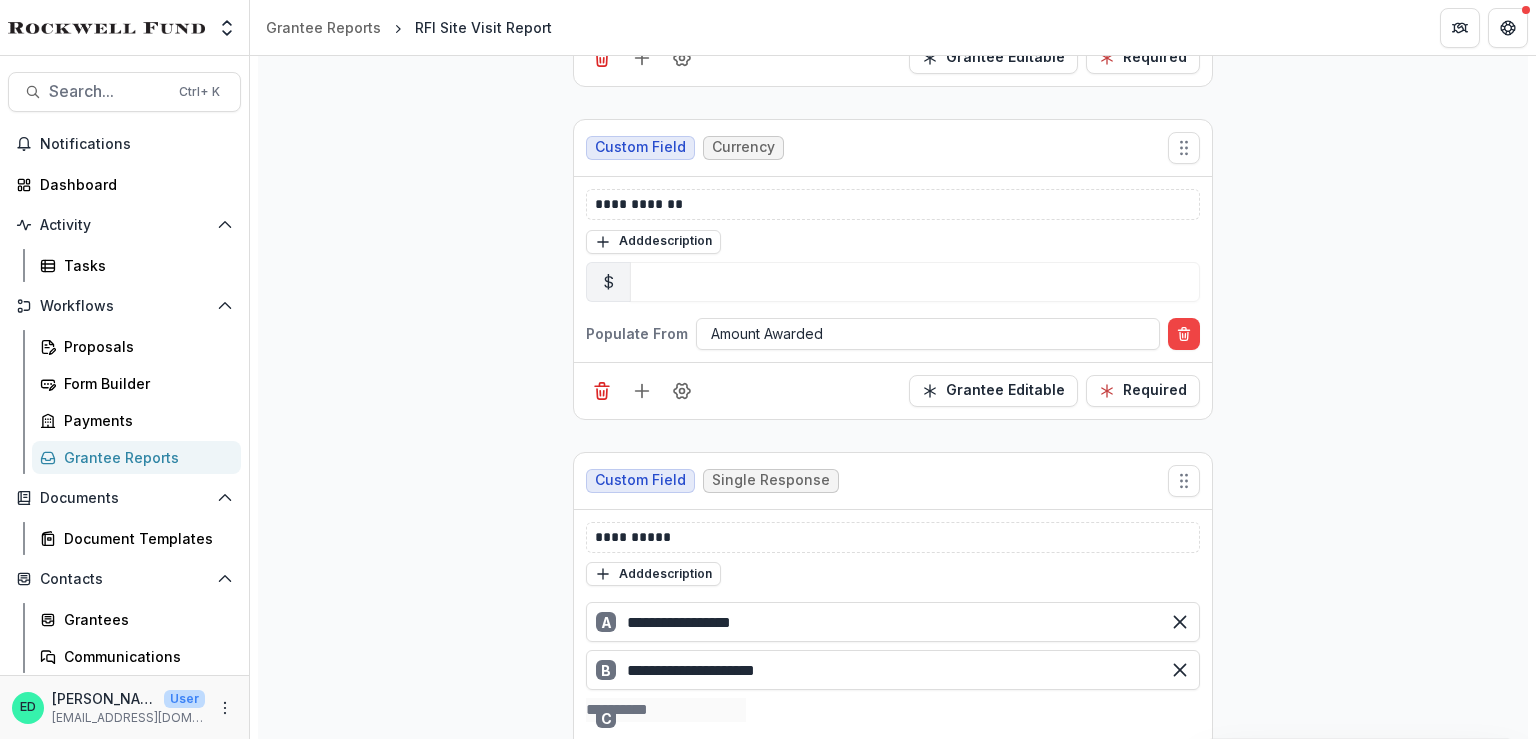 click on "**********" at bounding box center (893, 5833) 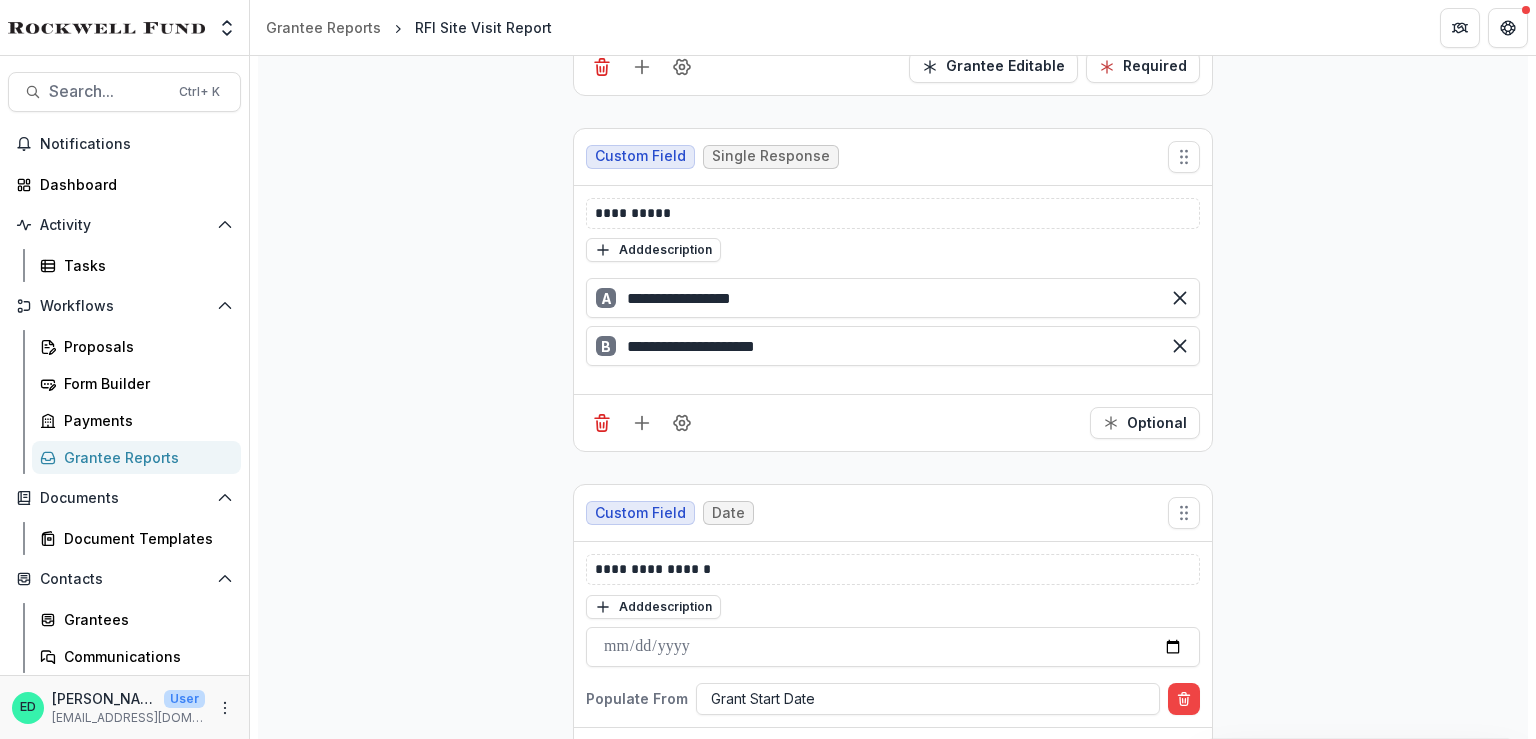 scroll, scrollTop: 2000, scrollLeft: 0, axis: vertical 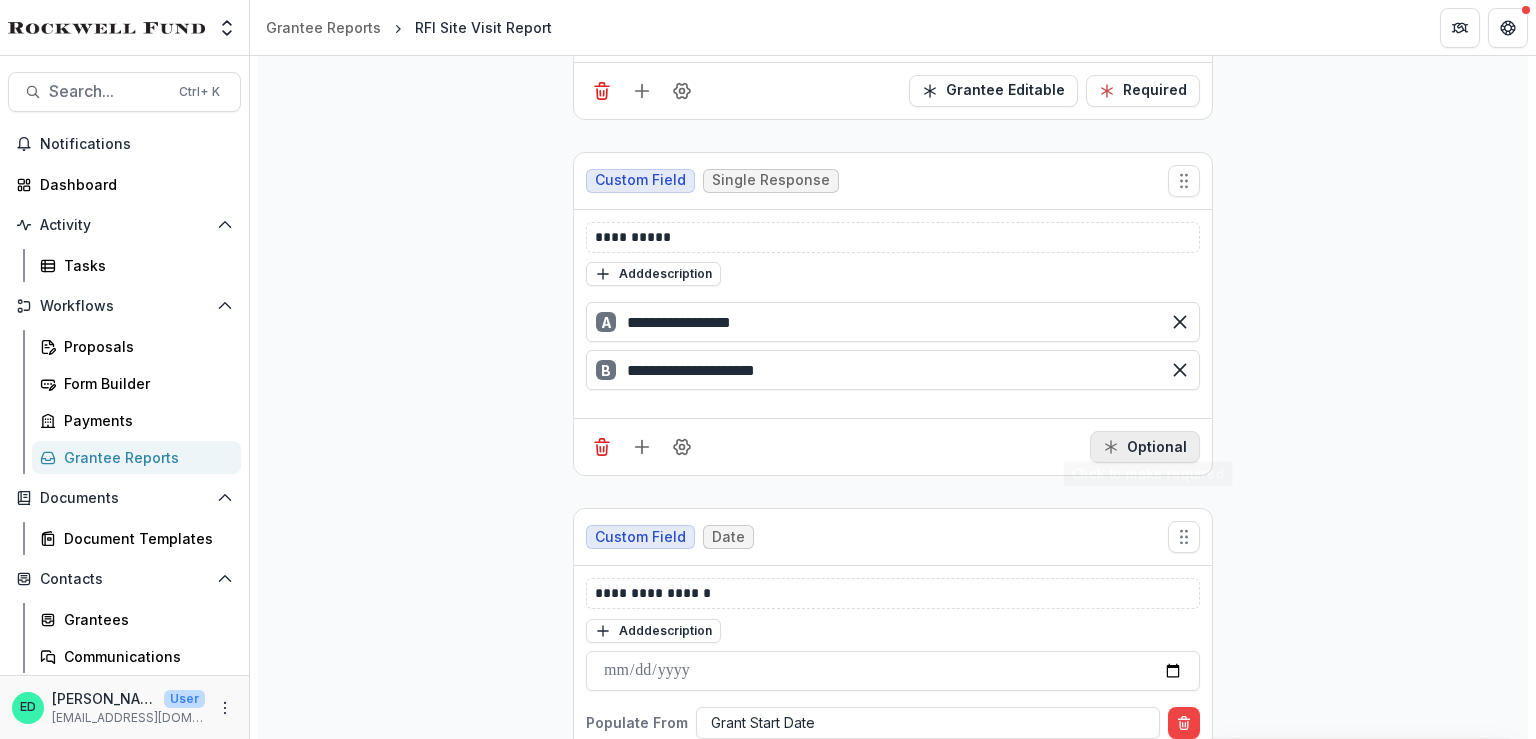 click on "Optional" at bounding box center [1145, 447] 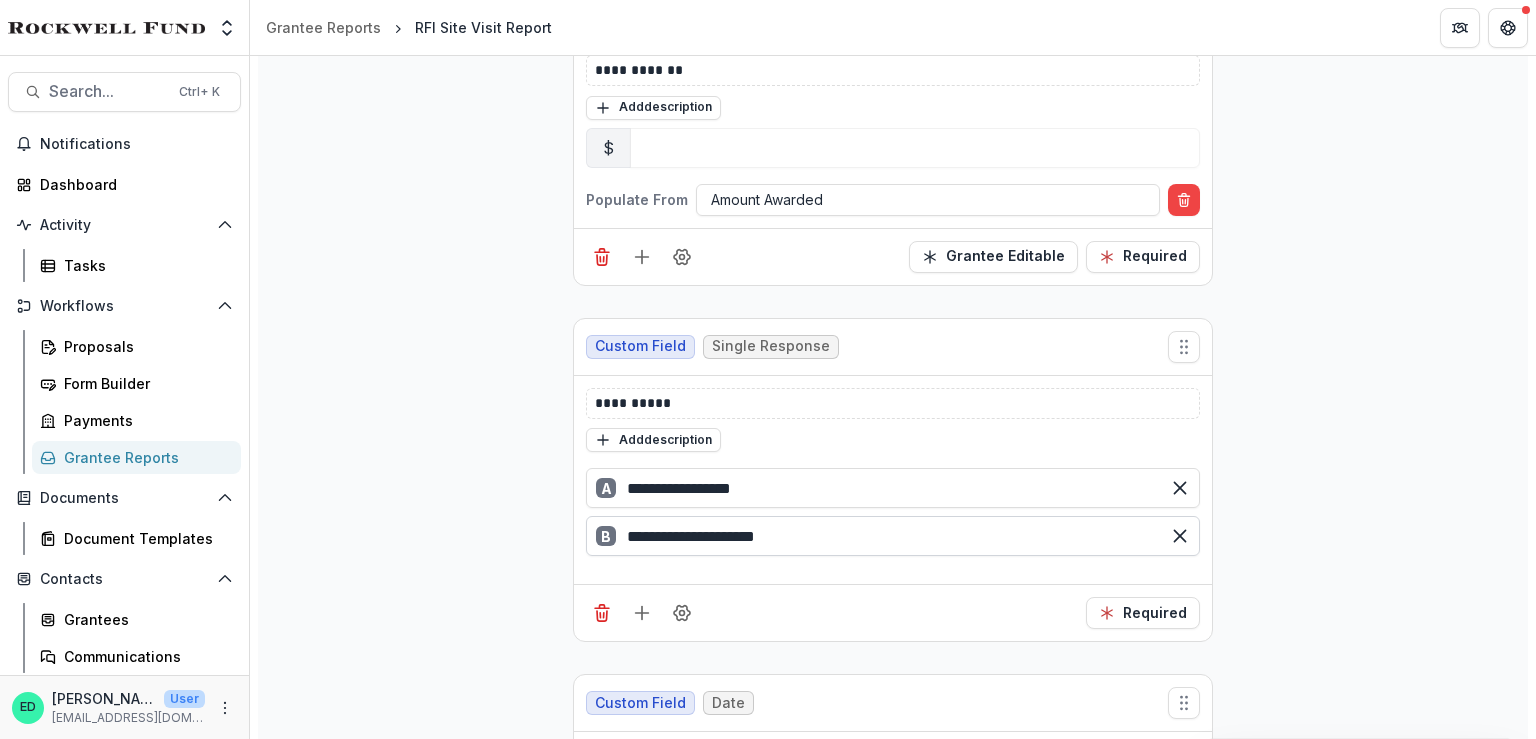 scroll, scrollTop: 2000, scrollLeft: 0, axis: vertical 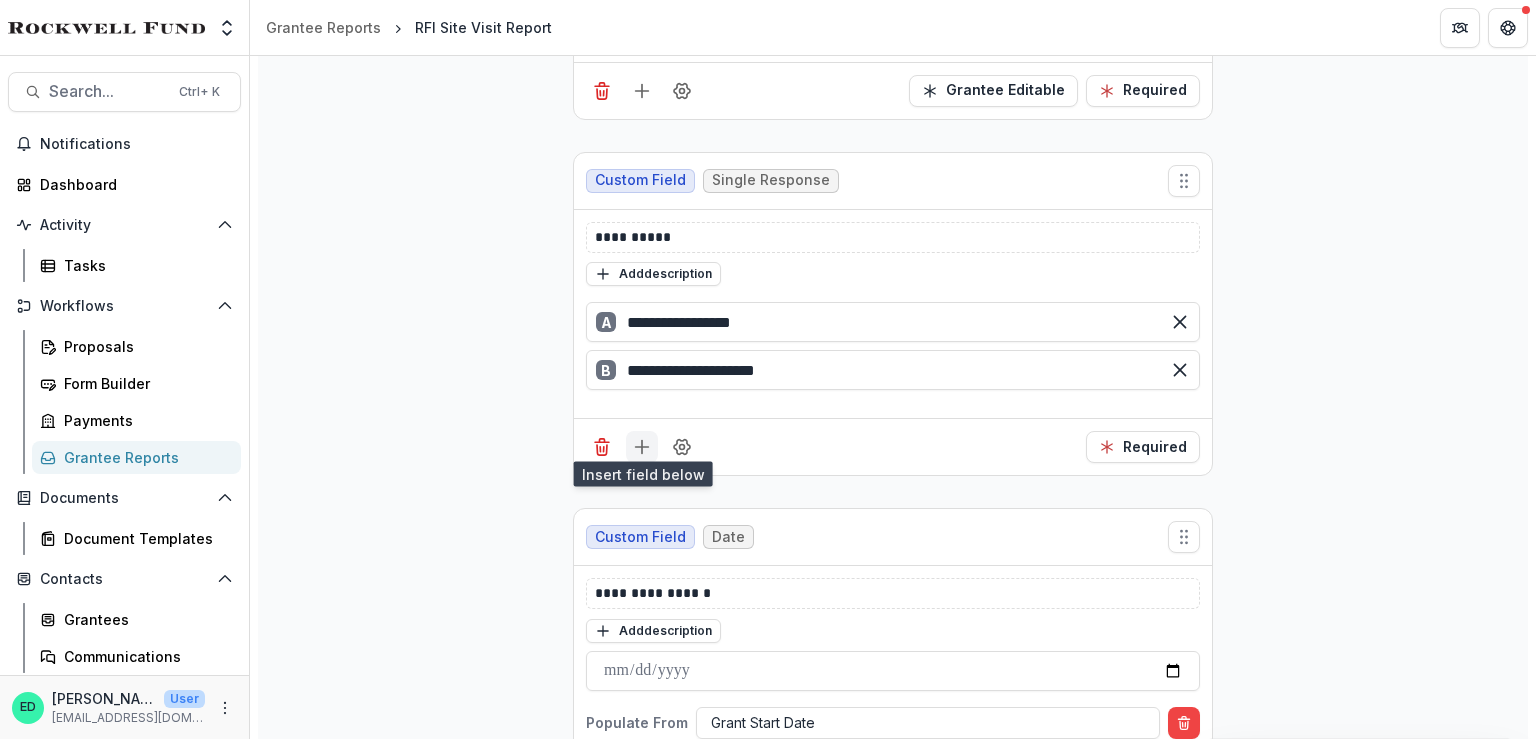 click 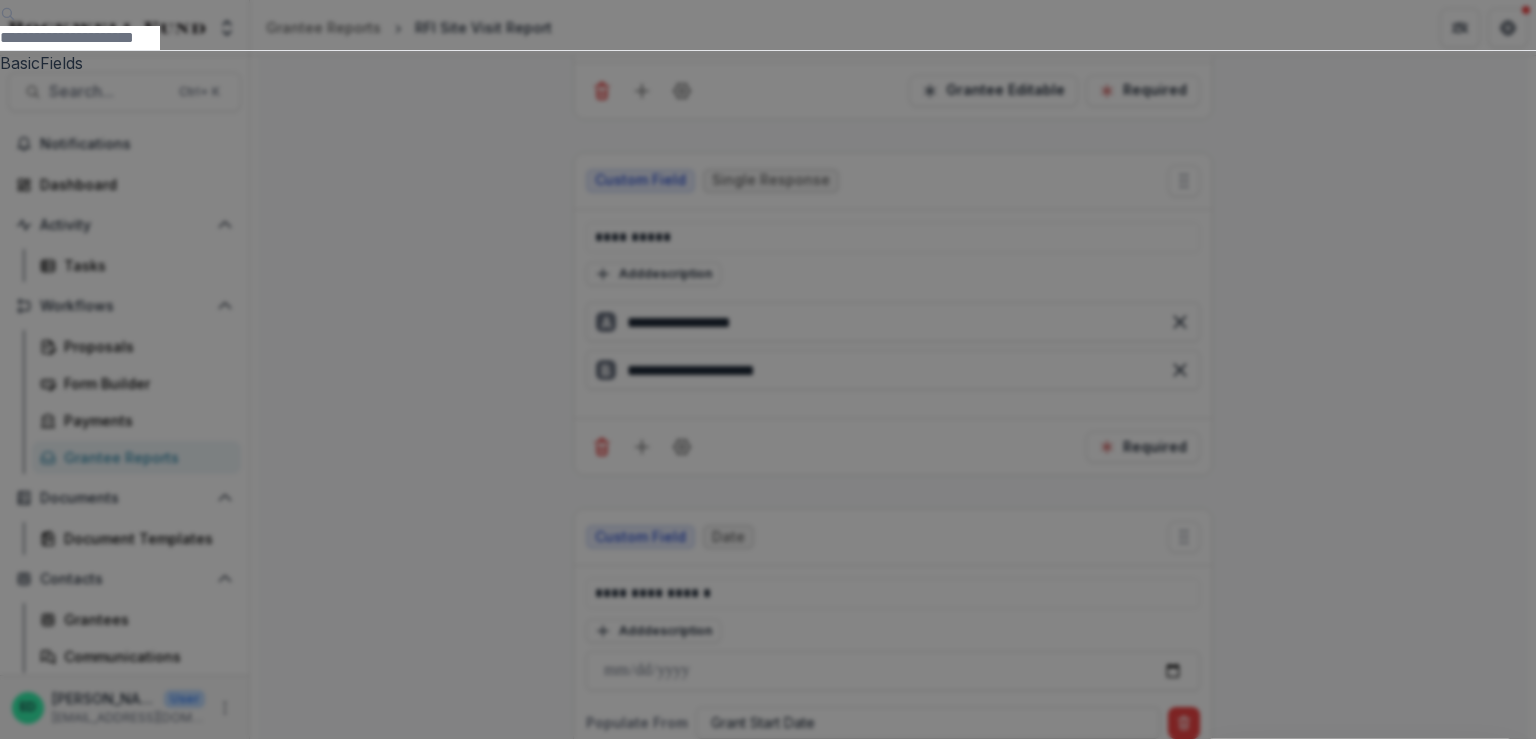 scroll, scrollTop: 100, scrollLeft: 0, axis: vertical 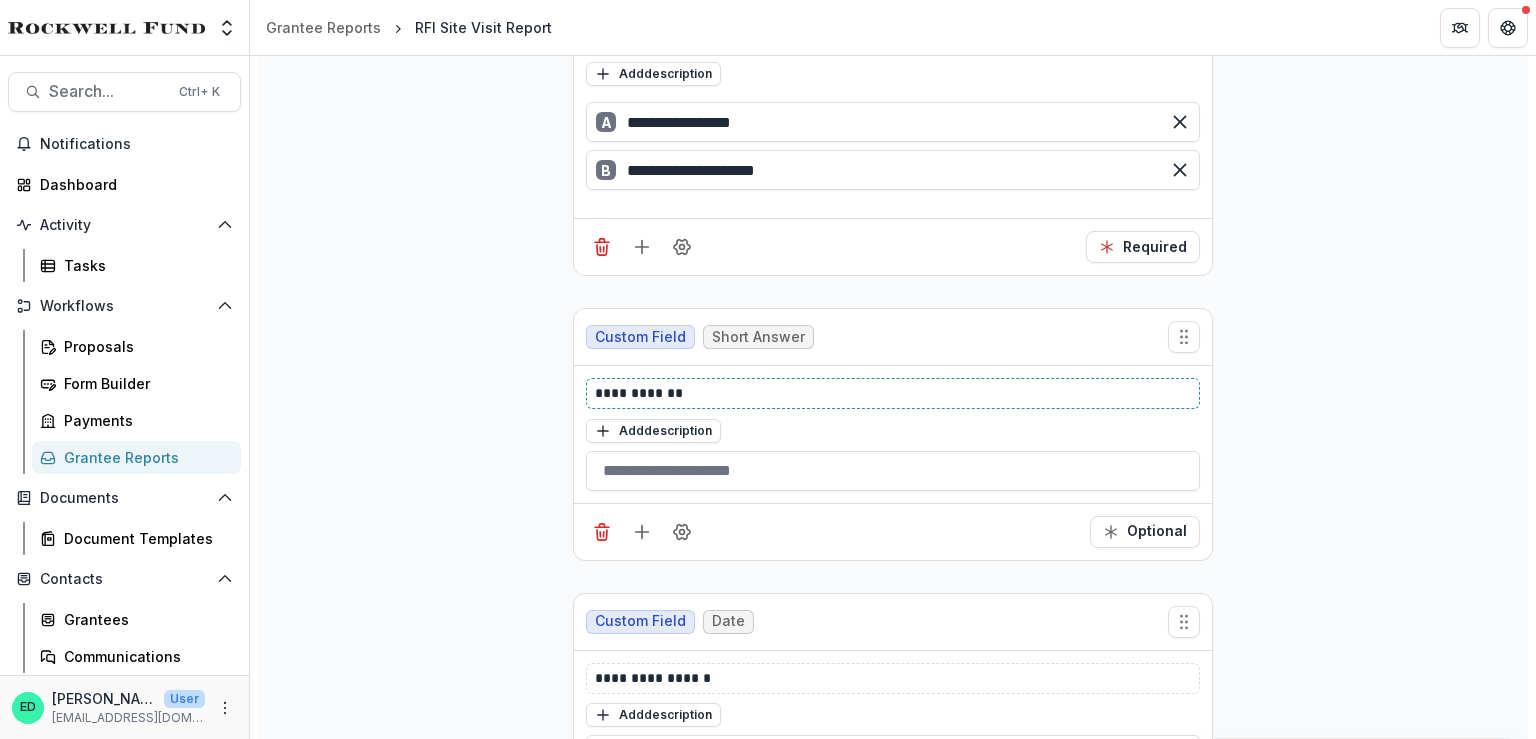 click on "**********" at bounding box center (893, 393) 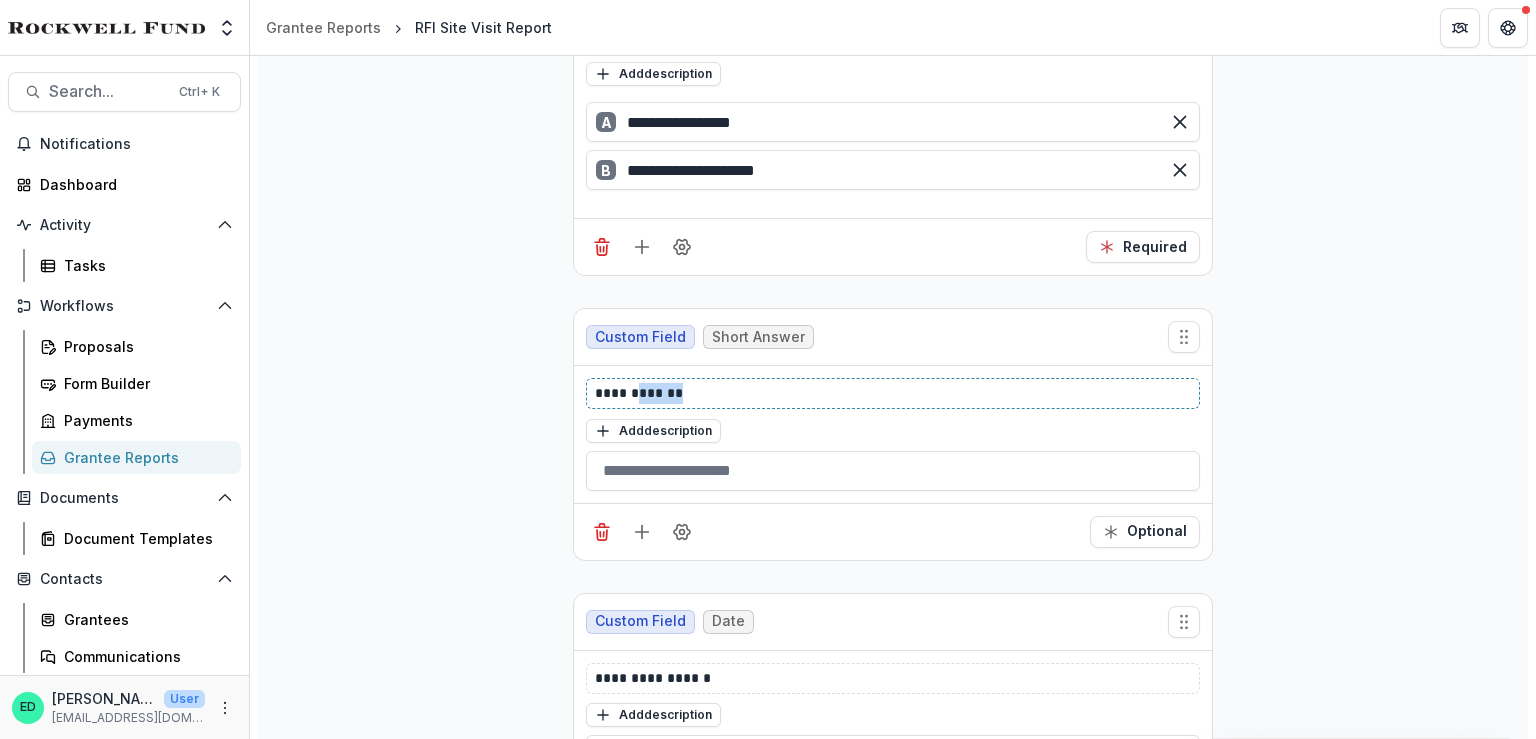 click on "**********" at bounding box center (893, 393) 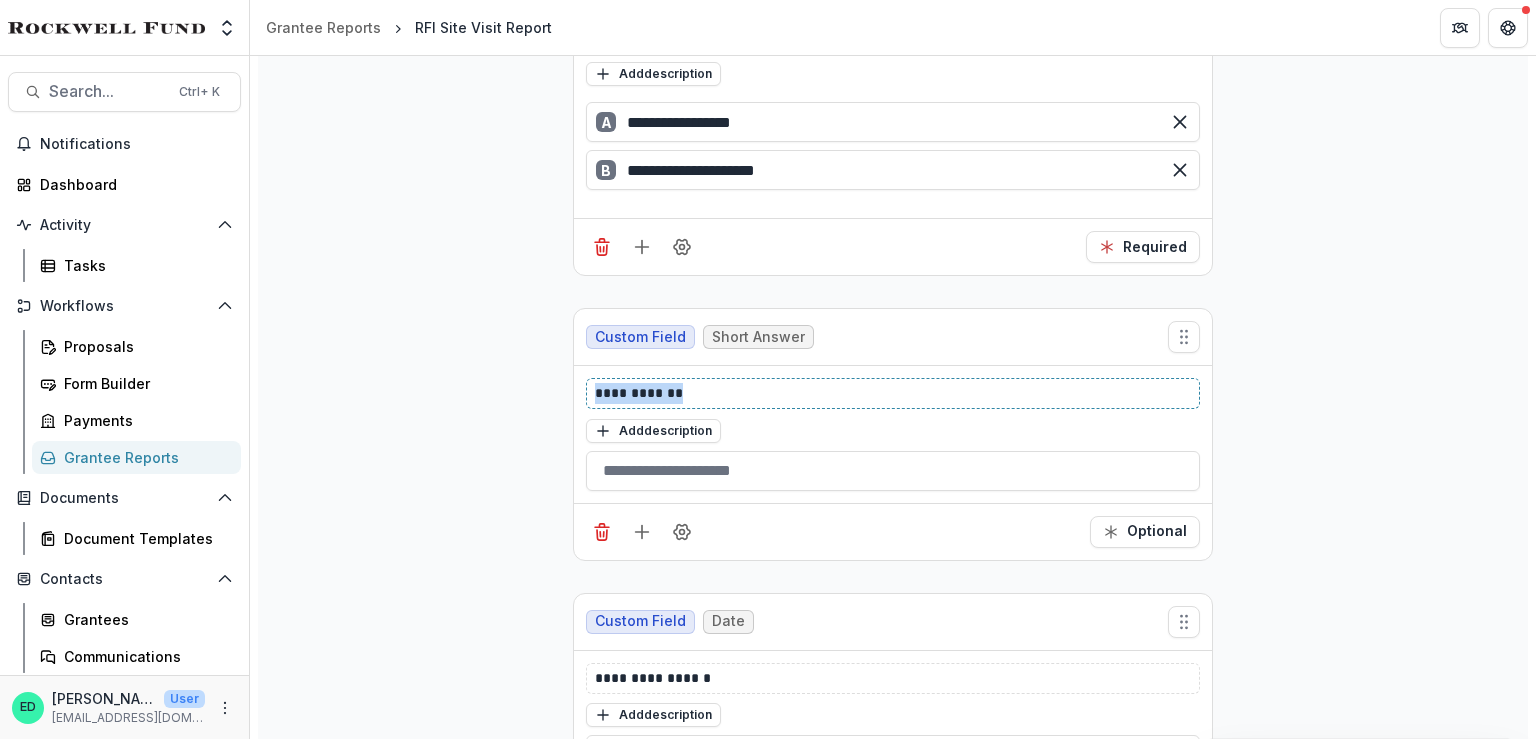 click on "**********" at bounding box center [893, 393] 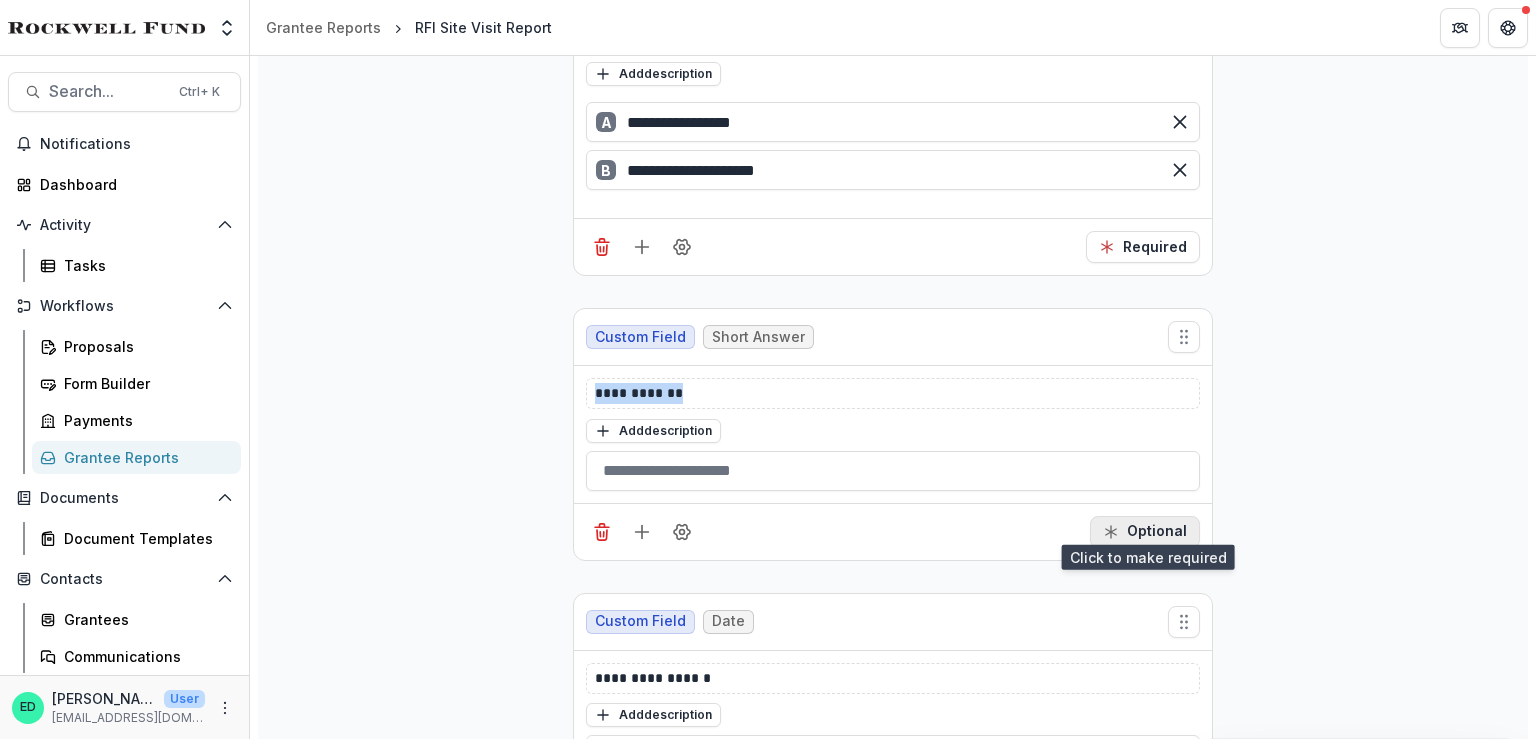click on "Optional" at bounding box center [1145, 532] 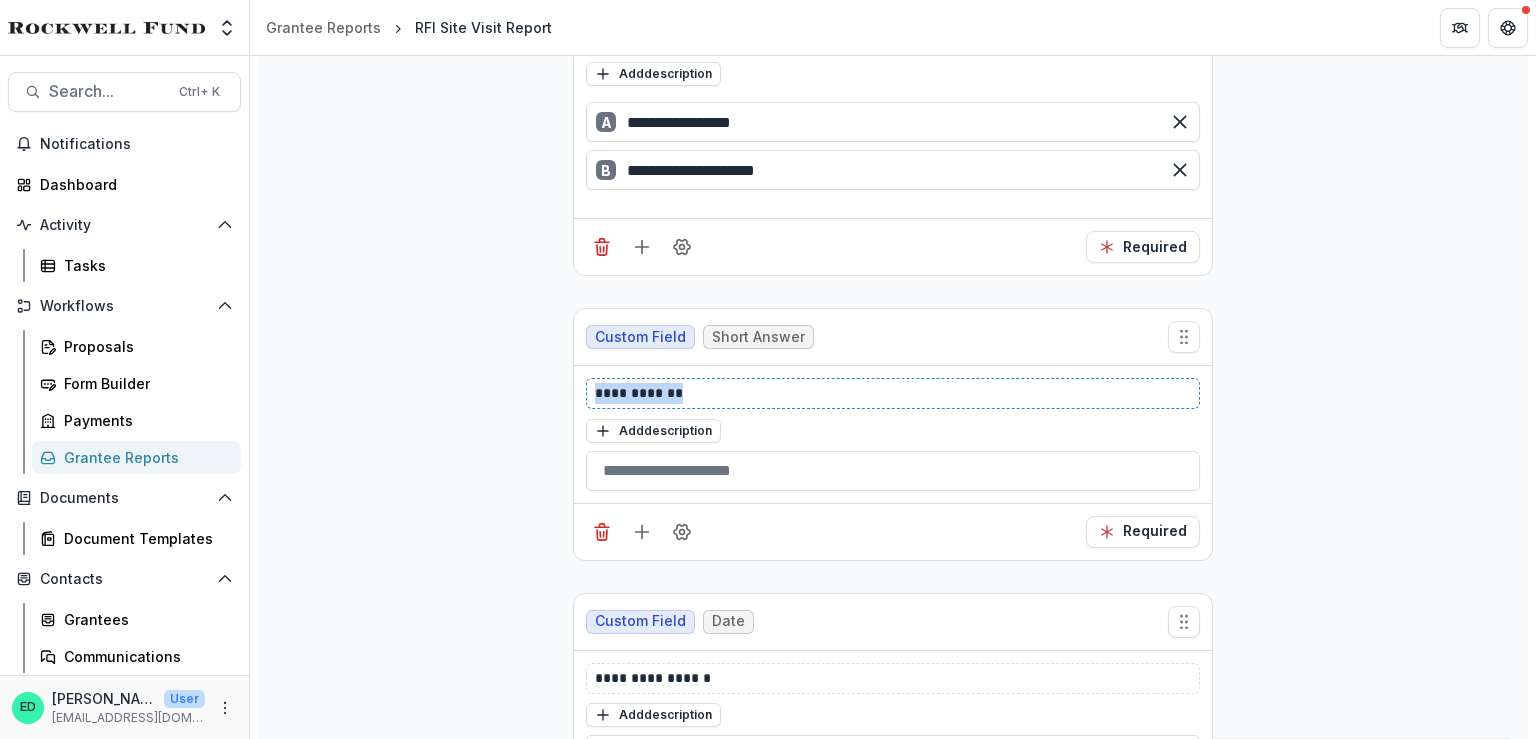 click on "**********" at bounding box center [893, 393] 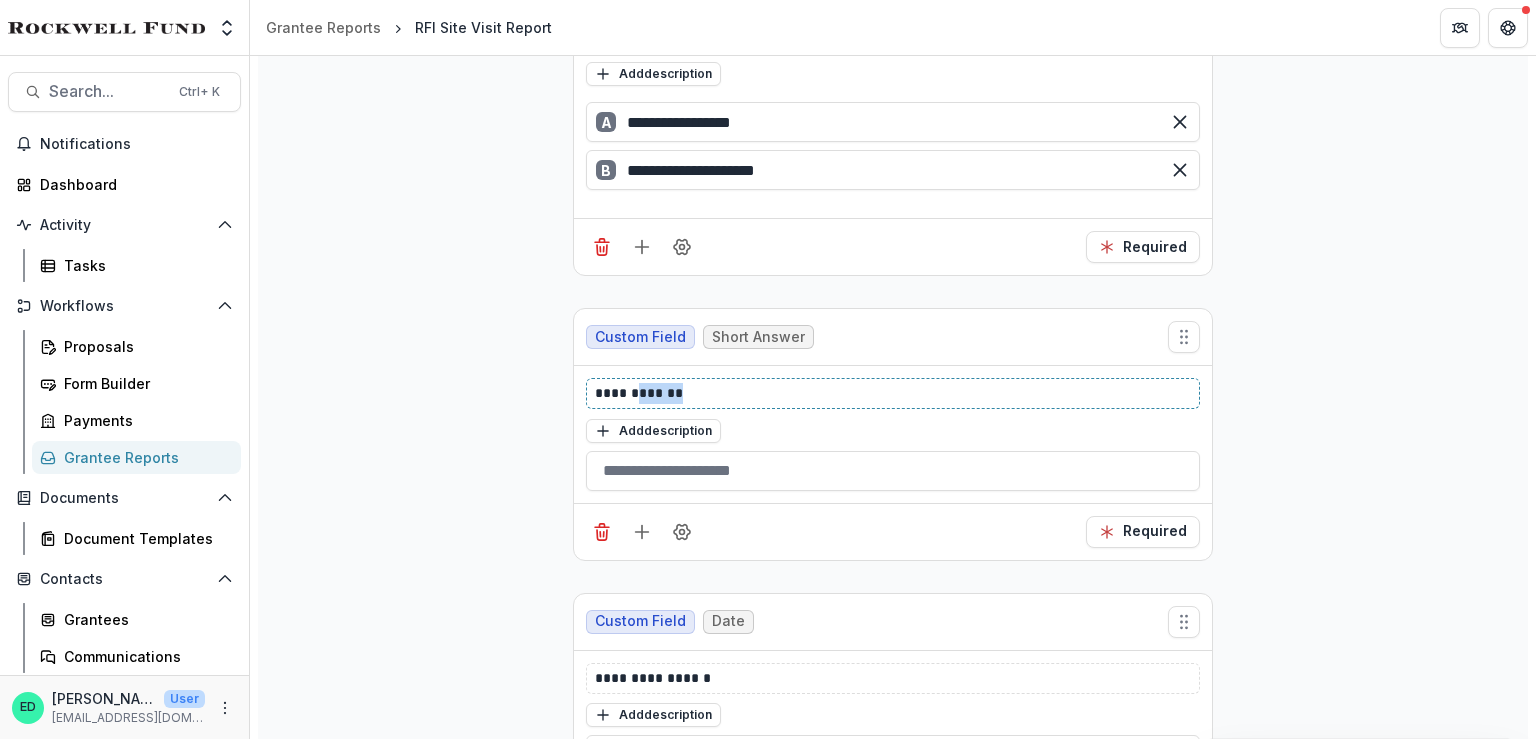 click on "**********" at bounding box center (893, 393) 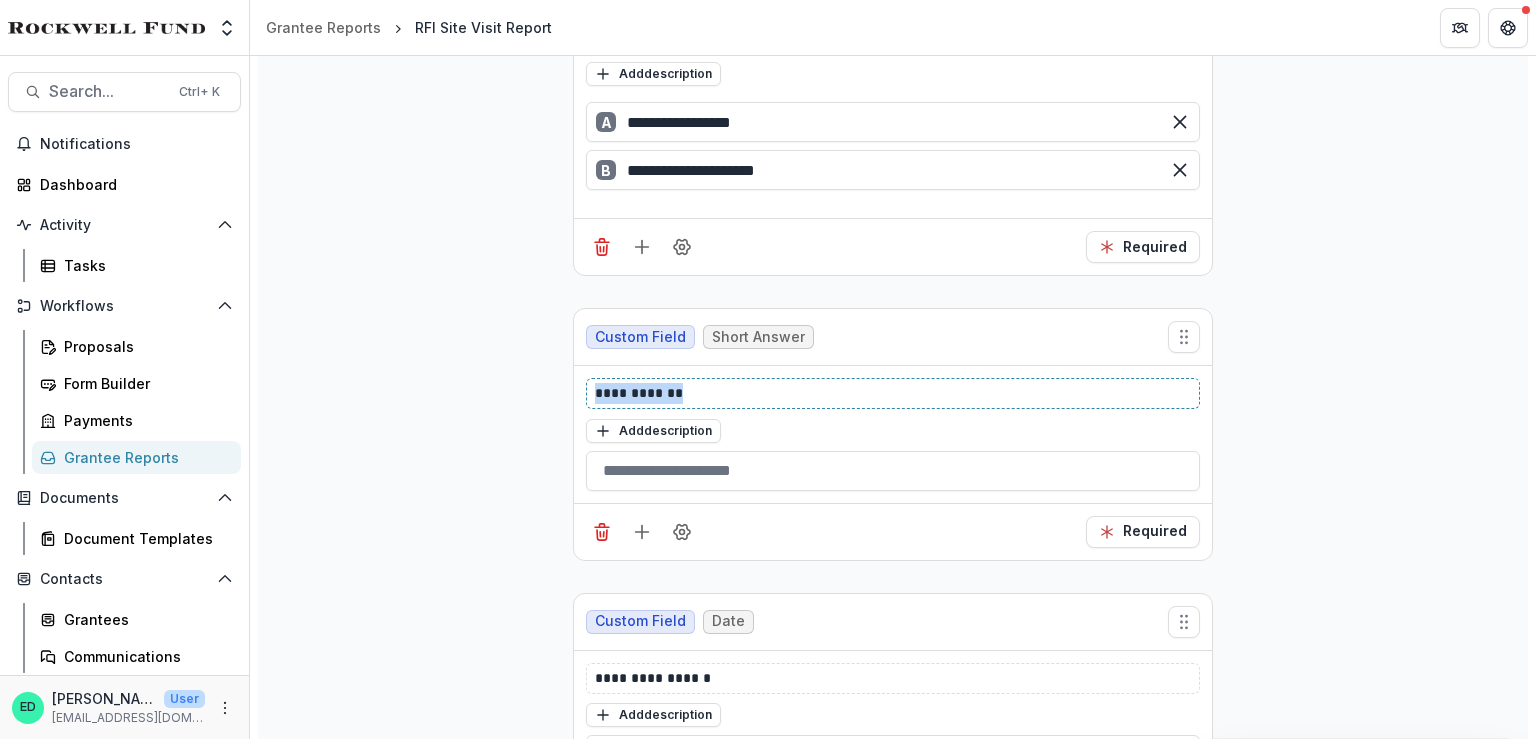 click on "**********" at bounding box center [893, 393] 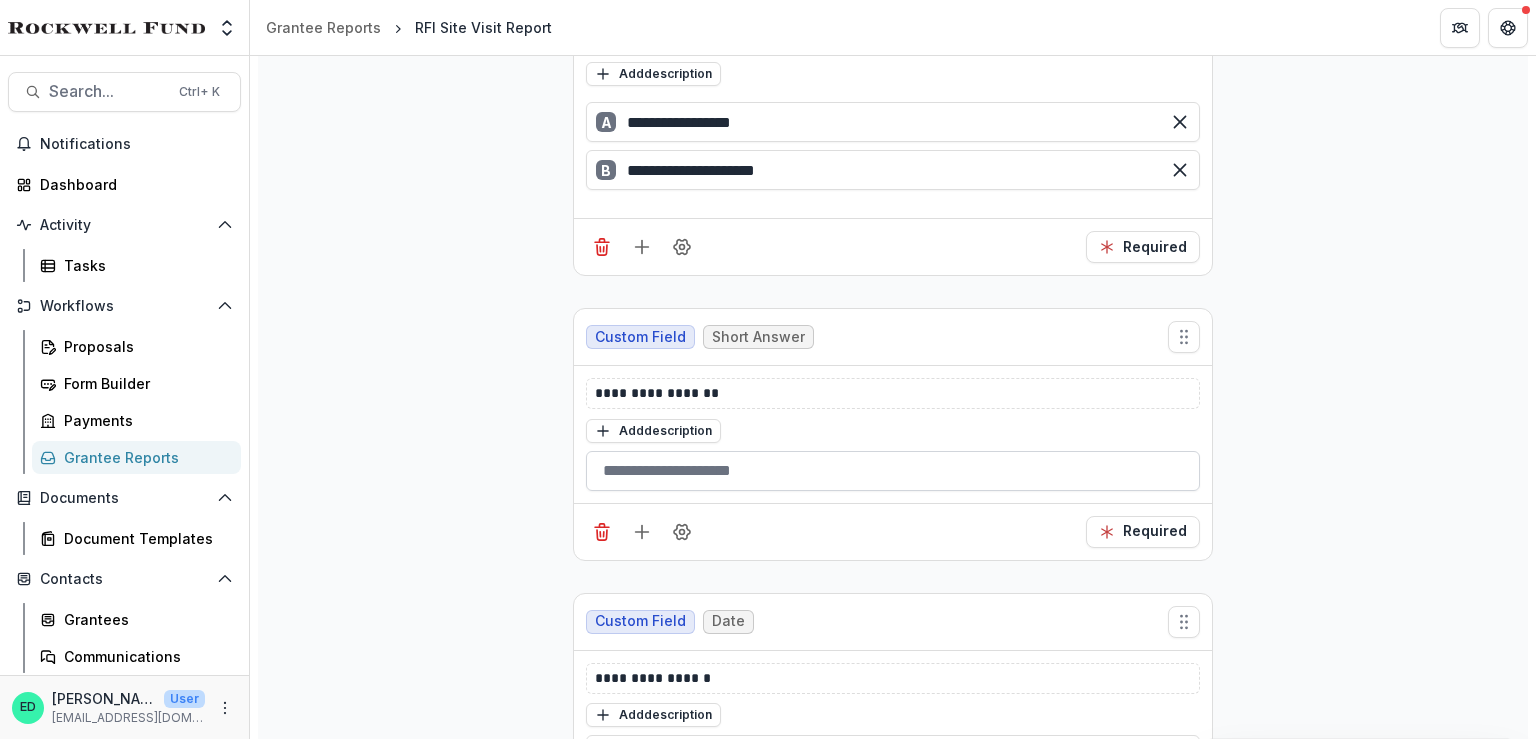 click at bounding box center [893, 471] 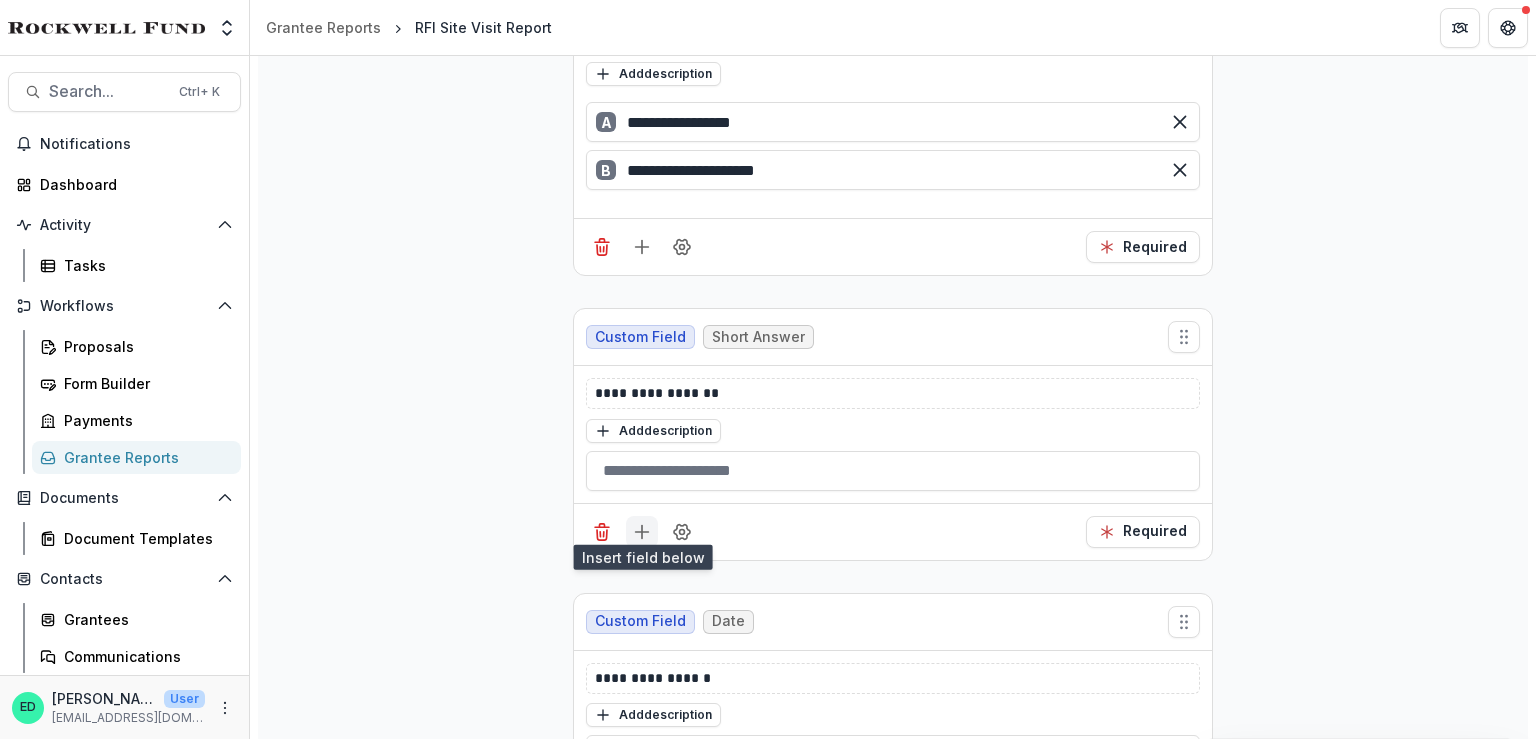 click 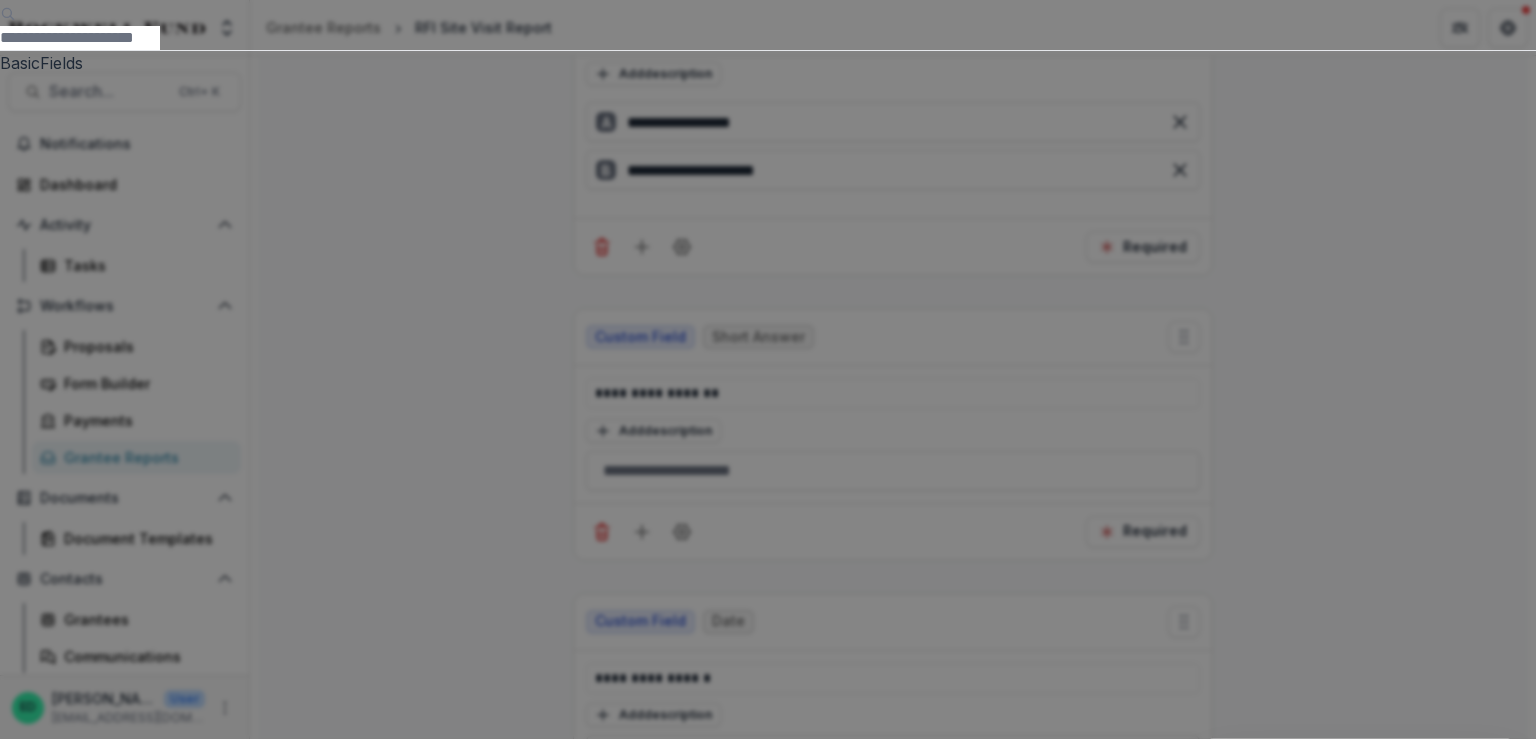 scroll, scrollTop: 1400, scrollLeft: 0, axis: vertical 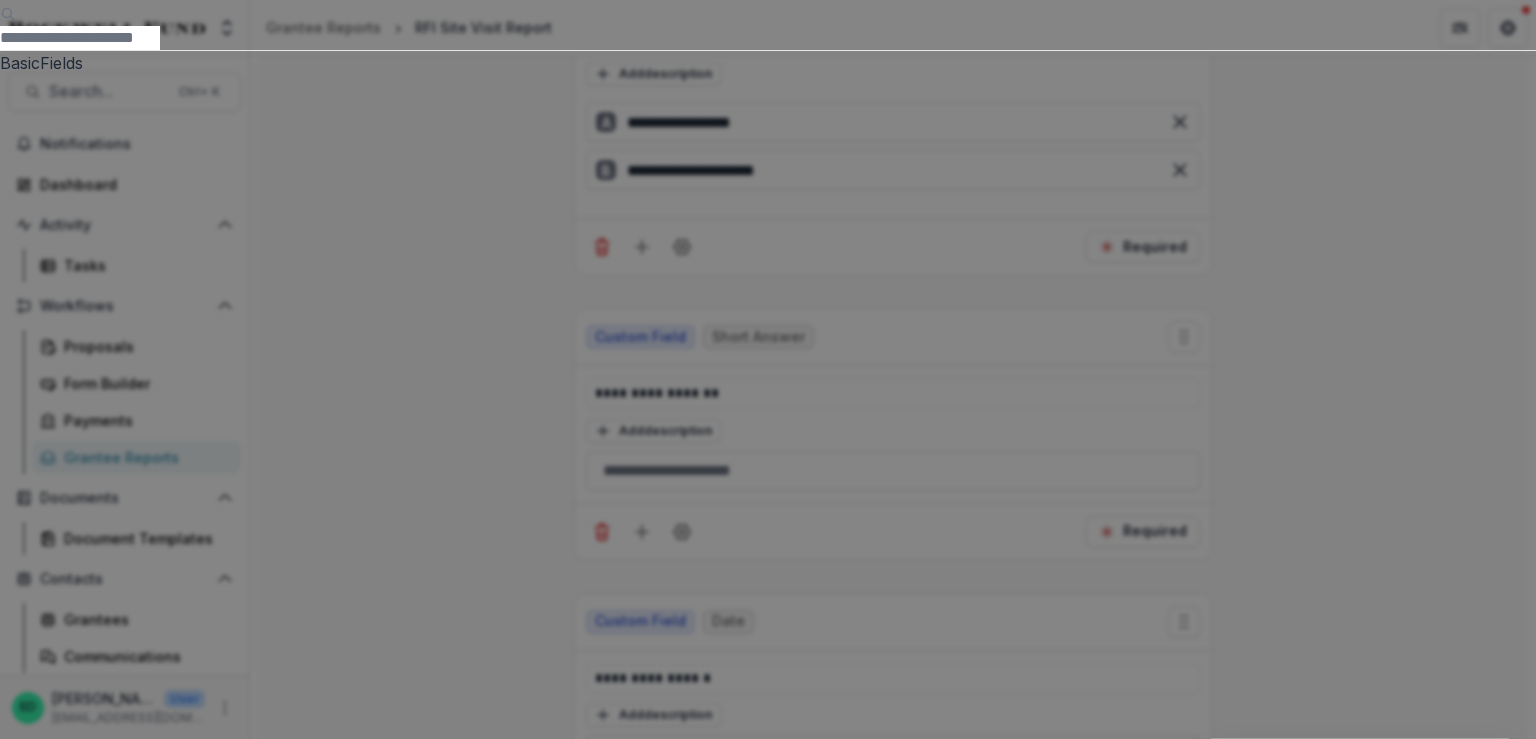 click on "Basic  Fields New Page File Download File Upload Text Block Currency Phone Number Single Response Multi Response Dropdown Multi Select Rating Table Short Answer Number Date Long answer Formatted Text Conditional Dropdown Spreadsheet Temelio  Fields External References Score Card Formula Foundation Users Foundation Tags Foundation Program Areas Grant Types RFI Site Visit Report  Fields Text Block Date of Site Visit RFI Program Officer  Organization Name Grant Amount Grant Start Date Grant End Date Grant Type Issue Area Community Leadership Capacity Building Flood Resilience Housing Food Access Health & Wellness Mobility, Parks & Infrastructure Education Staff Introductions Have there been any leadership changes during the grant period?   Have there been any fundraising successes during the grant period?   Have there been any fundraising challenges during the grant period?   Is the organization on track to meet the goals of the current budget year?   What amount of grant funds have been spent to date?" at bounding box center [768, 369] 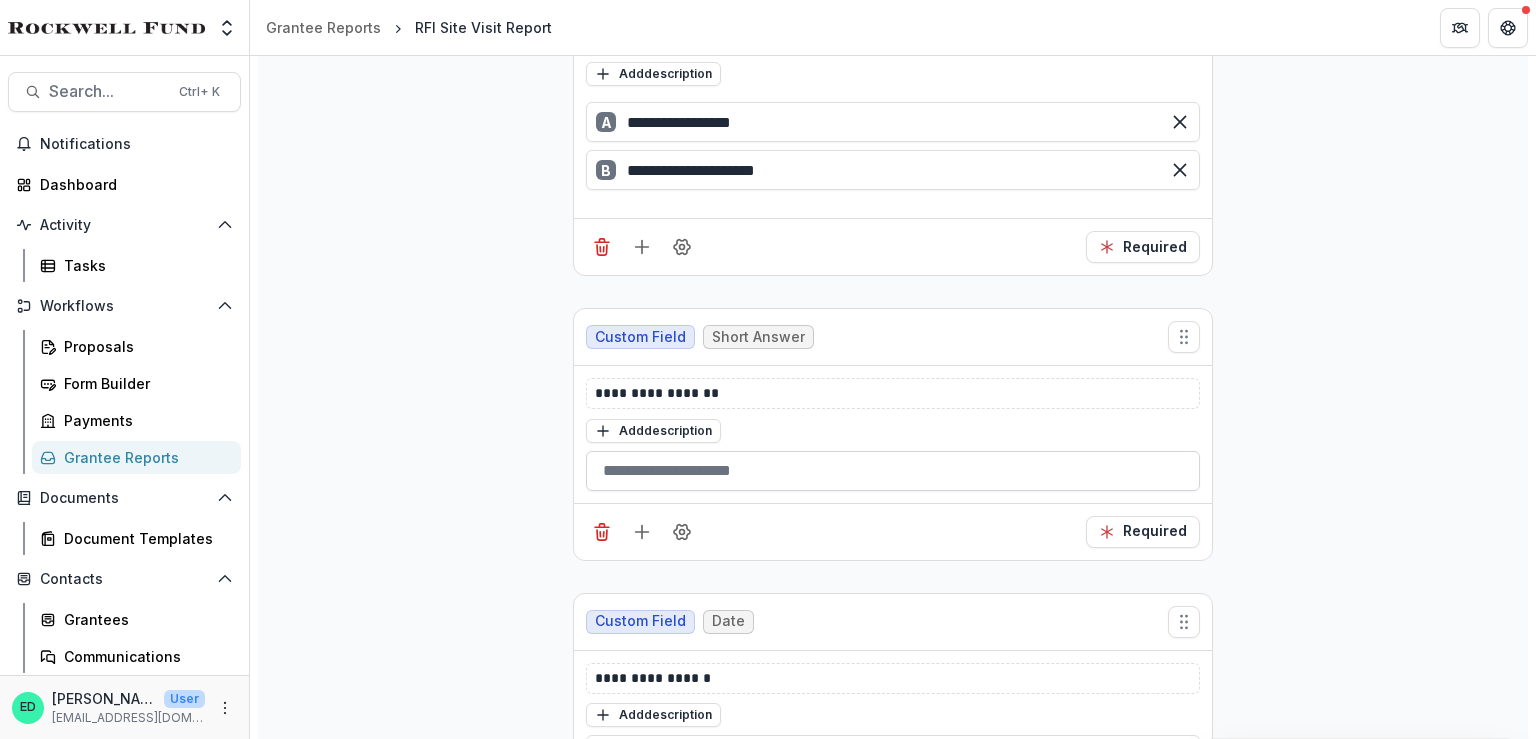 click at bounding box center (893, 471) 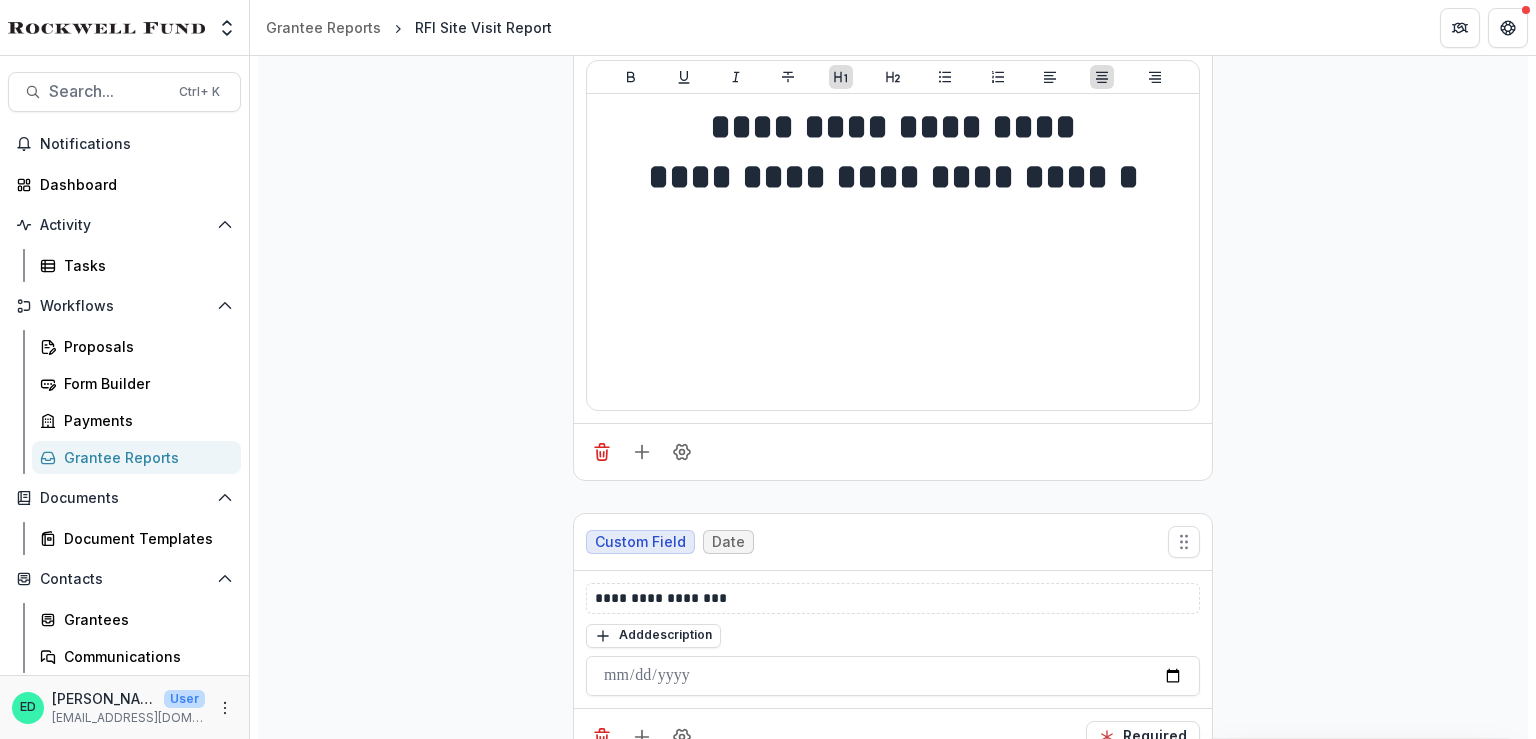 scroll, scrollTop: 0, scrollLeft: 0, axis: both 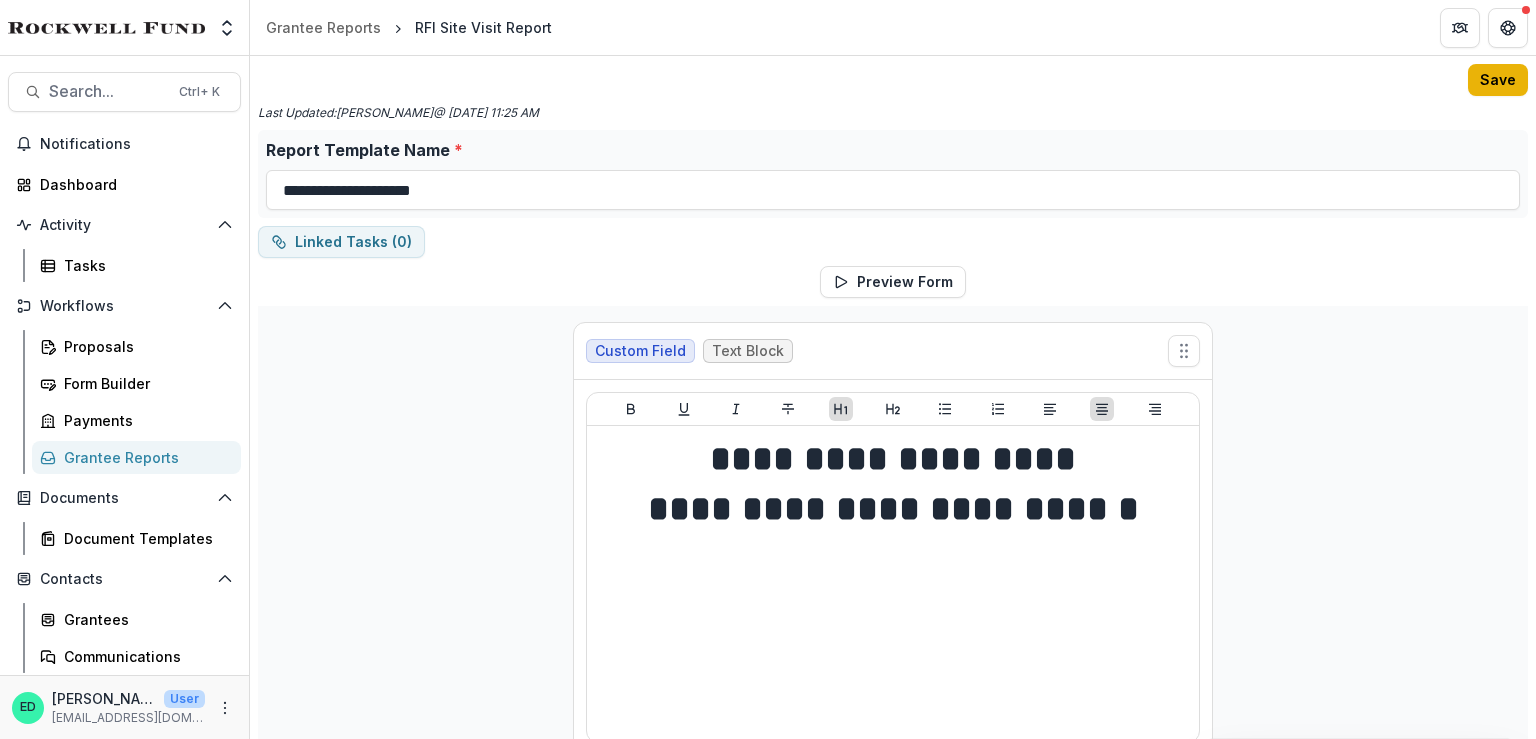 click on "Save" at bounding box center (1498, 80) 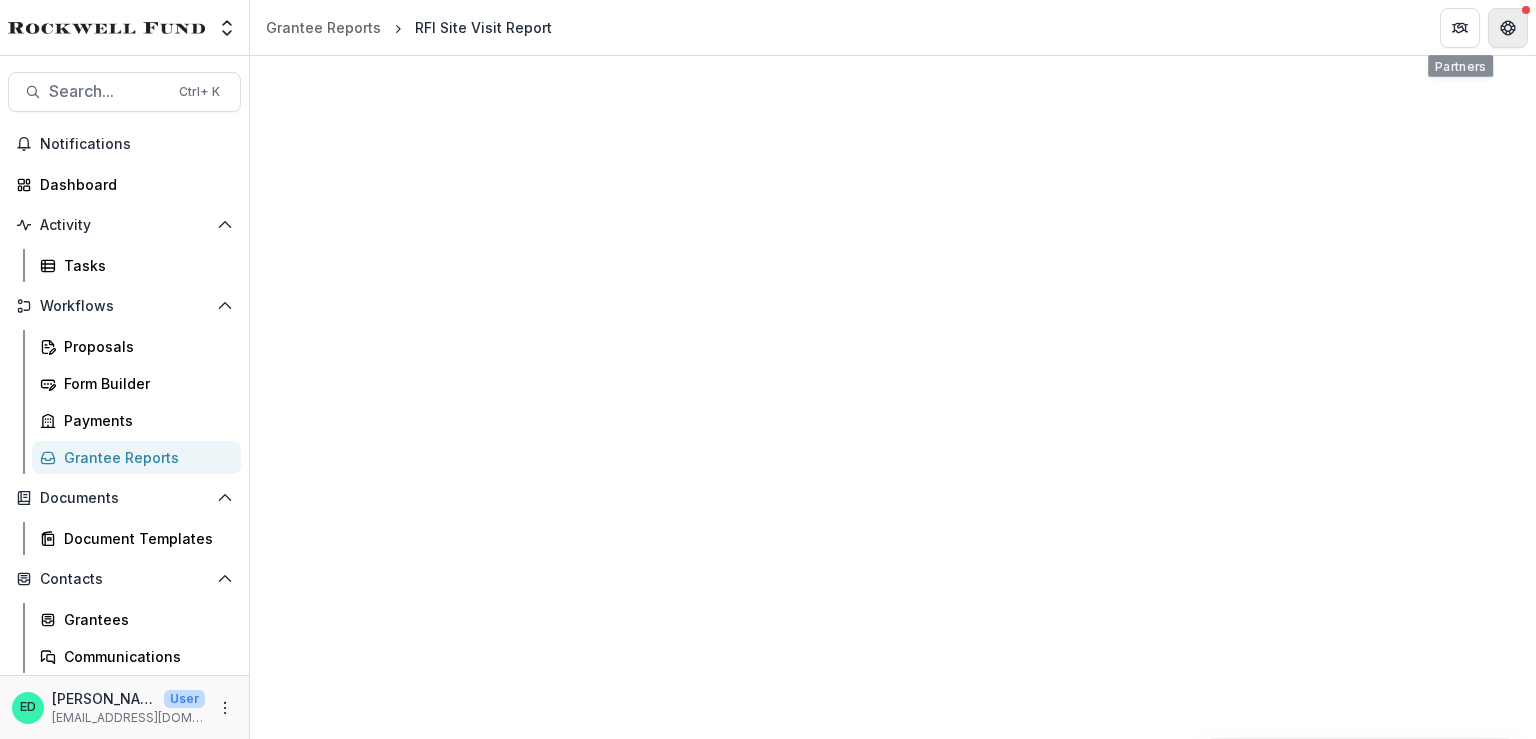 click 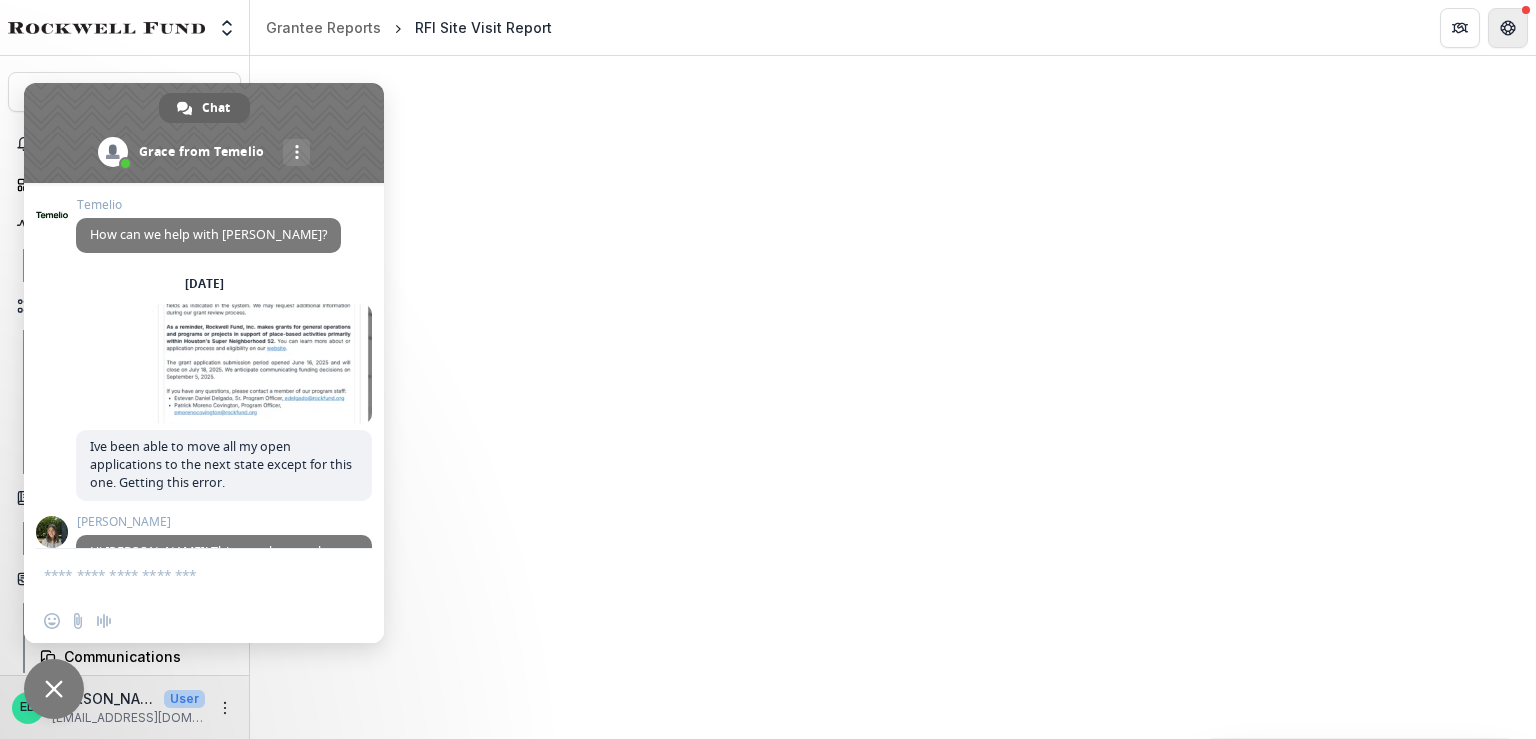 scroll, scrollTop: 6784, scrollLeft: 0, axis: vertical 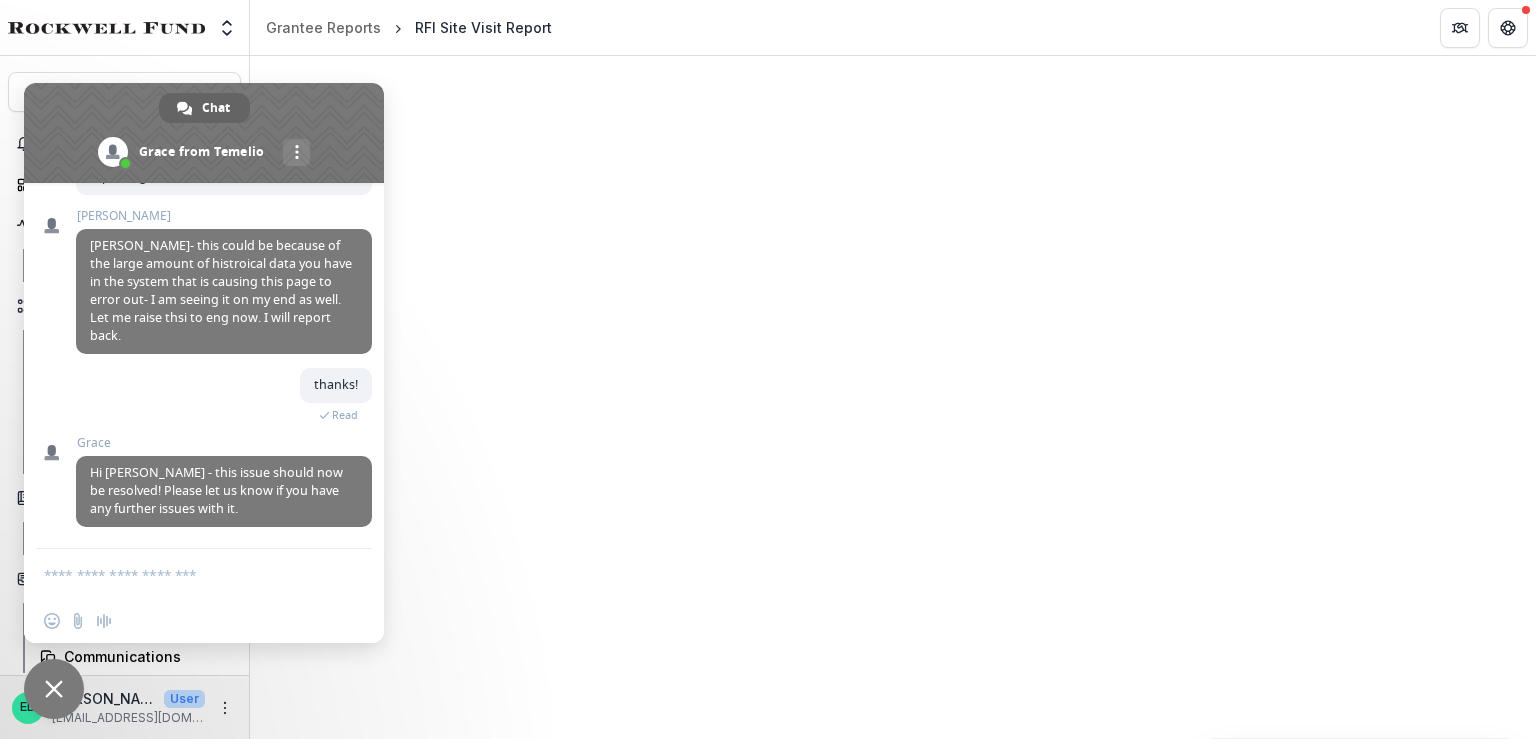 click at bounding box center [184, 574] 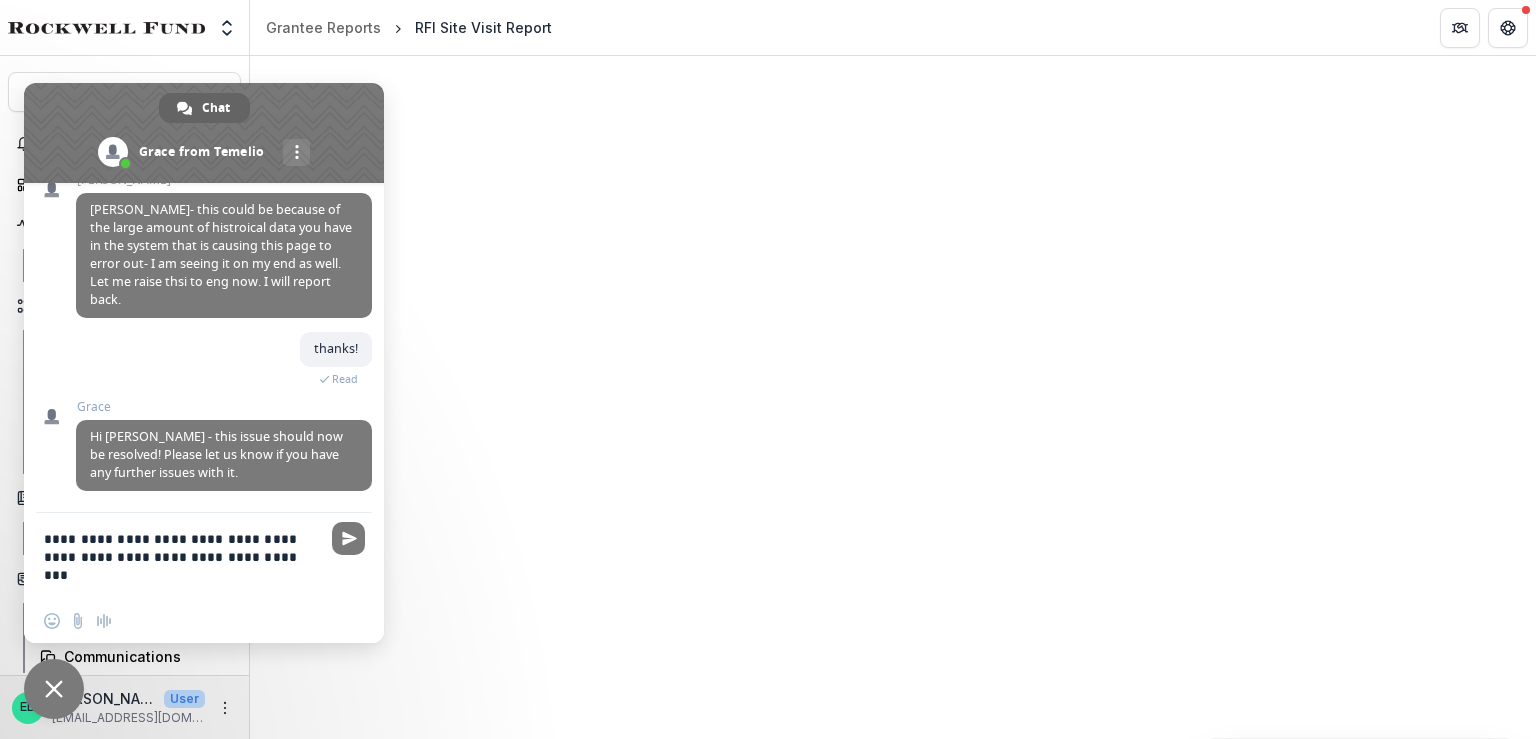 click on "Insert an emoji Send a file Audio message" at bounding box center [83, 621] 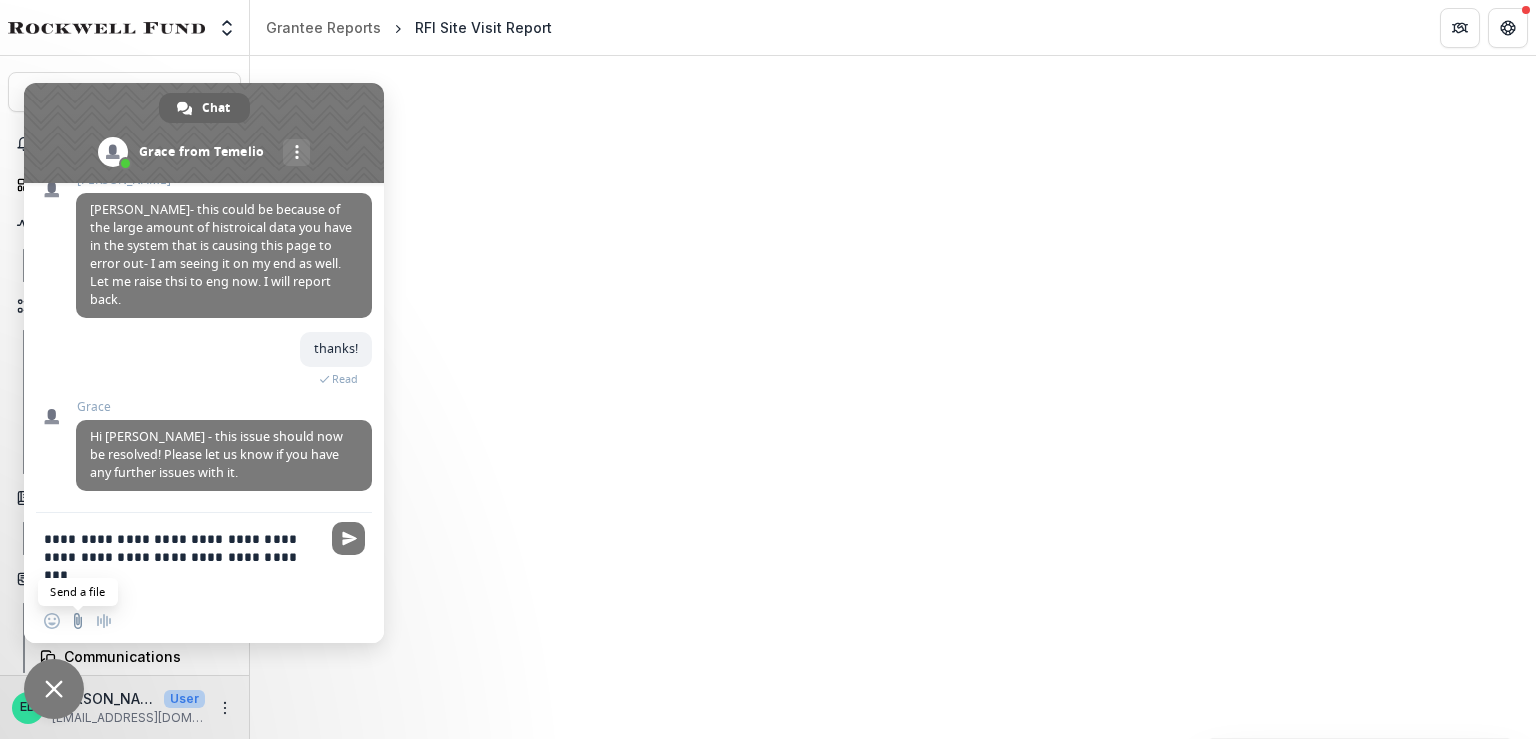click at bounding box center (78, 621) 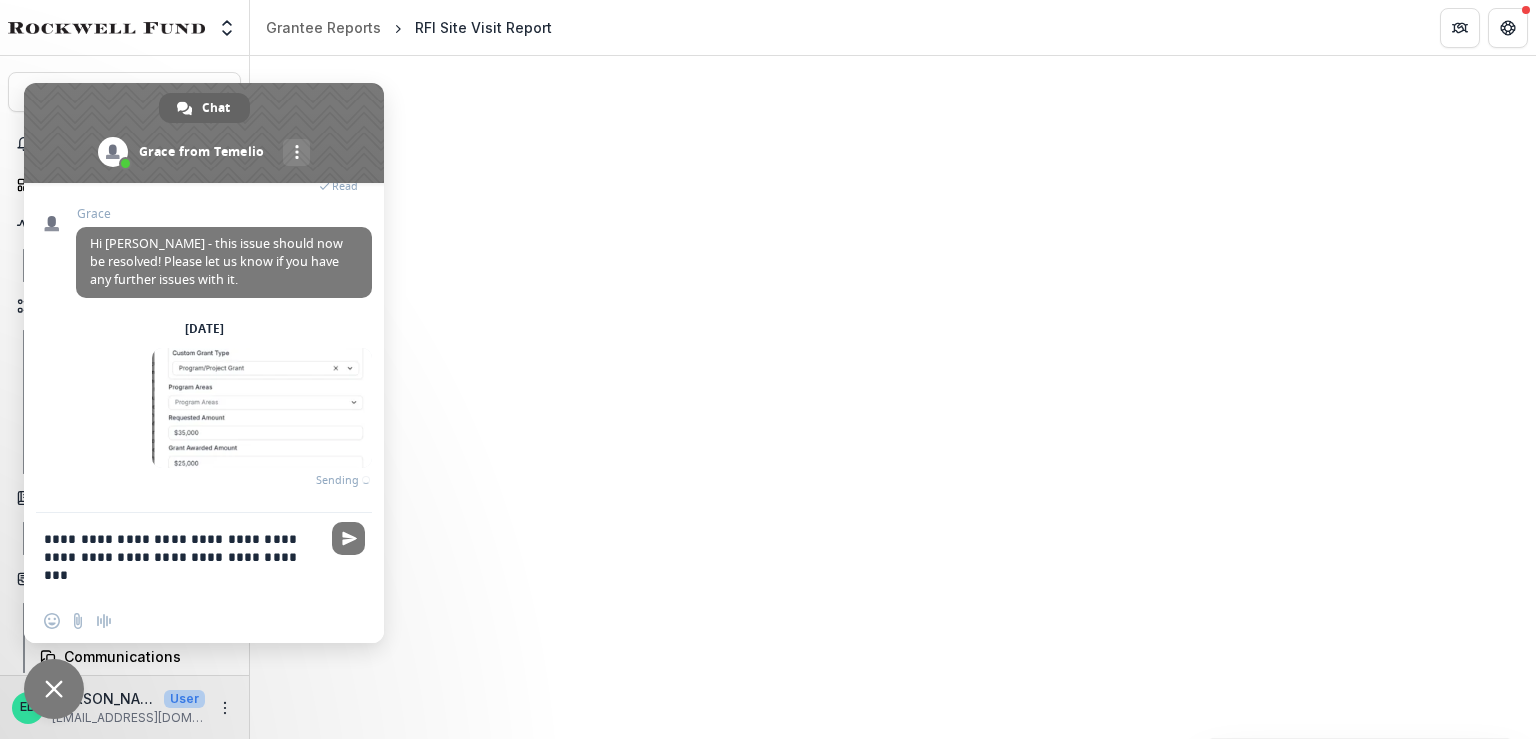 scroll, scrollTop: 6991, scrollLeft: 0, axis: vertical 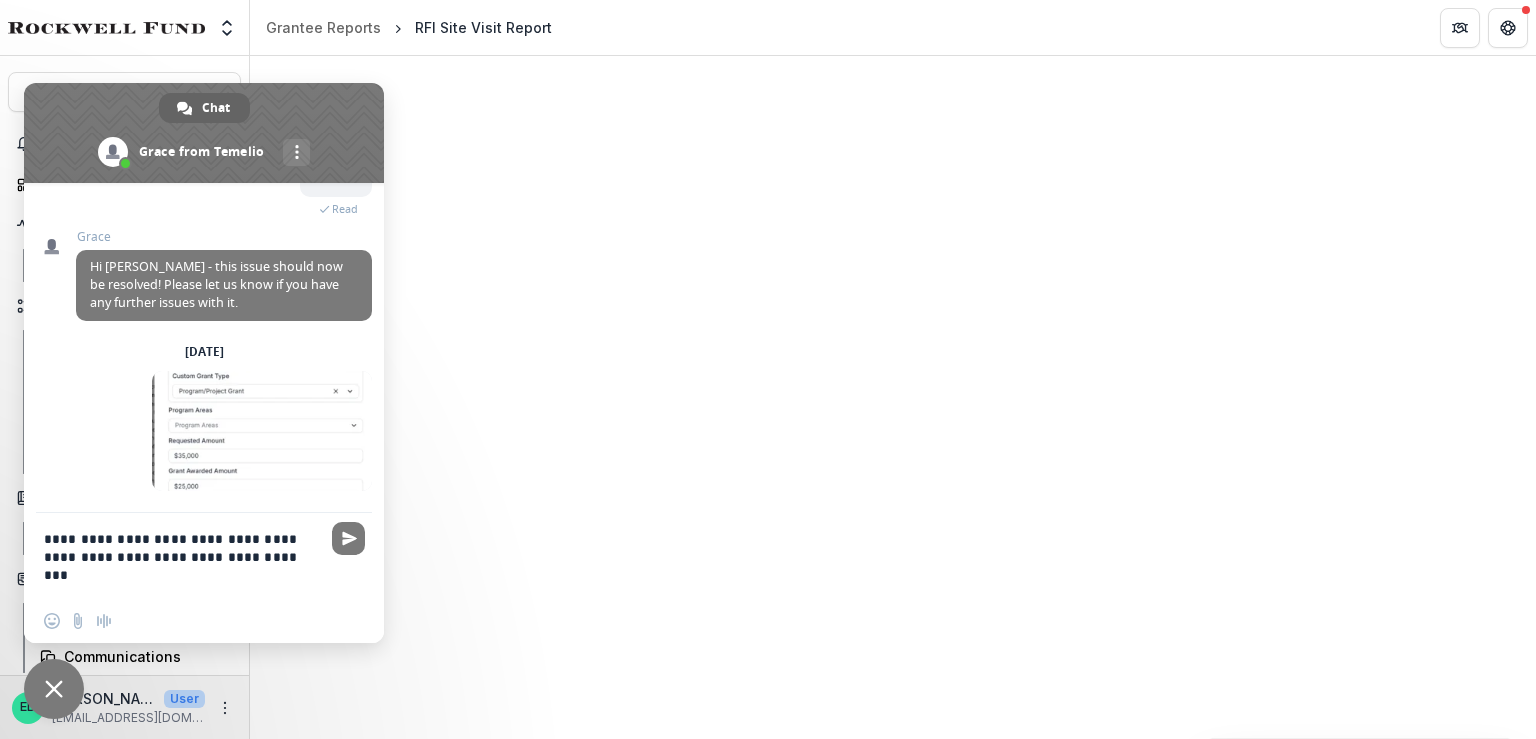 click on "**********" at bounding box center [184, 556] 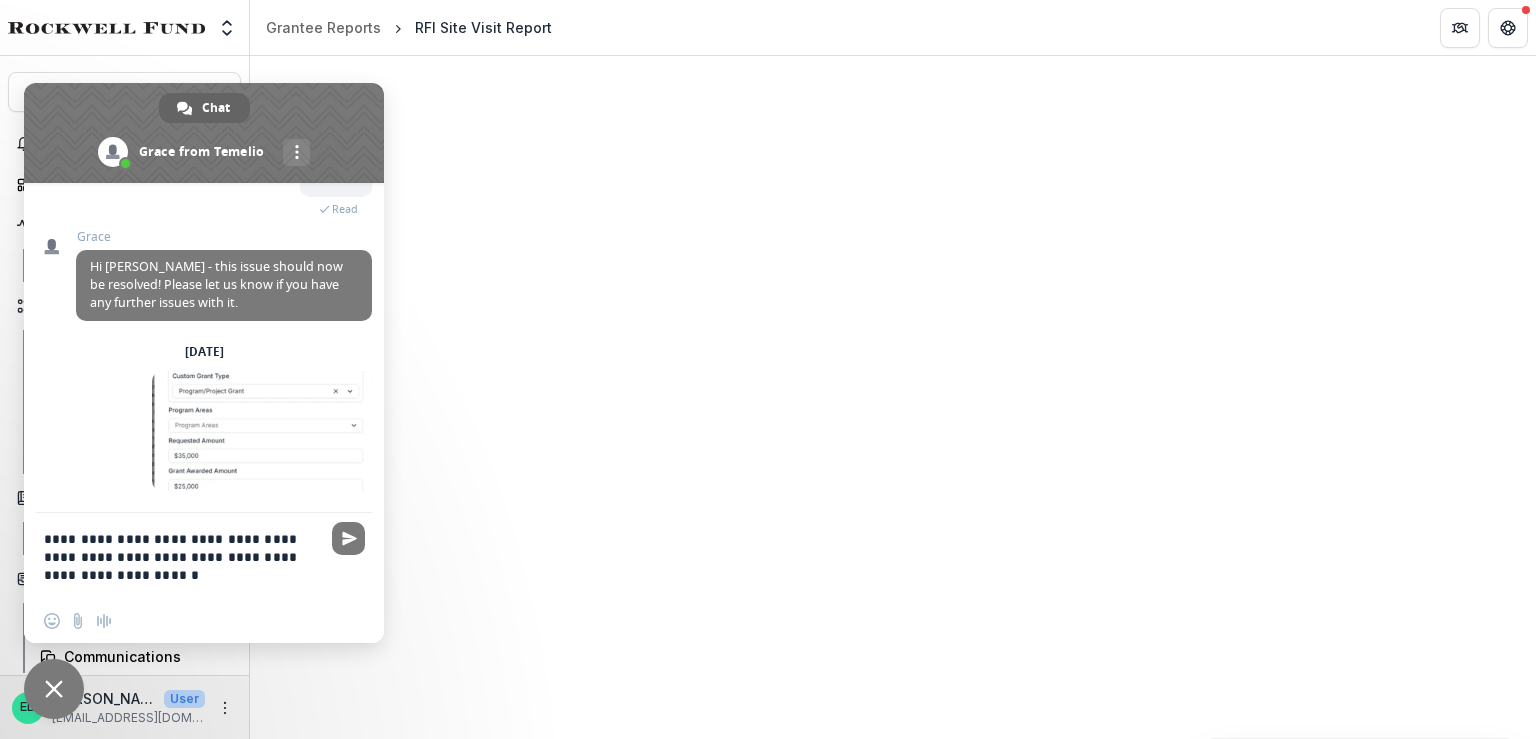 type on "**********" 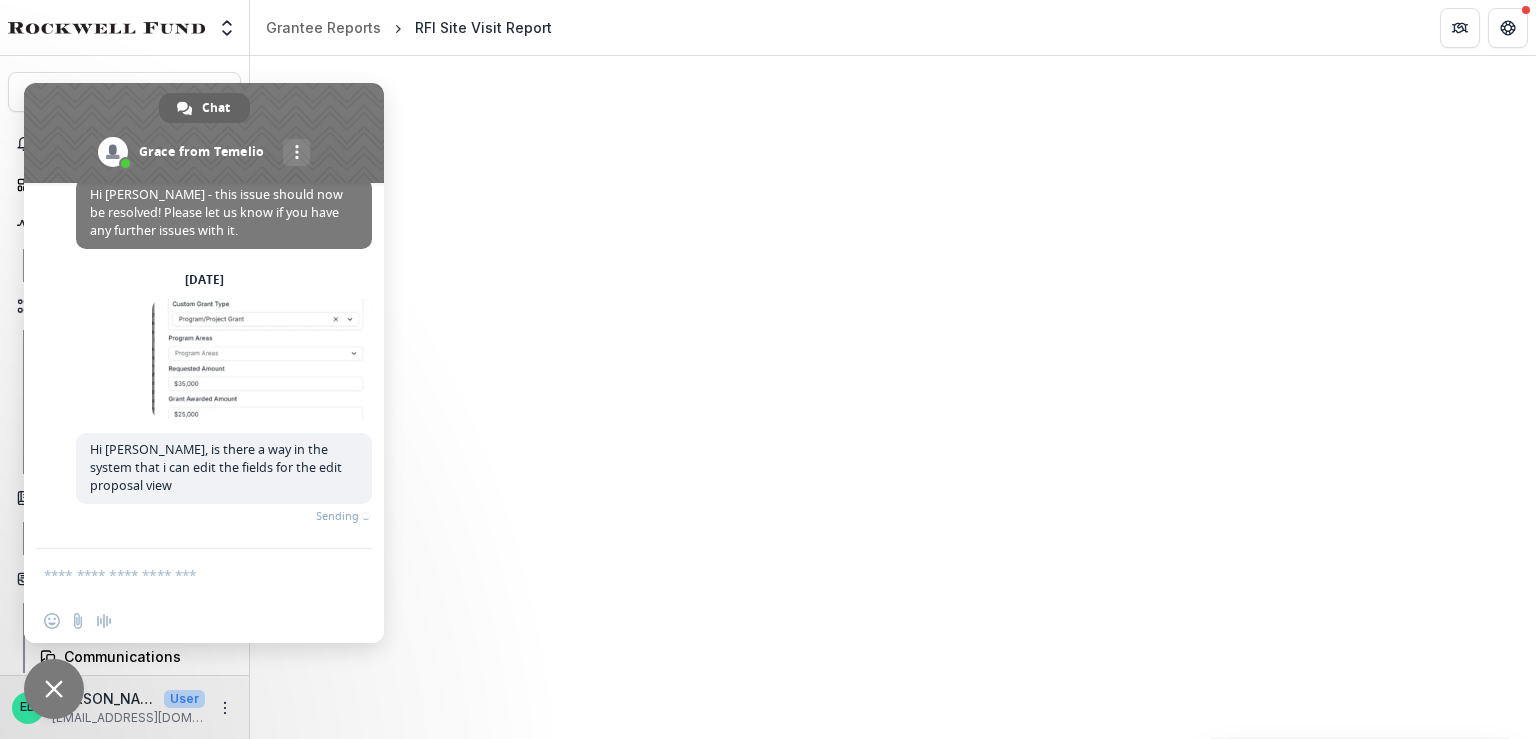 scroll, scrollTop: 7016, scrollLeft: 0, axis: vertical 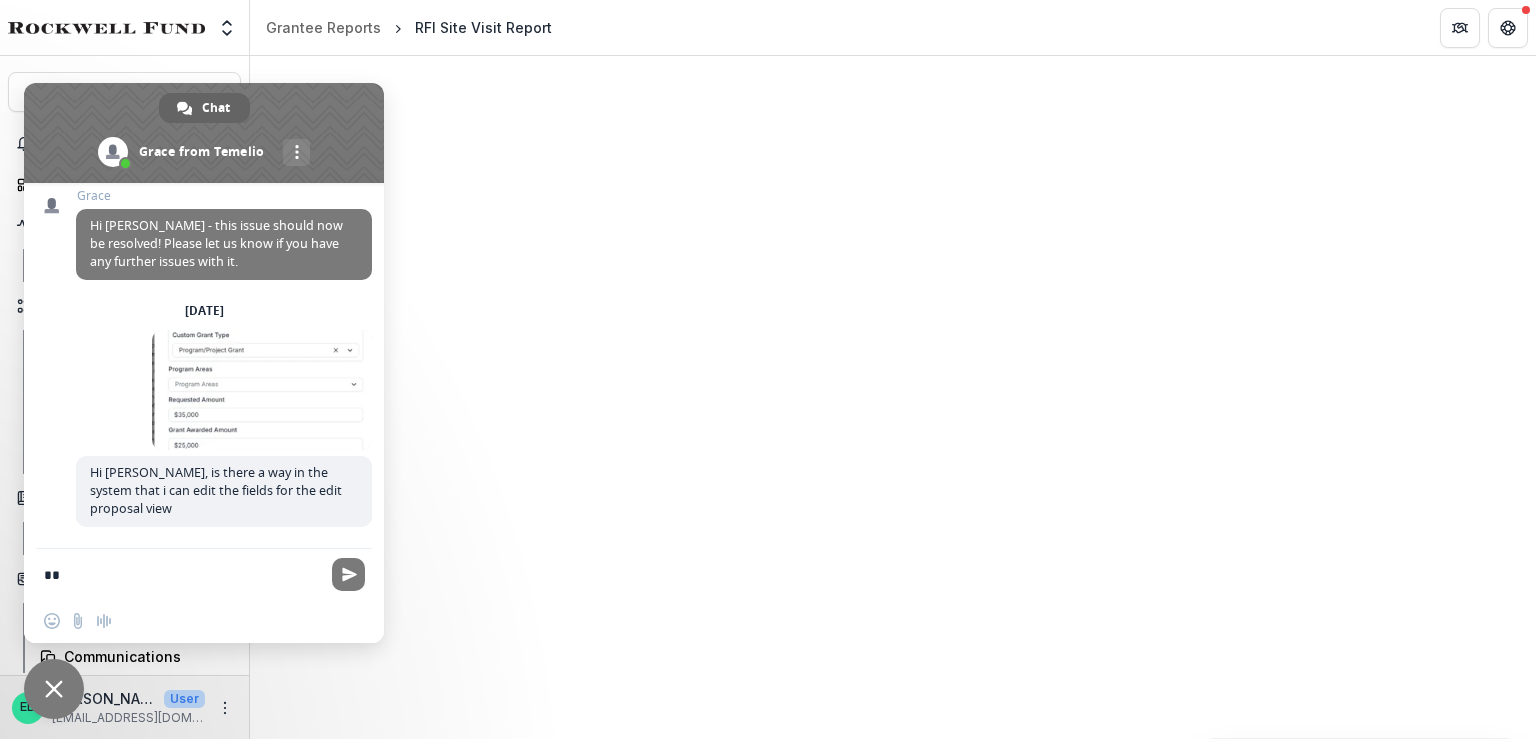 type on "*" 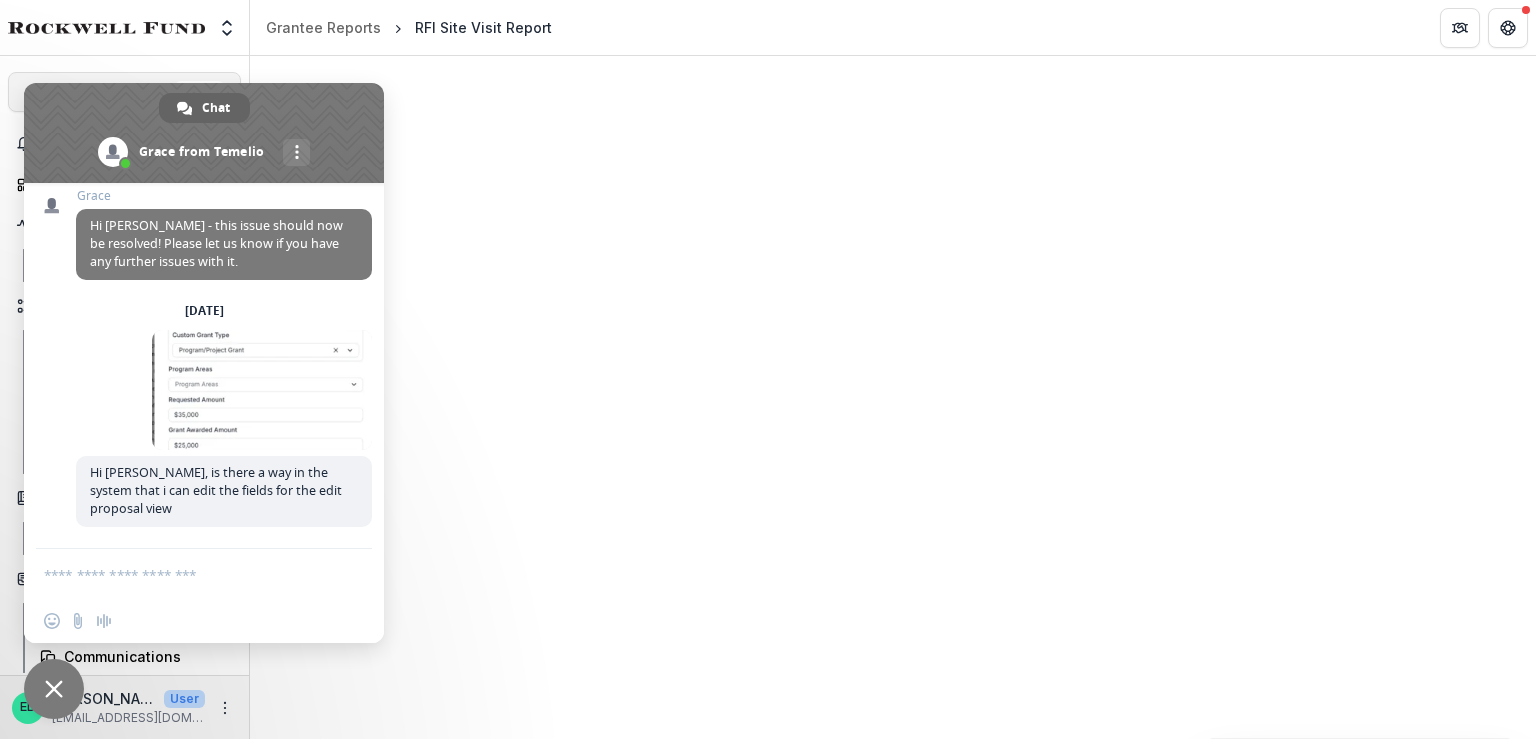 type 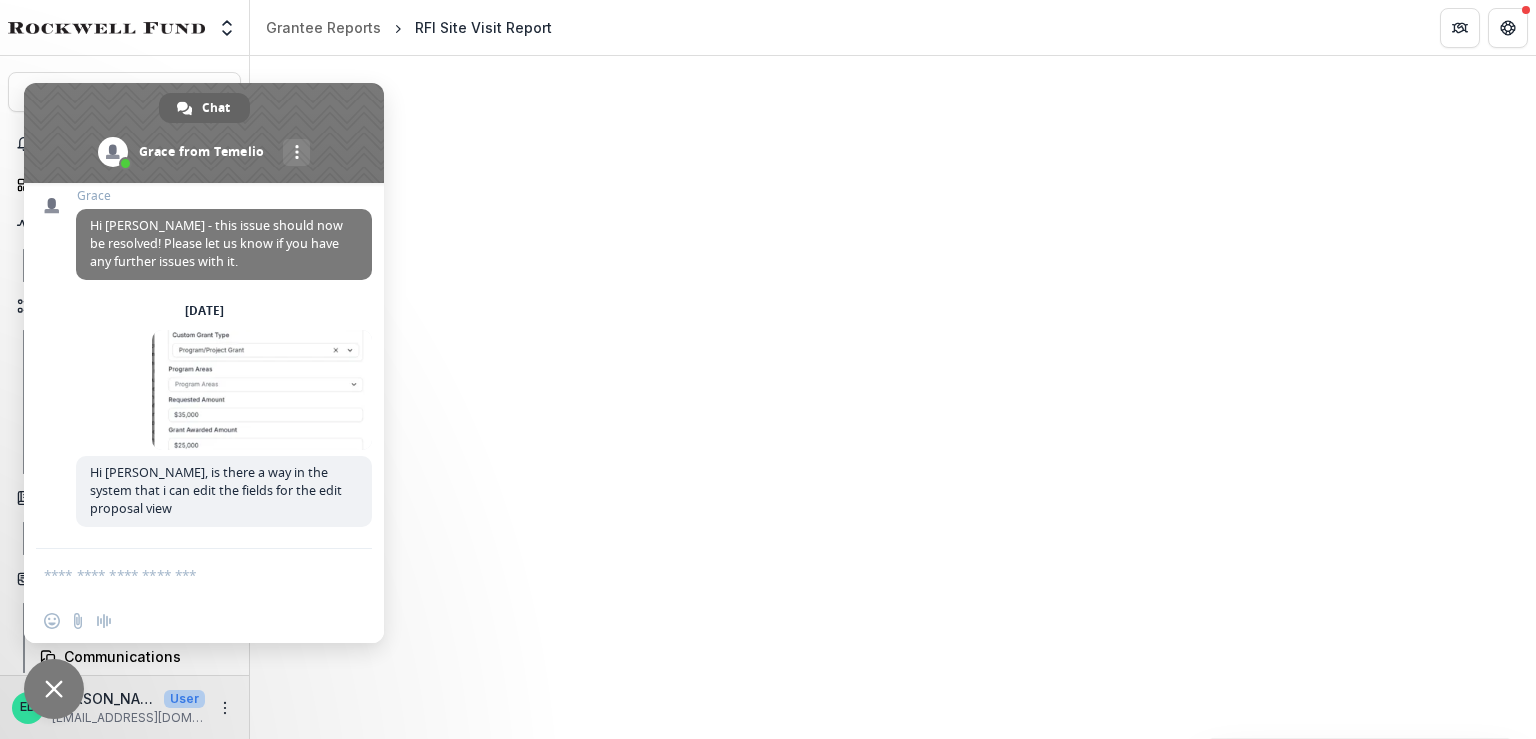 click at bounding box center (893, 397) 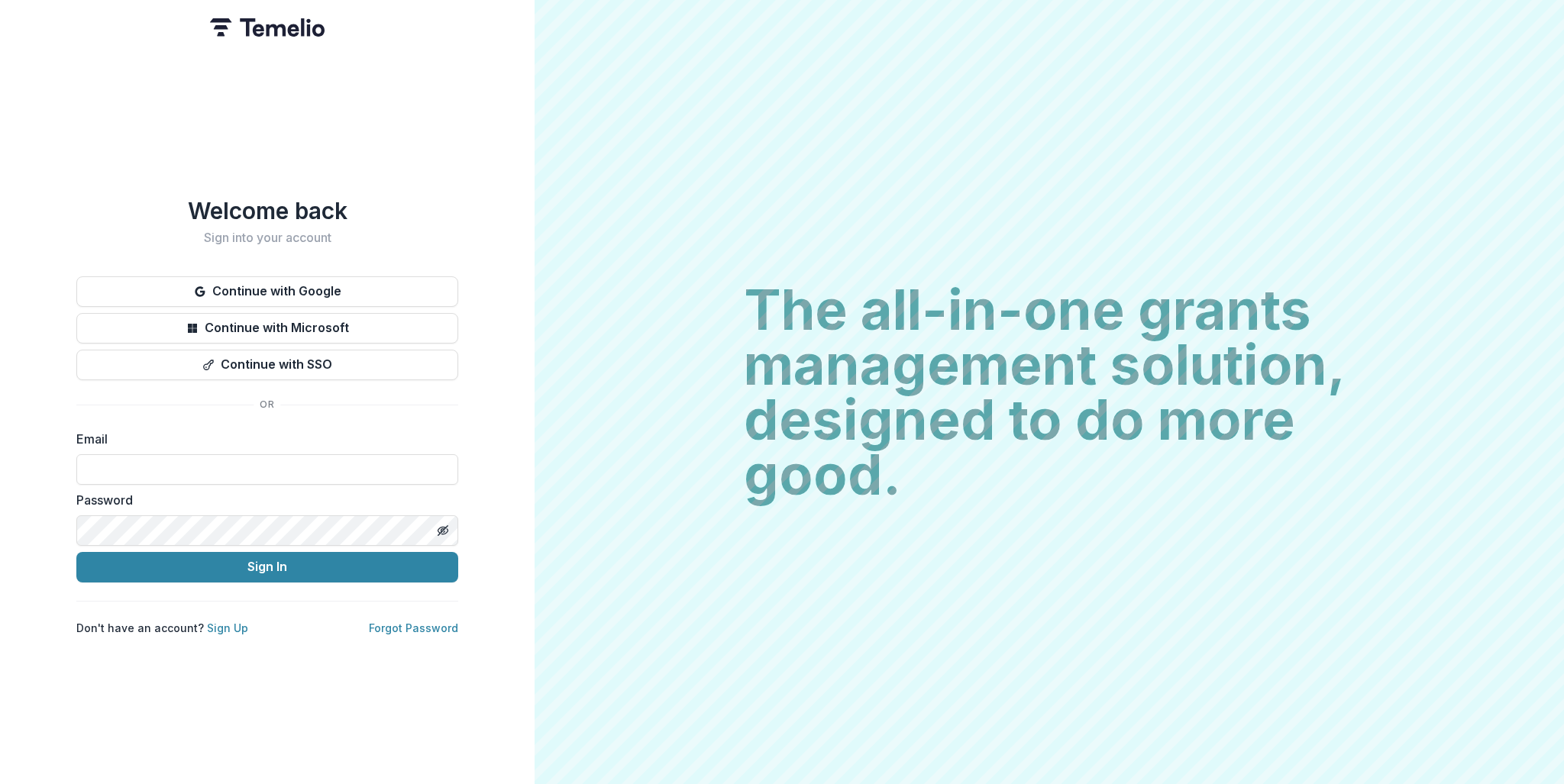scroll, scrollTop: 0, scrollLeft: 0, axis: both 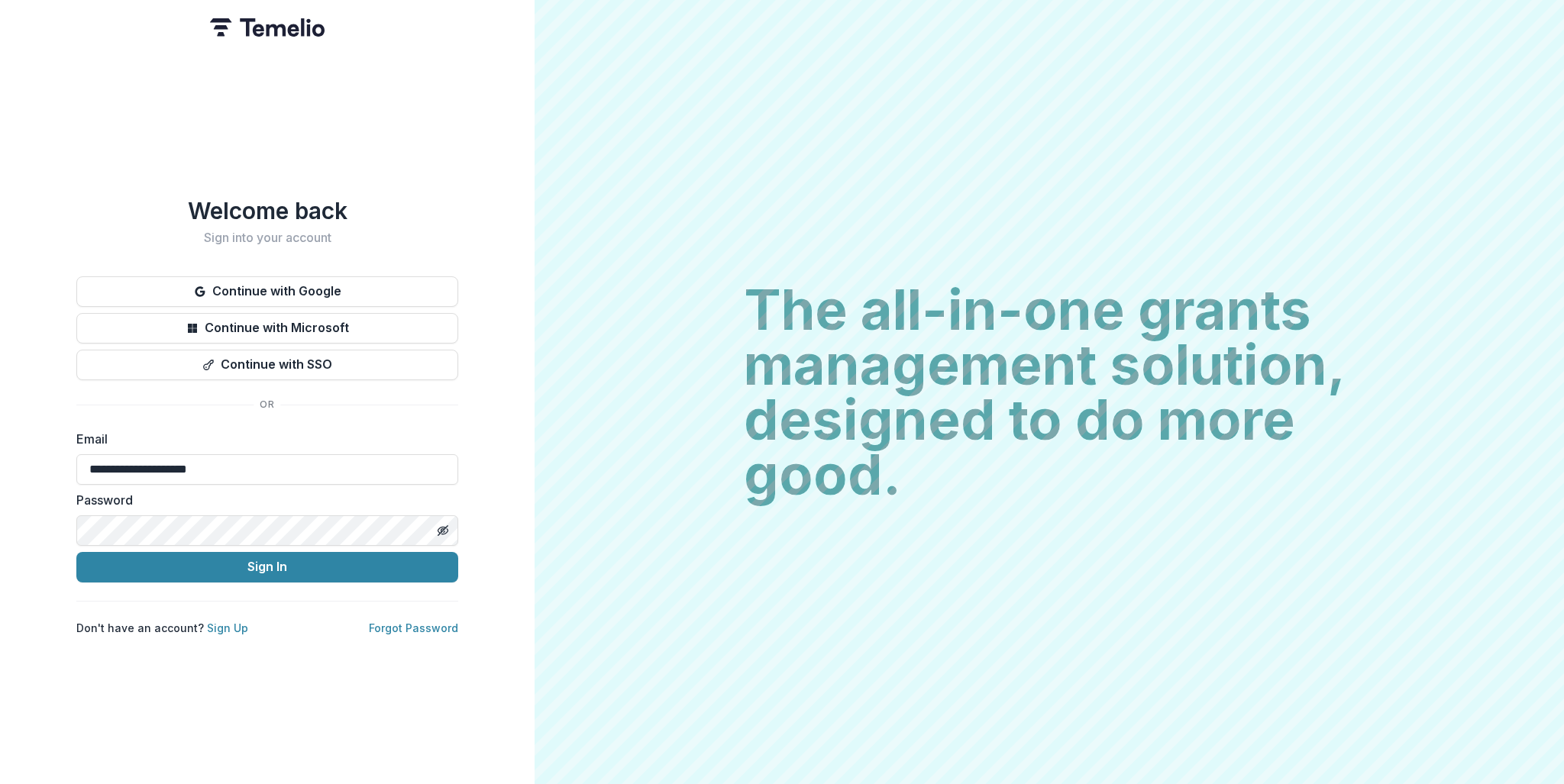 click on "**********" at bounding box center [267, 416] 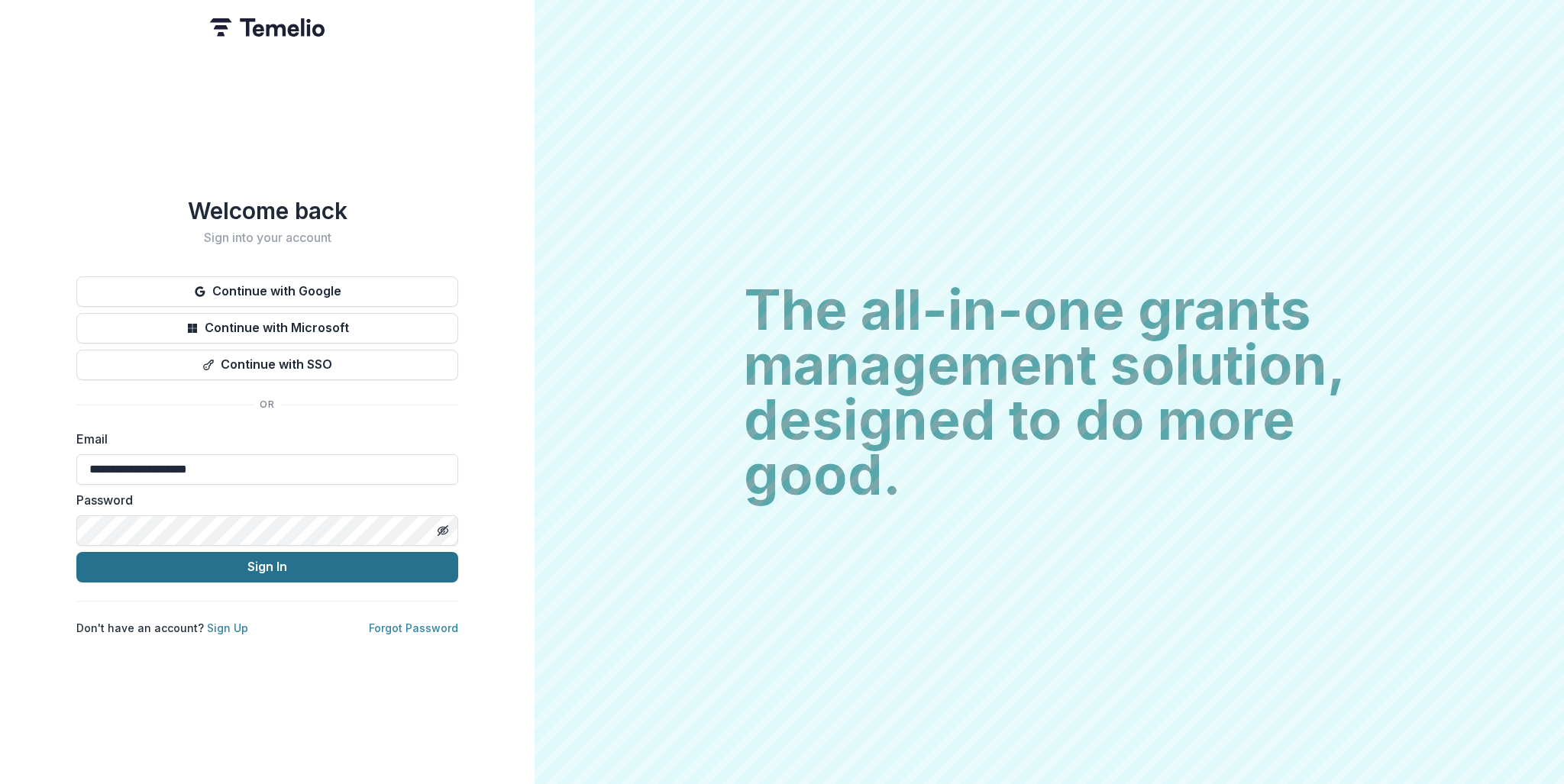 click on "Sign In" at bounding box center [267, 567] 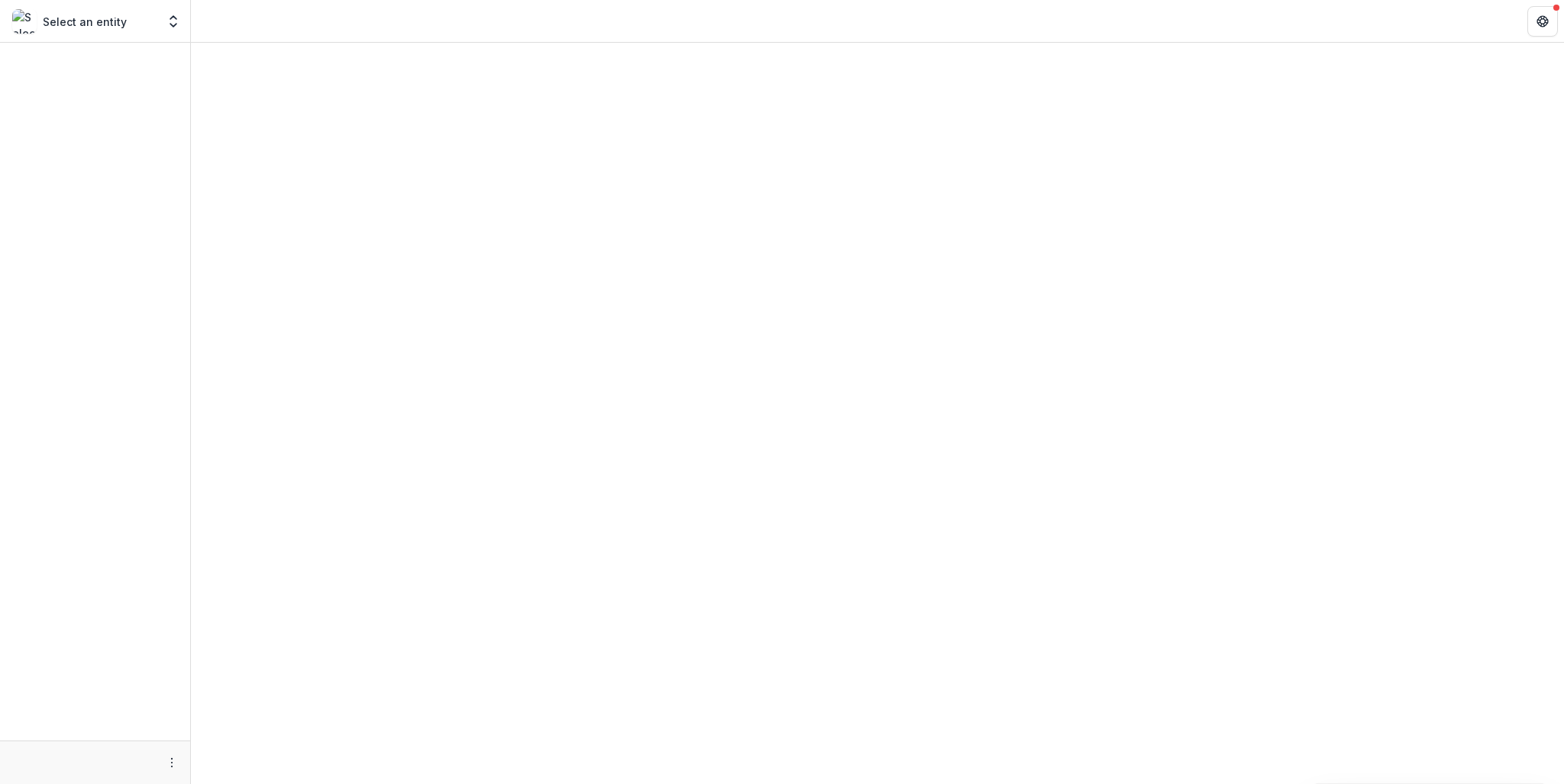 scroll, scrollTop: 0, scrollLeft: 0, axis: both 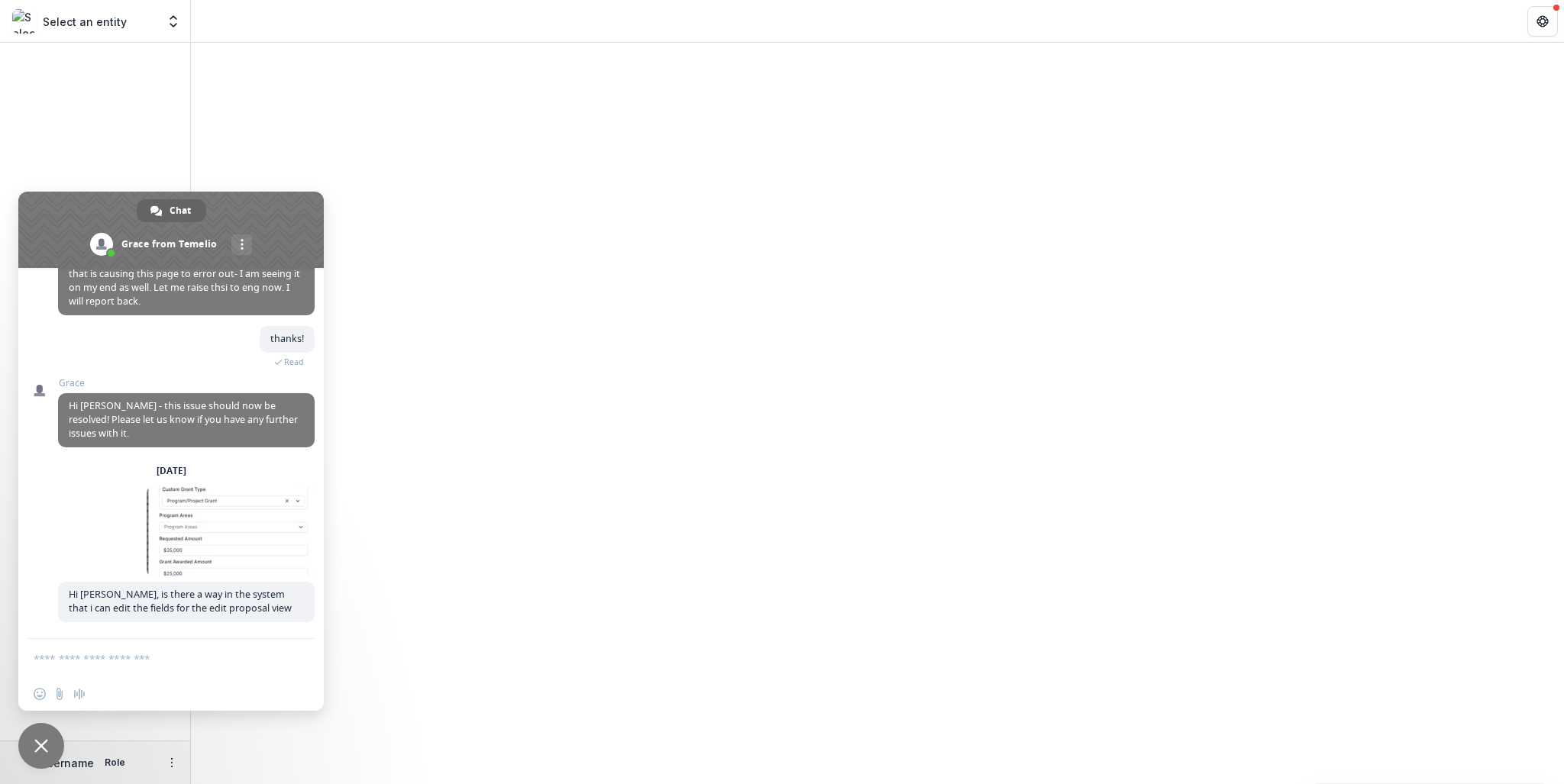 click at bounding box center (41, 746) 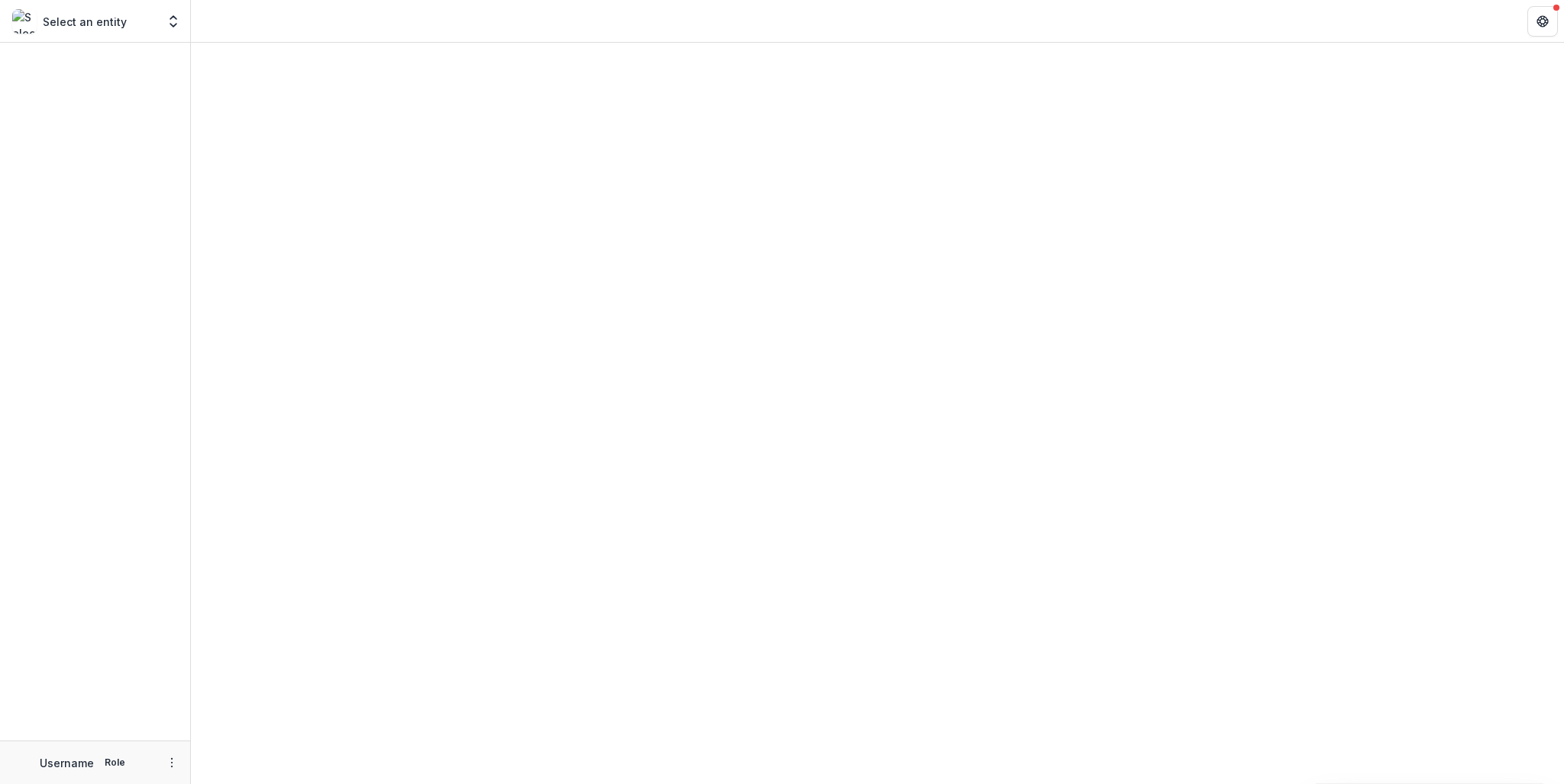 click on "Select an entity Team Settings" at bounding box center [95, 21] 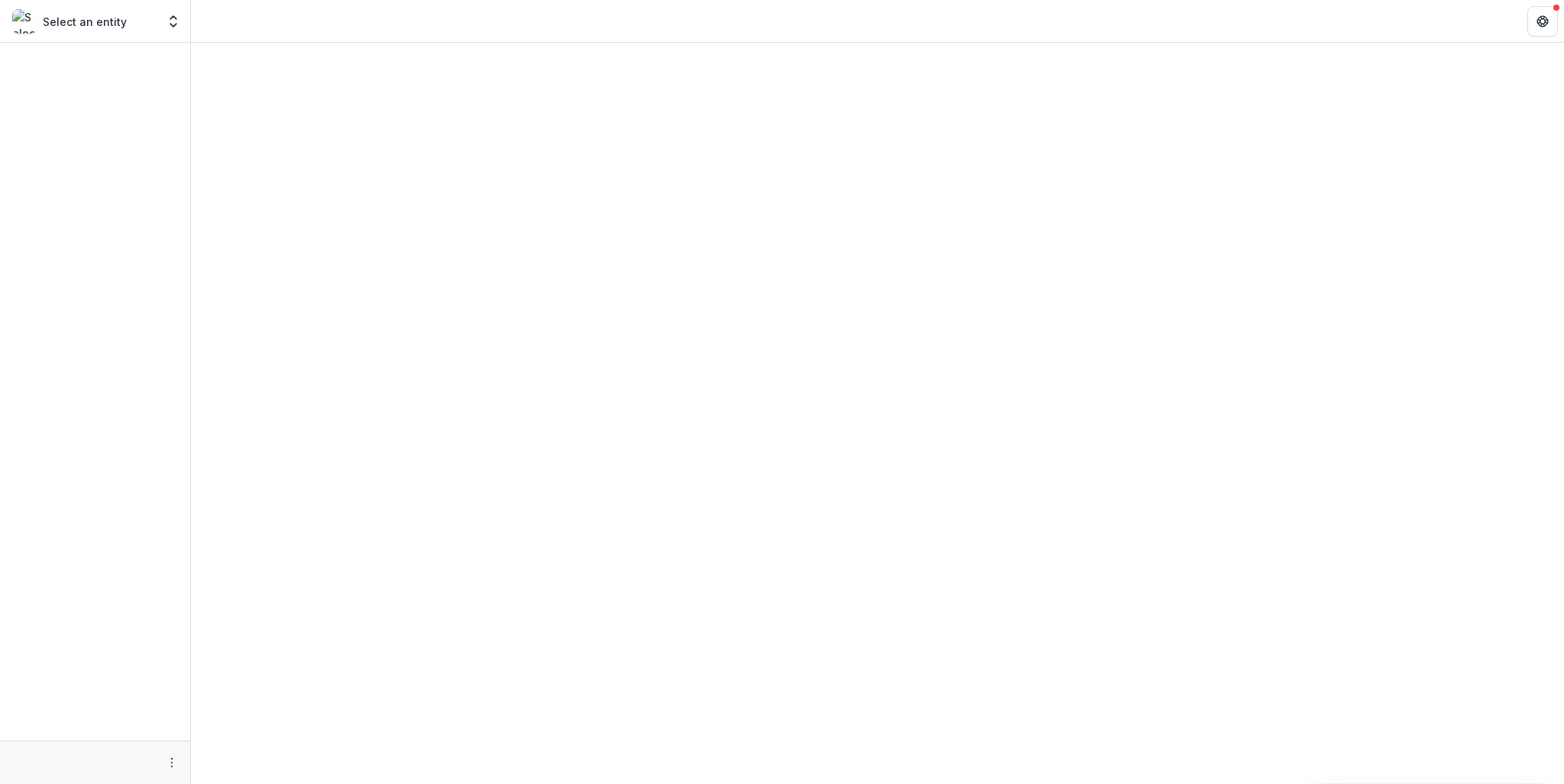 scroll, scrollTop: 0, scrollLeft: 0, axis: both 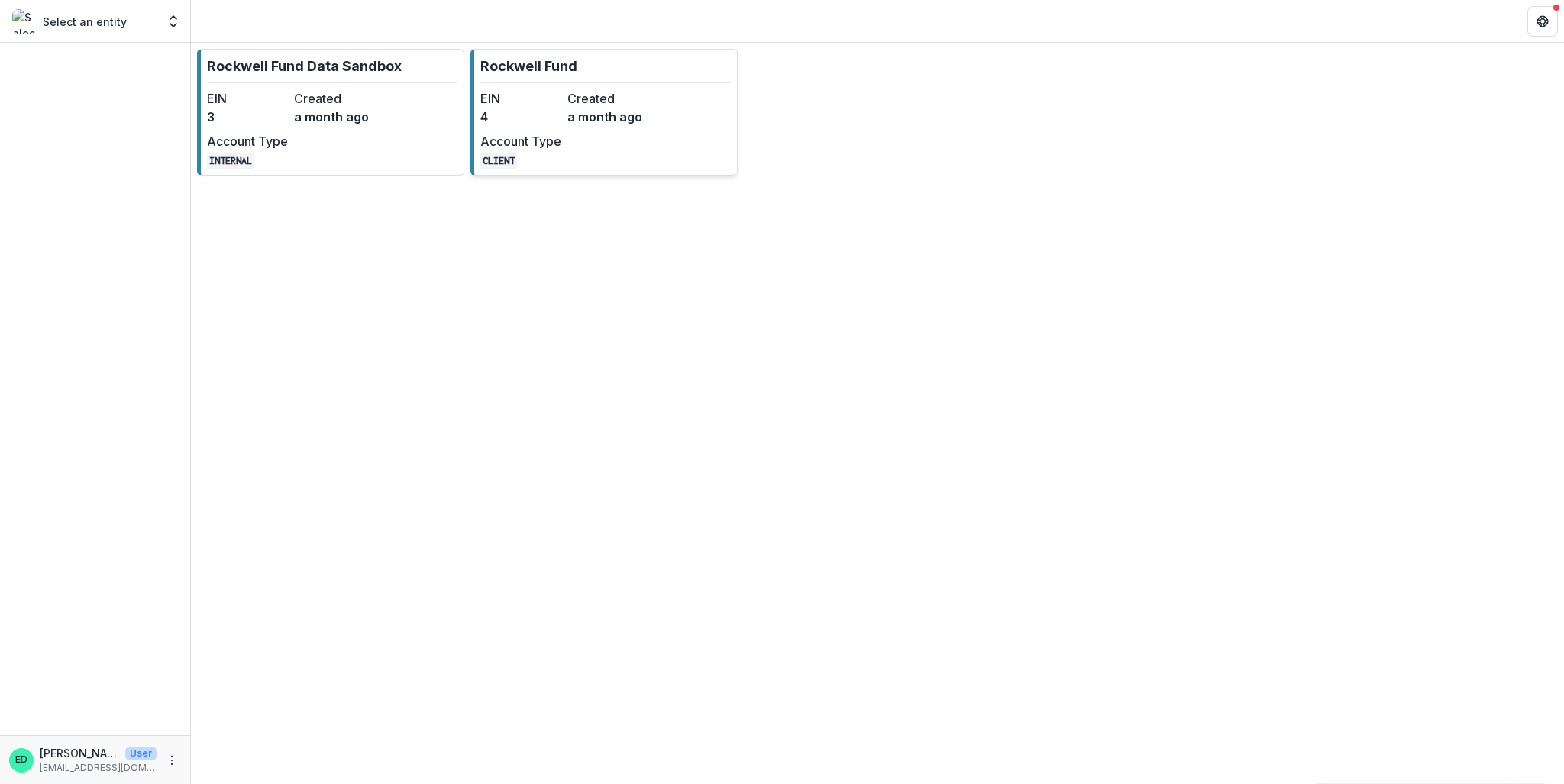 click on "Rockwell Fund" at bounding box center [528, 66] 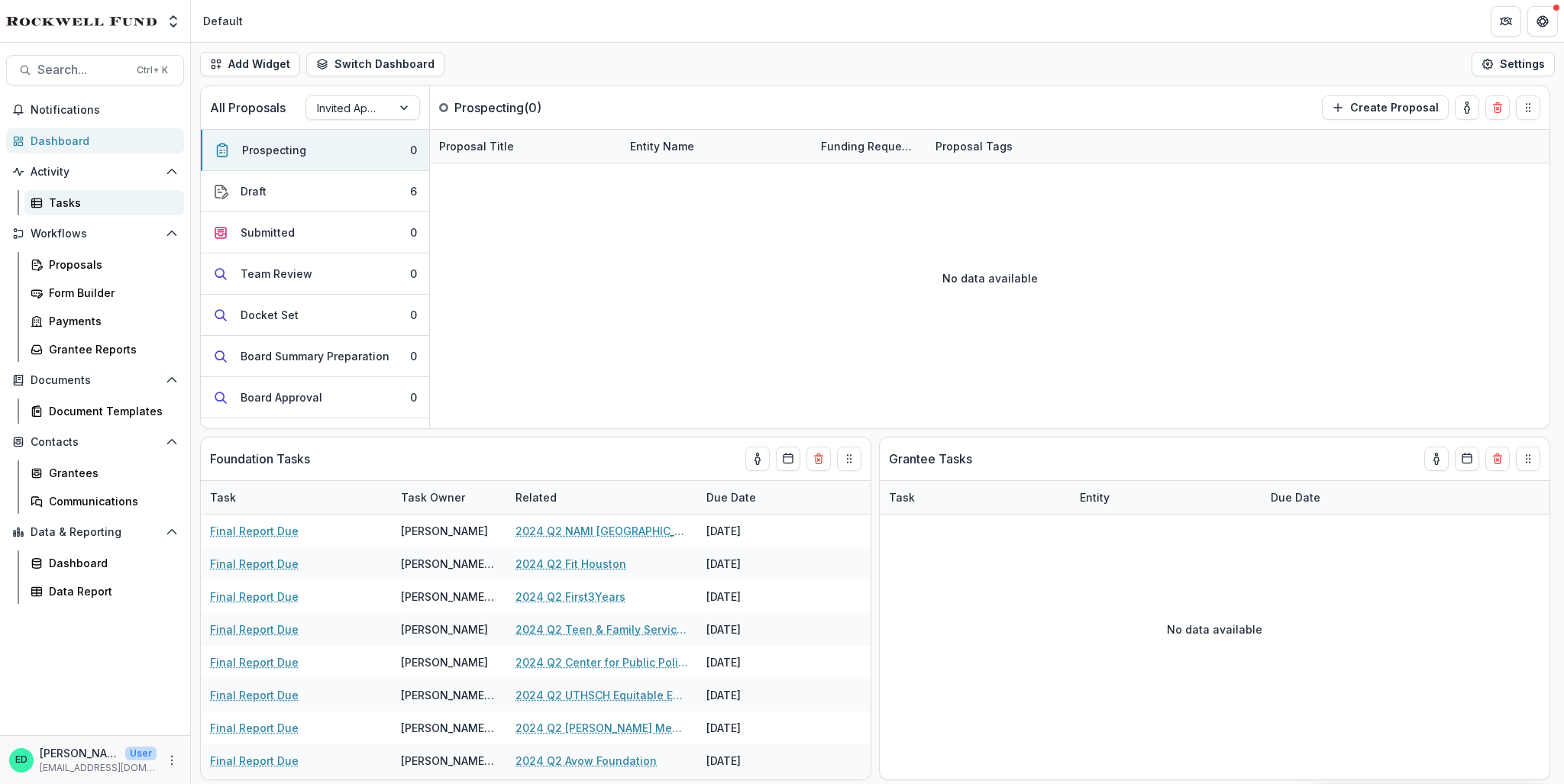 click on "Tasks" at bounding box center (110, 202) 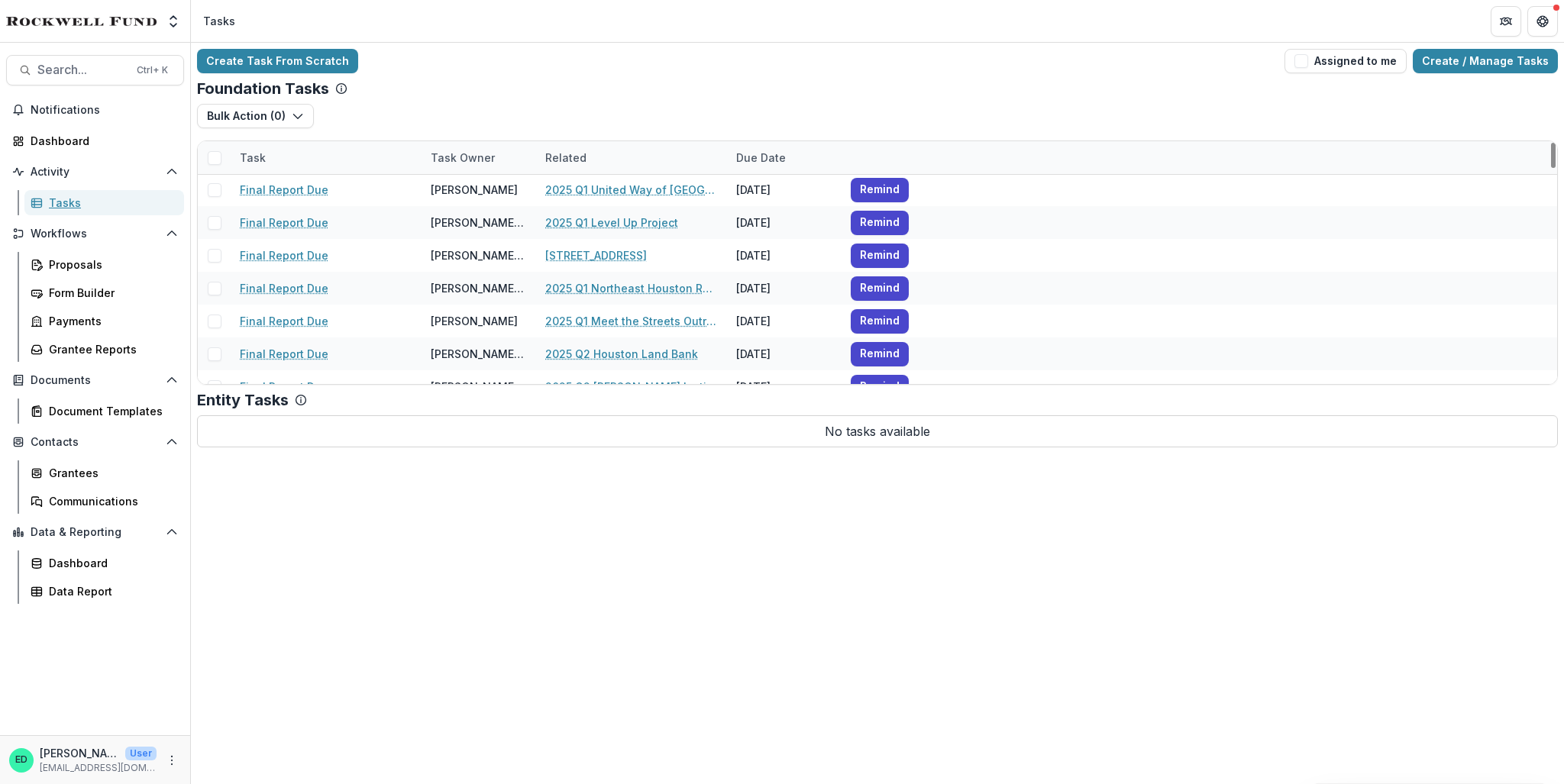 scroll, scrollTop: 3467, scrollLeft: 0, axis: vertical 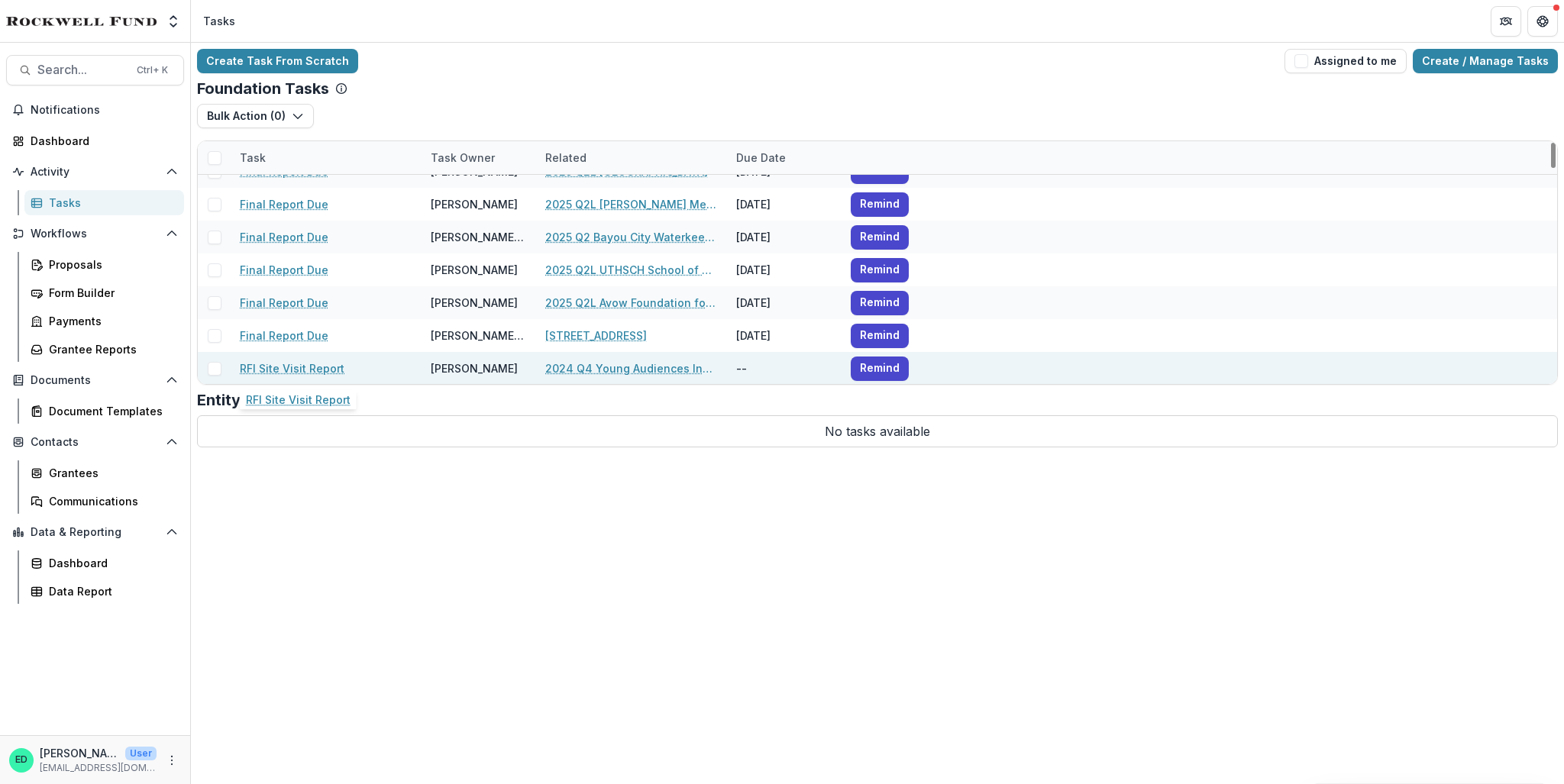 click on "RFI Site Visit Report" at bounding box center (292, 368) 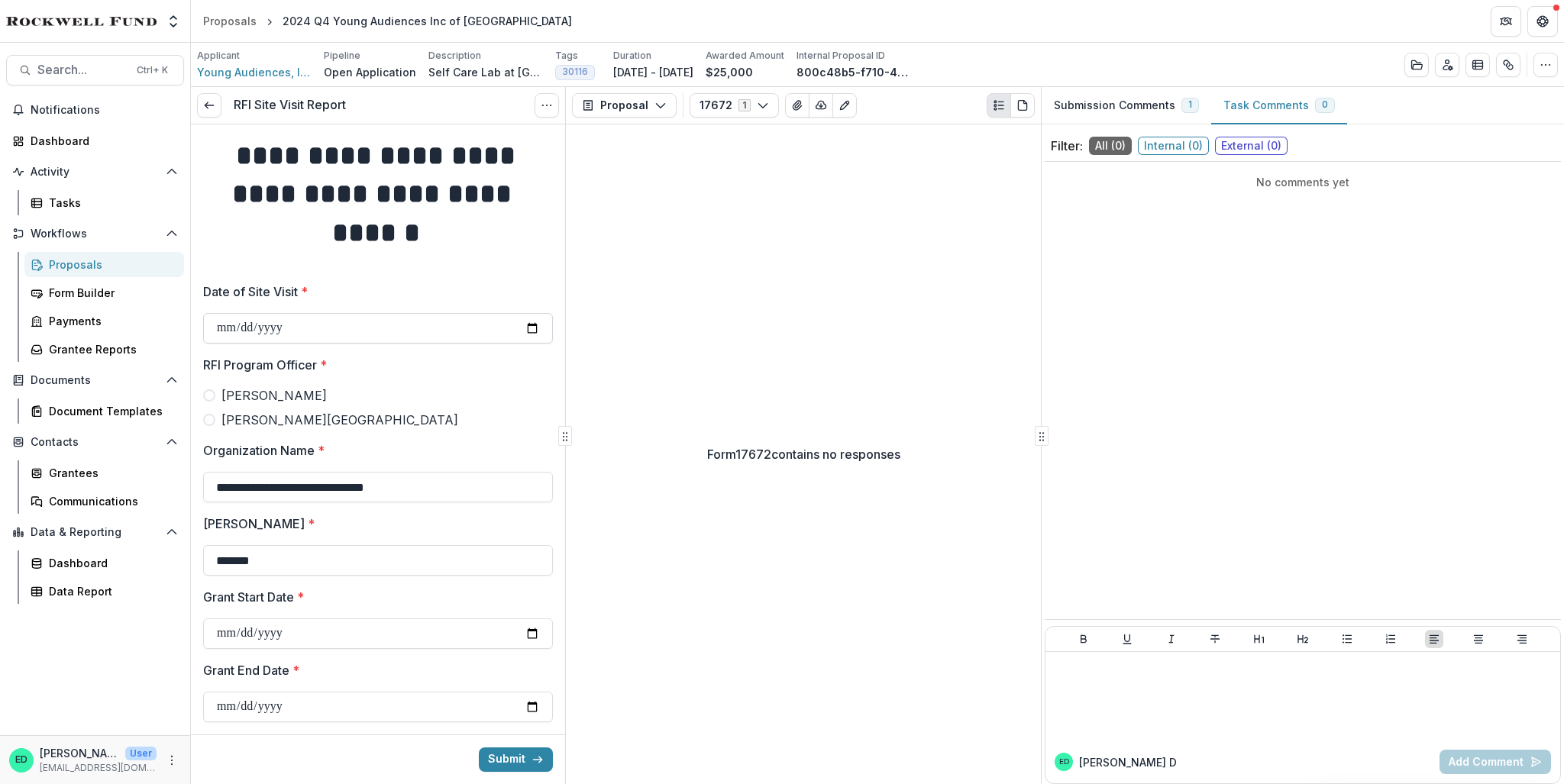 click on "Date of Site Visit *" at bounding box center (378, 328) 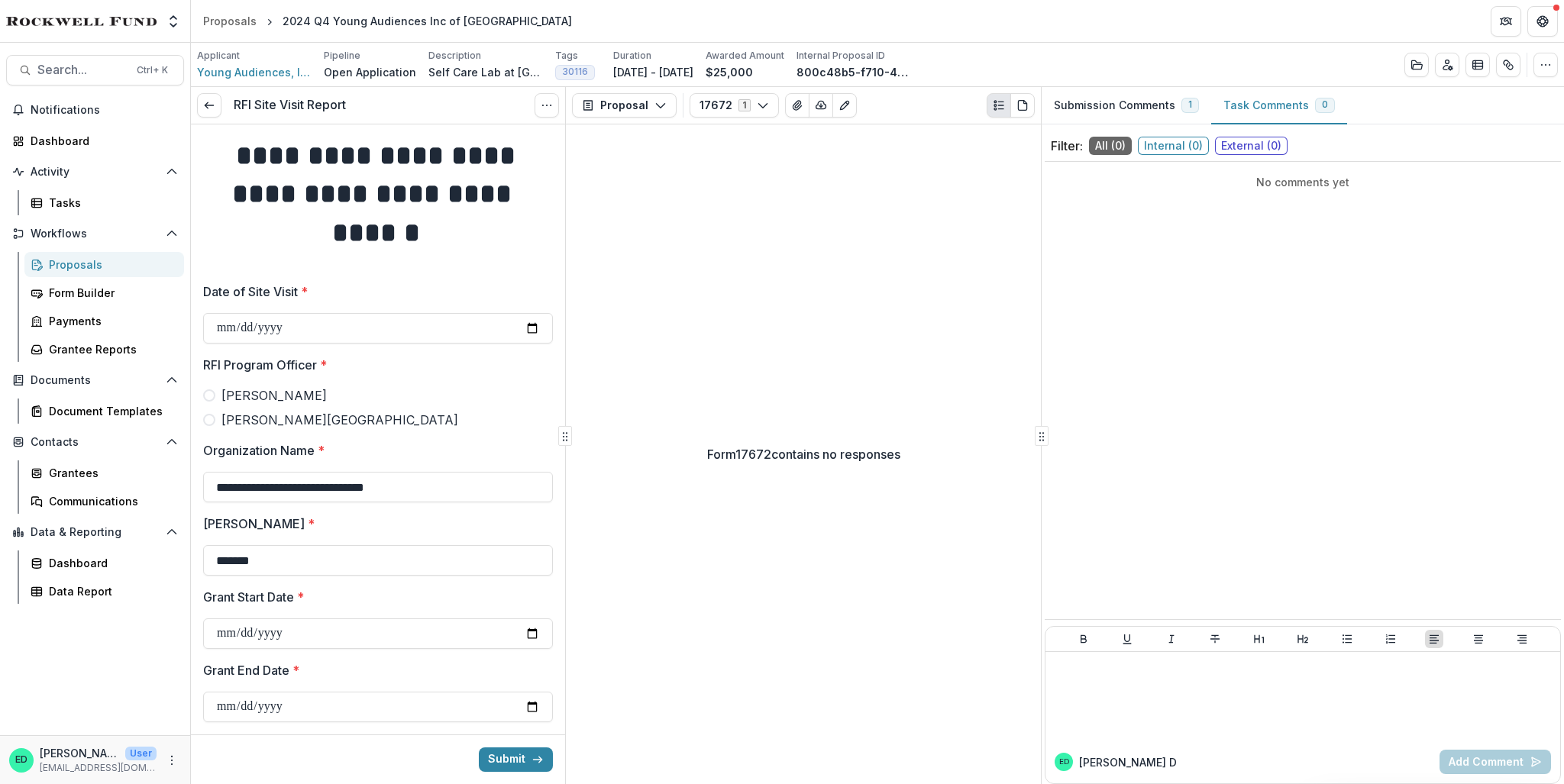 click at bounding box center [209, 395] 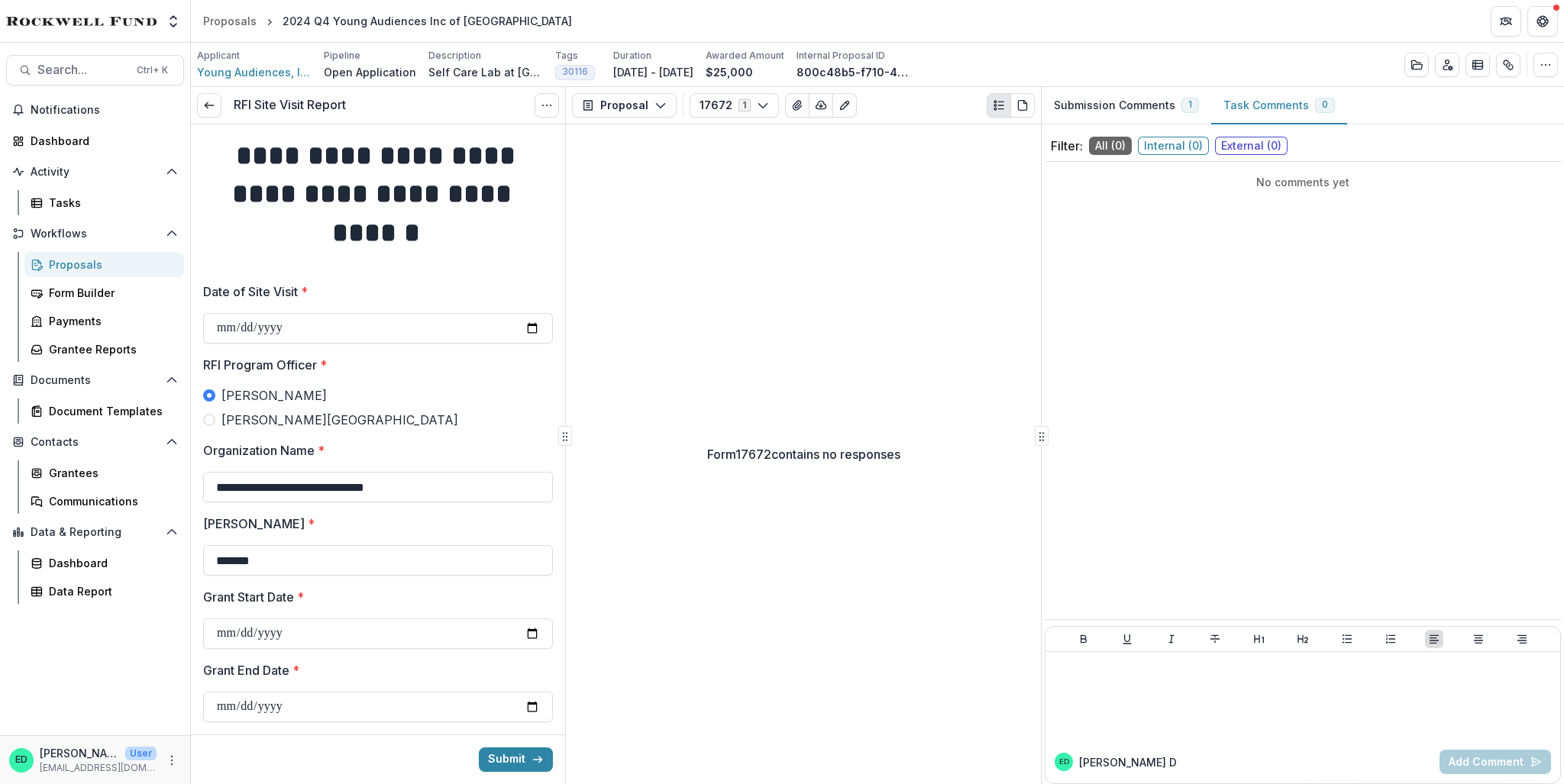 scroll, scrollTop: 153, scrollLeft: 0, axis: vertical 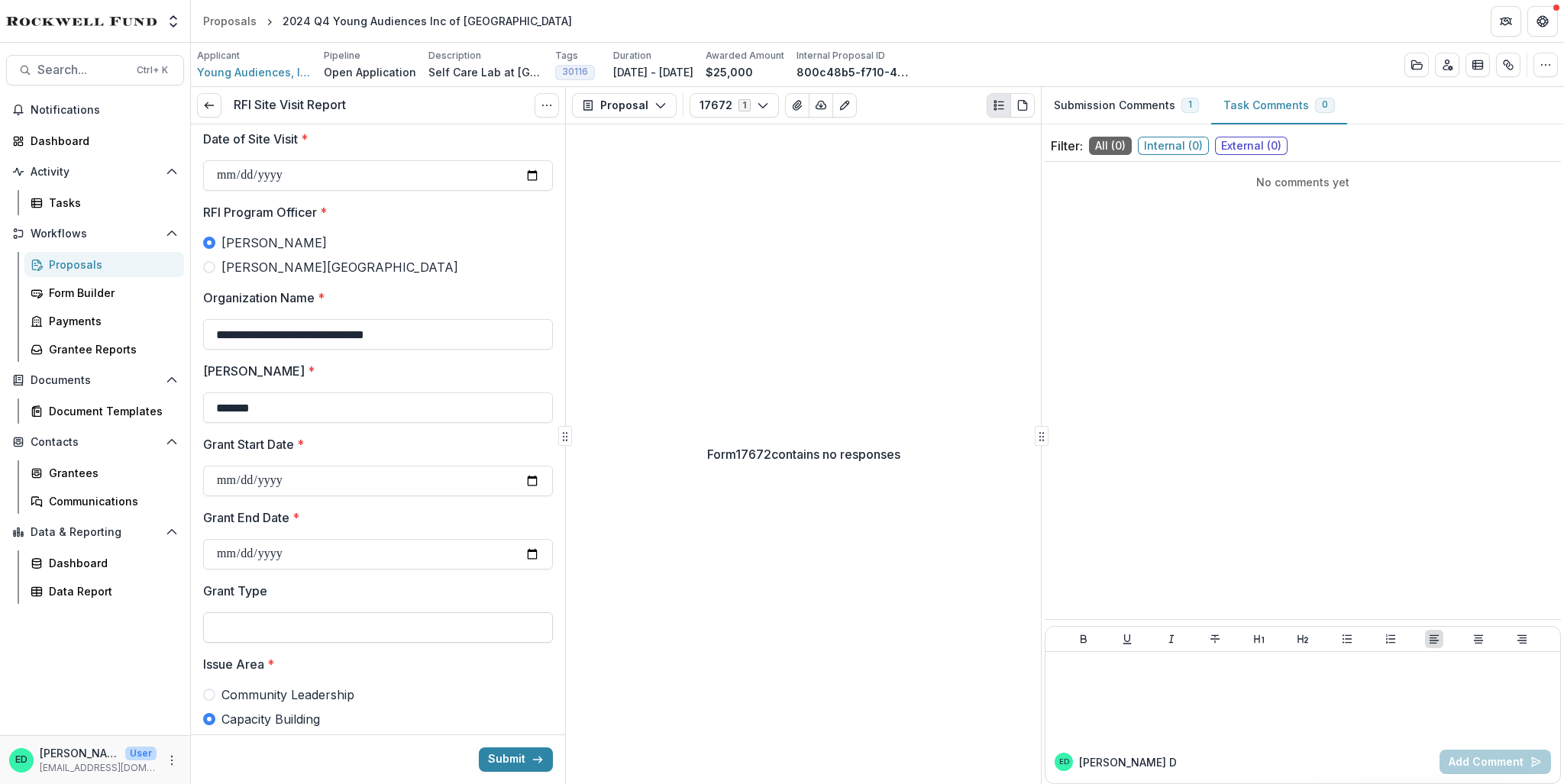 click on "Grant Type" at bounding box center (378, 628) 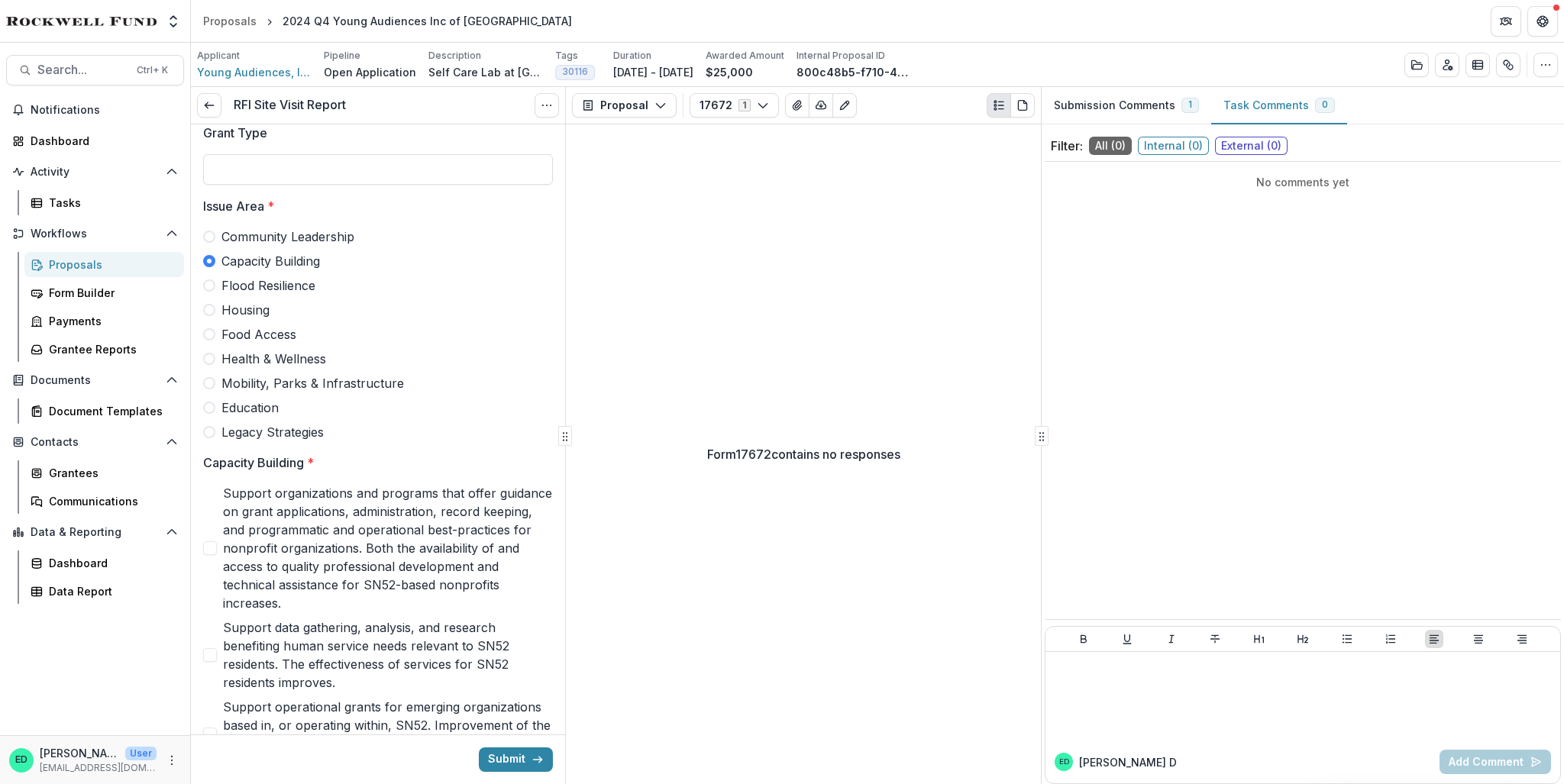 scroll, scrollTop: 0, scrollLeft: 0, axis: both 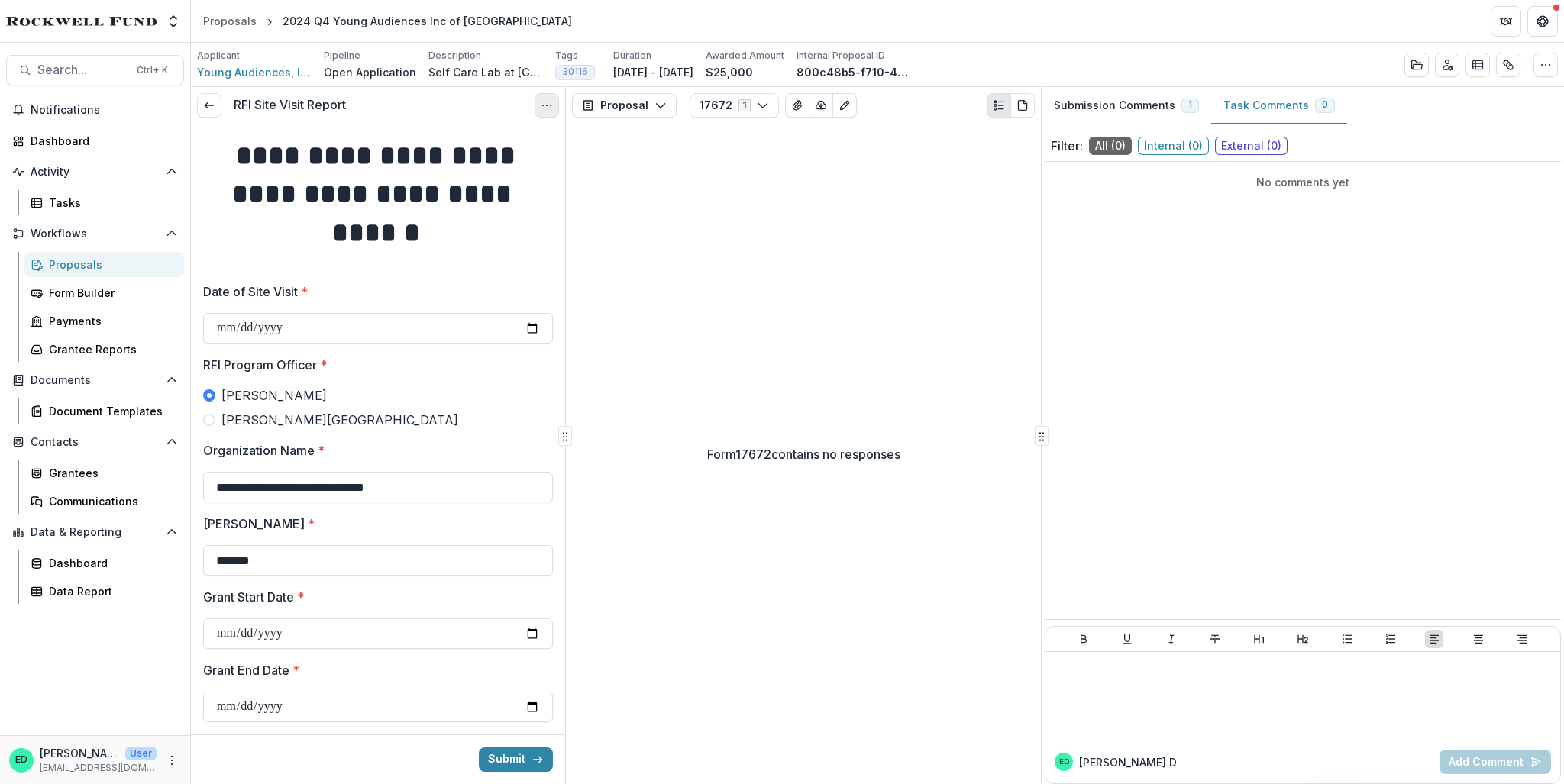 click at bounding box center [547, 105] 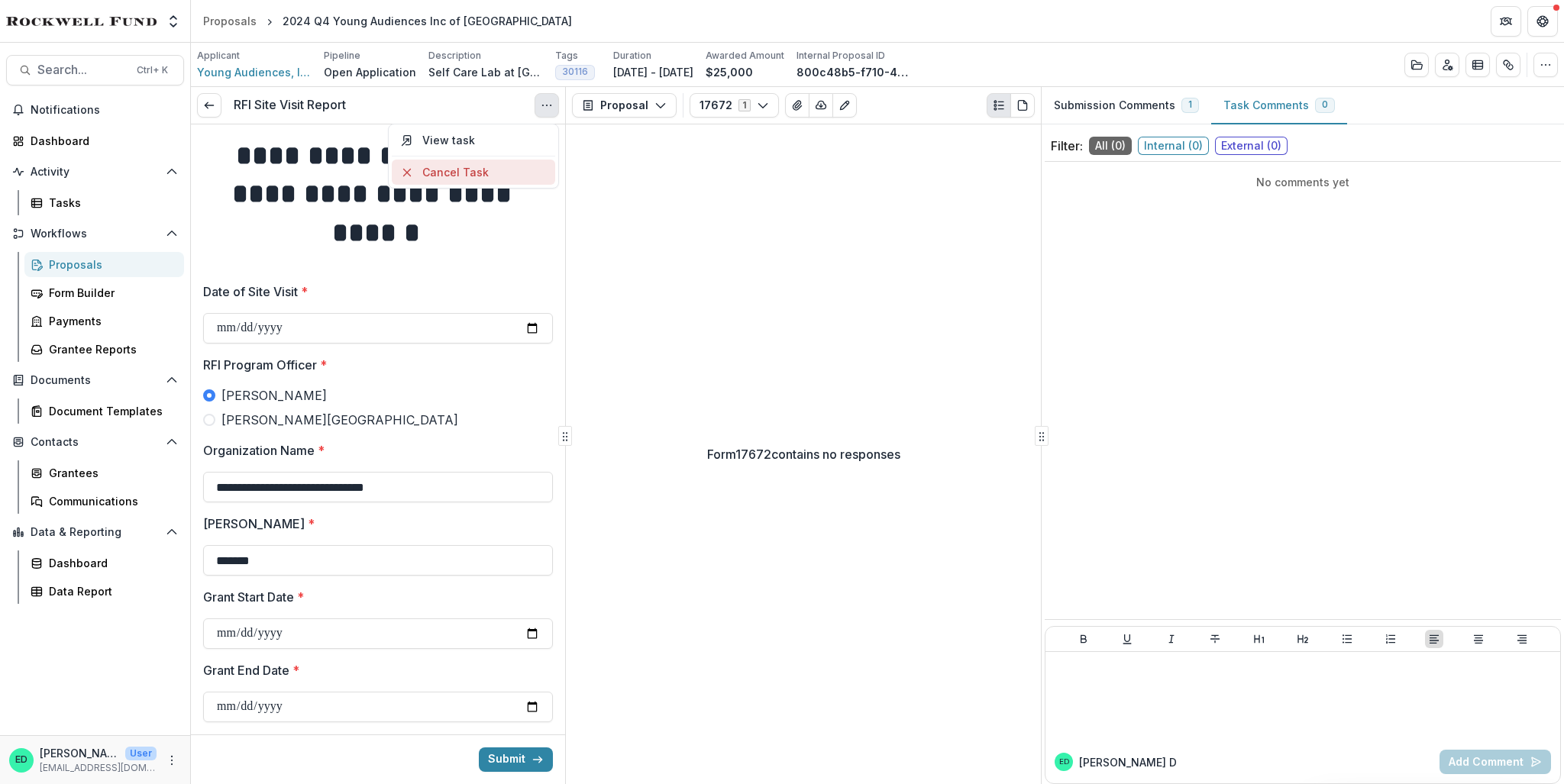 click on "Cancel Task" at bounding box center (473, 172) 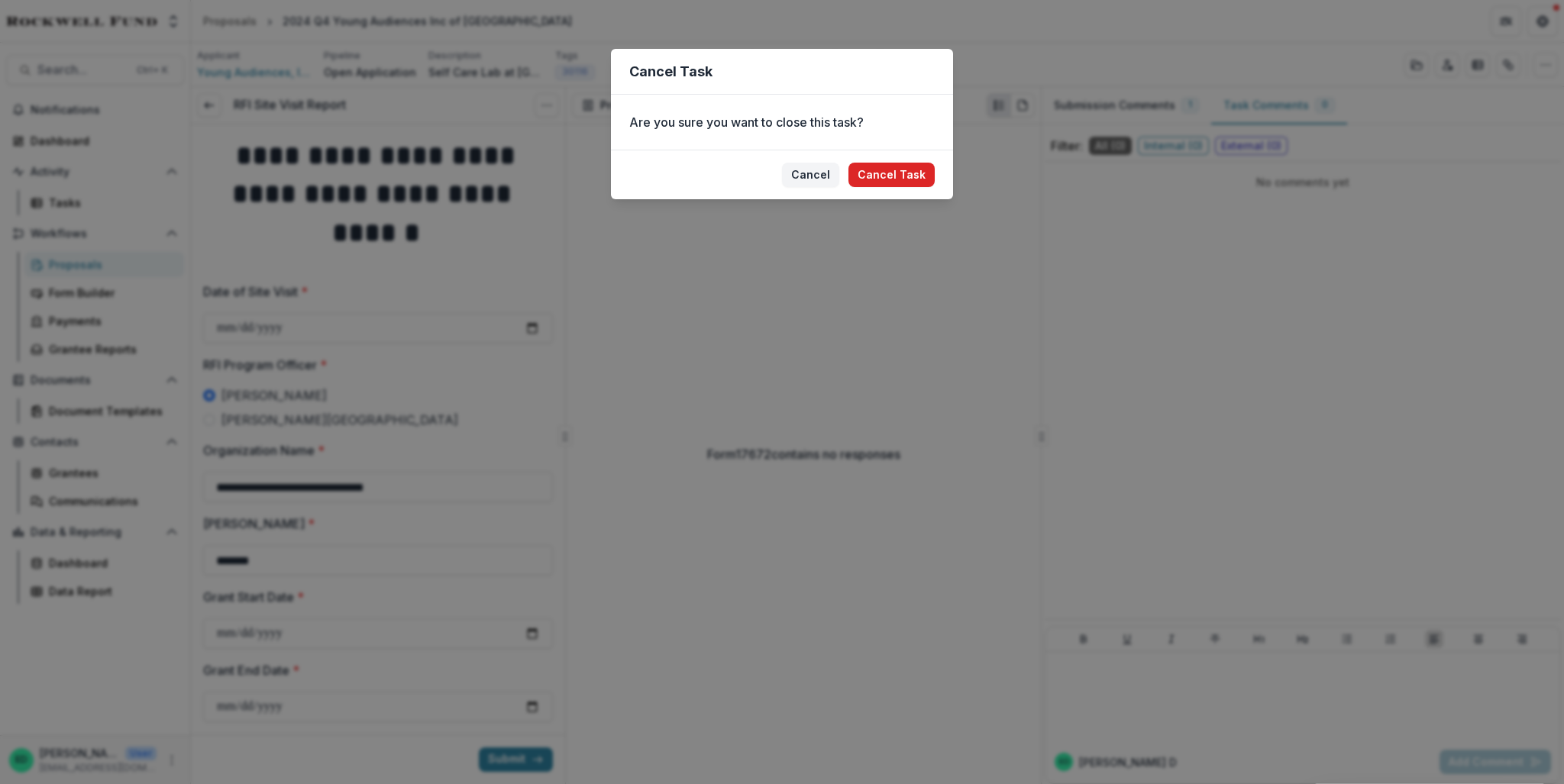 click on "Cancel Task" at bounding box center [891, 175] 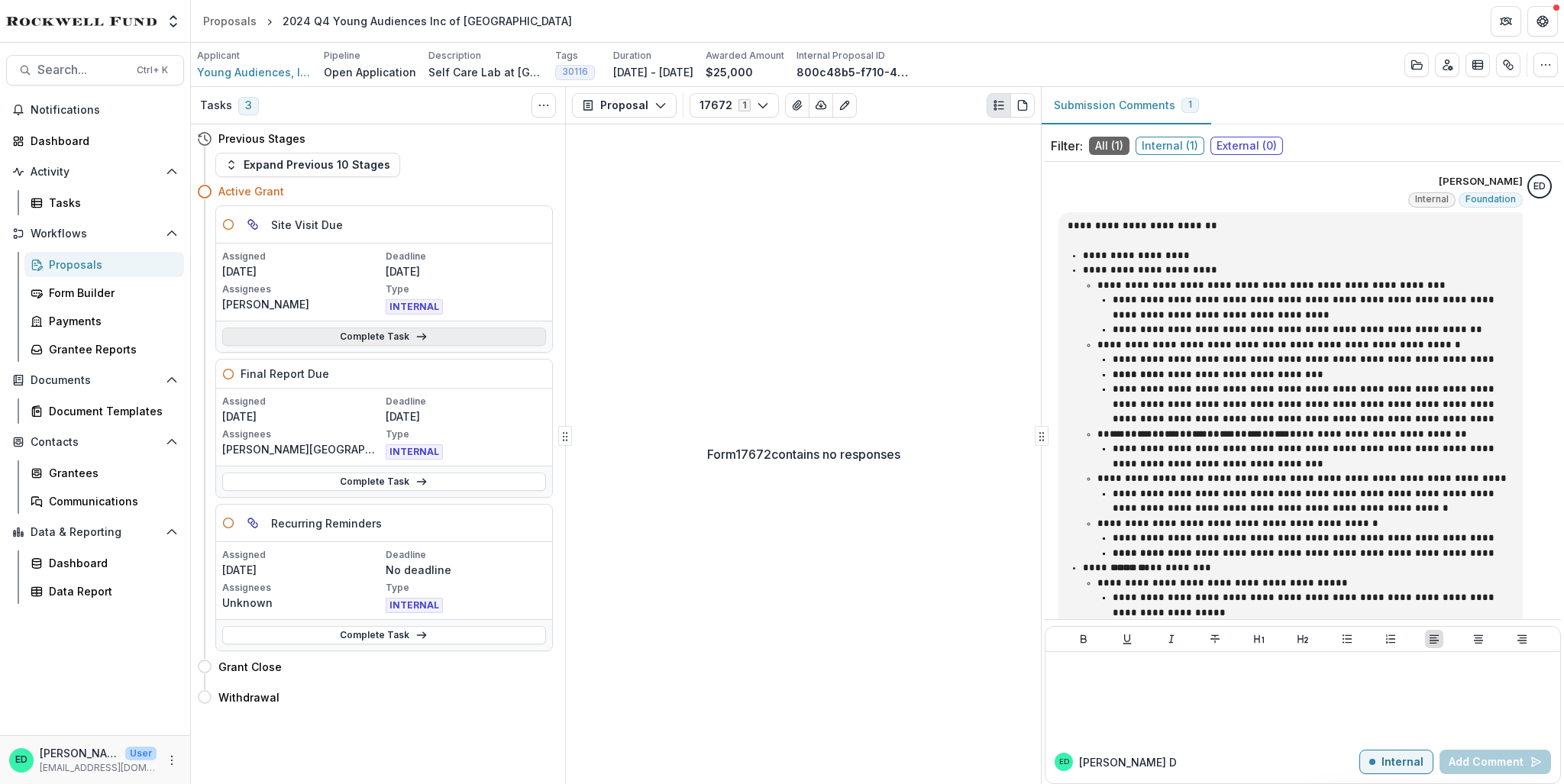 click on "Complete Task" at bounding box center [384, 337] 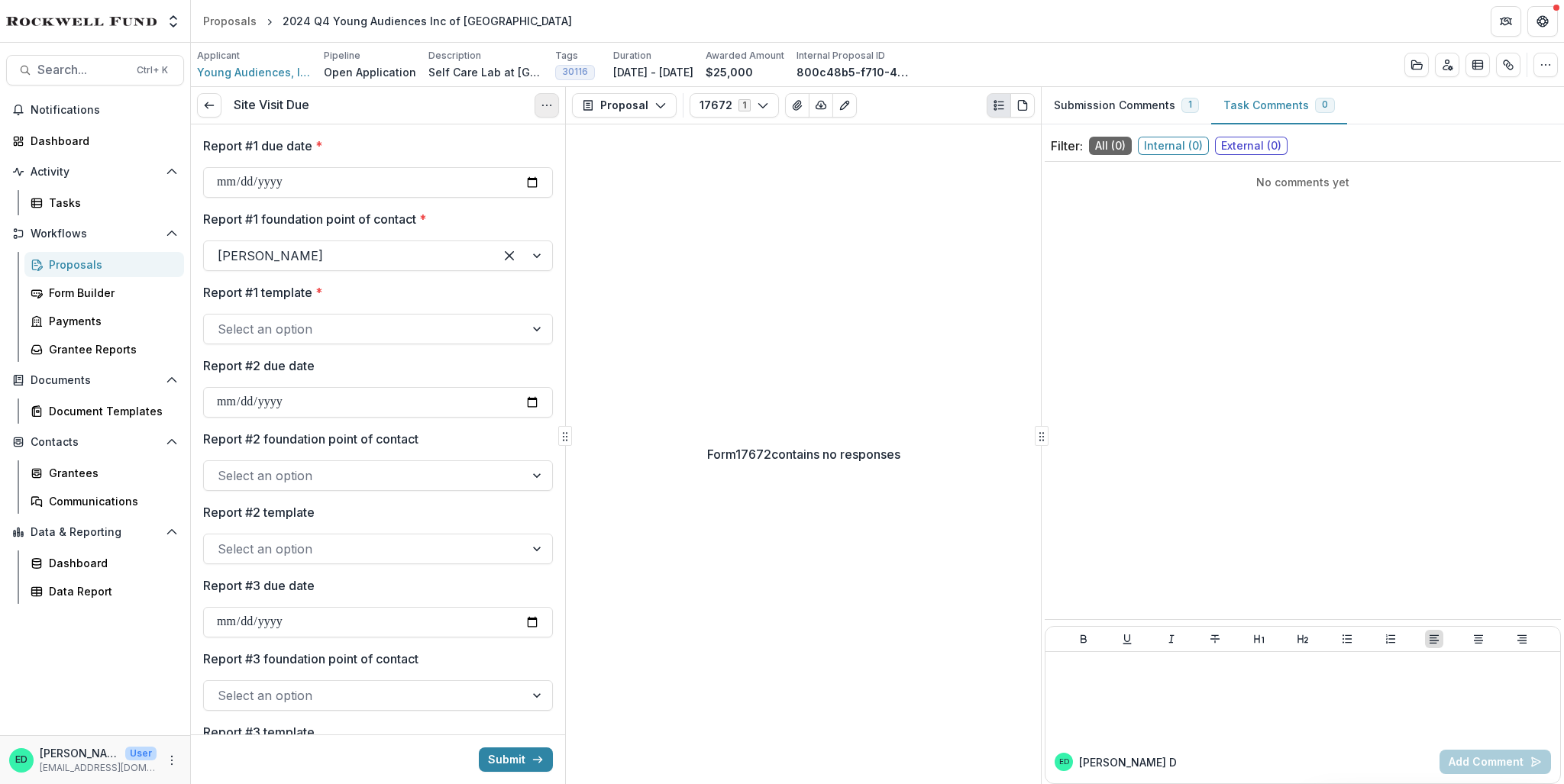 click 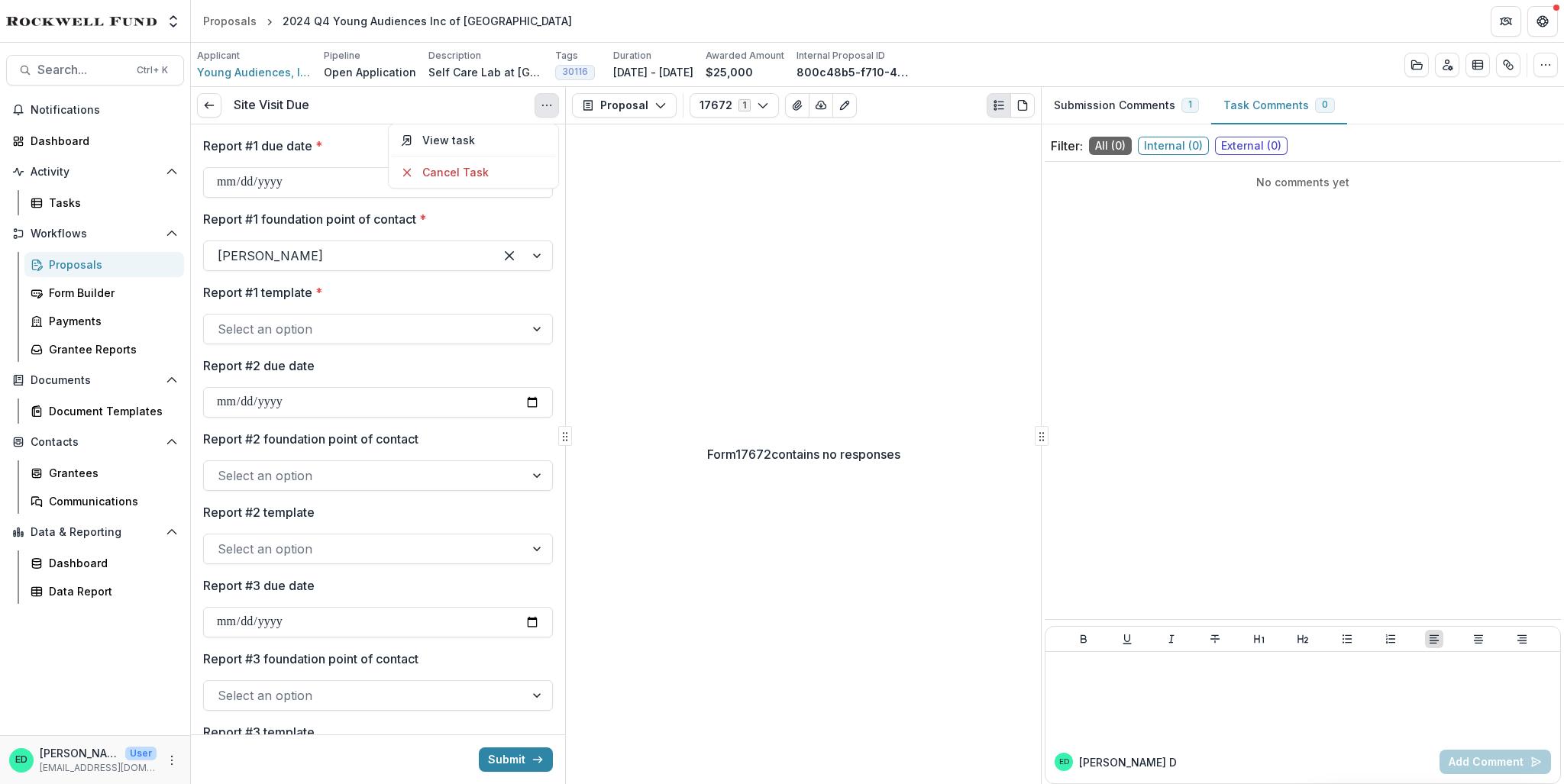 click on "Site Visit Due View task Cancel Task" at bounding box center (378, 105) 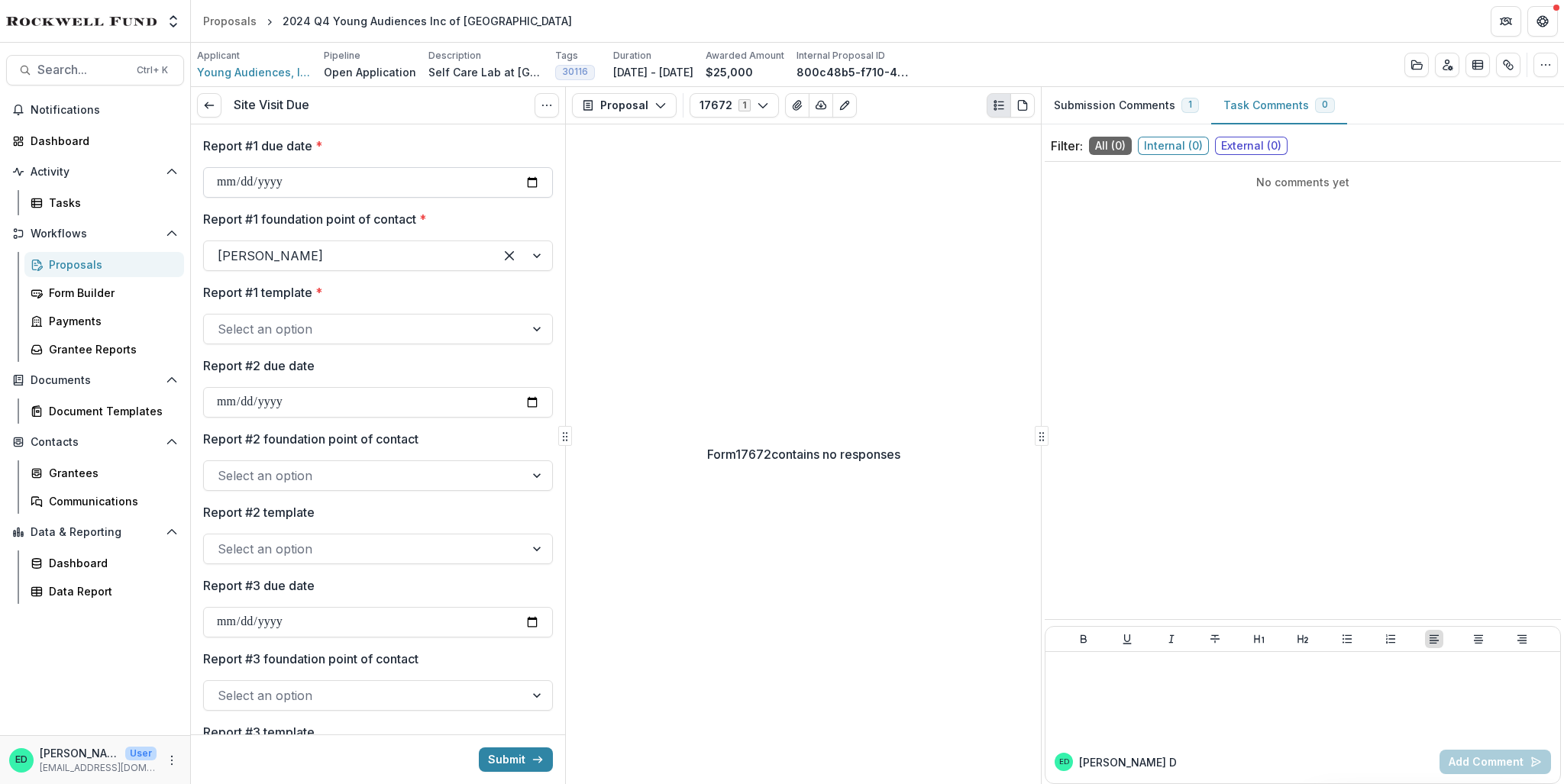 click on "Report #1 due date *" at bounding box center (378, 182) 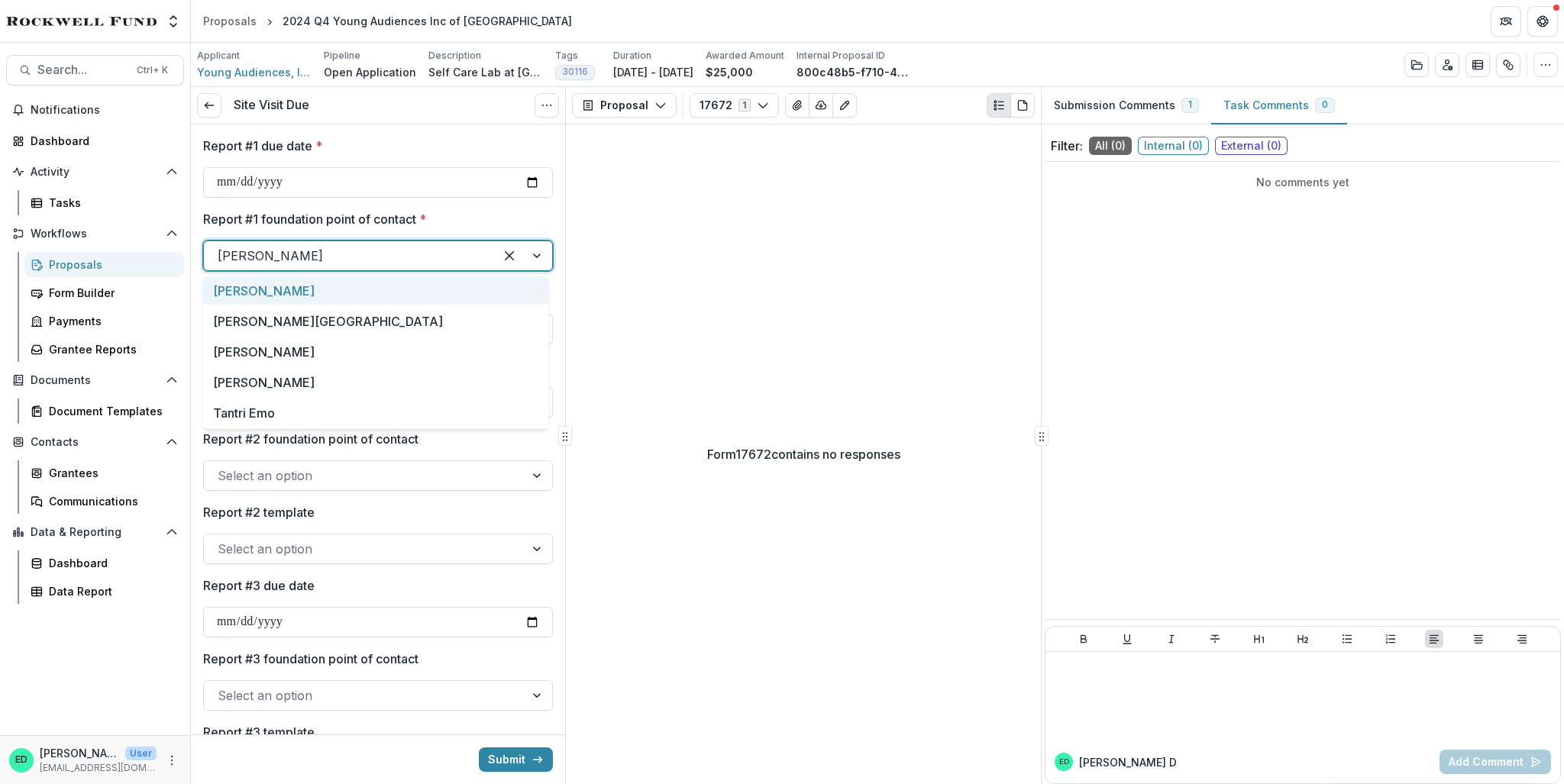 click at bounding box center (349, 256) 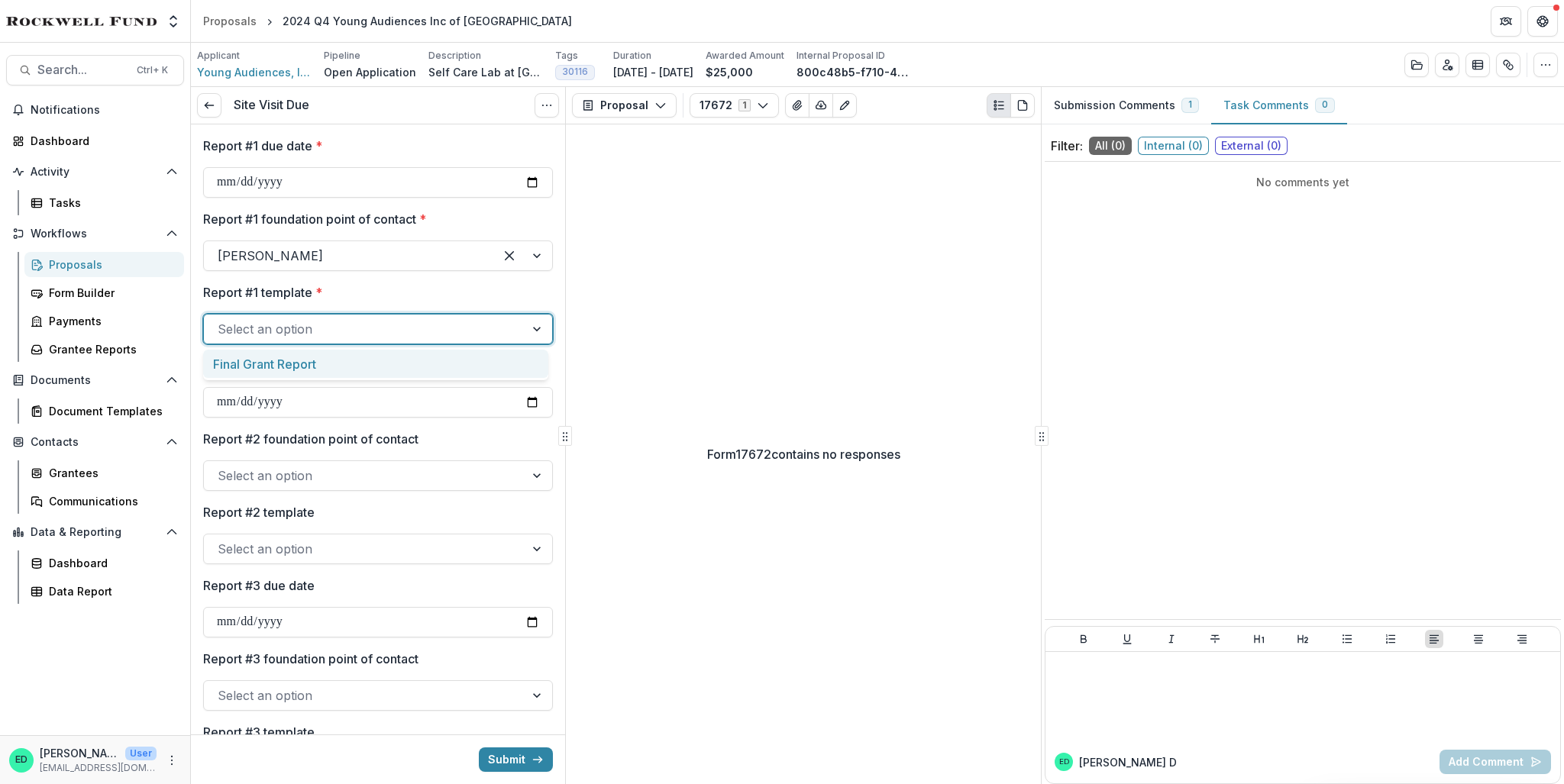 click at bounding box center (364, 329) 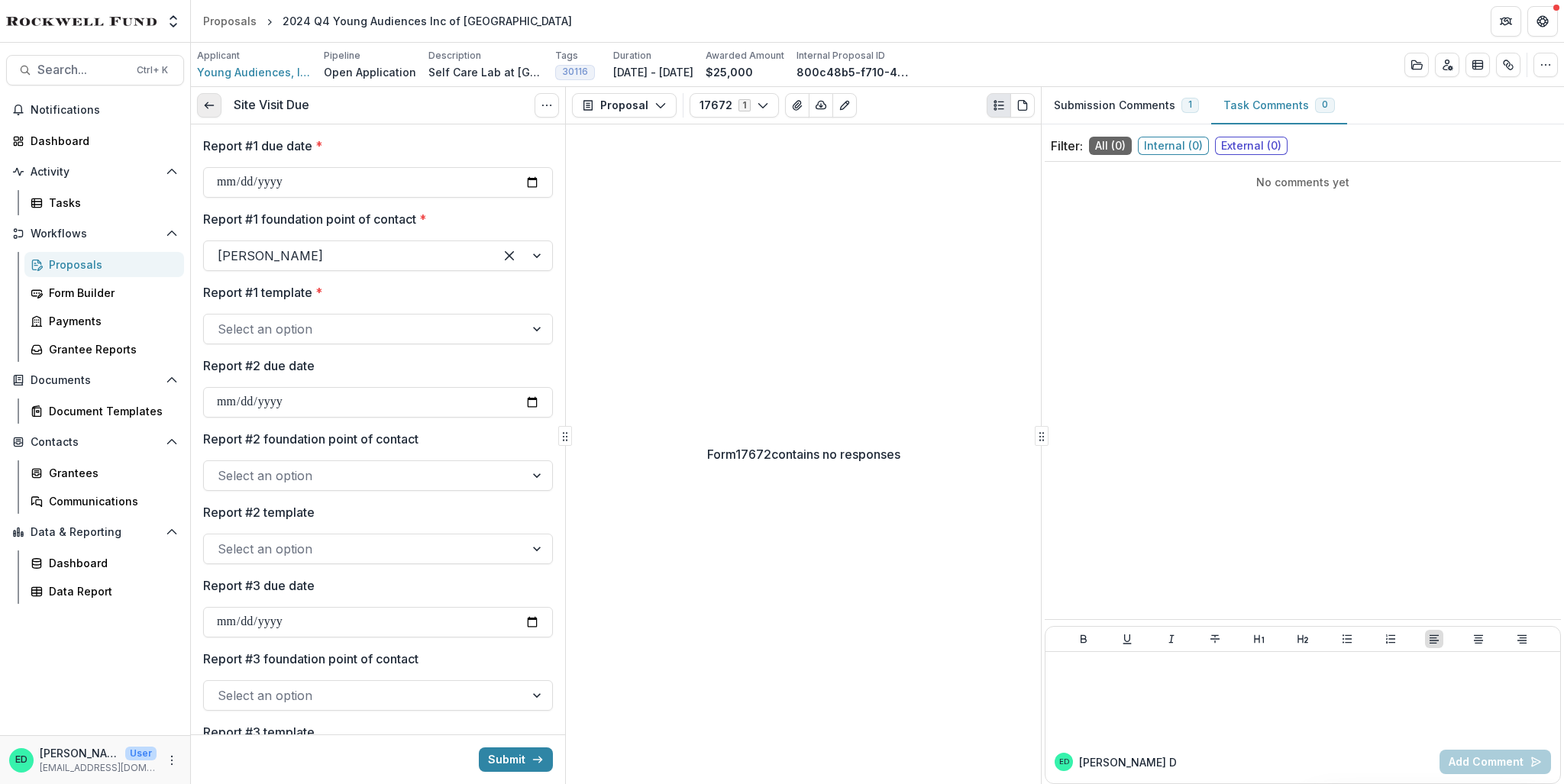 click at bounding box center (209, 105) 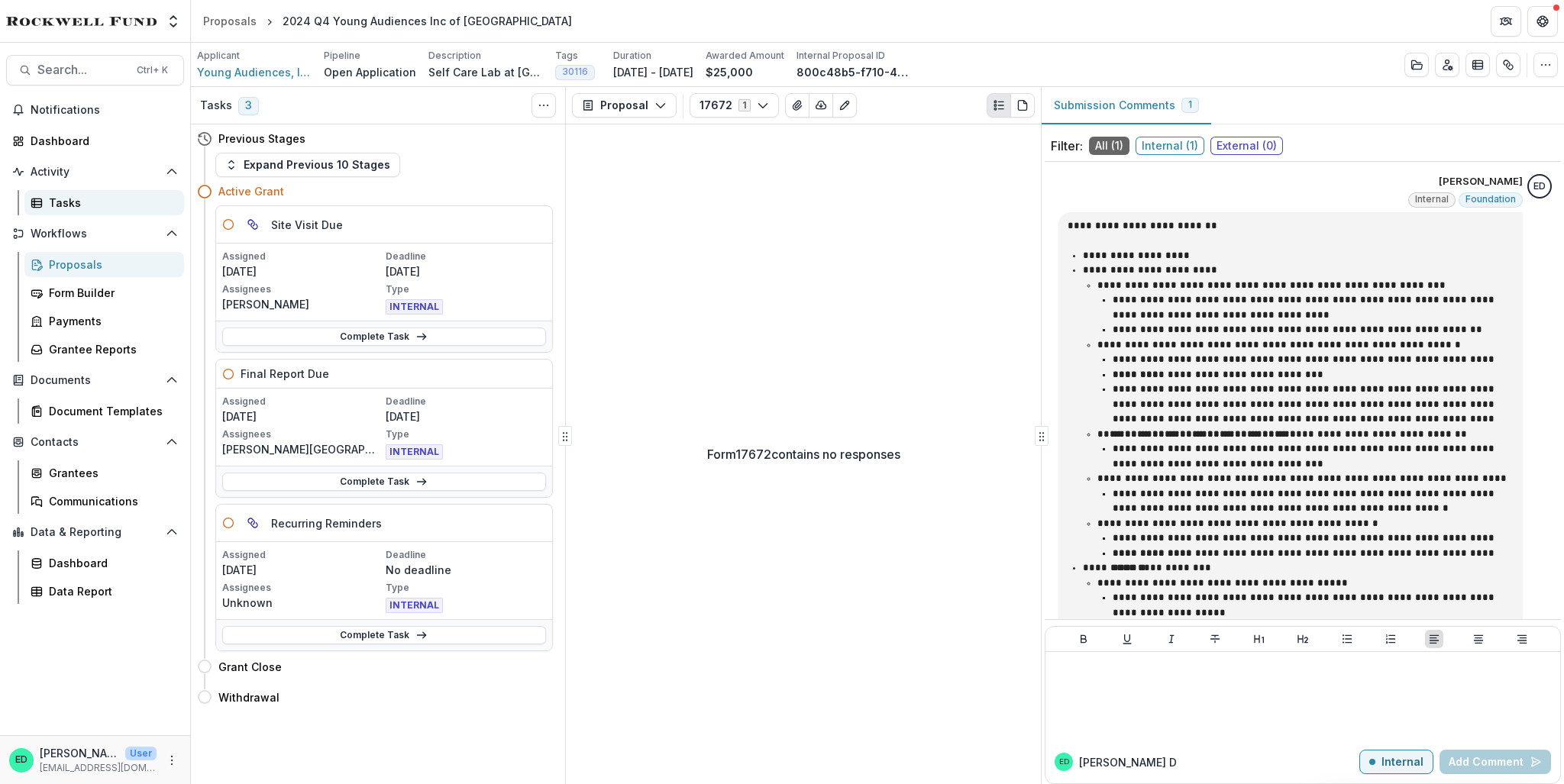 click on "Tasks" at bounding box center [110, 202] 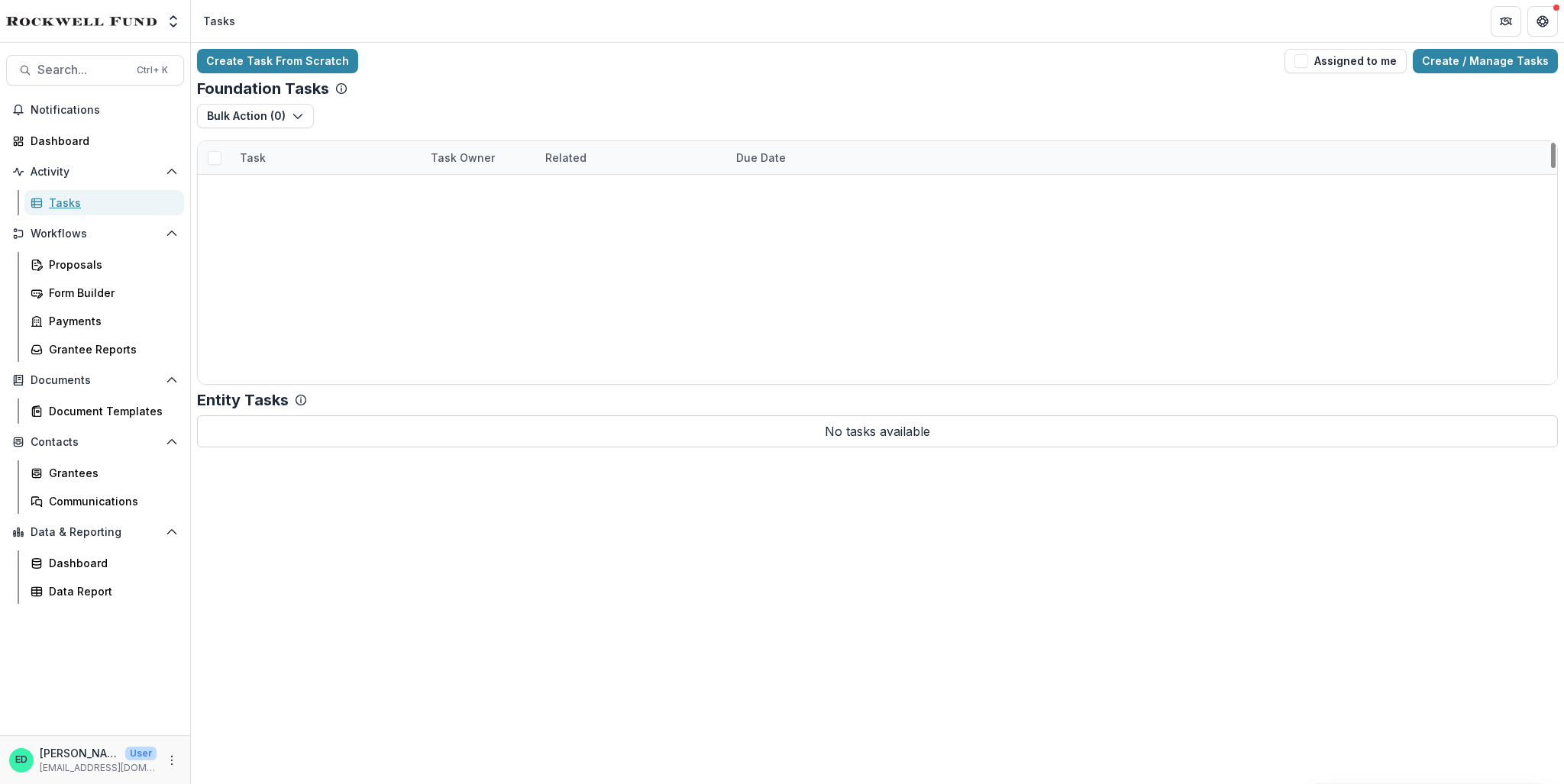 scroll, scrollTop: 3434, scrollLeft: 0, axis: vertical 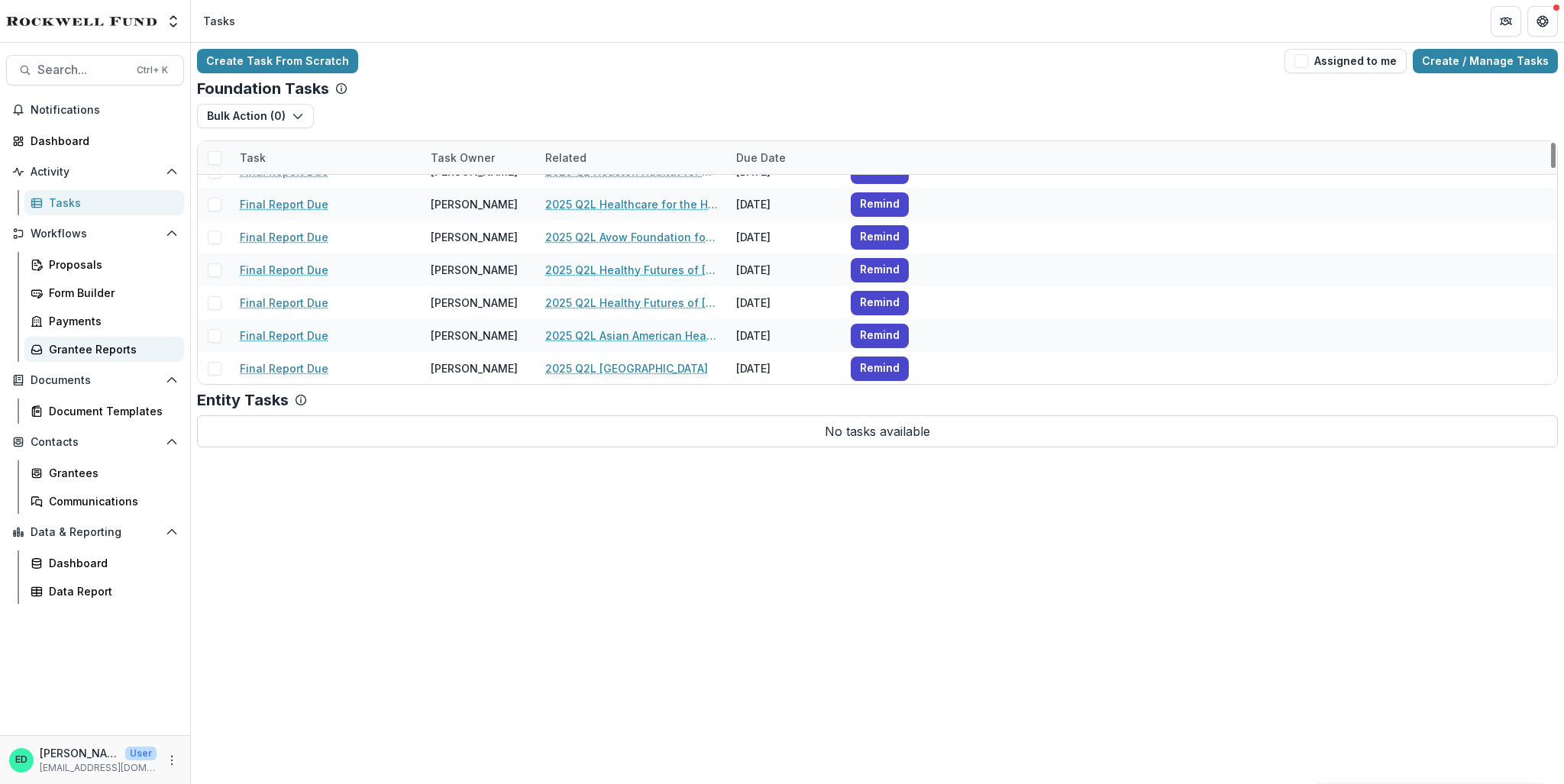 click on "Grantee Reports" at bounding box center [104, 349] 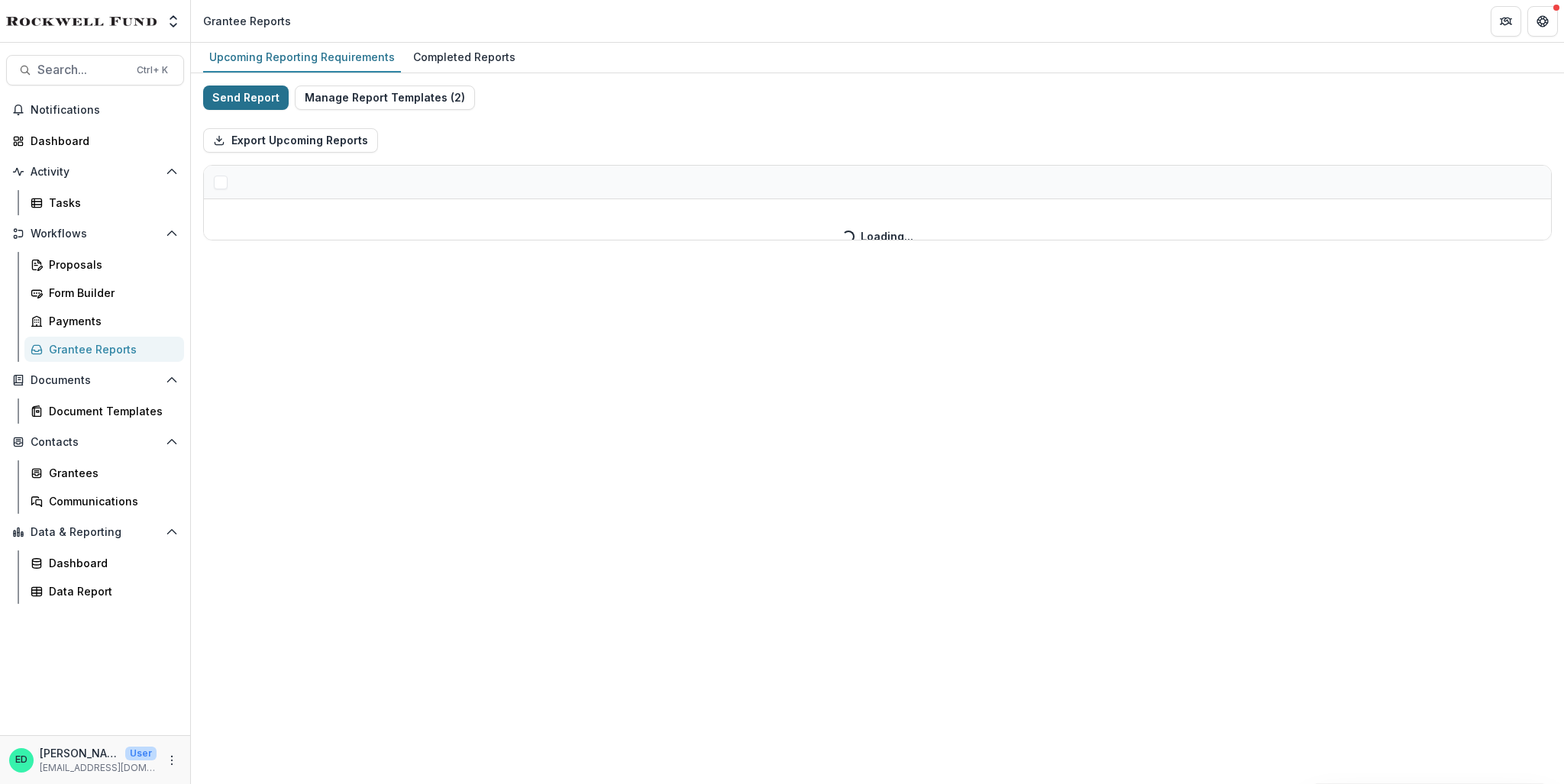 click on "Send Report" at bounding box center [246, 98] 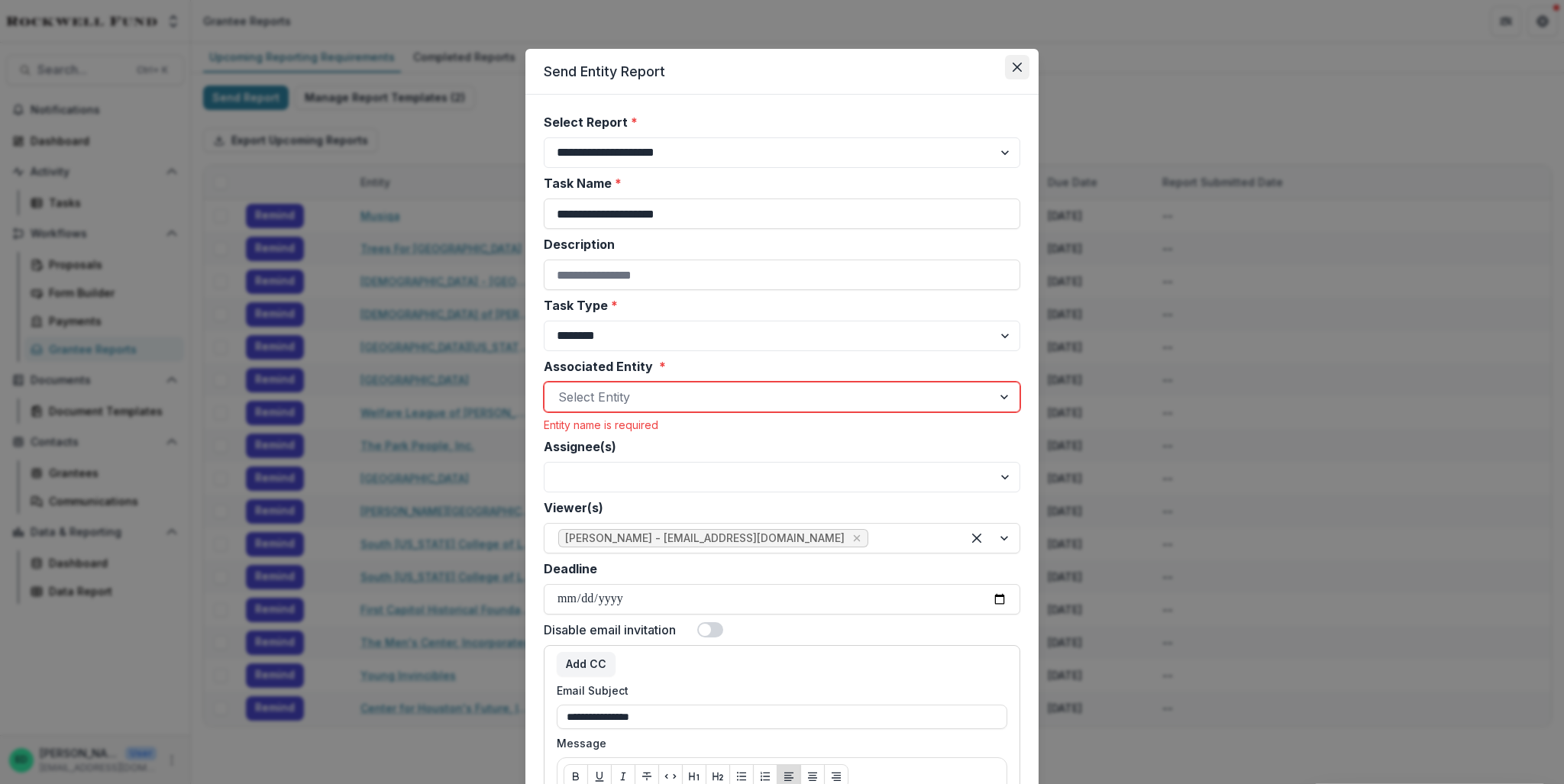 click at bounding box center (1017, 67) 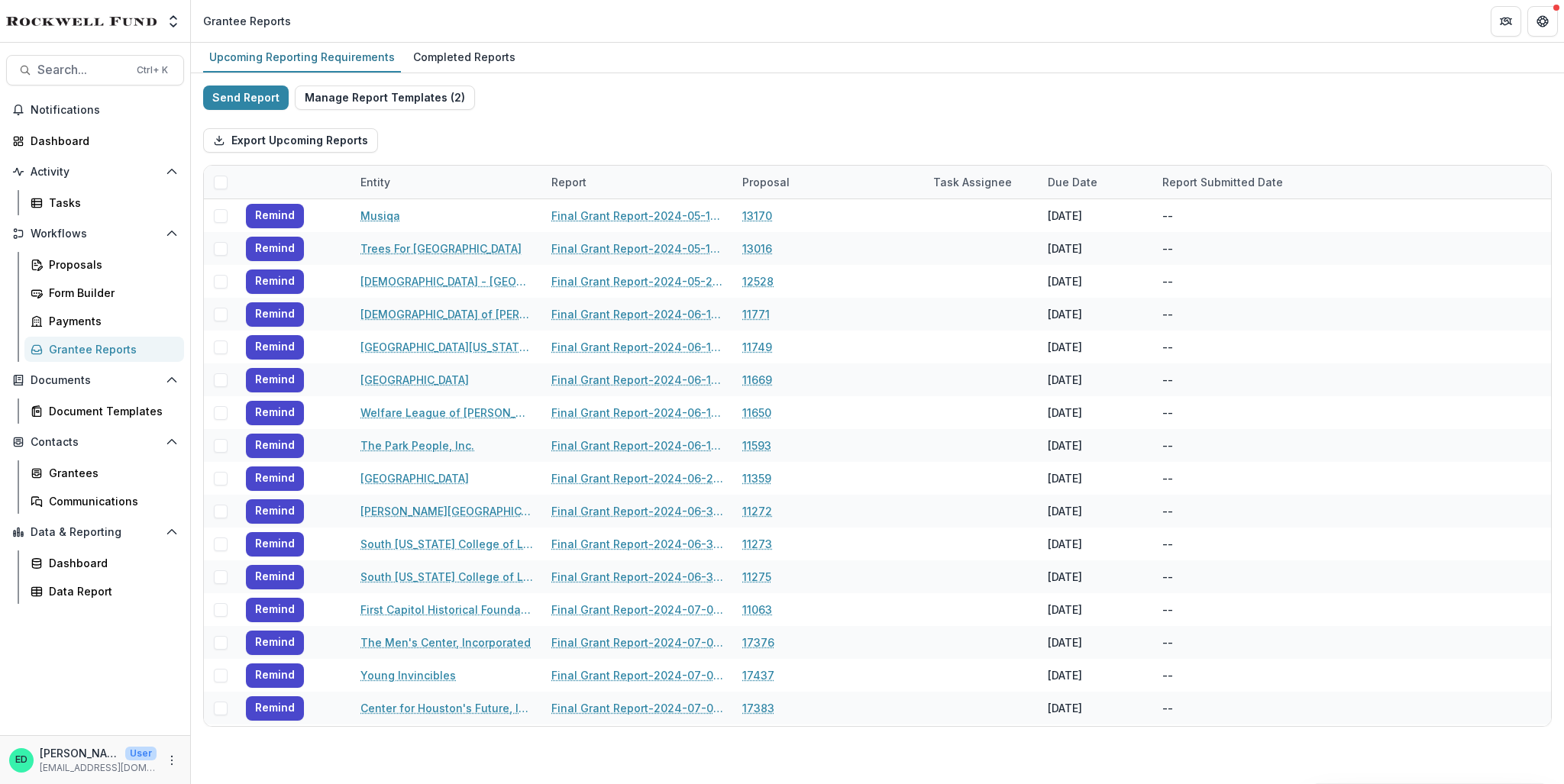 click on "Send Report Manage Report Templates ( 2 ) Export Upcoming Reports Entity Report Proposal Task Assignee Due Date Report Submitted Date Remind Musiqa Final Grant Report-2024-05-14 00:00:00 13170 05/14/2024 -- Remind Trees For Houston Final Grant Report-2024-05-18 00:00:00 13016 05/18/2024 -- Remind First Presbyterian Church - Eastland Final Grant Report-2024-05-28 00:00:00 12528 05/28/2024 -- Remind First United Methodist Church of Gordon Final Grant Report-2024-06-11 00:00:00 11771 06/11/2024 -- Remind University of Texas Health Science Center at San Antonio Final Grant Report-2024-06-12 00:00:00 11749 06/12/2024 -- Remind Southwestern University Final Grant Report-2024-06-15 00:00:00 11669 06/15/2024 -- Remind Welfare League of Coleman Final Grant Report-2024-06-16 00:00:00 11650 06/16/2024 -- Remind The Park People, Inc. Final Grant Report-2024-06-18 00:00:00 11593 06/18/2024 -- Remind Southwestern University Final Grant Report-2024-06-26 00:00:00 11359 06/26/2024 -- Remind Schreiner University 11272 -- --" at bounding box center (877, 406) 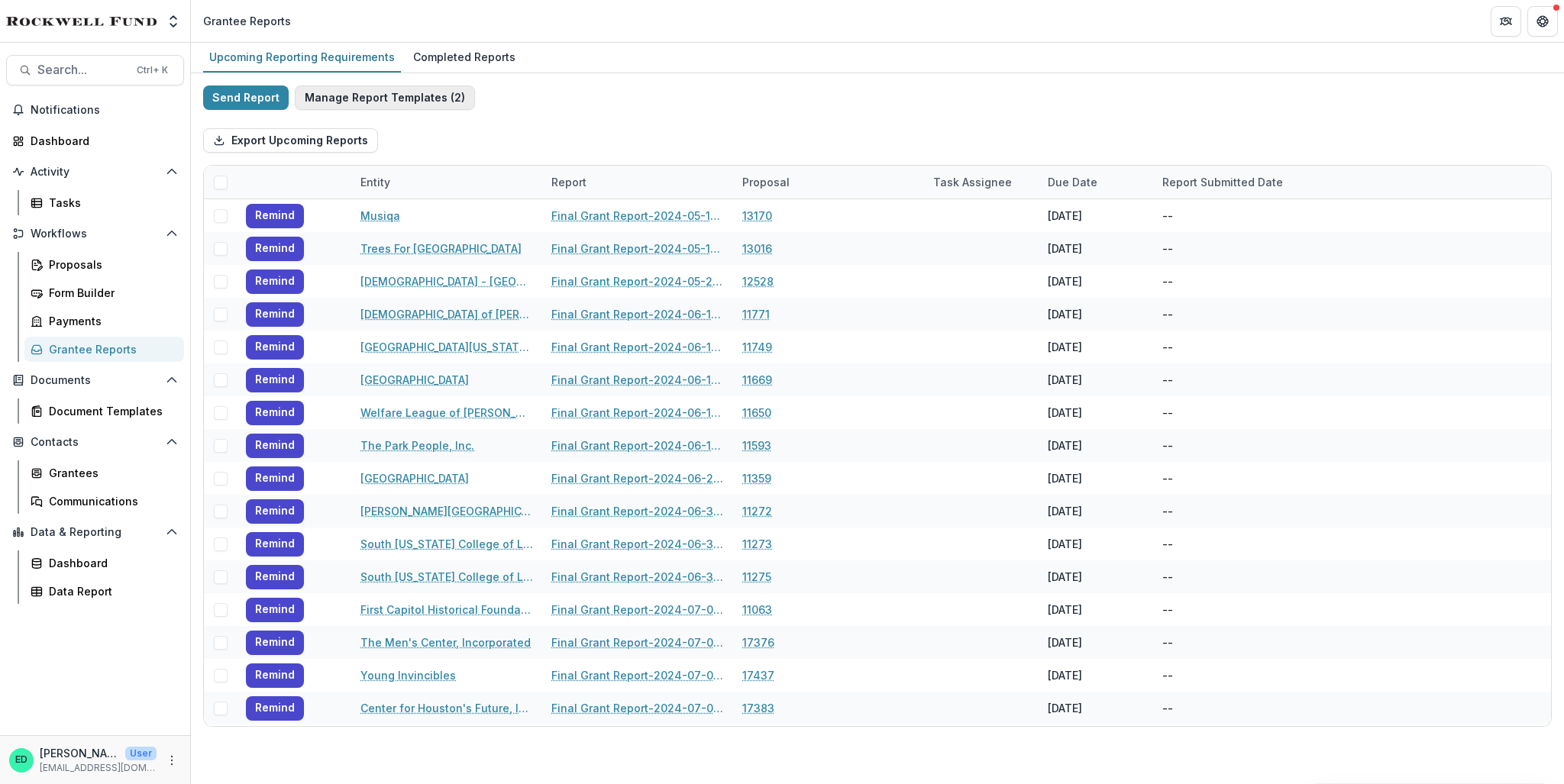 click on "Manage Report Templates ( 2 )" at bounding box center [385, 98] 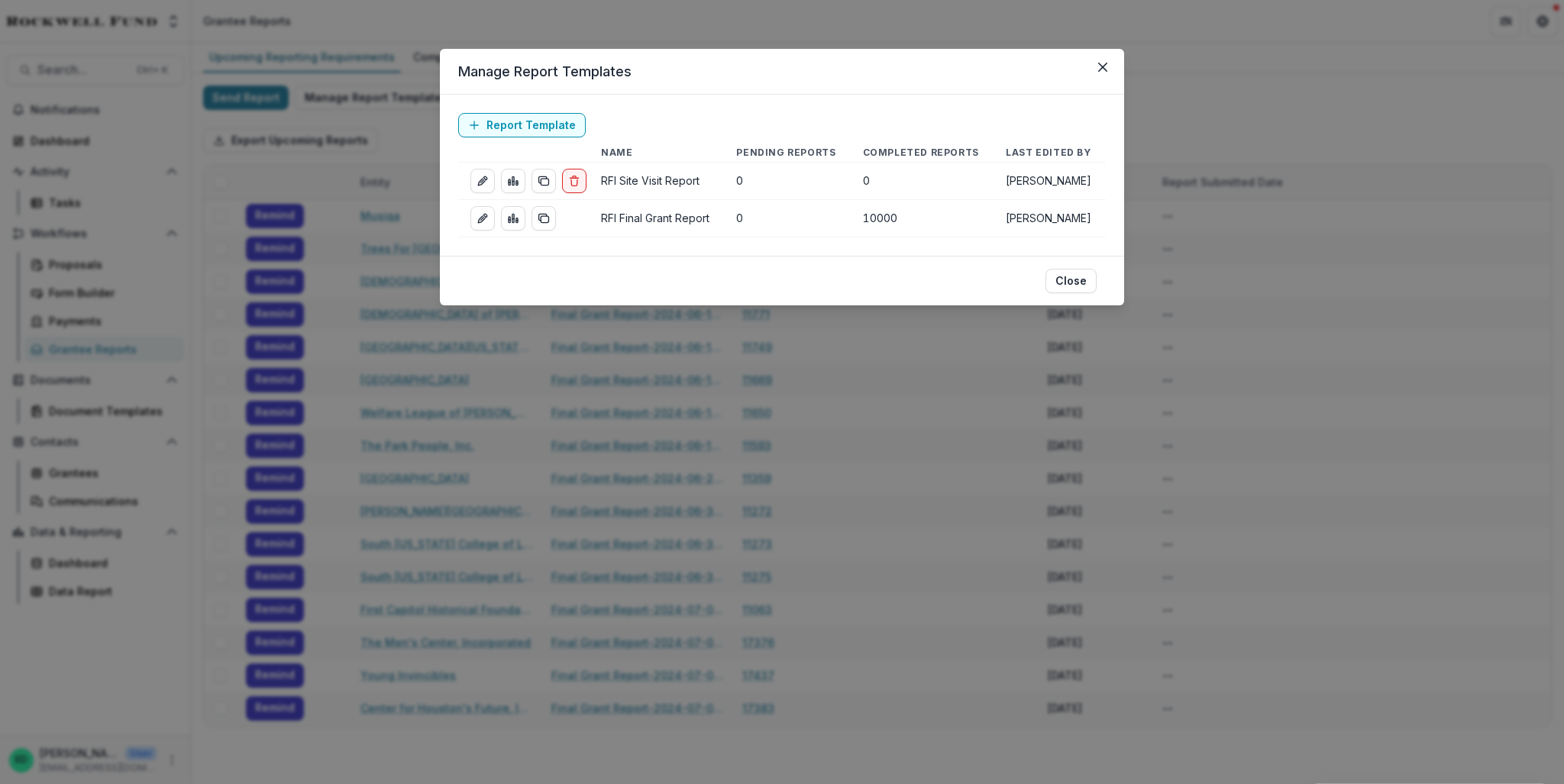 click at bounding box center (523, 181) 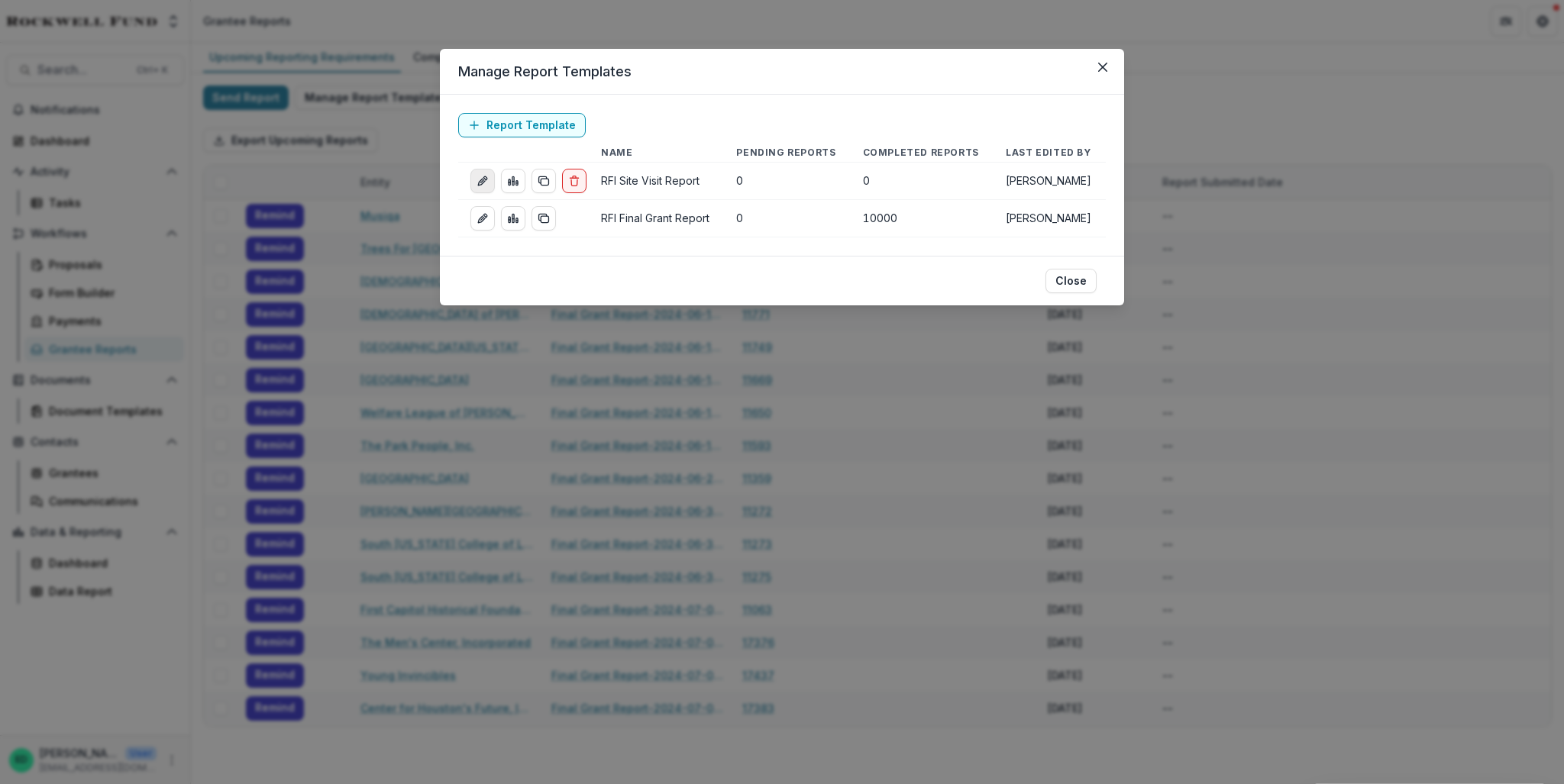 click 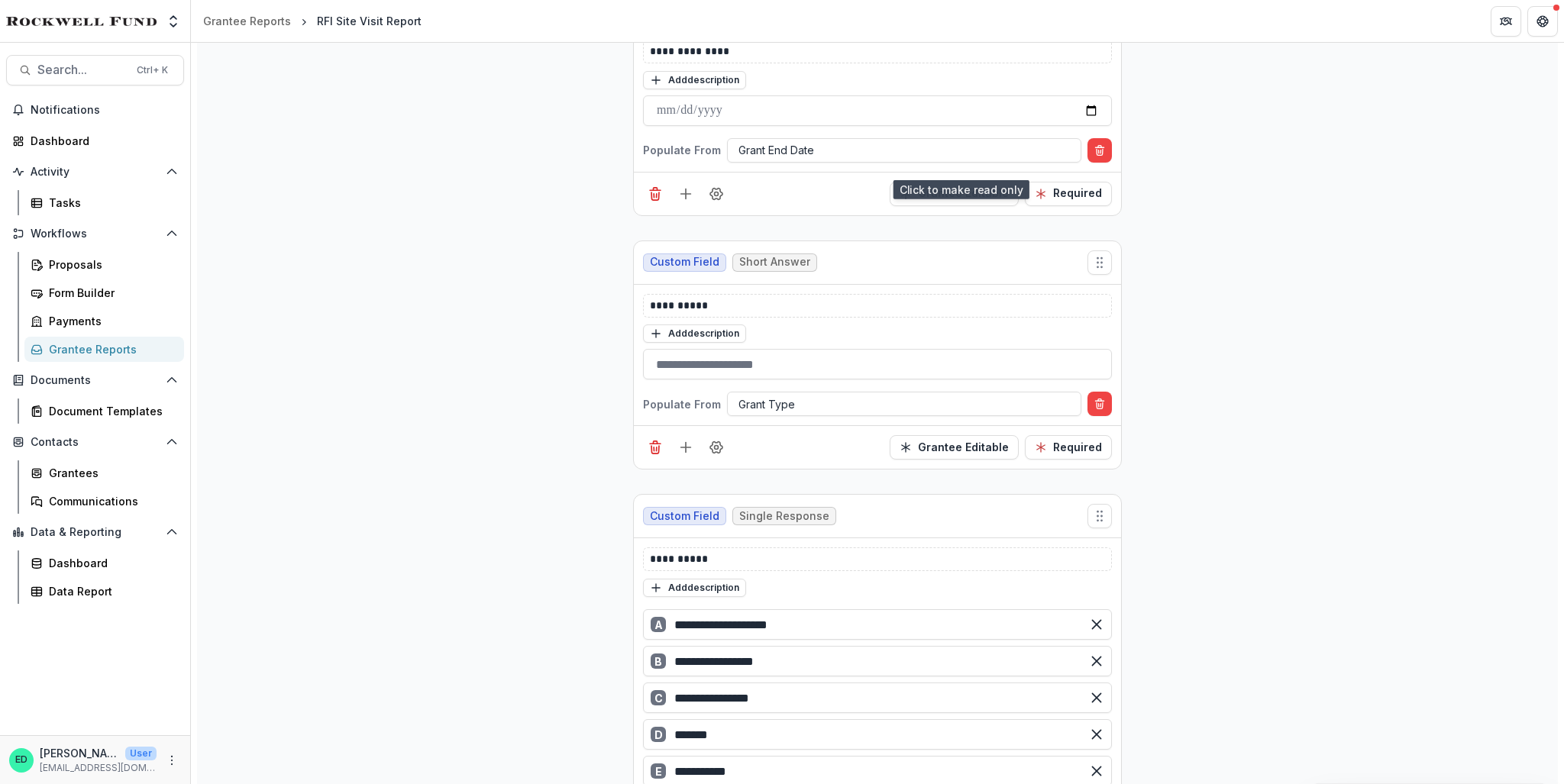 scroll, scrollTop: 1985, scrollLeft: 0, axis: vertical 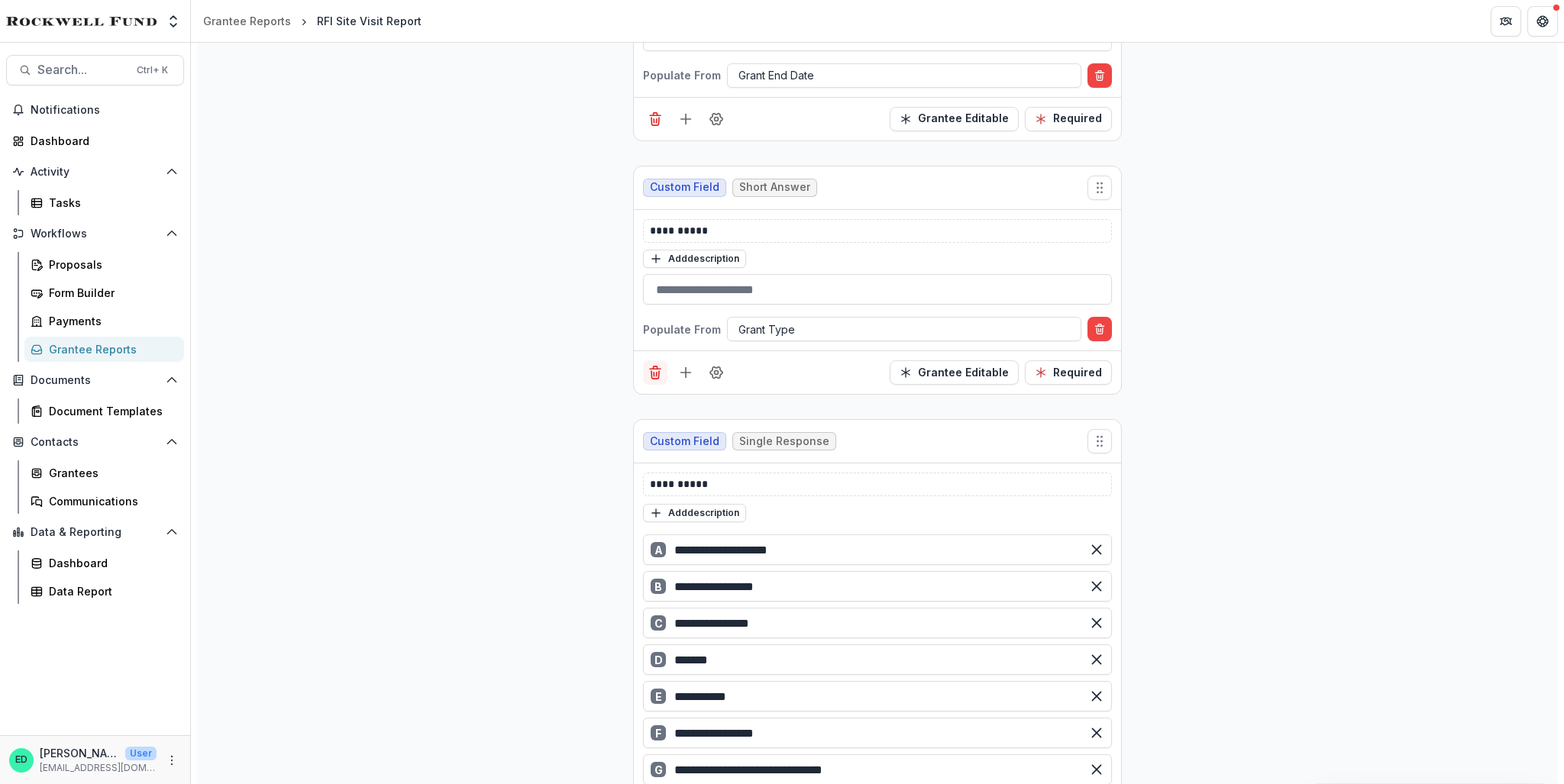click at bounding box center [655, 373] 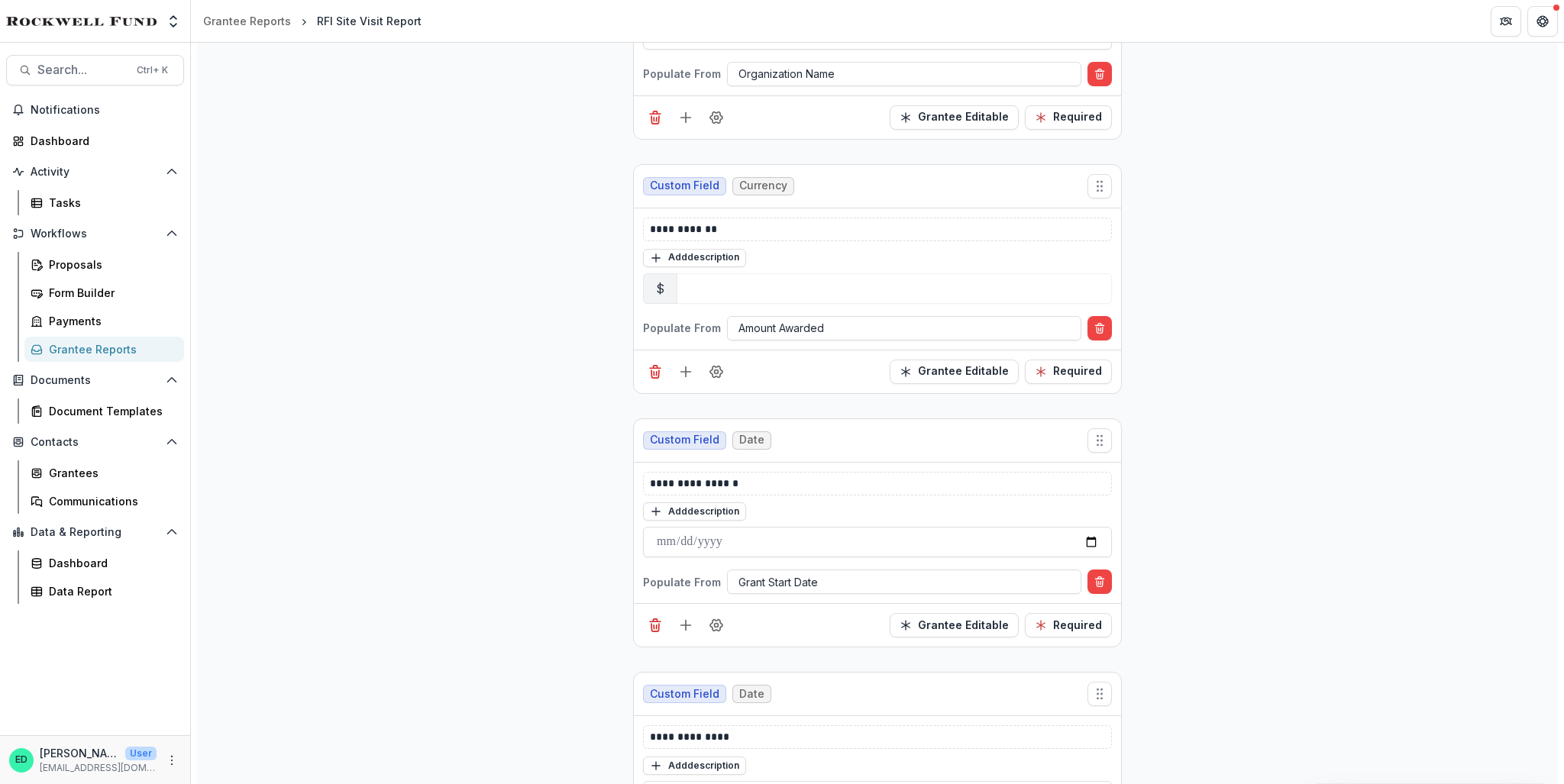 scroll, scrollTop: 1221, scrollLeft: 0, axis: vertical 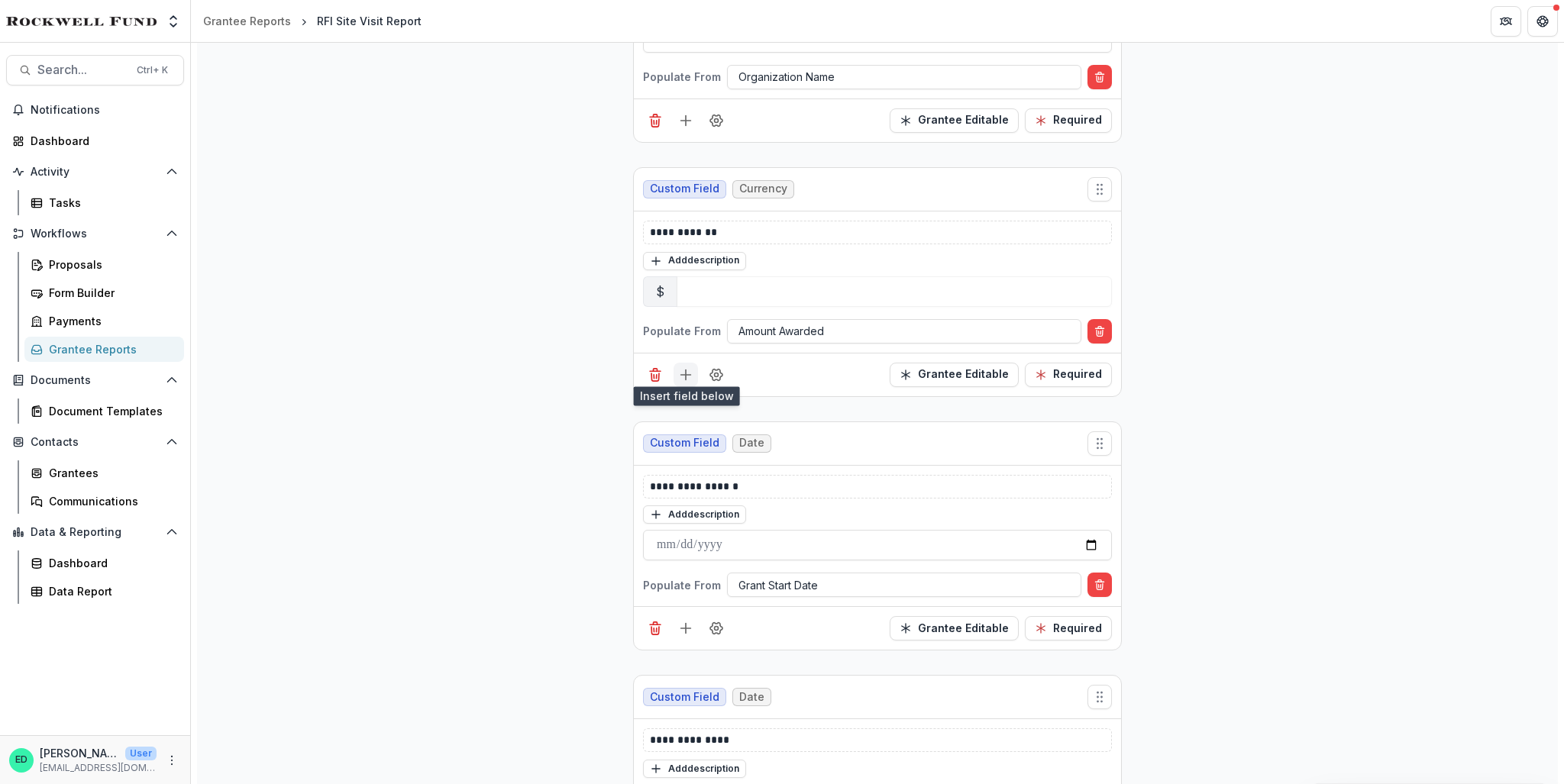 click 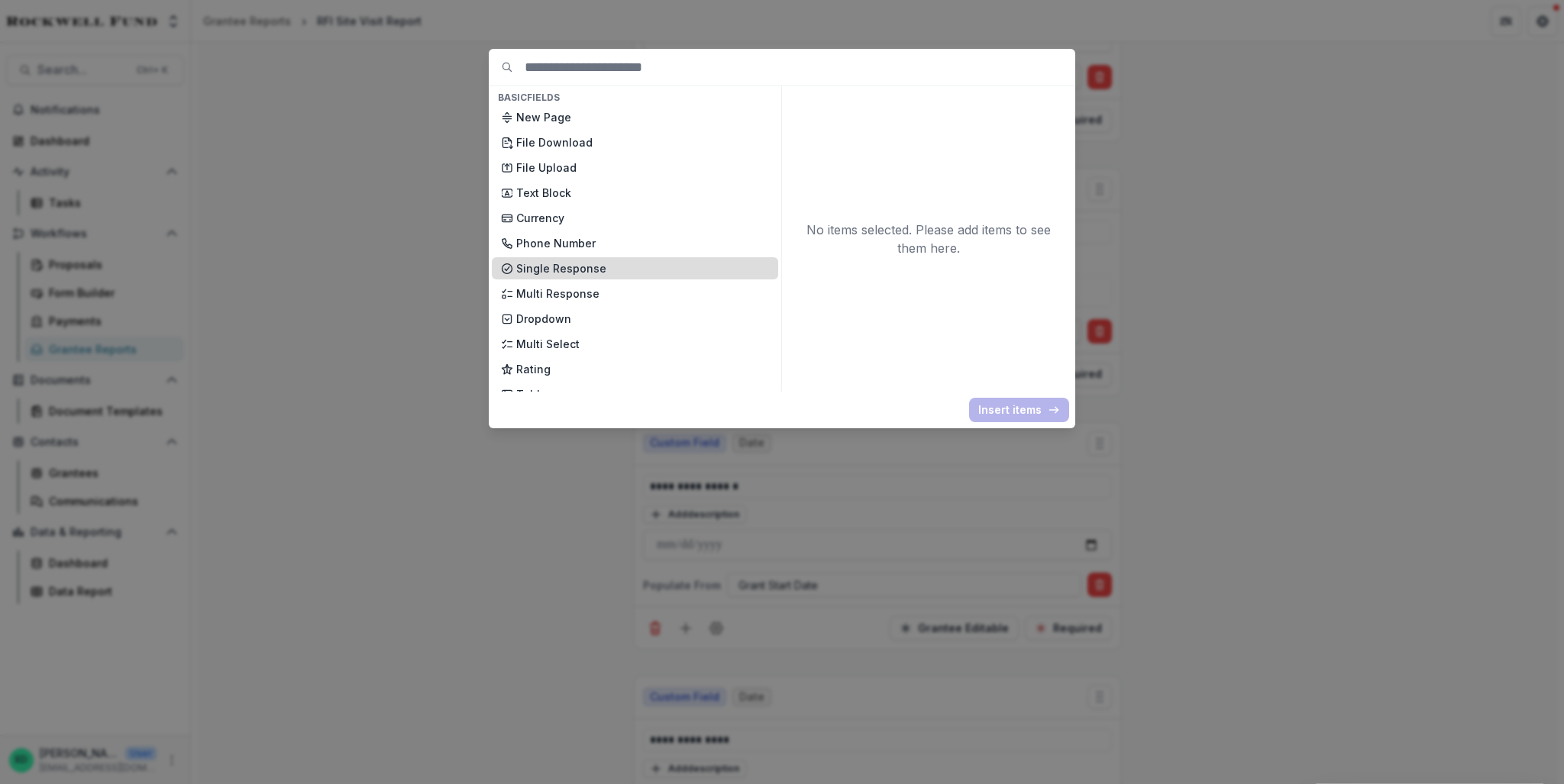 click on "Single Response" at bounding box center (642, 268) 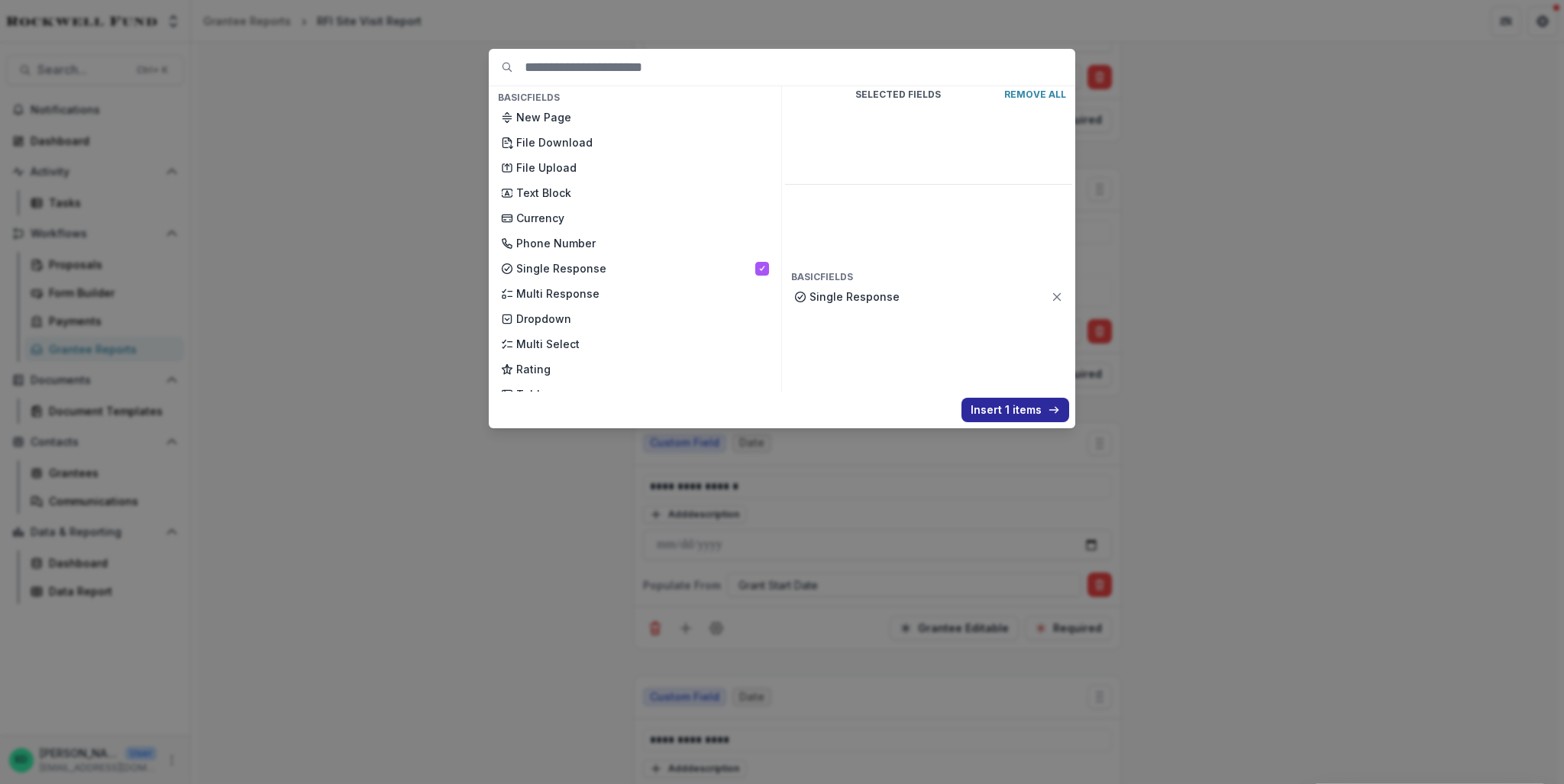 click on "Insert 1 items" at bounding box center [1015, 410] 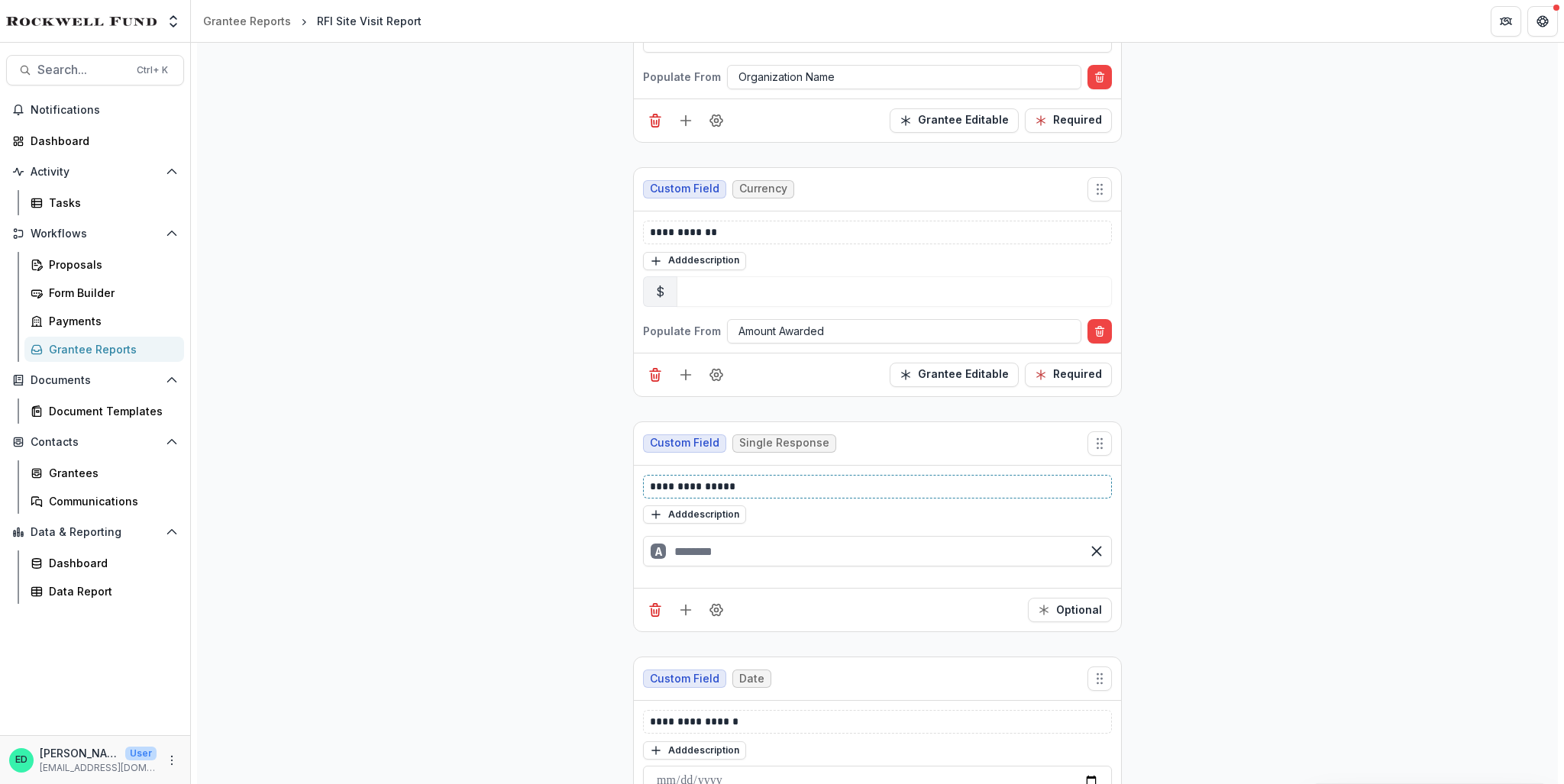 click on "**********" at bounding box center (877, 486) 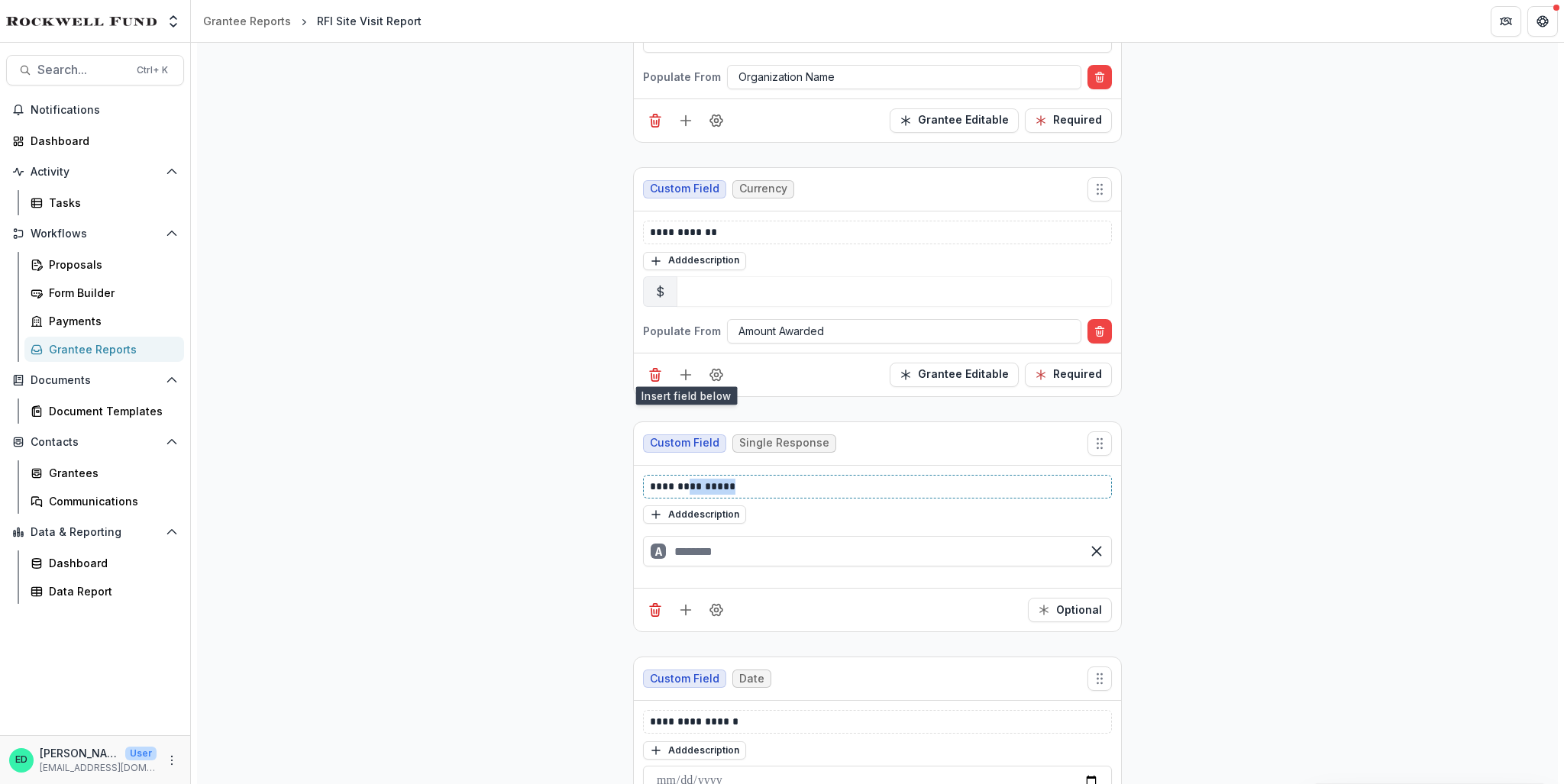 click on "**********" at bounding box center [877, 486] 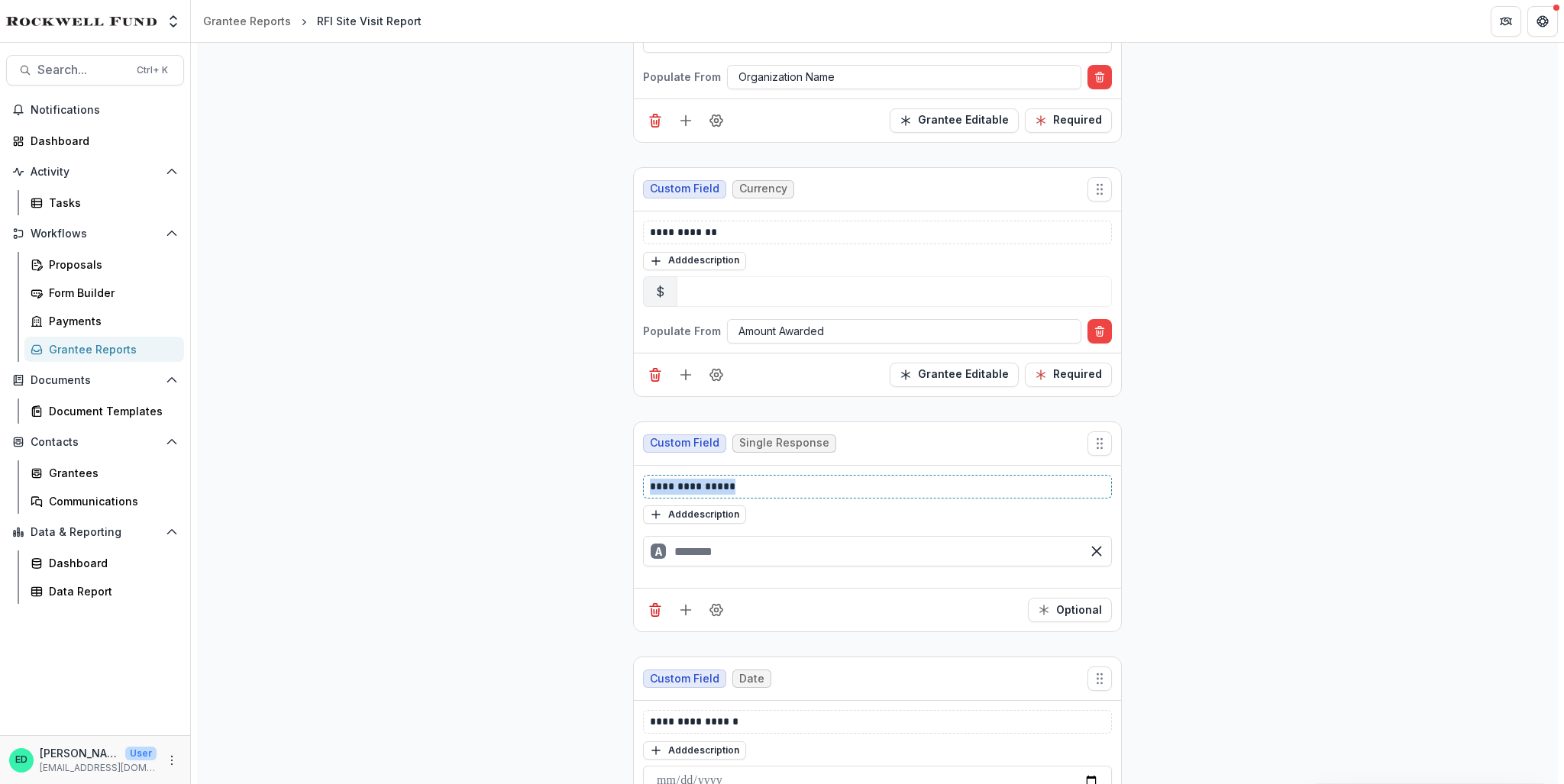 click on "**********" at bounding box center [877, 486] 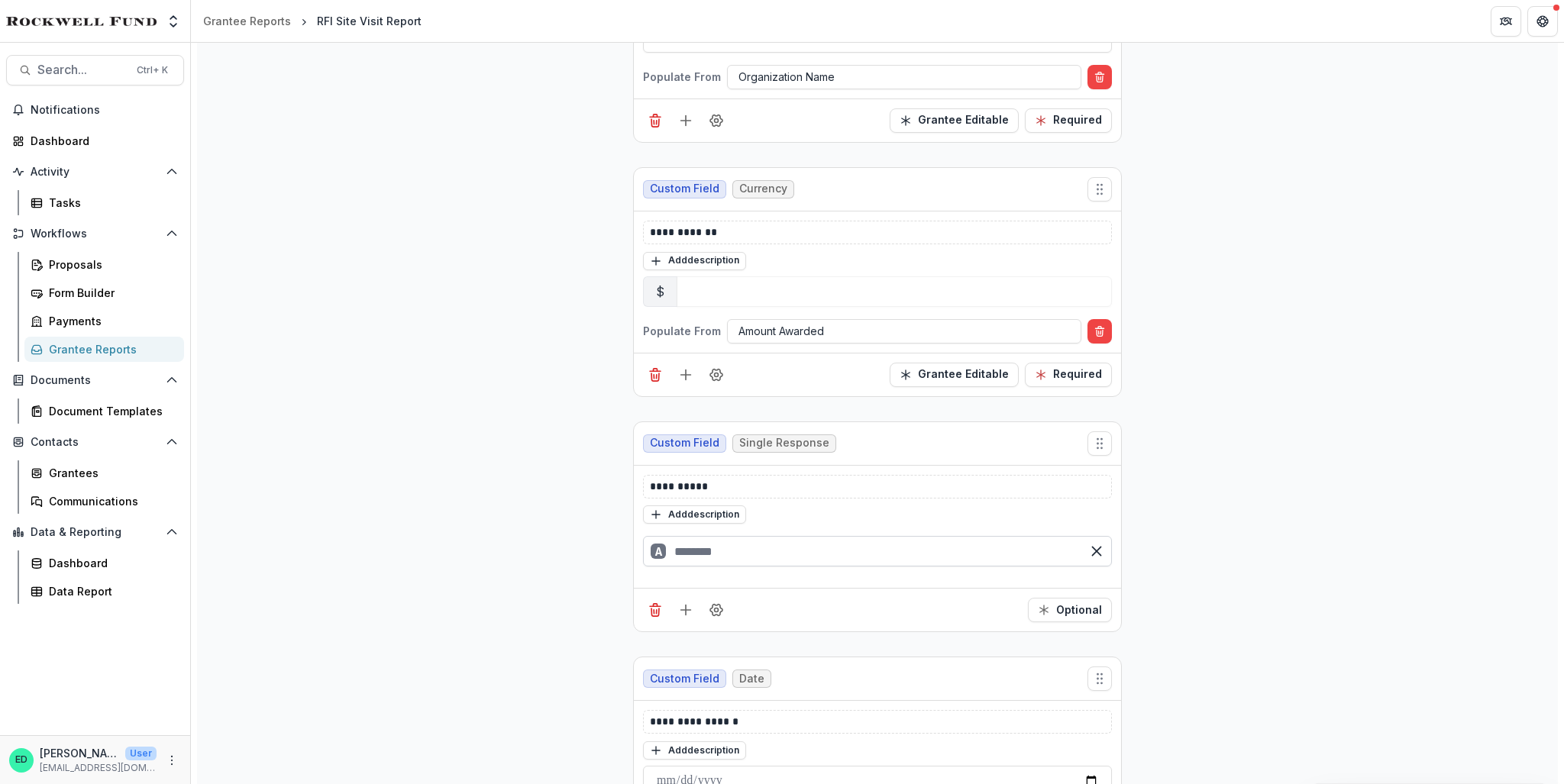 click at bounding box center [877, 551] 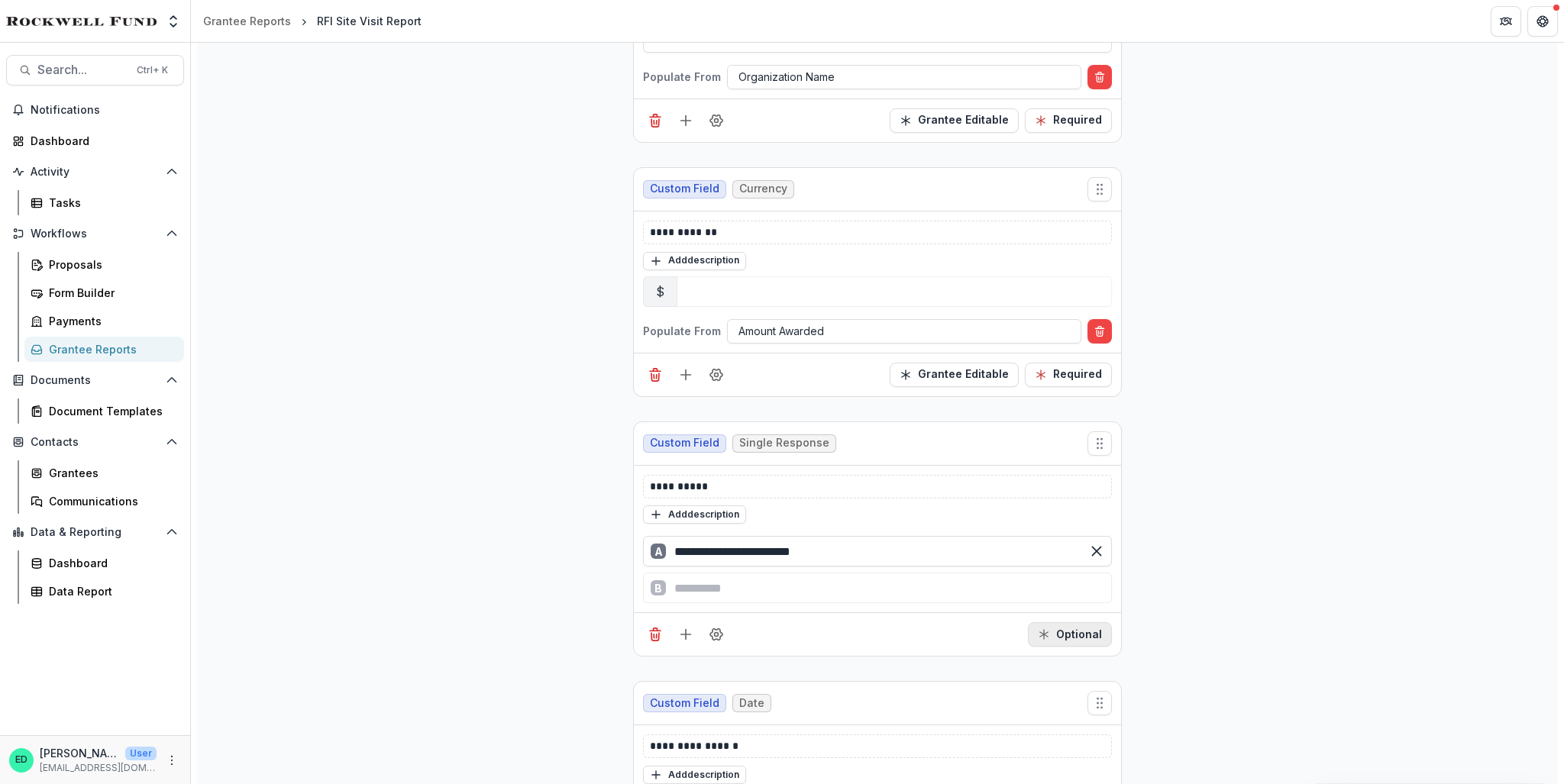 type on "**********" 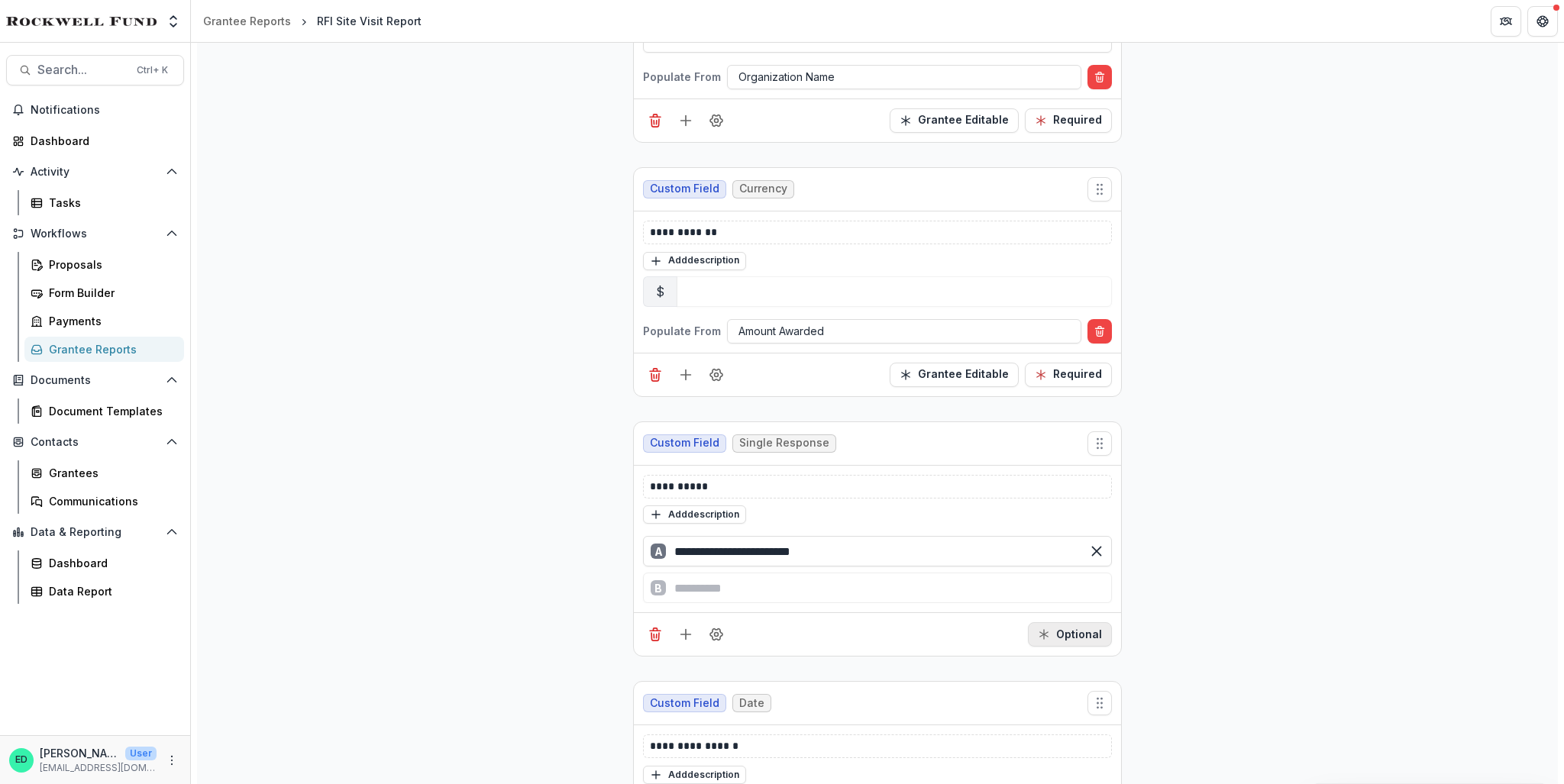 click on "**********" at bounding box center [877, 4514] 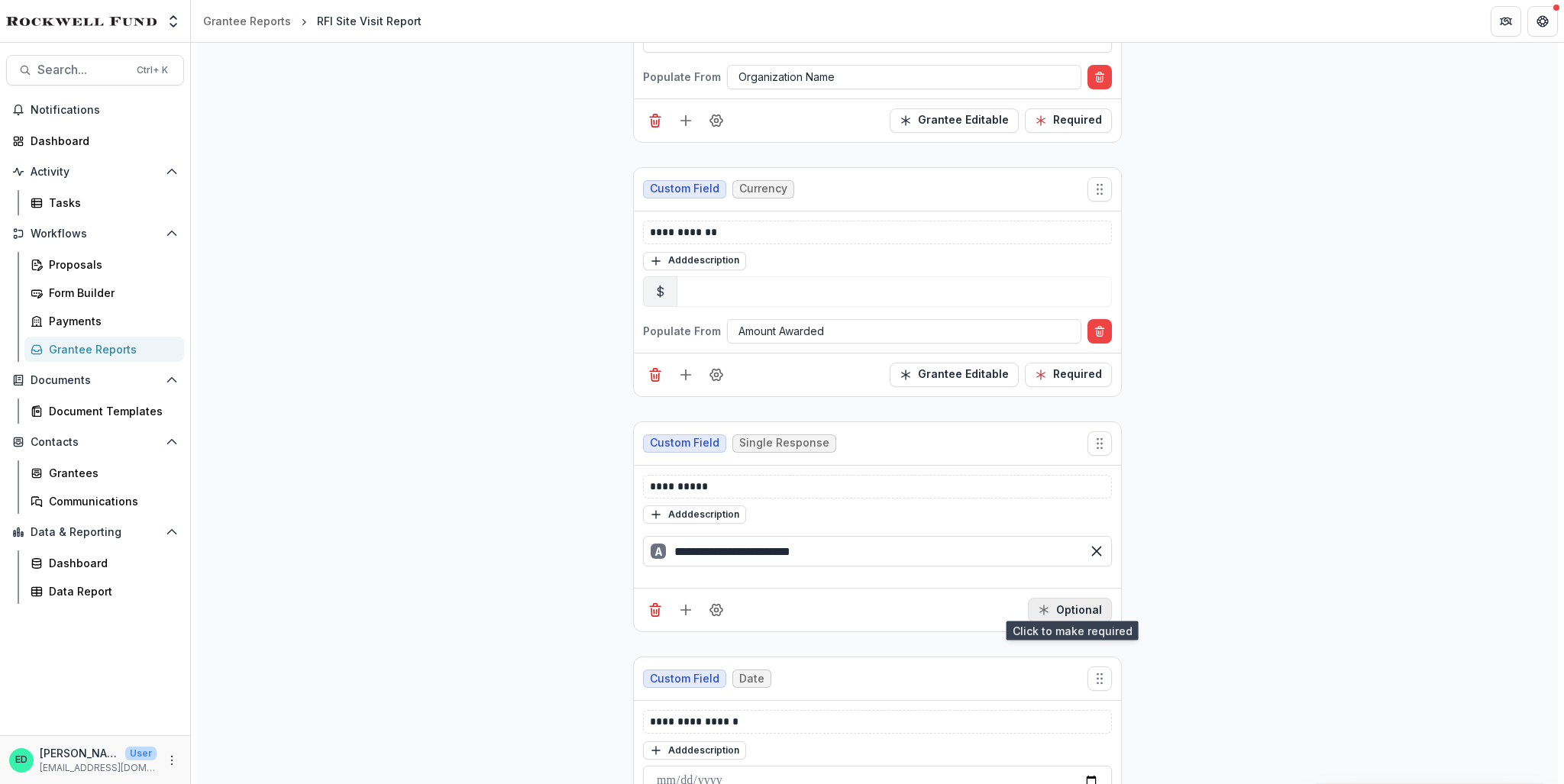click 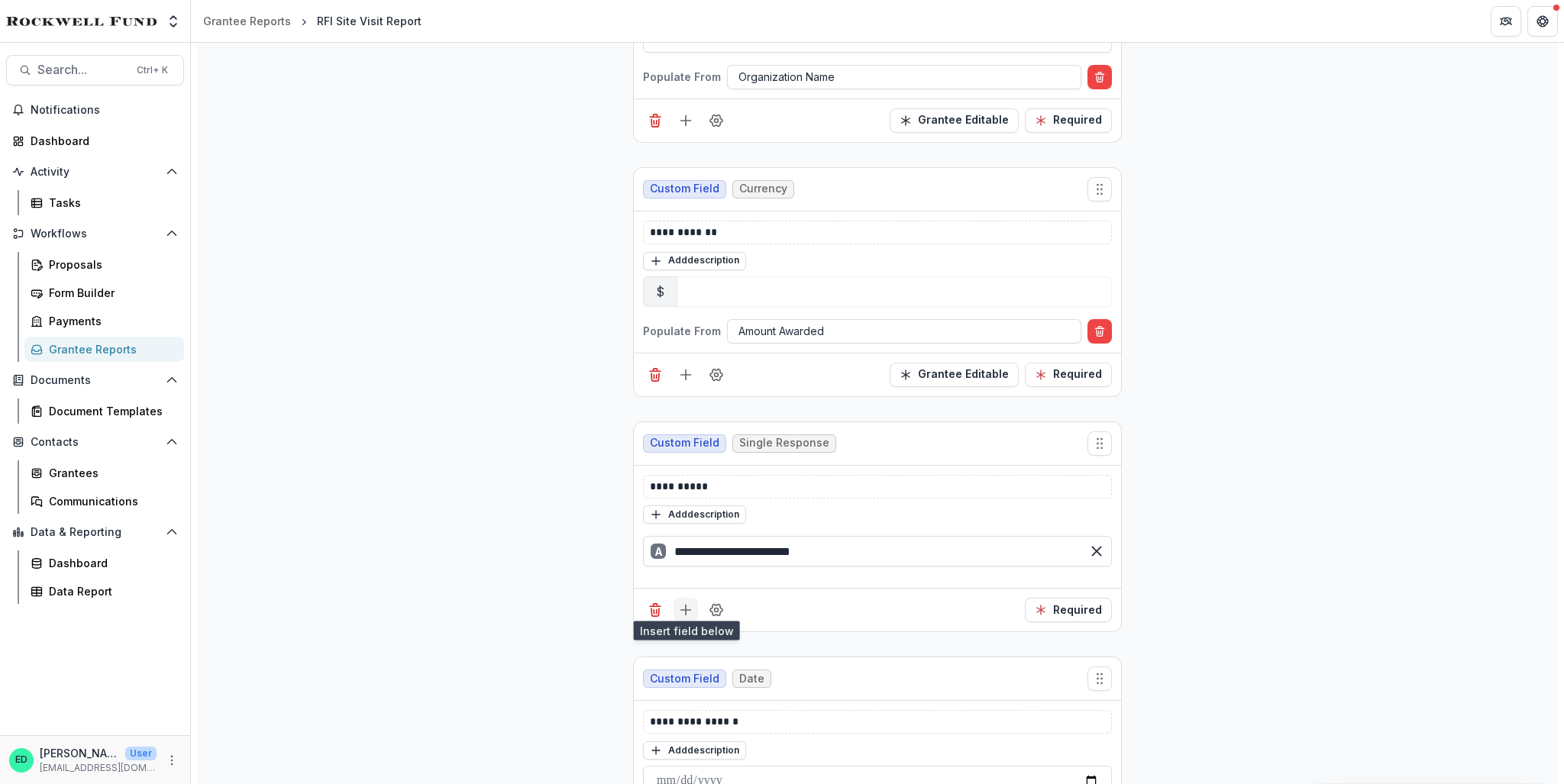 click at bounding box center (686, 610) 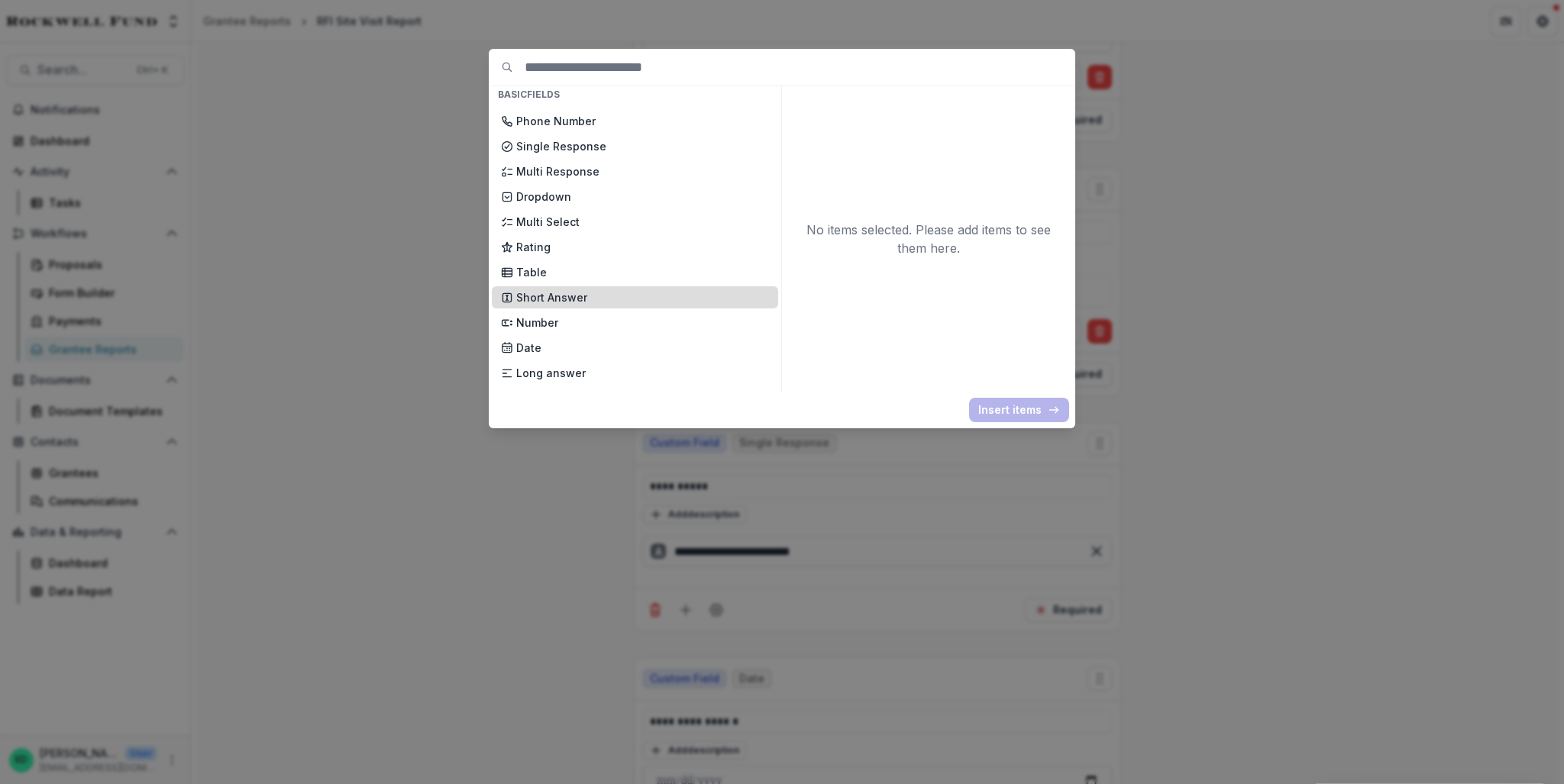 scroll, scrollTop: 229, scrollLeft: 0, axis: vertical 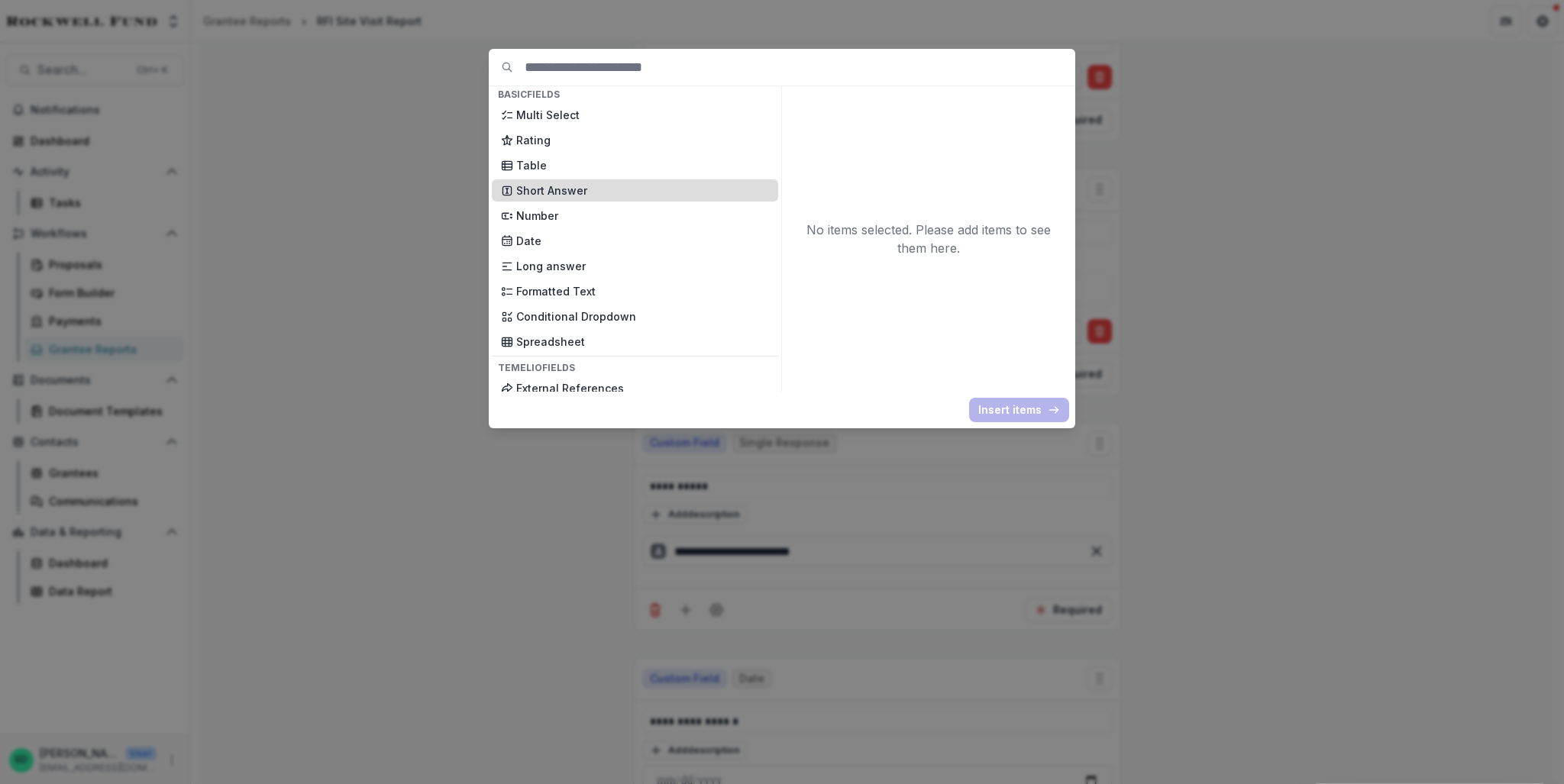 click on "Short Answer" at bounding box center (642, 190) 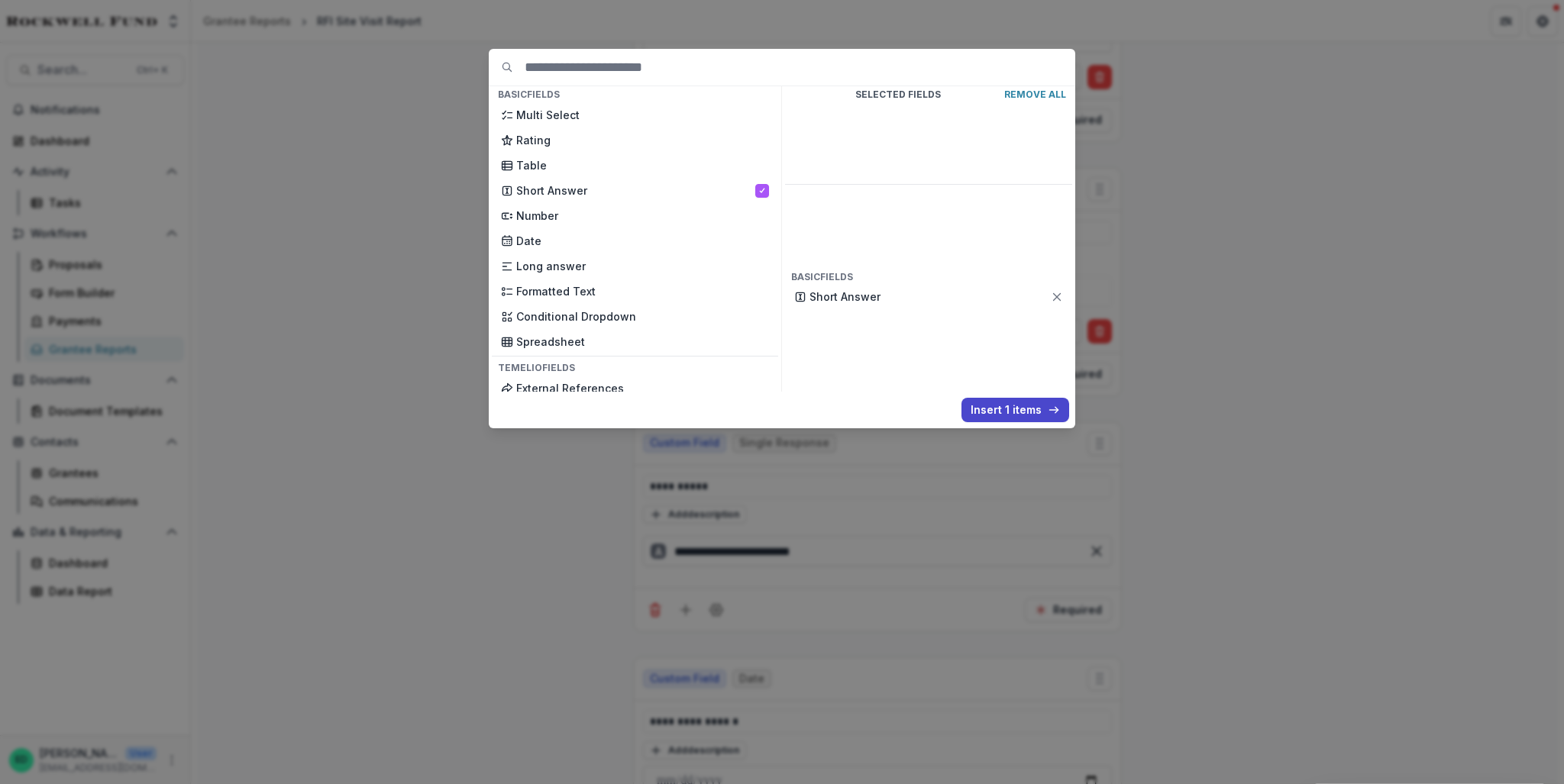 click on "Basic  Fields New Page File Download File Upload Text Block Currency Phone Number Single Response Multi Response Dropdown Multi Select Rating Table Short Answer Number Date Long answer Formatted Text Conditional Dropdown Spreadsheet Temelio  Fields External References Score Card Formula Foundation Users Foundation Tags Foundation Program Areas Grant Types RFI Site Visit Report  Fields Text Block Date of Site Visit RFI Program Officer  Organization Name Grant Amount Grant Start Date Grant End Date Grant Type Issue Area Community Leadership Capacity Building Flood Resilience Housing Food Access Health & Wellness Mobility, Parks & Infrastructure Education Staff Introductions Have there been any leadership changes during the grant period?   Have there been any fundraising successes during the grant period?   Have there been any fundraising challenges during the grant period?   Is the organization on track to meet the goals of the current budget year?   What amount of grant funds have been spent to date?" at bounding box center (782, 235) 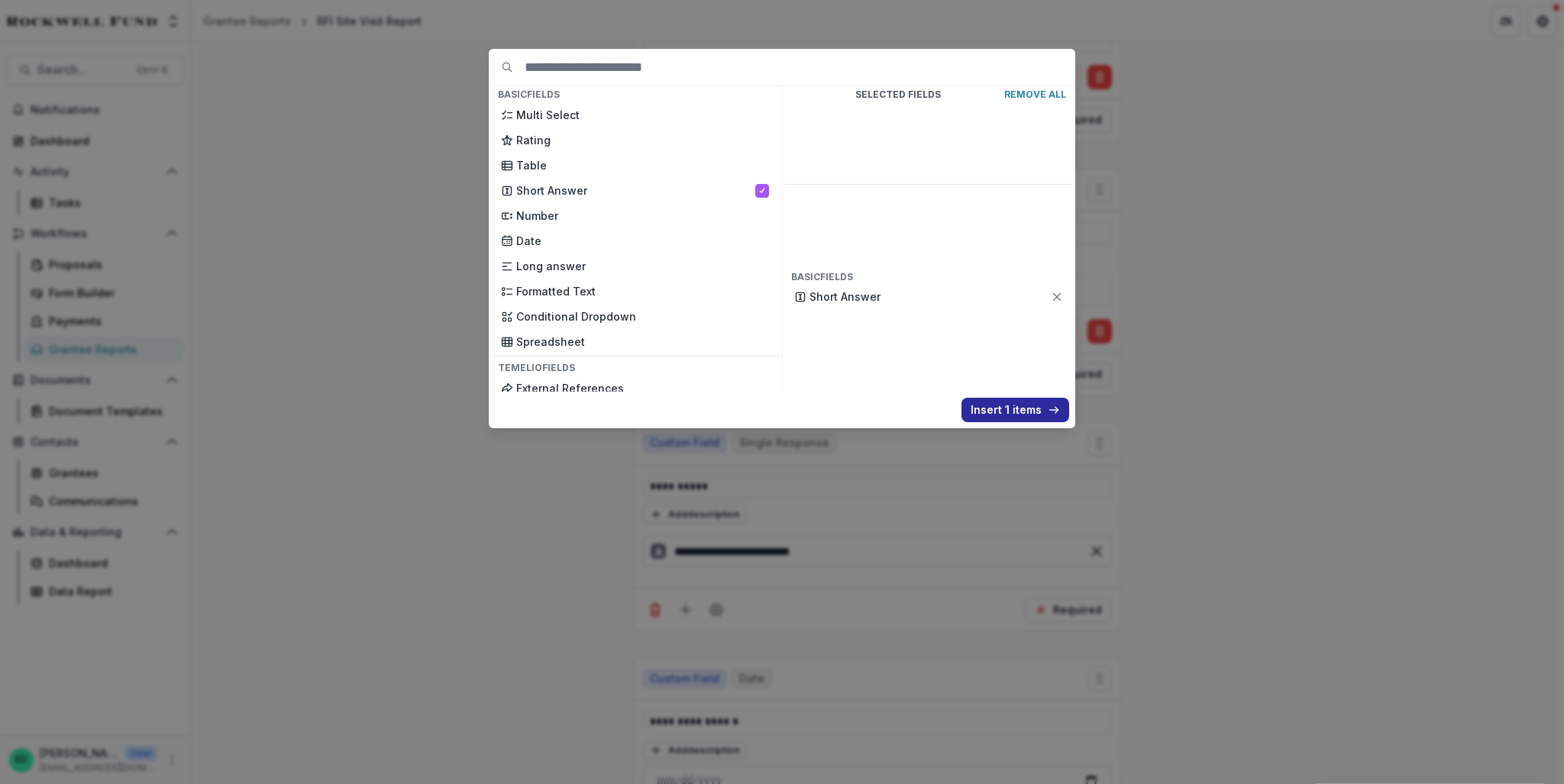 click on "Insert 1 items" at bounding box center [1015, 410] 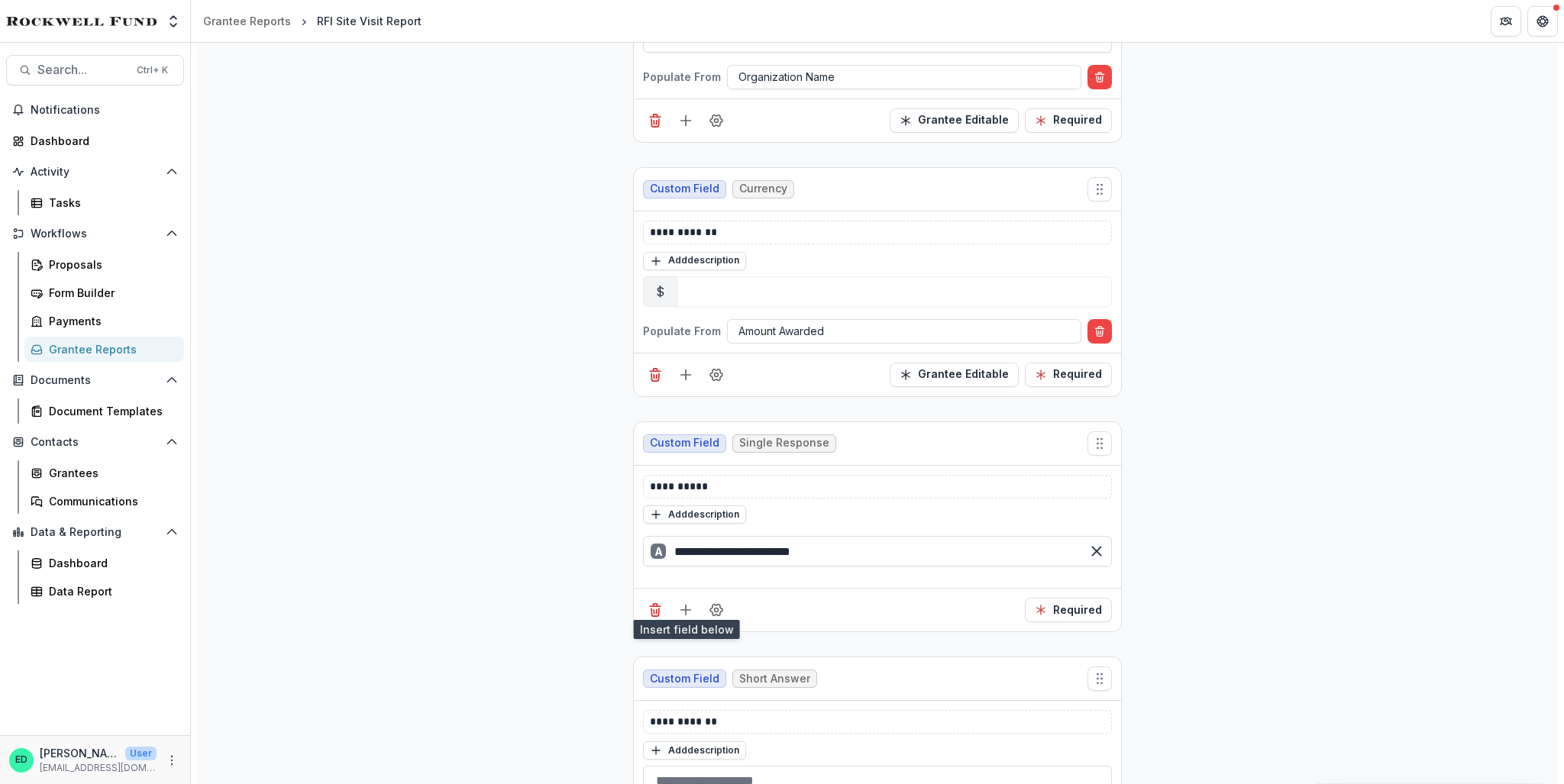 scroll, scrollTop: 1298, scrollLeft: 0, axis: vertical 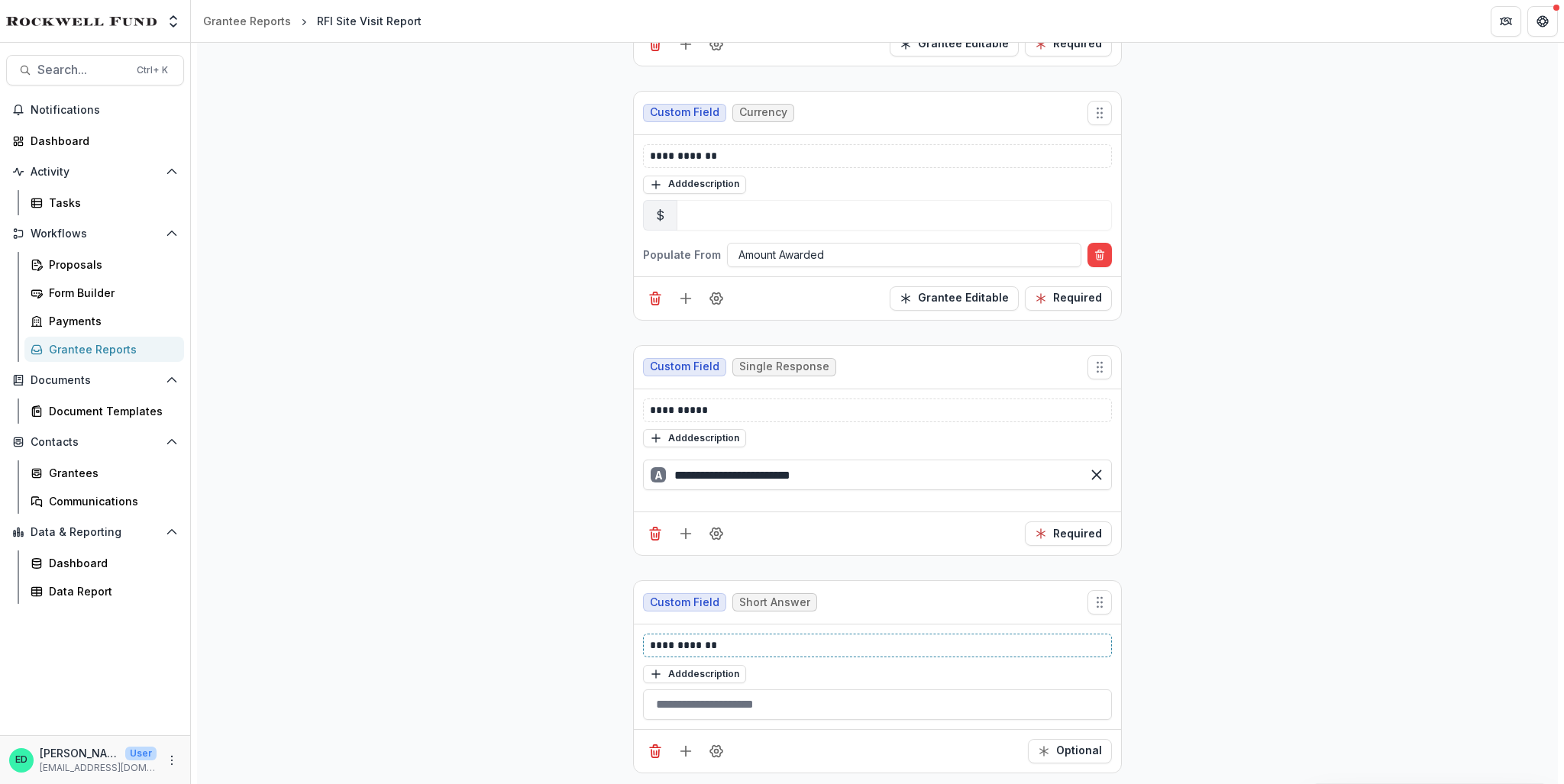 click on "**********" at bounding box center [877, 645] 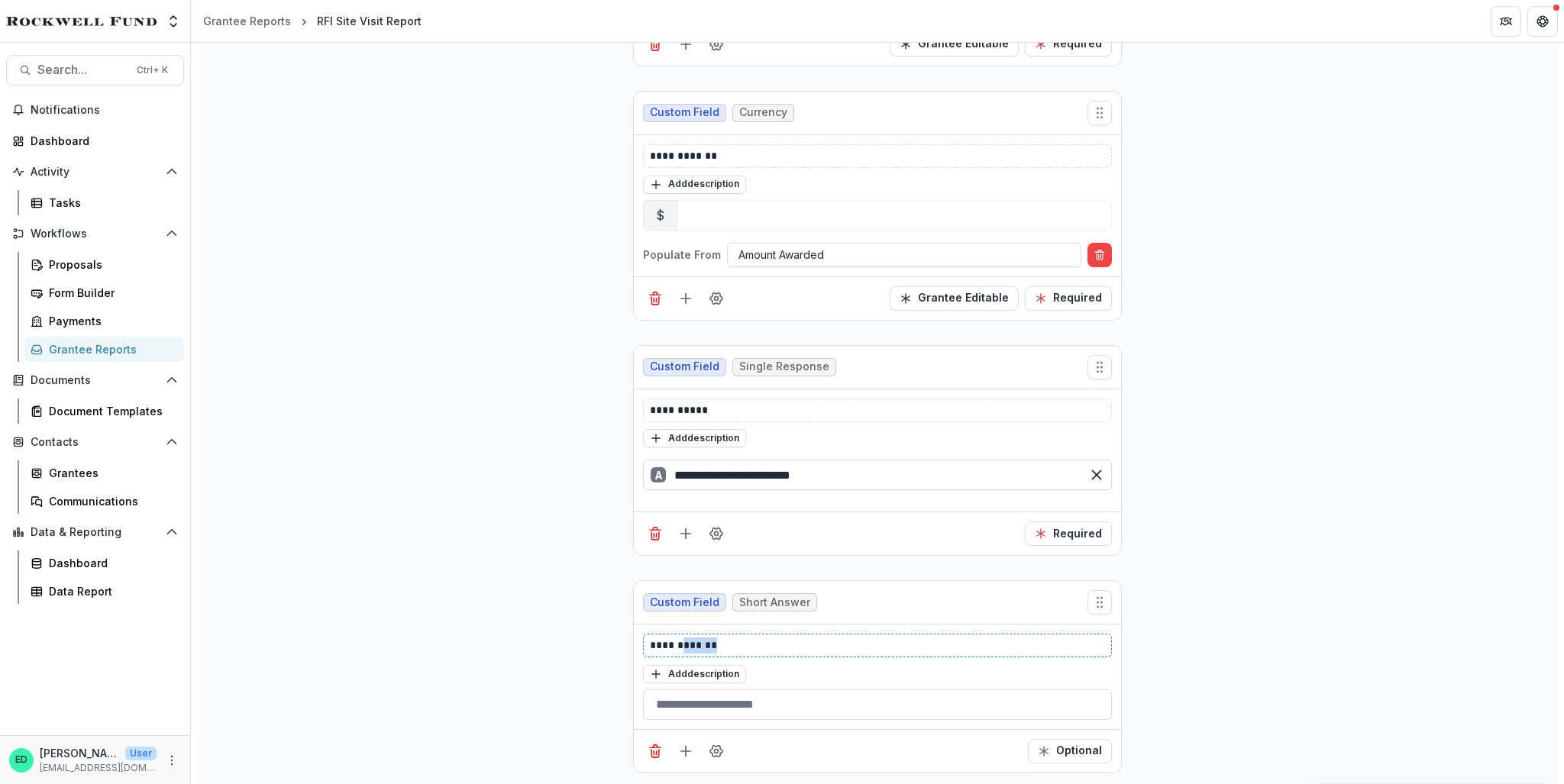 click on "**********" at bounding box center [877, 645] 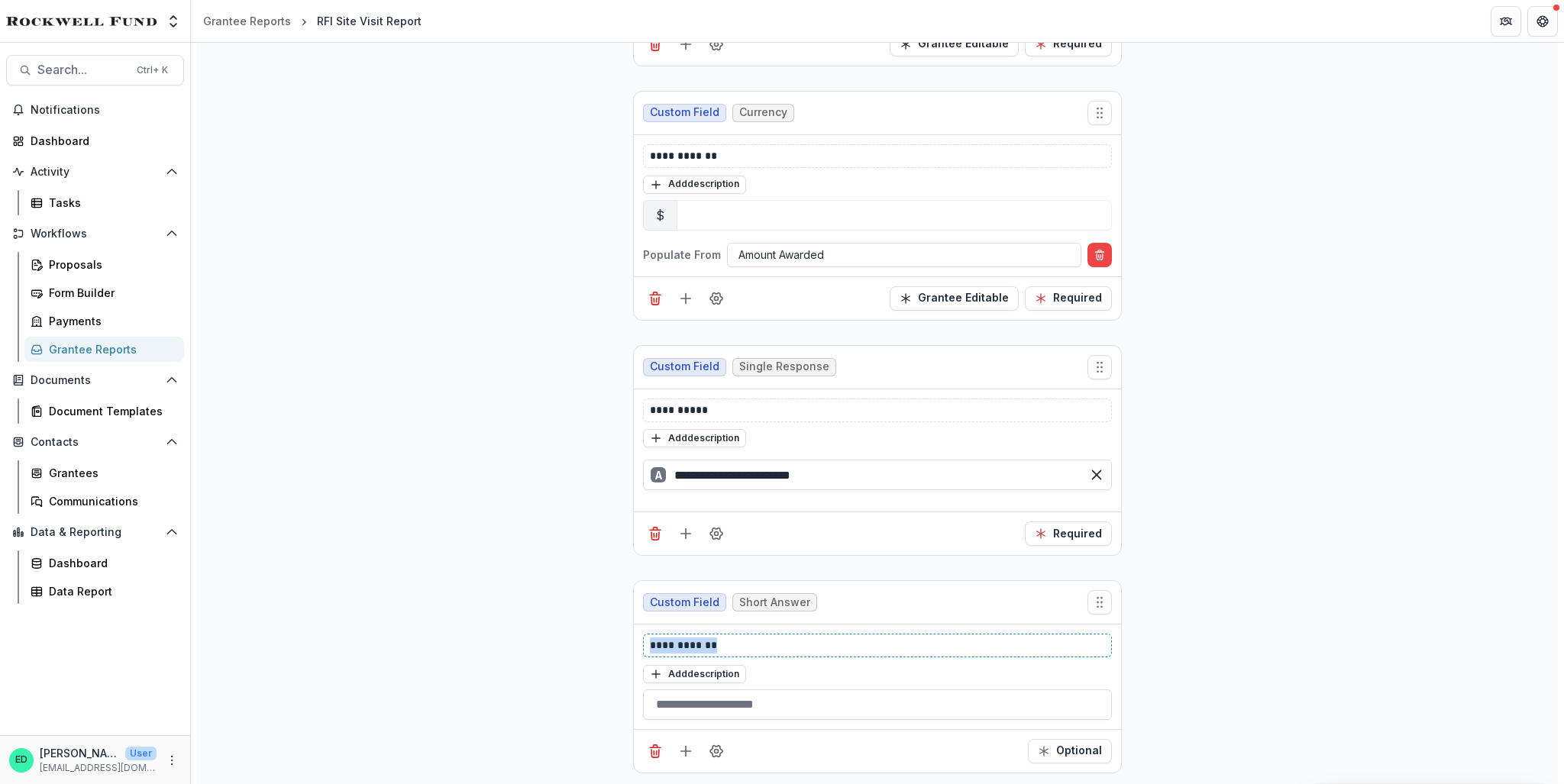 click on "**********" at bounding box center [877, 645] 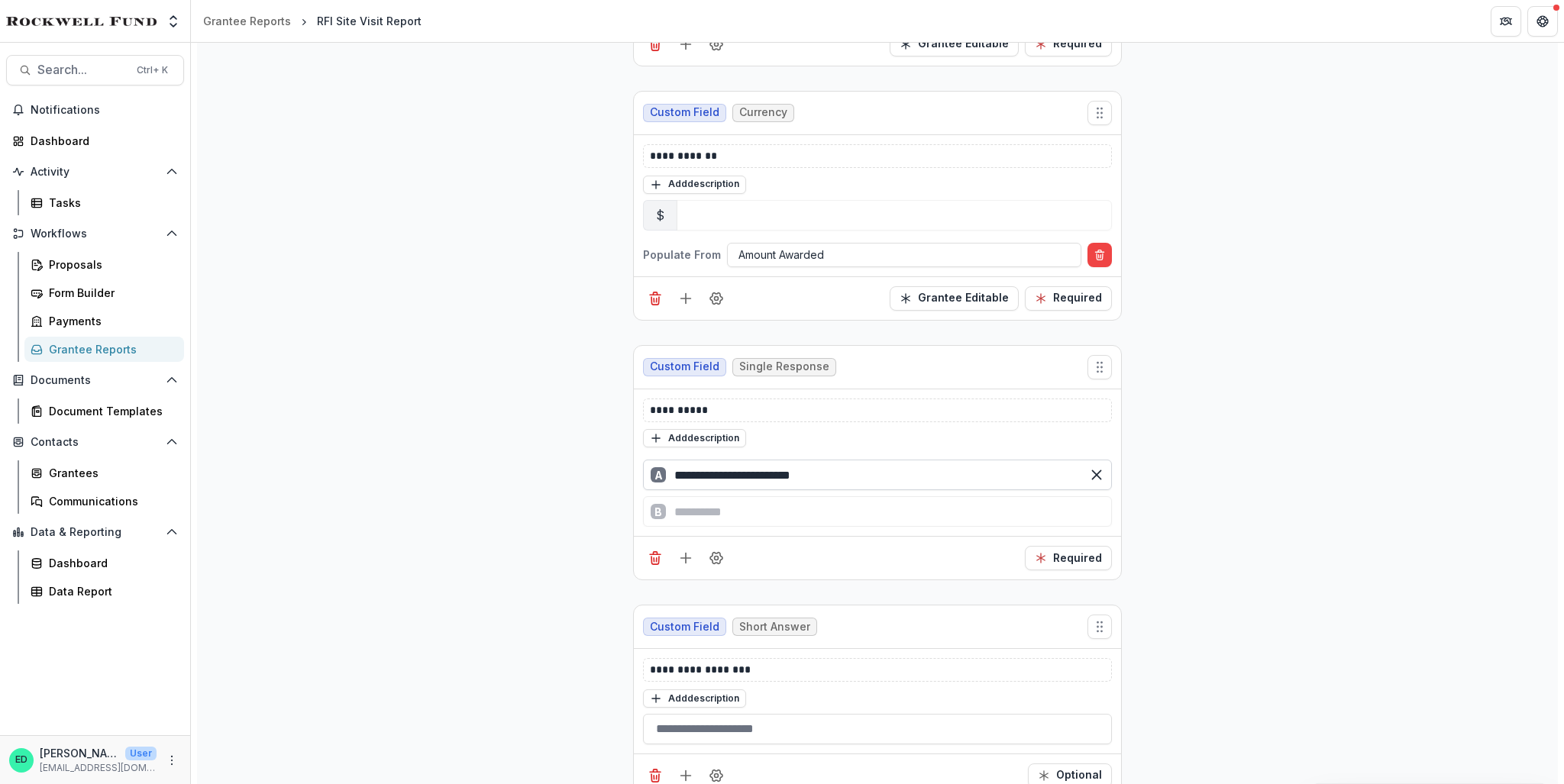 scroll, scrollTop: 1322, scrollLeft: 0, axis: vertical 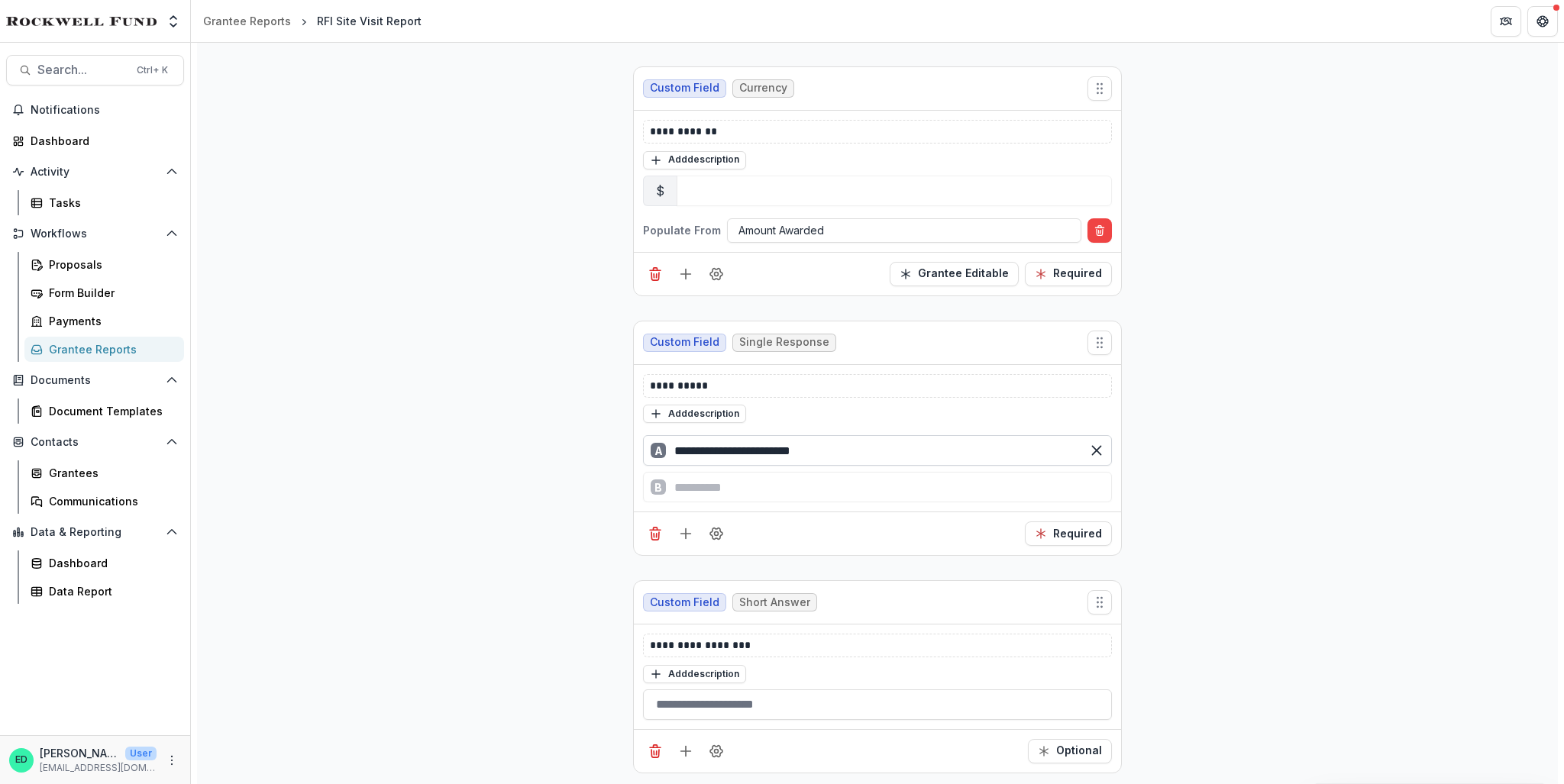 click on "**********" at bounding box center (877, 466) 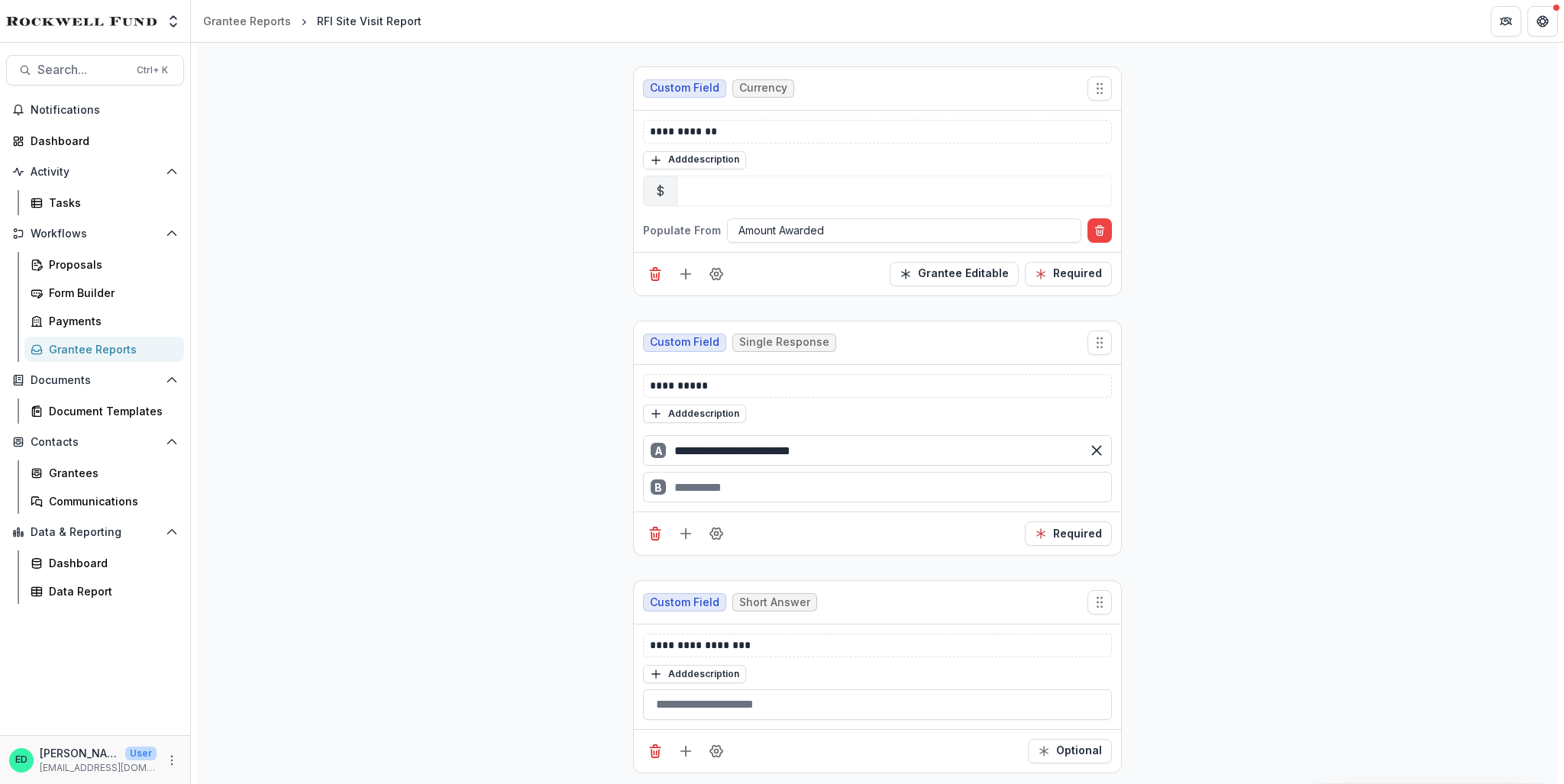 click on "B" at bounding box center (877, 487) 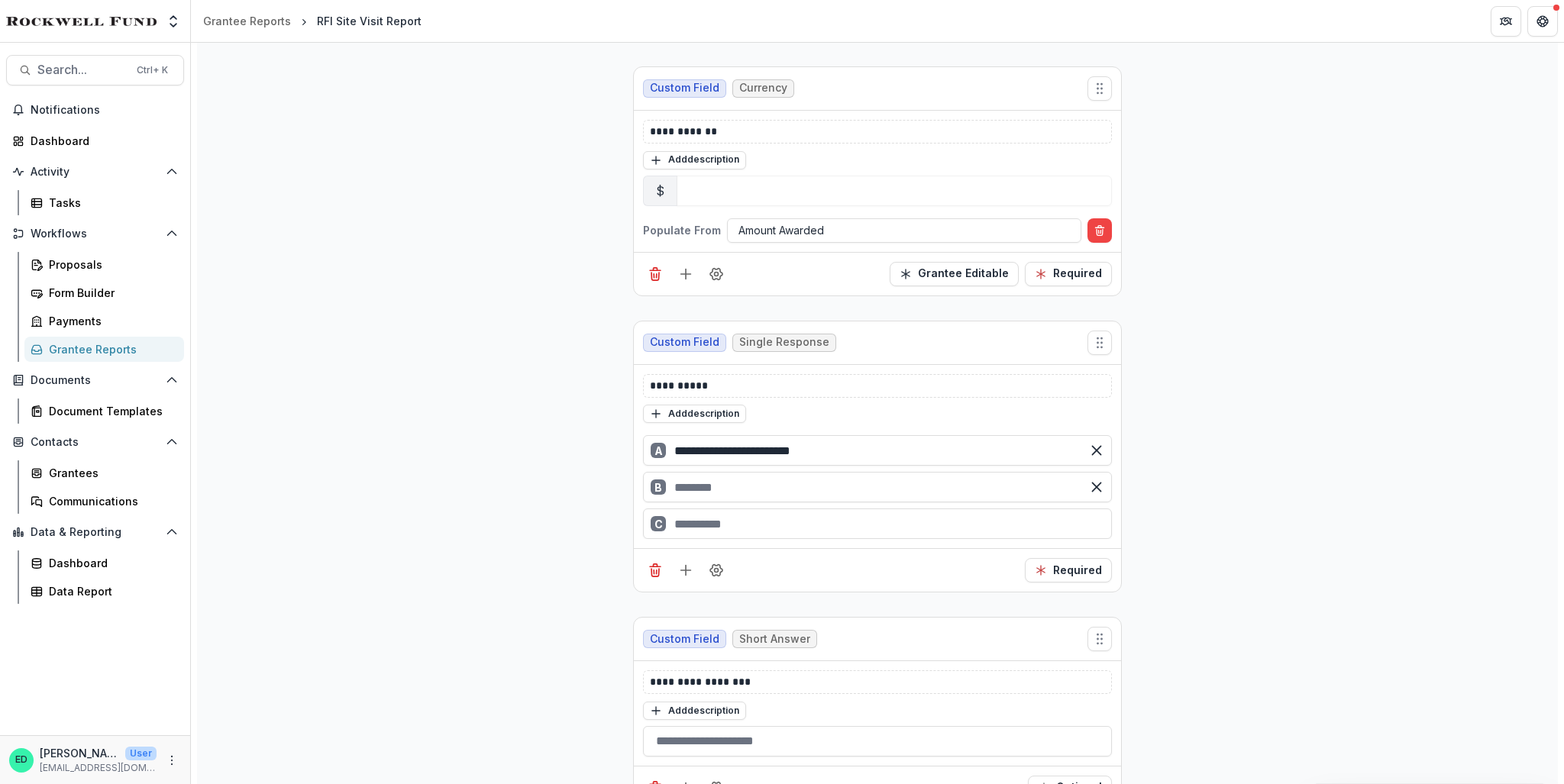 click at bounding box center [877, 487] 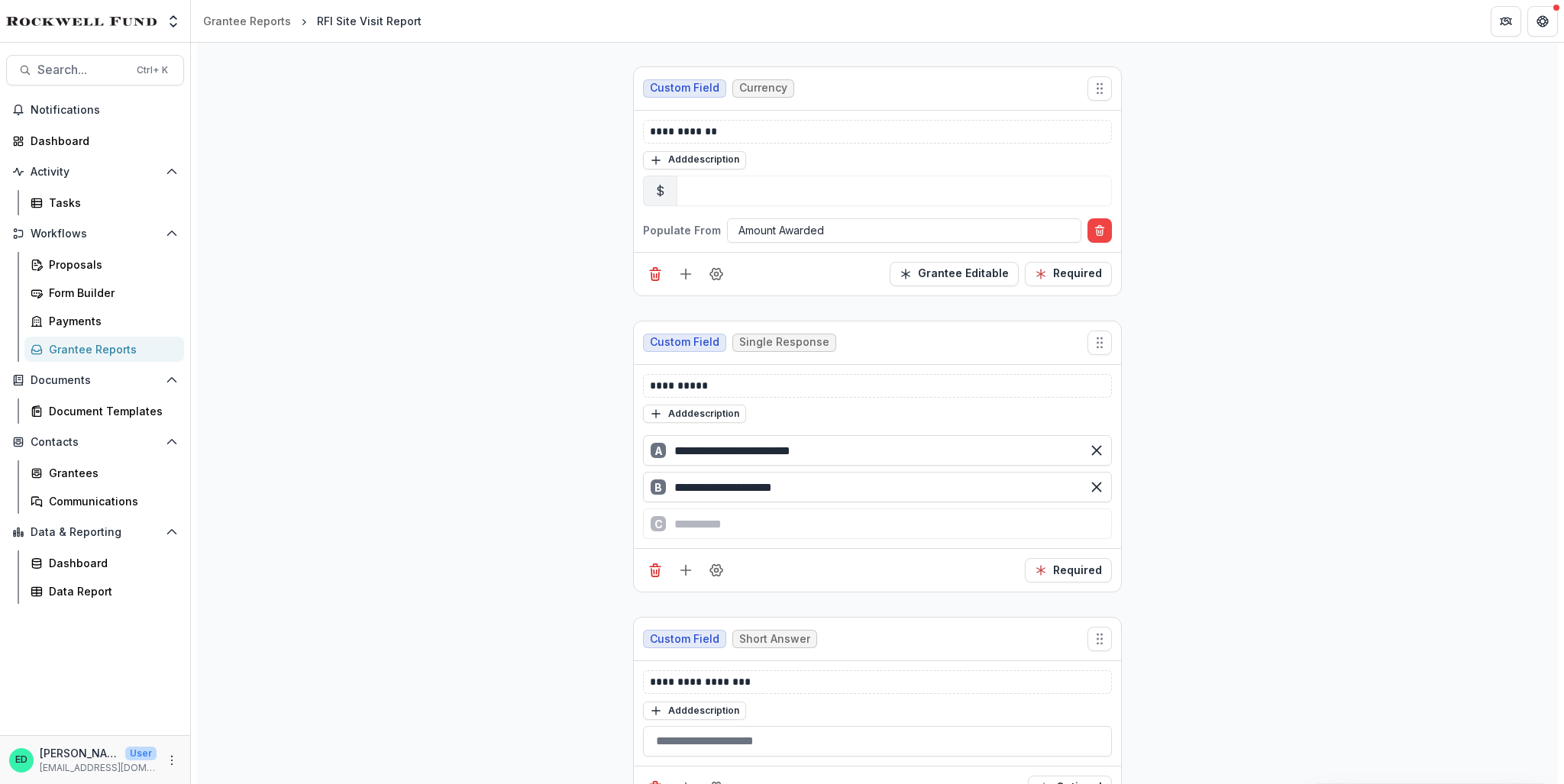type on "**********" 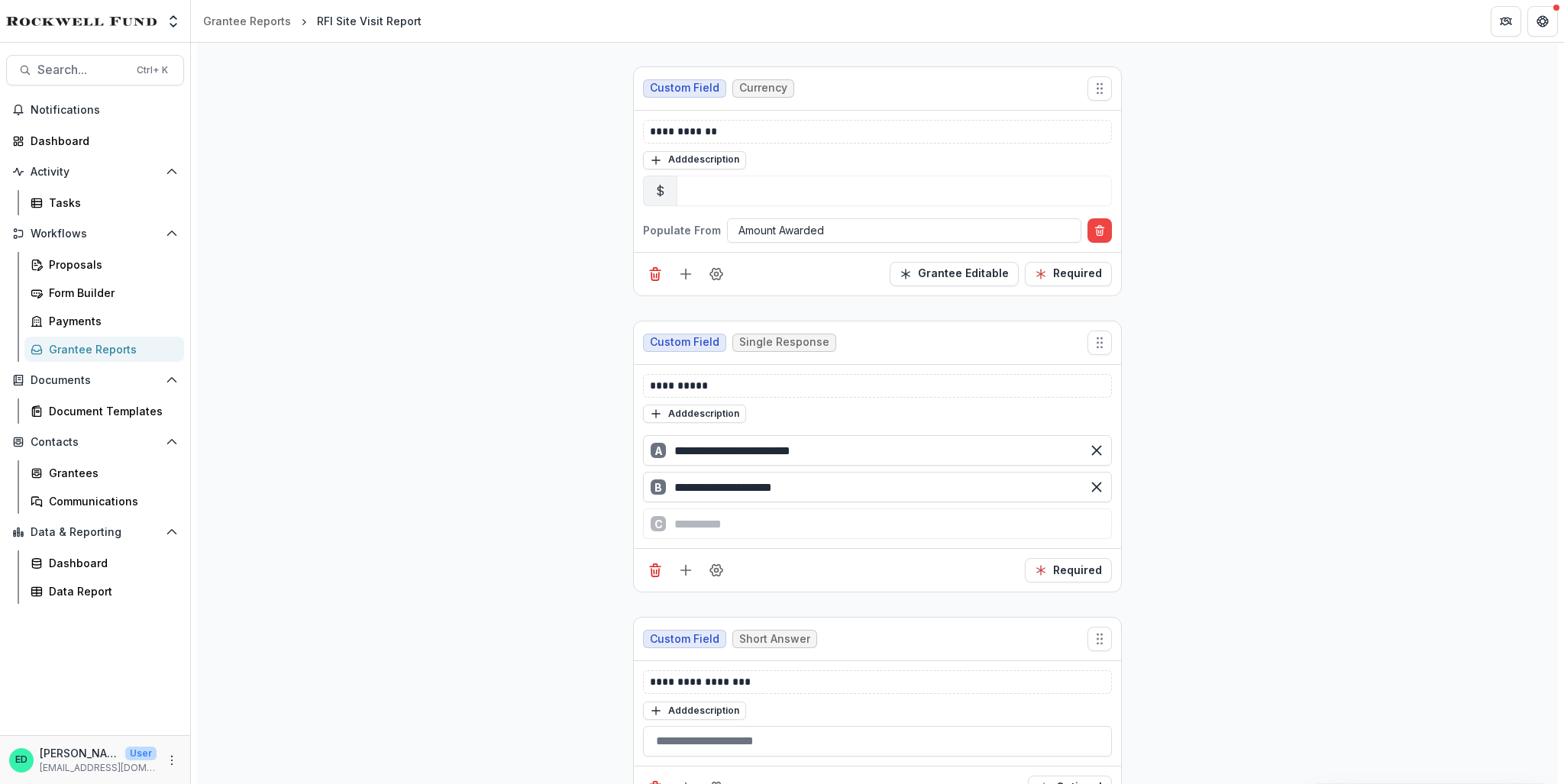 click on "**********" at bounding box center [877, 4540] 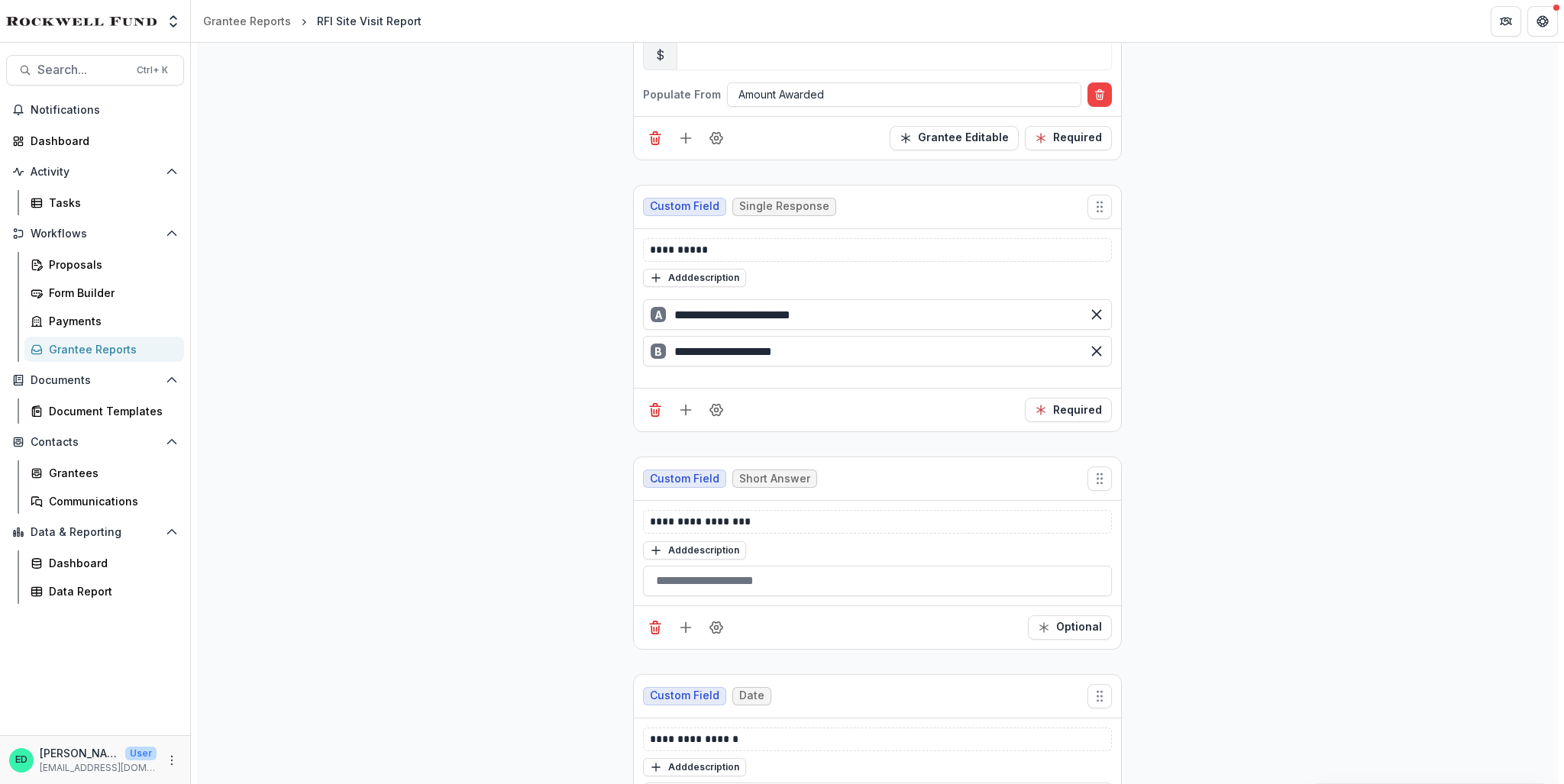 scroll, scrollTop: 1475, scrollLeft: 0, axis: vertical 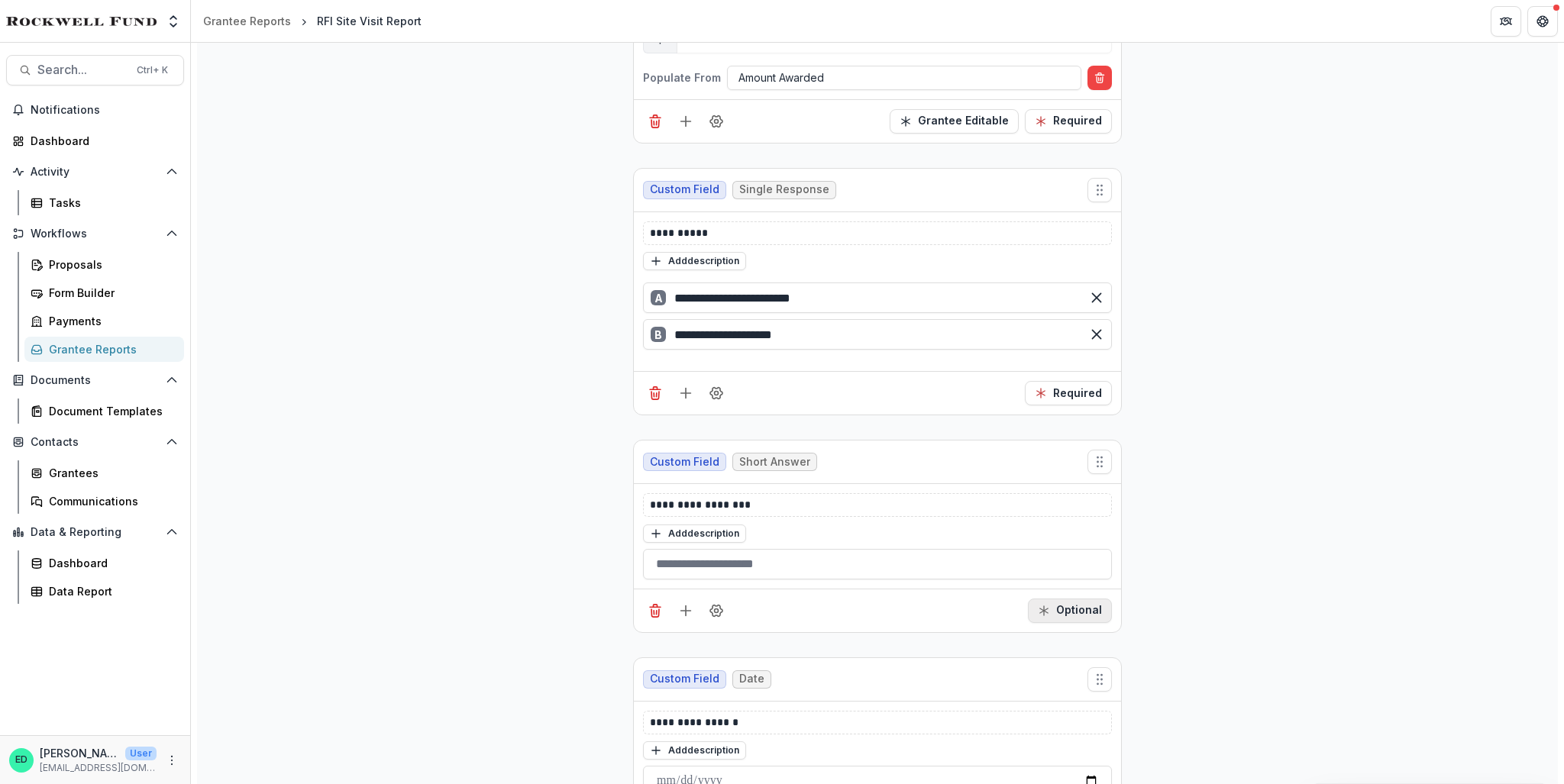 click on "Optional" at bounding box center (1070, 611) 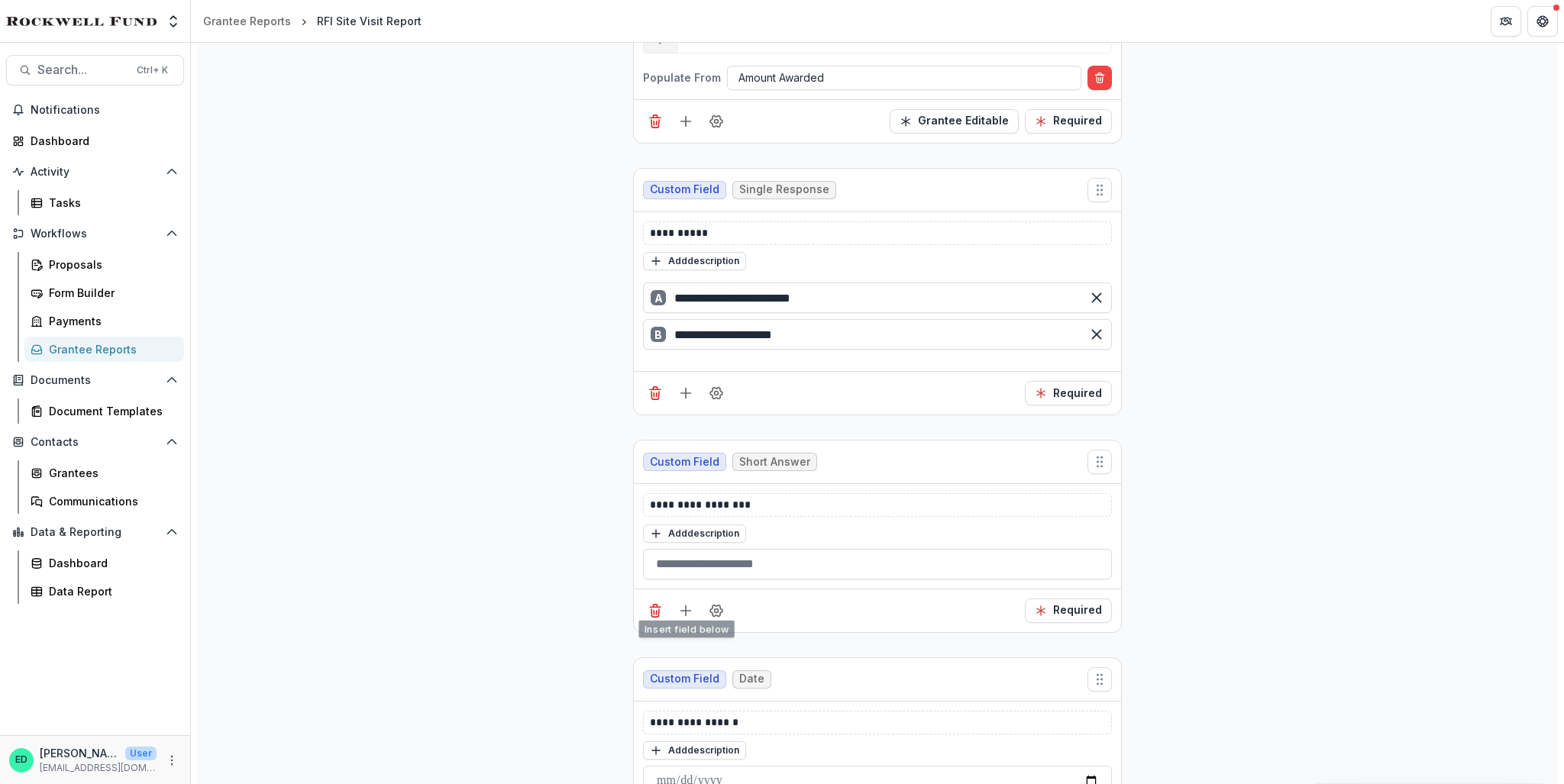 click at bounding box center [686, 611] 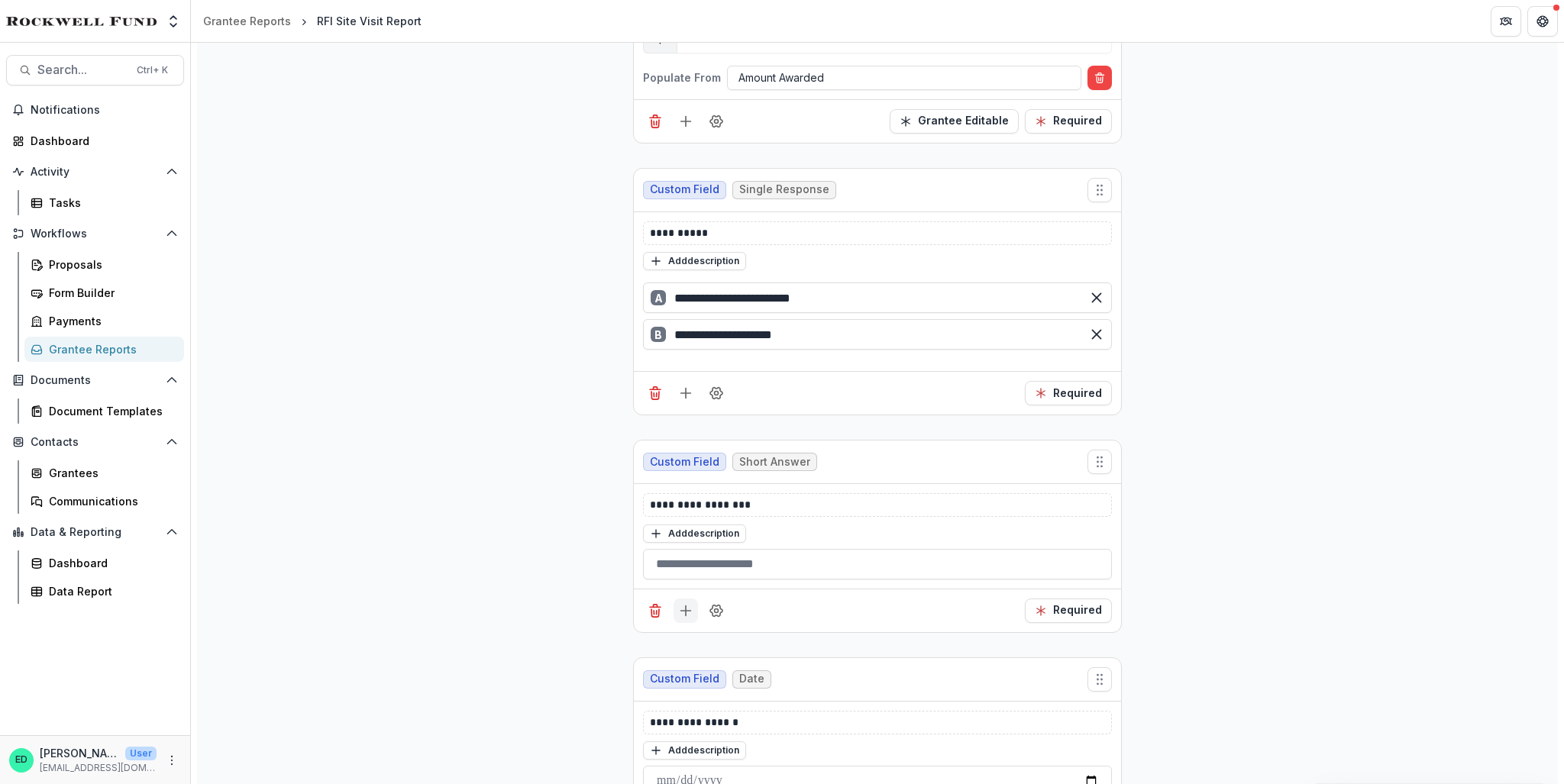 click 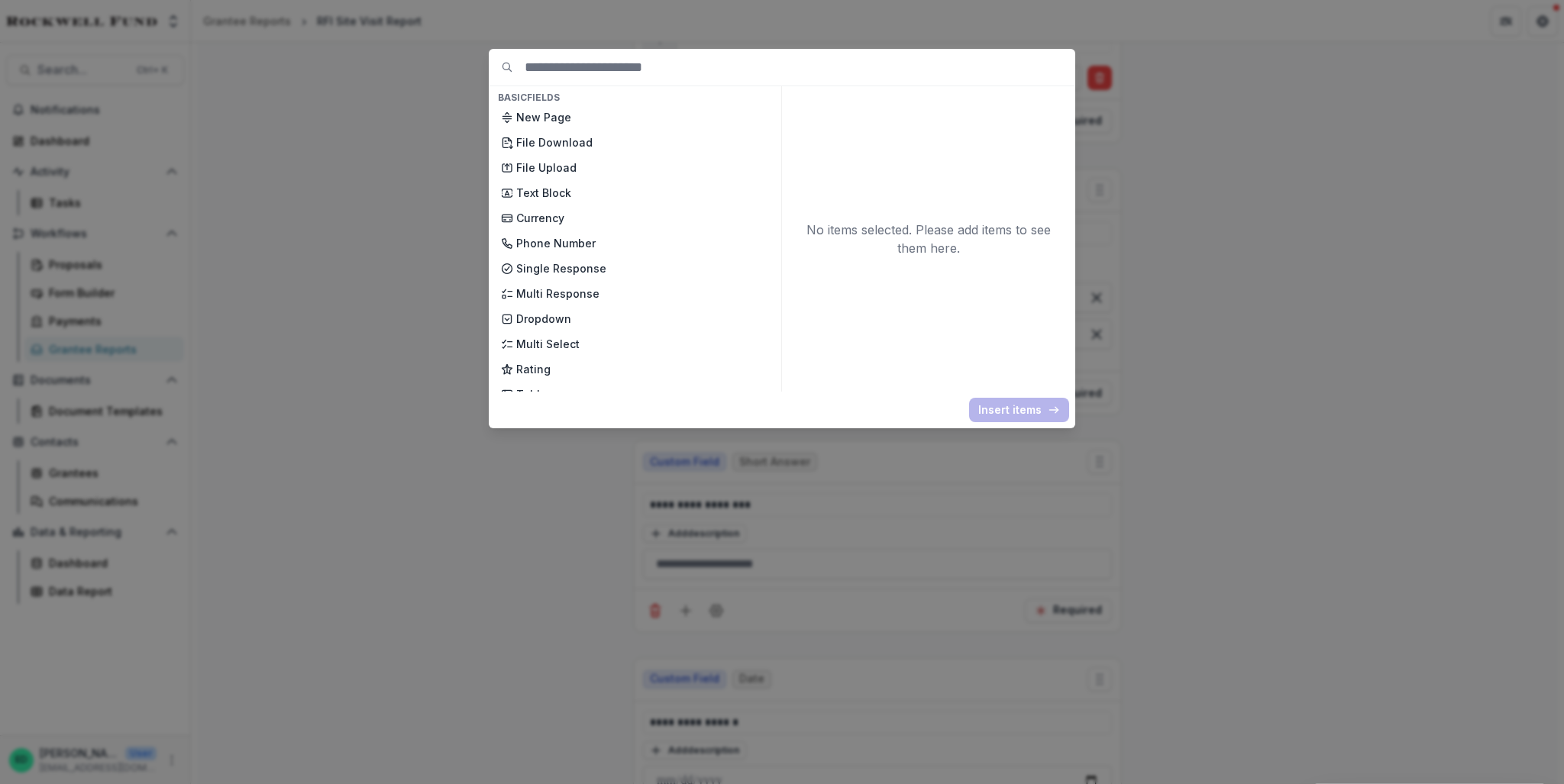 click on "Basic  Fields New Page File Download File Upload Text Block Currency Phone Number Single Response Multi Response Dropdown Multi Select Rating Table Short Answer Number Date Long answer Formatted Text Conditional Dropdown Spreadsheet Temelio  Fields External References Score Card Formula Foundation Users Foundation Tags Foundation Program Areas Grant Types RFI Site Visit Report  Fields Text Block Date of Site Visit RFI Program Officer  Organization Name Grant Amount Grant Start Date Grant End Date Grant Type Issue Area Community Leadership Capacity Building Flood Resilience Housing Food Access Health & Wellness Mobility, Parks & Infrastructure Education Staff Introductions Have there been any leadership changes during the grant period?   Have there been any fundraising successes during the grant period?   Have there been any fundraising challenges during the grant period?   Is the organization on track to meet the goals of the current budget year?   What amount of grant funds have been spent to date?" at bounding box center [782, 392] 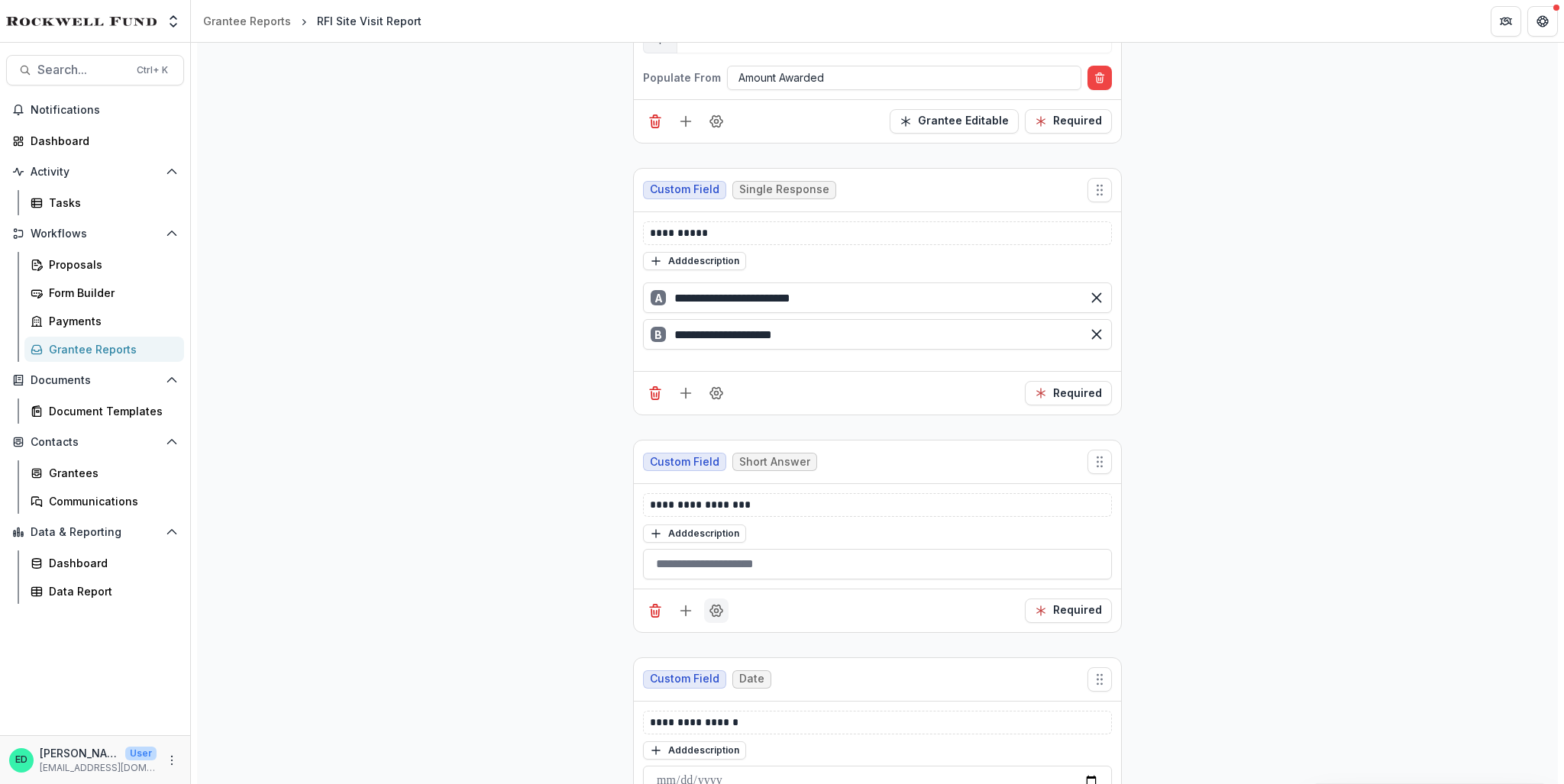 click at bounding box center [716, 611] 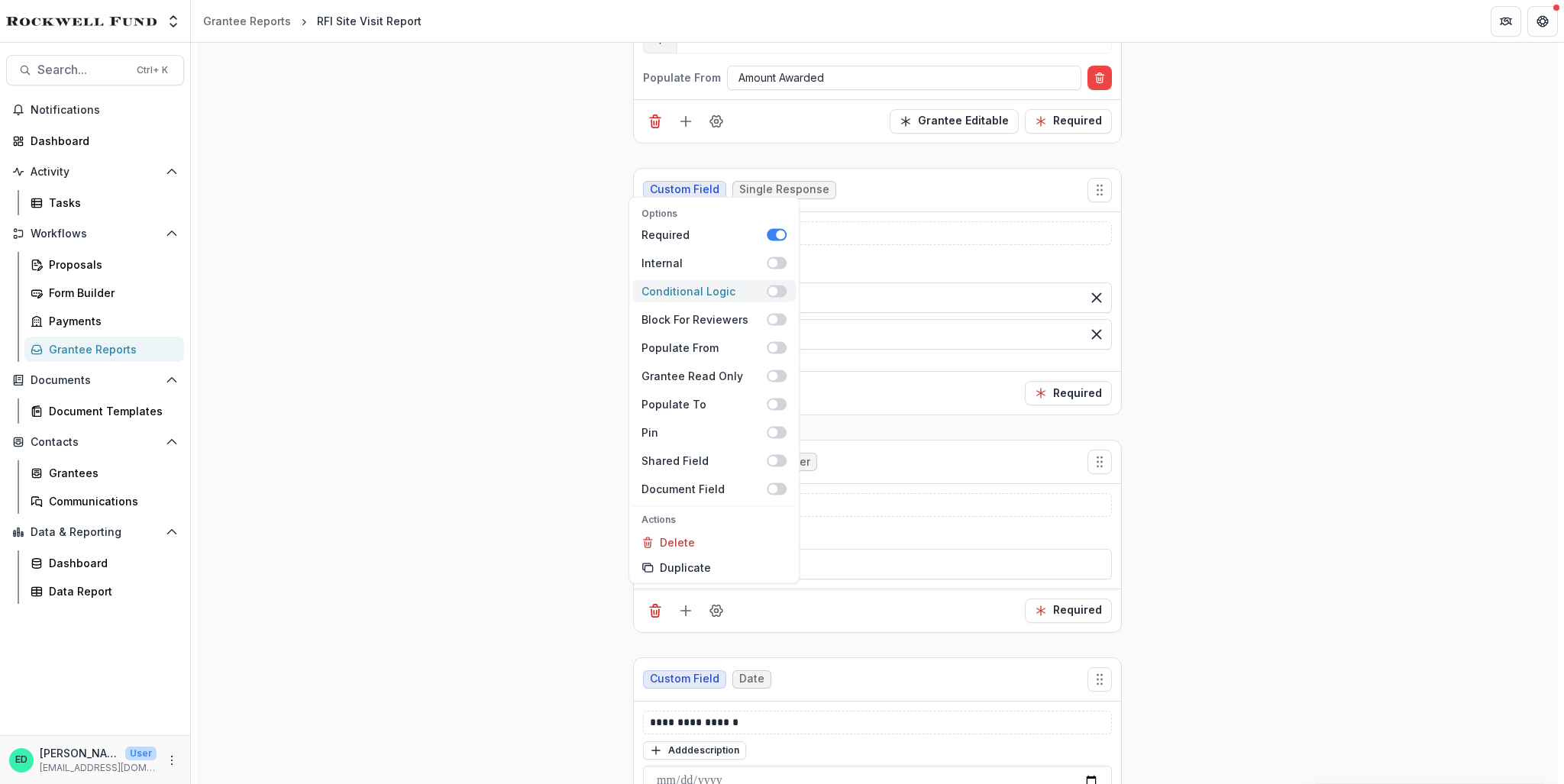 click at bounding box center (777, 291) 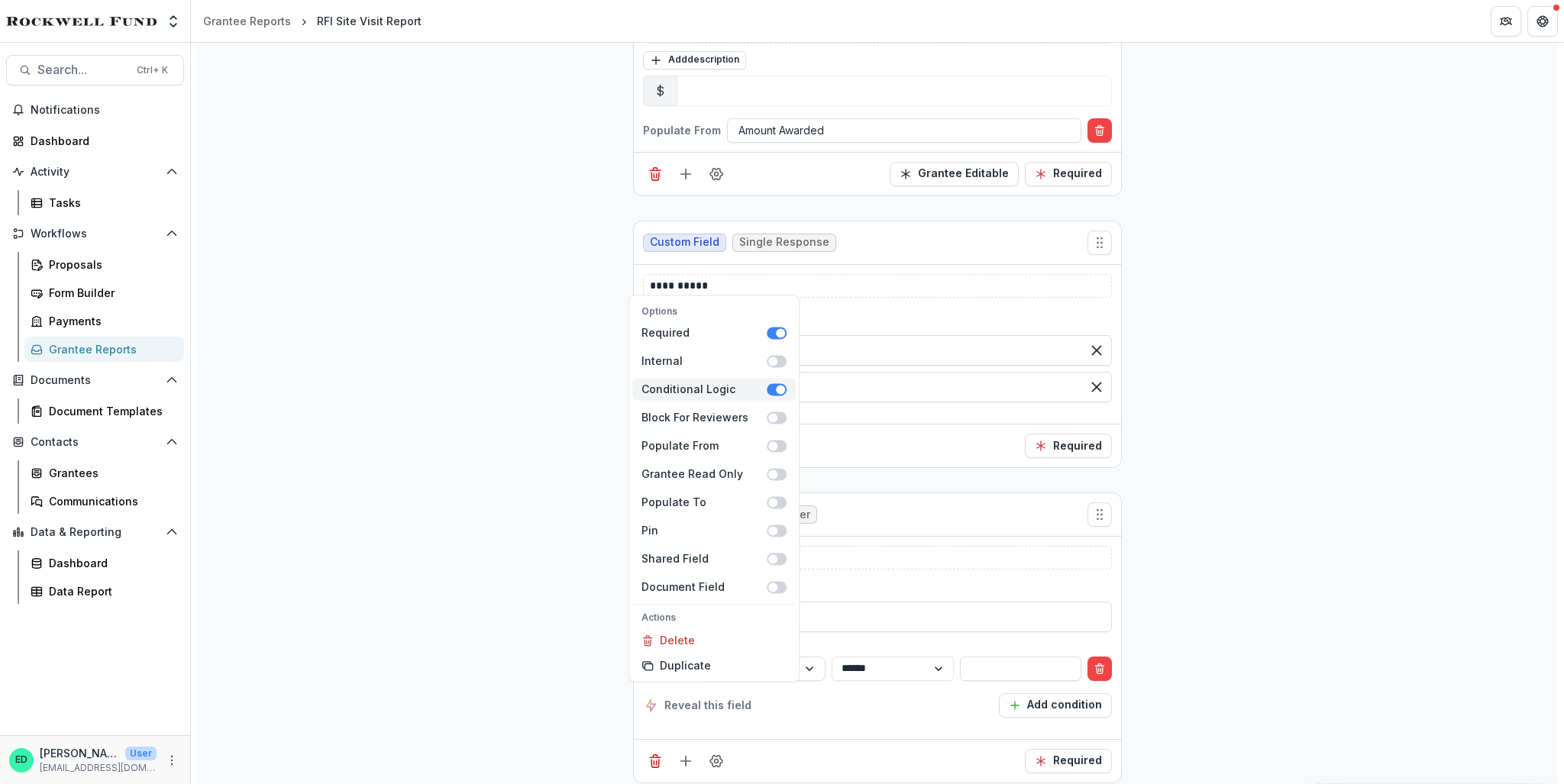 scroll, scrollTop: 1527, scrollLeft: 0, axis: vertical 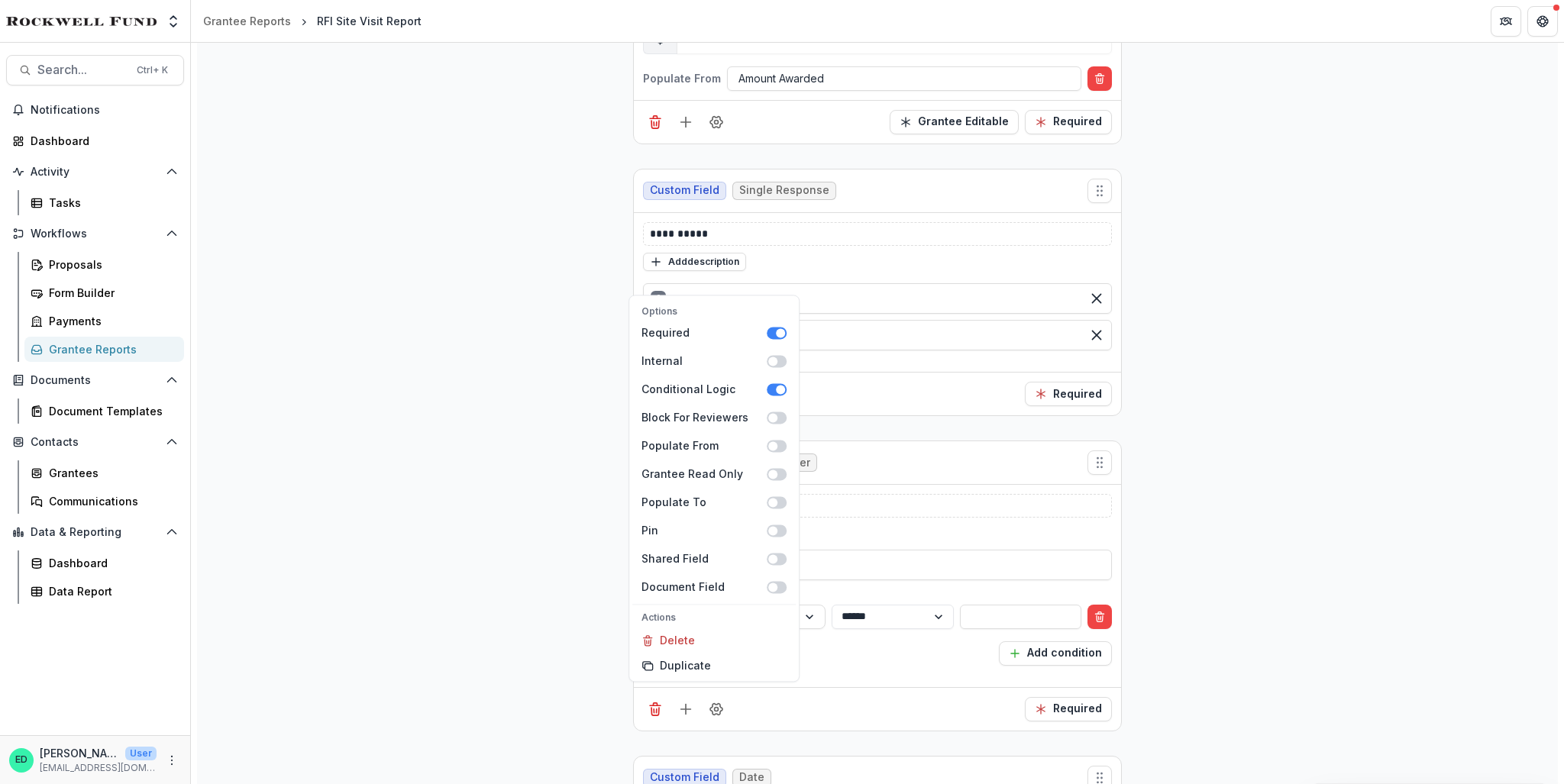 click on "**********" at bounding box center [877, 4398] 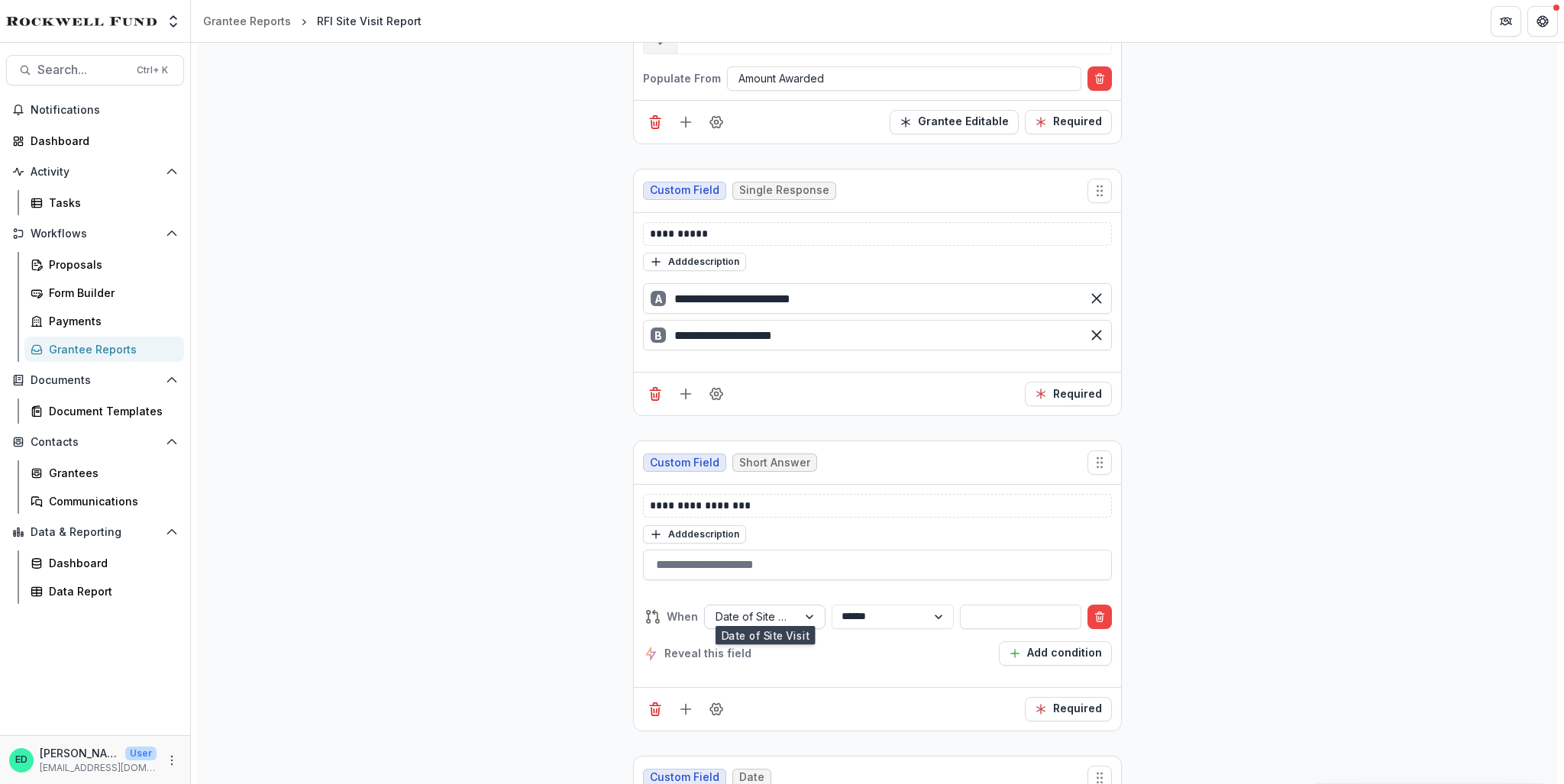 click at bounding box center [751, 616] 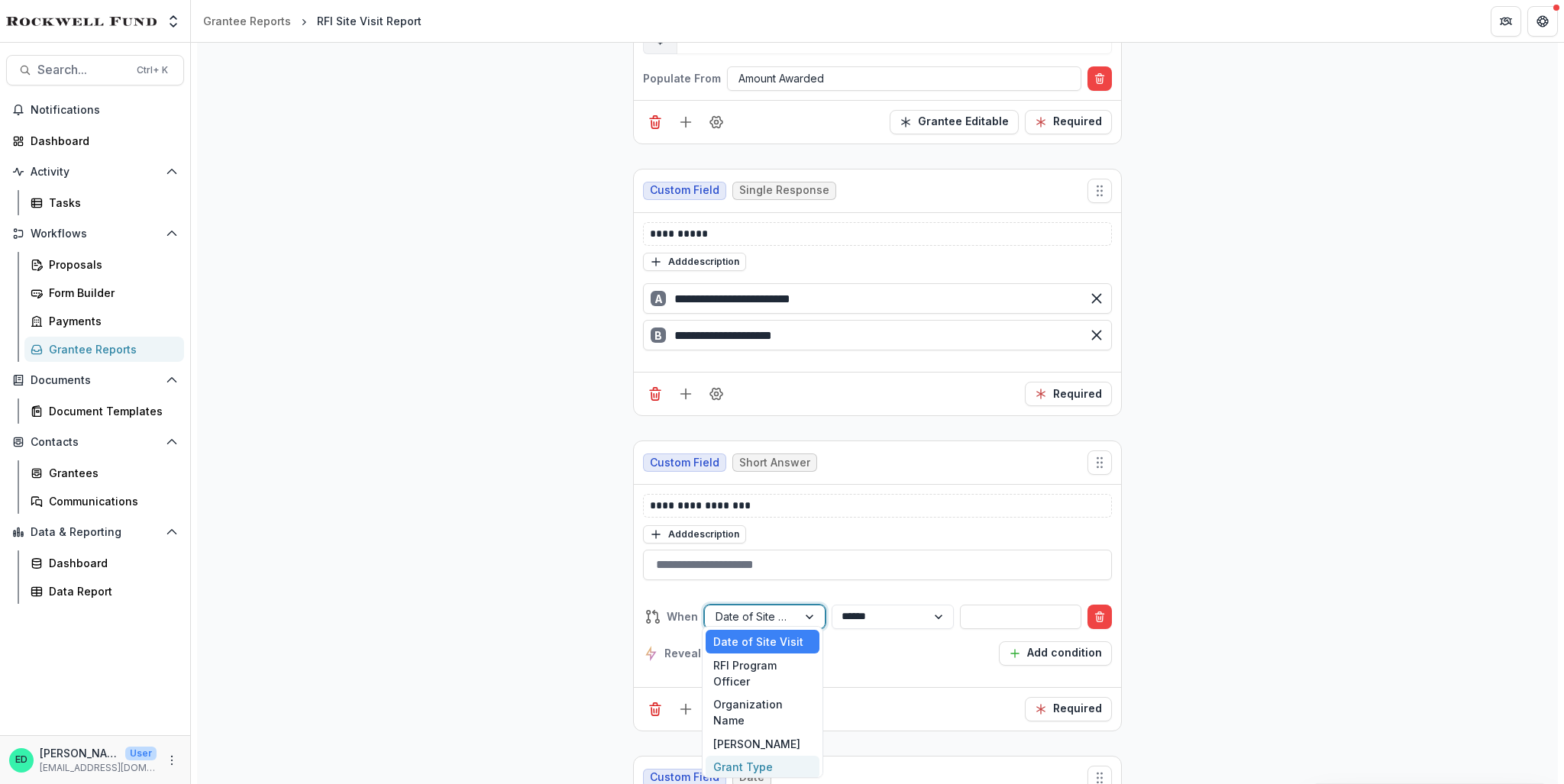 click on "Grant Type" at bounding box center (762, 767) 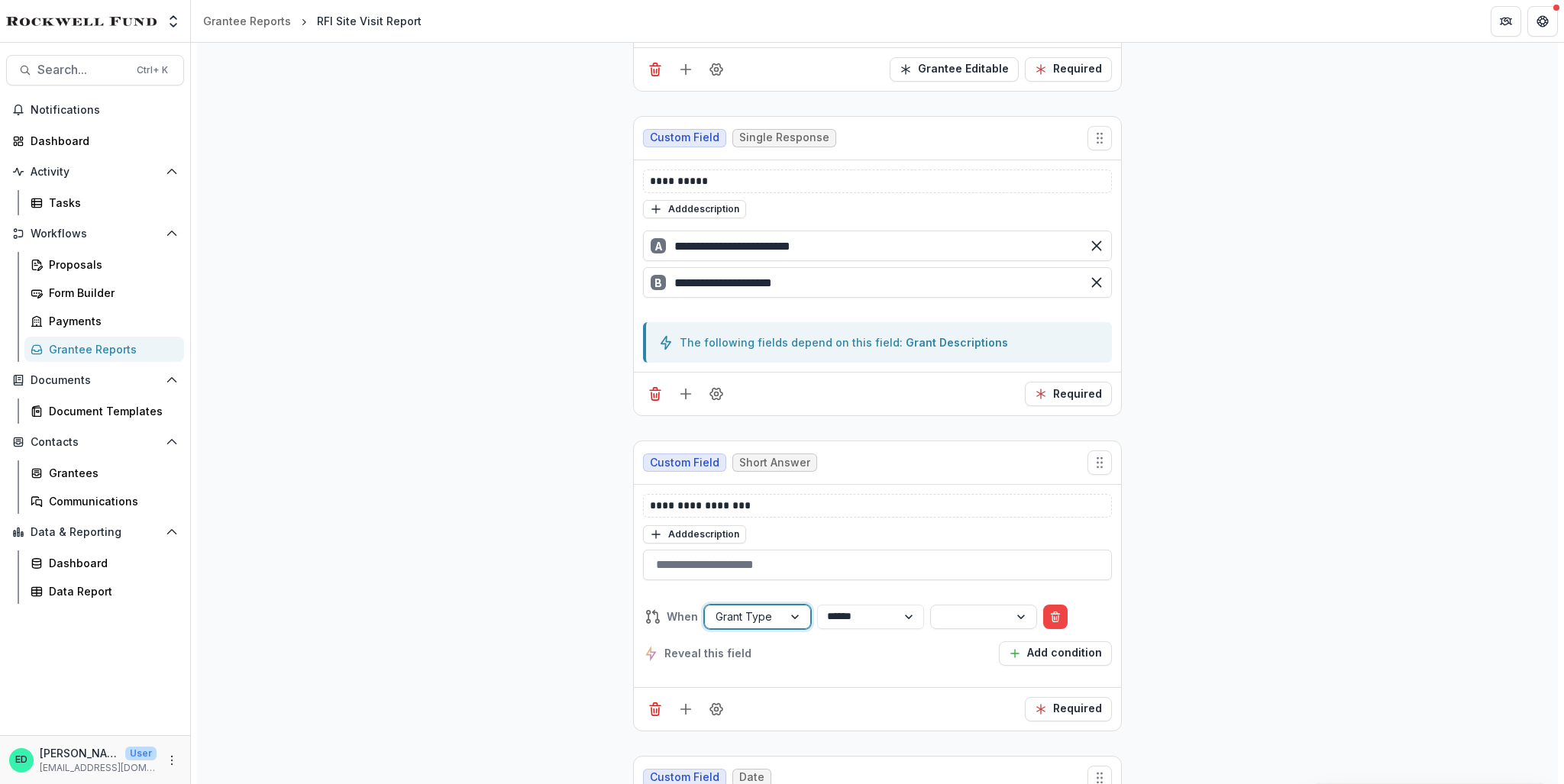 scroll, scrollTop: 1475, scrollLeft: 0, axis: vertical 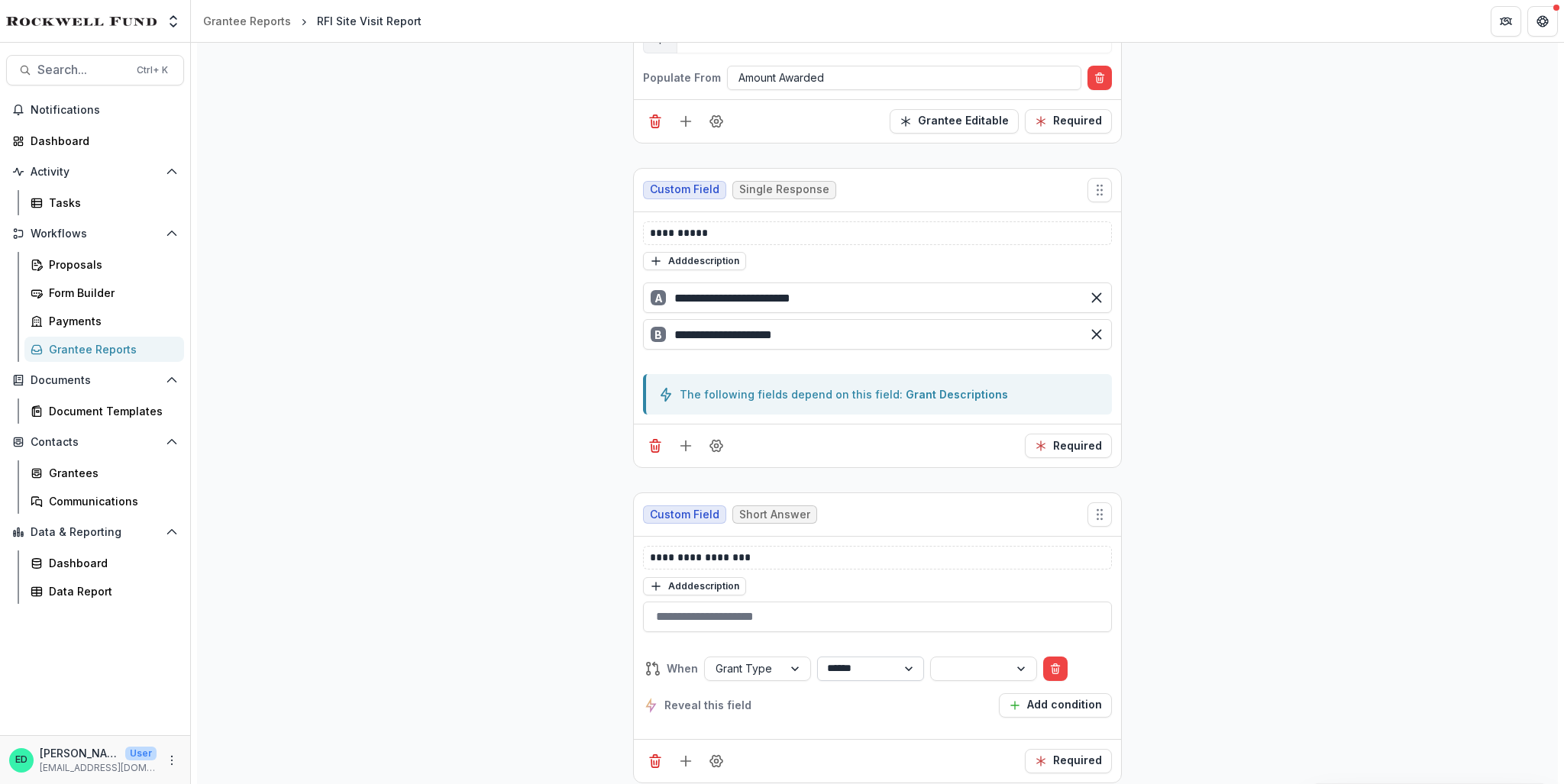 click on "**********" at bounding box center (871, 669) 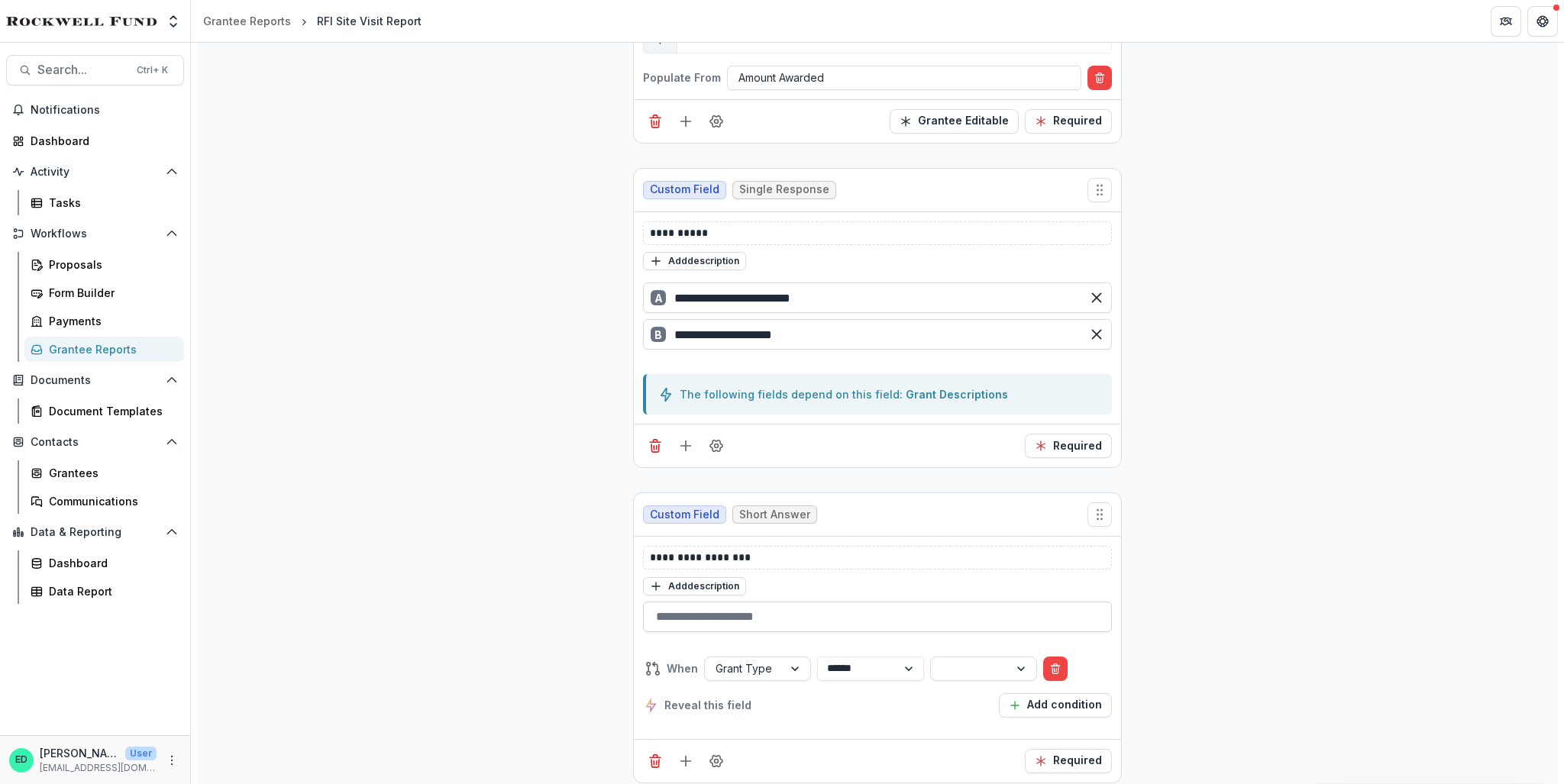 click at bounding box center (877, 617) 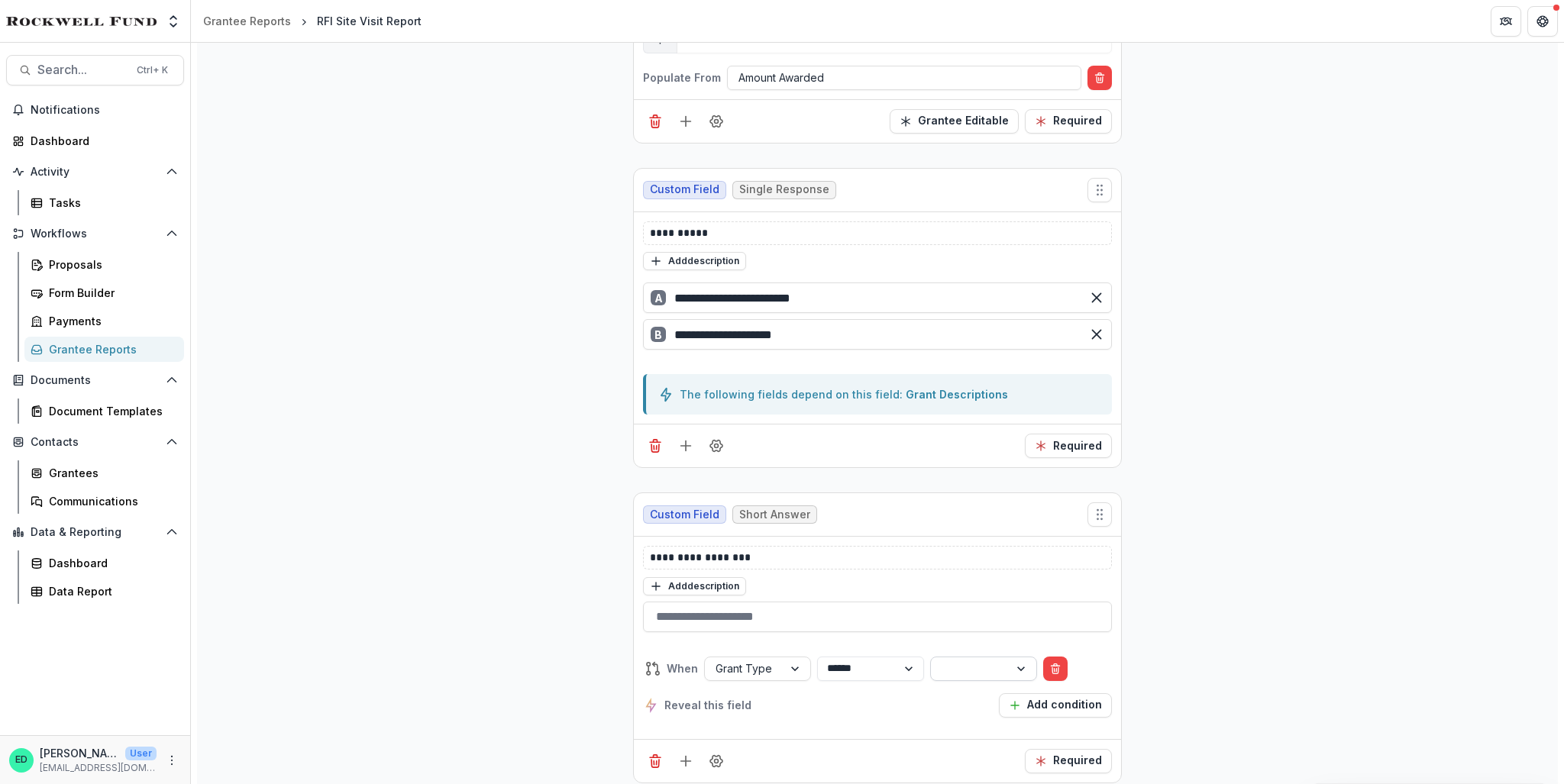 click at bounding box center (970, 668) 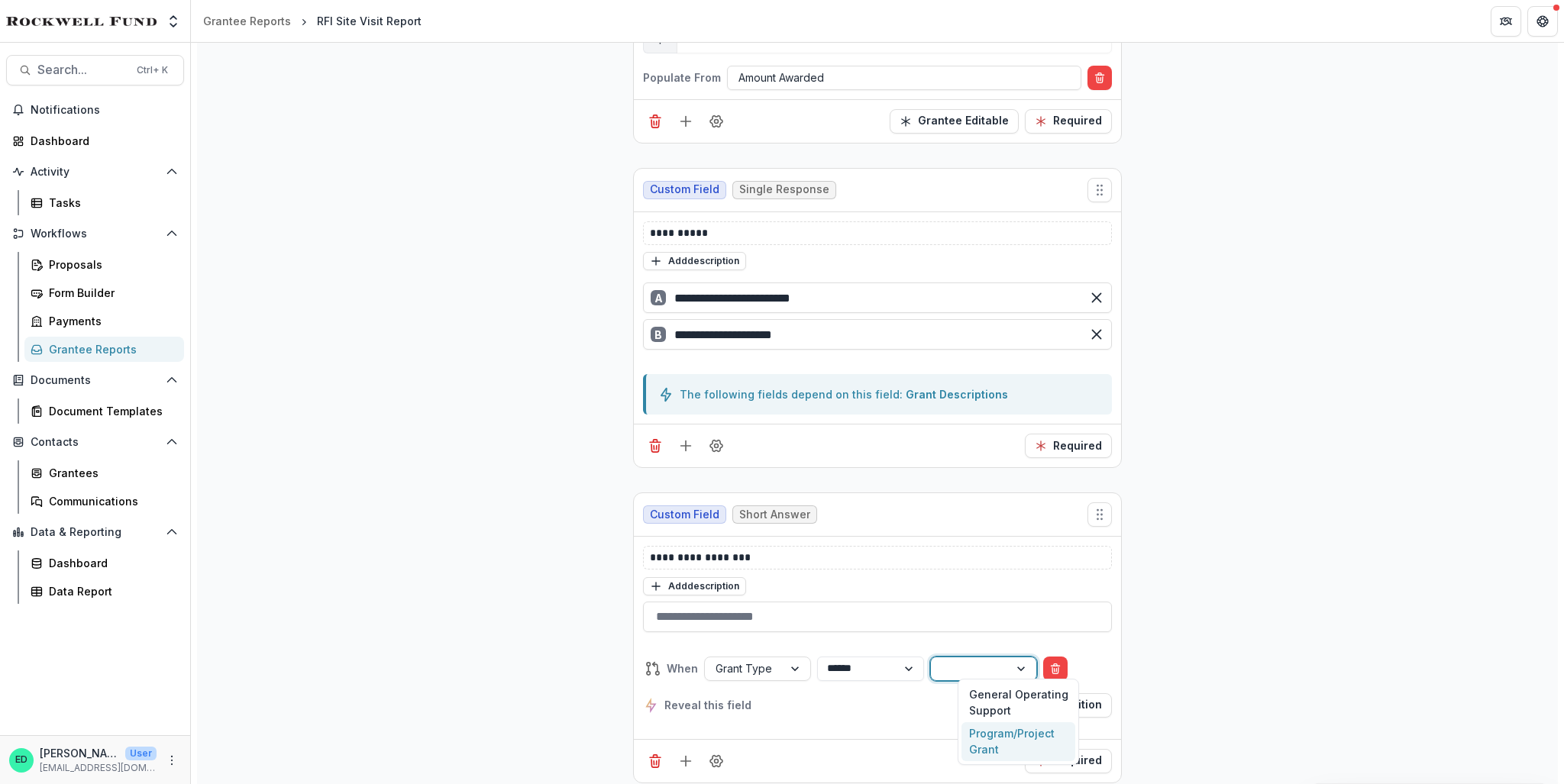 click on "Program/Project Grant" at bounding box center [1018, 742] 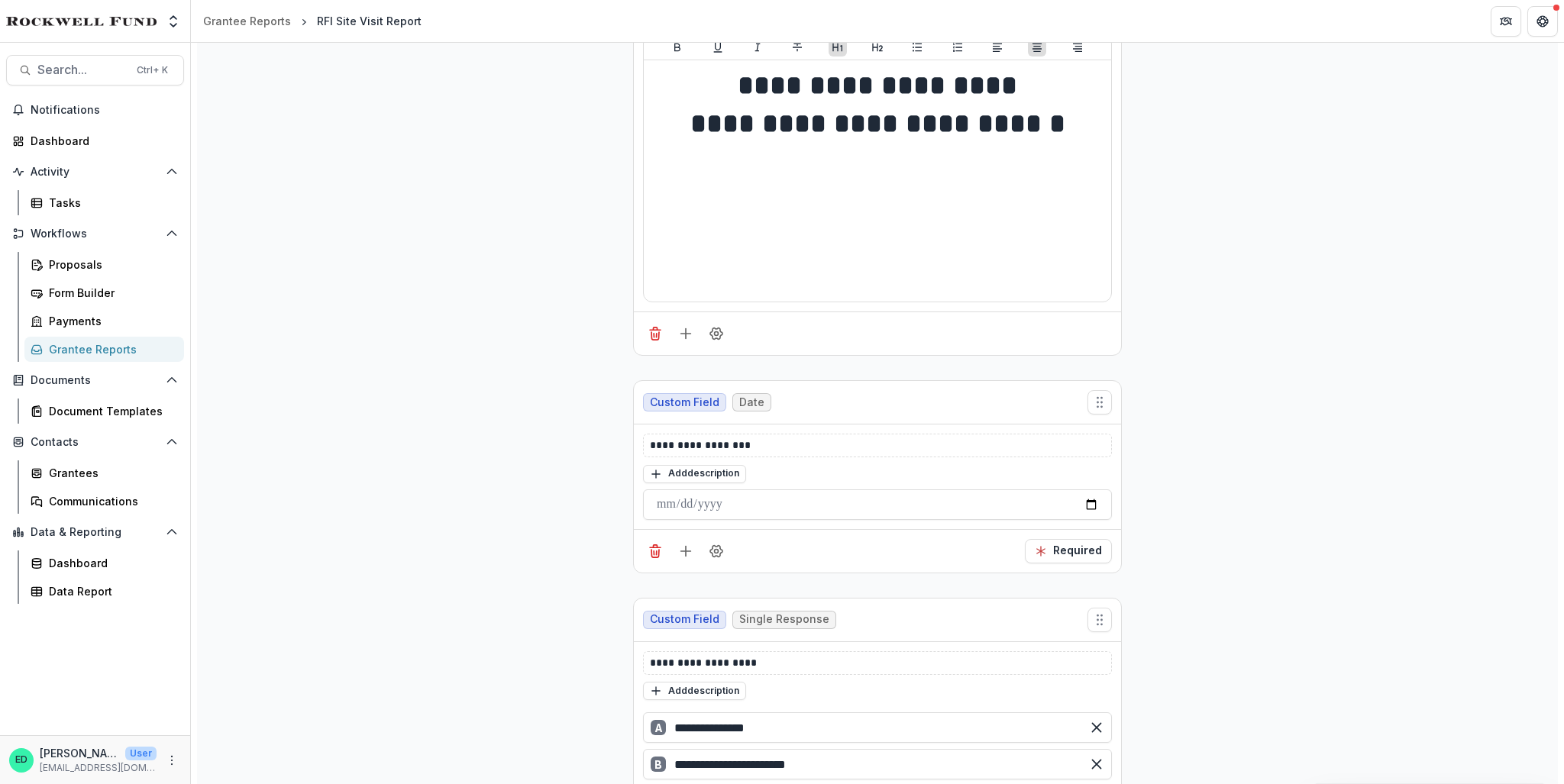 scroll, scrollTop: 0, scrollLeft: 0, axis: both 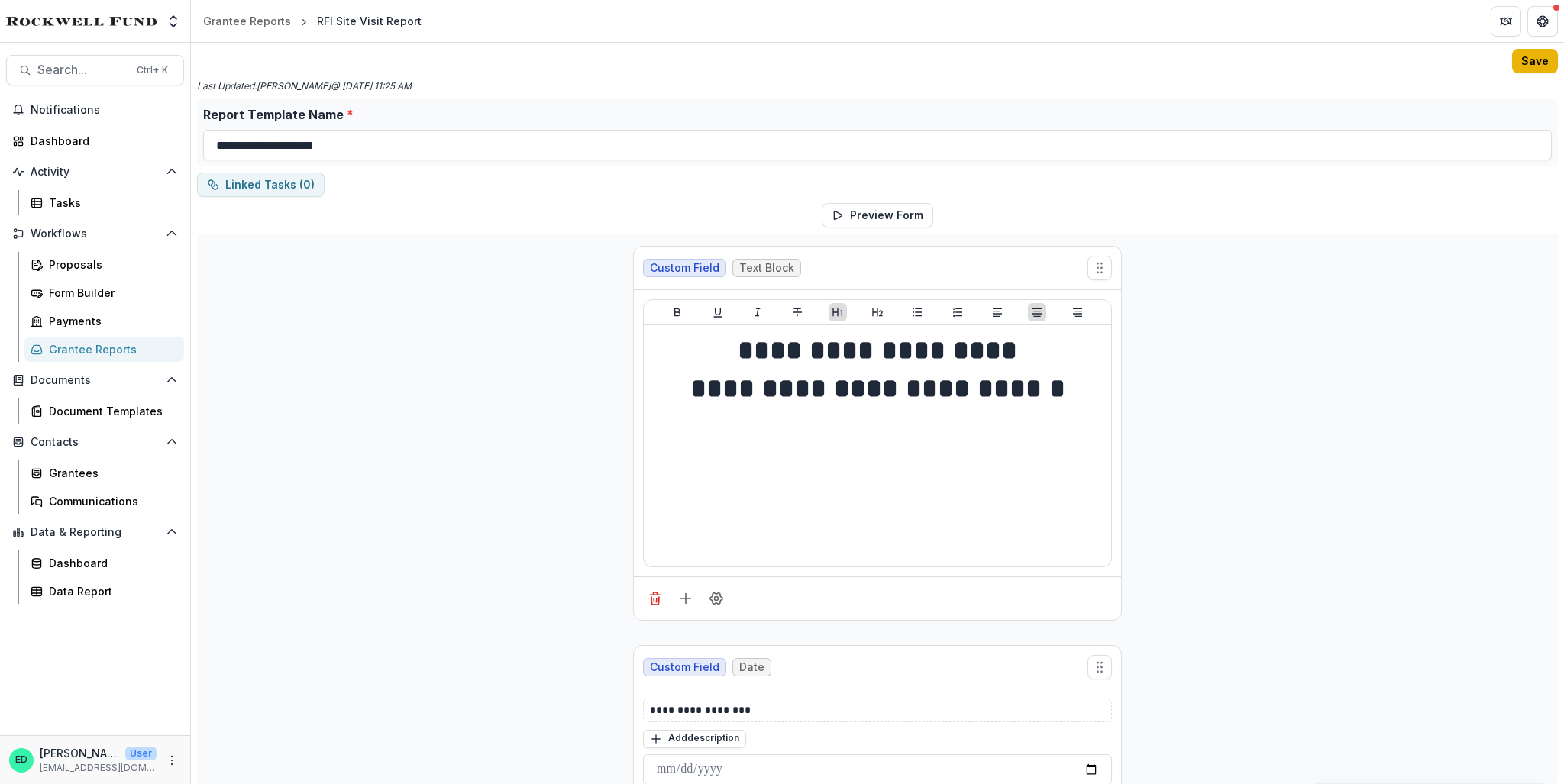 click on "Save" at bounding box center [1535, 61] 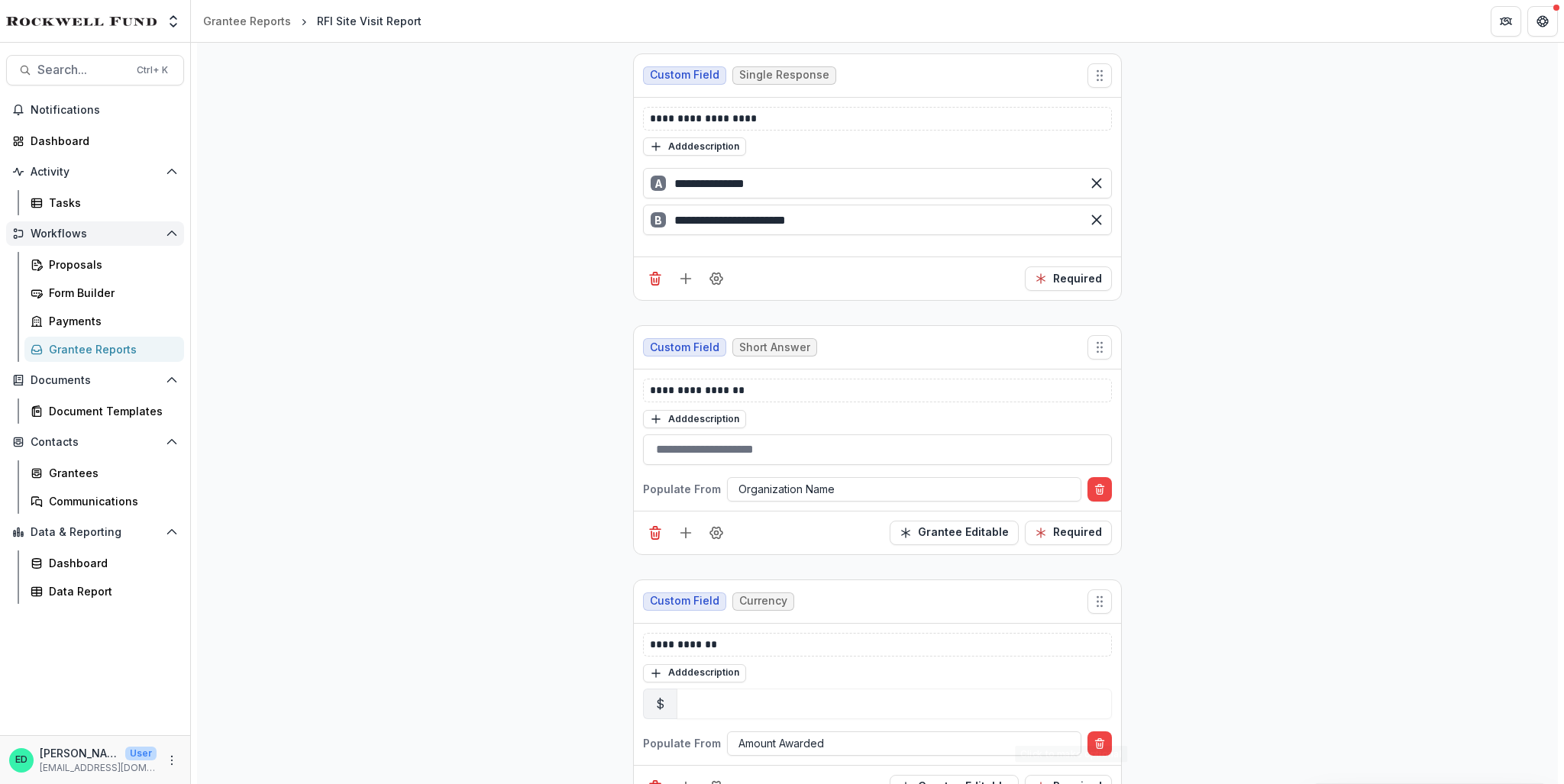 scroll, scrollTop: 763, scrollLeft: 0, axis: vertical 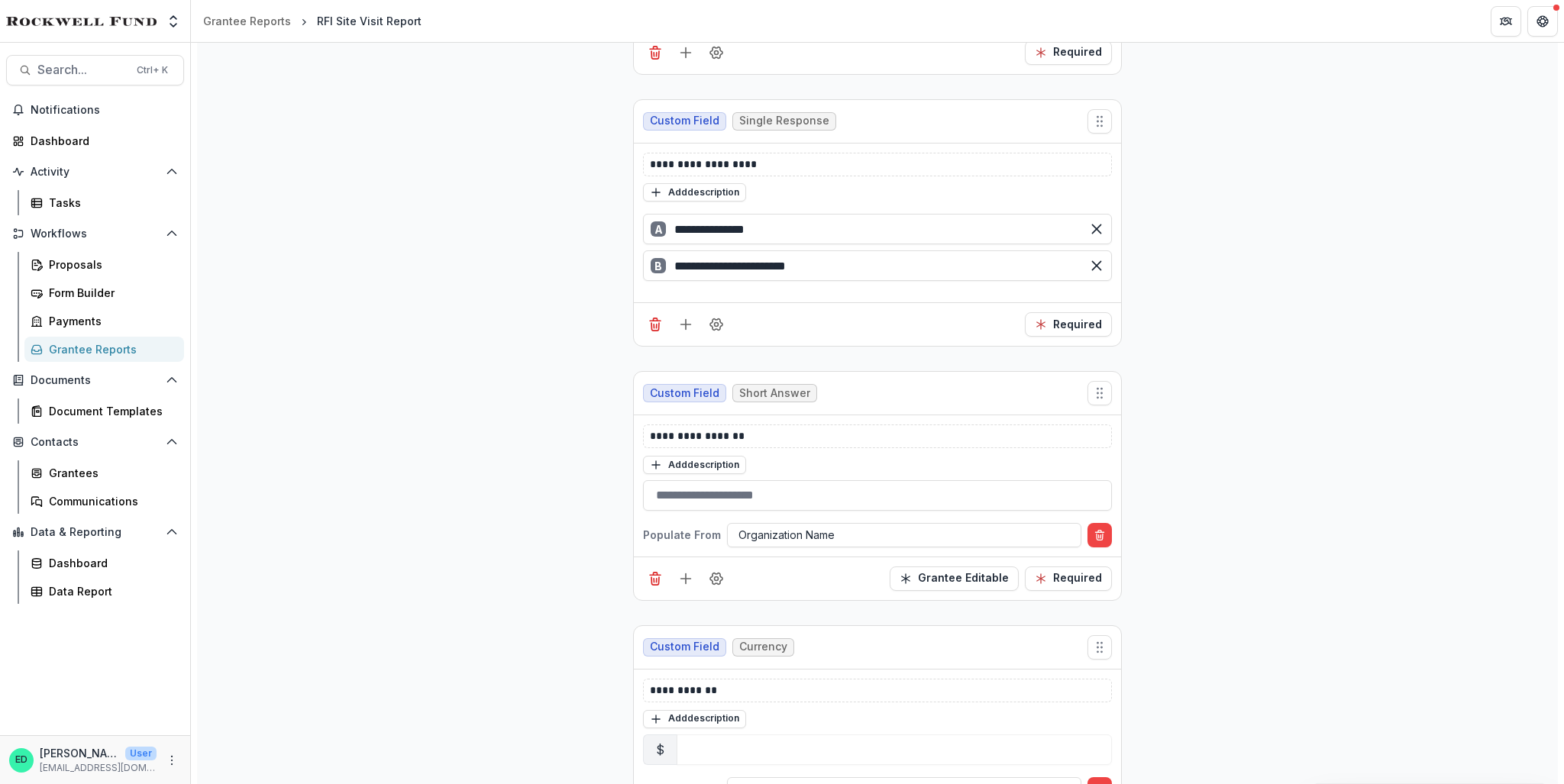 click on "Grantee Reports" at bounding box center (104, 349) 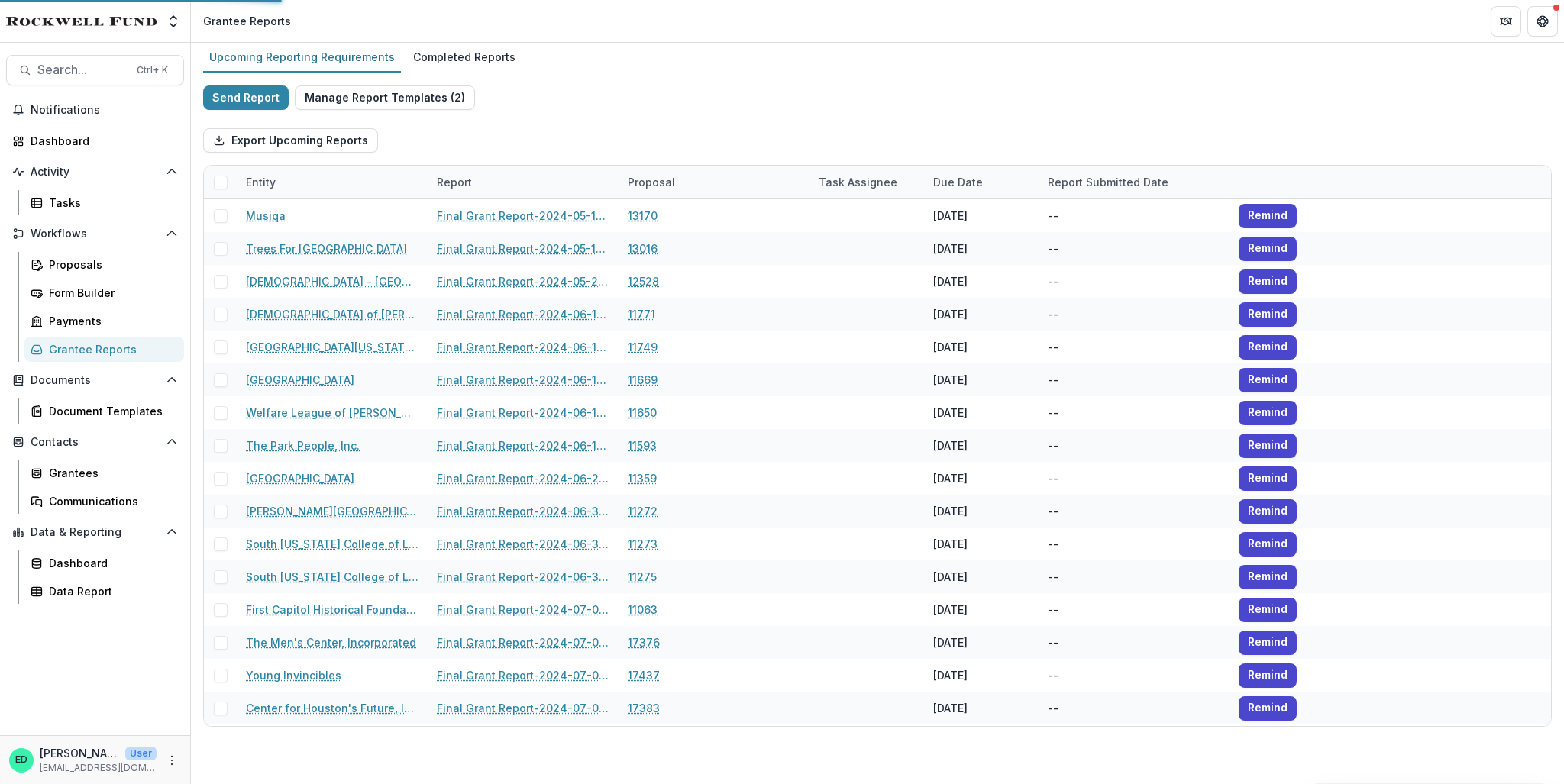 scroll, scrollTop: 0, scrollLeft: 0, axis: both 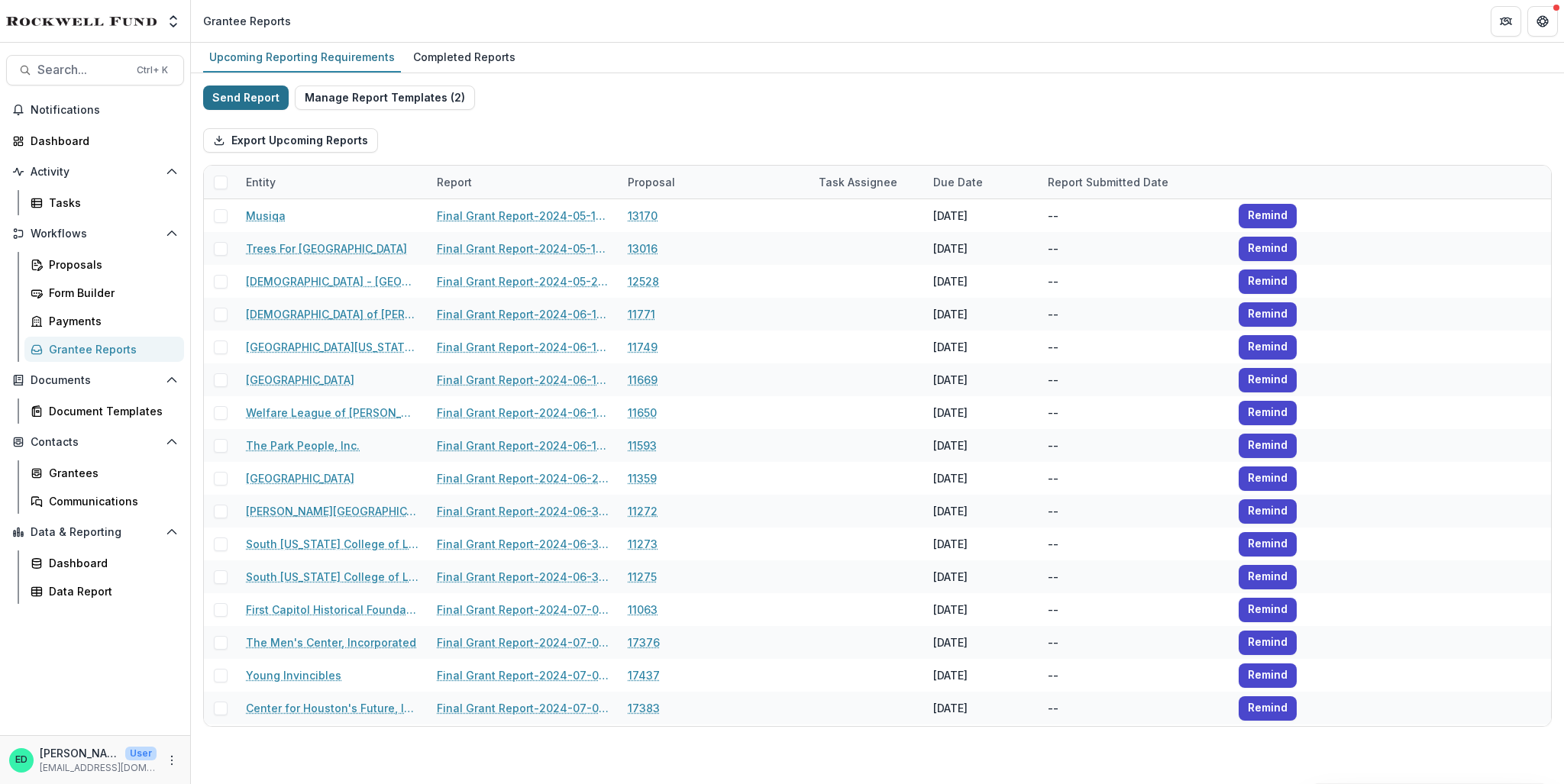 click on "Send Report" at bounding box center [246, 98] 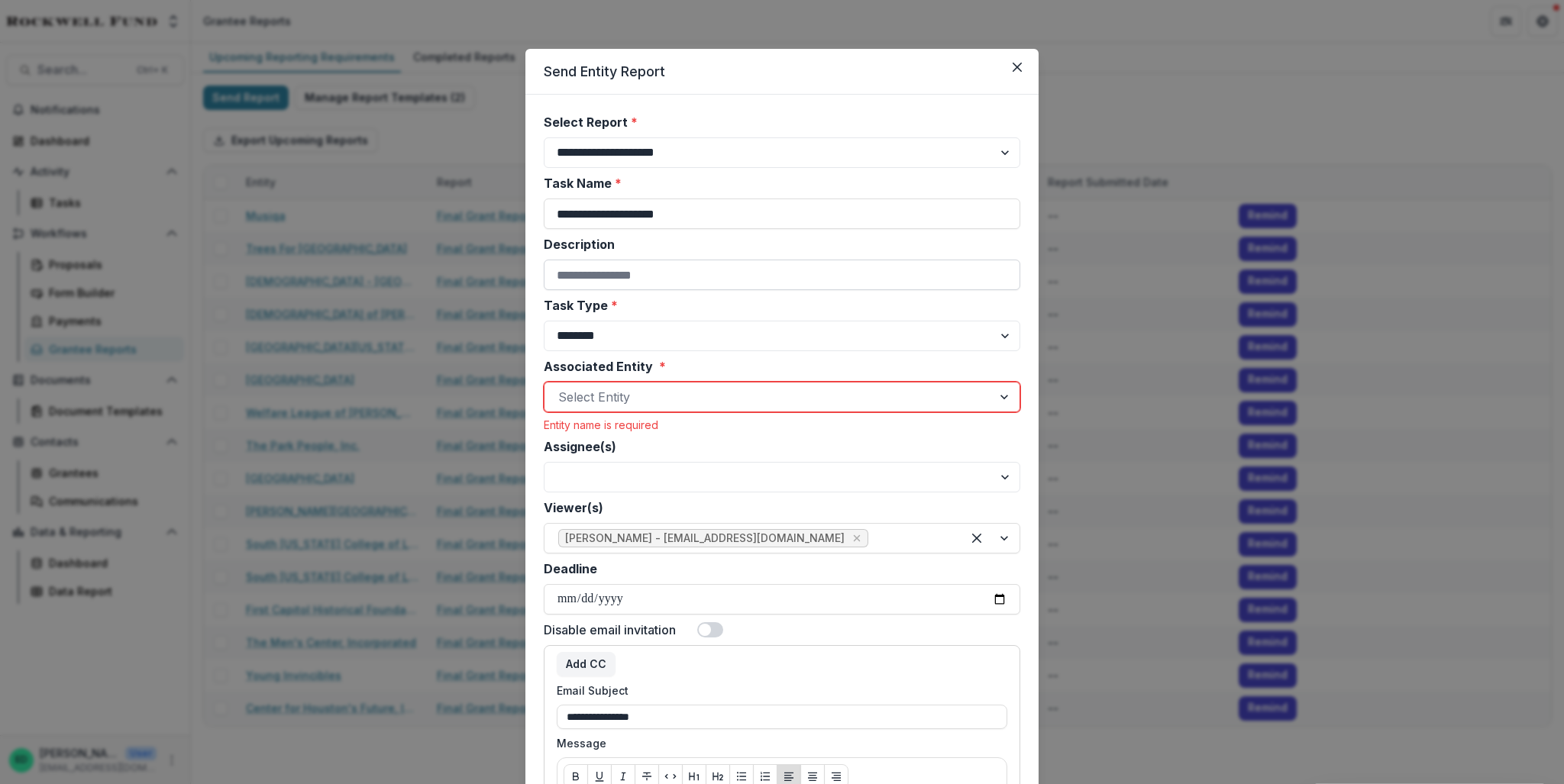click on "Description" at bounding box center (782, 275) 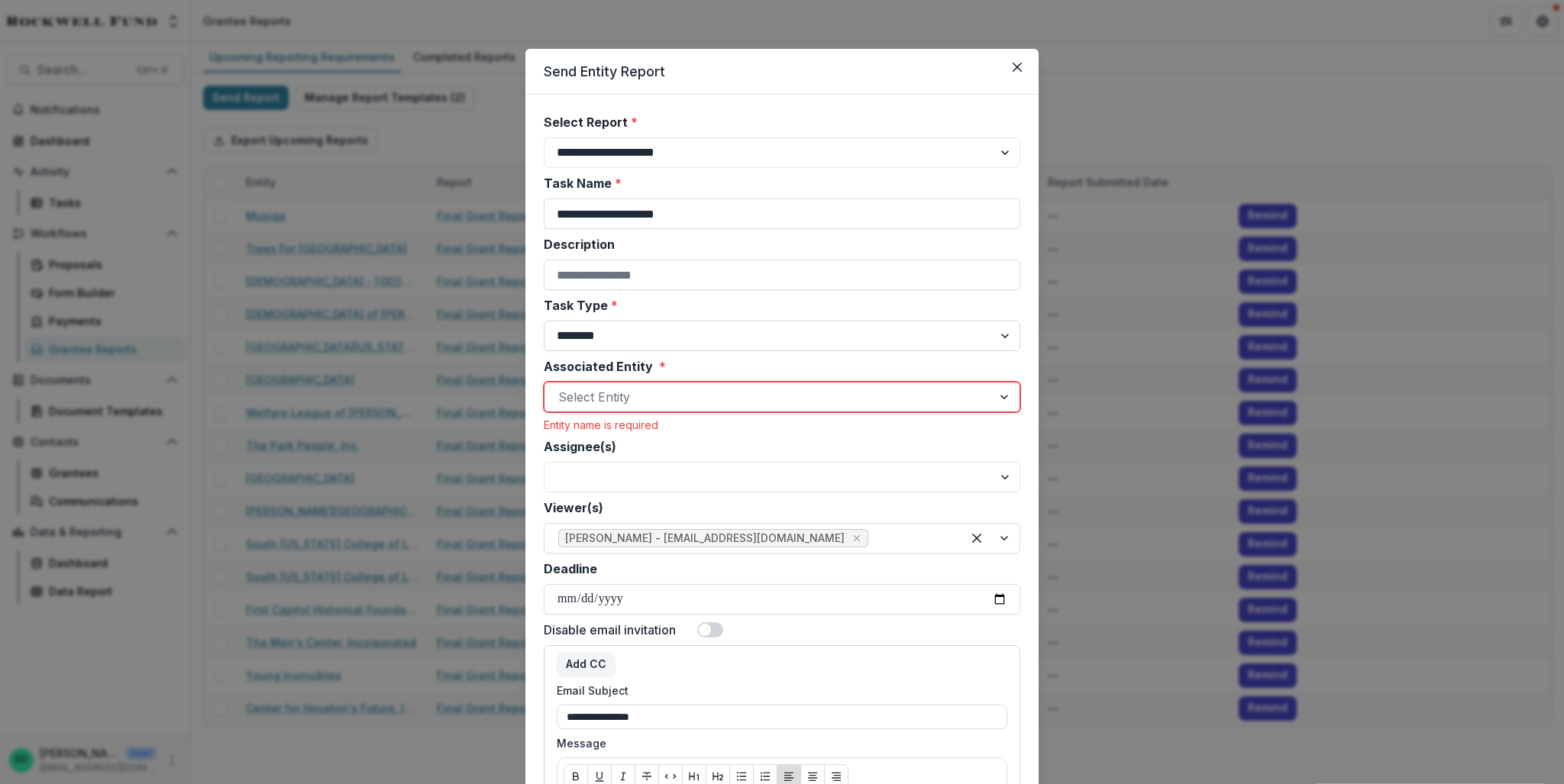 click on "******** ********" at bounding box center [782, 336] 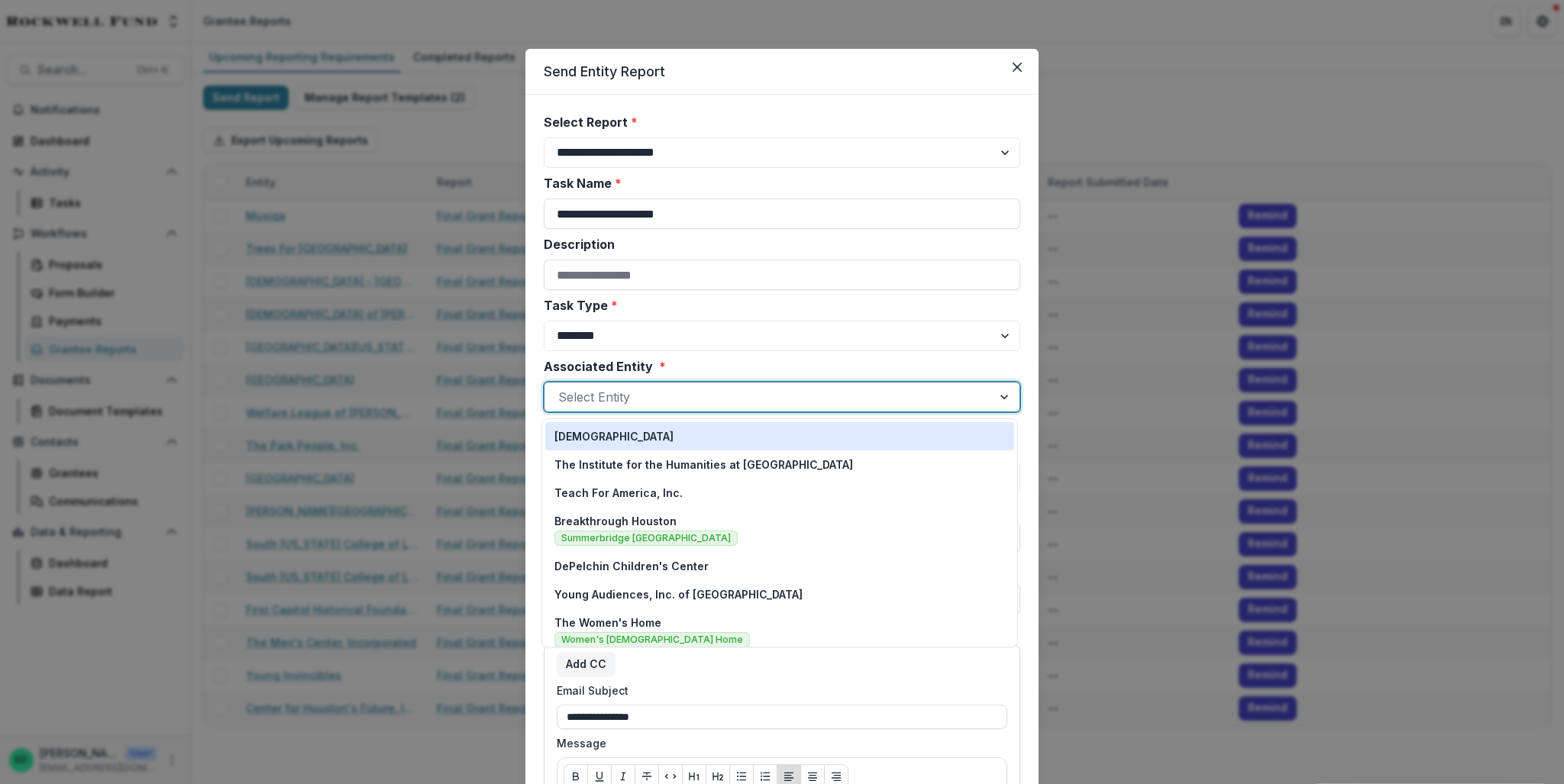 click at bounding box center (768, 397) 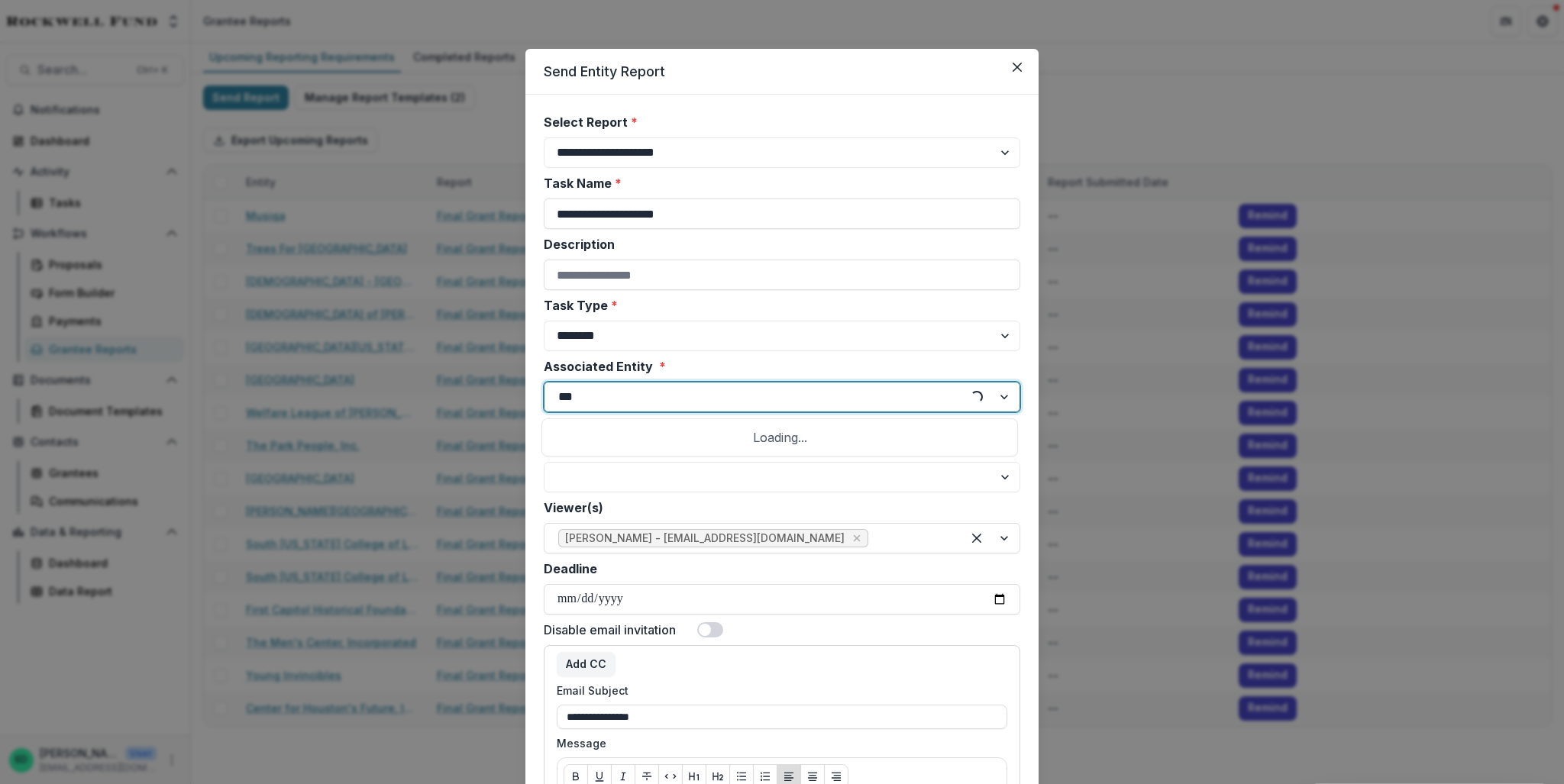 type on "****" 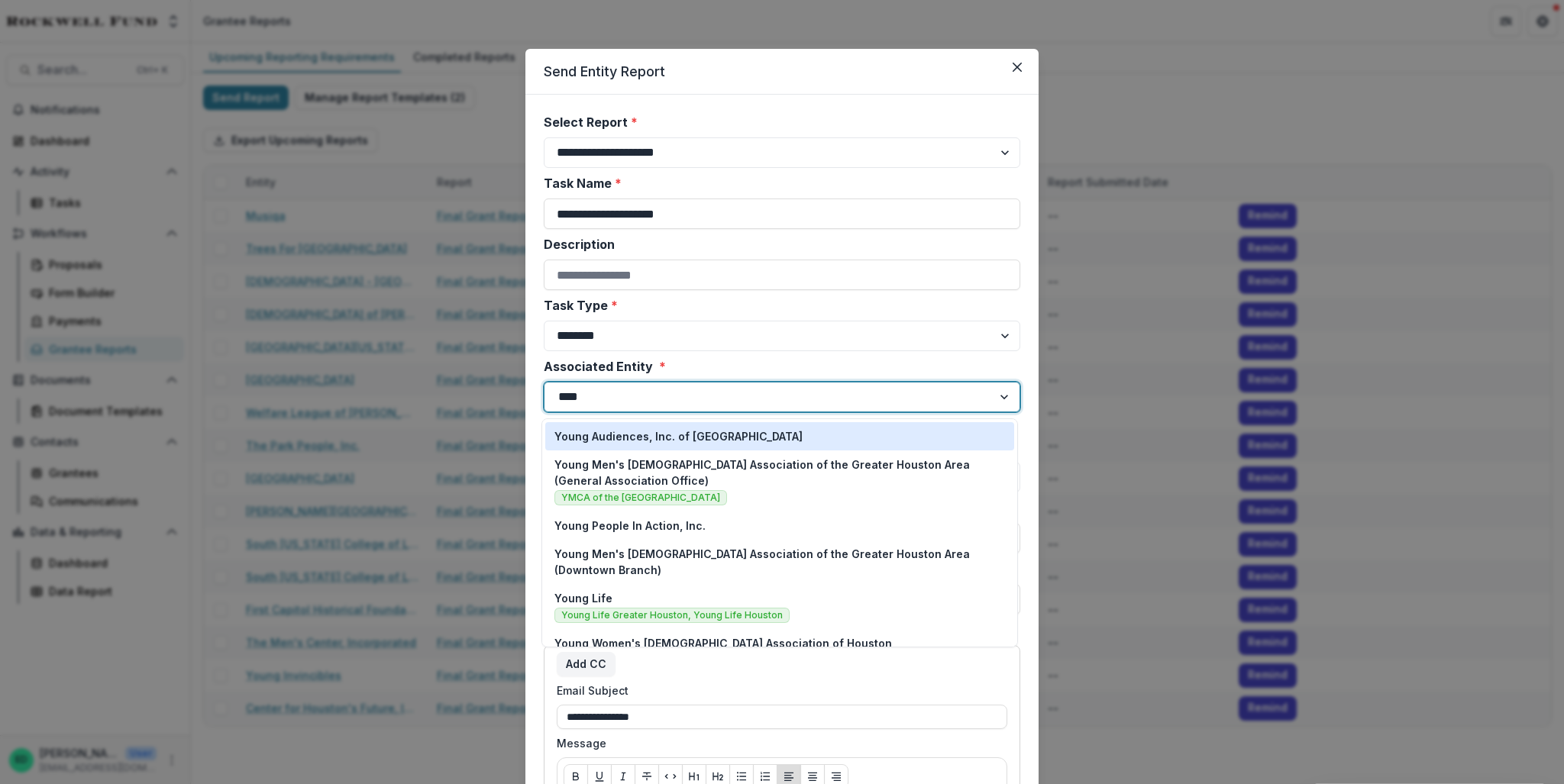 click on "Young Audiences, Inc. of [GEOGRAPHIC_DATA]" at bounding box center [678, 436] 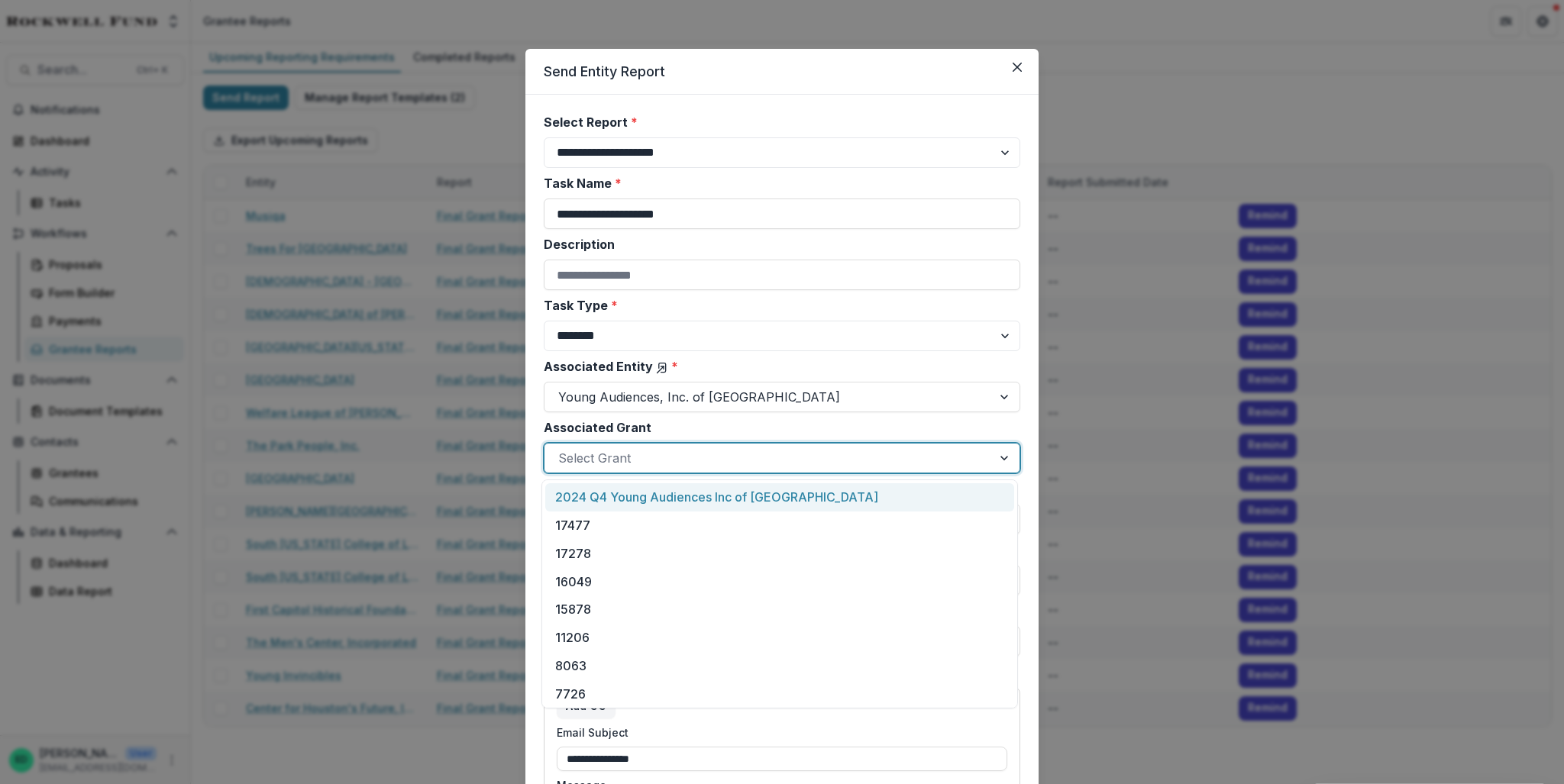click at bounding box center [768, 458] 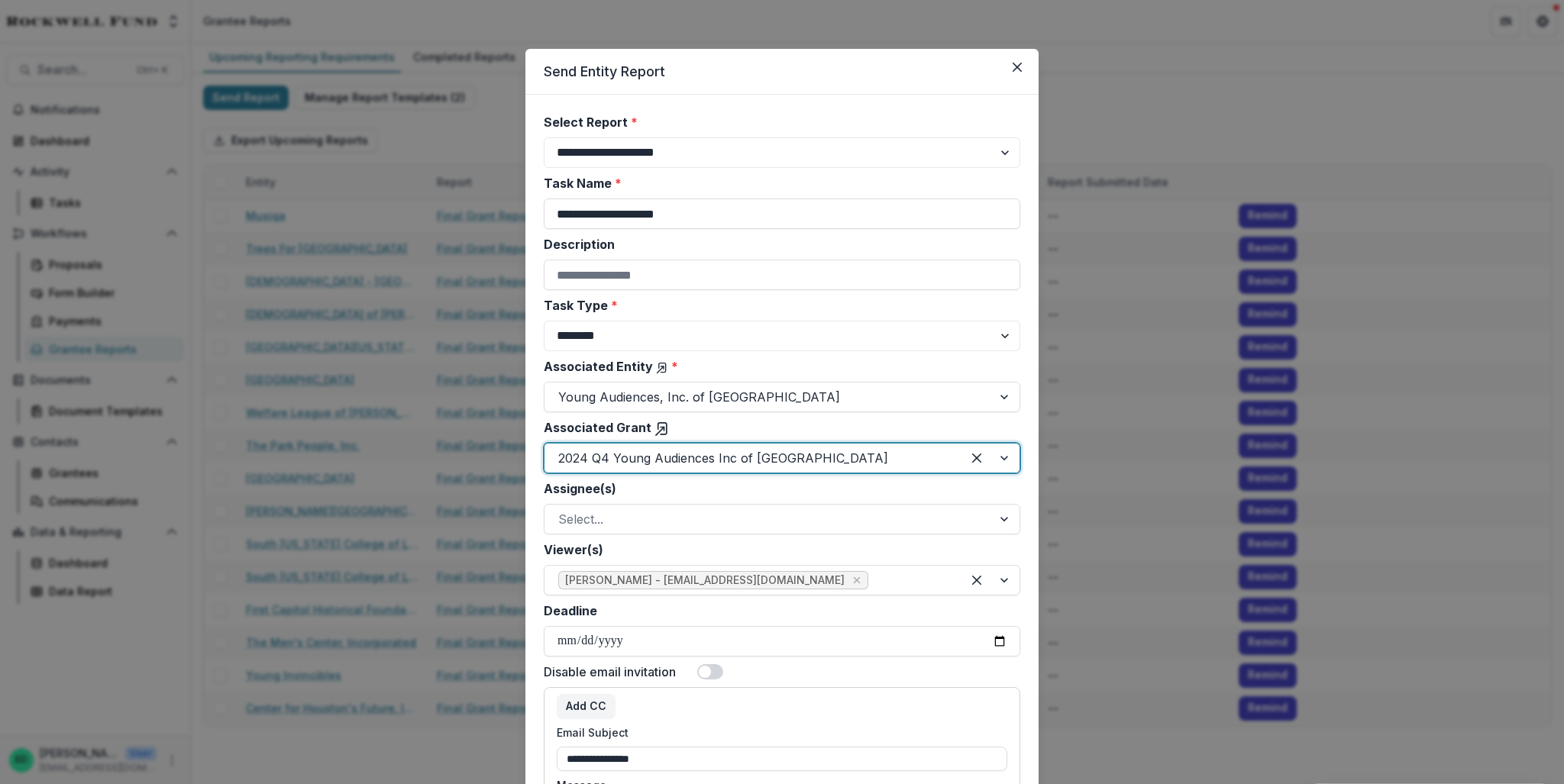 scroll, scrollTop: 153, scrollLeft: 0, axis: vertical 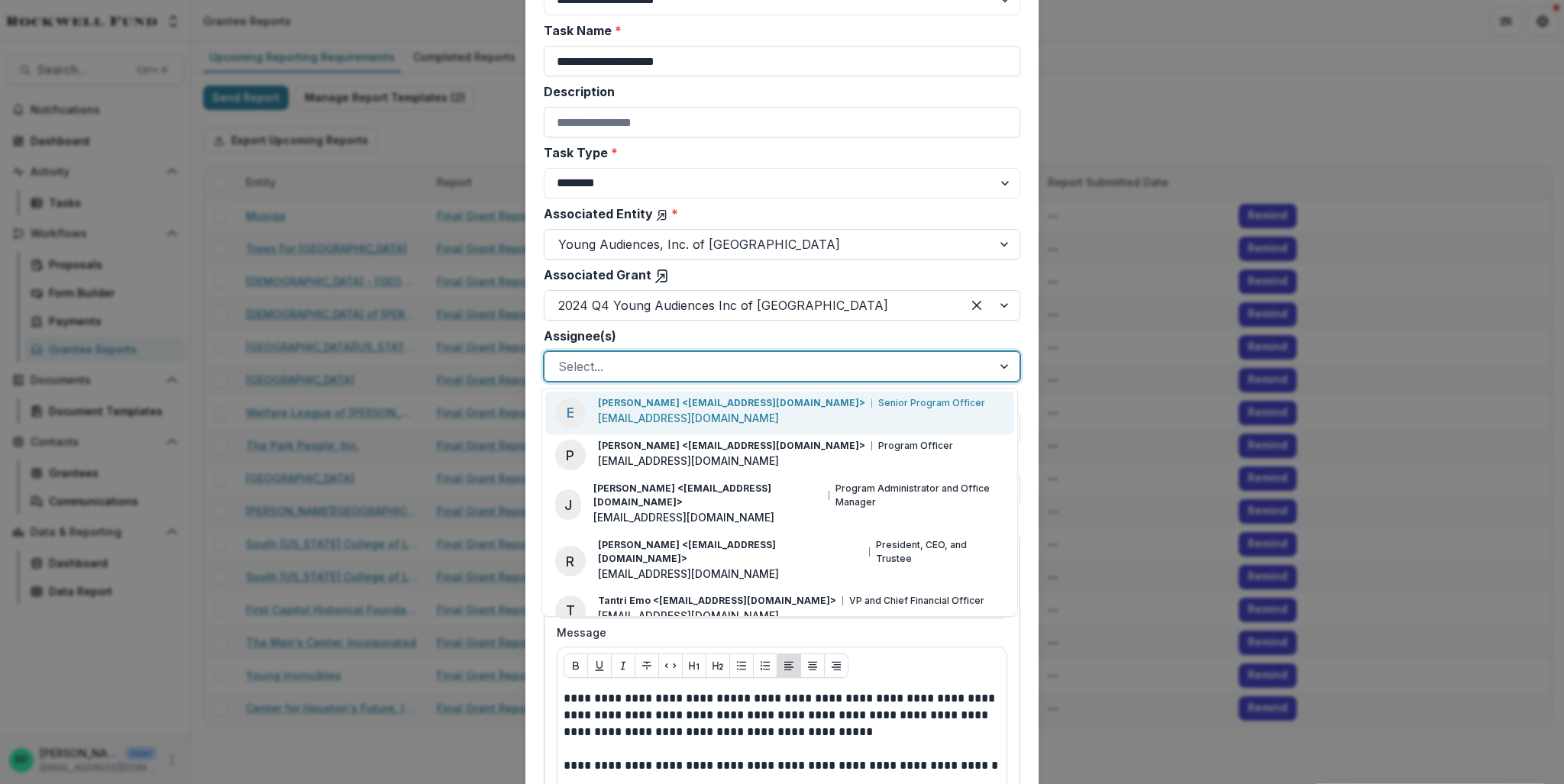 click at bounding box center [768, 366] 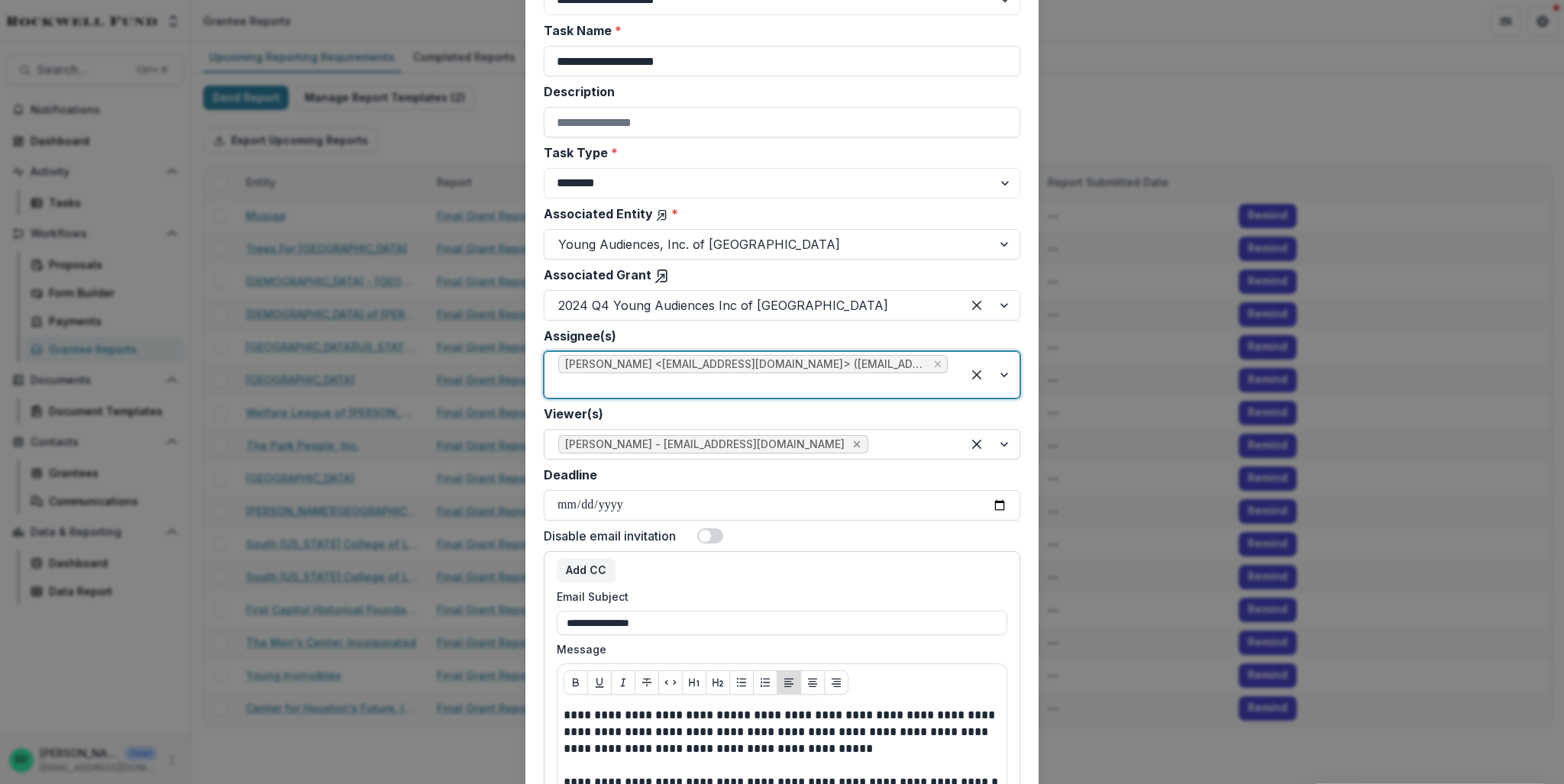 click 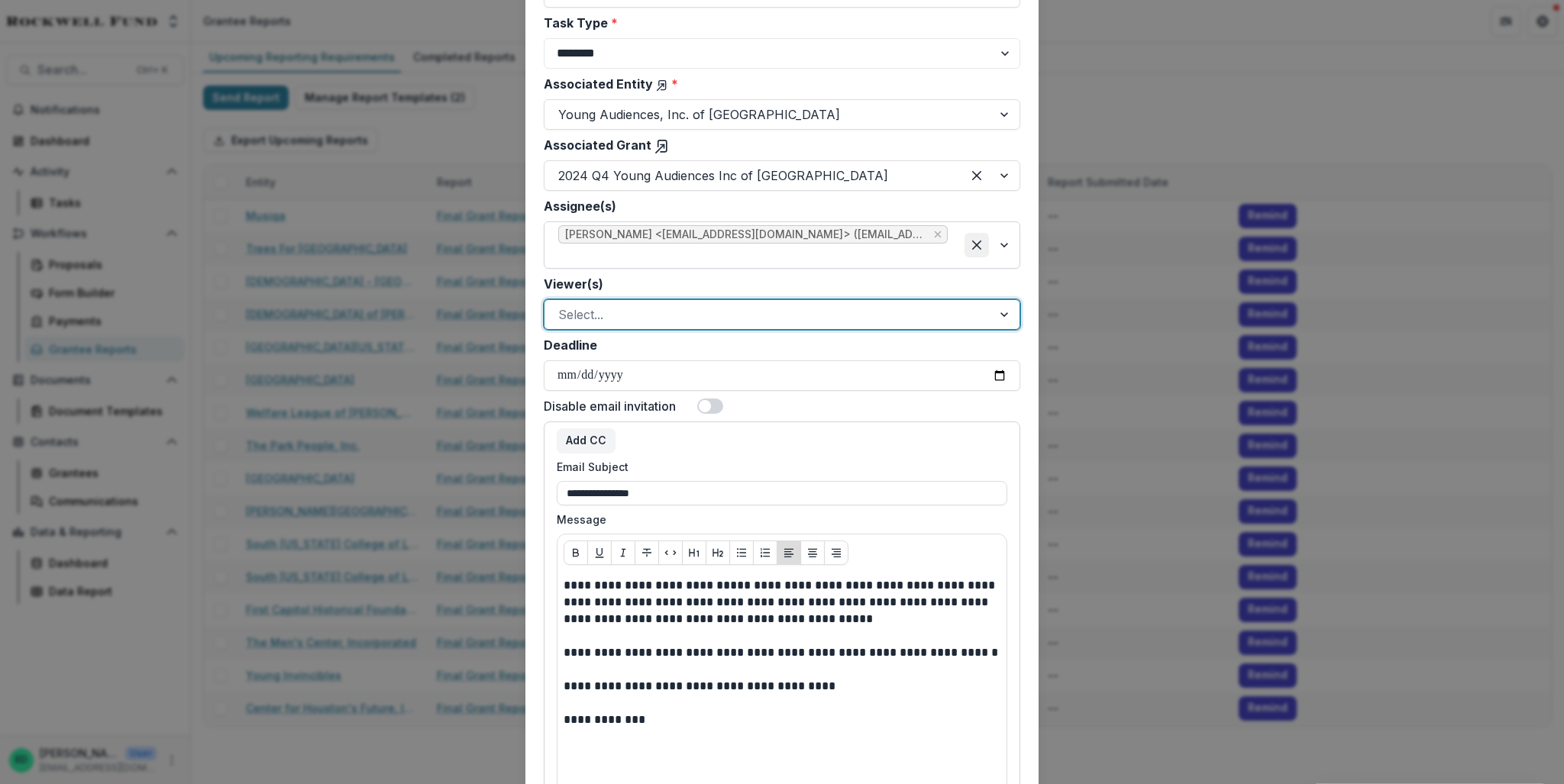 scroll, scrollTop: 305, scrollLeft: 0, axis: vertical 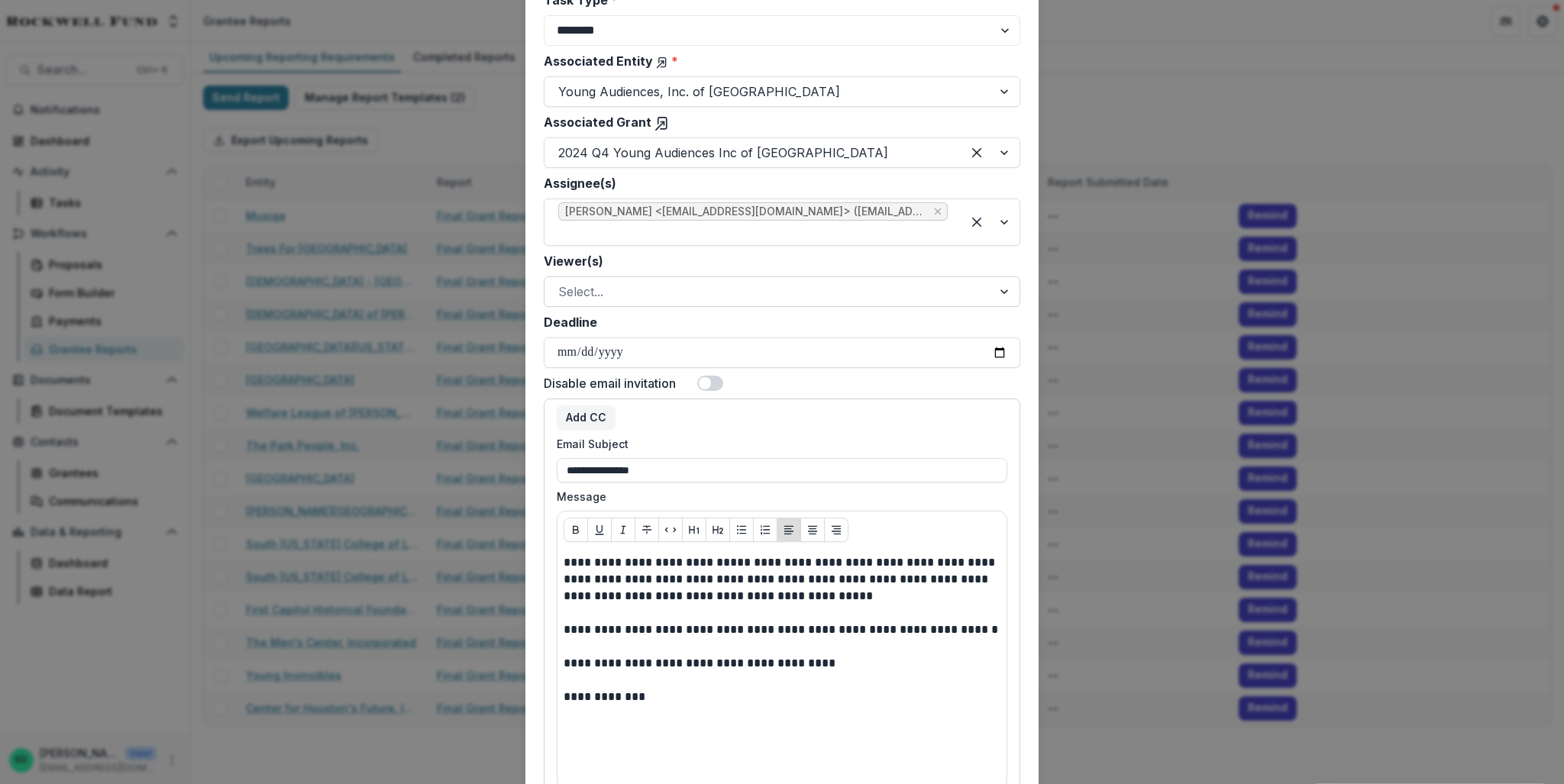 click at bounding box center [710, 383] 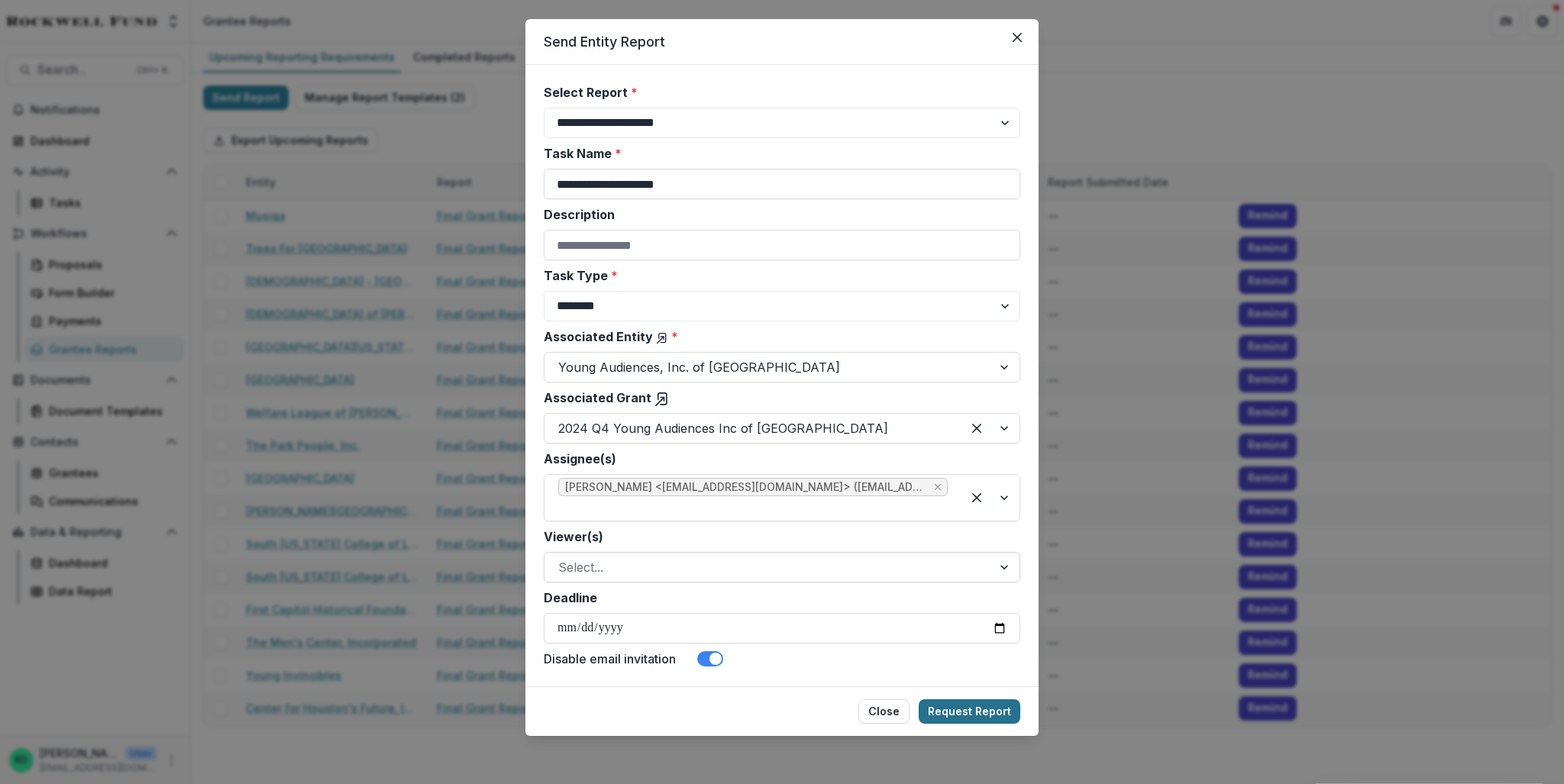 click on "Request Report" at bounding box center (969, 711) 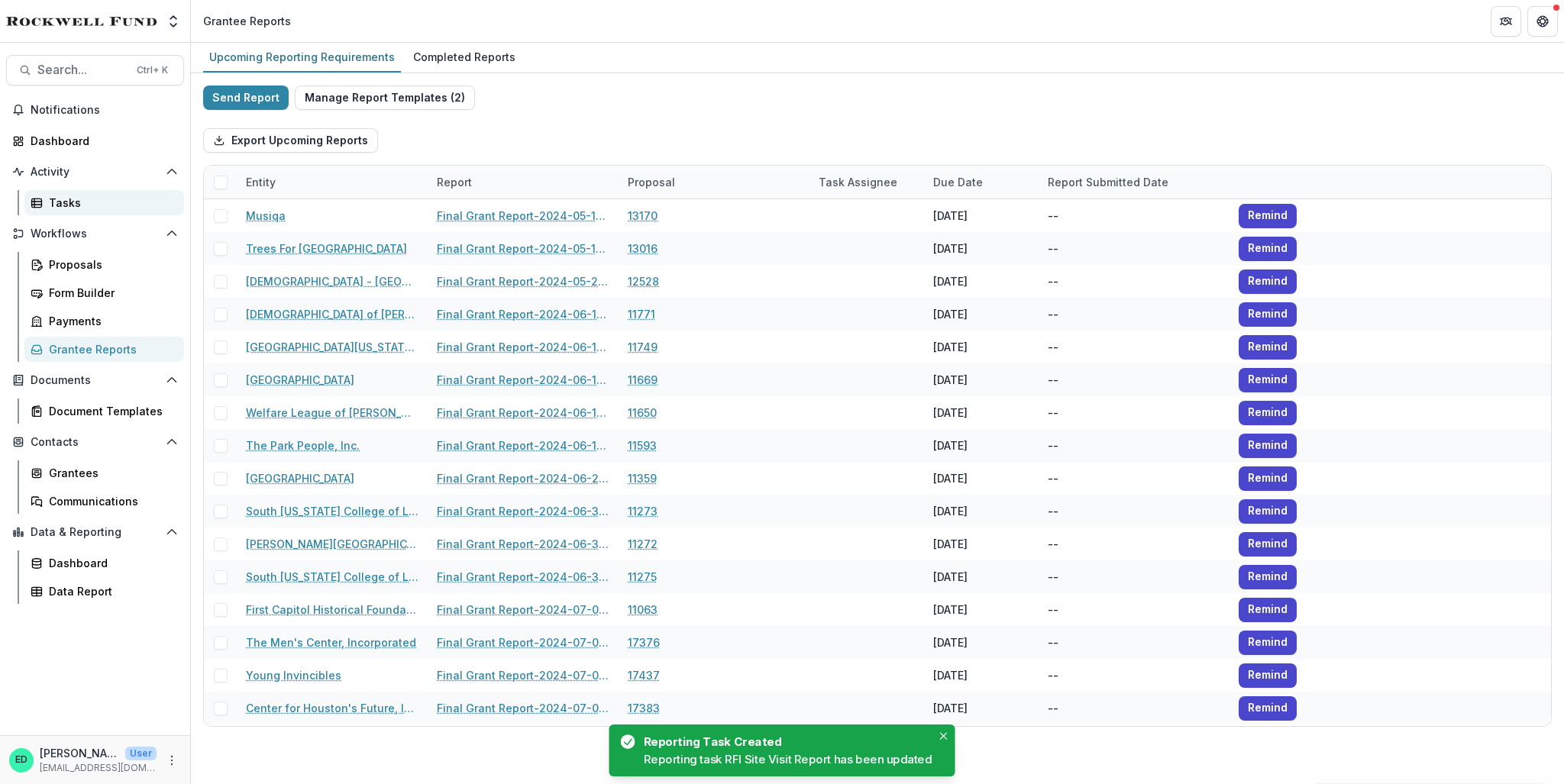 click on "Tasks" at bounding box center (110, 202) 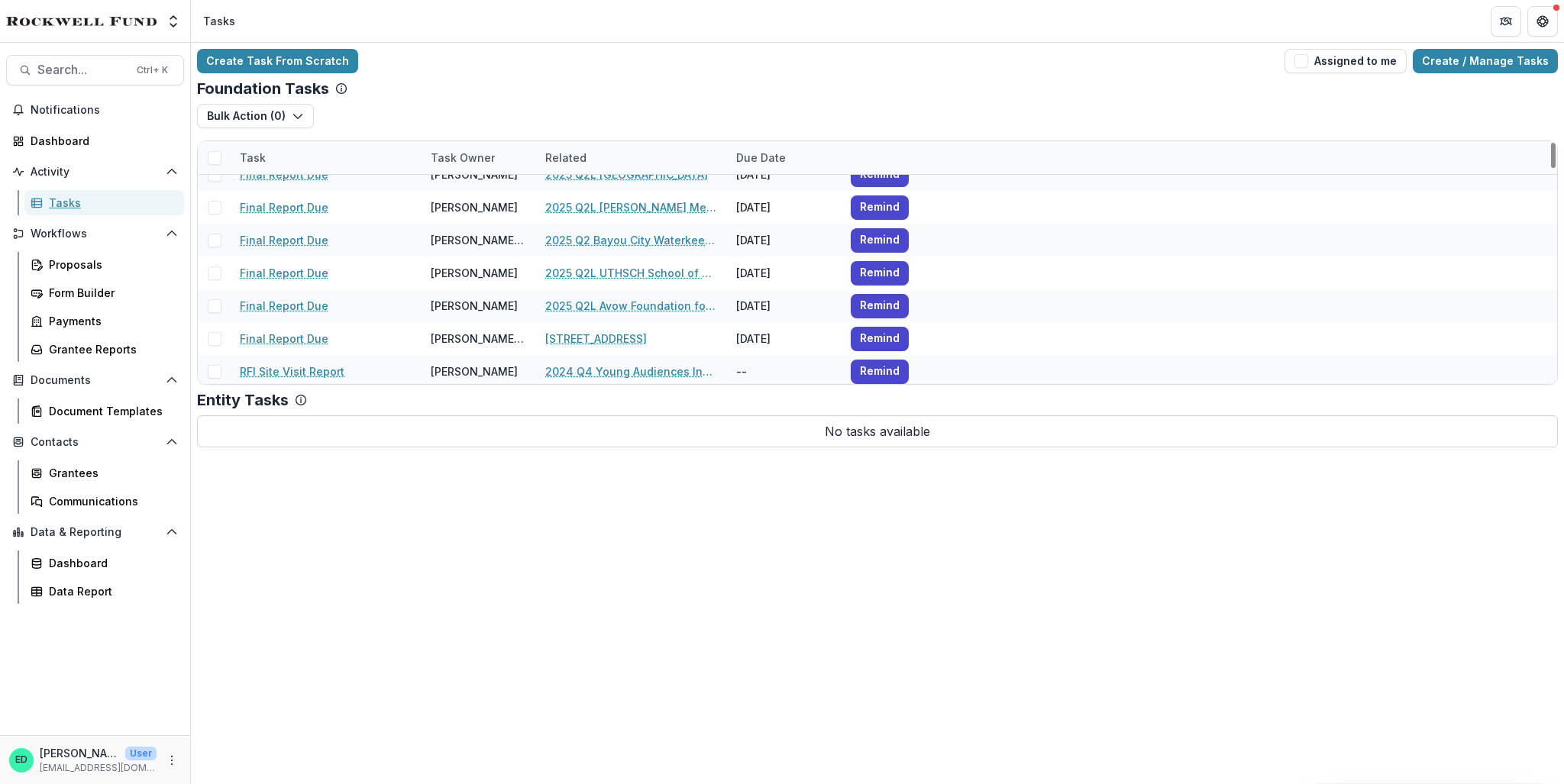 scroll, scrollTop: 3467, scrollLeft: 0, axis: vertical 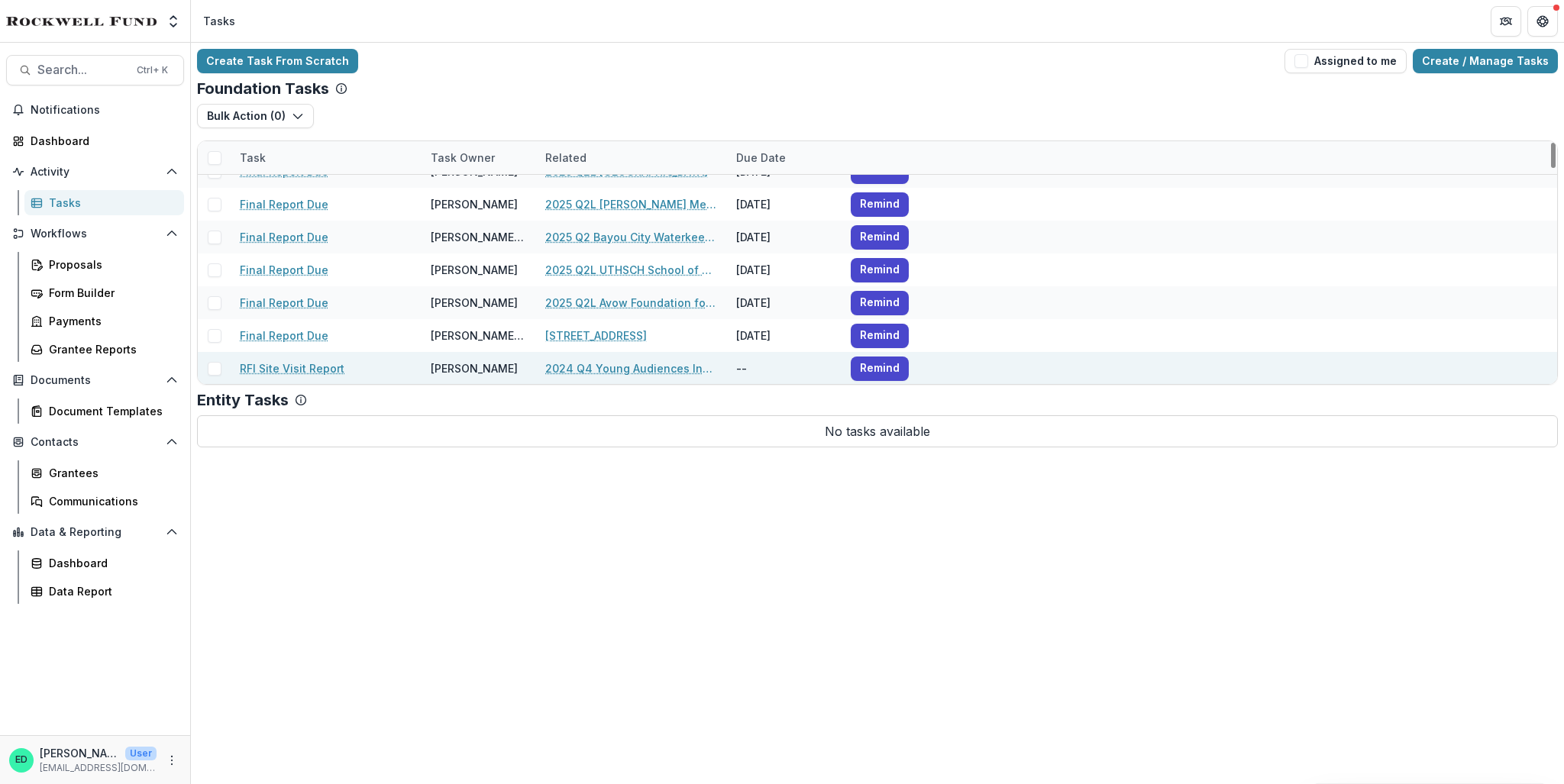 click on "RFI Site Visit Report" at bounding box center [292, 368] 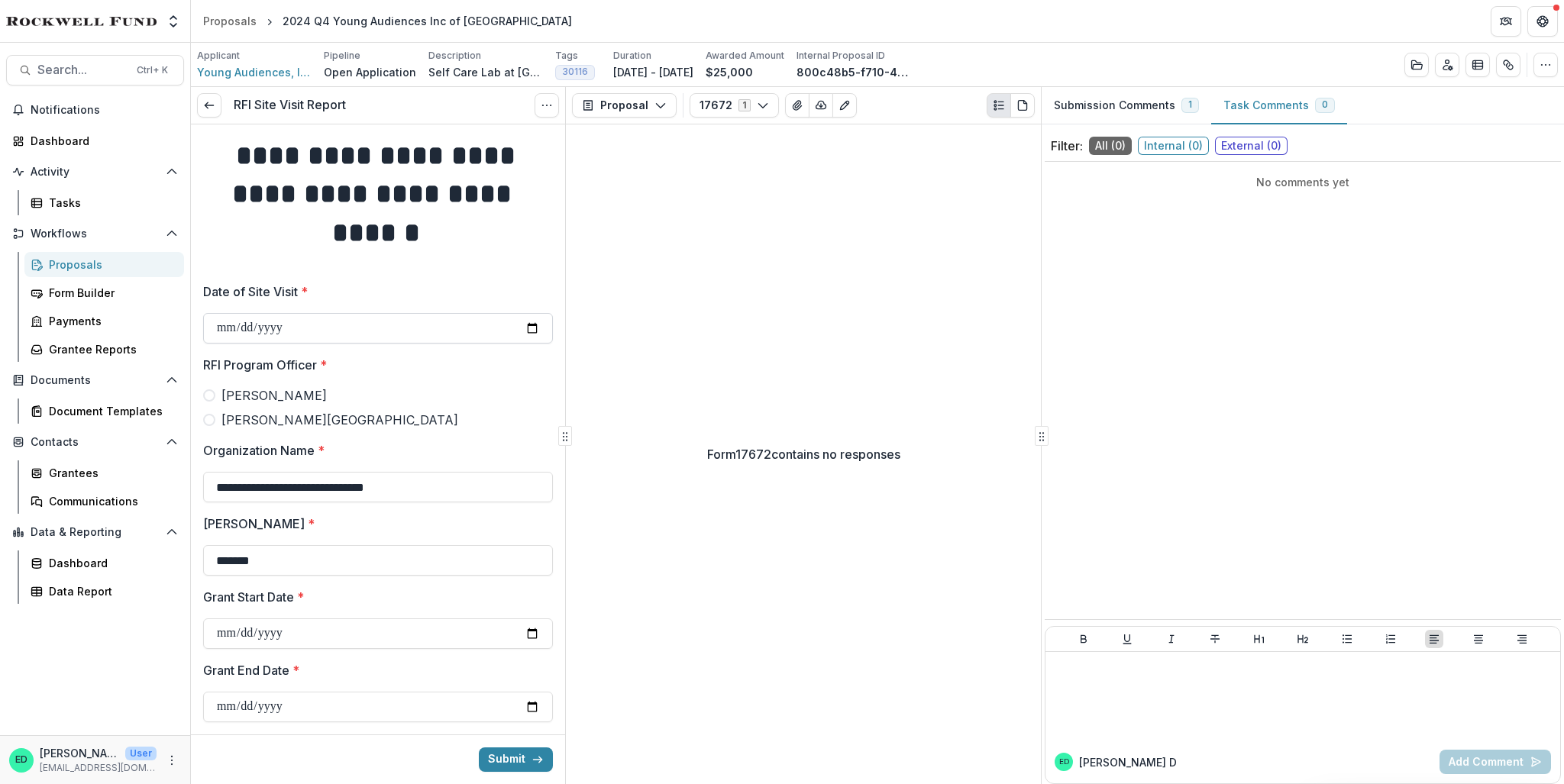 click on "Date of Site Visit *" at bounding box center (378, 328) 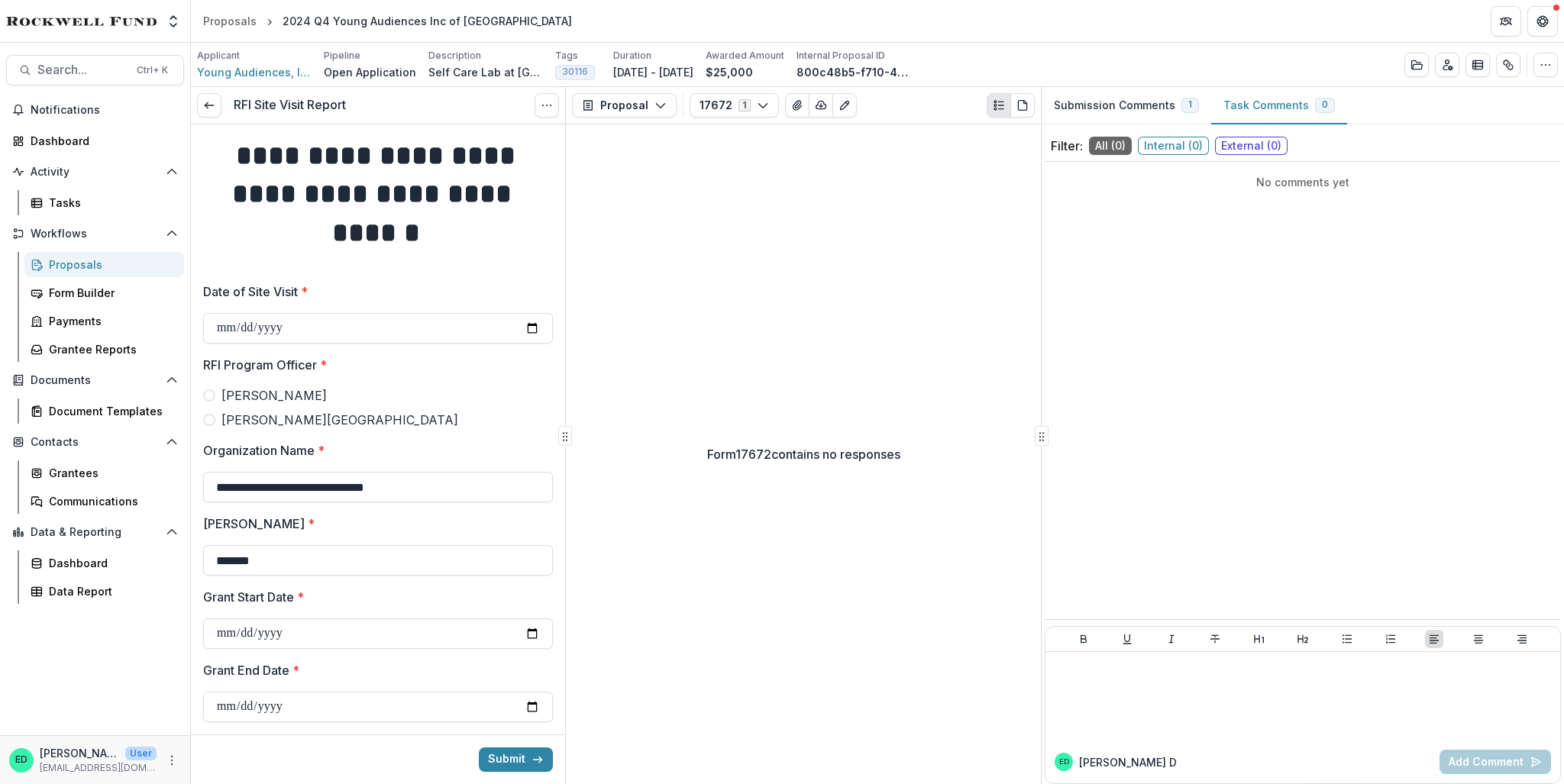 click at bounding box center (209, 395) 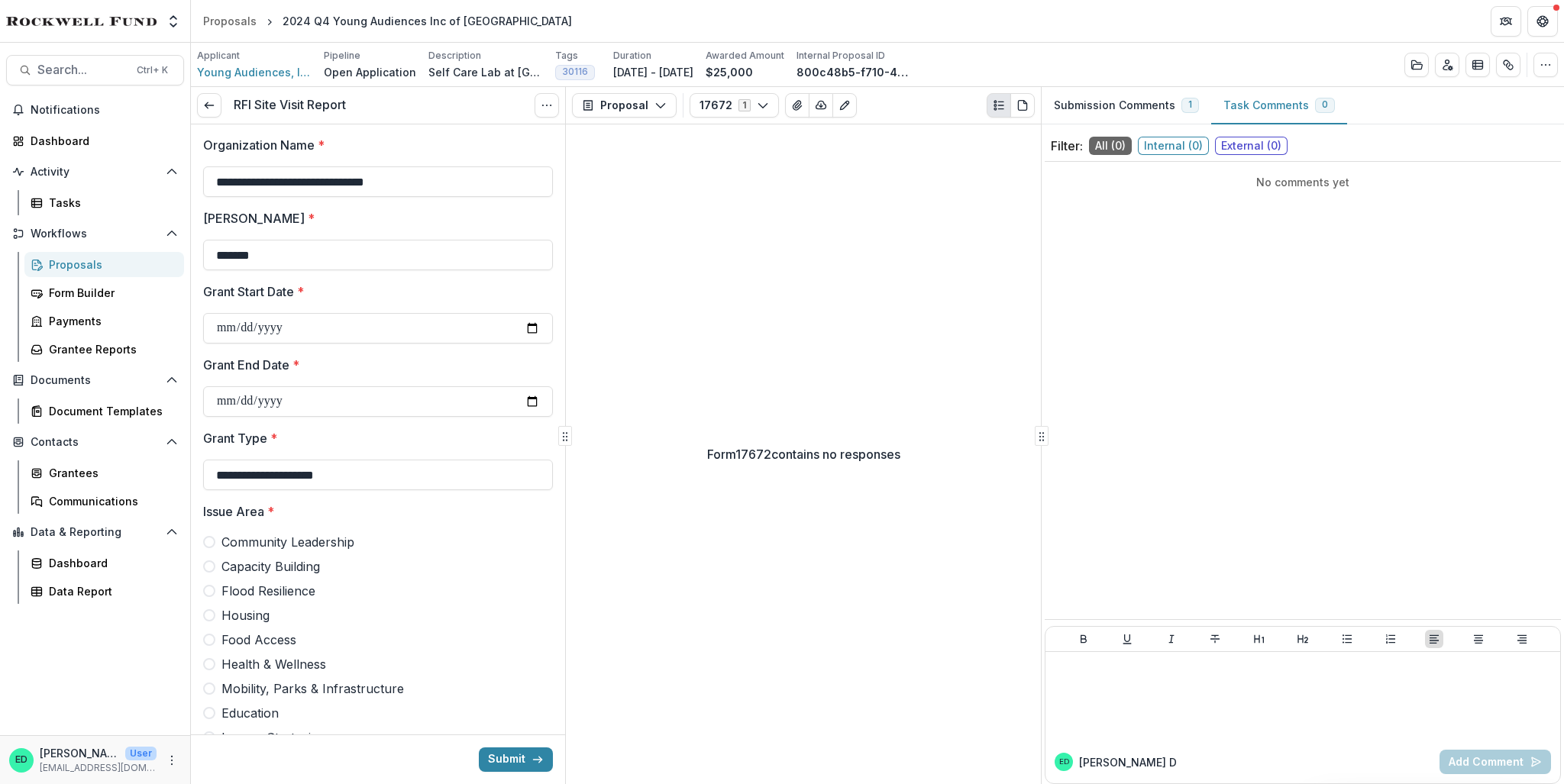 scroll, scrollTop: 382, scrollLeft: 0, axis: vertical 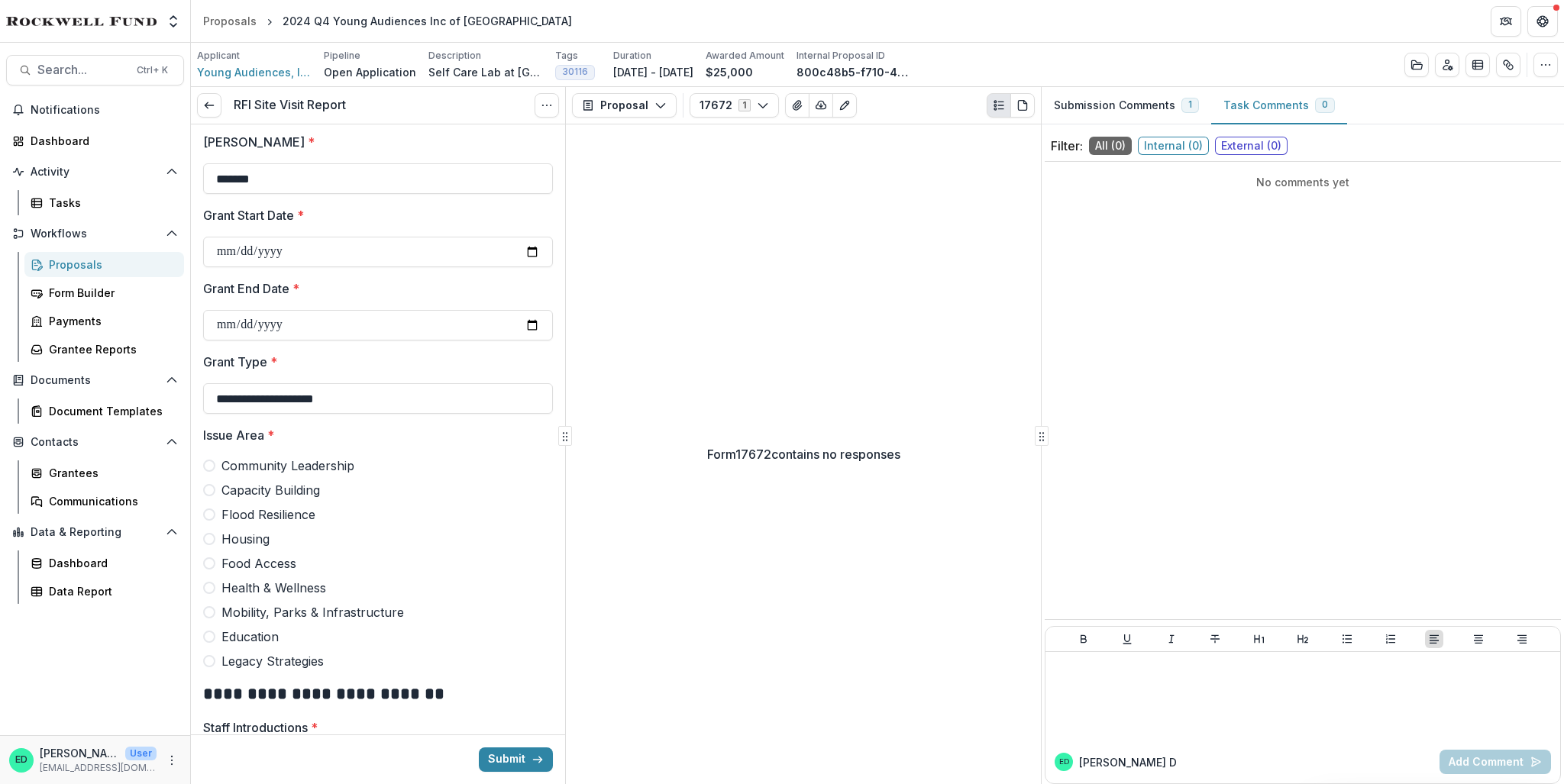 click on "Legacy Strategies" at bounding box center (378, 661) 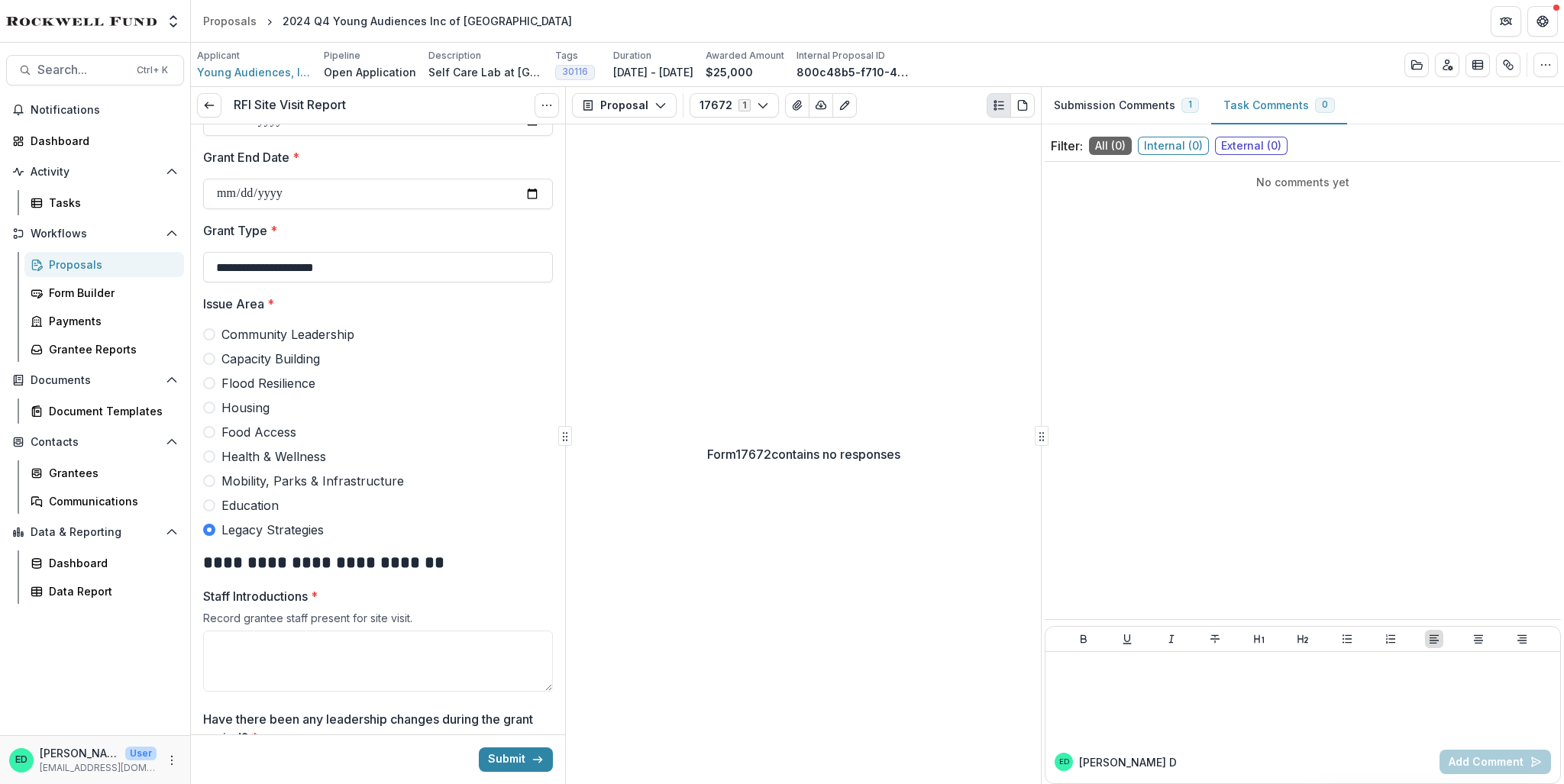scroll, scrollTop: 687, scrollLeft: 0, axis: vertical 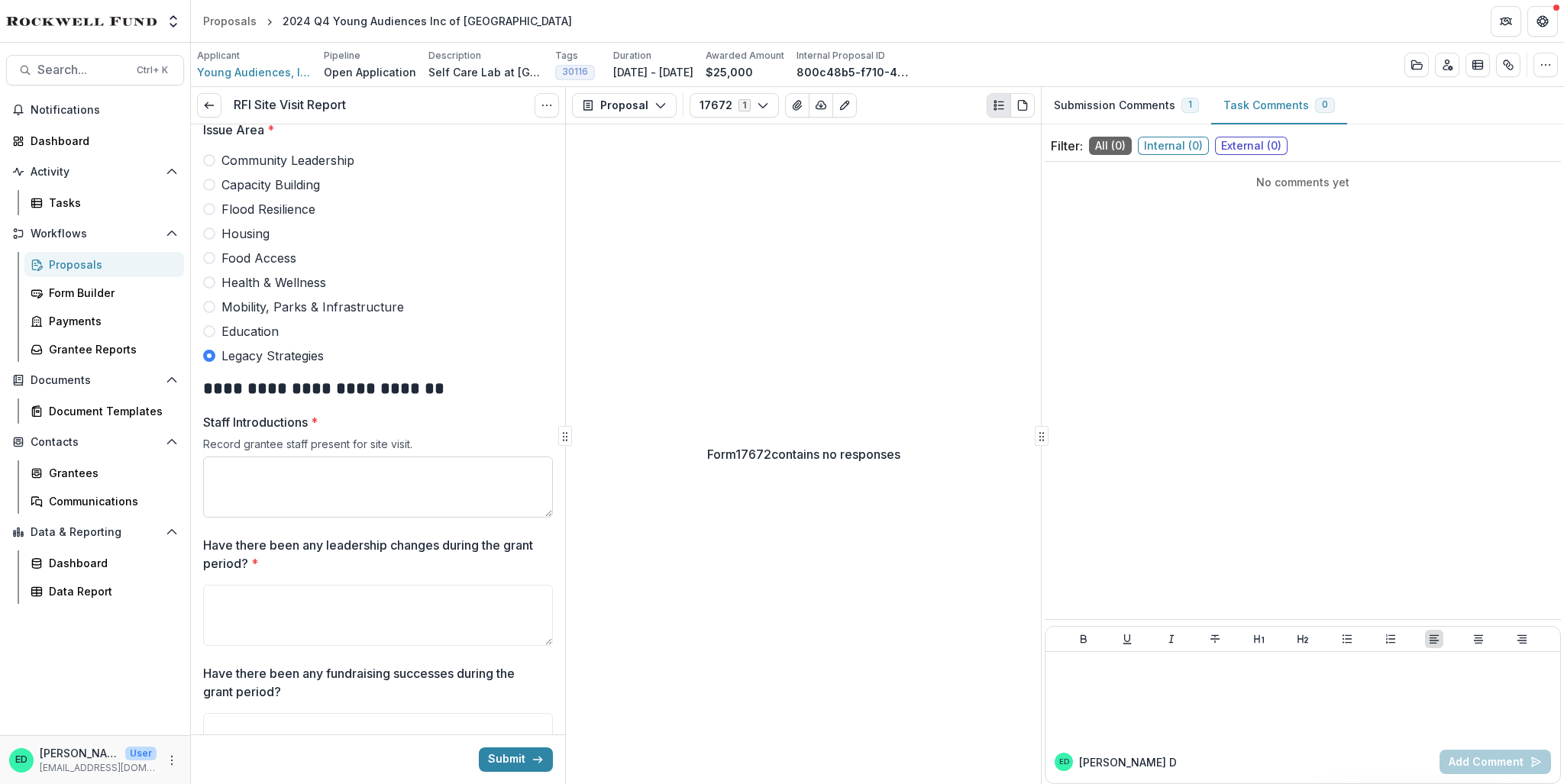 click on "Staff Introductions *" at bounding box center (378, 487) 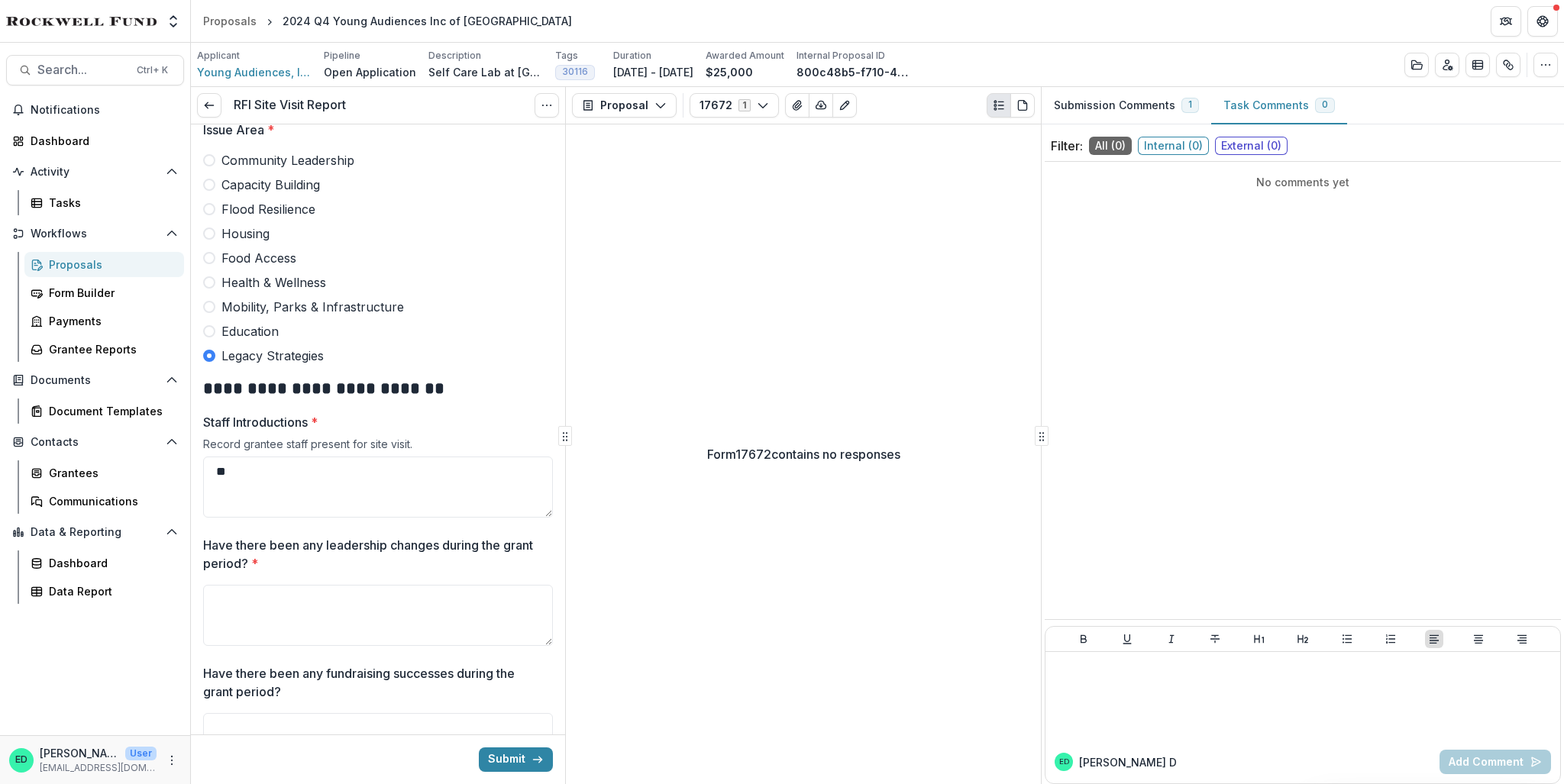 type on "*" 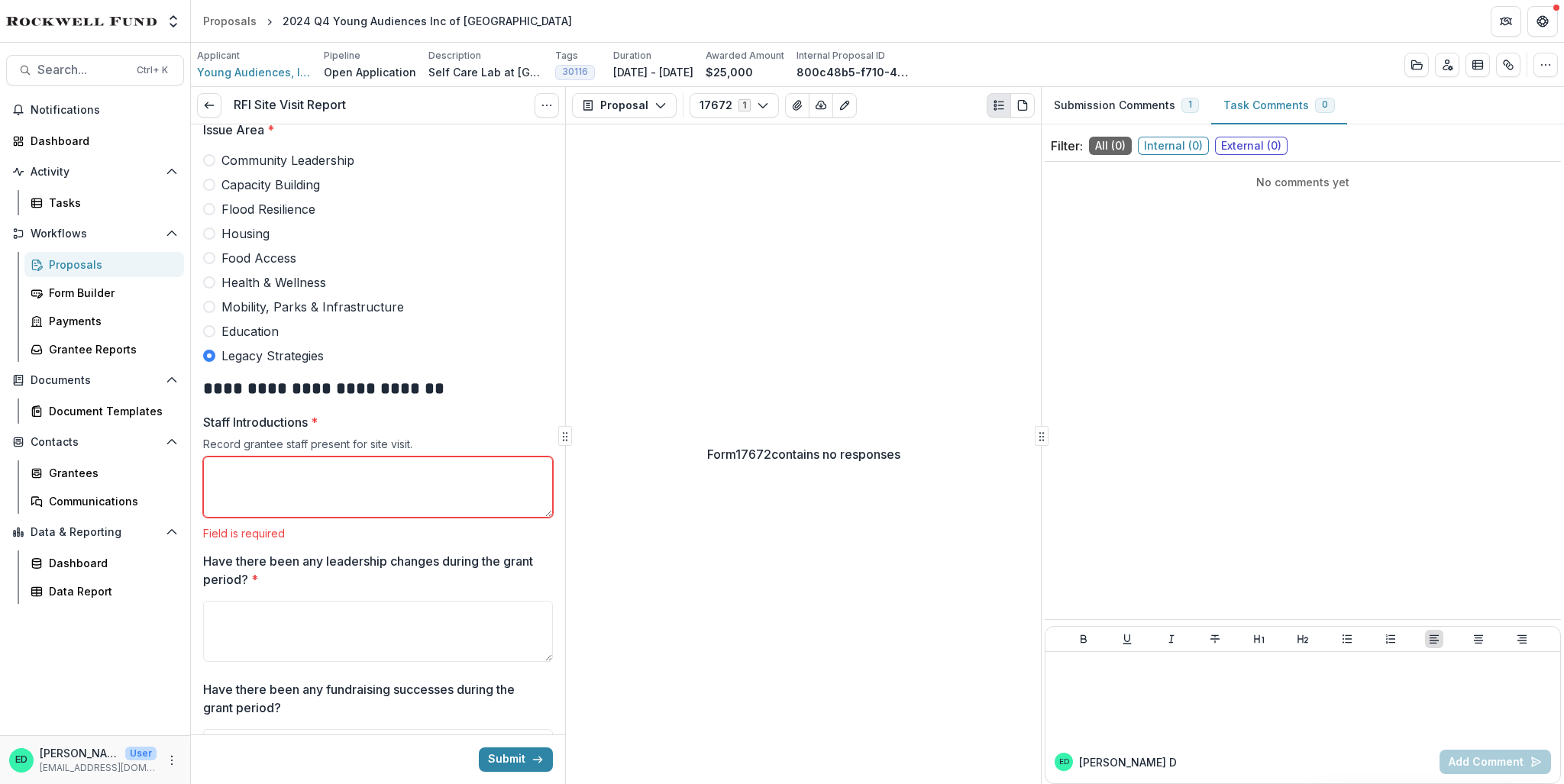drag, startPoint x: 403, startPoint y: 469, endPoint x: 390, endPoint y: 475, distance: 14.317821 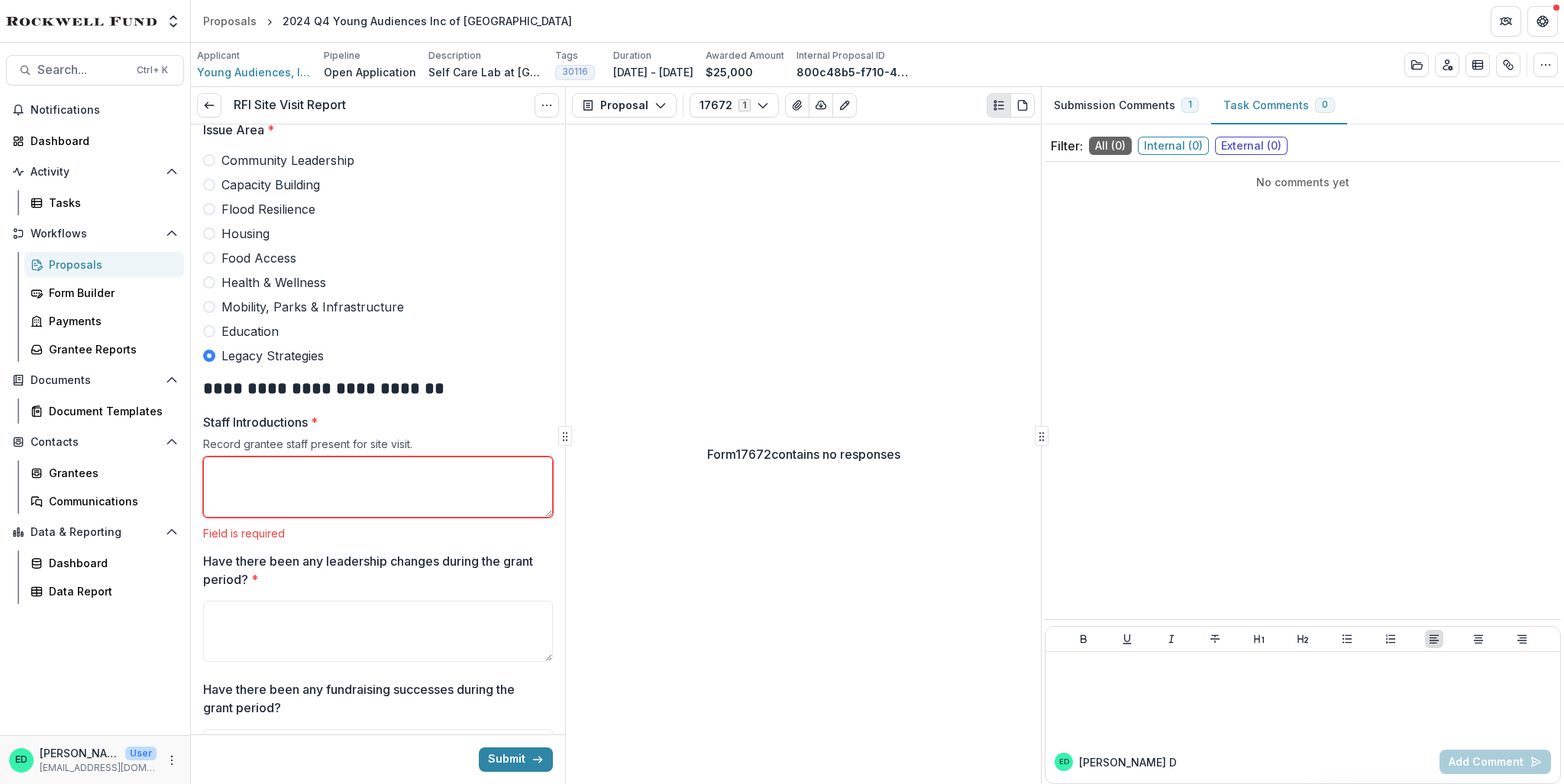 paste on "**********" 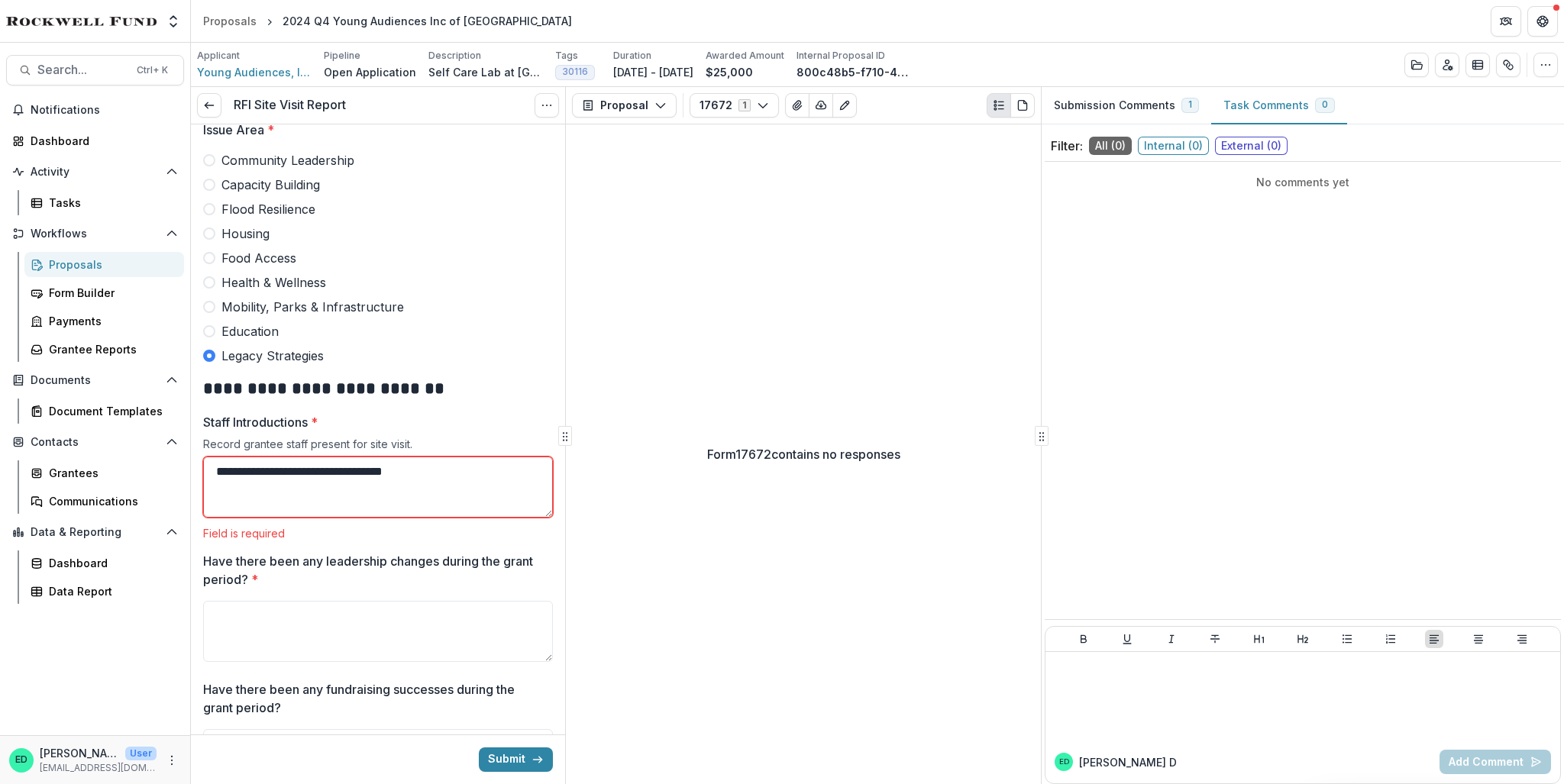 type on "**********" 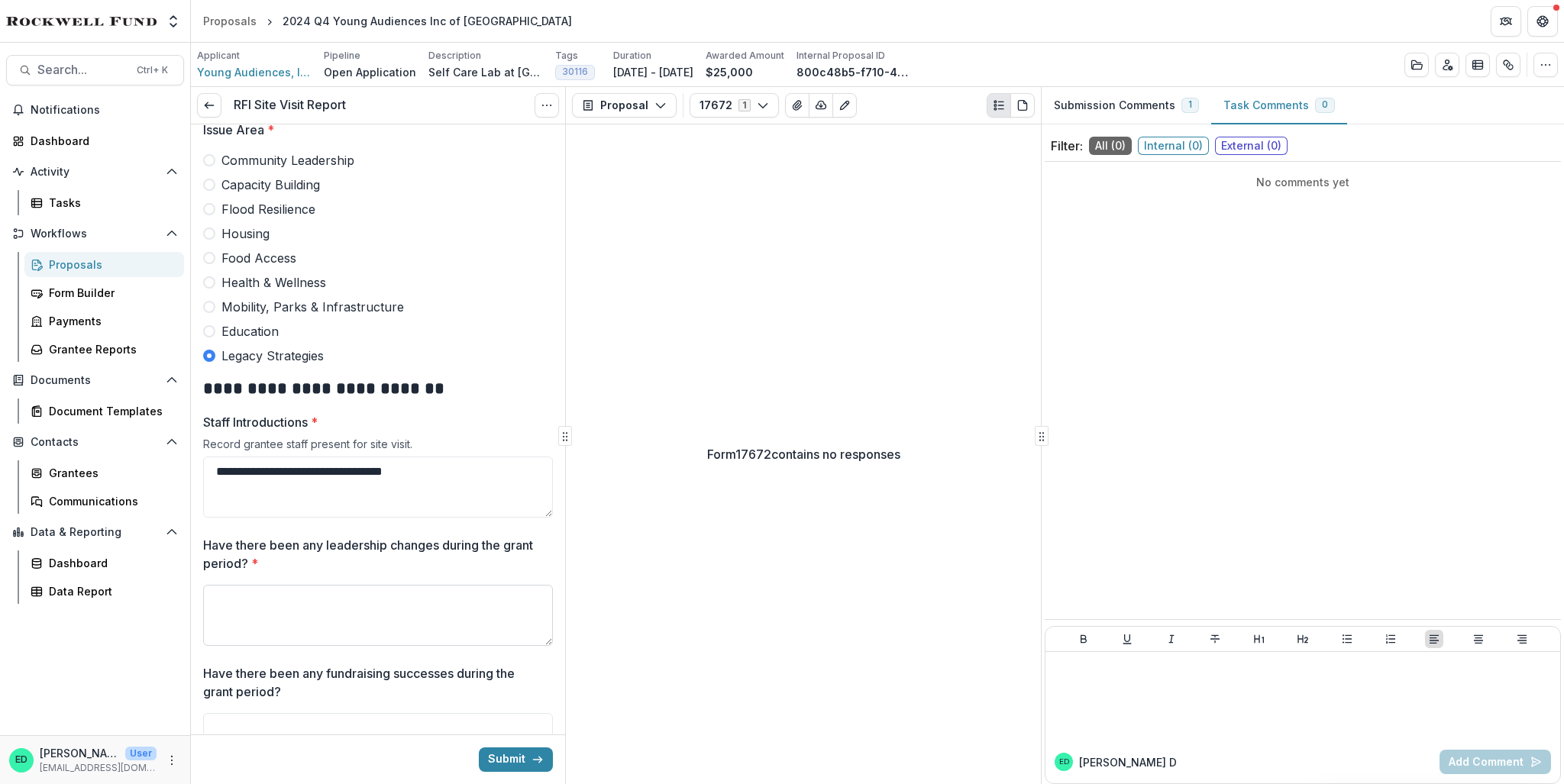 click on "Have there been any leadership changes during the grant period?   *" at bounding box center (378, 615) 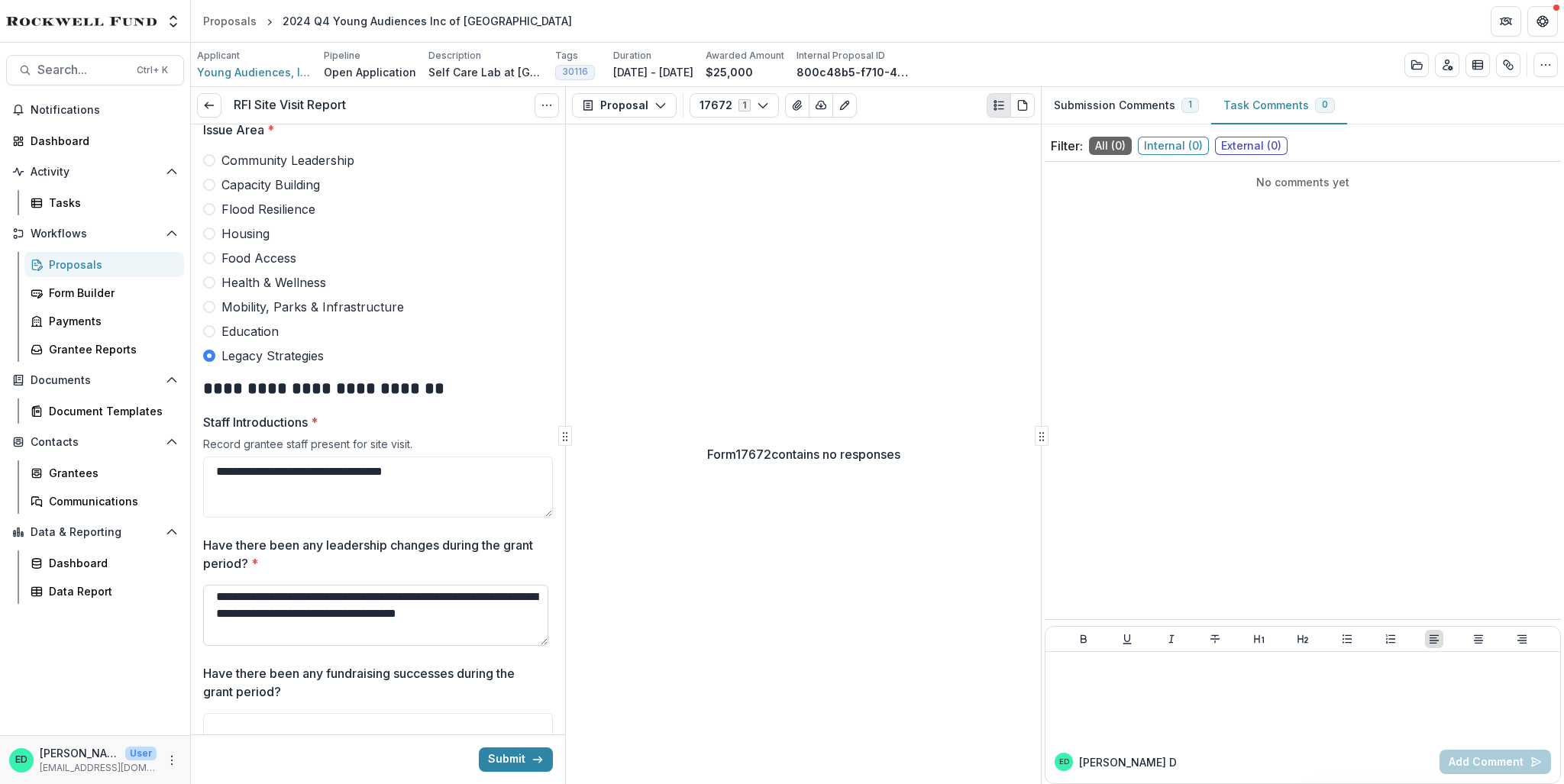scroll, scrollTop: 79, scrollLeft: 0, axis: vertical 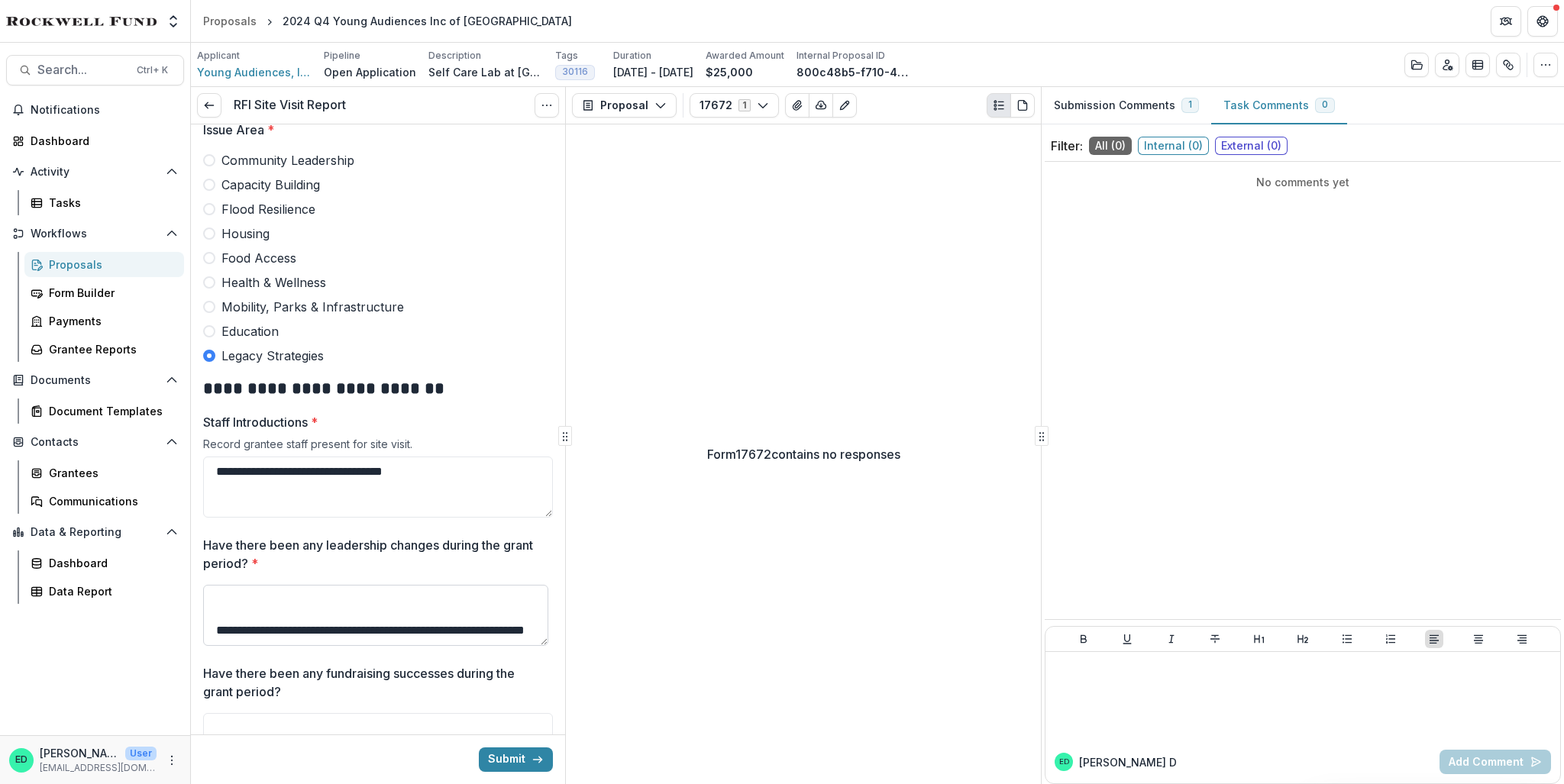 click on "**********" at bounding box center [376, 615] 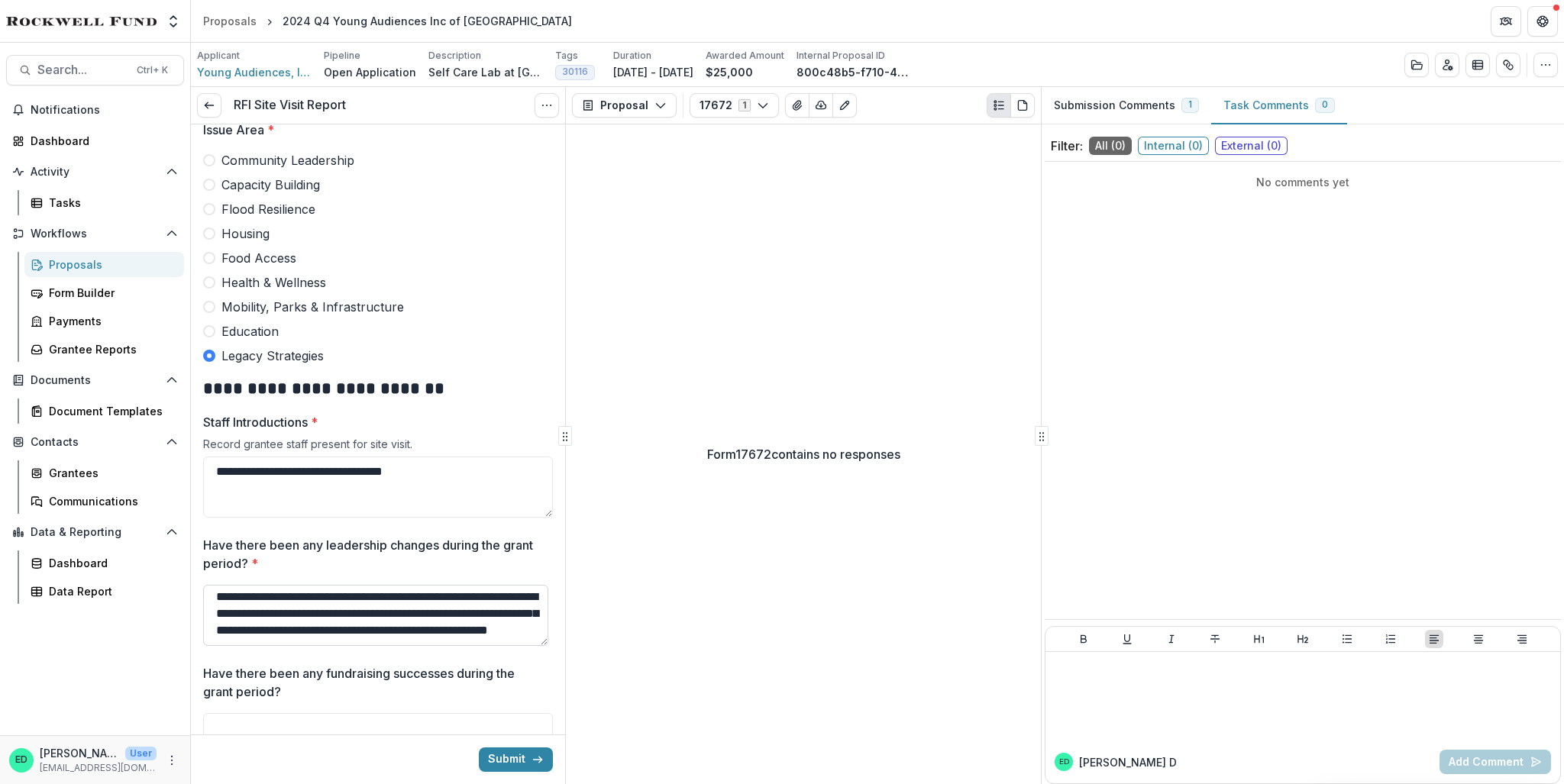 scroll, scrollTop: 36, scrollLeft: 0, axis: vertical 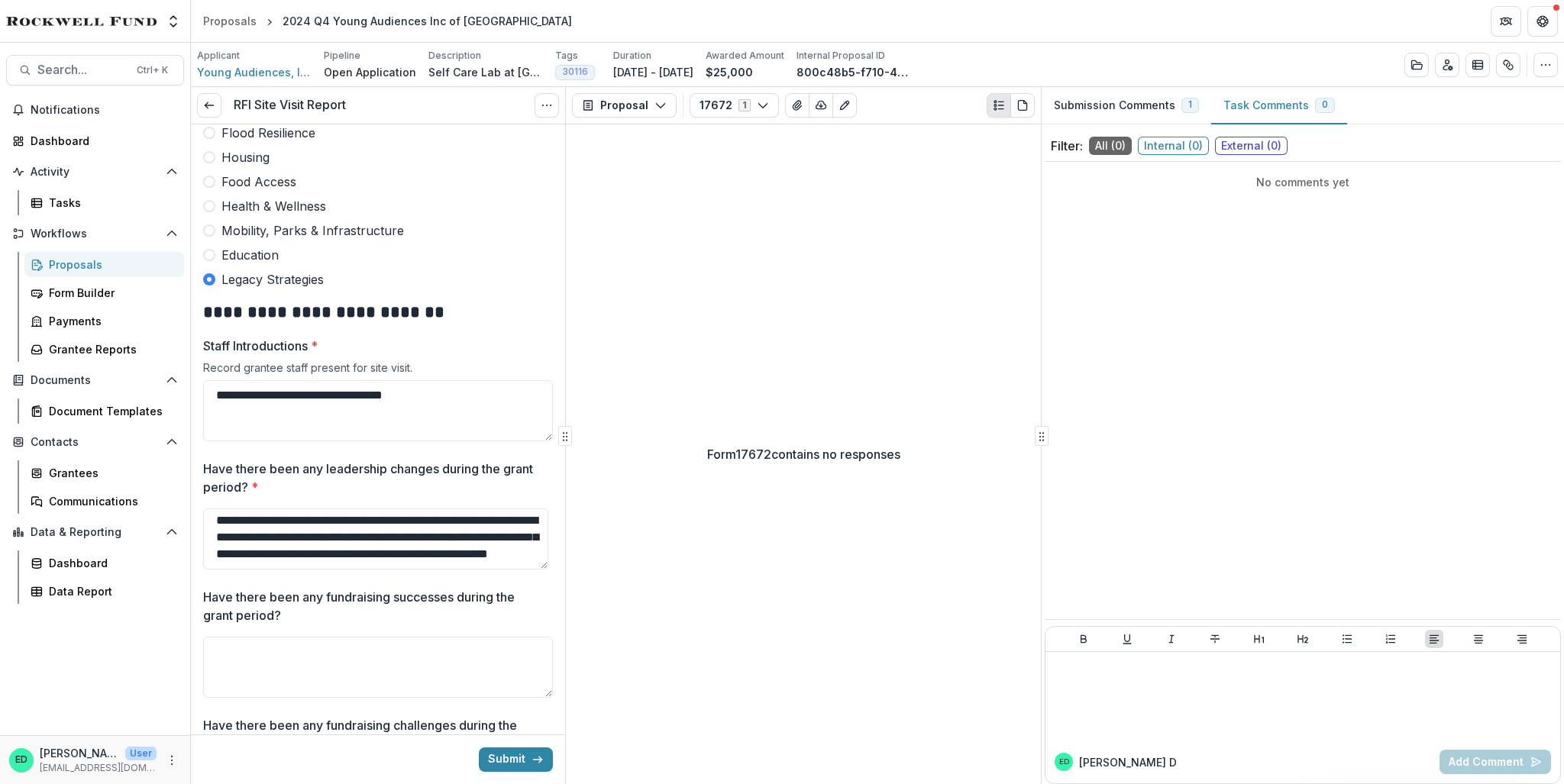 type on "**********" 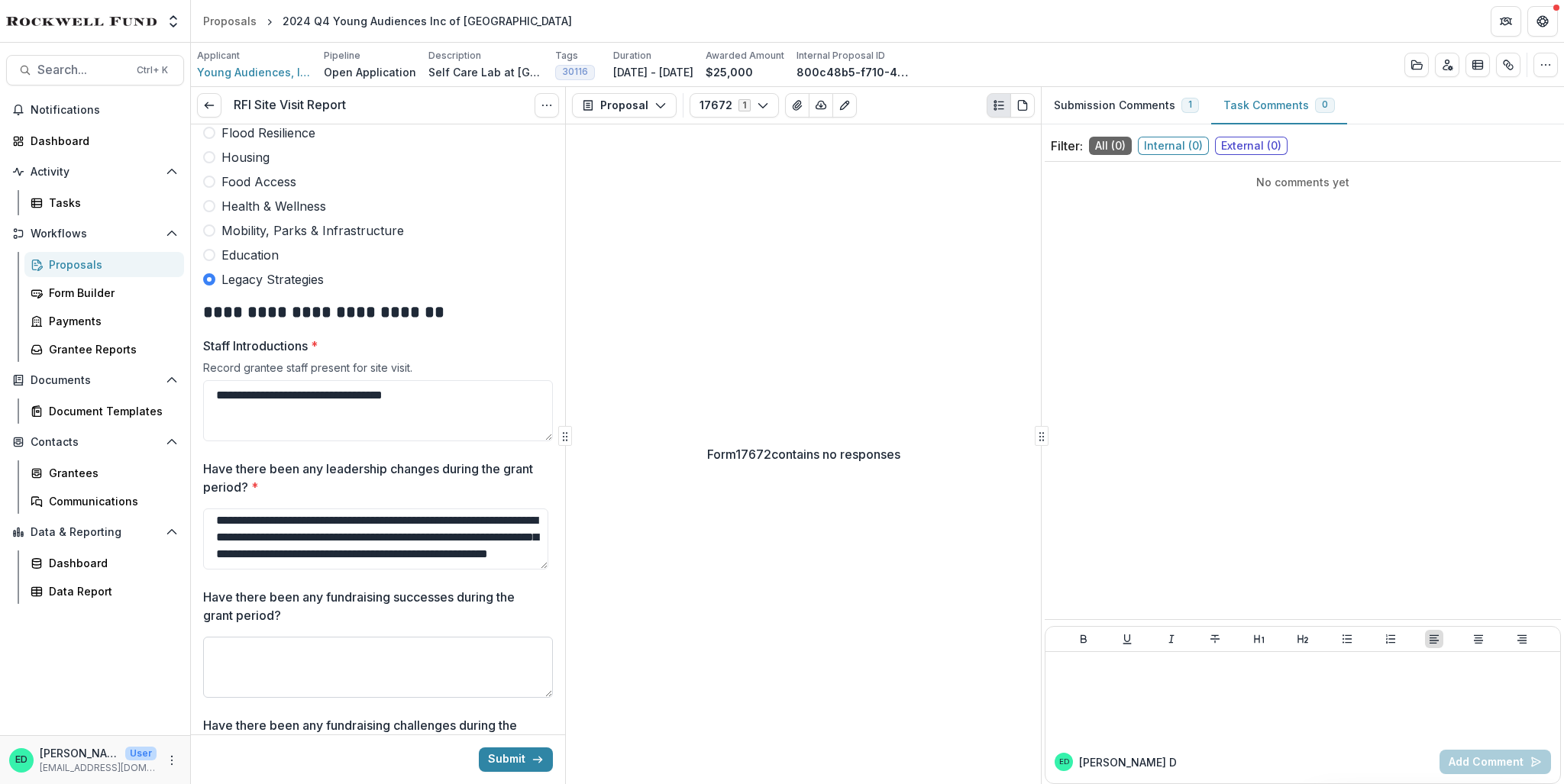 click on "Have there been any fundraising successes during the grant period?" at bounding box center (378, 667) 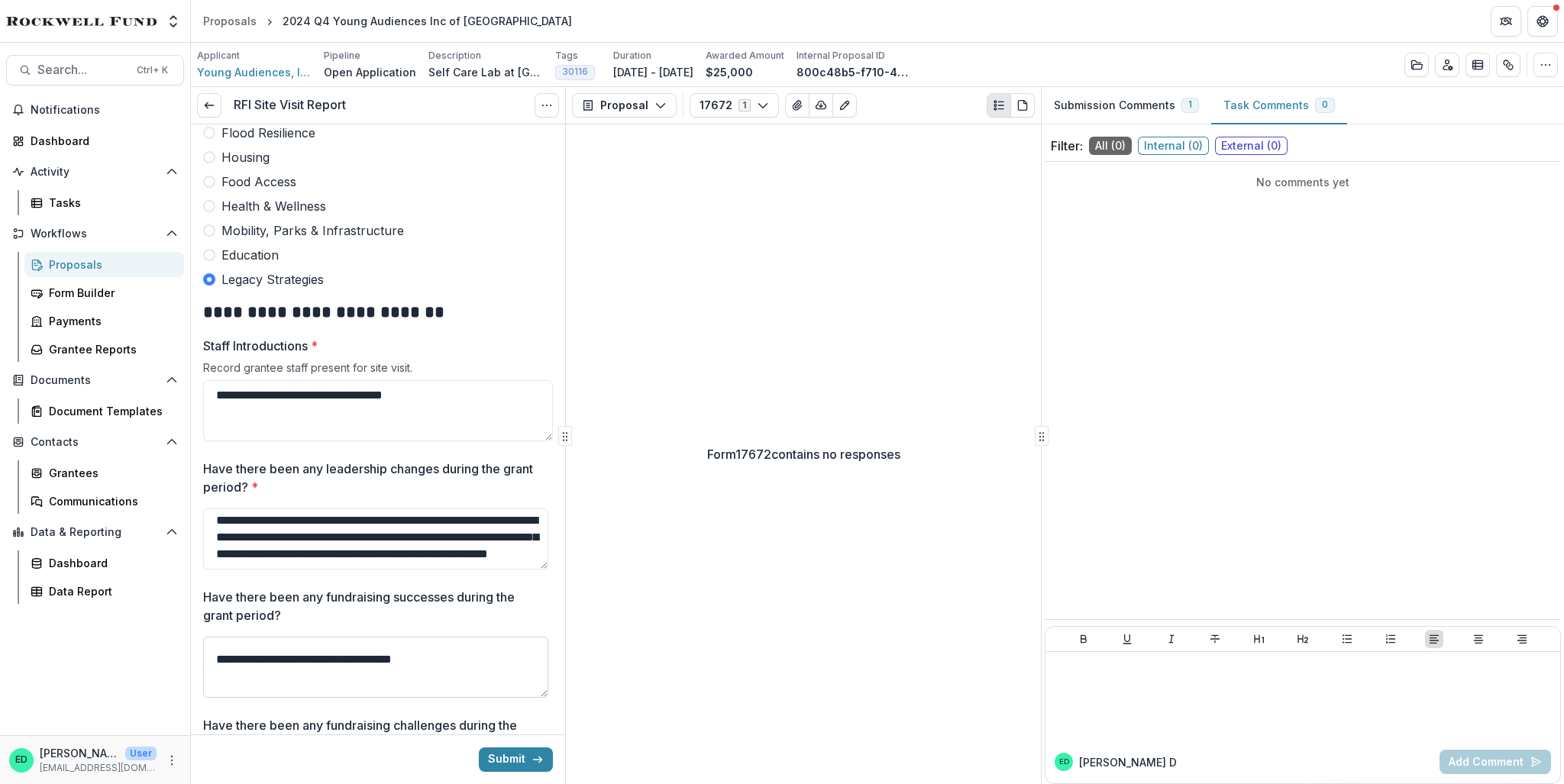 scroll, scrollTop: 0, scrollLeft: 0, axis: both 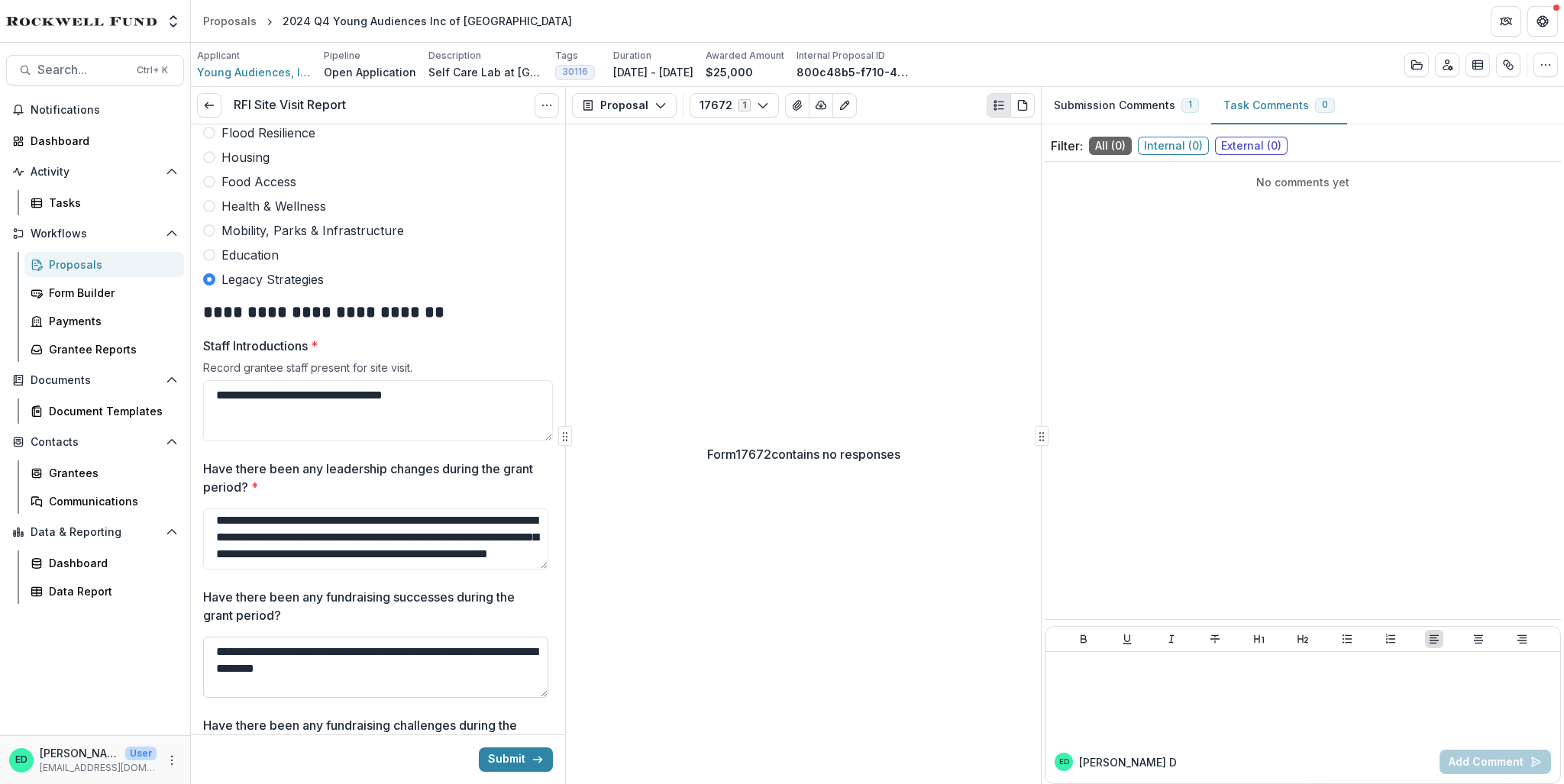 click on "**********" at bounding box center [376, 667] 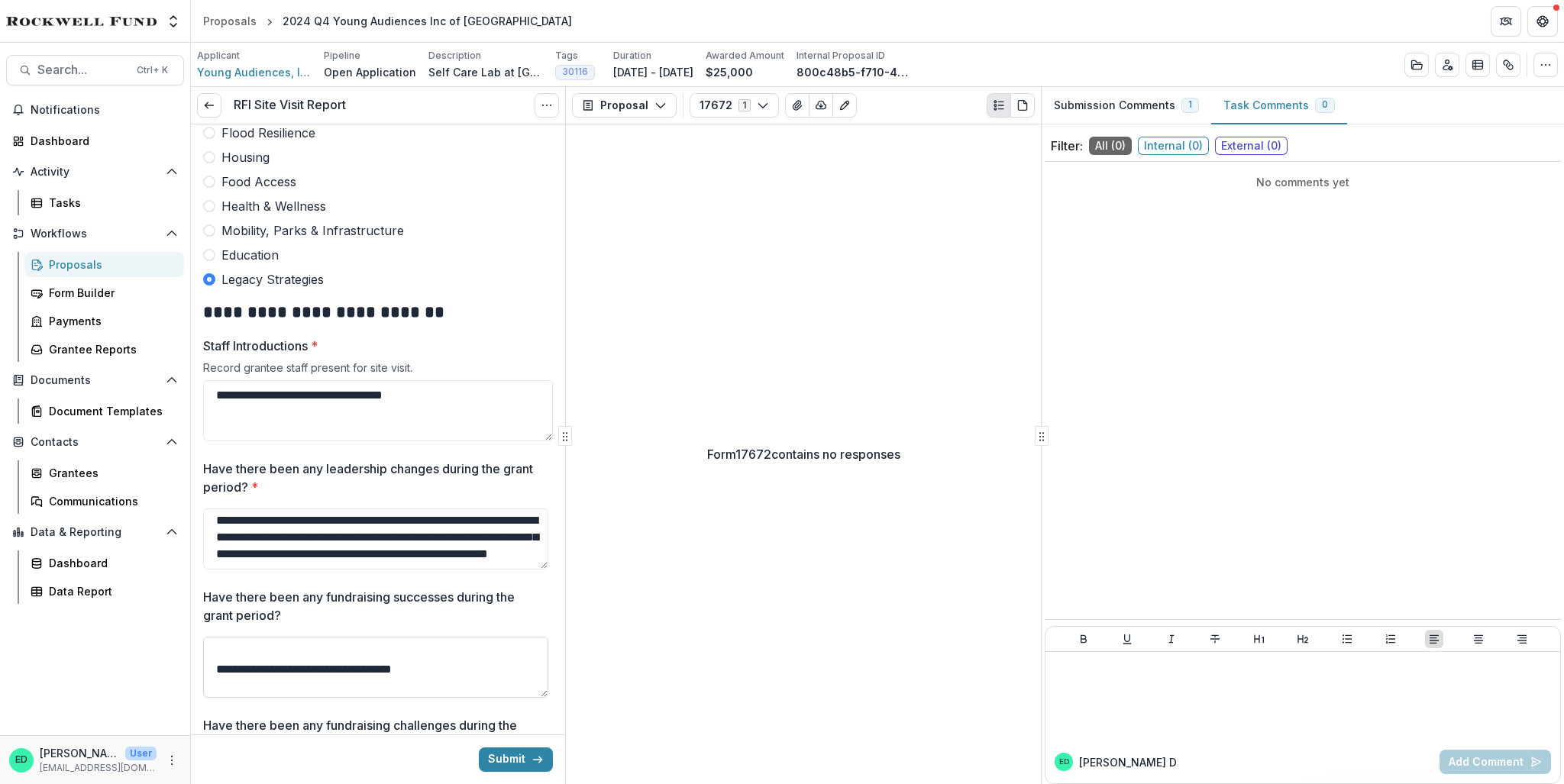 scroll, scrollTop: 76, scrollLeft: 0, axis: vertical 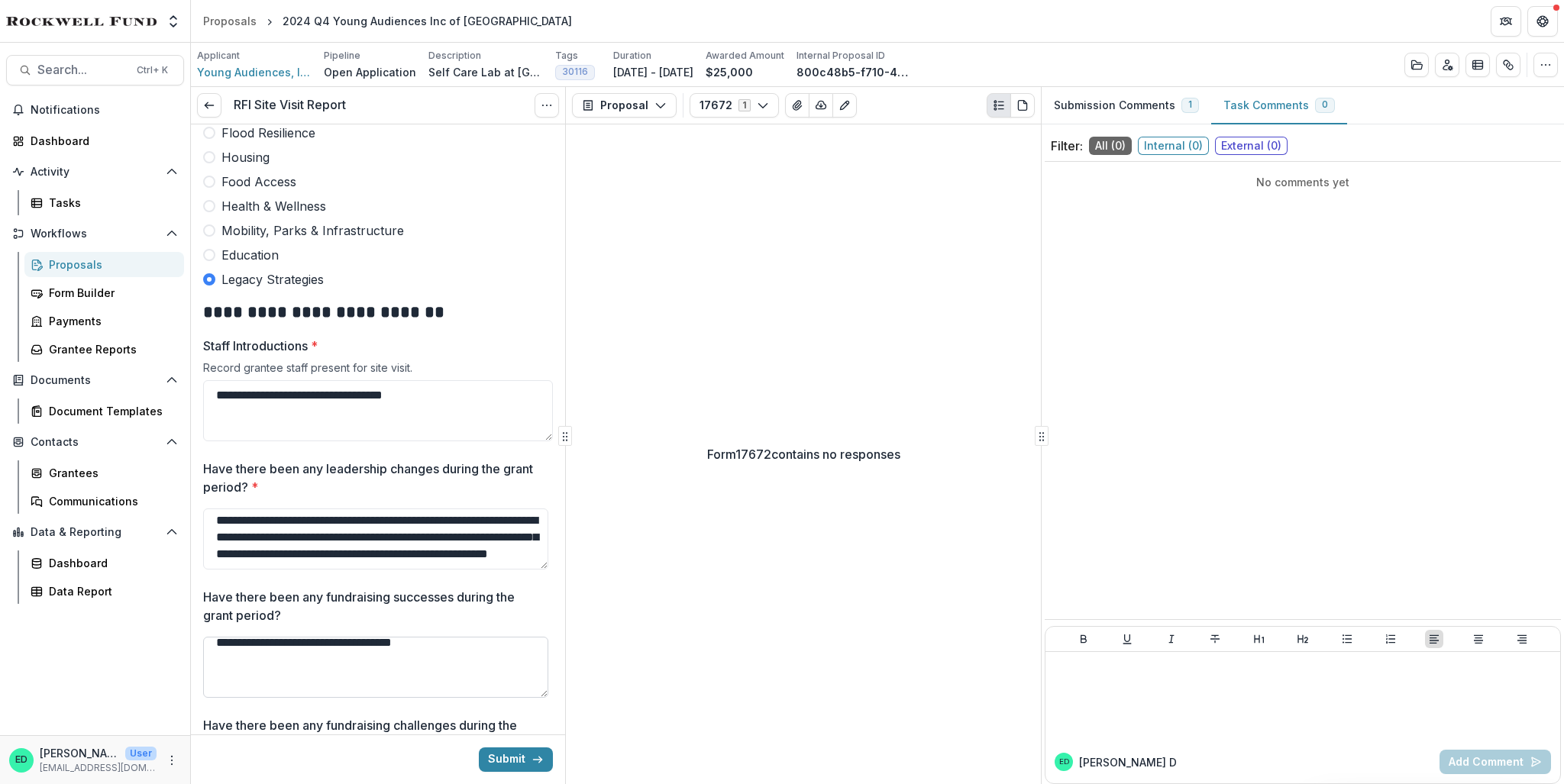 click on "**********" at bounding box center [376, 667] 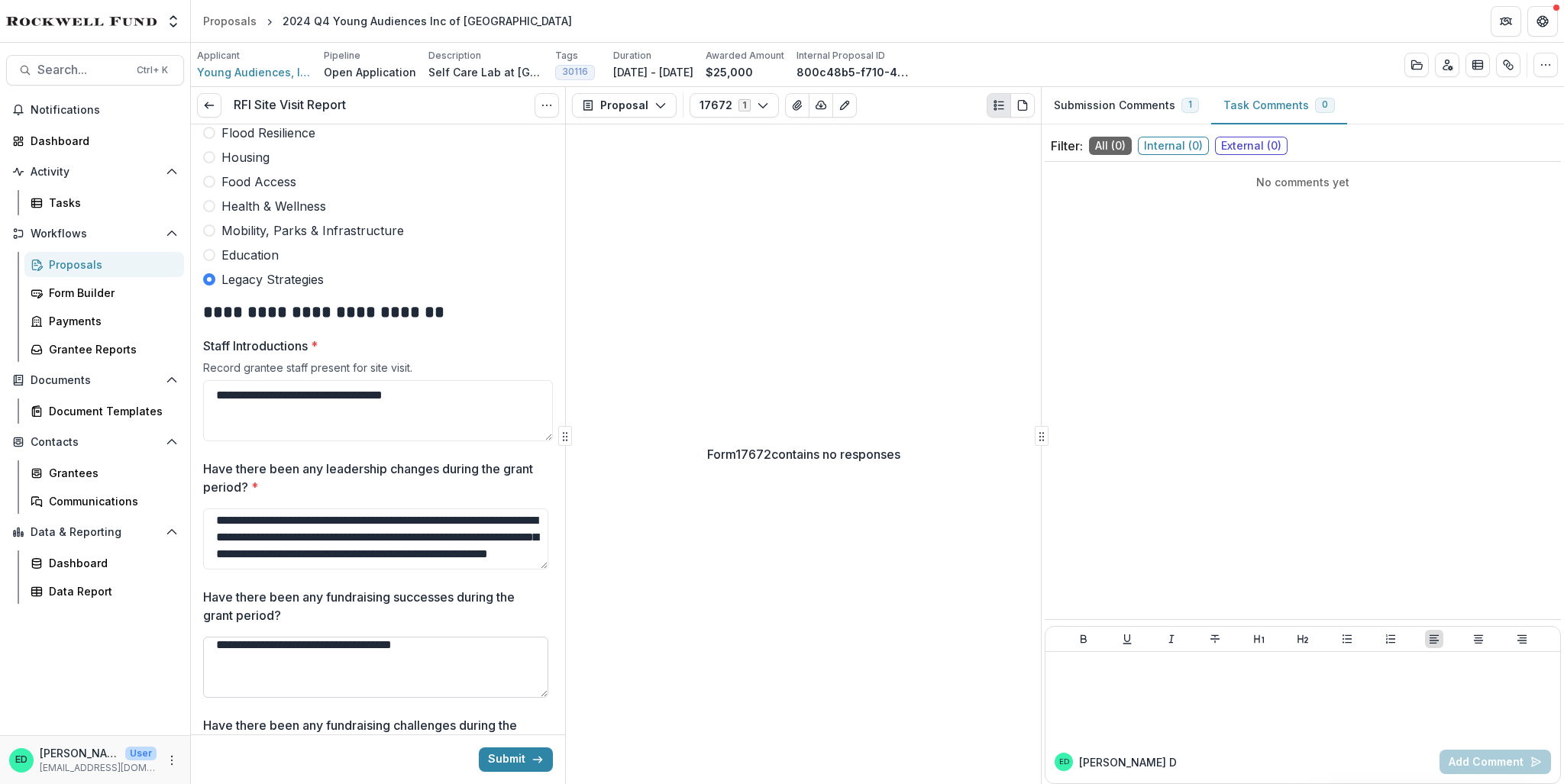 scroll, scrollTop: 0, scrollLeft: 0, axis: both 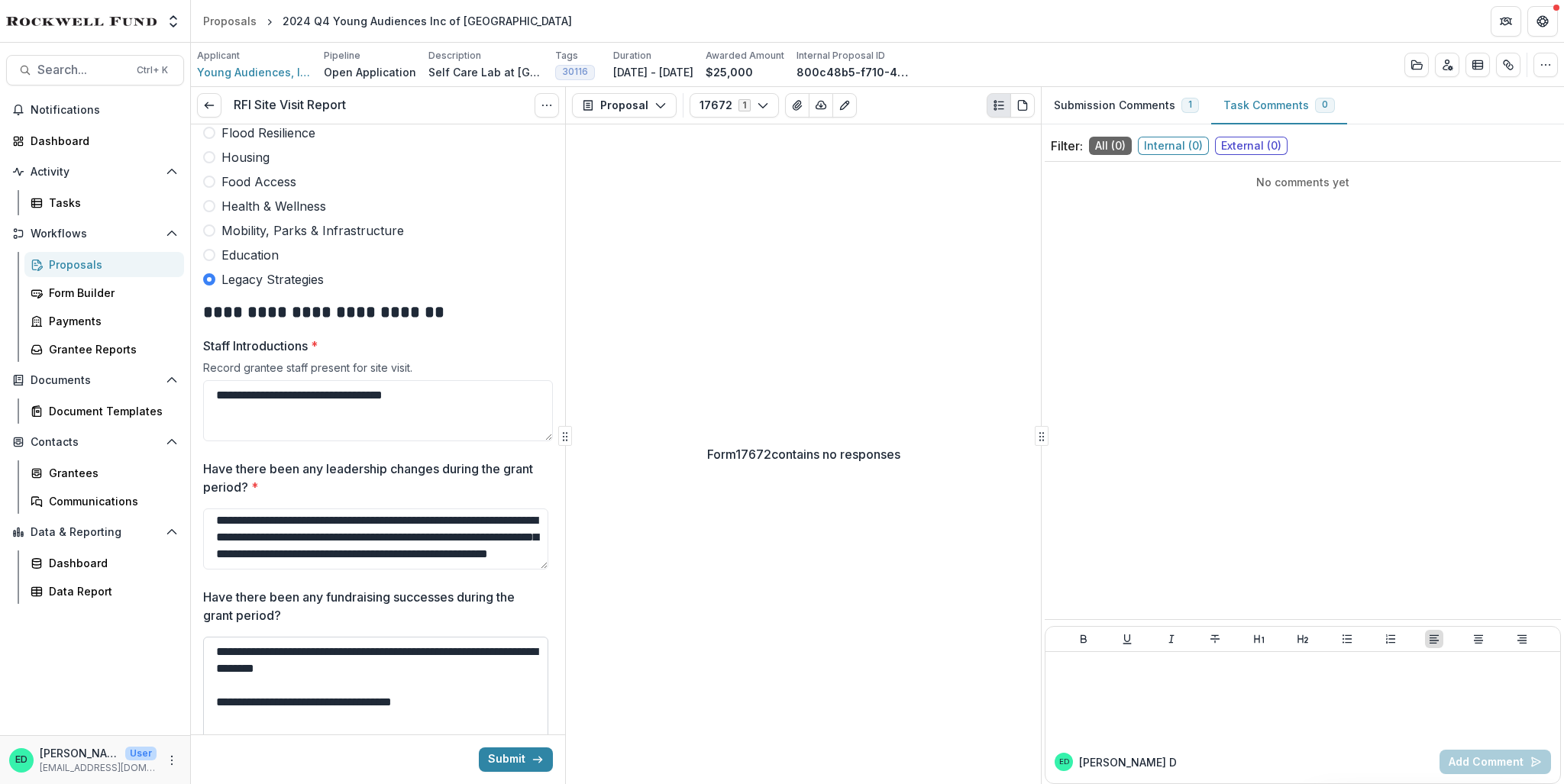 drag, startPoint x: 545, startPoint y: 695, endPoint x: 428, endPoint y: 653, distance: 124.3101 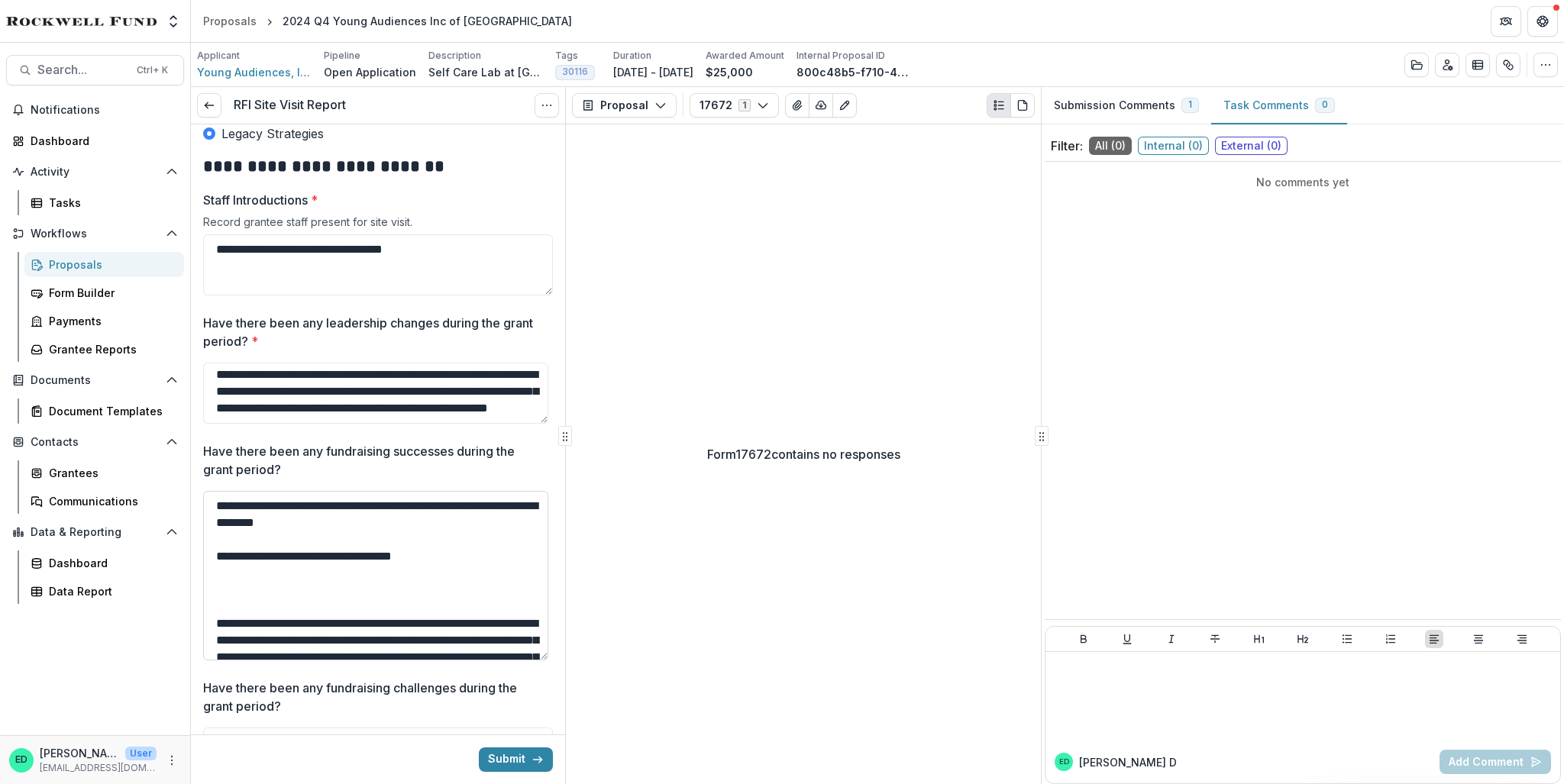 scroll, scrollTop: 916, scrollLeft: 0, axis: vertical 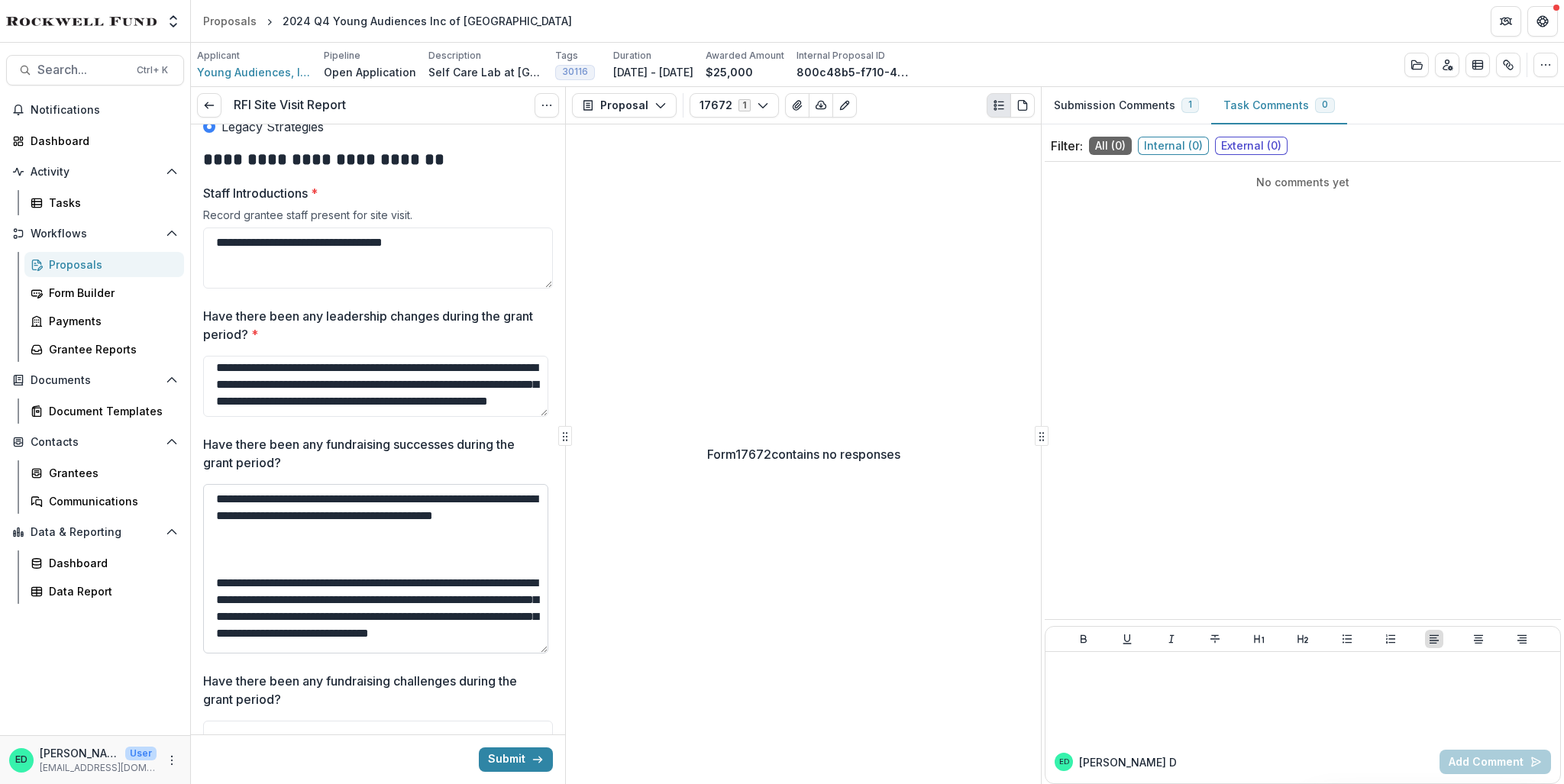 click on "**********" at bounding box center (376, 569) 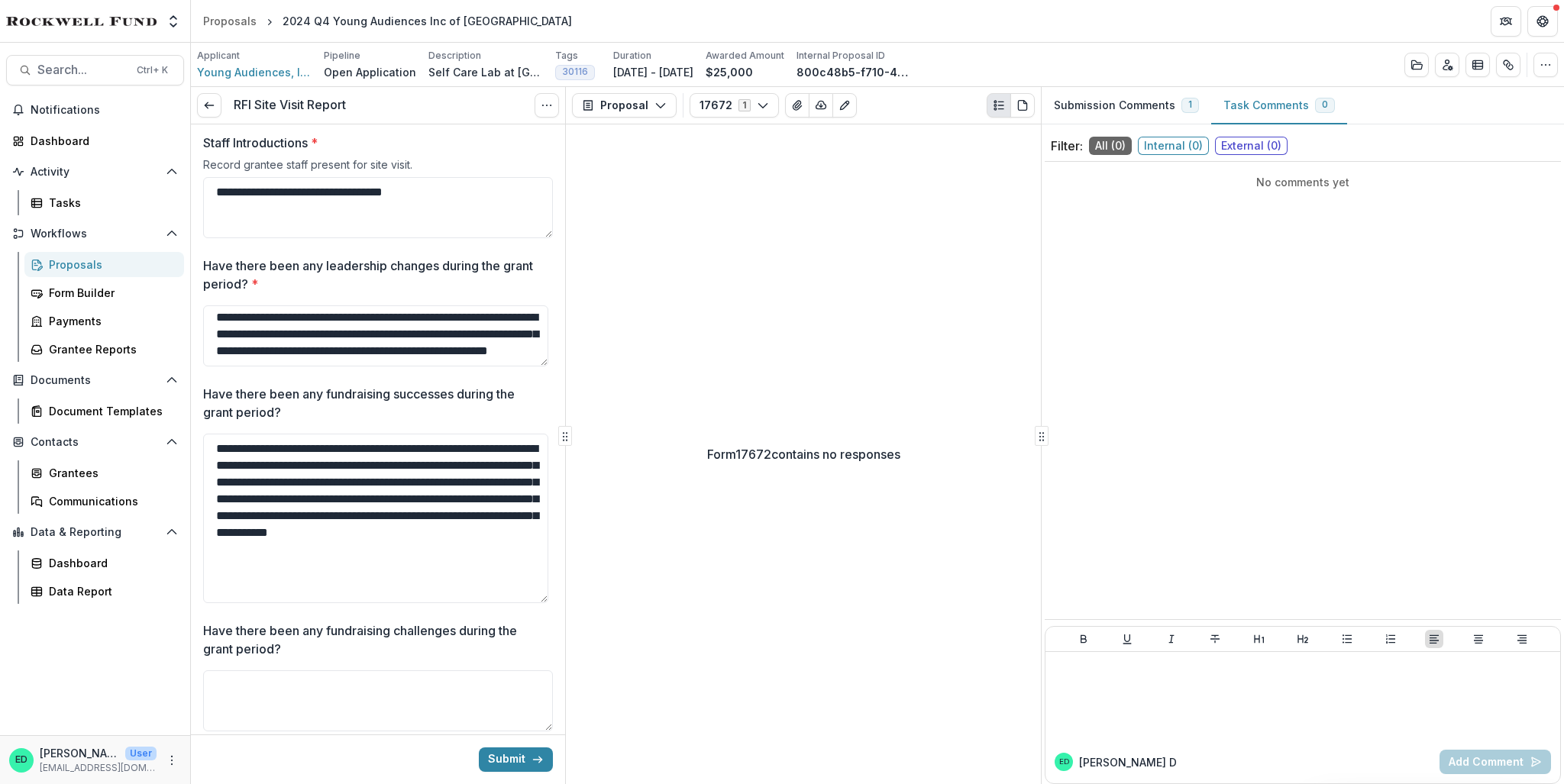 scroll, scrollTop: 992, scrollLeft: 0, axis: vertical 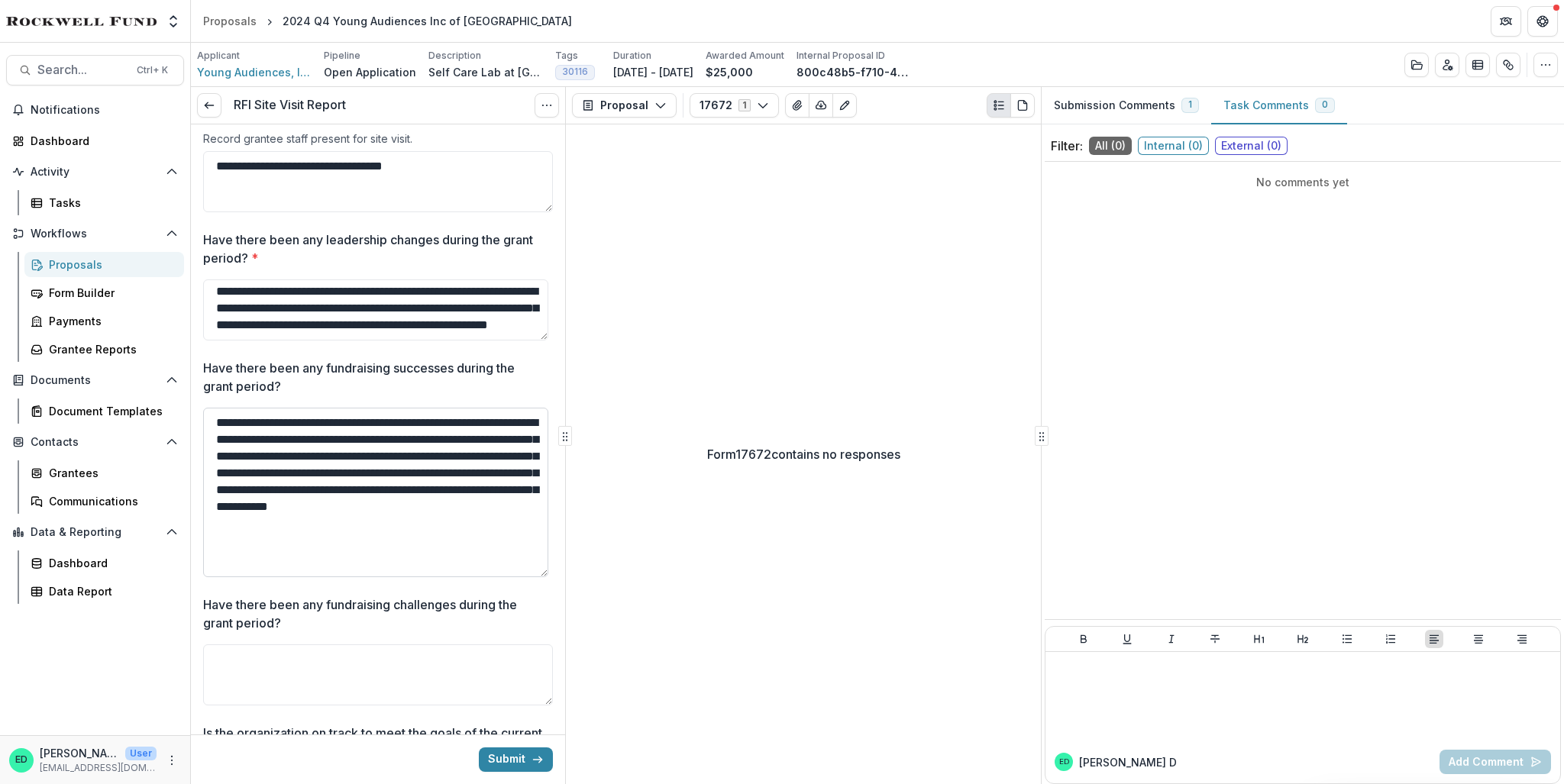 click on "**********" at bounding box center [376, 492] 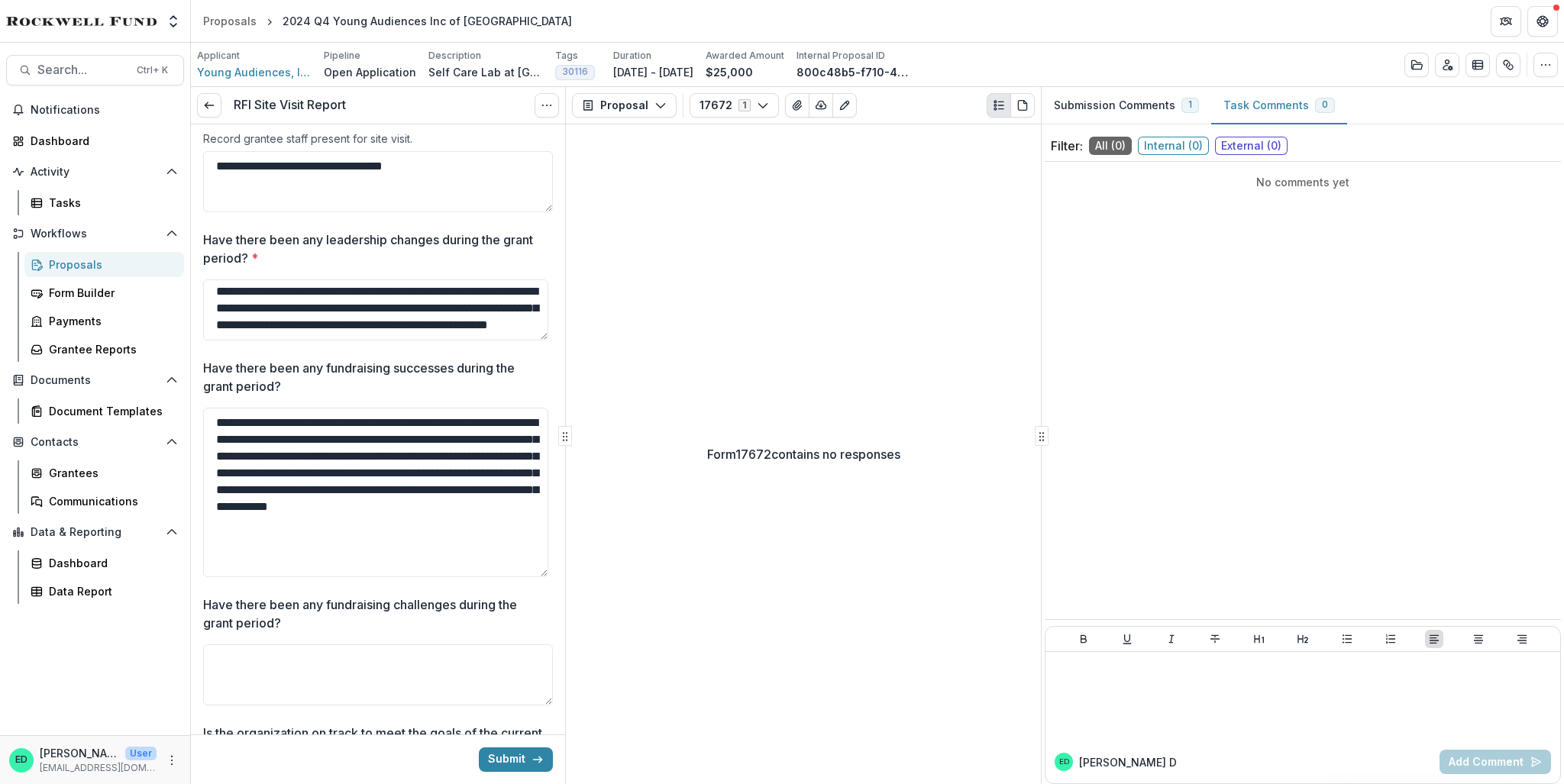 scroll, scrollTop: 1069, scrollLeft: 0, axis: vertical 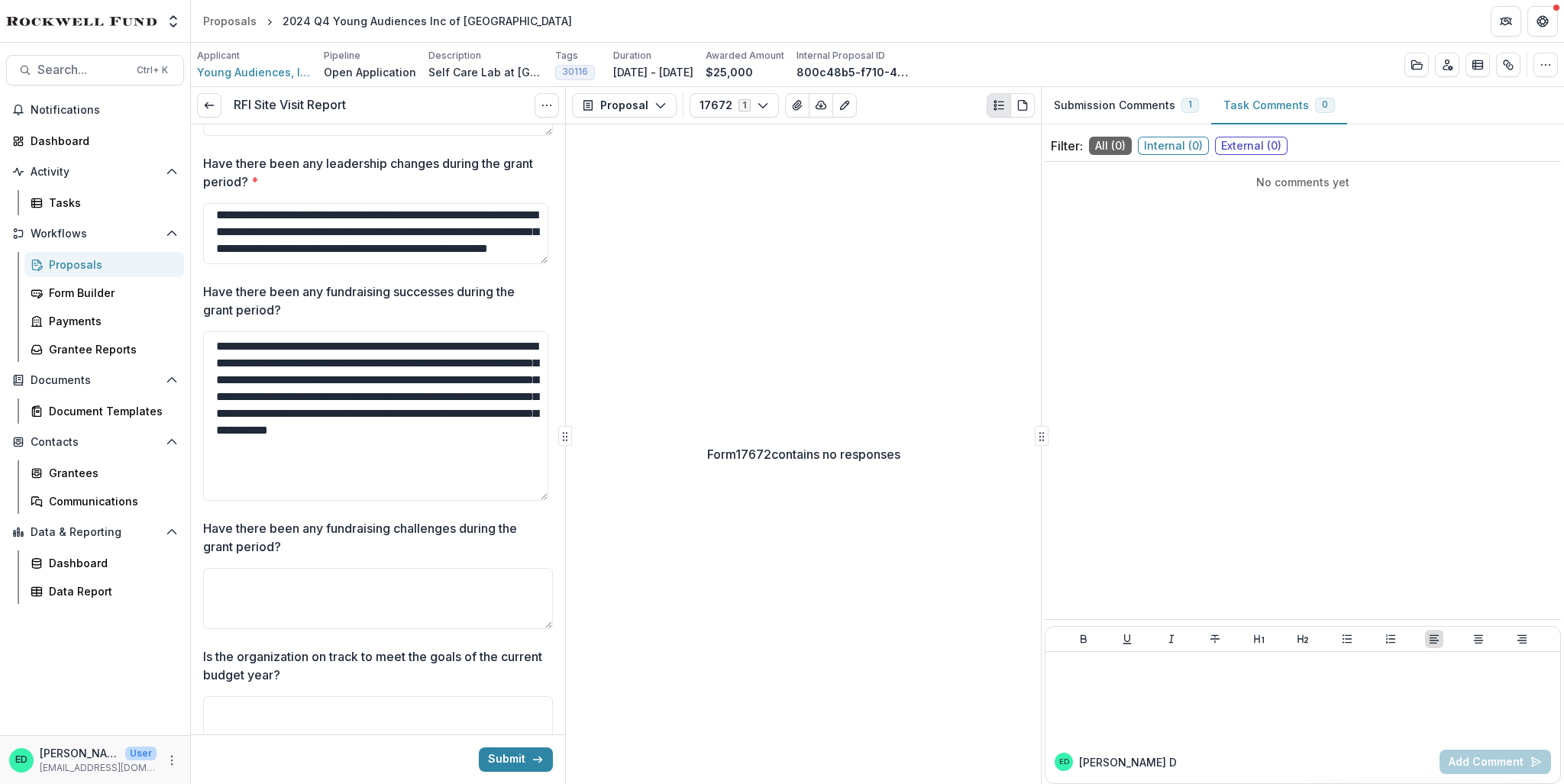 type on "**********" 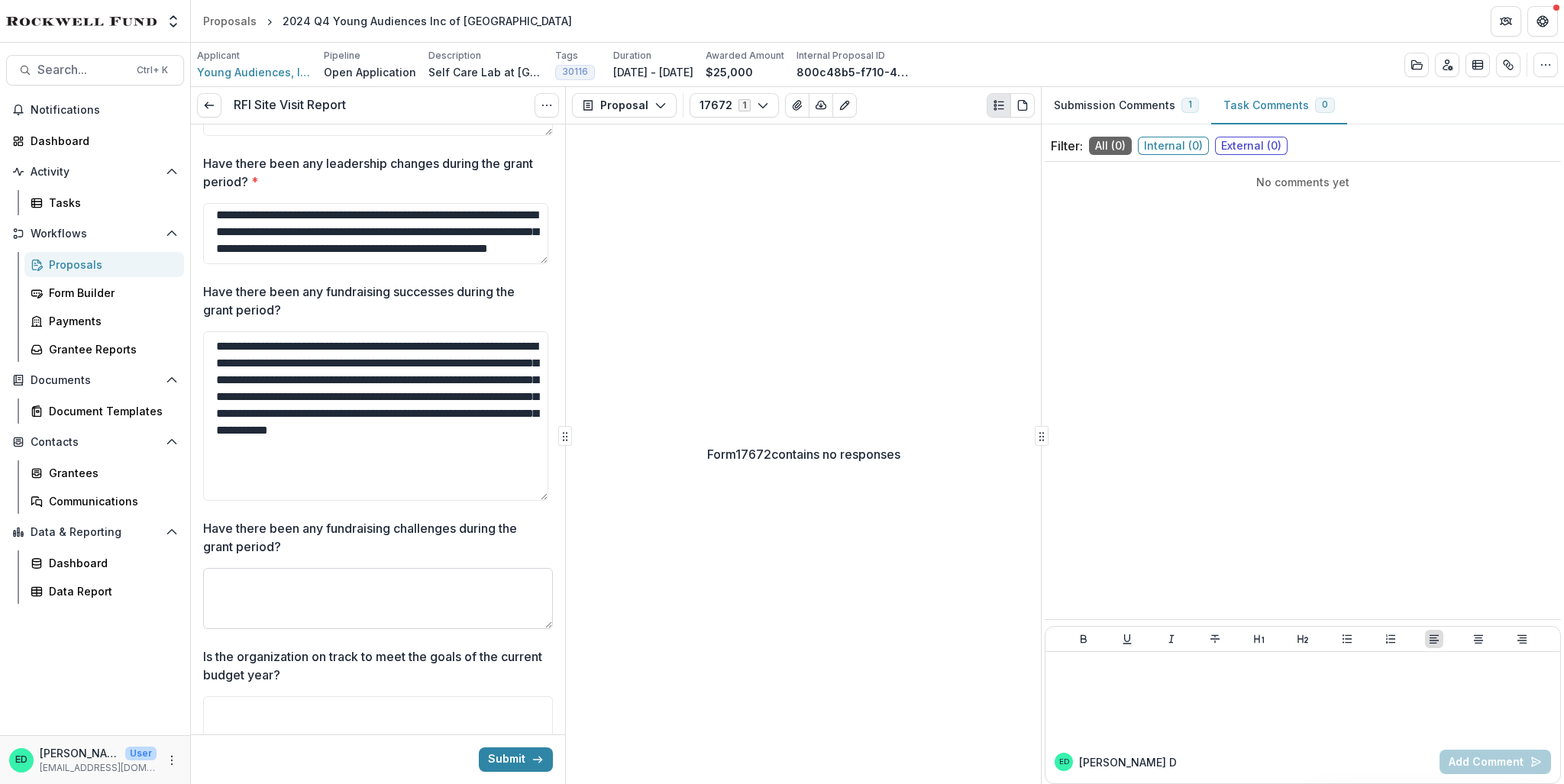 click on "Have there been any fundraising challenges during the grant period?" at bounding box center (378, 598) 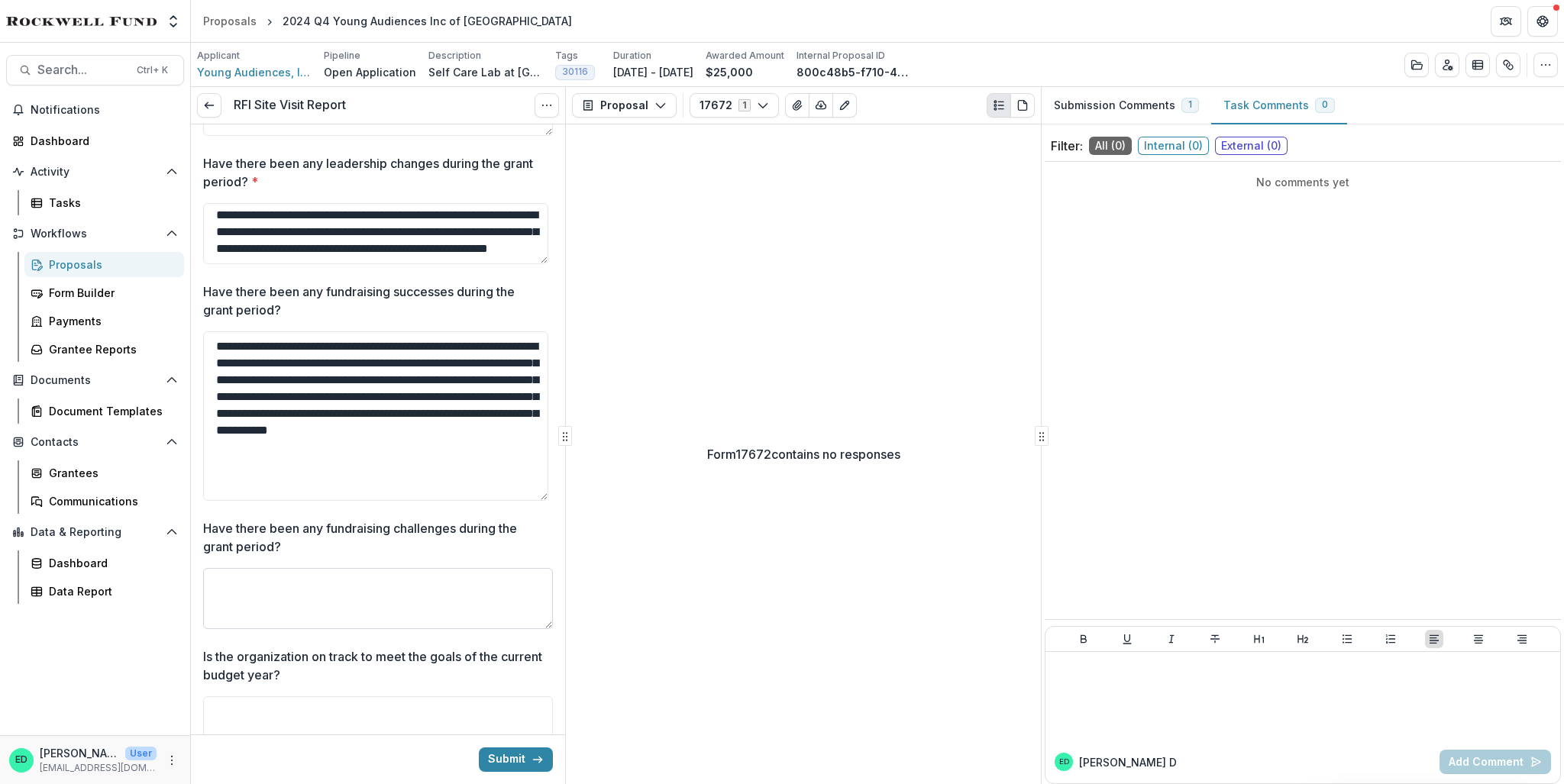 paste on "**********" 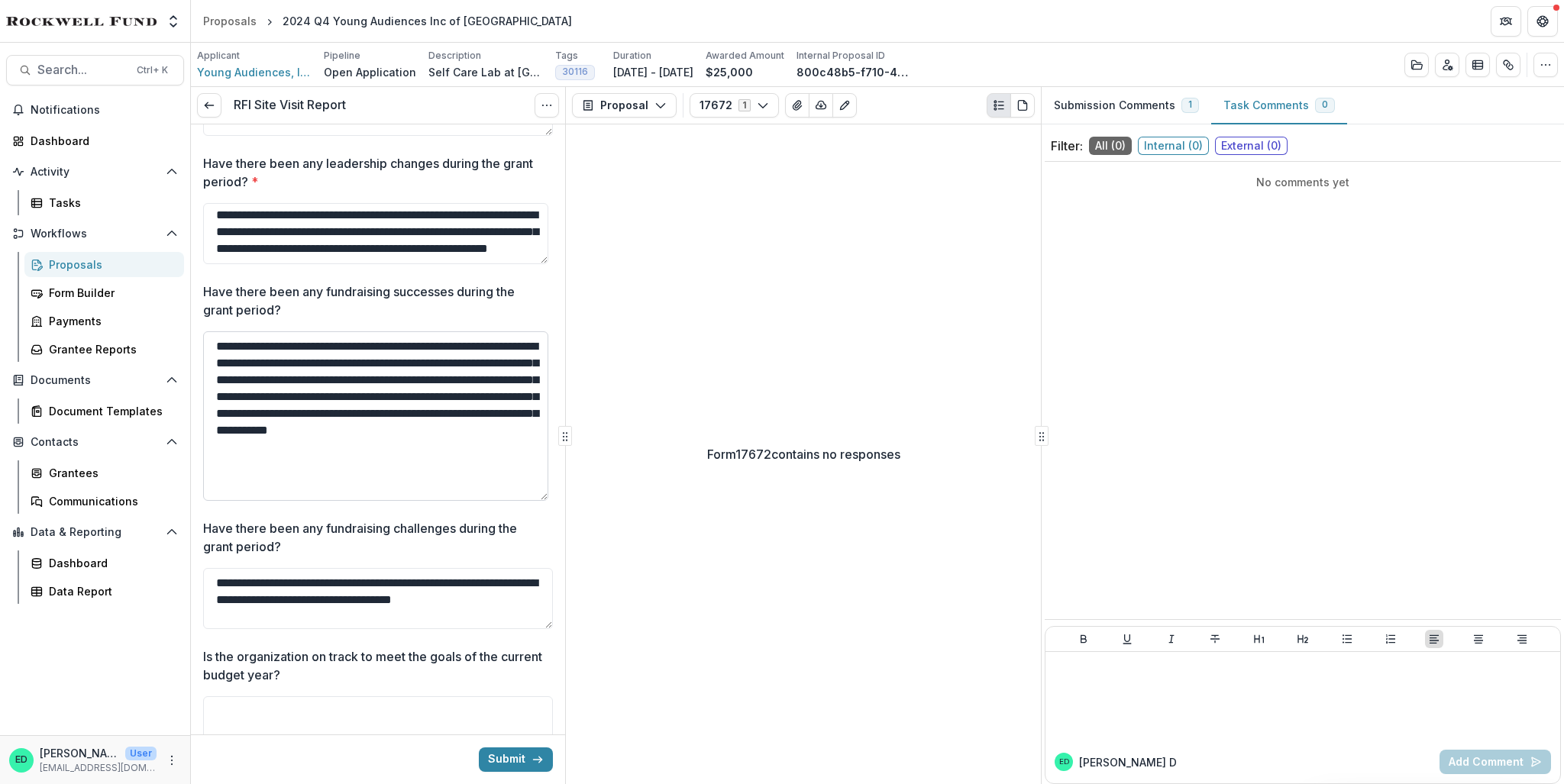 scroll, scrollTop: 1145, scrollLeft: 0, axis: vertical 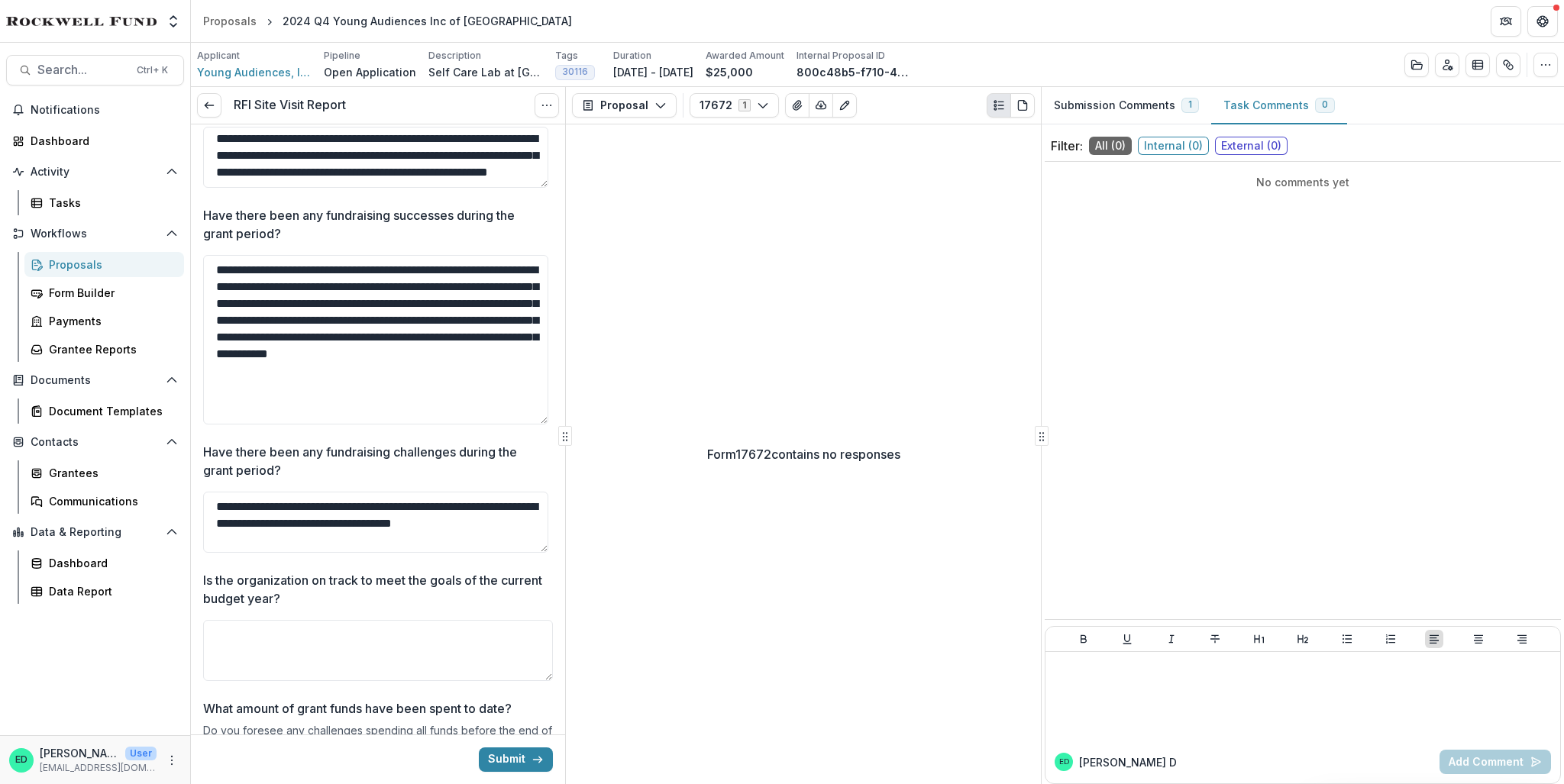 type on "**********" 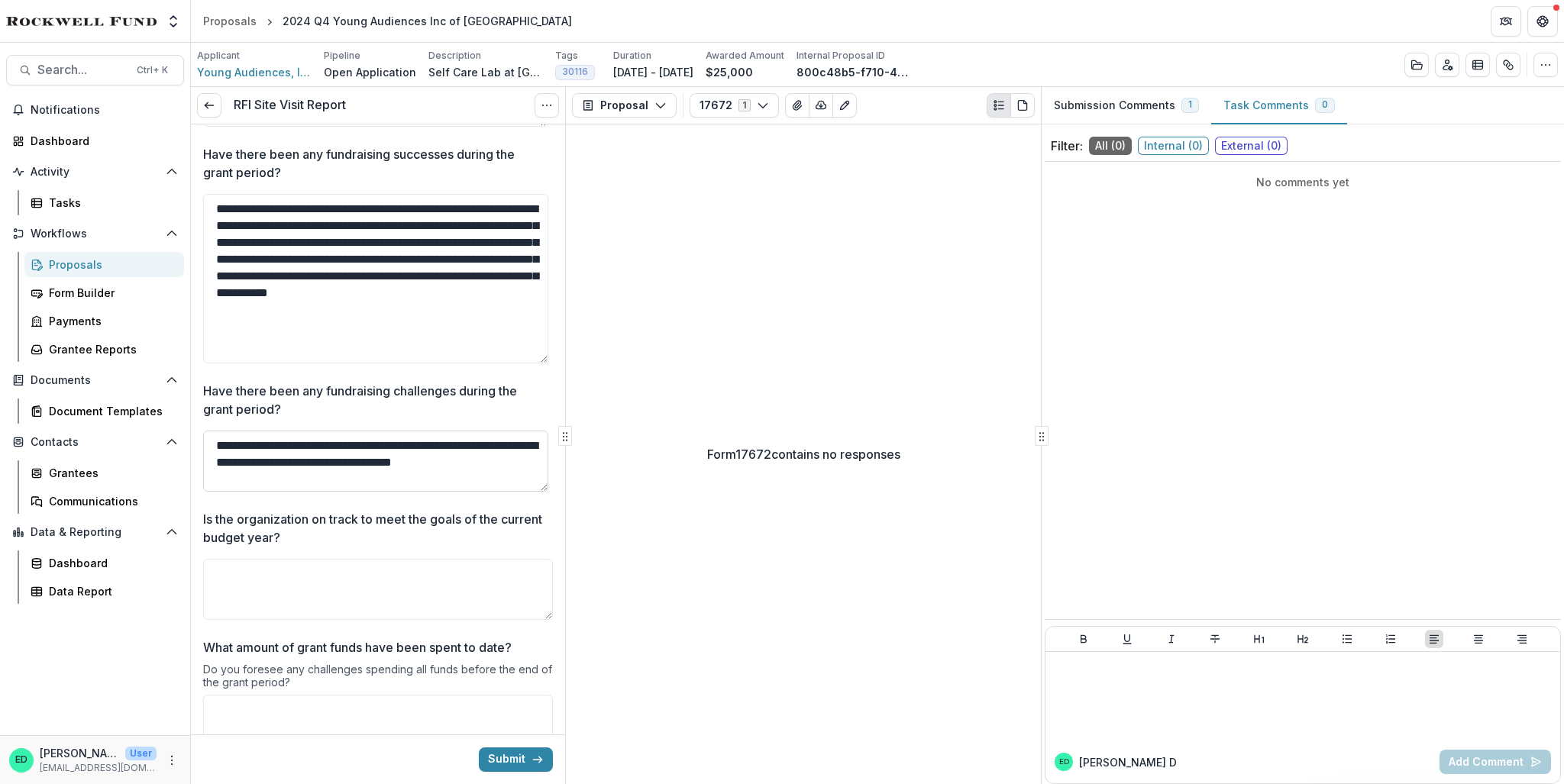 scroll, scrollTop: 1298, scrollLeft: 0, axis: vertical 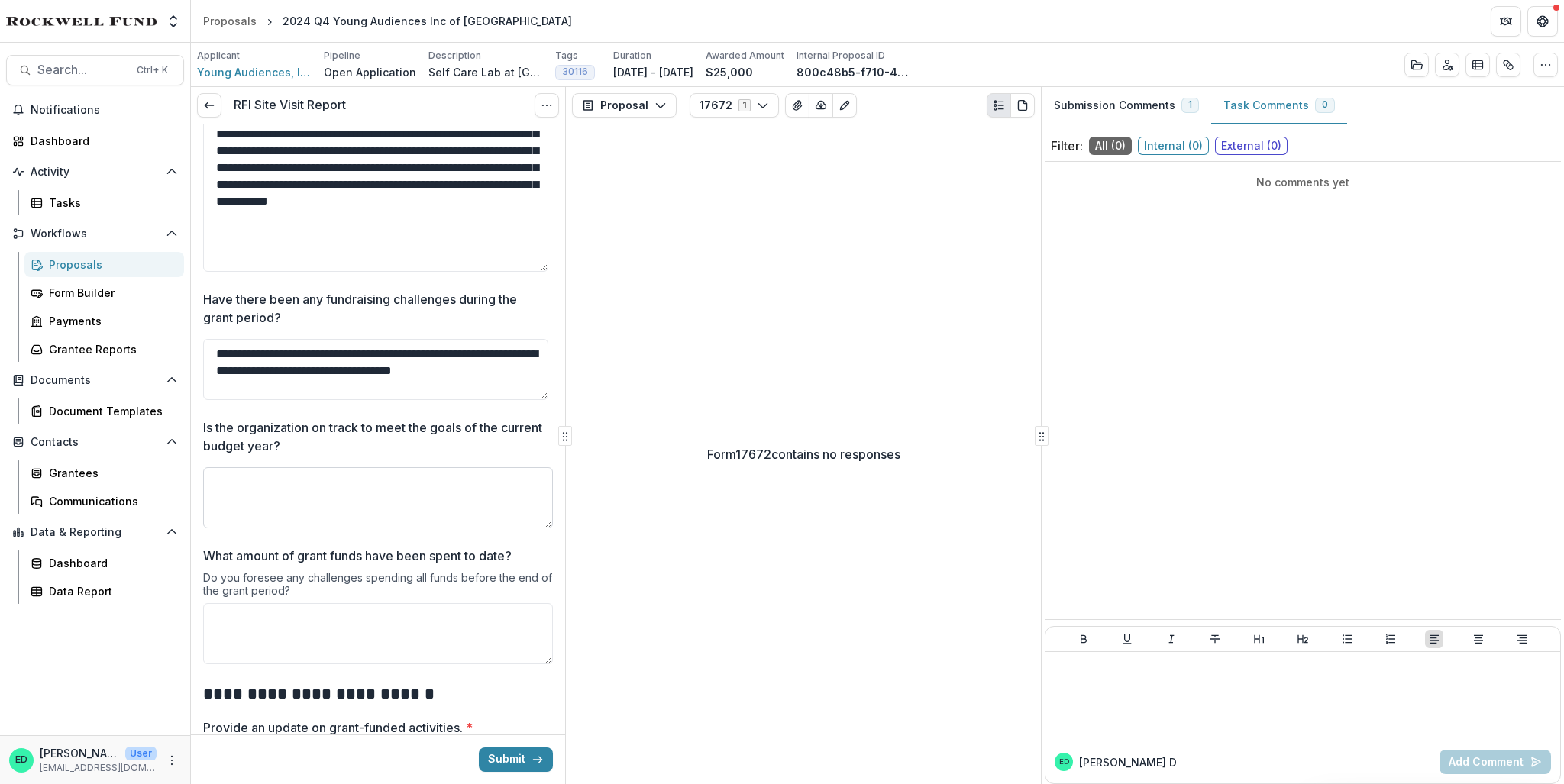 click on "Is the organization on track to meet the goals of the current budget year?" at bounding box center [378, 498] 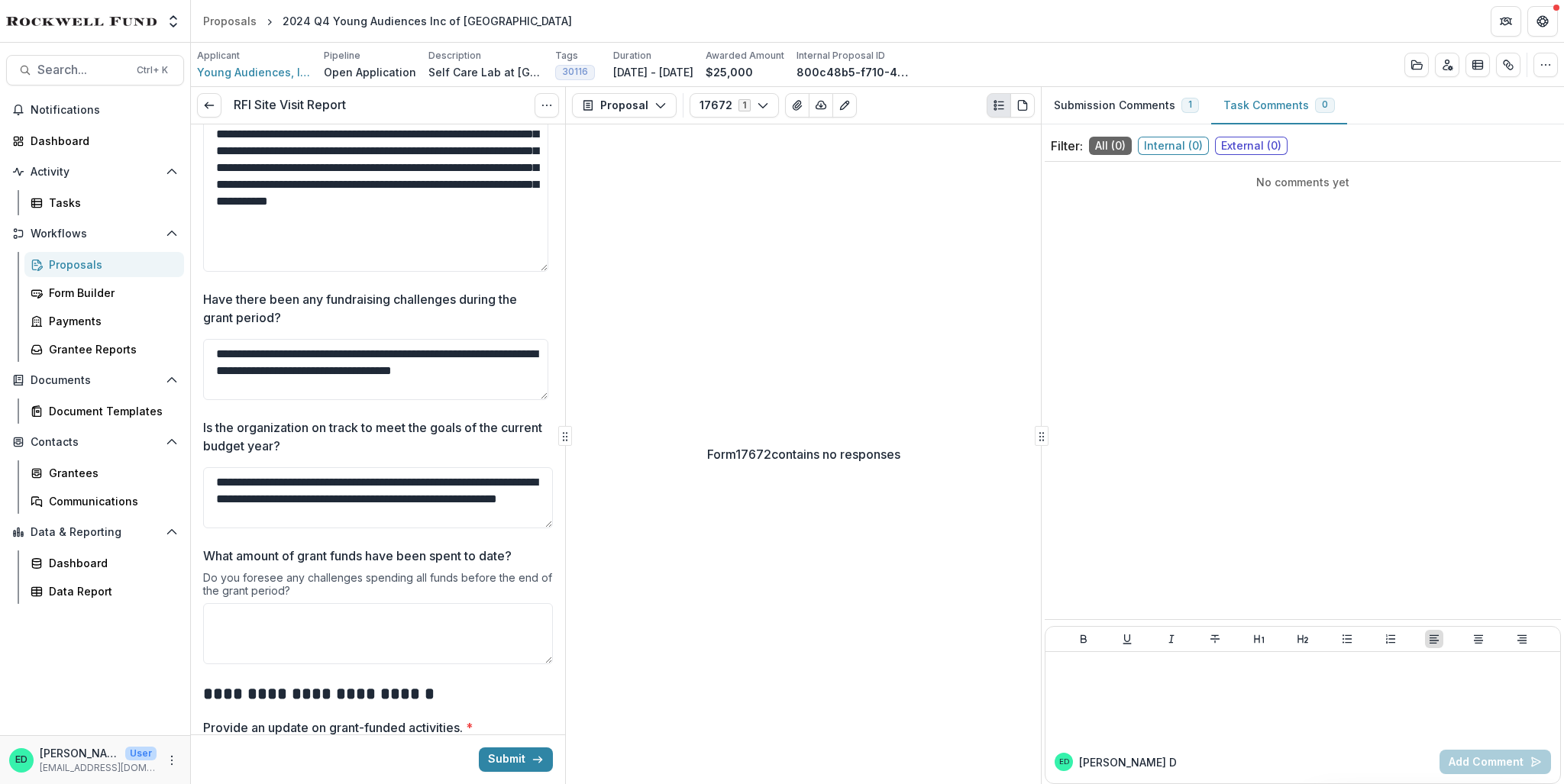 type on "**********" 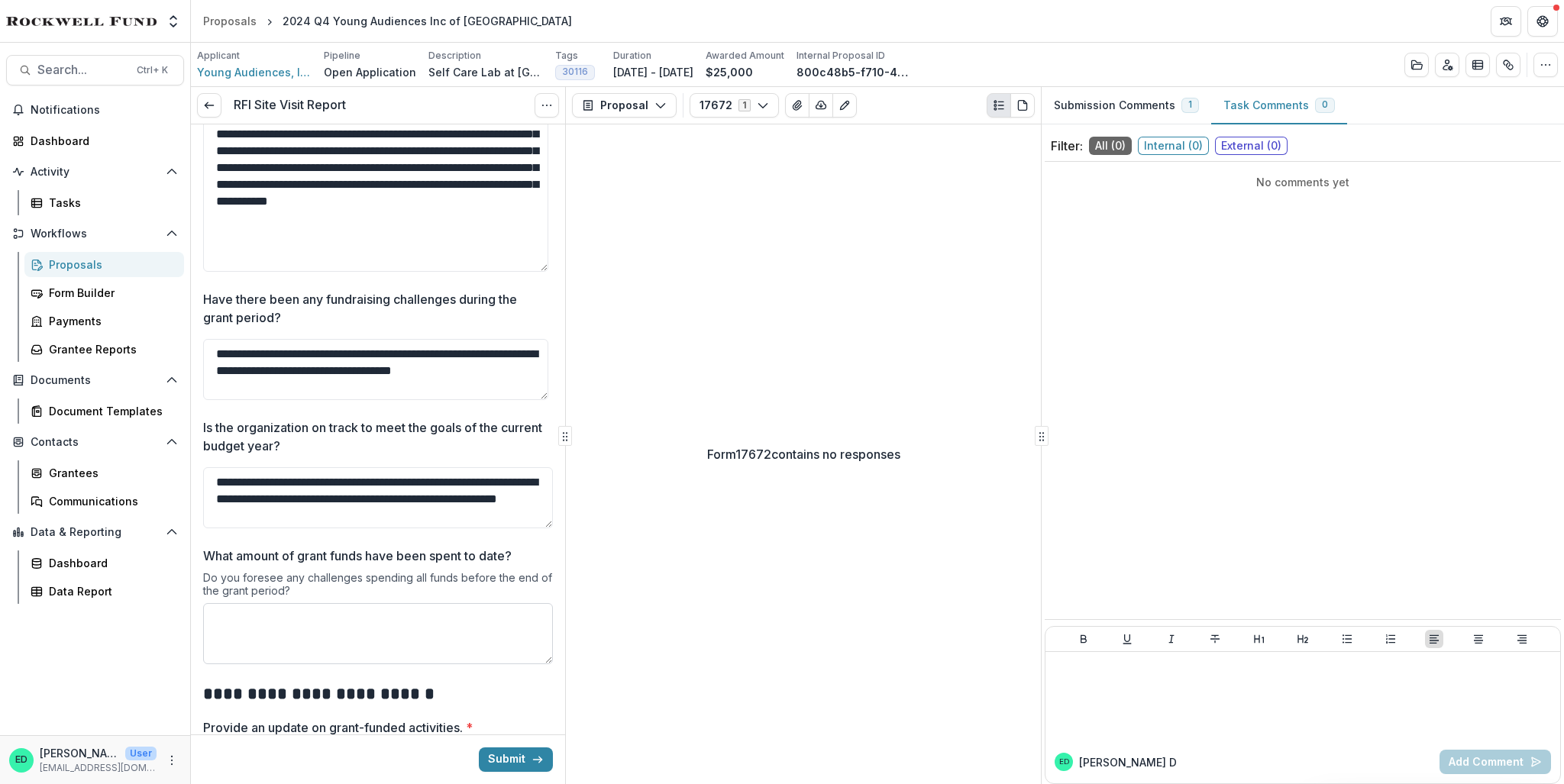 click on "What amount of grant funds have been spent to date?" at bounding box center (378, 634) 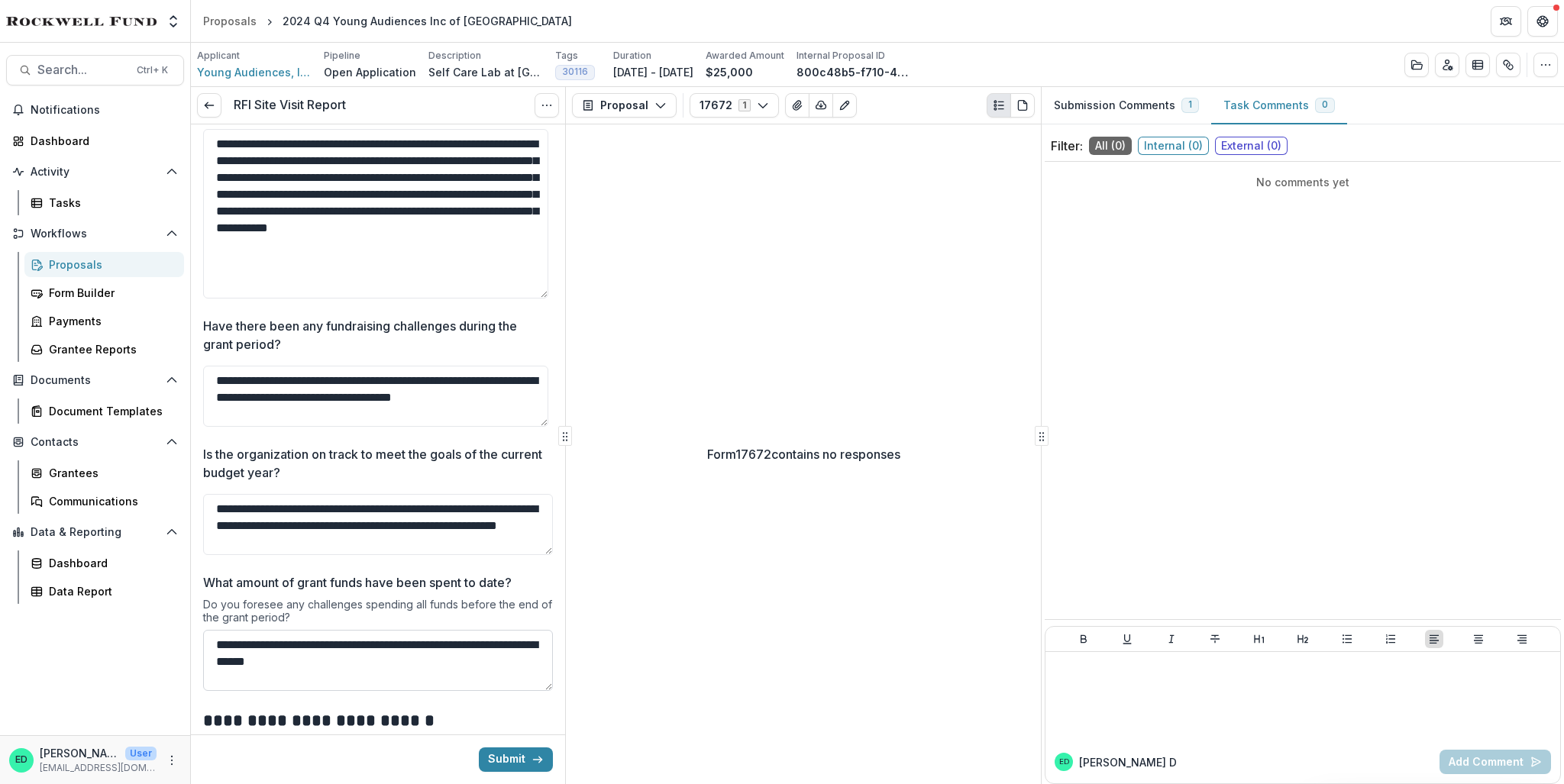 scroll, scrollTop: 1298, scrollLeft: 0, axis: vertical 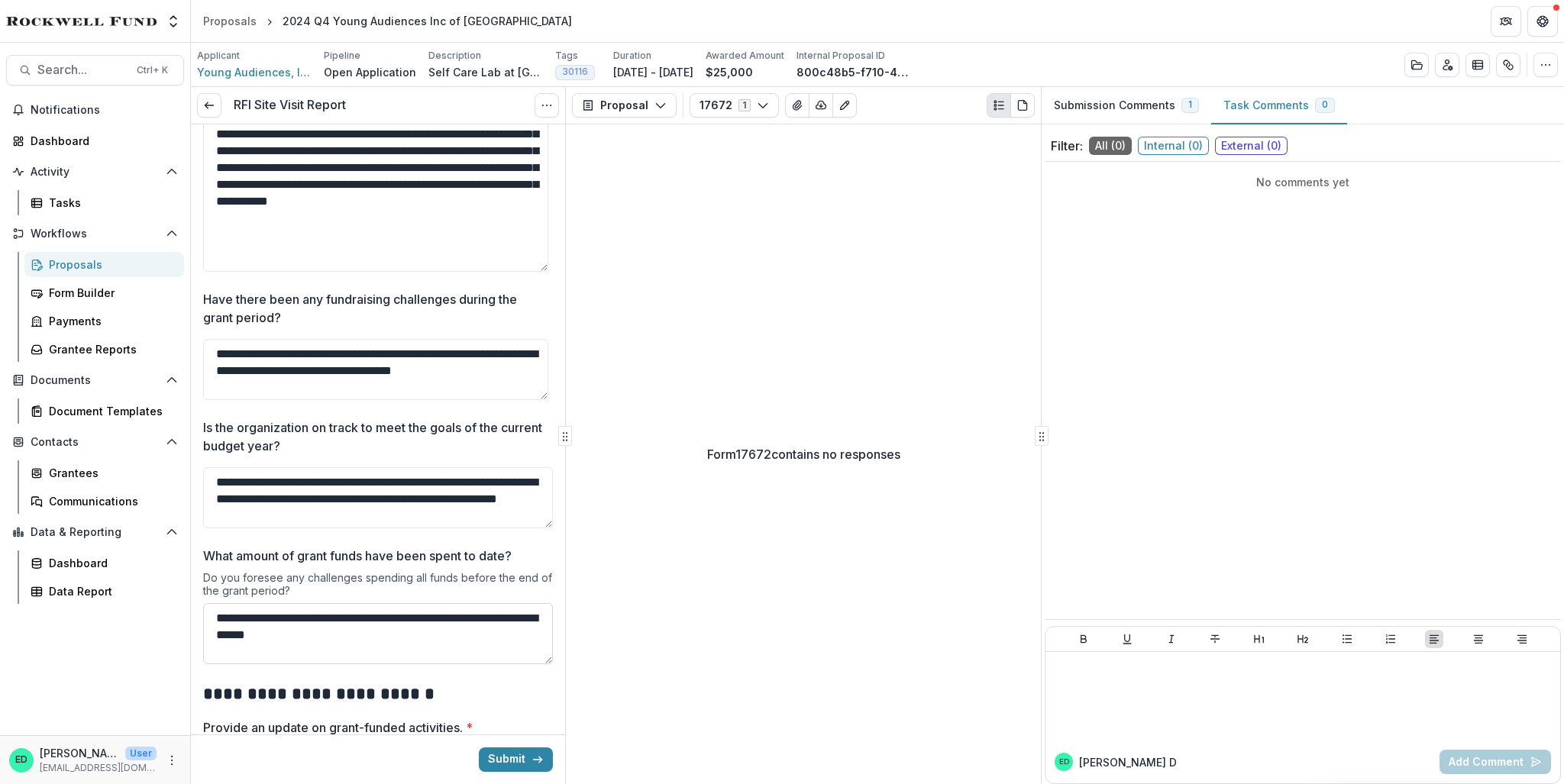 click on "**********" at bounding box center (378, 634) 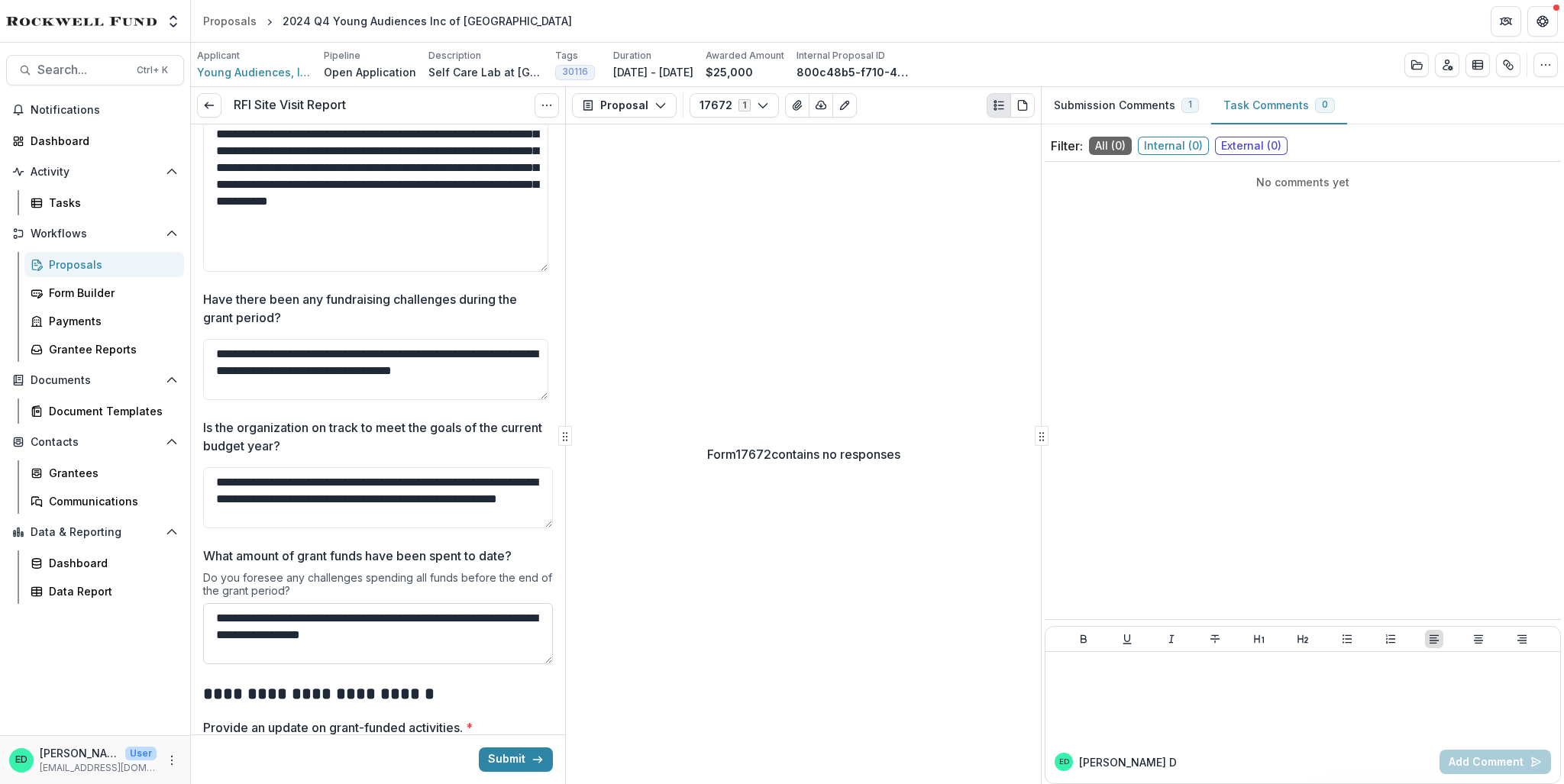 click on "**********" at bounding box center [378, 634] 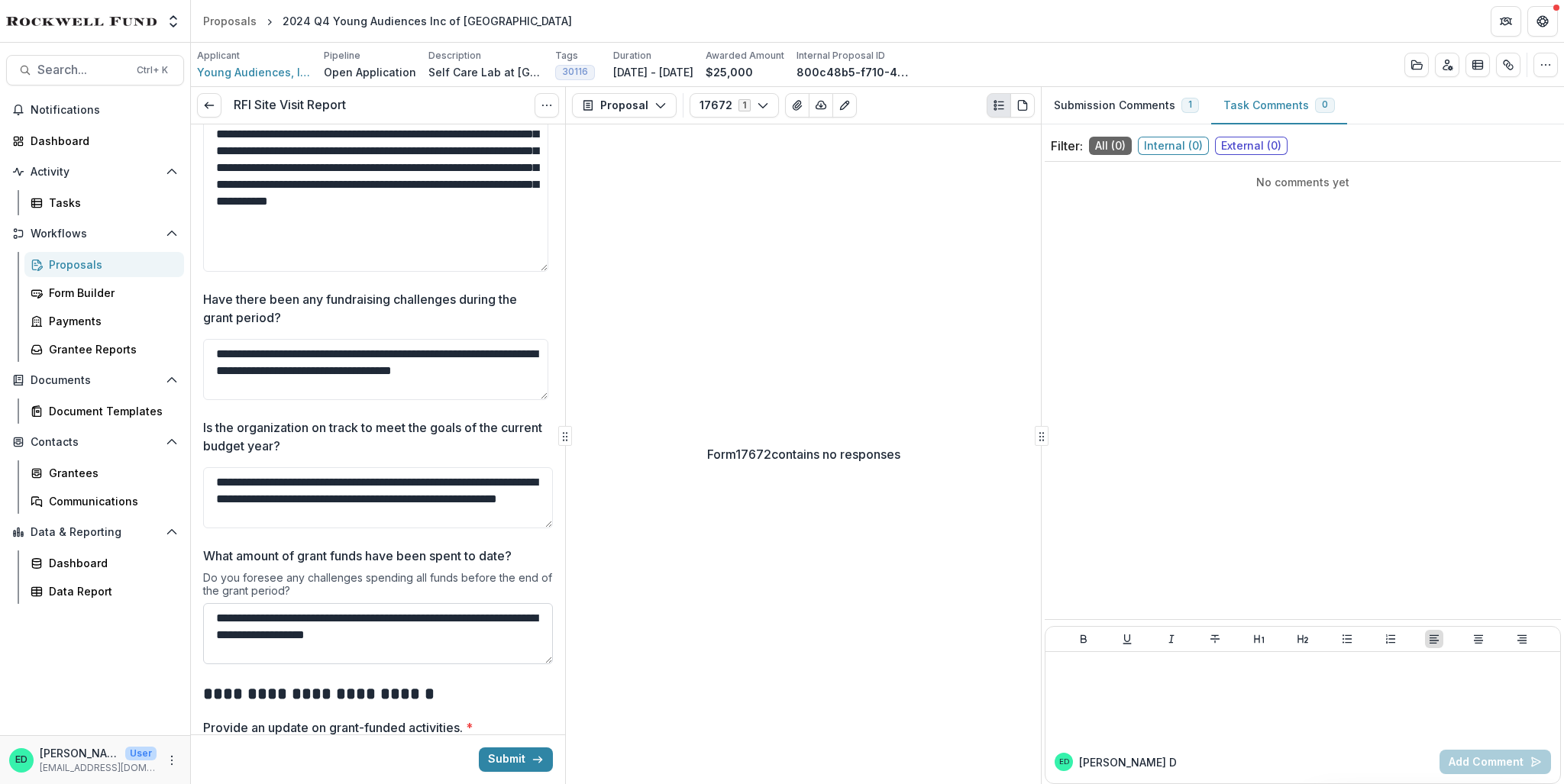 click on "**********" at bounding box center (378, 634) 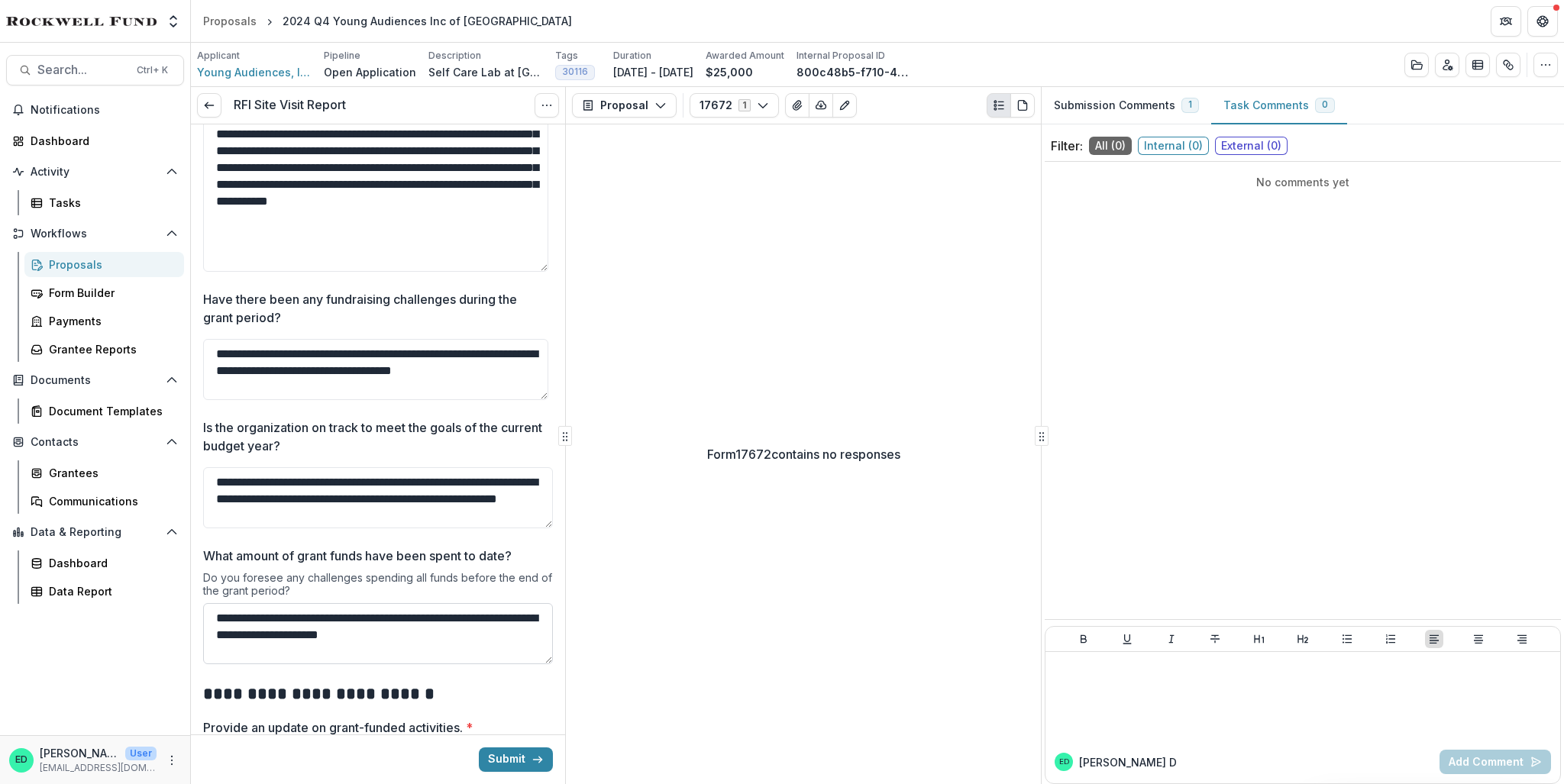 click on "**********" at bounding box center (378, 634) 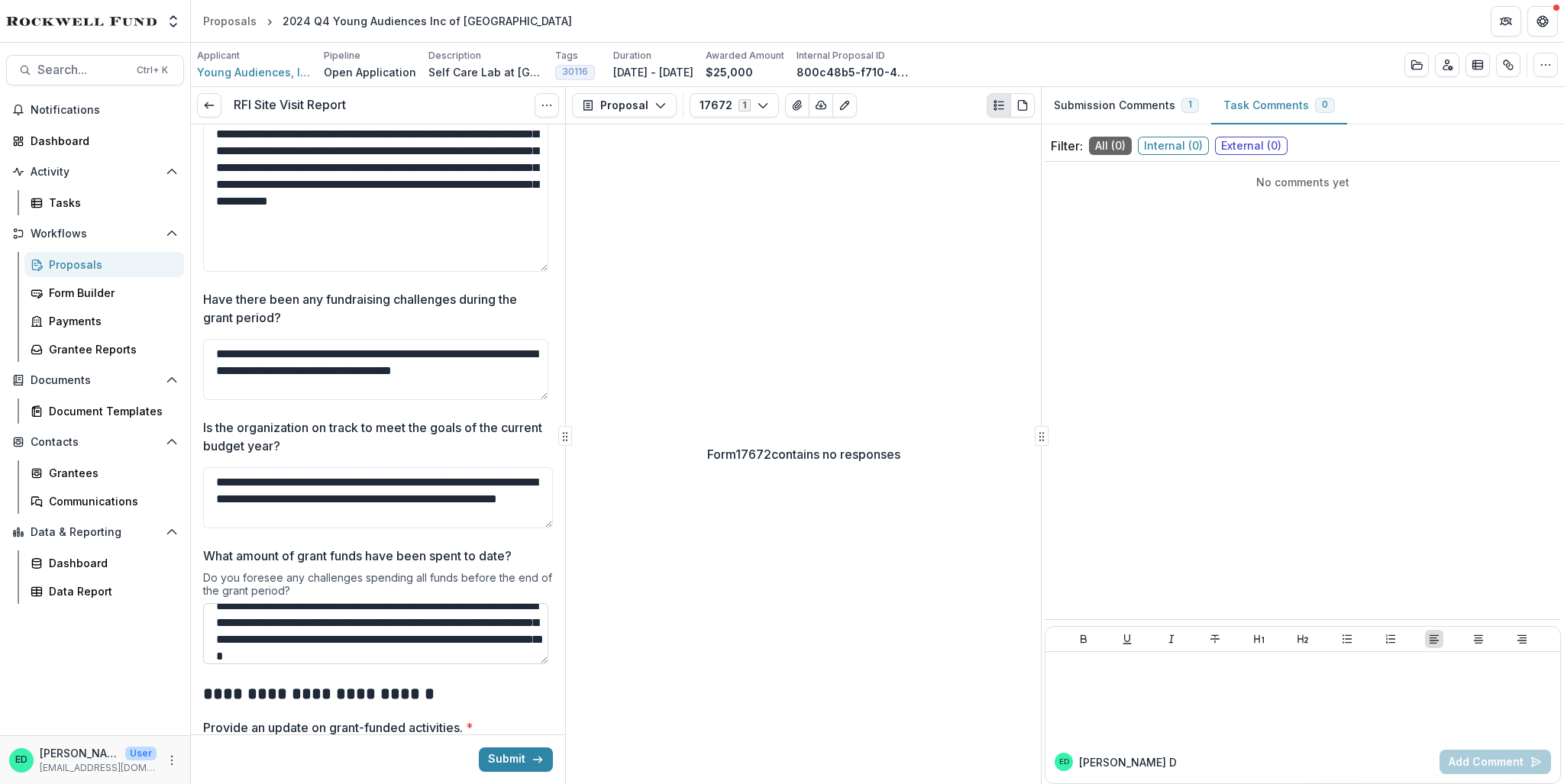 scroll, scrollTop: 28, scrollLeft: 0, axis: vertical 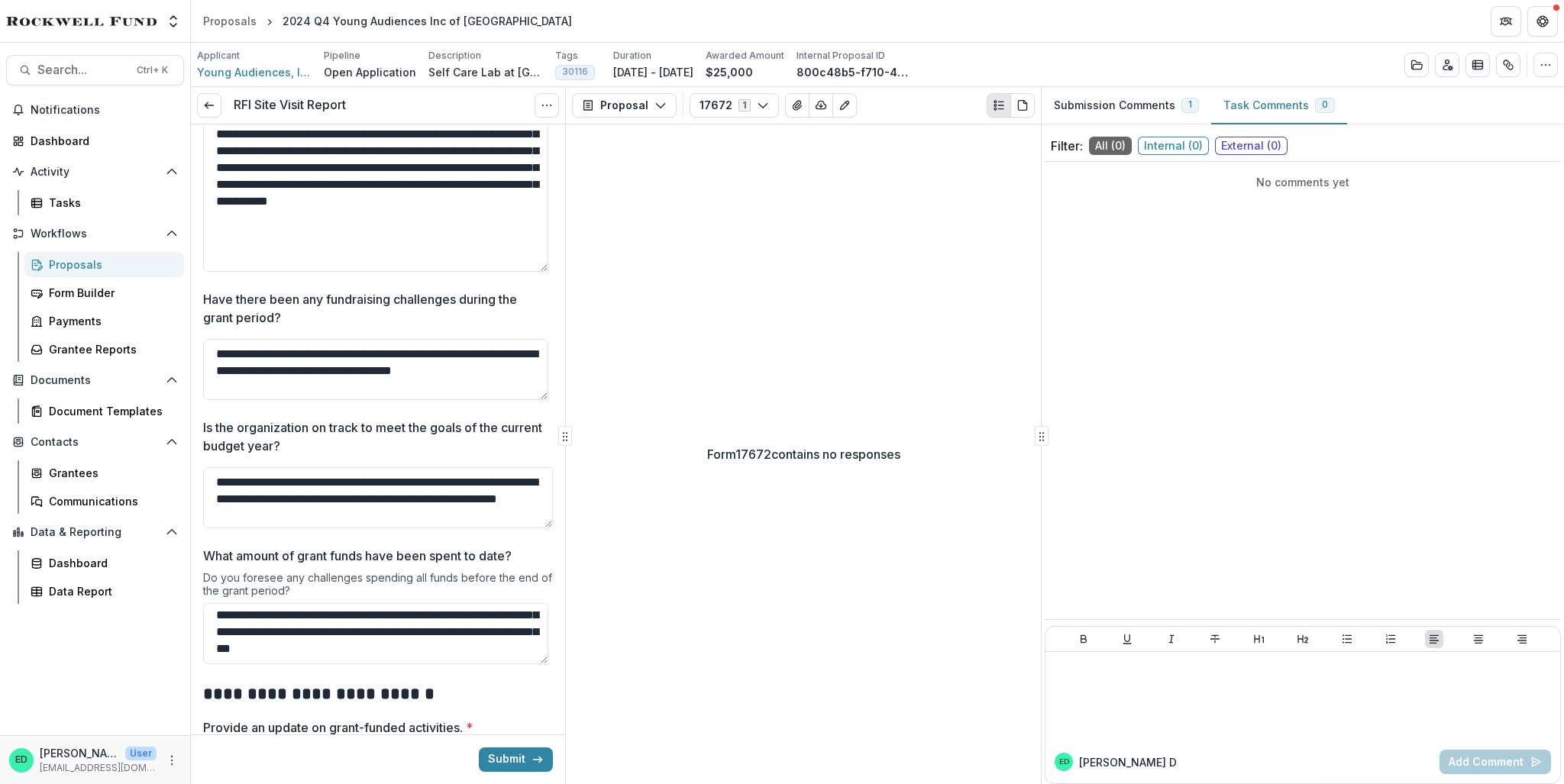 type on "**********" 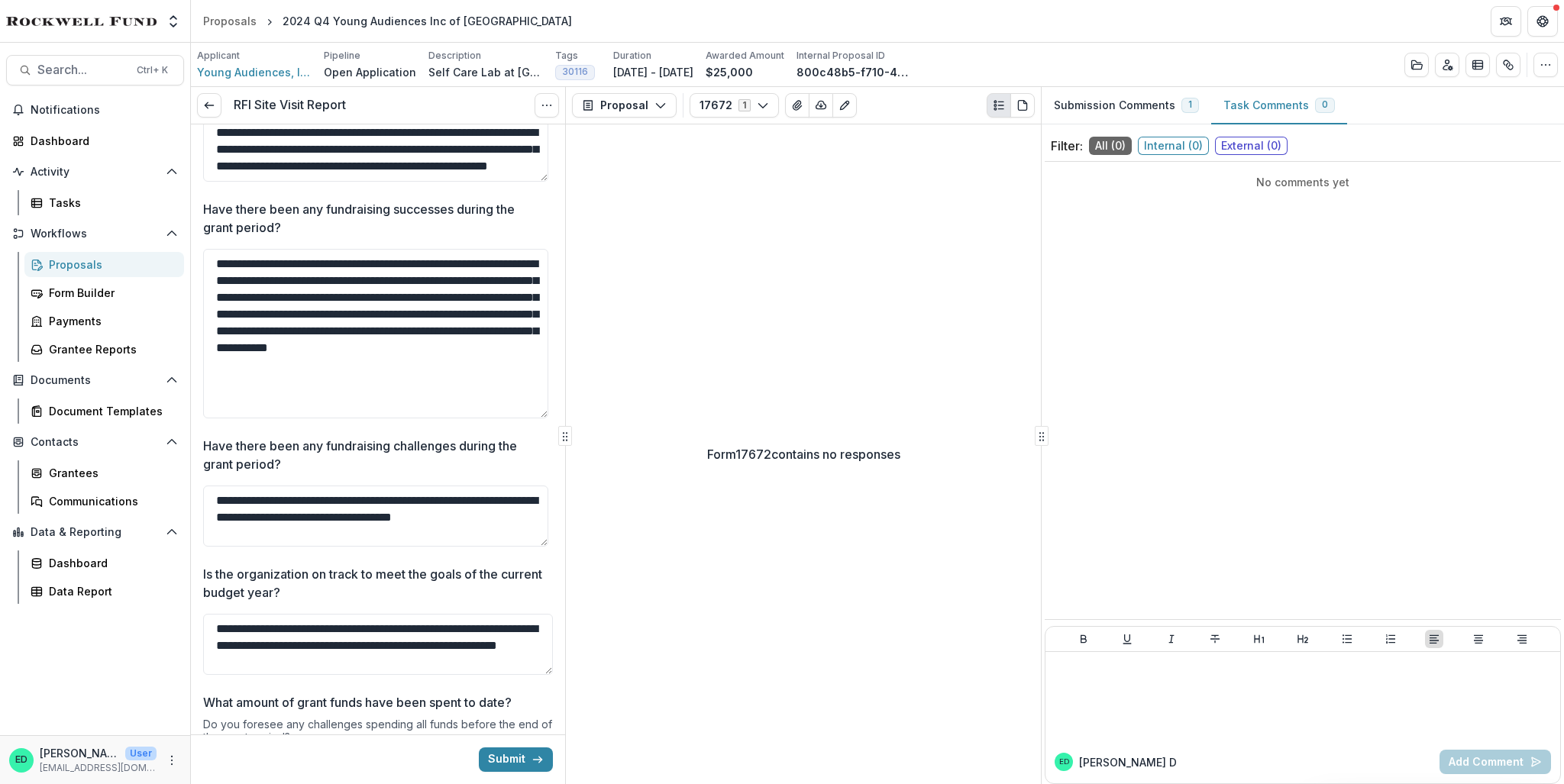 scroll, scrollTop: 1145, scrollLeft: 0, axis: vertical 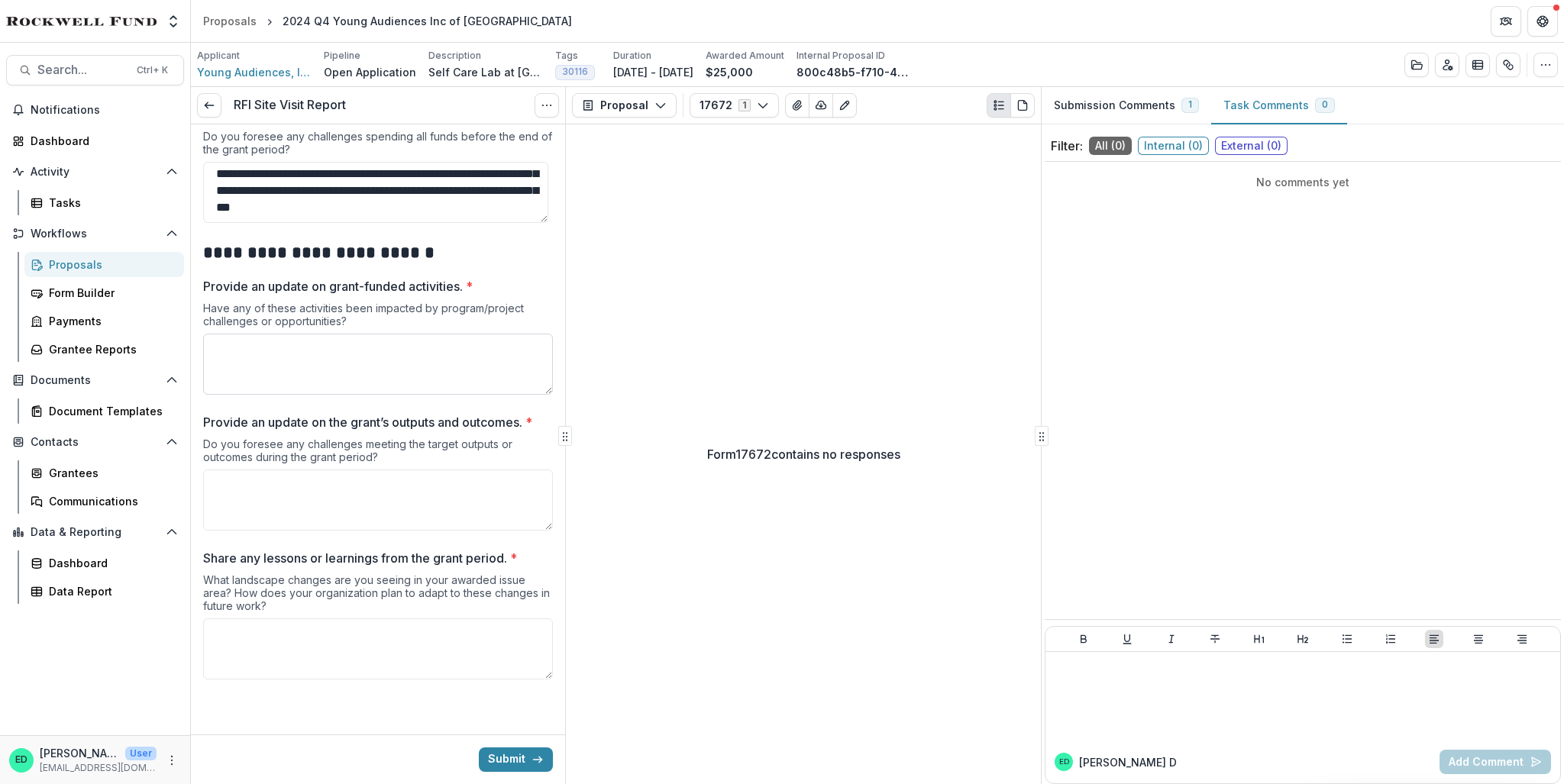 click on "Provide an update on grant-funded activities.   *" at bounding box center [378, 364] 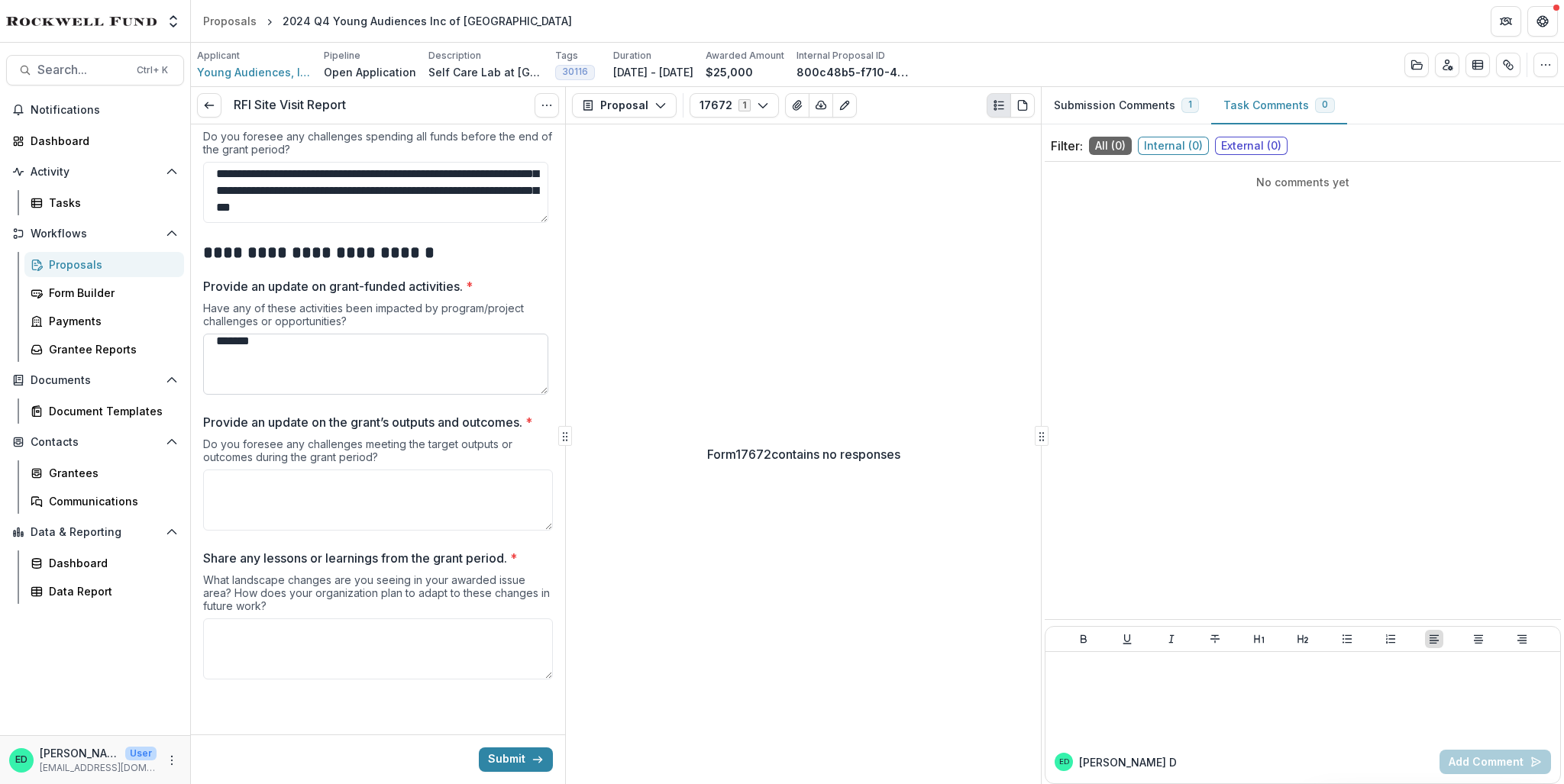 scroll, scrollTop: 0, scrollLeft: 0, axis: both 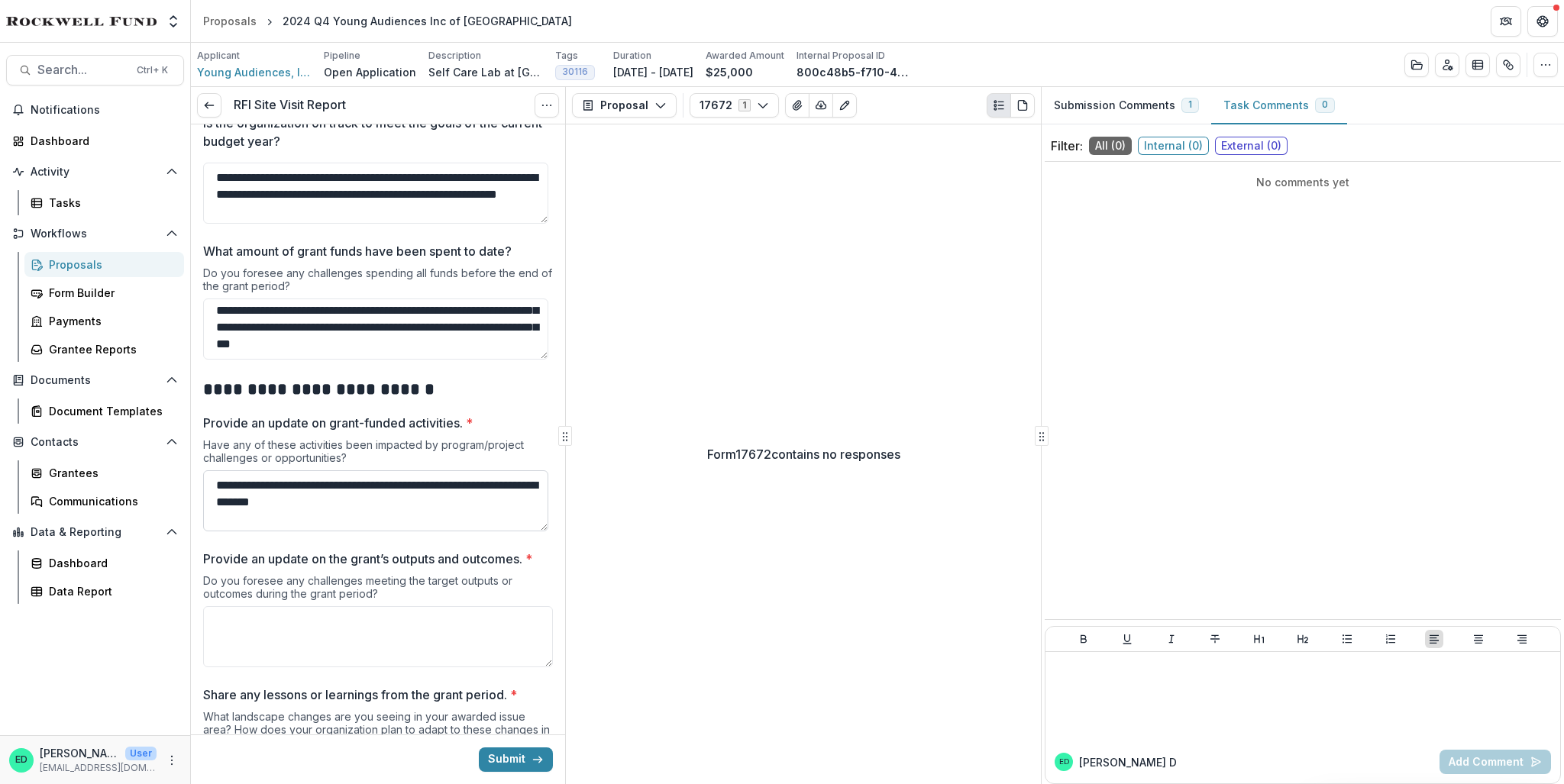 click on "**********" at bounding box center [376, 501] 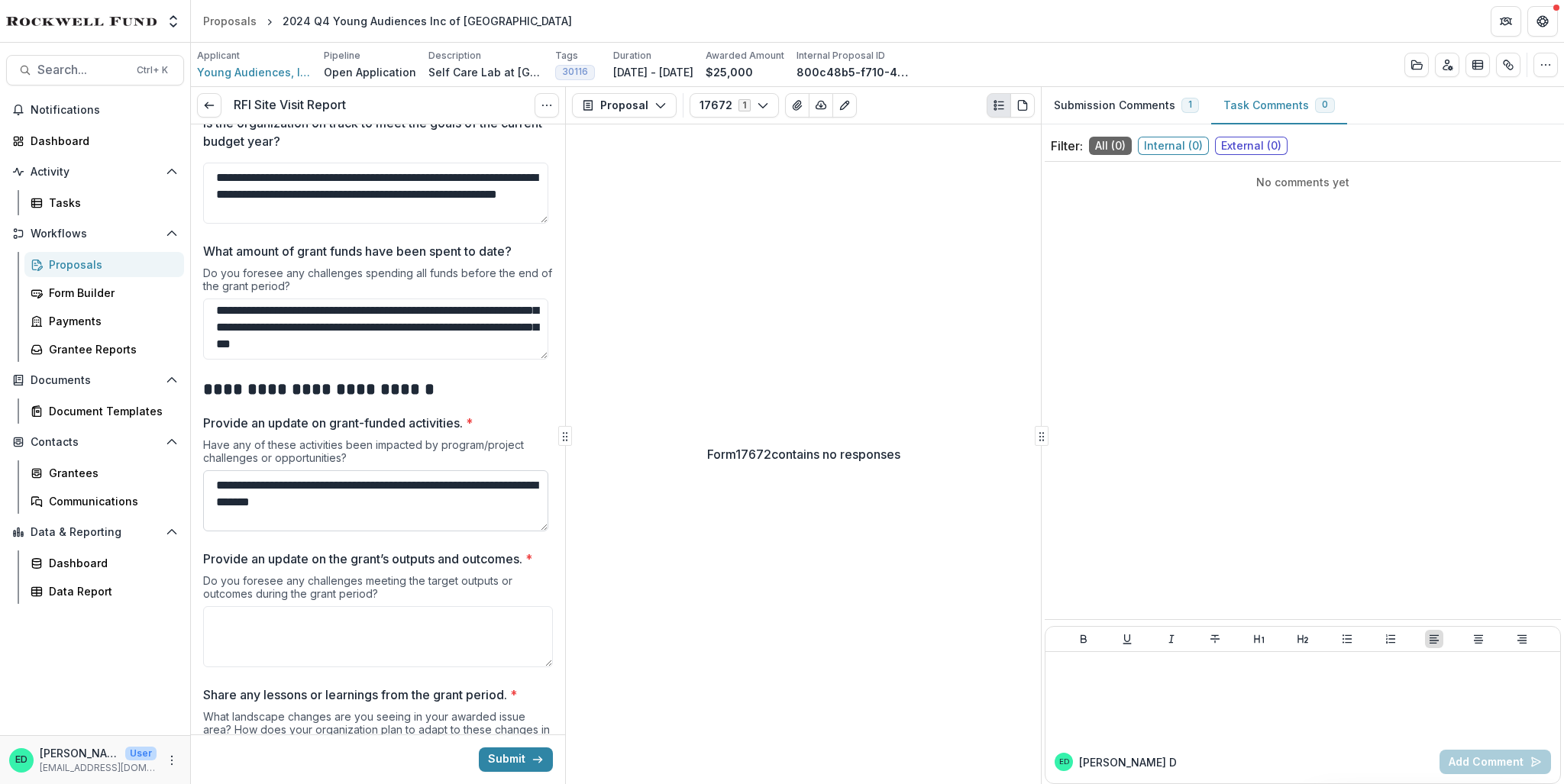 scroll, scrollTop: 69, scrollLeft: 0, axis: vertical 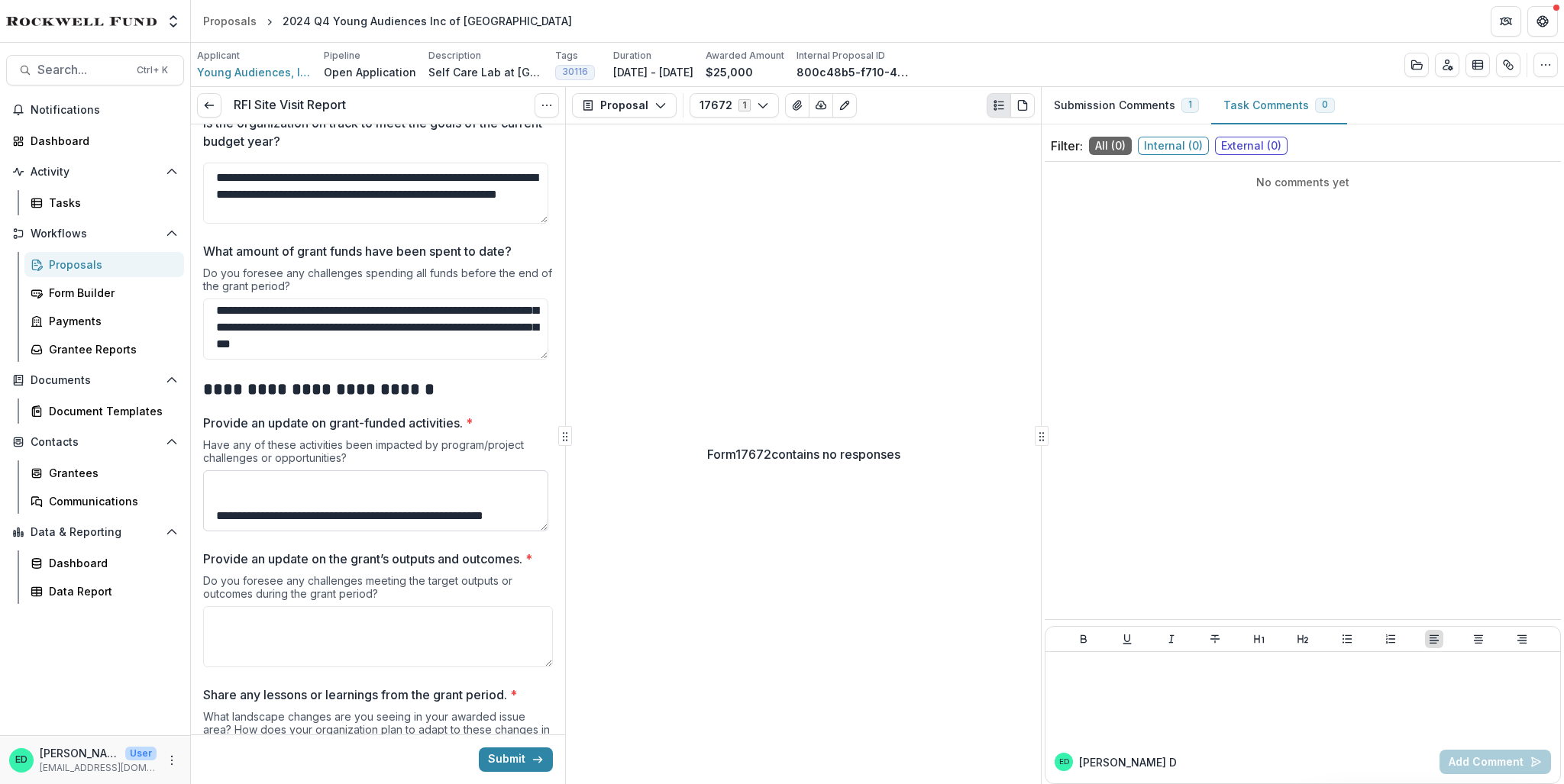 click on "**********" at bounding box center [376, 501] 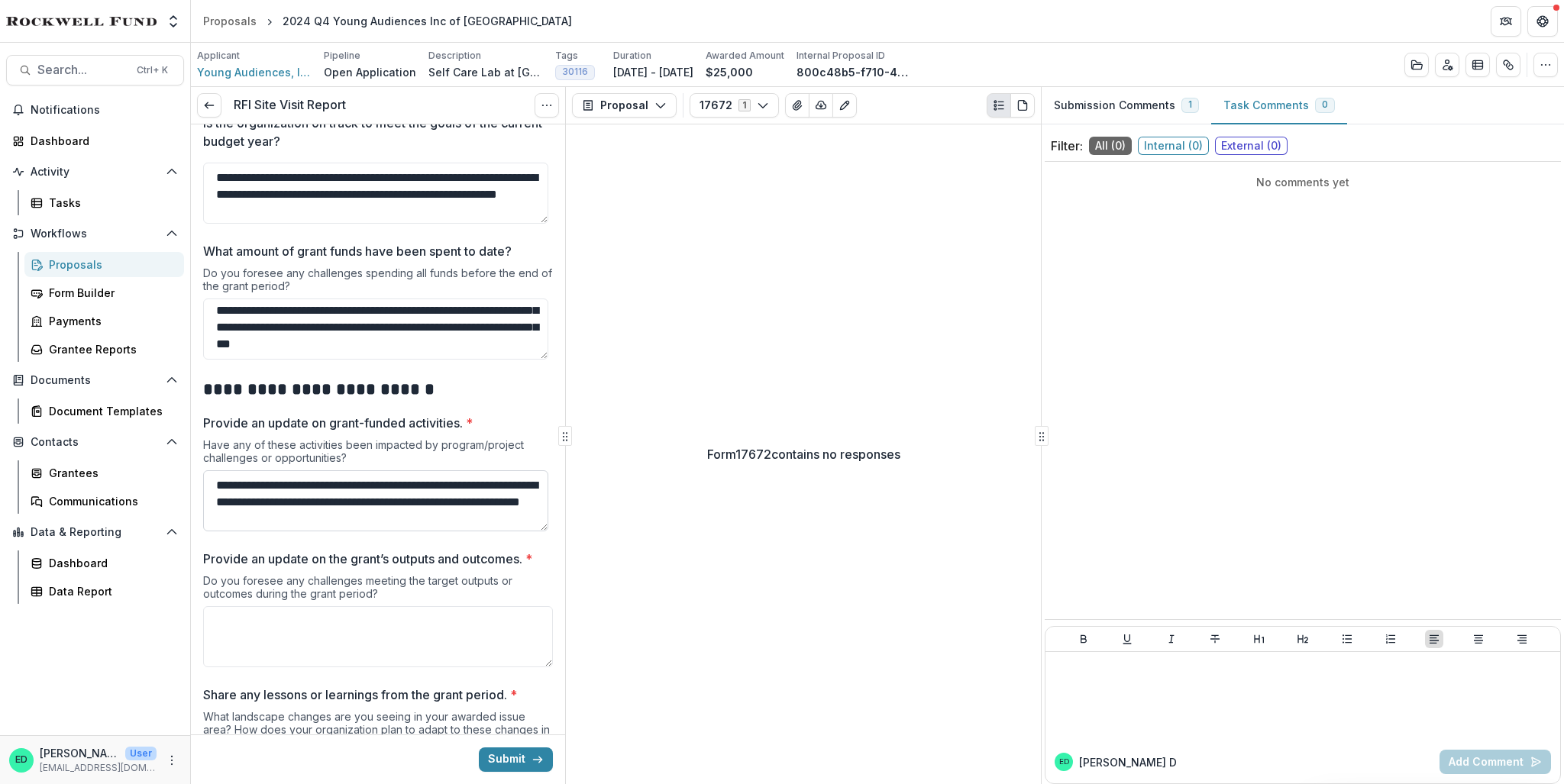 scroll, scrollTop: 2, scrollLeft: 0, axis: vertical 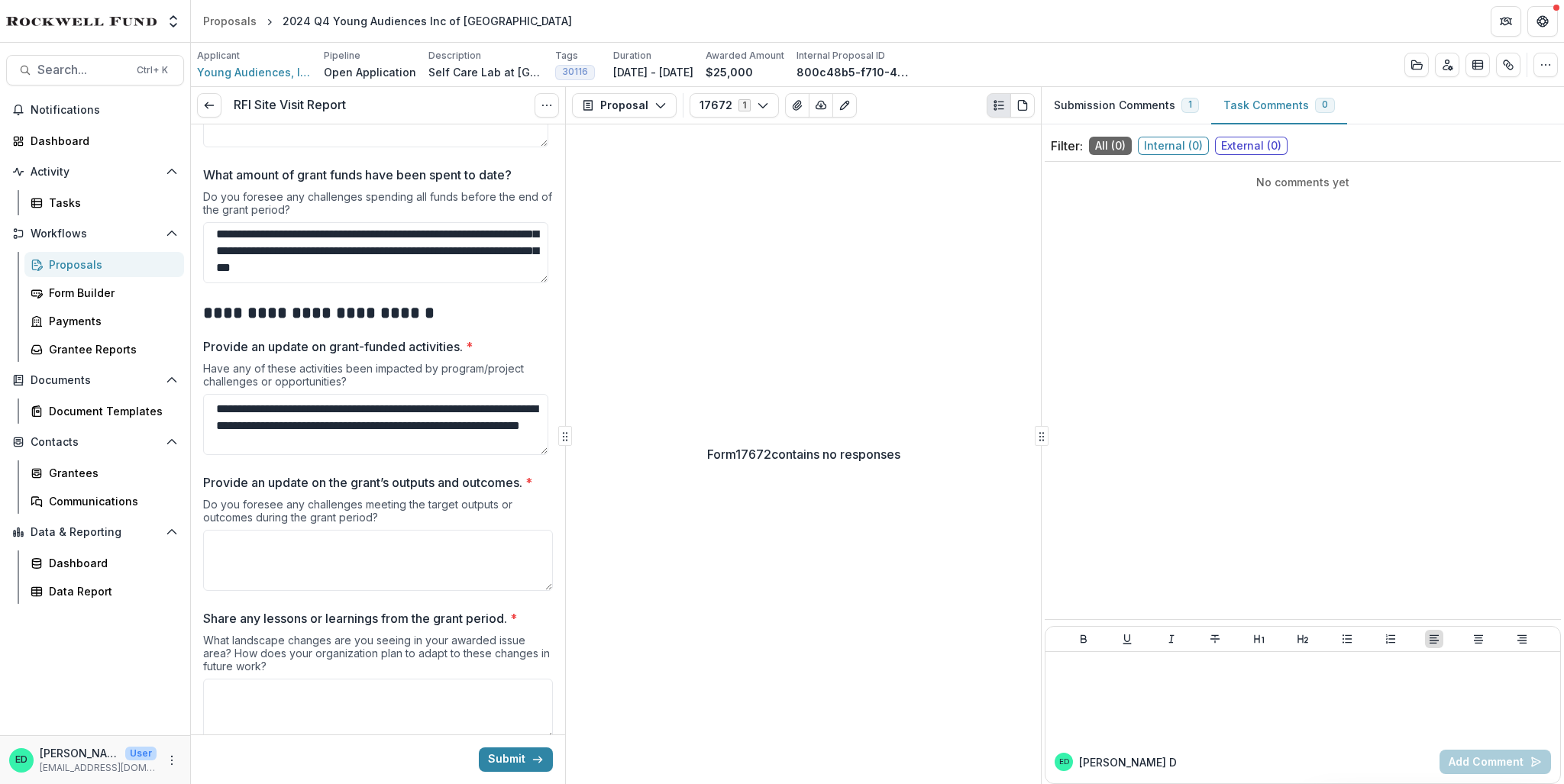 type on "**********" 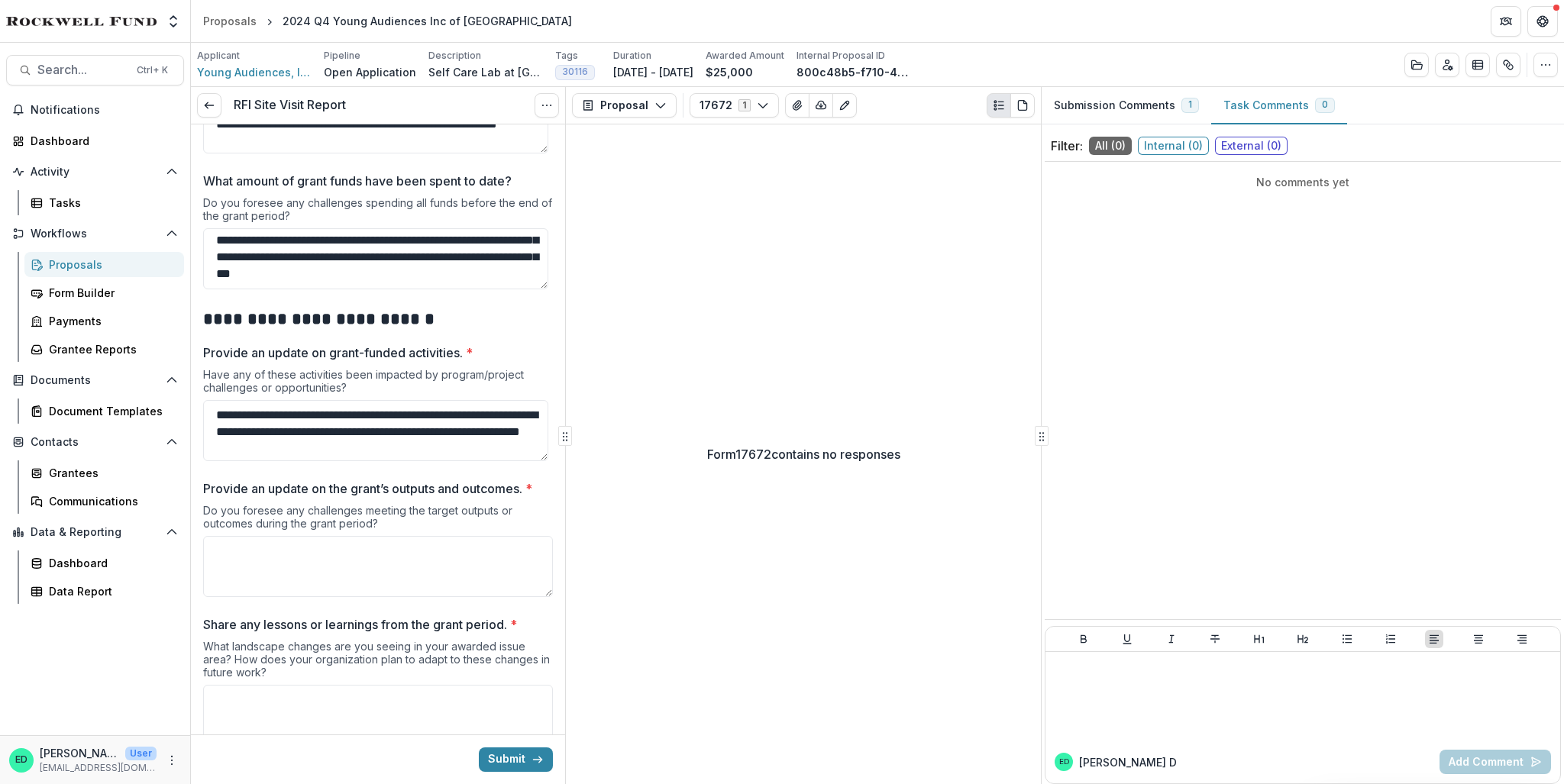 scroll, scrollTop: 1755, scrollLeft: 0, axis: vertical 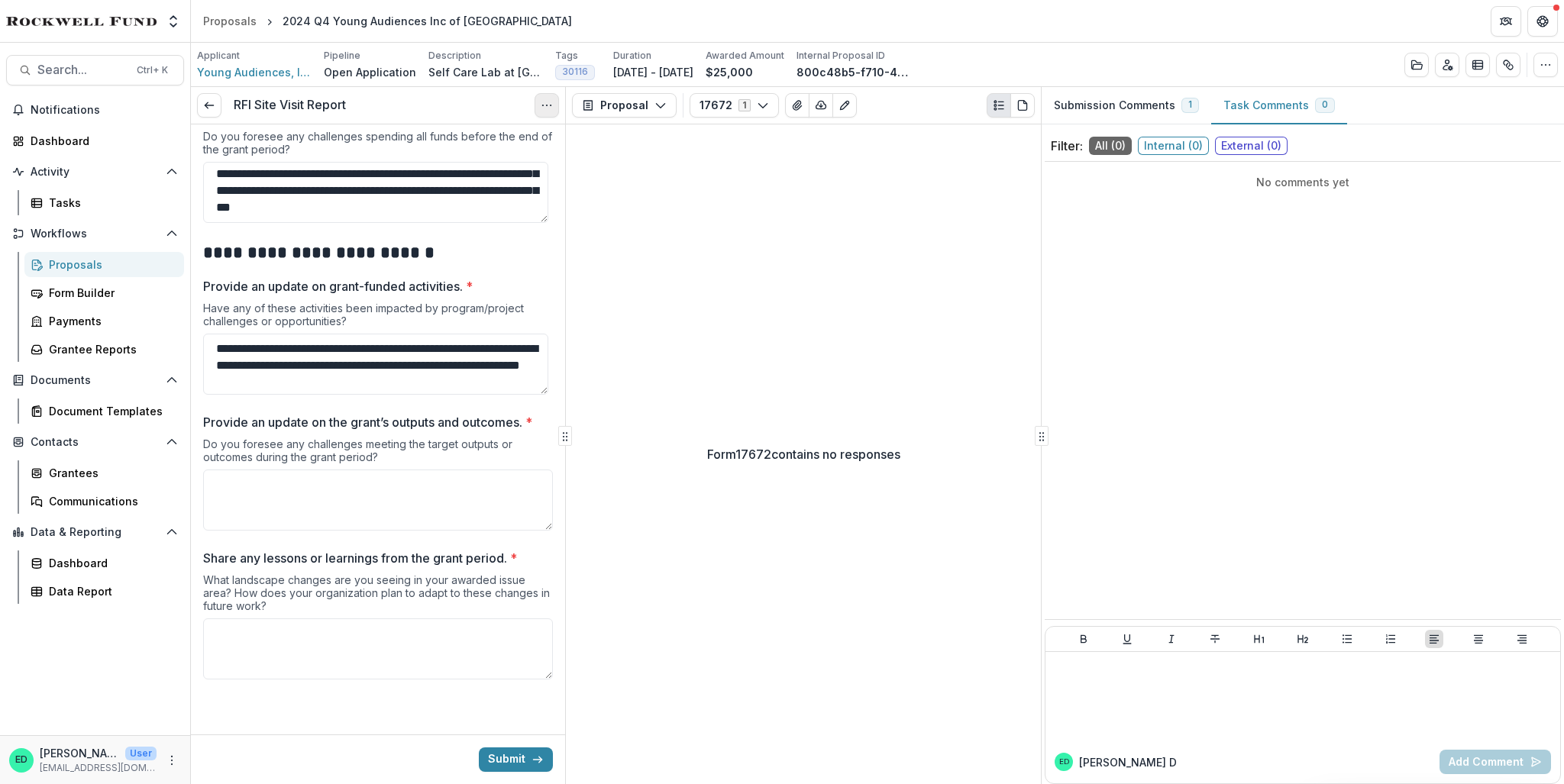 click at bounding box center (547, 105) 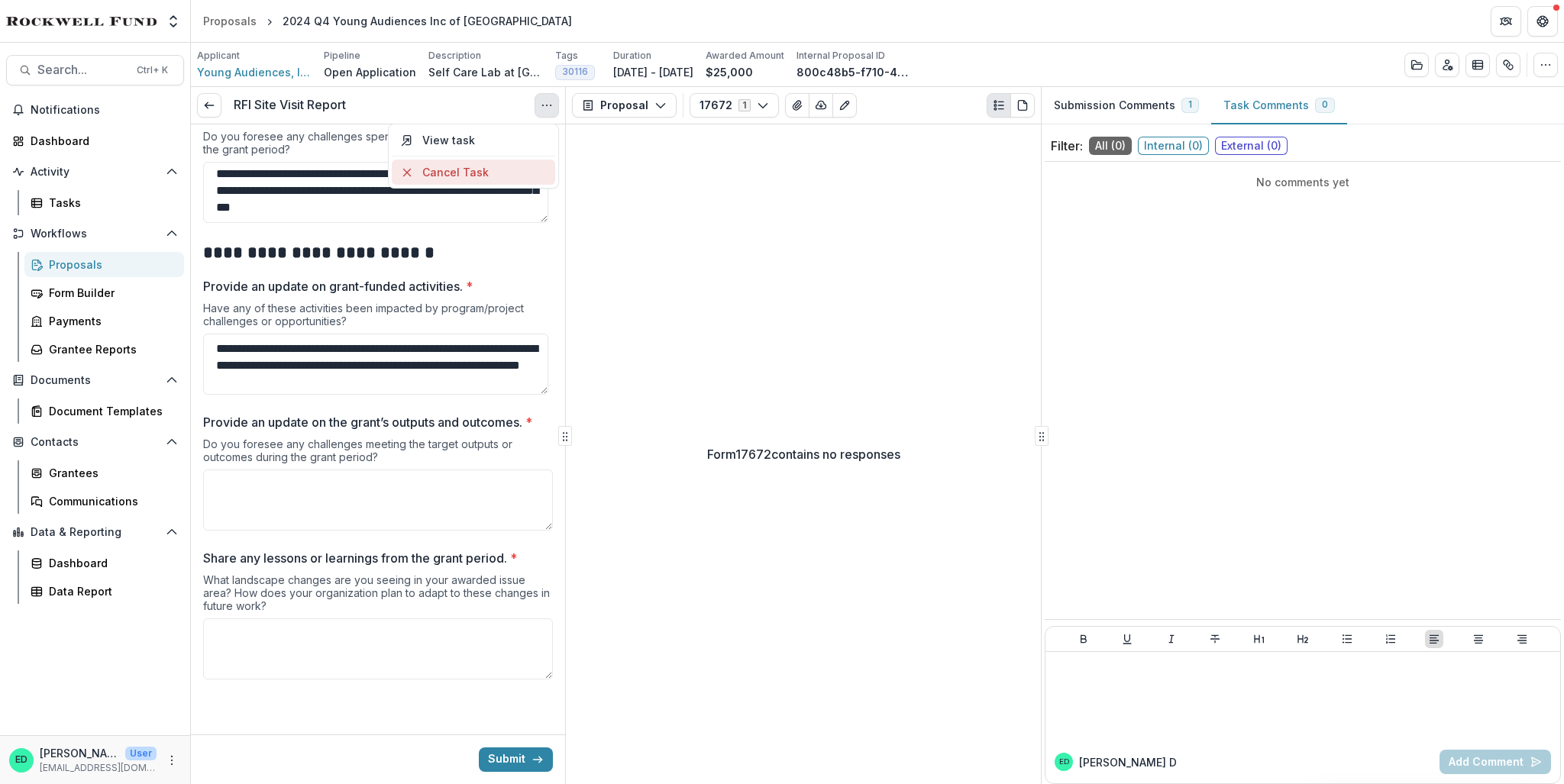 click on "Cancel Task" at bounding box center (473, 172) 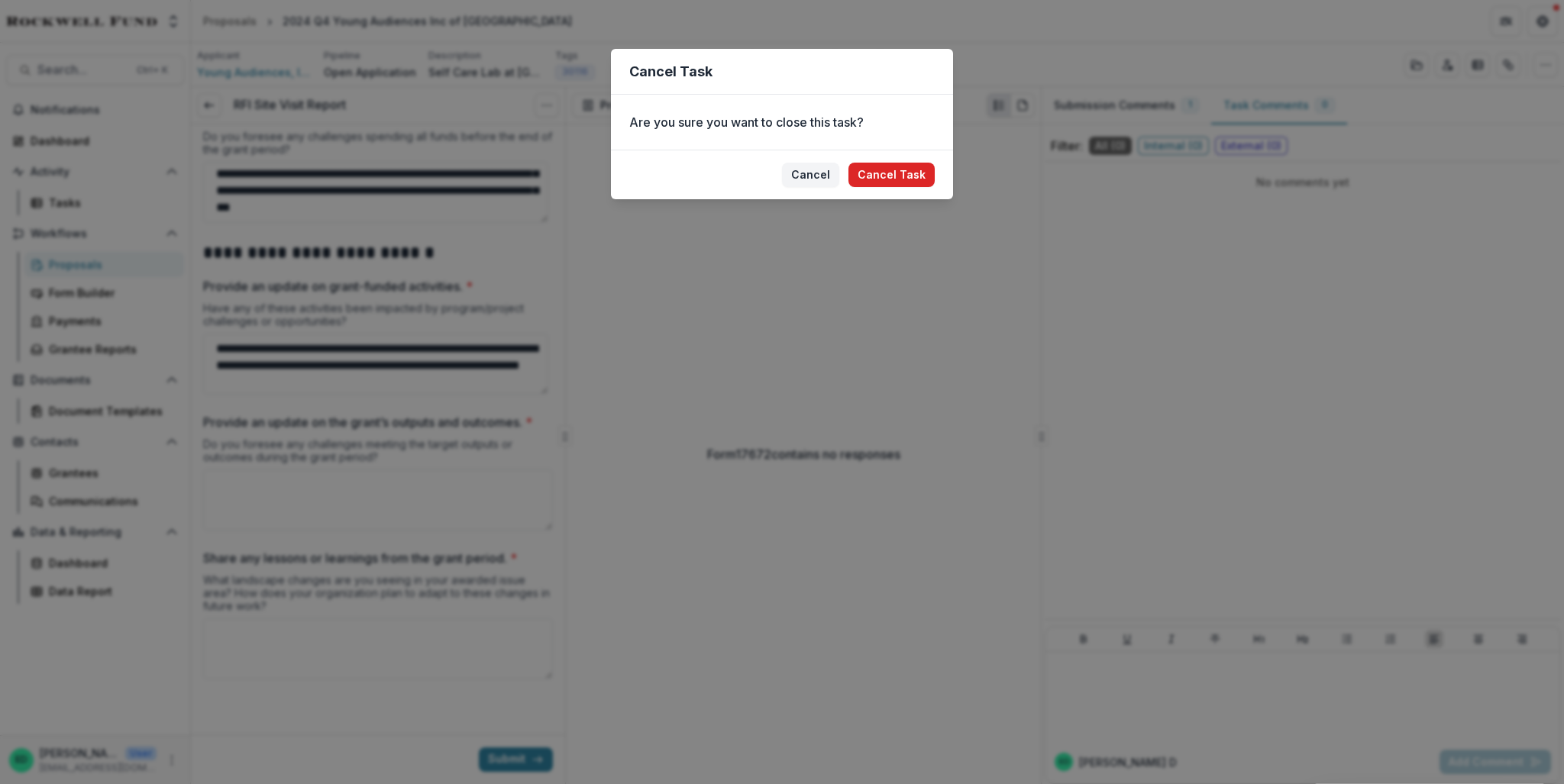 click on "Cancel Task" at bounding box center (891, 175) 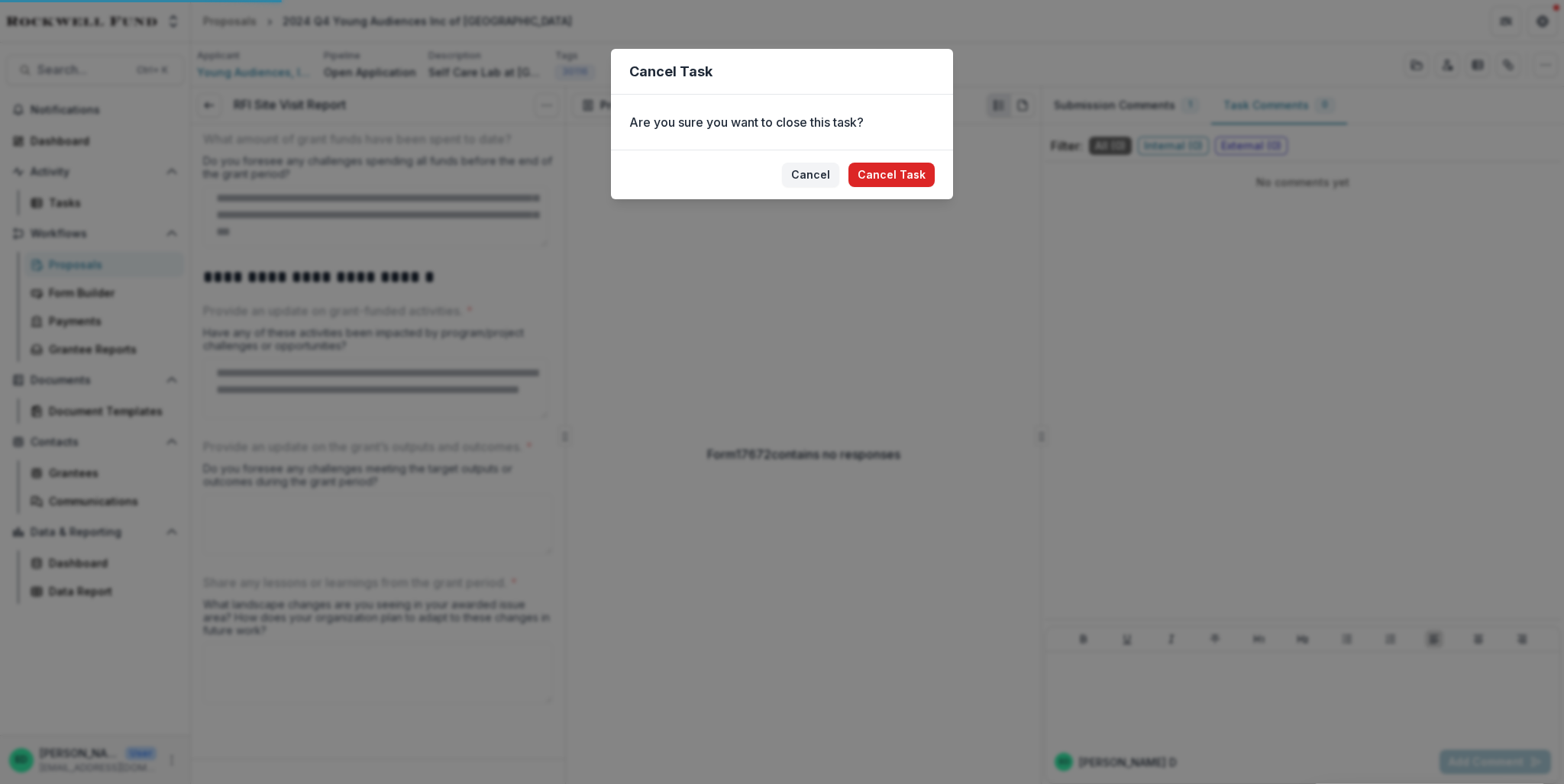 scroll, scrollTop: 1731, scrollLeft: 0, axis: vertical 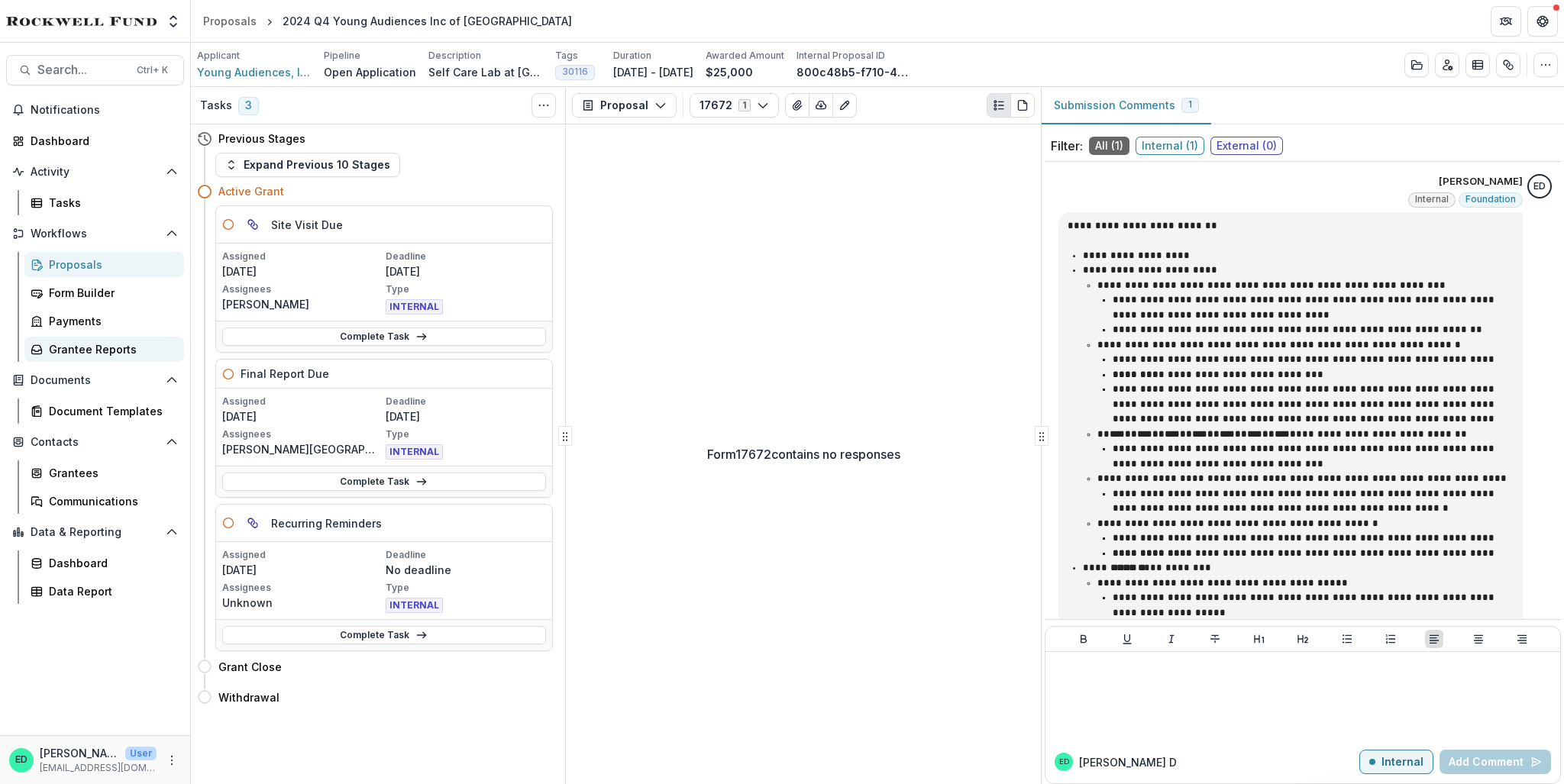 click on "Grantee Reports" at bounding box center (110, 349) 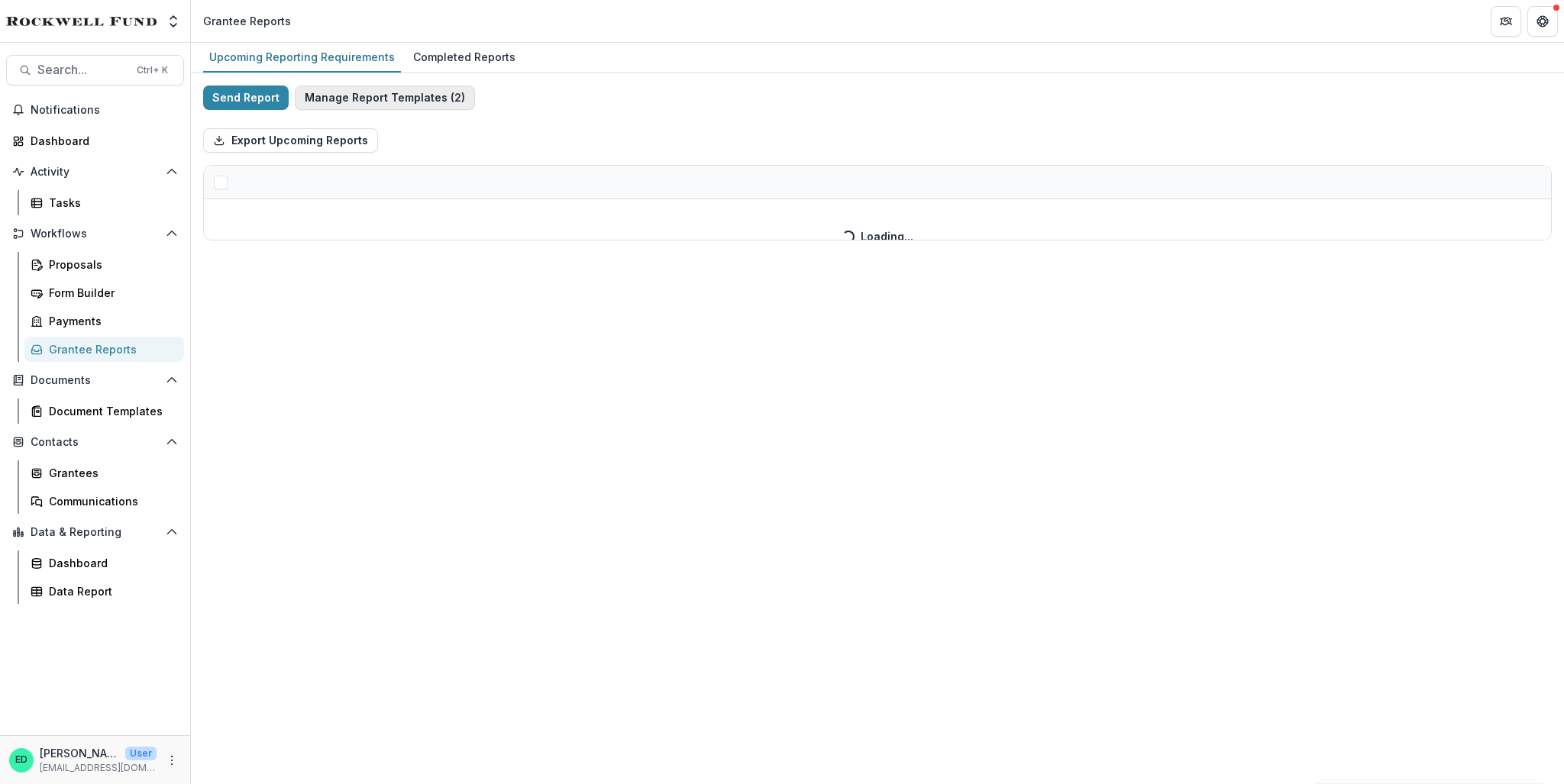 click on "Manage Report Templates ( 2 )" at bounding box center [385, 98] 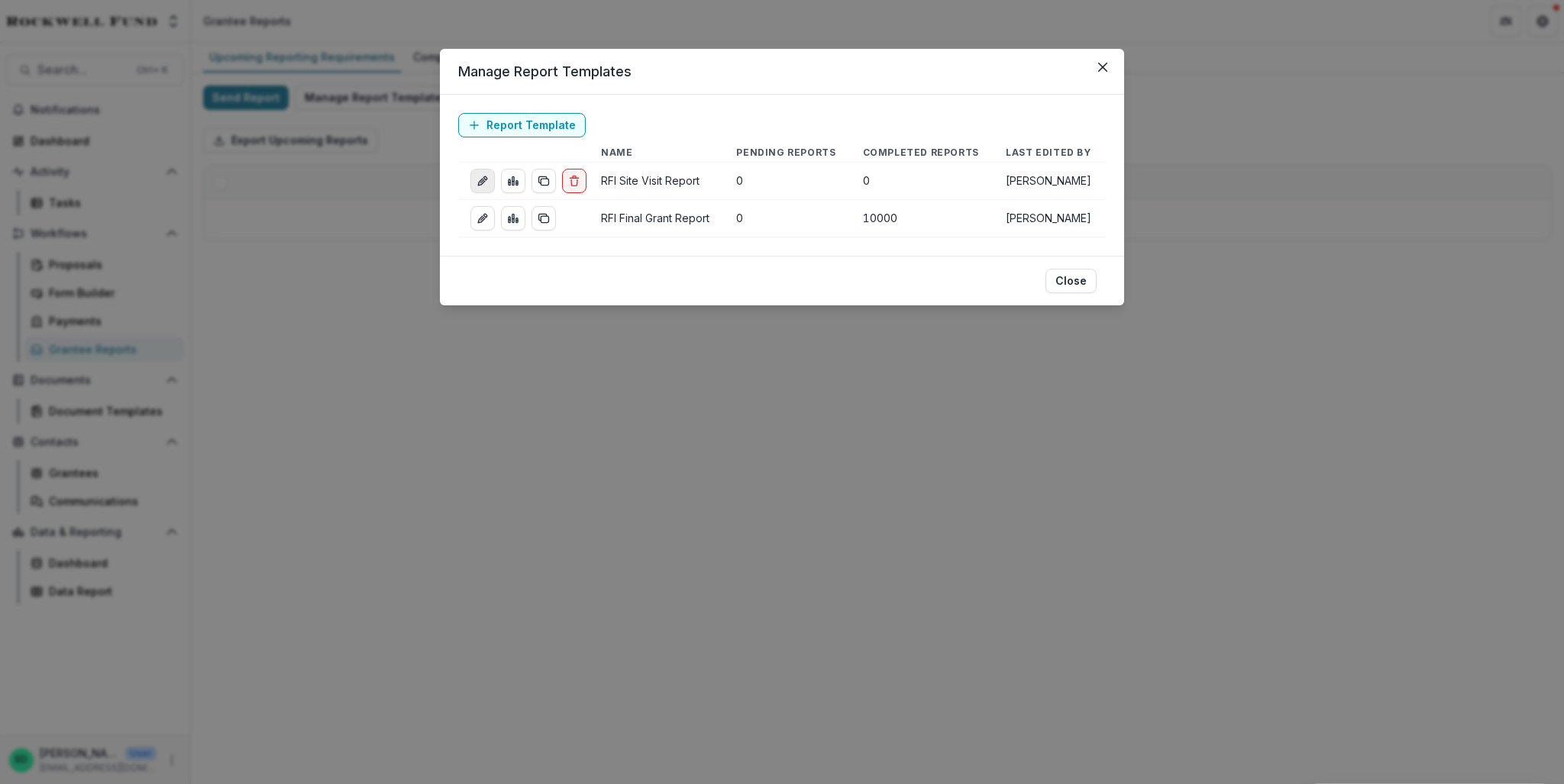 click at bounding box center (483, 181) 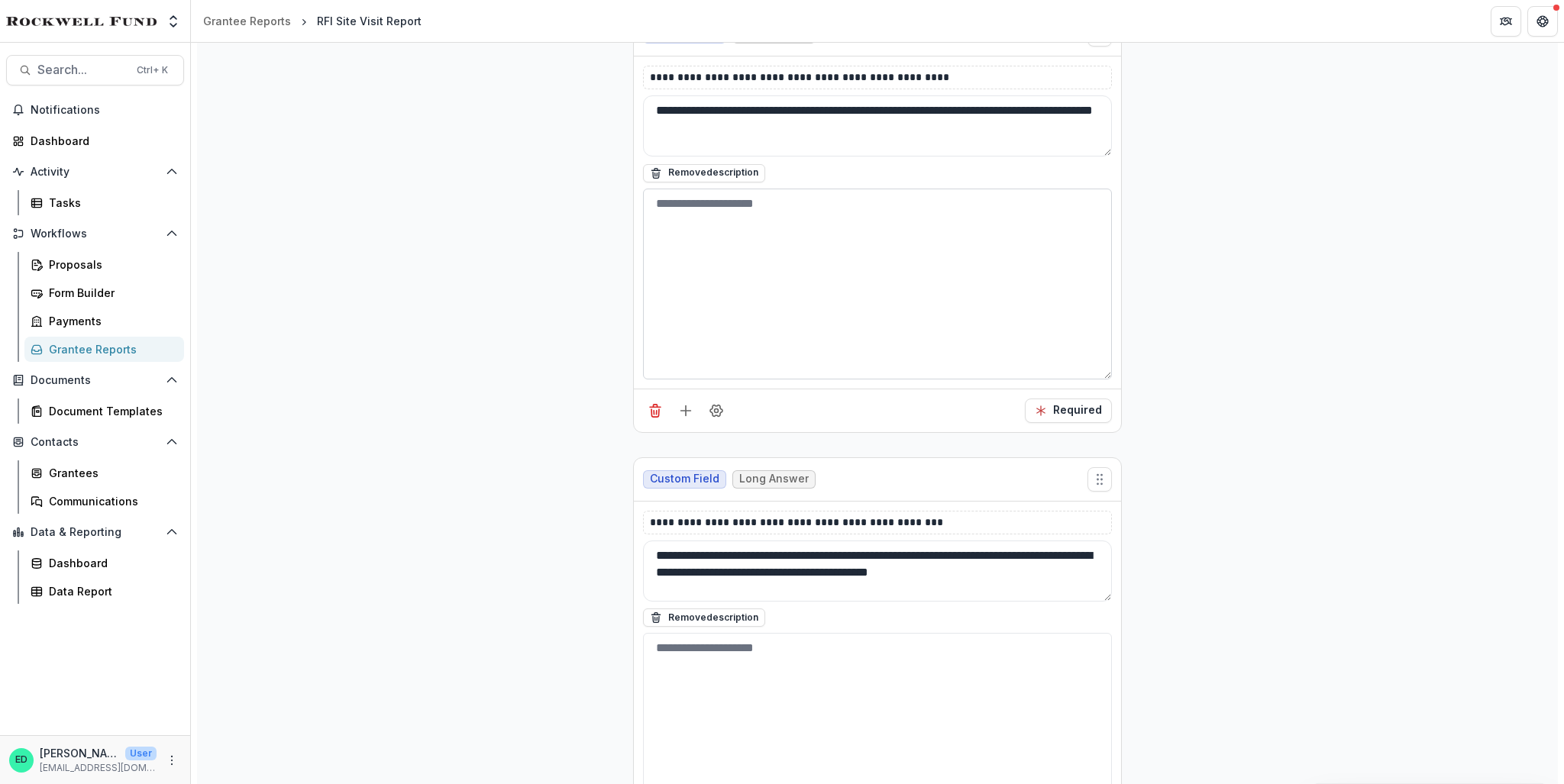 scroll, scrollTop: 10803, scrollLeft: 0, axis: vertical 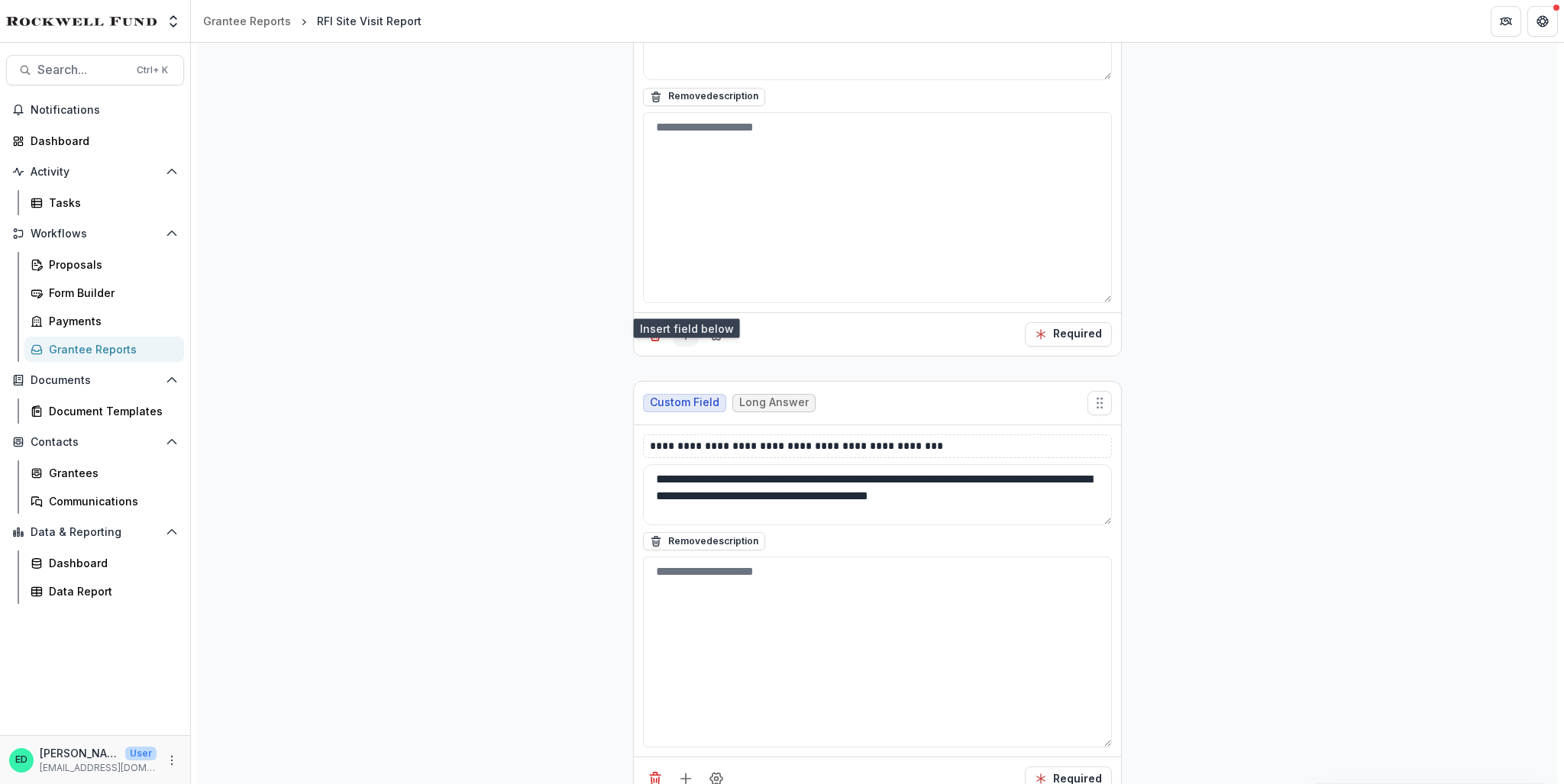 click 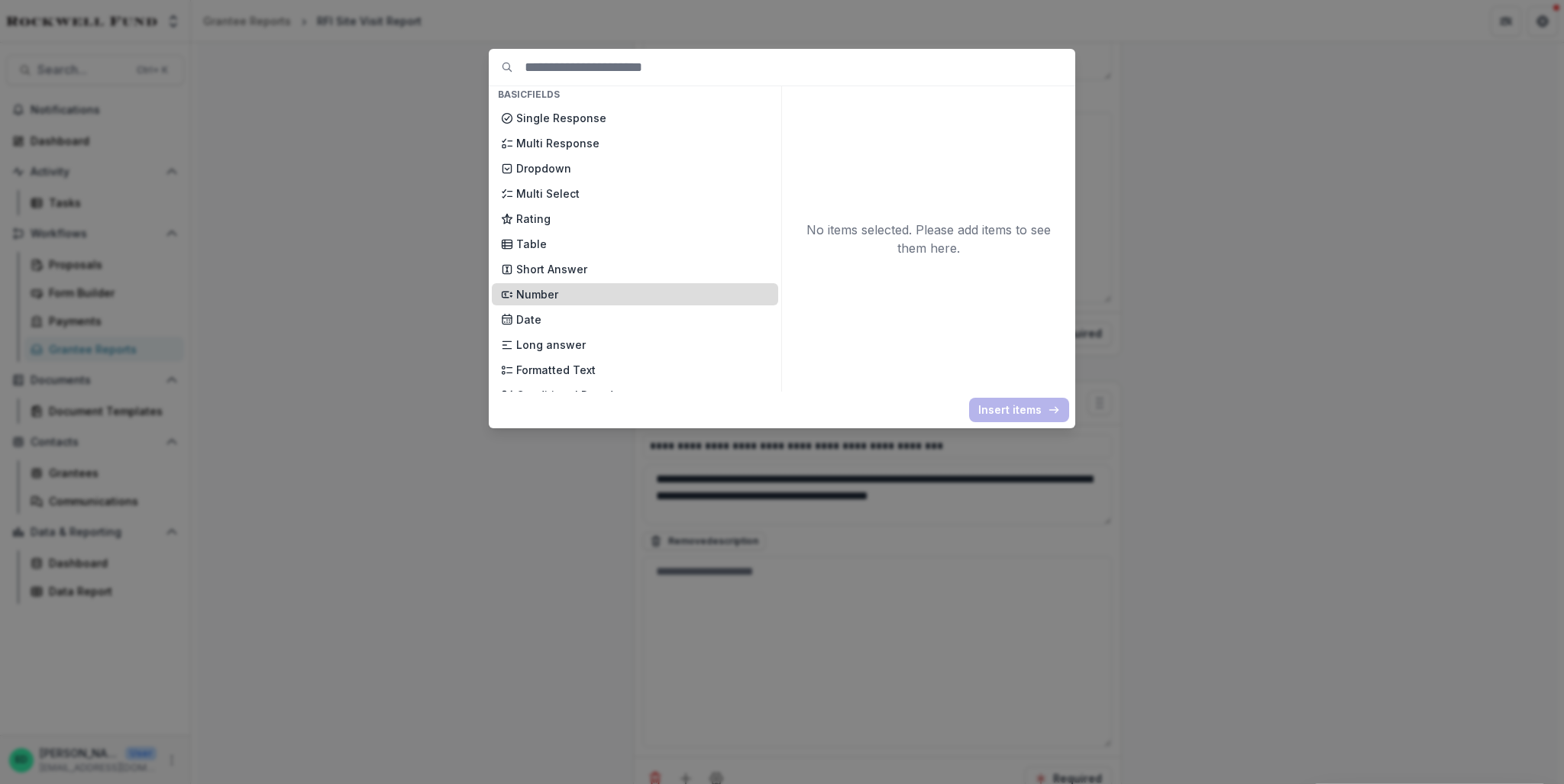 scroll, scrollTop: 229, scrollLeft: 0, axis: vertical 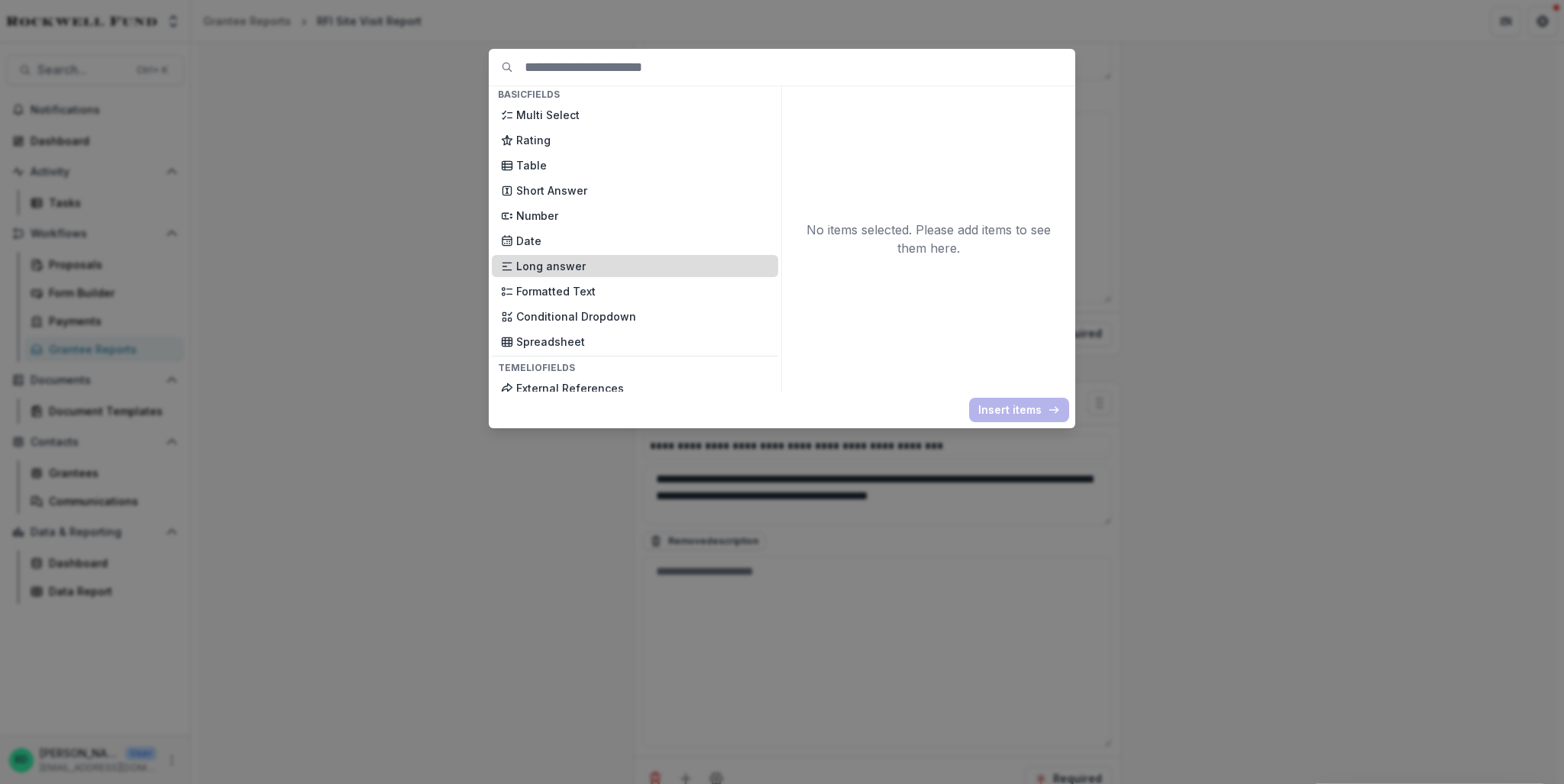 click on "Long answer" at bounding box center (642, 266) 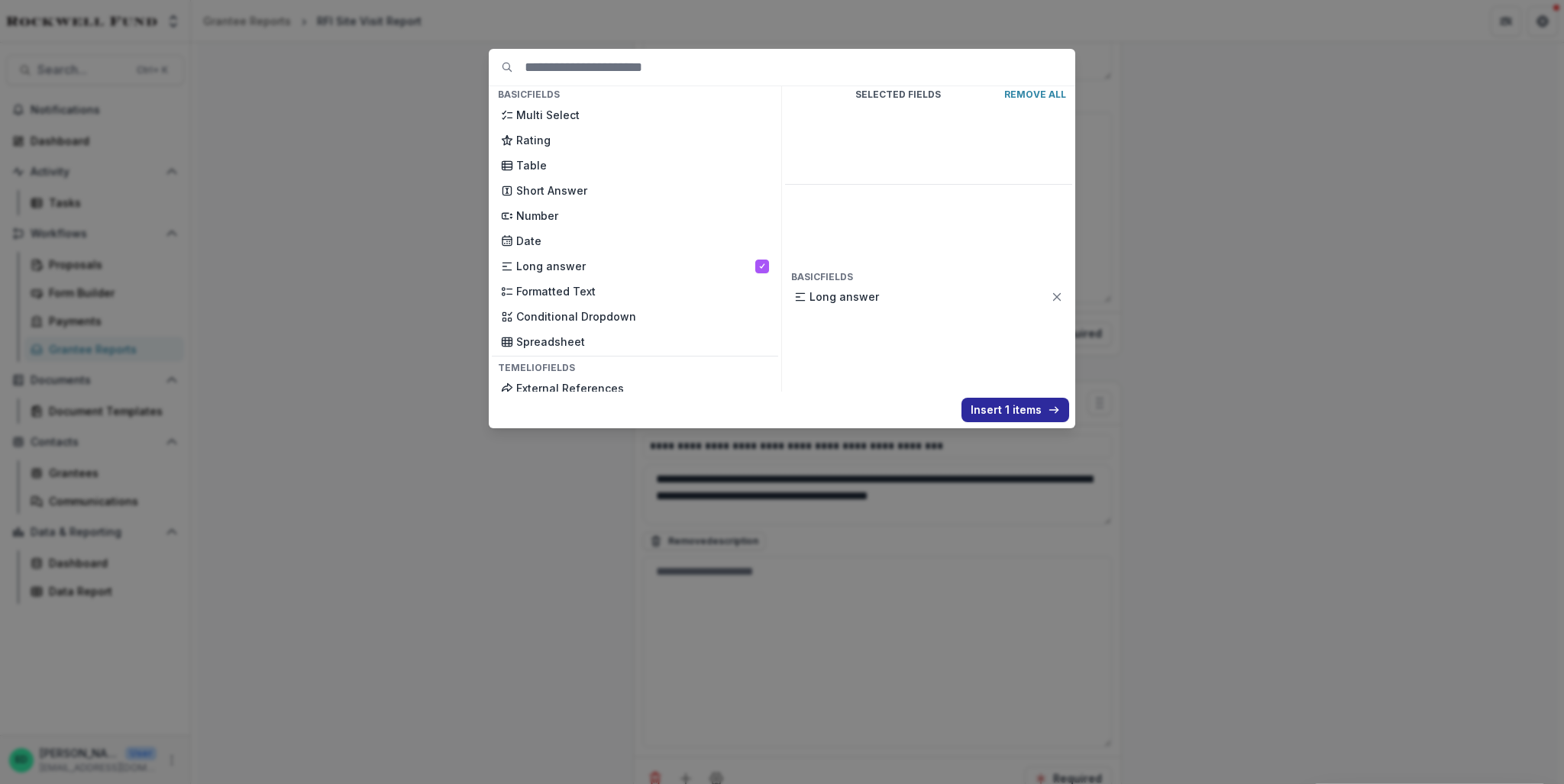 click on "Insert 1 items" at bounding box center (1015, 410) 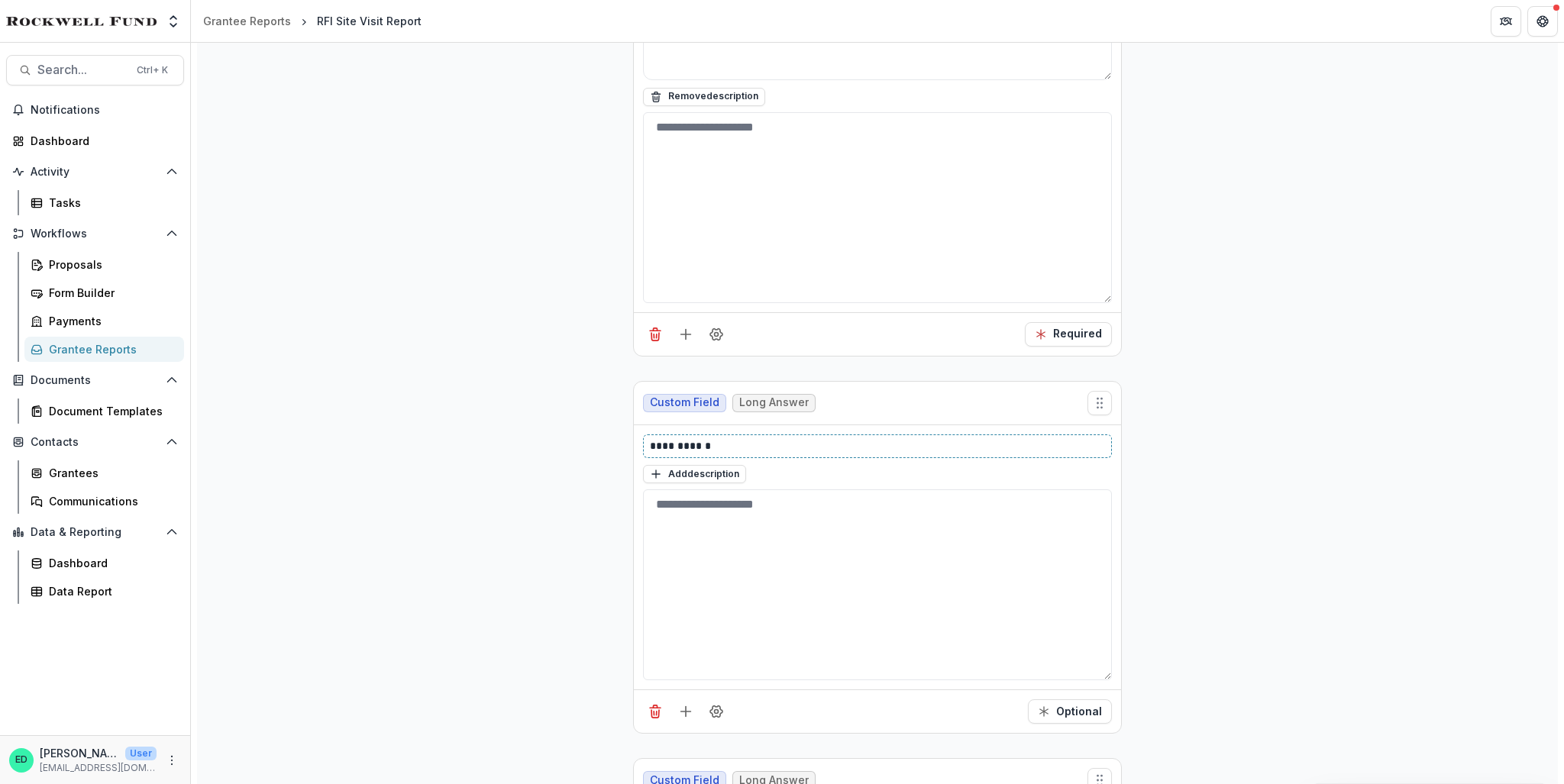 click on "**********" at bounding box center [877, 446] 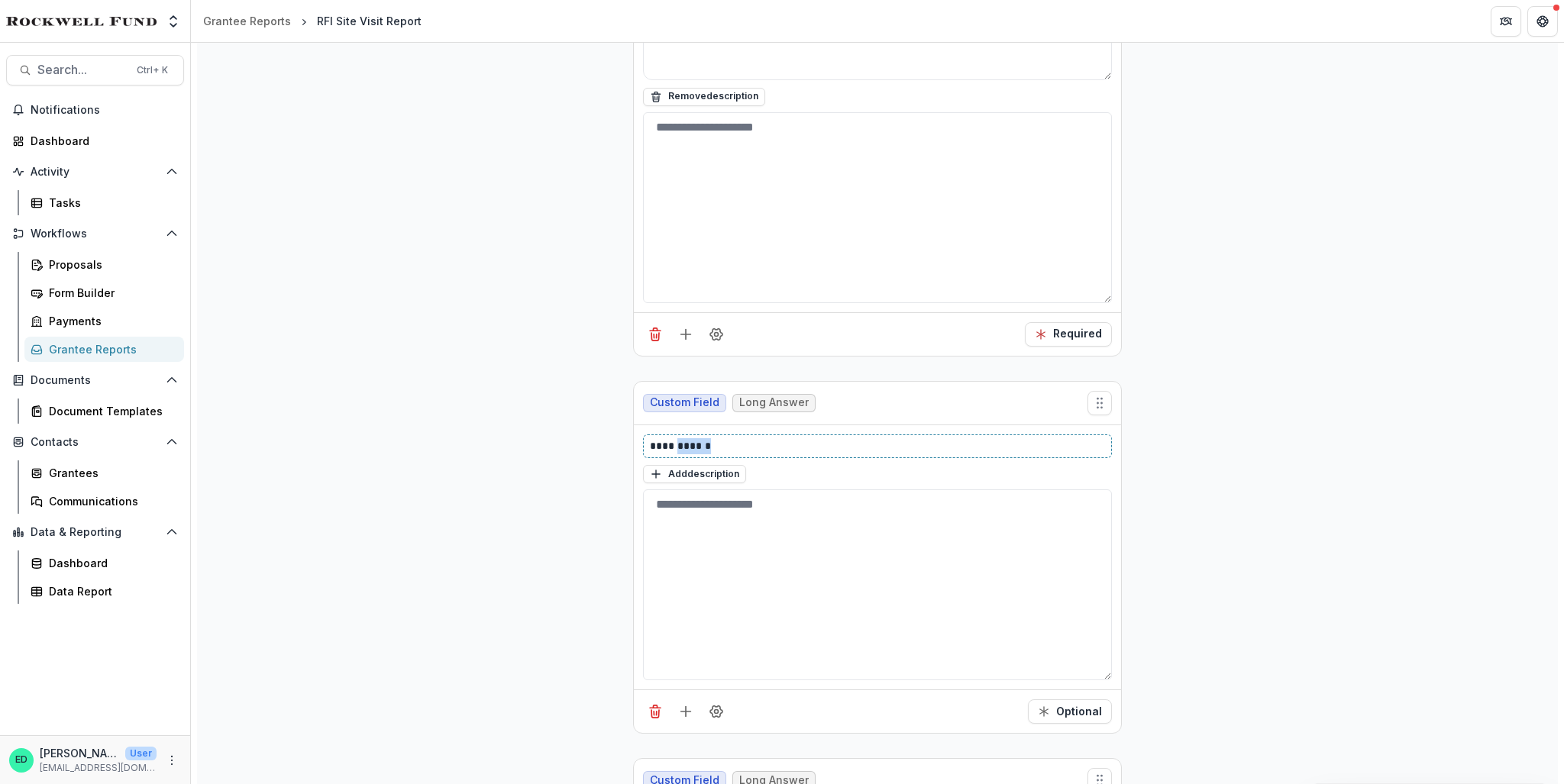 click on "**********" at bounding box center [877, 446] 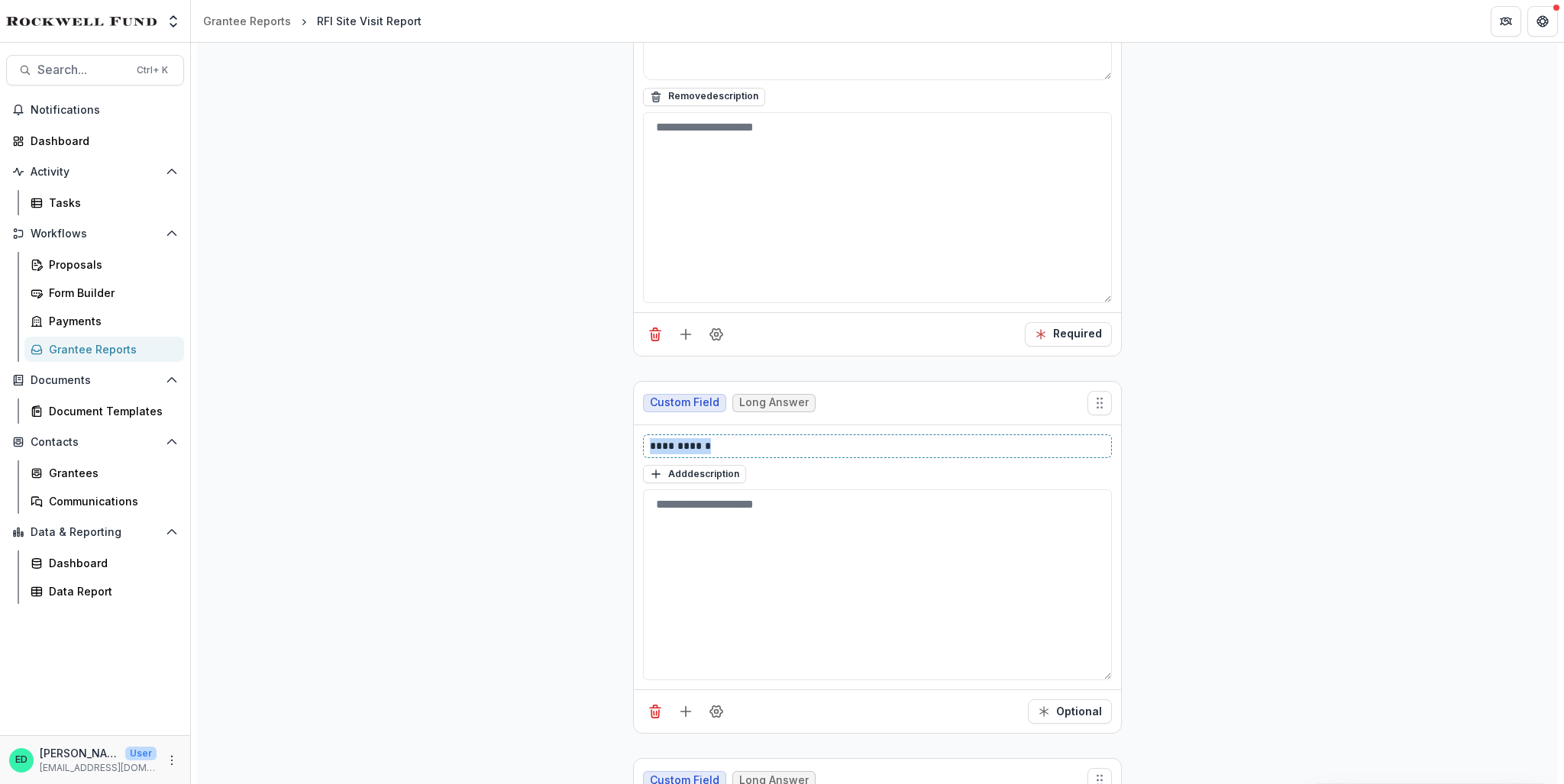 click on "**********" at bounding box center (877, 446) 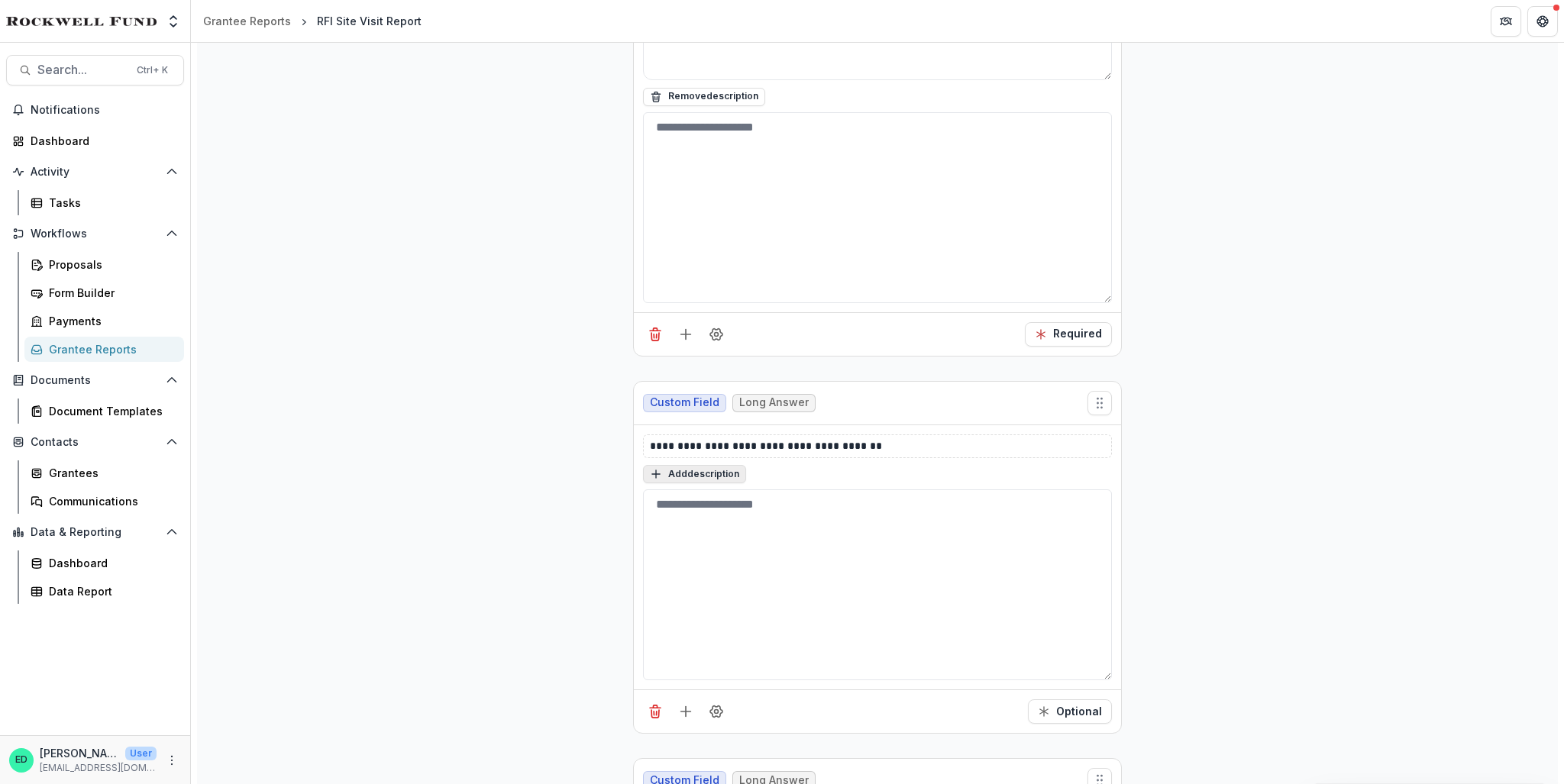 click on "Add  description" at bounding box center (694, 474) 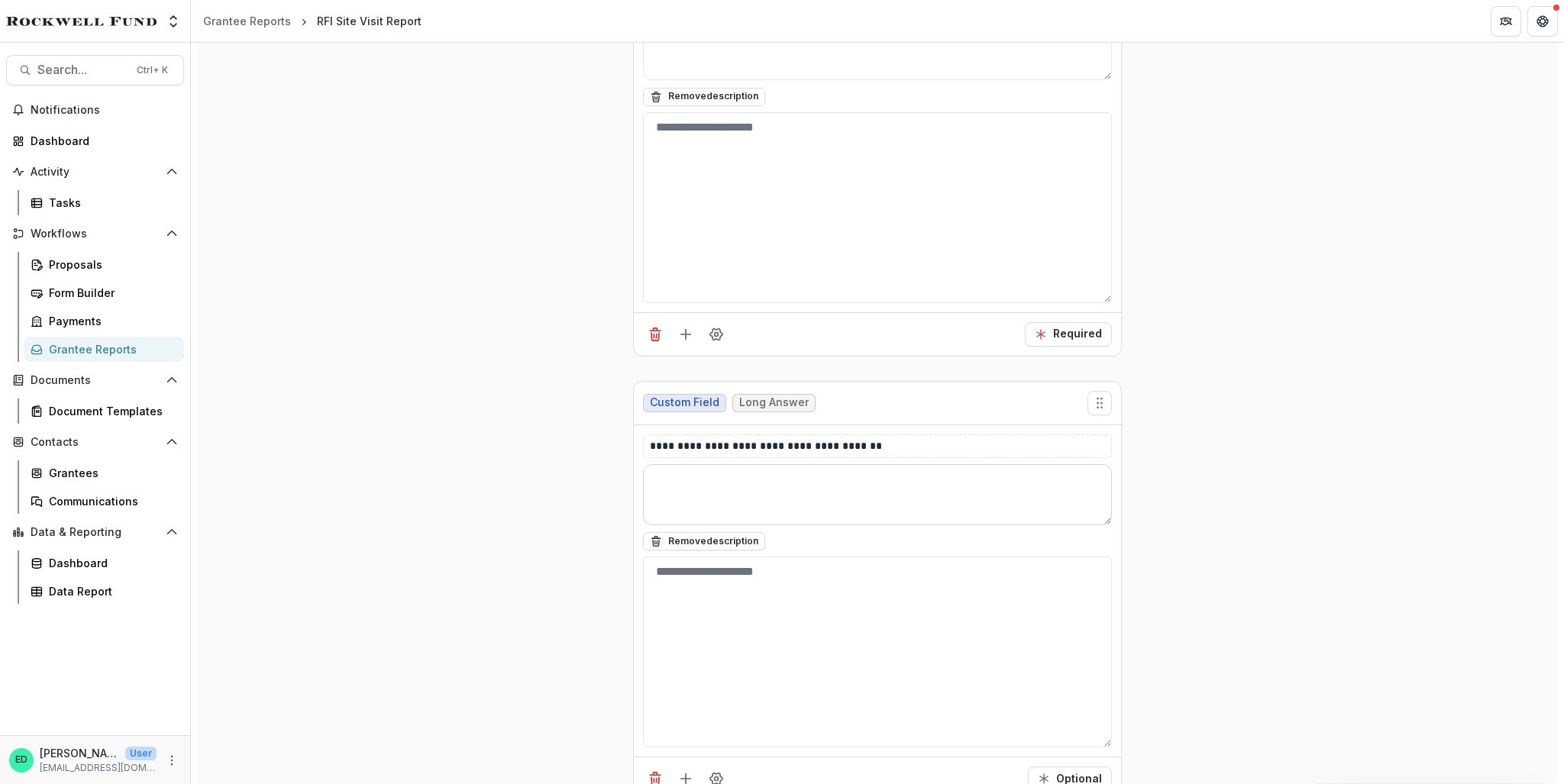 click at bounding box center (877, 495) 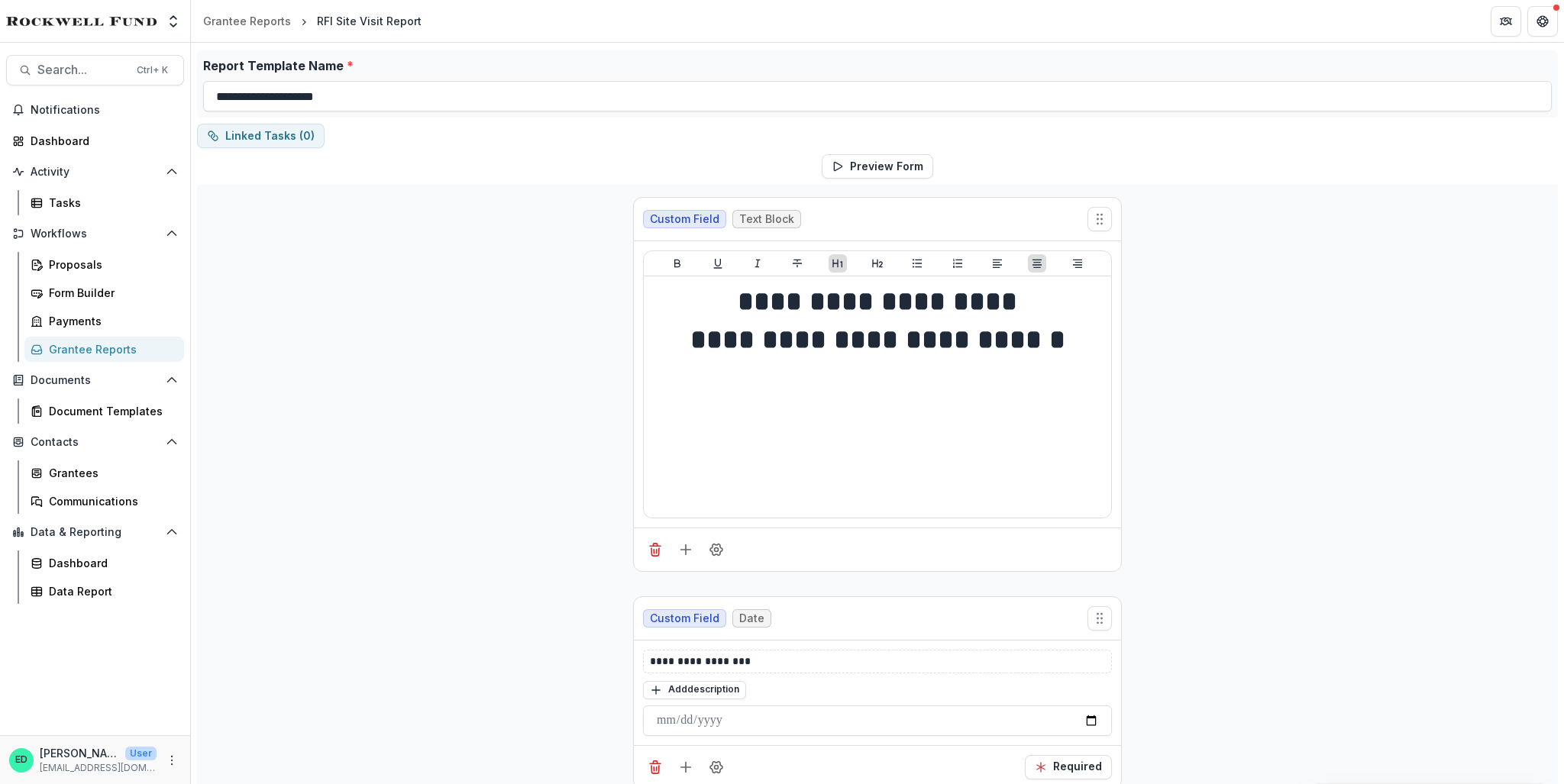 scroll, scrollTop: 0, scrollLeft: 0, axis: both 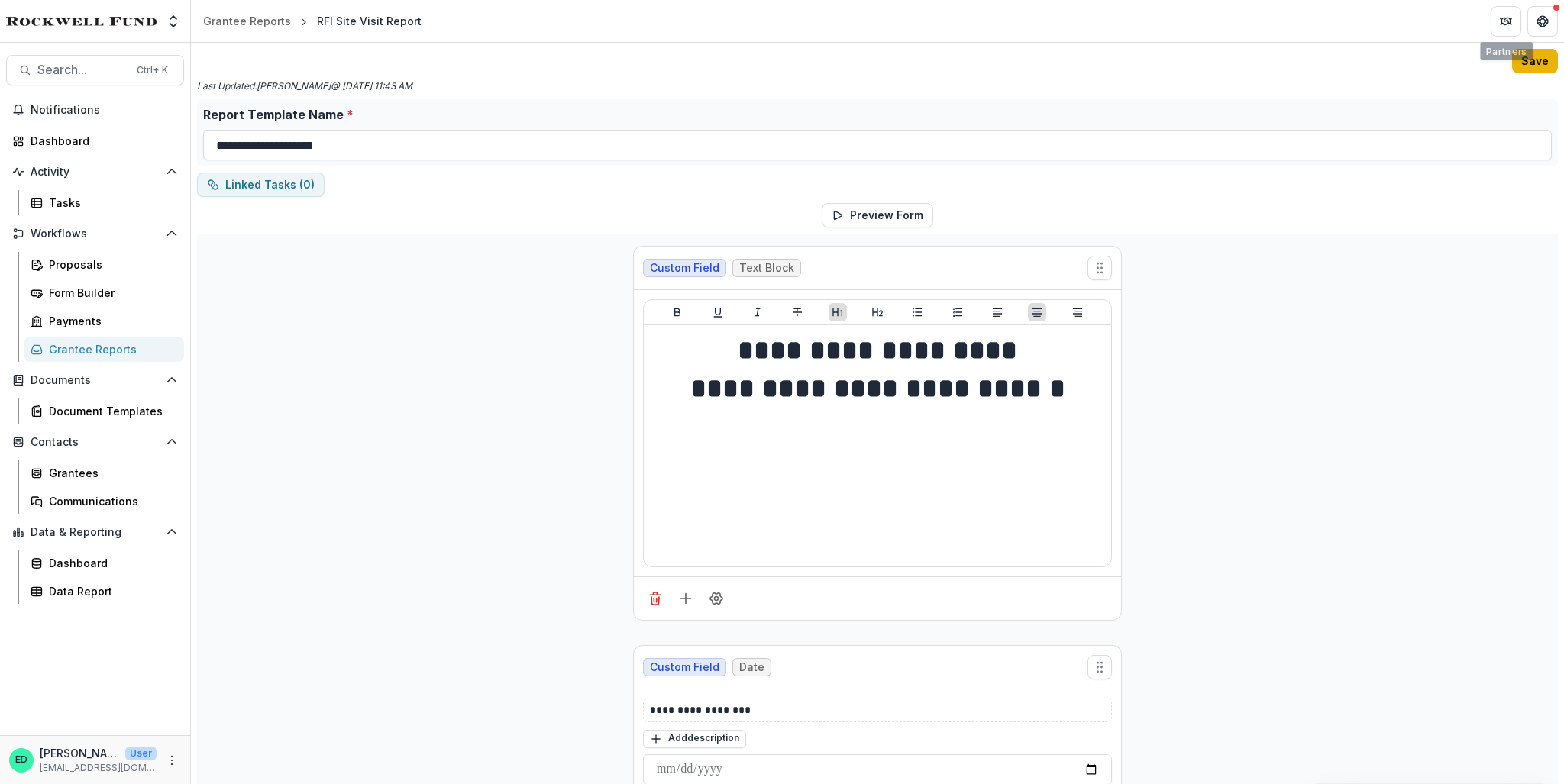 type on "**********" 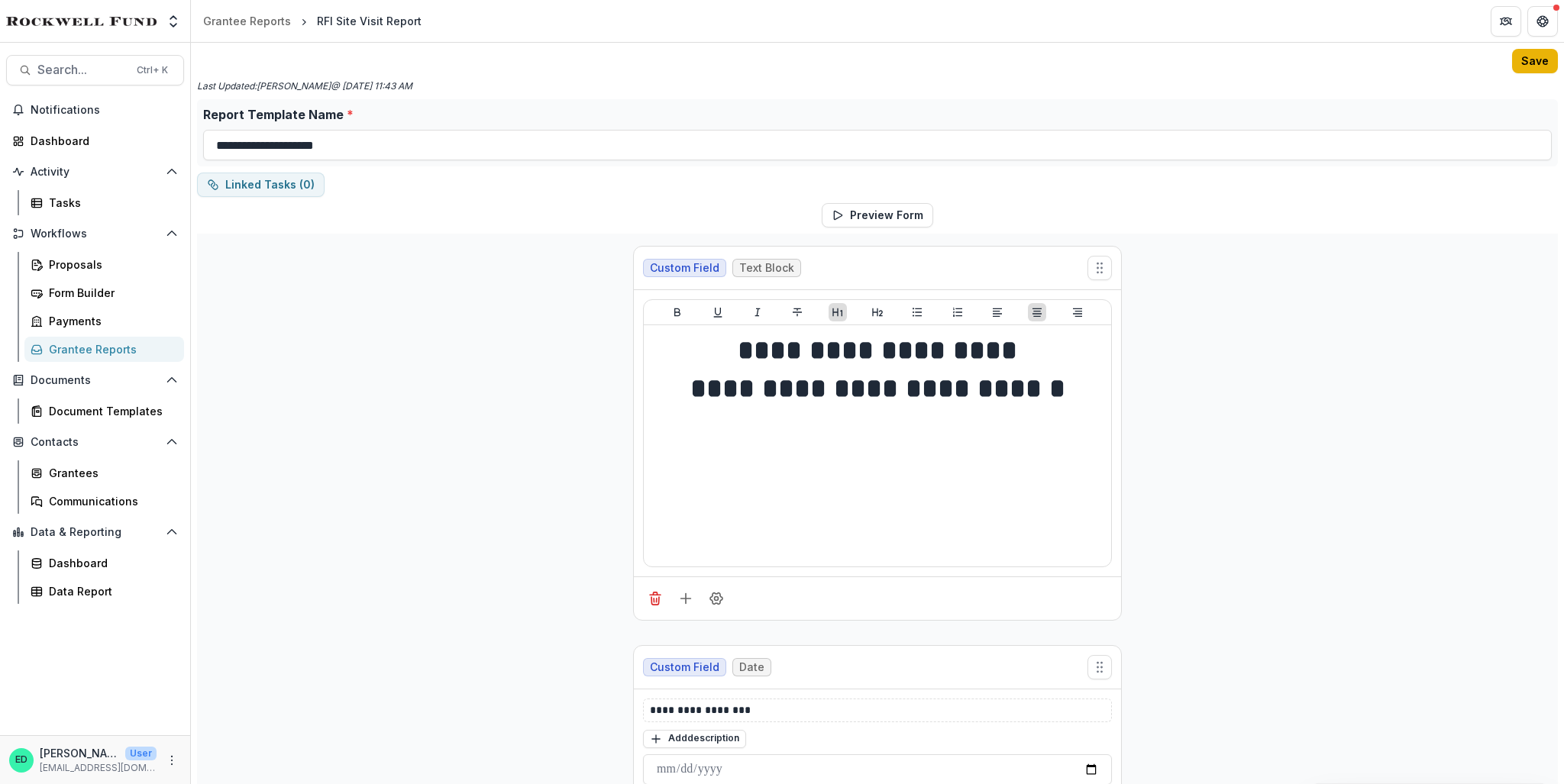 click on "Save" at bounding box center [1535, 61] 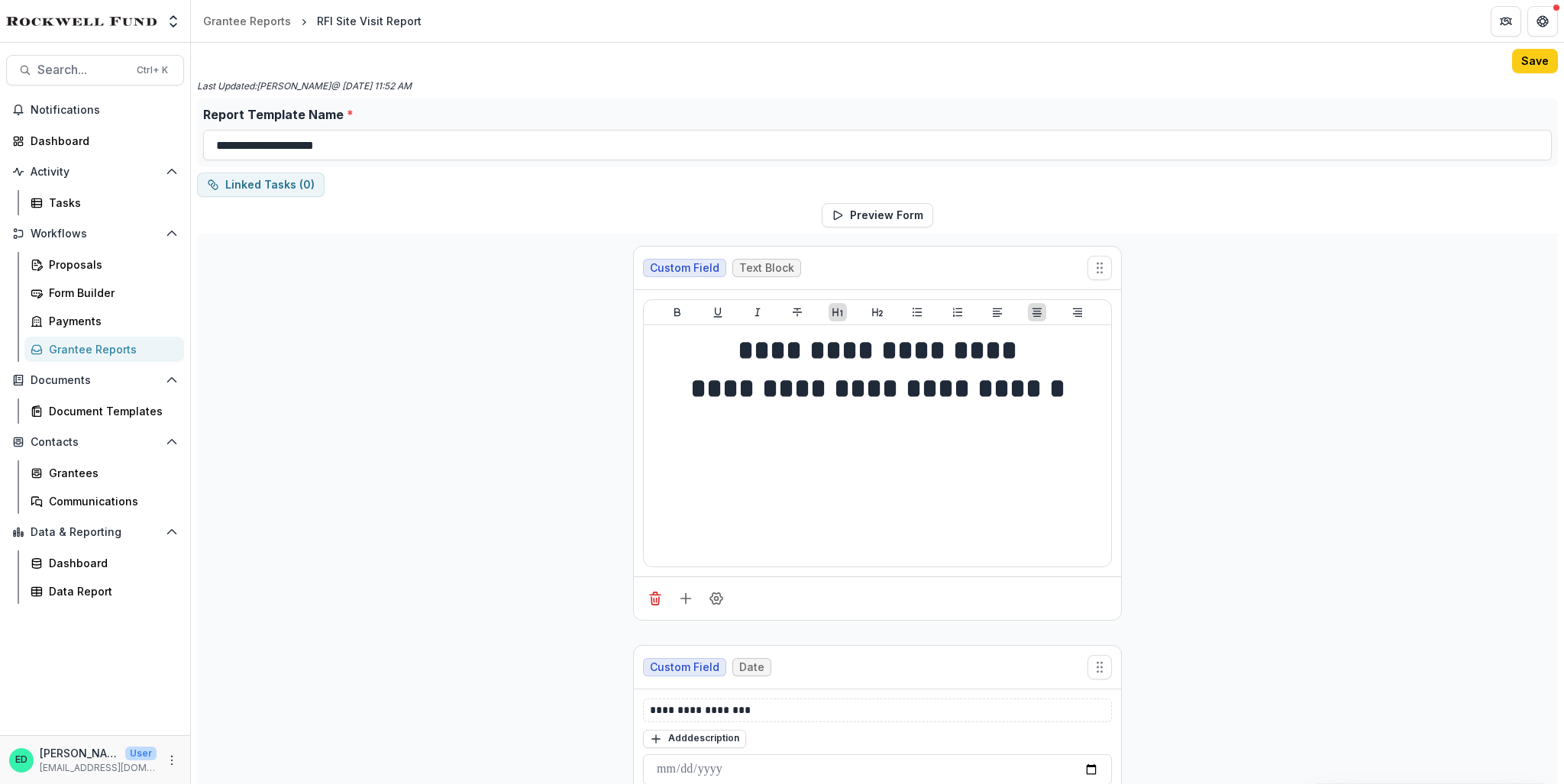 click on "Grantee Reports" at bounding box center [110, 349] 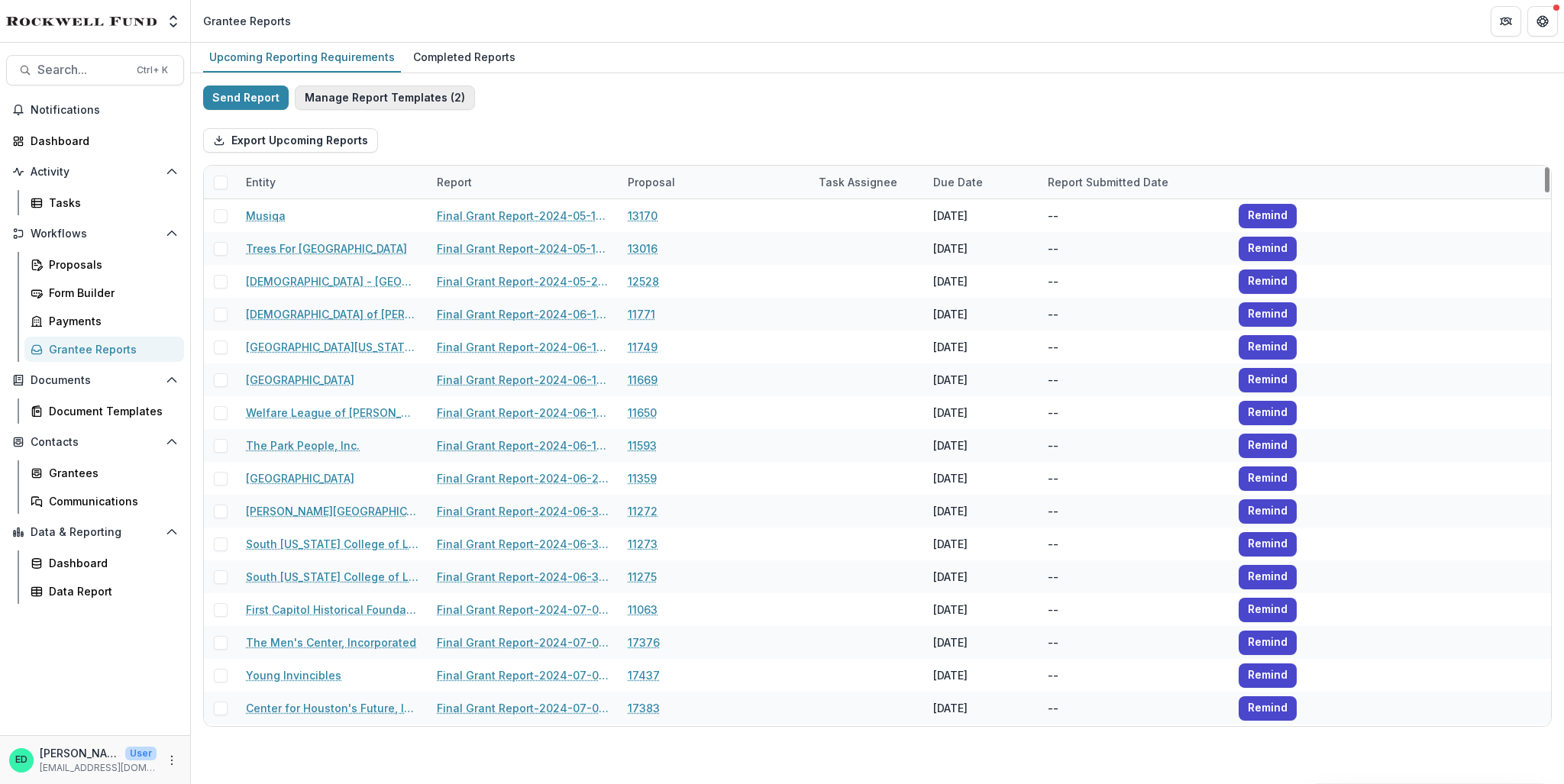 click on "Manage Report Templates ( 2 )" at bounding box center (385, 98) 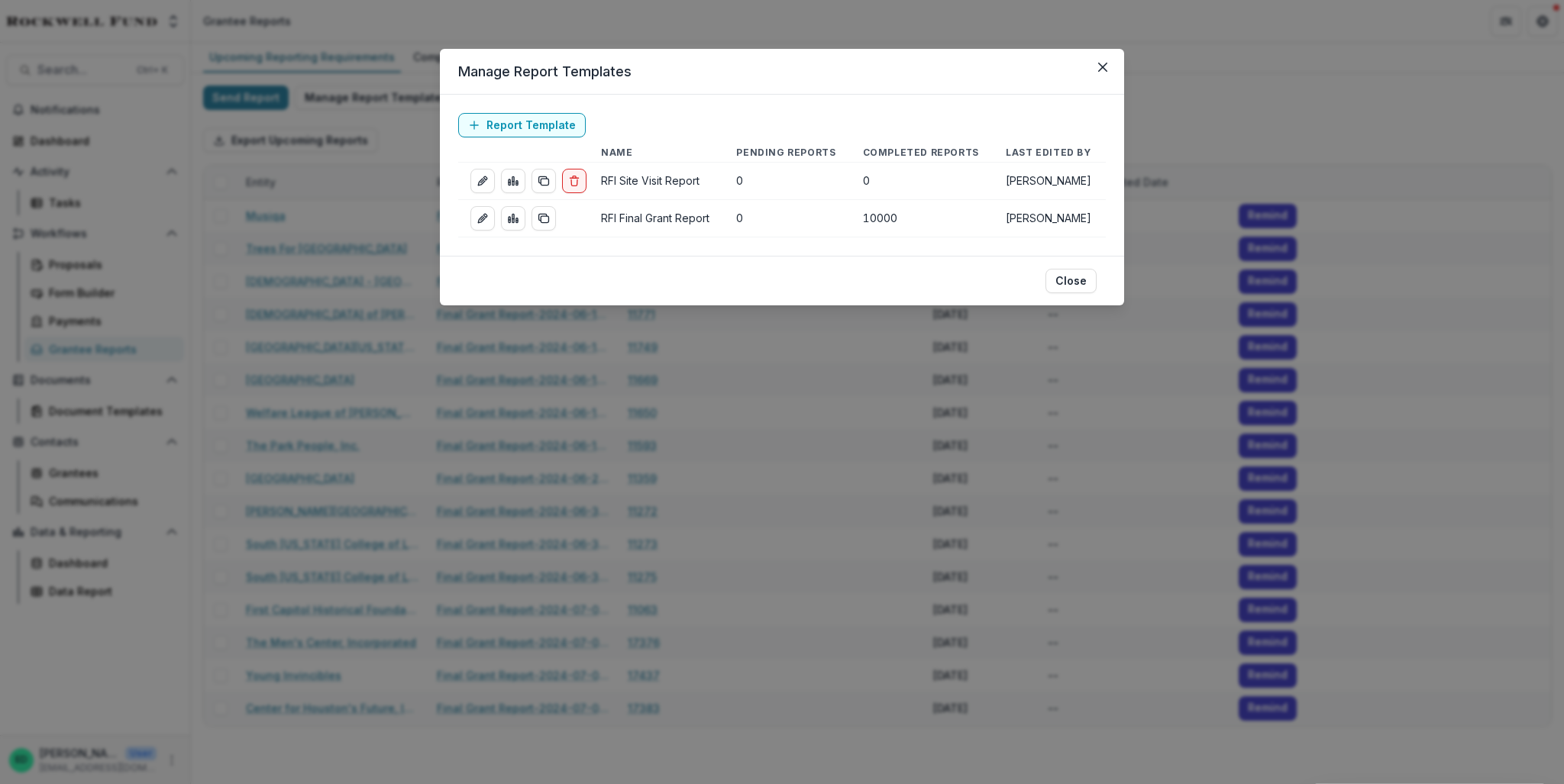 click on "Manage Report Templates" at bounding box center [782, 72] 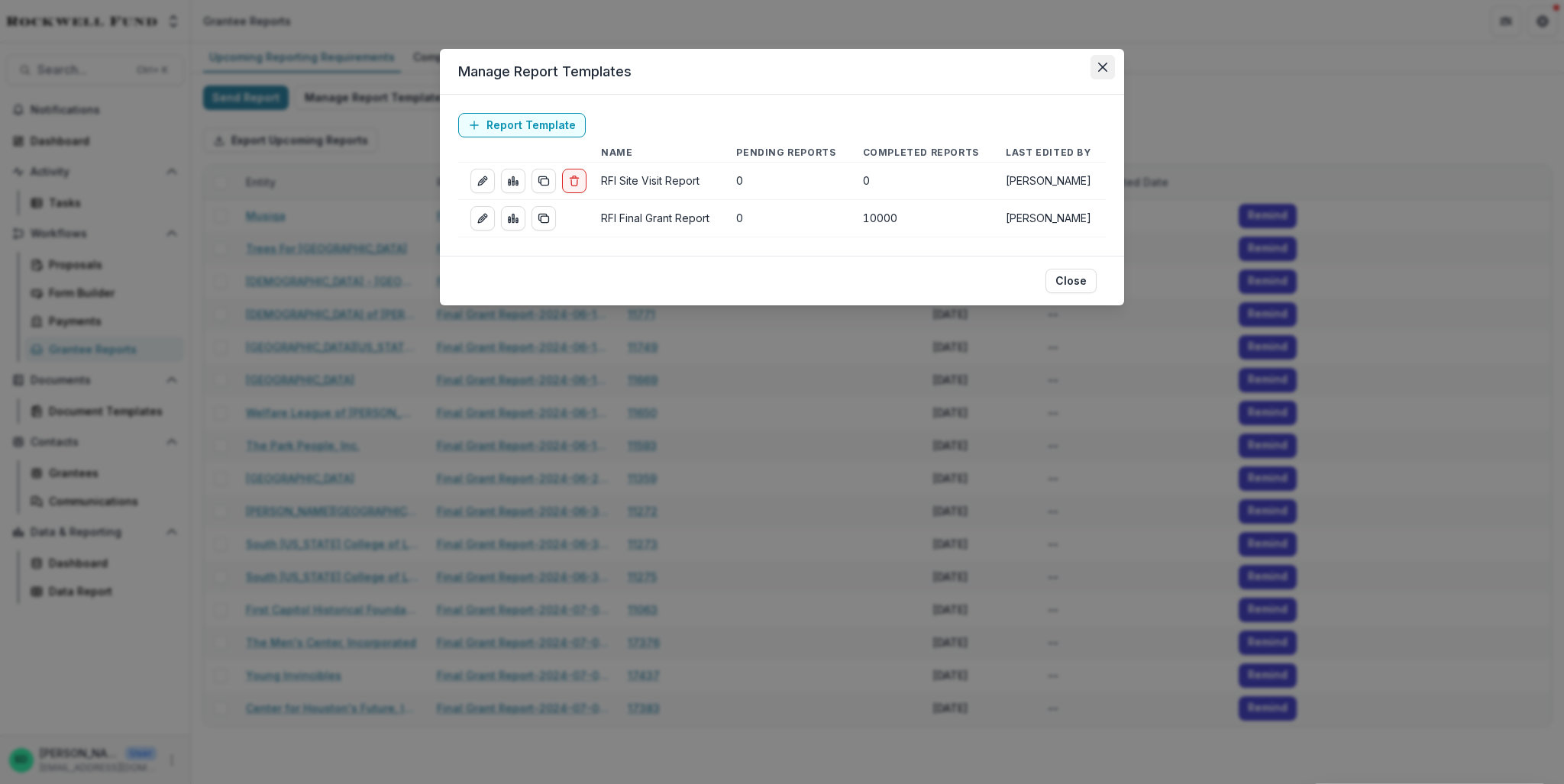 click at bounding box center (1103, 67) 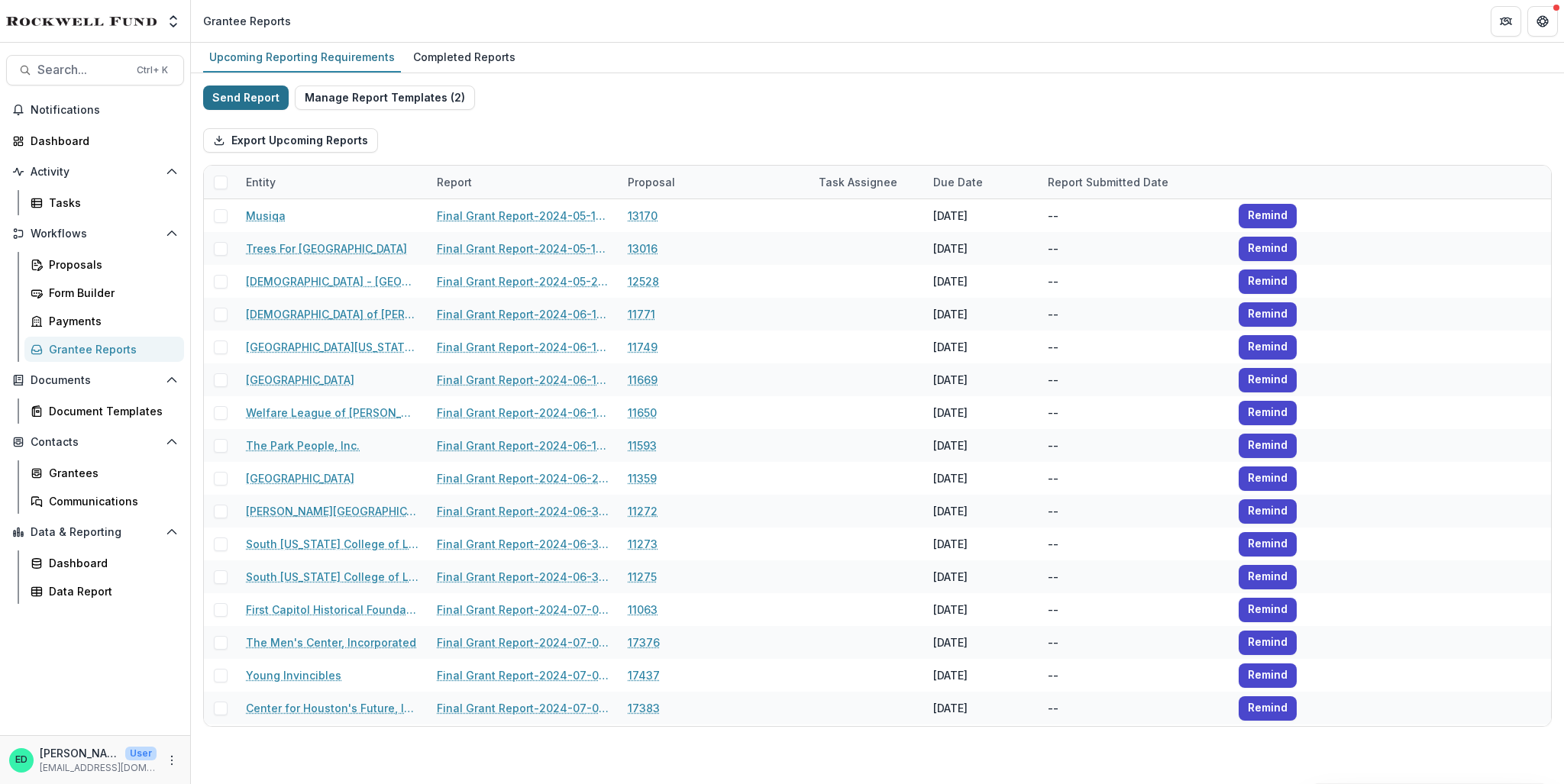 click on "Send Report" at bounding box center [246, 98] 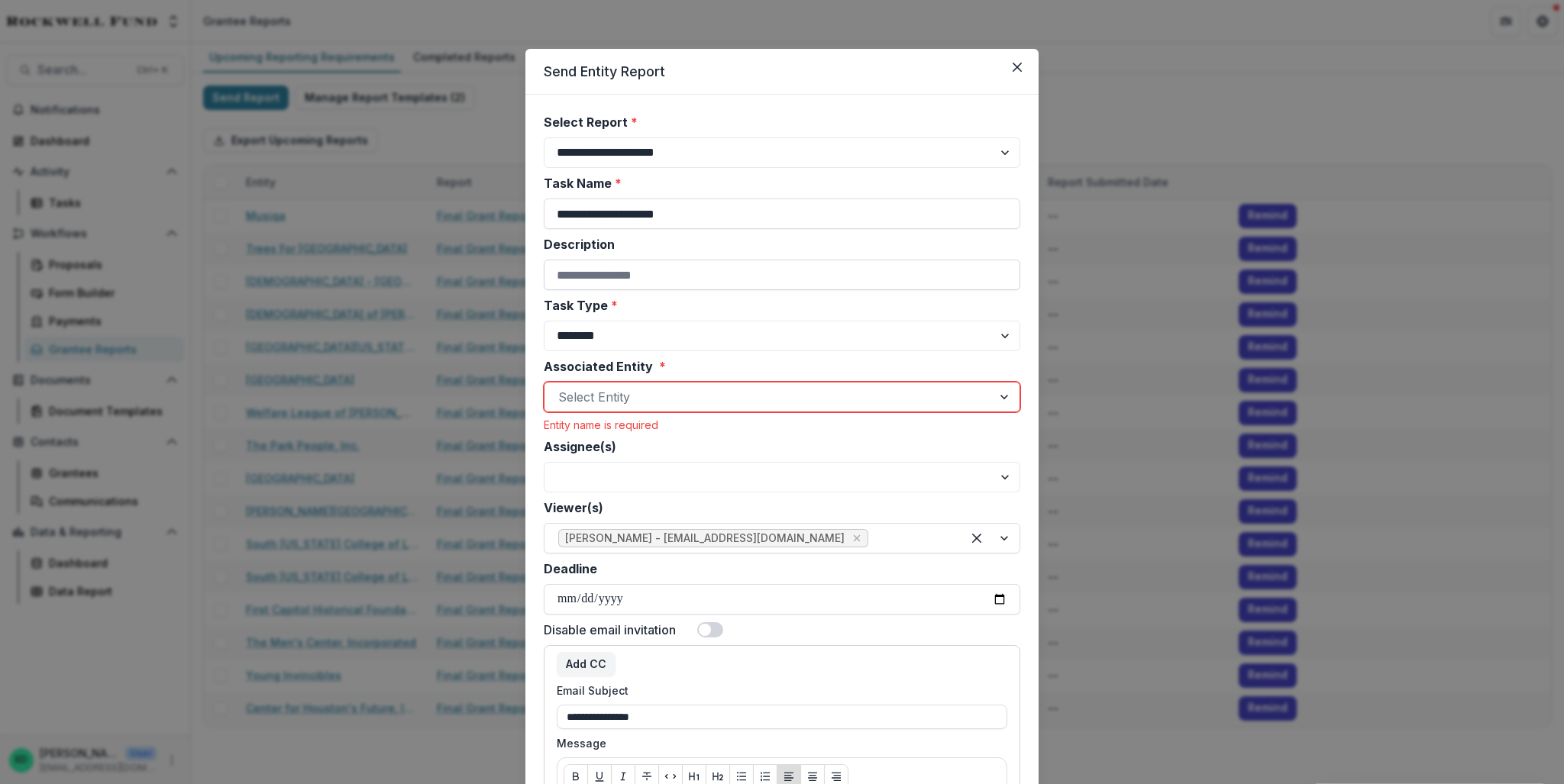 click on "Description" at bounding box center [782, 275] 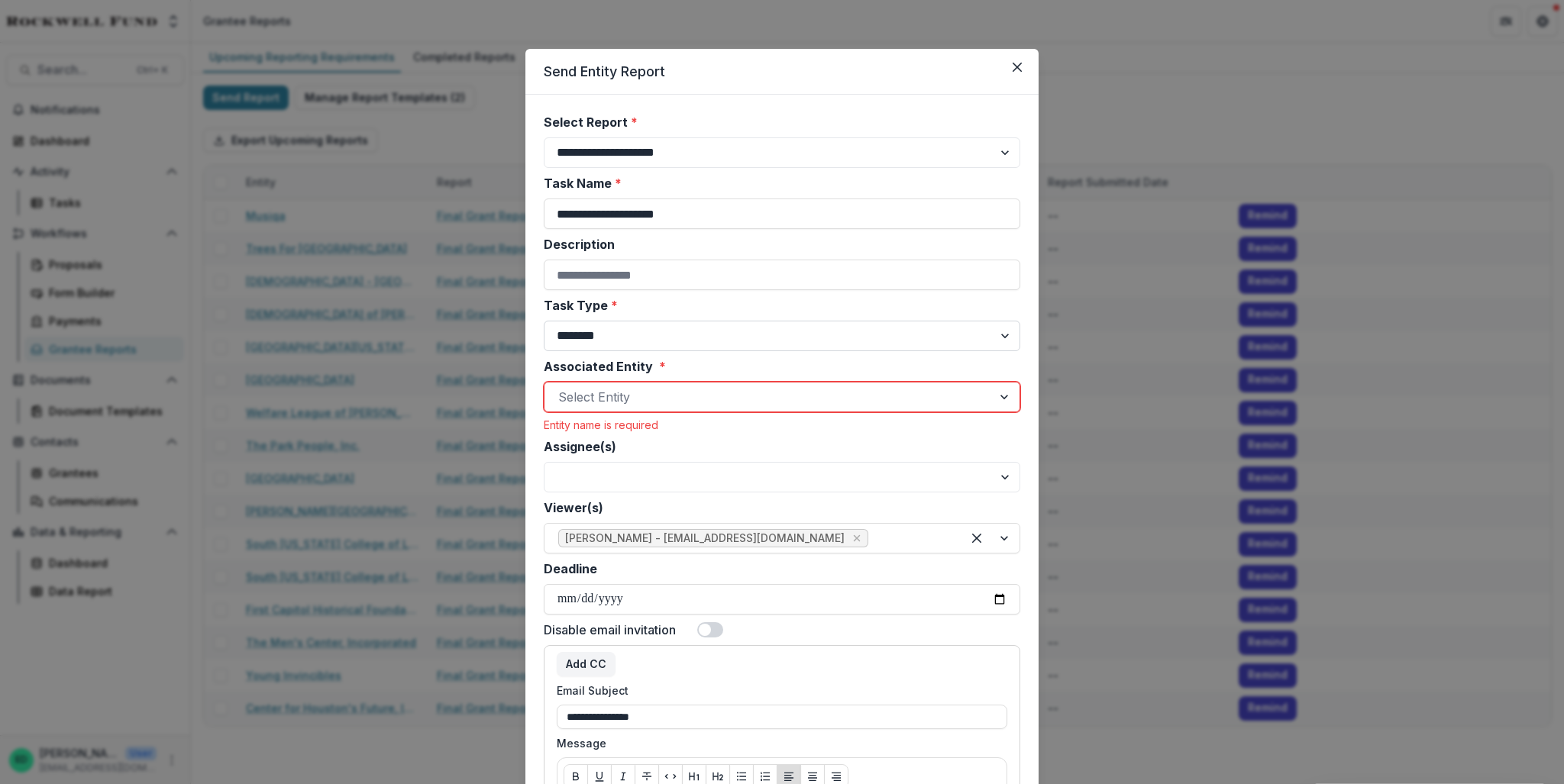 click on "******** ********" at bounding box center [782, 336] 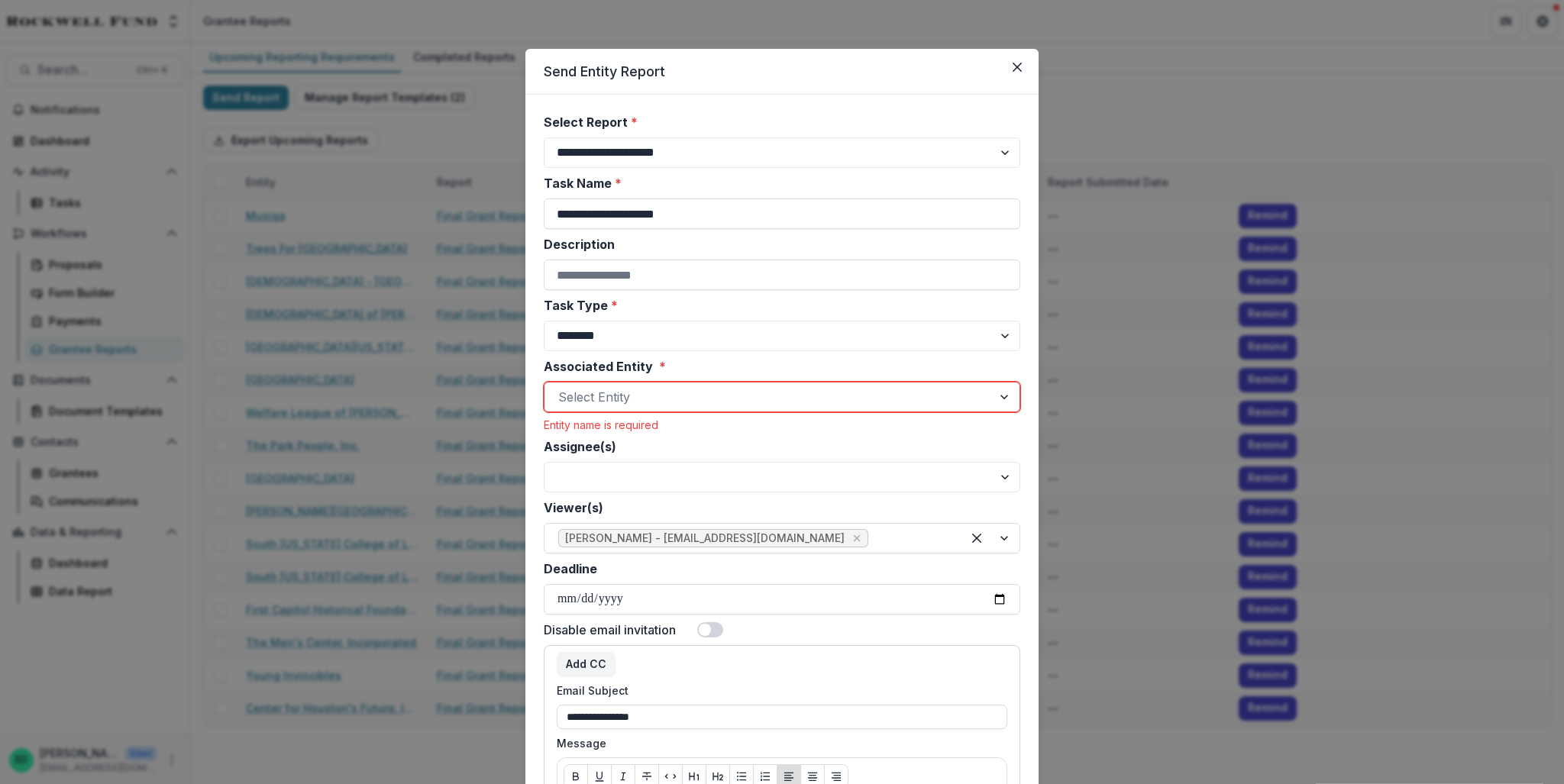 click on "Entity name is required" at bounding box center (782, 424) 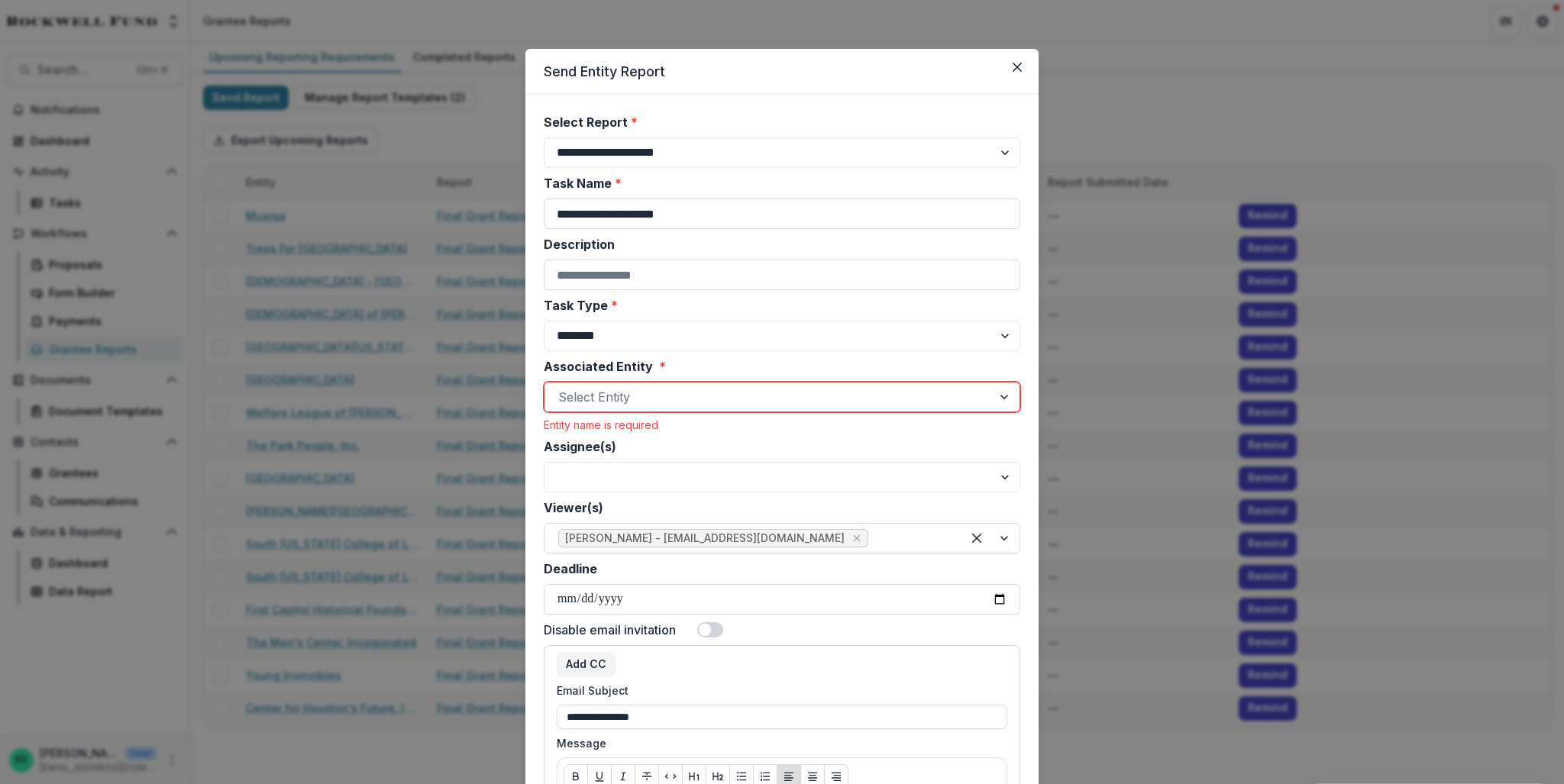 scroll, scrollTop: 153, scrollLeft: 0, axis: vertical 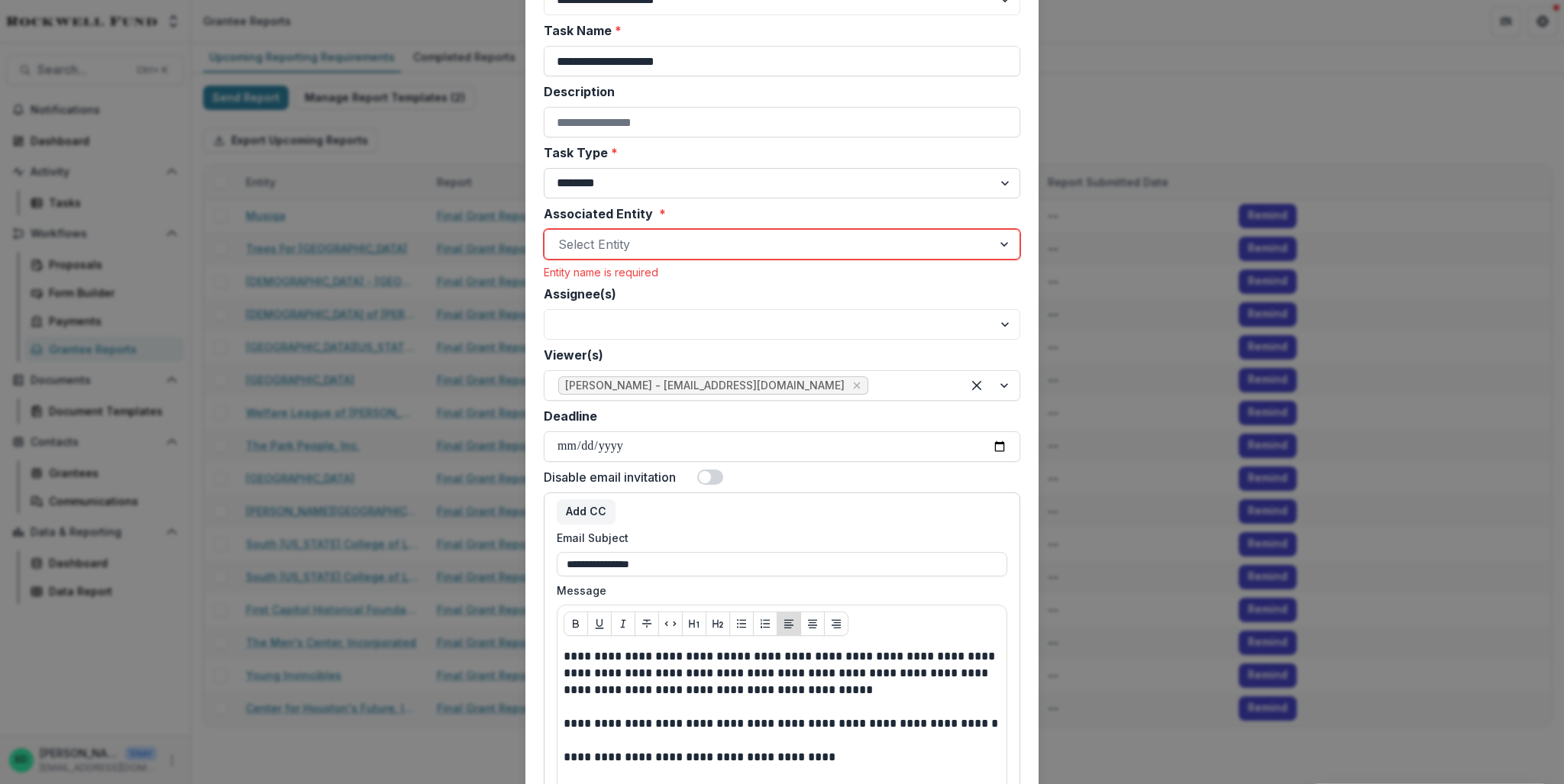 click on "******** ********" at bounding box center [782, 183] 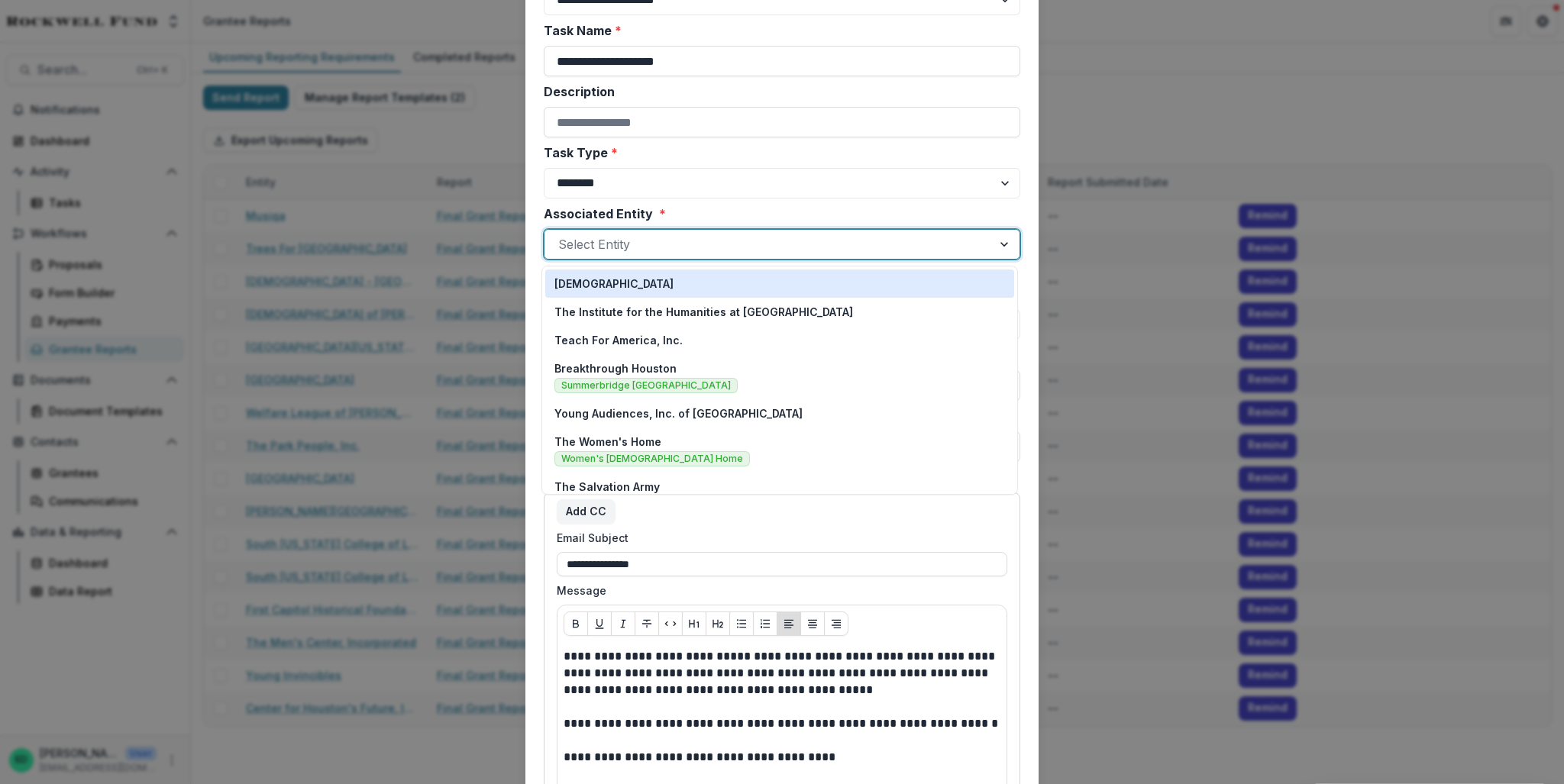 click at bounding box center (768, 244) 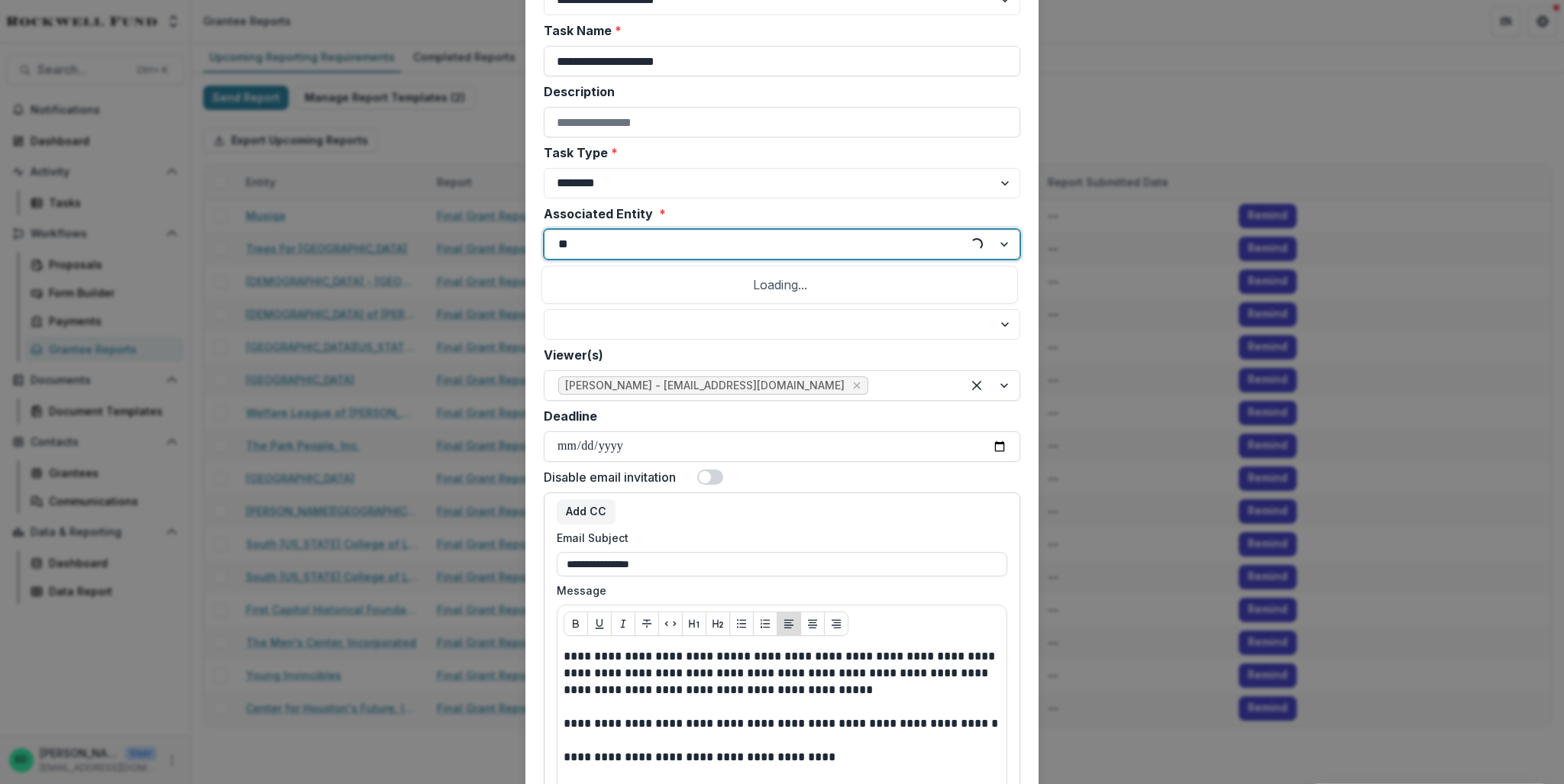 type on "*" 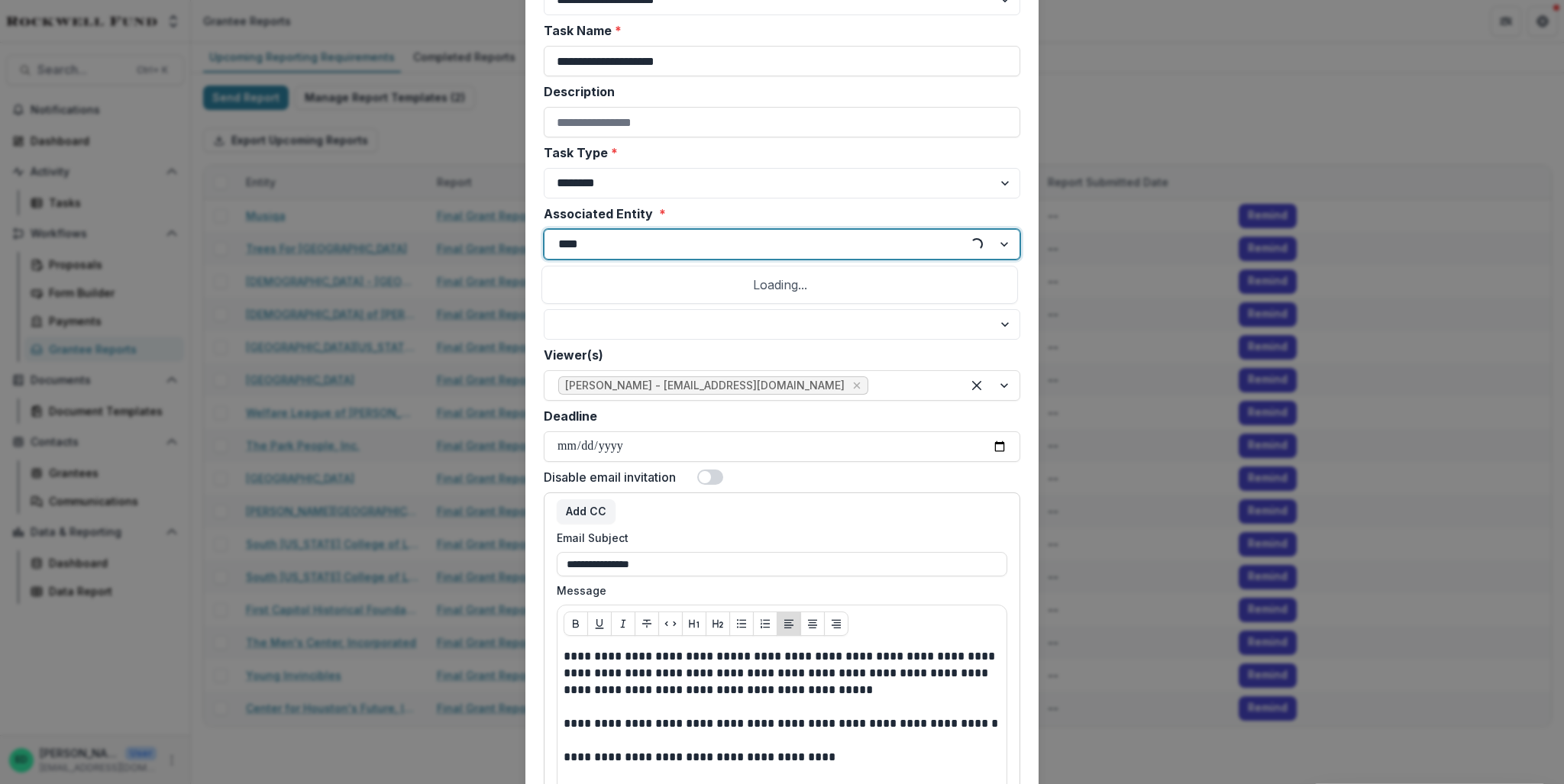 type on "*****" 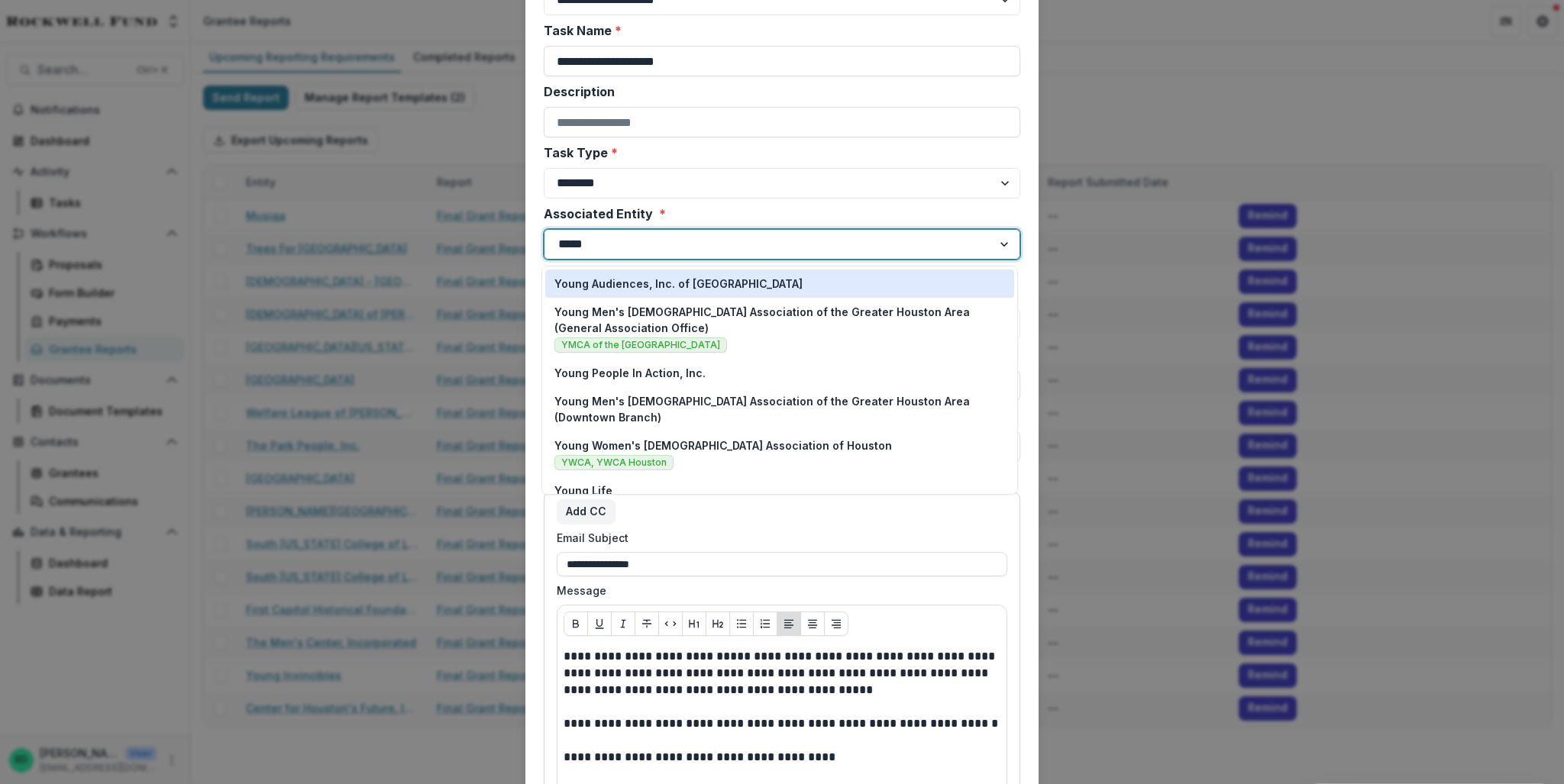 click on "Young Audiences, Inc. of [GEOGRAPHIC_DATA]" at bounding box center [678, 283] 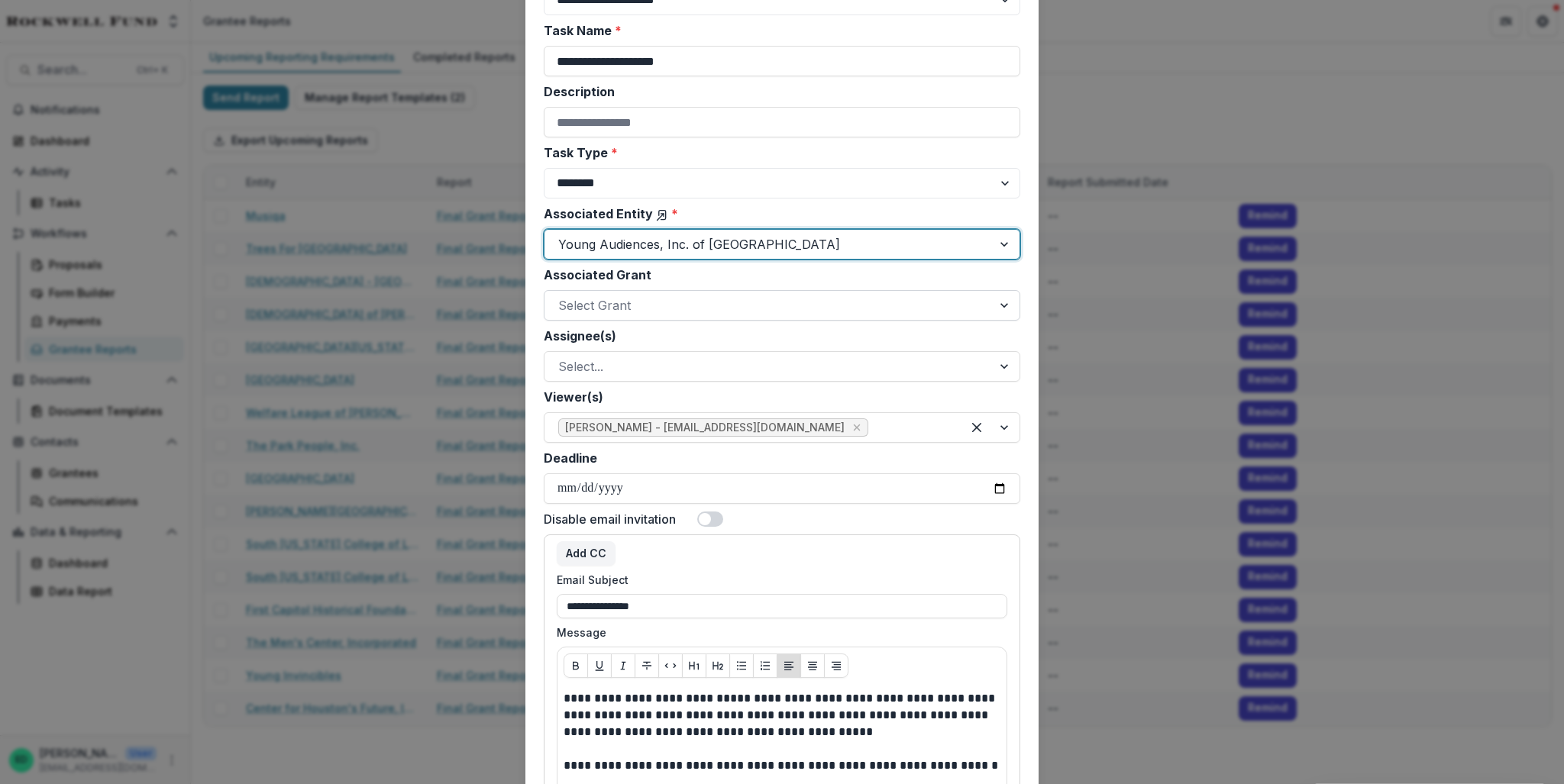 click at bounding box center [768, 305] 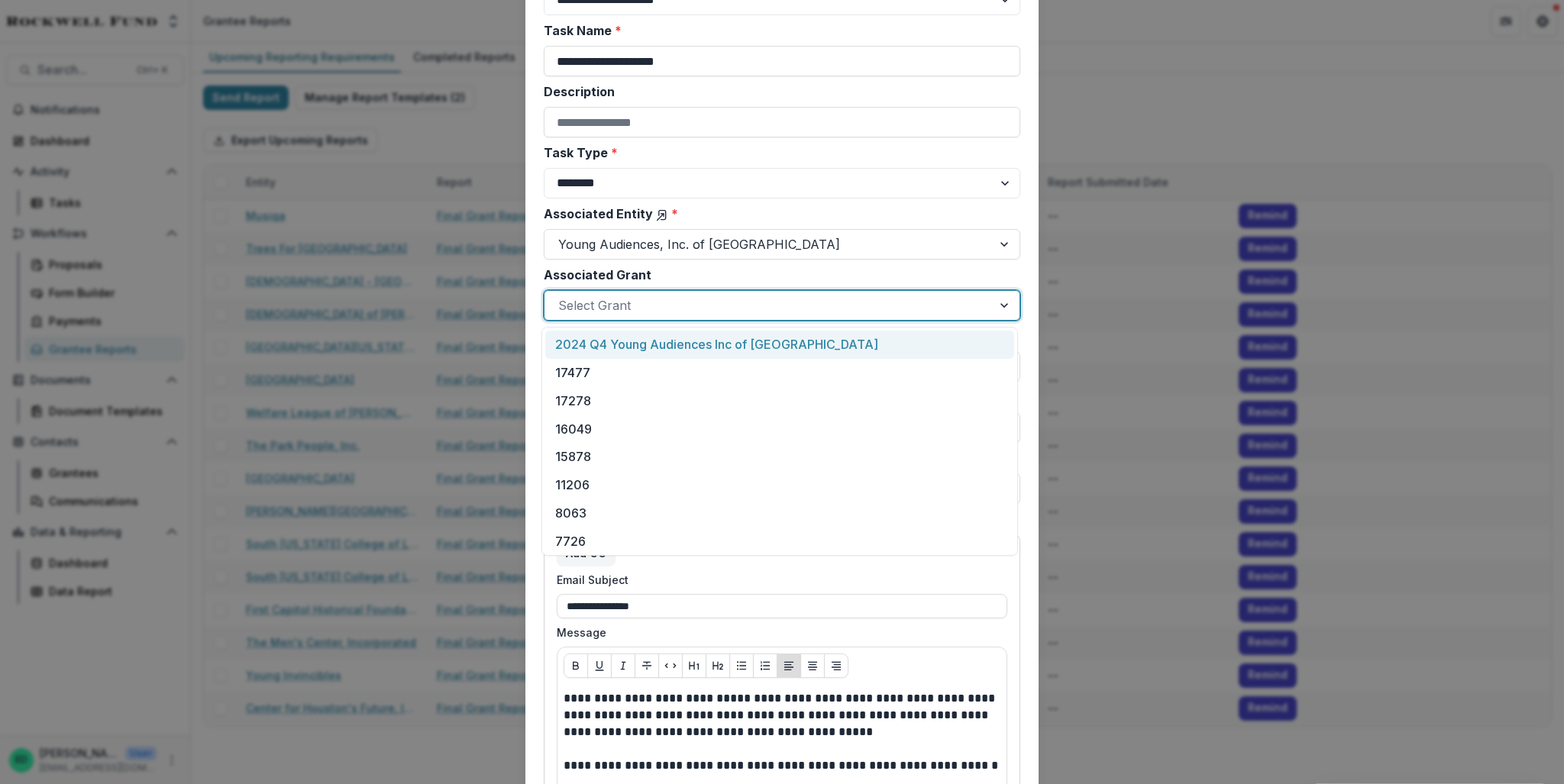 click on "2024 Q4 Young Audiences Inc of [GEOGRAPHIC_DATA]" at bounding box center (780, 344) 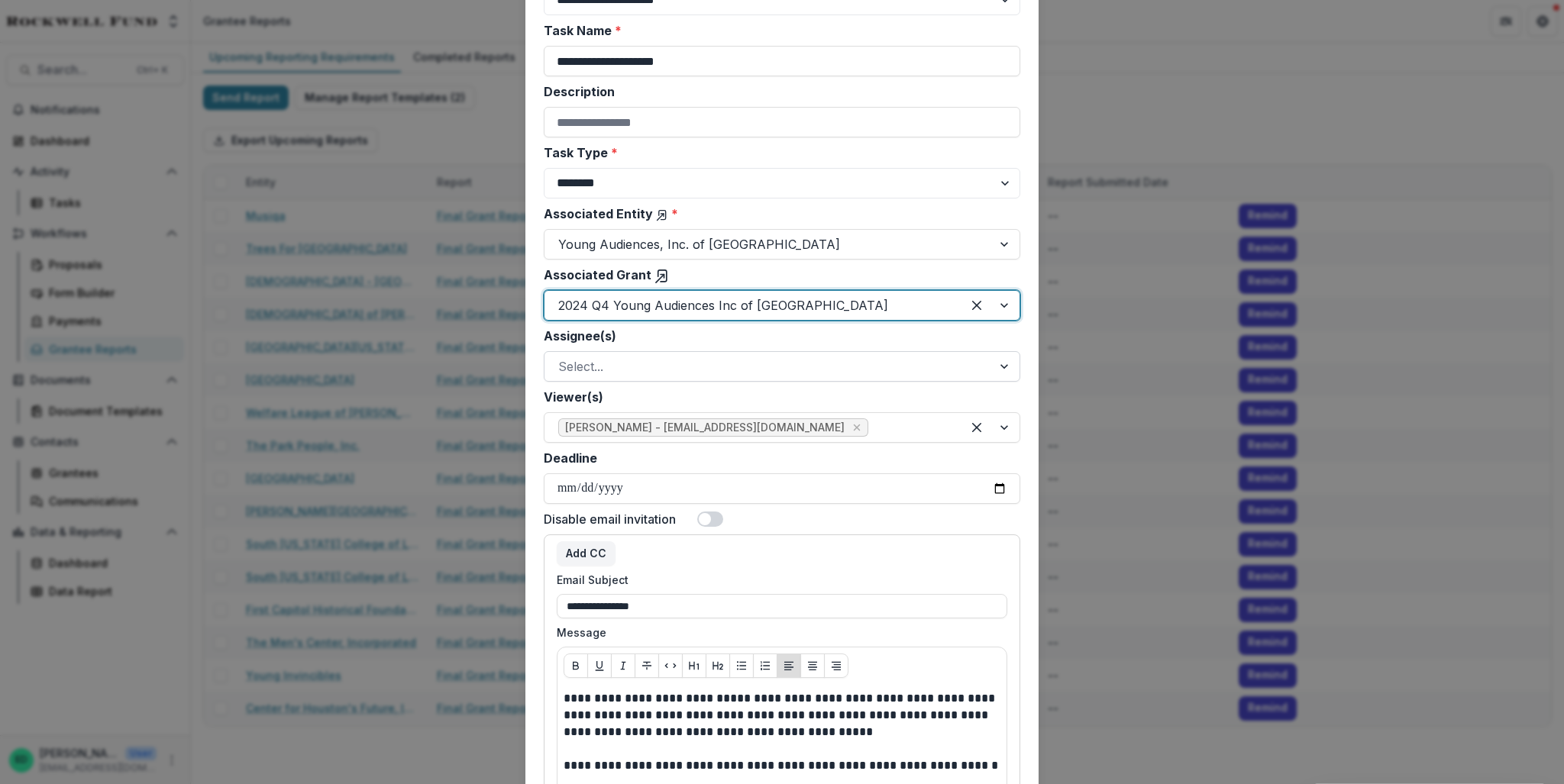 click at bounding box center (768, 366) 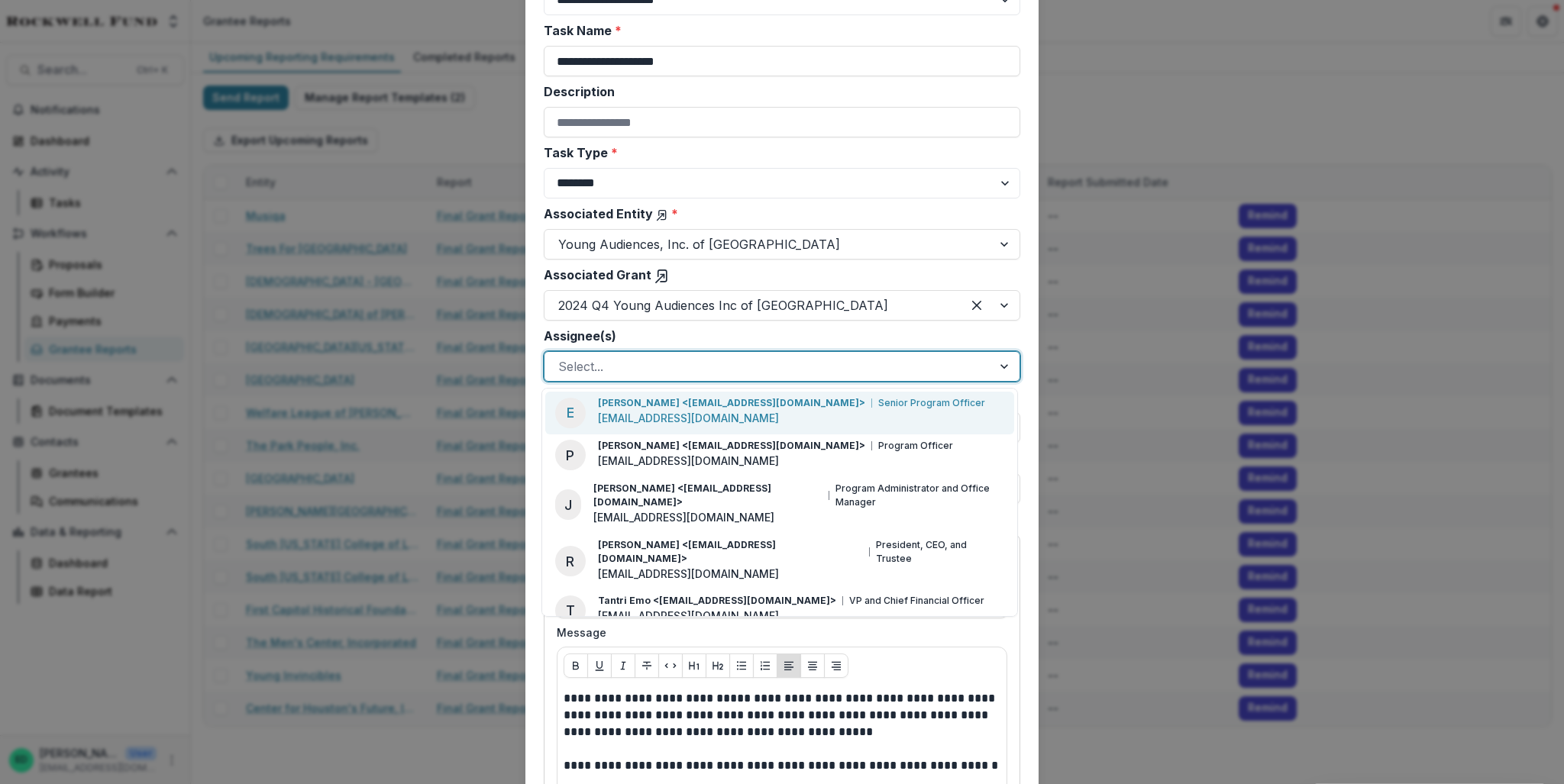 click on "Estevan D. Delgado <edelgado@rockfund.org>" at bounding box center (732, 403) 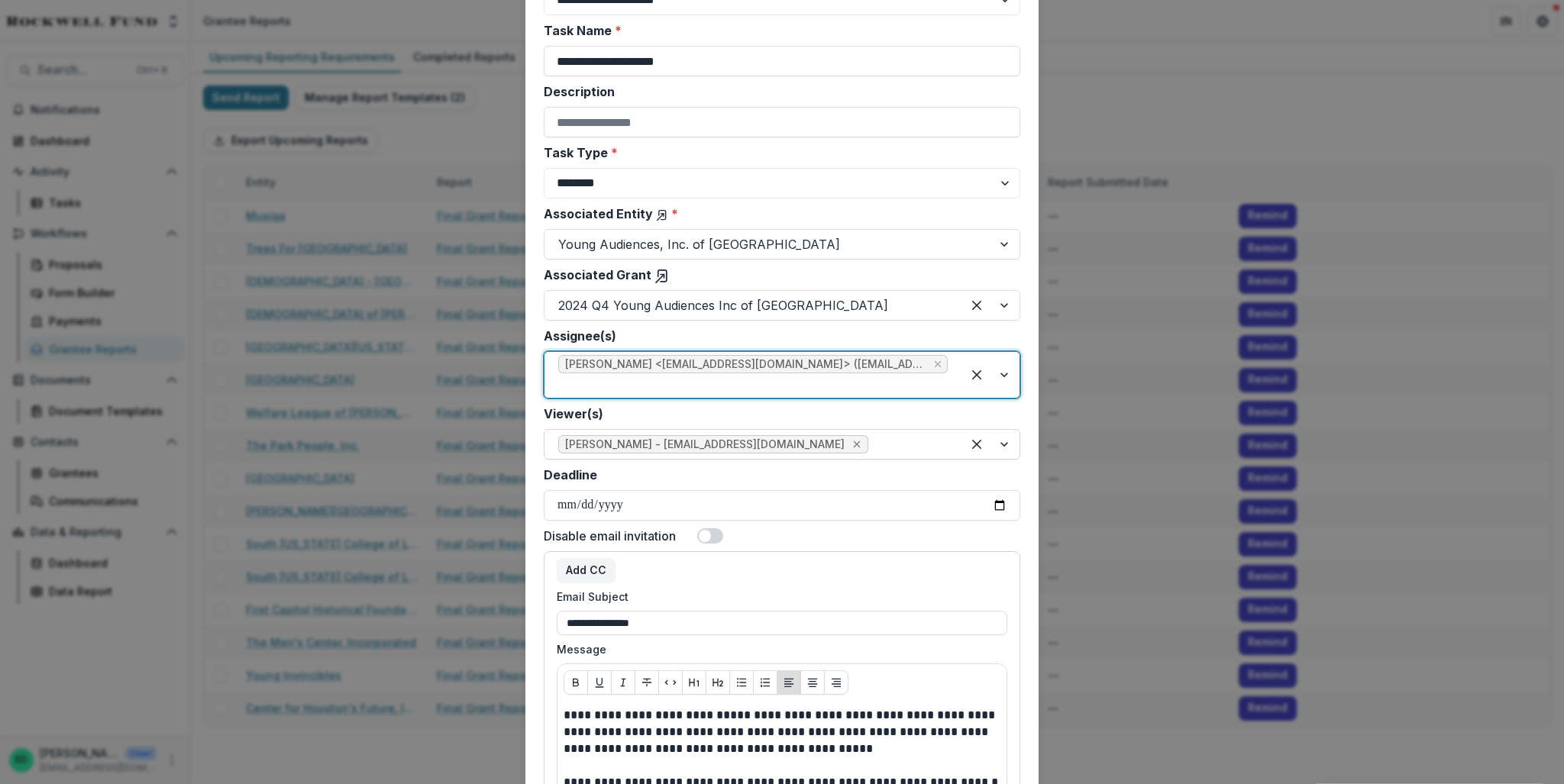 click 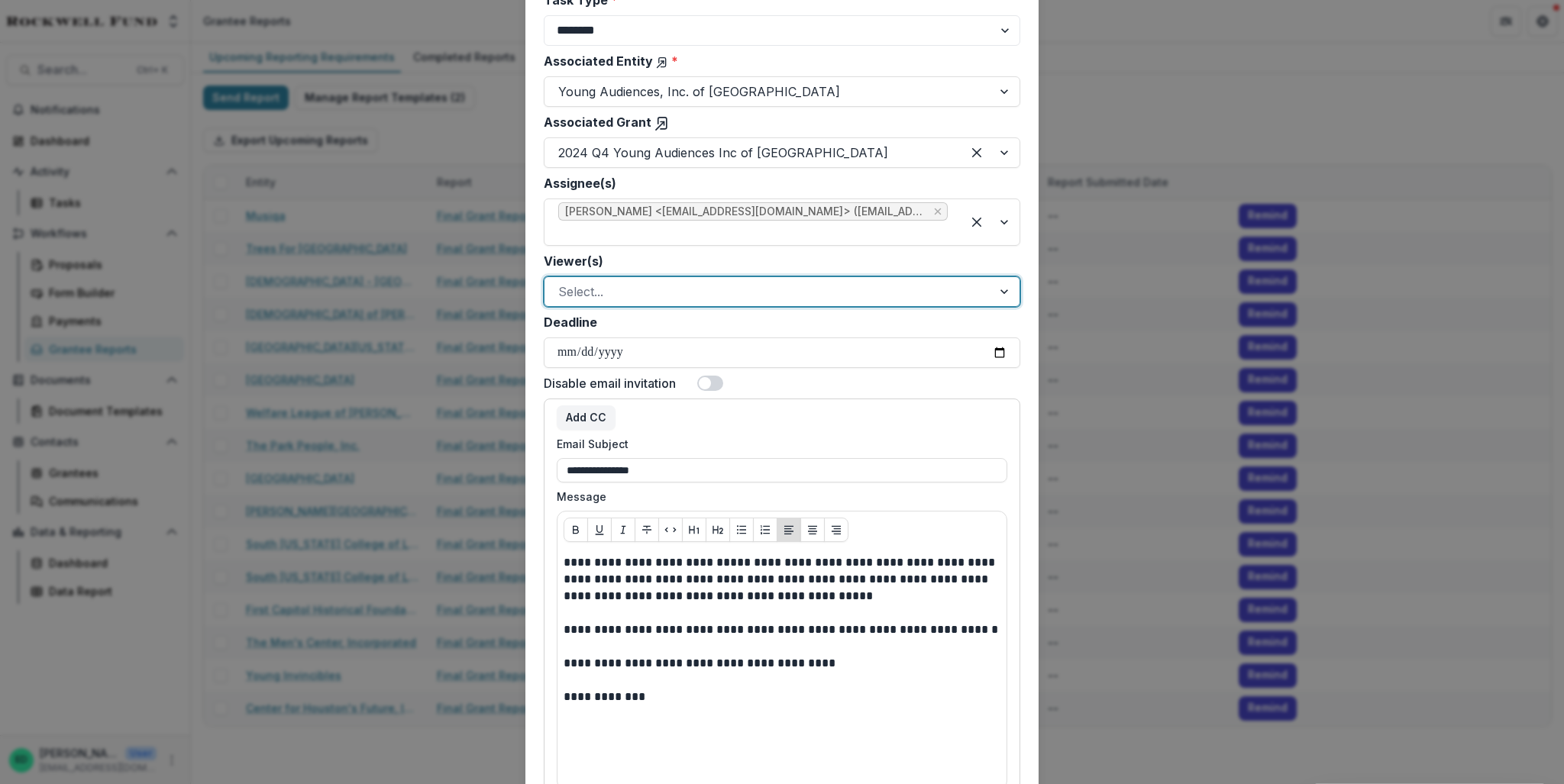 click at bounding box center [710, 383] 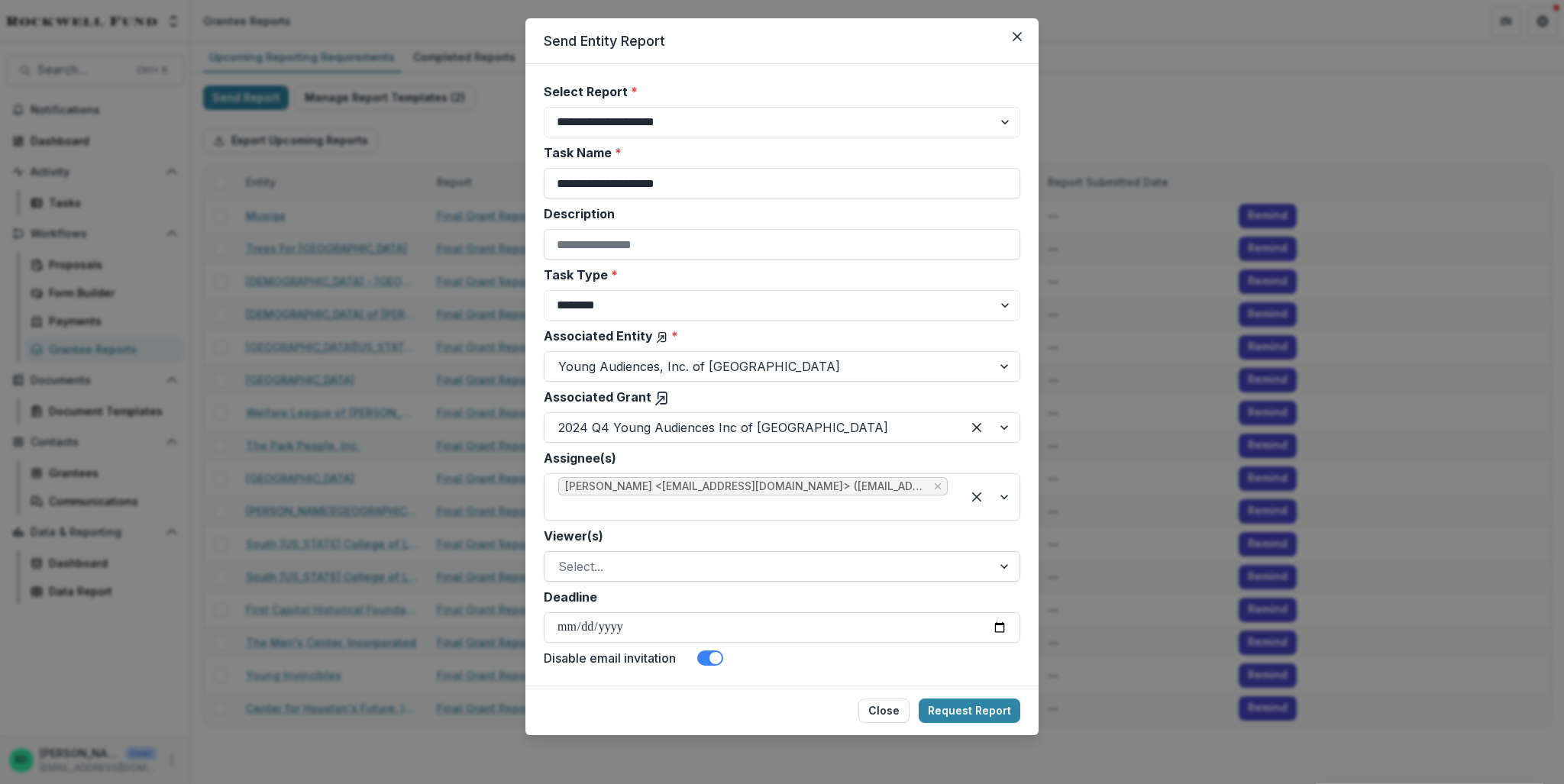 scroll, scrollTop: 30, scrollLeft: 0, axis: vertical 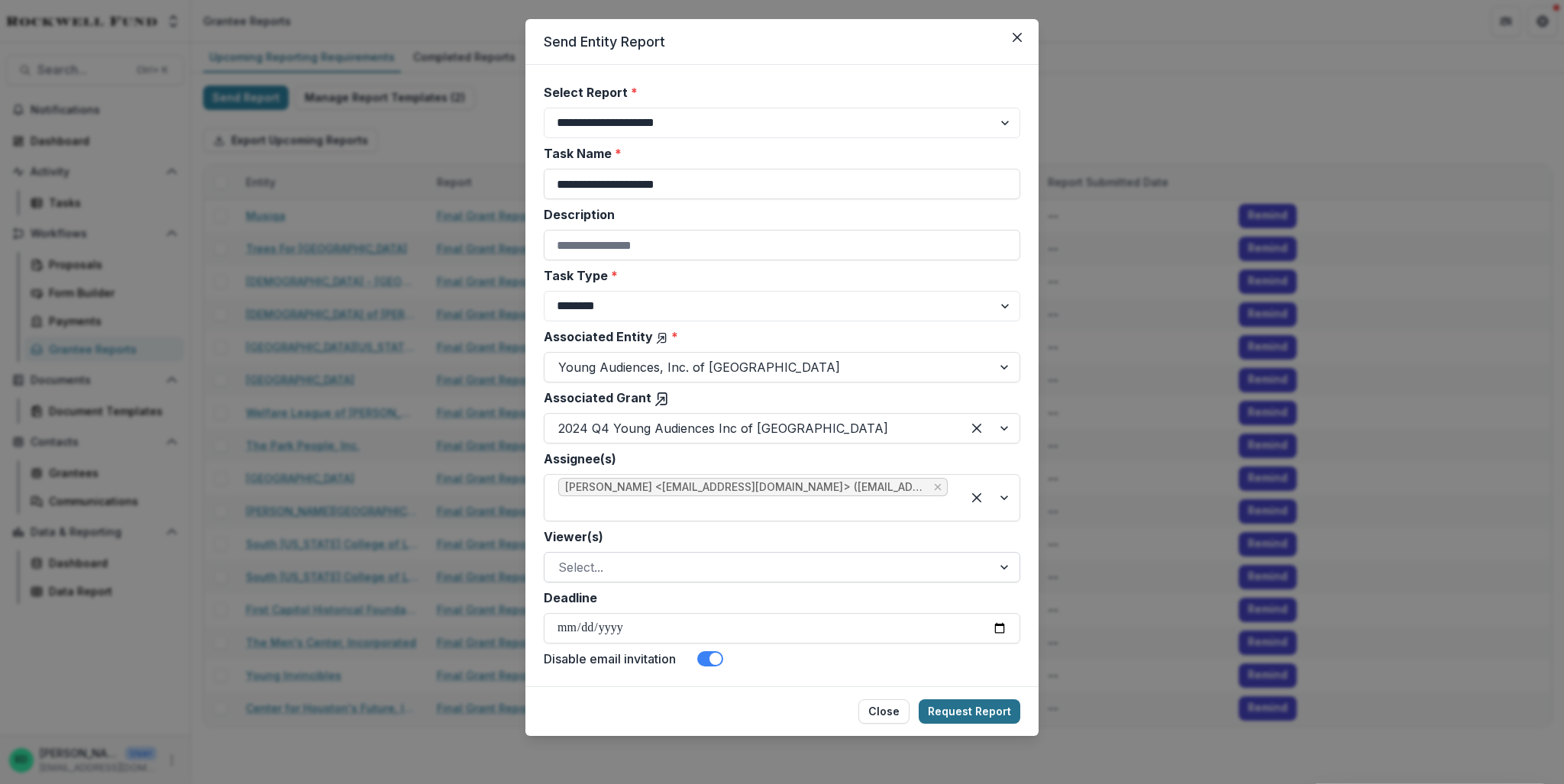 click on "Request Report" at bounding box center (969, 711) 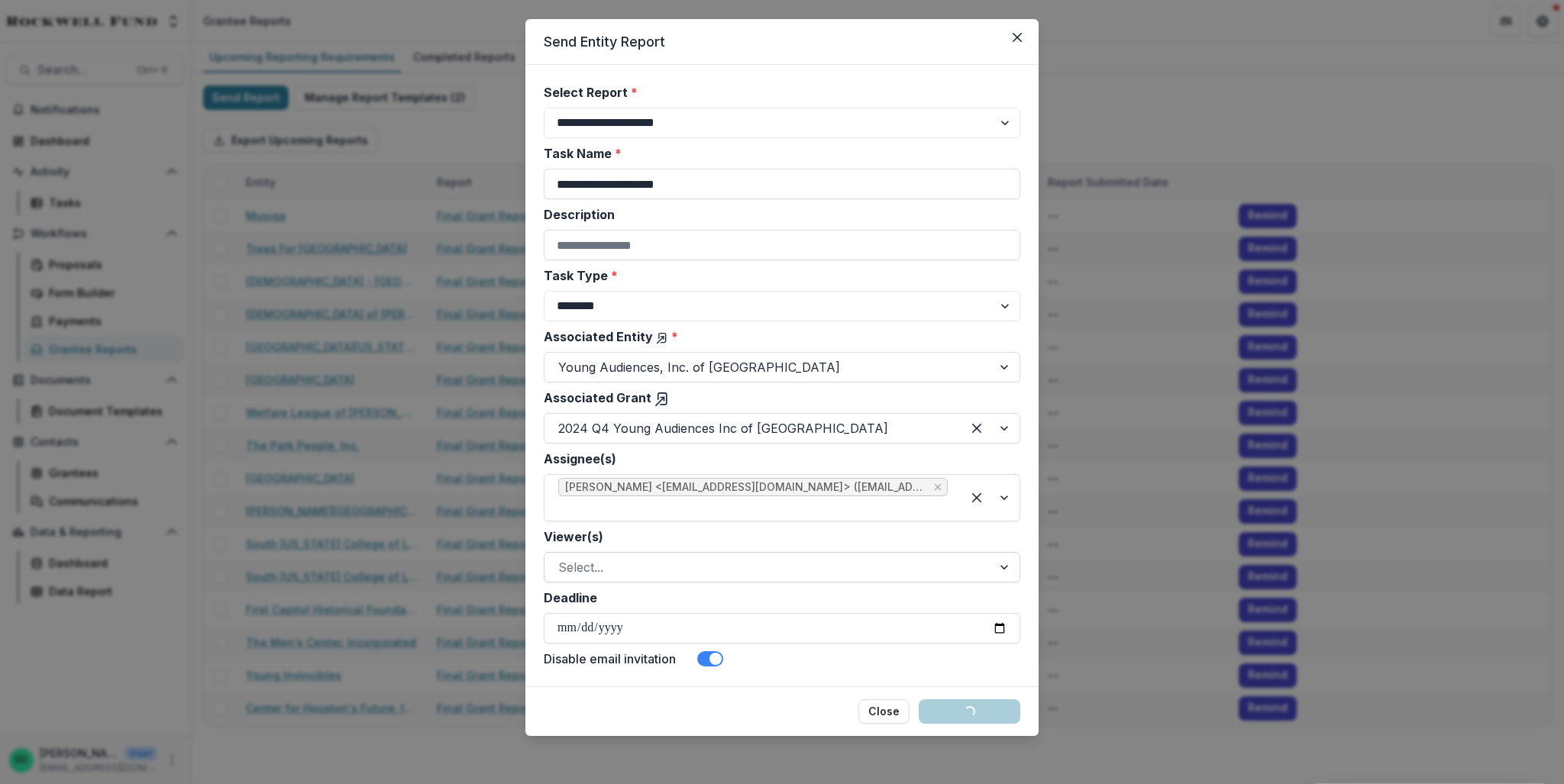 select on "********" 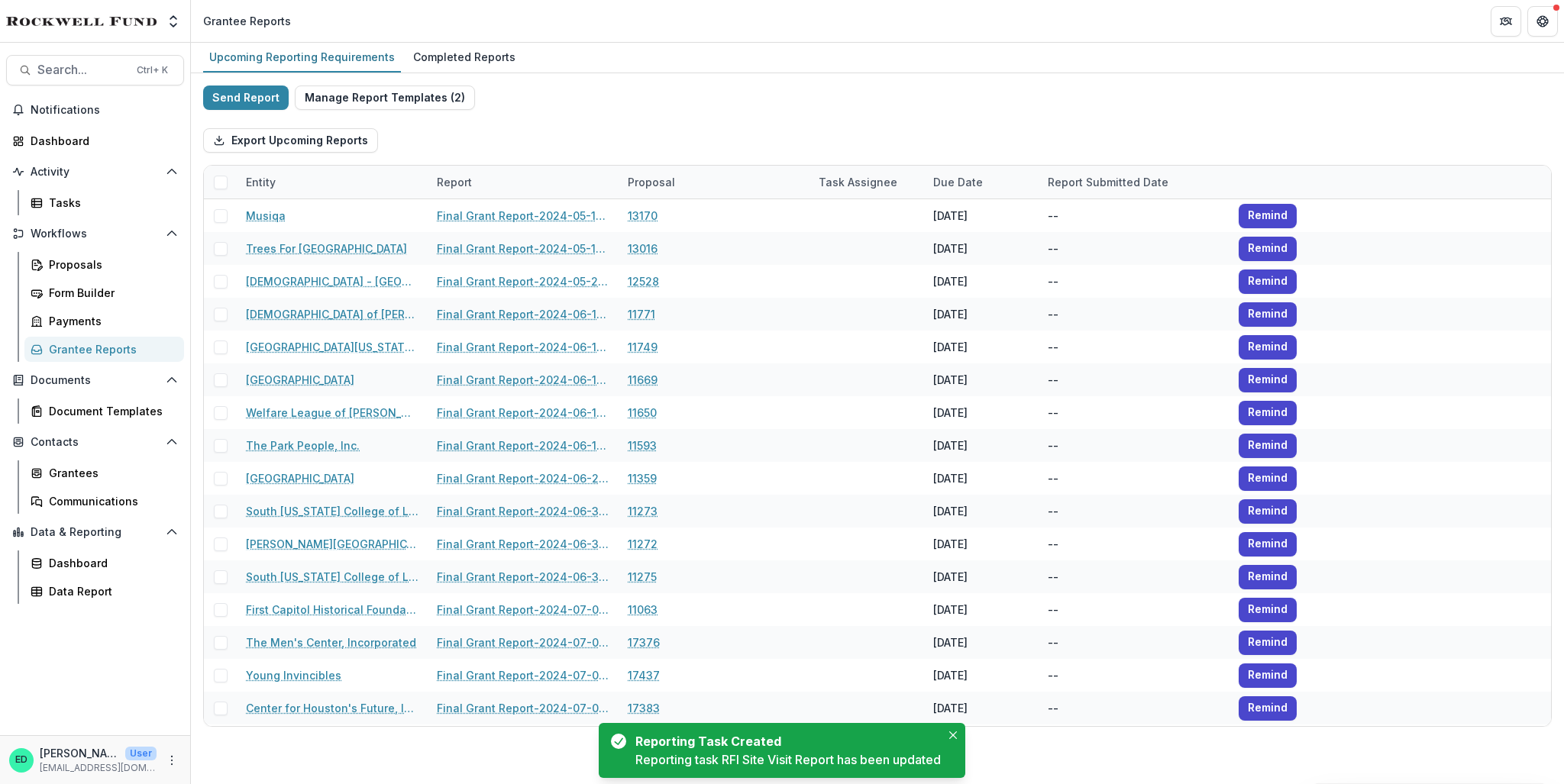click on "Upcoming Reporting Requirements Completed Reports" at bounding box center [877, 58] 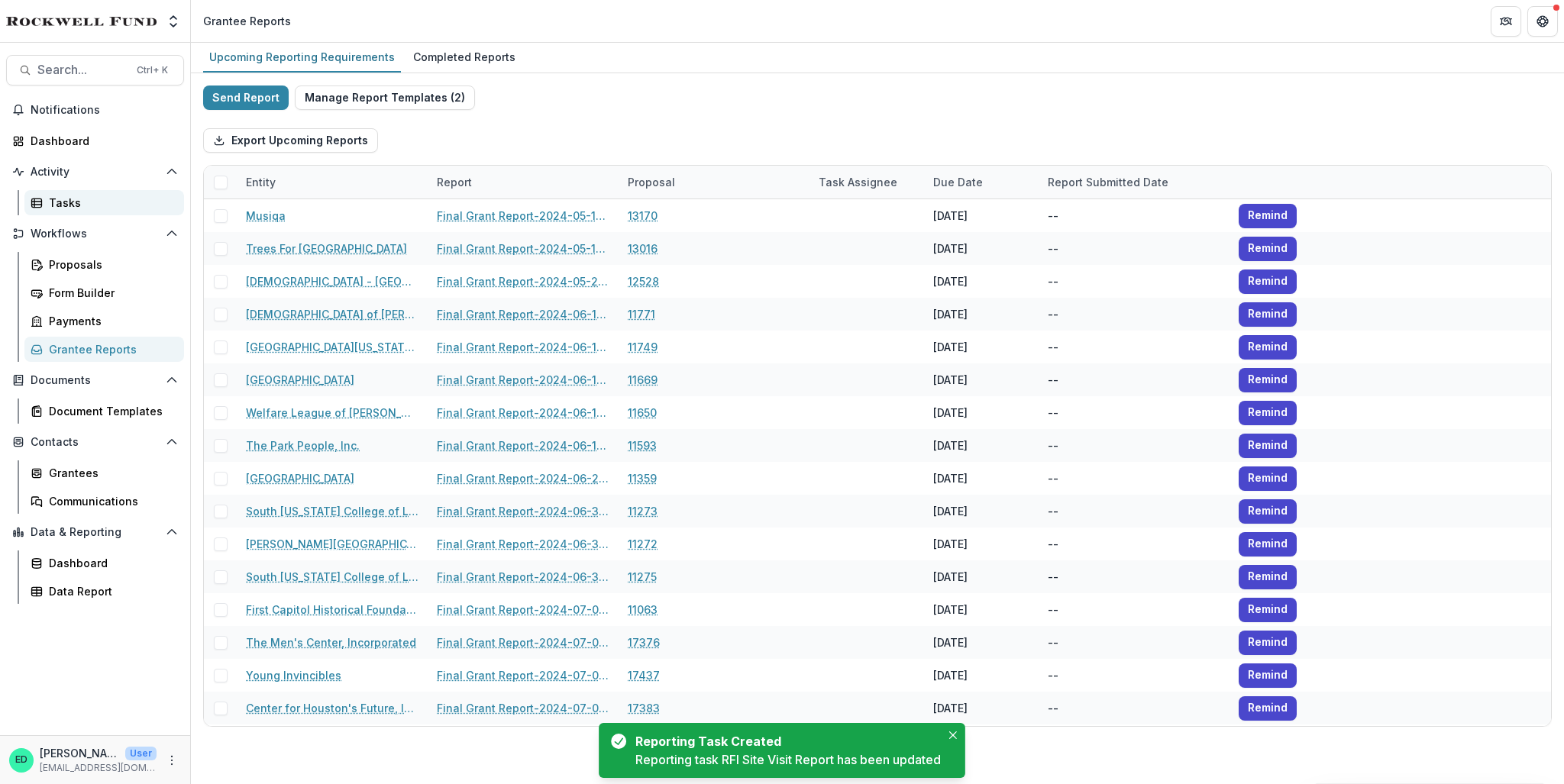 click on "Tasks" at bounding box center [110, 202] 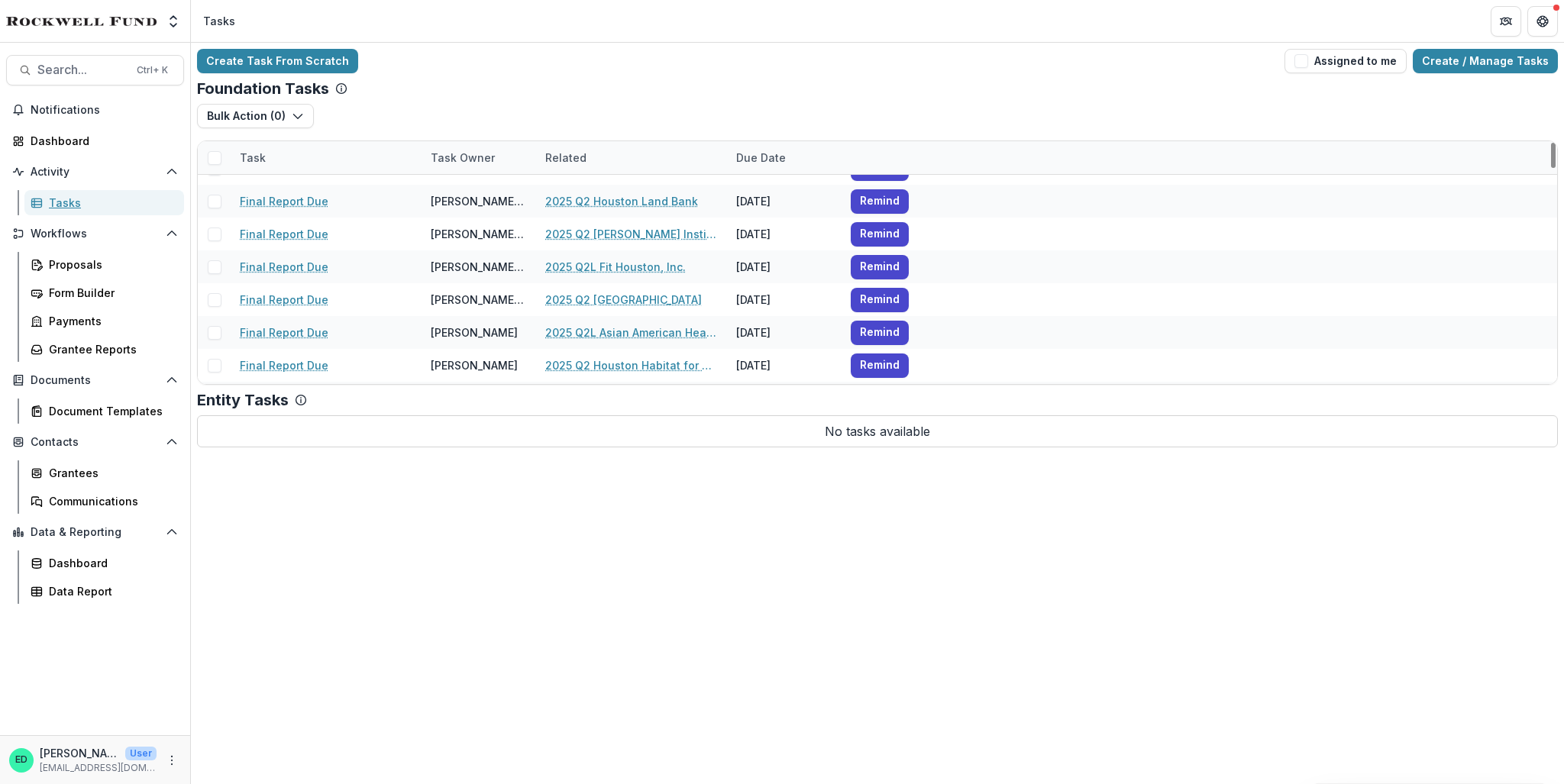 scroll, scrollTop: 3467, scrollLeft: 0, axis: vertical 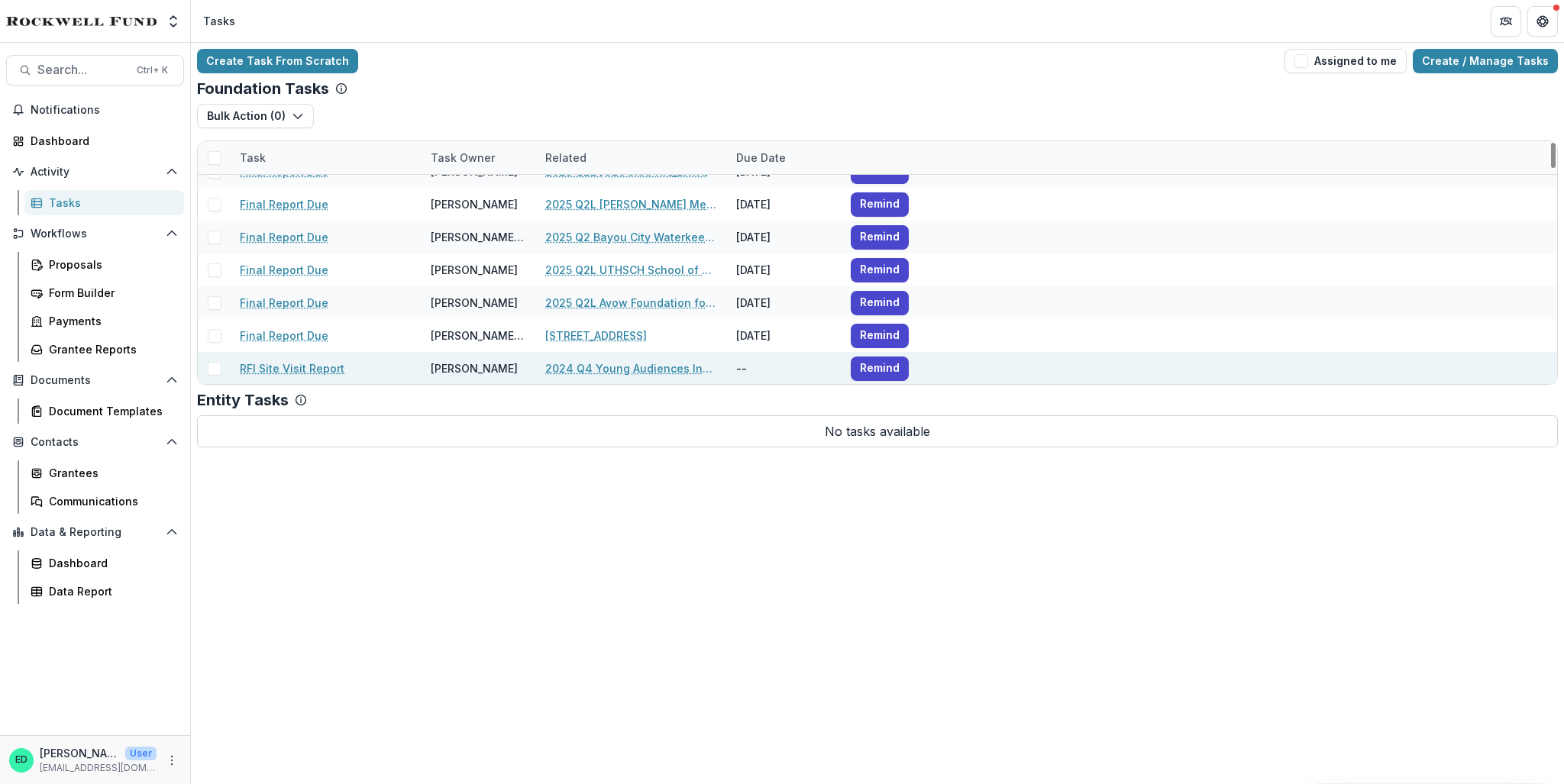 click on "RFI Site Visit Report" at bounding box center (292, 368) 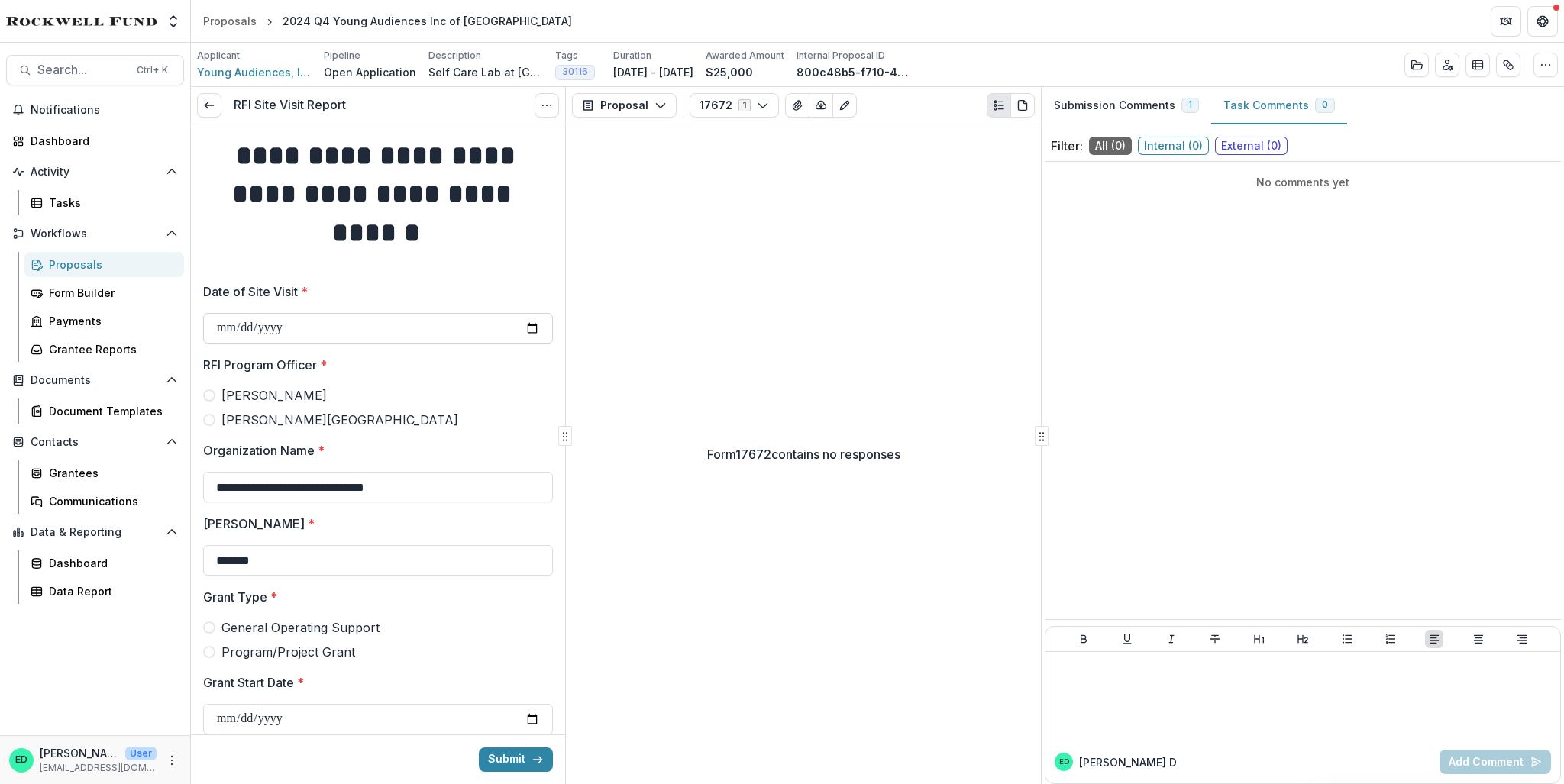 click on "Date of Site Visit *" at bounding box center [378, 328] 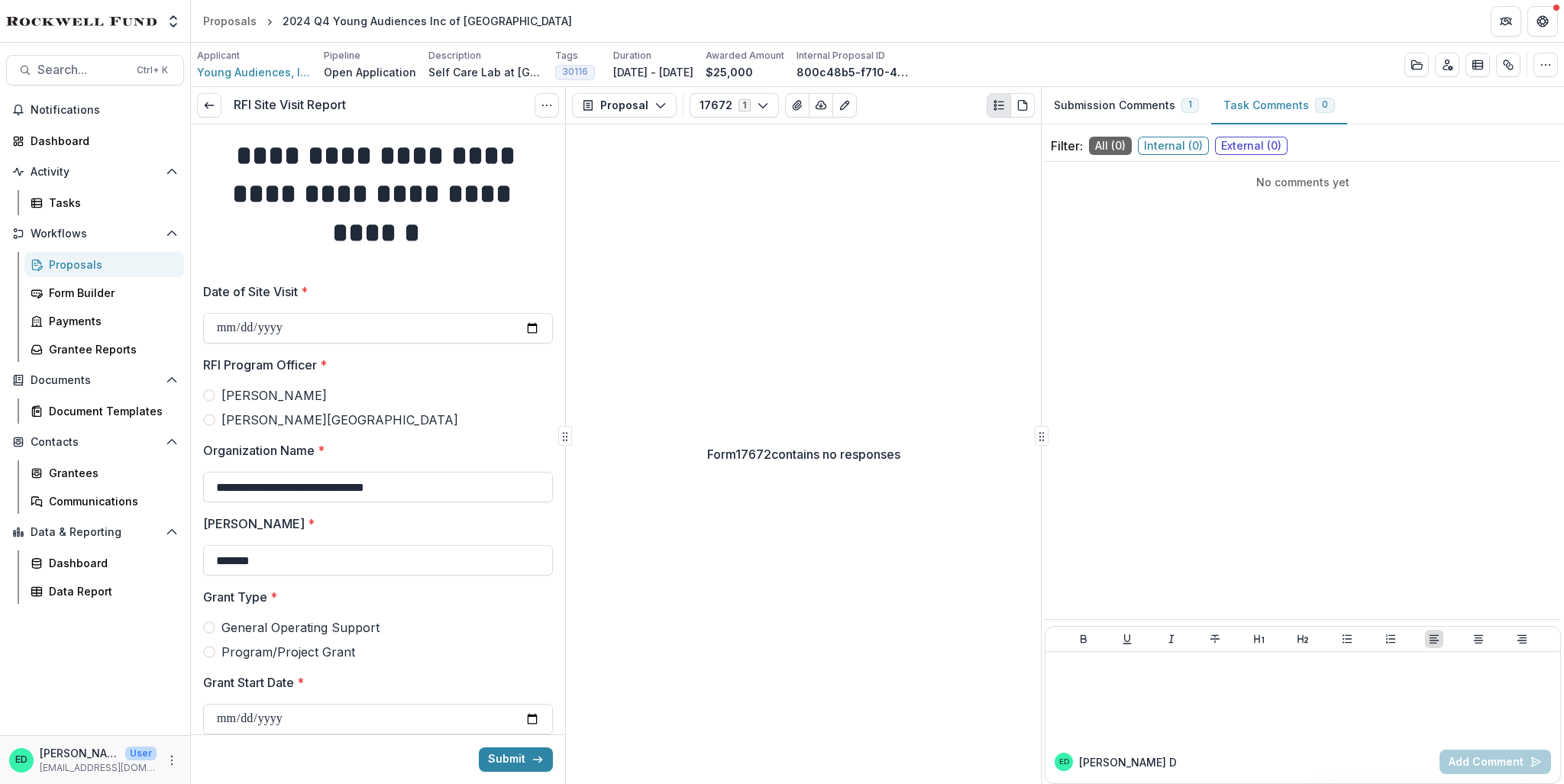 click at bounding box center (209, 395) 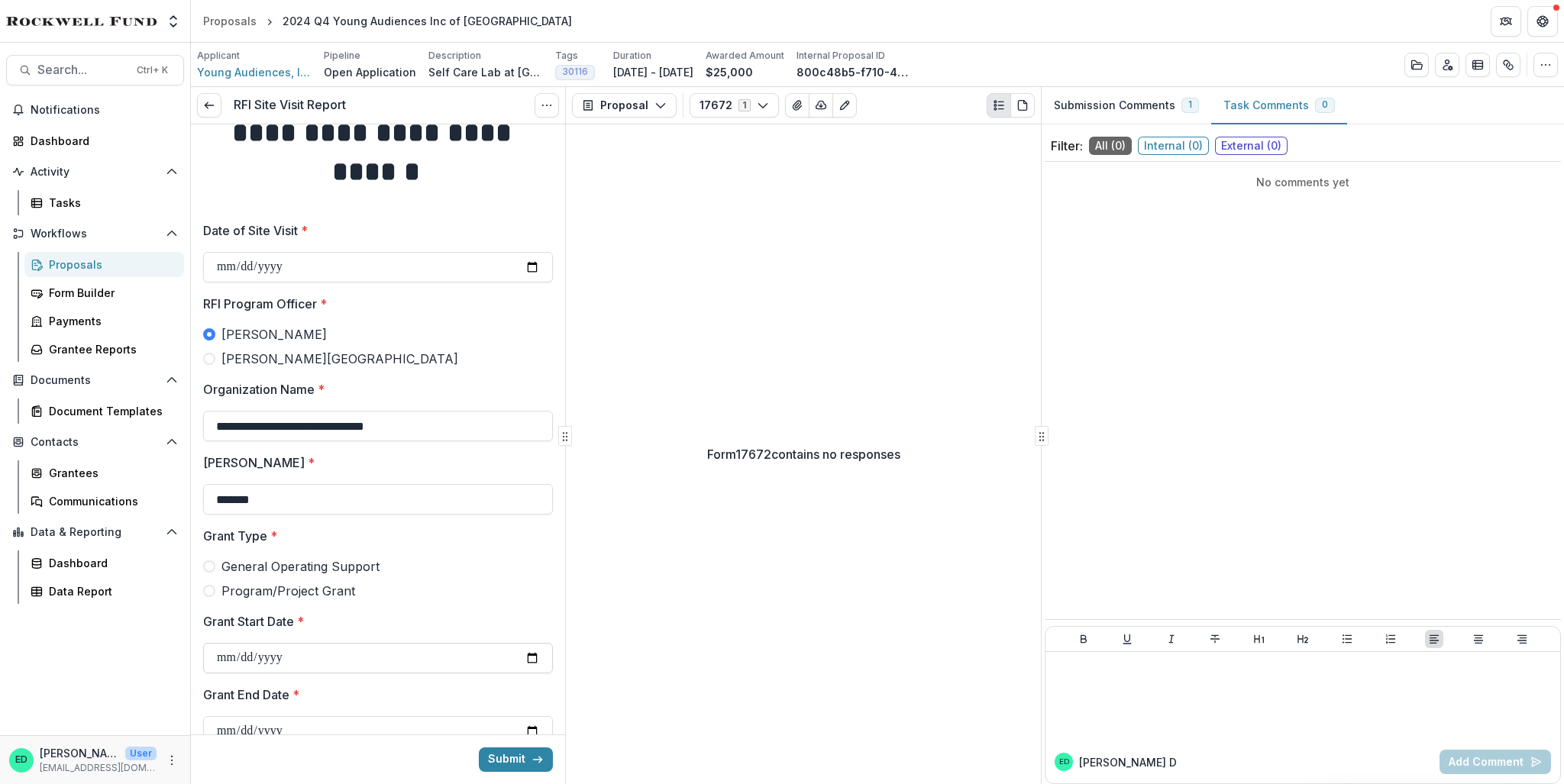 scroll, scrollTop: 153, scrollLeft: 0, axis: vertical 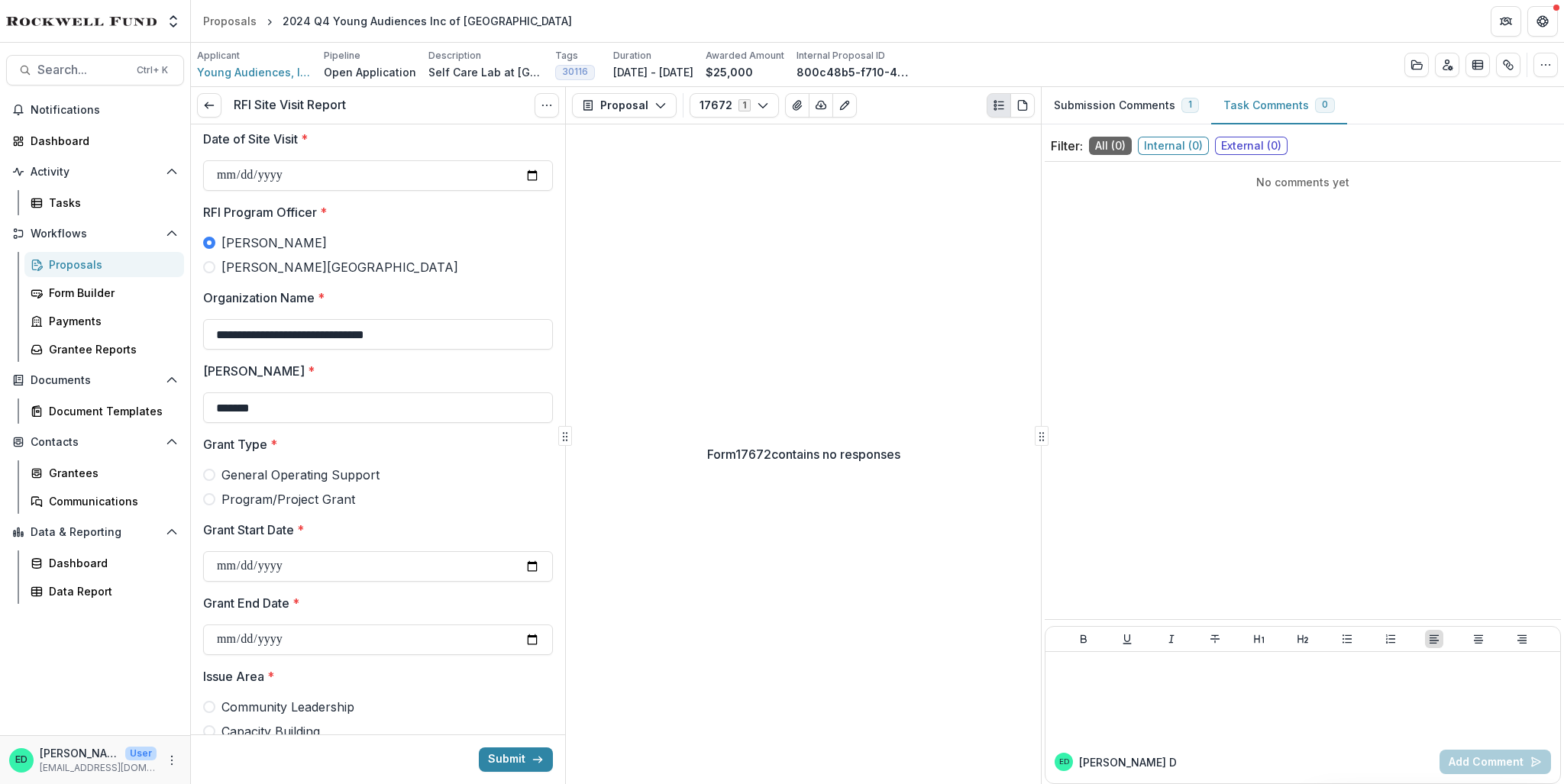 click at bounding box center [209, 499] 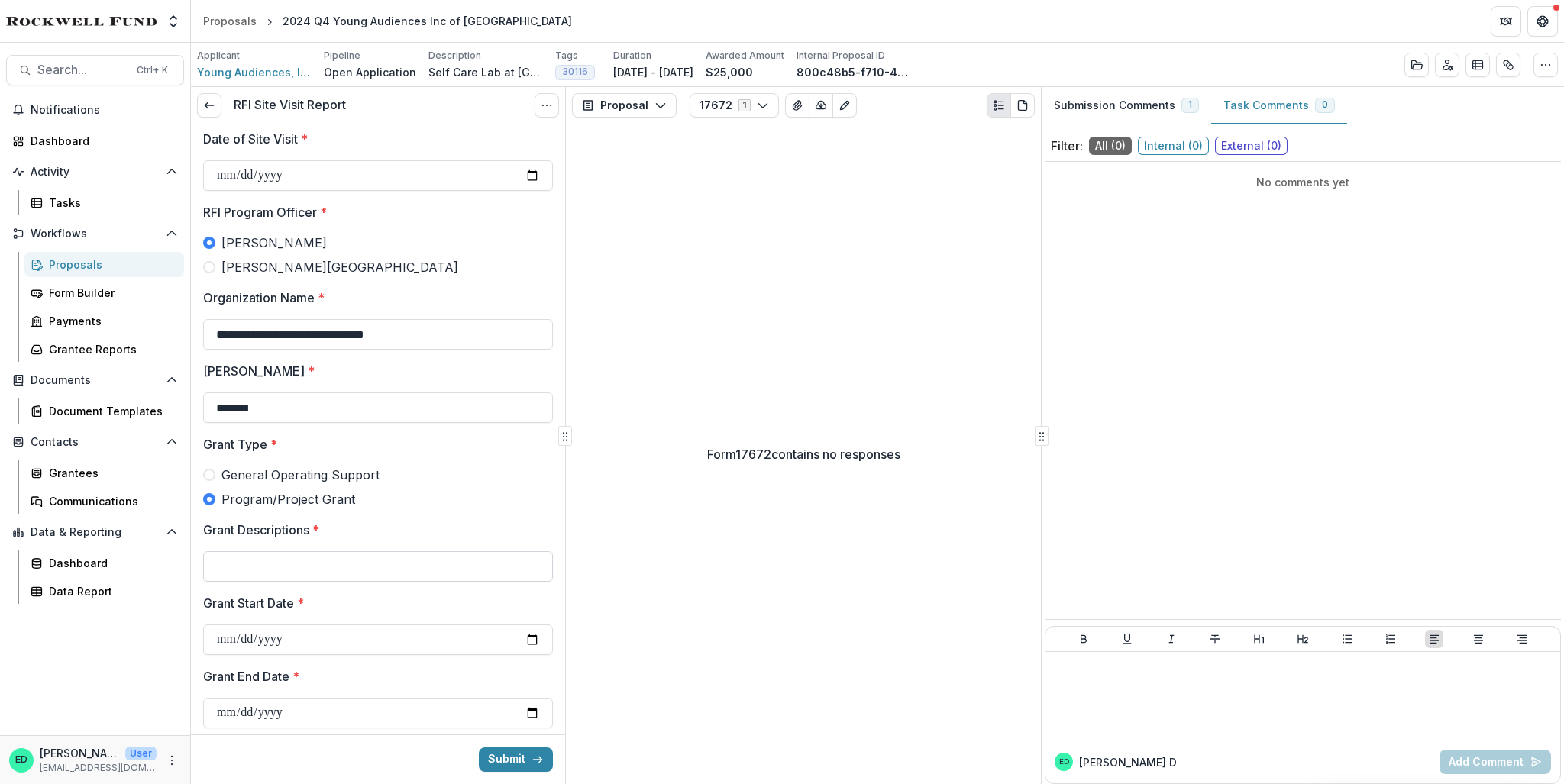 click on "Grant Descriptions *" at bounding box center [378, 566] 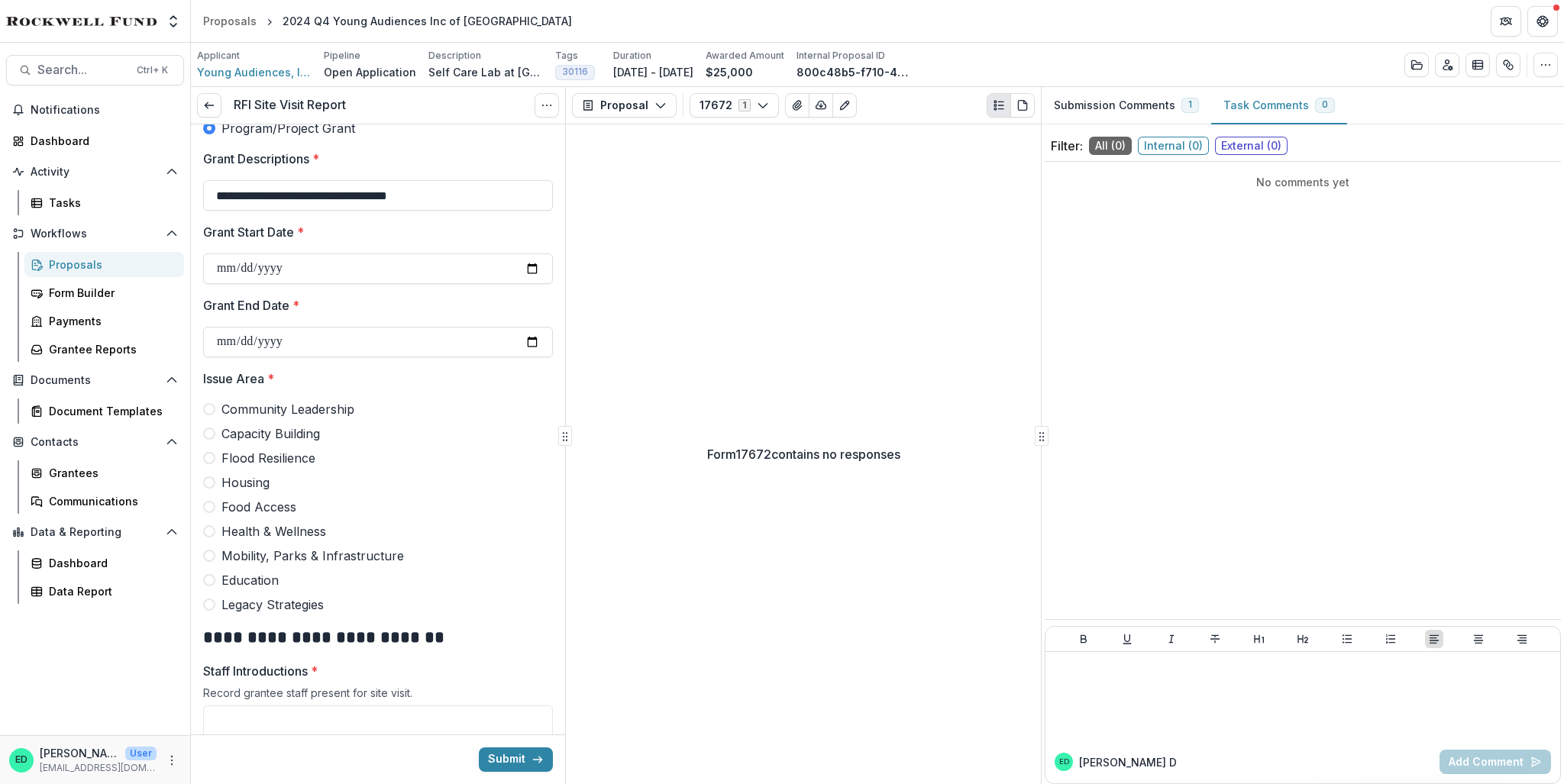 scroll, scrollTop: 534, scrollLeft: 0, axis: vertical 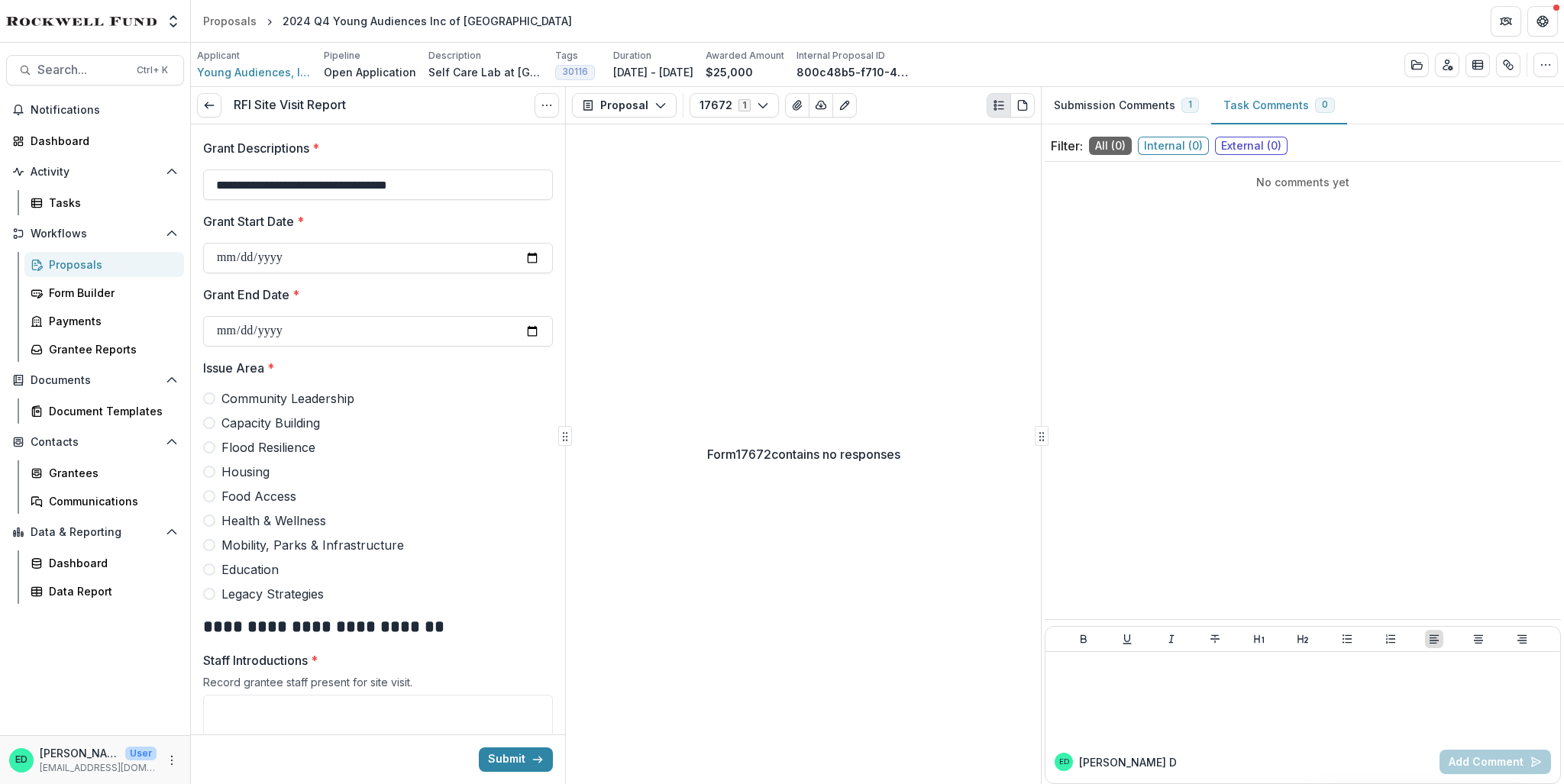 type on "**********" 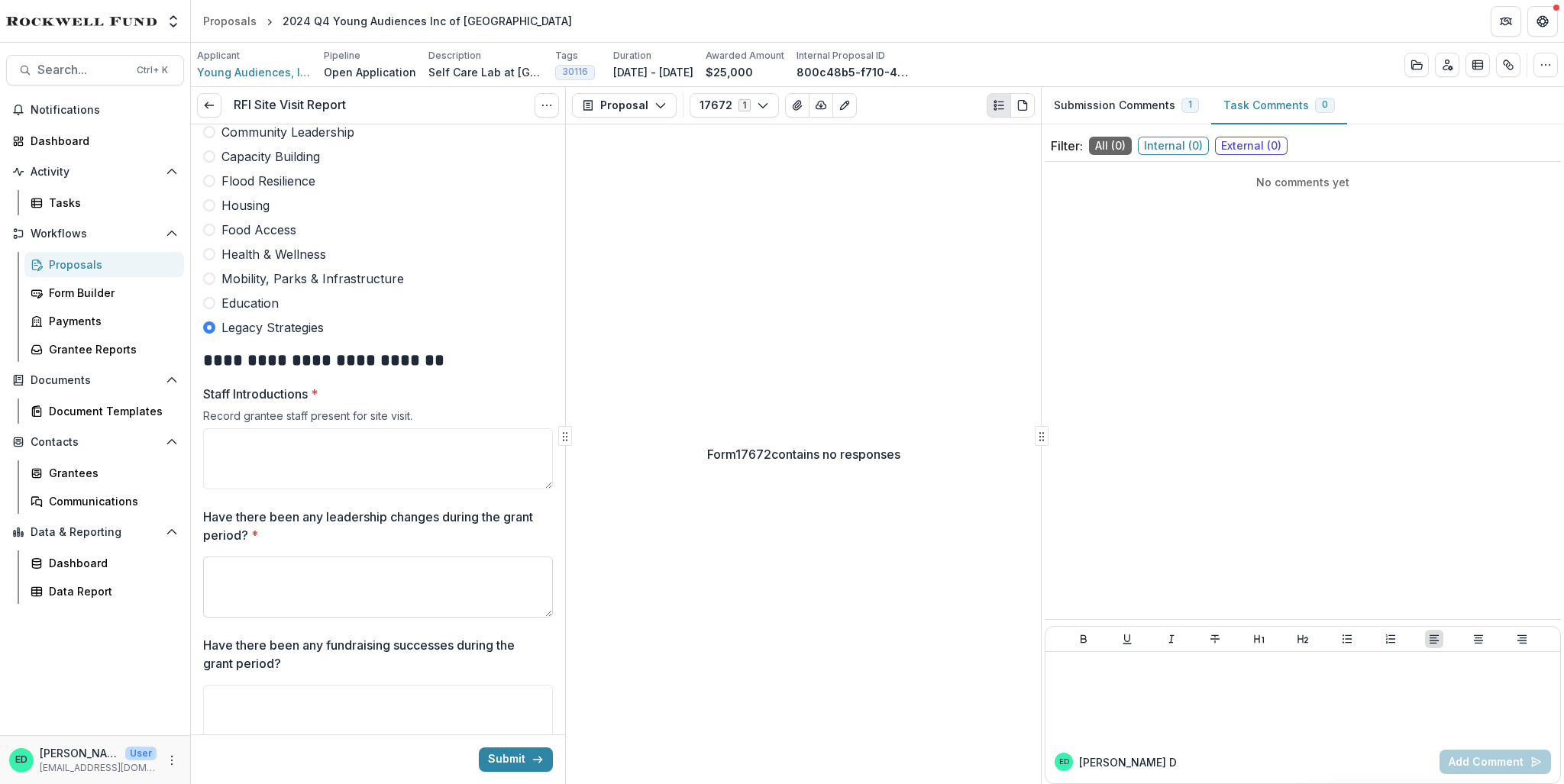 scroll, scrollTop: 840, scrollLeft: 0, axis: vertical 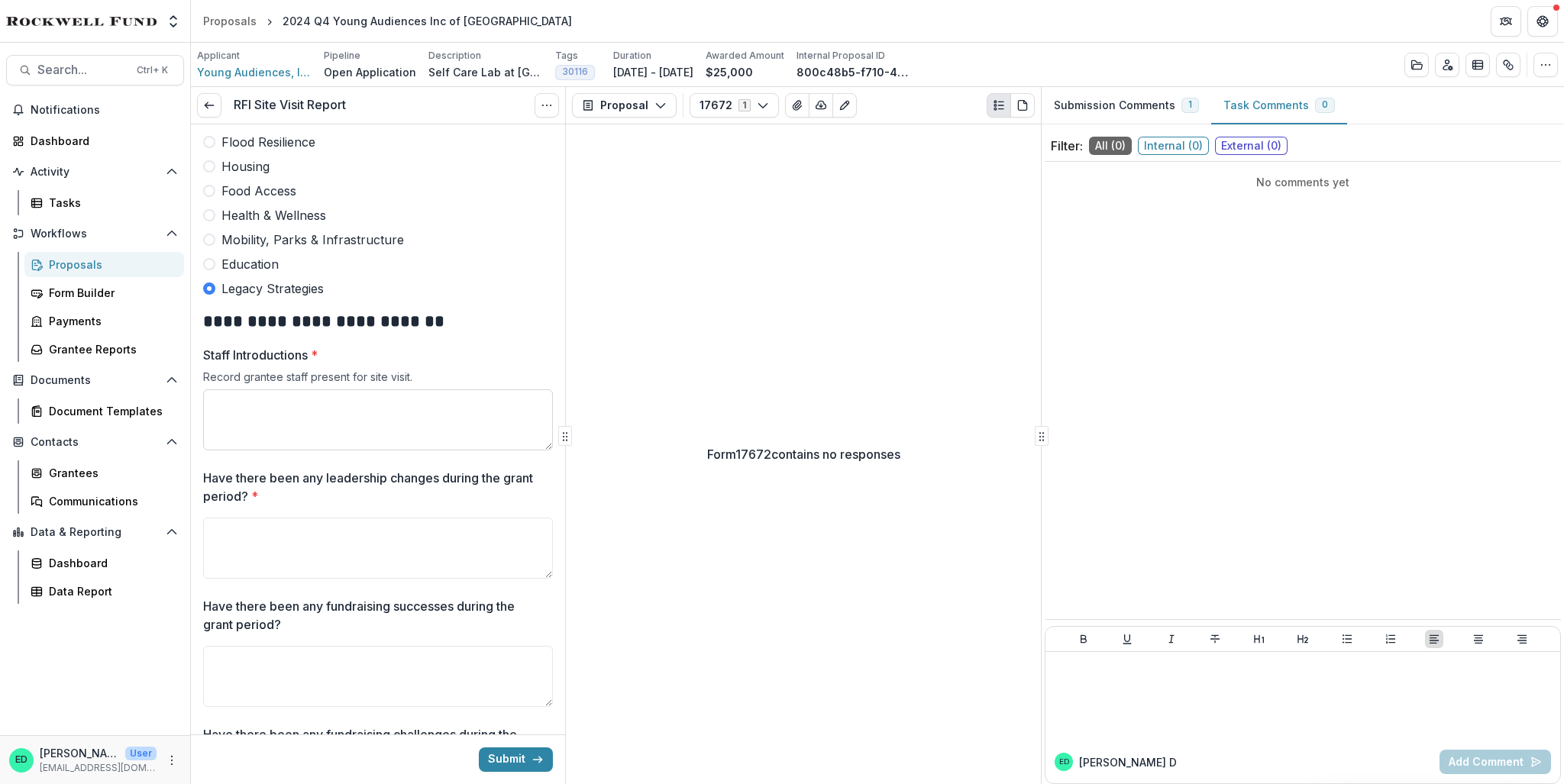 click on "Staff Introductions *" at bounding box center [378, 420] 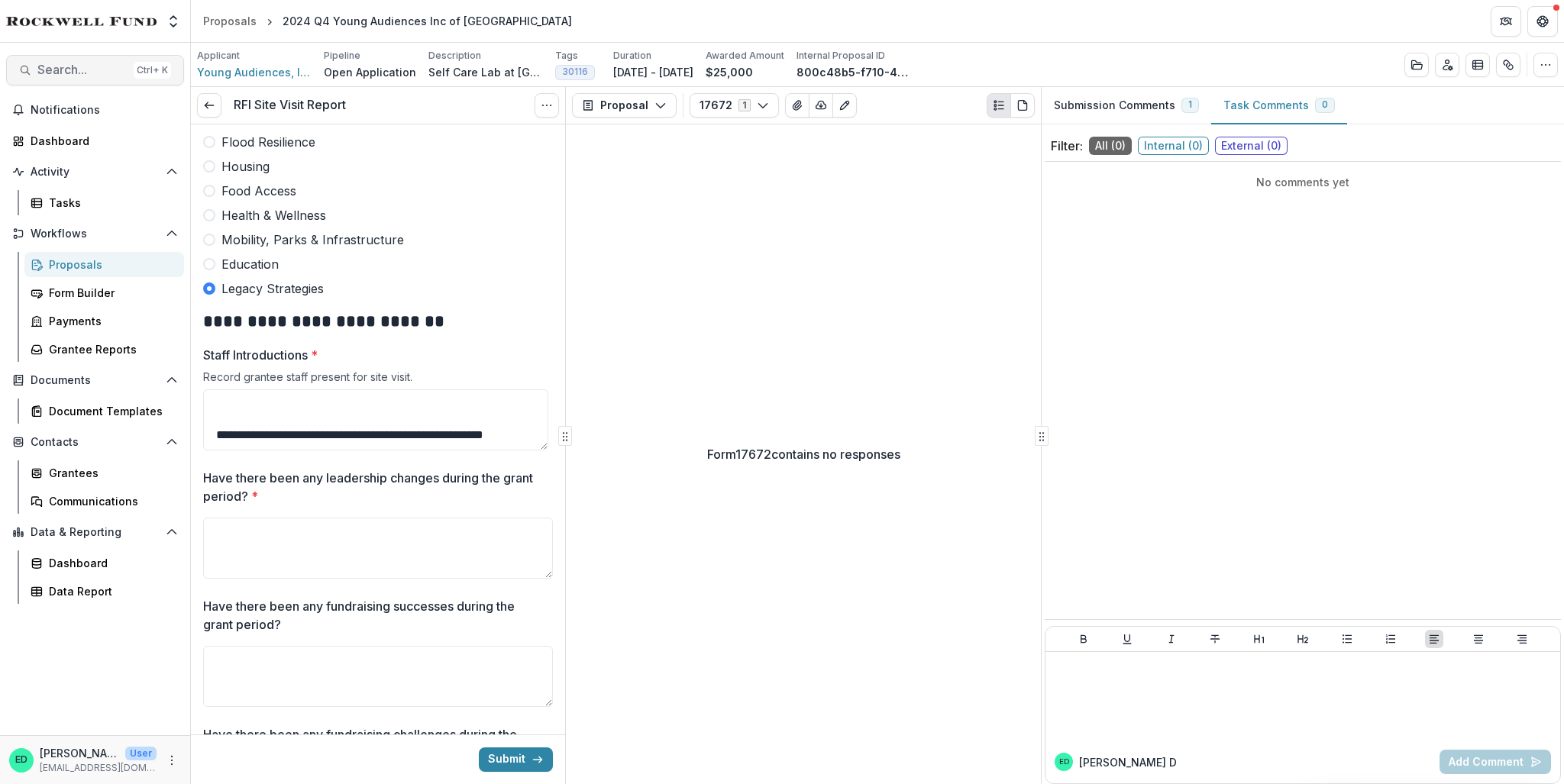 scroll, scrollTop: 0, scrollLeft: 0, axis: both 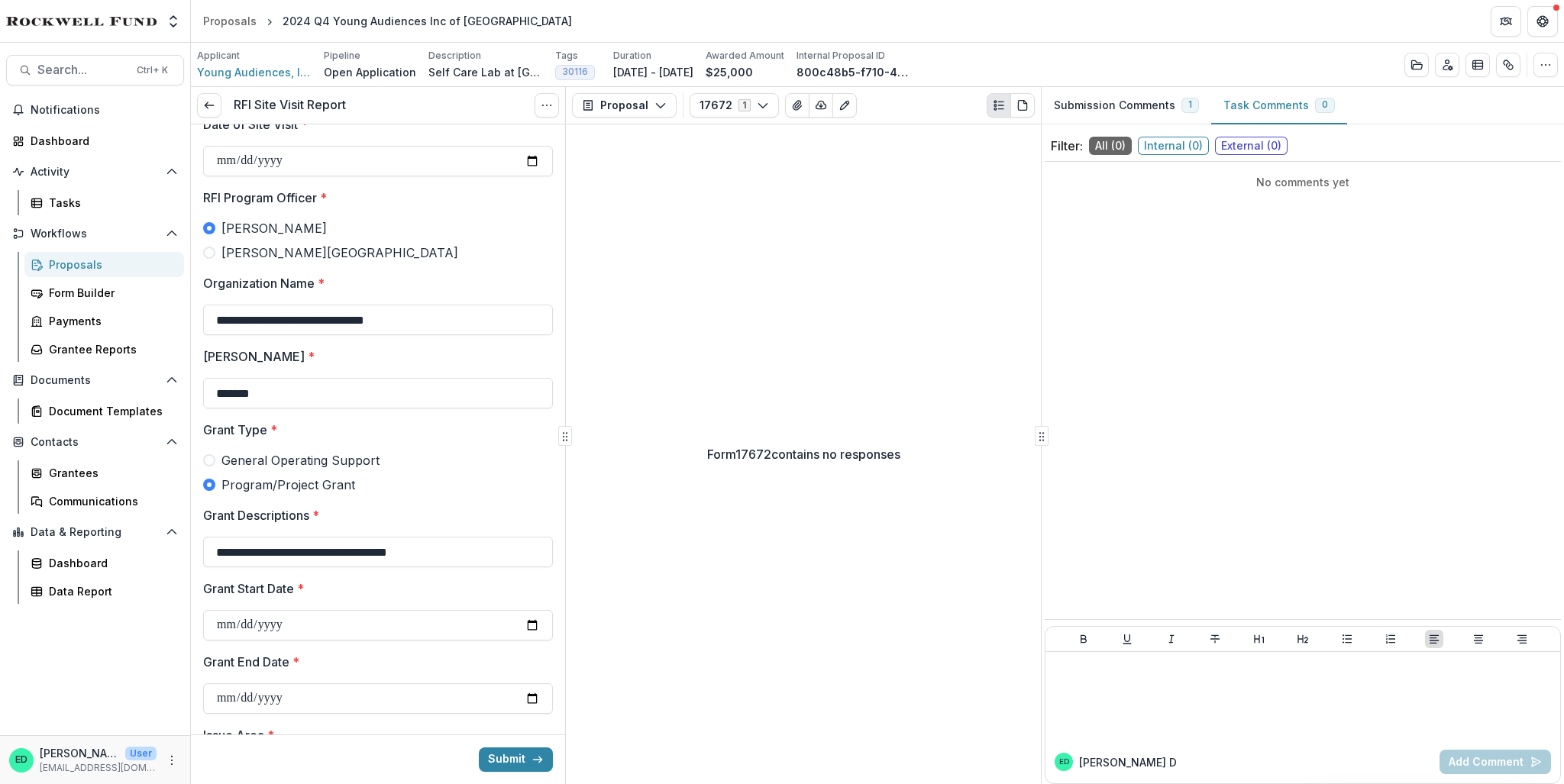 drag, startPoint x: 275, startPoint y: 434, endPoint x: 174, endPoint y: -66, distance: 510.09901 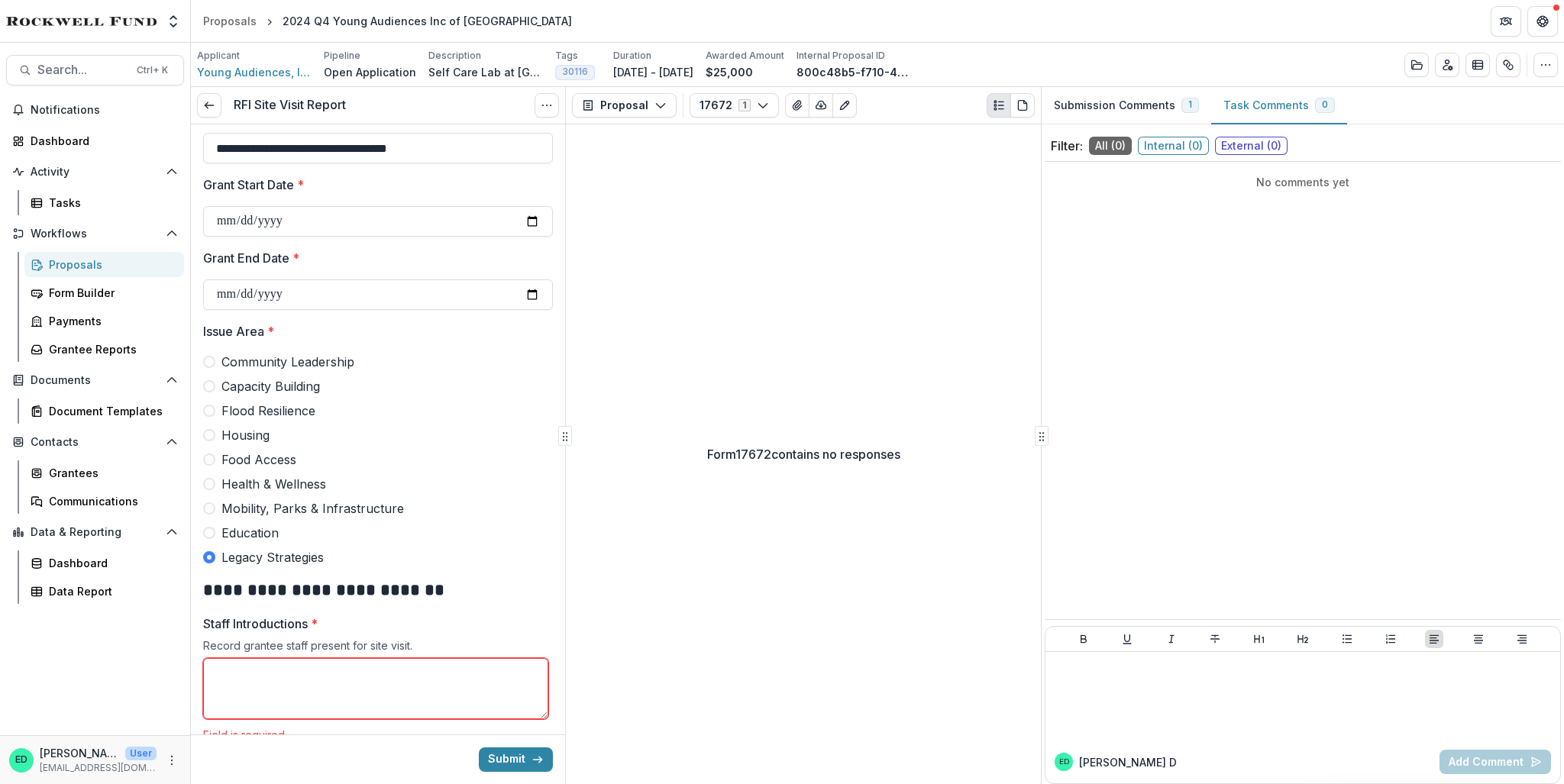 scroll, scrollTop: 849, scrollLeft: 0, axis: vertical 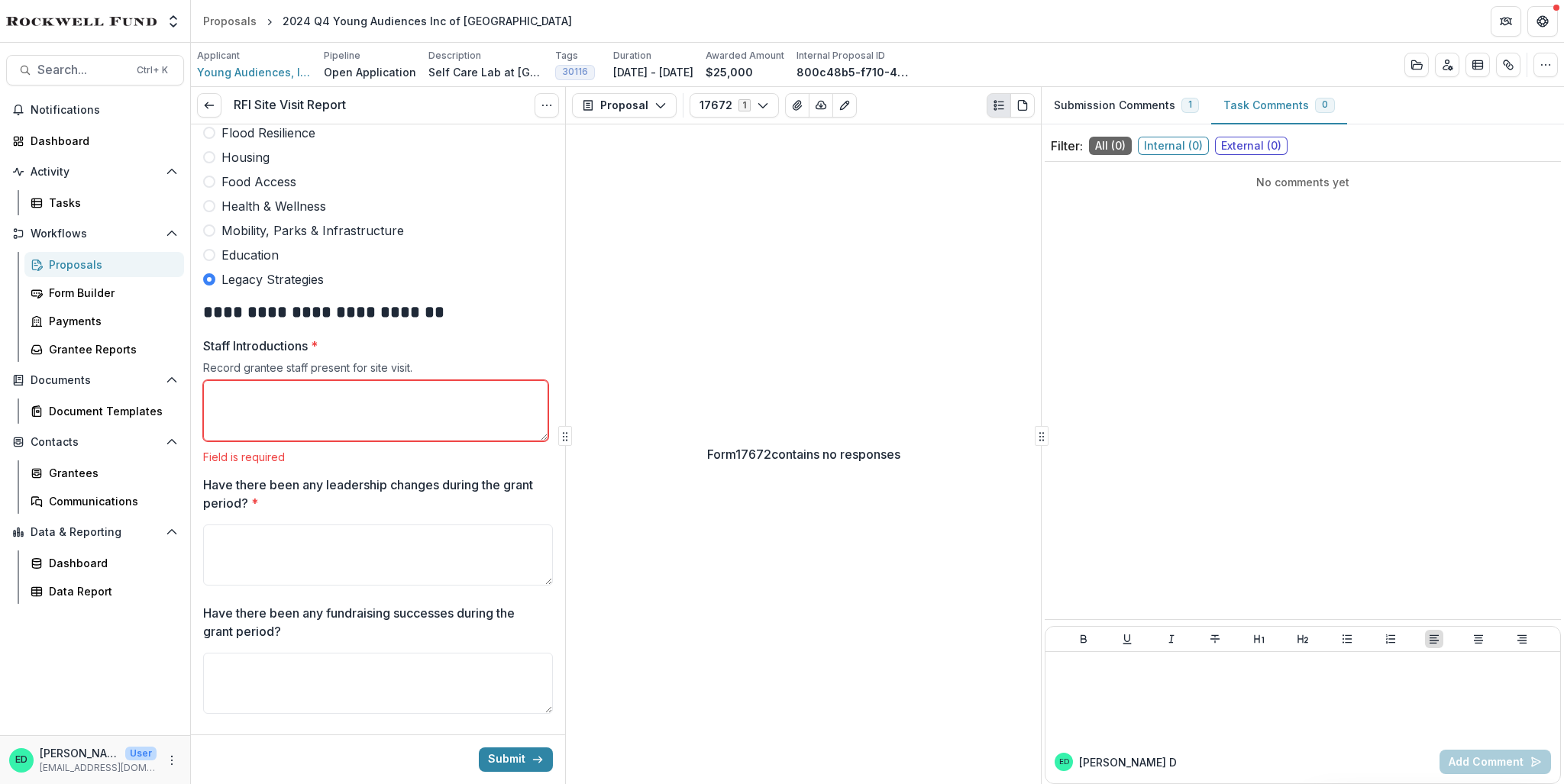 click on "Staff Introductions *" at bounding box center (376, 411) 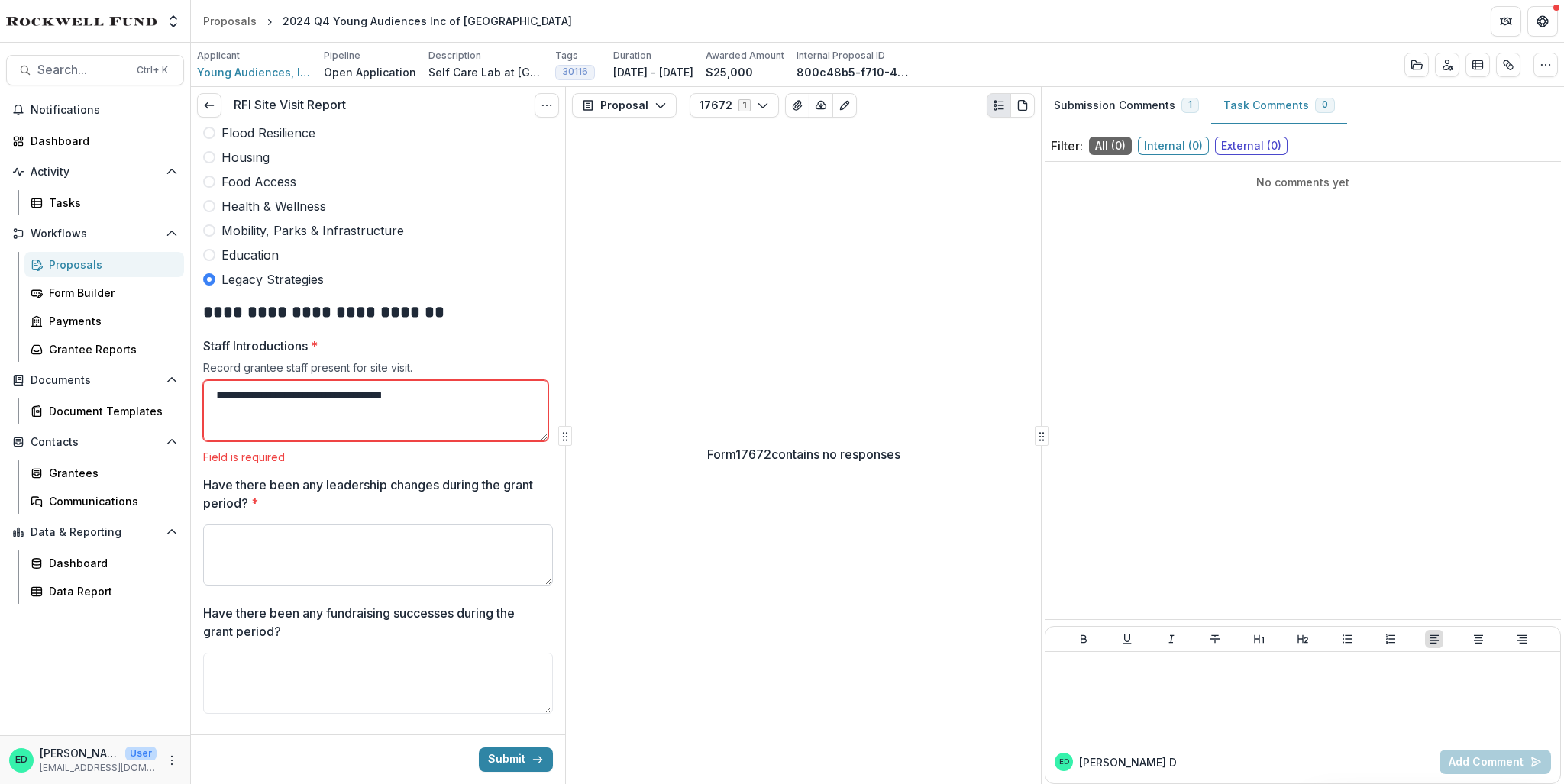 type on "**********" 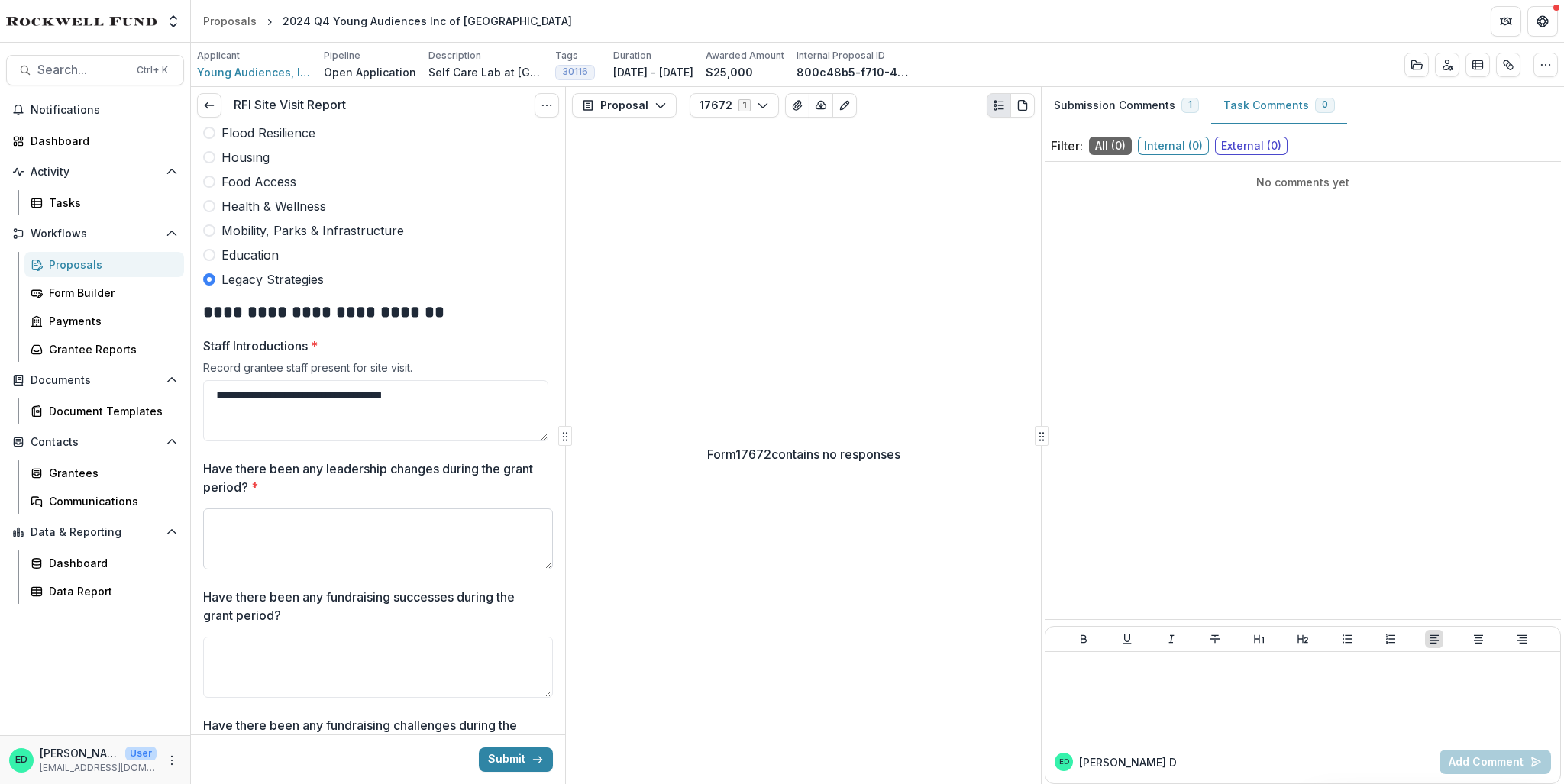 click on "Have there been any leadership changes during the grant period?   *" at bounding box center (378, 539) 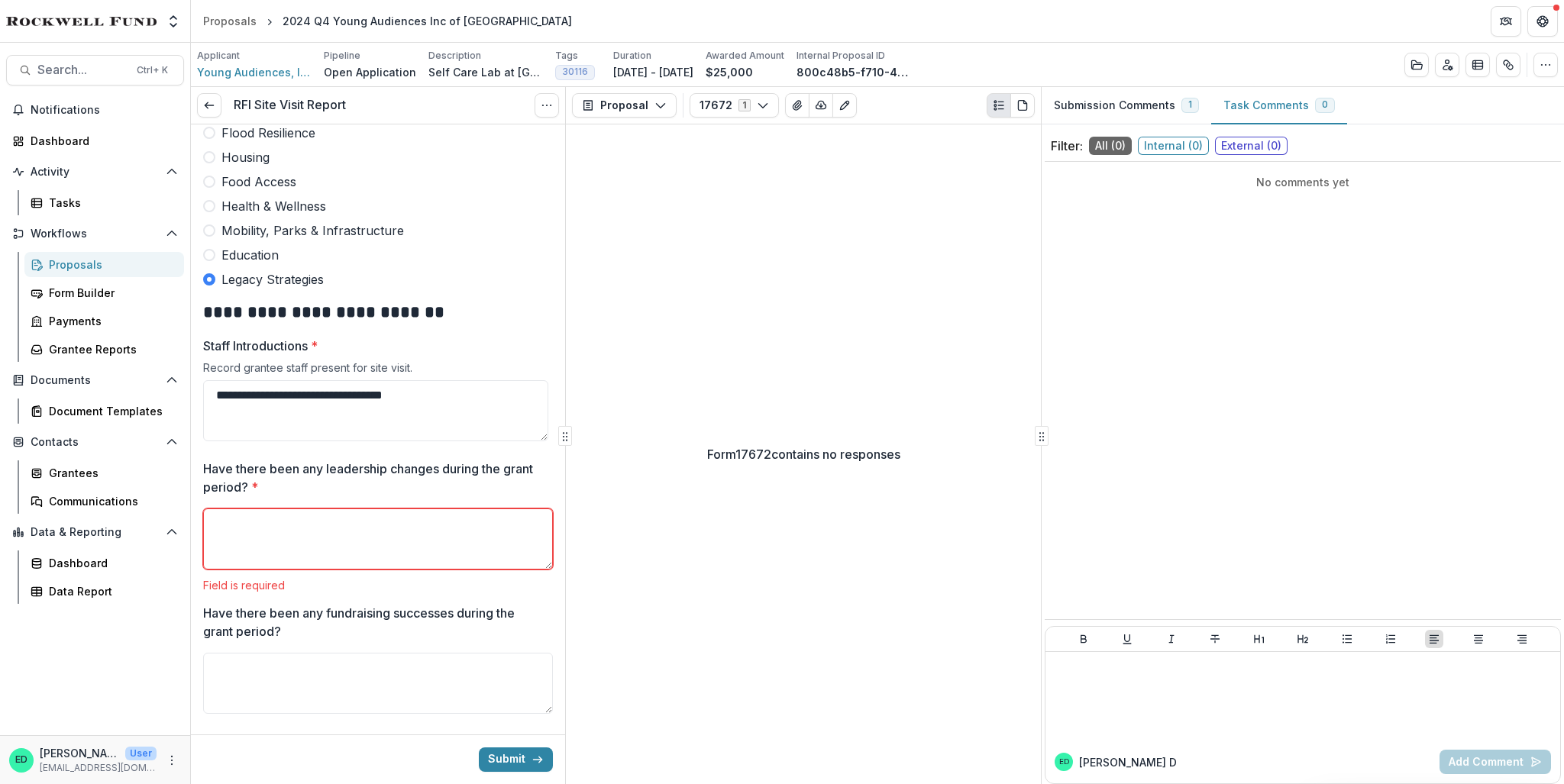 click on "Have there been any leadership changes during the grant period?   * Field is required" at bounding box center (378, 525) 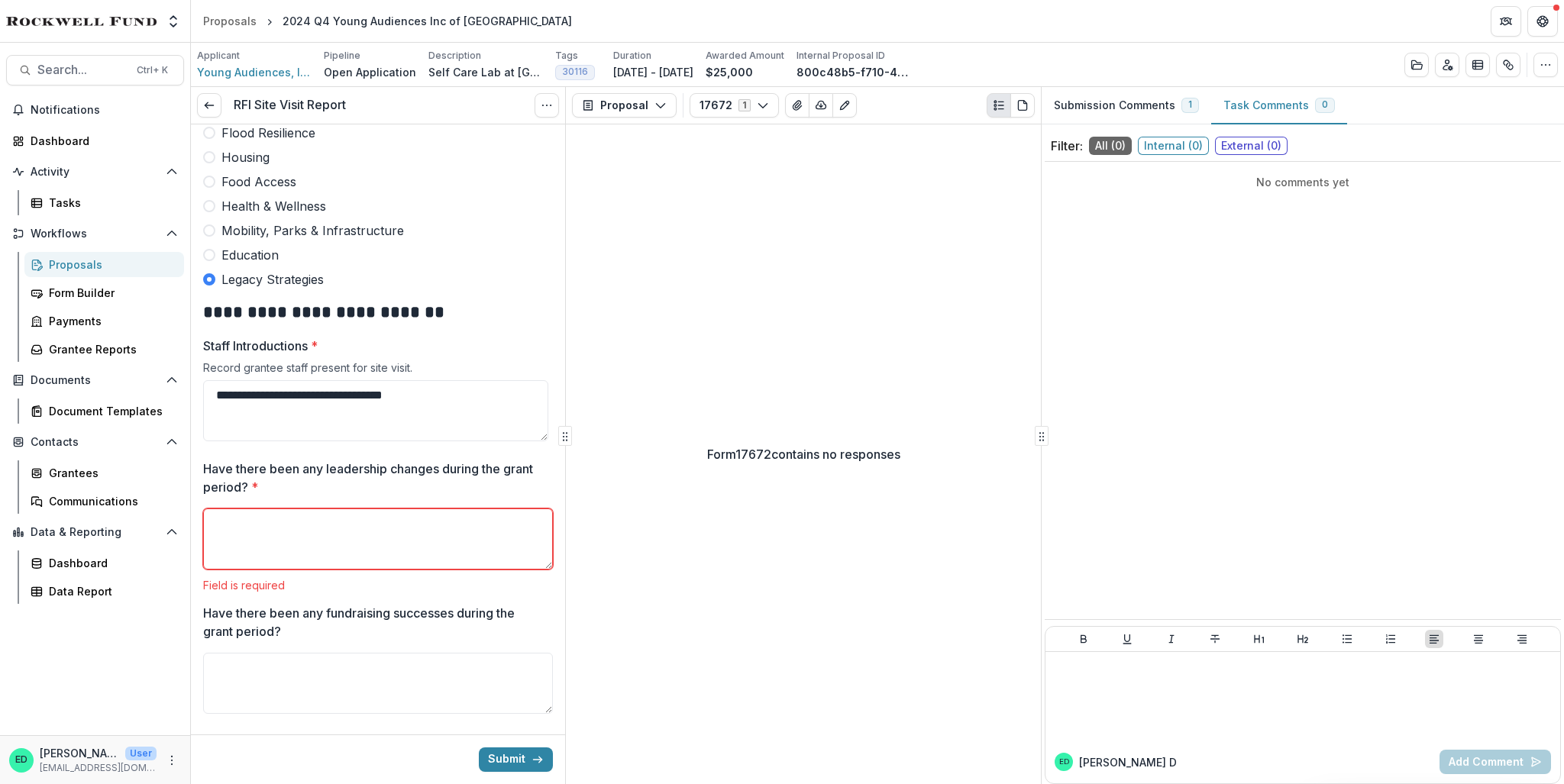 paste on "**********" 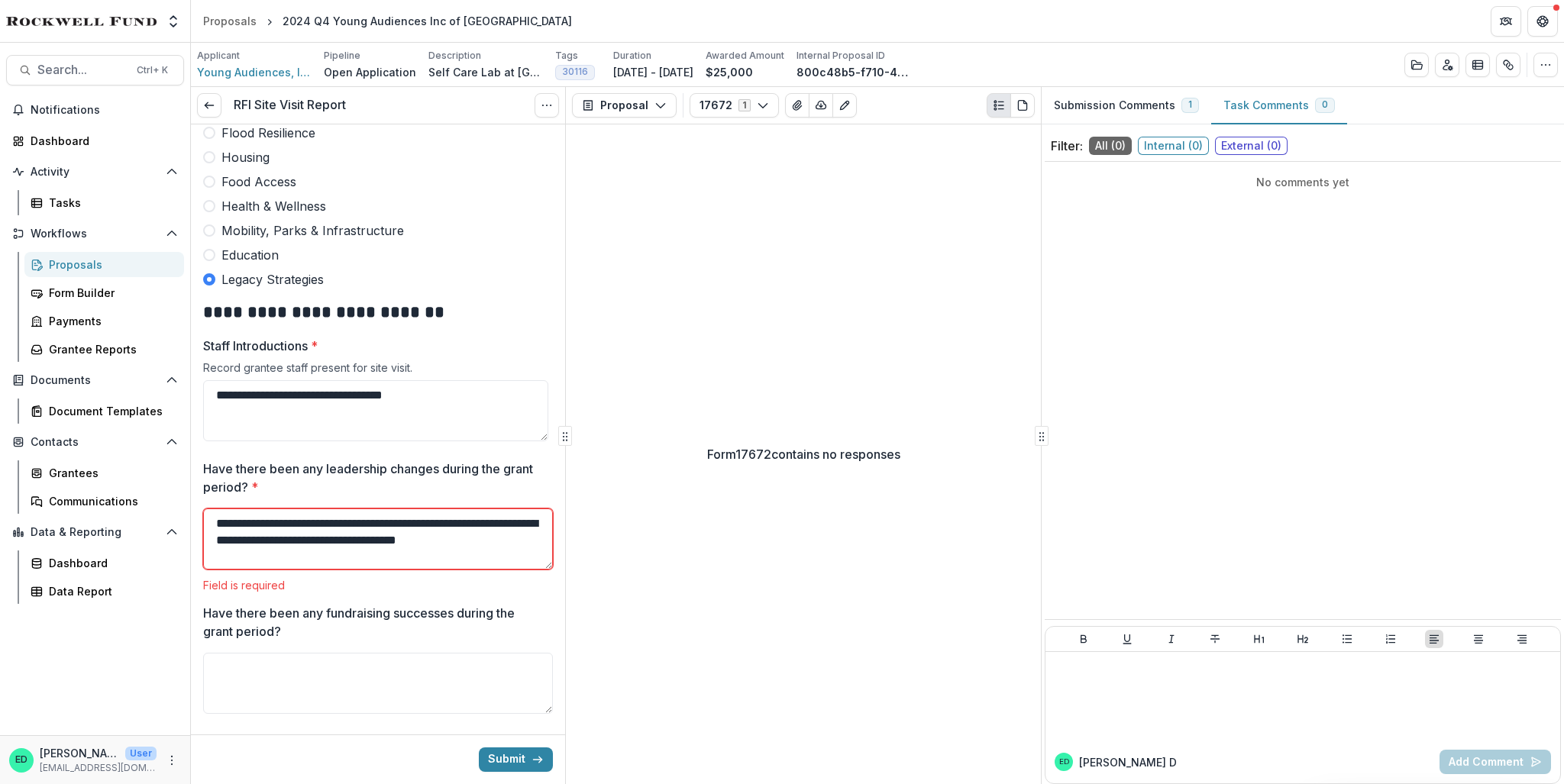 scroll, scrollTop: 79, scrollLeft: 0, axis: vertical 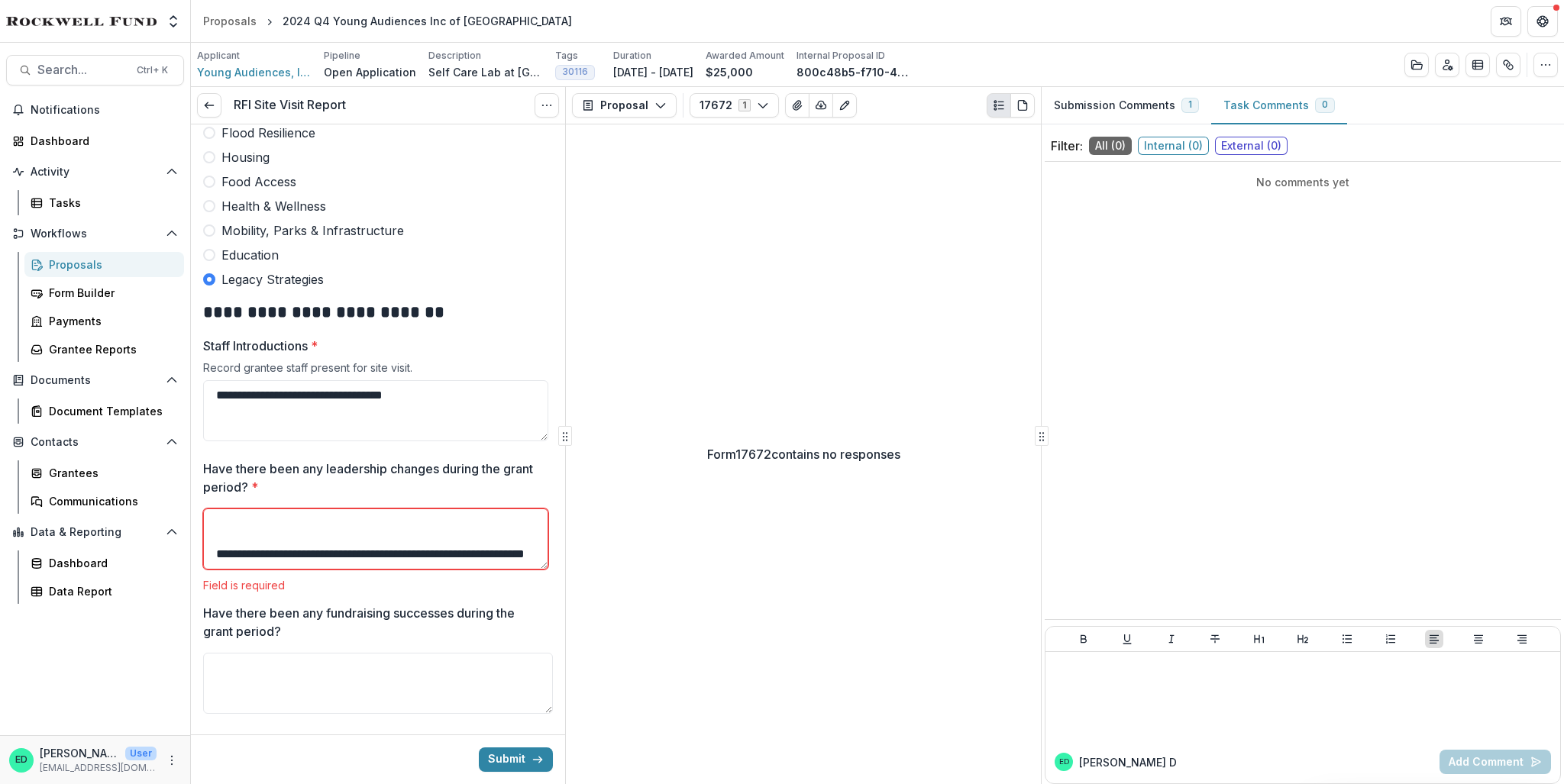type on "**********" 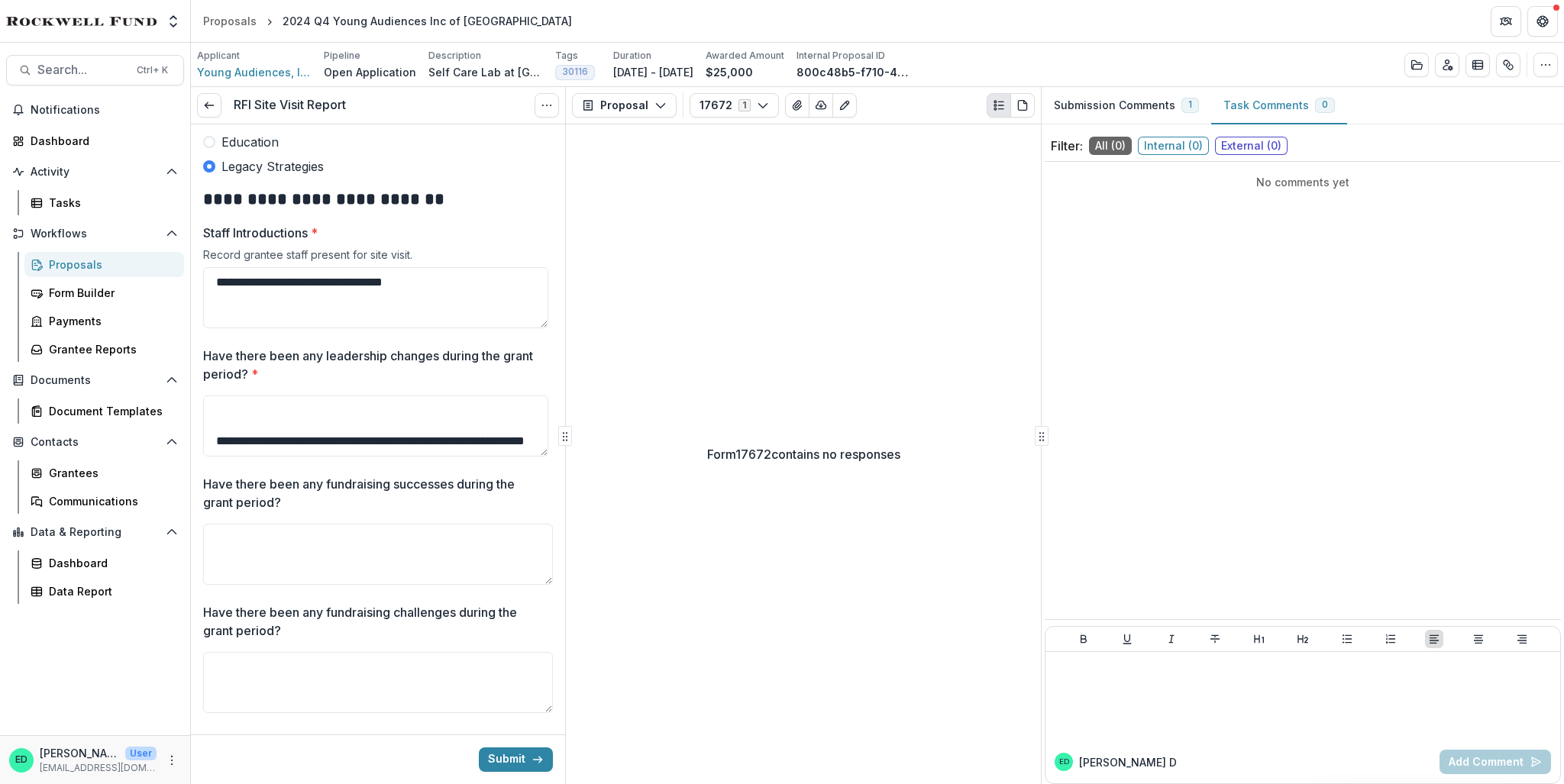 scroll, scrollTop: 1002, scrollLeft: 0, axis: vertical 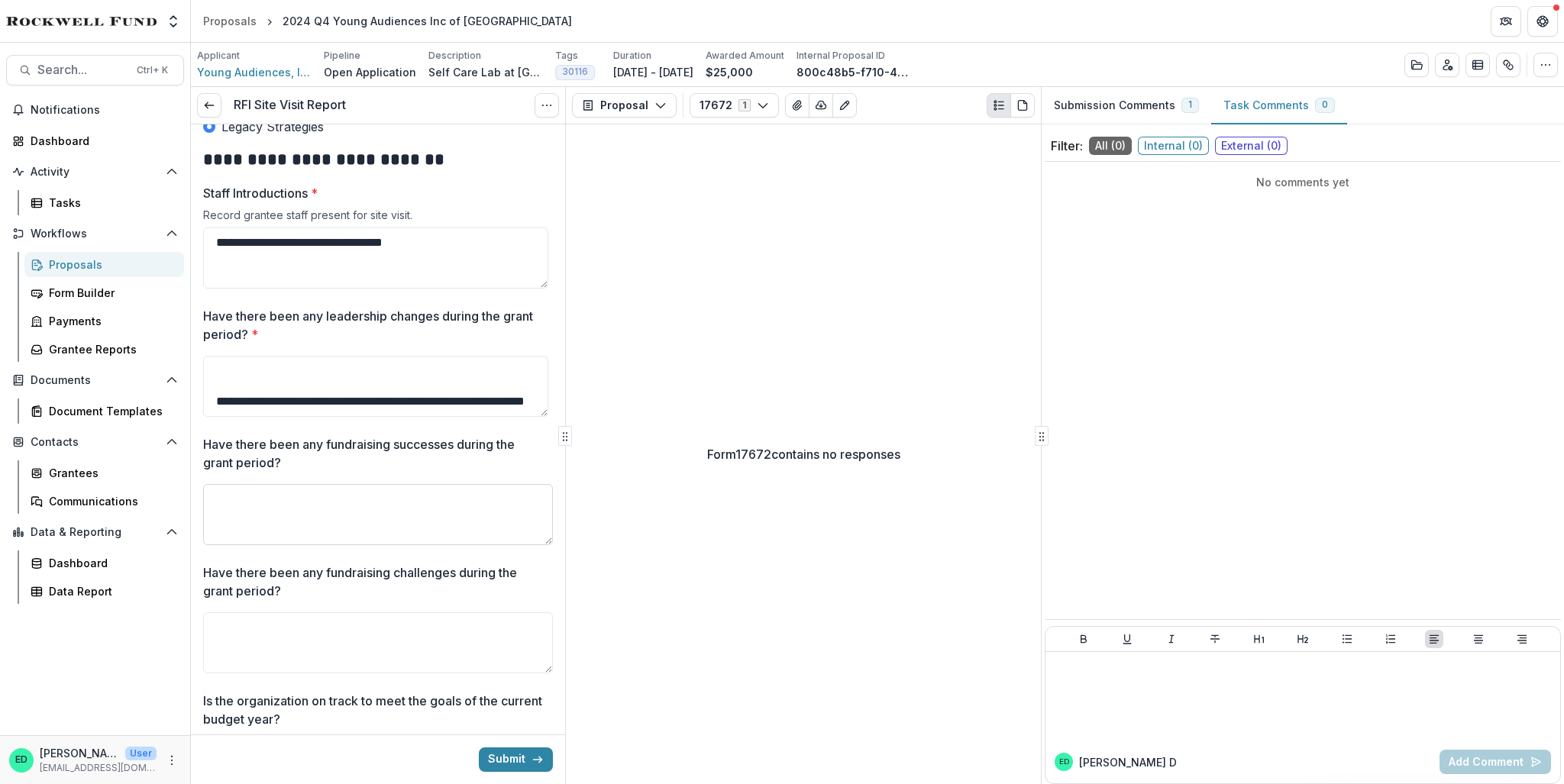 click on "Have there been any fundraising successes during the grant period?" at bounding box center [378, 515] 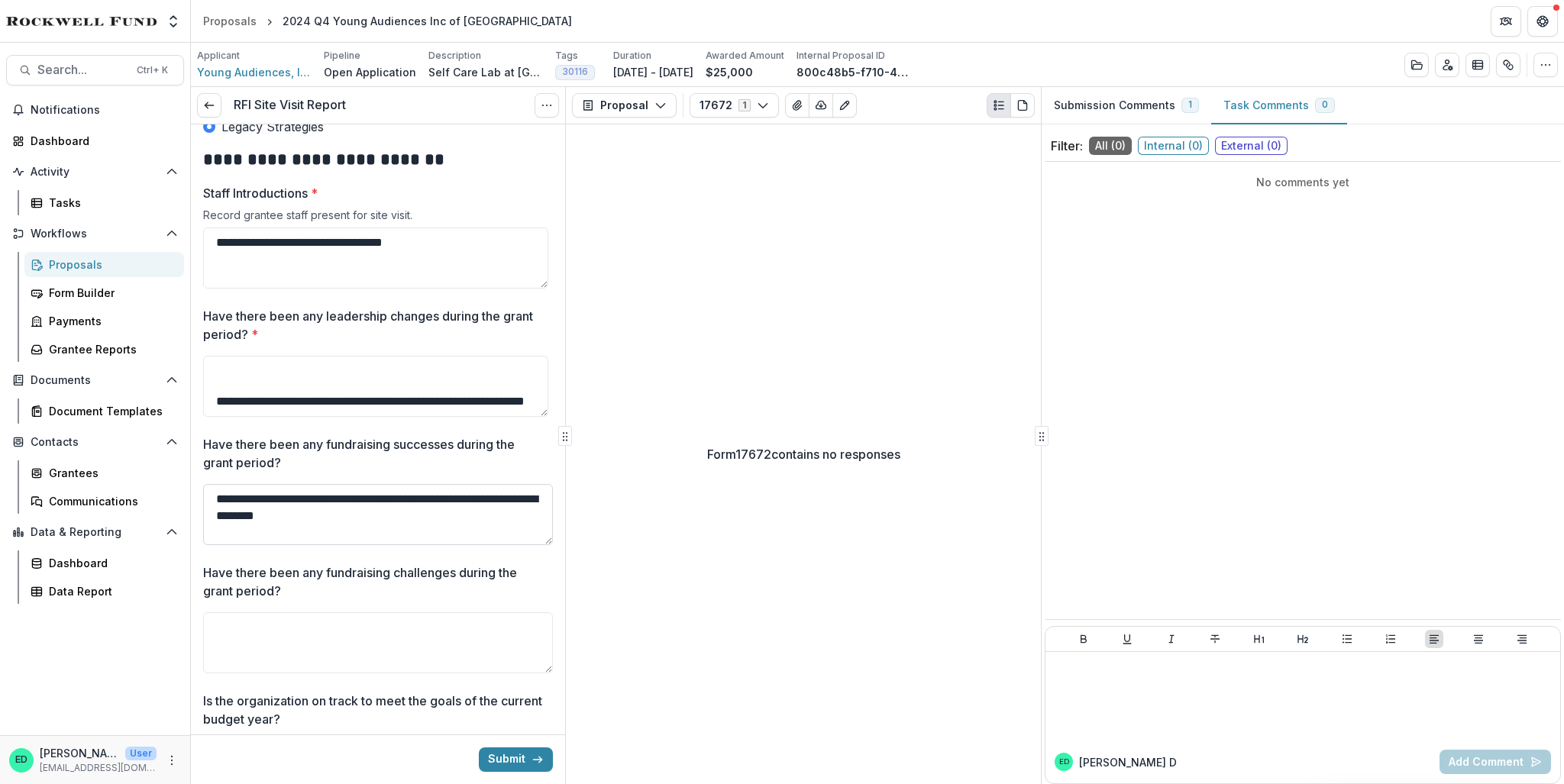 scroll, scrollTop: 180, scrollLeft: 0, axis: vertical 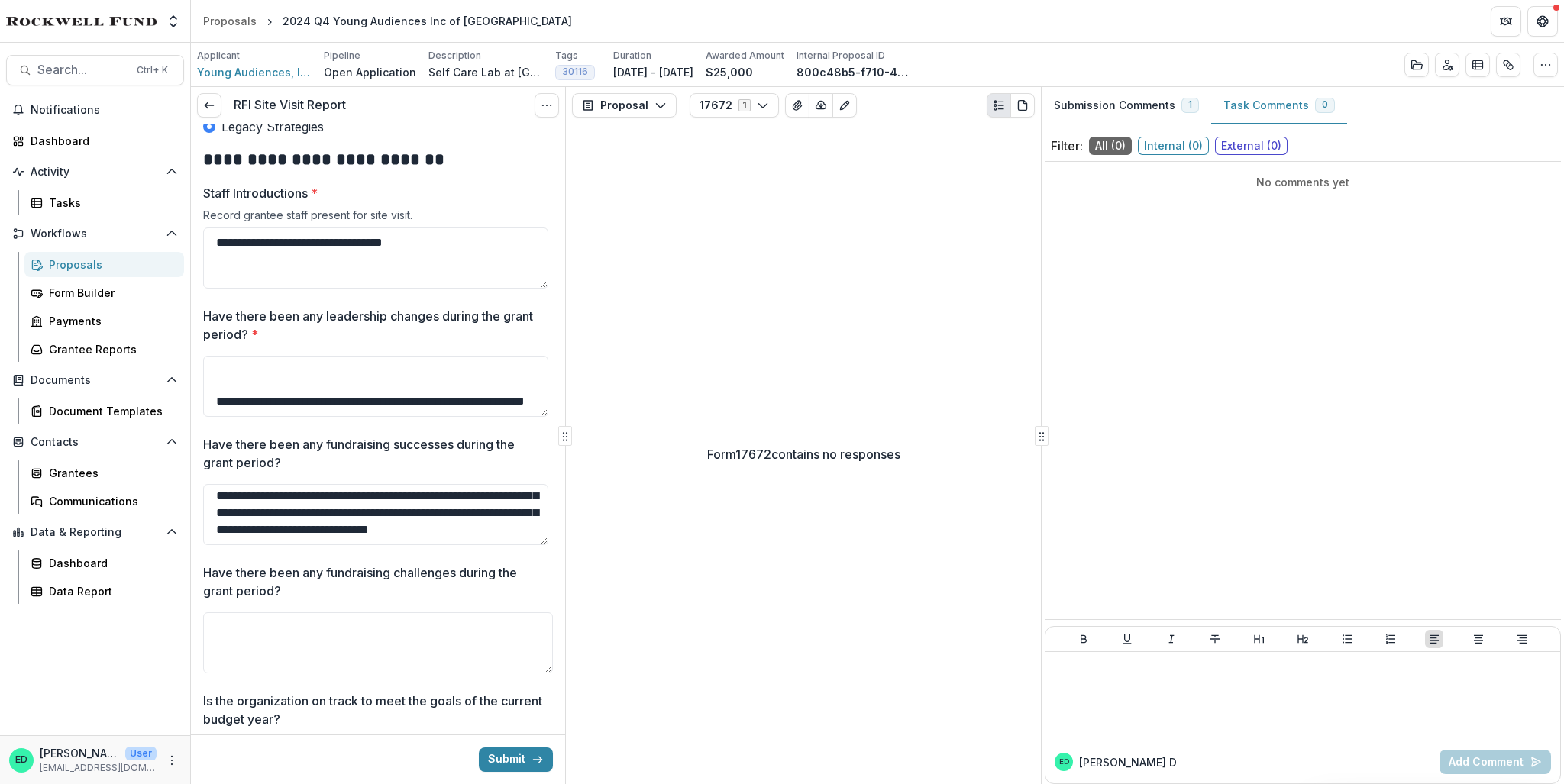 type on "**********" 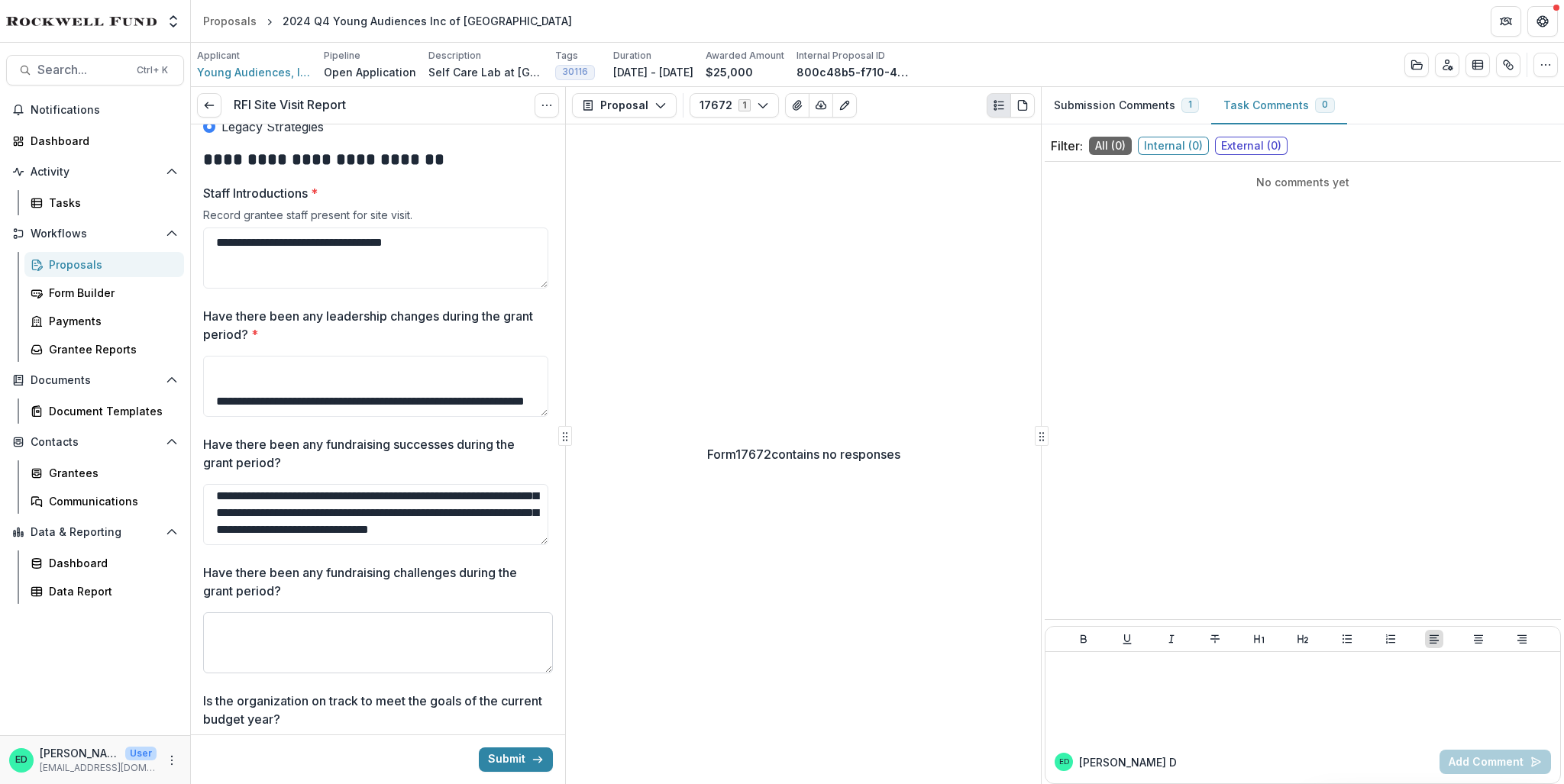 click on "Have there been any fundraising challenges during the grant period?" at bounding box center (378, 643) 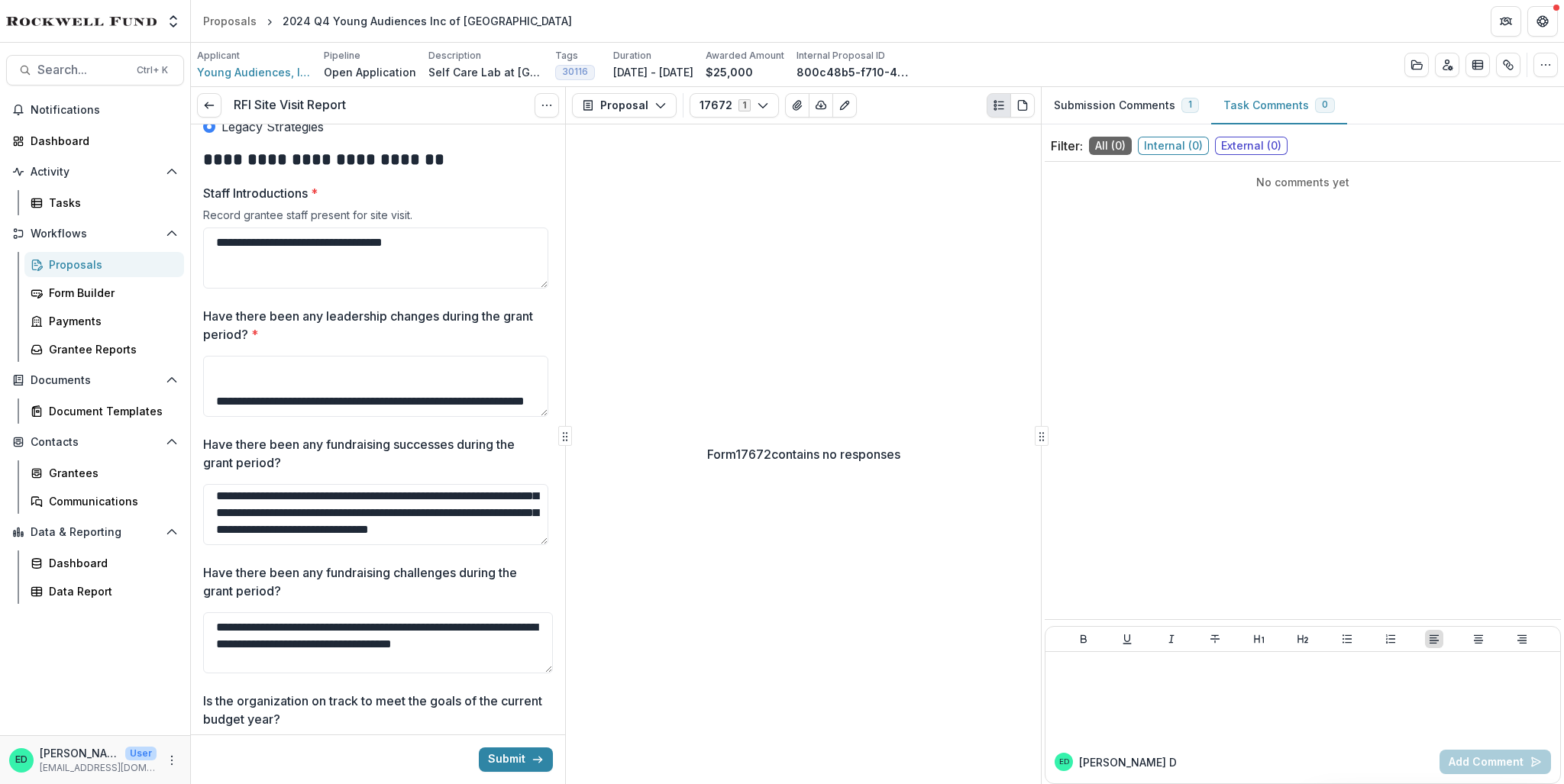 scroll, scrollTop: 2, scrollLeft: 0, axis: vertical 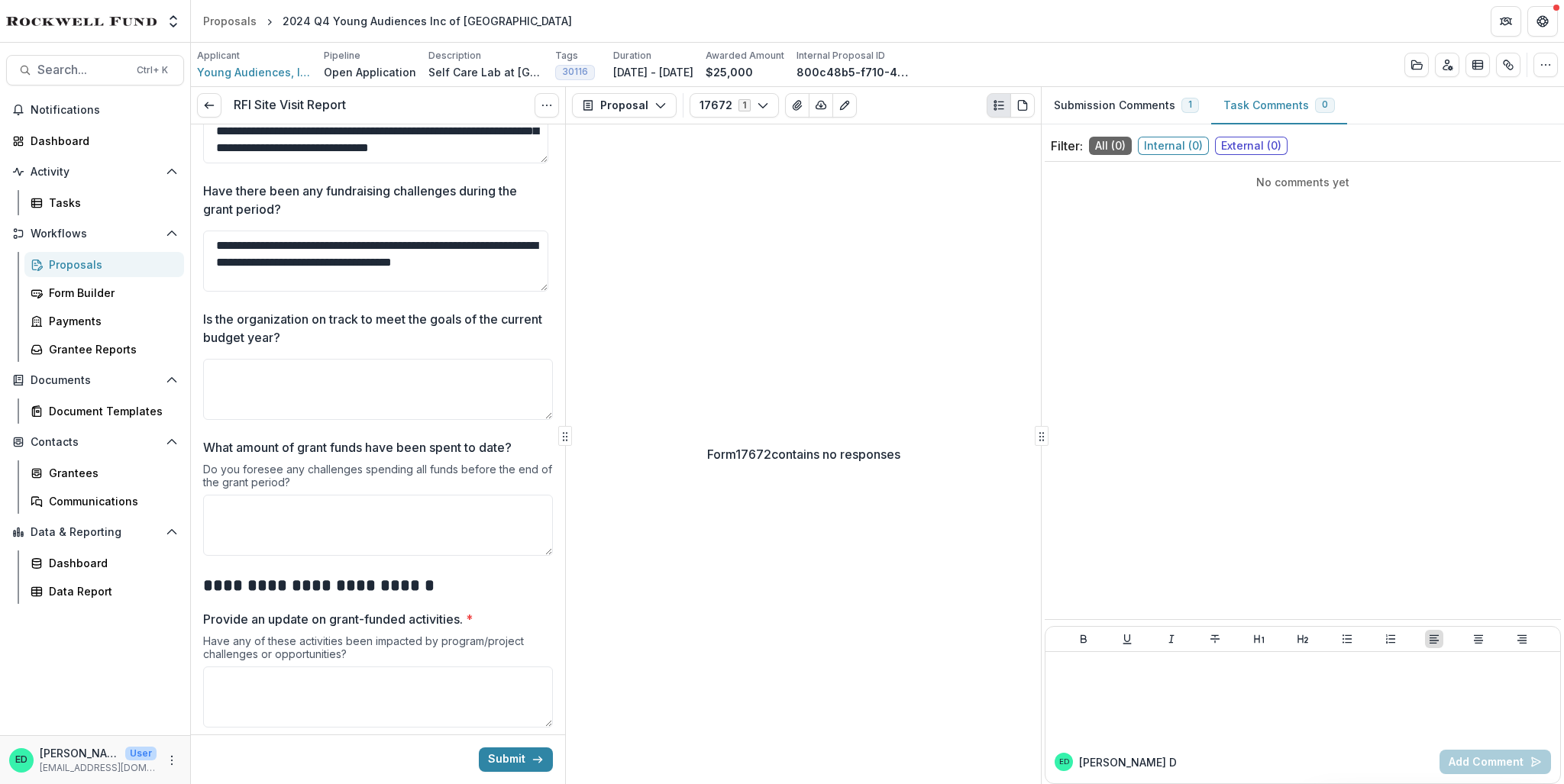 type on "**********" 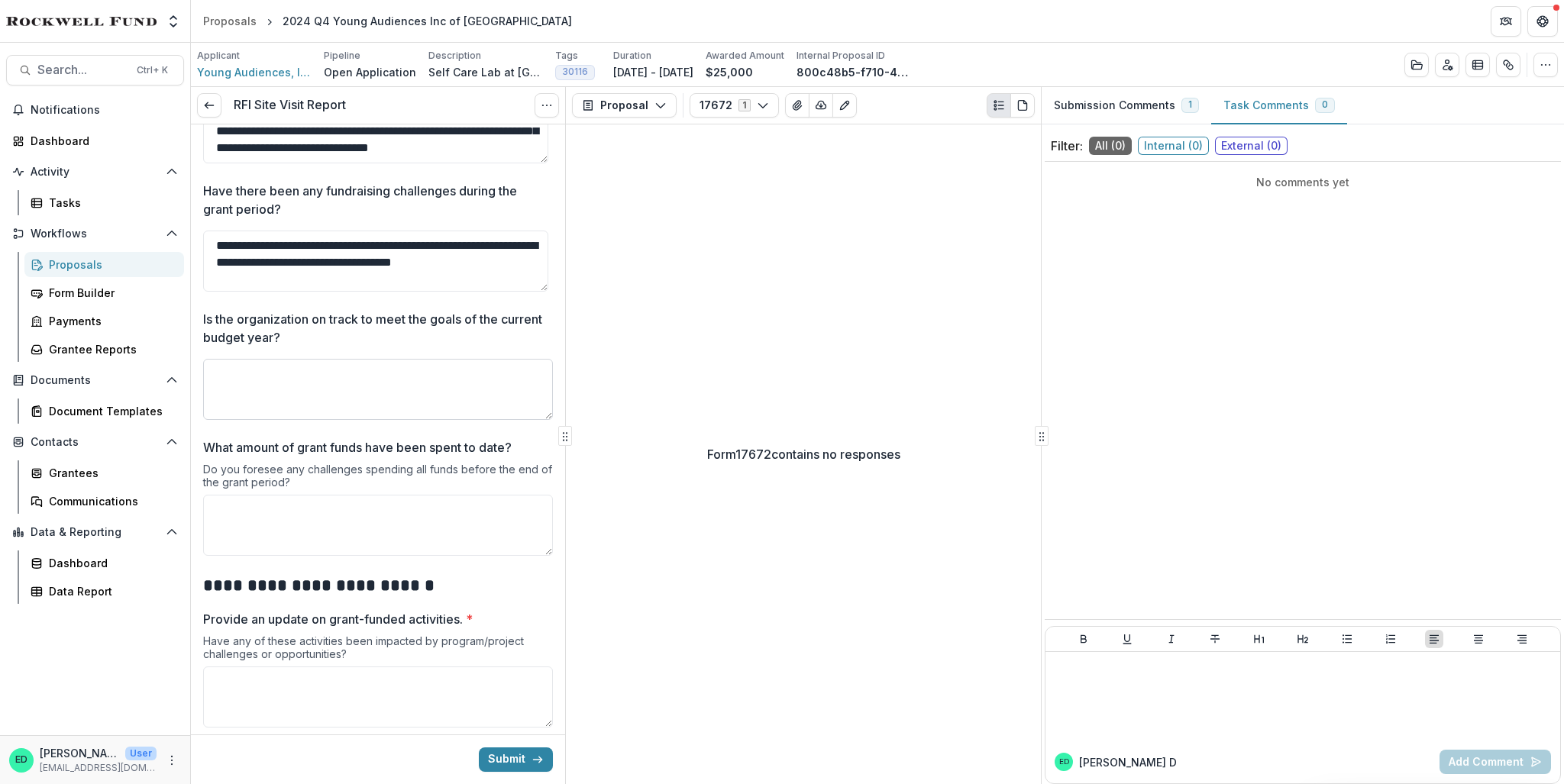 click on "Is the organization on track to meet the goals of the current budget year?" at bounding box center (378, 389) 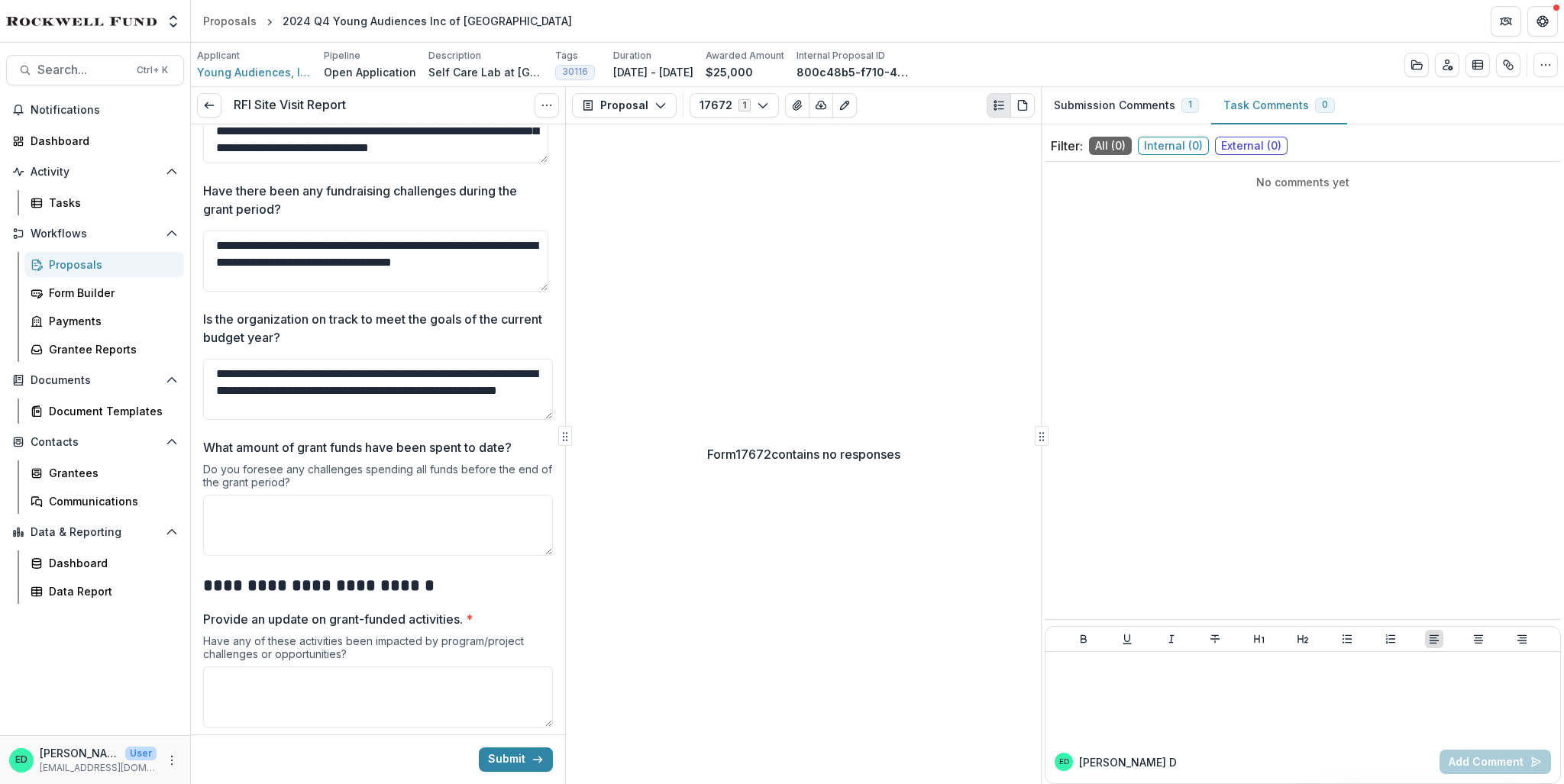 type on "**********" 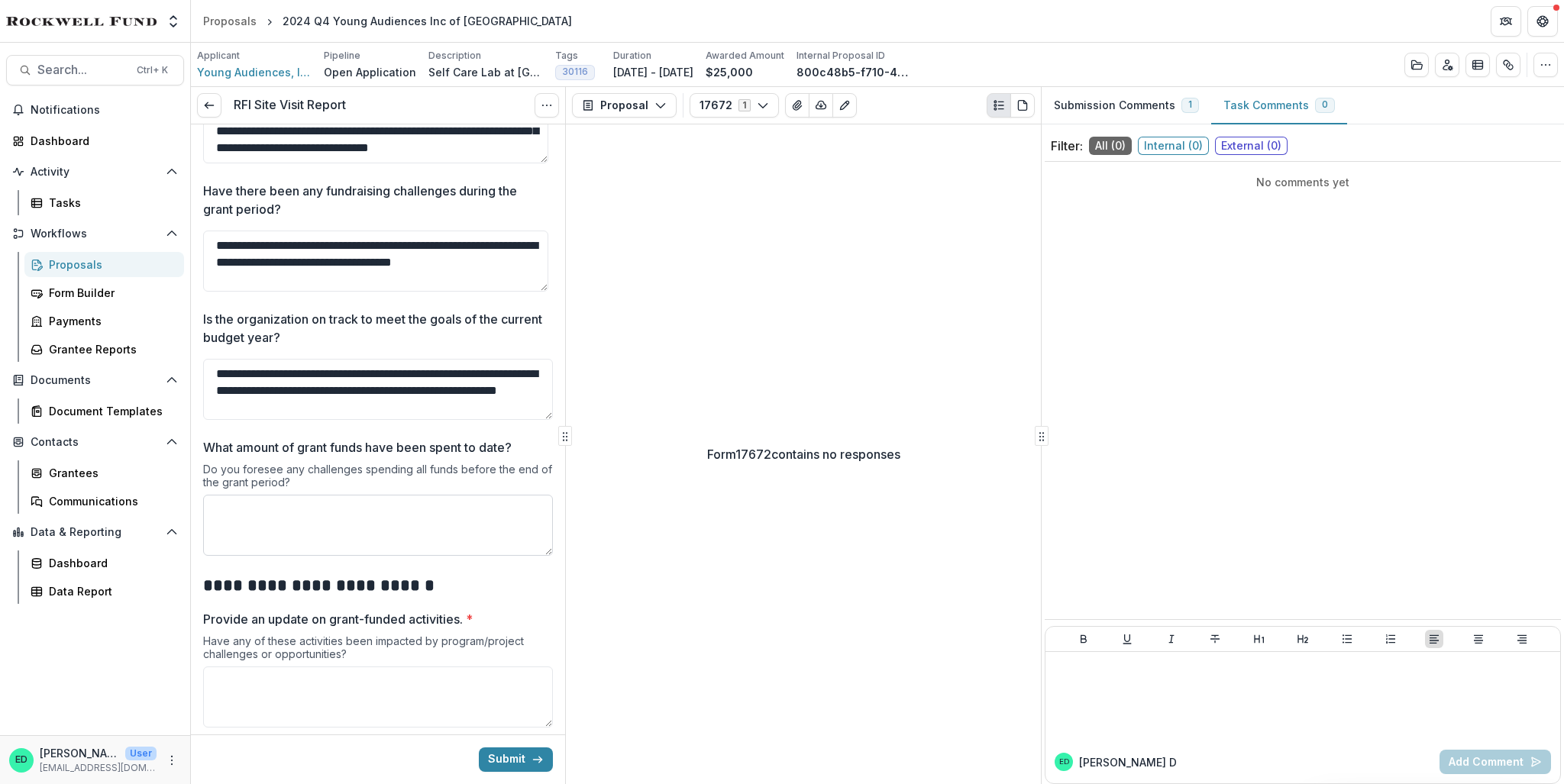 click on "What amount of grant funds have been spent to date?" at bounding box center [378, 525] 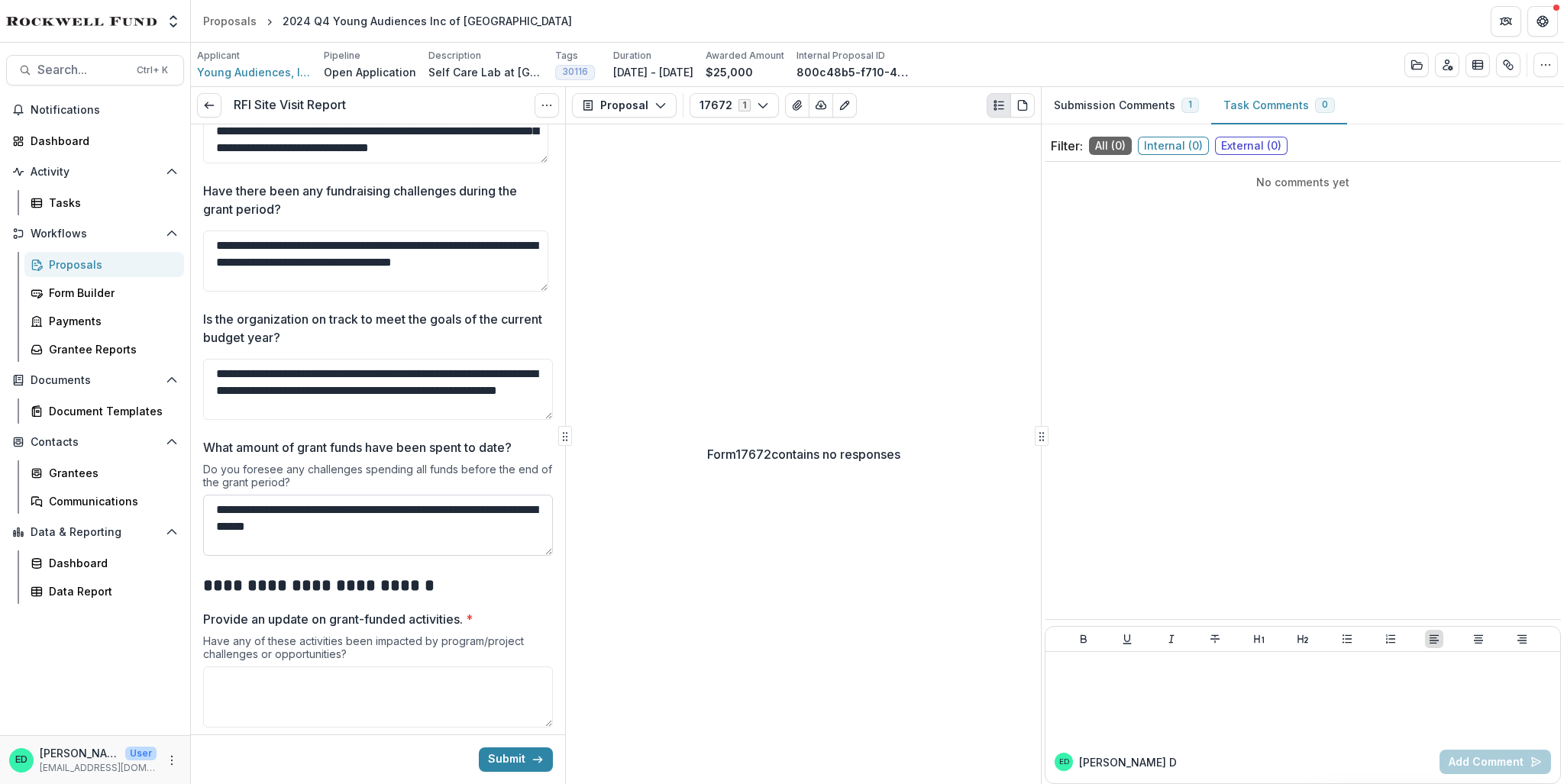click on "**********" at bounding box center (378, 525) 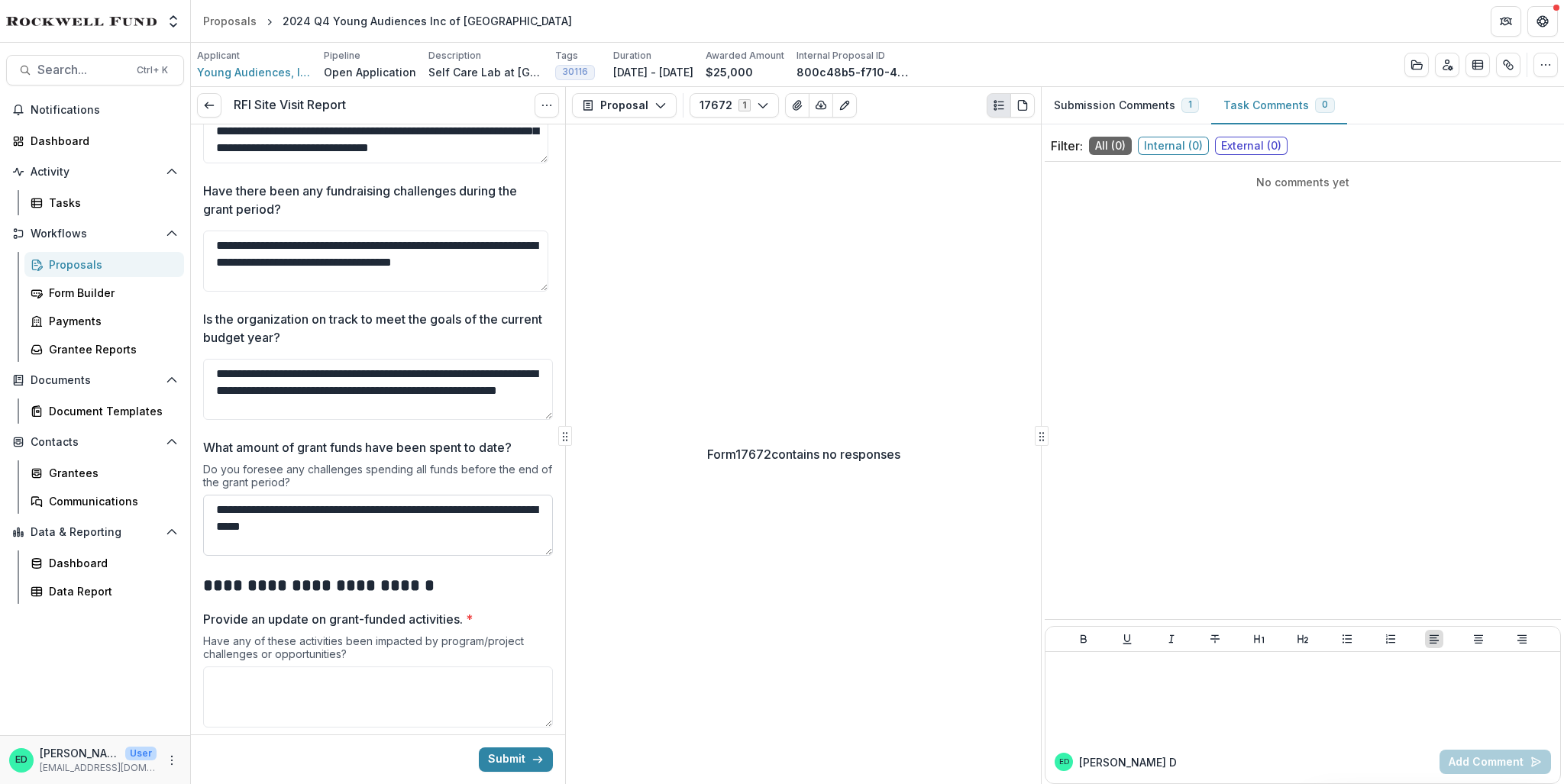 click on "**********" at bounding box center (378, 525) 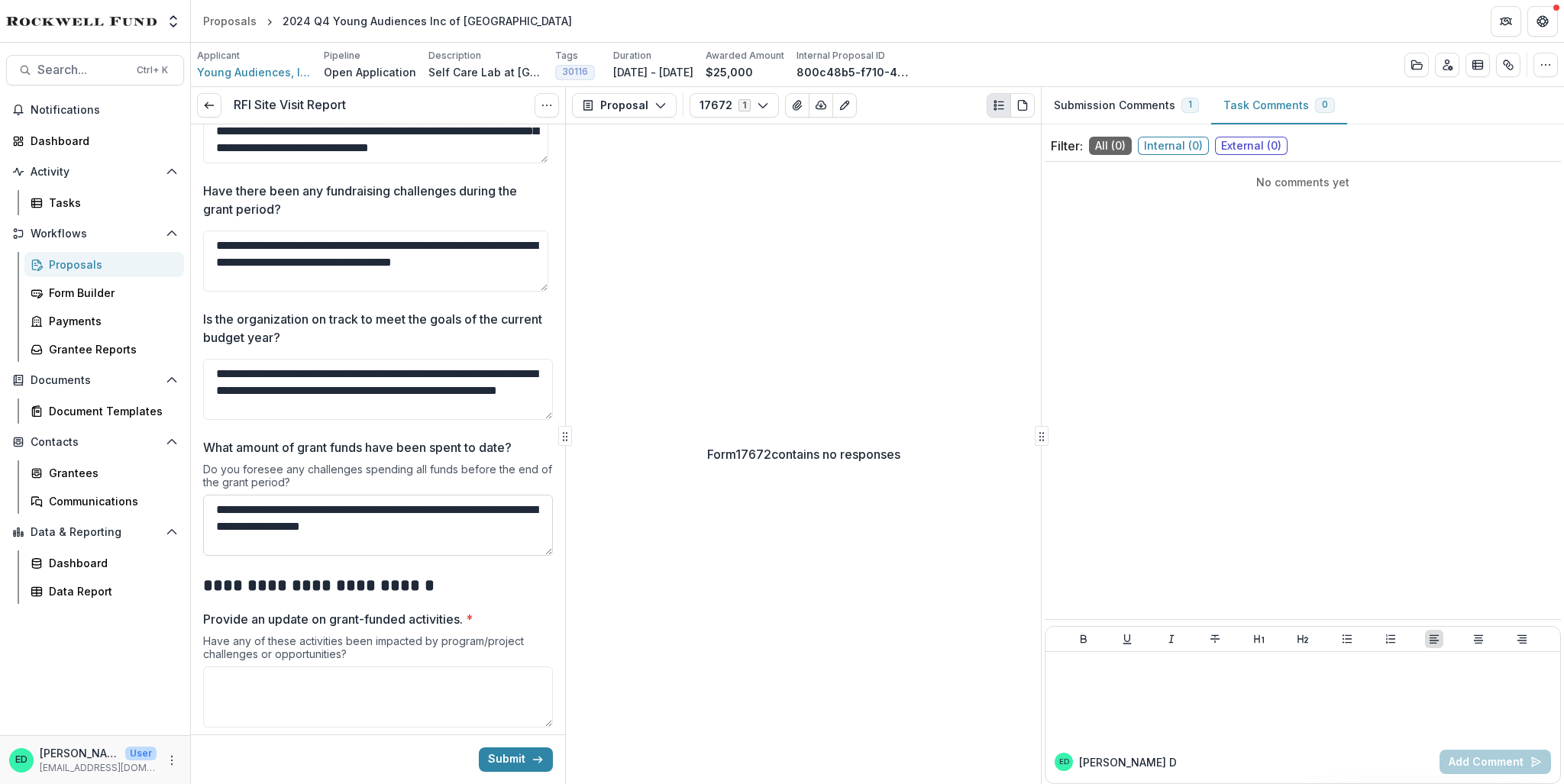 drag, startPoint x: 367, startPoint y: 523, endPoint x: 309, endPoint y: 524, distance: 58.00862 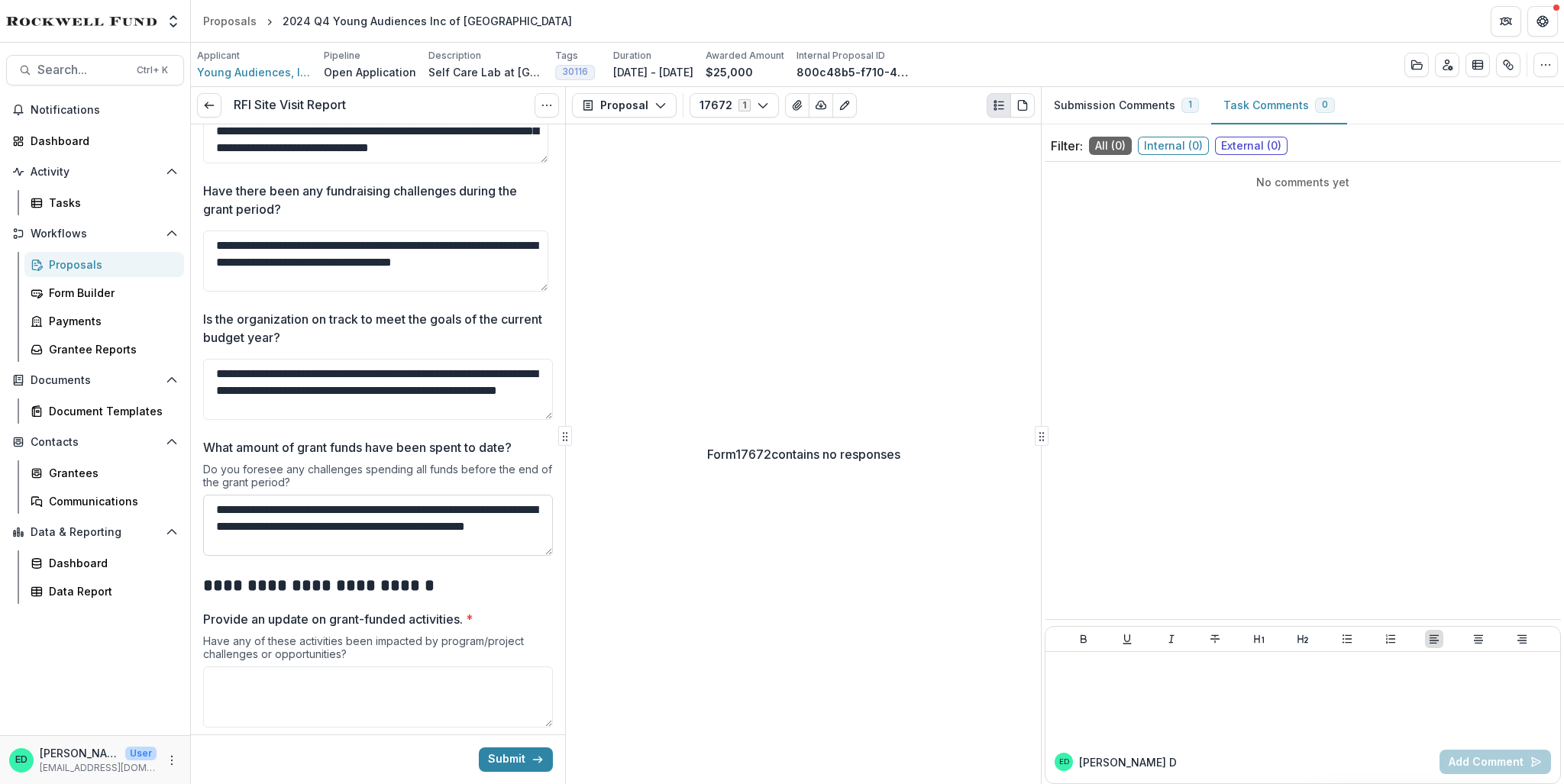 click on "**********" at bounding box center (378, 525) 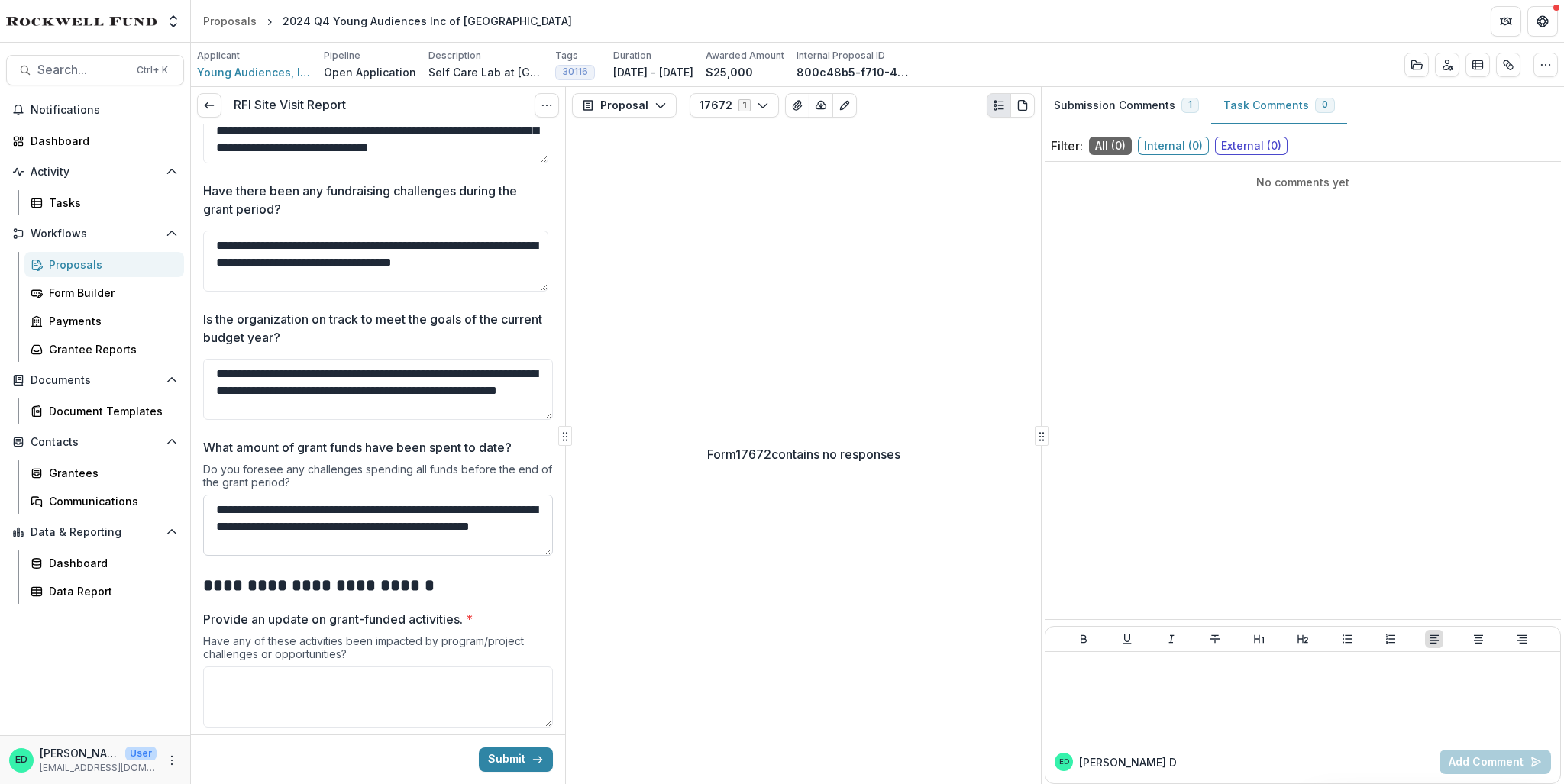 click on "**********" at bounding box center (378, 525) 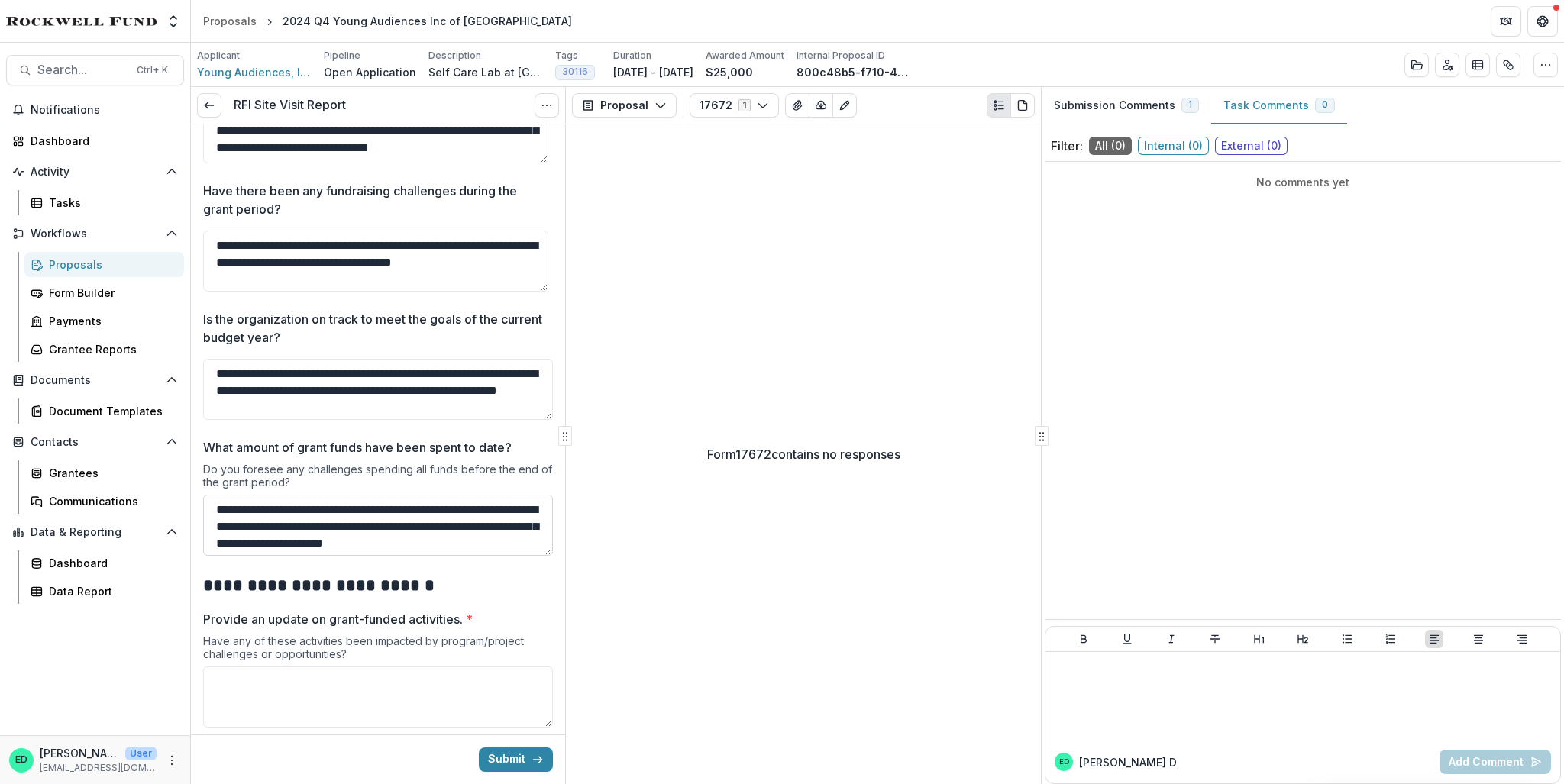 scroll, scrollTop: 12, scrollLeft: 0, axis: vertical 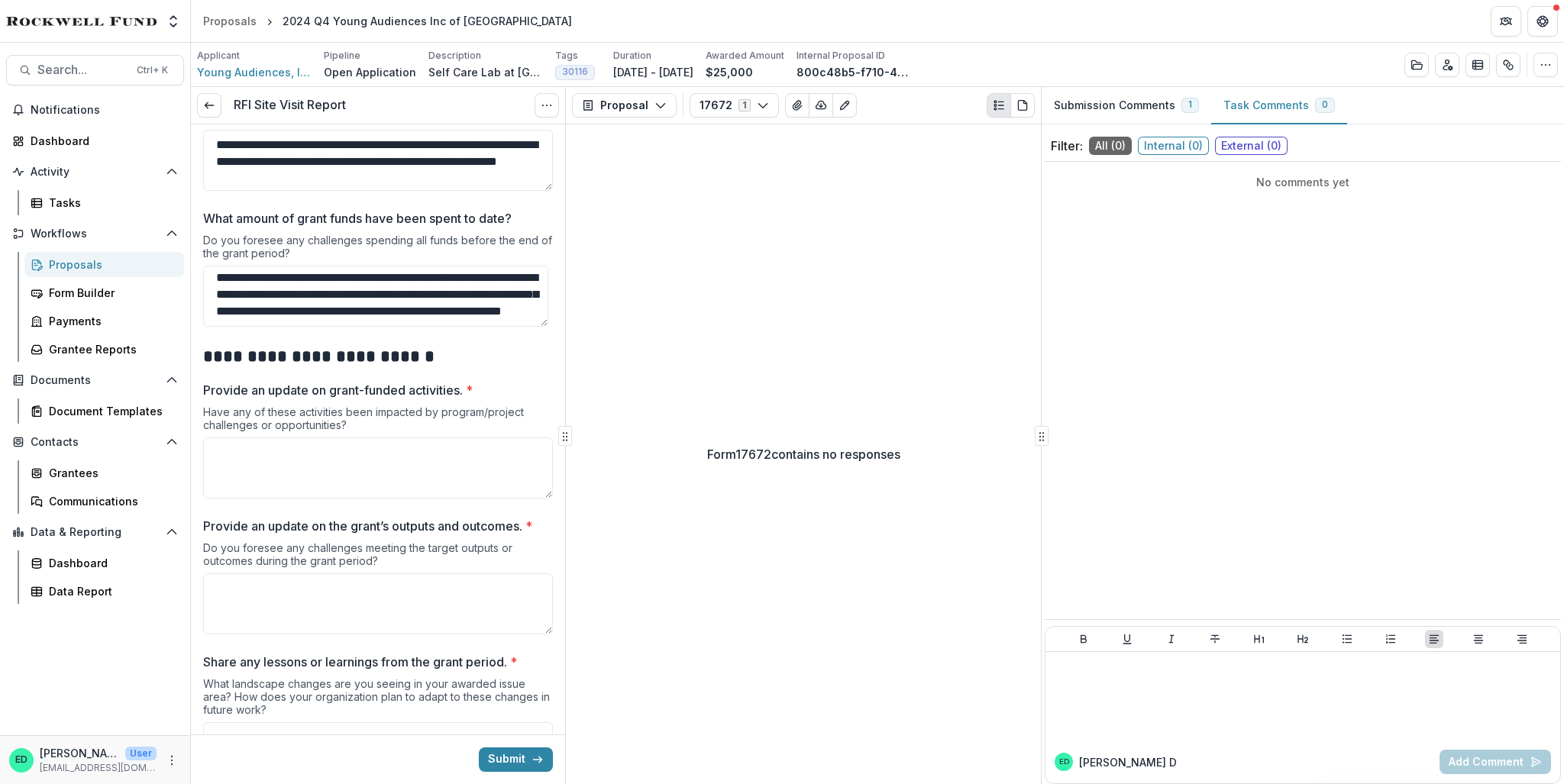 type on "**********" 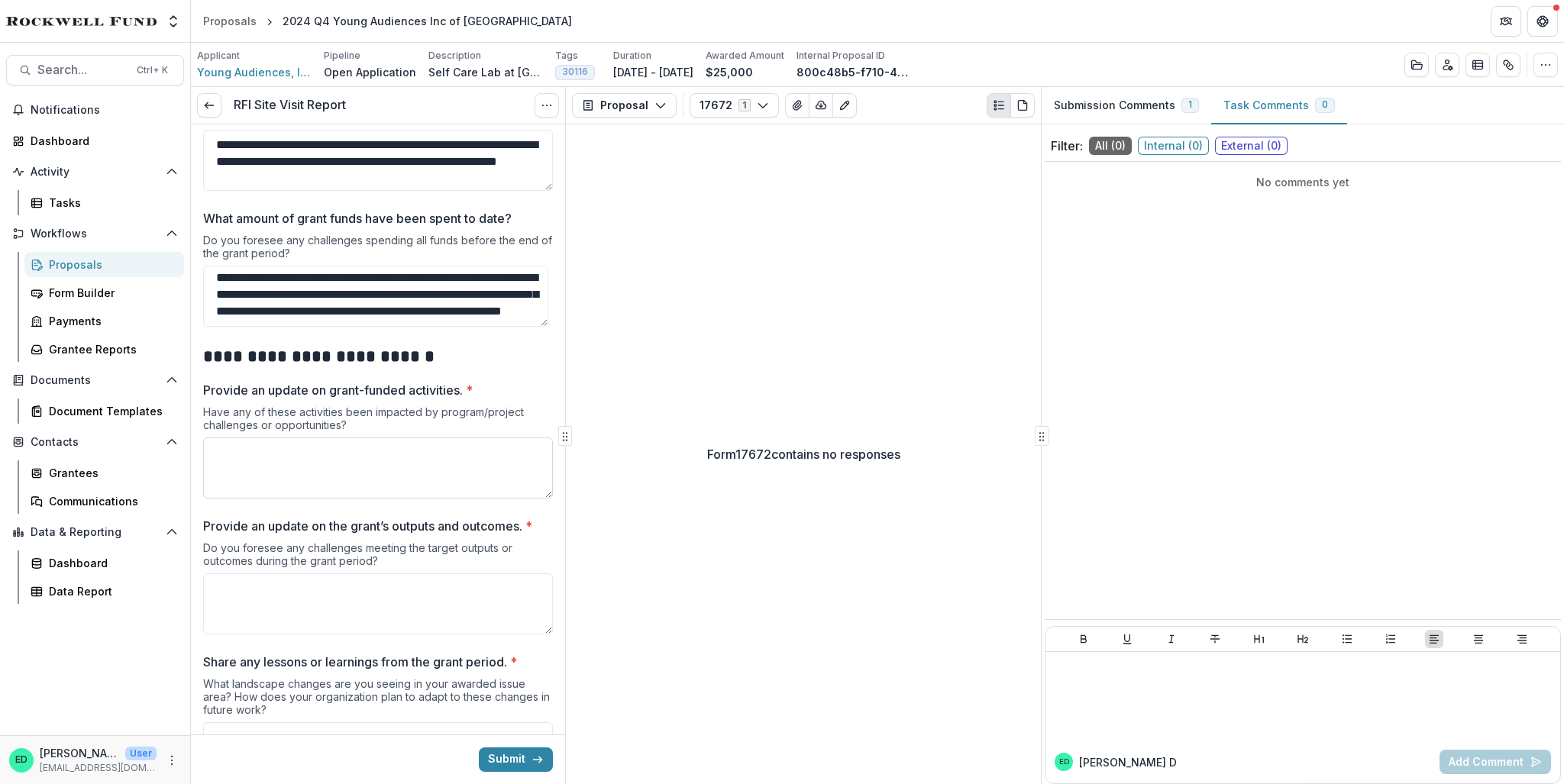 click on "Provide an update on grant-funded activities.   *" at bounding box center [378, 468] 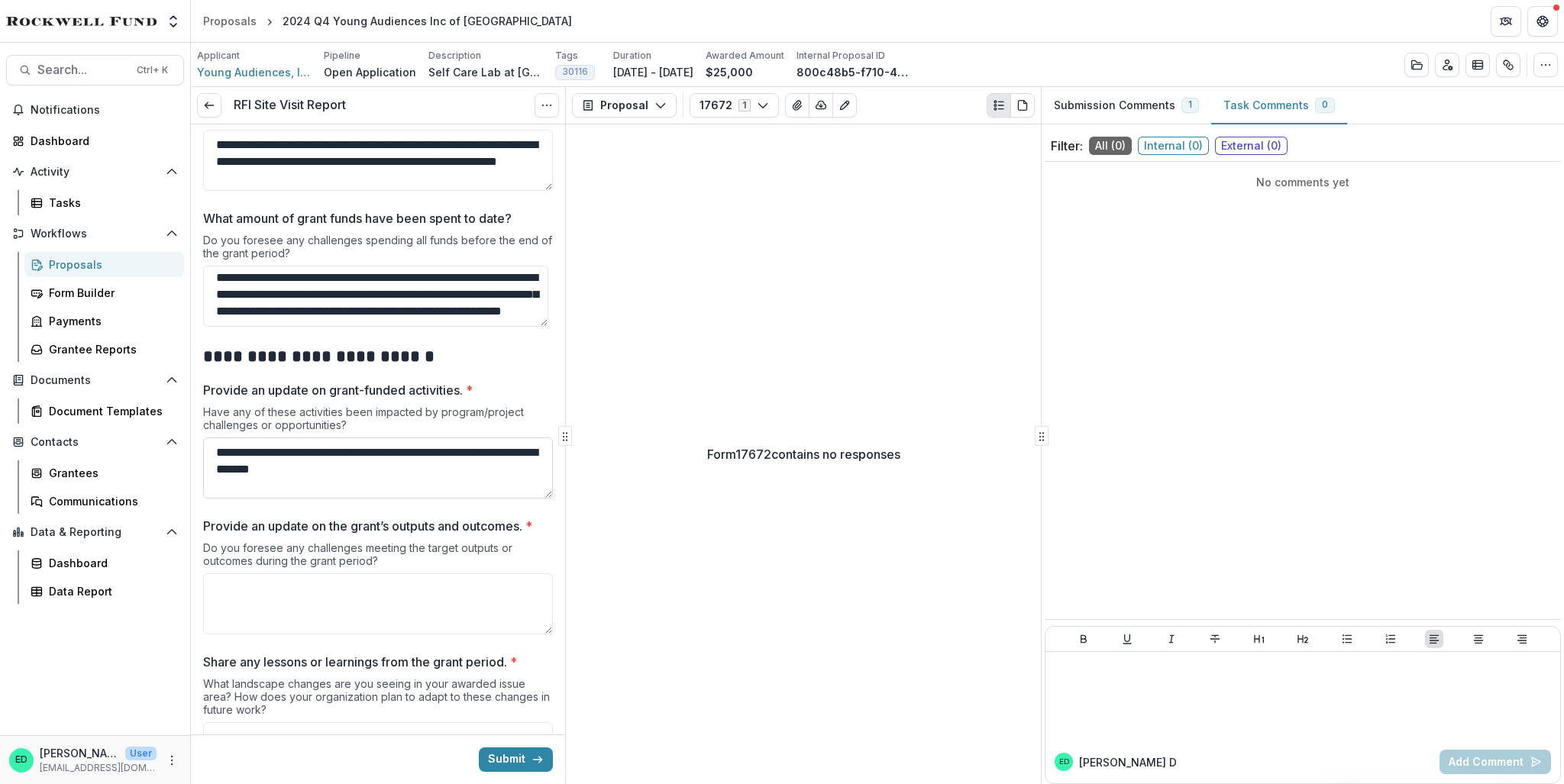 scroll, scrollTop: 62, scrollLeft: 0, axis: vertical 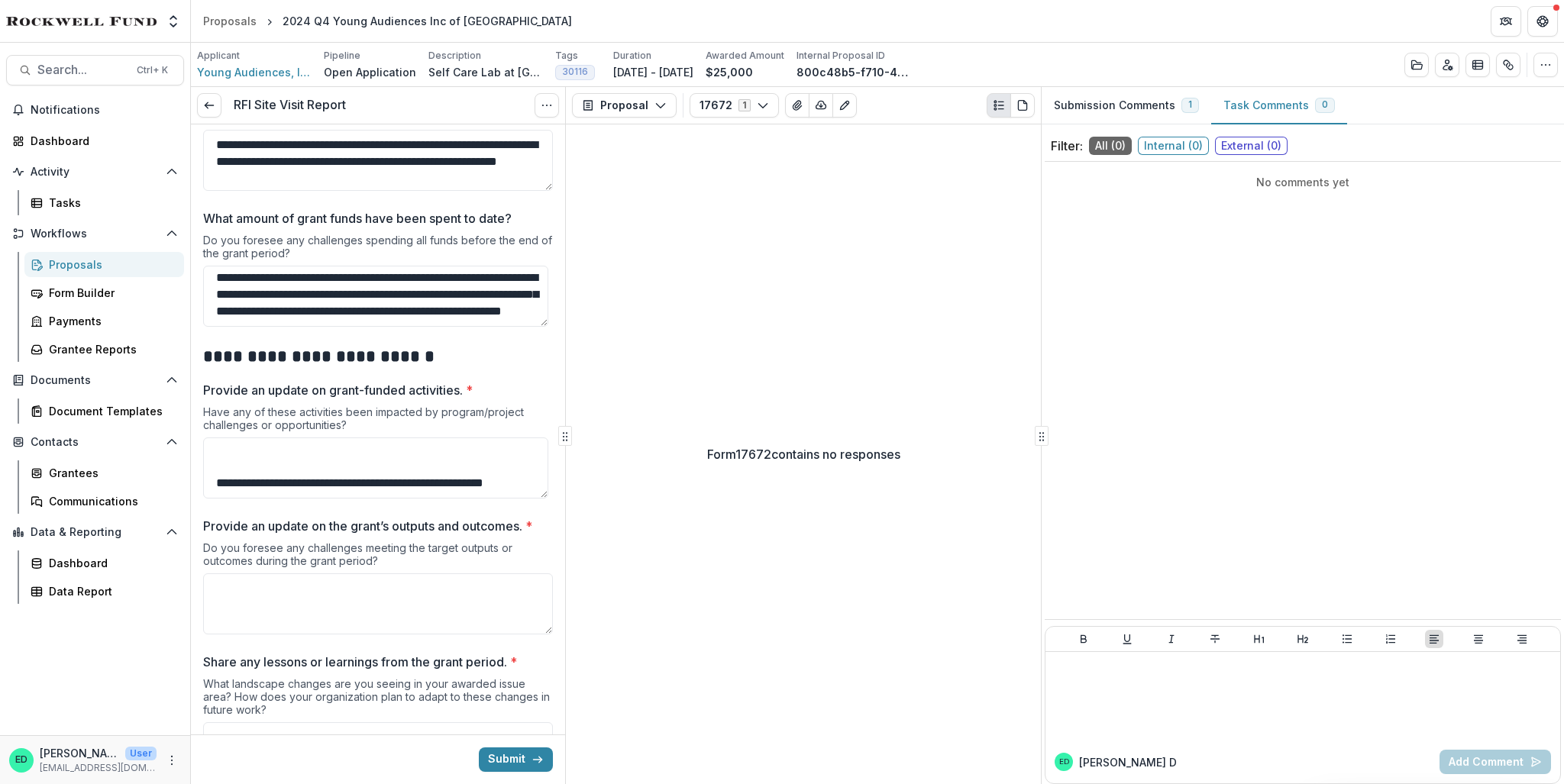 type on "**********" 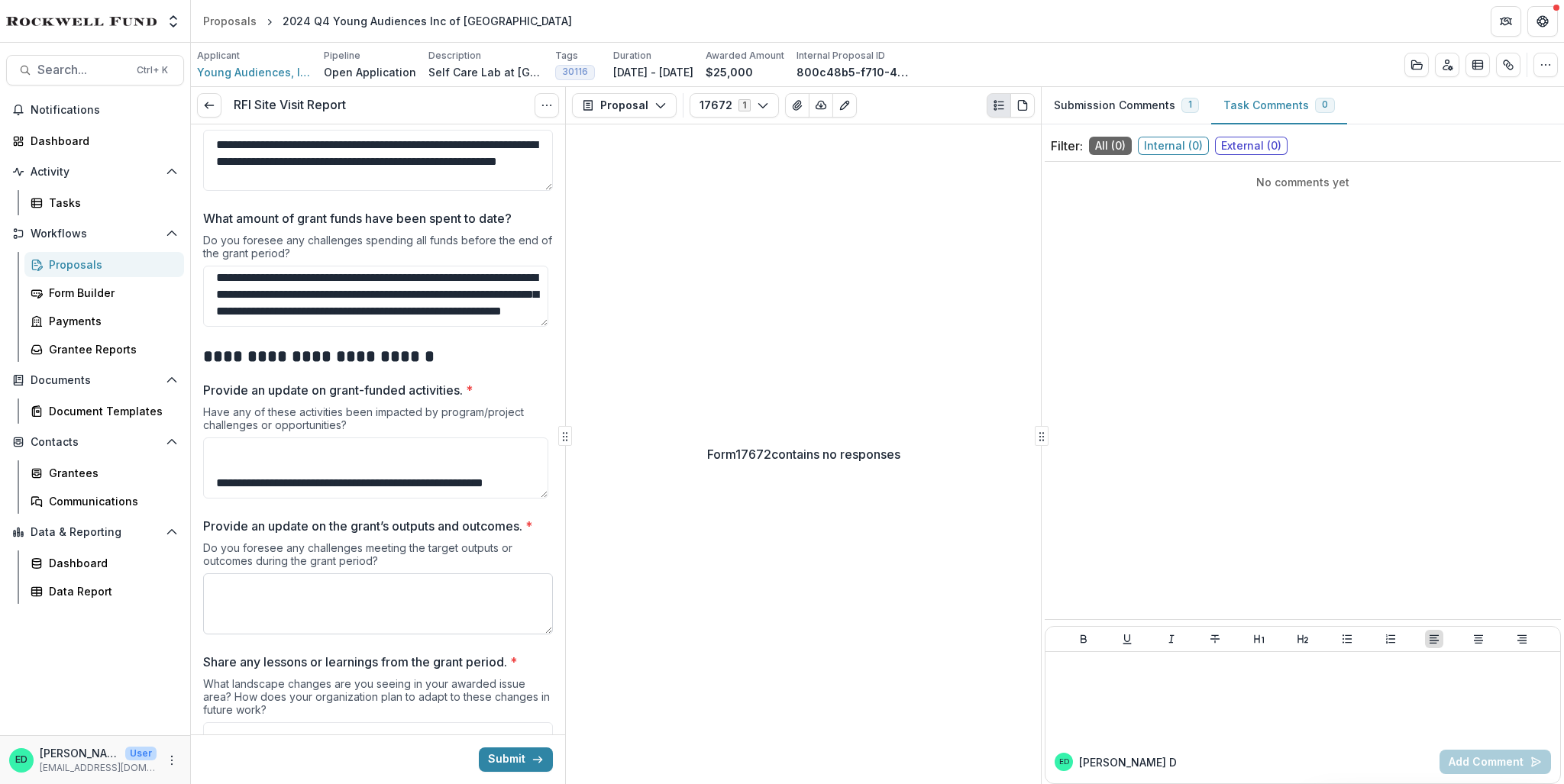 click on "Provide an update on the grant’s outputs and outcomes.   *" at bounding box center [378, 604] 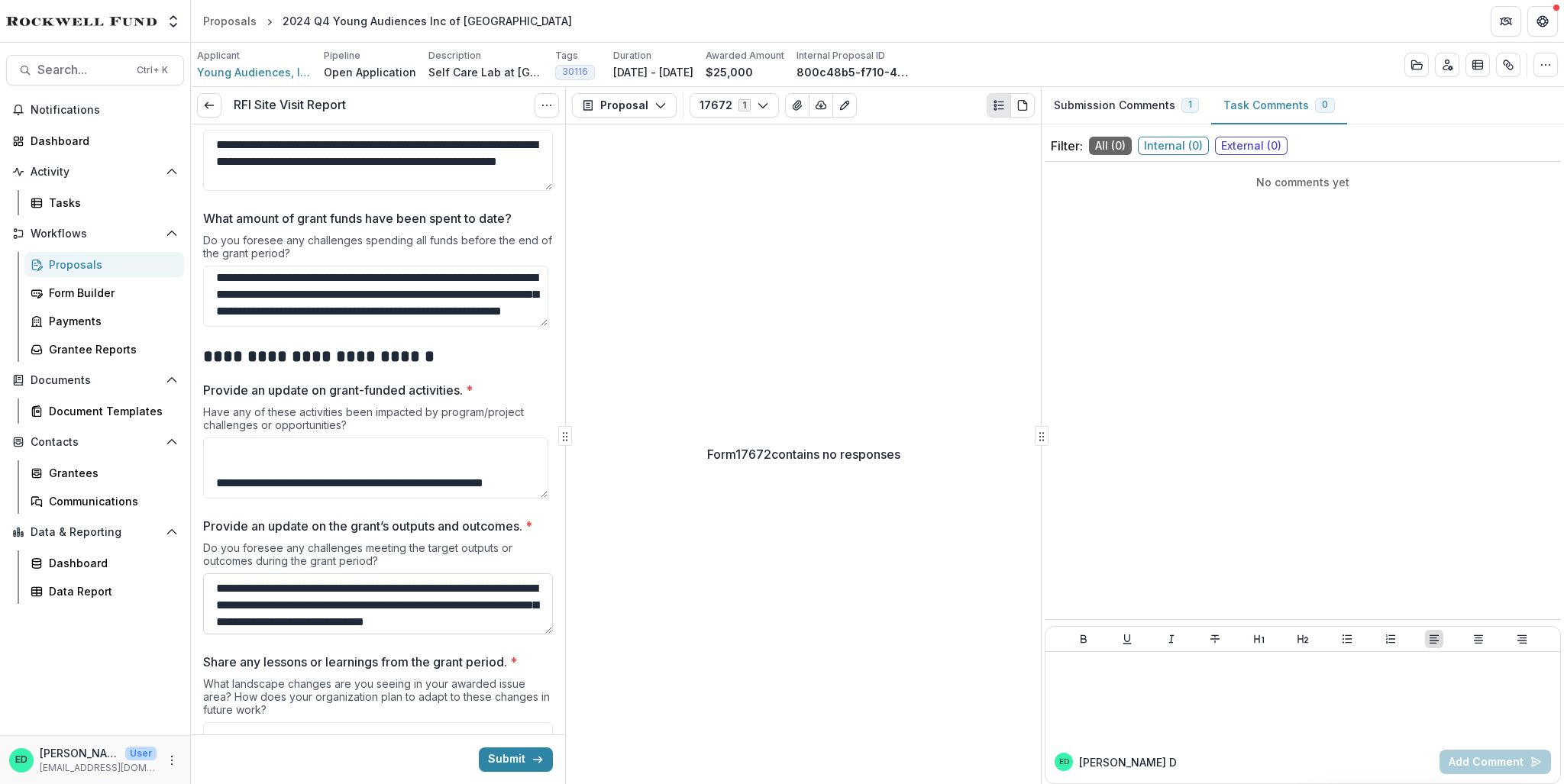 scroll, scrollTop: 95, scrollLeft: 0, axis: vertical 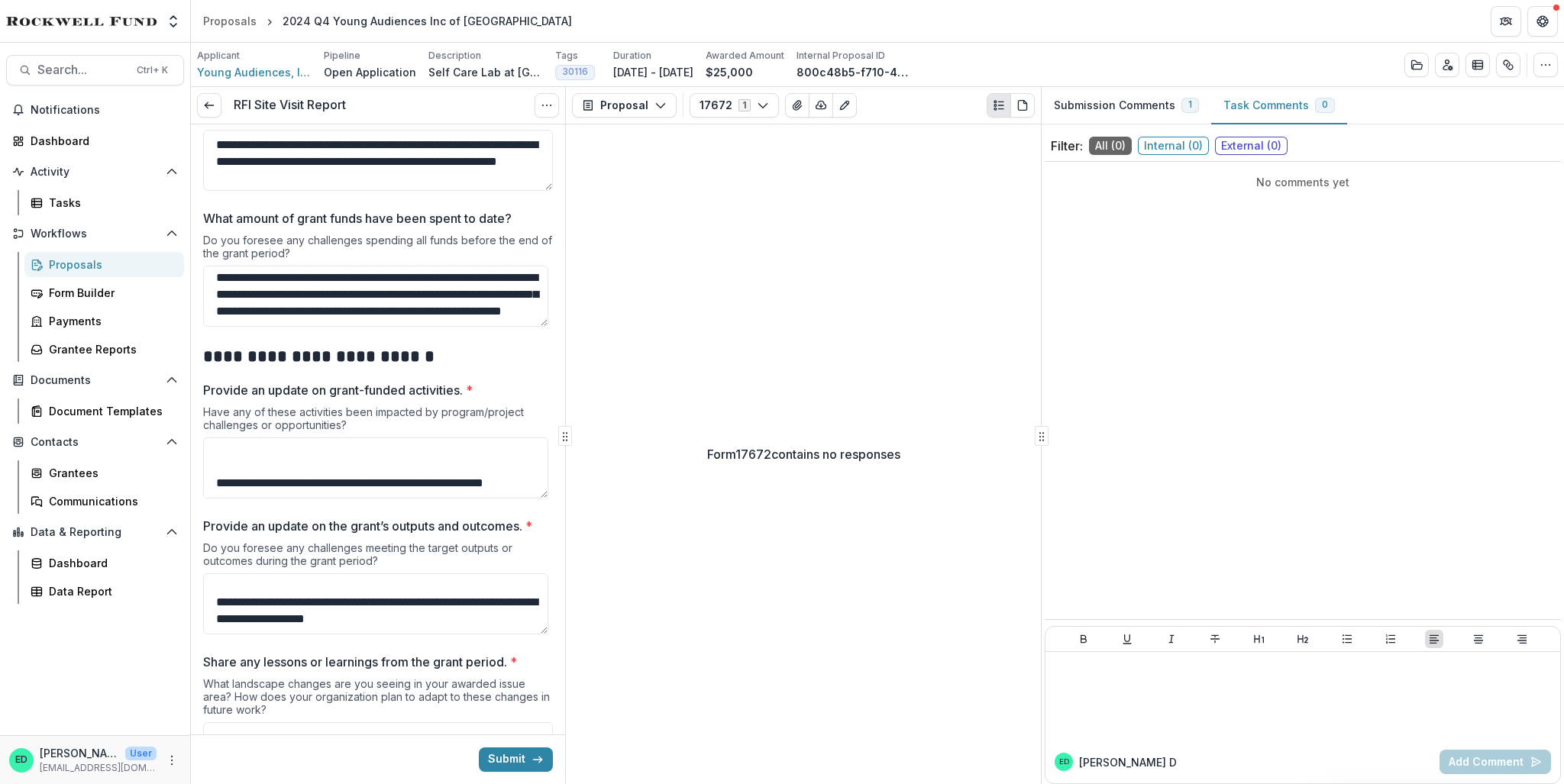 type on "**********" 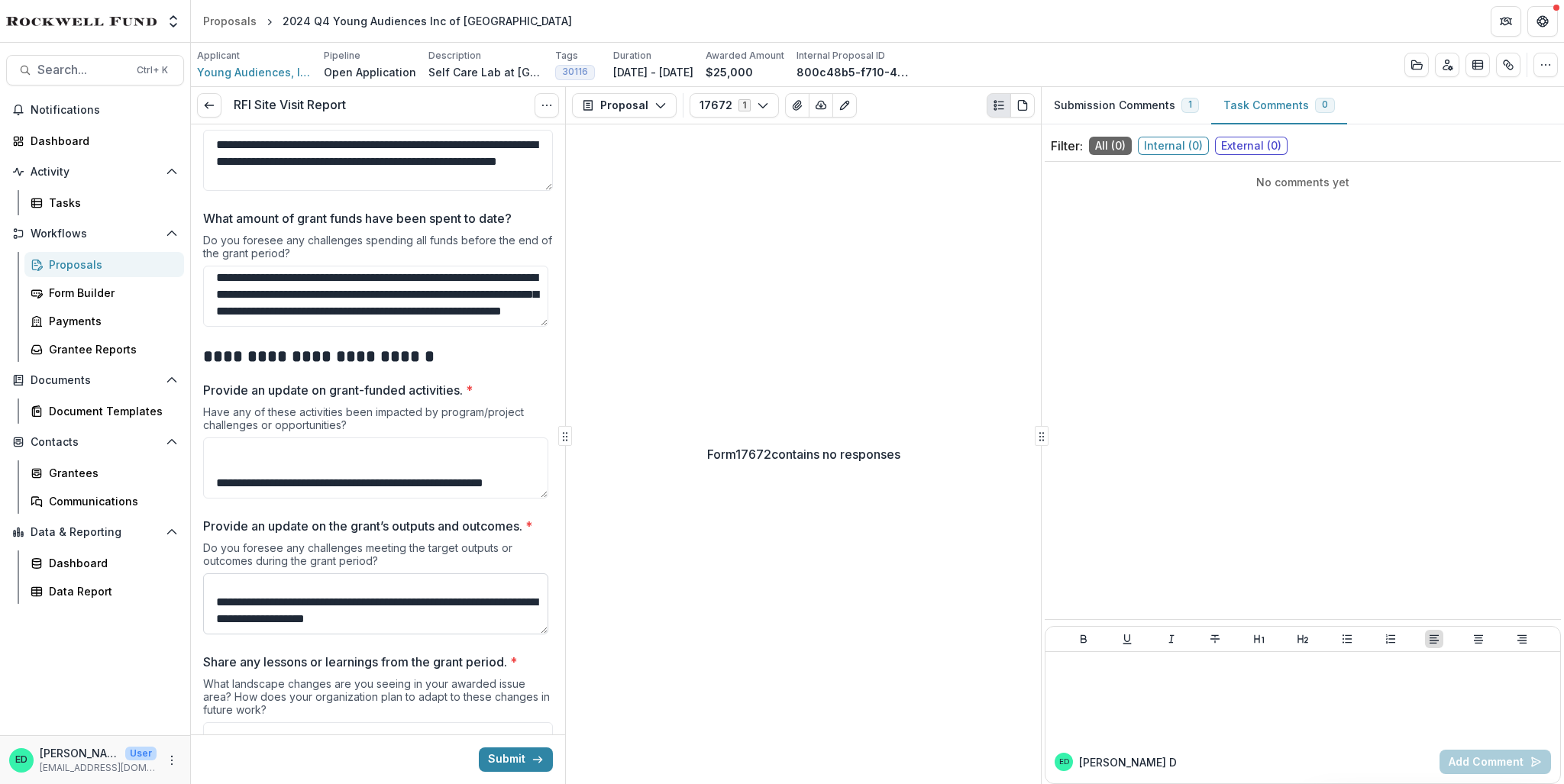 scroll, scrollTop: 70, scrollLeft: 0, axis: vertical 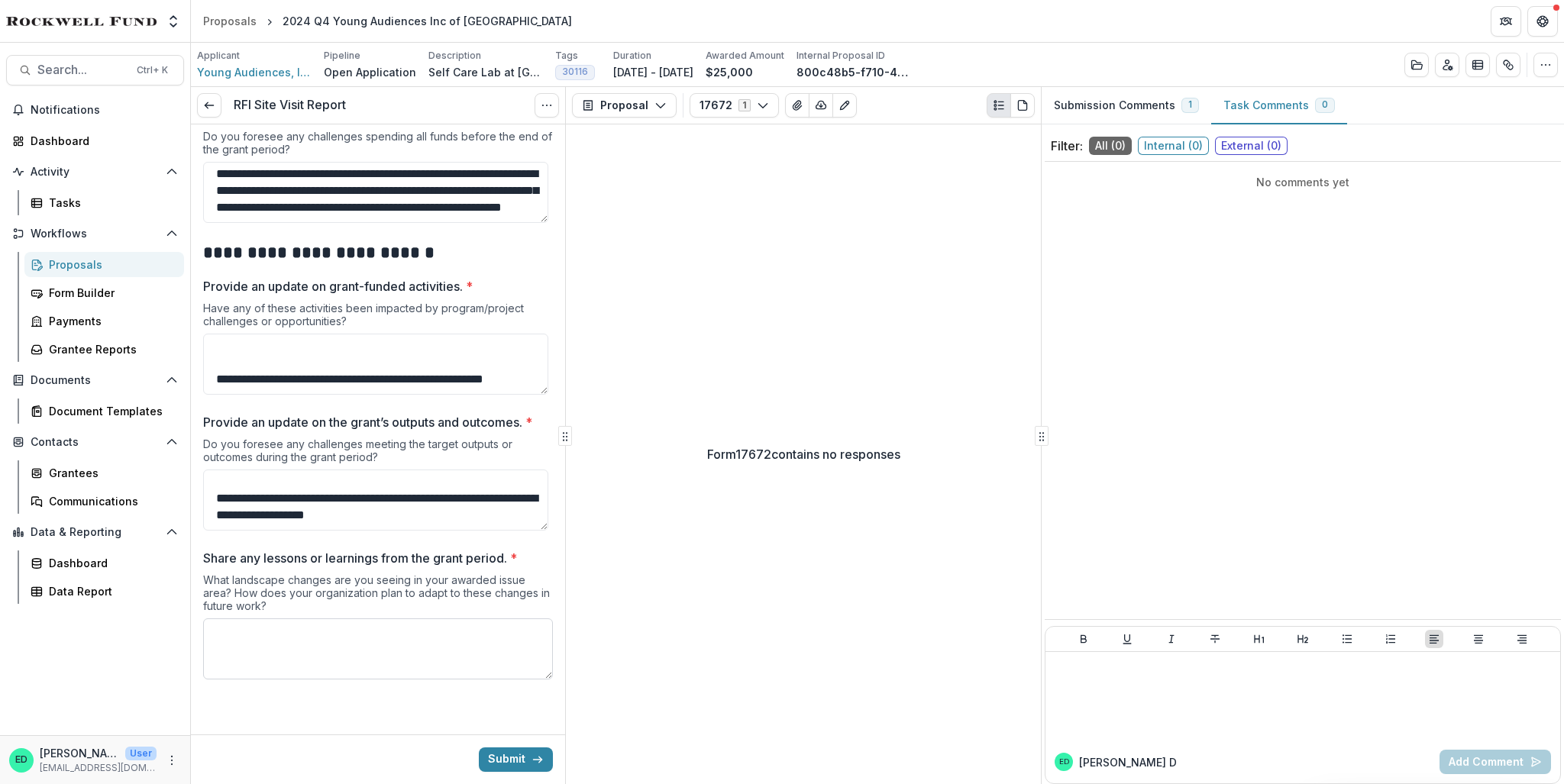 drag, startPoint x: 318, startPoint y: 616, endPoint x: 309, endPoint y: 623, distance: 11.40175 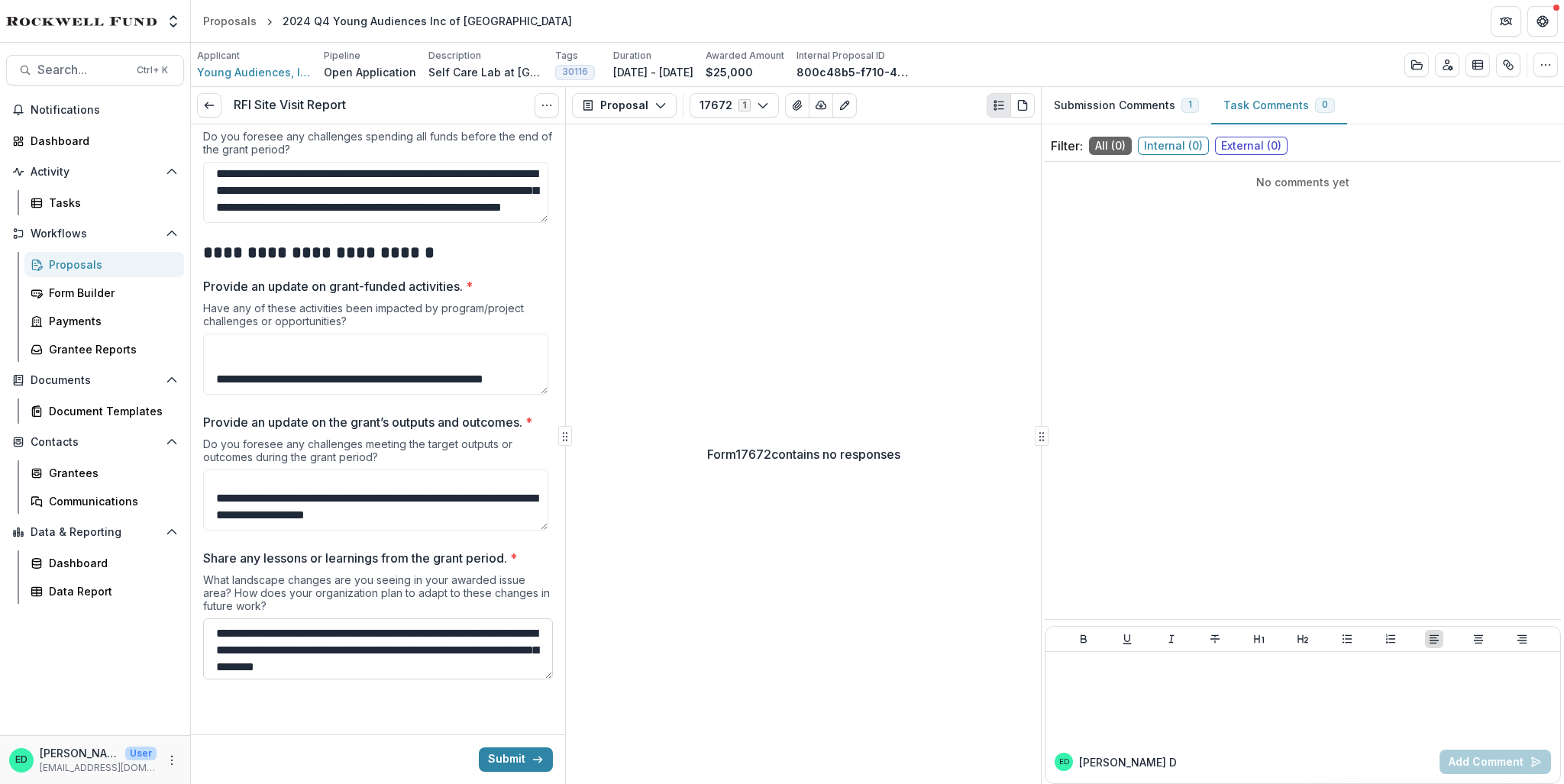 scroll, scrollTop: 95, scrollLeft: 0, axis: vertical 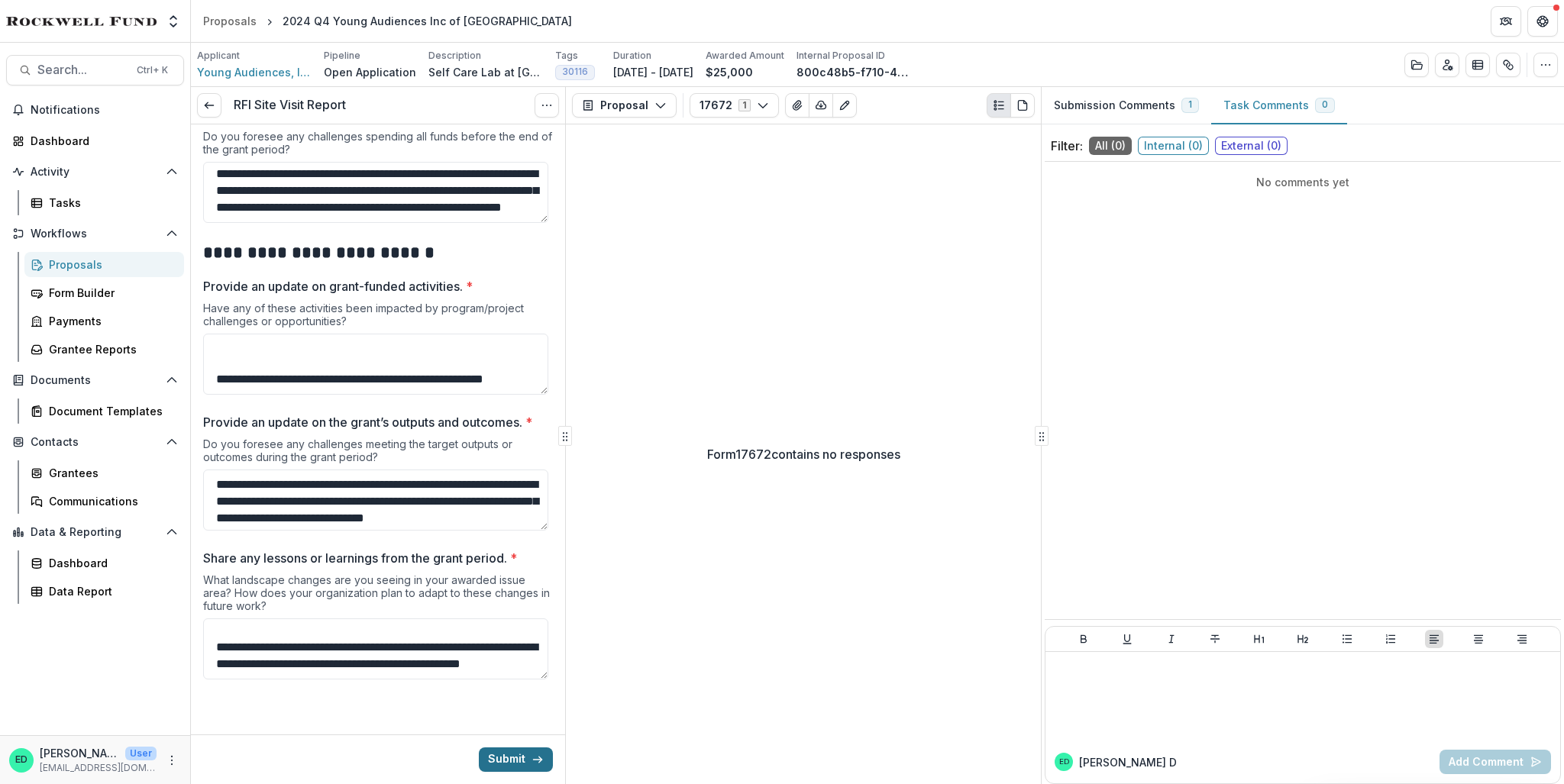 type on "**********" 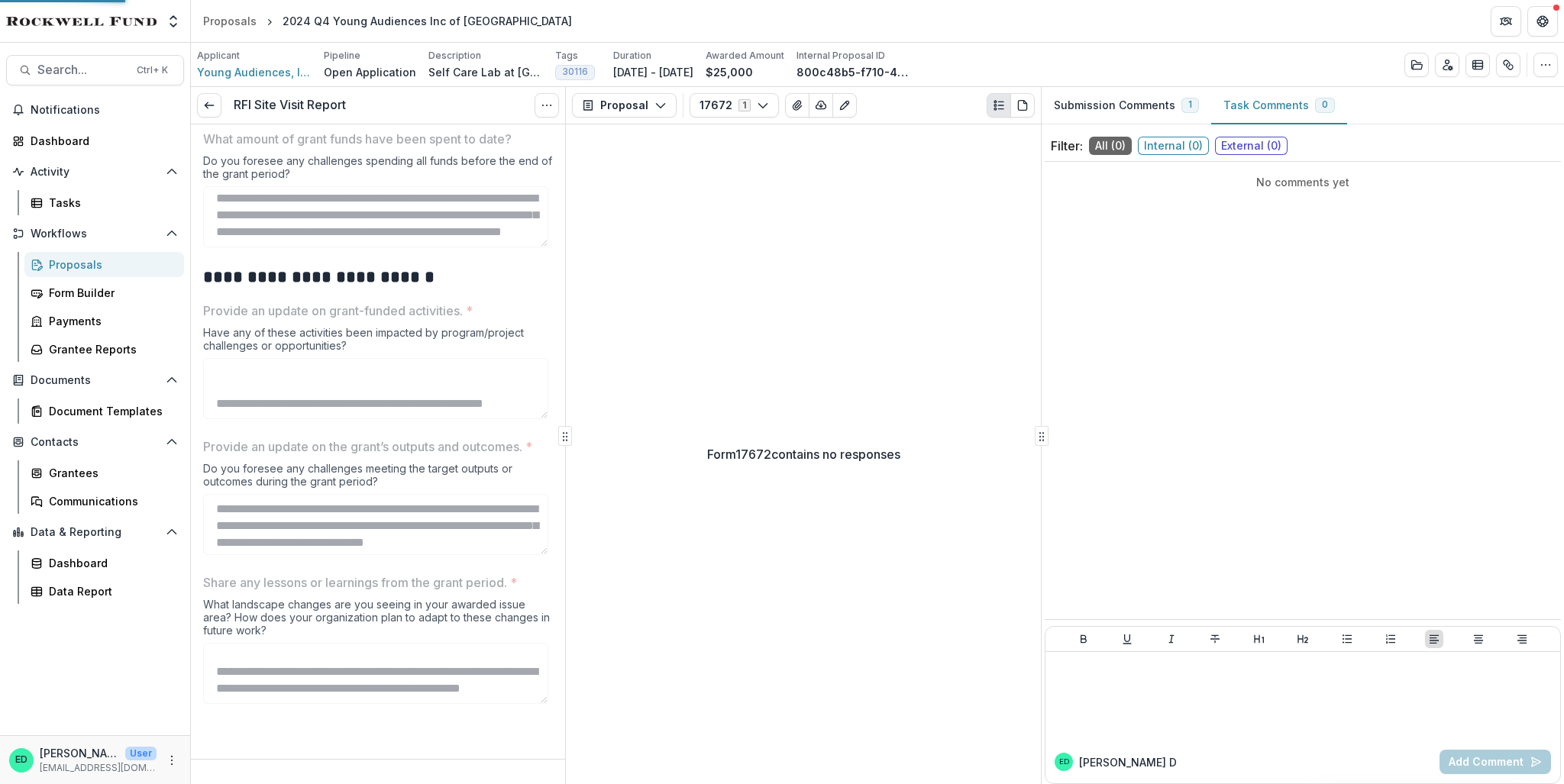 scroll, scrollTop: 1707, scrollLeft: 0, axis: vertical 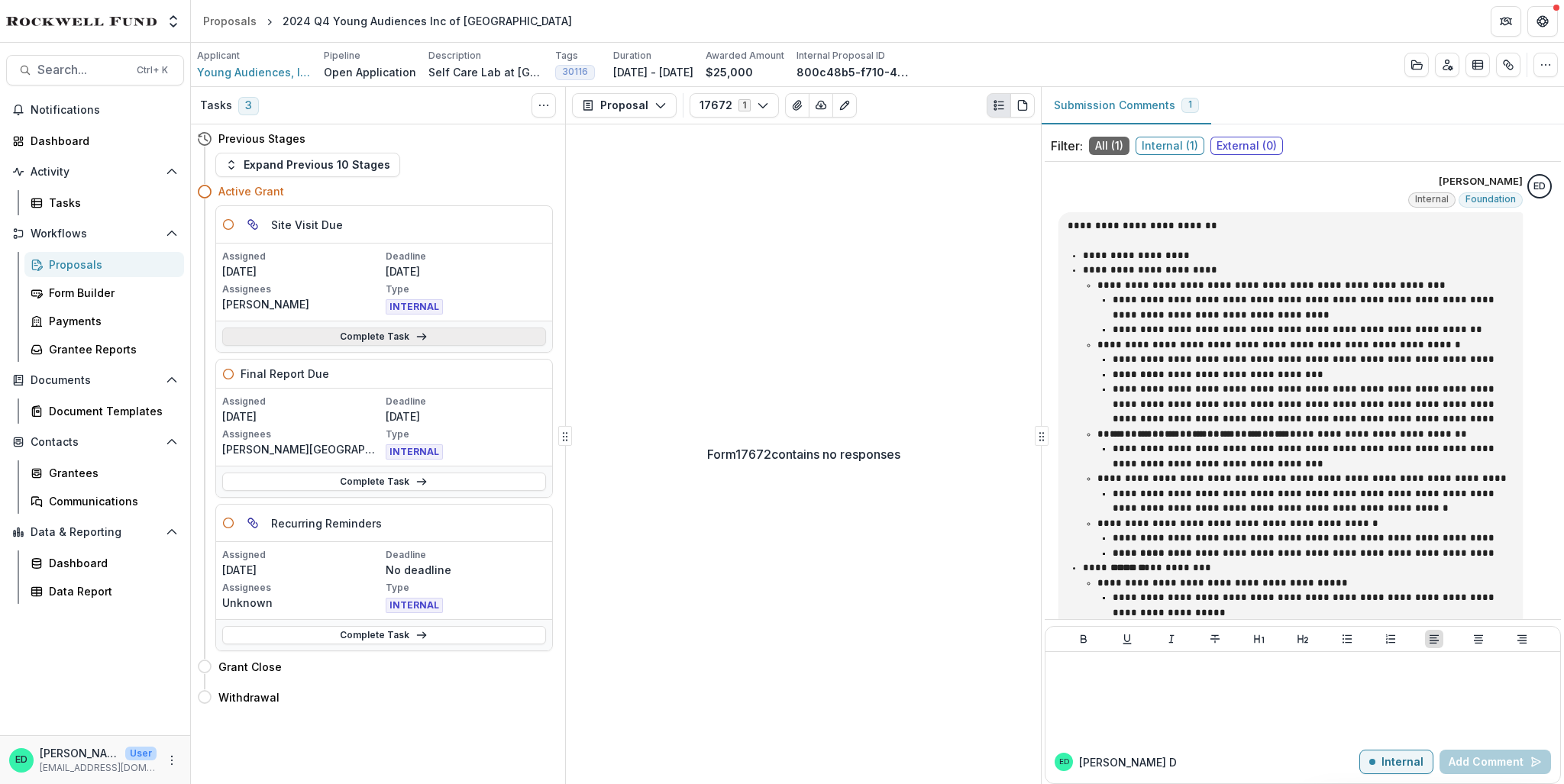 click on "Complete Task" at bounding box center (384, 337) 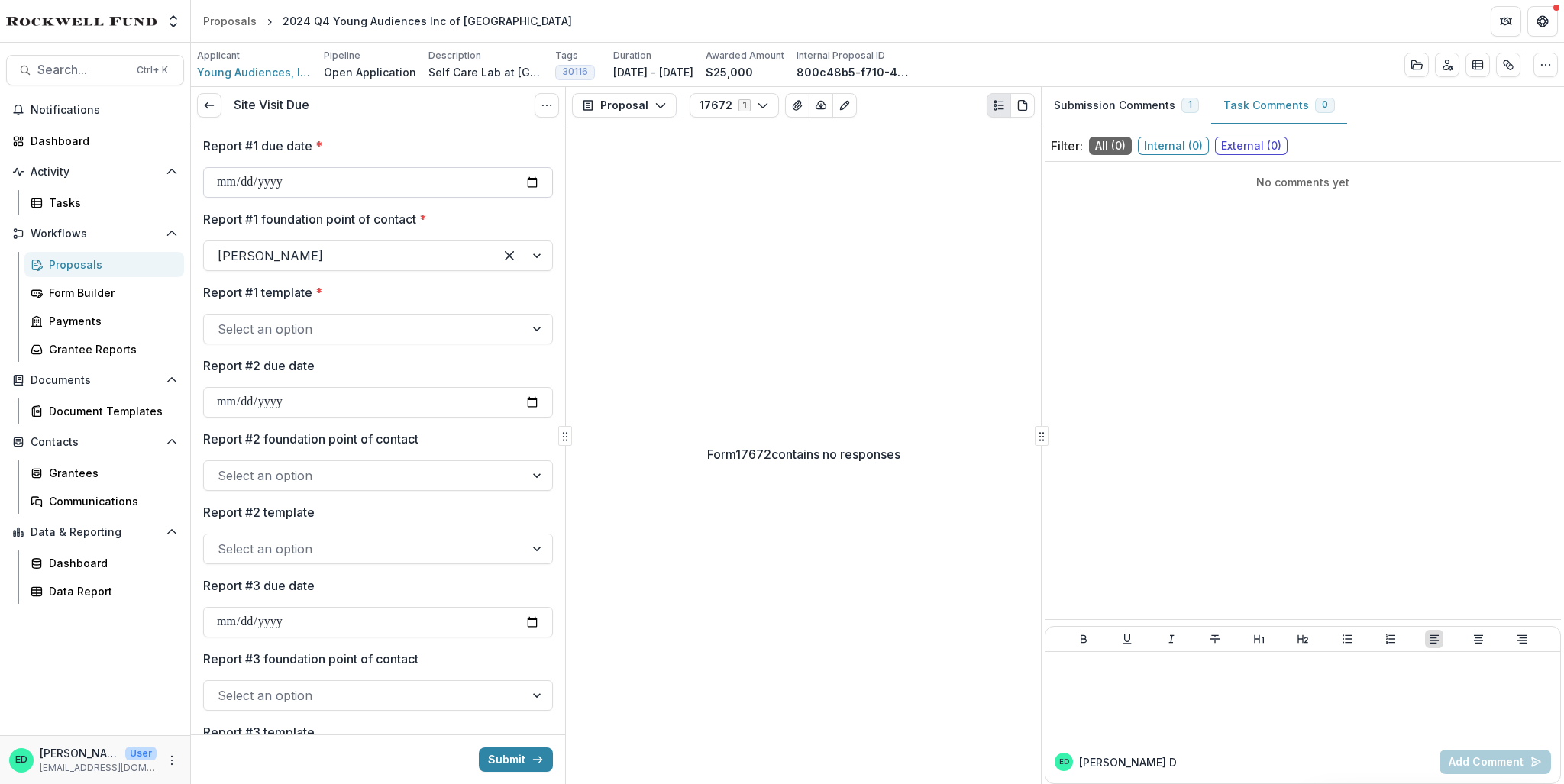 click on "Report #1 due date *" at bounding box center (378, 182) 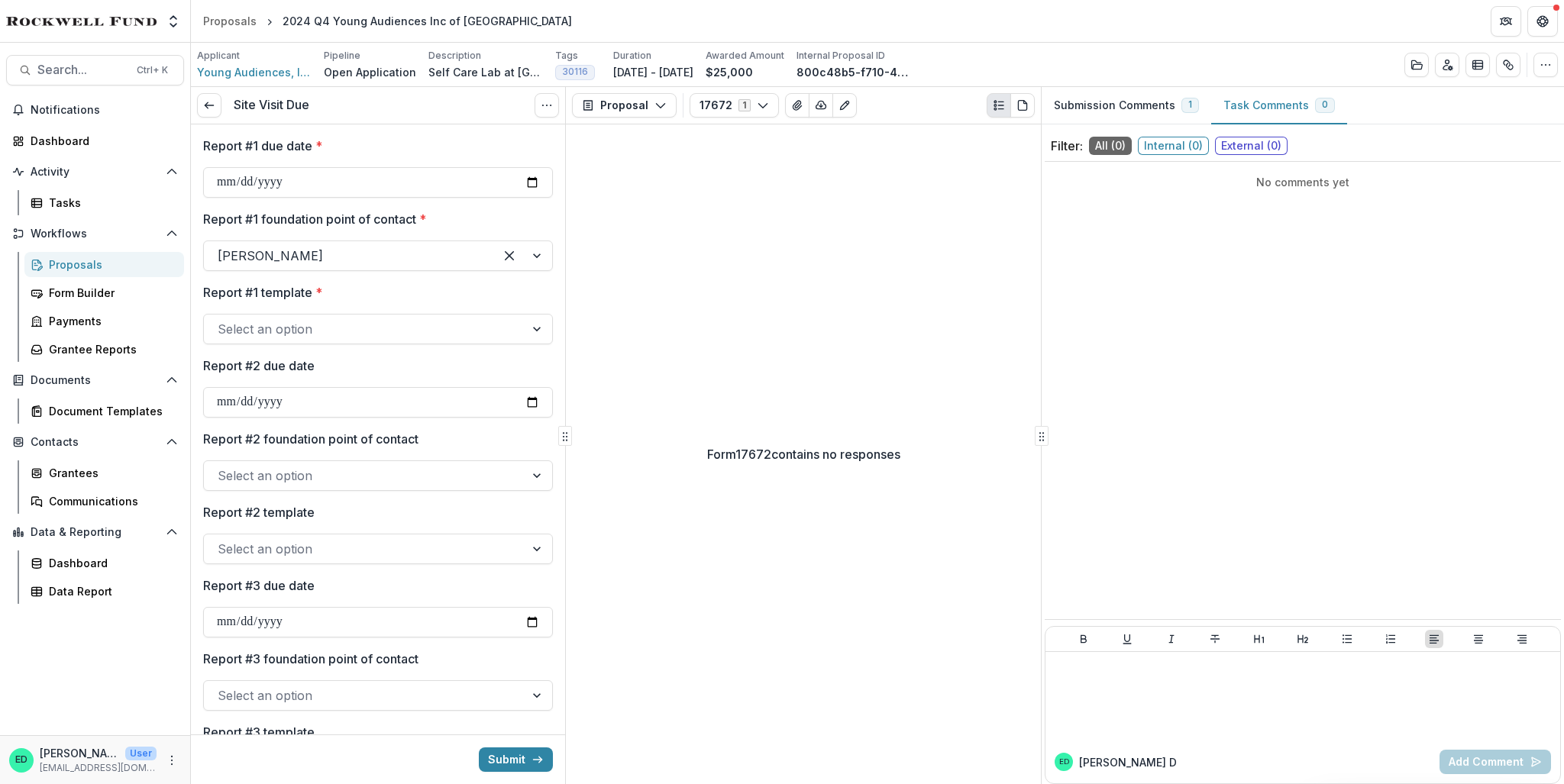 click at bounding box center (364, 329) 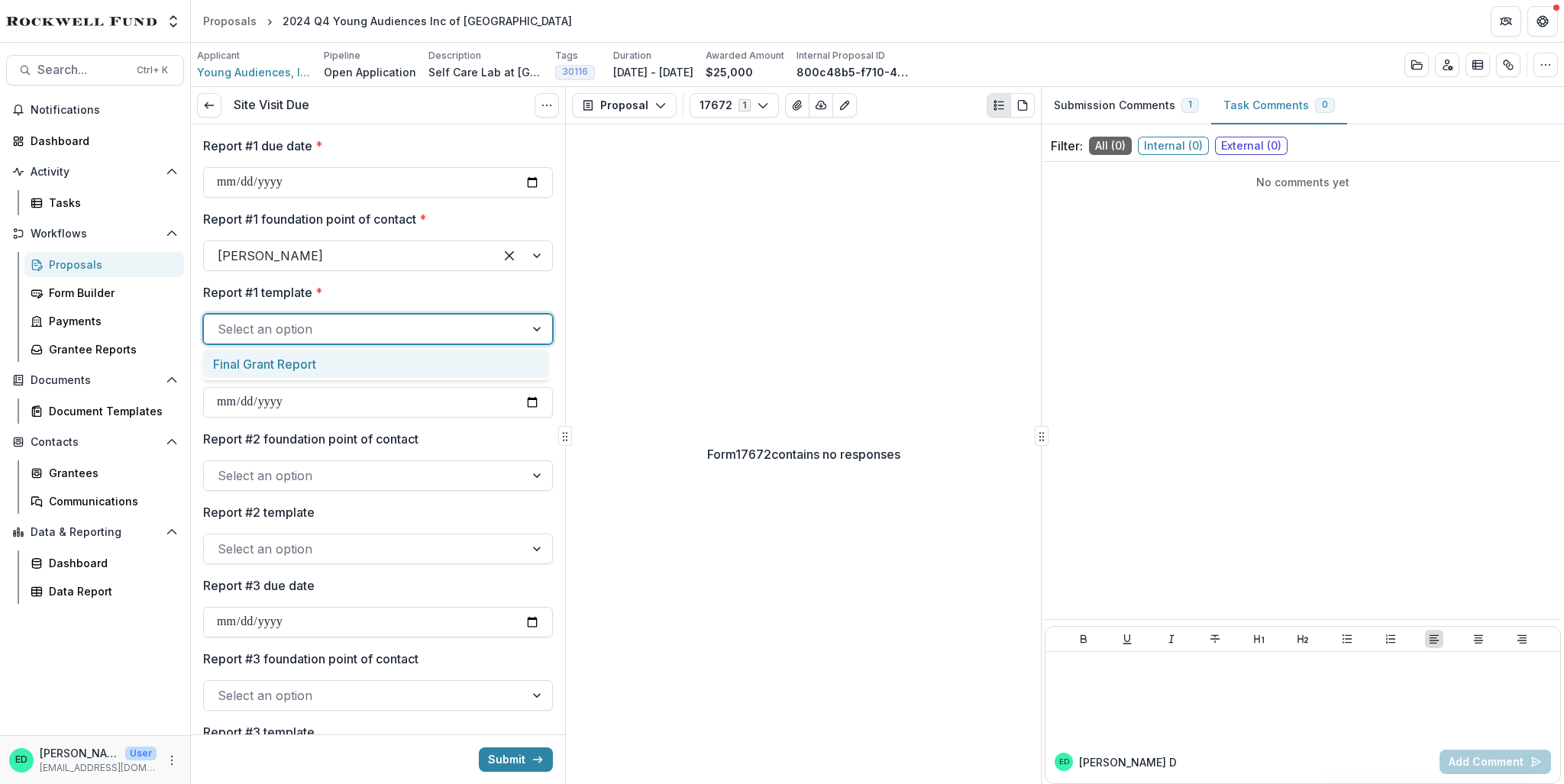 click on "Report #1 template *" at bounding box center (373, 292) 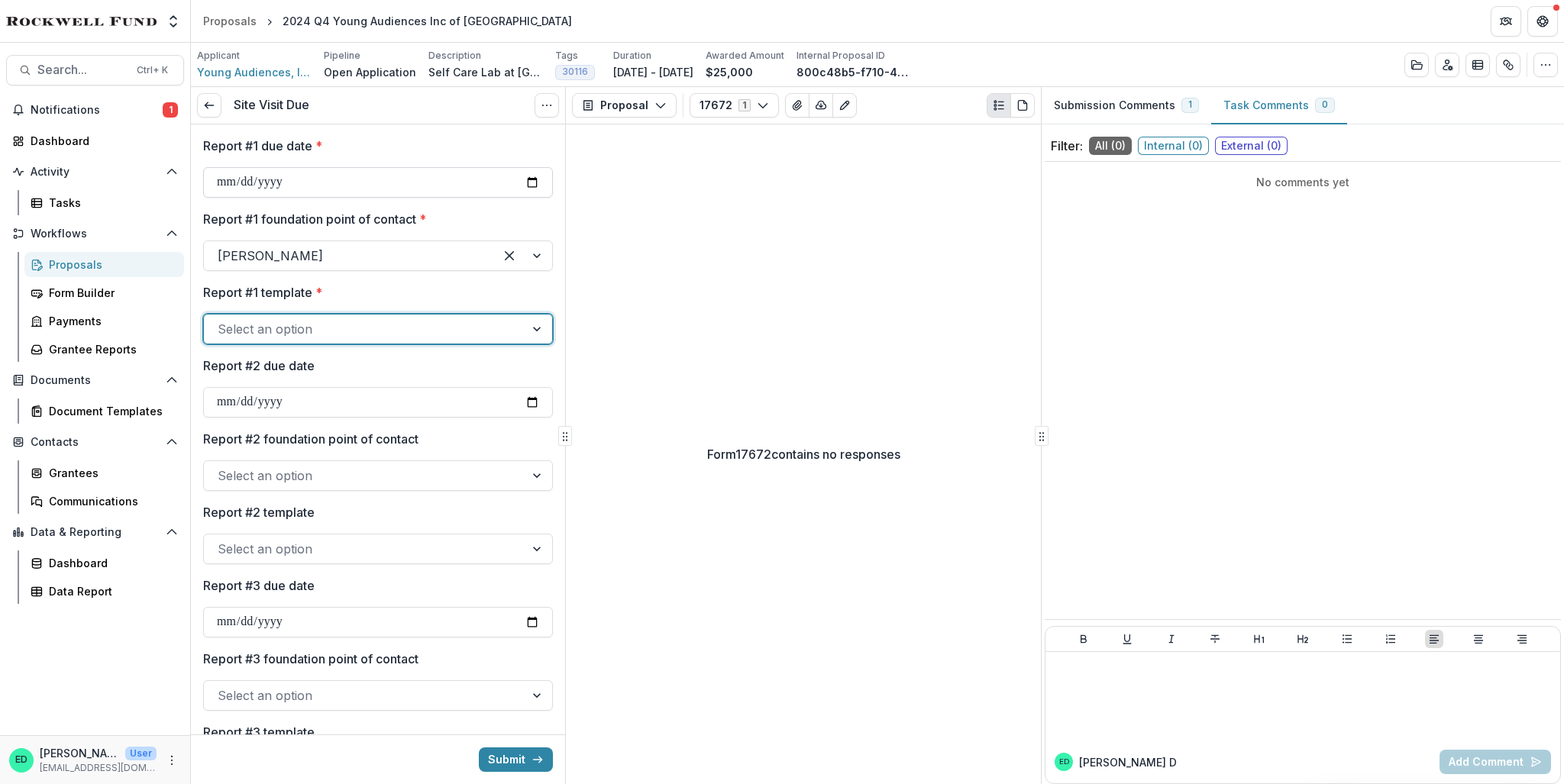 click on "Report #1 due date *" at bounding box center (378, 182) 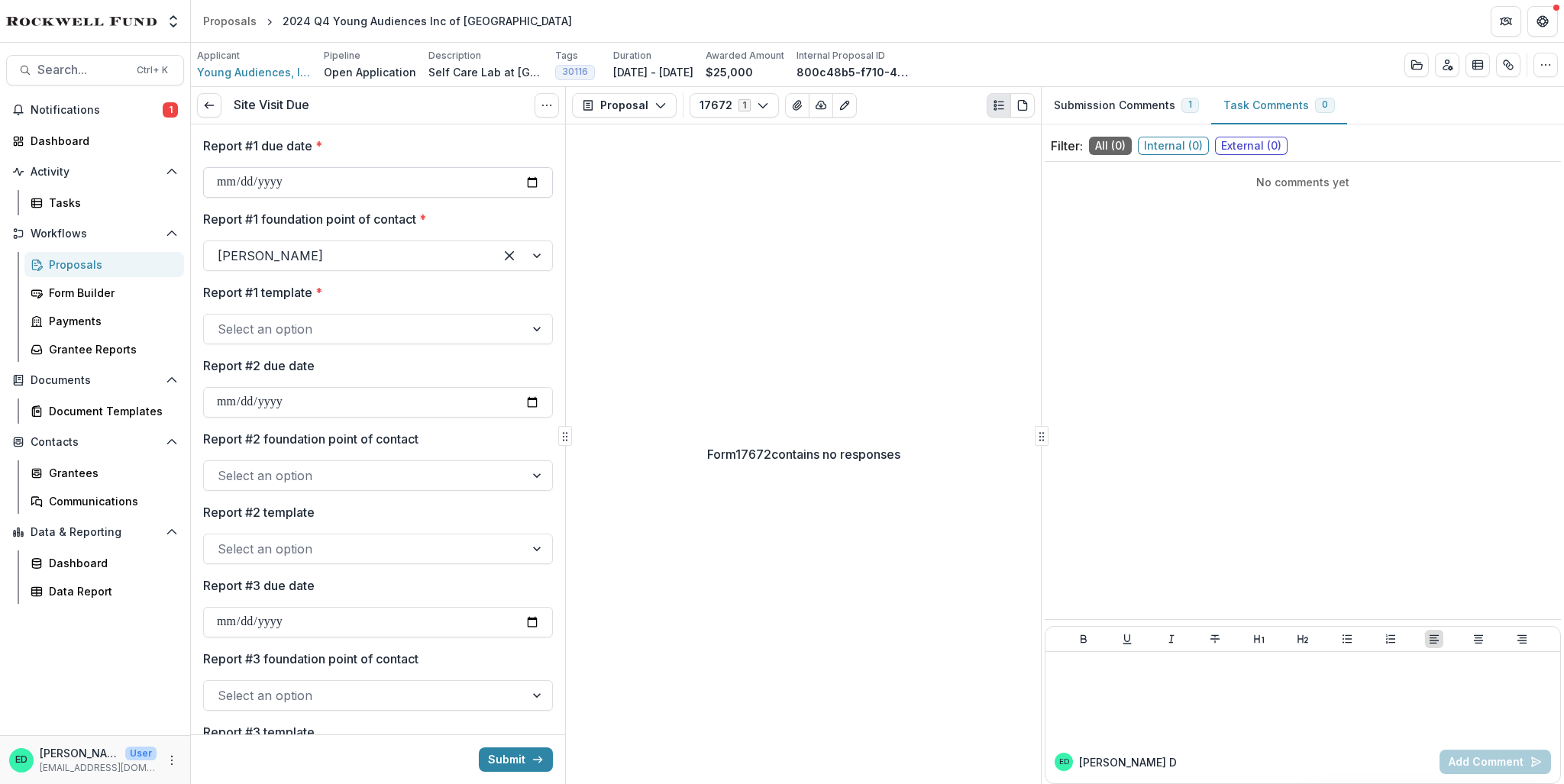 click on "**********" at bounding box center [378, 182] 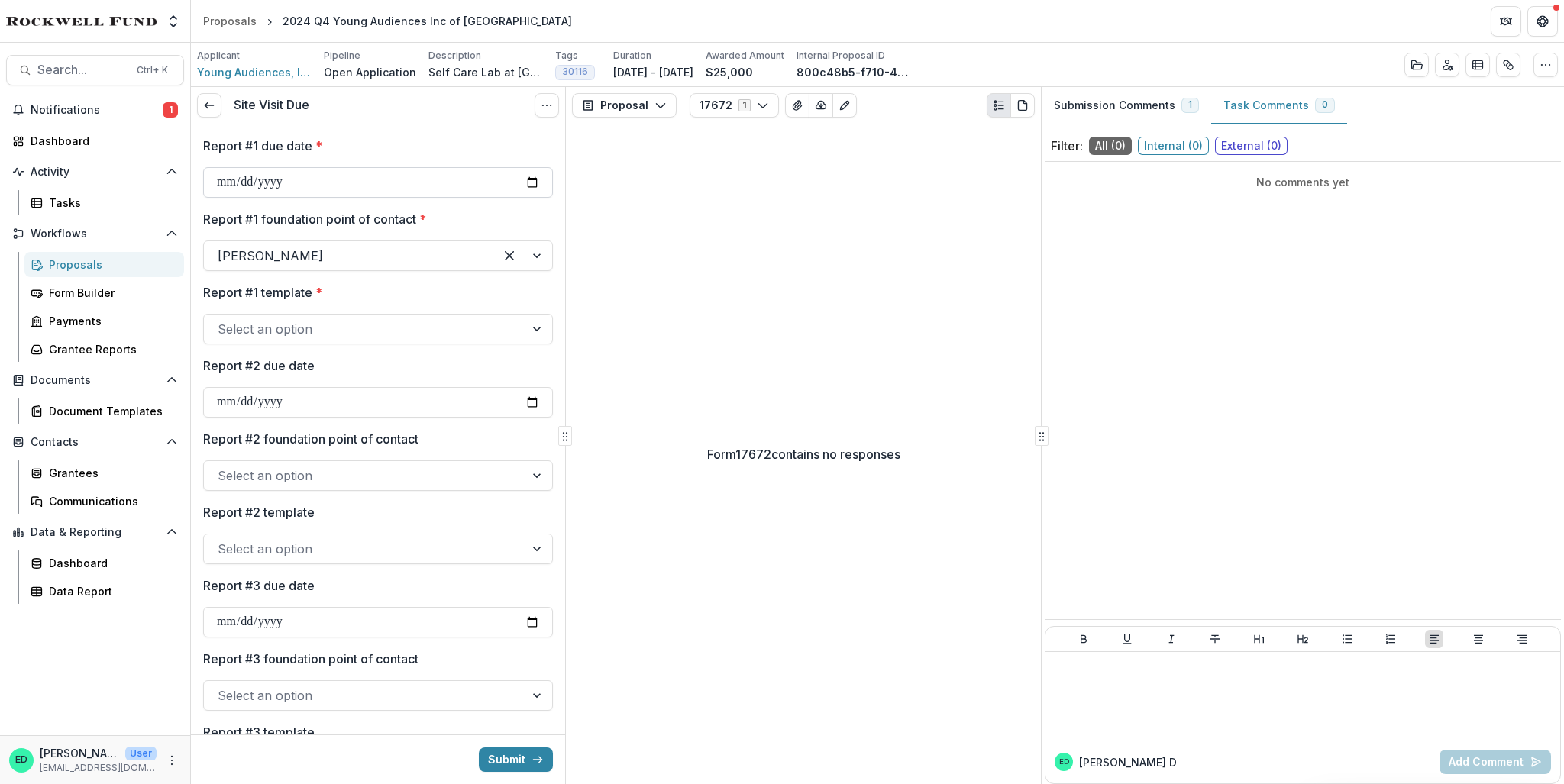 type on "**********" 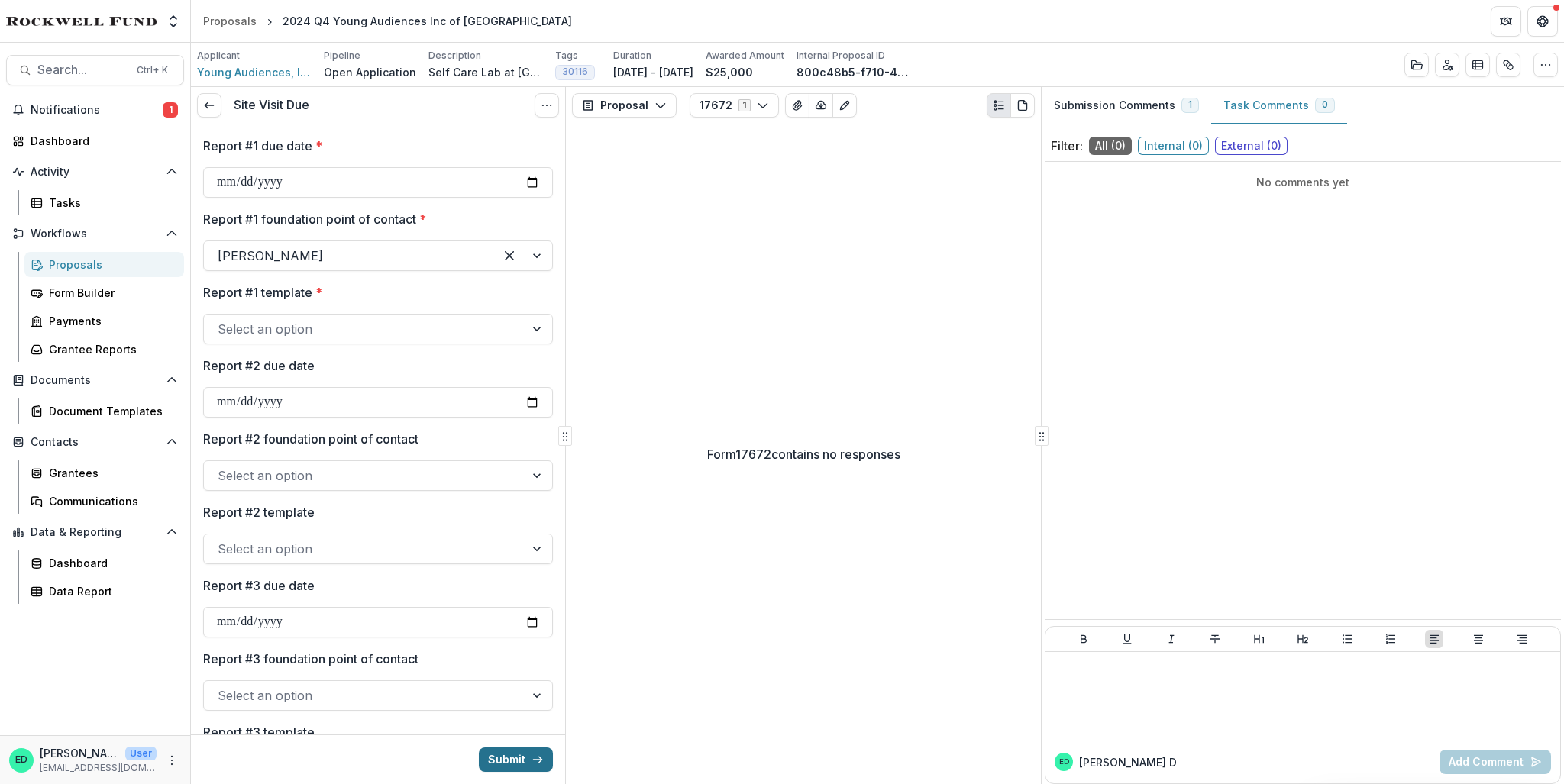 click on "Submit" at bounding box center [515, 760] 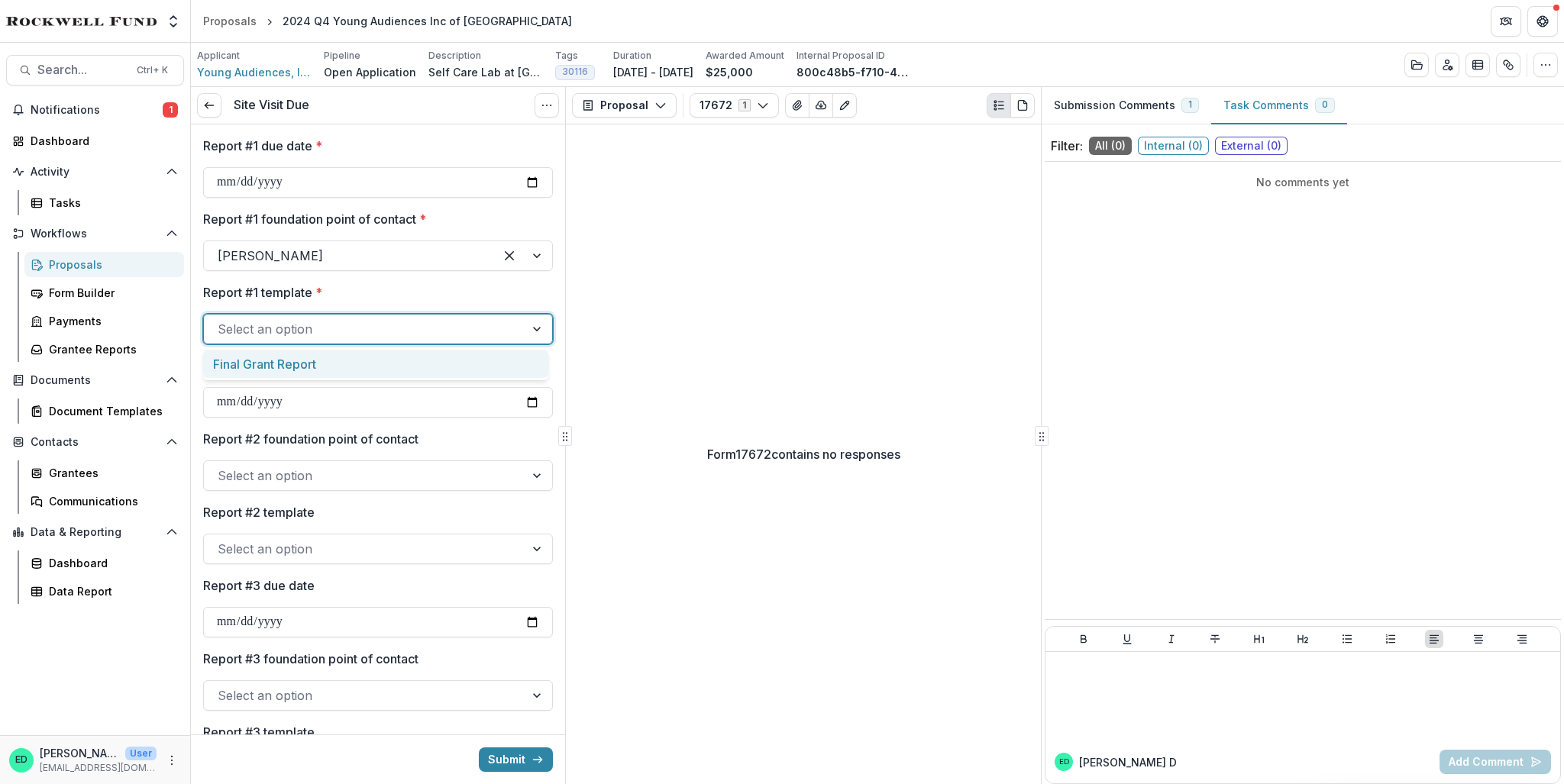 click at bounding box center [364, 329] 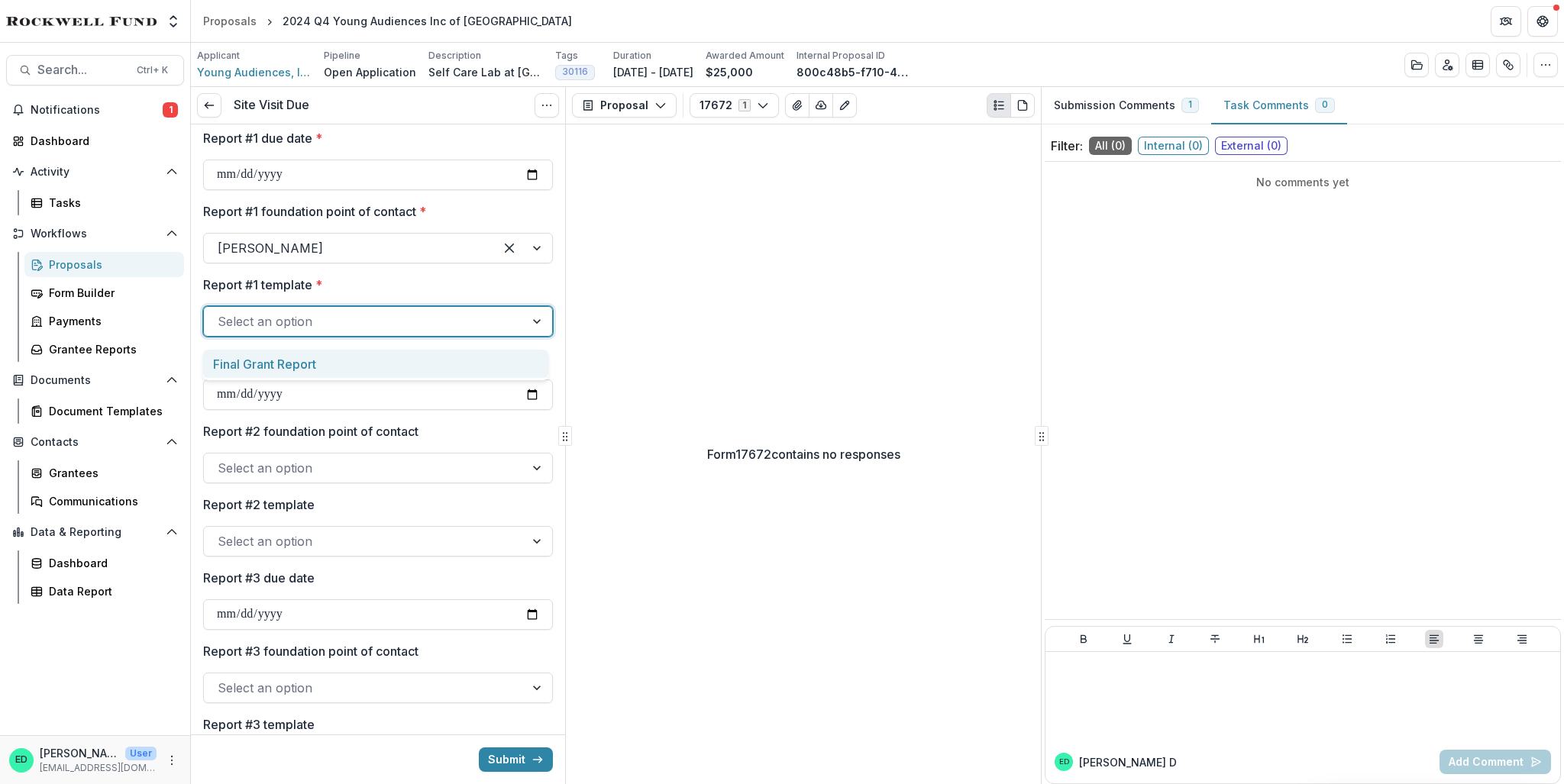 scroll, scrollTop: 0, scrollLeft: 0, axis: both 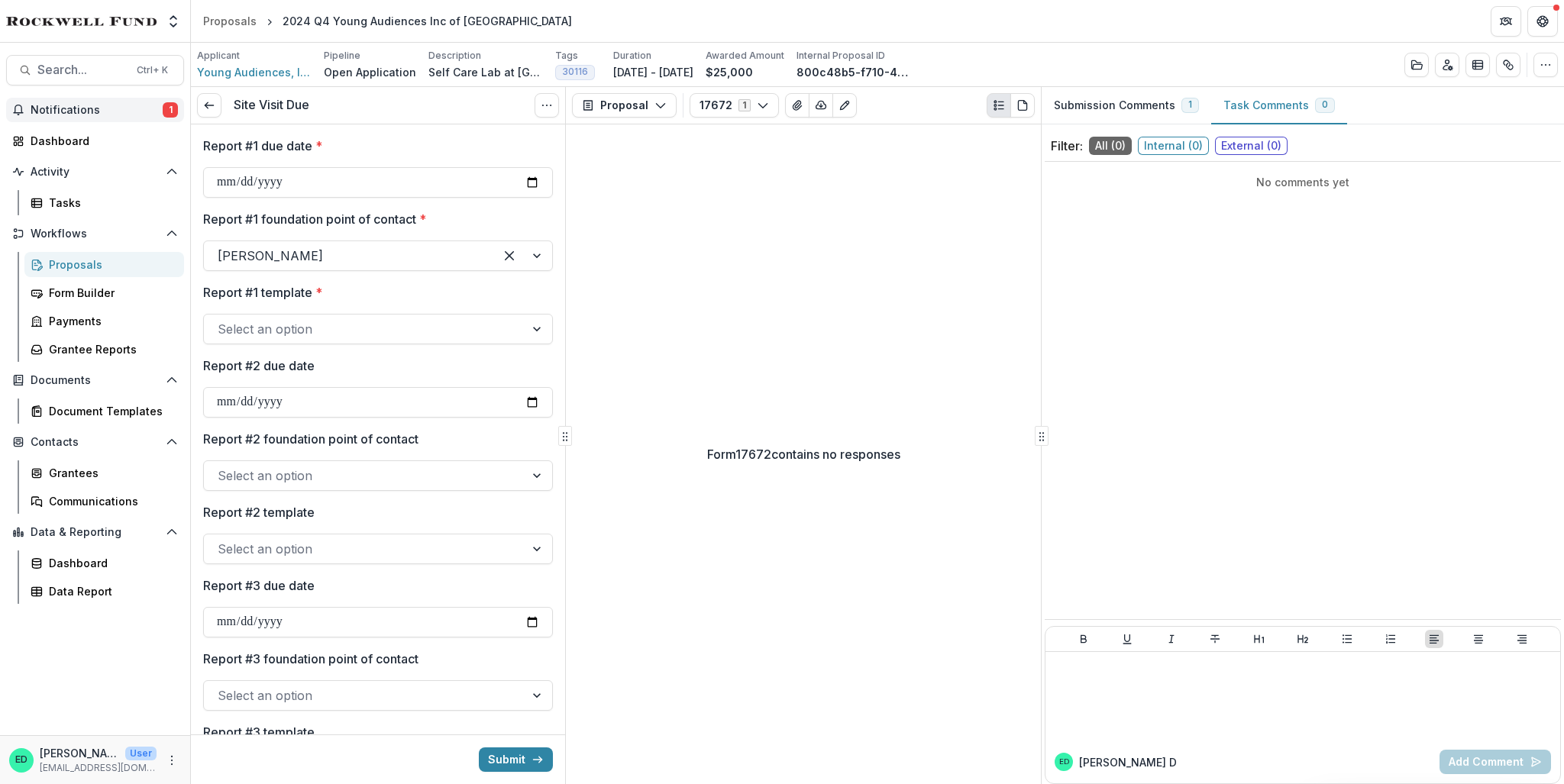 click on "Notifications" at bounding box center [96, 110] 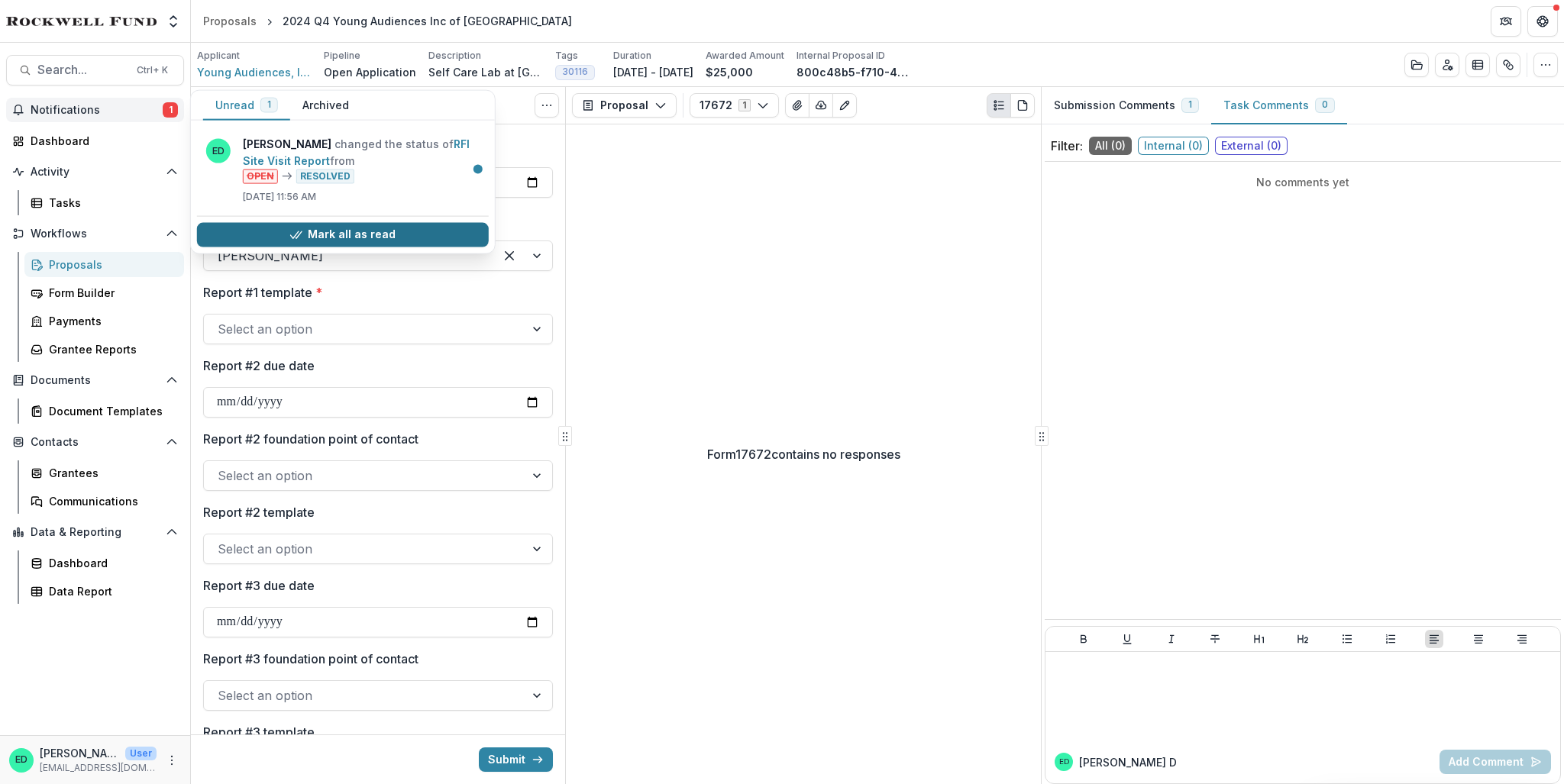 click on "Mark all as read" at bounding box center [343, 234] 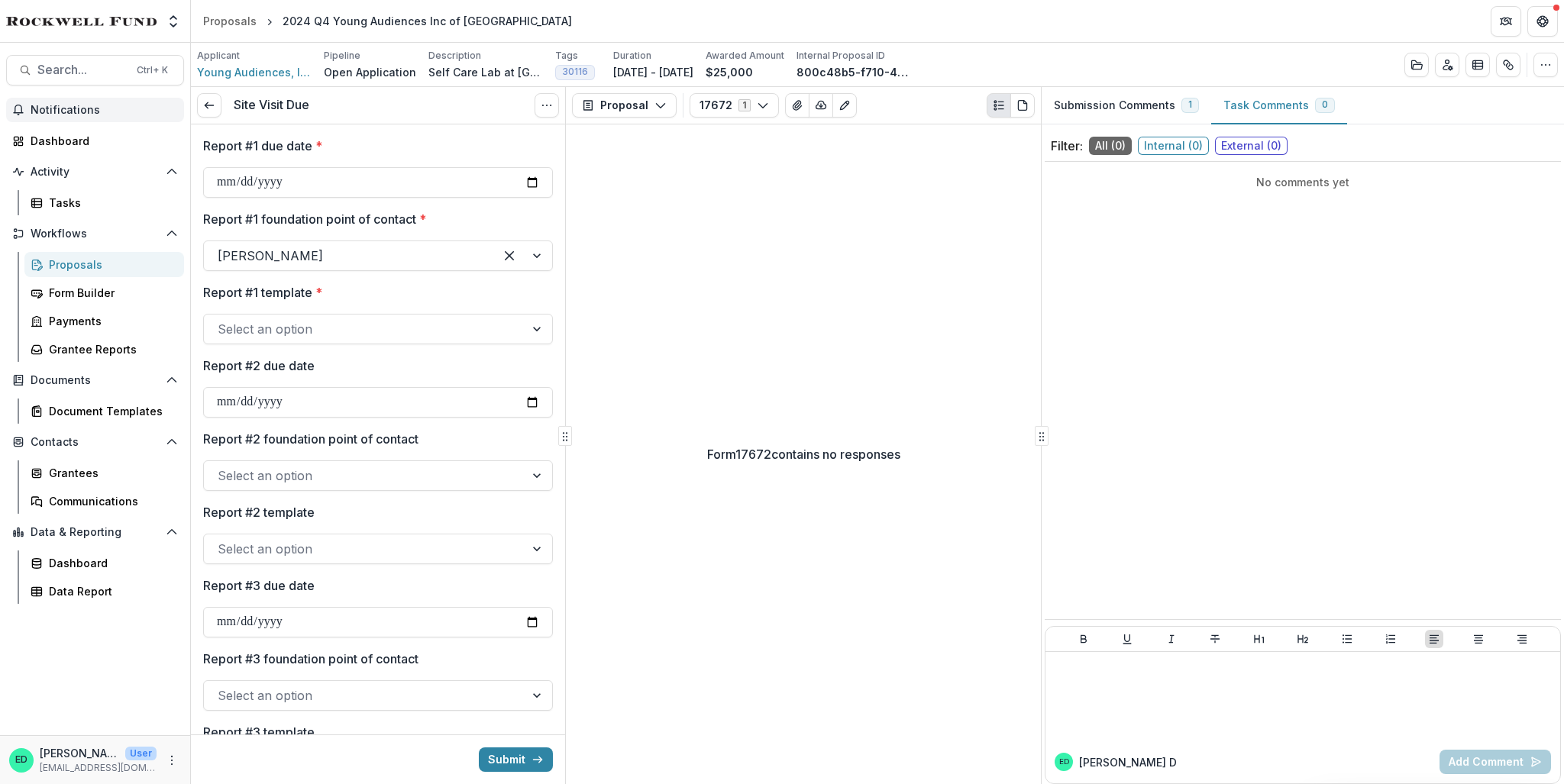 click on "Form  17672  contains no responses" at bounding box center [803, 454] 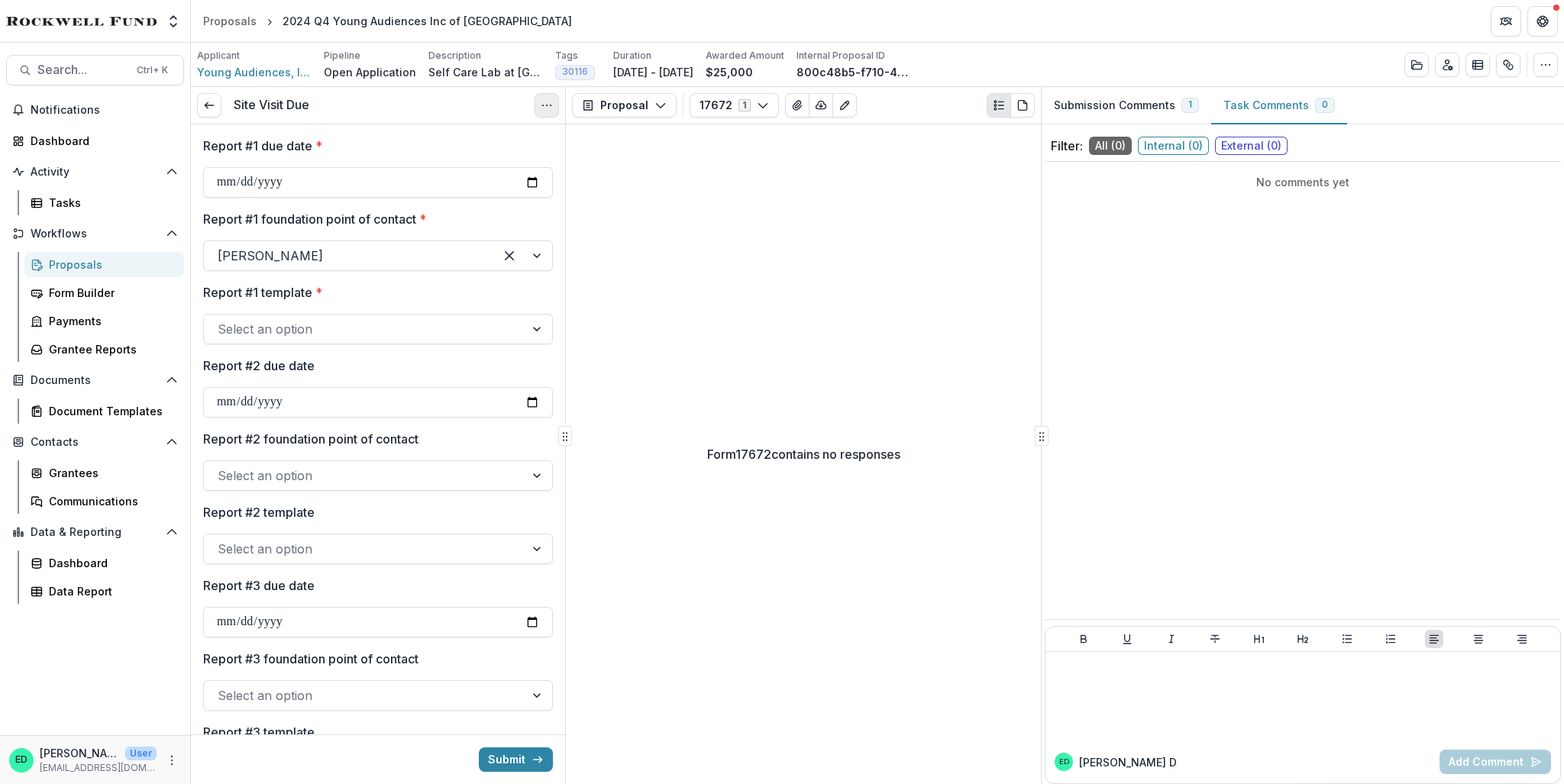 click at bounding box center (547, 105) 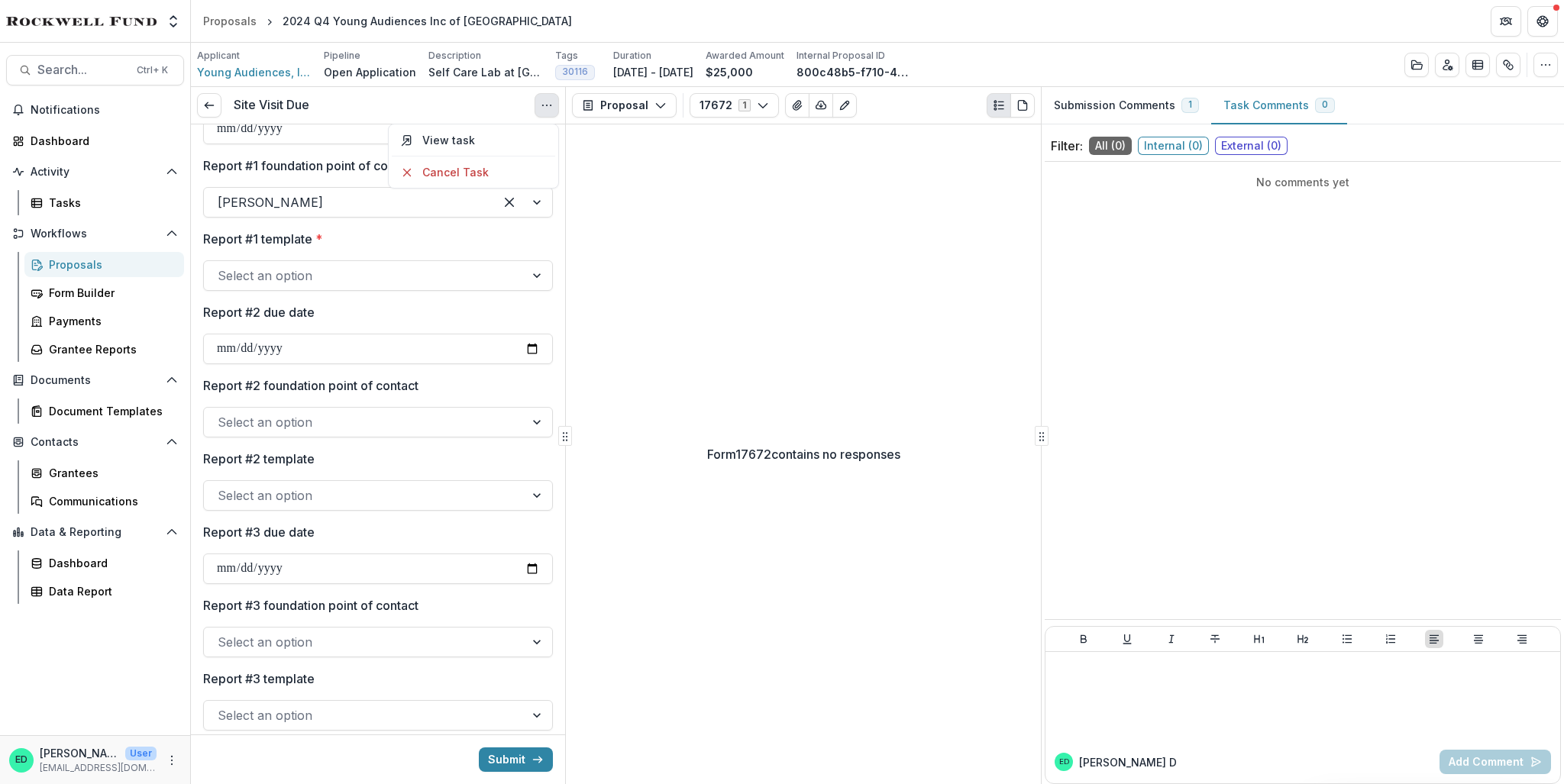 scroll, scrollTop: 76, scrollLeft: 0, axis: vertical 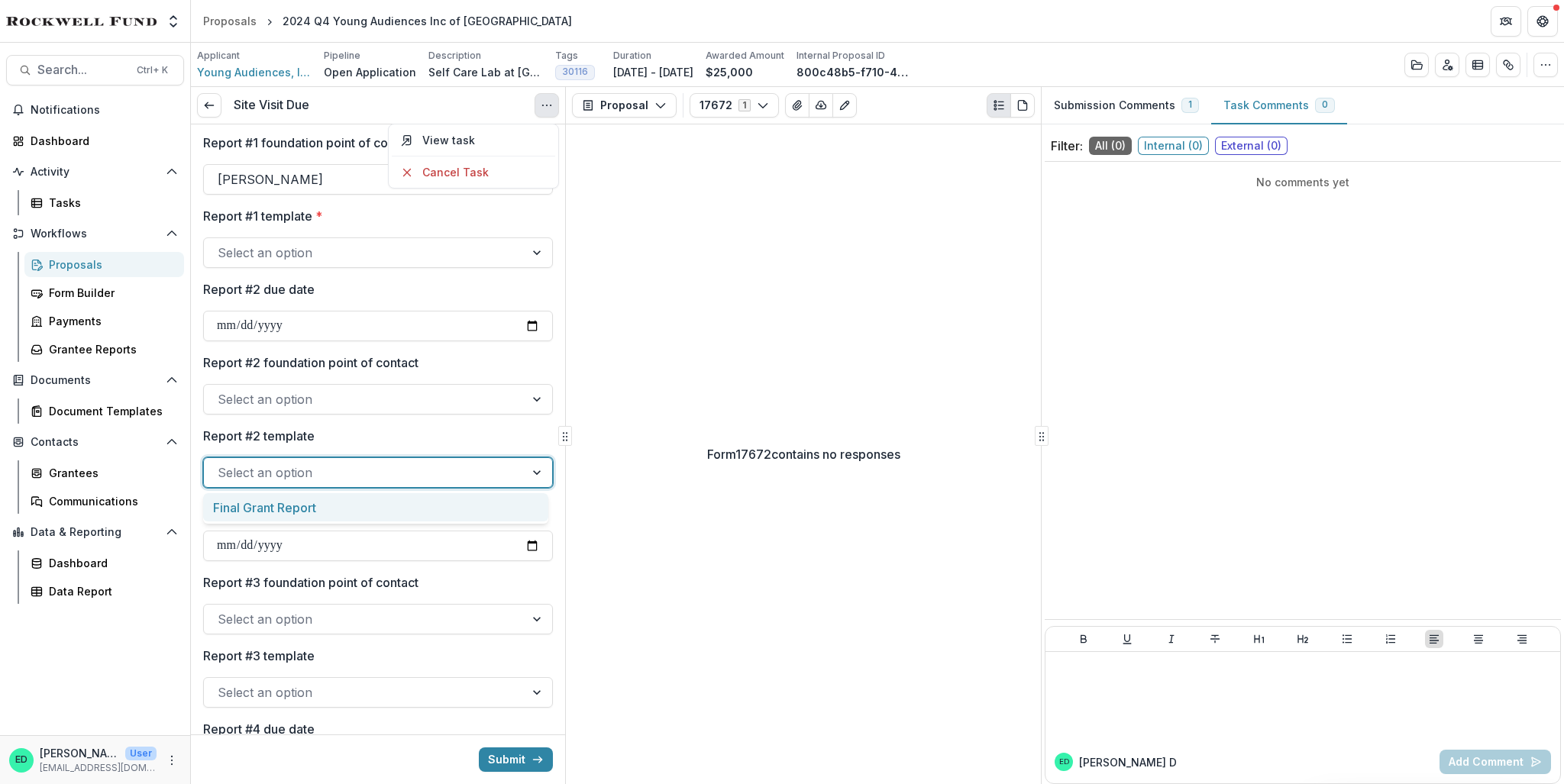 click on "Select an option" at bounding box center (364, 473) 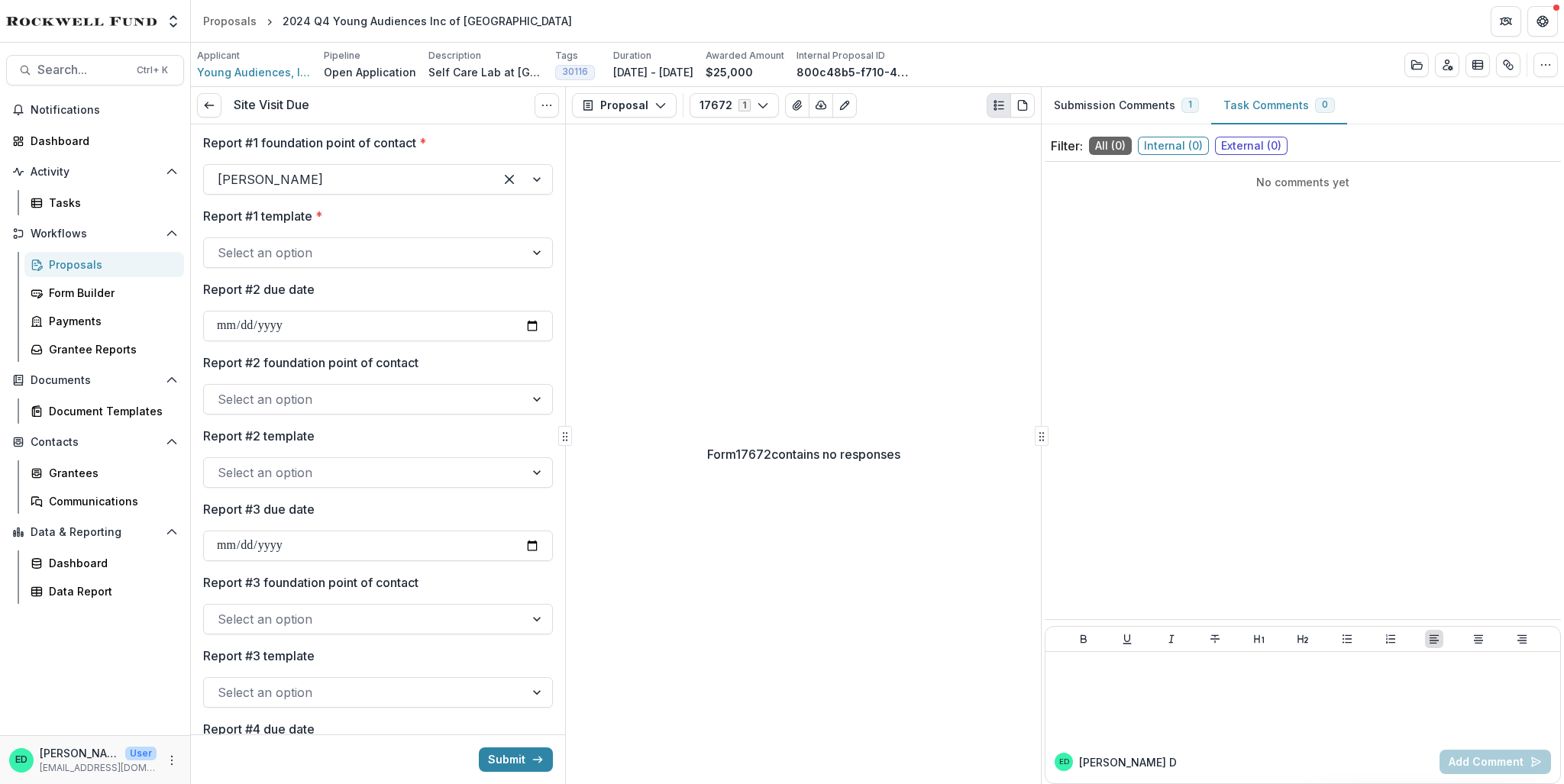 click on "Form  17672  contains no responses" at bounding box center (803, 454) 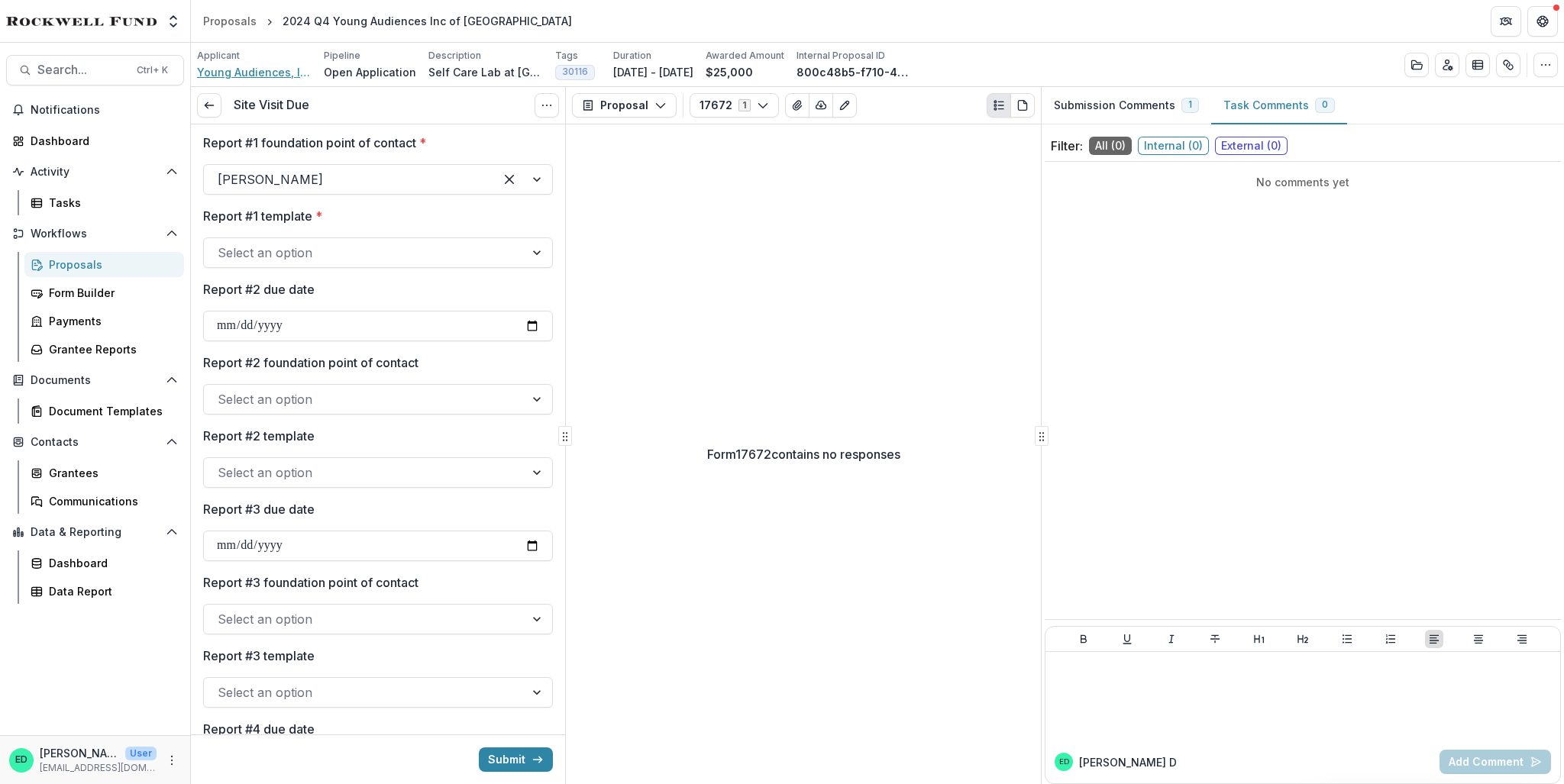 click on "Young Audiences, Inc. of [GEOGRAPHIC_DATA]" at bounding box center (254, 72) 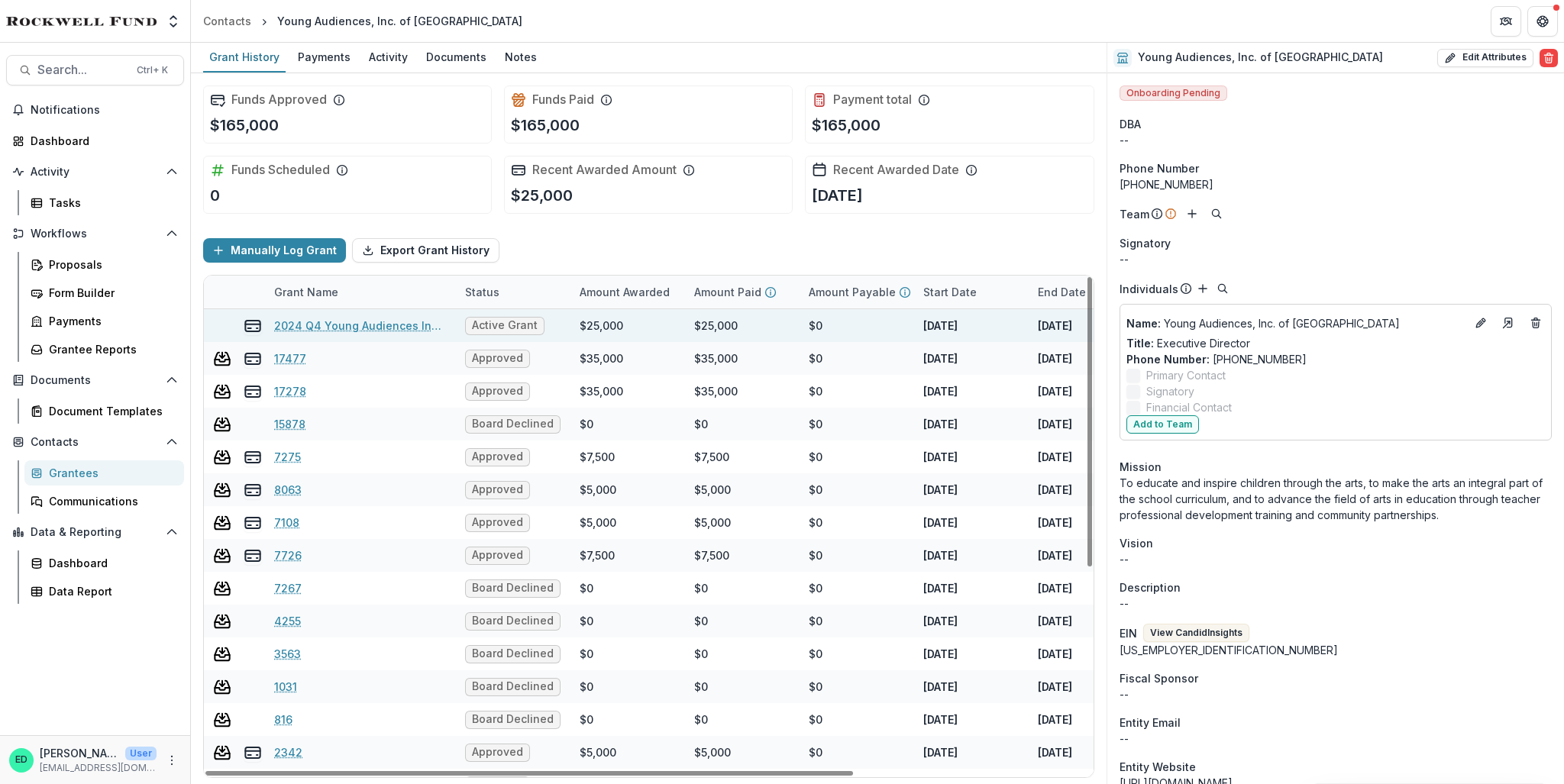 click on "2024 Q4 Young Audiences Inc of [GEOGRAPHIC_DATA]" at bounding box center (360, 325) 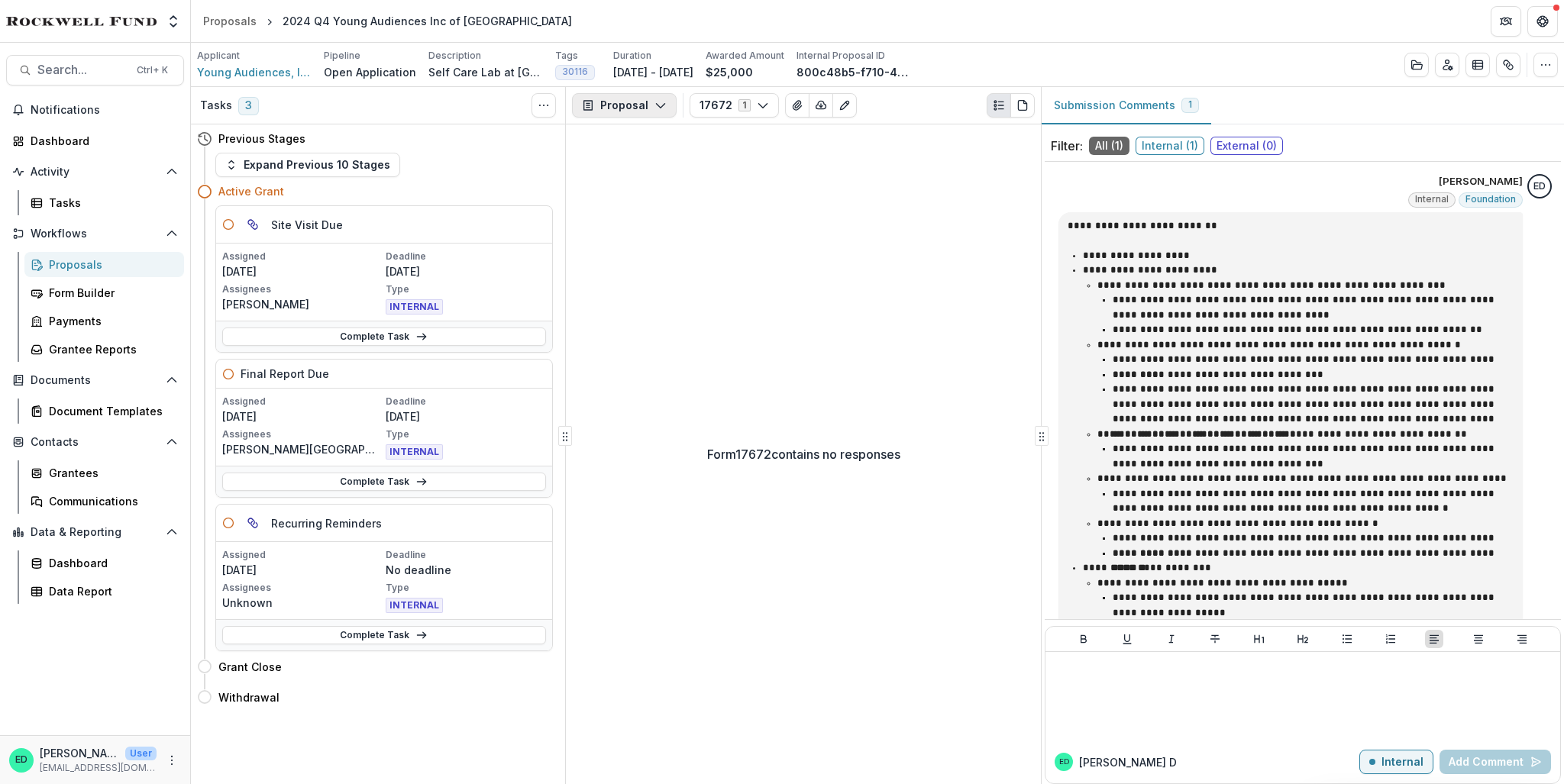 click 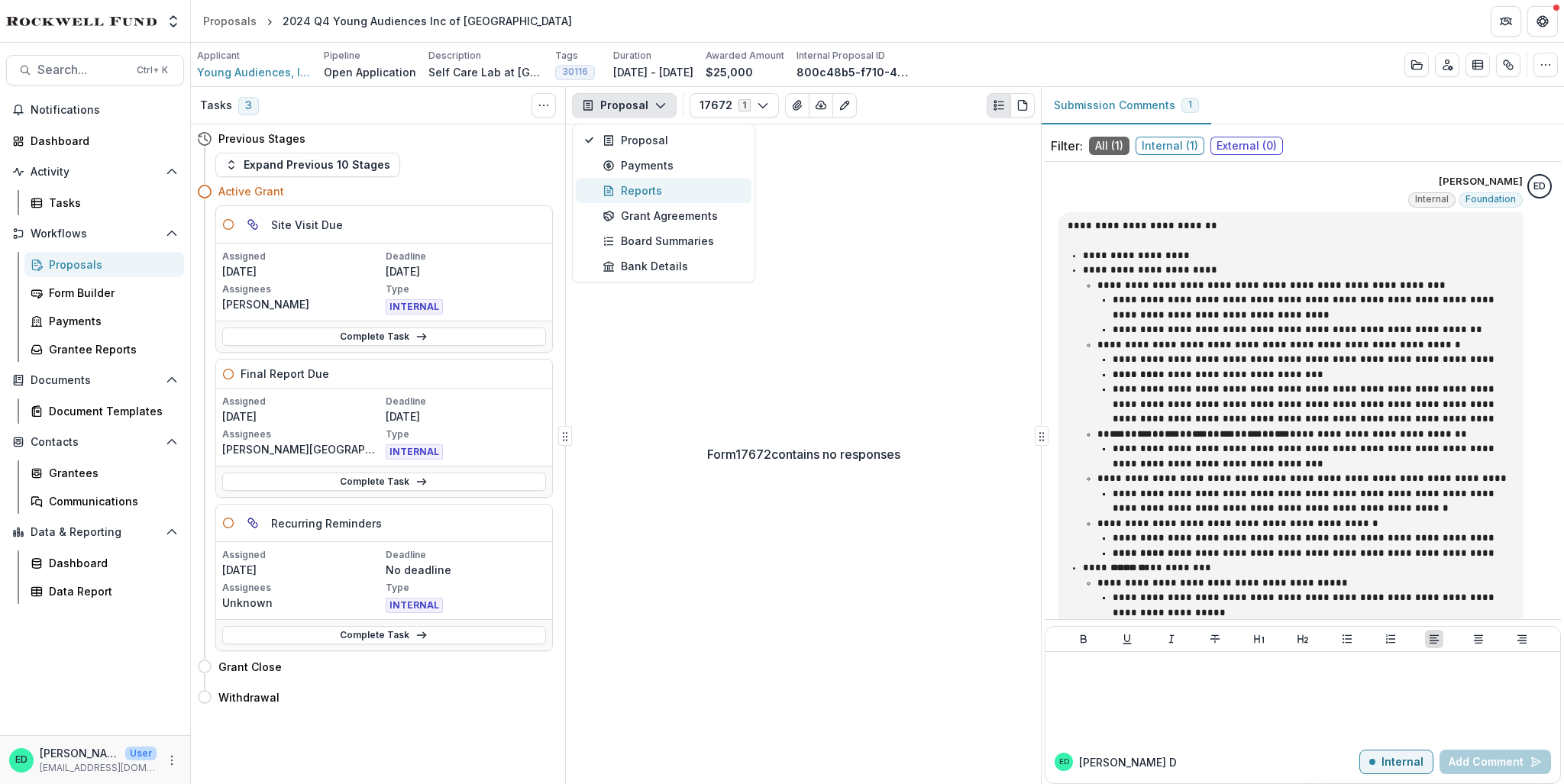 click on "Reports" at bounding box center [672, 190] 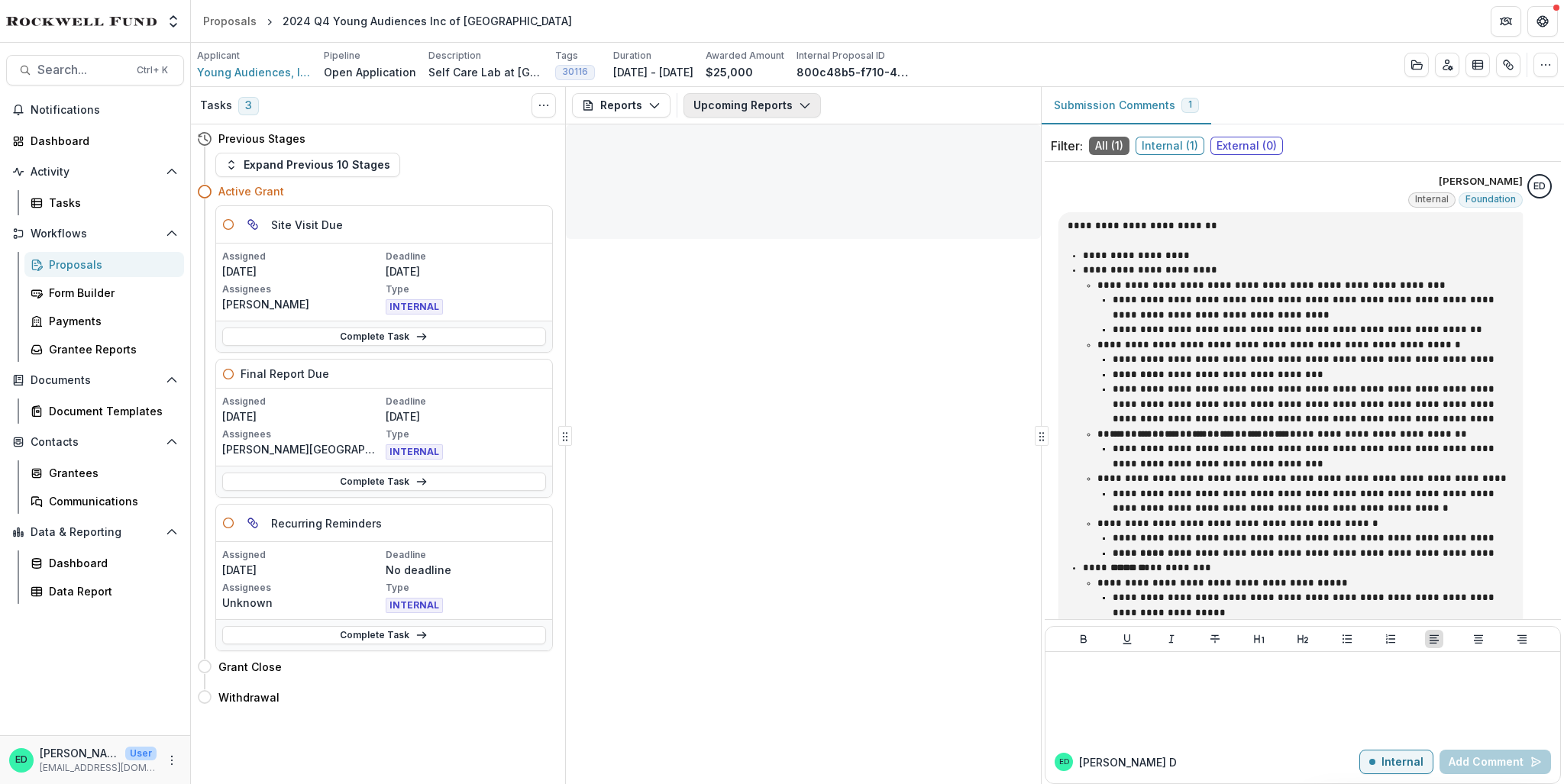 click on "Upcoming Reports" at bounding box center [752, 105] 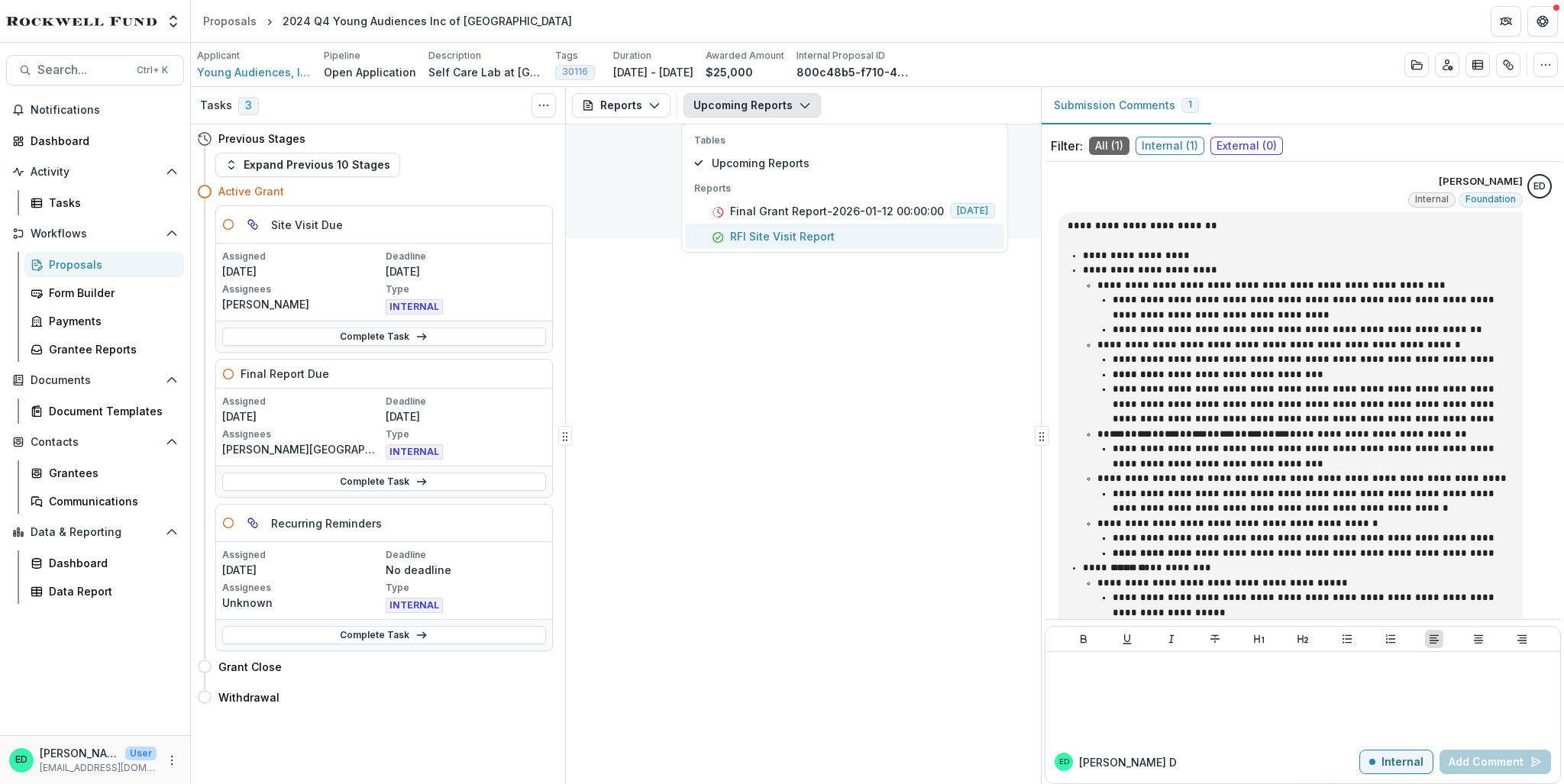 click on "RFI Site Visit Report" at bounding box center (782, 236) 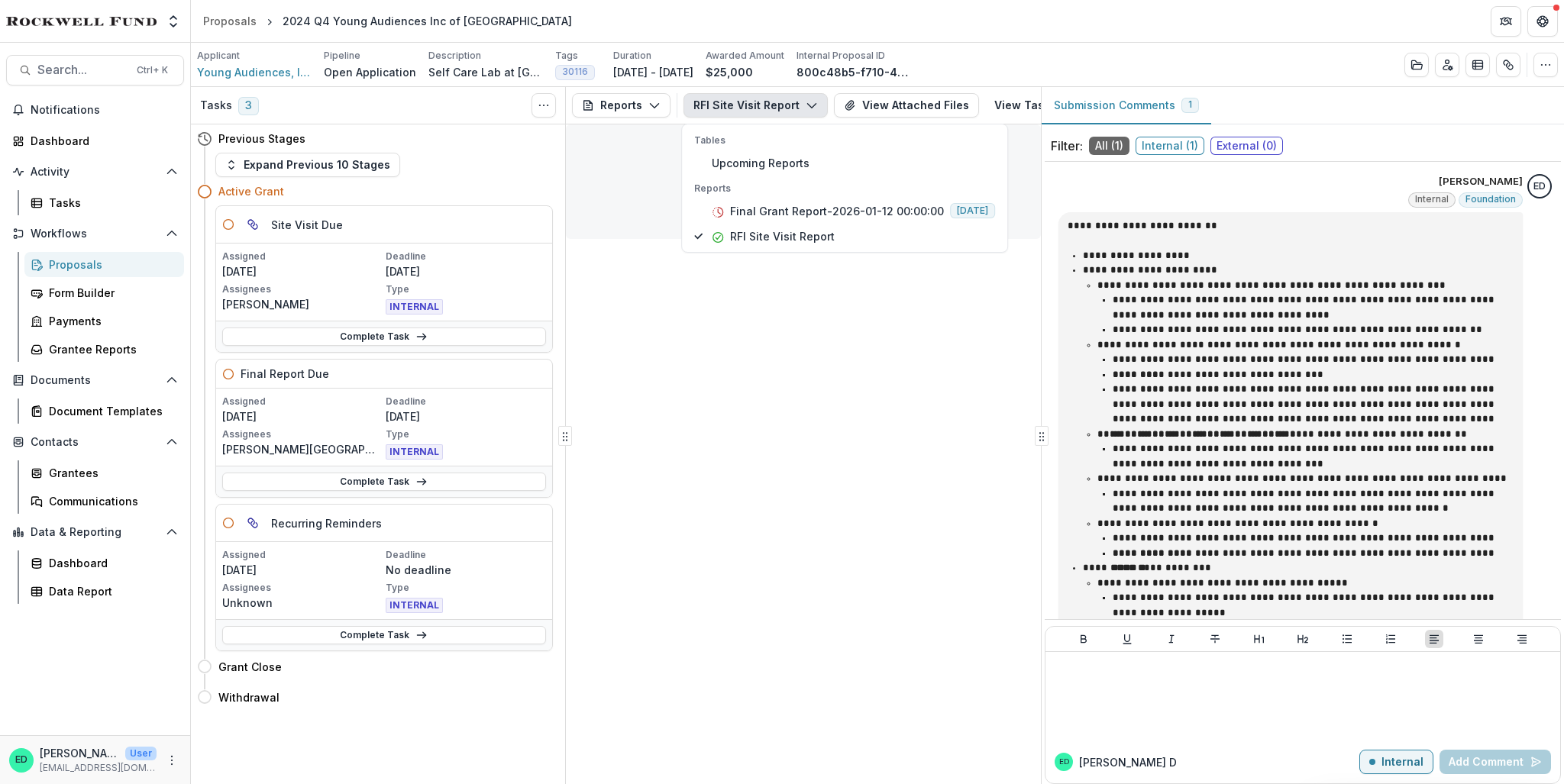 click on "Reports Proposal Payments Reports Grant Agreements Board Summaries Bank Details RFI Site Visit Report Tables Upcoming Reports Reports Final Grant Report-2026-01-12 00:00:00 2026-01-12 RFI Site Visit Report View Attached Files View Task" at bounding box center (803, 435) 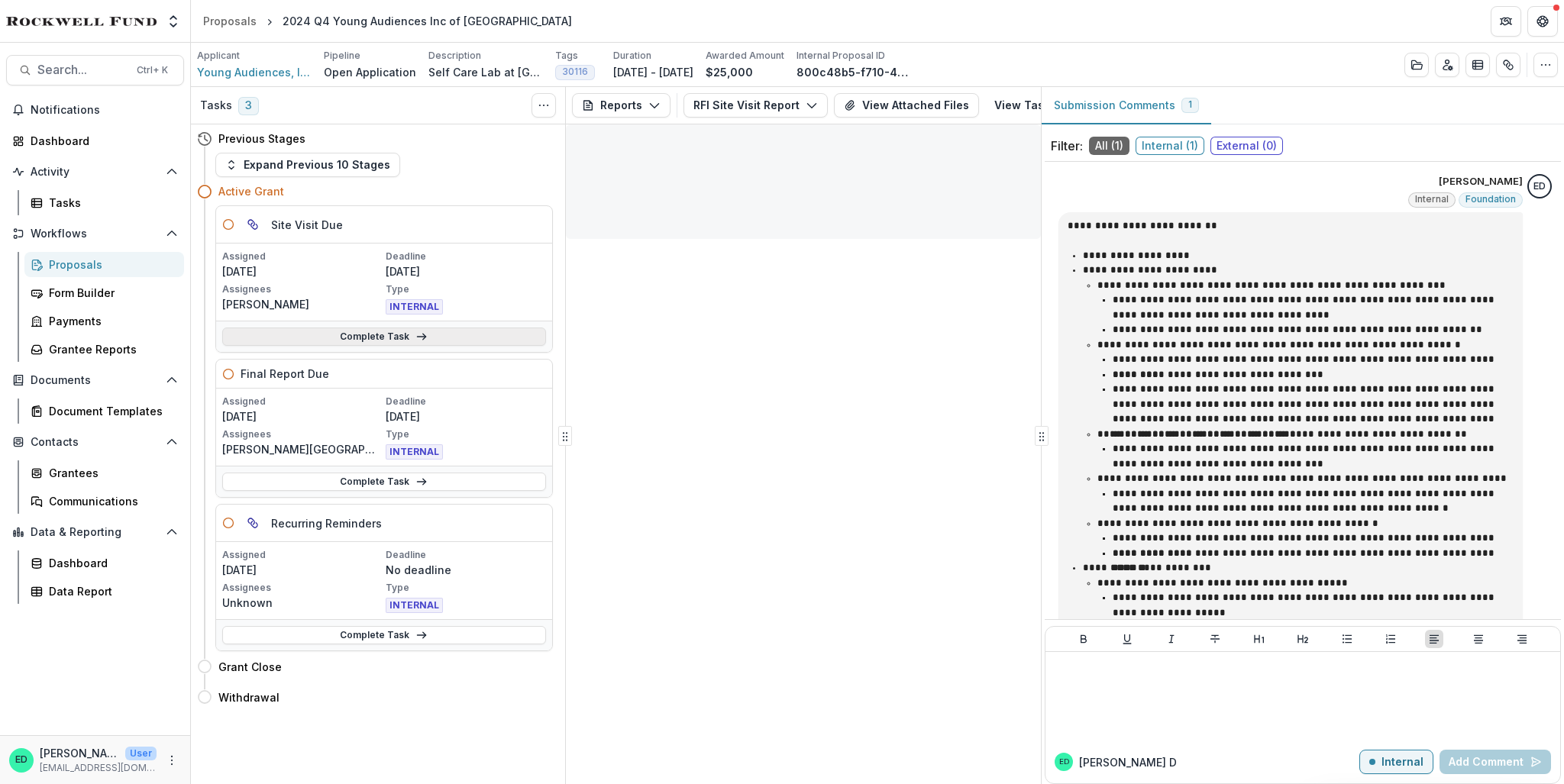 click on "Complete Task" at bounding box center [384, 337] 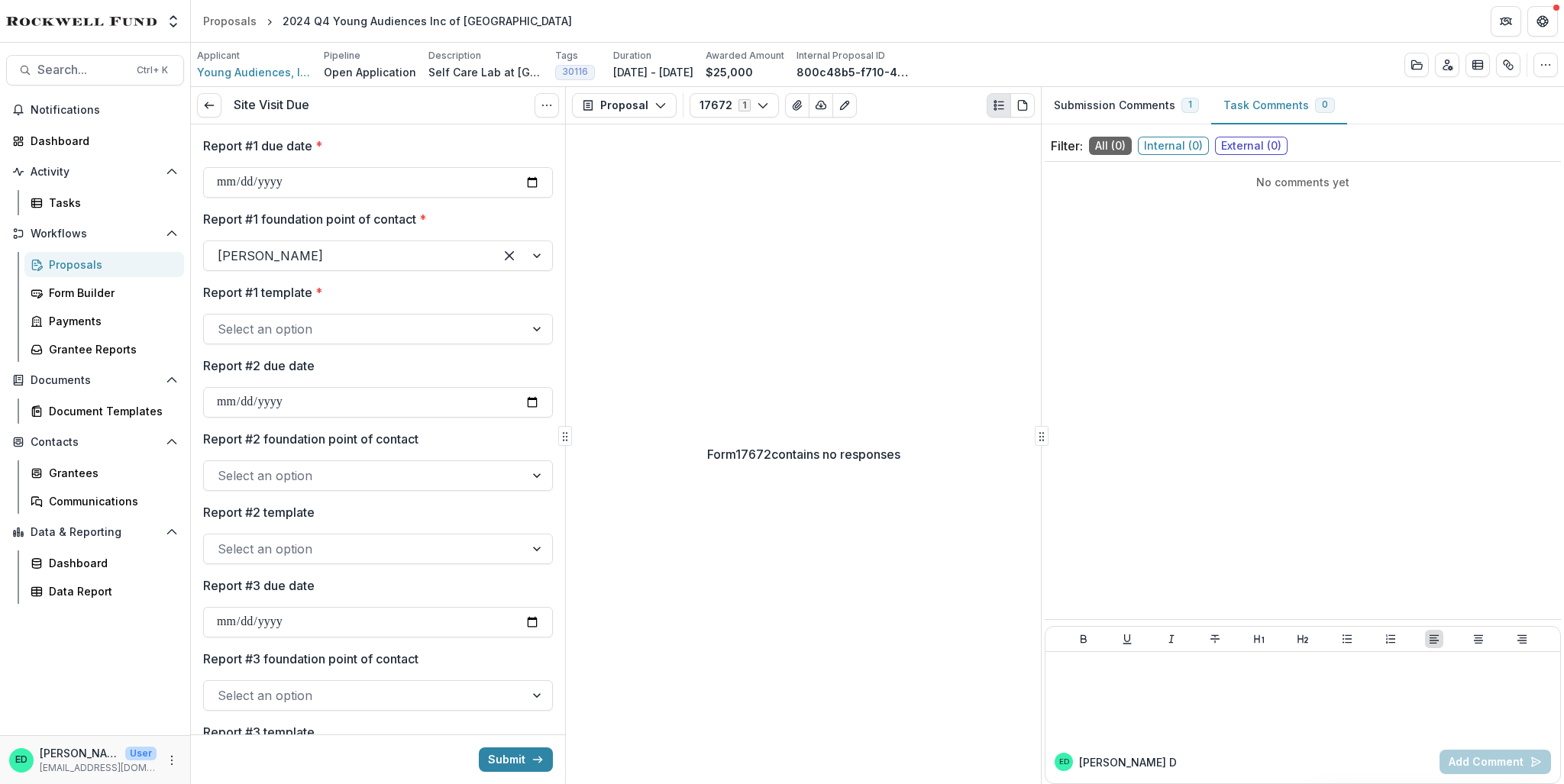 click on "Select an option" at bounding box center [364, 329] 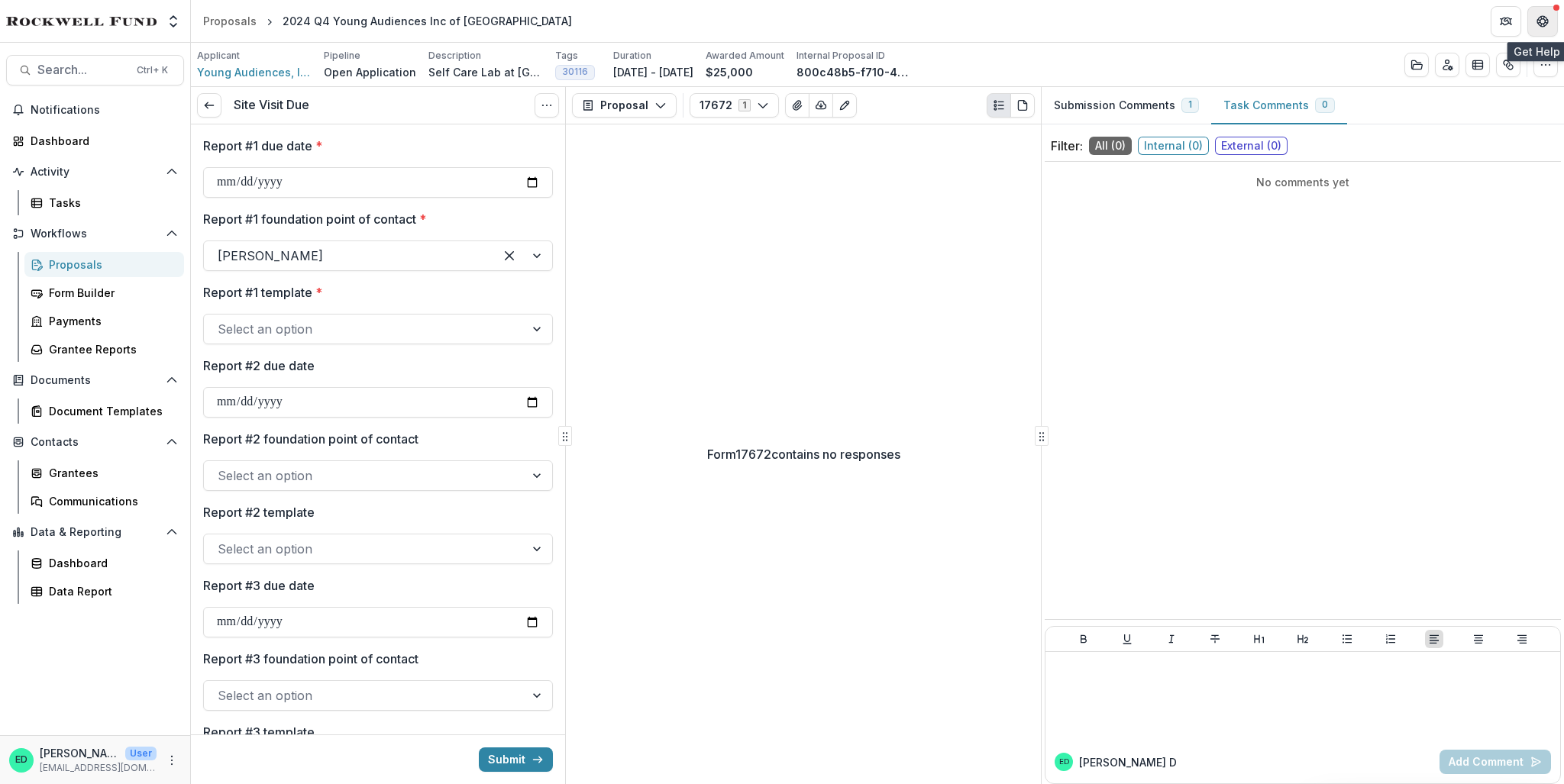 click 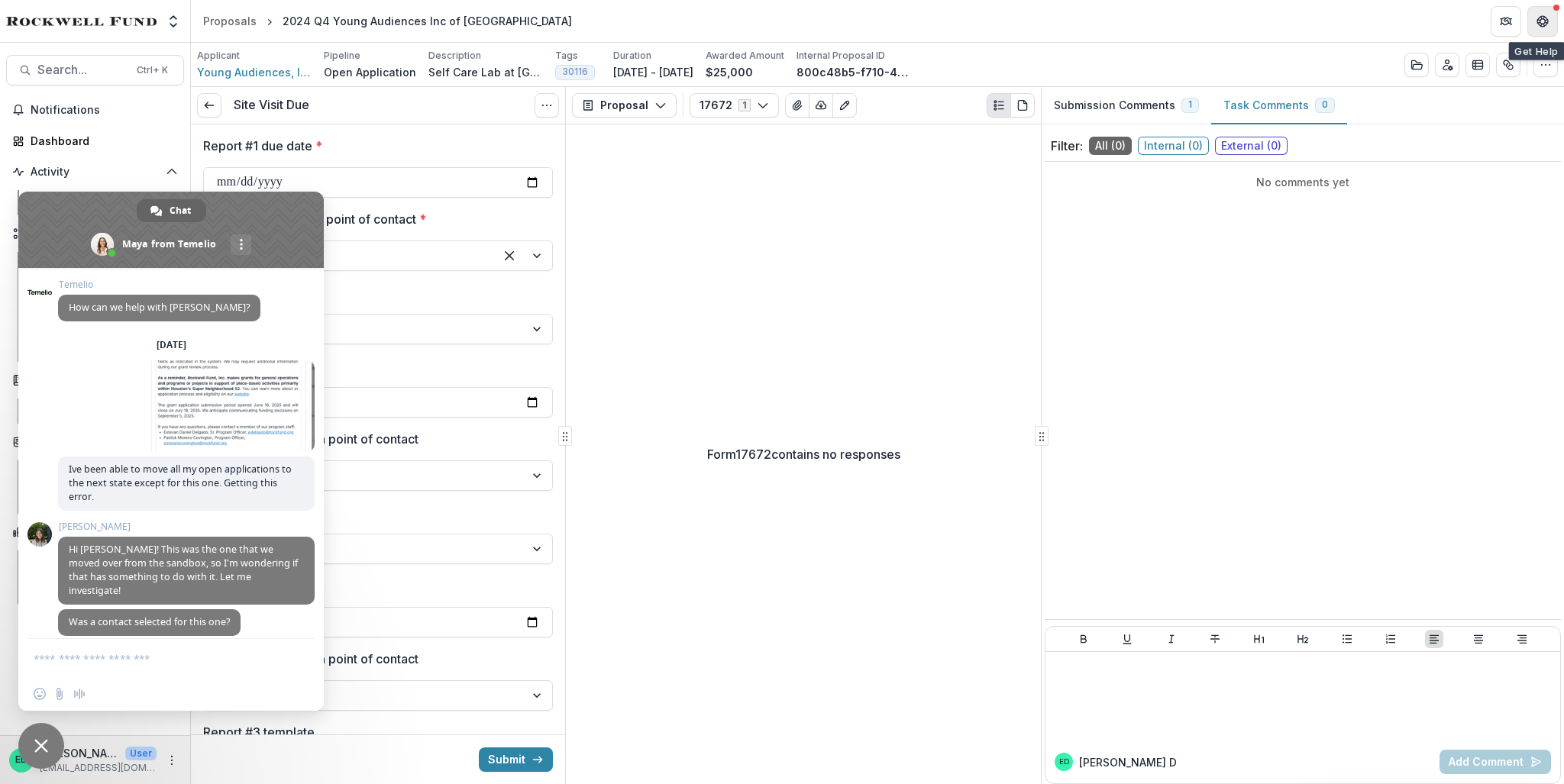 scroll, scrollTop: 5016, scrollLeft: 0, axis: vertical 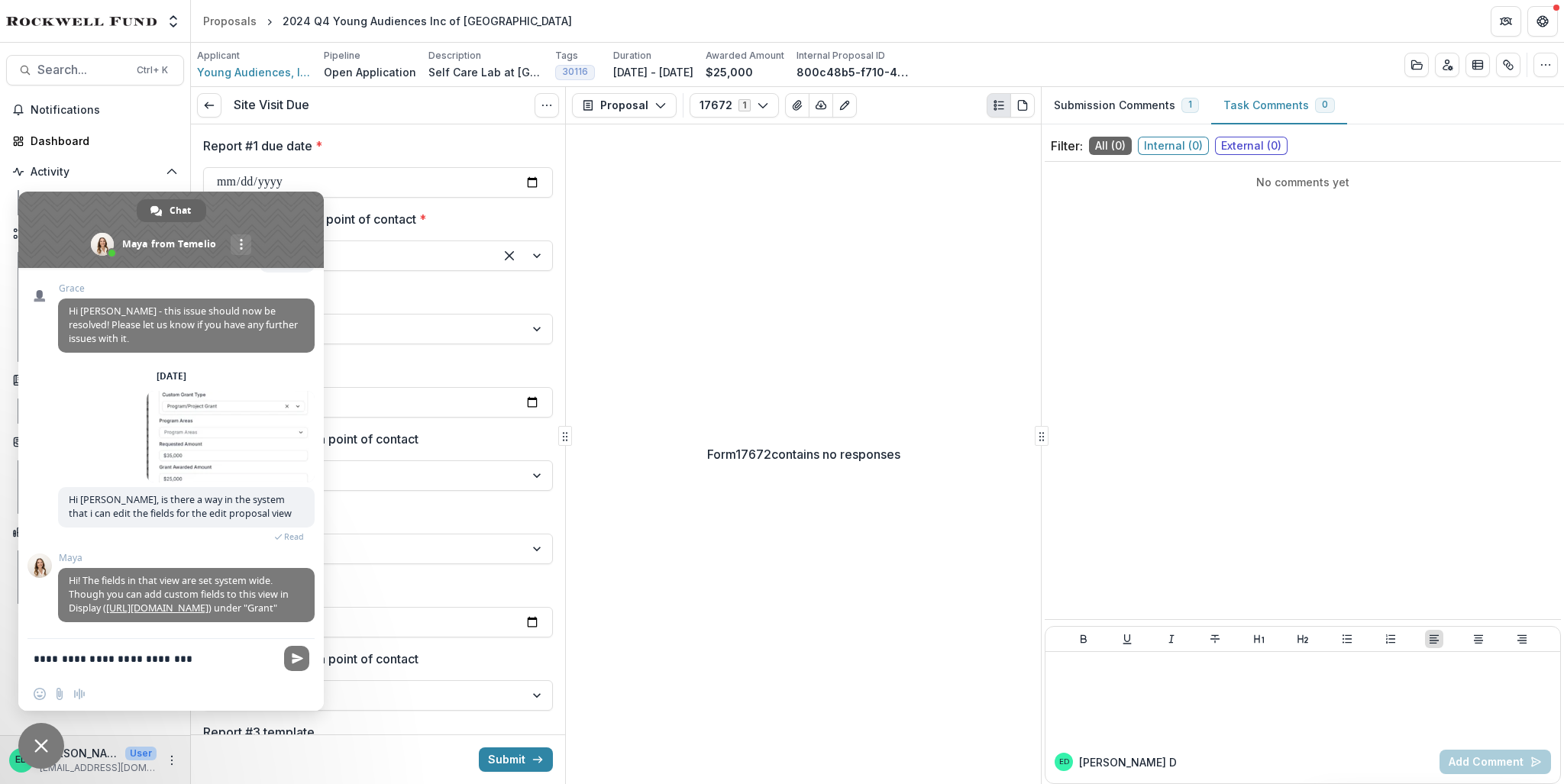 type on "**********" 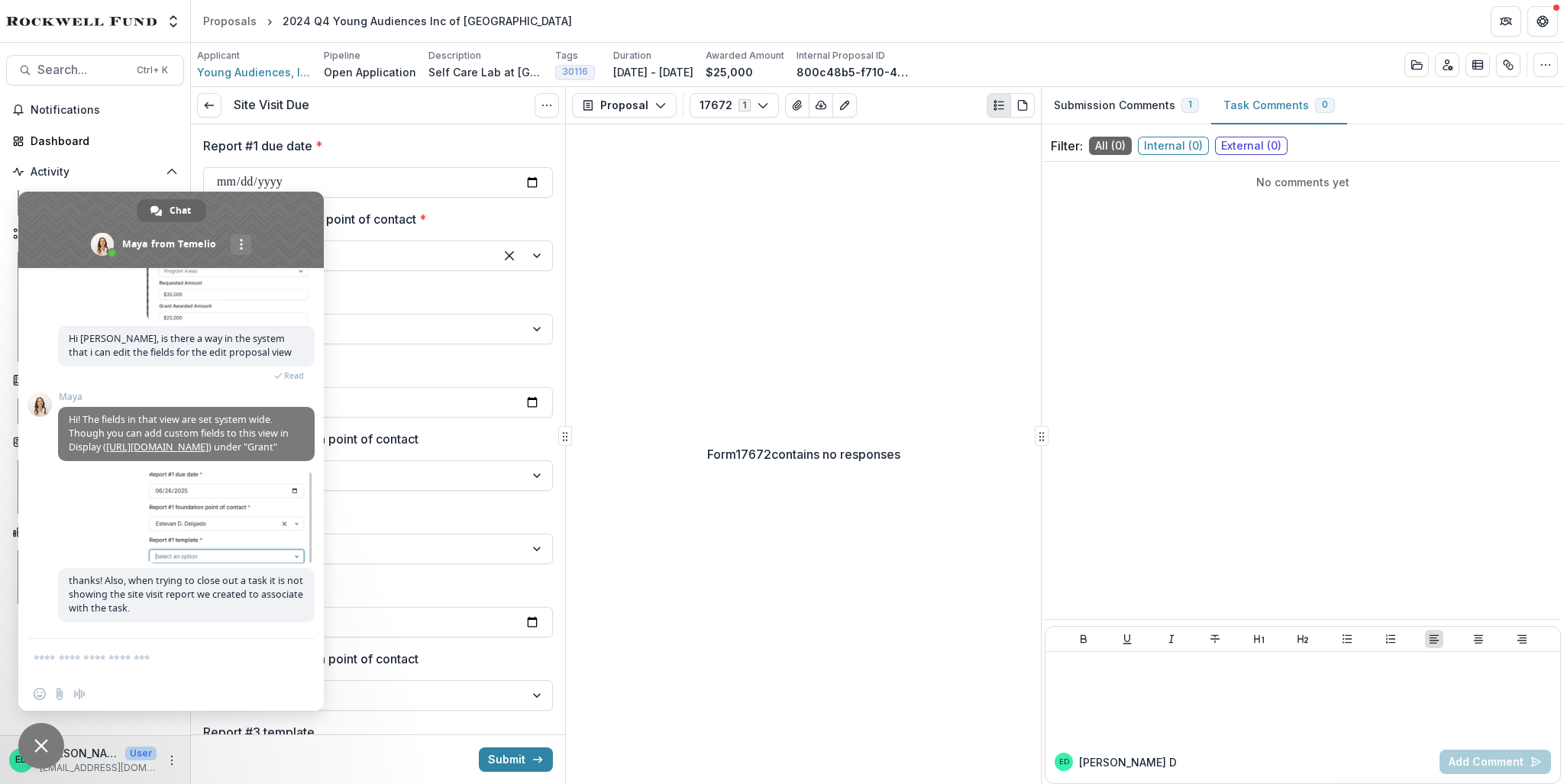 scroll, scrollTop: 5179, scrollLeft: 0, axis: vertical 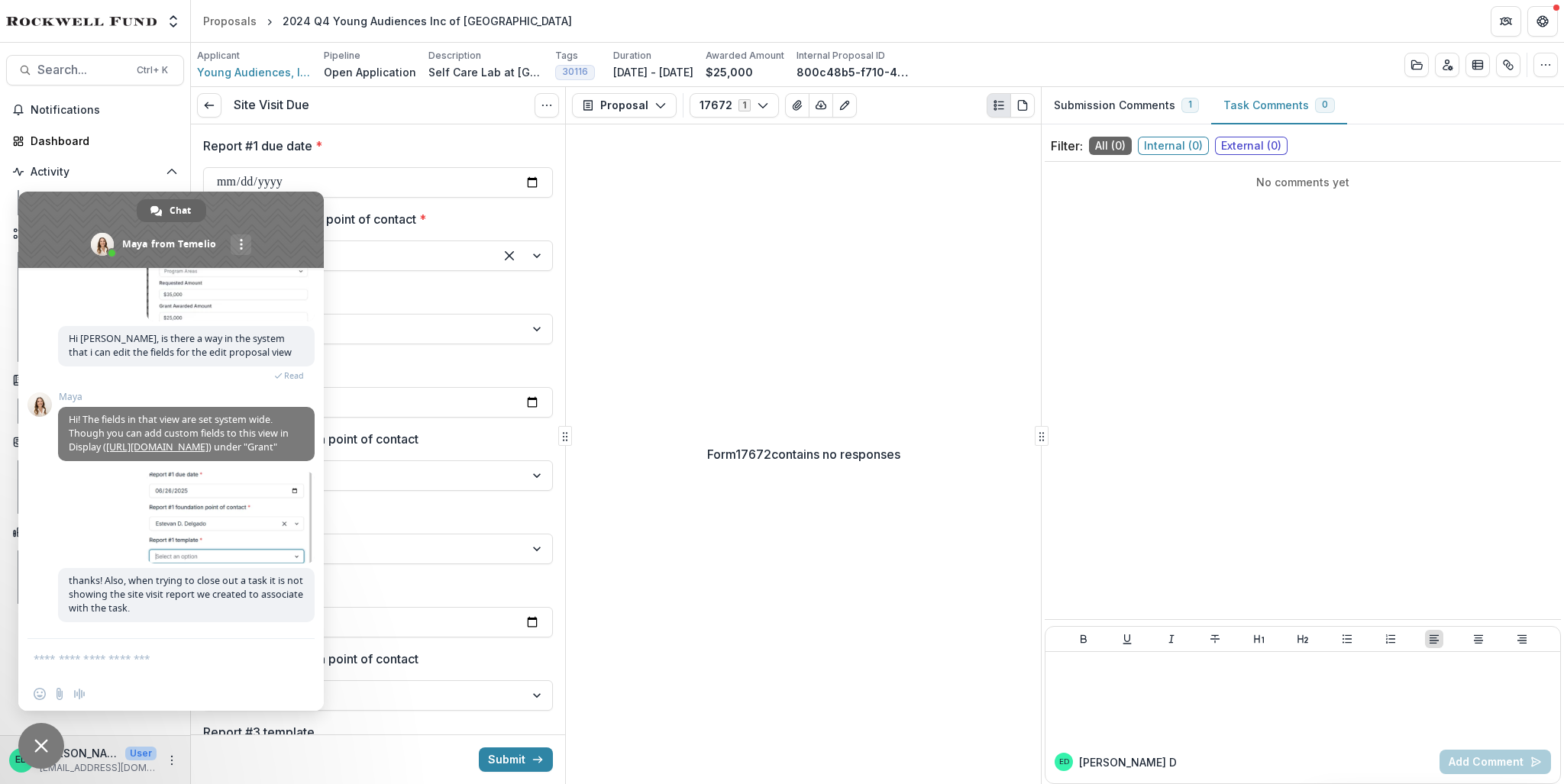 click on "ED" at bounding box center (21, 760) 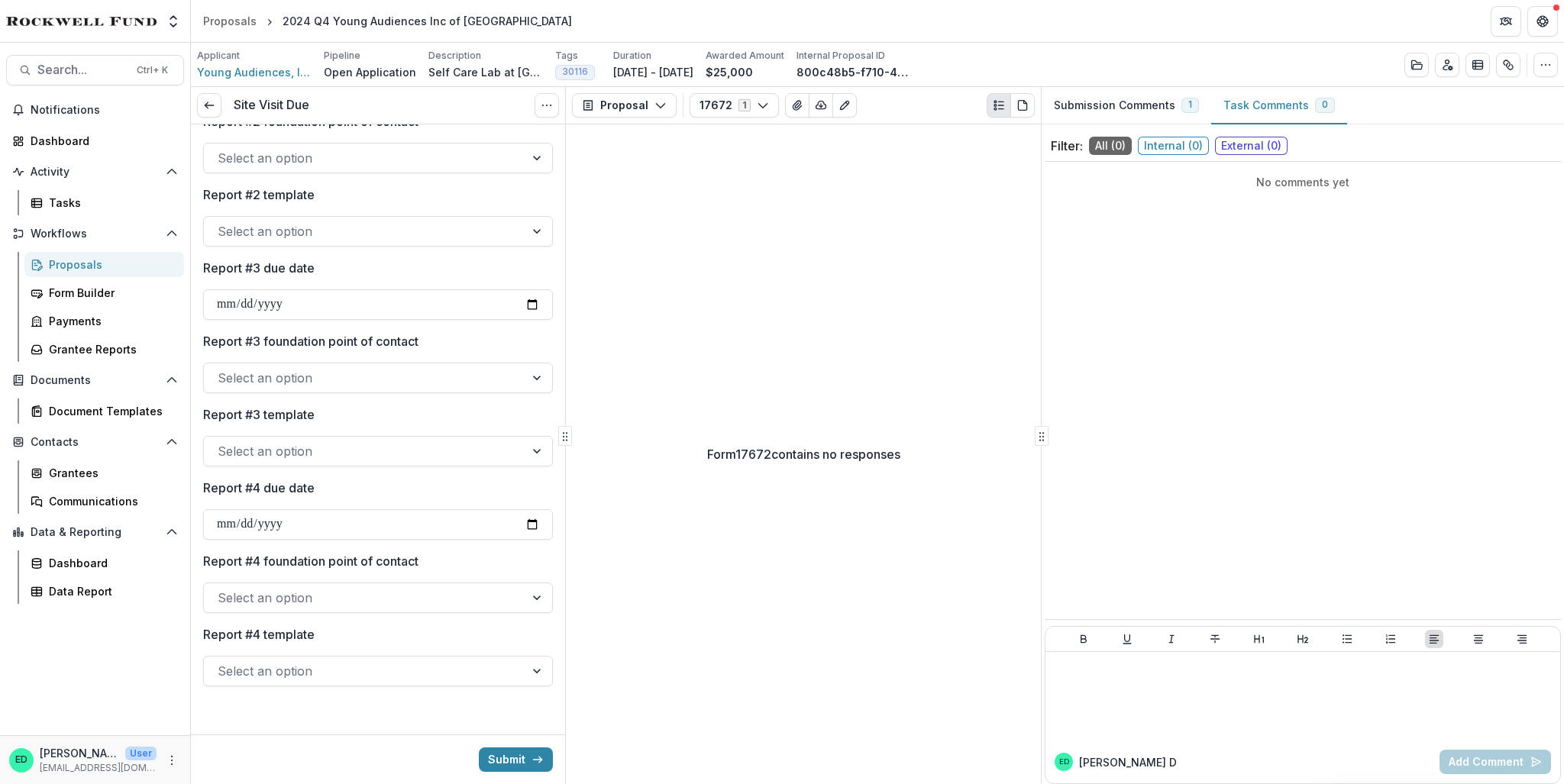 scroll, scrollTop: 0, scrollLeft: 0, axis: both 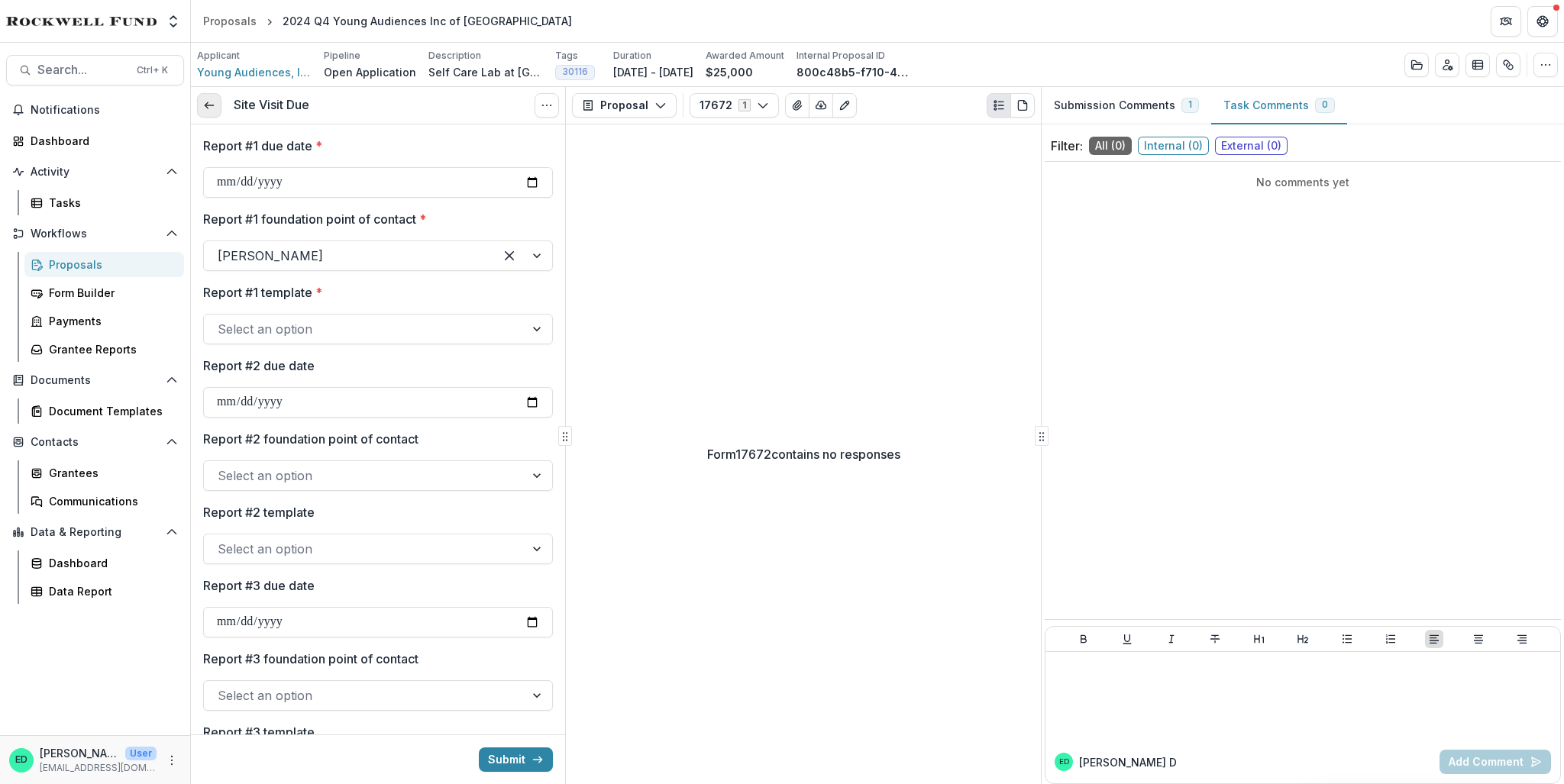 click 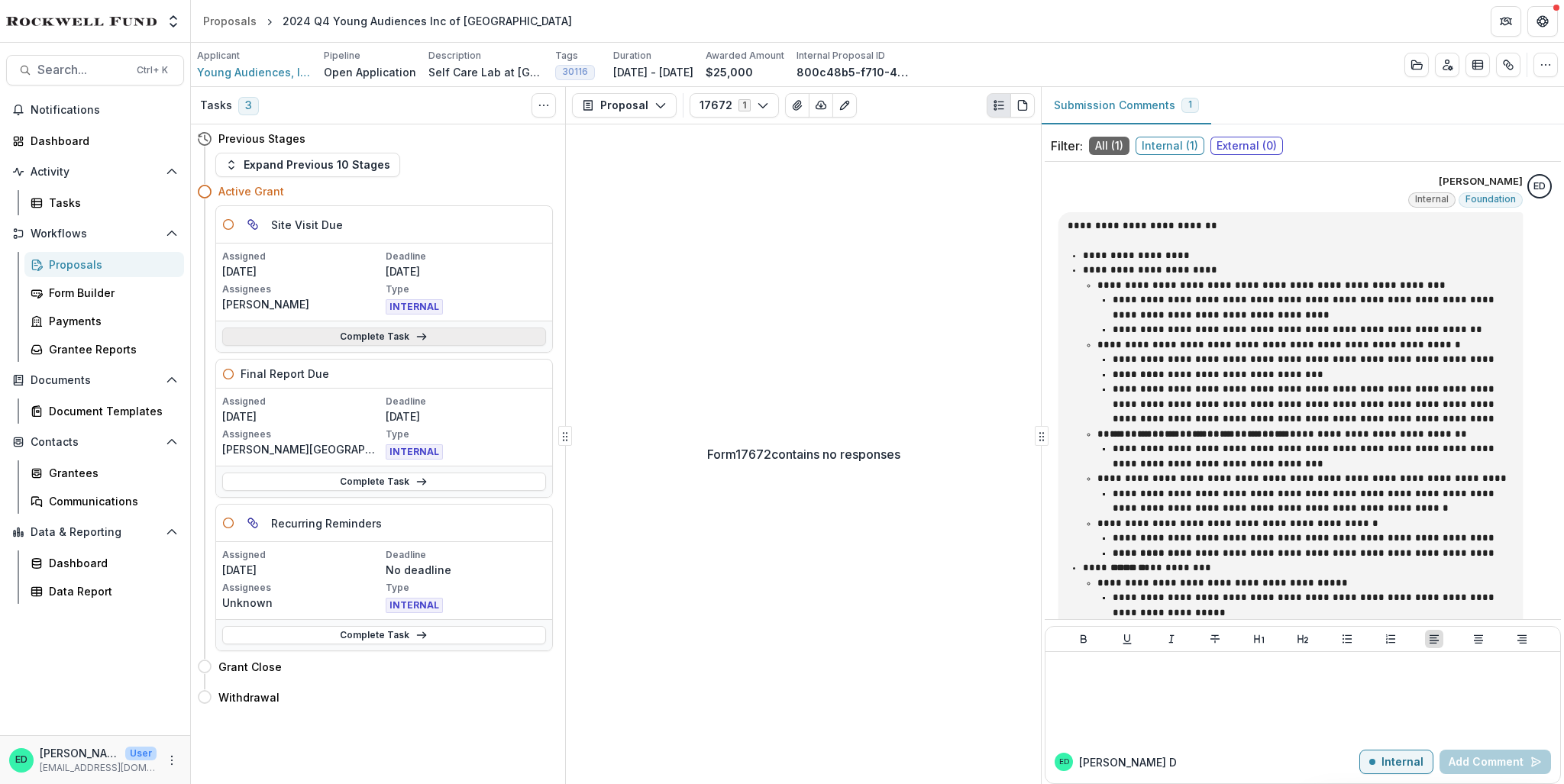 click on "Complete Task" at bounding box center (384, 337) 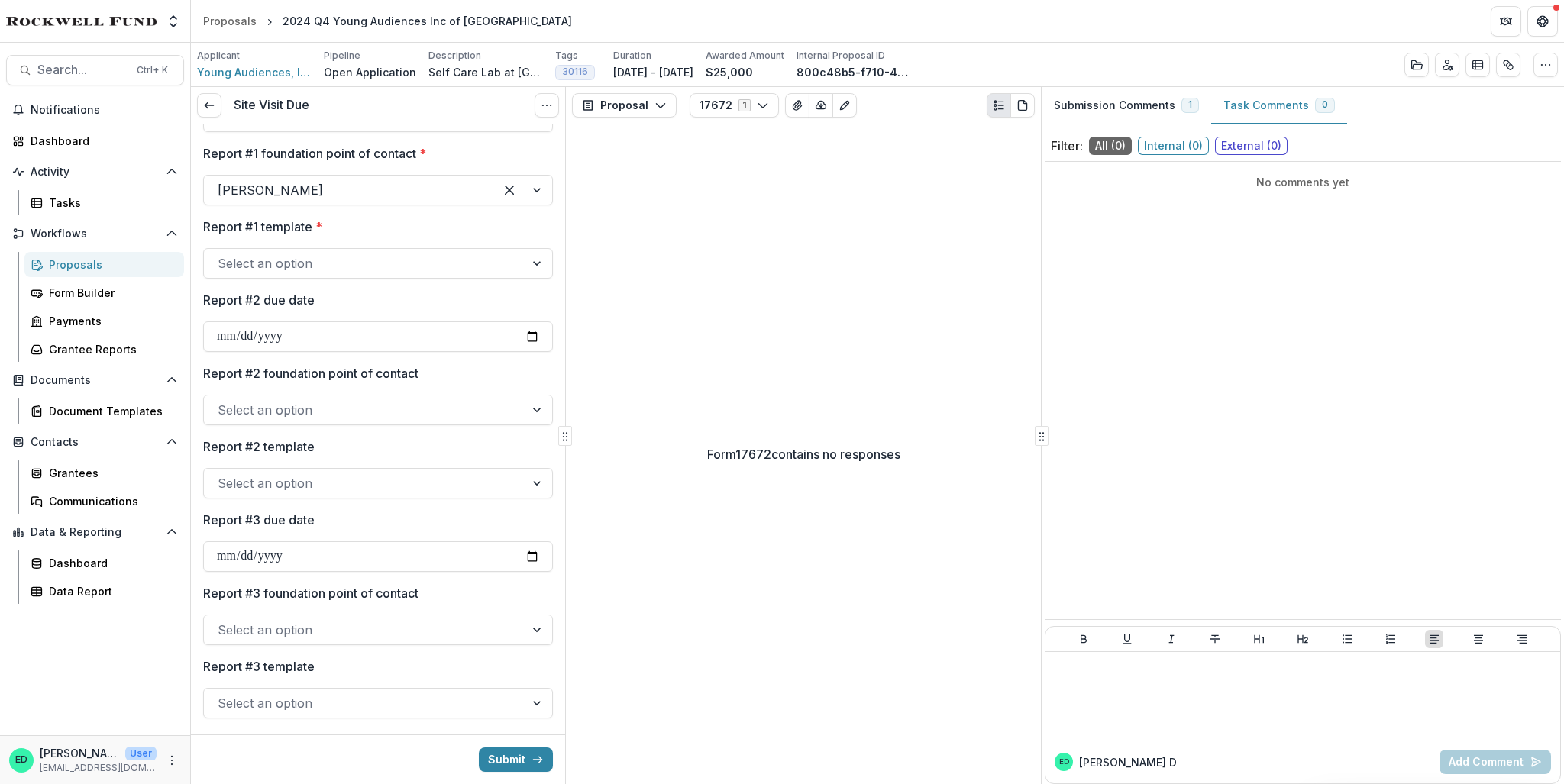 scroll, scrollTop: 0, scrollLeft: 0, axis: both 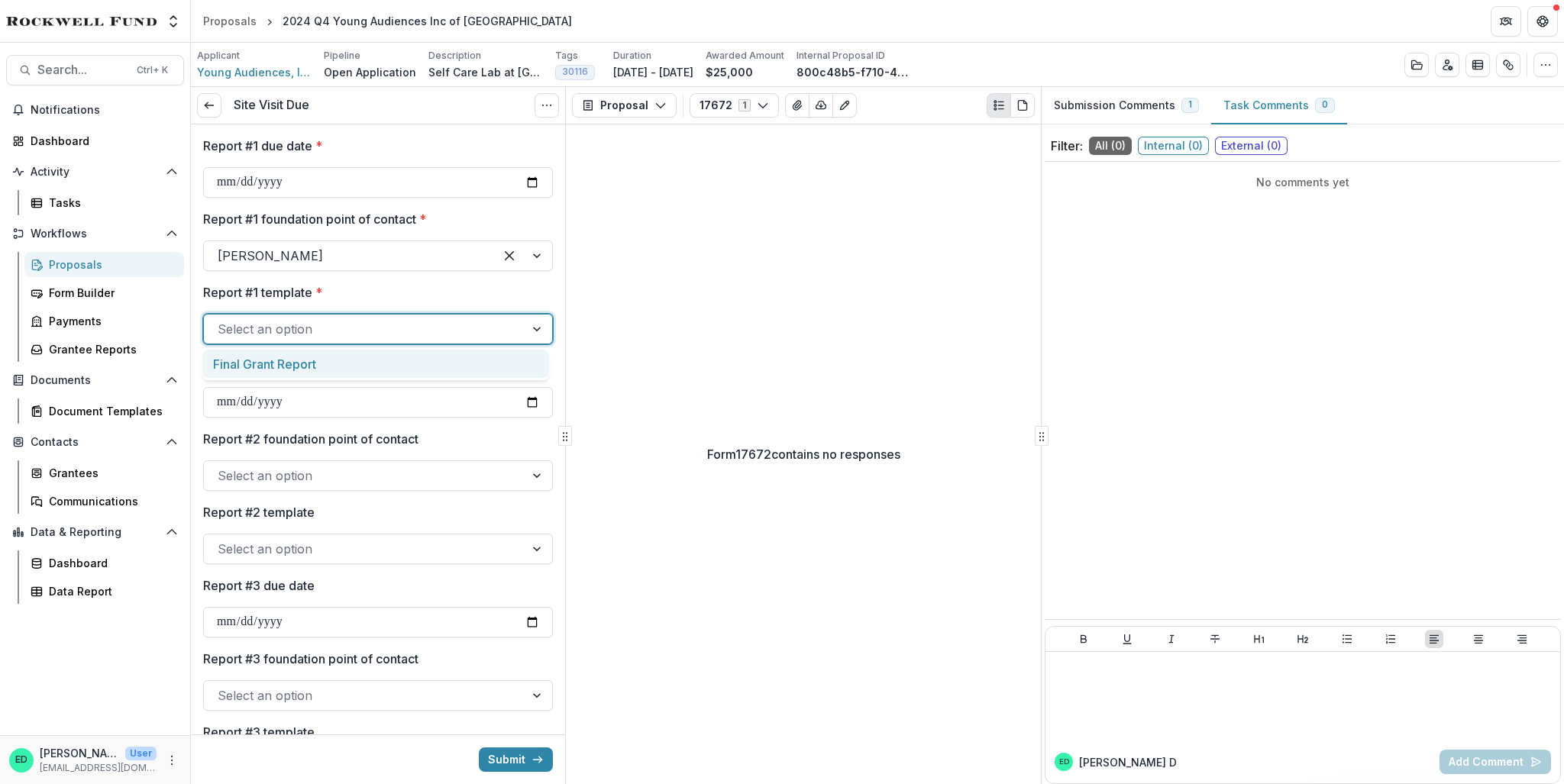 click at bounding box center [364, 329] 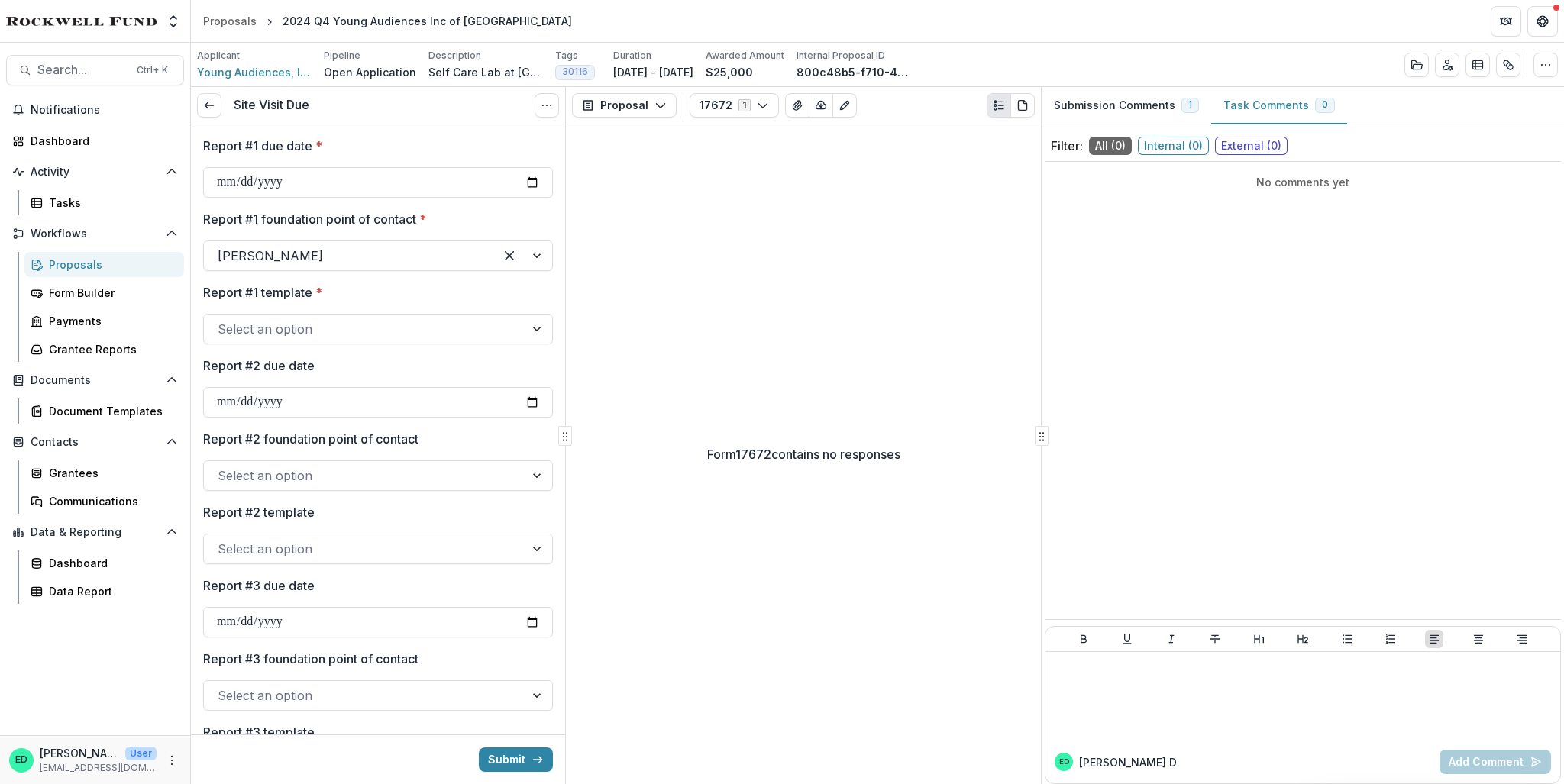 click on "Form  17672  contains no responses" at bounding box center [803, 454] 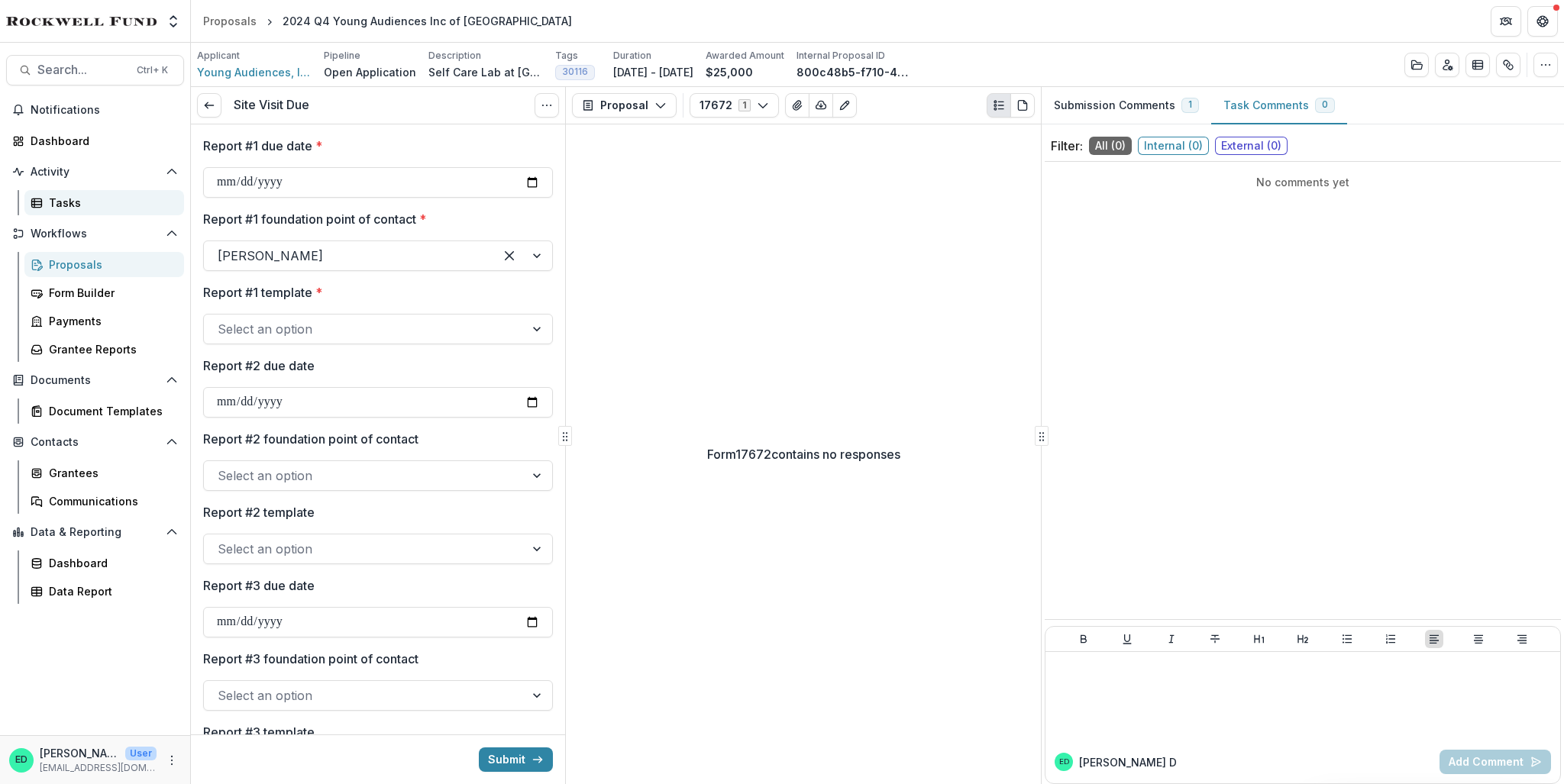 click on "Tasks" at bounding box center (110, 202) 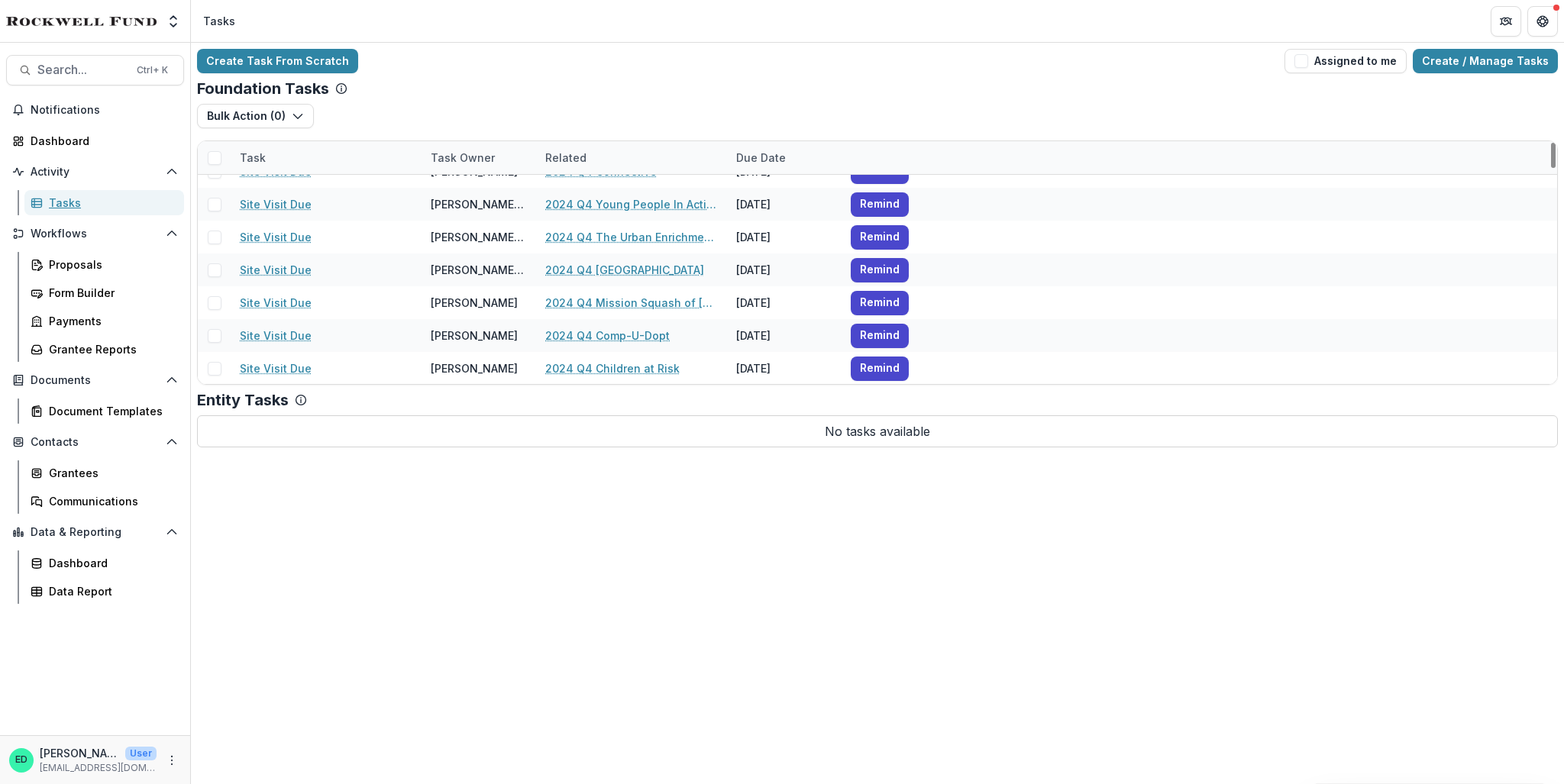 scroll, scrollTop: 0, scrollLeft: 0, axis: both 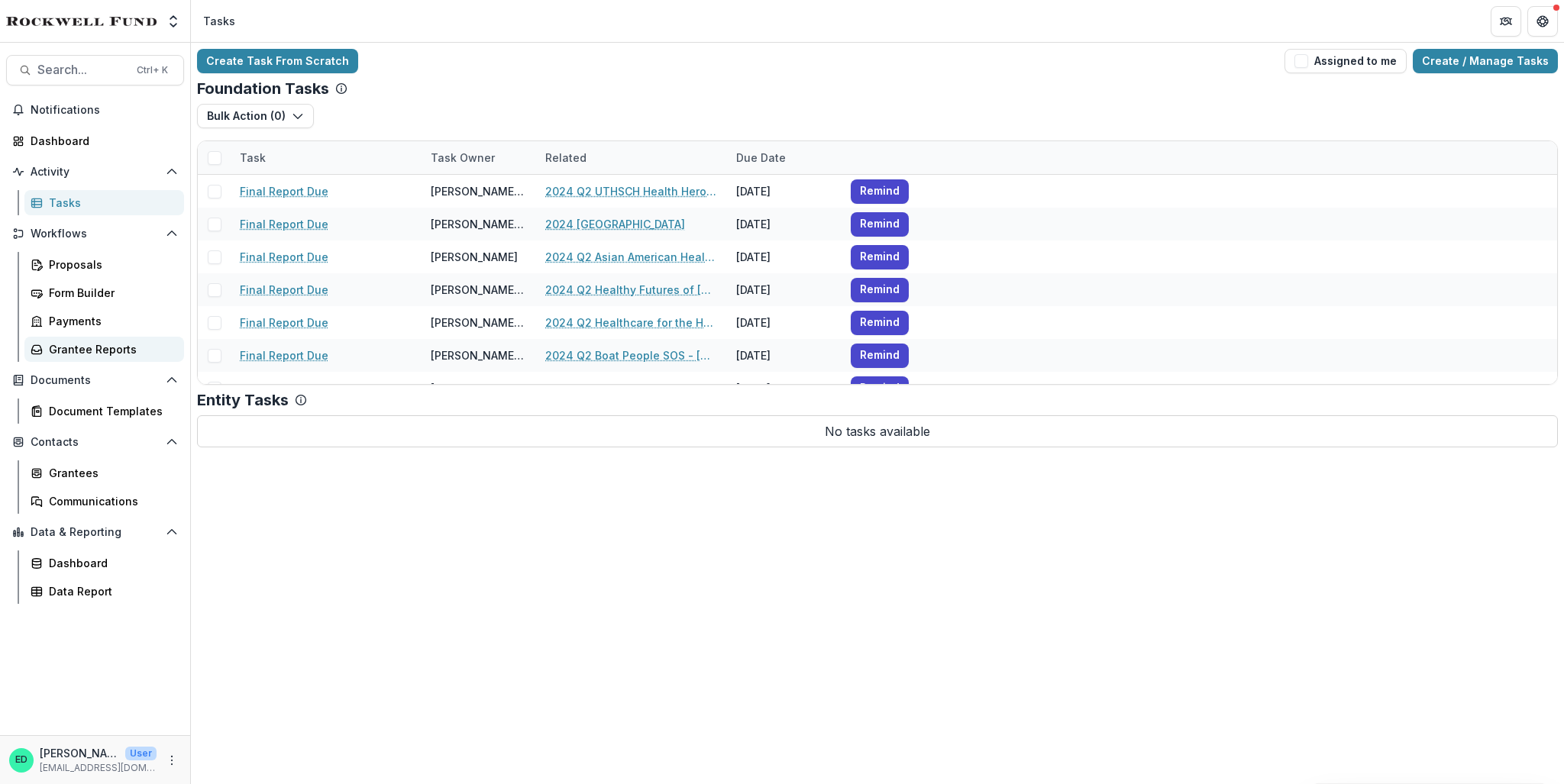 click on "Grantee Reports" at bounding box center (110, 349) 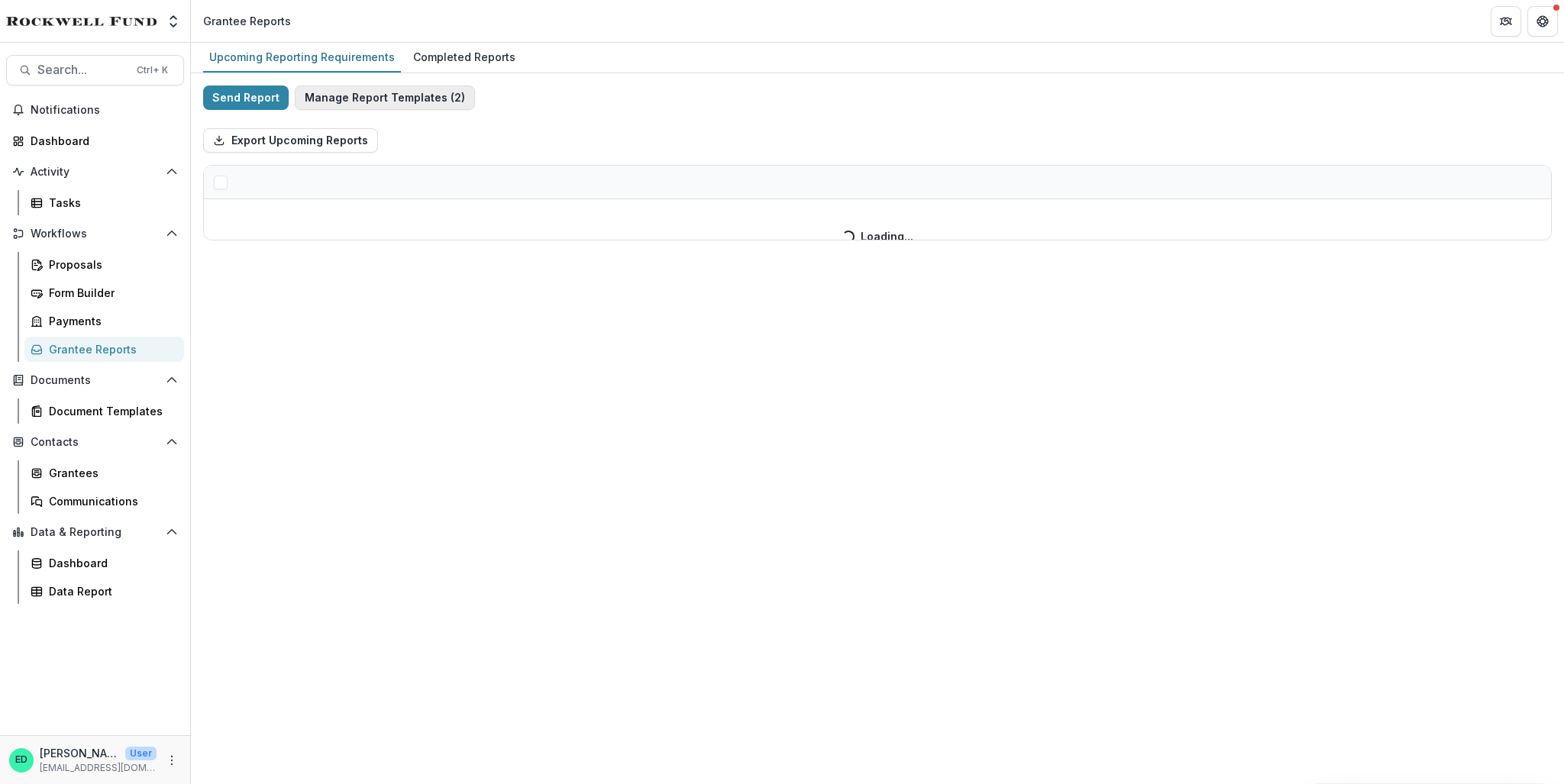 click on "Manage Report Templates ( 2 )" at bounding box center [385, 98] 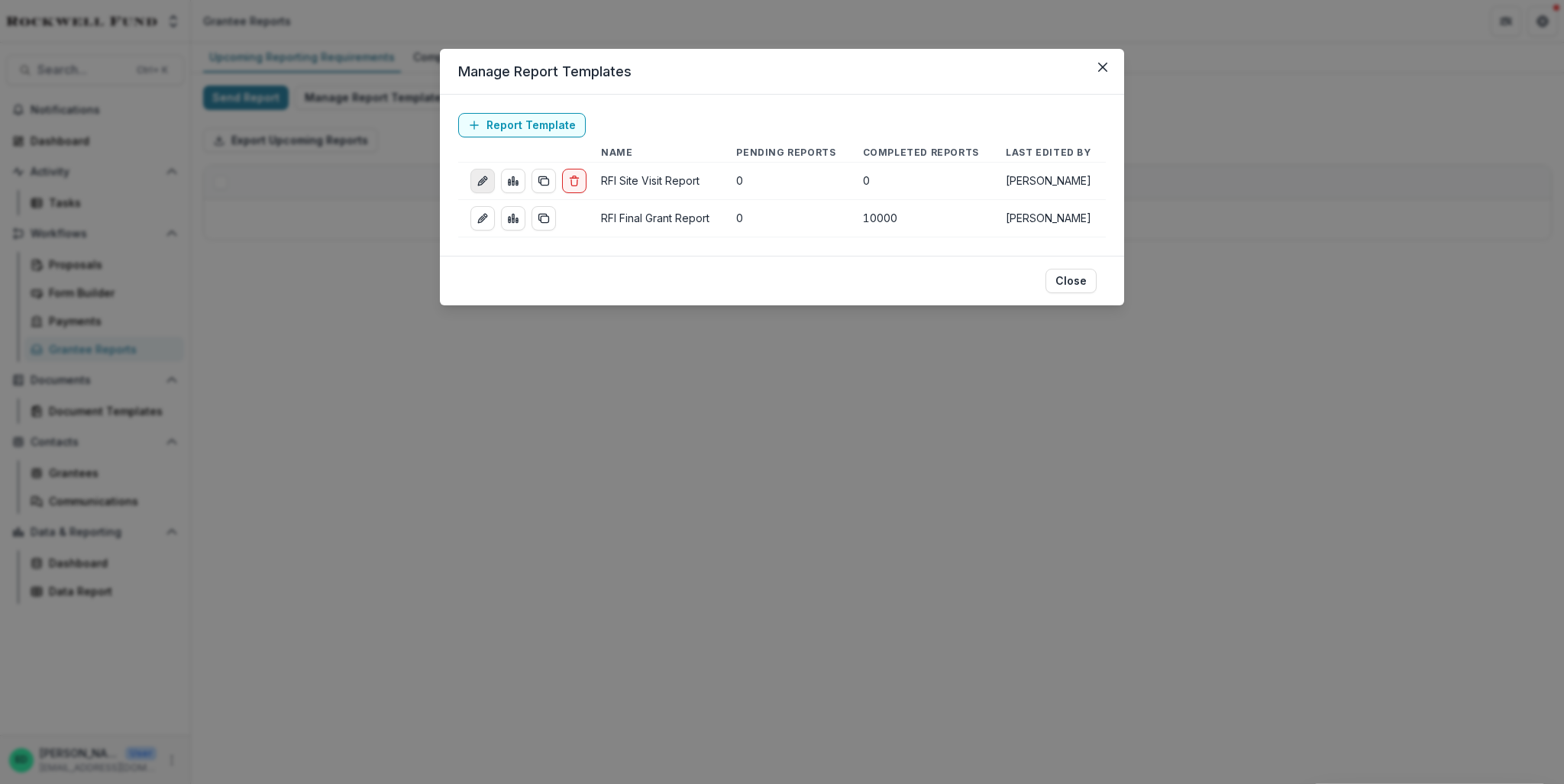 click 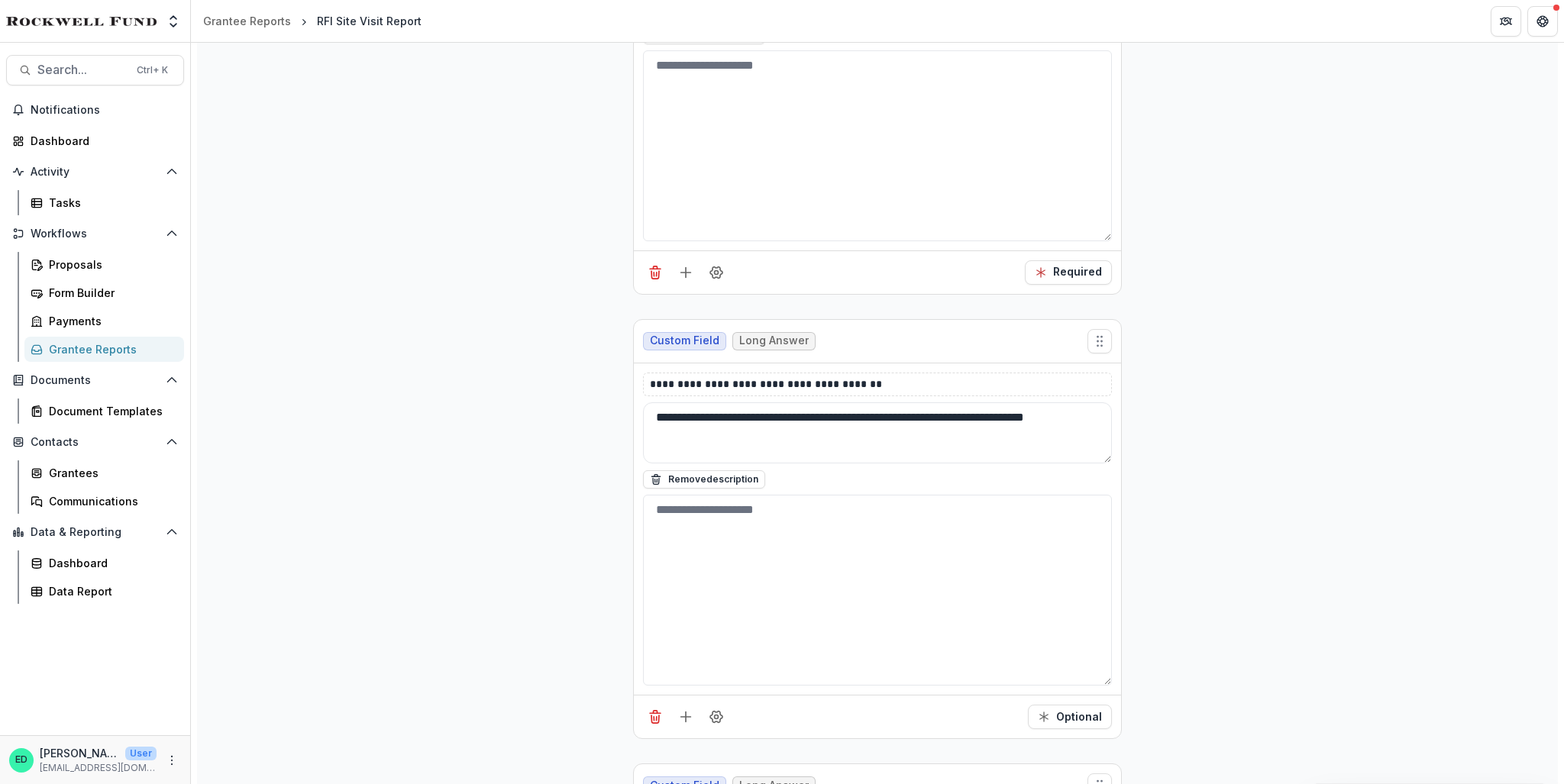 scroll, scrollTop: 11171, scrollLeft: 0, axis: vertical 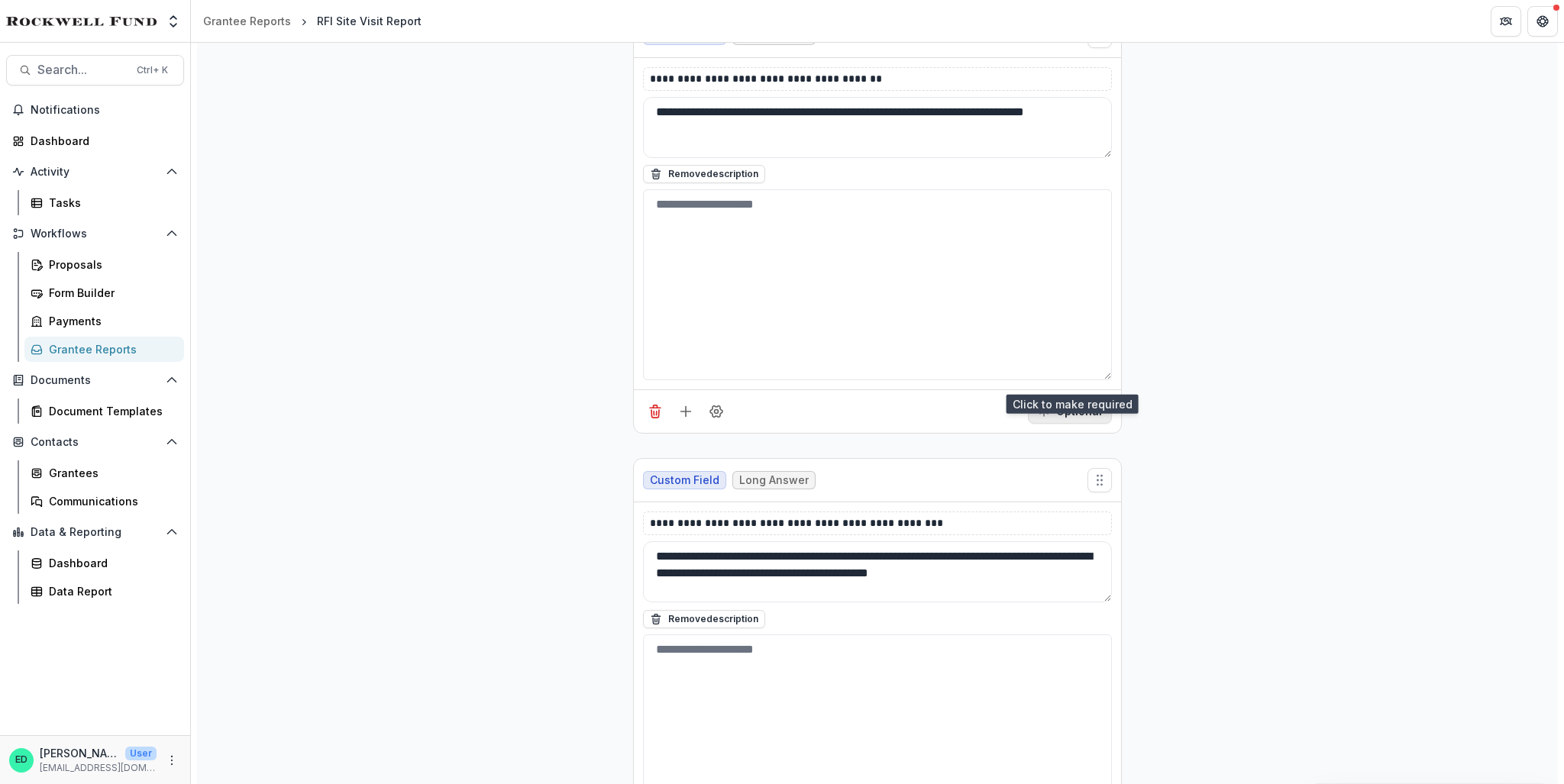 click on "Optional" at bounding box center [1070, 411] 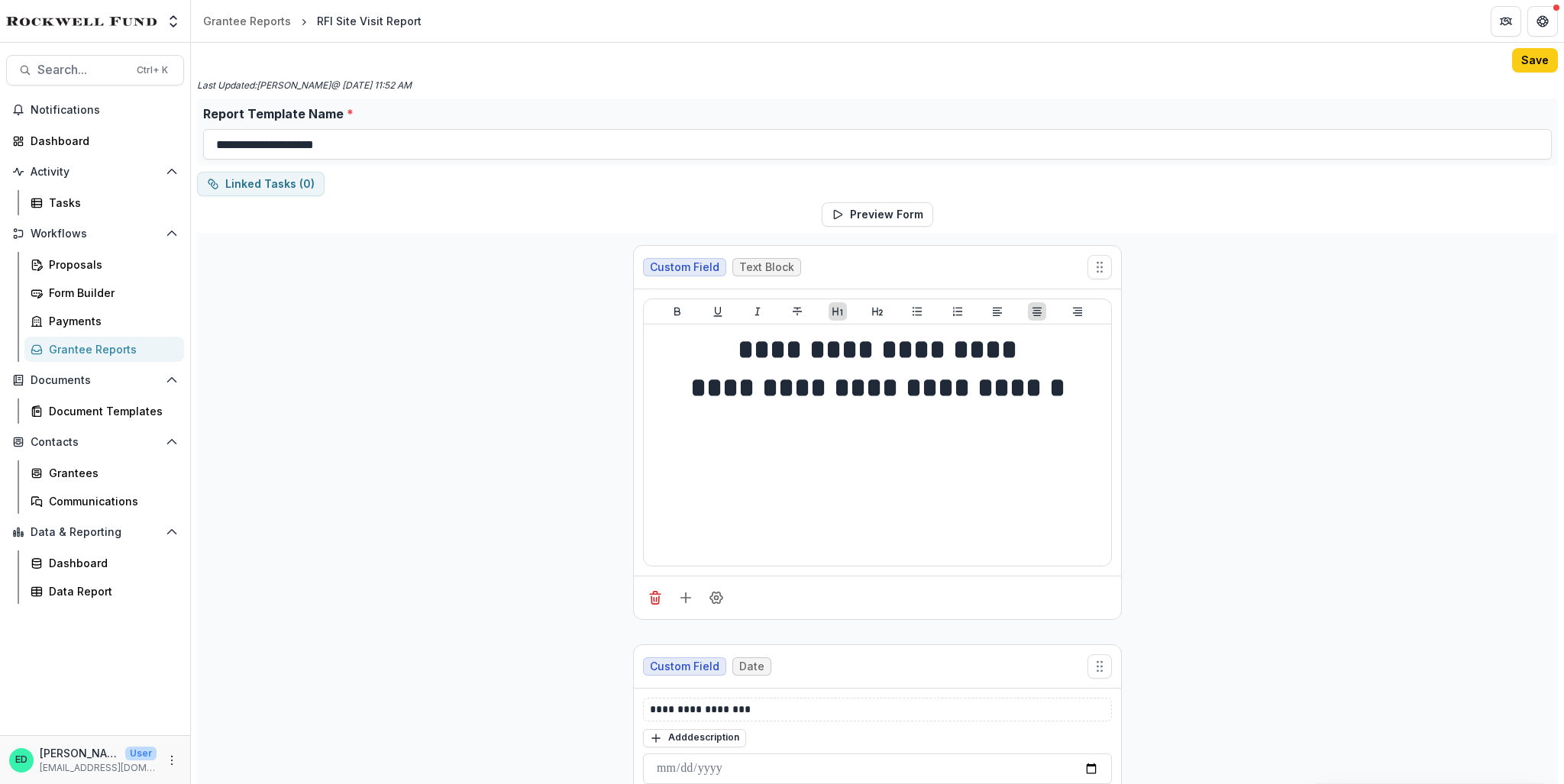 scroll, scrollTop: 0, scrollLeft: 0, axis: both 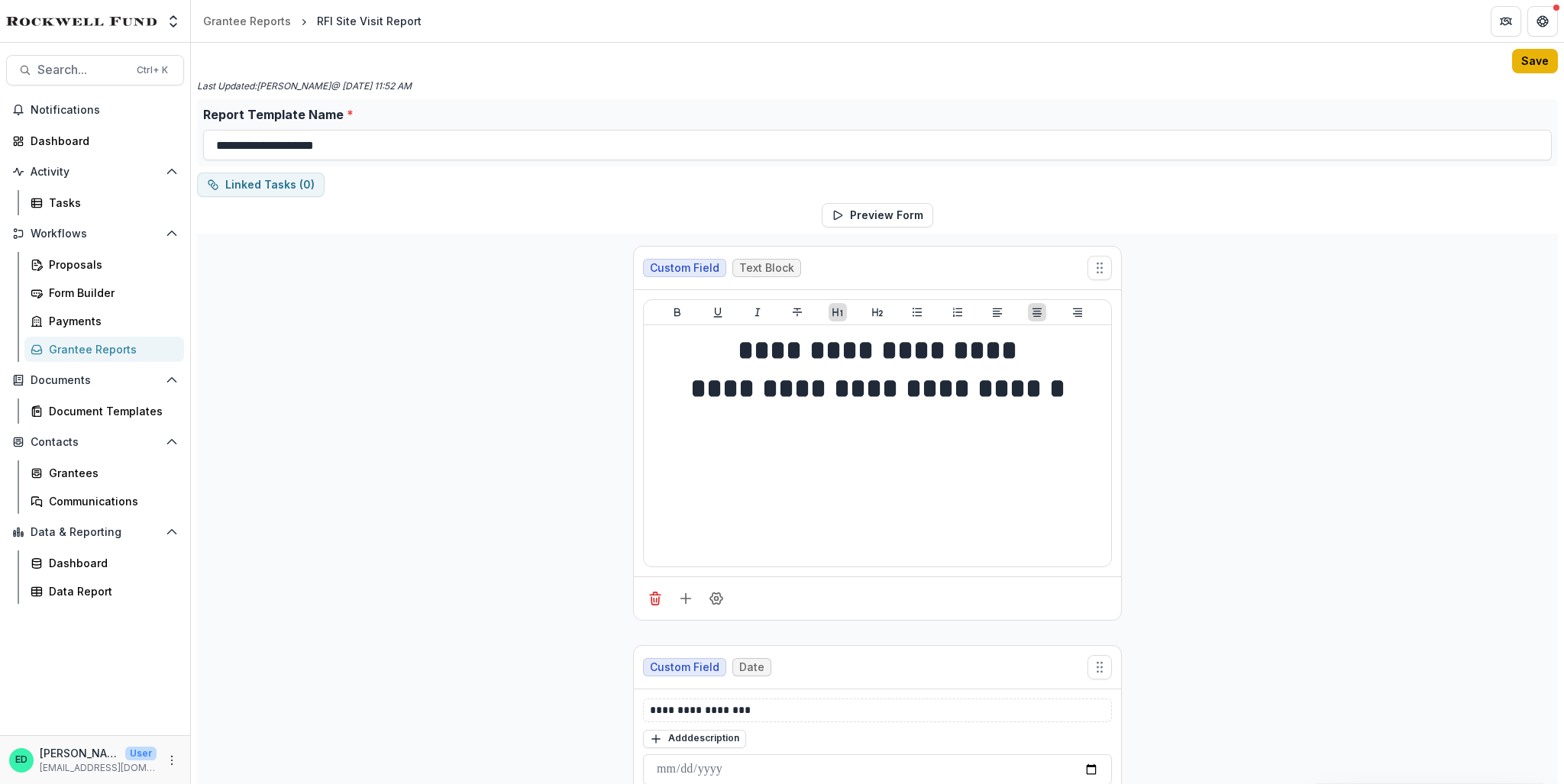 click on "Save" at bounding box center (1535, 61) 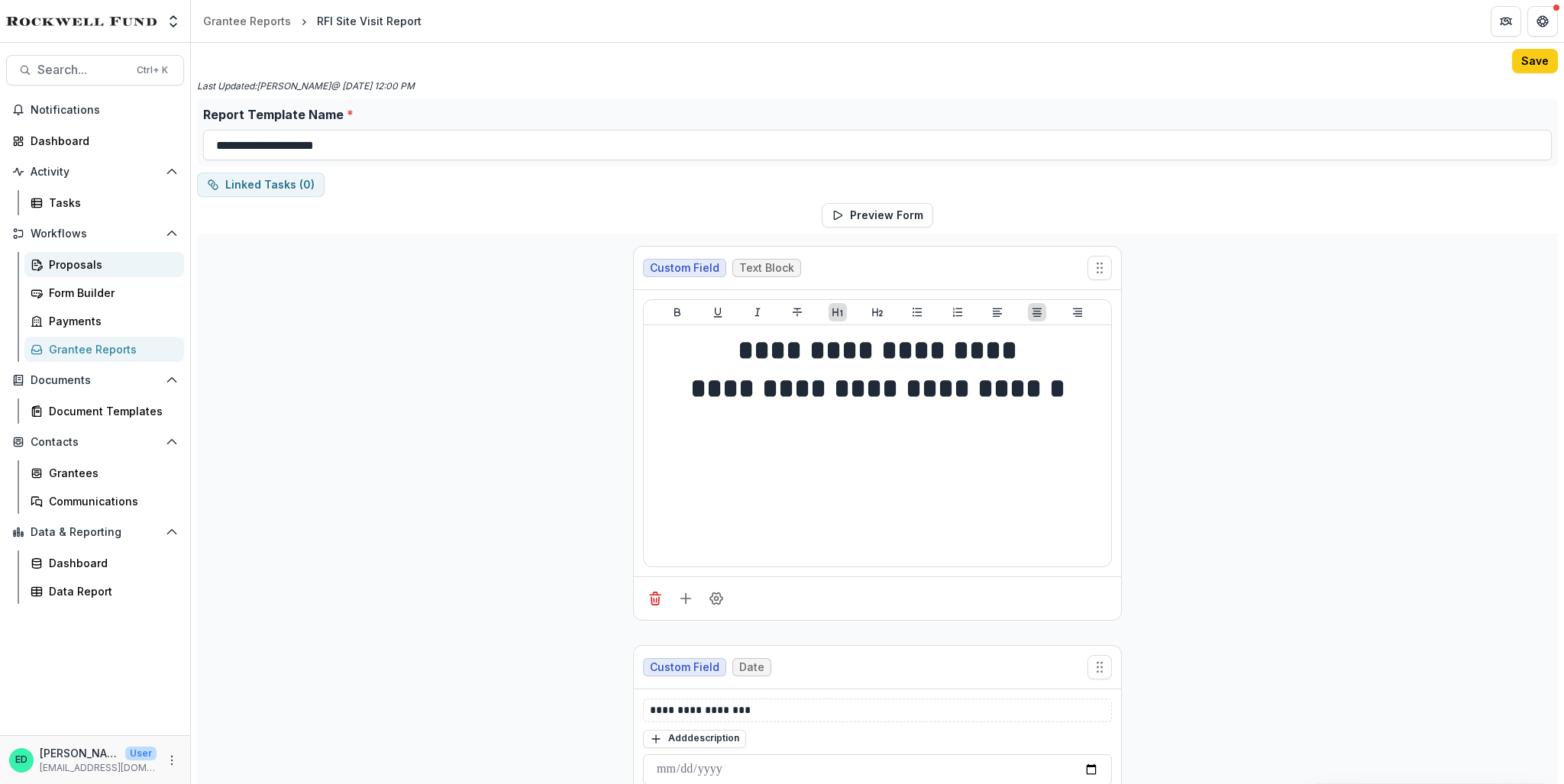 click on "Proposals" at bounding box center (110, 264) 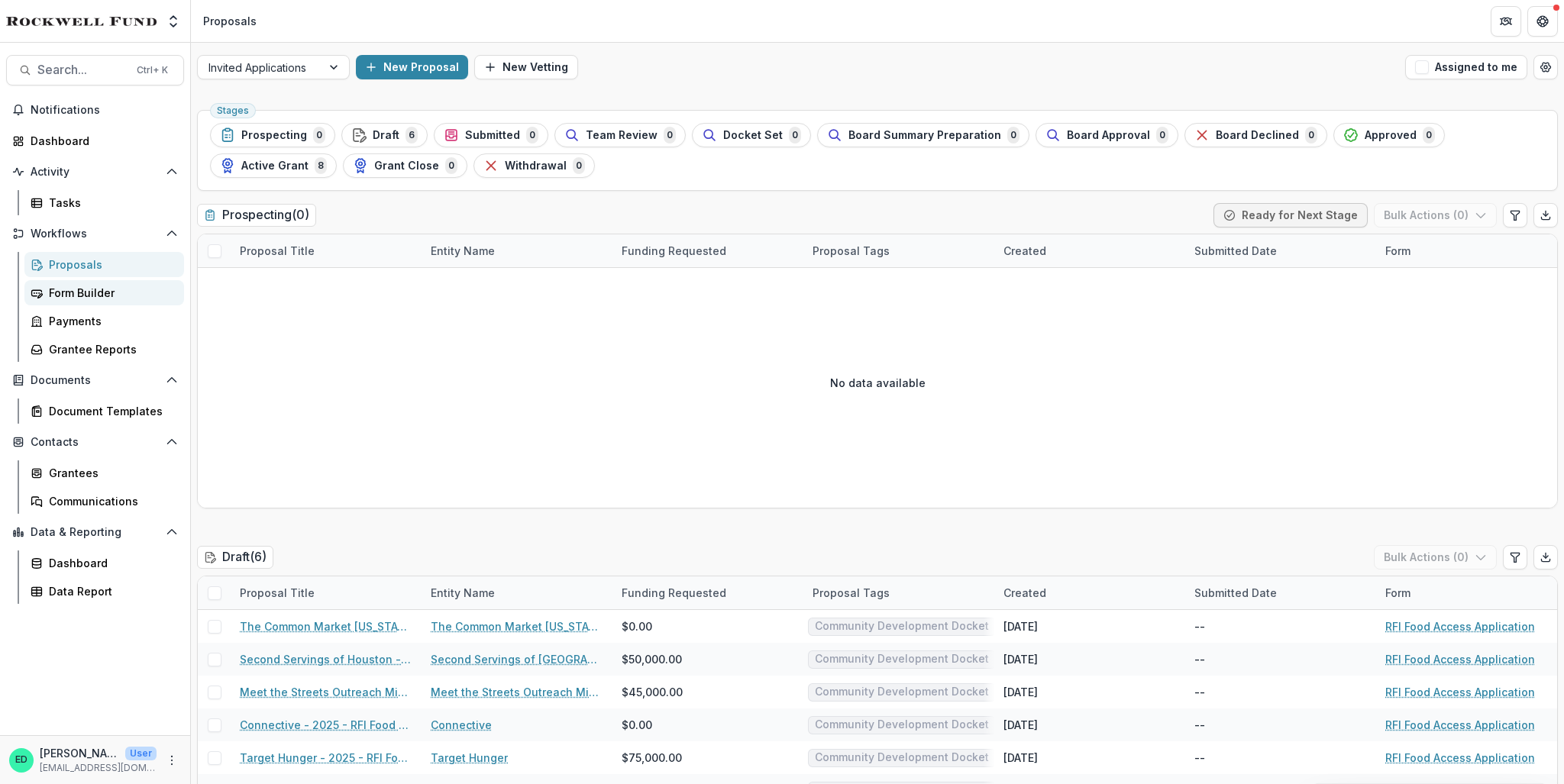 click on "Form Builder" at bounding box center [110, 292] 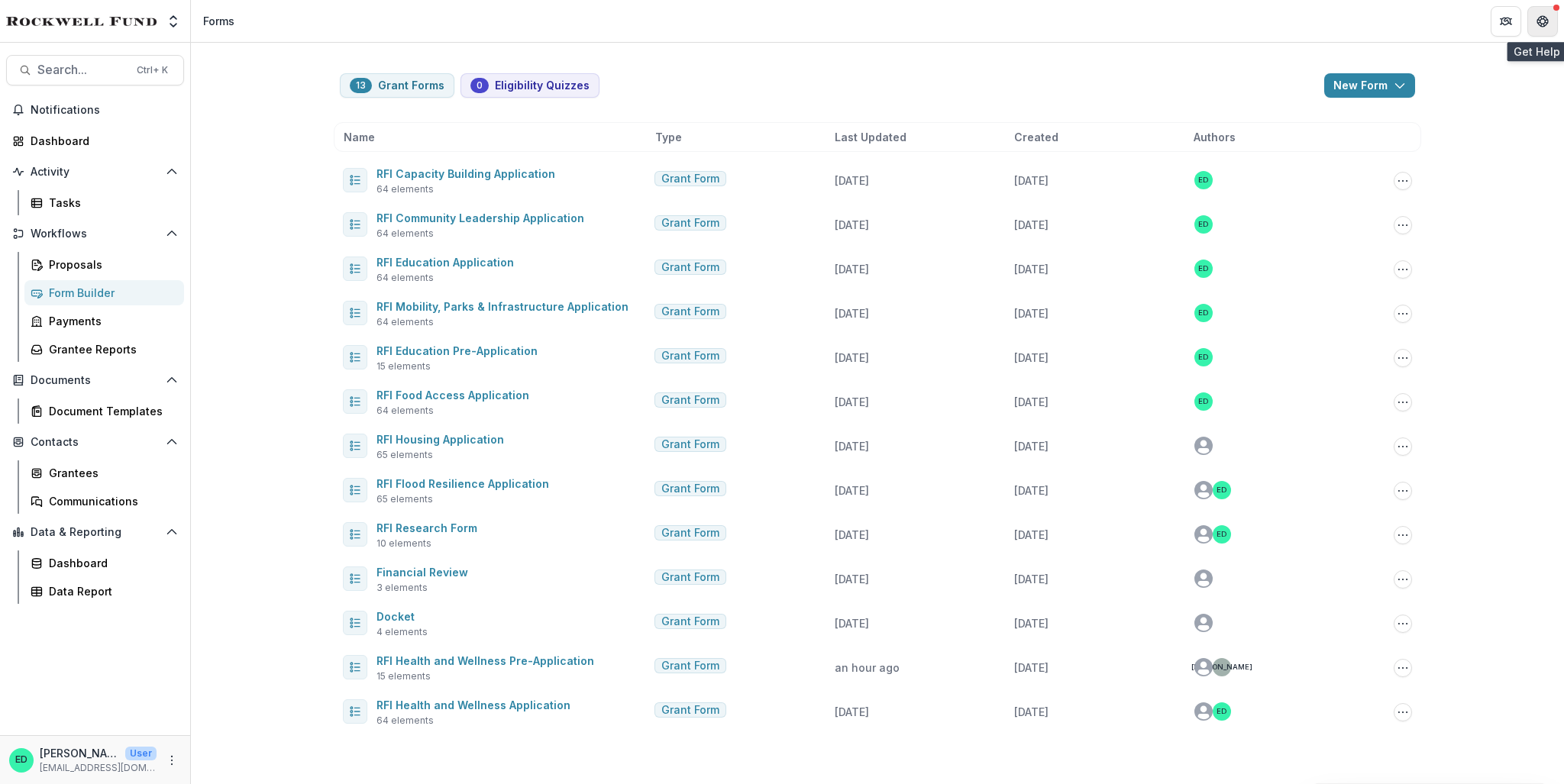 click at bounding box center (1543, 21) 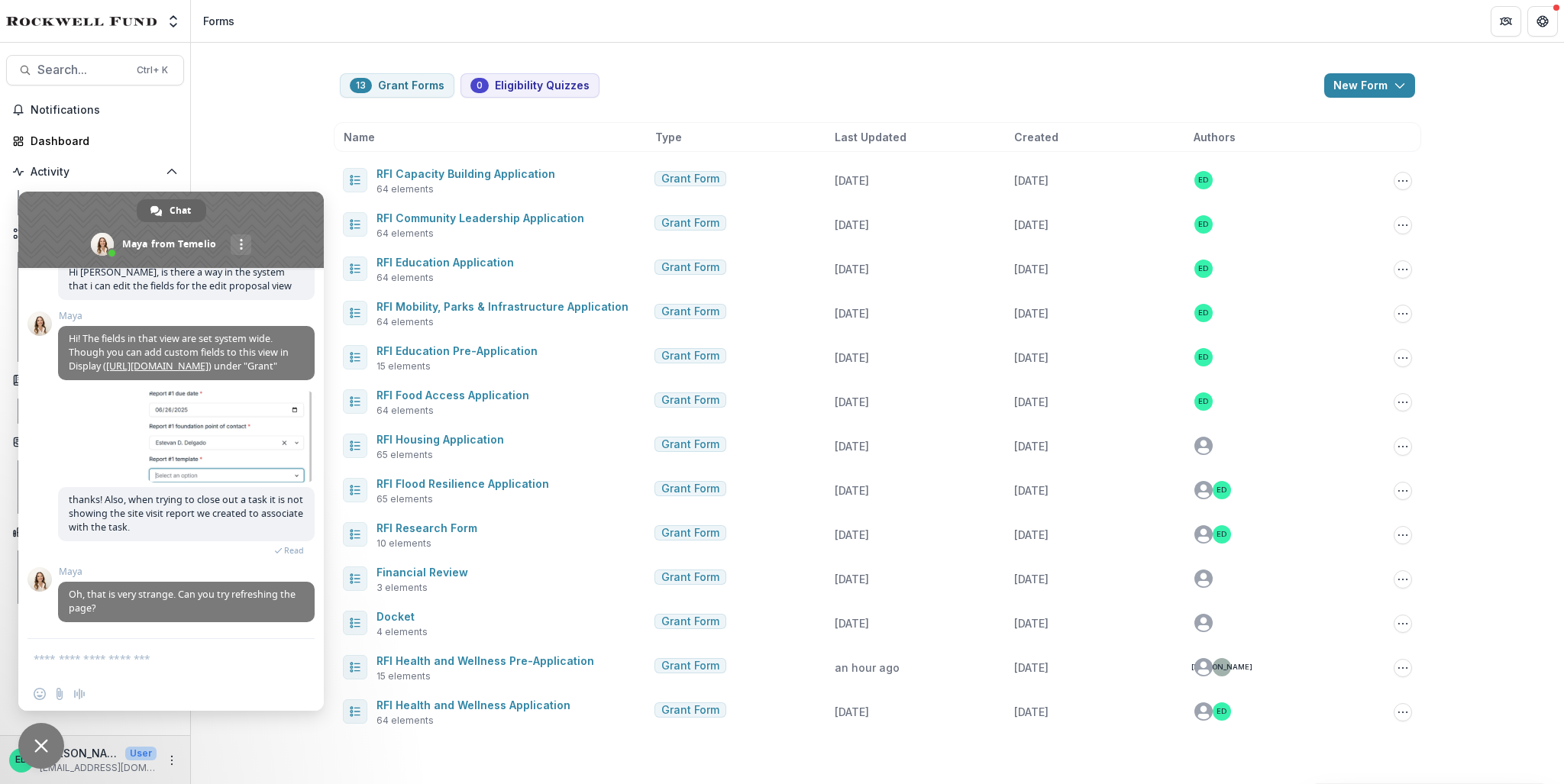 scroll, scrollTop: 5277, scrollLeft: 0, axis: vertical 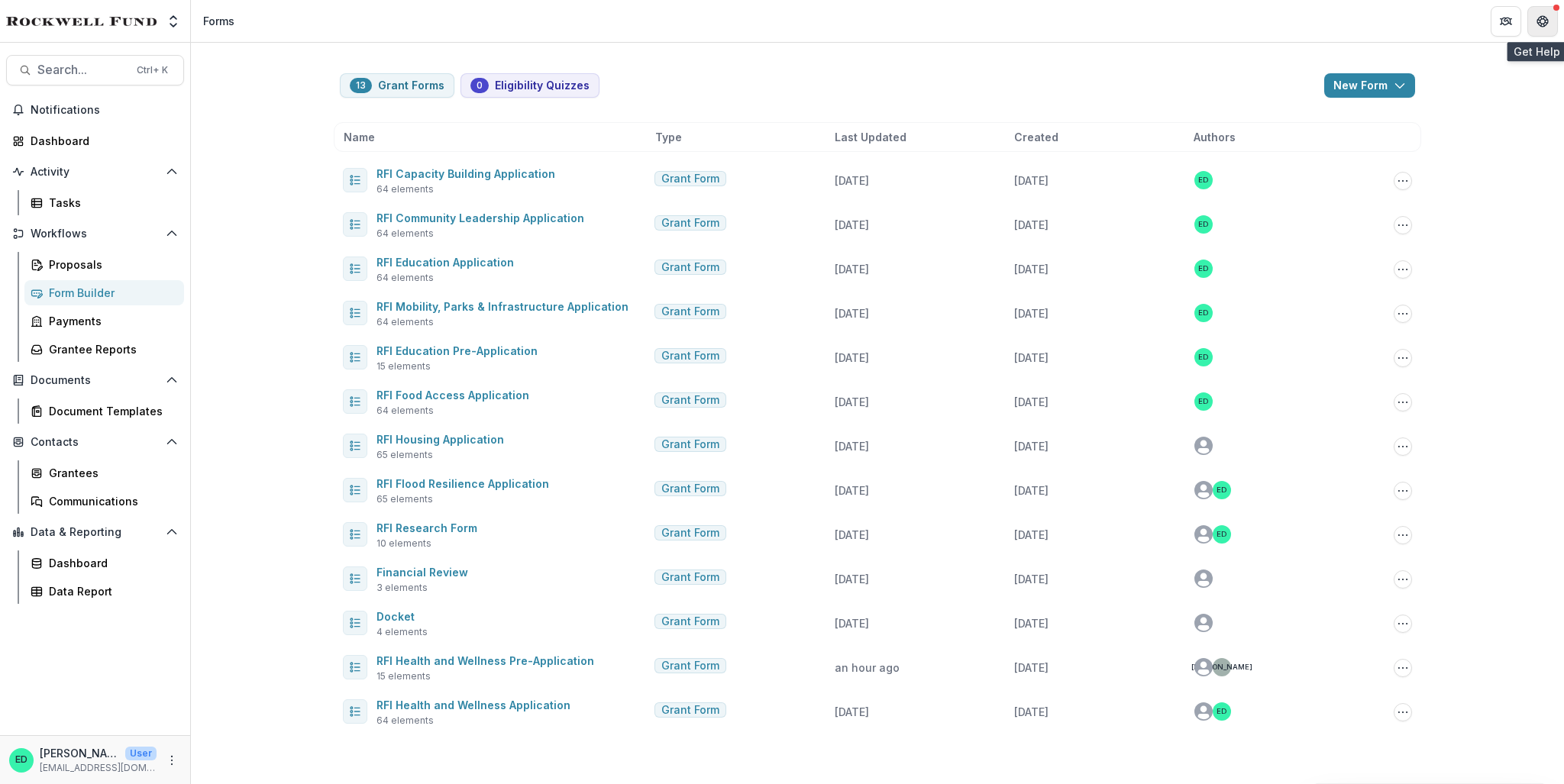 click at bounding box center [1543, 21] 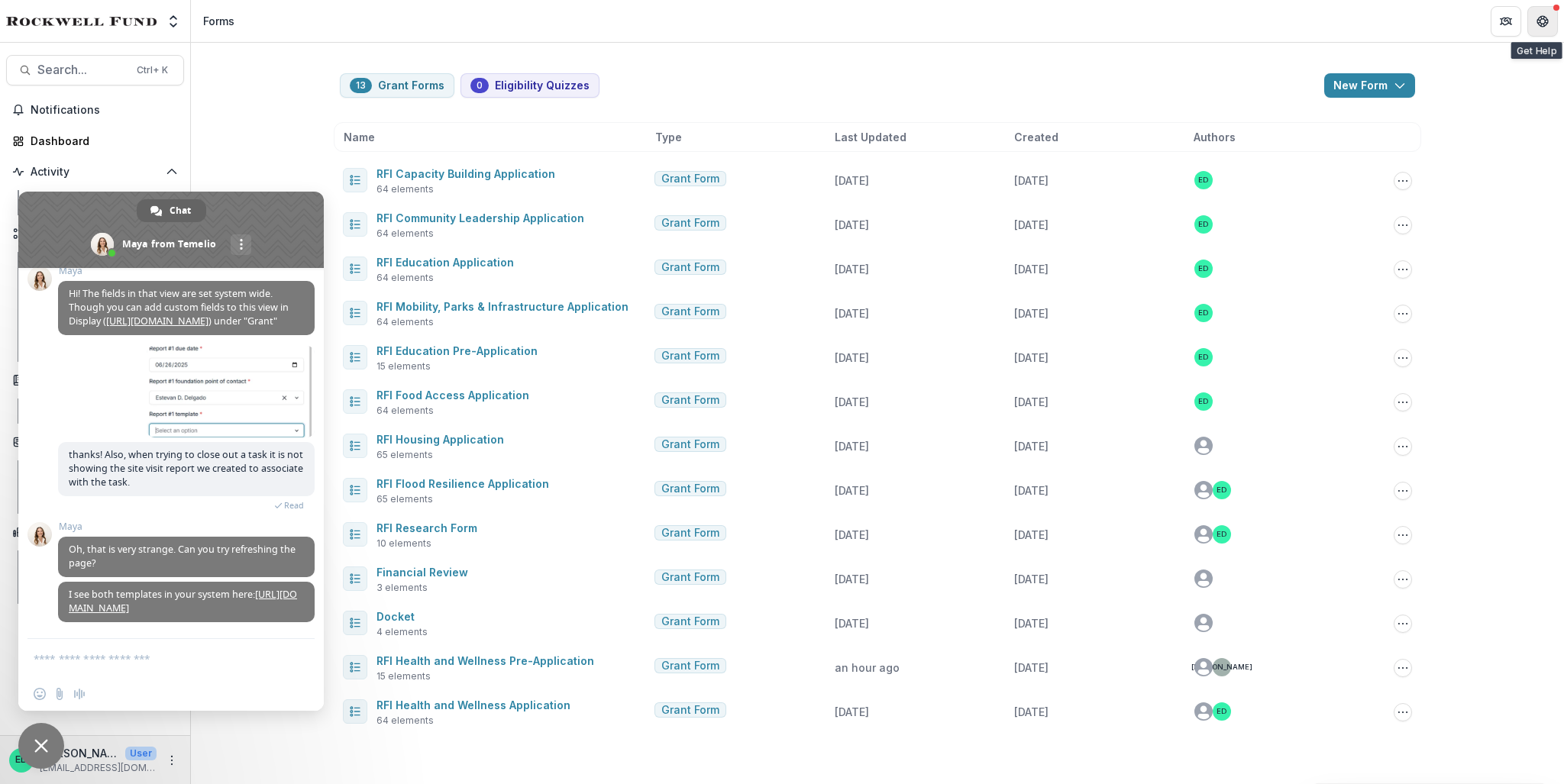 scroll, scrollTop: 5307, scrollLeft: 0, axis: vertical 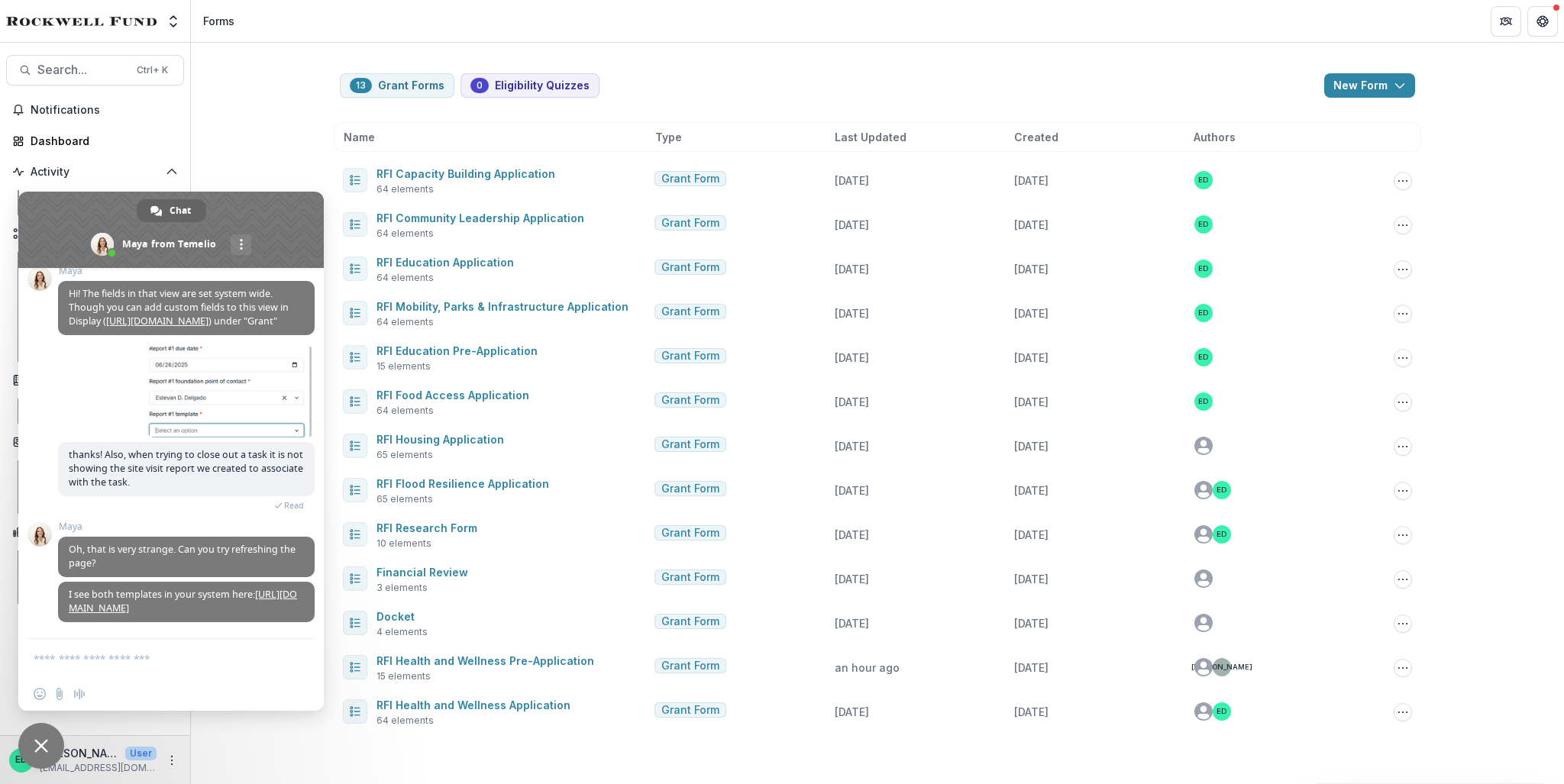 click at bounding box center (156, 658) 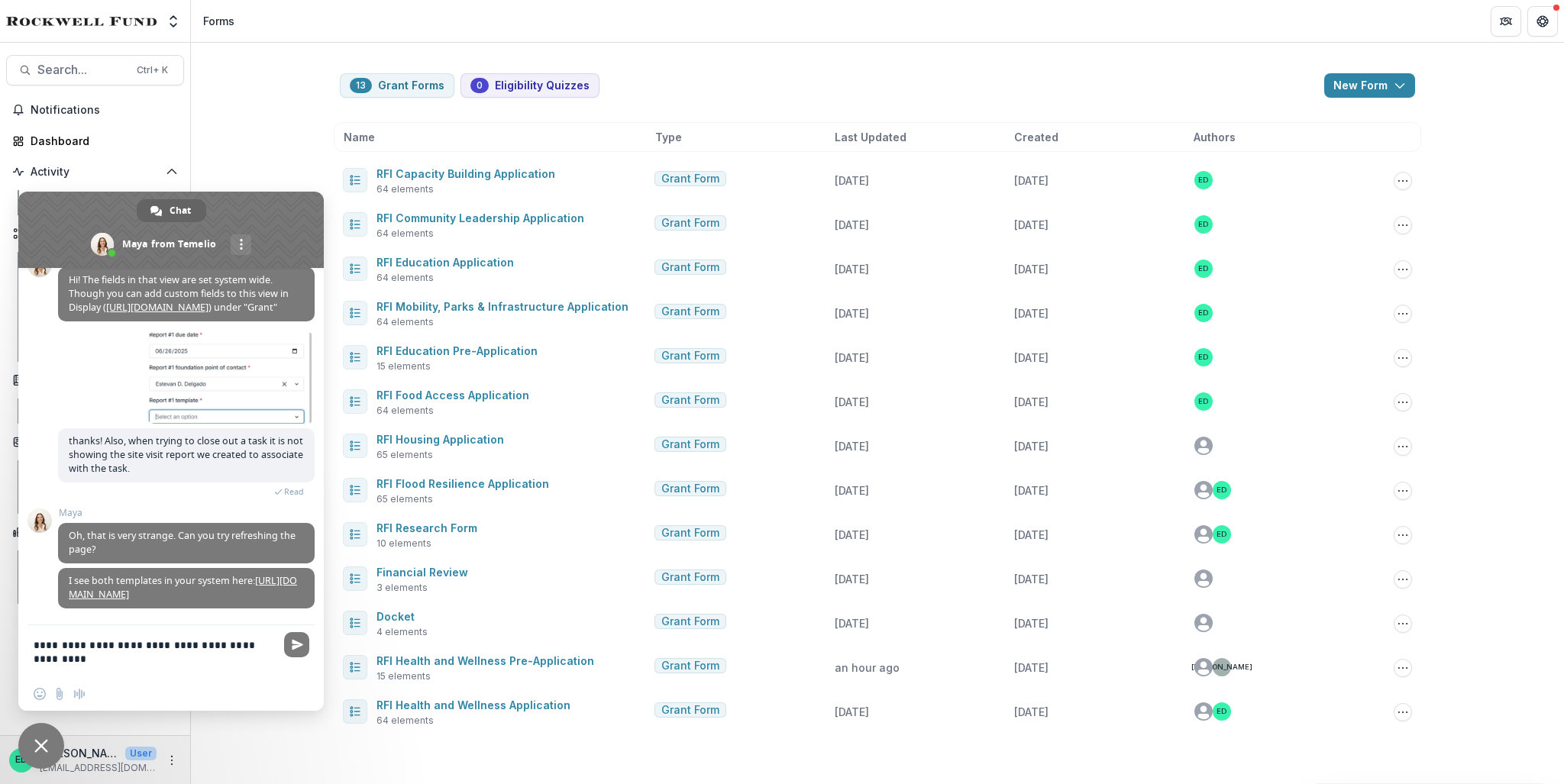 type on "**********" 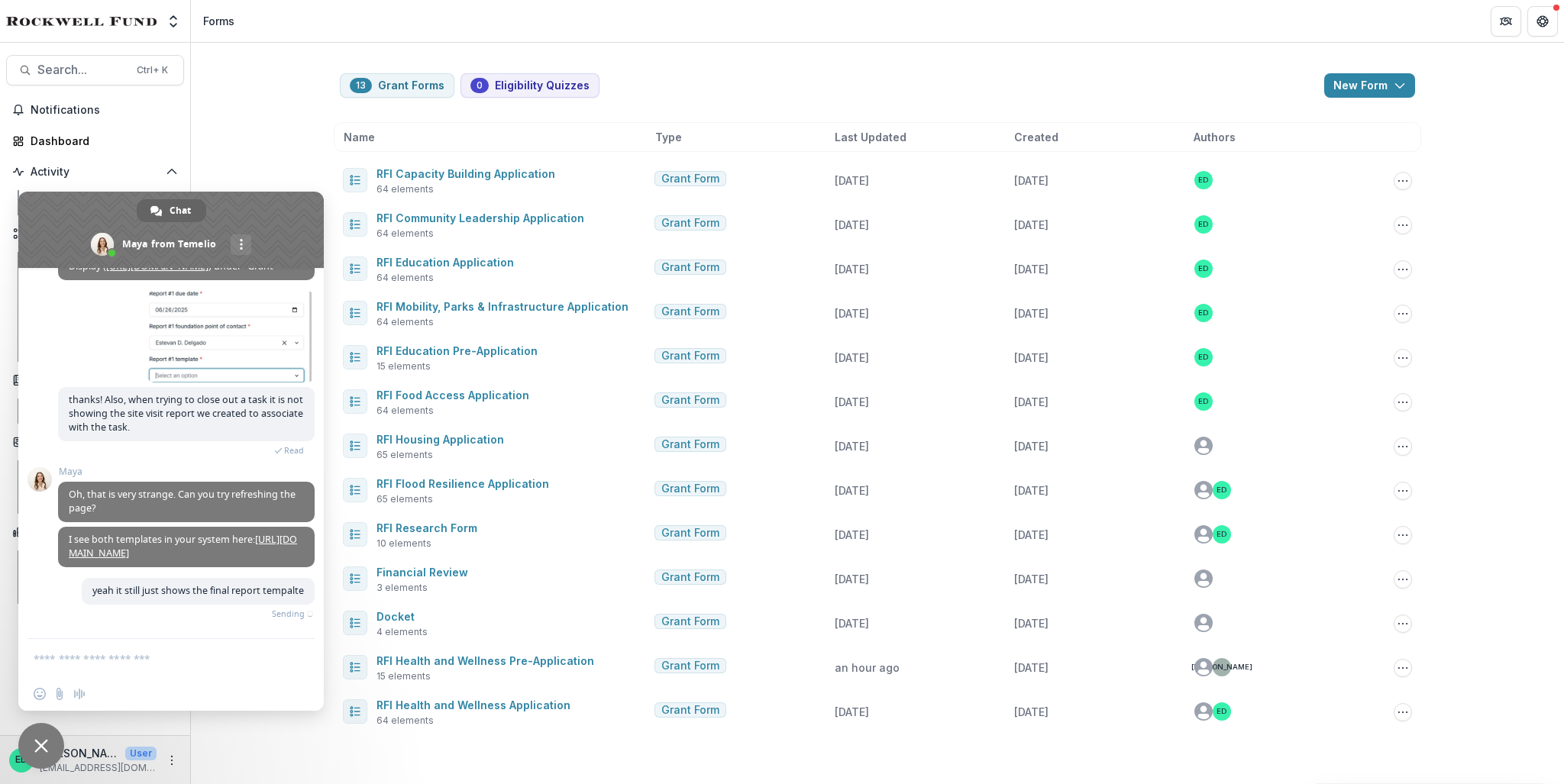 scroll, scrollTop: 5345, scrollLeft: 0, axis: vertical 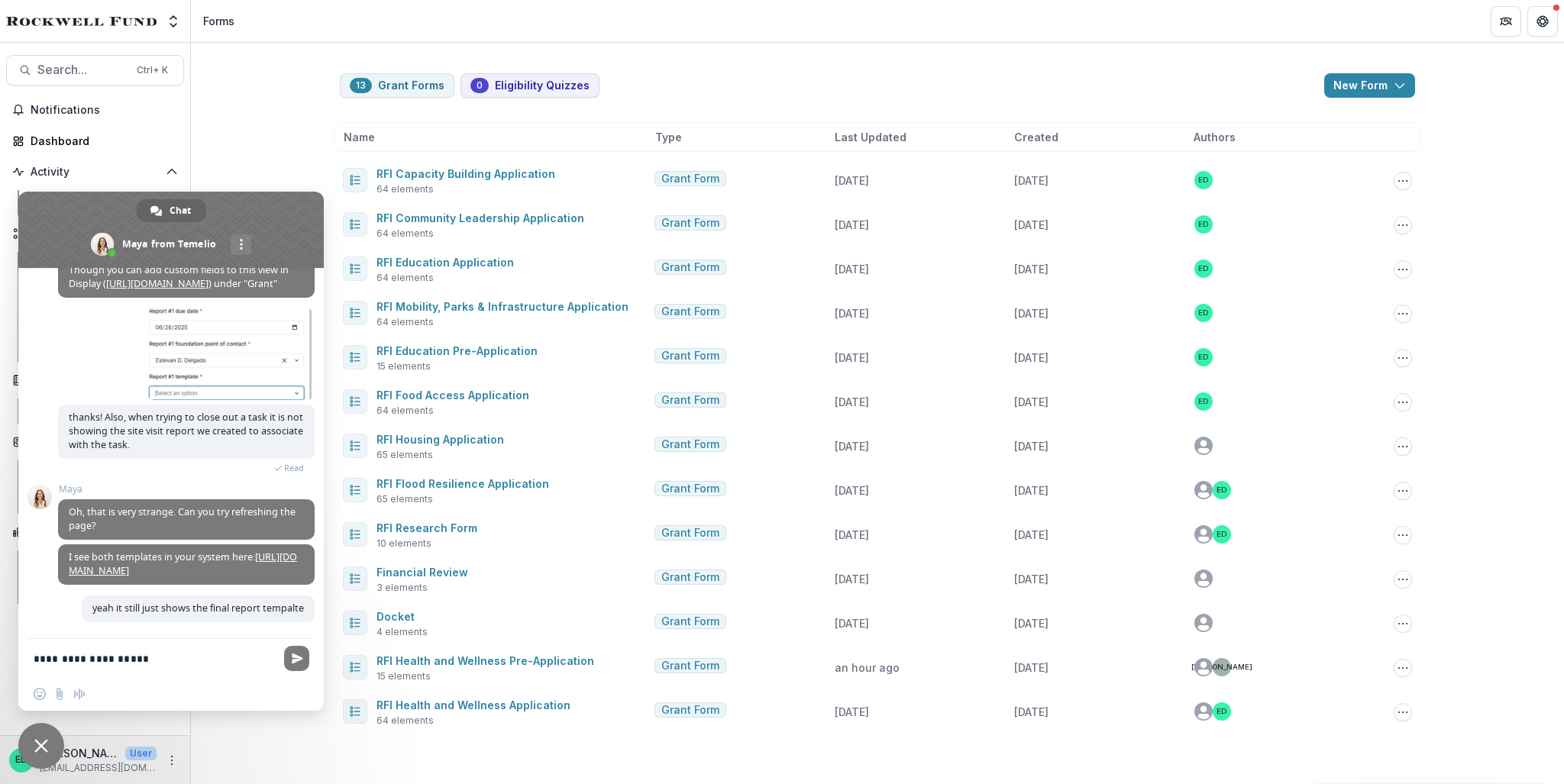 type on "**********" 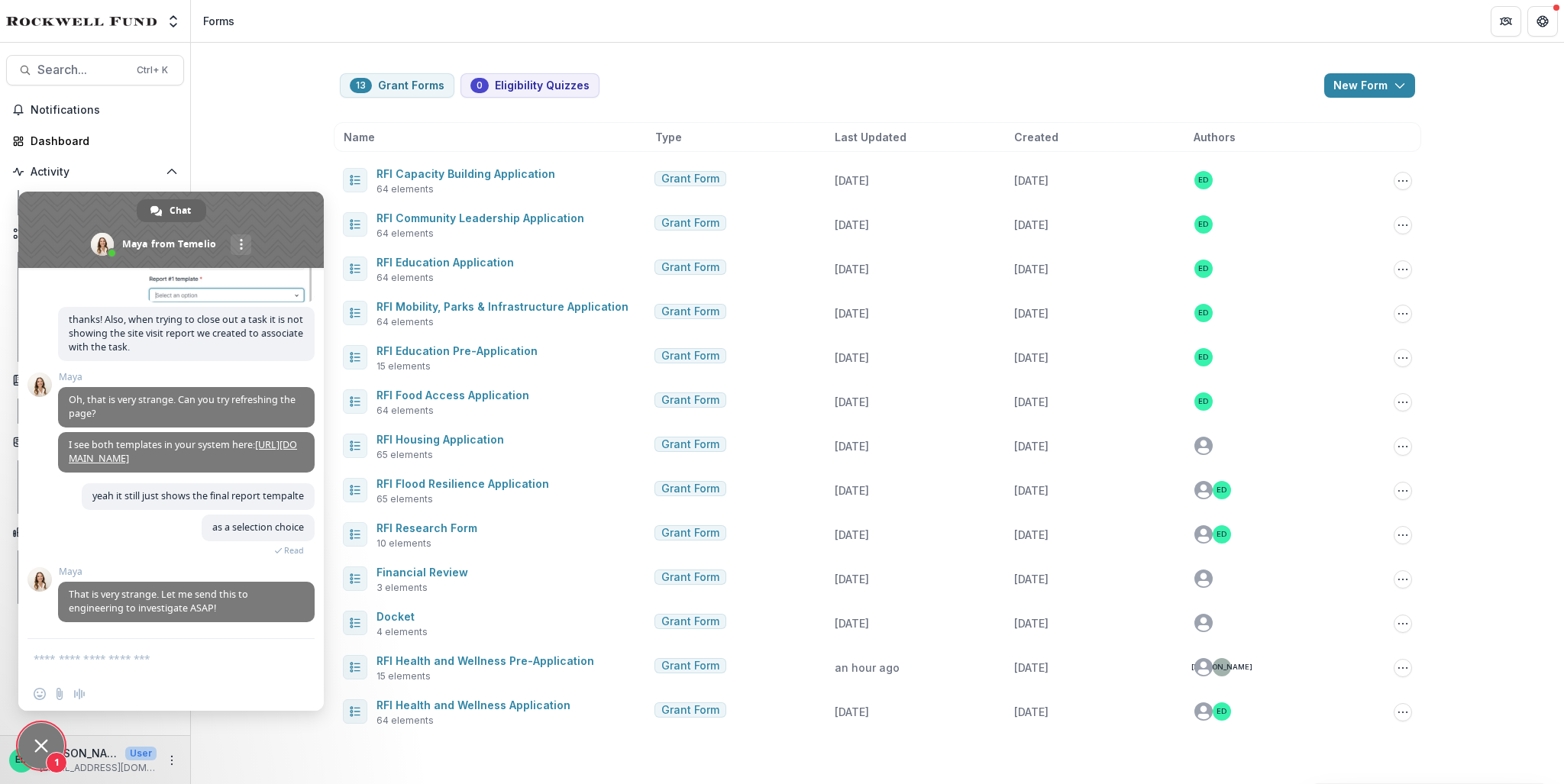 scroll, scrollTop: 5444, scrollLeft: 0, axis: vertical 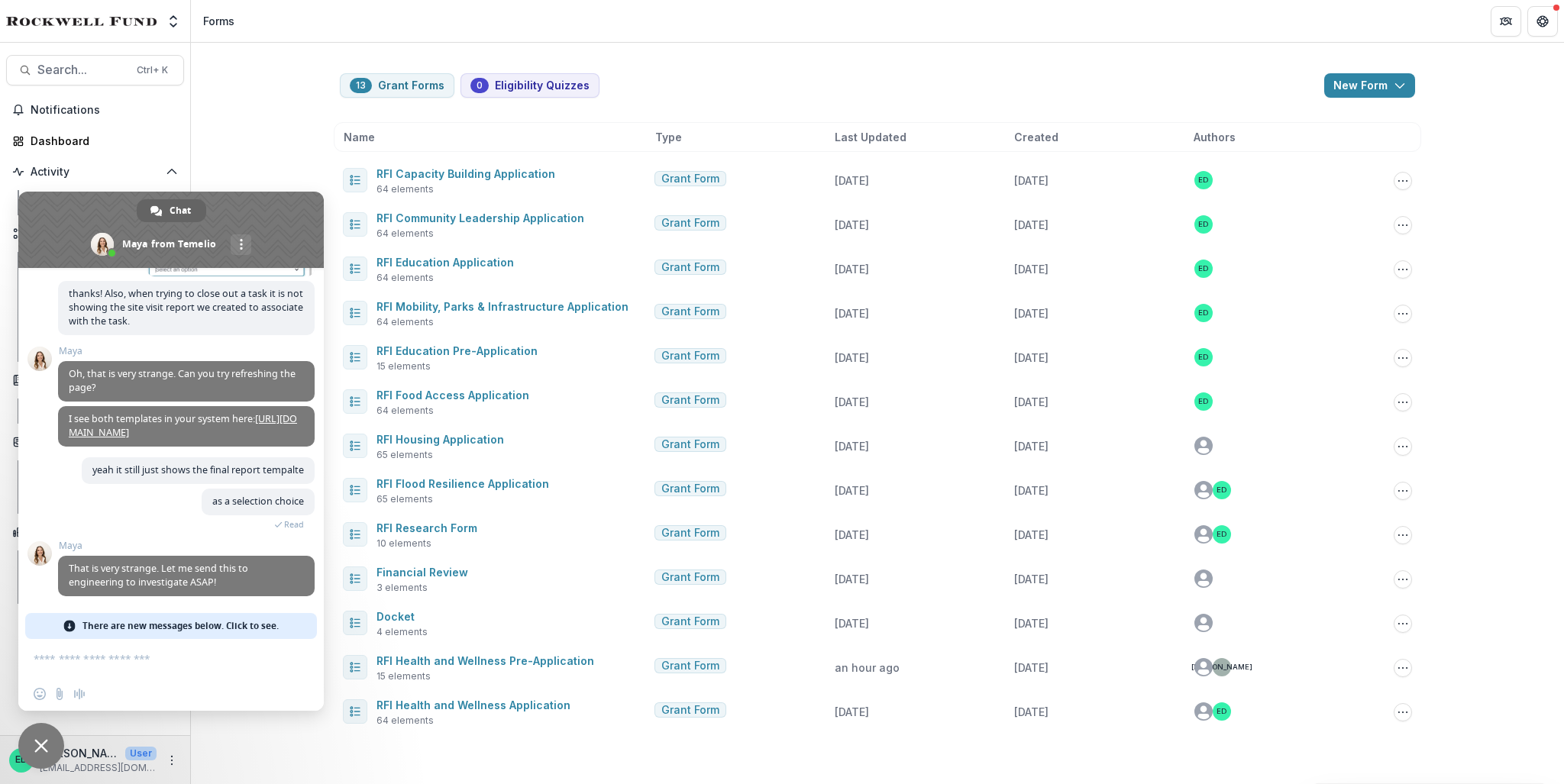 click at bounding box center [156, 658] 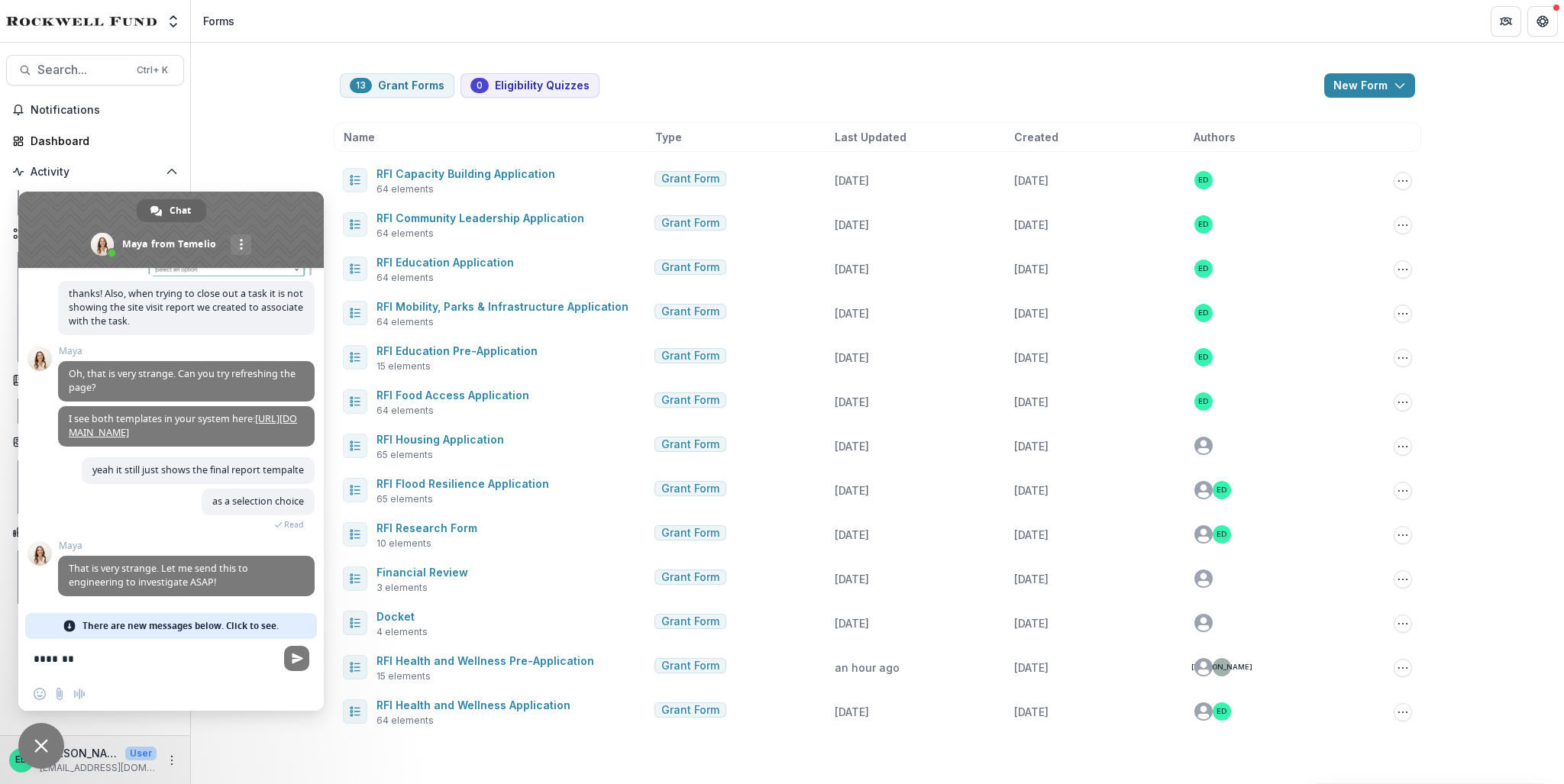 type on "*******" 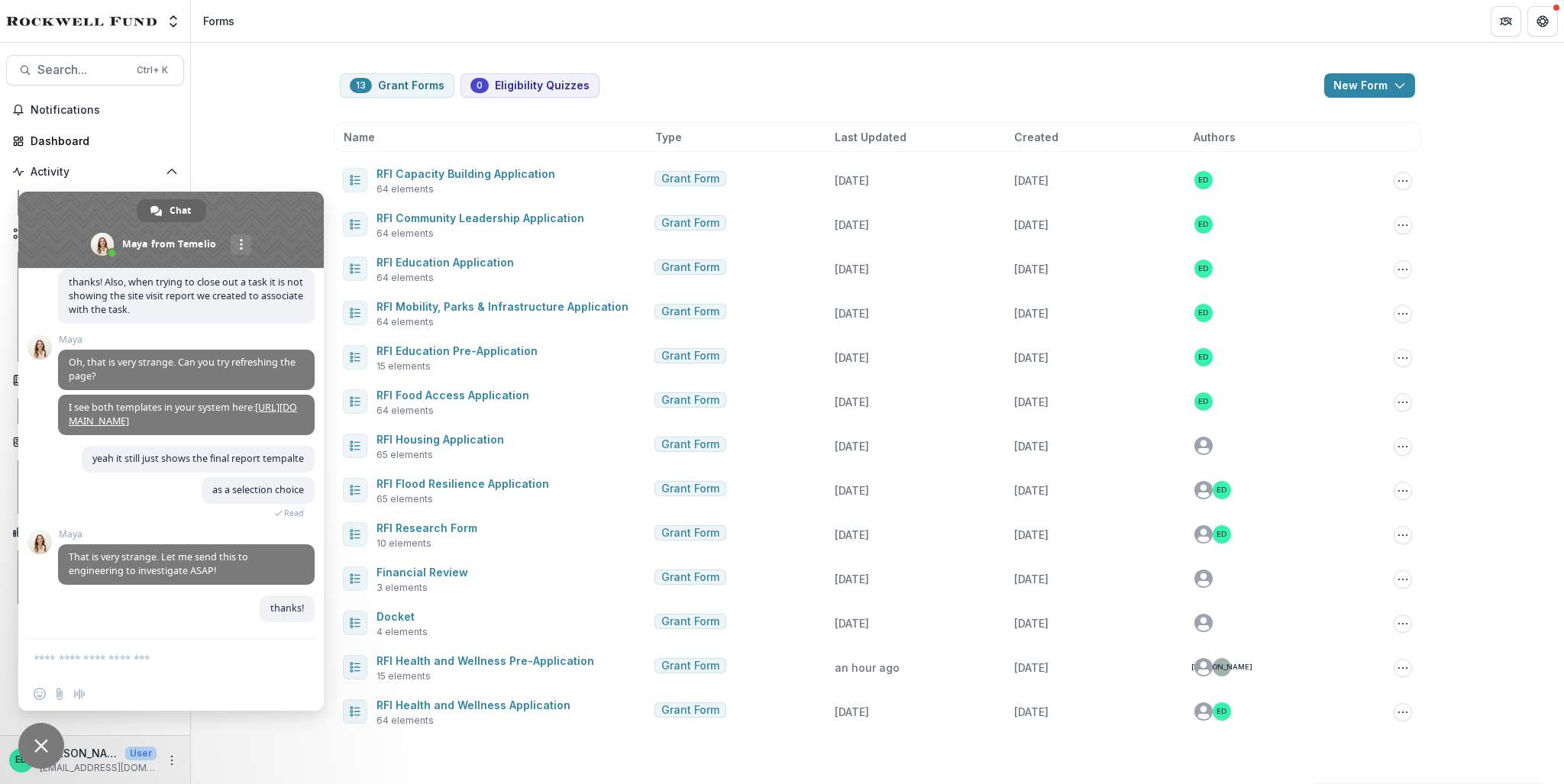 scroll, scrollTop: 5483, scrollLeft: 0, axis: vertical 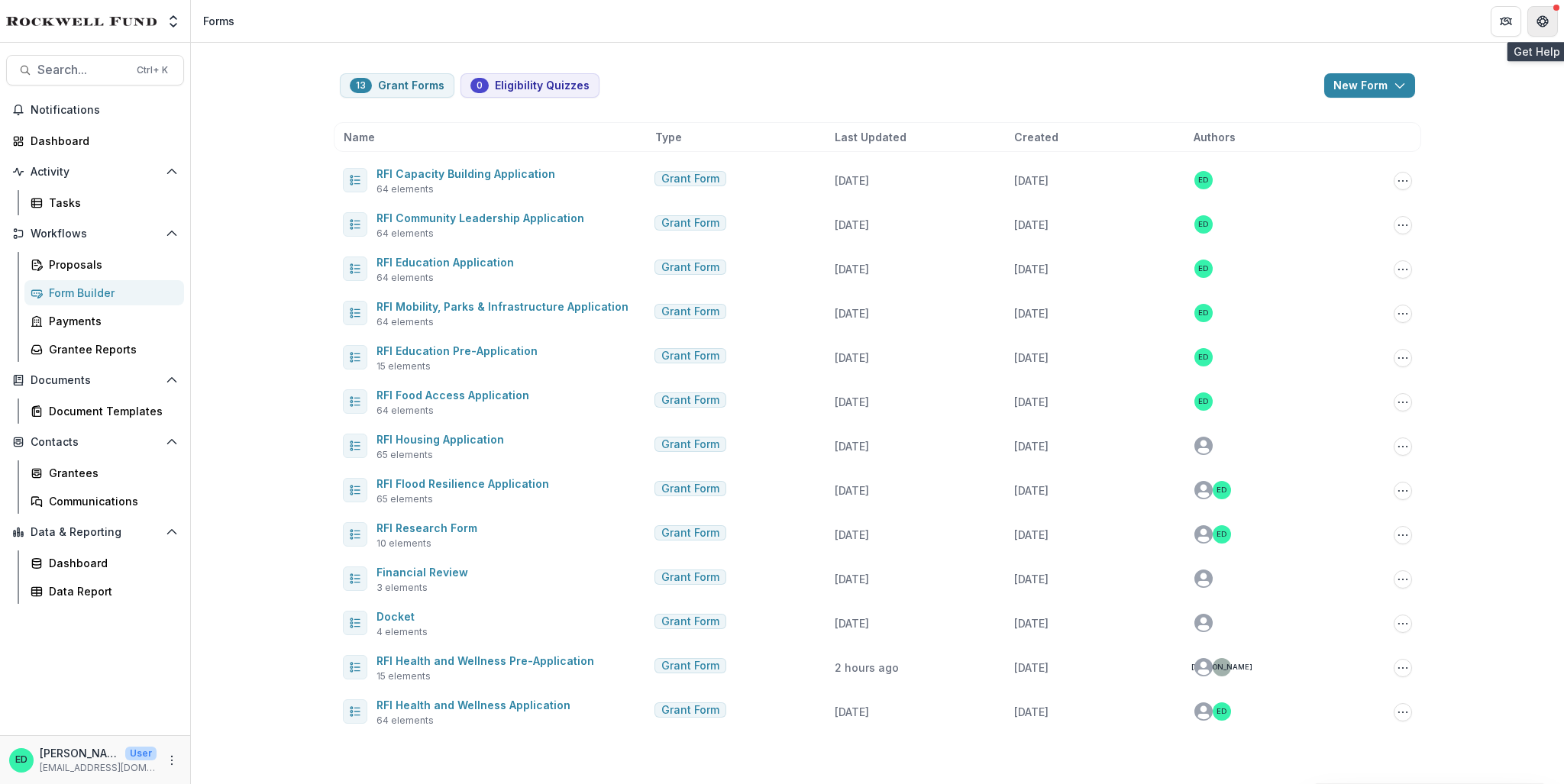 click at bounding box center [1543, 21] 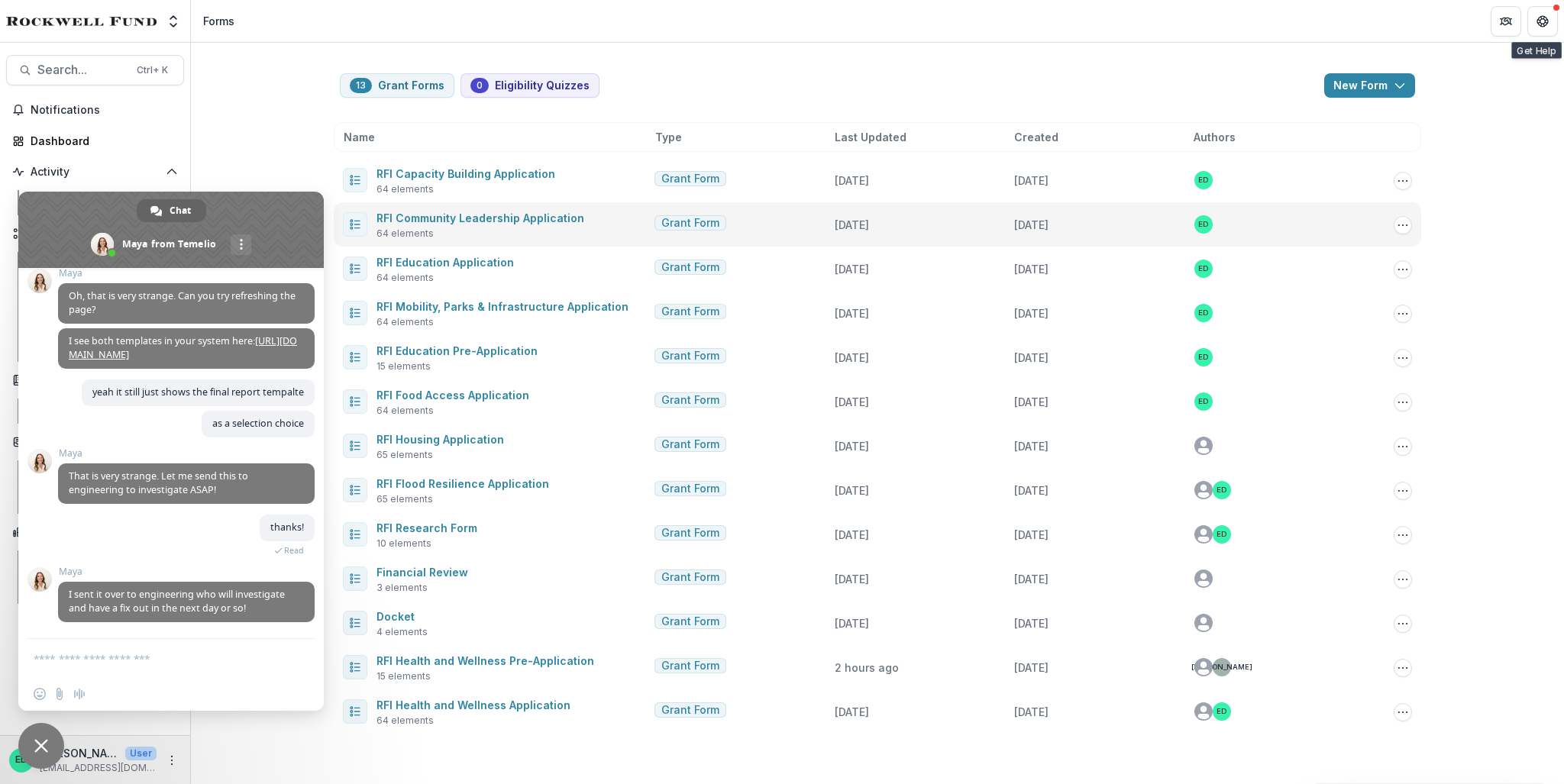 scroll, scrollTop: 5551, scrollLeft: 0, axis: vertical 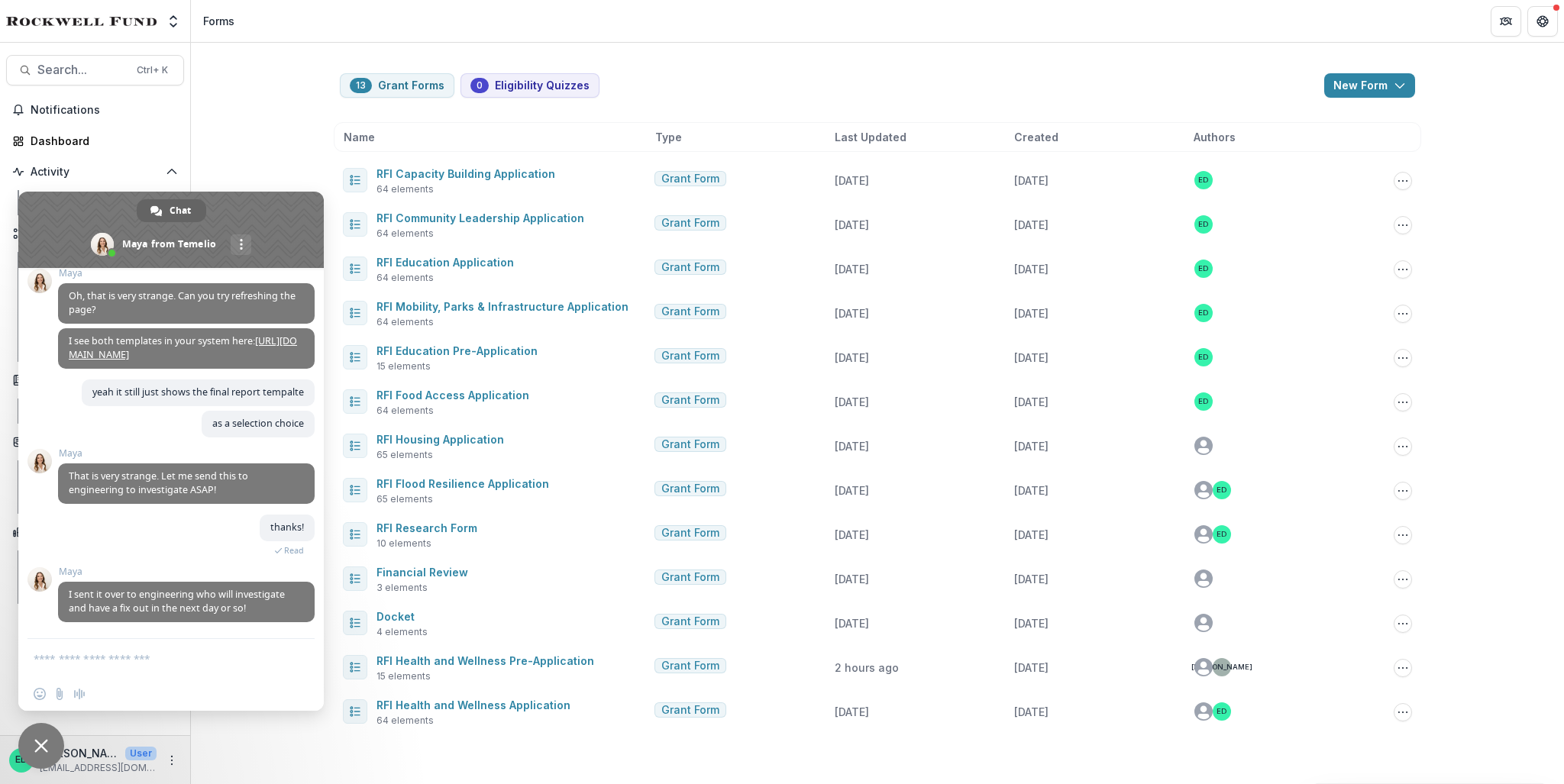 click at bounding box center (156, 658) 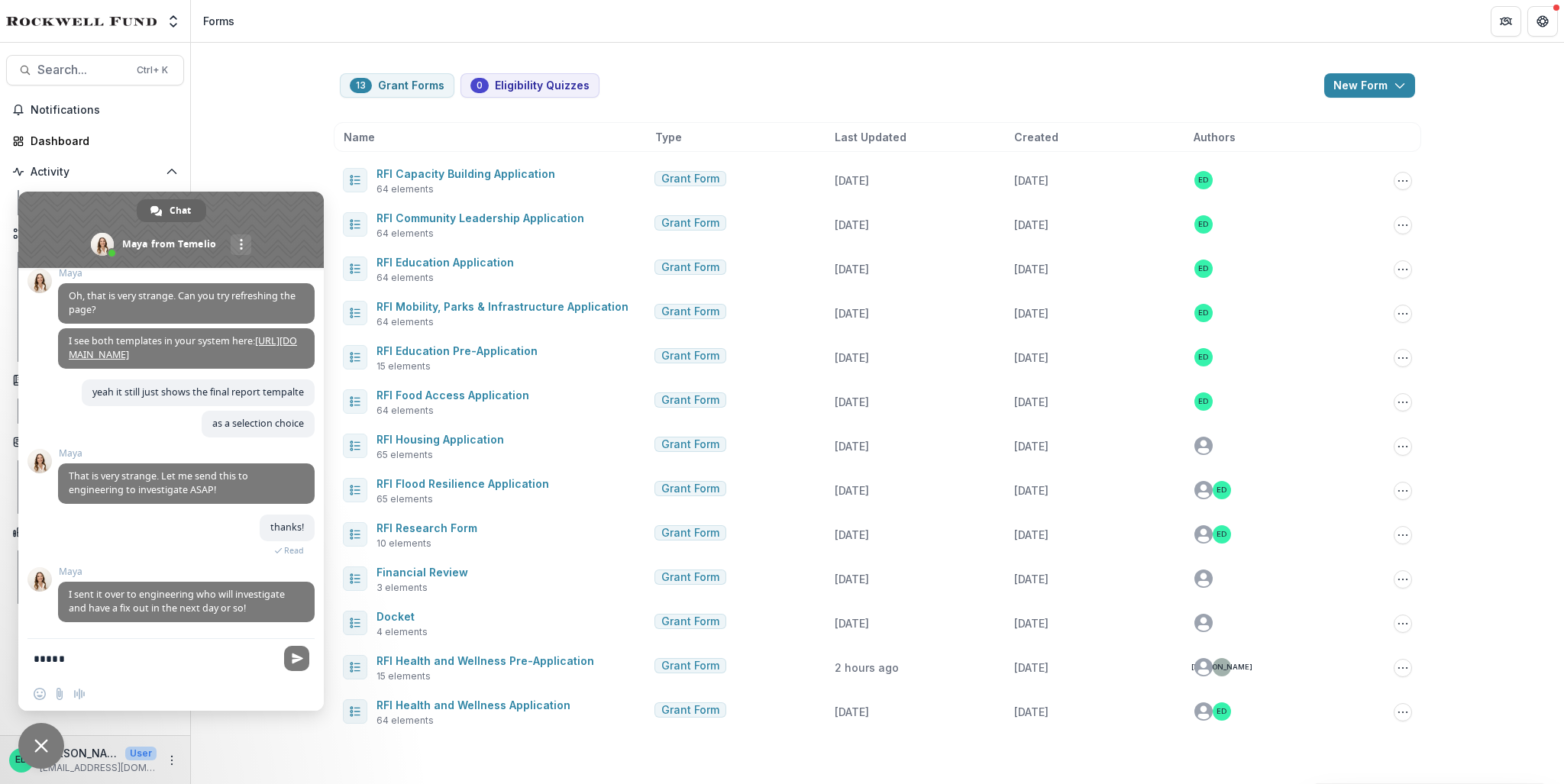 type on "******" 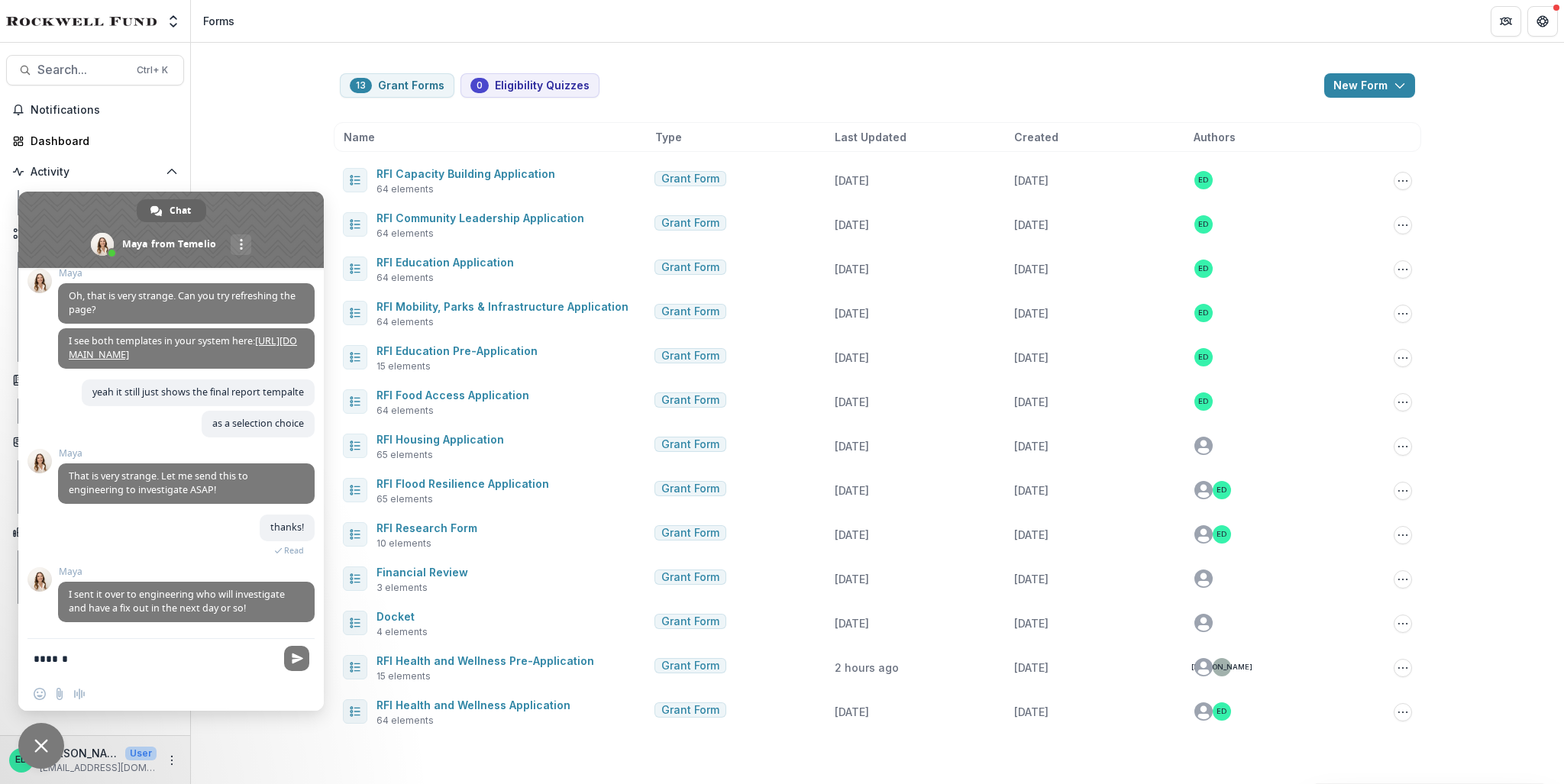 type 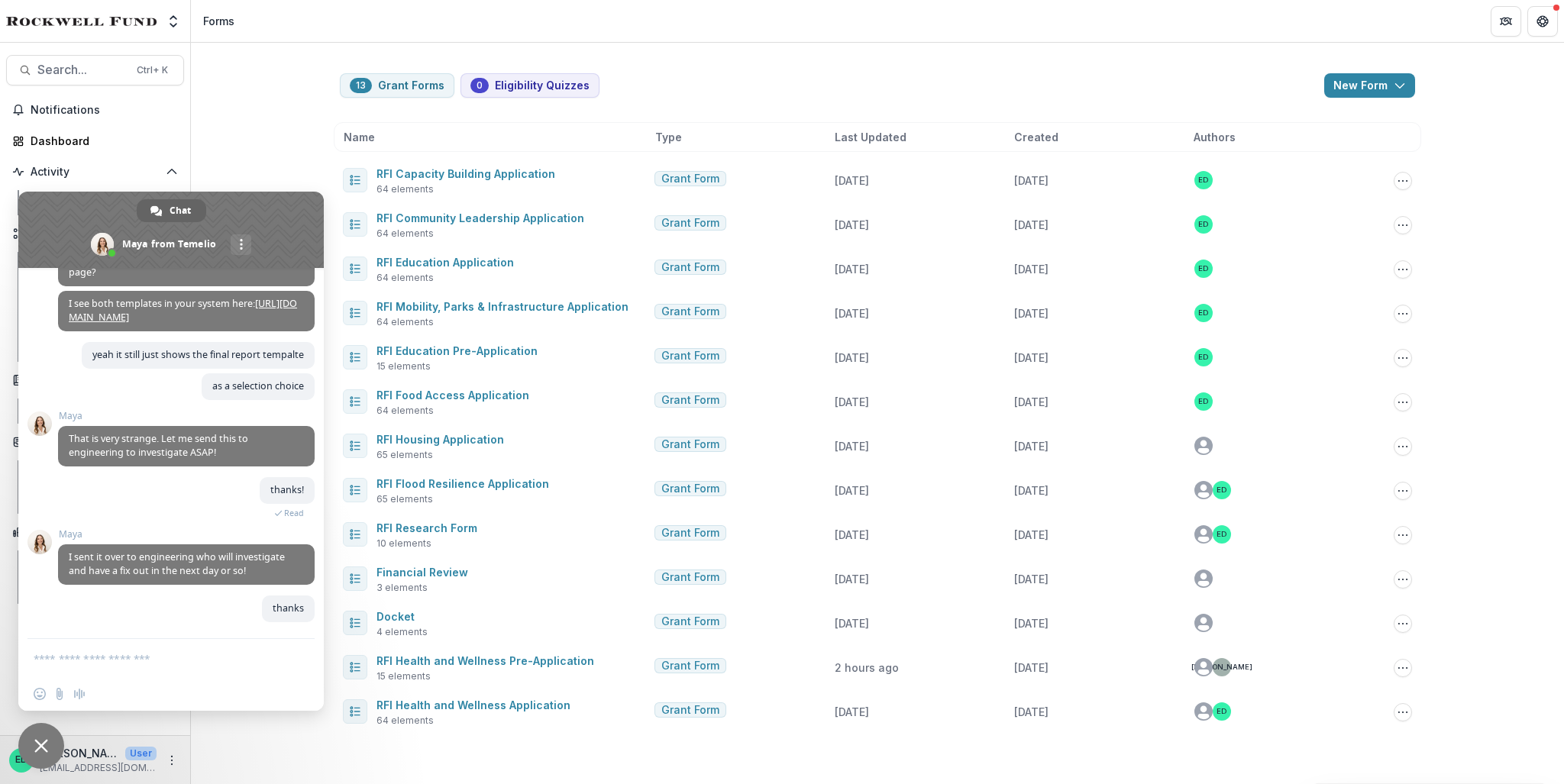scroll, scrollTop: 5588, scrollLeft: 0, axis: vertical 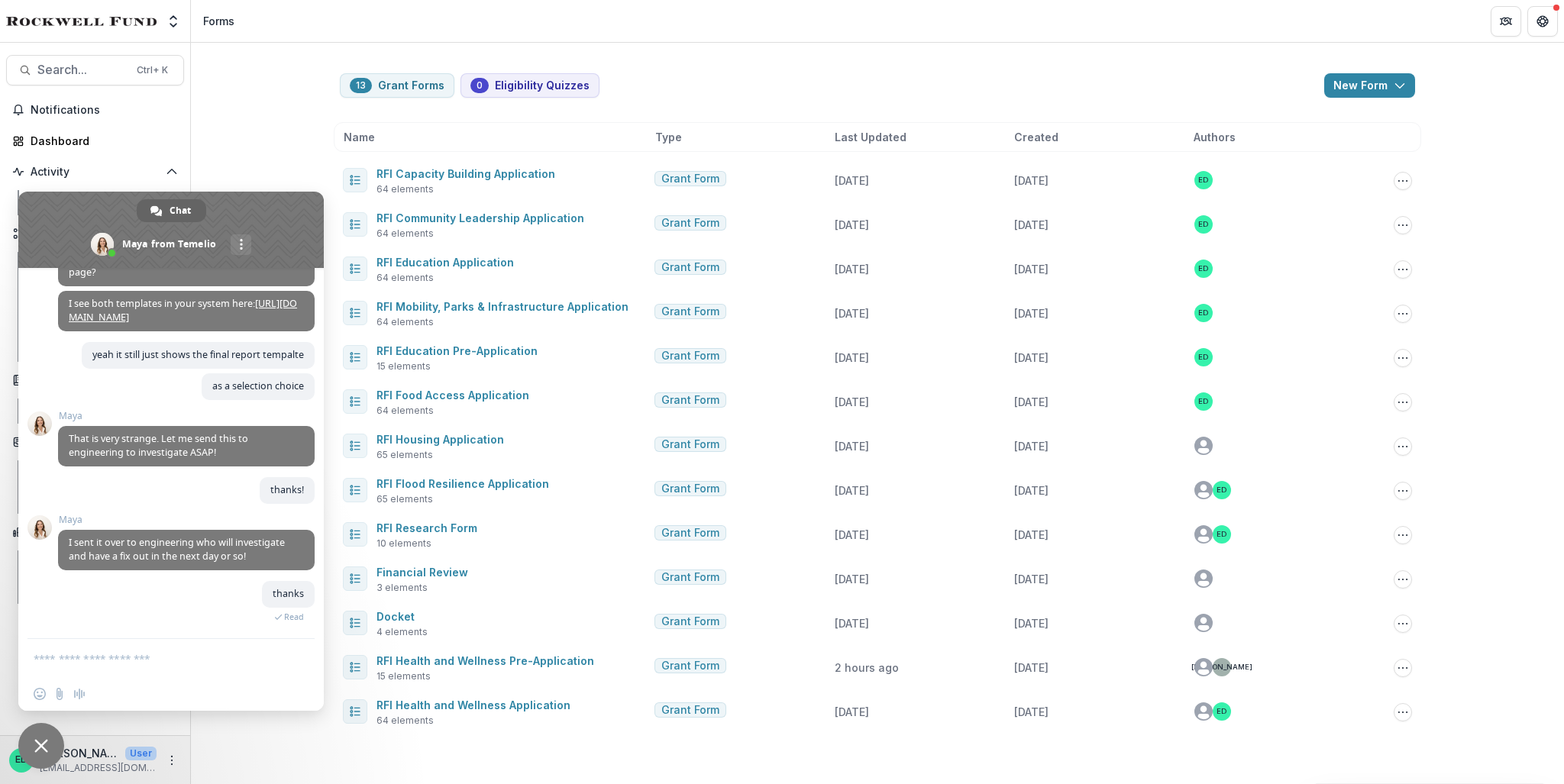 click on "13 Grant Forms 0 Eligibility Quizzes New Form New Eligibility Quiz New Grant Form Name Type Last Updated Created Authors RFI Capacity Building Application 64   elements Grant Form 5 days ago 5 days ago ED Copy Public Link Edit Duplicate Send Start Vetting Archive RFI Community Leadership Application 64   elements Grant Form 5 days ago 5 days ago ED Copy Public Link Edit Duplicate Send Start Vetting Archive RFI Education Application 64   elements Grant Form 5 days ago 5 days ago ED Edit Duplicate Send Start Vetting Archive RFI Mobility, Parks & Infrastructure Application 64   elements Grant Form 5 days ago 5 days ago ED Copy Public Link Edit Duplicate Send Start Vetting Archive RFI Education Pre-Application 15   elements Grant Form 6 days ago 6 days ago ED Copy Public Link Edit Duplicate Send Start Vetting Archive RFI Food Access Application 64   elements Grant Form 5 days ago 21 days ago ED Copy Public Link Edit Duplicate Send Start Vetting Archive RFI Housing Application 65   elements Grant Form 25 days ago" at bounding box center (877, 413) 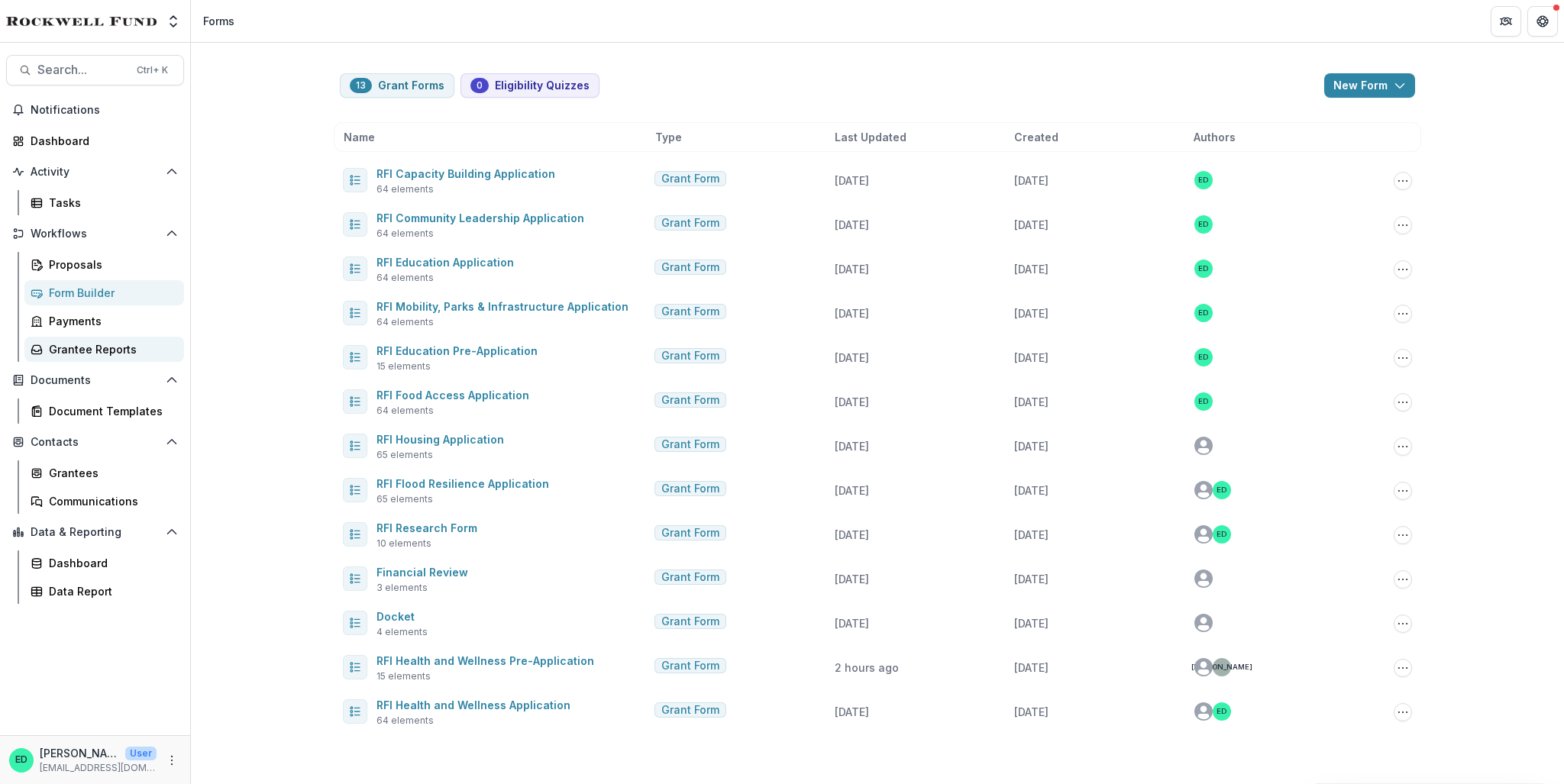 click on "Grantee Reports" at bounding box center [104, 349] 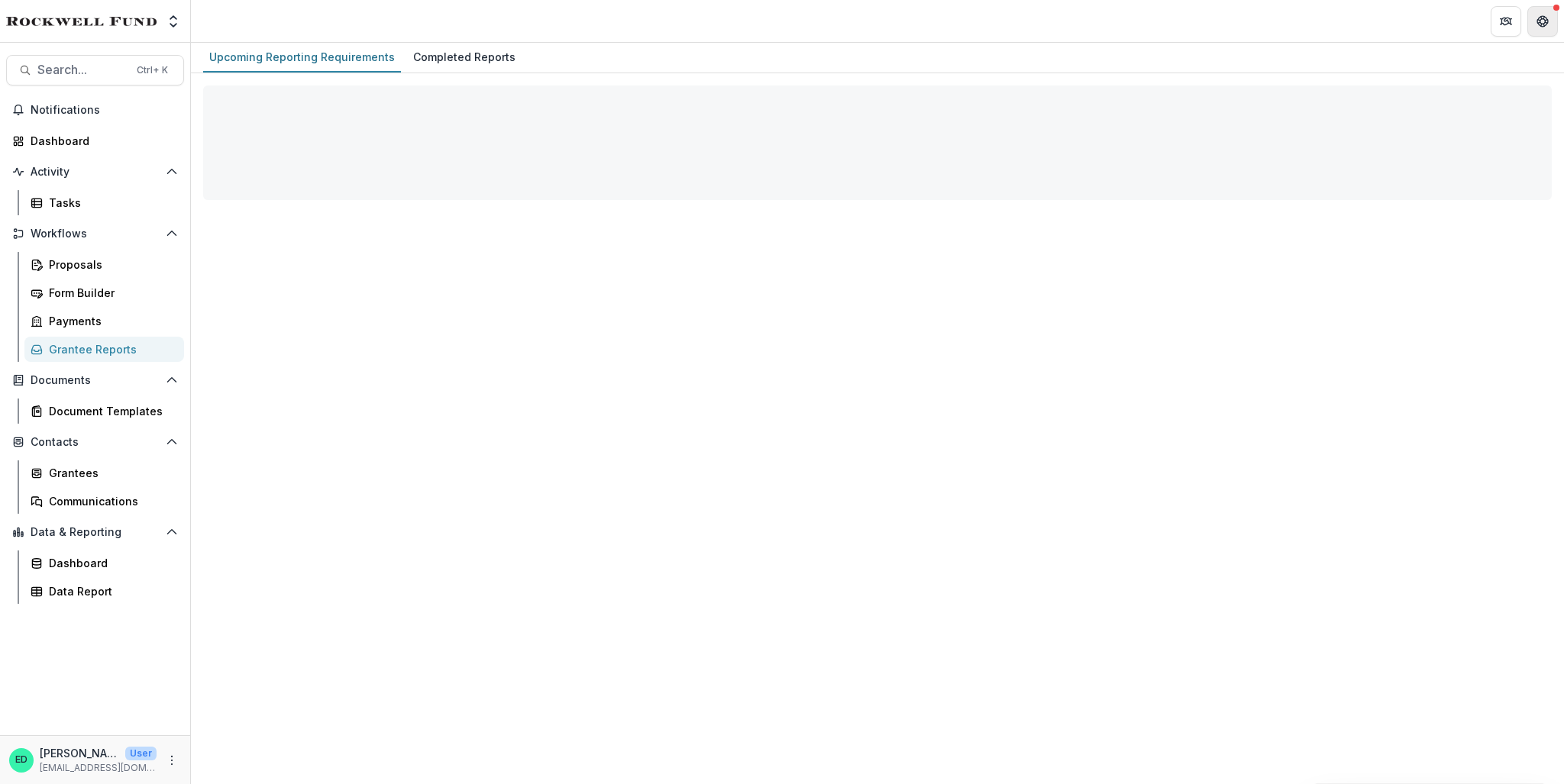 click 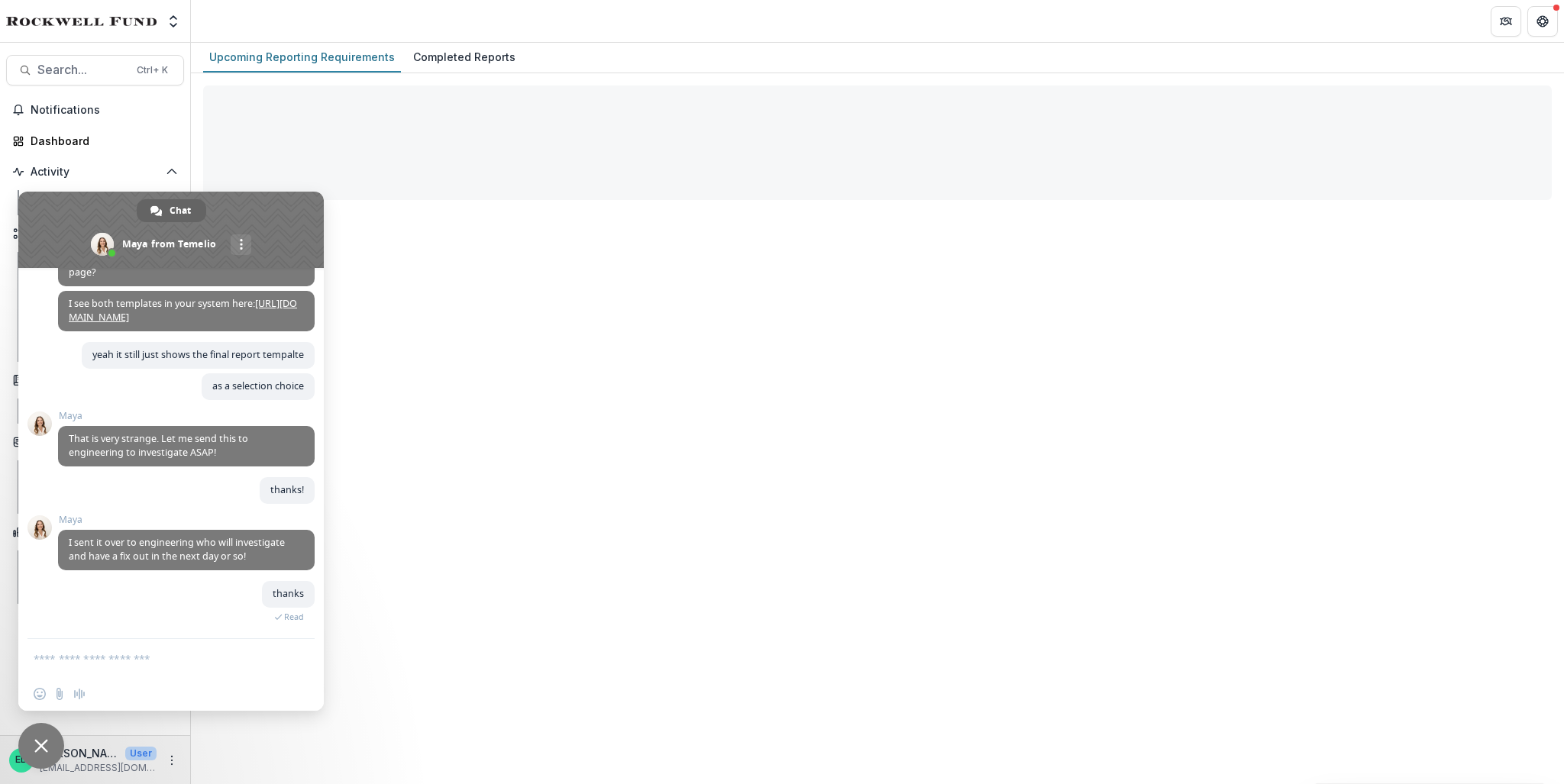 click at bounding box center (41, 746) 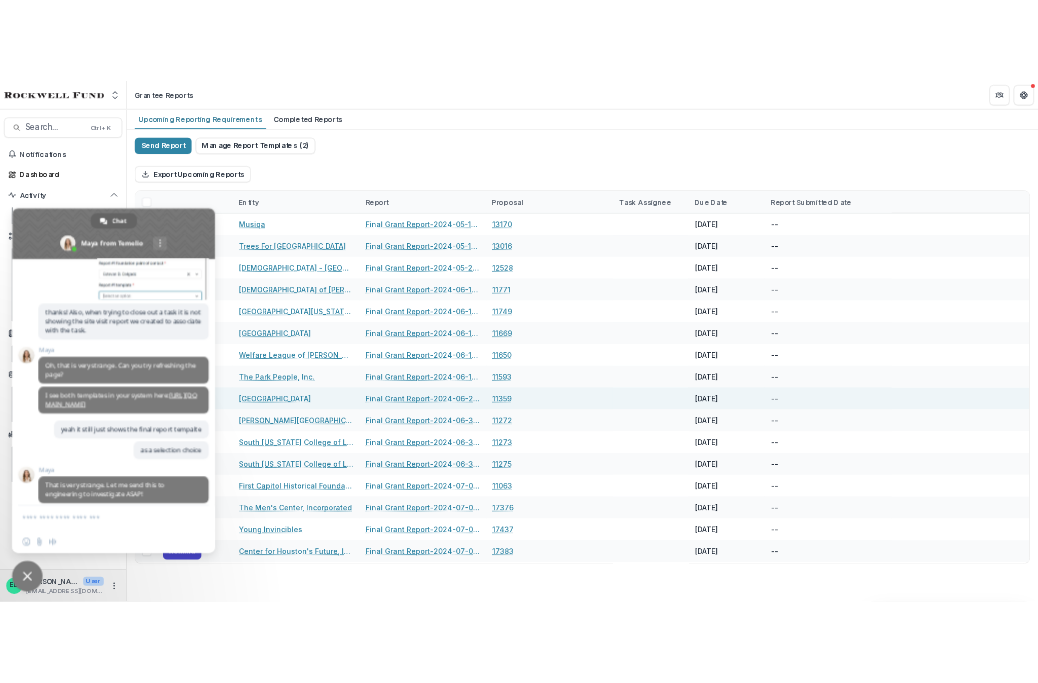 scroll, scrollTop: 7320, scrollLeft: 0, axis: vertical 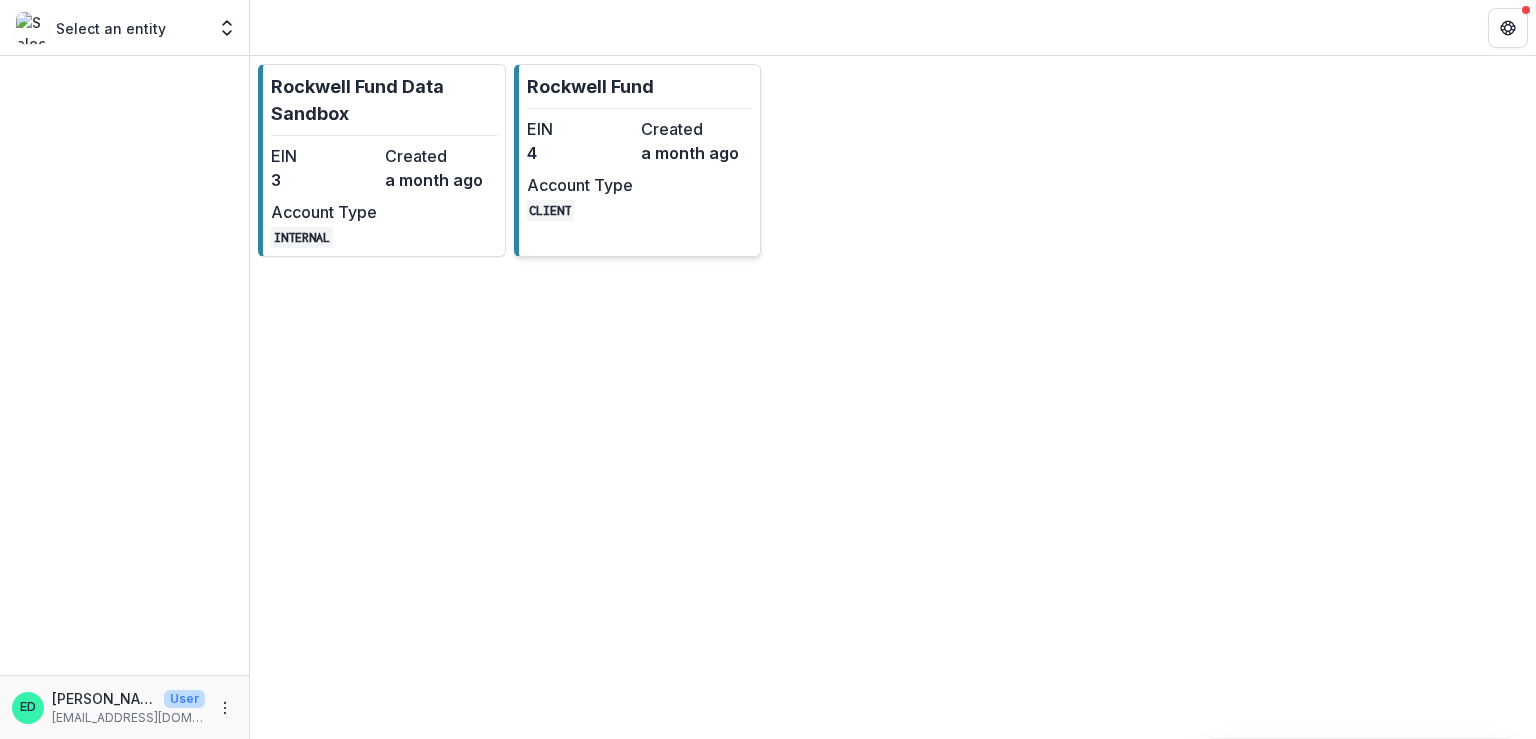 click on "Rockwell Fund" at bounding box center (590, 86) 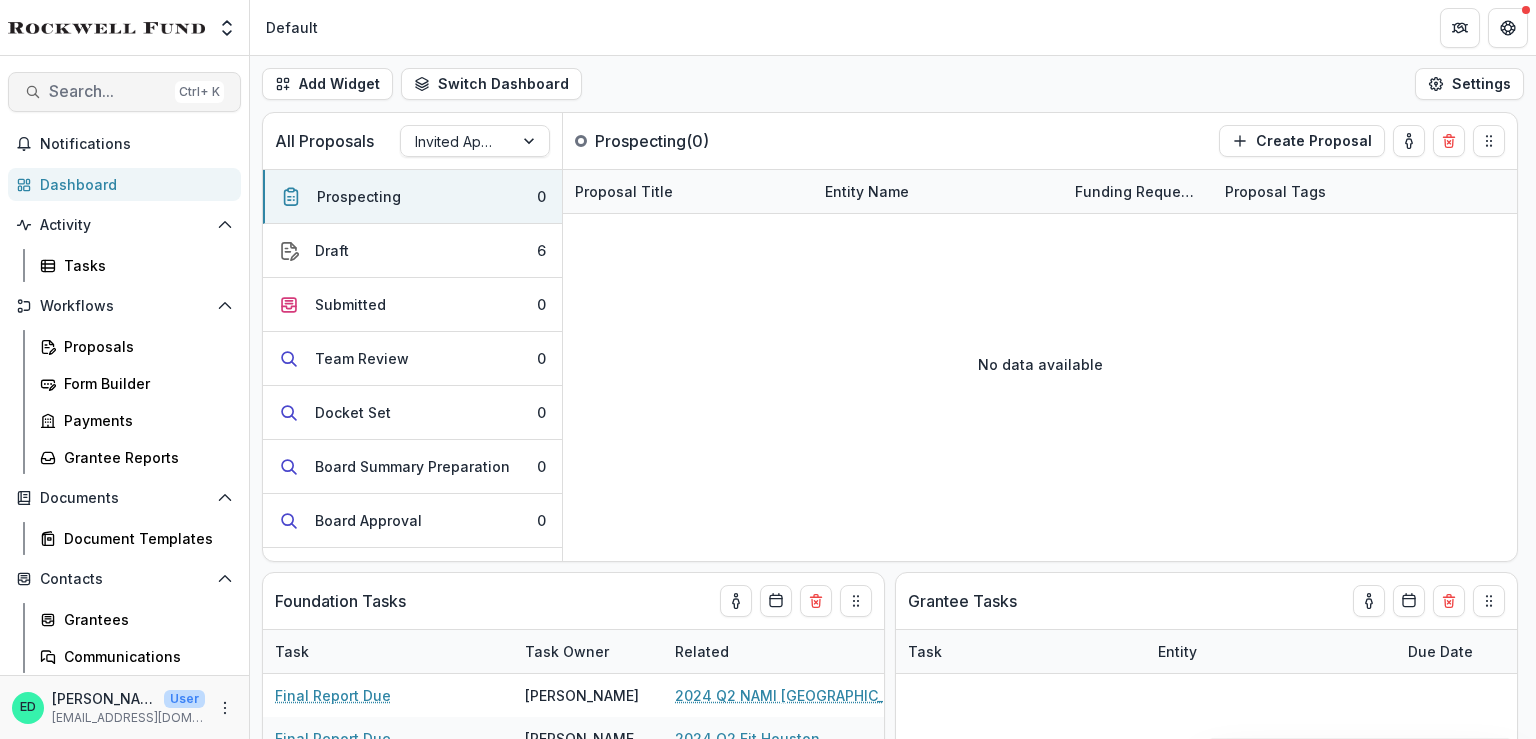click on "Search... Ctrl  + K" at bounding box center (124, 92) 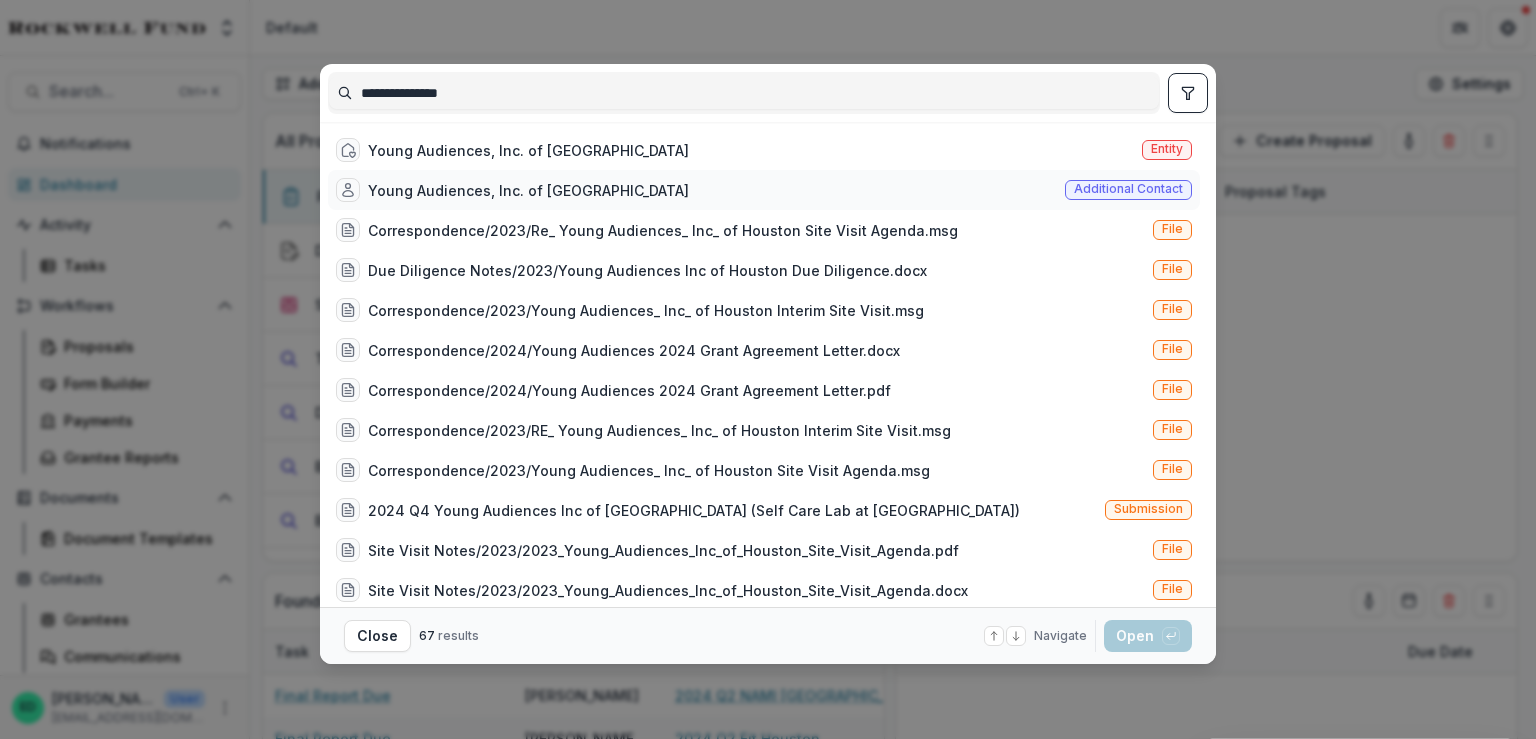 type on "**********" 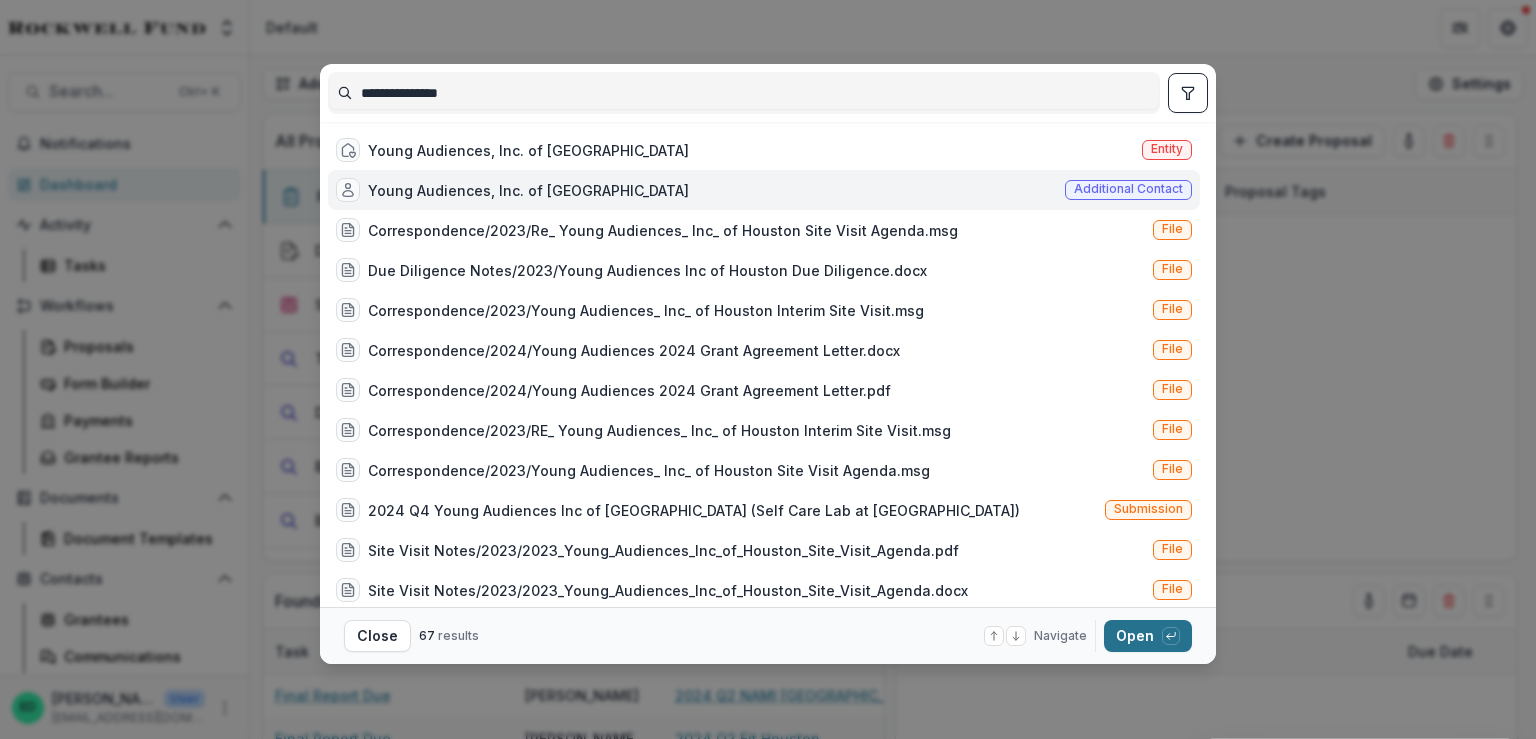 click at bounding box center [1171, 636] 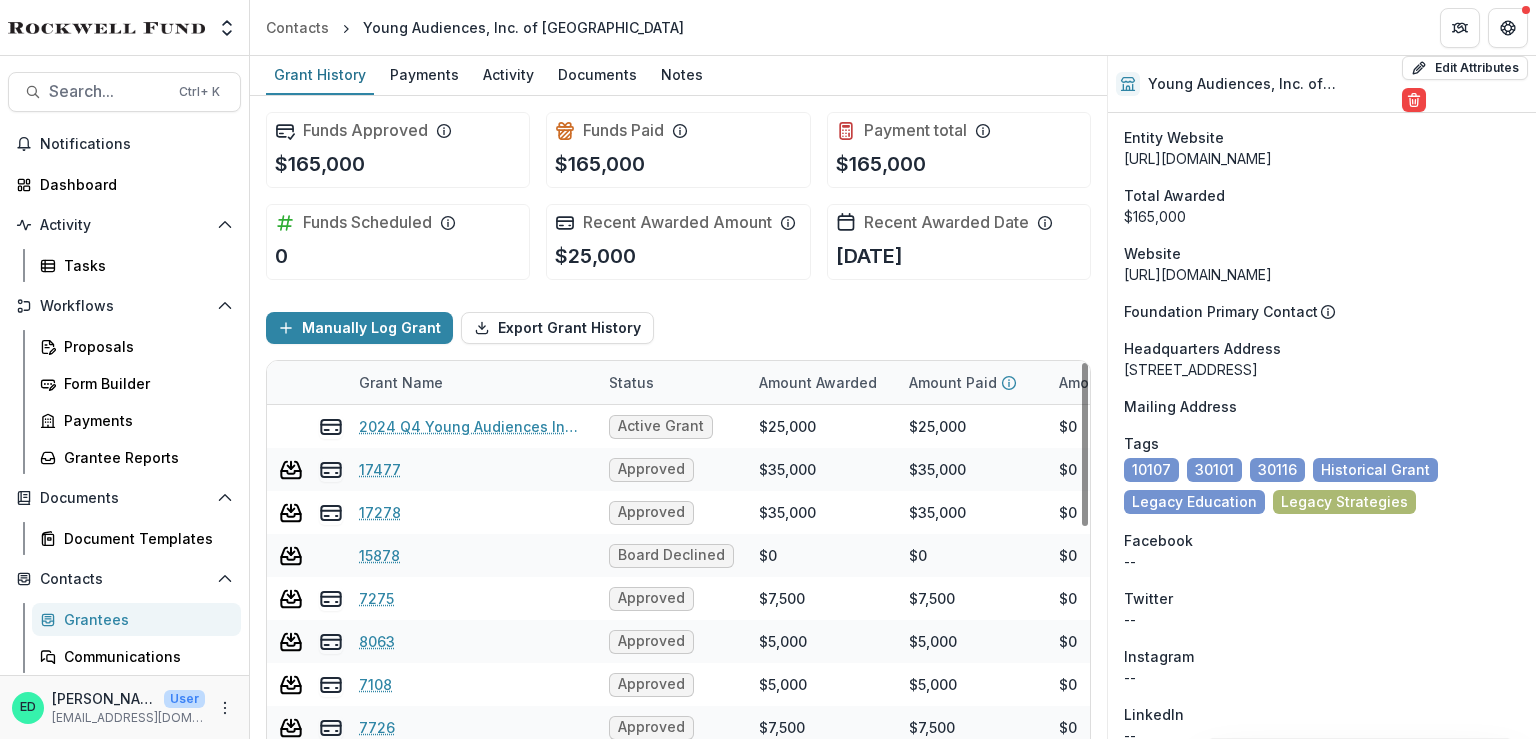 scroll, scrollTop: 630, scrollLeft: 0, axis: vertical 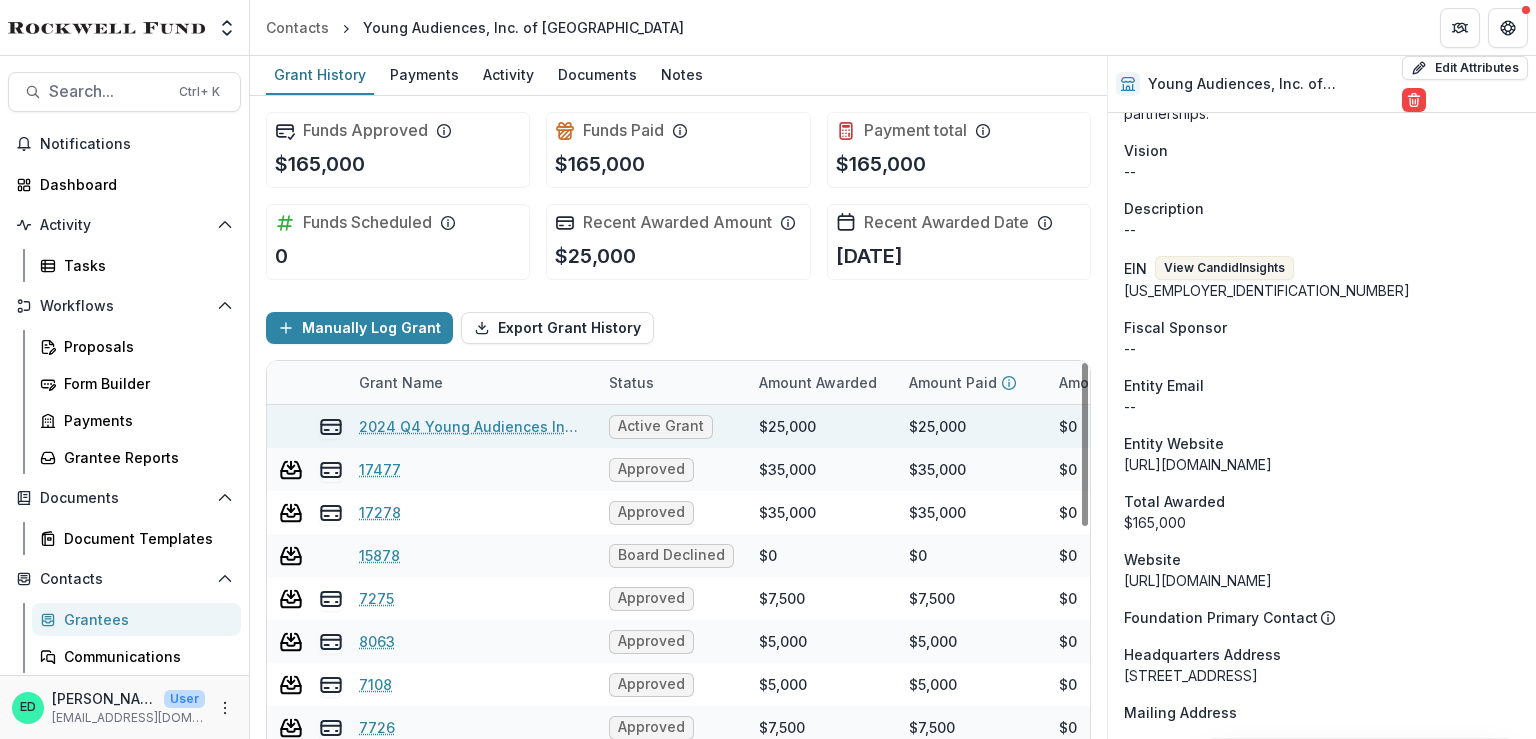 click on "2024 Q4 Young Audiences Inc of [GEOGRAPHIC_DATA]" at bounding box center (472, 426) 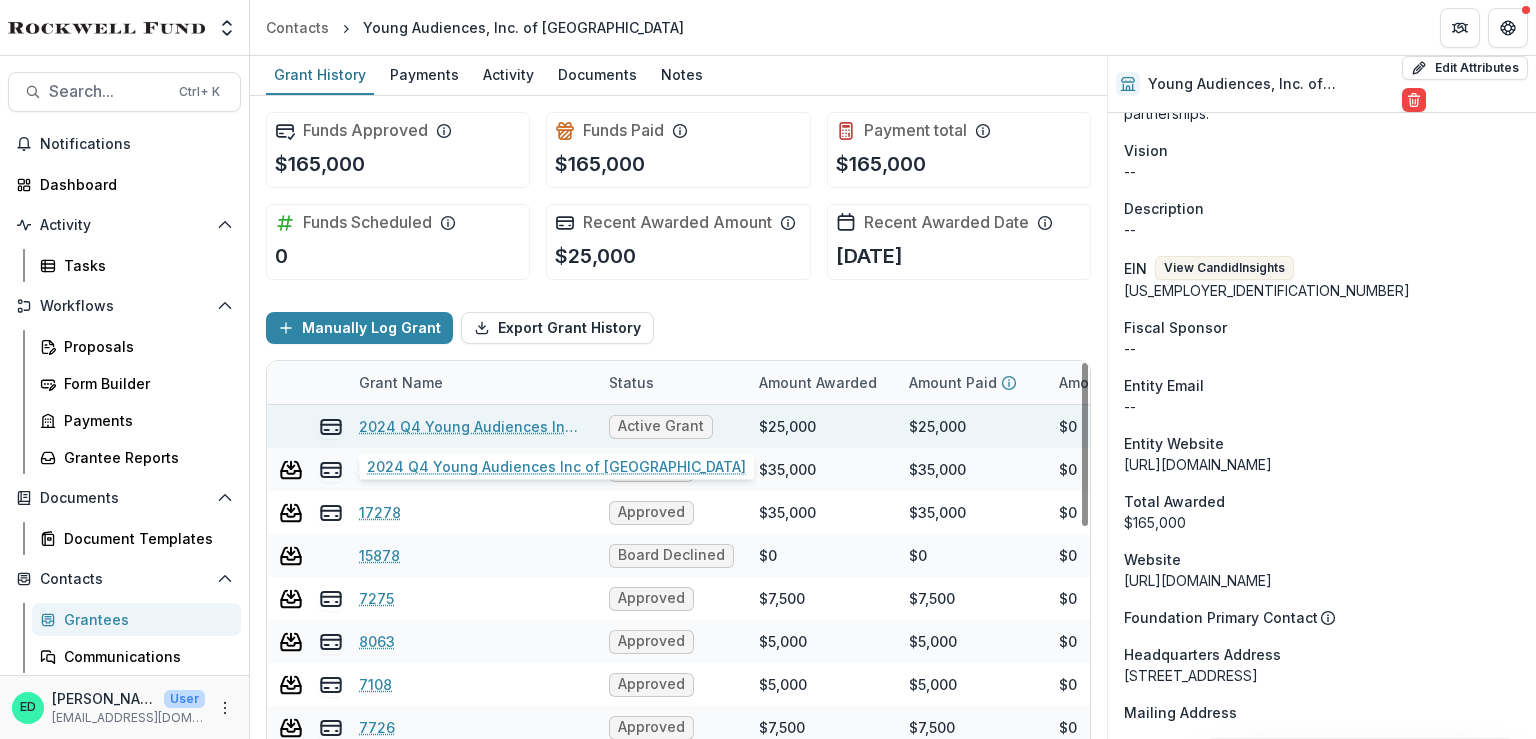 click on "2024 Q4 Young Audiences Inc of [GEOGRAPHIC_DATA]" at bounding box center (472, 426) 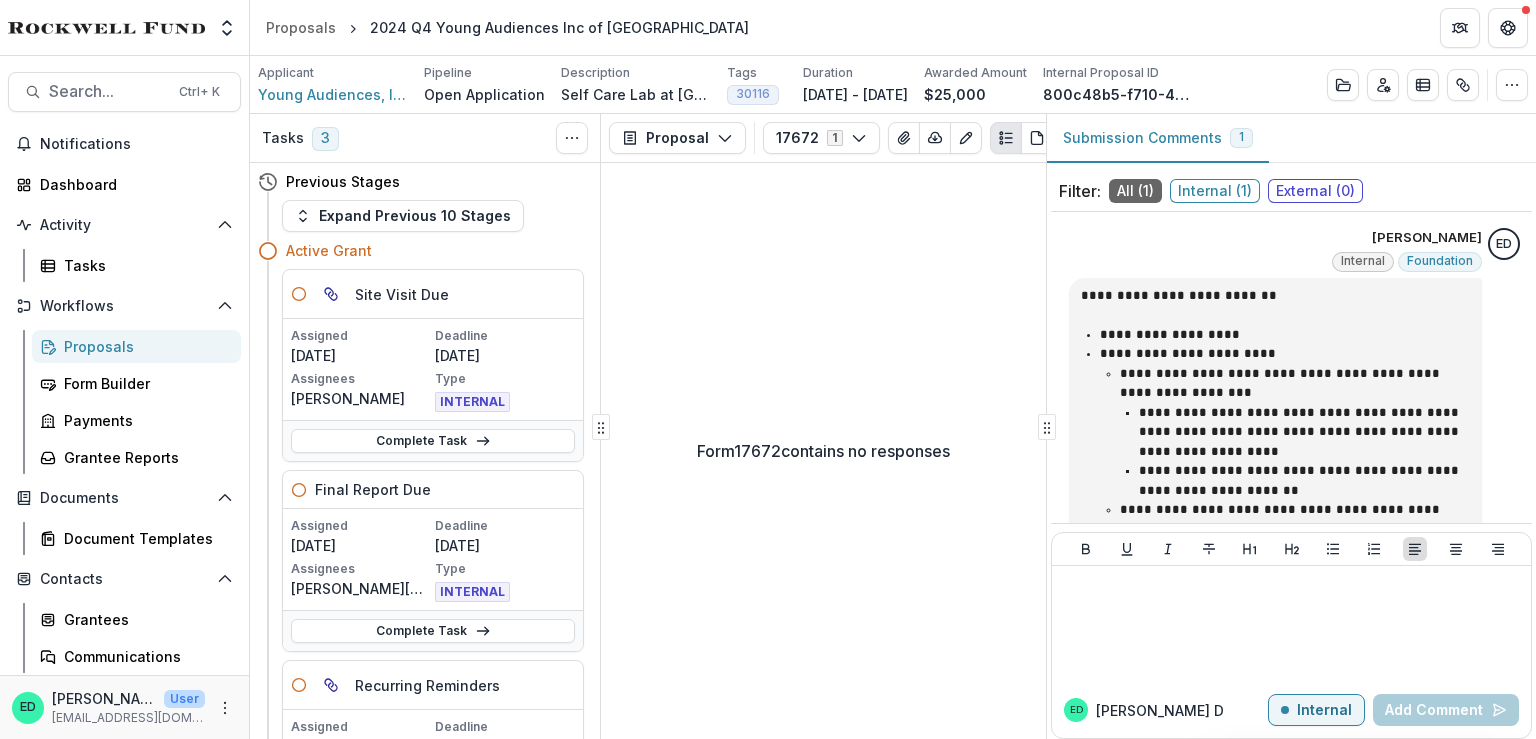 drag, startPoint x: 1283, startPoint y: 80, endPoint x: 1143, endPoint y: 18, distance: 153.11433 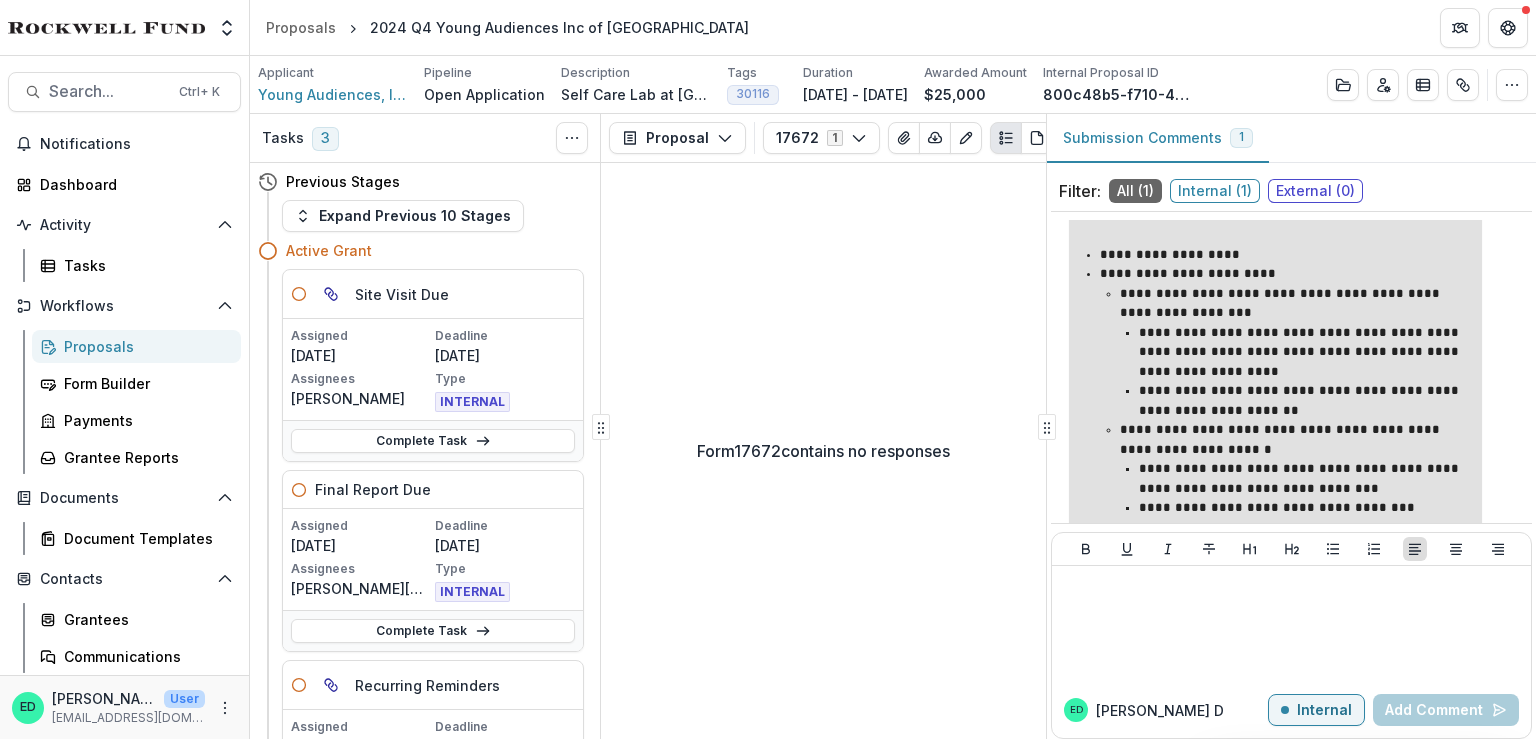 scroll, scrollTop: 100, scrollLeft: 0, axis: vertical 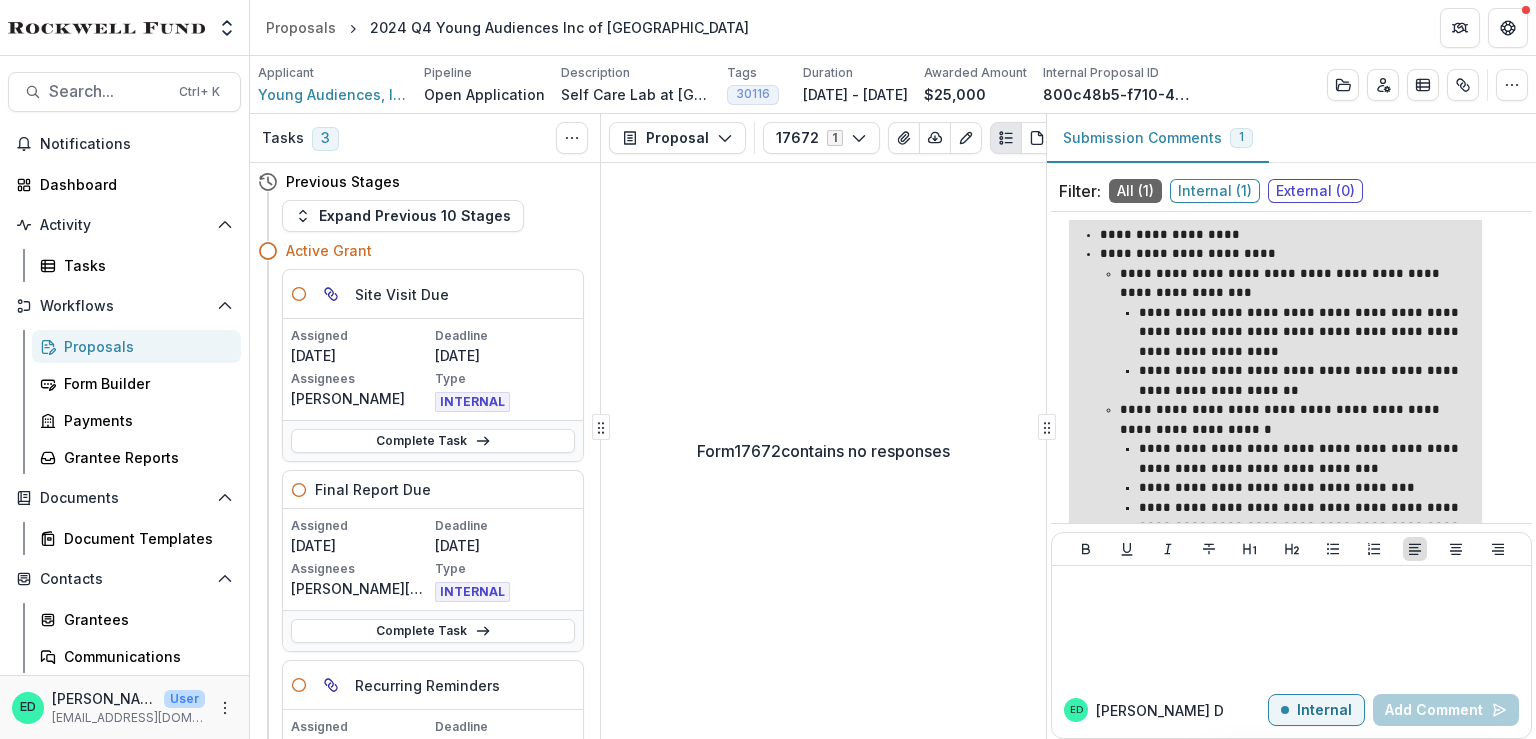 click on "**********" at bounding box center (1304, 332) 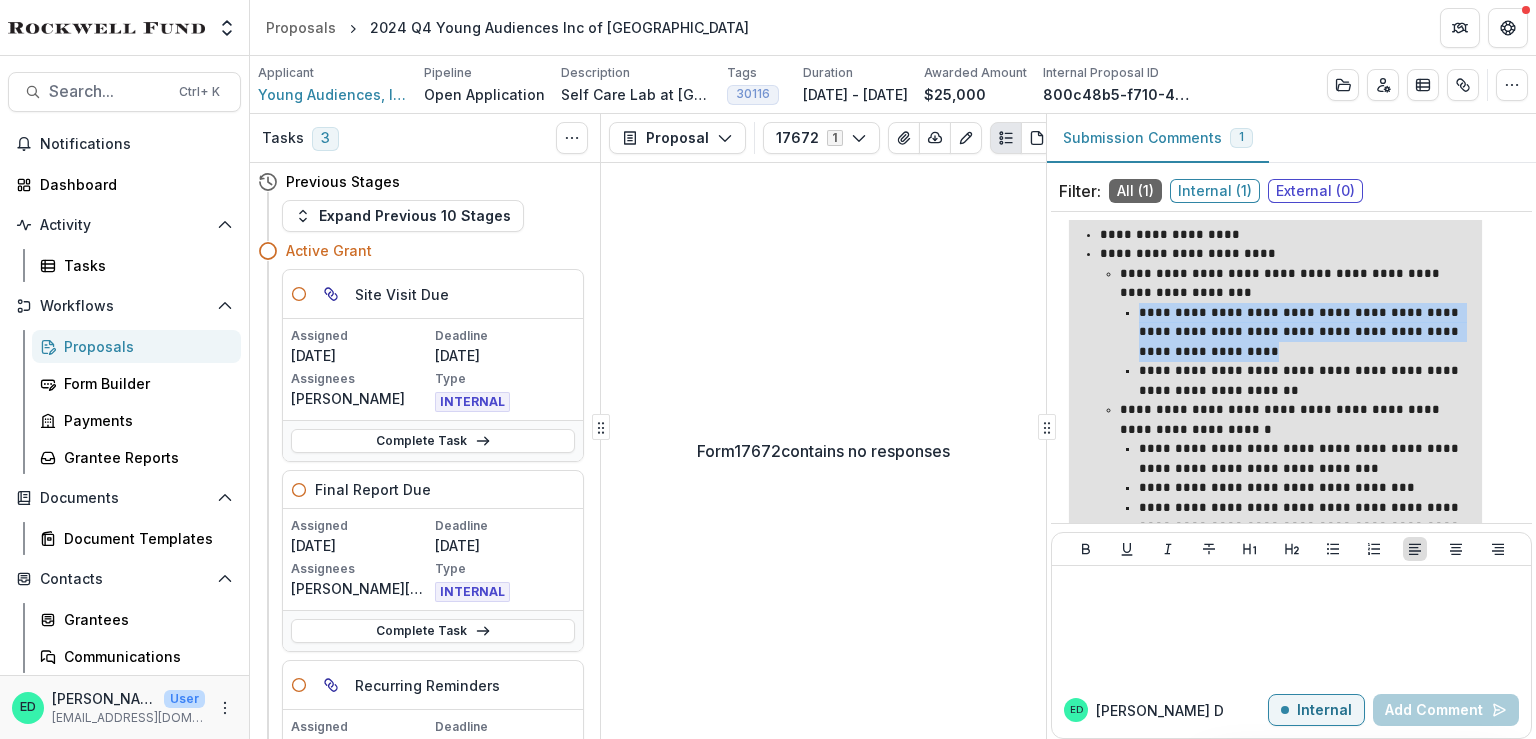 click on "**********" at bounding box center [1304, 332] 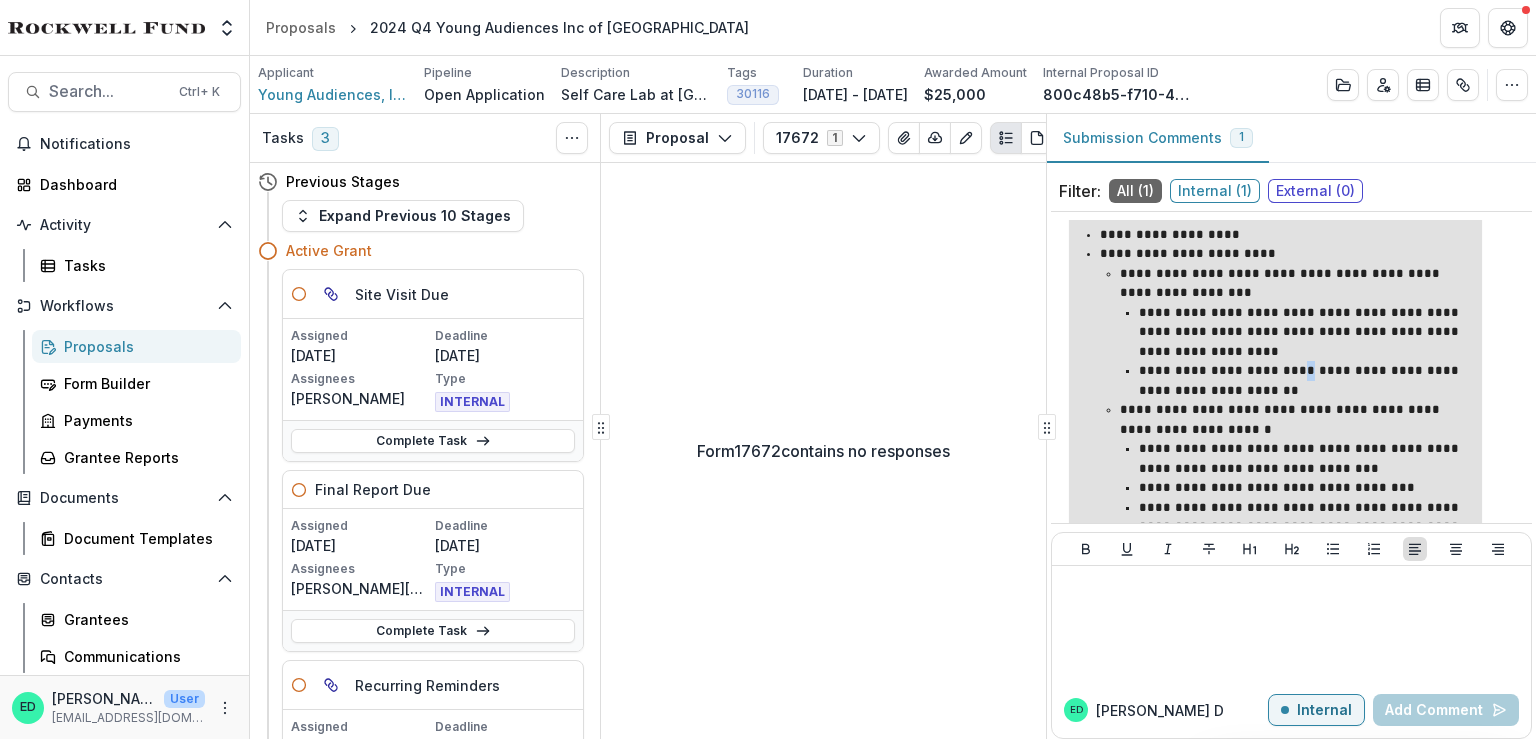 drag, startPoint x: 1168, startPoint y: 333, endPoint x: 1273, endPoint y: 370, distance: 111.32835 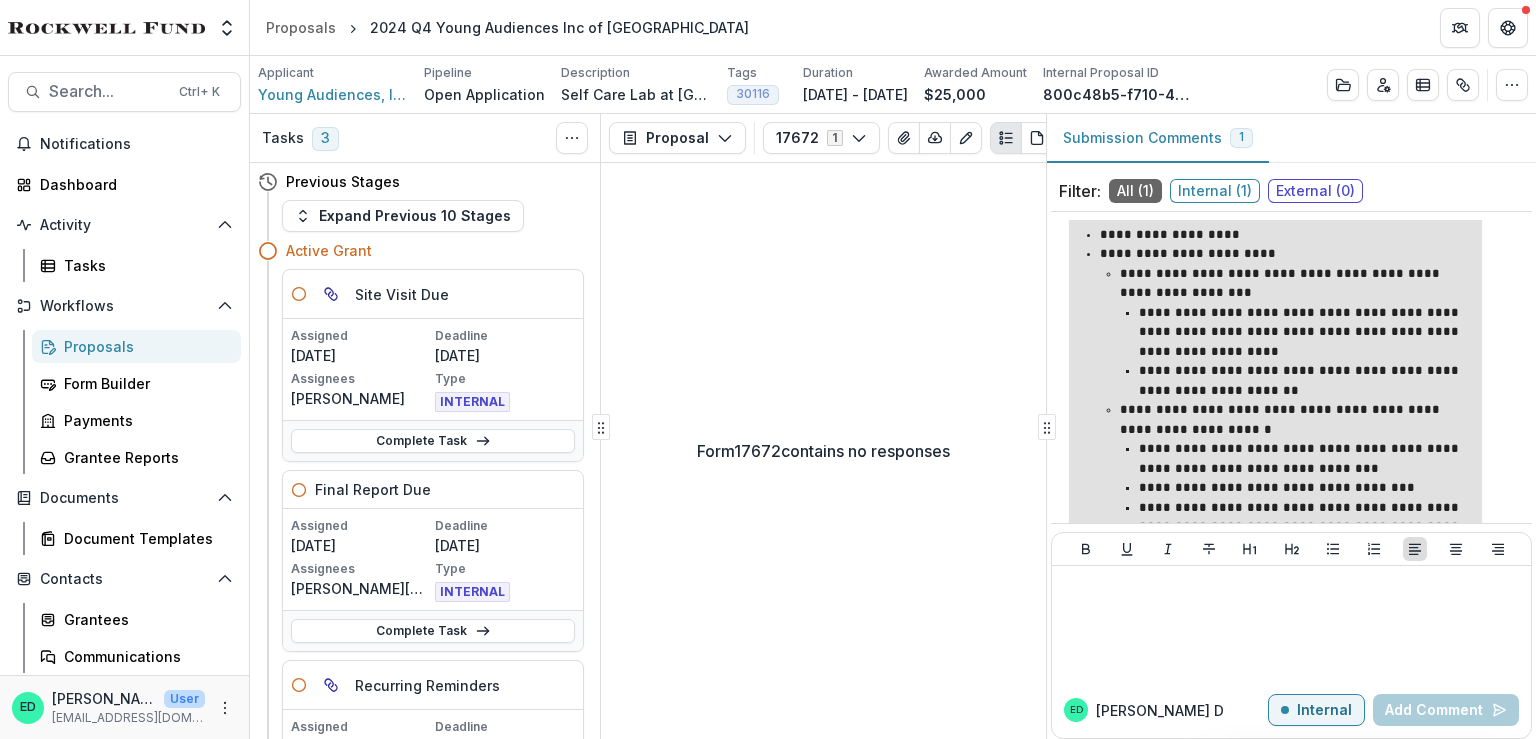 click on "**********" at bounding box center (1304, 380) 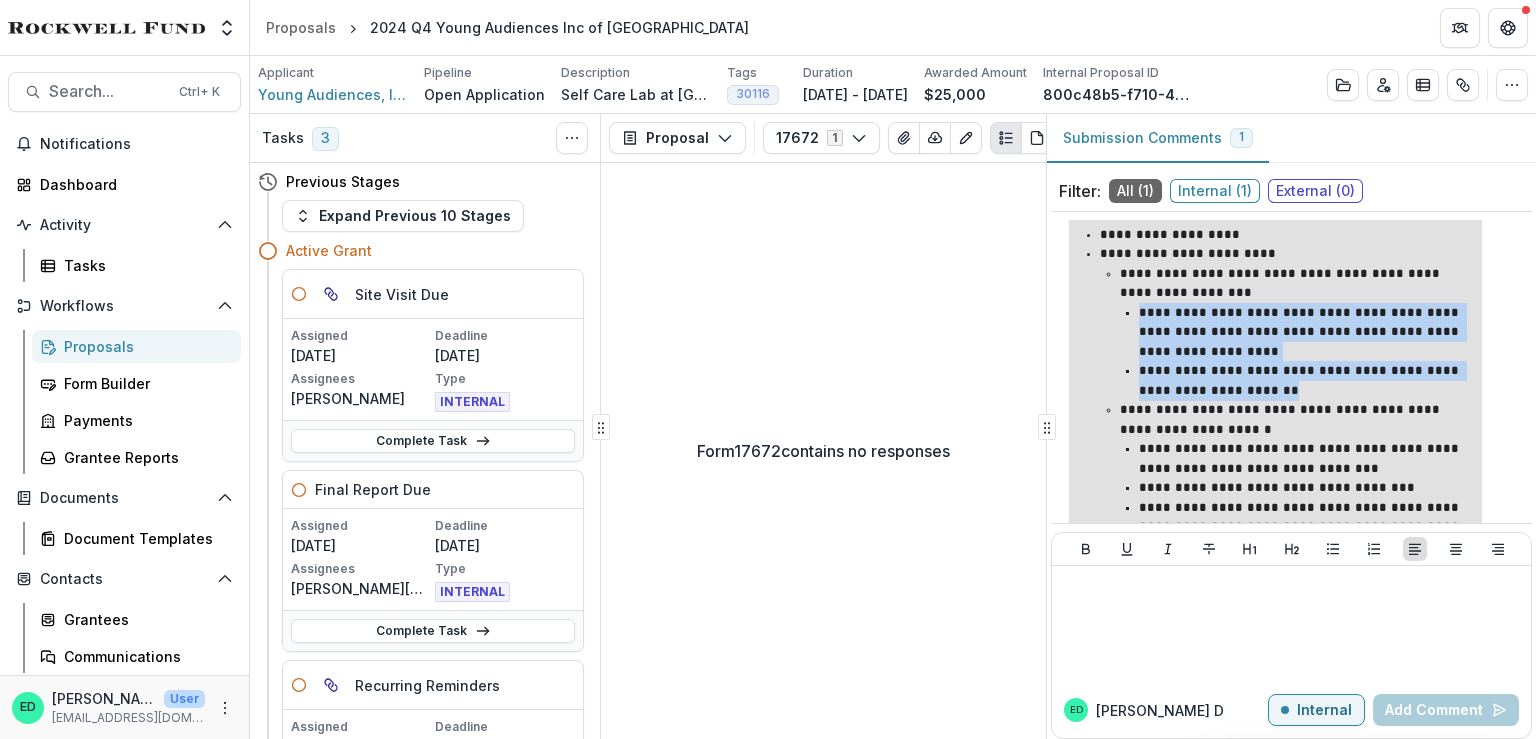drag, startPoint x: 1244, startPoint y: 389, endPoint x: 1128, endPoint y: 310, distance: 140.34601 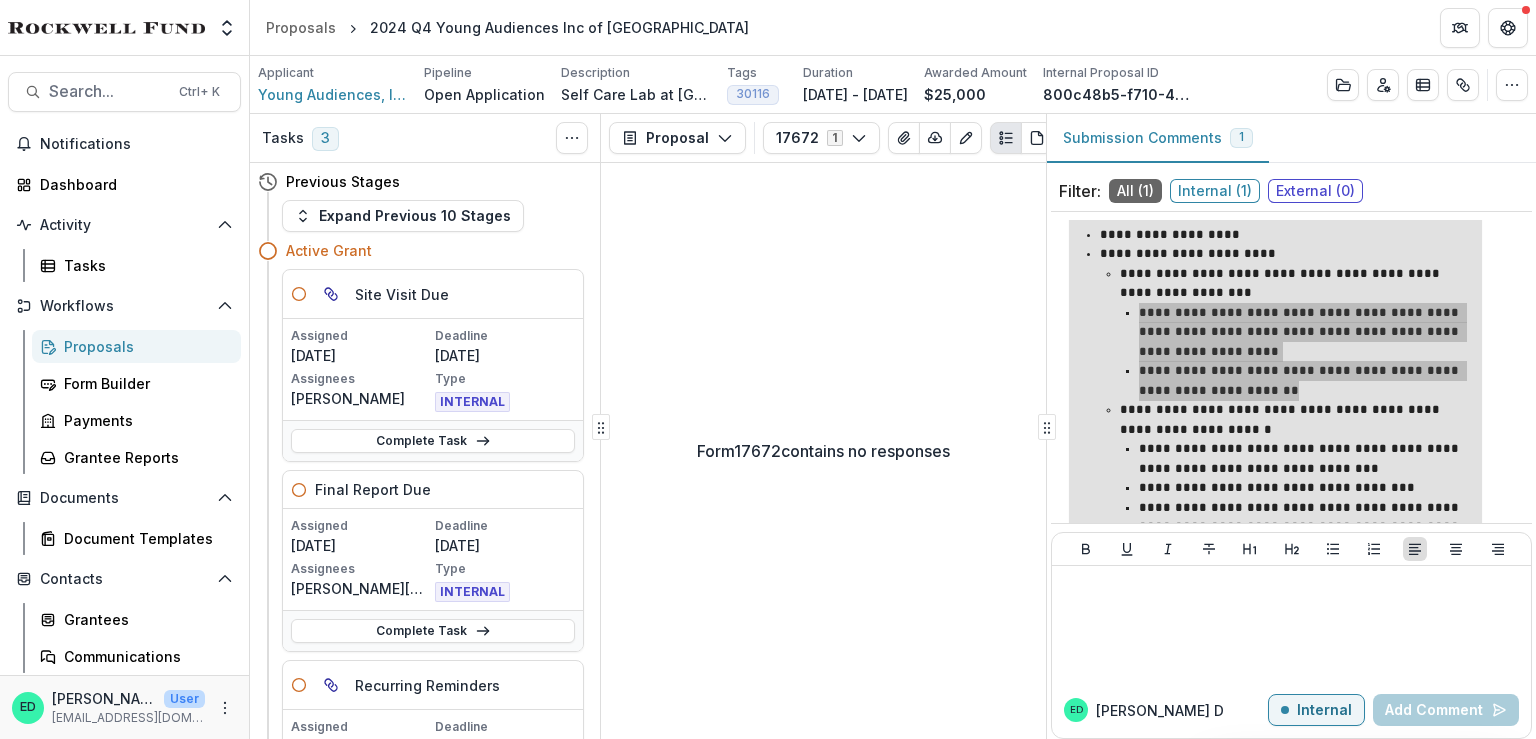 scroll, scrollTop: 200, scrollLeft: 0, axis: vertical 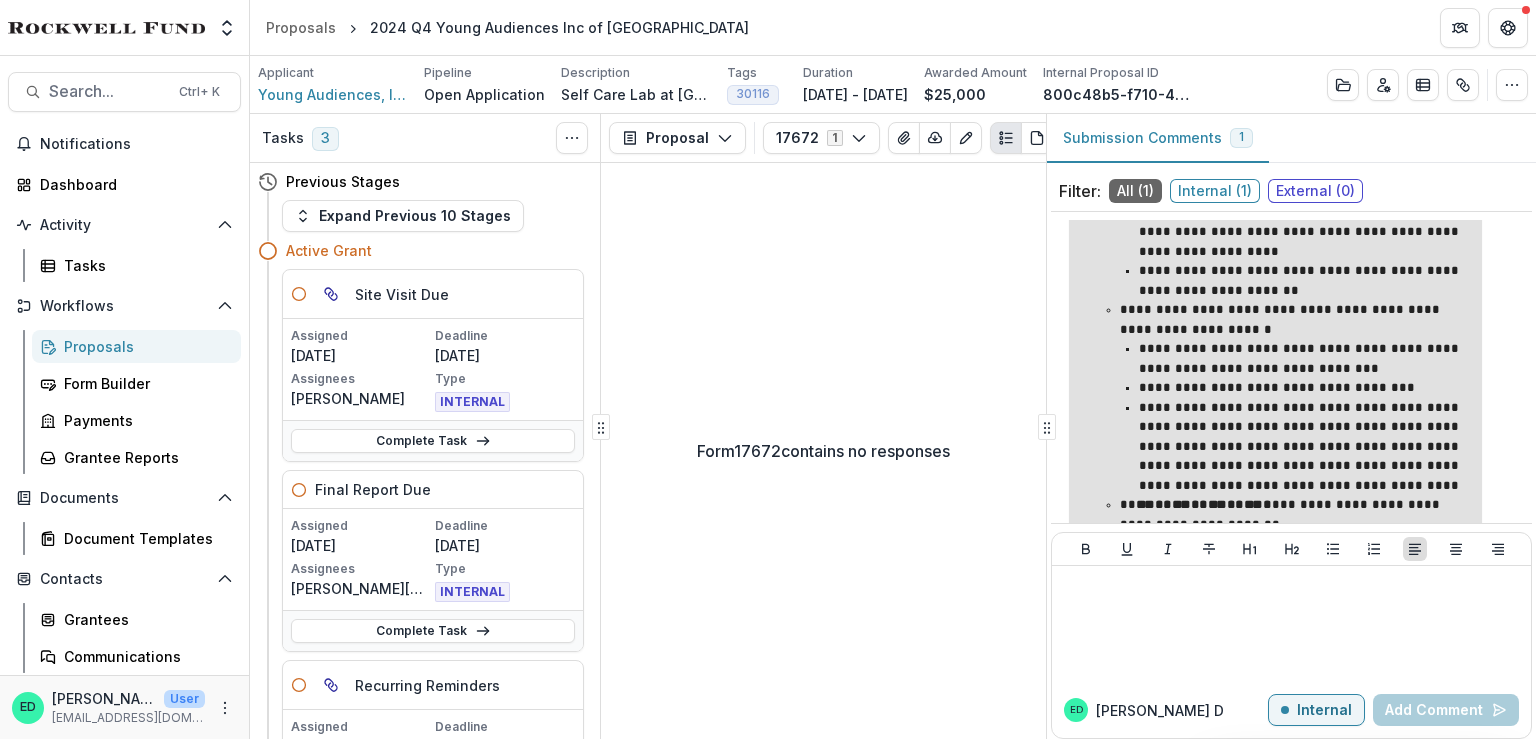 click on "**********" at bounding box center (1304, 358) 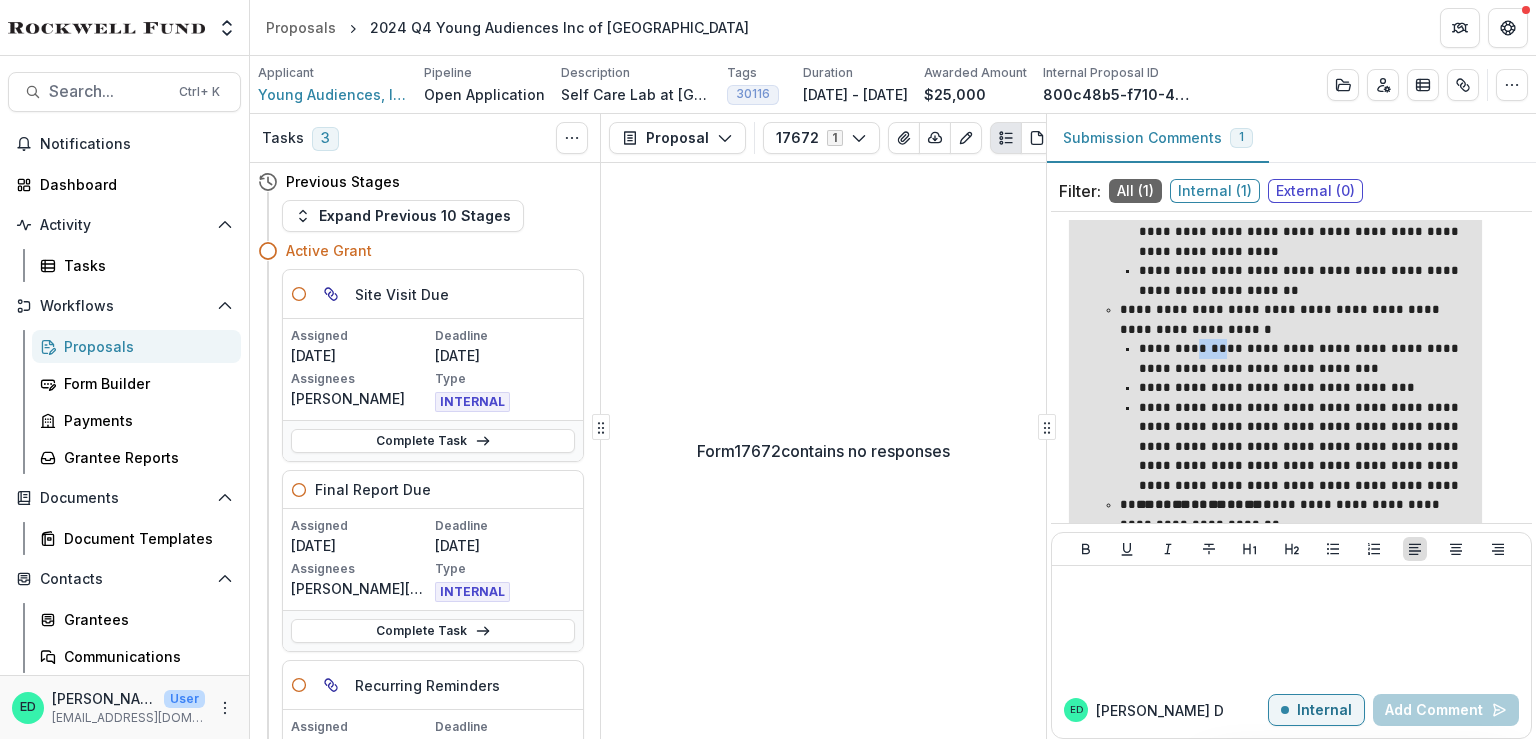 click on "**********" at bounding box center [1304, 358] 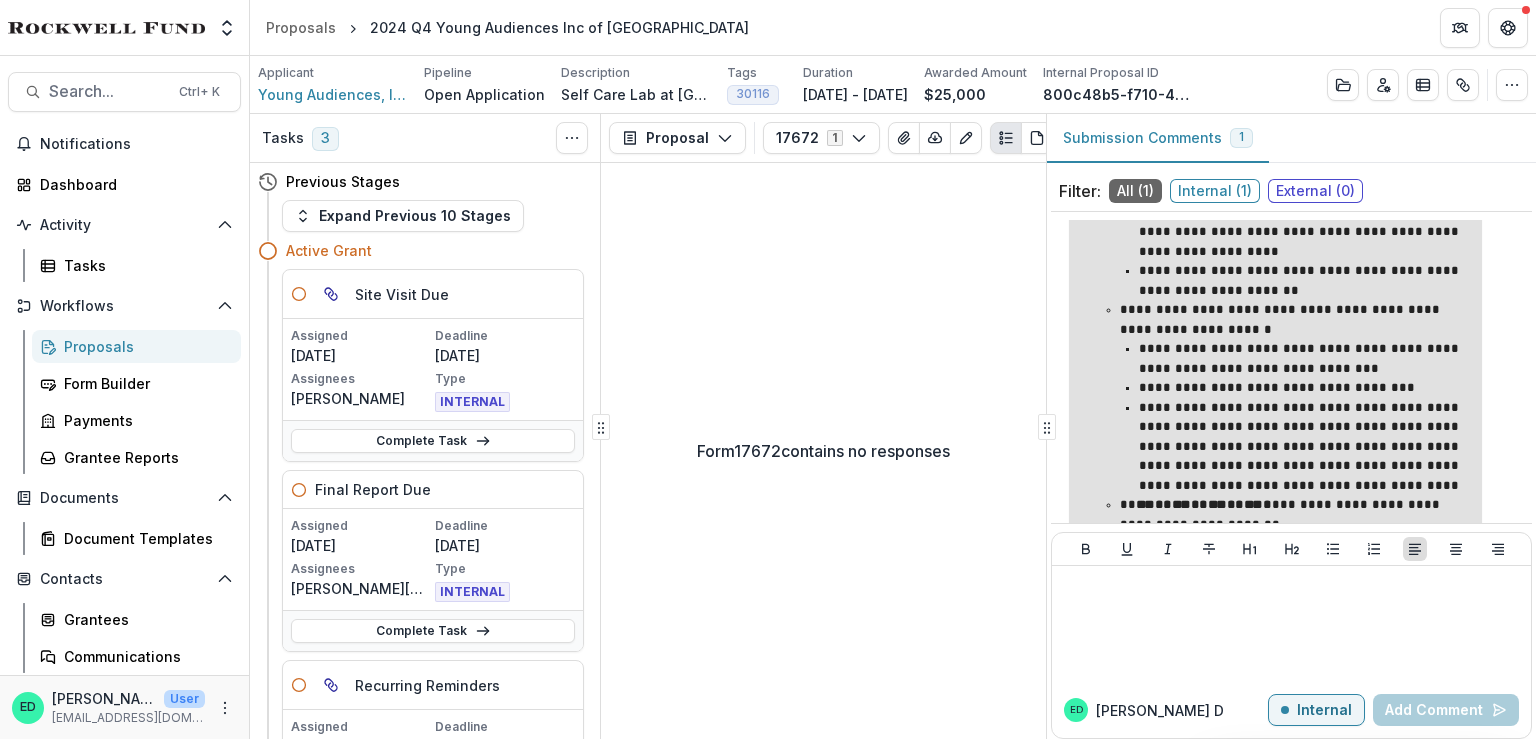 click on "**********" at bounding box center (1304, 447) 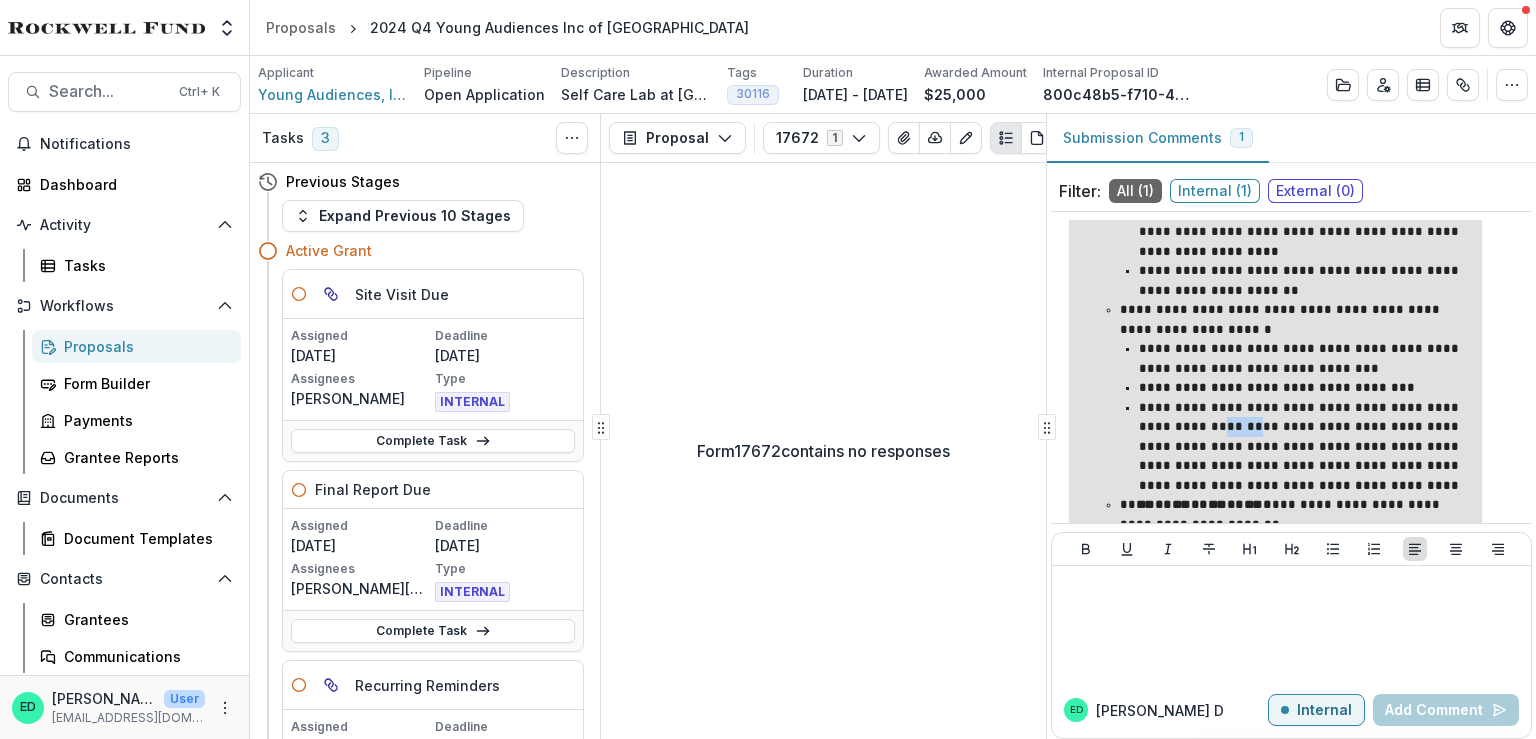 click on "**********" at bounding box center (1304, 447) 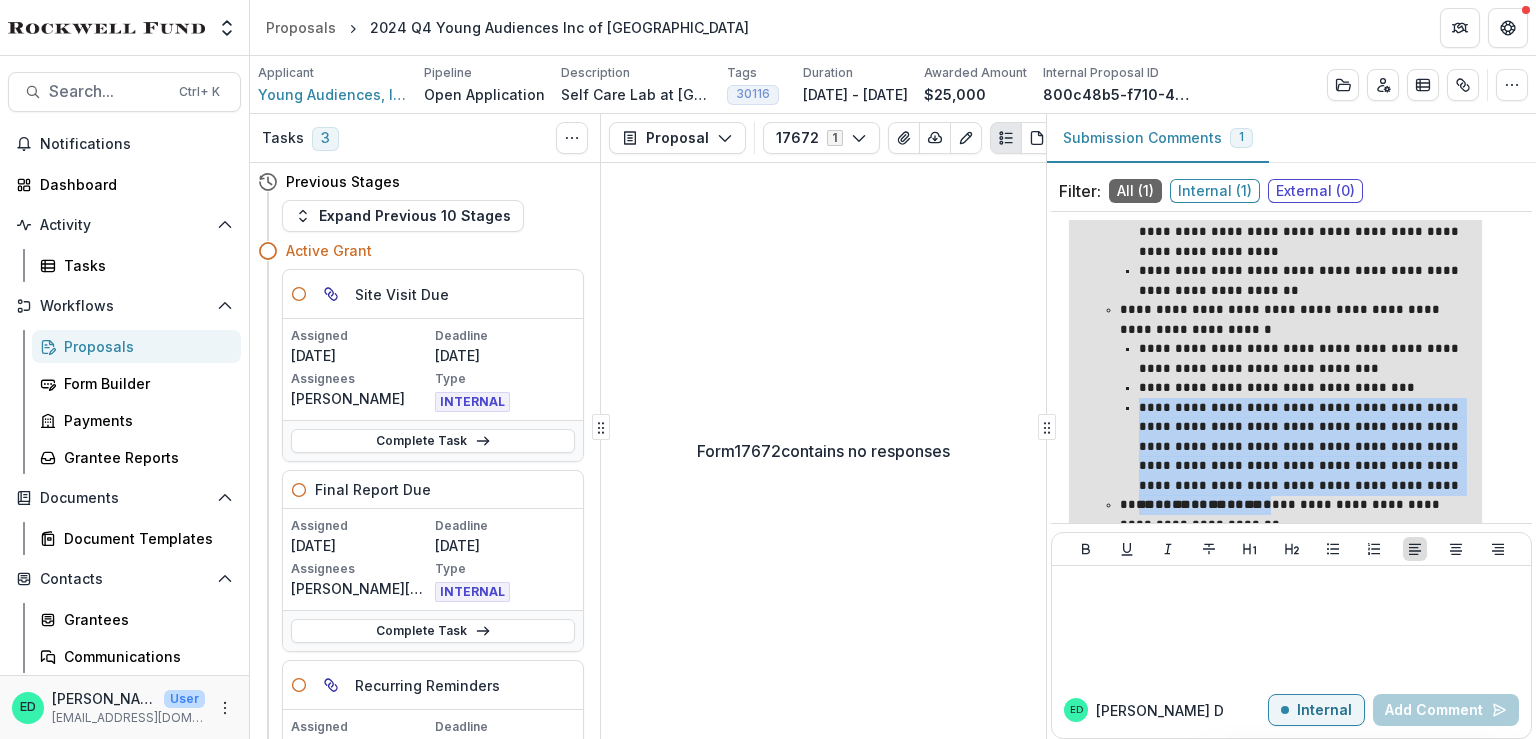 click on "**********" at bounding box center (1304, 447) 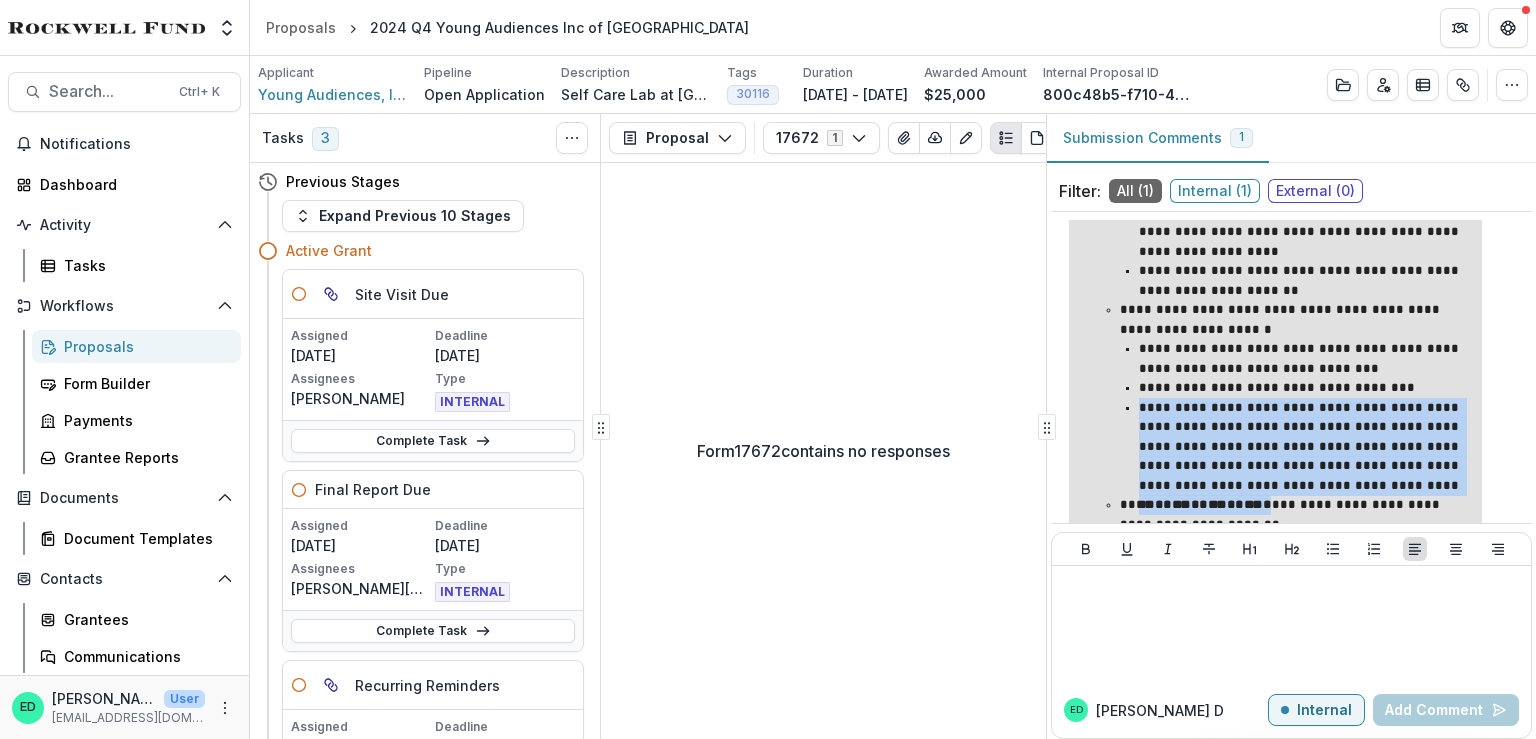 click on "**********" at bounding box center [1304, 447] 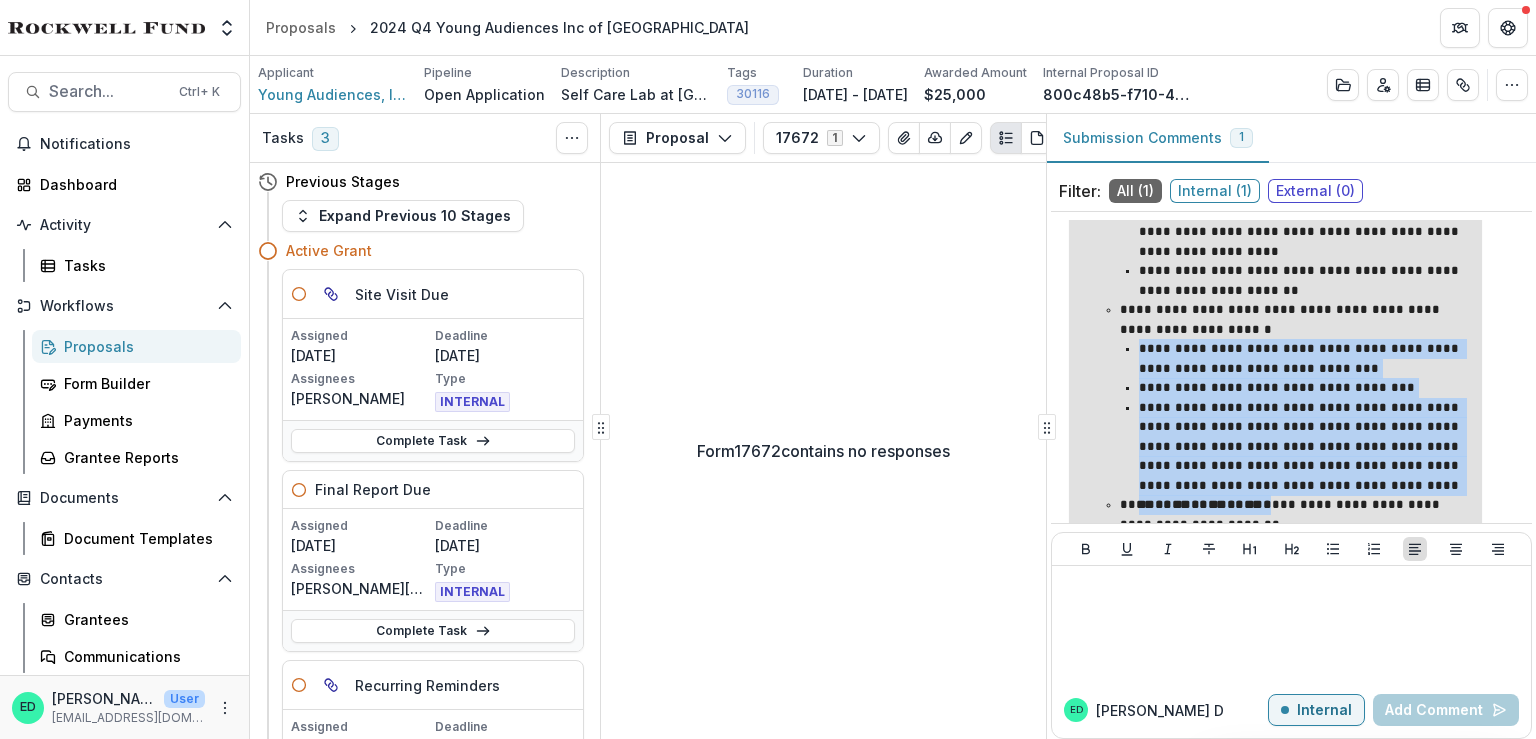 drag, startPoint x: 1456, startPoint y: 485, endPoint x: 1103, endPoint y: 343, distance: 380.49048 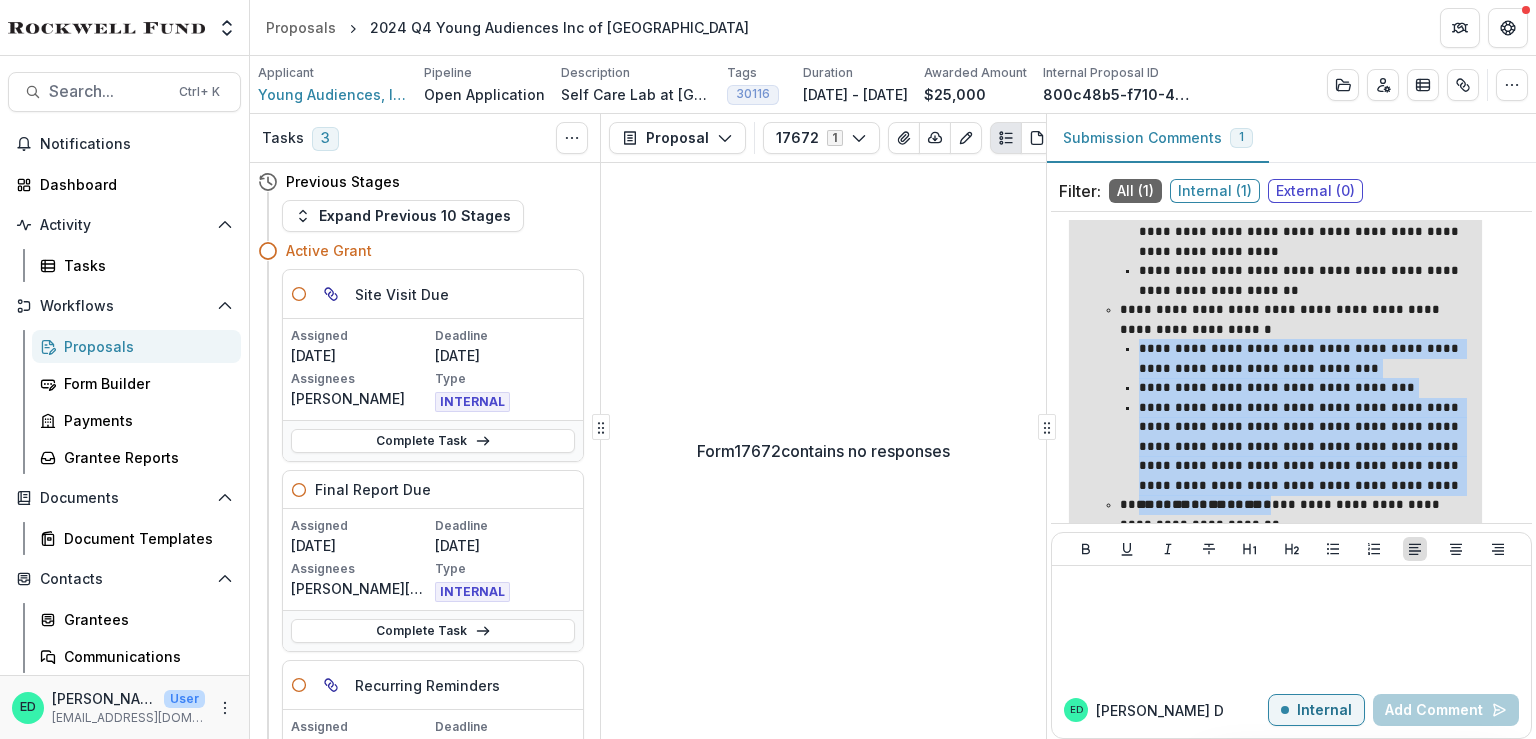 copy on "**********" 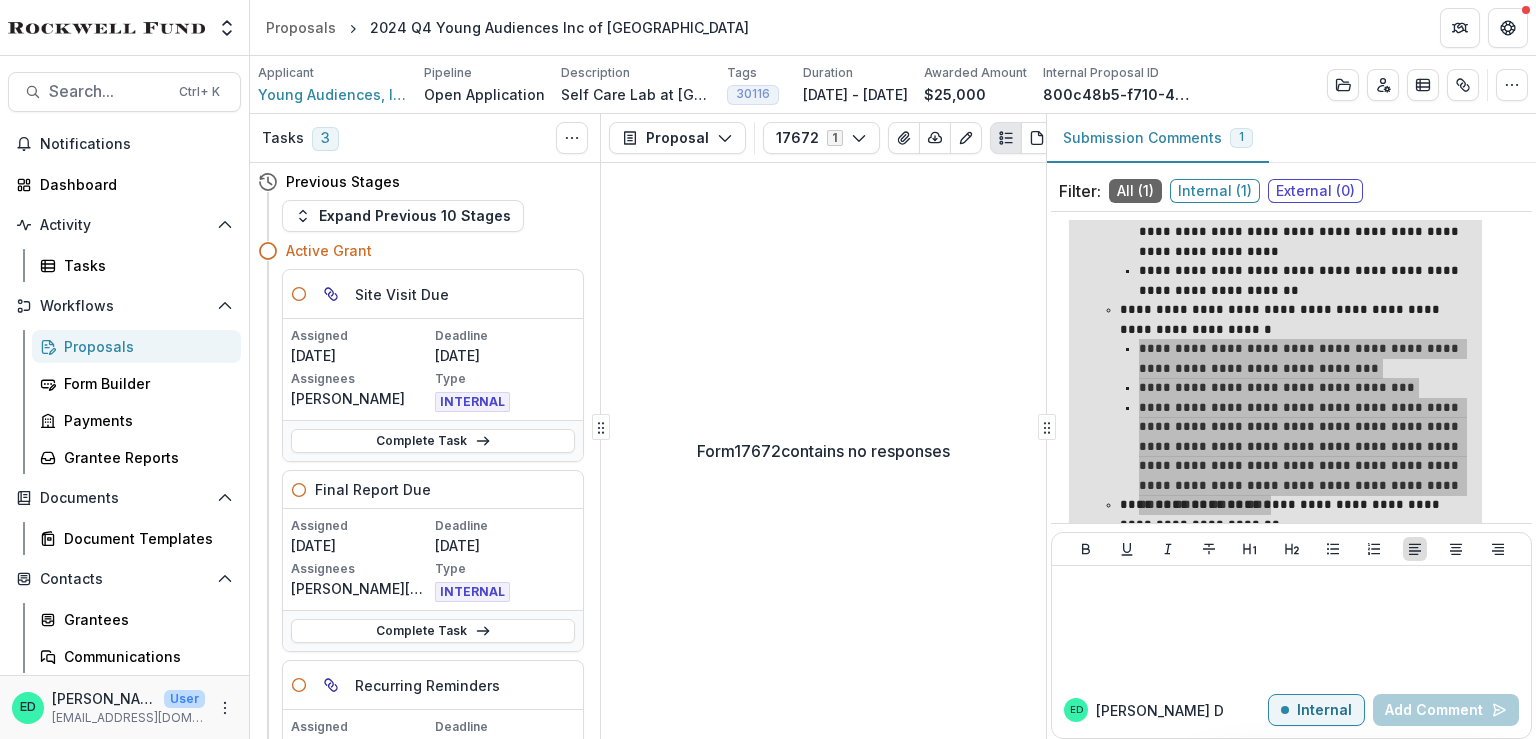 scroll, scrollTop: 400, scrollLeft: 0, axis: vertical 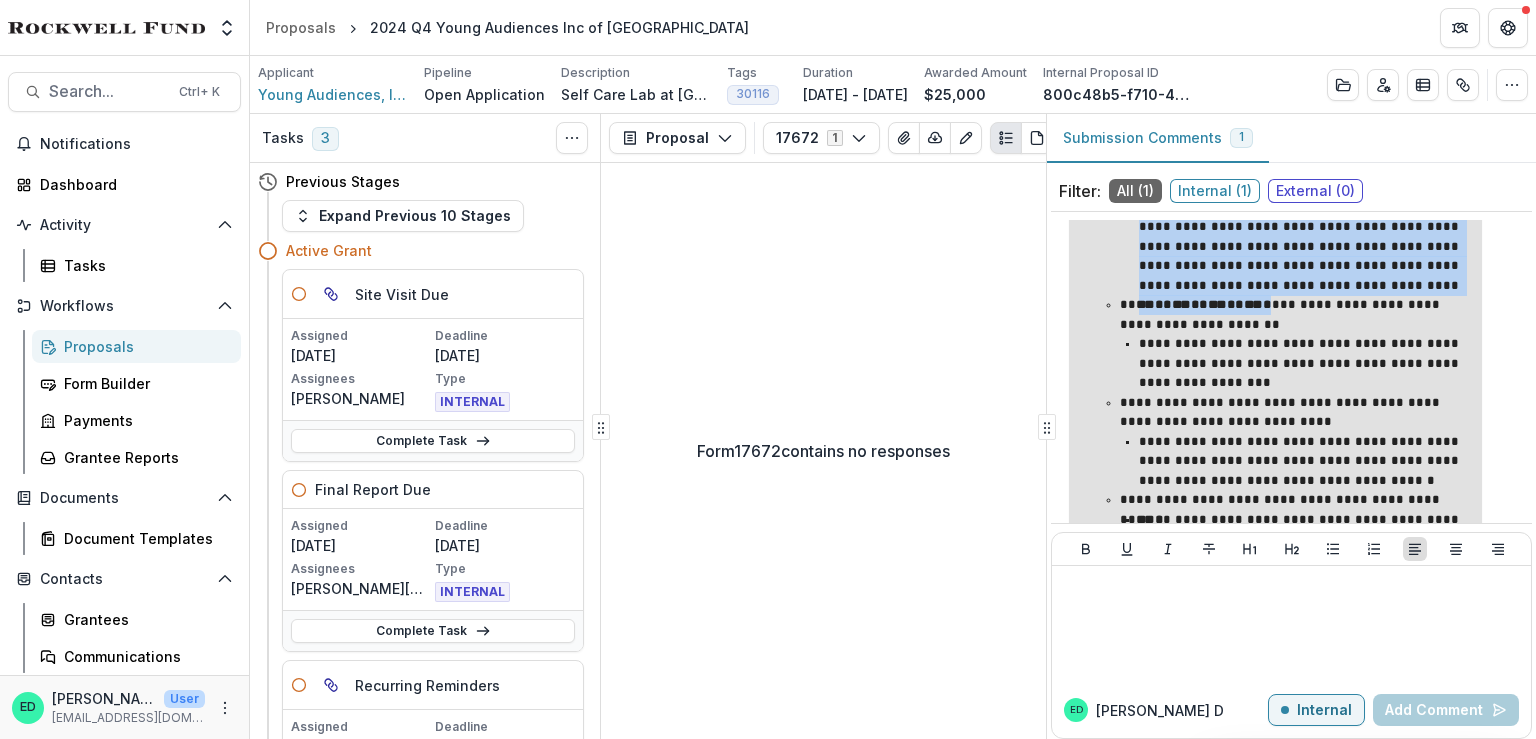 click on "**********" at bounding box center [1304, 363] 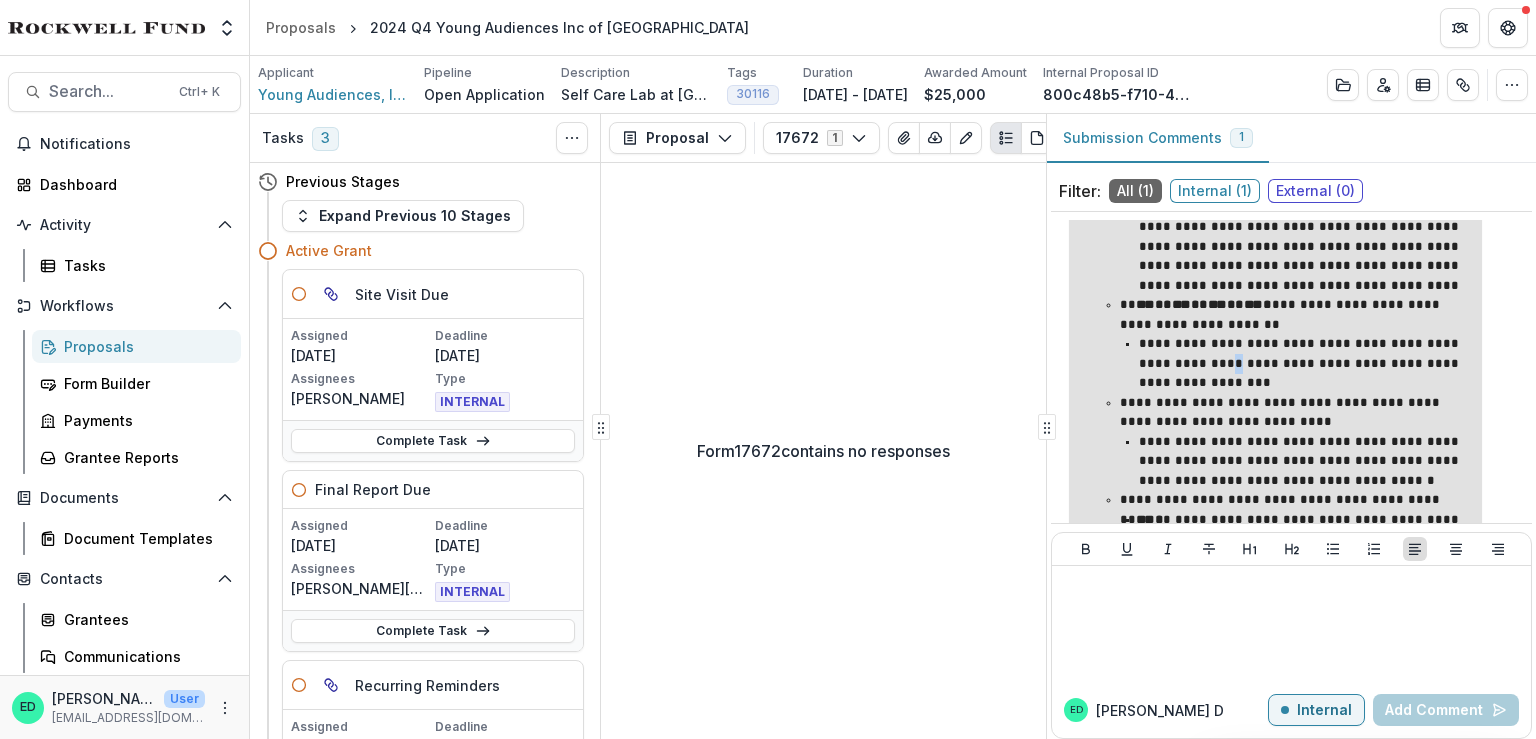 click on "**********" at bounding box center [1304, 363] 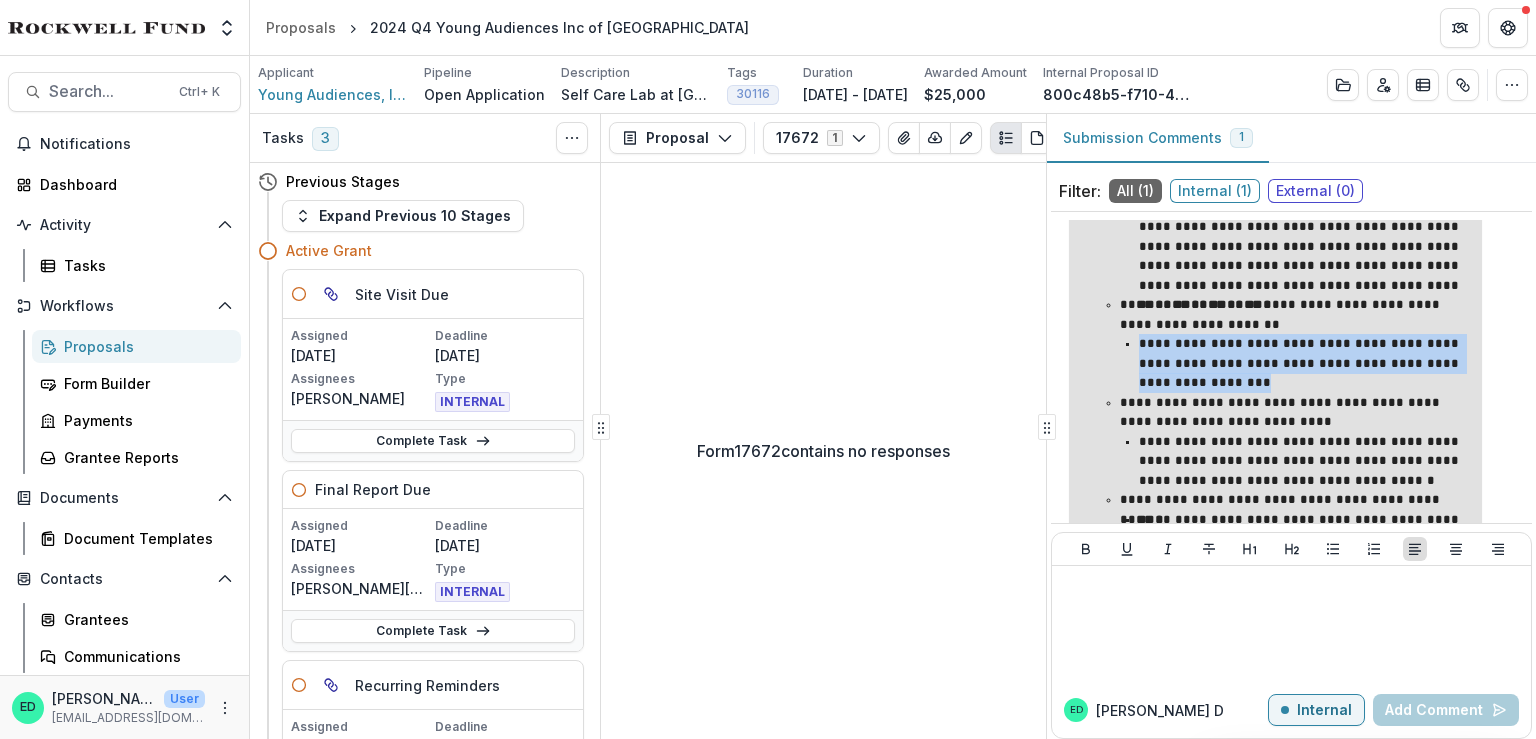 copy on "**********" 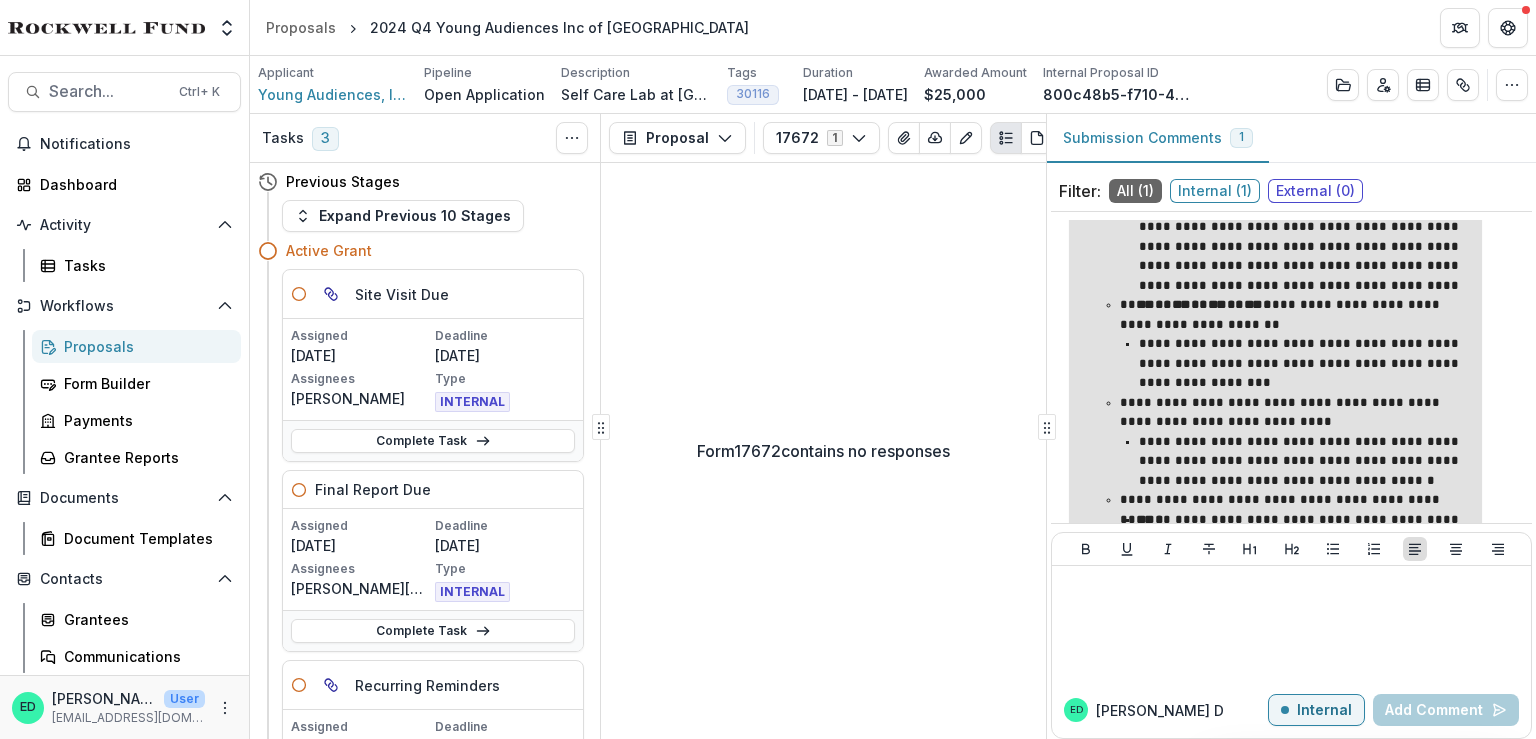 click on "**********" at bounding box center [1304, 461] 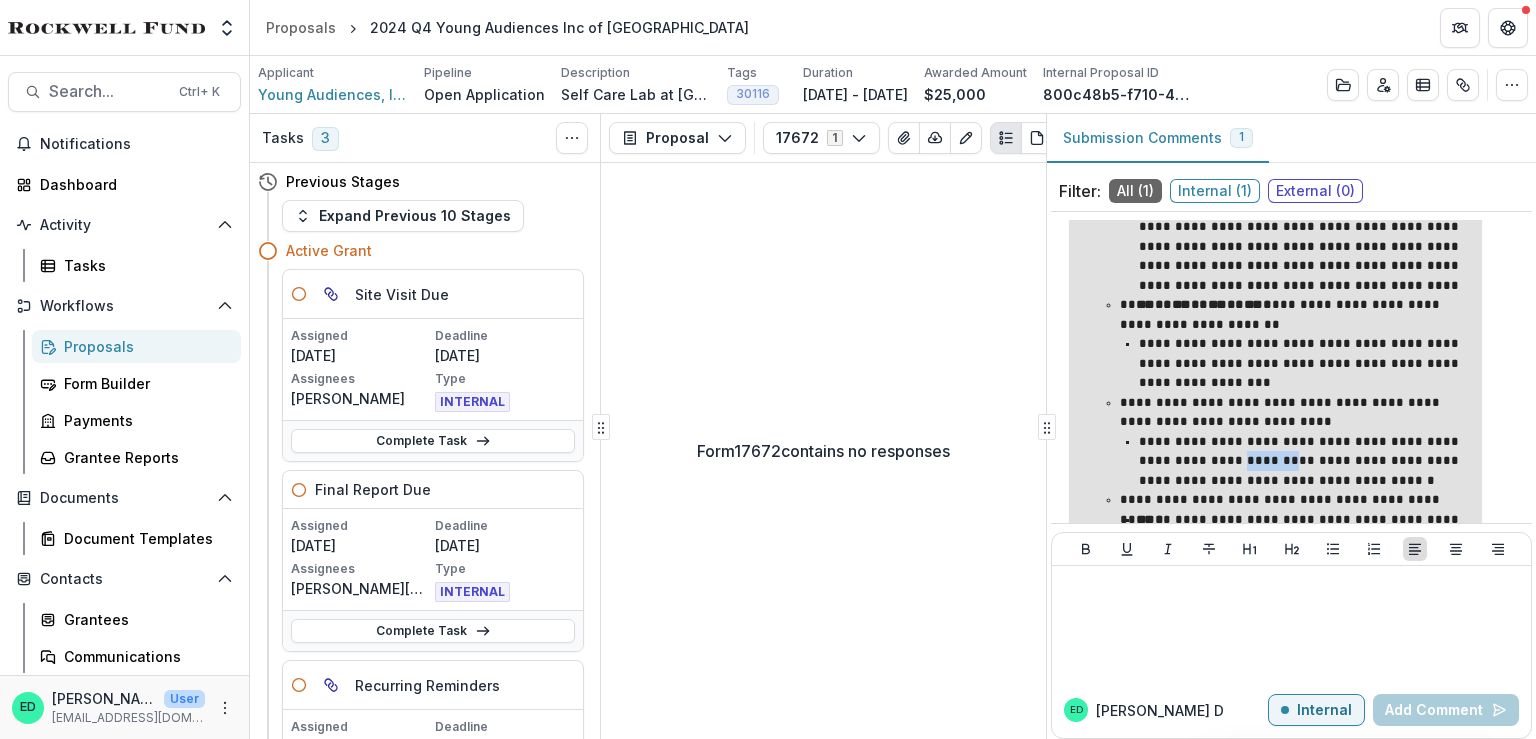 click on "**********" at bounding box center (1304, 461) 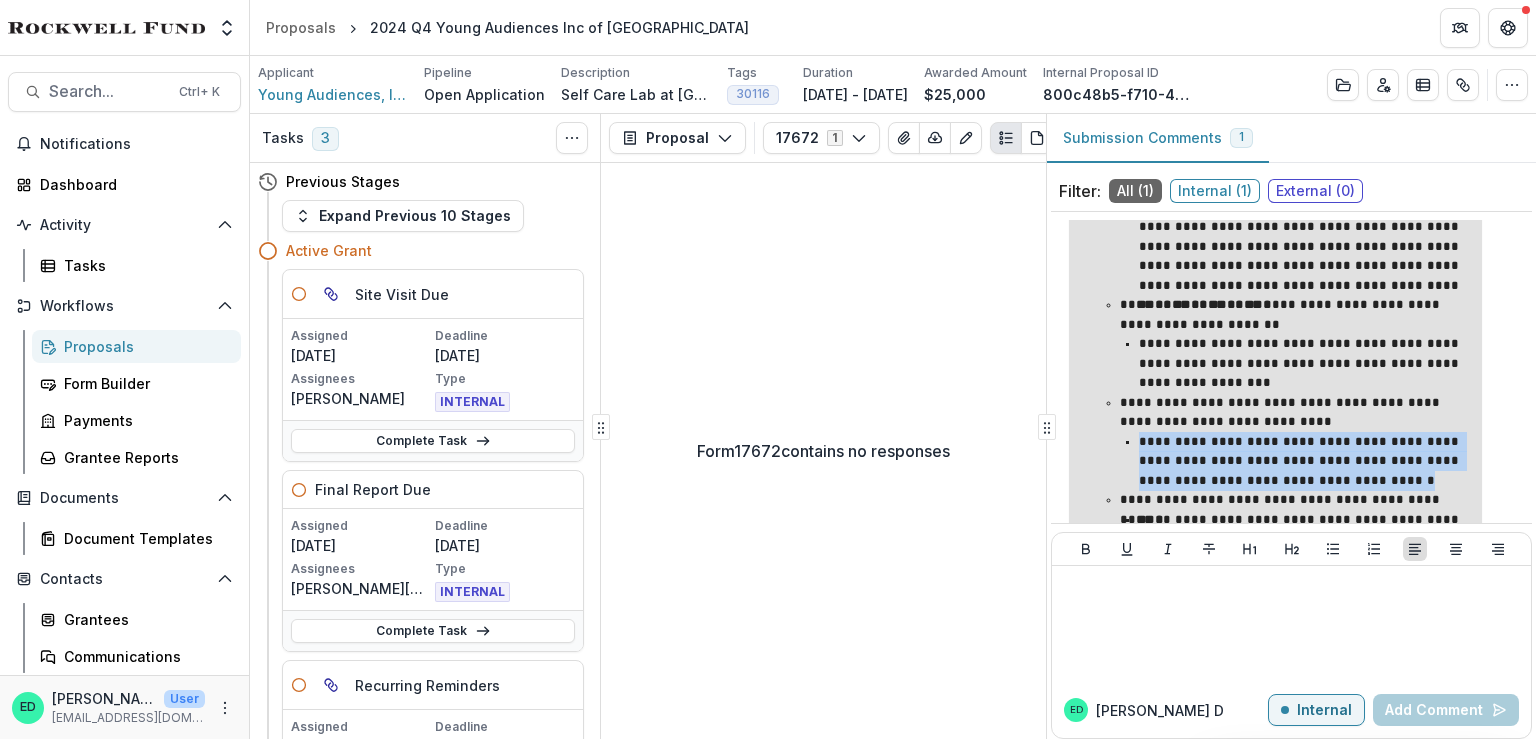 copy on "**********" 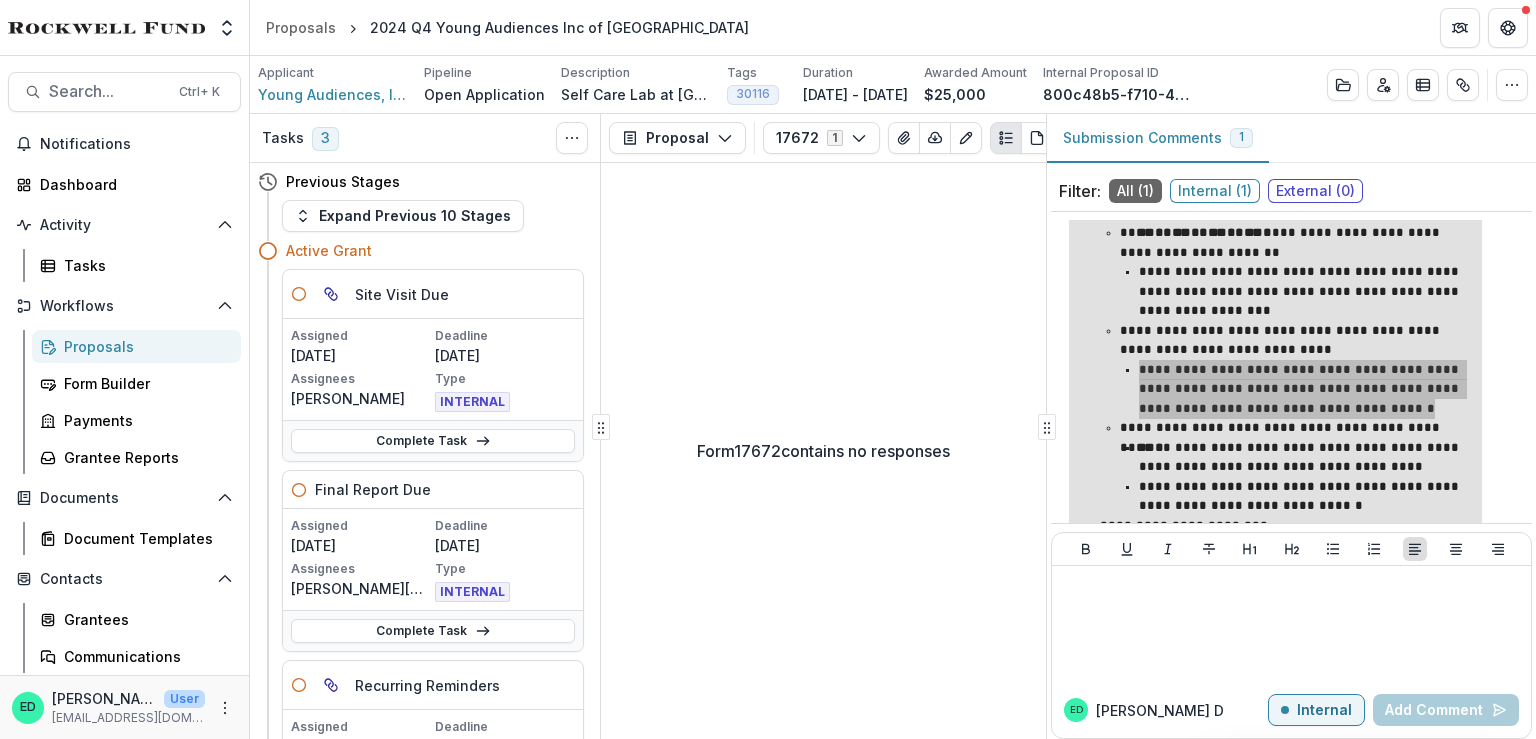 scroll, scrollTop: 500, scrollLeft: 0, axis: vertical 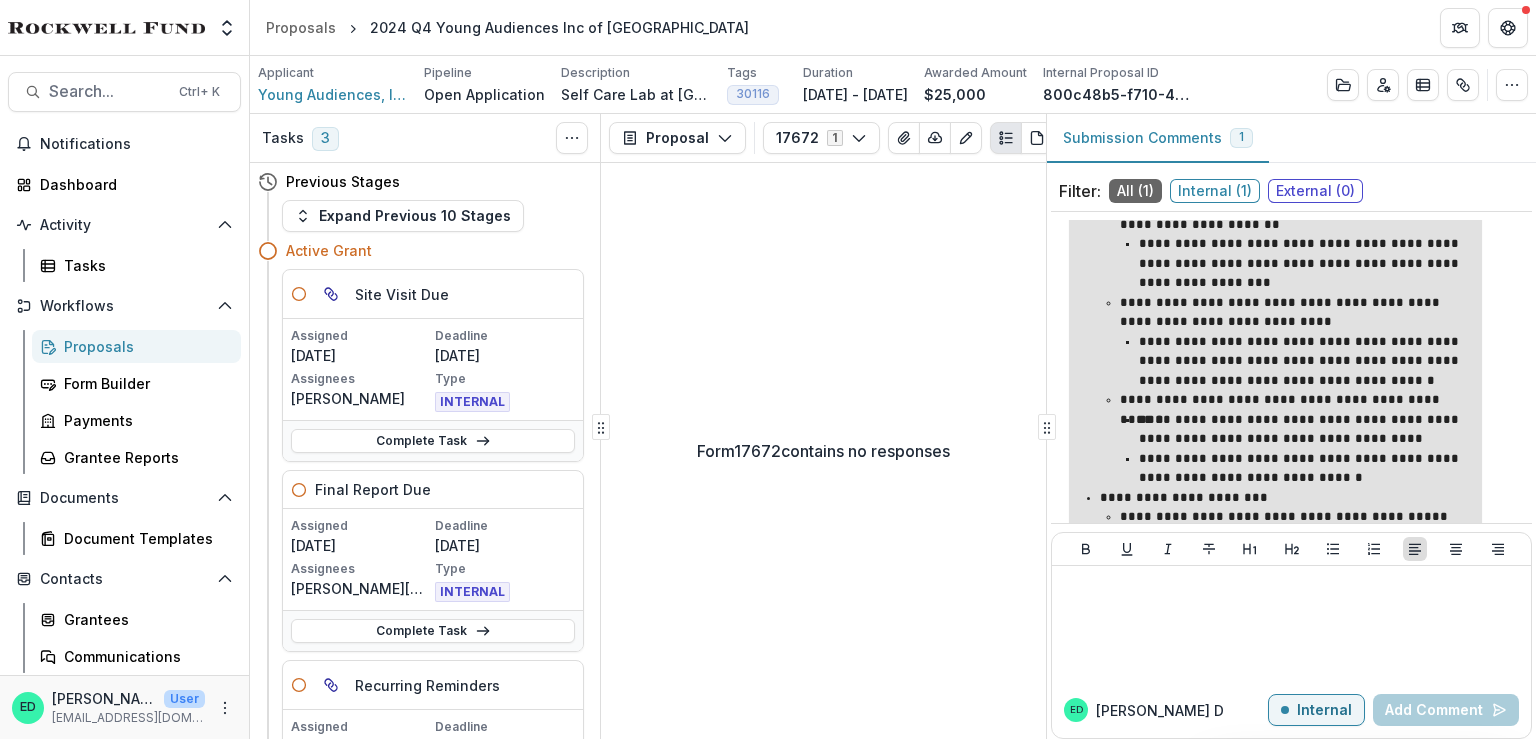 click on "**********" at bounding box center [1304, 429] 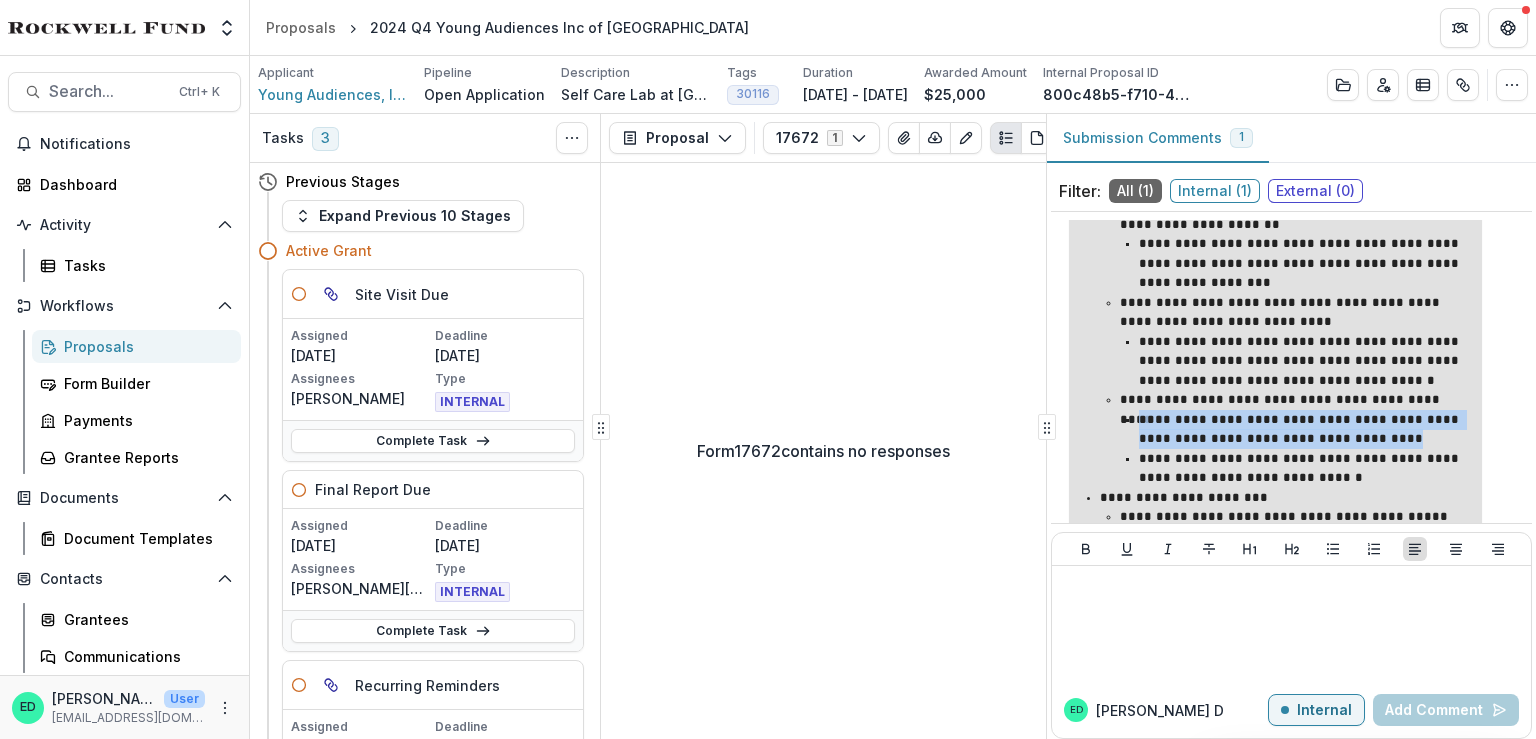 scroll, scrollTop: 600, scrollLeft: 0, axis: vertical 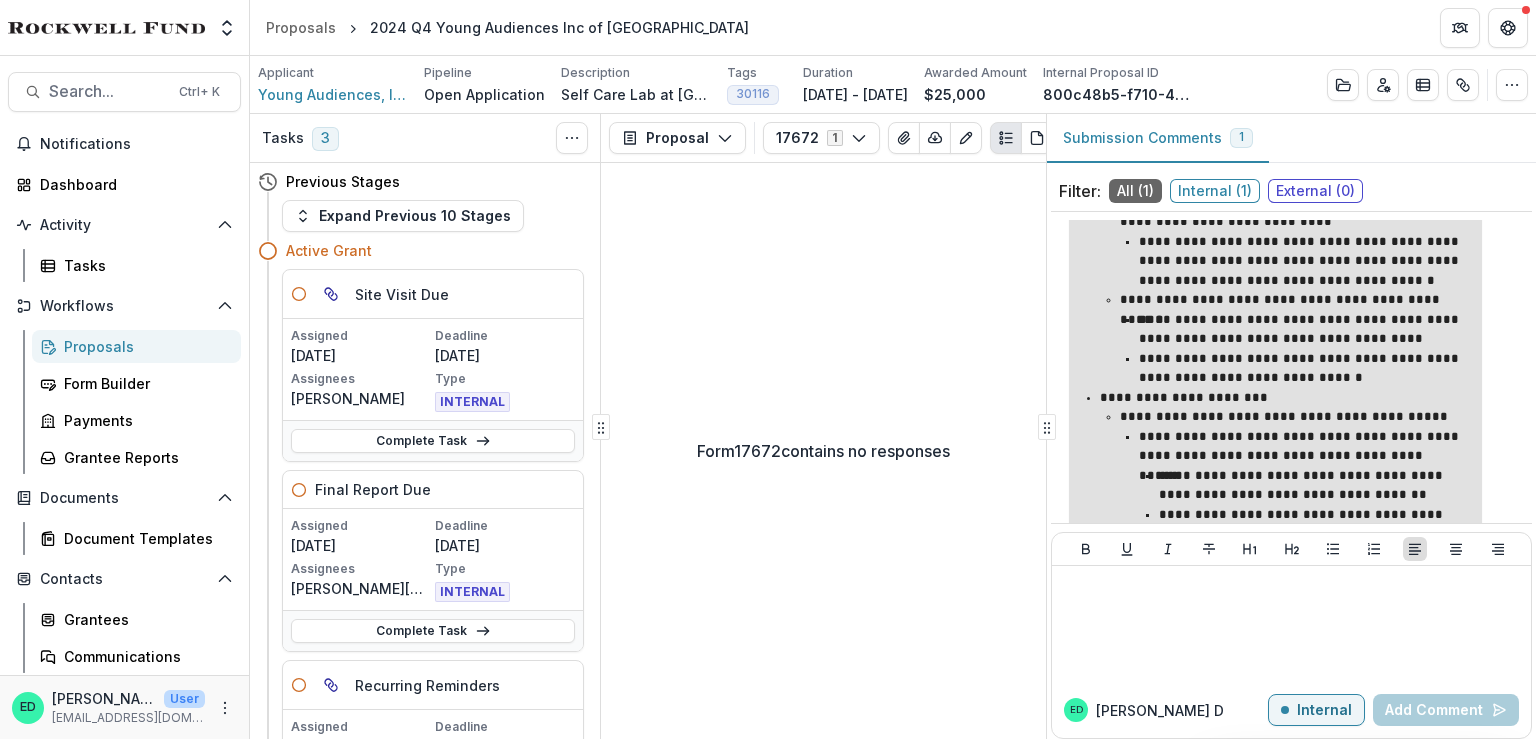 click on "**********" at bounding box center [1304, 368] 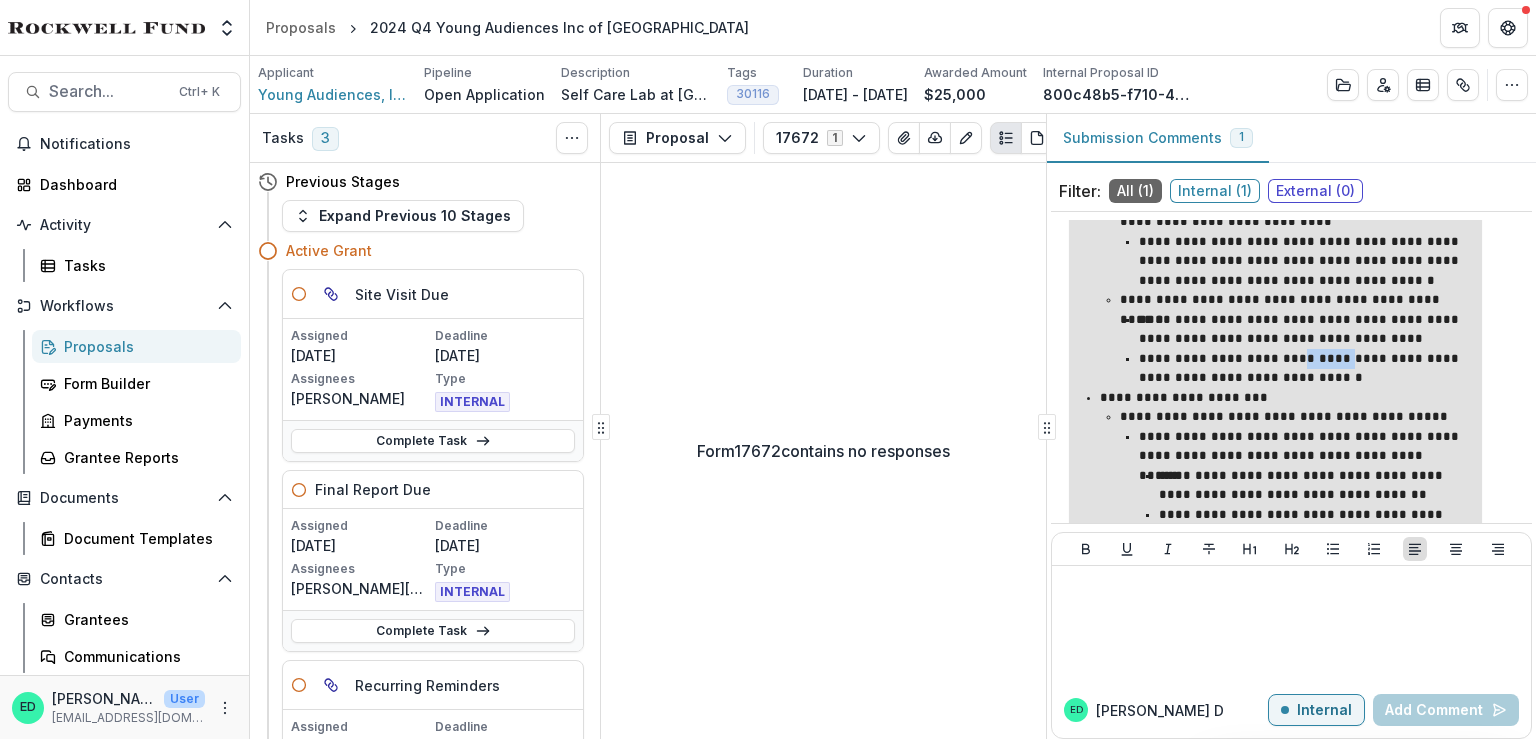 click on "**********" at bounding box center (1304, 368) 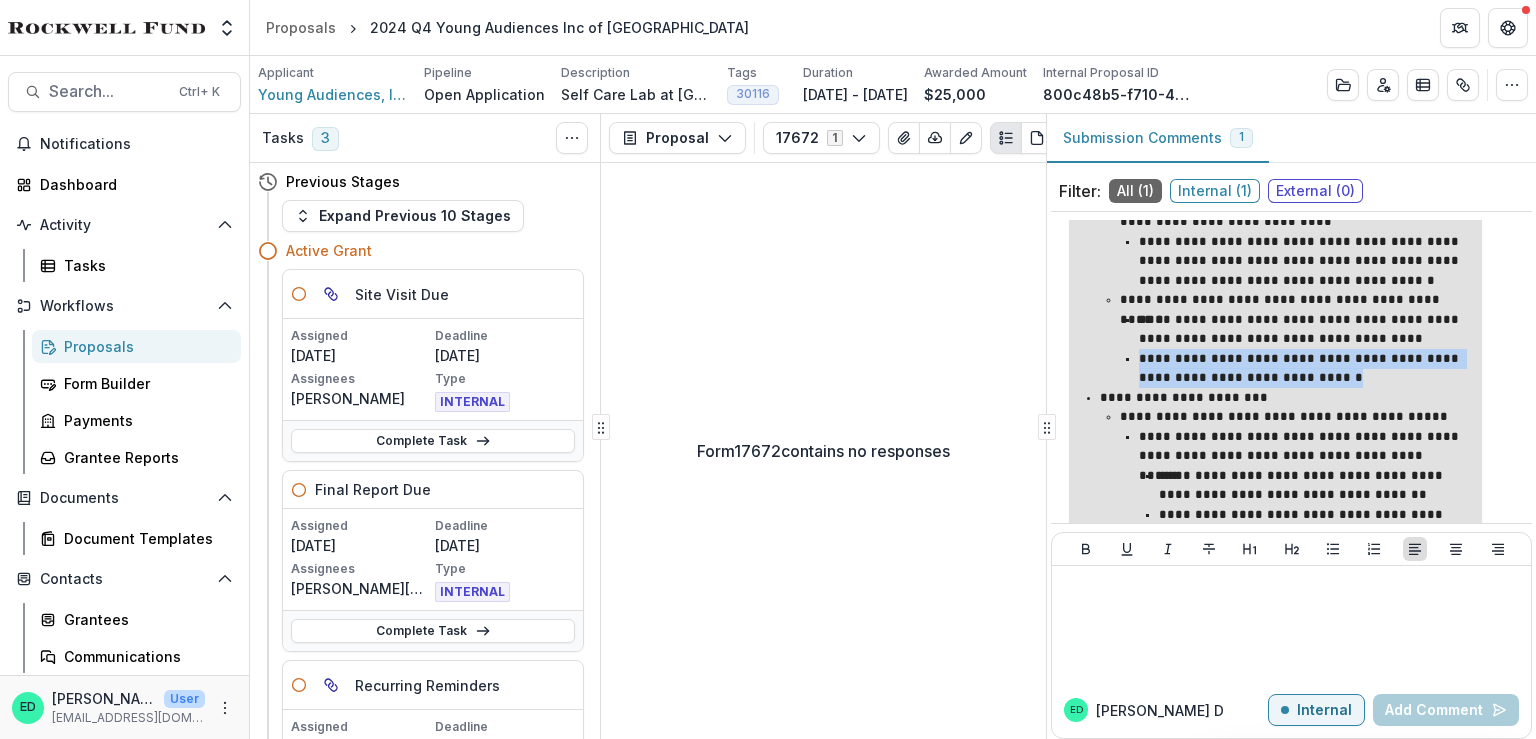 click on "**********" at bounding box center (1304, 368) 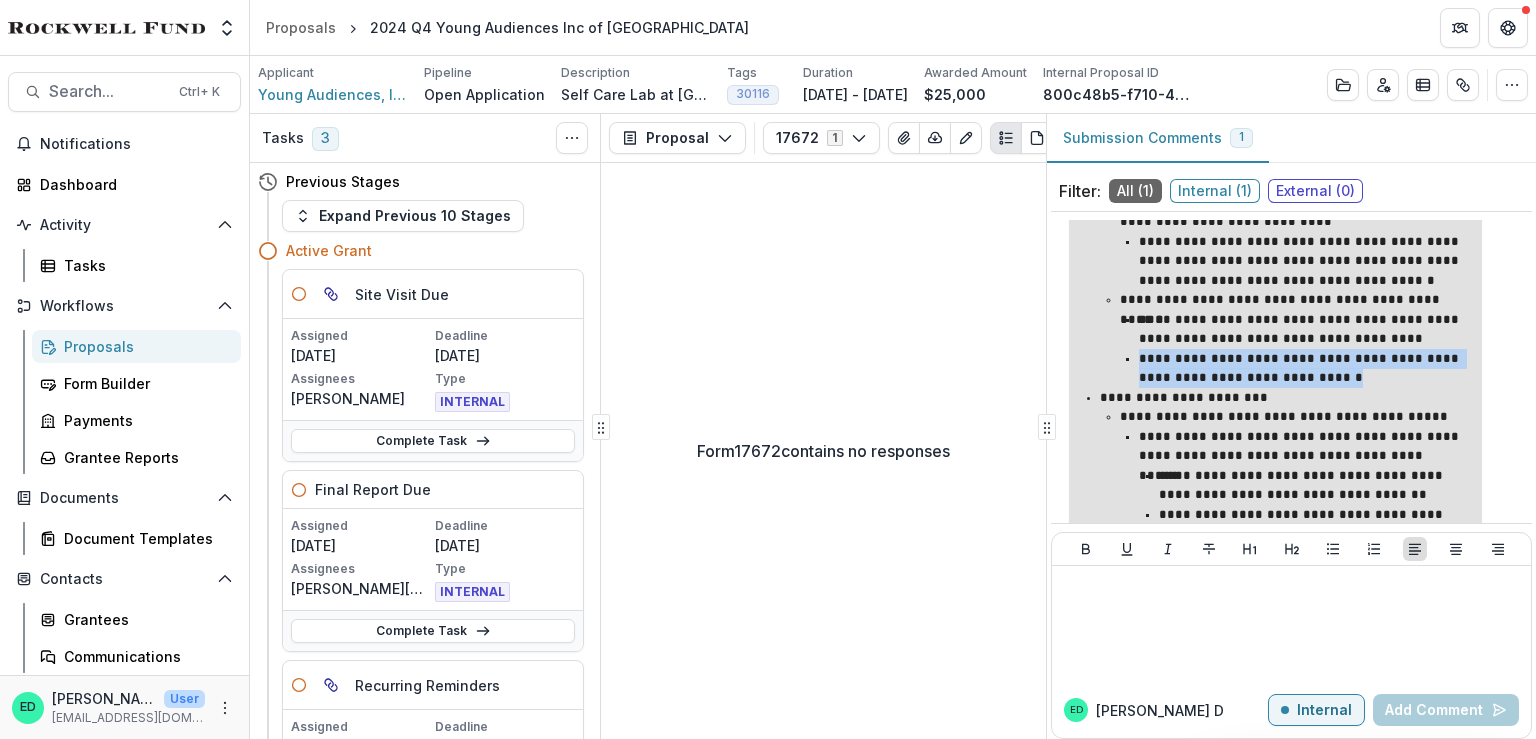 copy on "**********" 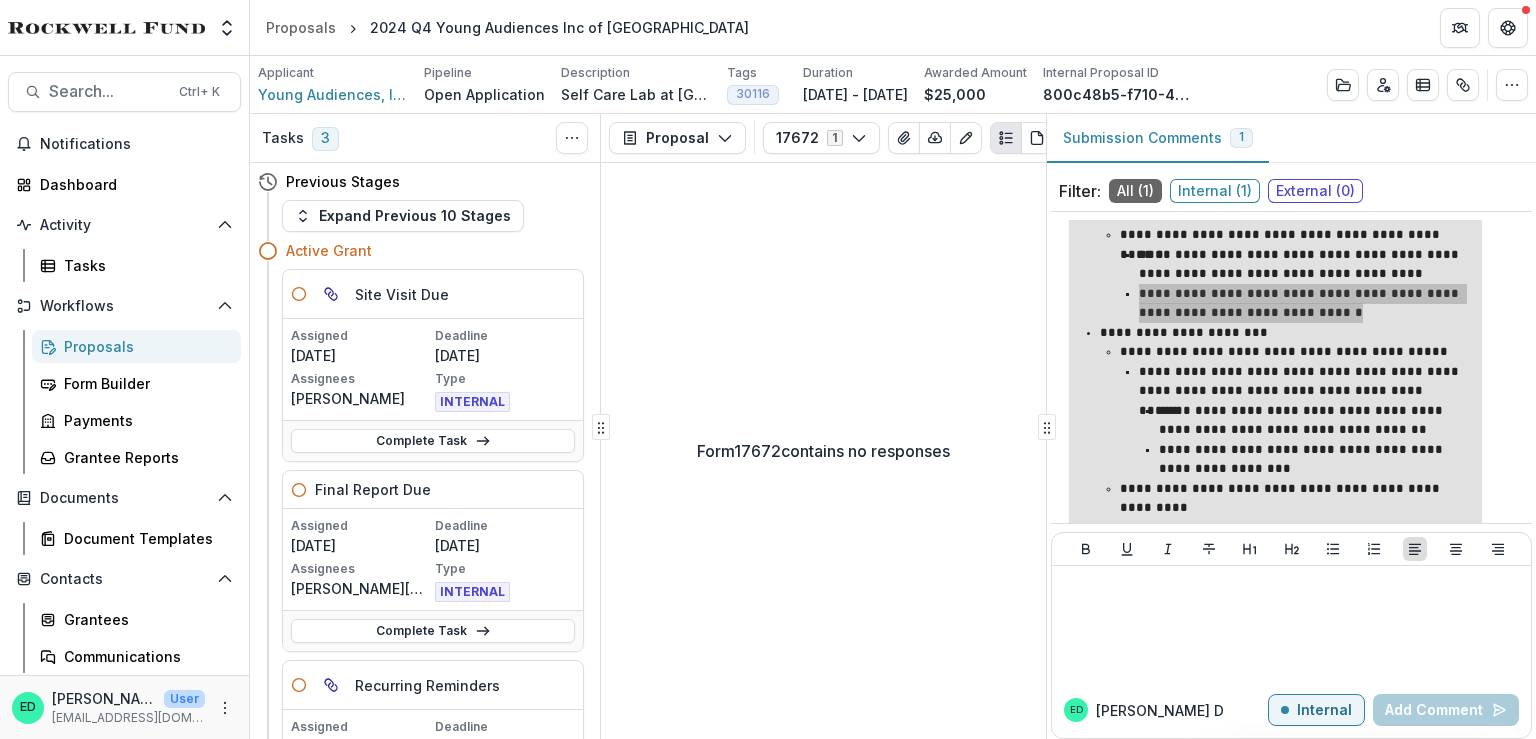 scroll, scrollTop: 700, scrollLeft: 0, axis: vertical 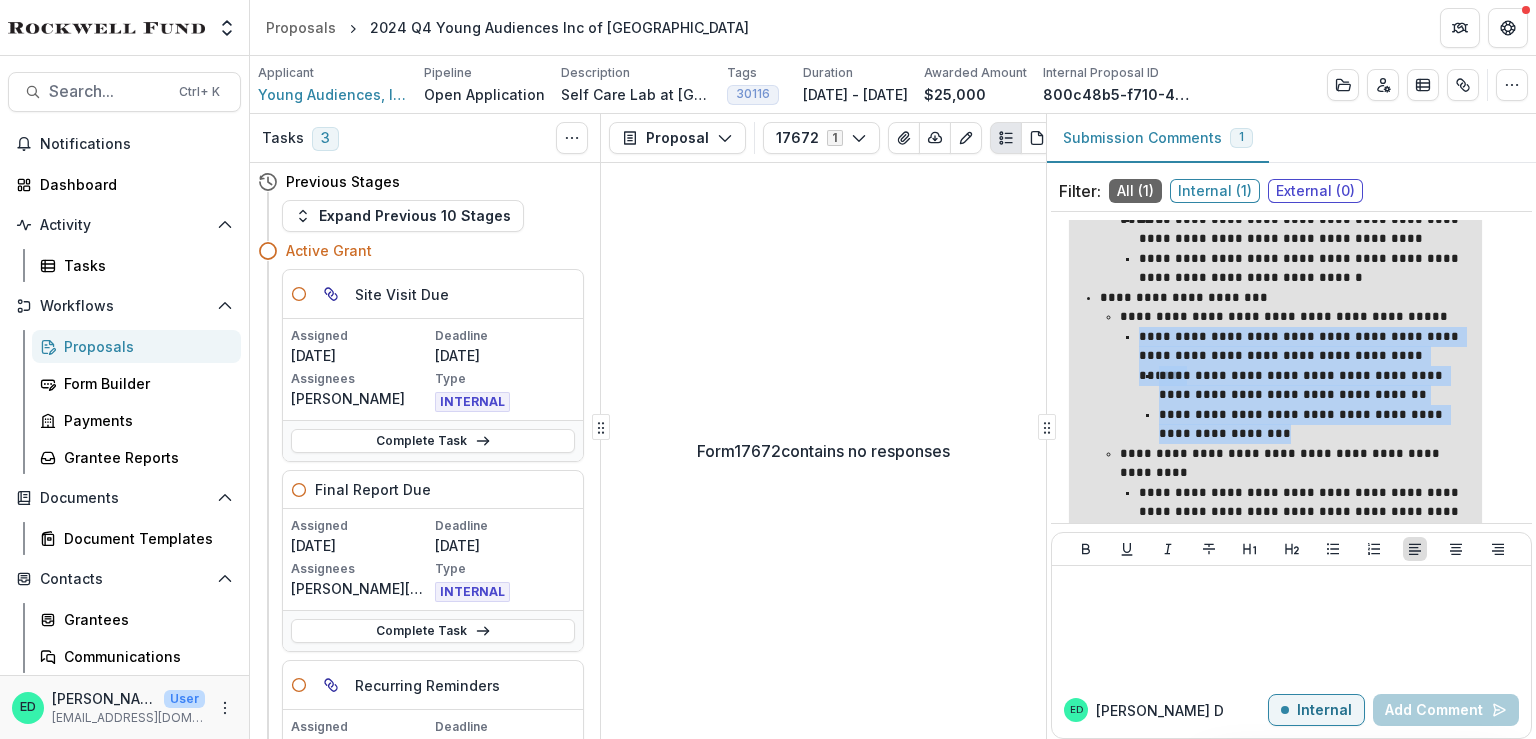 drag, startPoint x: 1240, startPoint y: 431, endPoint x: 1134, endPoint y: 339, distance: 140.35669 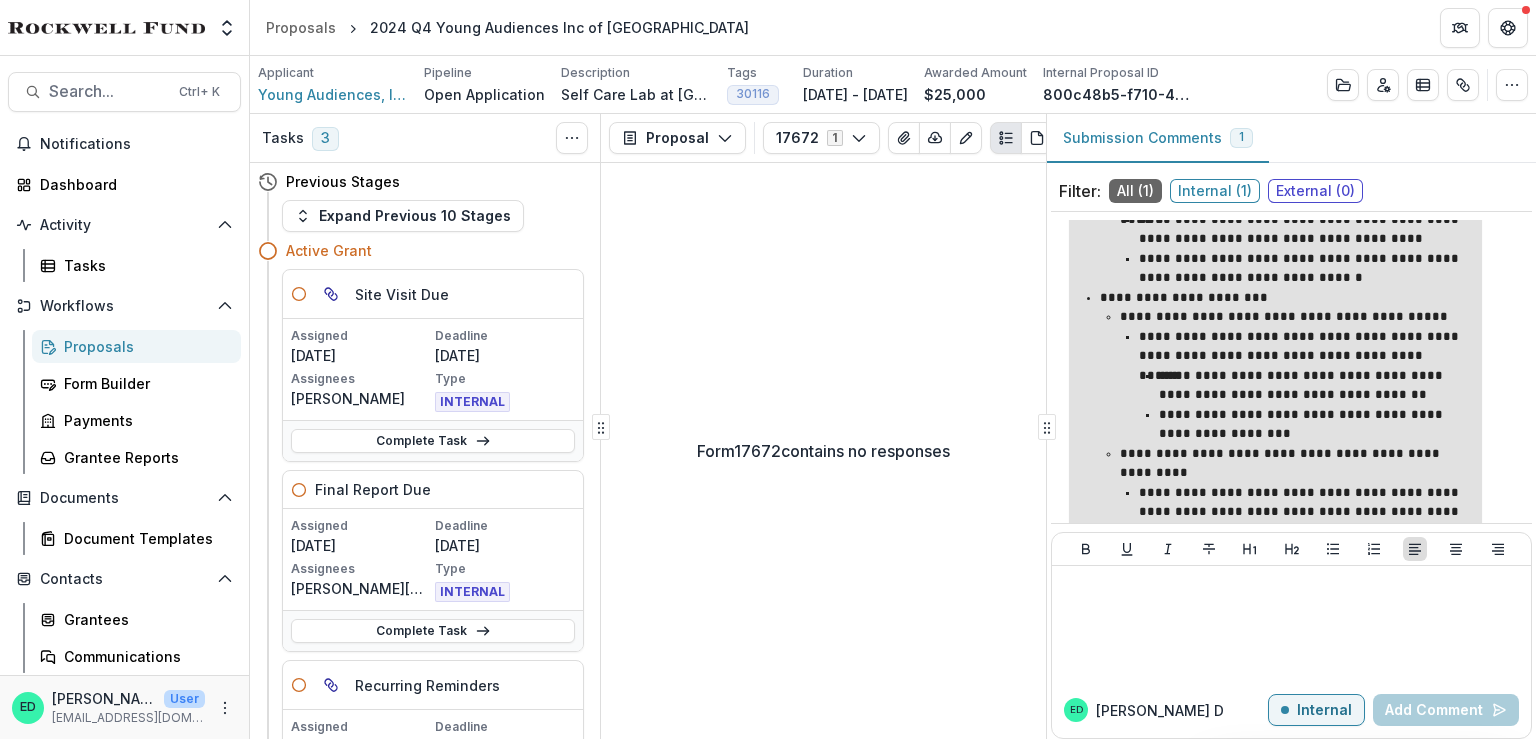 click on "**********" at bounding box center (1304, 346) 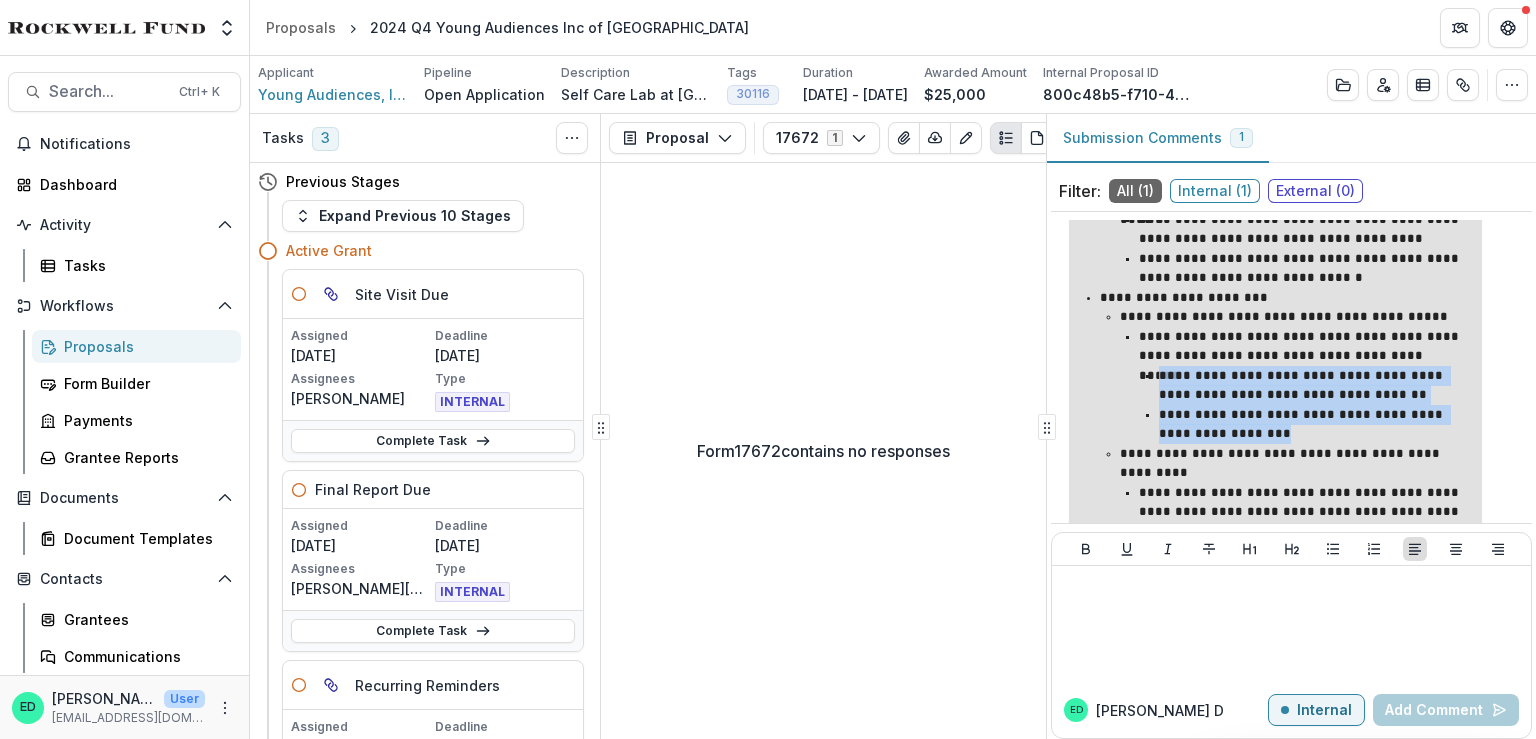 drag, startPoint x: 1151, startPoint y: 377, endPoint x: 1333, endPoint y: 428, distance: 189.01057 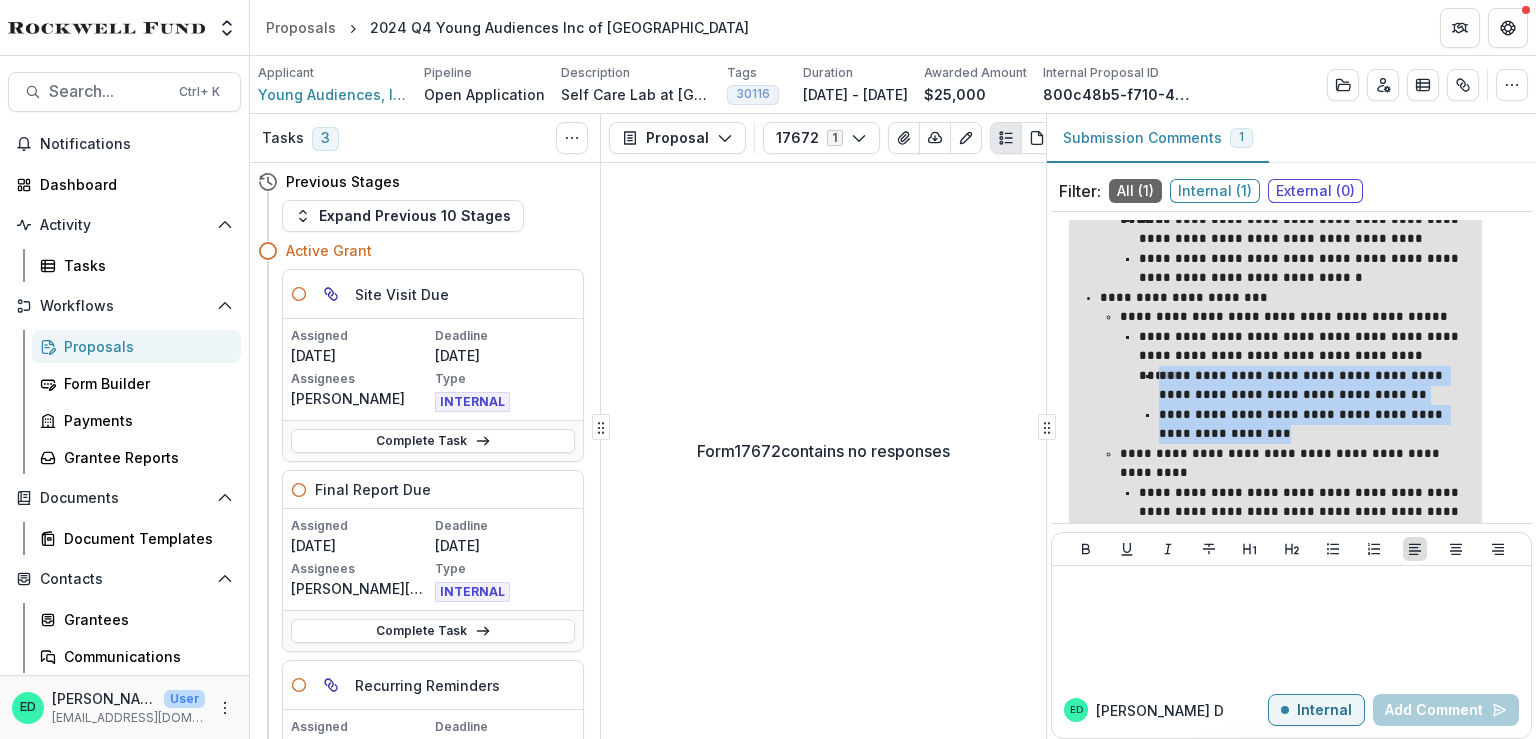 copy on "**********" 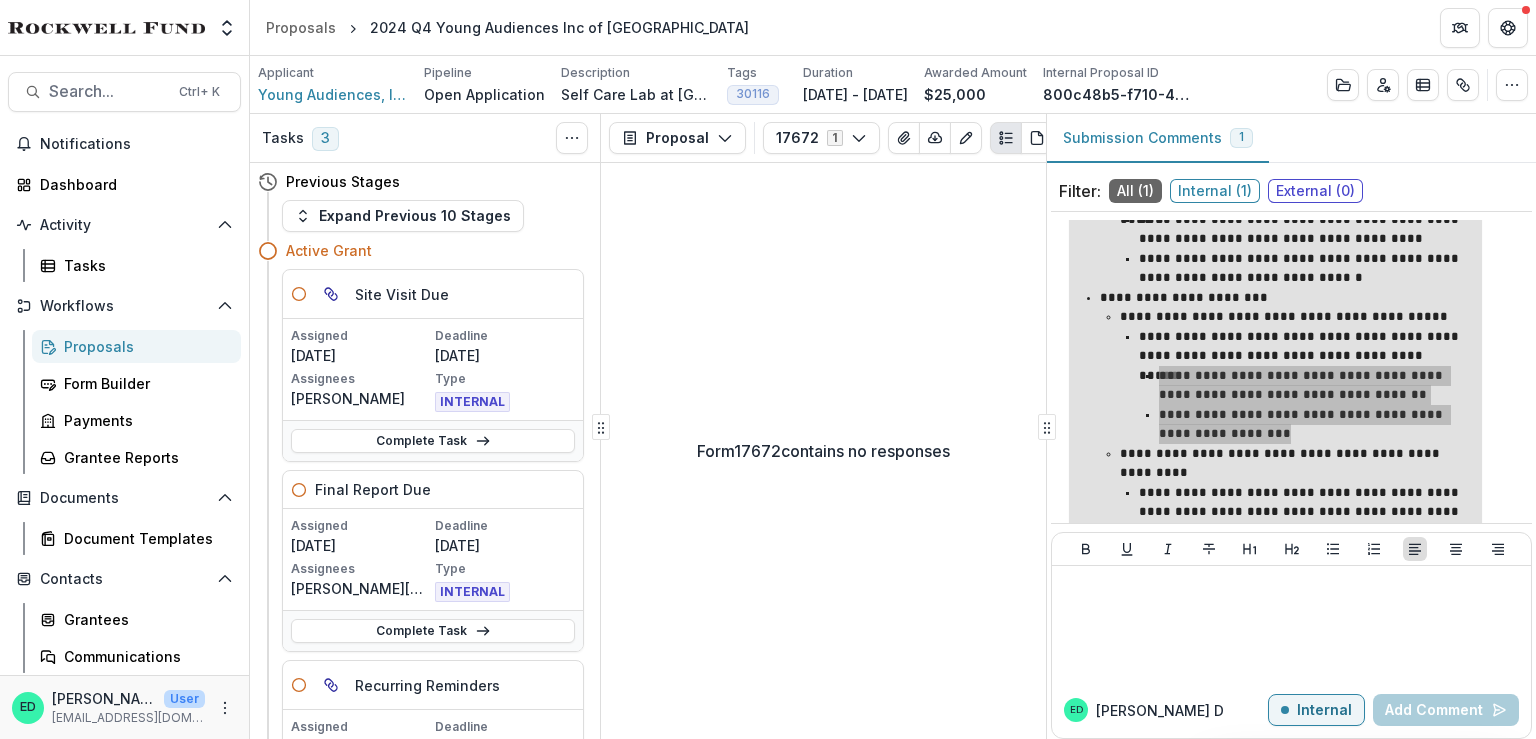 scroll, scrollTop: 800, scrollLeft: 0, axis: vertical 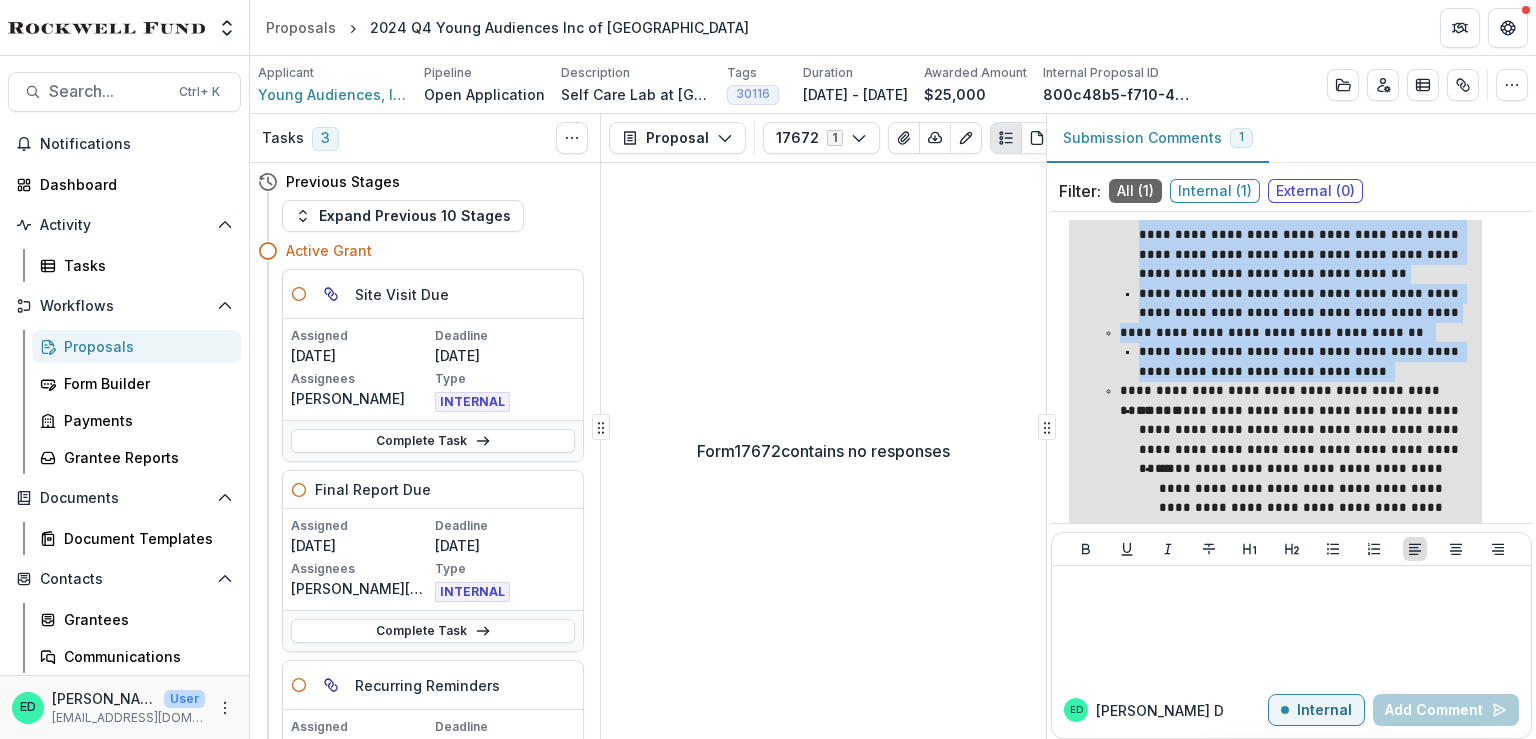 drag, startPoint x: 1135, startPoint y: 433, endPoint x: 1365, endPoint y: 372, distance: 237.95168 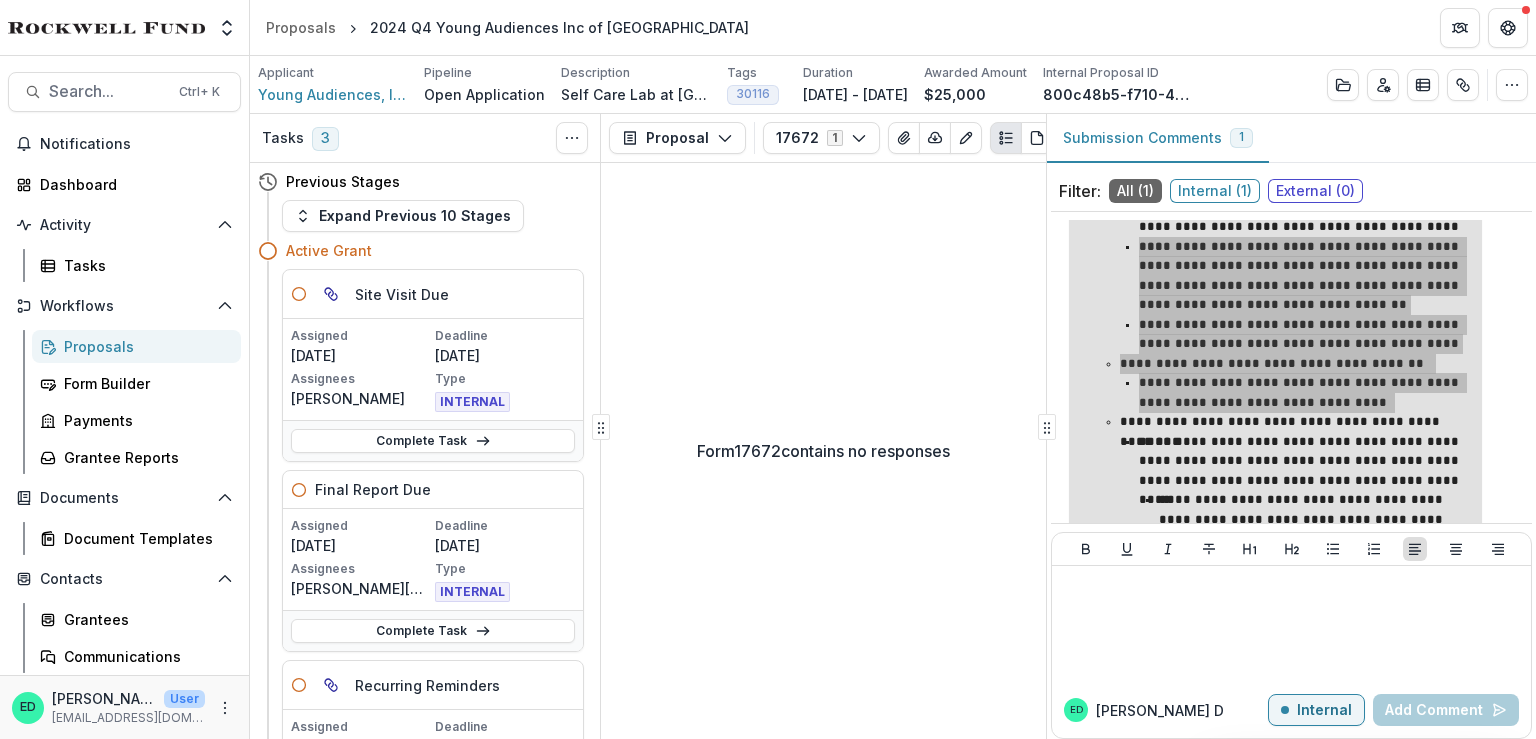 scroll, scrollTop: 1016, scrollLeft: 0, axis: vertical 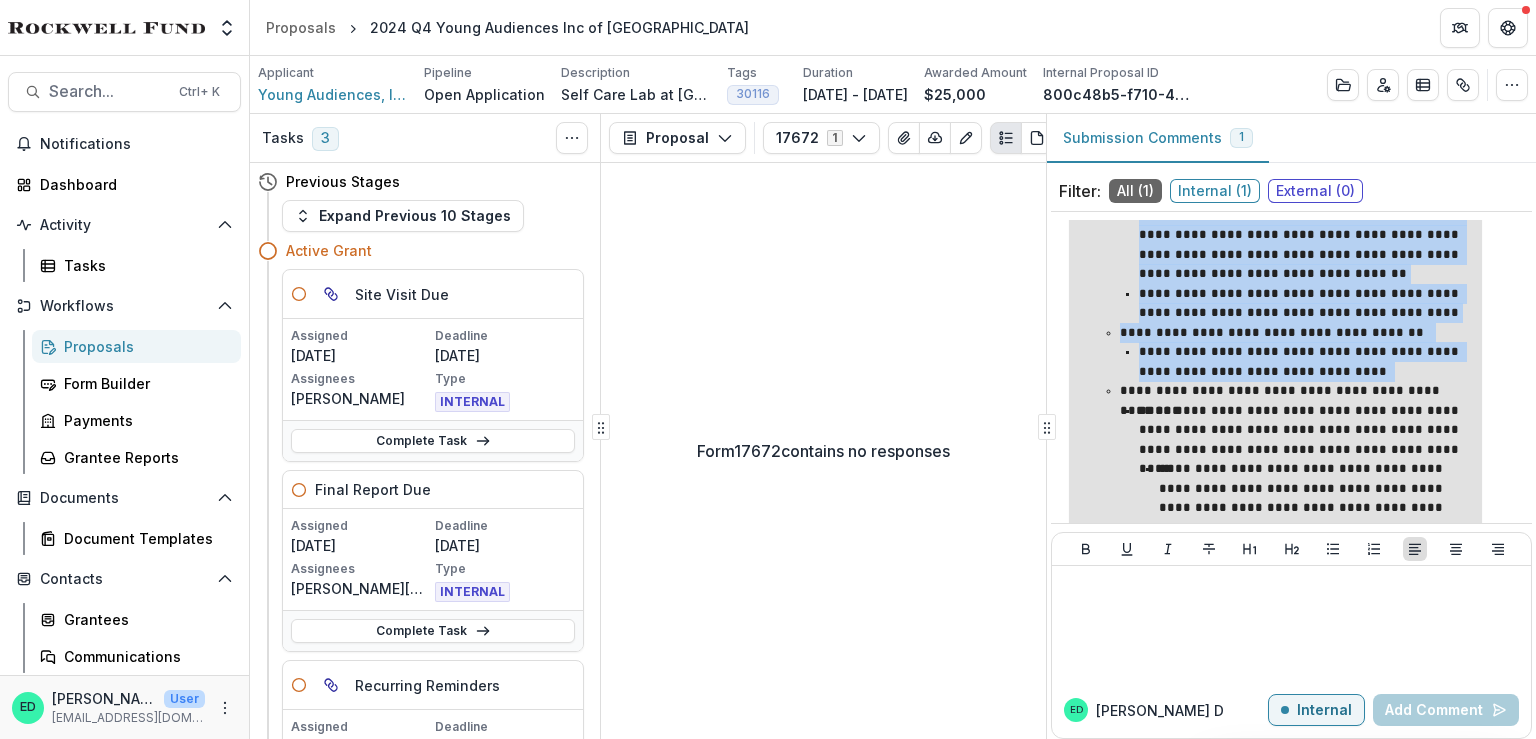click on "**********" at bounding box center [1295, 333] 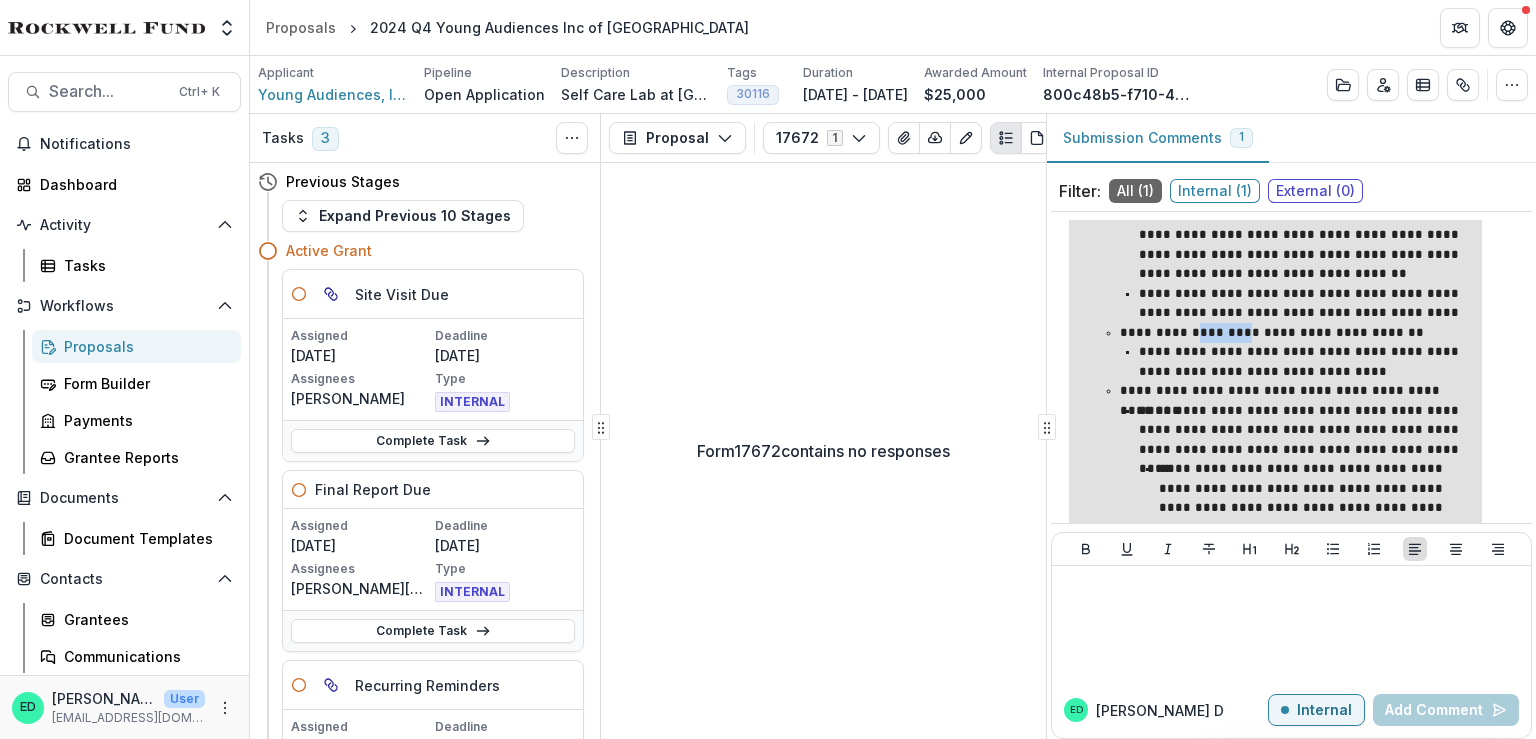 click on "**********" at bounding box center (1295, 333) 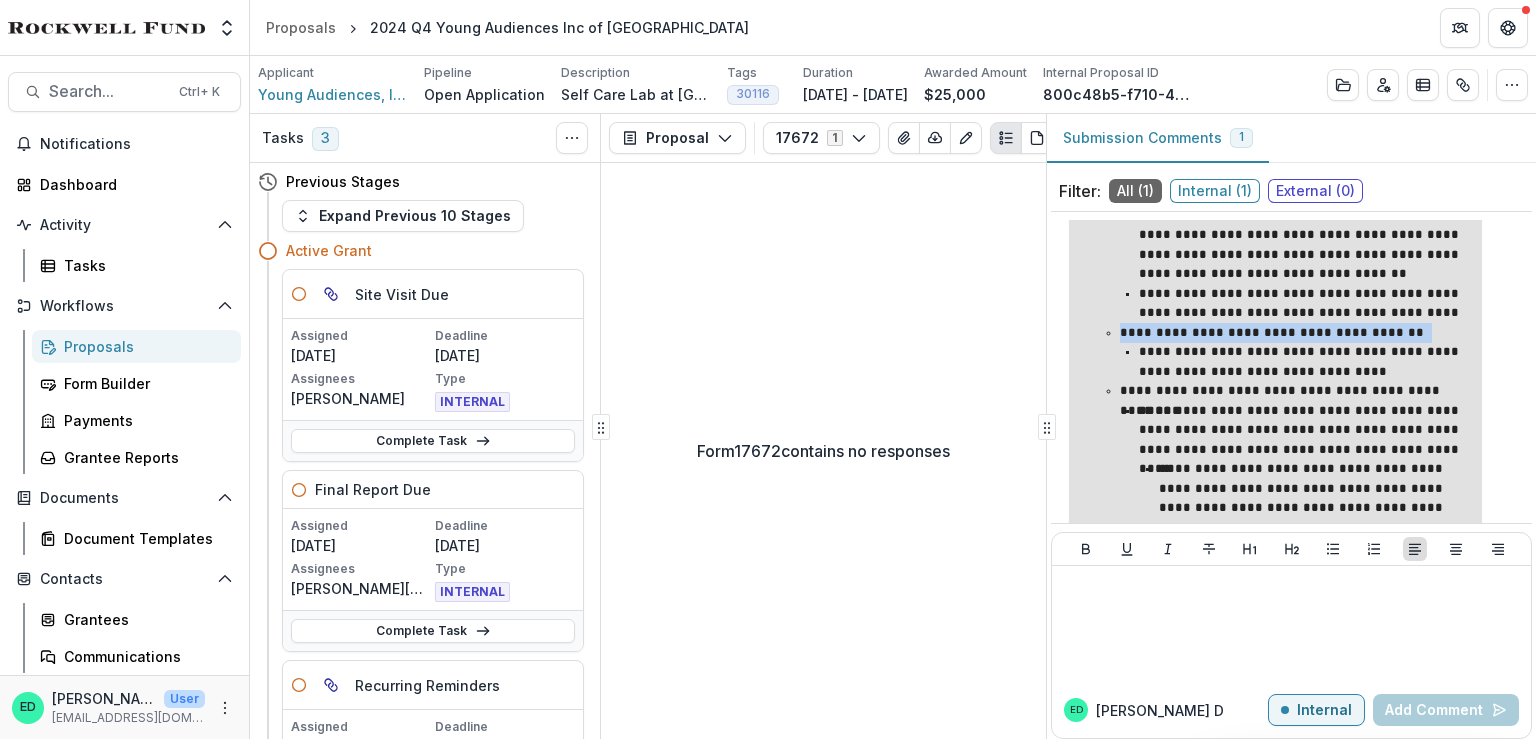 click on "**********" at bounding box center [1295, 333] 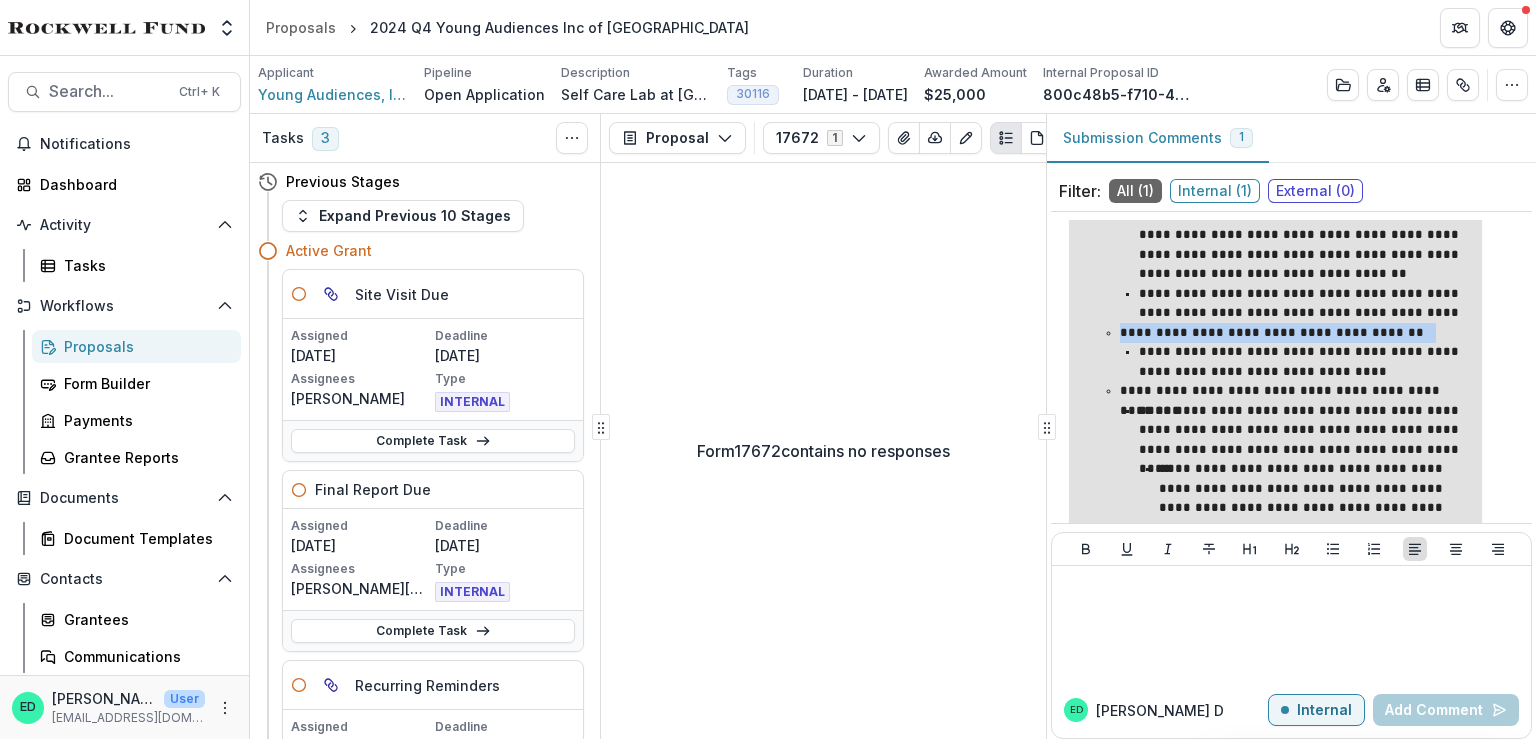 click on "**********" at bounding box center (1295, 333) 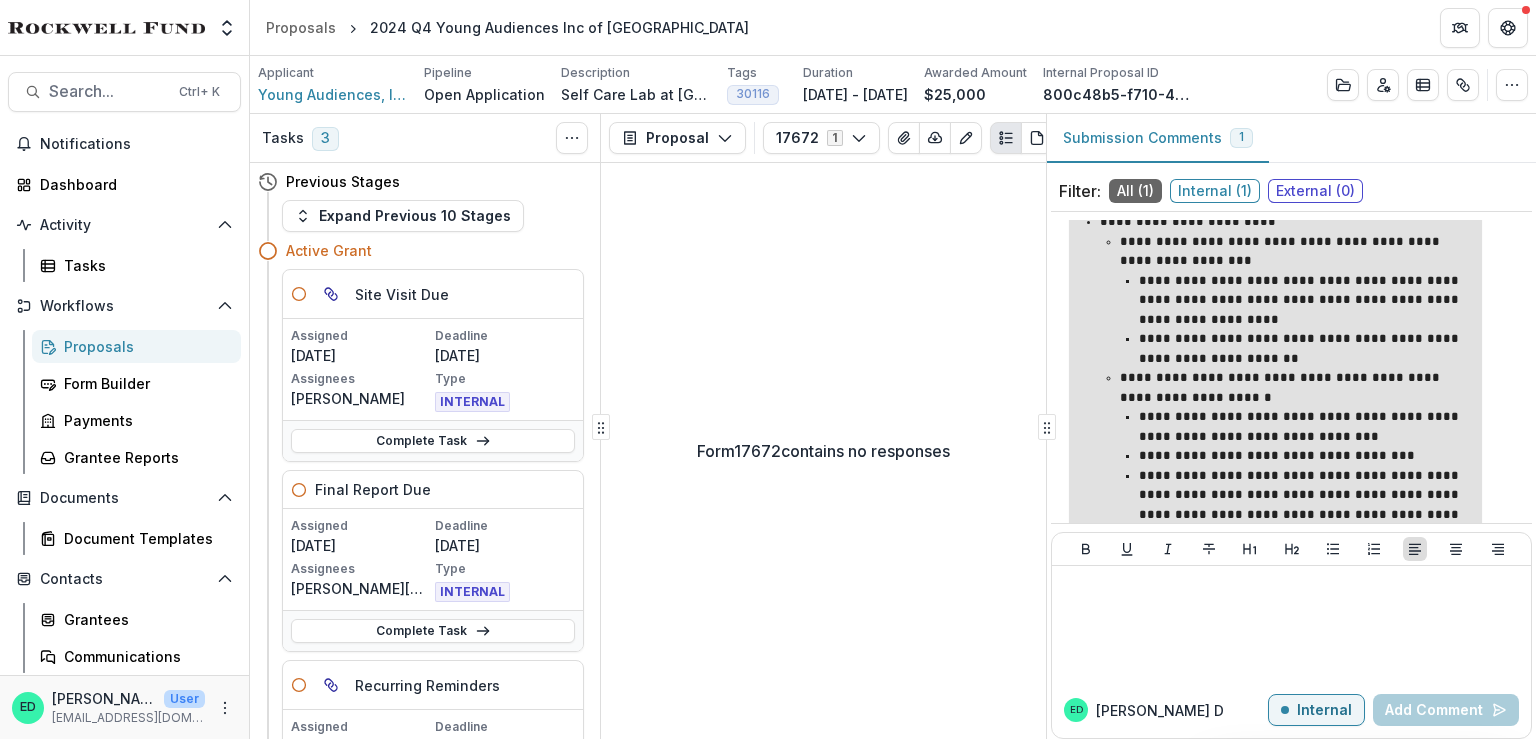 scroll, scrollTop: 100, scrollLeft: 0, axis: vertical 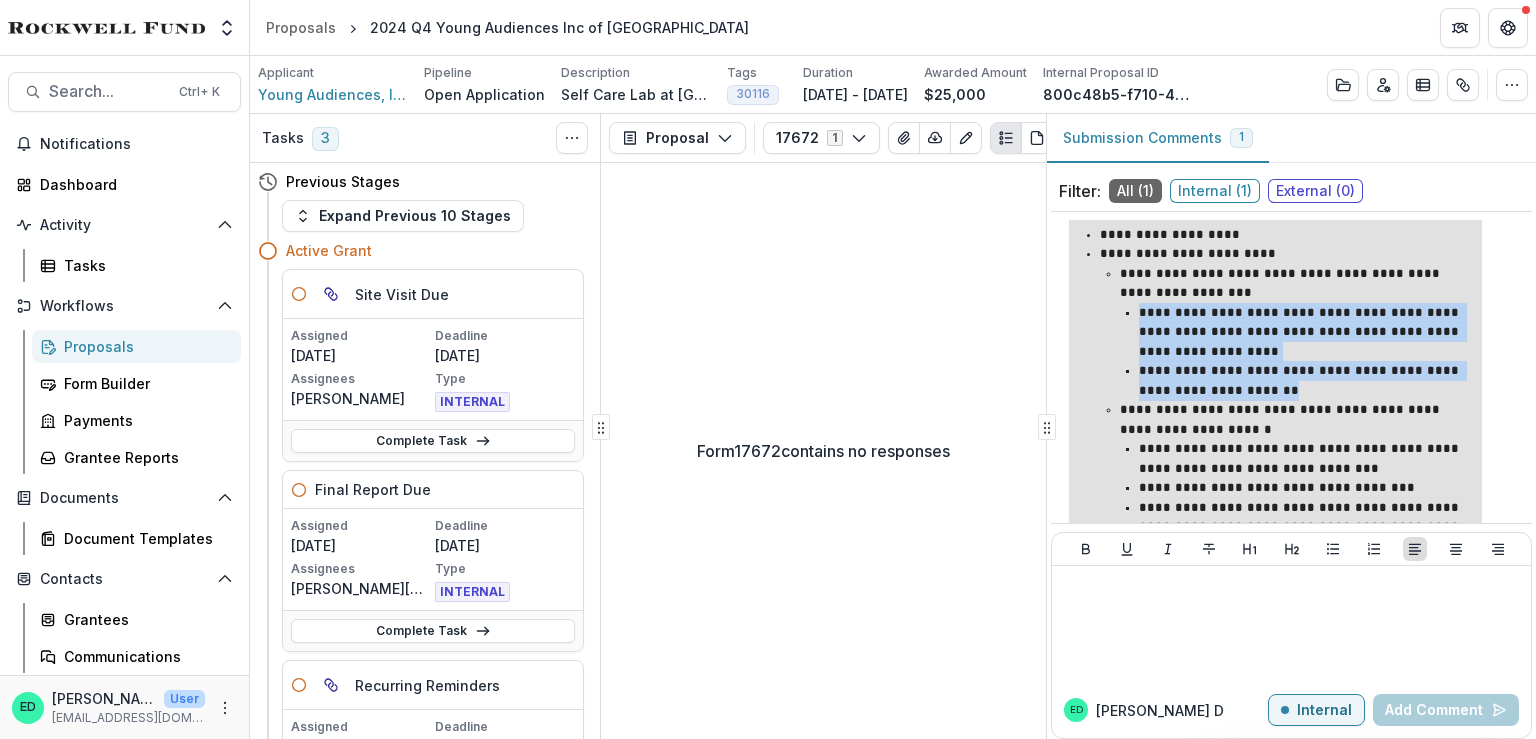 drag, startPoint x: 1248, startPoint y: 385, endPoint x: 1130, endPoint y: 307, distance: 141.44963 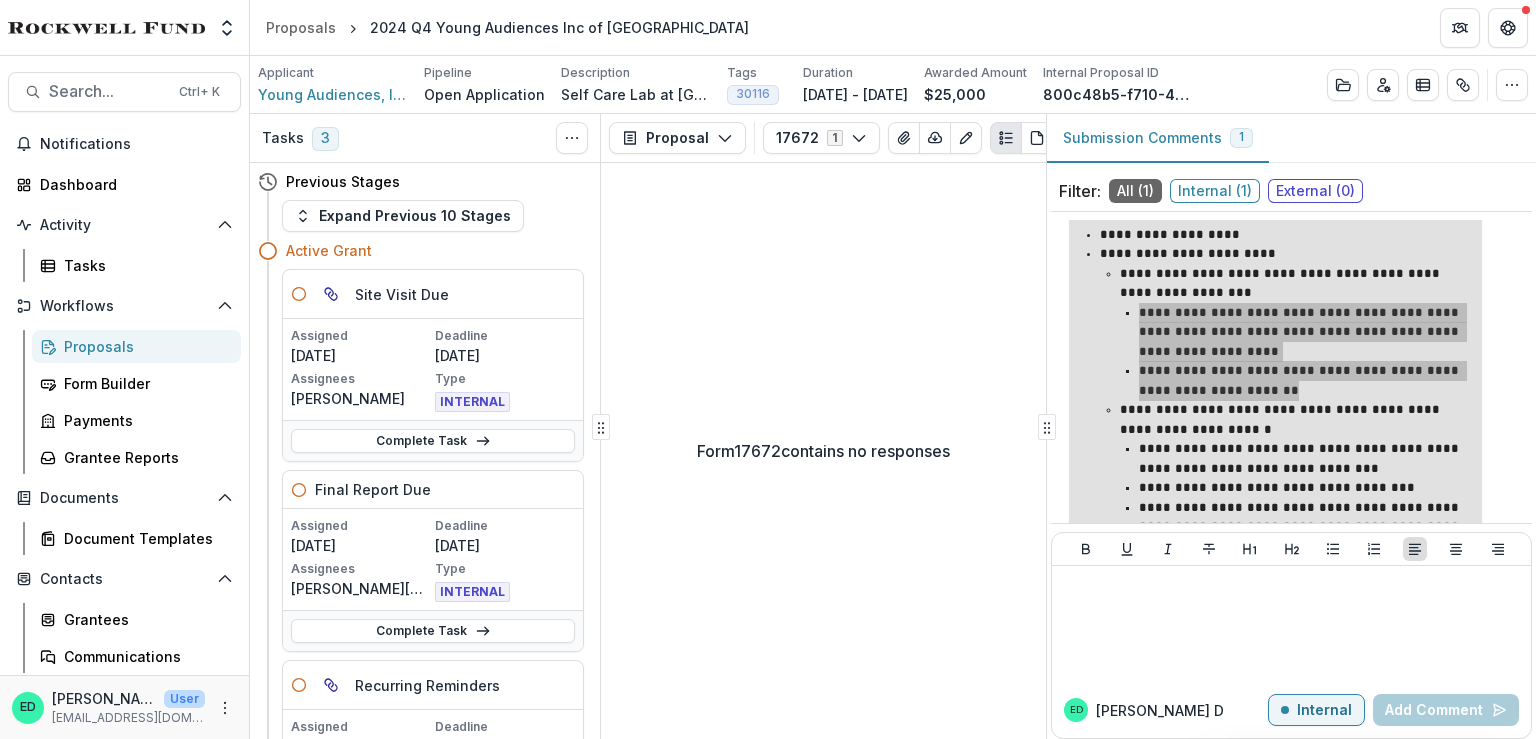 scroll, scrollTop: 200, scrollLeft: 0, axis: vertical 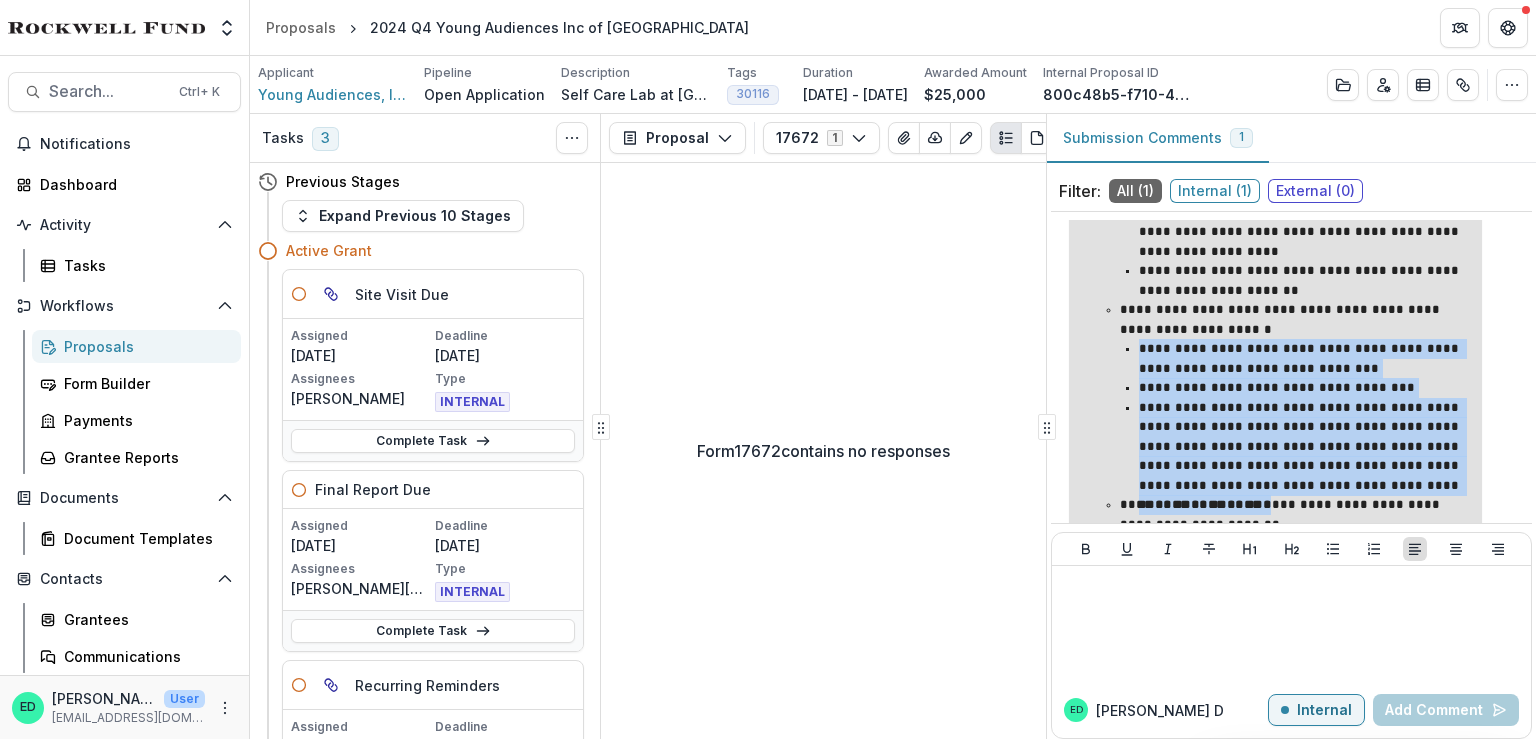 drag, startPoint x: 1134, startPoint y: 349, endPoint x: 1439, endPoint y: 486, distance: 334.3561 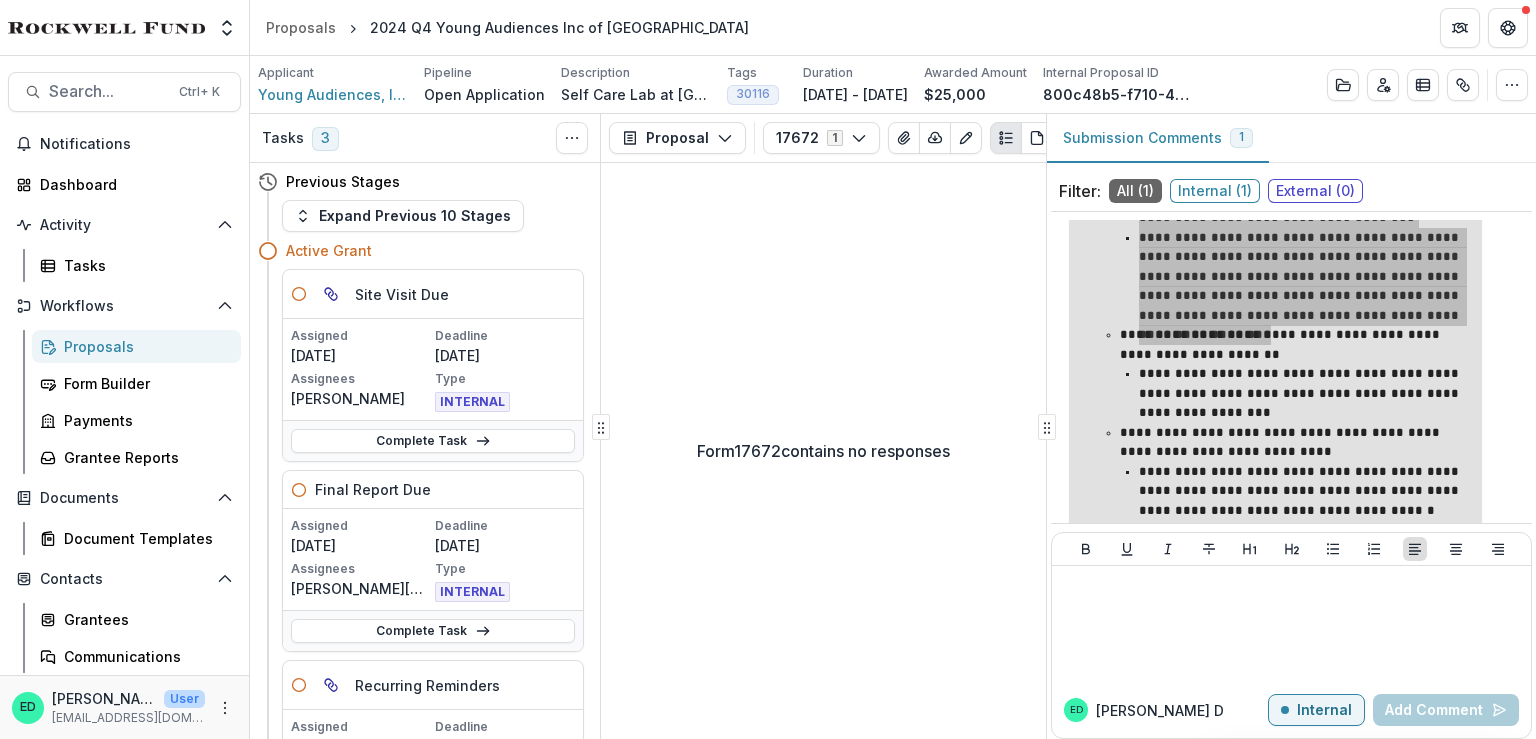 scroll, scrollTop: 400, scrollLeft: 0, axis: vertical 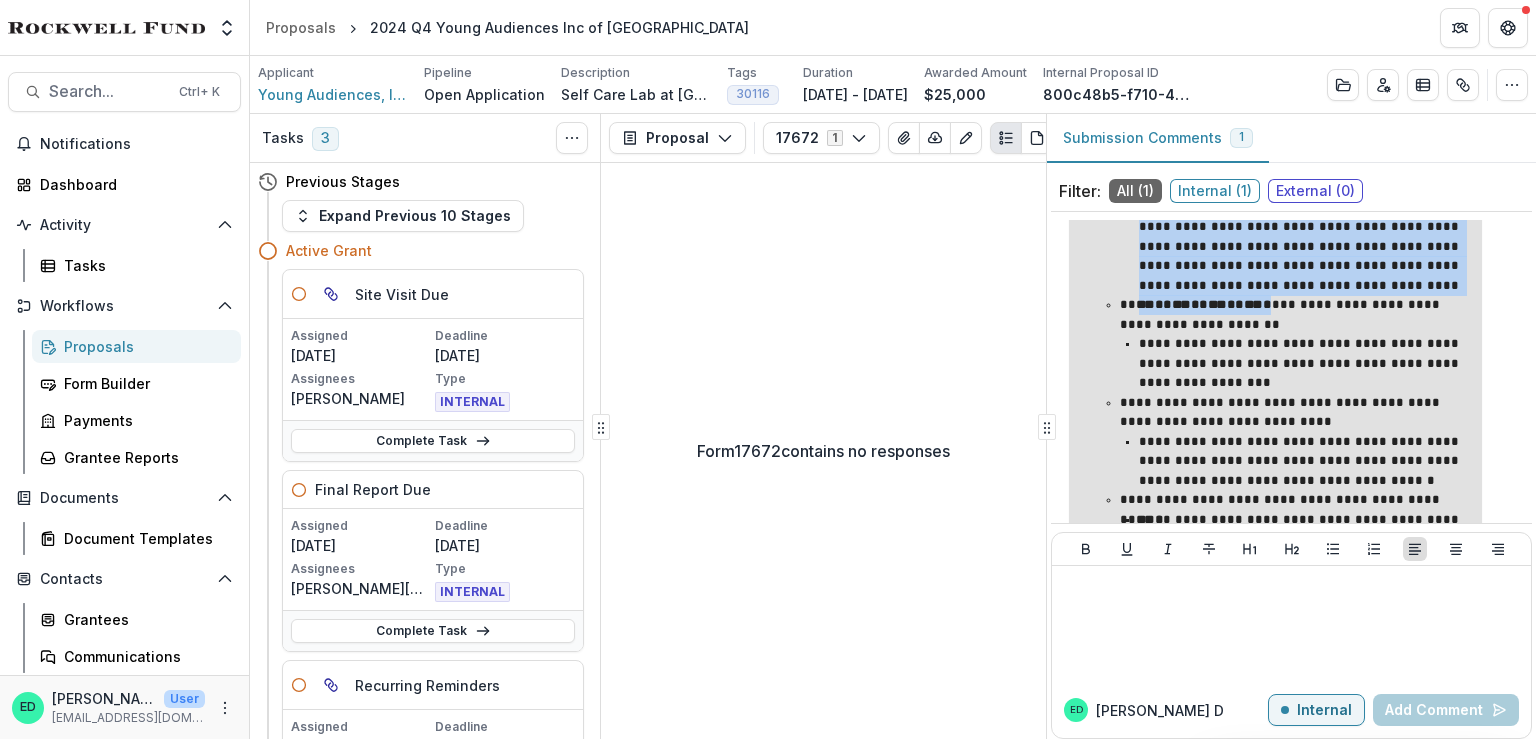 click on "**********" at bounding box center [1304, 363] 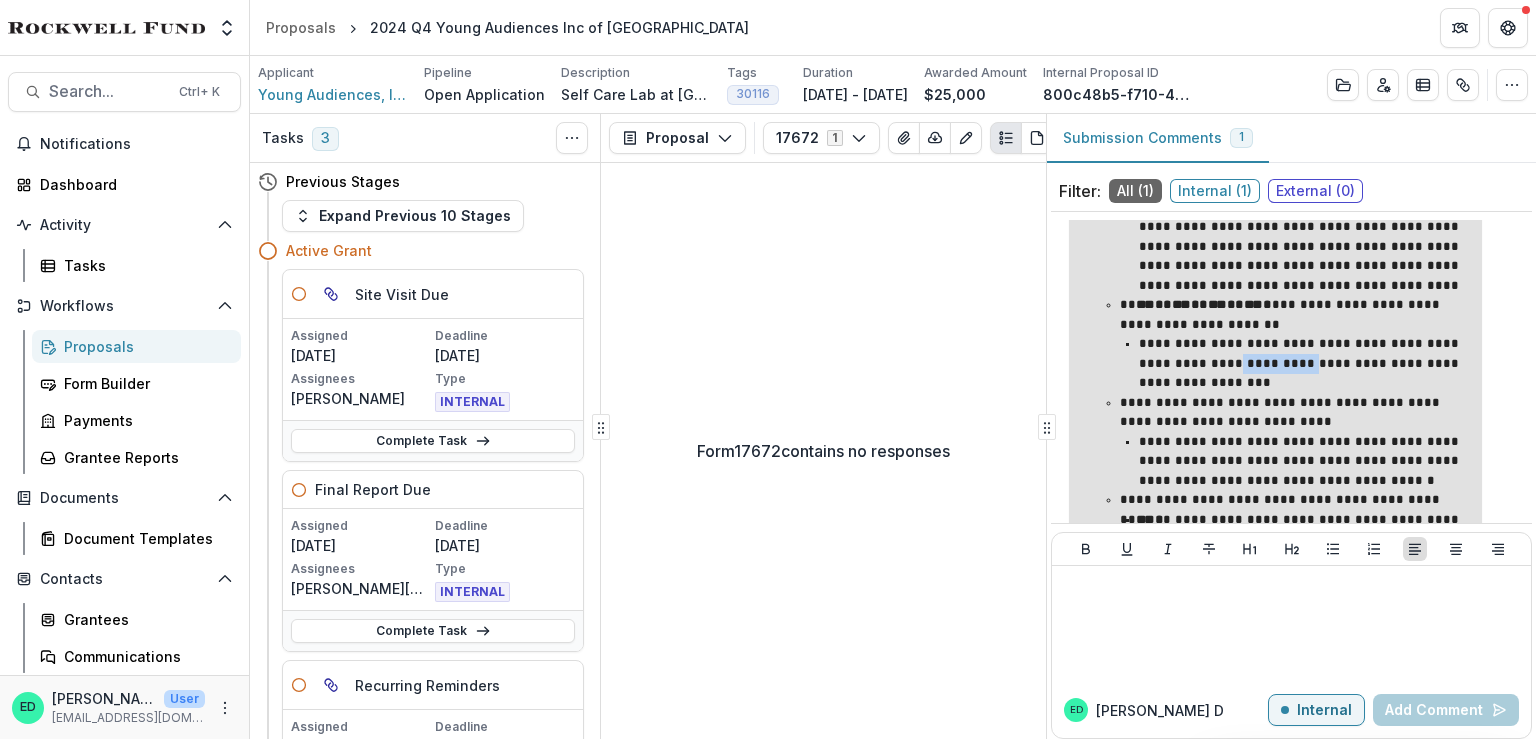 click on "**********" at bounding box center (1304, 363) 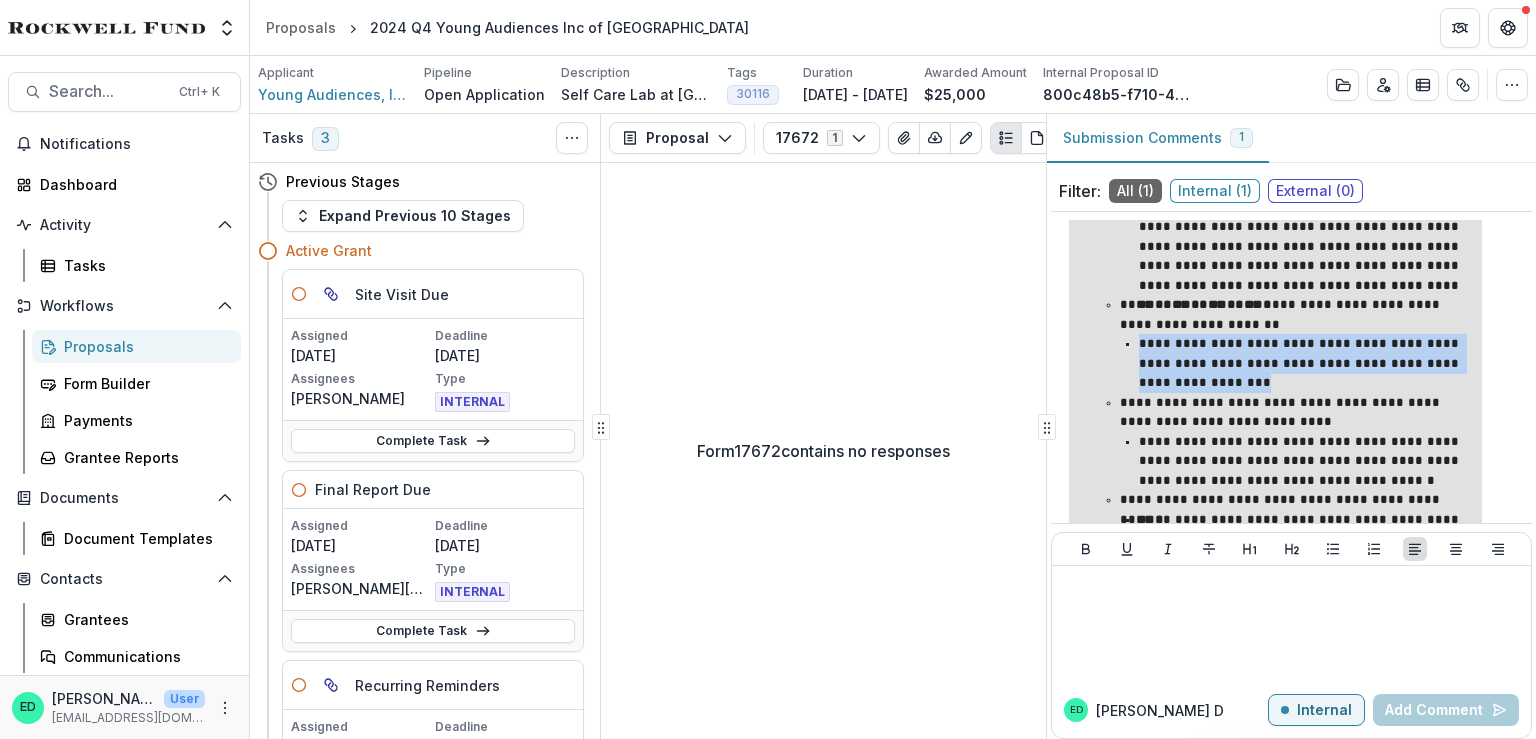 copy on "**********" 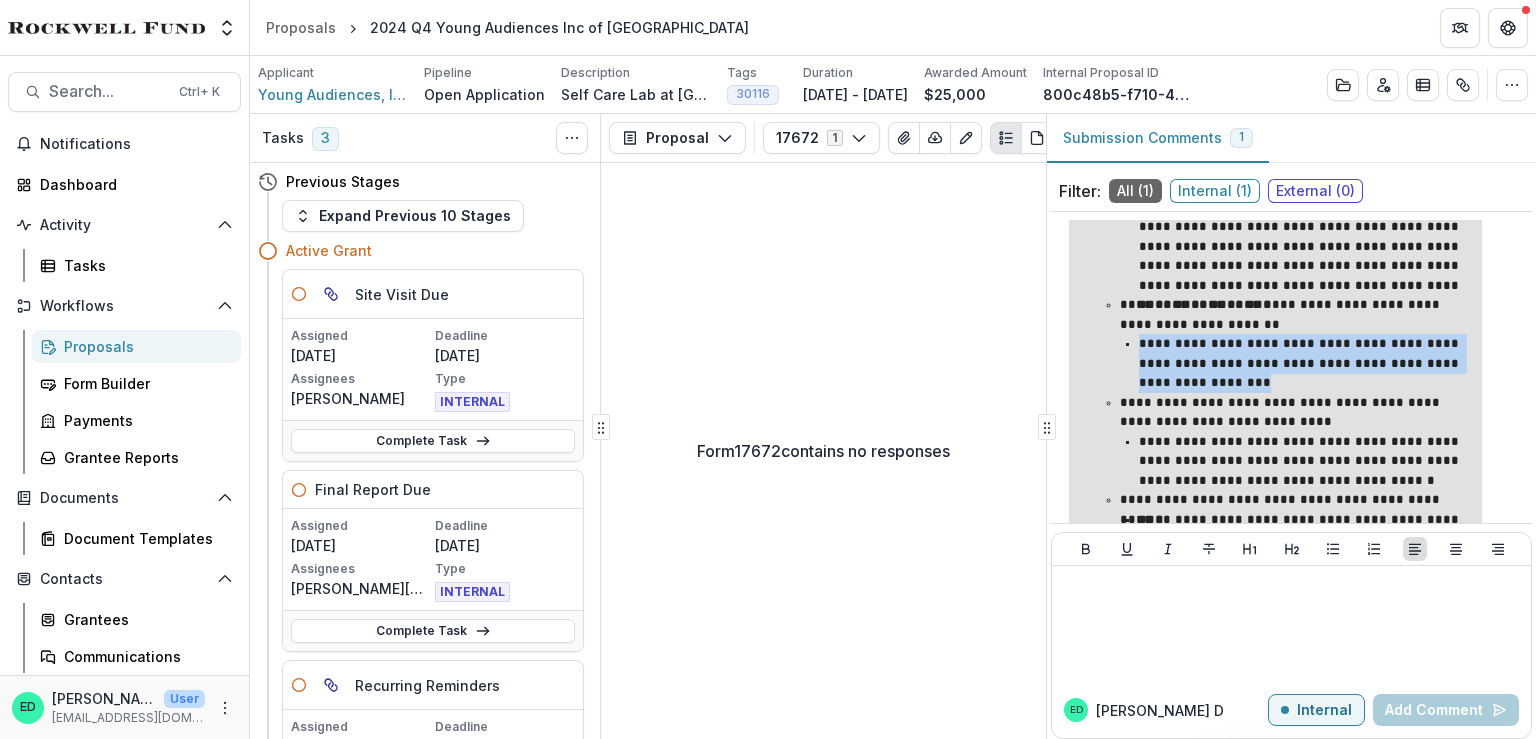 click on "**********" at bounding box center (1304, 461) 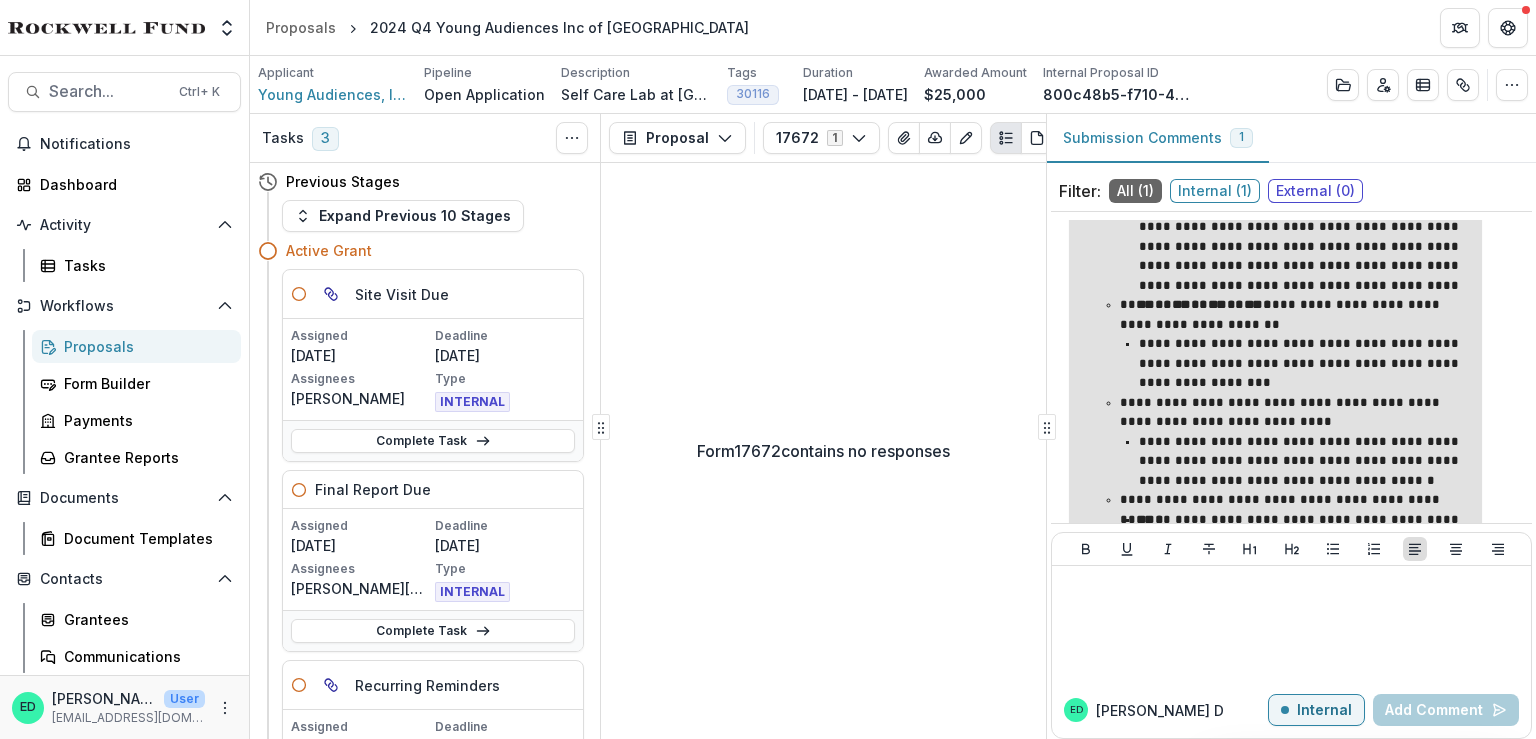 click on "**********" at bounding box center (1304, 461) 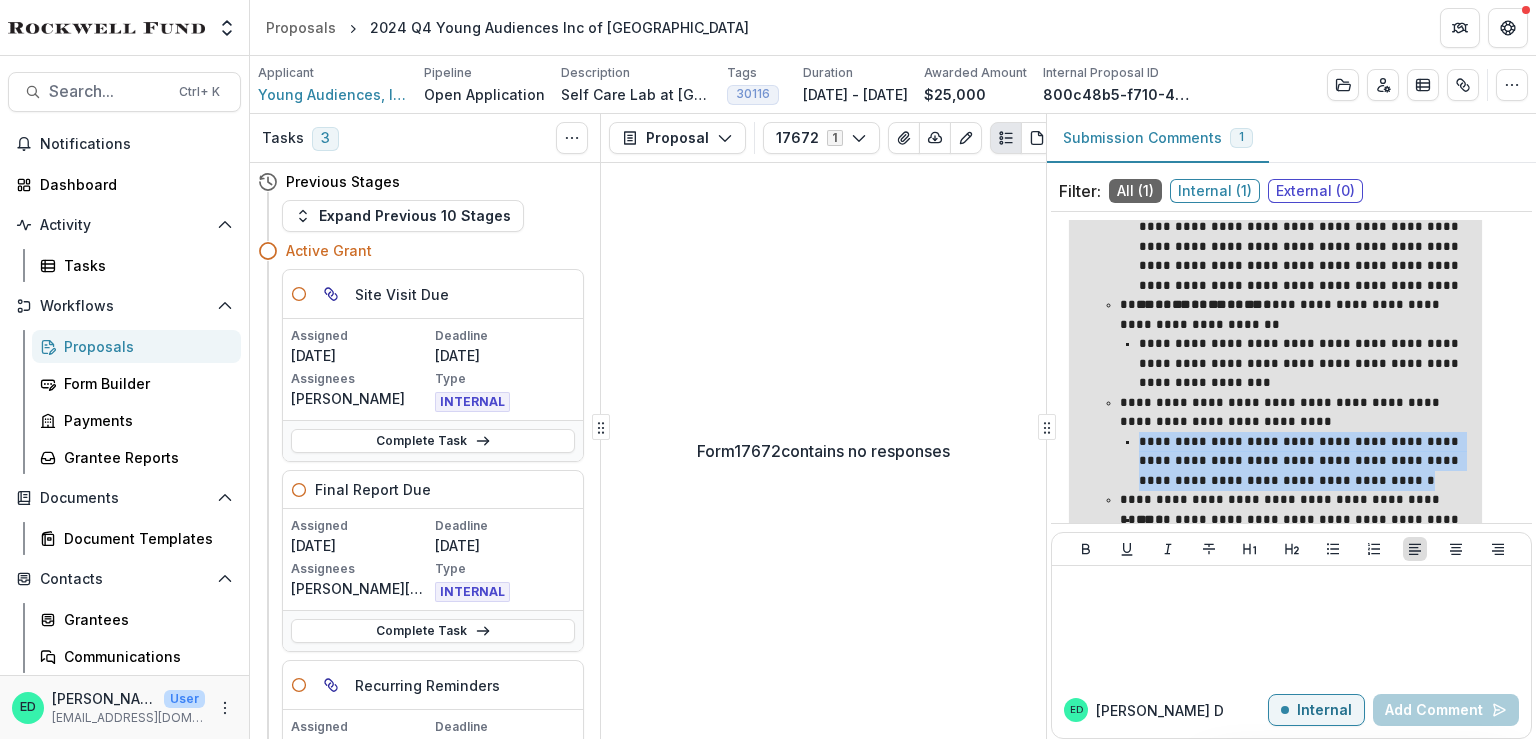 click on "**********" at bounding box center [1304, 461] 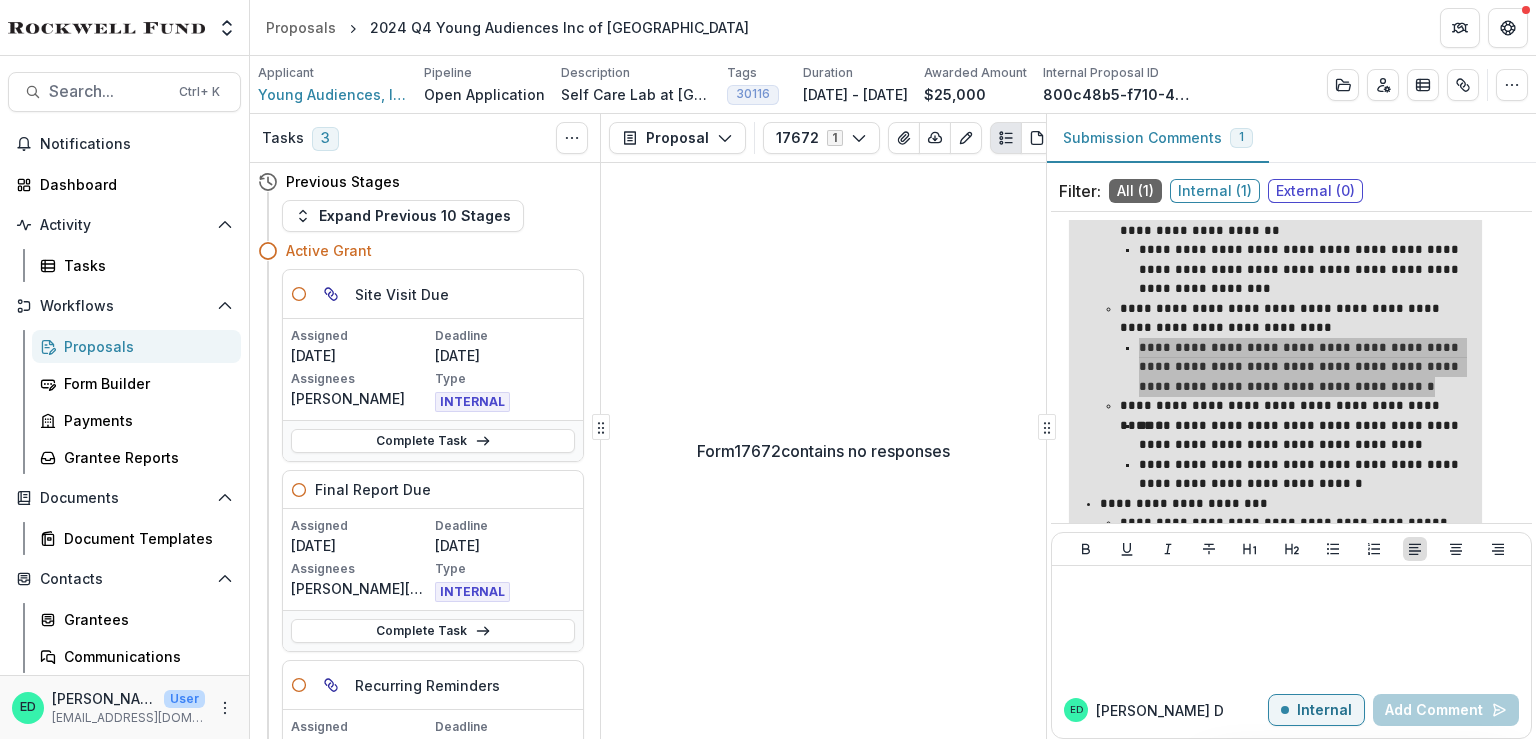 scroll, scrollTop: 500, scrollLeft: 0, axis: vertical 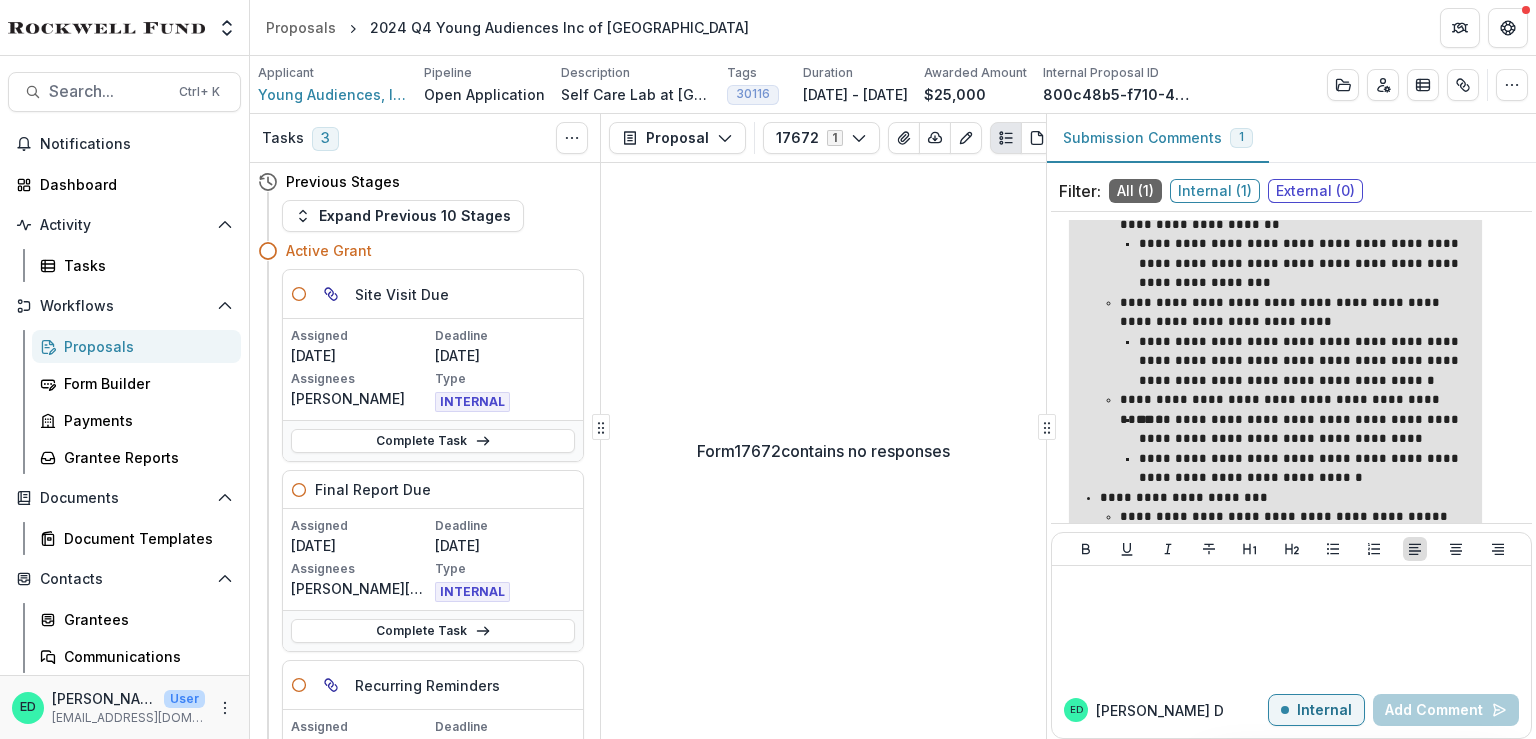 click on "**********" at bounding box center (1304, 468) 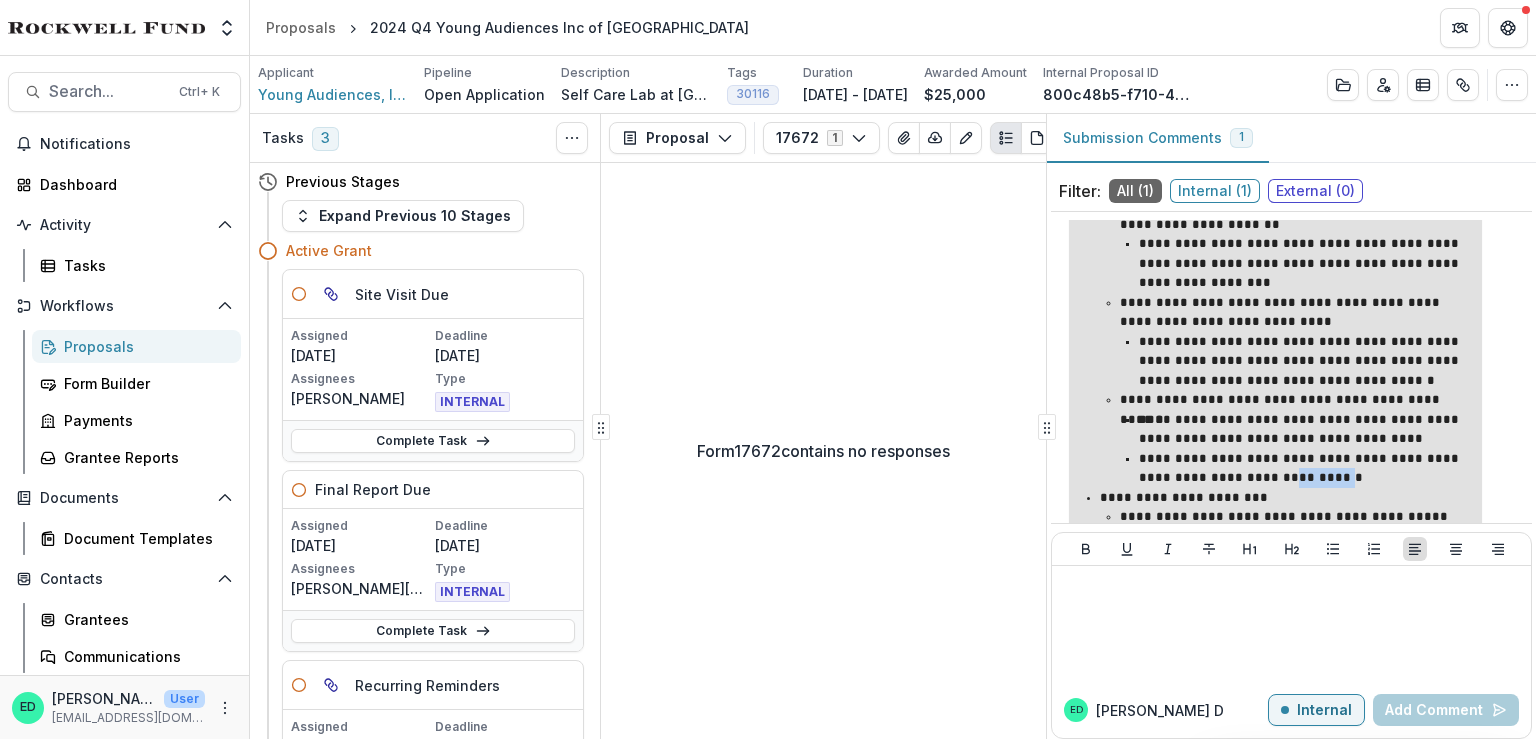 click on "**********" at bounding box center (1304, 468) 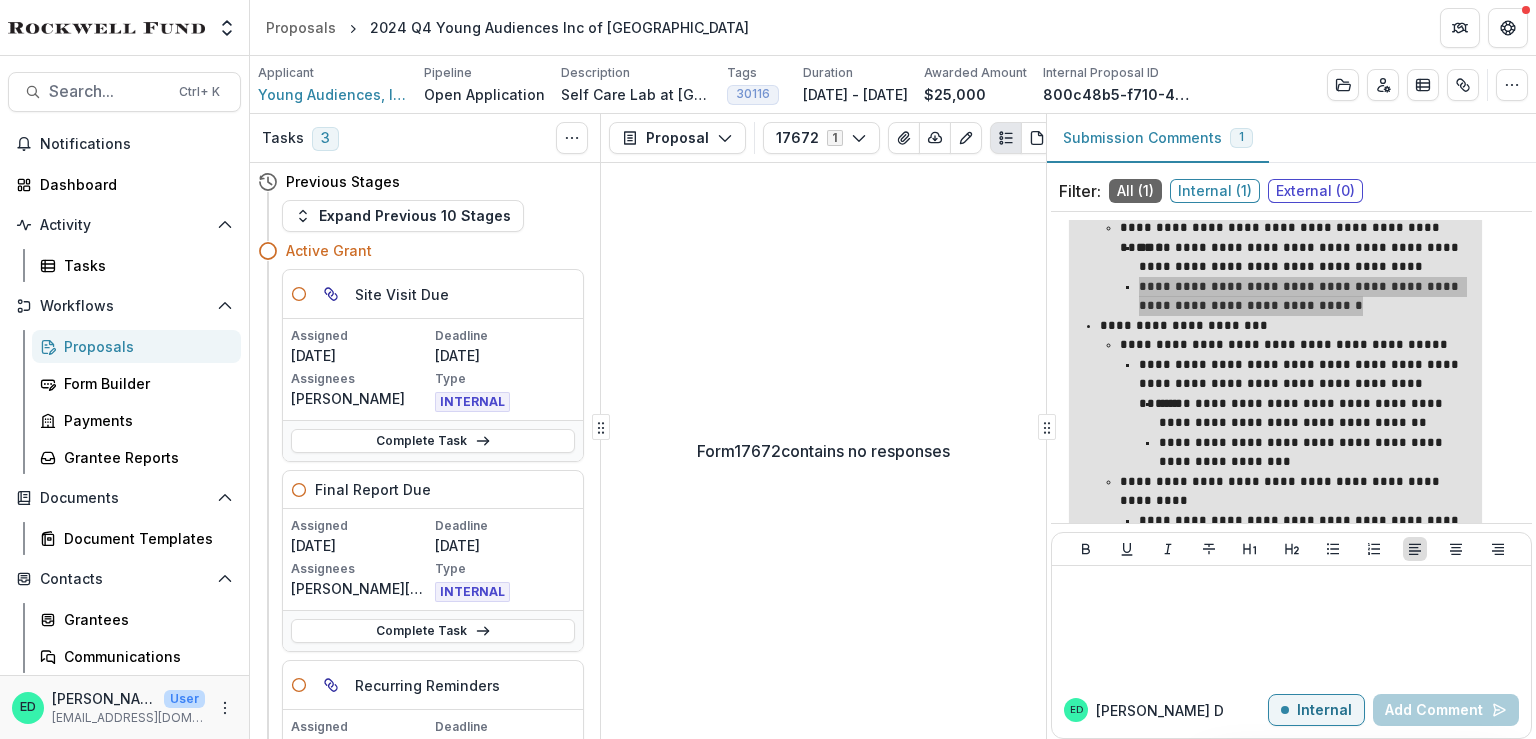 scroll, scrollTop: 700, scrollLeft: 0, axis: vertical 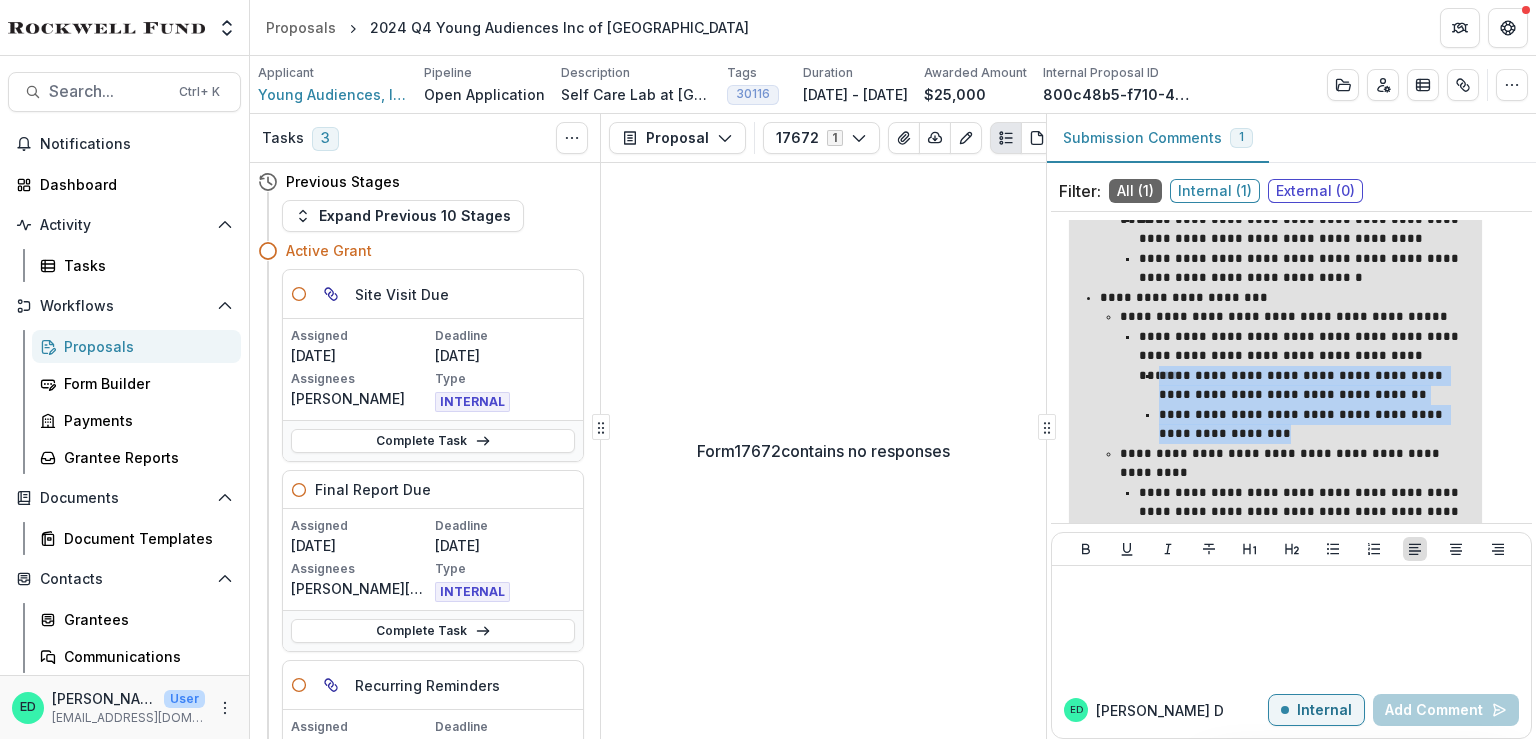drag, startPoint x: 1234, startPoint y: 433, endPoint x: 1130, endPoint y: 383, distance: 115.39497 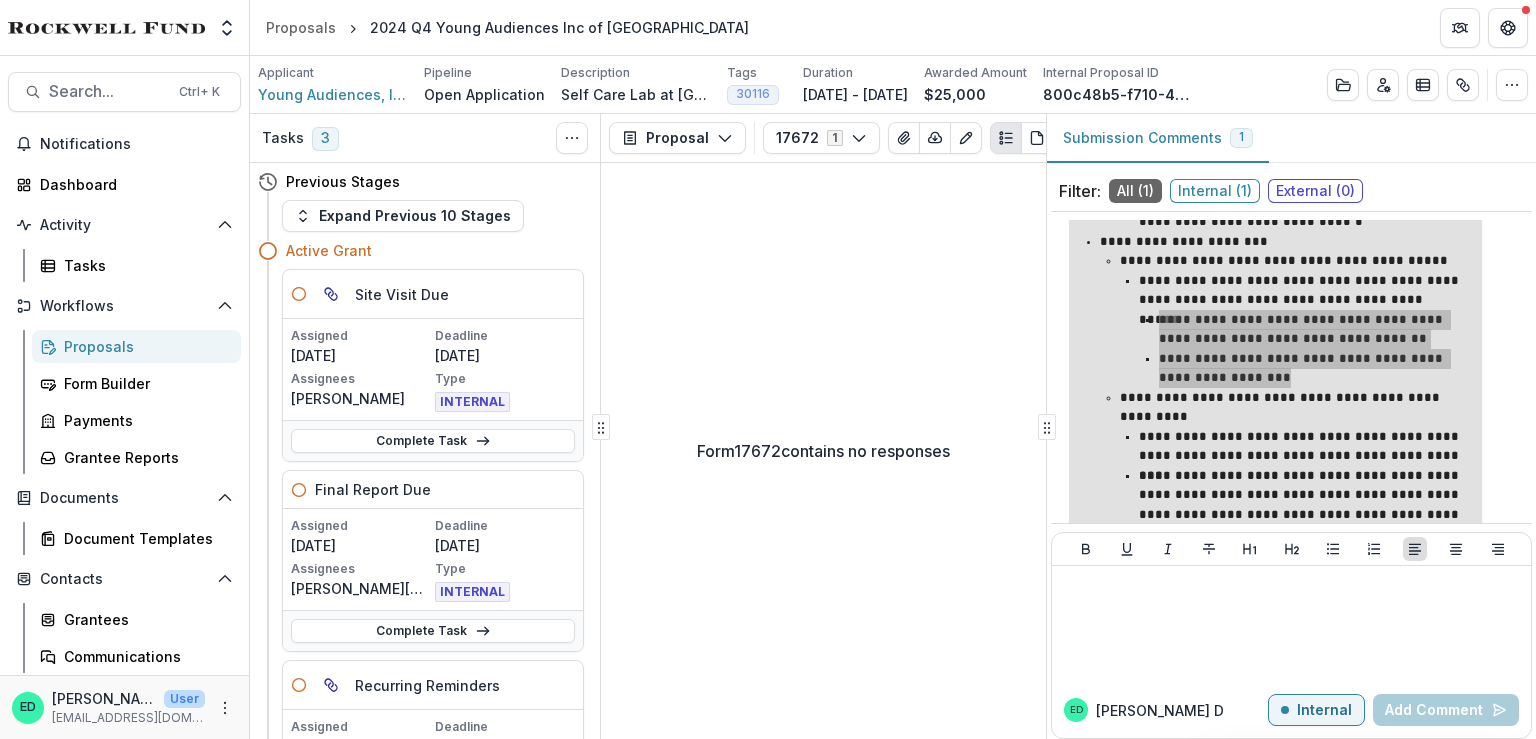 scroll, scrollTop: 800, scrollLeft: 0, axis: vertical 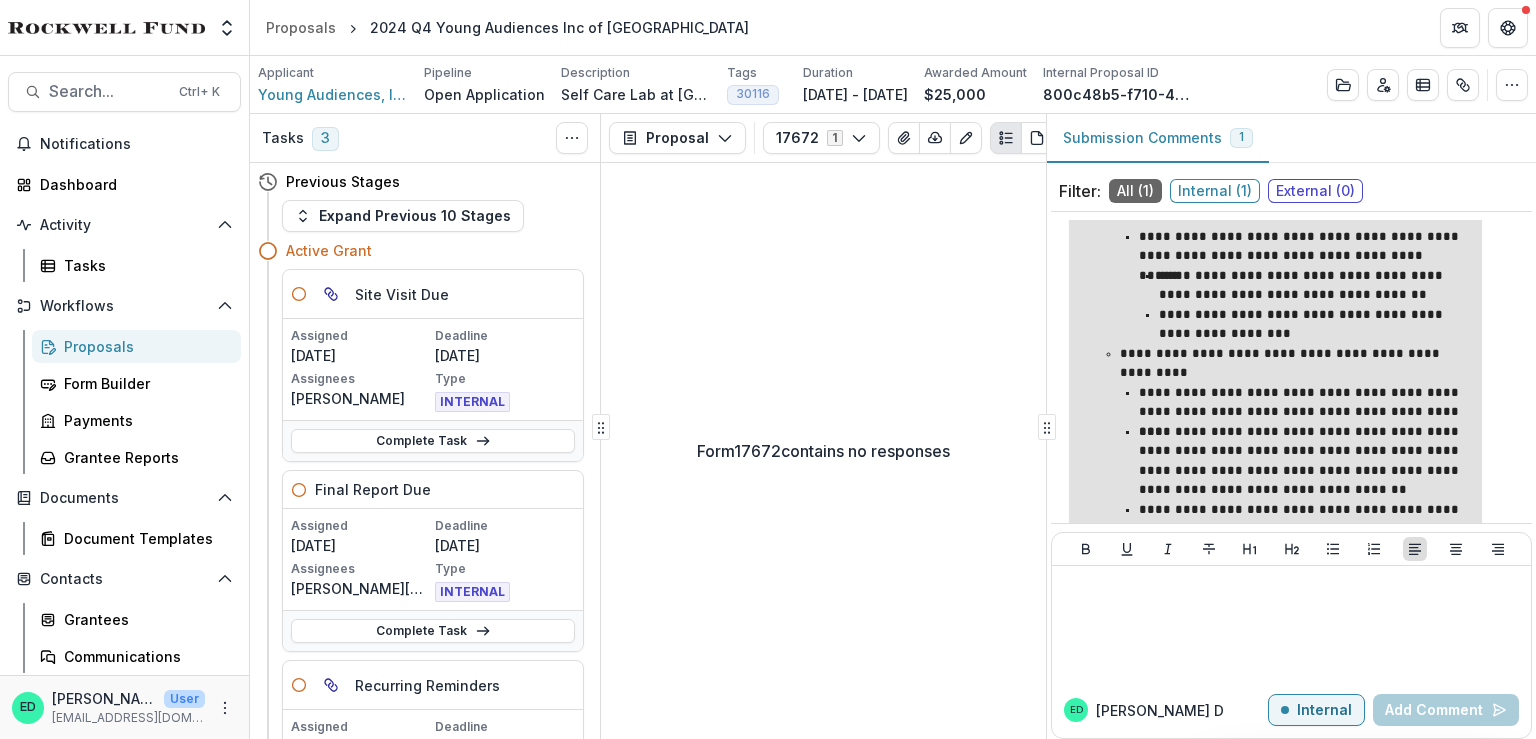 click on "**********" at bounding box center (1304, 402) 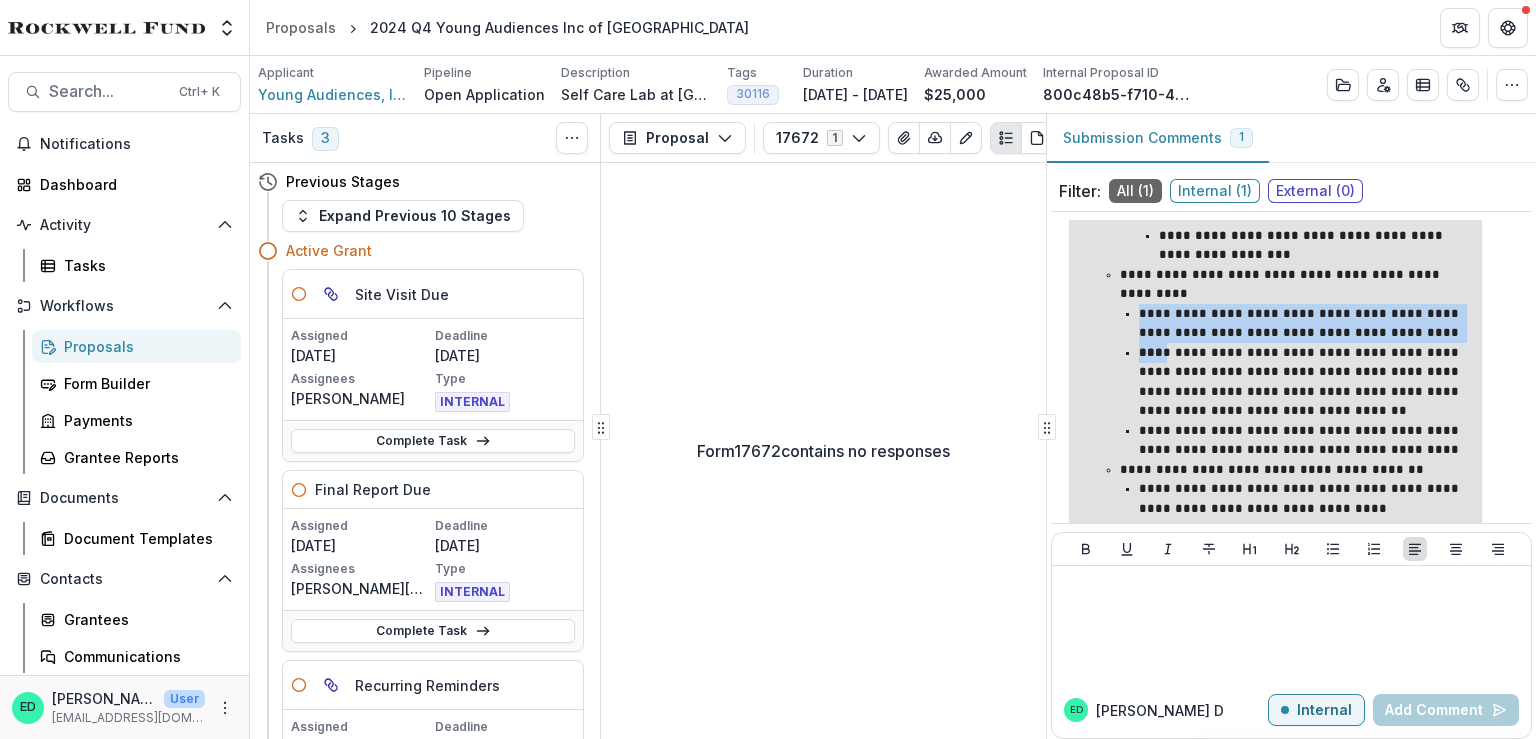scroll, scrollTop: 900, scrollLeft: 0, axis: vertical 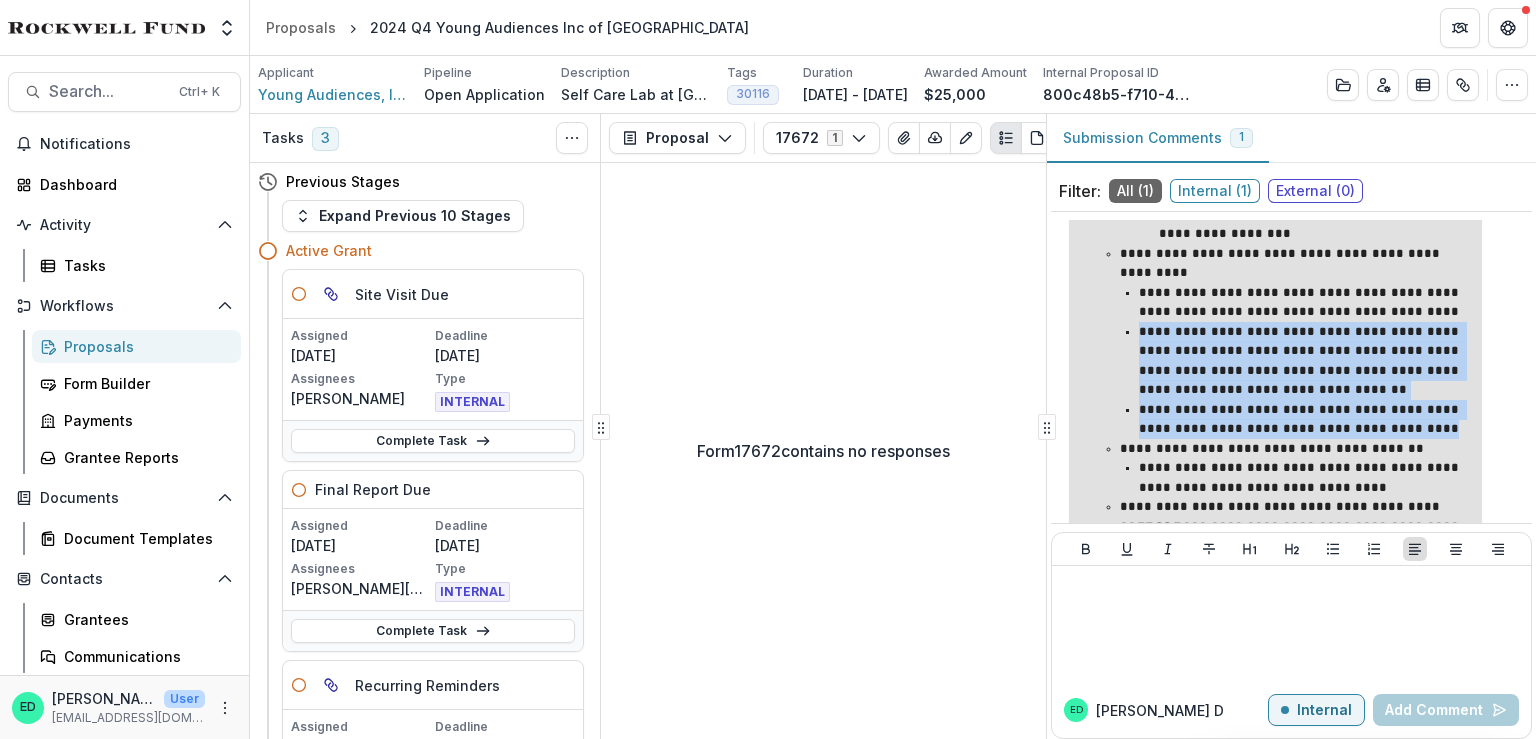 drag, startPoint x: 1132, startPoint y: 325, endPoint x: 1396, endPoint y: 432, distance: 284.85962 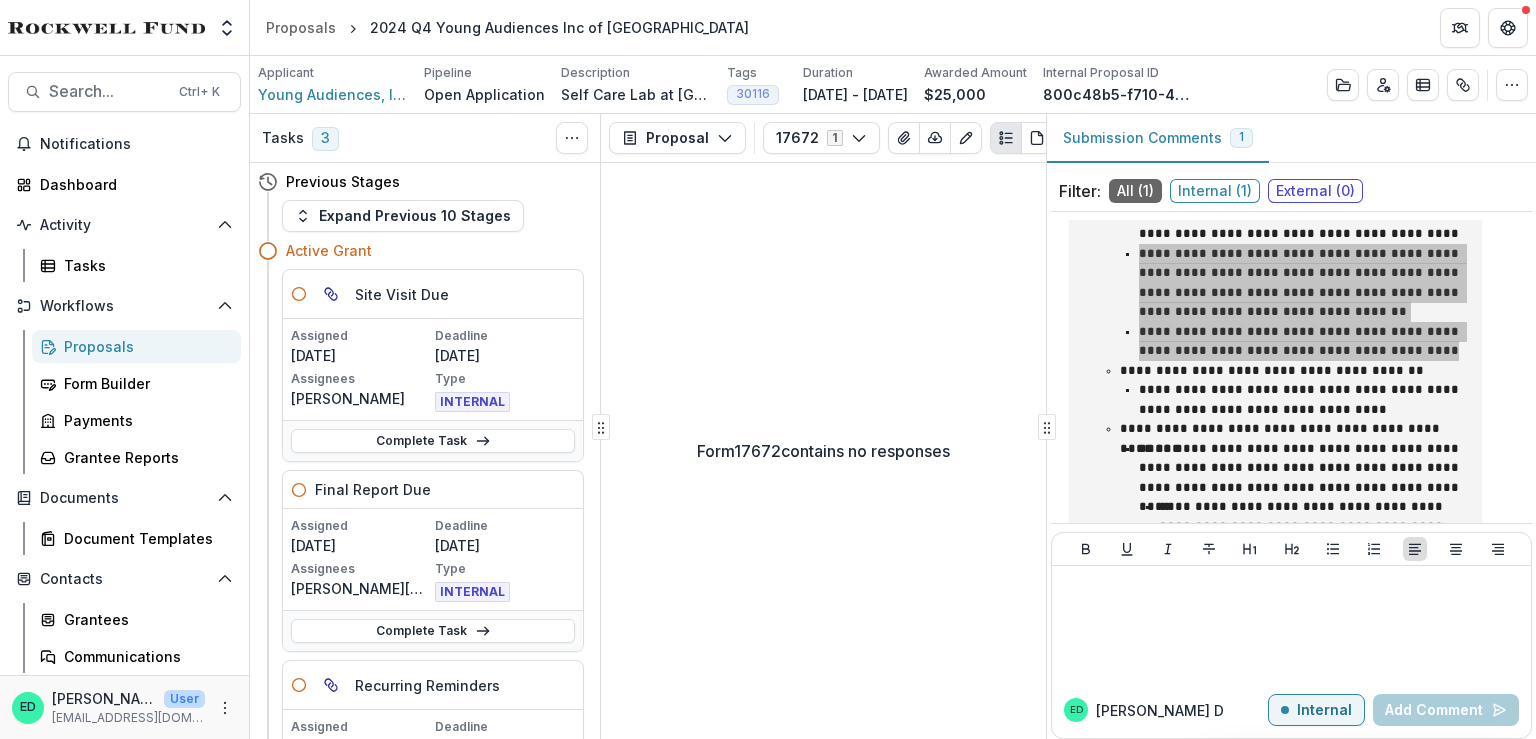 scroll, scrollTop: 1100, scrollLeft: 0, axis: vertical 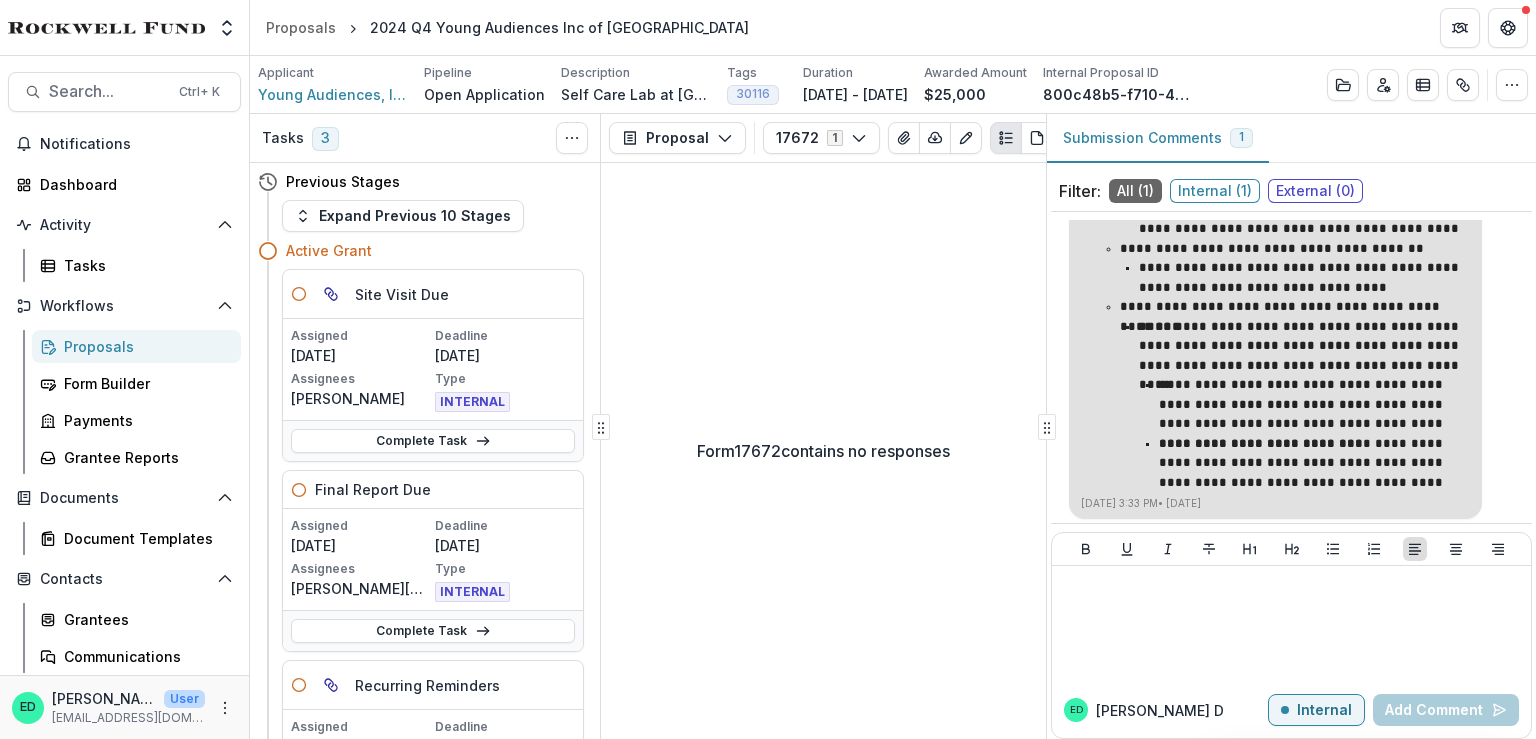 click on "**********" at bounding box center [1304, 277] 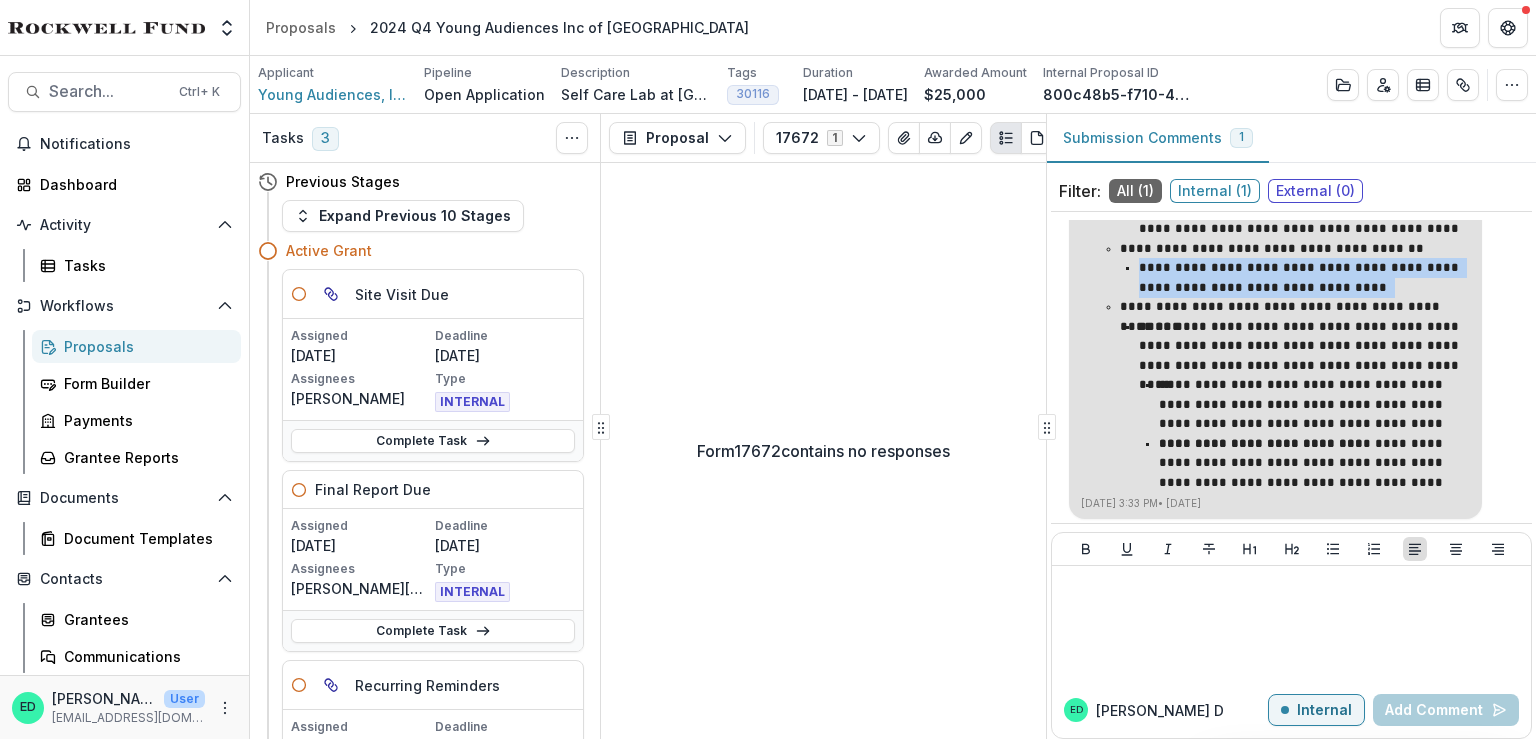 click on "**********" at bounding box center (1304, 277) 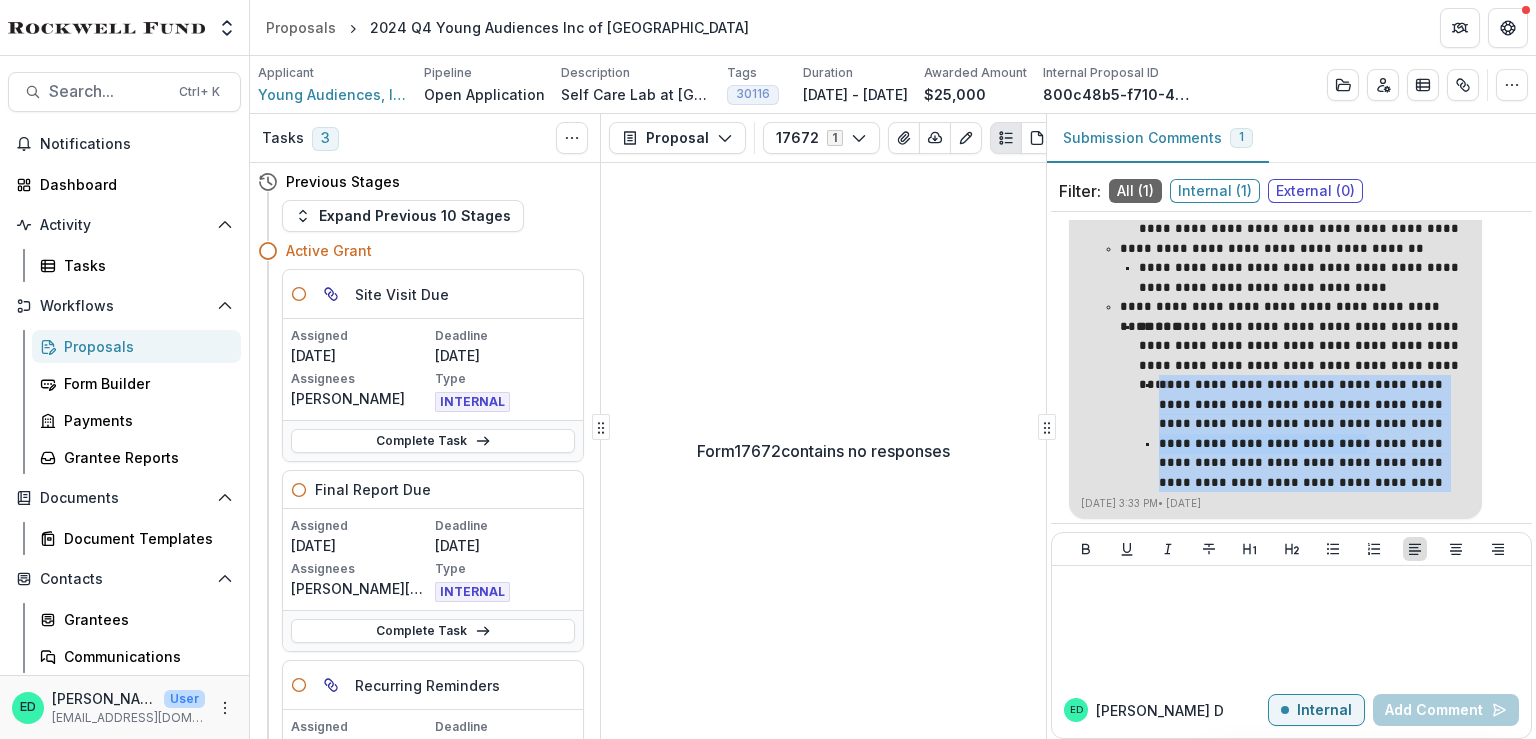 drag, startPoint x: 1160, startPoint y: 451, endPoint x: 1140, endPoint y: 385, distance: 68.96376 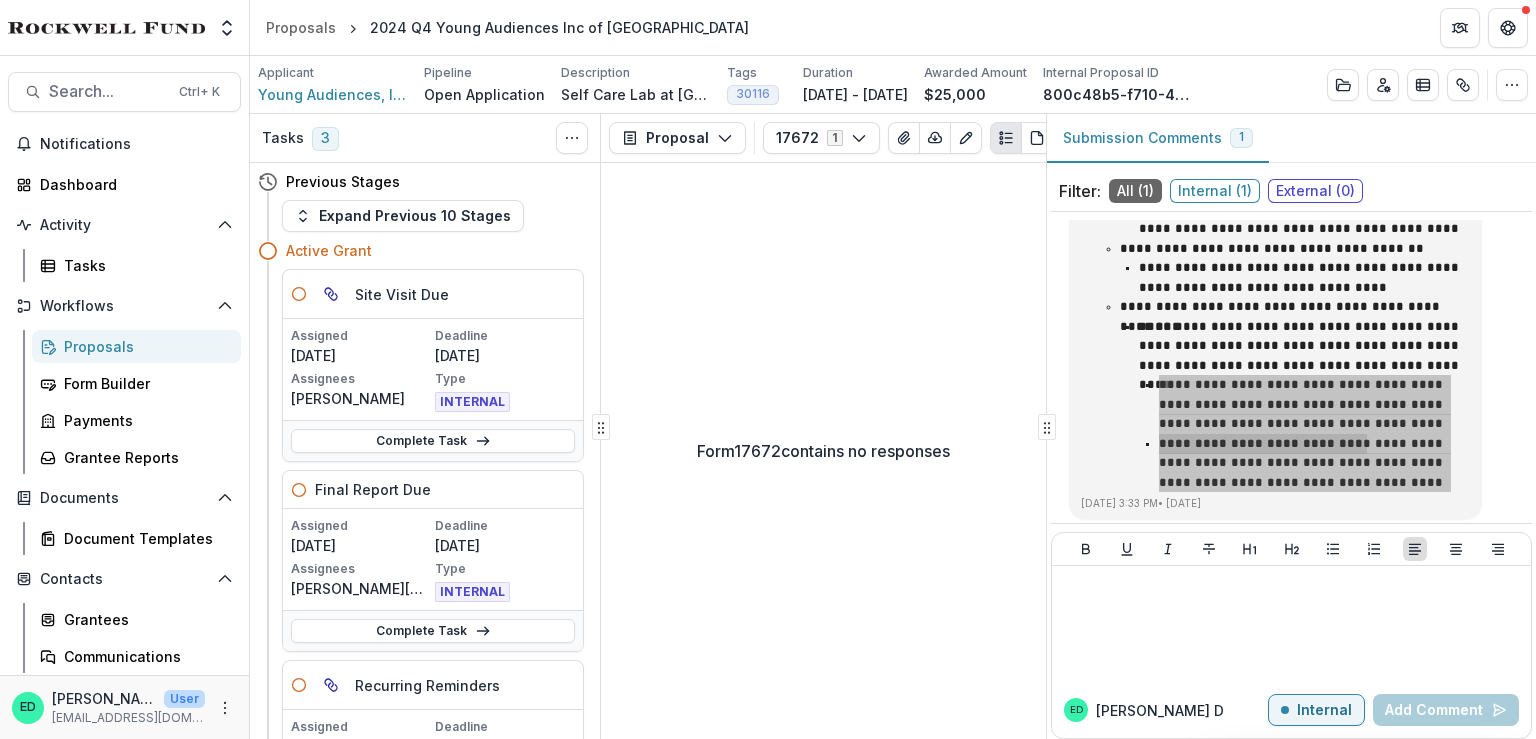type on "**********" 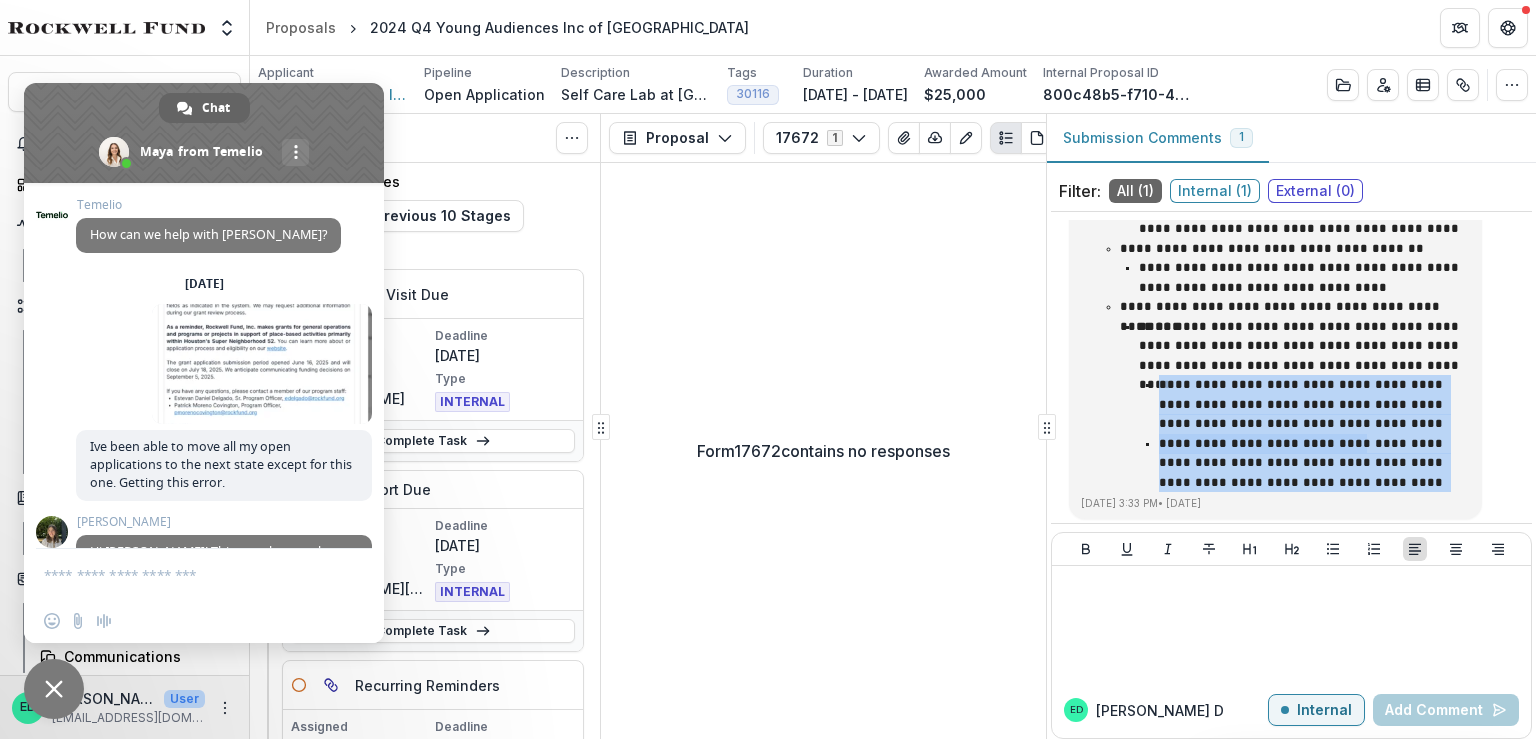 scroll, scrollTop: 7320, scrollLeft: 0, axis: vertical 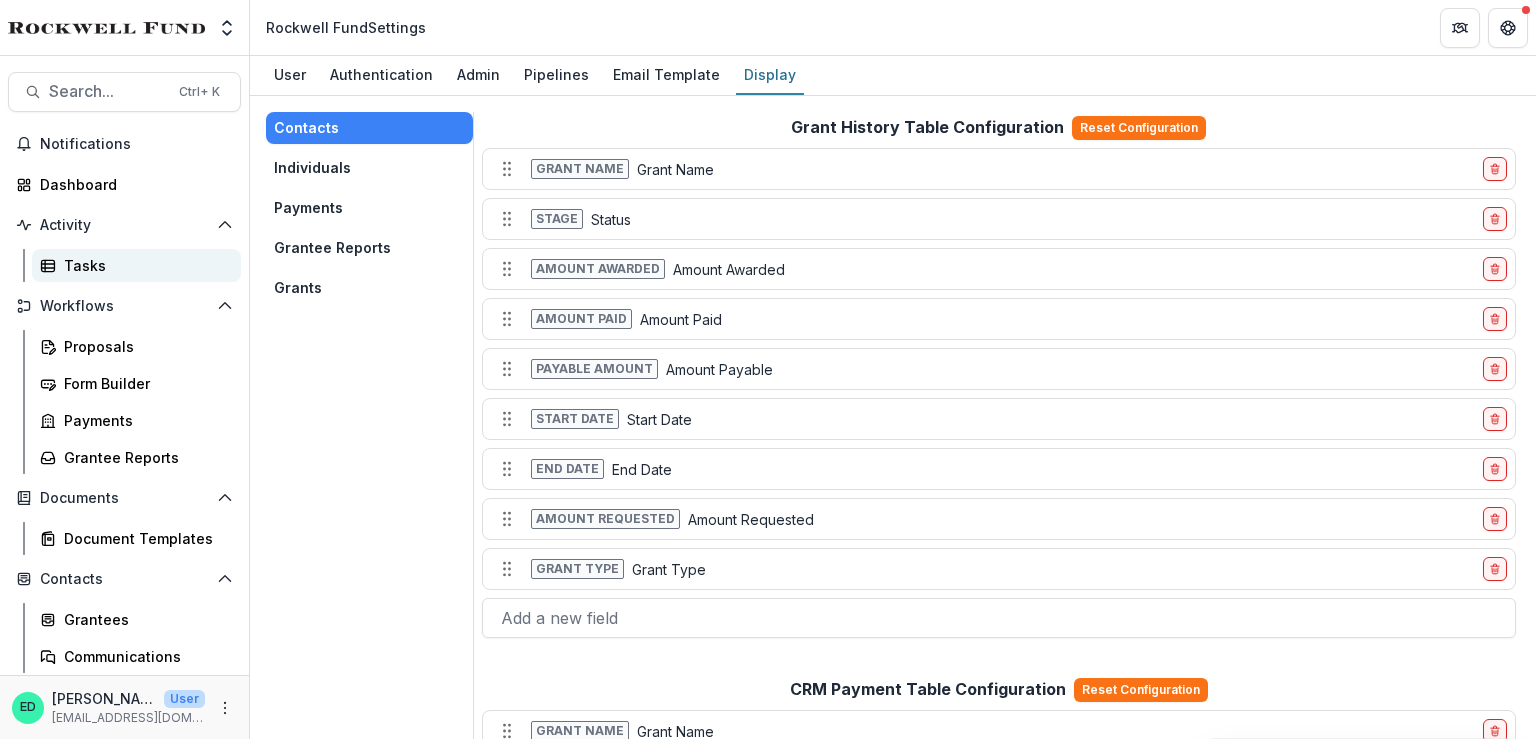 click on "Tasks" at bounding box center (144, 265) 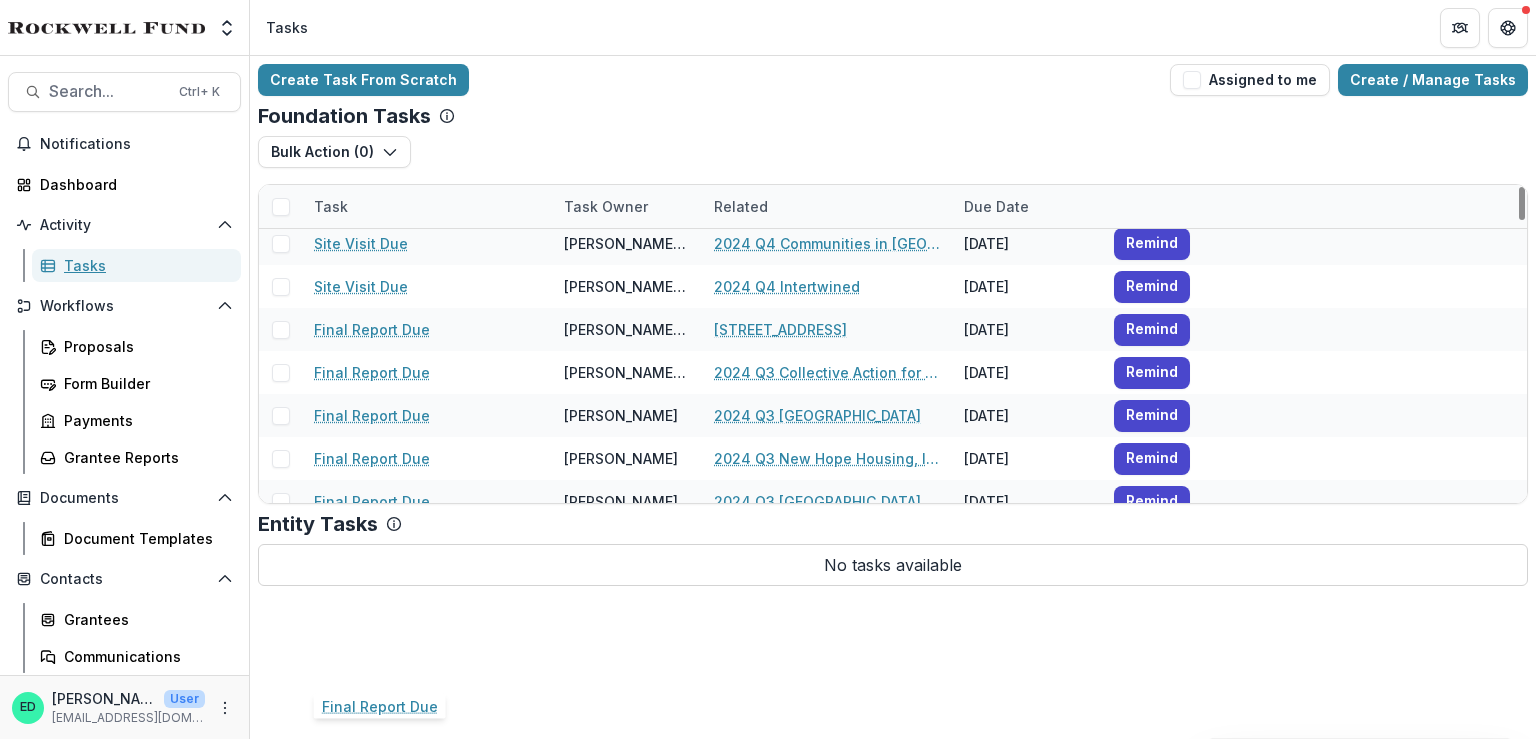 scroll, scrollTop: 798, scrollLeft: 0, axis: vertical 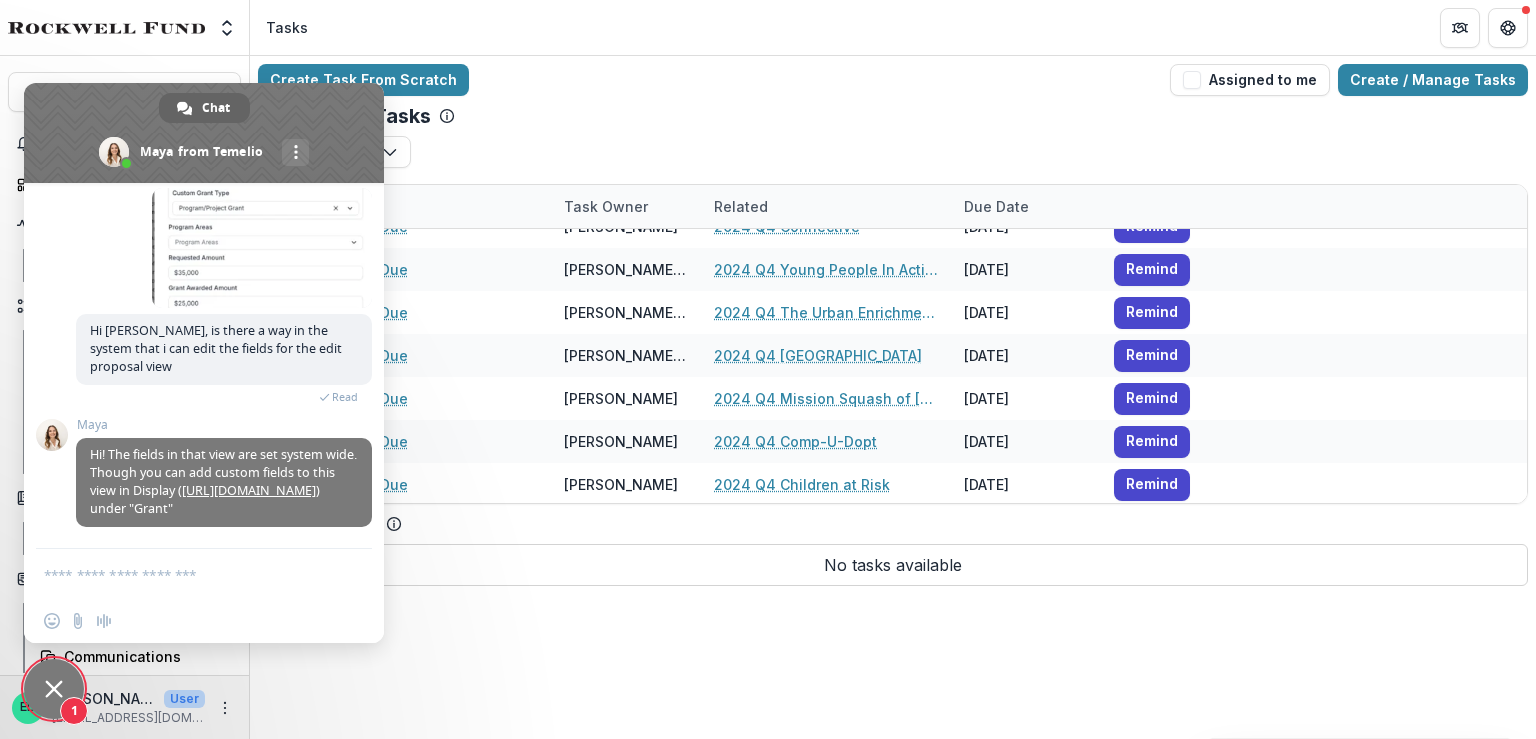 click at bounding box center [184, 574] 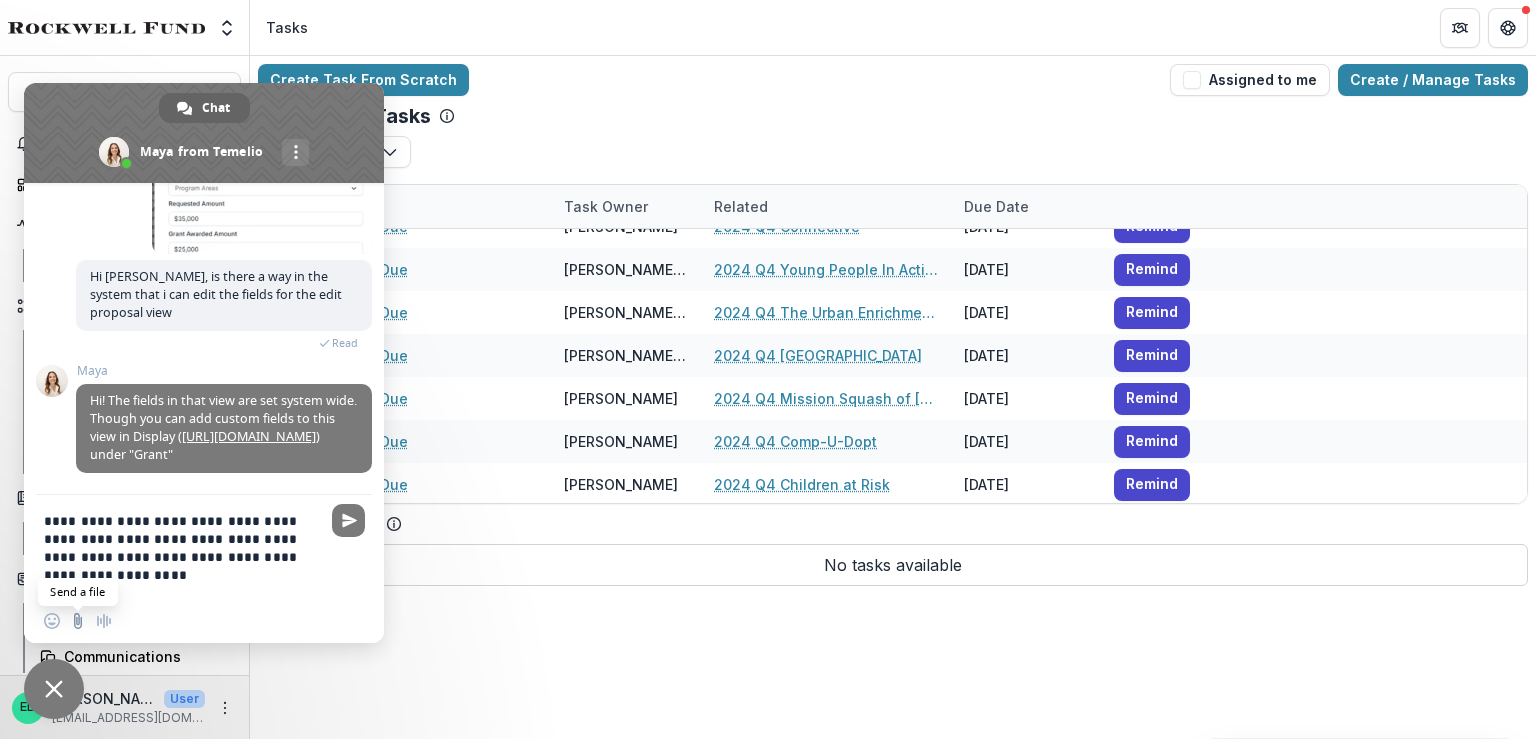 type on "**********" 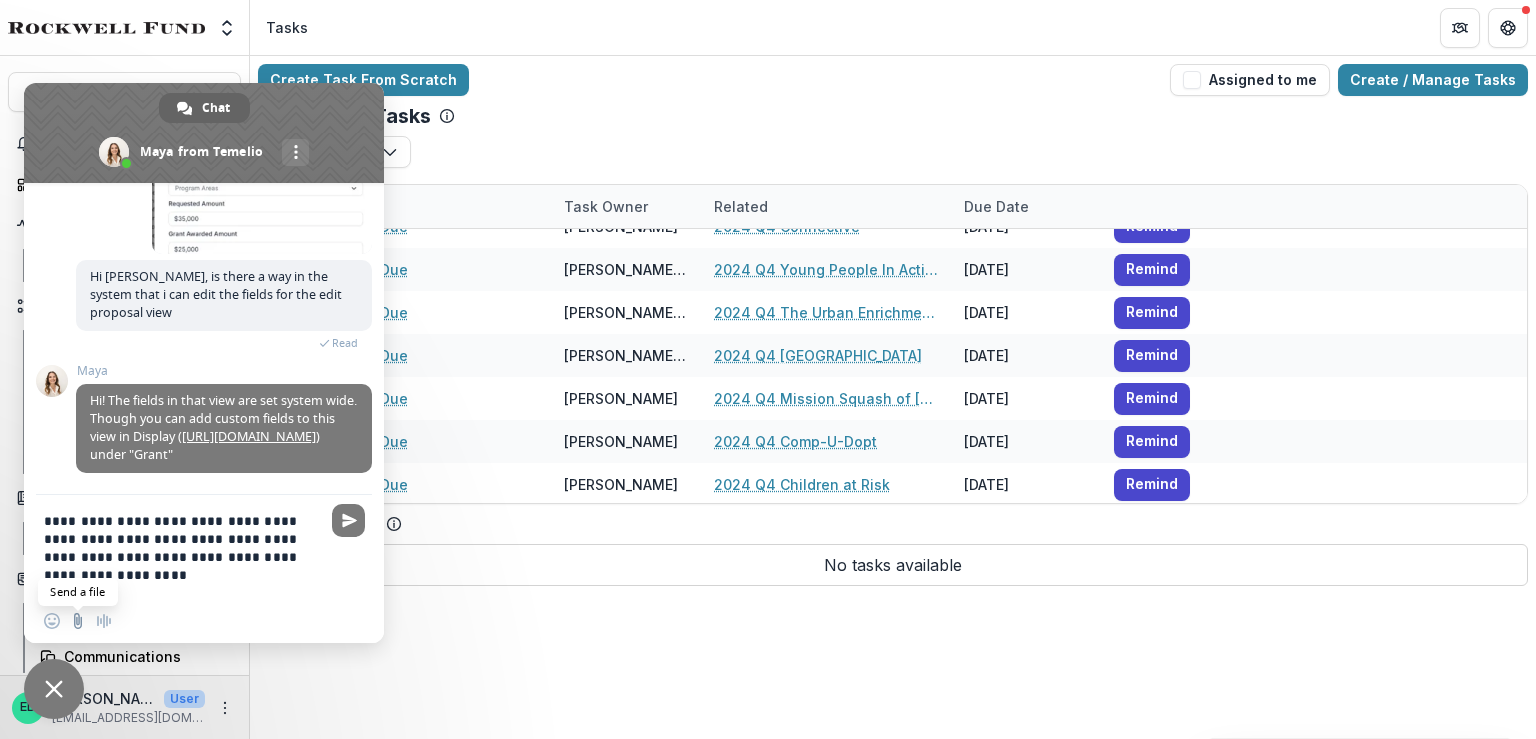 type on "**********" 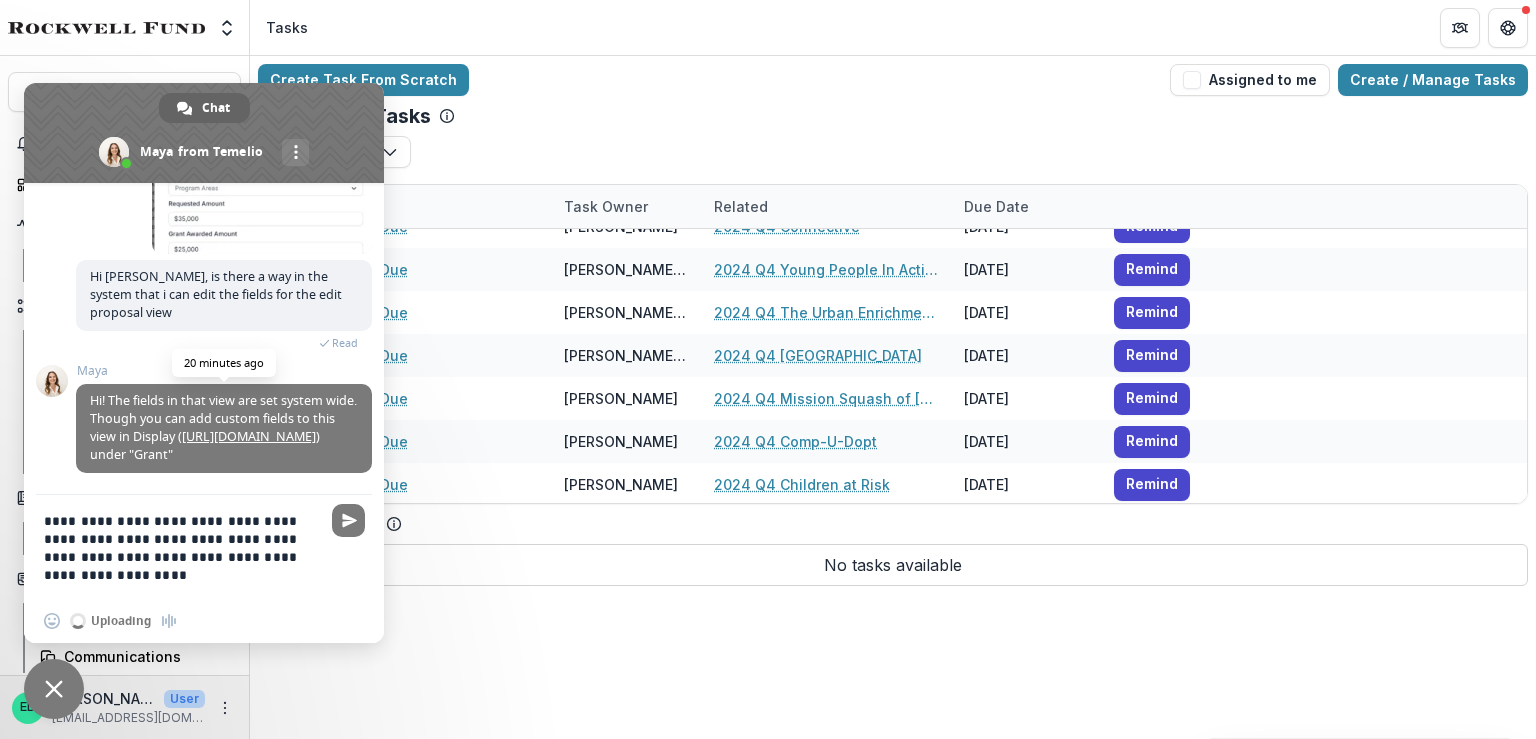 scroll, scrollTop: 7215, scrollLeft: 0, axis: vertical 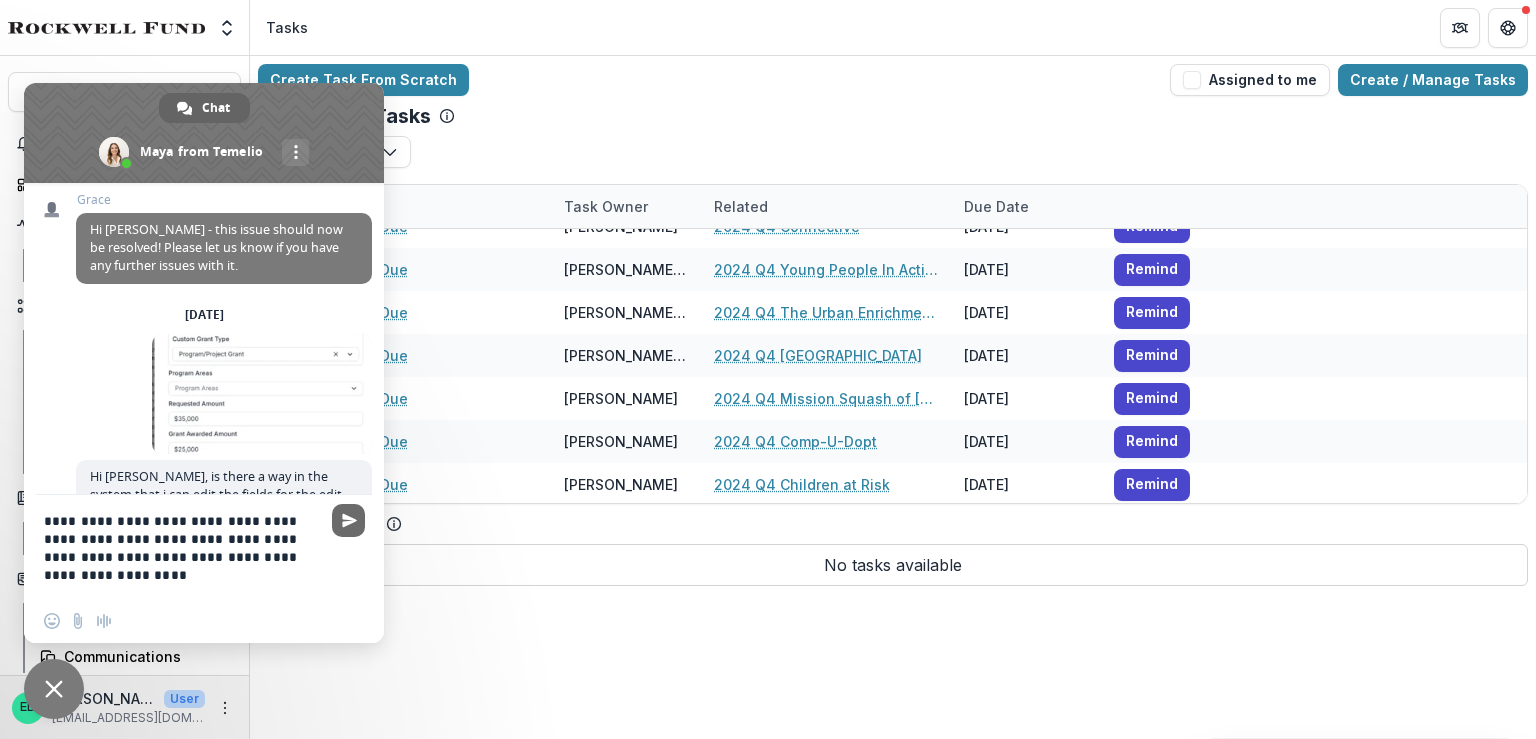 click at bounding box center [349, 520] 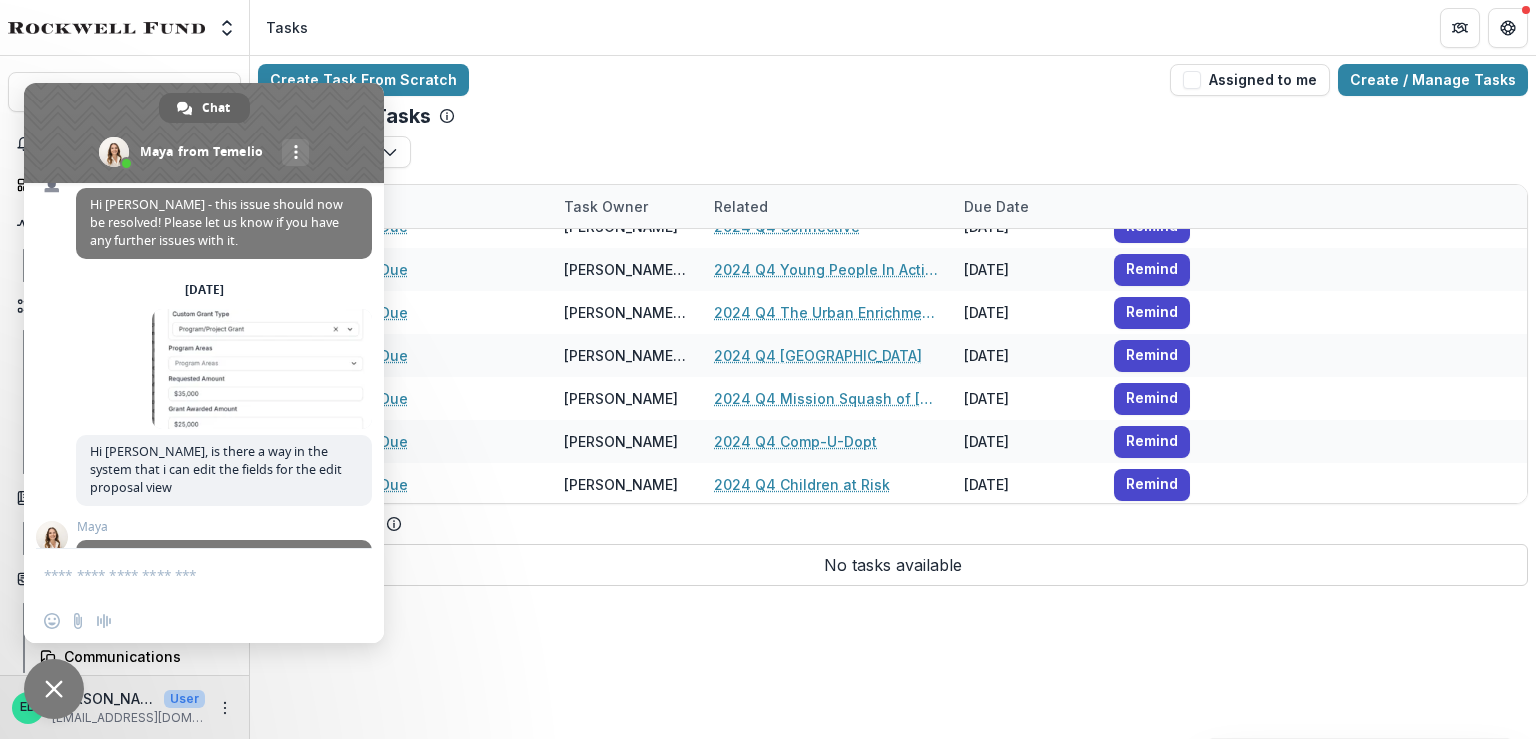 scroll, scrollTop: 6872, scrollLeft: 0, axis: vertical 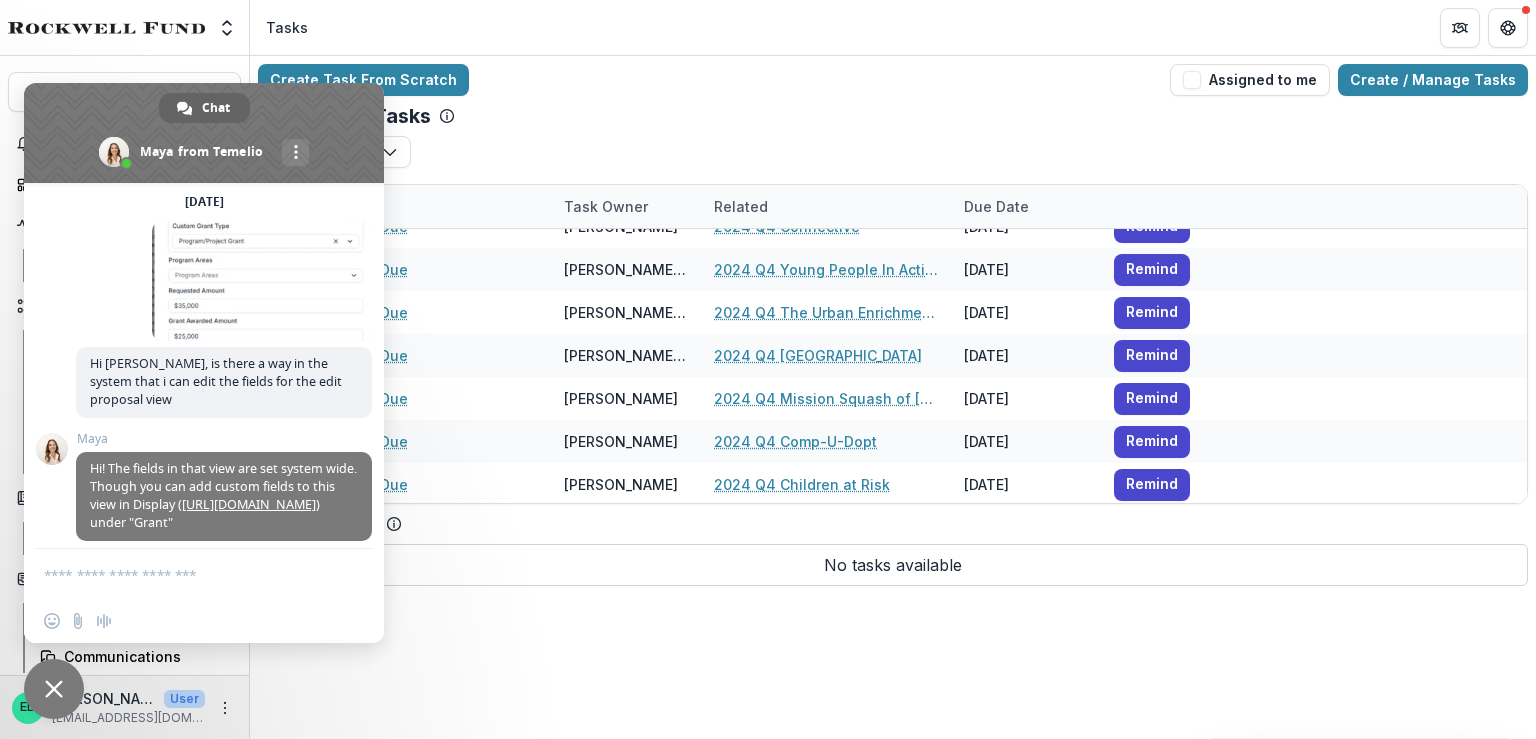 click on "Create Task From Scratch Assigned to me Create / Manage Tasks Foundation Tasks Bulk Action ( 0 ) Reporting Schedule Tasks Task Task Owner Related Due Date Final Report Due [PERSON_NAME][GEOGRAPHIC_DATA] 2024 Q2 [GEOGRAPHIC_DATA][PERSON_NAME] Hostel [DATE] Remind Final Report Due [PERSON_NAME] [DEMOGRAPHIC_DATA] Q2 PUSH Birth Partners [DEMOGRAPHIC_DATA] Remind Final Report Due  [PERSON_NAME][GEOGRAPHIC_DATA] 2024 Q2 Avow Foundation [DATE] Remind Final Report Due  [PERSON_NAME] 2024 Q2 Center for Public Policy Priorities  [DATE] Remind Final Report Due [PERSON_NAME] 2024 Q2 Teen & Family Services [DATE] Remind Final Report Due [PERSON_NAME][GEOGRAPHIC_DATA] 2024 Q2 UTHSCH Equitable Emergency Contraception [DATE] Remind Final Report Due [PERSON_NAME][GEOGRAPHIC_DATA] 2024 Q2 First3Years [DATE] Remind Final Report Due [PERSON_NAME][GEOGRAPHIC_DATA] 2024 Q2 Fit [GEOGRAPHIC_DATA] [DATE] Remind Final Report Due [PERSON_NAME][GEOGRAPHIC_DATA] 2024 Q2 [PERSON_NAME] Mental Health Policy Institute  [DATE] Remind Final Report Due [PERSON_NAME] [DATE] Remind" at bounding box center (893, 325) 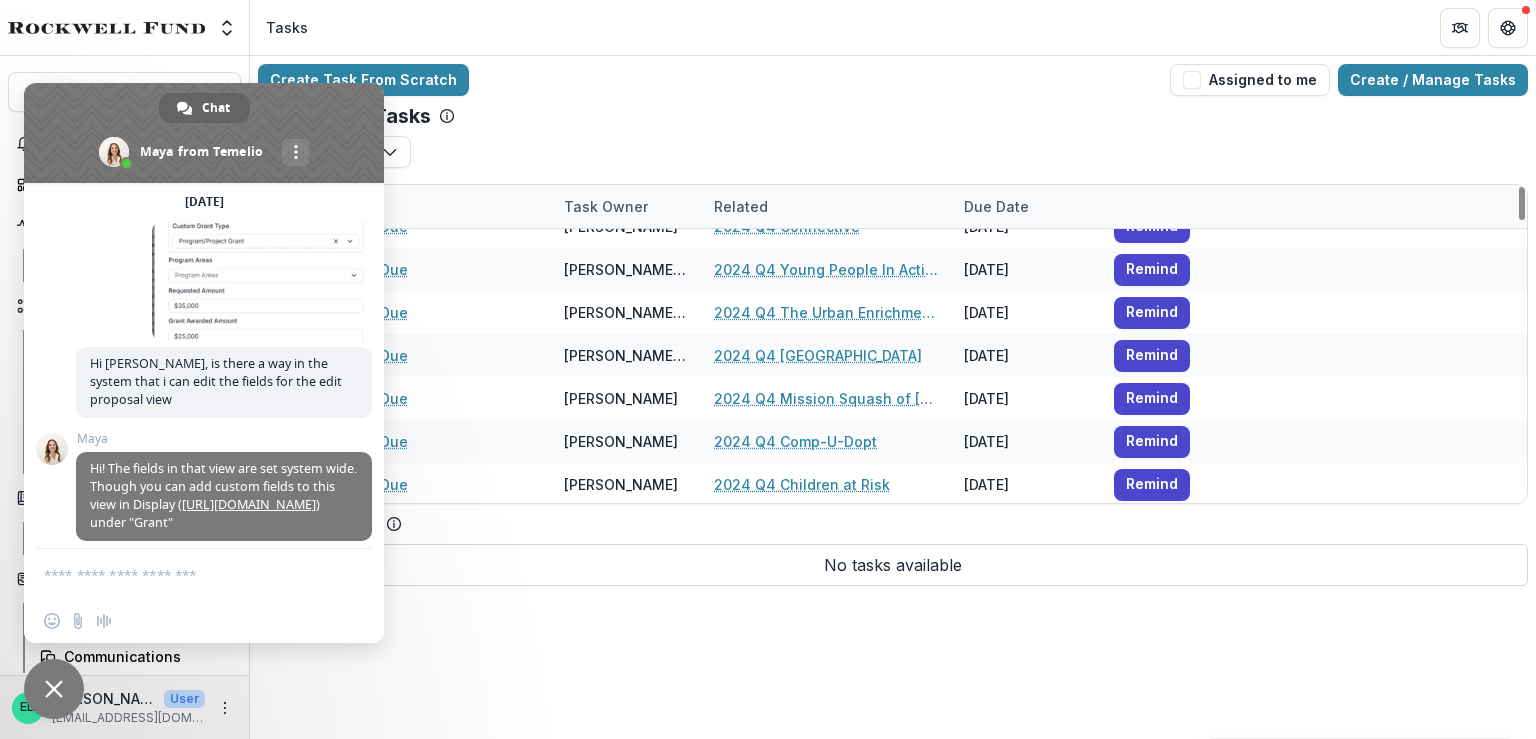 click at bounding box center [54, 689] 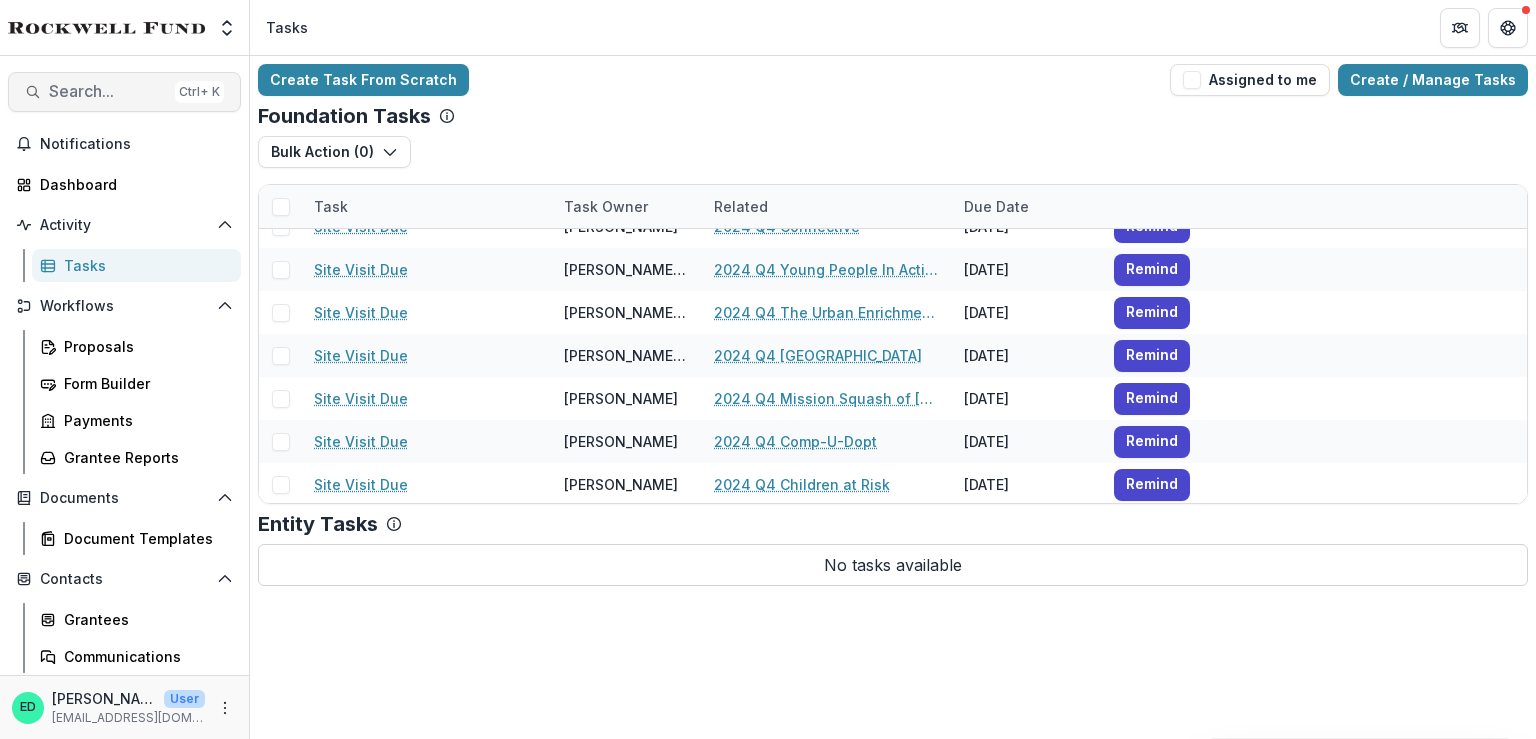 click on "Search..." at bounding box center [108, 91] 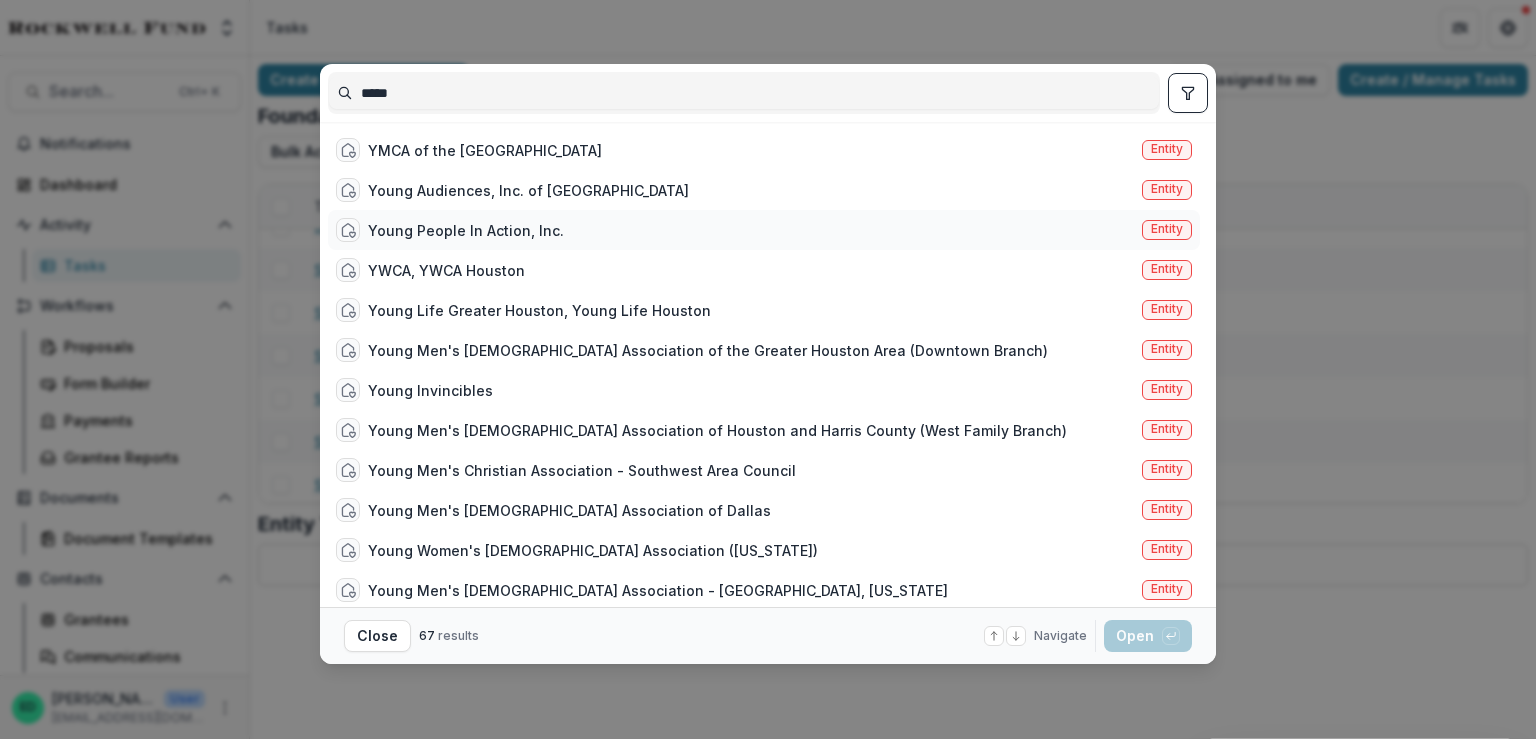 type on "*****" 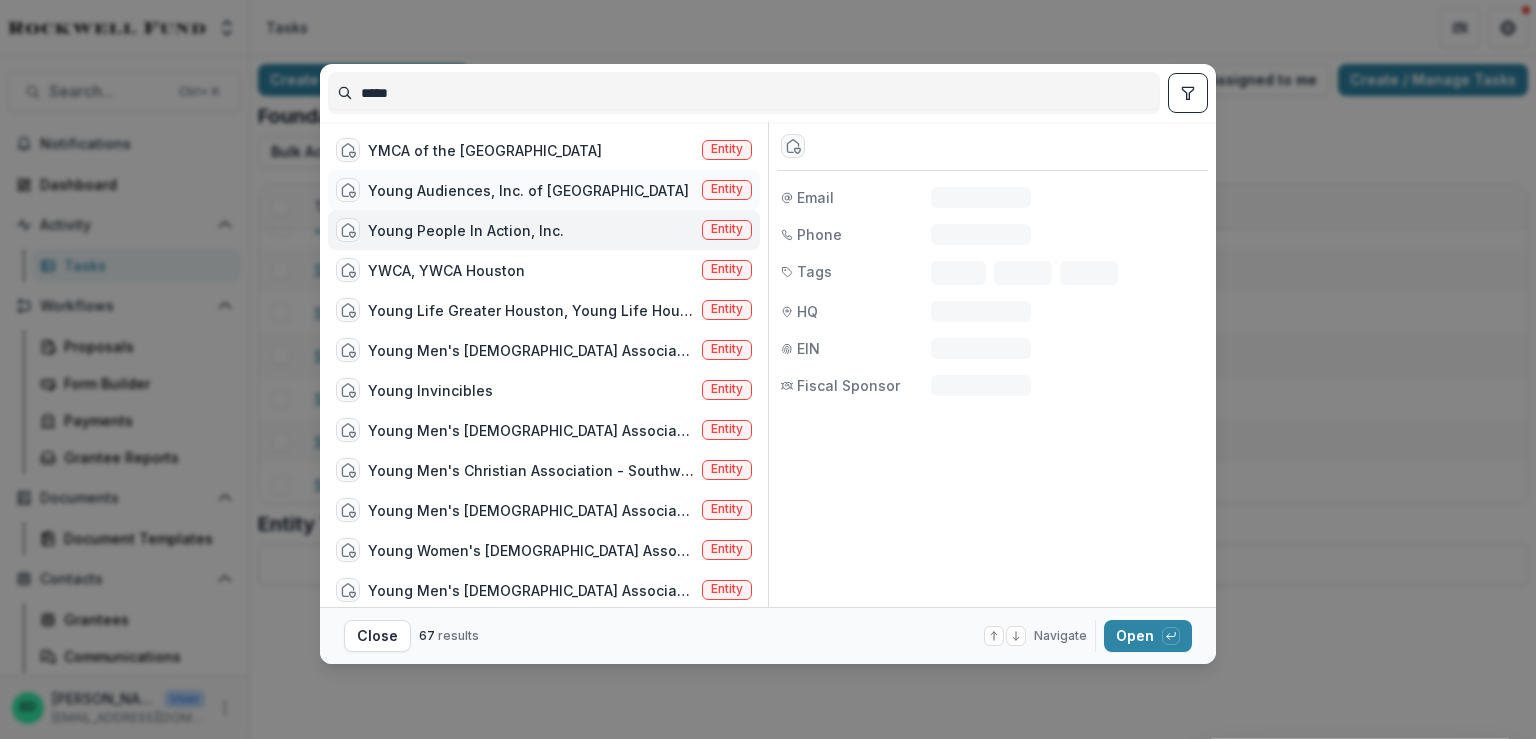 click on "Young Audiences, Inc. of [GEOGRAPHIC_DATA]" at bounding box center (528, 190) 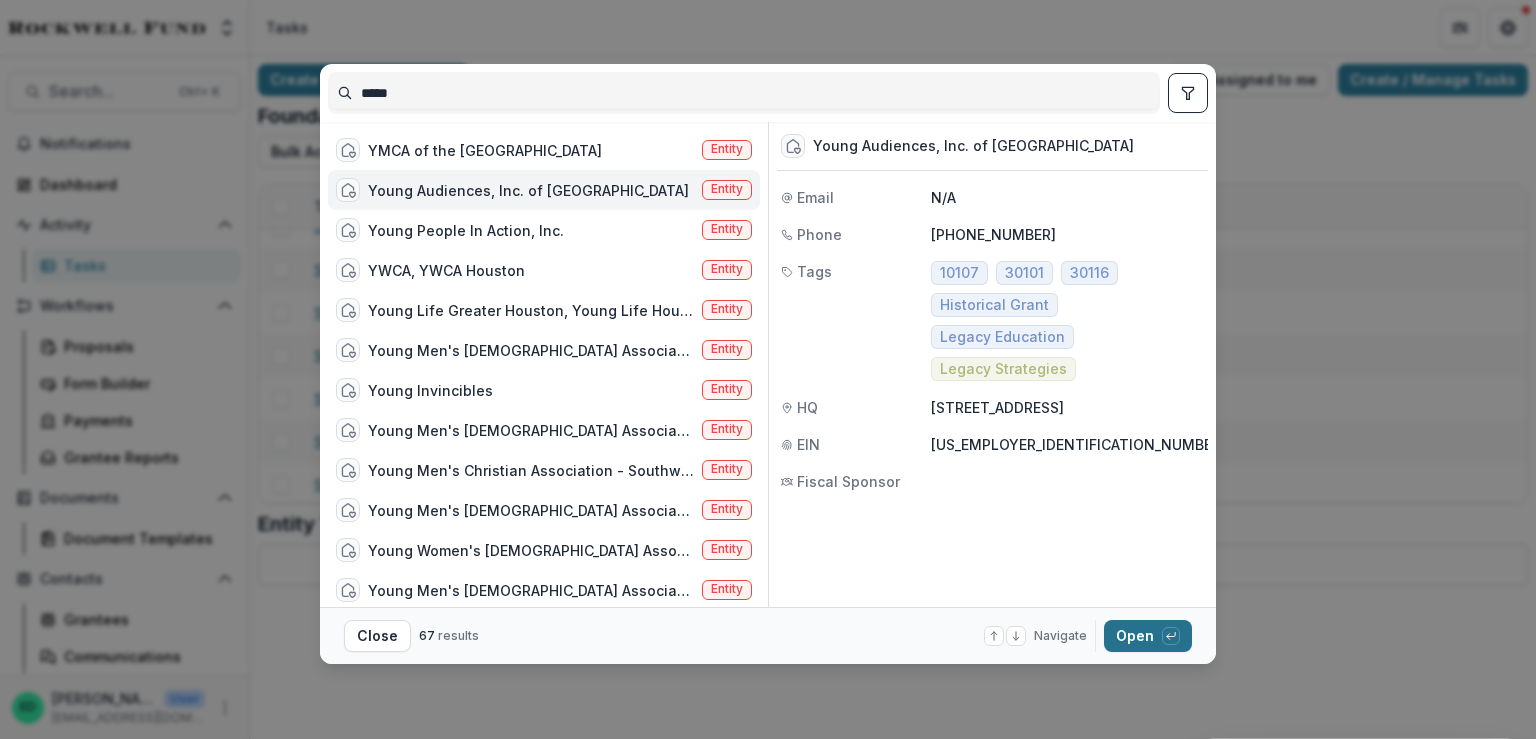 click on "Open with enter key" at bounding box center (1148, 636) 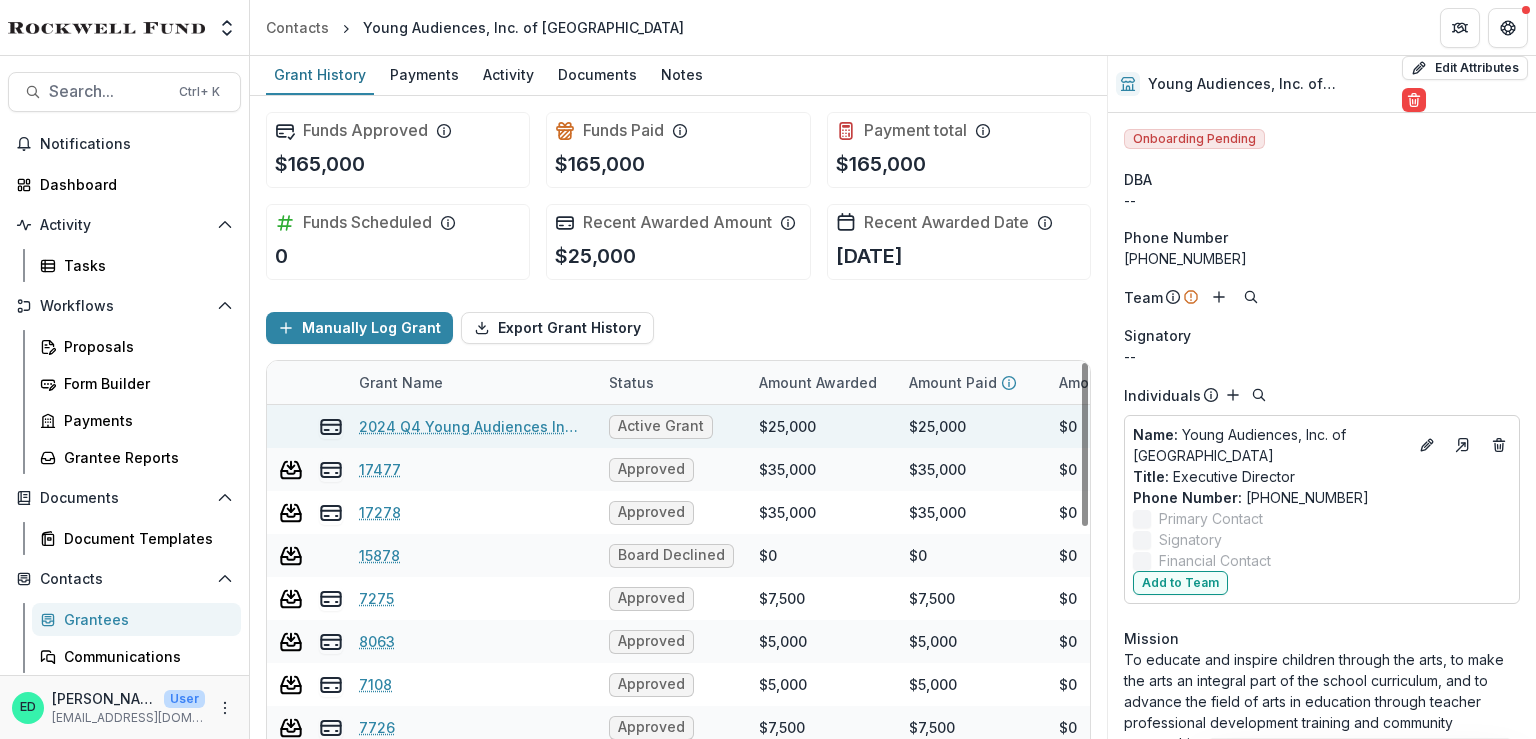 click on "2024 Q4 Young Audiences Inc of [GEOGRAPHIC_DATA]" at bounding box center [472, 426] 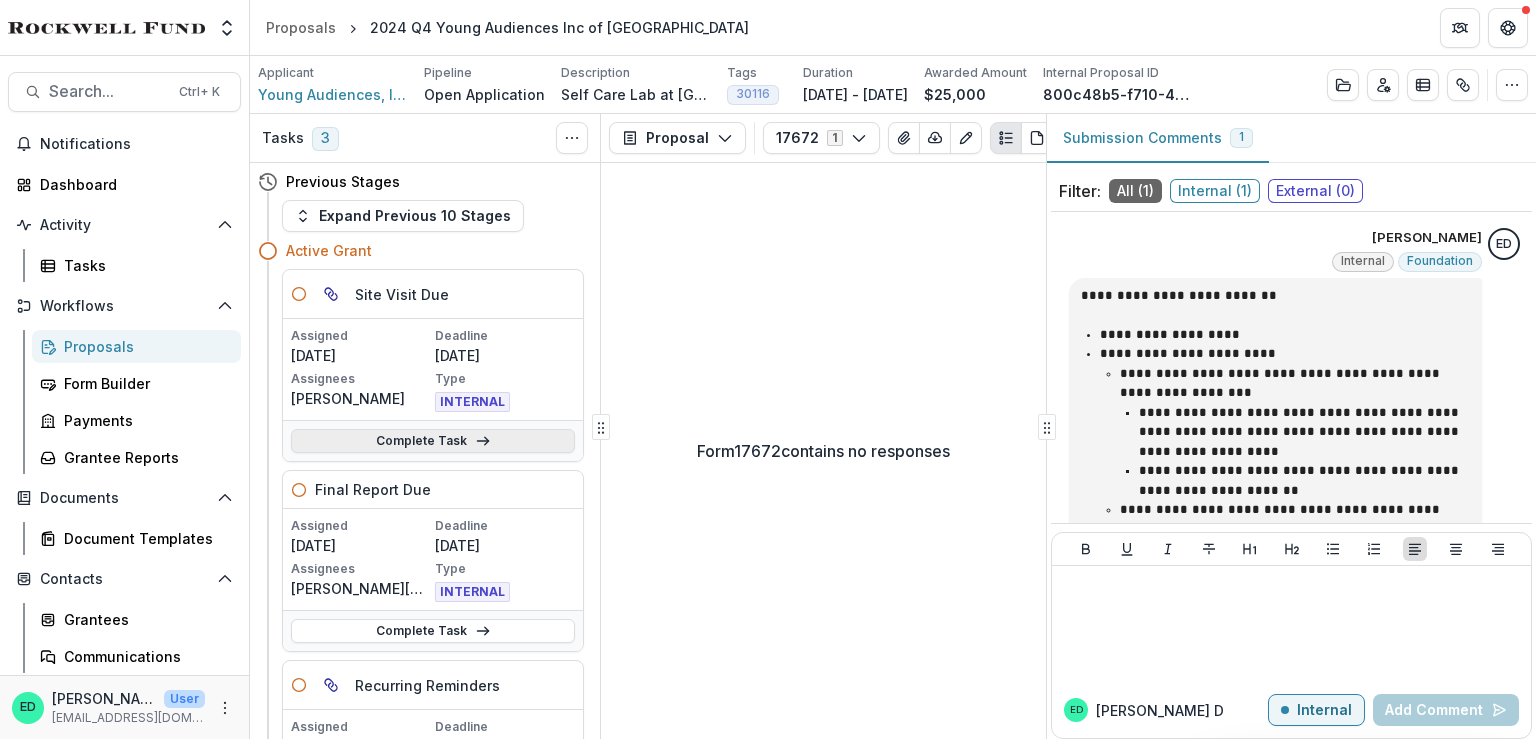 click 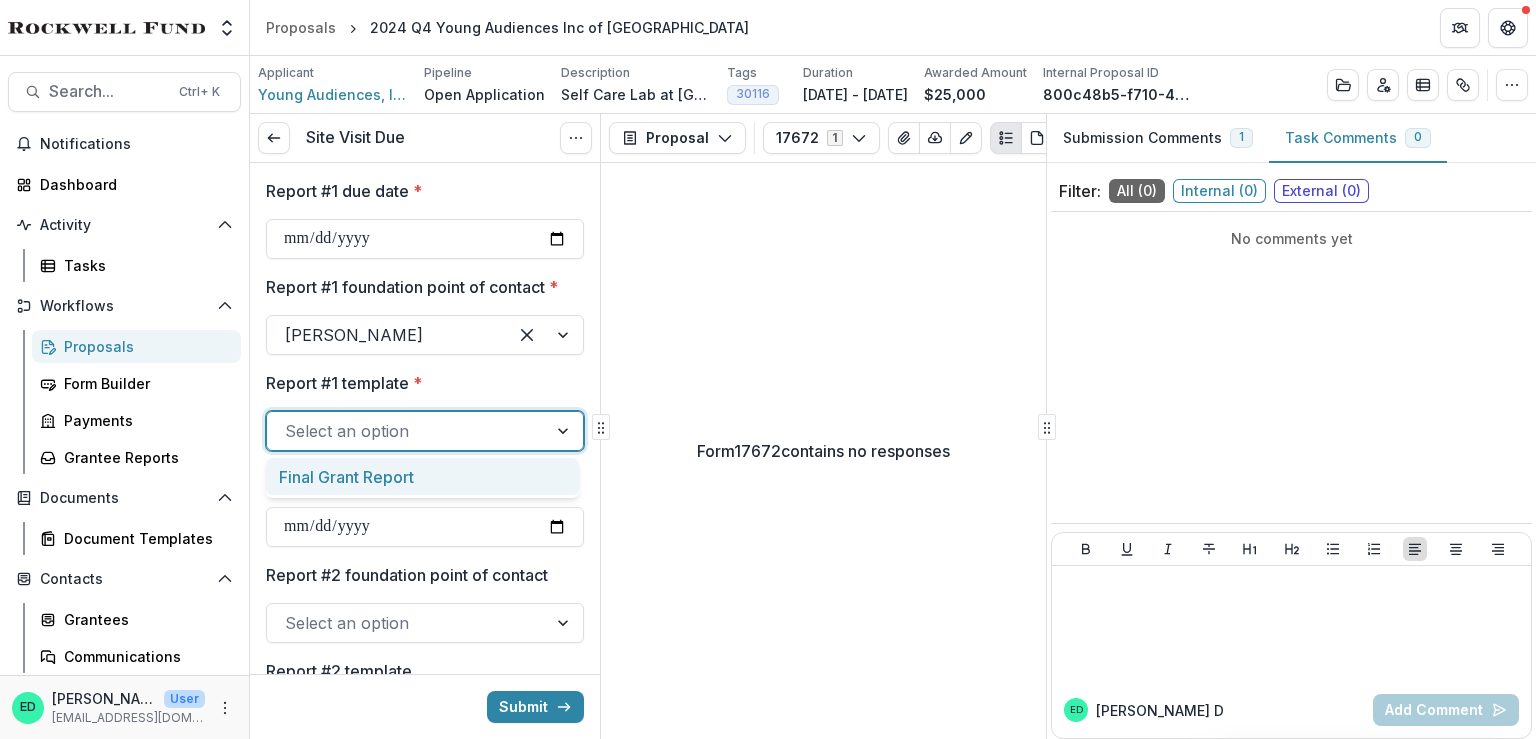 click at bounding box center [407, 431] 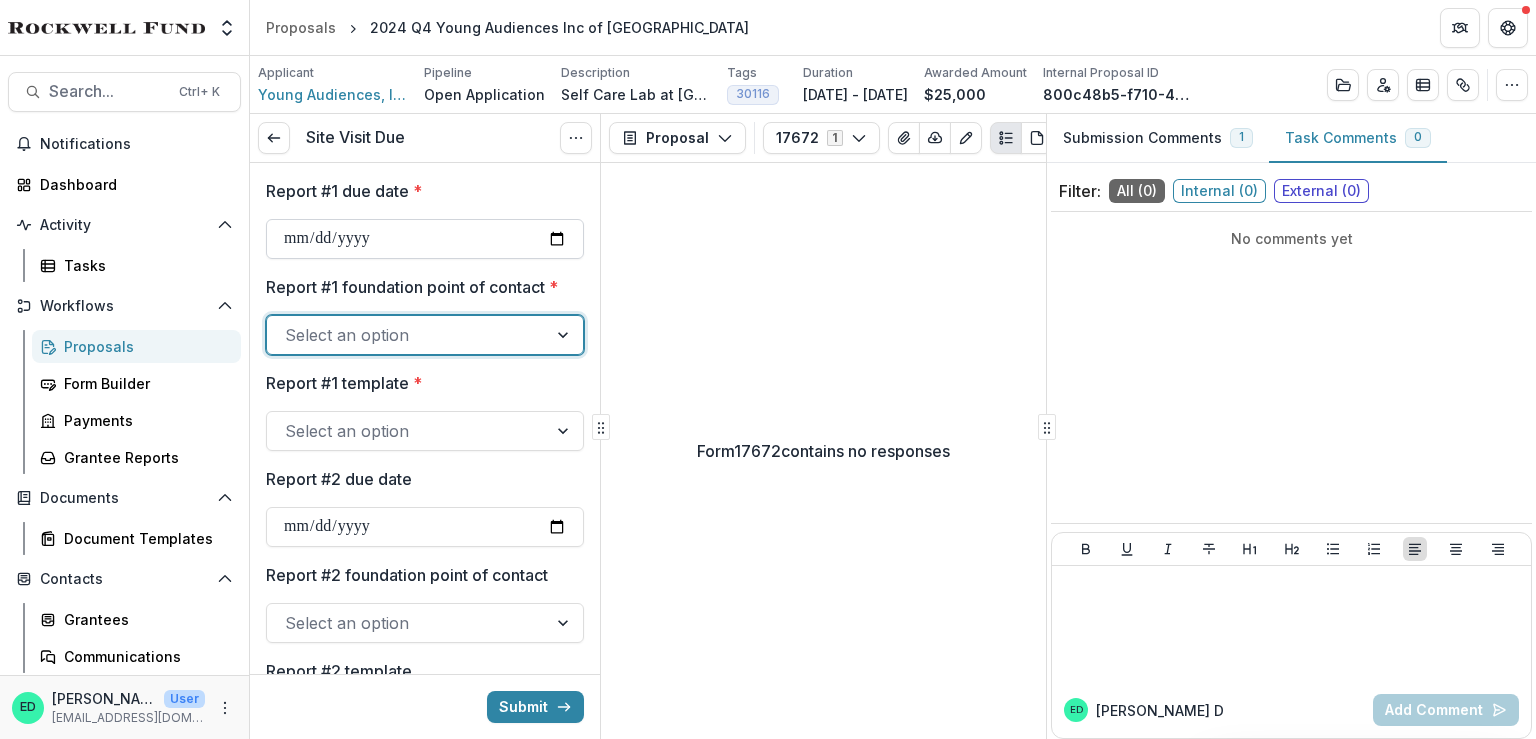 click on "**********" at bounding box center (425, 239) 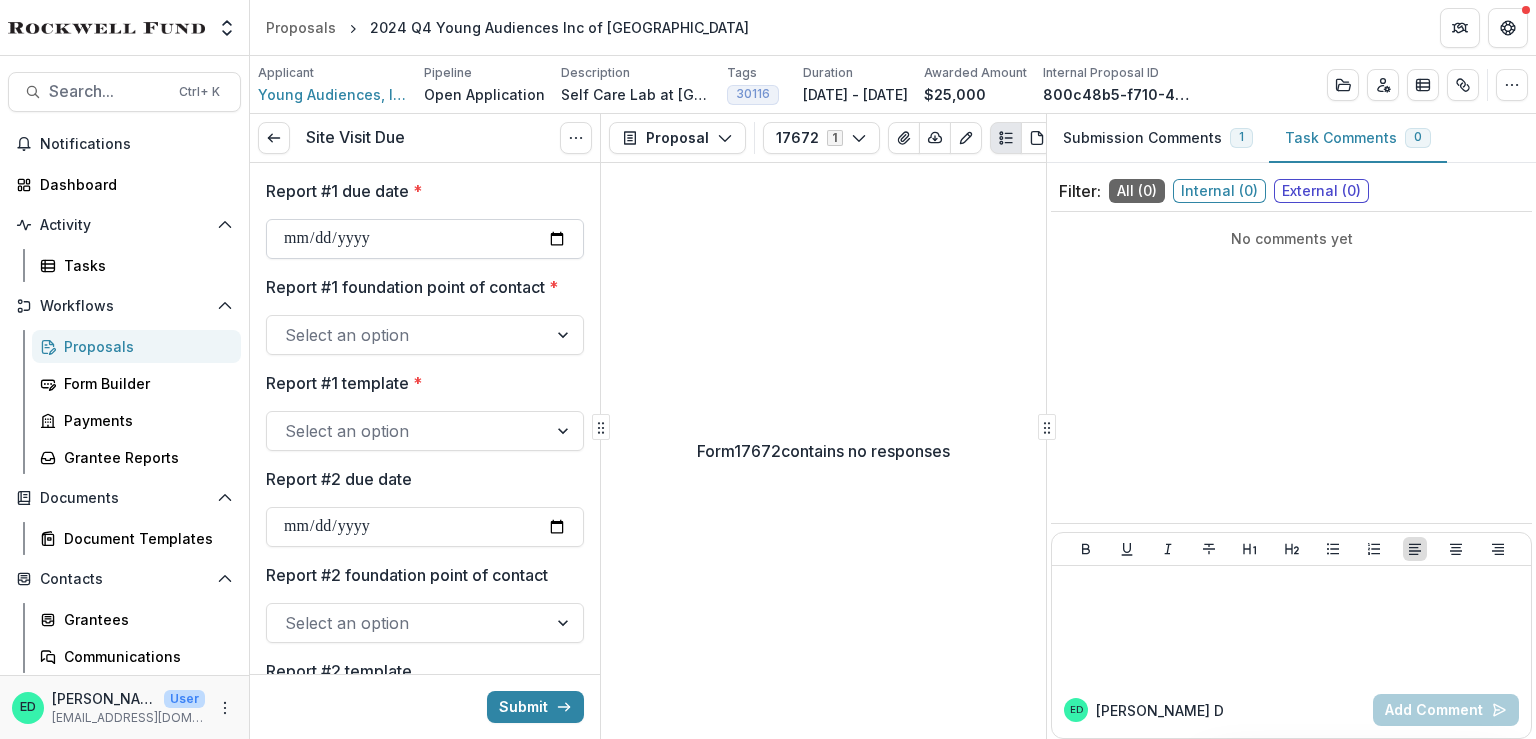 click on "**********" at bounding box center (425, 239) 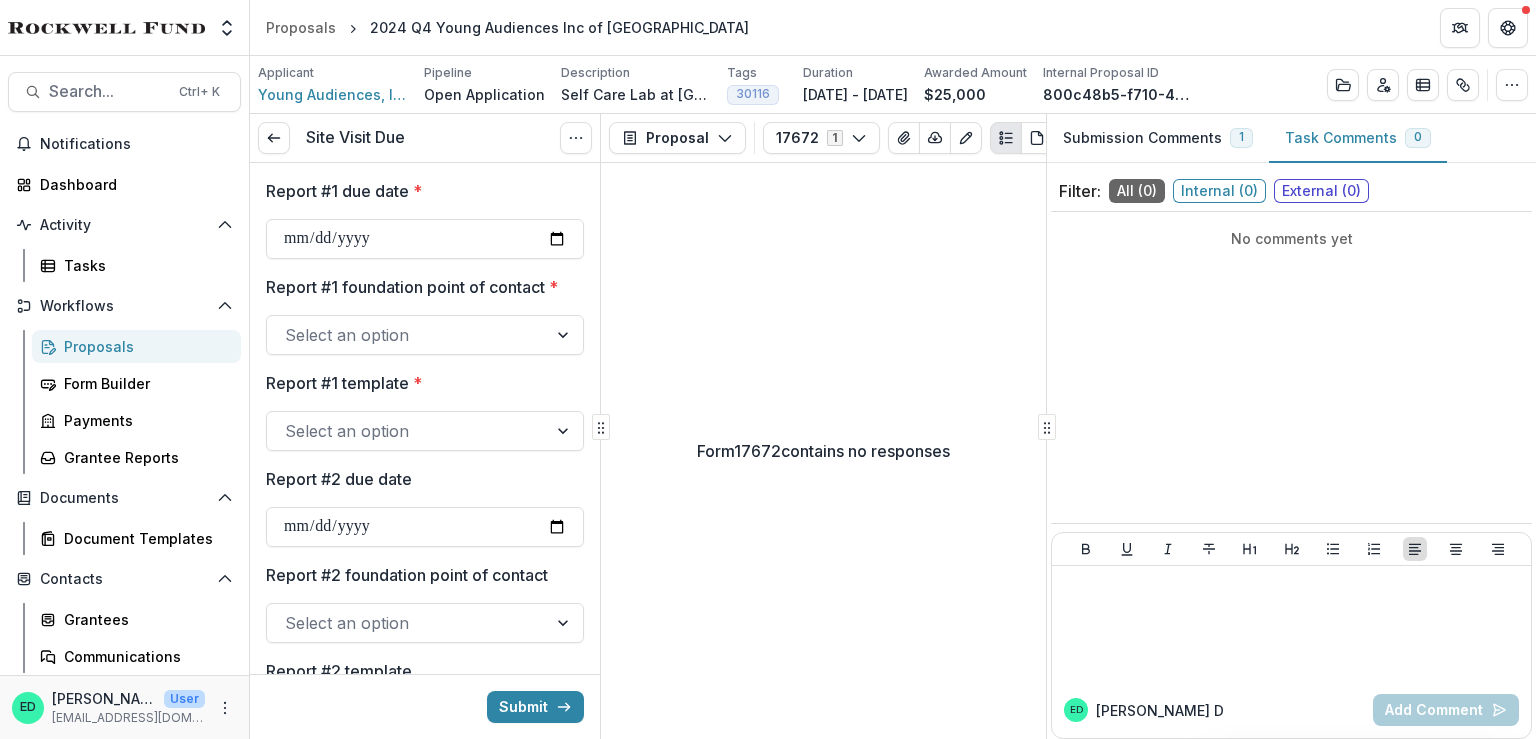 click at bounding box center (407, 335) 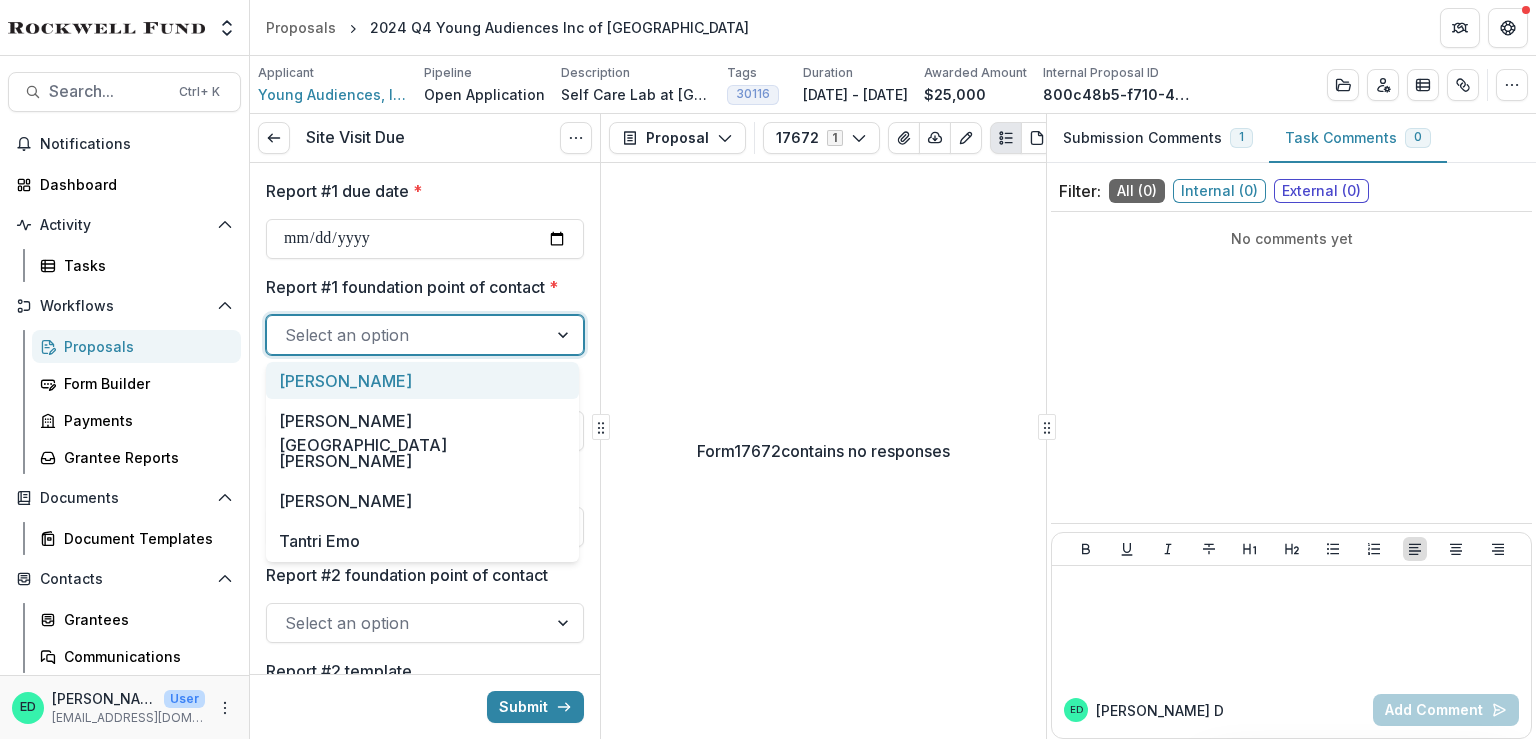 click on "[PERSON_NAME]" at bounding box center [422, 380] 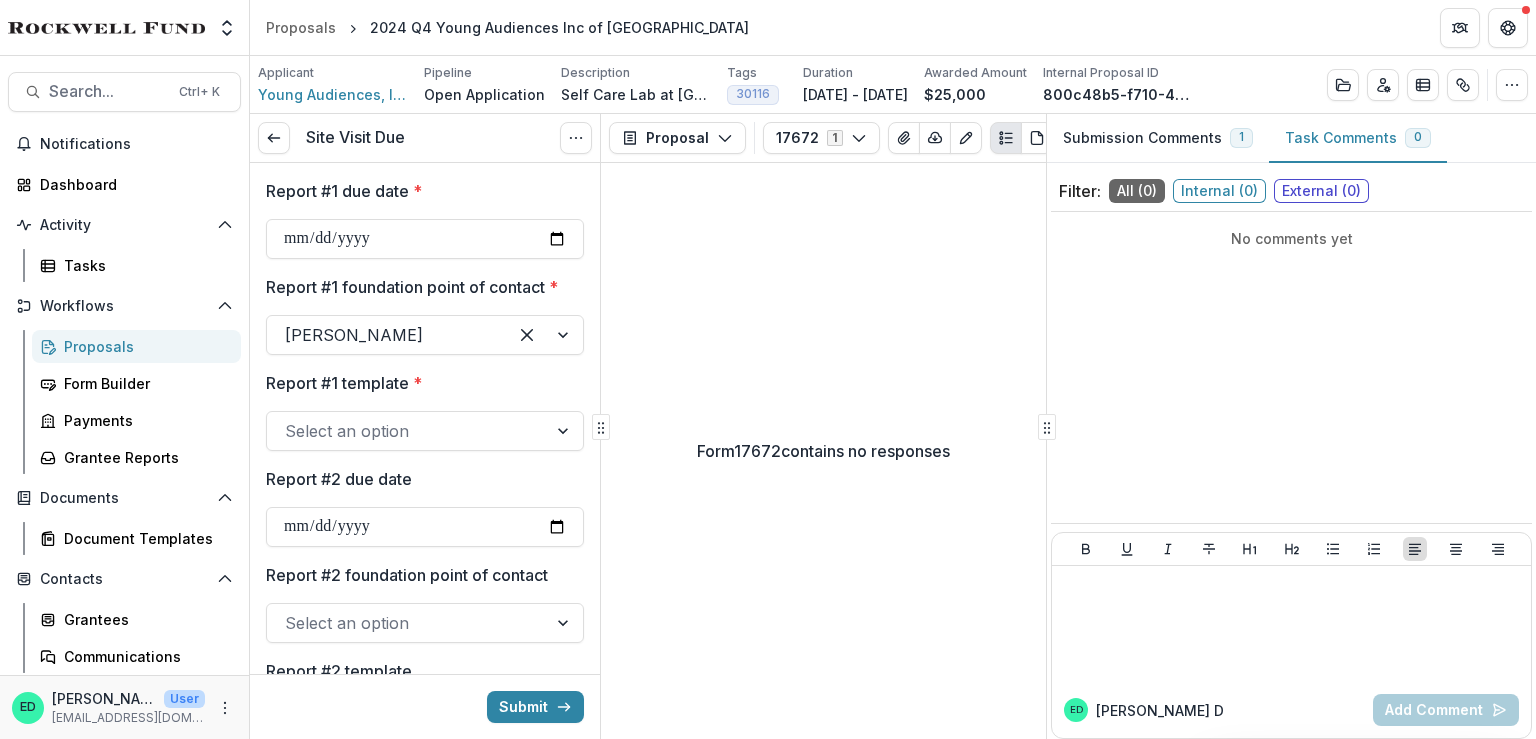 drag, startPoint x: 435, startPoint y: 389, endPoint x: 424, endPoint y: 421, distance: 33.83785 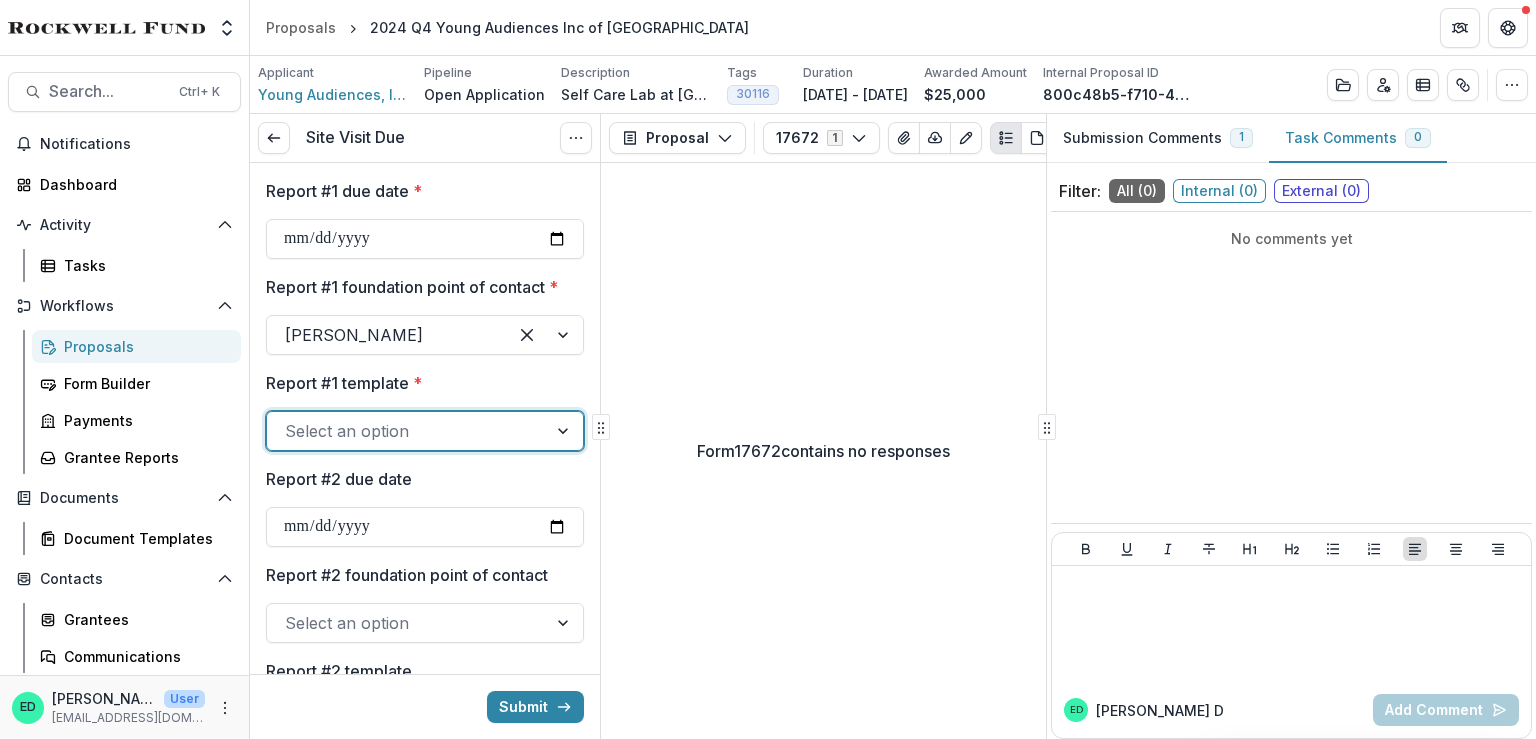 click at bounding box center (407, 431) 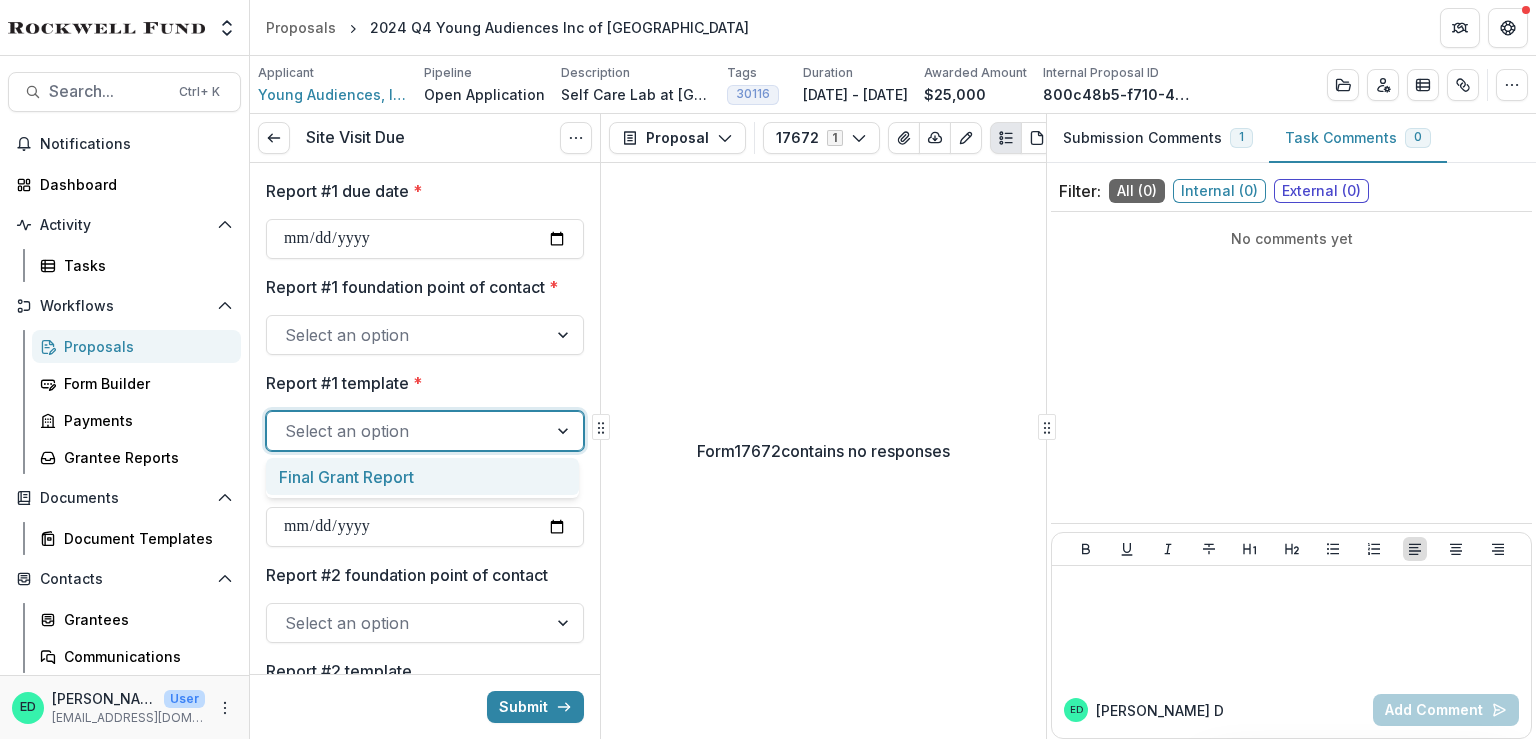 click at bounding box center (407, 431) 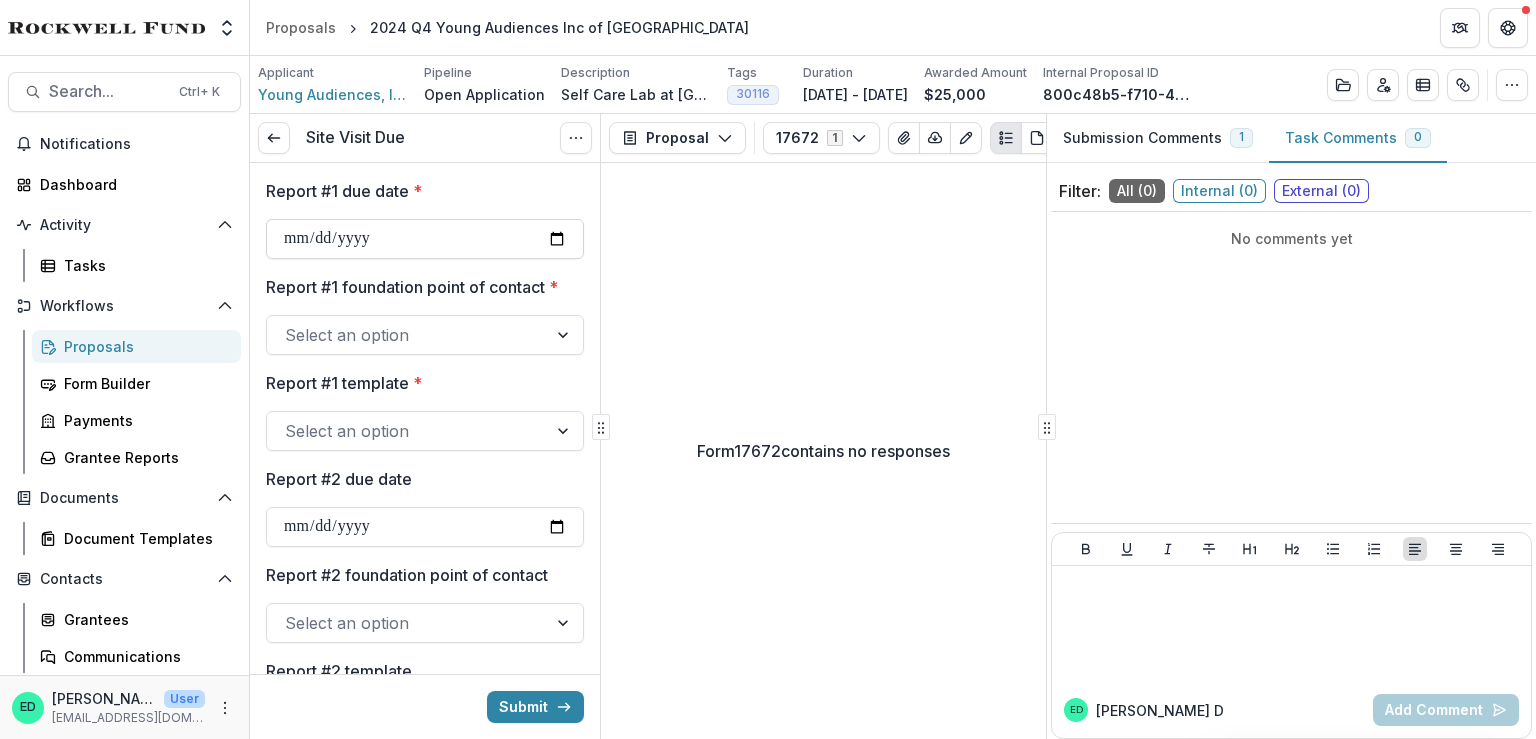 click on "**********" at bounding box center [425, 239] 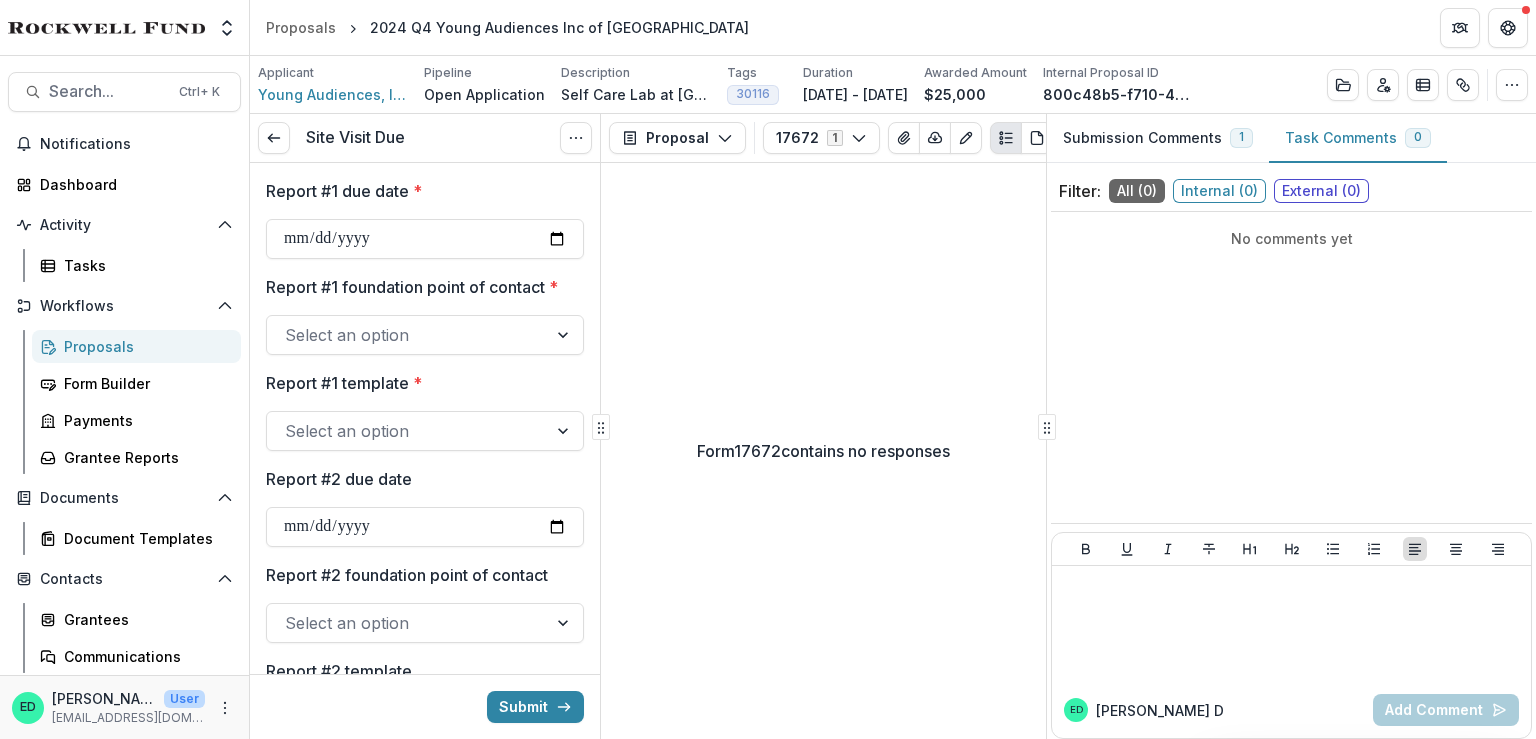 type on "**********" 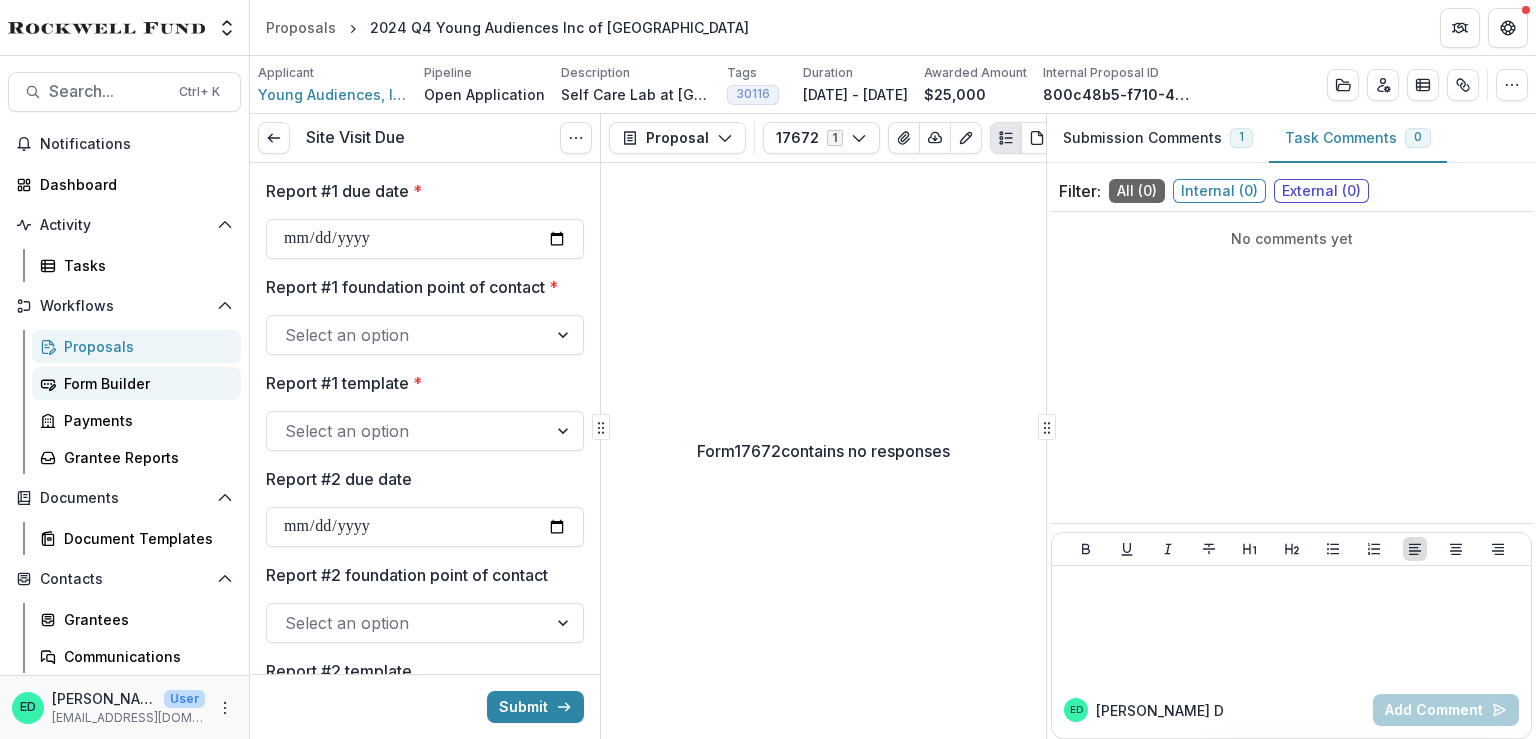 scroll, scrollTop: 0, scrollLeft: 0, axis: both 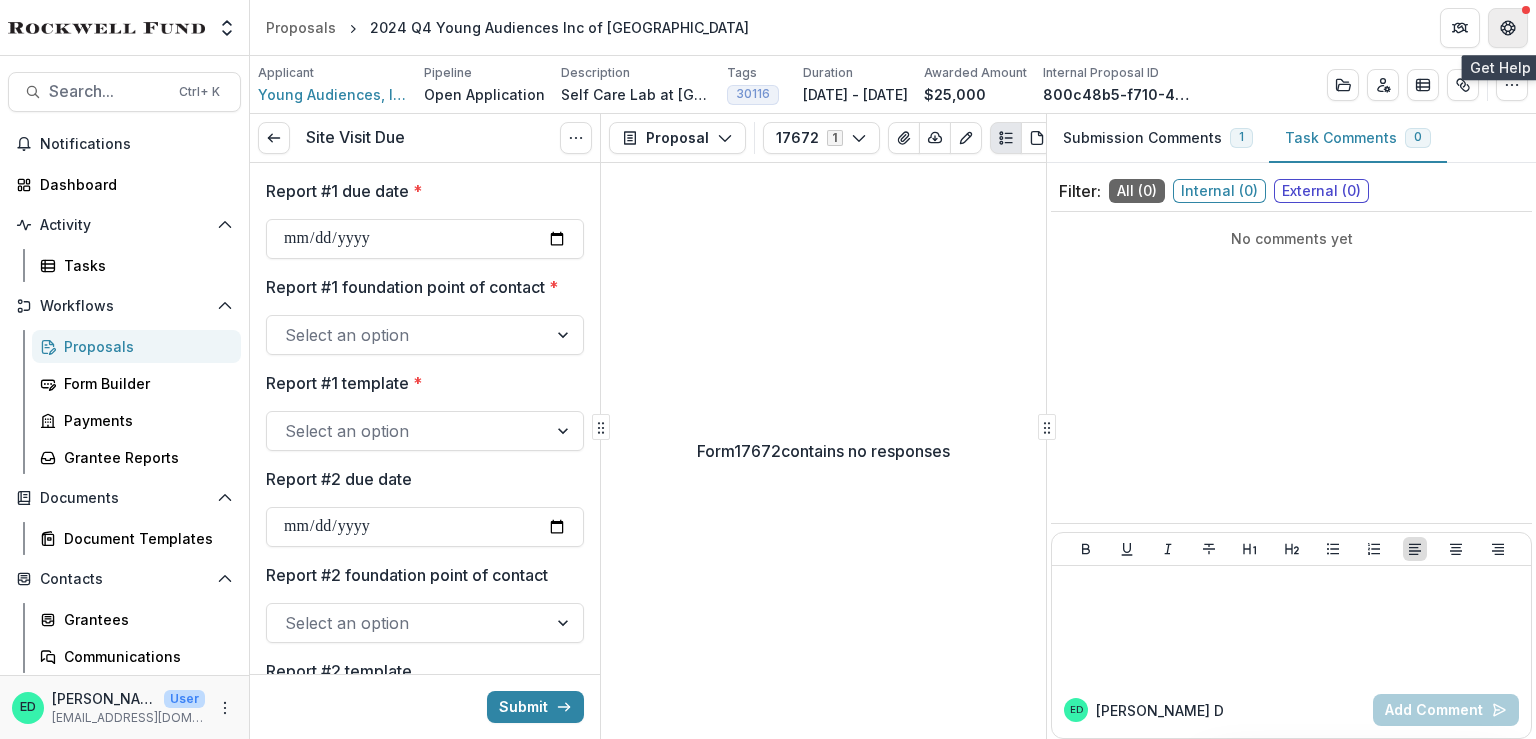 click 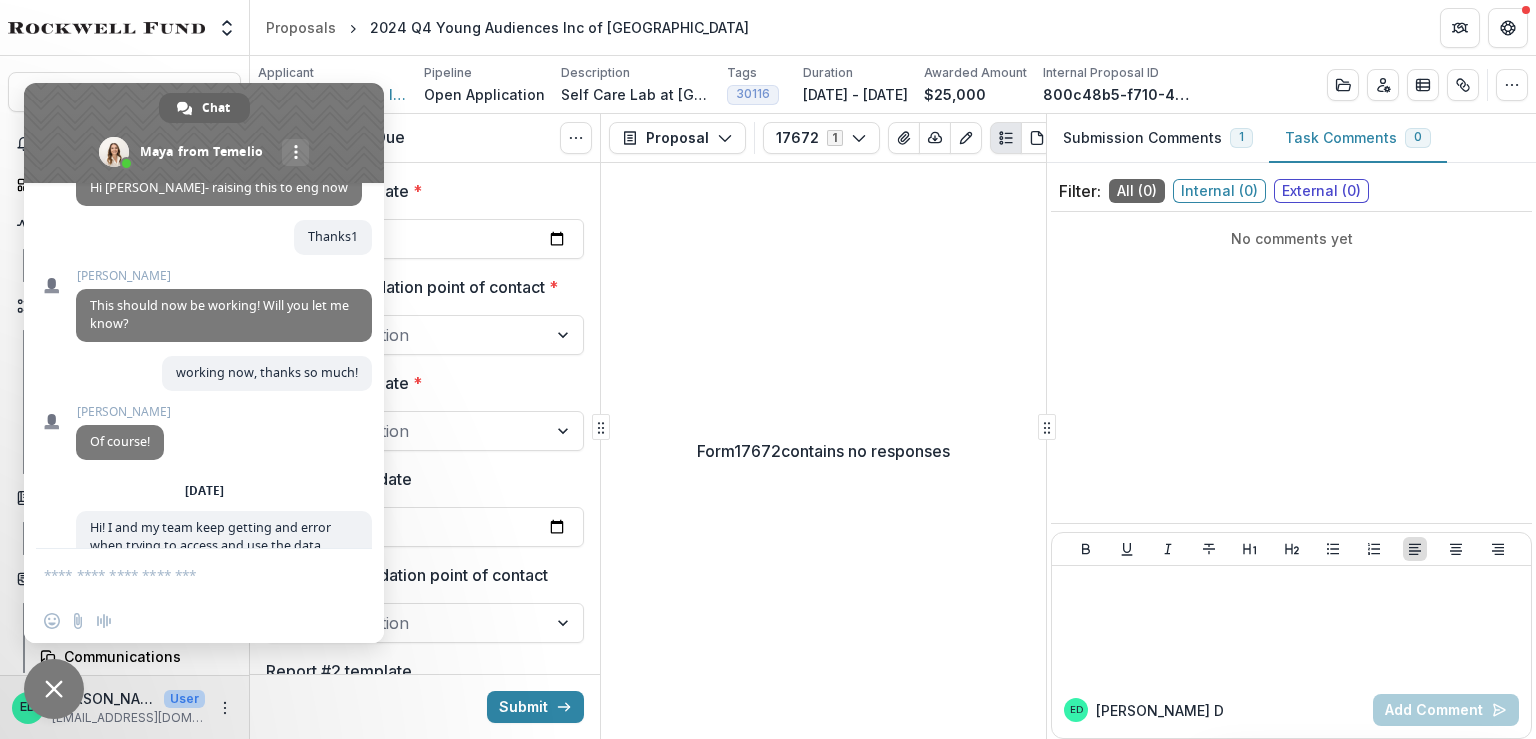 scroll, scrollTop: 6868, scrollLeft: 0, axis: vertical 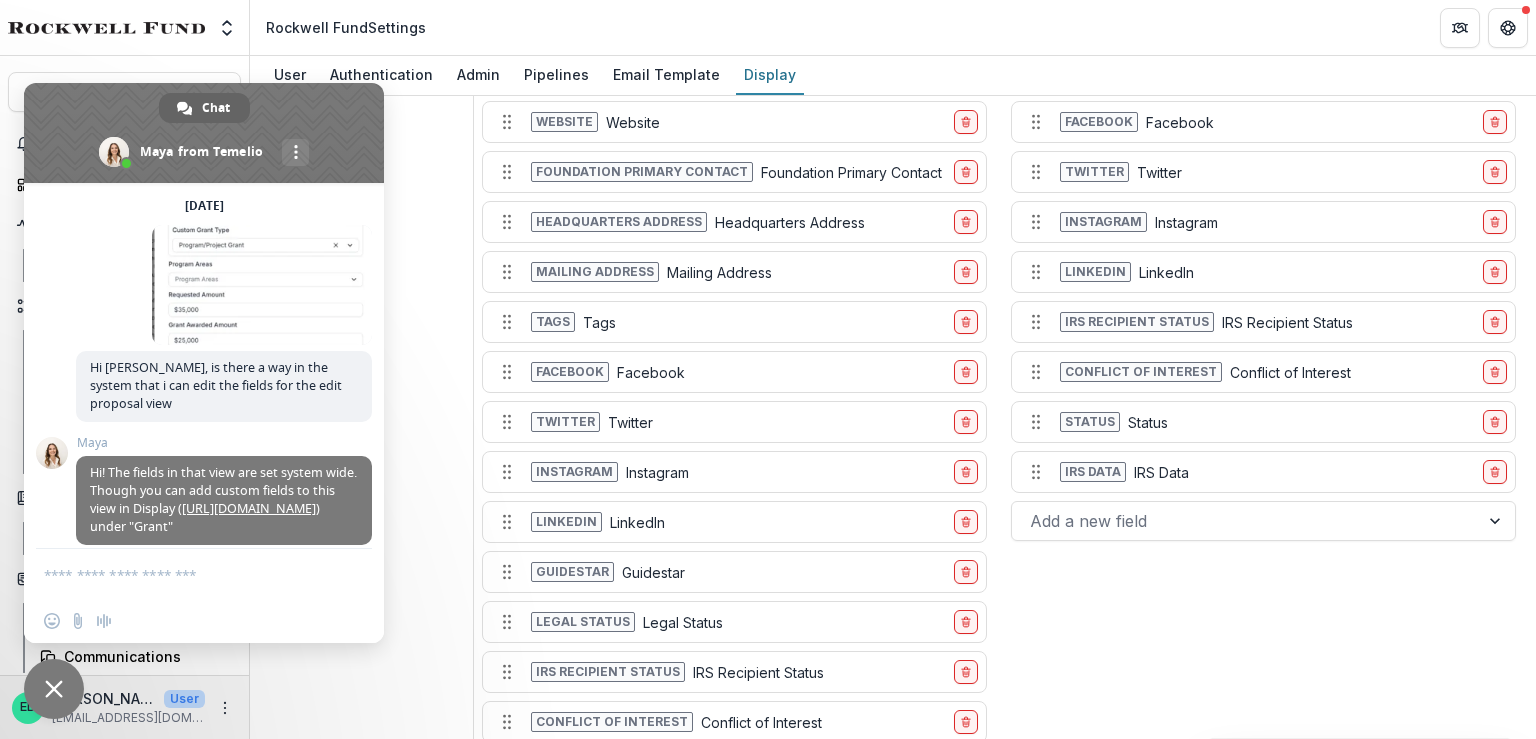 click at bounding box center (54, 689) 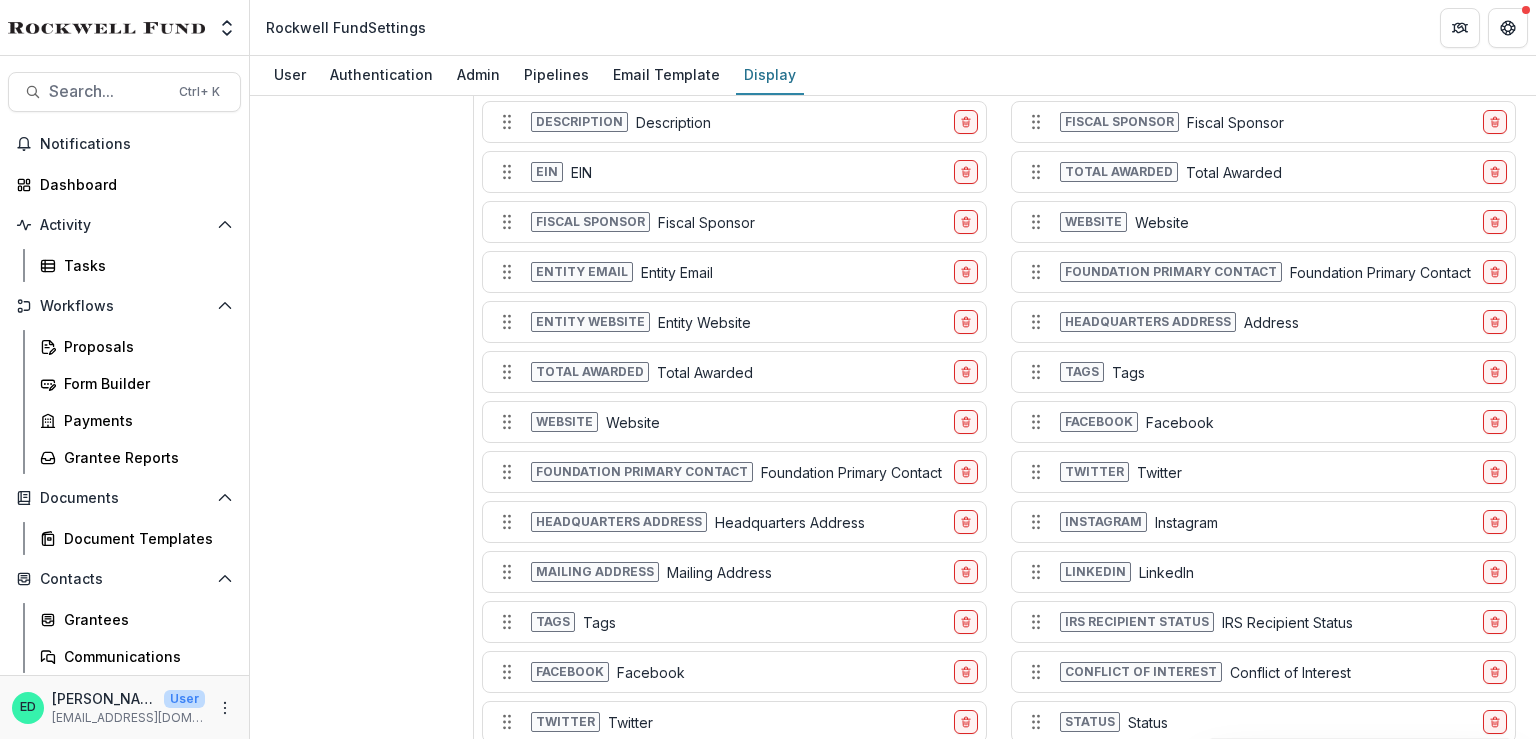 scroll, scrollTop: 1304, scrollLeft: 0, axis: vertical 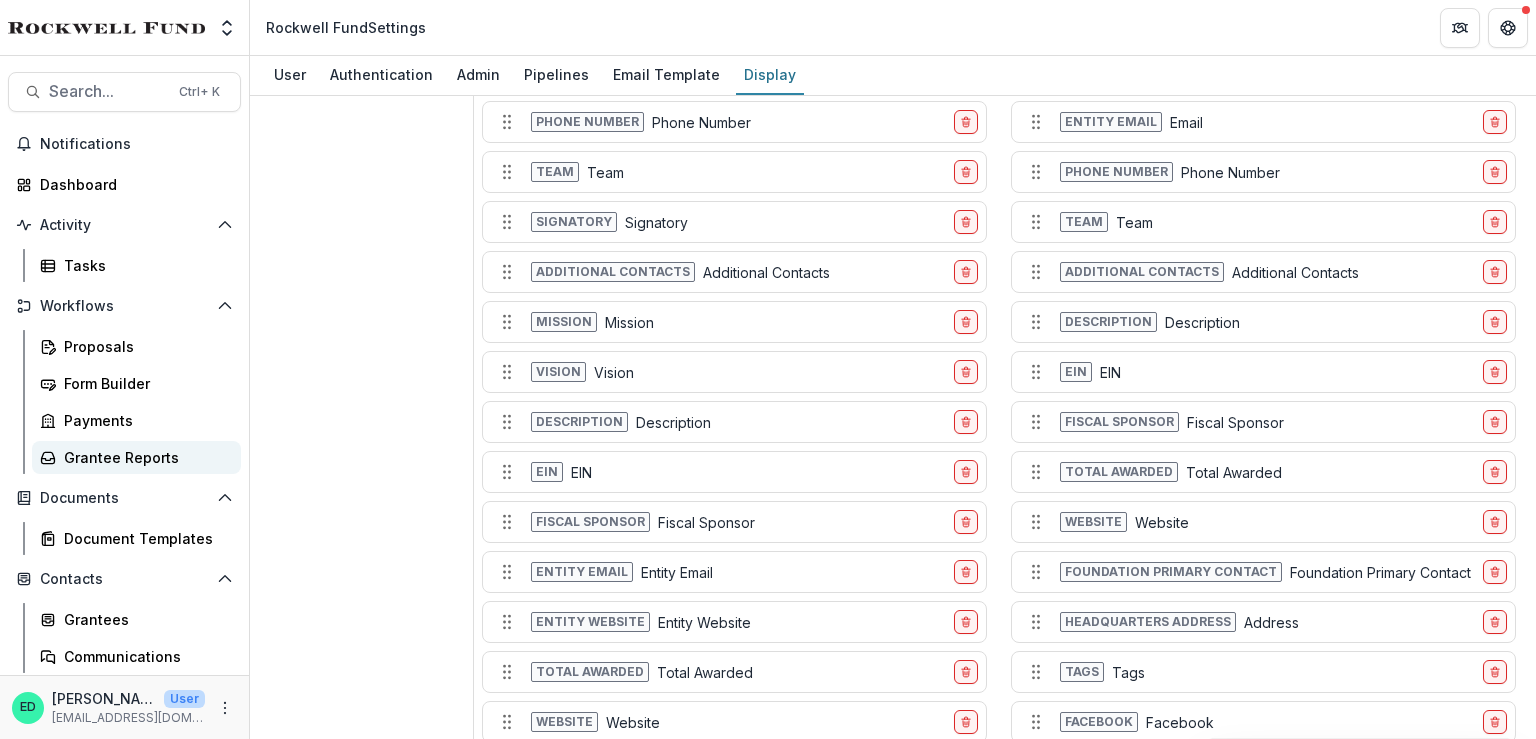 click on "Grantee Reports" at bounding box center (136, 457) 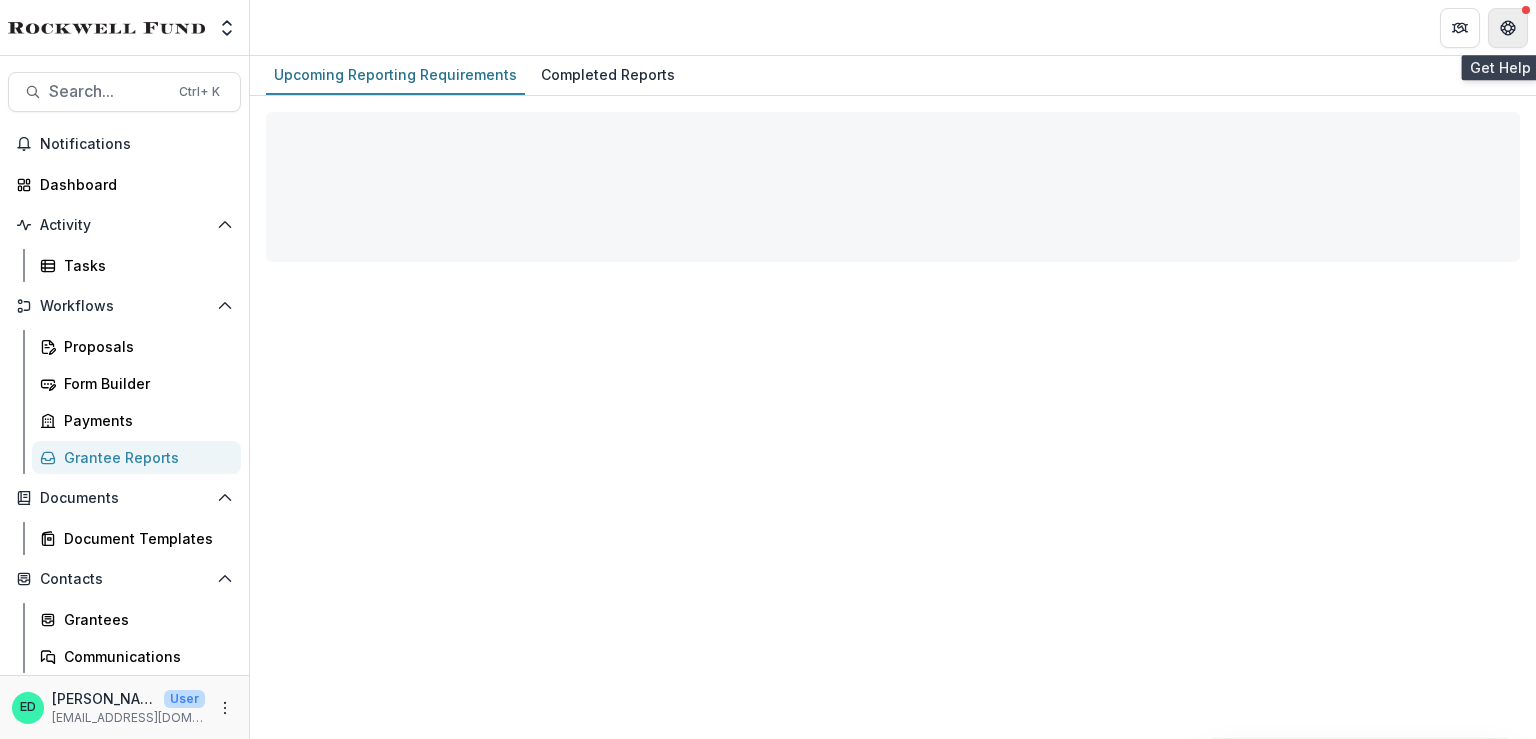 click at bounding box center (1508, 28) 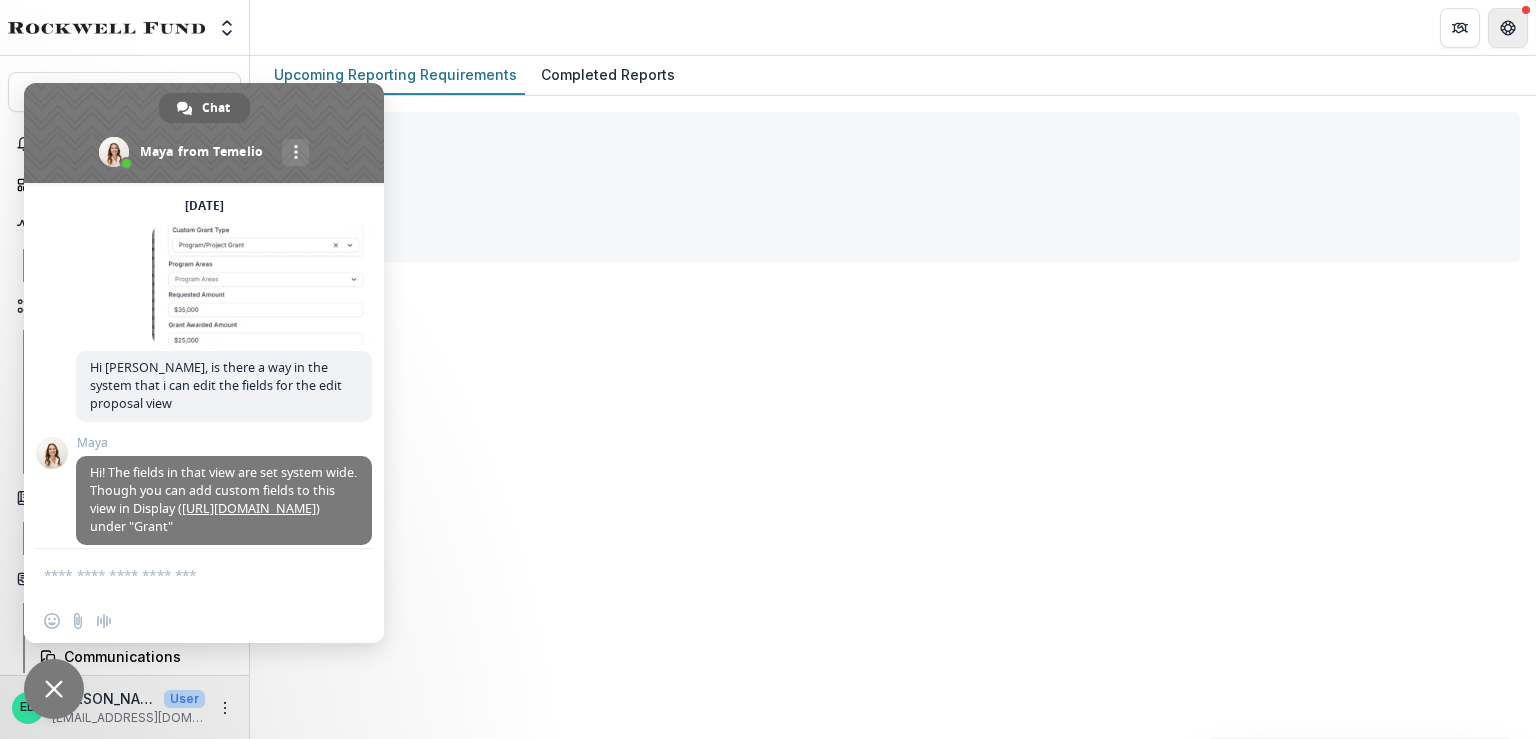 scroll, scrollTop: 7948, scrollLeft: 0, axis: vertical 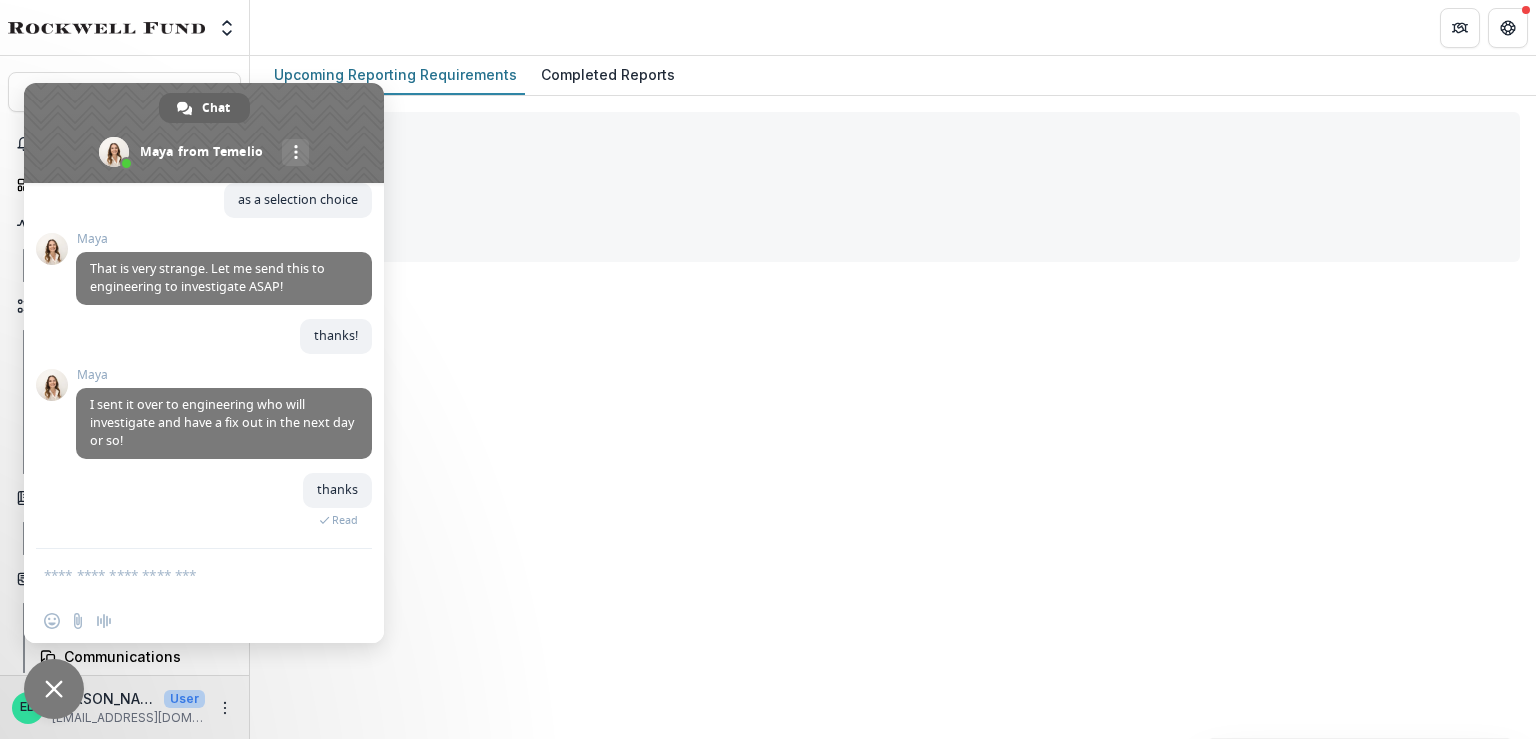 click at bounding box center [893, 187] 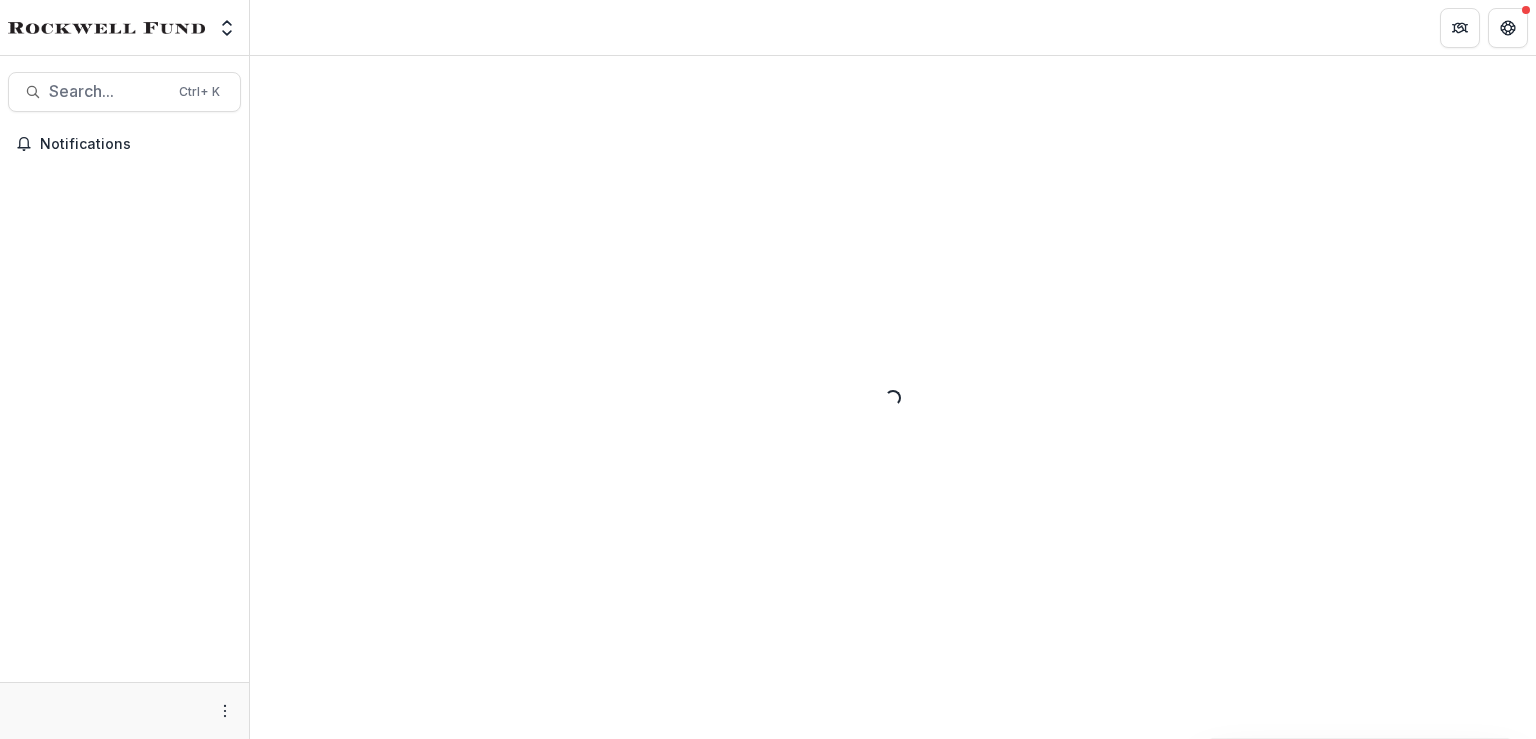 scroll, scrollTop: 0, scrollLeft: 0, axis: both 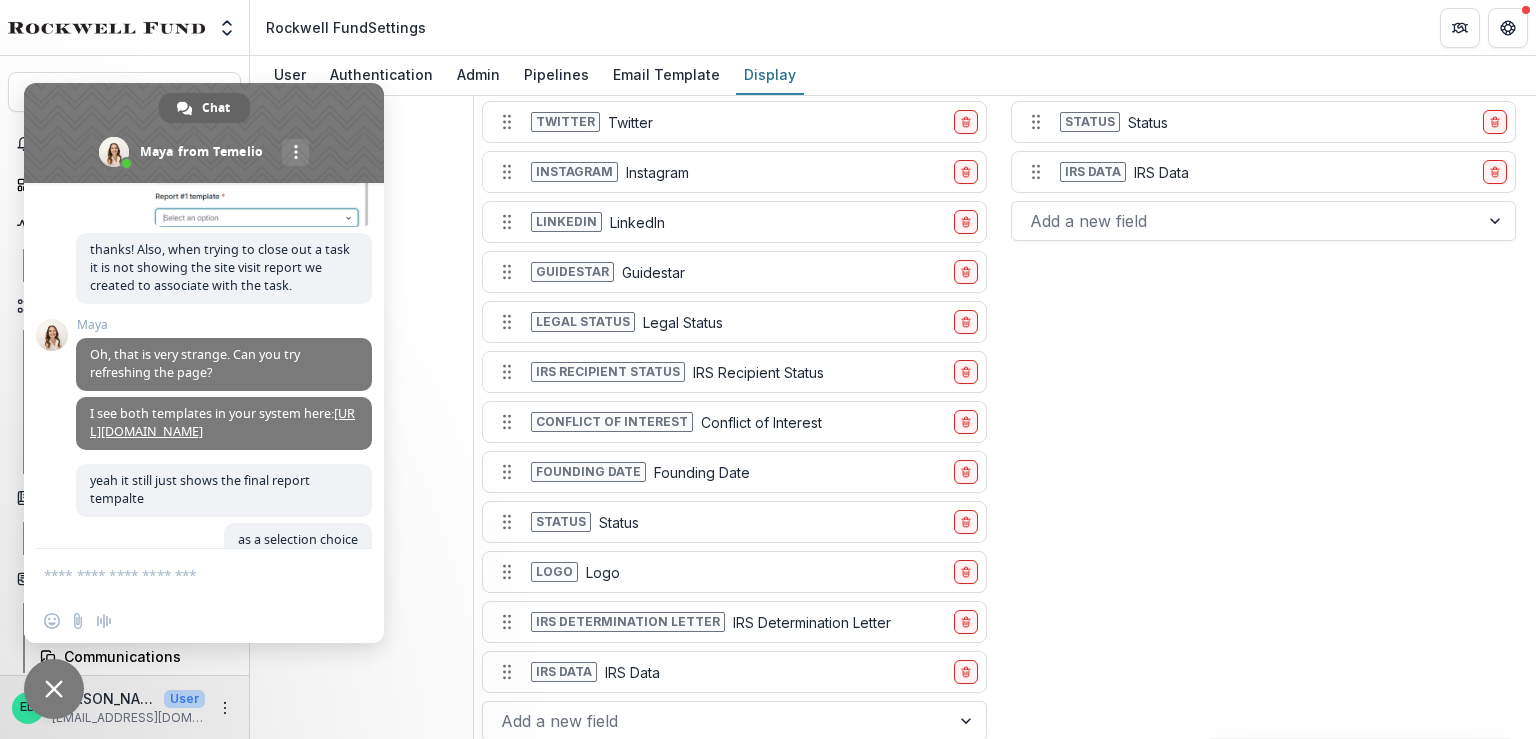click at bounding box center [54, 689] 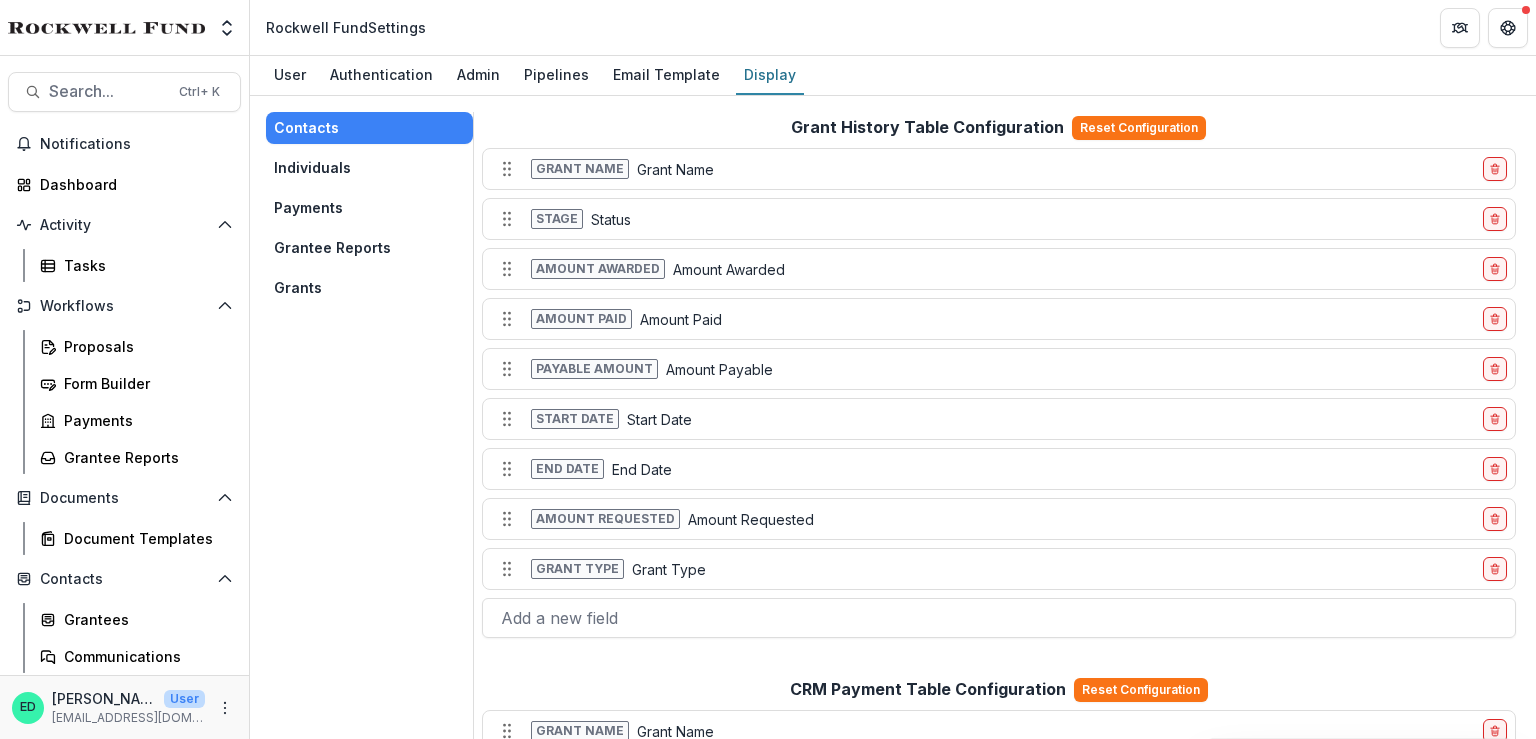 scroll, scrollTop: 0, scrollLeft: 0, axis: both 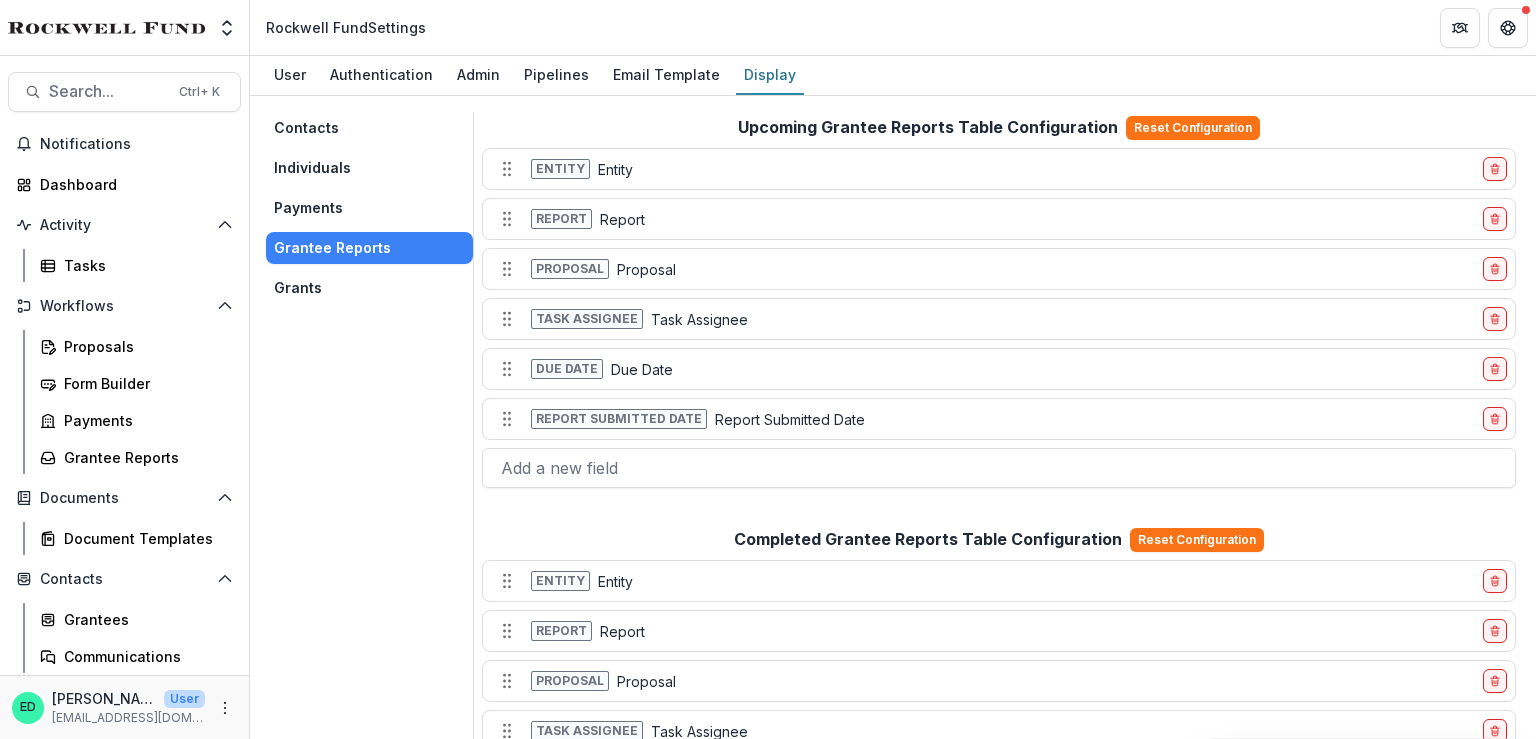 click on "Grants" at bounding box center [369, 288] 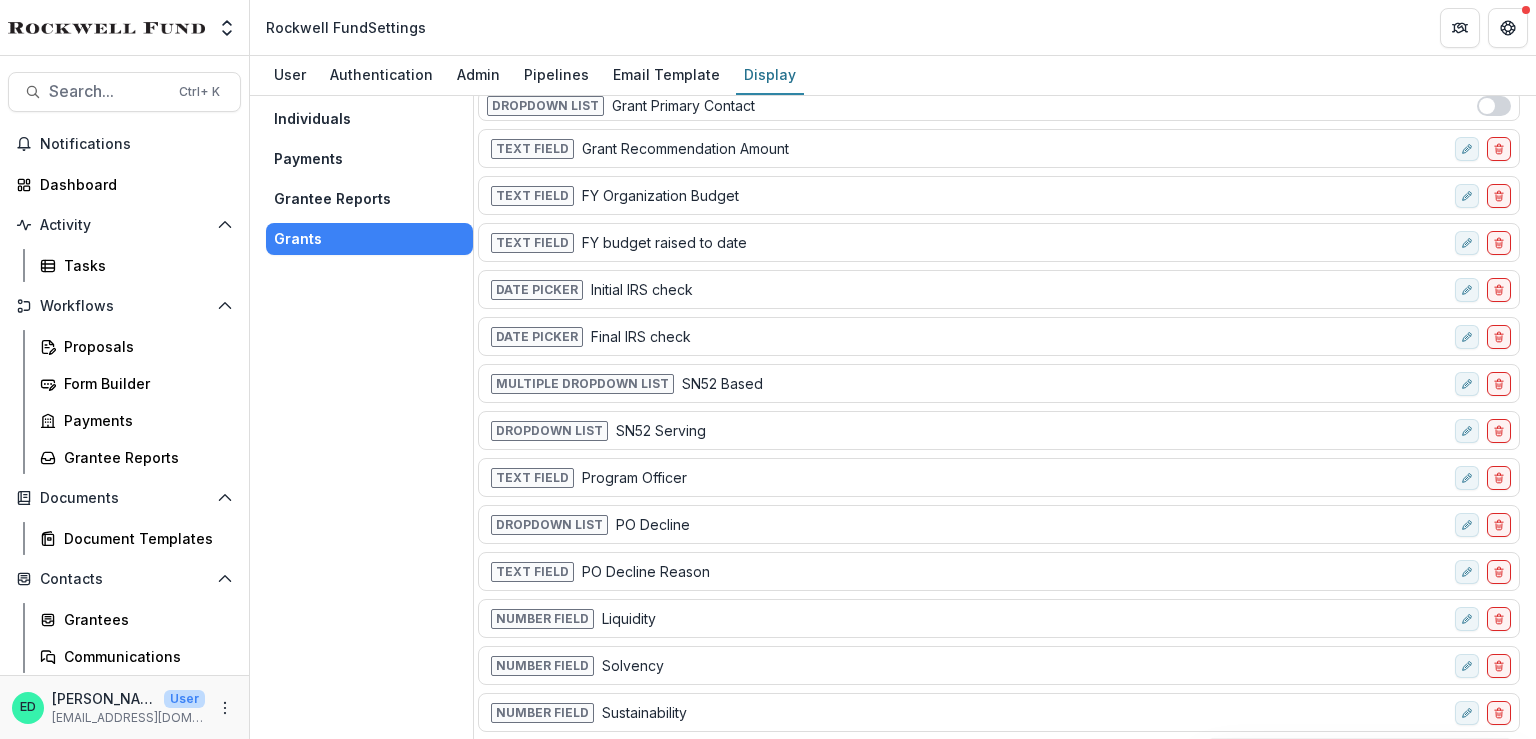 scroll, scrollTop: 92, scrollLeft: 0, axis: vertical 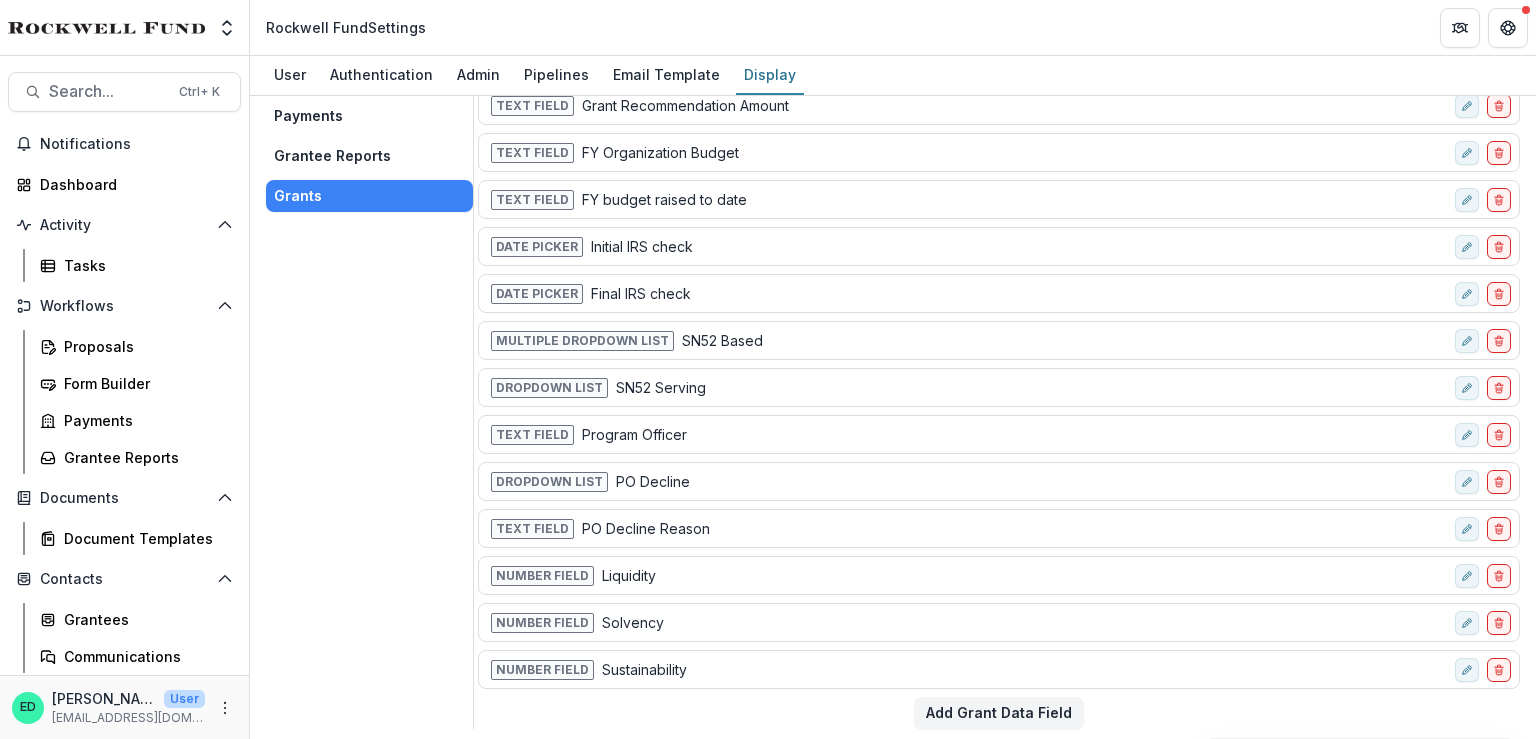 click on "Number Field Liquidity" at bounding box center [967, 575] 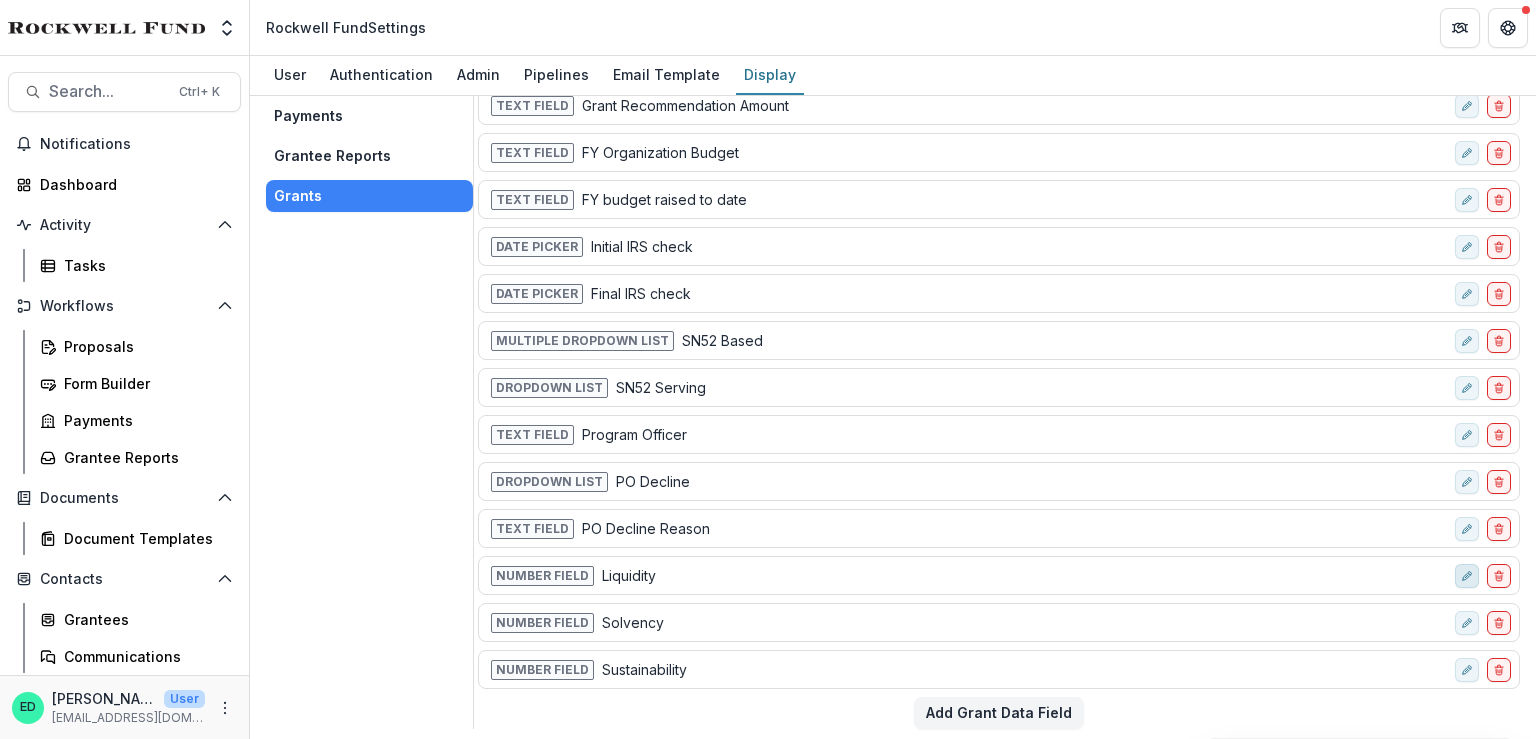 click at bounding box center (1467, 576) 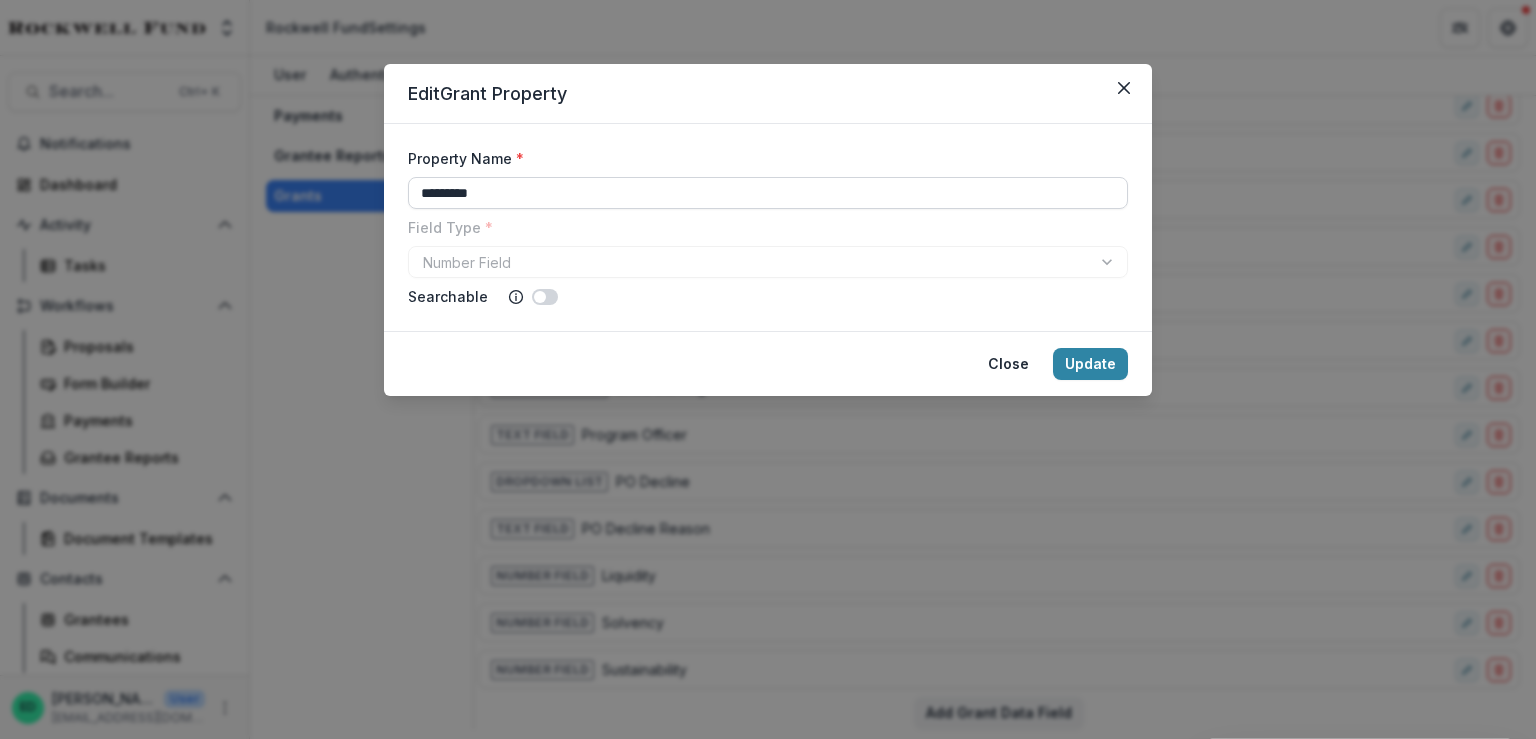 click on "*********" at bounding box center [768, 193] 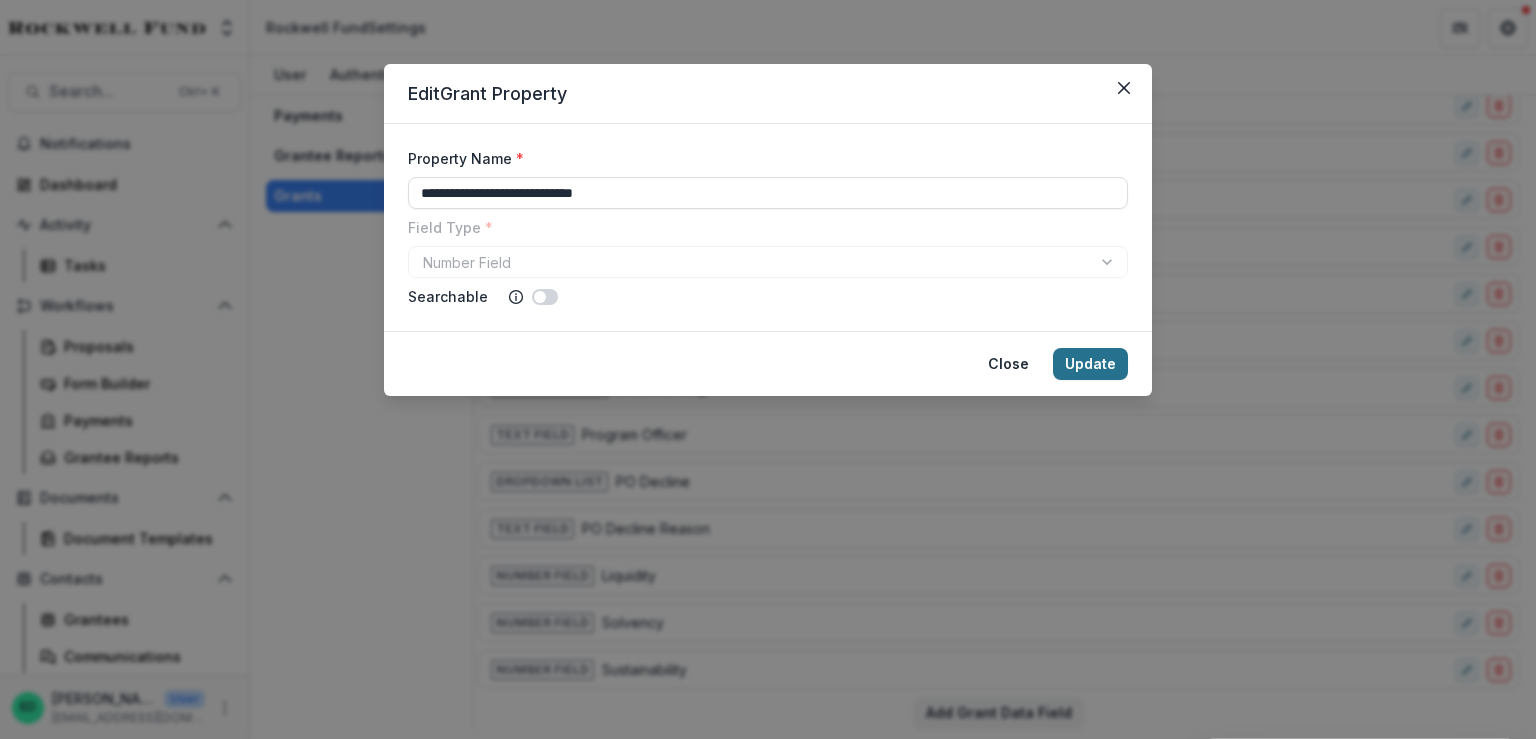 click on "Update" at bounding box center (1090, 364) 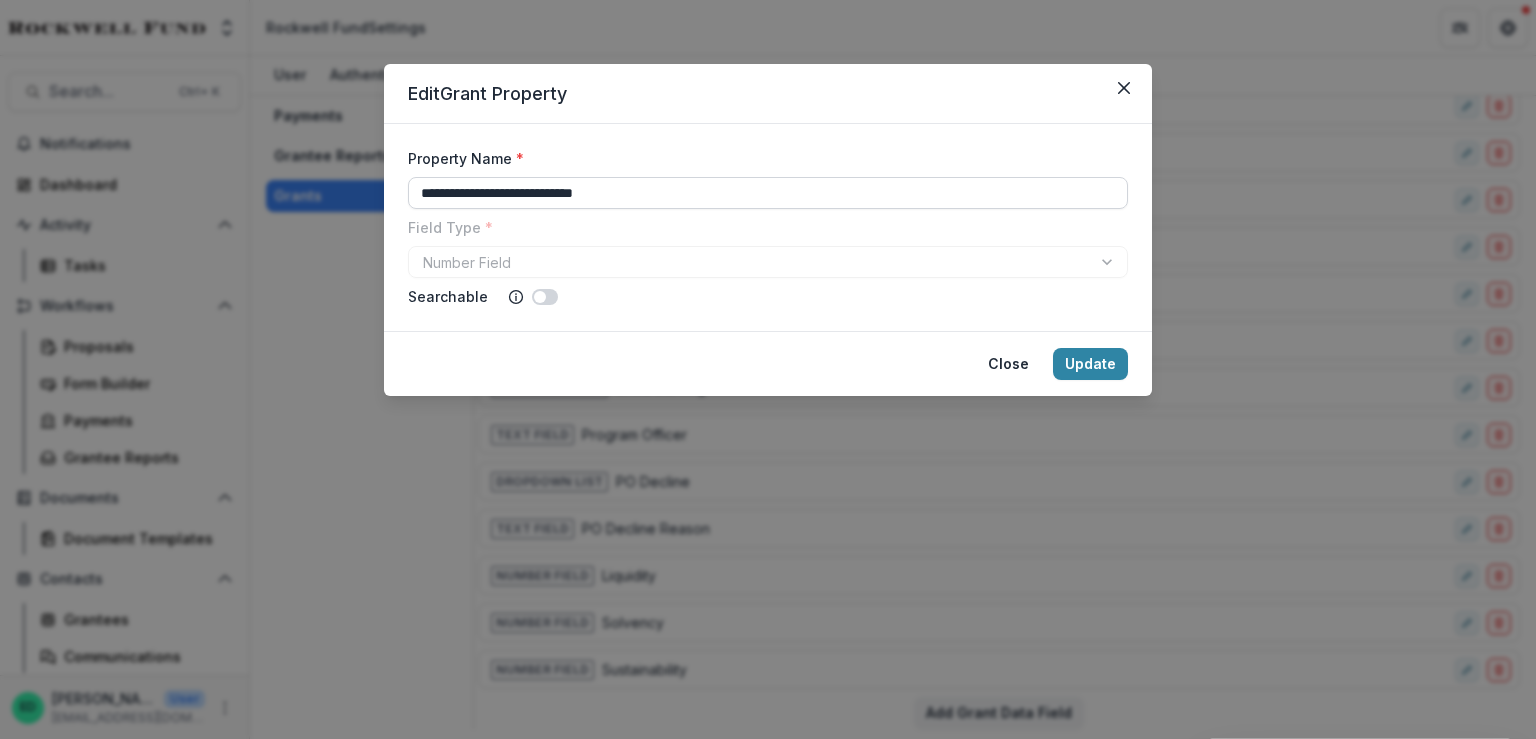 click on "**********" at bounding box center [768, 193] 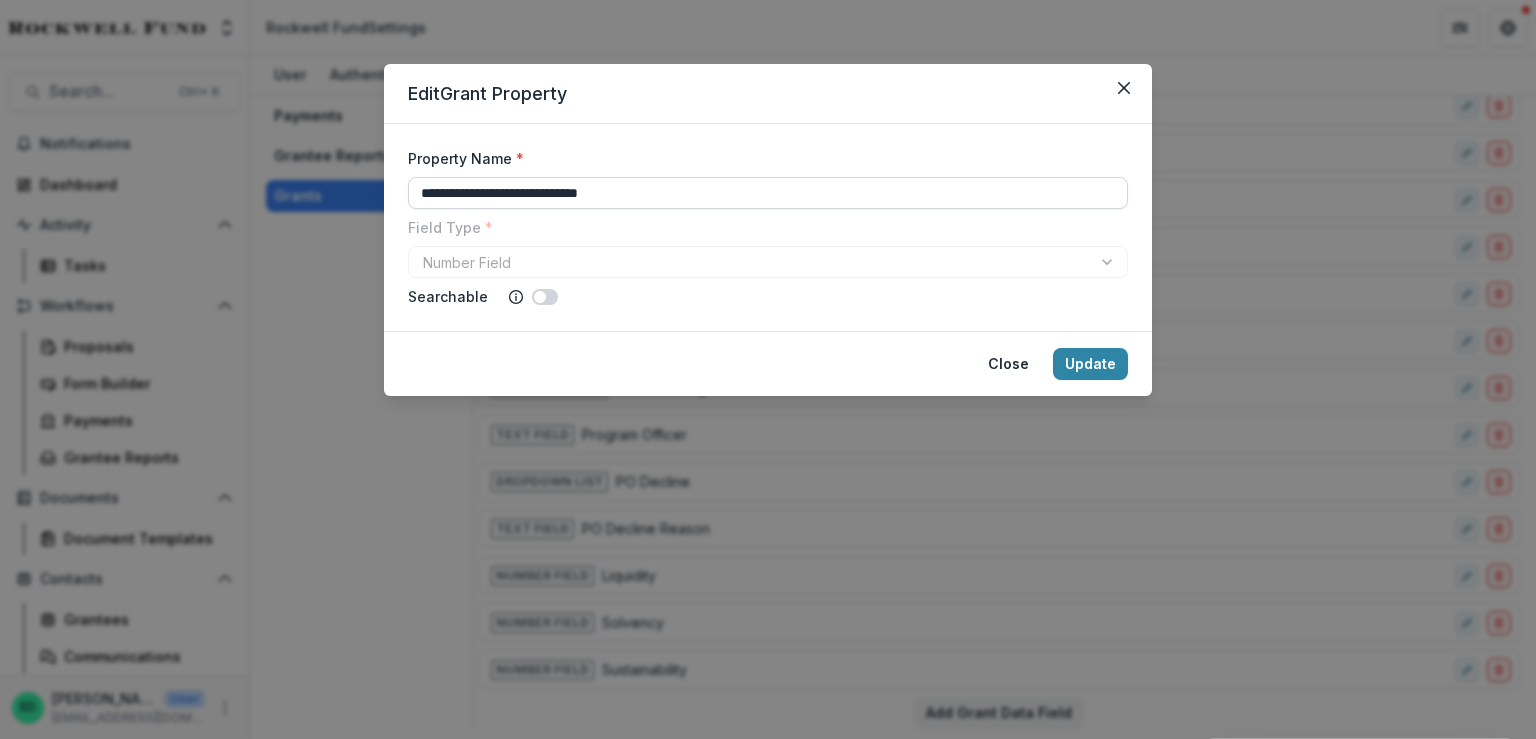 click on "**********" at bounding box center (768, 193) 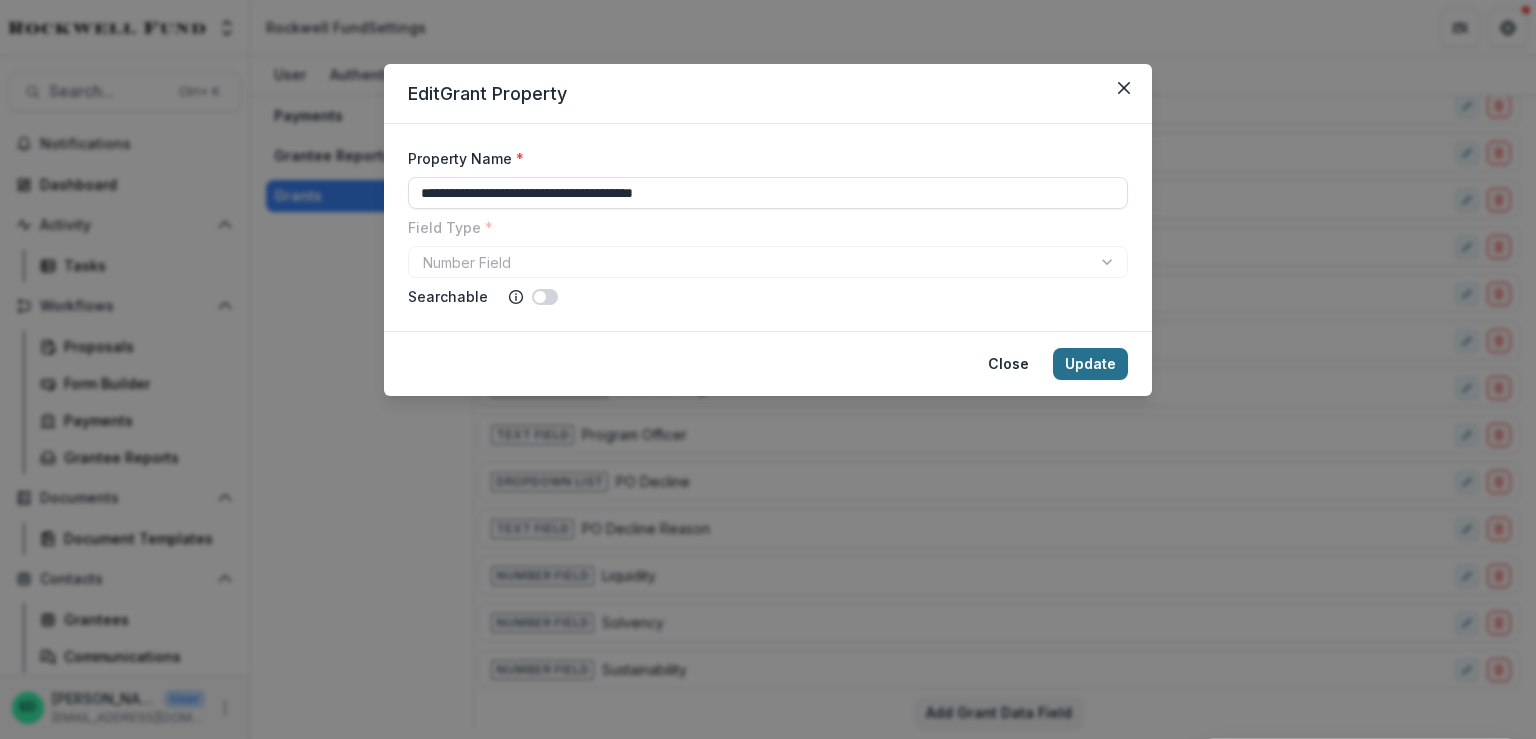 type on "**********" 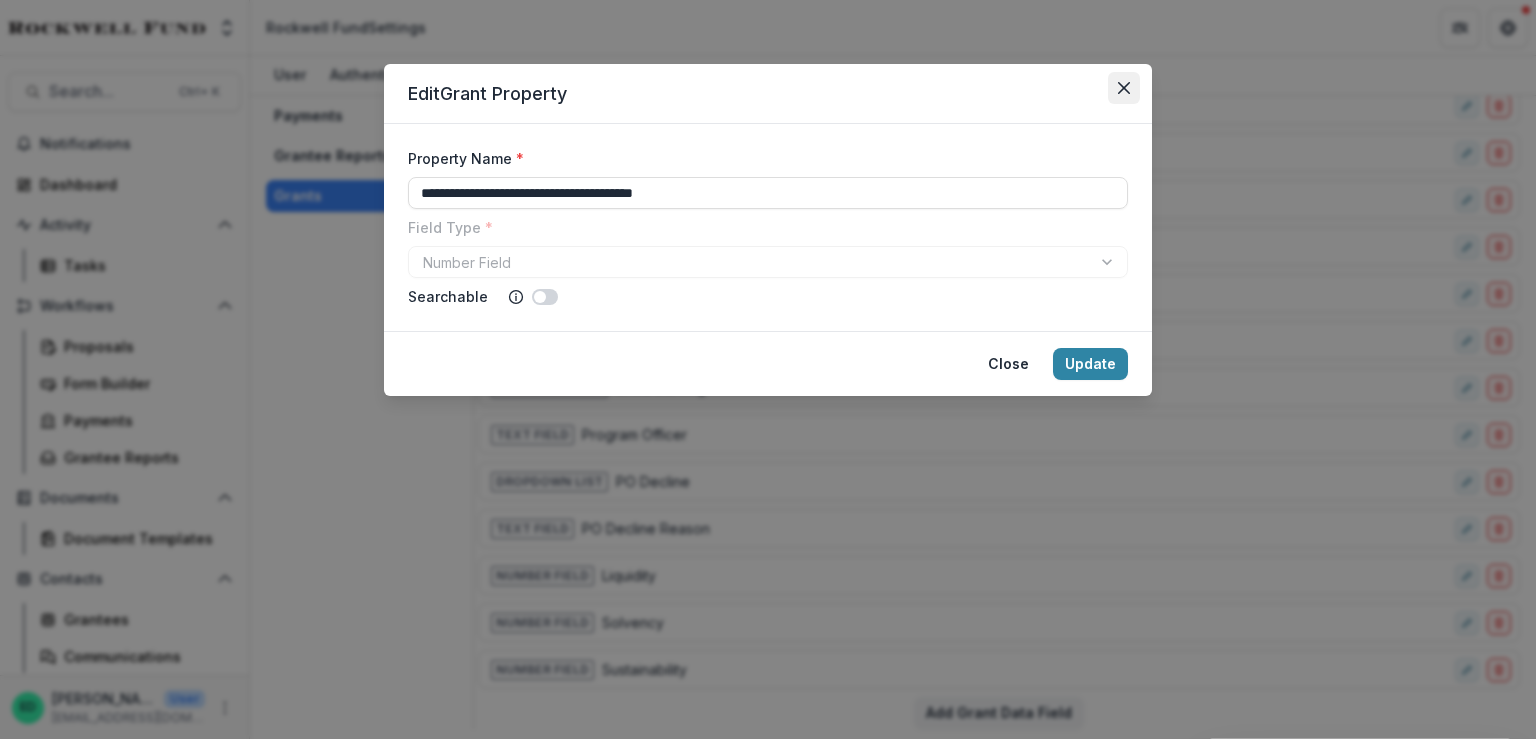 click at bounding box center (1124, 88) 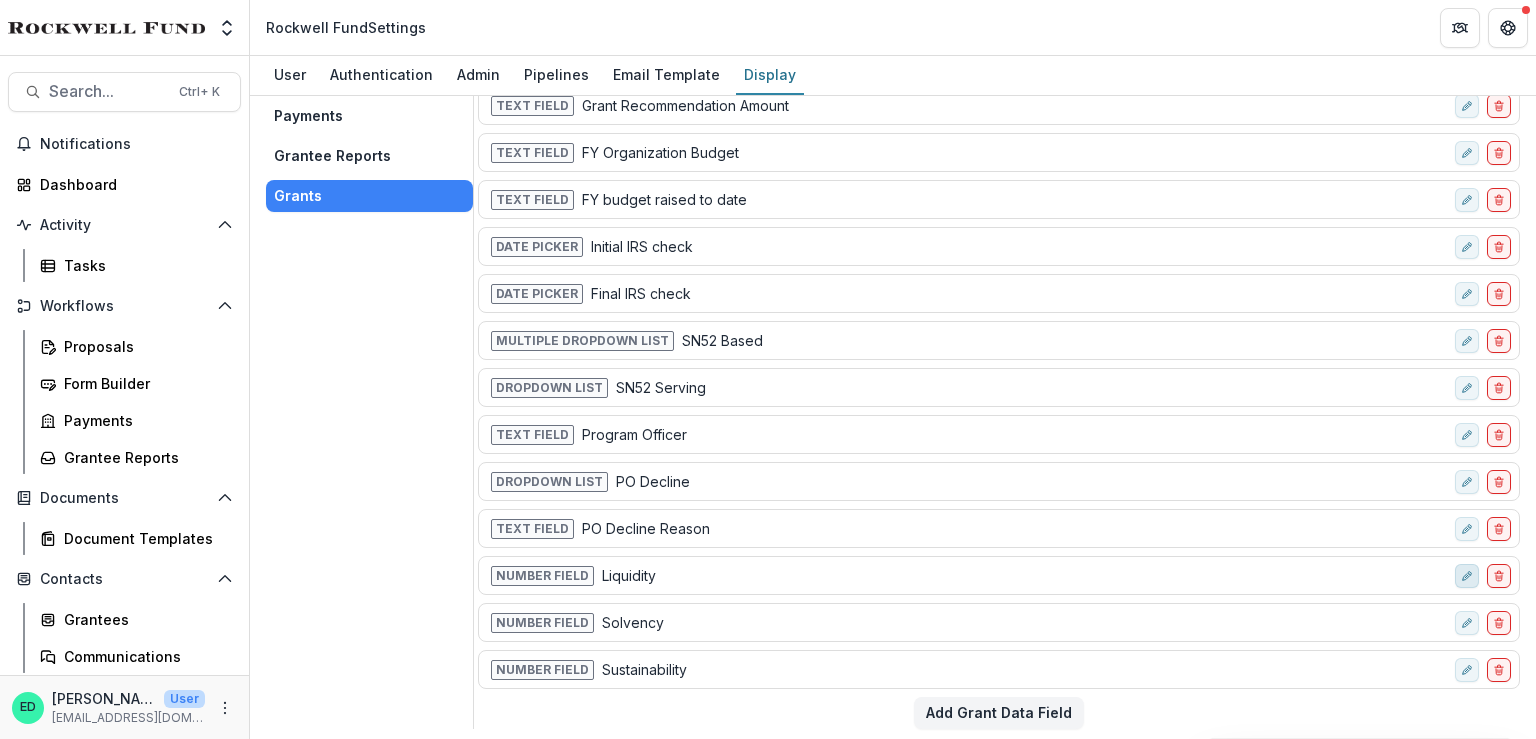 click 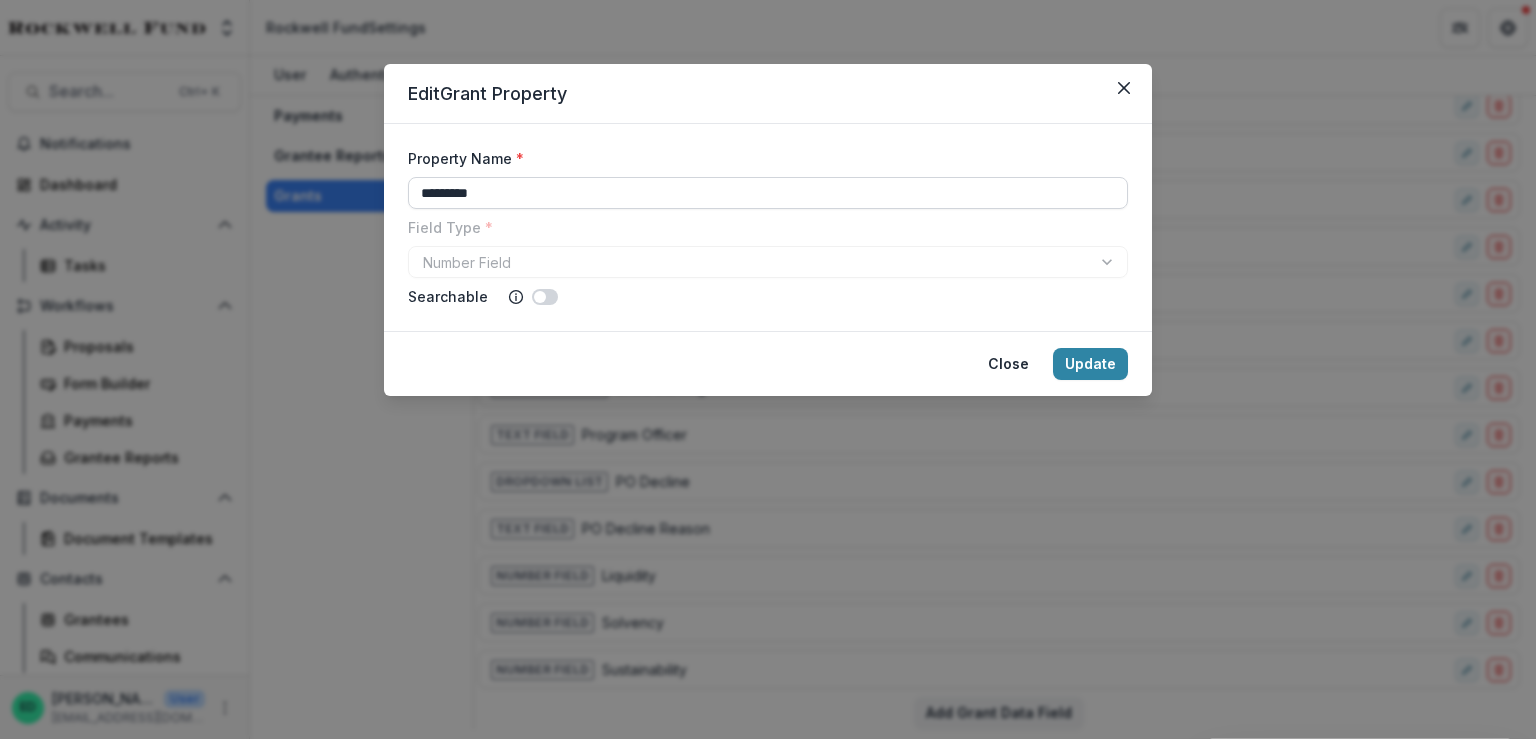 click on "*********" at bounding box center (768, 193) 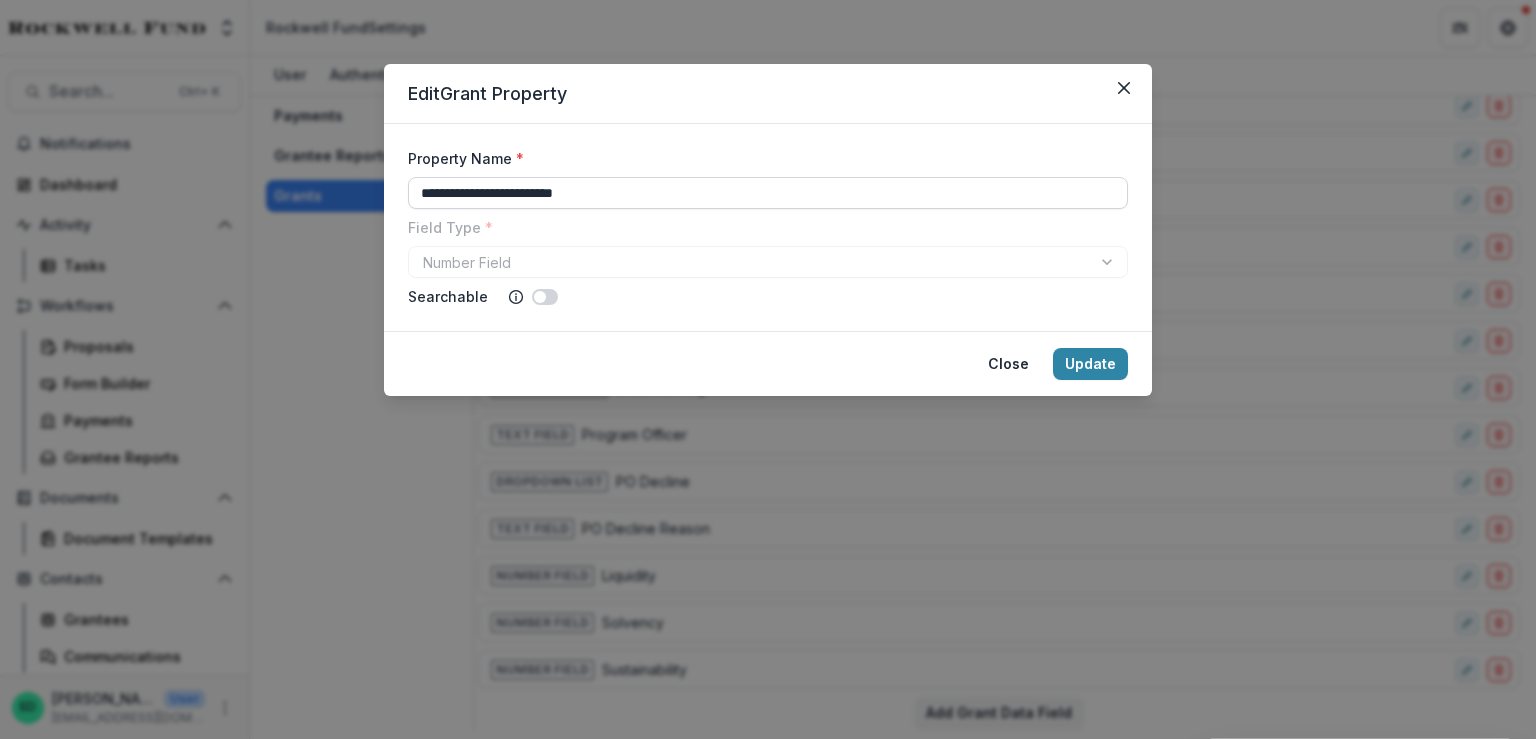 click on "**********" at bounding box center (768, 193) 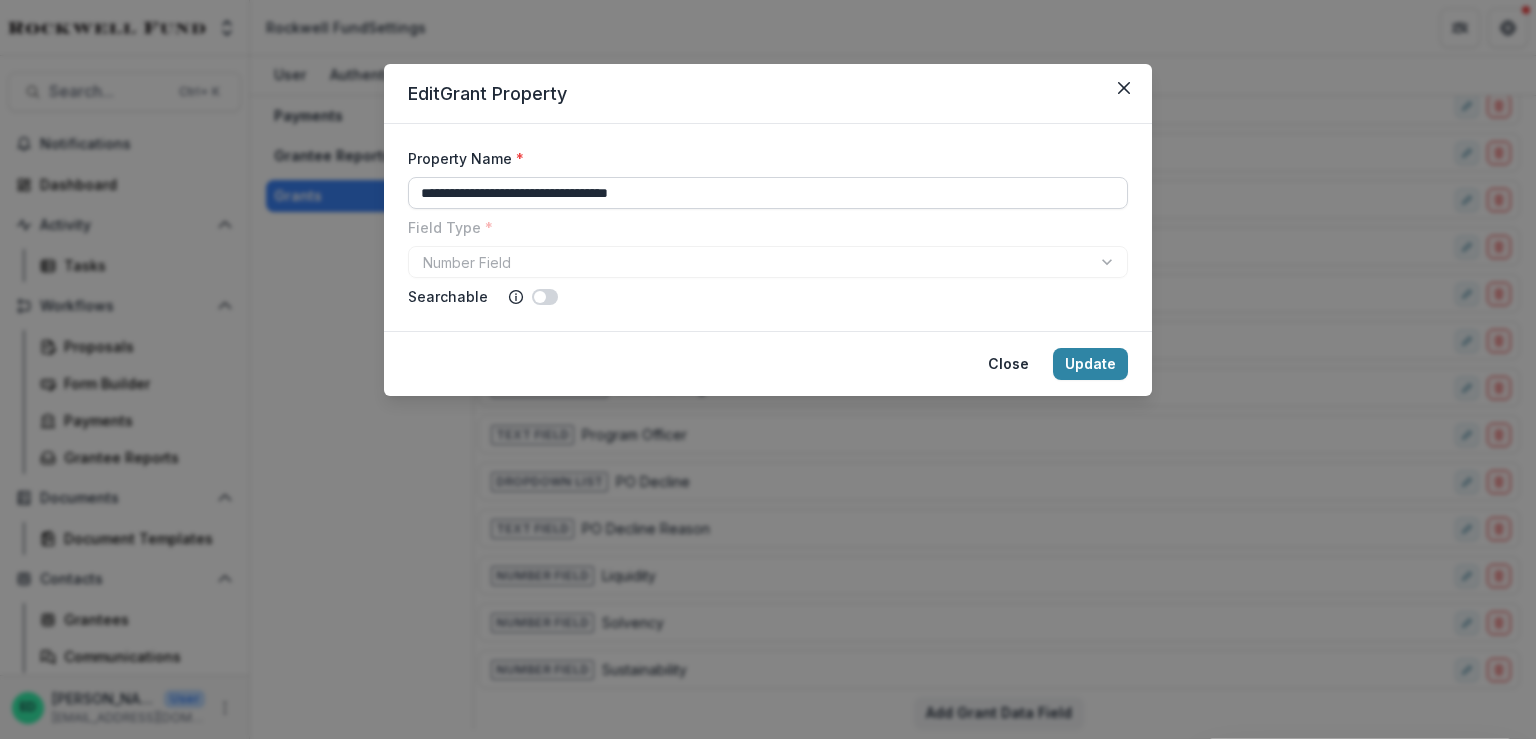 type on "**********" 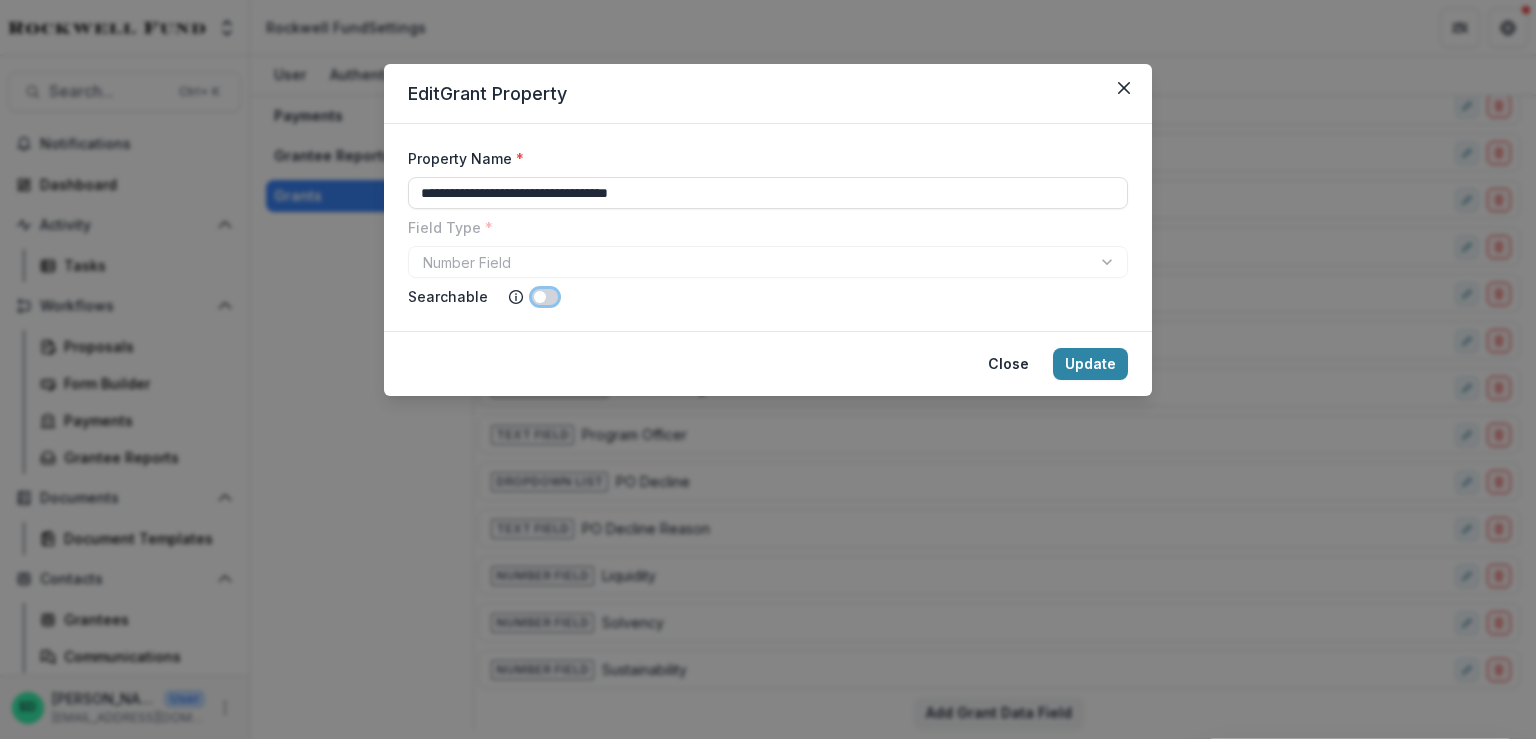click on "Close Update" at bounding box center [768, 363] 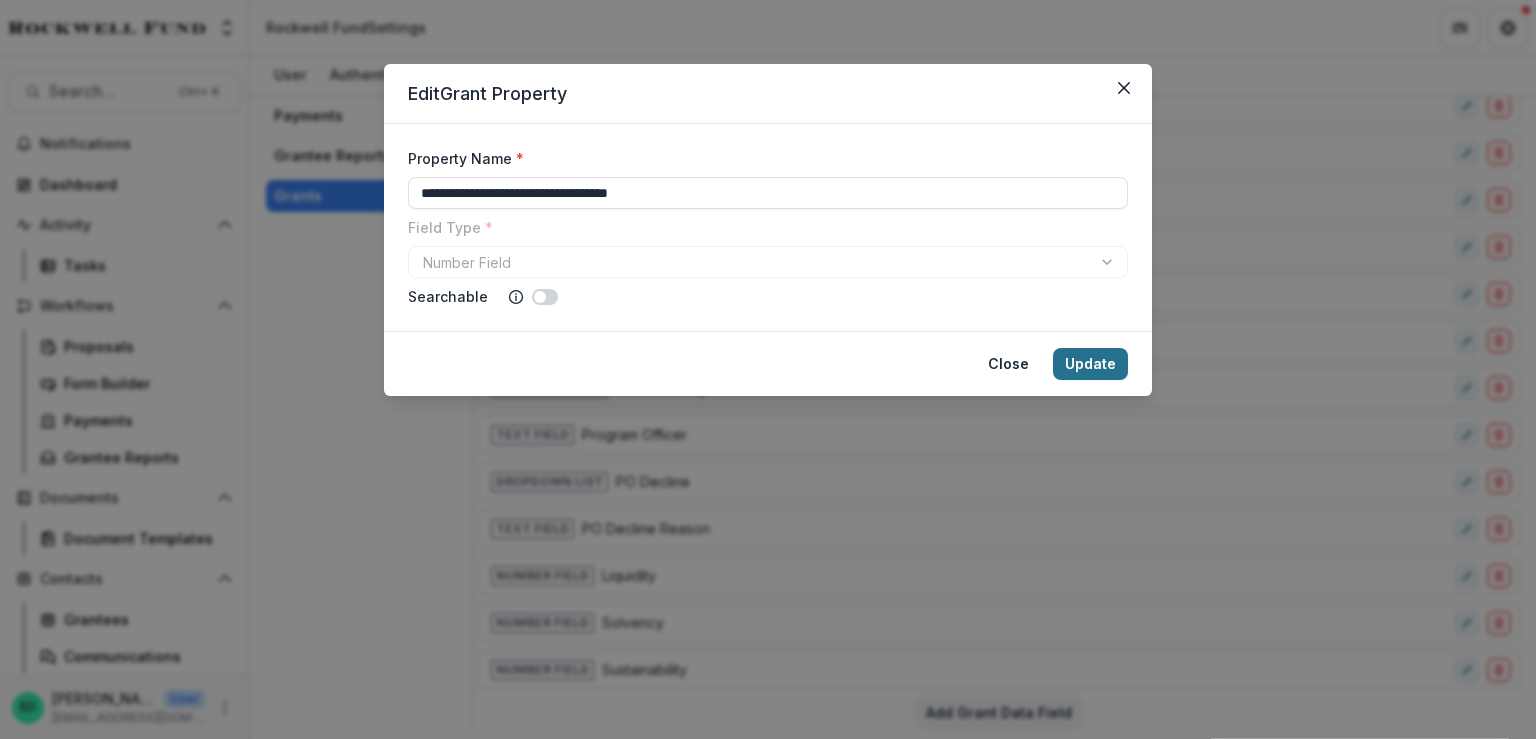 click on "Update" at bounding box center (1090, 364) 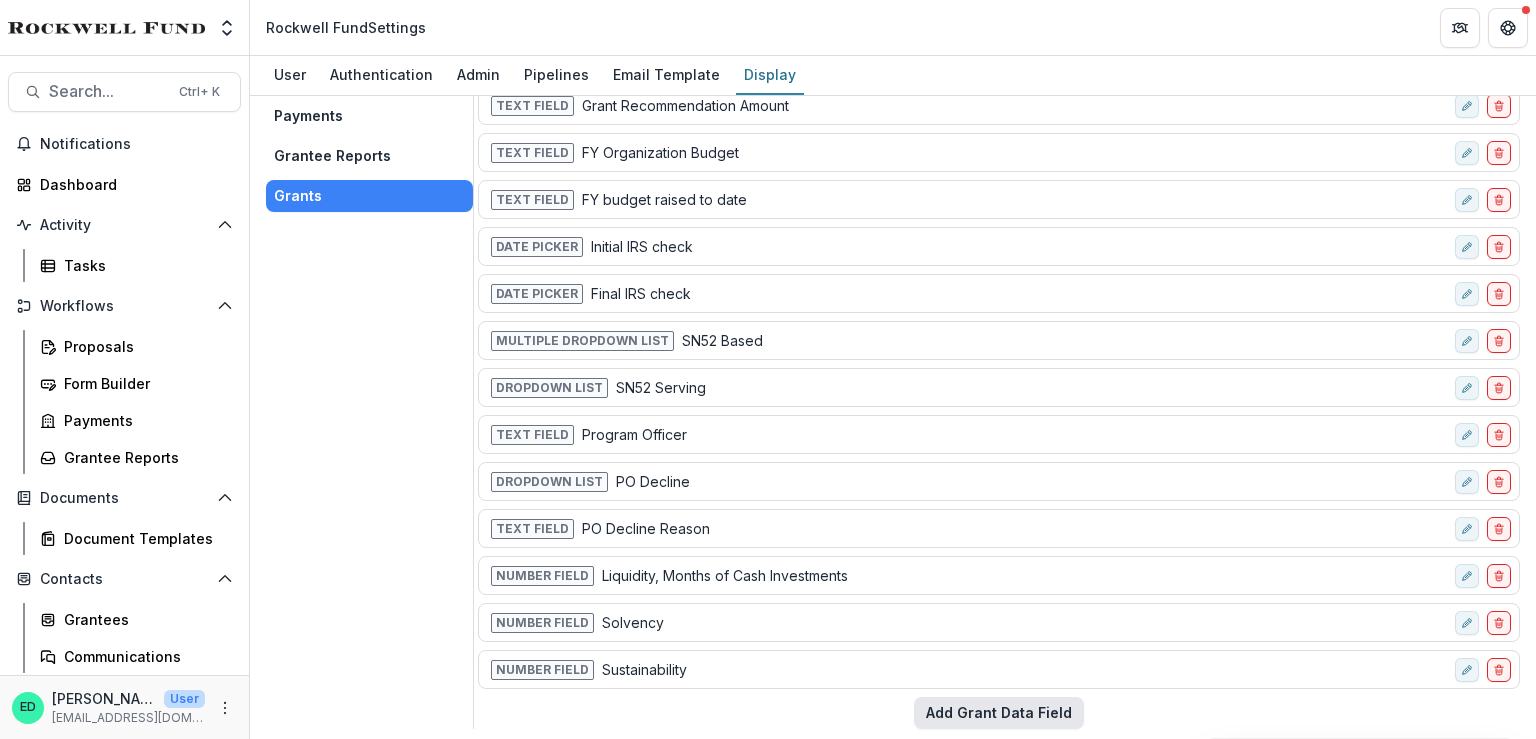 click on "Add Grant Data Field" at bounding box center [999, 713] 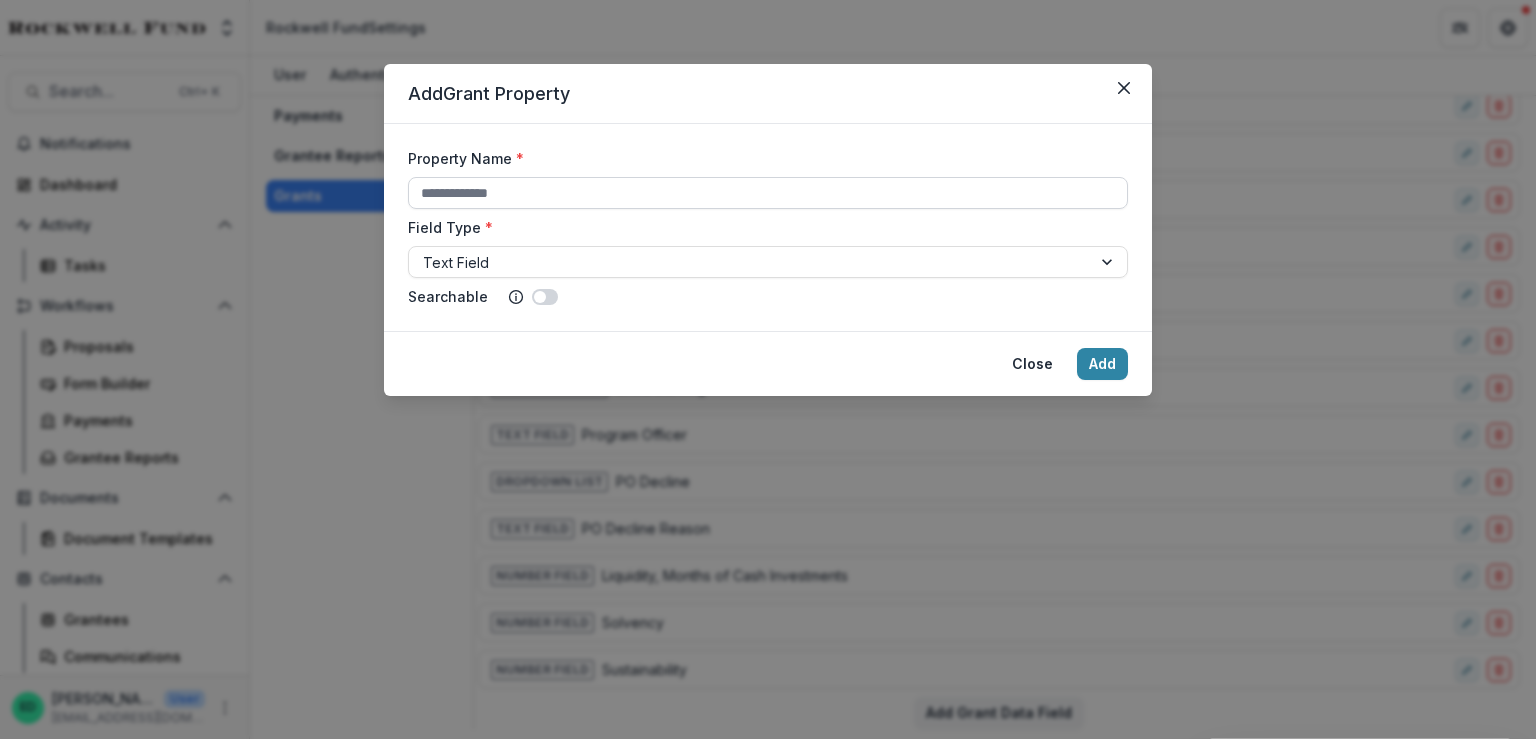 click on "Property Name *" at bounding box center (768, 193) 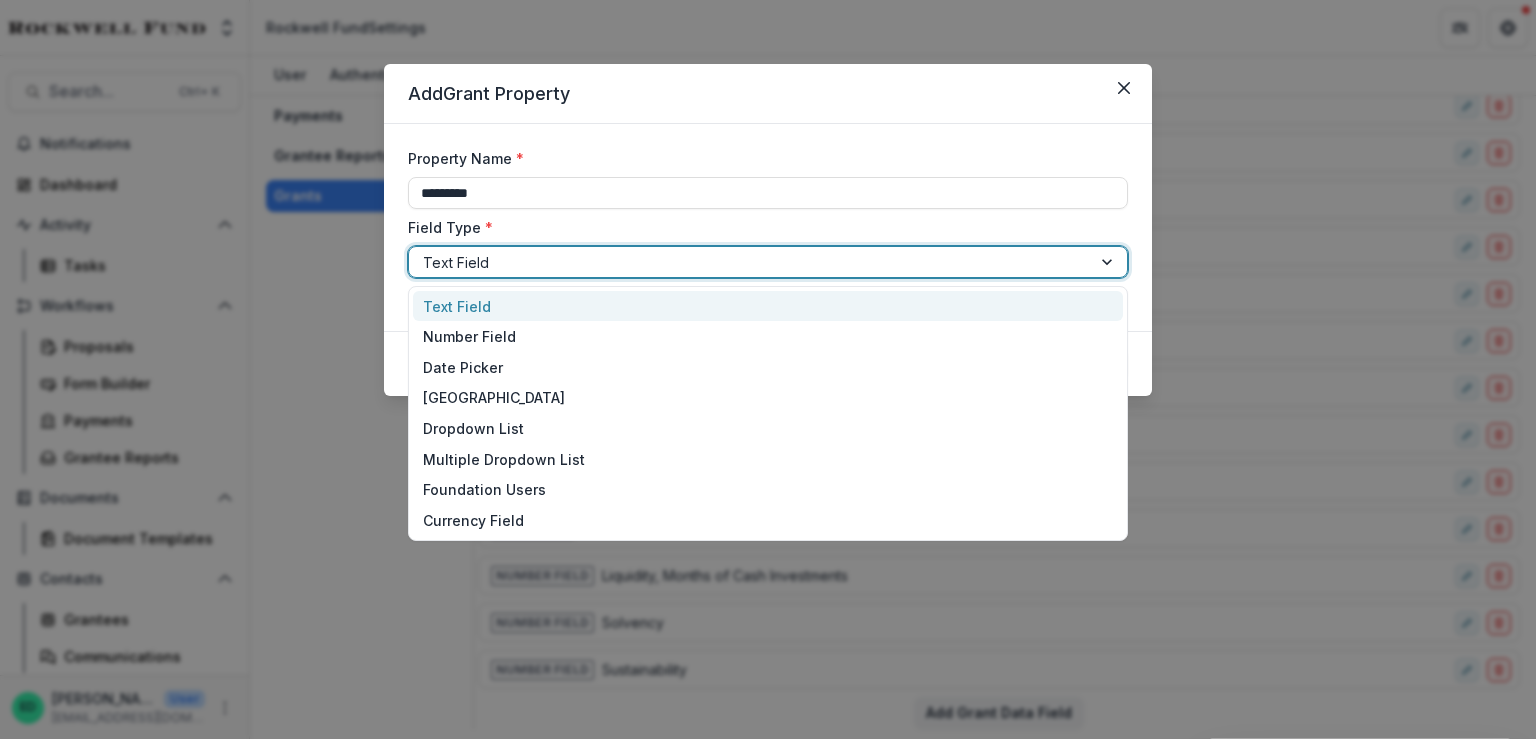 click at bounding box center (750, 262) 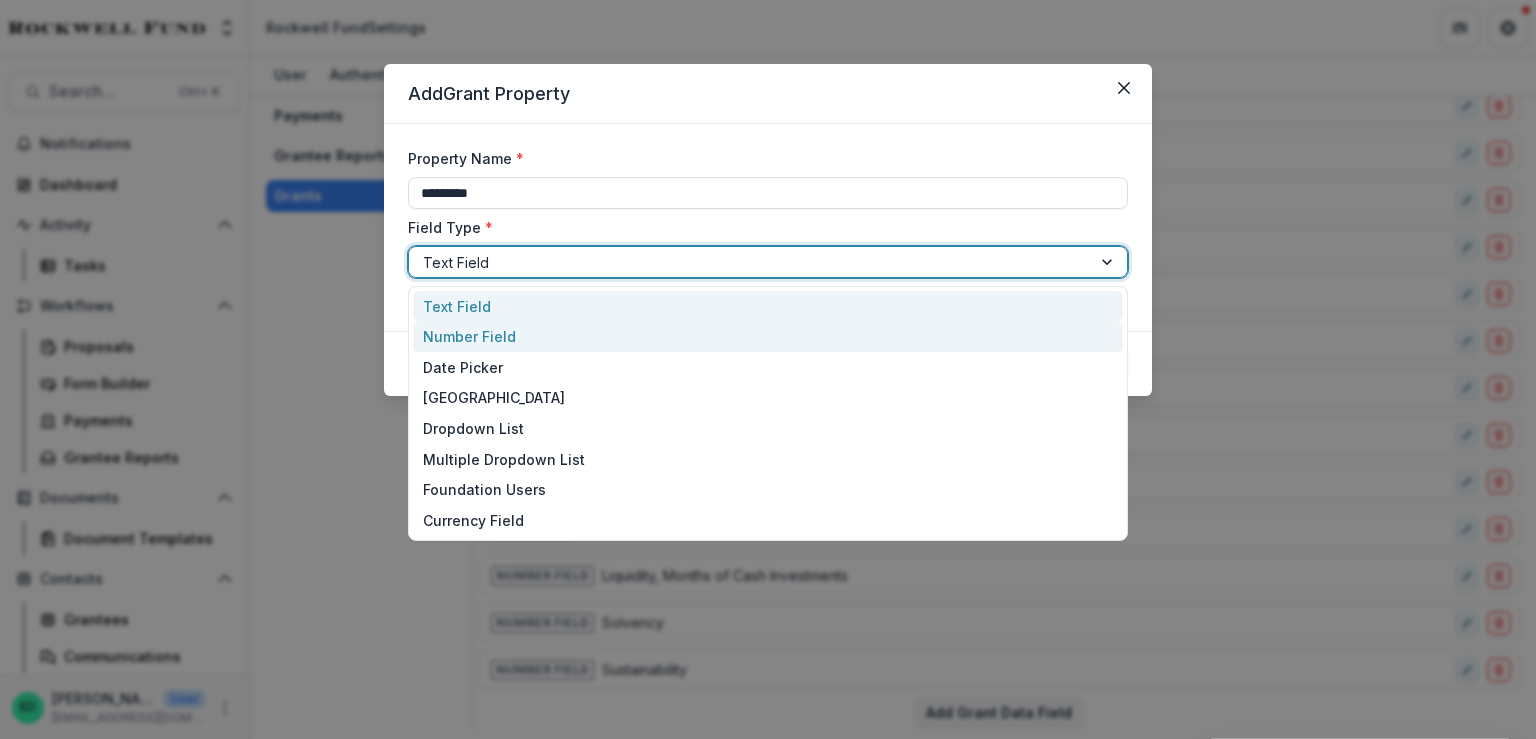 click on "Number Field" at bounding box center (768, 336) 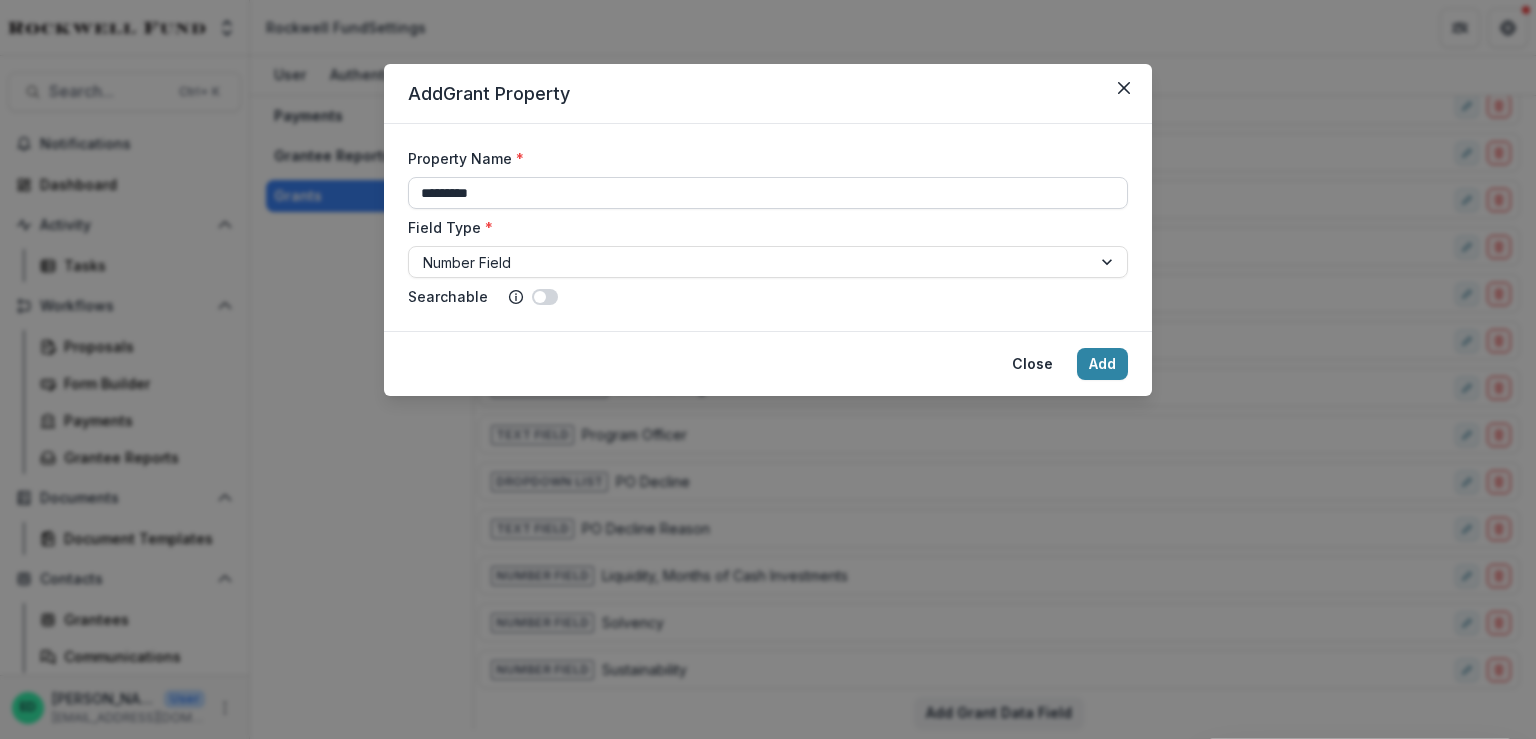 click on "*********" at bounding box center (768, 193) 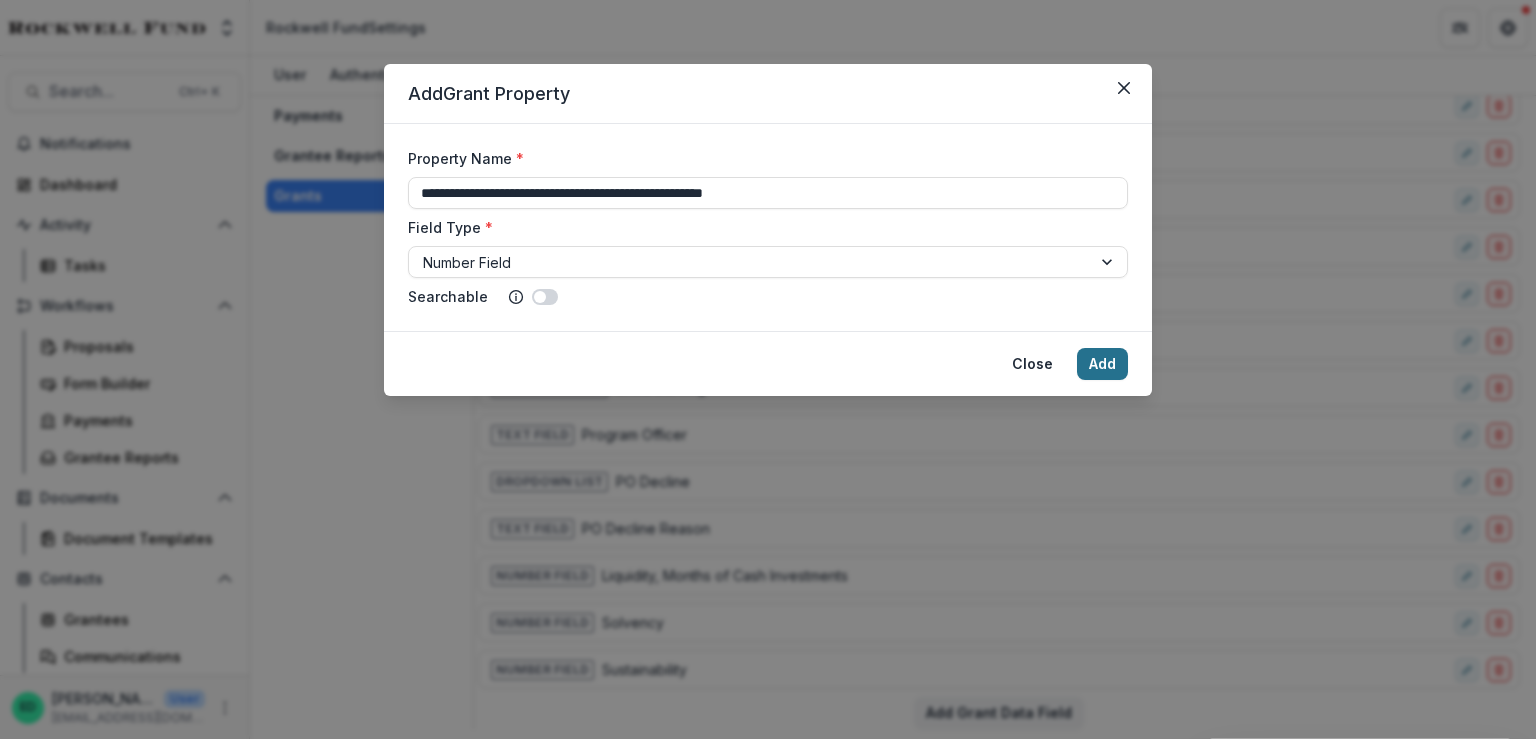 type on "**********" 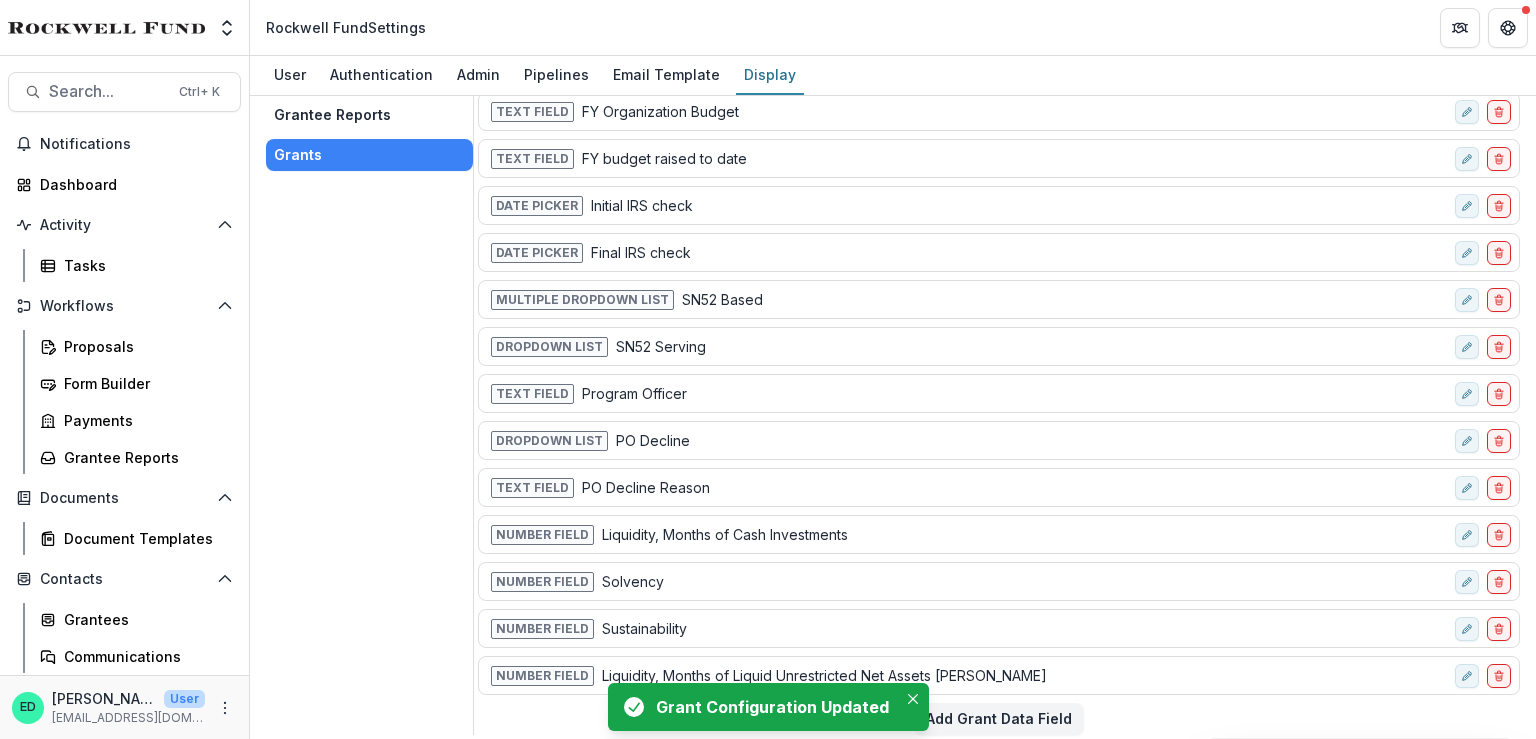 scroll, scrollTop: 138, scrollLeft: 0, axis: vertical 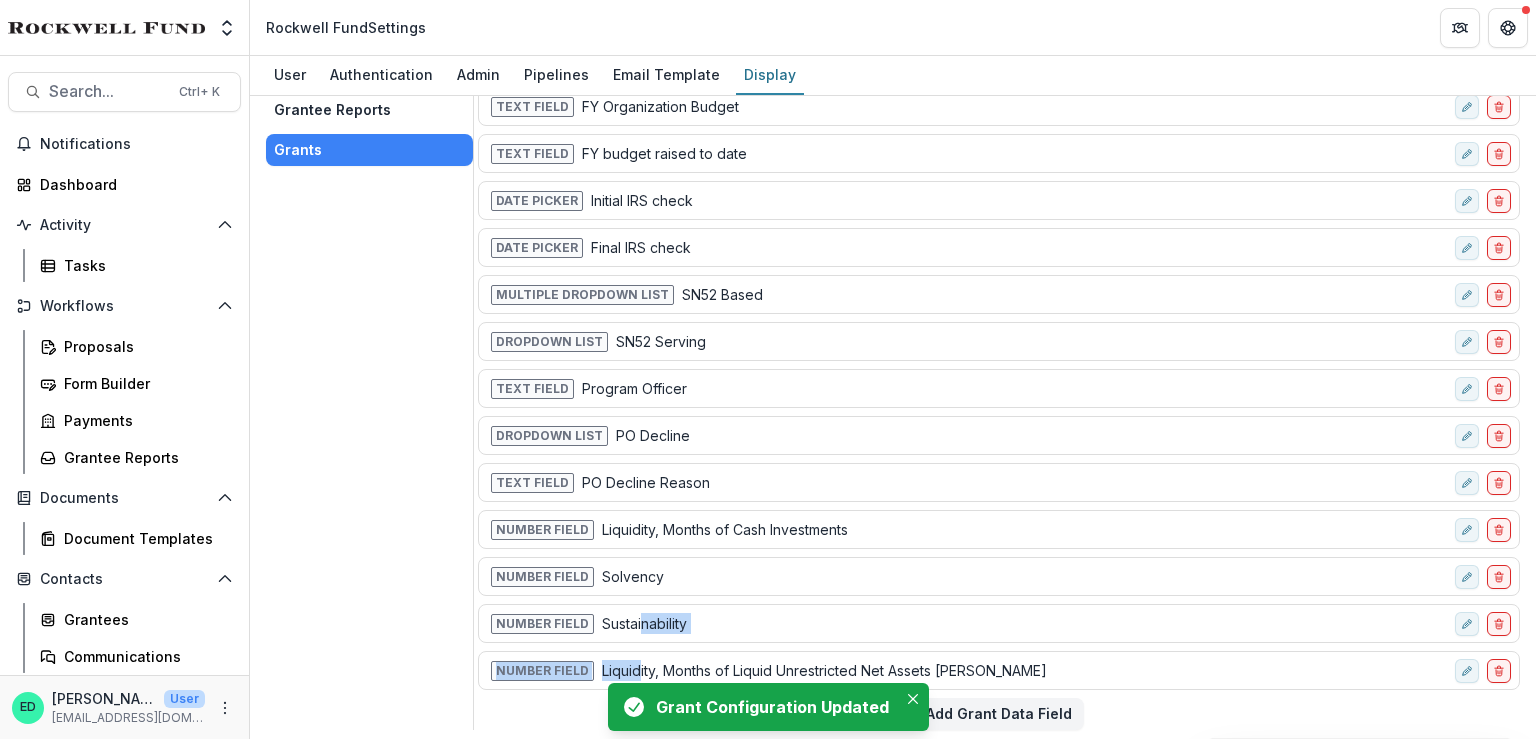 drag, startPoint x: 636, startPoint y: 652, endPoint x: 636, endPoint y: 610, distance: 42 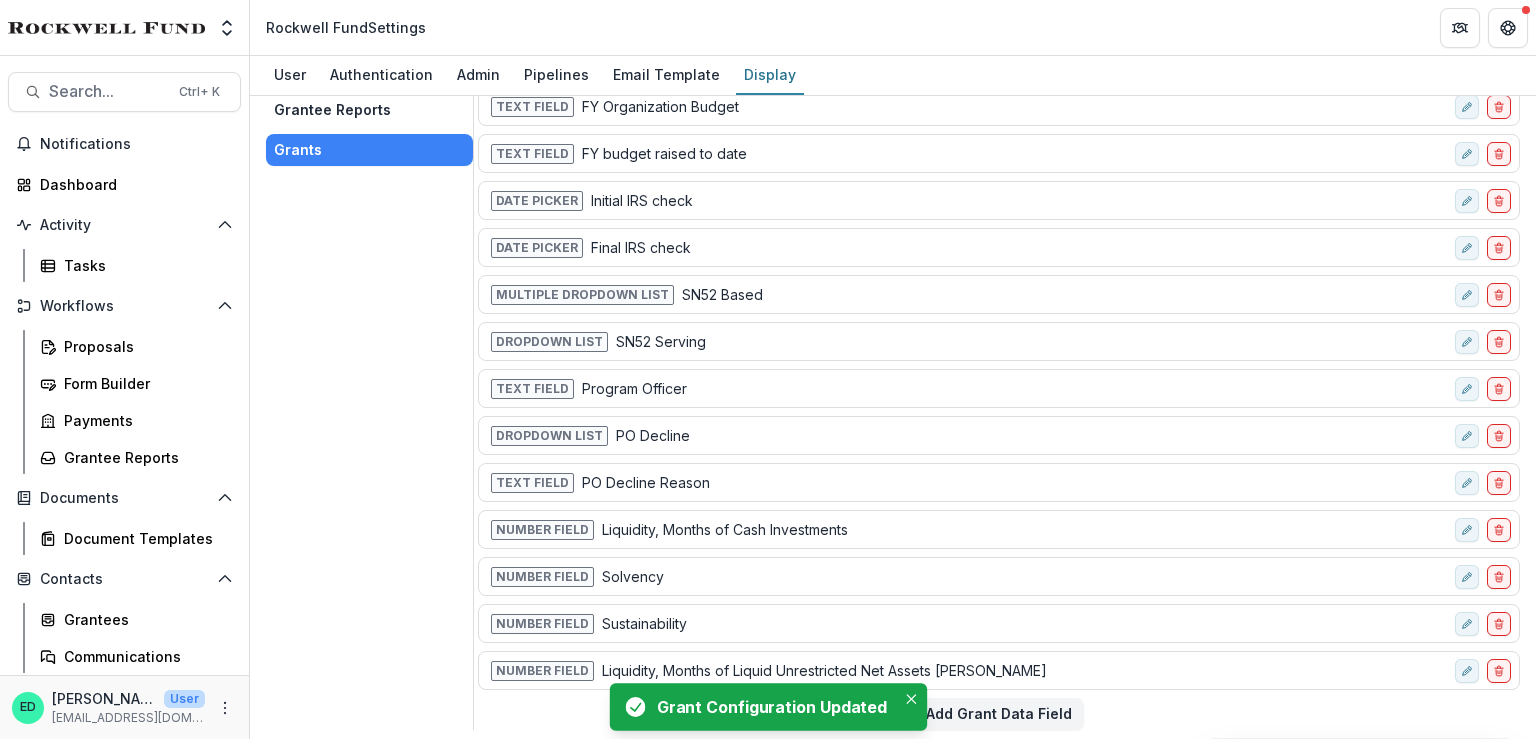 click on "Number Field Solvency" at bounding box center [999, 576] 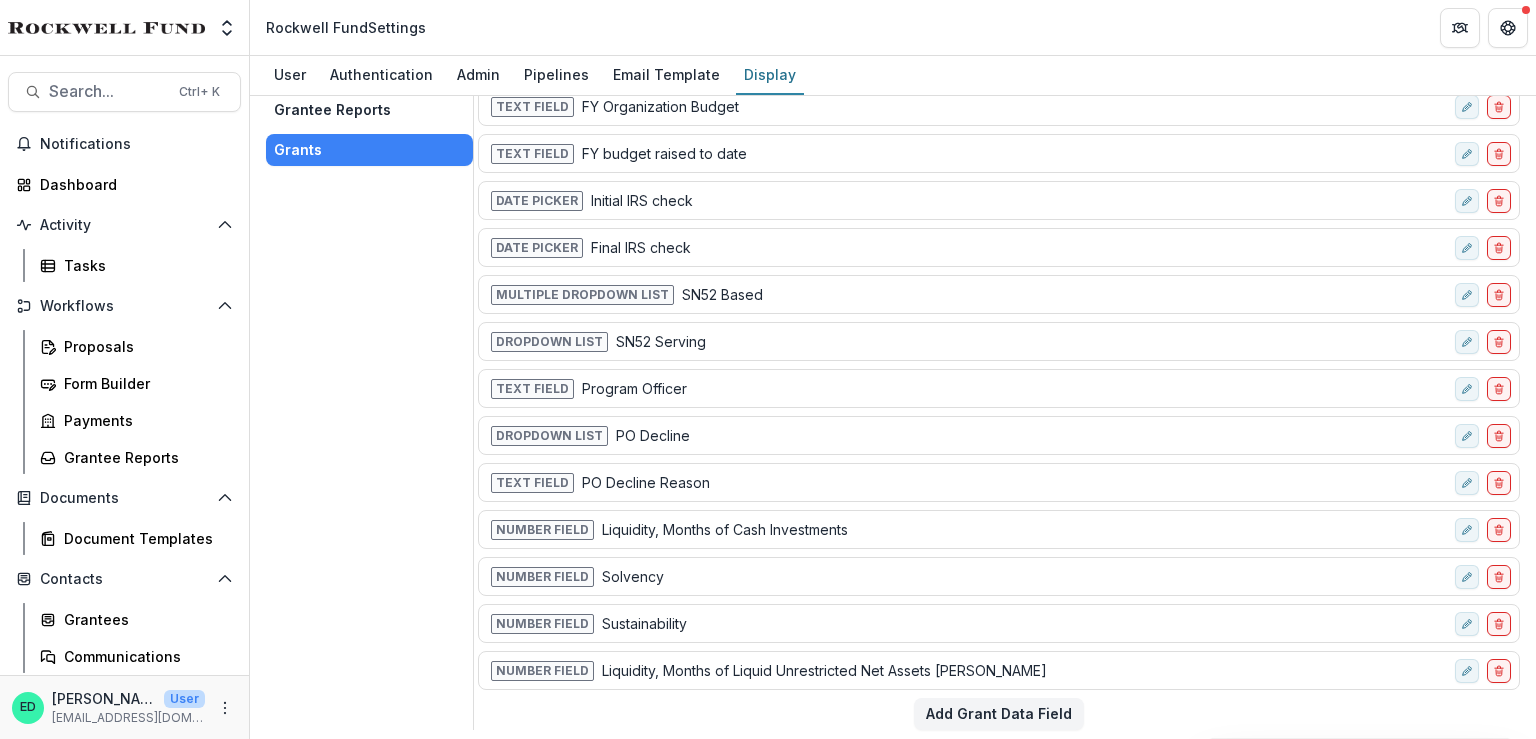 click on "Liquidity, Months of Liquid Unrestricted Net Assets [PERSON_NAME]" at bounding box center (824, 670) 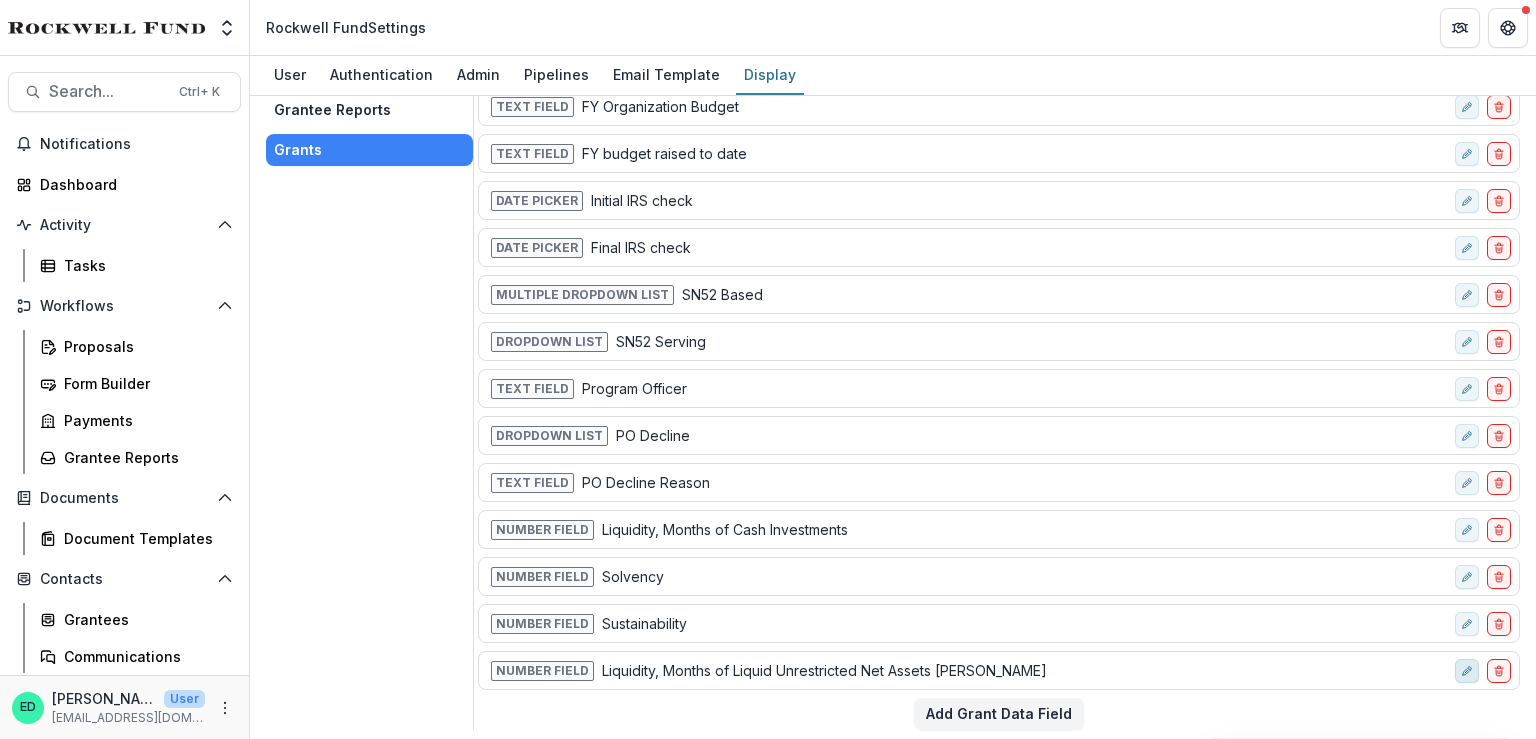 click 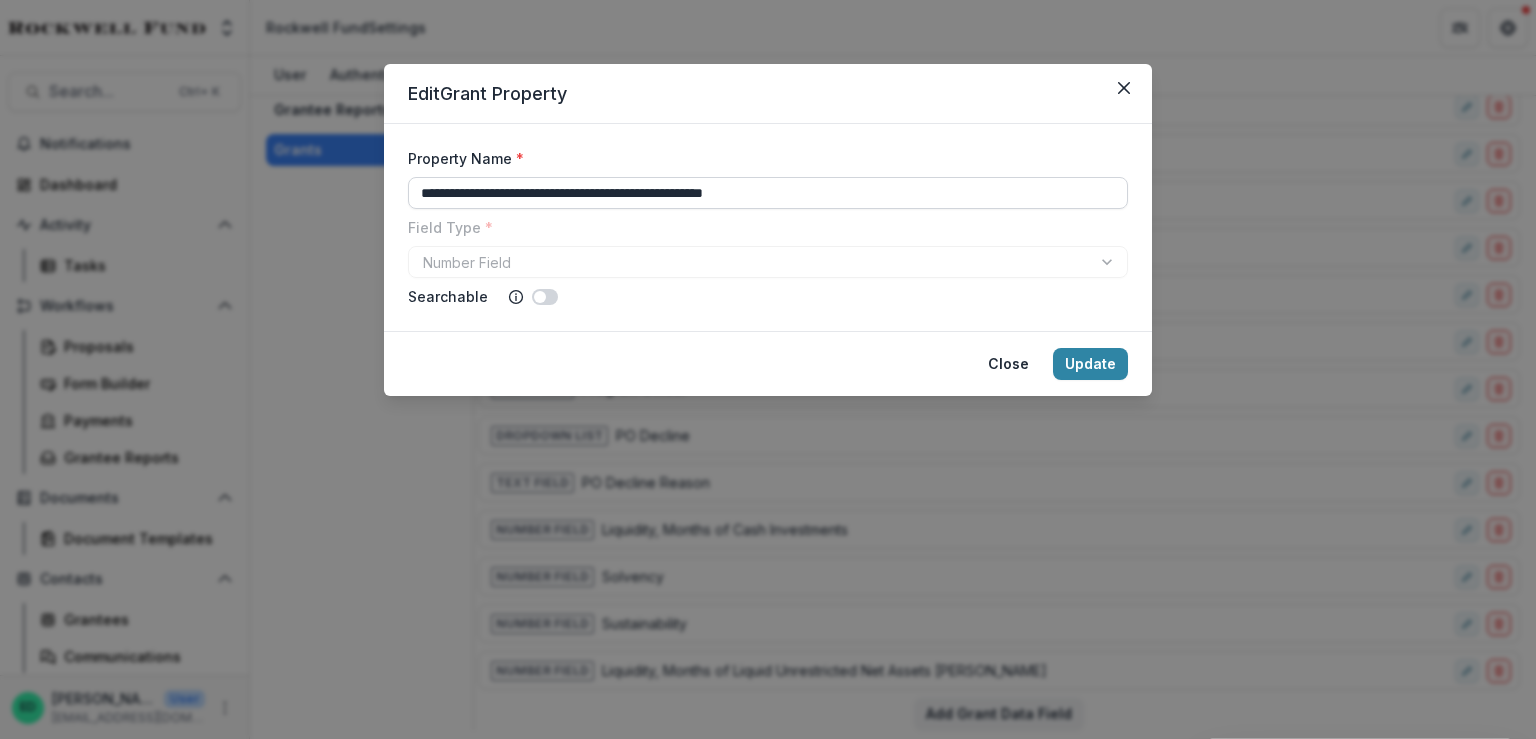 click on "**********" at bounding box center [768, 193] 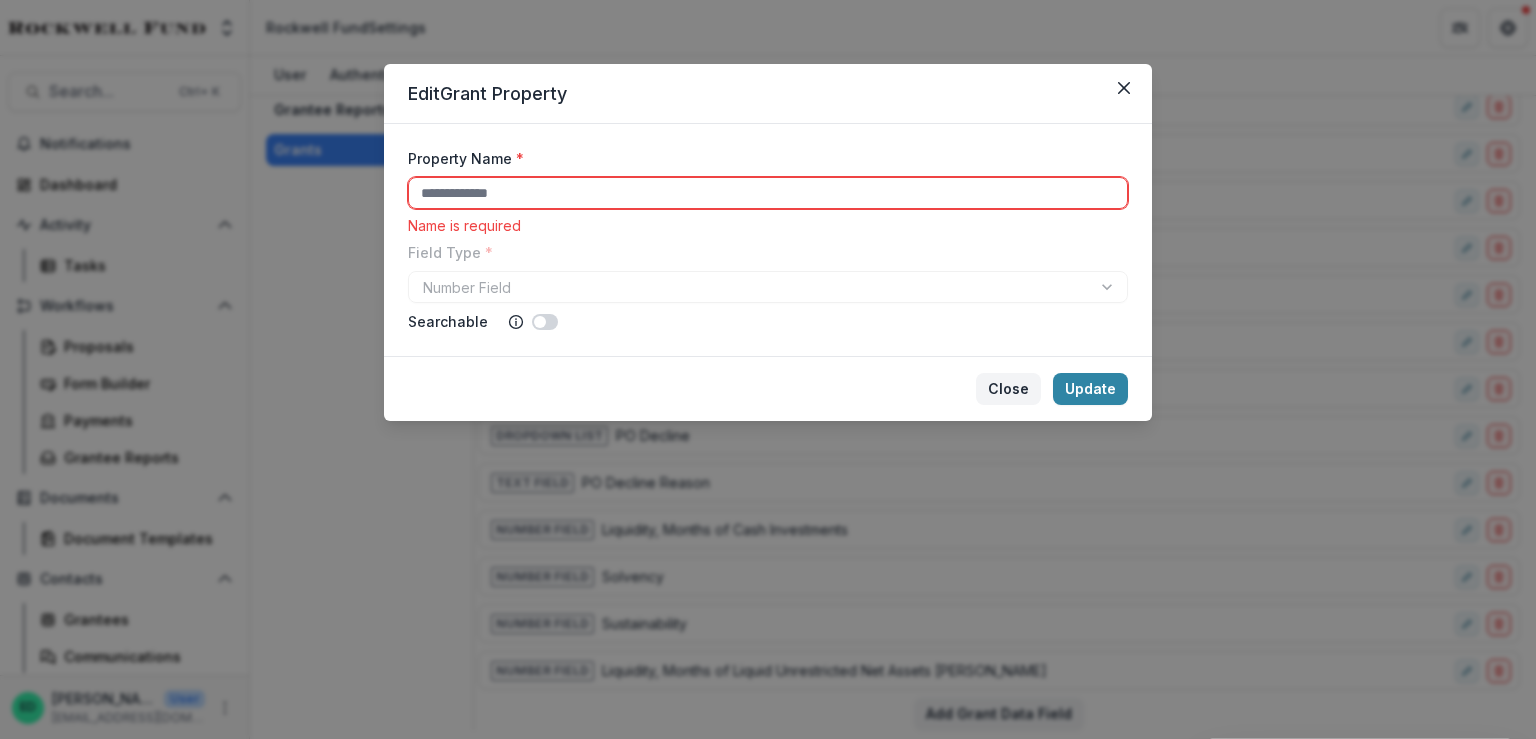 type 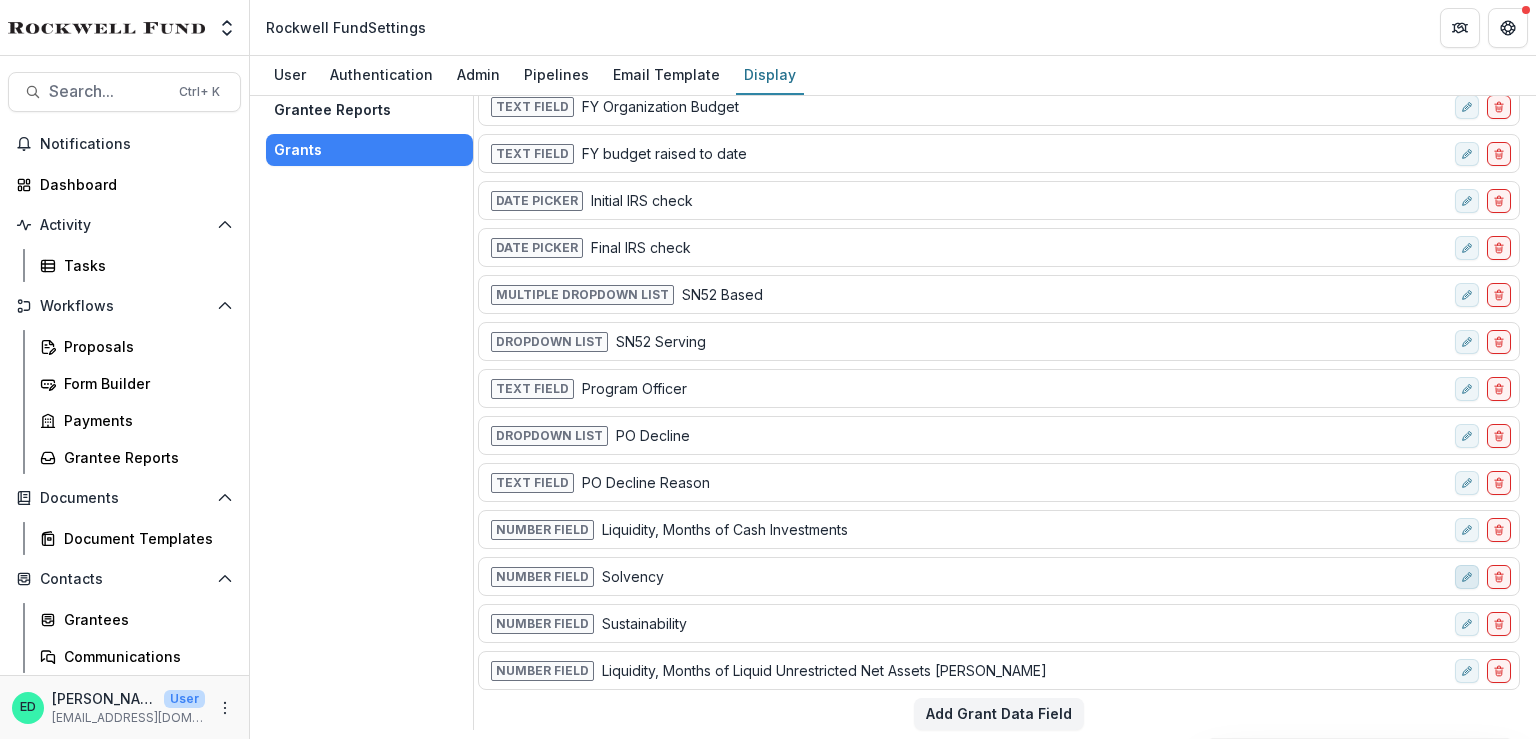 click 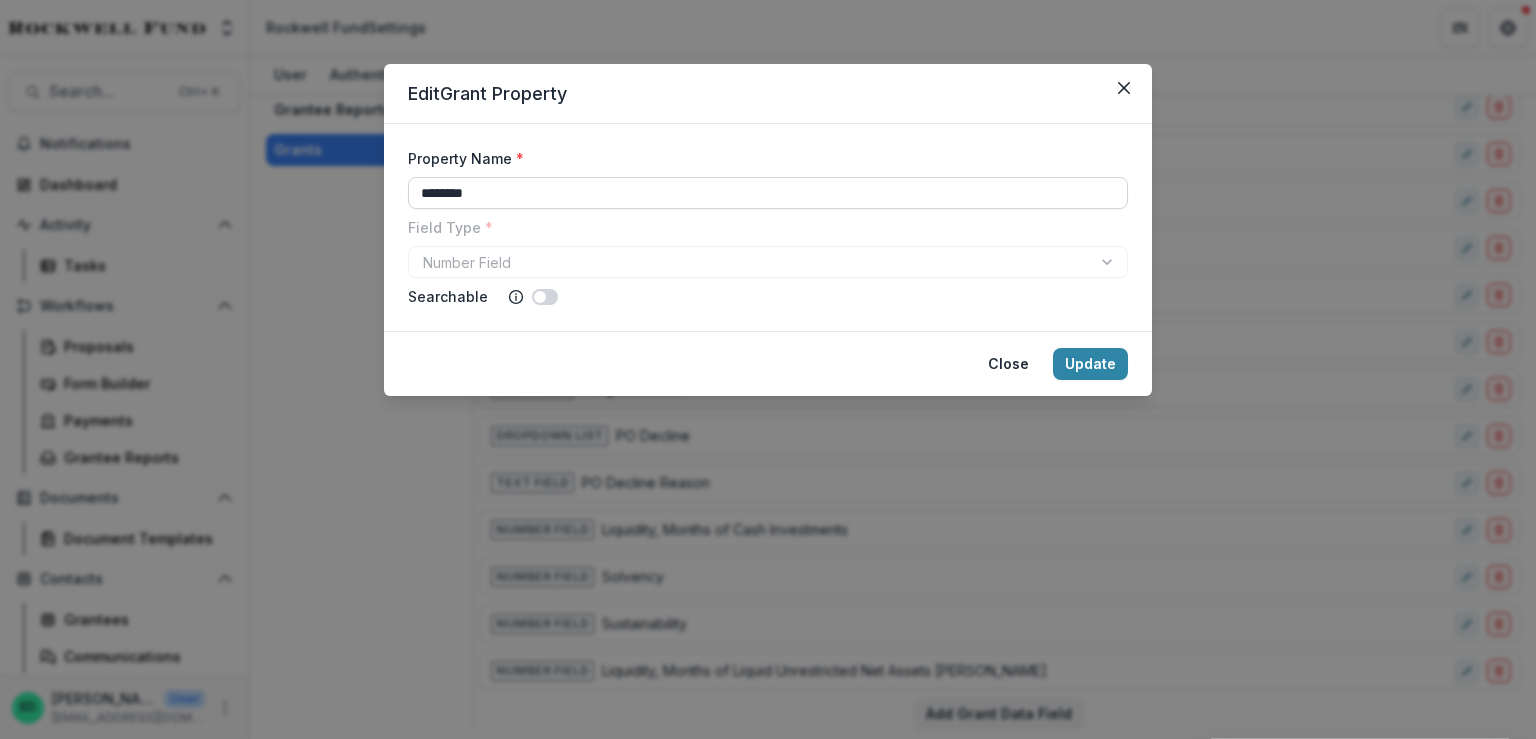 click on "********" at bounding box center (768, 193) 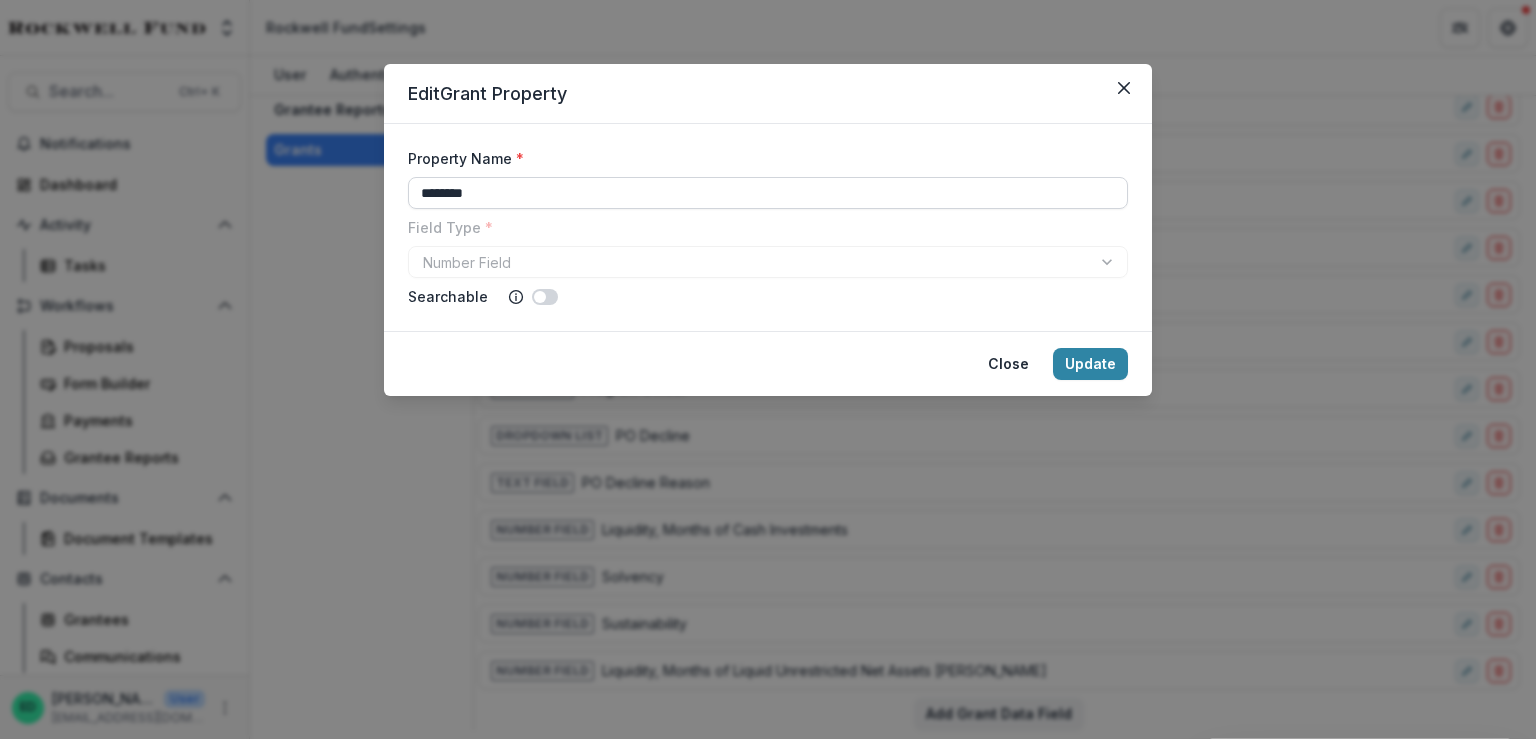 click on "********" at bounding box center [768, 193] 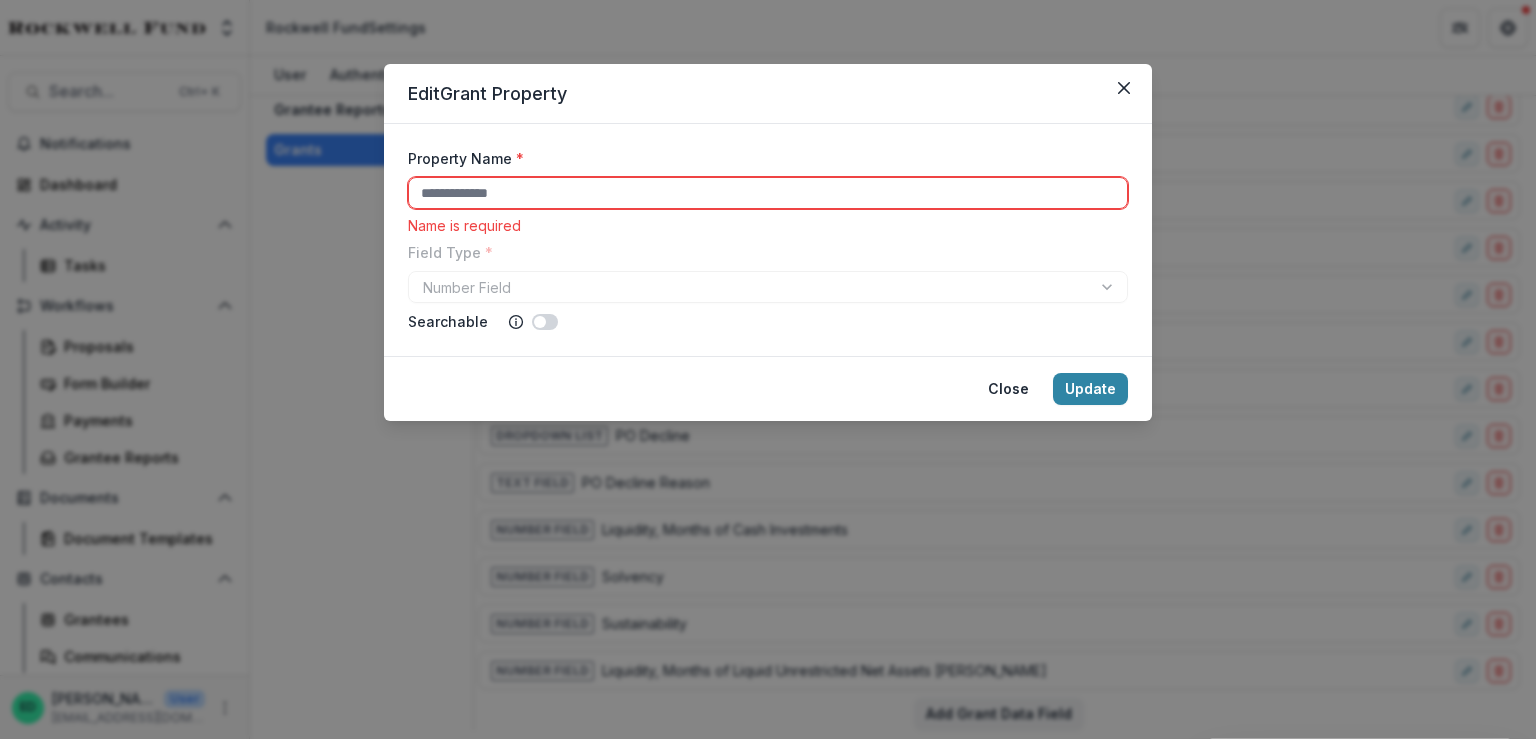 paste on "**********" 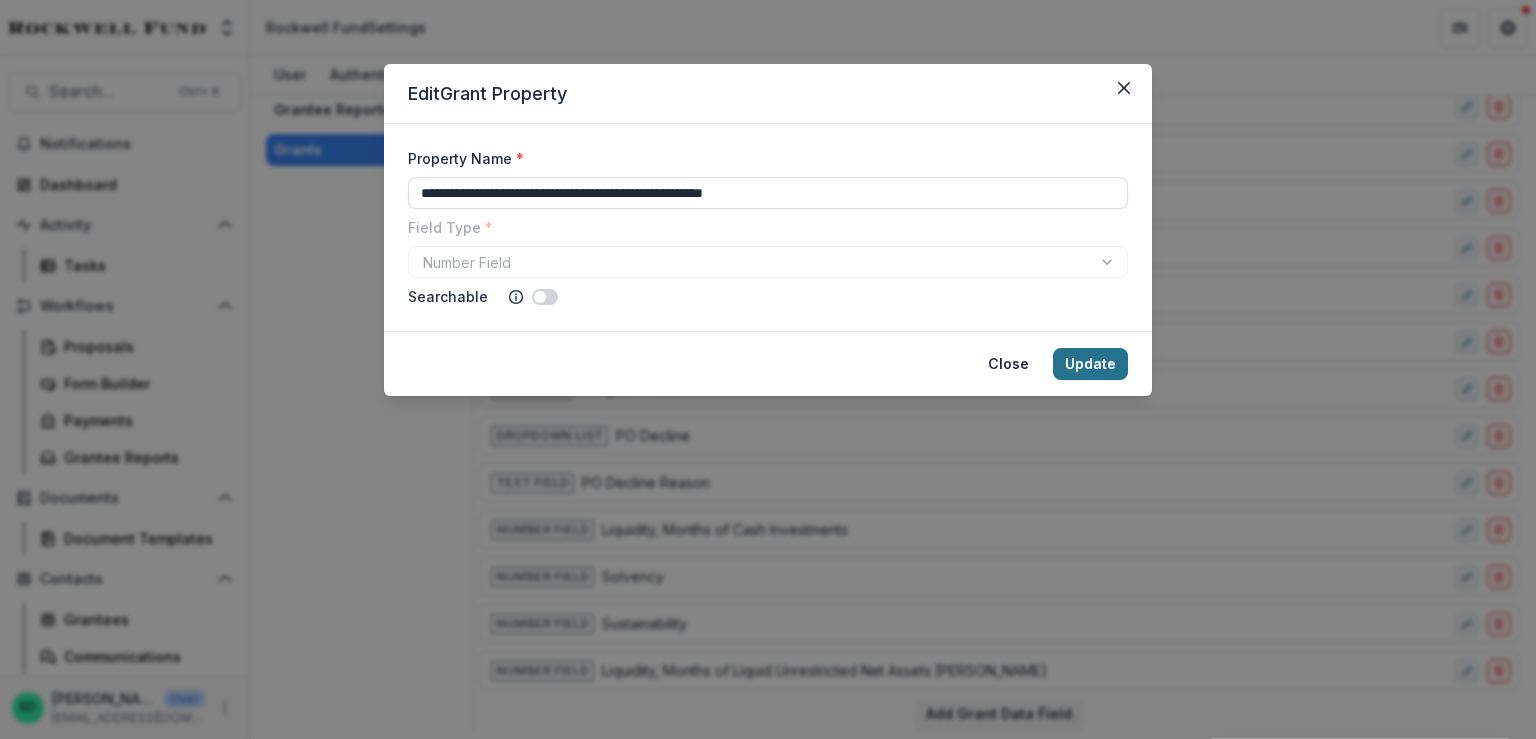 type on "**********" 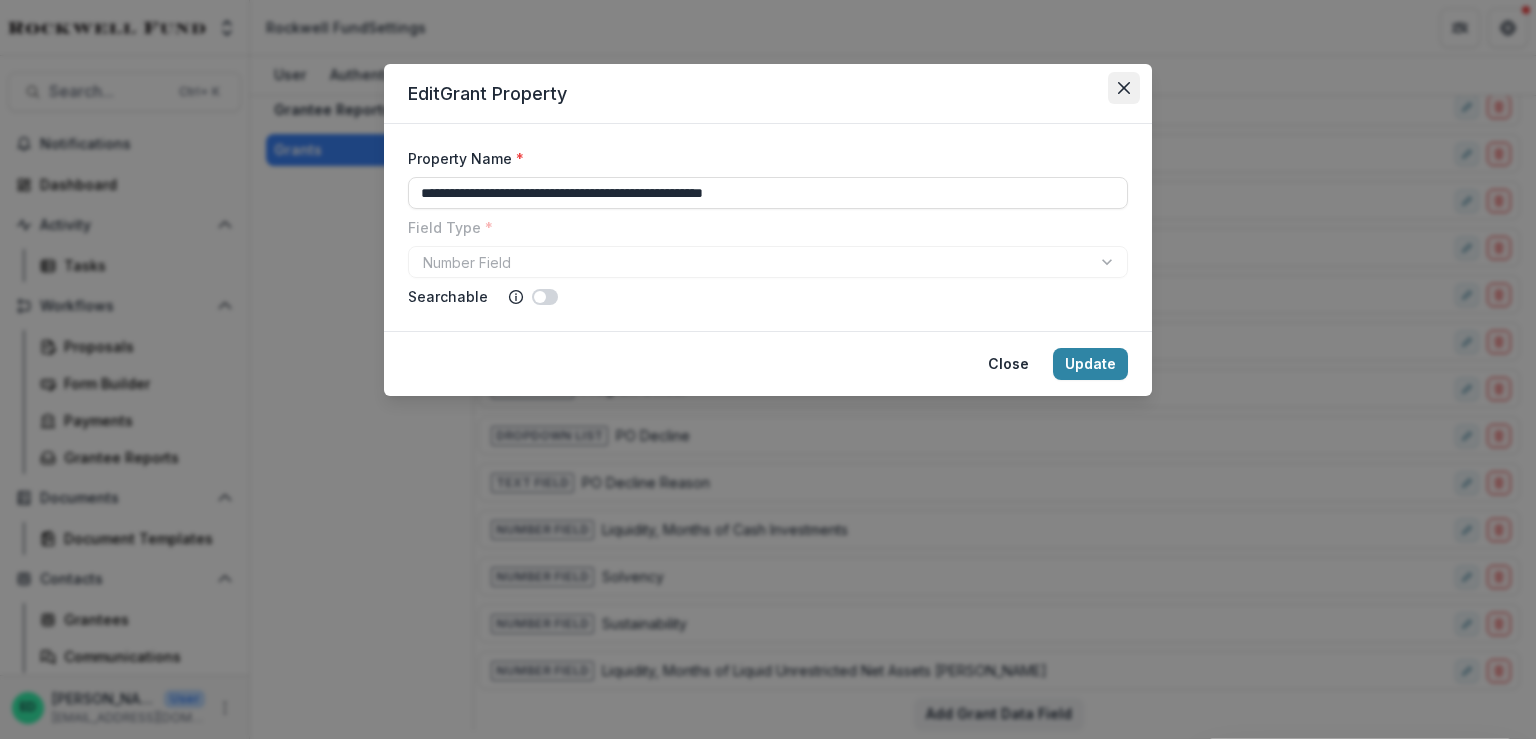 click at bounding box center (1124, 88) 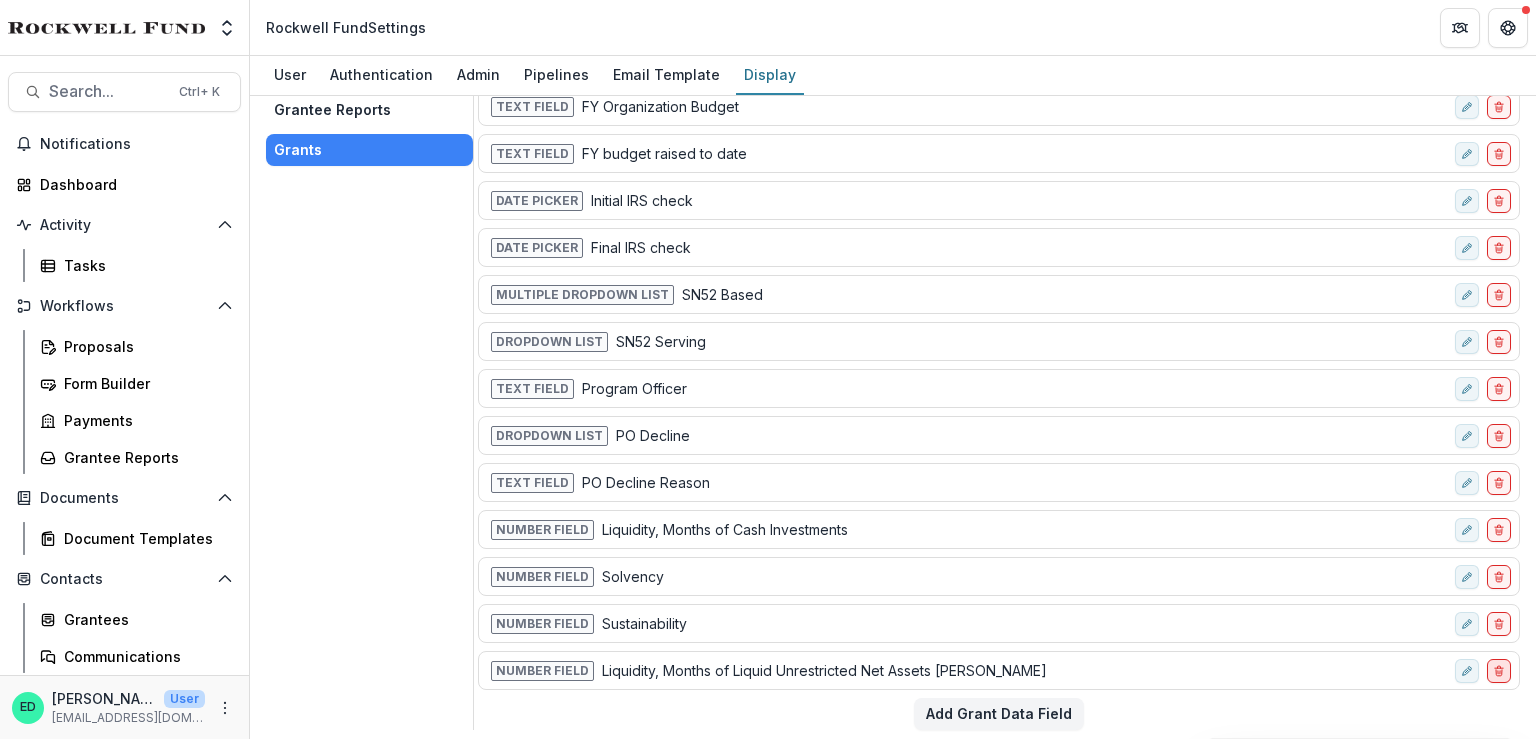click 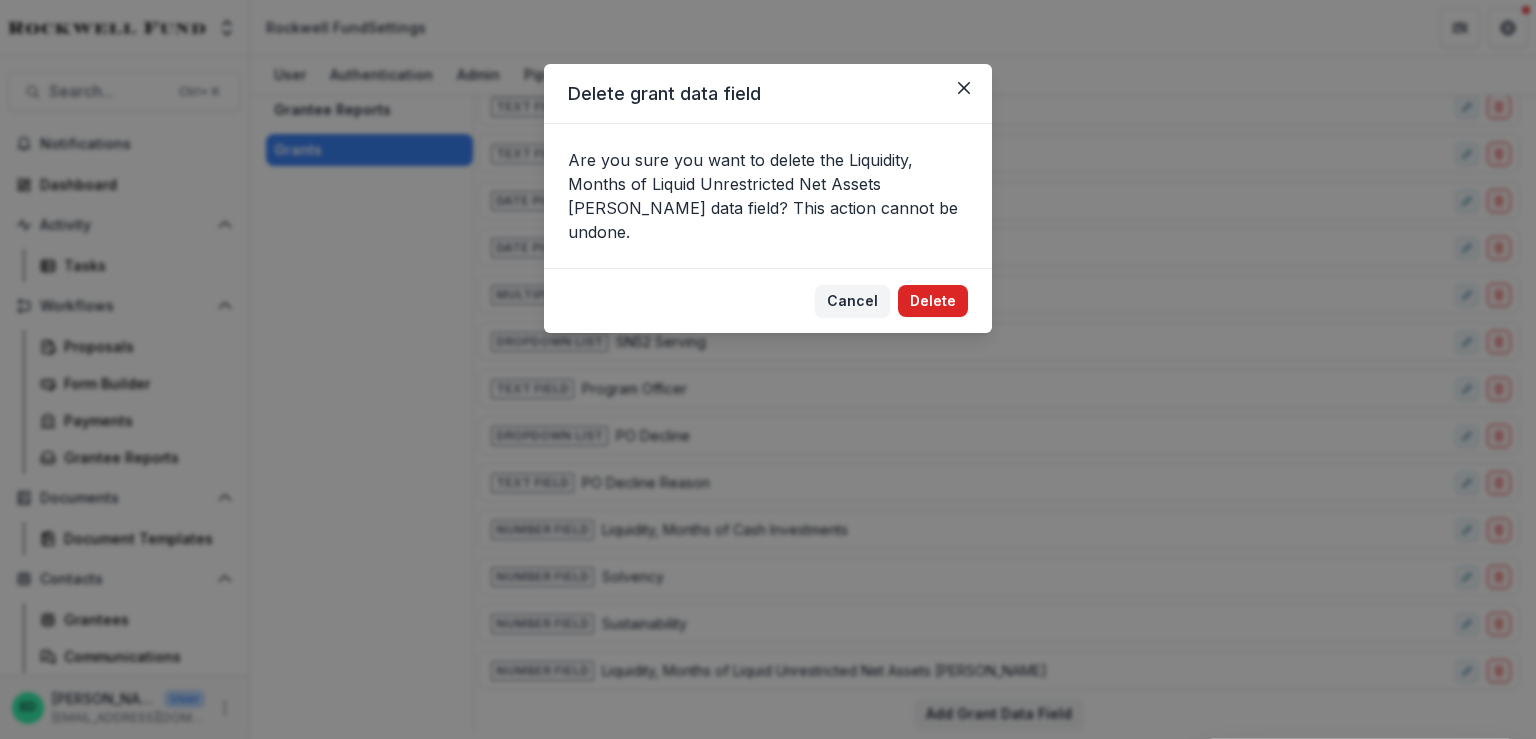 click on "Delete" at bounding box center (933, 301) 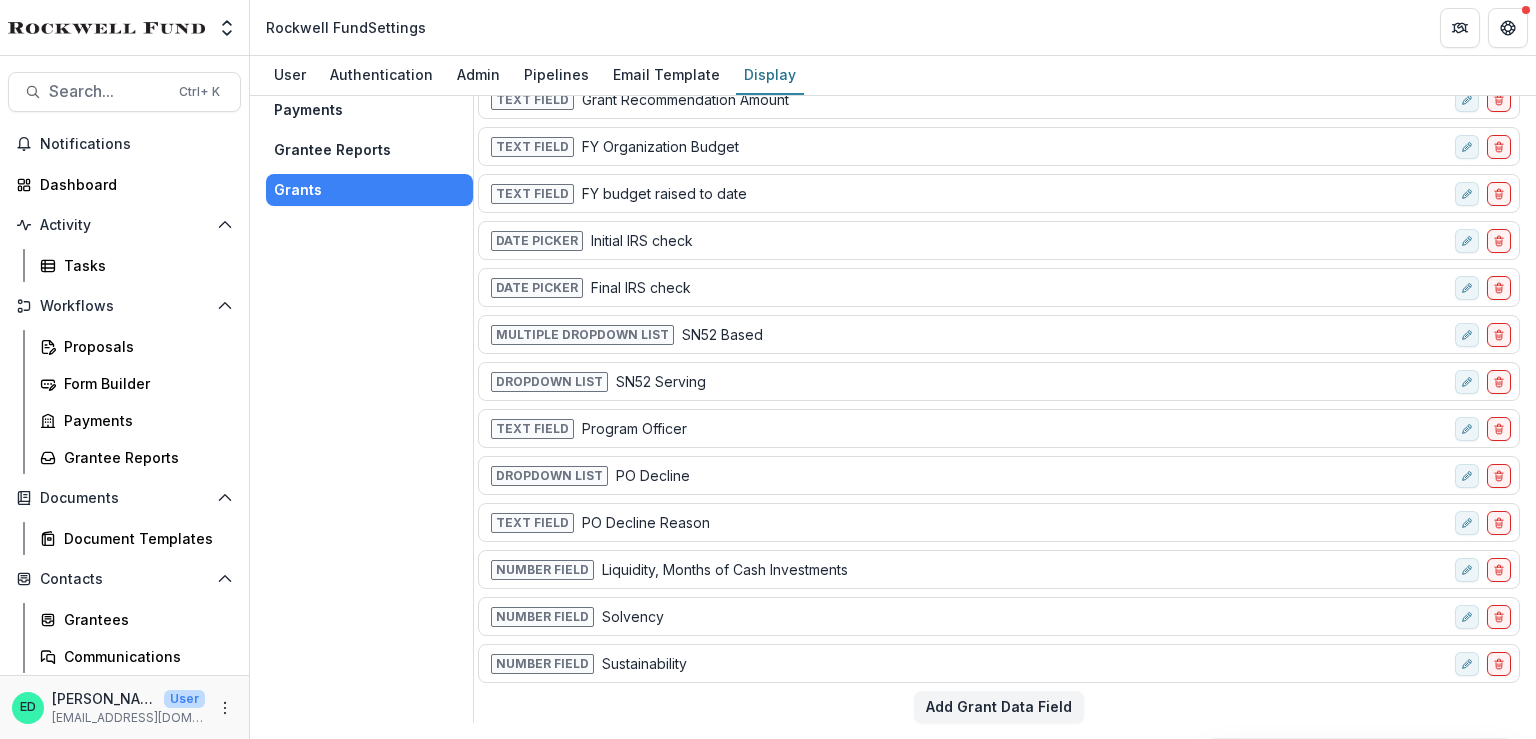 scroll, scrollTop: 92, scrollLeft: 0, axis: vertical 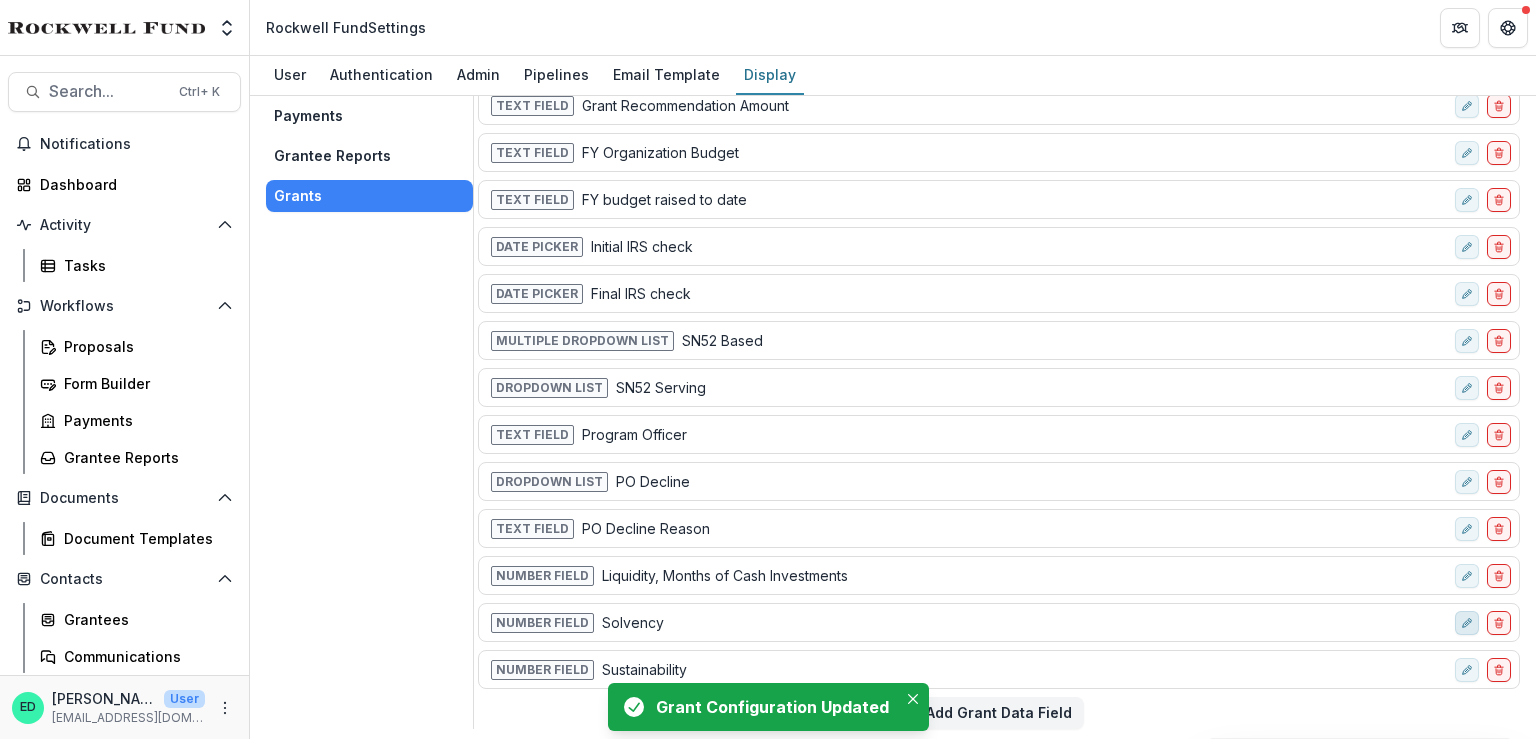 click at bounding box center (1467, 623) 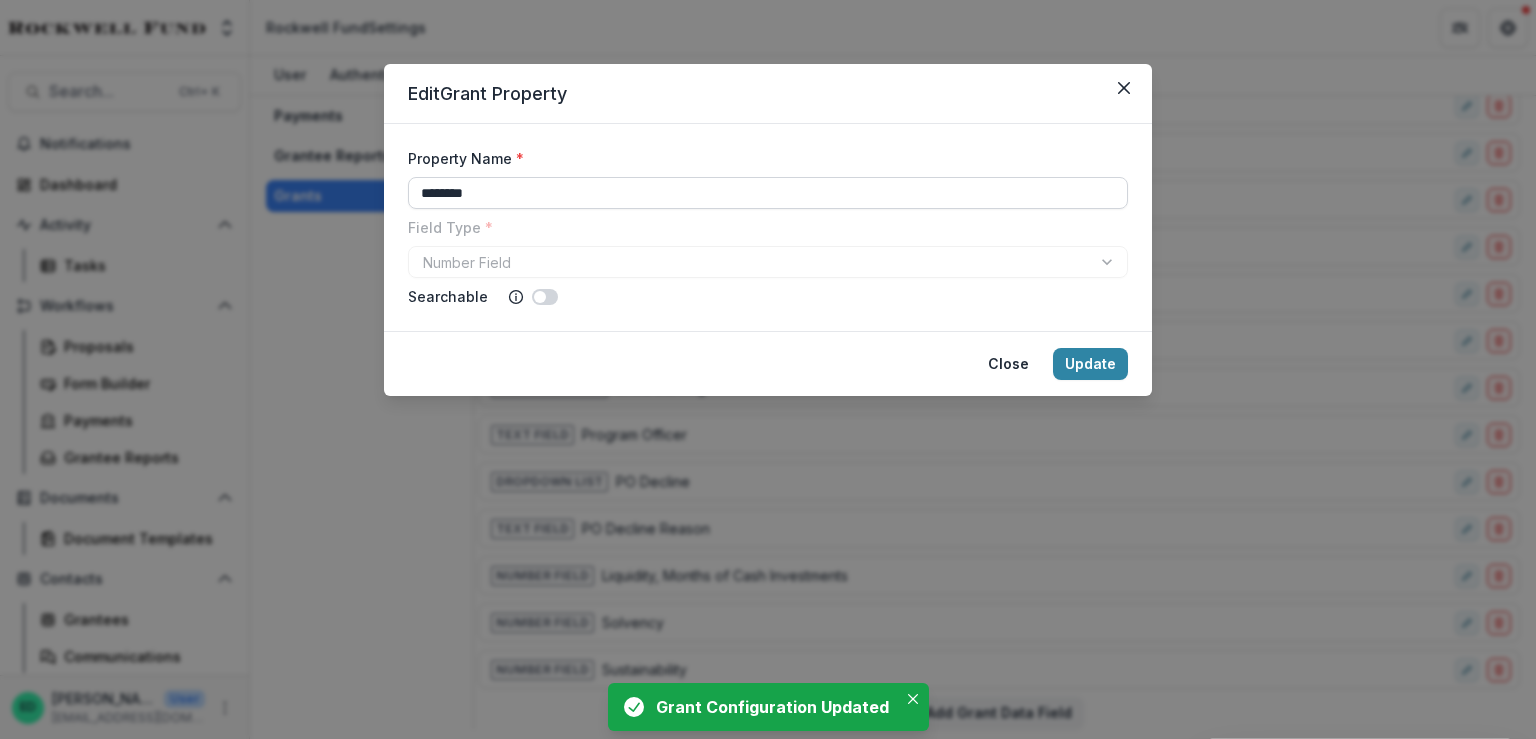 click on "********" at bounding box center (768, 193) 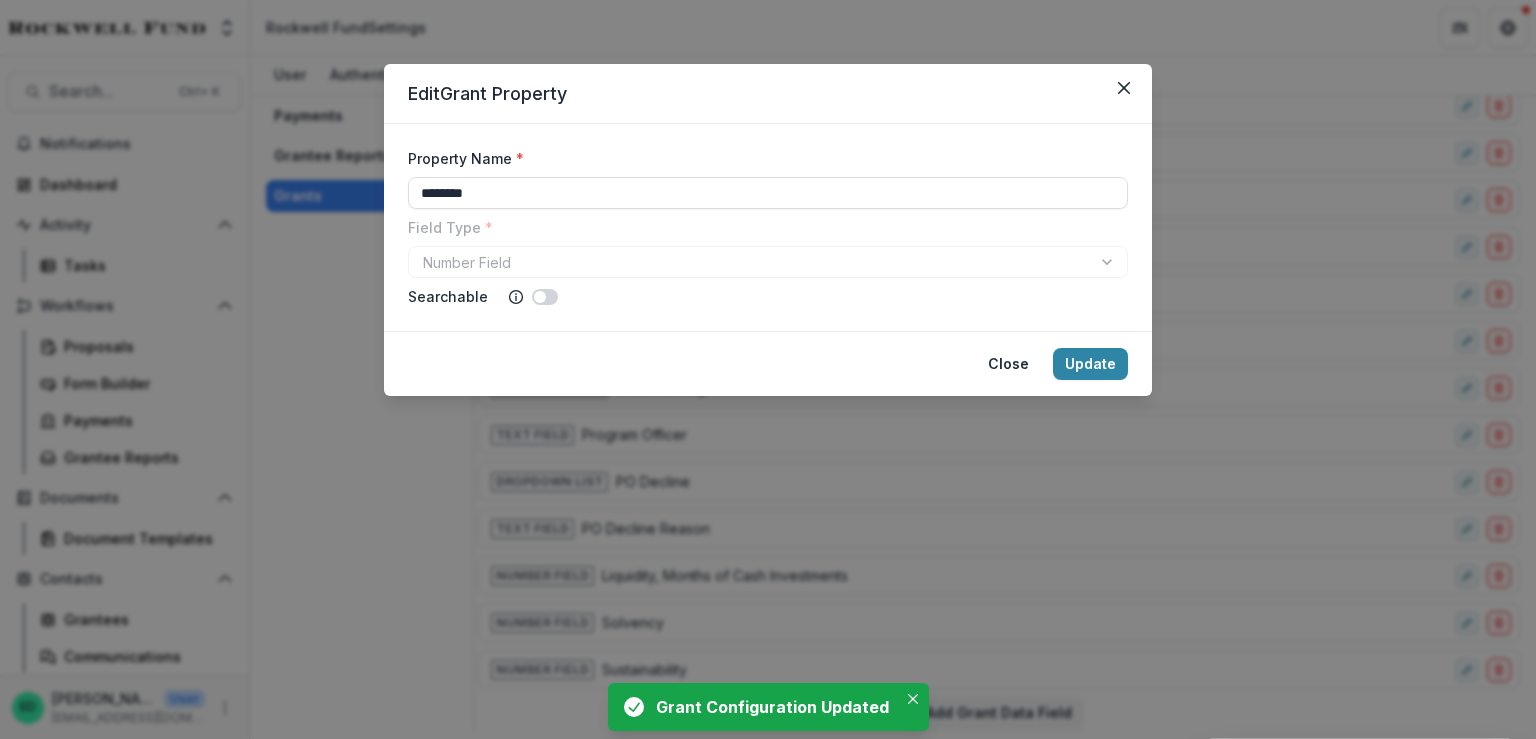 drag, startPoint x: 546, startPoint y: 195, endPoint x: 566, endPoint y: 173, distance: 29.732138 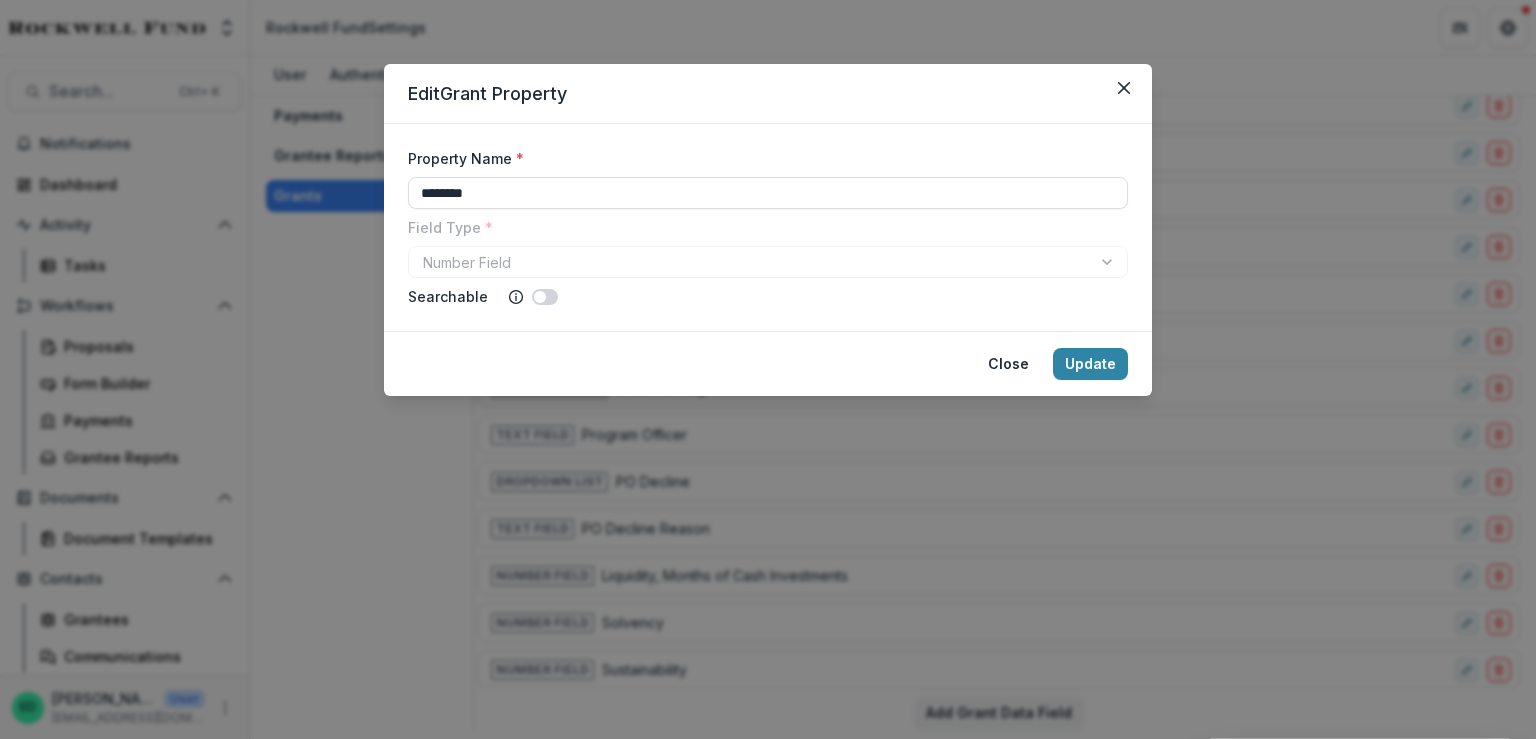 paste on "**********" 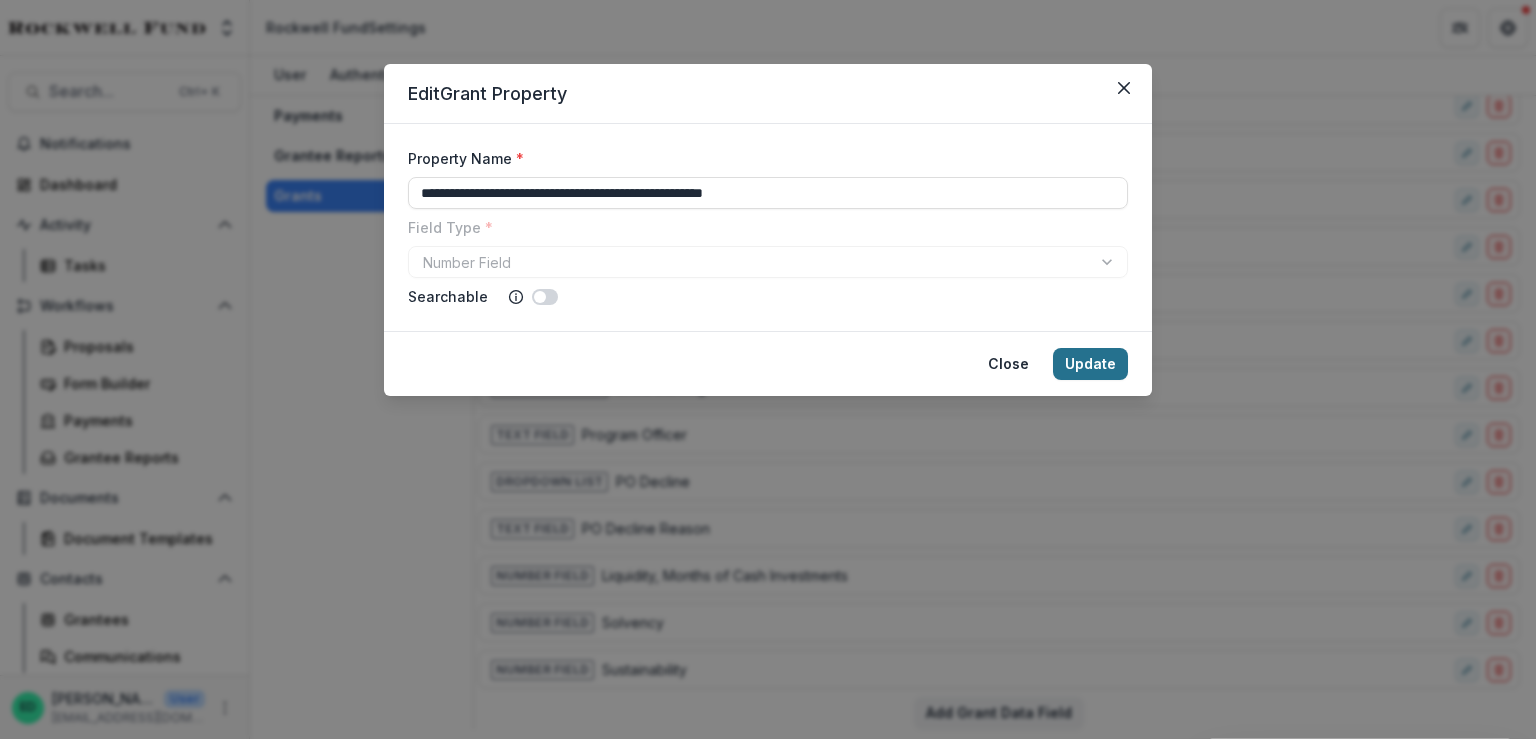 type on "**********" 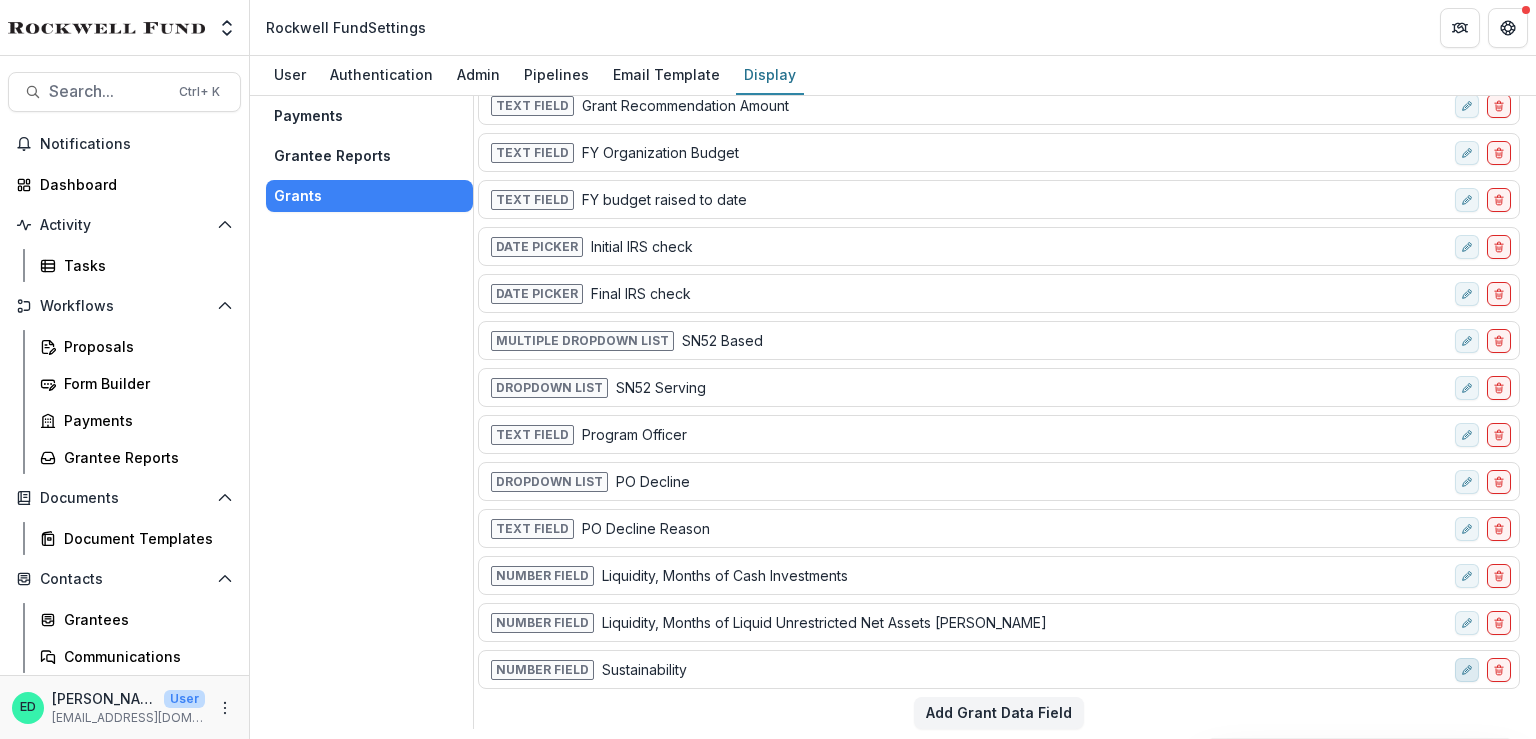 click 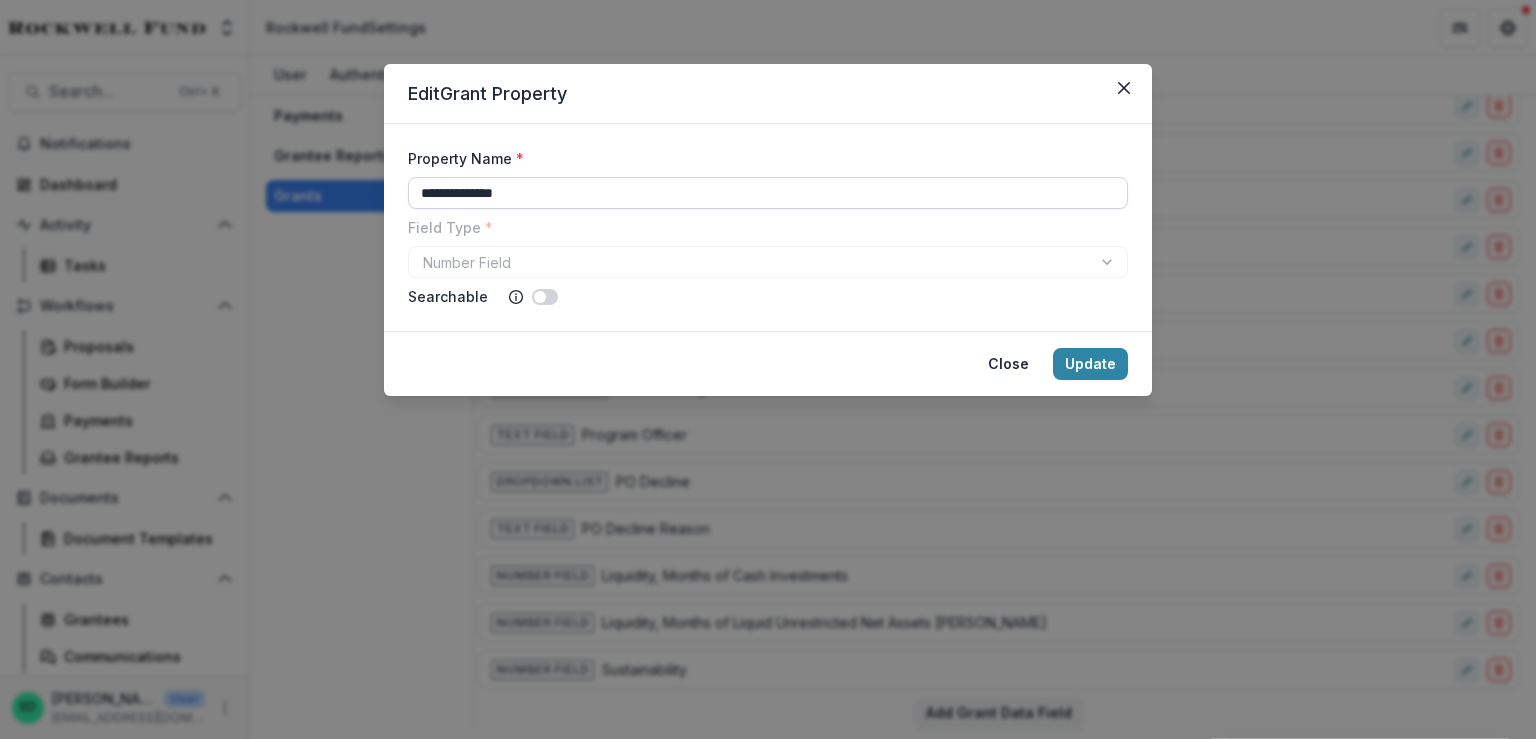 drag, startPoint x: 511, startPoint y: 171, endPoint x: 483, endPoint y: 204, distance: 43.27817 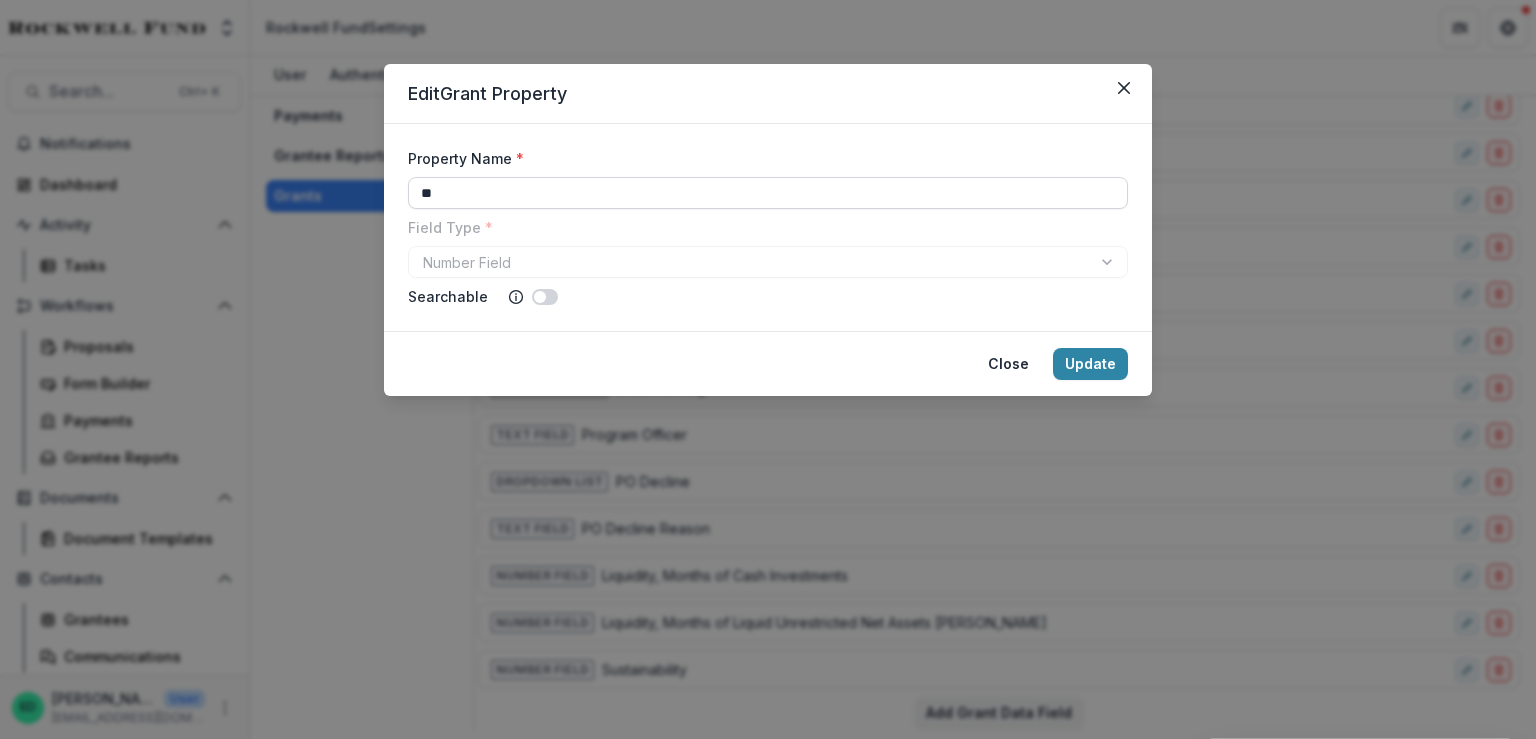 type on "*" 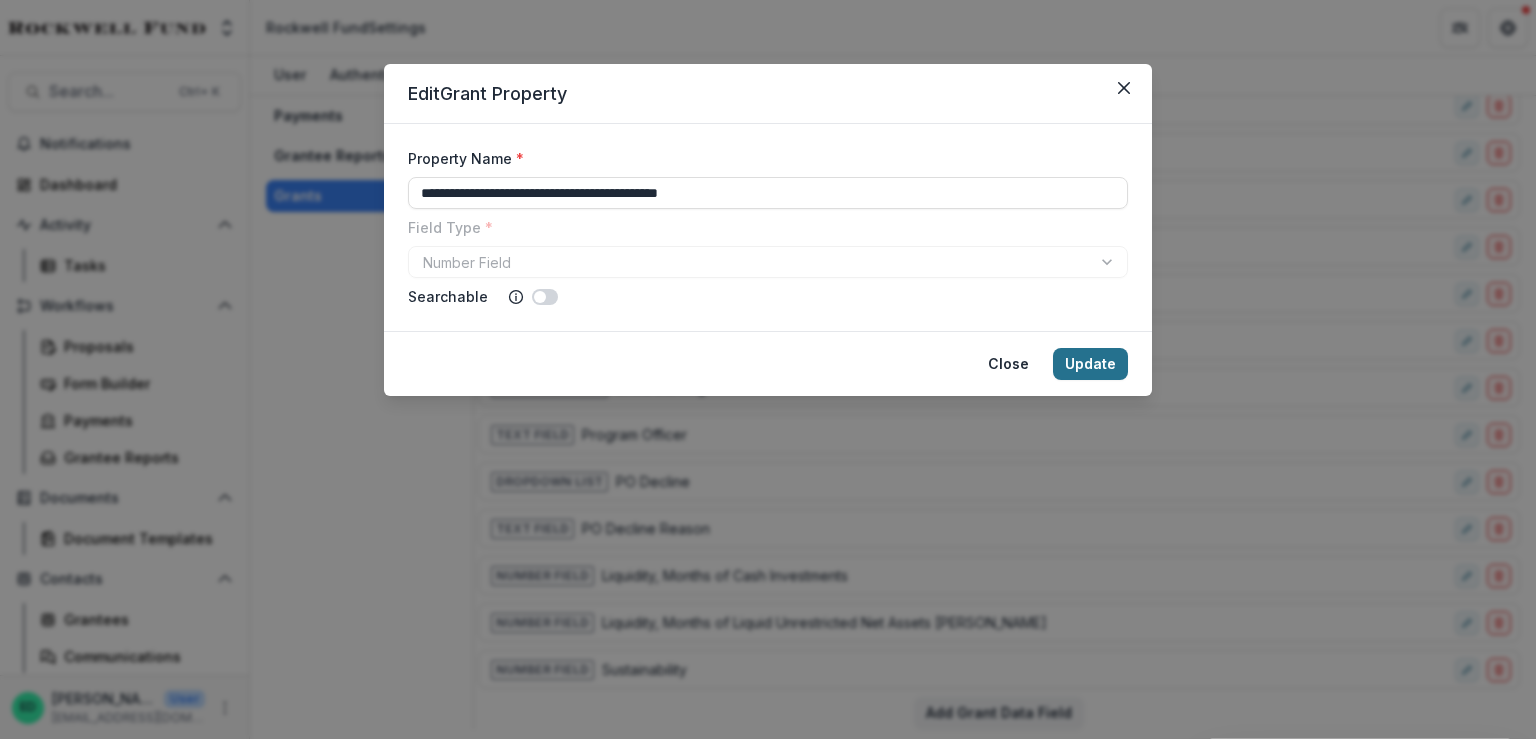 type on "**********" 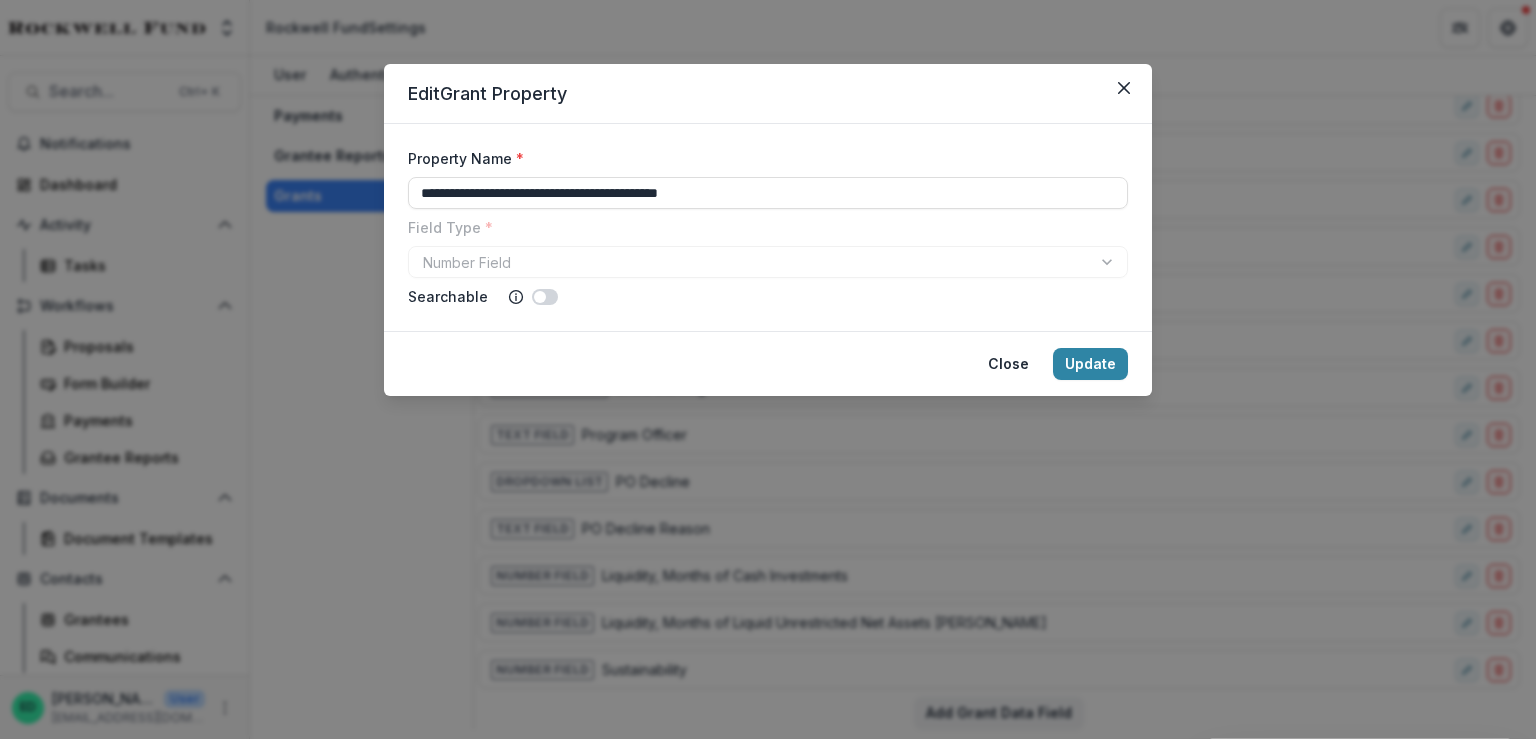 click on "Field Type * Number Field" at bounding box center (768, 247) 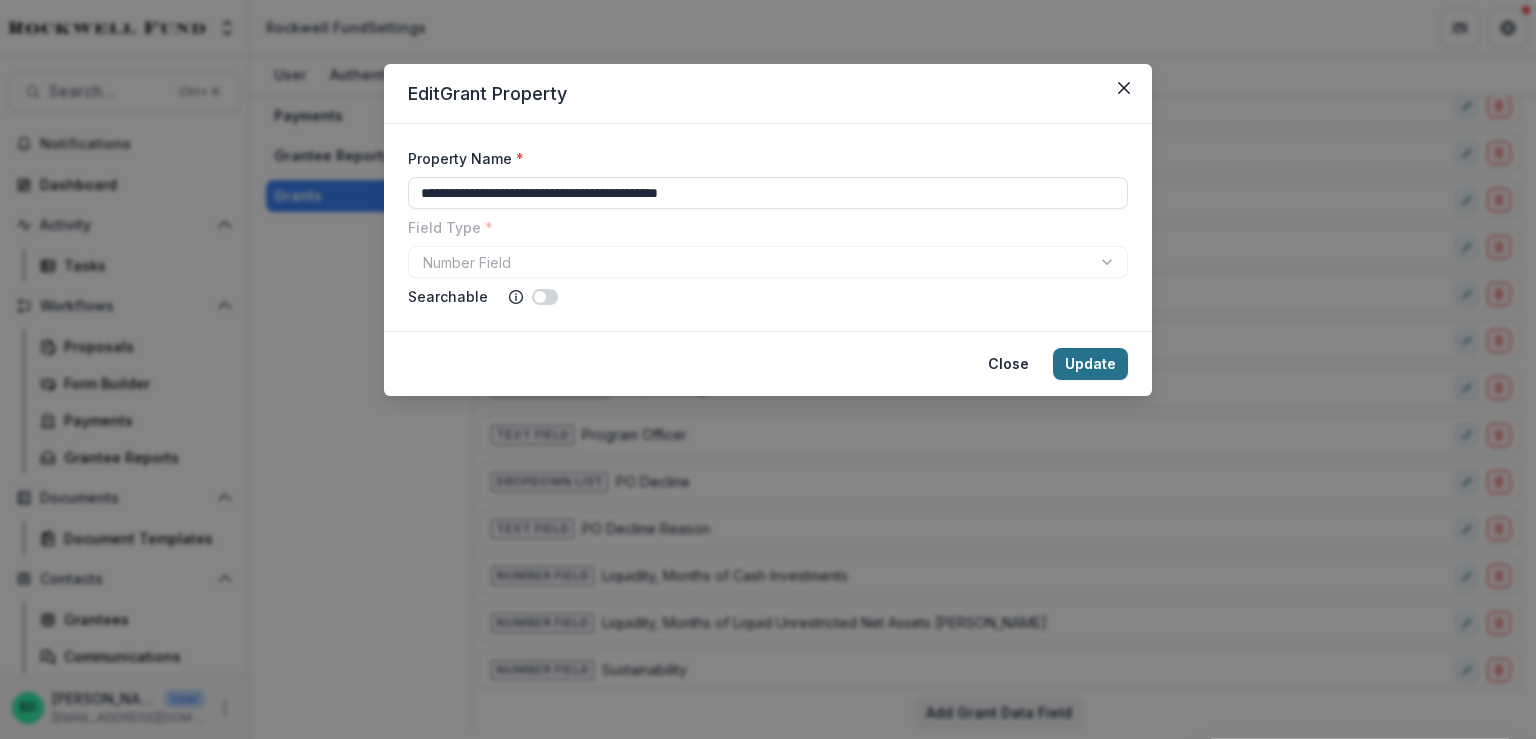 click on "Update" at bounding box center (1090, 364) 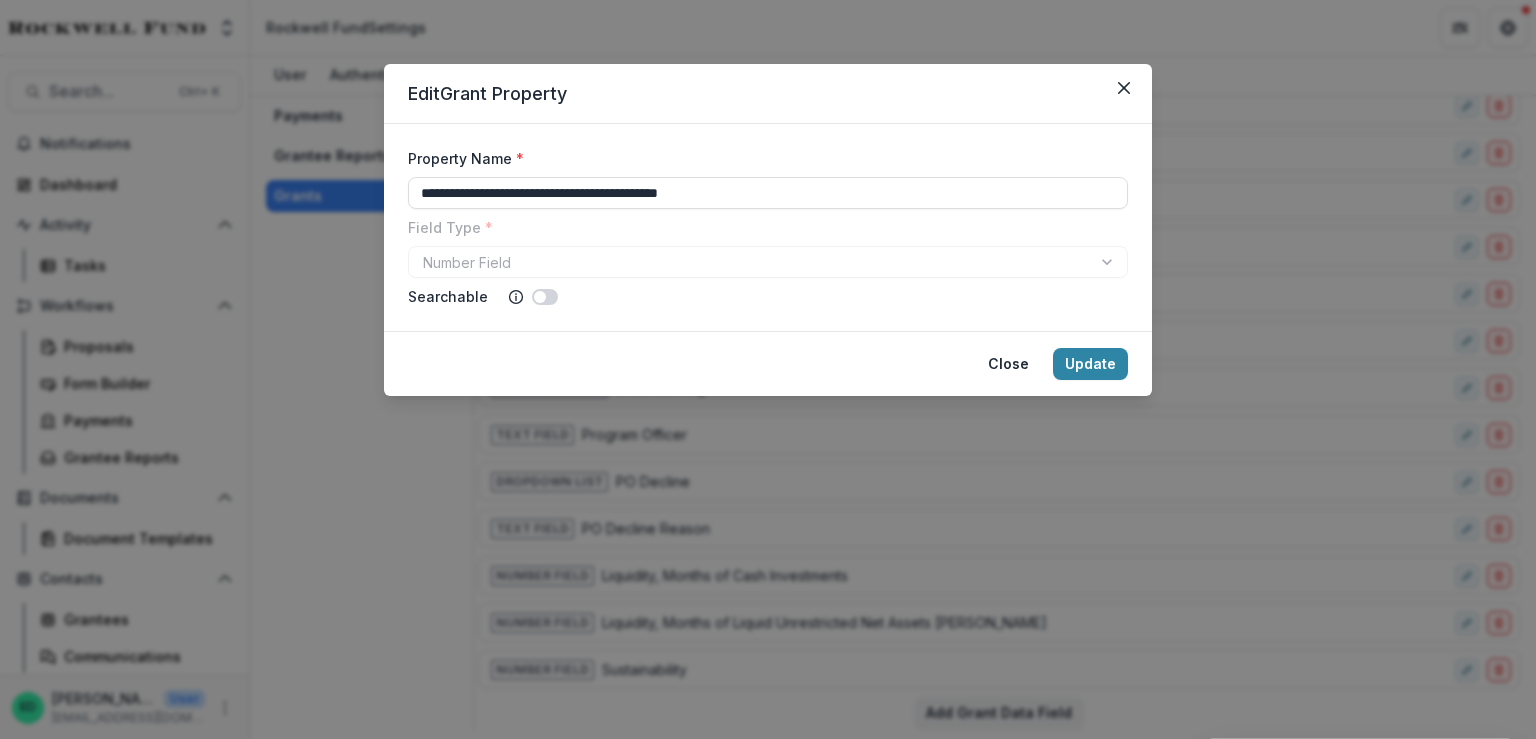 click on "Close Update" at bounding box center (768, 363) 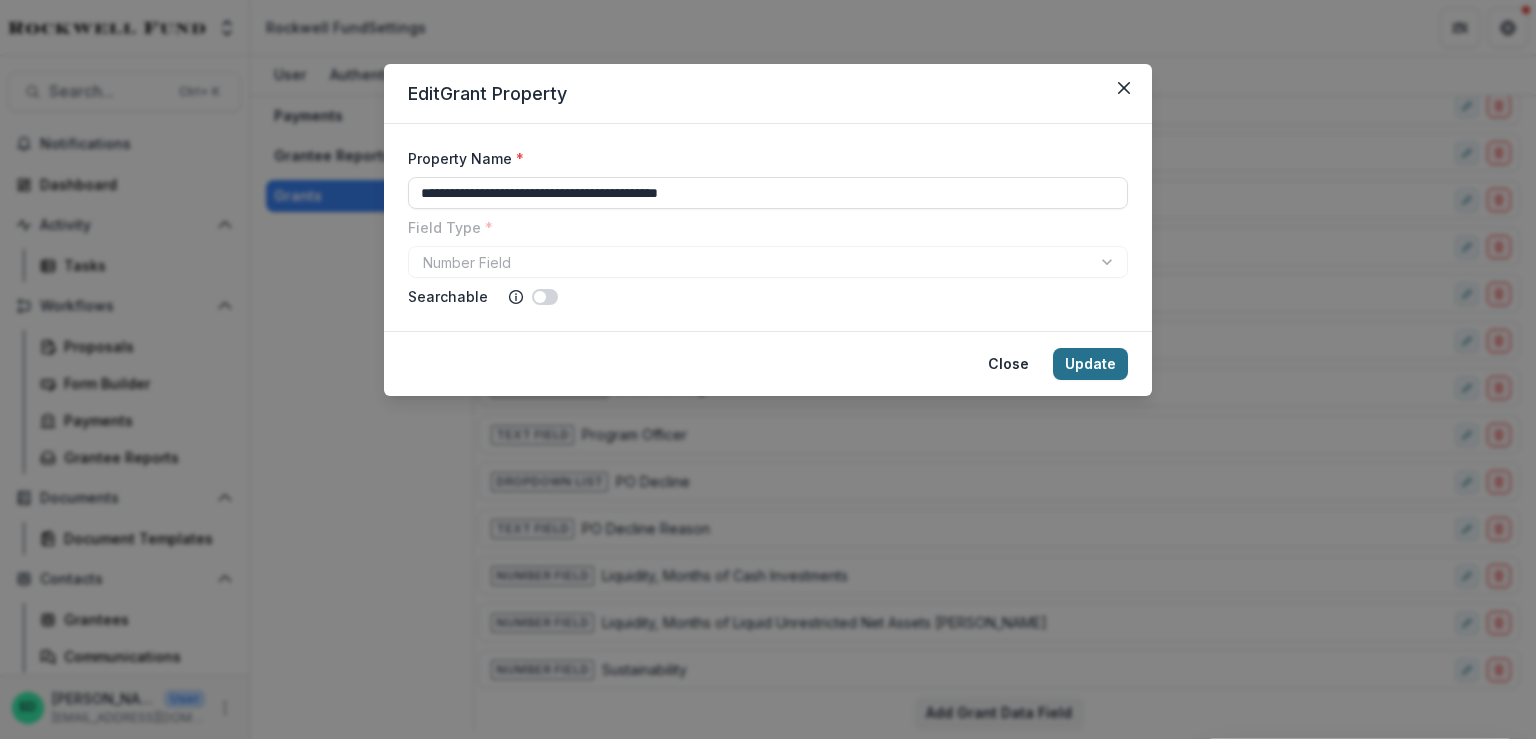 drag, startPoint x: 1068, startPoint y: 357, endPoint x: 1090, endPoint y: 370, distance: 25.553865 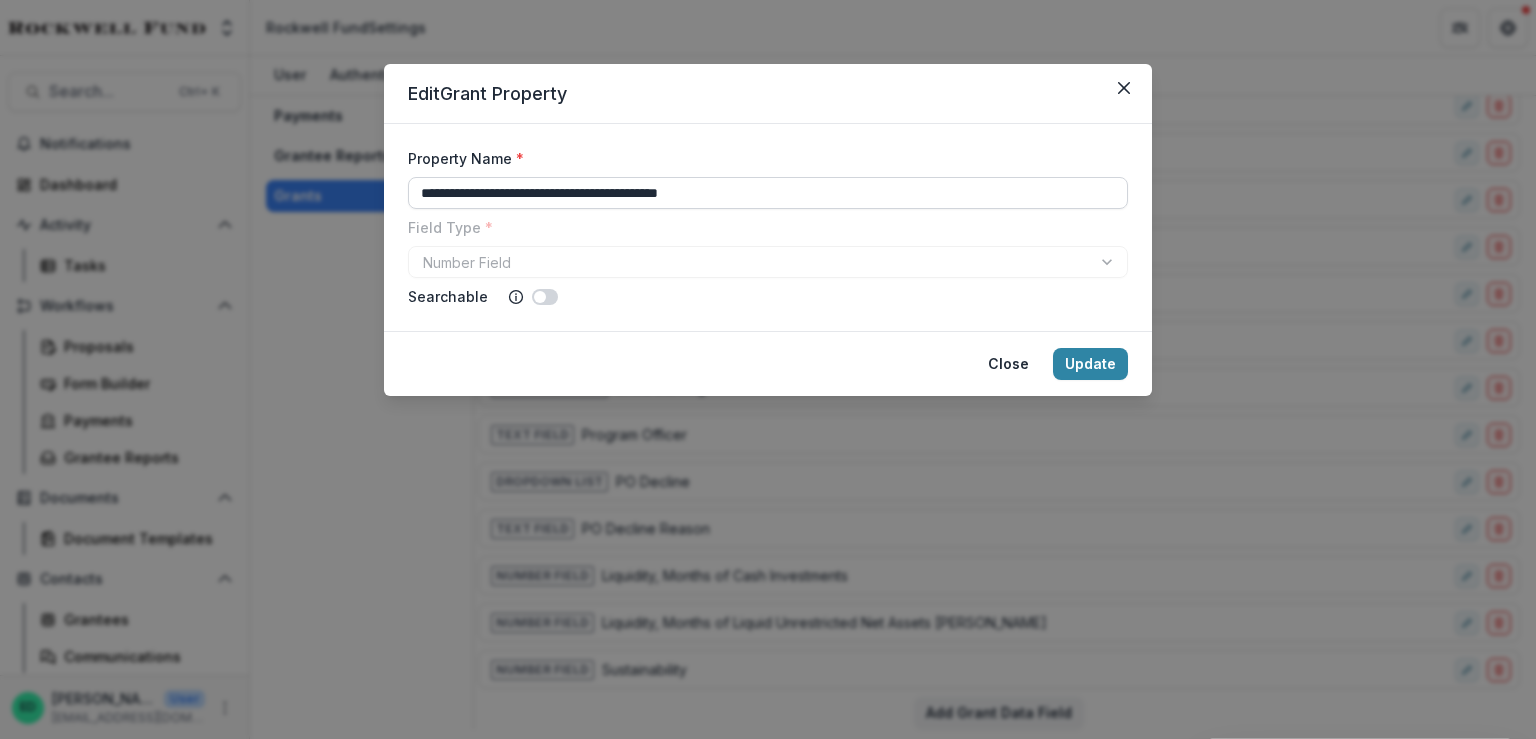 click on "**********" at bounding box center [768, 193] 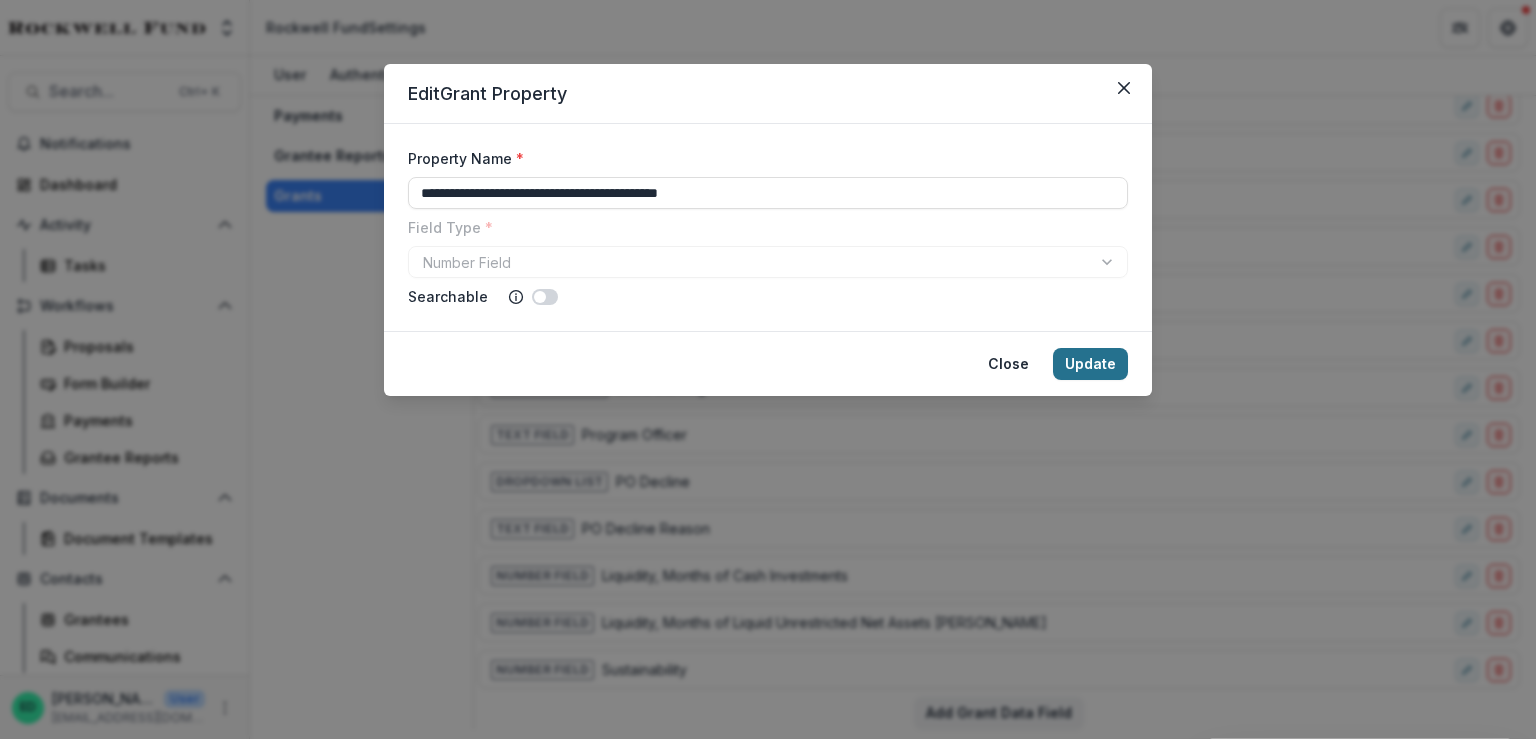 click on "Update" at bounding box center (1090, 364) 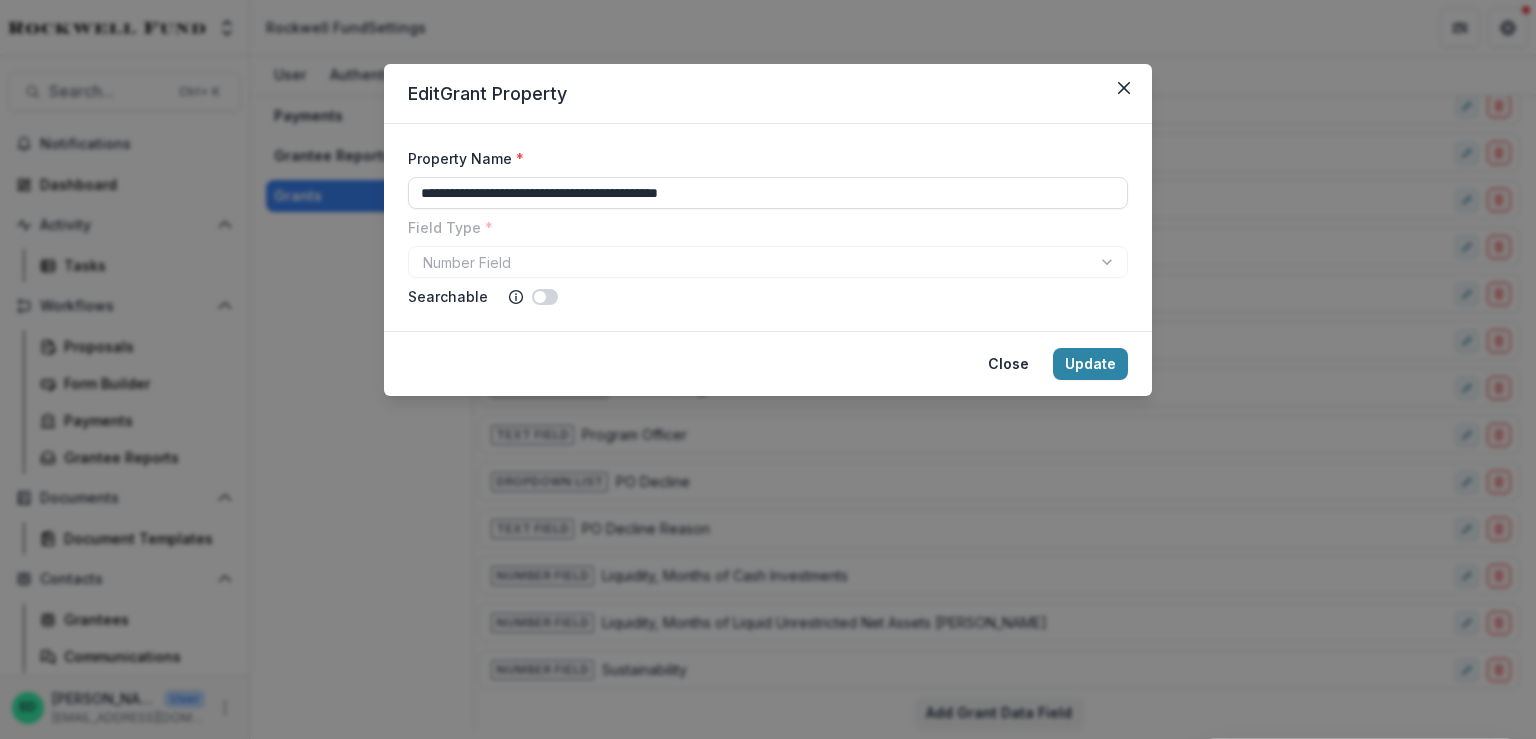 drag, startPoint x: 1123, startPoint y: 309, endPoint x: 1133, endPoint y: 318, distance: 13.453624 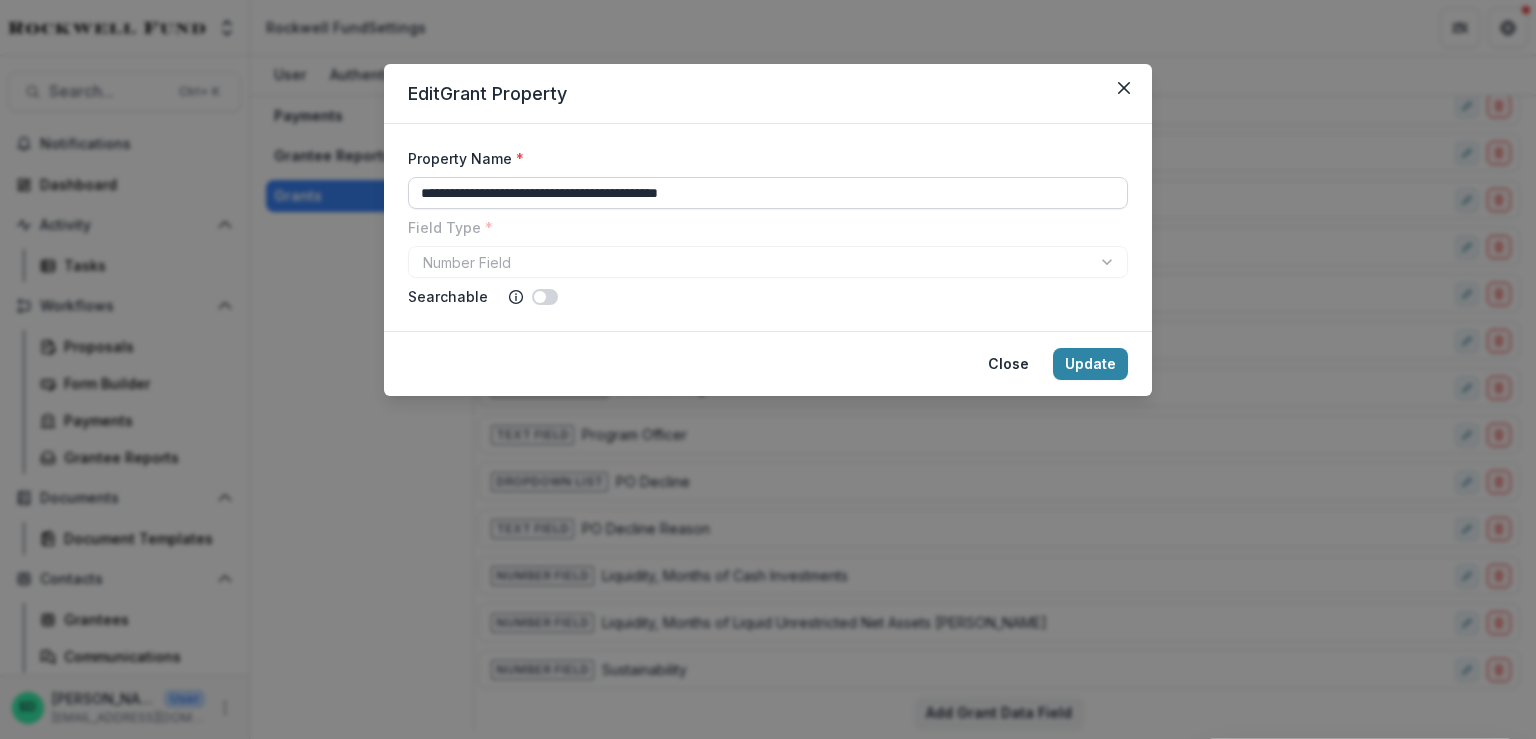 click on "**********" at bounding box center [768, 193] 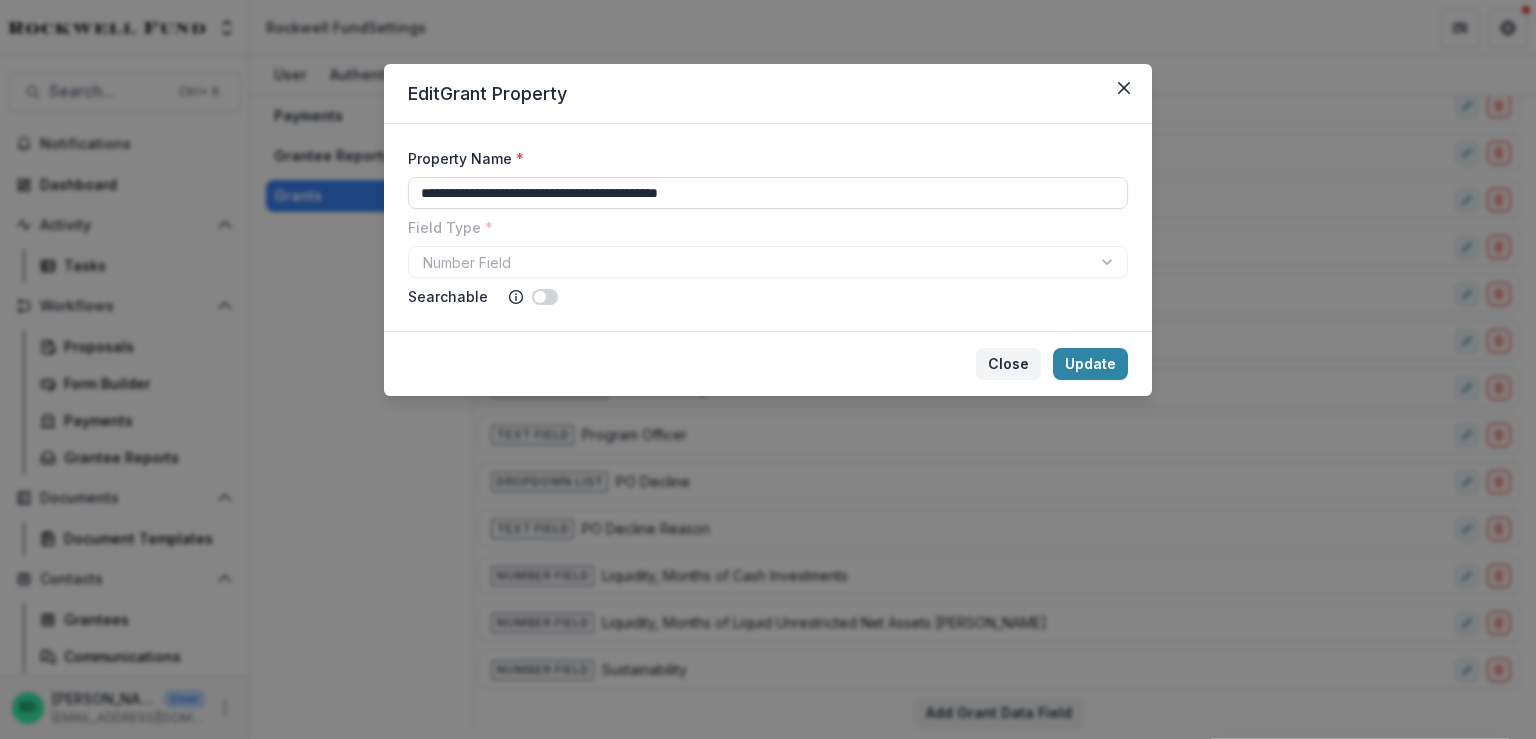 click on "Close" at bounding box center (1008, 364) 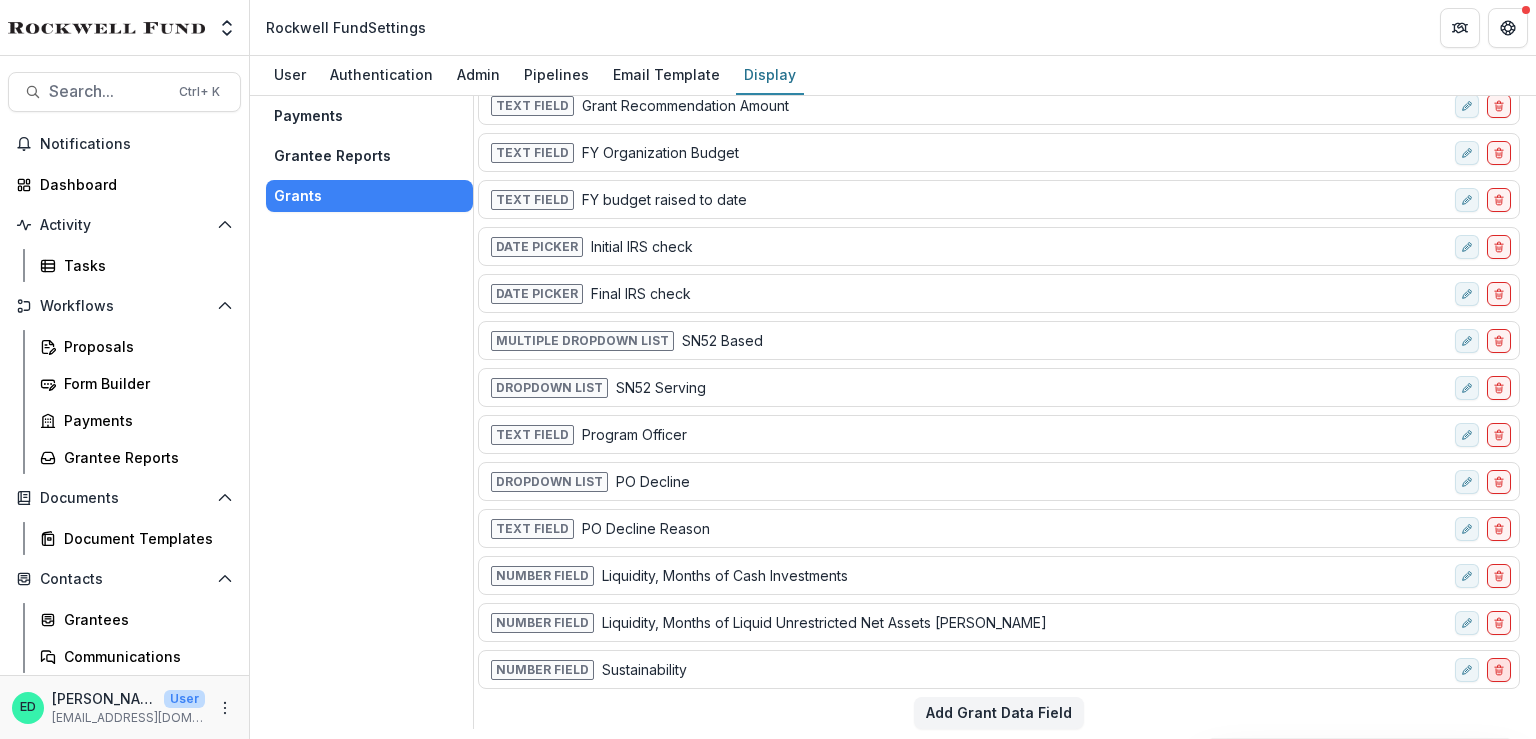 click 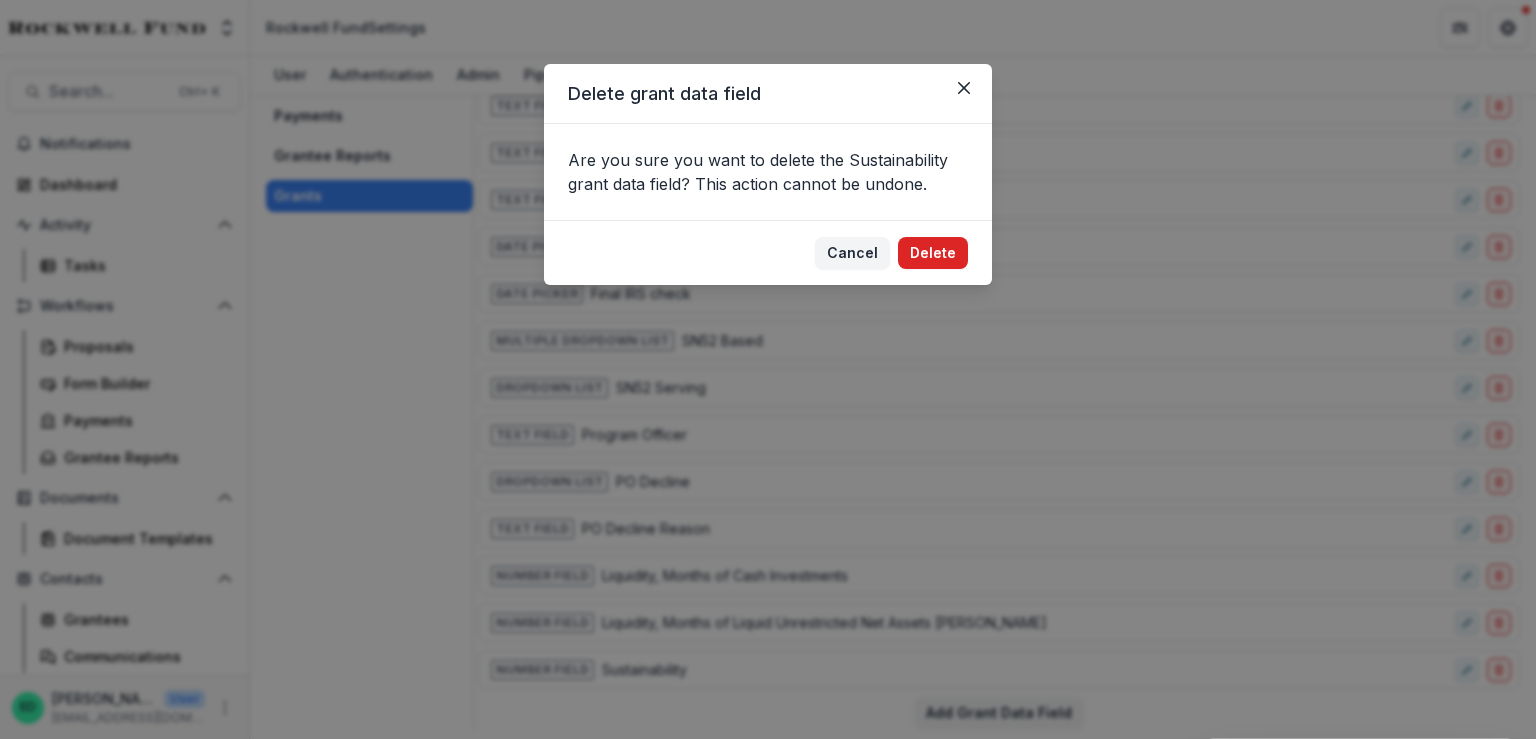 click on "Delete" at bounding box center [933, 253] 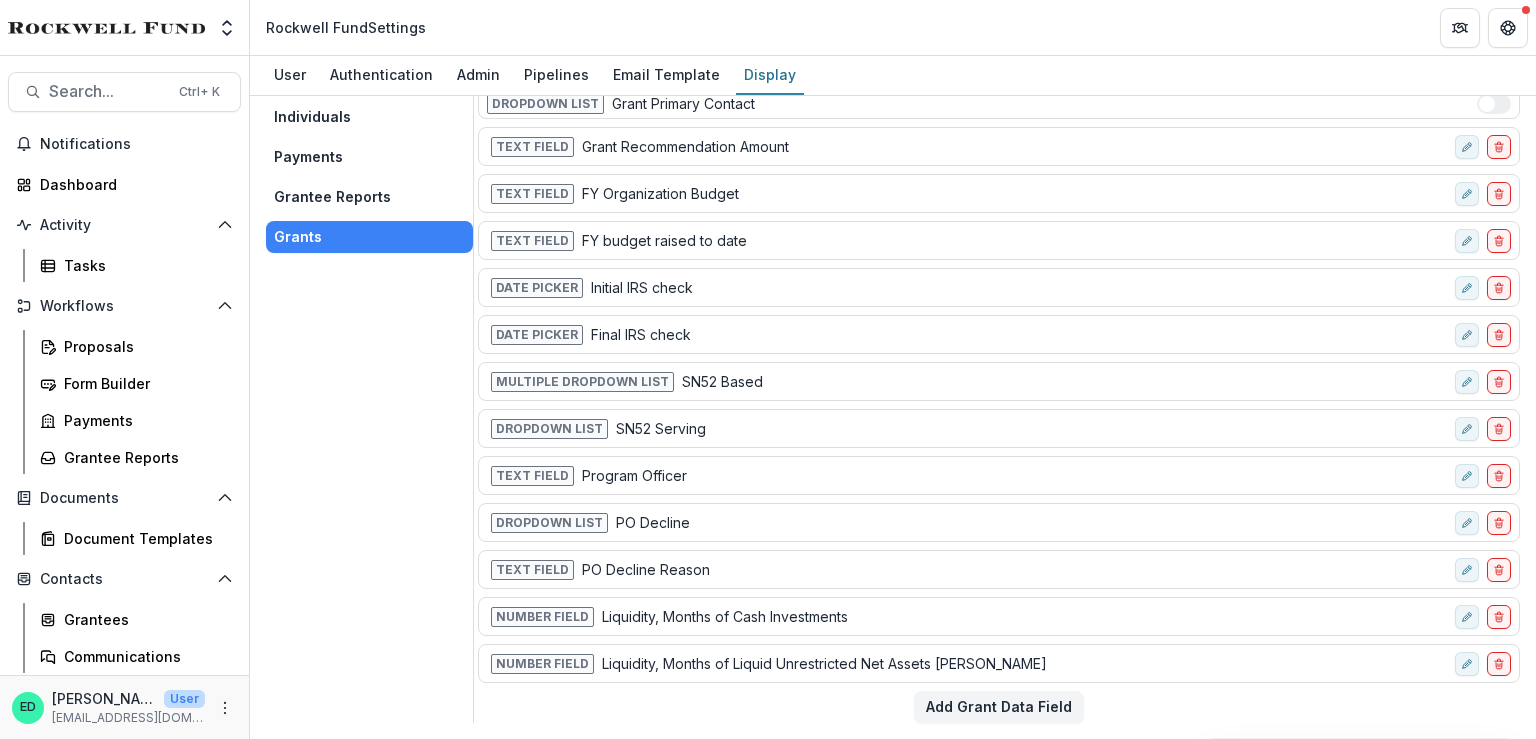 scroll, scrollTop: 44, scrollLeft: 0, axis: vertical 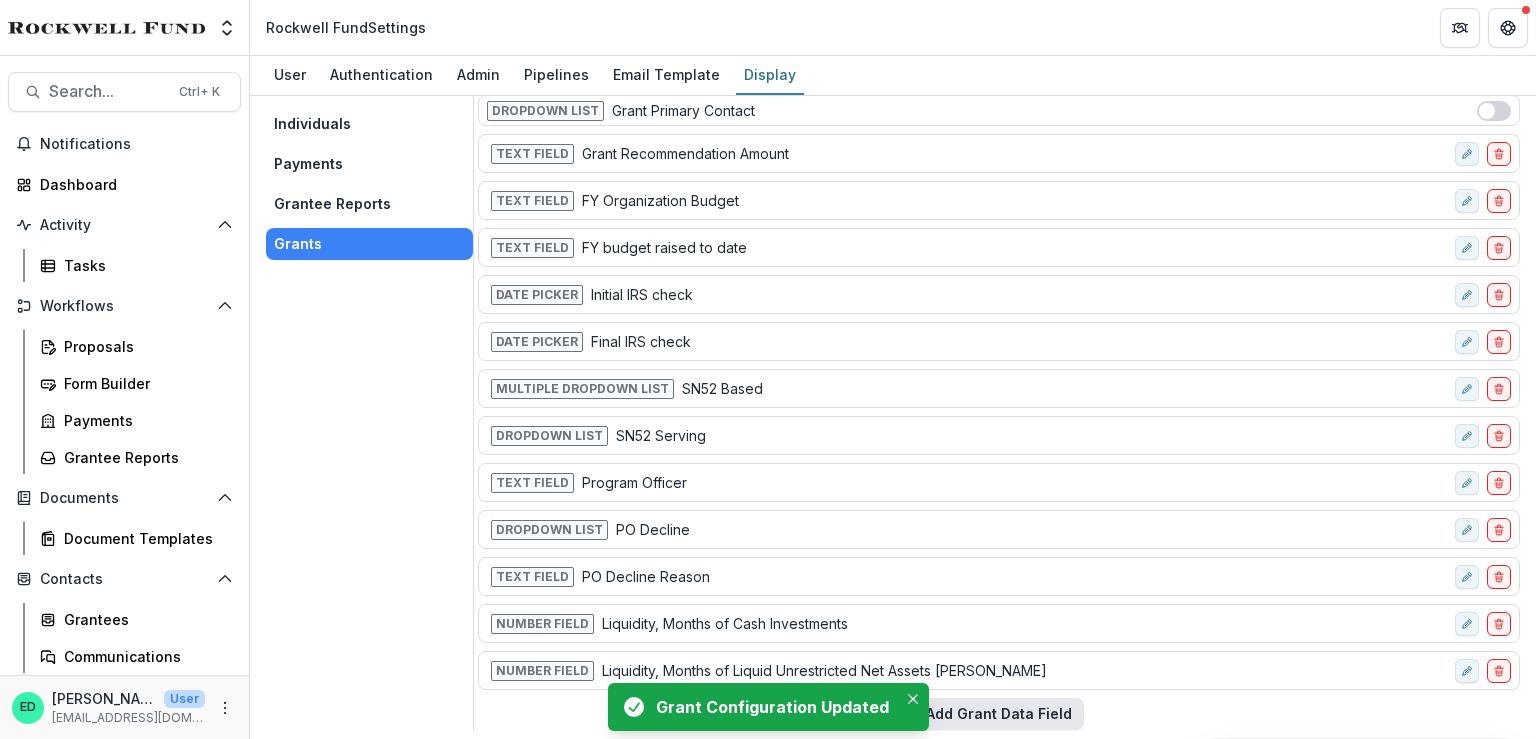 click on "Add Grant Data Field" at bounding box center (999, 714) 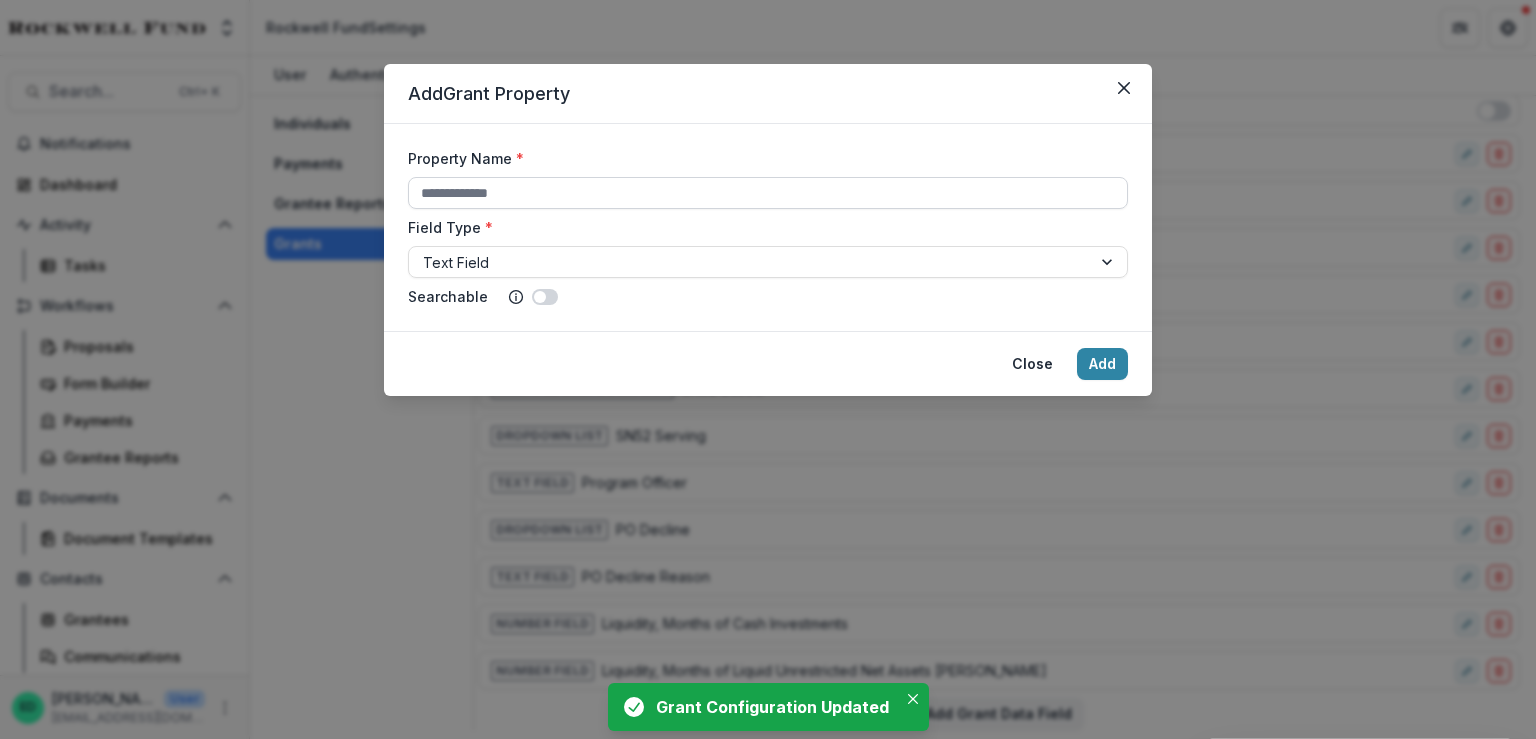 click on "Property Name *" at bounding box center [768, 193] 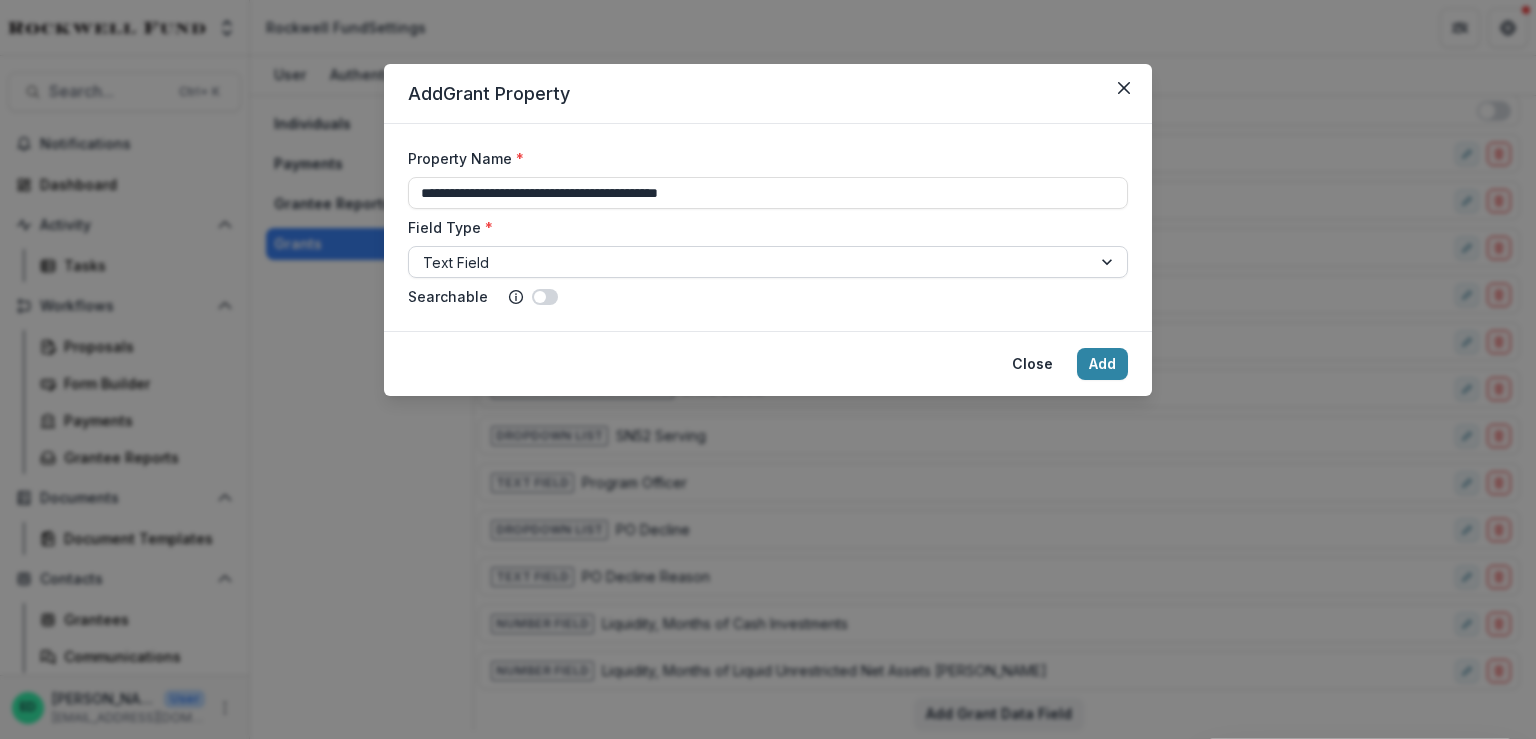 type on "**********" 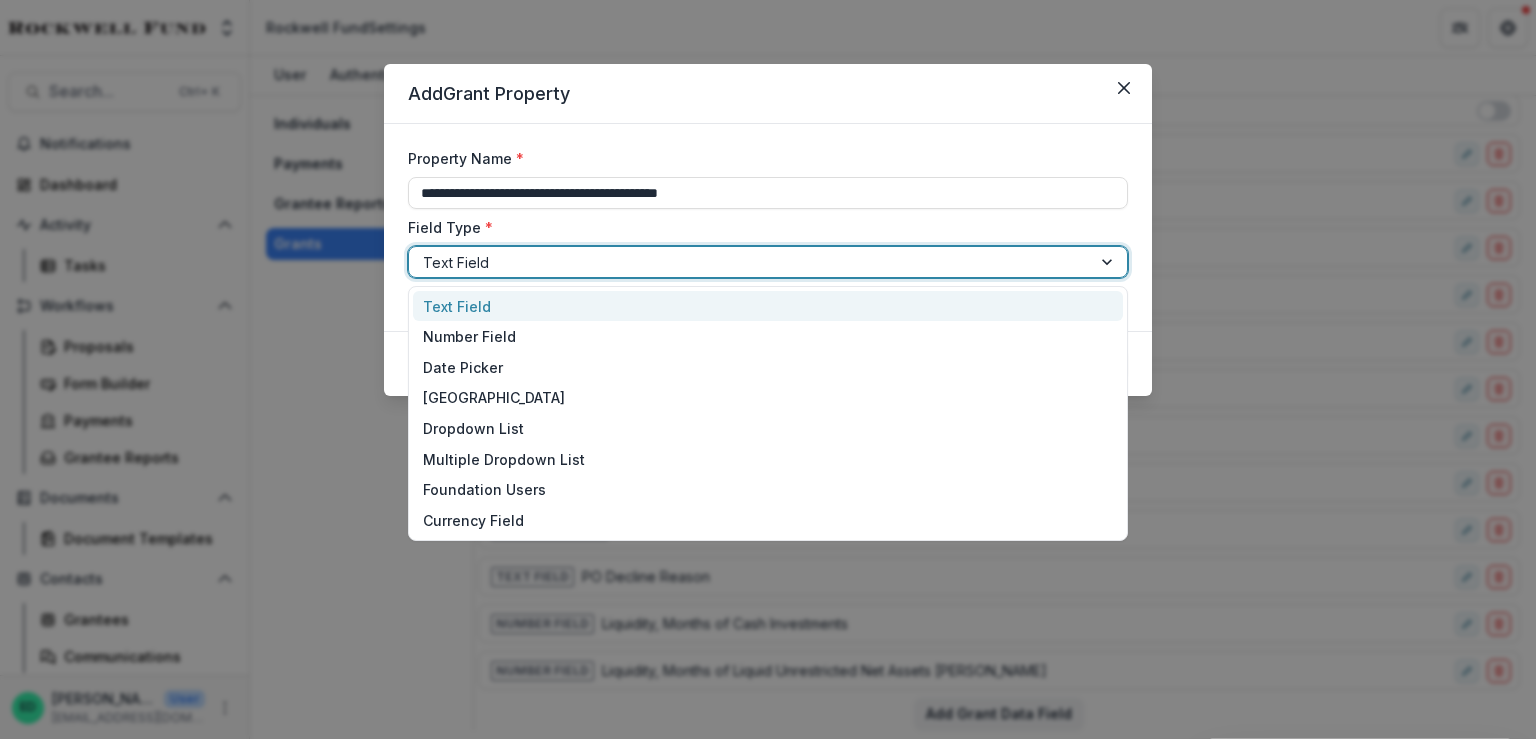 click on "Text Field" at bounding box center (750, 262) 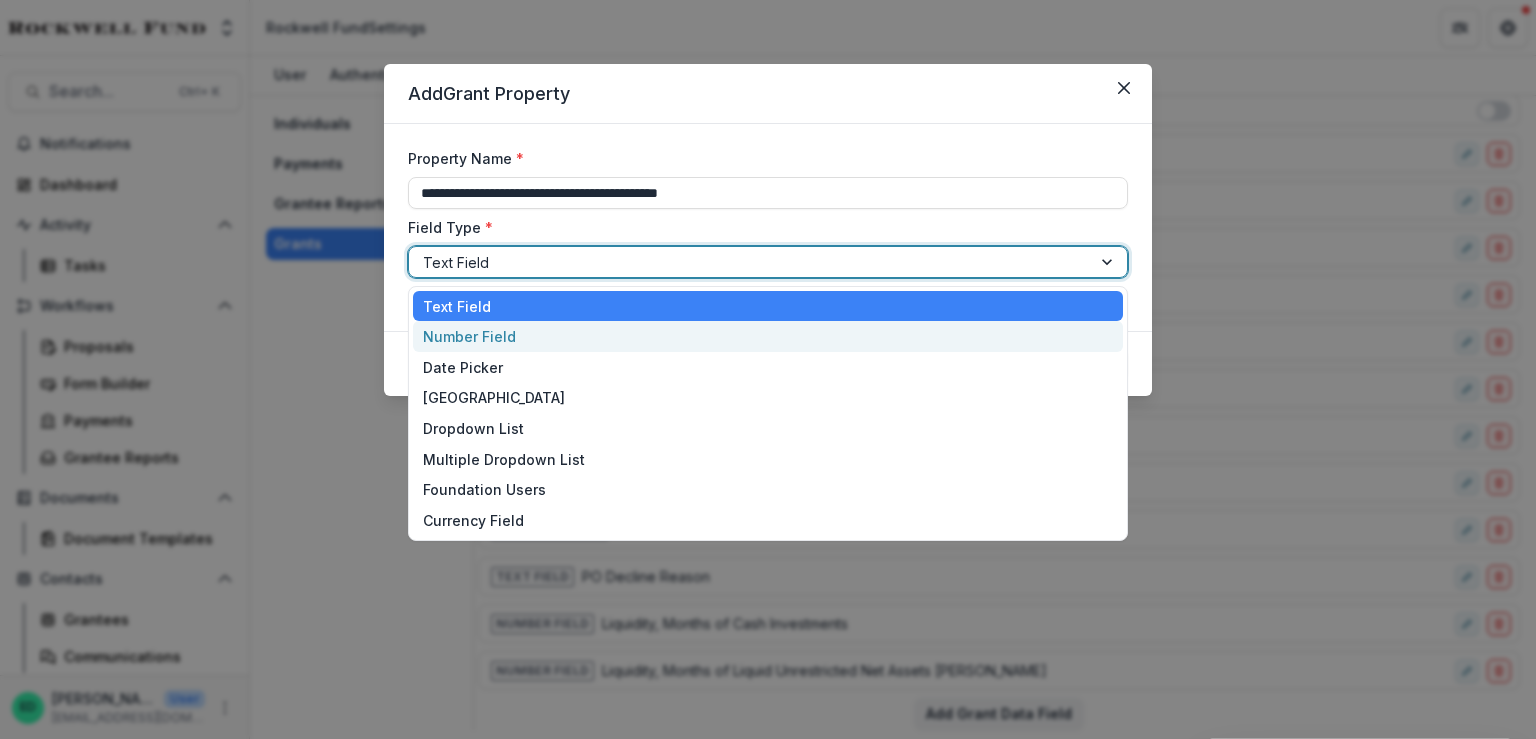 click on "Number Field" at bounding box center [768, 336] 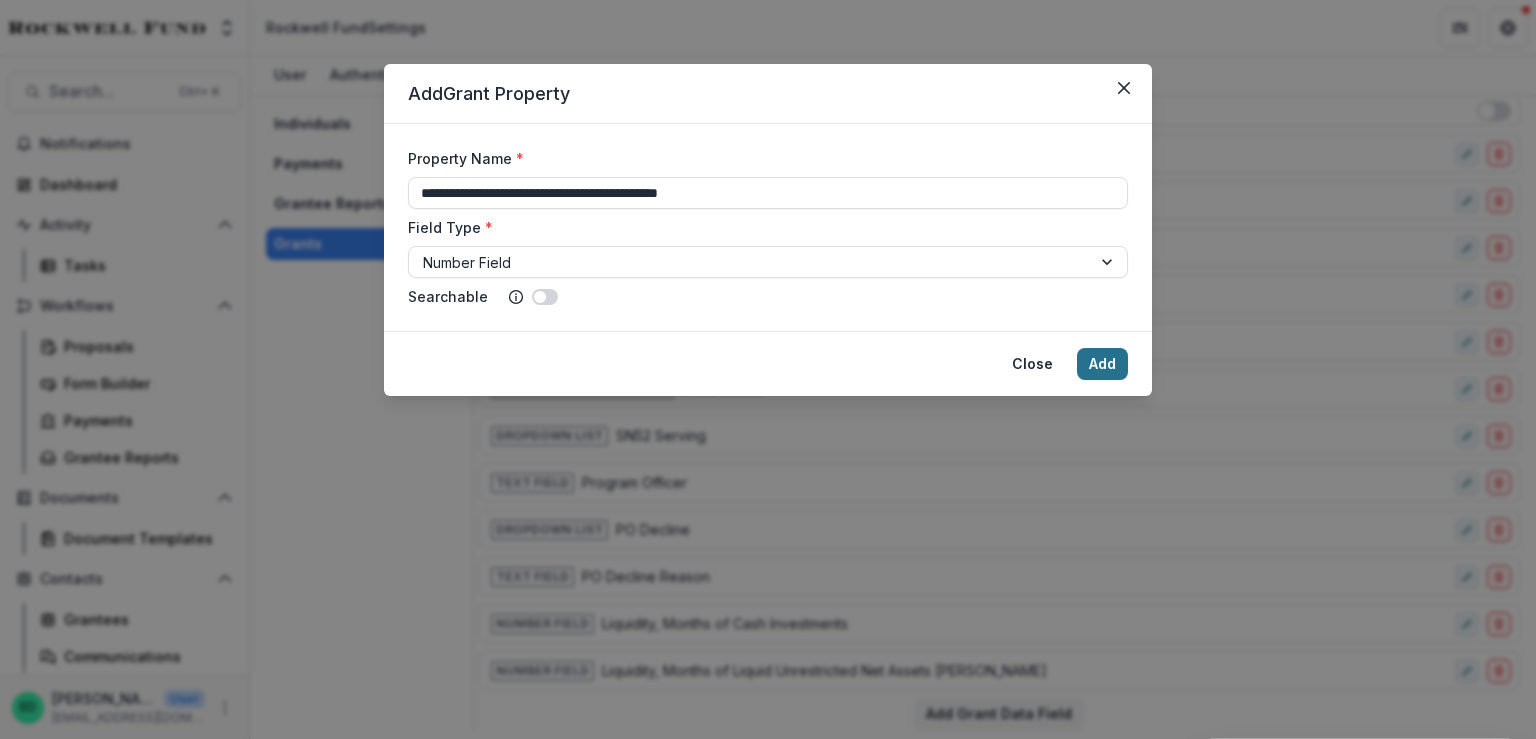 click on "Add" at bounding box center [1102, 364] 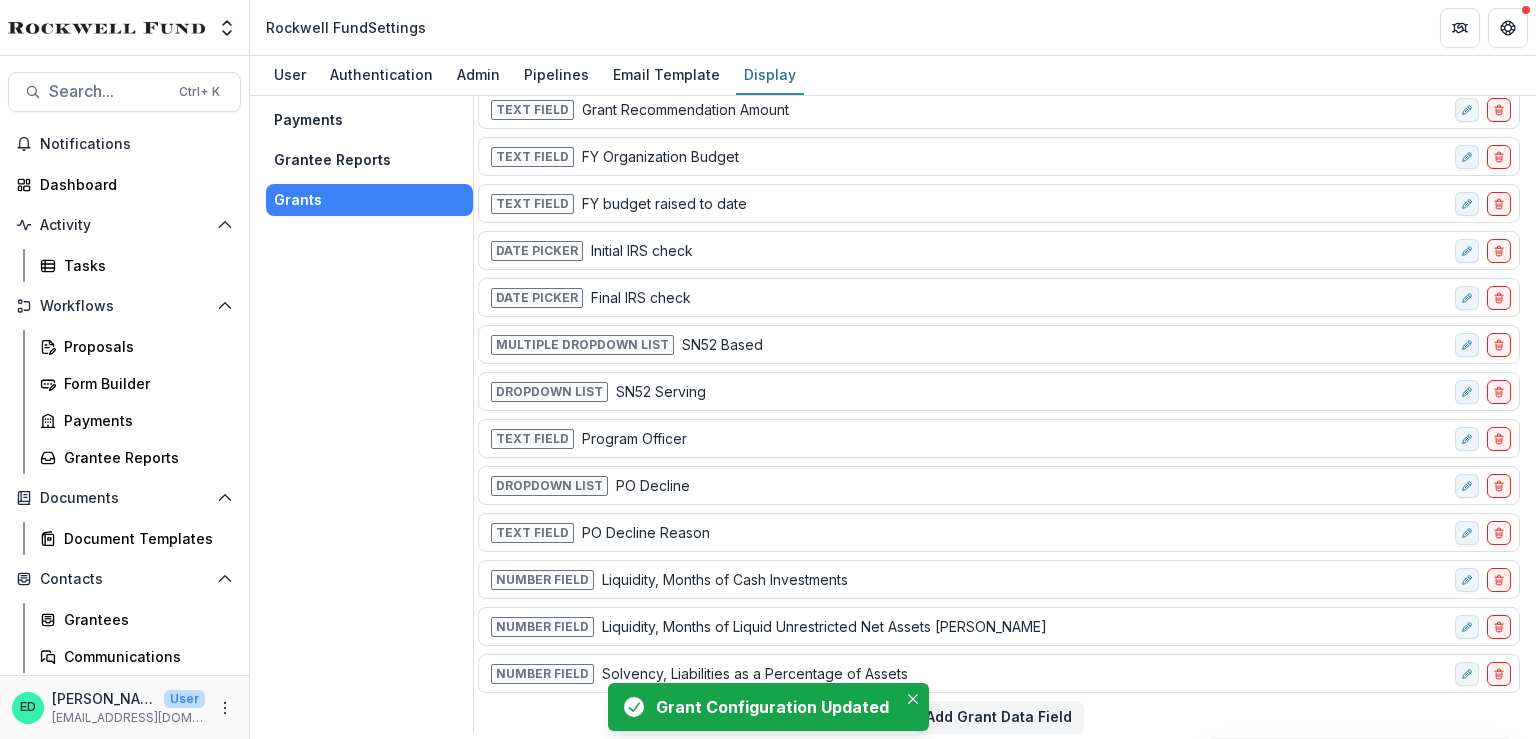 scroll, scrollTop: 92, scrollLeft: 0, axis: vertical 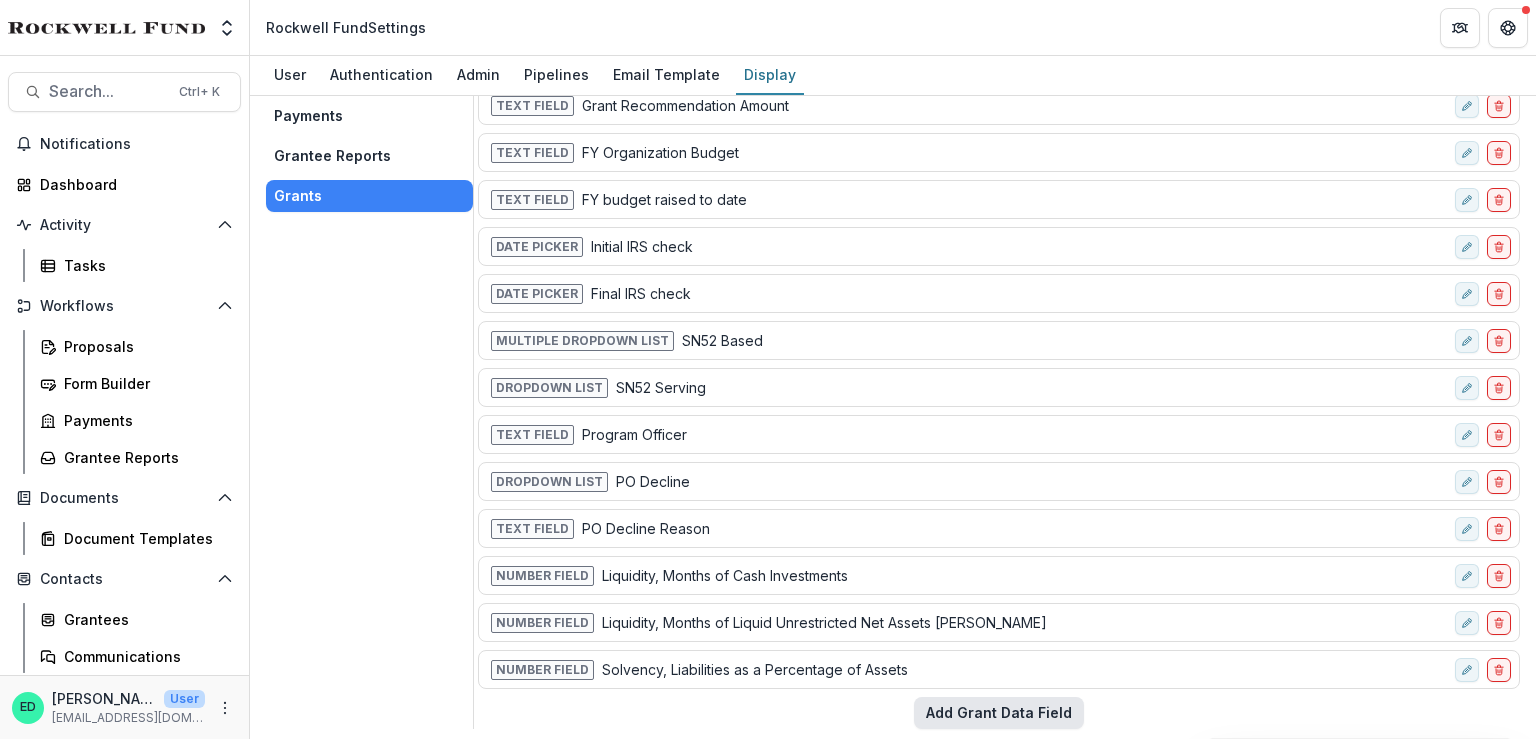click on "Add Grant Data Field" at bounding box center [999, 713] 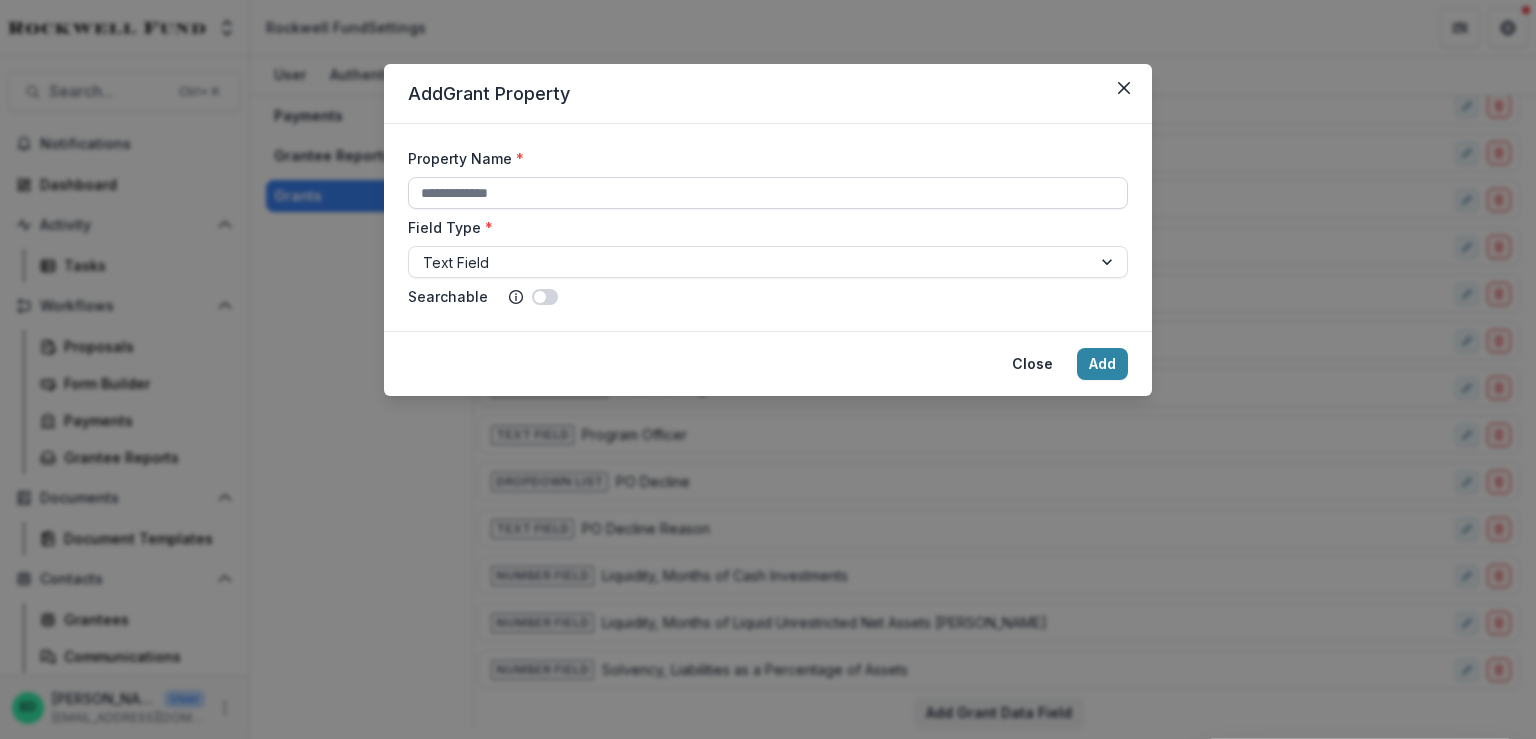 click on "Property Name *" at bounding box center [768, 193] 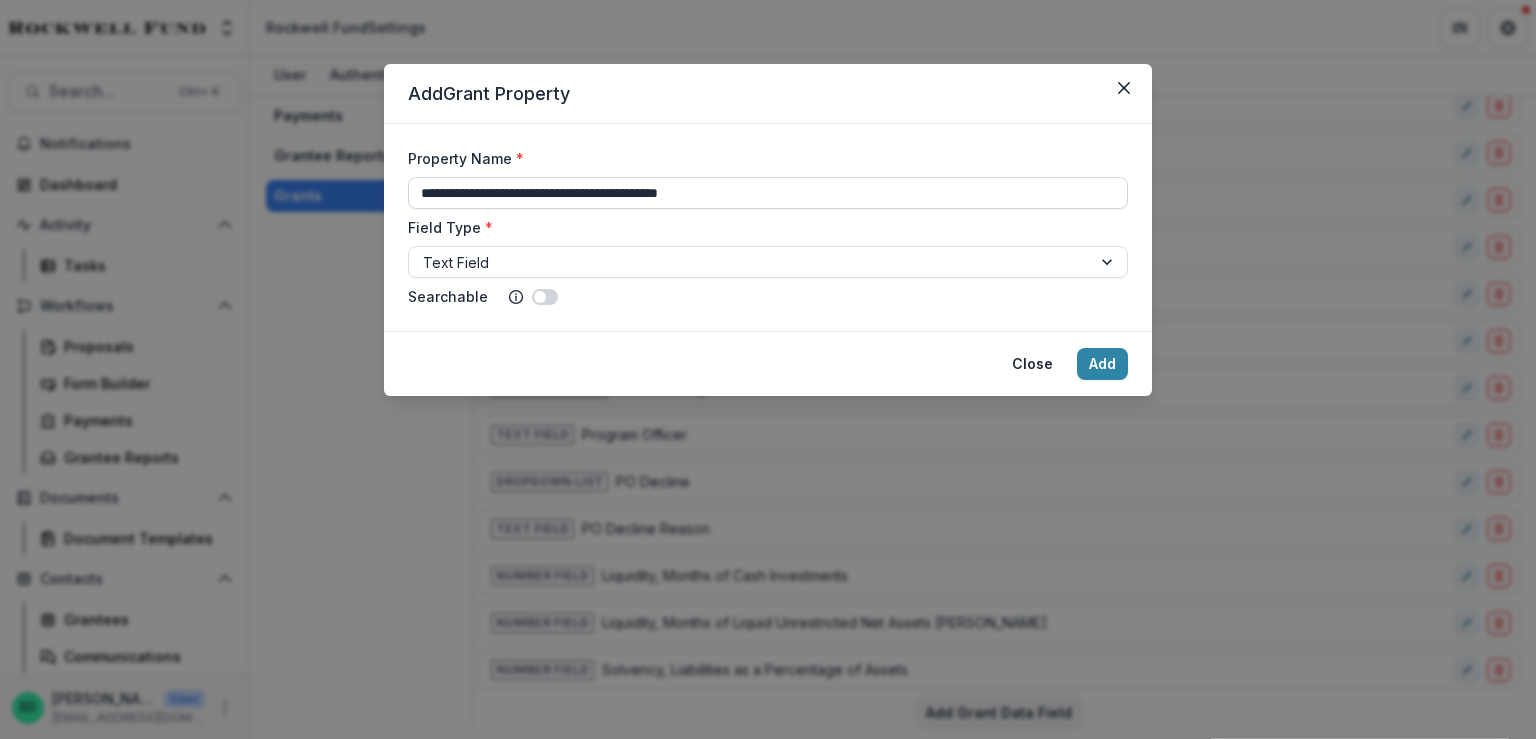 drag, startPoint x: 739, startPoint y: 191, endPoint x: 490, endPoint y: 186, distance: 249.0502 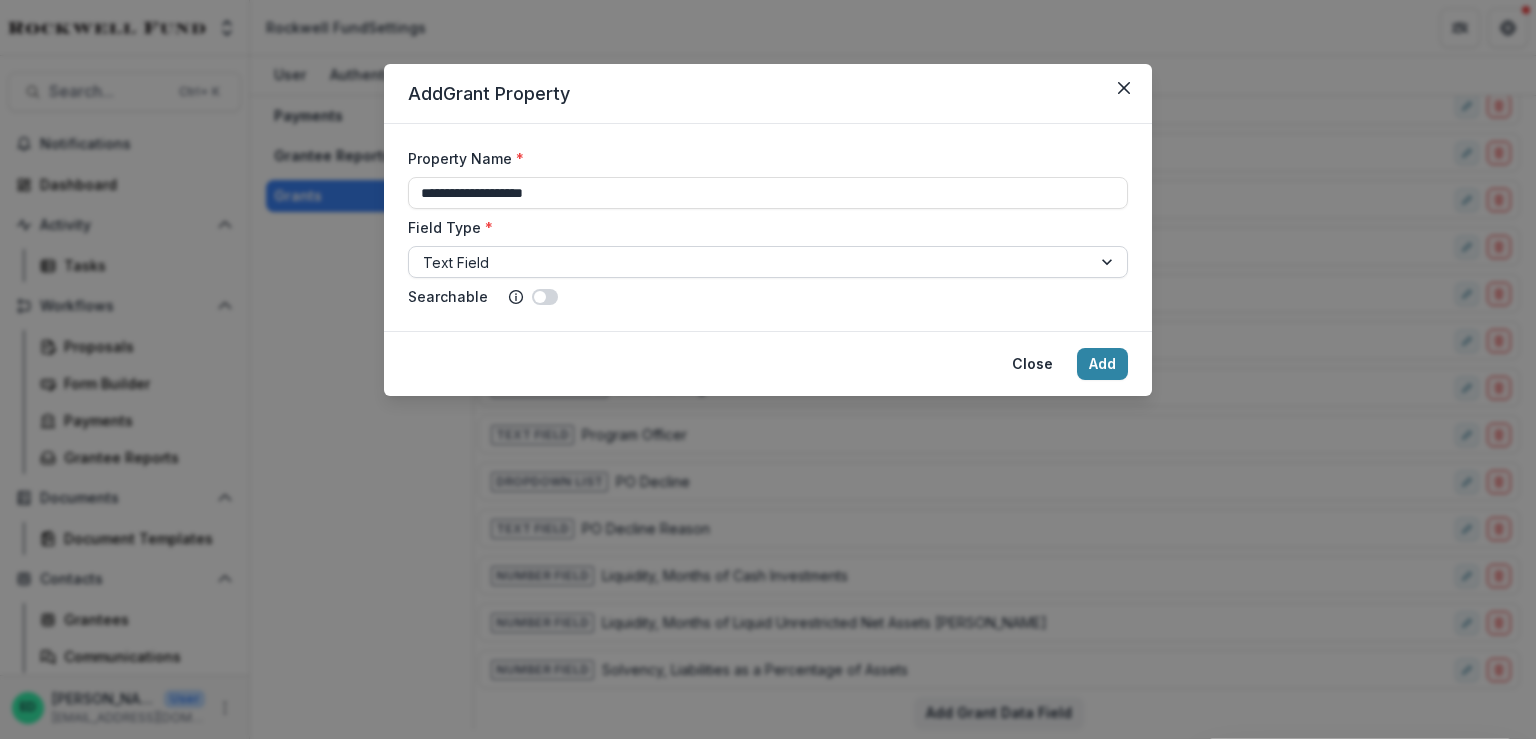 type on "**********" 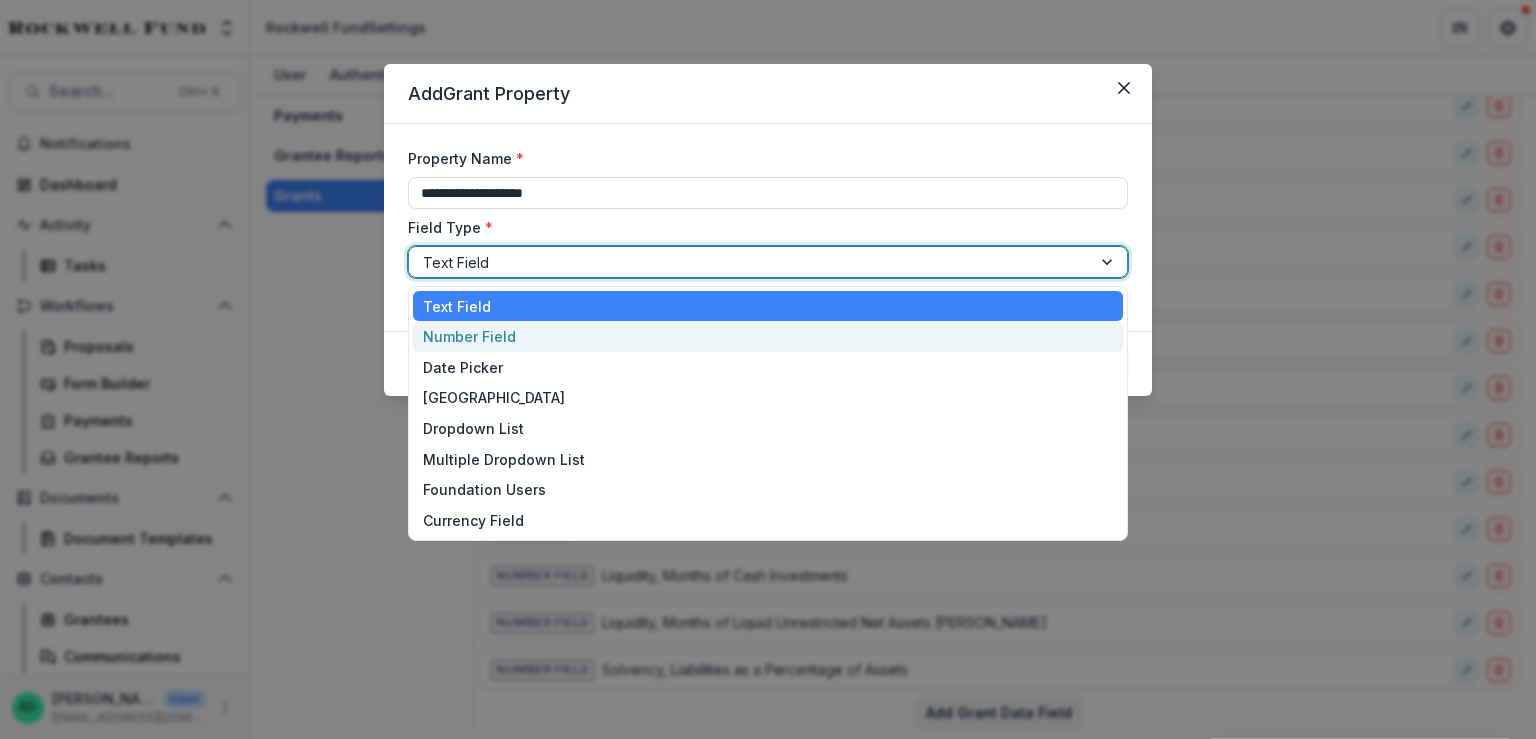click on "Number Field" at bounding box center (768, 336) 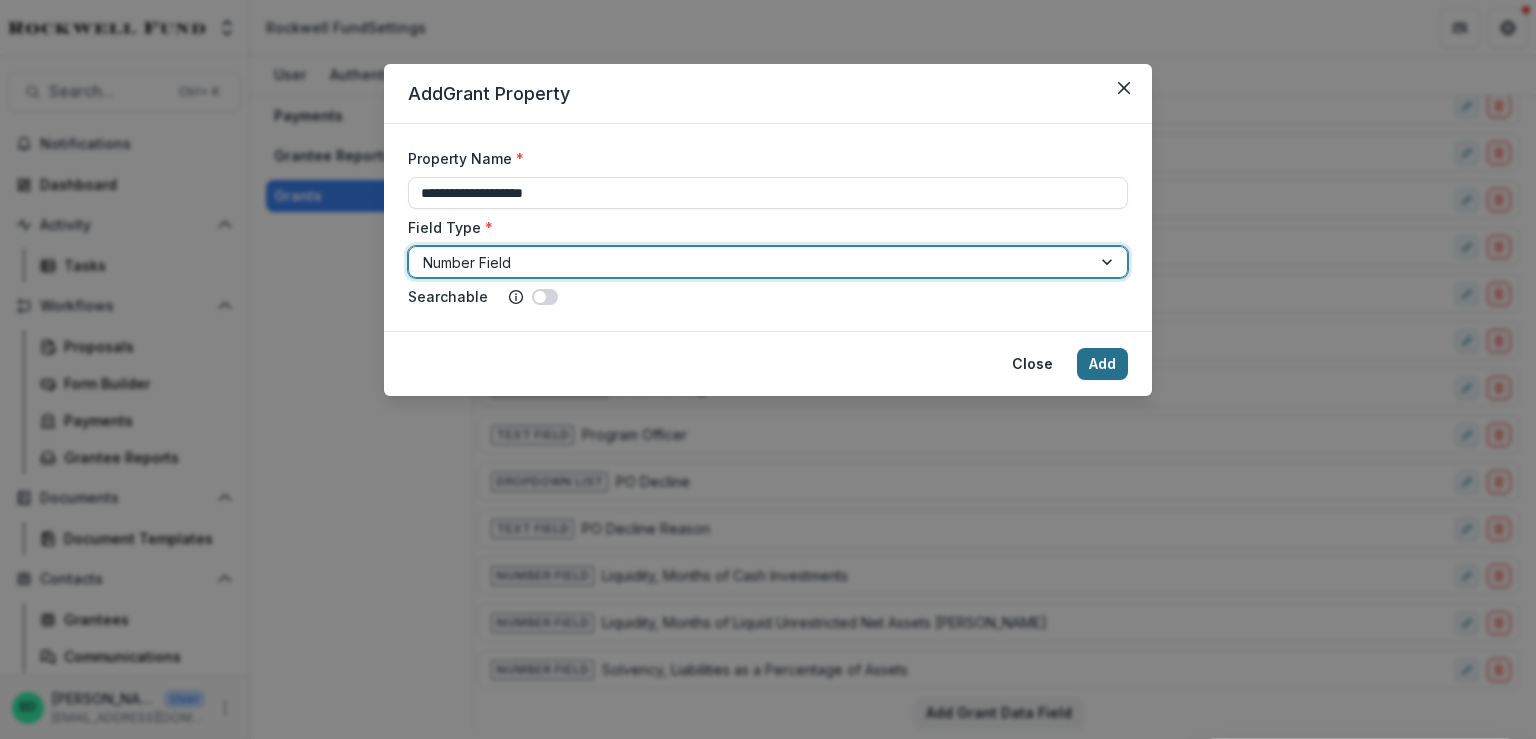 click on "Add" at bounding box center (1102, 364) 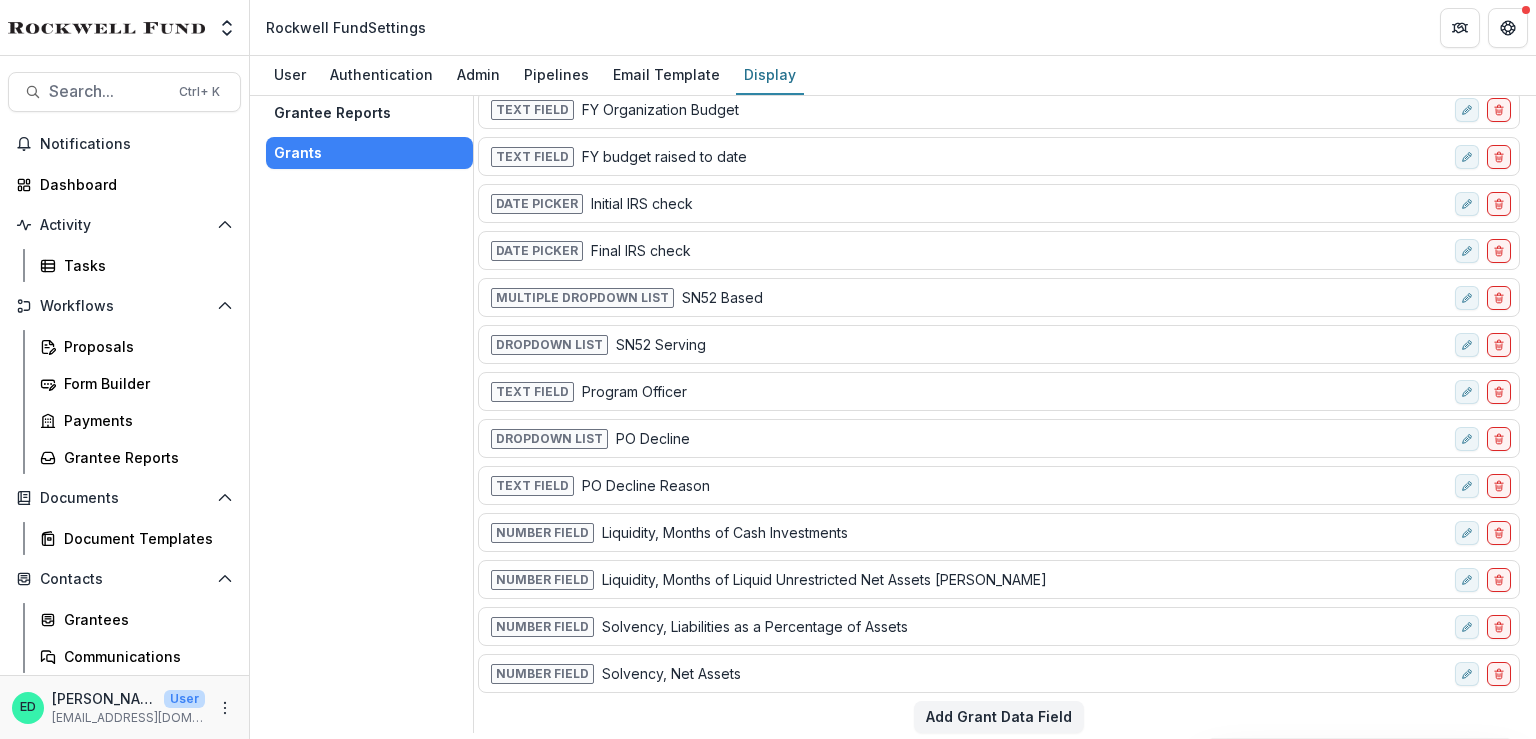 scroll, scrollTop: 138, scrollLeft: 0, axis: vertical 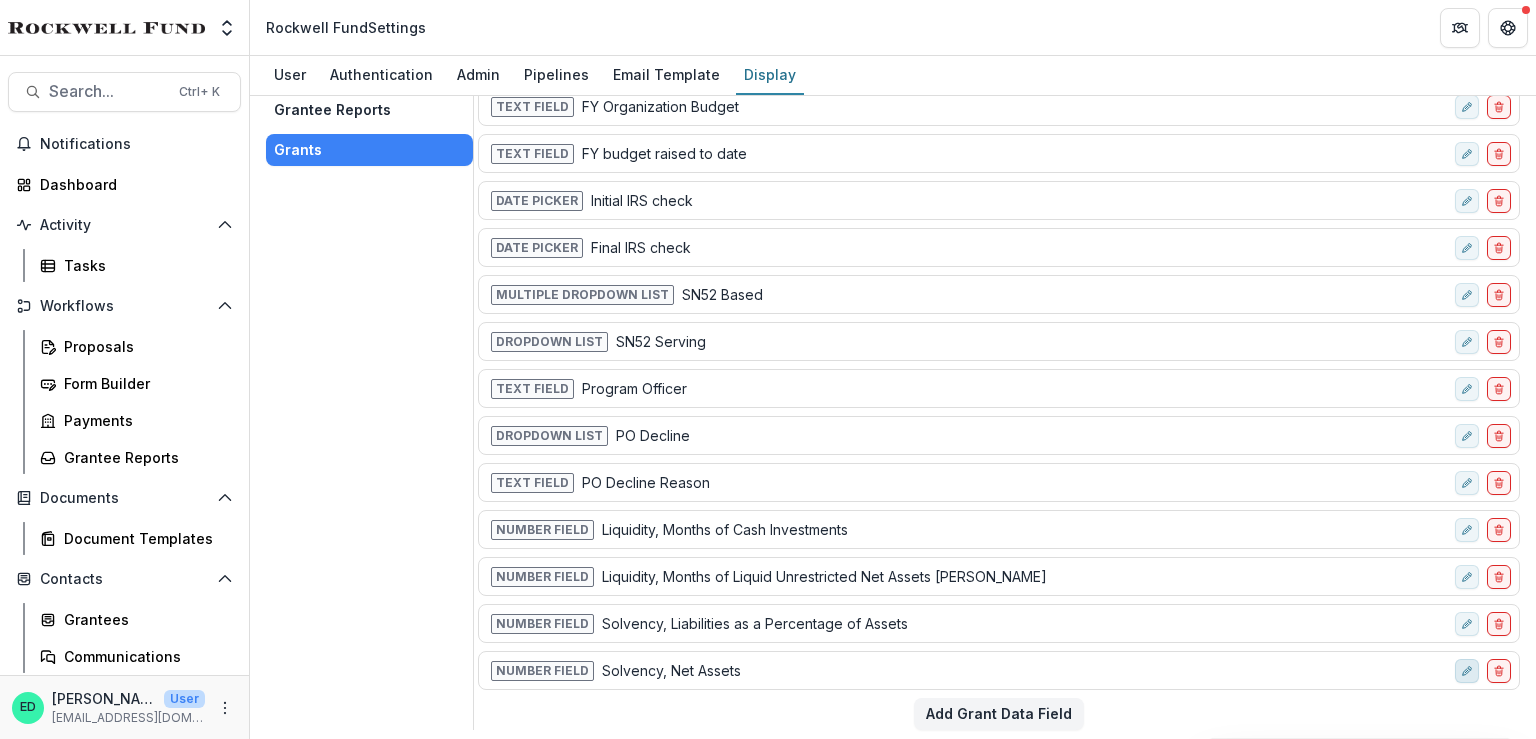 click at bounding box center (1467, 671) 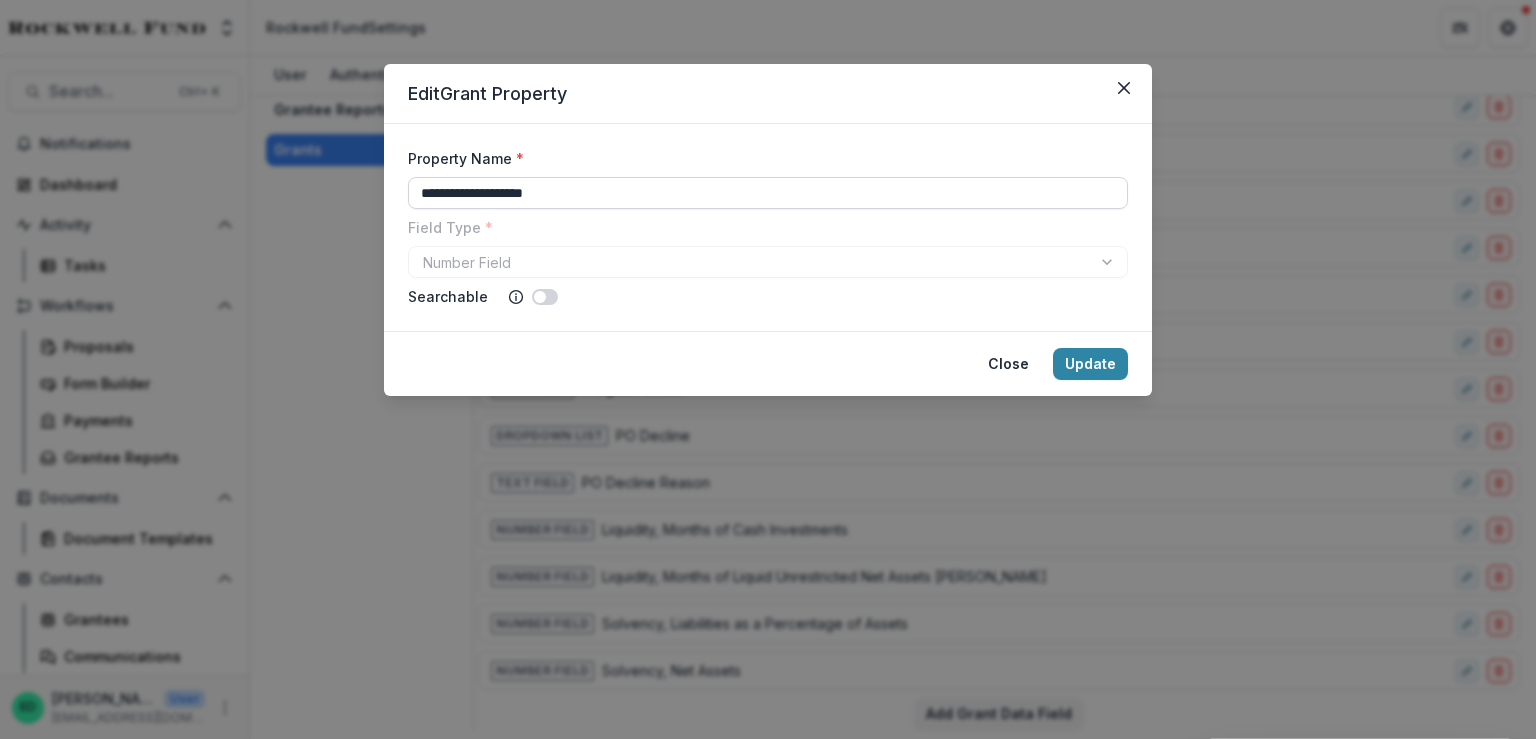 click on "**********" at bounding box center [768, 193] 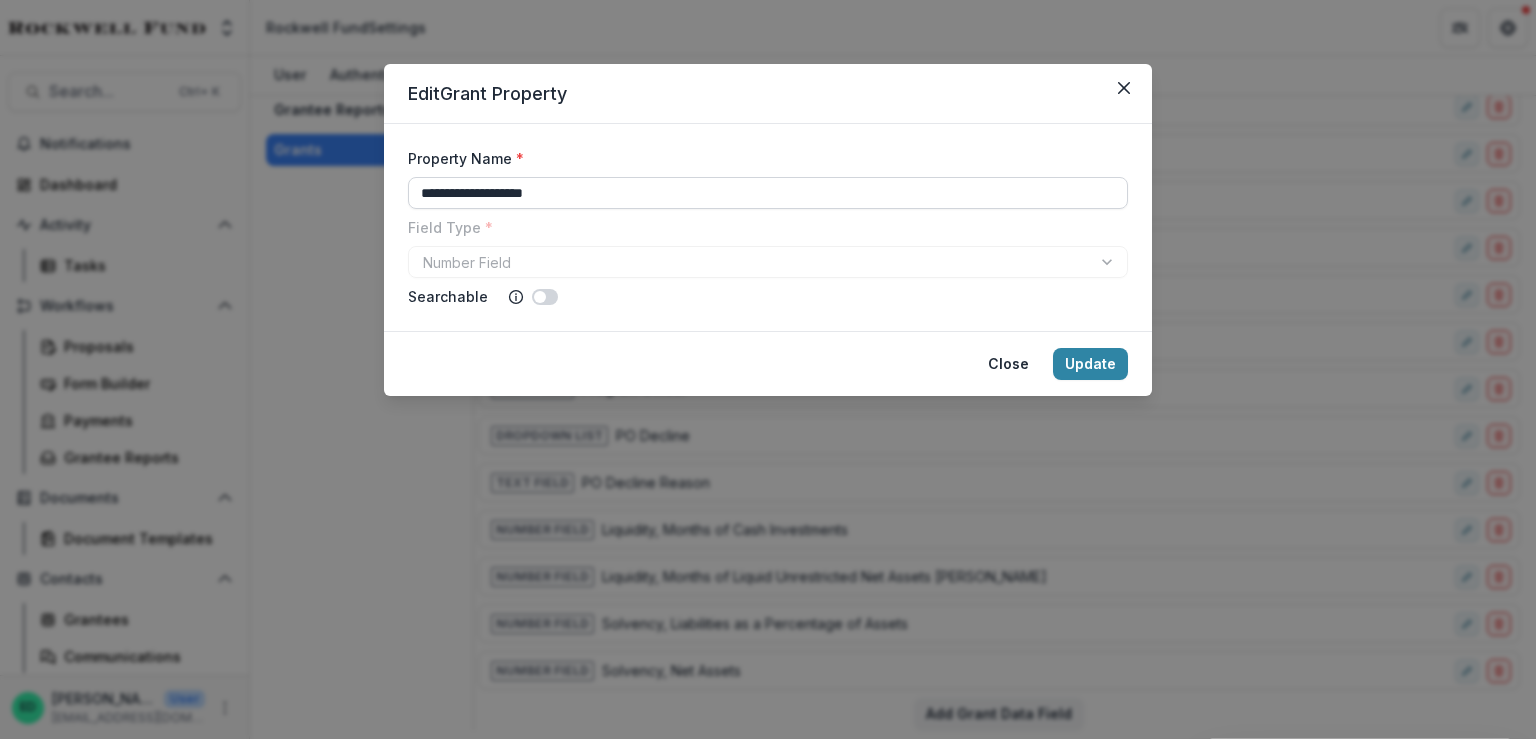 click on "**********" at bounding box center [768, 193] 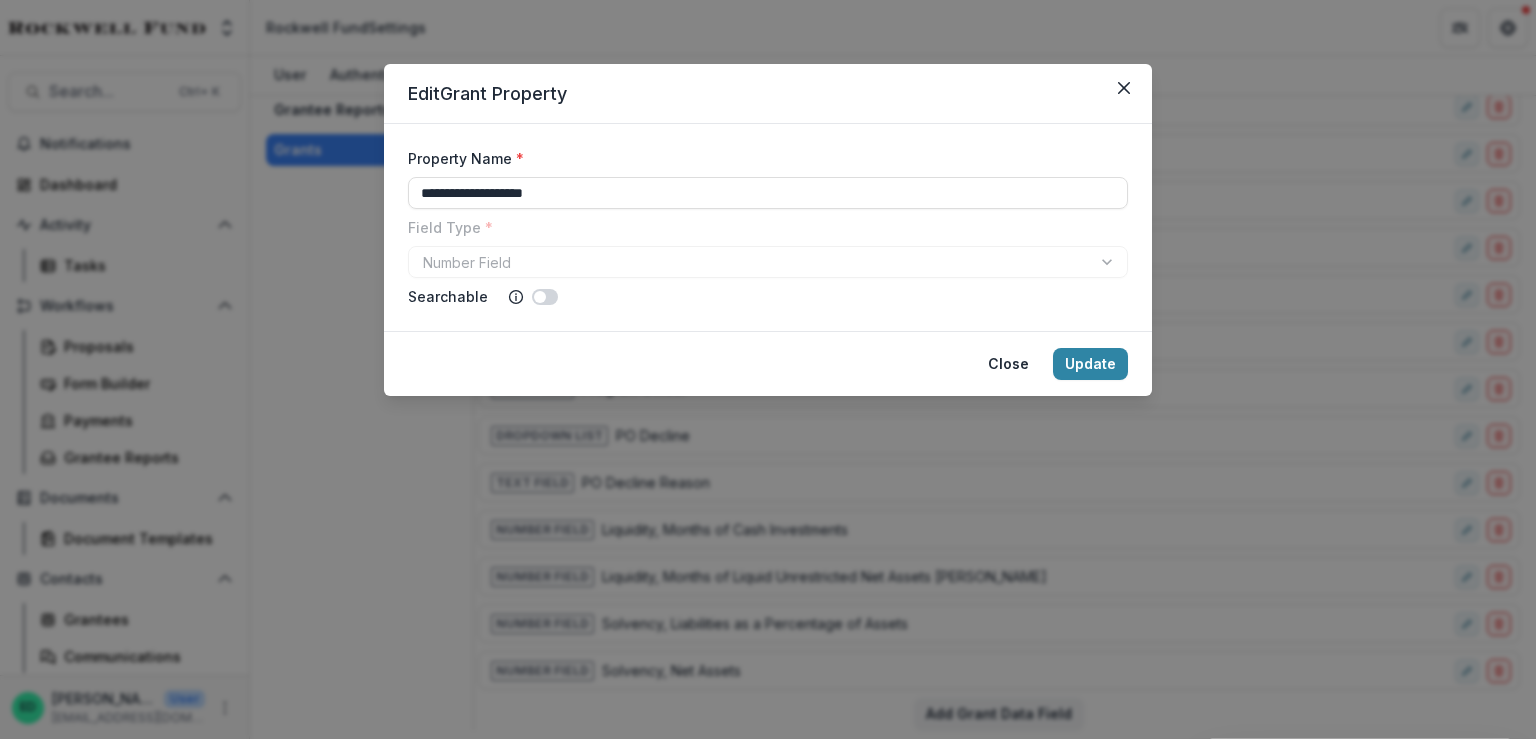 click 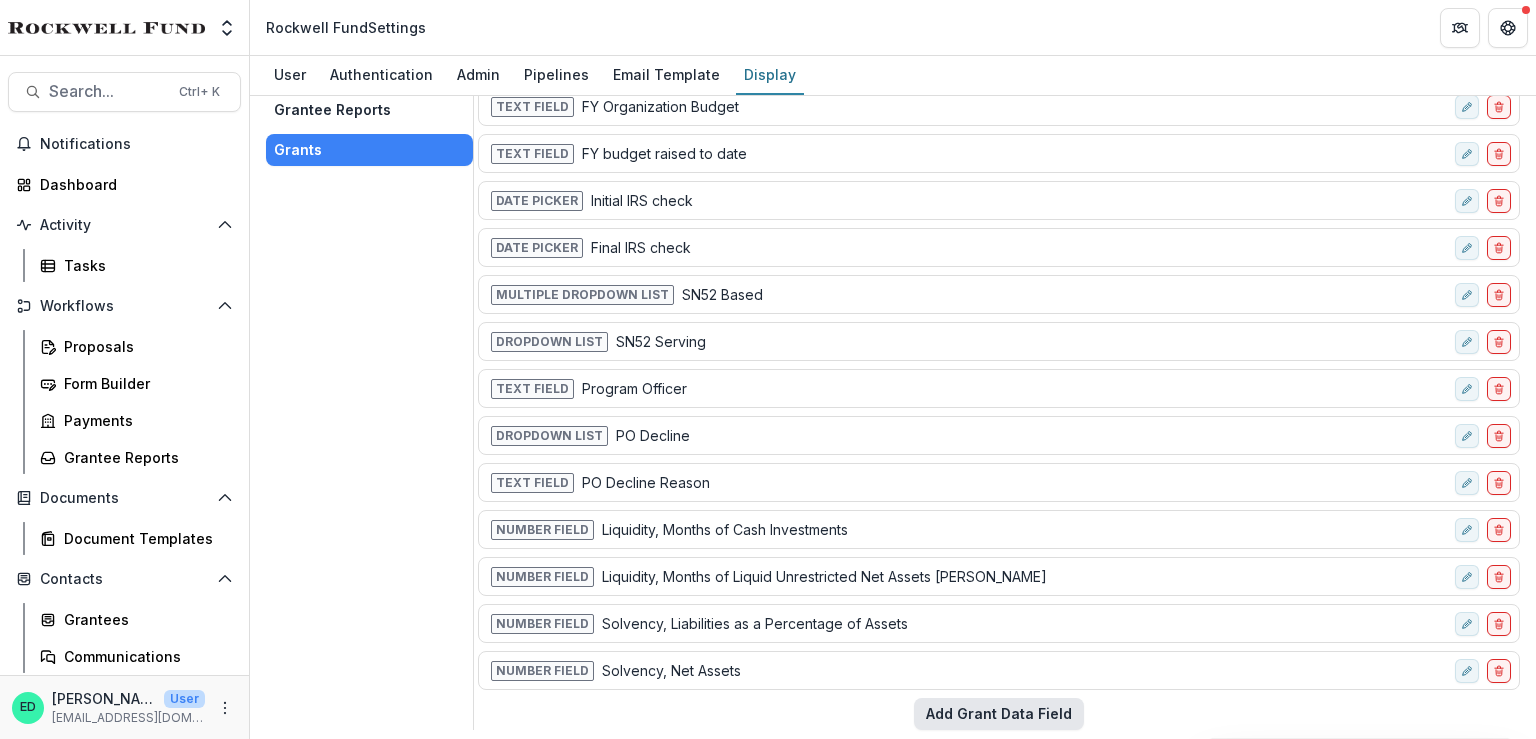 click on "Add Grant Data Field" at bounding box center (999, 714) 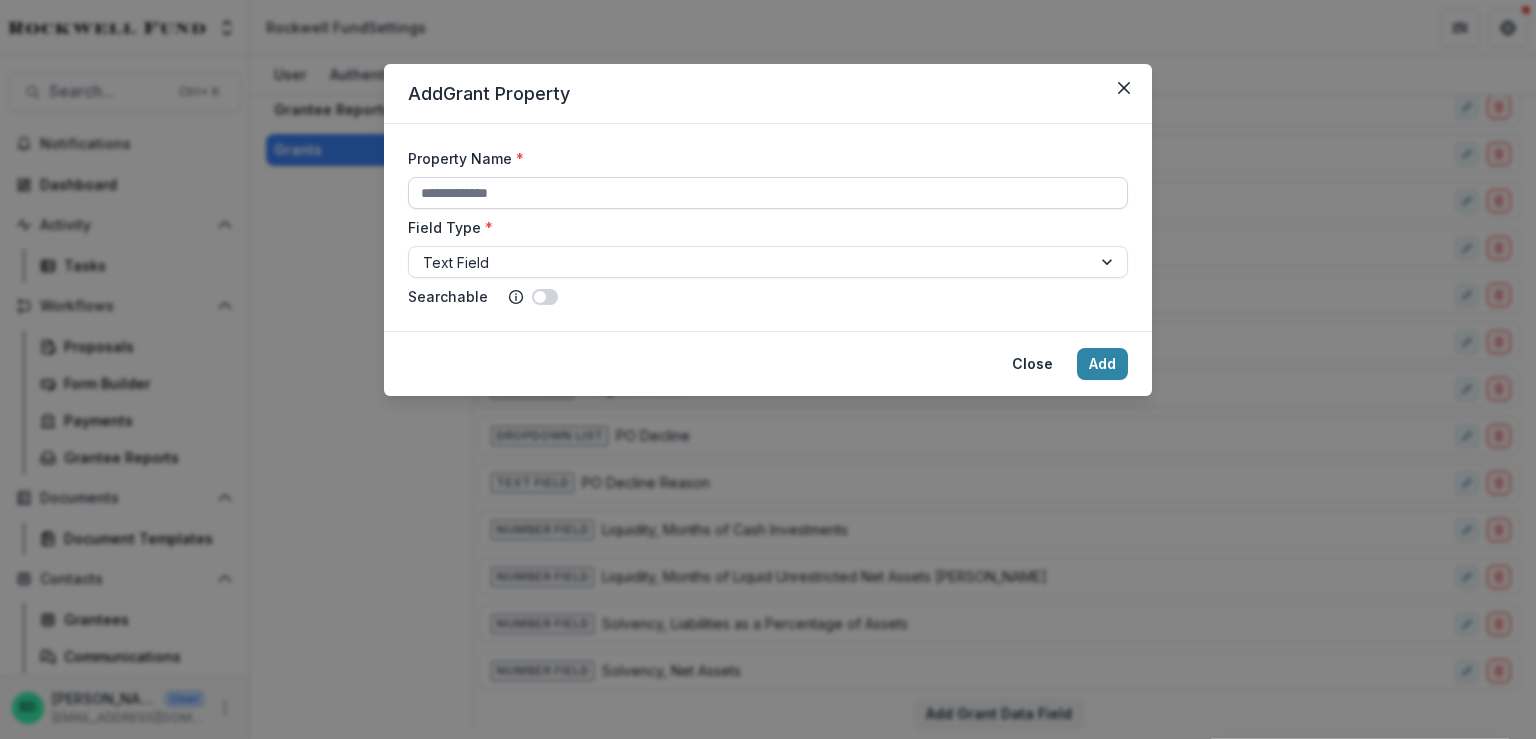 click on "Property Name *" at bounding box center [768, 193] 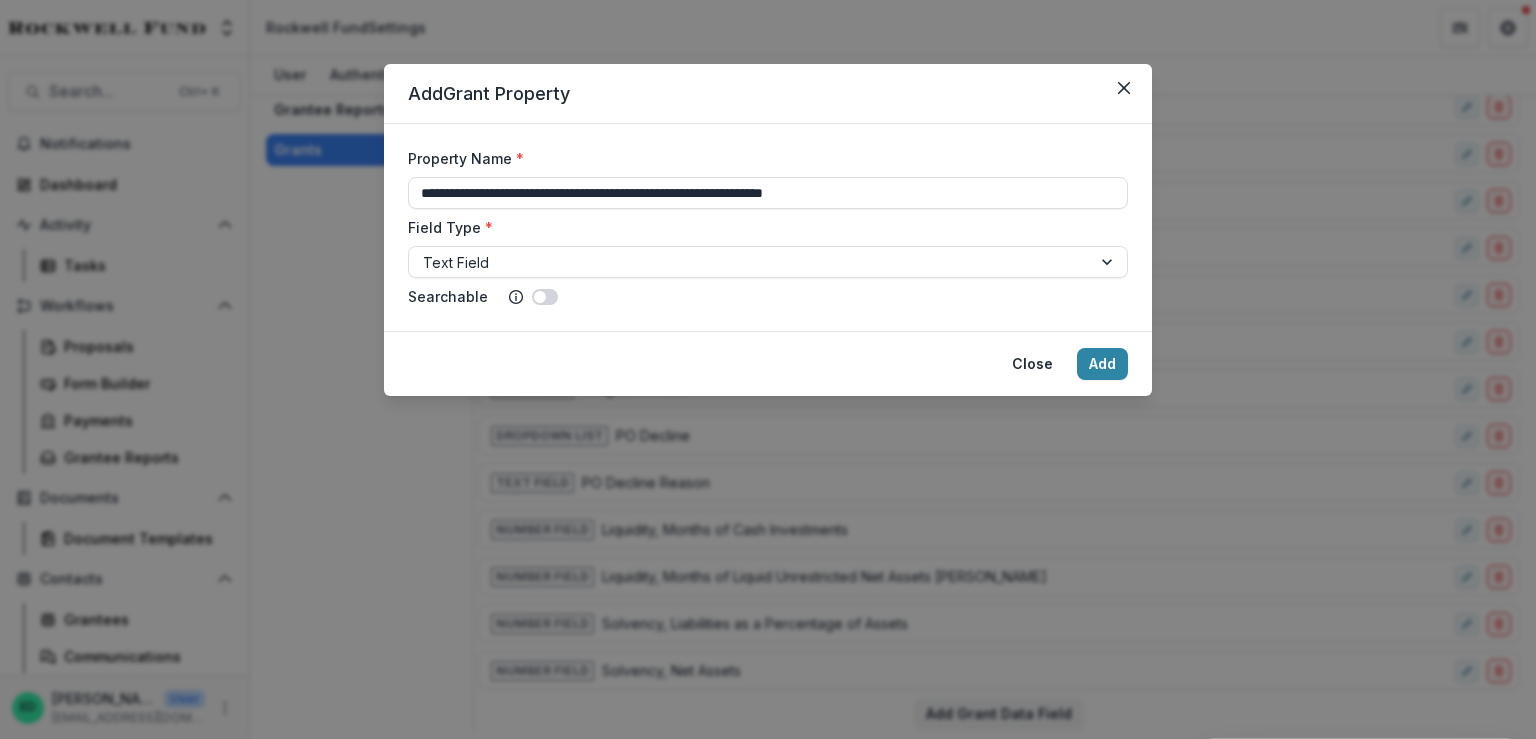 type on "**********" 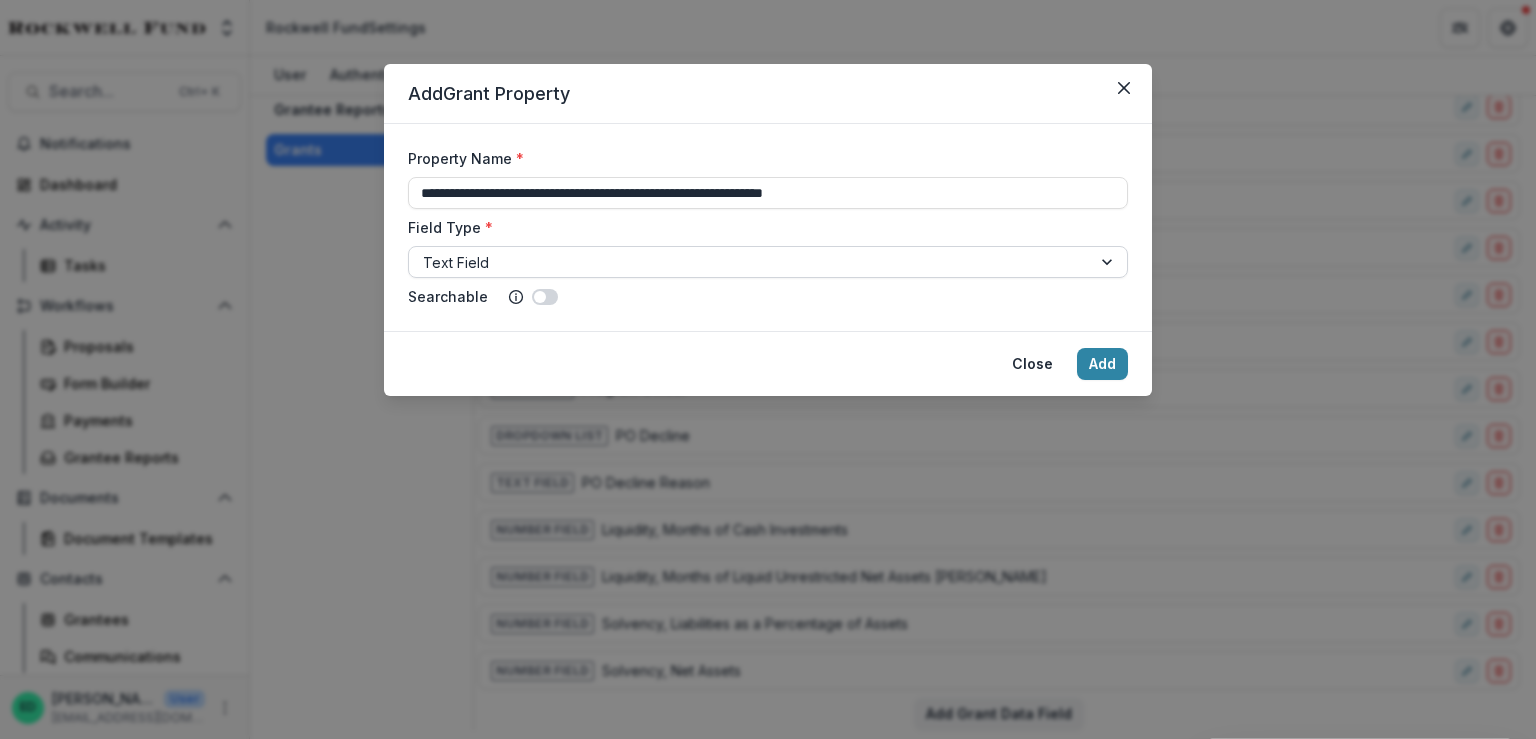 click at bounding box center [750, 262] 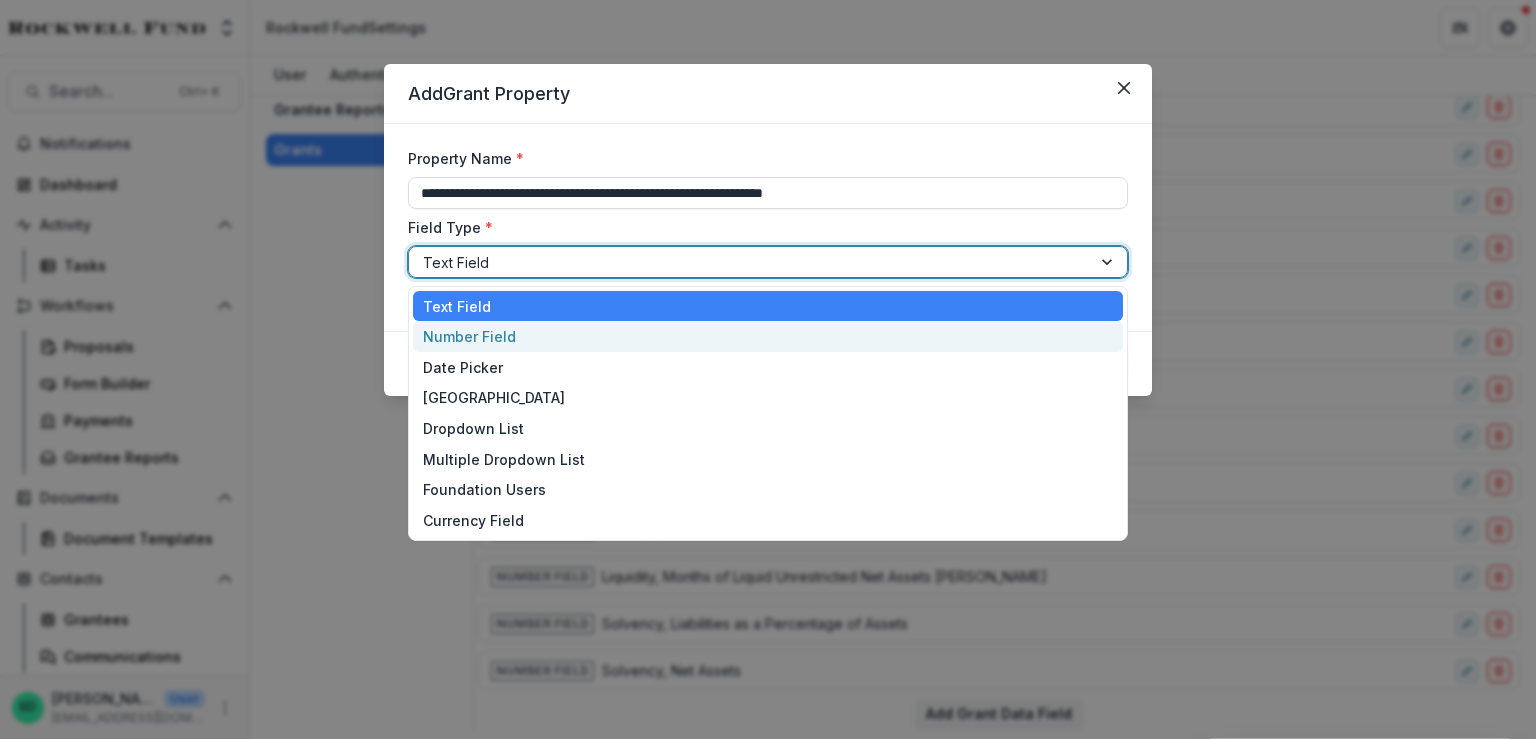 click on "Number Field" at bounding box center (768, 336) 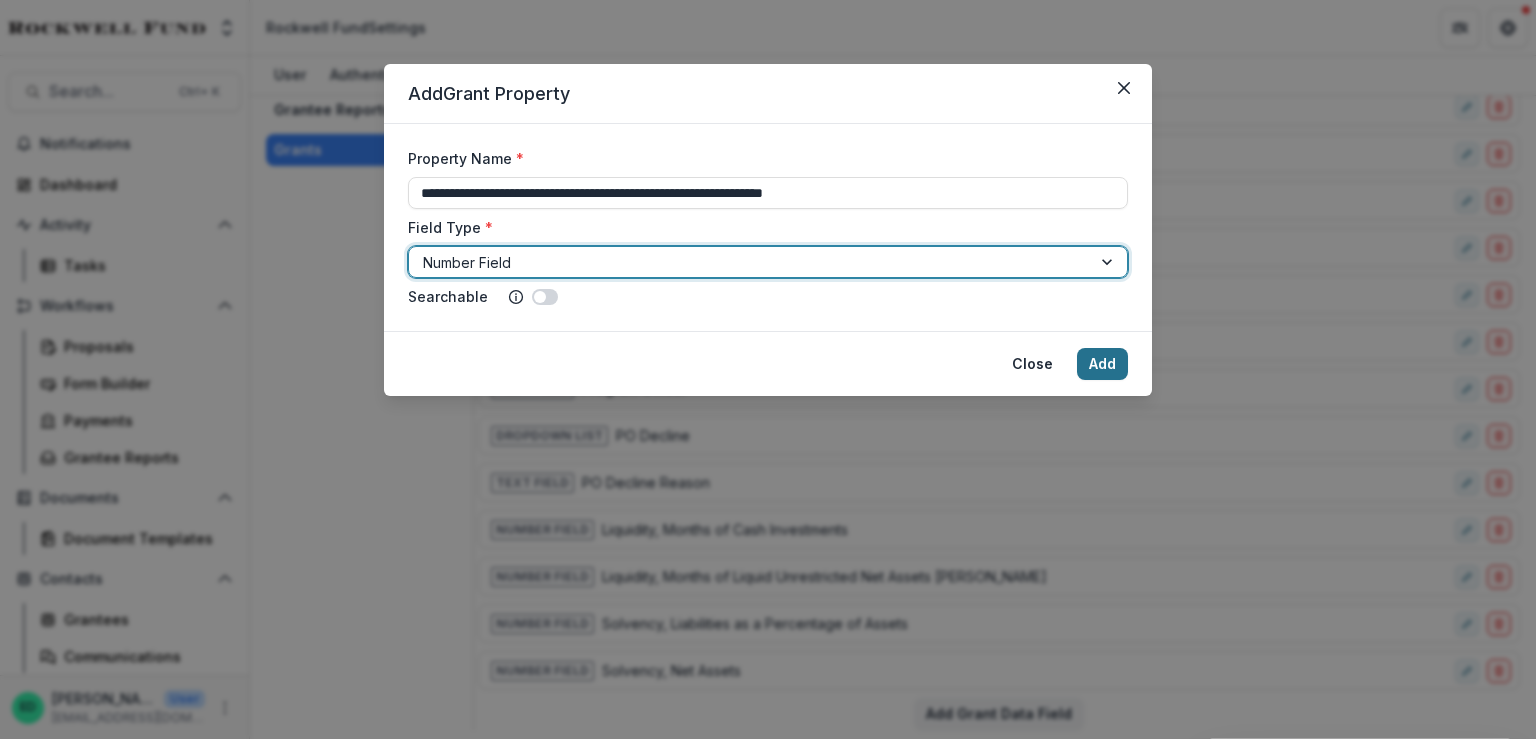 click on "Add" at bounding box center (1102, 364) 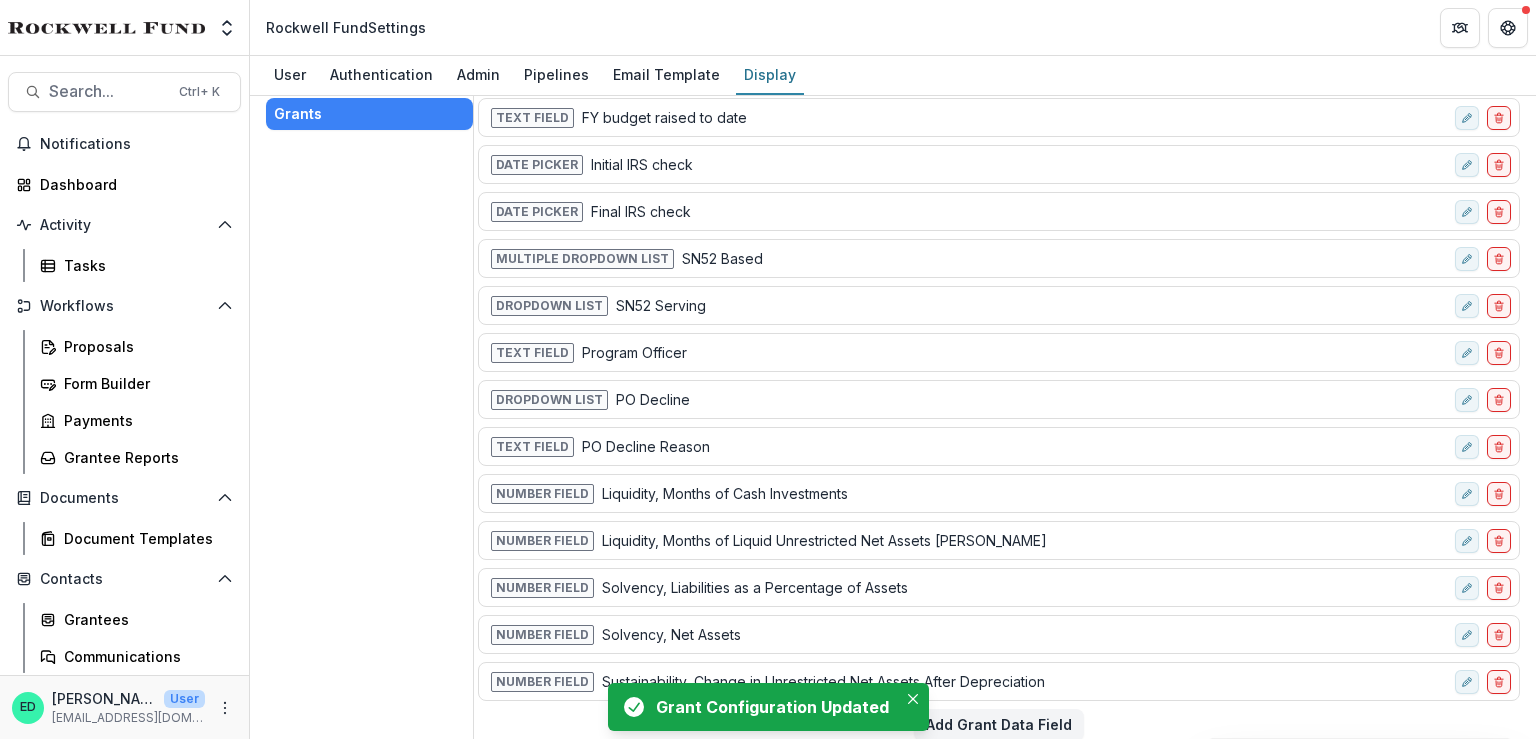 scroll, scrollTop: 184, scrollLeft: 0, axis: vertical 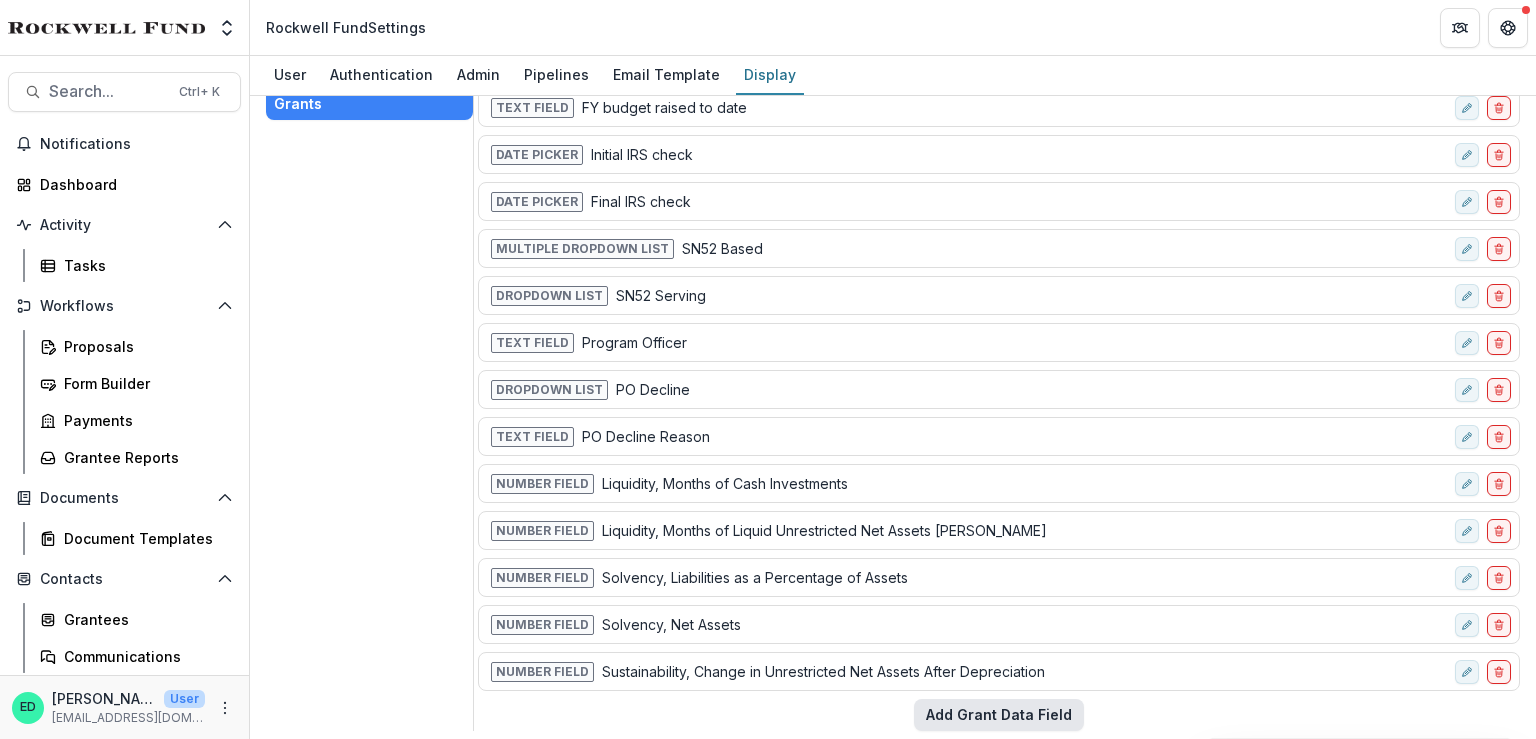 click on "Add Grant Data Field" at bounding box center (999, 715) 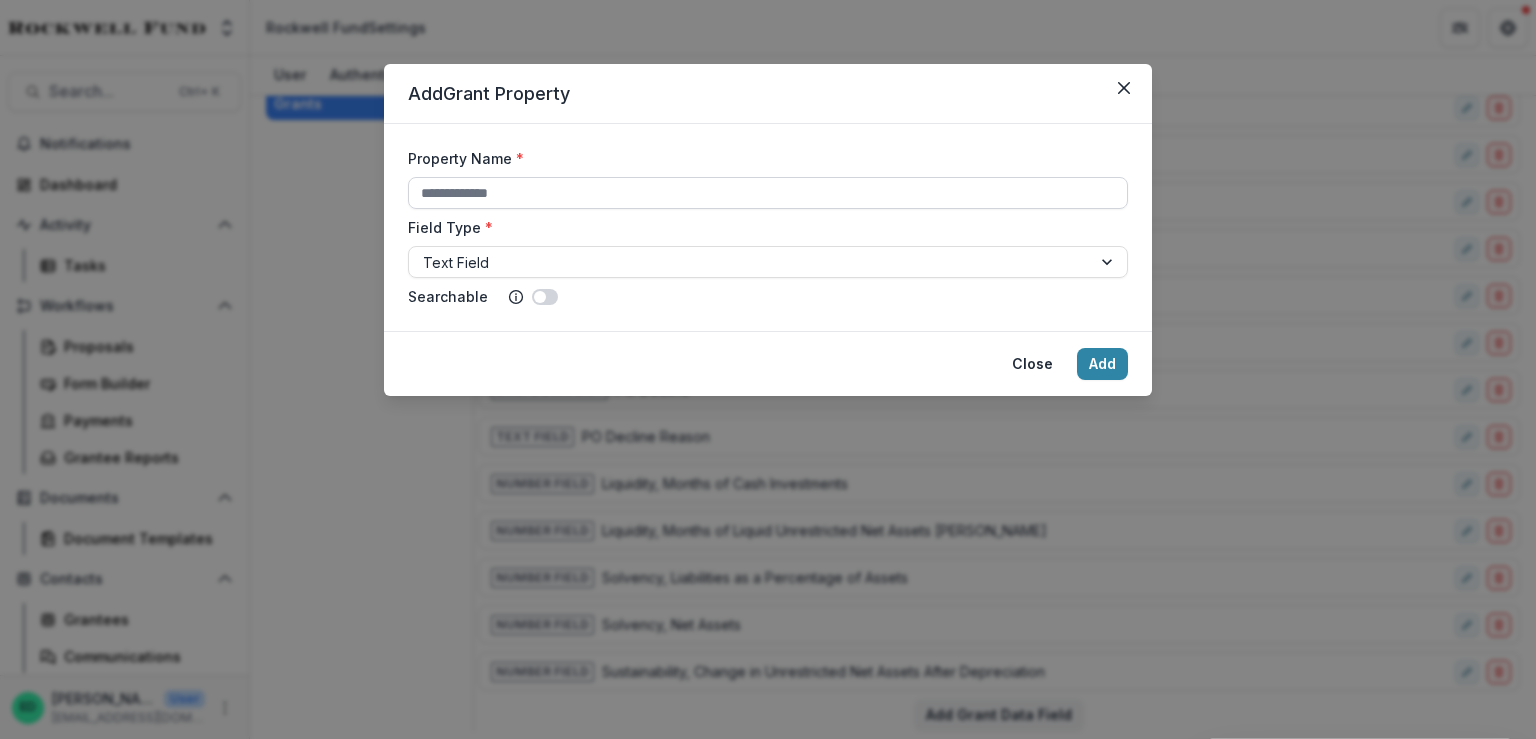 click on "Property Name *" at bounding box center [768, 193] 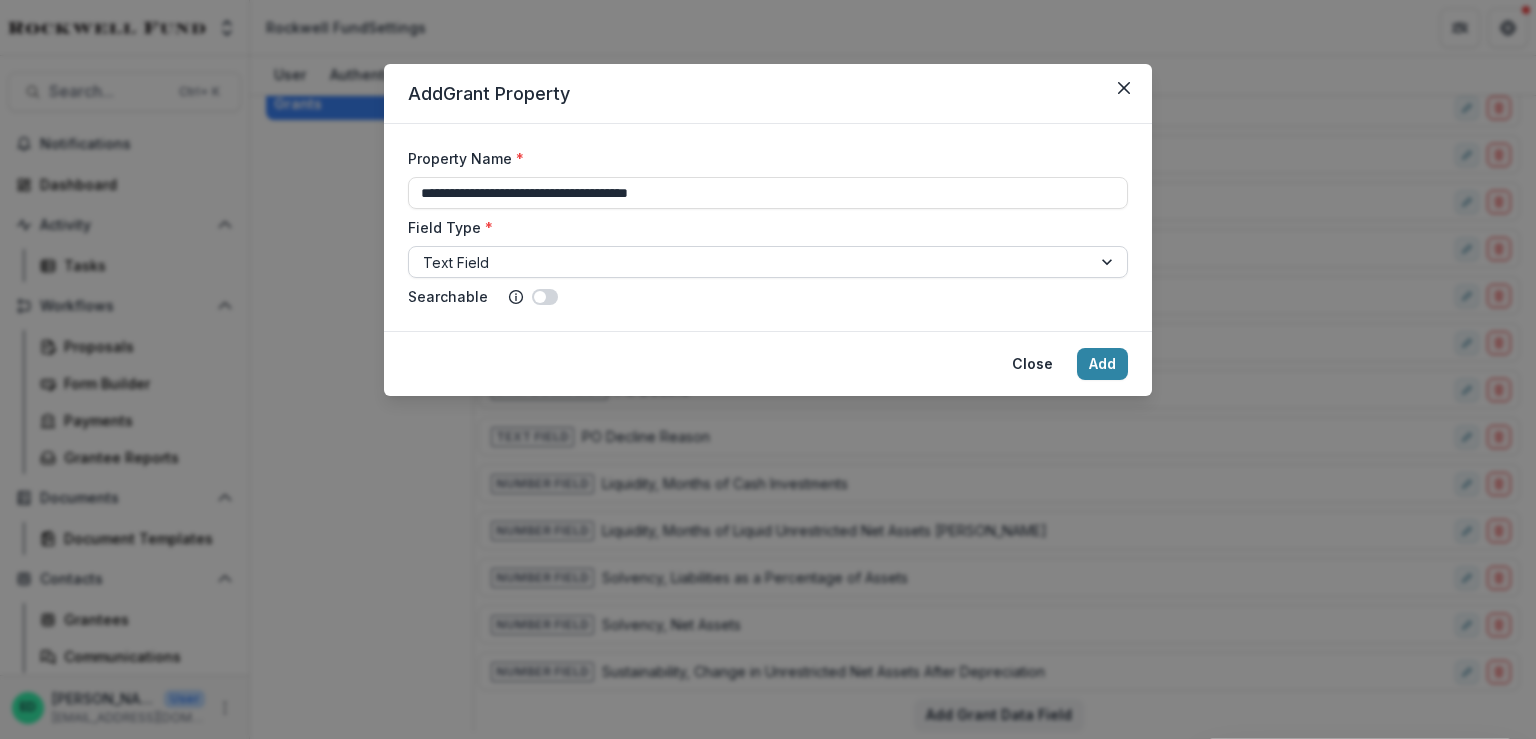 type on "**********" 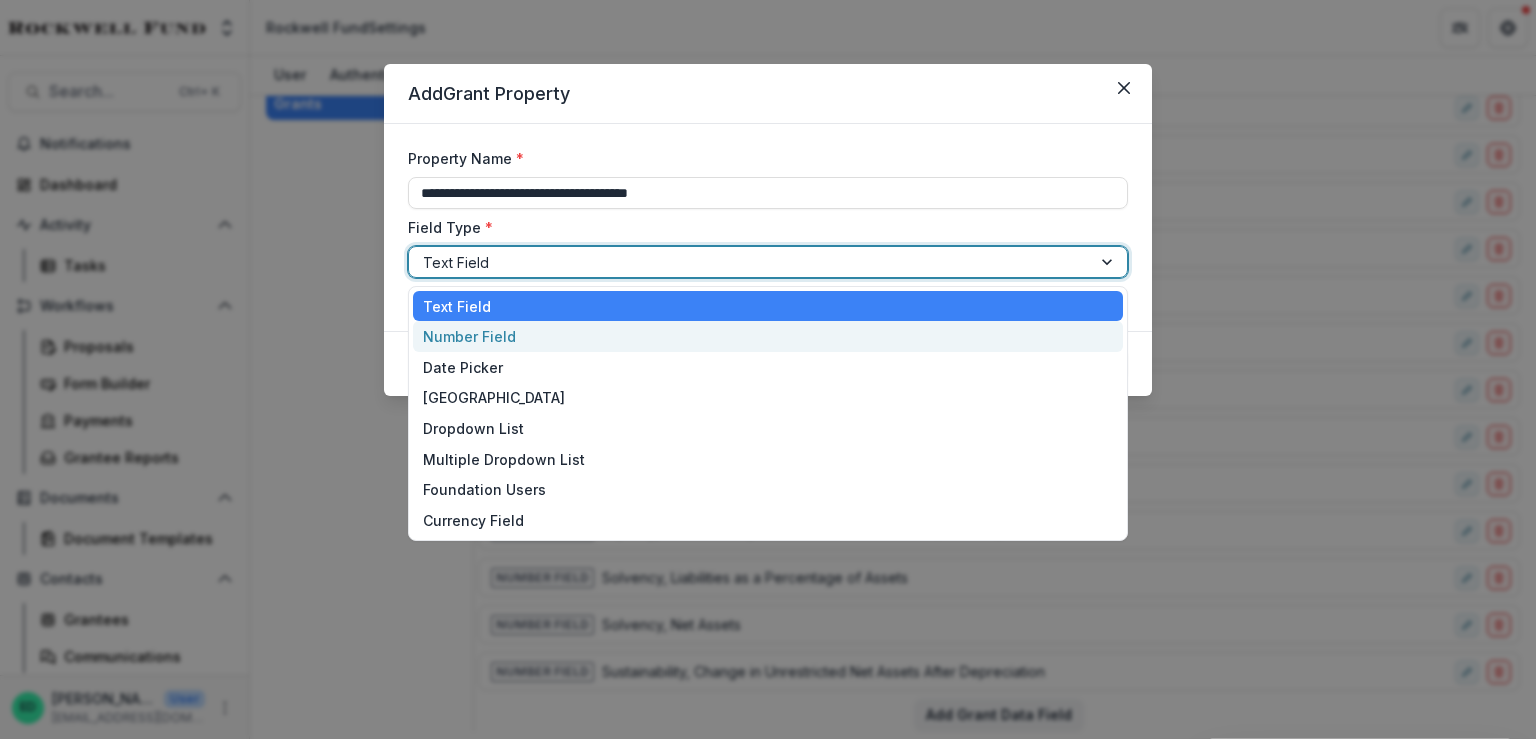 click on "Number Field" at bounding box center [768, 336] 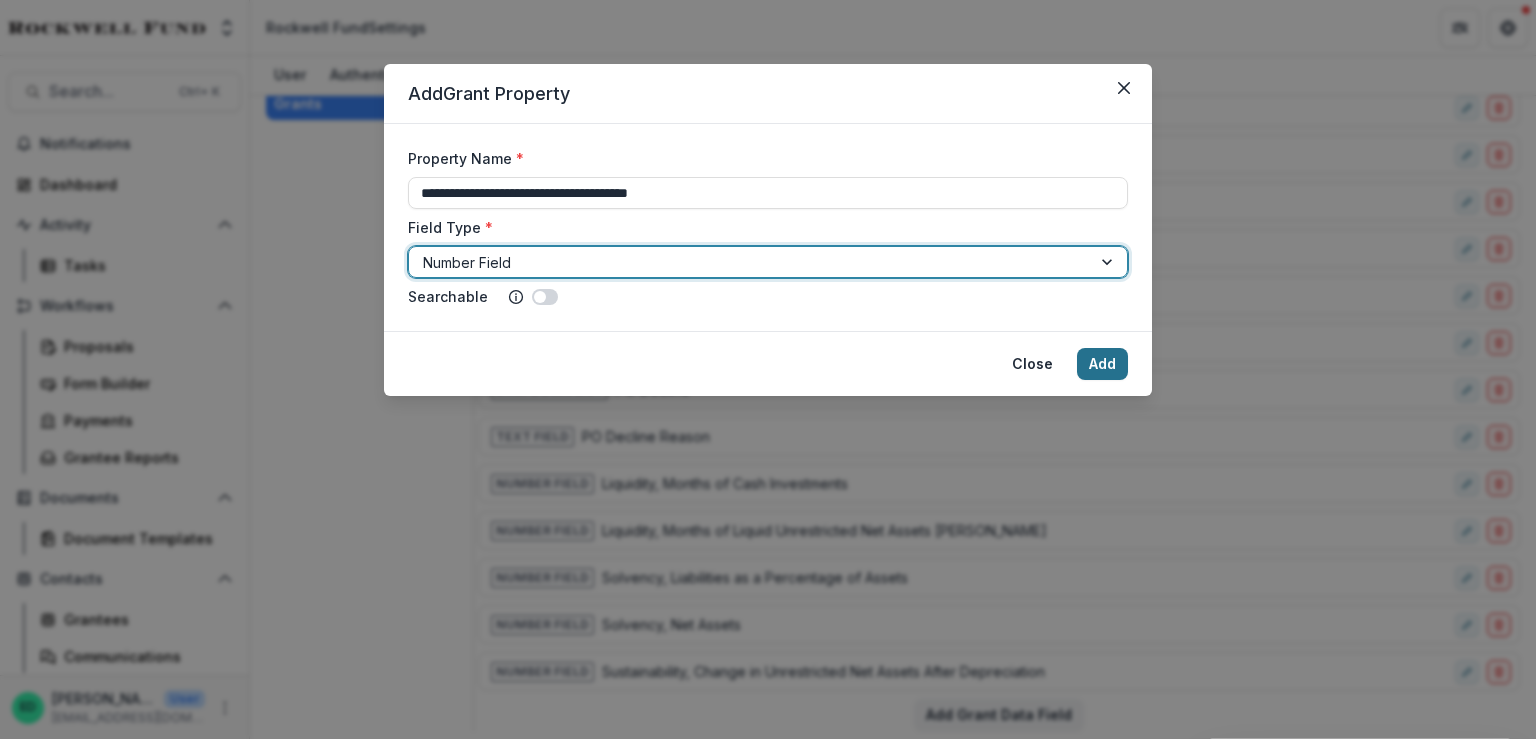 click on "Add" at bounding box center (1102, 364) 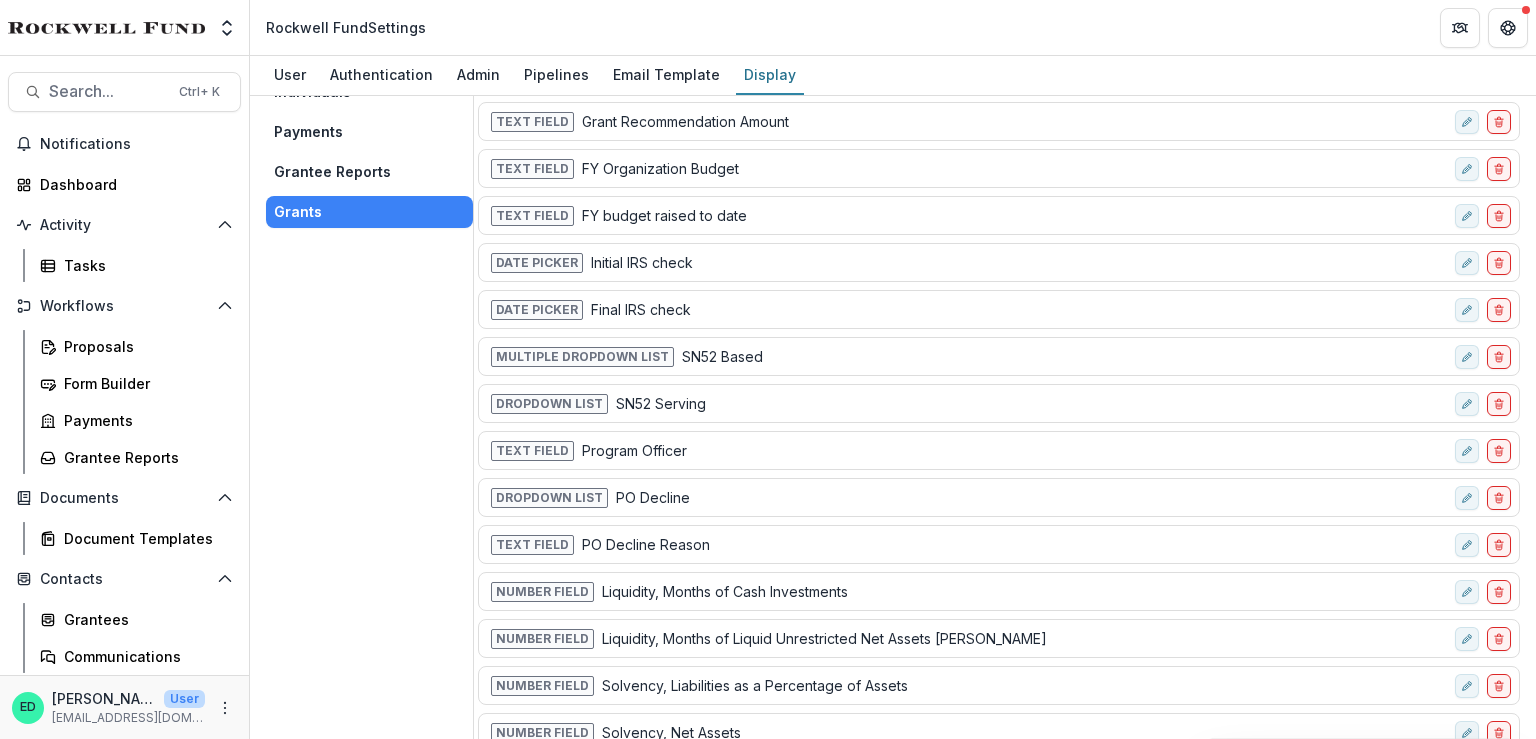 scroll, scrollTop: 0, scrollLeft: 0, axis: both 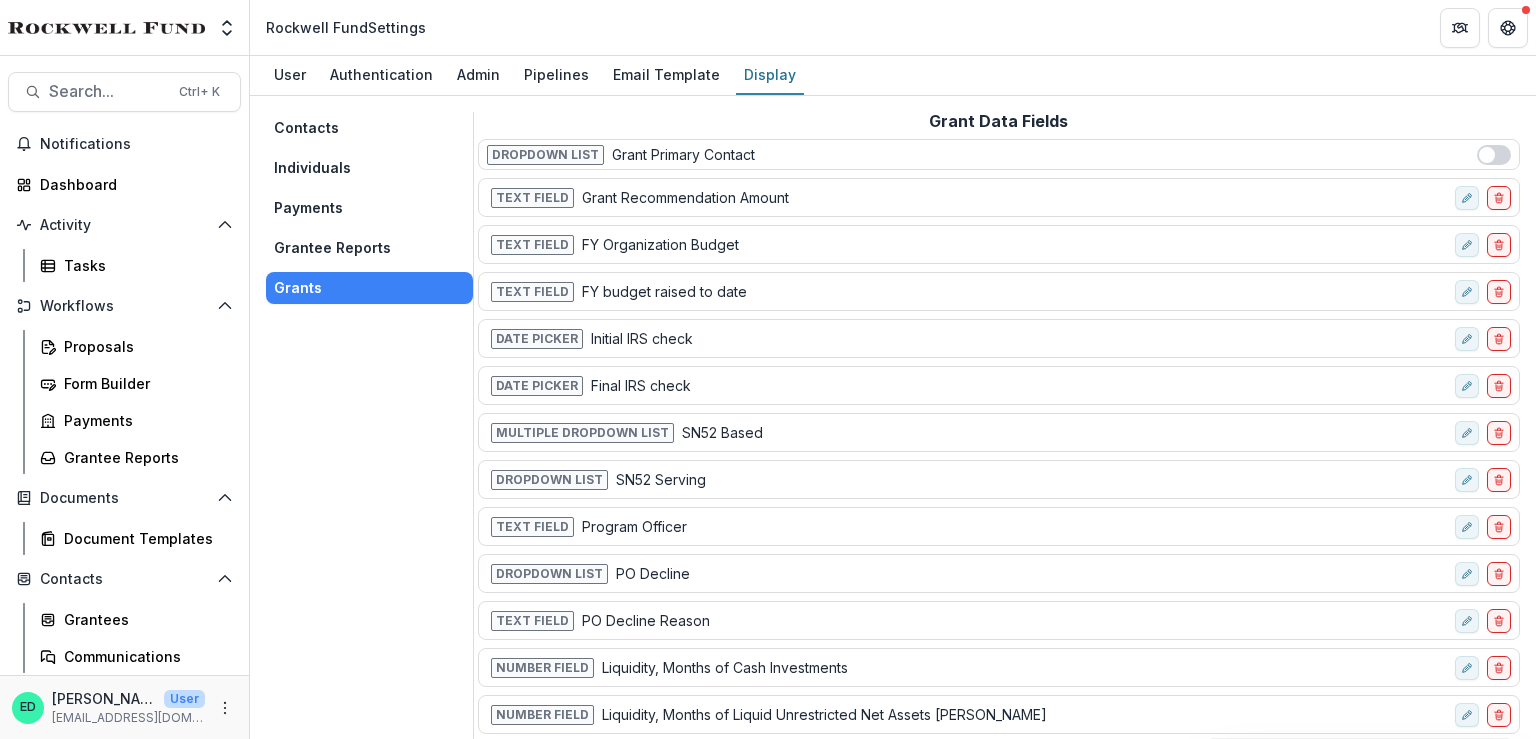 click on "Grantee Reports" at bounding box center (369, 248) 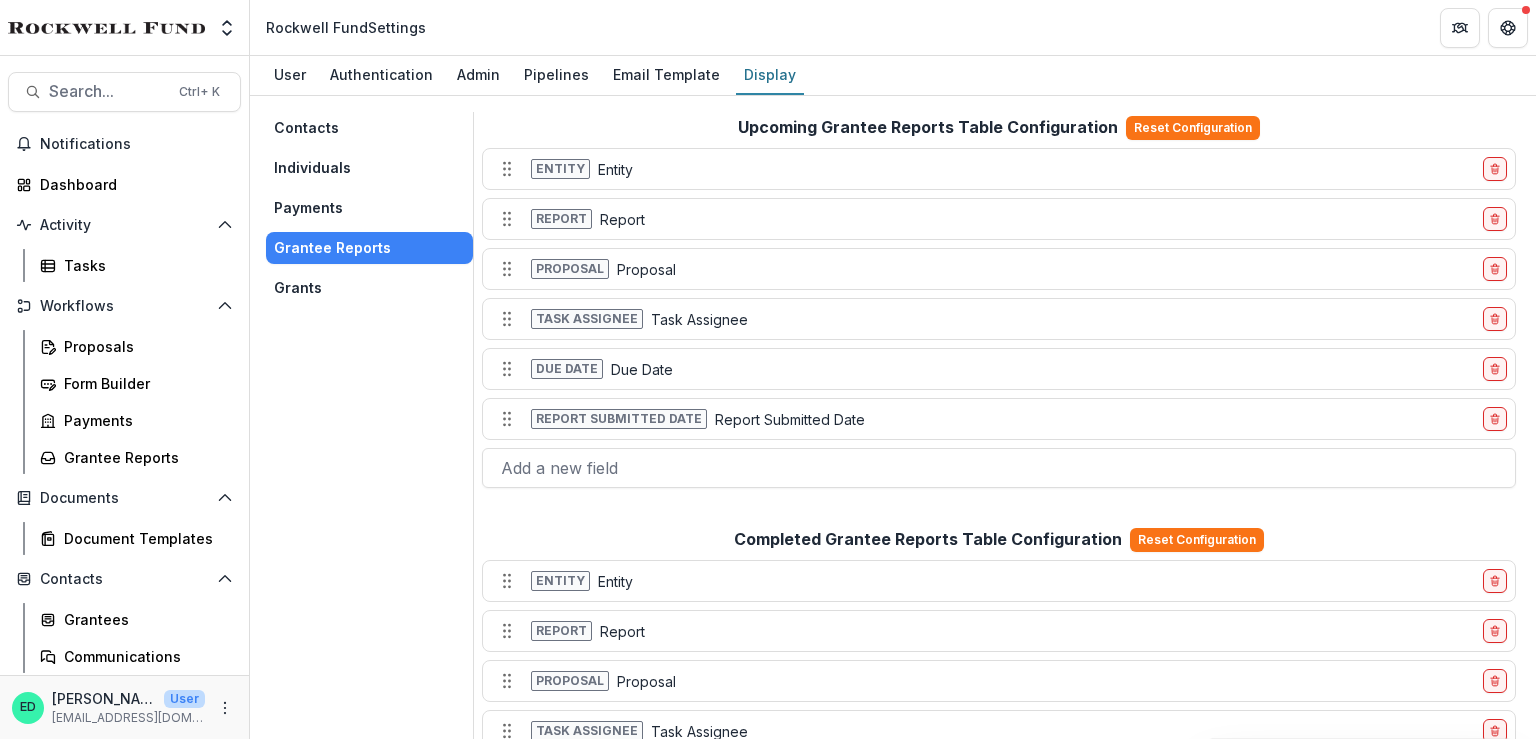 click on "Payments" at bounding box center [369, 208] 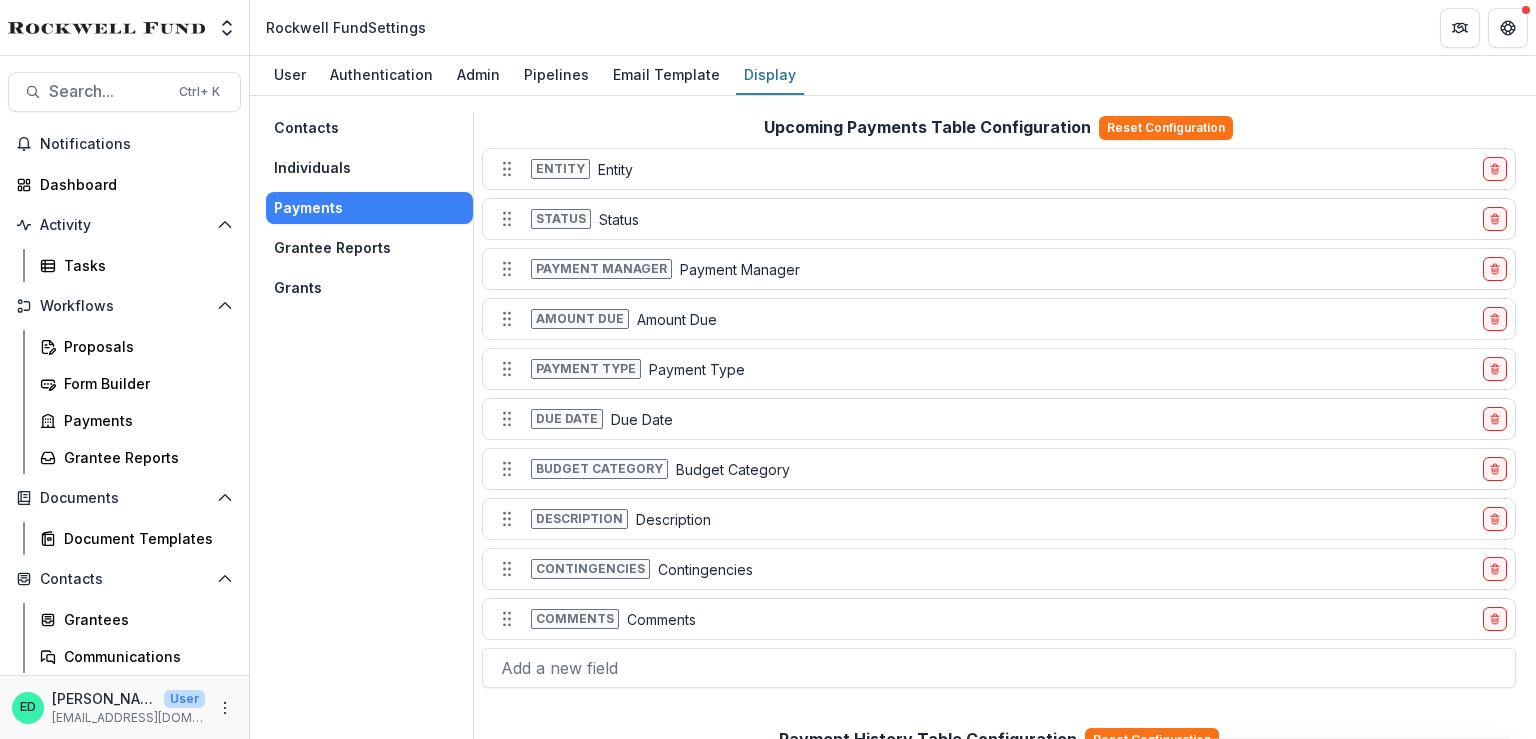 click on "Individuals" at bounding box center [369, 168] 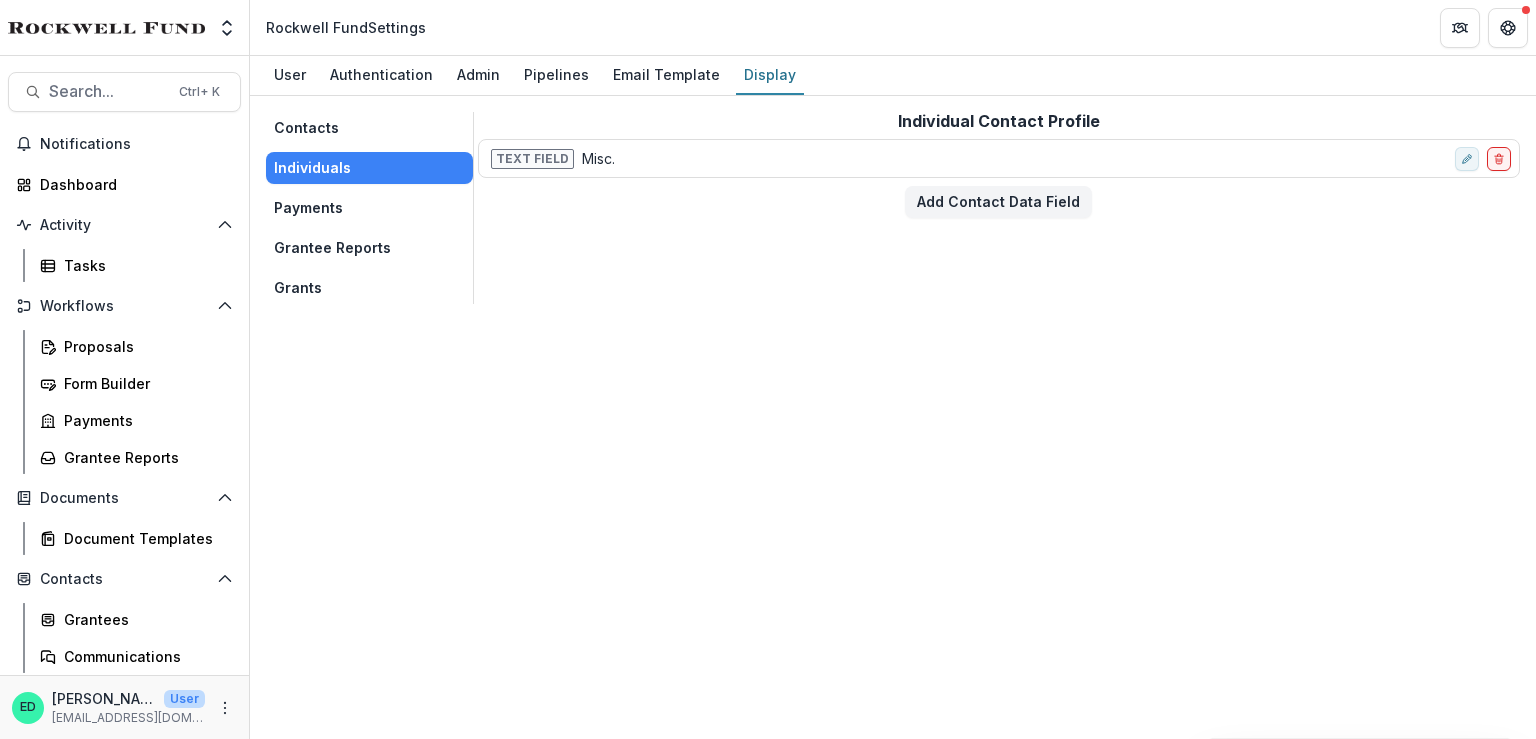 click on "Contacts" at bounding box center (369, 128) 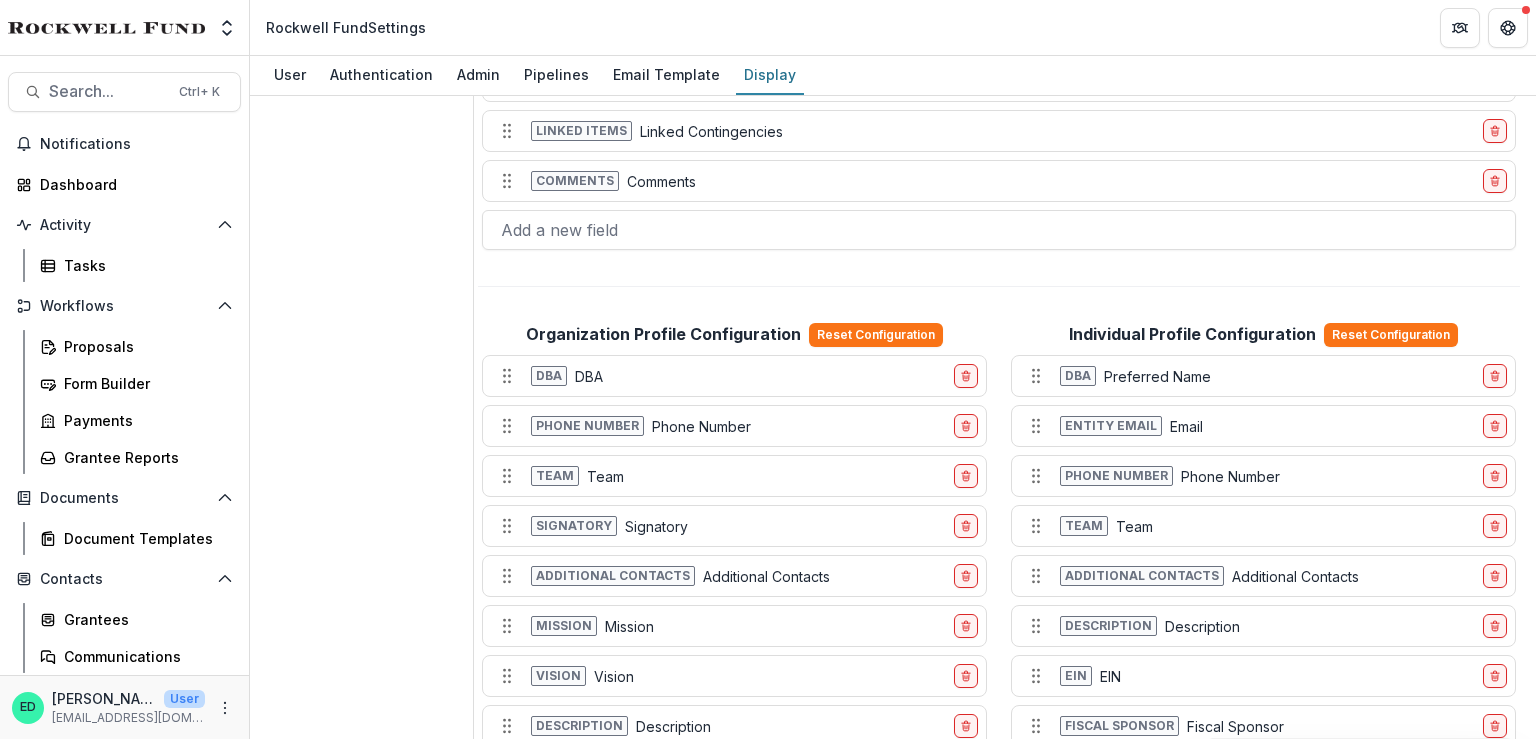 scroll, scrollTop: 0, scrollLeft: 0, axis: both 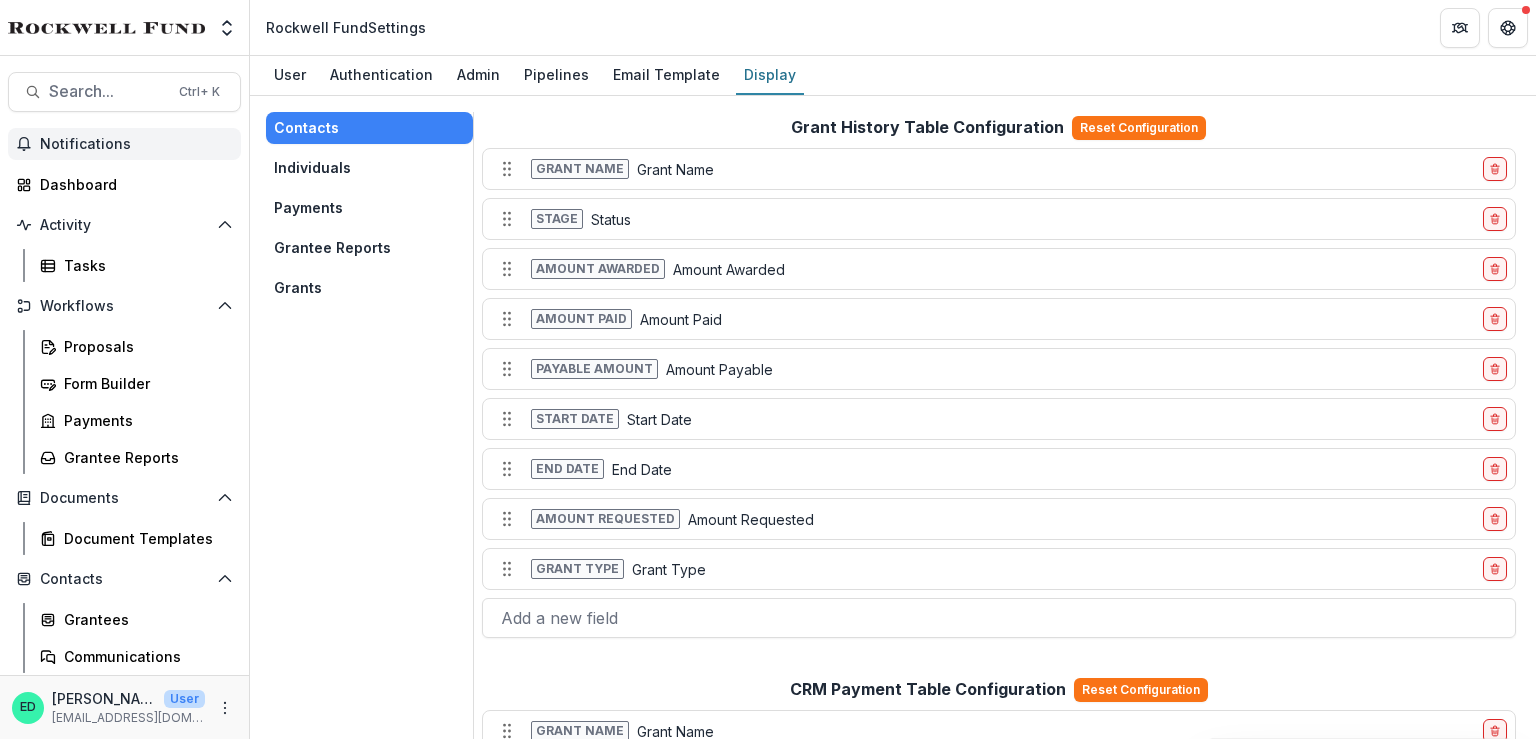 click on "Notifications" at bounding box center (136, 144) 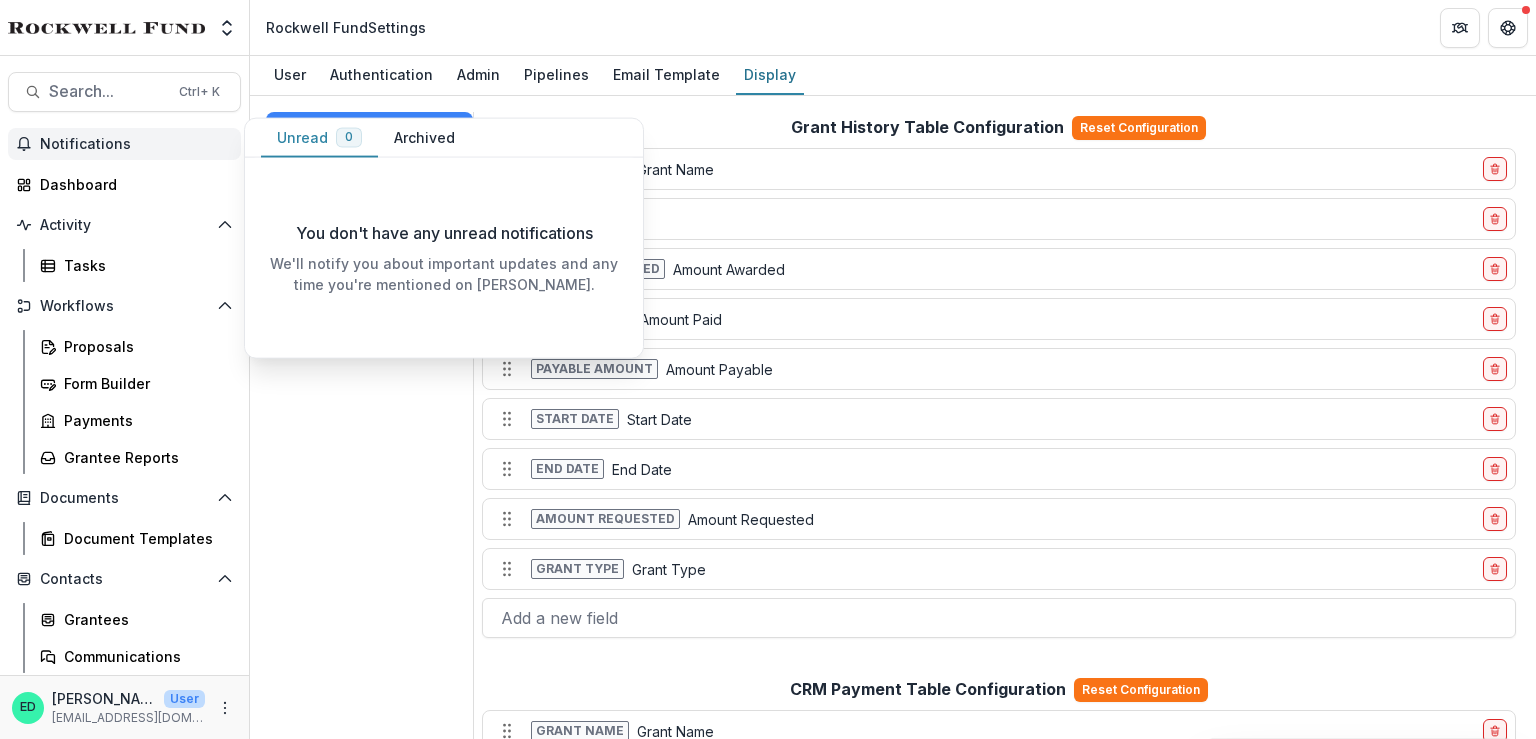 click on "Notifications" at bounding box center (136, 144) 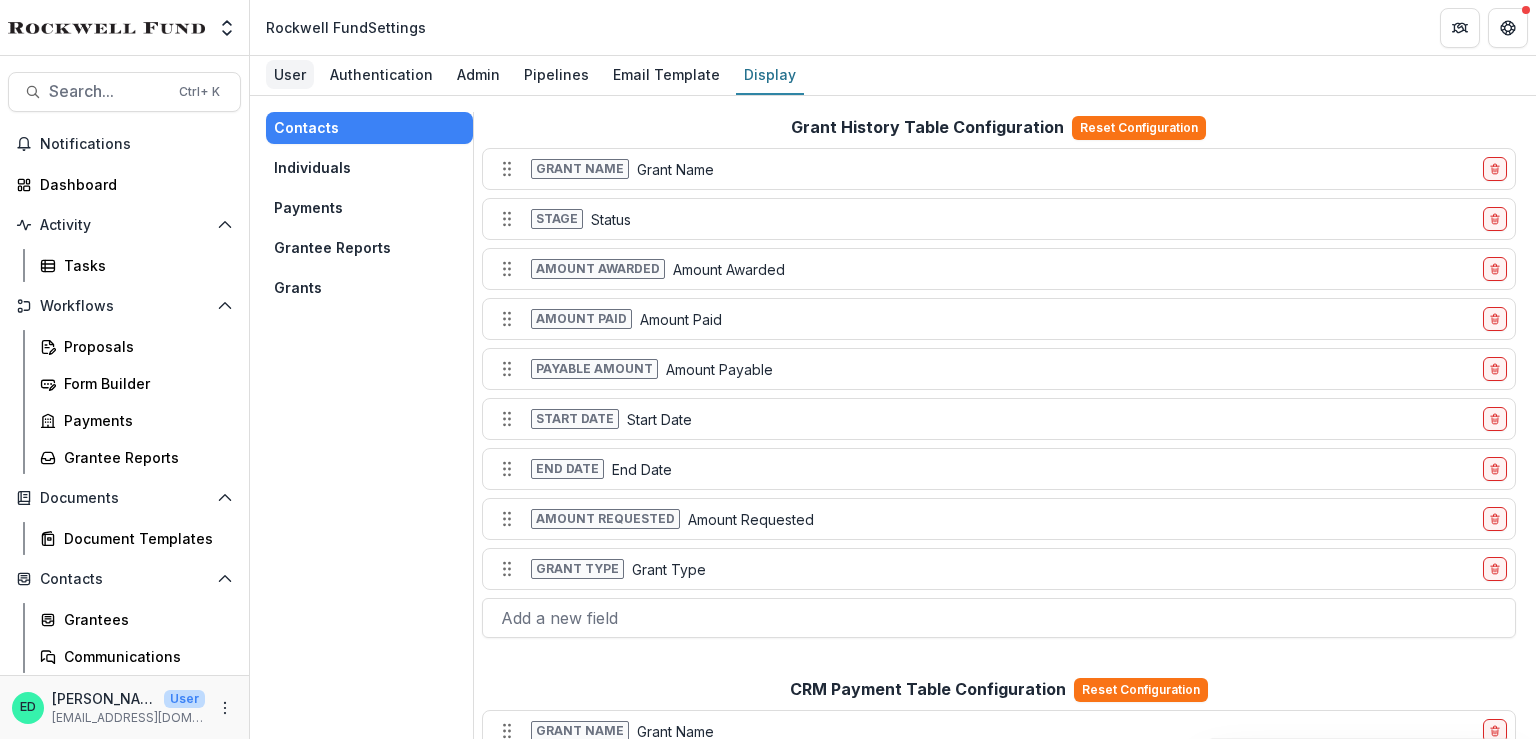 click on "User" at bounding box center [290, 74] 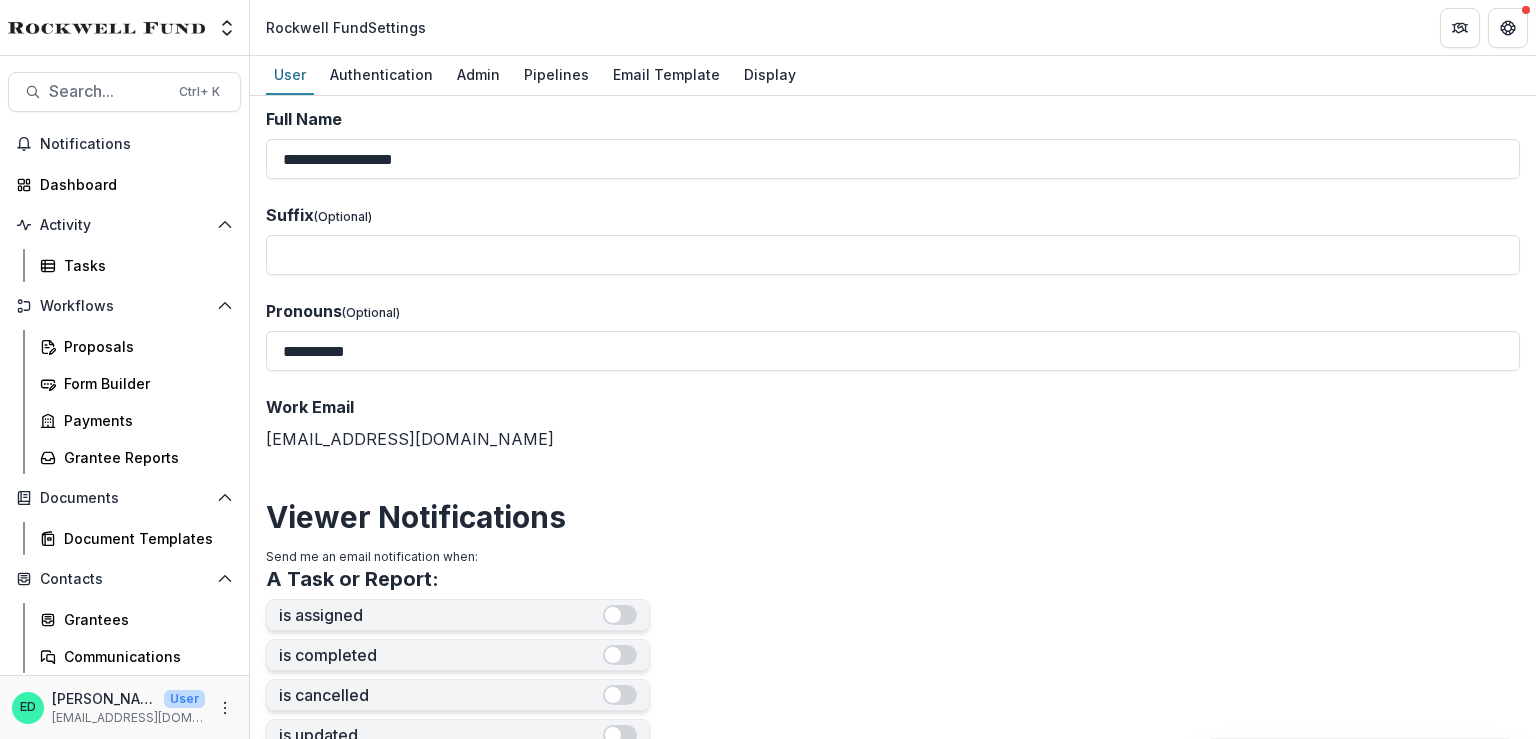 scroll, scrollTop: 0, scrollLeft: 0, axis: both 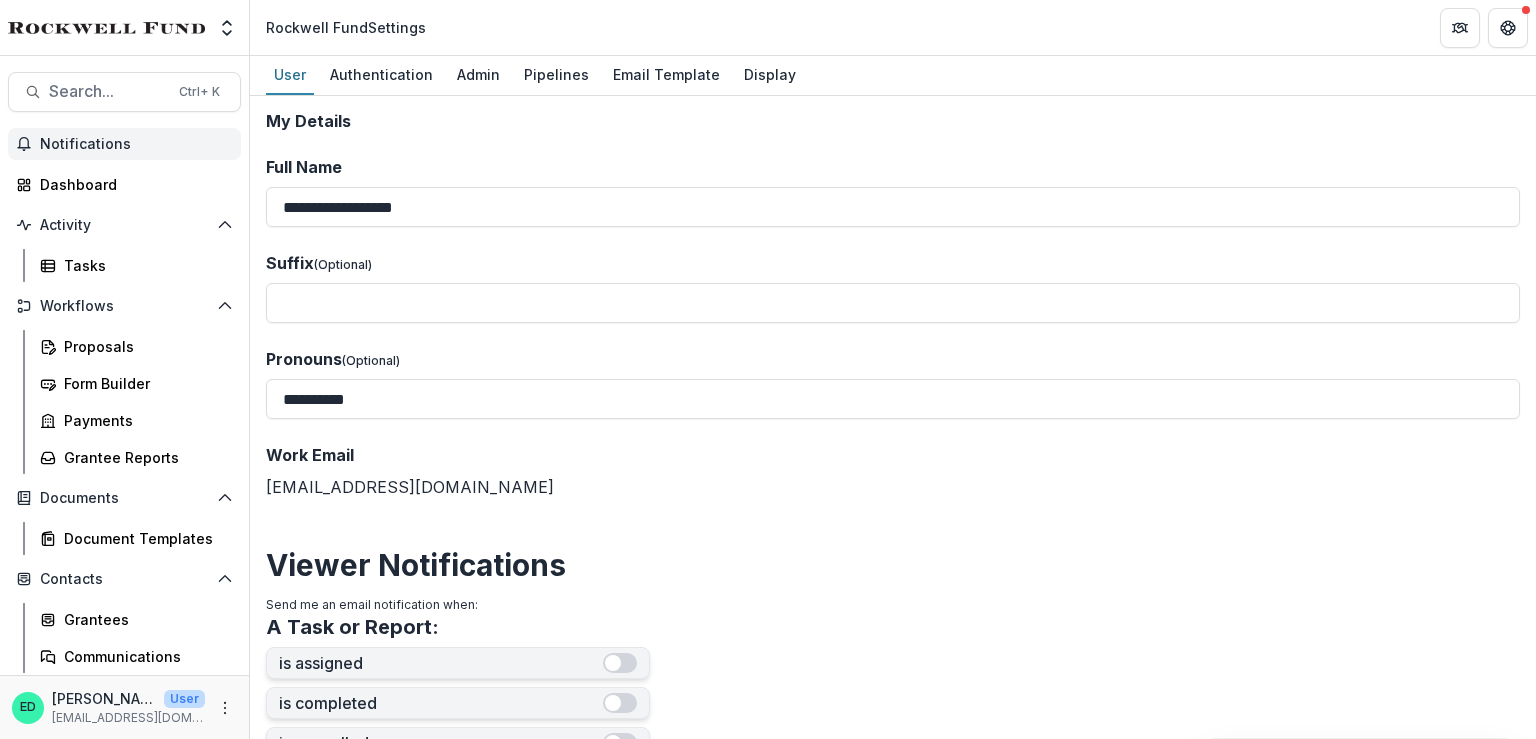 click on "Notifications" at bounding box center (136, 144) 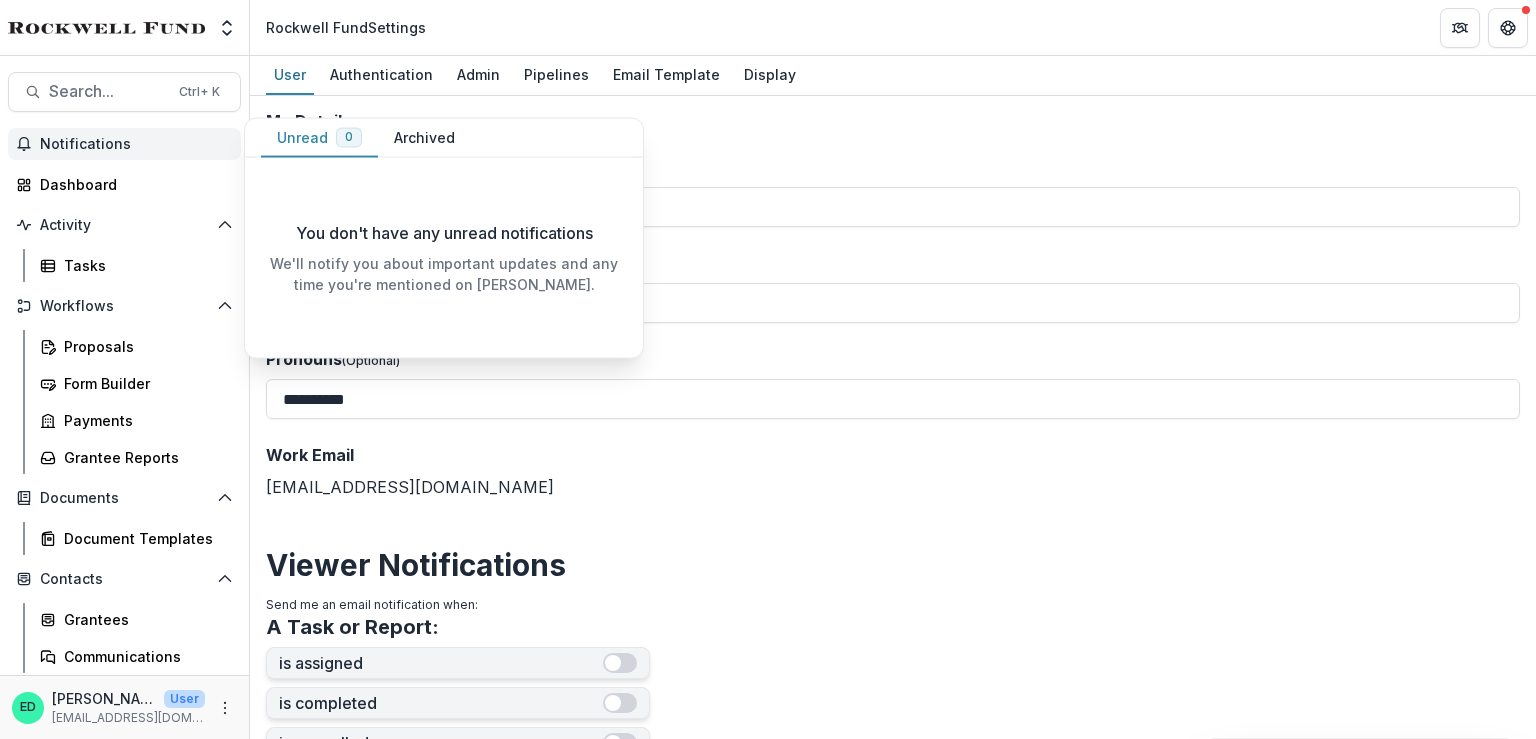 click on "Notifications" at bounding box center (136, 144) 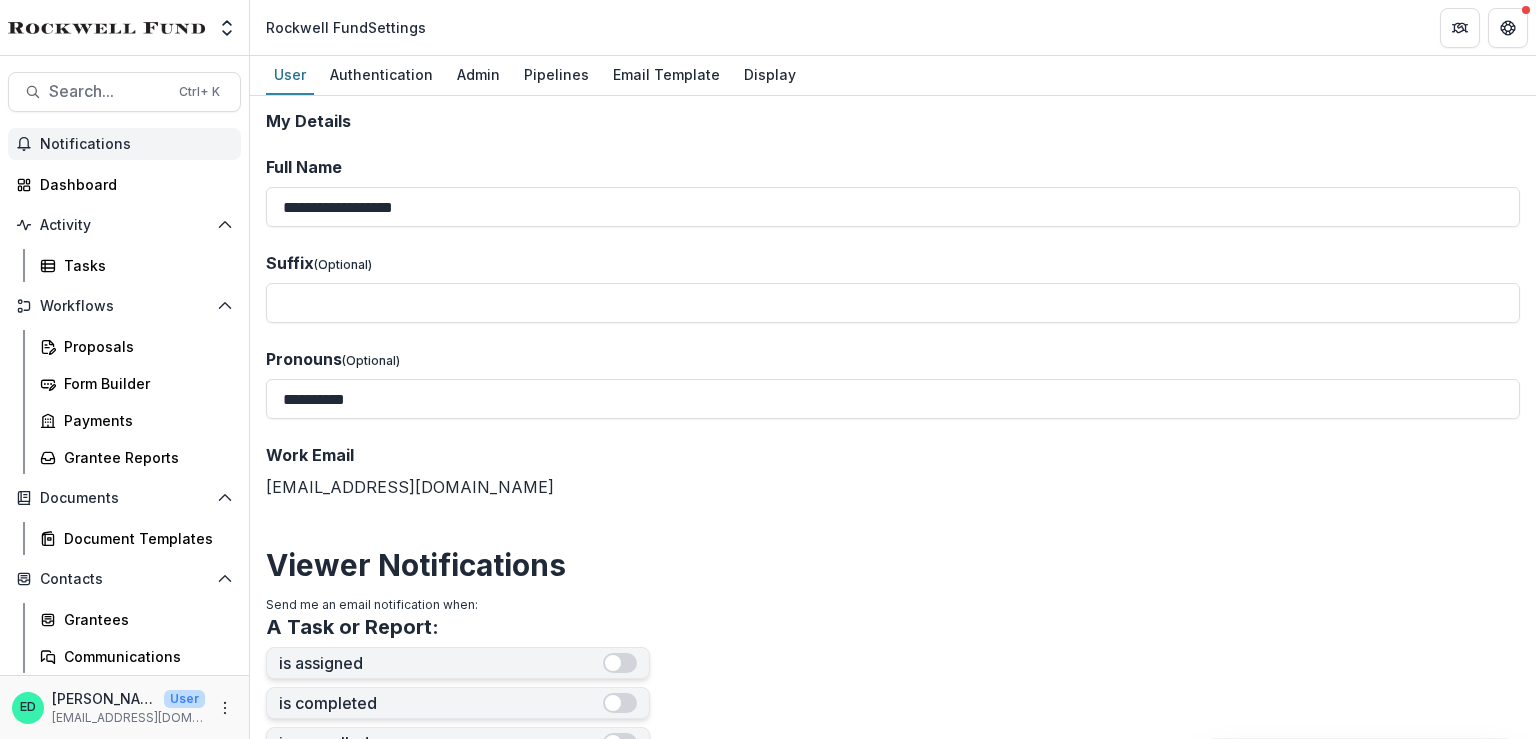 click on "Notifications" at bounding box center [136, 144] 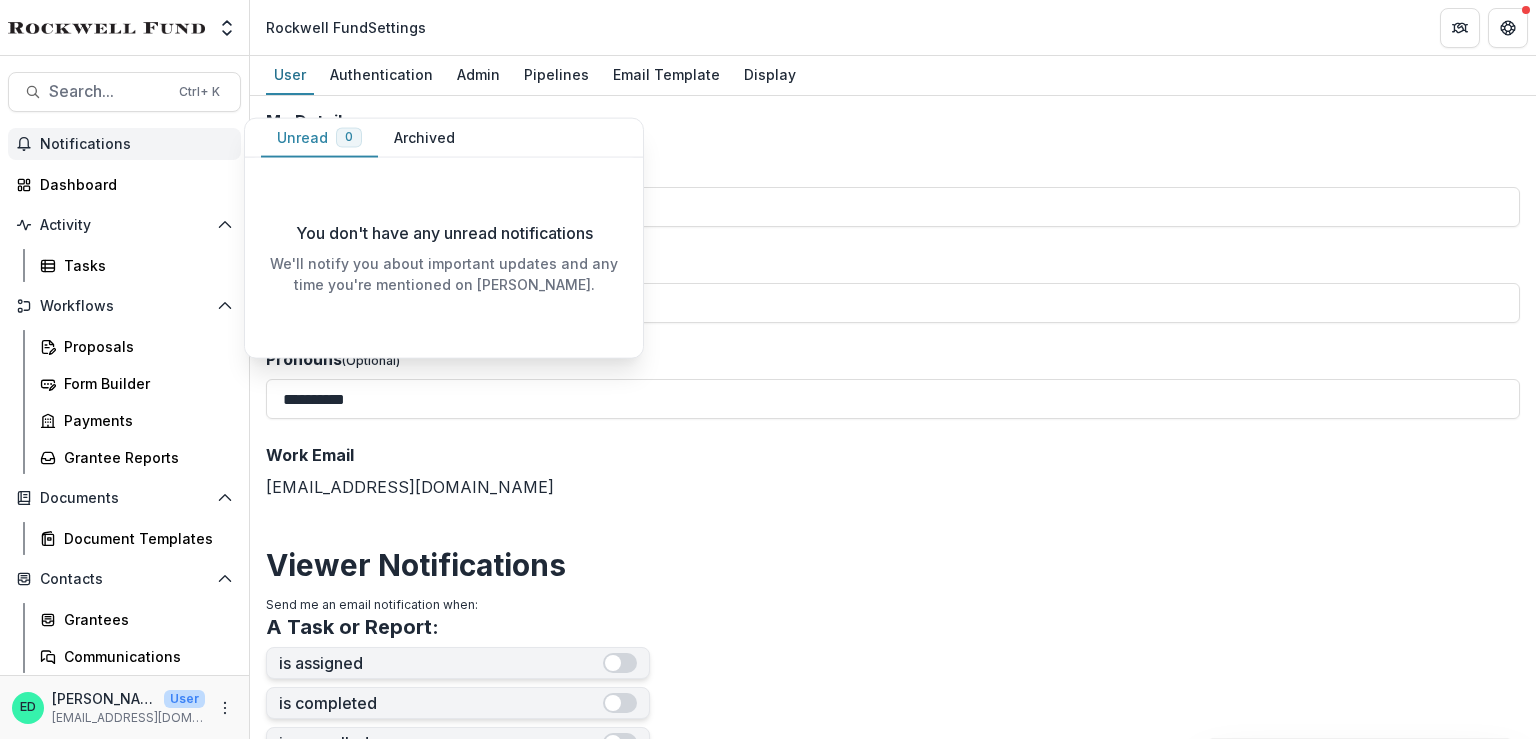 click on "Notifications" at bounding box center (136, 144) 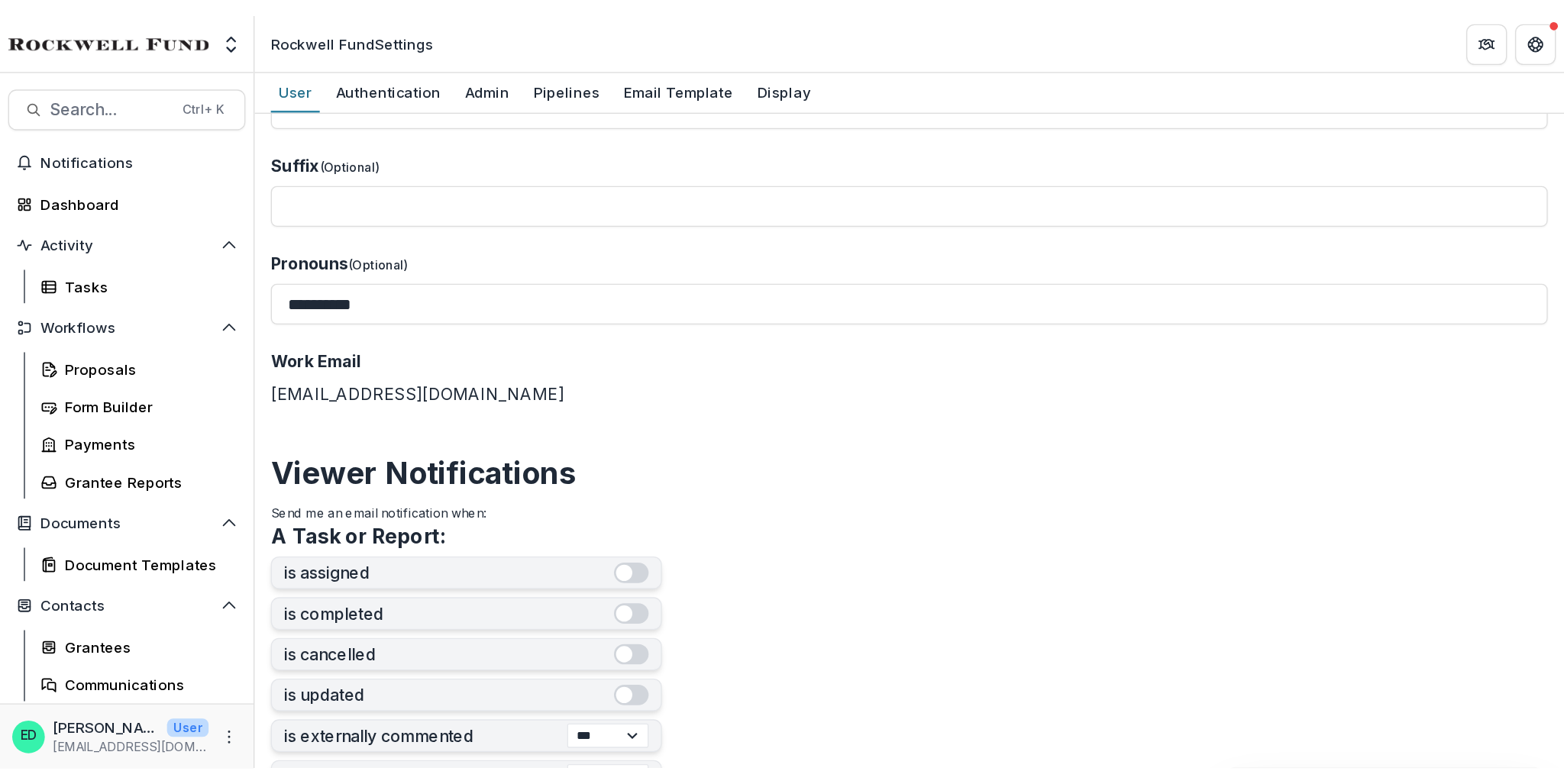 scroll, scrollTop: 0, scrollLeft: 0, axis: both 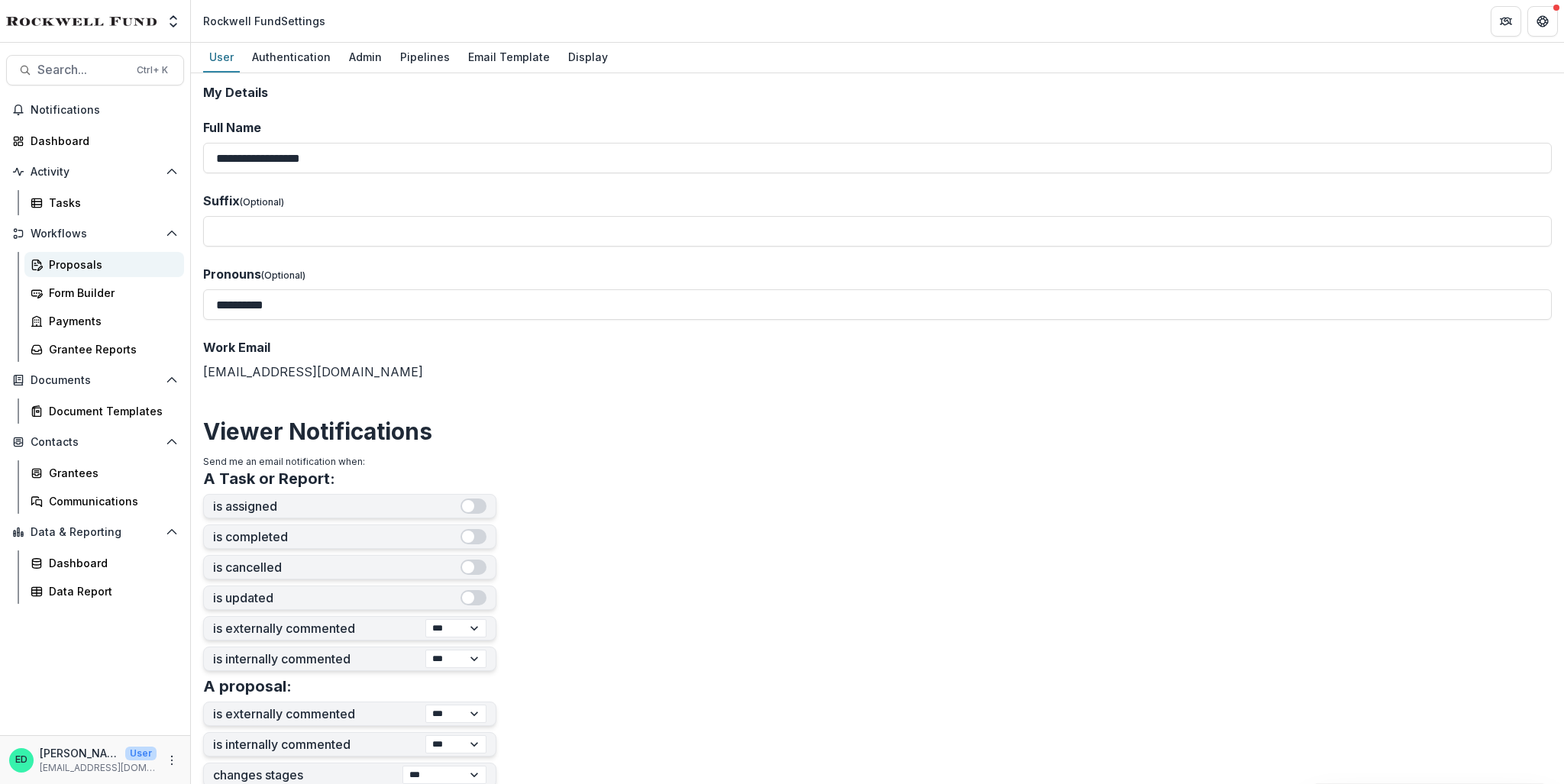 click on "Proposals" at bounding box center (104, 264) 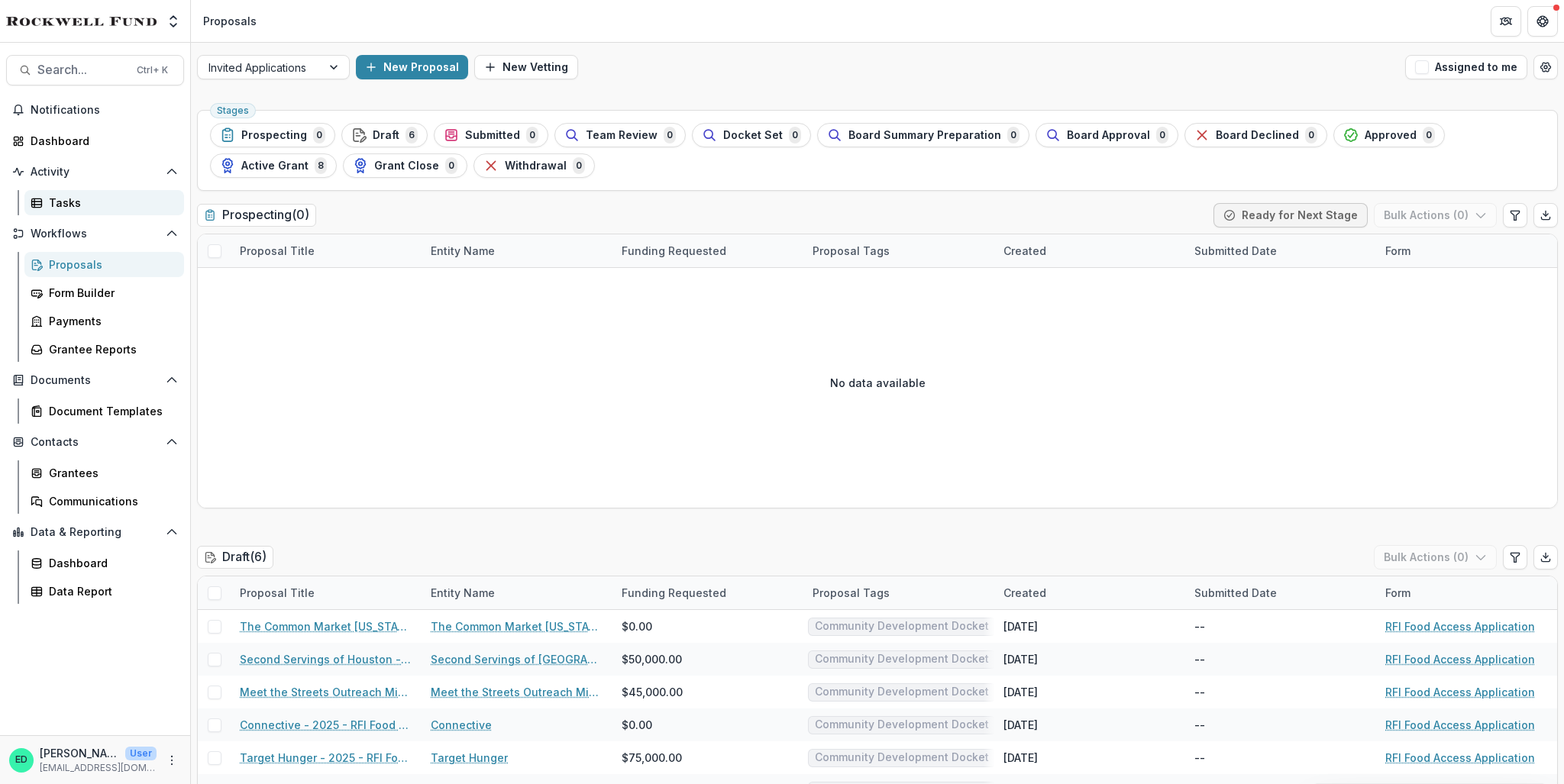click on "Tasks" at bounding box center (104, 202) 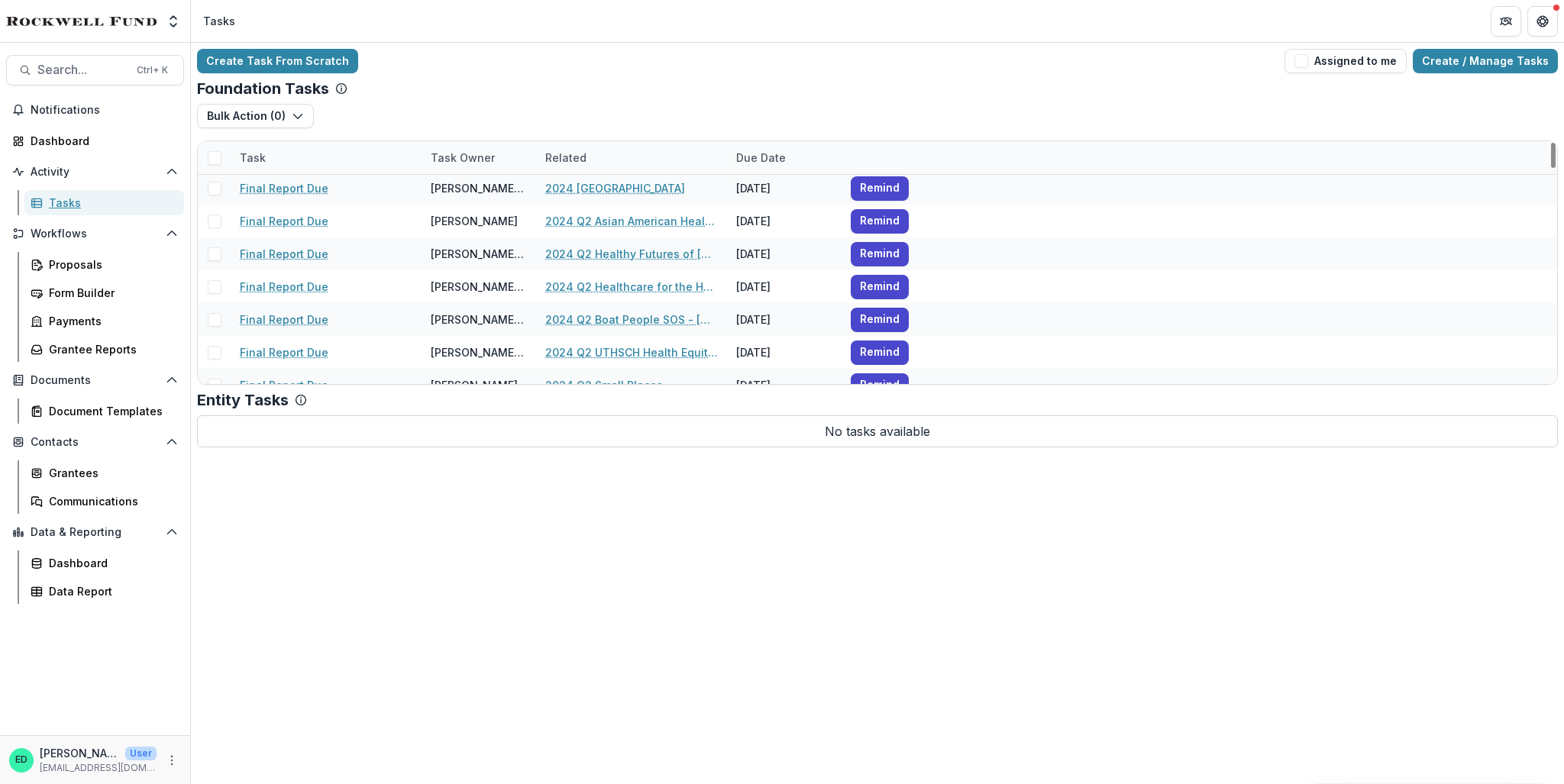 scroll, scrollTop: 0, scrollLeft: 0, axis: both 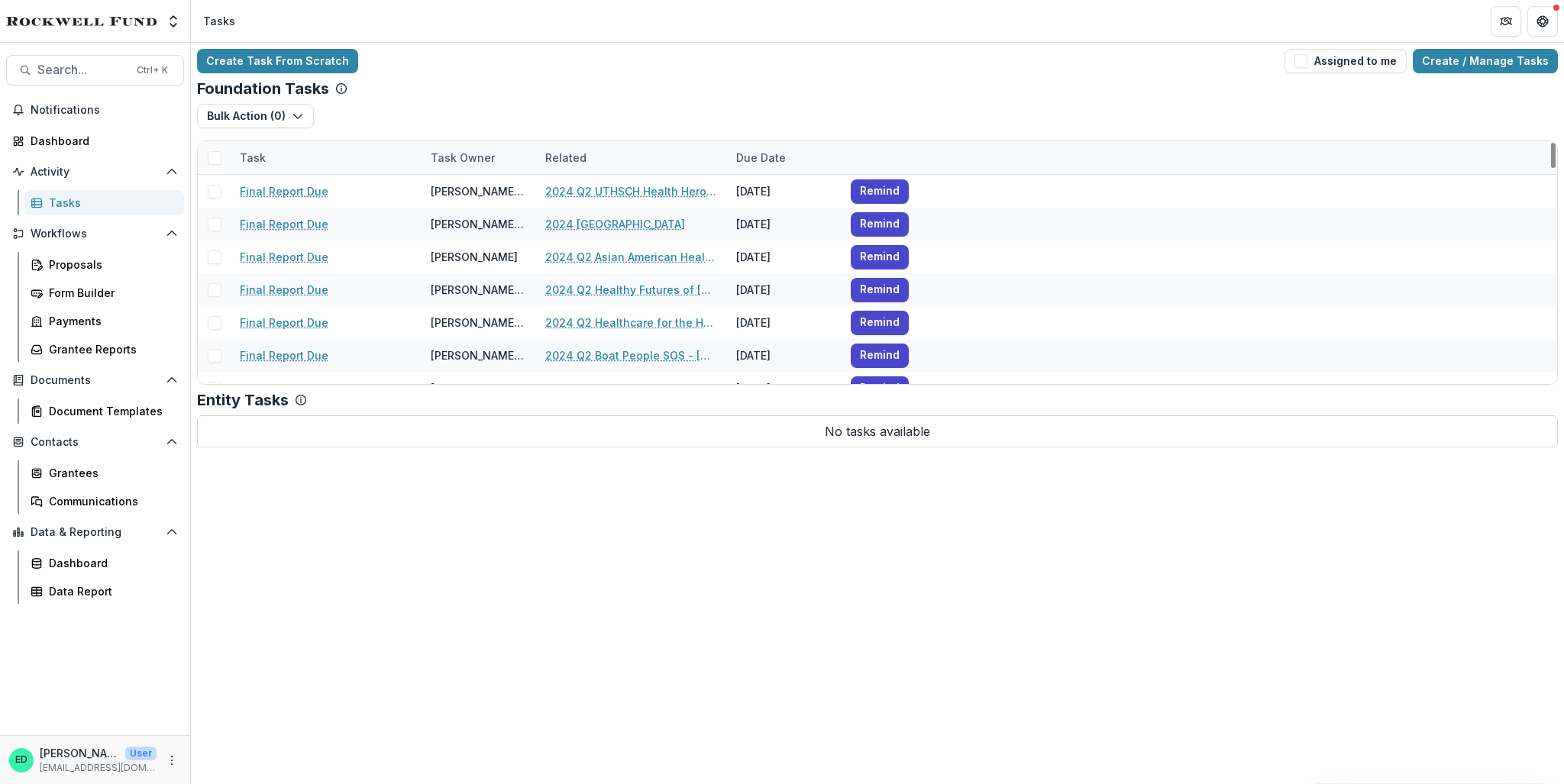 click on "Related" at bounding box center [632, 157] 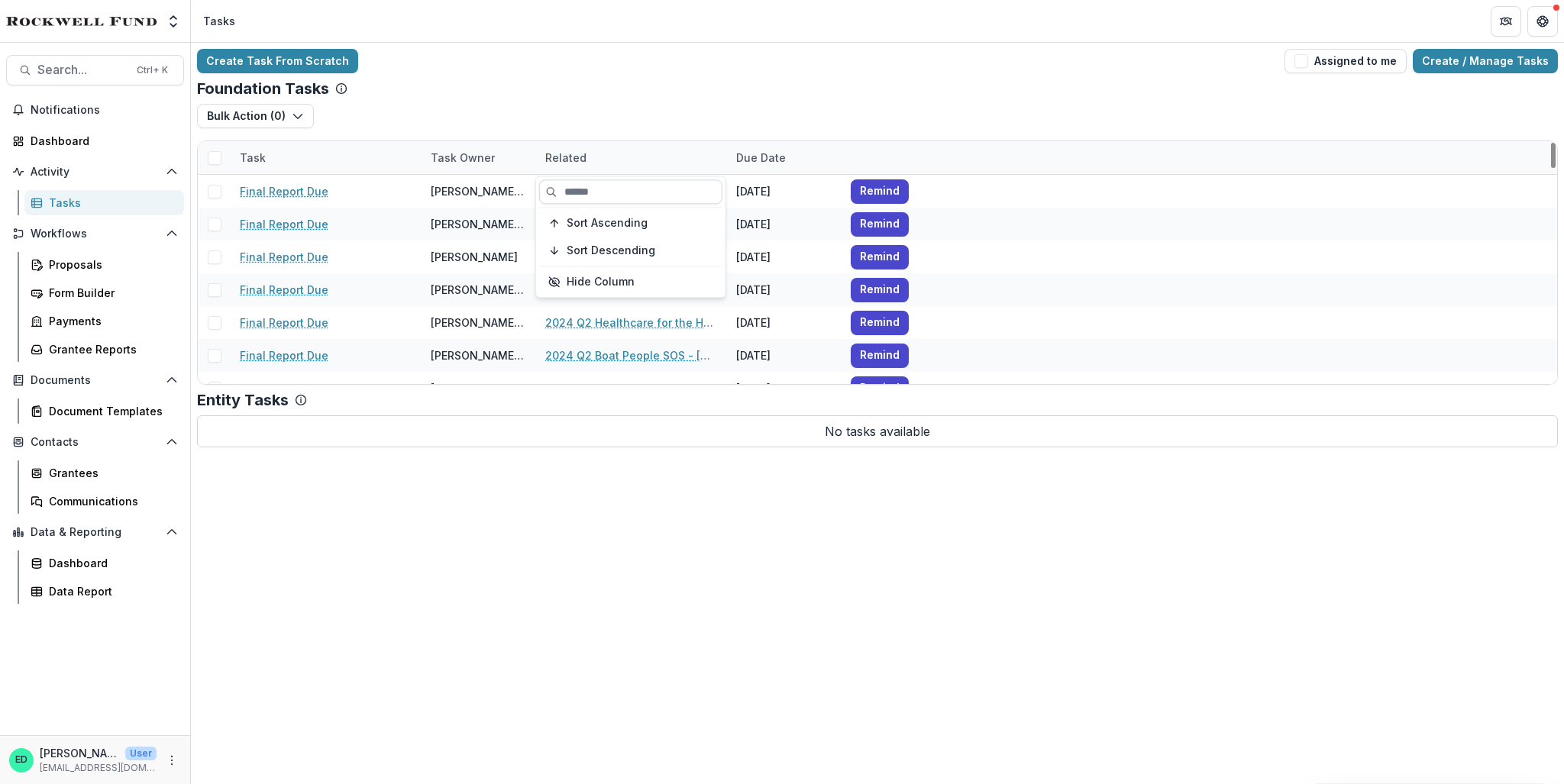 click at bounding box center (631, 192) 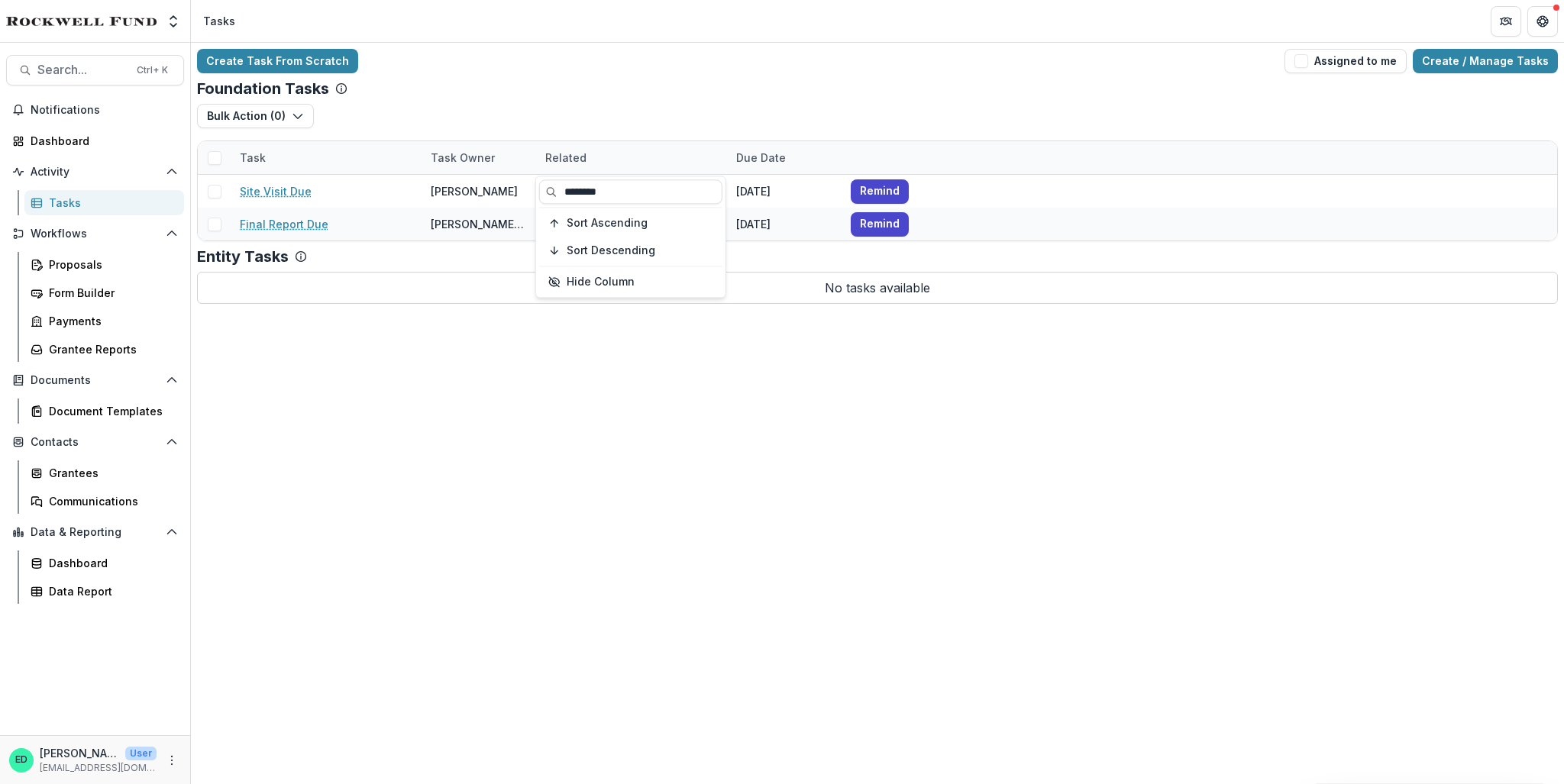 type on "********" 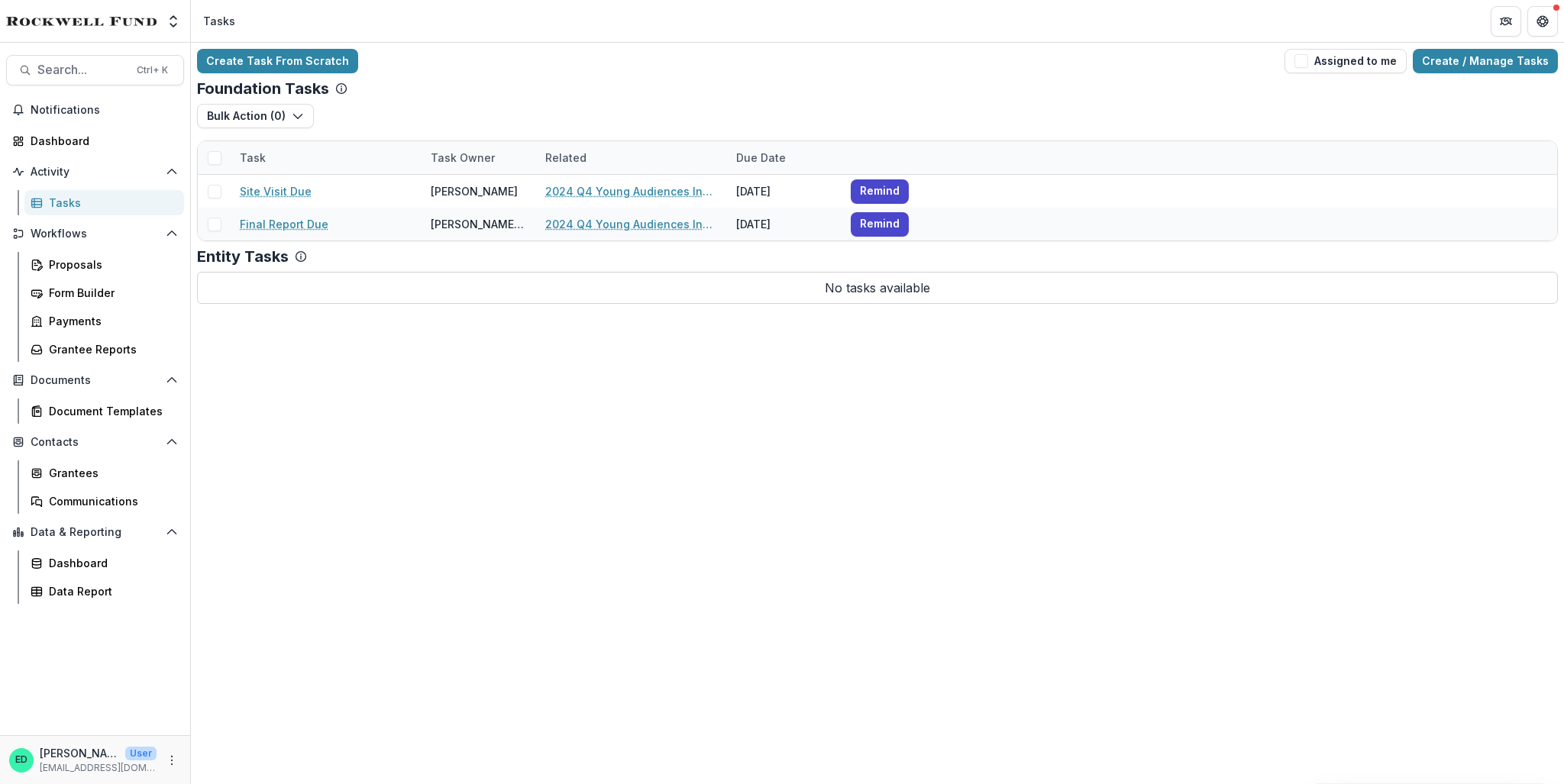 click on "Create Task From Scratch Assigned to me Create / Manage Tasks Foundation Tasks Bulk Action ( 0 ) Reporting Schedule Tasks Task Task Owner Related Due Date Site Visit Due [PERSON_NAME] 2024 Q4 Young Audiences Inc of [GEOGRAPHIC_DATA] [DATE] Remind Final Report Due [PERSON_NAME] 2024 Q4 Young Audiences Inc of [GEOGRAPHIC_DATA] [DATE] Remind Entity Tasks No tasks available" at bounding box center [877, 413] 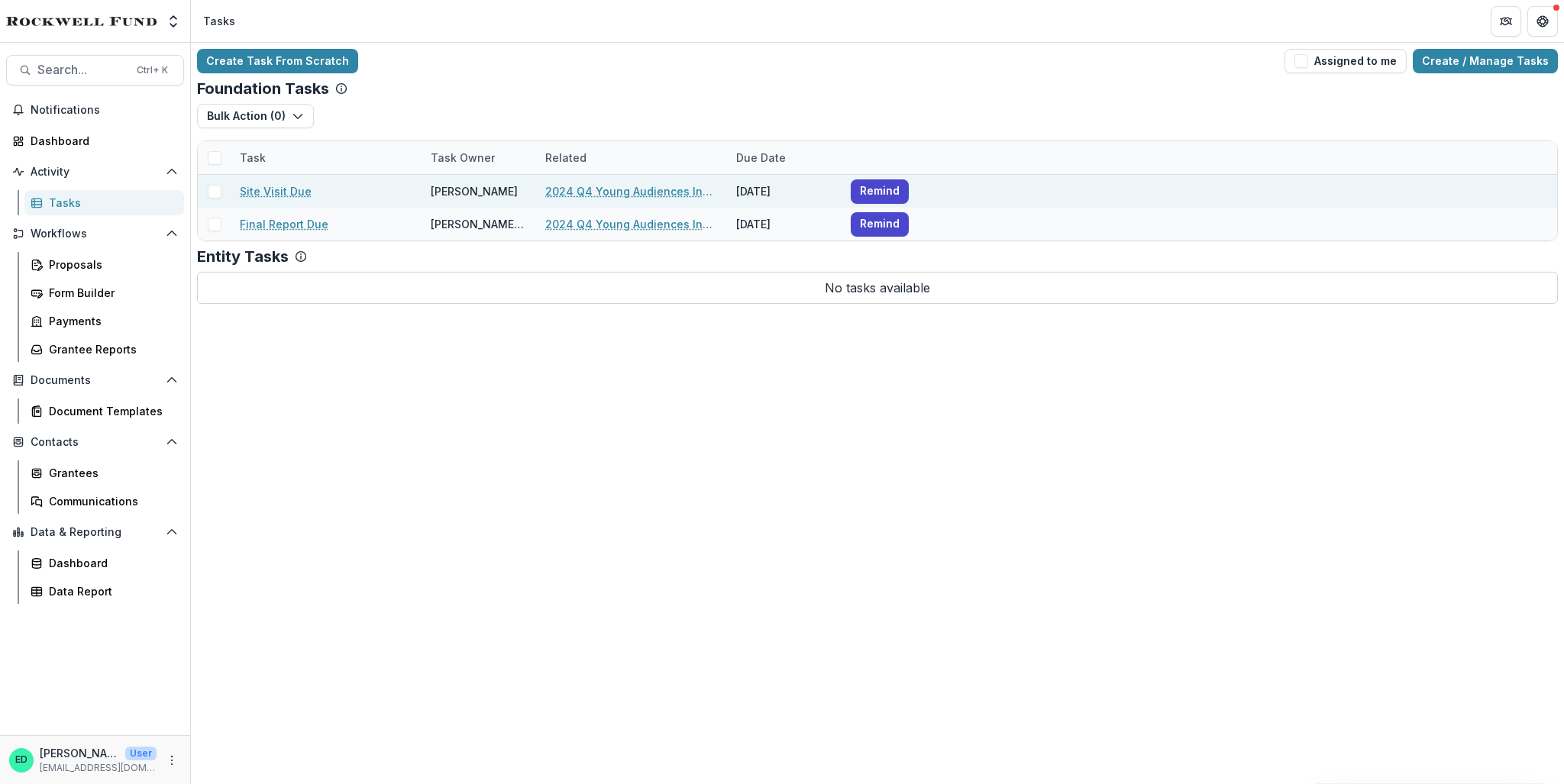 click at bounding box center [214, 191] 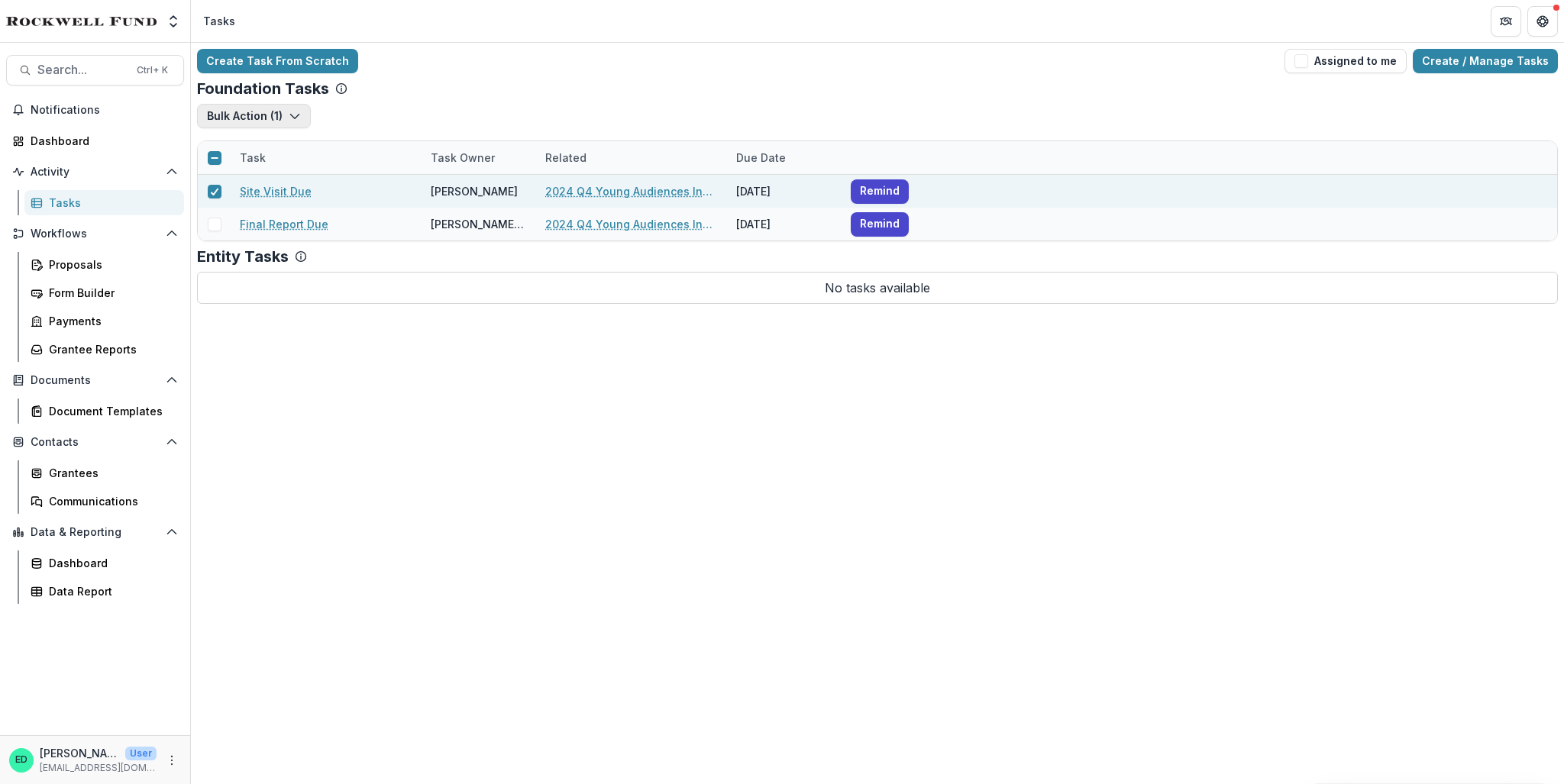 click 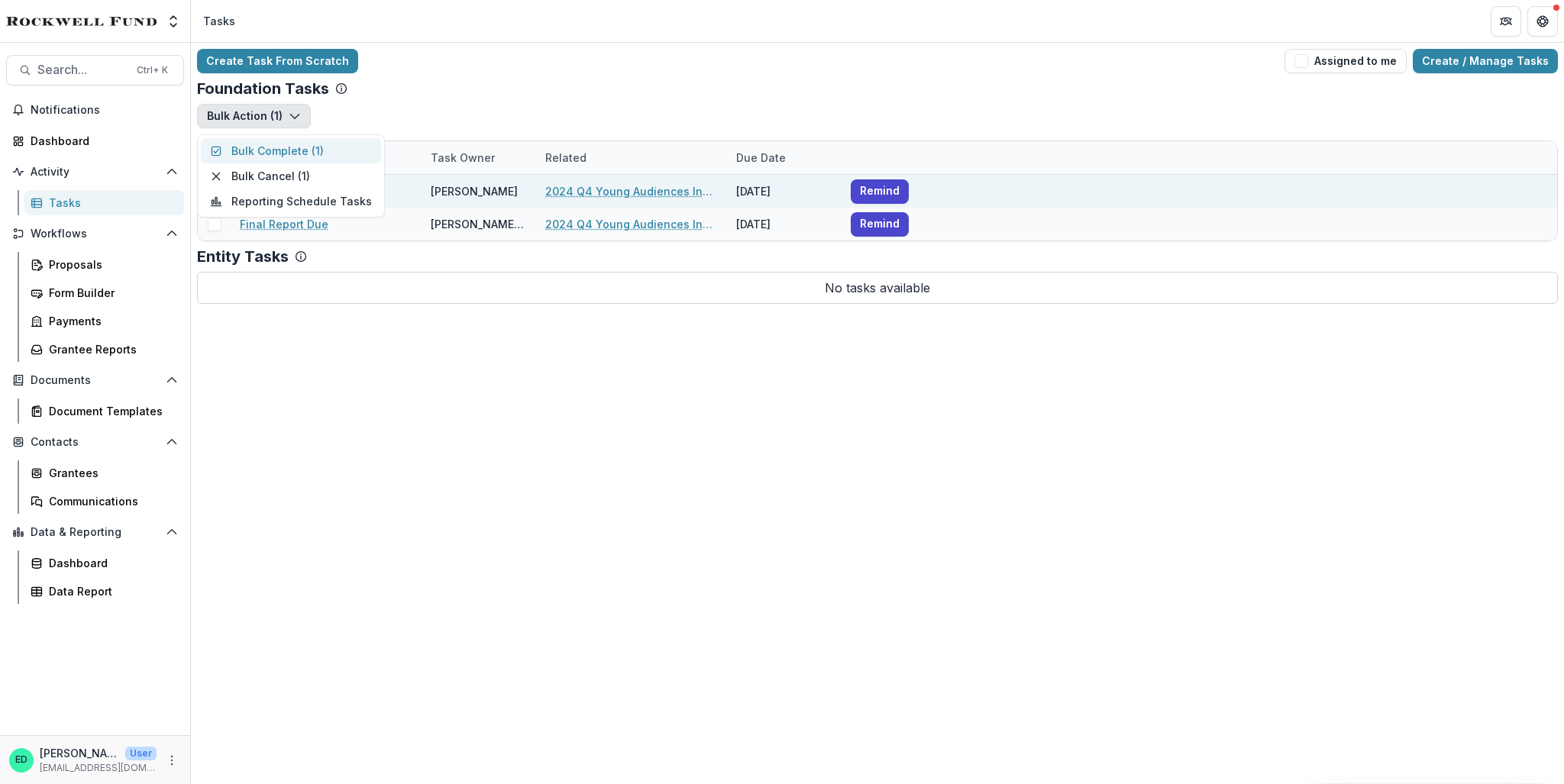click on "Bulk Complete ( 1 )" at bounding box center [291, 150] 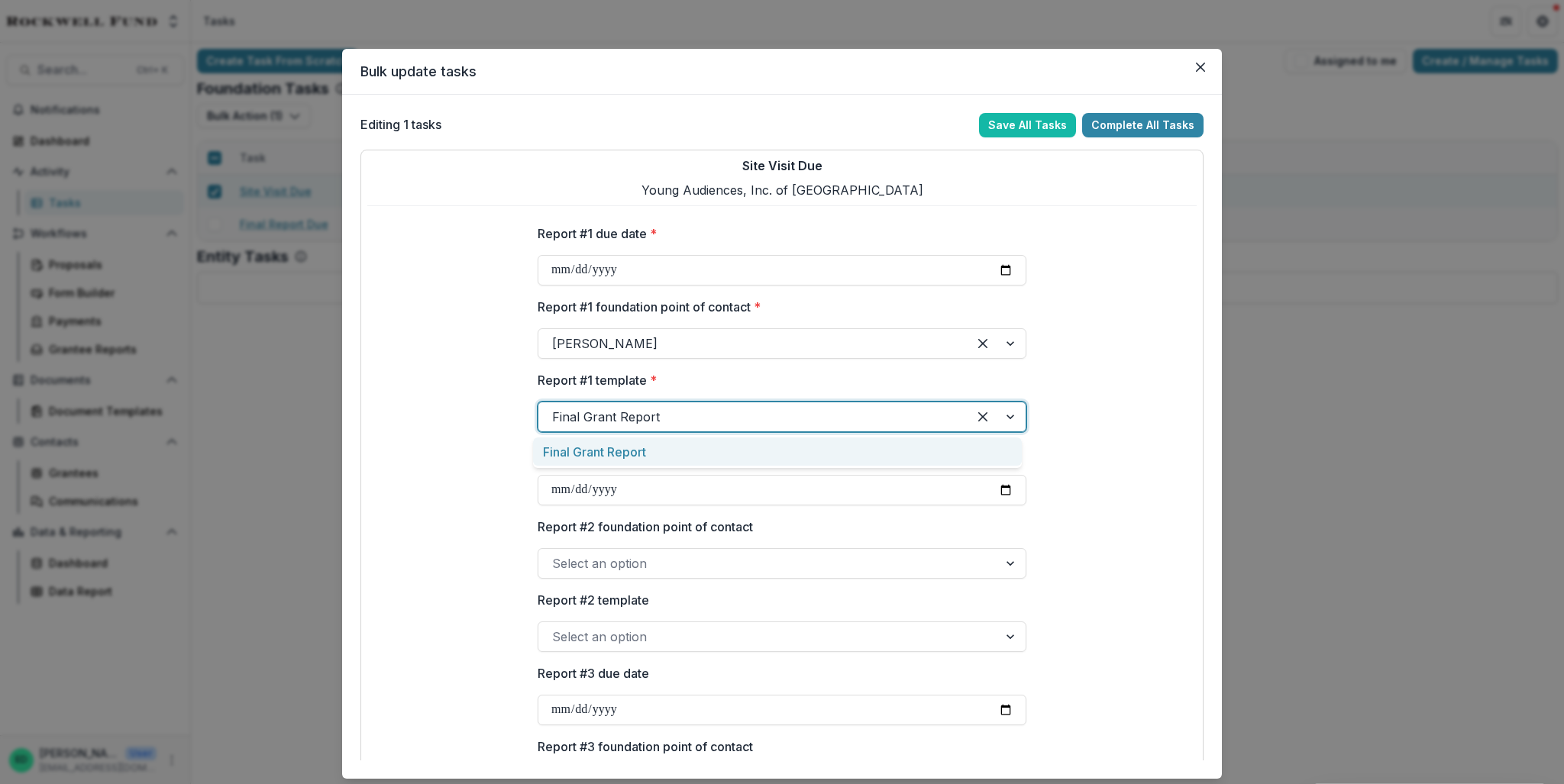 click at bounding box center [753, 417] 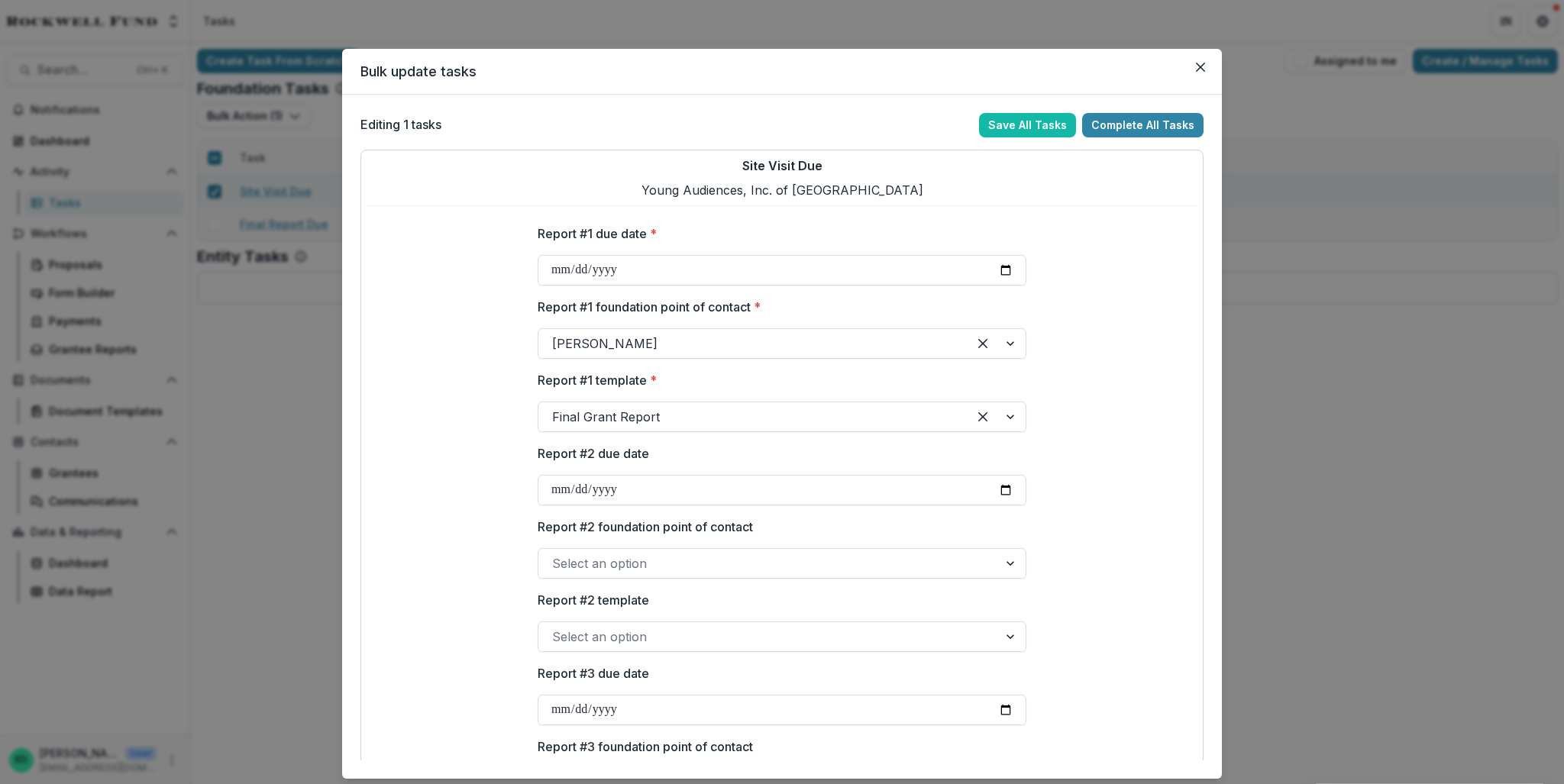 click on "Report #1 template *" at bounding box center [777, 380] 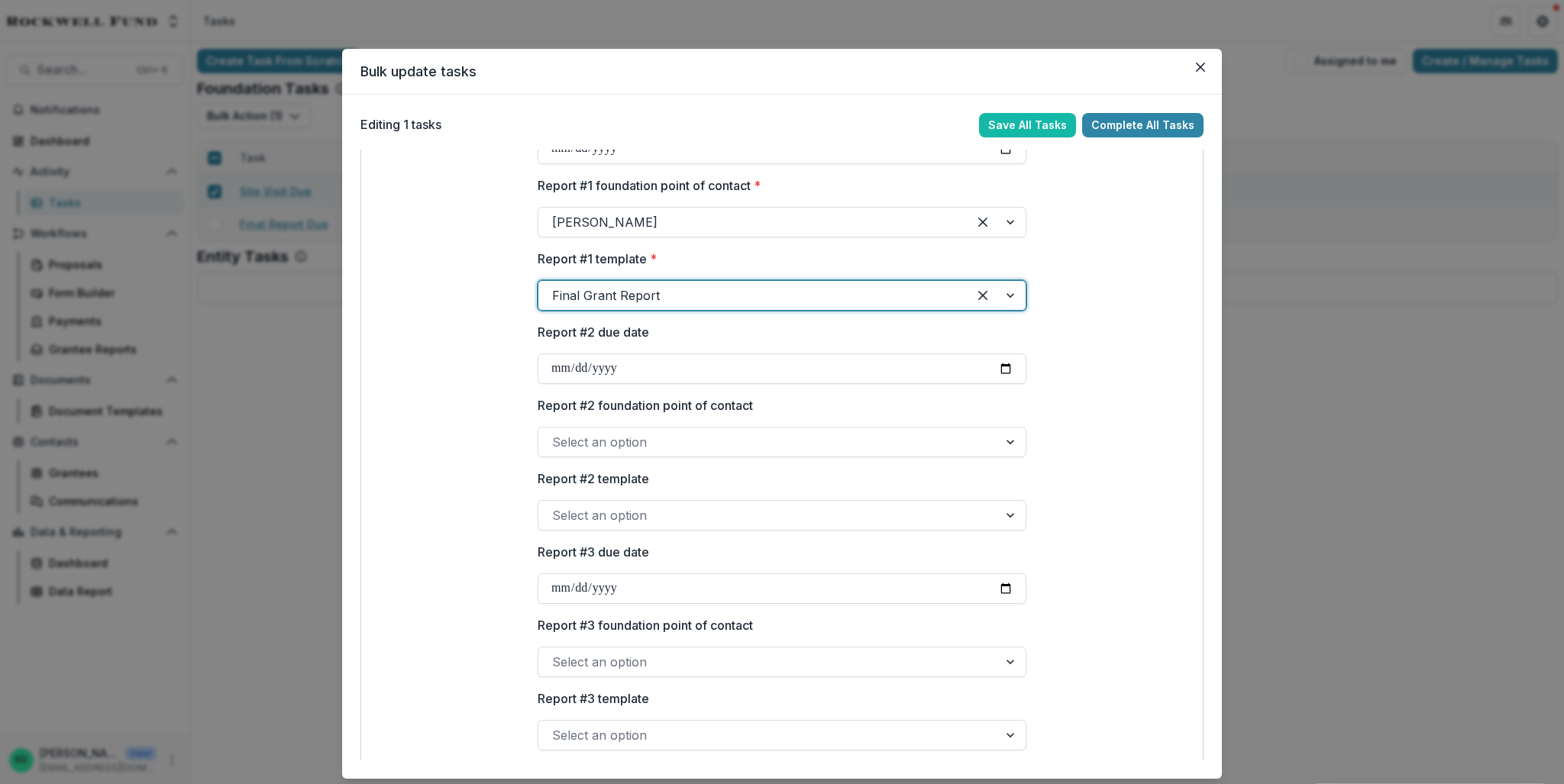 scroll, scrollTop: 0, scrollLeft: 0, axis: both 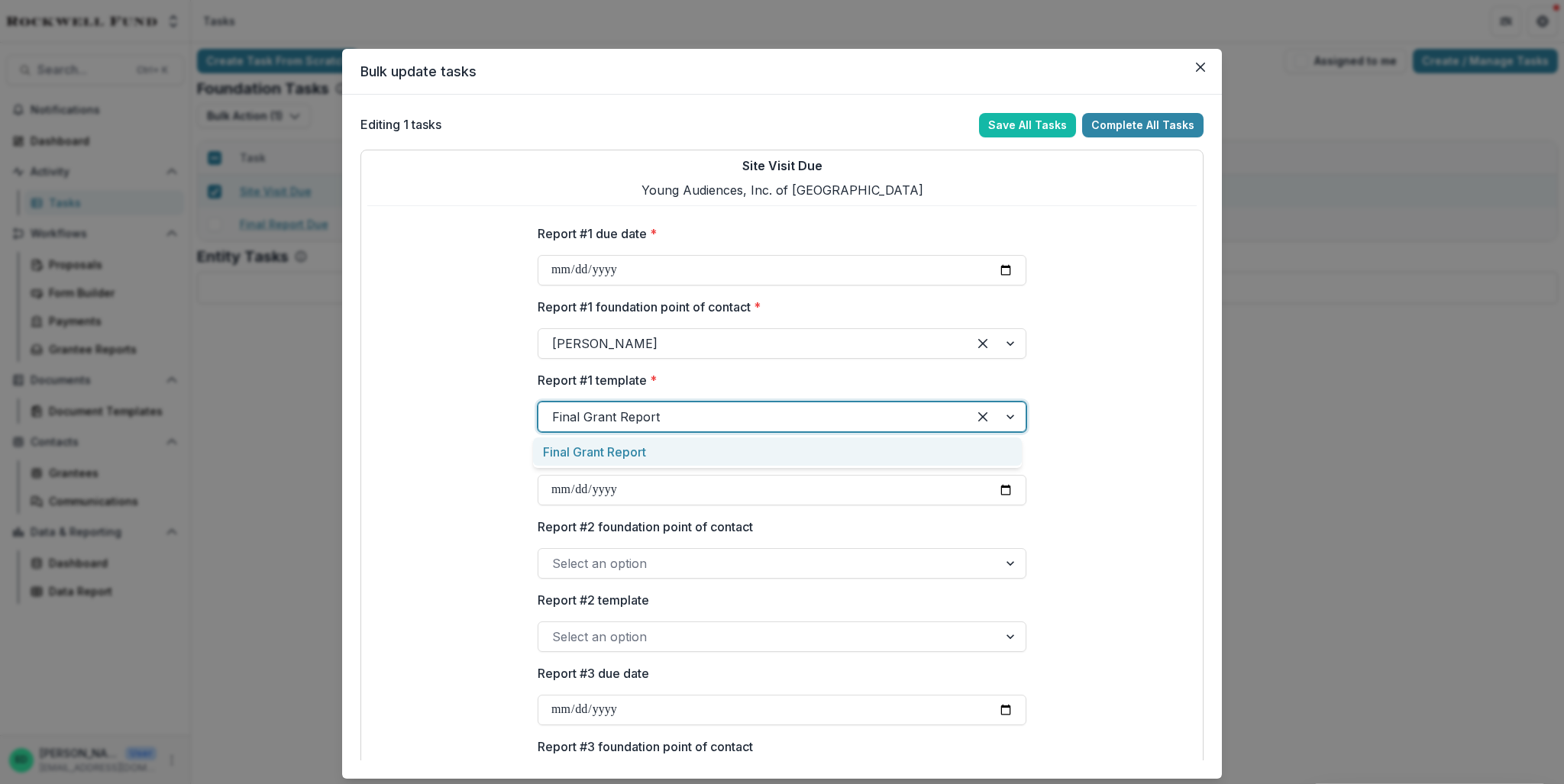 click at bounding box center [753, 417] 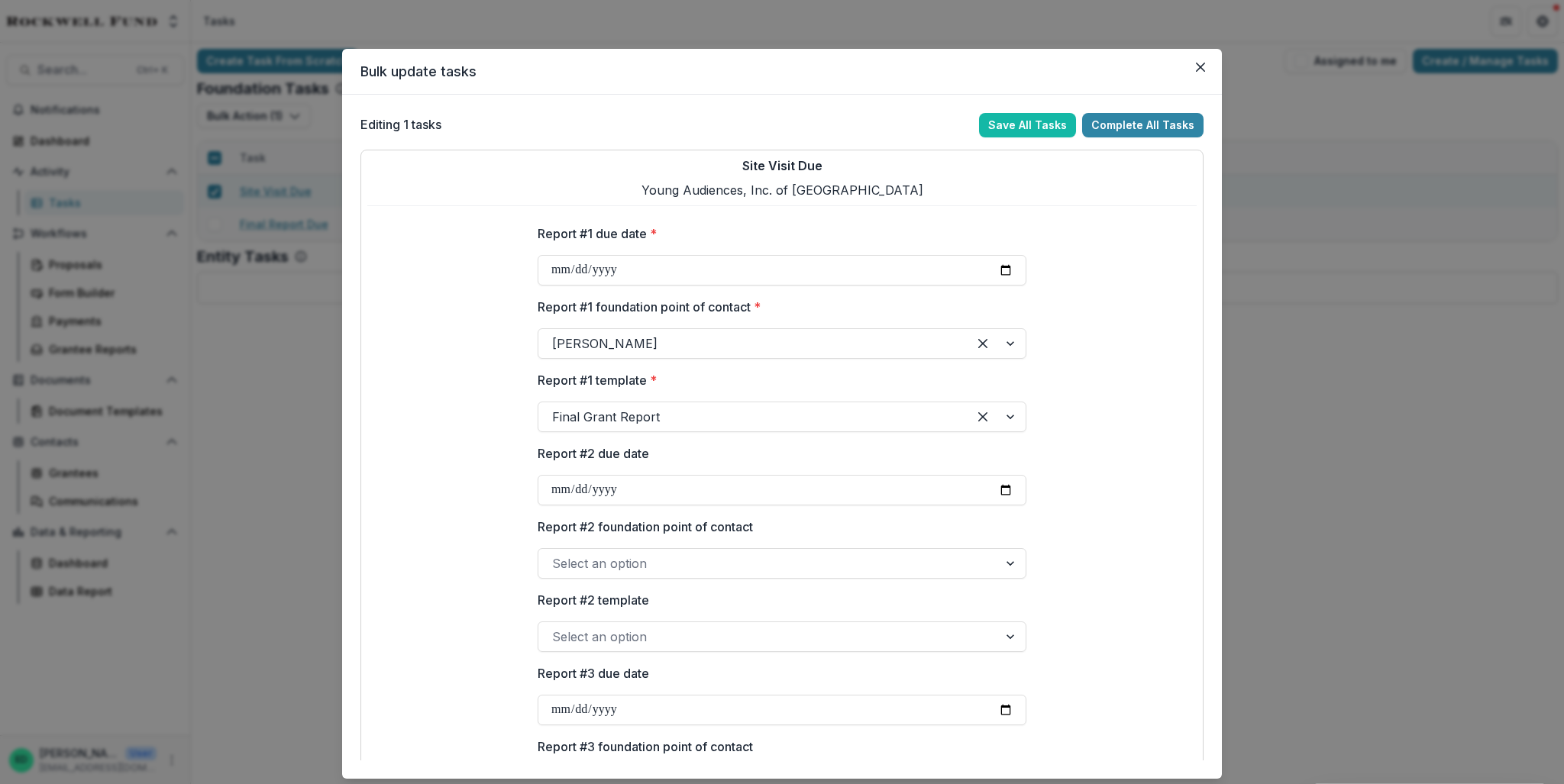 click at bounding box center (997, 417) 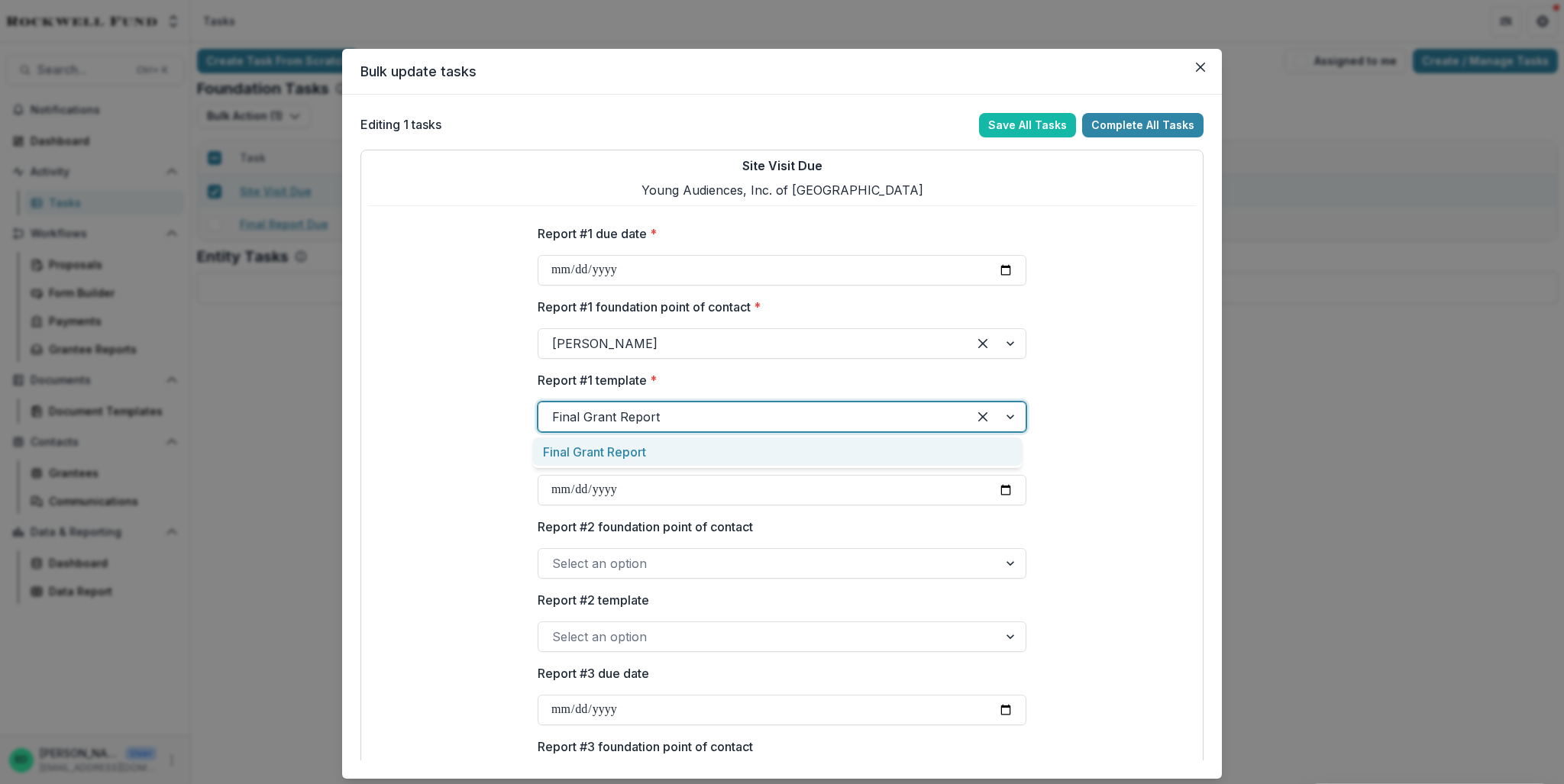 click on "**********" at bounding box center (782, 664) 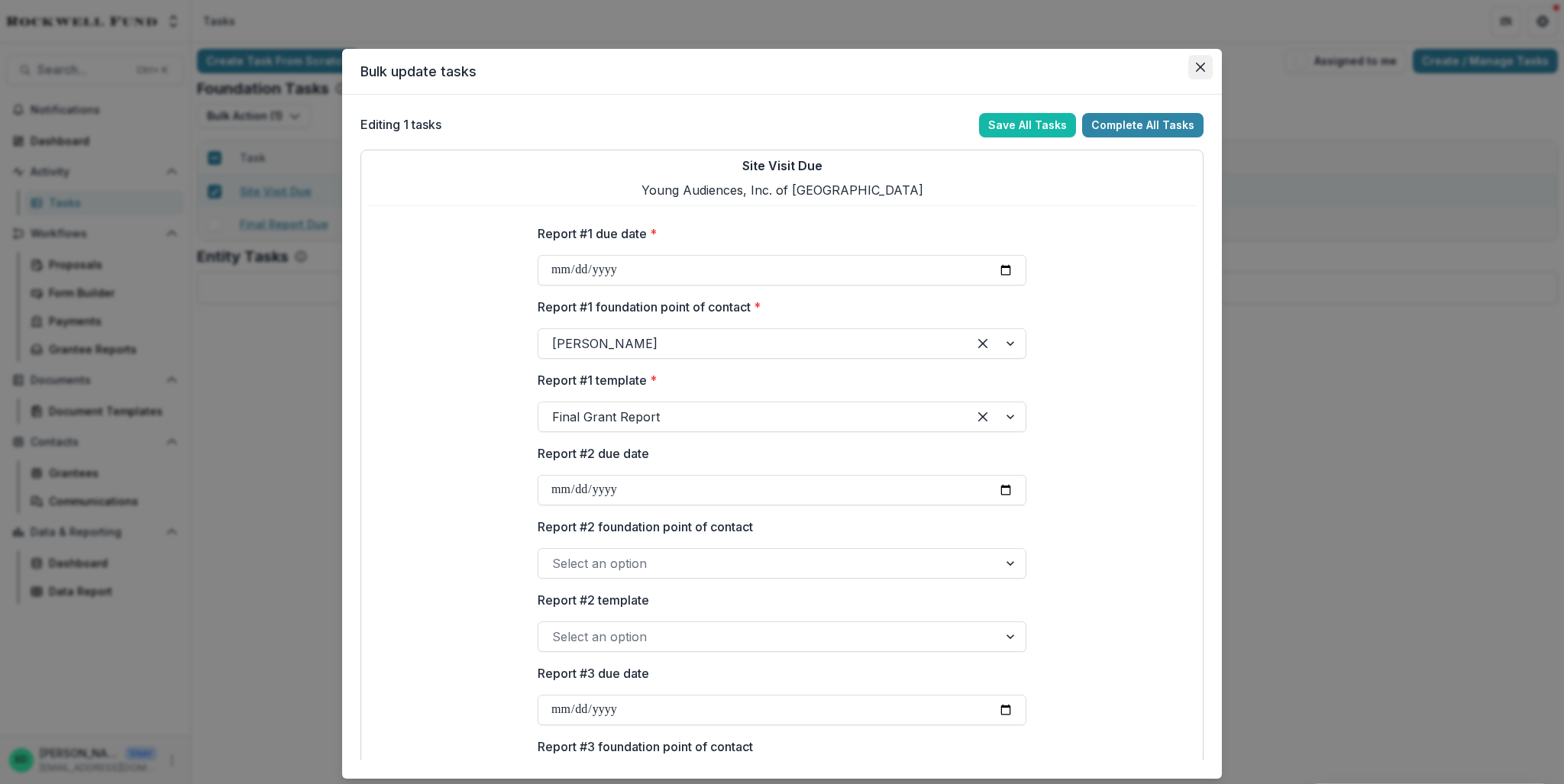click at bounding box center (1200, 67) 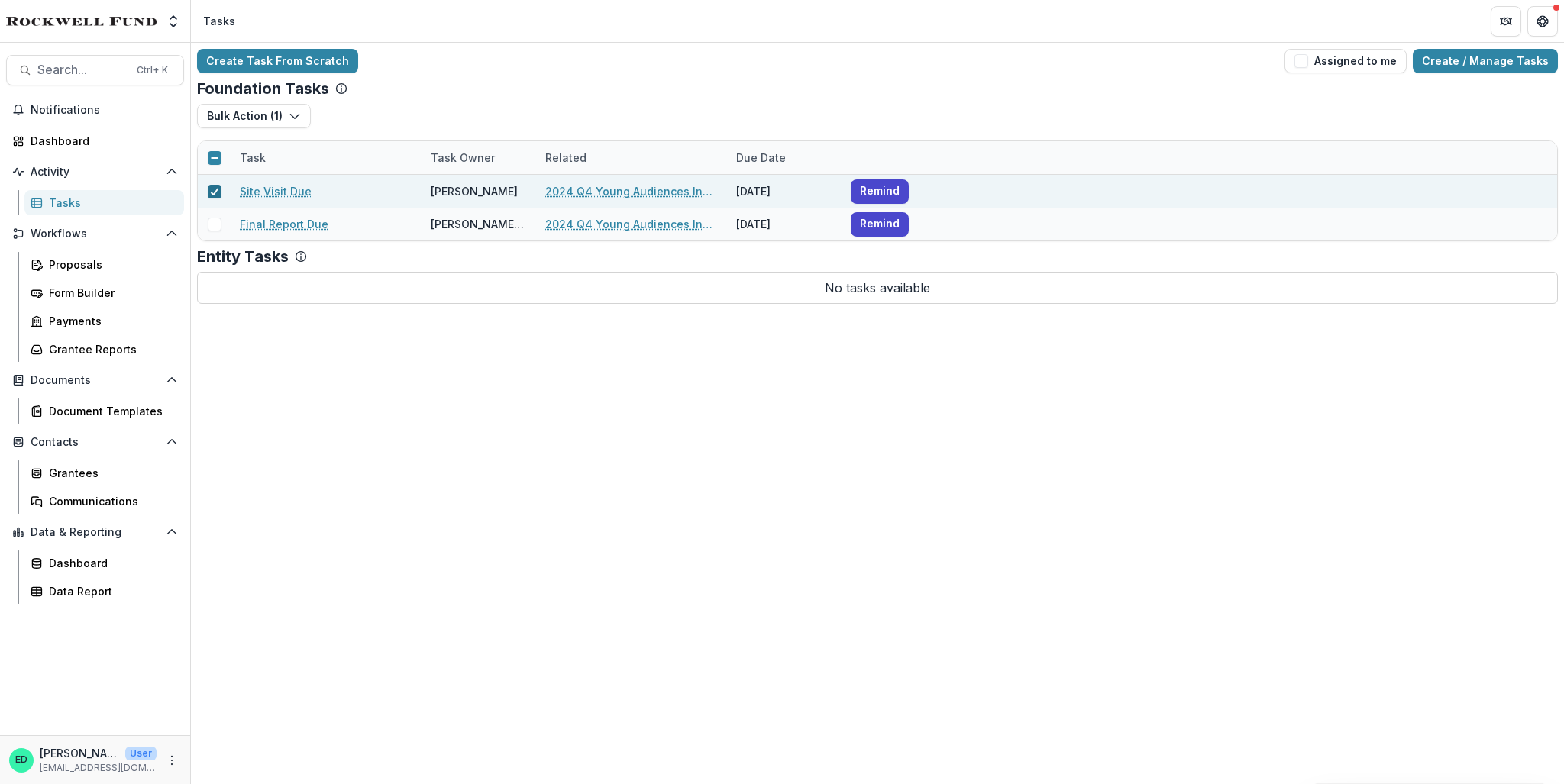 click 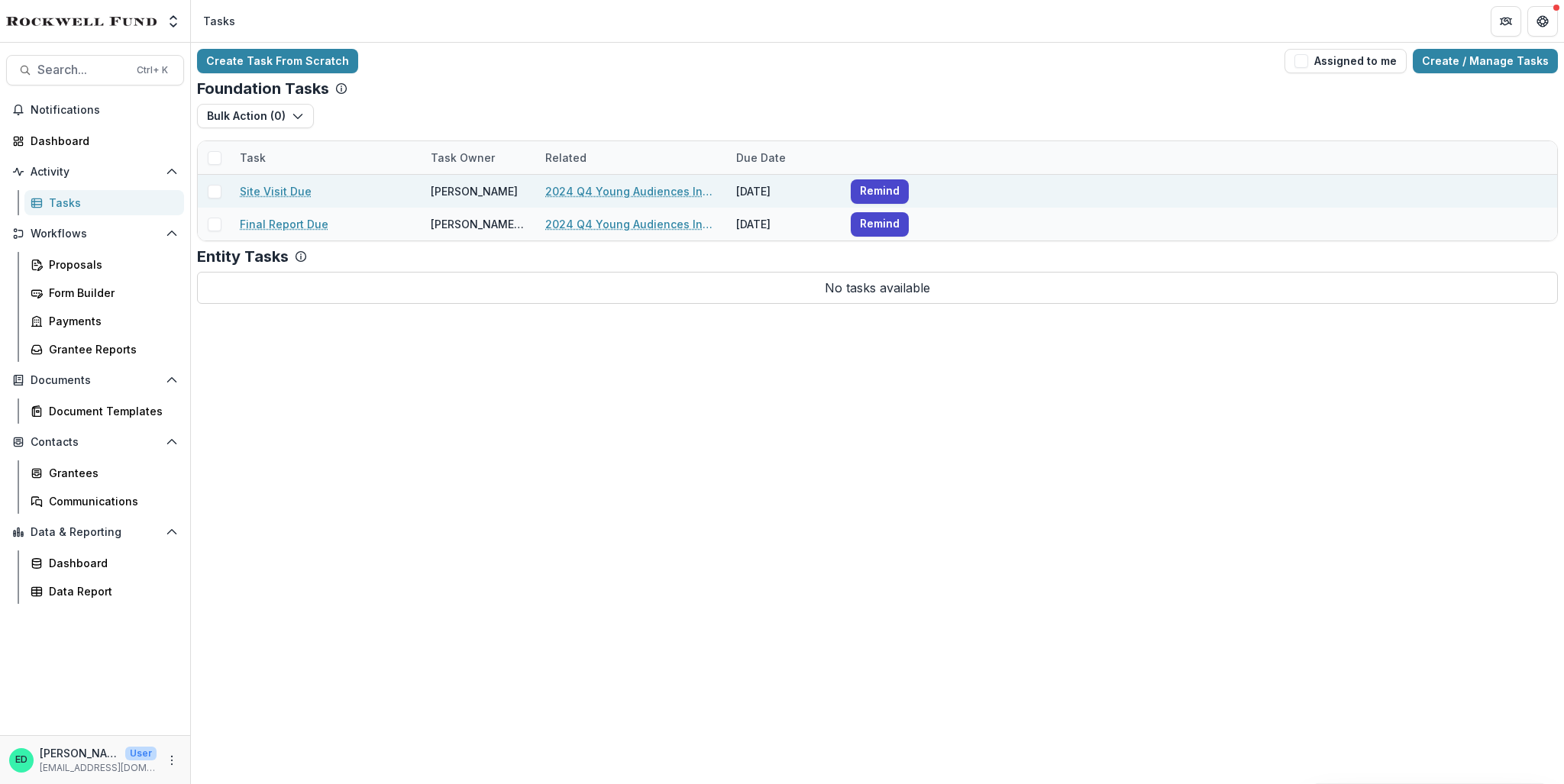 click on "Related" at bounding box center [566, 157] 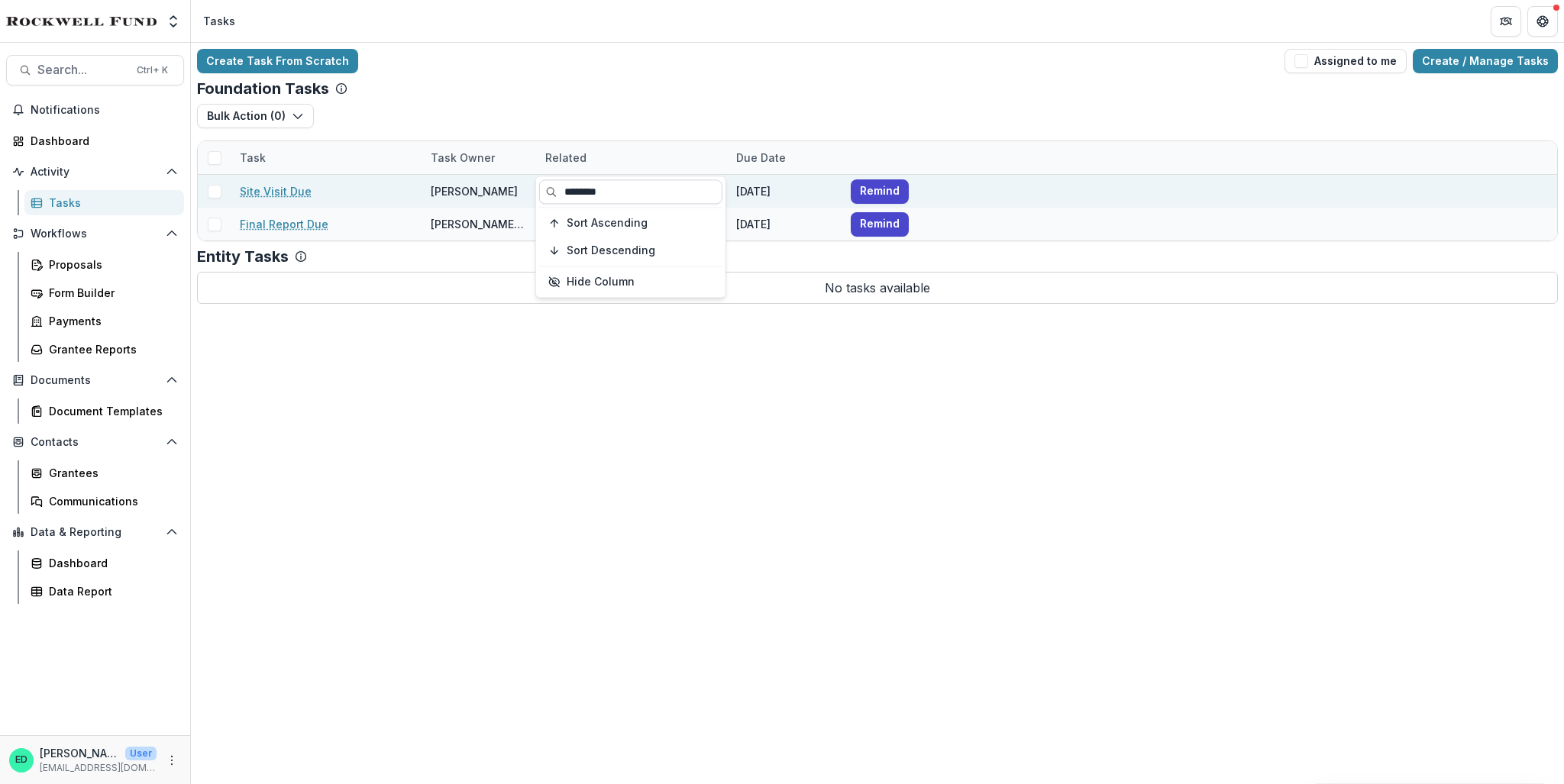 click on "********" at bounding box center (631, 192) 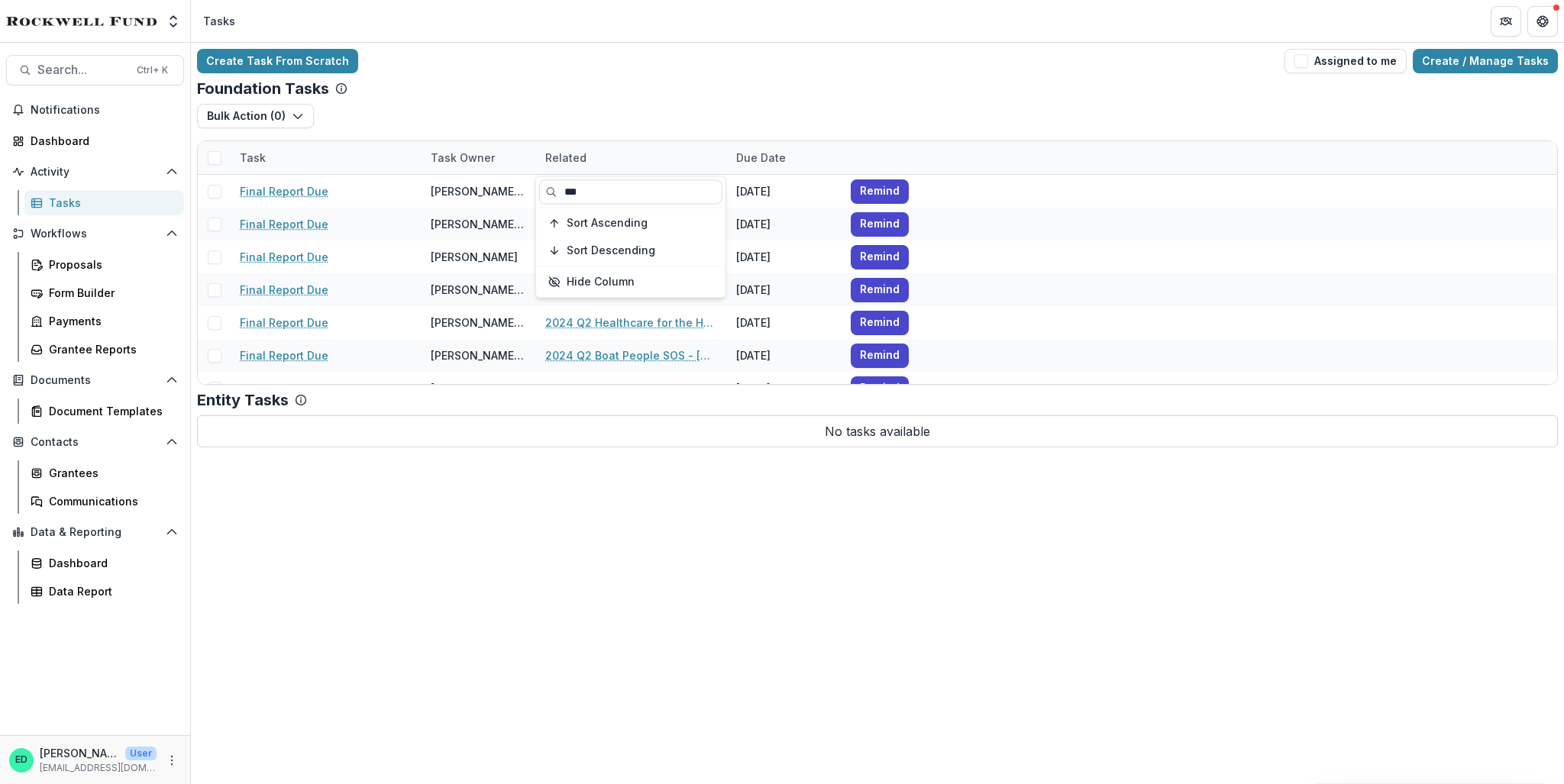 type on "***" 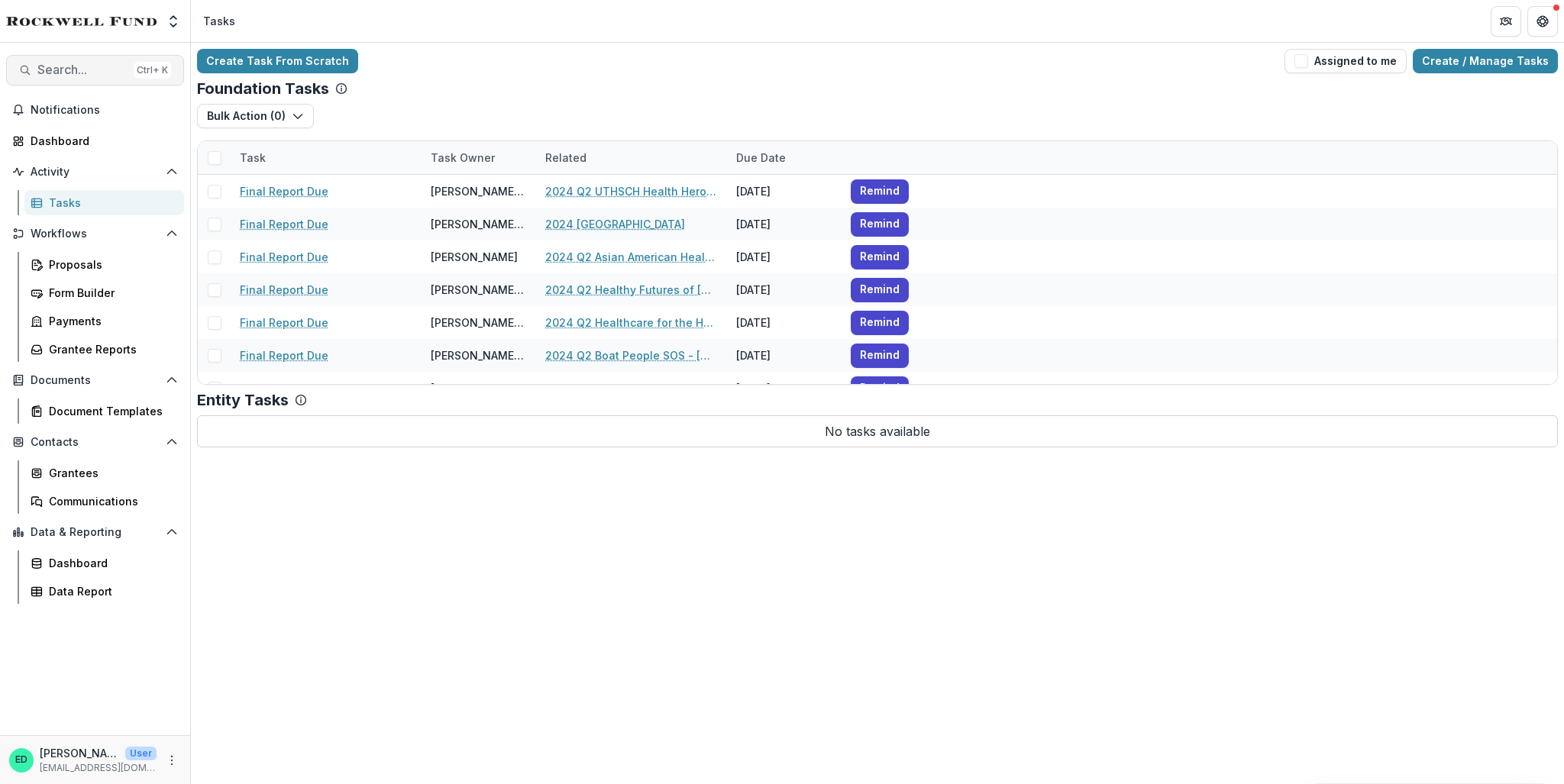 click on "Search..." at bounding box center (82, 69) 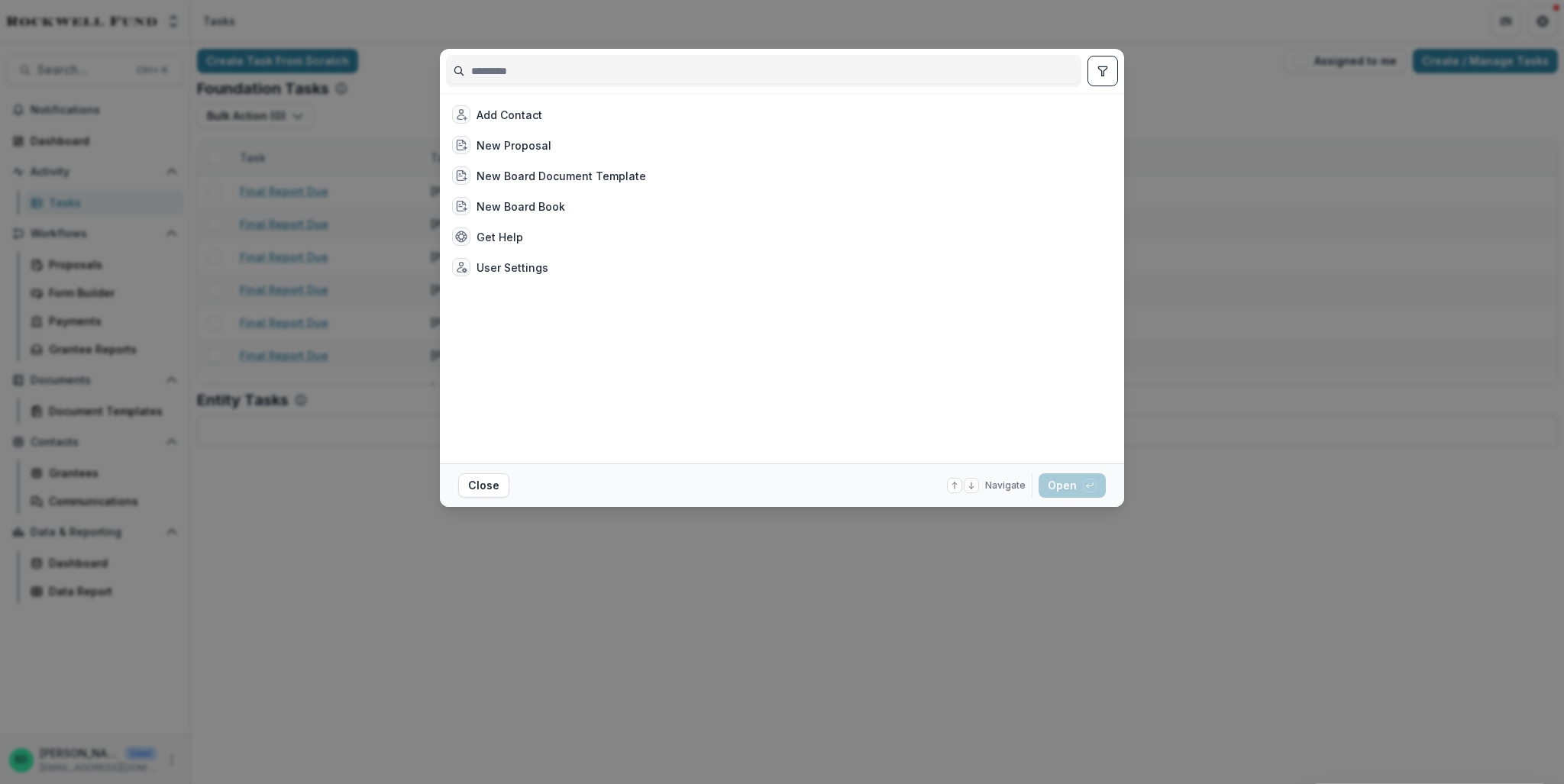 click at bounding box center [764, 71] 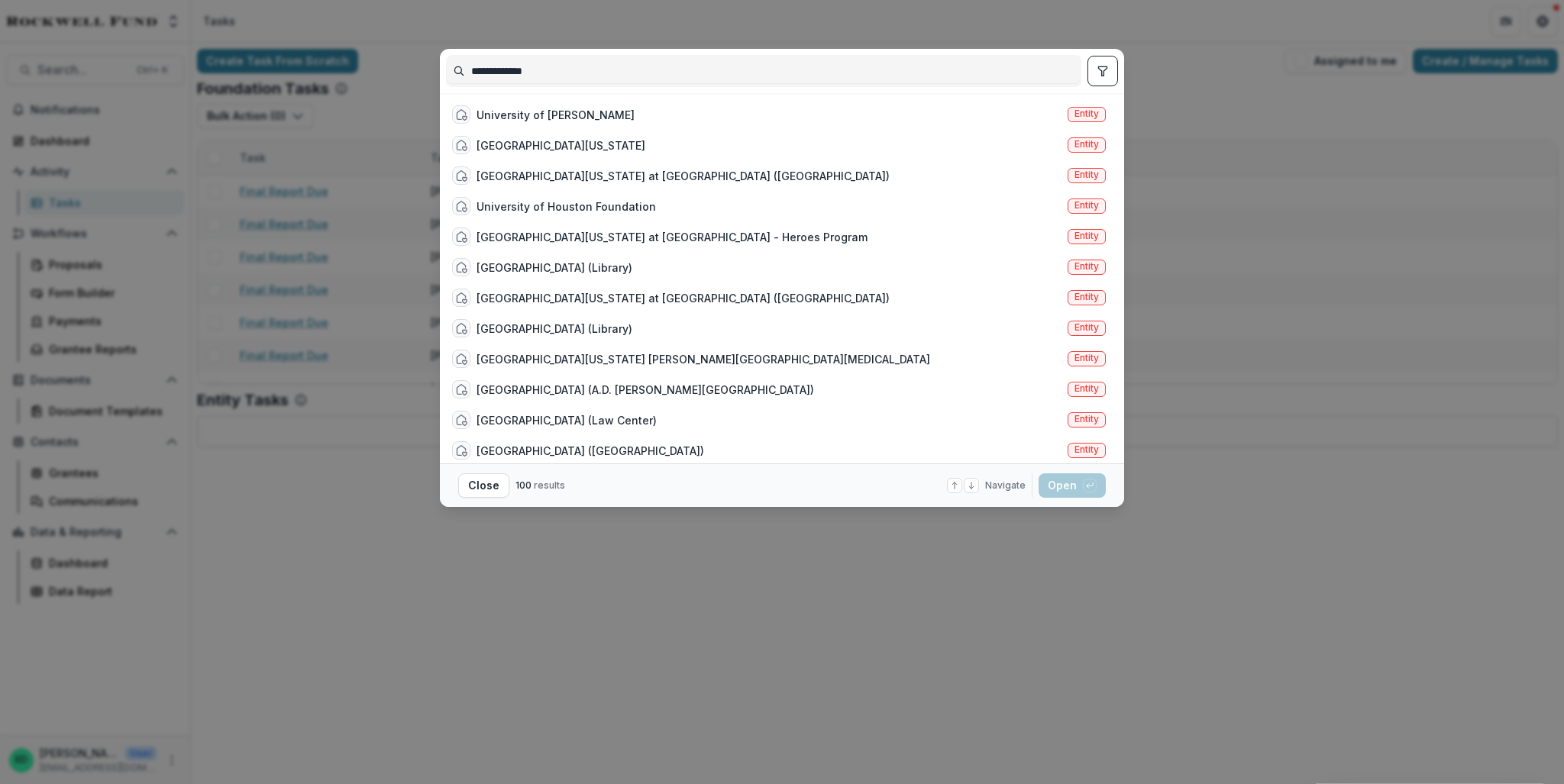 type on "**********" 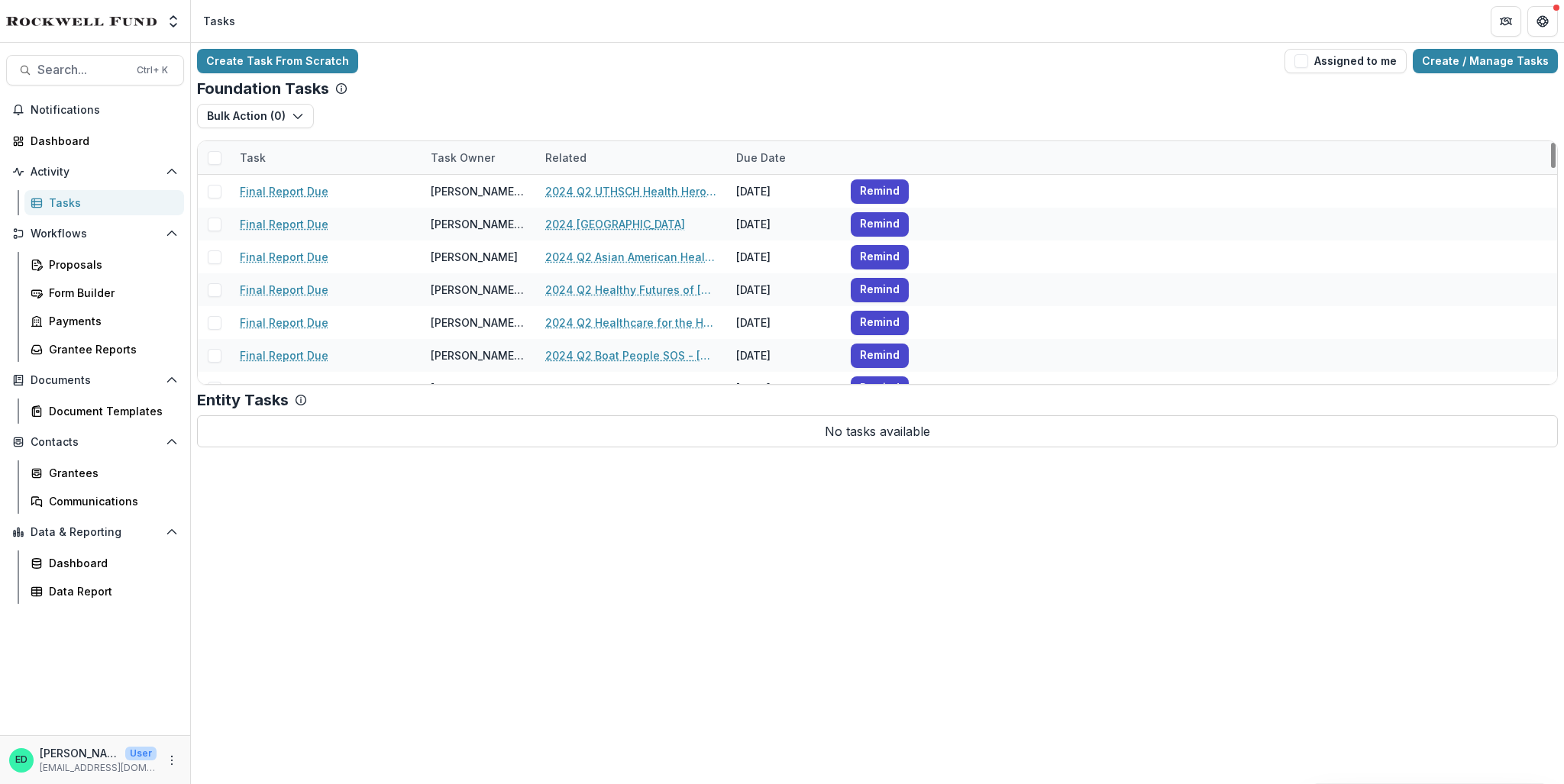 click on "Related" at bounding box center [566, 157] 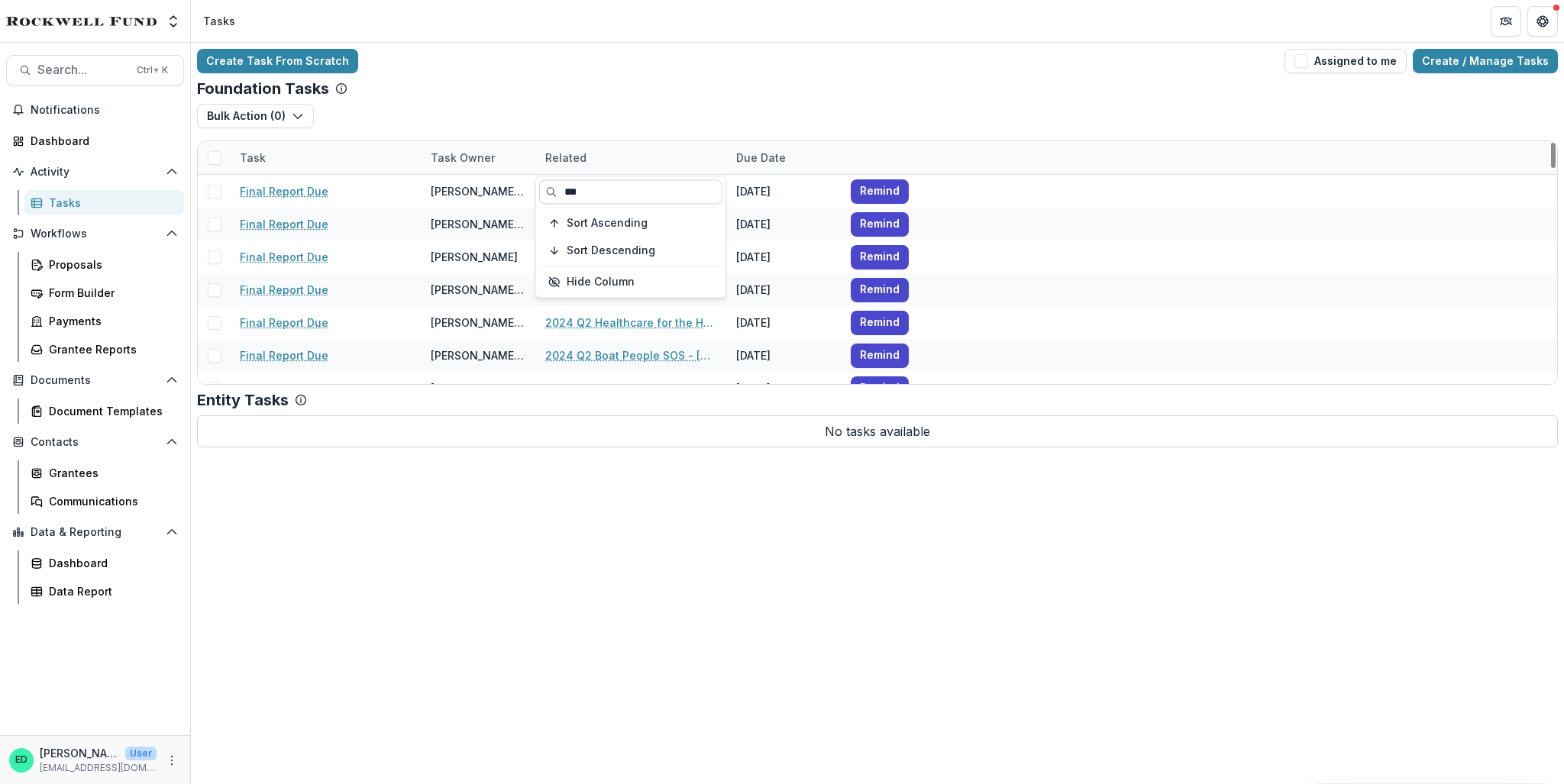 click on "***" at bounding box center [631, 192] 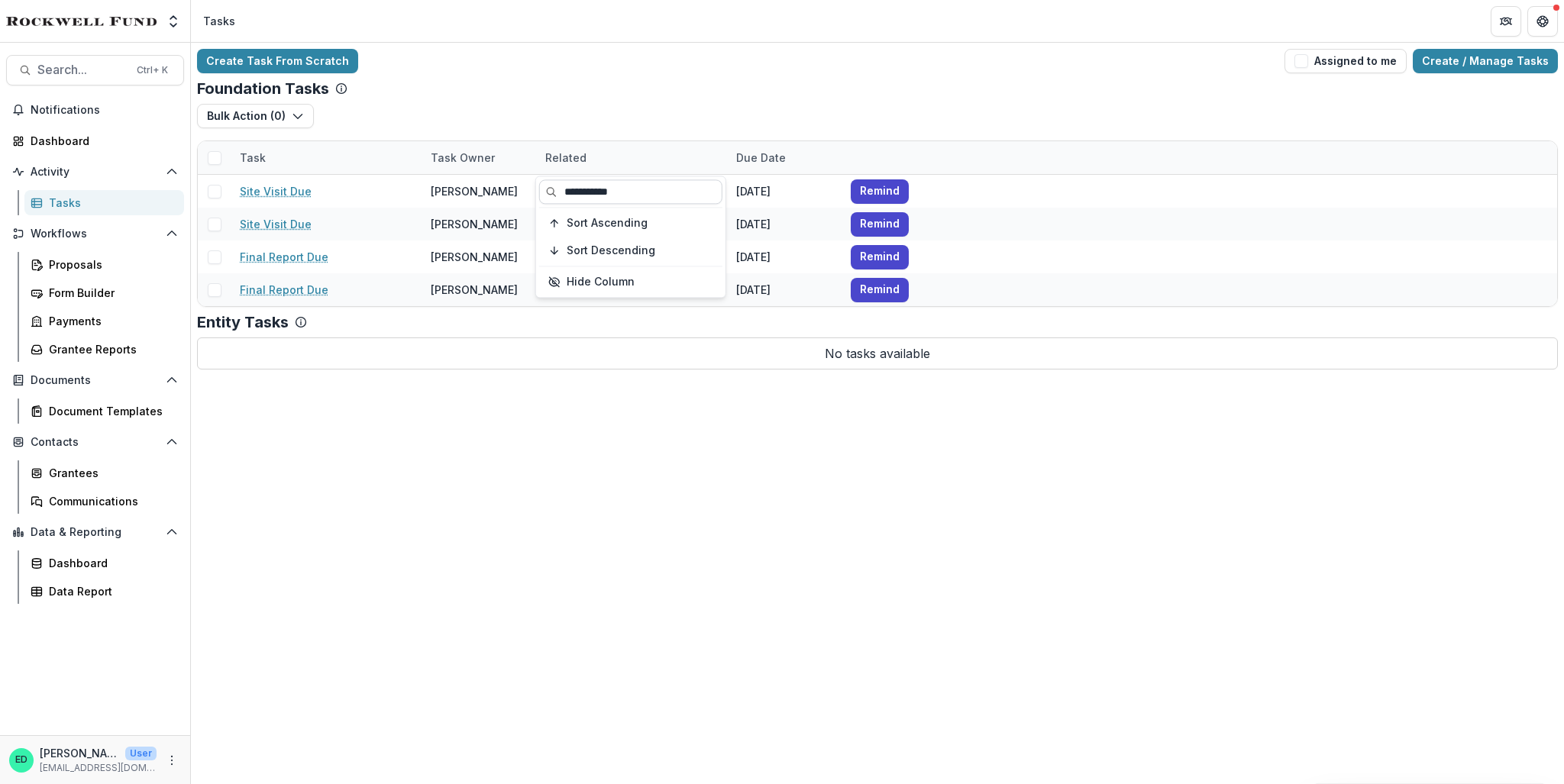 type on "**********" 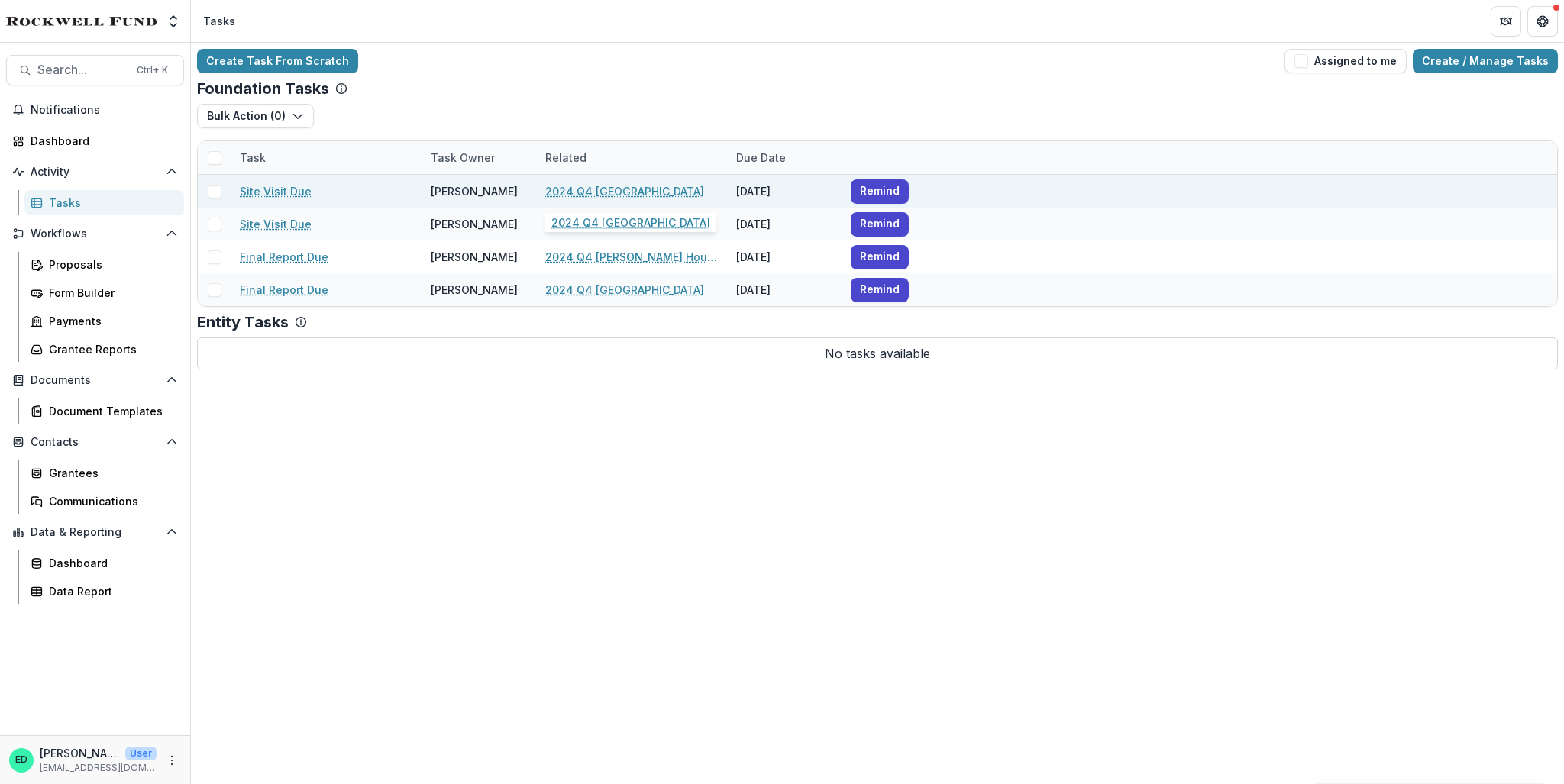 click on "2024 Q4 [GEOGRAPHIC_DATA]" at bounding box center (625, 191) 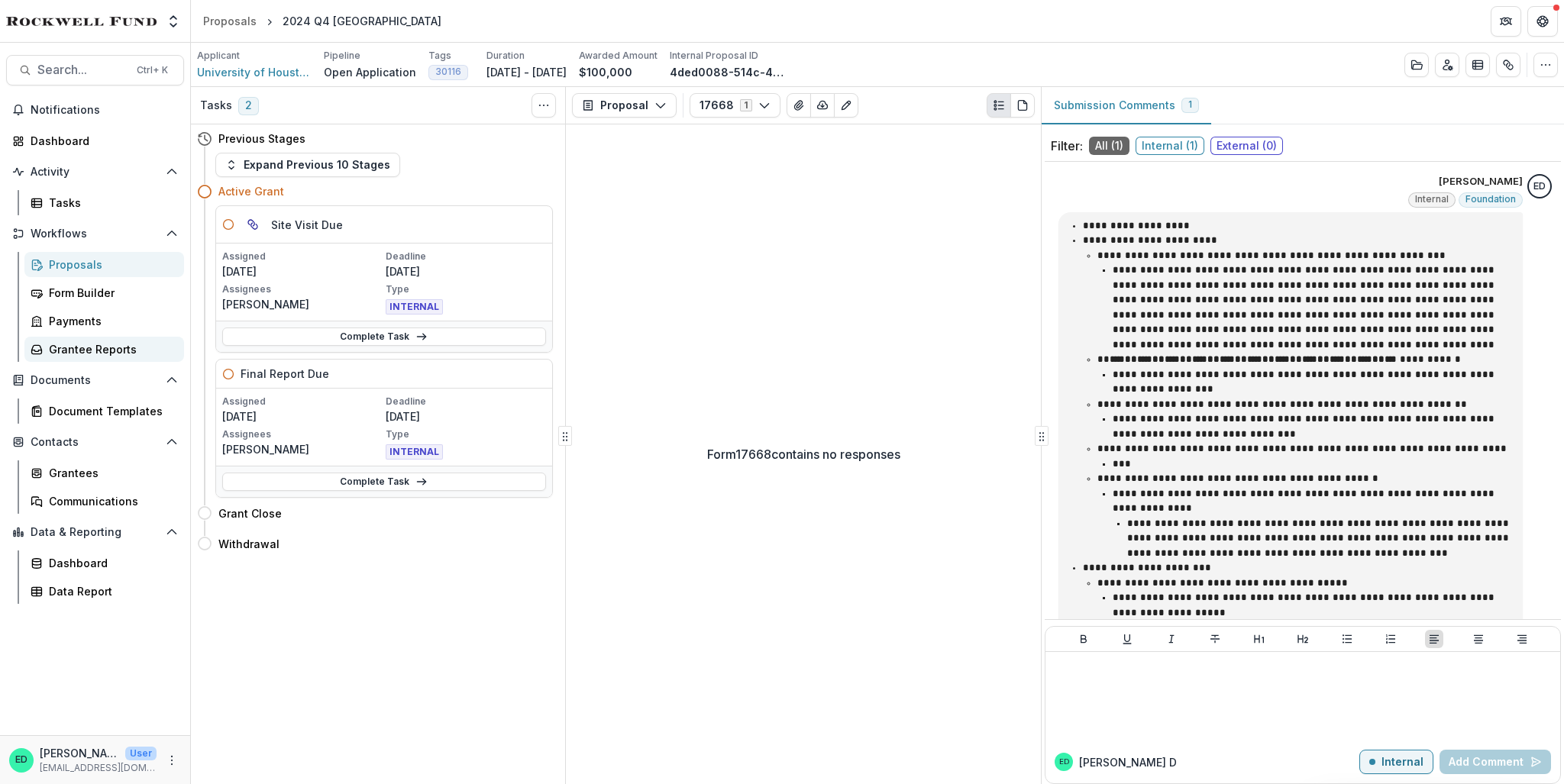 click on "Grantee Reports" at bounding box center [110, 349] 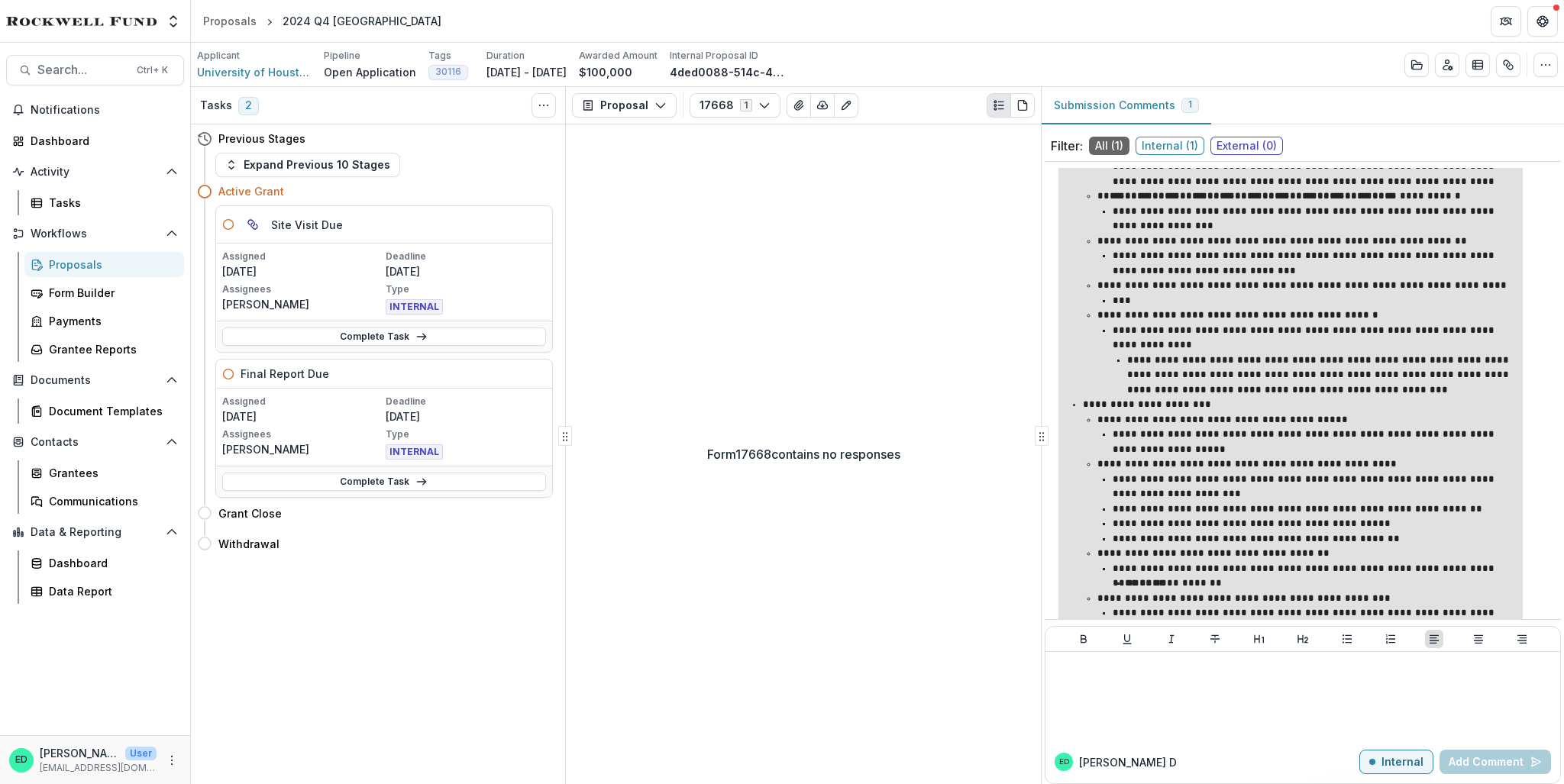 scroll, scrollTop: 251, scrollLeft: 0, axis: vertical 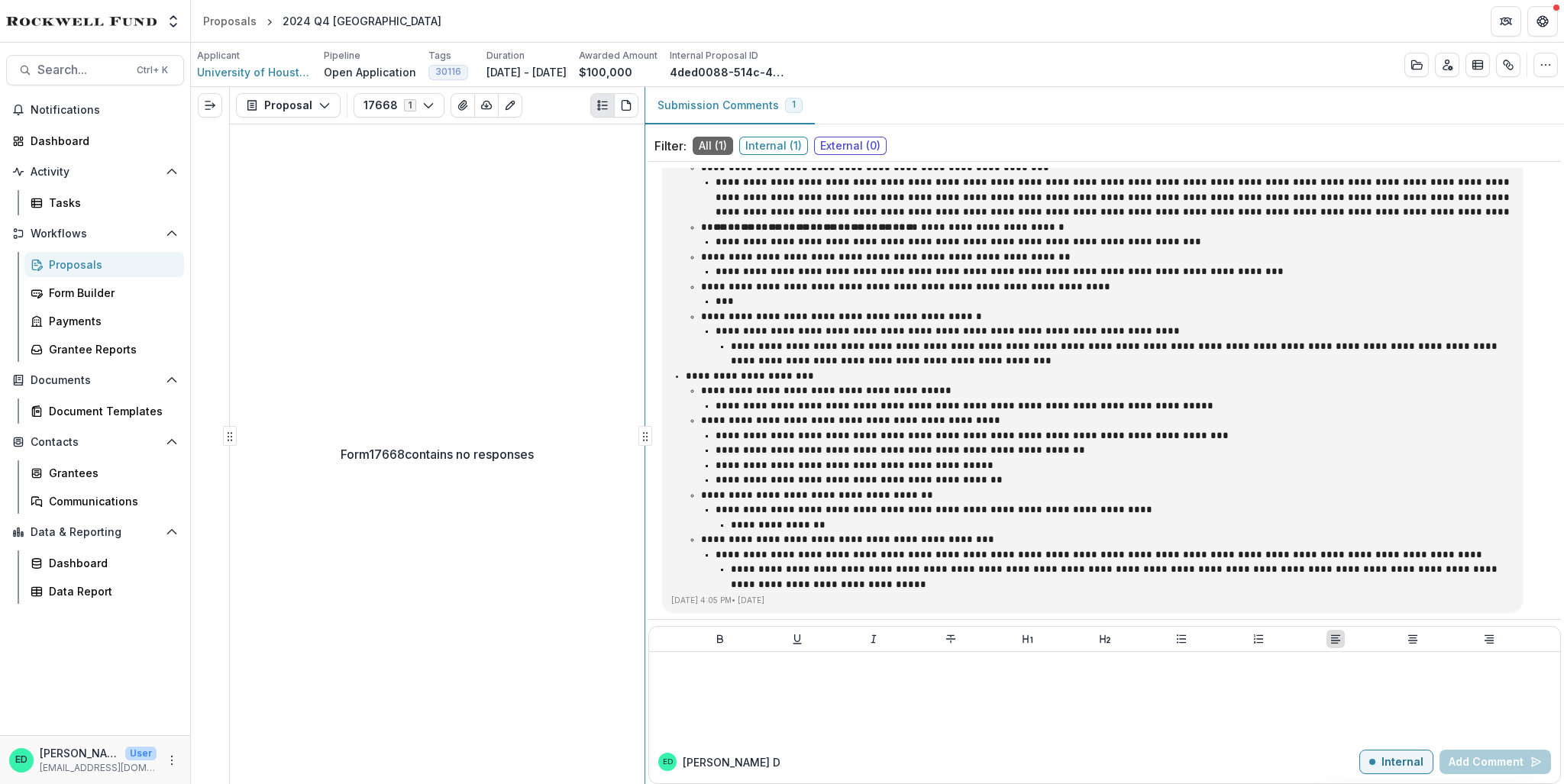 click on "**********" at bounding box center [877, 435] 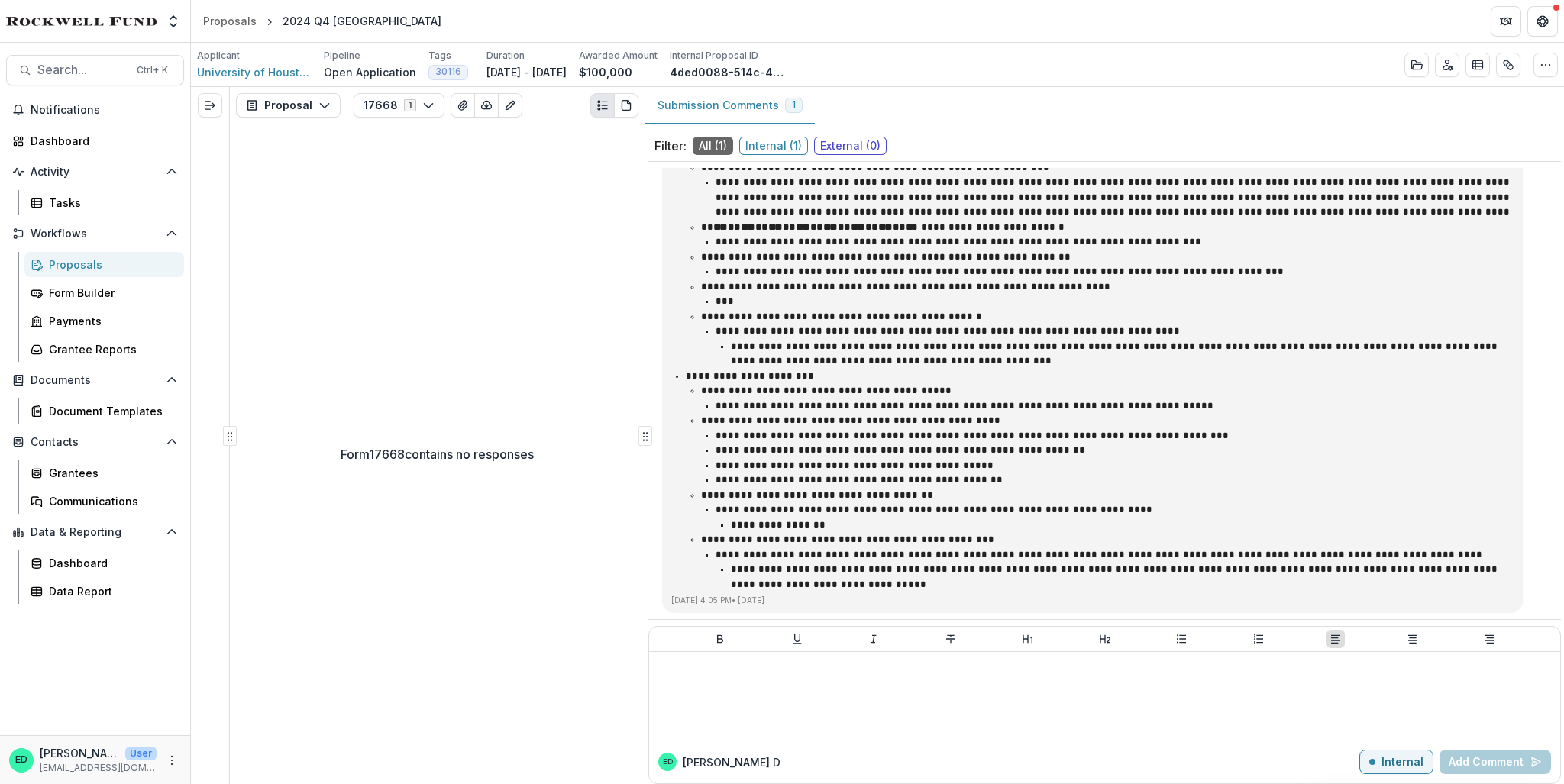 click on "Submission Comments  1" at bounding box center [730, 105] 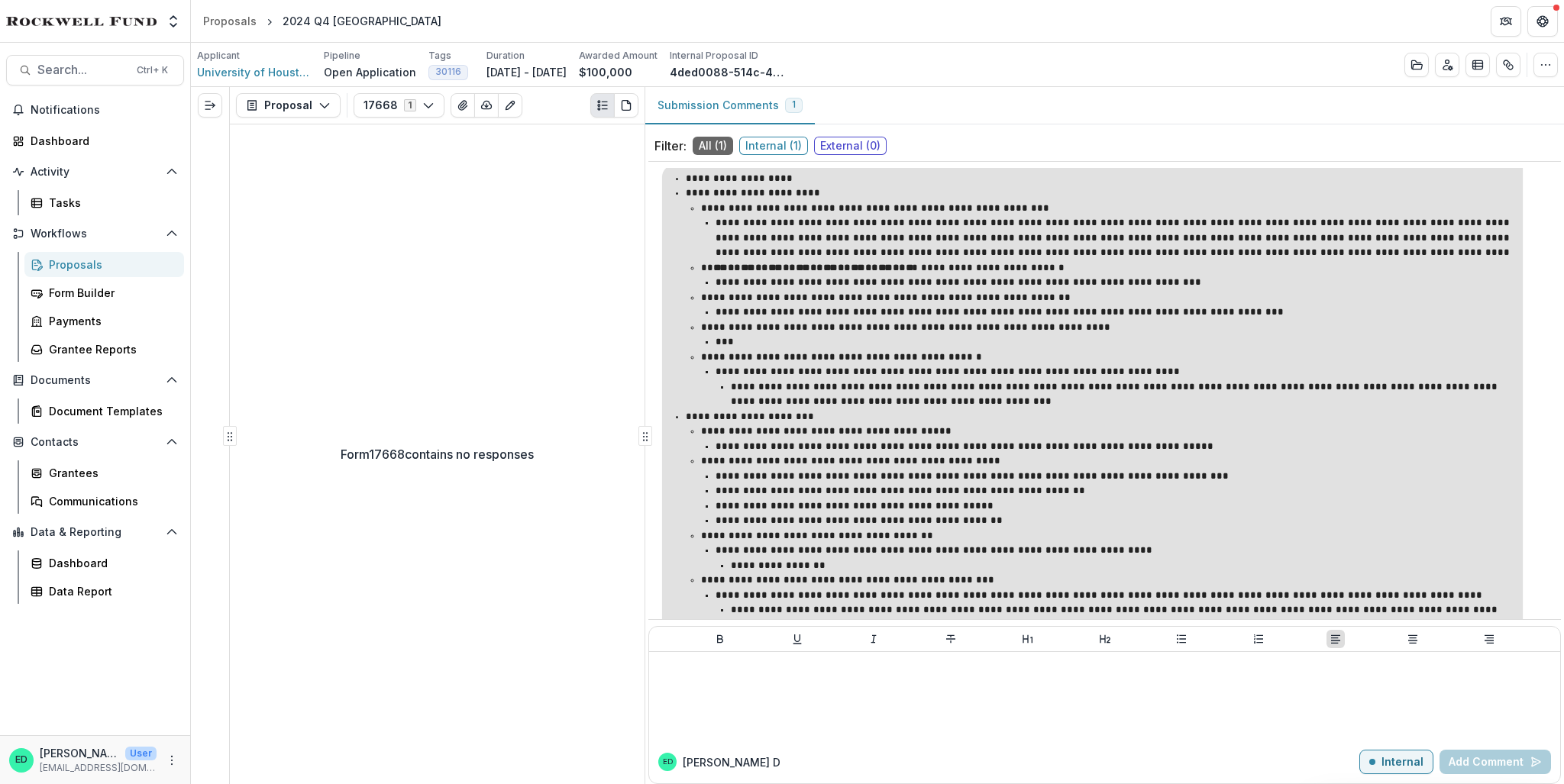 scroll, scrollTop: 88, scrollLeft: 0, axis: vertical 